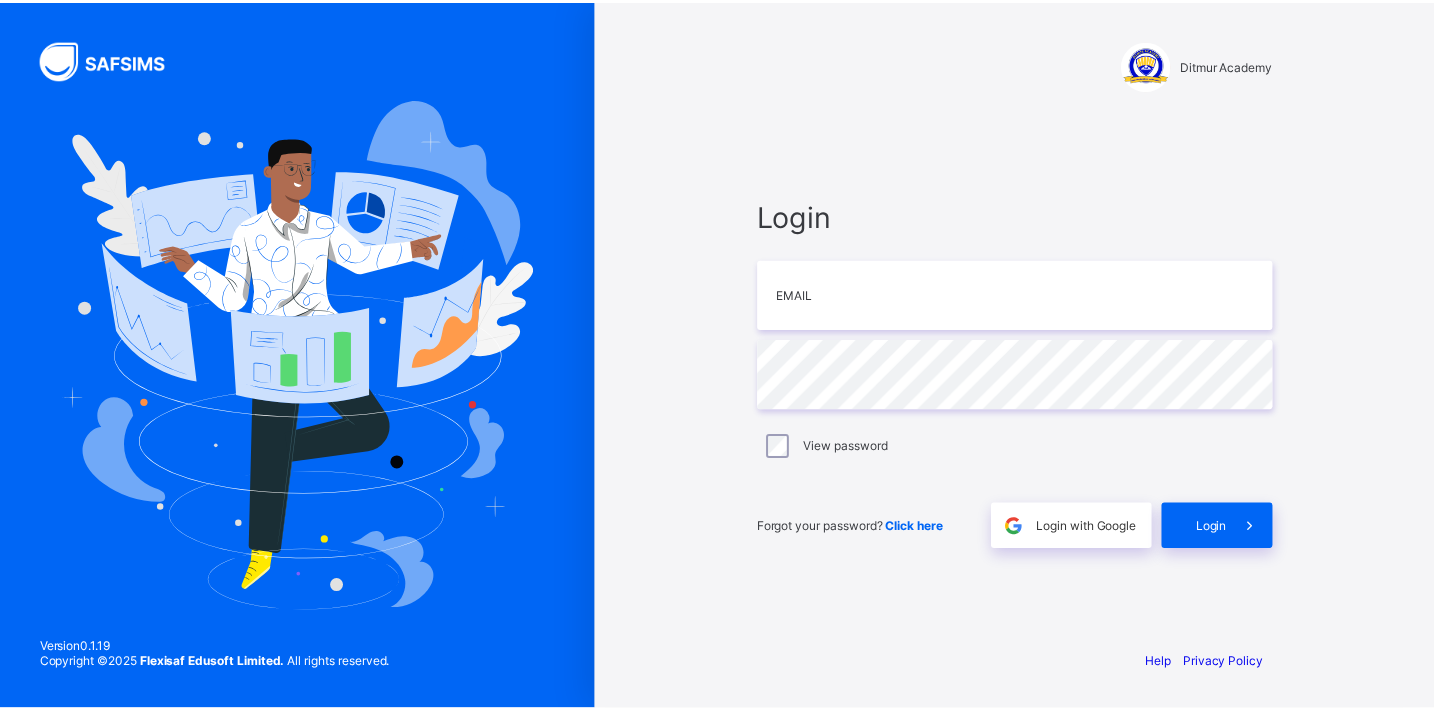 scroll, scrollTop: 0, scrollLeft: 0, axis: both 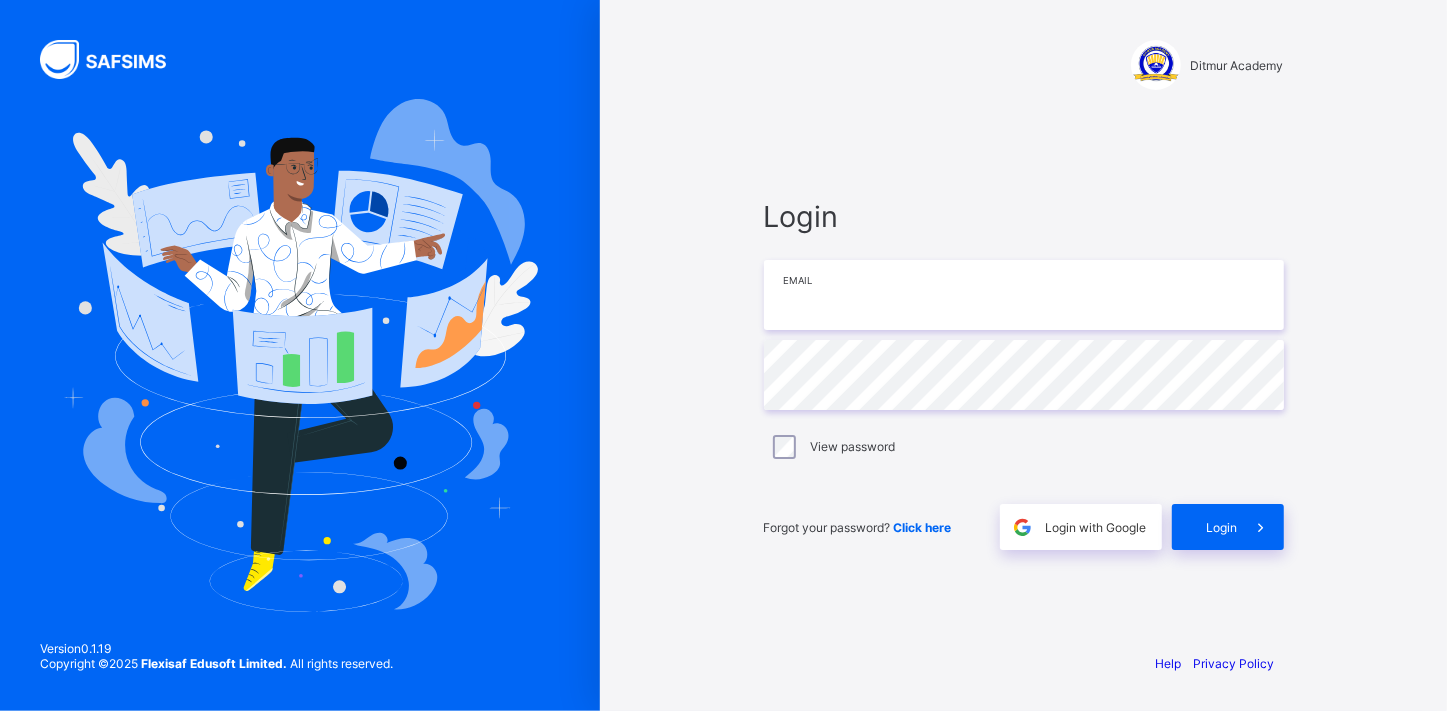 click at bounding box center [1024, 295] 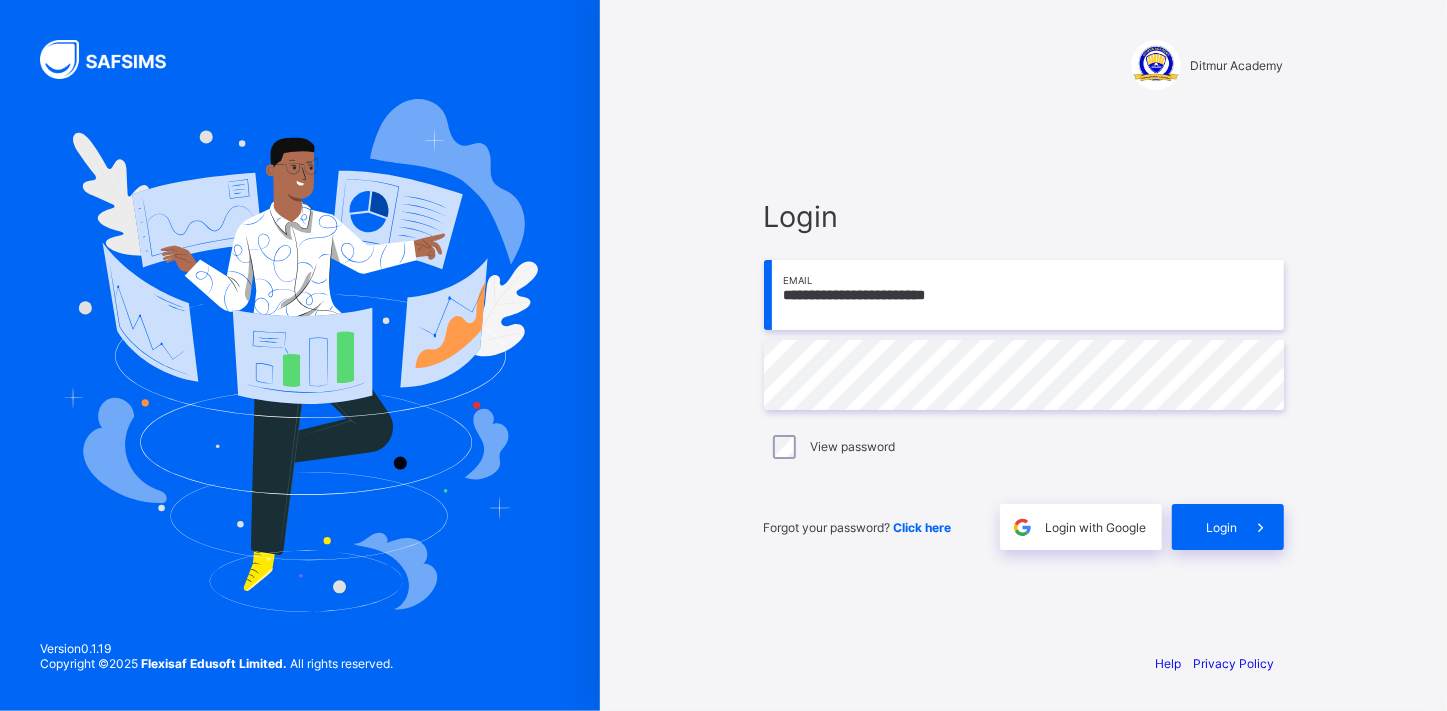 type on "**********" 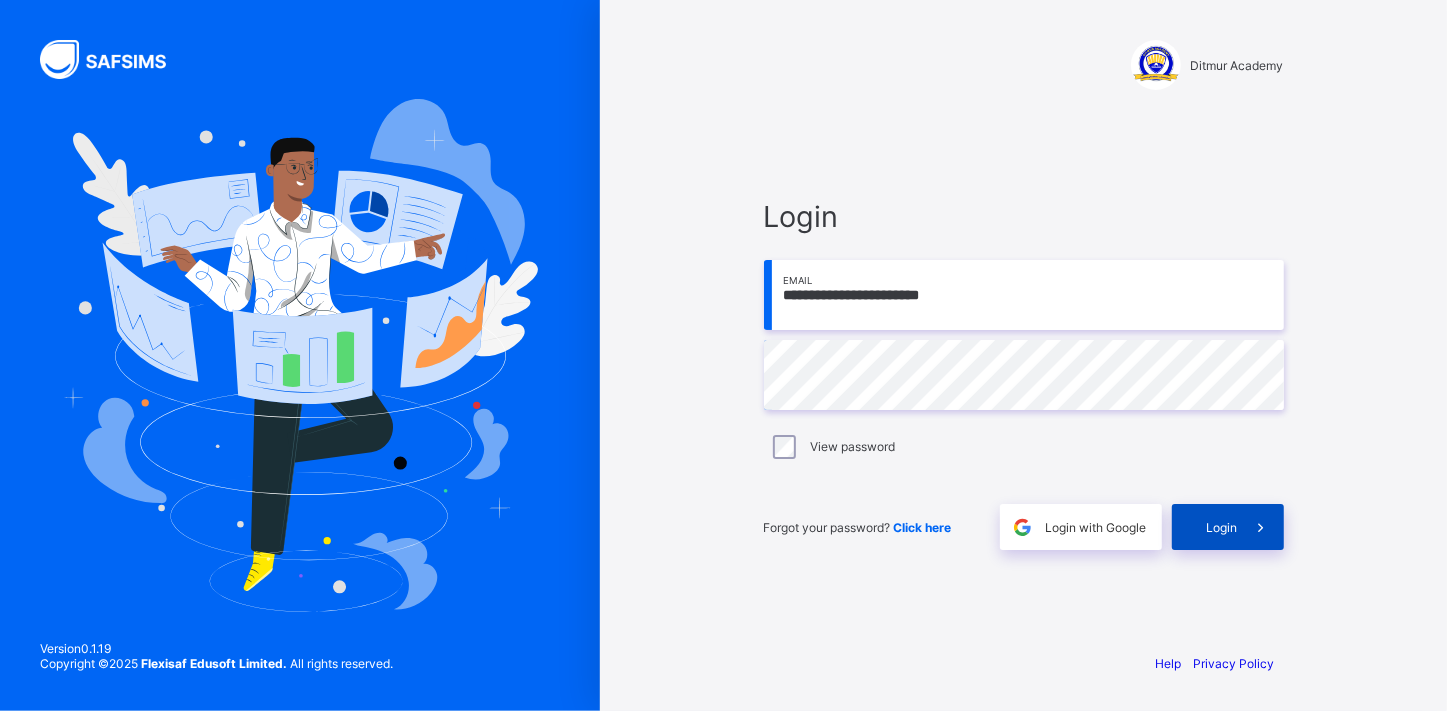 click at bounding box center [1260, 527] 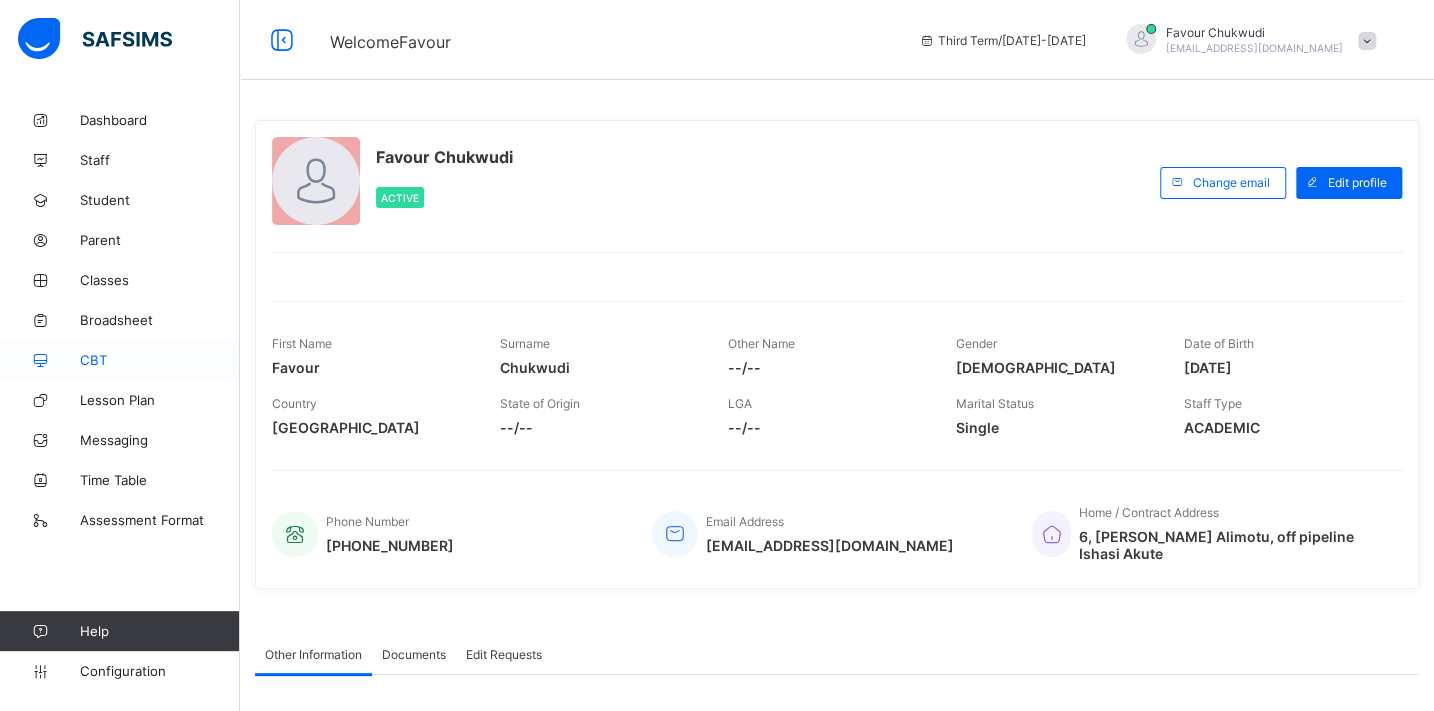 click on "CBT" at bounding box center (160, 360) 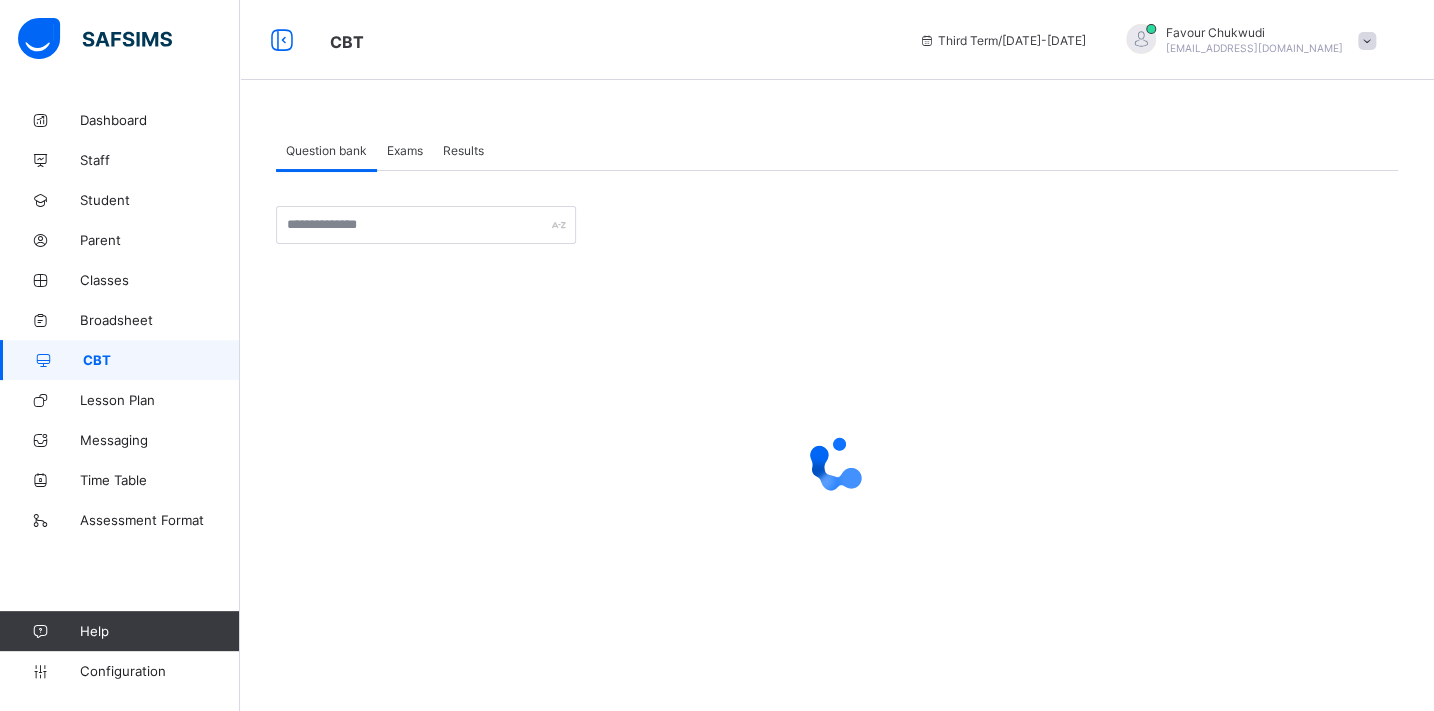 click on "Exams" at bounding box center (405, 150) 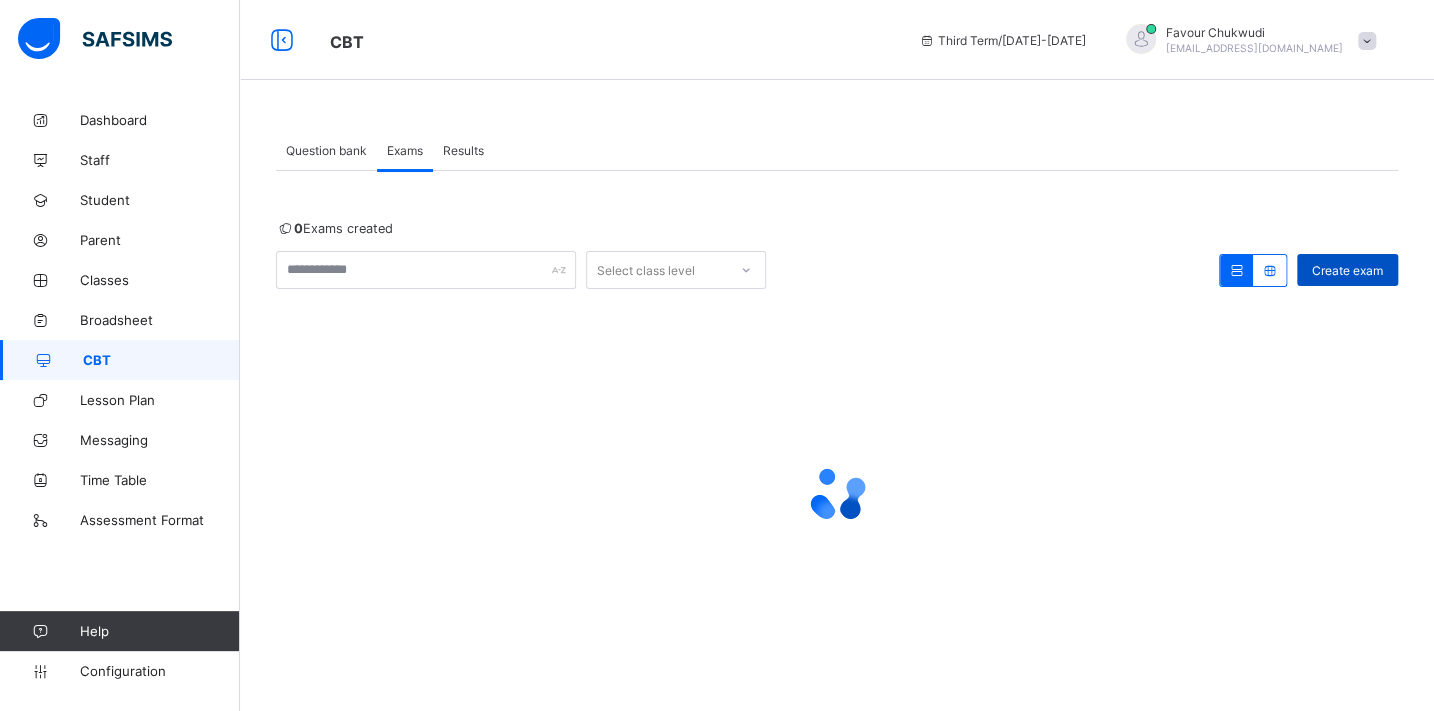 click on "Create exam" at bounding box center (1347, 270) 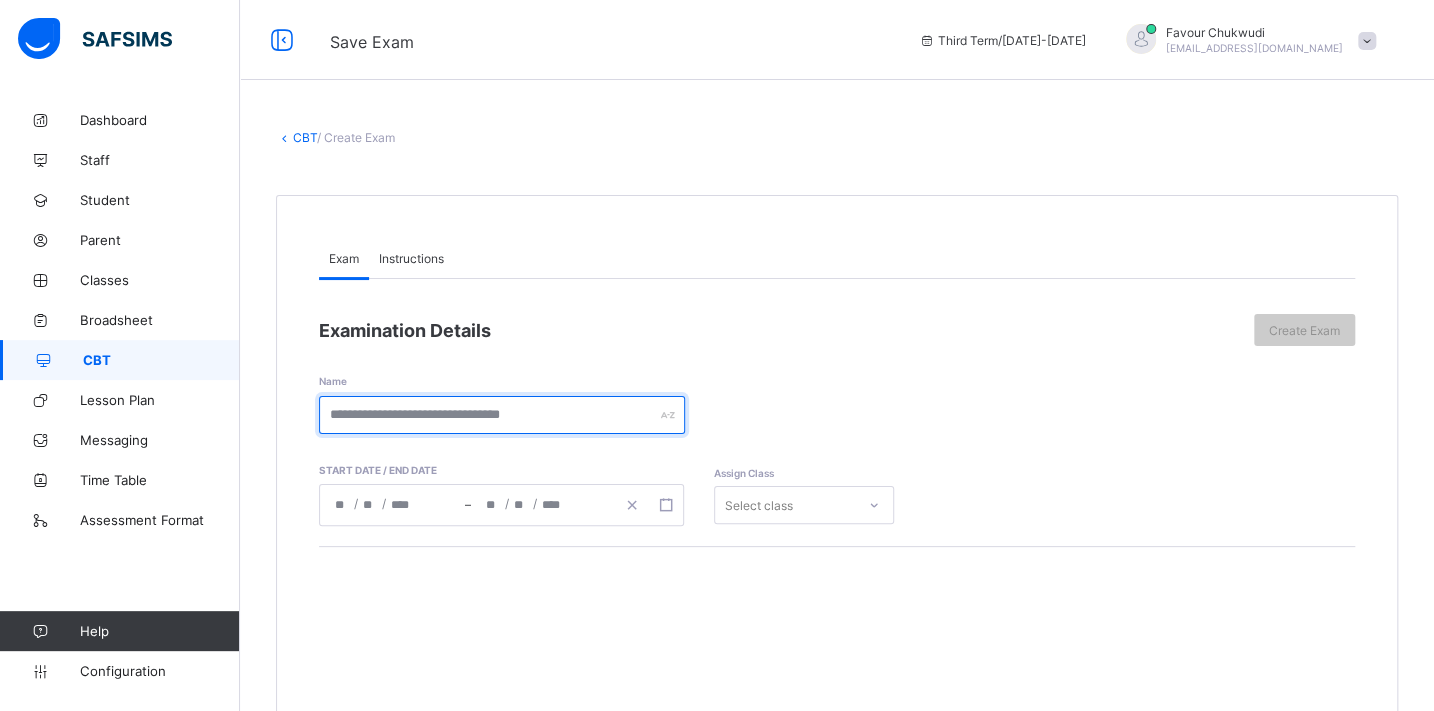 click at bounding box center [502, 415] 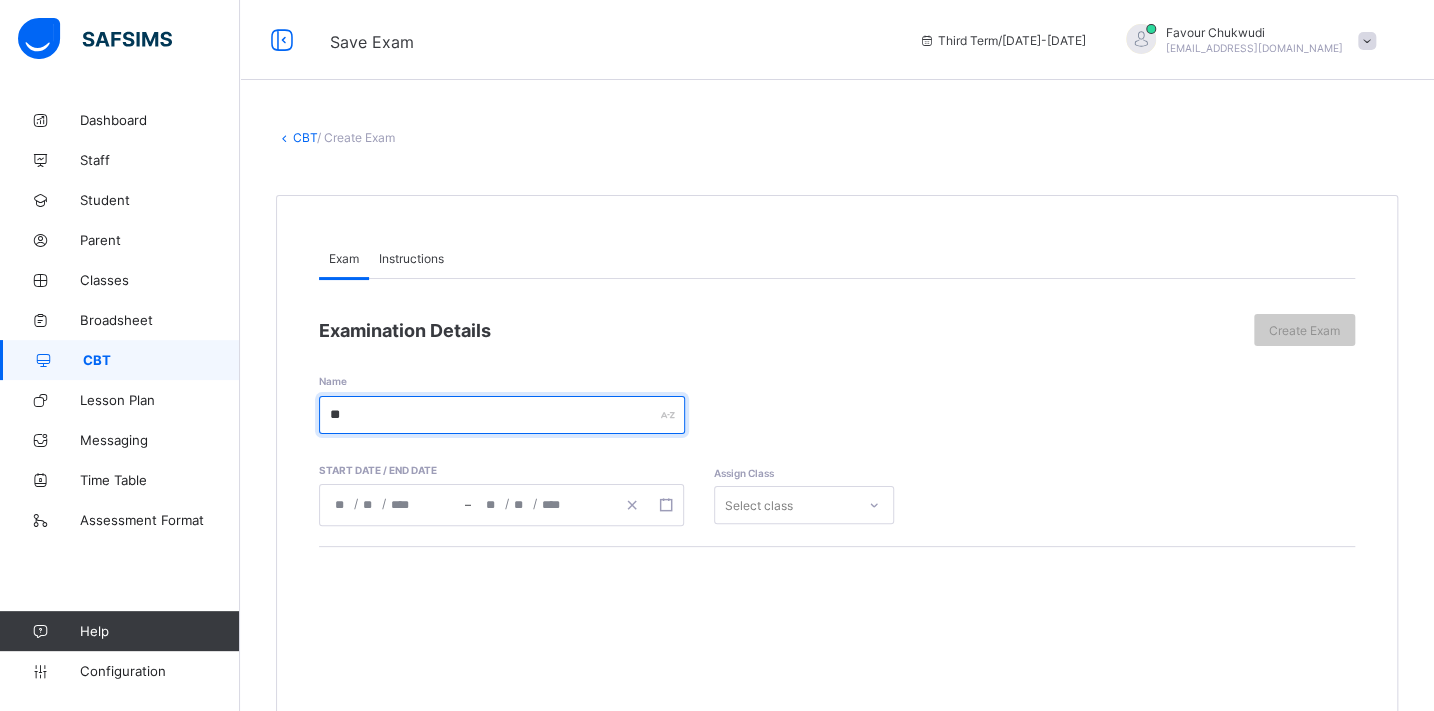 type on "*" 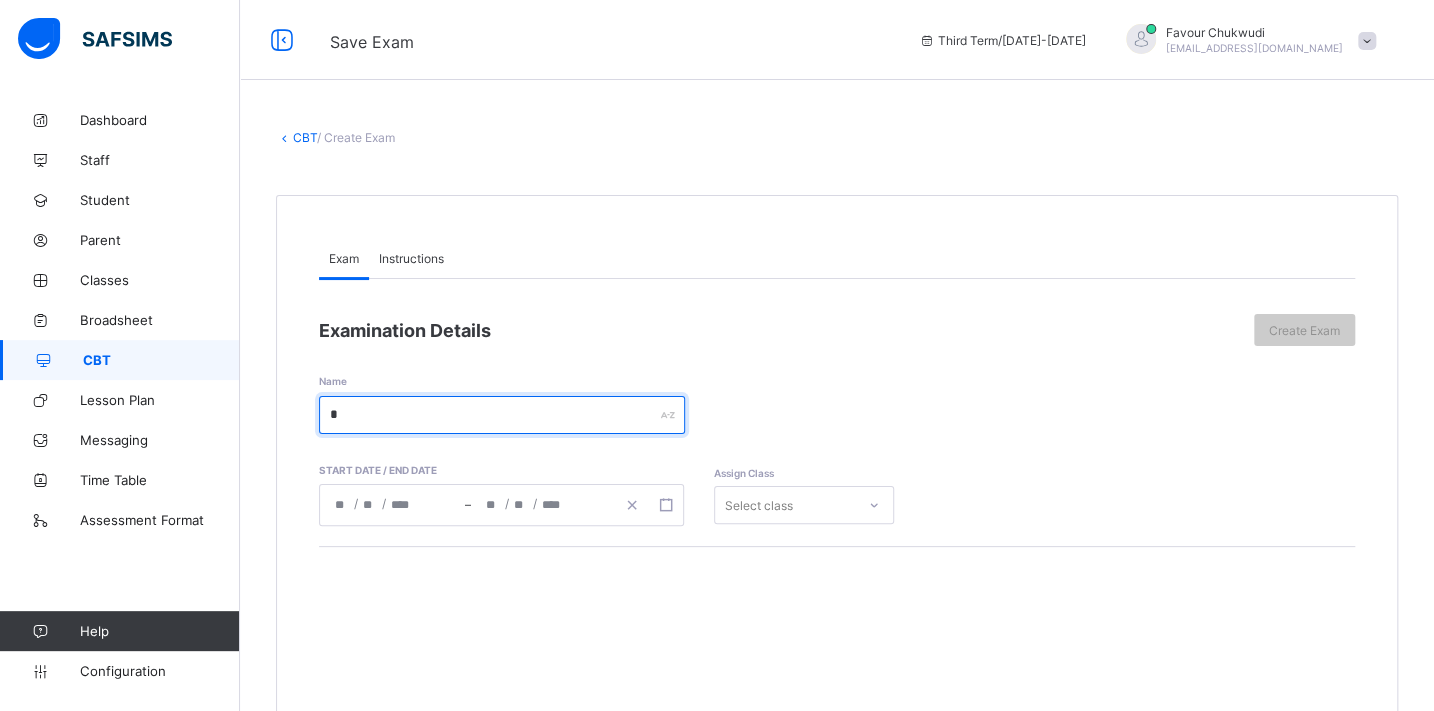 type 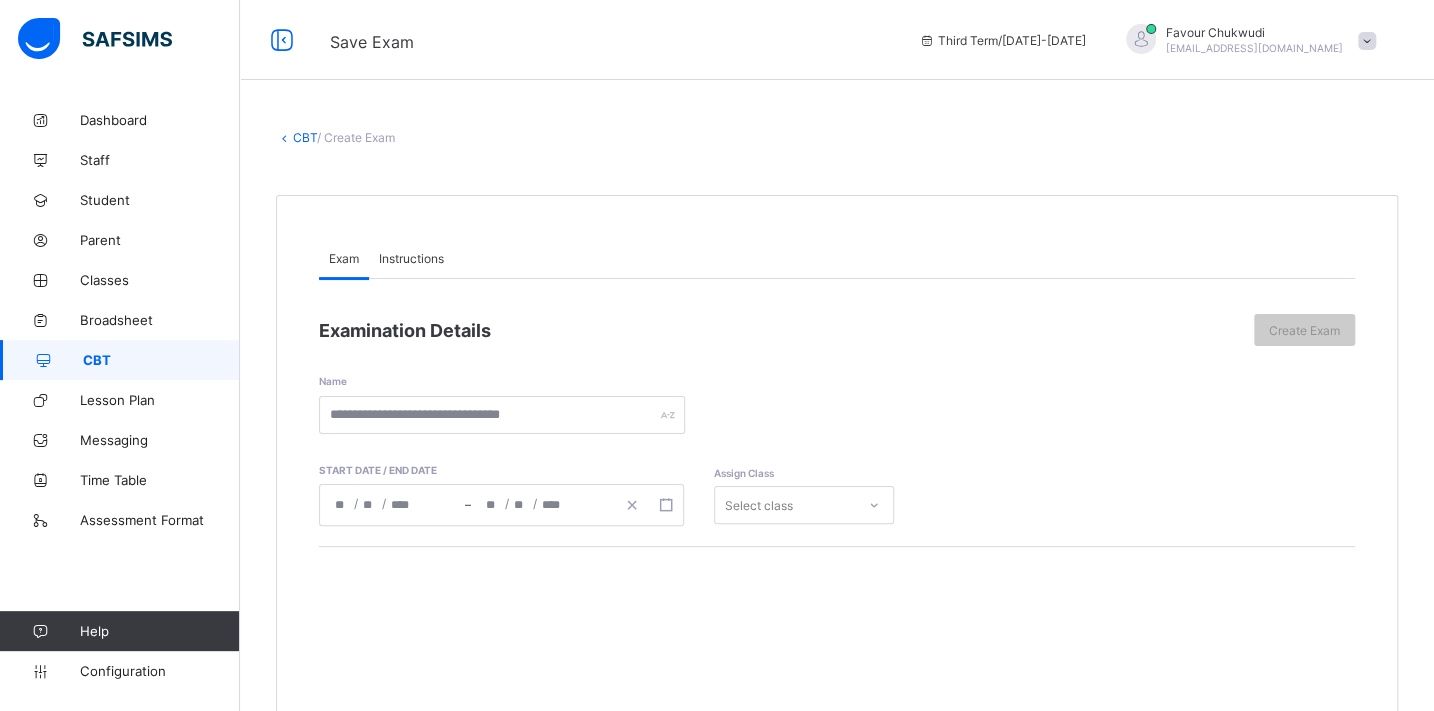 click on "Instructions" at bounding box center [411, 258] 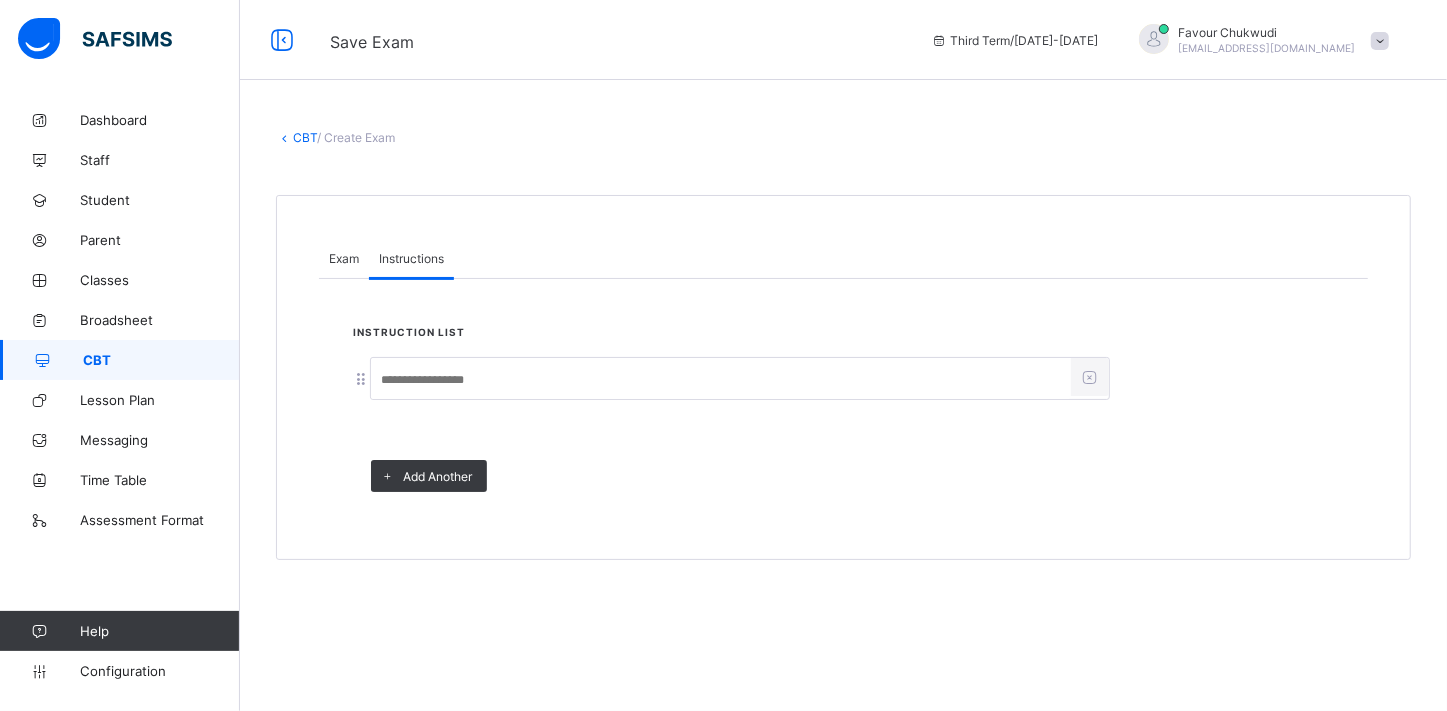 click at bounding box center (721, 380) 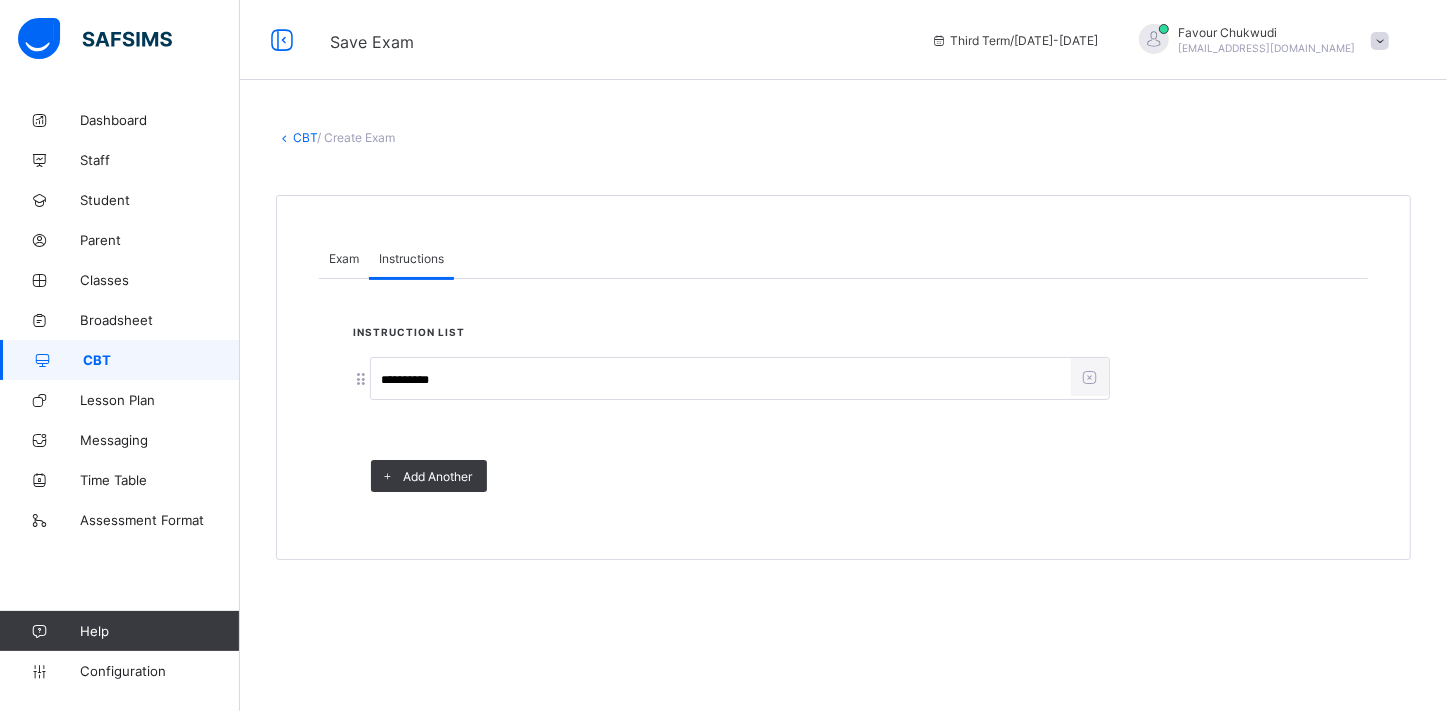 type on "**********" 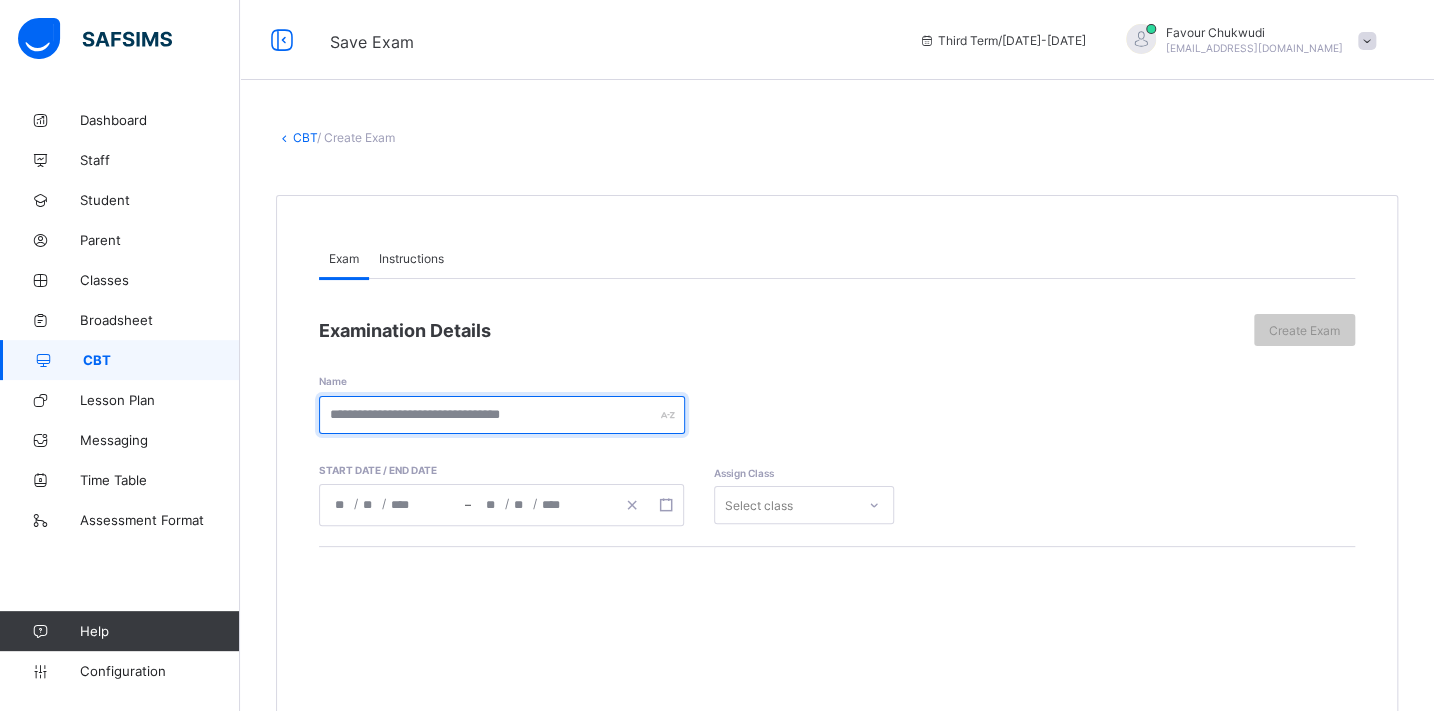 click at bounding box center (502, 415) 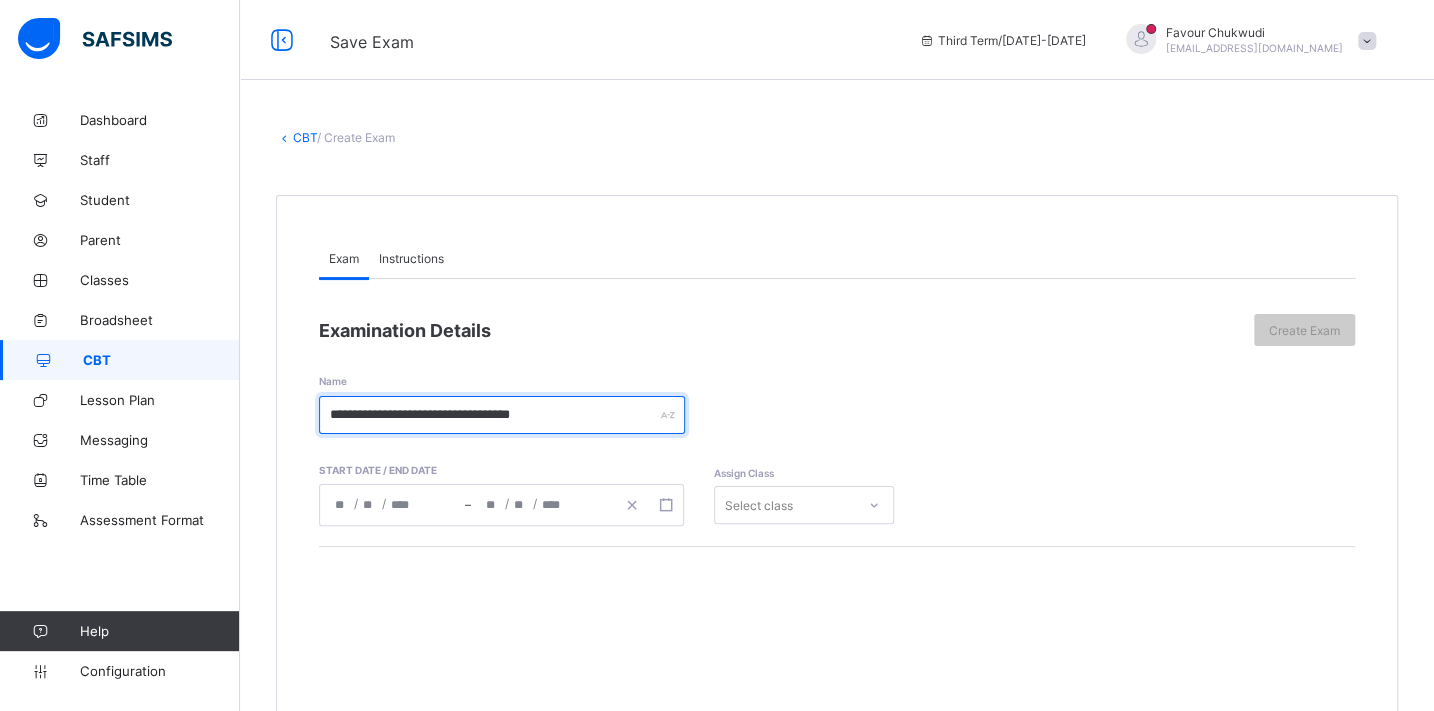 type on "**********" 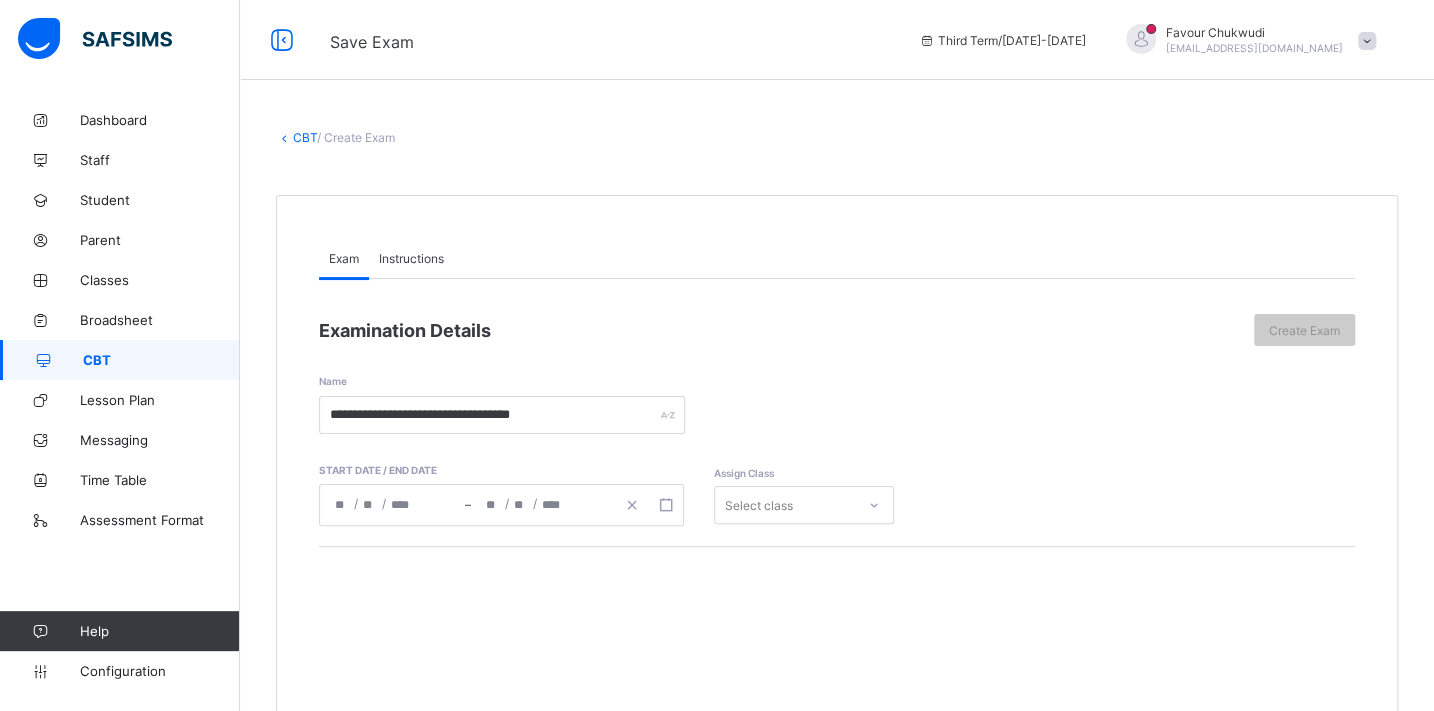 click 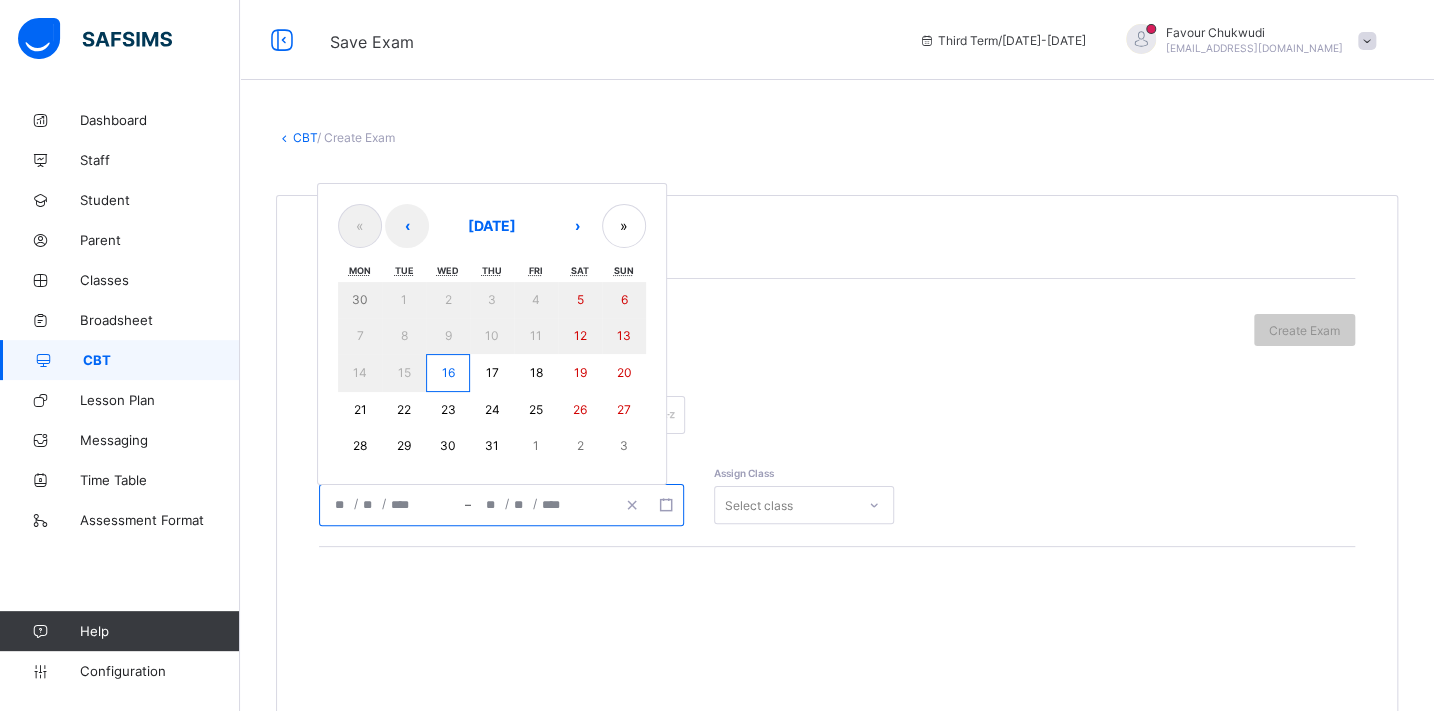 click on "16" at bounding box center [447, 372] 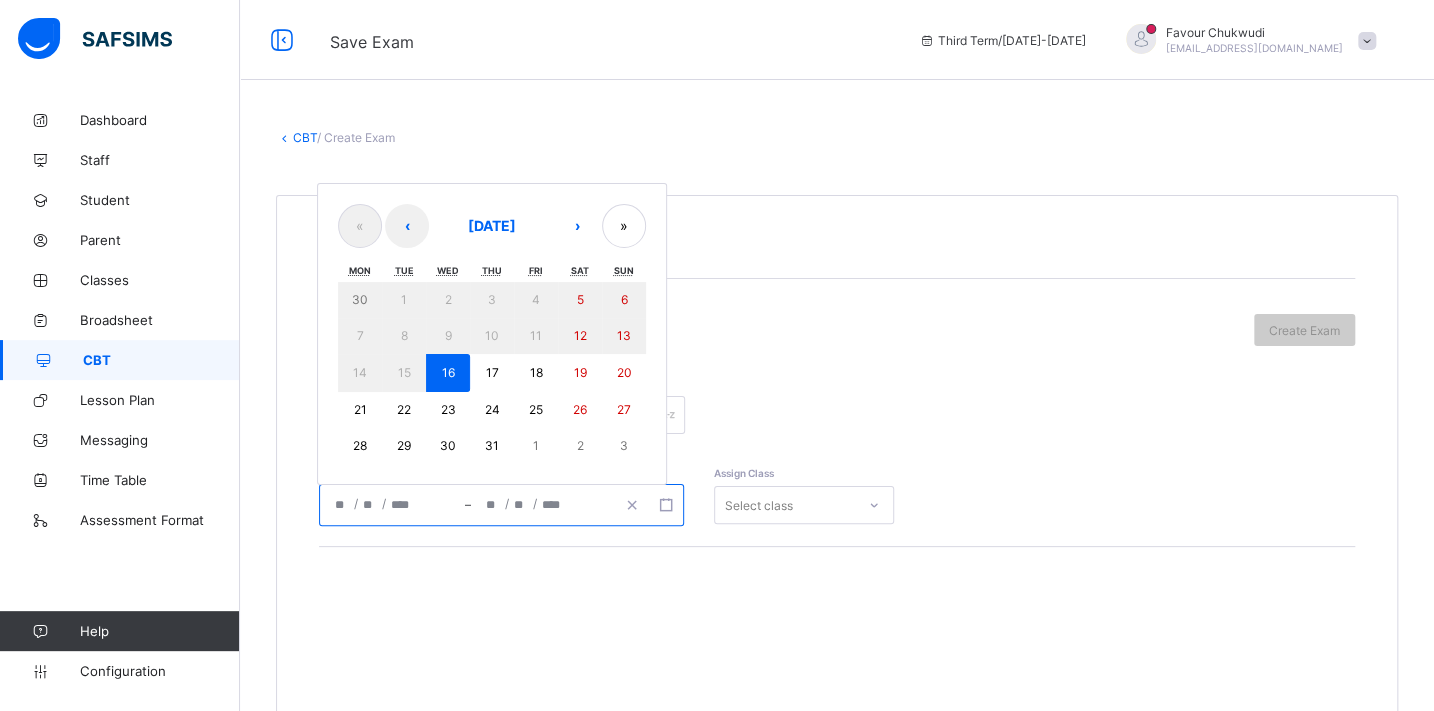 click on "16" at bounding box center (447, 372) 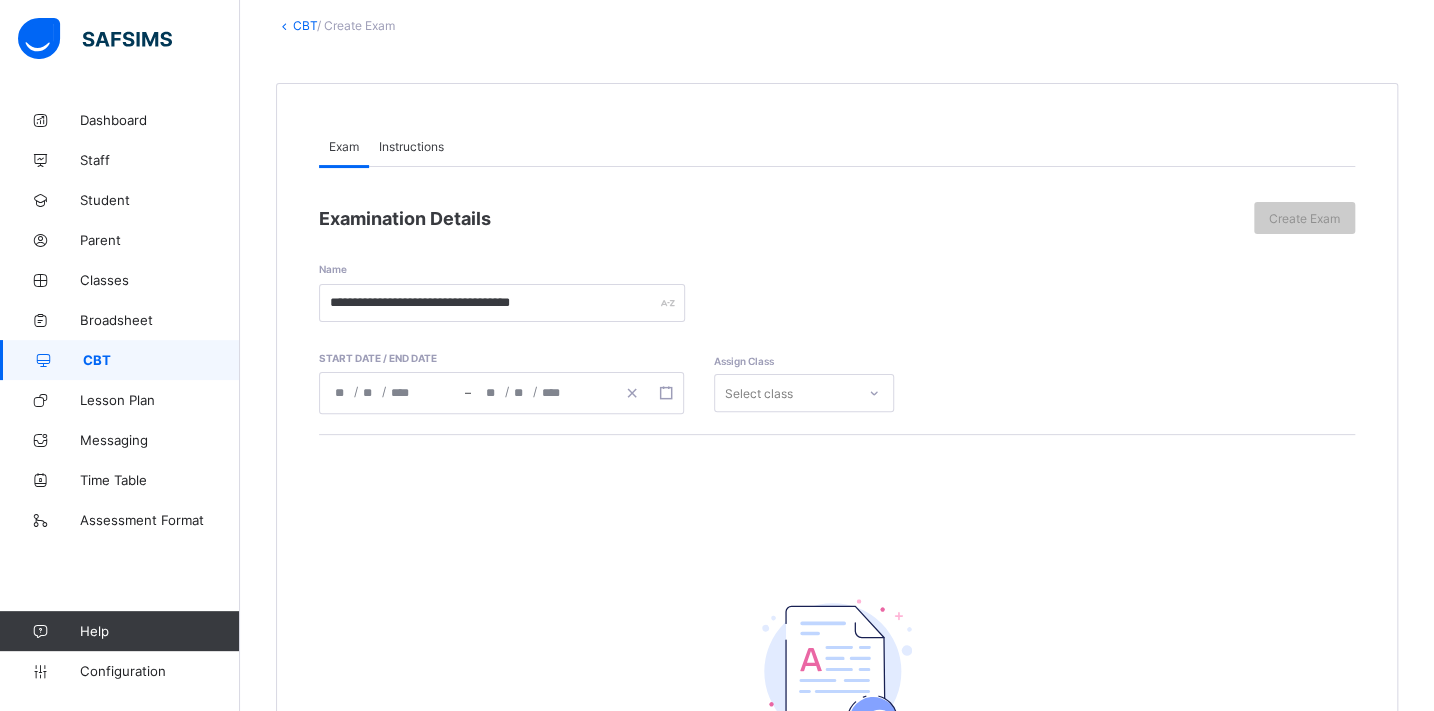 click on "Select class" at bounding box center (804, 393) 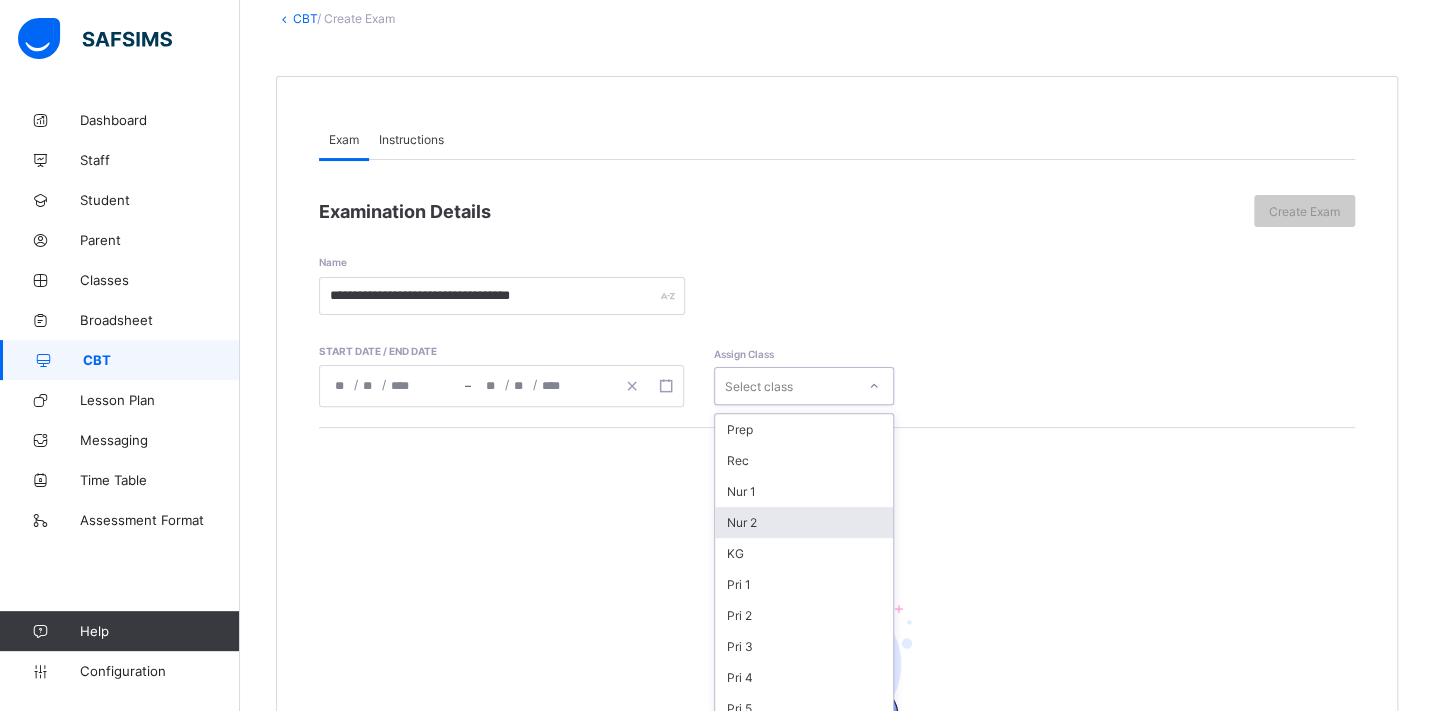 scroll, scrollTop: 130, scrollLeft: 0, axis: vertical 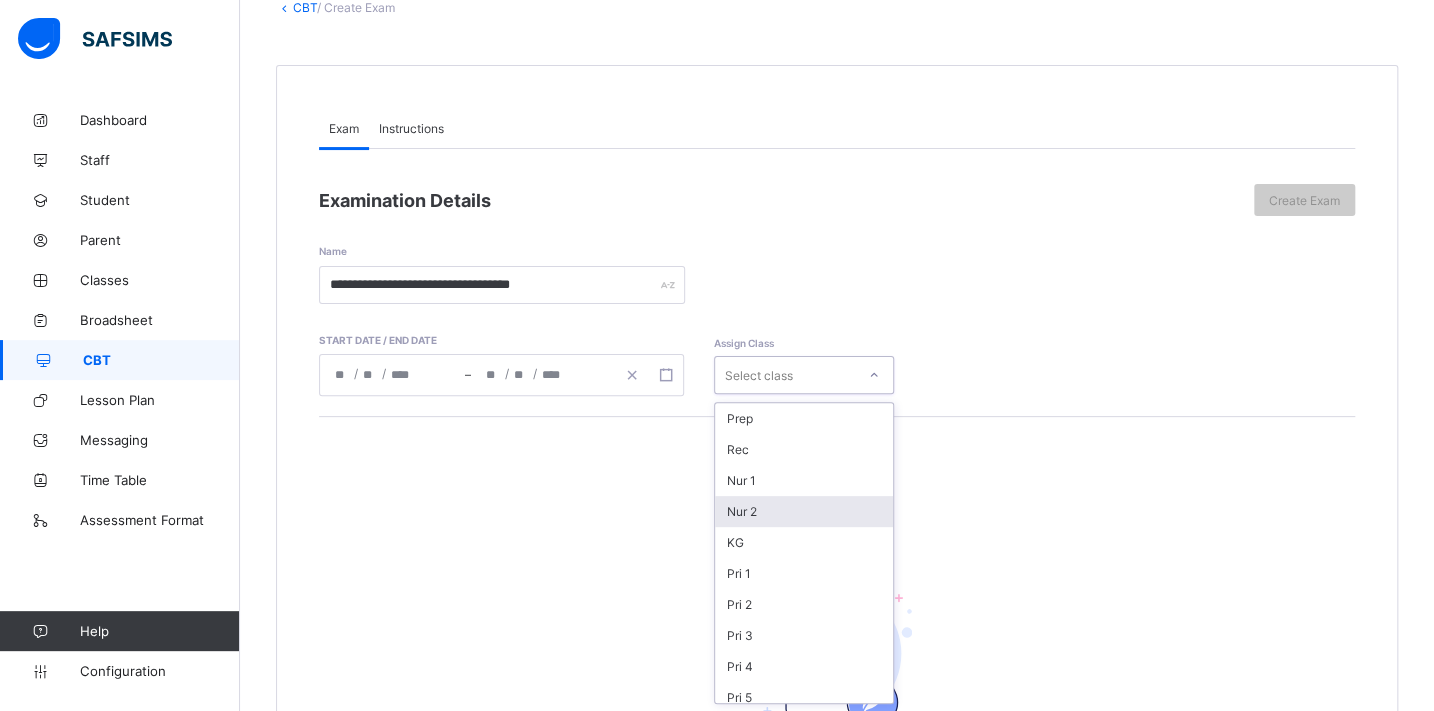 click on "Nur 2" at bounding box center [804, 511] 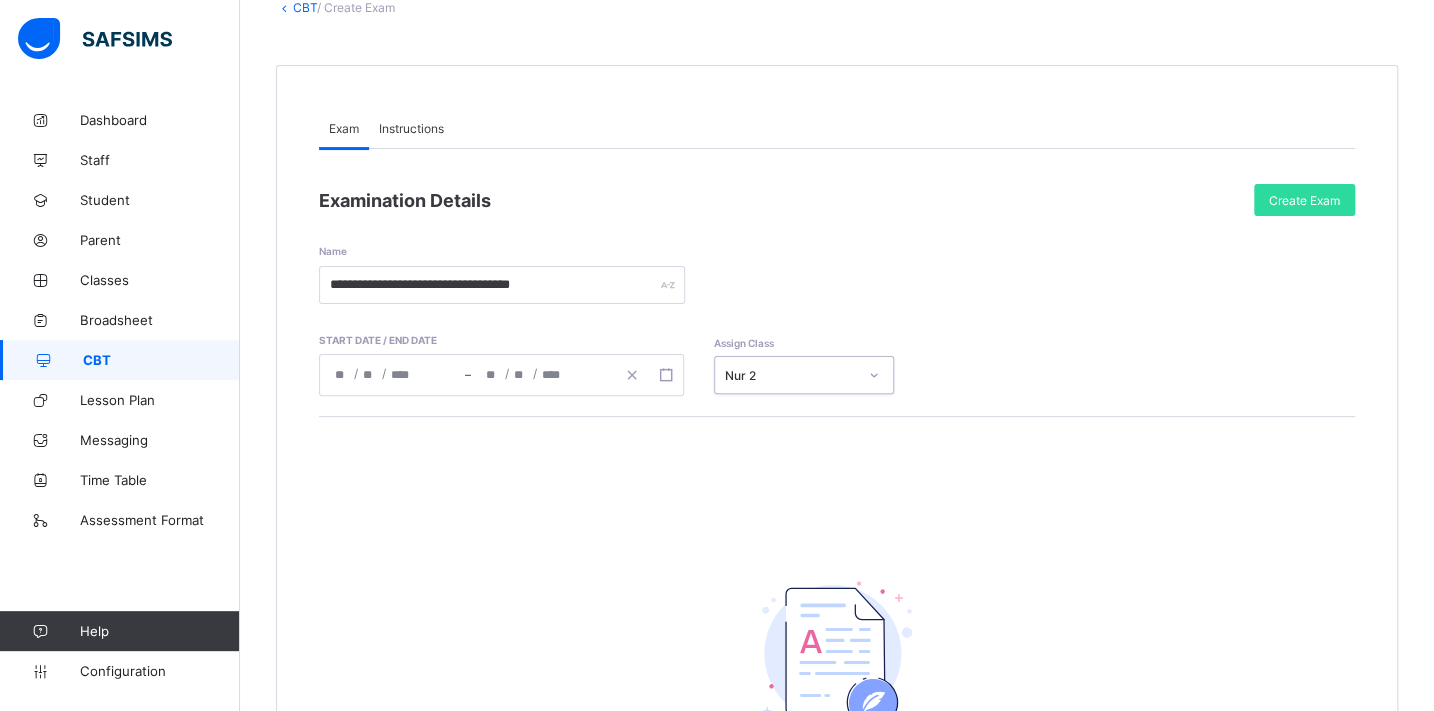 click on "Nur 2" at bounding box center [804, 375] 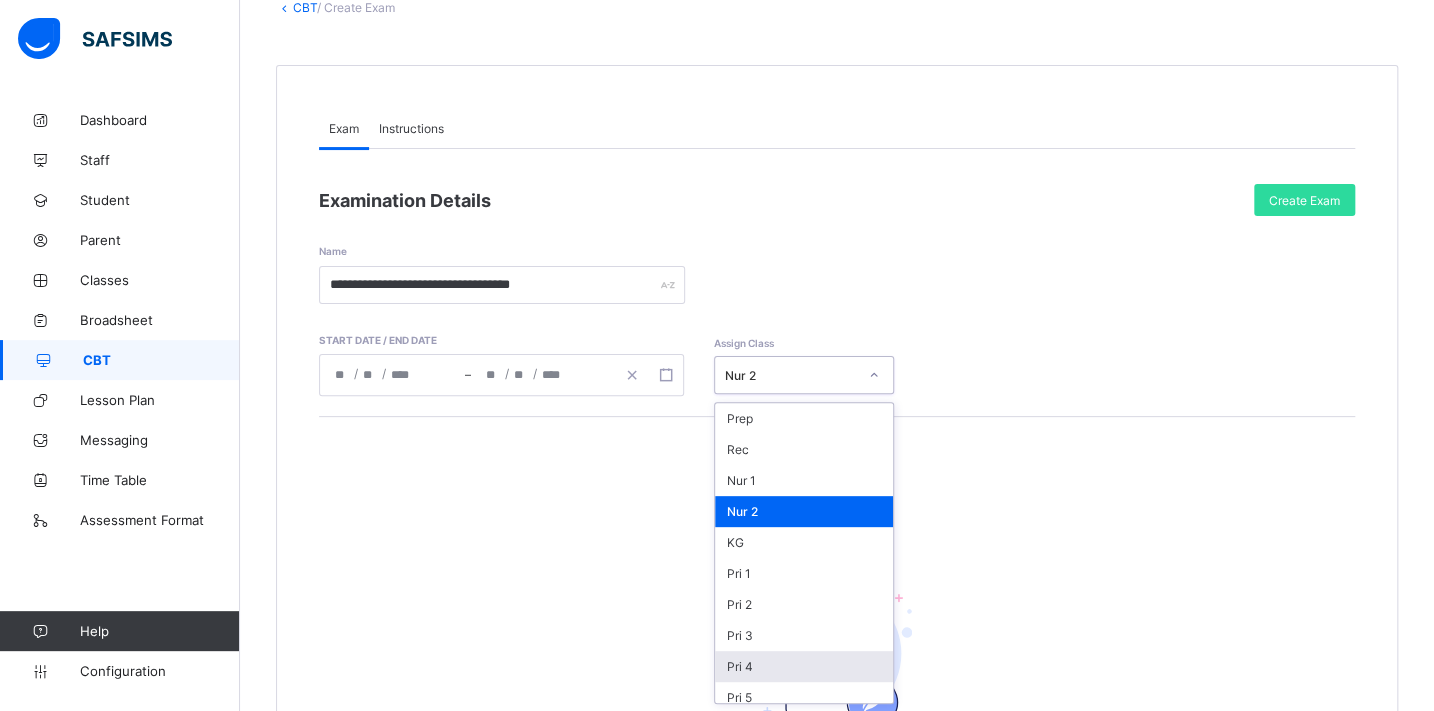 click on "Pri 4" at bounding box center [804, 666] 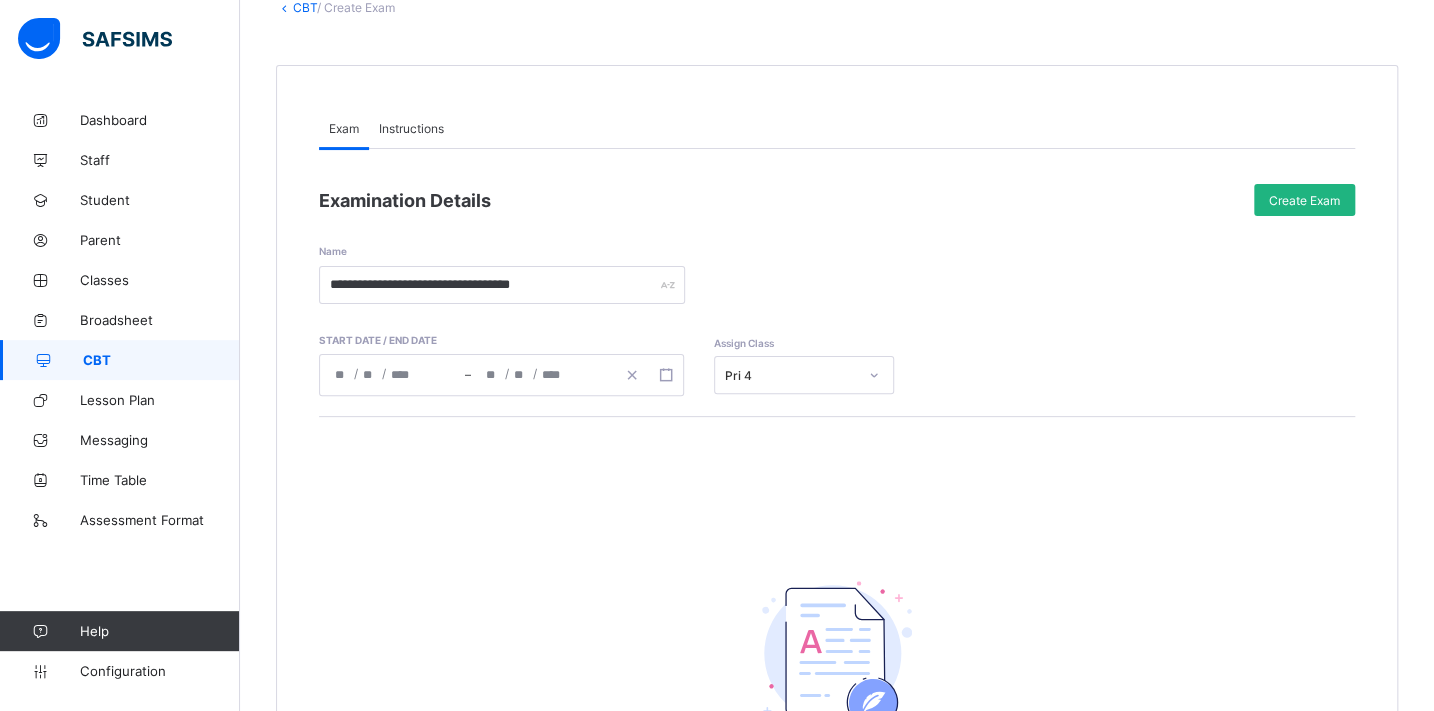 click on "Create Exam" at bounding box center (1304, 200) 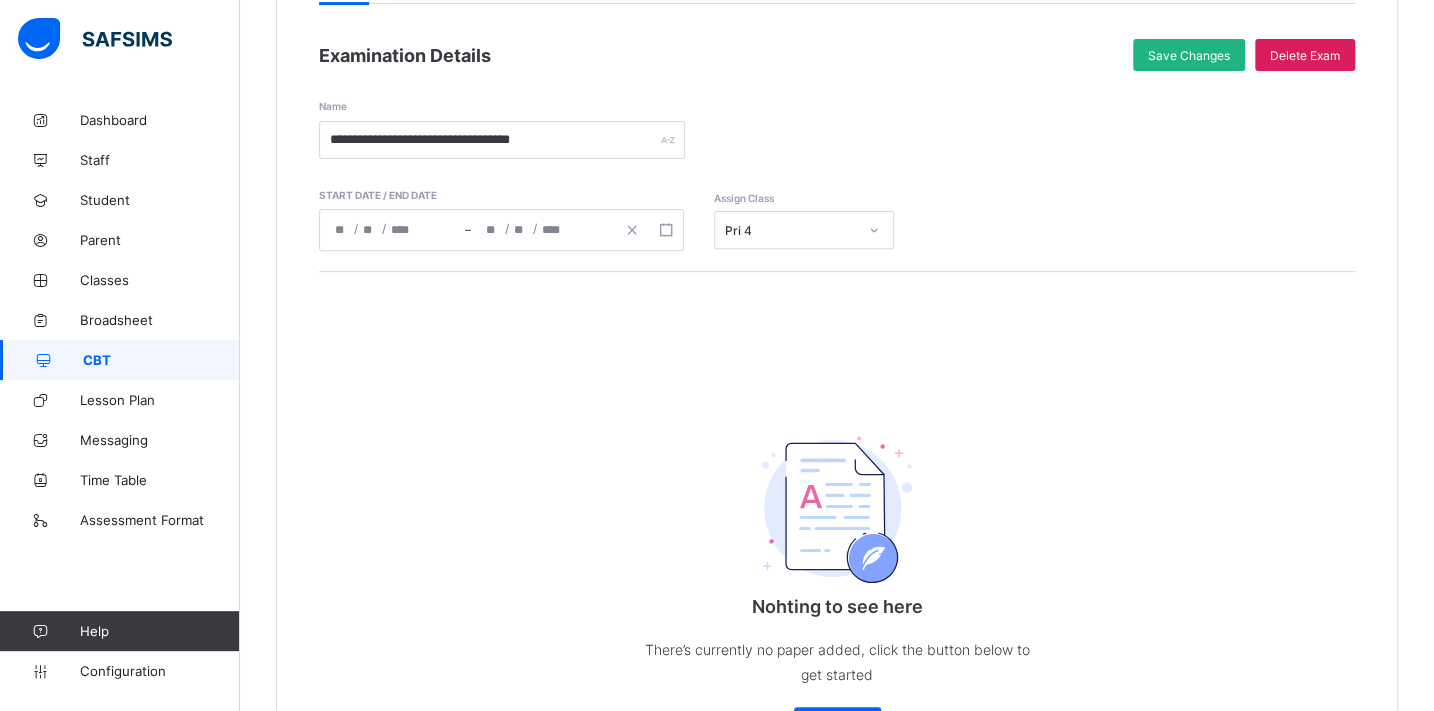 scroll, scrollTop: 311, scrollLeft: 0, axis: vertical 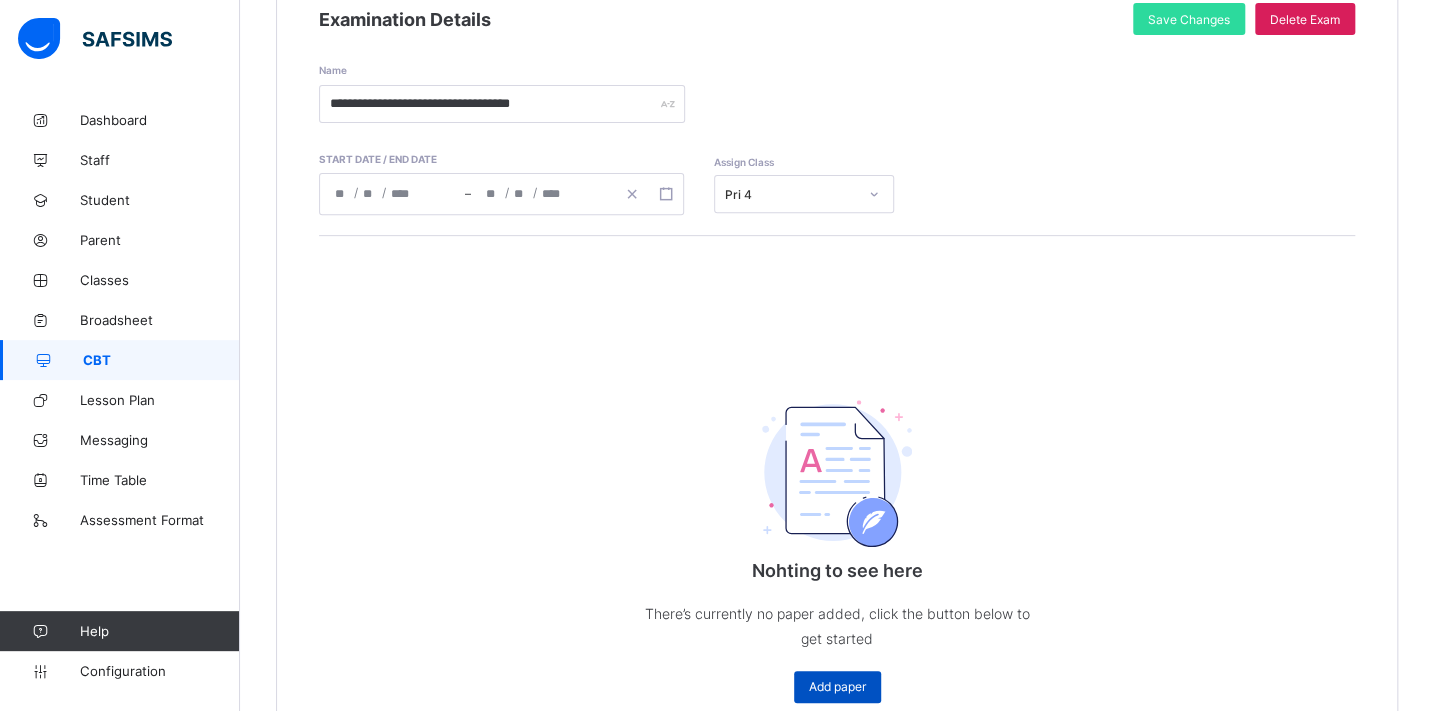 click on "Add paper" at bounding box center (837, 687) 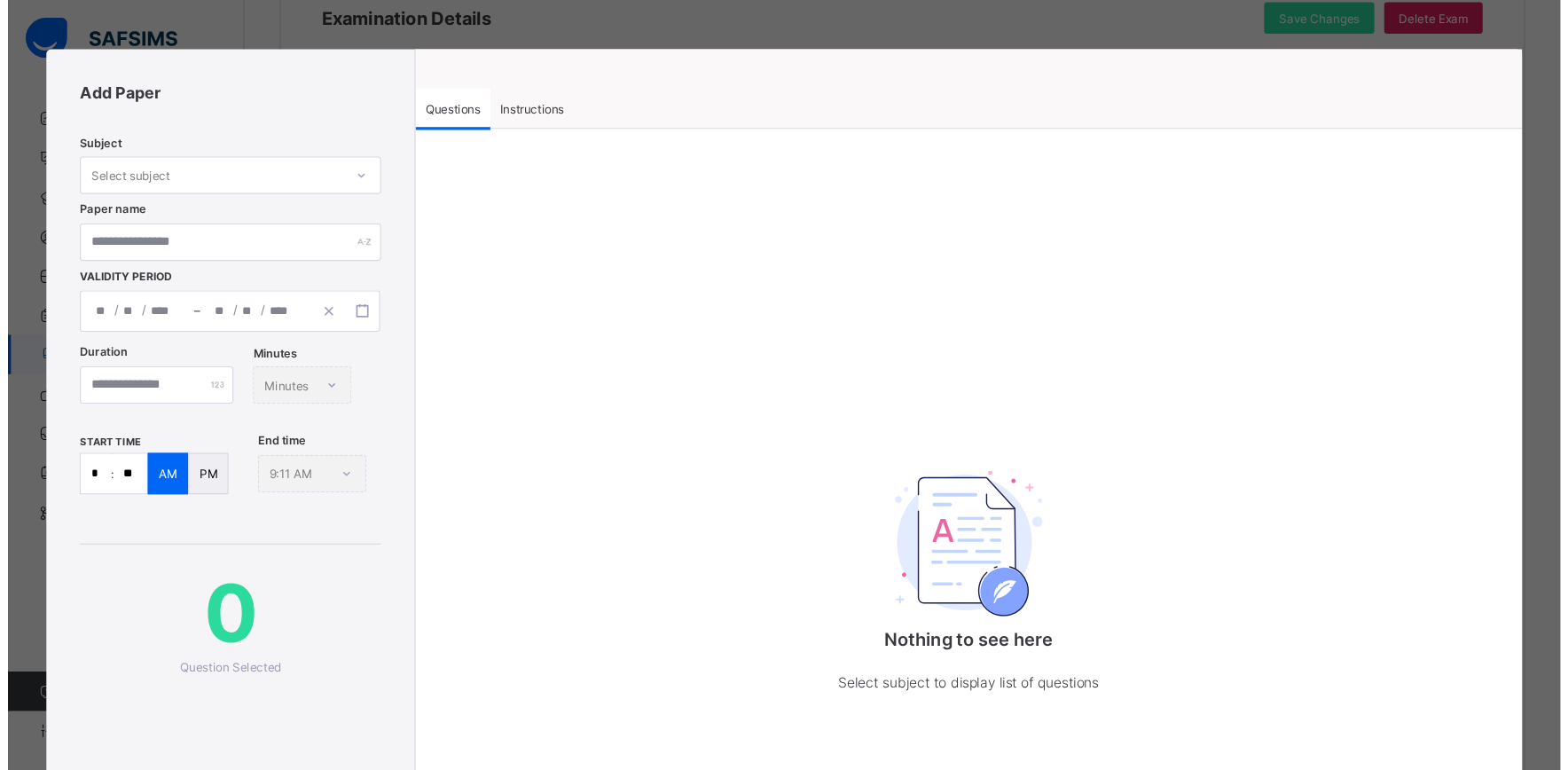 scroll, scrollTop: 269, scrollLeft: 0, axis: vertical 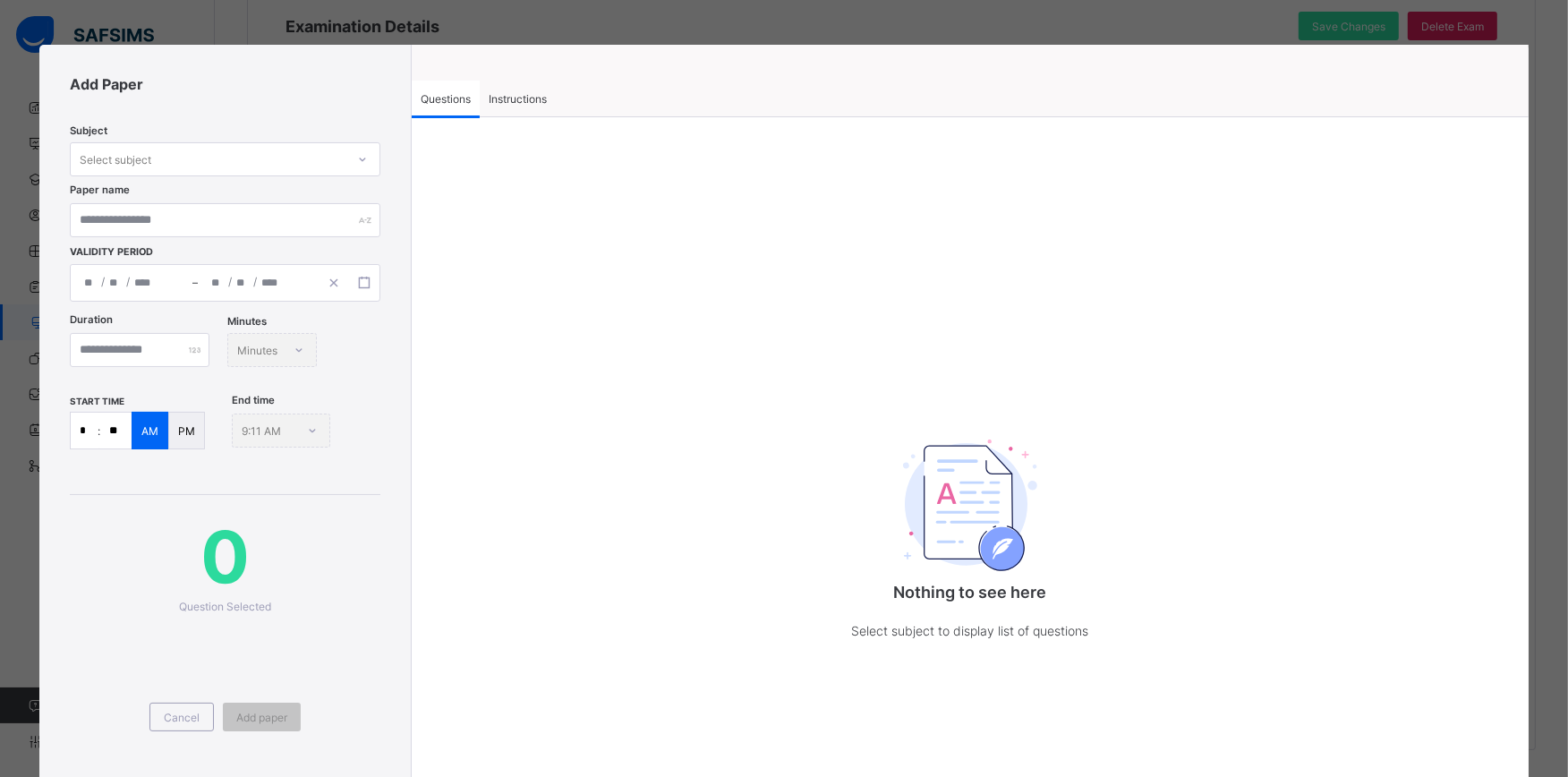 click on "Instructions" at bounding box center (517, 98) 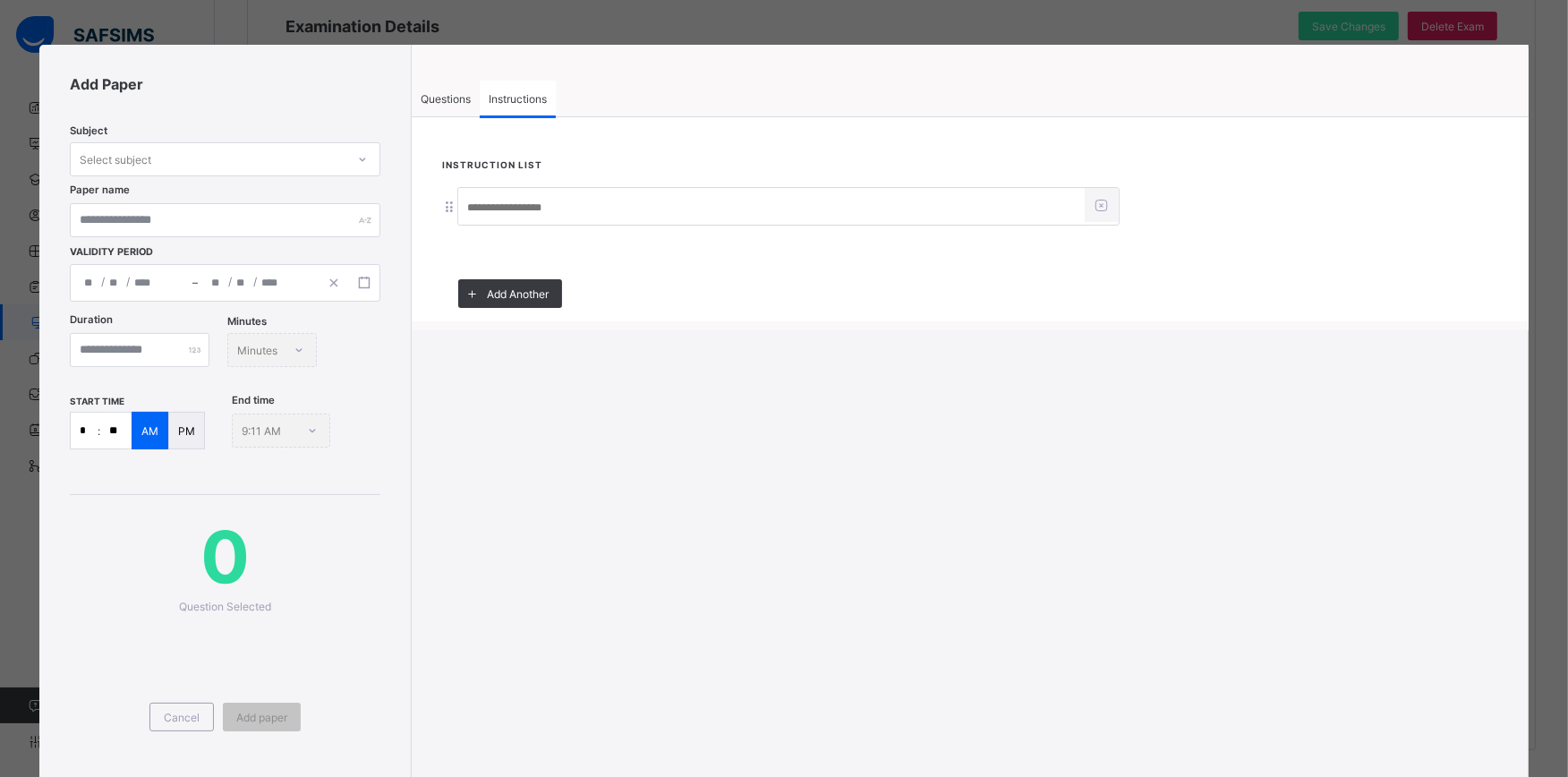click at bounding box center [771, 208] 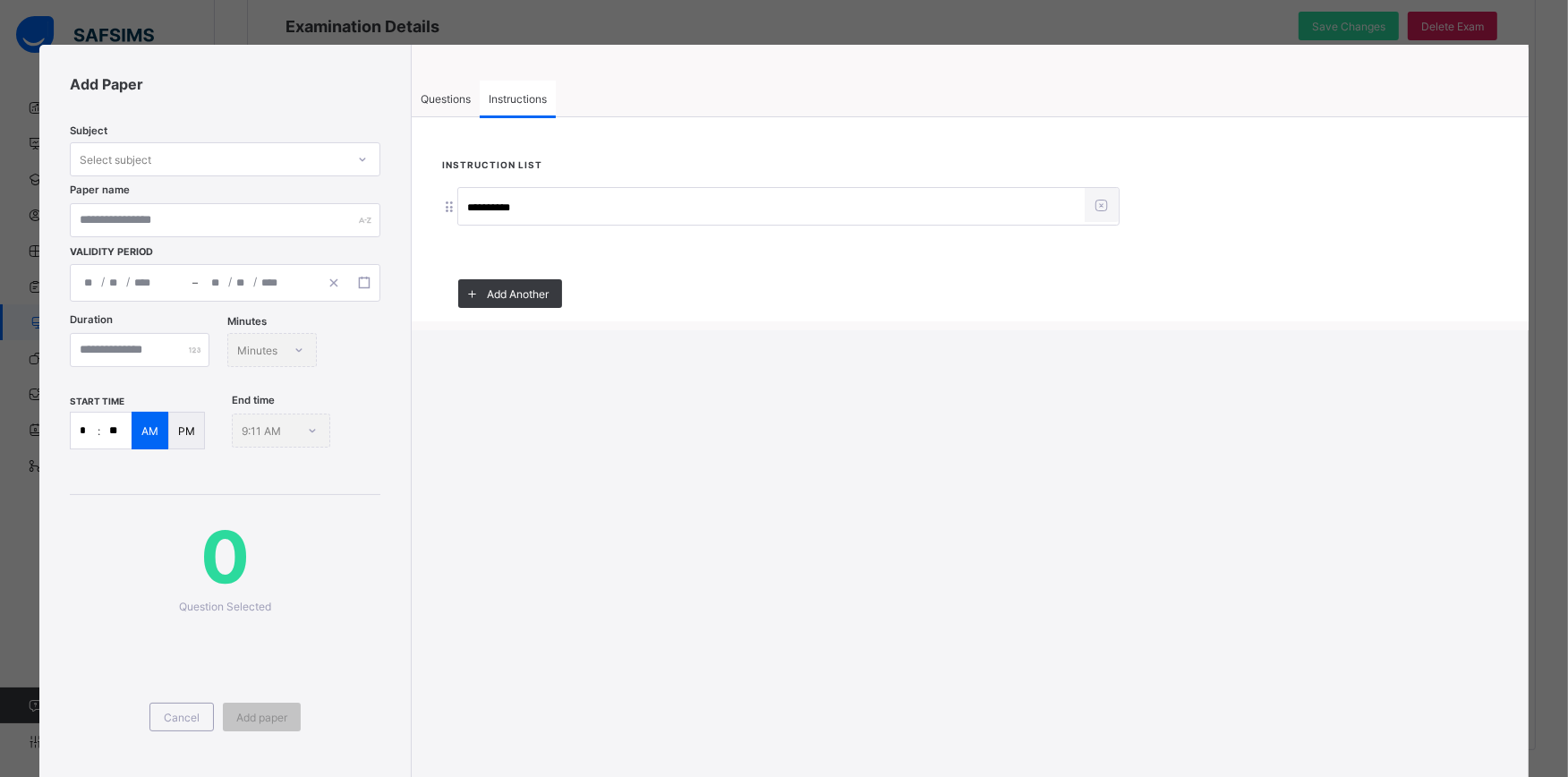 type on "**********" 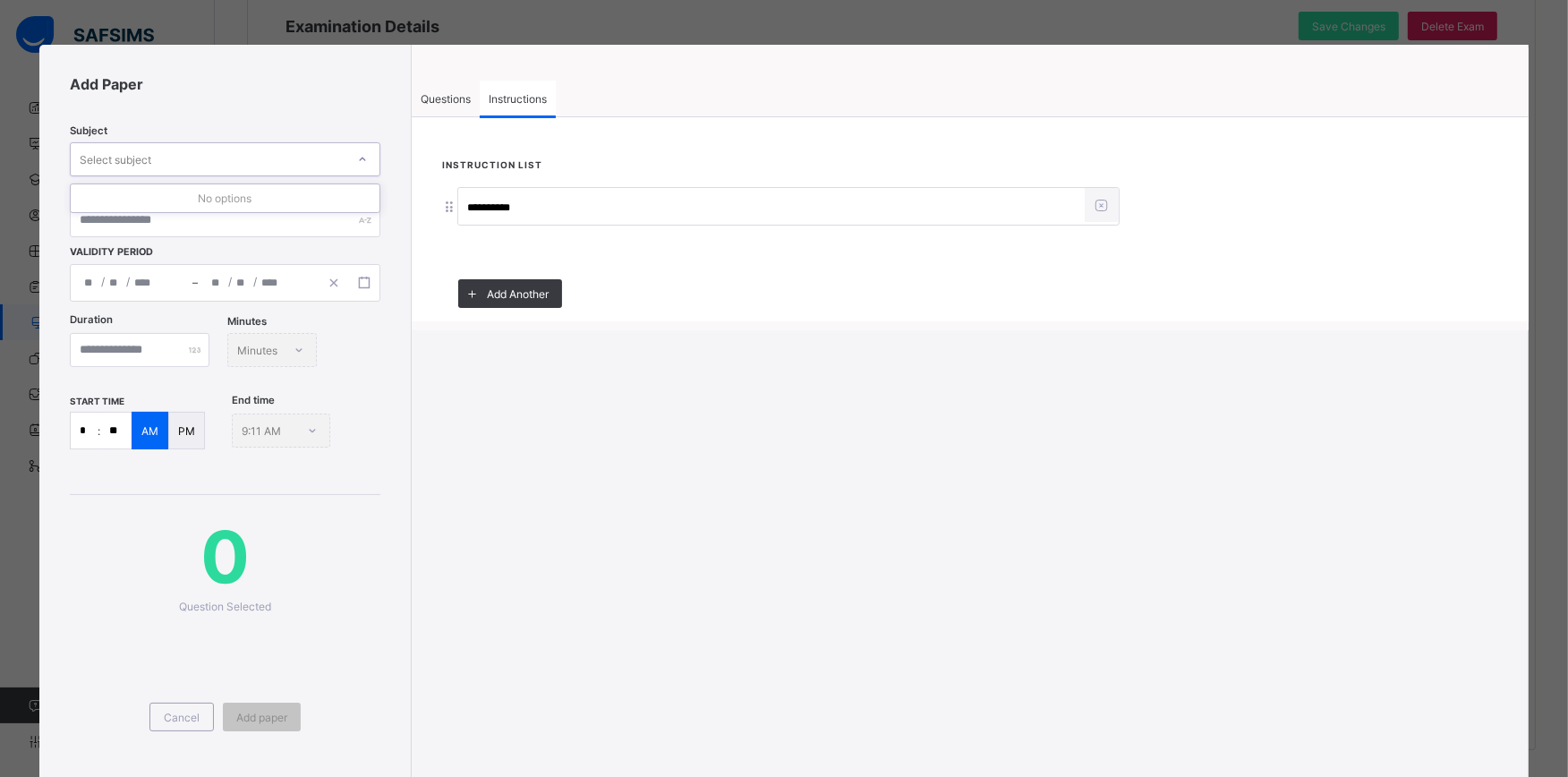 click on "Select subject" at bounding box center (208, 159) 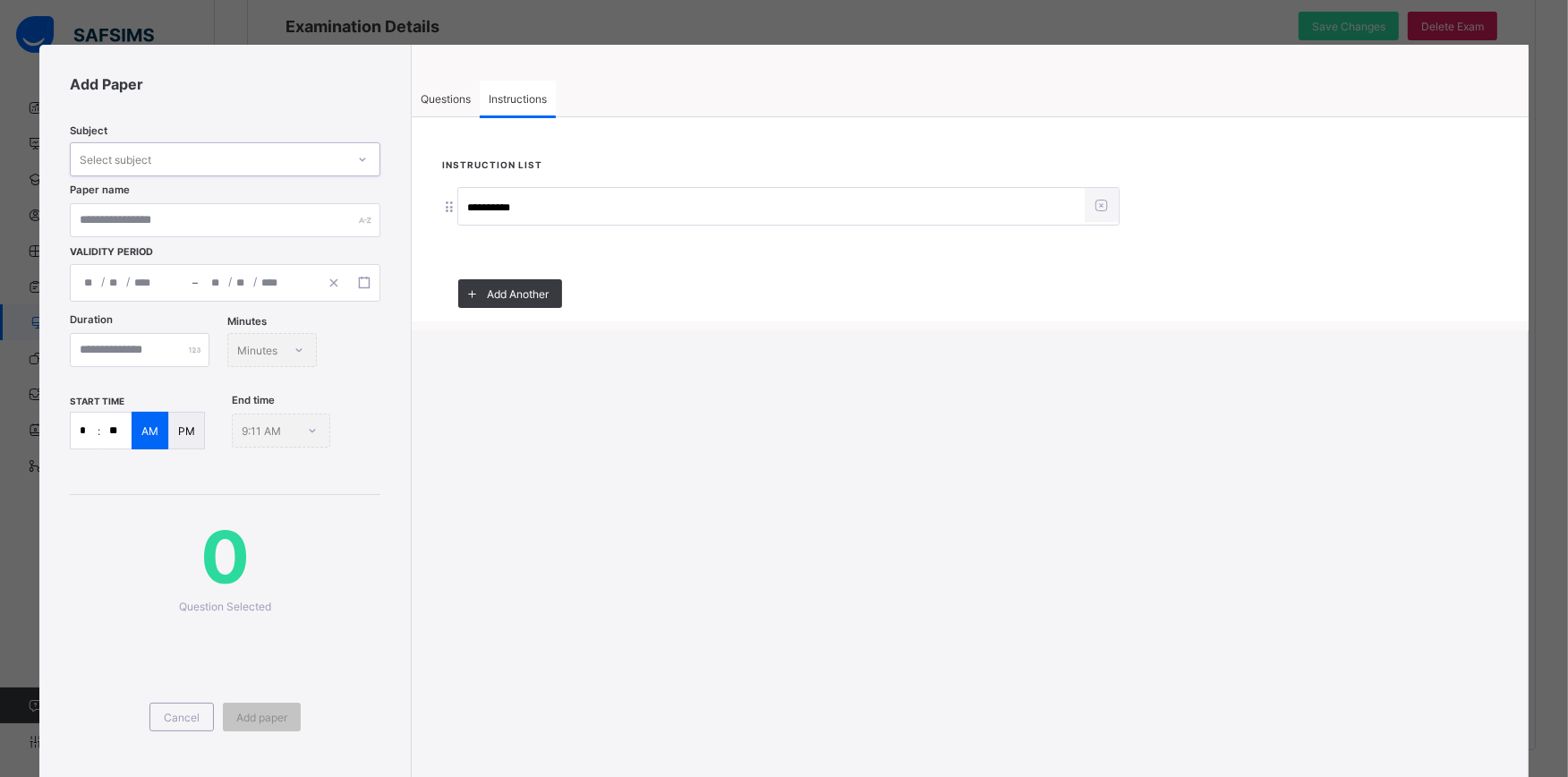 click on "Select subject" at bounding box center (208, 159) 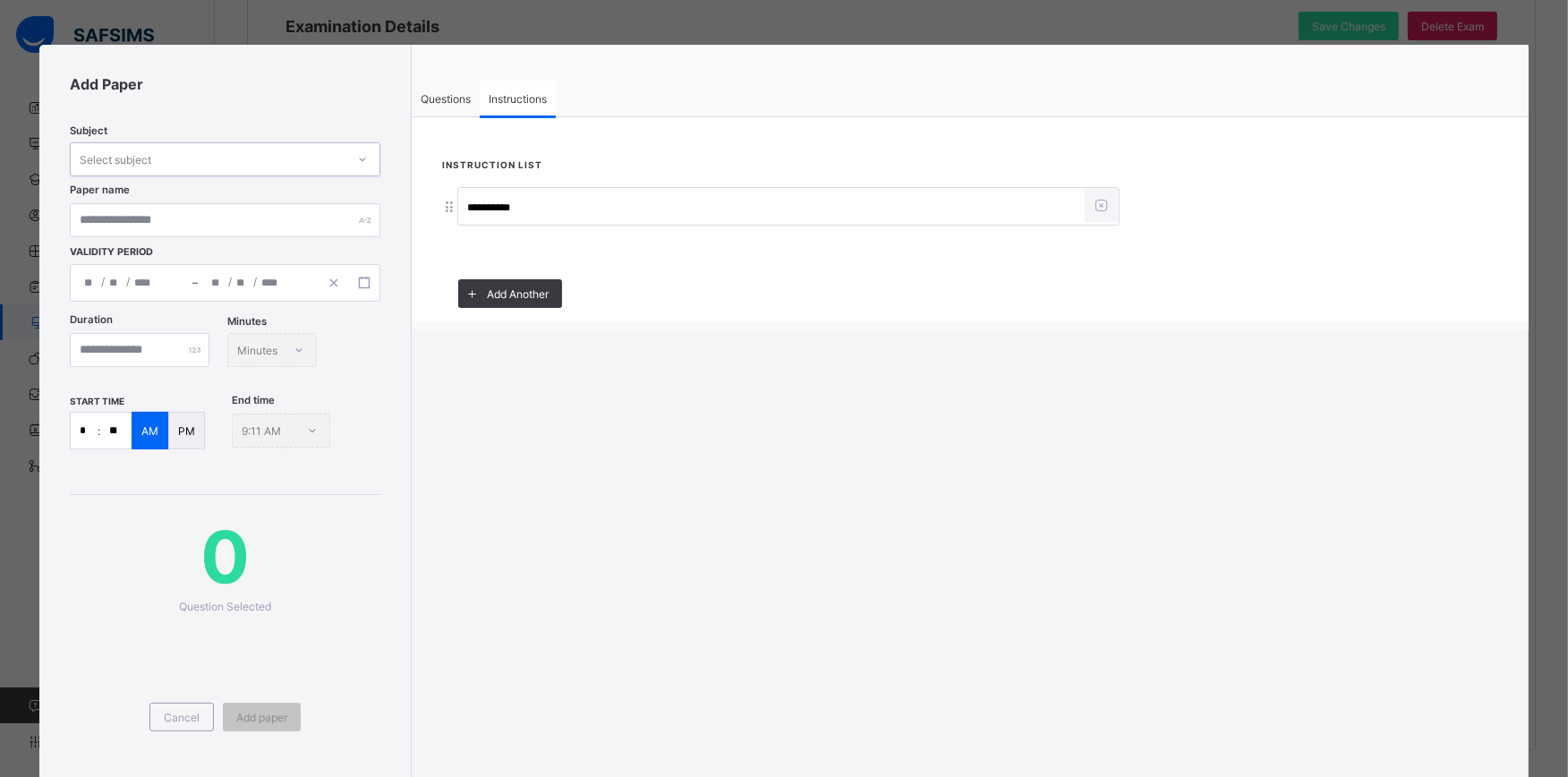 click on "Questions" at bounding box center (446, 98) 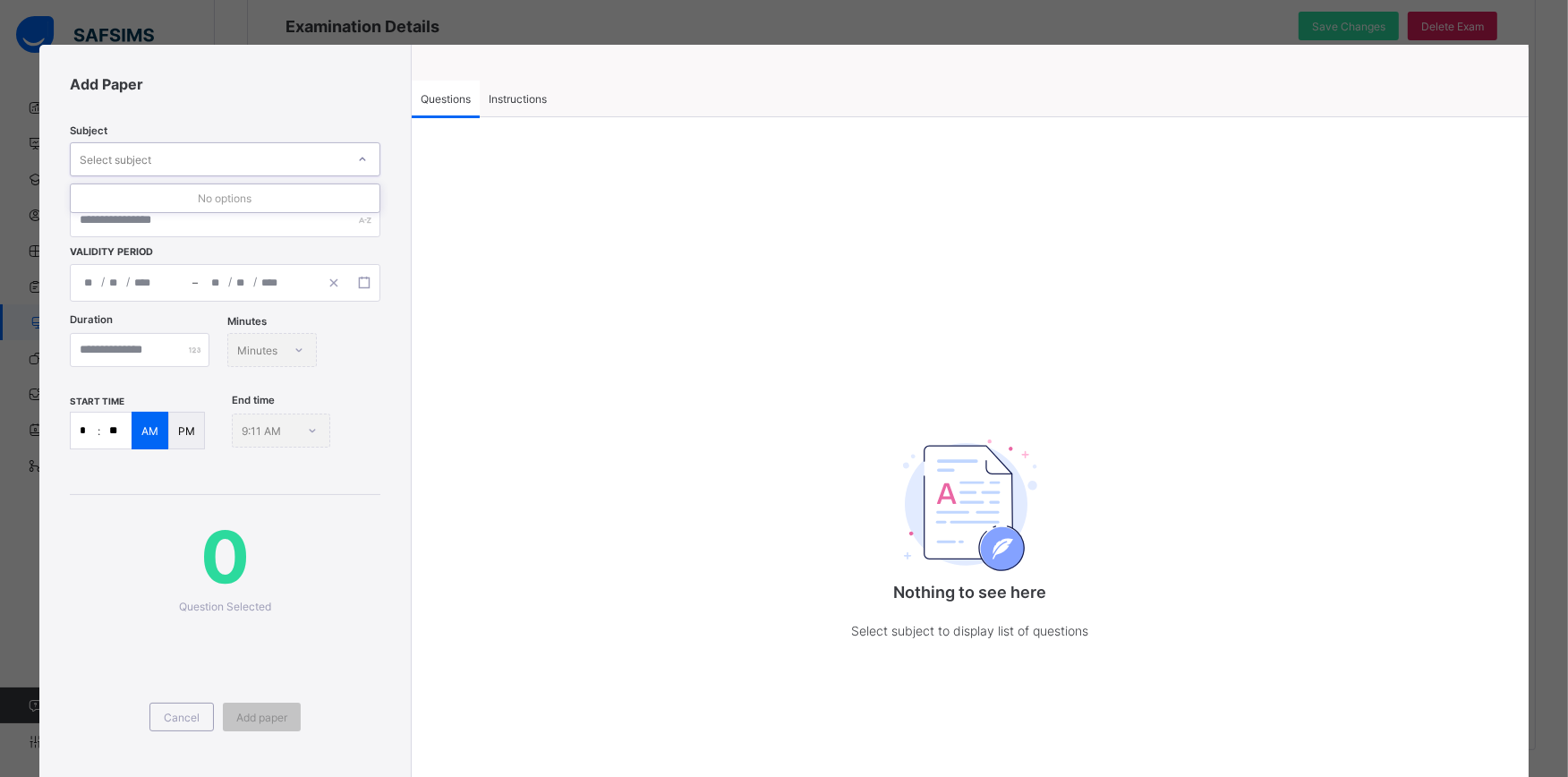 click on "Select subject" at bounding box center [208, 159] 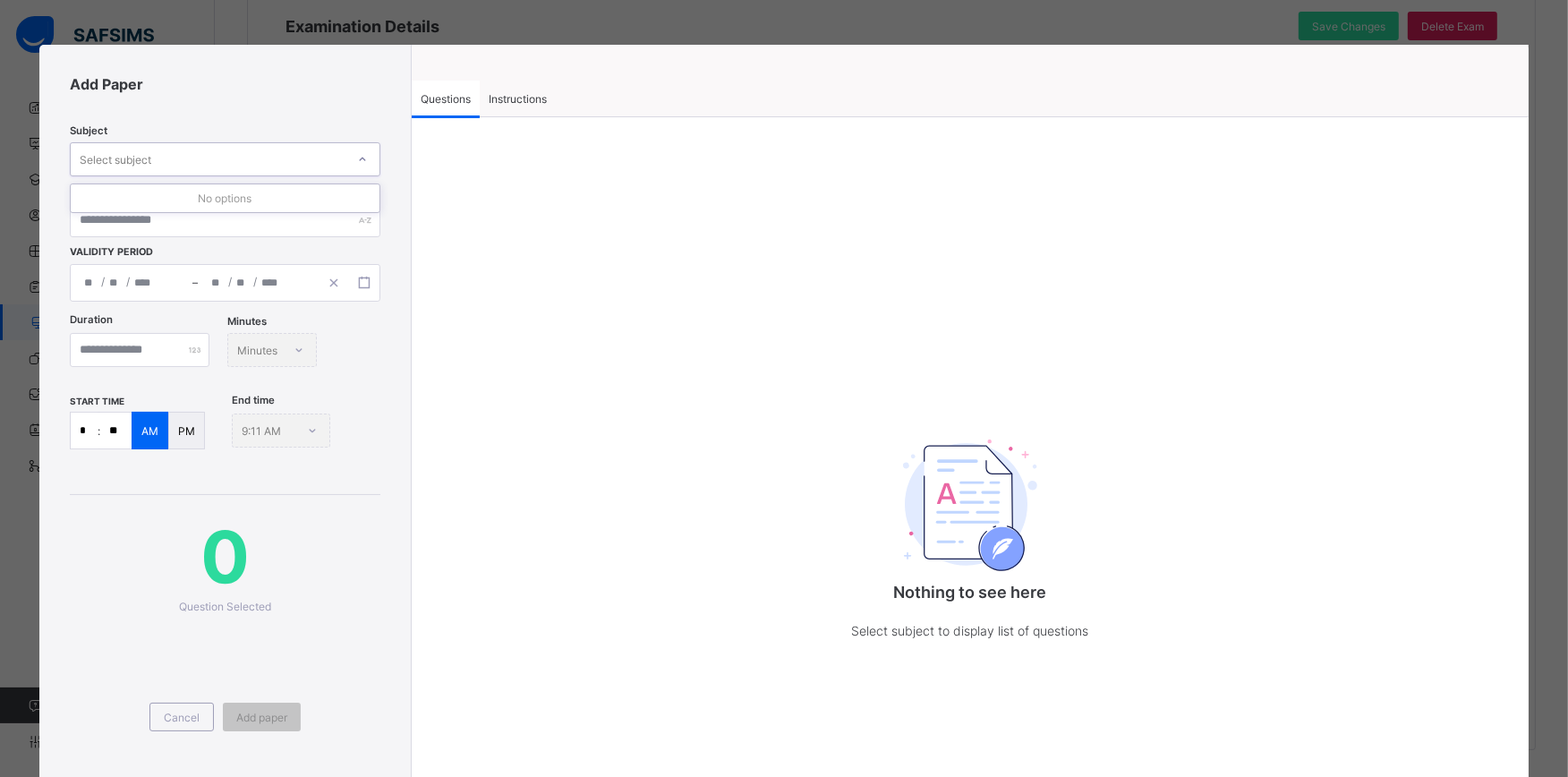 click on "Select subject" at bounding box center (208, 159) 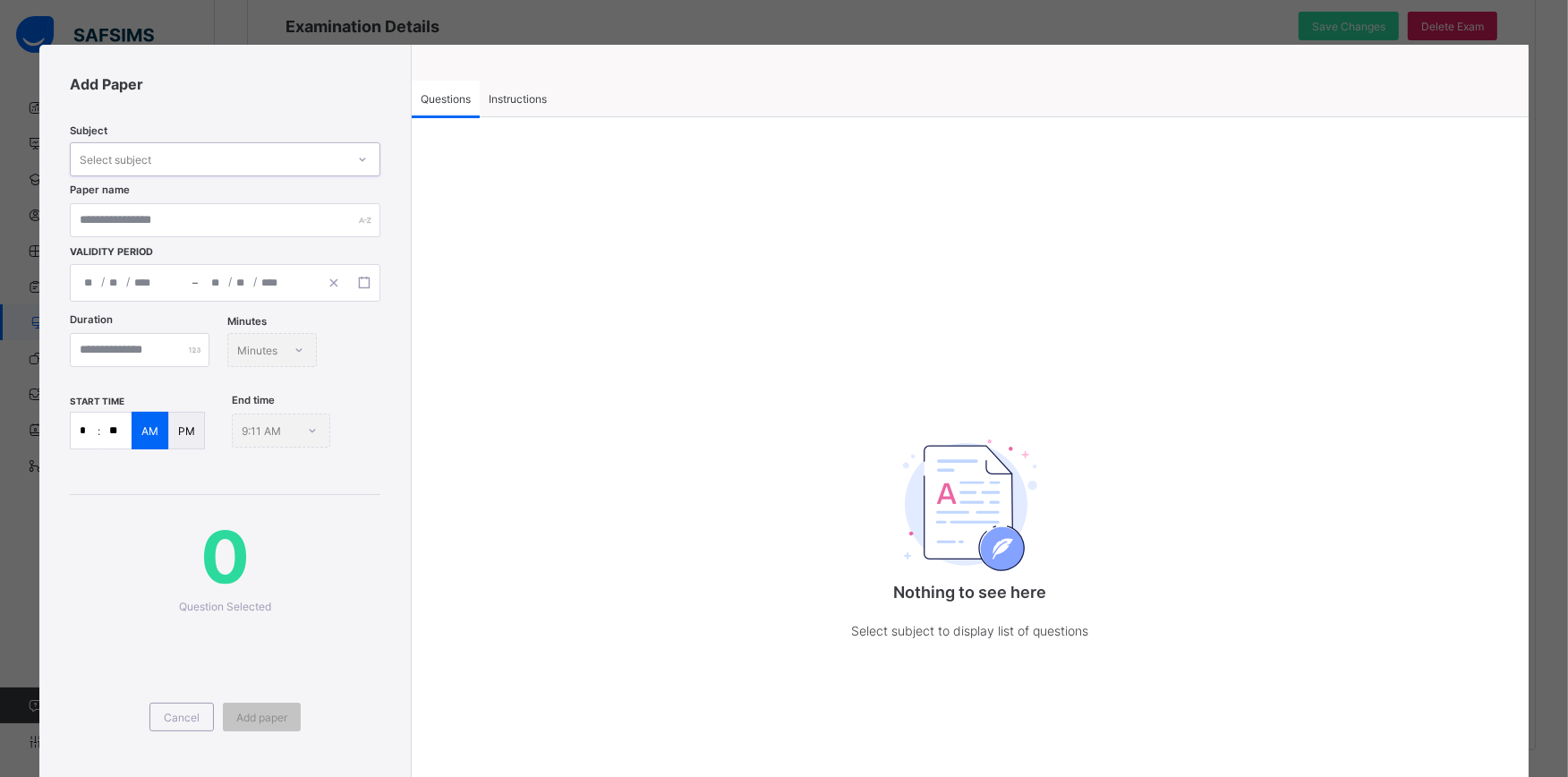 drag, startPoint x: 317, startPoint y: 152, endPoint x: 135, endPoint y: 346, distance: 266.00752 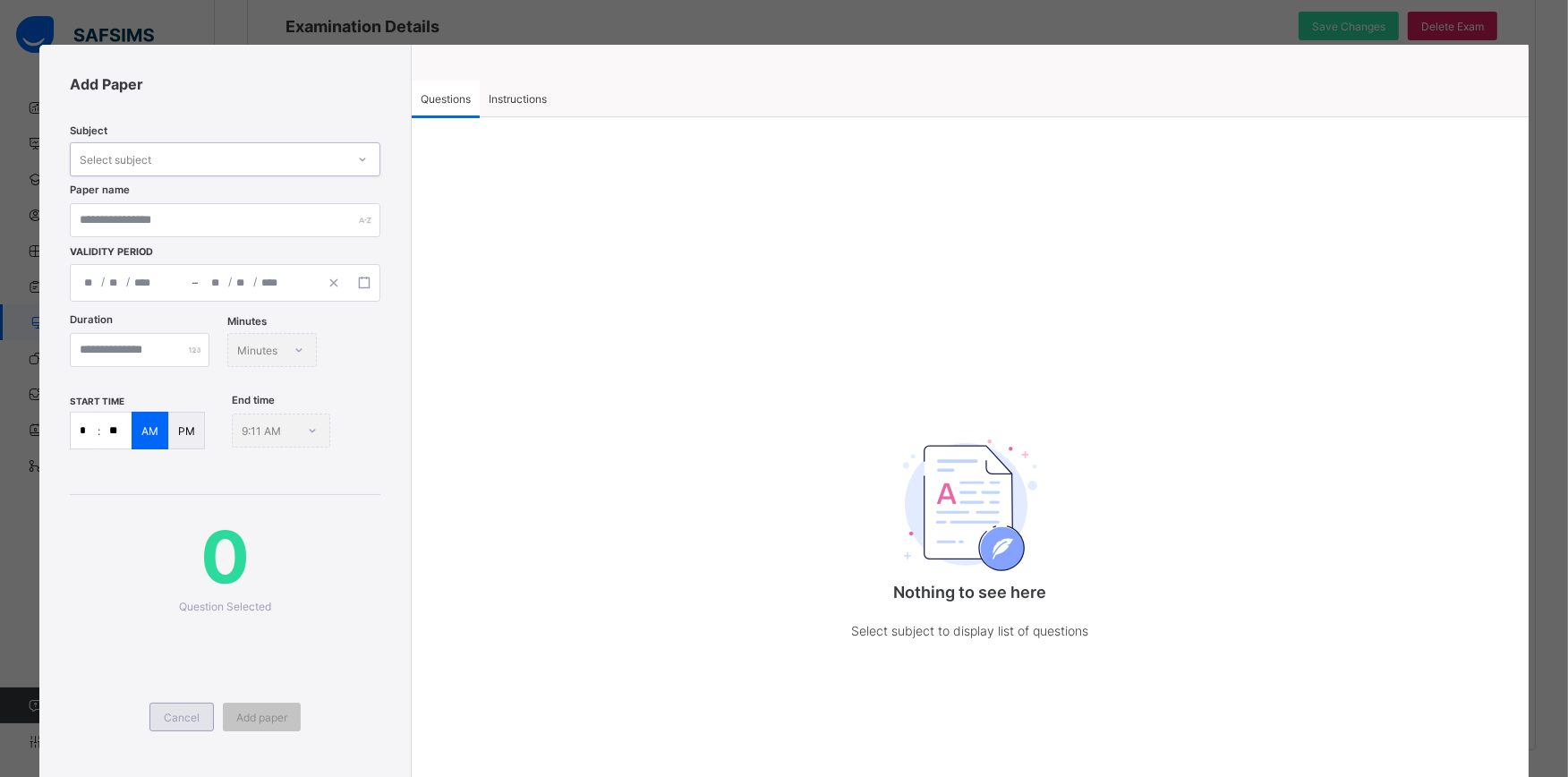 click on "Cancel" at bounding box center [182, 717] 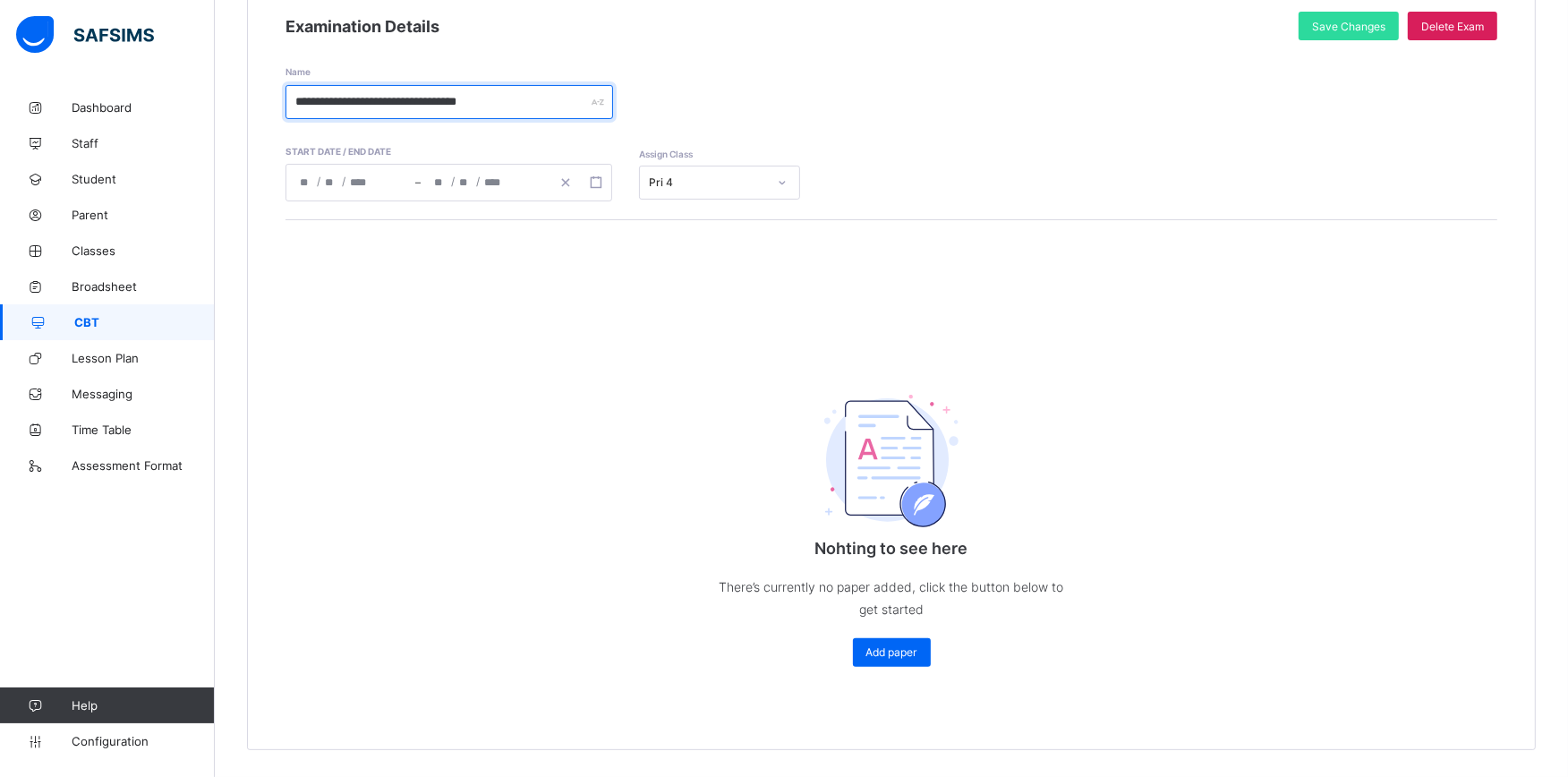 click on "**********" at bounding box center (449, 102) 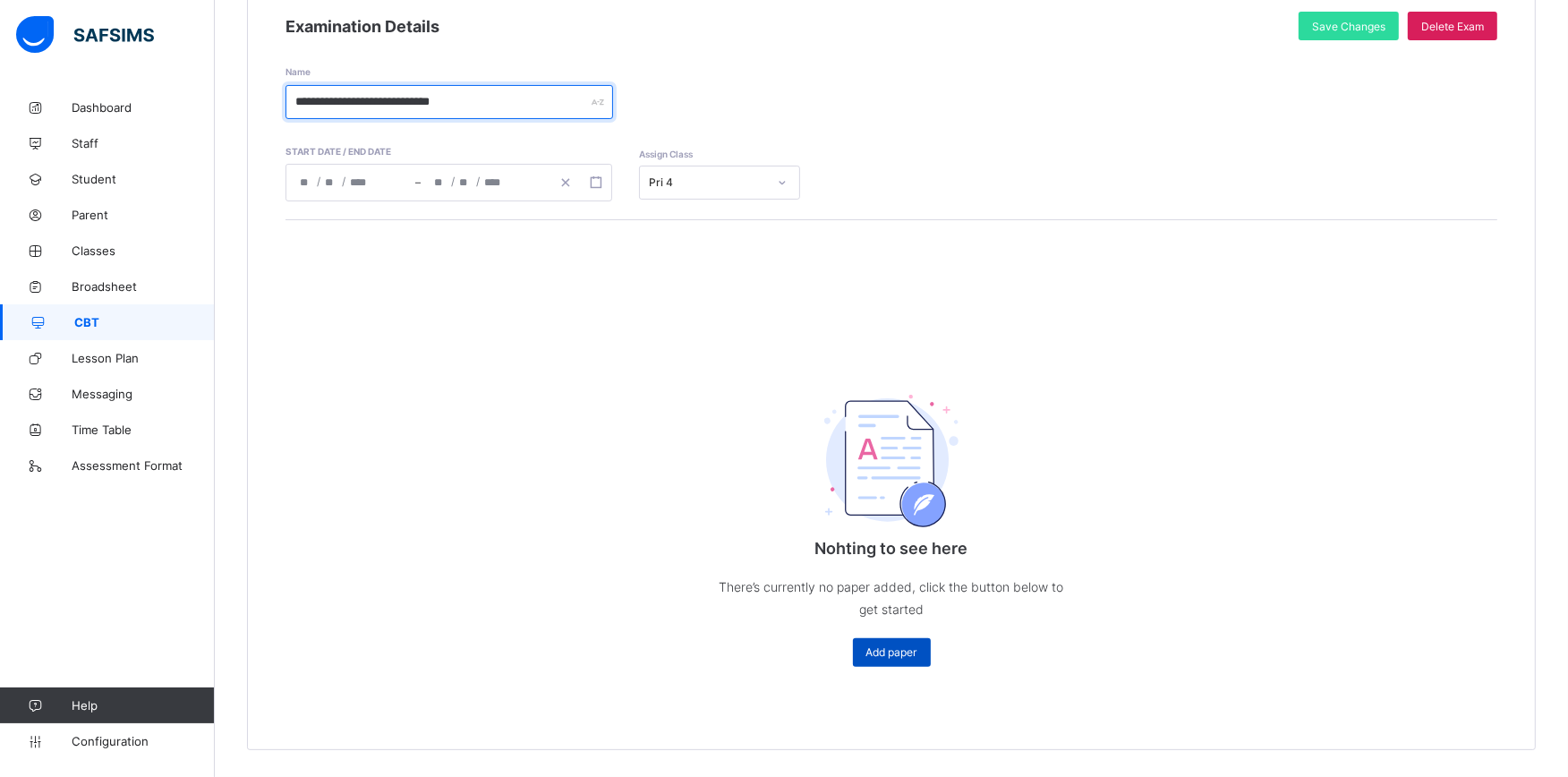 type on "**********" 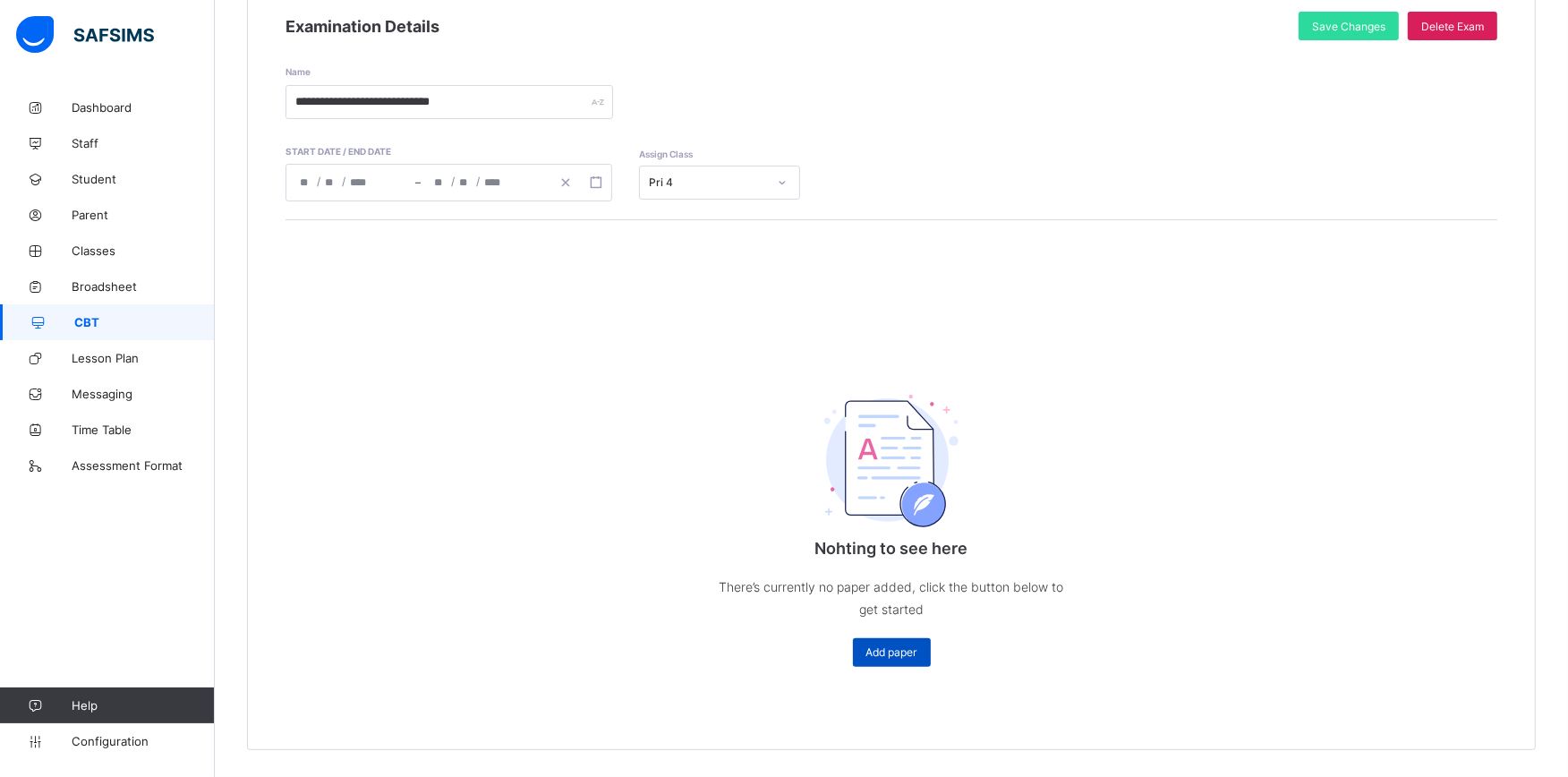 click on "Add paper" at bounding box center (891, 653) 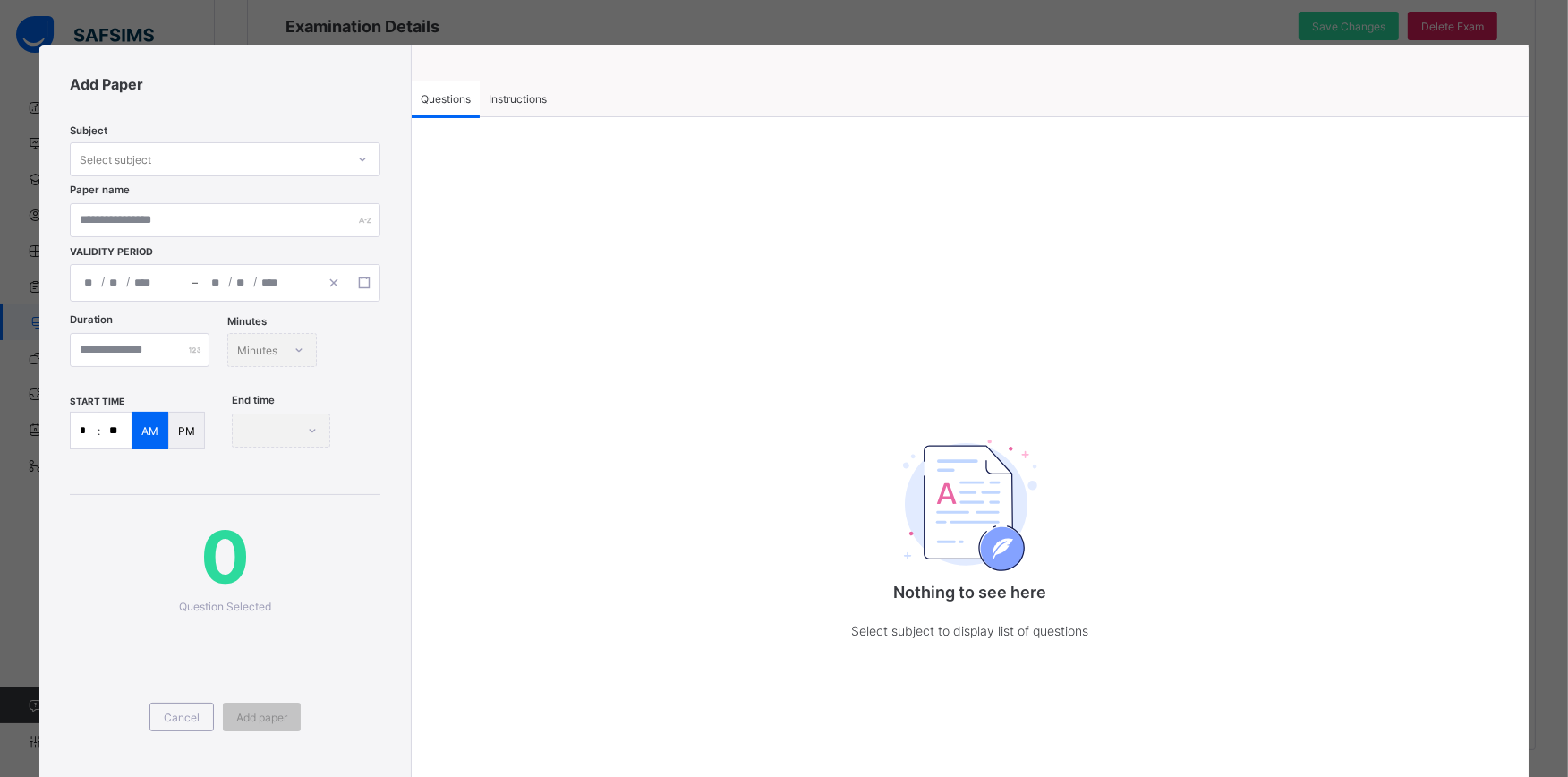 click on "Instructions" at bounding box center [517, 98] 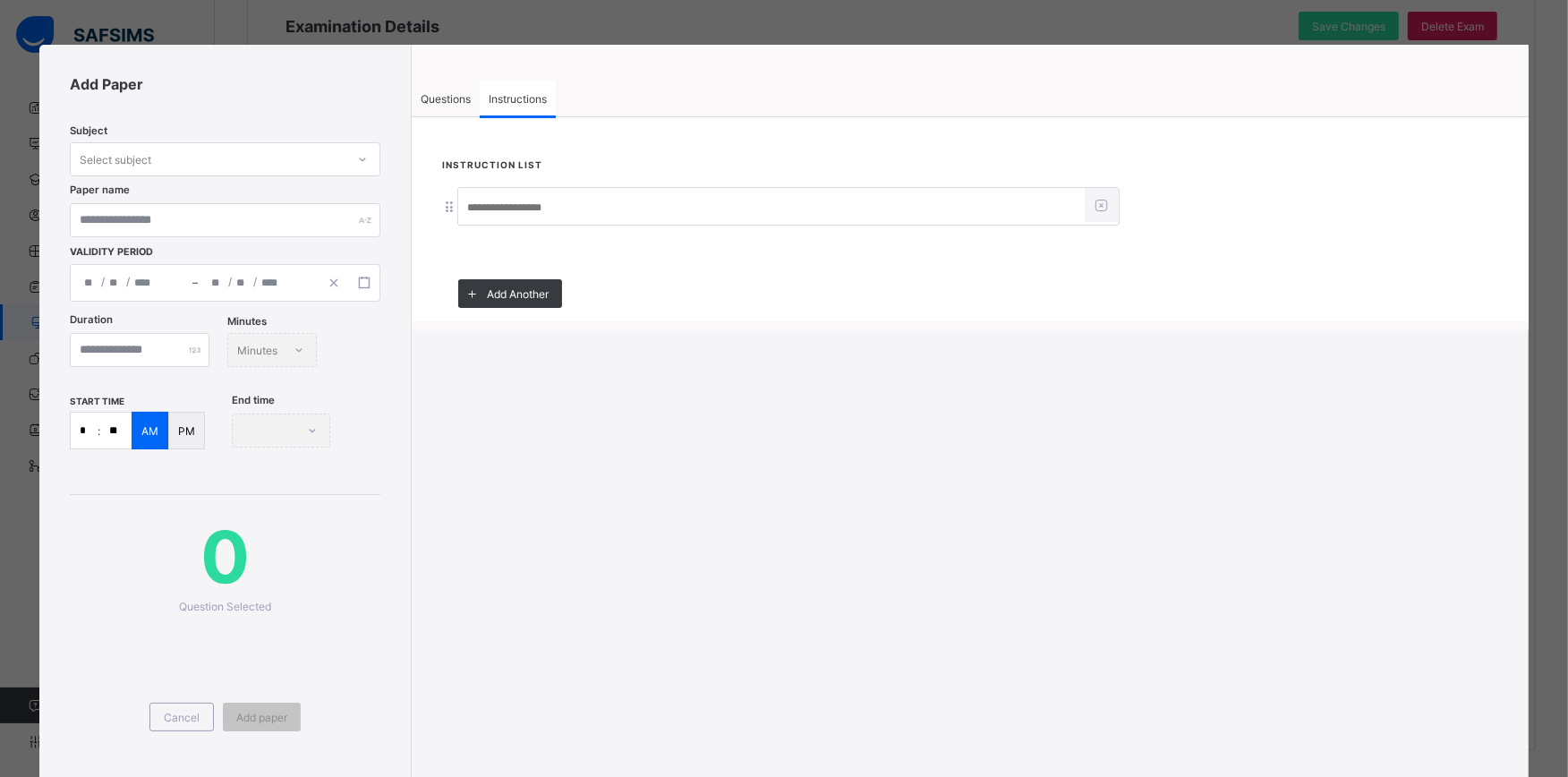 click at bounding box center [771, 208] 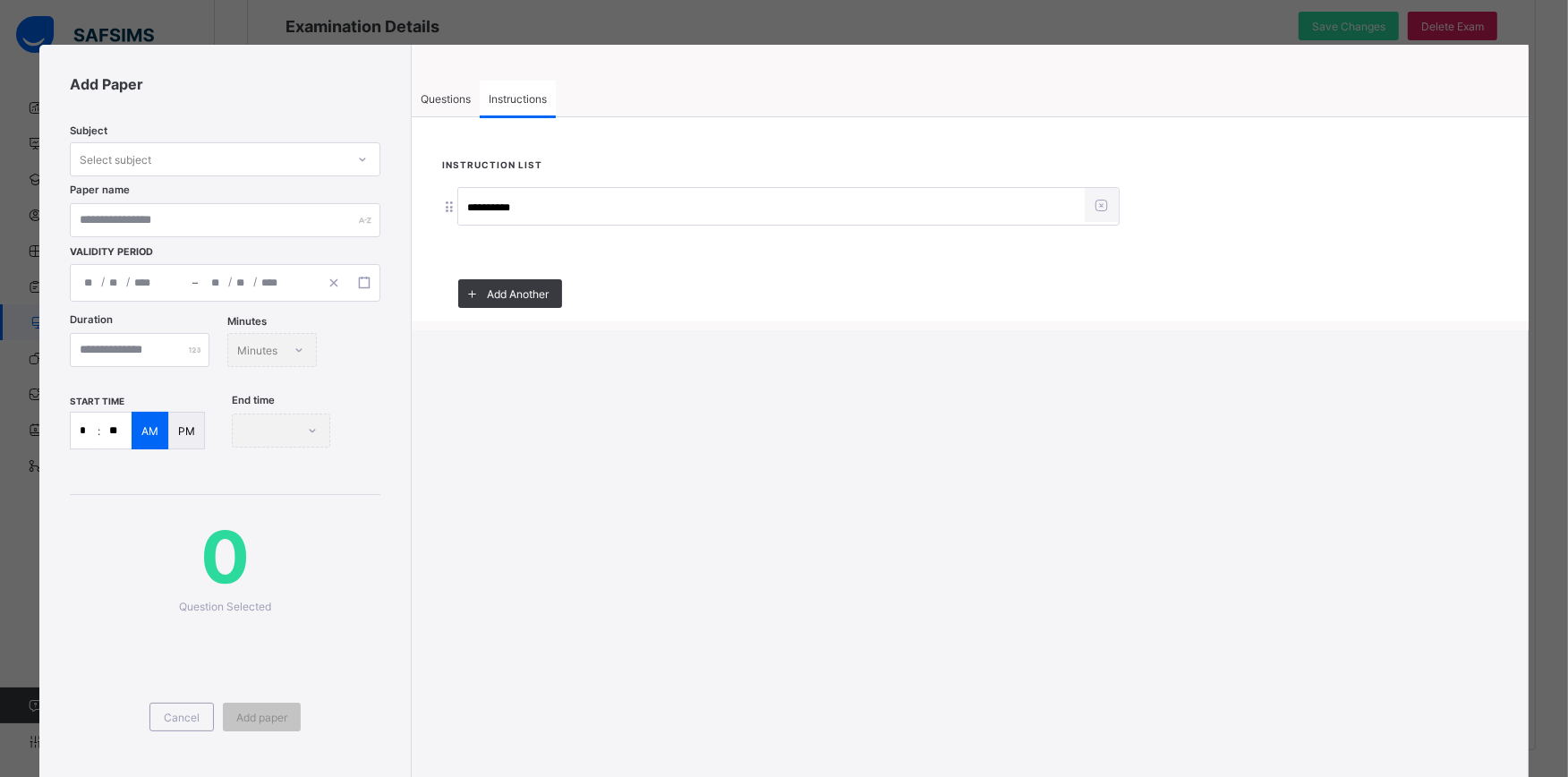 type on "**********" 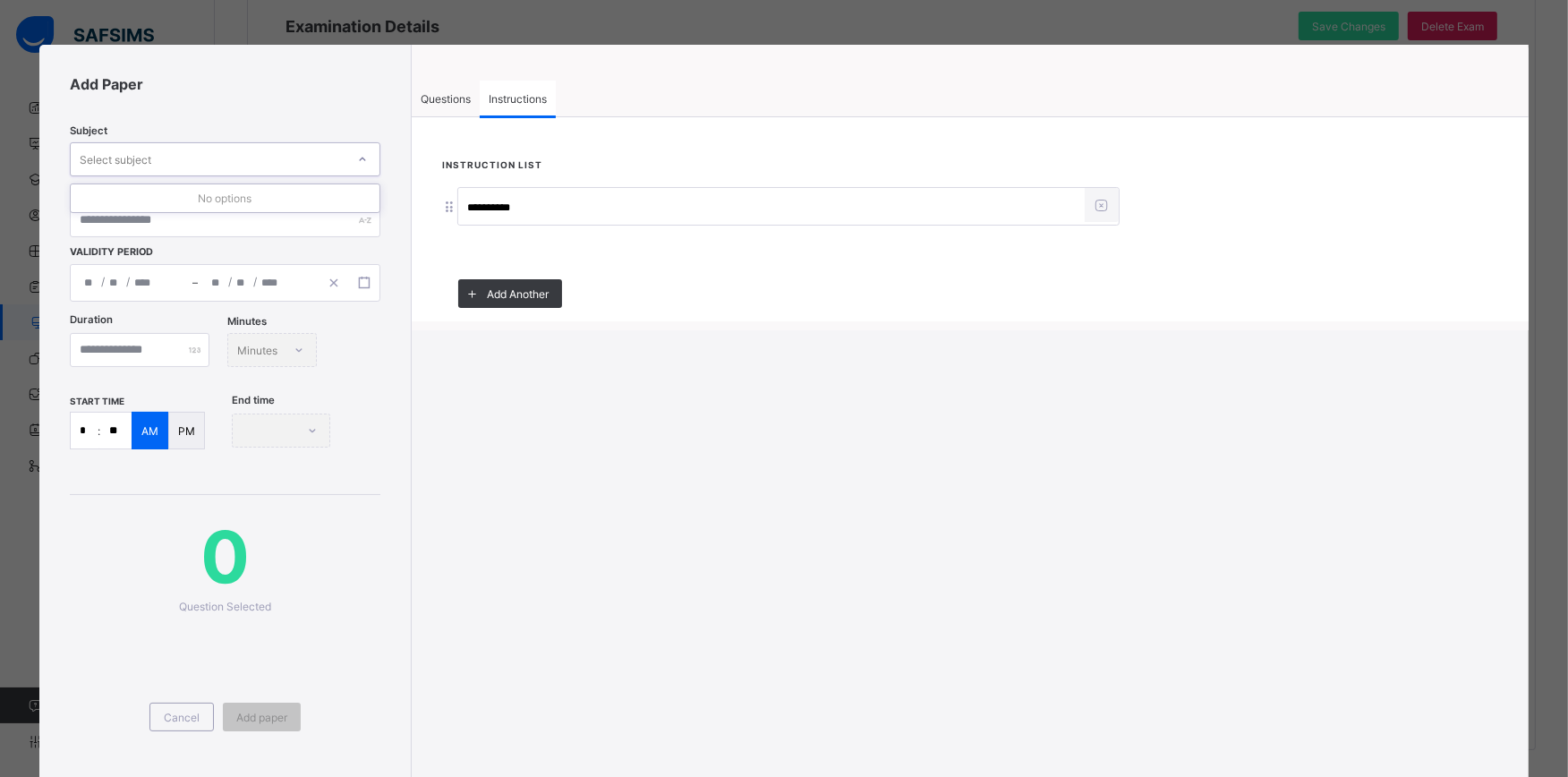 click on "Select subject" at bounding box center [208, 159] 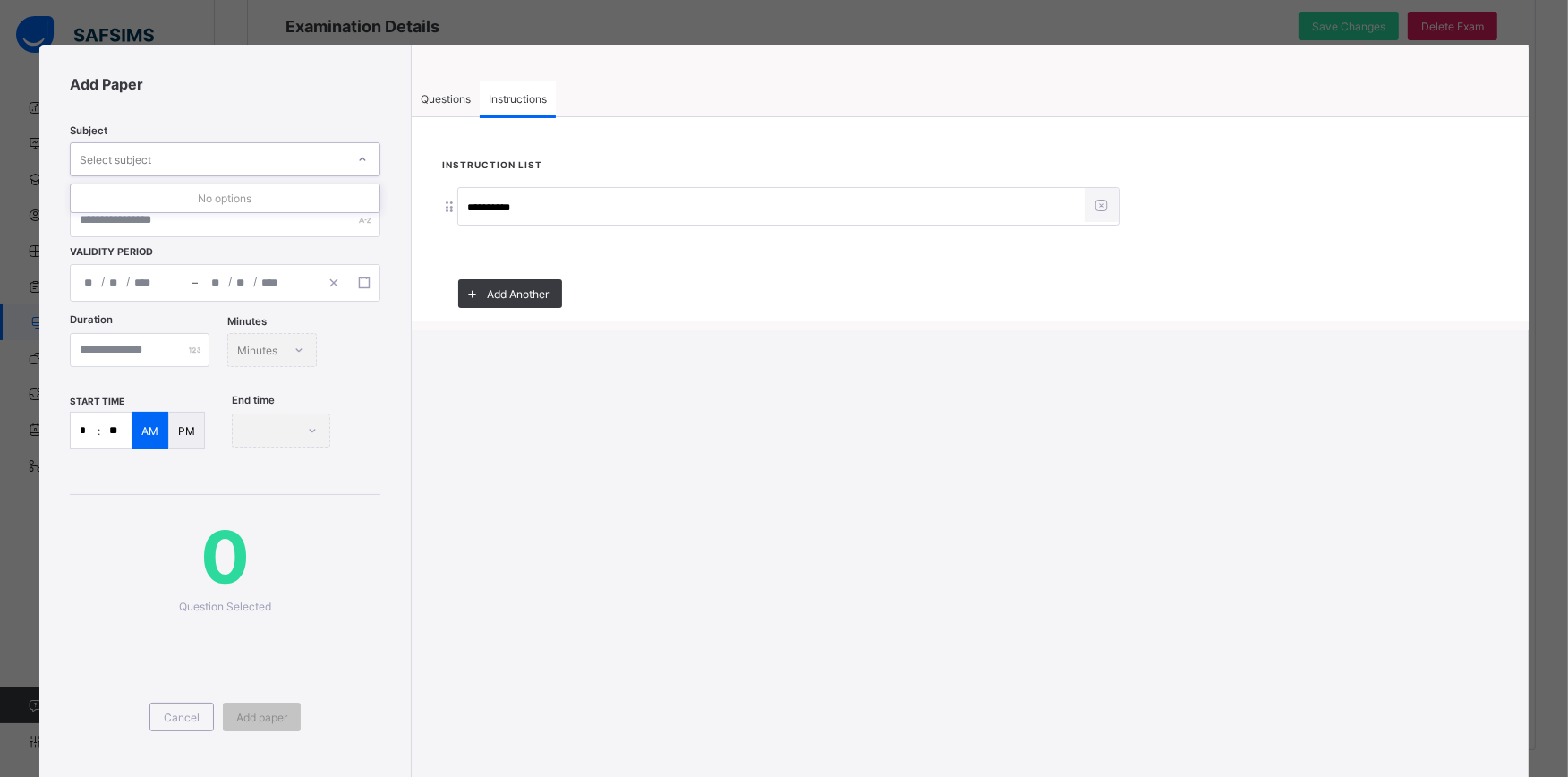 click on "Subject       0 results available. Use Up and Down to choose options, press Enter to select the currently focused option, press Escape to exit the menu, press Tab to select the option and exit the menu. Select subject No options Paper name Validity Period / / – / /" at bounding box center (225, 204) 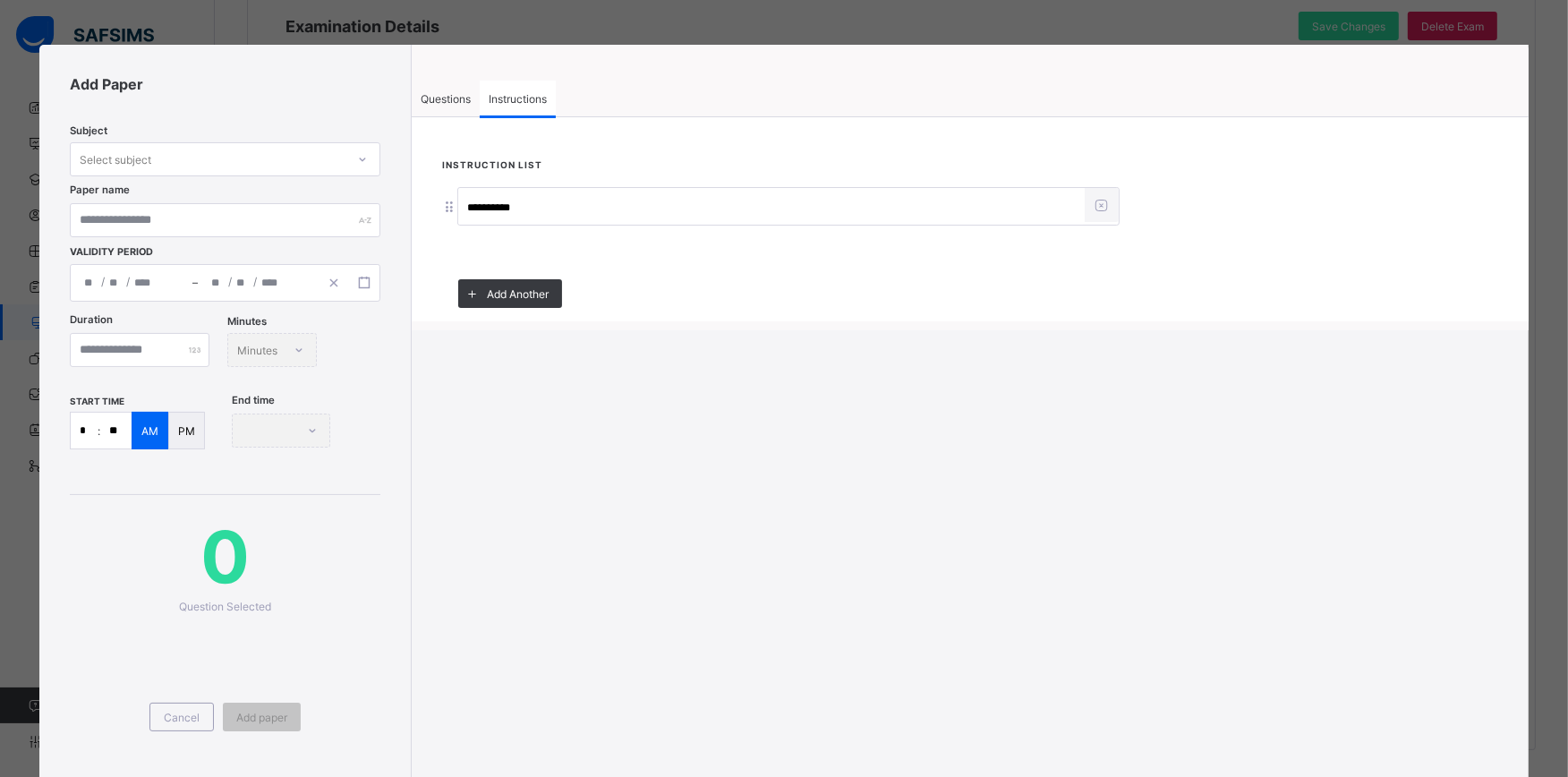 click on "Subject Select subject Paper name Validity Period / / – / /" at bounding box center [225, 204] 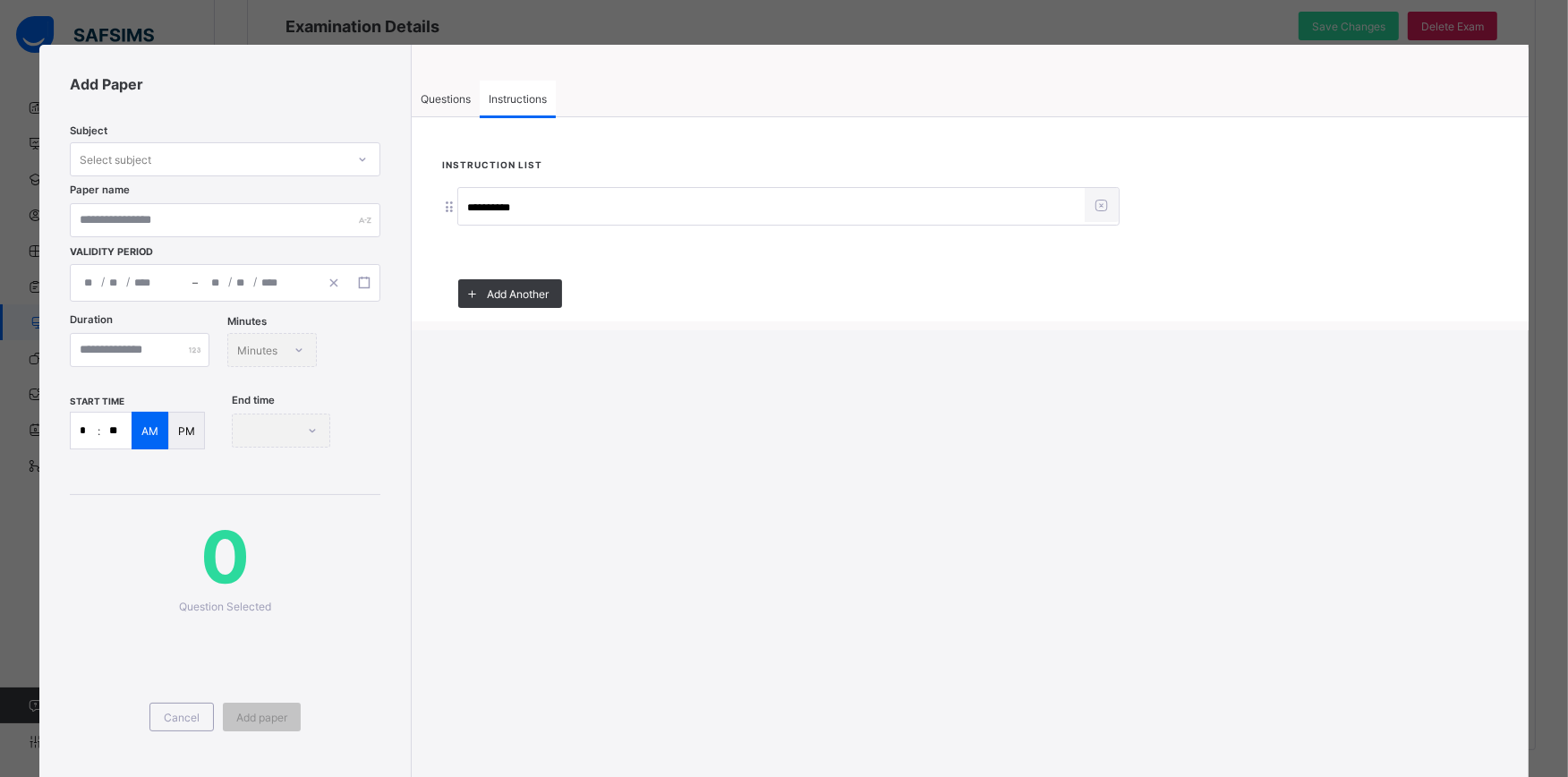 drag, startPoint x: 341, startPoint y: 177, endPoint x: 333, endPoint y: 163, distance: 16.12452 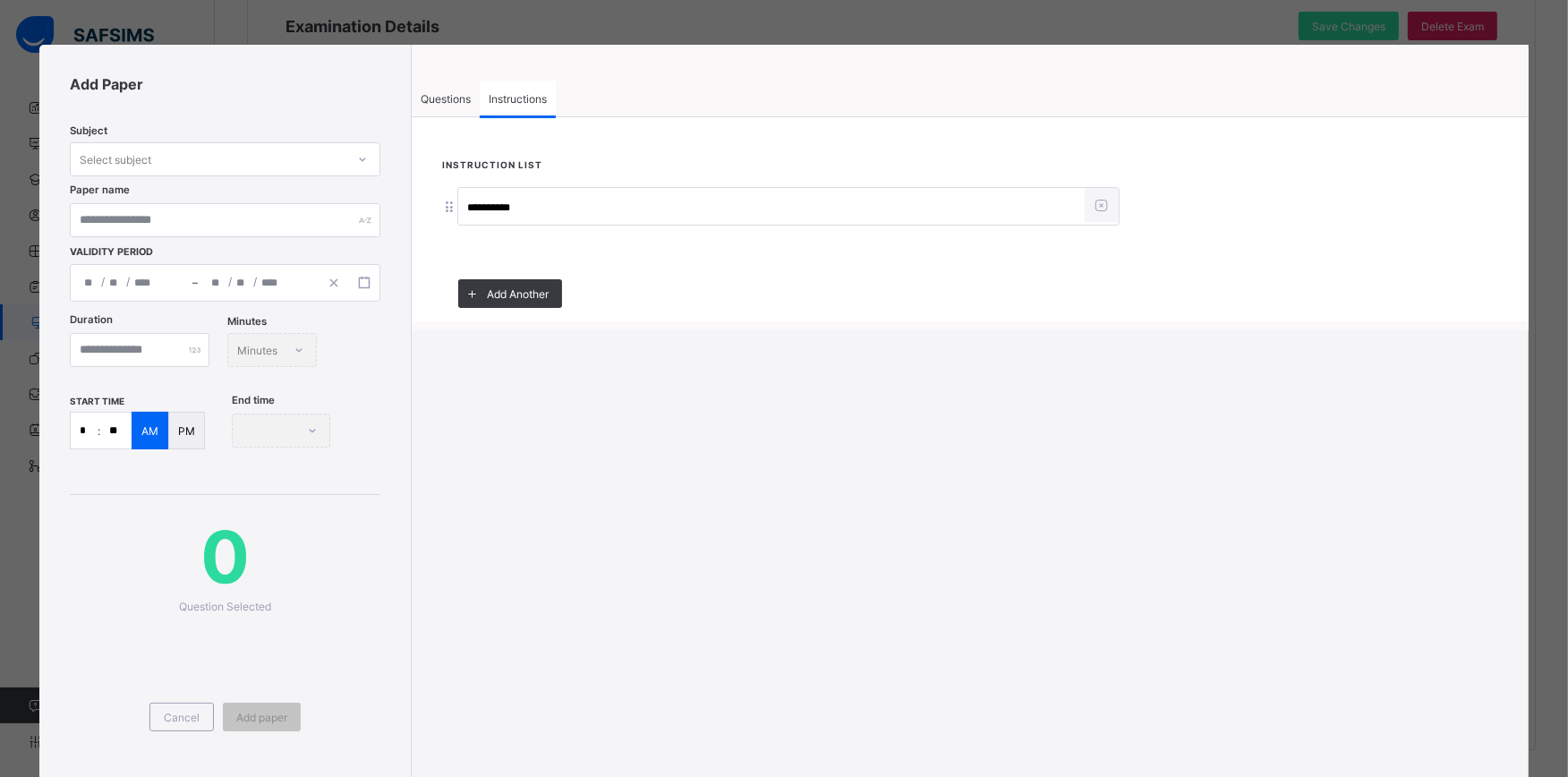 click on "**********" at bounding box center (970, 219) 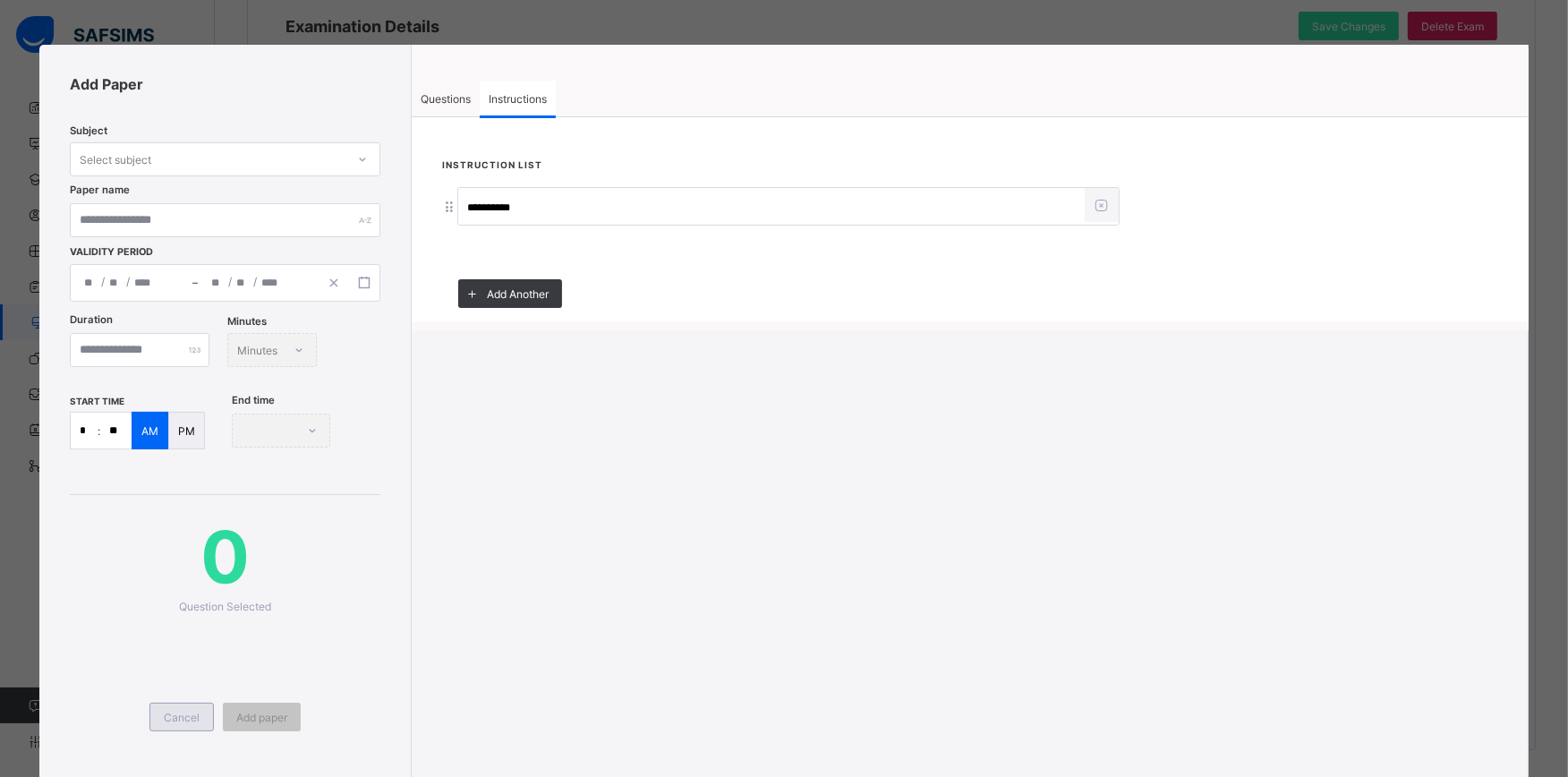 click on "Cancel" at bounding box center [182, 717] 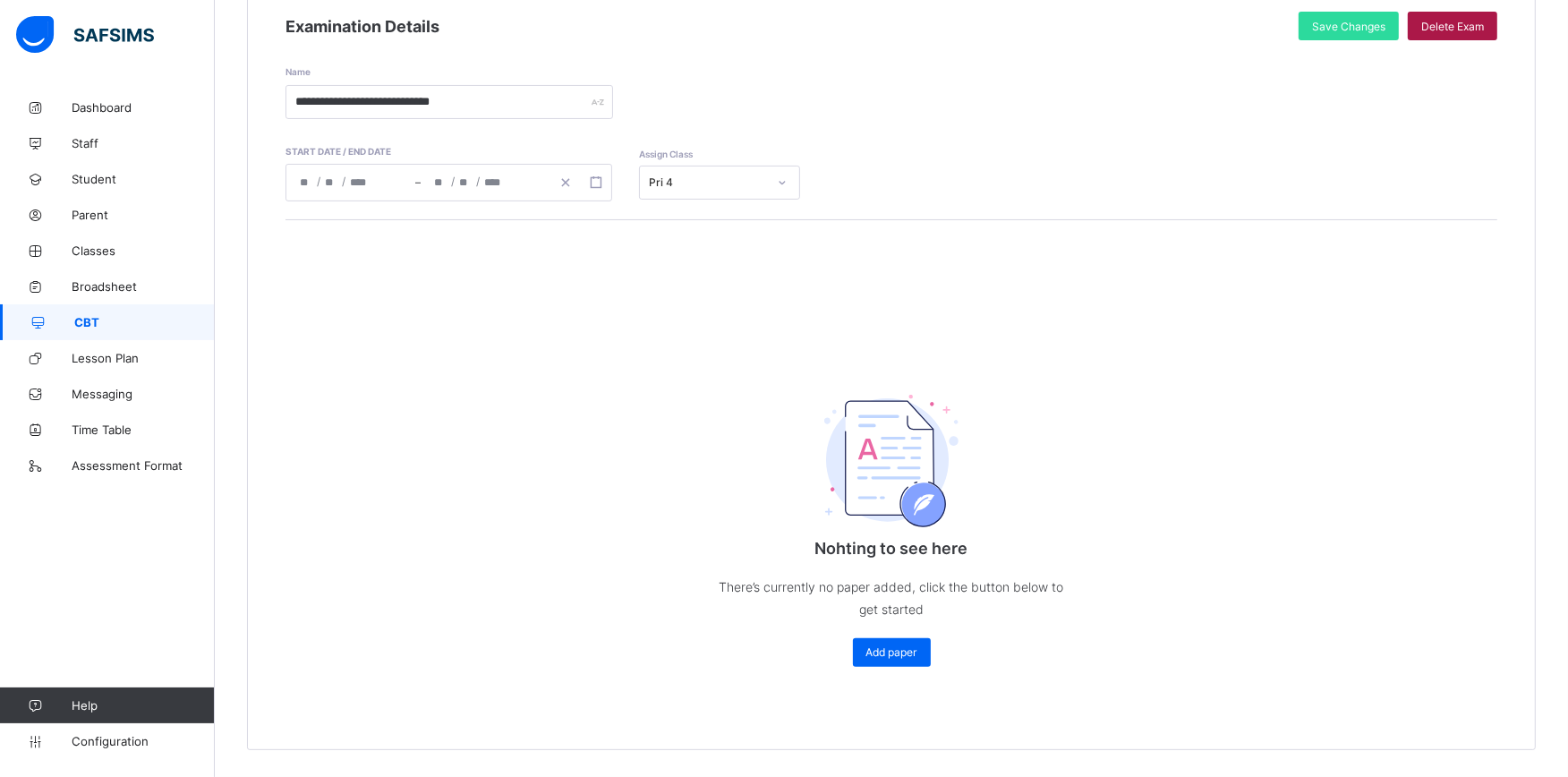 click on "Delete Exam" at bounding box center (1453, 26) 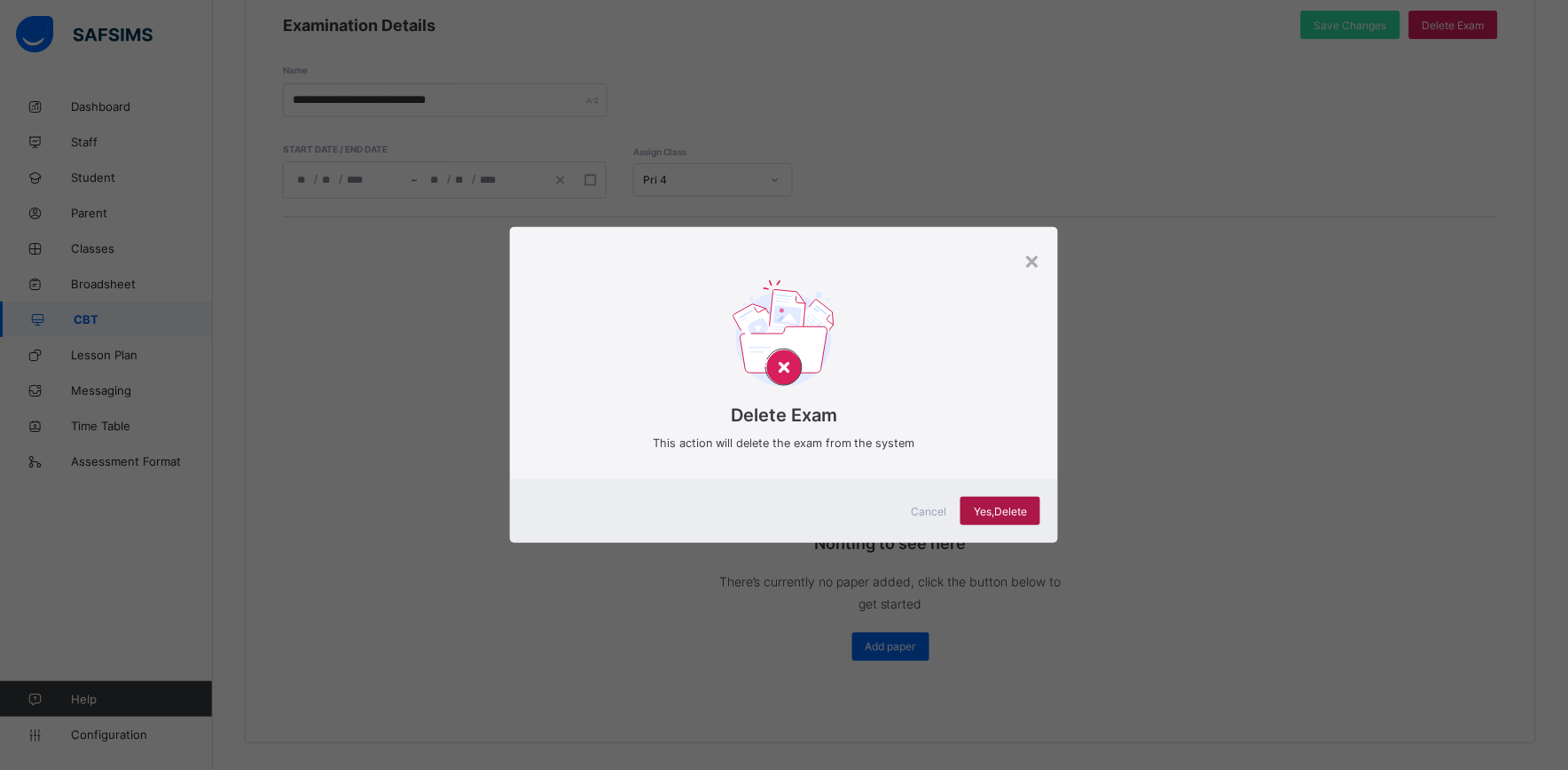click on "Yes,  Delete" at bounding box center (1000, 511) 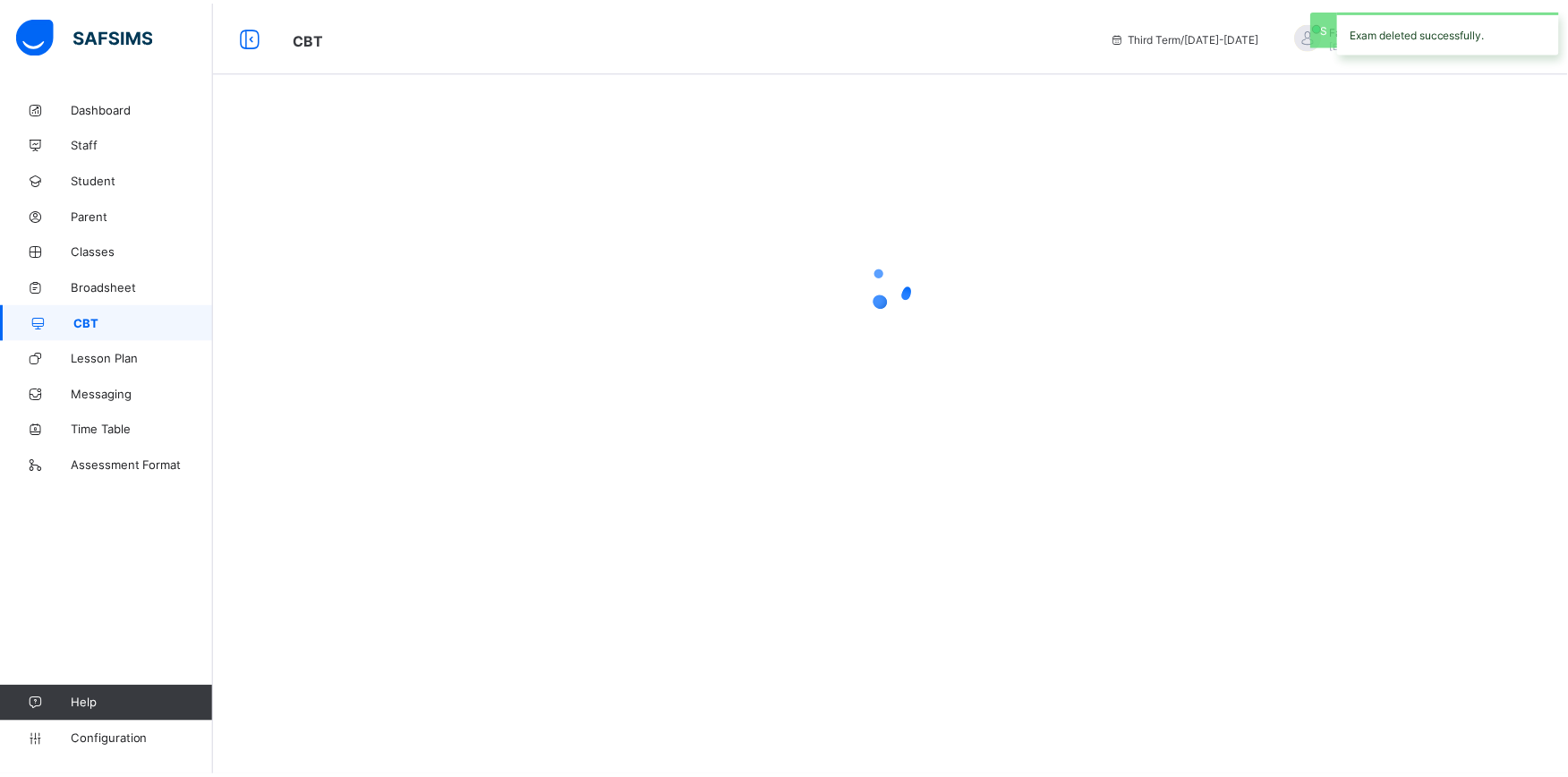 scroll, scrollTop: 0, scrollLeft: 0, axis: both 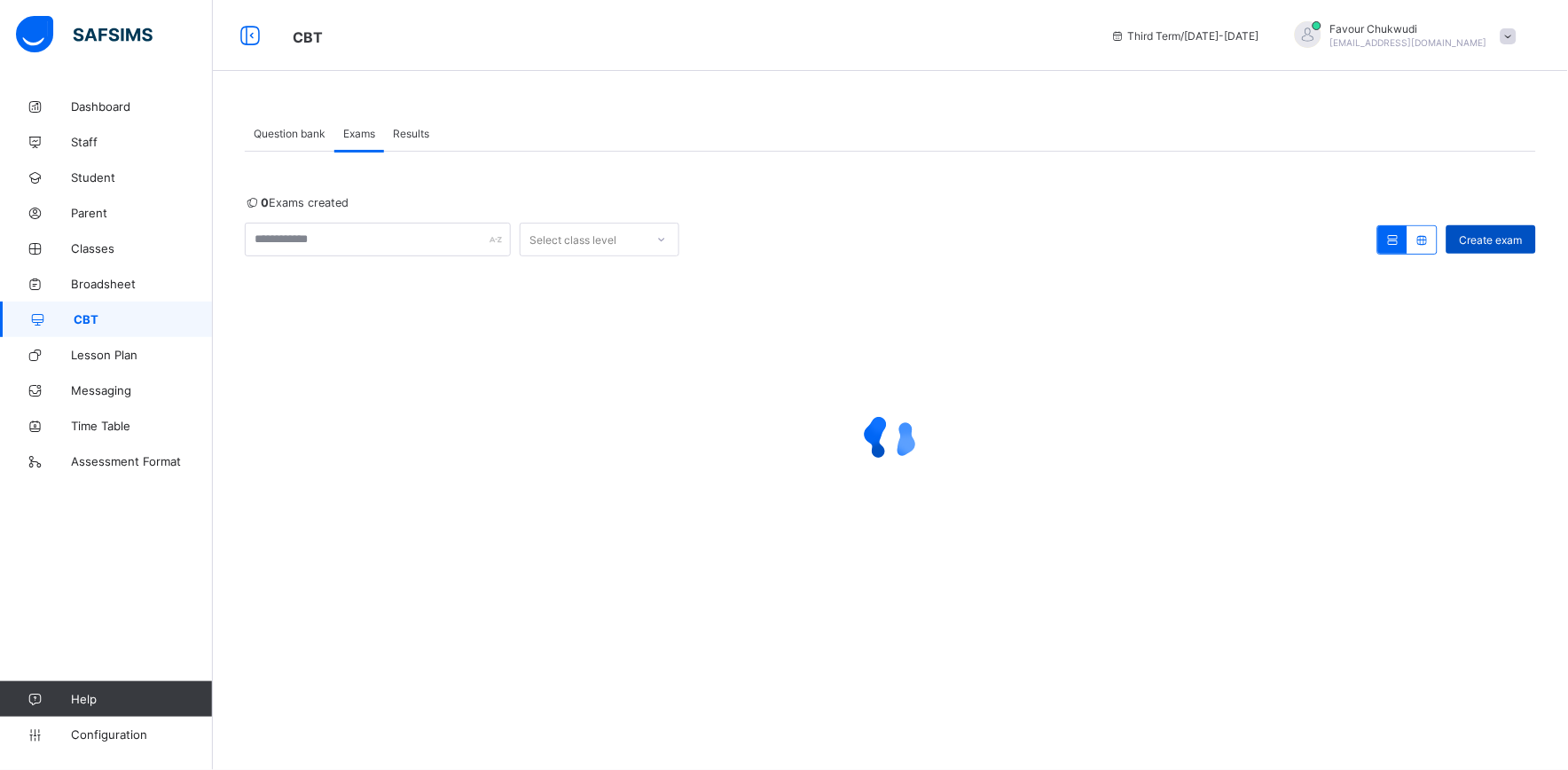 click on "Create exam" at bounding box center (1491, 240) 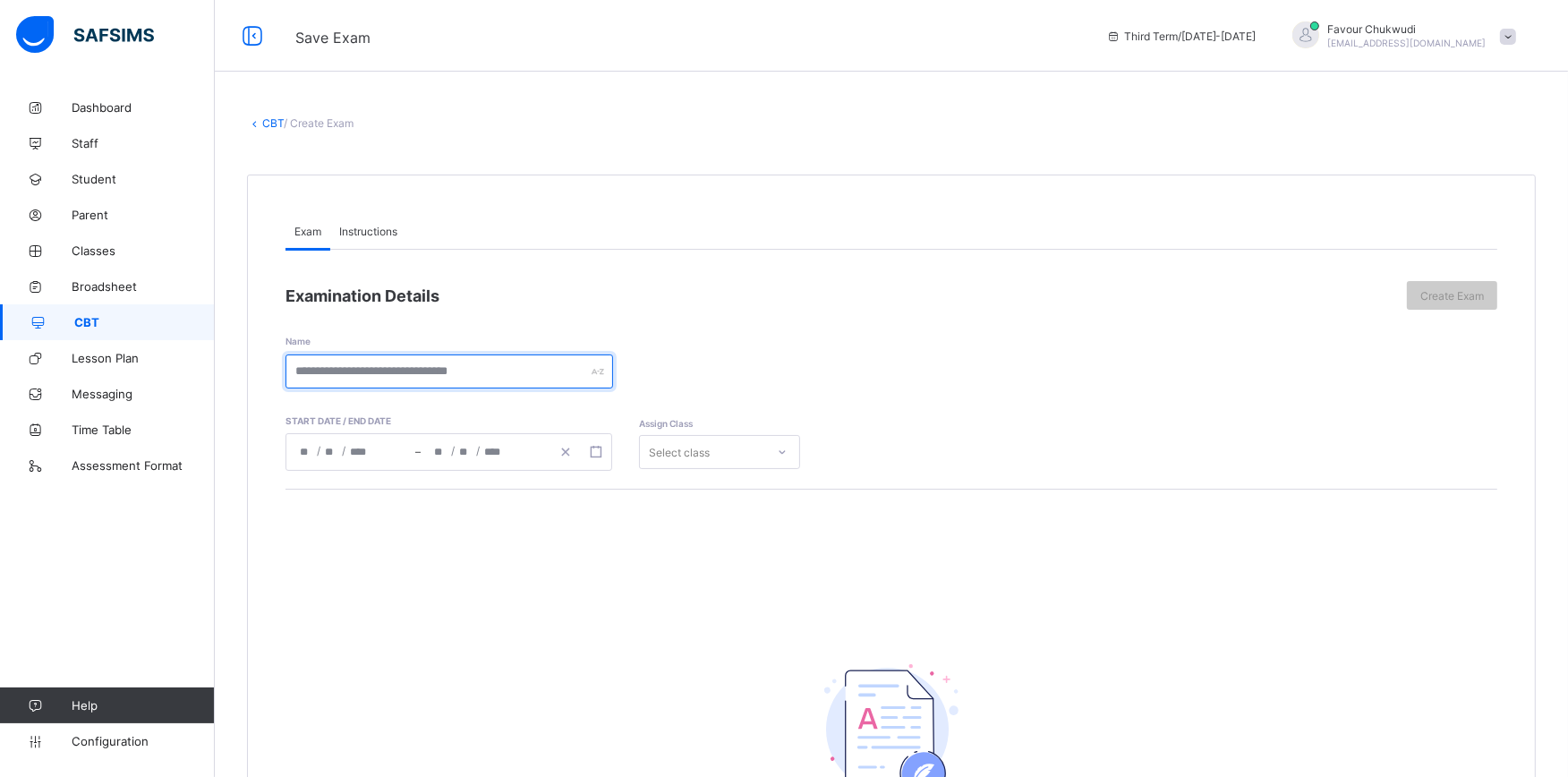 click at bounding box center (449, 371) 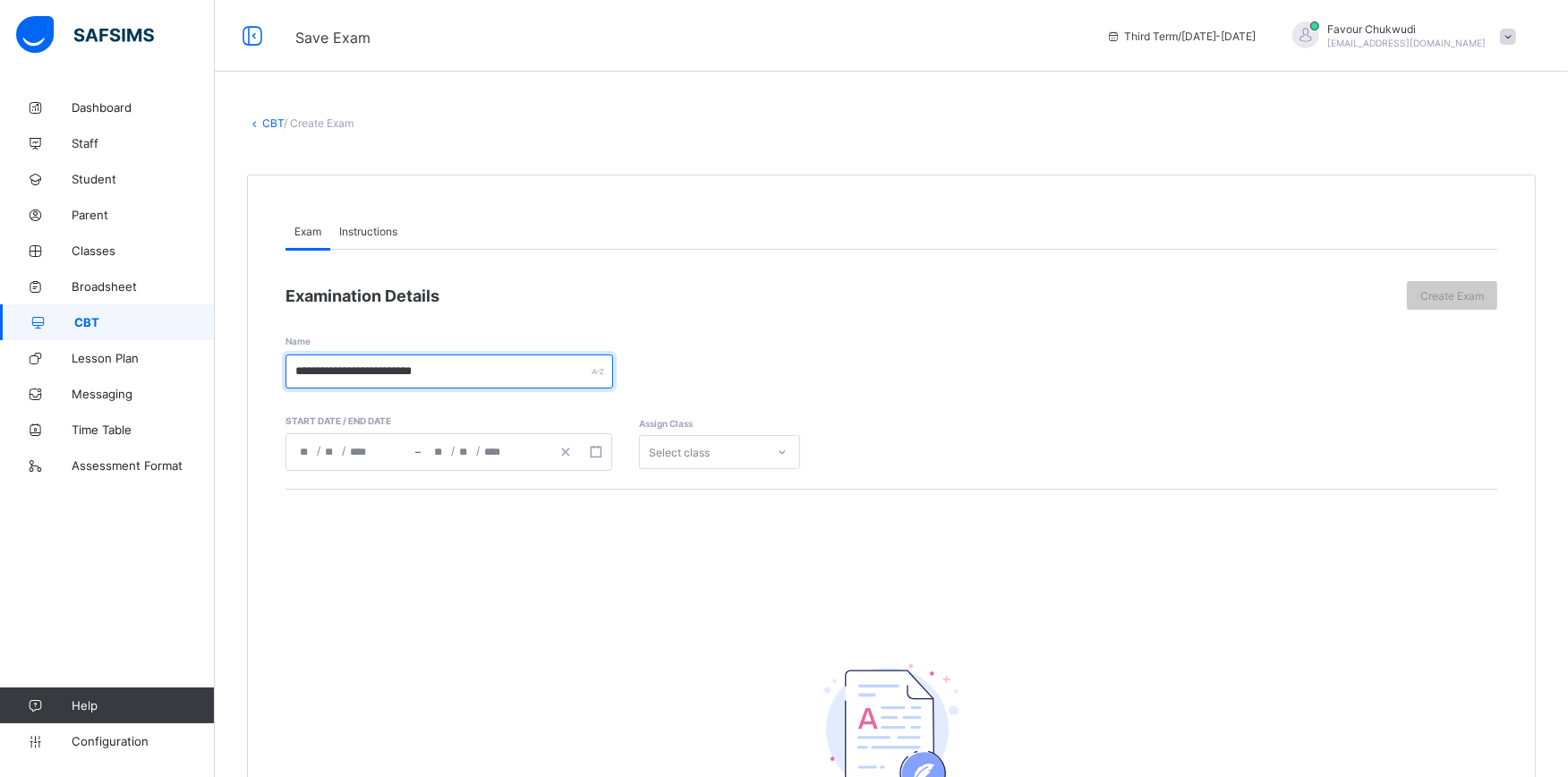 type on "**********" 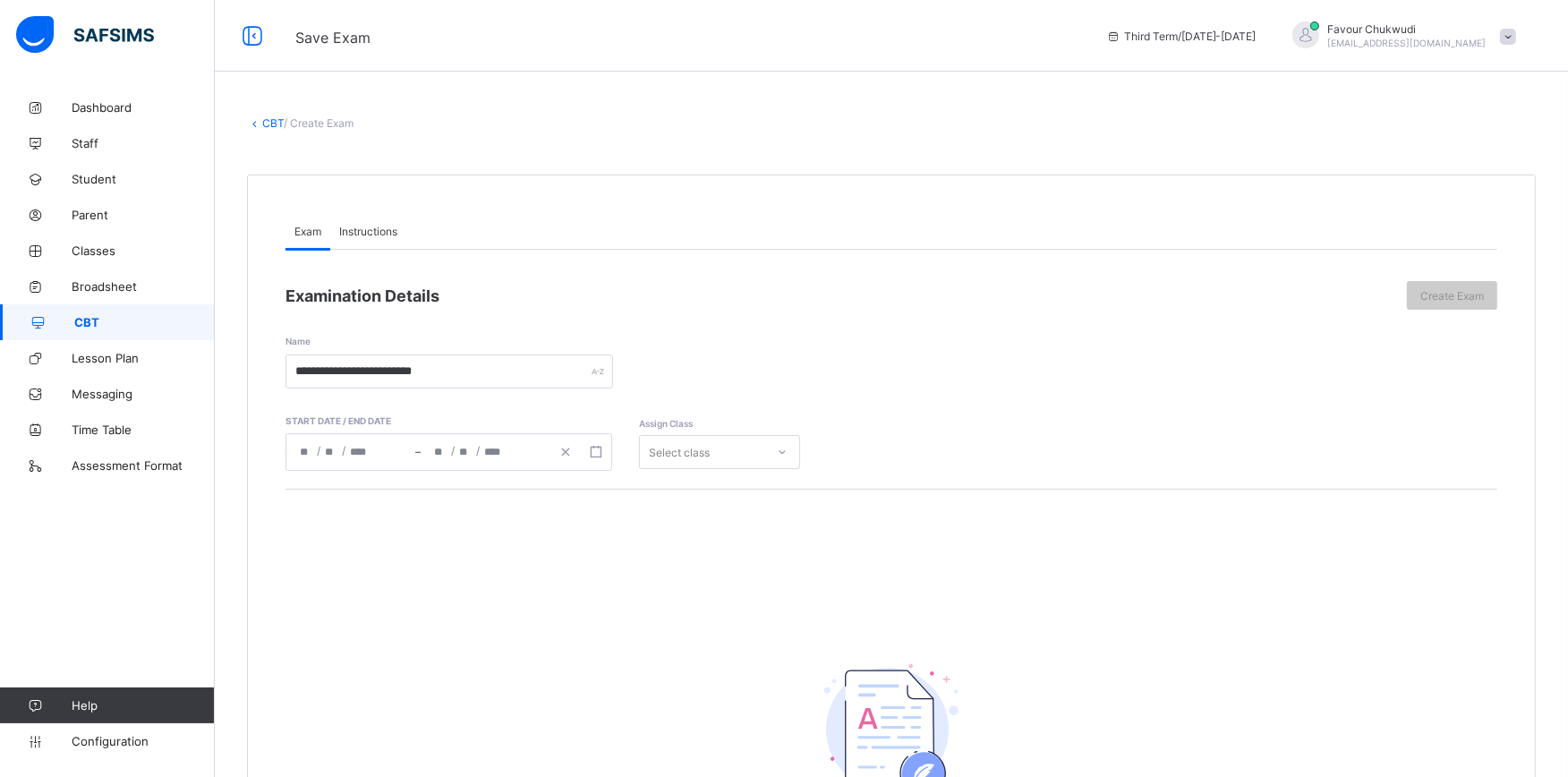 click on "Instructions" at bounding box center [368, 231] 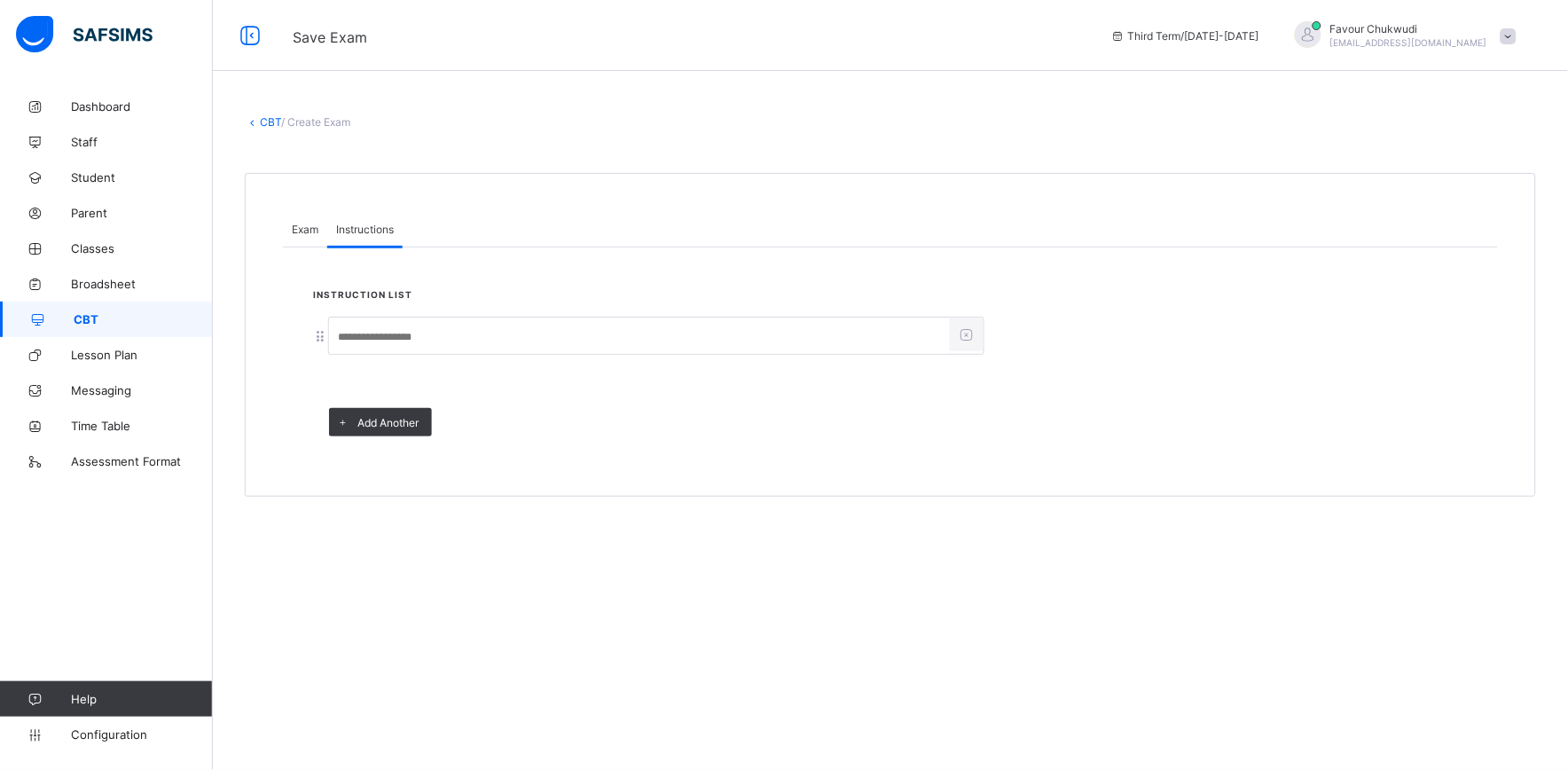 click at bounding box center [639, 337] 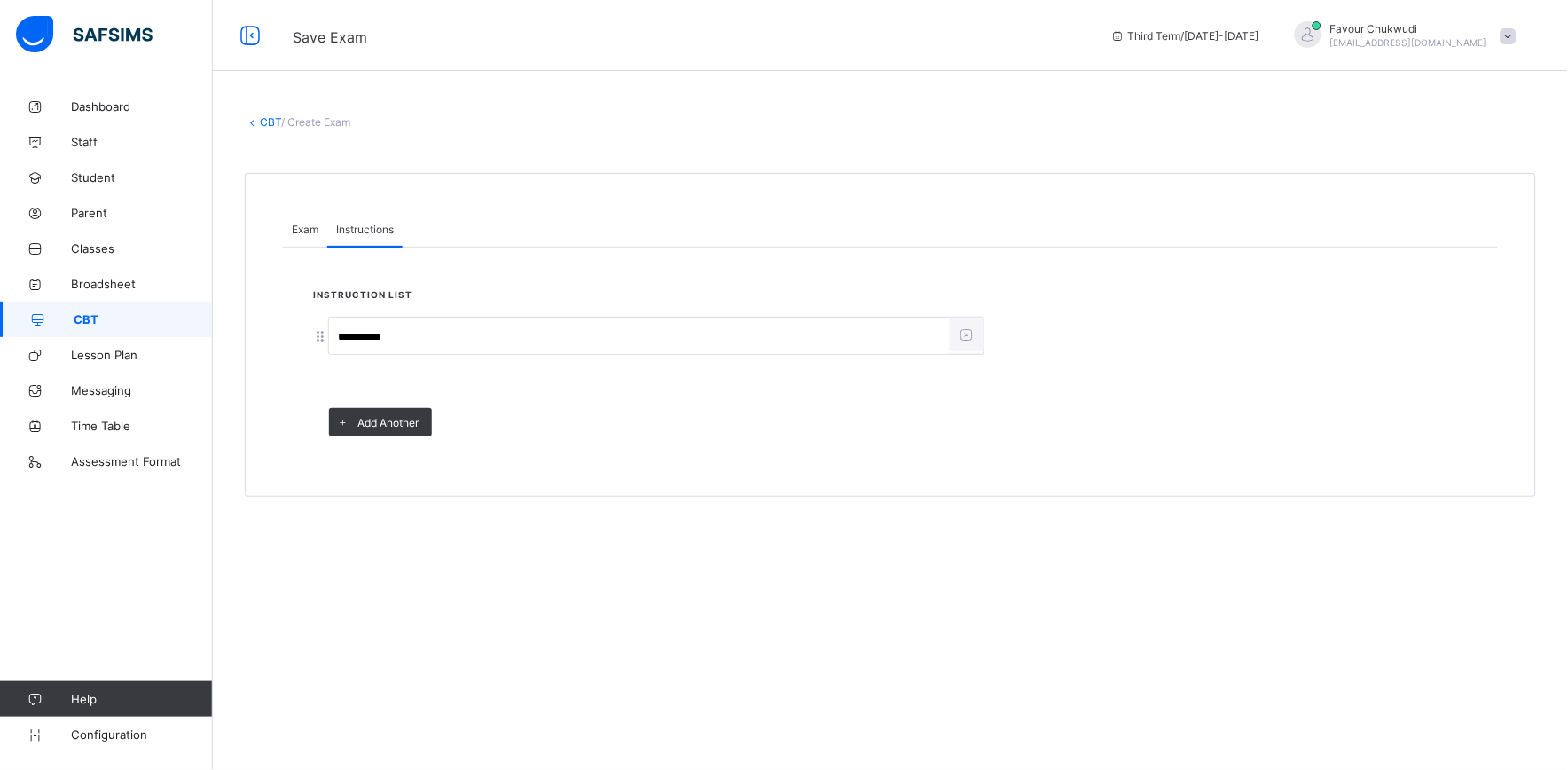 type on "**********" 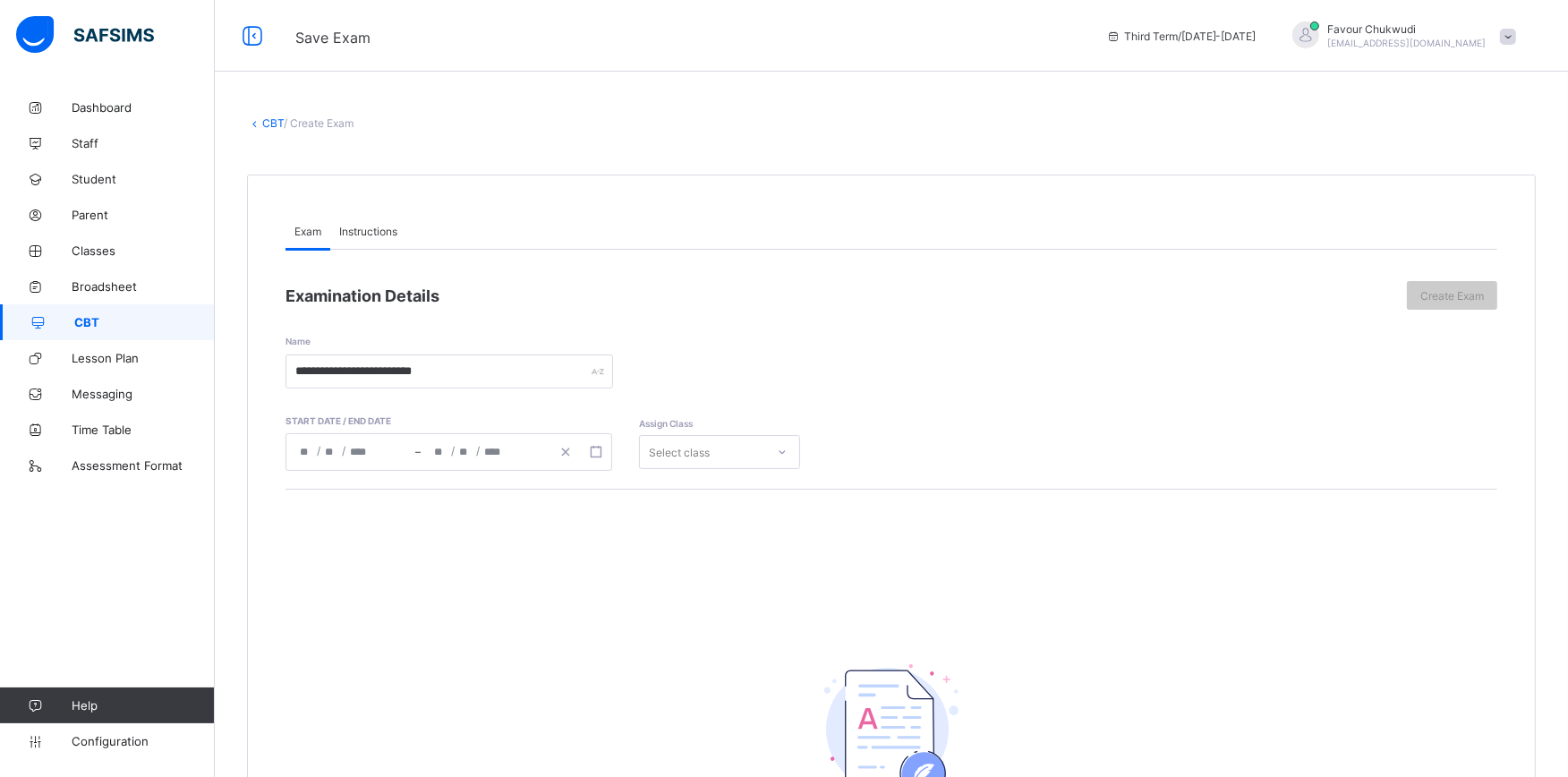 click on "/" 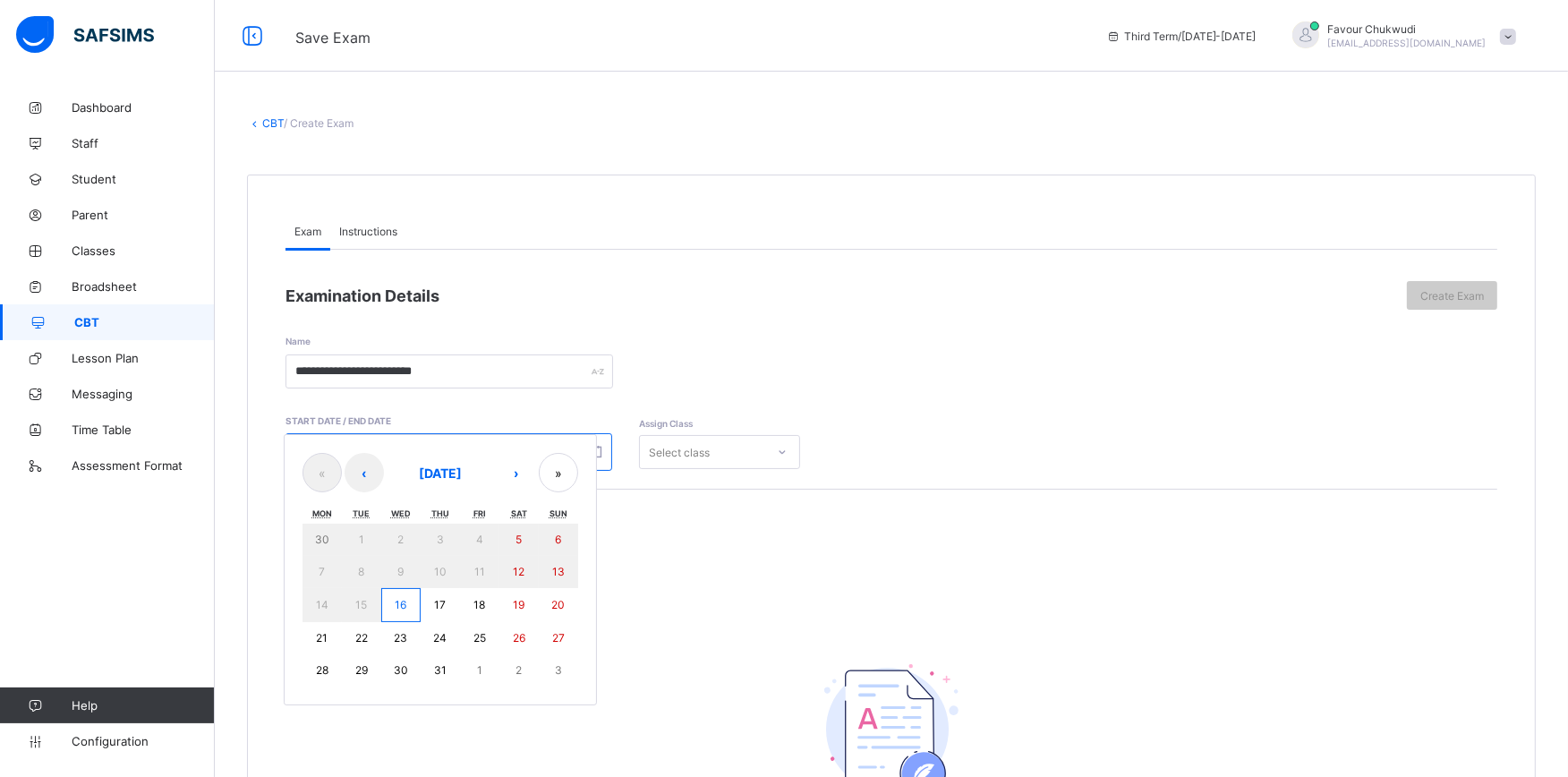 click on "16" at bounding box center (401, 605) 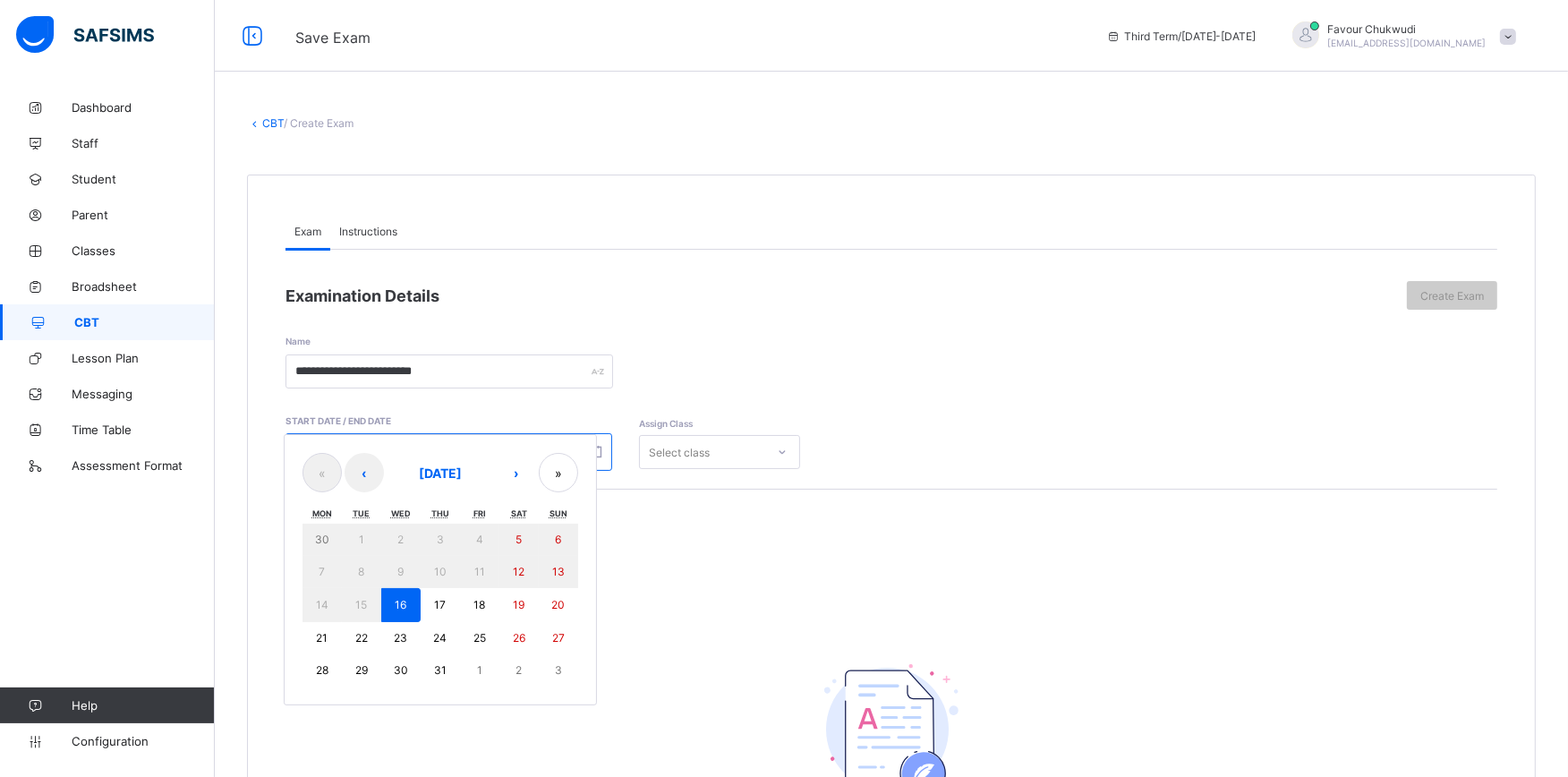 click on "16" at bounding box center (401, 605) 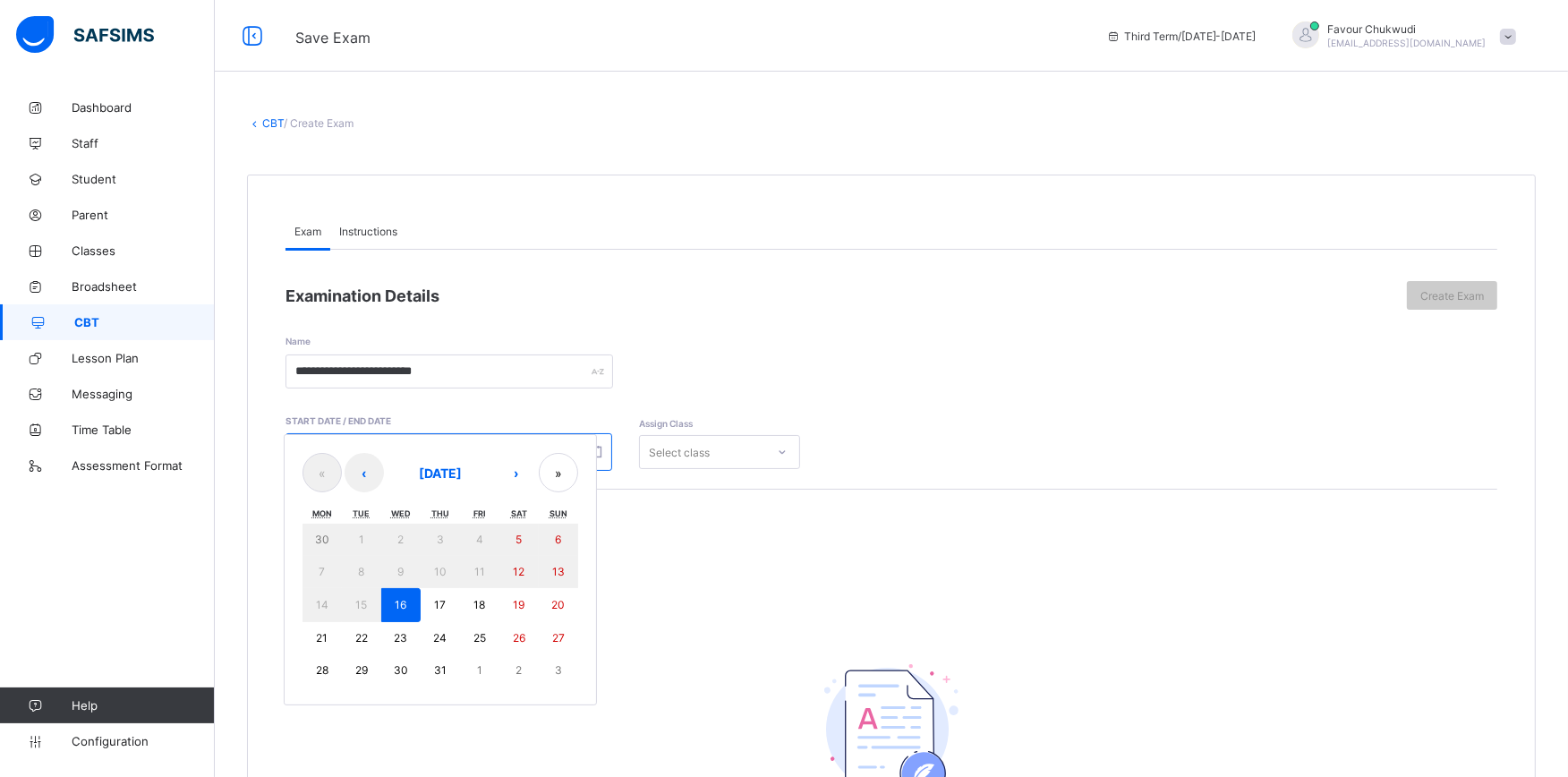 type on "**********" 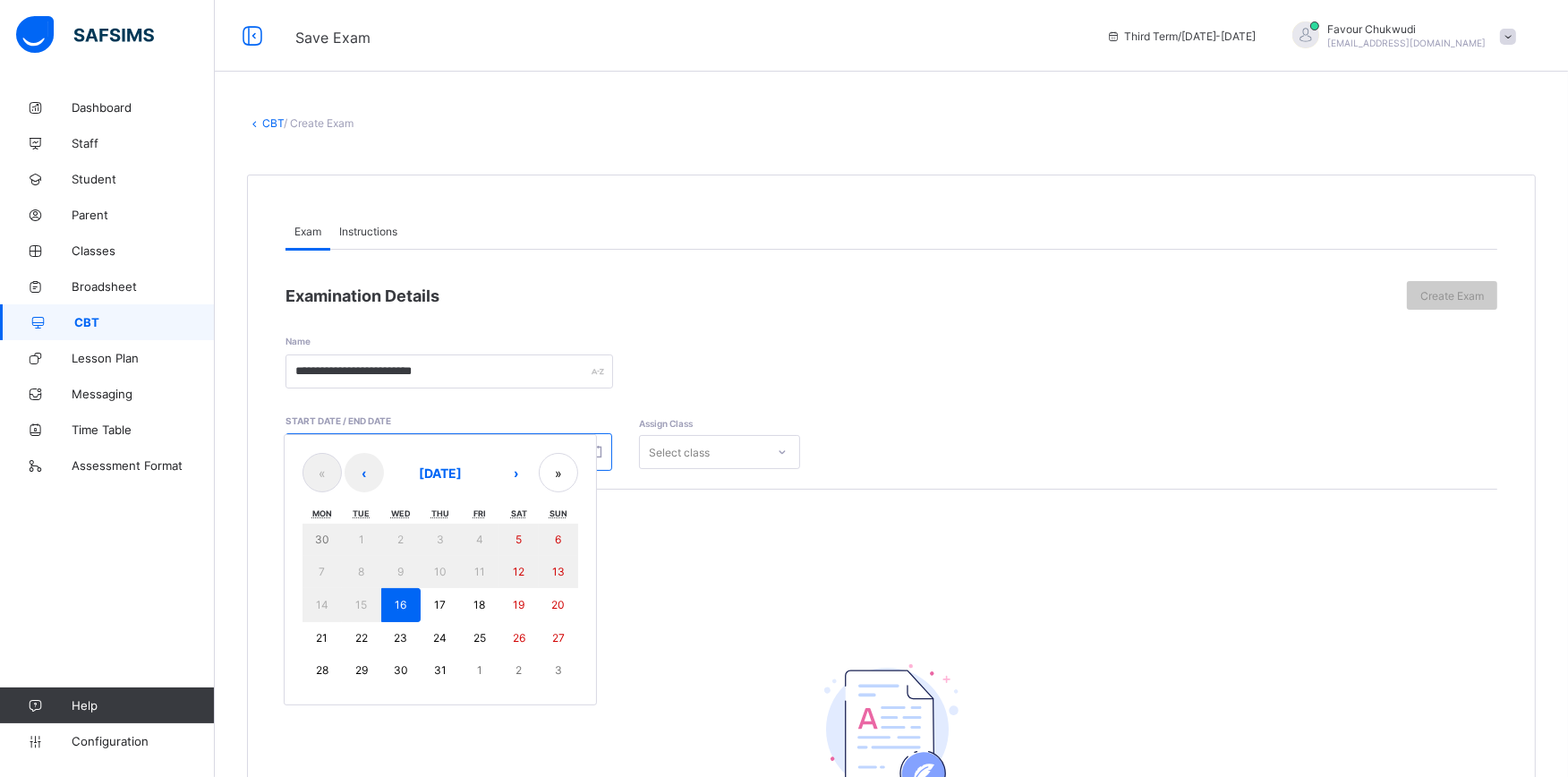 type on "*" 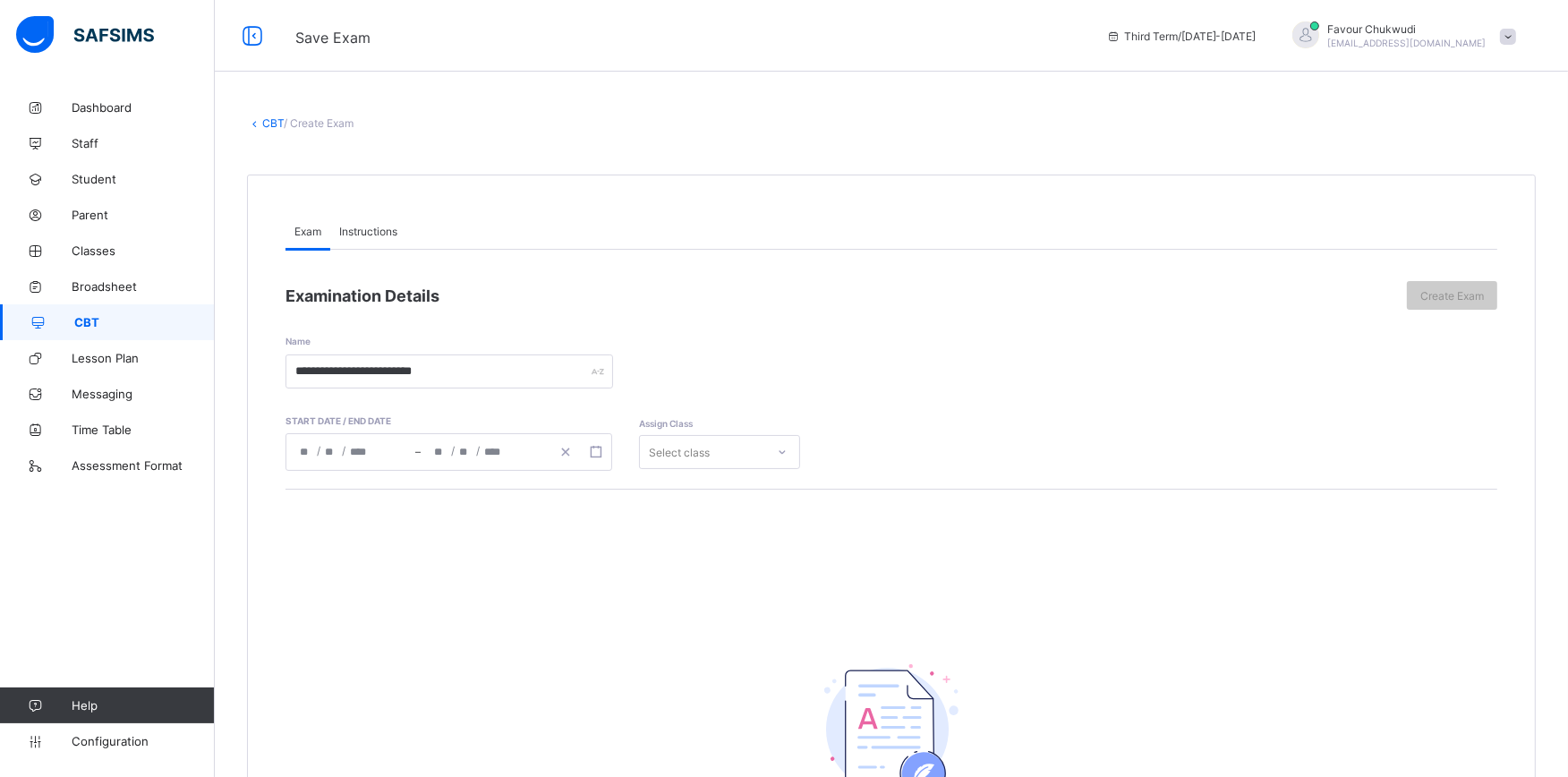 click on "Select class" at bounding box center [703, 452] 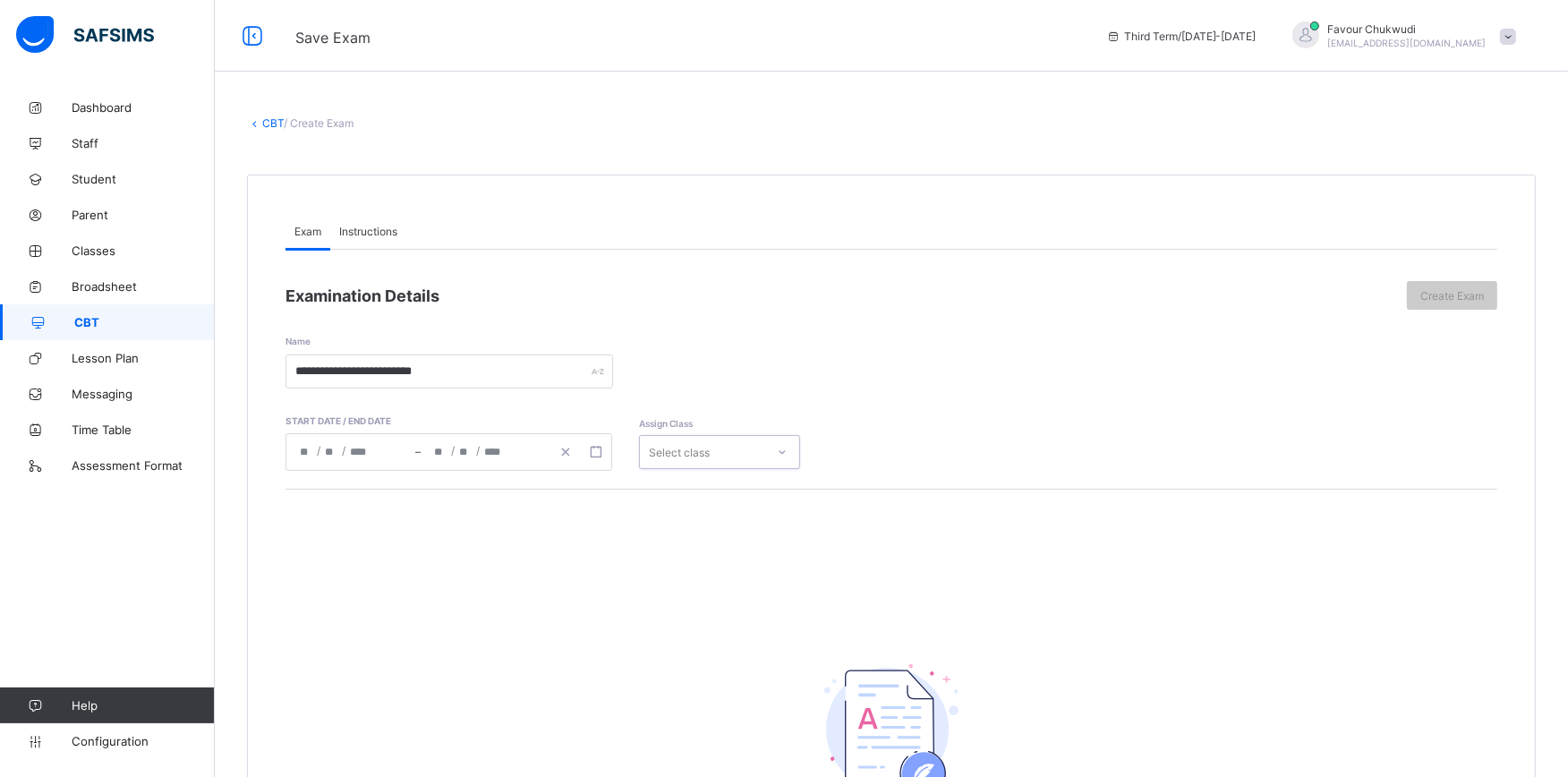 click on "Select class" at bounding box center (703, 452) 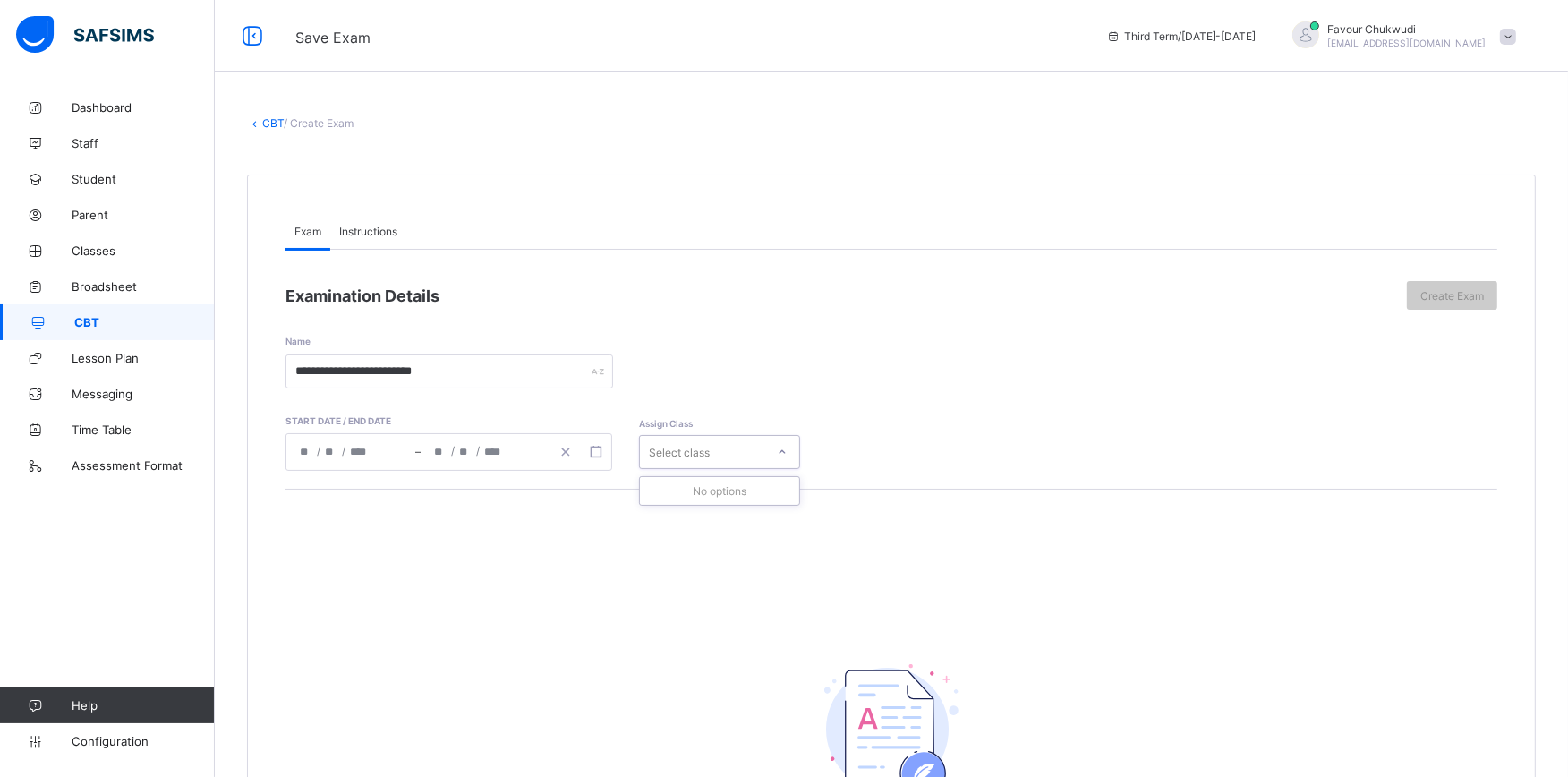 click on "Select class" at bounding box center (703, 452) 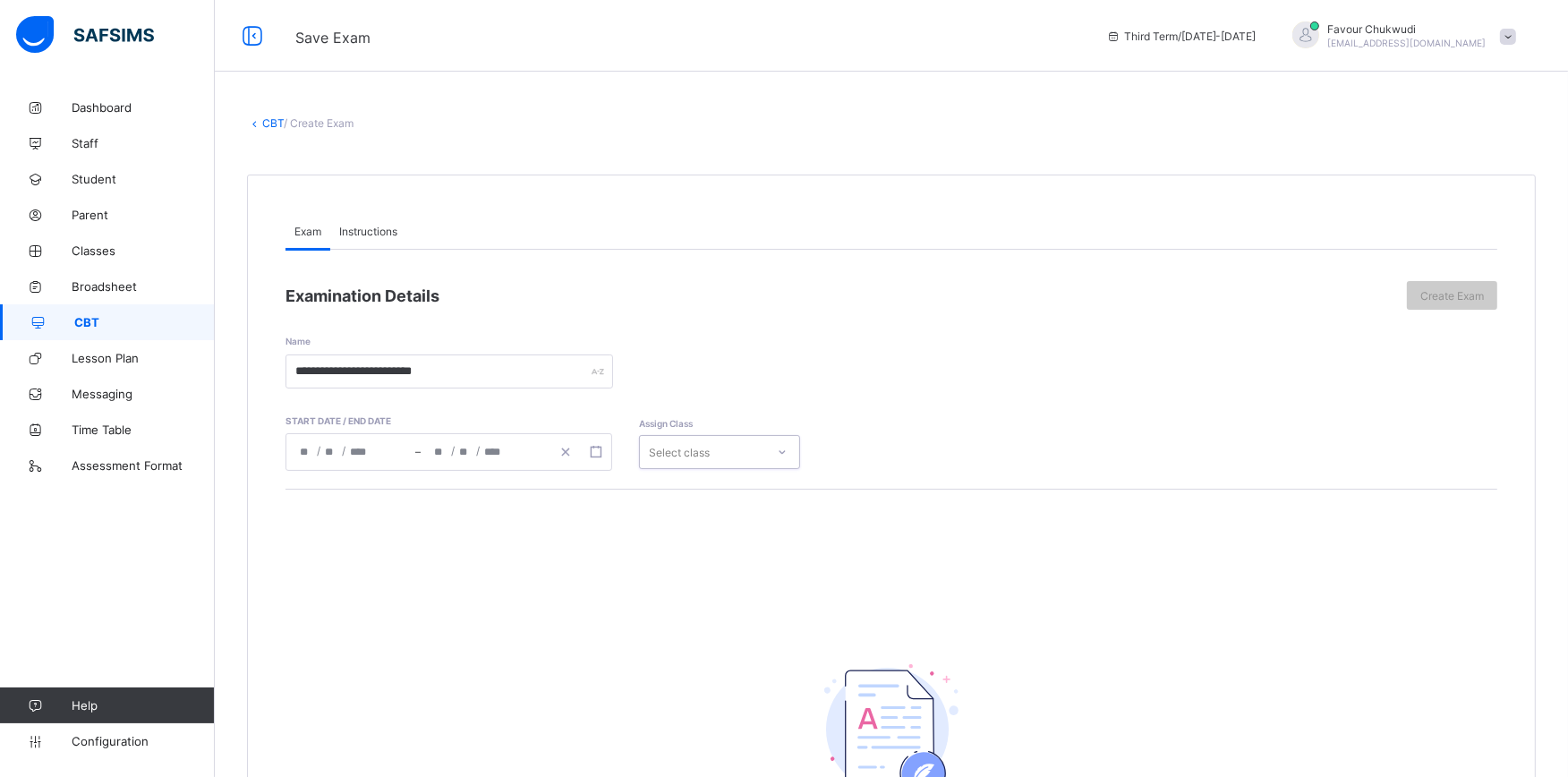 click on "Select class" at bounding box center (703, 452) 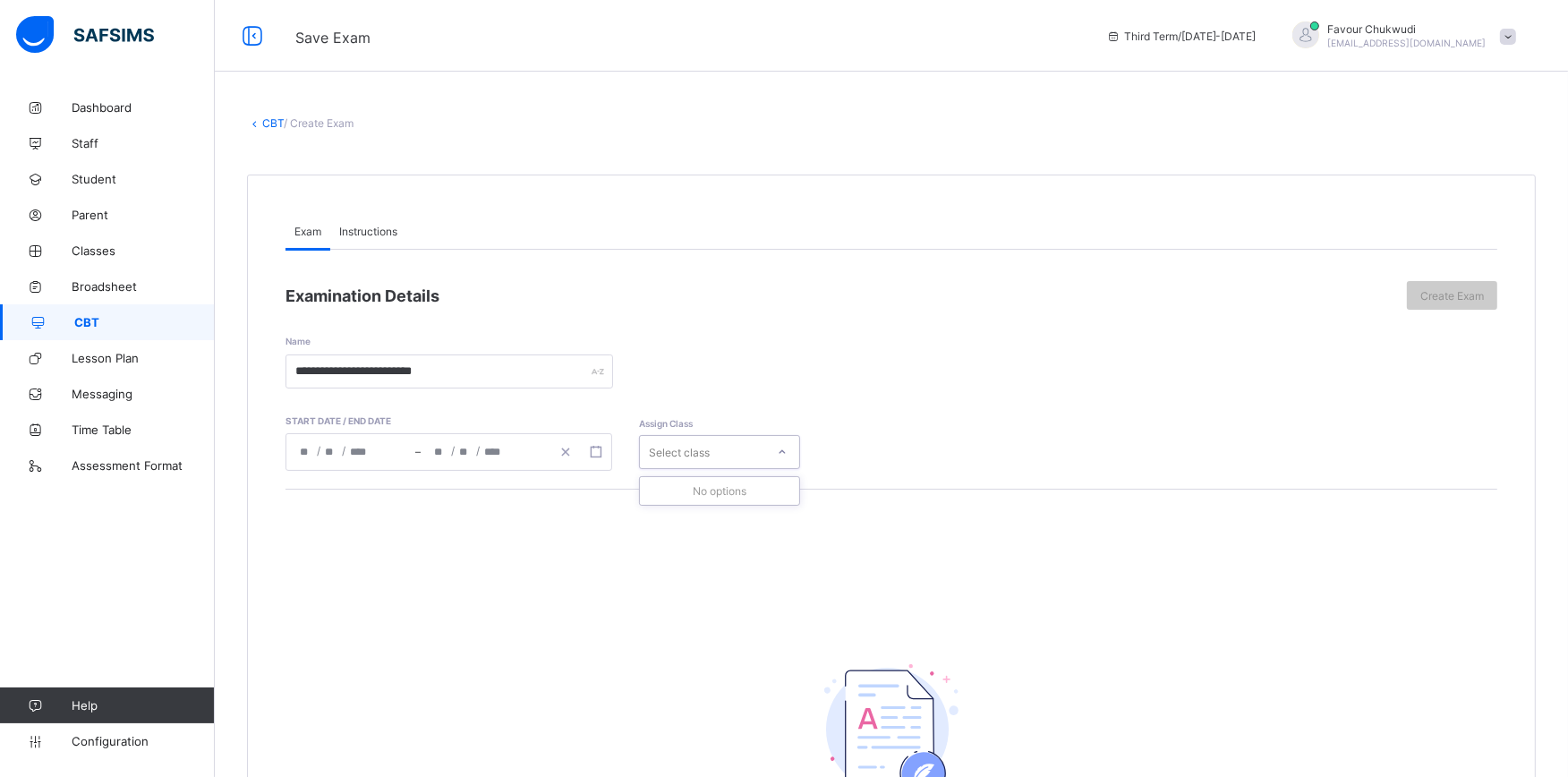 click on "Select class" at bounding box center [703, 452] 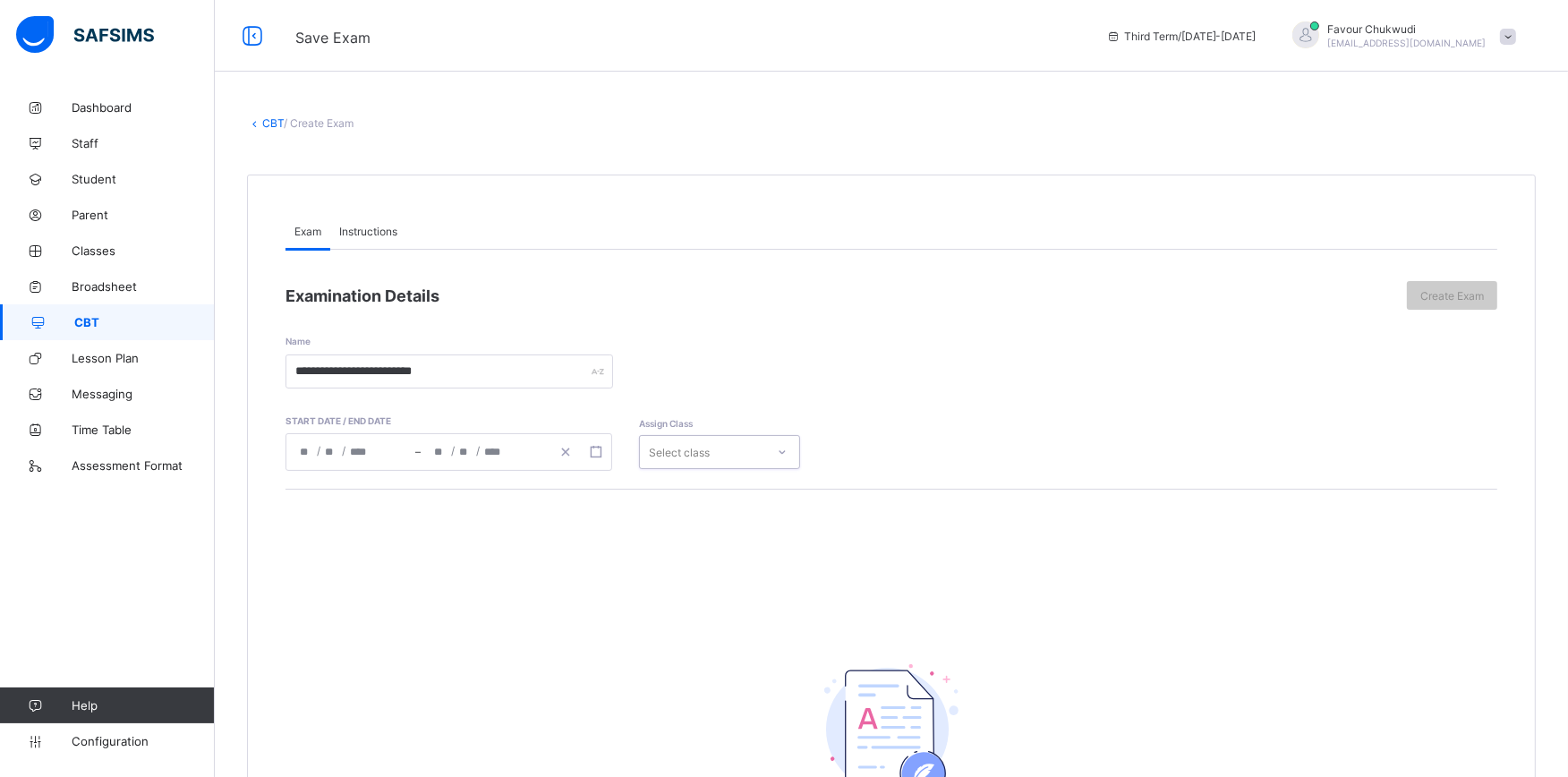 click on "Select class" at bounding box center [703, 452] 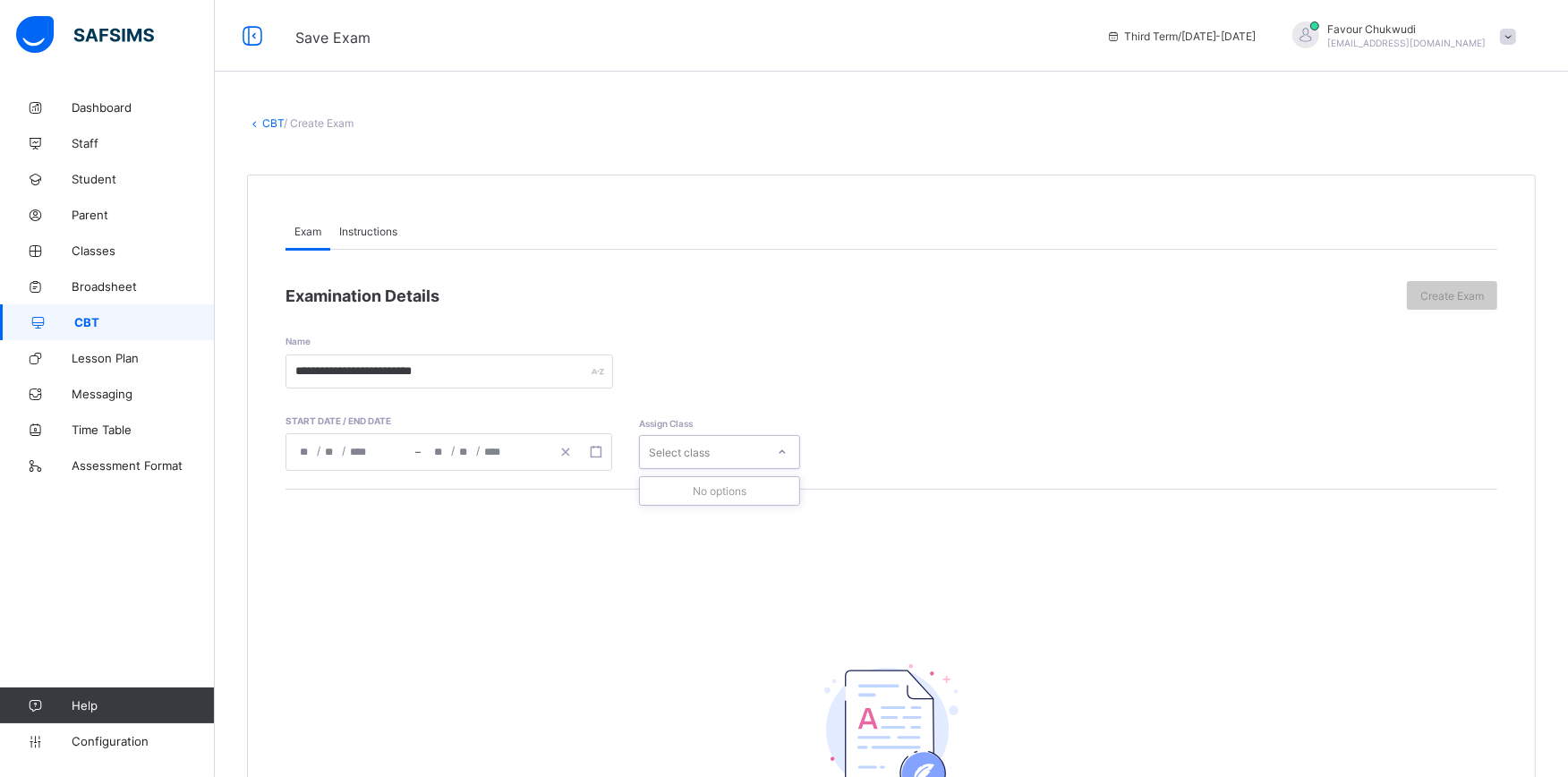 click on "Select class" at bounding box center [703, 452] 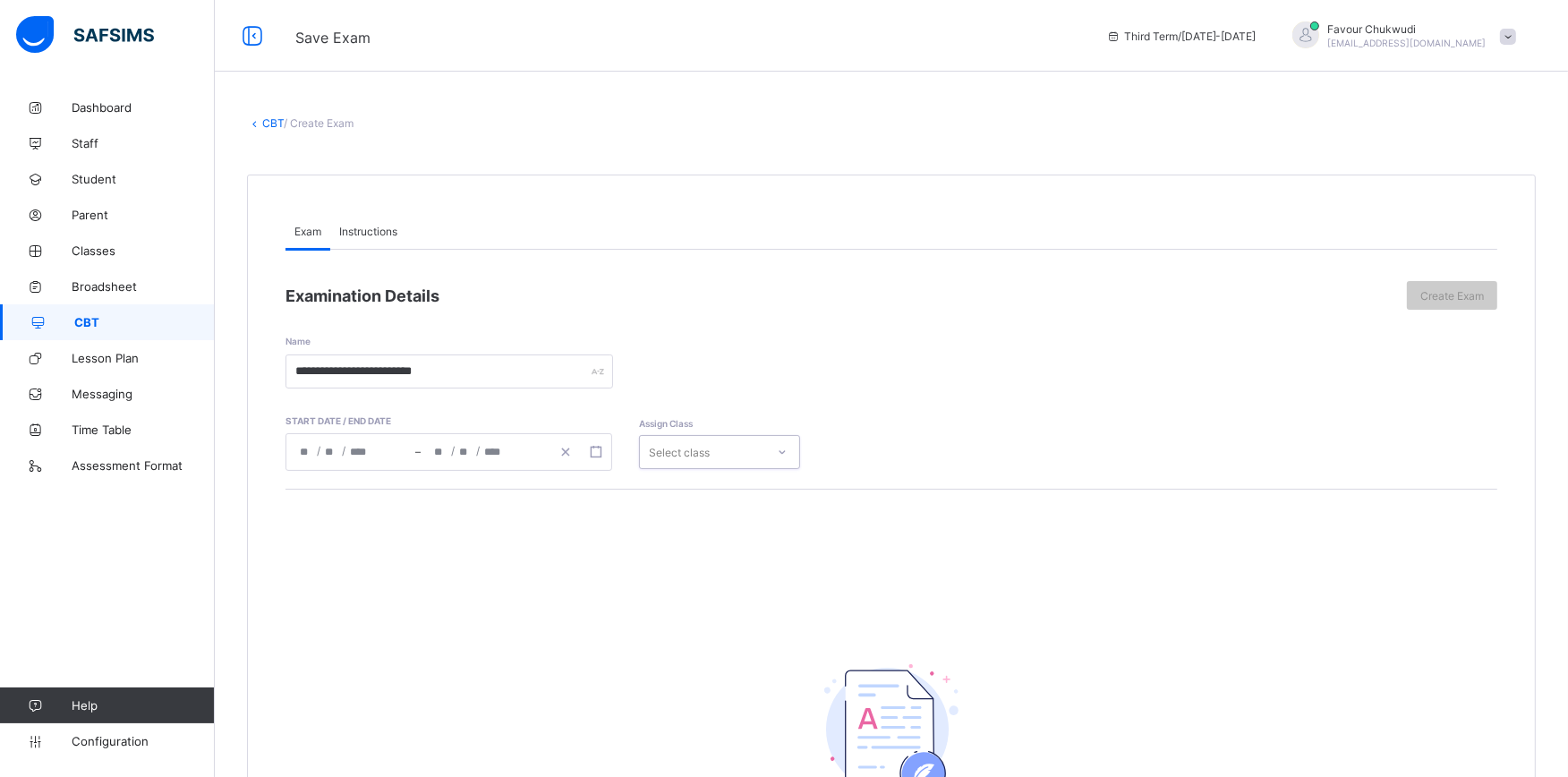 click on "Select class" at bounding box center (703, 452) 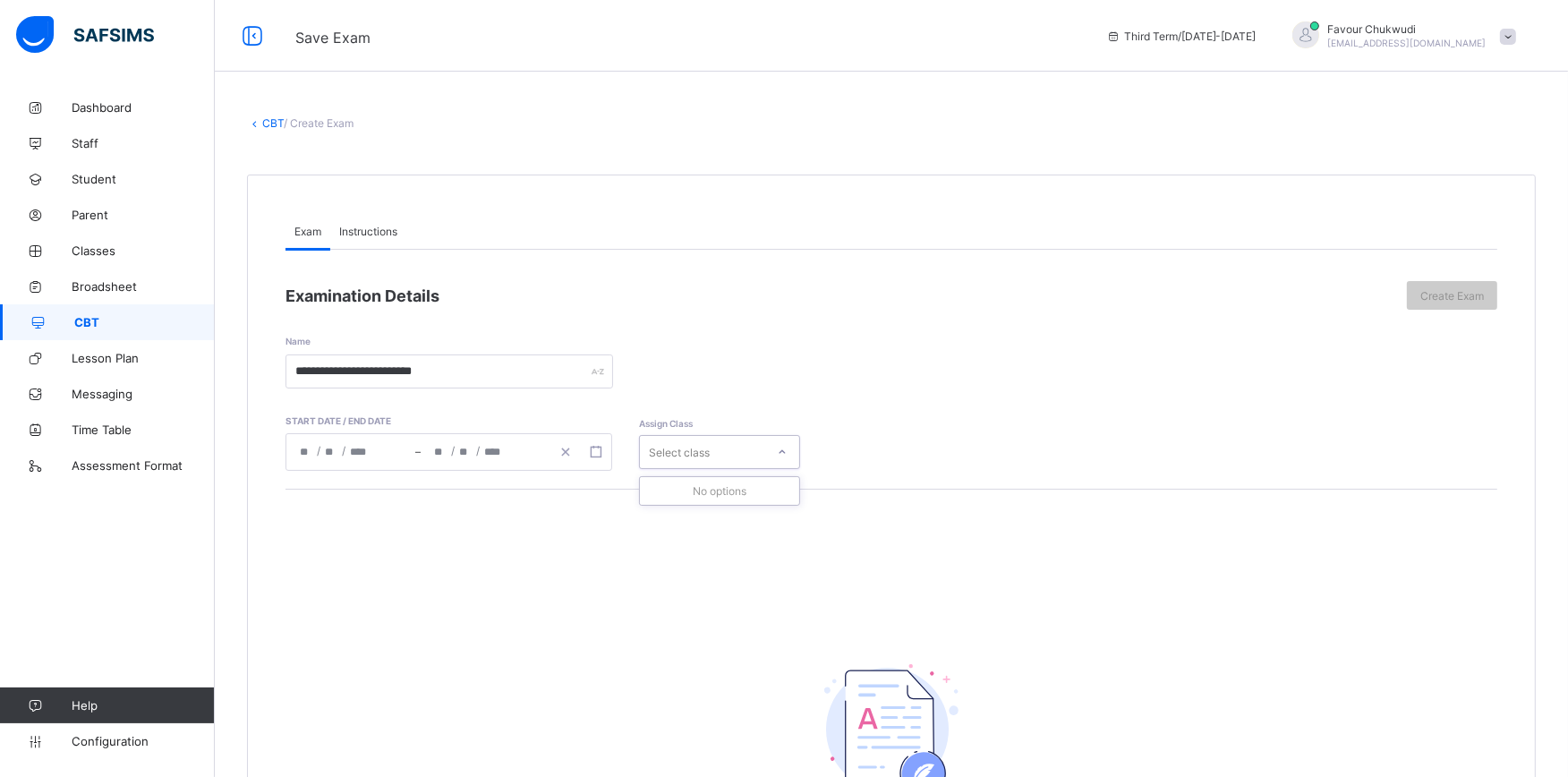 click on "Select class" at bounding box center (703, 452) 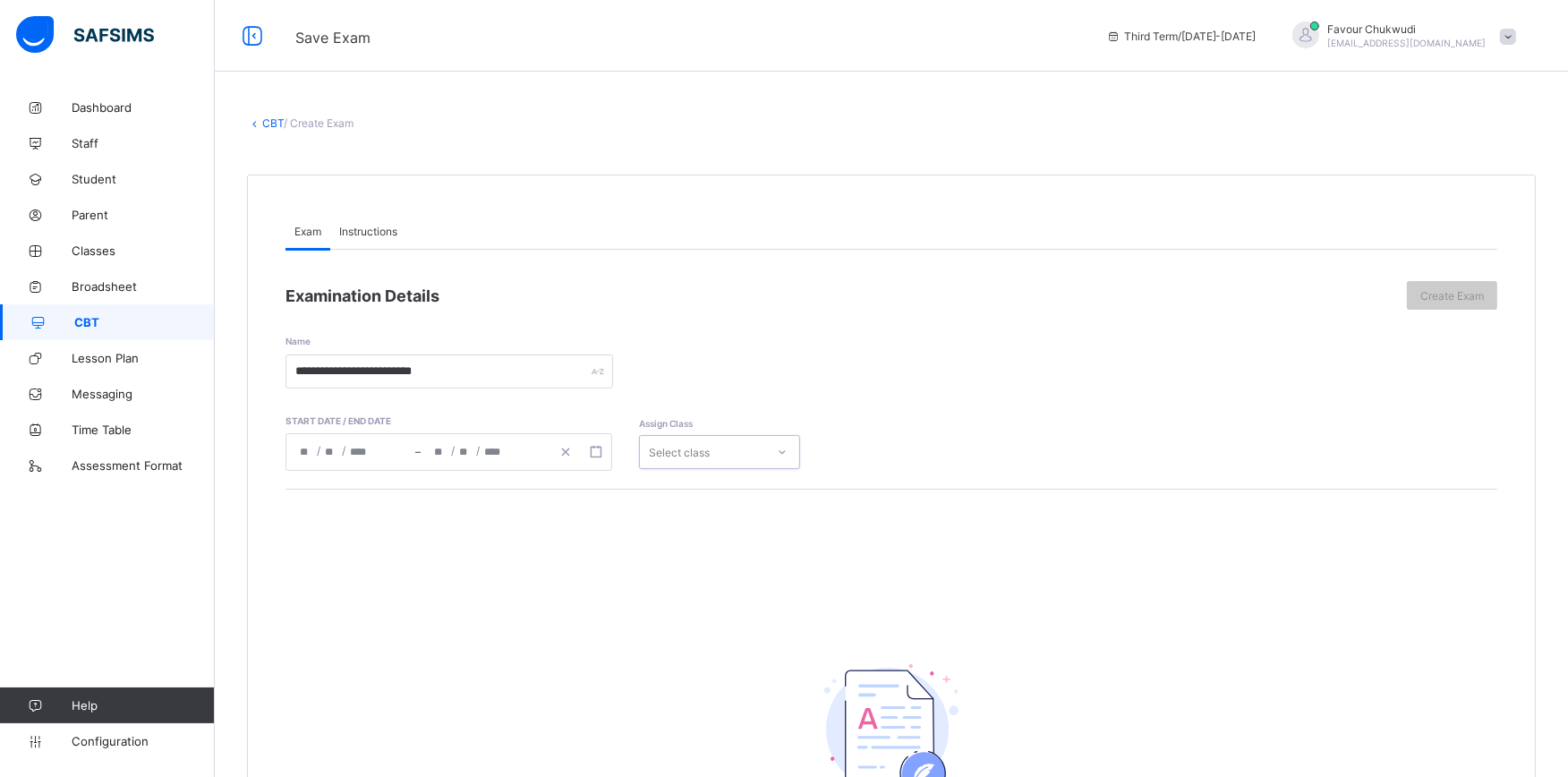 click on "Select class" at bounding box center (703, 452) 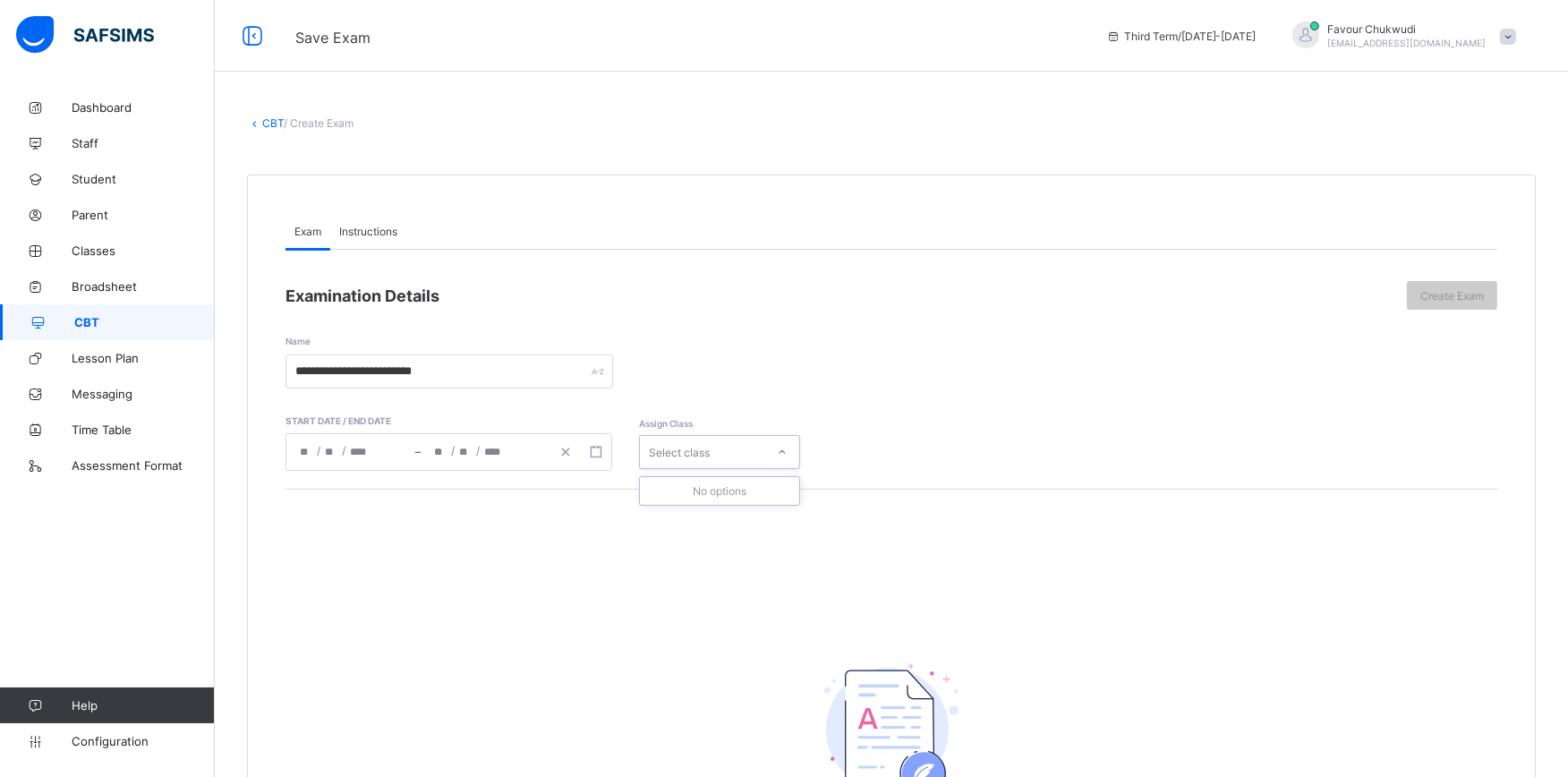 click on "Select class" at bounding box center (703, 452) 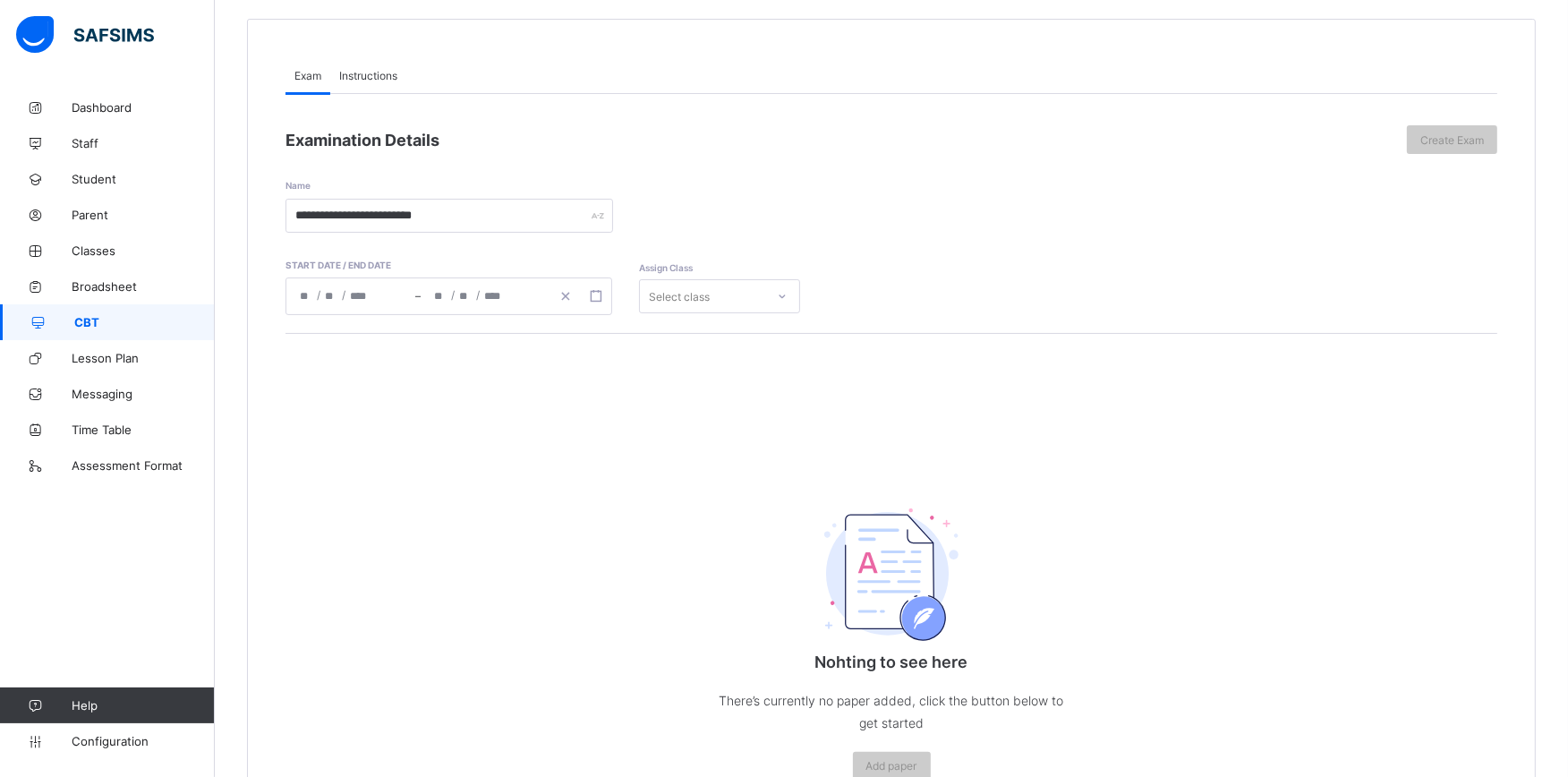scroll, scrollTop: 158, scrollLeft: 0, axis: vertical 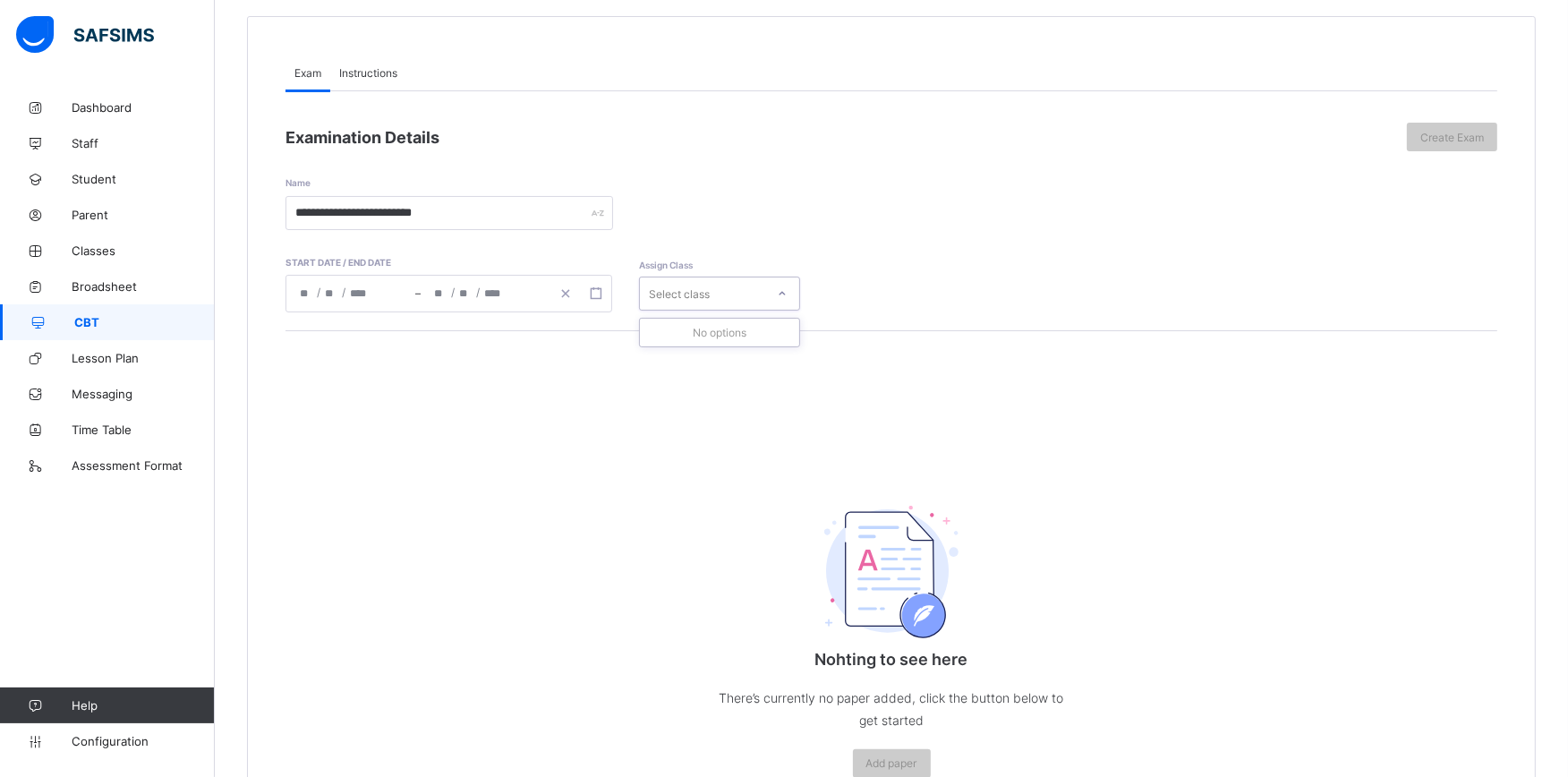 drag, startPoint x: 662, startPoint y: 295, endPoint x: 736, endPoint y: 288, distance: 74.33034 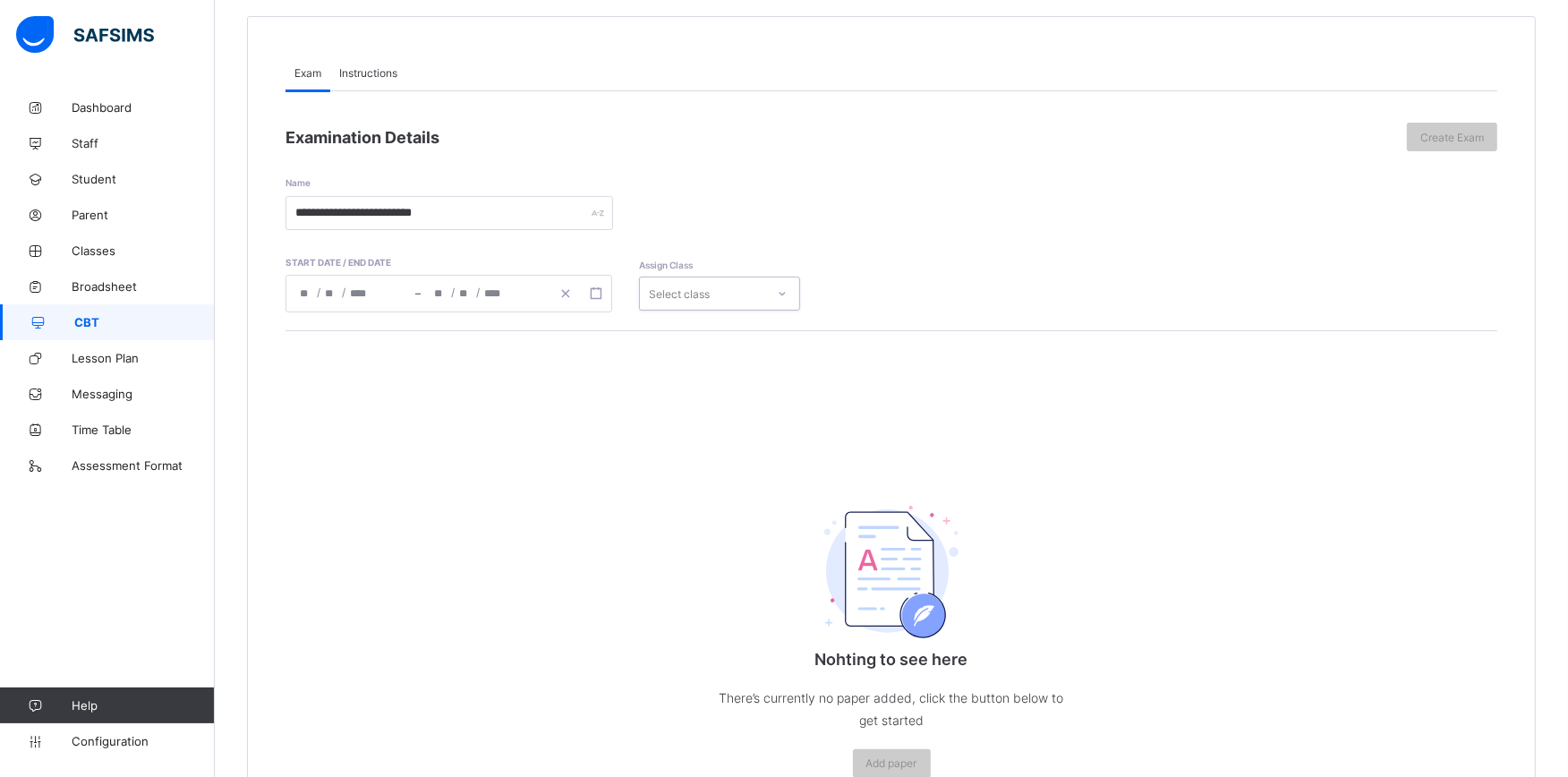 click on "Select class" at bounding box center (703, 294) 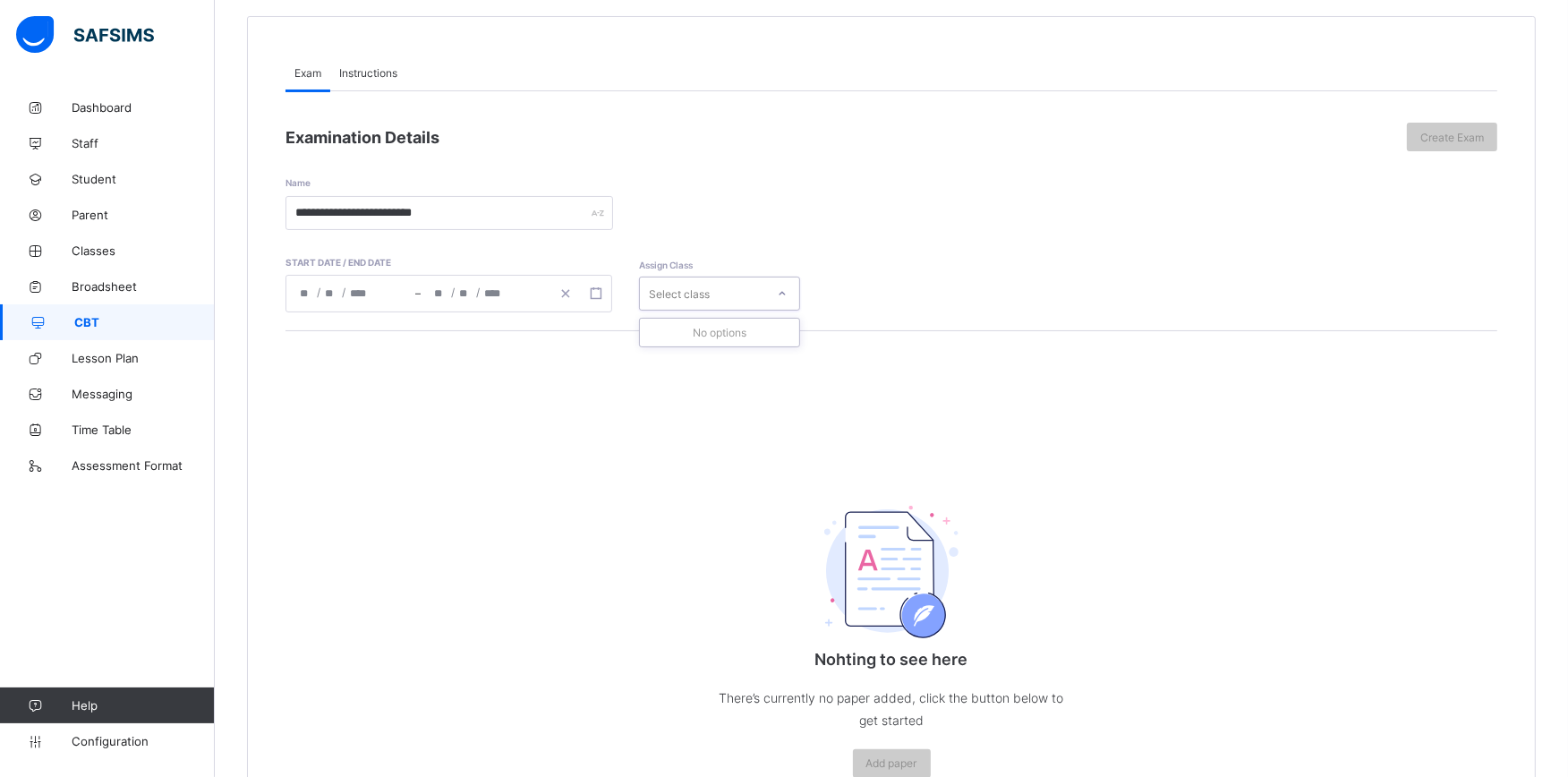 click on "Select class" at bounding box center [703, 294] 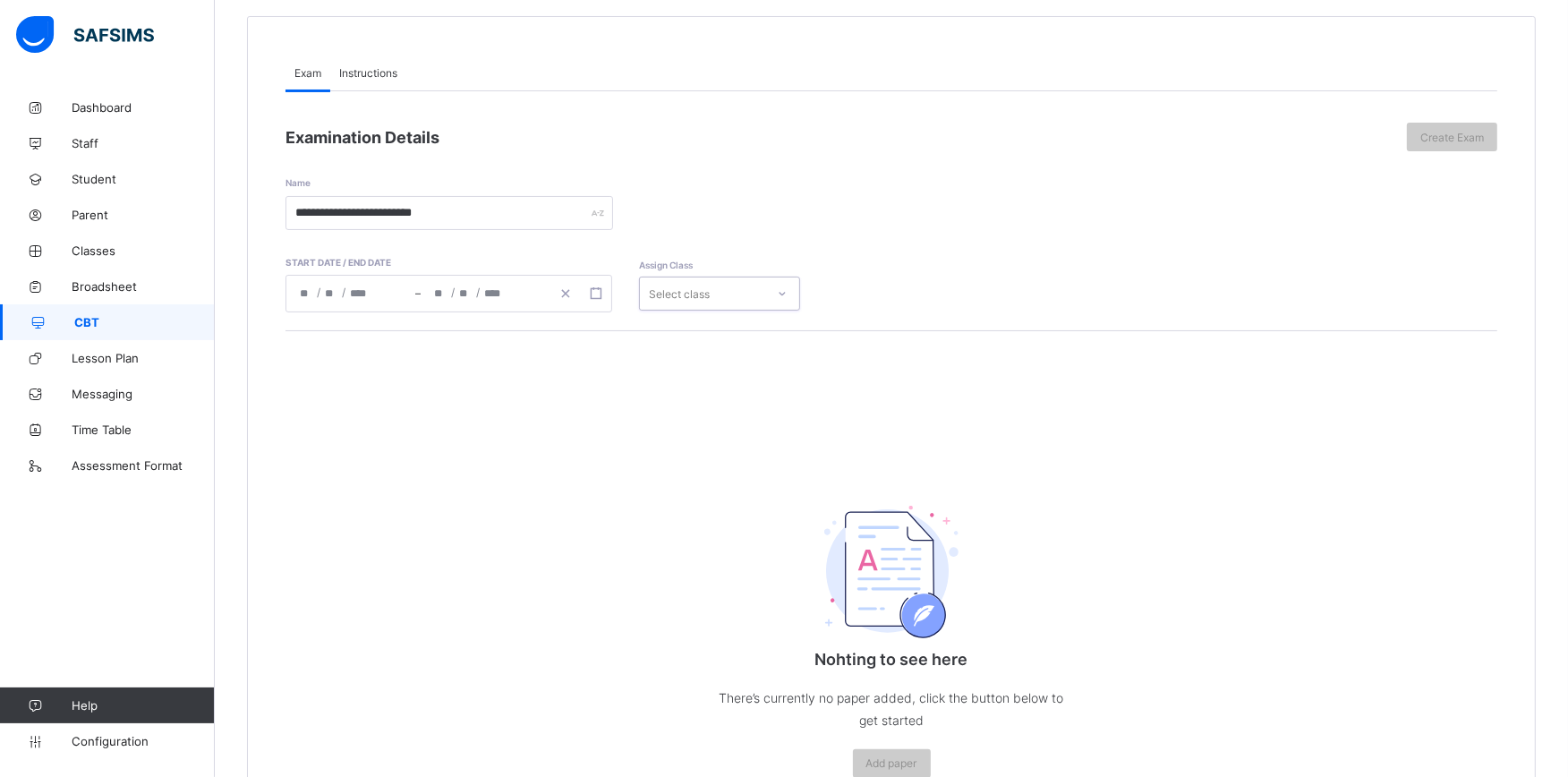 click on "Select class" at bounding box center (703, 294) 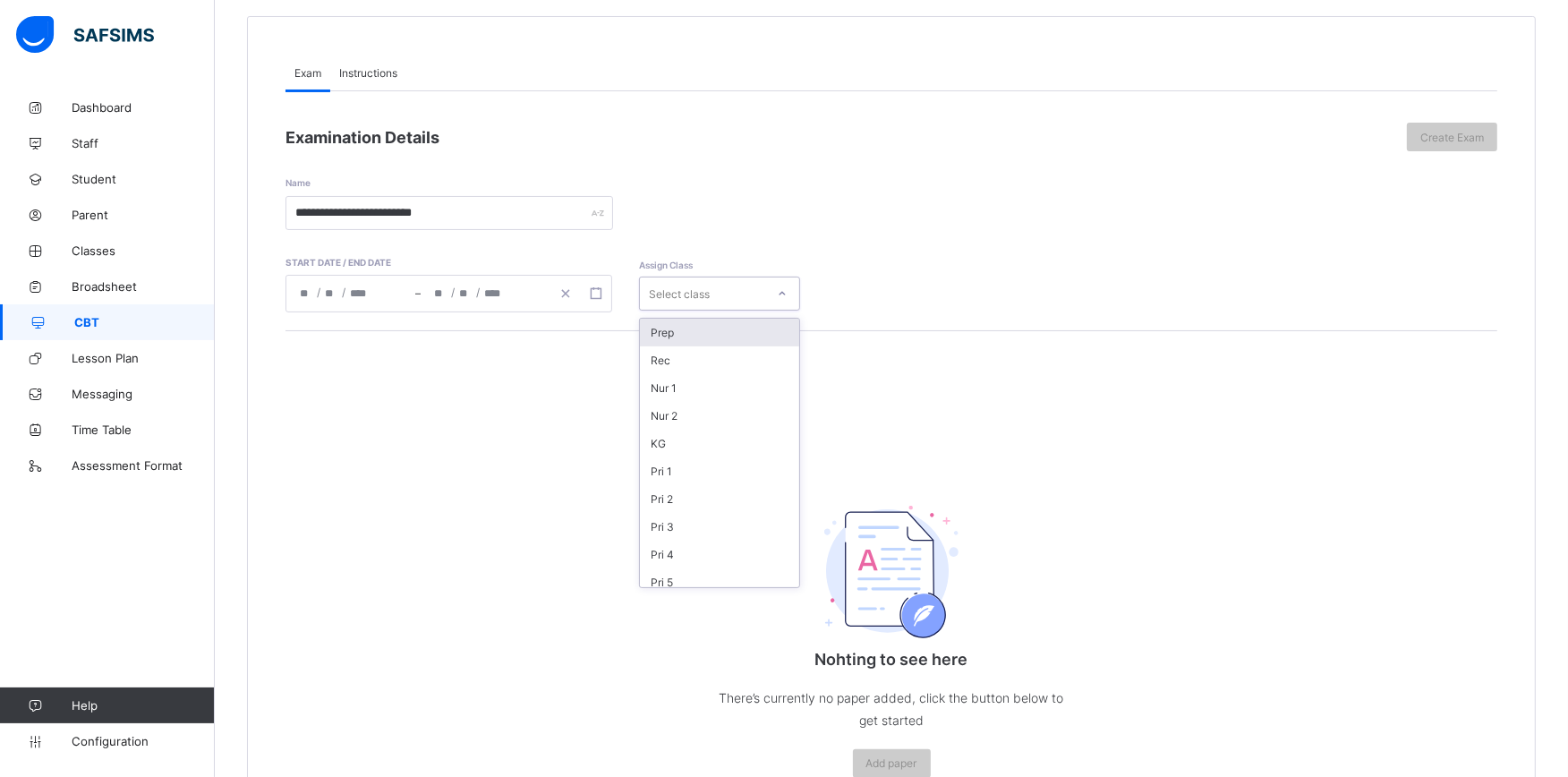 click on "Select class" at bounding box center (703, 294) 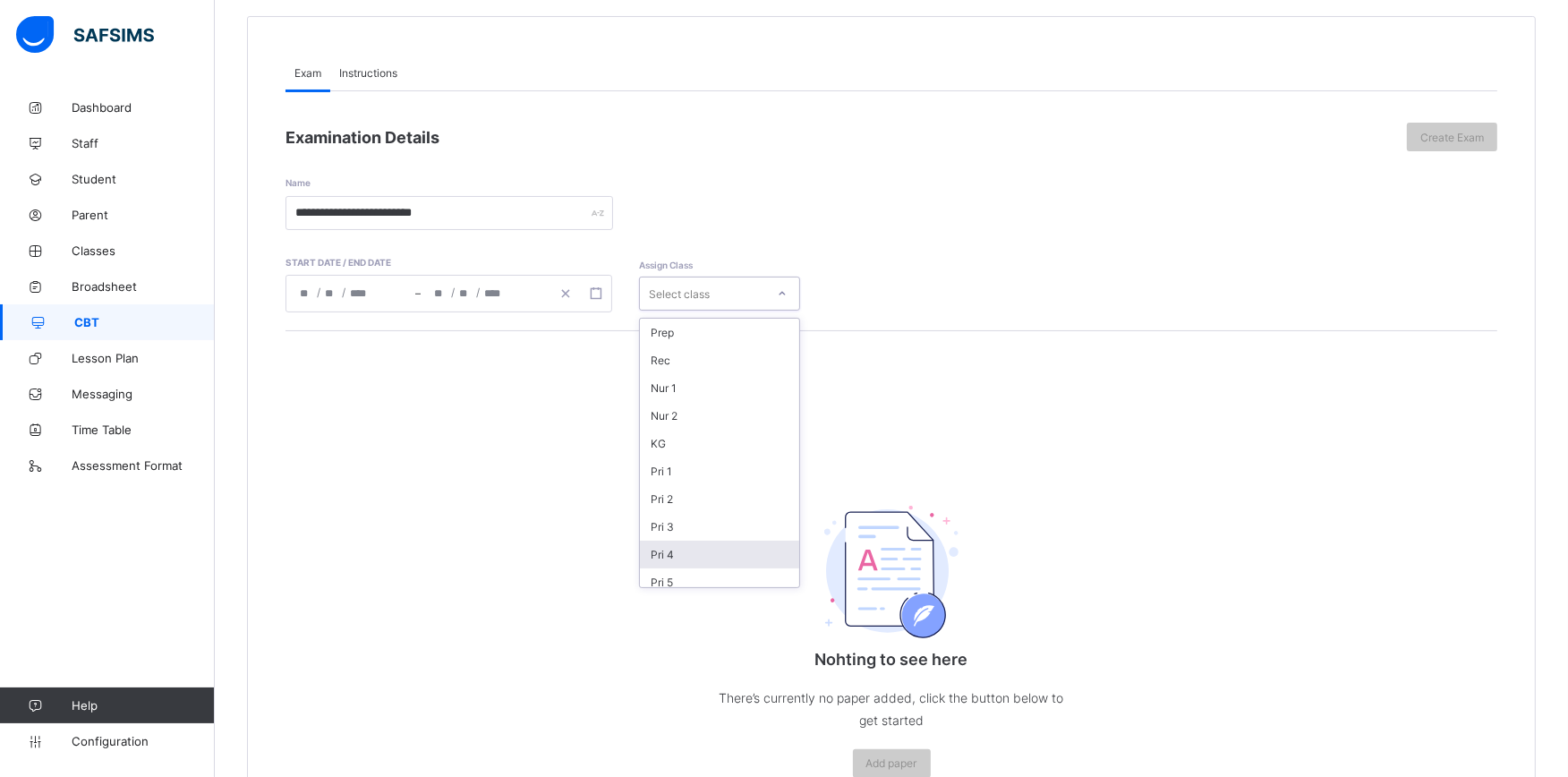 click on "Pri 4" at bounding box center (720, 554) 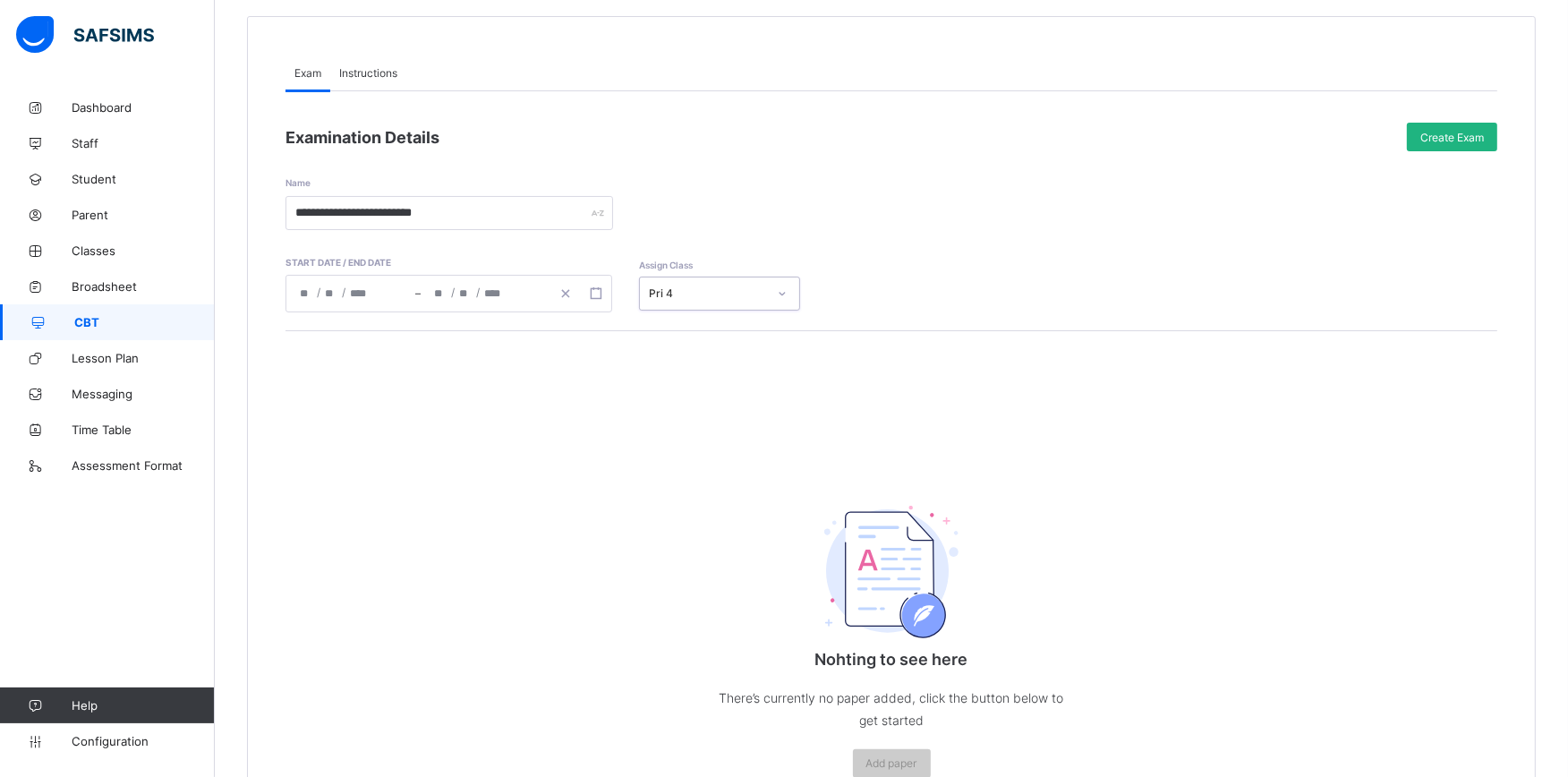 click on "Create Exam" at bounding box center (1452, 137) 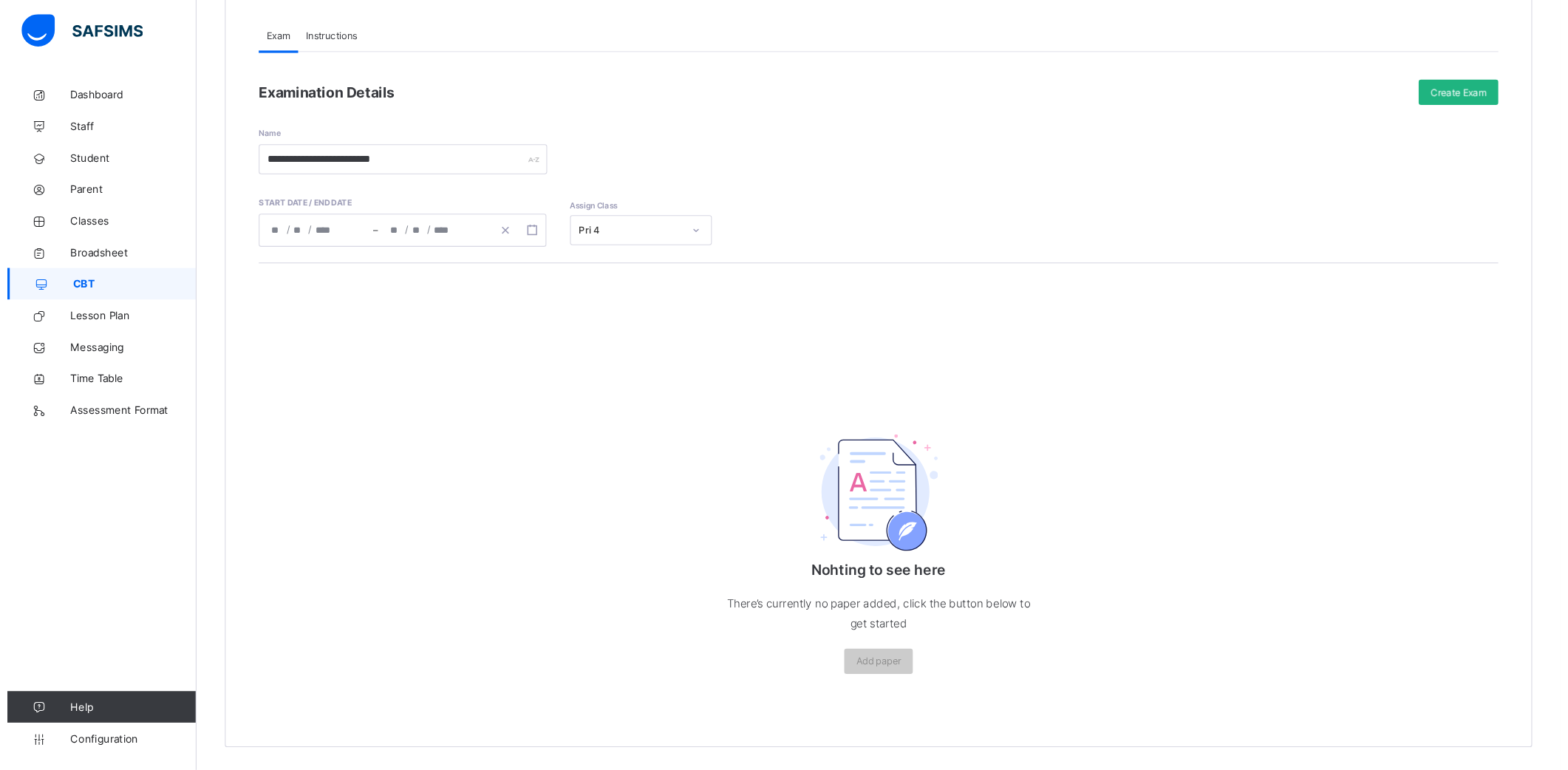 scroll, scrollTop: 121, scrollLeft: 0, axis: vertical 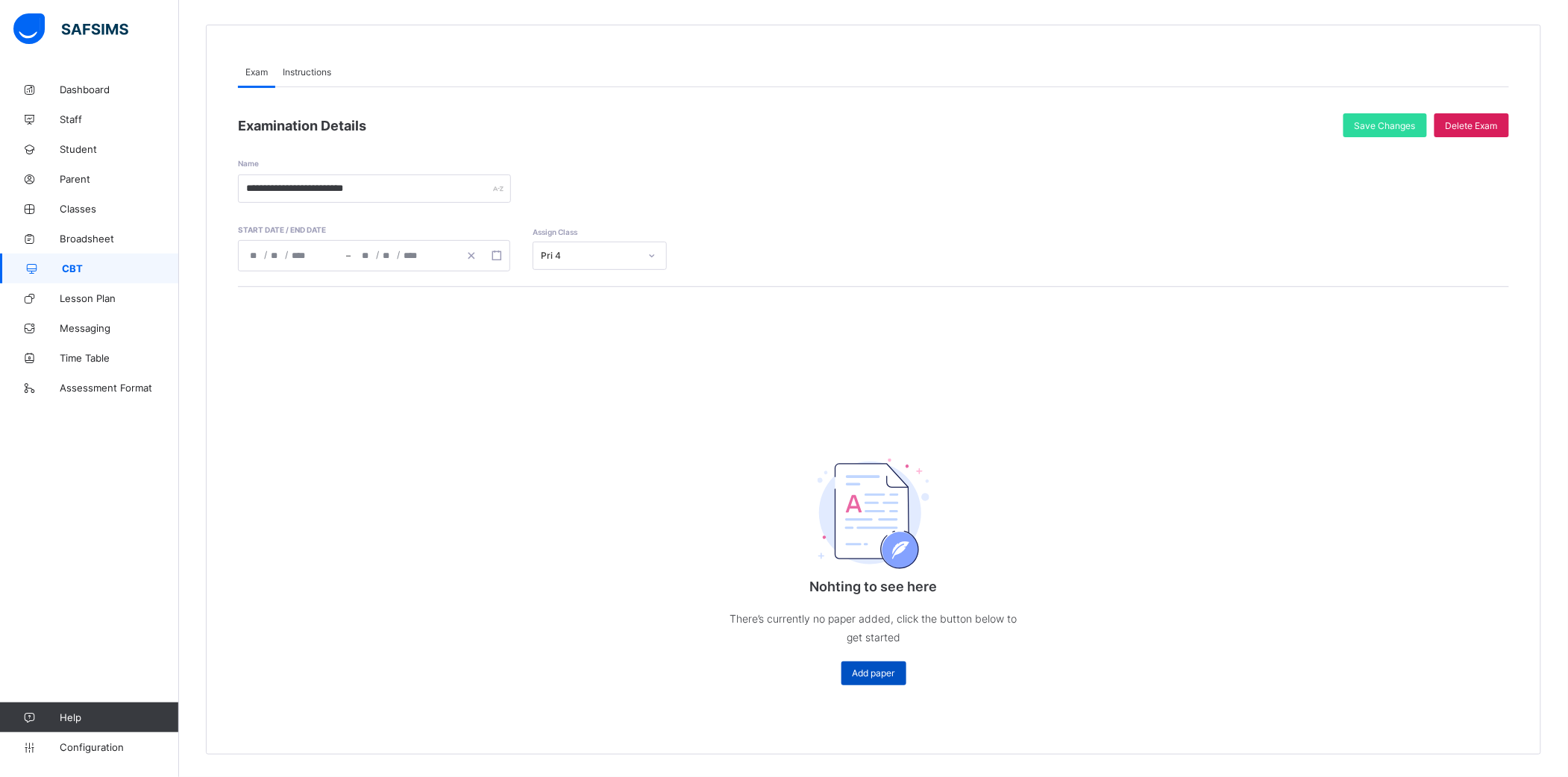 click on "Add paper" at bounding box center (874, 673) 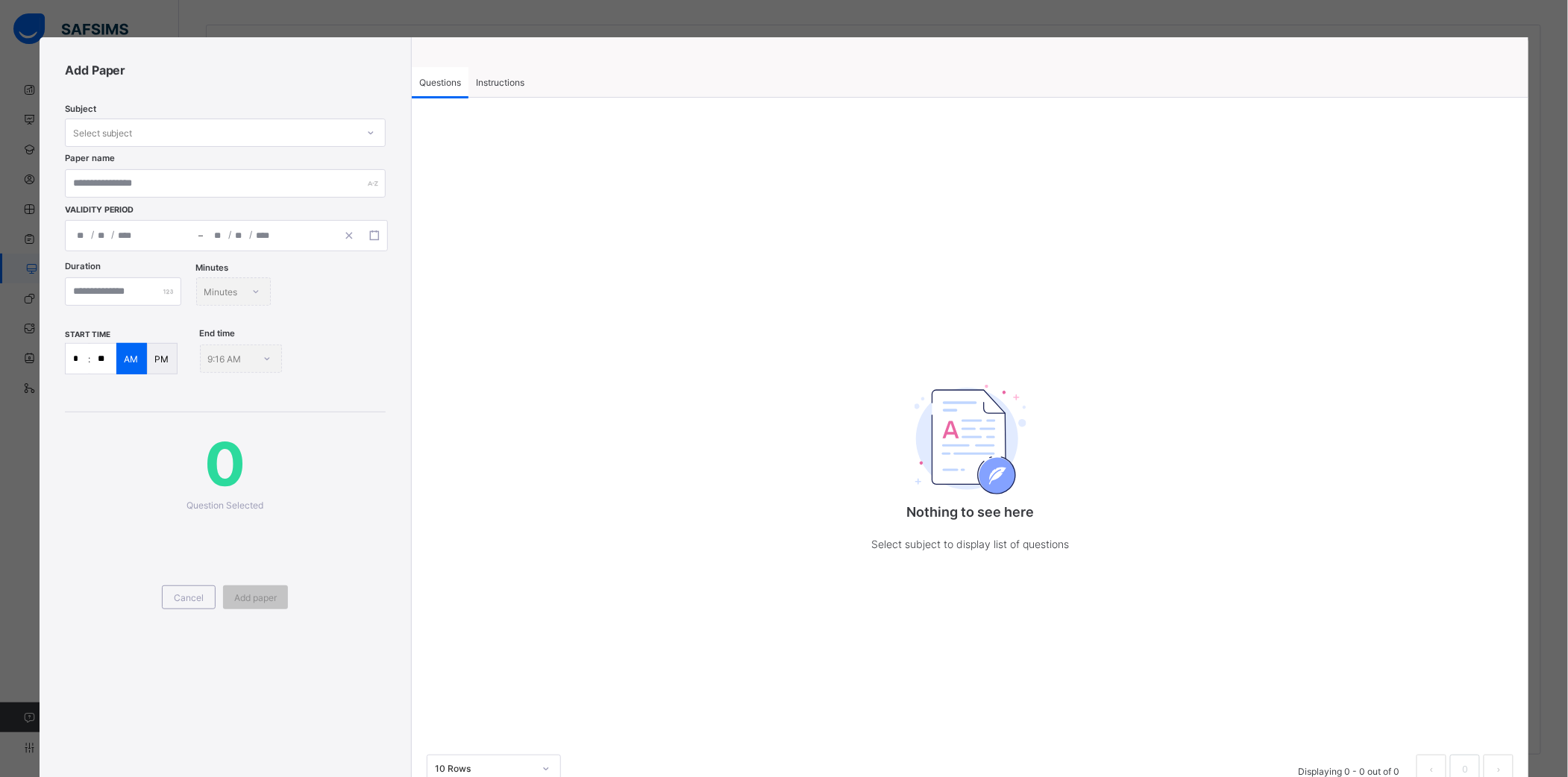 click on "Instructions" at bounding box center (500, 82) 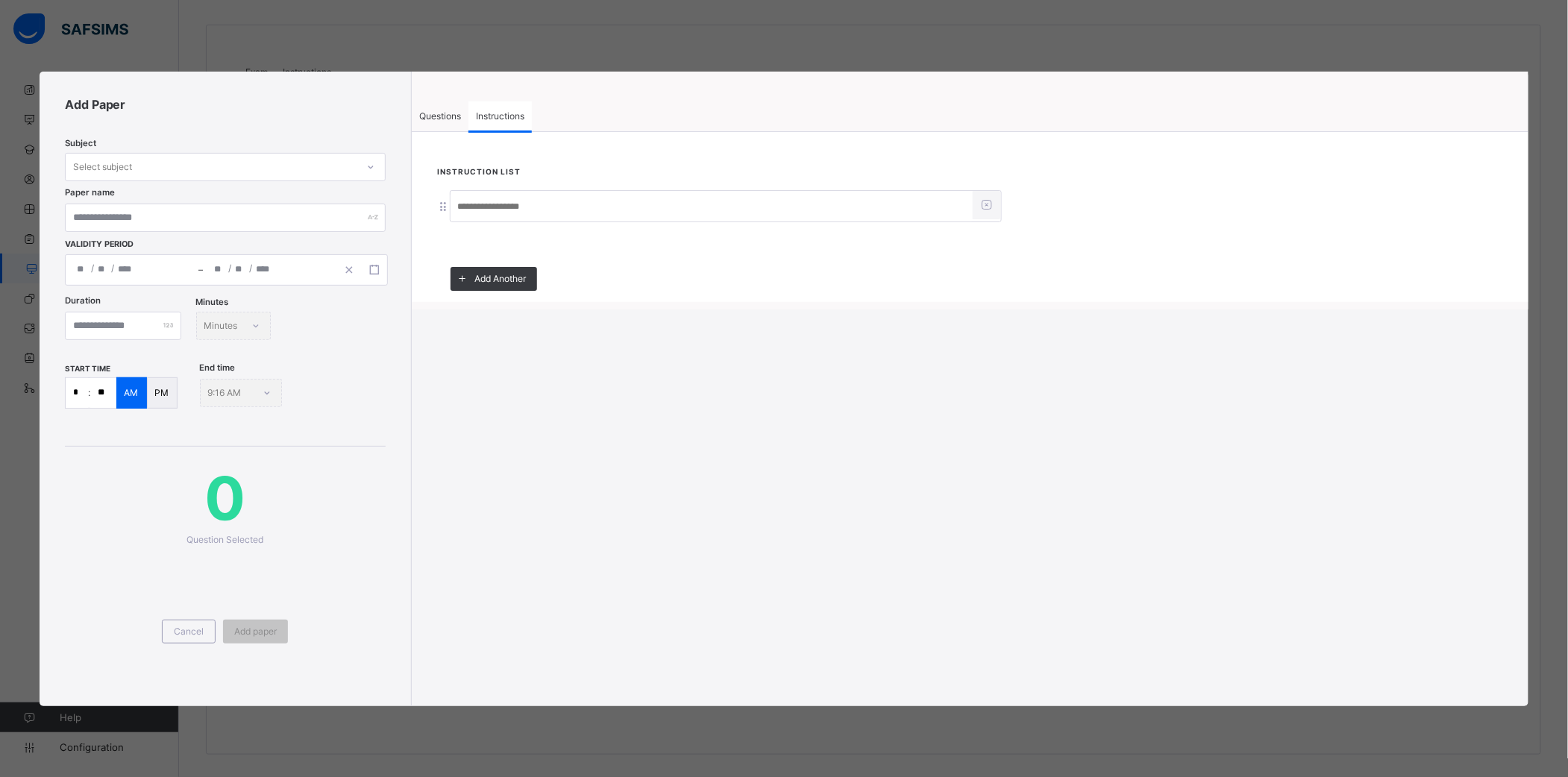 click at bounding box center [712, 207] 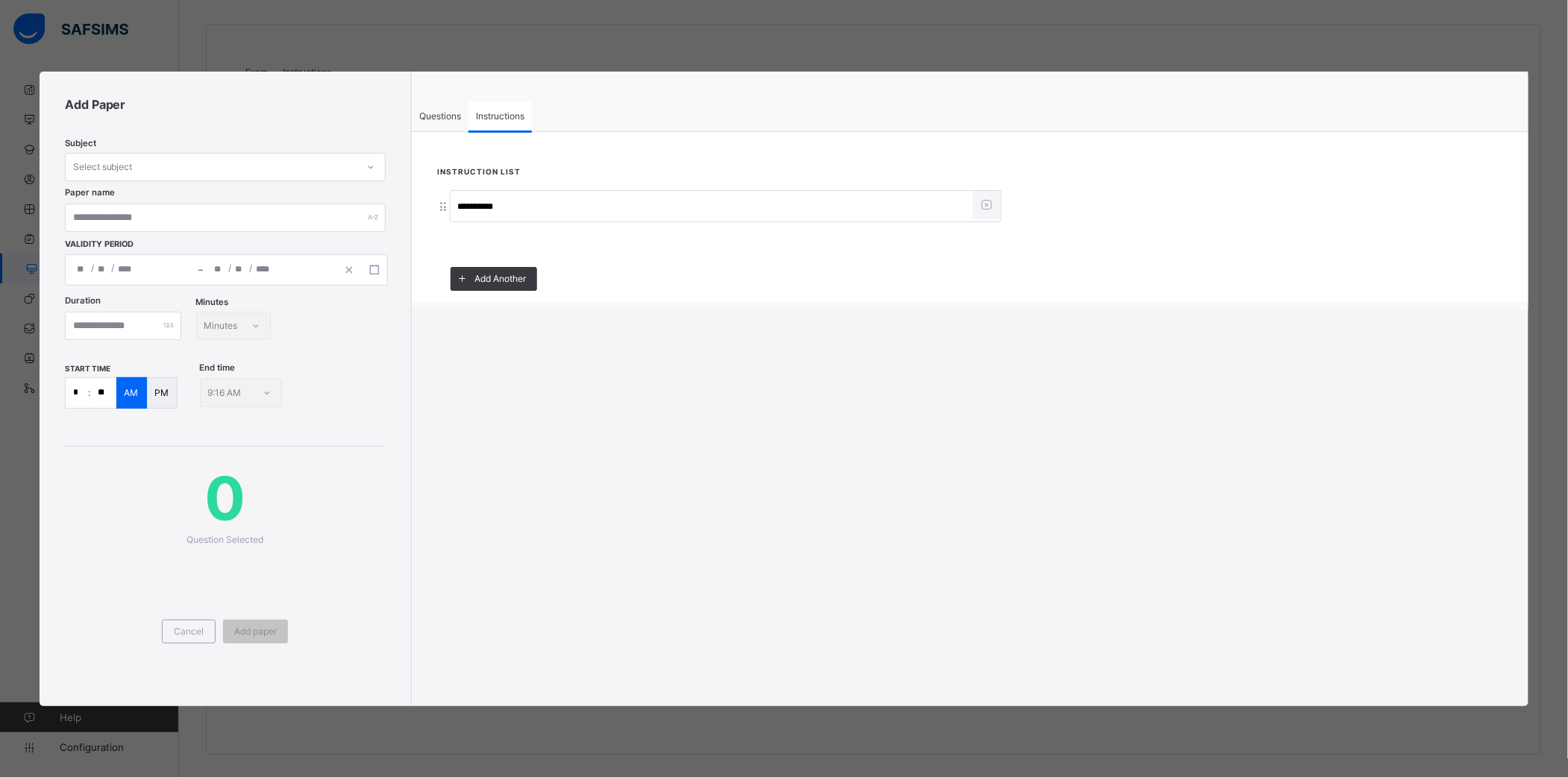 type on "**********" 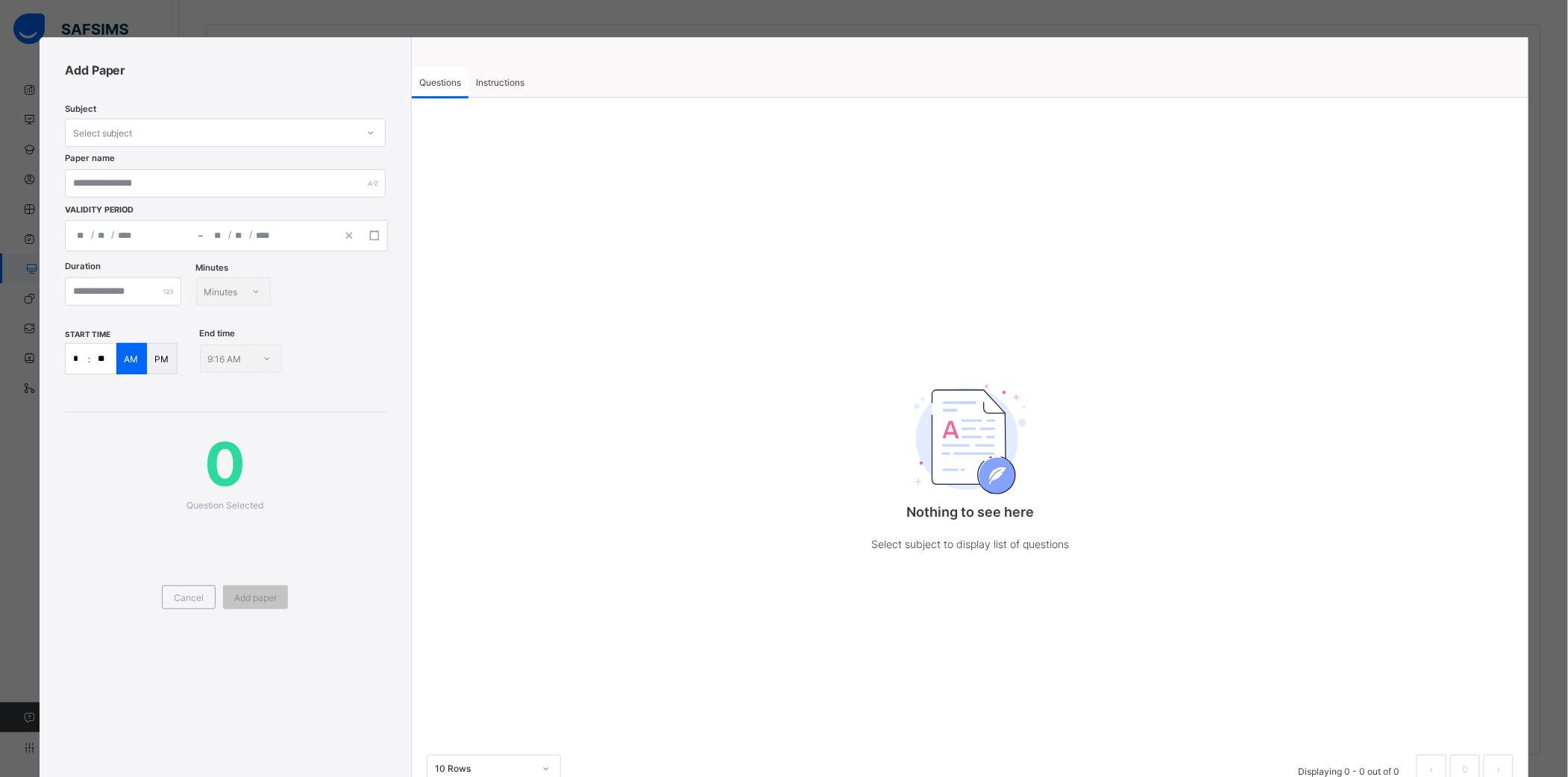 click at bounding box center [371, 133] 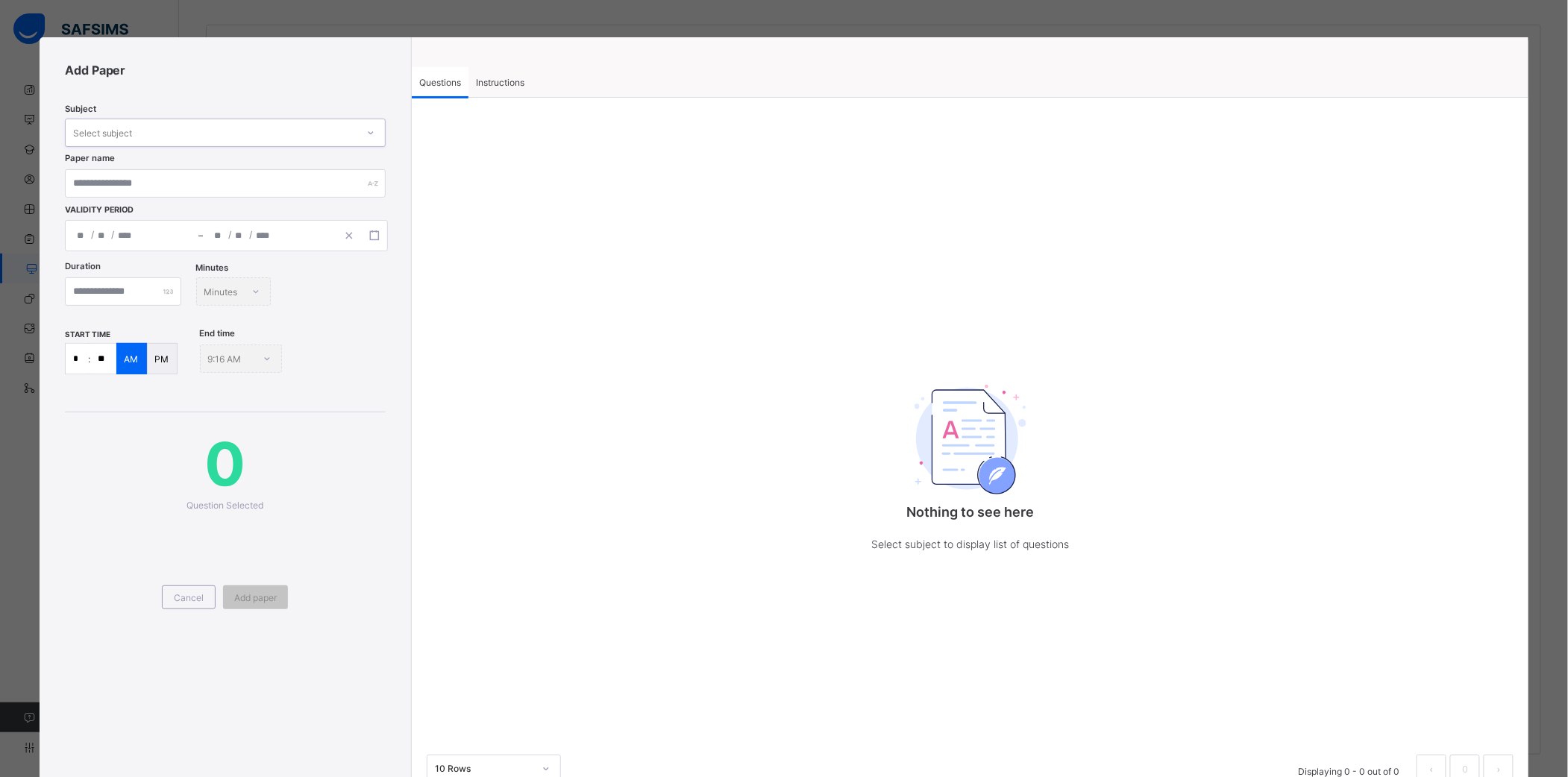 click at bounding box center [371, 133] 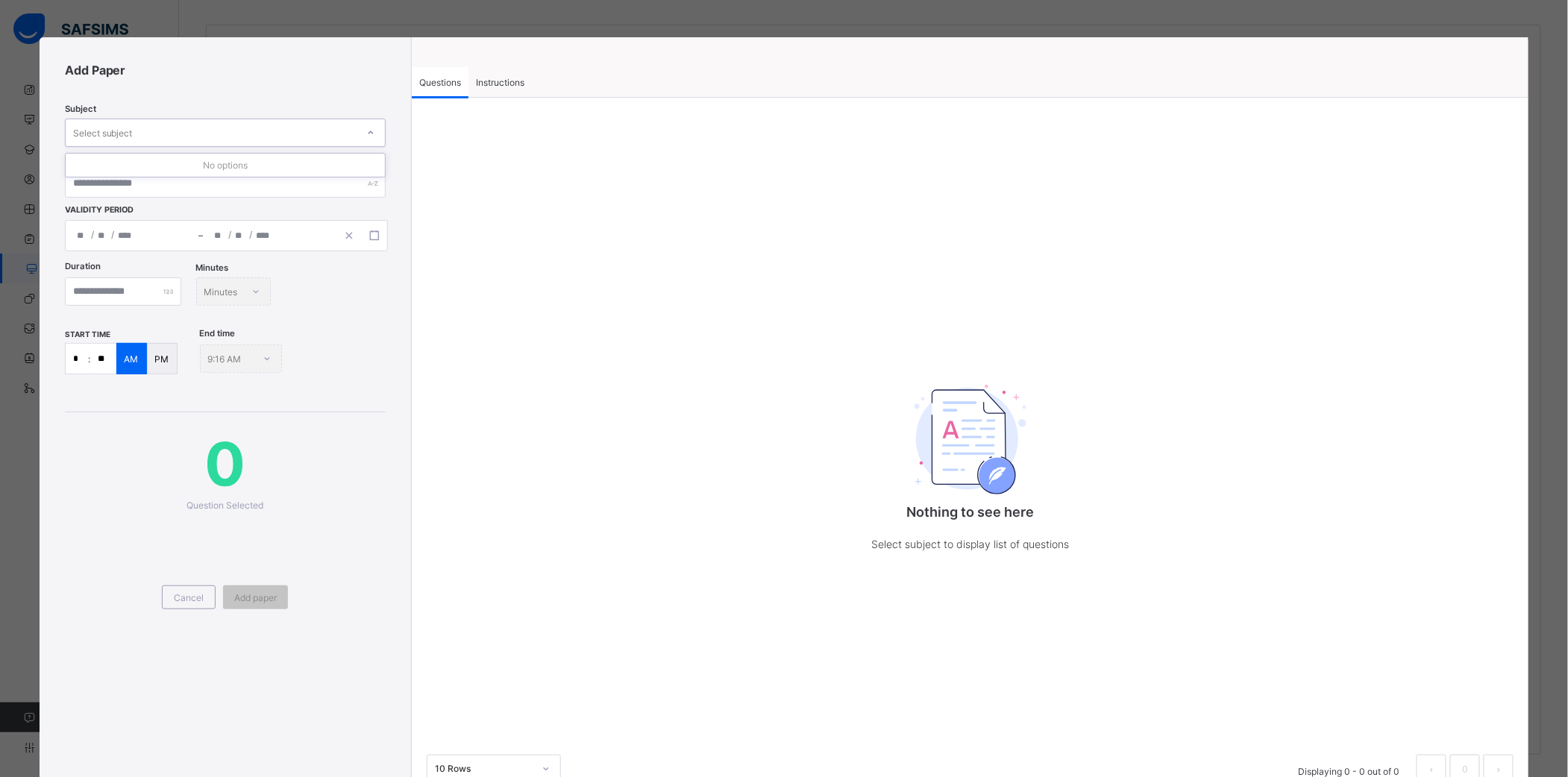 click at bounding box center [371, 133] 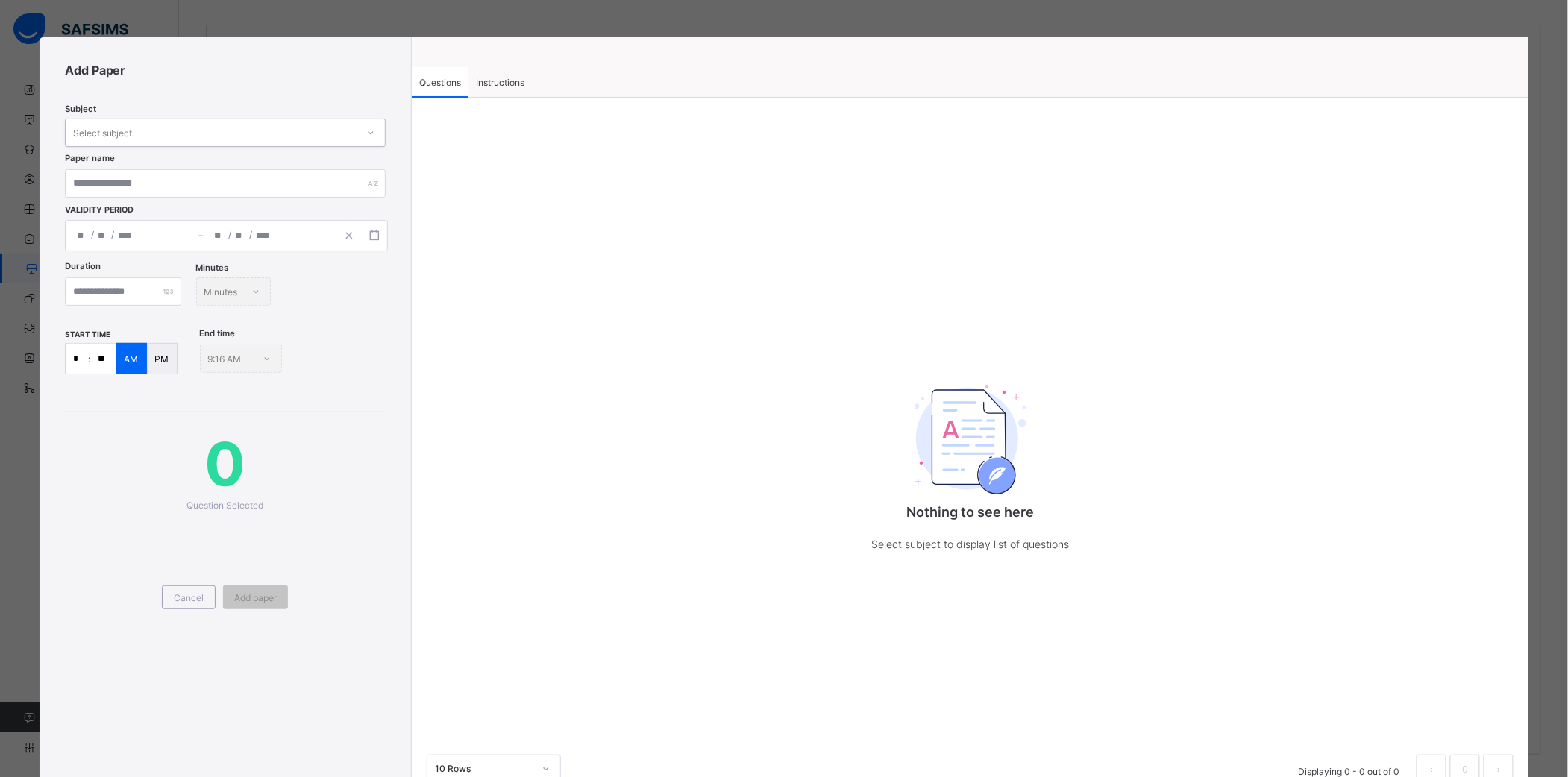 click at bounding box center (371, 133) 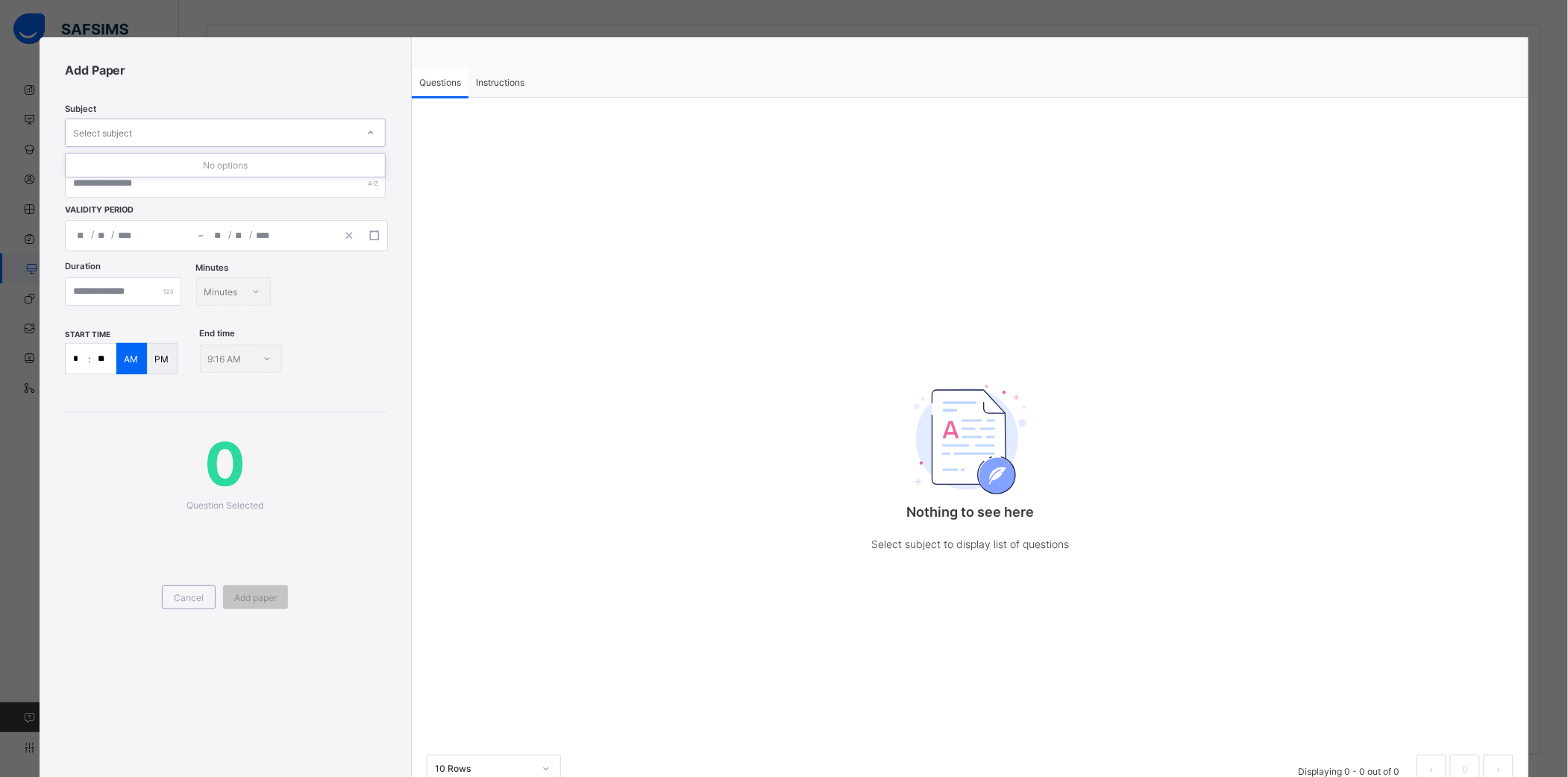 click at bounding box center [371, 133] 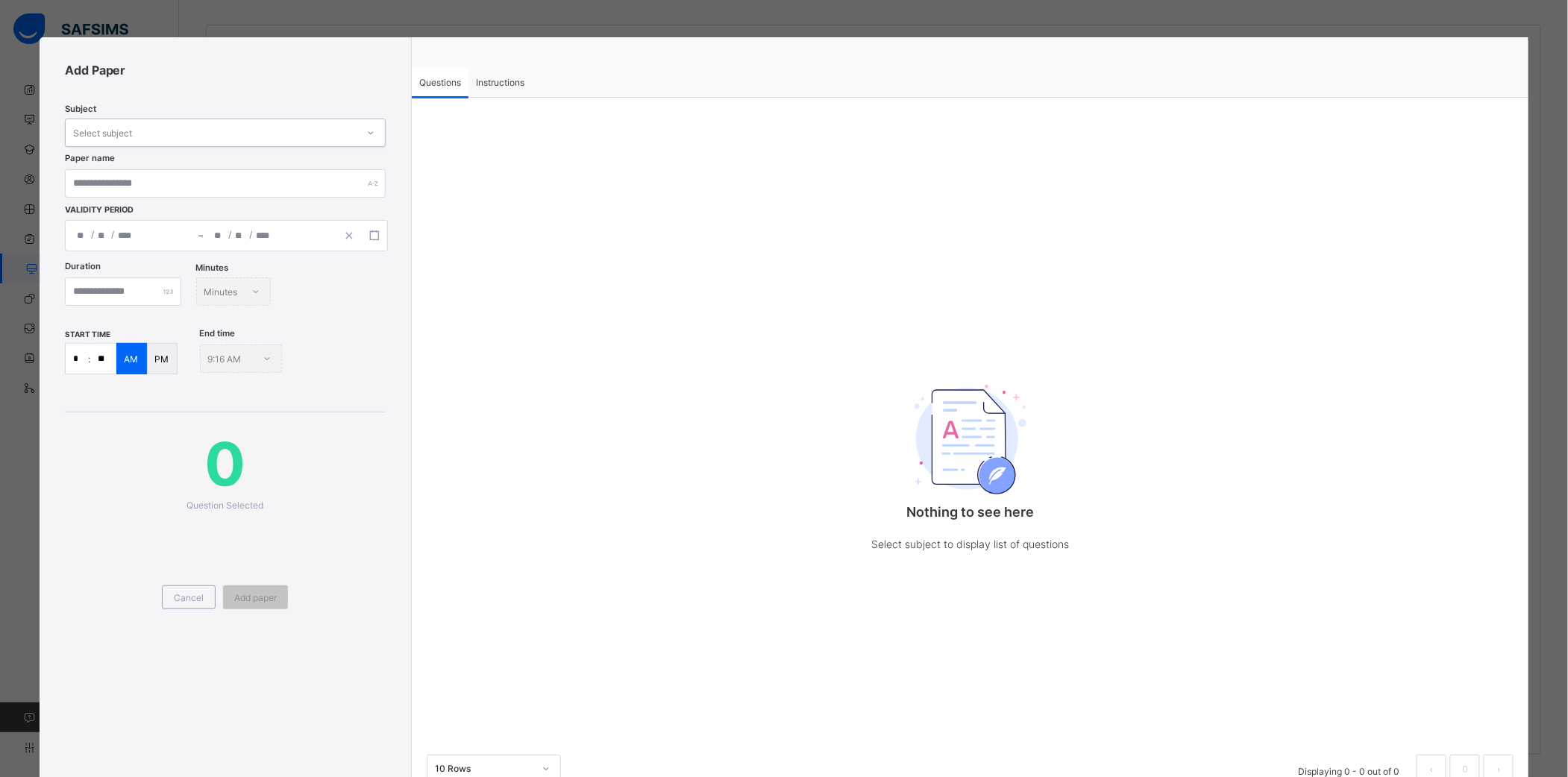 click at bounding box center (371, 133) 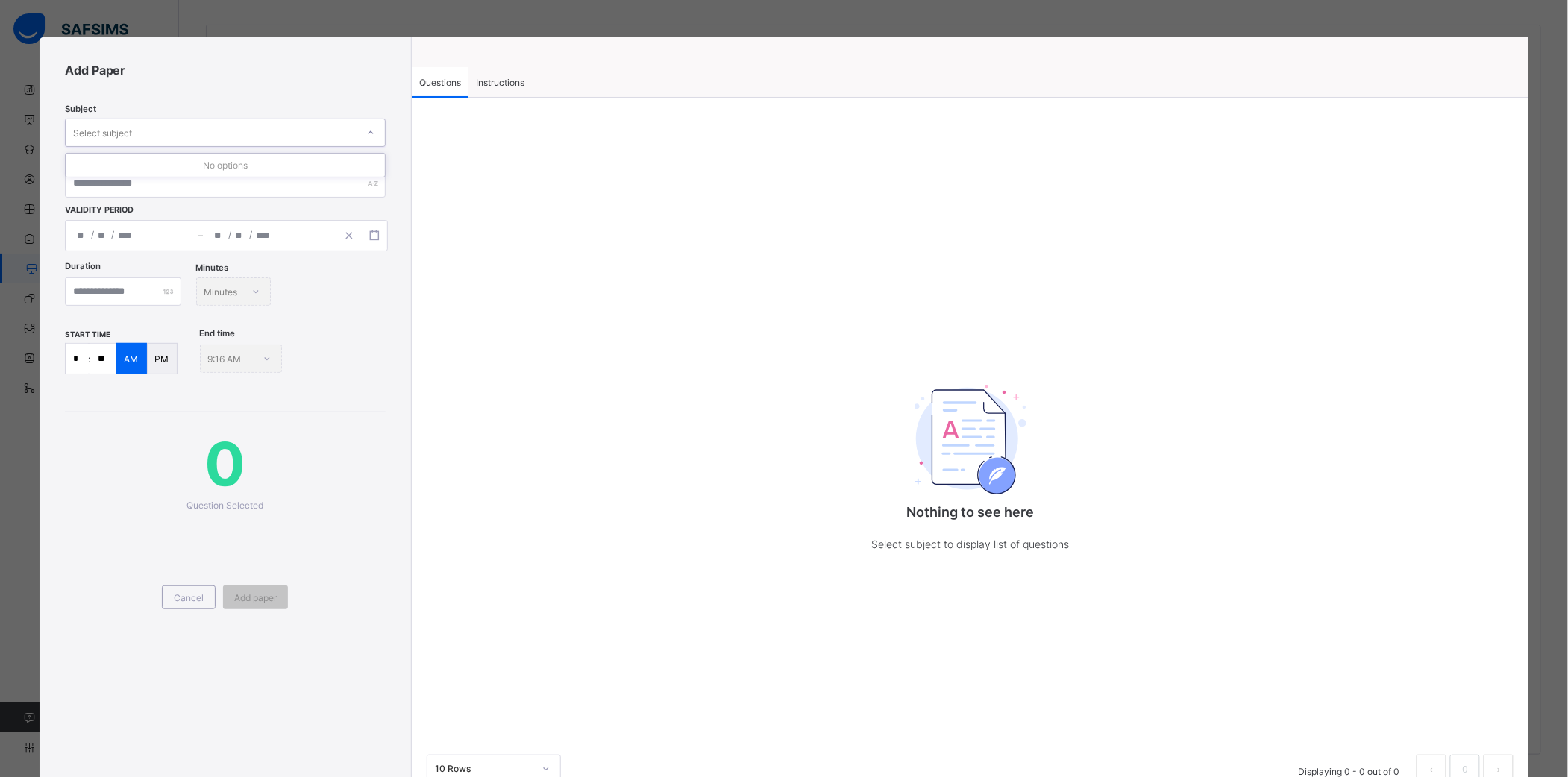 click at bounding box center [371, 133] 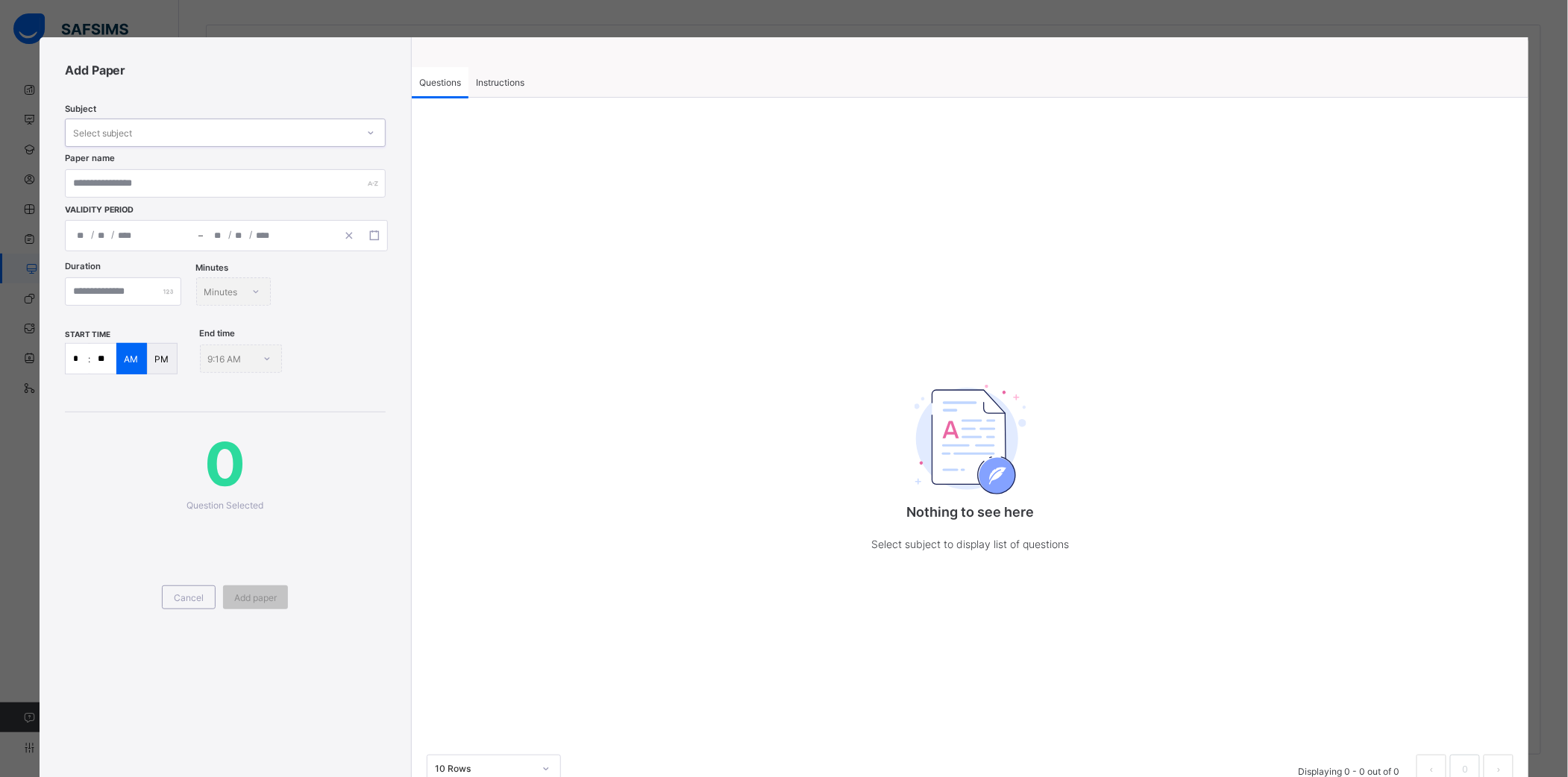 click at bounding box center (371, 133) 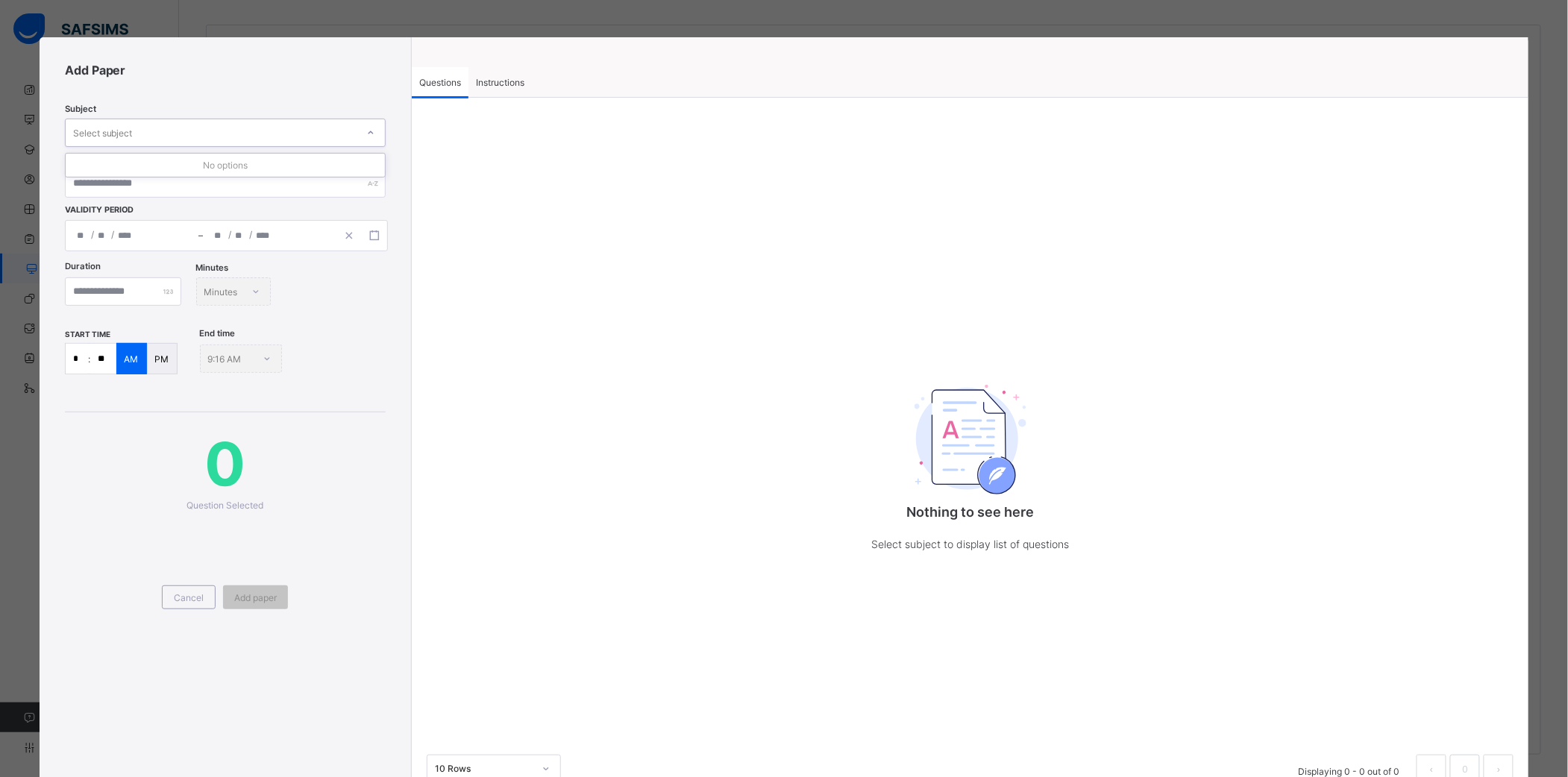 click at bounding box center (371, 133) 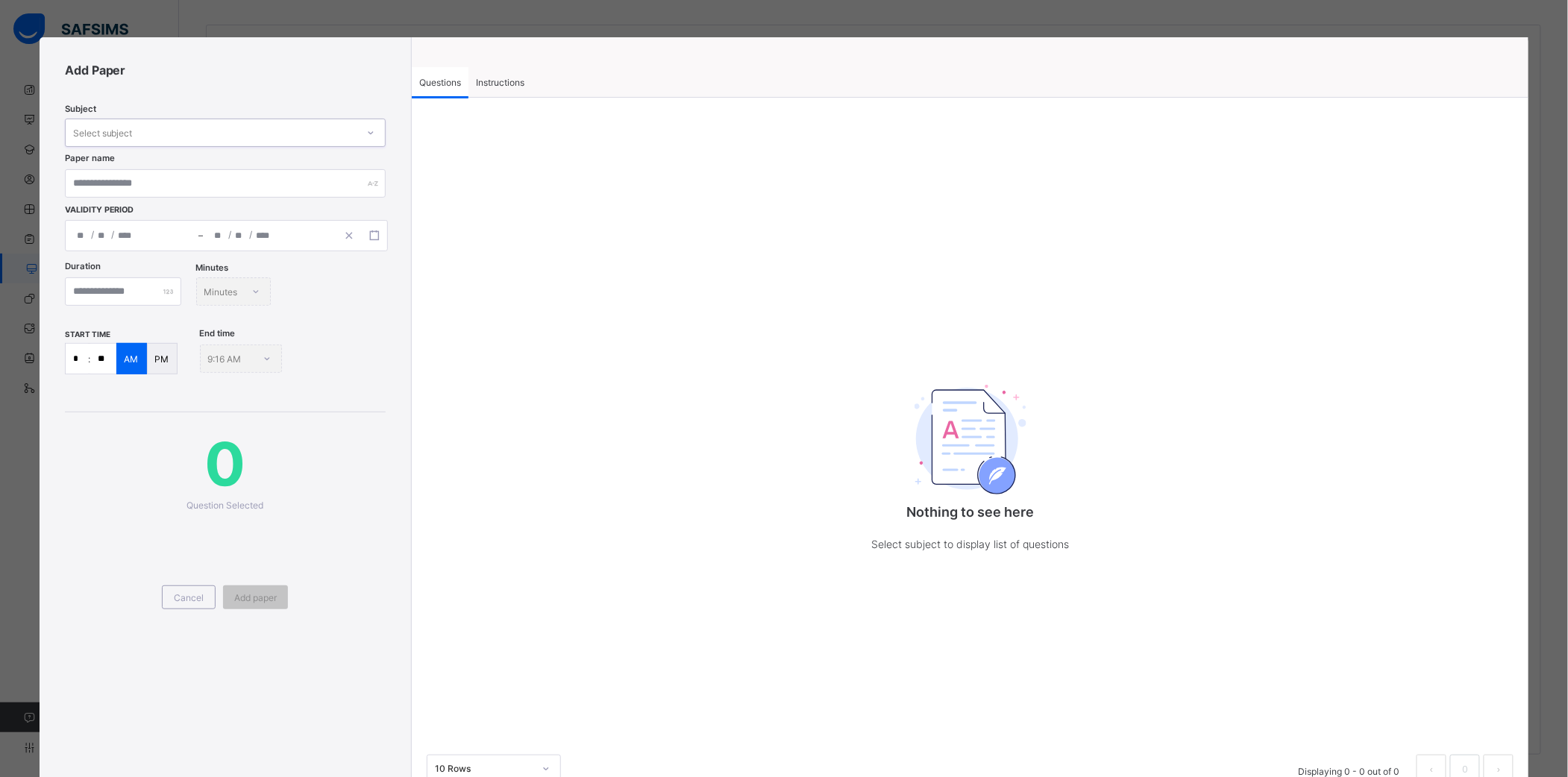 click at bounding box center [371, 133] 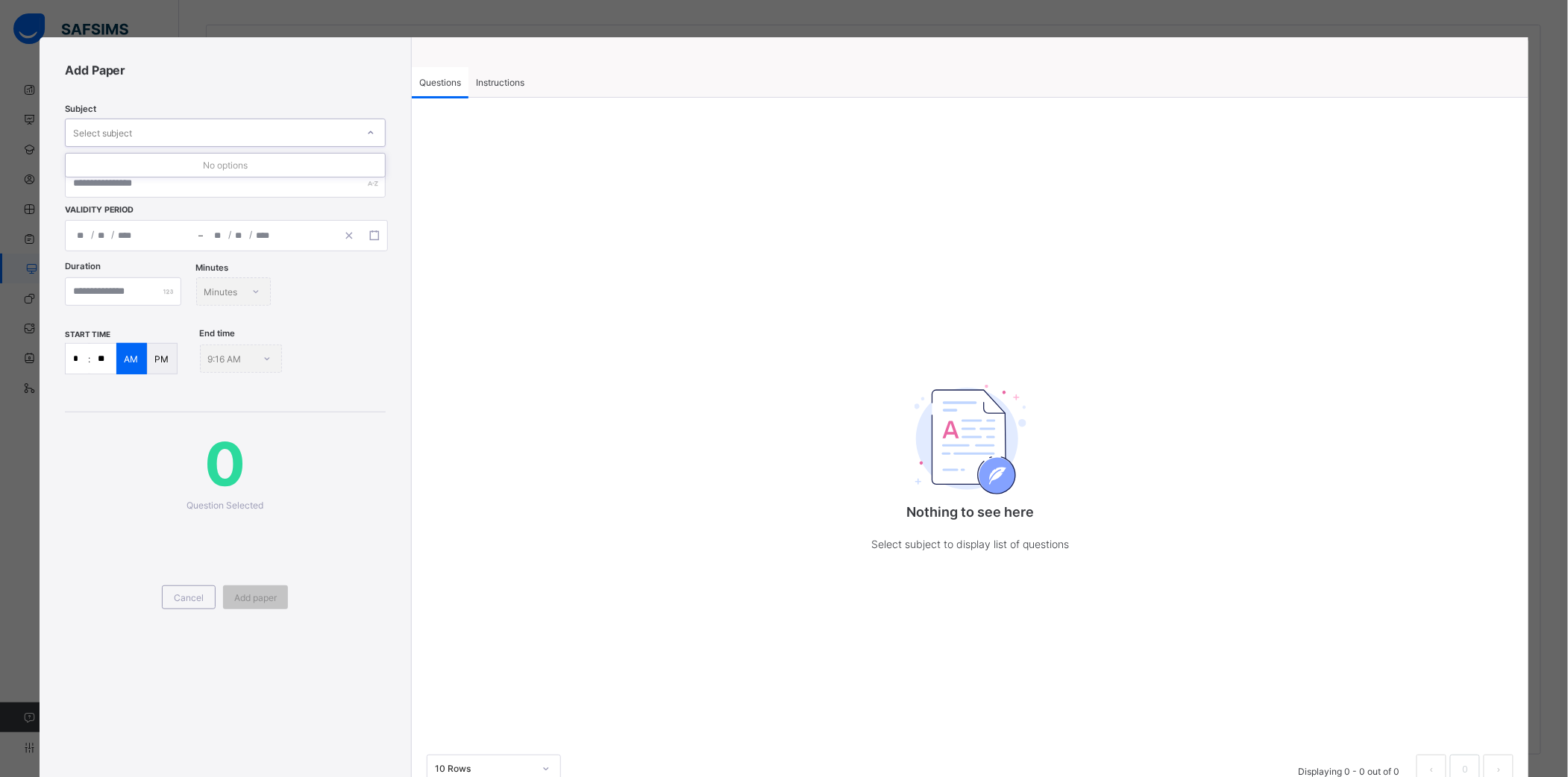 click at bounding box center (371, 133) 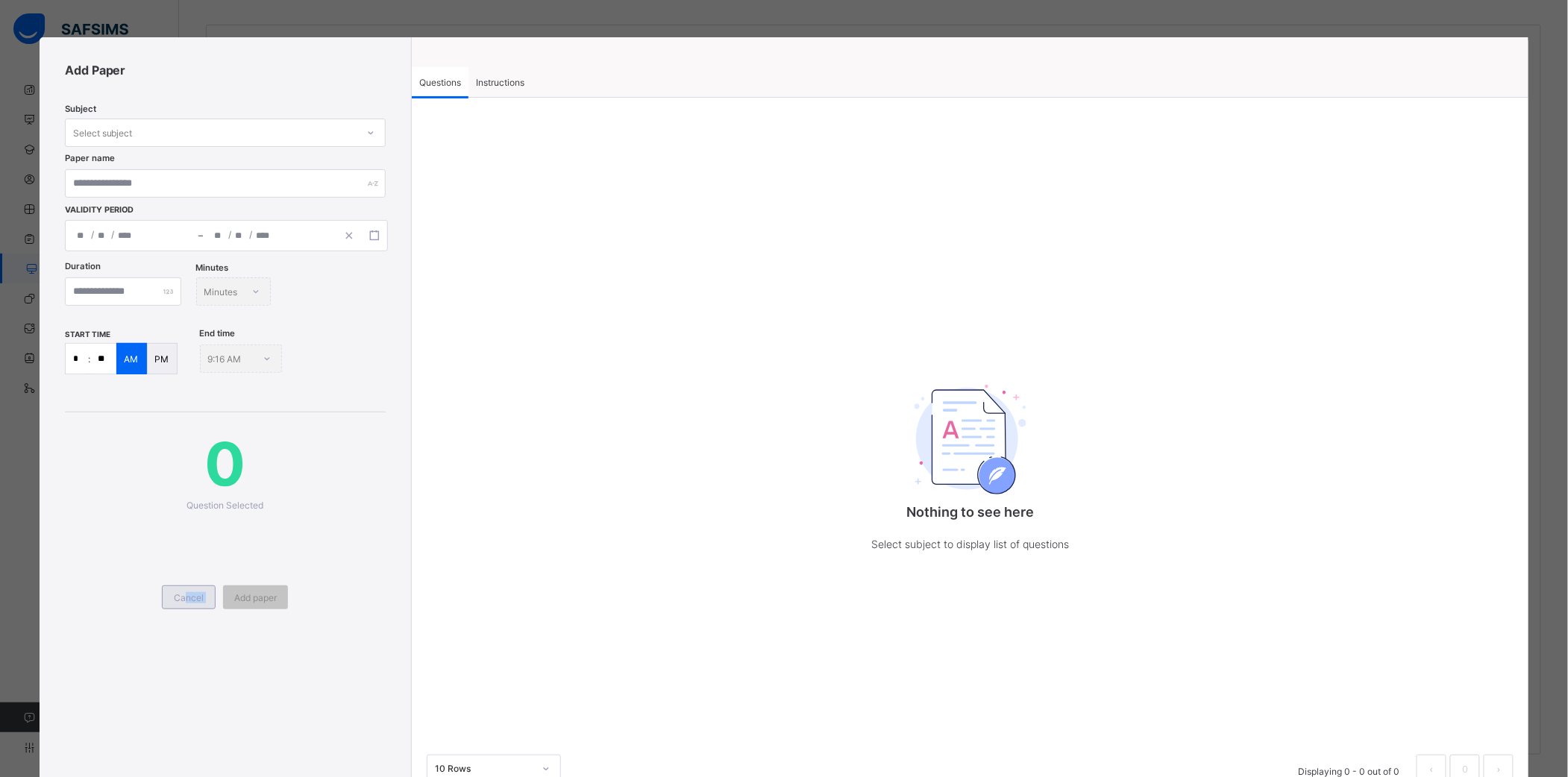click on "Cancel Add paper" at bounding box center [225, 579] 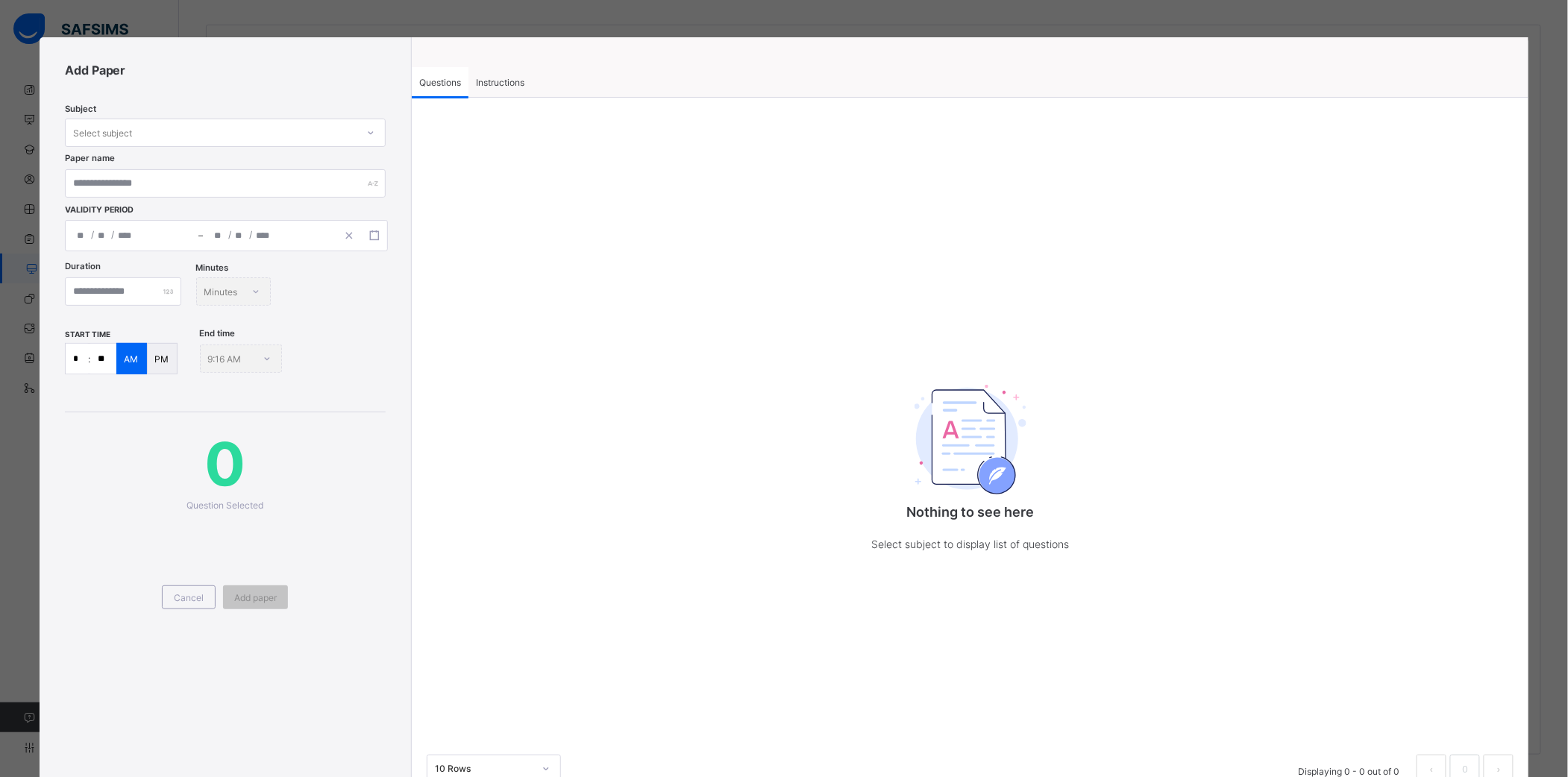 drag, startPoint x: 184, startPoint y: 605, endPoint x: 156, endPoint y: 614, distance: 29.4109 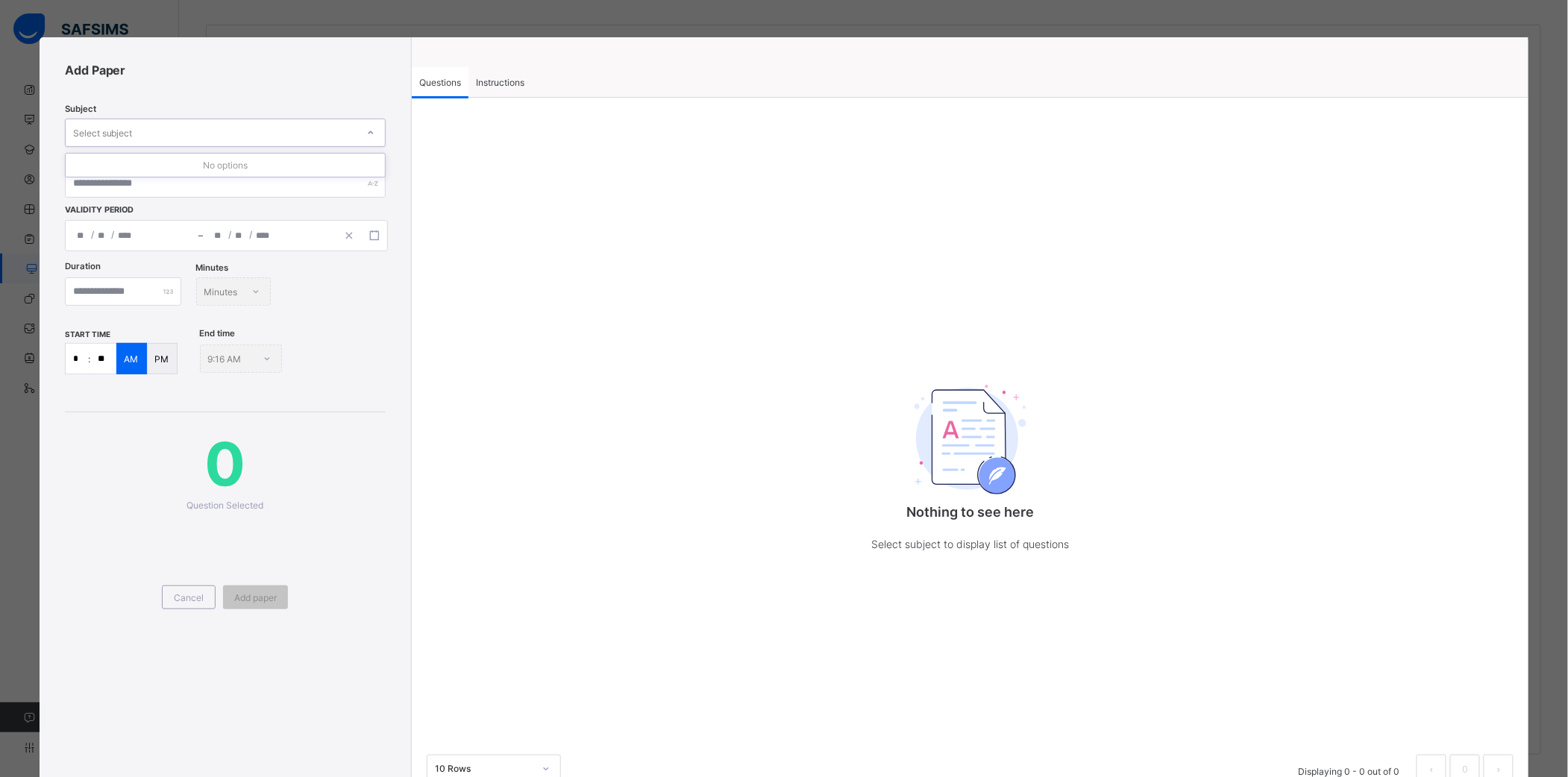 click on "Select subject" at bounding box center (211, 133) 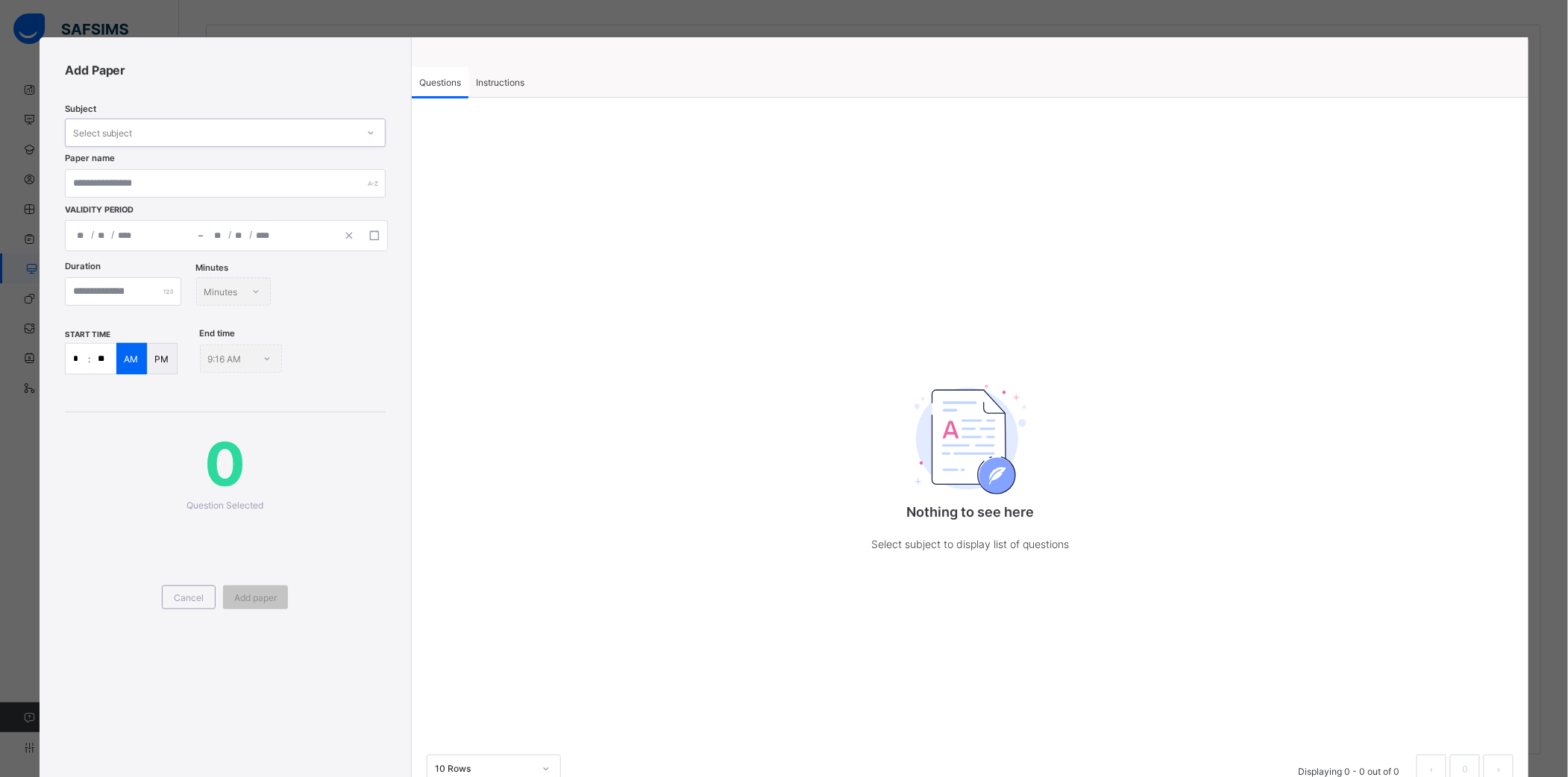 click on "Select subject" at bounding box center [211, 133] 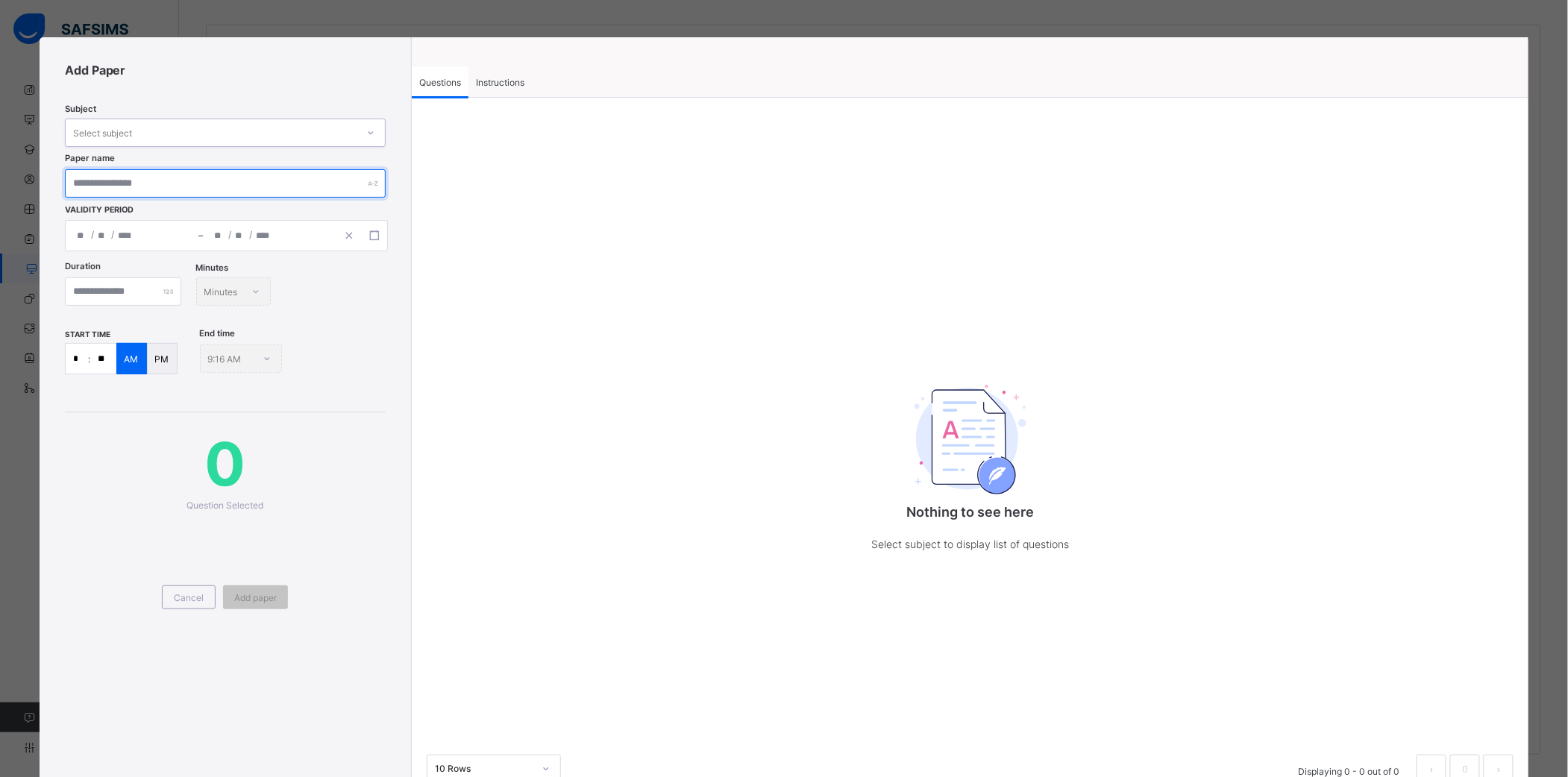 click at bounding box center [225, 183] 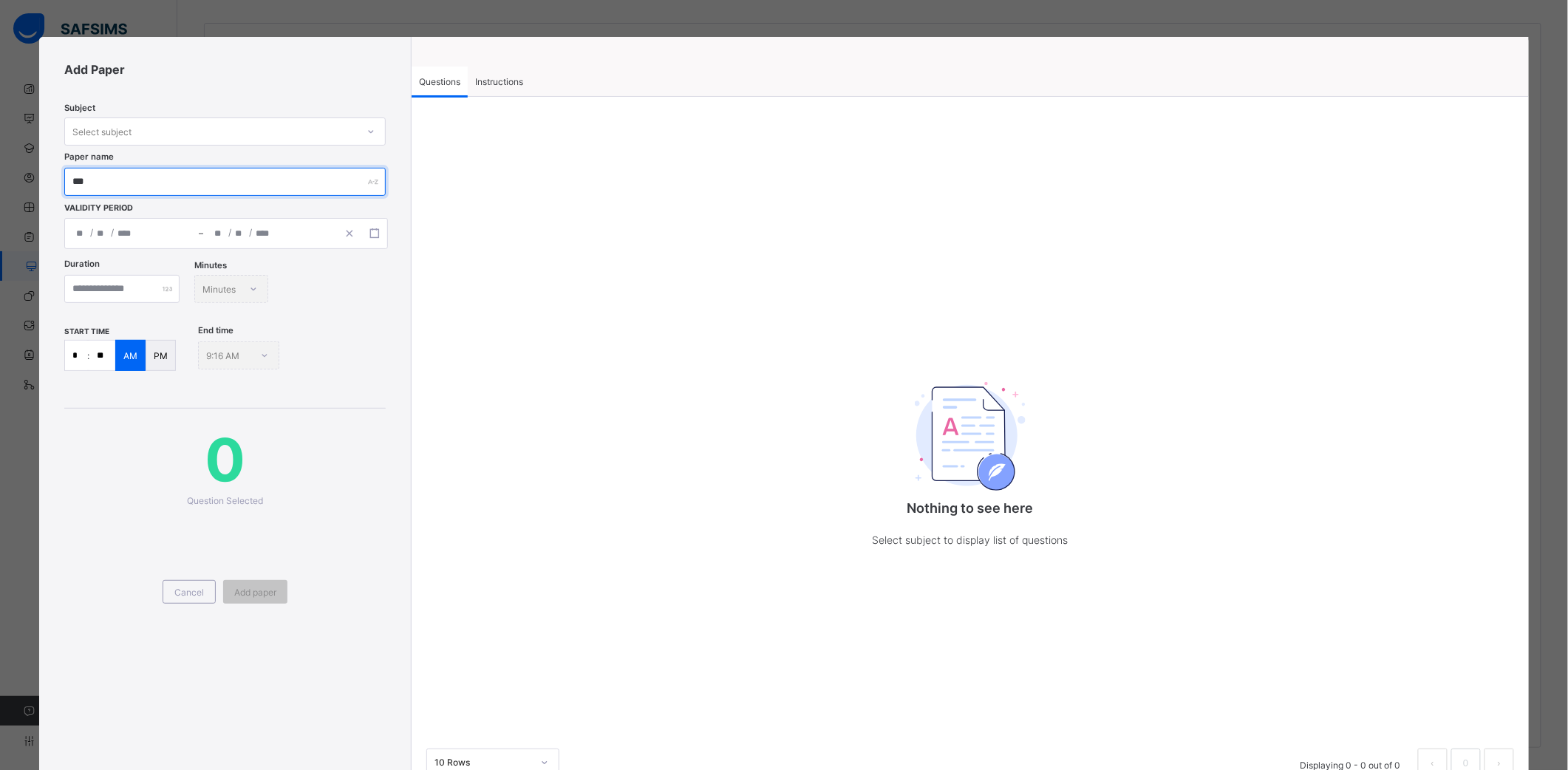 type on "***" 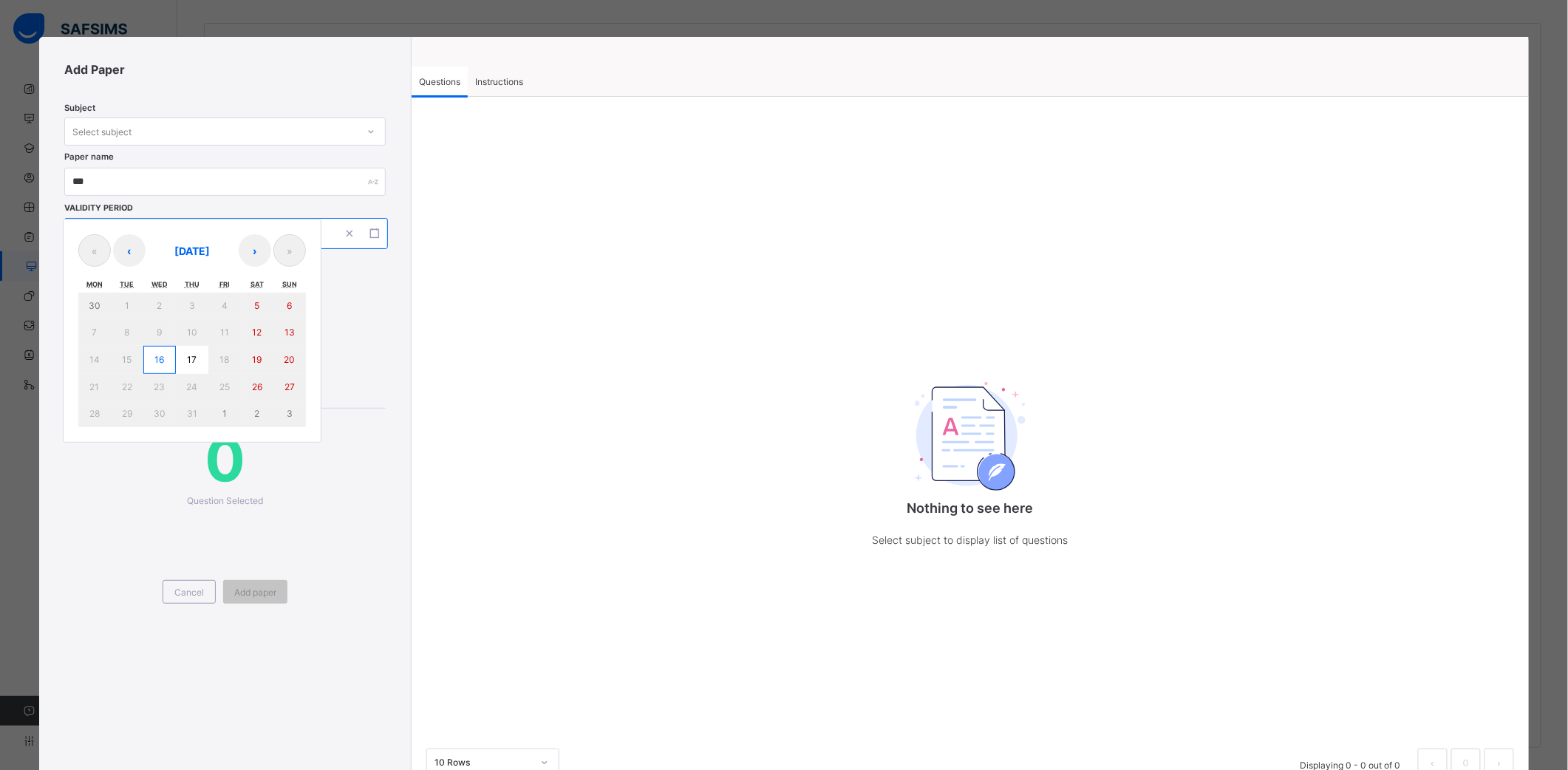 click on "/ / – / / « ‹ [DATE] › » Mon Tue Wed Thu Fri Sat Sun 30 1 2 3 4 5 6 7 8 9 10 11 12 13 14 15 16 17 18 19 20 21 22 23 24 25 26 27 28 29 30 31 1 2 3" at bounding box center (226, 234) 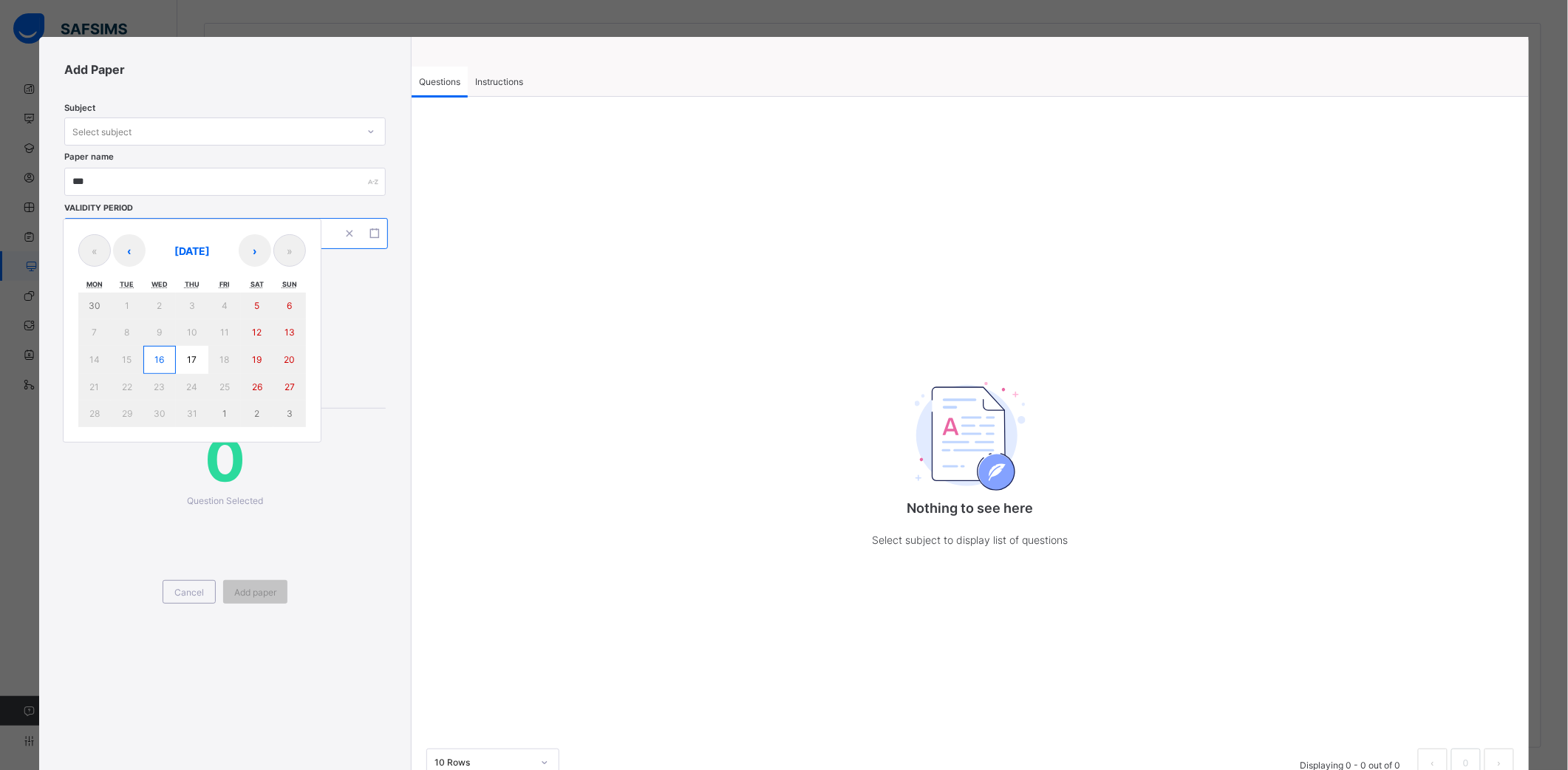 click on "16" at bounding box center [160, 359] 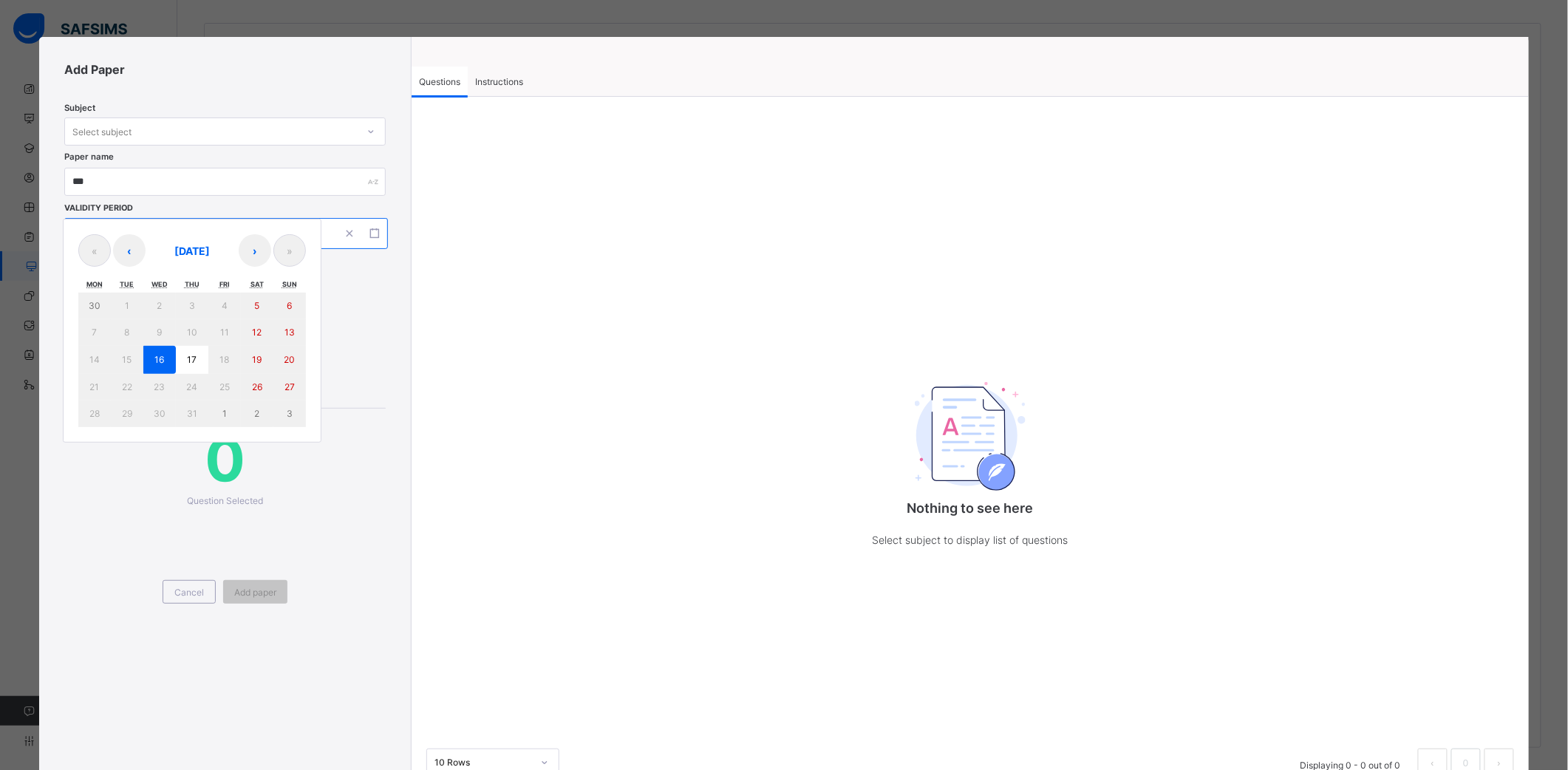 click on "16" at bounding box center [160, 359] 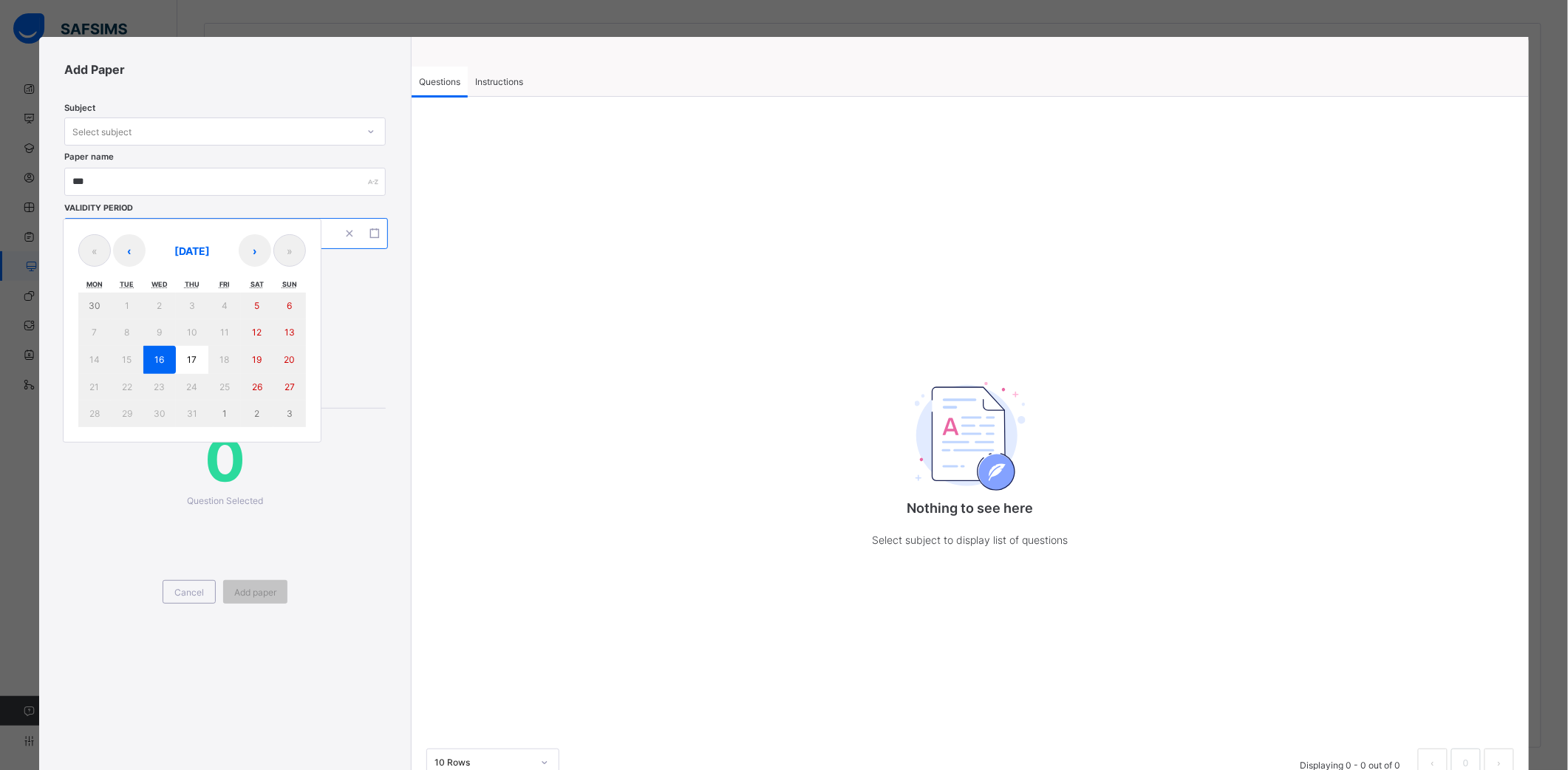 type on "**********" 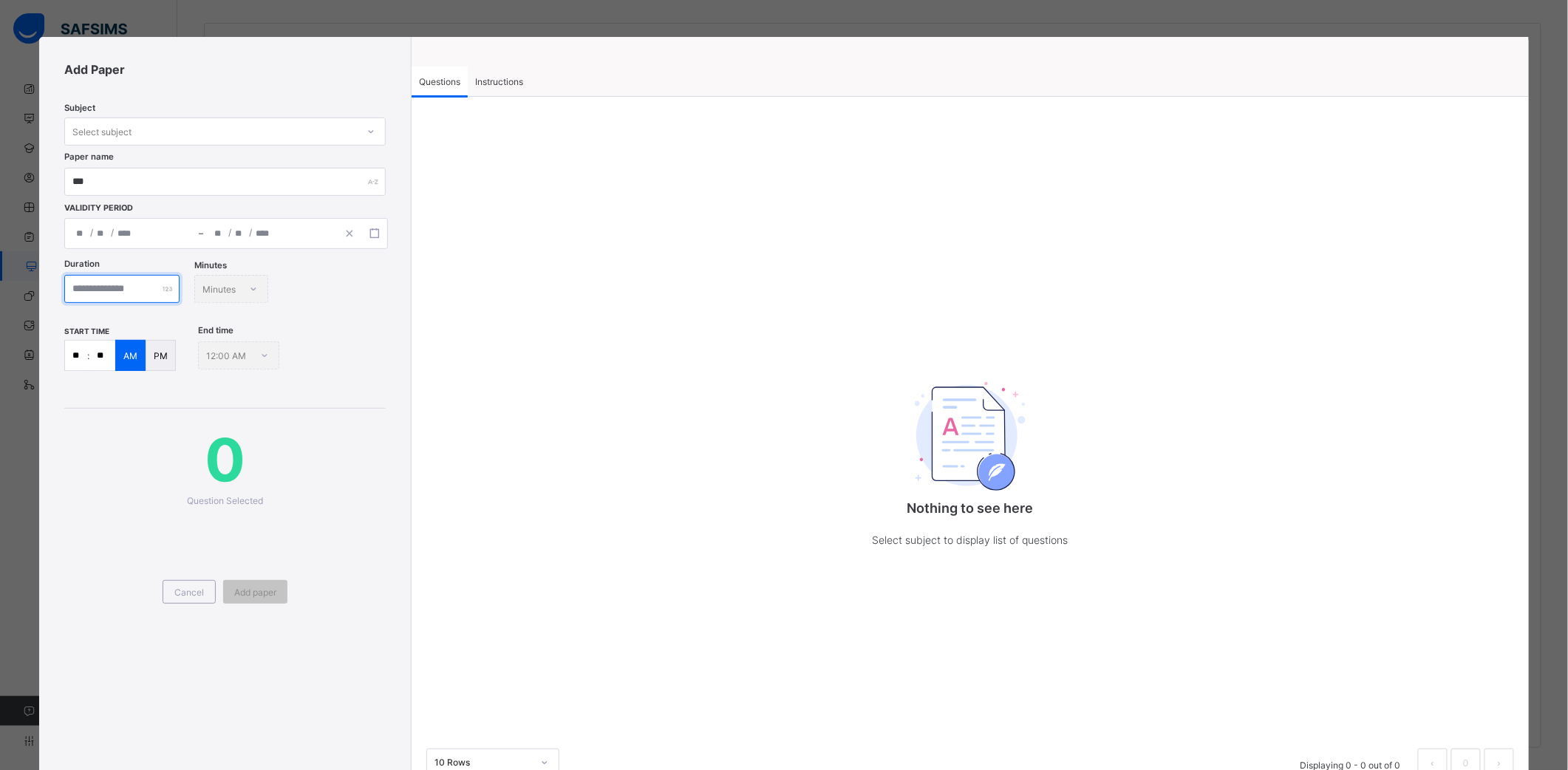 click at bounding box center [122, 289] 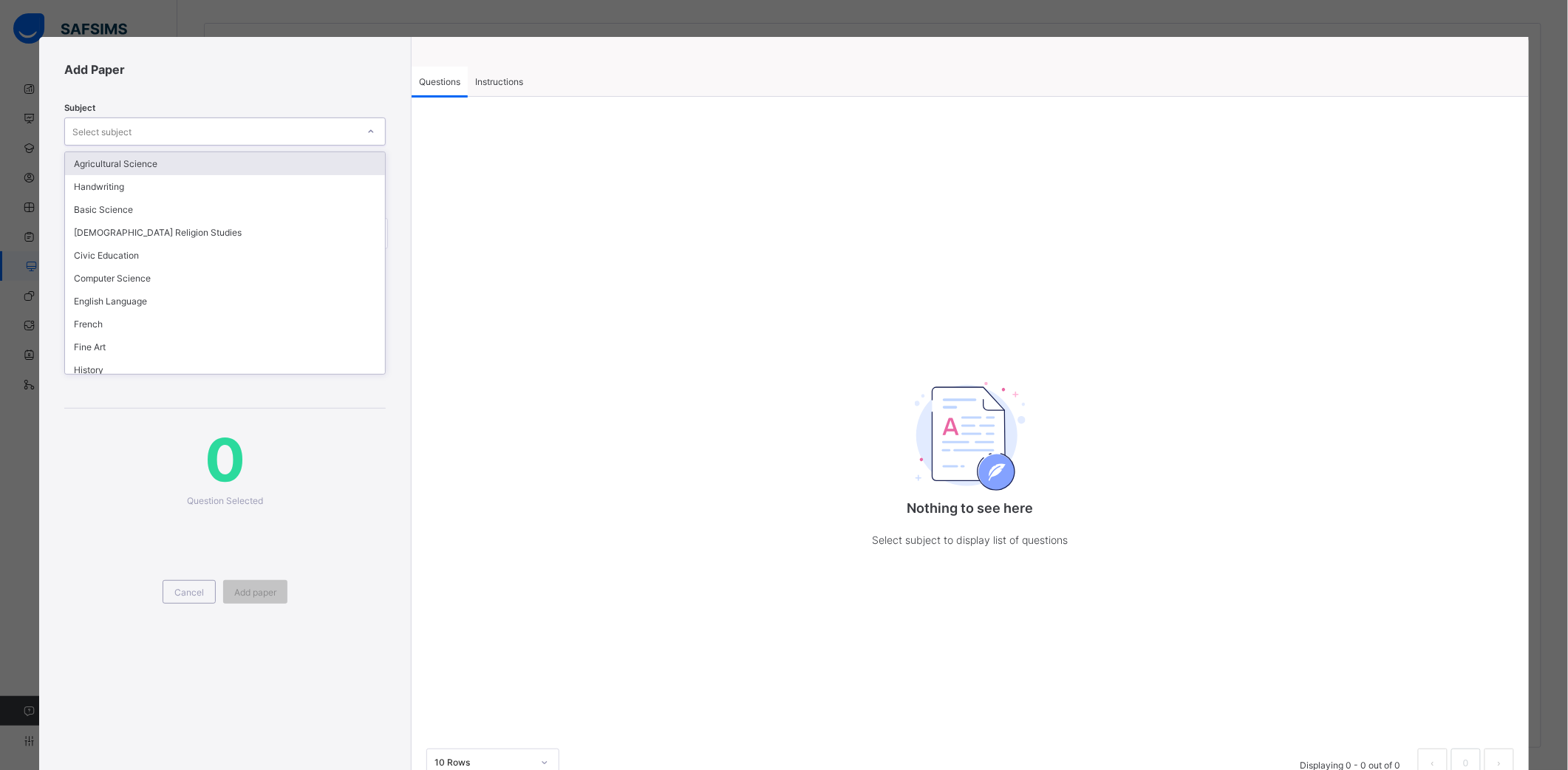 click on "Select subject" at bounding box center [102, 132] 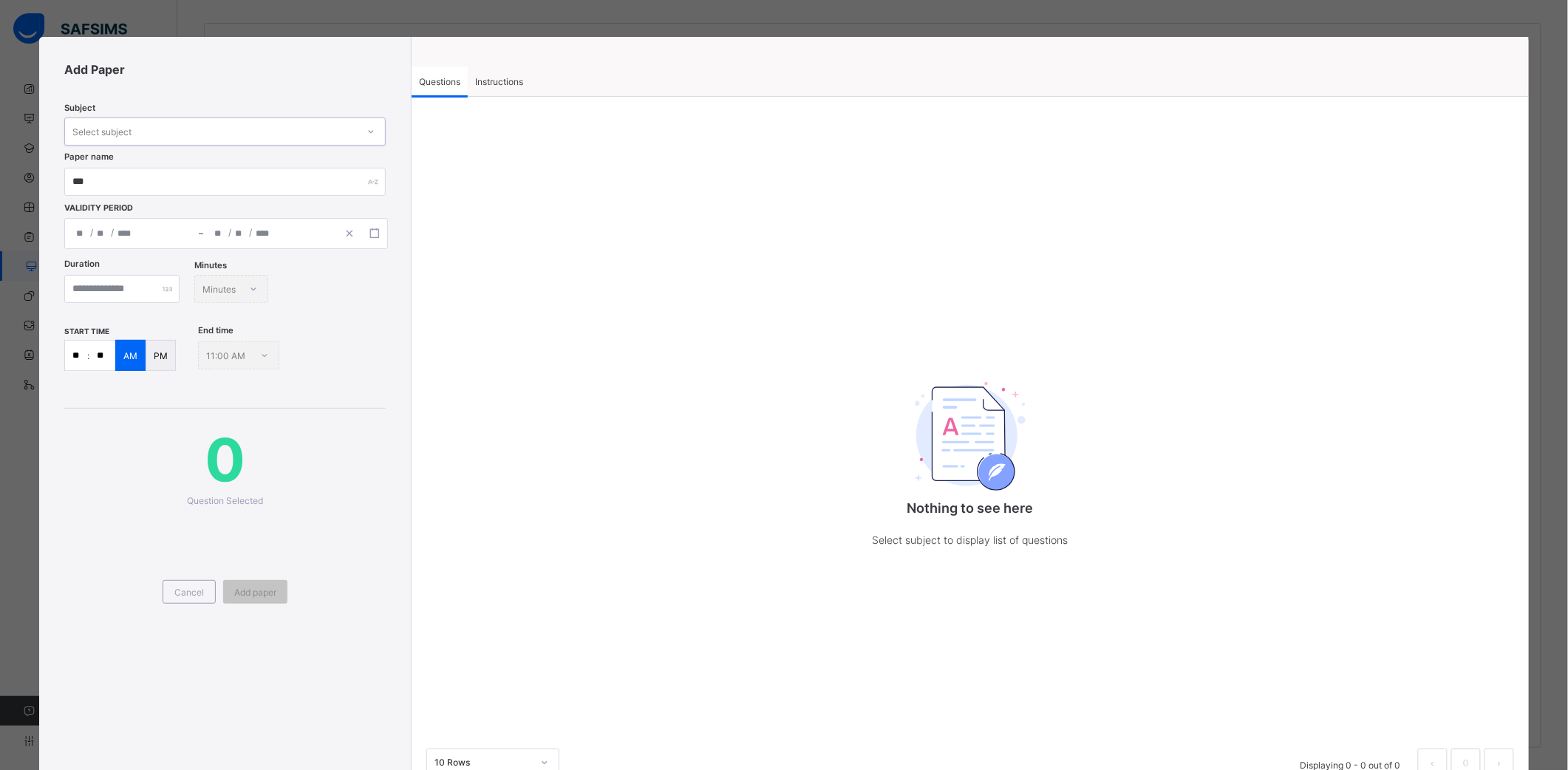 click on "Select subject" at bounding box center [102, 132] 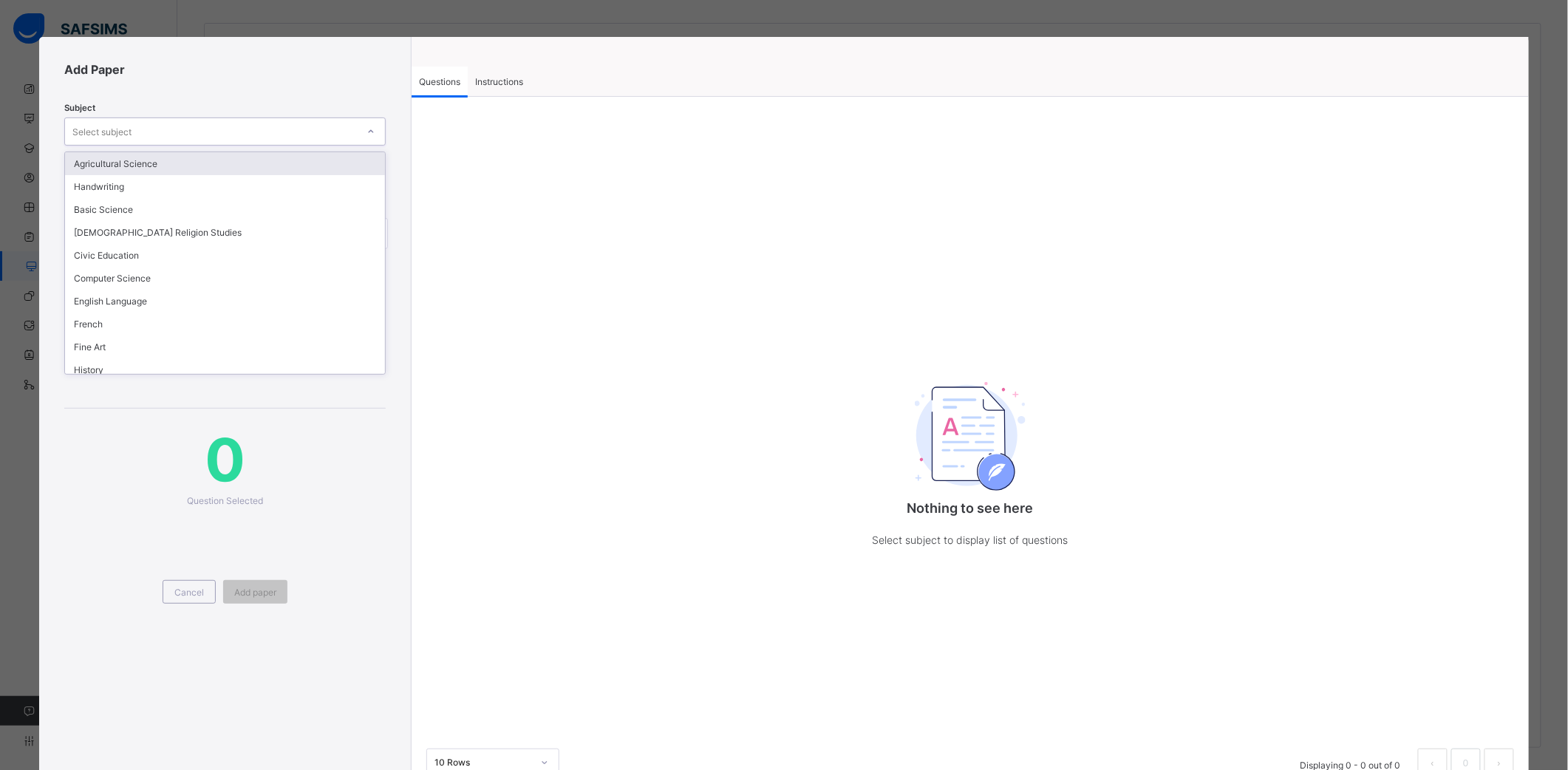 click on "Select subject" at bounding box center (102, 132) 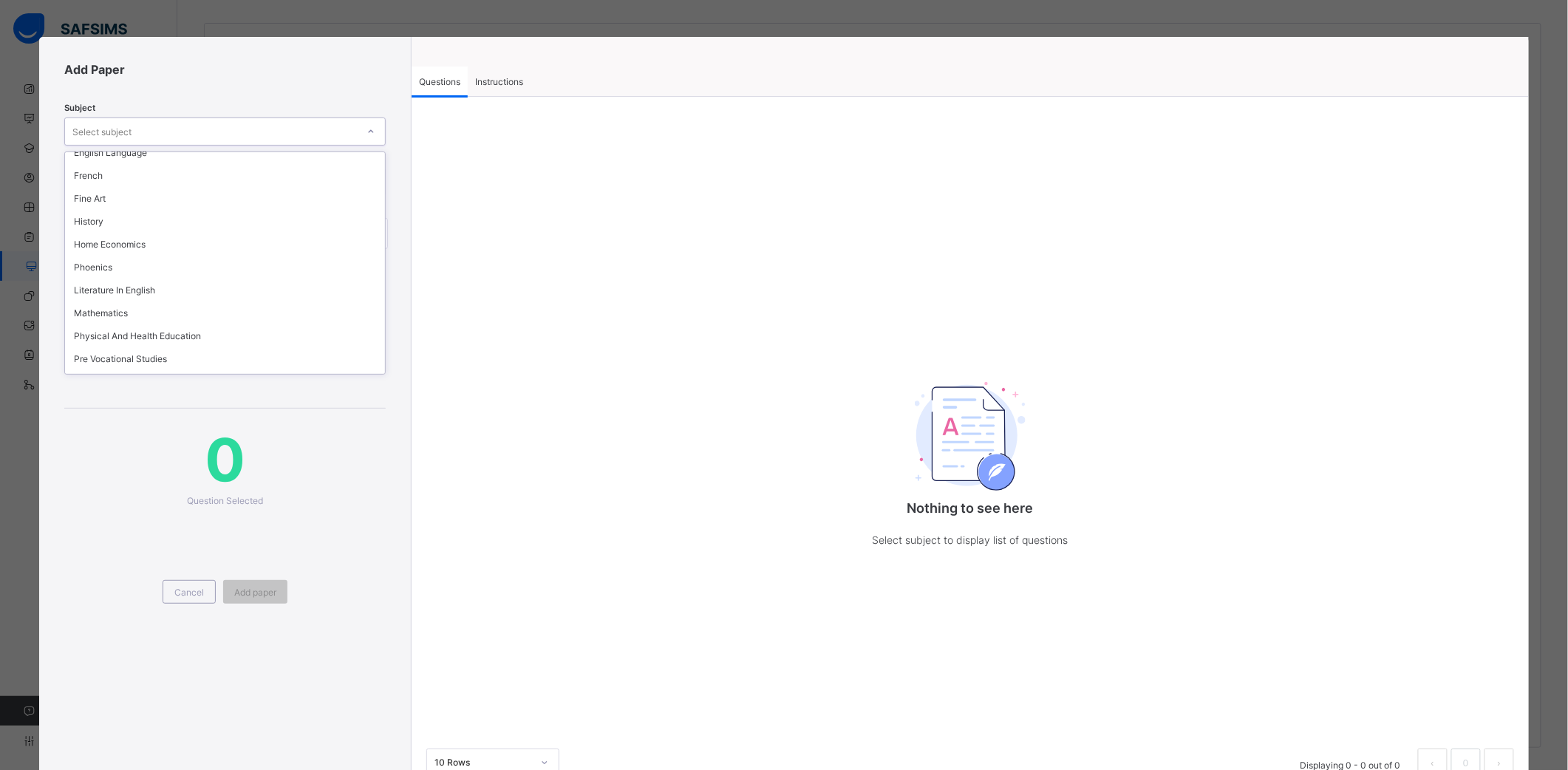 scroll, scrollTop: 262, scrollLeft: 0, axis: vertical 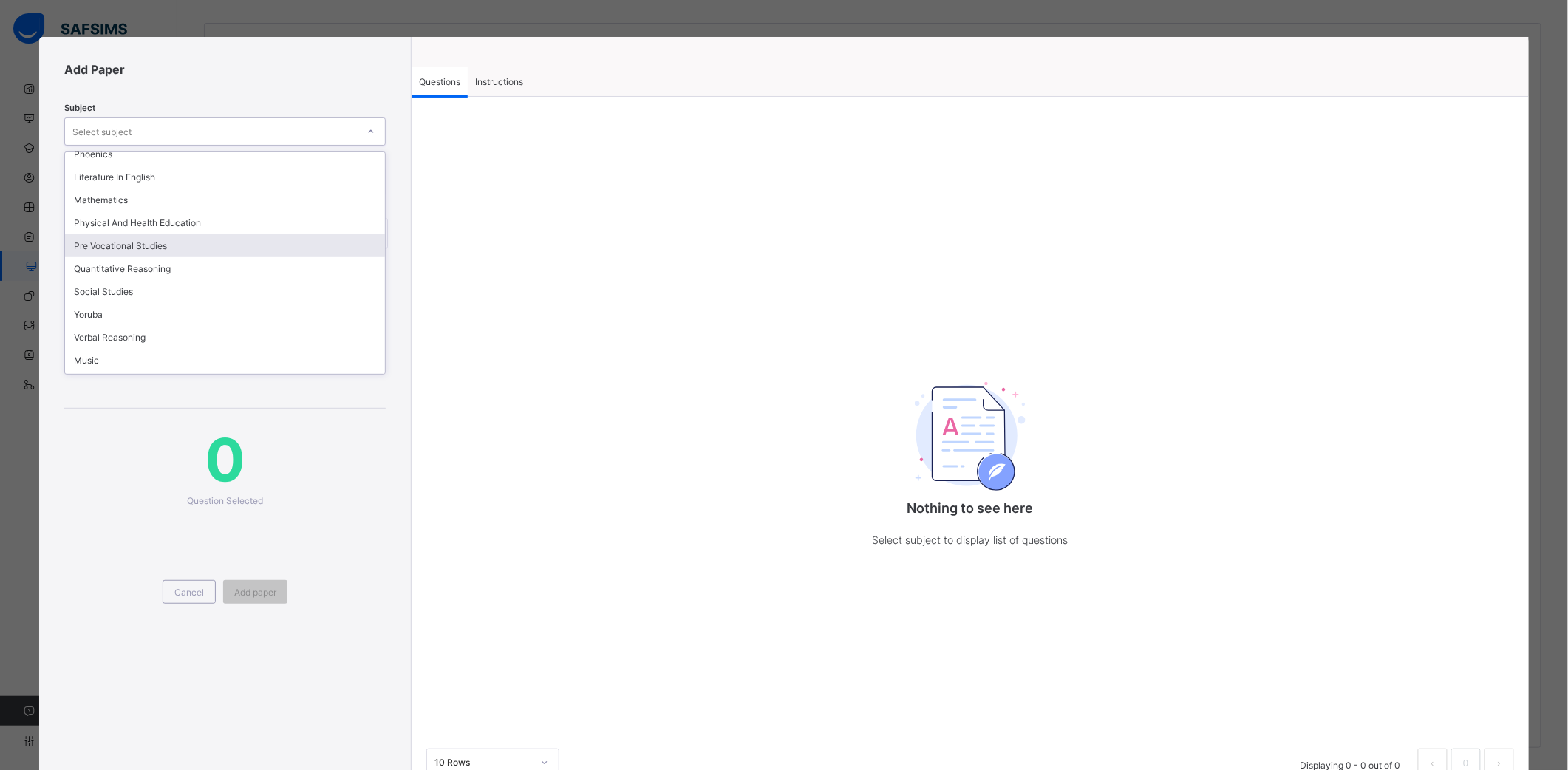 click on "Pre Vocational Studies" at bounding box center (225, 245) 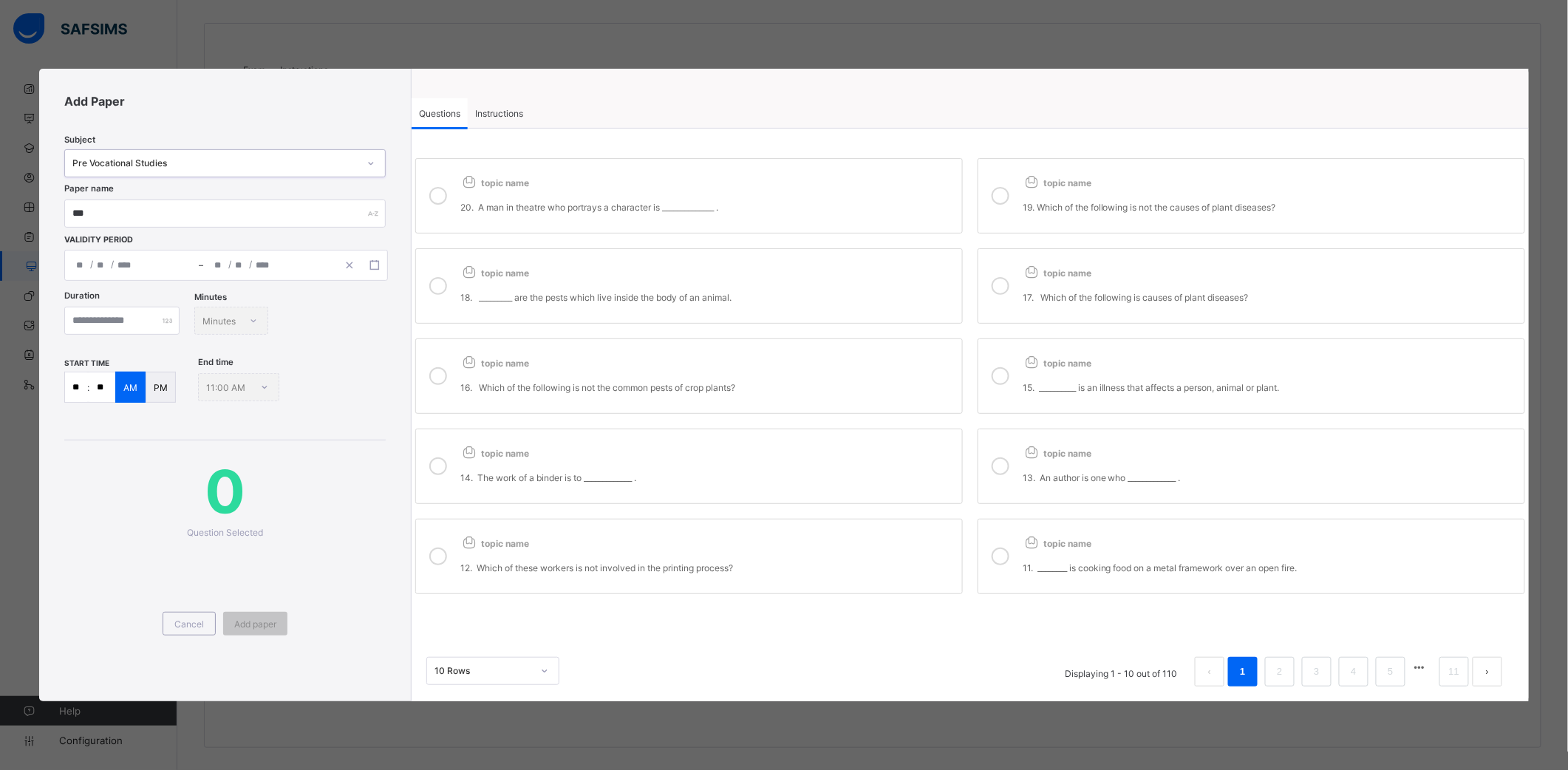 click on "topic name   20.  A man in theatre who portrays a character is ______________ ." at bounding box center (689, 196) 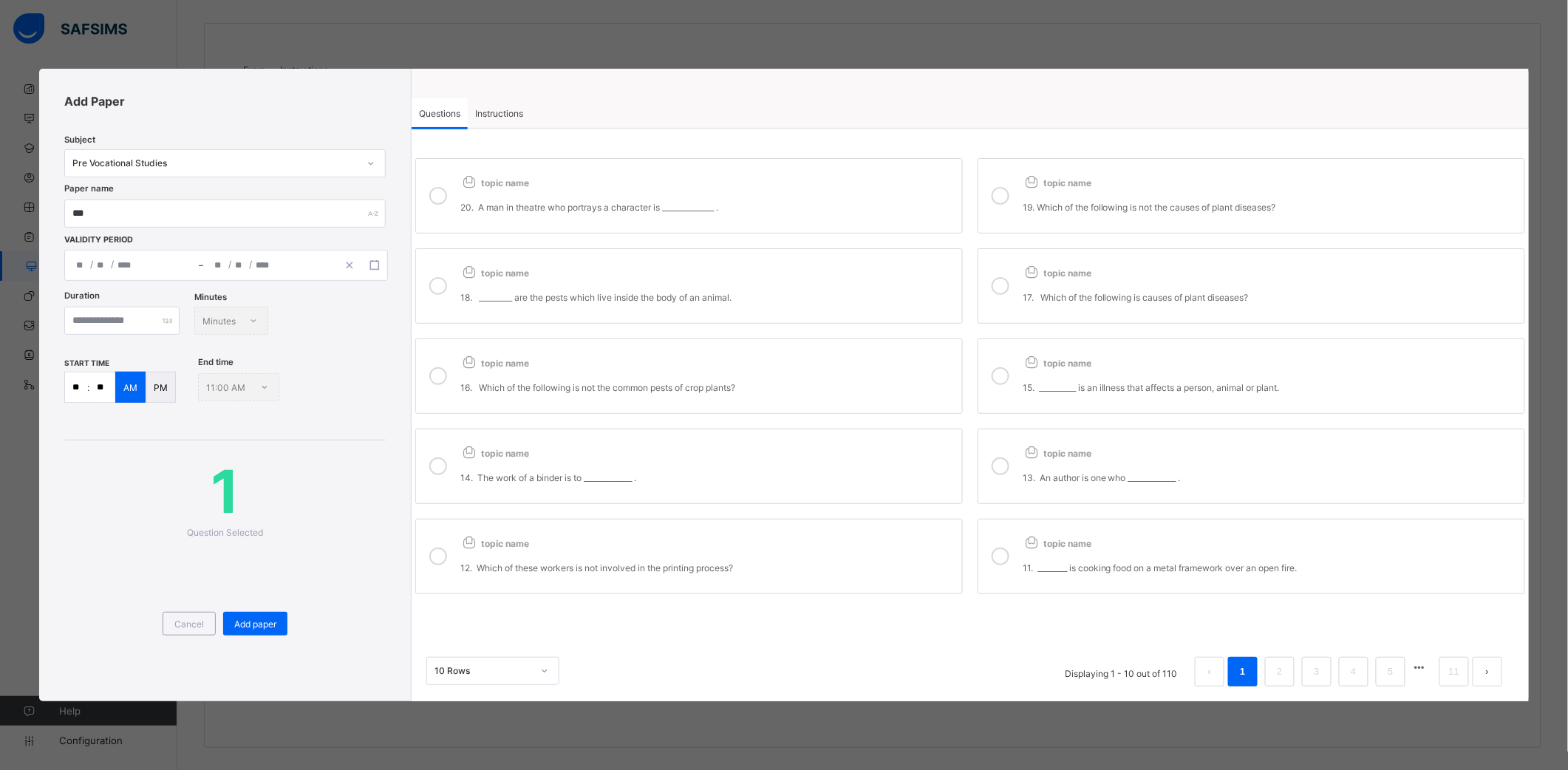 click at bounding box center (1001, 196) 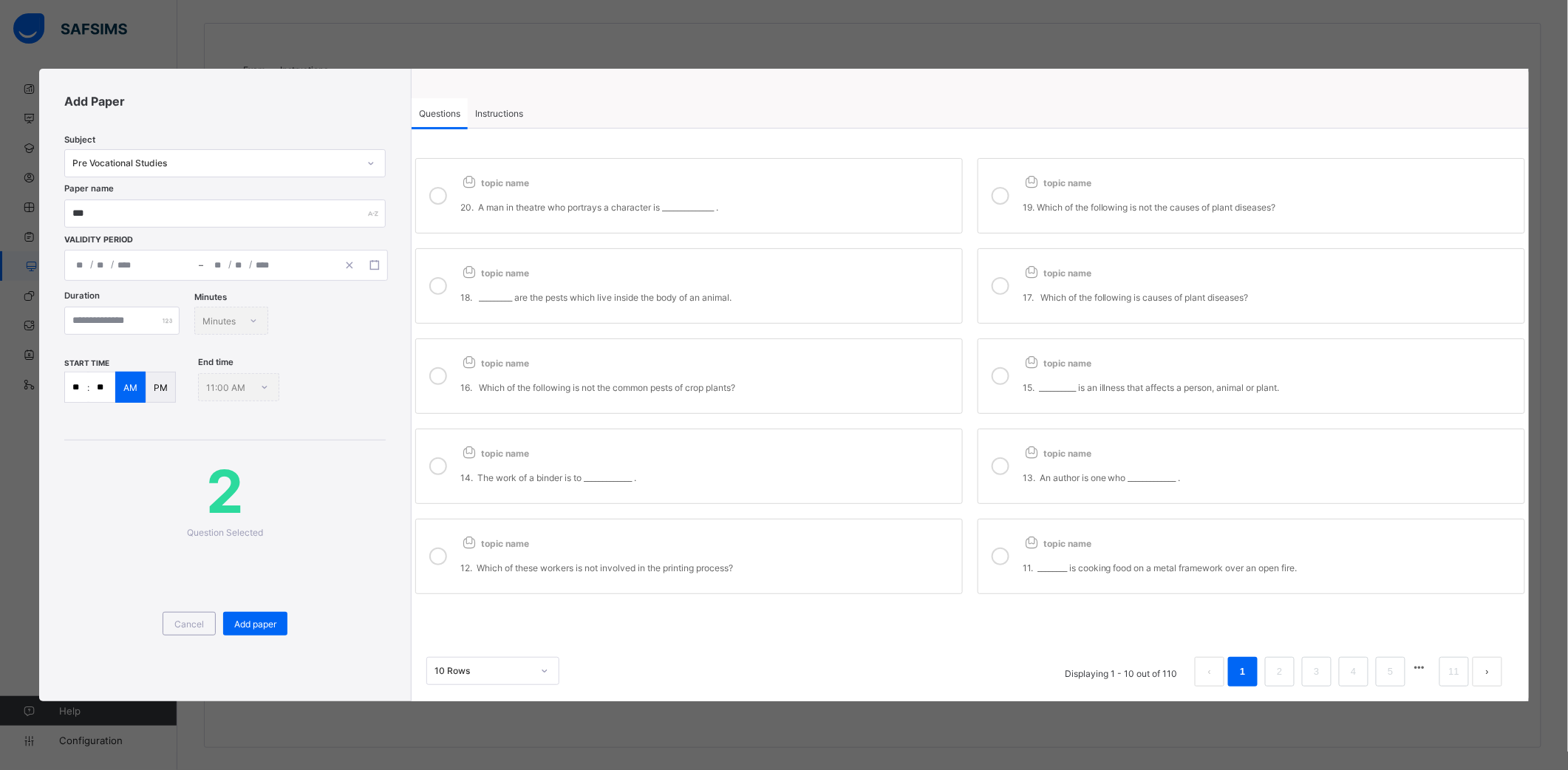 click at bounding box center (1001, 286) 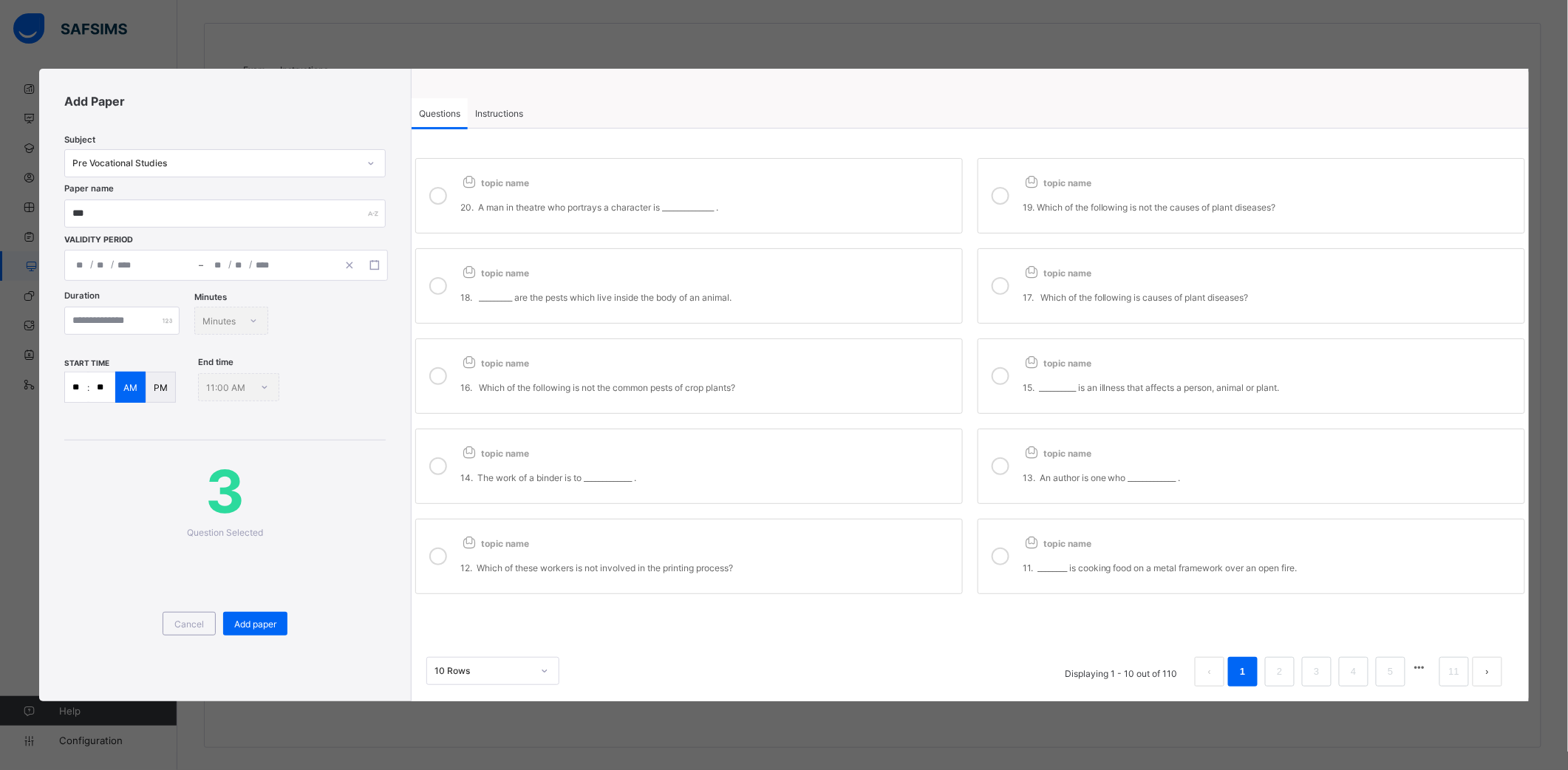 click on "topic name   18.   _________ are the pests which live inside the body of an animal." at bounding box center [707, 286] 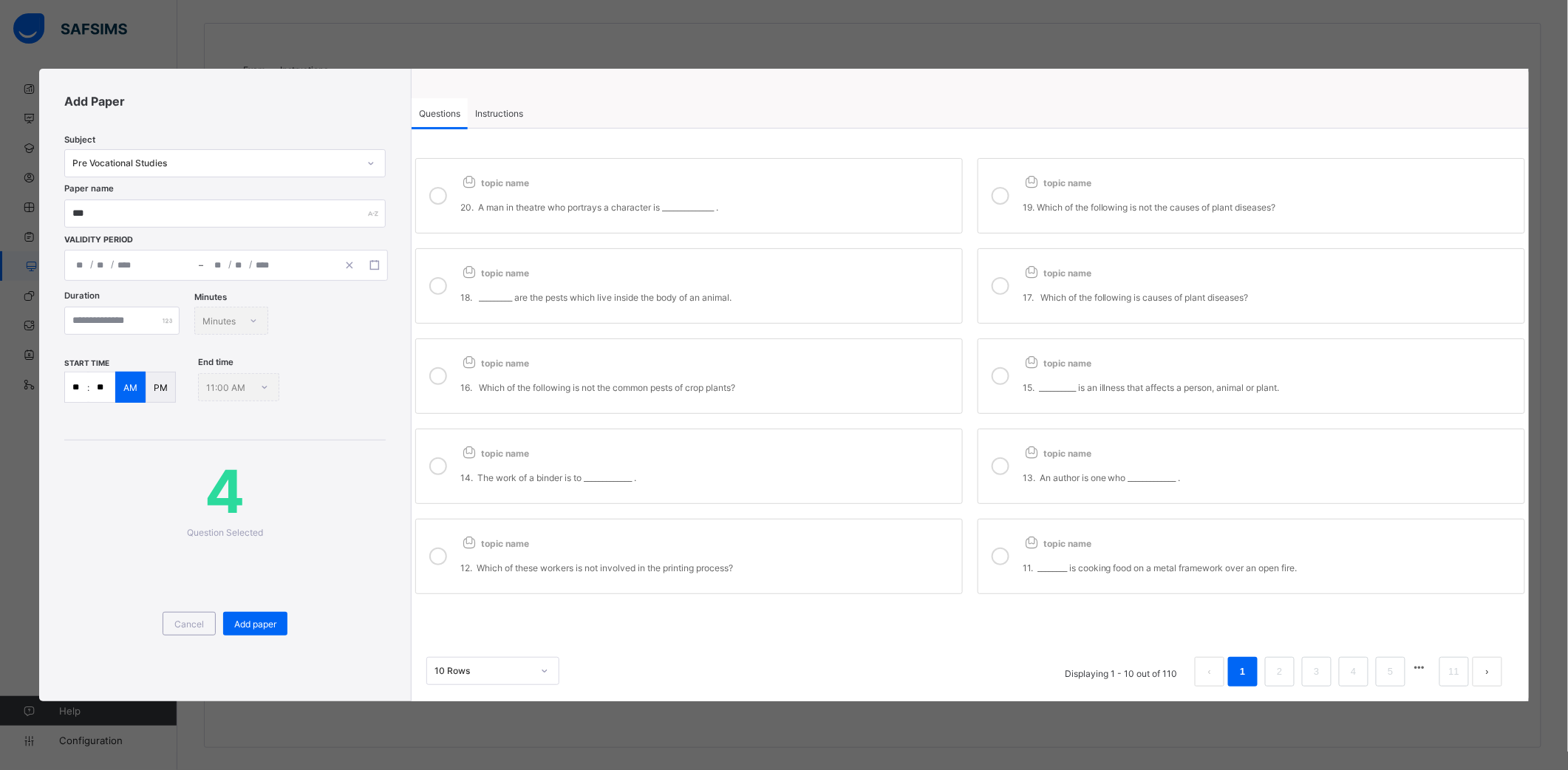 click on "topic name" at bounding box center (707, 360) 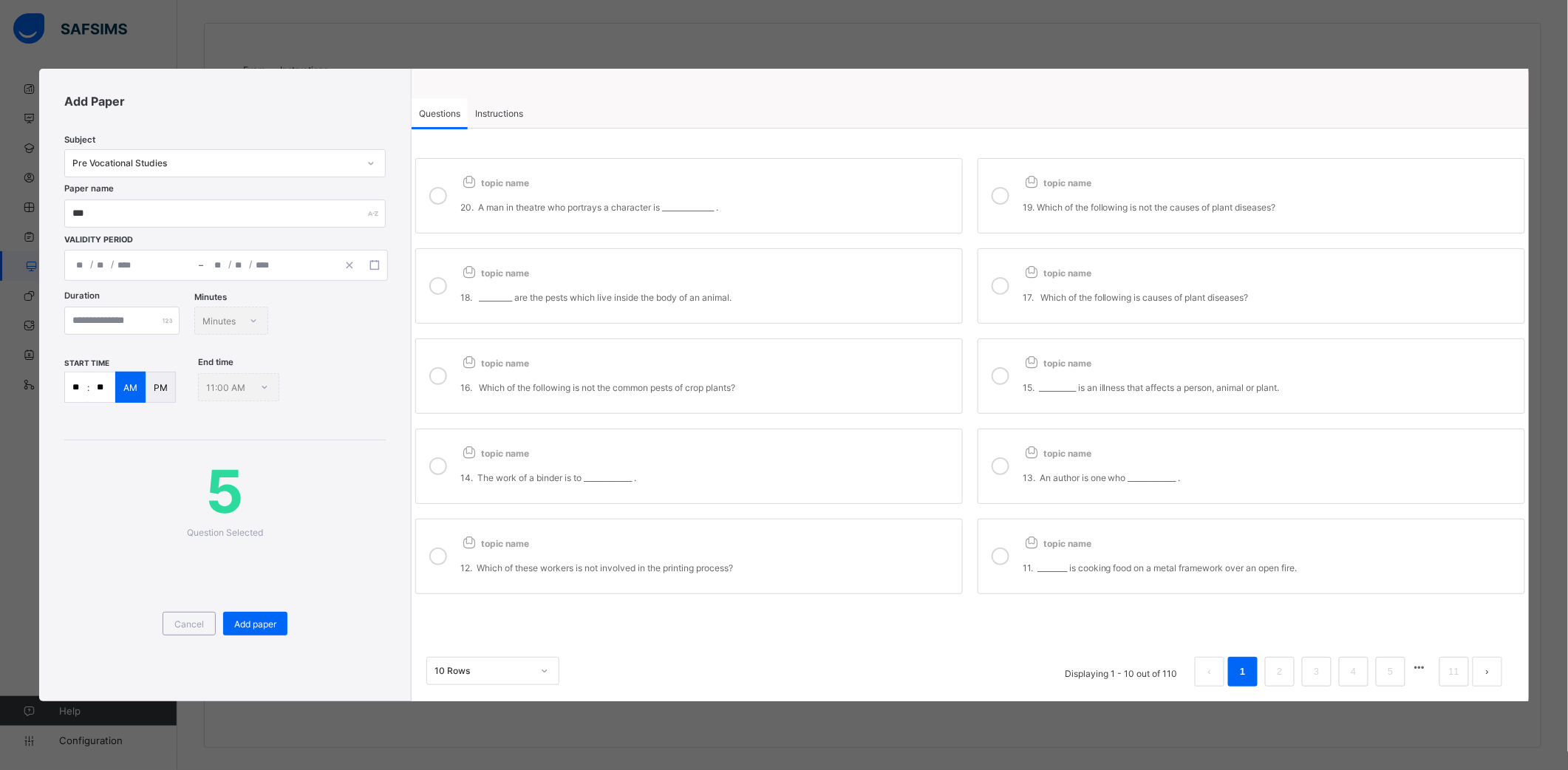 click at bounding box center (1001, 376) 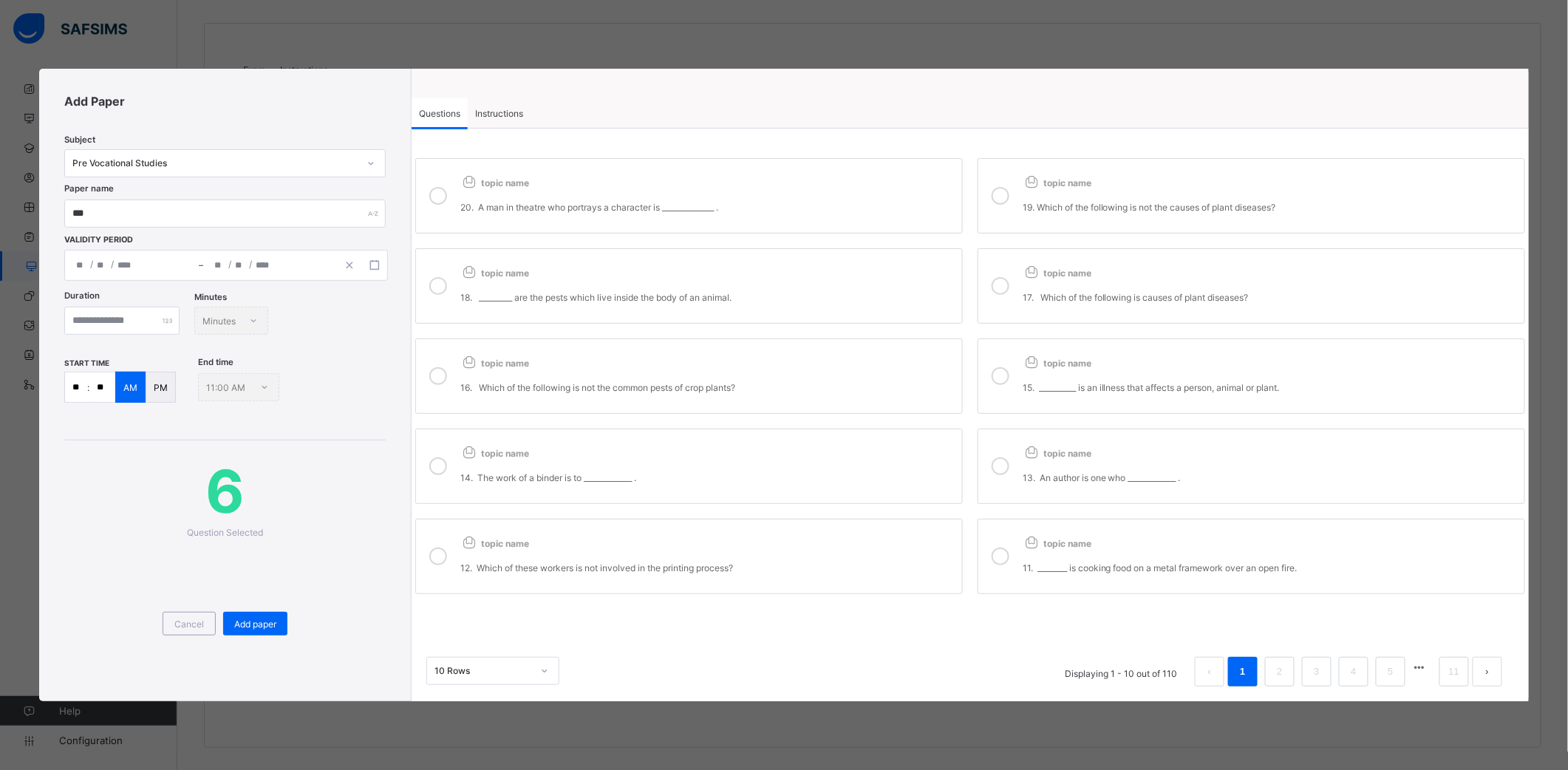 click at bounding box center [1001, 466] 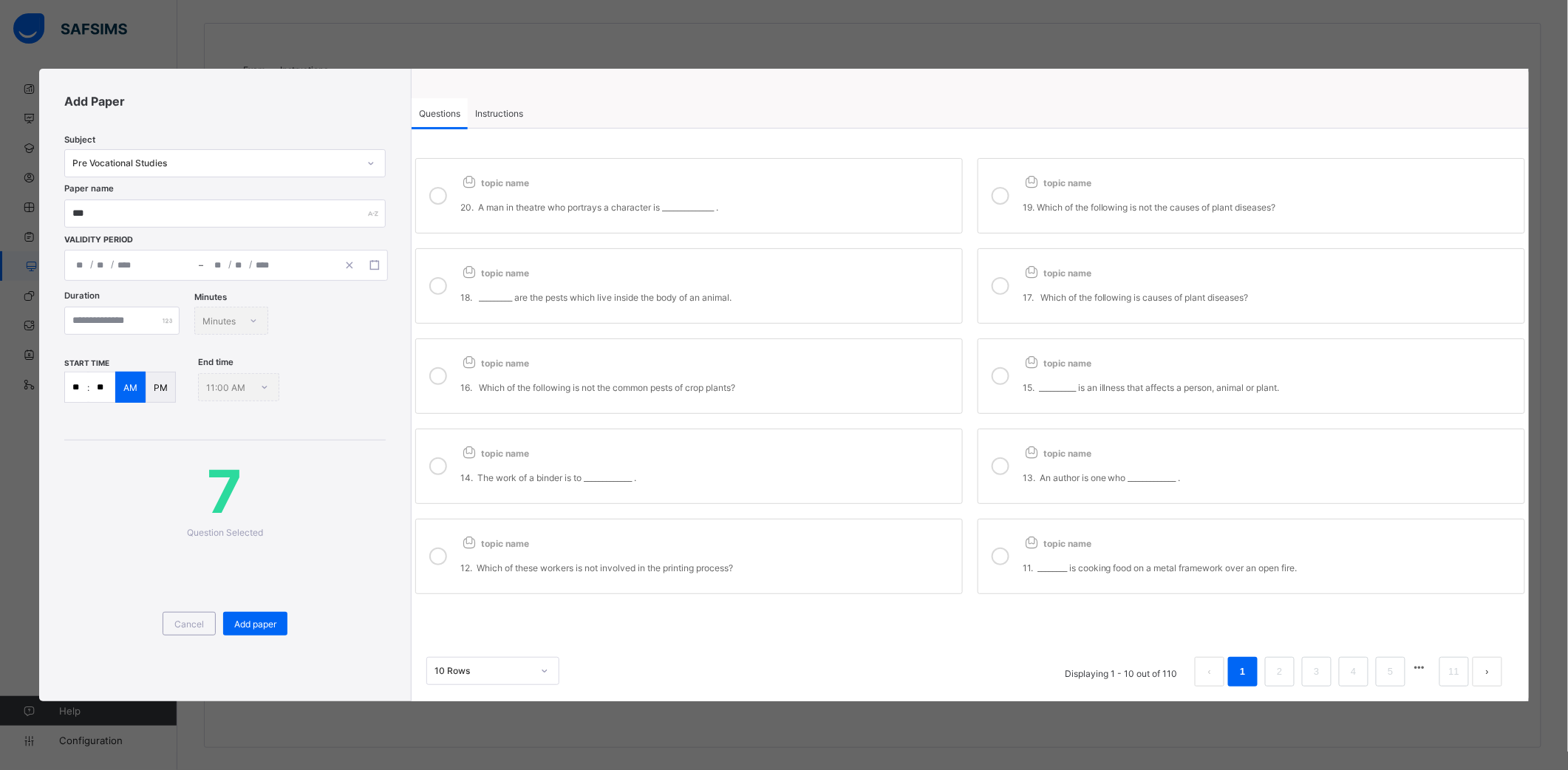 click on "14.  The work of a binder is to _____________ ." at bounding box center (707, 477) 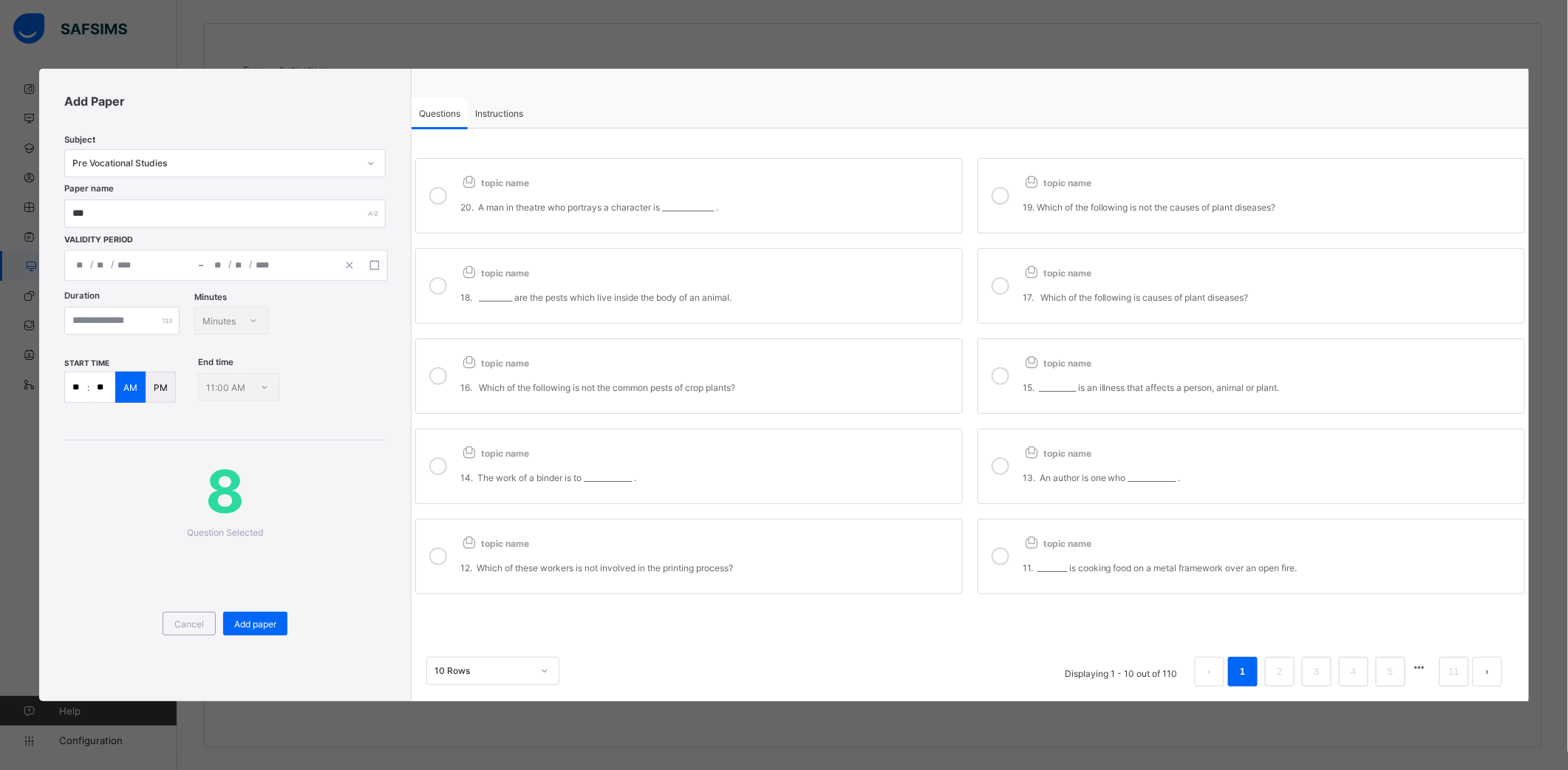 click on "topic name" at bounding box center (707, 540) 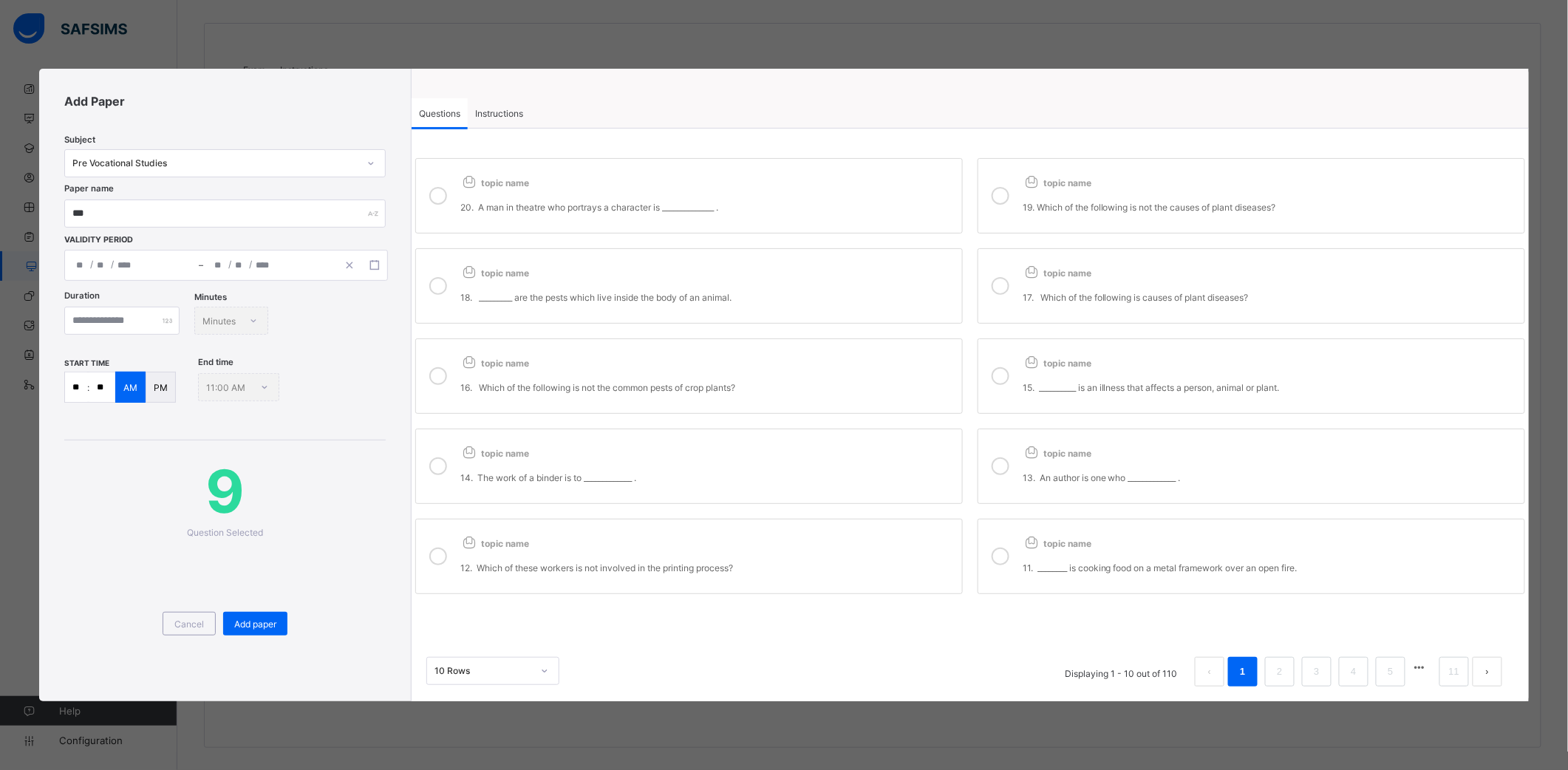 click on "11.  ________ is cooking food on a metal framework over an open fire." at bounding box center [1269, 562] 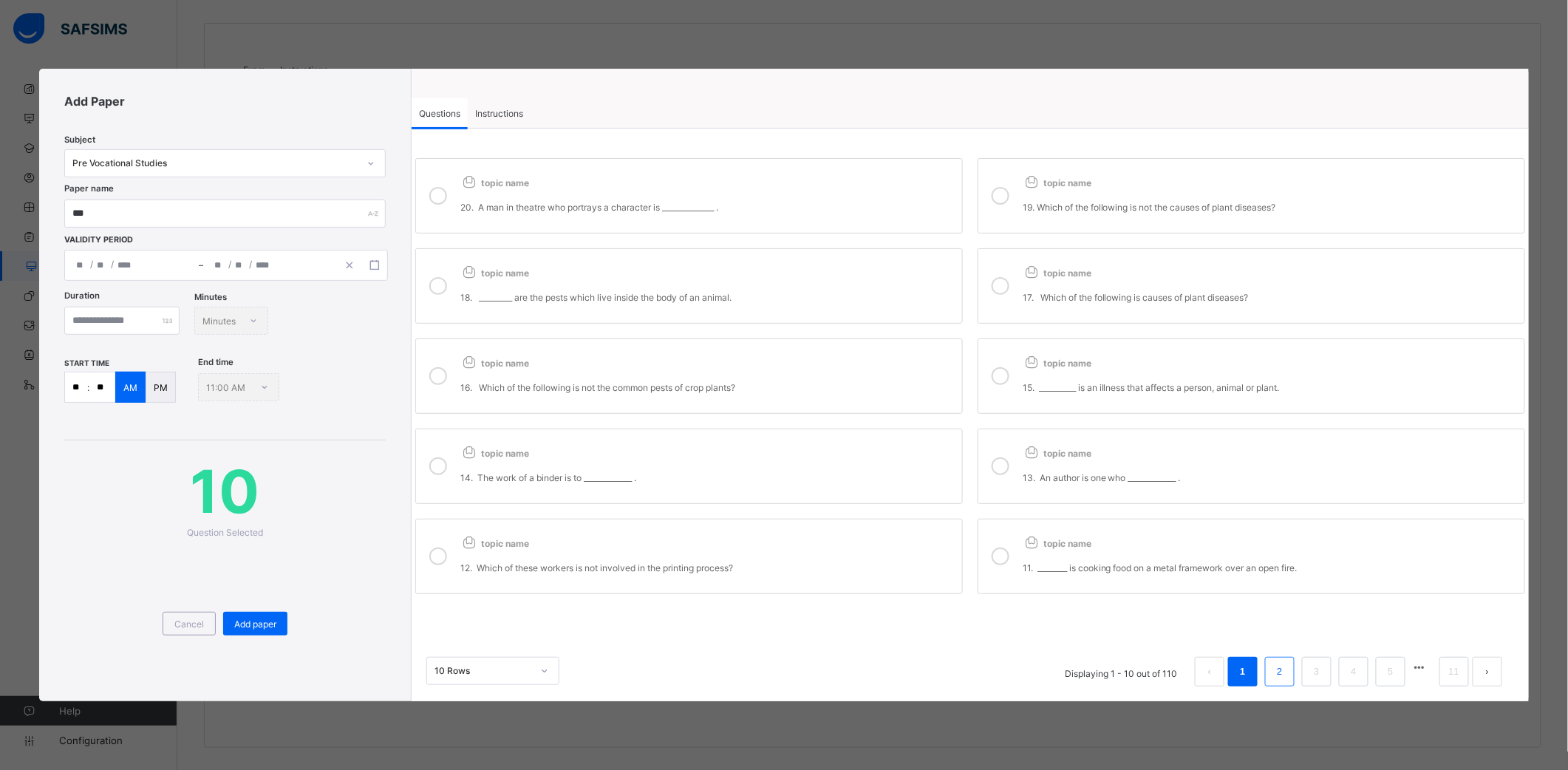 click on "2" at bounding box center [1279, 672] 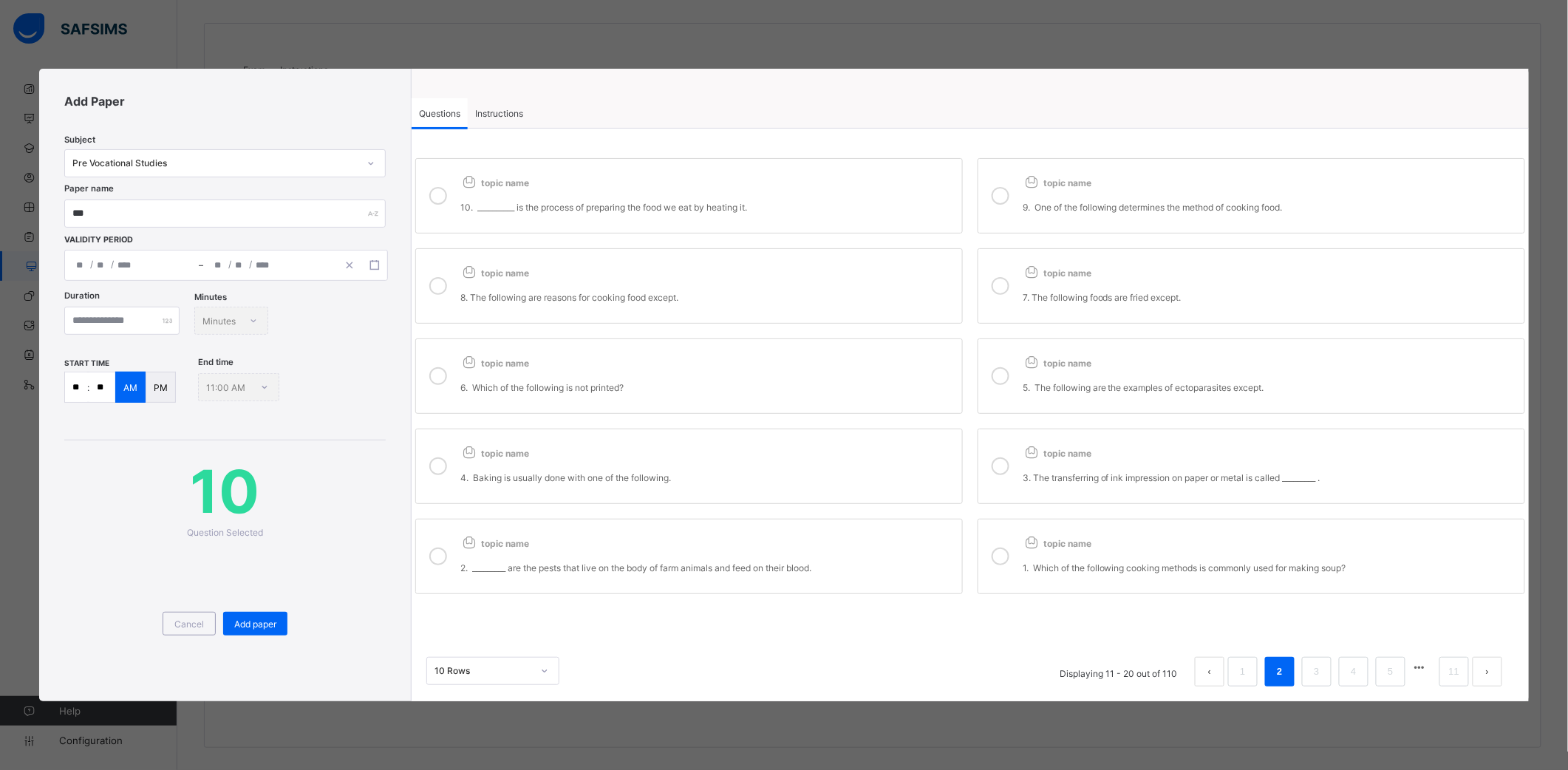 click on "1.  Which of the following cooking methods is commonly used for making soup?" at bounding box center [1269, 568] 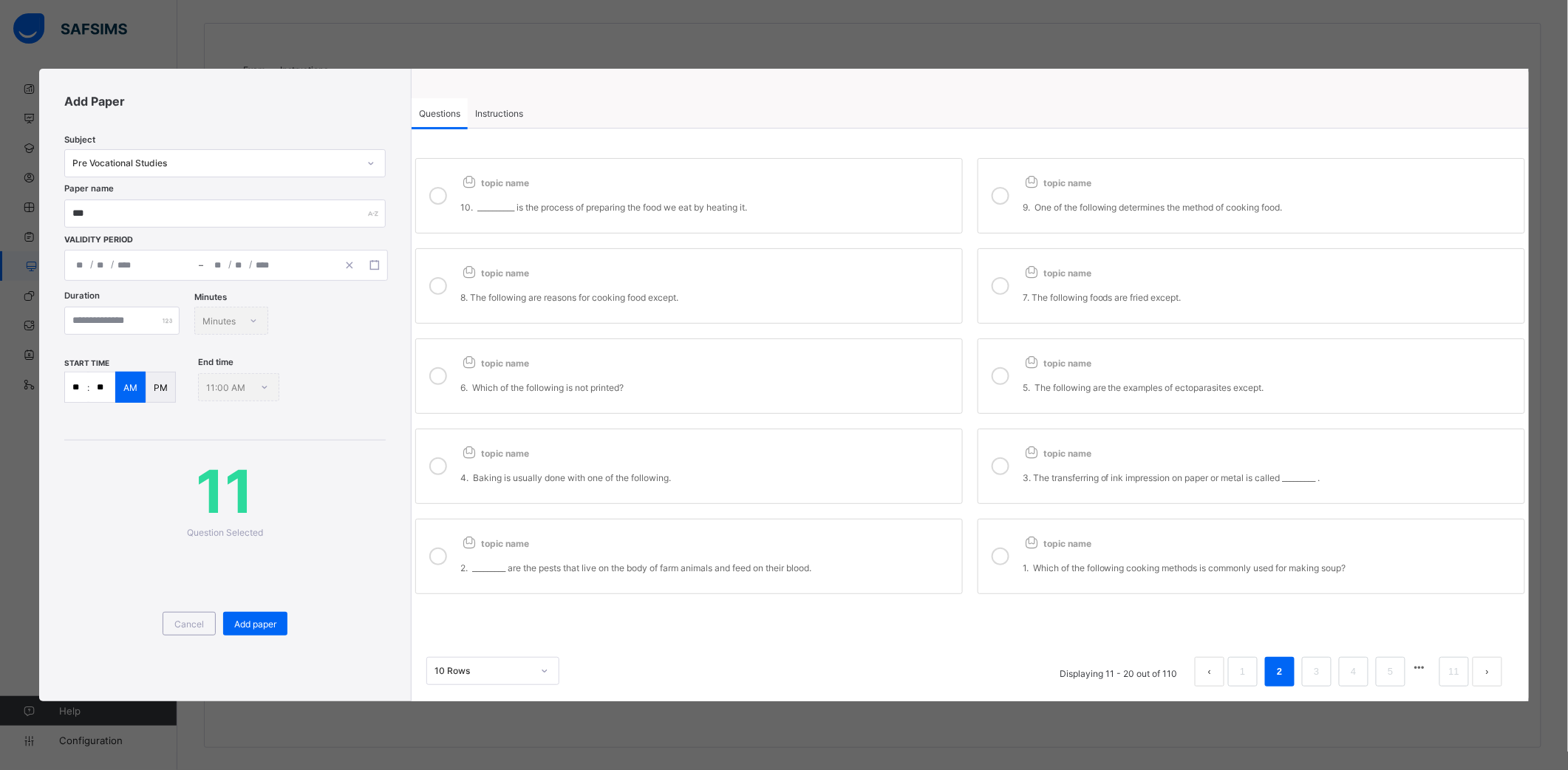 click on "topic name   2.  _________ are the pests that live on the body of farm animals and feed on their blood." at bounding box center (689, 556) 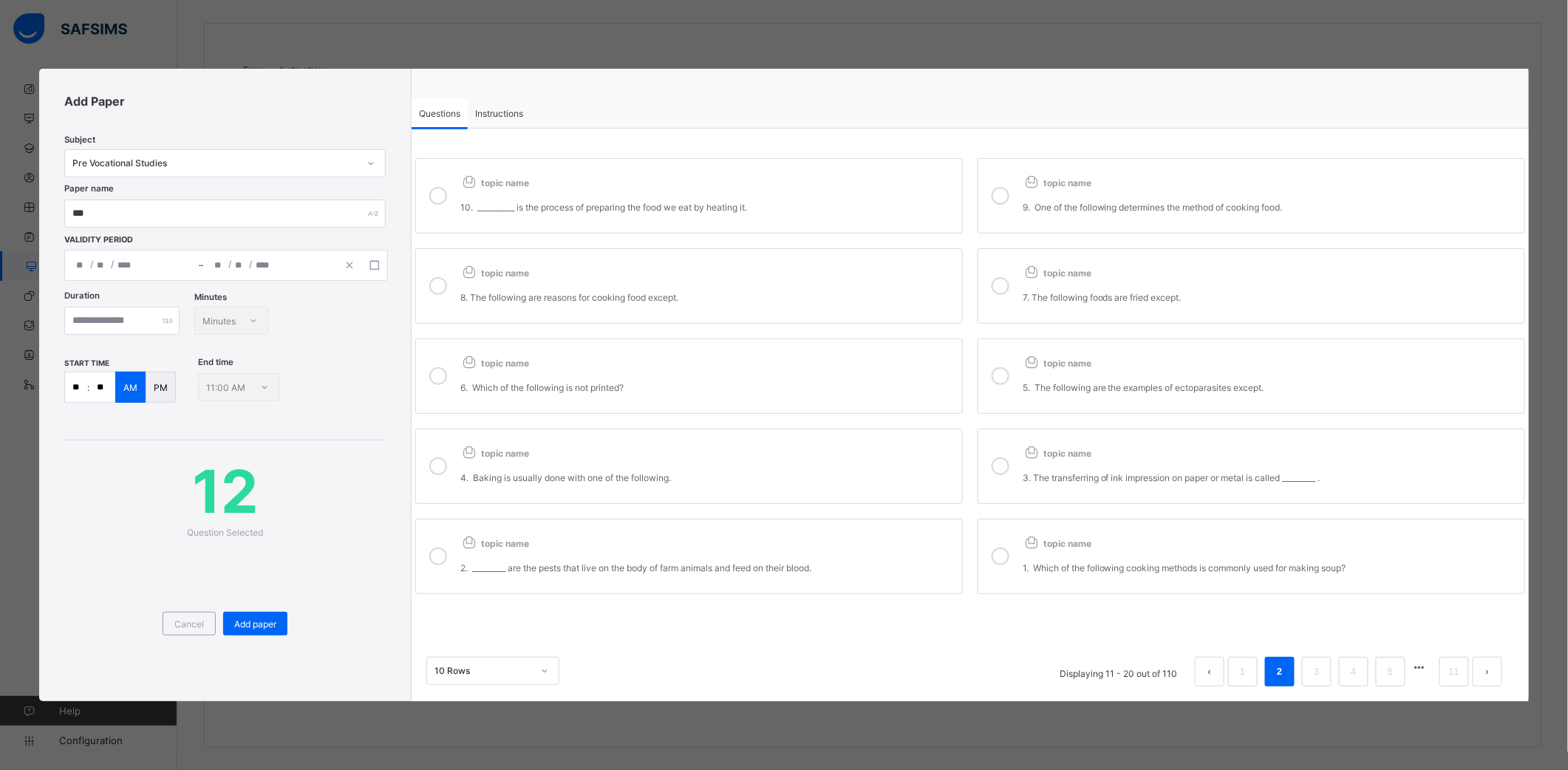 click on "4.  Baking is usually done with one of the following." at bounding box center [707, 471] 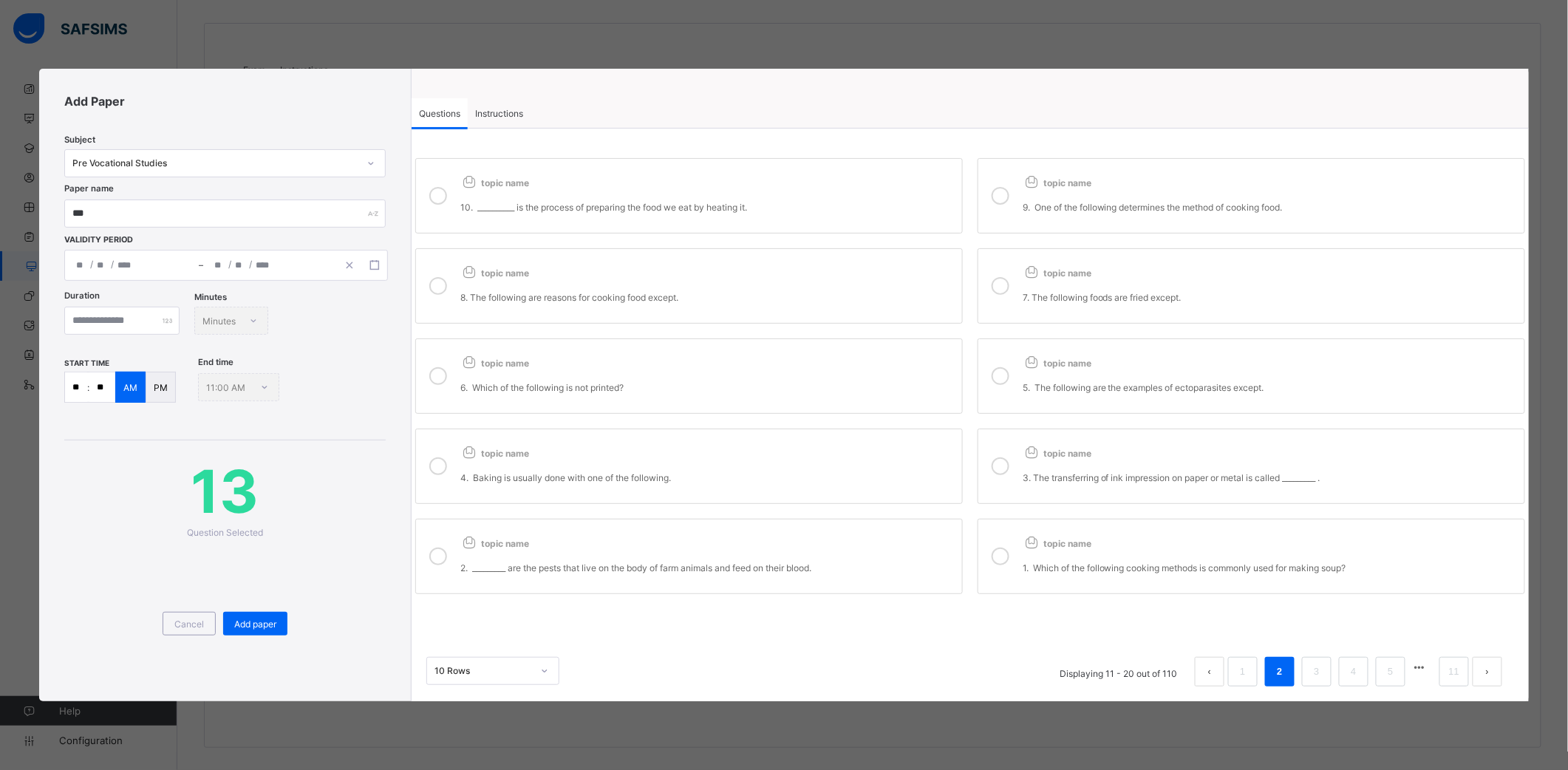 click on "topic name" at bounding box center [1057, 453] 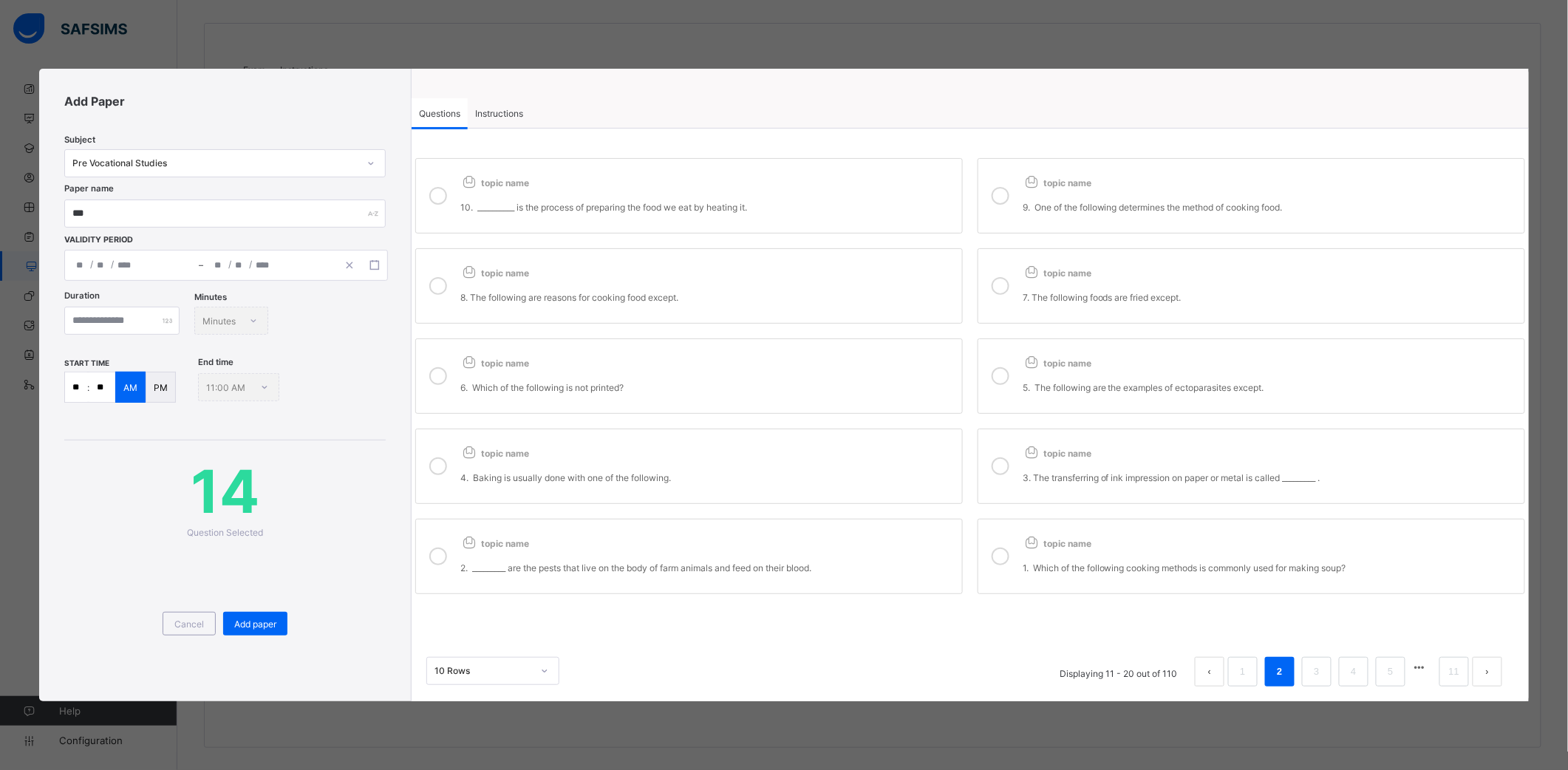 click on "topic name   5.  The following are the examples of ectoparasites except." at bounding box center (1269, 376) 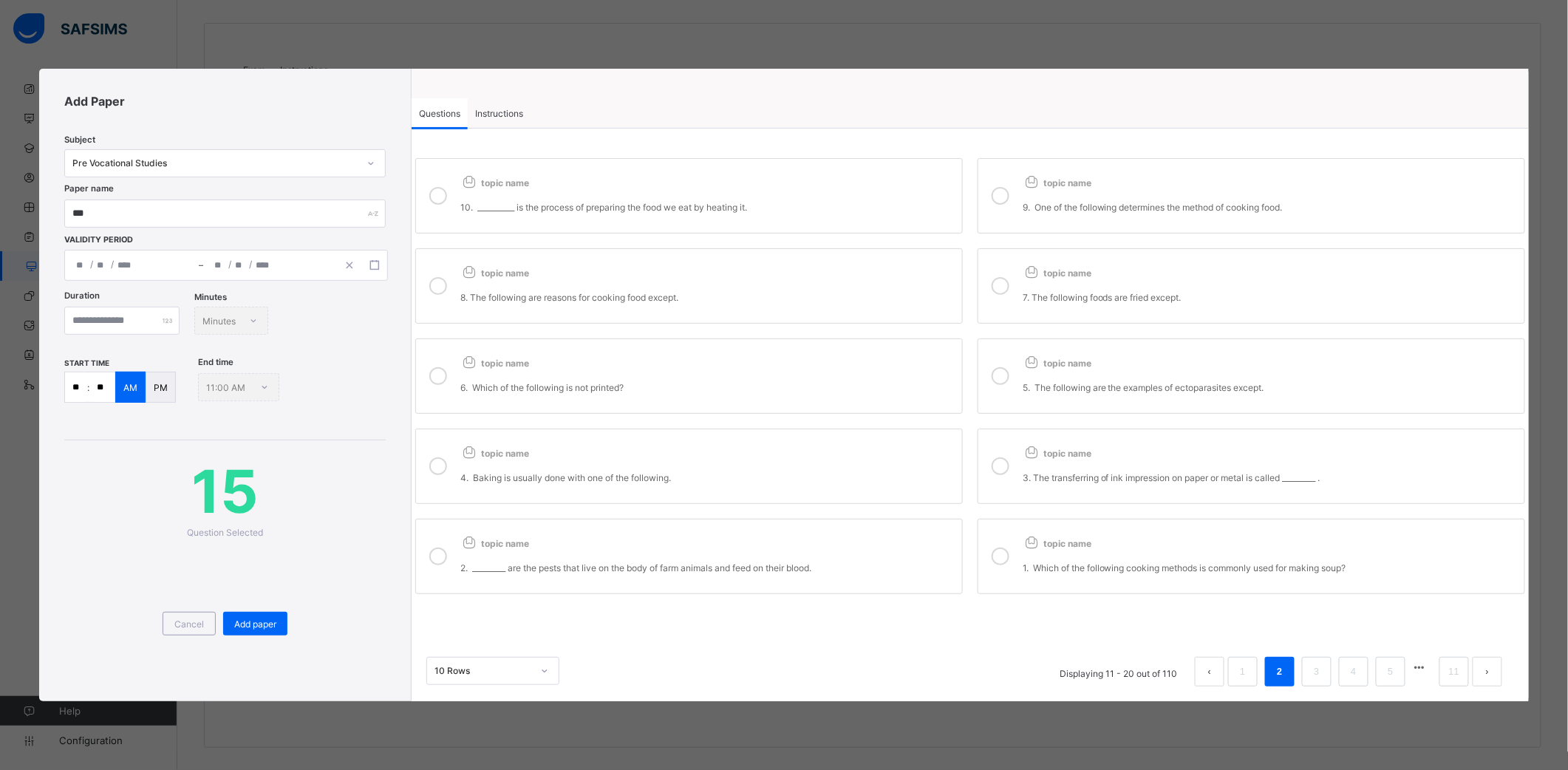 click on "6.  Which of the following is not printed?" at bounding box center [707, 381] 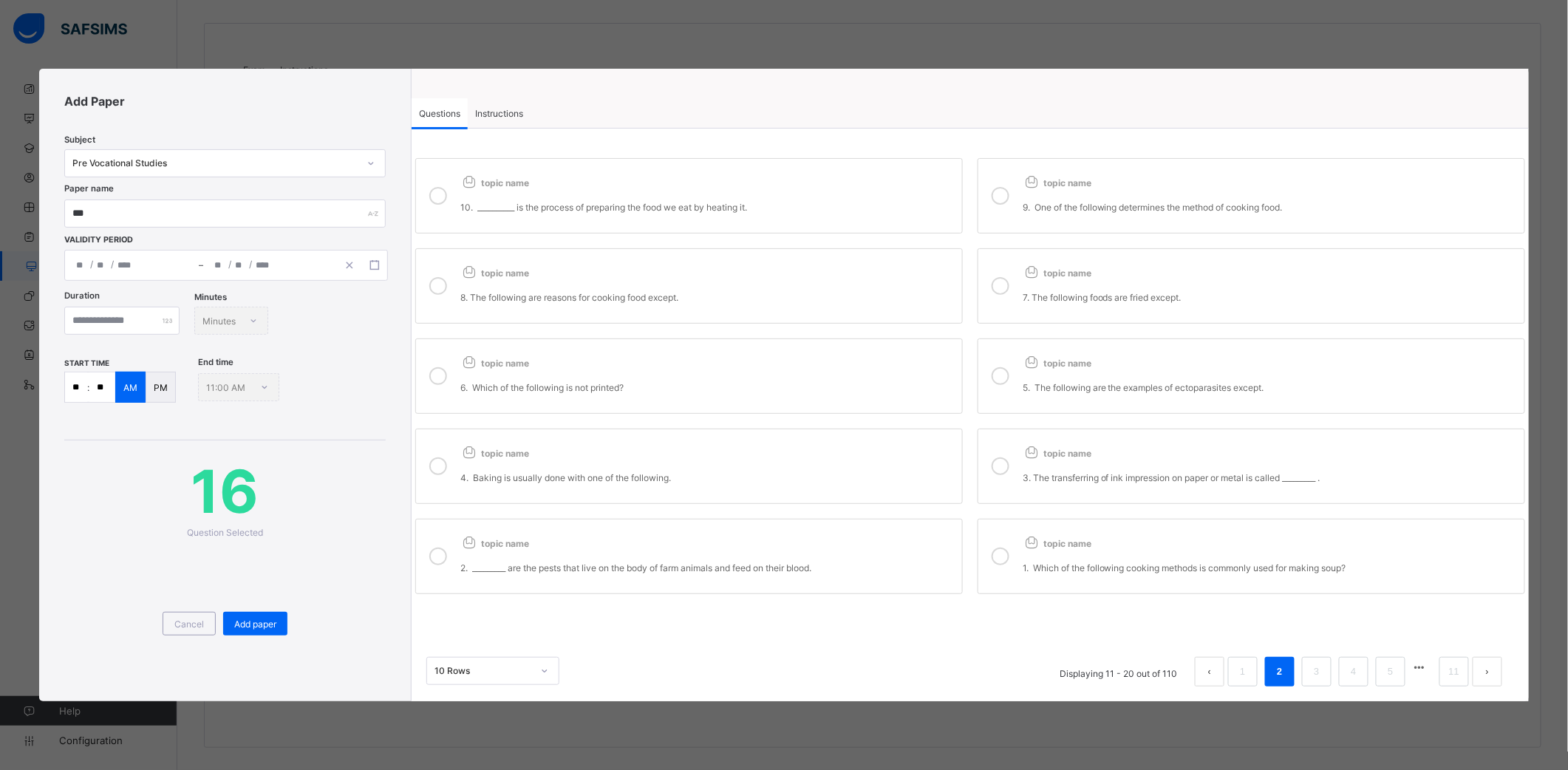 click on "8. The following are reasons for cooking food except." at bounding box center [707, 291] 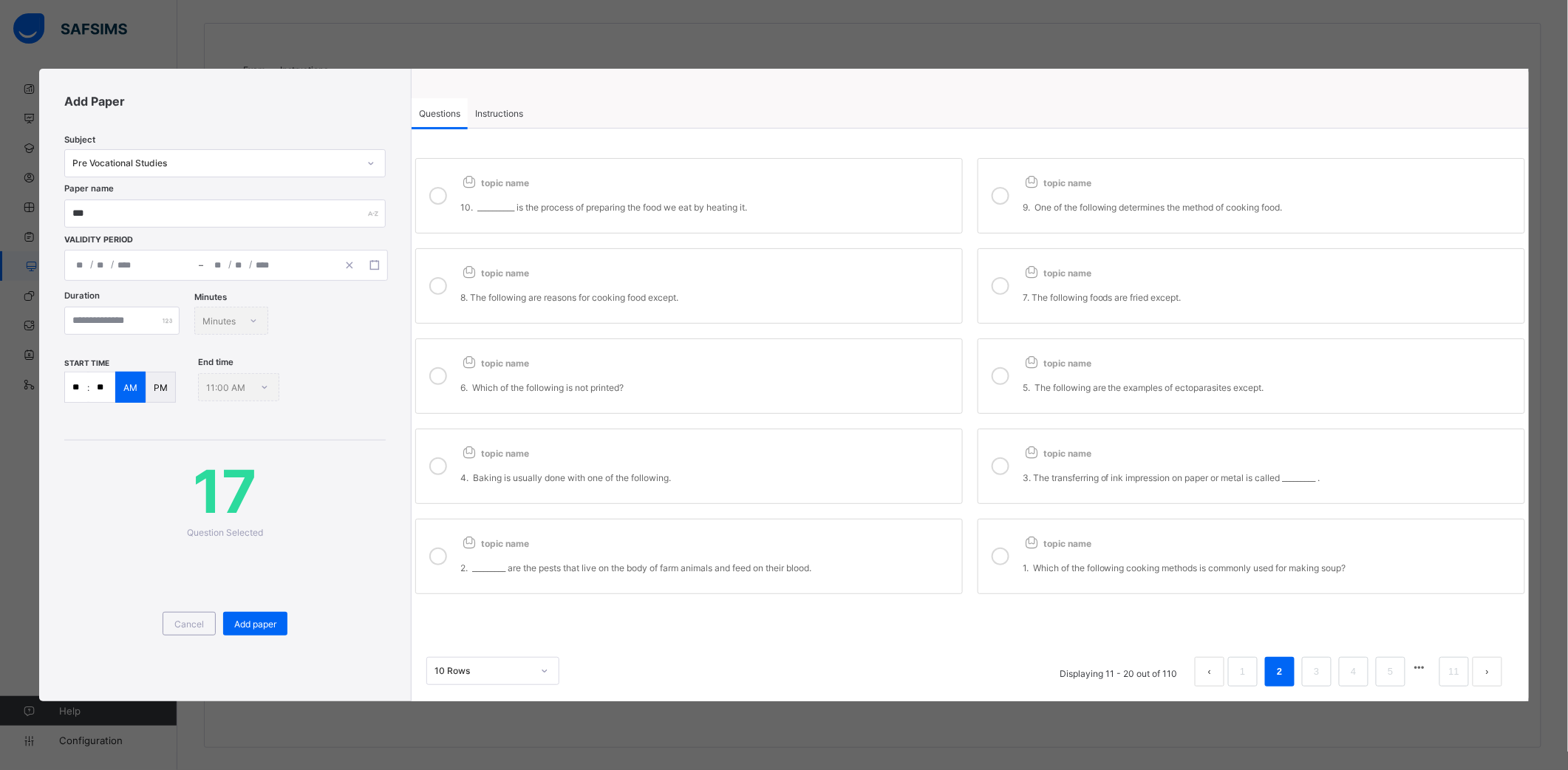click on "topic name   7. The following foods are fried except." at bounding box center (1269, 286) 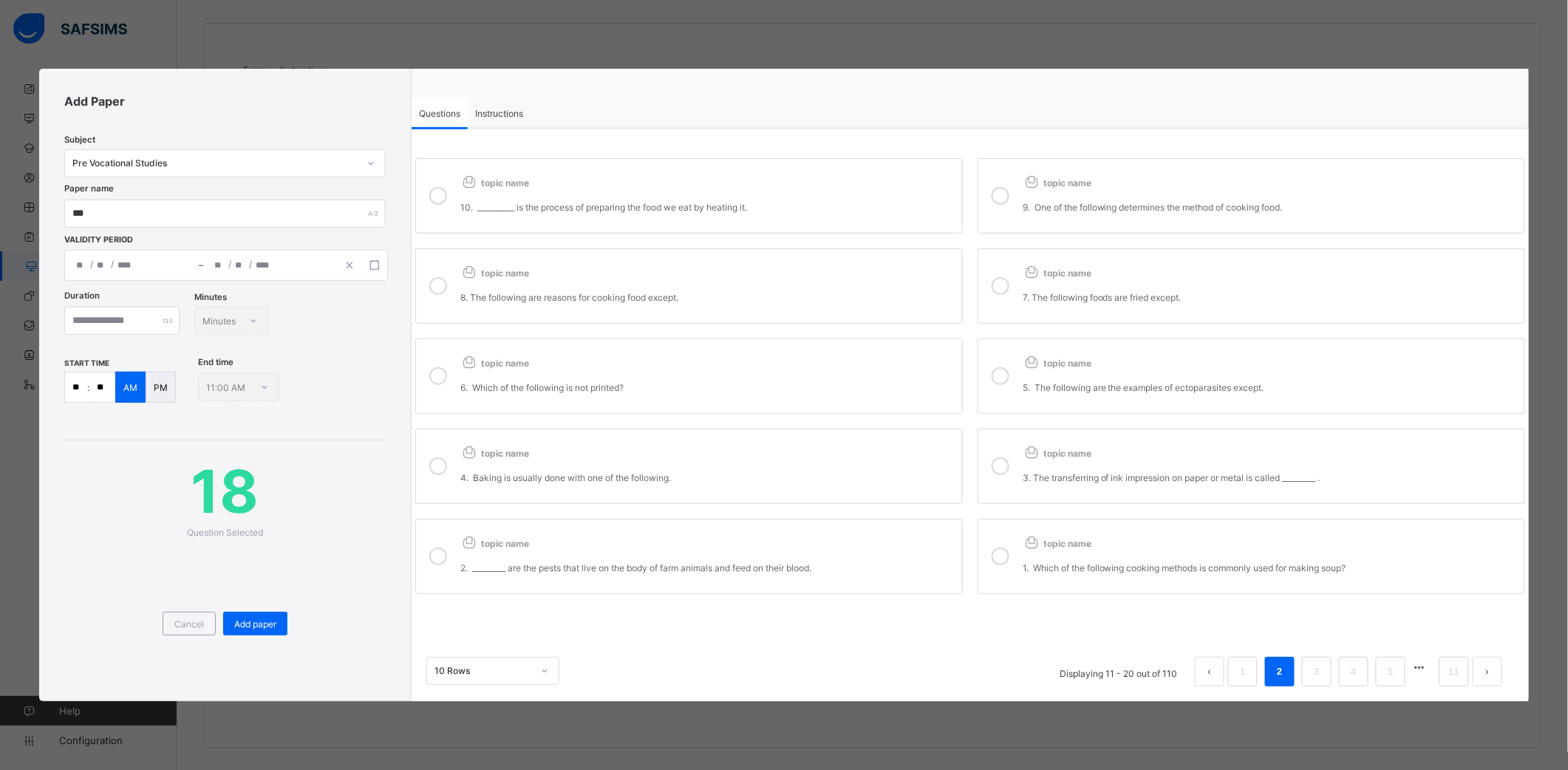 click on "topic name   10.  __________ is the process of preparing the food we eat by heating it.       topic name   9.  One of the following determines the method of cooking food.       topic name   8. The following are reasons for cooking food except.       topic name   7. The following foods are fried except.       topic name   6.  Which of the following is not printed?       topic name   5.  The following are the examples of ectoparasites except.       topic name   4.  Baking is usually done with one of the following.       topic name   3. The transferring of ink impression on paper or metal is called _________ .       topic name   2.  _________ are the pests that live on the body of farm animals and feed on their blood.       topic name   1.  Which of the following cooking methods is commonly used for making soup?" at bounding box center (970, 376) 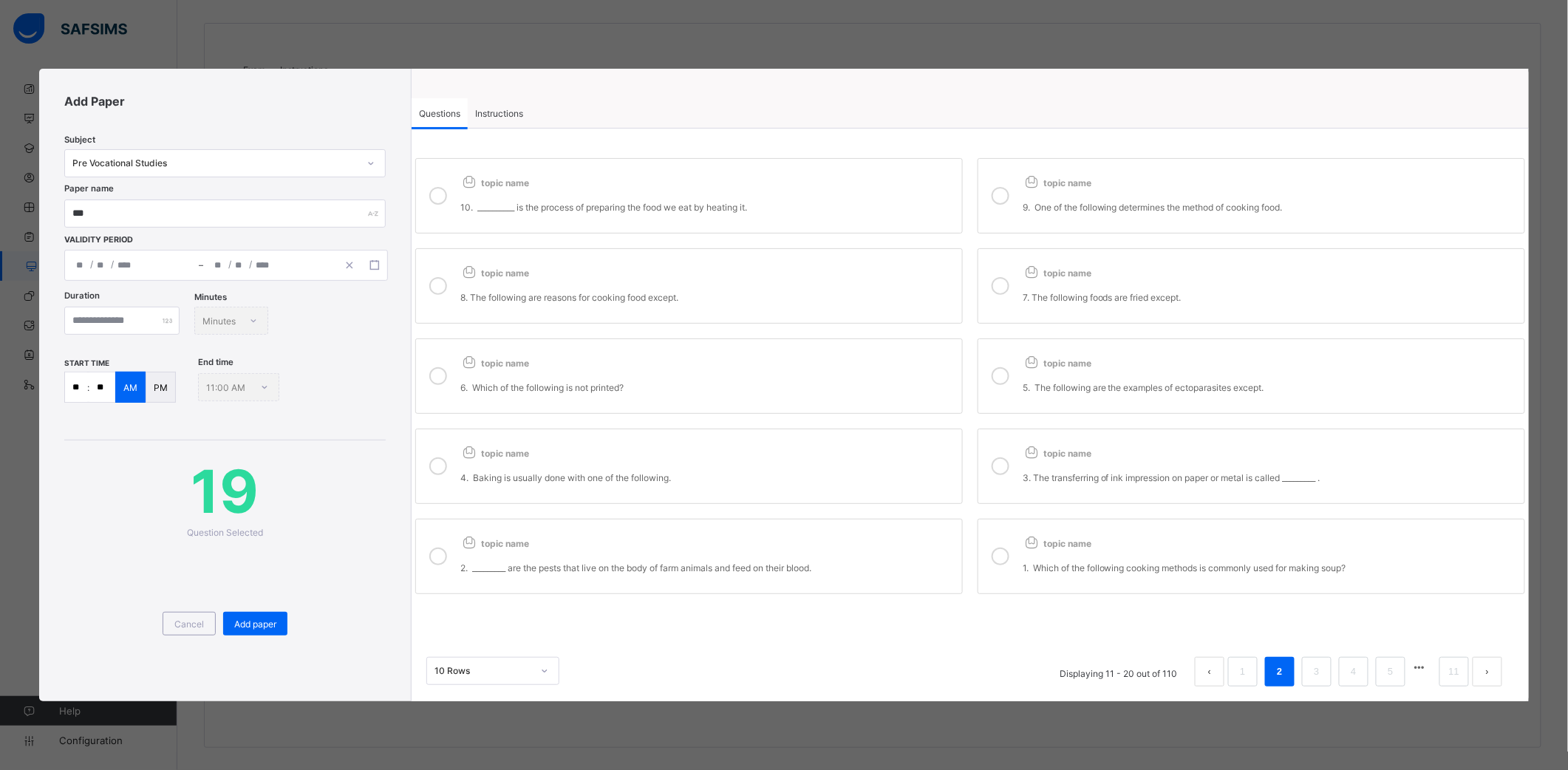 click on "topic name   10.  __________ is the process of preparing the food we eat by heating it." at bounding box center (689, 196) 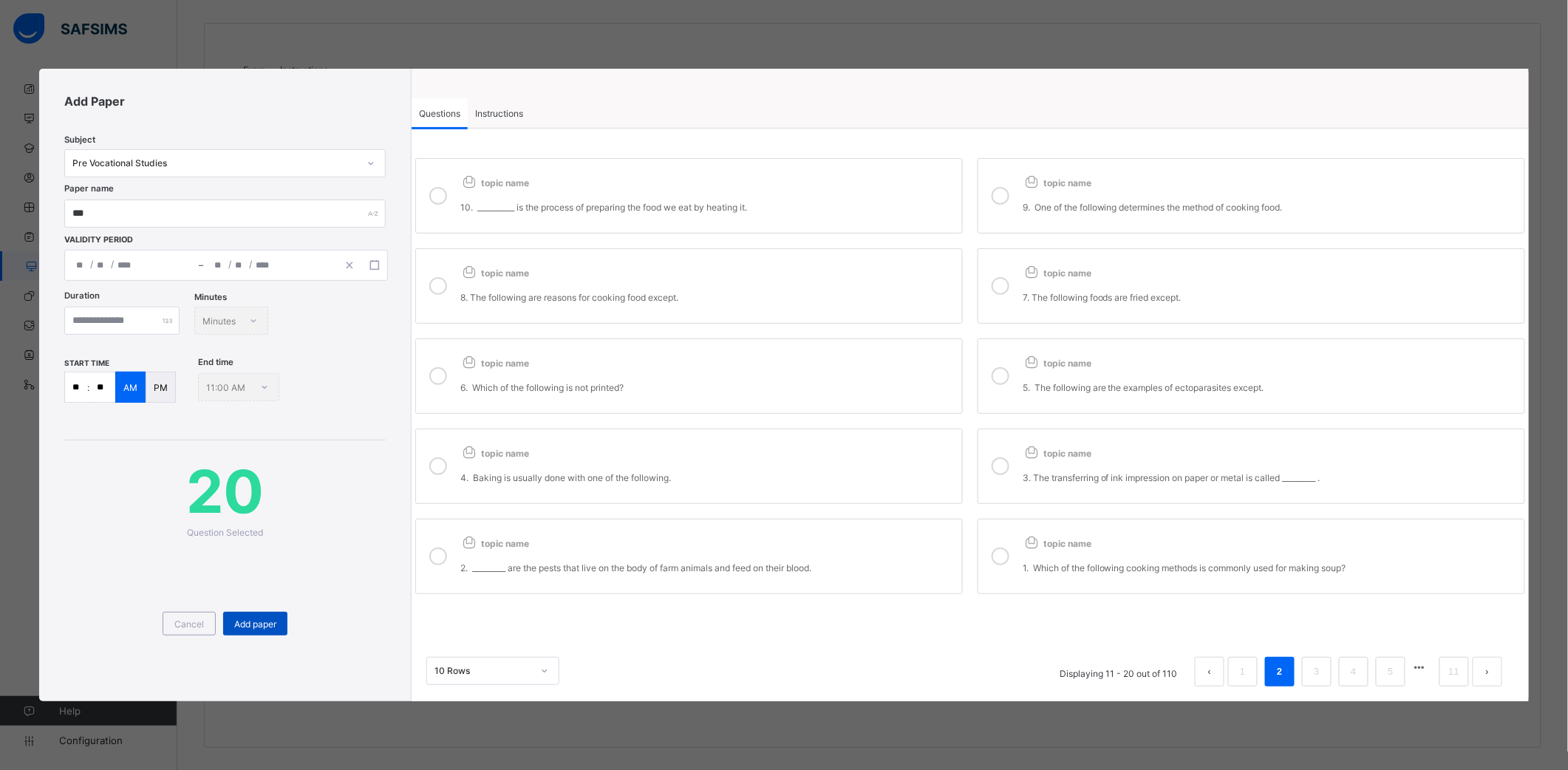 click on "Add paper" at bounding box center (255, 624) 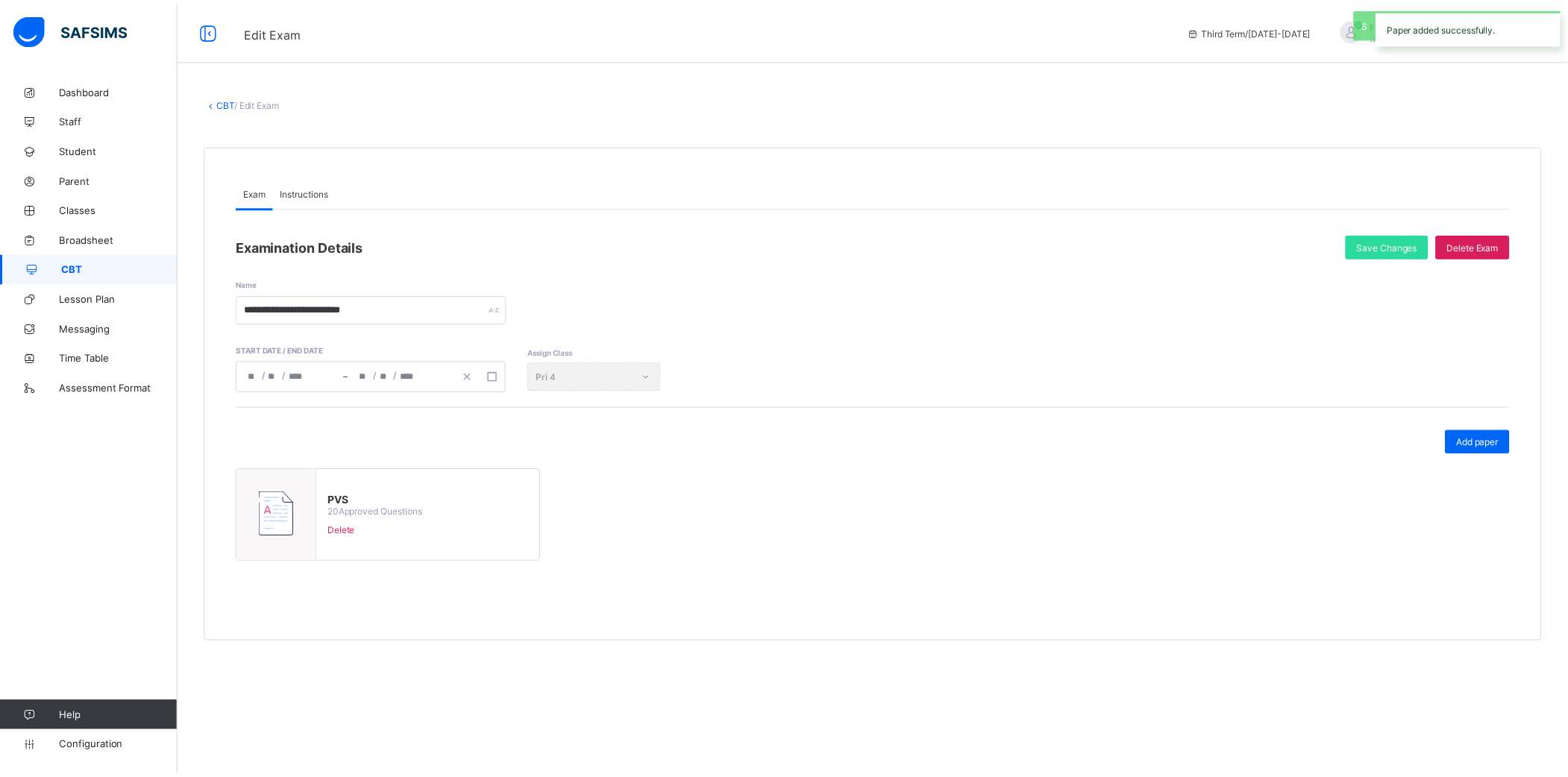 scroll, scrollTop: 0, scrollLeft: 0, axis: both 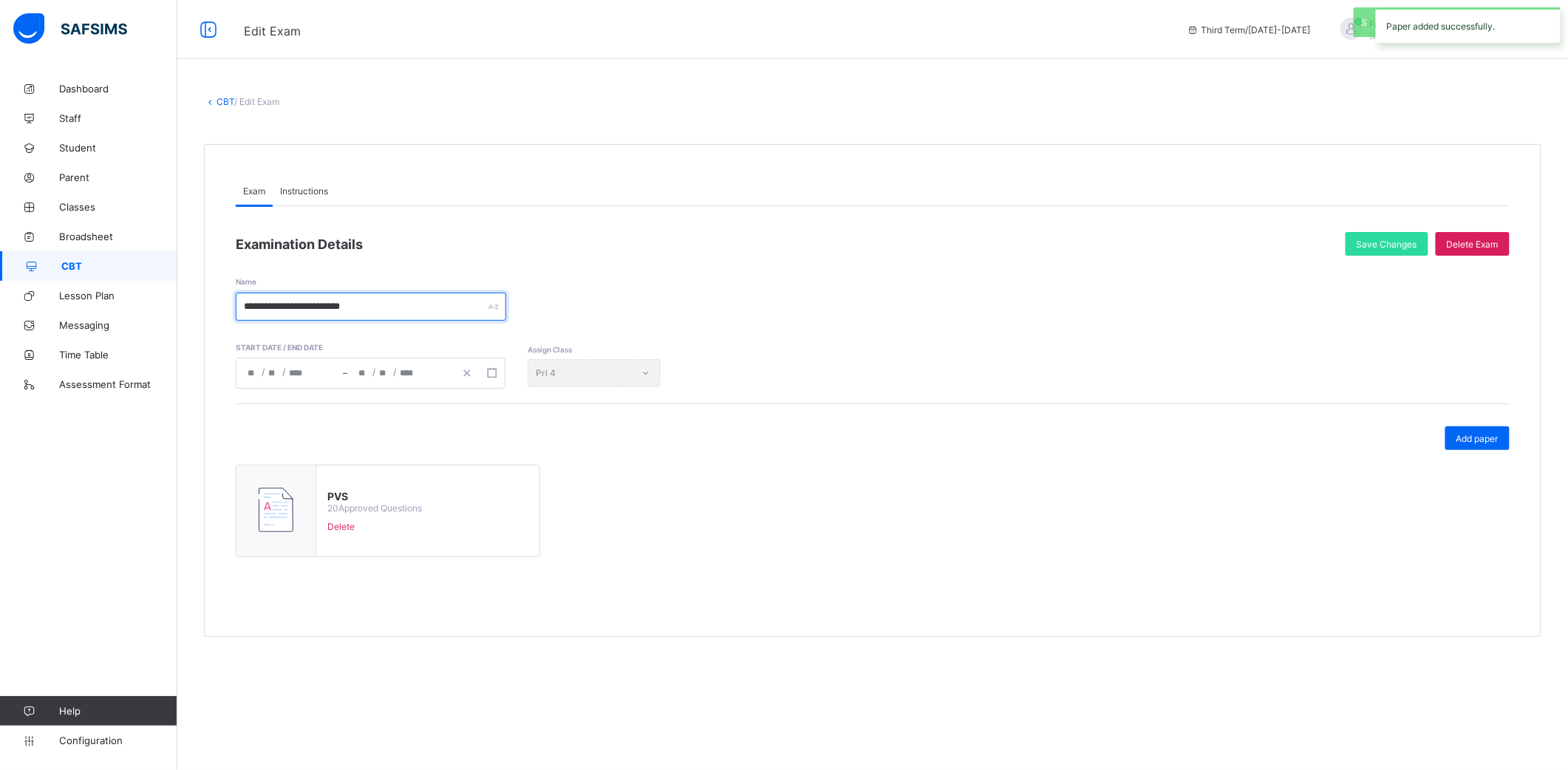 click on "**********" at bounding box center (371, 307) 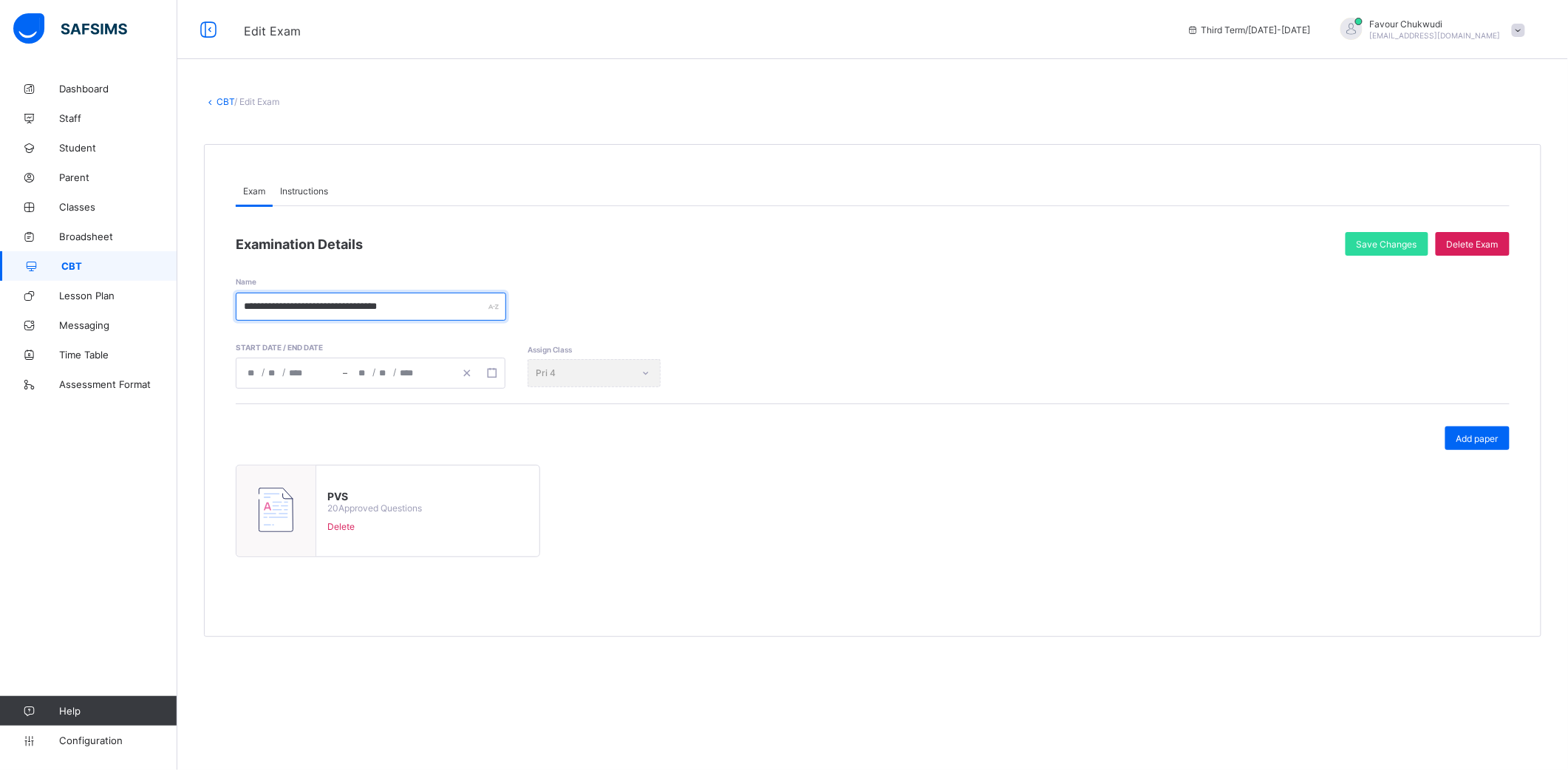 type on "**********" 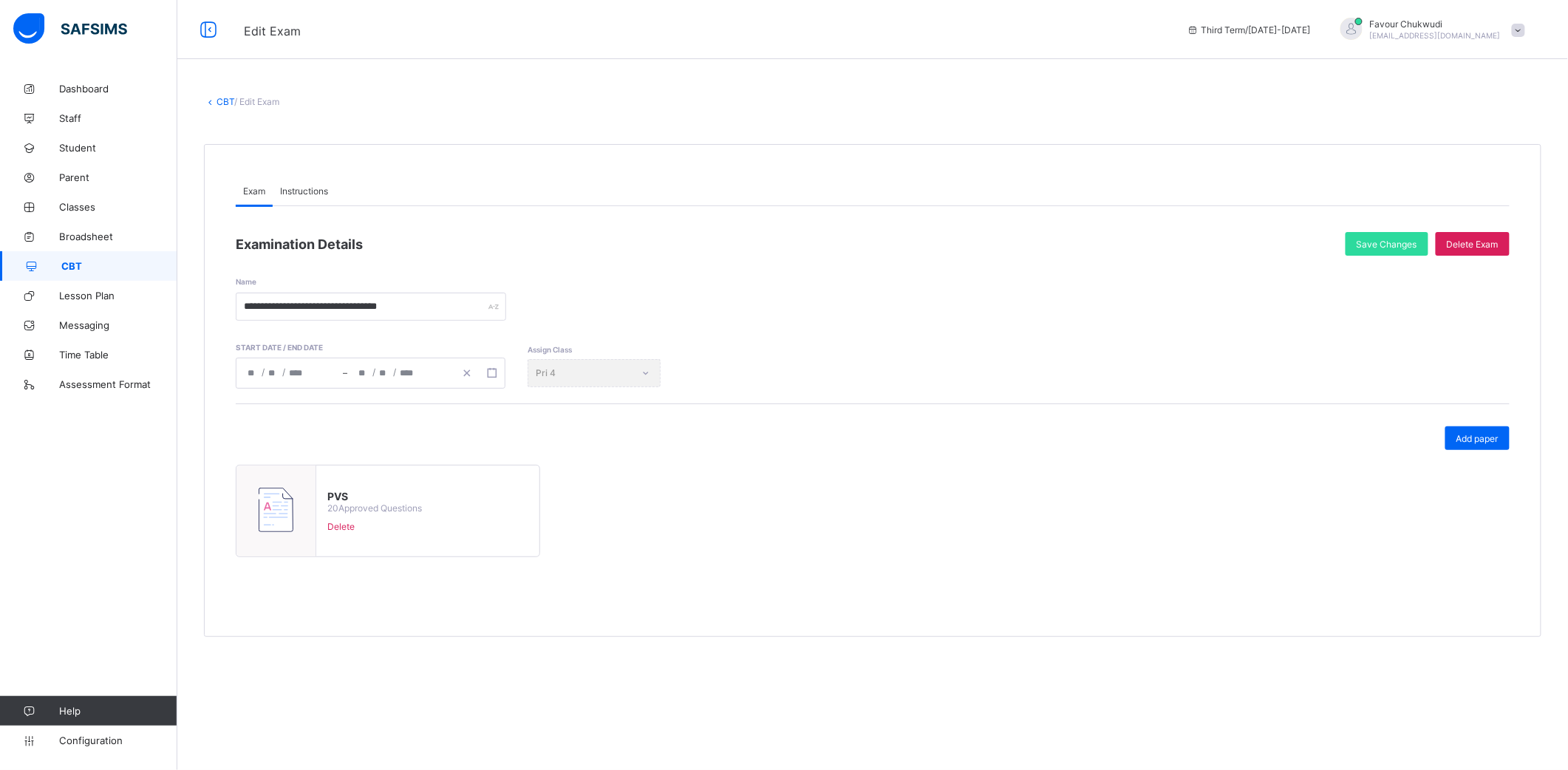 click on "**********" at bounding box center [873, 390] 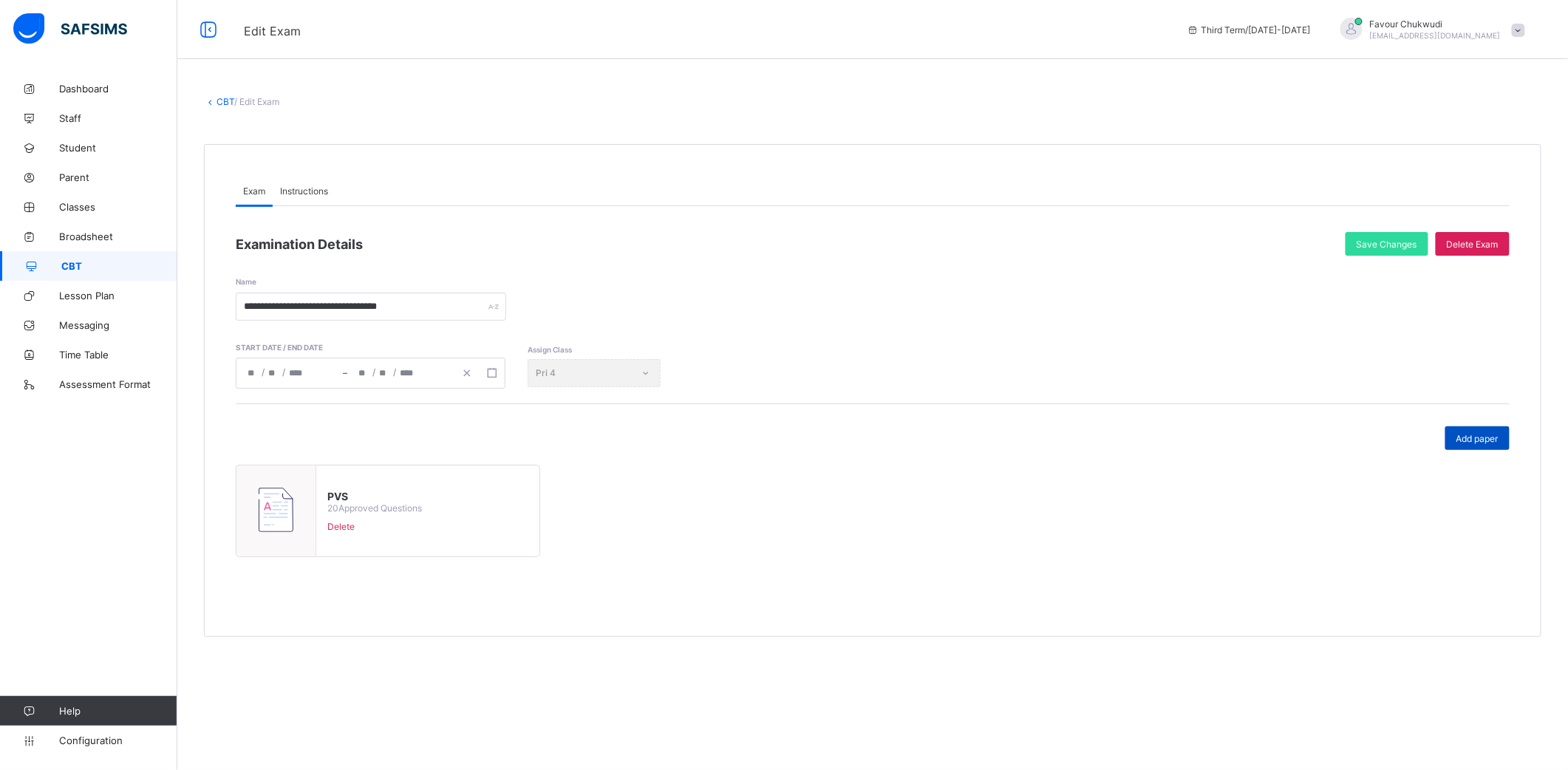 click on "Add paper" at bounding box center [1477, 438] 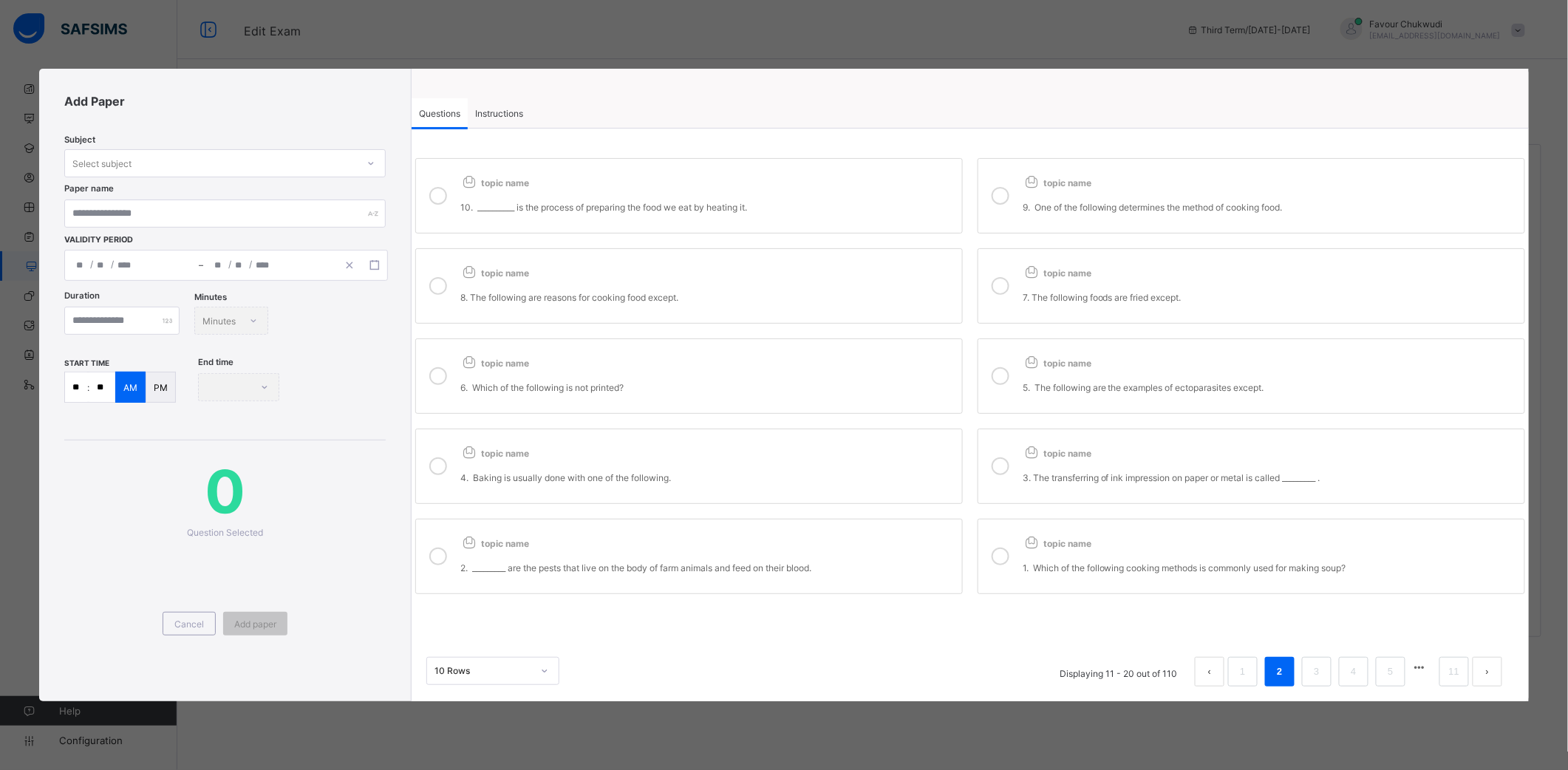 click on "Instructions" at bounding box center (499, 113) 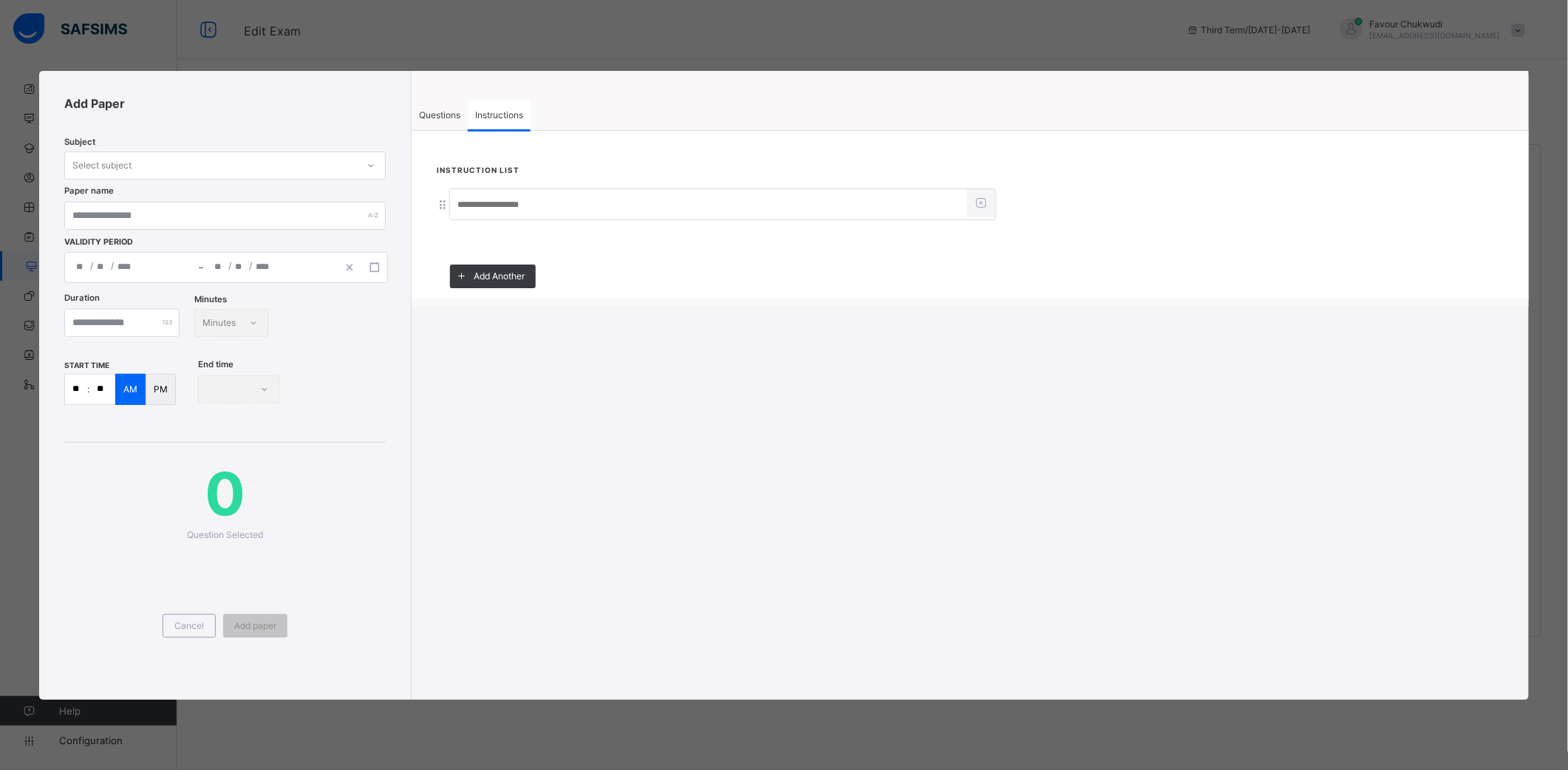 click at bounding box center (709, 205) 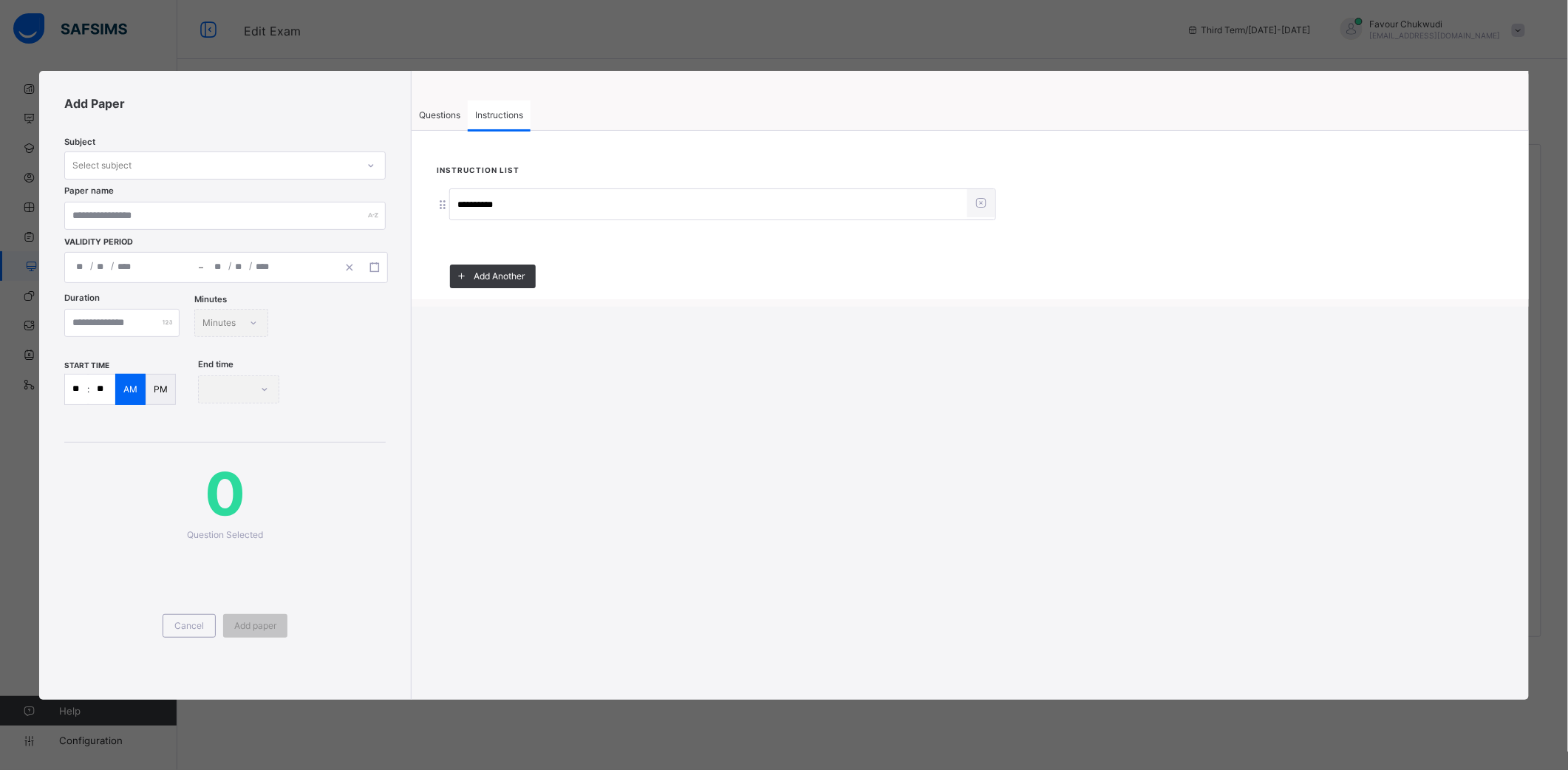 type on "**********" 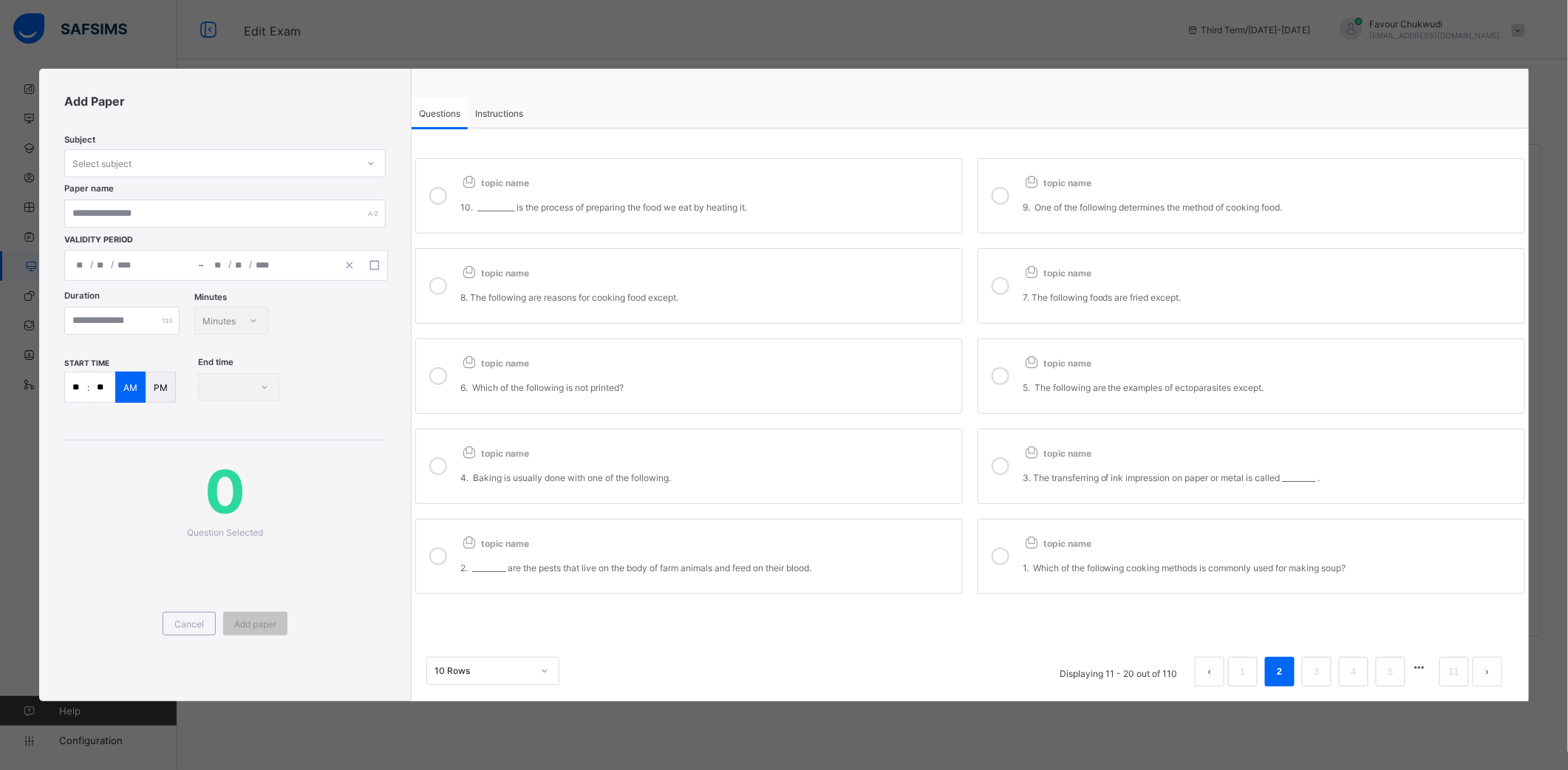 click at bounding box center (371, 163) 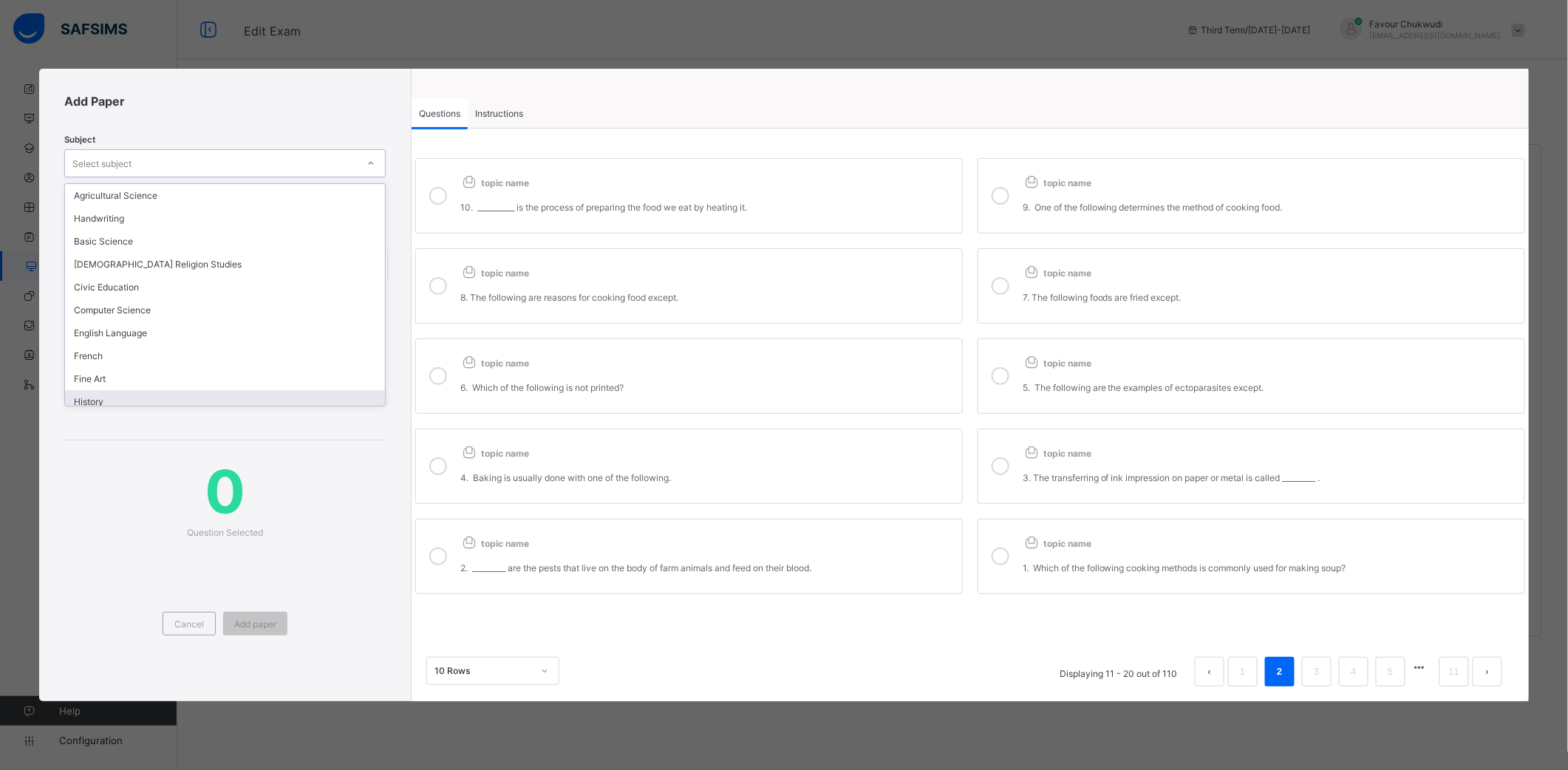 click on "History" at bounding box center [225, 401] 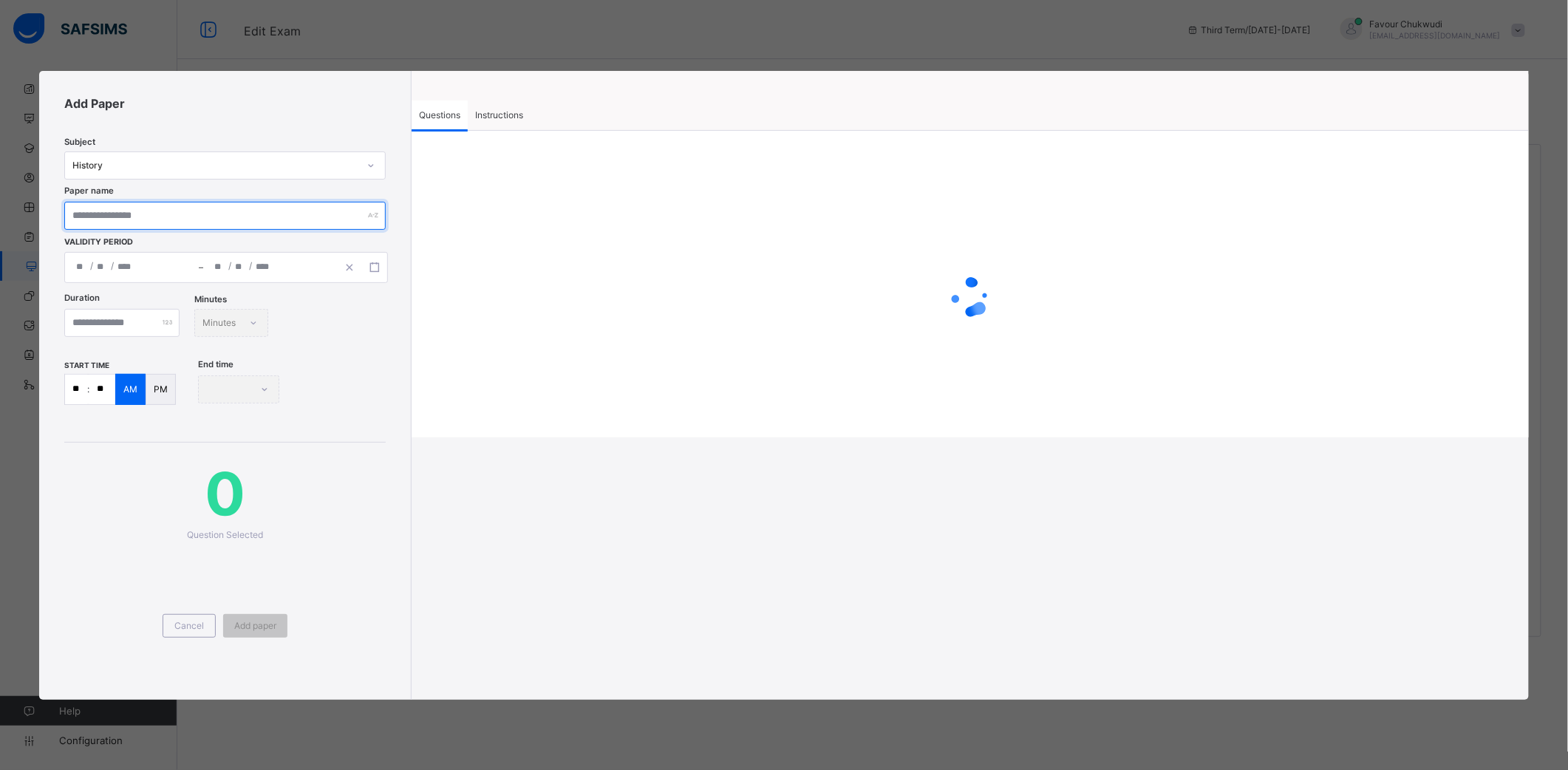 click at bounding box center (225, 216) 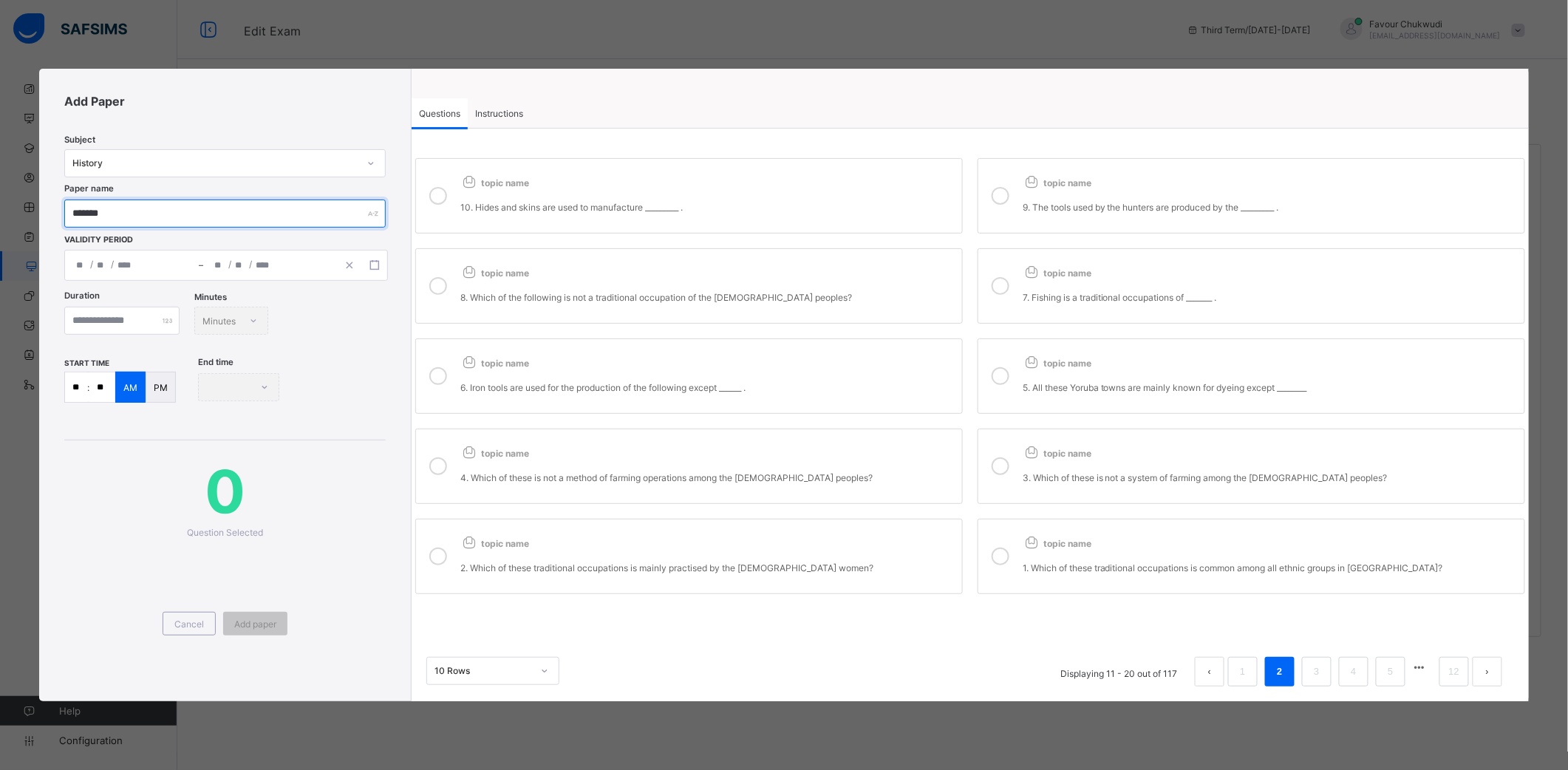 type on "*******" 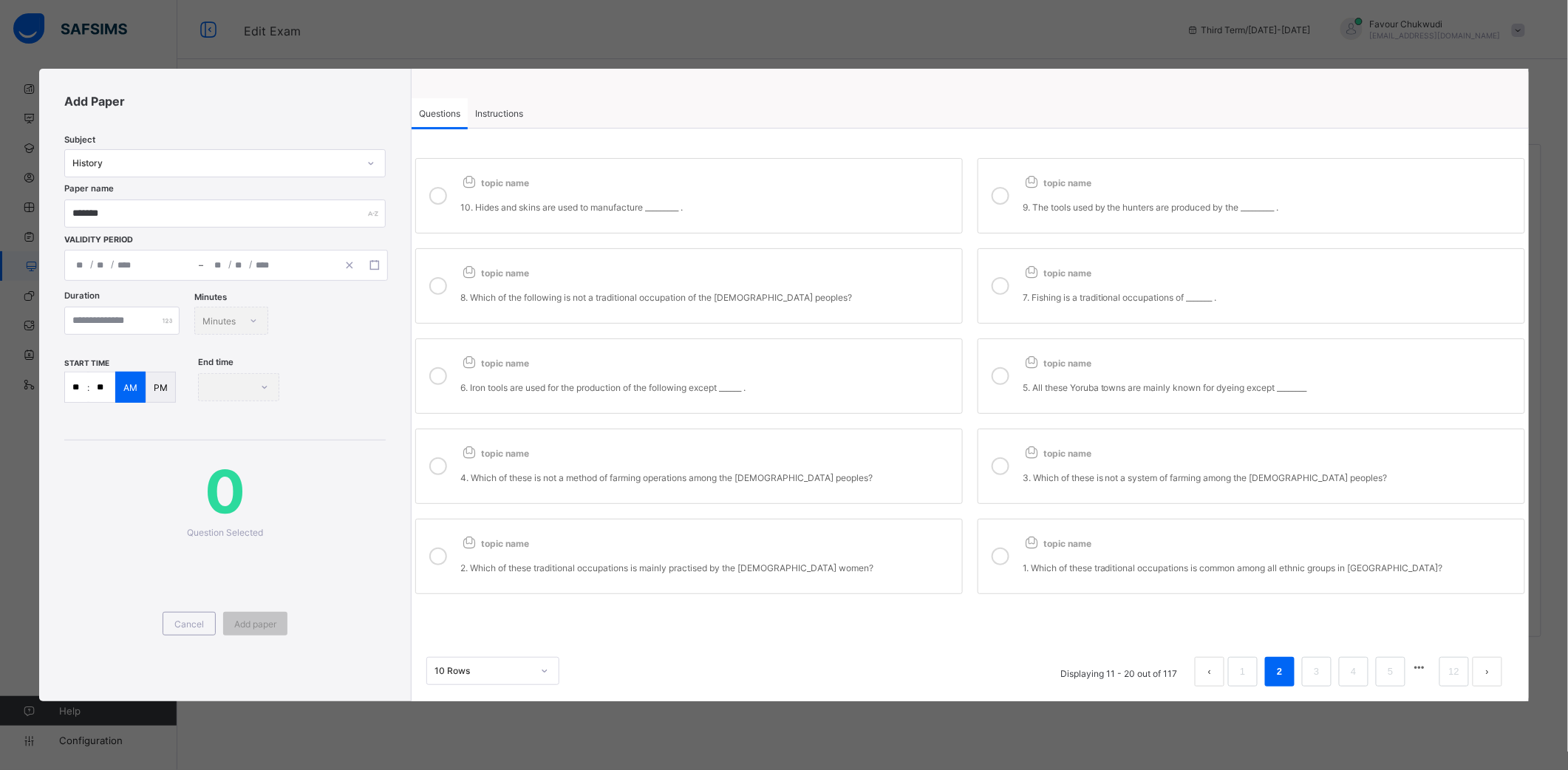 click on "1. Which of these traditional occupations is common among all ethnic groups in [GEOGRAPHIC_DATA]?" at bounding box center [1269, 562] 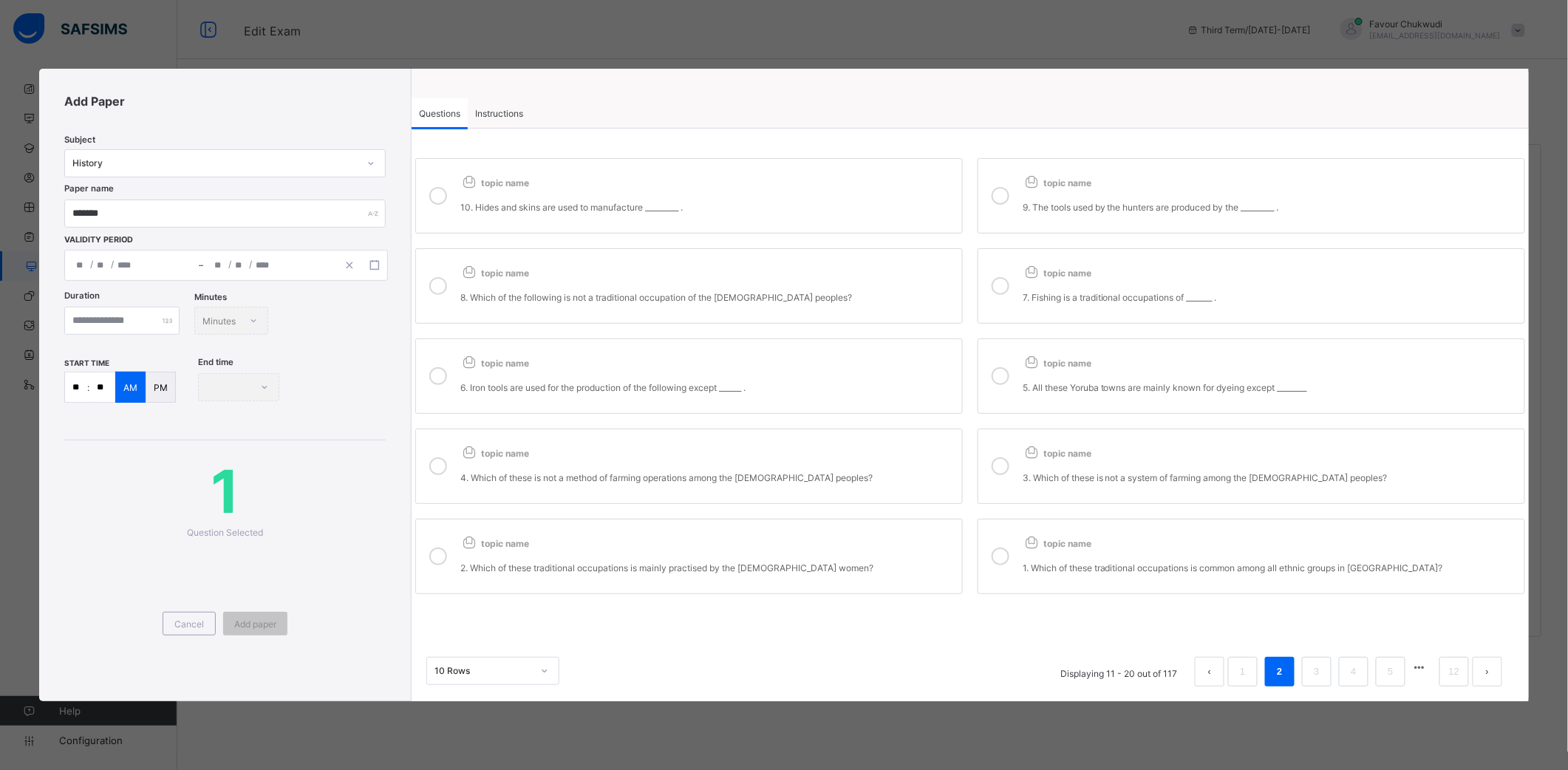 click on "topic name" at bounding box center (707, 540) 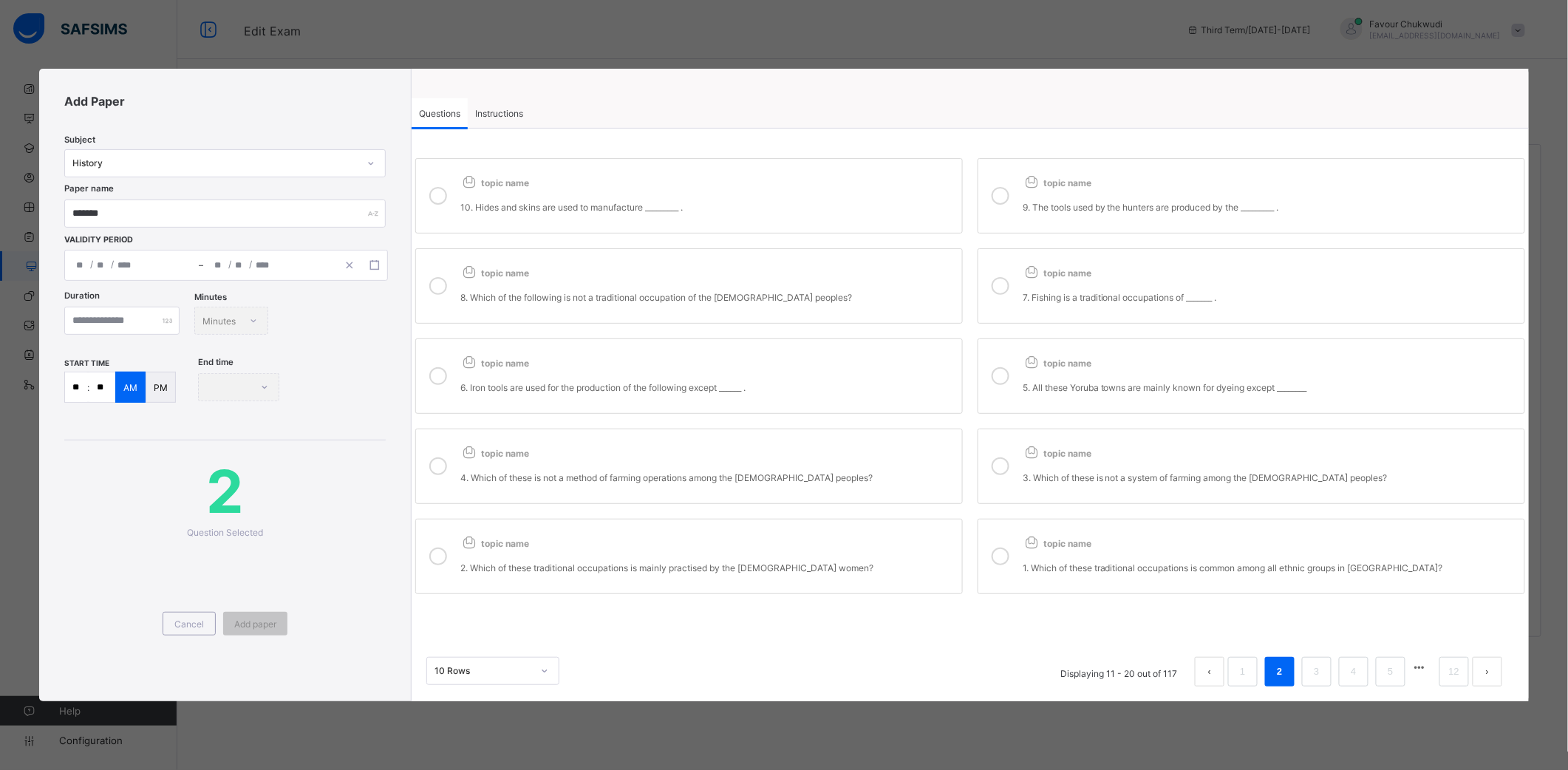 click on "topic name" at bounding box center [1269, 450] 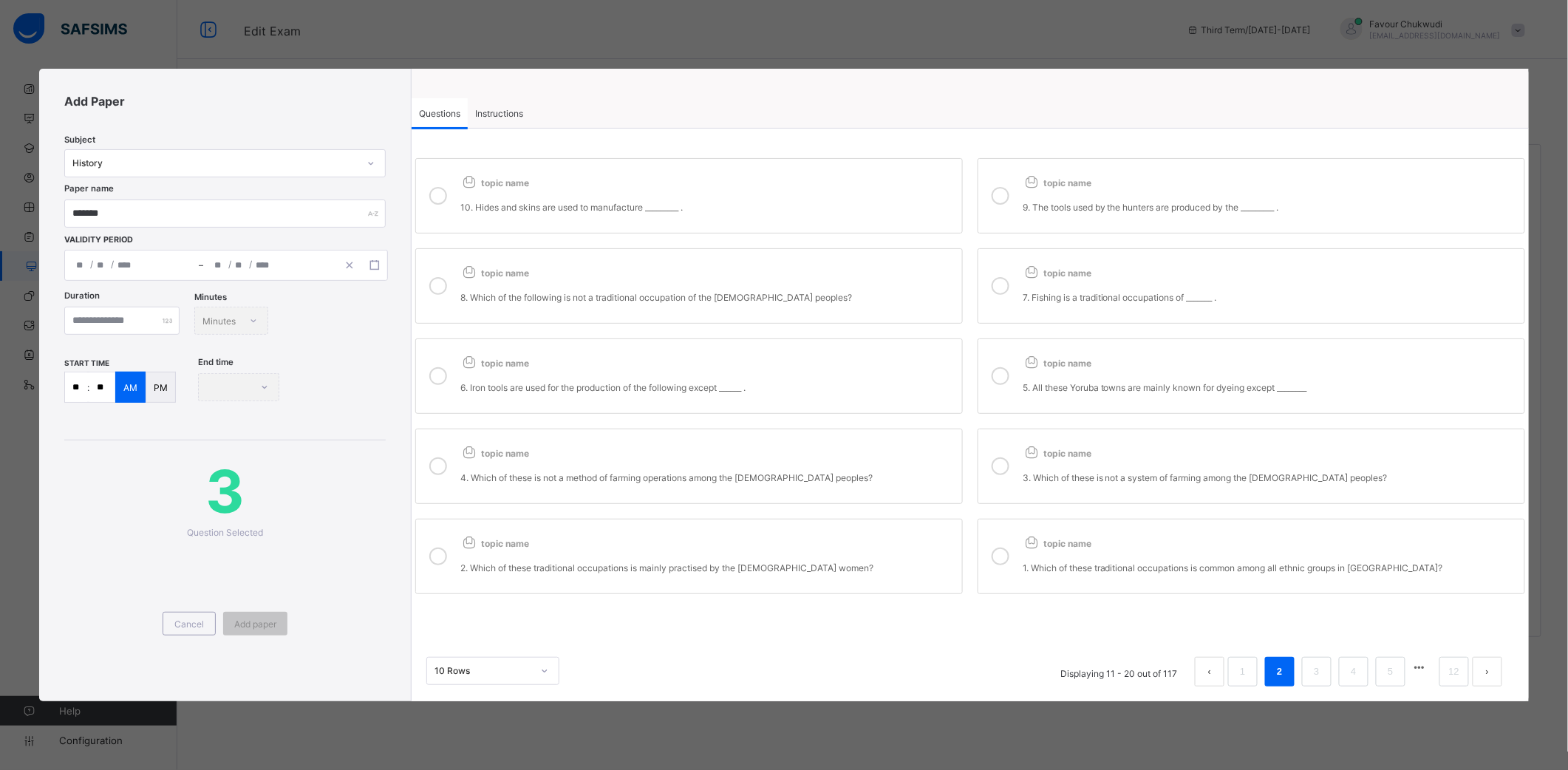 click on "topic name   4. Which of these is not a method of farming operations among the [DEMOGRAPHIC_DATA] peoples?" at bounding box center [707, 466] 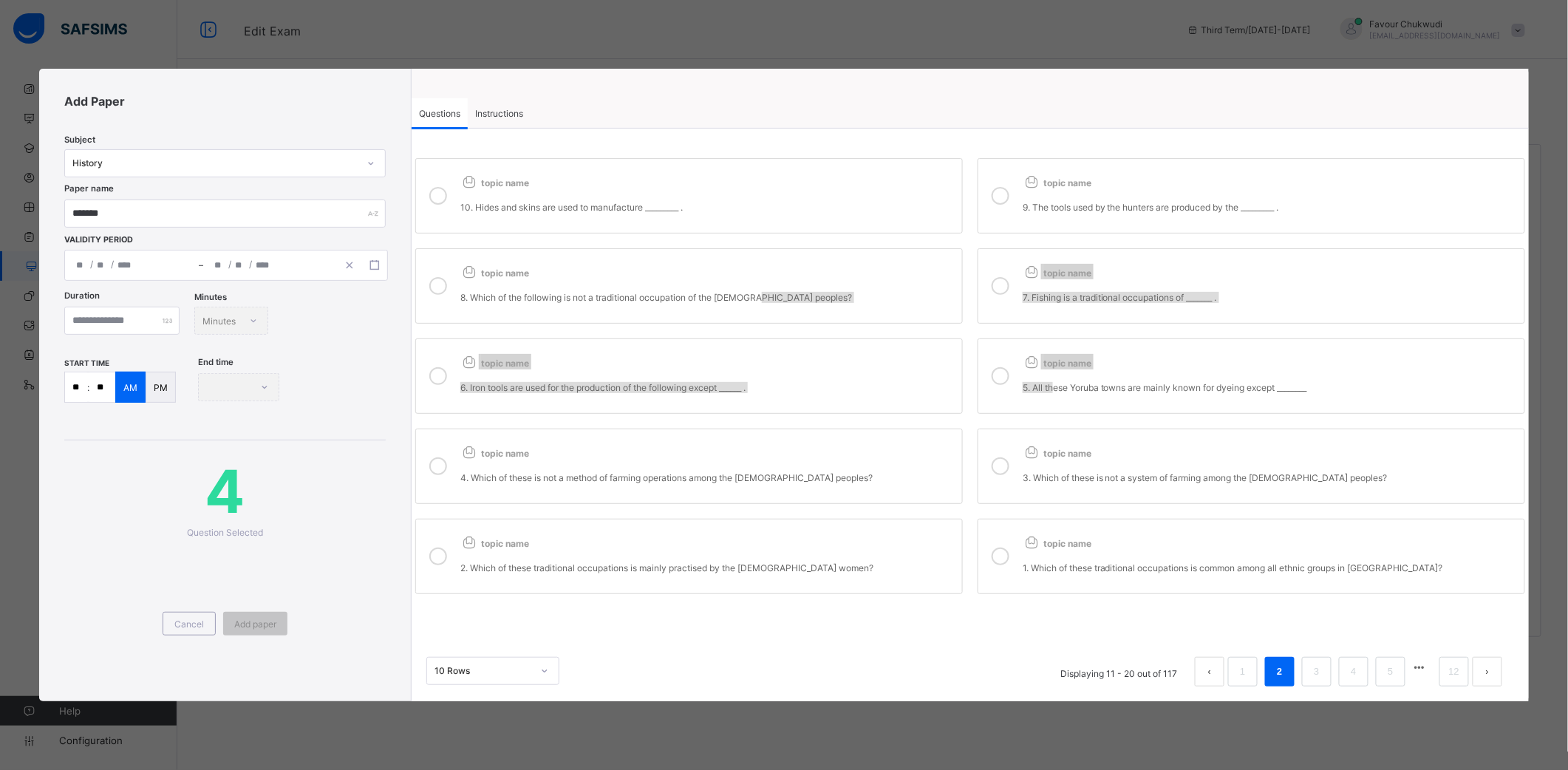 drag, startPoint x: 1054, startPoint y: 384, endPoint x: 757, endPoint y: 313, distance: 305.36863 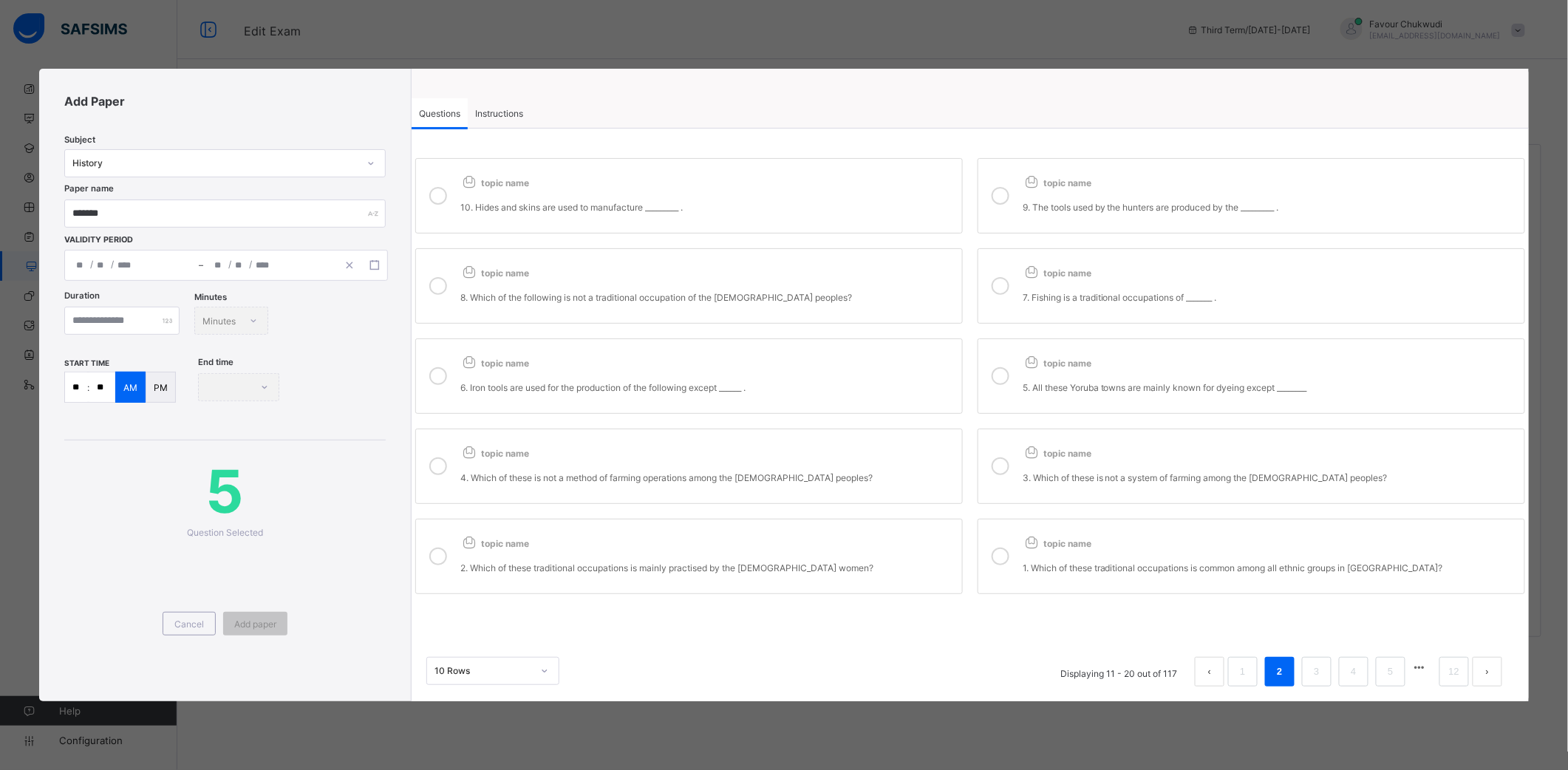 click on "topic name" at bounding box center [707, 360] 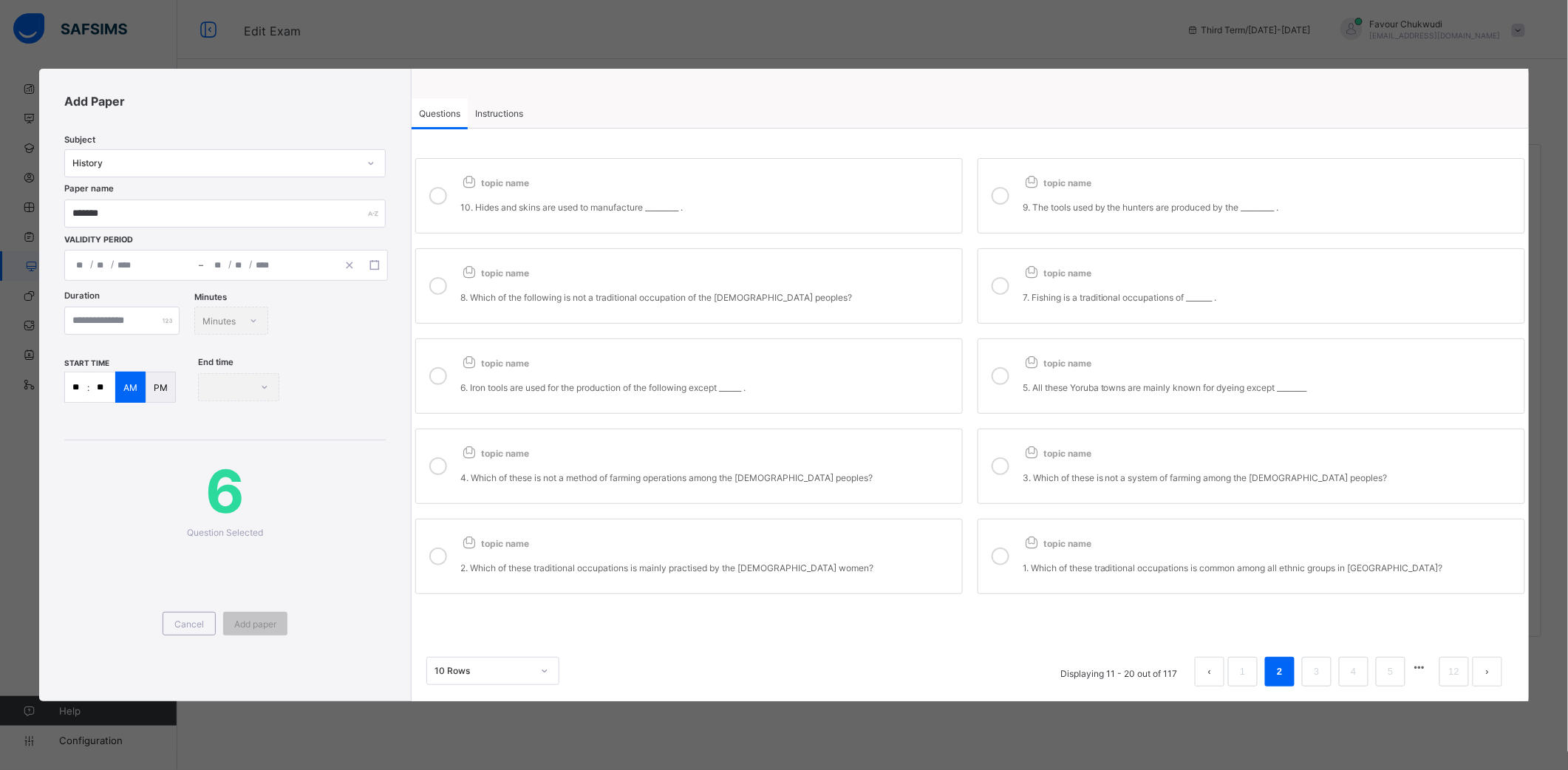click on "5. All these Yoruba towns are mainly known for dyeing except ________" at bounding box center [1269, 381] 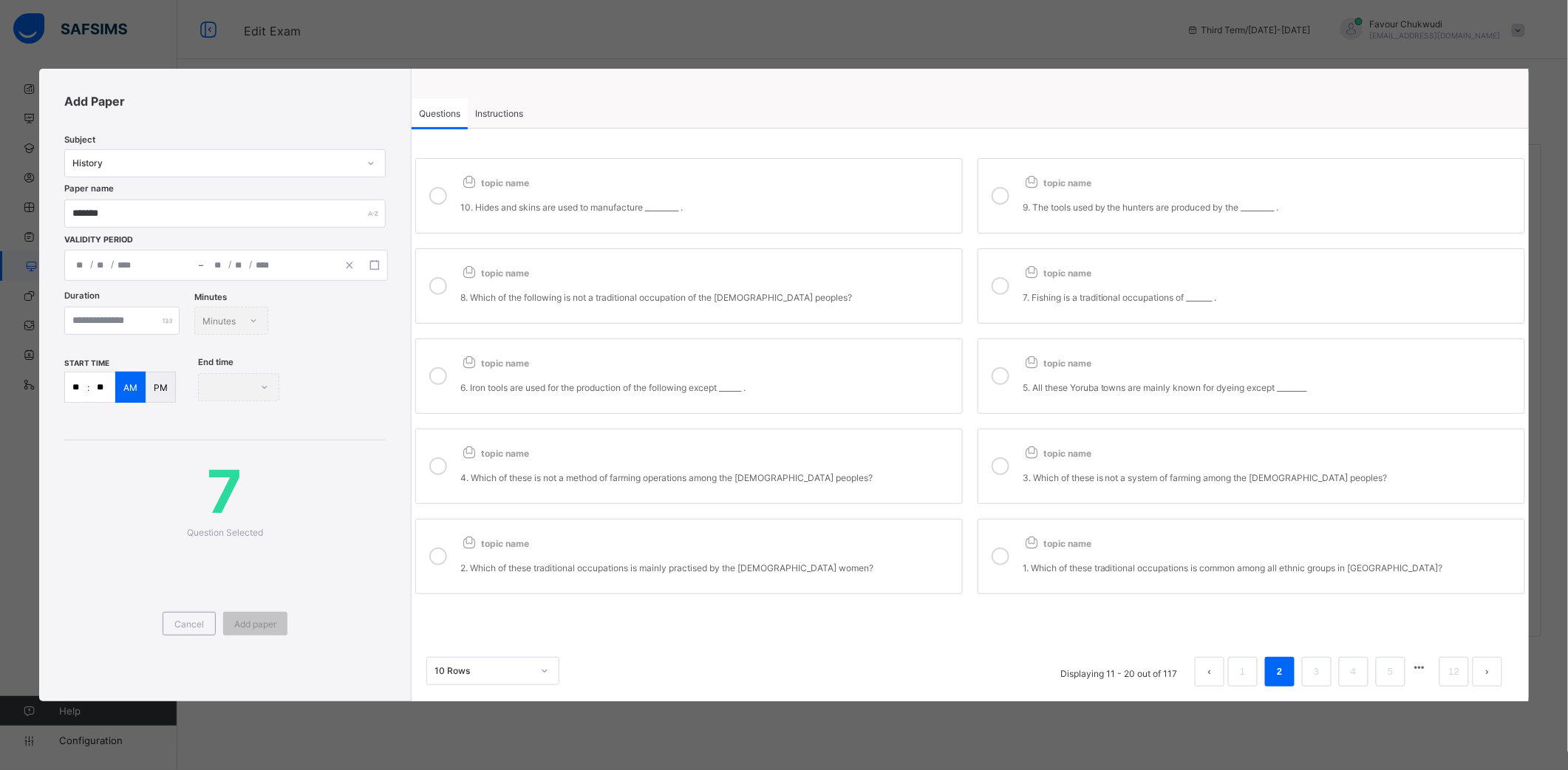 click on "topic name   7. Fishing is a traditional occupations of _______ ." at bounding box center [1269, 286] 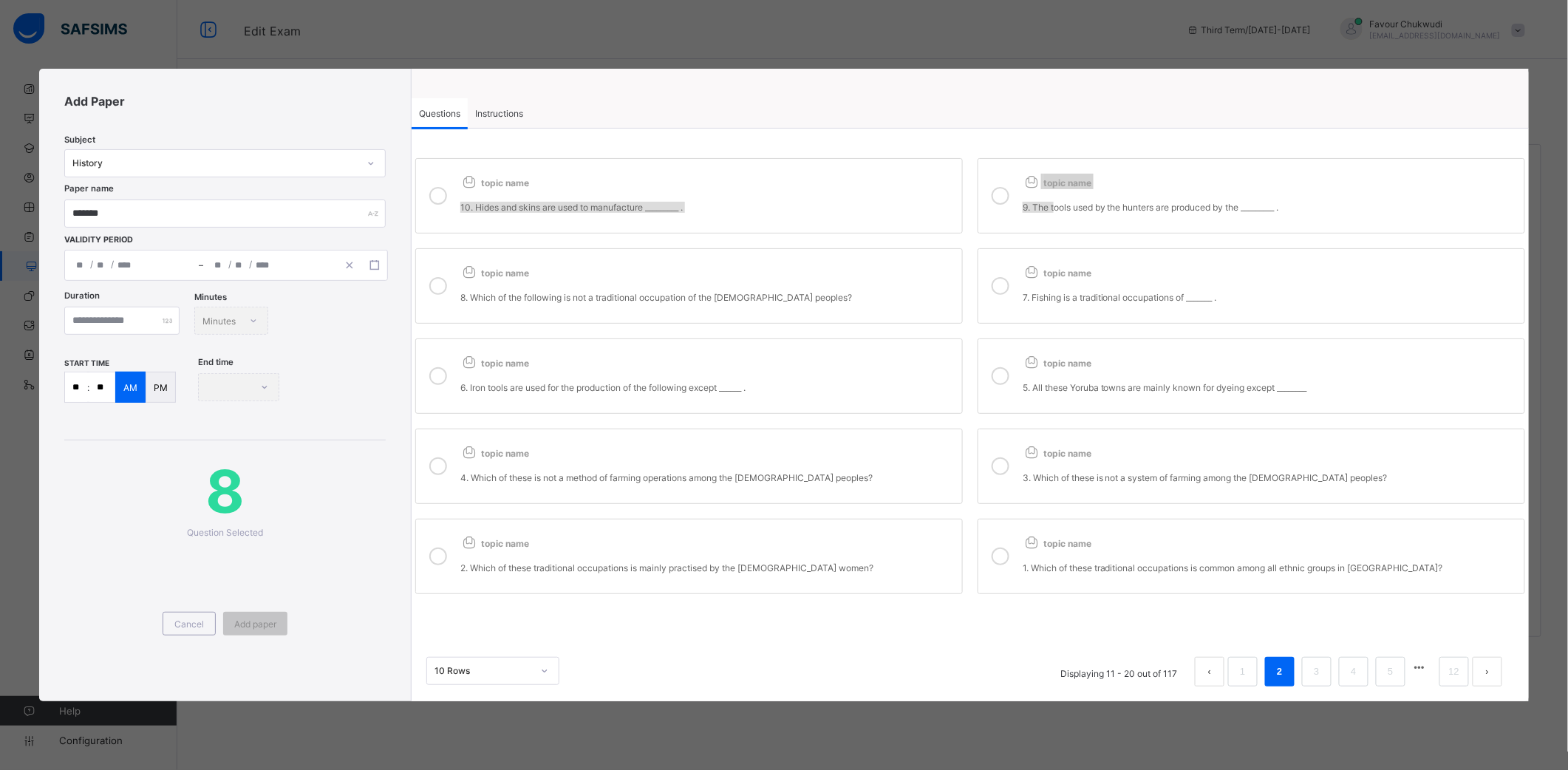 drag, startPoint x: 1056, startPoint y: 196, endPoint x: 841, endPoint y: 178, distance: 215.752 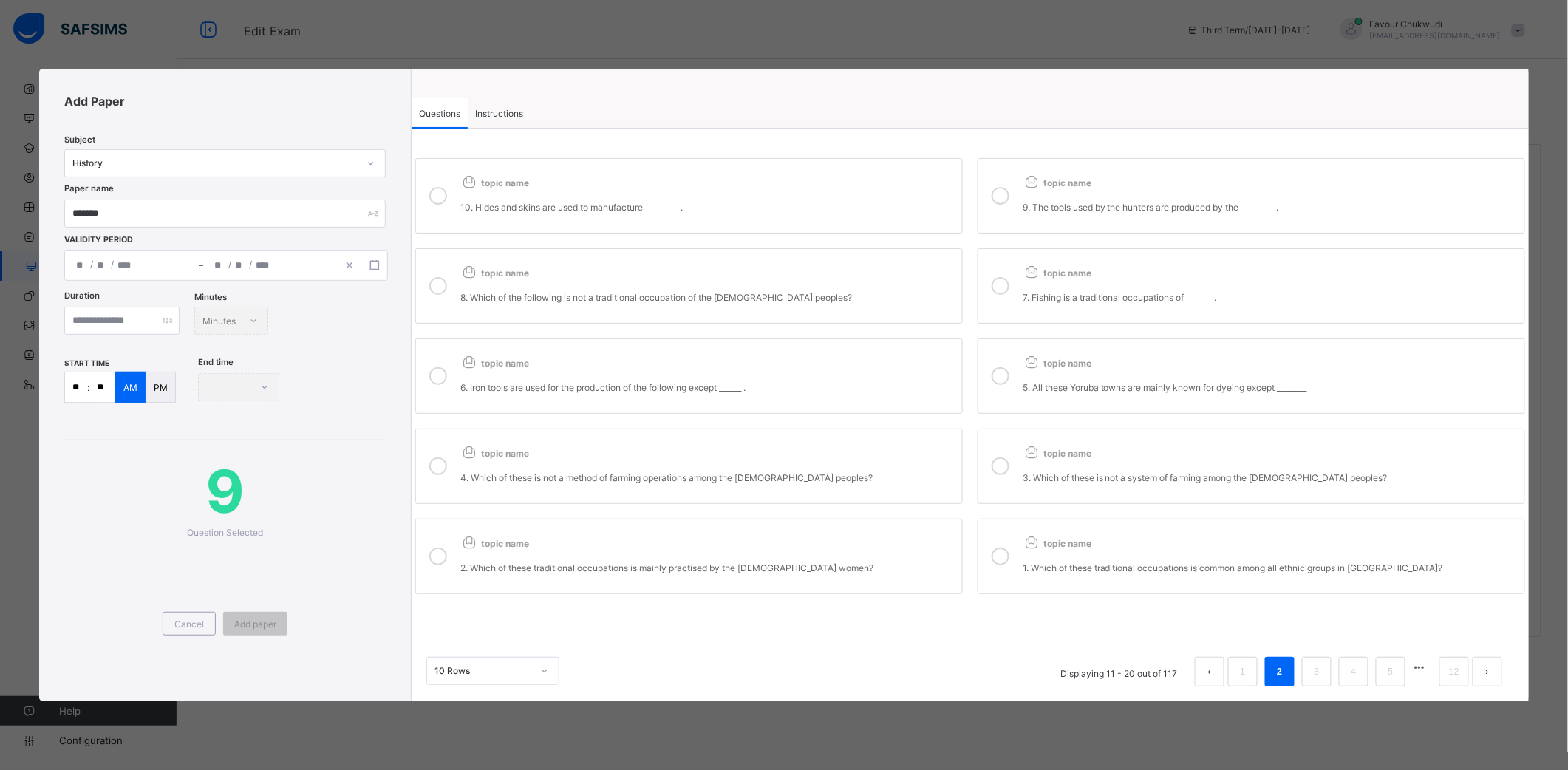 click at bounding box center (1001, 196) 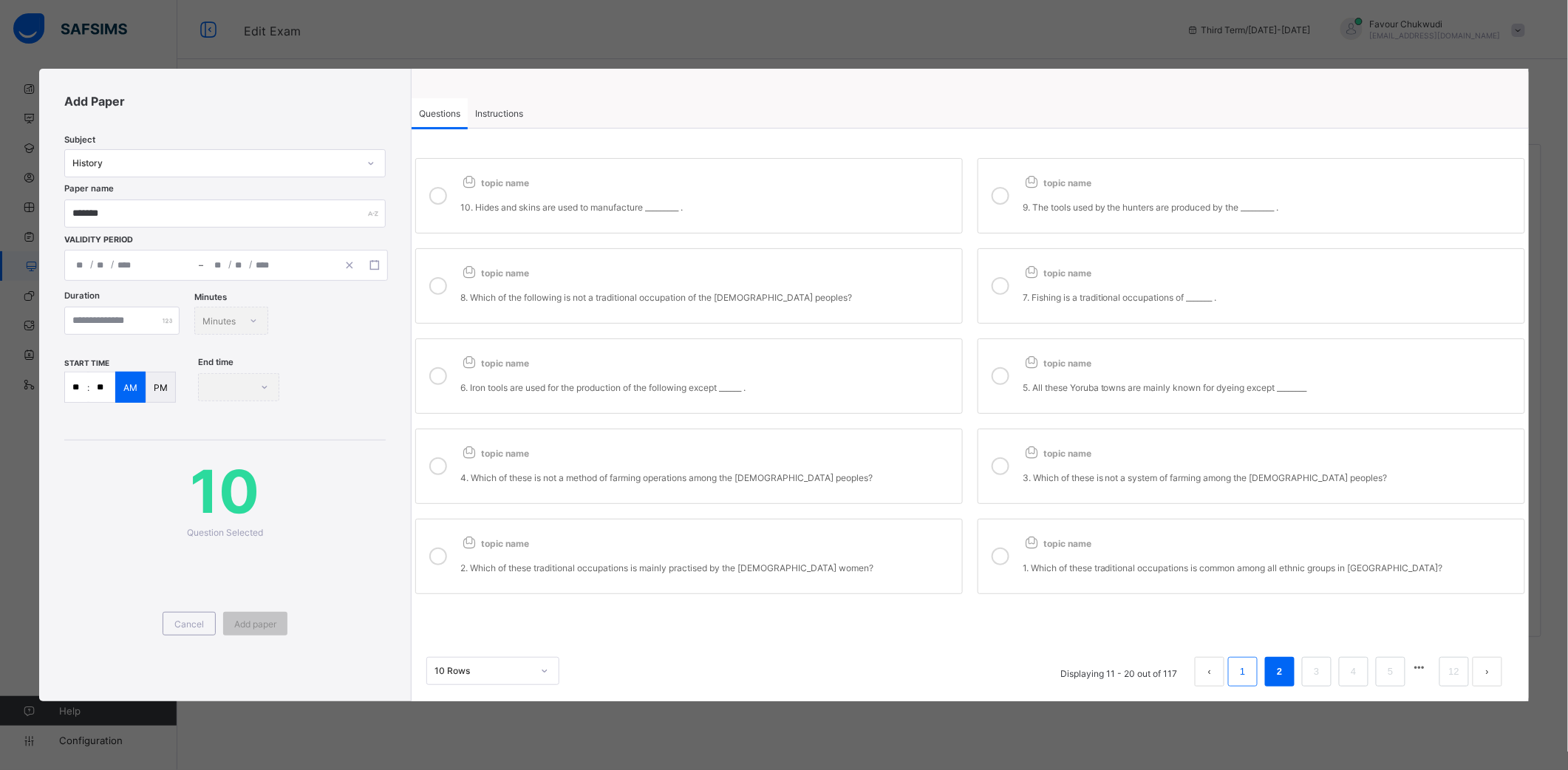 click on "1" at bounding box center [1242, 672] 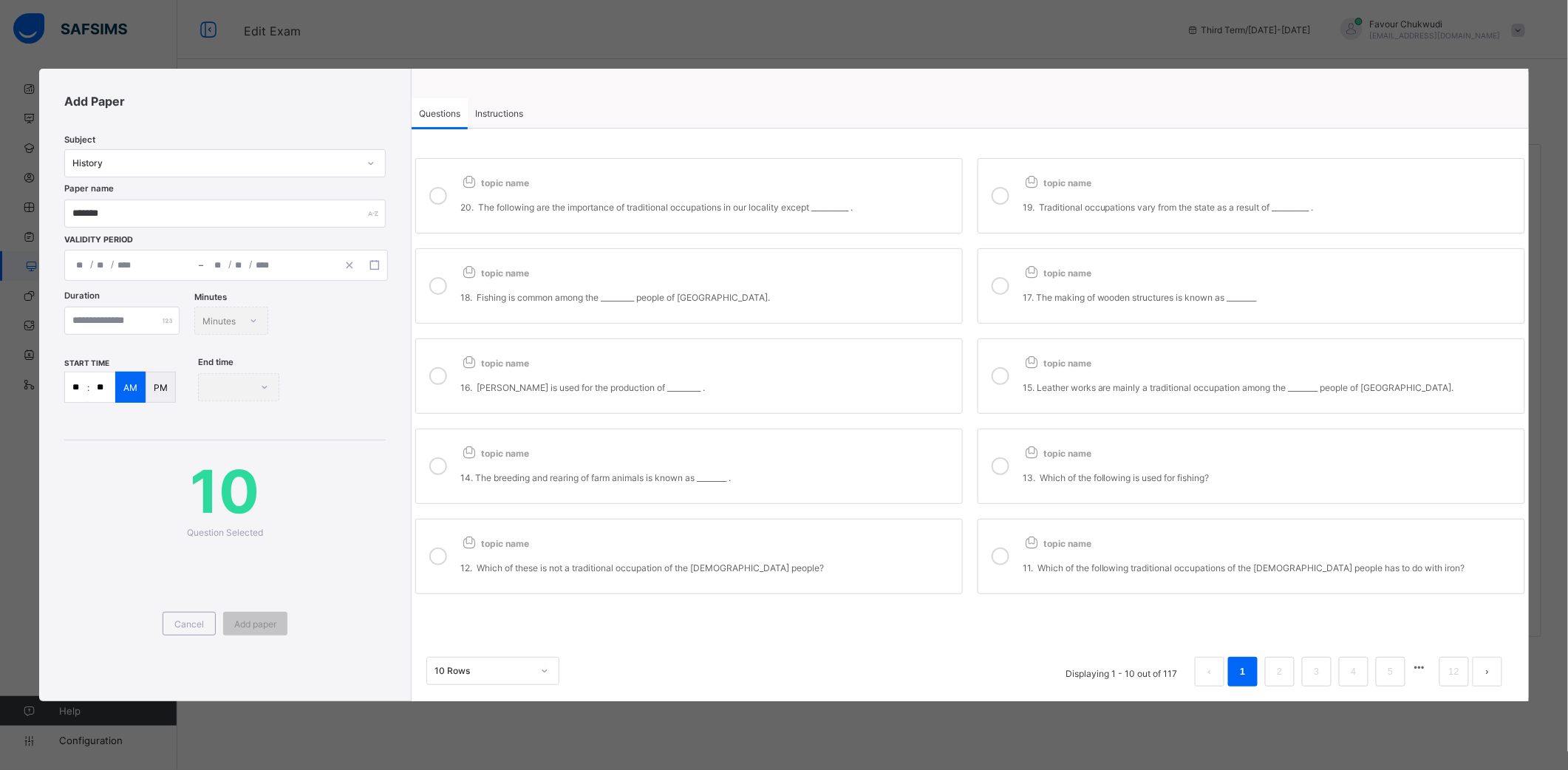 click on "topic name" at bounding box center (1269, 540) 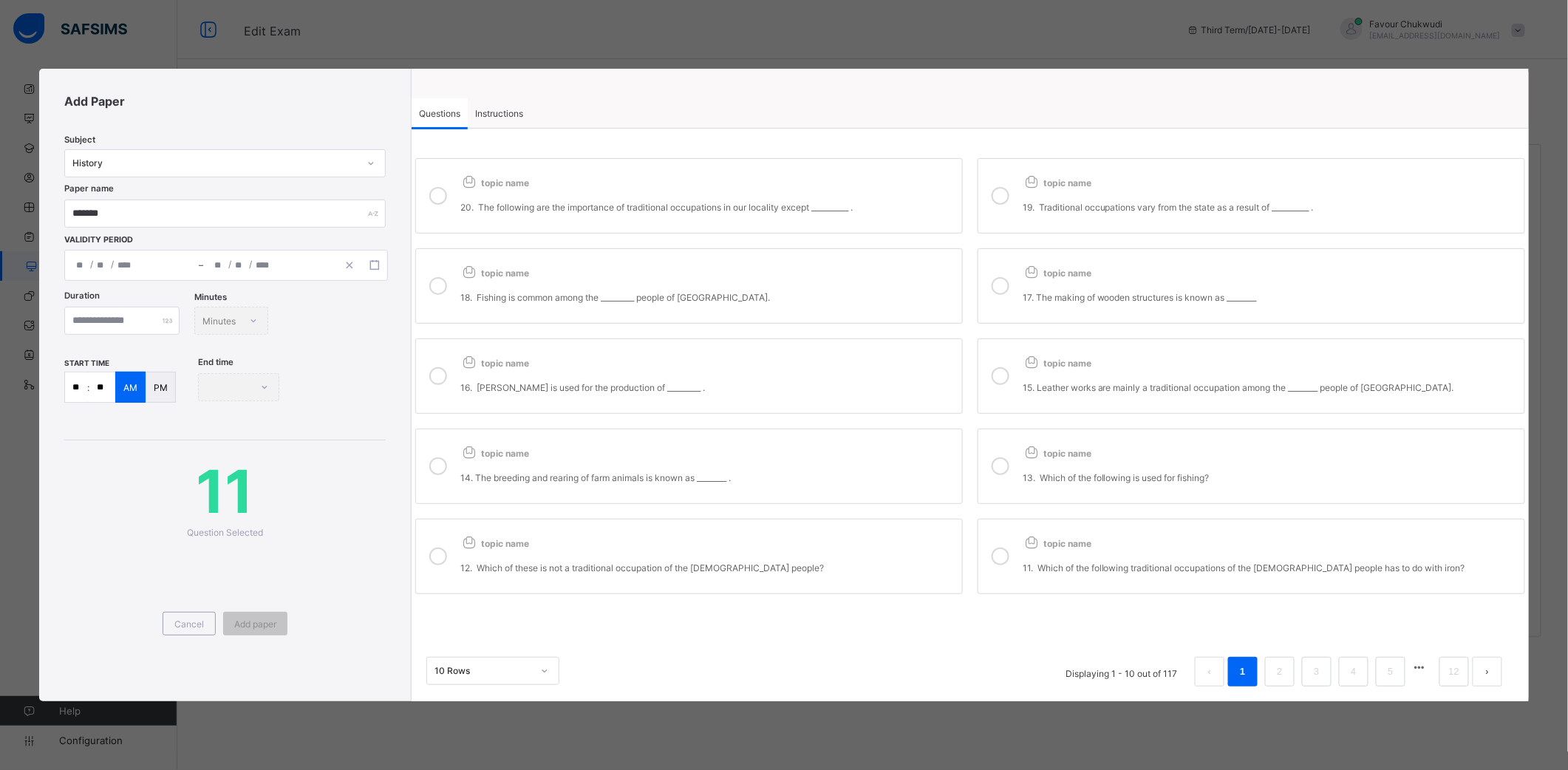 click on "topic name   12.  Which of these is not a traditional occupation of the [DEMOGRAPHIC_DATA] people?" at bounding box center [689, 556] 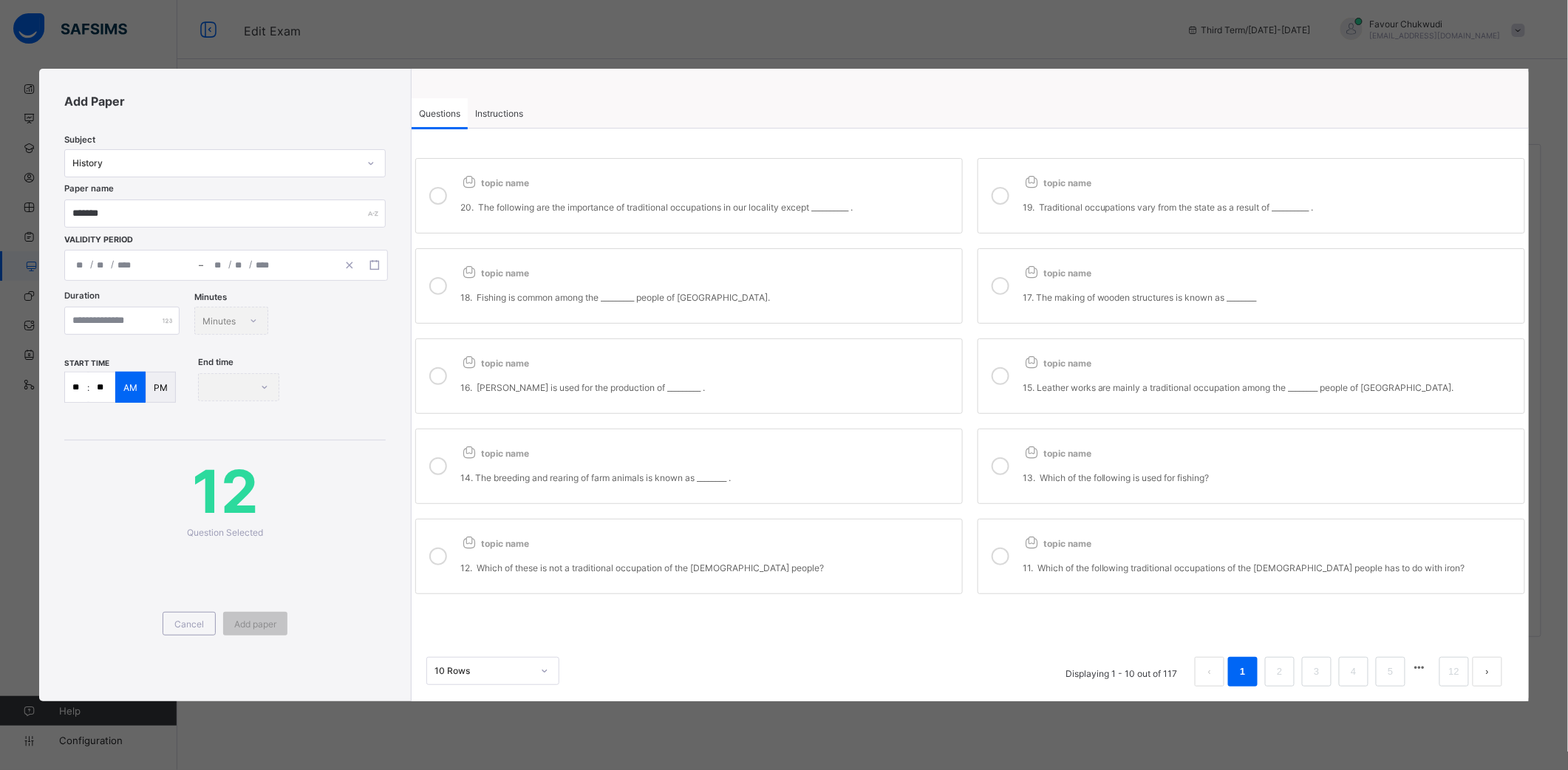 click on "13.  Which of the following is used for fishing?" at bounding box center [1269, 471] 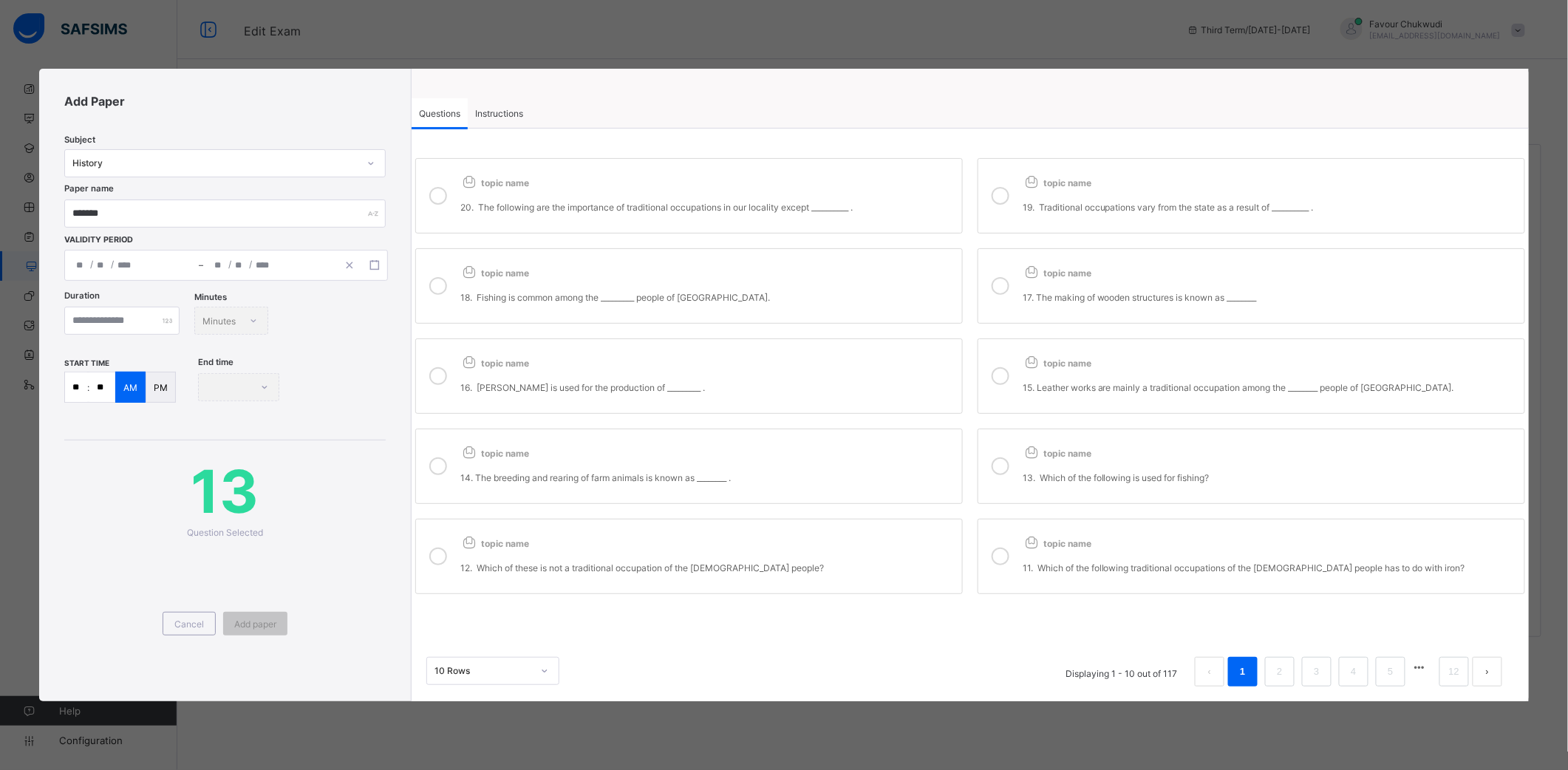click on "topic name   14. The breeding and rearing of farm animals is known as ________ ." at bounding box center [689, 466] 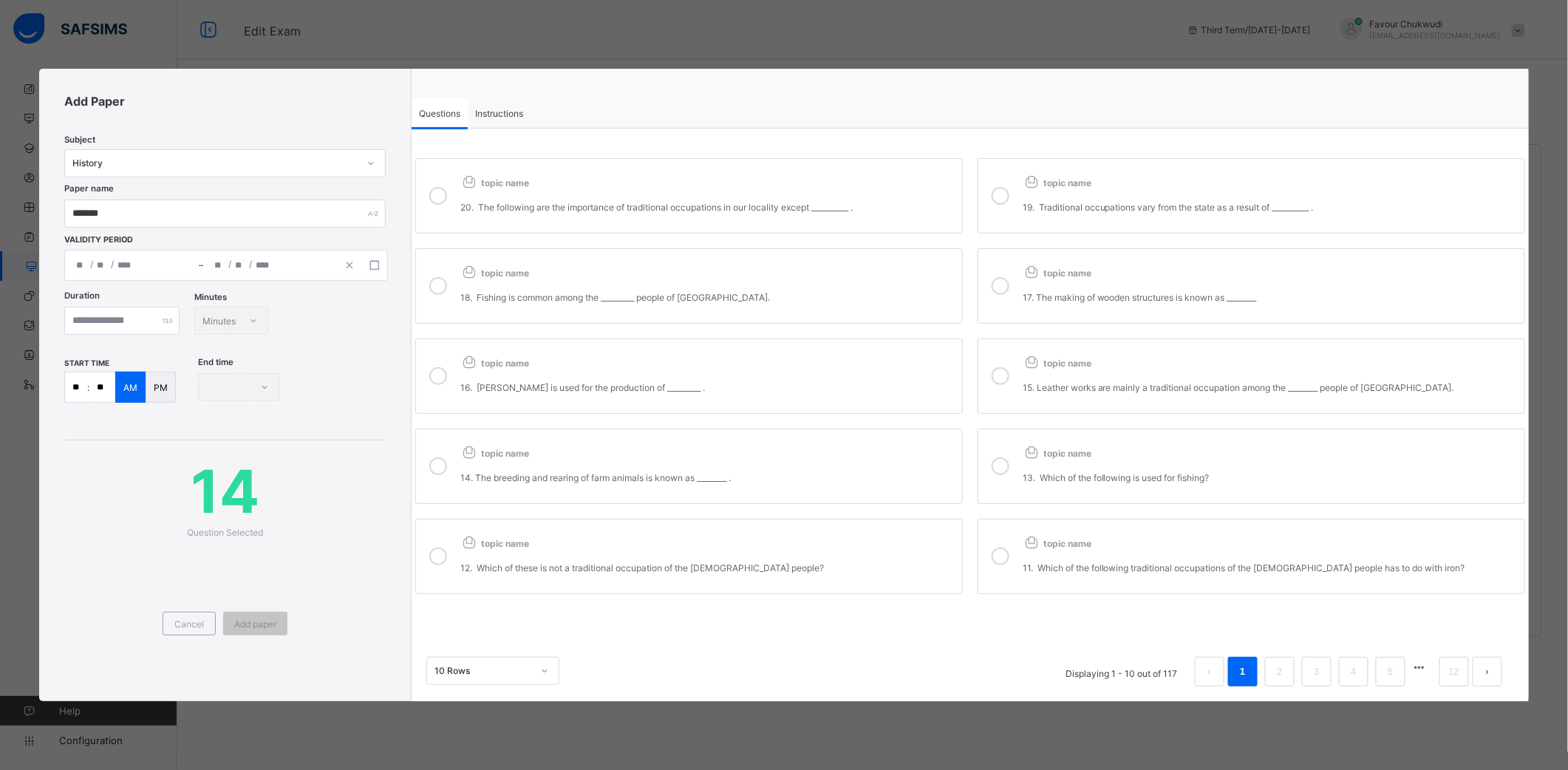 click on "topic name   17. The making of wooden structures is known as ________" at bounding box center (1251, 286) 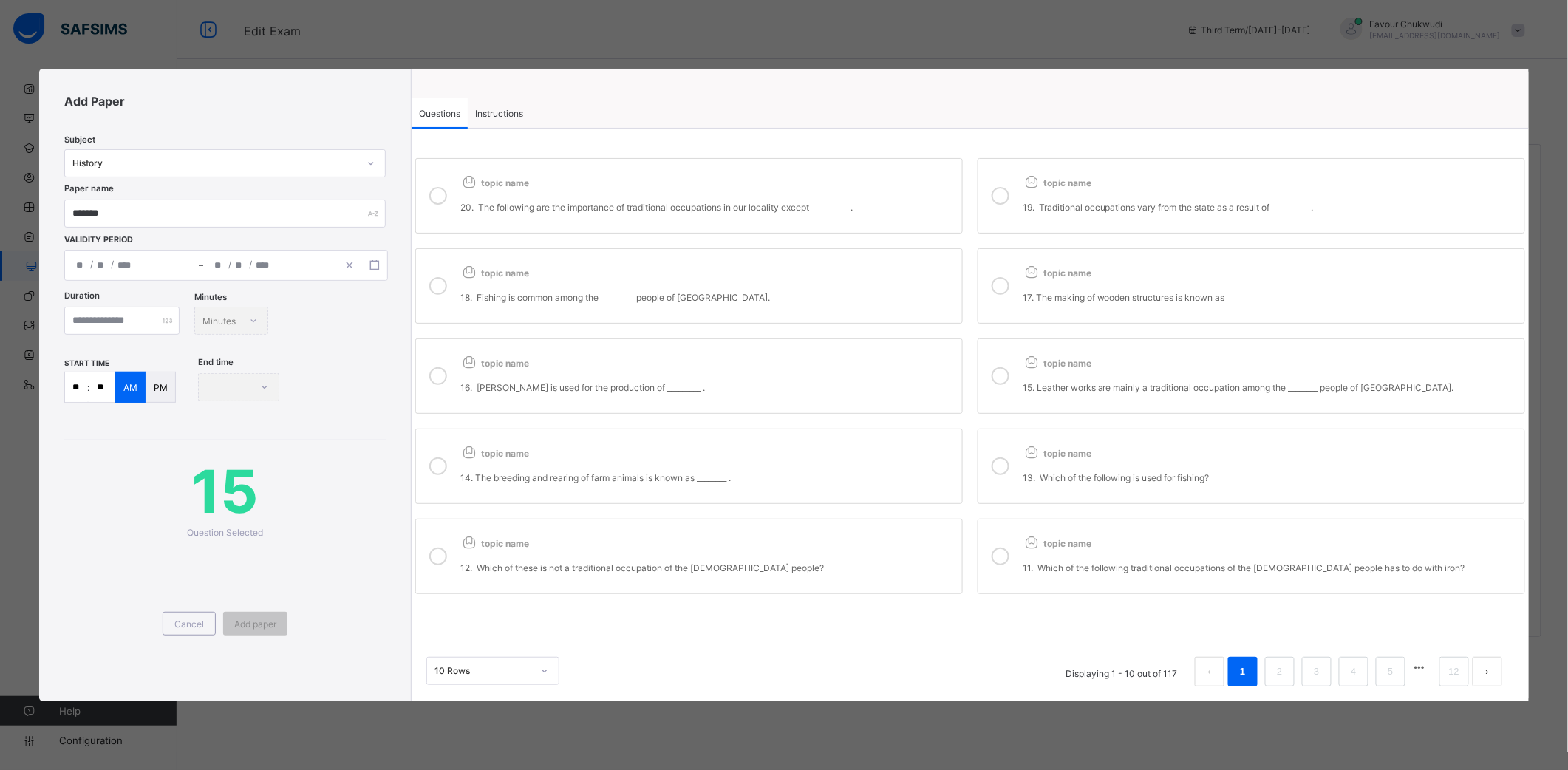 click on "18.  Fishing is common among the _________ people of [GEOGRAPHIC_DATA]." at bounding box center [707, 291] 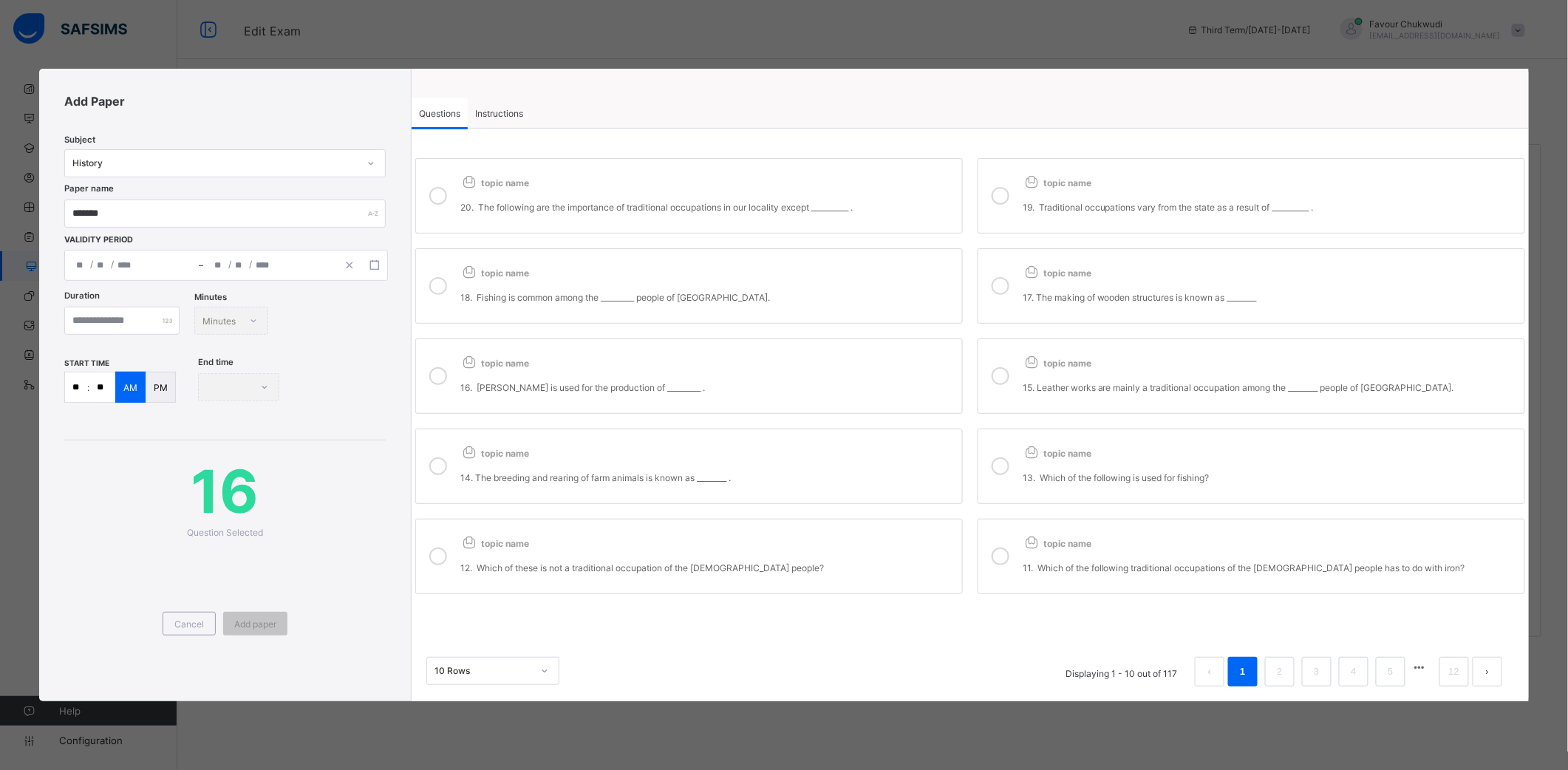 click on "topic name" at bounding box center [707, 360] 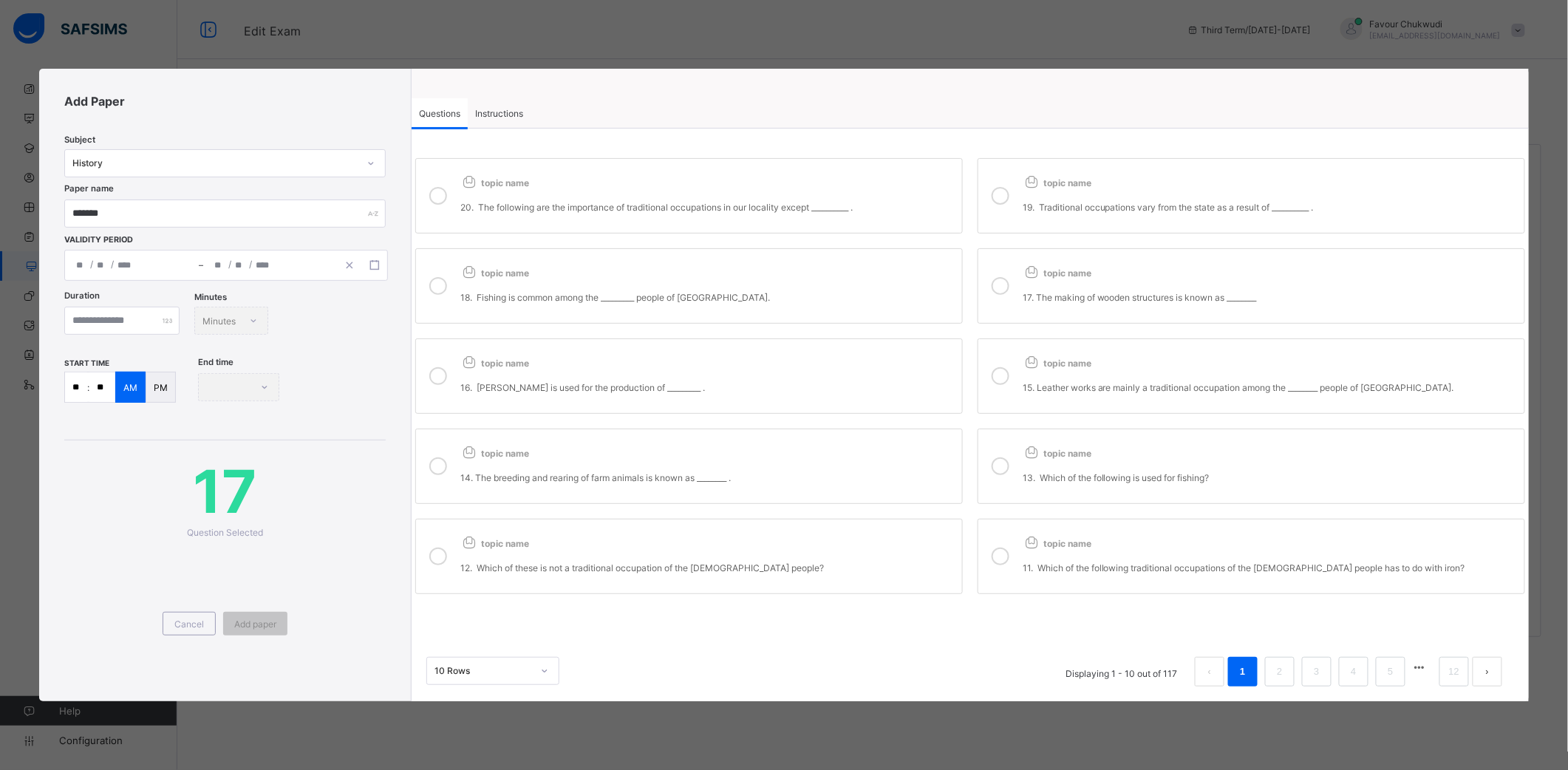 click on "15. Leather works are mainly a traditional occupation among the ________ people of [GEOGRAPHIC_DATA]." at bounding box center [1269, 381] 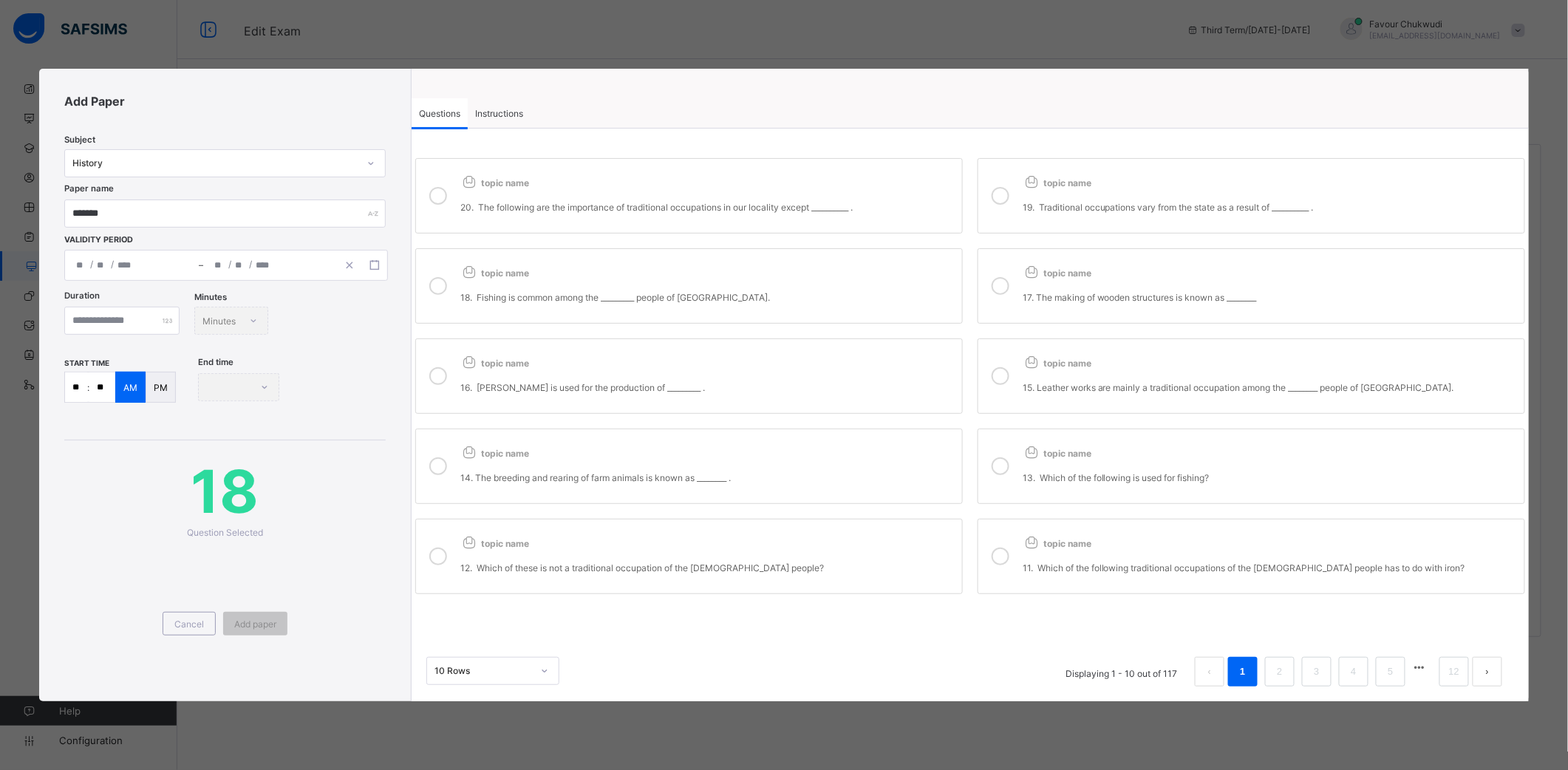 click on "topic name   19.  Traditional occupations vary from the state as a result of __________ ." at bounding box center [1269, 196] 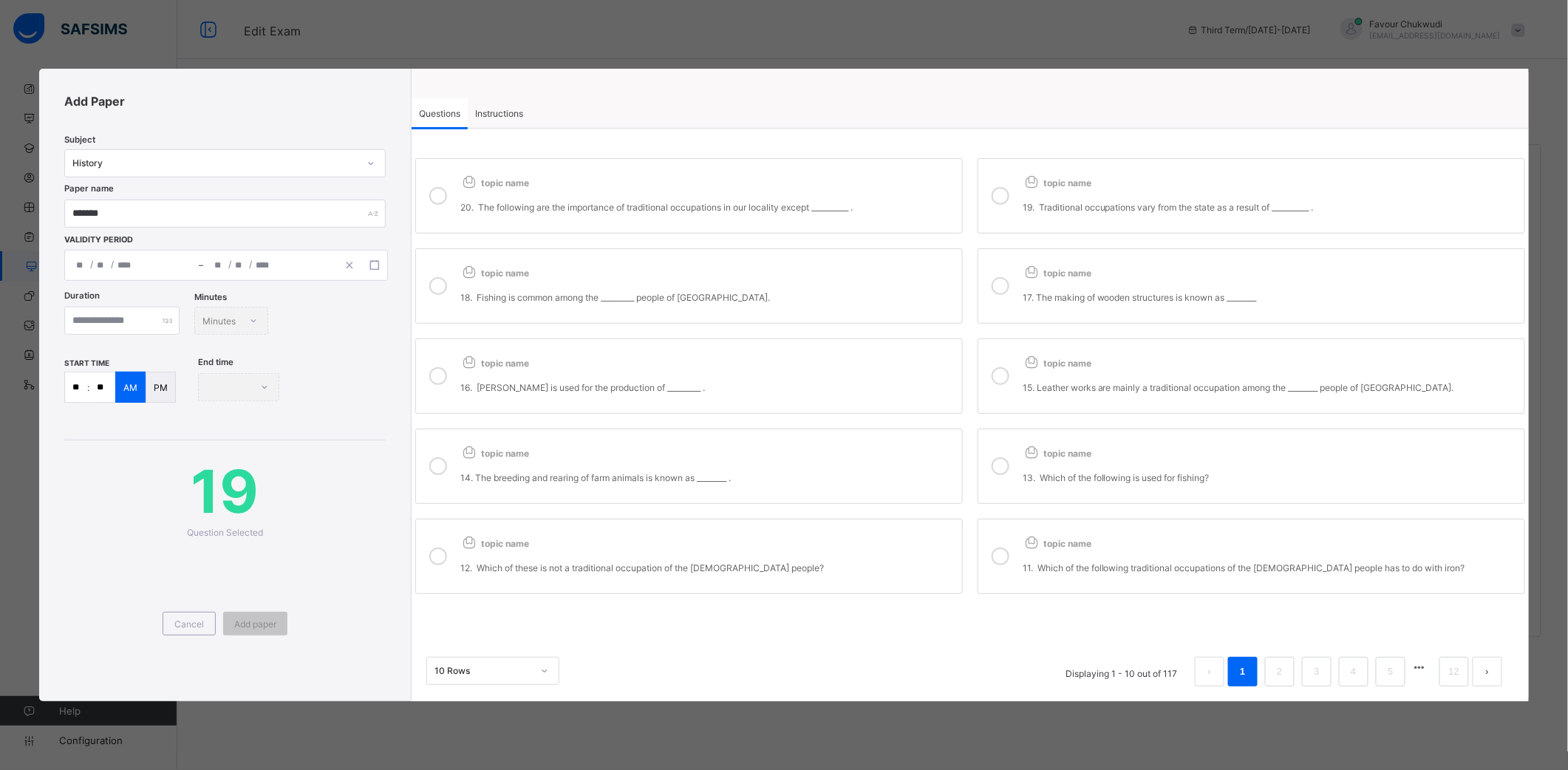 click on "topic name   20.  The following are the importance of traditional occupations in our locality except __________ .       topic name   19.  Traditional occupations vary from the state as a result of __________ .       topic name   18.  Fishing is common among the _________ people of [GEOGRAPHIC_DATA].       topic name   17. The making of wooden structures is known as ________       topic name   16.  [PERSON_NAME] is used for the production of _________ .       topic name   15. Leather works are mainly a traditional occupation among the ________ people of [GEOGRAPHIC_DATA].       topic name   14. The breeding and rearing of farm animals is known as ________ .       topic name   13.  Which of the following is used for fishing?       topic name   12.  Which of these is not a traditional occupation of the [DEMOGRAPHIC_DATA] people?       topic name   11.  Which of the following traditional occupations of the [DEMOGRAPHIC_DATA] people has to do with iron?" at bounding box center [970, 376] 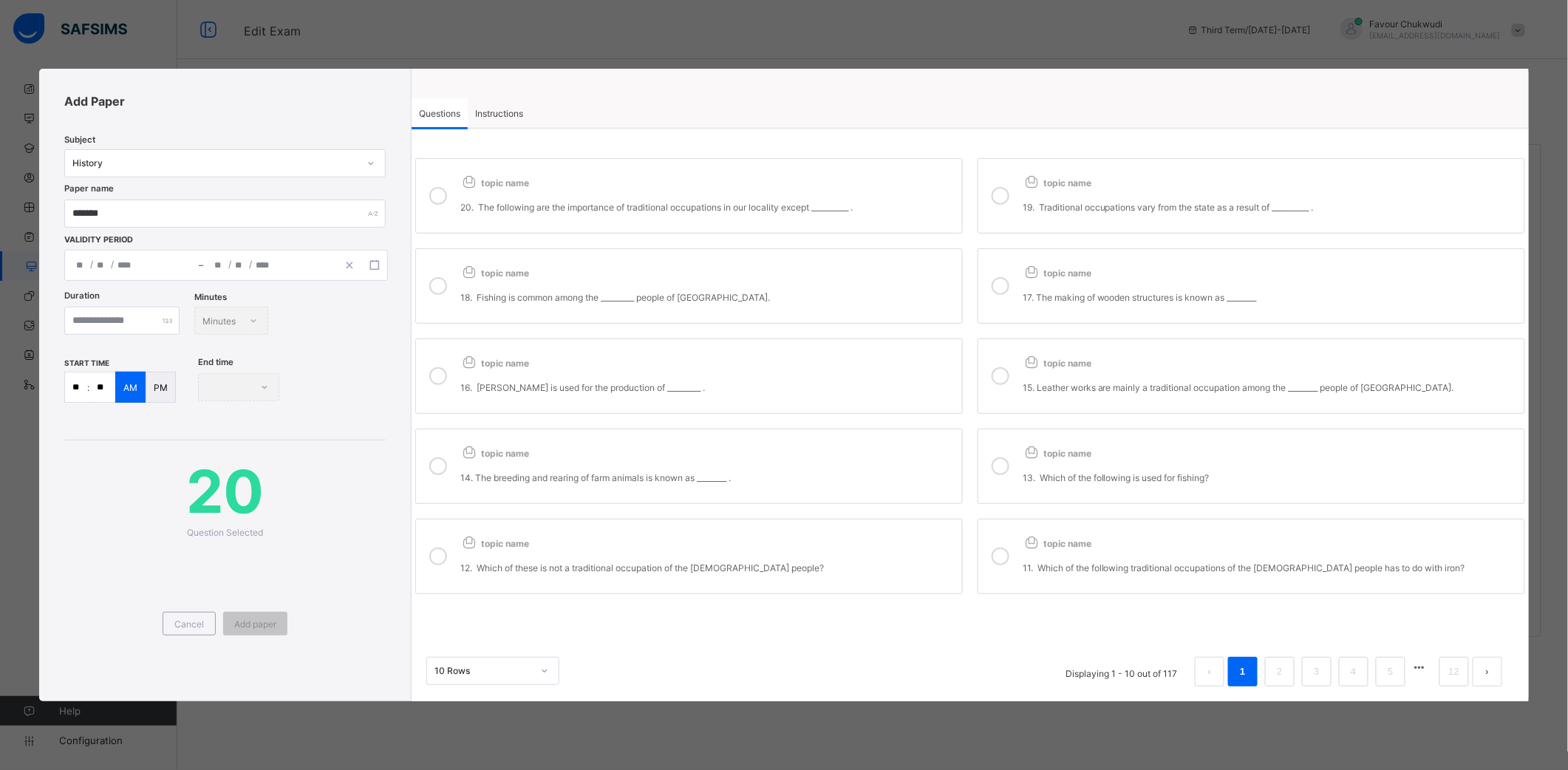 click on "/ / – / / « ‹ [DATE] › » Mon Tue Wed Thu Fri Sat Sun 30 1 2 3 4 5 6 7 8 9 10 11 12 13 14 15 16 17 18 19 20 21 22 23 24 25 26 27 28 29 30 31 1 2 3" at bounding box center (226, 265) 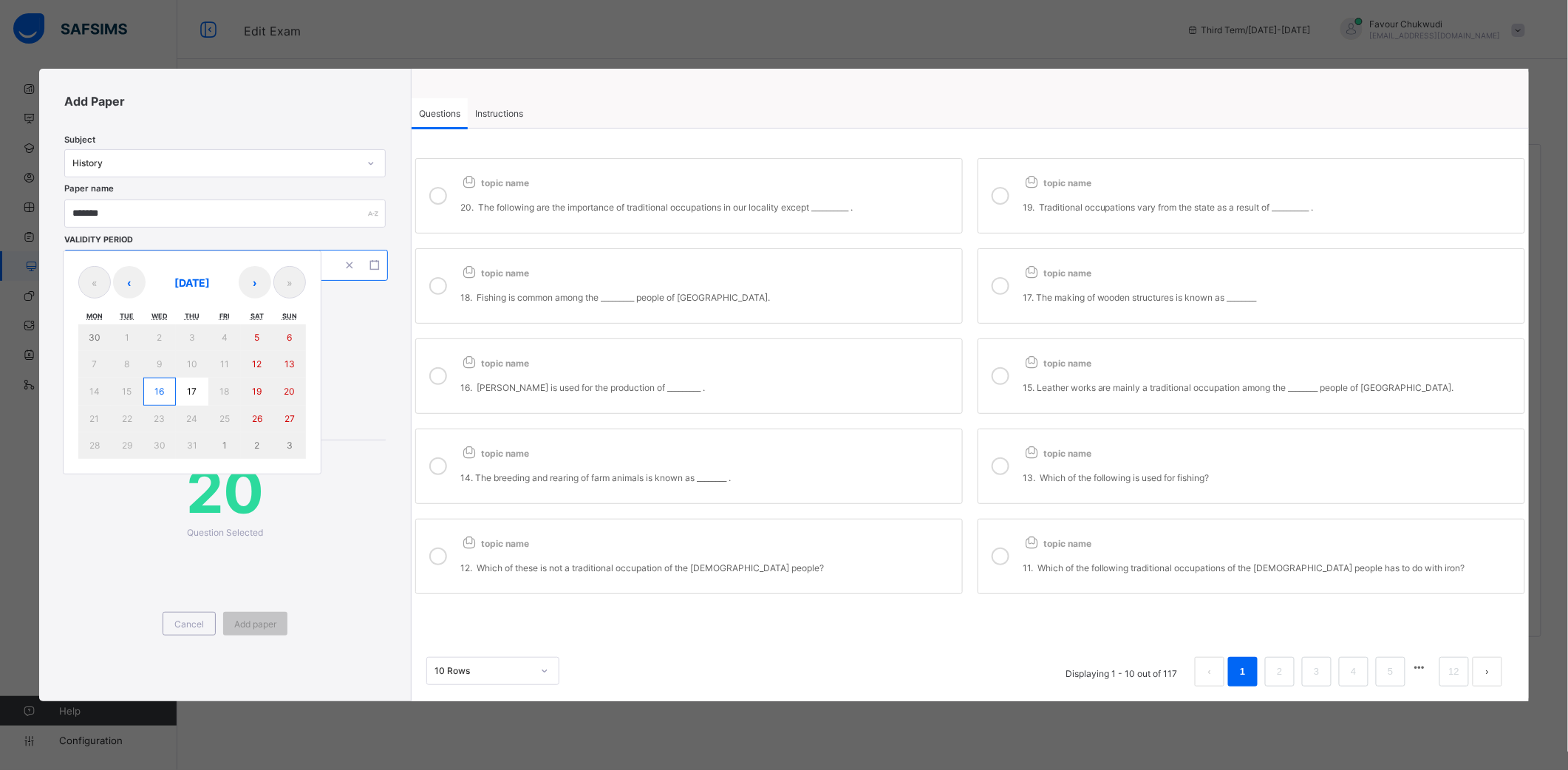 click on "16" at bounding box center [160, 392] 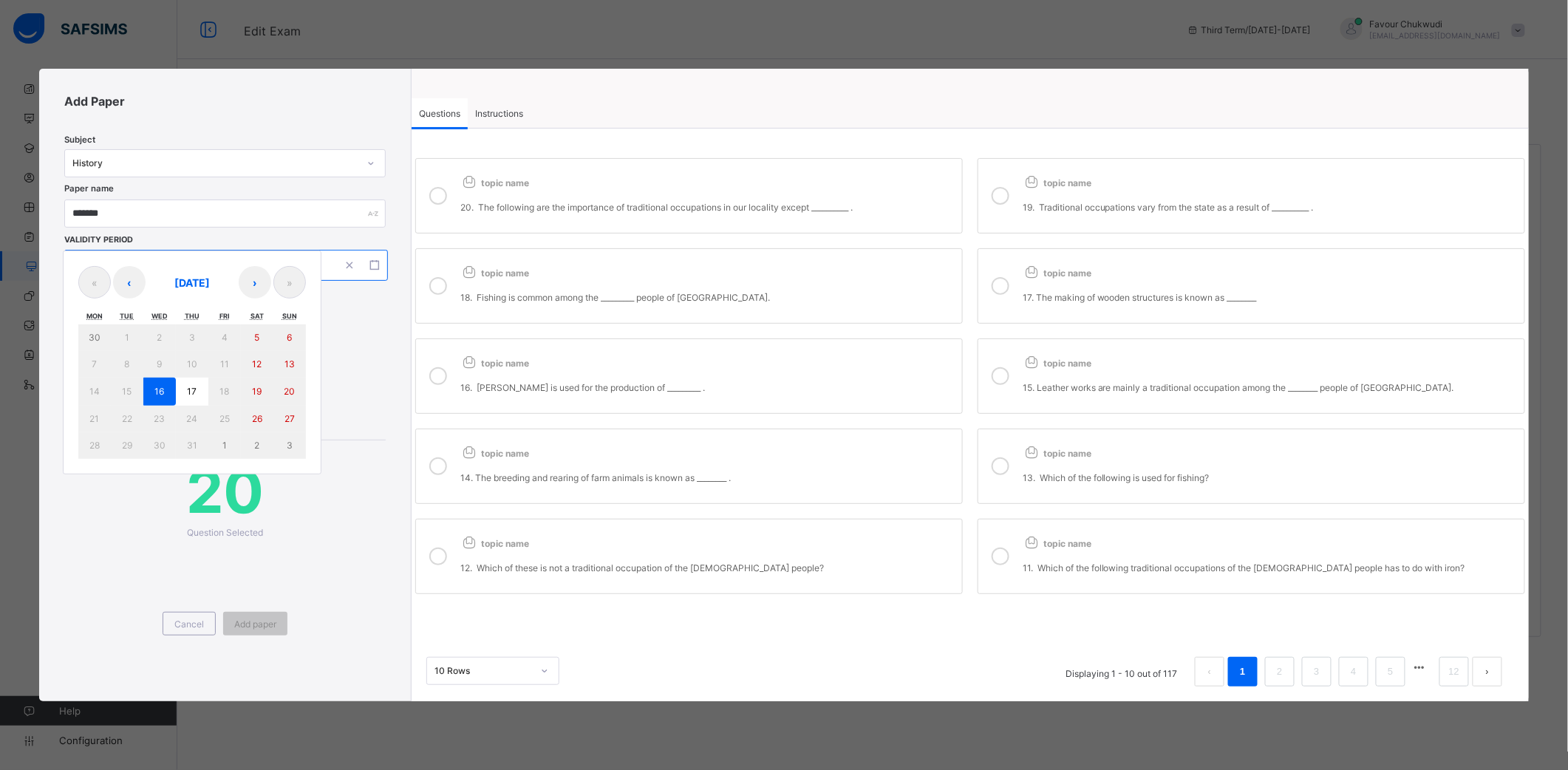 click on "16" at bounding box center [160, 392] 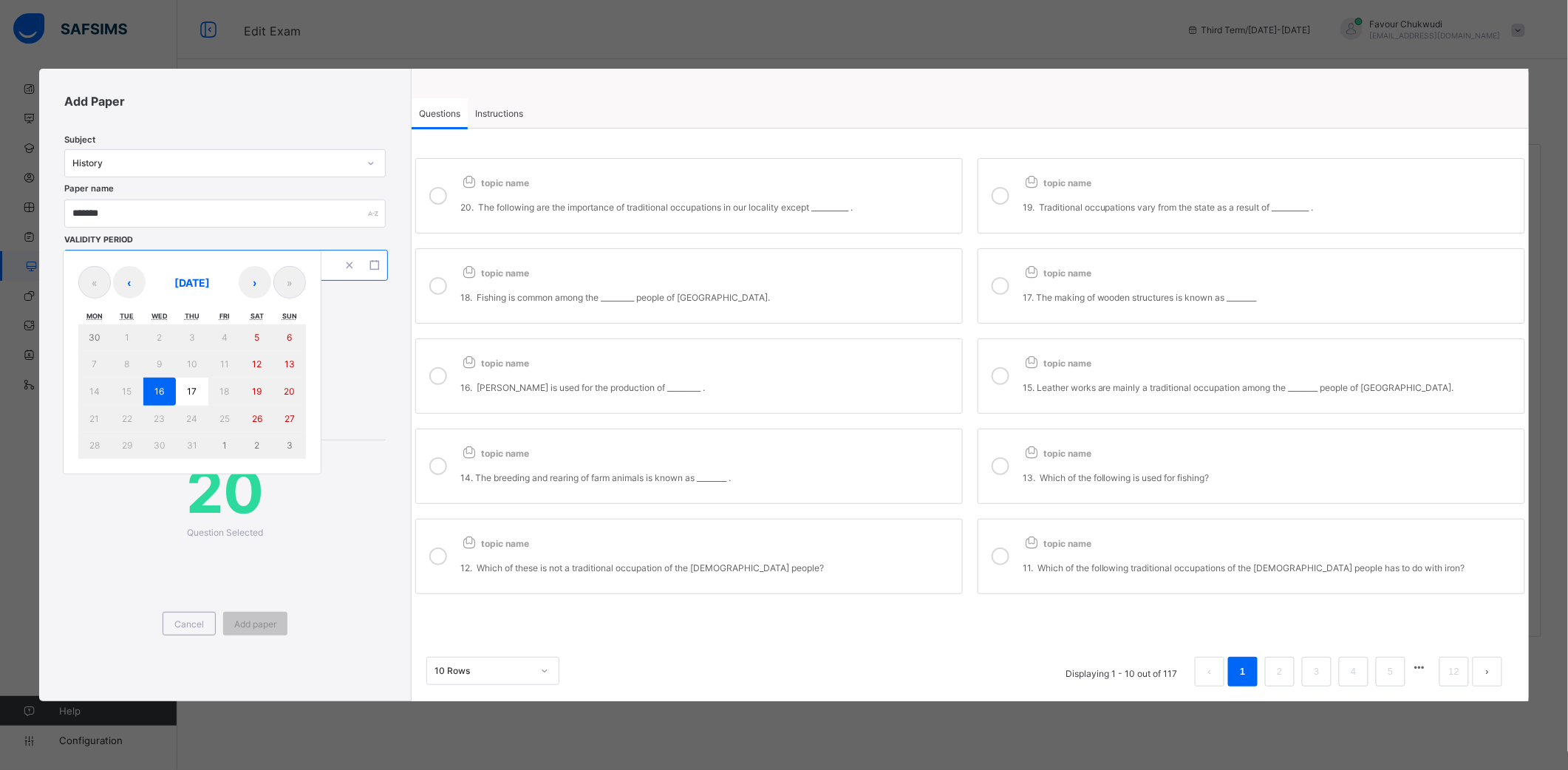 type on "**********" 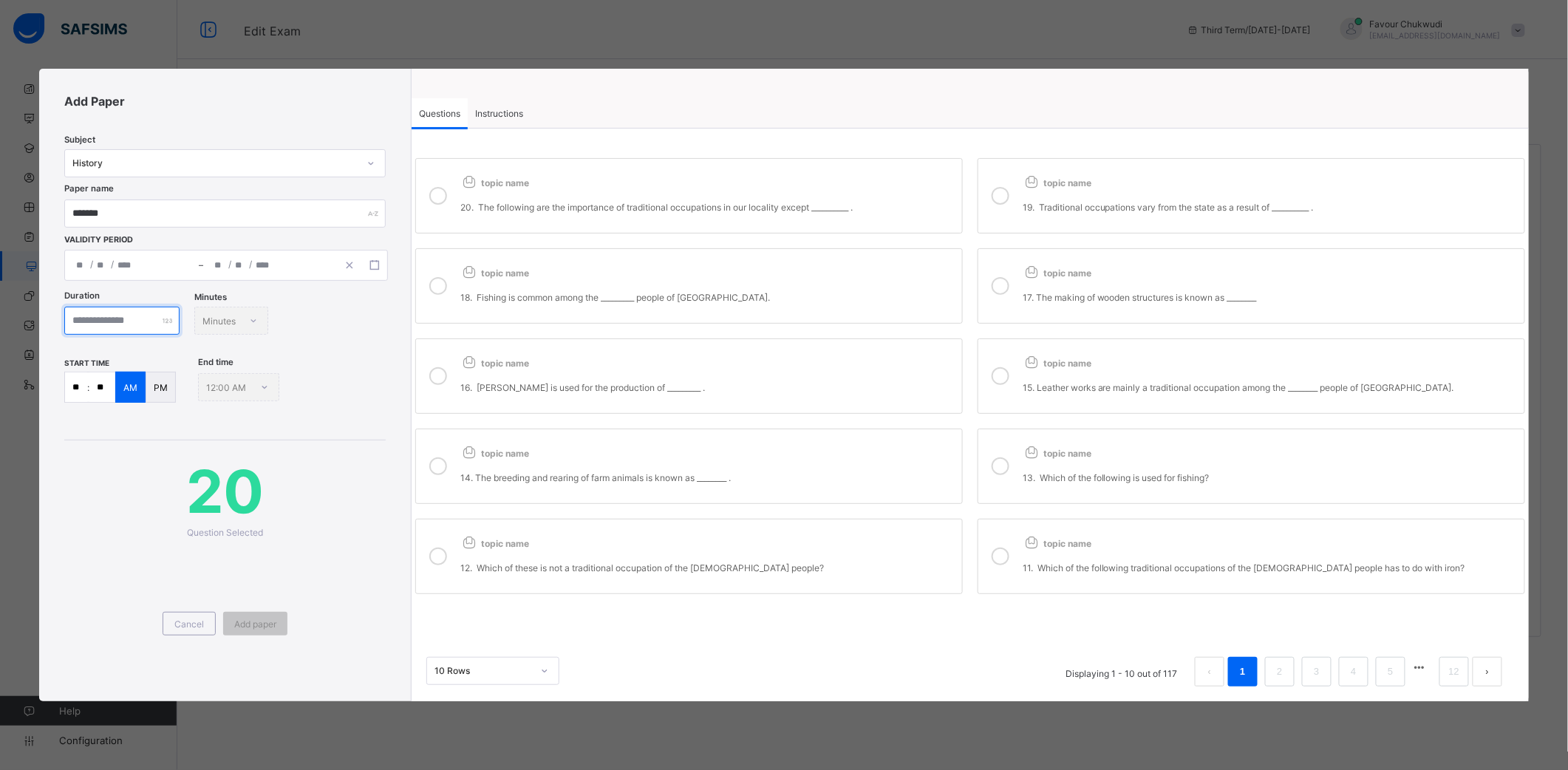 click at bounding box center [122, 321] 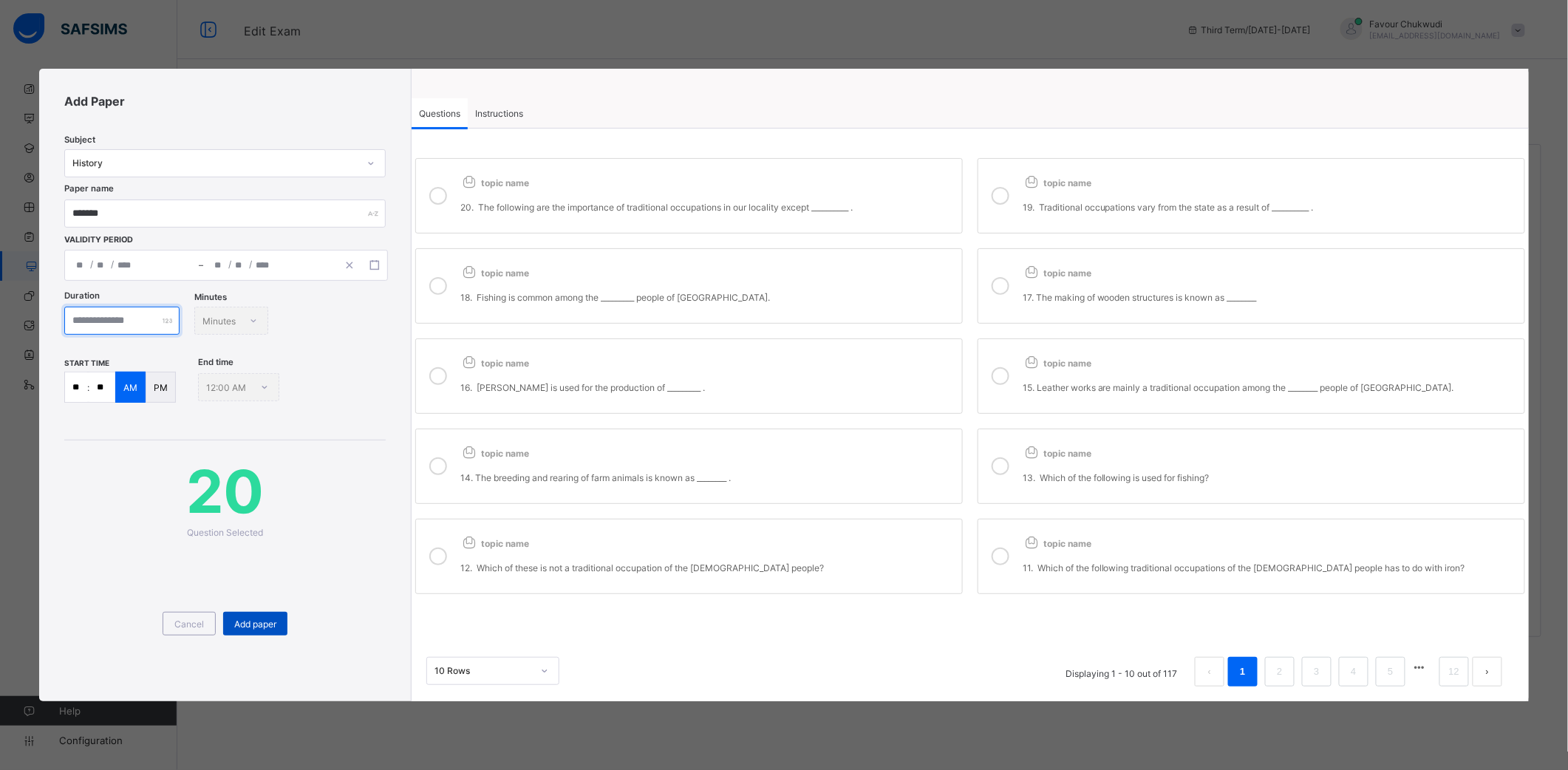 type on "***" 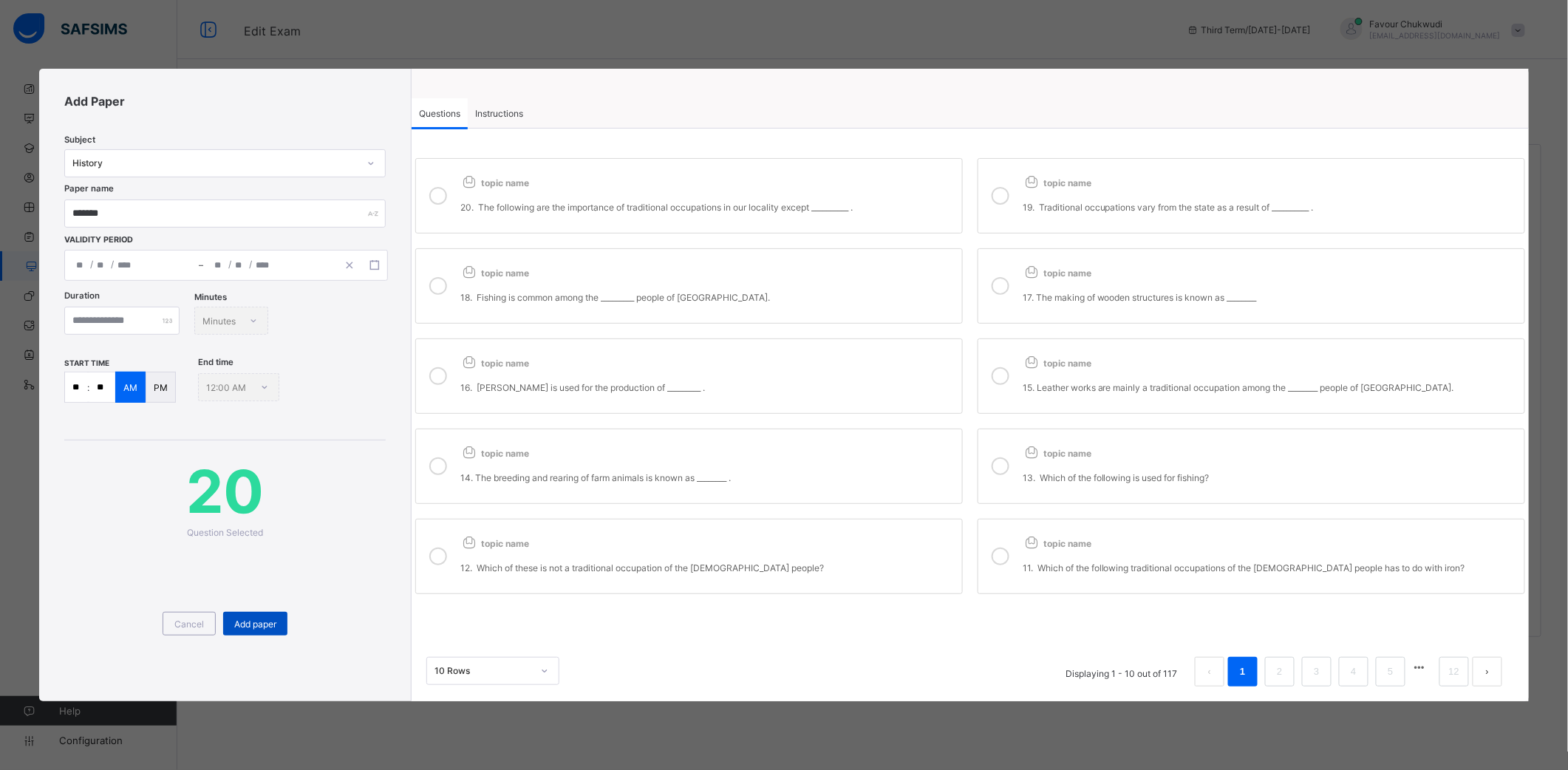click on "Add paper" at bounding box center [255, 624] 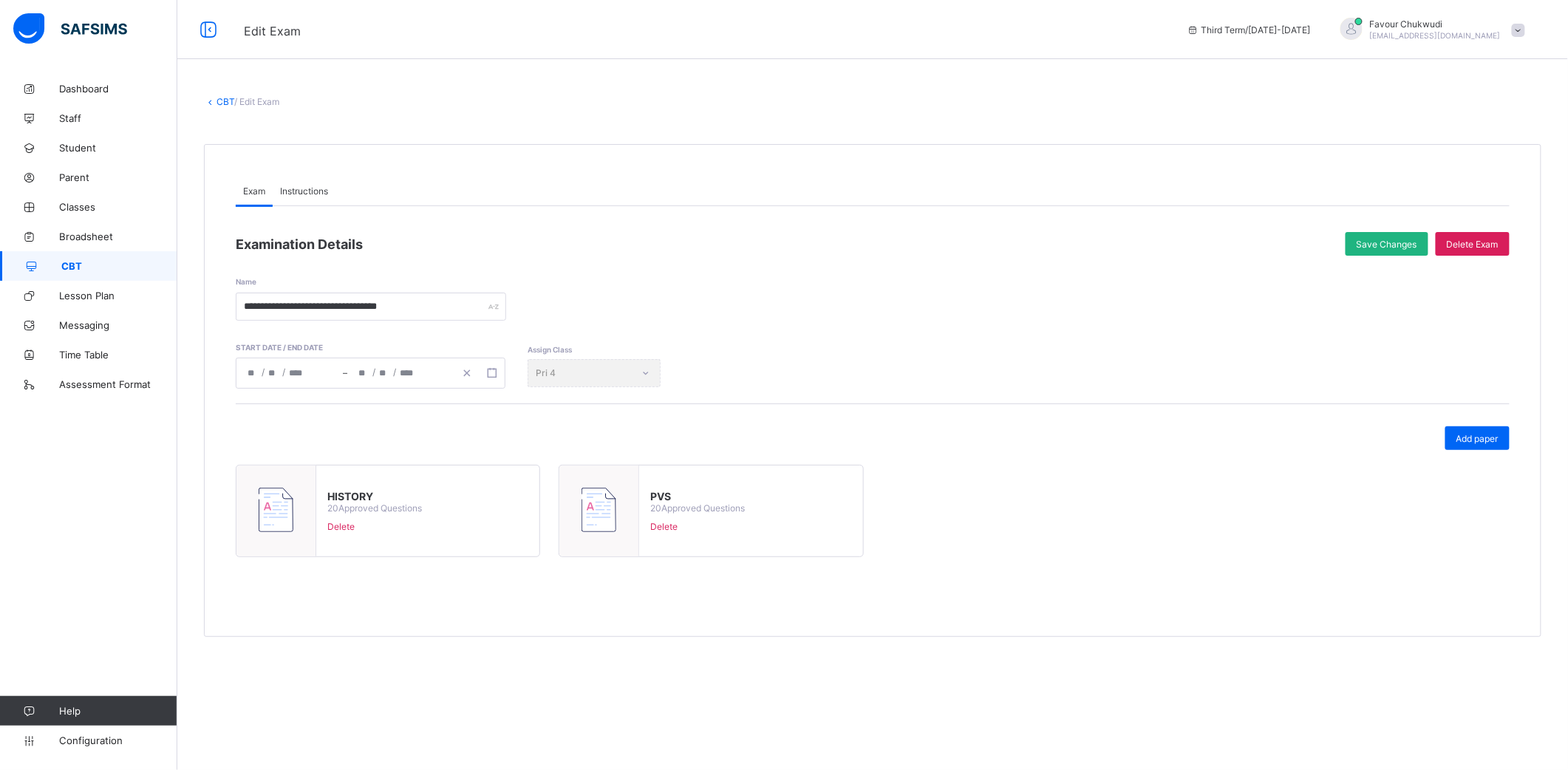 click on "Save Changes" at bounding box center (1387, 244) 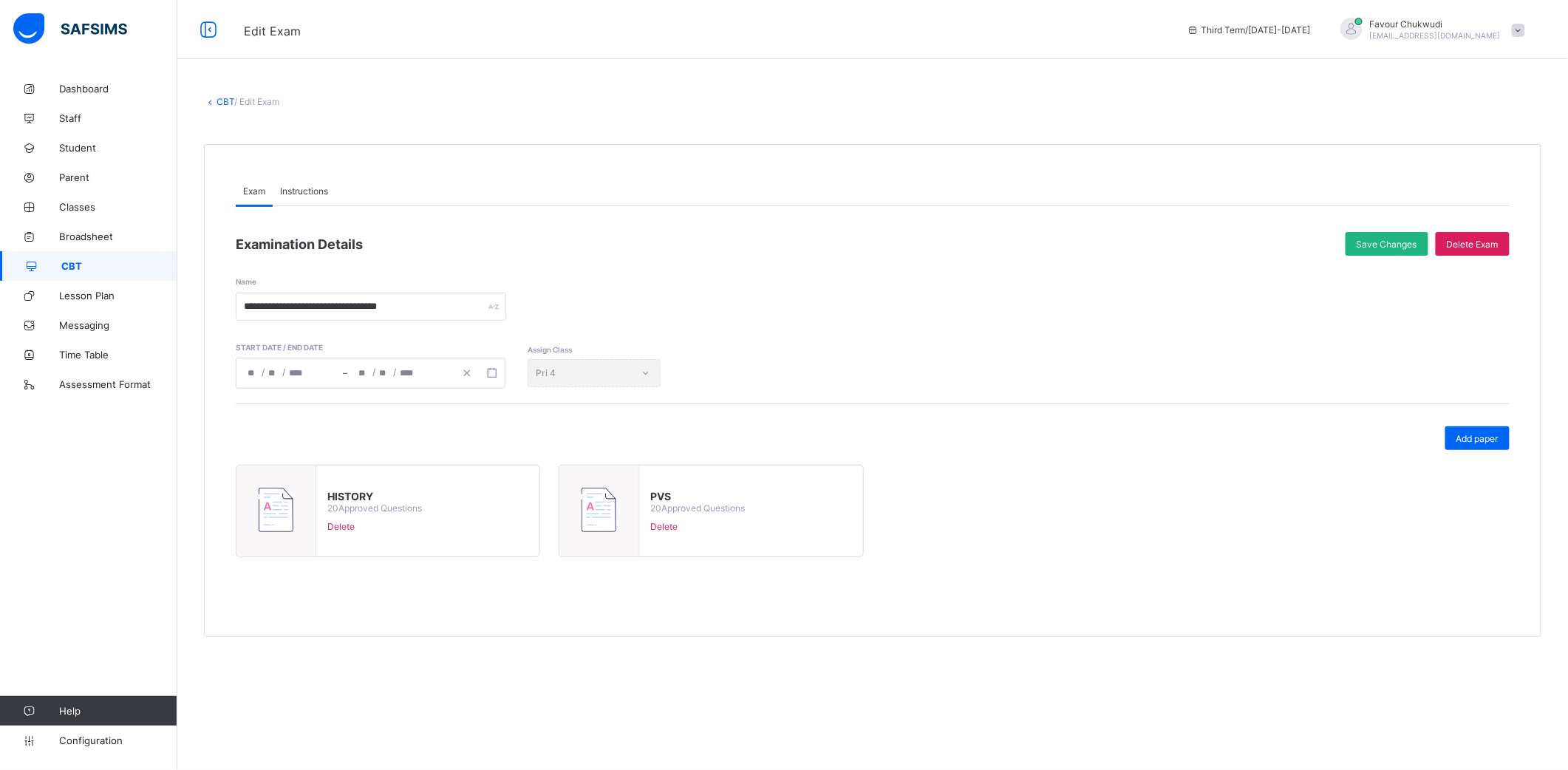 click on "Save Changes" at bounding box center [1387, 244] 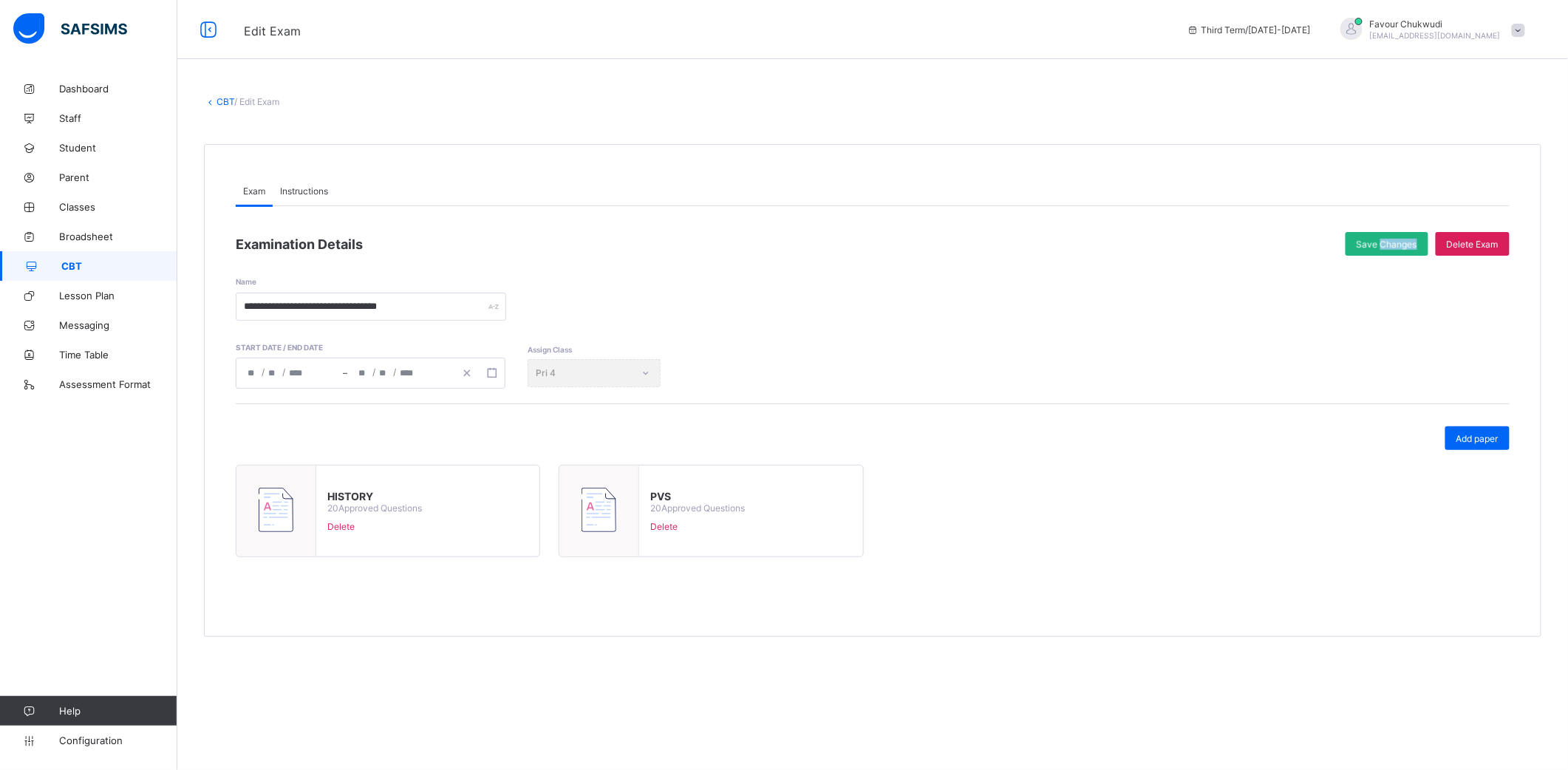 click on "Save Changes" at bounding box center (1387, 244) 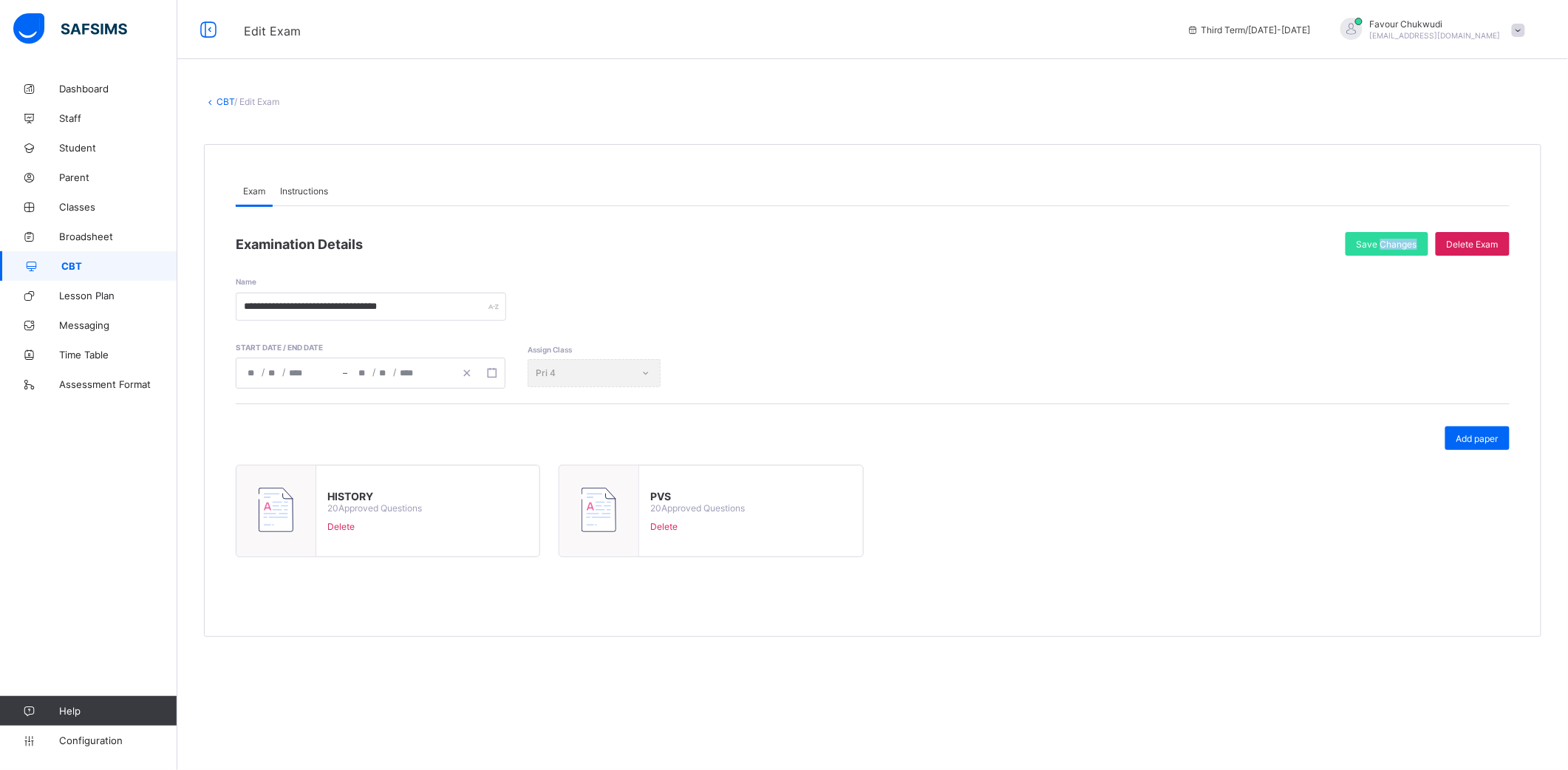 click on "CBT" at bounding box center [119, 266] 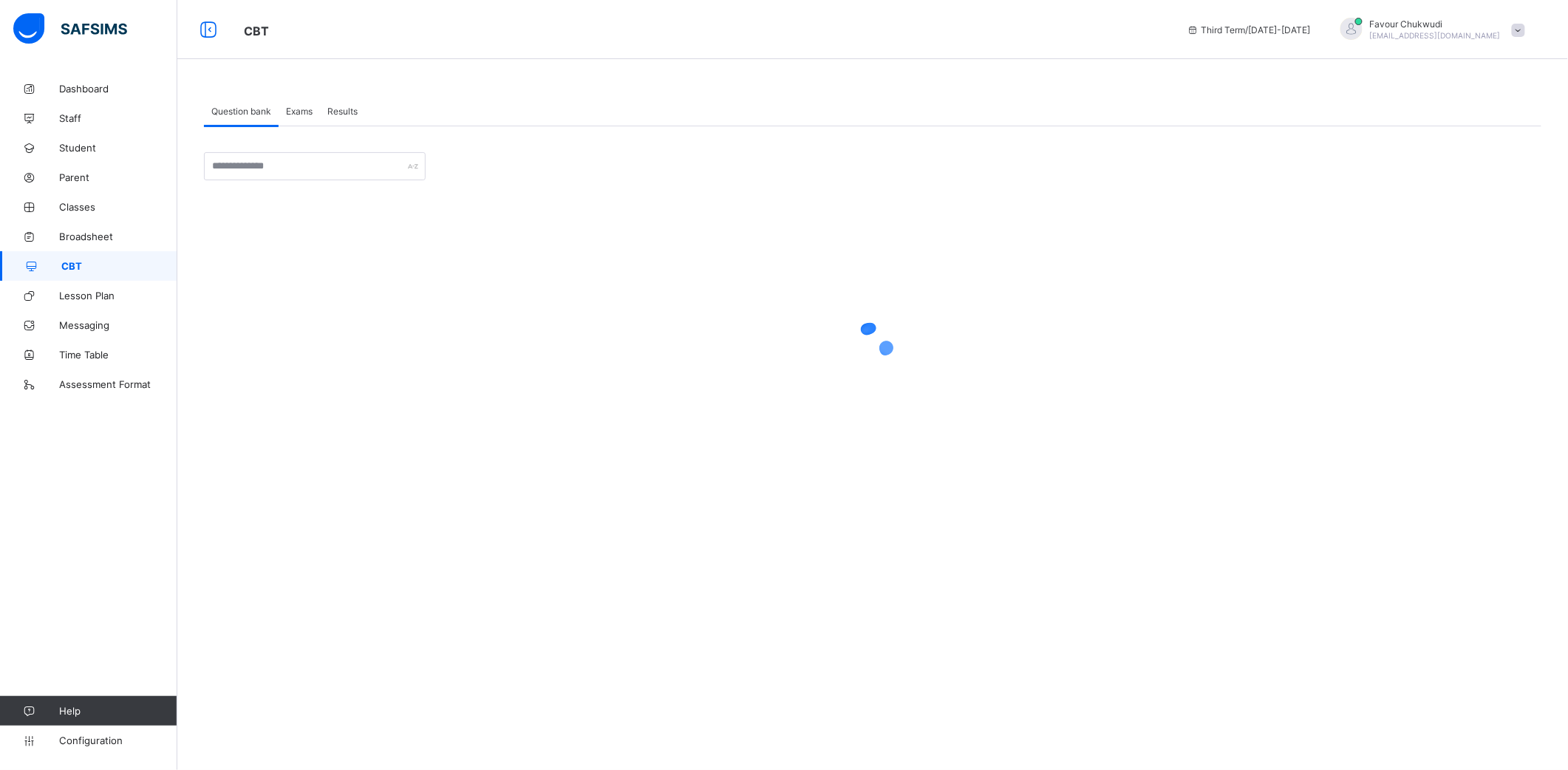 click on "Exams" at bounding box center (299, 111) 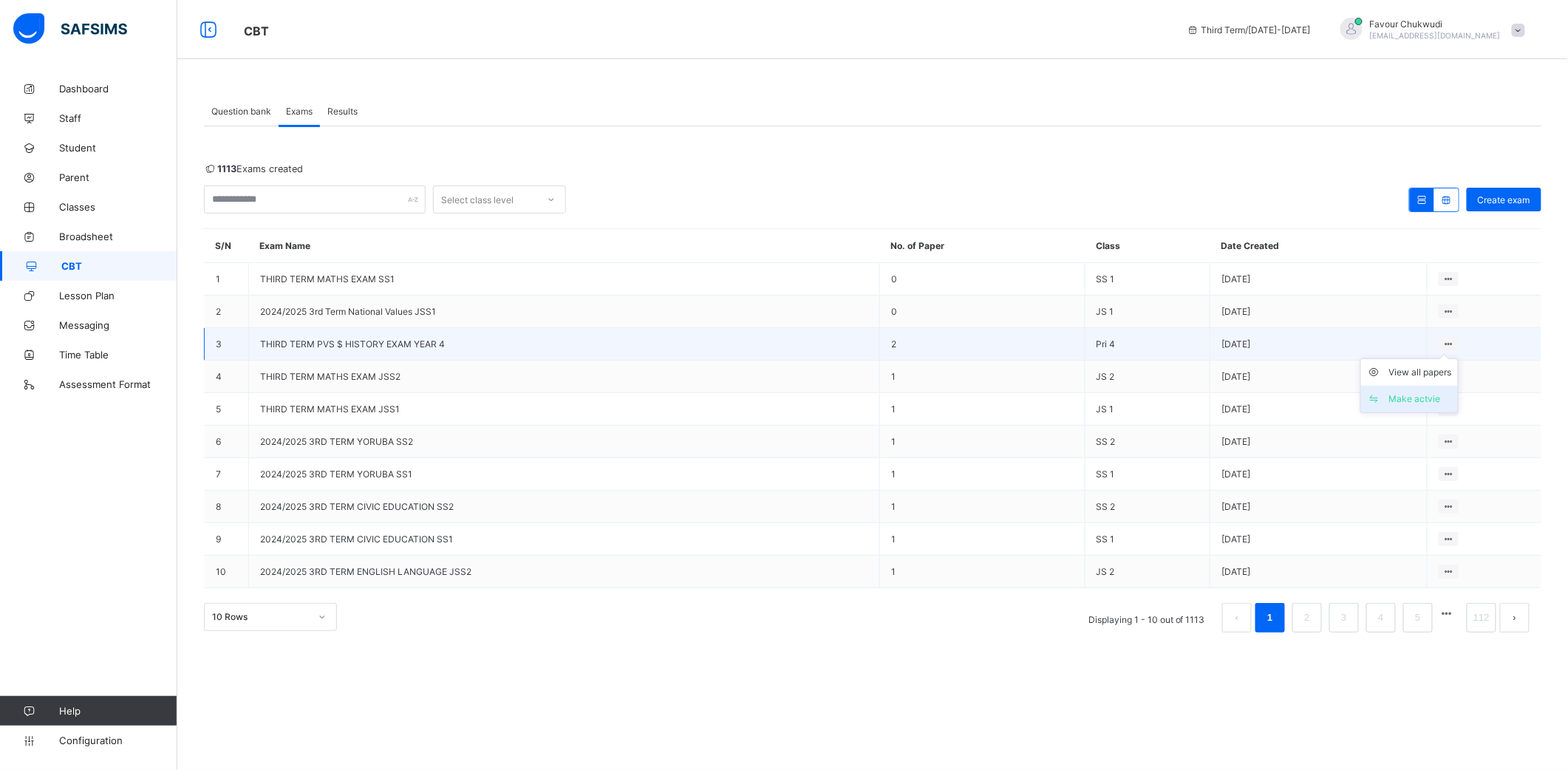click on "Make actvie" at bounding box center (1420, 399) 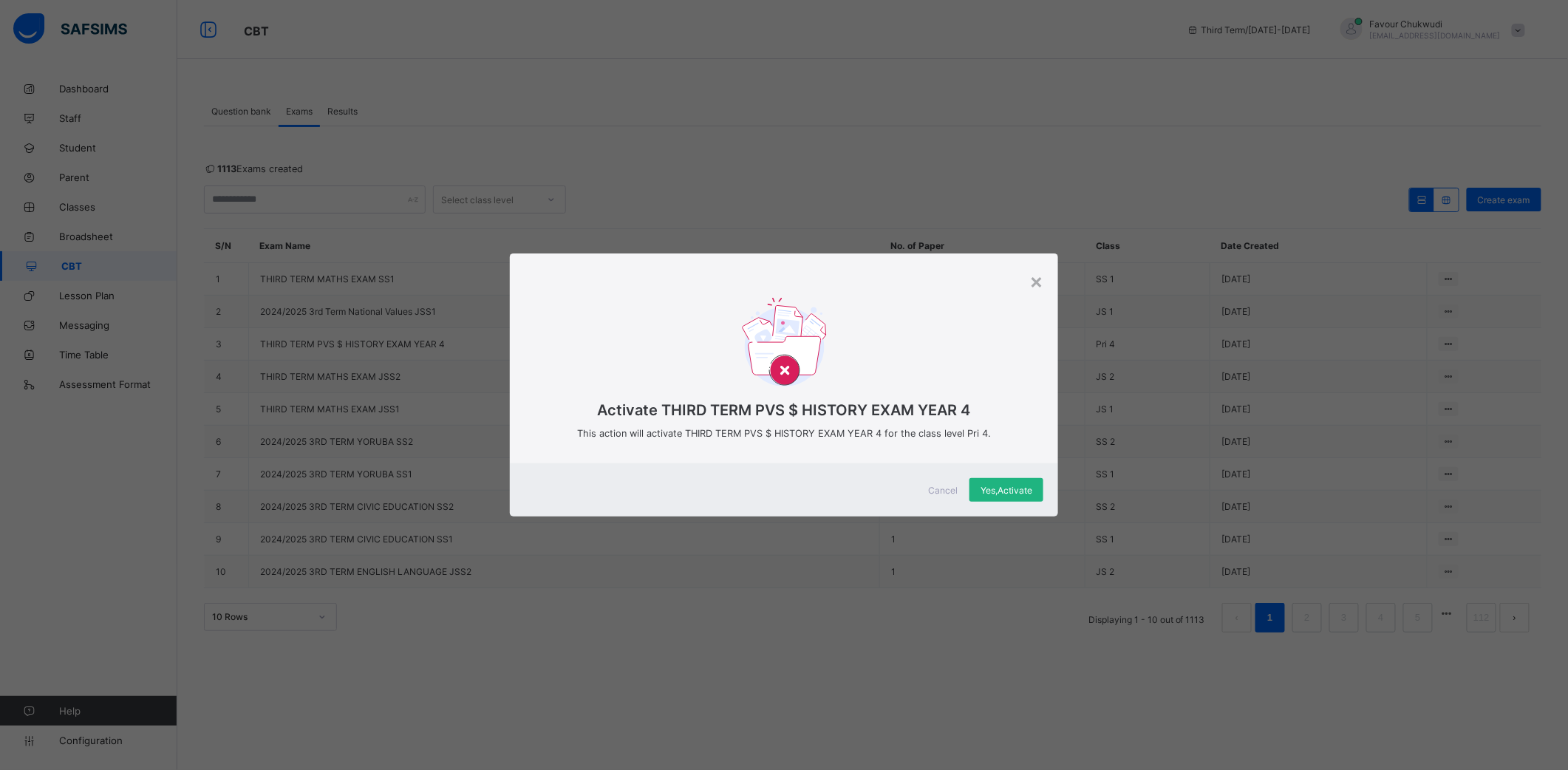 click on "Yes,  Activate" at bounding box center (1006, 490) 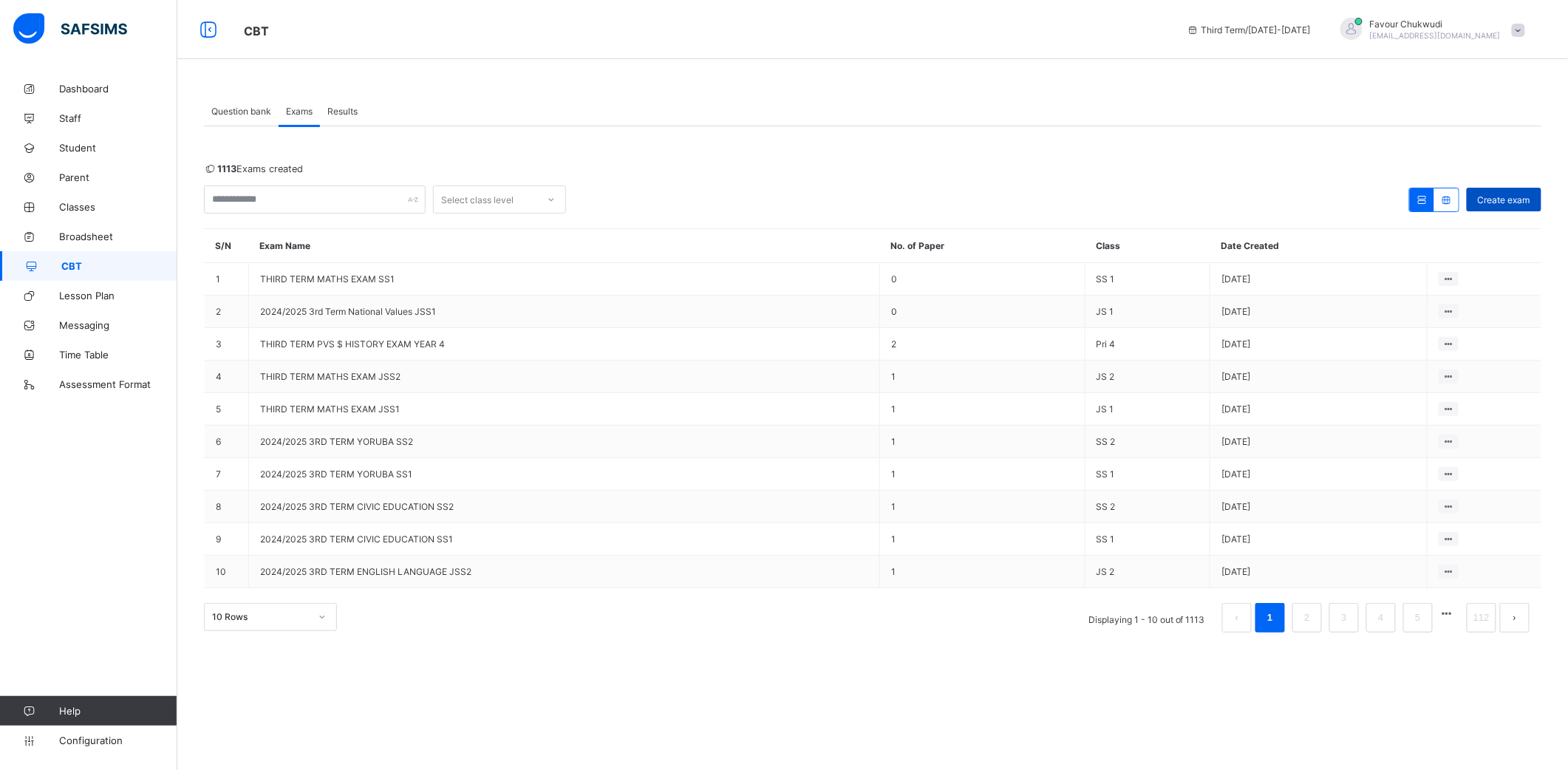 click on "Create exam" at bounding box center [1504, 200] 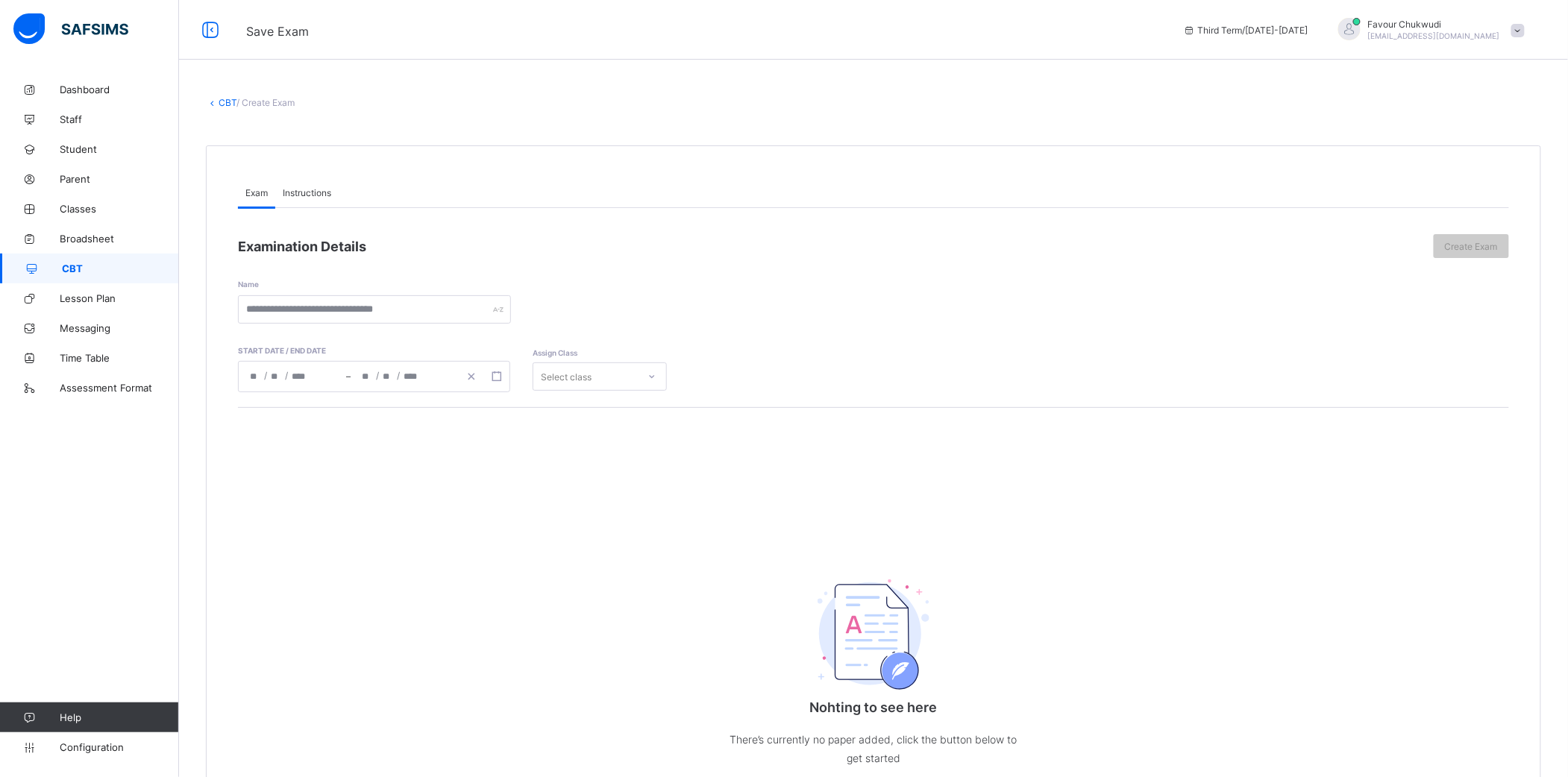 click on "Instructions" at bounding box center (307, 192) 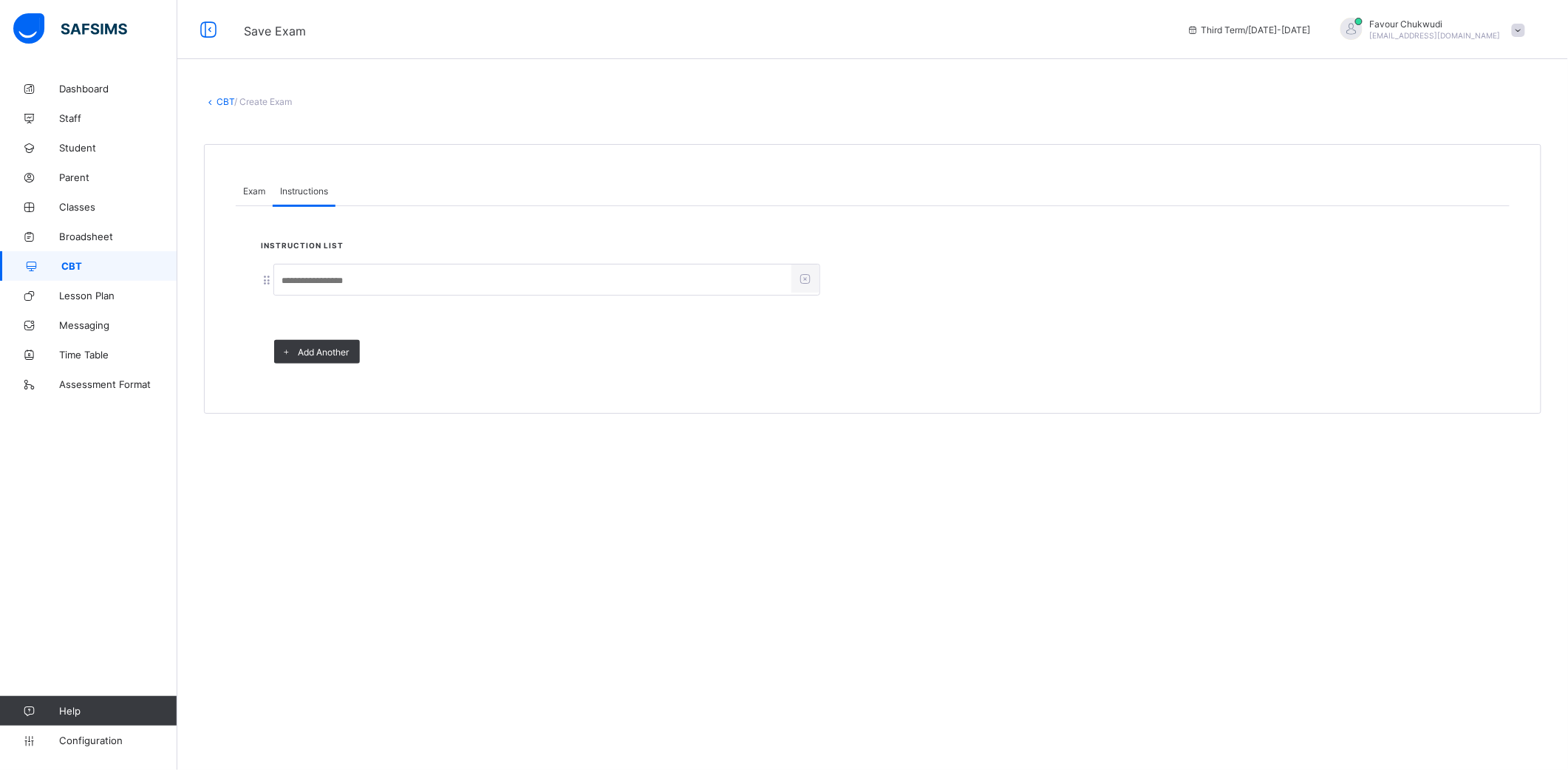 click at bounding box center [533, 281] 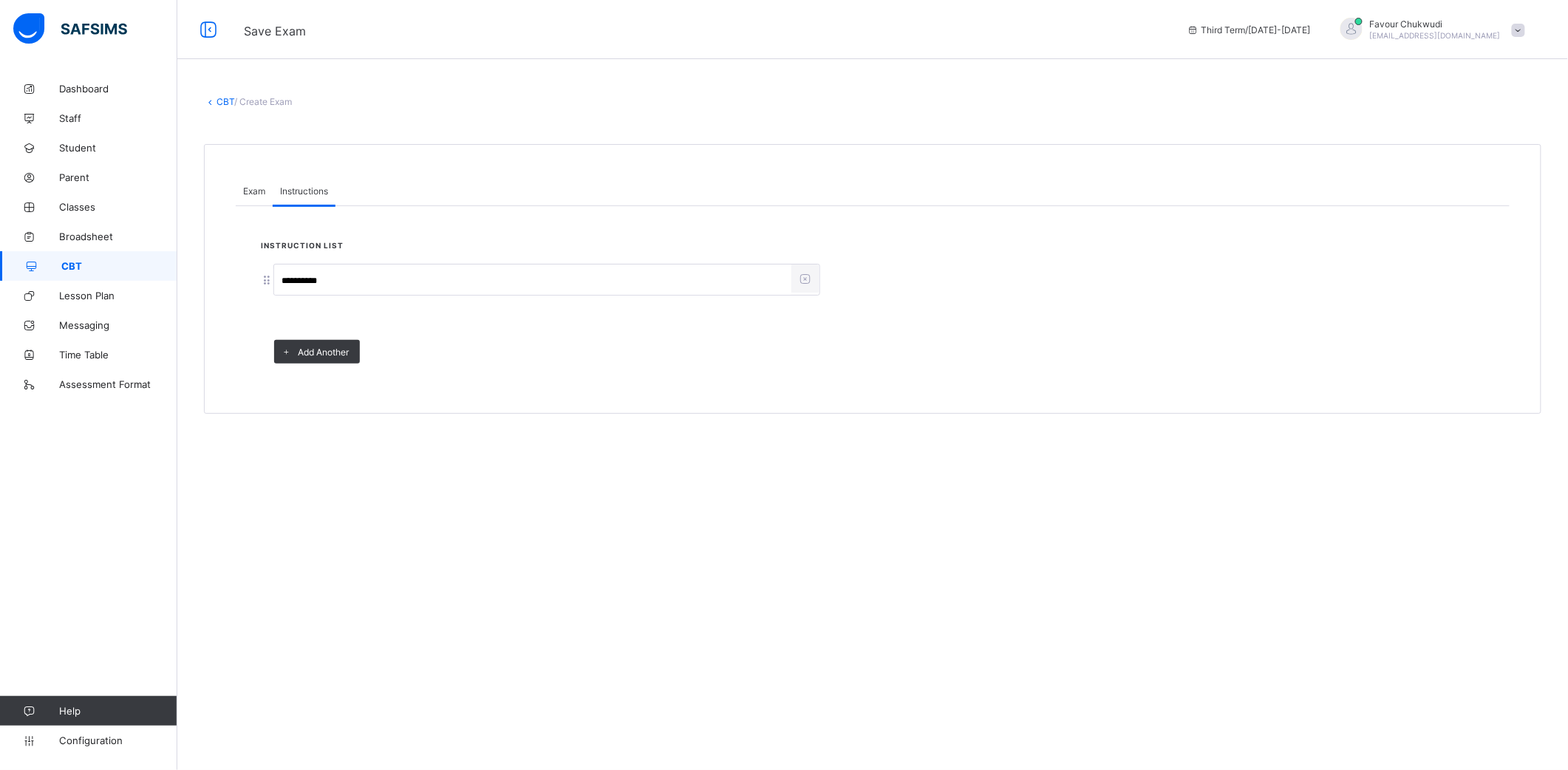 type on "**********" 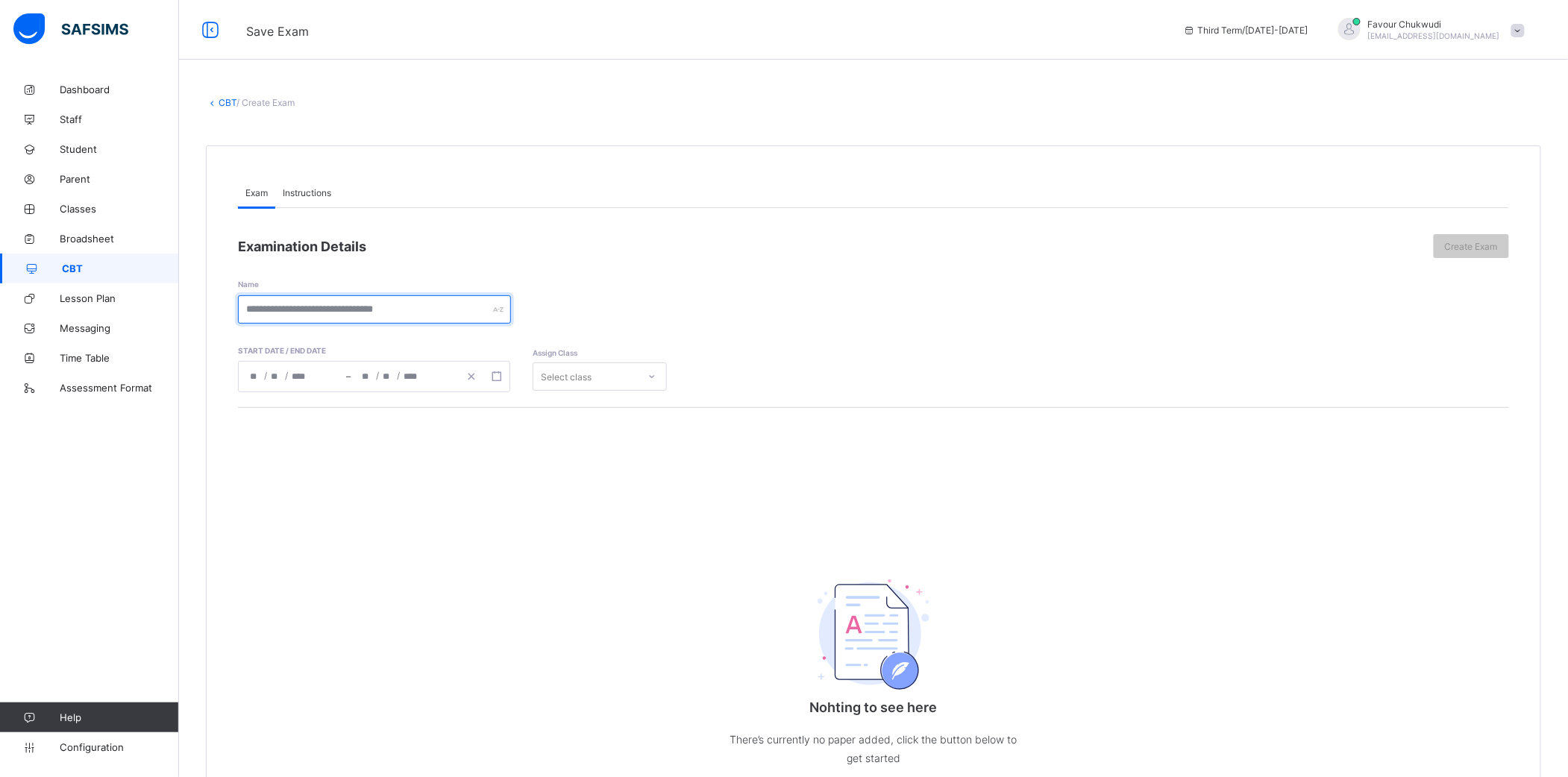 click at bounding box center [374, 309] 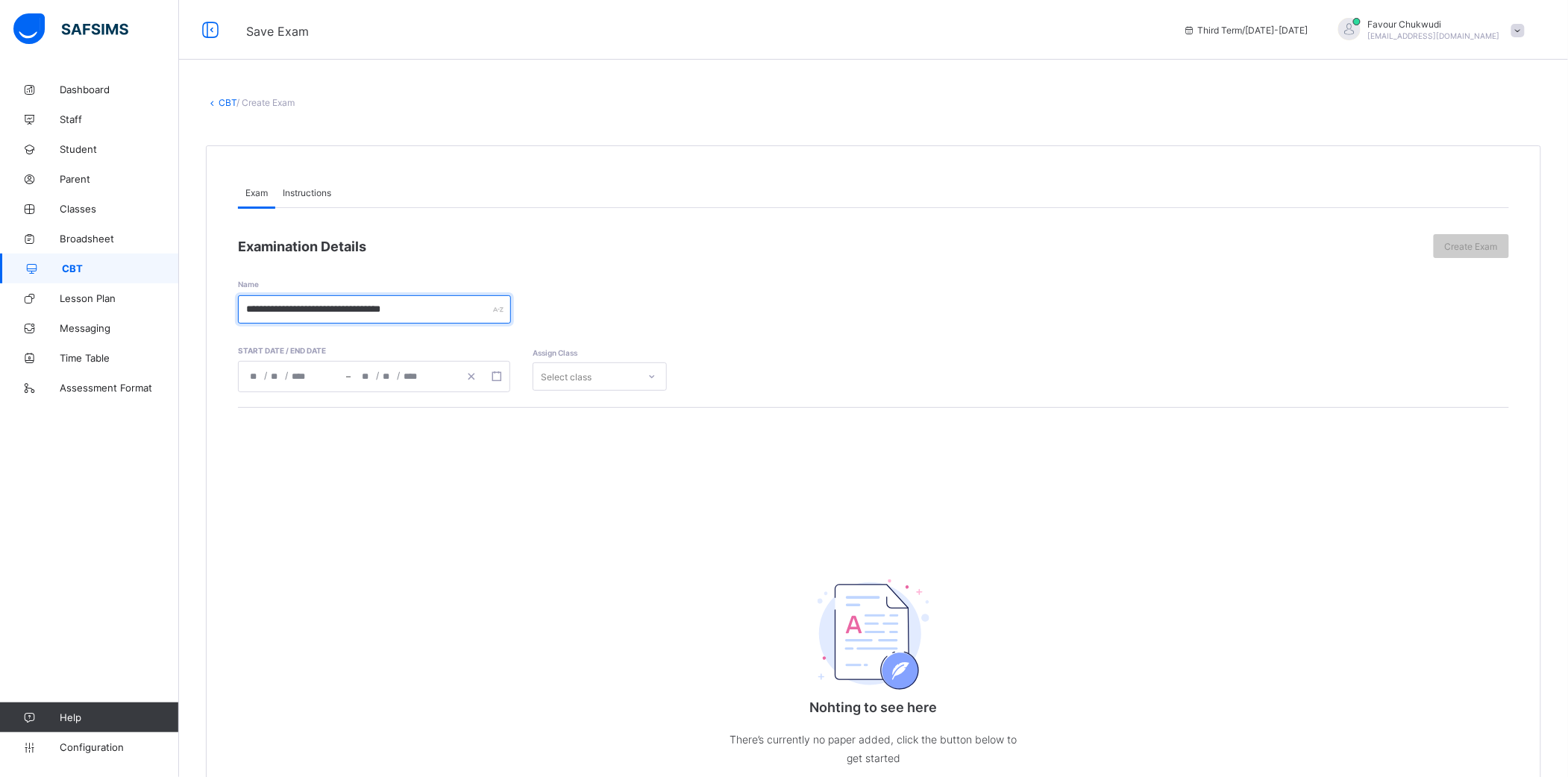 type on "**********" 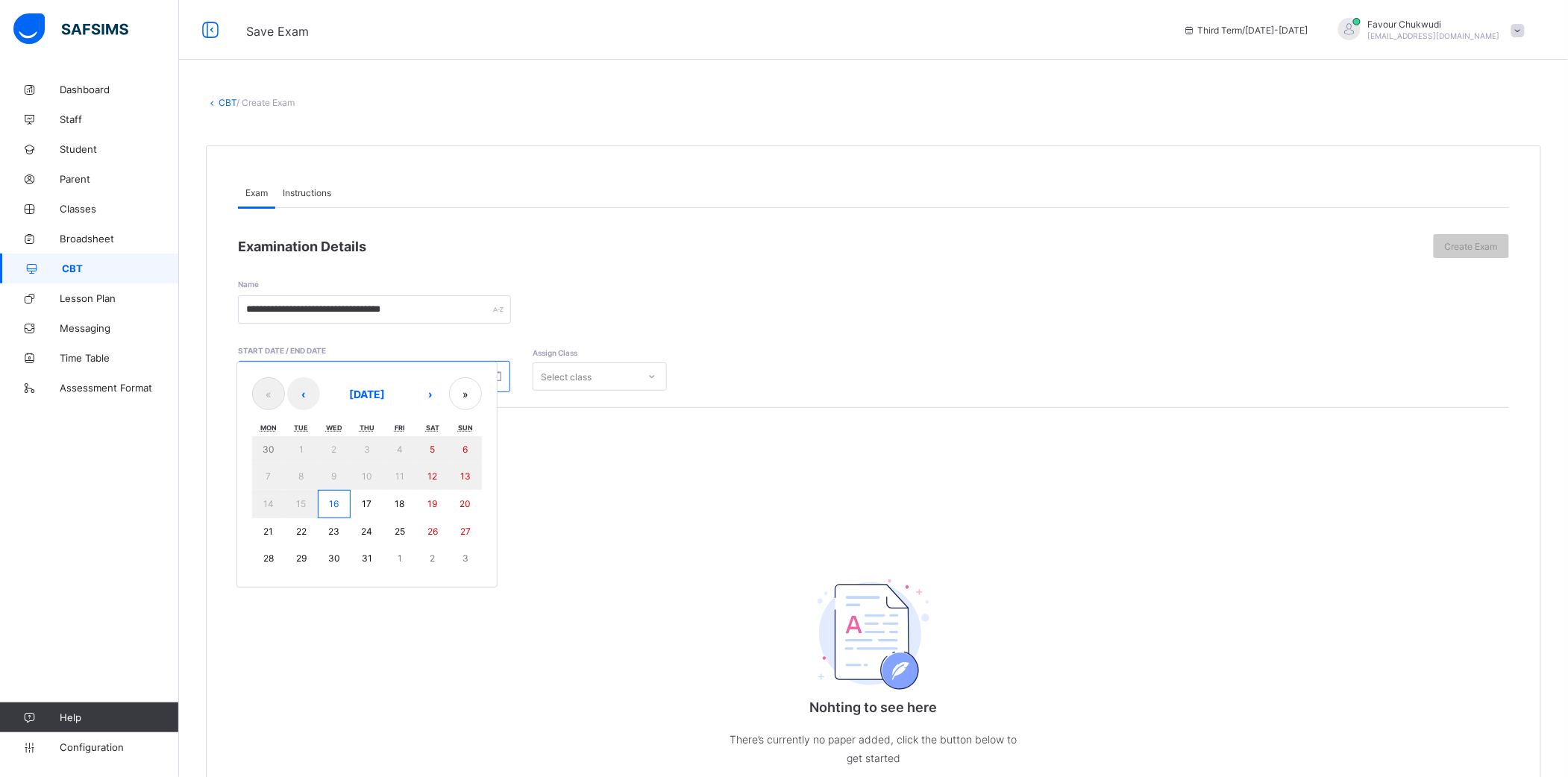 click on "/ / – / / « ‹ [DATE] › » Mon Tue Wed Thu Fri Sat Sun 30 1 2 3 4 5 6 7 8 9 10 11 12 13 14 15 16 17 18 19 20 21 22 23 24 25 26 27 28 29 30 31 1 2 3" at bounding box center [374, 377] 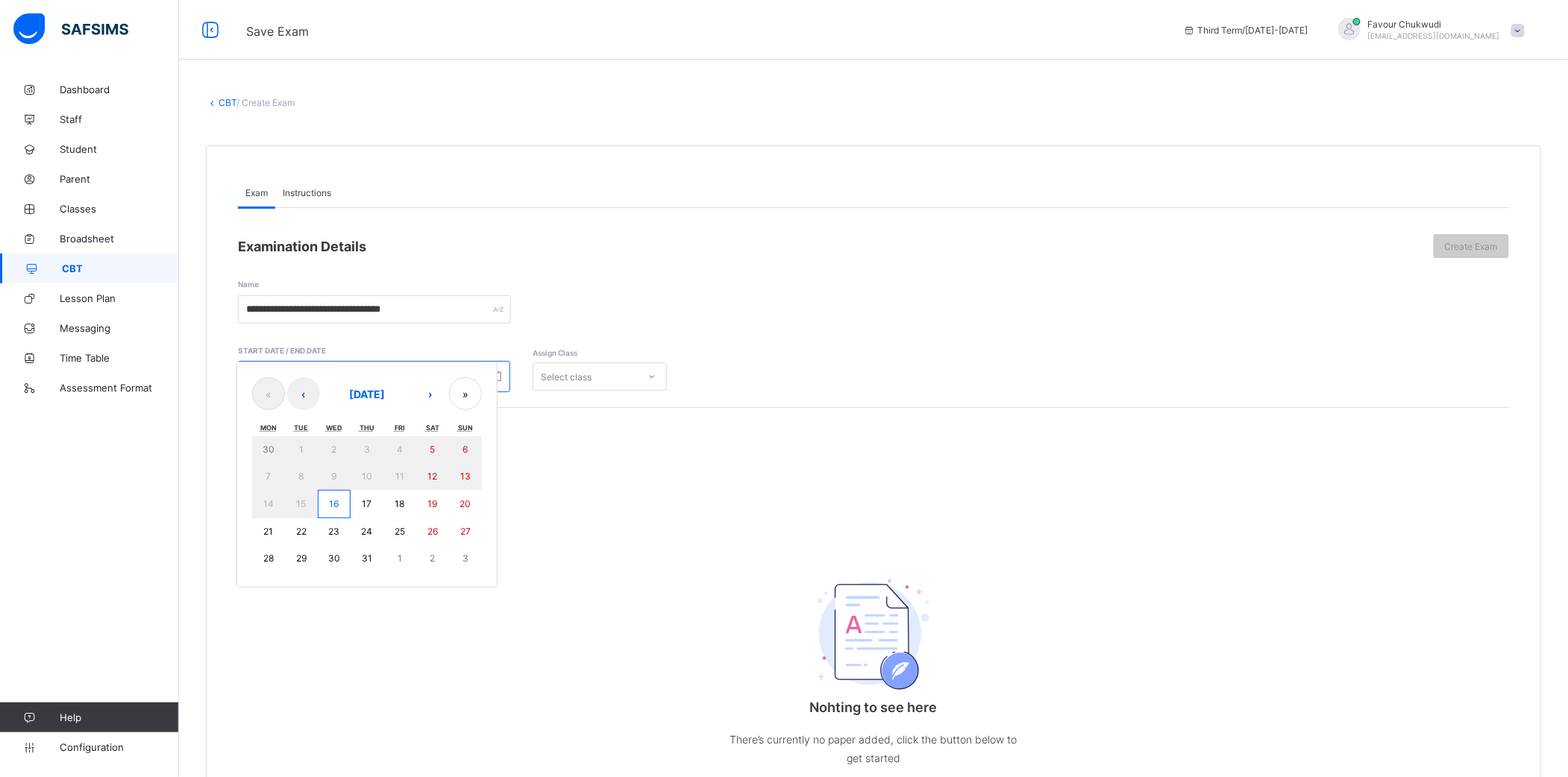 click on "16" at bounding box center (334, 504) 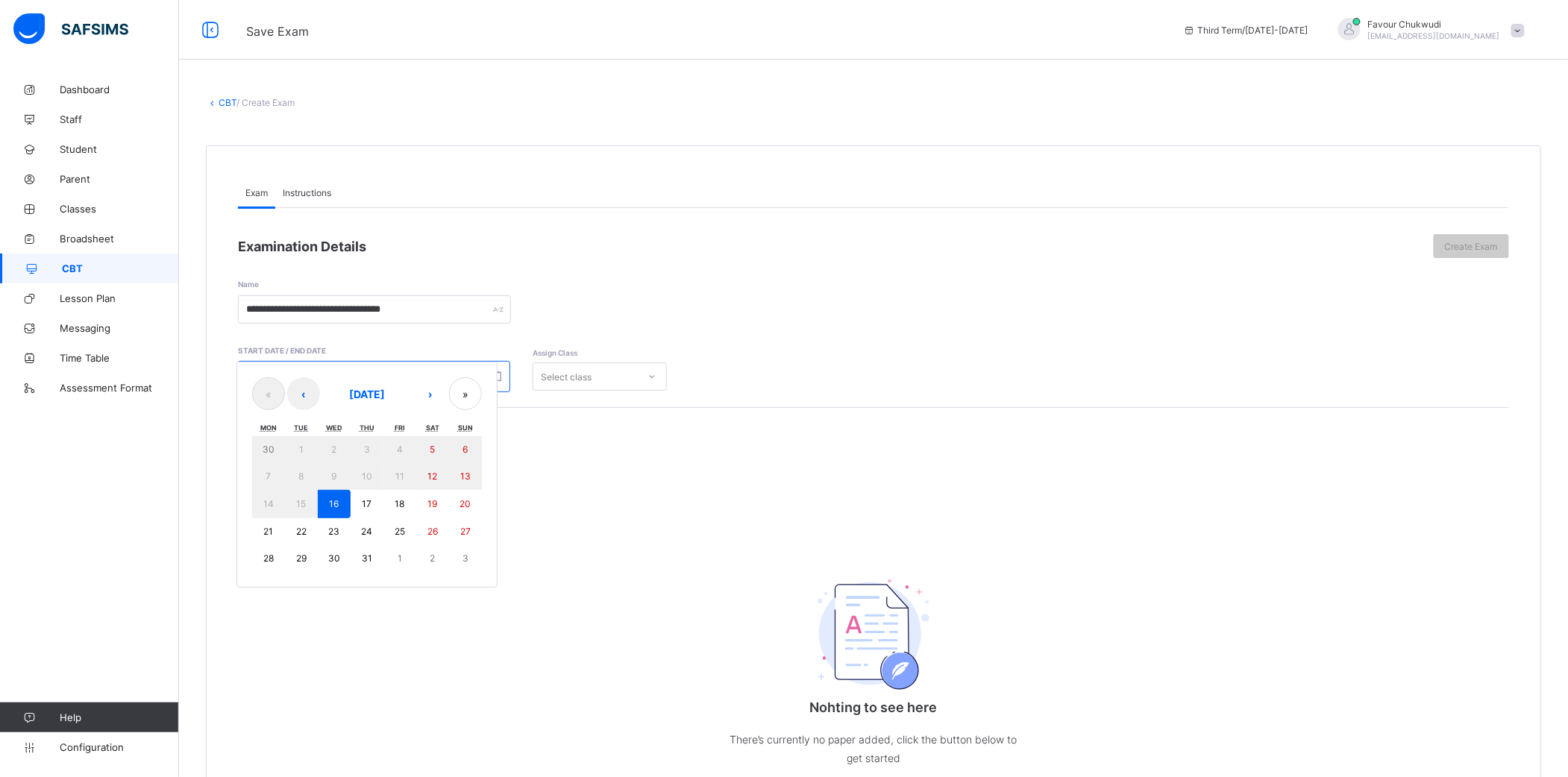 click on "16" at bounding box center [334, 504] 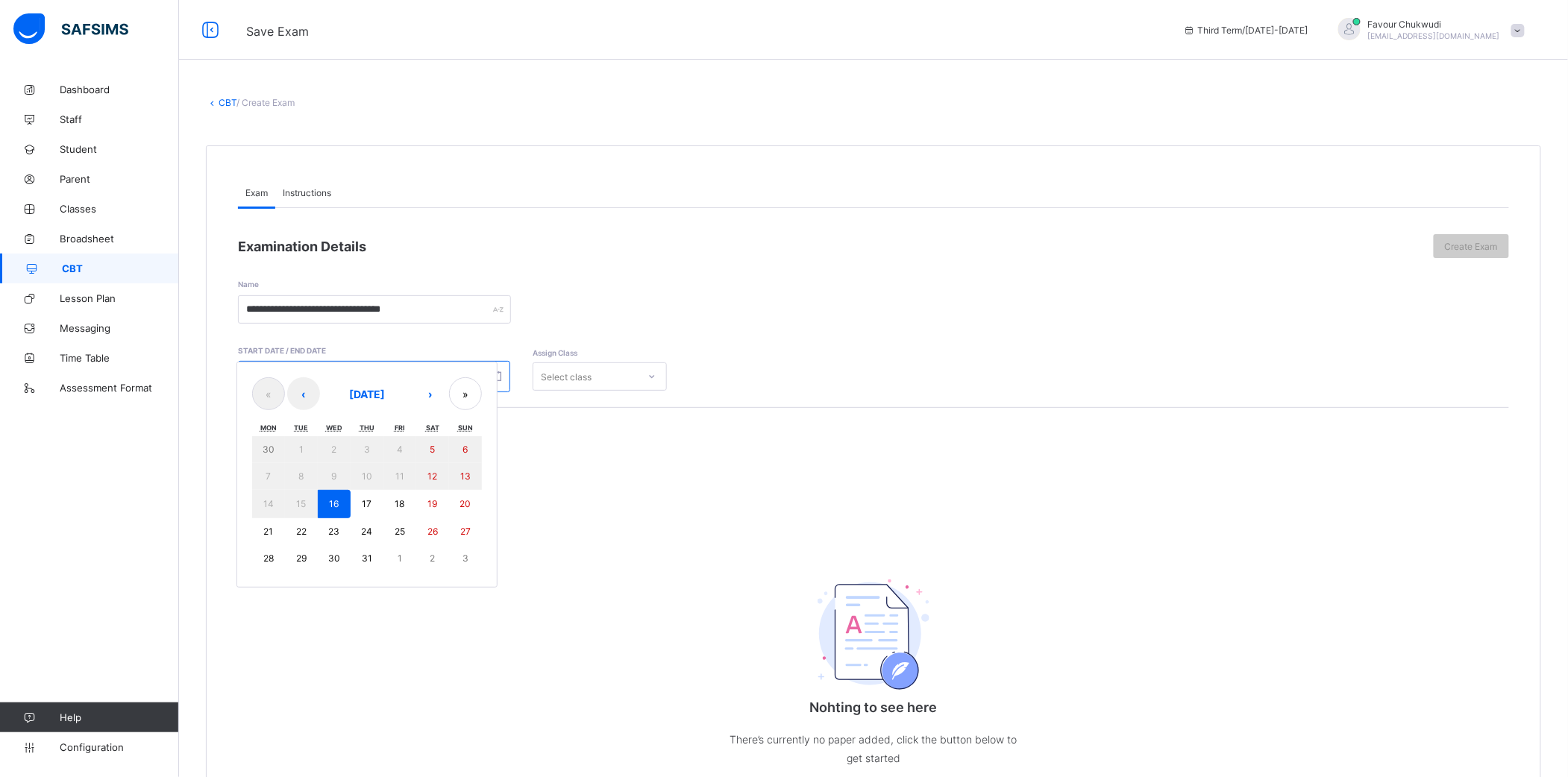 type on "**********" 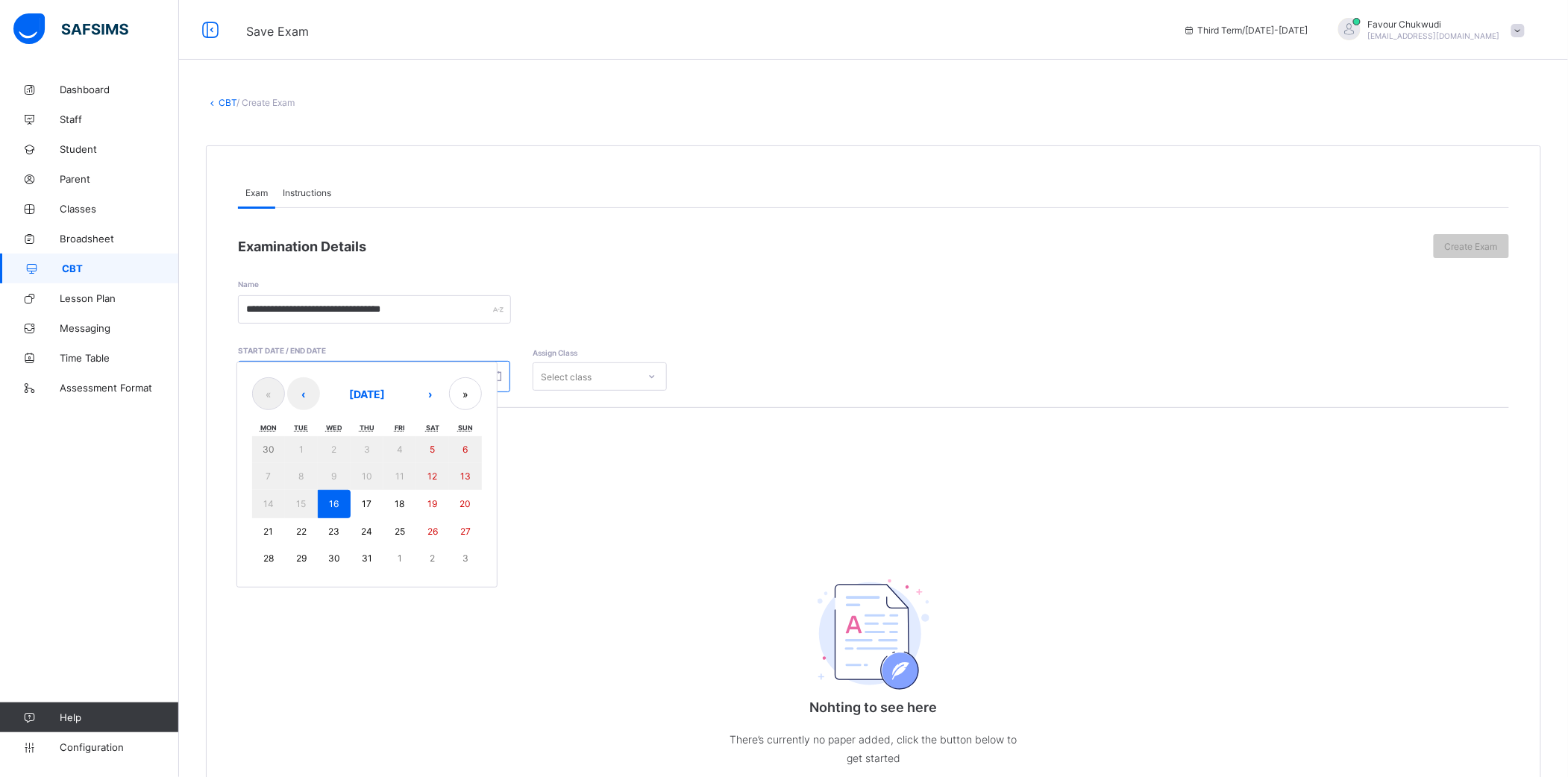 type on "*" 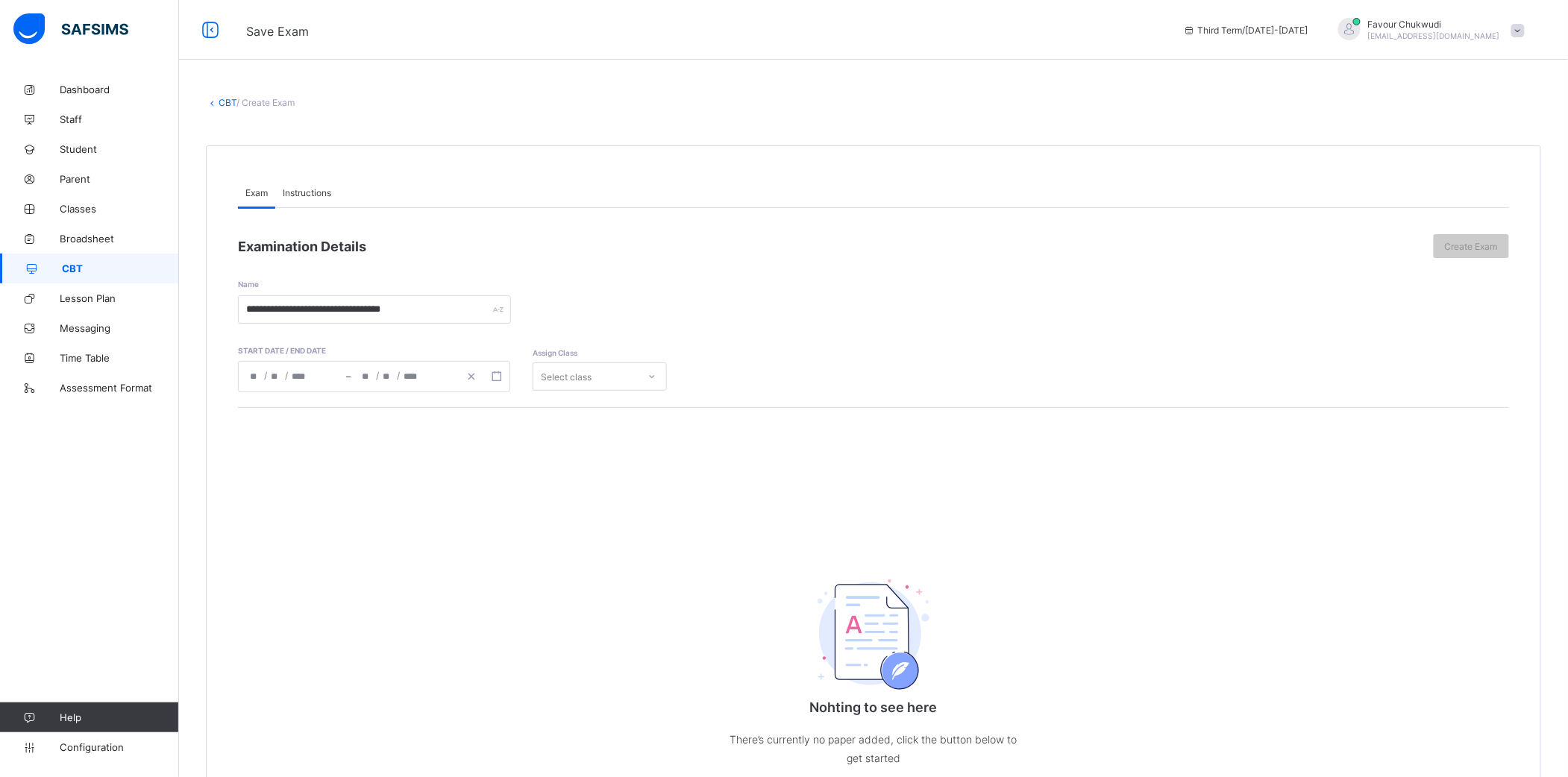 click on "Select class" at bounding box center [586, 377] 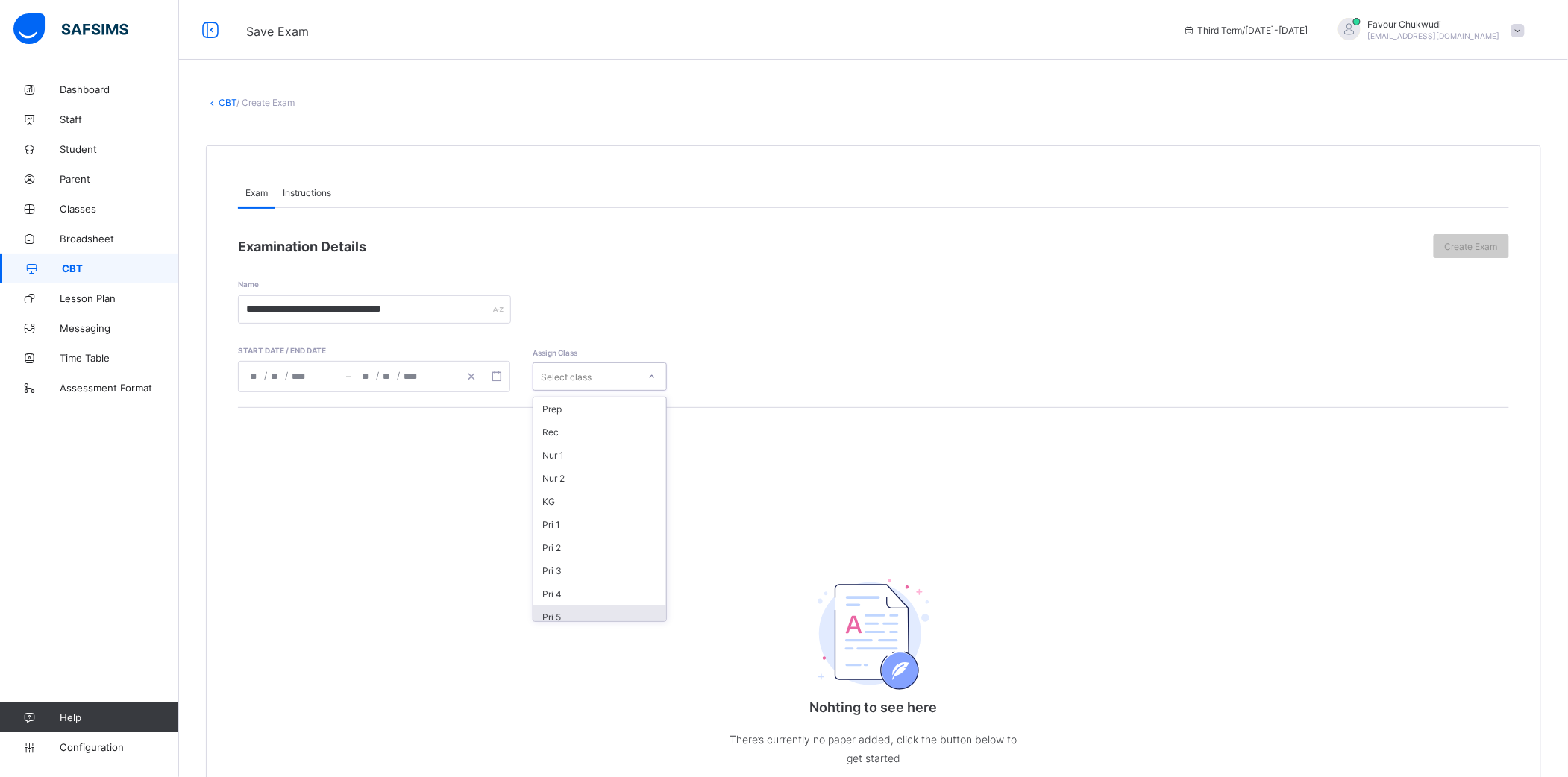 click on "Pri 5" at bounding box center (600, 617) 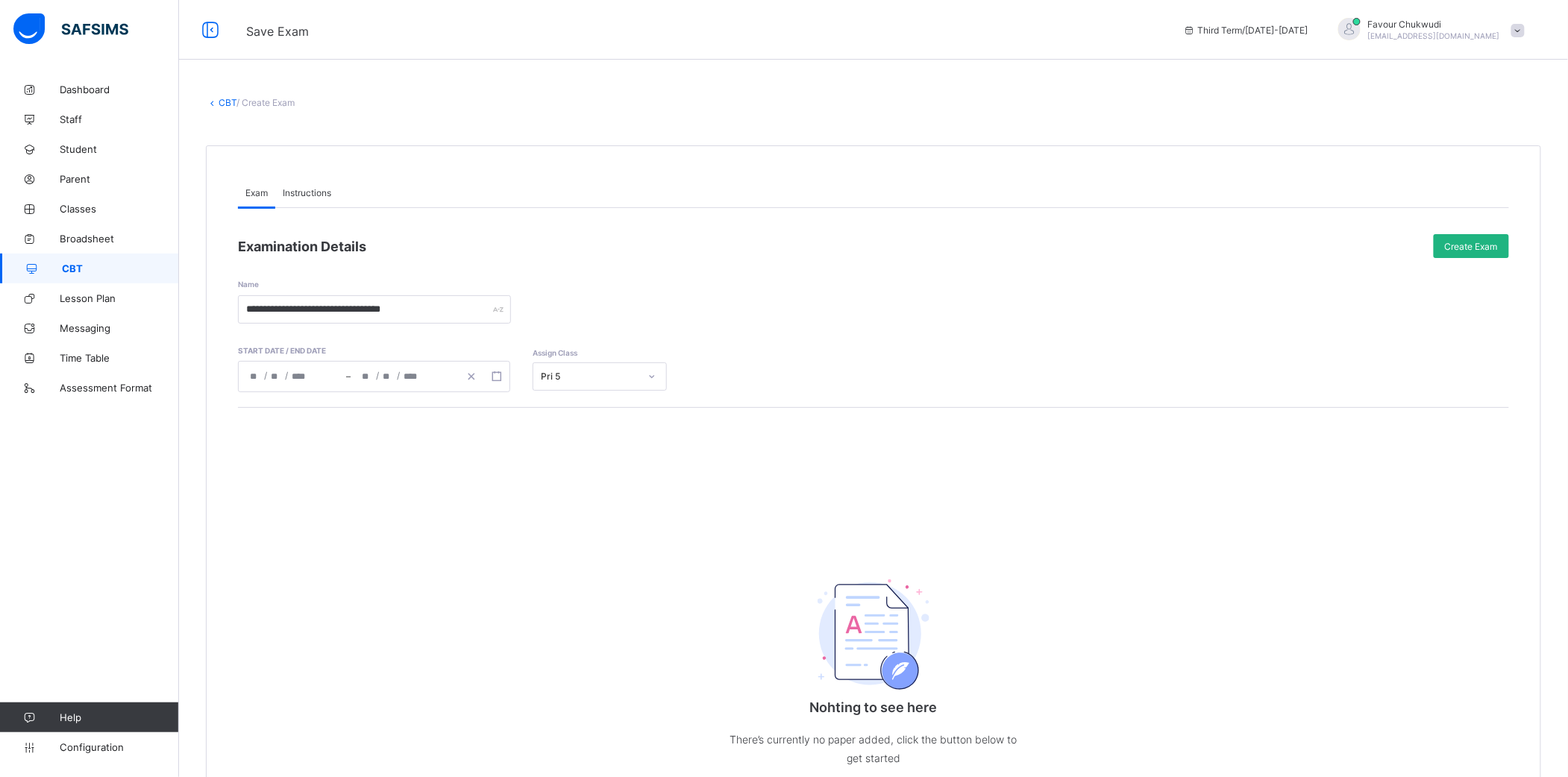 click on "Create Exam" at bounding box center (1471, 246) 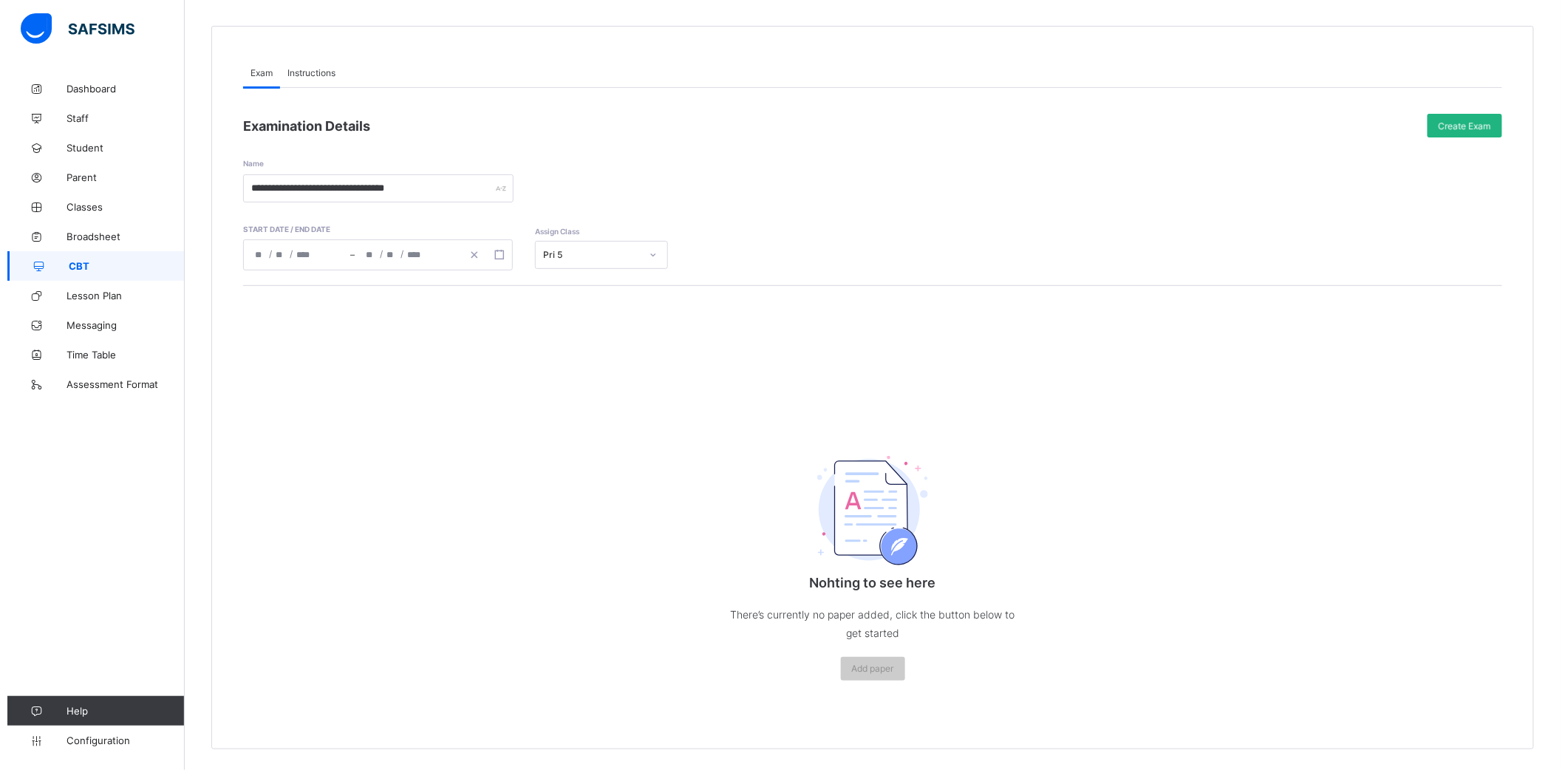 scroll, scrollTop: 121, scrollLeft: 0, axis: vertical 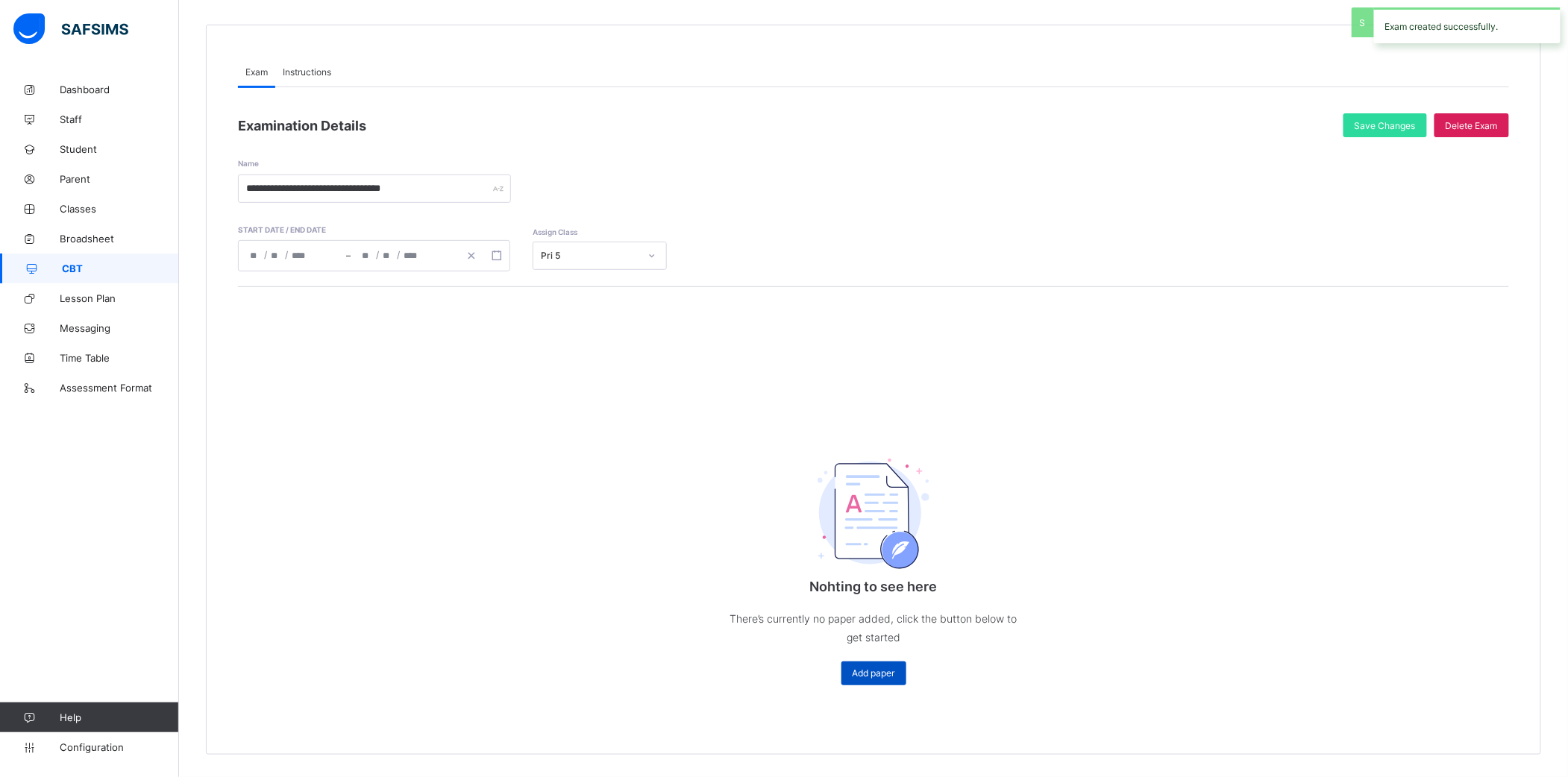 click on "Add paper" at bounding box center (874, 673) 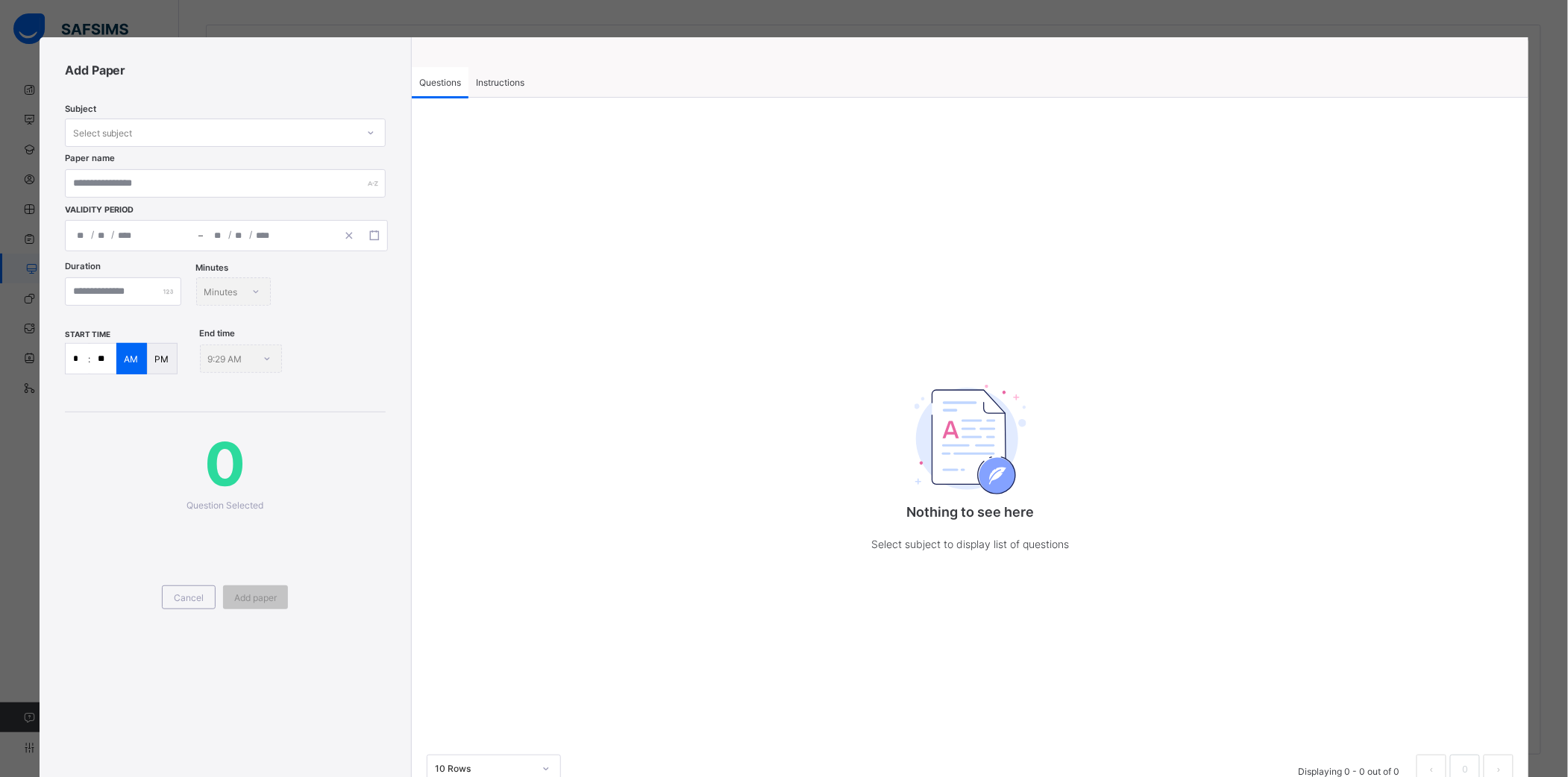 click on "Instructions" at bounding box center [500, 82] 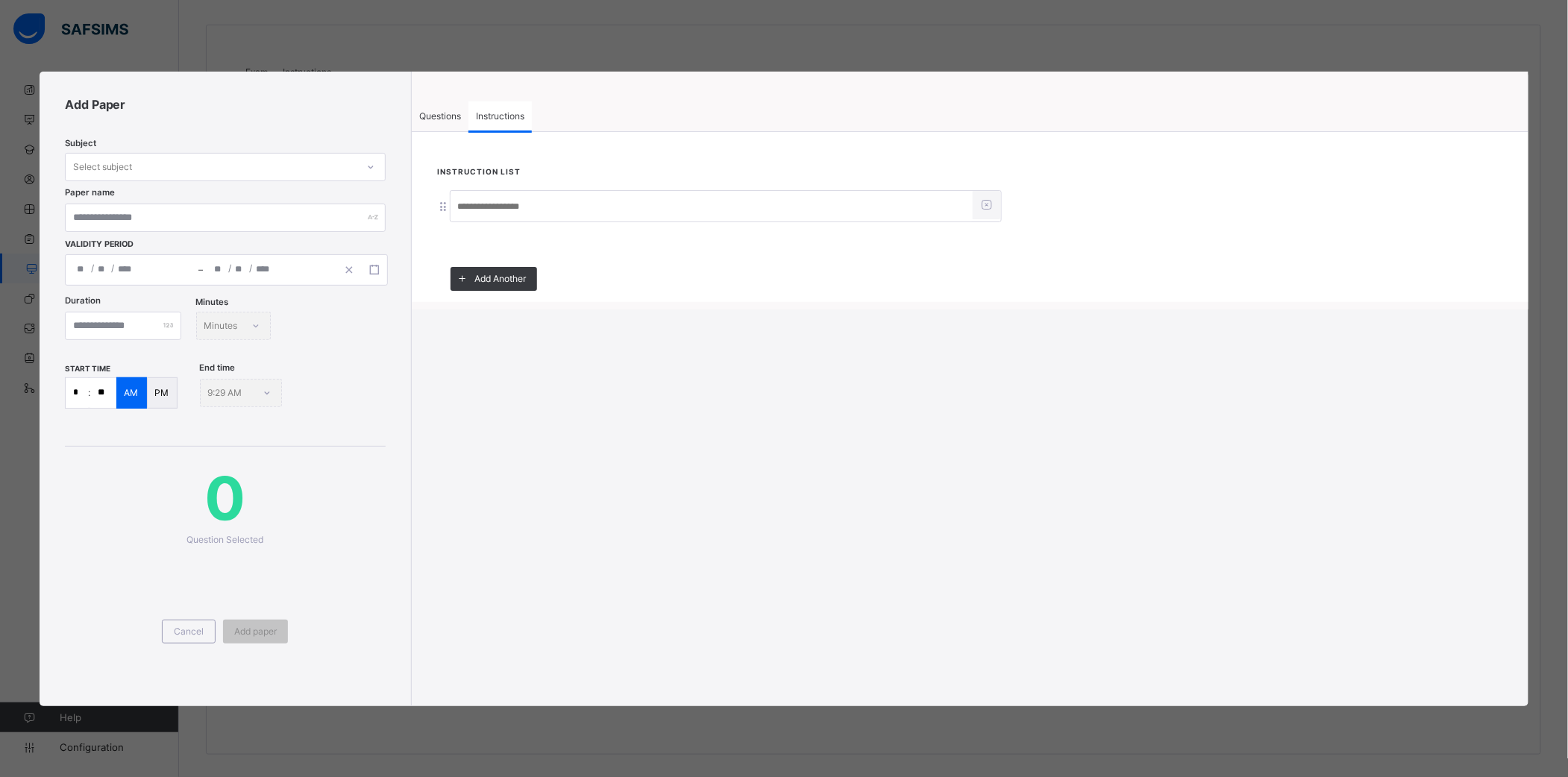 click at bounding box center (712, 207) 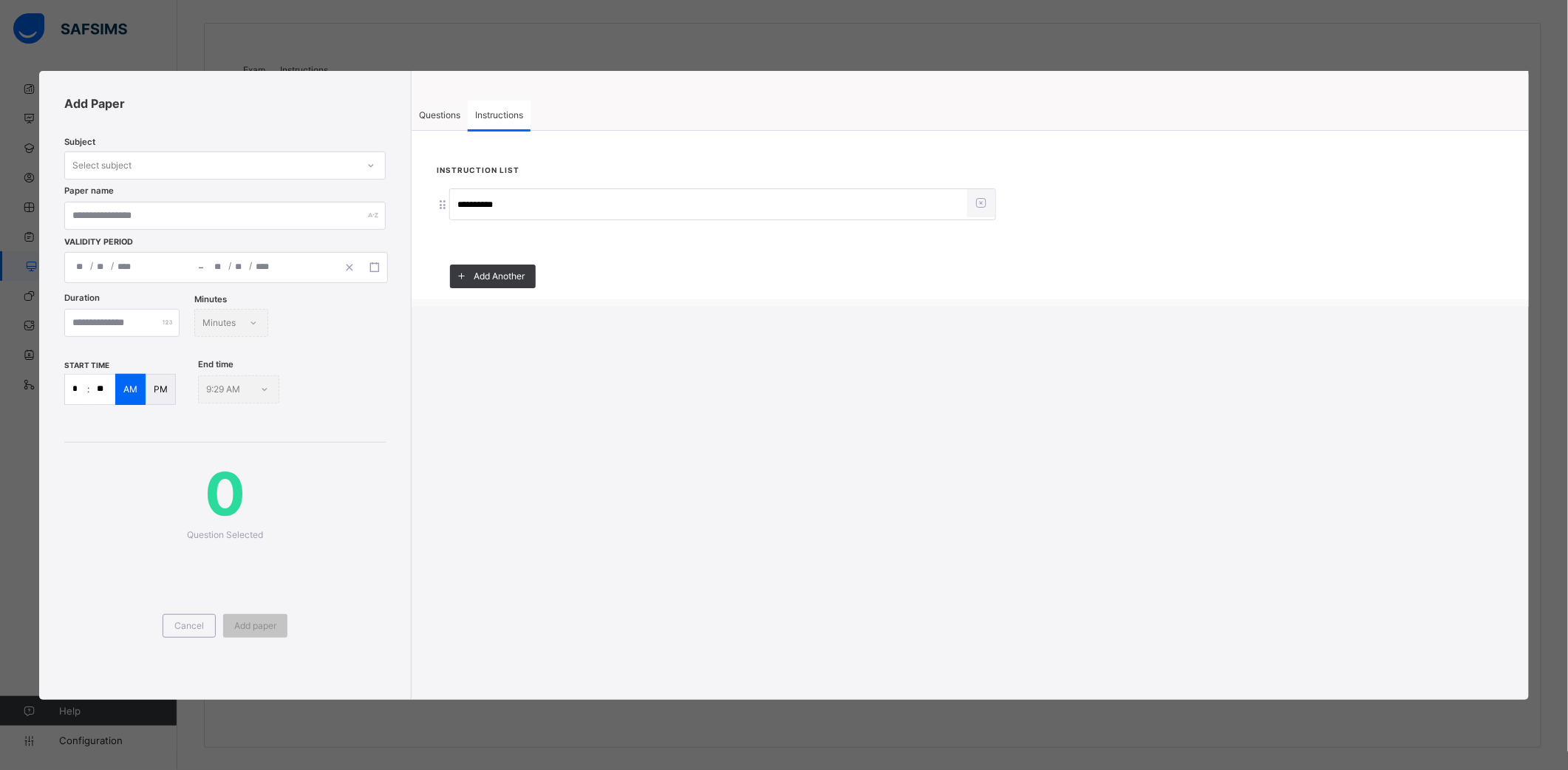type on "**********" 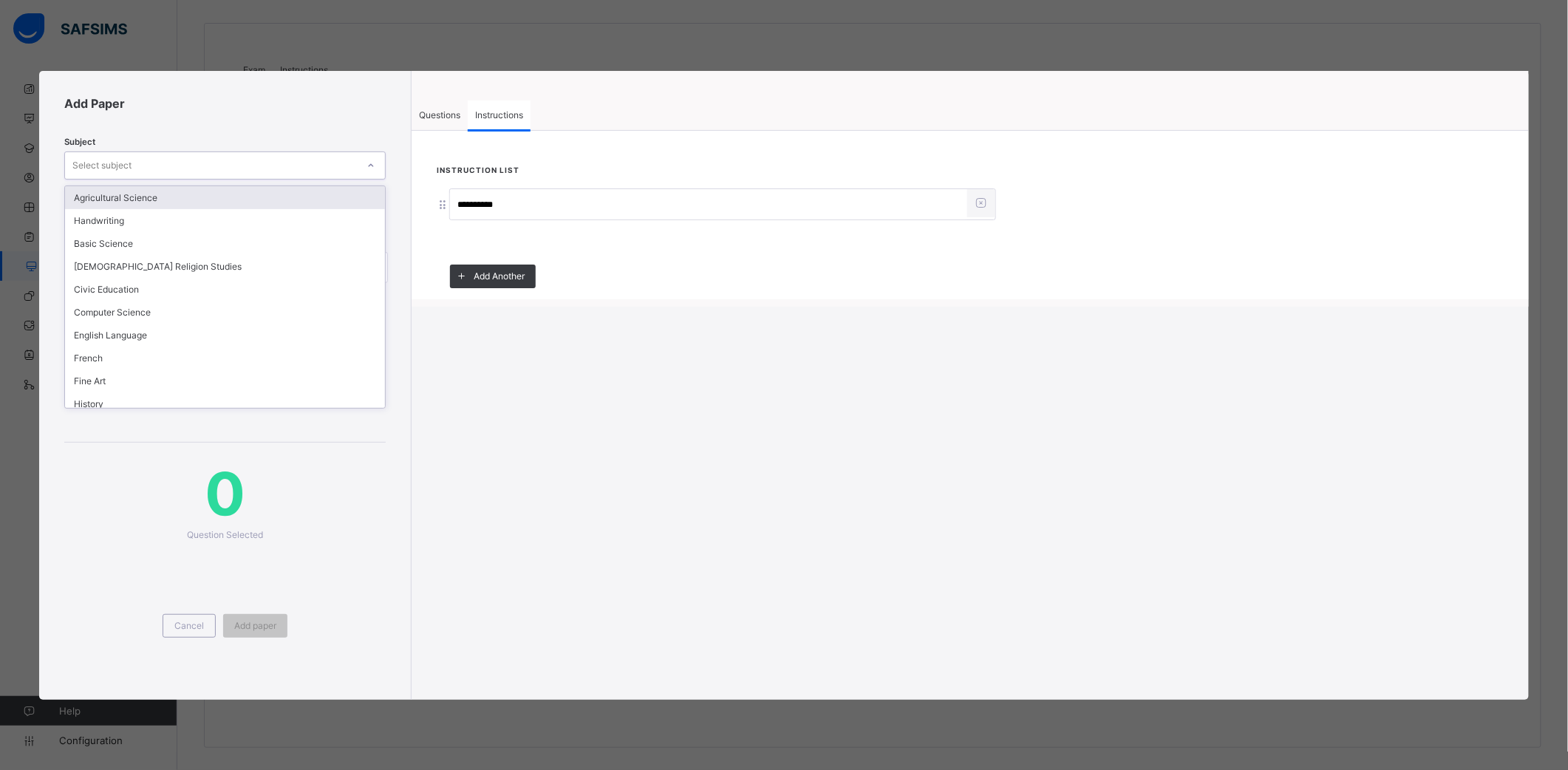 click on "Select subject" at bounding box center [211, 166] 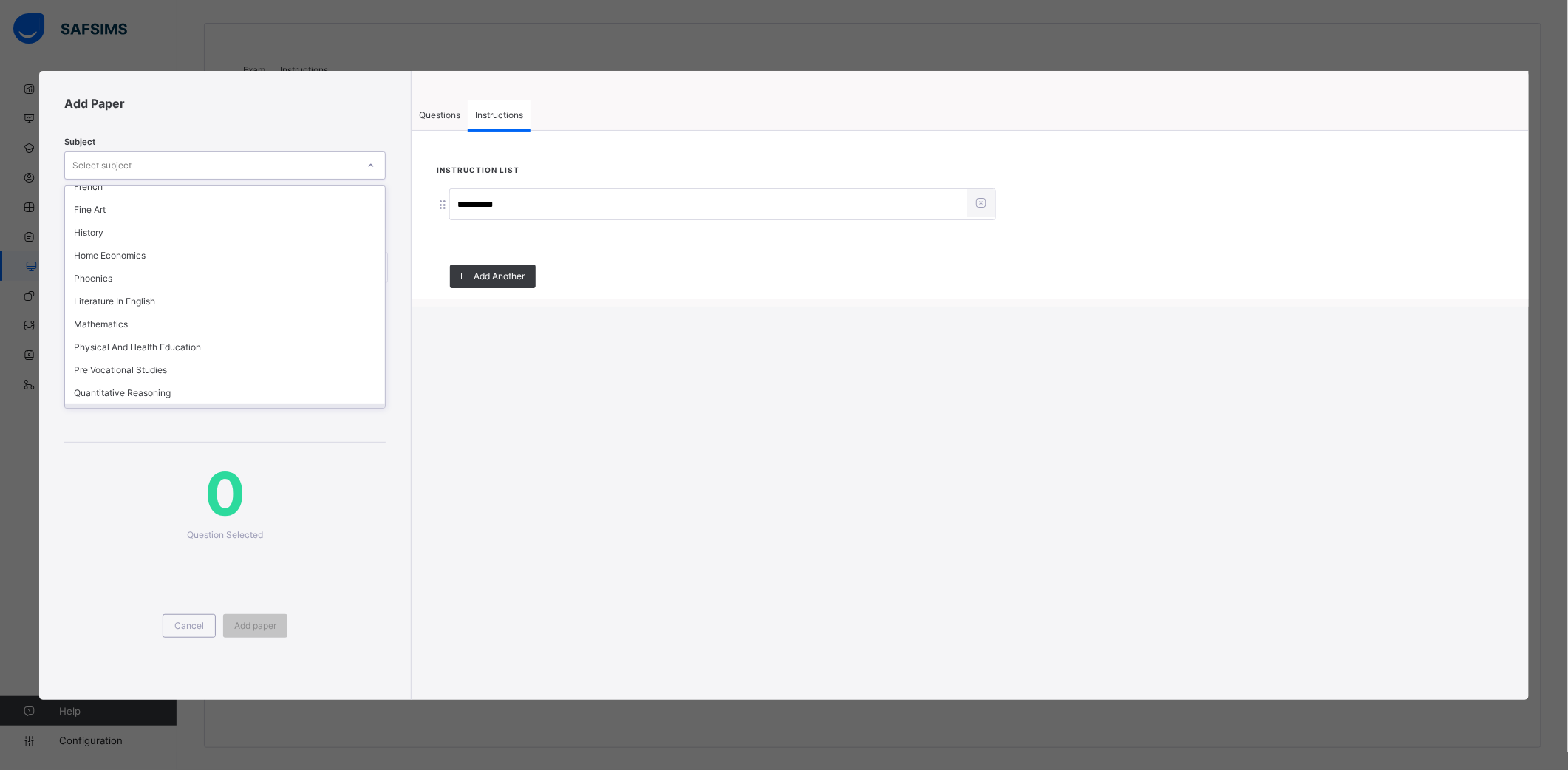 scroll, scrollTop: 194, scrollLeft: 0, axis: vertical 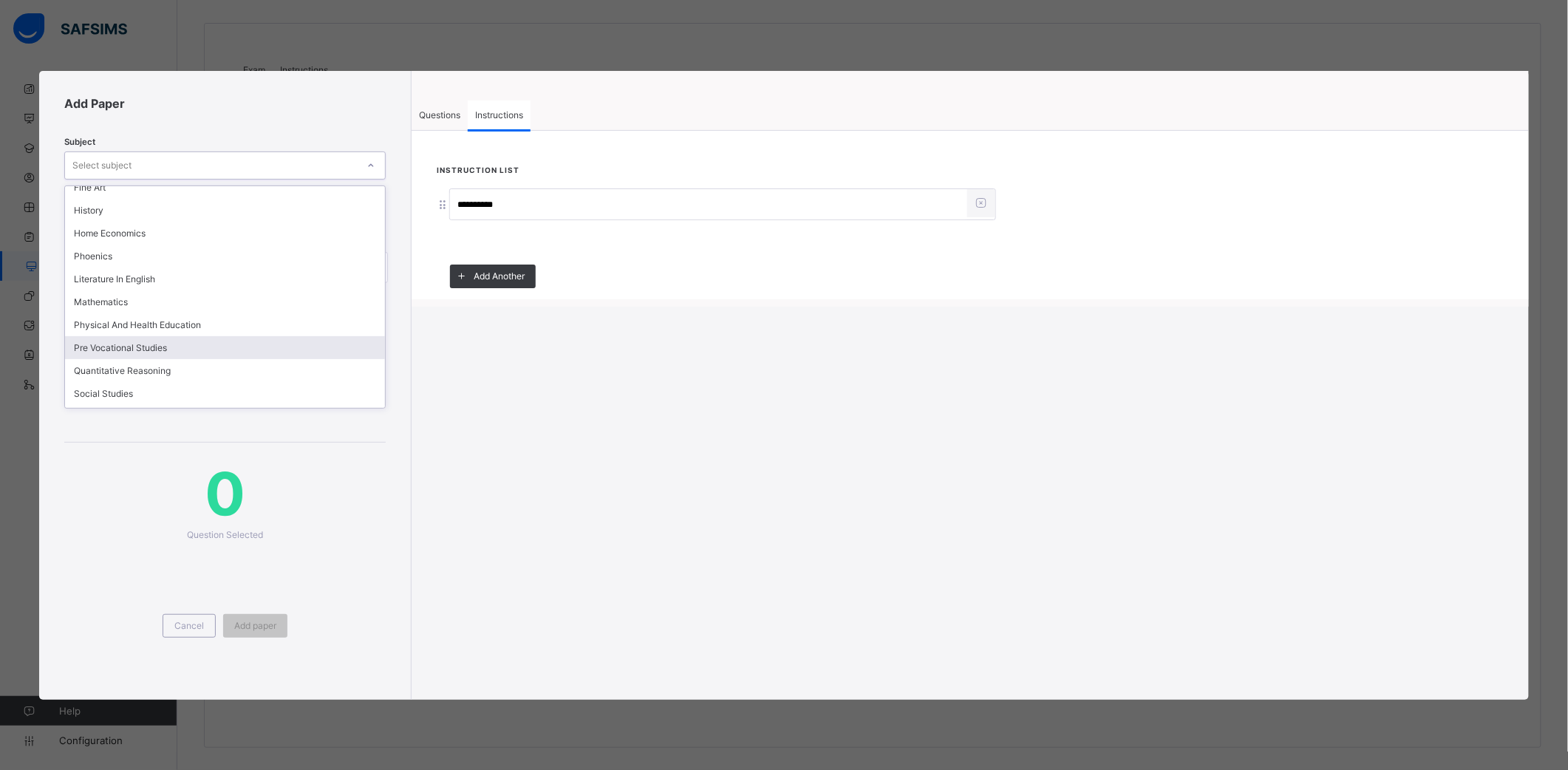 click on "Pre Vocational Studies" at bounding box center (225, 347) 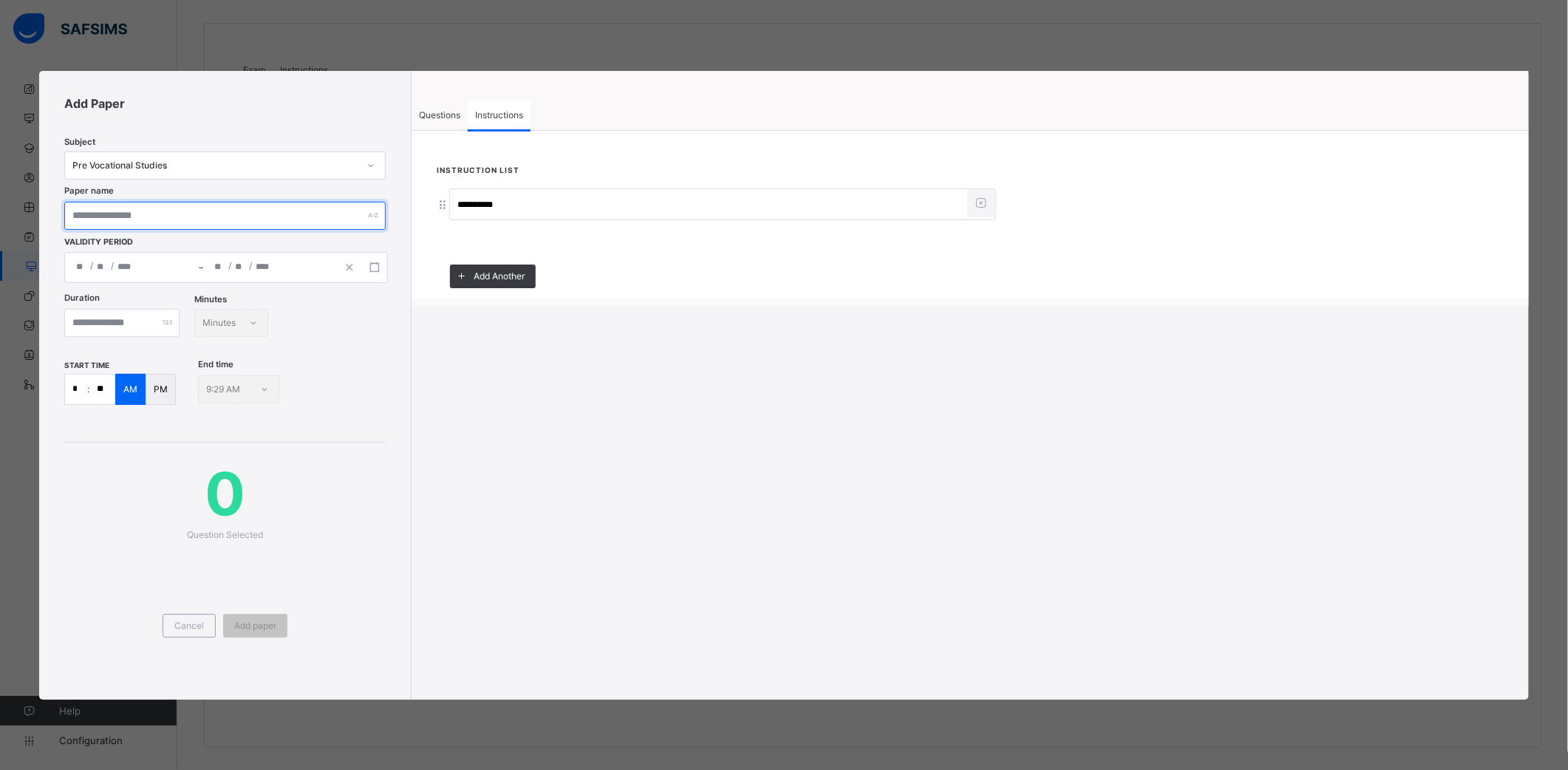 click at bounding box center [225, 216] 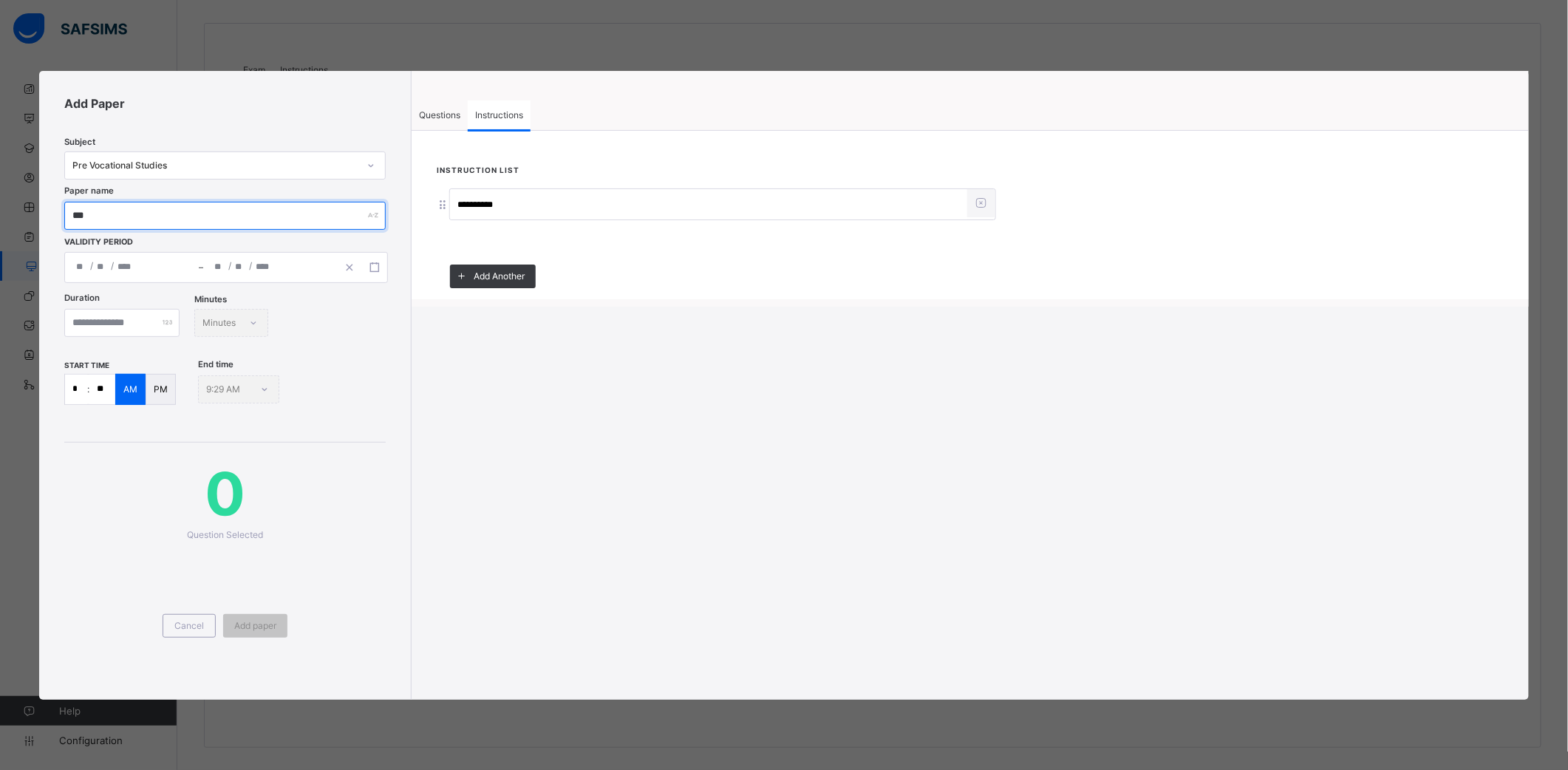 type on "***" 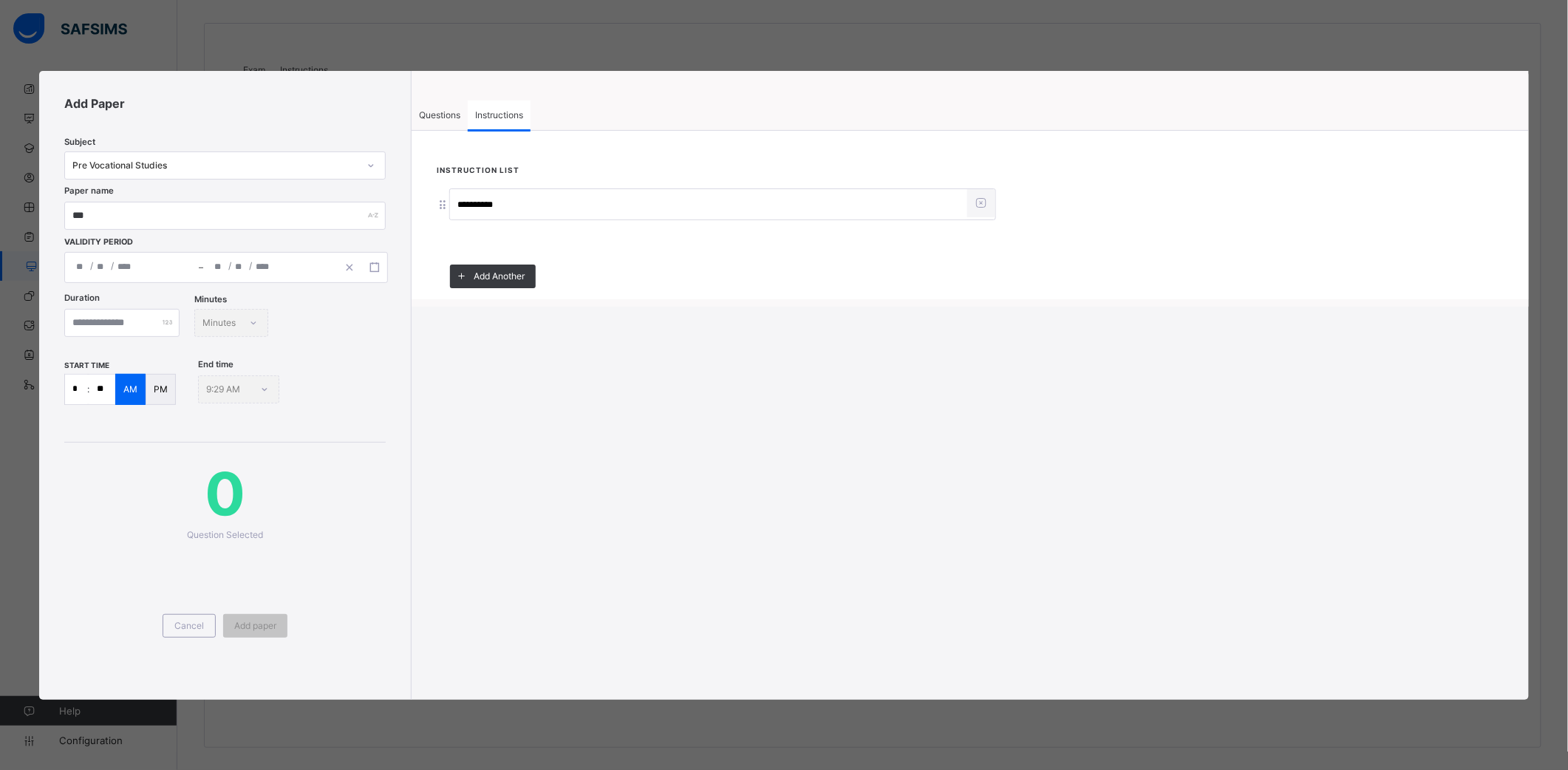 click on "/ / – / /" at bounding box center [226, 268] 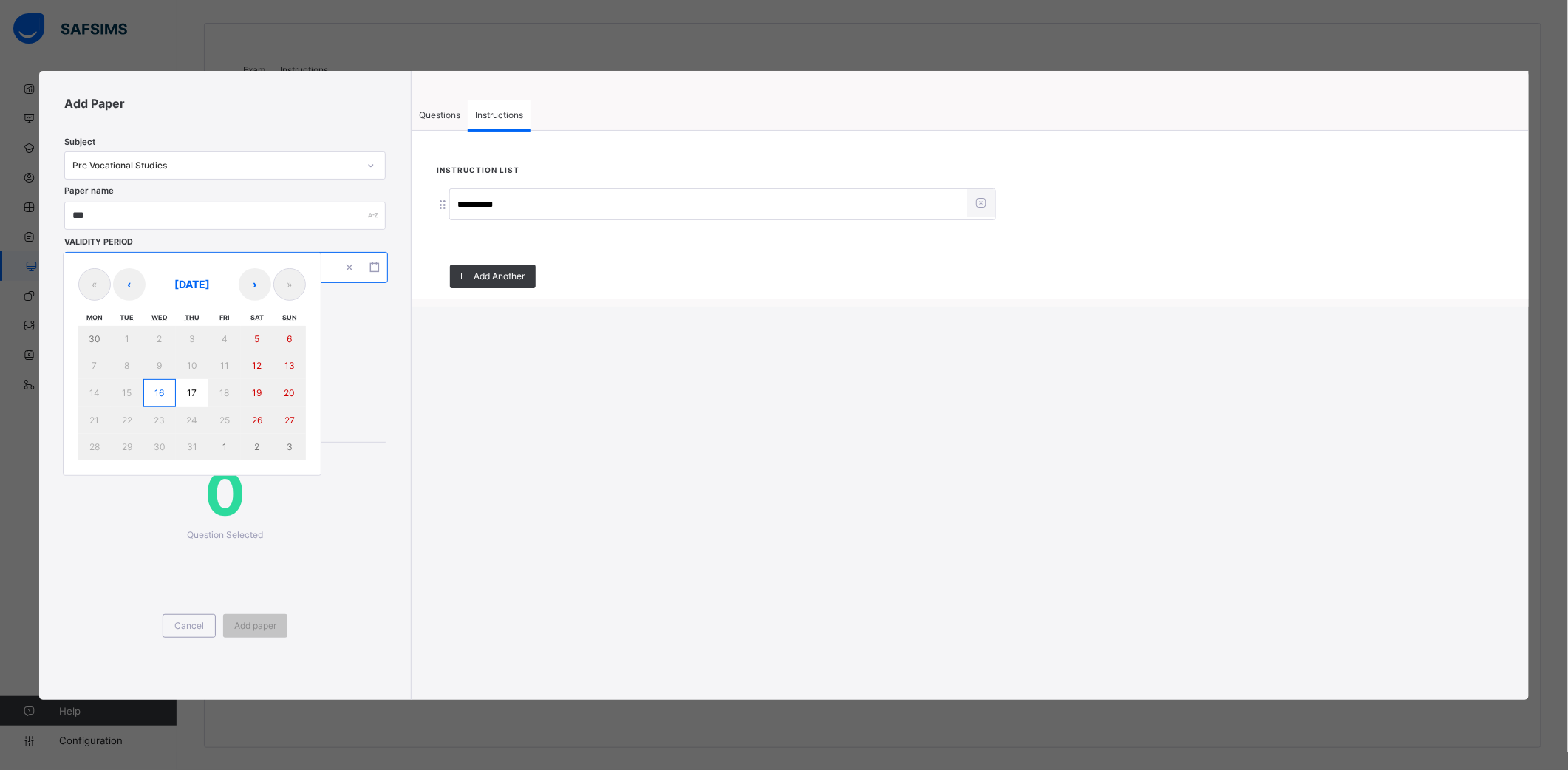click on "16" at bounding box center [160, 393] 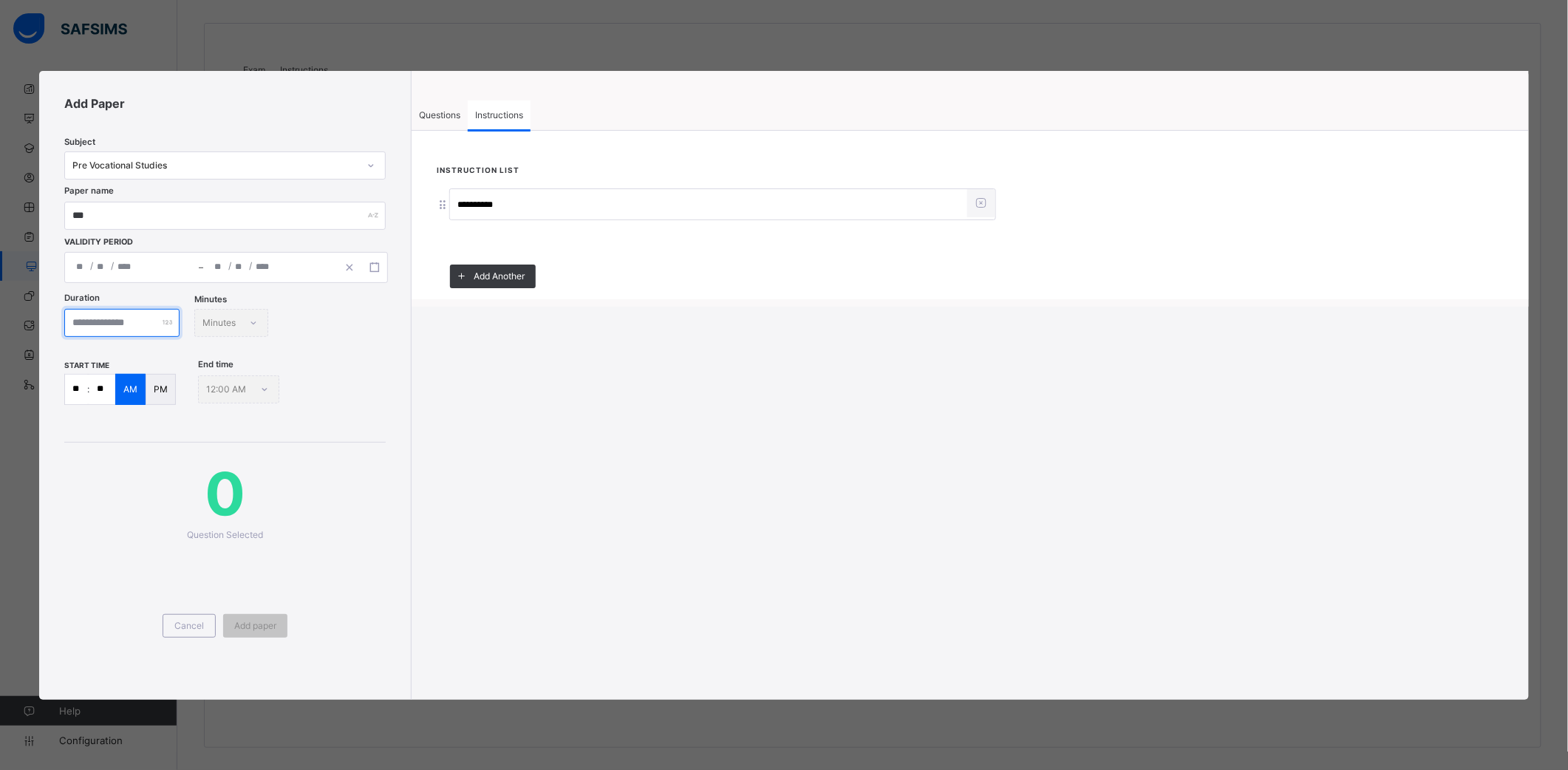 click at bounding box center (122, 323) 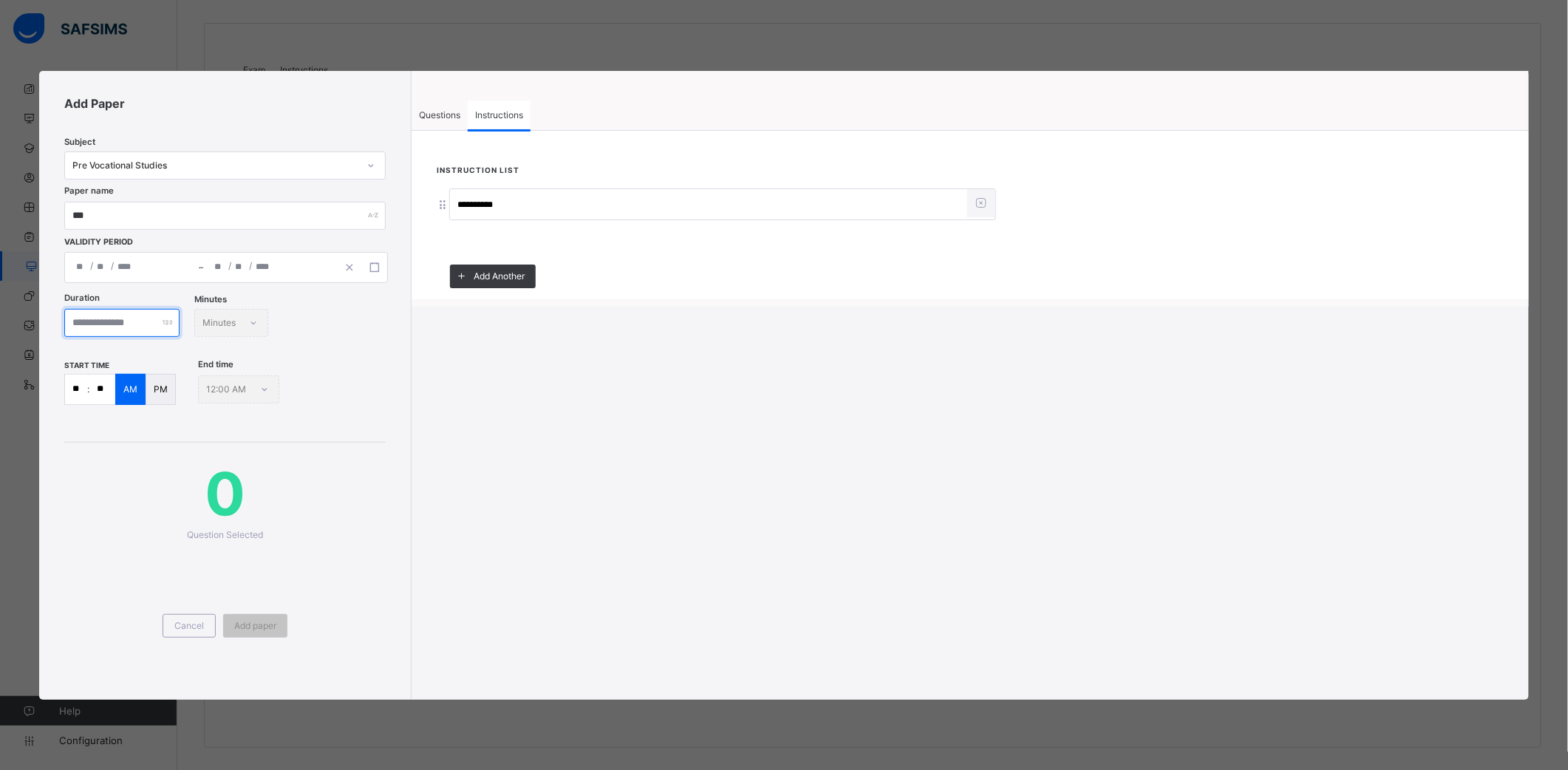 type on "***" 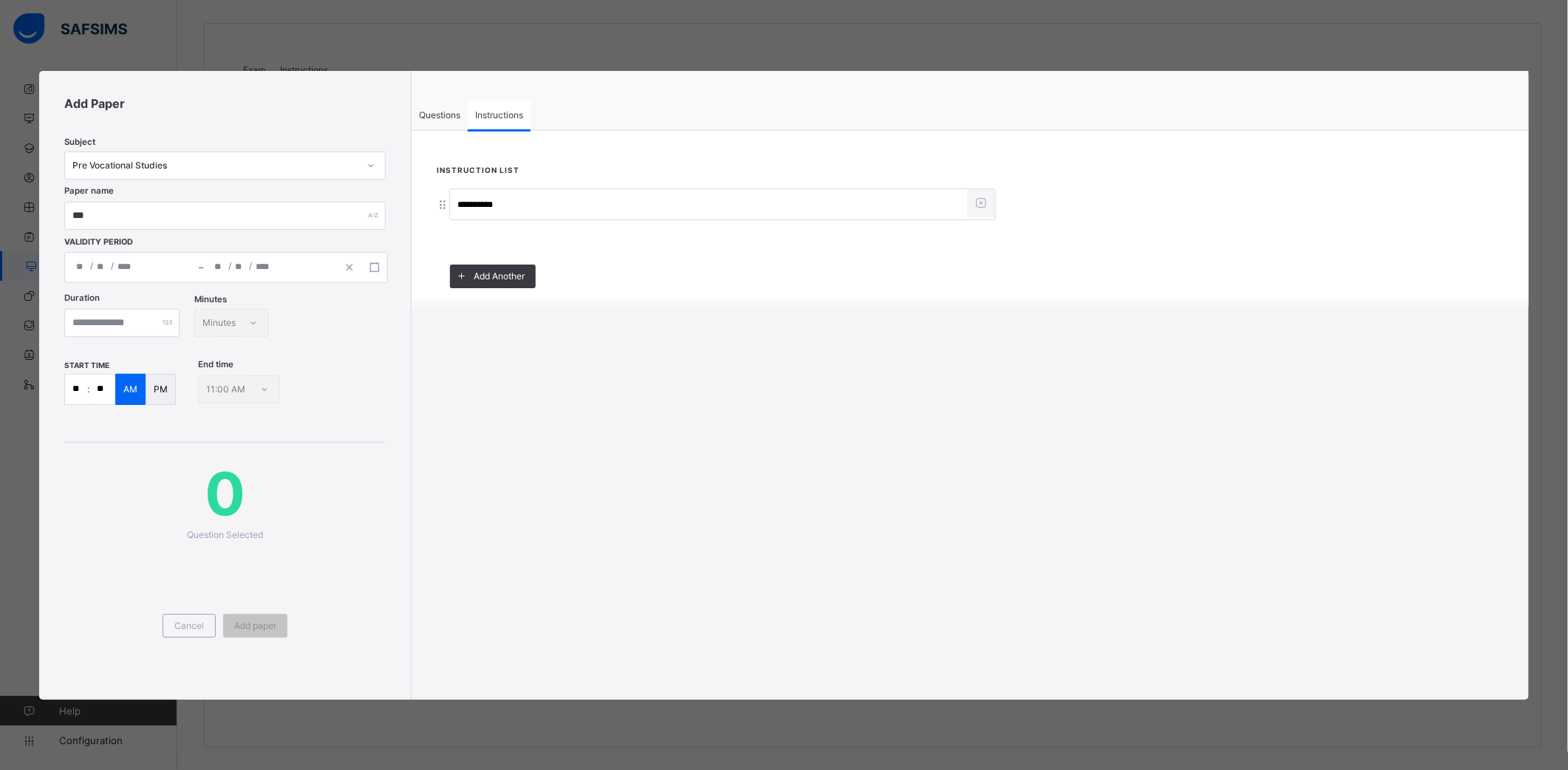 click on "Questions" at bounding box center (440, 115) 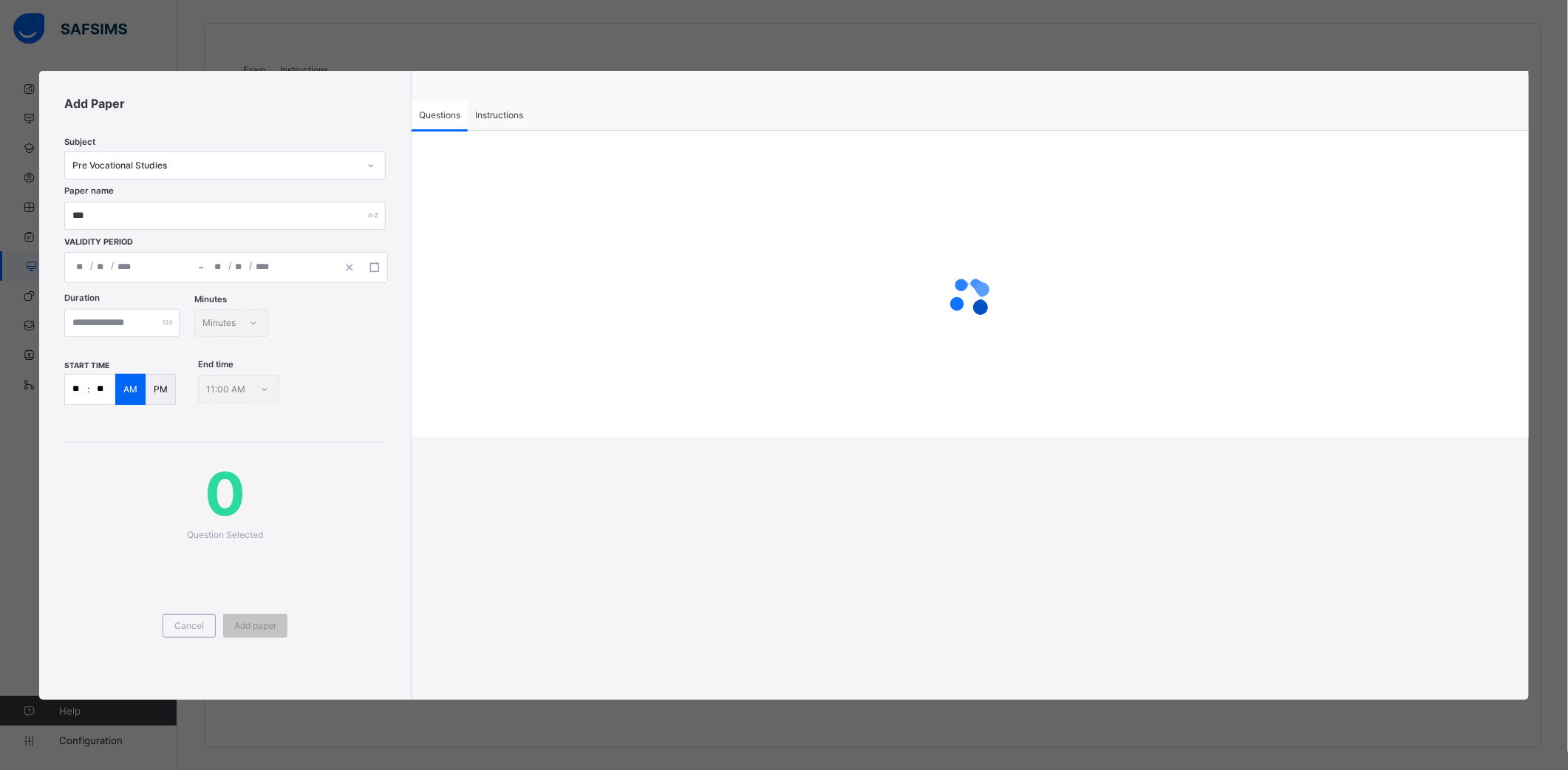 click at bounding box center [970, 284] 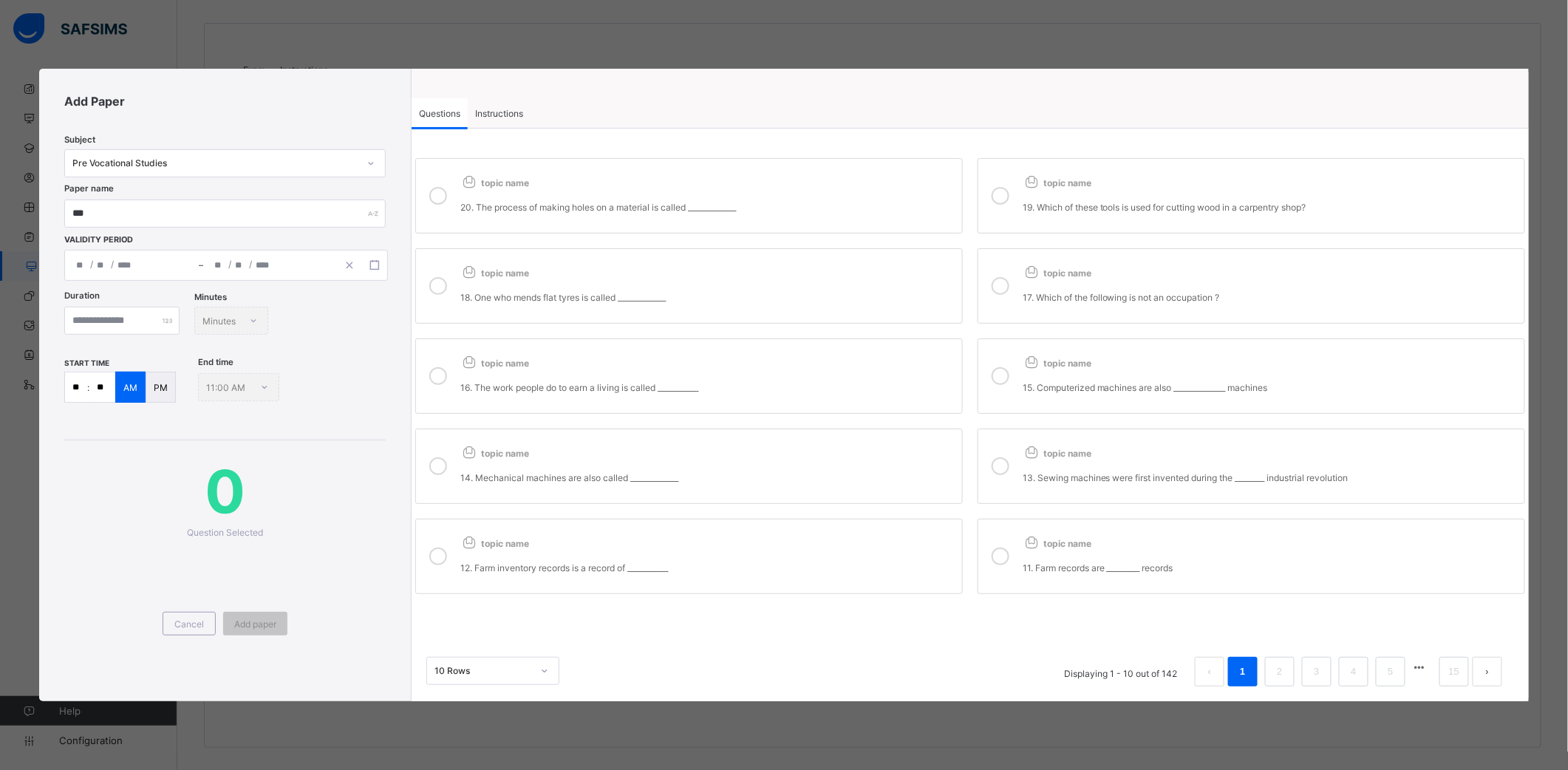 click on "20. The process of making holes on a material is called _____________" at bounding box center [707, 207] 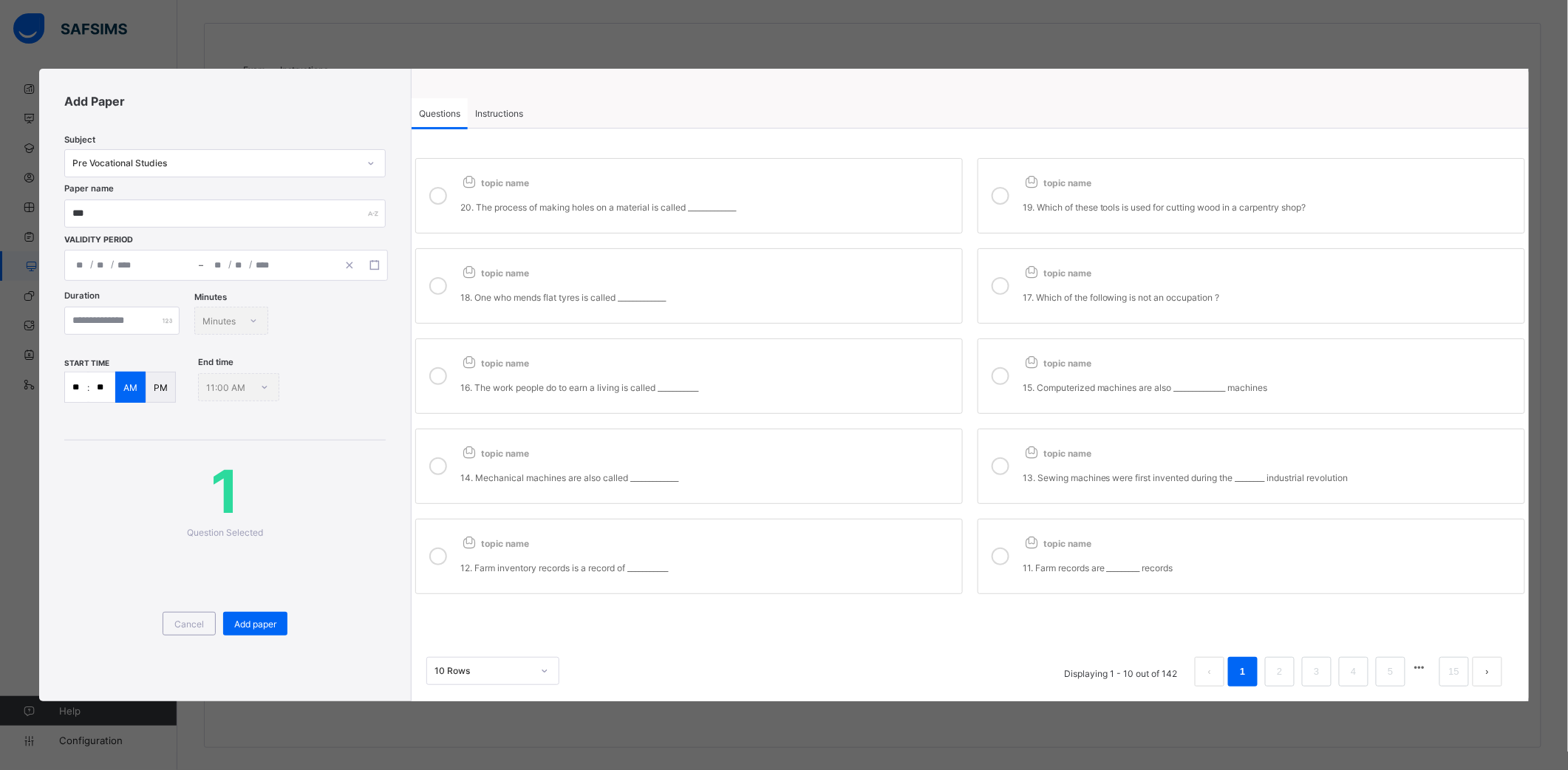 click on "topic name   19. Which of these tools is used for cutting wood in a carpentry shop?" at bounding box center [1251, 196] 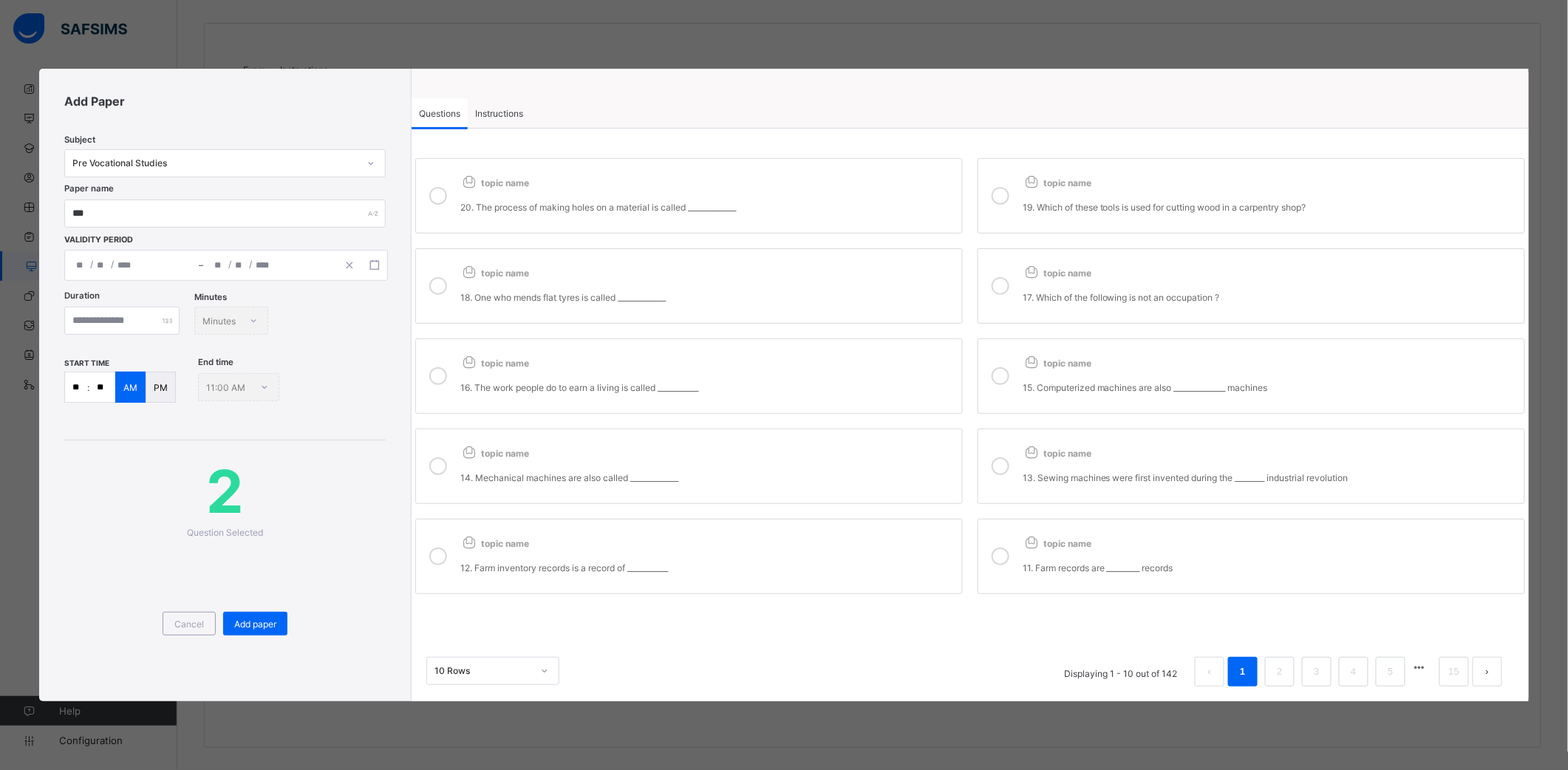 click at bounding box center (1001, 286) 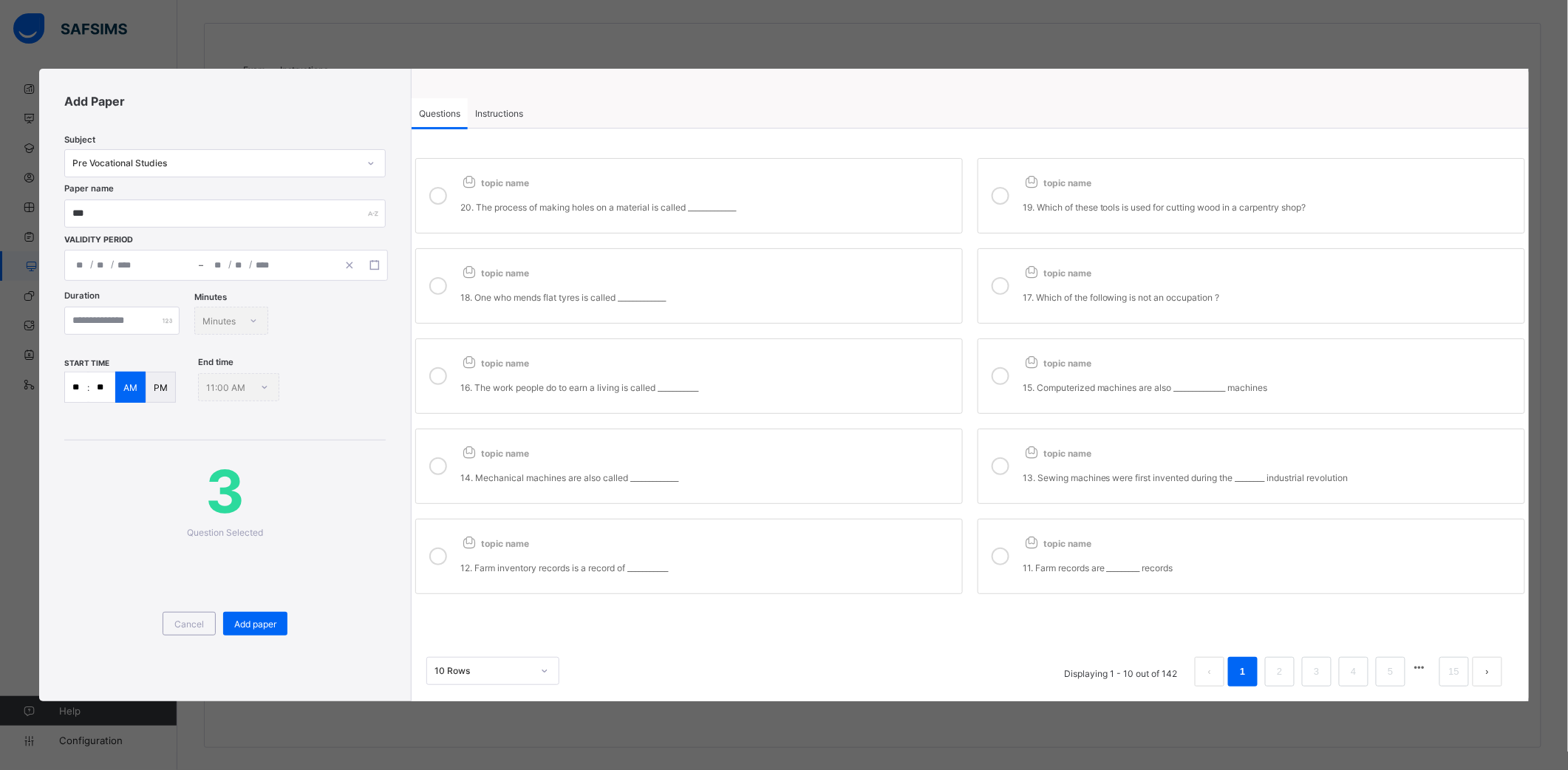 click on "18. One who mends flat tyres is called _____________" at bounding box center [707, 291] 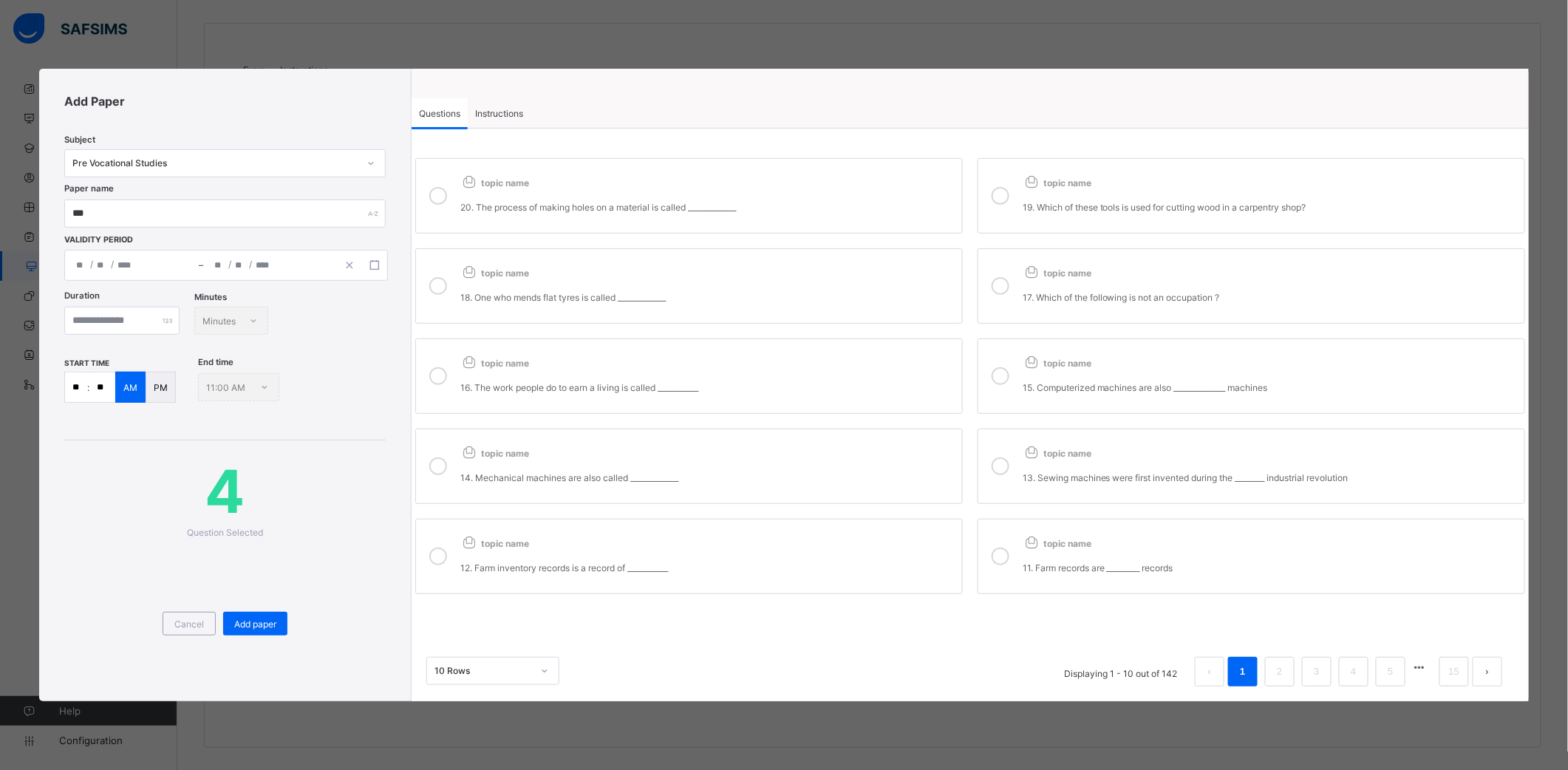 click on "topic name" at bounding box center (707, 360) 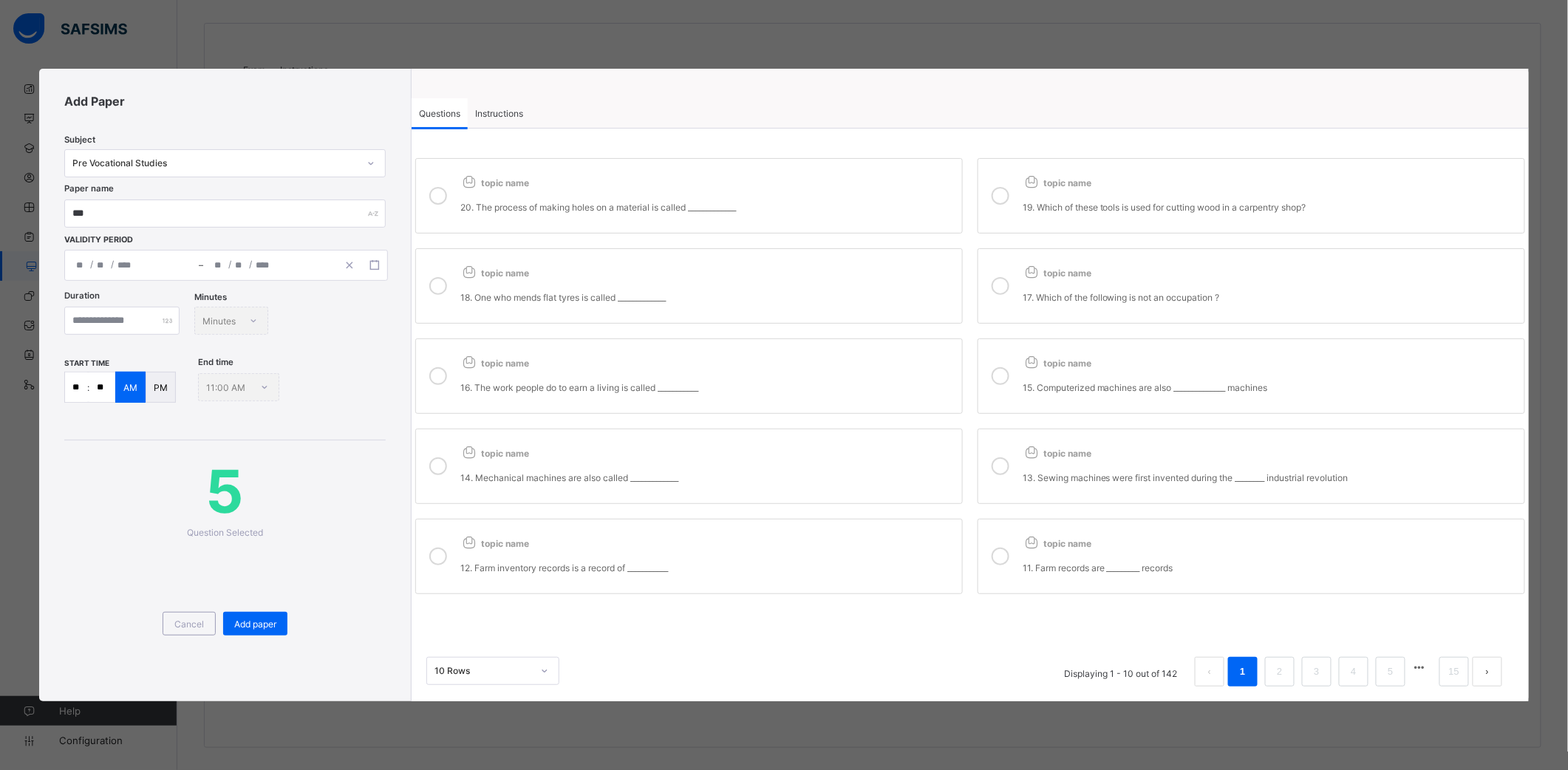 click on "topic name   15. Computerized machines are also ______________ machines" at bounding box center [1251, 376] 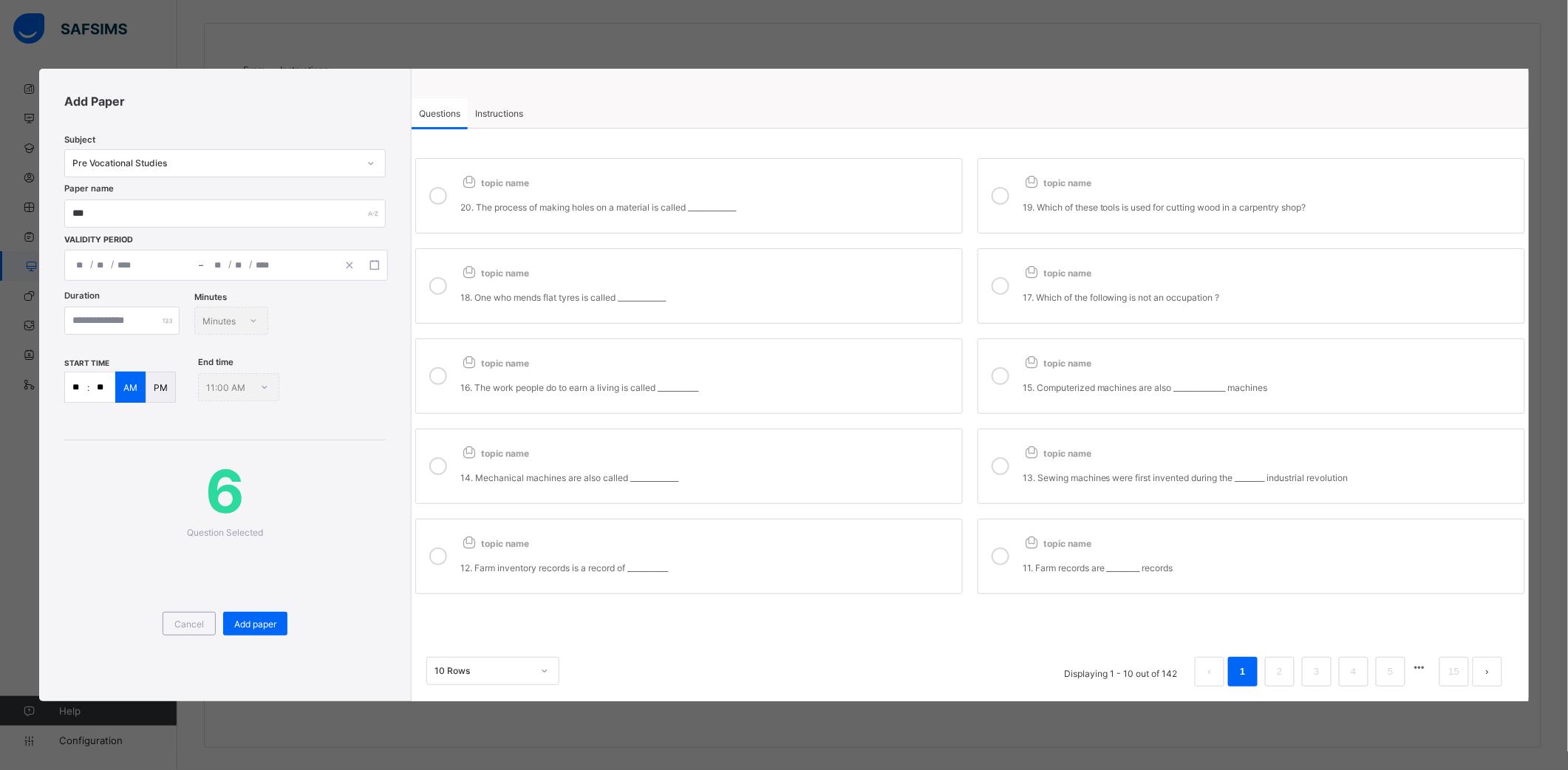 click on "topic name   13. Sewing machines were first invented during the ________ industrial revolution" at bounding box center (1251, 466) 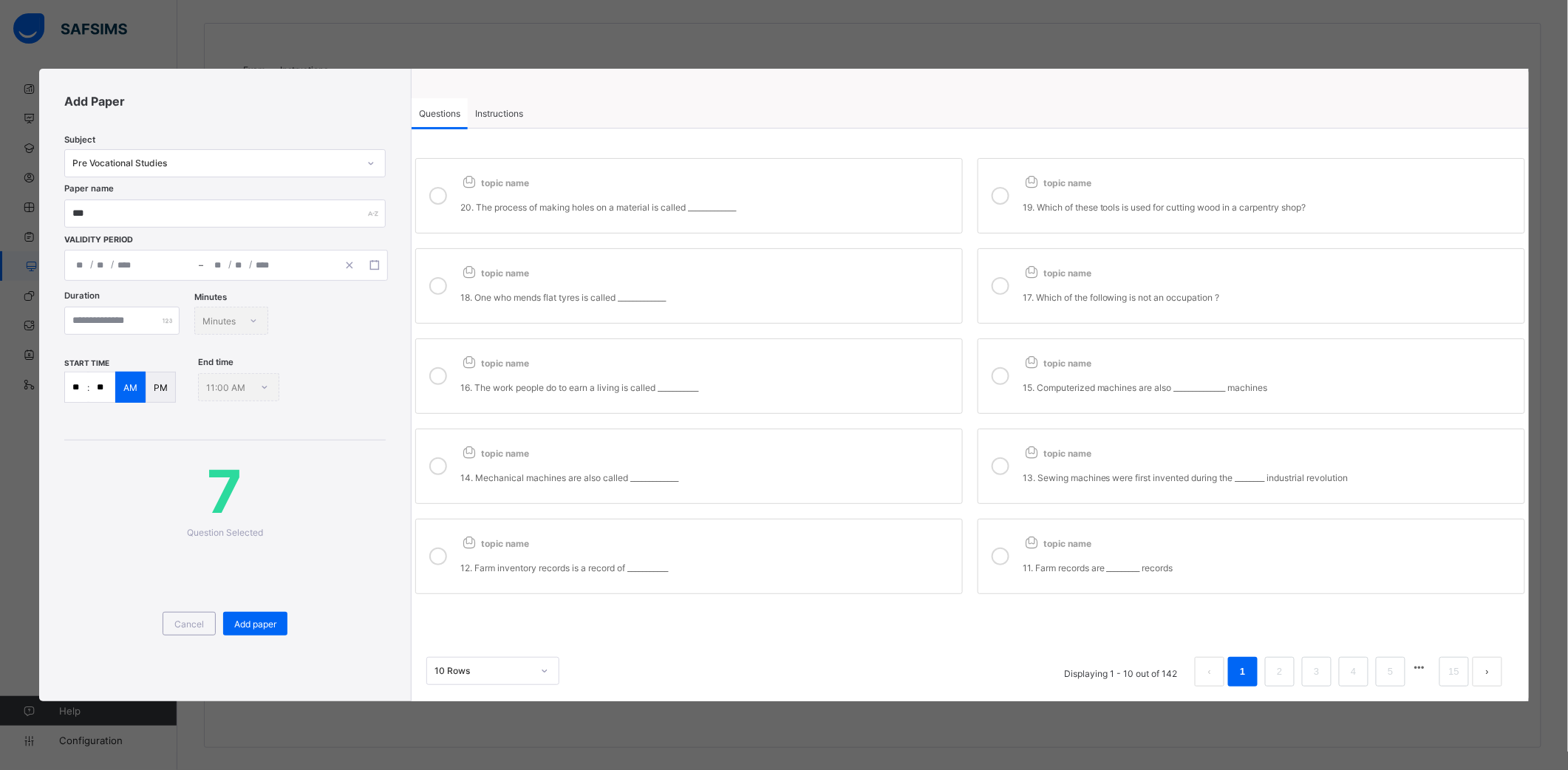 click on "12. Farm inventory records is a record of ___________" at bounding box center (707, 562) 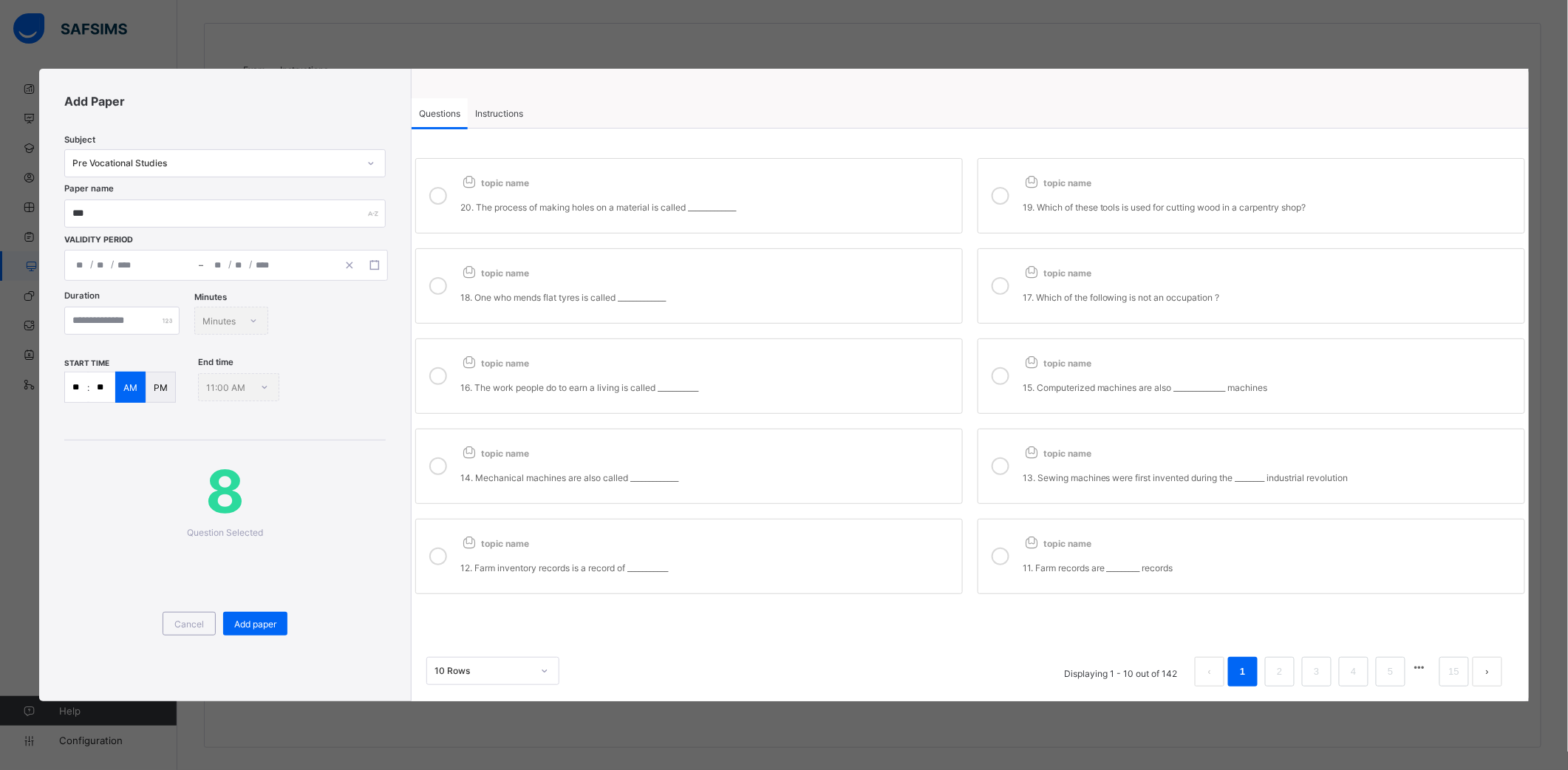 click on "14. Mechanical machines are also called _____________" at bounding box center [707, 471] 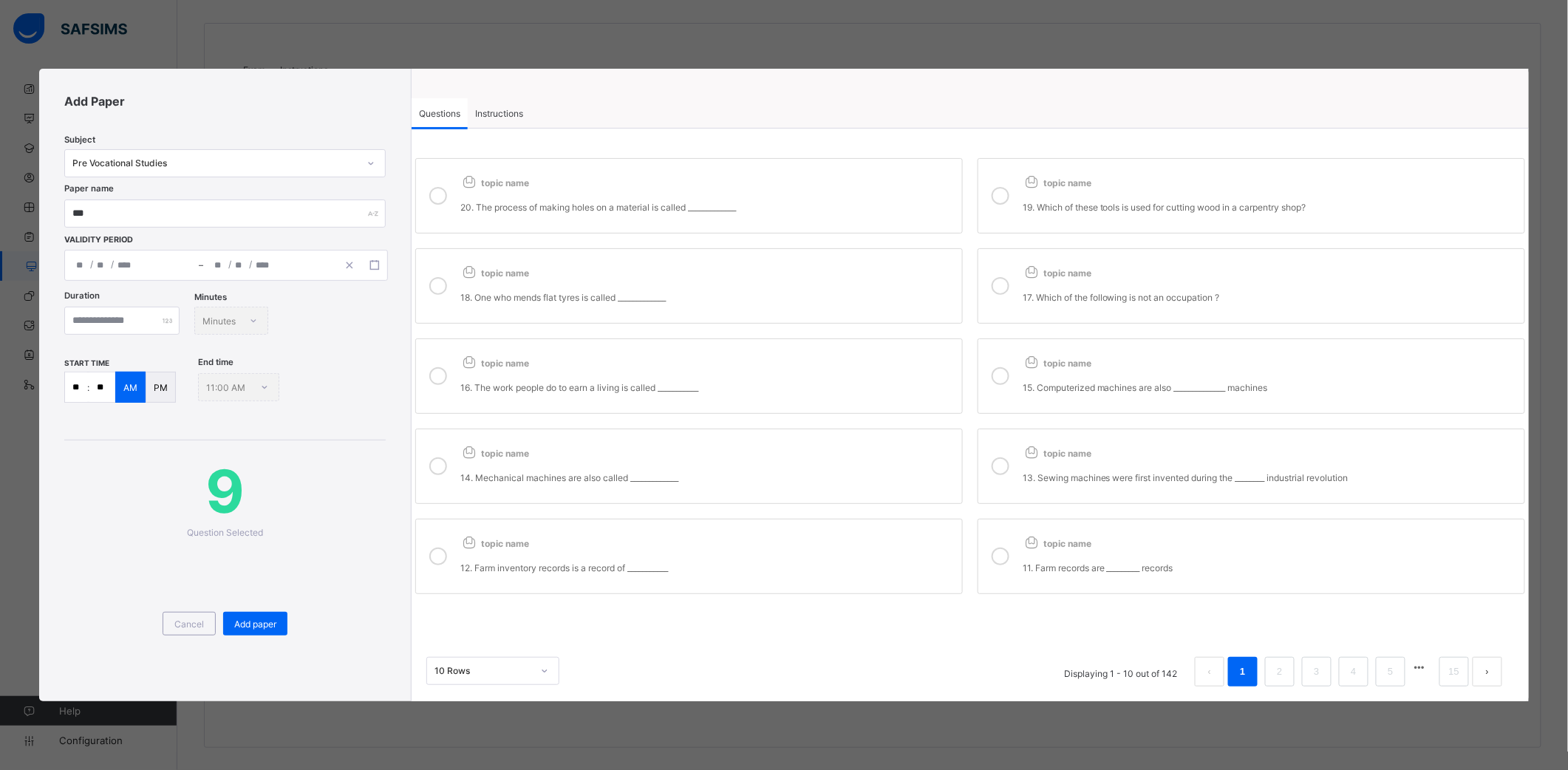 click on "topic name   11. Farm records are _________ records" at bounding box center [1269, 556] 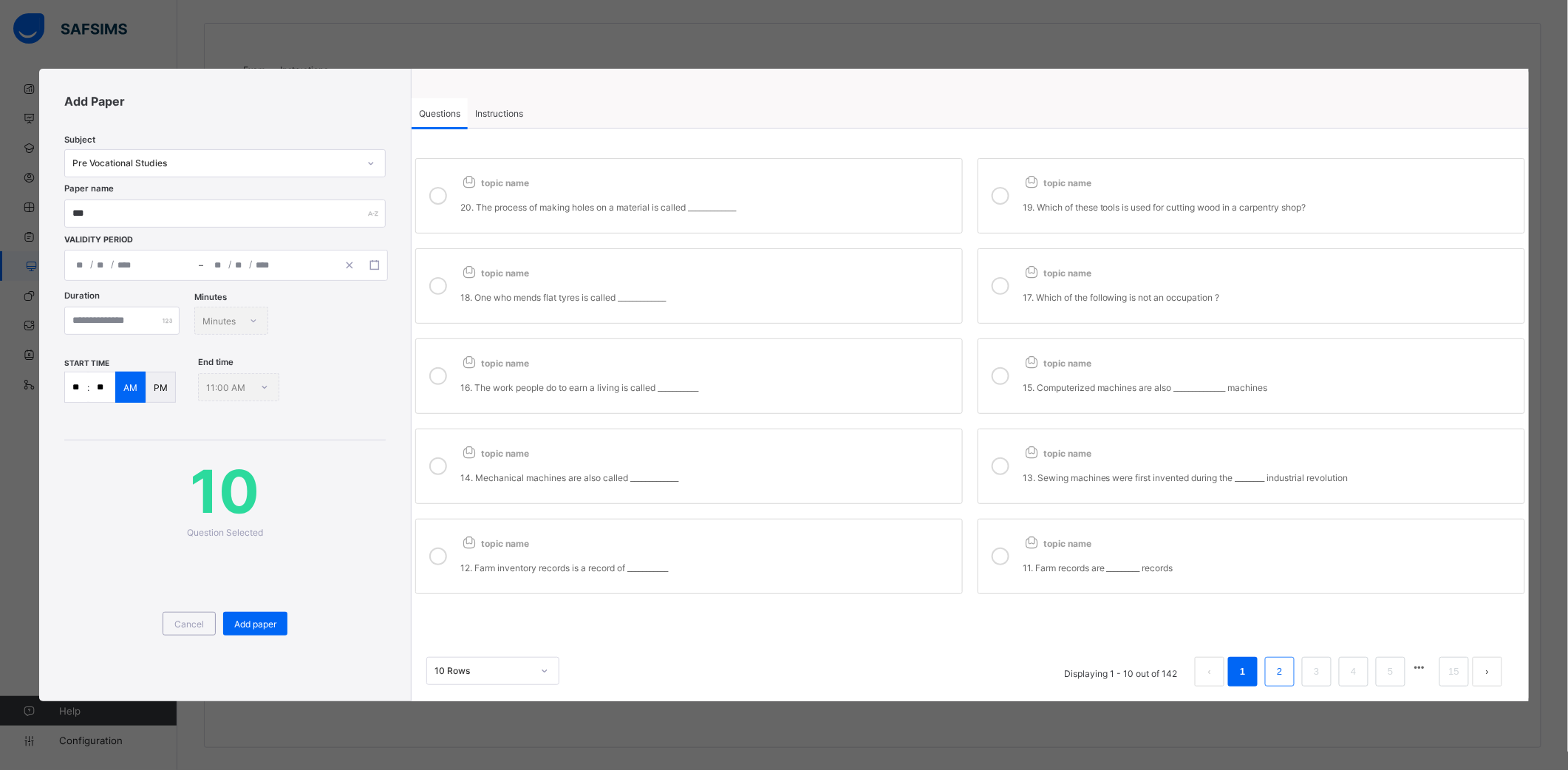 click on "2" at bounding box center [1279, 672] 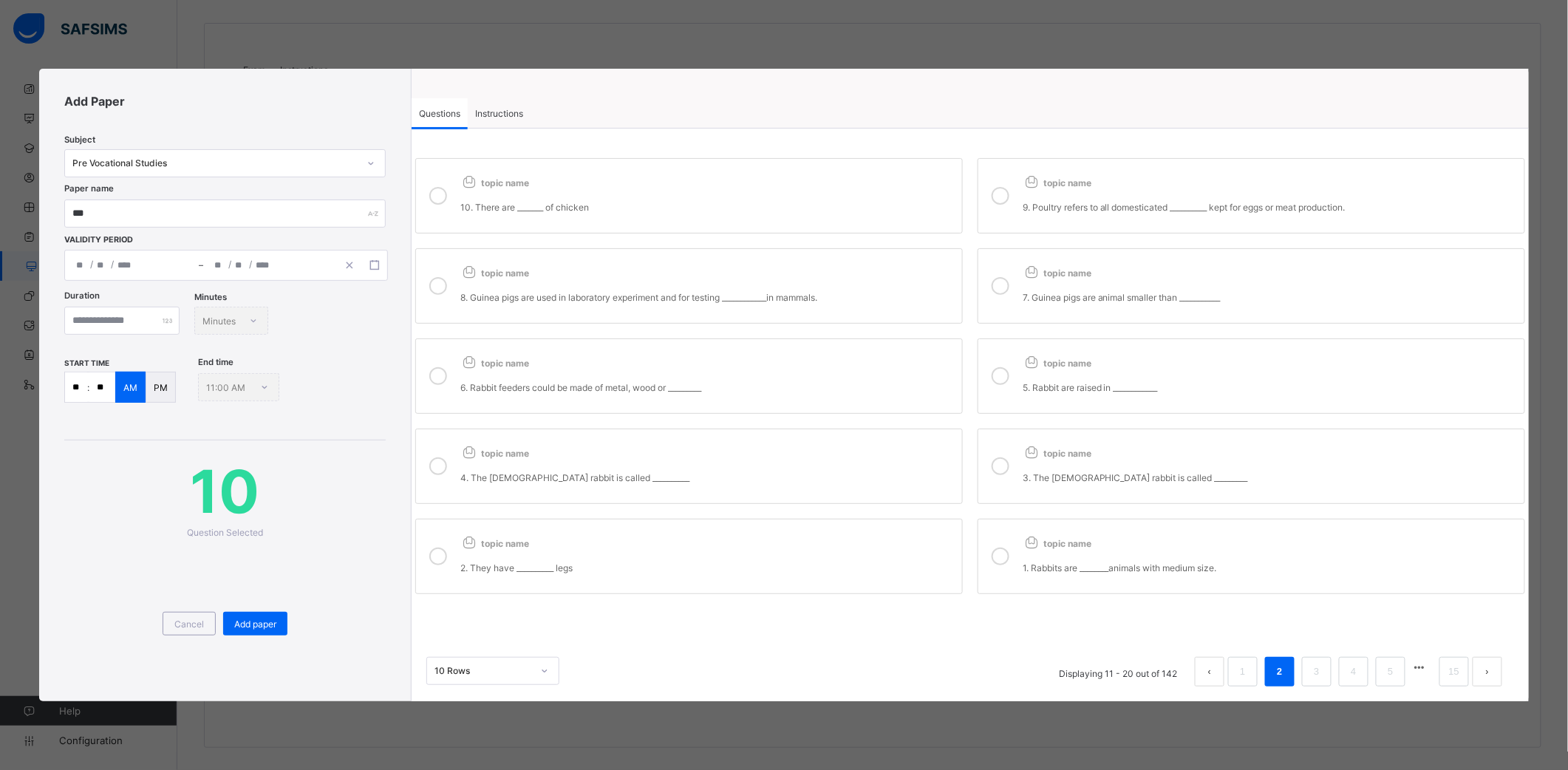click on "1. Rabbits are ________animals with medium size." at bounding box center (1269, 568) 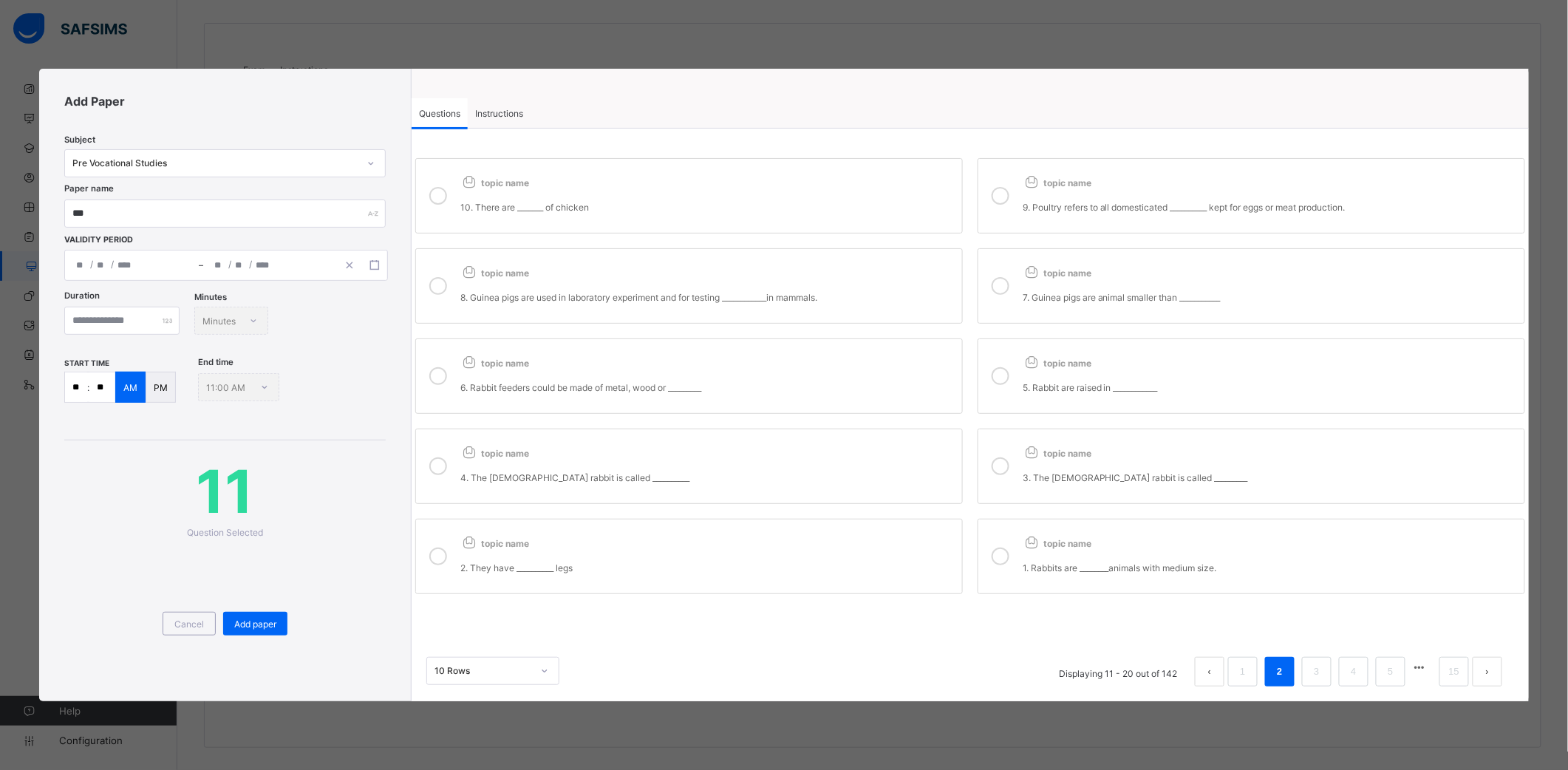 click on "topic name" at bounding box center [1269, 450] 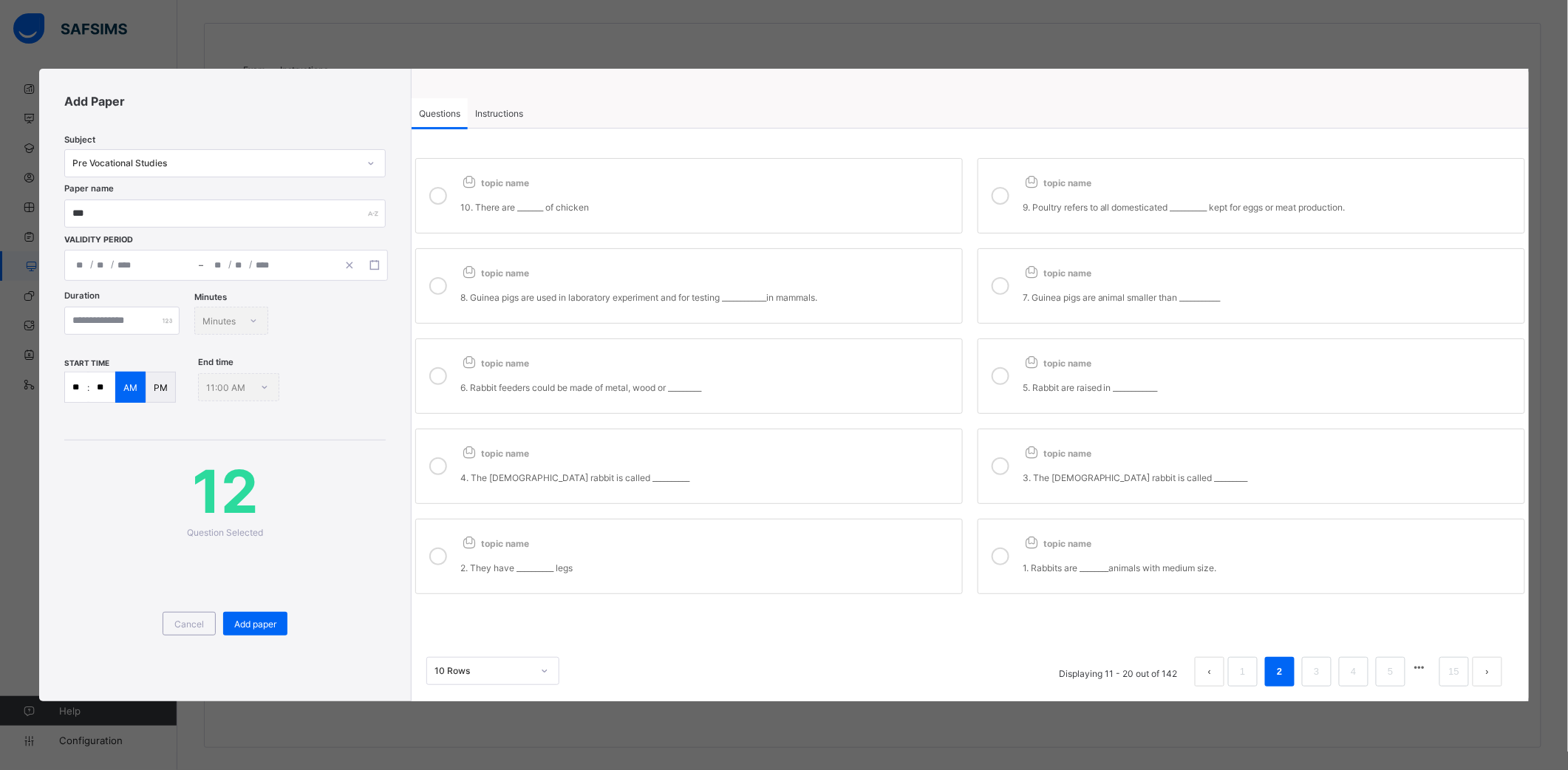 click on "topic name   5. Rabbit are raised in ____________" at bounding box center (1251, 376) 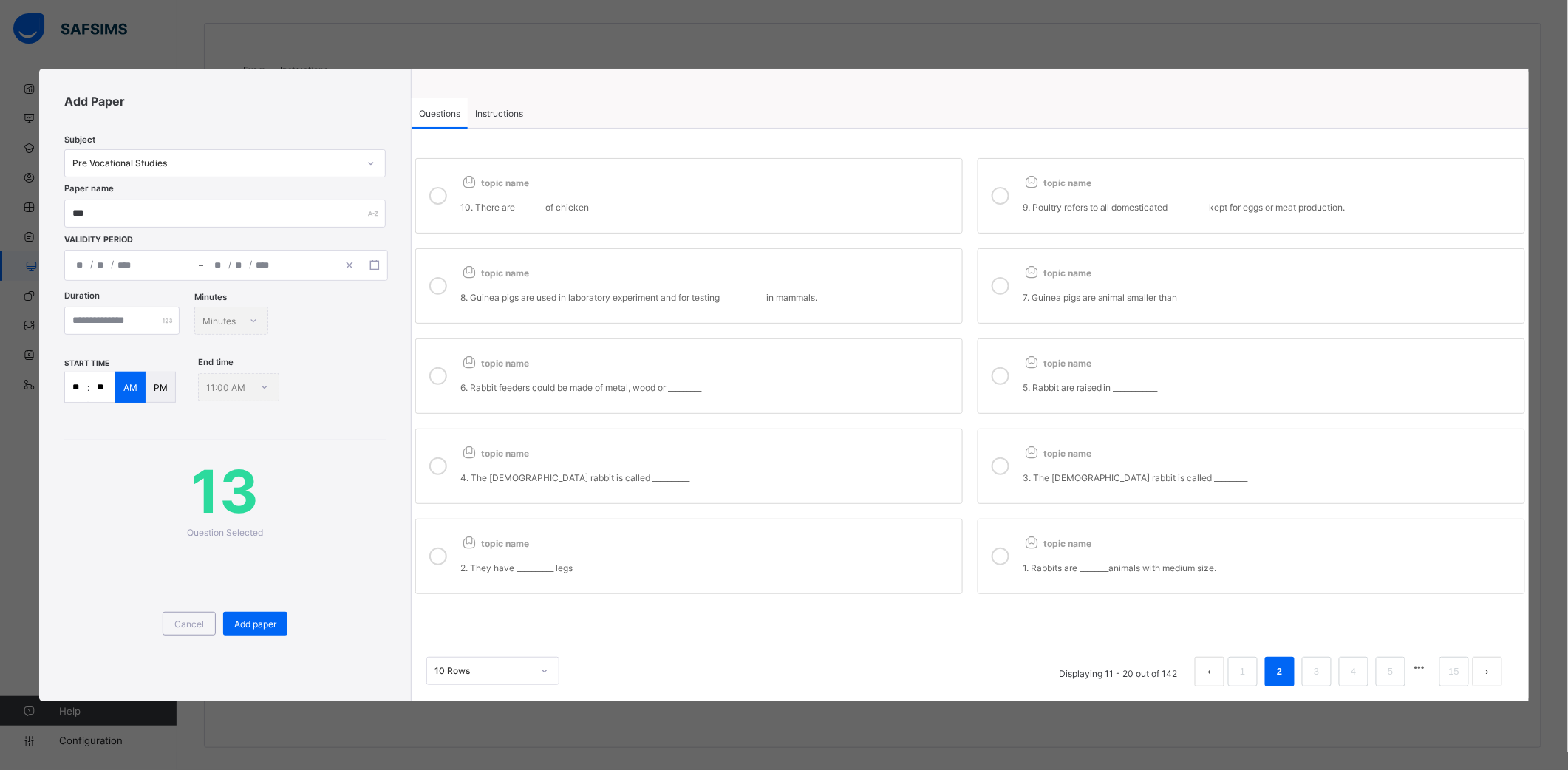 click on "topic name   10. There are _______ of chicken       topic name   9. Poultry refers to all domesticated __________ kept for eggs or meat production.       topic name   8. Guinea pigs are used in laboratory experiment and for testing ____________in mammals.       topic name   7. Guinea pigs are animal smaller than ___________       topic name   6. Rabbit feeders could be made of metal, wood or _________       topic name   5. Rabbit are raised in ____________       topic name   4. The [DEMOGRAPHIC_DATA] rabbit is called __________       topic name   3. The [DEMOGRAPHIC_DATA] rabbit is called _________       topic name   2. They have __________ legs        topic name   1. Rabbits are ________animals with medium size." at bounding box center (970, 376) 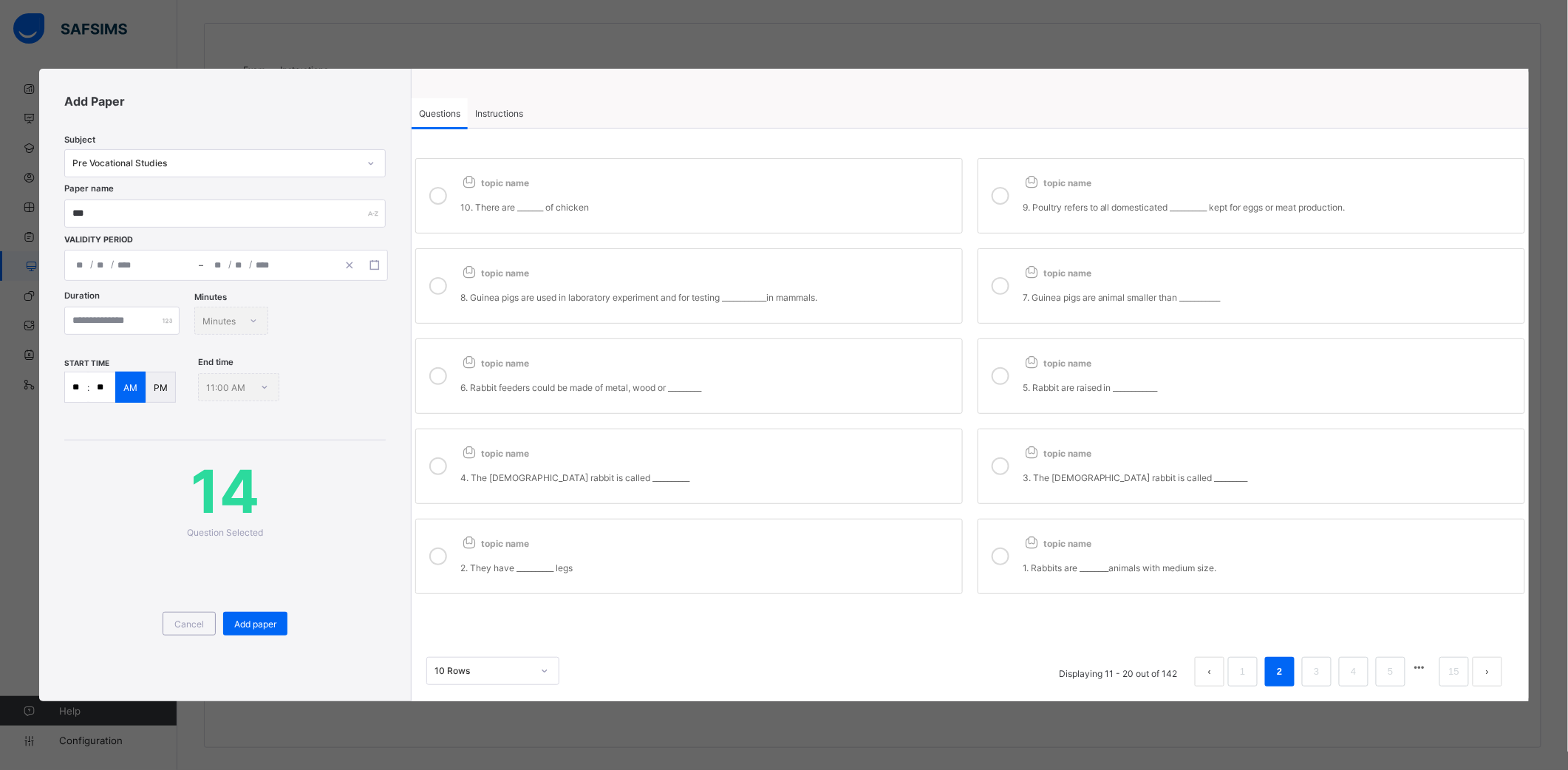 click on "topic name" at bounding box center [1269, 180] 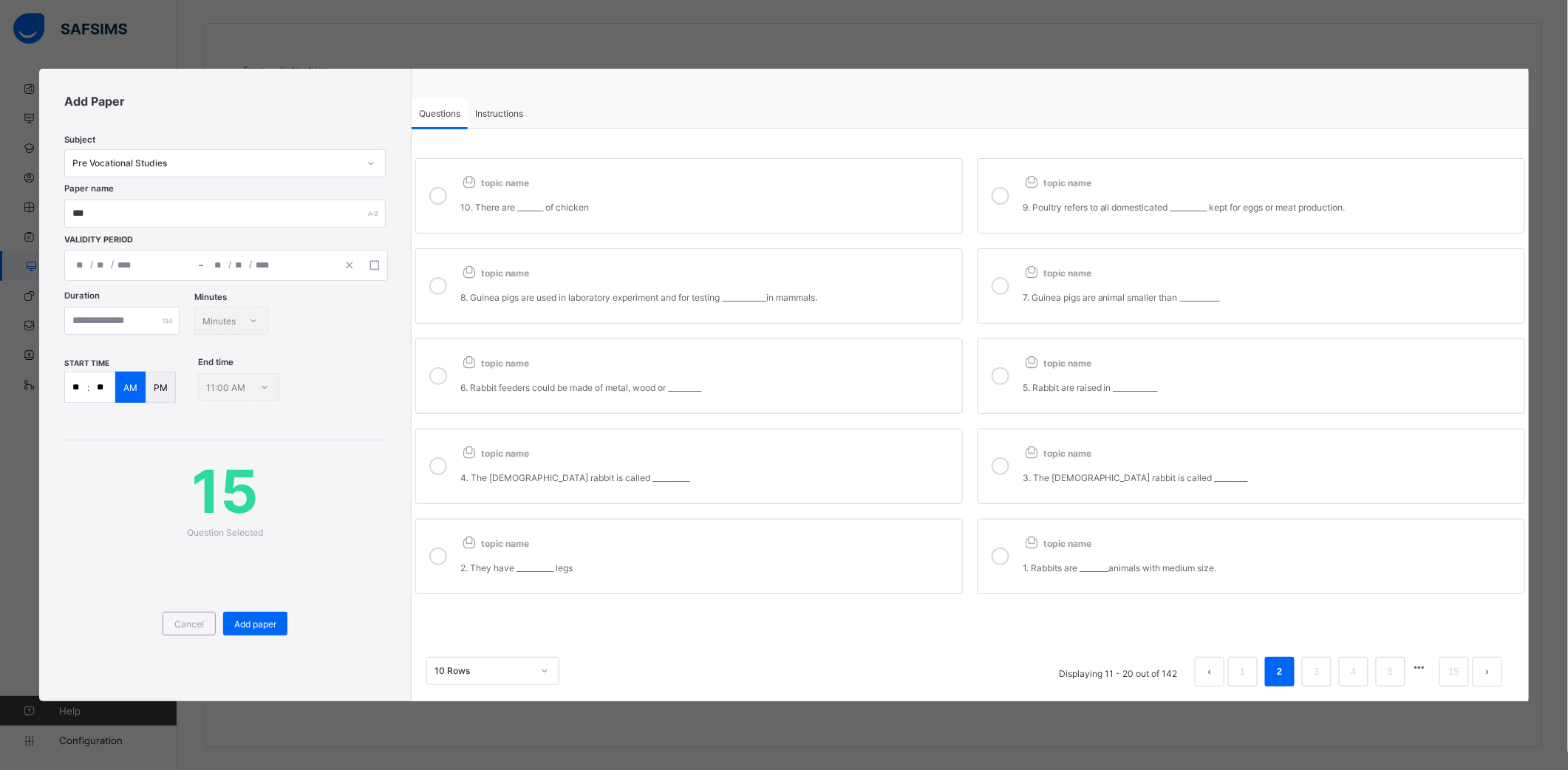 click on "topic name" at bounding box center (707, 180) 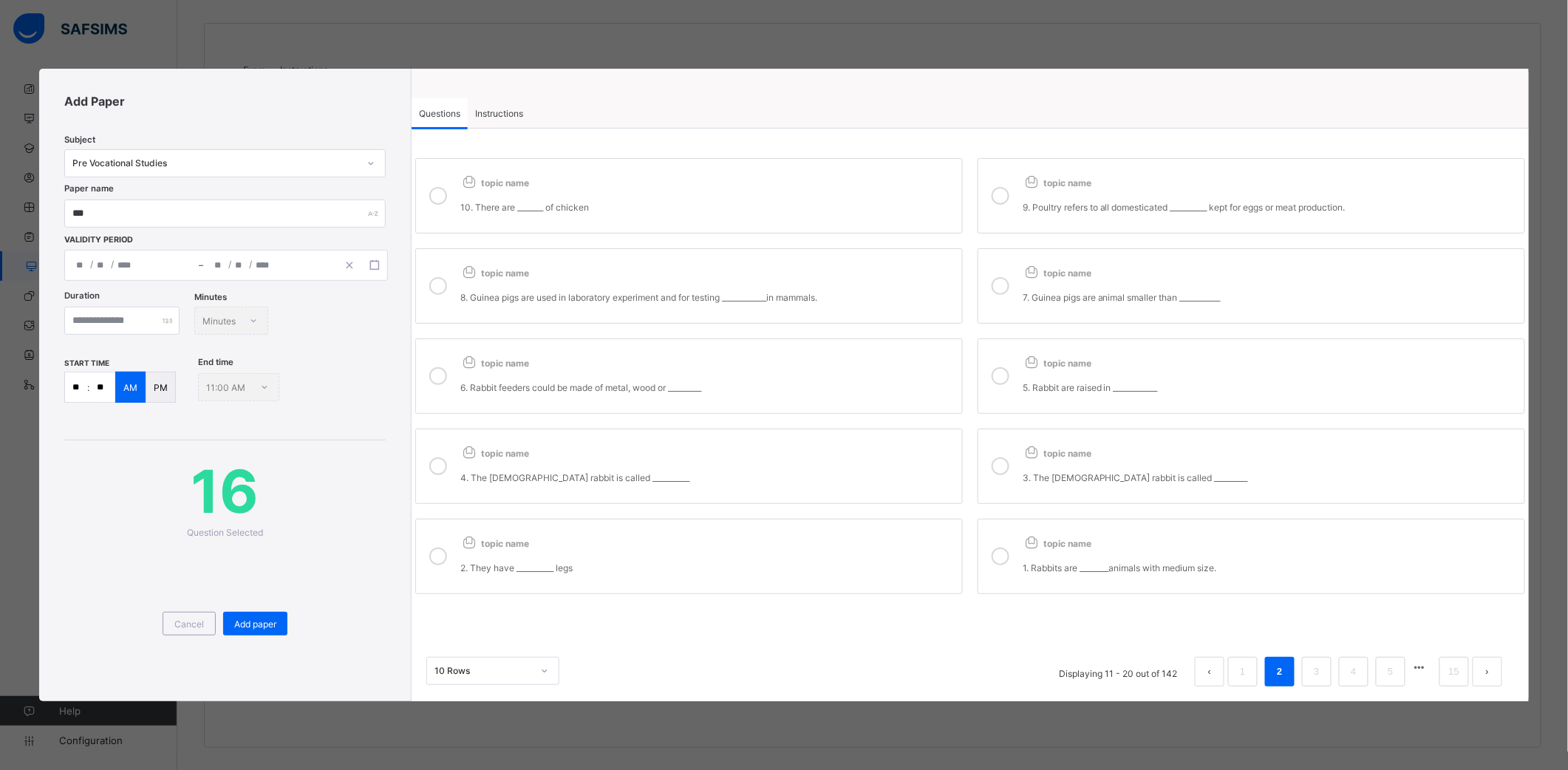 click on "topic name" at bounding box center (707, 270) 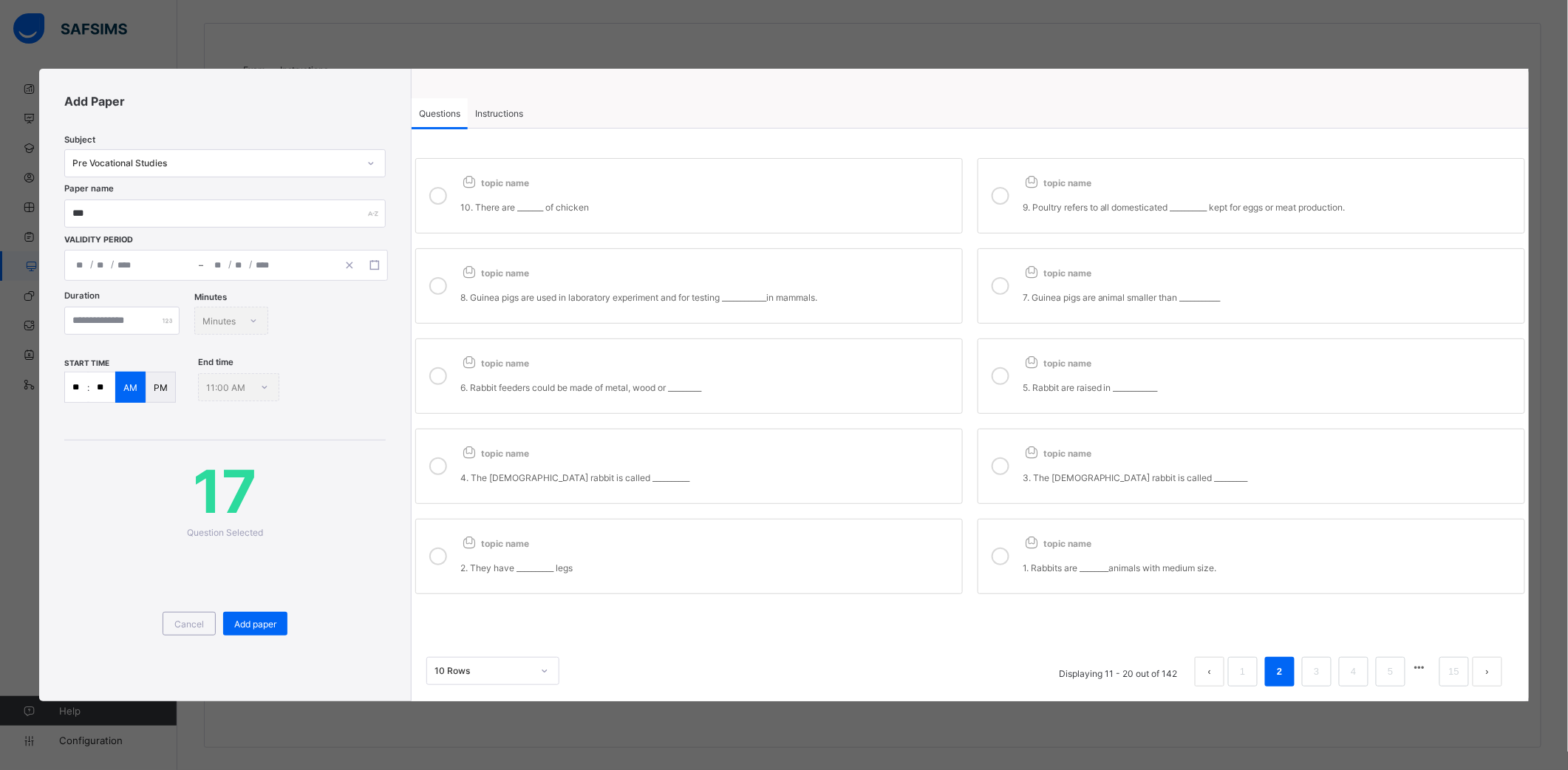 click on "topic name   6. Rabbit feeders could be made of metal, wood or _________" at bounding box center (707, 376) 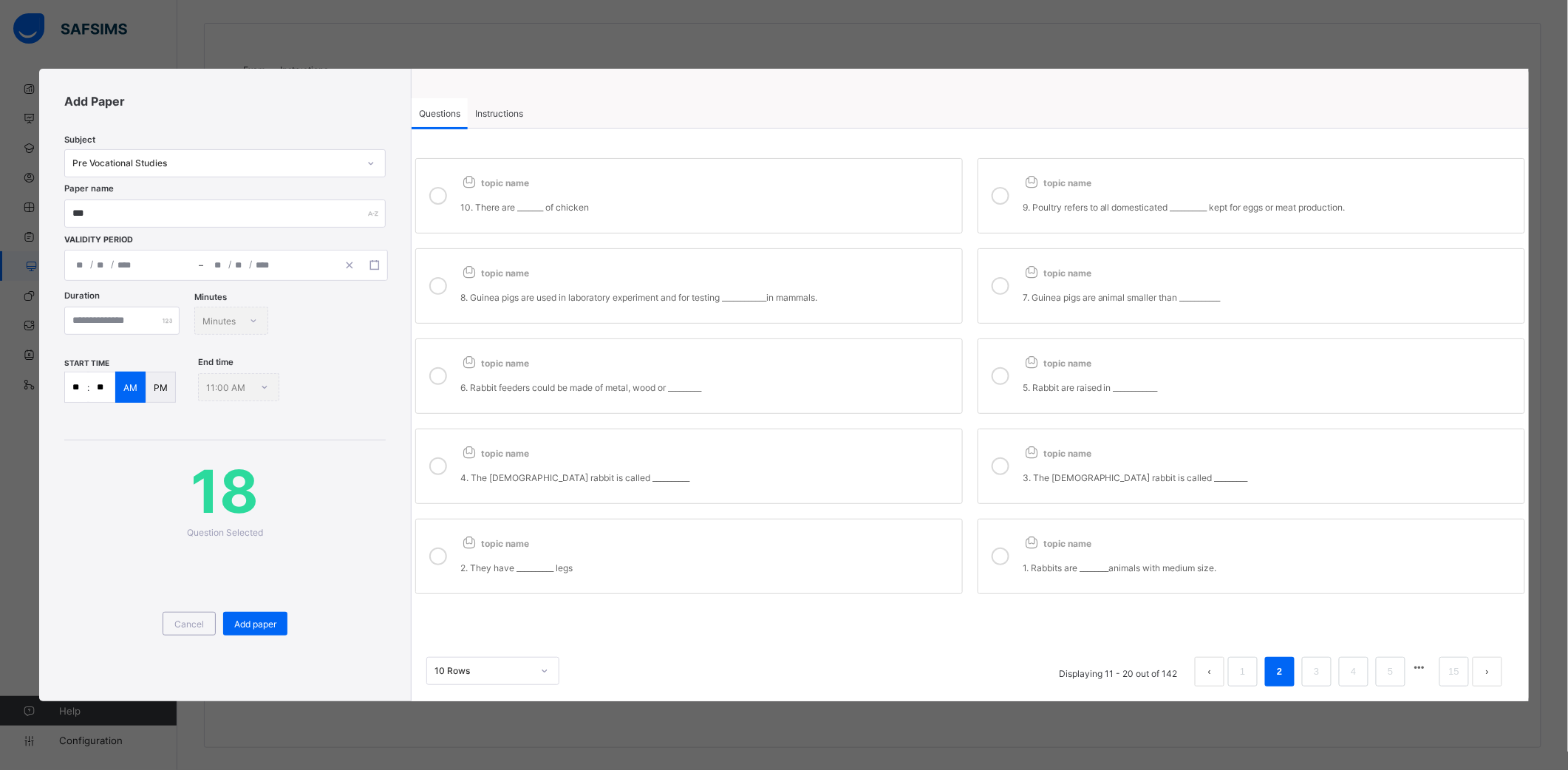 click on "topic name" at bounding box center [707, 450] 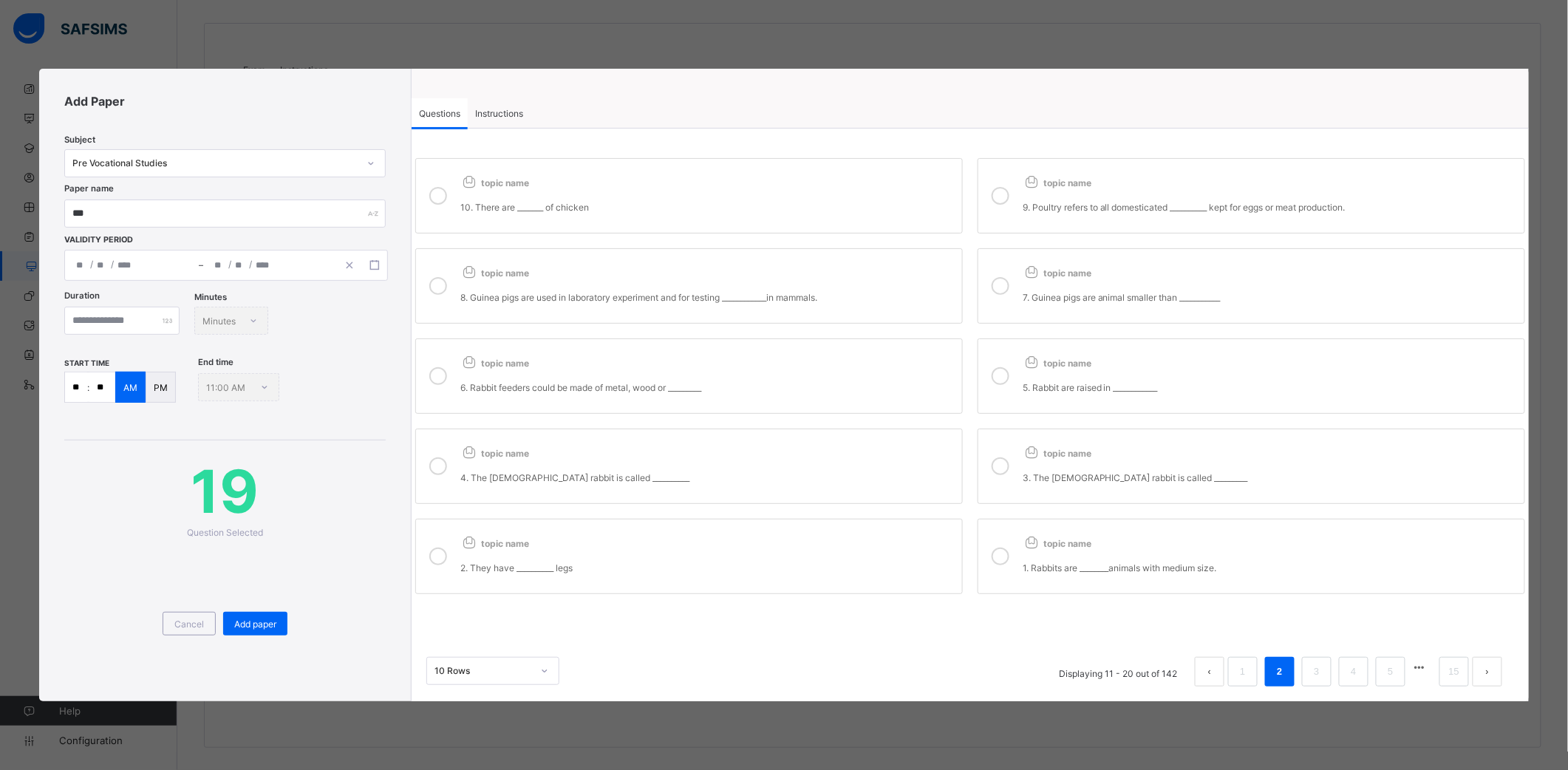click on "2. They have __________ legs" at bounding box center (707, 562) 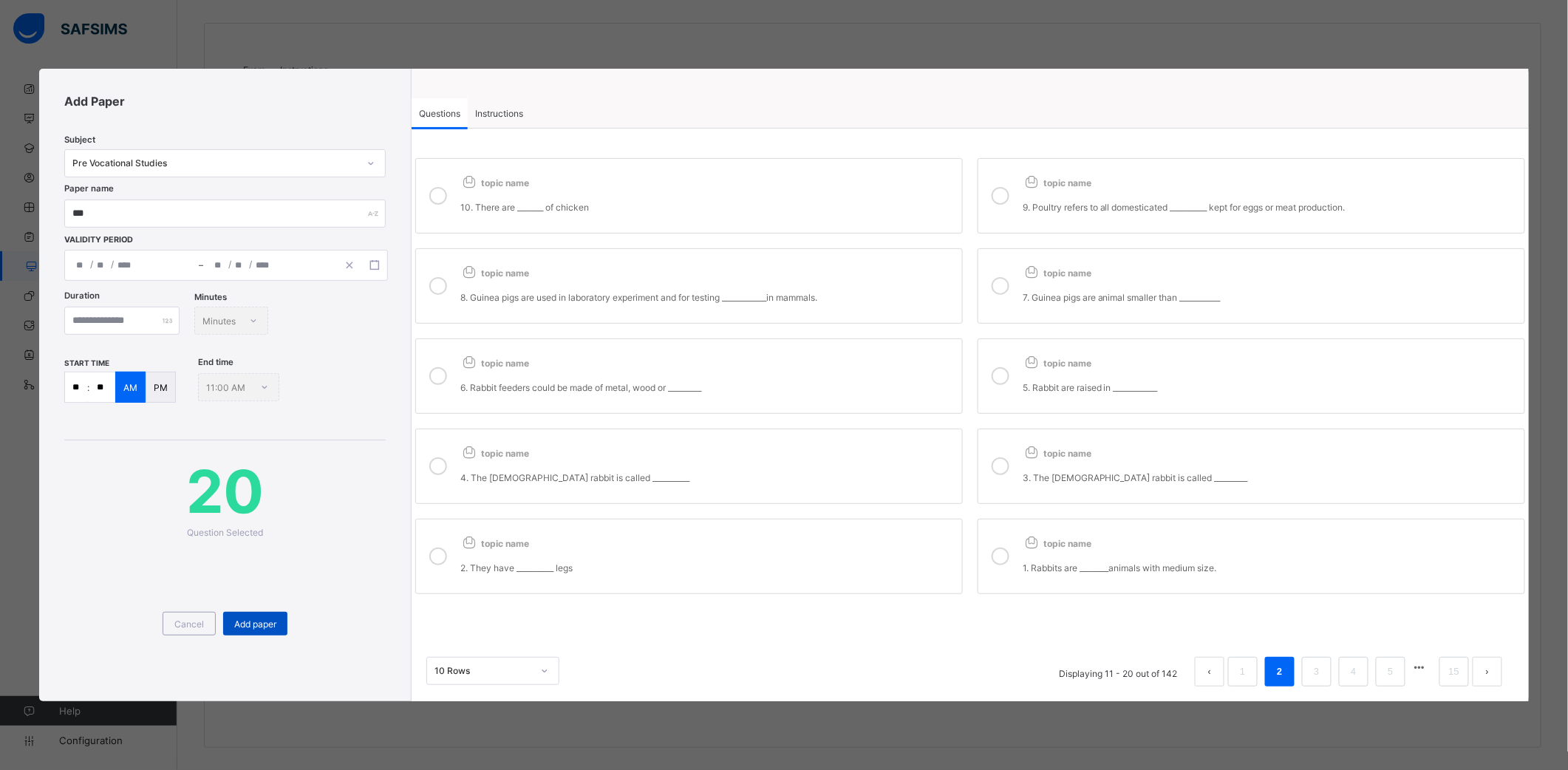 click on "Add paper" at bounding box center [255, 624] 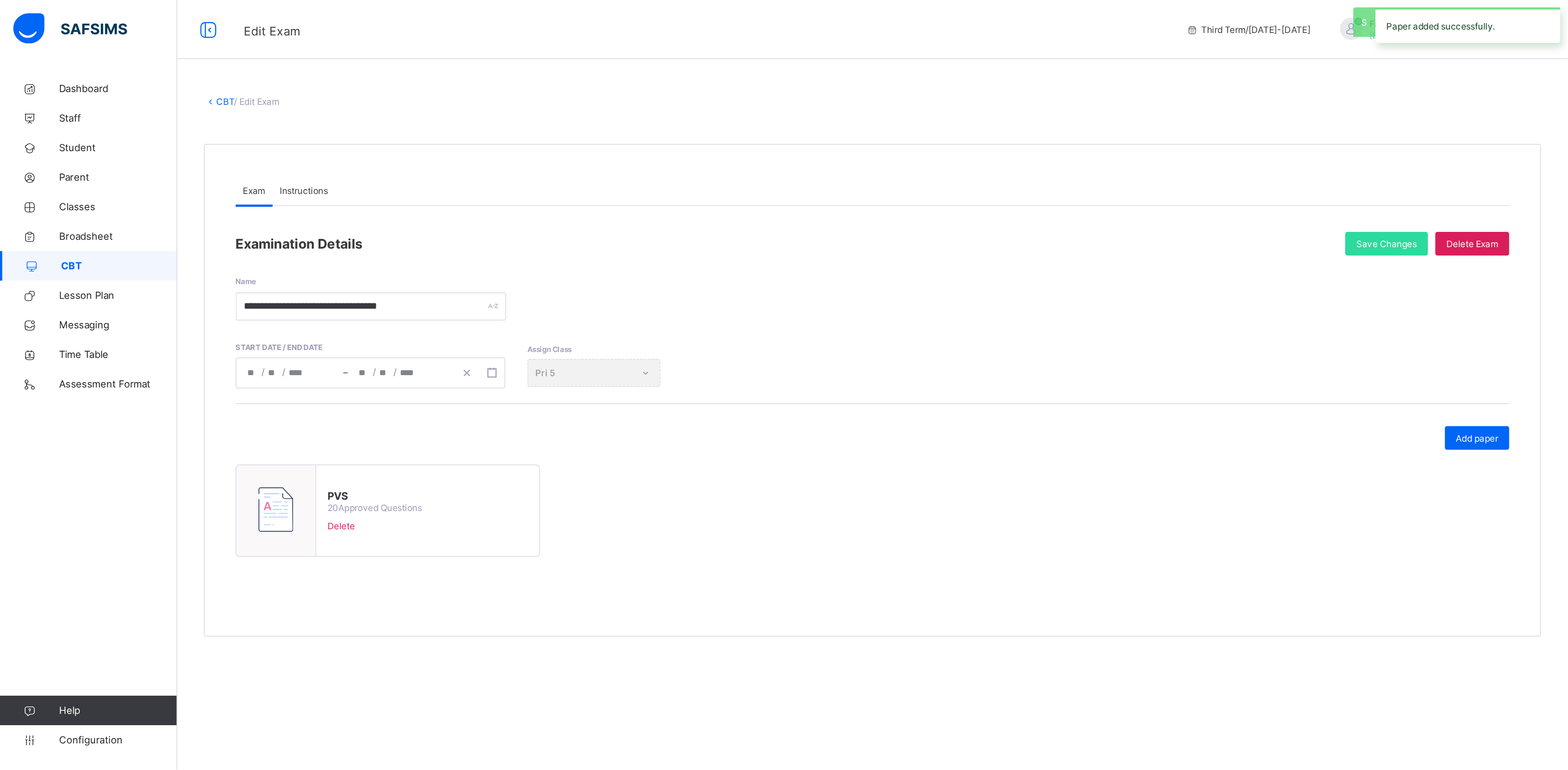 scroll, scrollTop: 0, scrollLeft: 0, axis: both 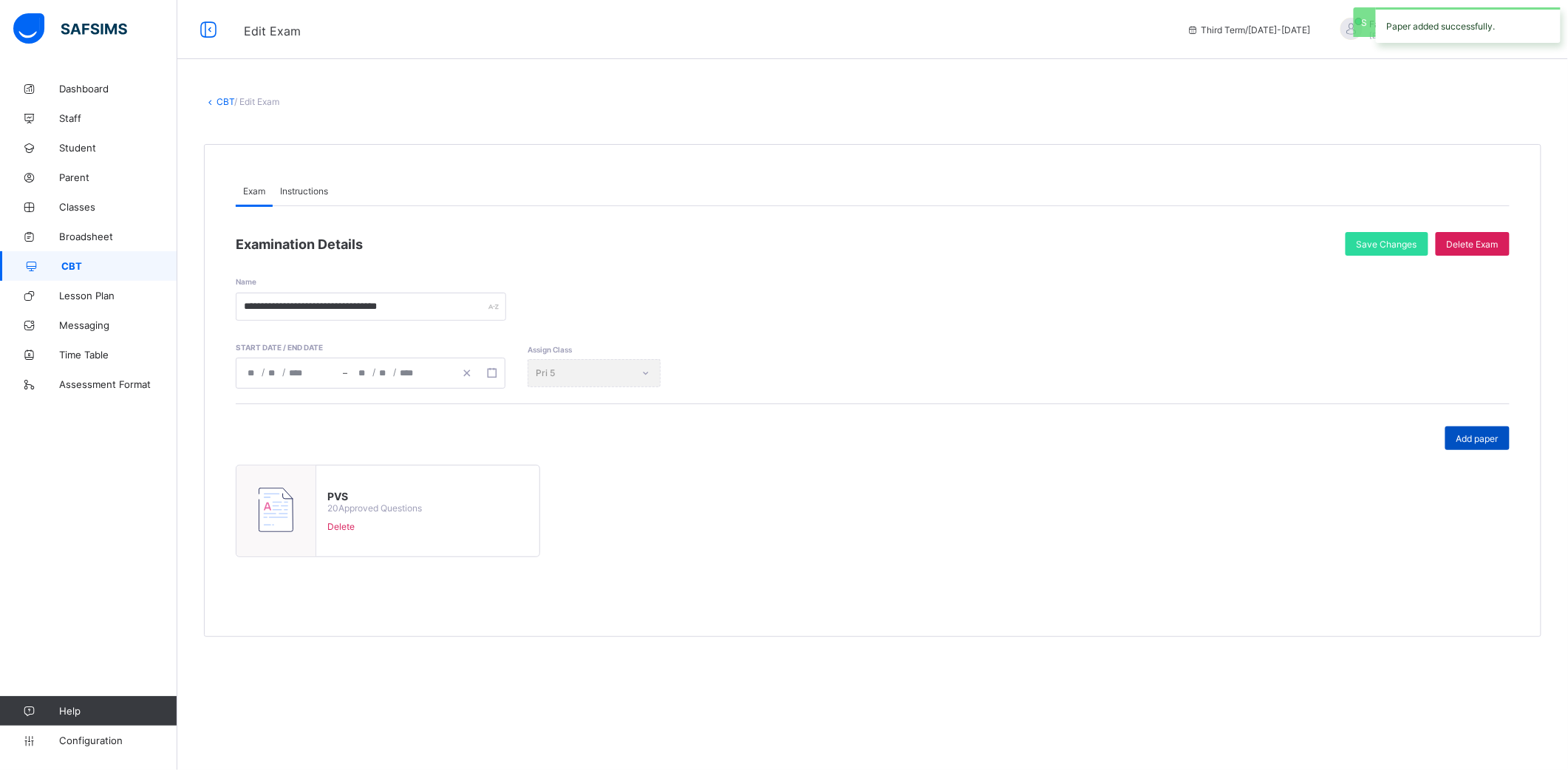click on "Add paper" at bounding box center [1477, 438] 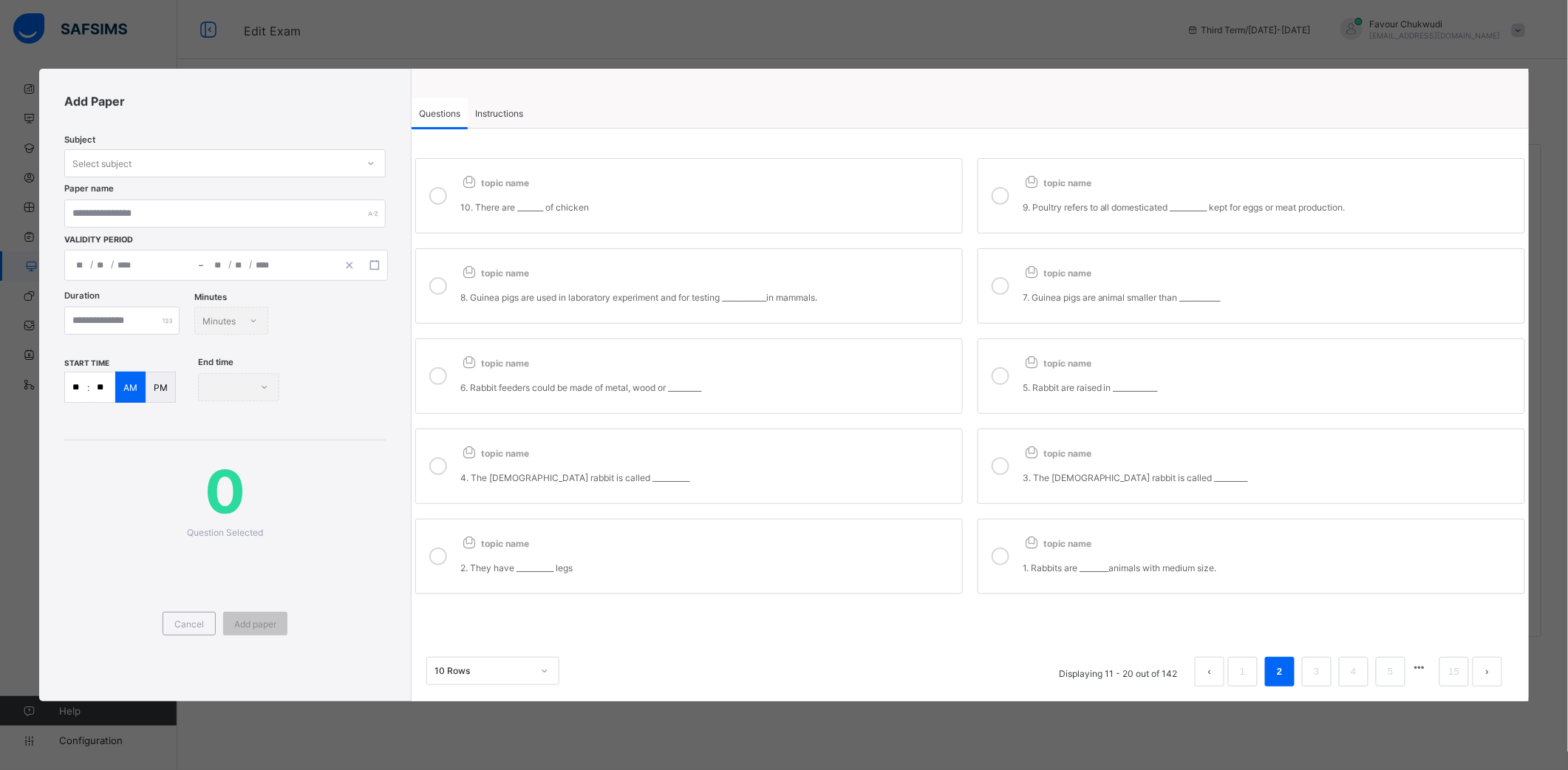 click on "Instructions" at bounding box center [499, 113] 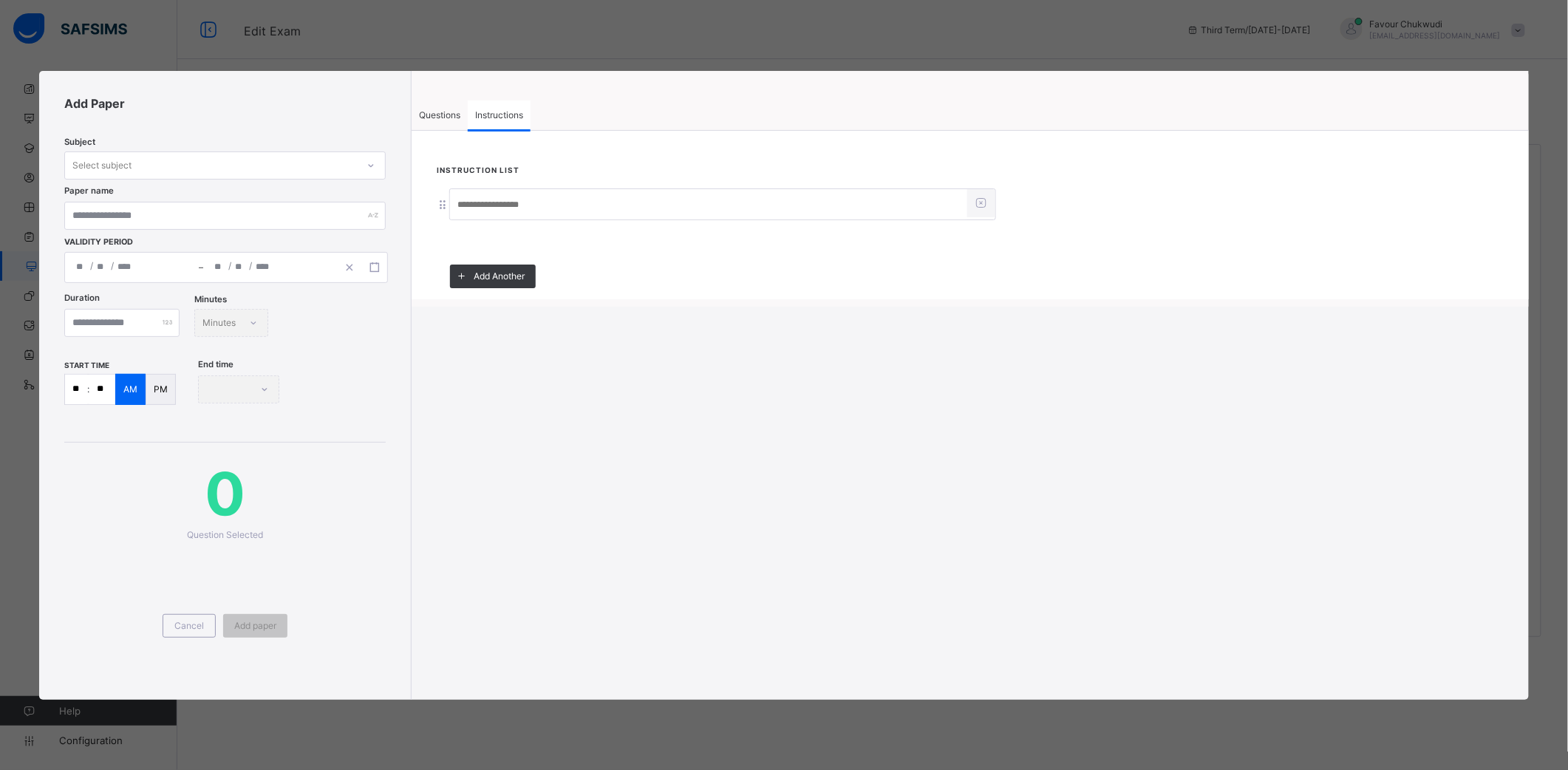 click at bounding box center [709, 205] 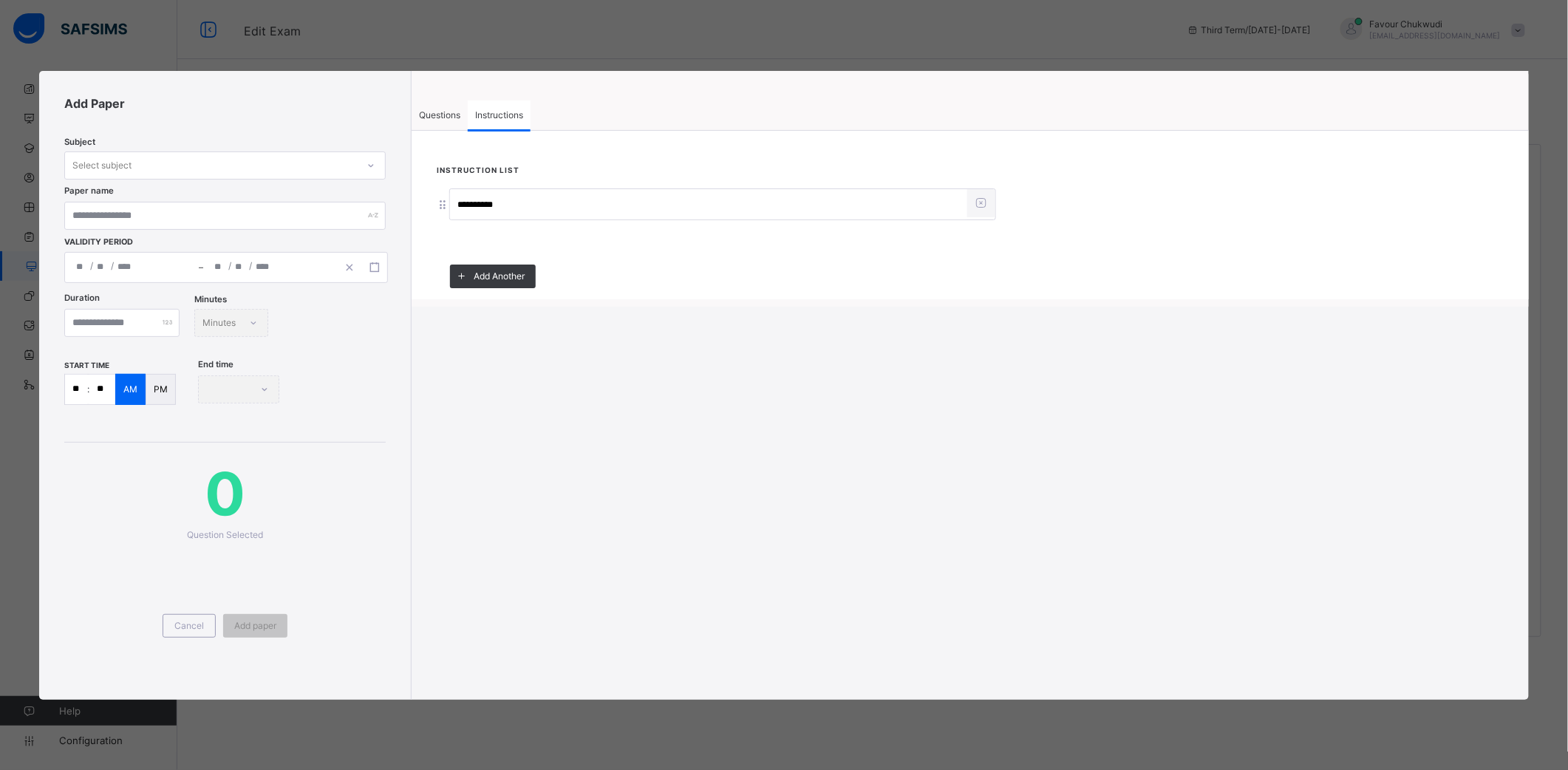 type on "**********" 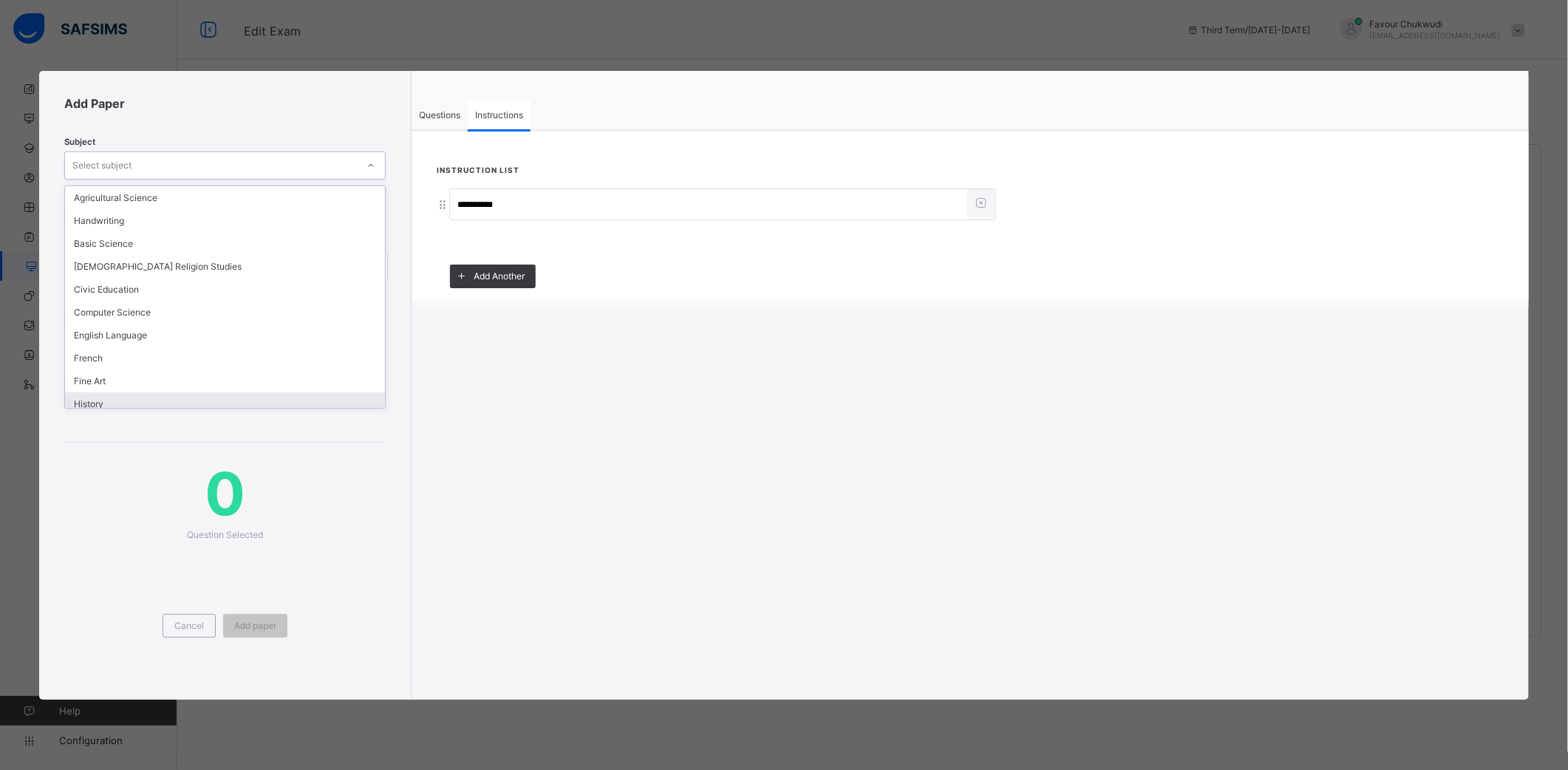 click on "History" at bounding box center [225, 403] 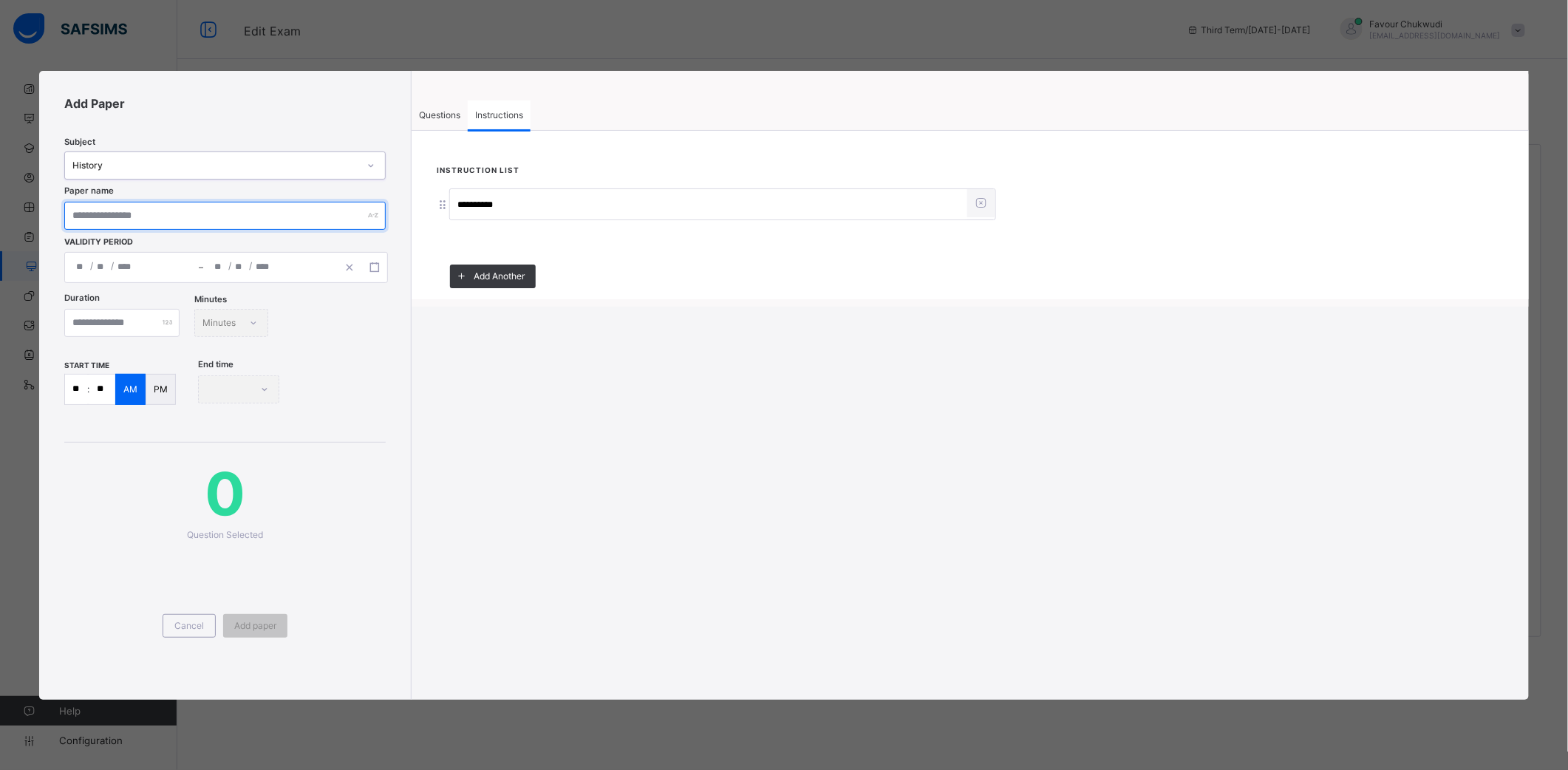 click at bounding box center (225, 216) 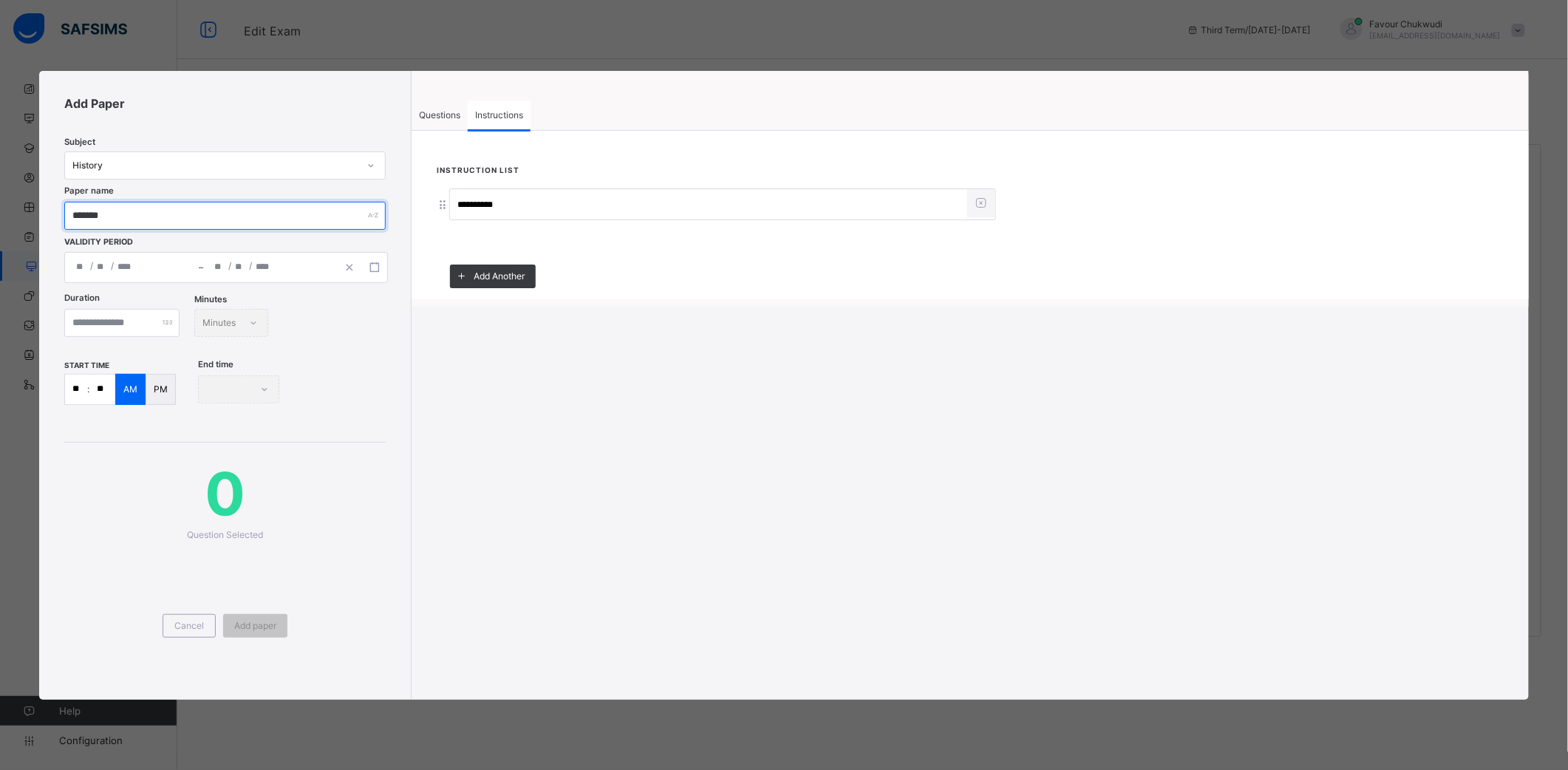 type on "*******" 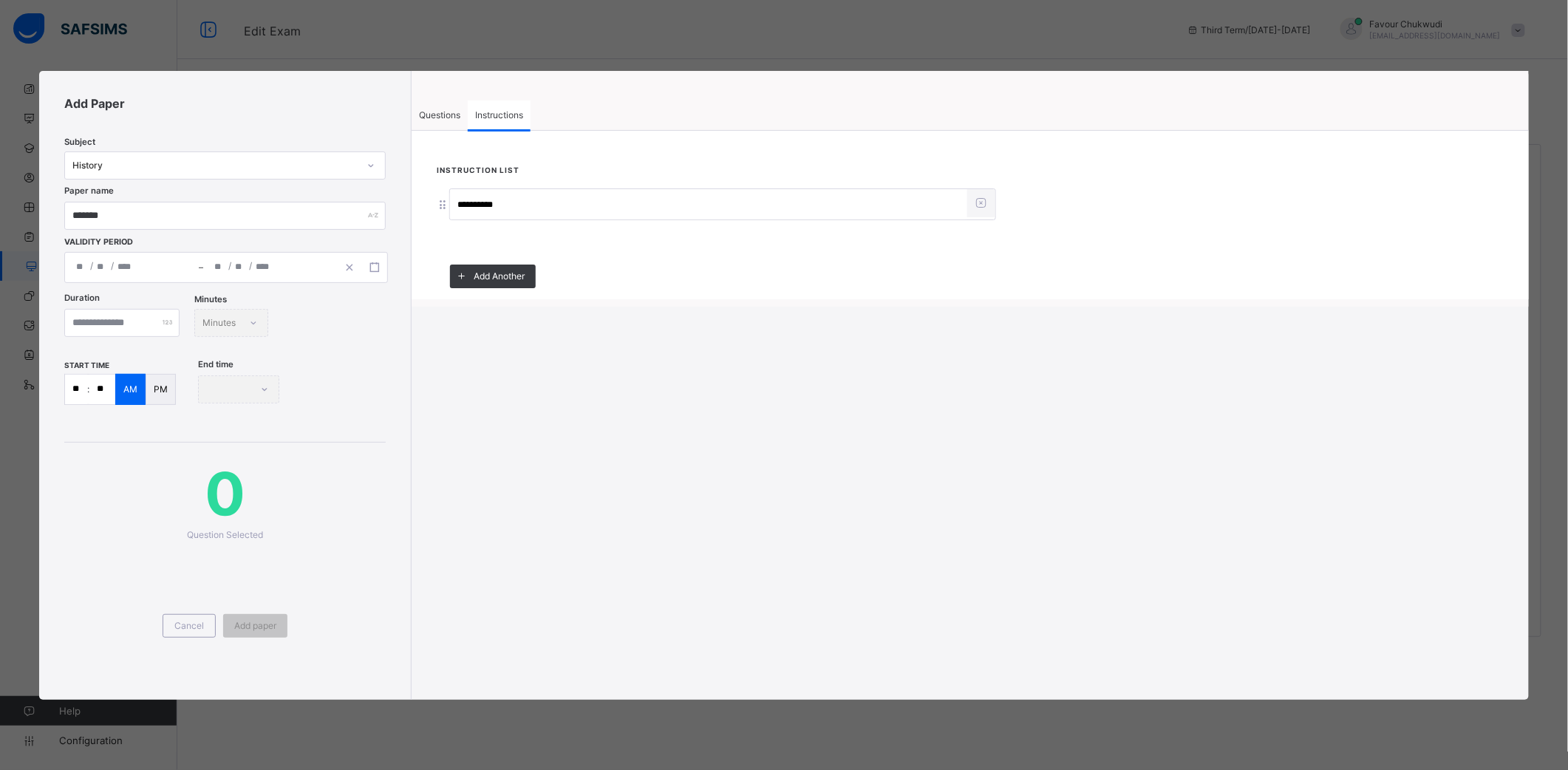 click on "/ / – / / « ‹ [DATE] › » Mon Tue Wed Thu Fri Sat Sun 30 1 2 3 4 5 6 7 8 9 10 11 12 13 14 15 16 17 18 19 20 21 22 23 24 25 26 27 28 29 30 31 1 2 3" at bounding box center [226, 268] 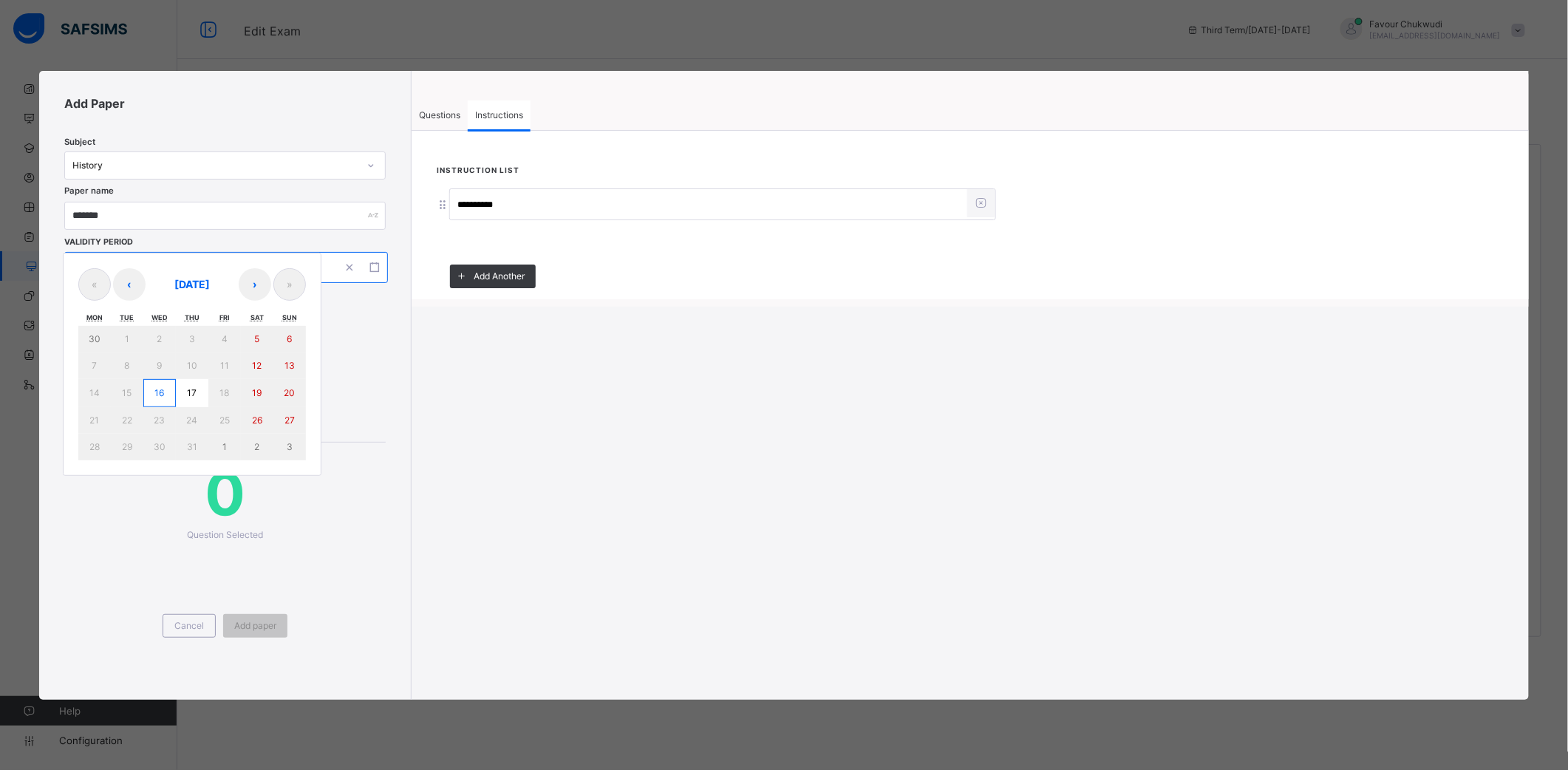 click on "16" at bounding box center [160, 393] 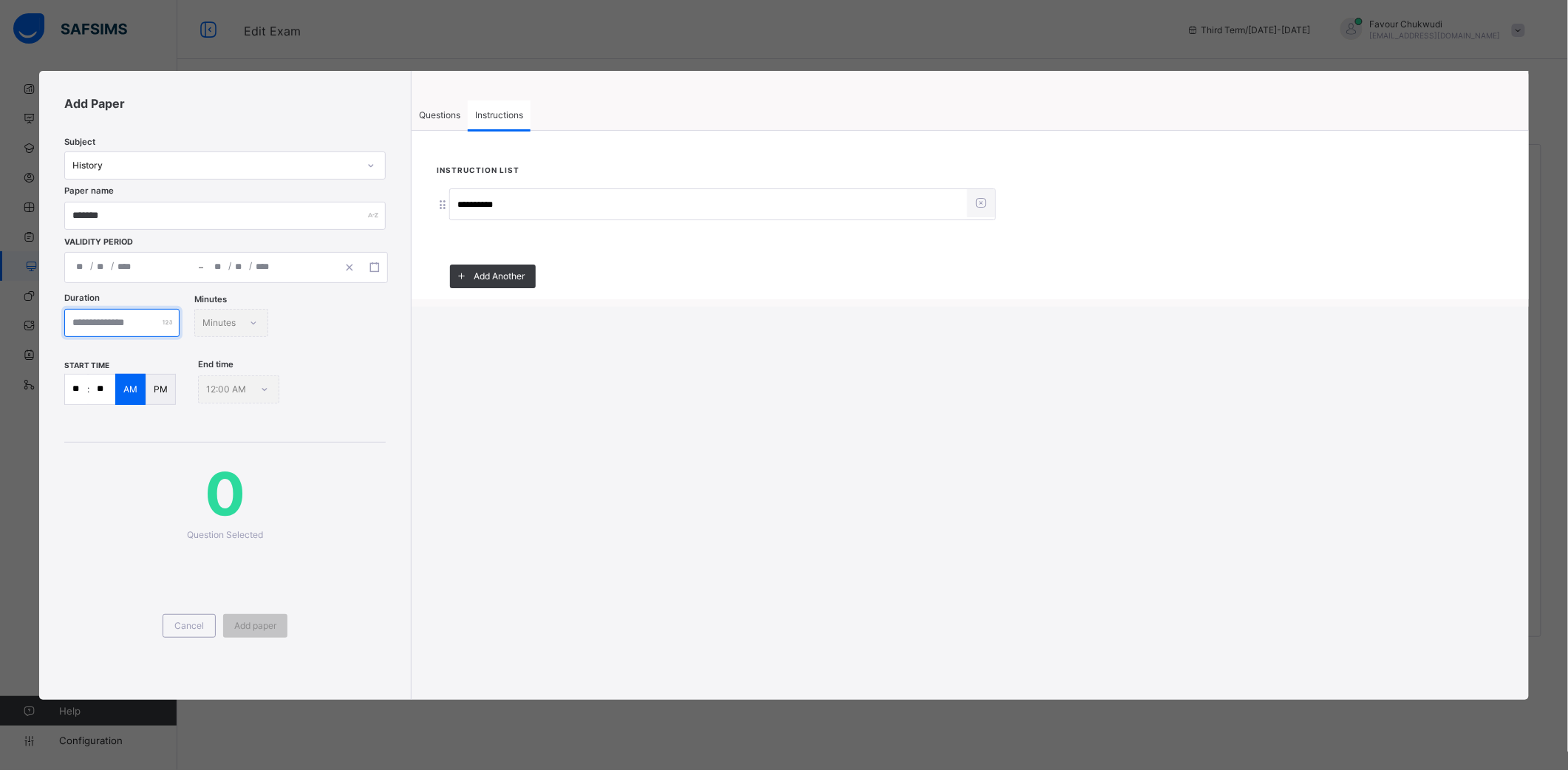 click at bounding box center (122, 323) 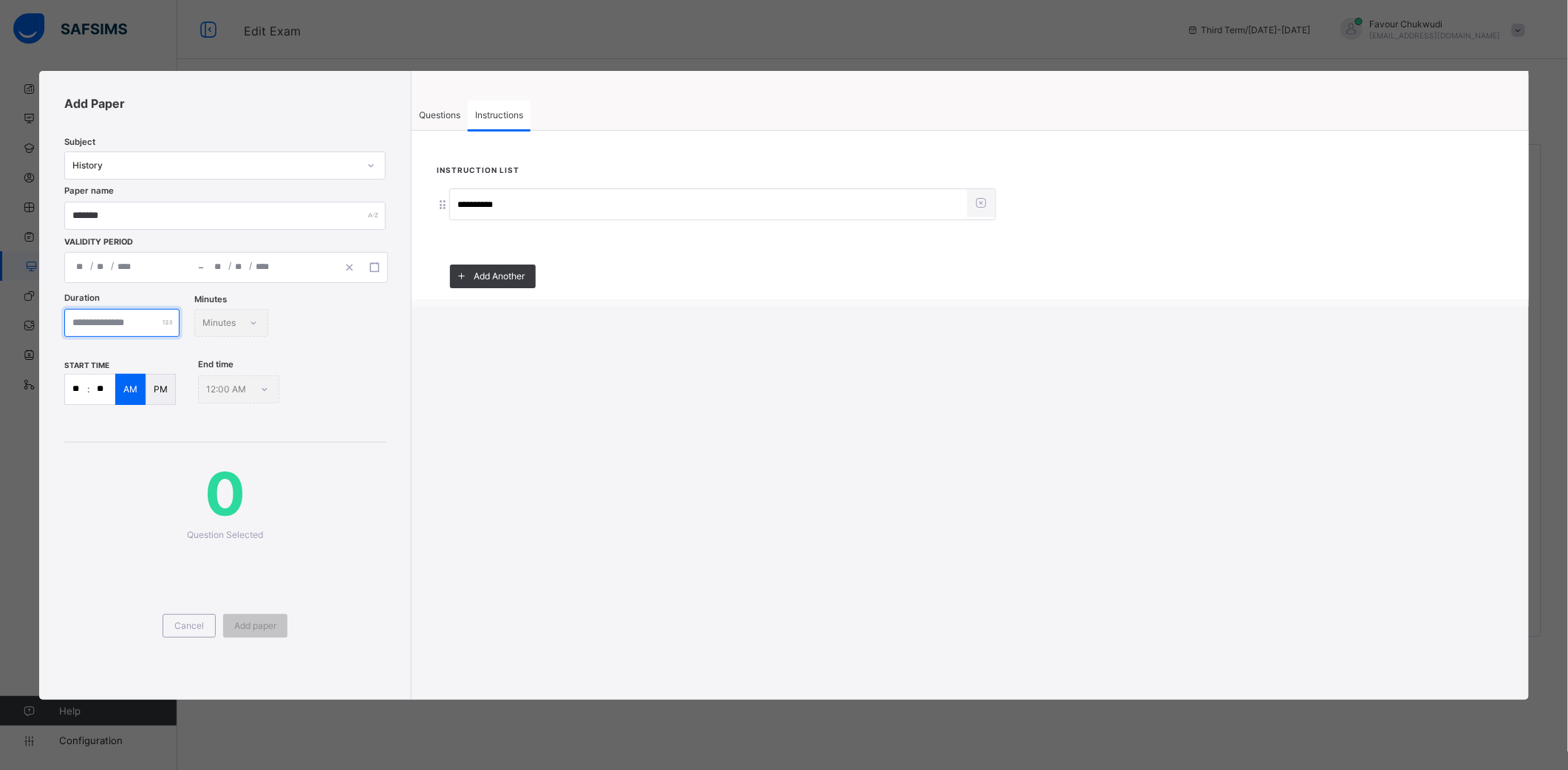 type on "***" 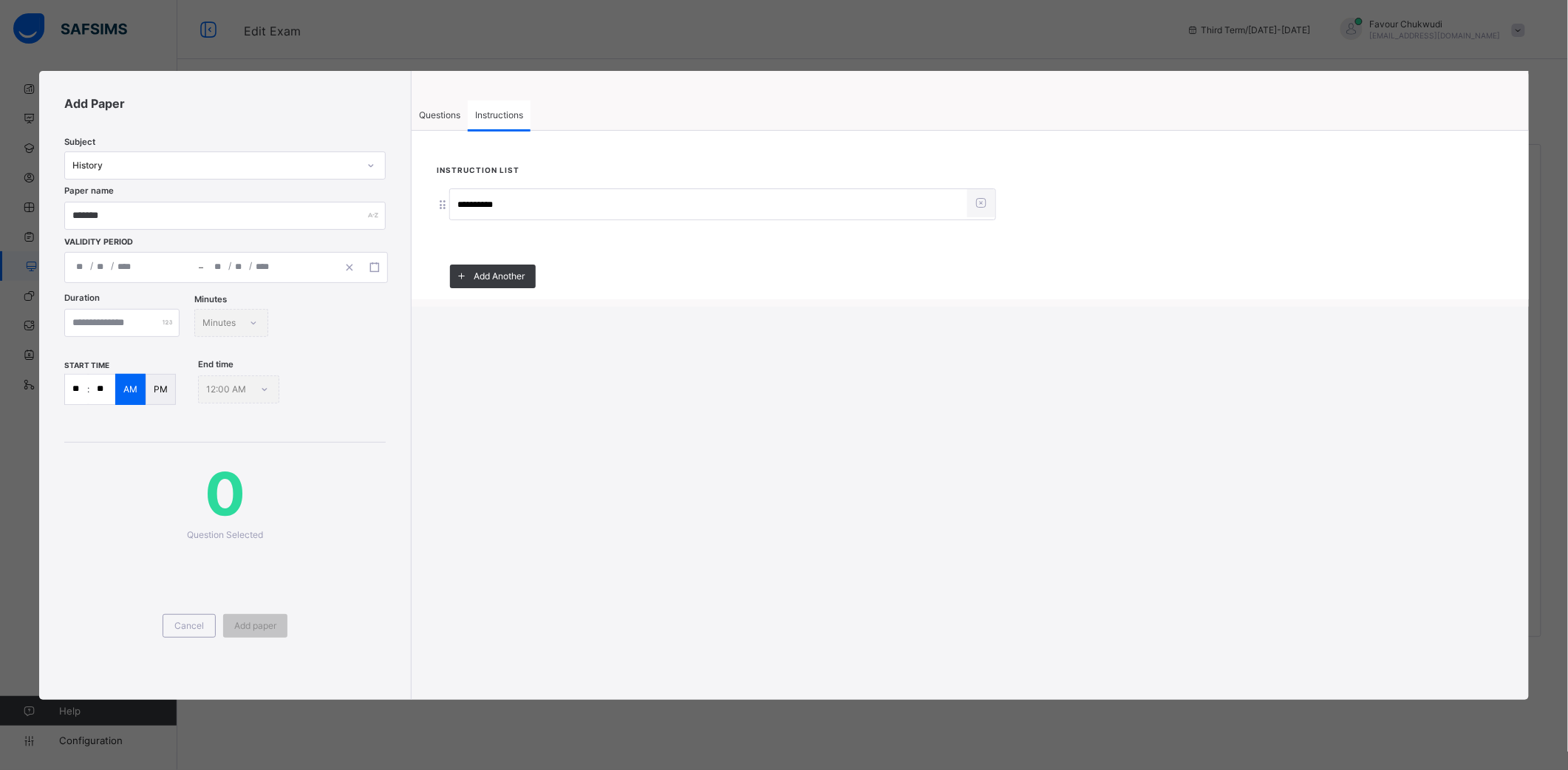 click on "Questions" at bounding box center (440, 115) 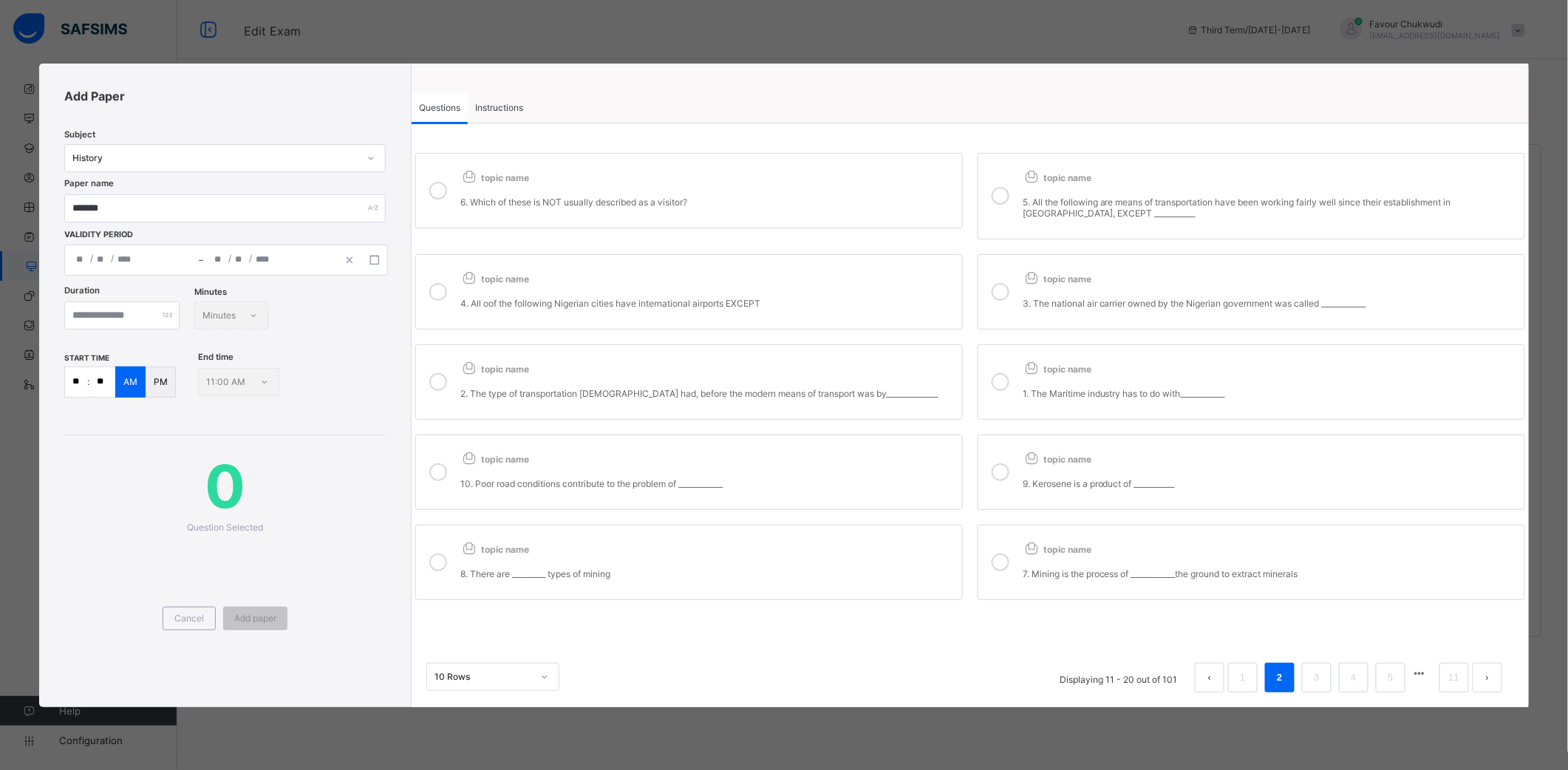 click on "6. Which of these is NOT usually described as a visitor?" at bounding box center [707, 196] 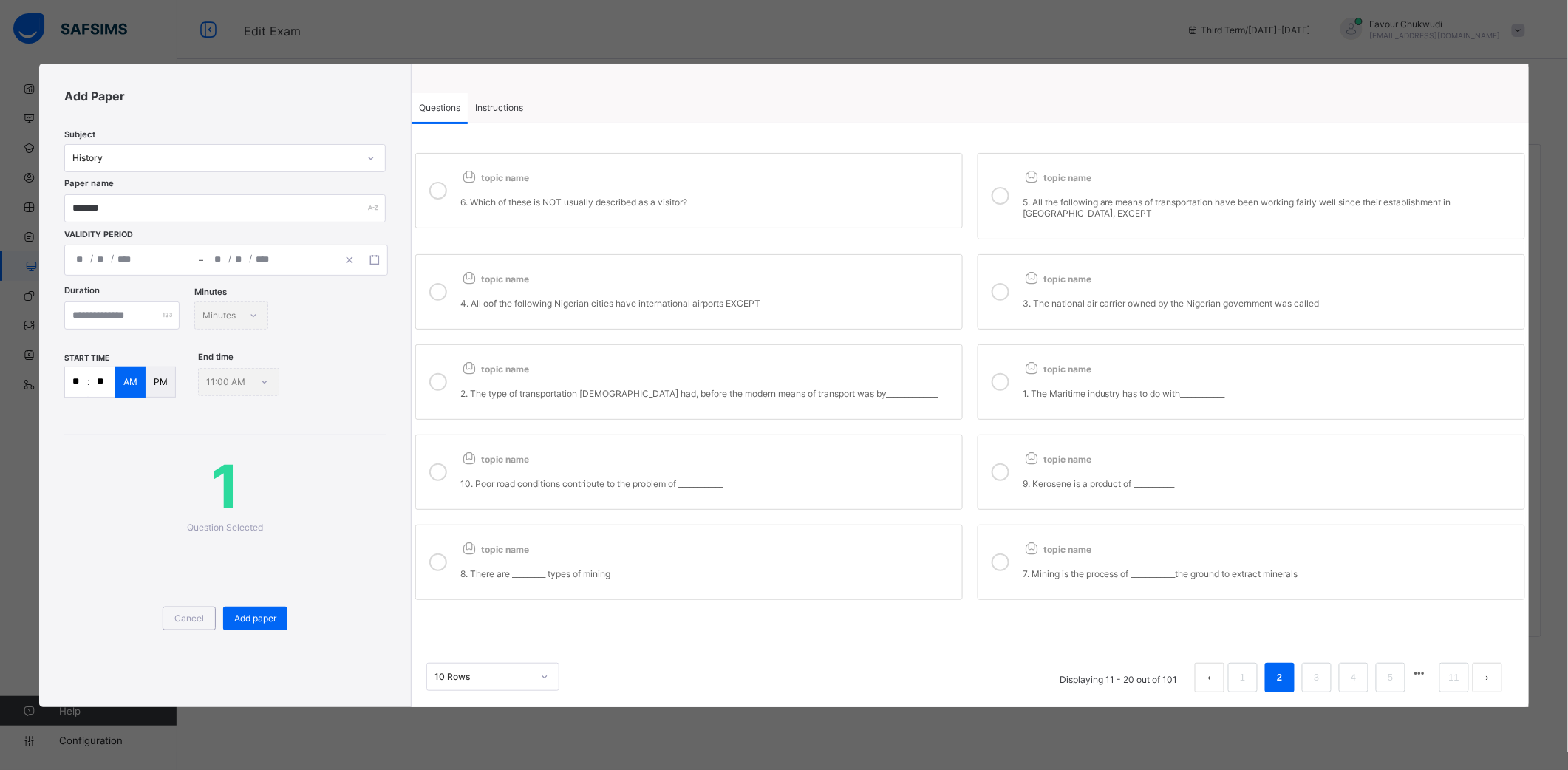 click on "topic name   4. All oof the following Nigerian cities have international airports EXCEPT" at bounding box center [707, 292] 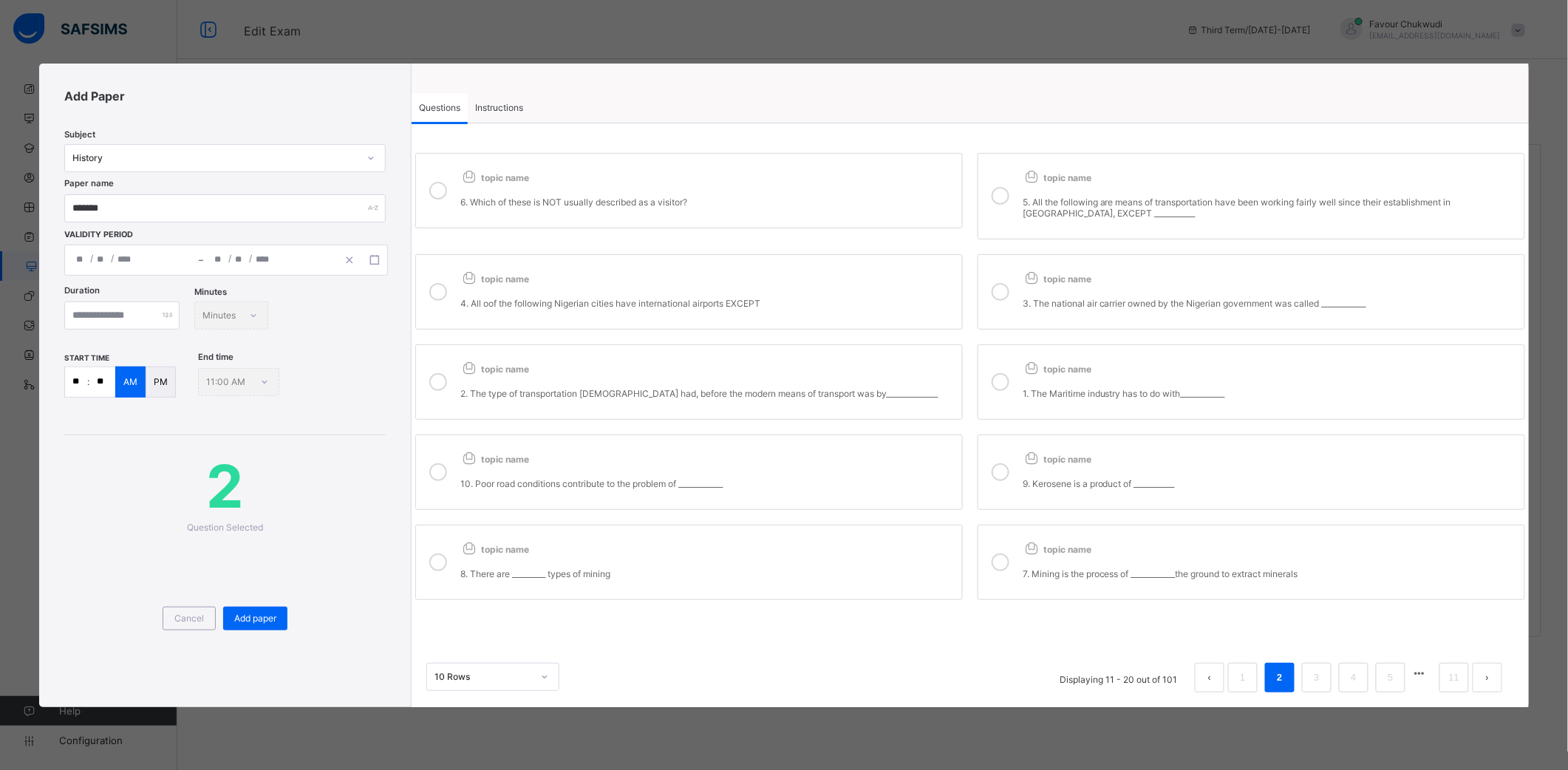 click on "2. The type of transportation [DEMOGRAPHIC_DATA] had, before the modern means of transport was by______________" at bounding box center (707, 387) 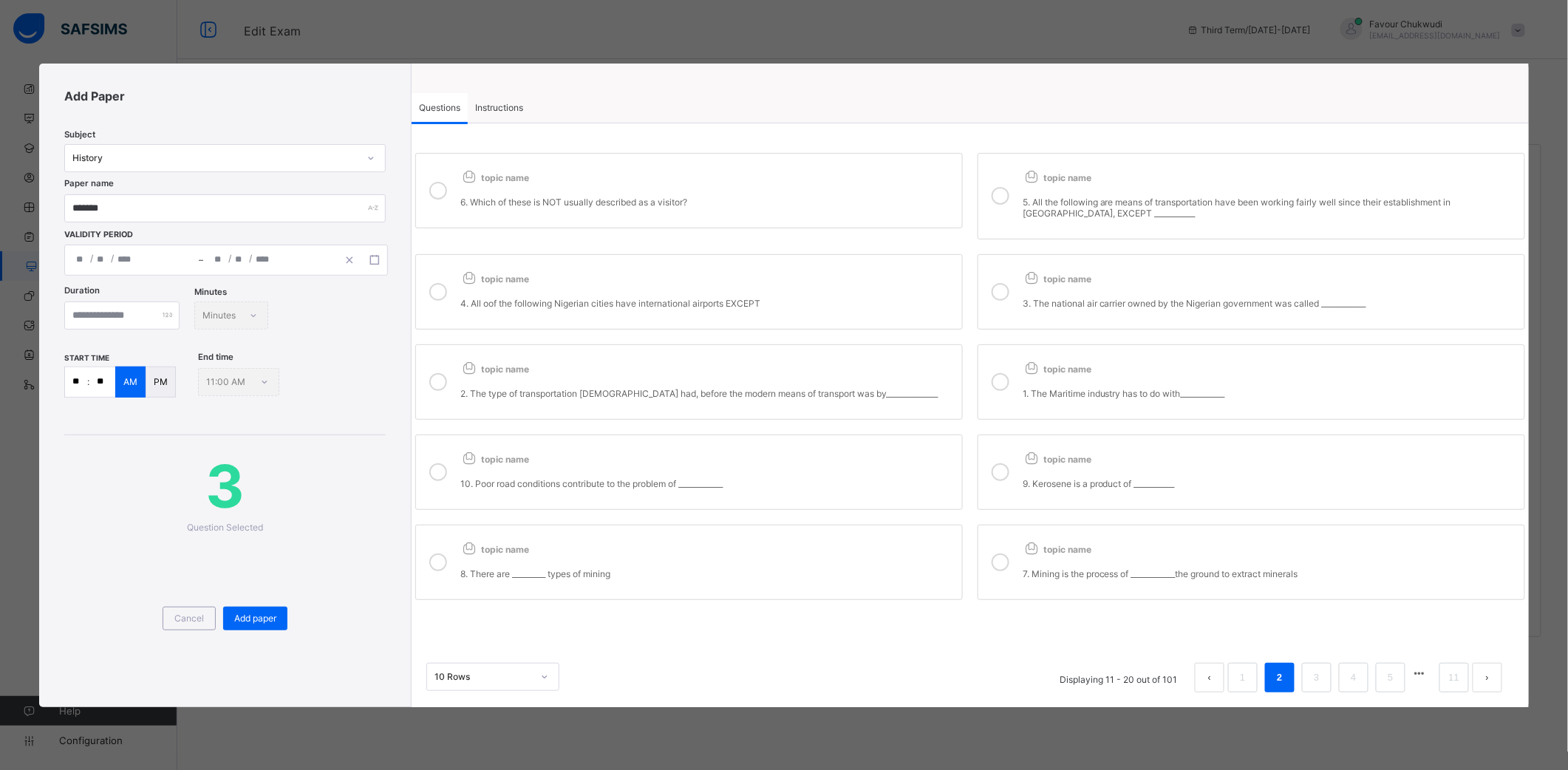 click on "topic name" at bounding box center [707, 456] 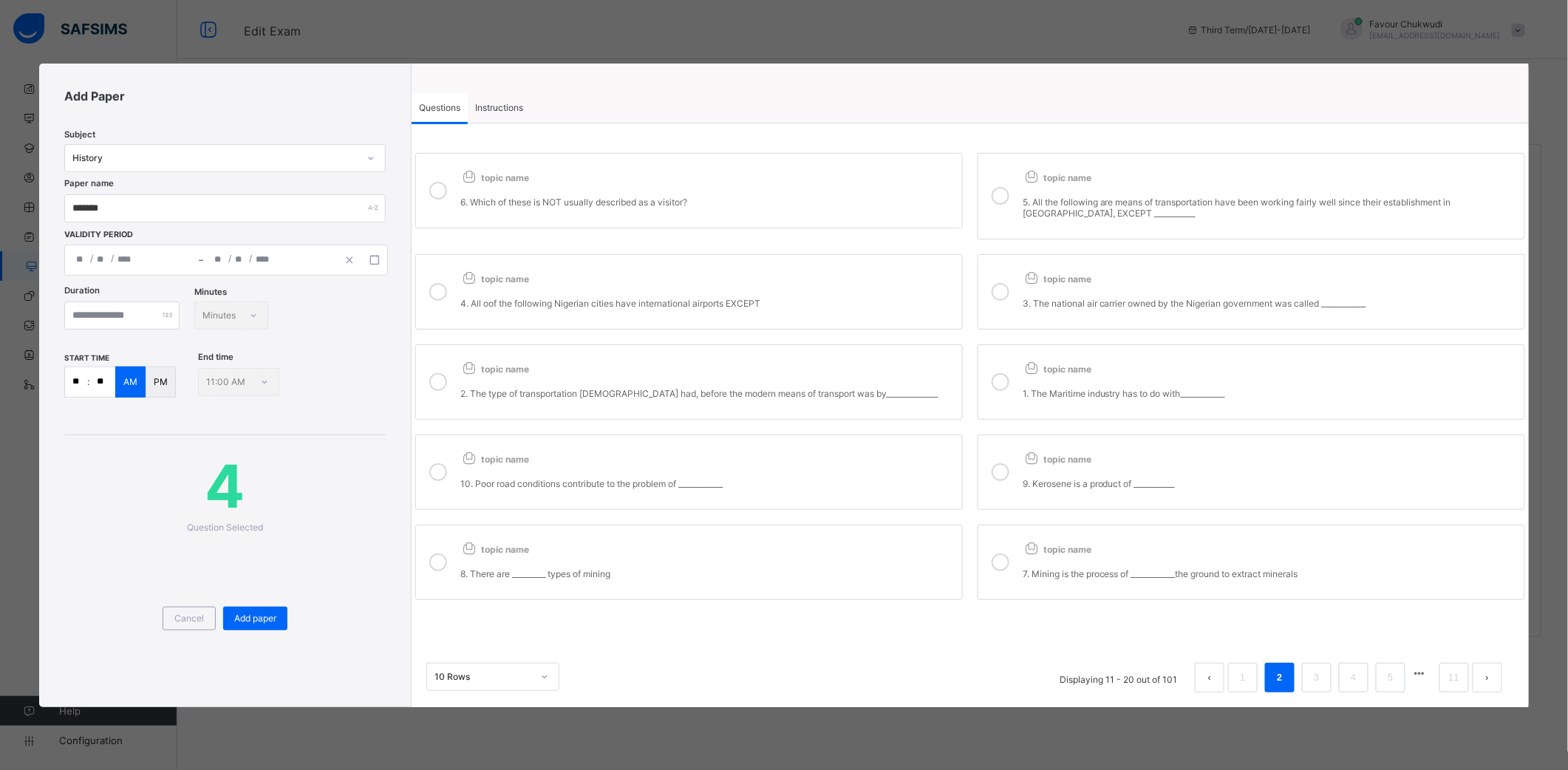 click on "topic name   8. There are _________ types of mining" at bounding box center (689, 562) 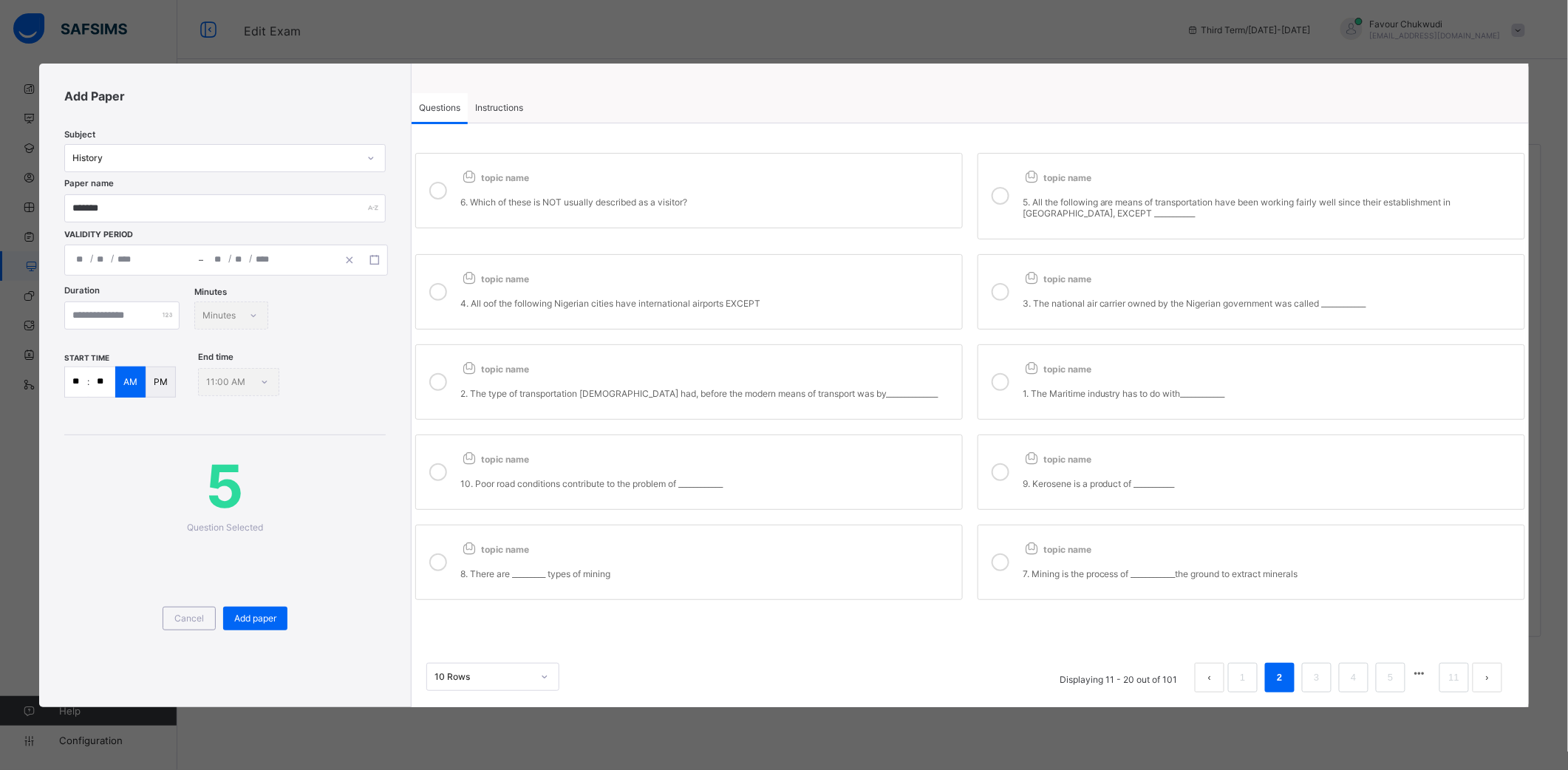 click on "topic name" at bounding box center [1269, 546] 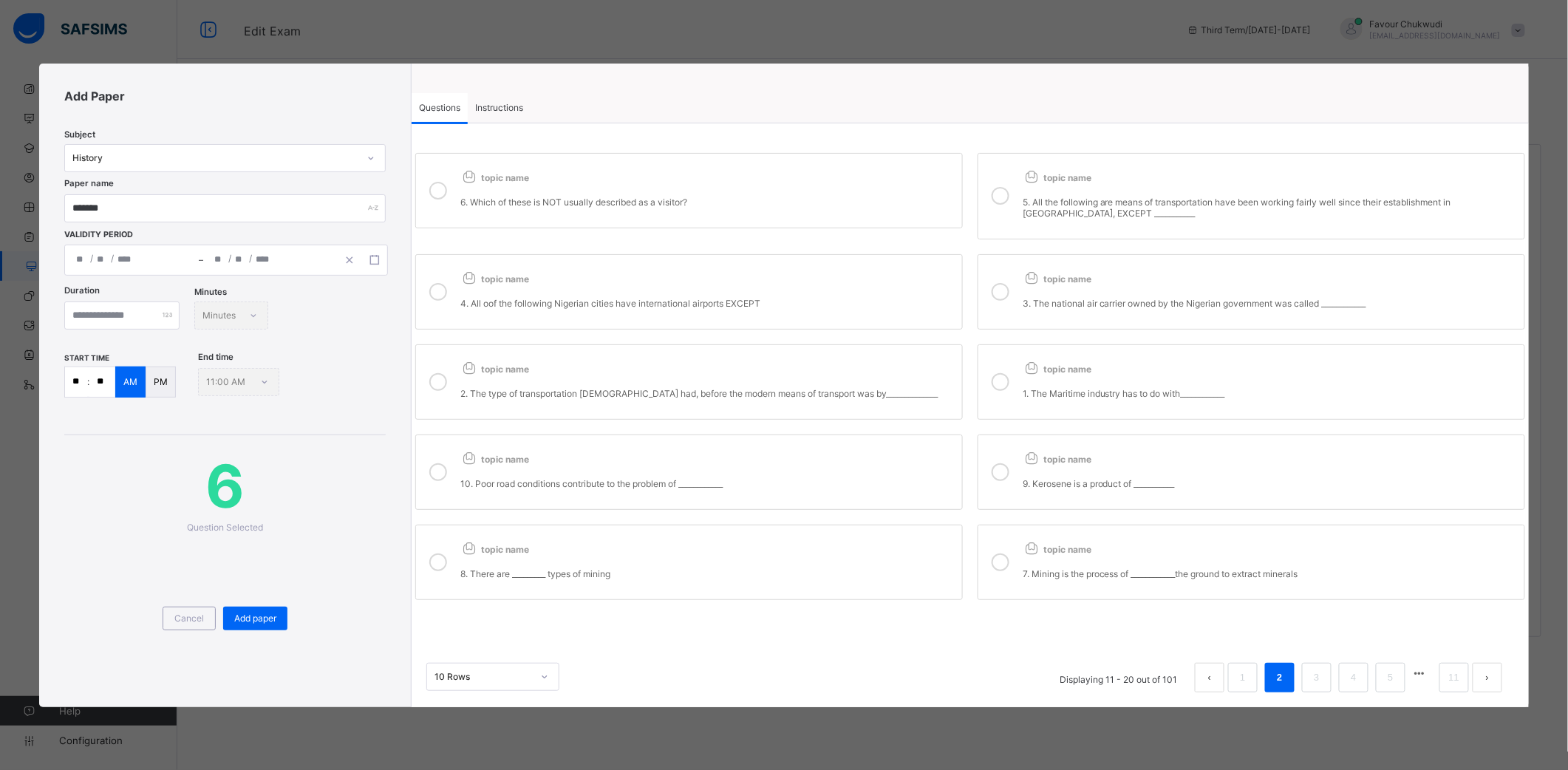click on "9. Kerosene is a product of ___________" at bounding box center [1269, 483] 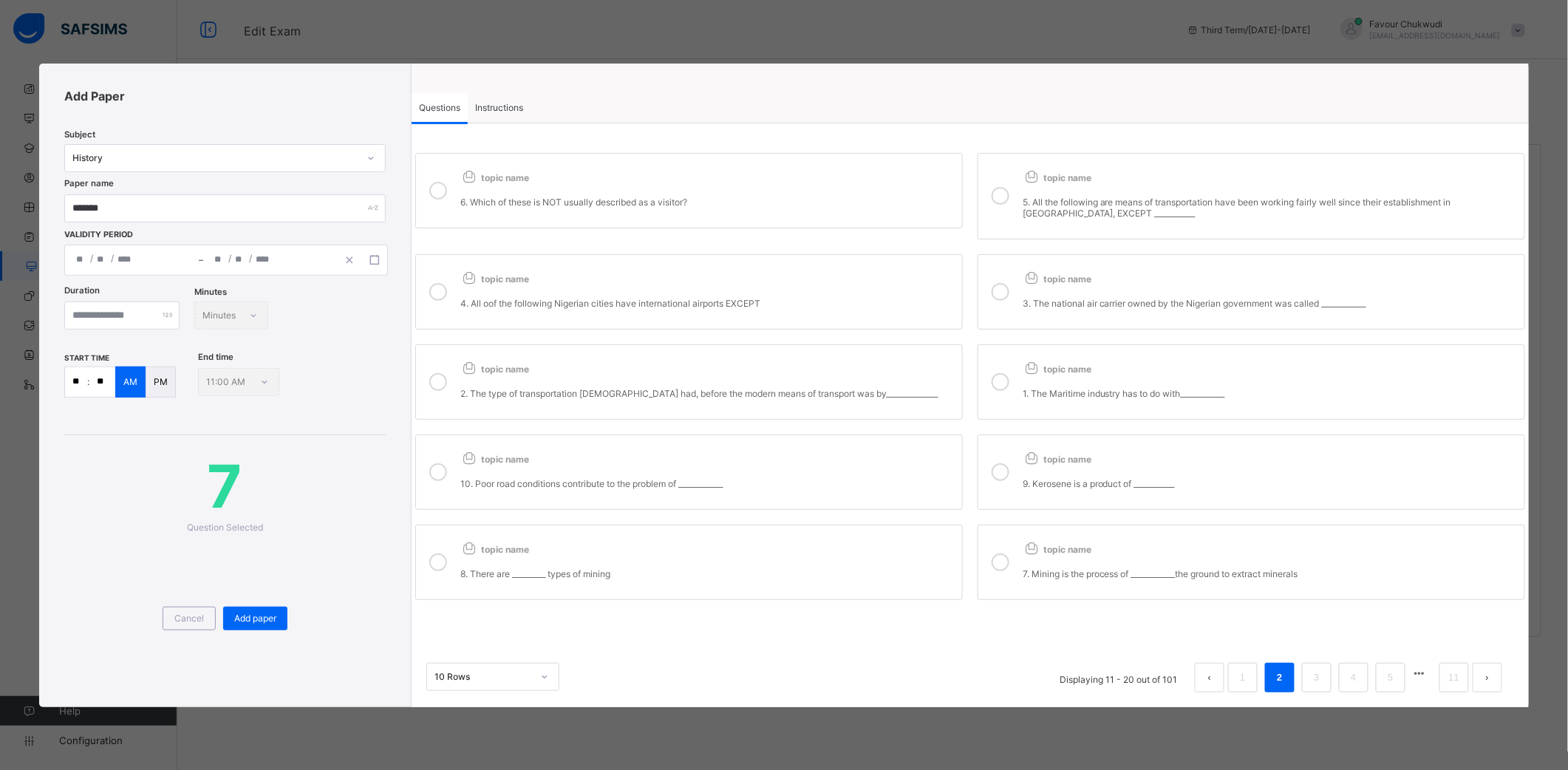 click on "1. The Maritime industry has to do with____________" at bounding box center (1269, 393) 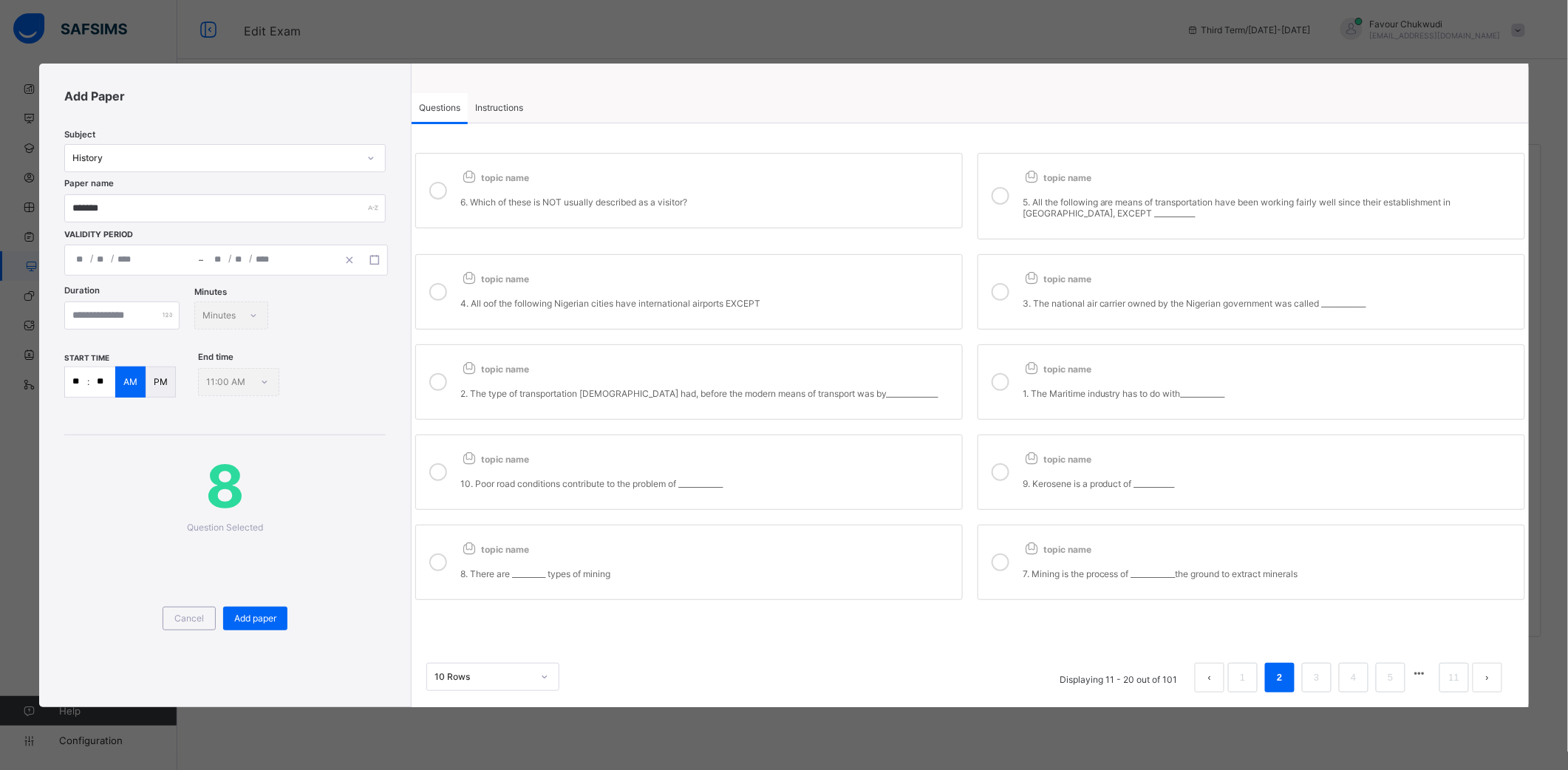 click on "topic name" at bounding box center [1269, 276] 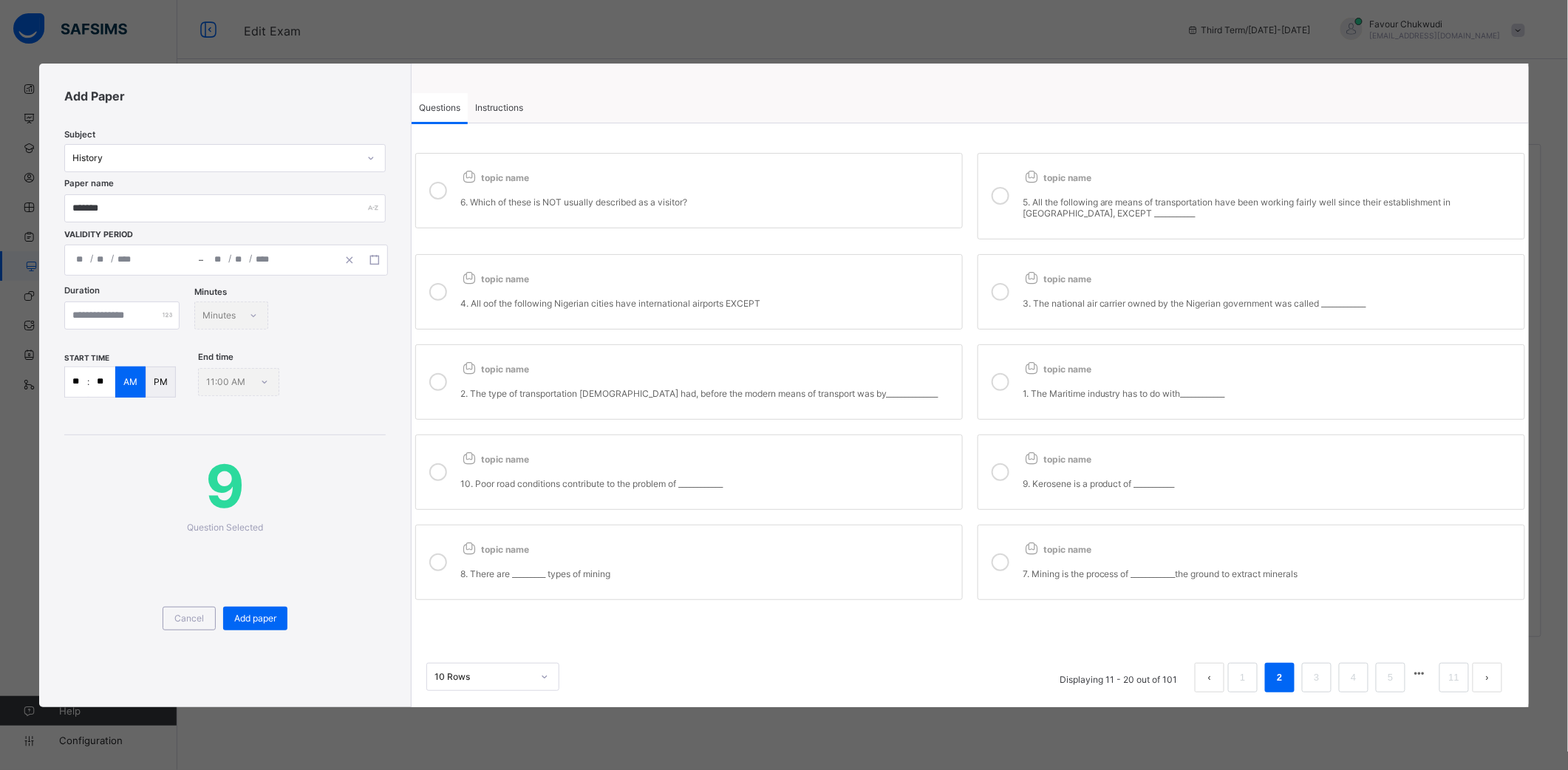 click on "topic name   5. All the following are means of transportation have been working fairly well since their establishment in [GEOGRAPHIC_DATA], EXCEPT ___________" at bounding box center [1251, 196] 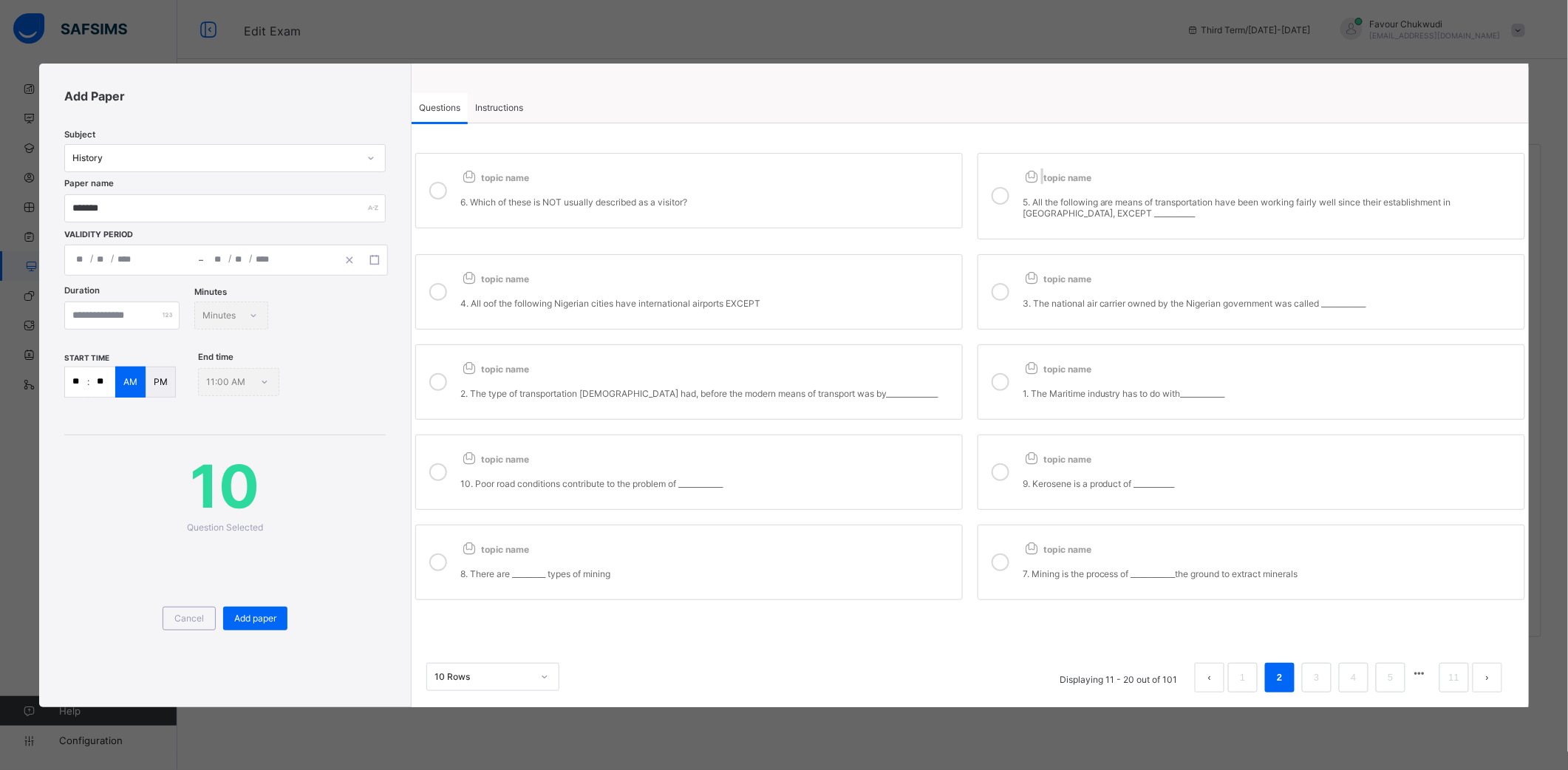 click on "topic name   5. All the following are means of transportation have been working fairly well since their establishment in [GEOGRAPHIC_DATA], EXCEPT ___________" at bounding box center [1251, 196] 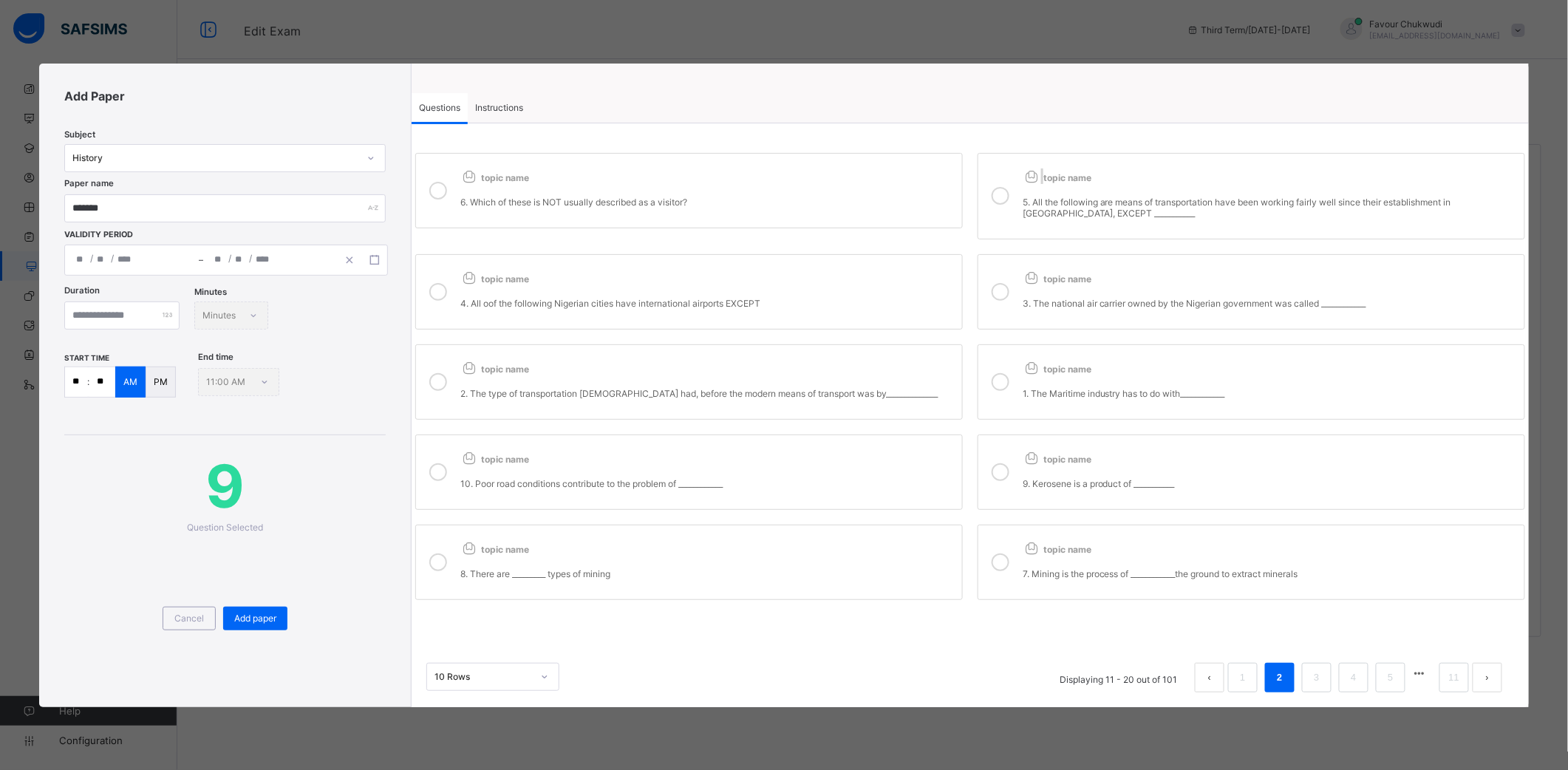click on "topic name   5. All the following are means of transportation have been working fairly well since their establishment in [GEOGRAPHIC_DATA], EXCEPT ___________" at bounding box center (1251, 196) 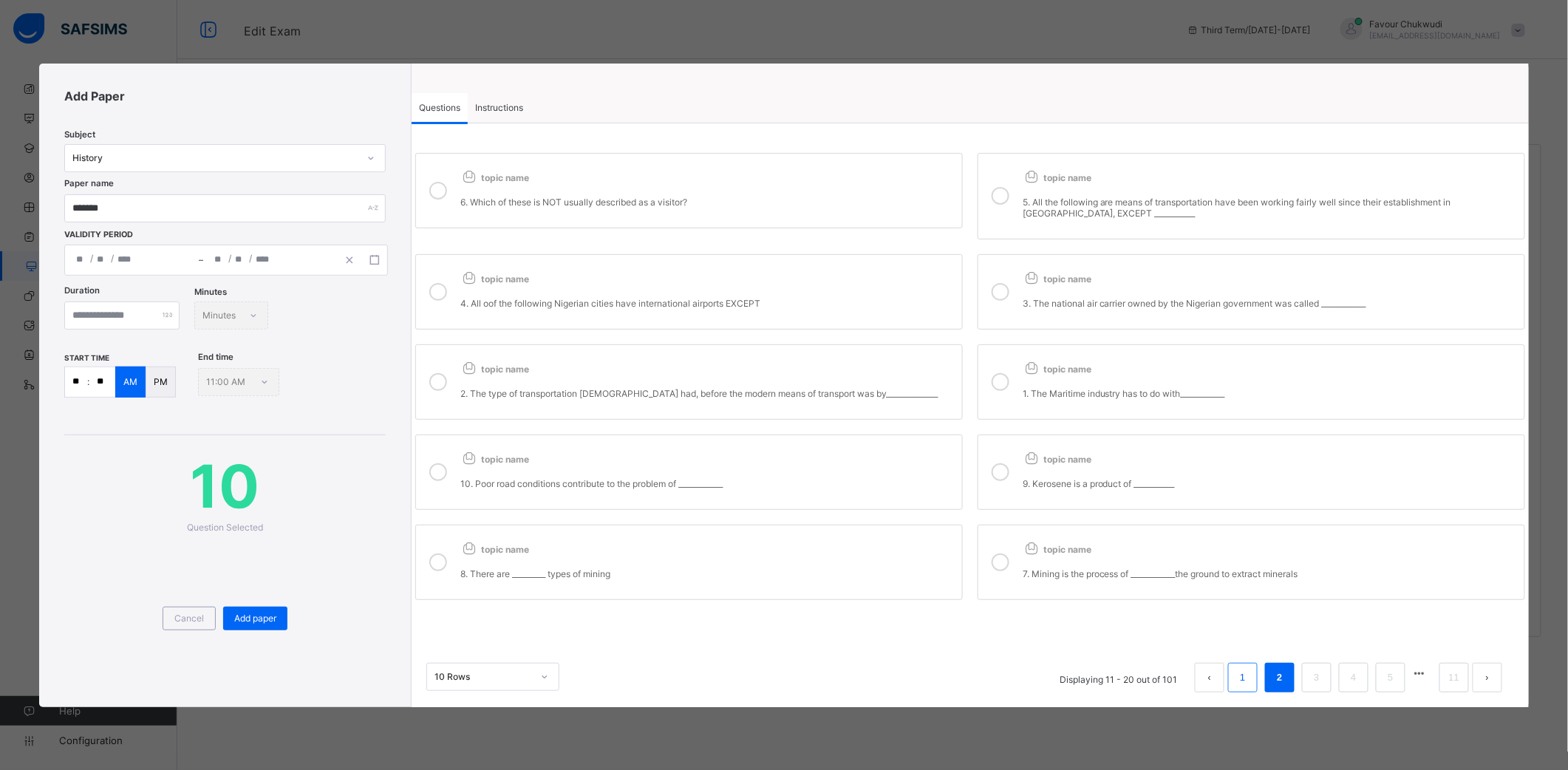 click on "1" at bounding box center [1242, 678] 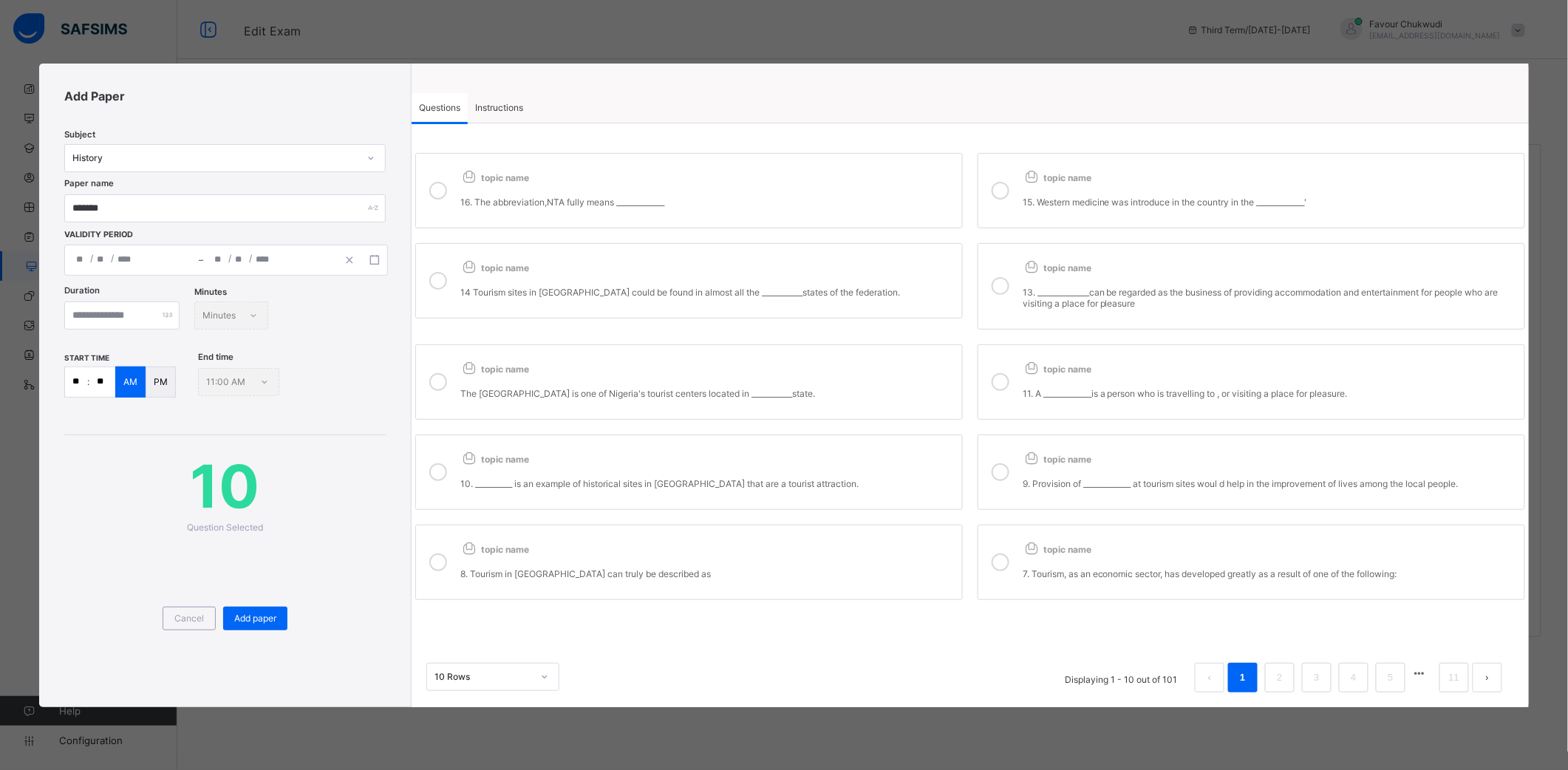 click on "topic name   8. Tourism in [GEOGRAPHIC_DATA] can truly be described as" at bounding box center [689, 562] 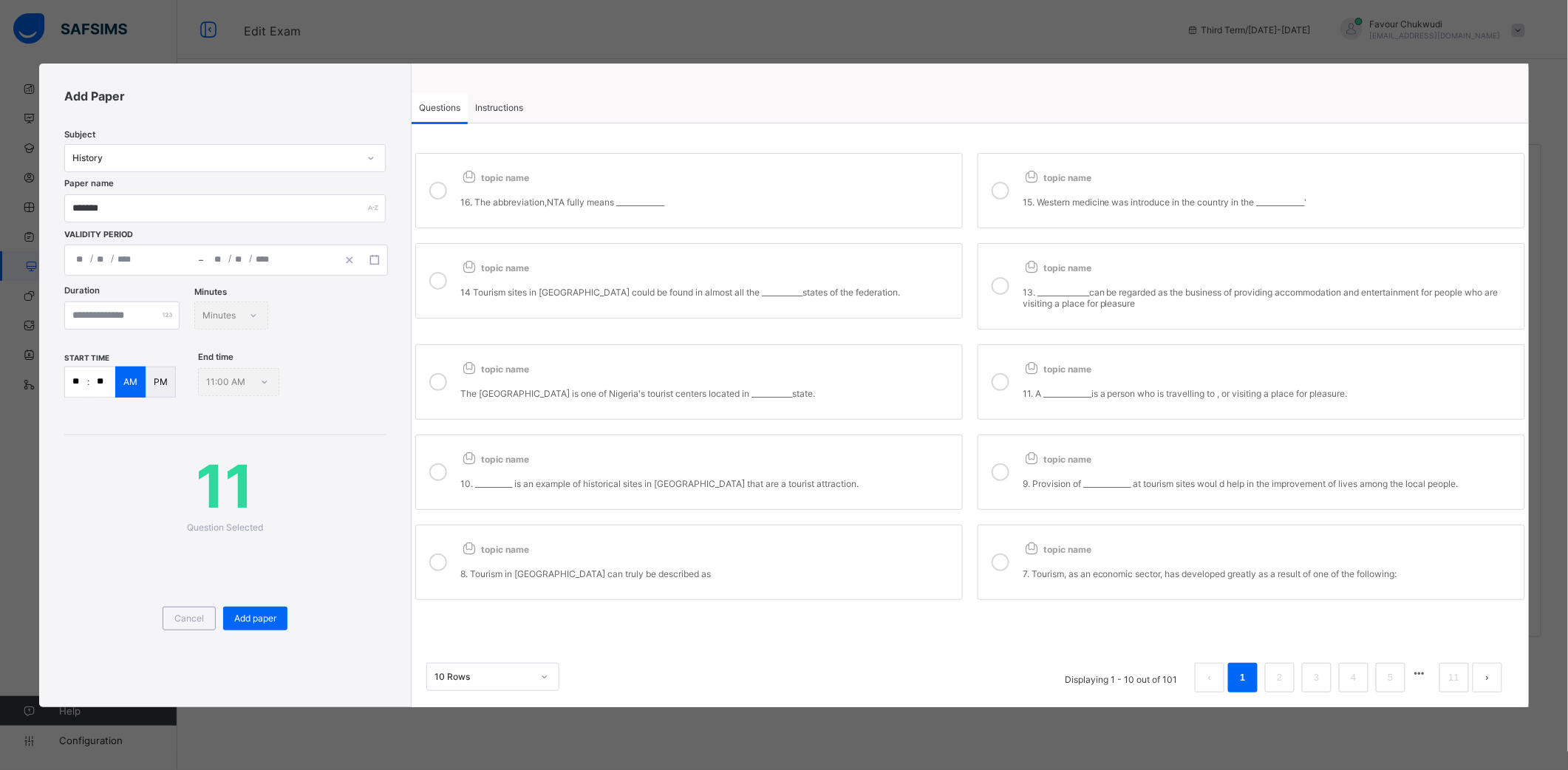 click on "topic name   7. Tourism, as an economic sector, has developed greatly as a result of one of the following:" at bounding box center (1269, 562) 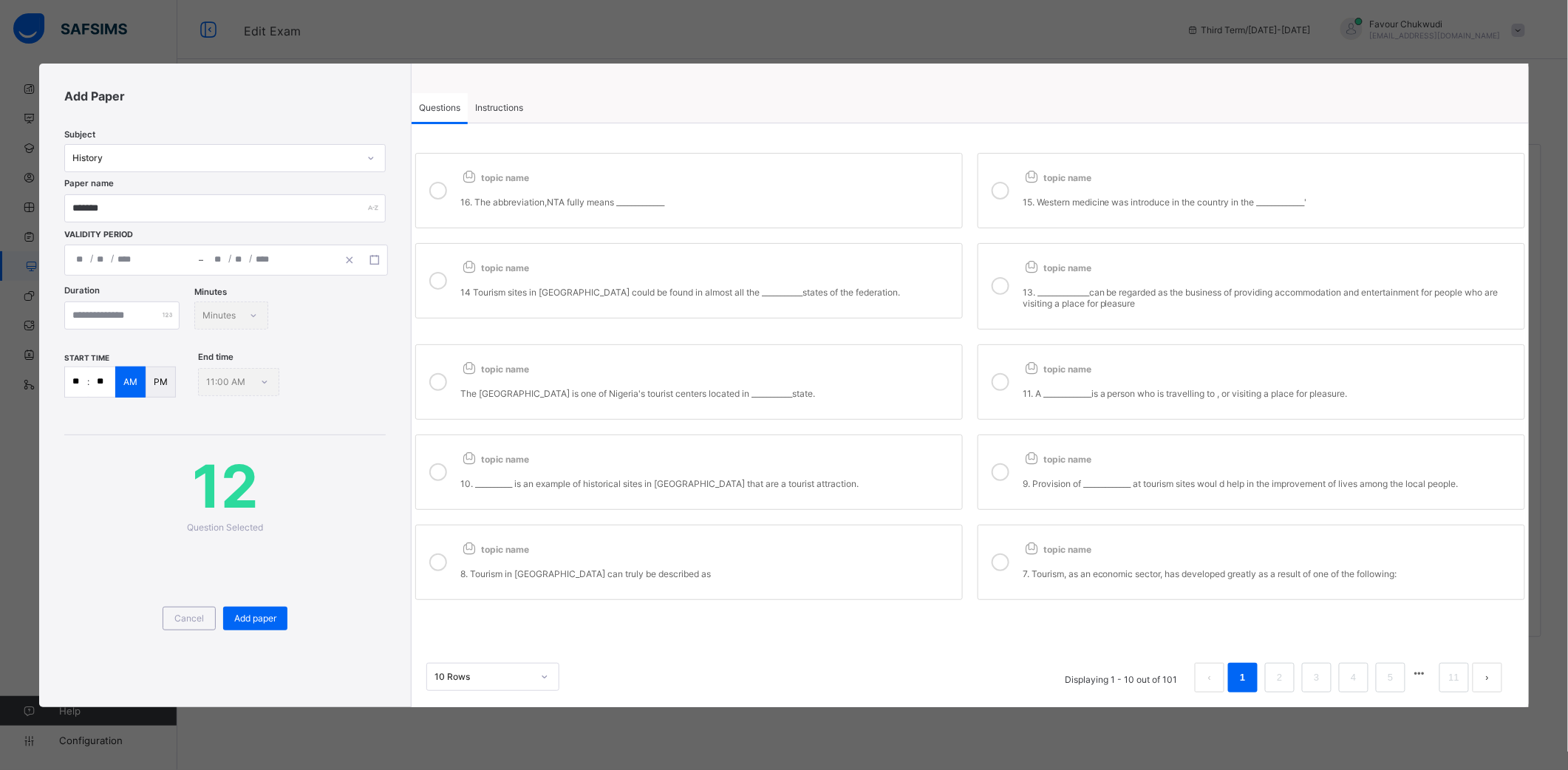 click on "topic name" at bounding box center [1057, 459] 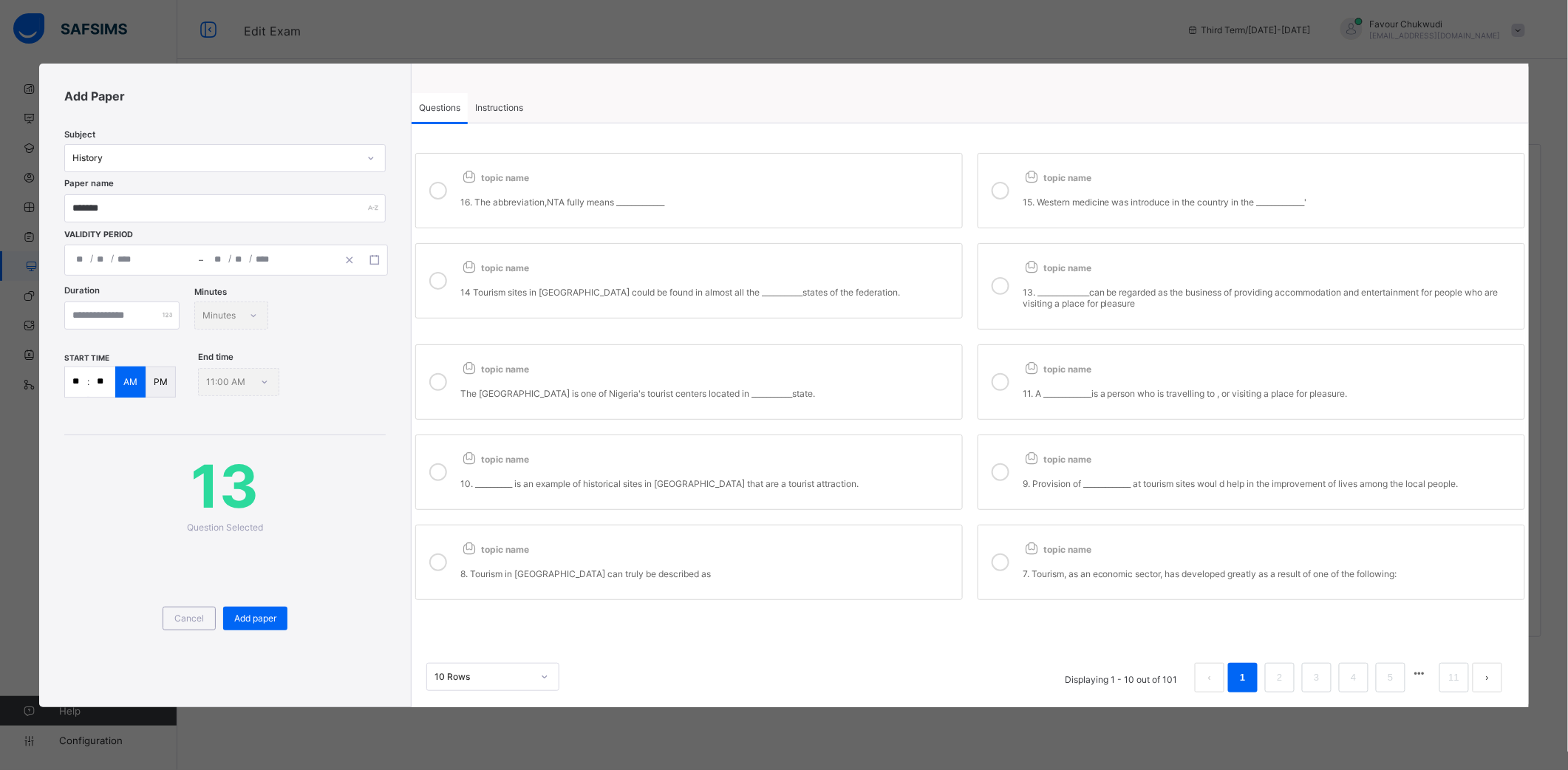 click on "10. __________ is an example of historical sites in [GEOGRAPHIC_DATA] that are a tourist attraction." at bounding box center [707, 477] 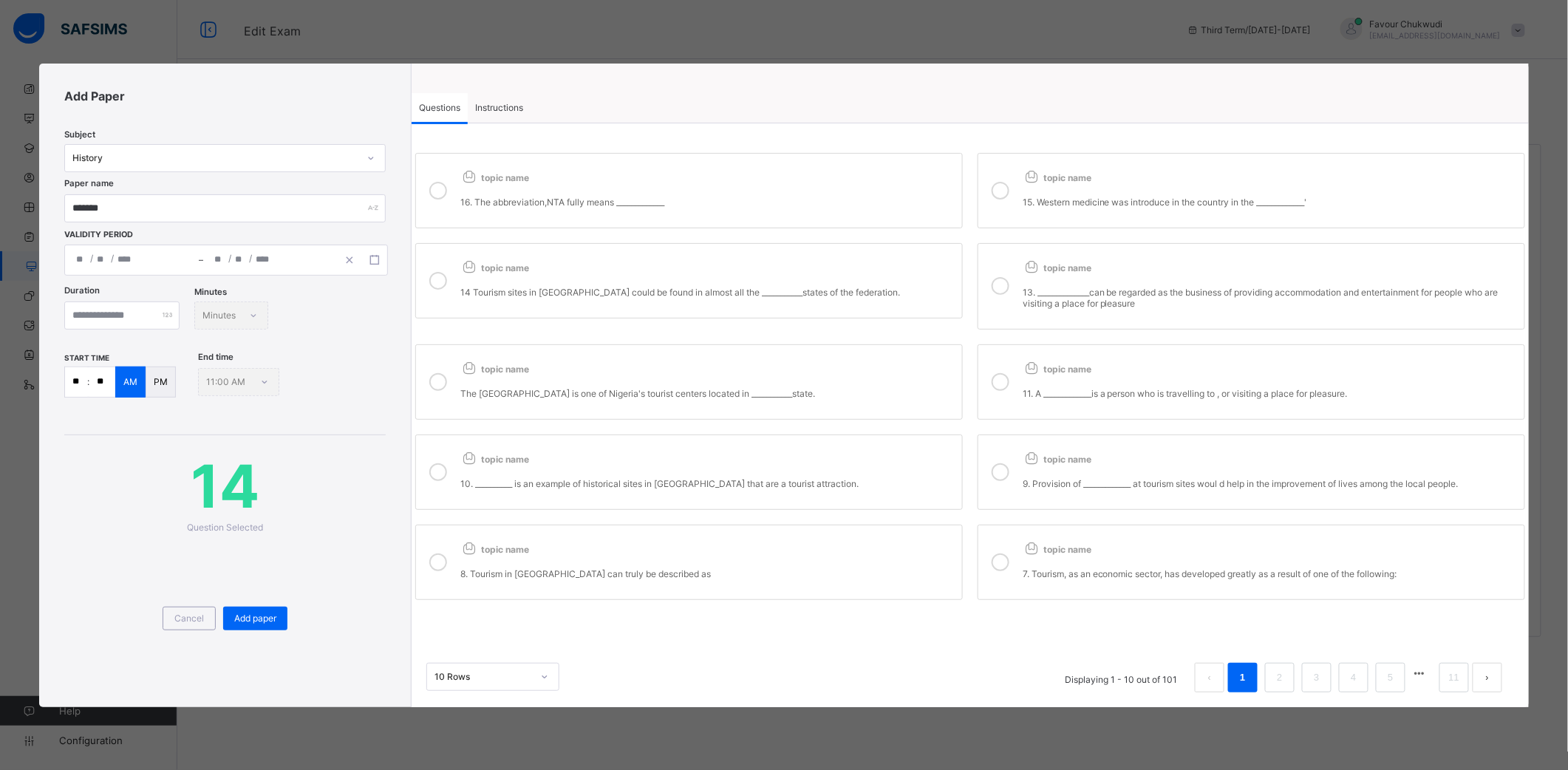 click on "The [GEOGRAPHIC_DATA] is one of Nigeria's tourist centers located in ___________state." at bounding box center [707, 393] 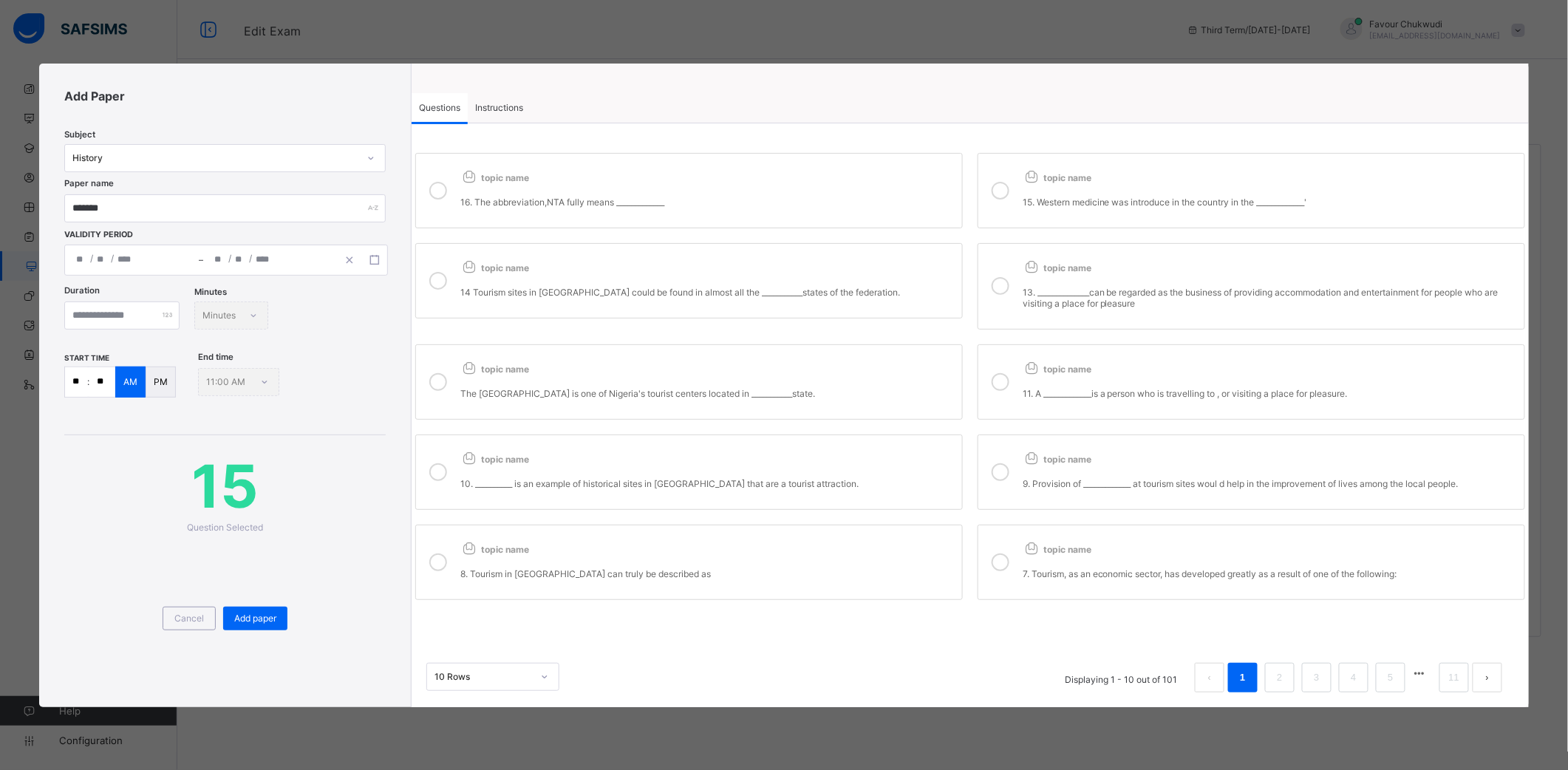 click on "topic name   11. A _____________is a person who is travelling to , or visiting a place for pleasure." at bounding box center [1269, 382] 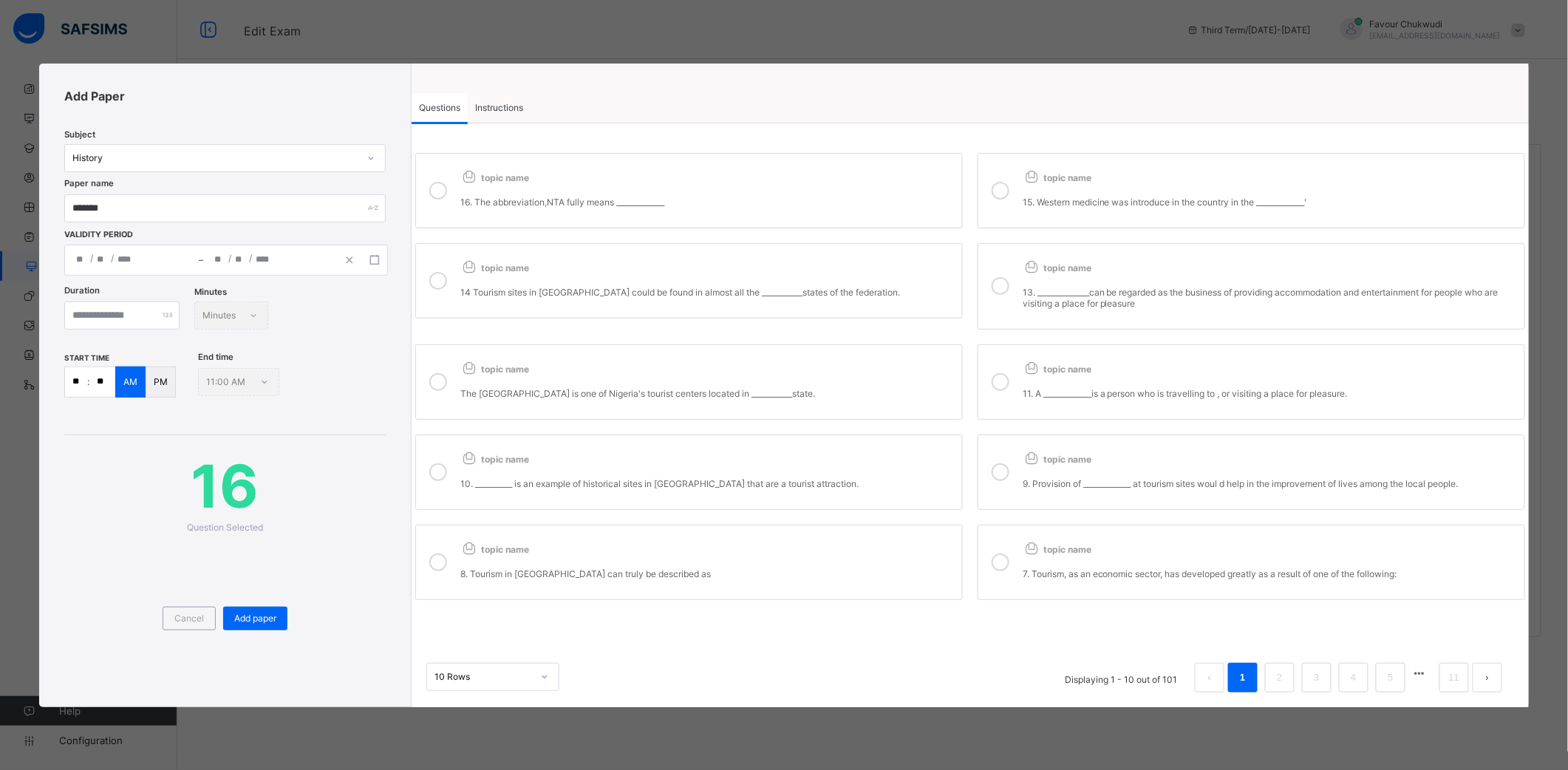 click on "topic name   13. ______________can be regarded as the business of providing accommodation and entertainment for people who are visiting a place for pleasure" at bounding box center (1269, 286) 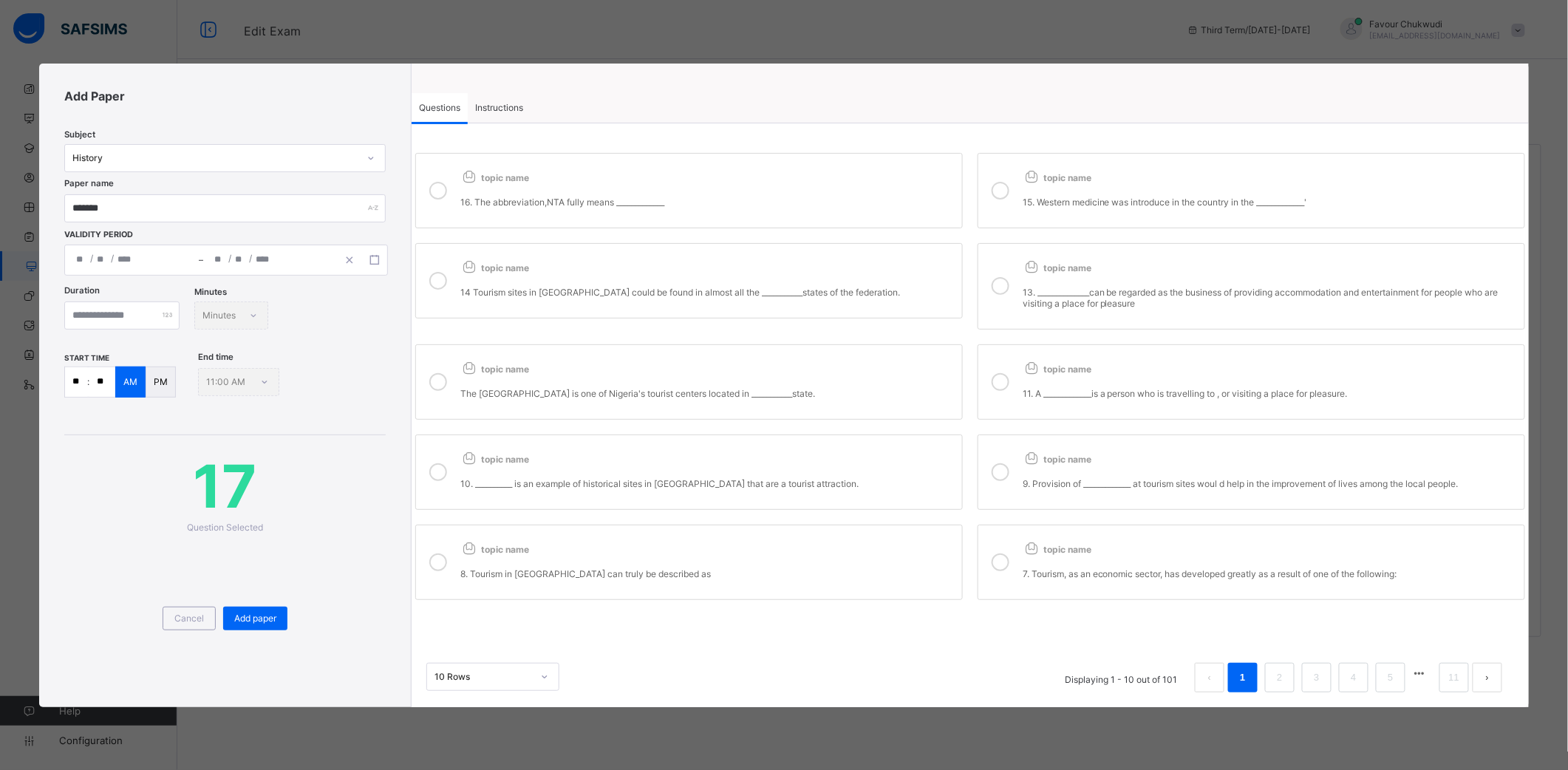 click on "14 Tourism sites in [GEOGRAPHIC_DATA] could be found in almost all the ___________states of the federation." at bounding box center (707, 292) 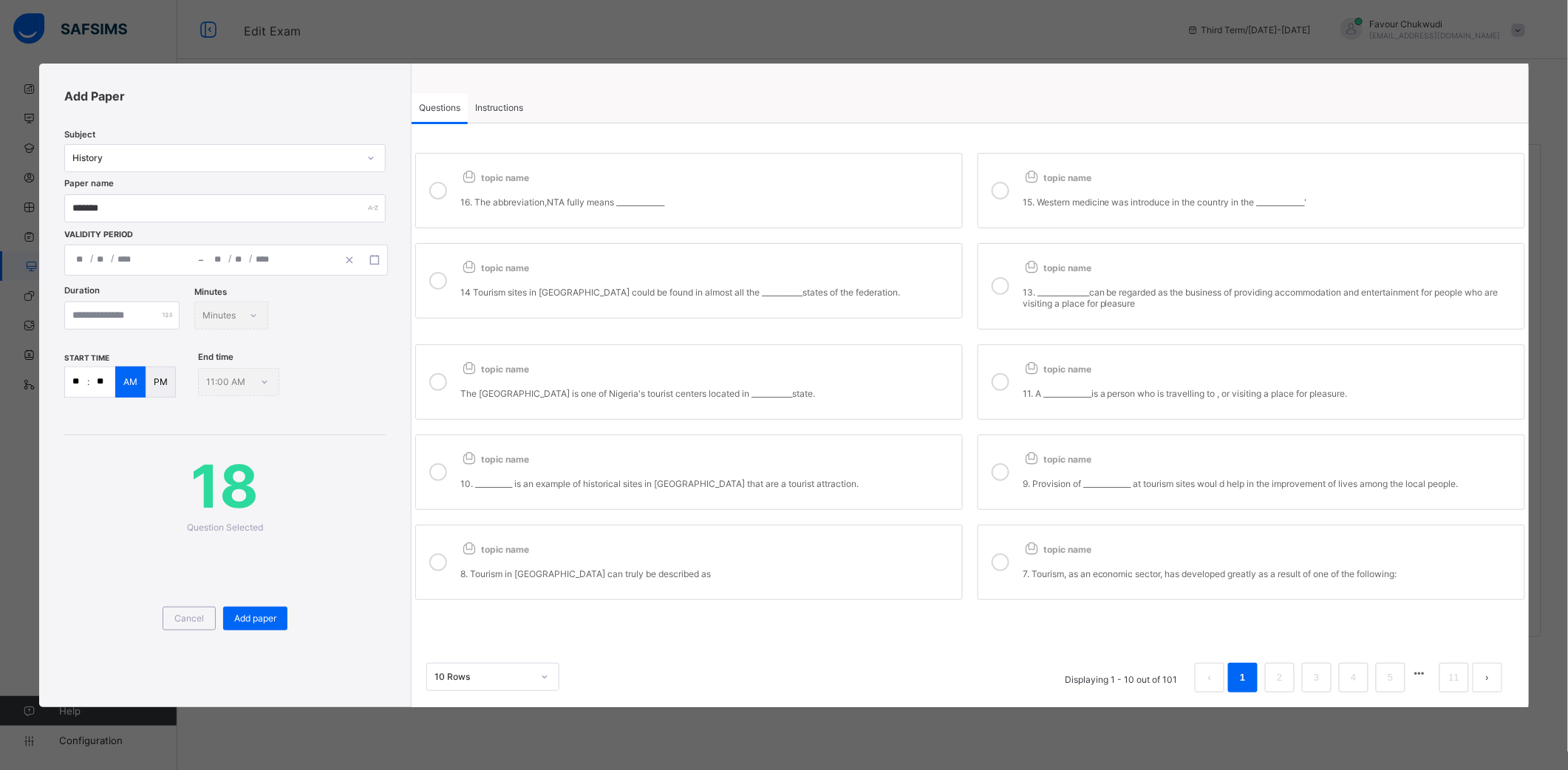 click on "topic name   16. The abbreviation,NTA fully means _____________" at bounding box center [707, 191] 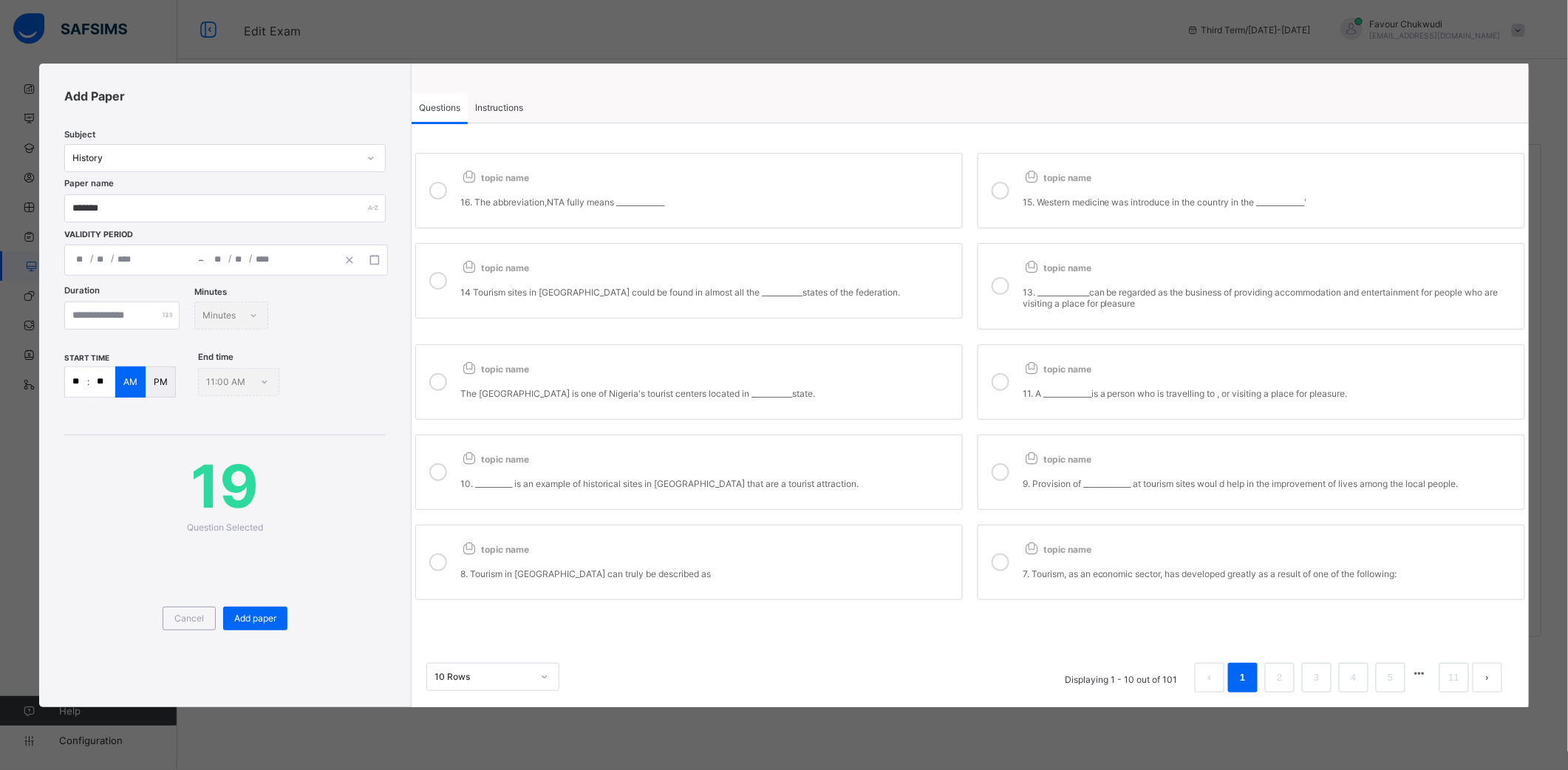 click on "topic name   15. Western medicine was introduce in the country in the _____________'" at bounding box center (1269, 191) 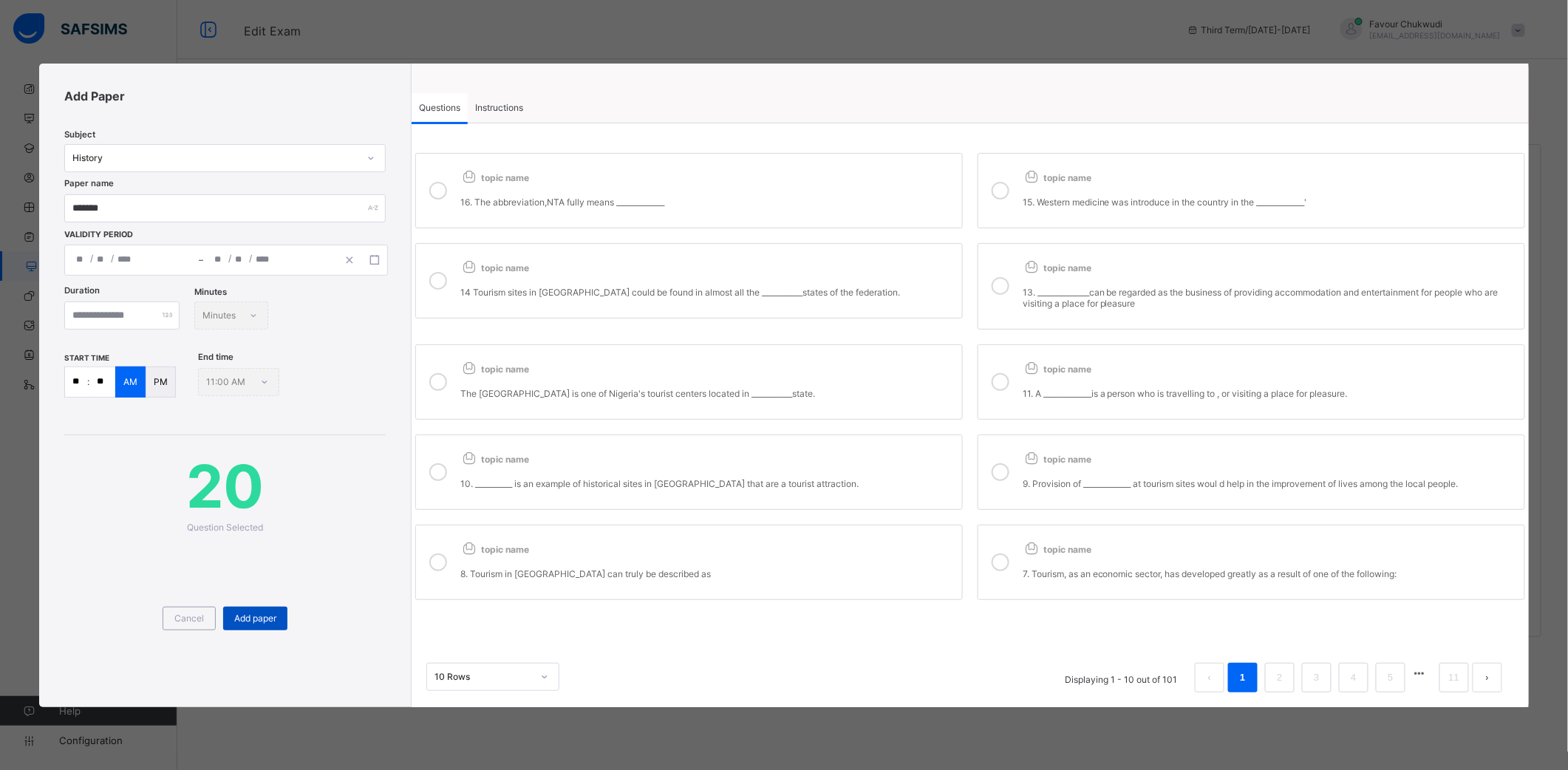 click on "Add paper" at bounding box center [255, 618] 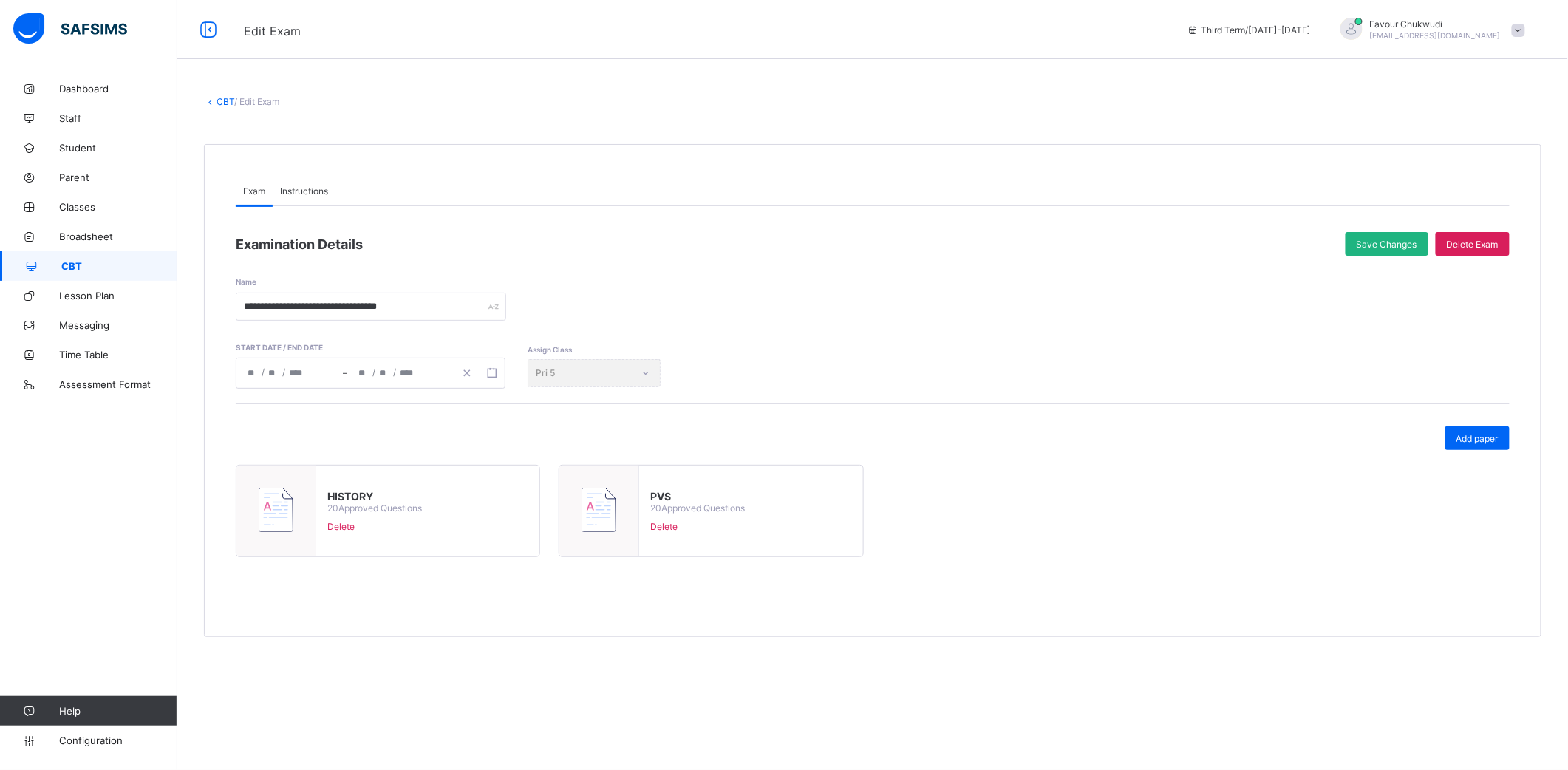 click on "Save Changes" at bounding box center (1387, 244) 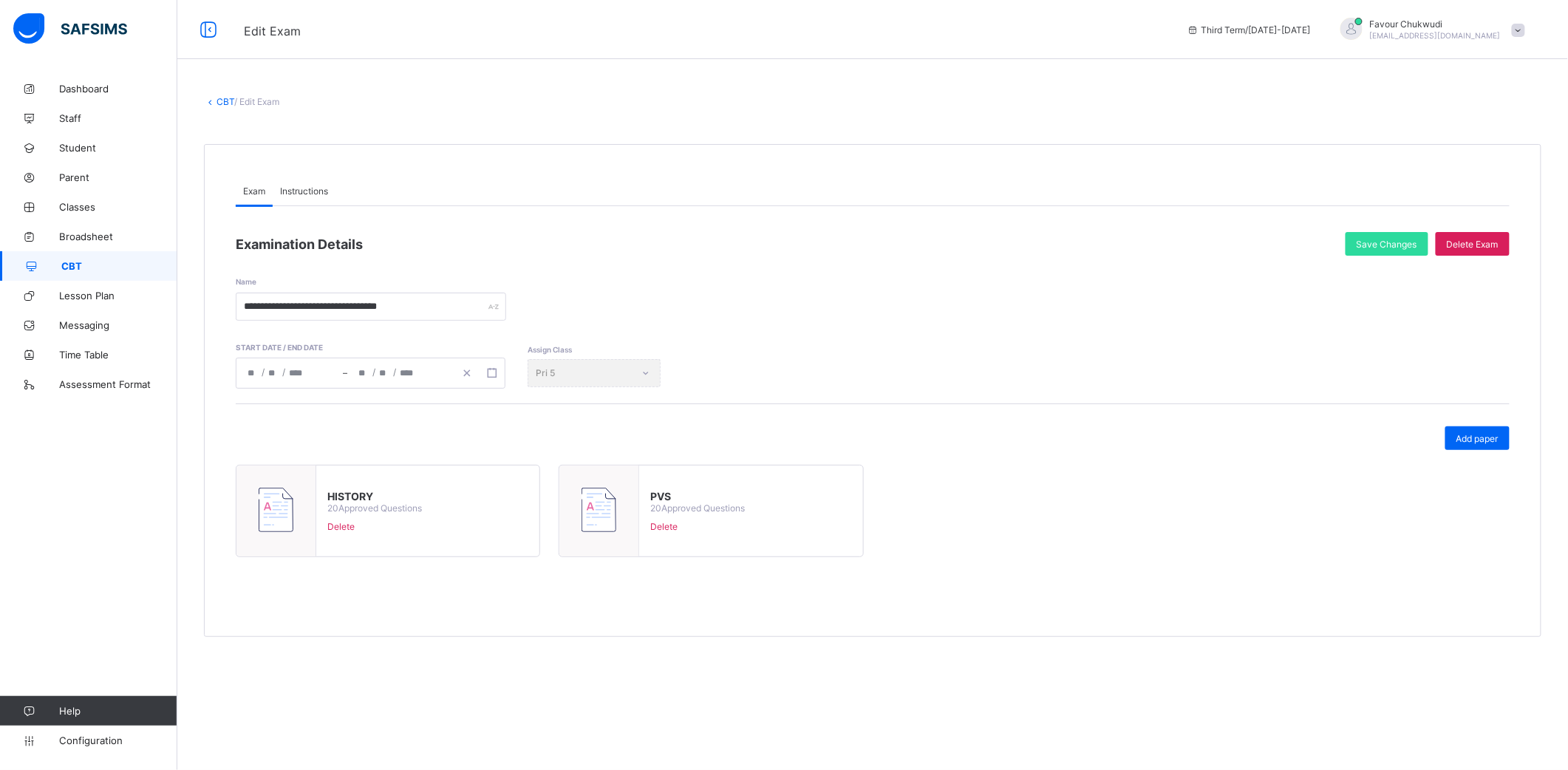 click on "**********" at bounding box center [873, 355] 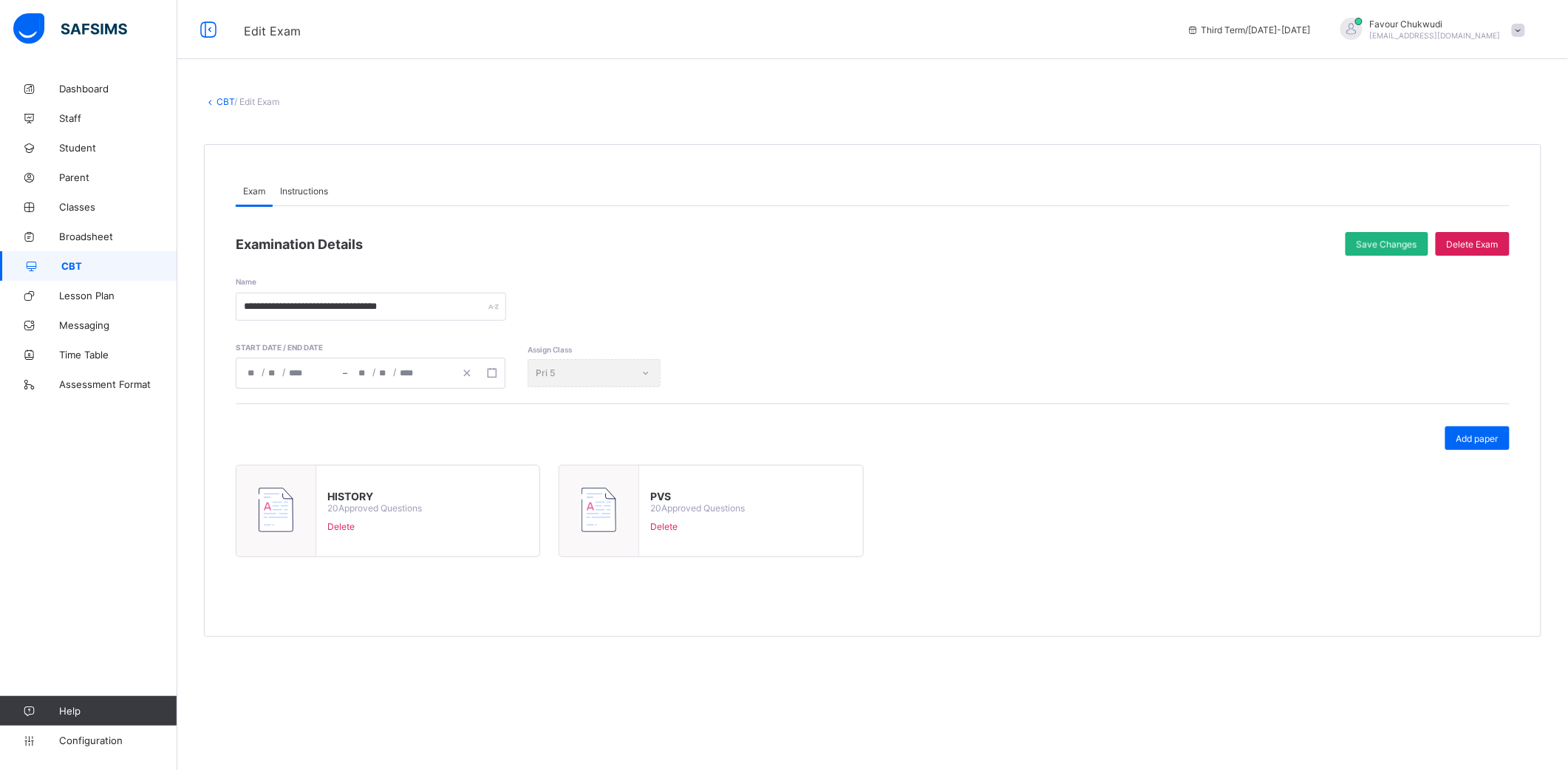 click on "Save Changes" at bounding box center [1387, 244] 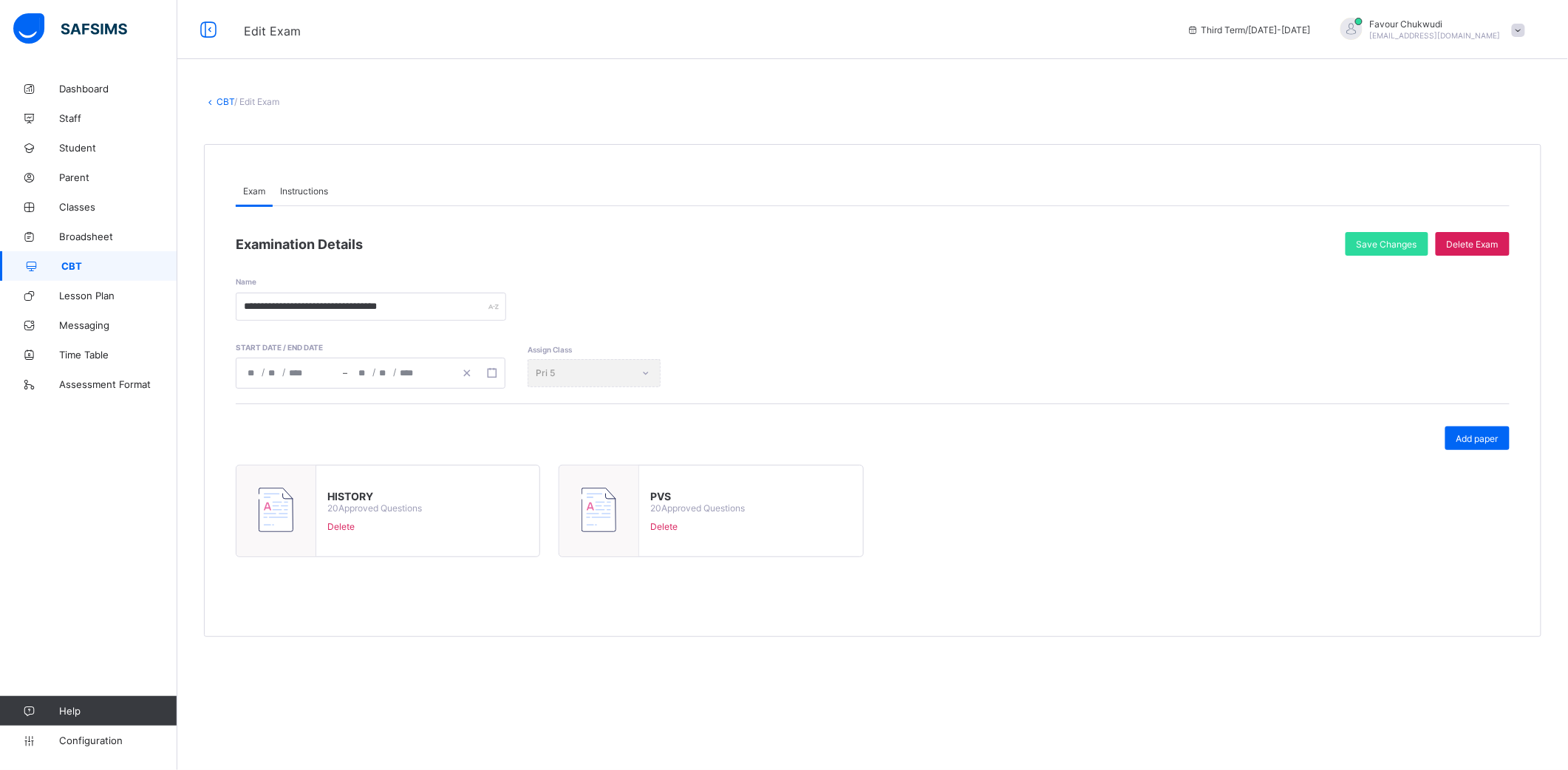 click on "**********" at bounding box center [873, 398] 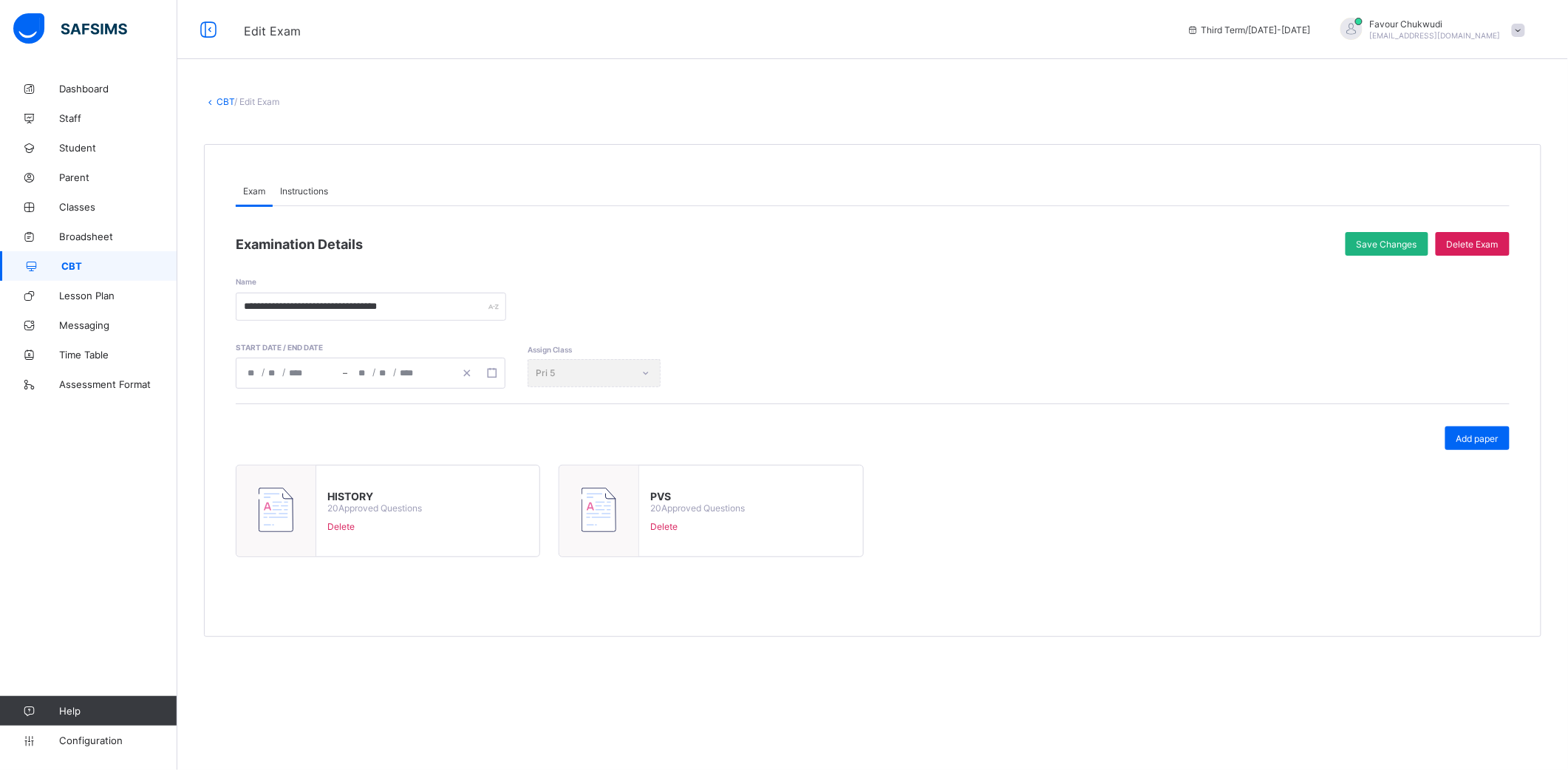 click on "Save Changes" at bounding box center (1387, 244) 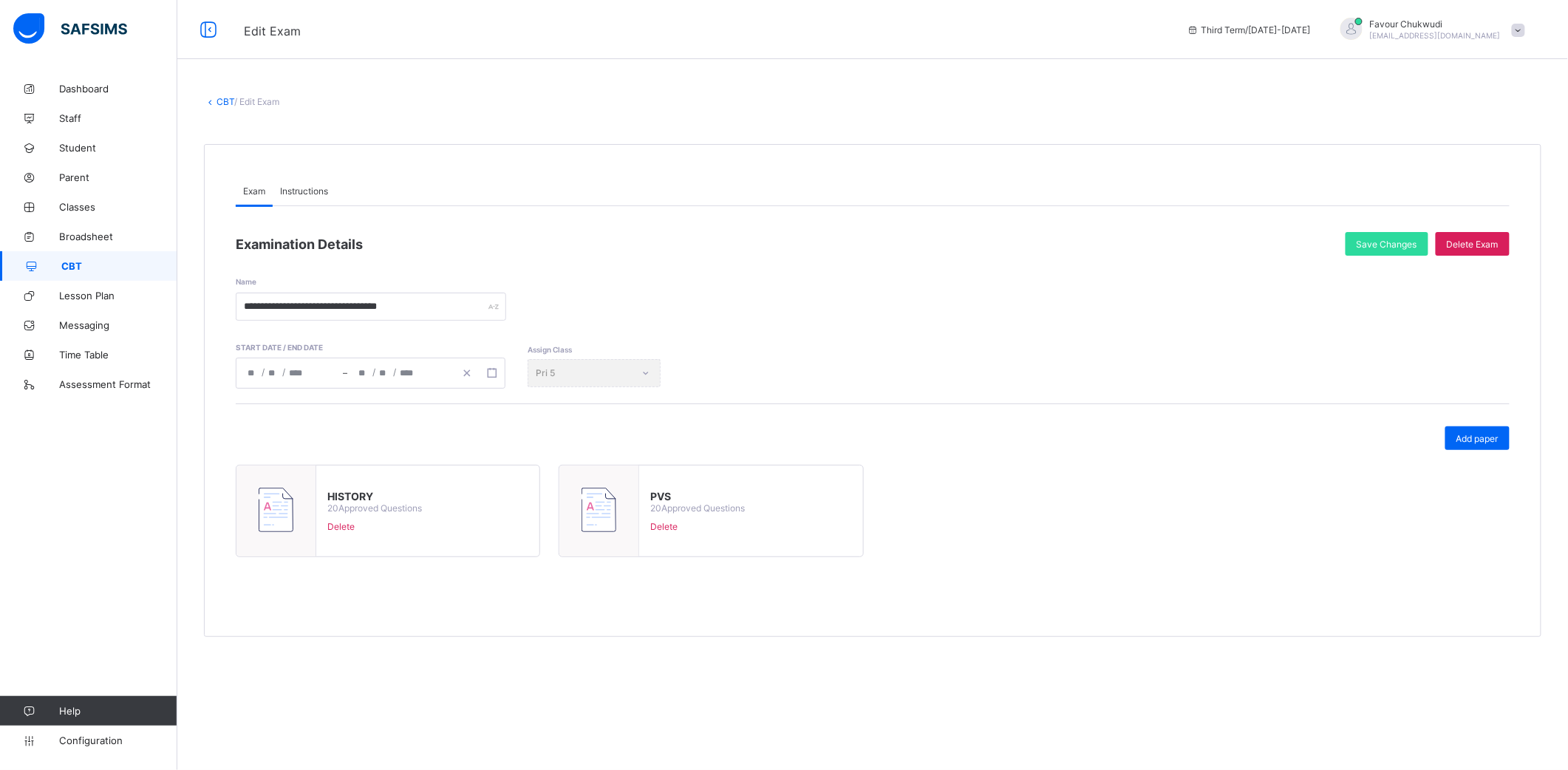 click on "CBT" at bounding box center [119, 266] 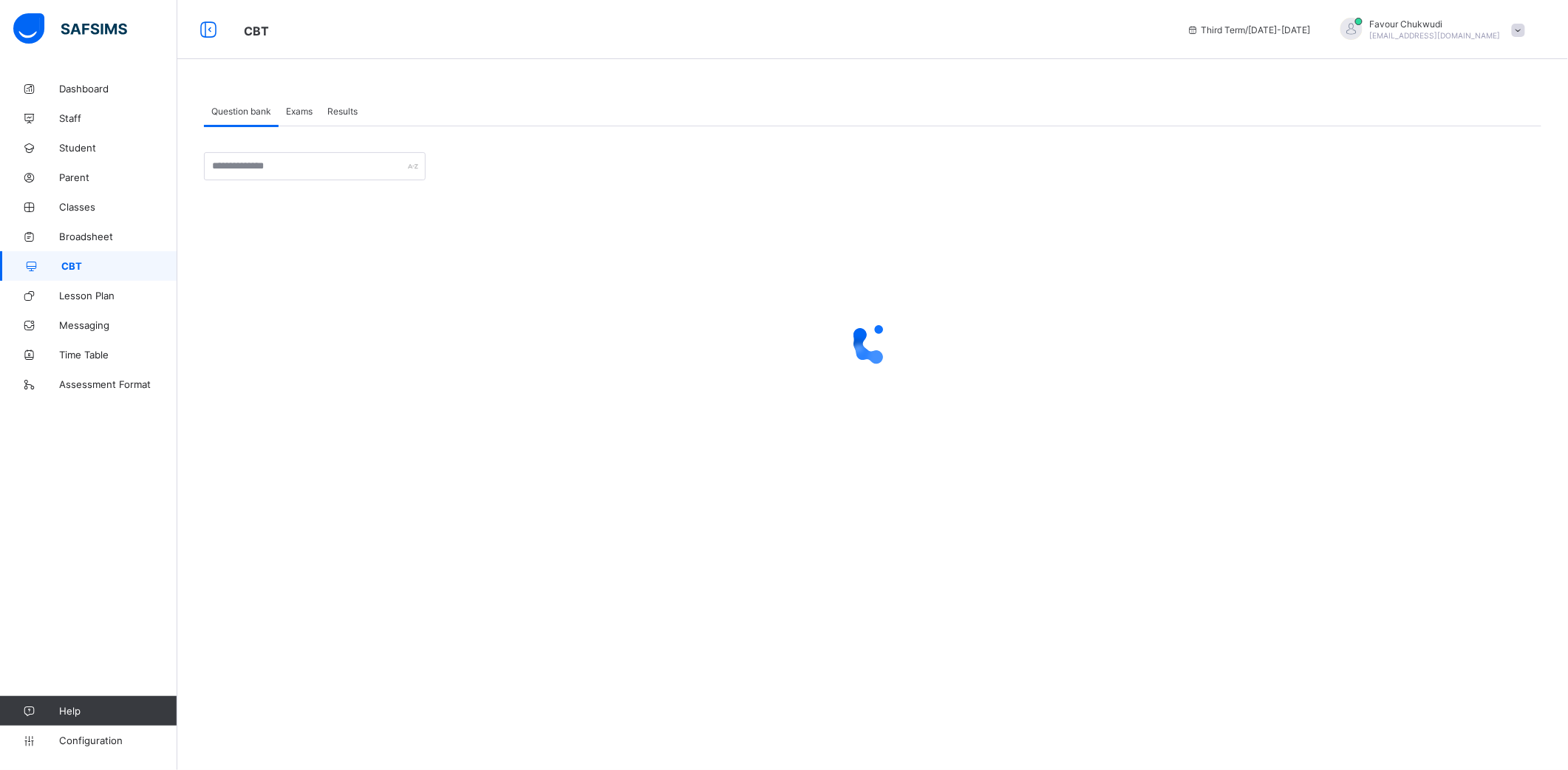 click on "Exams" at bounding box center [299, 111] 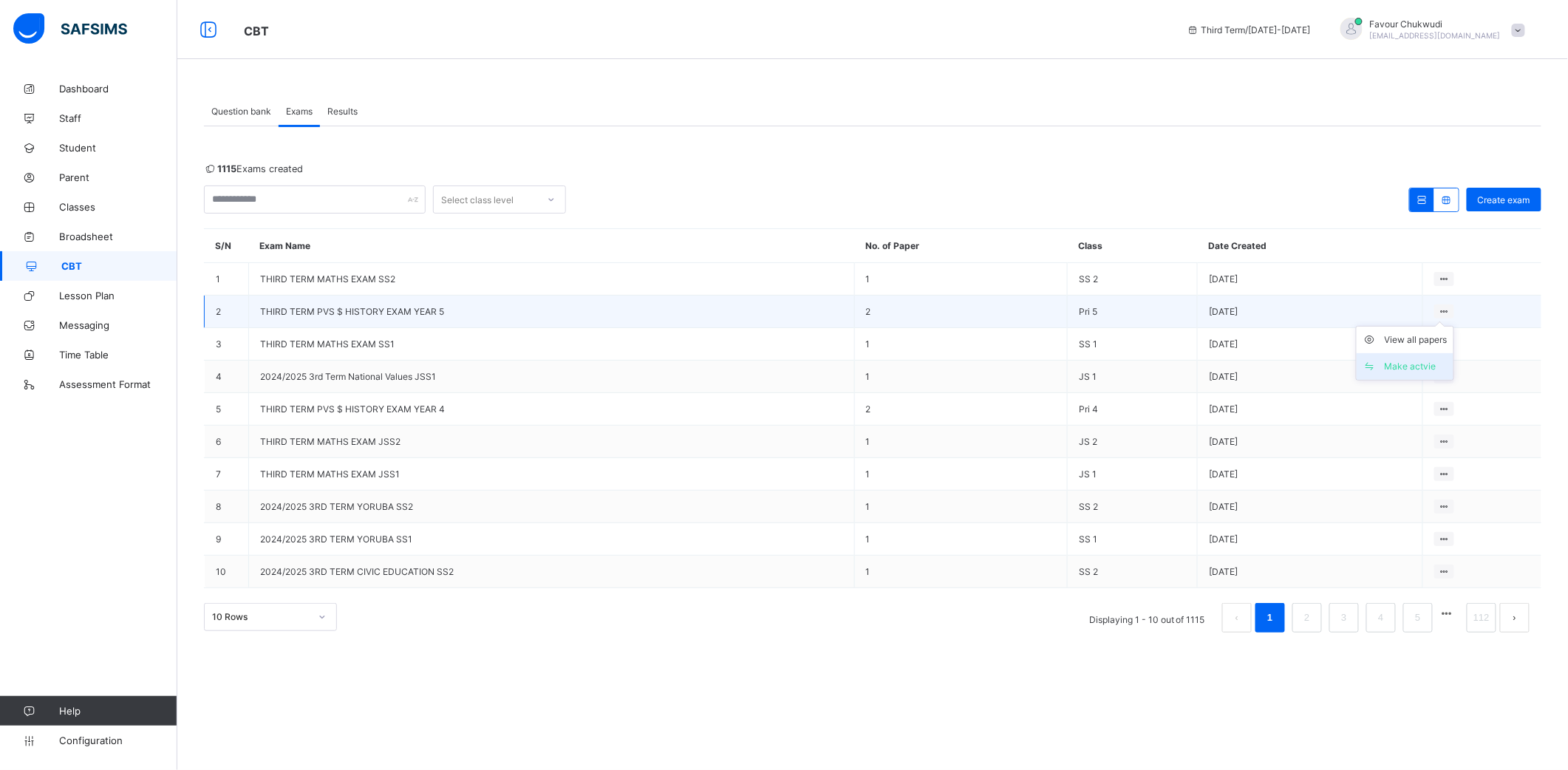 click on "Make actvie" at bounding box center (1416, 367) 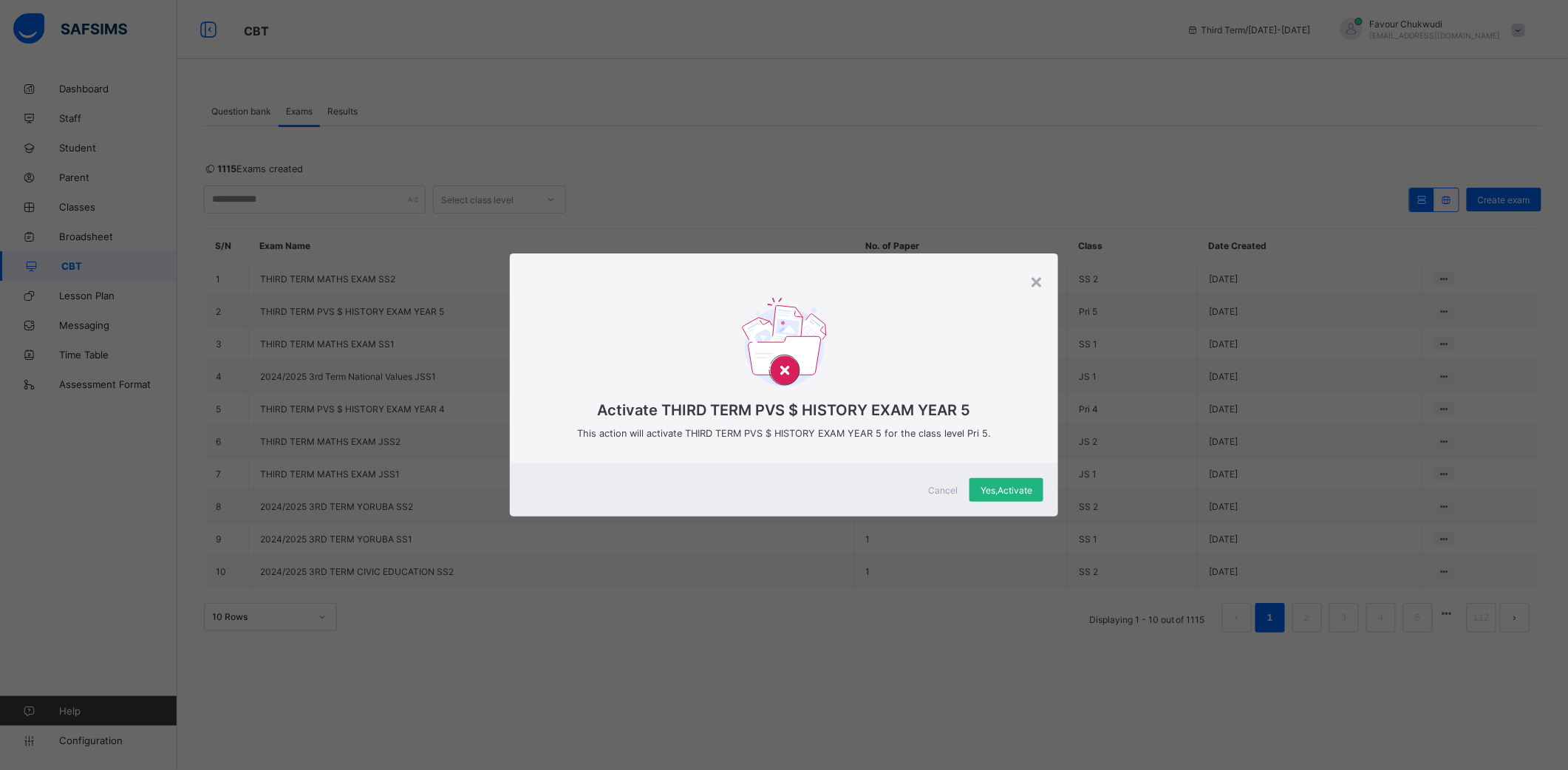 click on "Yes,  Activate" at bounding box center [1006, 490] 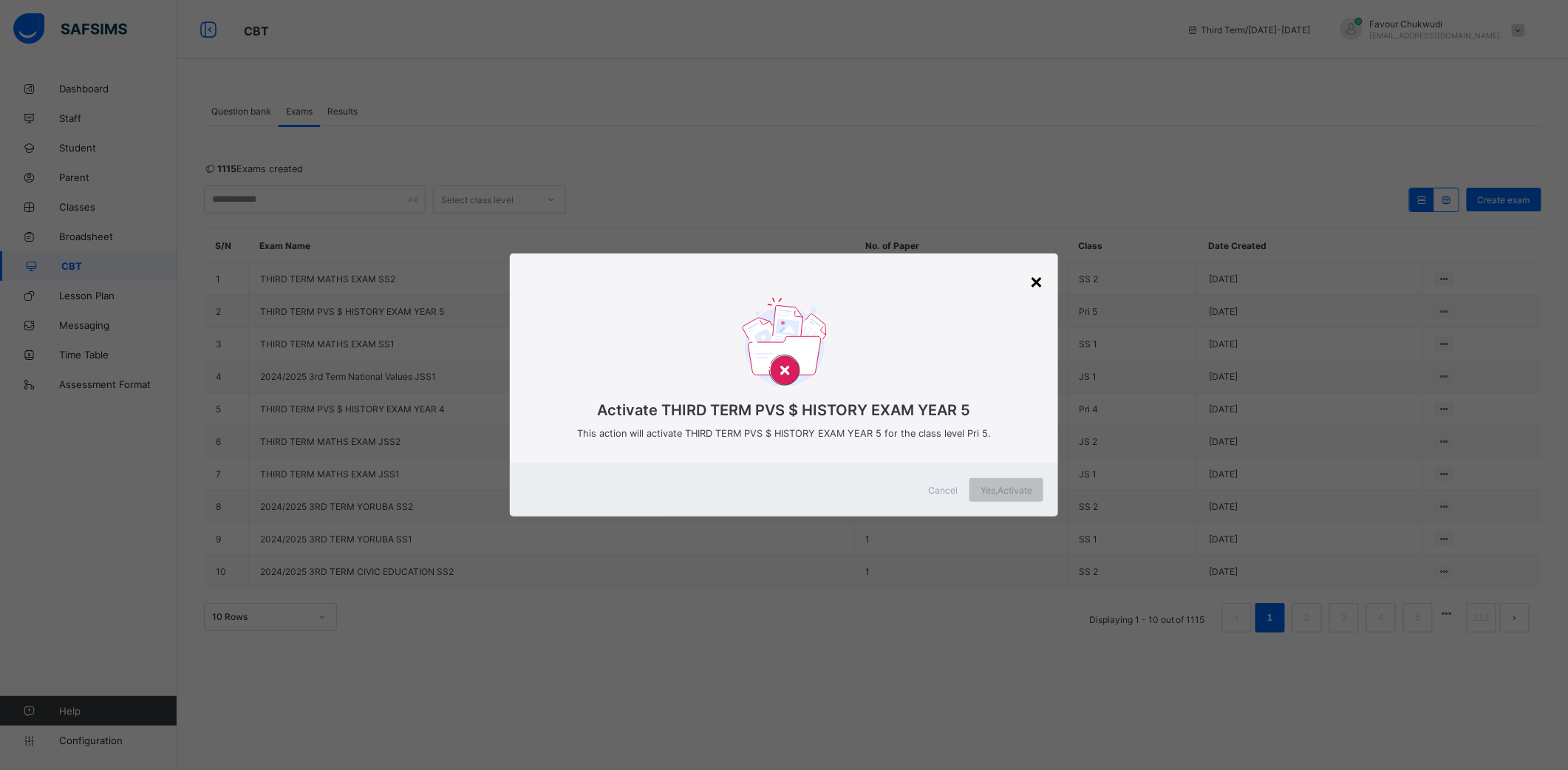 click on "×" at bounding box center (1036, 281) 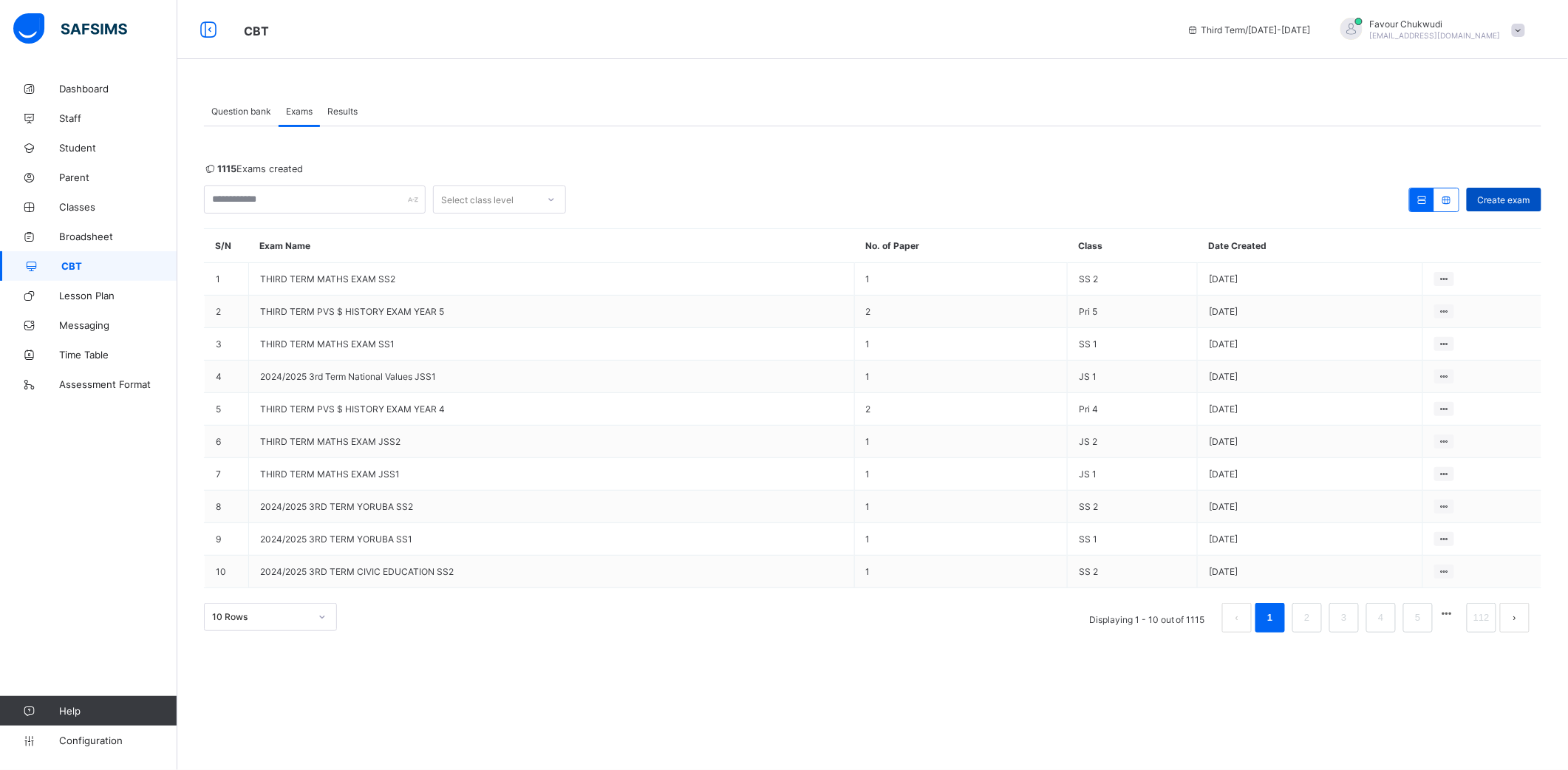 click on "Create exam" at bounding box center [1504, 200] 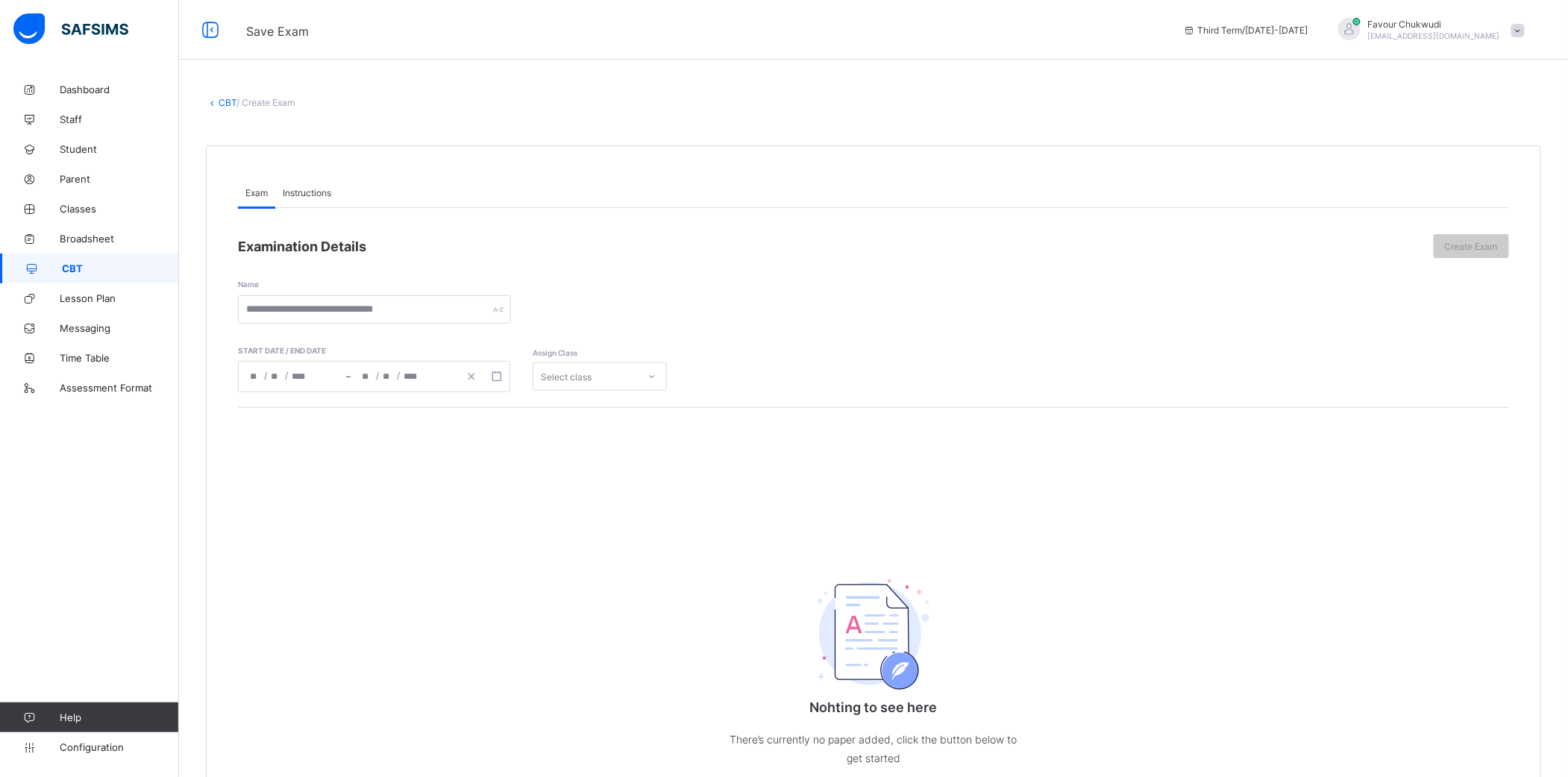 click on "Instructions" at bounding box center (307, 192) 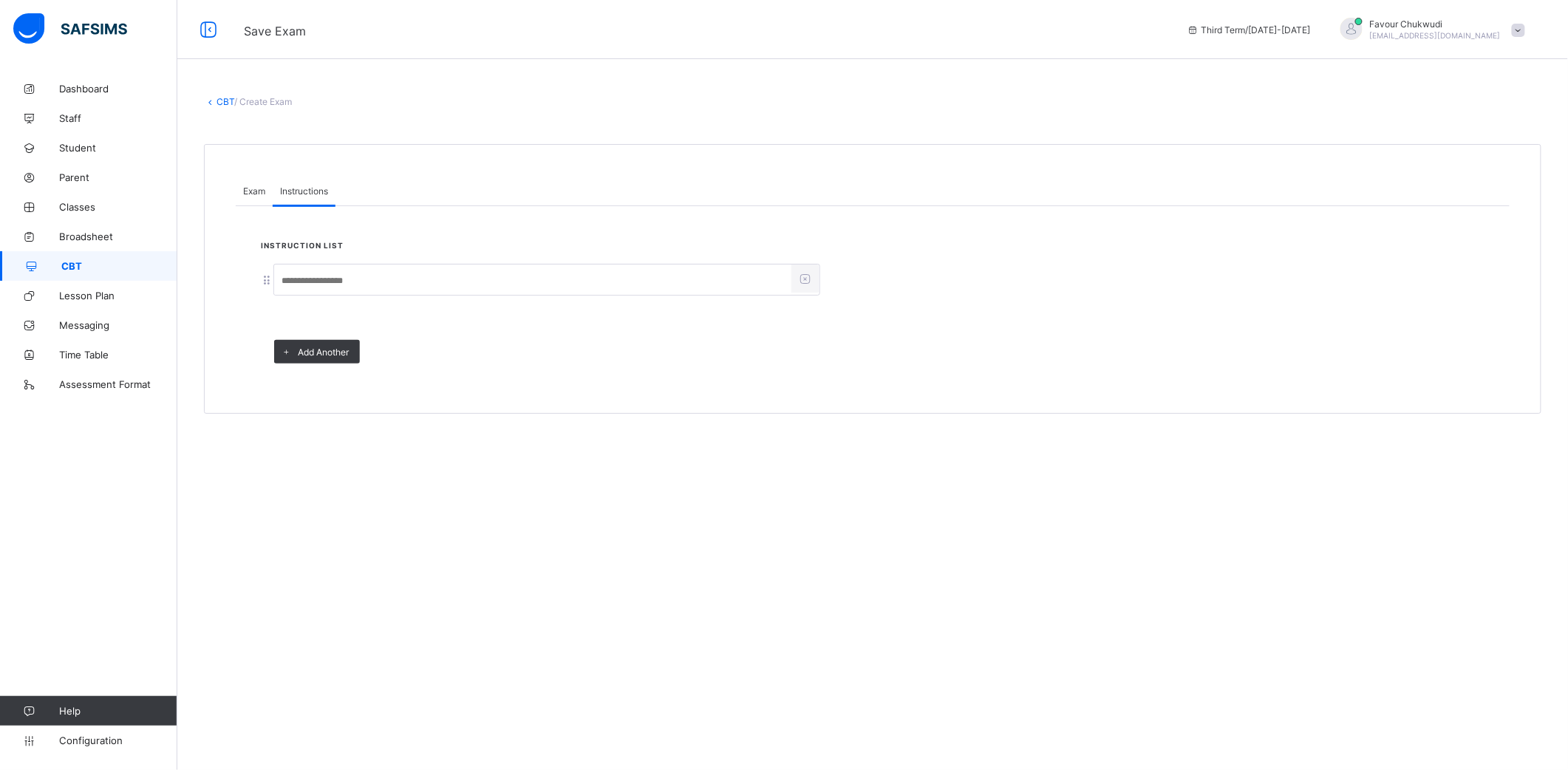 click at bounding box center (533, 281) 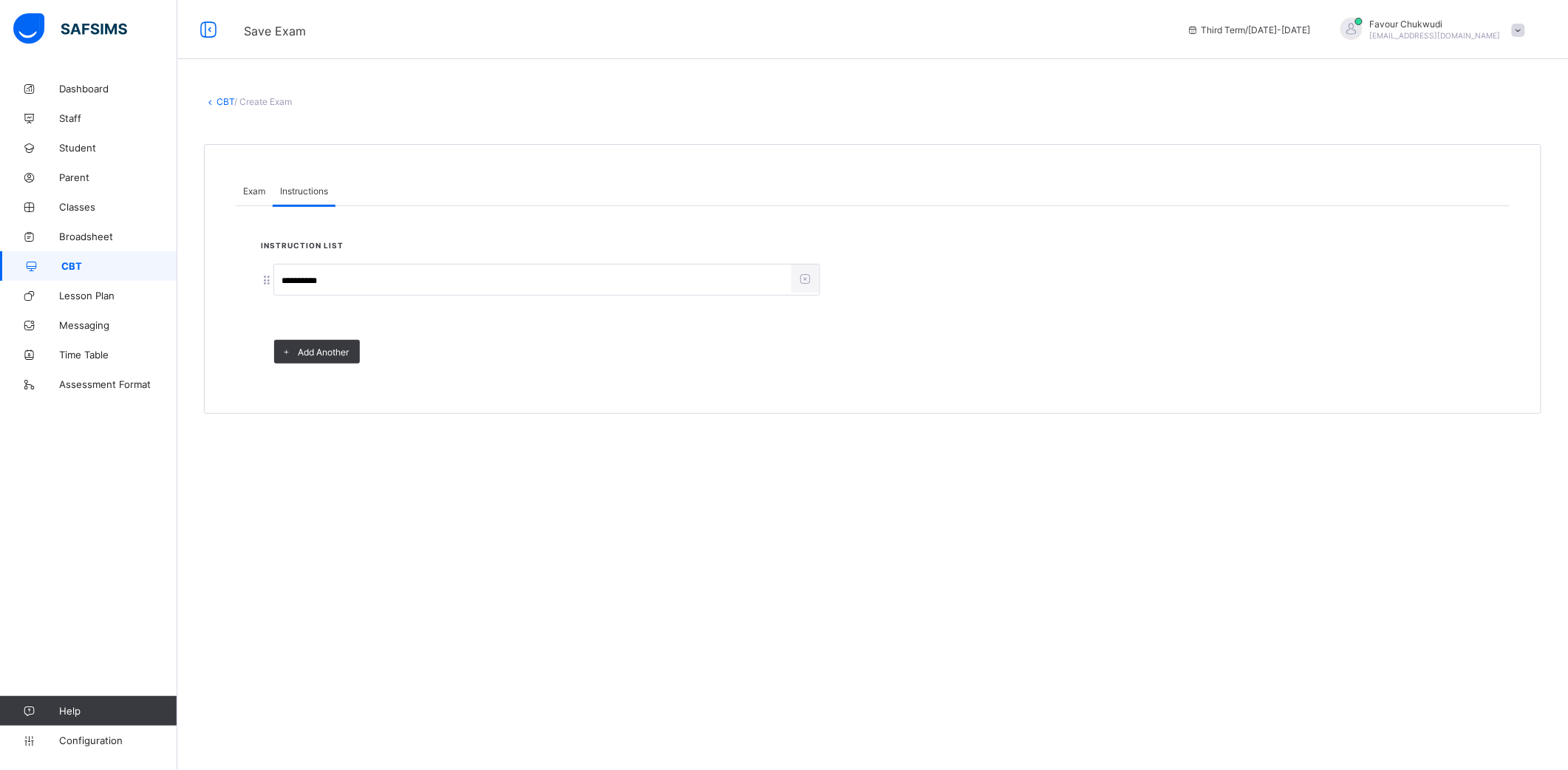 type on "**********" 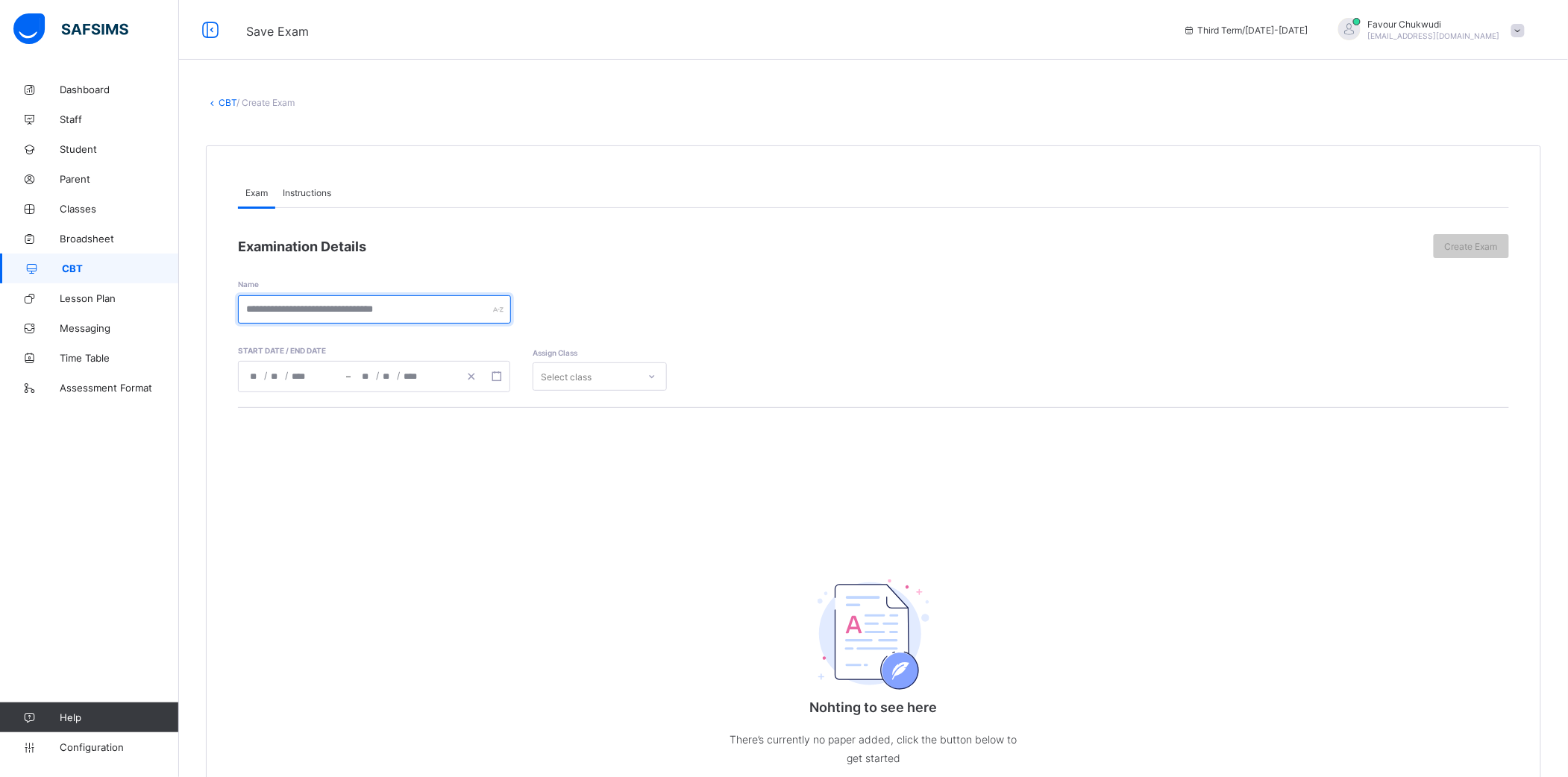 click at bounding box center [374, 309] 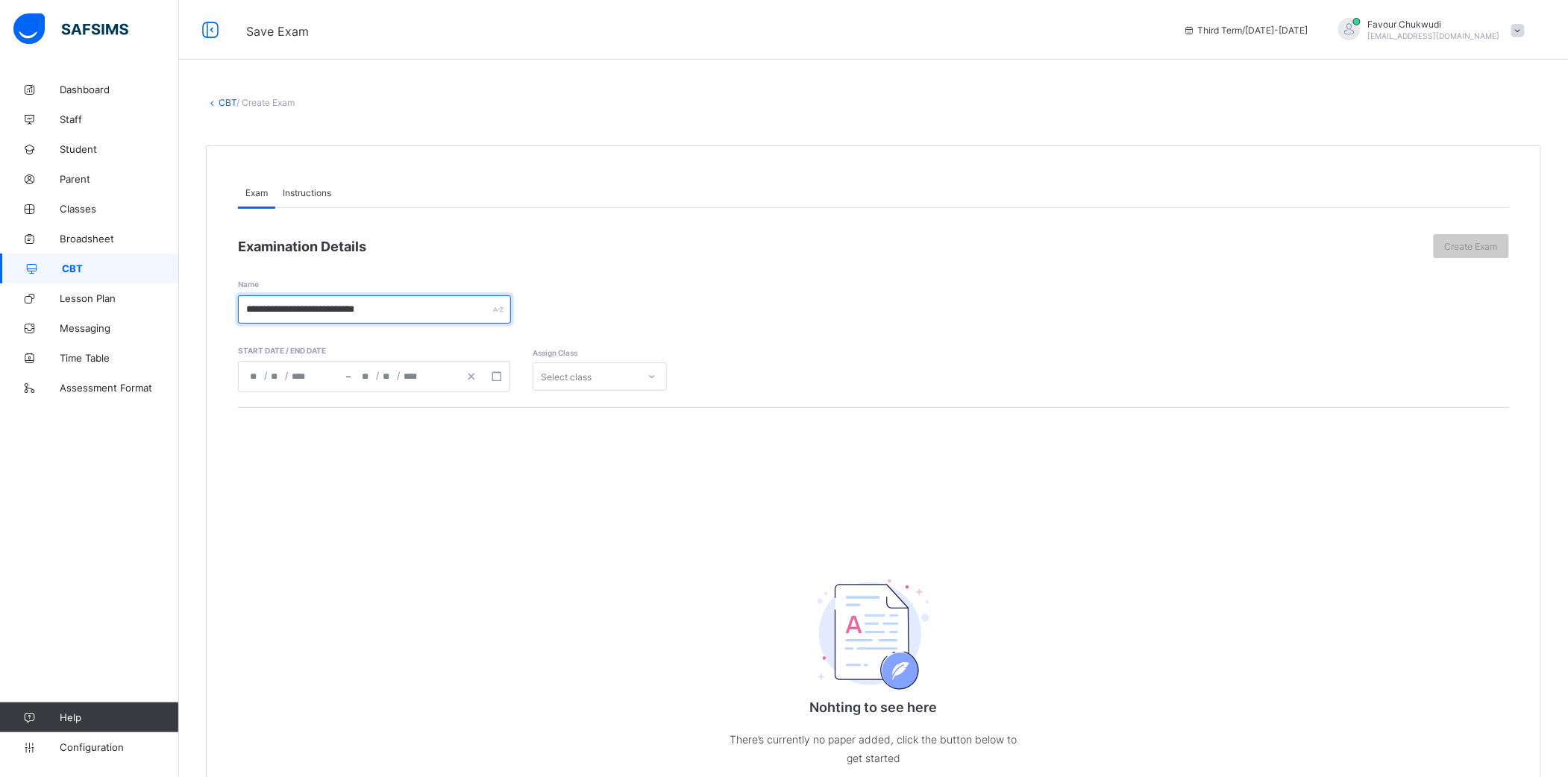 type on "**********" 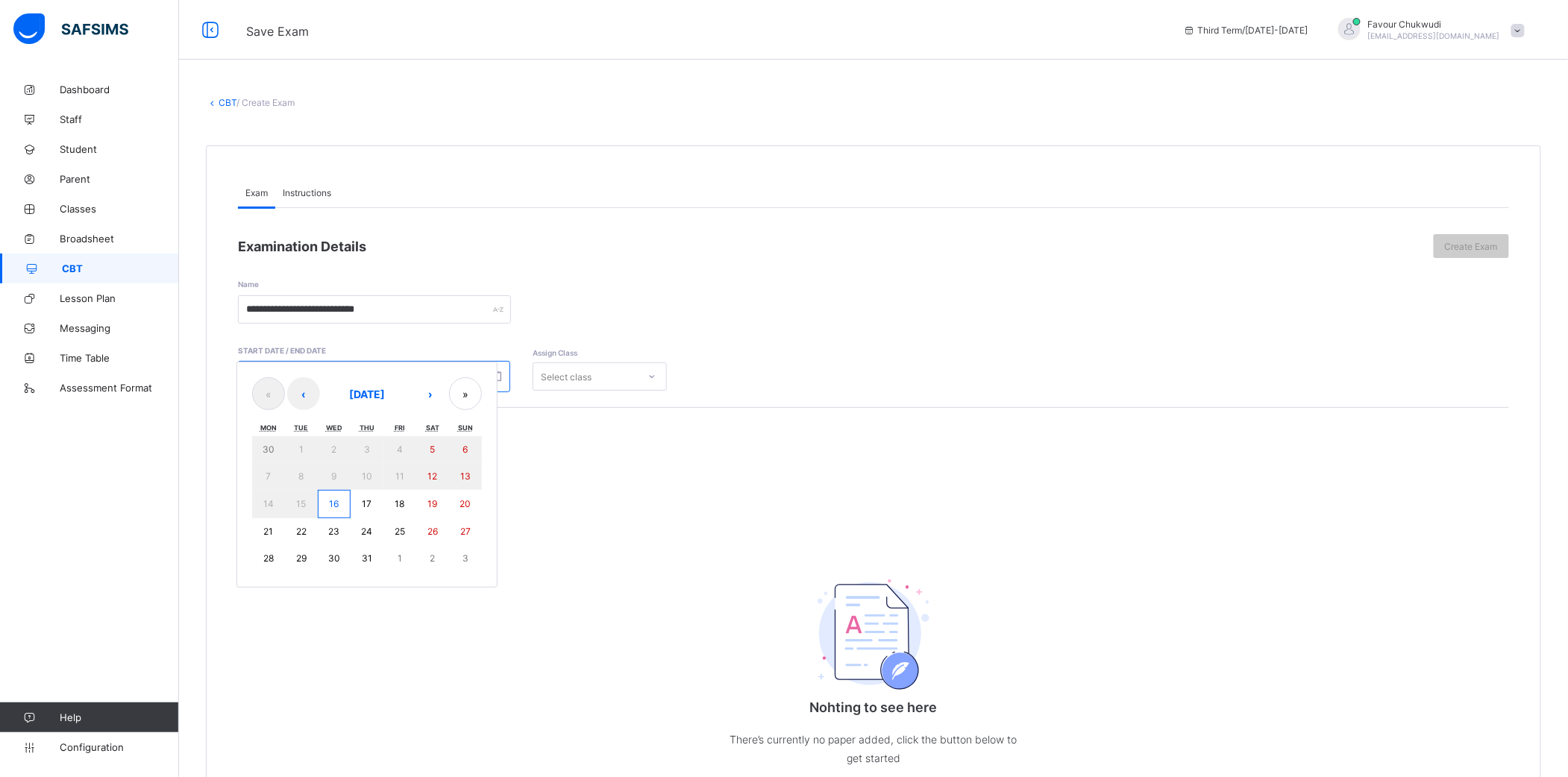 click on "/ / – / / « ‹ [DATE] › » Mon Tue Wed Thu Fri Sat Sun 30 1 2 3 4 5 6 7 8 9 10 11 12 13 14 15 16 17 18 19 20 21 22 23 24 25 26 27 28 29 30 31 1 2 3" at bounding box center (374, 377) 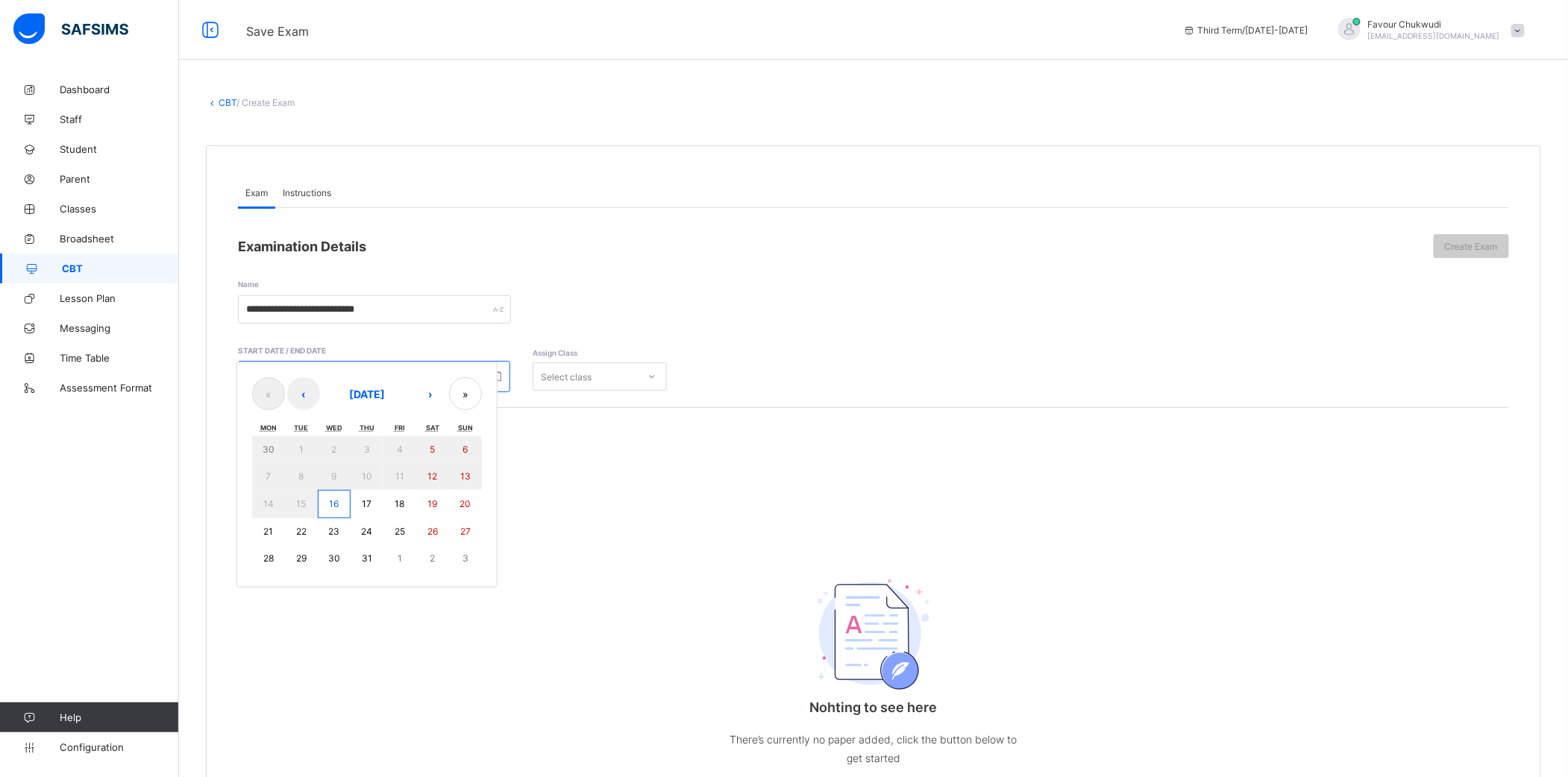 click on "16" at bounding box center (334, 504) 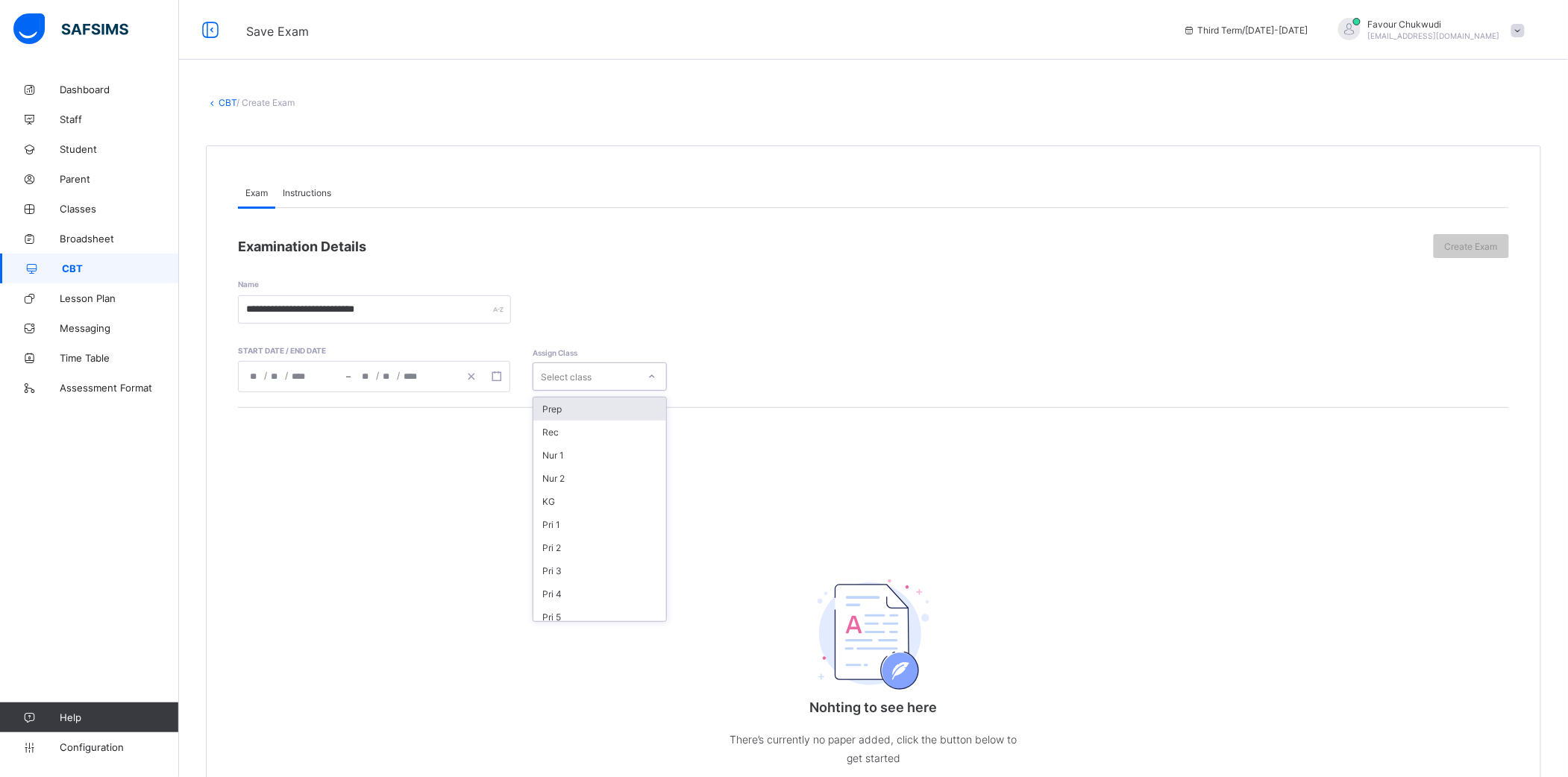 click on "Select class" at bounding box center [586, 377] 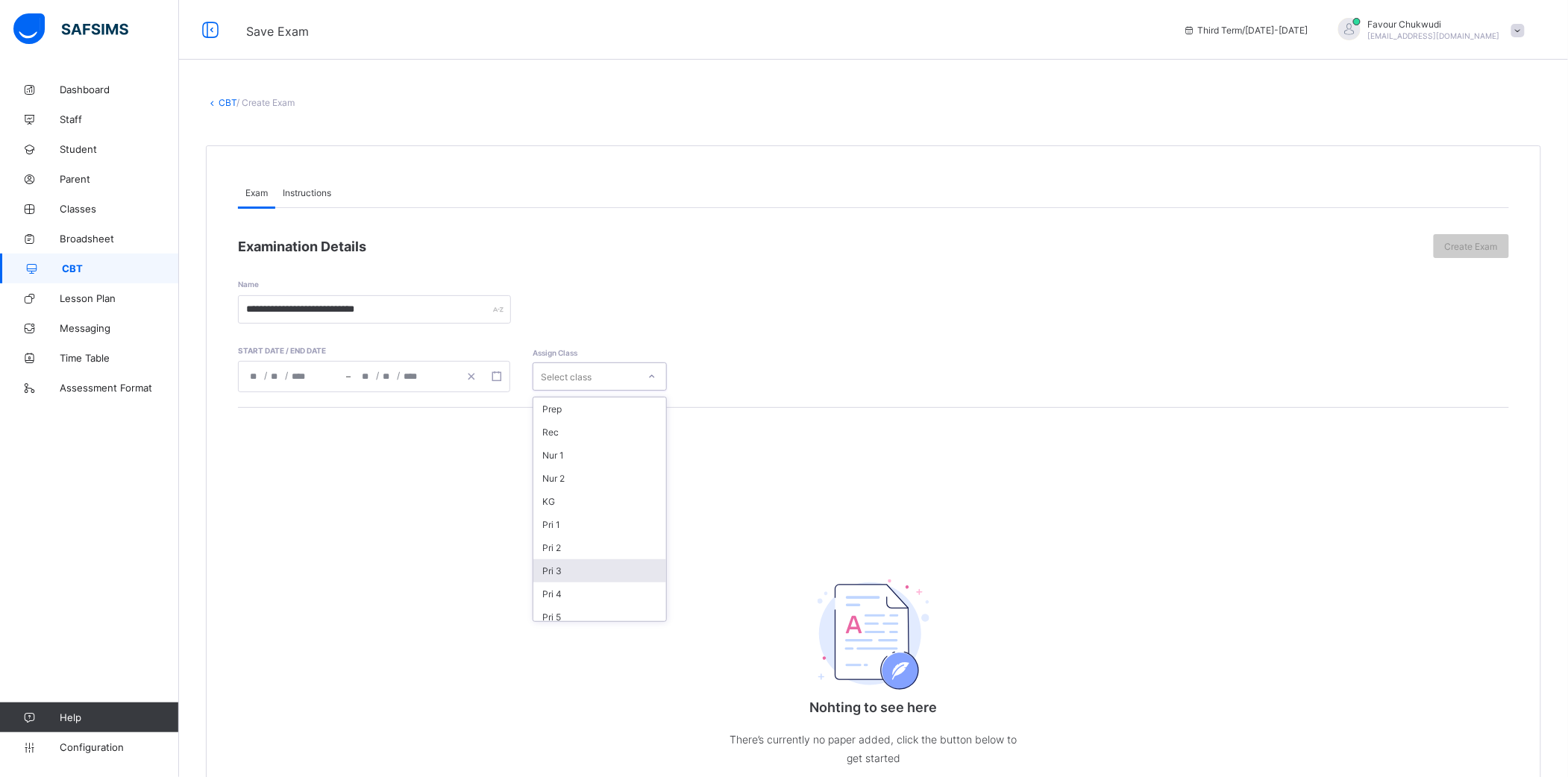 click on "Pri 3" at bounding box center (600, 570) 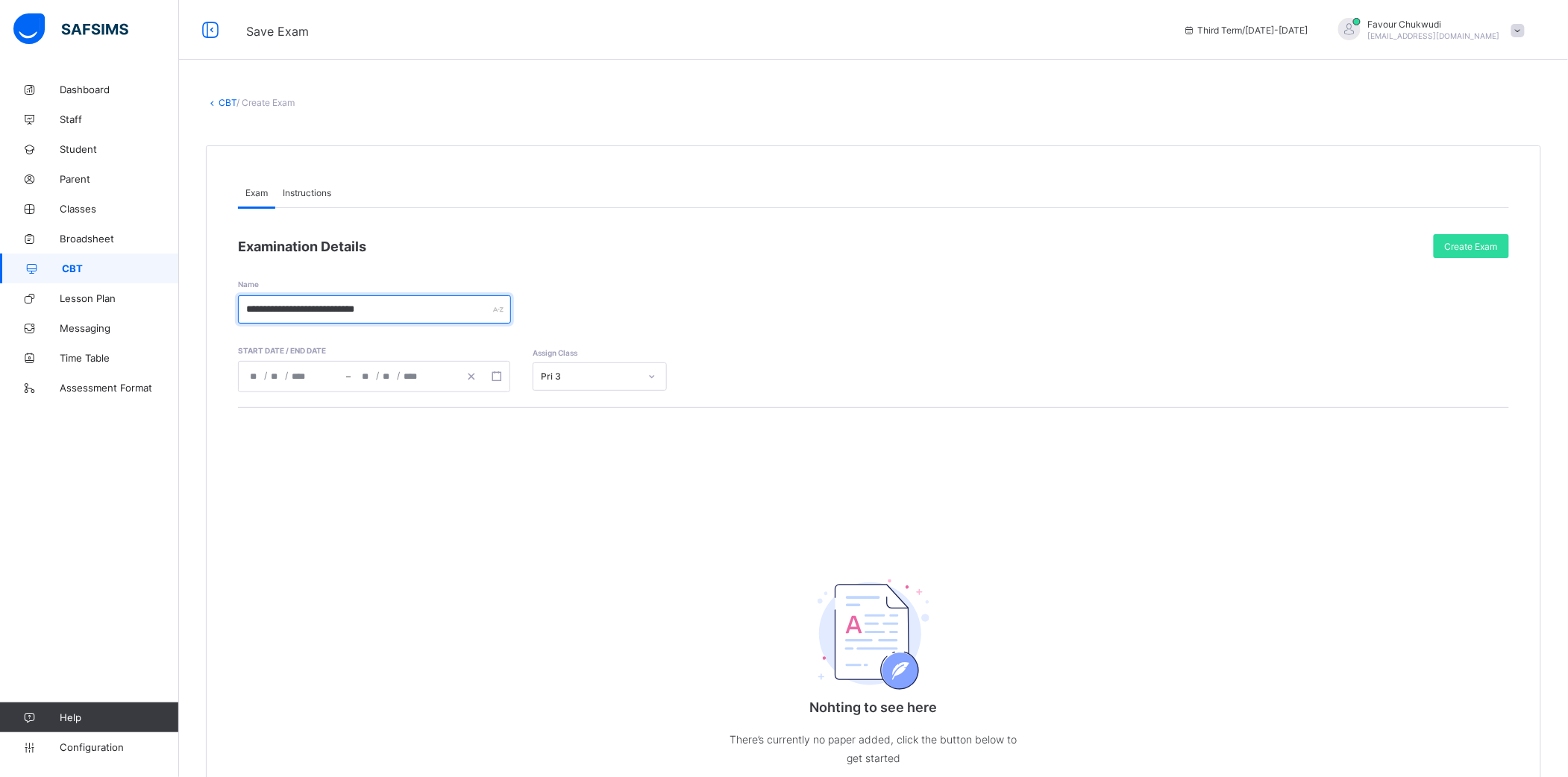 click on "**********" at bounding box center (374, 309) 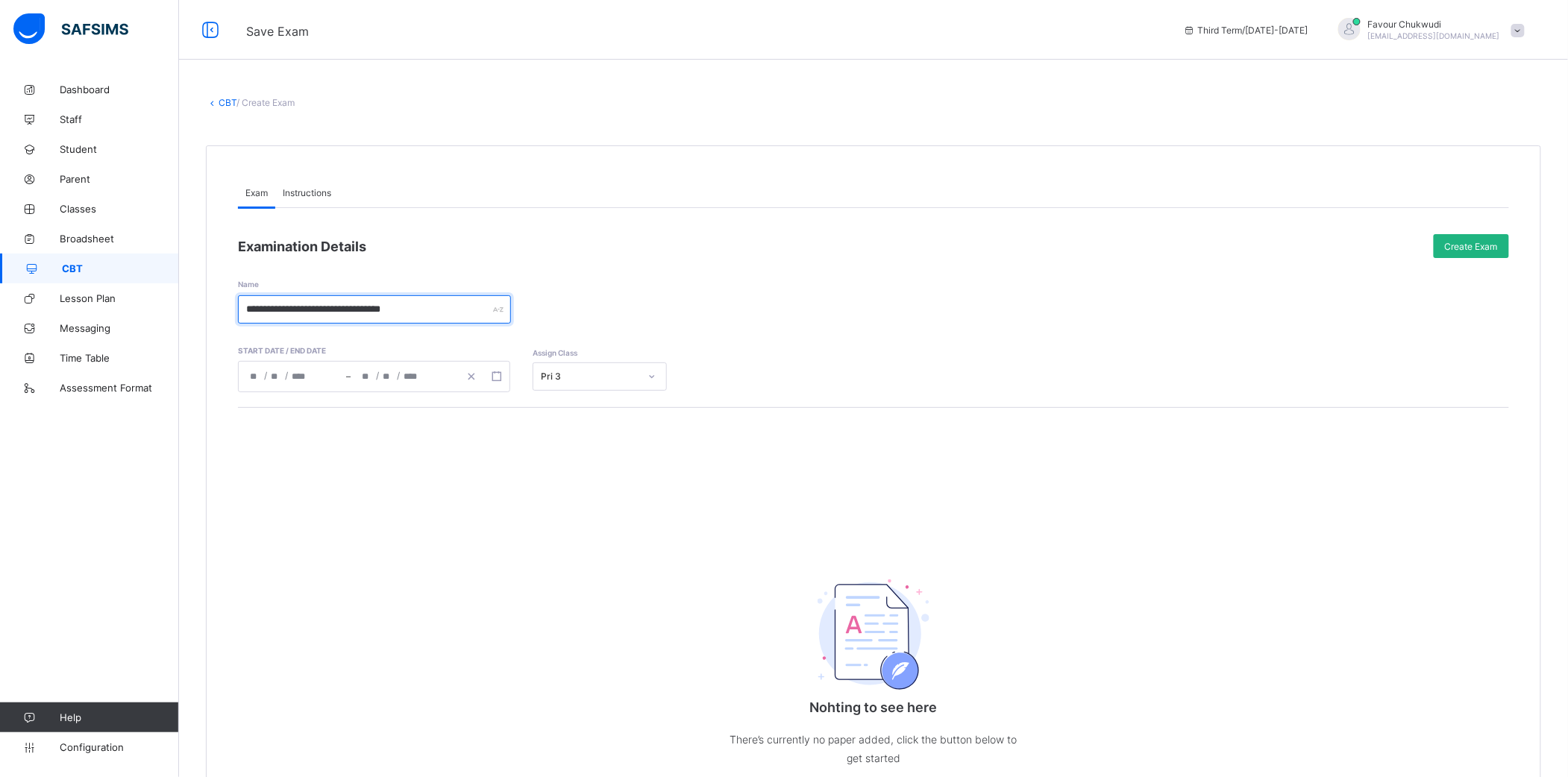 type on "**********" 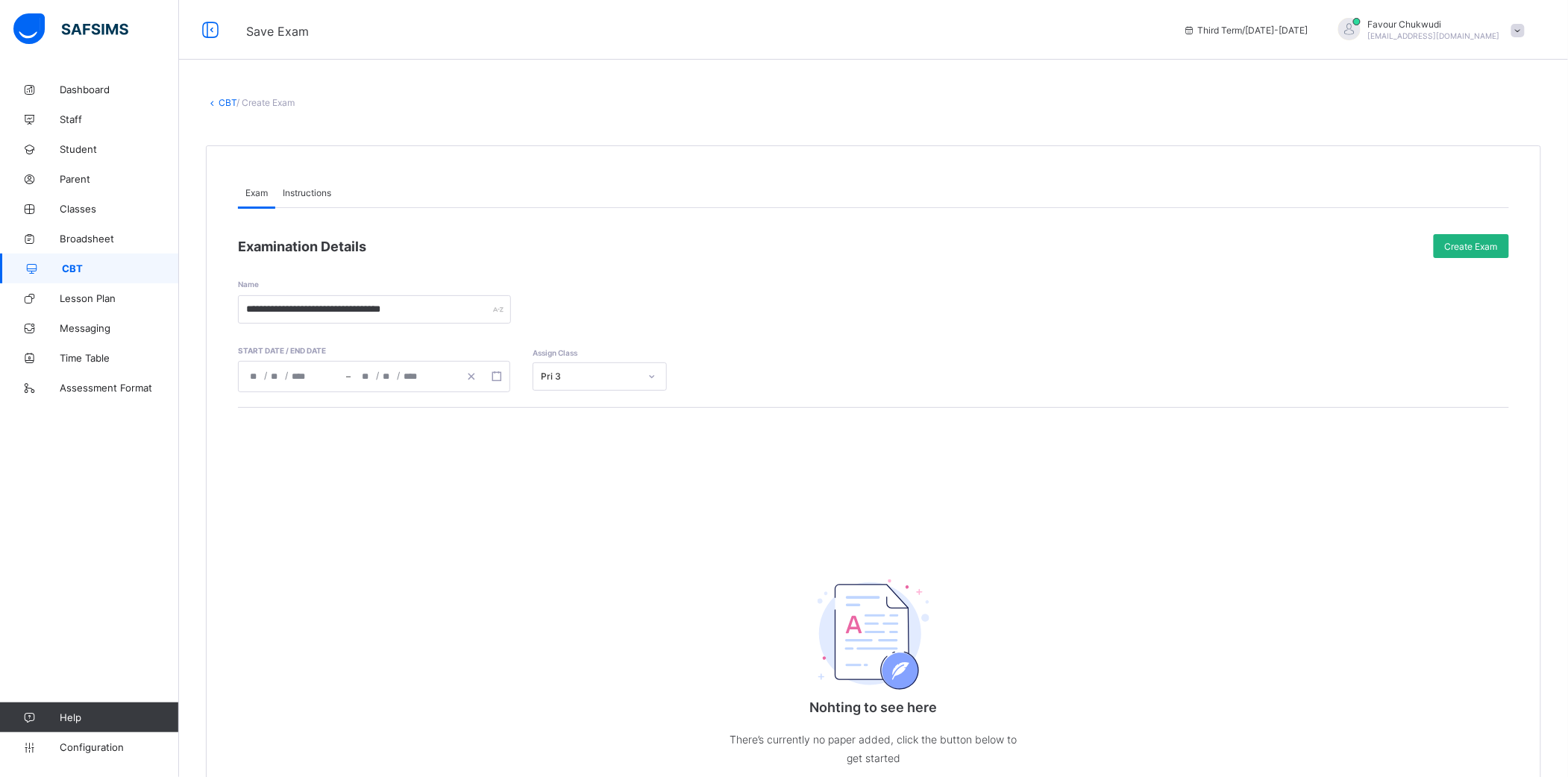 click on "Create Exam" at bounding box center [1471, 246] 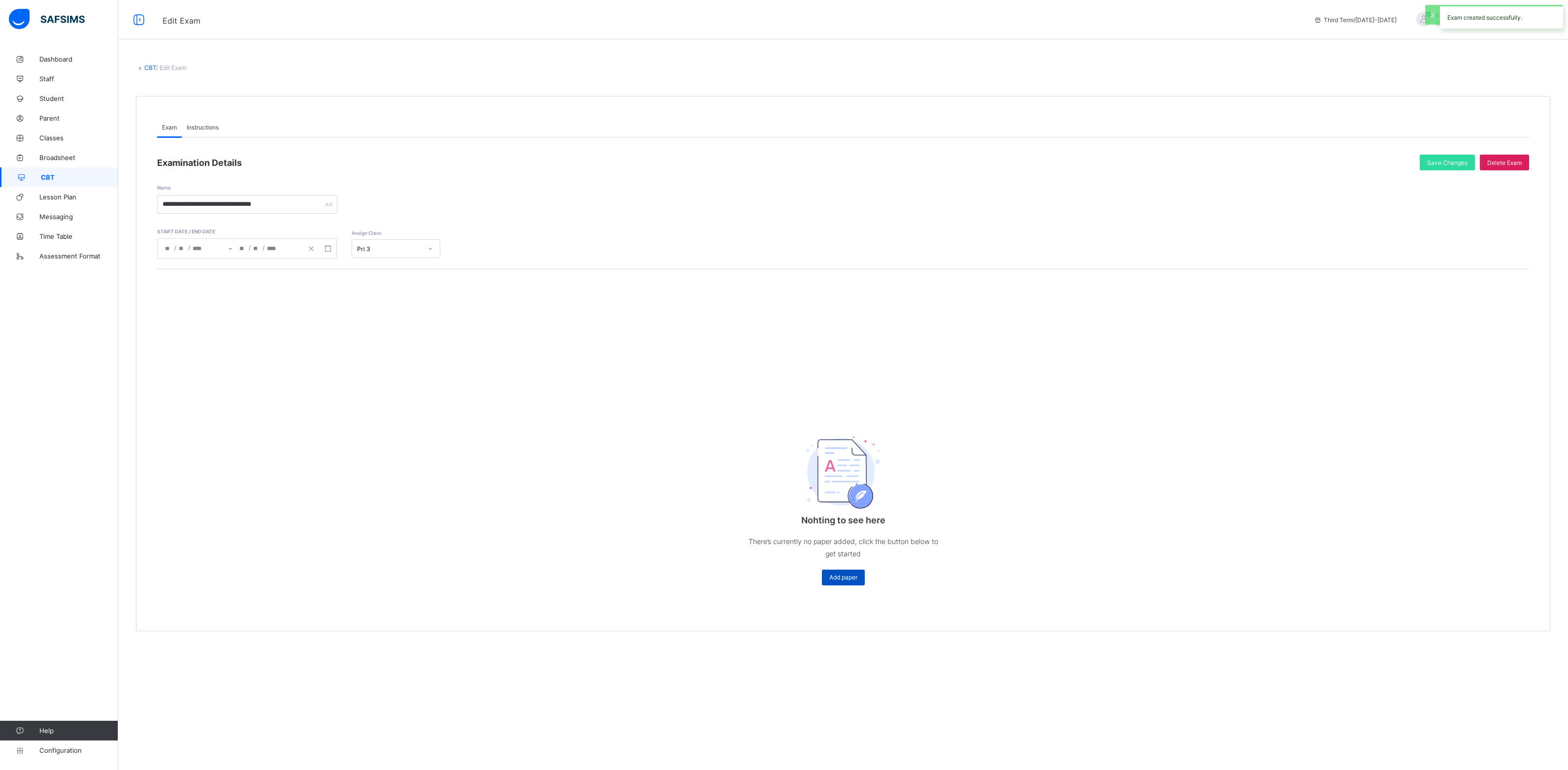 click on "Add paper" at bounding box center [843, 577] 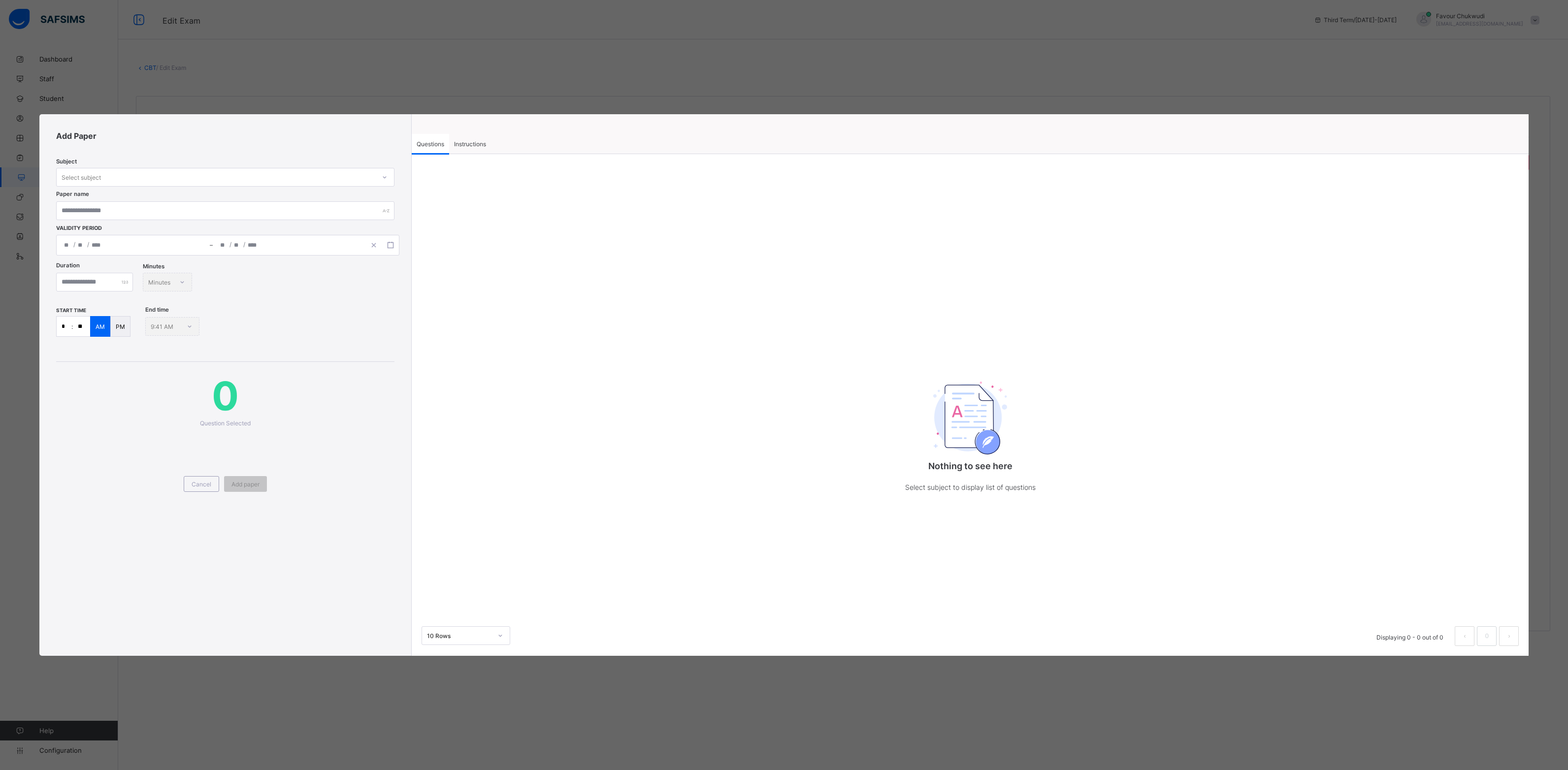 click on "Instructions" at bounding box center [470, 144] 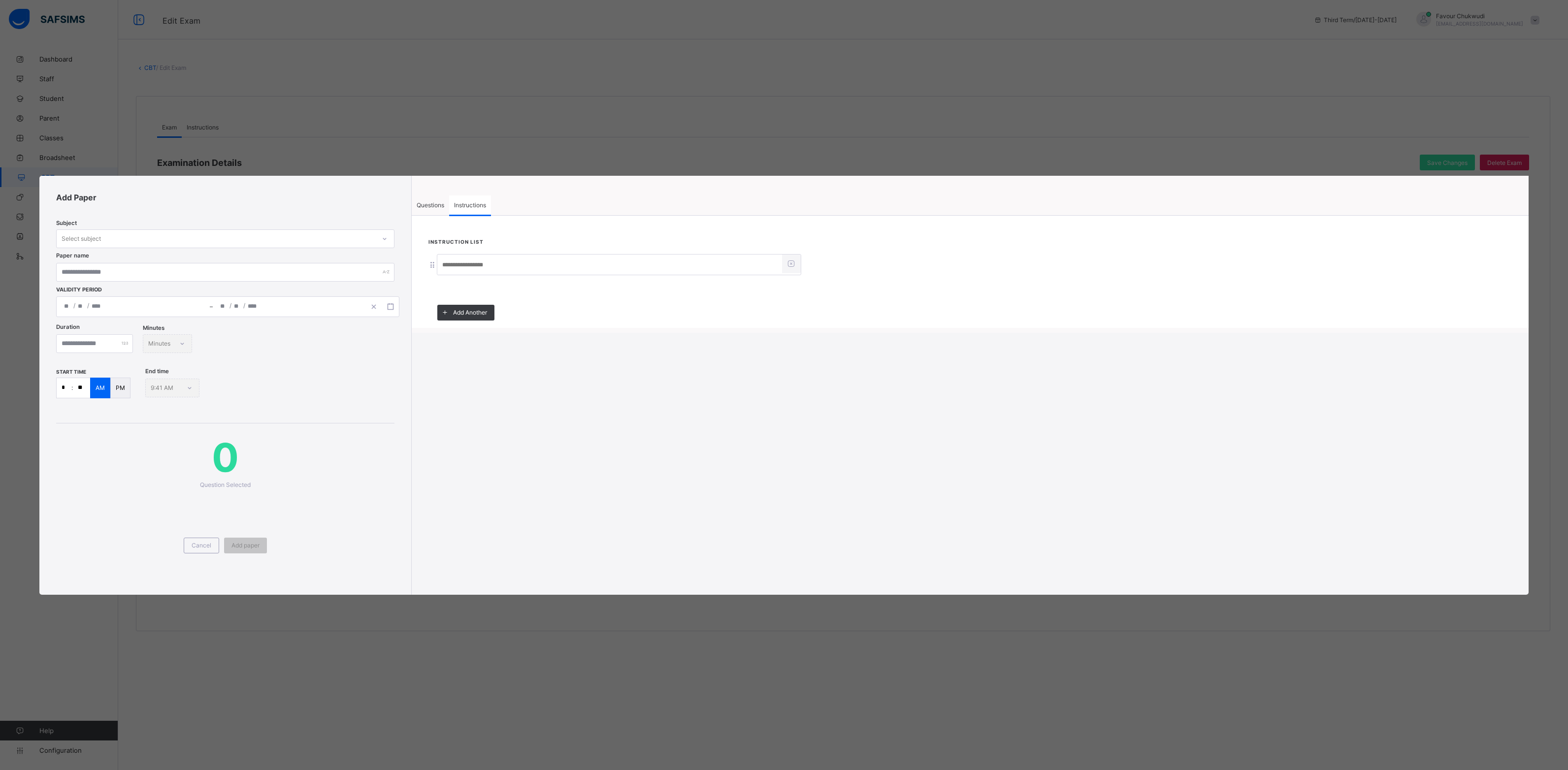 click at bounding box center [610, 265] 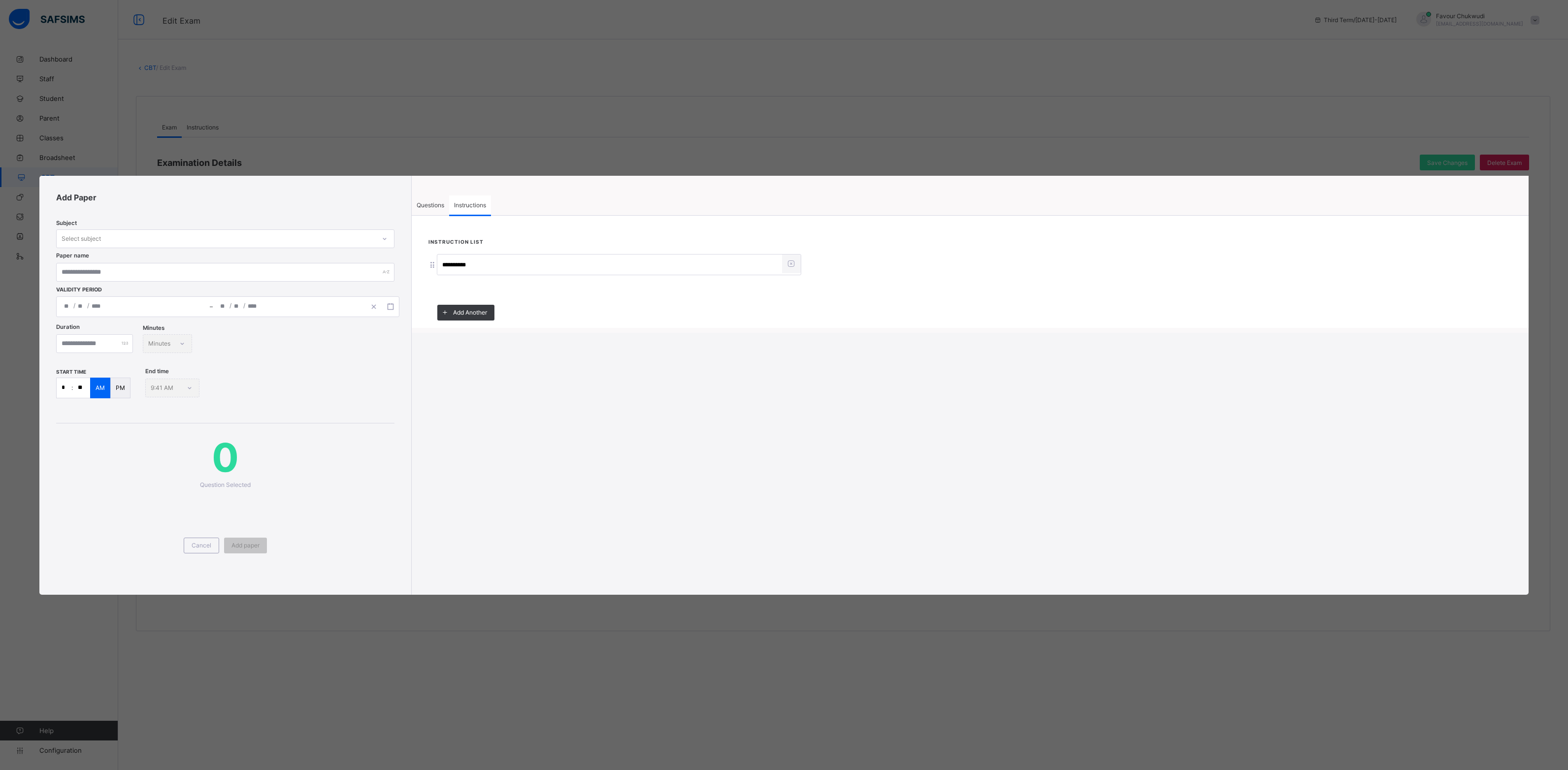 type on "**********" 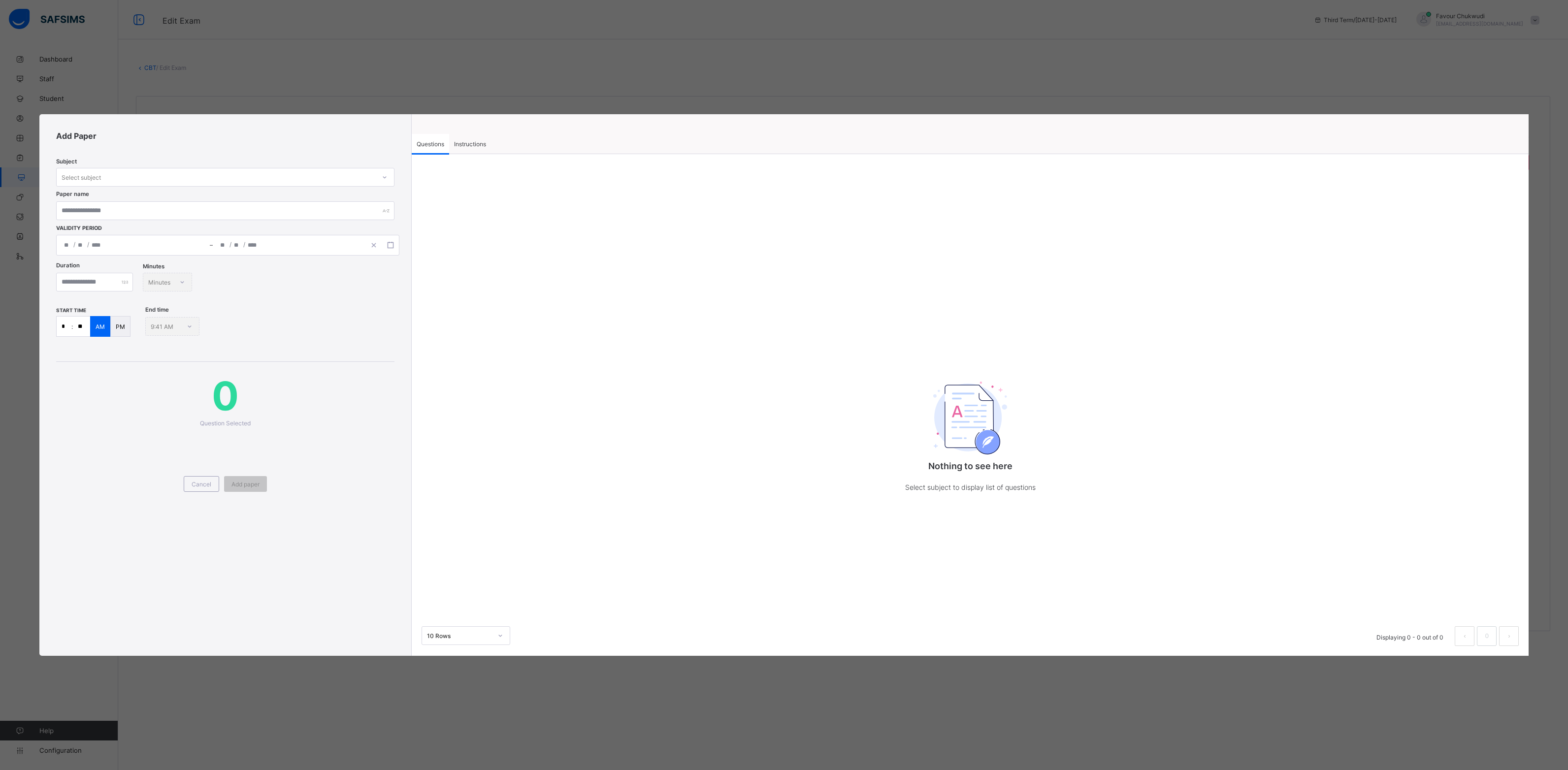 click on "Select subject" at bounding box center (216, 177) 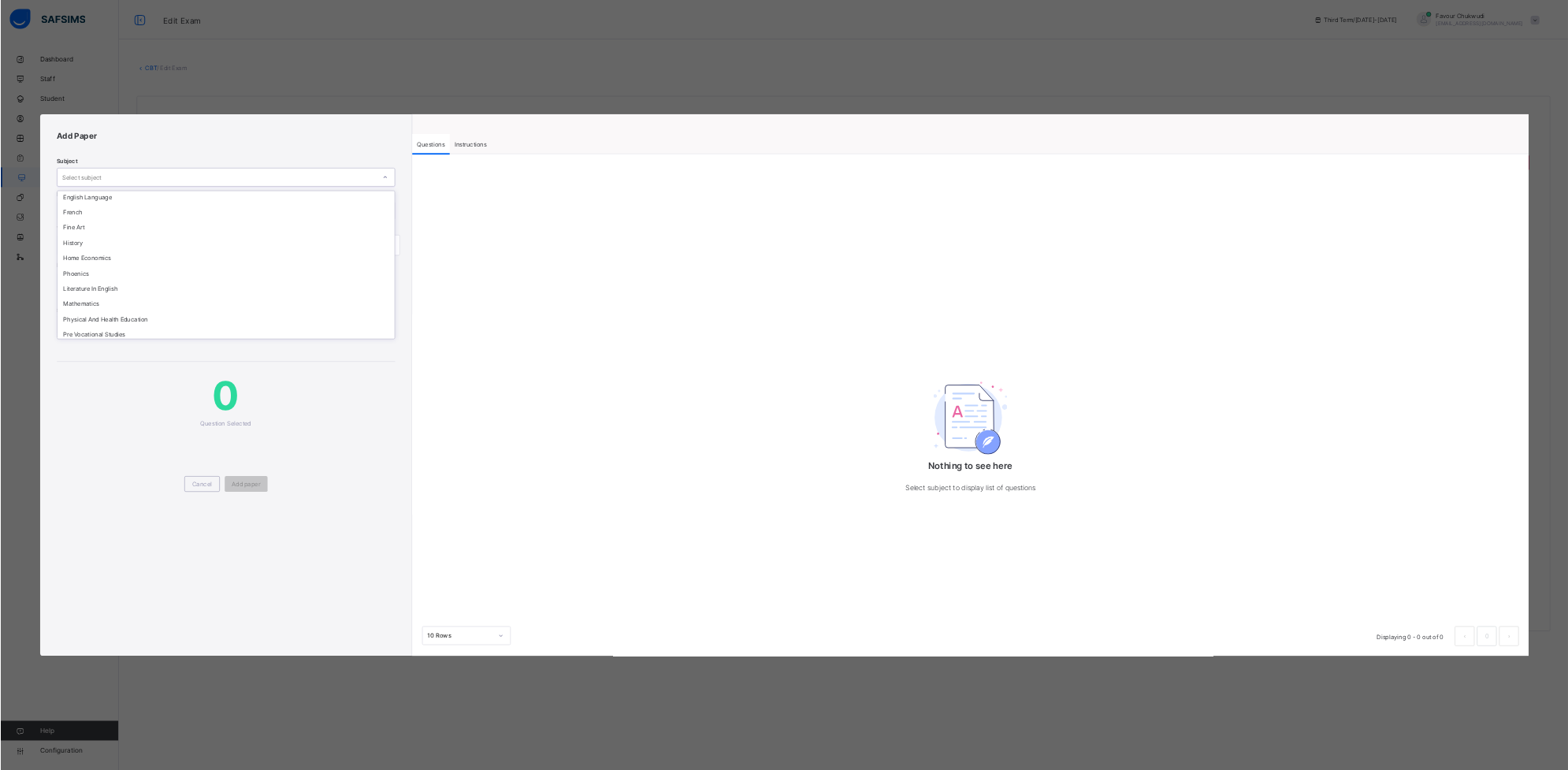 scroll, scrollTop: 173, scrollLeft: 0, axis: vertical 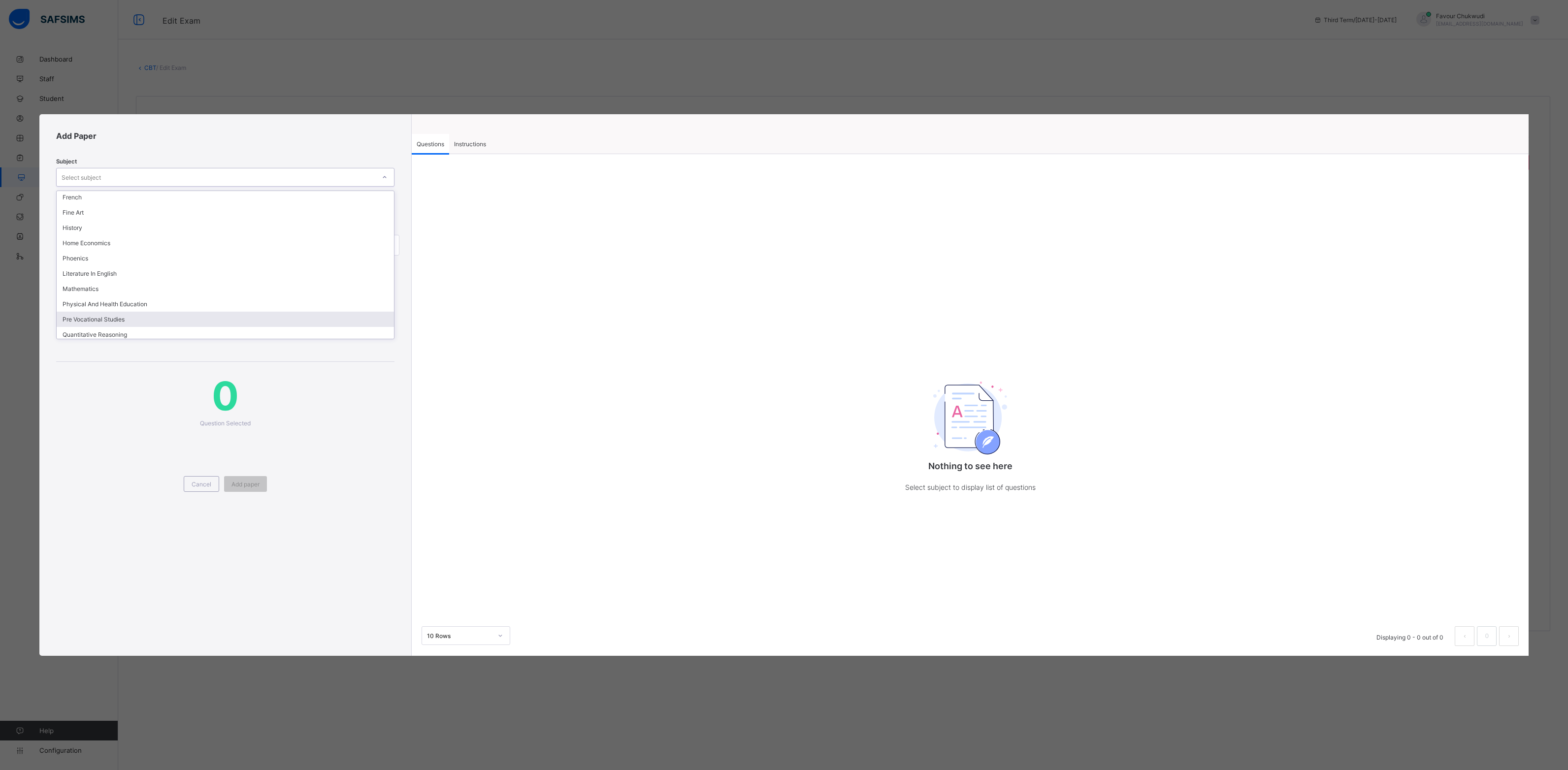 click on "Pre Vocational Studies" at bounding box center (225, 319) 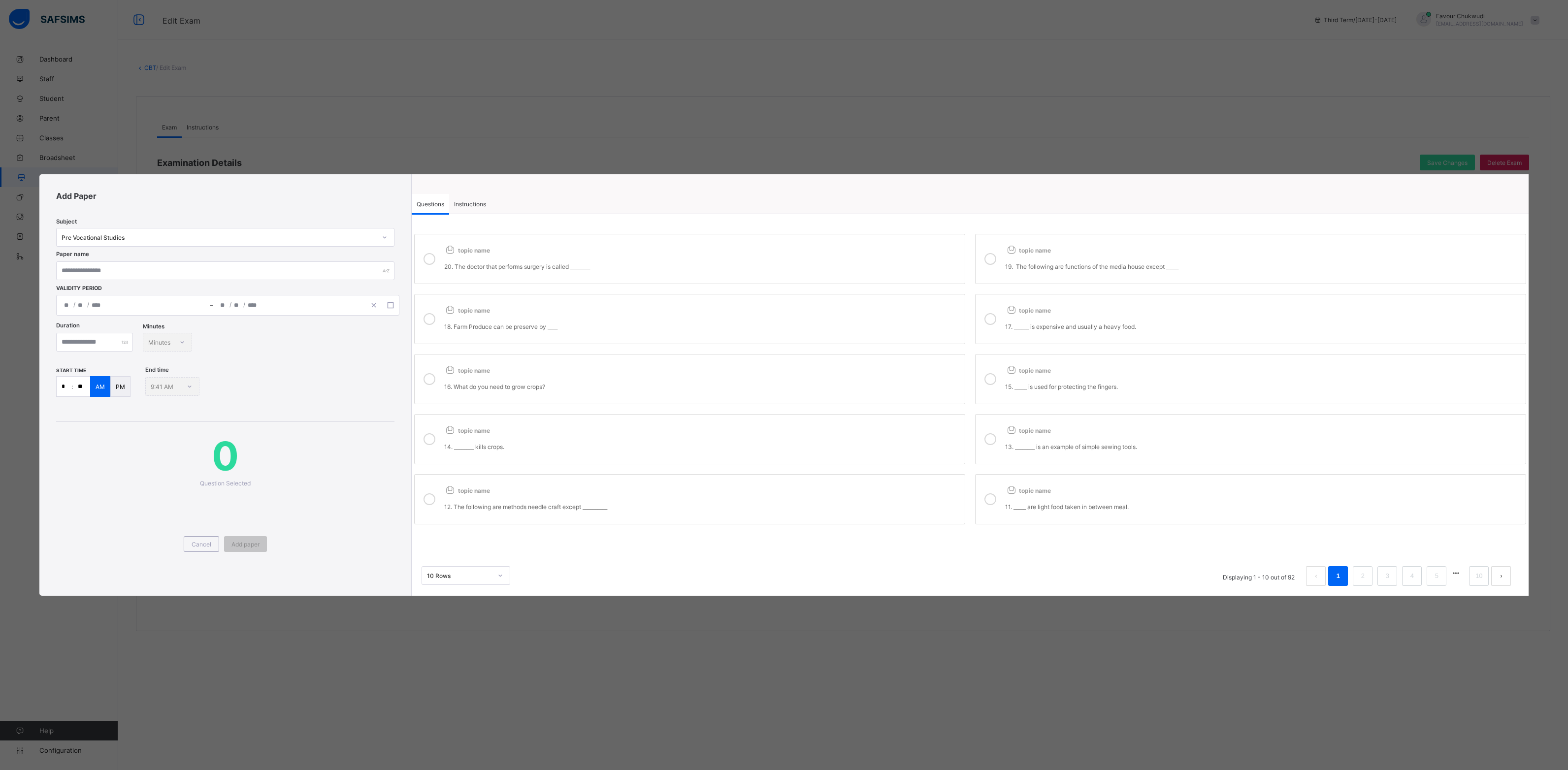 click on "Paper name" at bounding box center (225, 278) 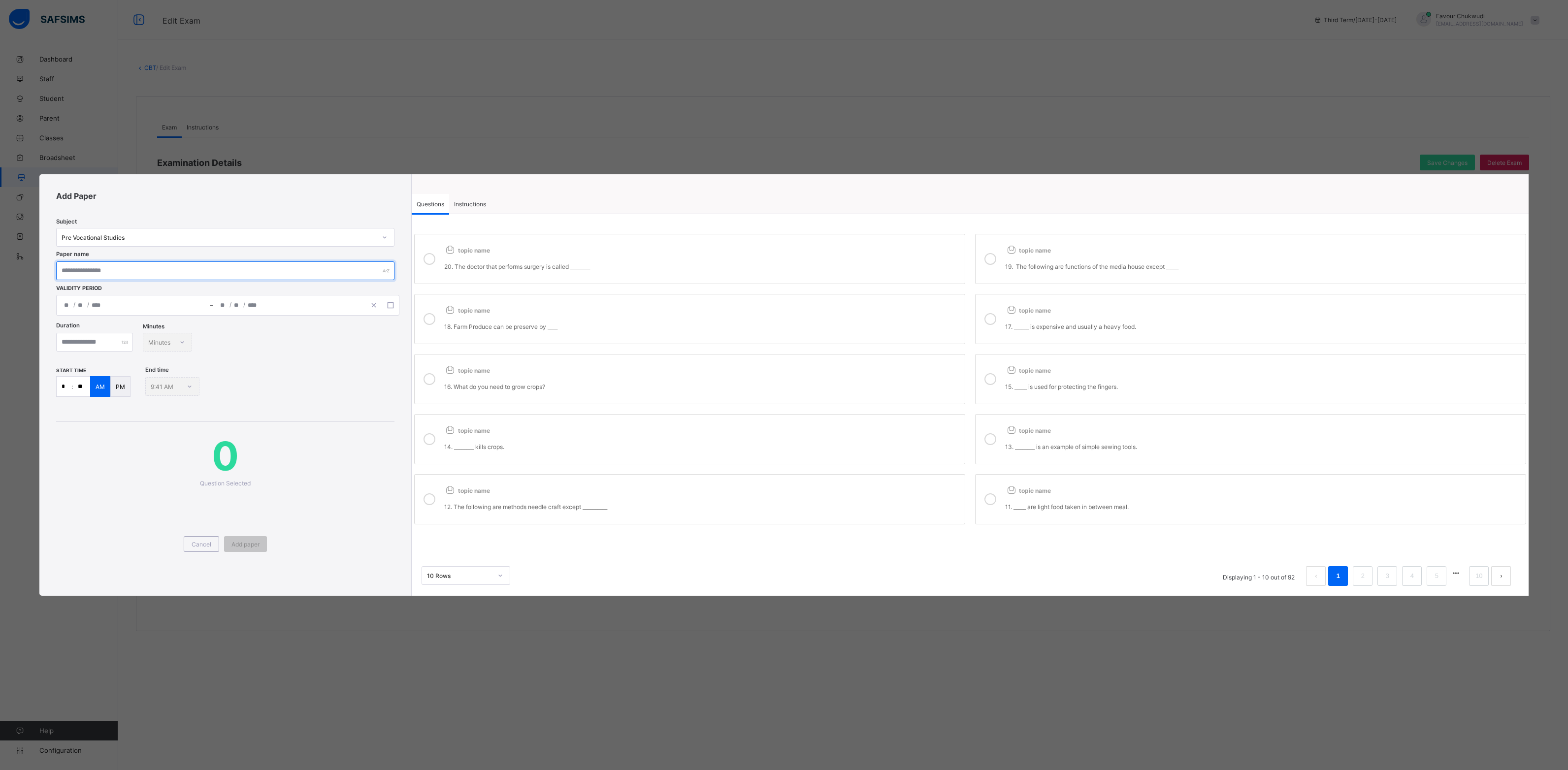 click at bounding box center [225, 271] 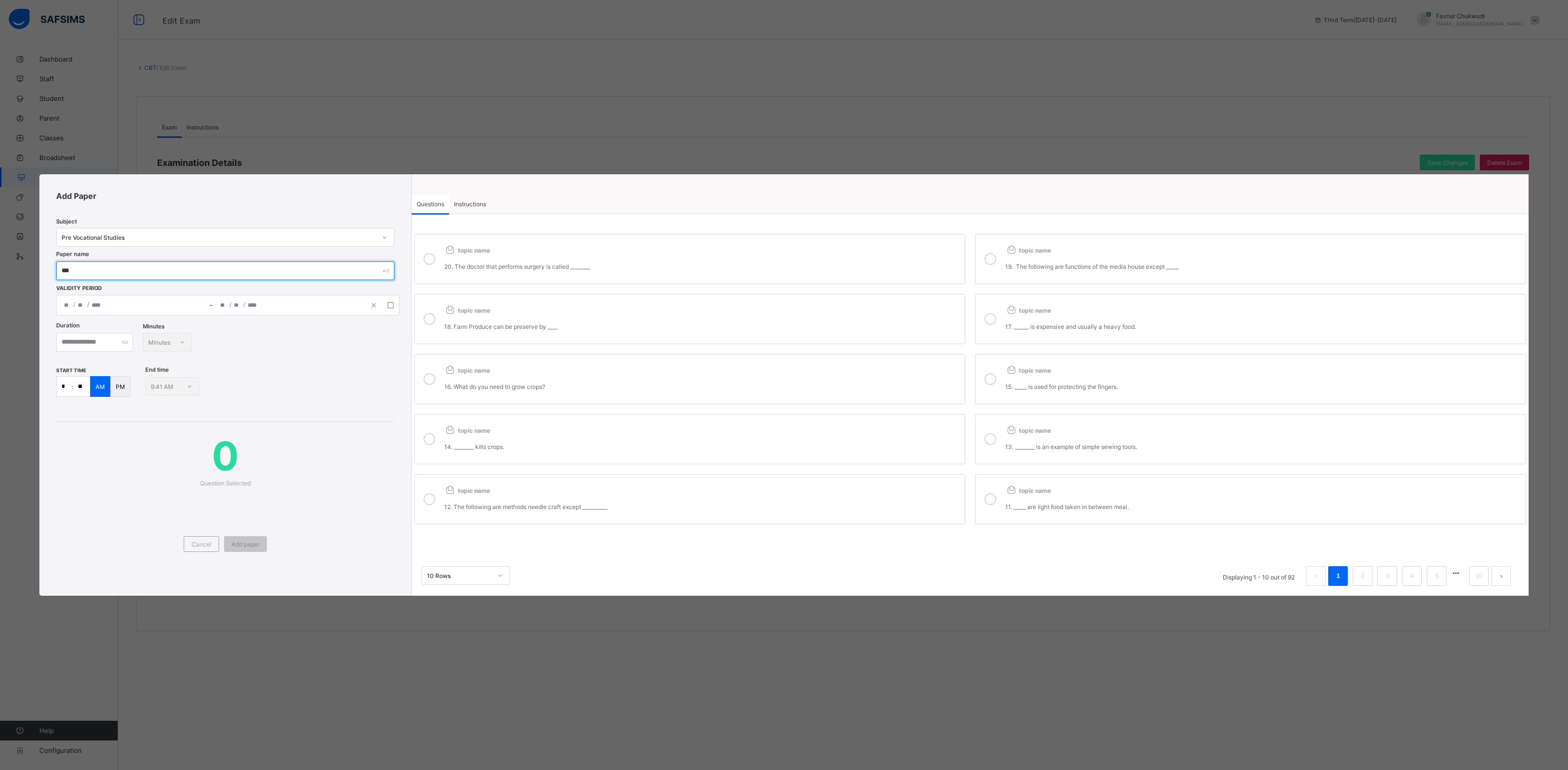 type on "***" 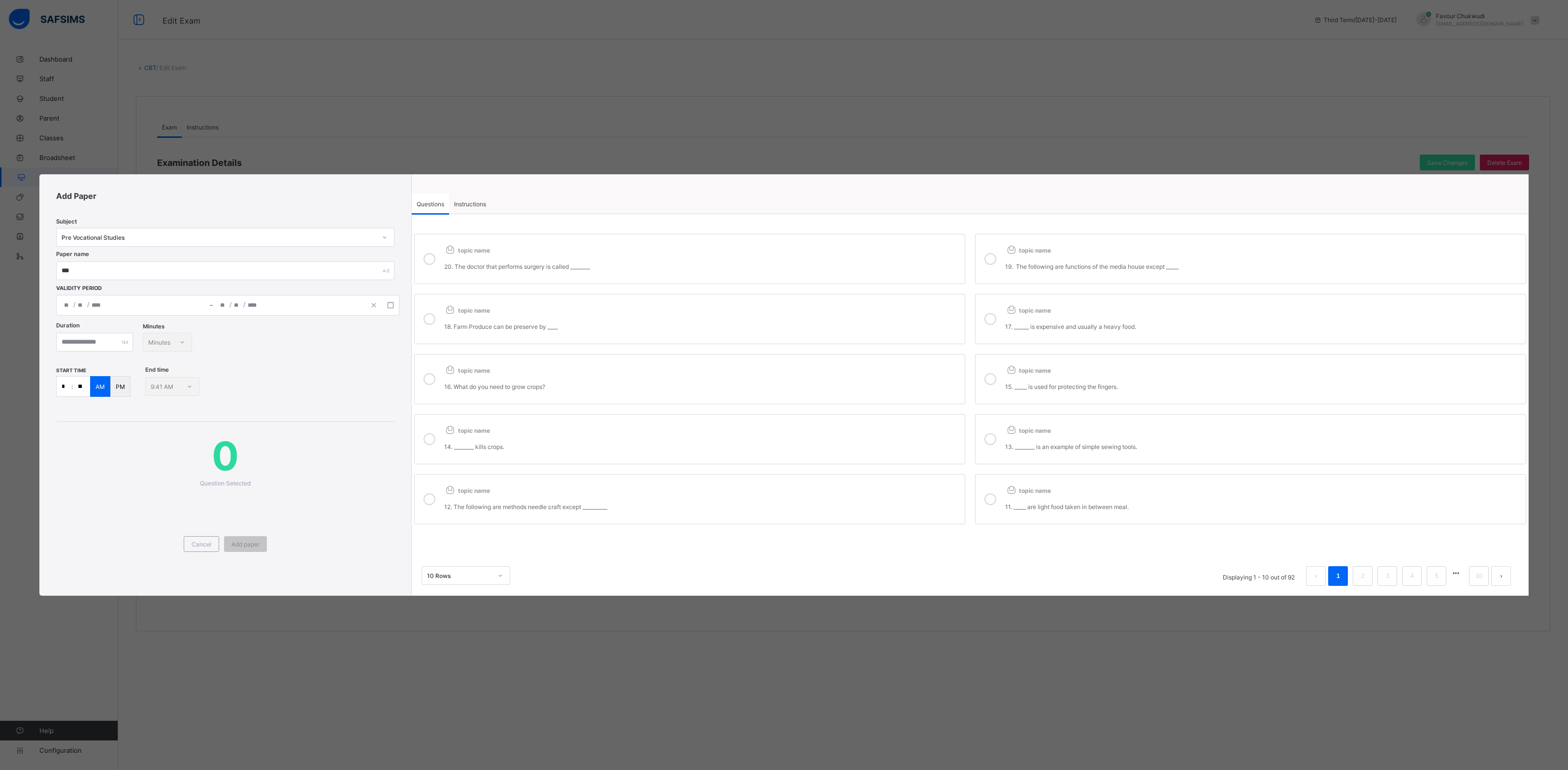 click on "/ / – / /" at bounding box center [228, 305] 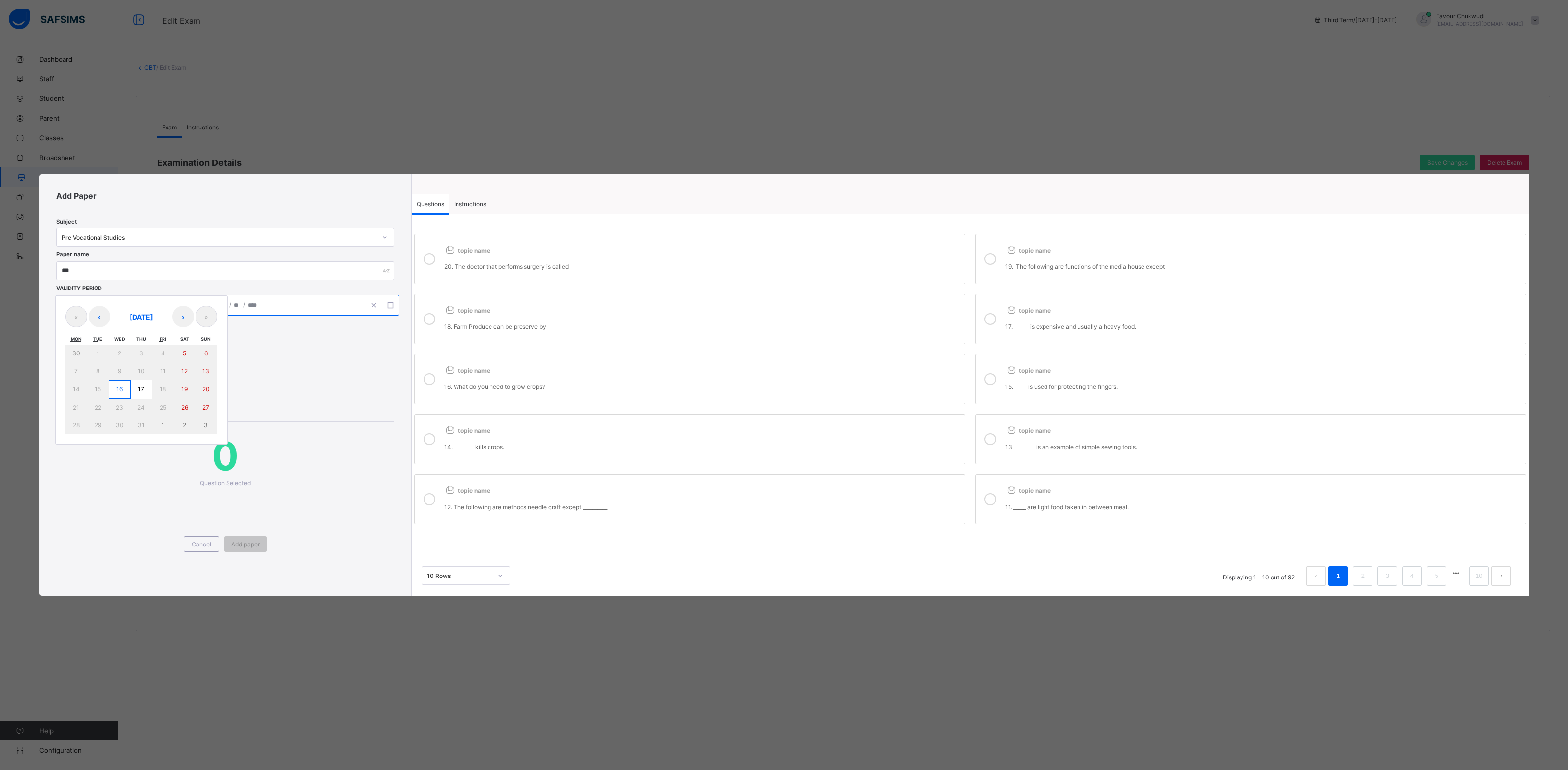 click on "16" at bounding box center [120, 389] 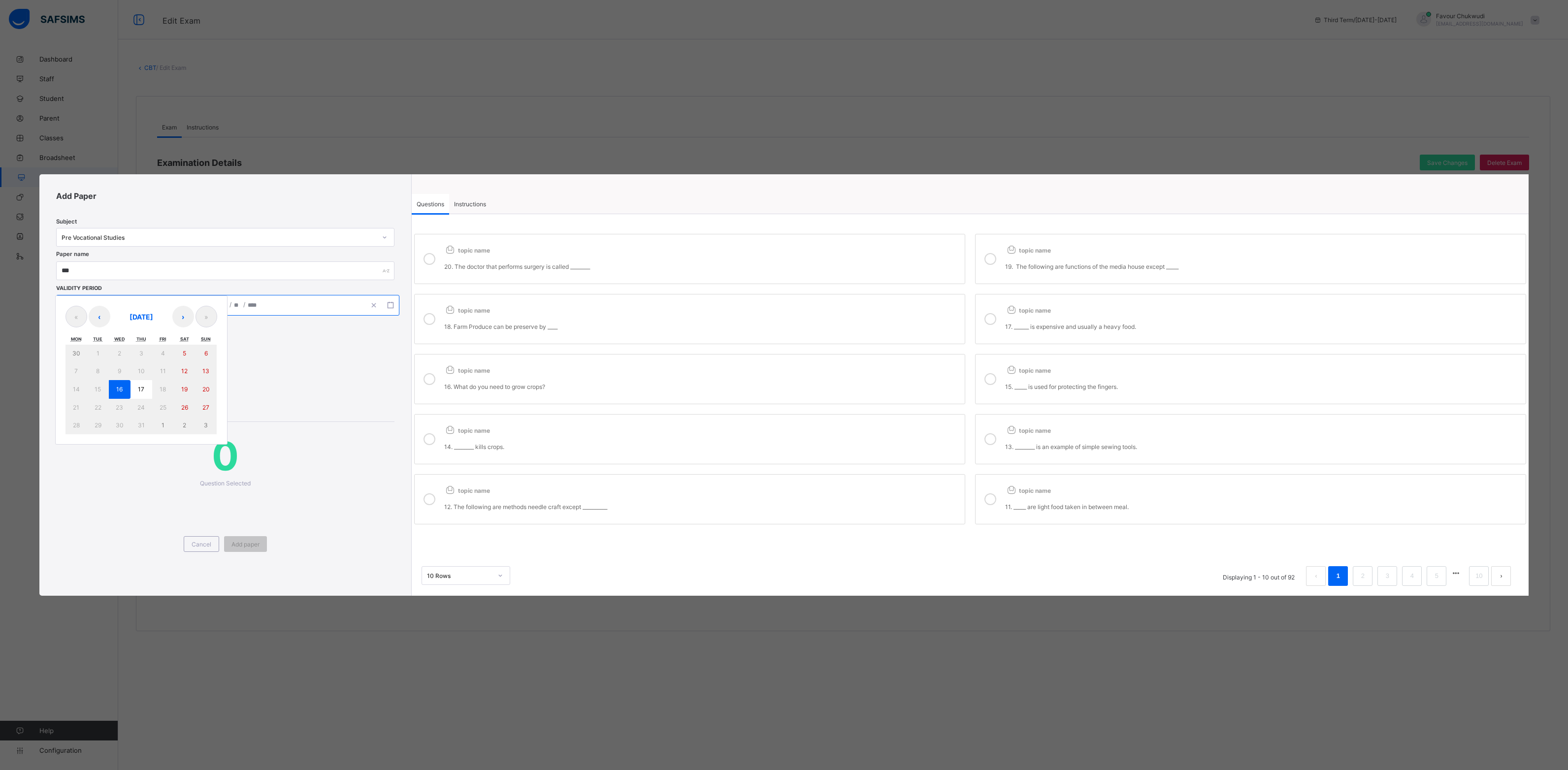 click on "16" at bounding box center (120, 389) 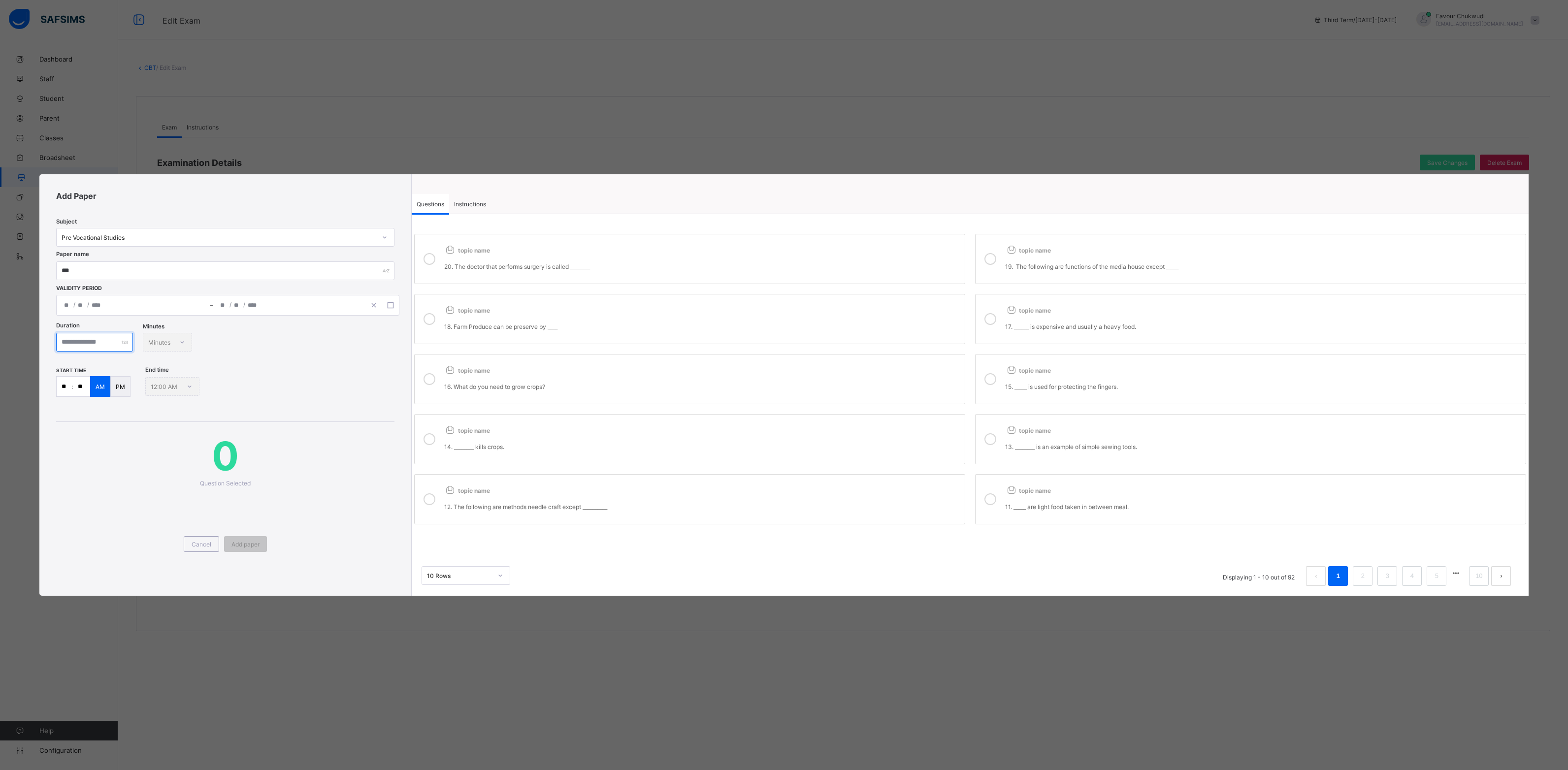 click at bounding box center (95, 342) 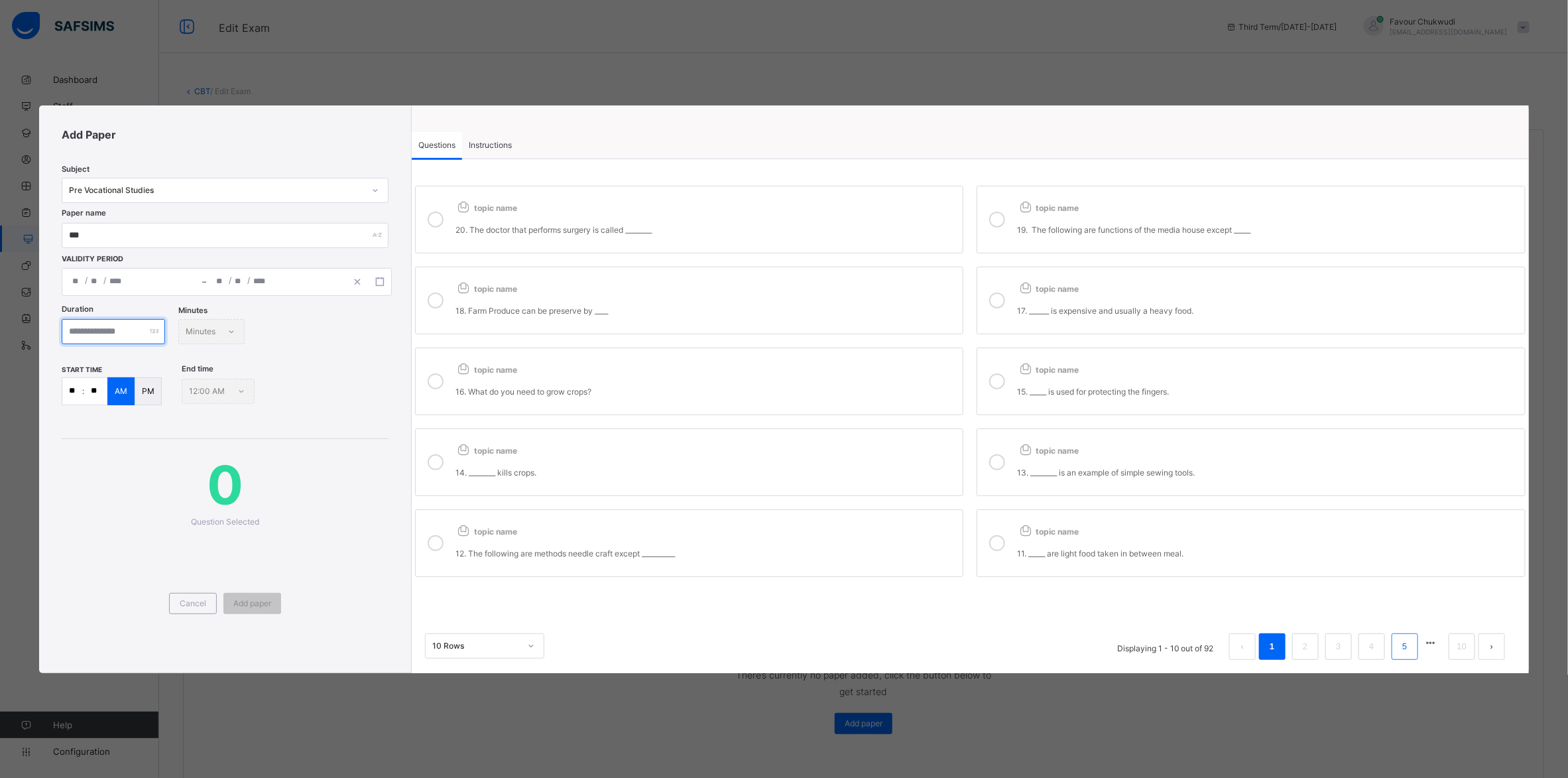 type on "***" 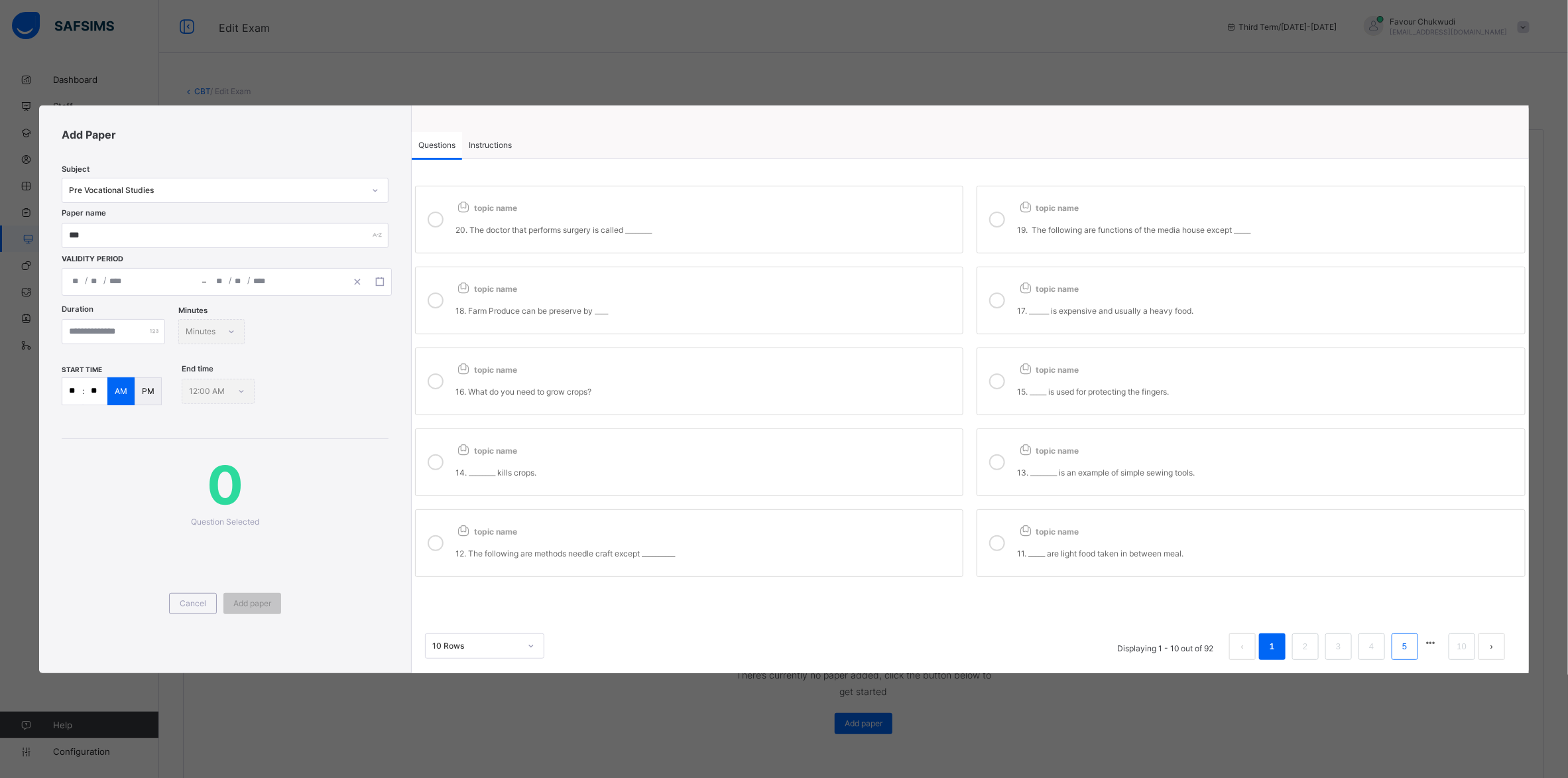 click on "Displaying 1 - 10 out of 92 1 2 3 4 5 10" at bounding box center (1311, 647) 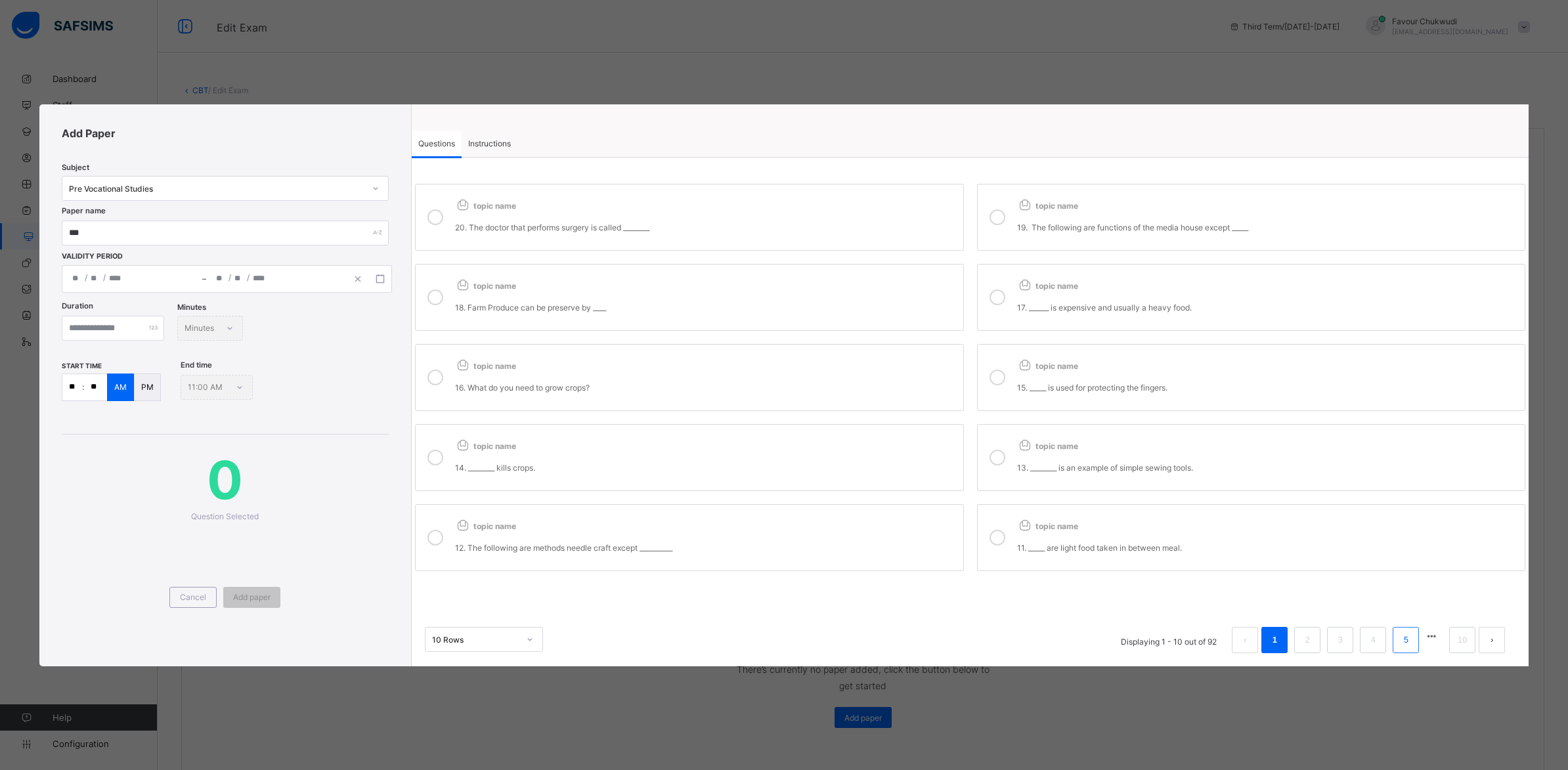 click on "5" at bounding box center [1406, 640] 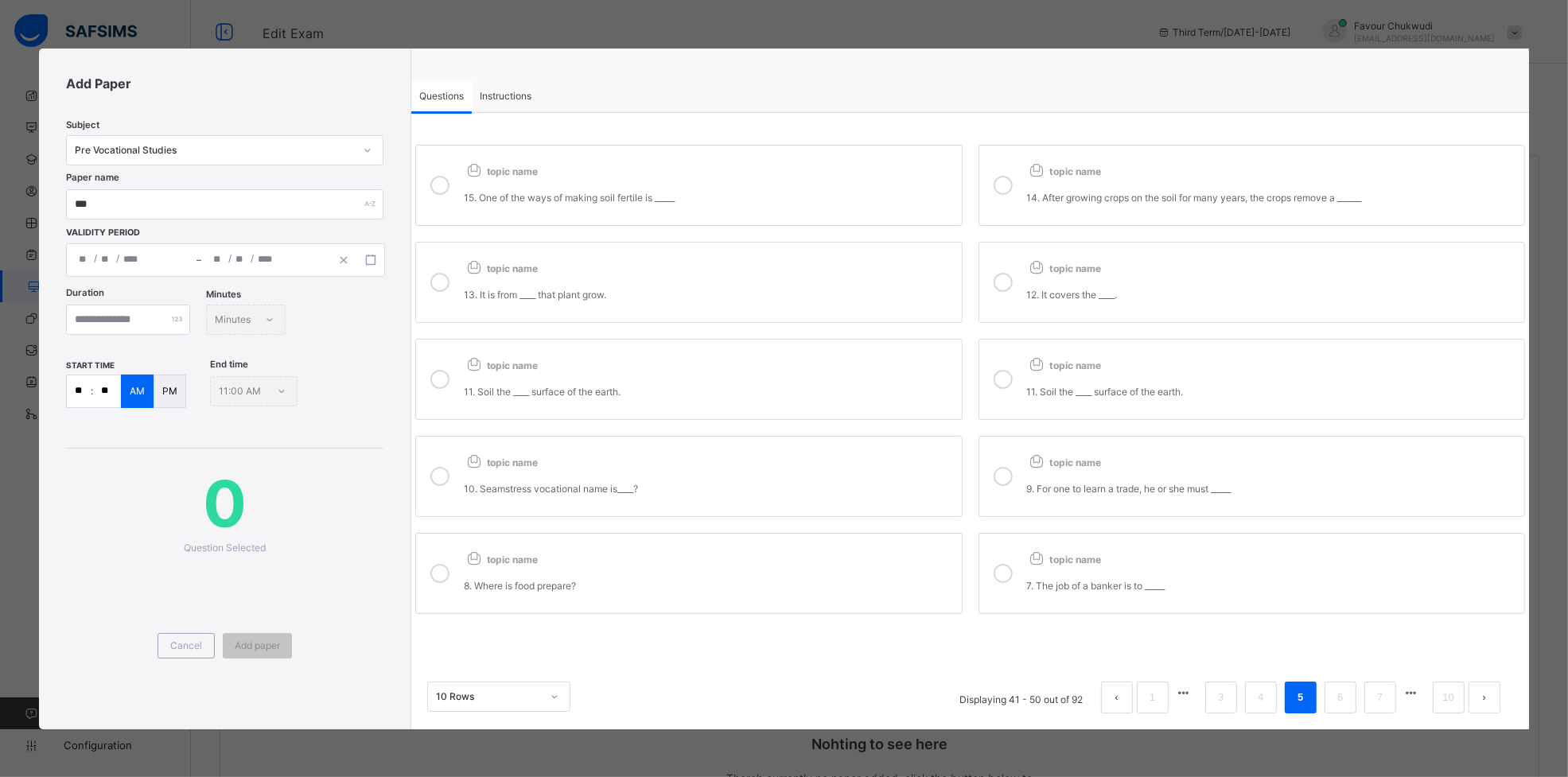 click on "topic name" at bounding box center (708, 556) 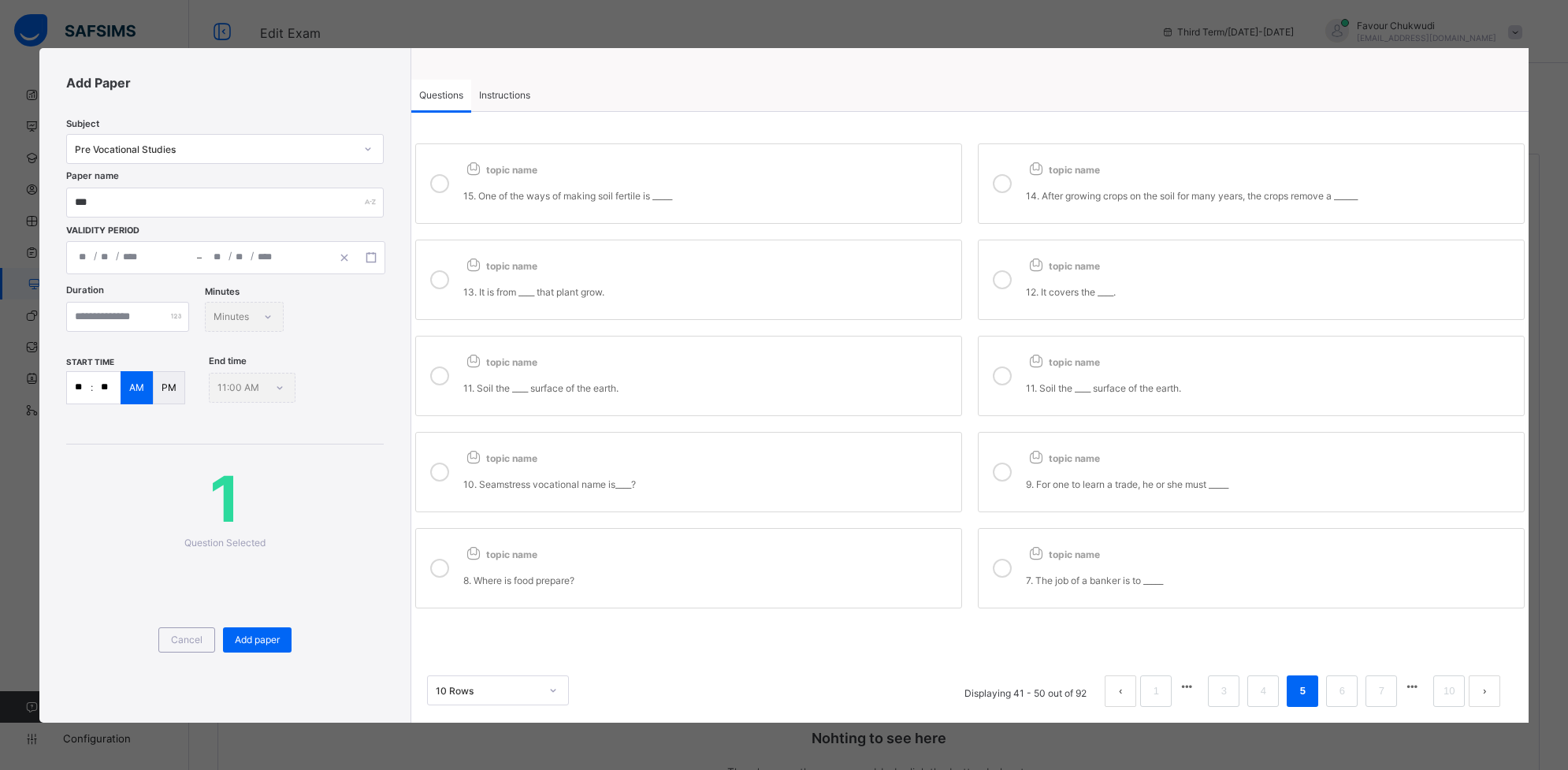 click on "topic name   7. The job of a banker is to _____" at bounding box center [1251, 568] 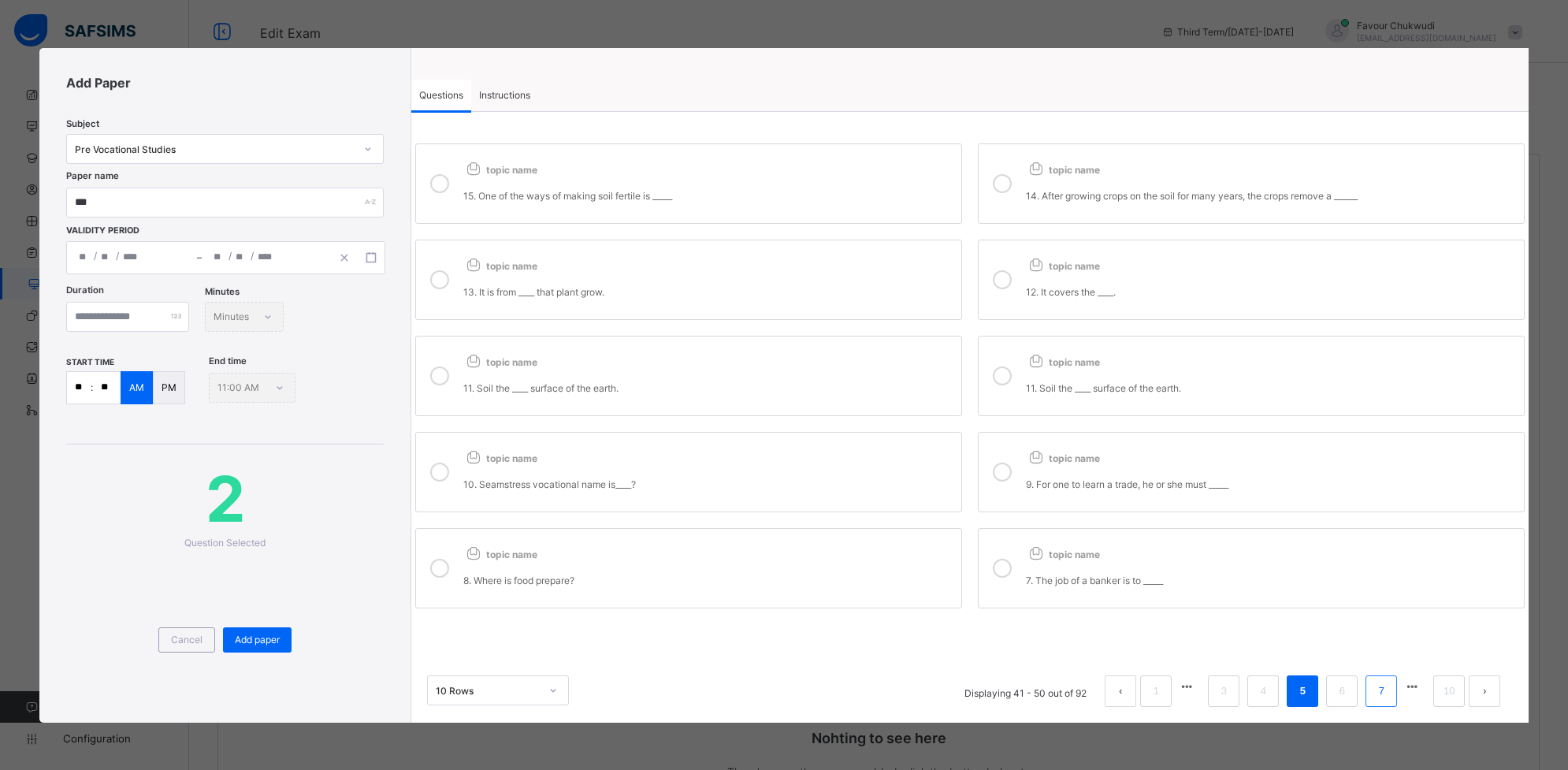 click on "7" at bounding box center [1381, 691] 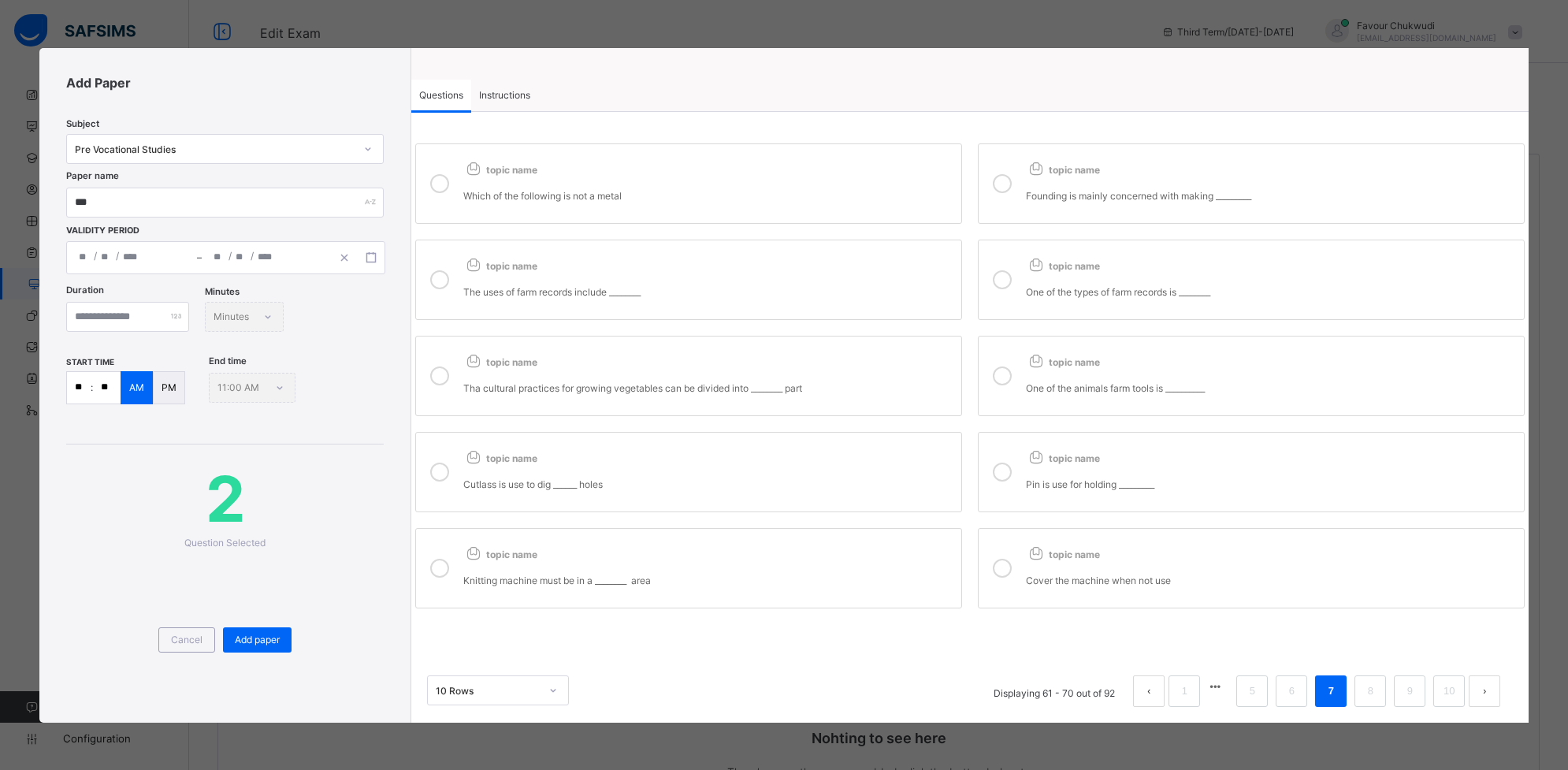 click on "topic name" at bounding box center [708, 166] 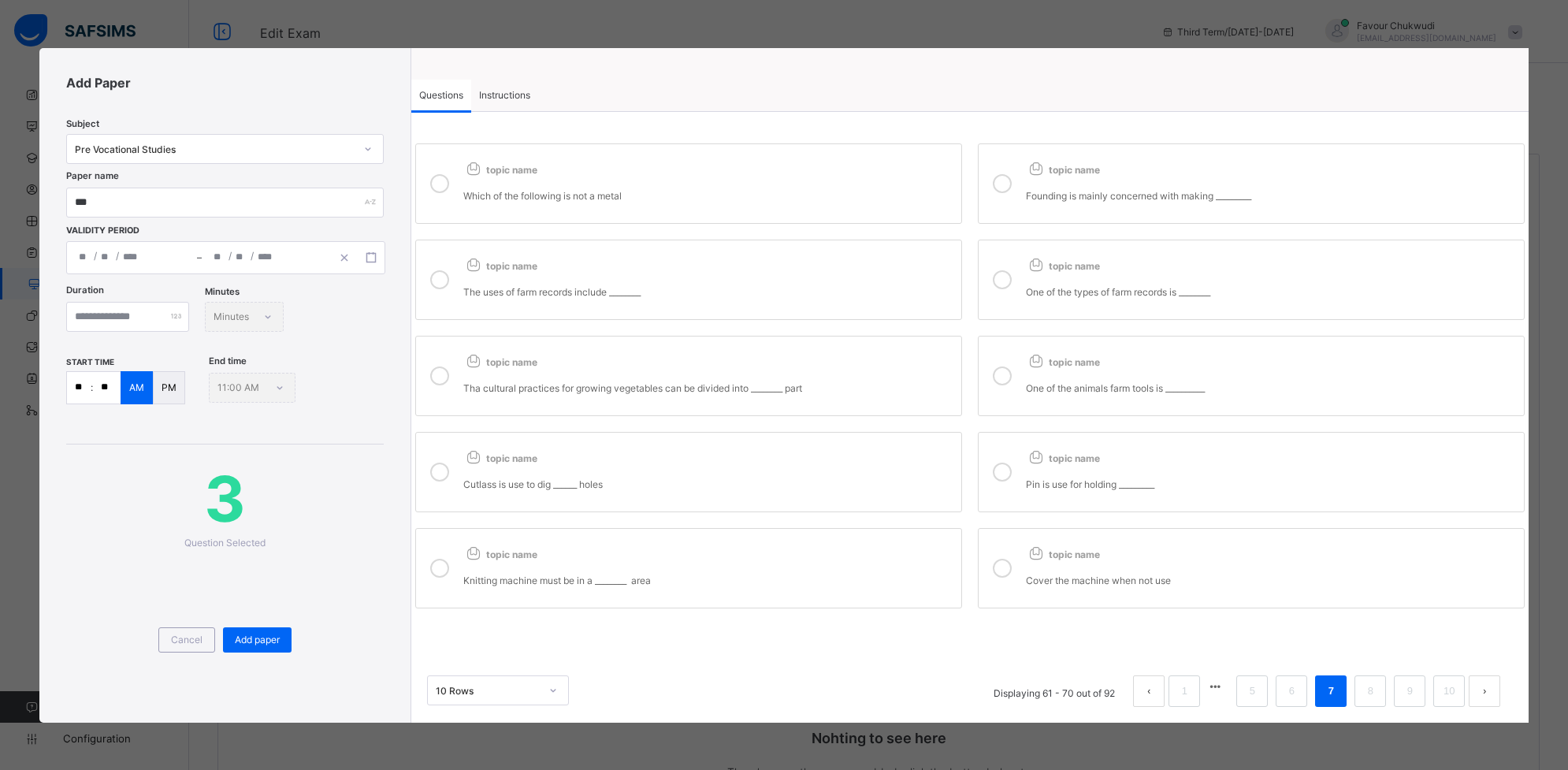 click on "topic name" at bounding box center [1062, 362] 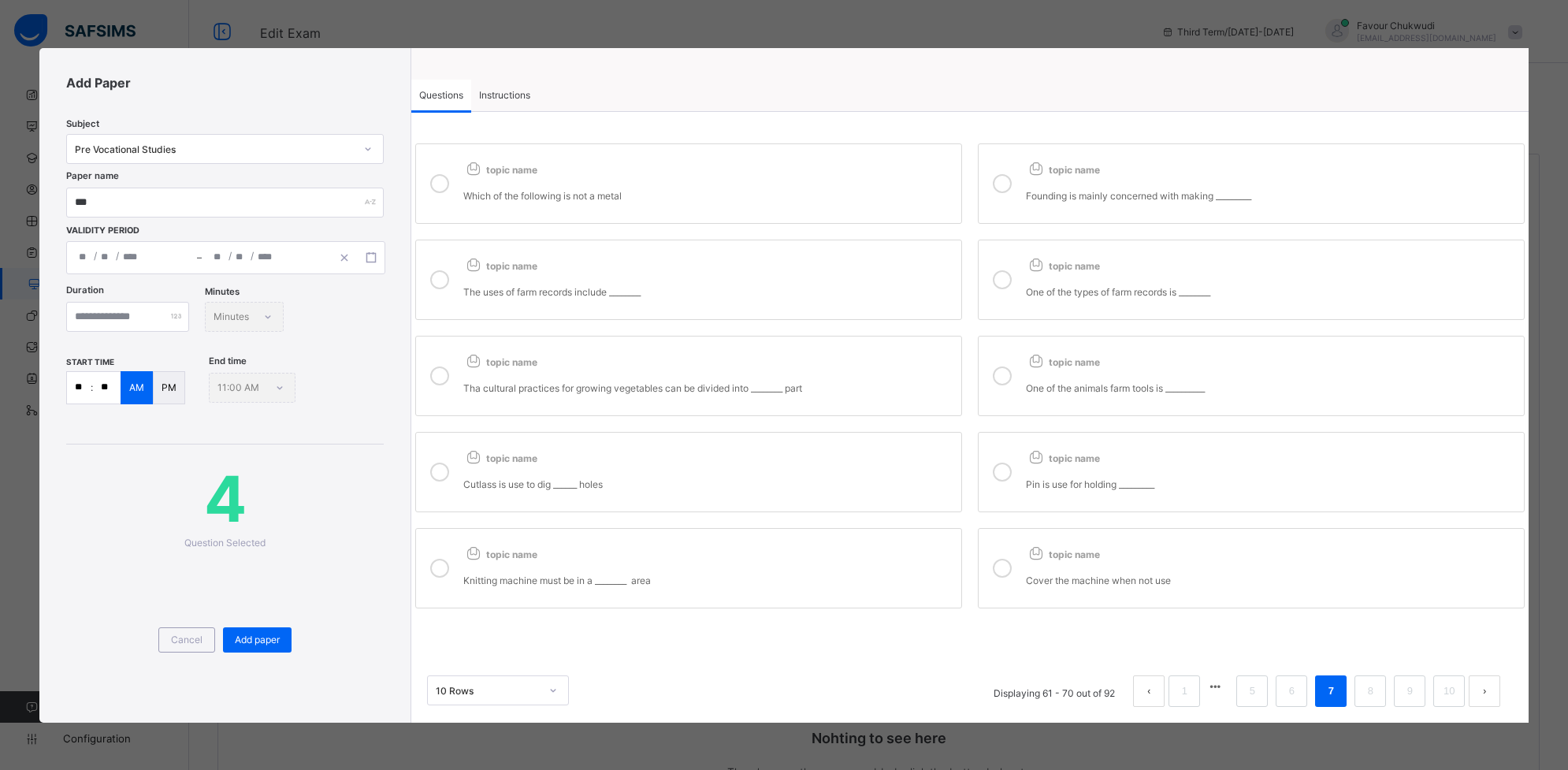 click on "topic name" at bounding box center [1271, 455] 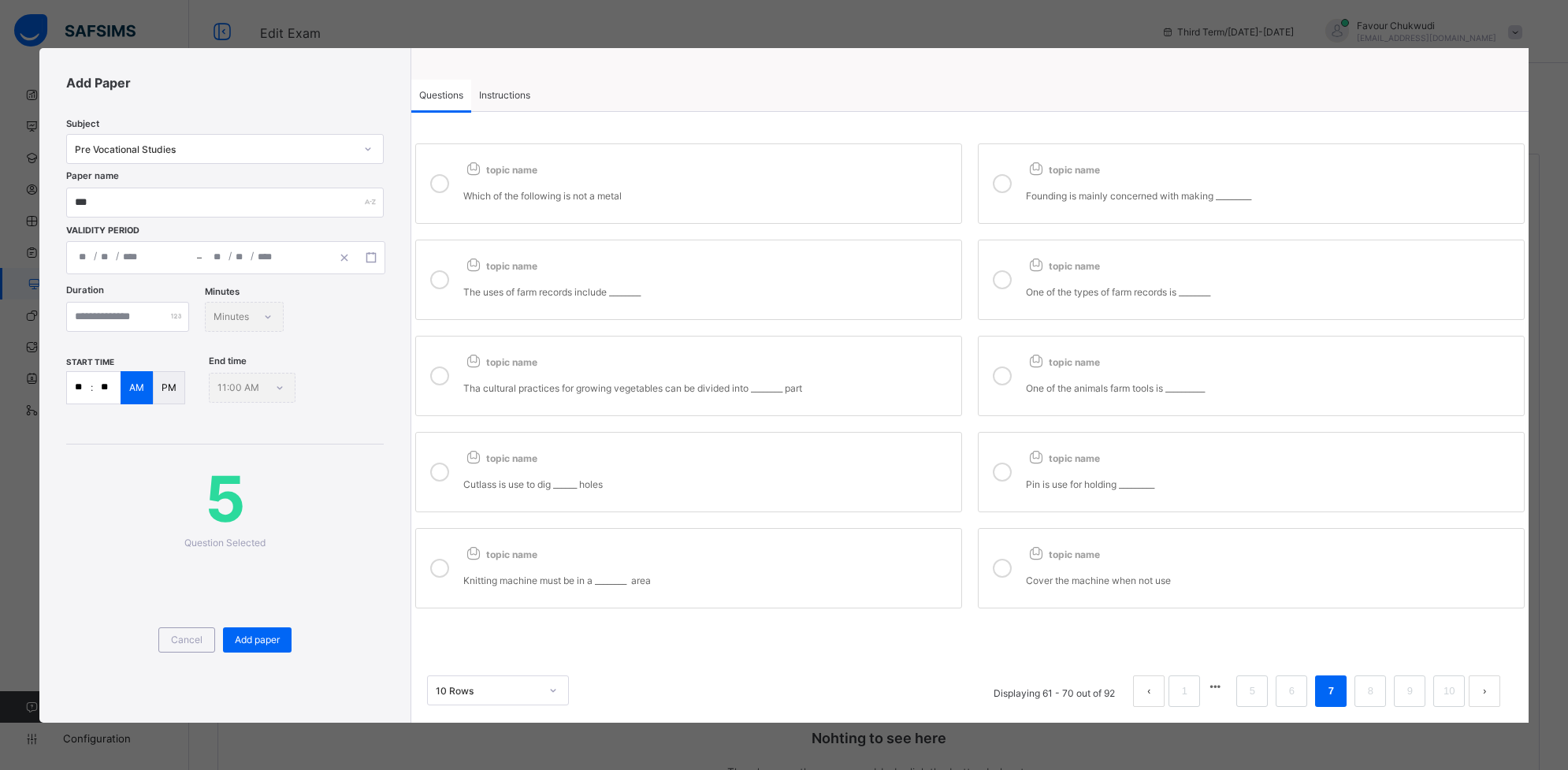click on "topic name" at bounding box center (708, 455) 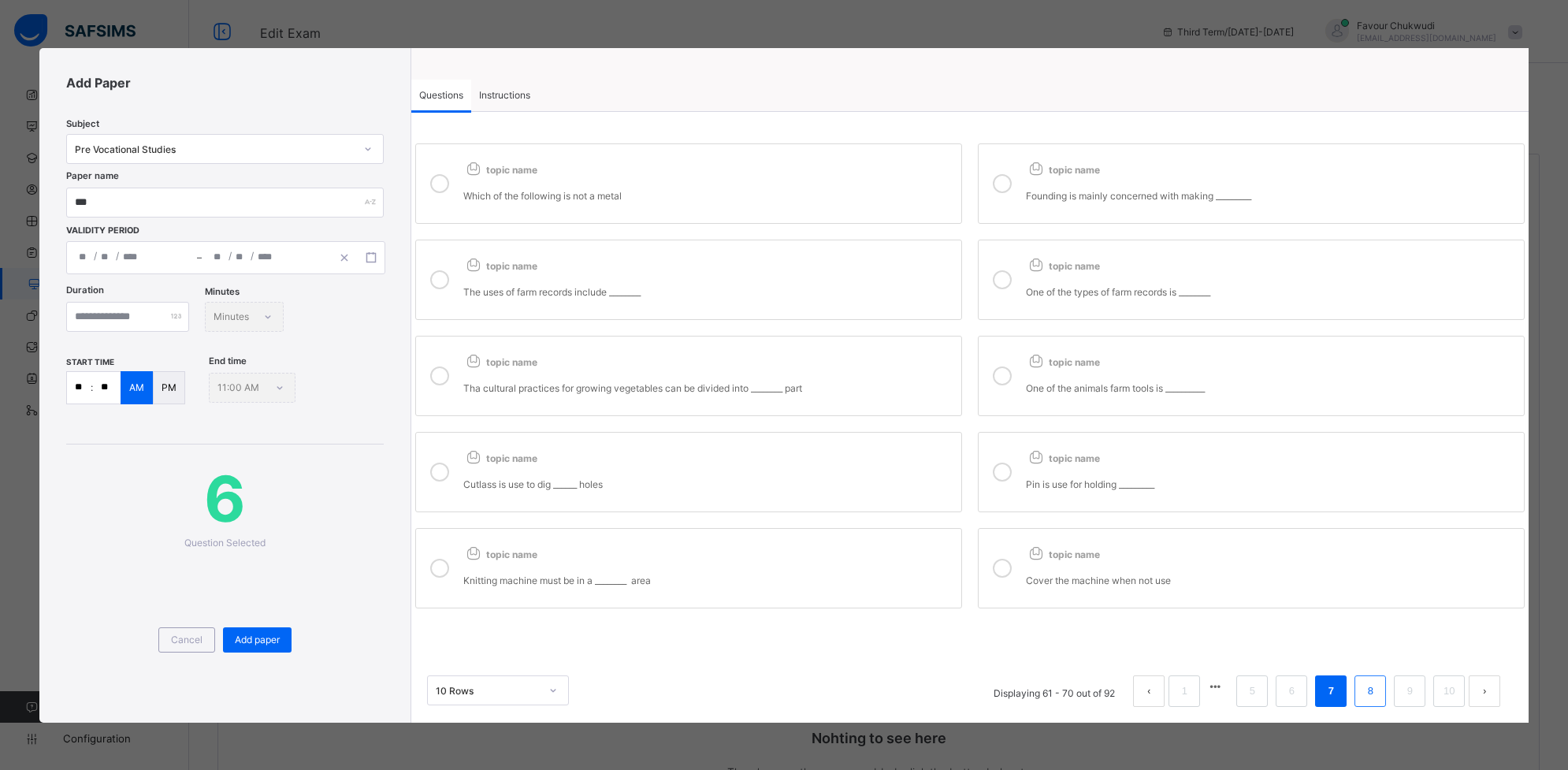 click on "8" at bounding box center (1370, 691) 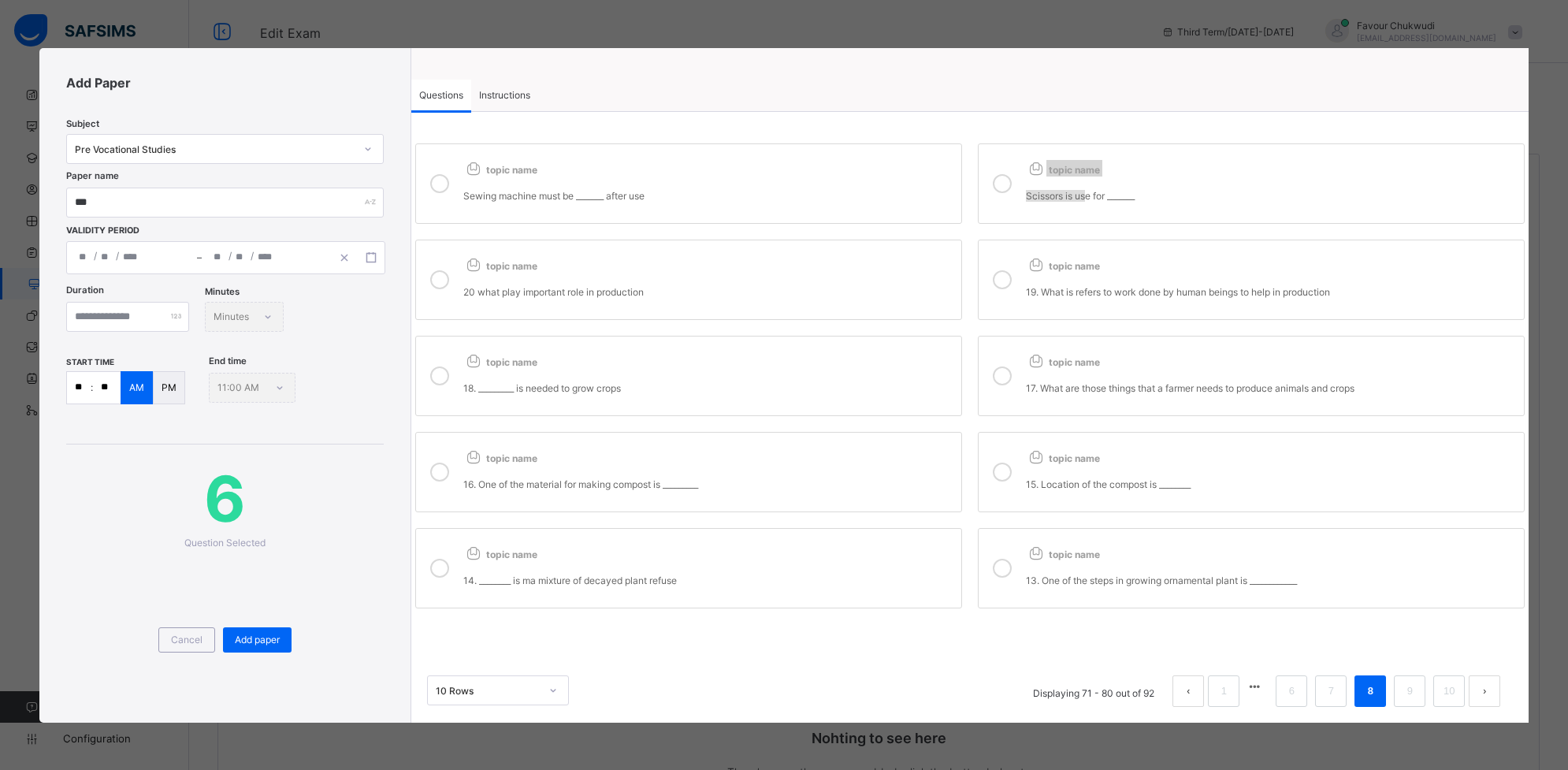 drag, startPoint x: 808, startPoint y: 194, endPoint x: 1085, endPoint y: 177, distance: 277.52117 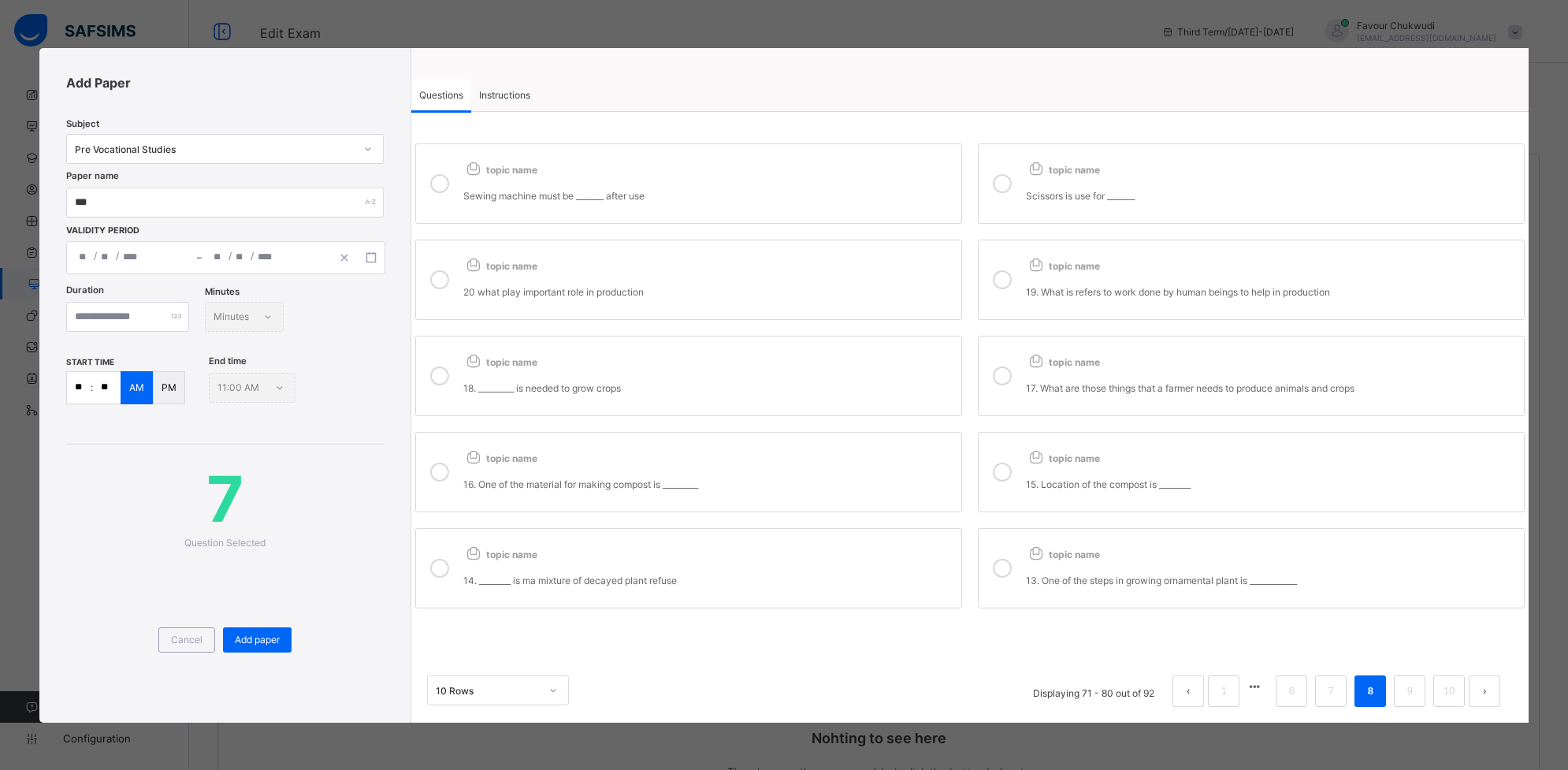 click on "topic name" at bounding box center (708, 166) 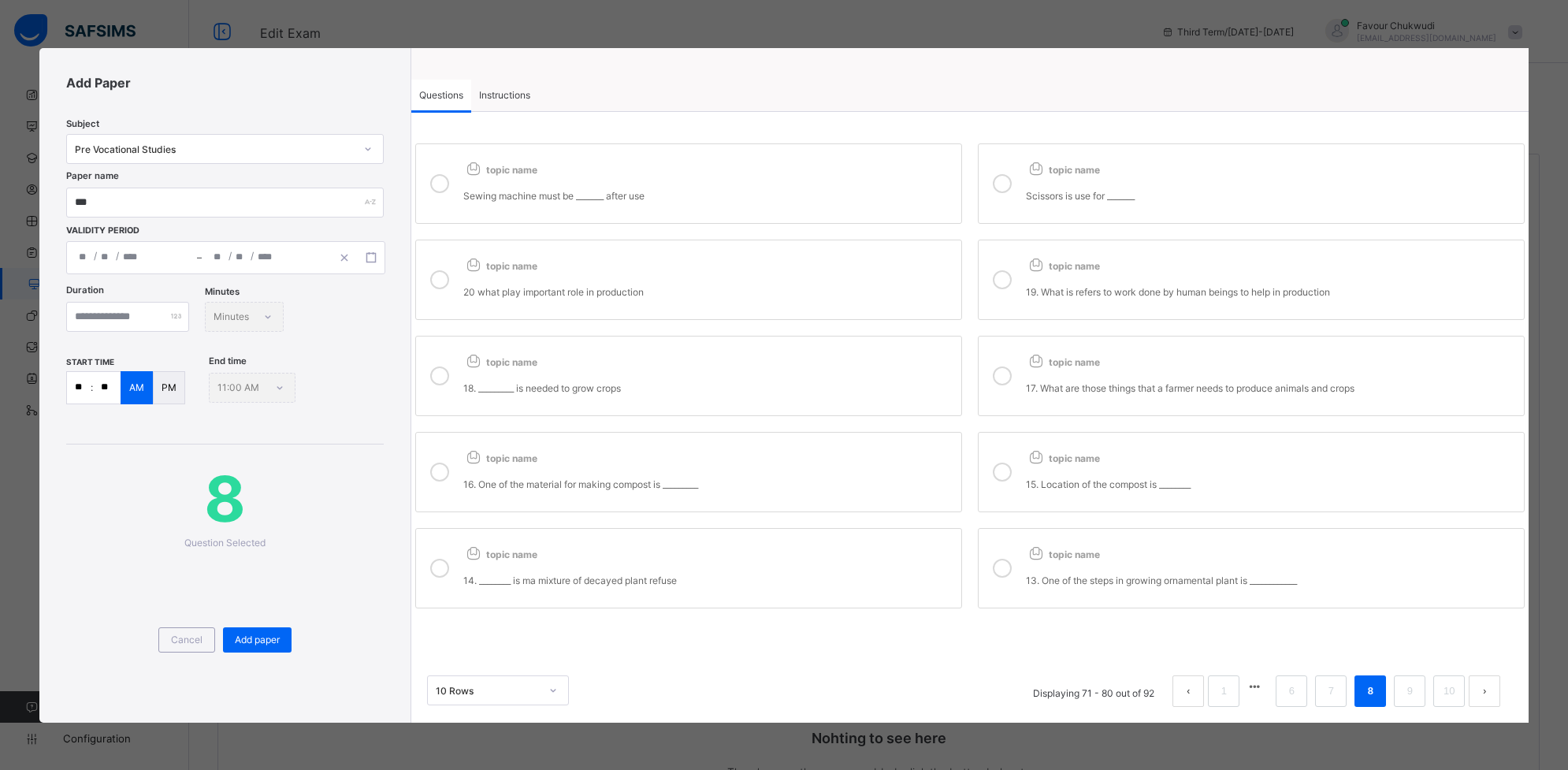 click on "18. _________ is needed to grow crops" at bounding box center (708, 381) 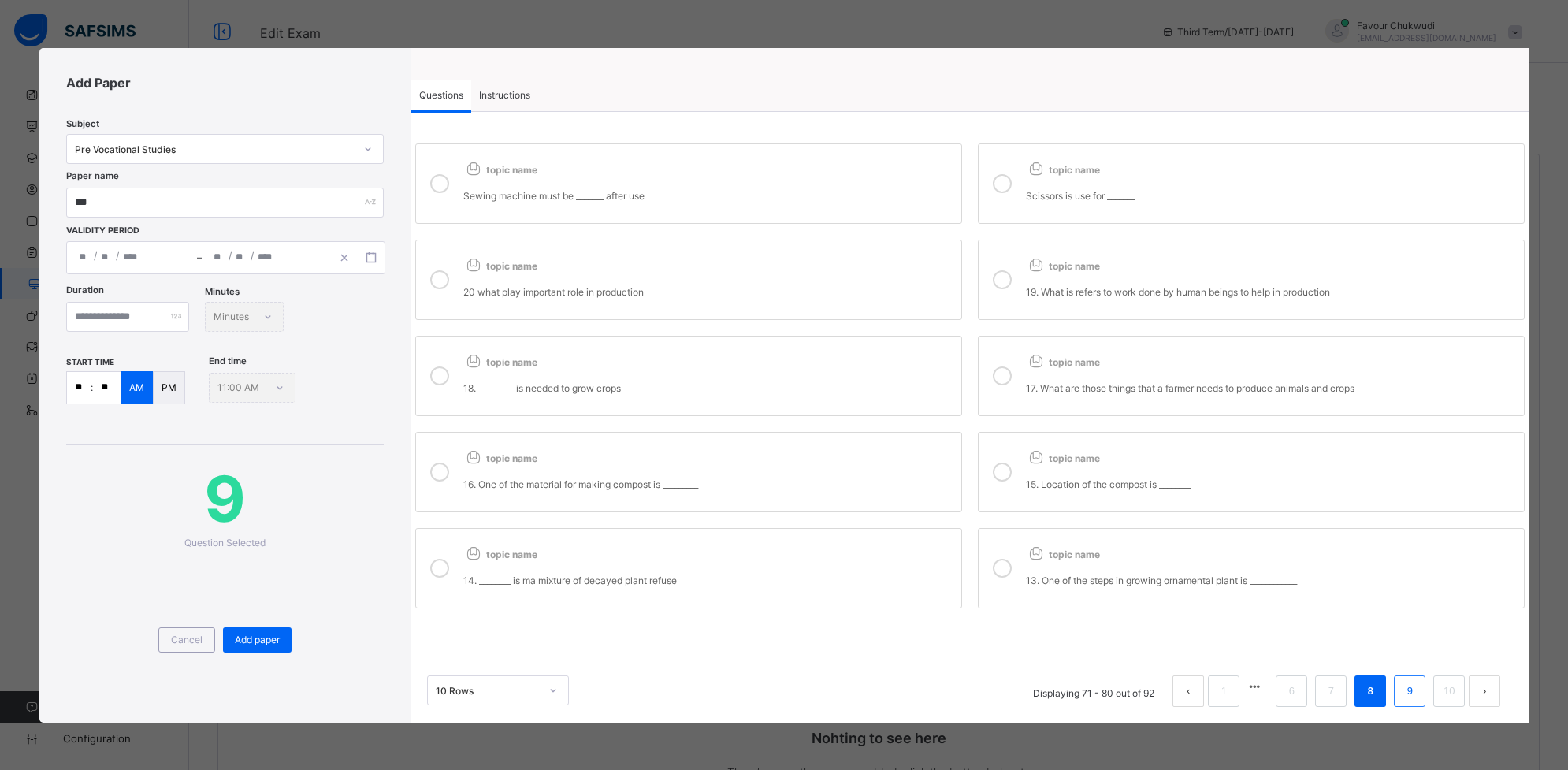 click on "9" at bounding box center (1410, 691) 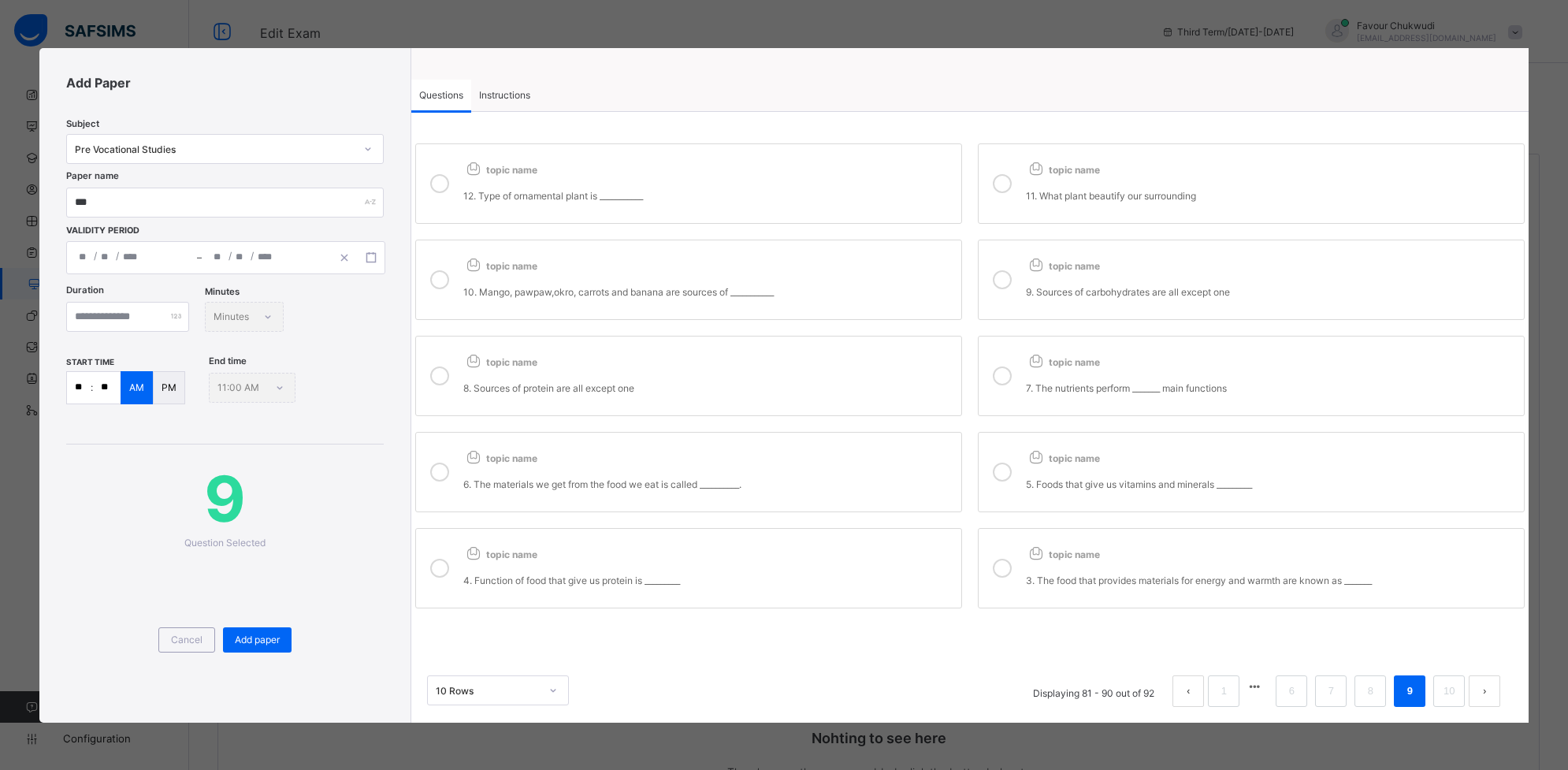click on "5. Foods that give us vitamins and minerals _________" at bounding box center [1271, 484] 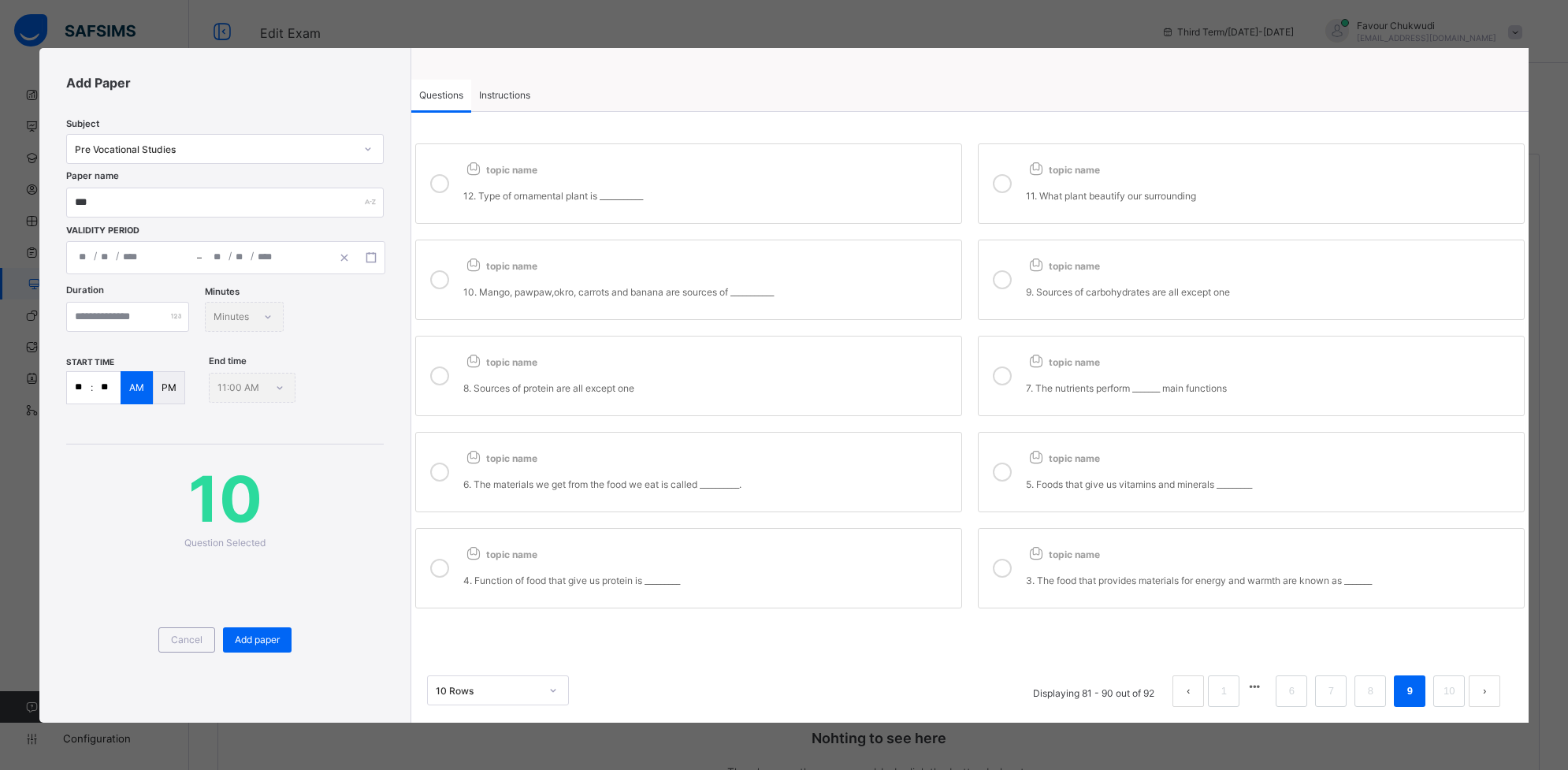 click on "9. Sources of carbohydrates are all except one" at bounding box center (1271, 292) 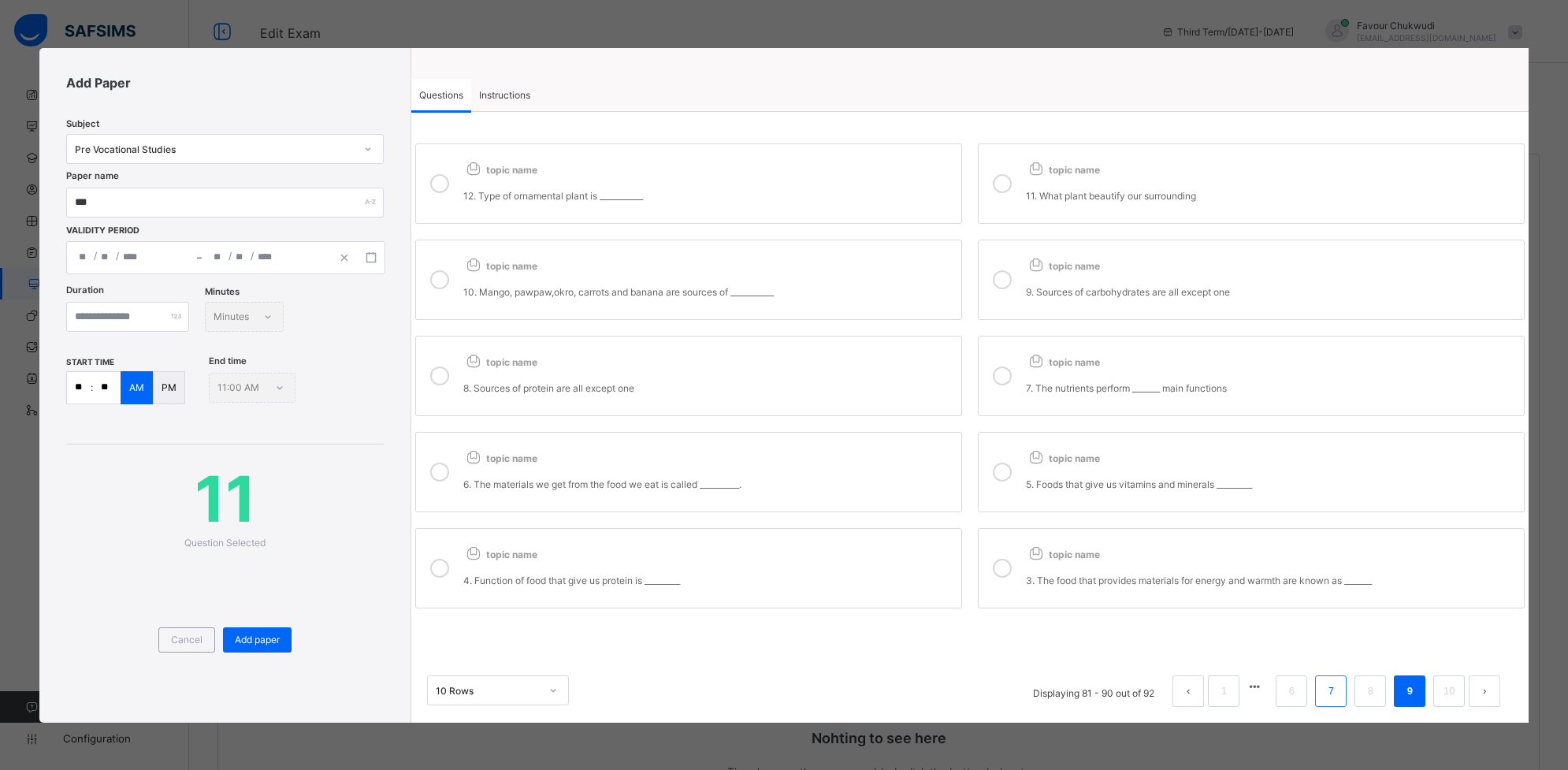click on "7" at bounding box center (1331, 691) 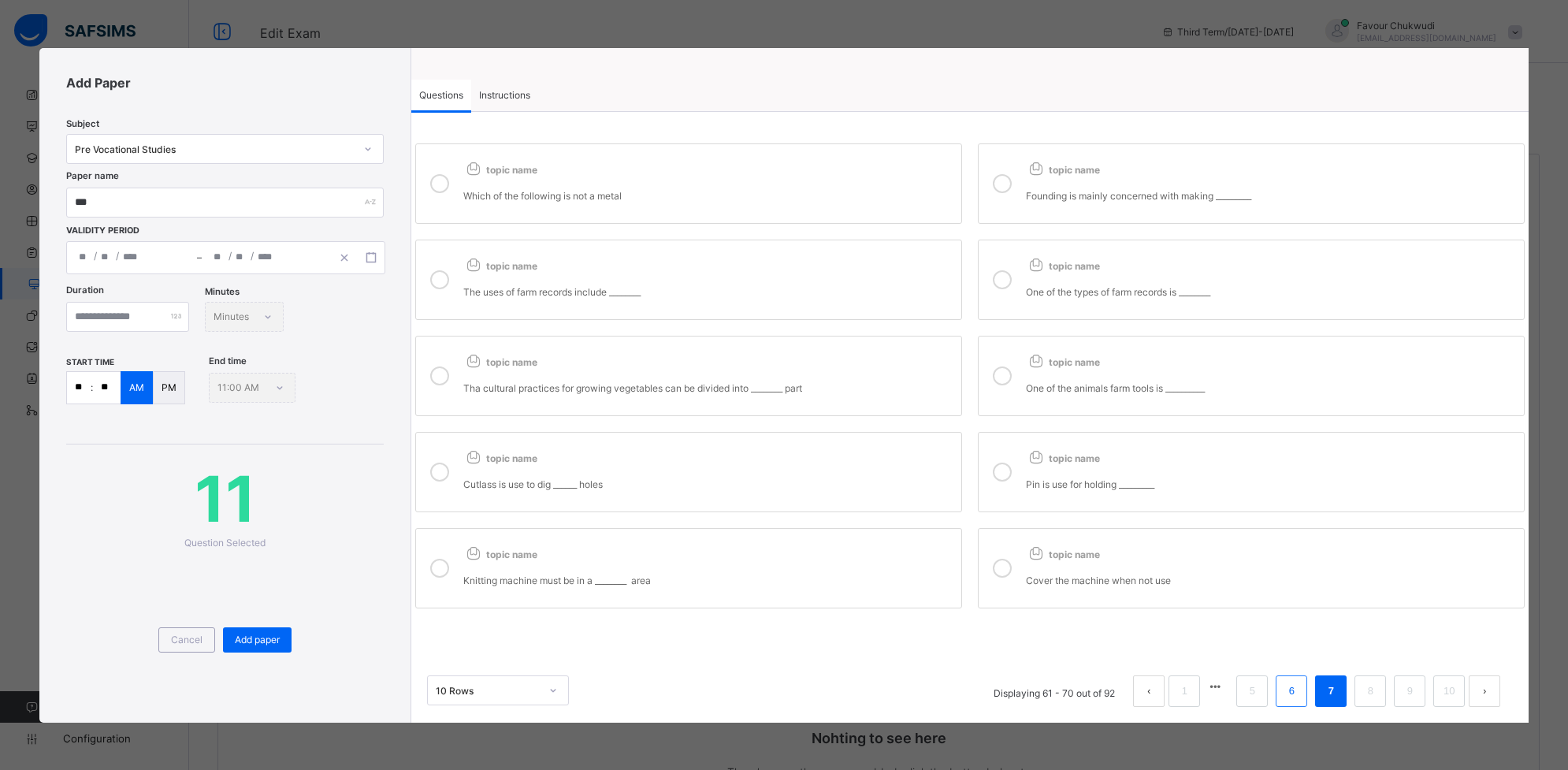 click on "6" at bounding box center (1291, 691) 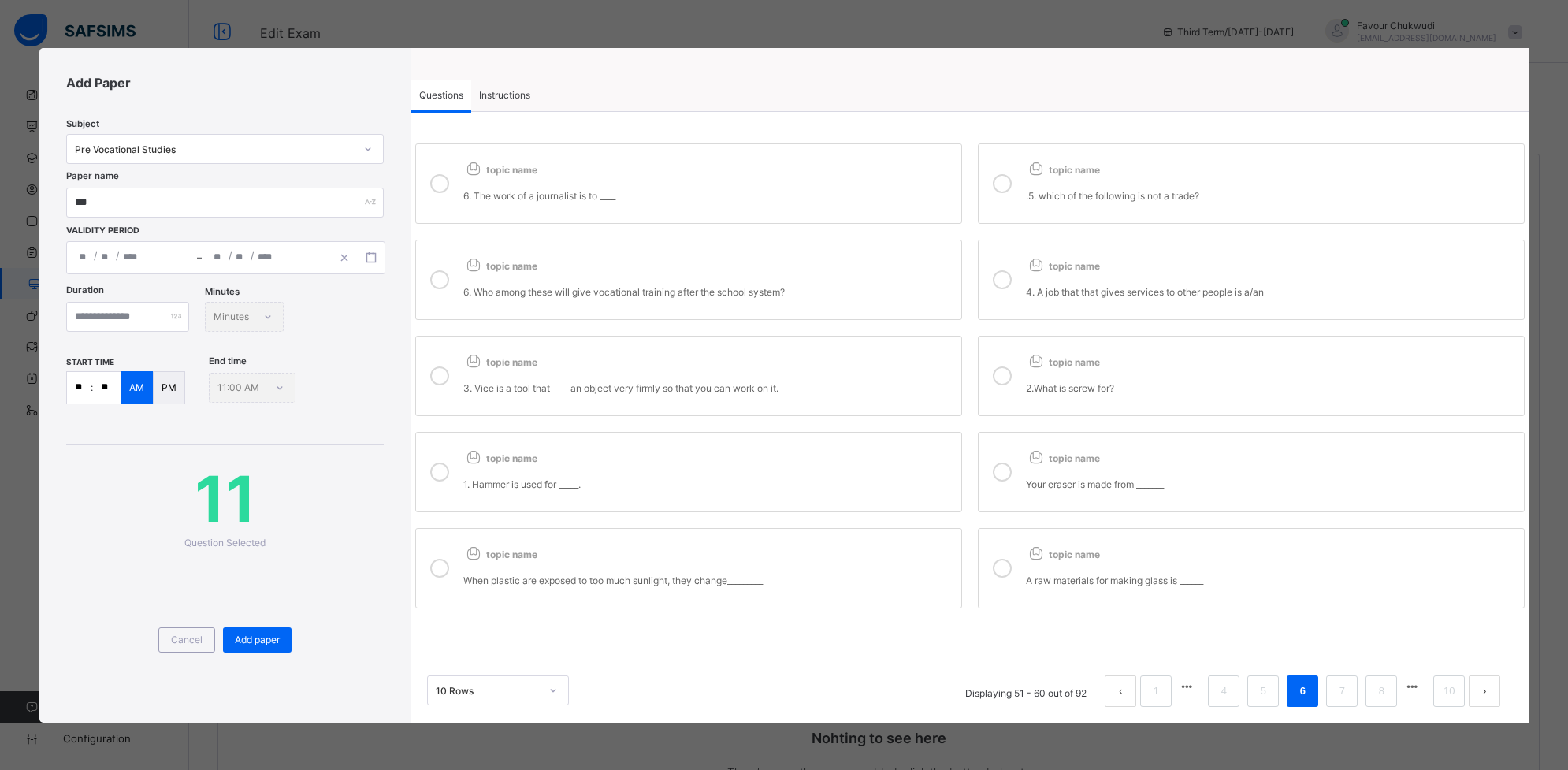 click on "topic name   1. Hammer is used for _____." at bounding box center (708, 472) 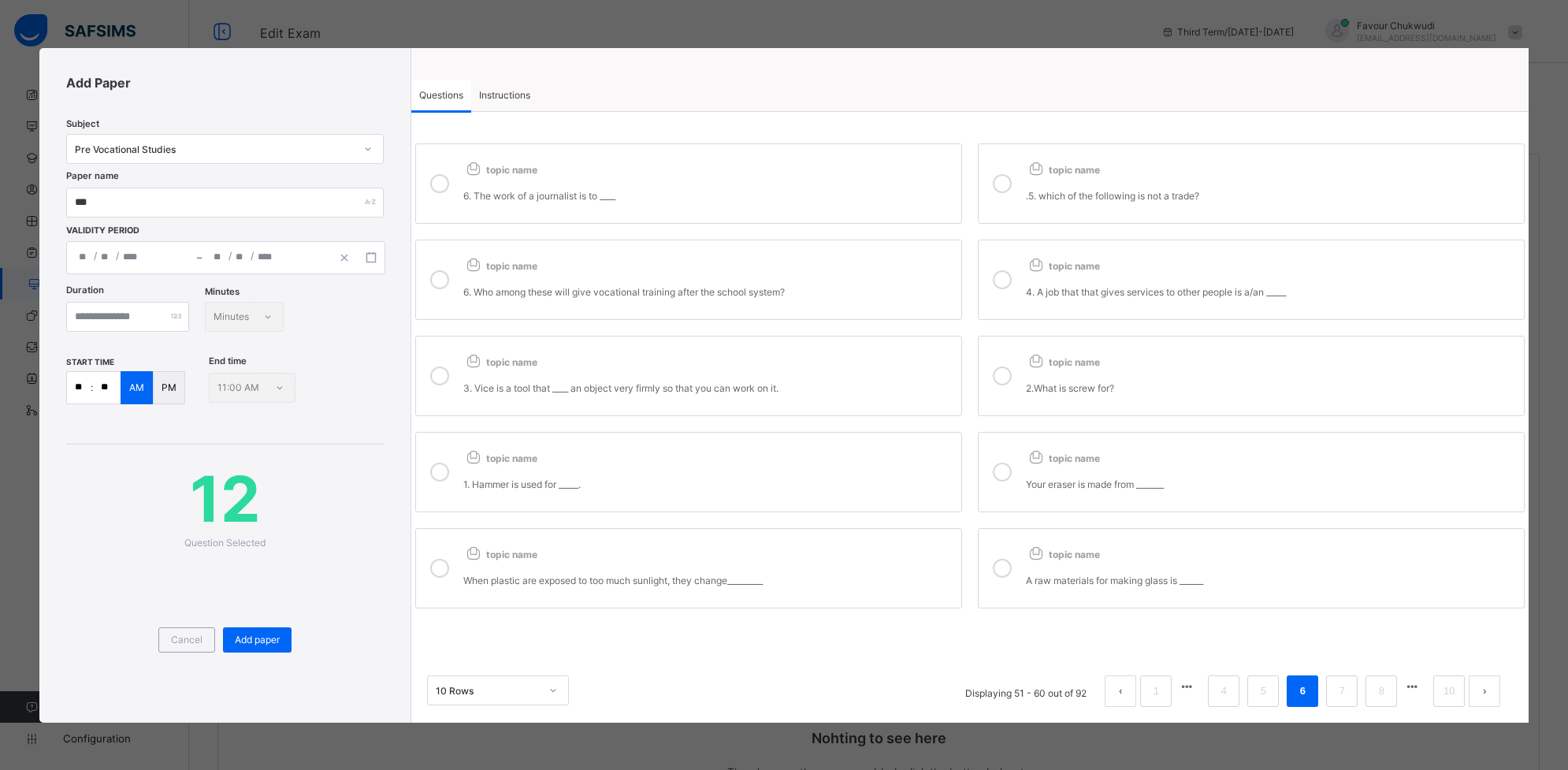 click on "6. The work of a journalist is to ____" at bounding box center [708, 195] 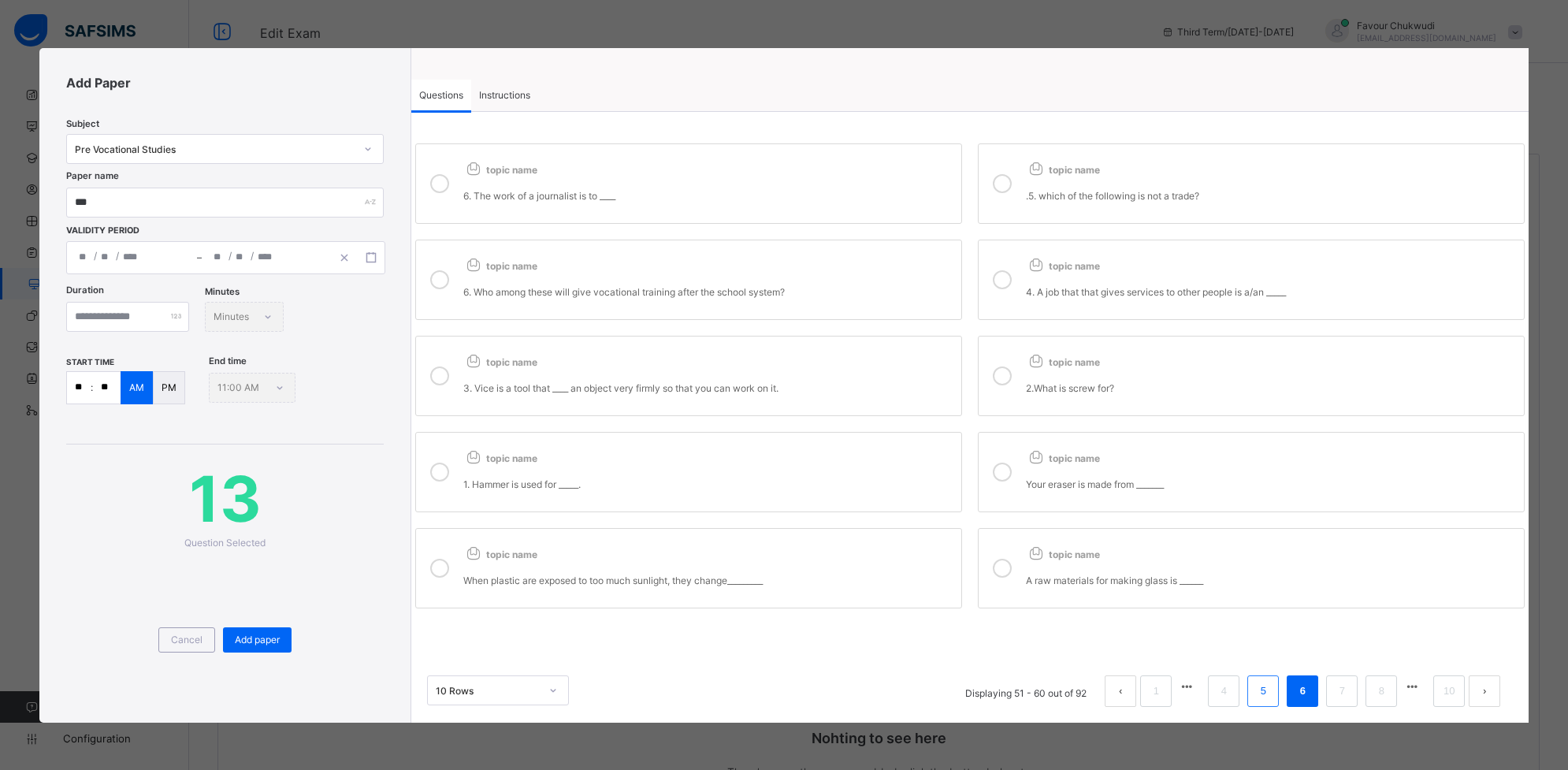click on "5" at bounding box center [1263, 691] 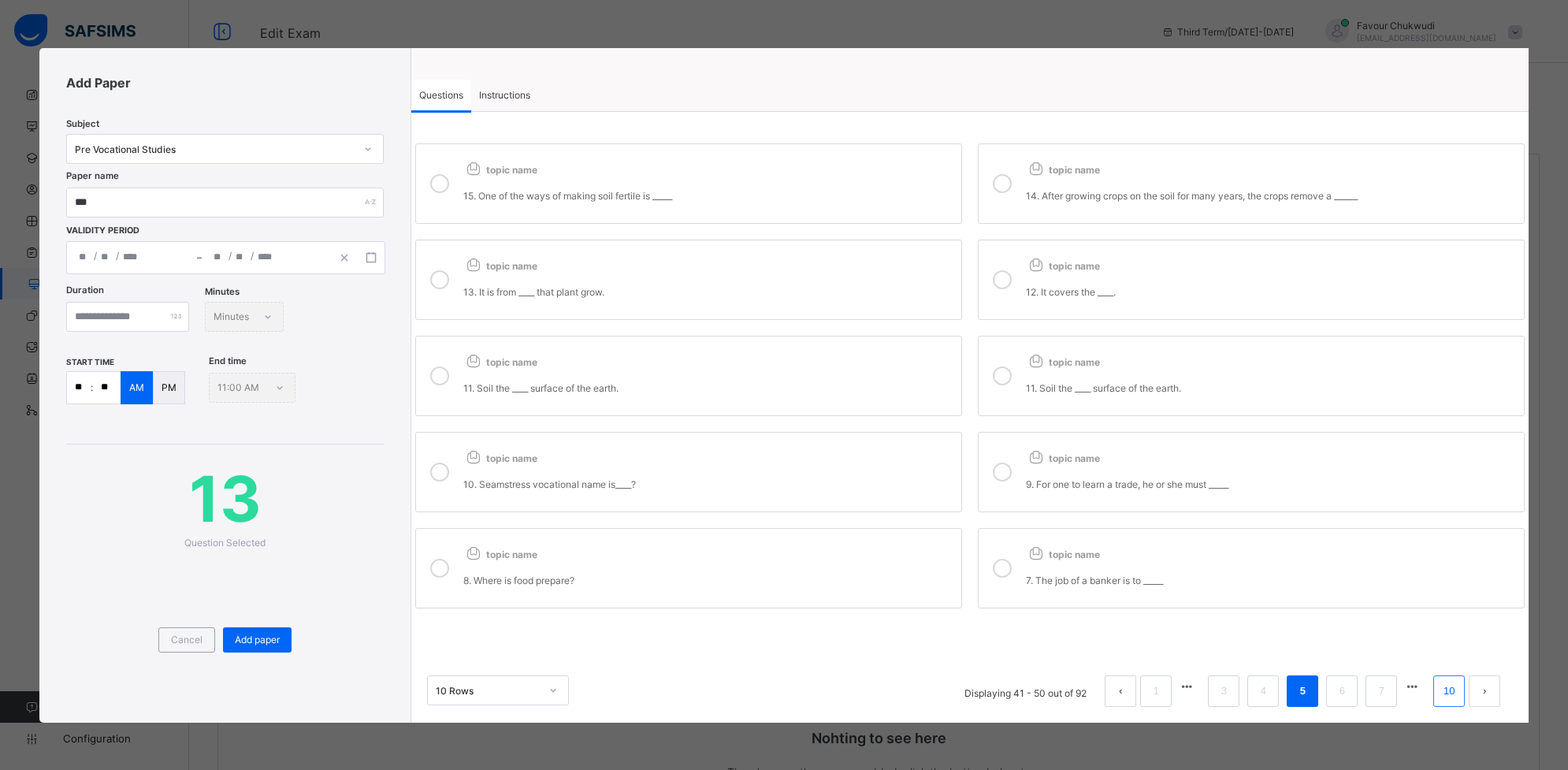 click on "10" at bounding box center (1449, 691) 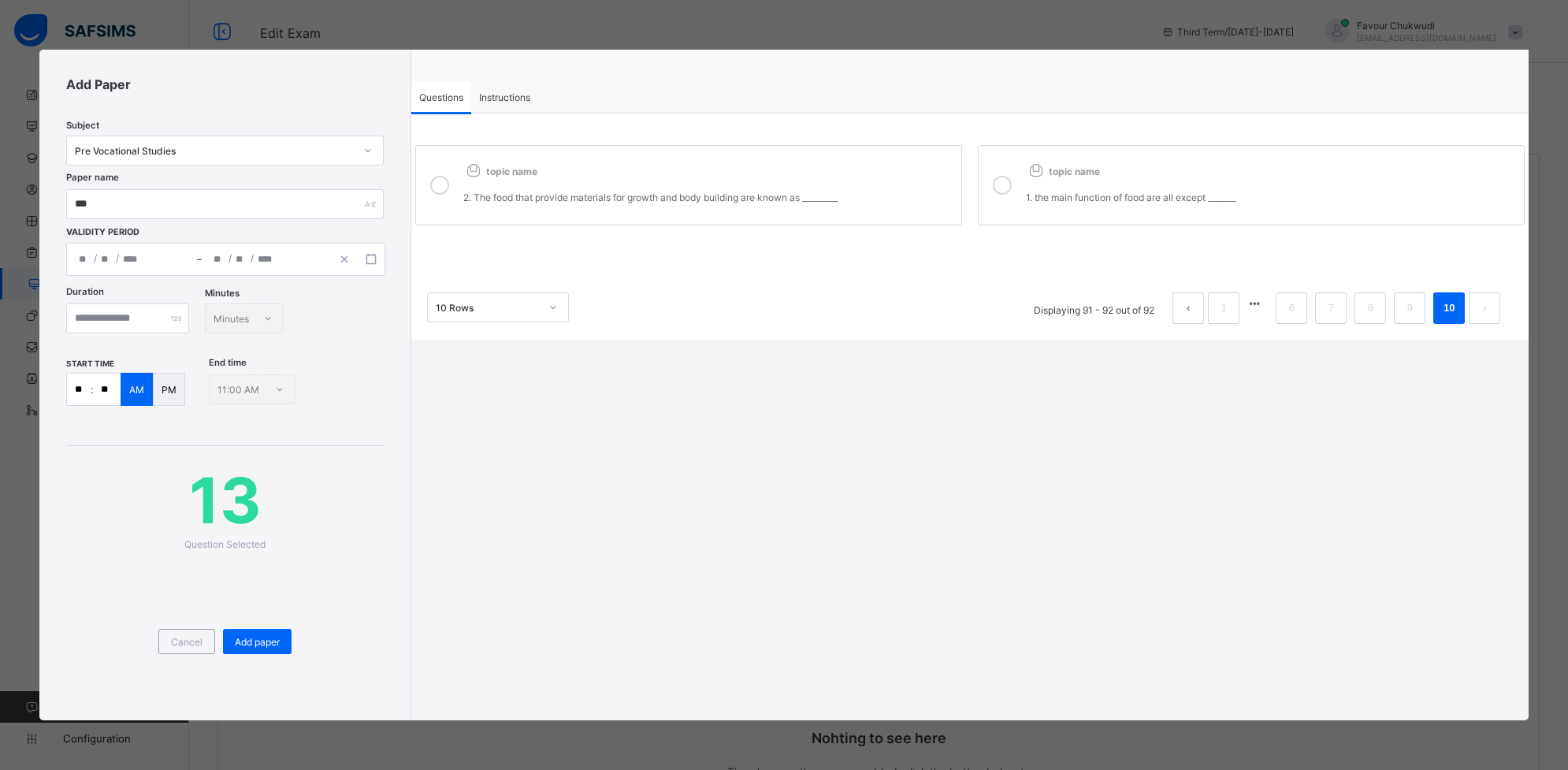 click on "2. The food that provide materials for growth and body building are known as _________" at bounding box center (708, 191) 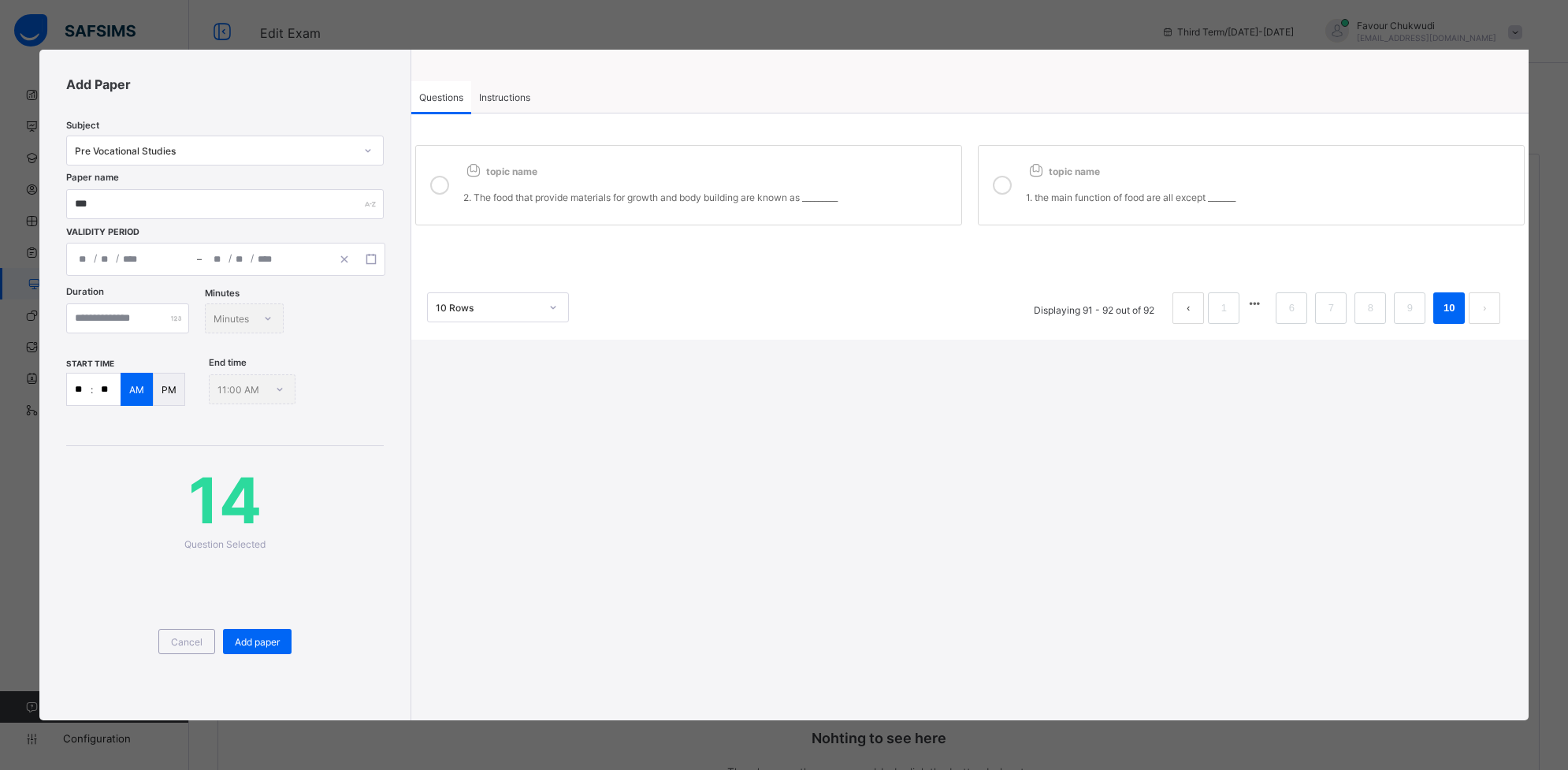 click on "1. the main function of food are all except _______" at bounding box center (1271, 197) 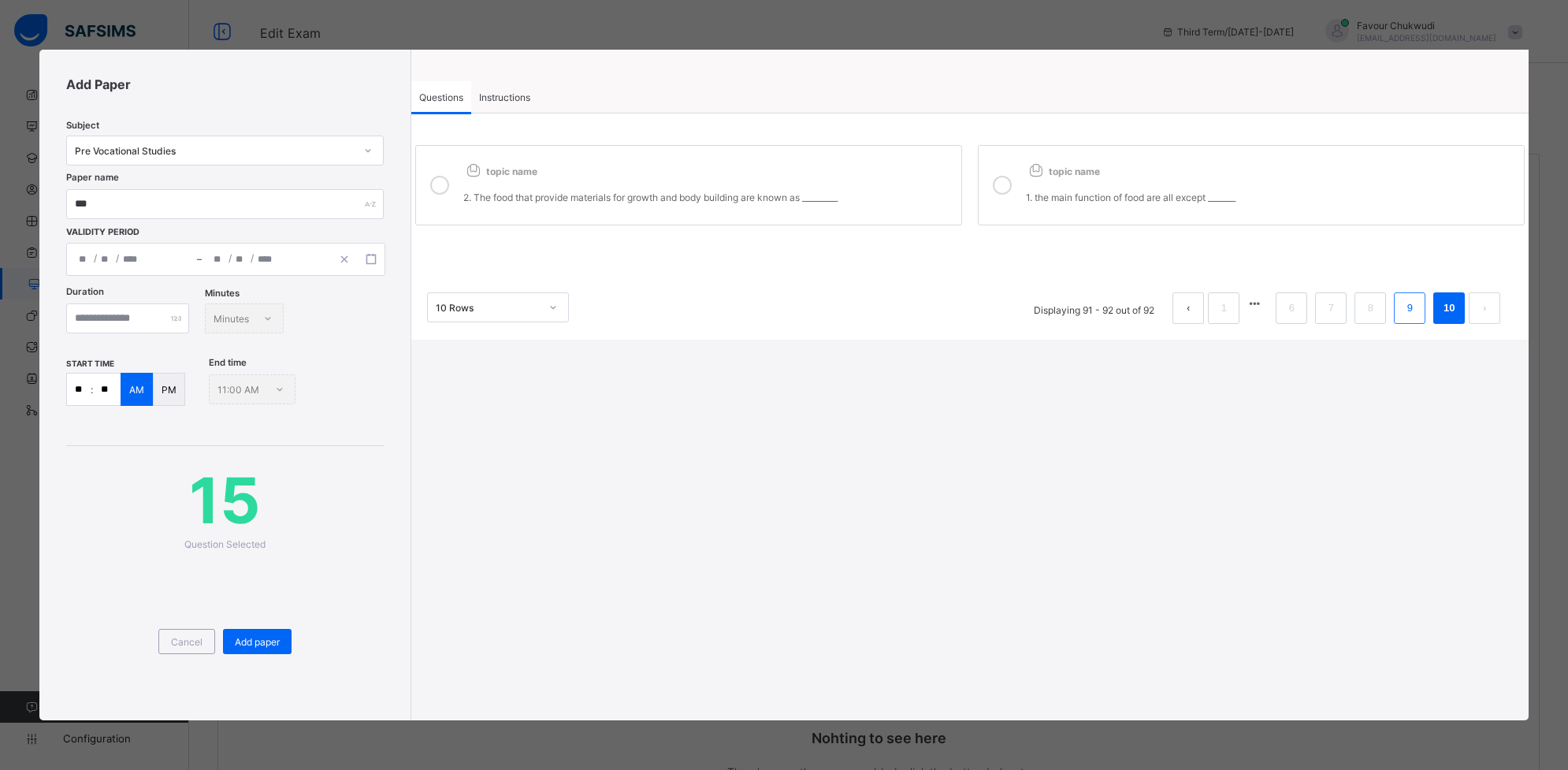 click on "9" at bounding box center (1410, 308) 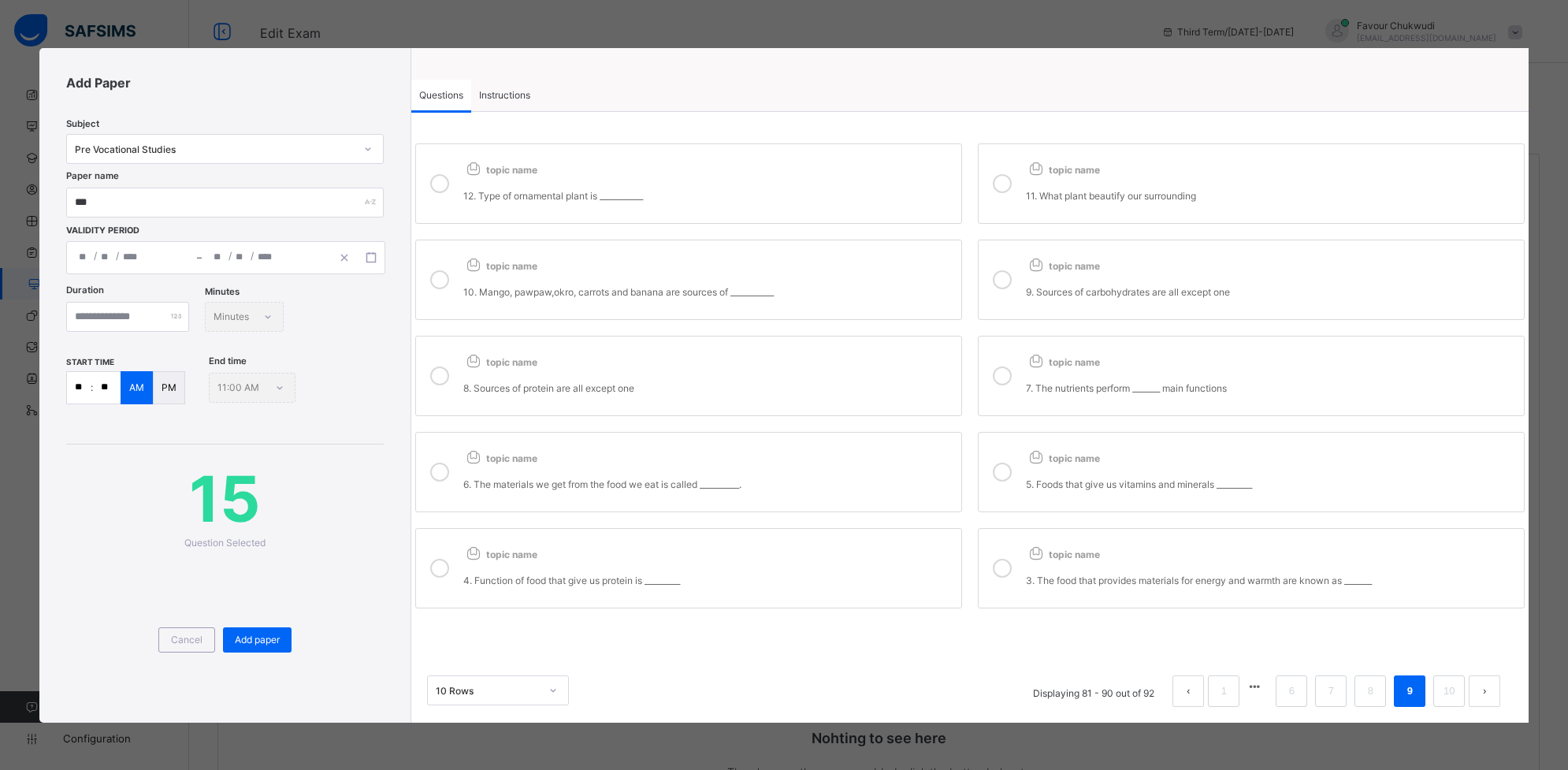 click on "topic name   8. Sources of protein are all except one" at bounding box center (689, 376) 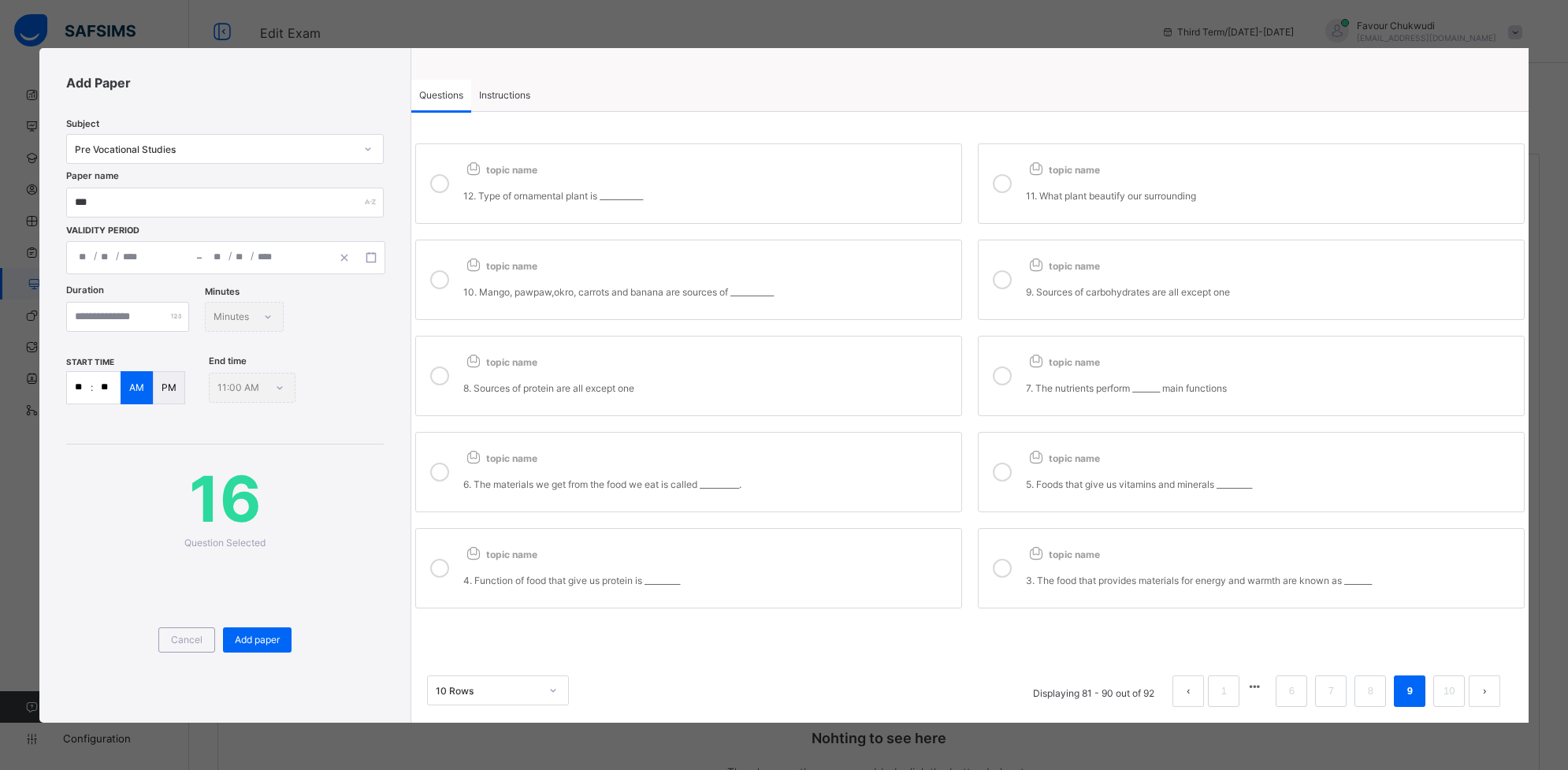 click on "10. Mango, pawpaw,okro, carrots and banana are sources of ___________" at bounding box center [708, 292] 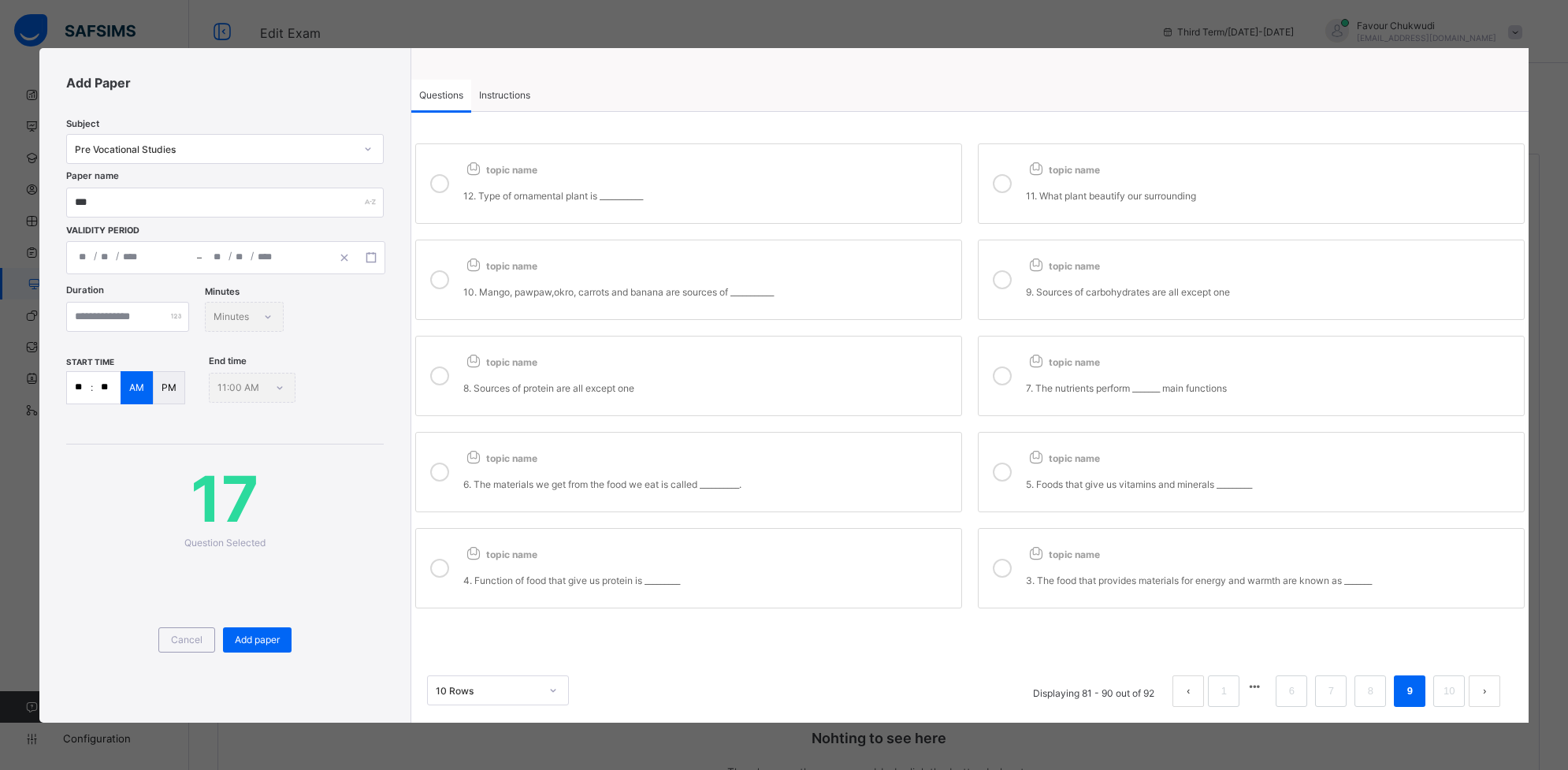 click on "6. The materials we get from the food we eat is called __________." at bounding box center (708, 478) 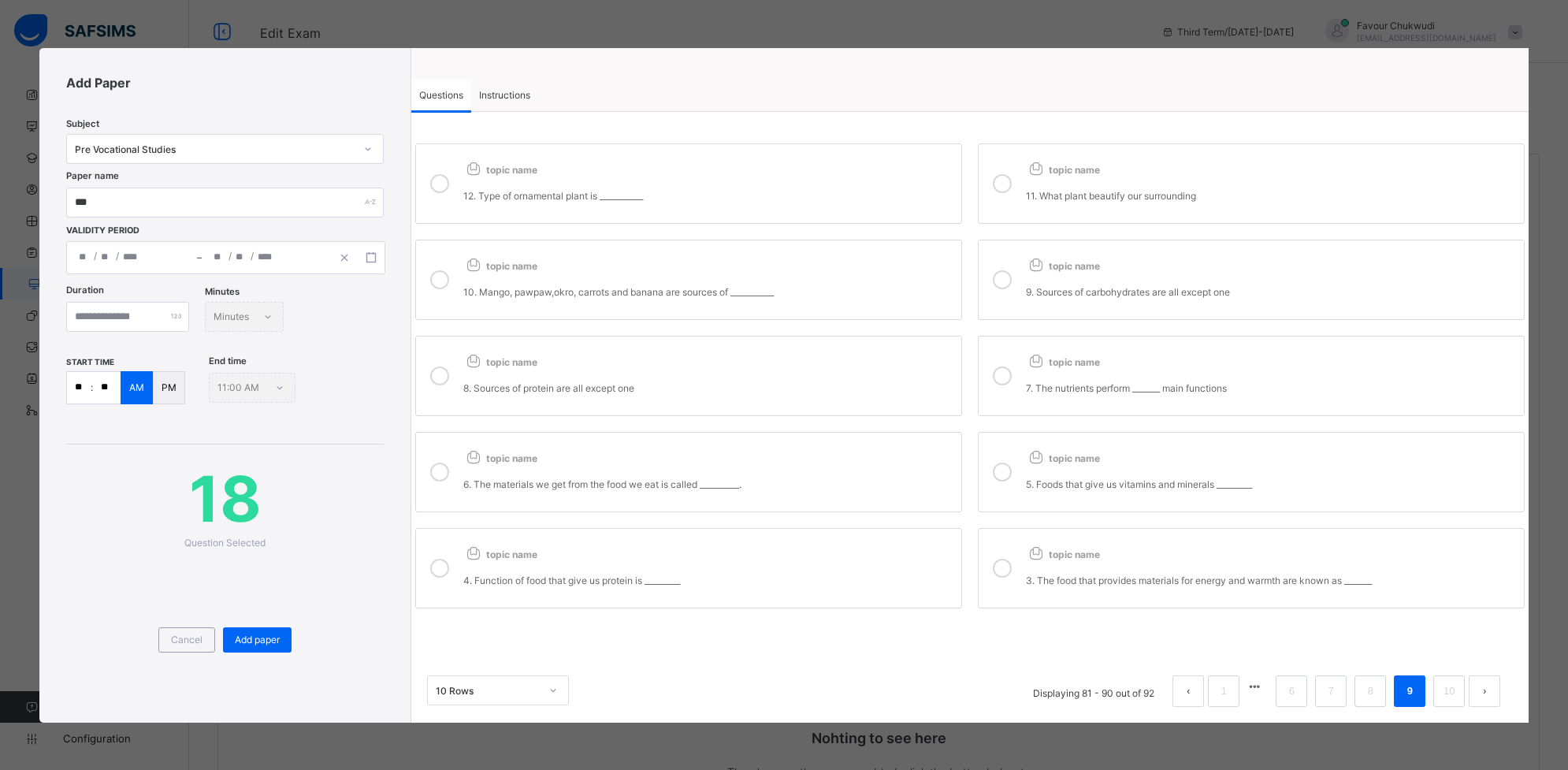 click on "4. Function of food that give us protein is _________" at bounding box center [708, 580] 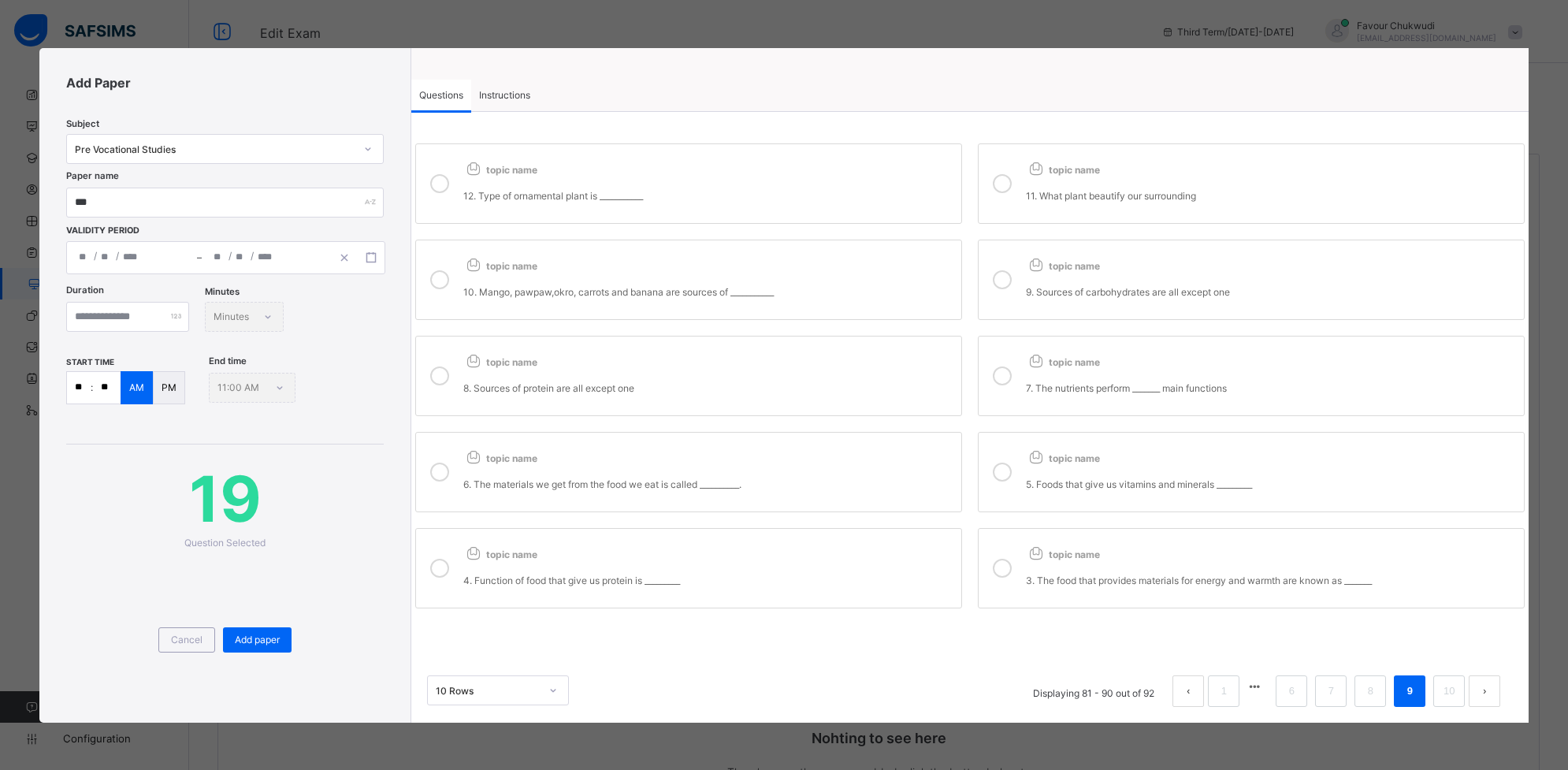 click on "topic name" at bounding box center (1271, 551) 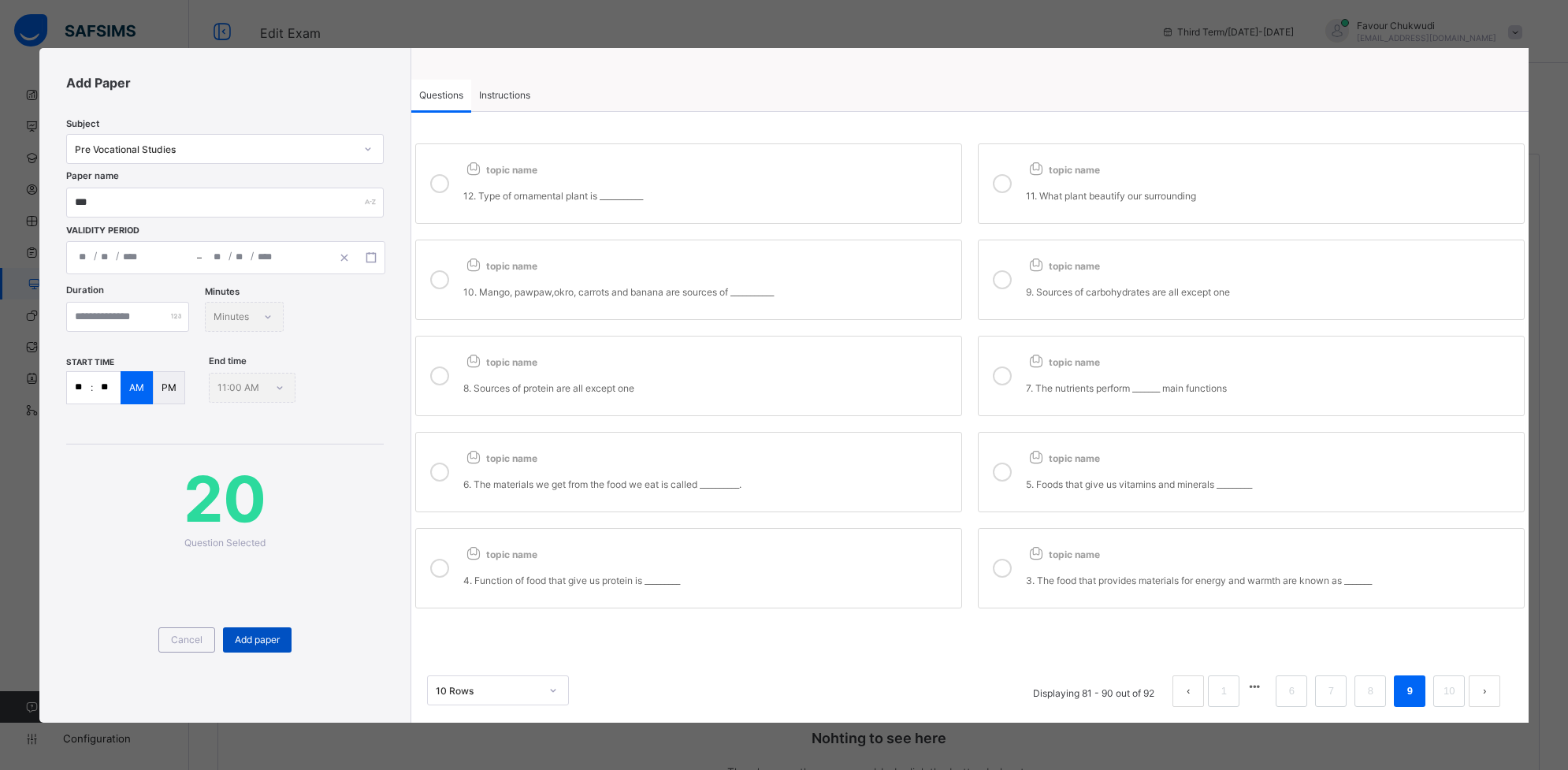 click on "Add paper" at bounding box center (257, 639) 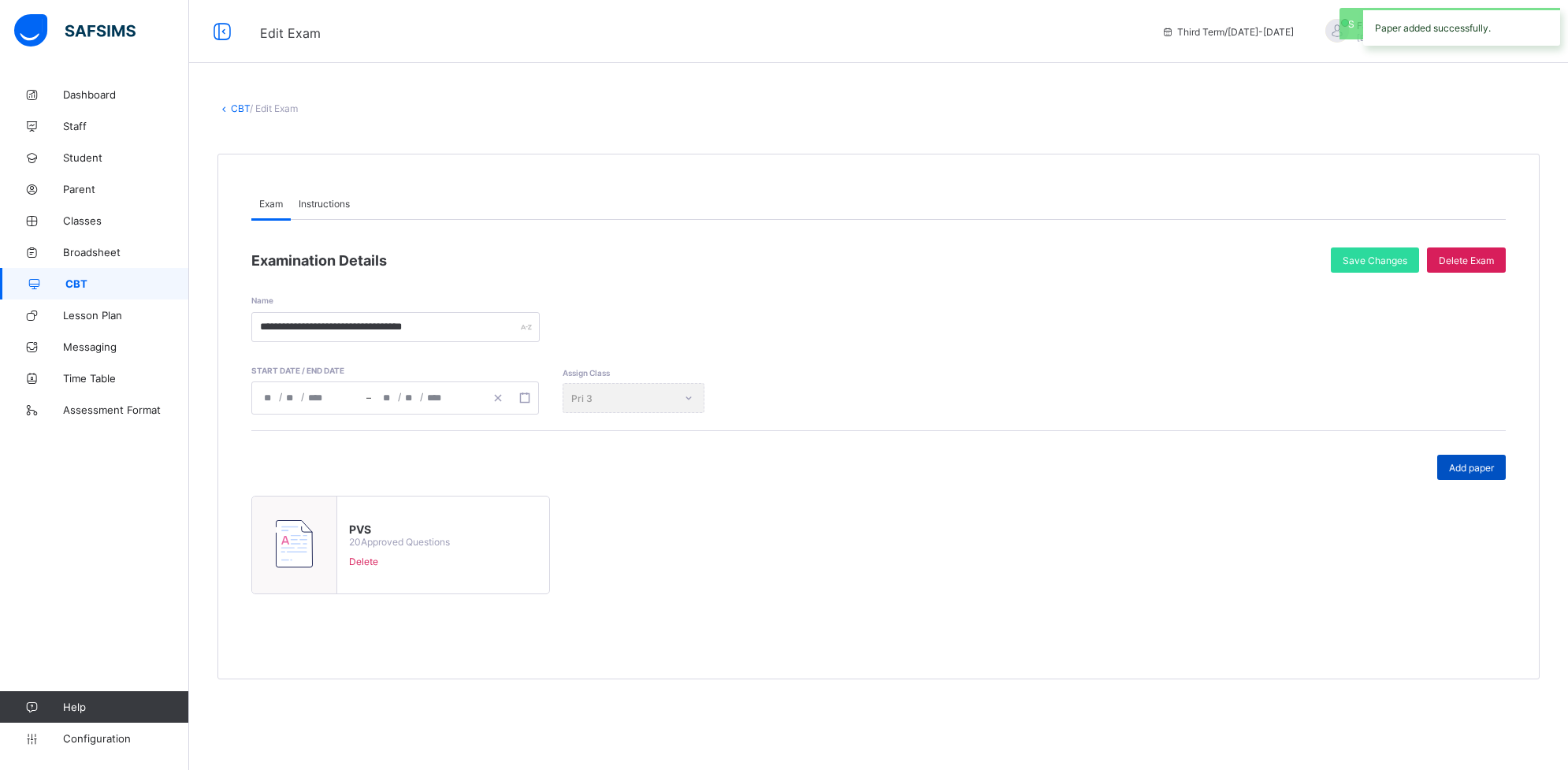 click on "Add paper" at bounding box center (1471, 467) 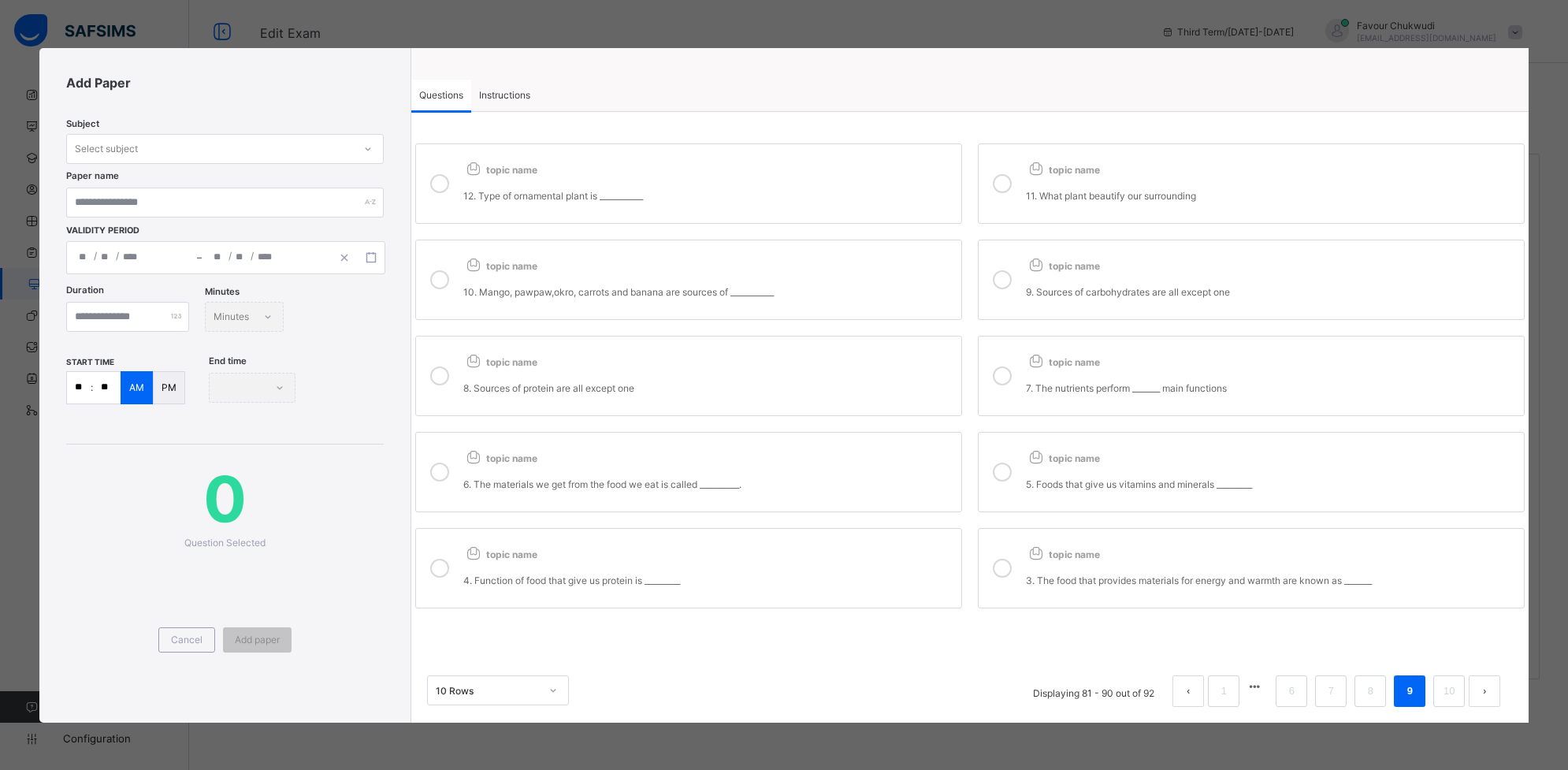 click on "Instructions" at bounding box center (504, 95) 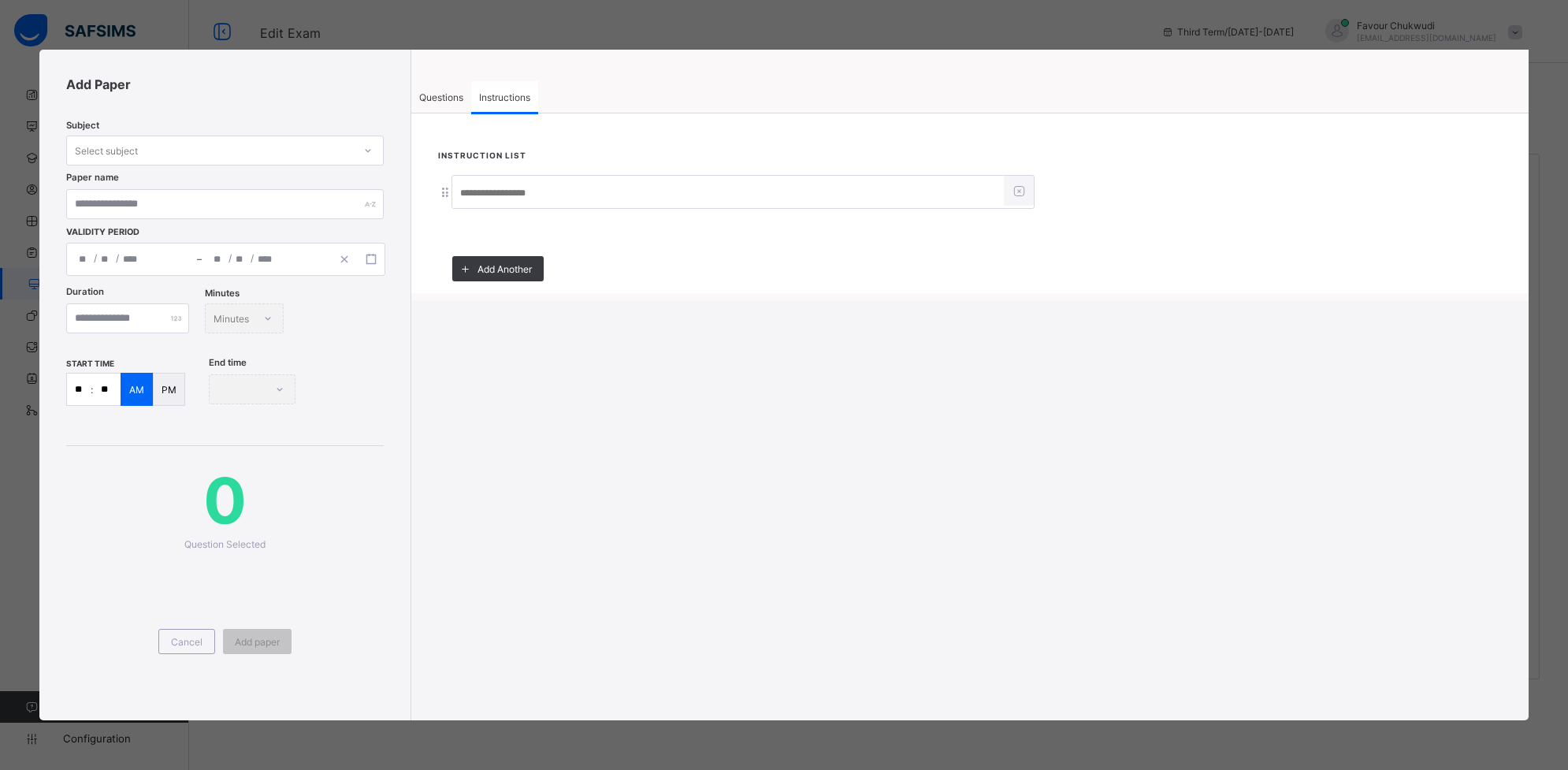 click at bounding box center [728, 193] 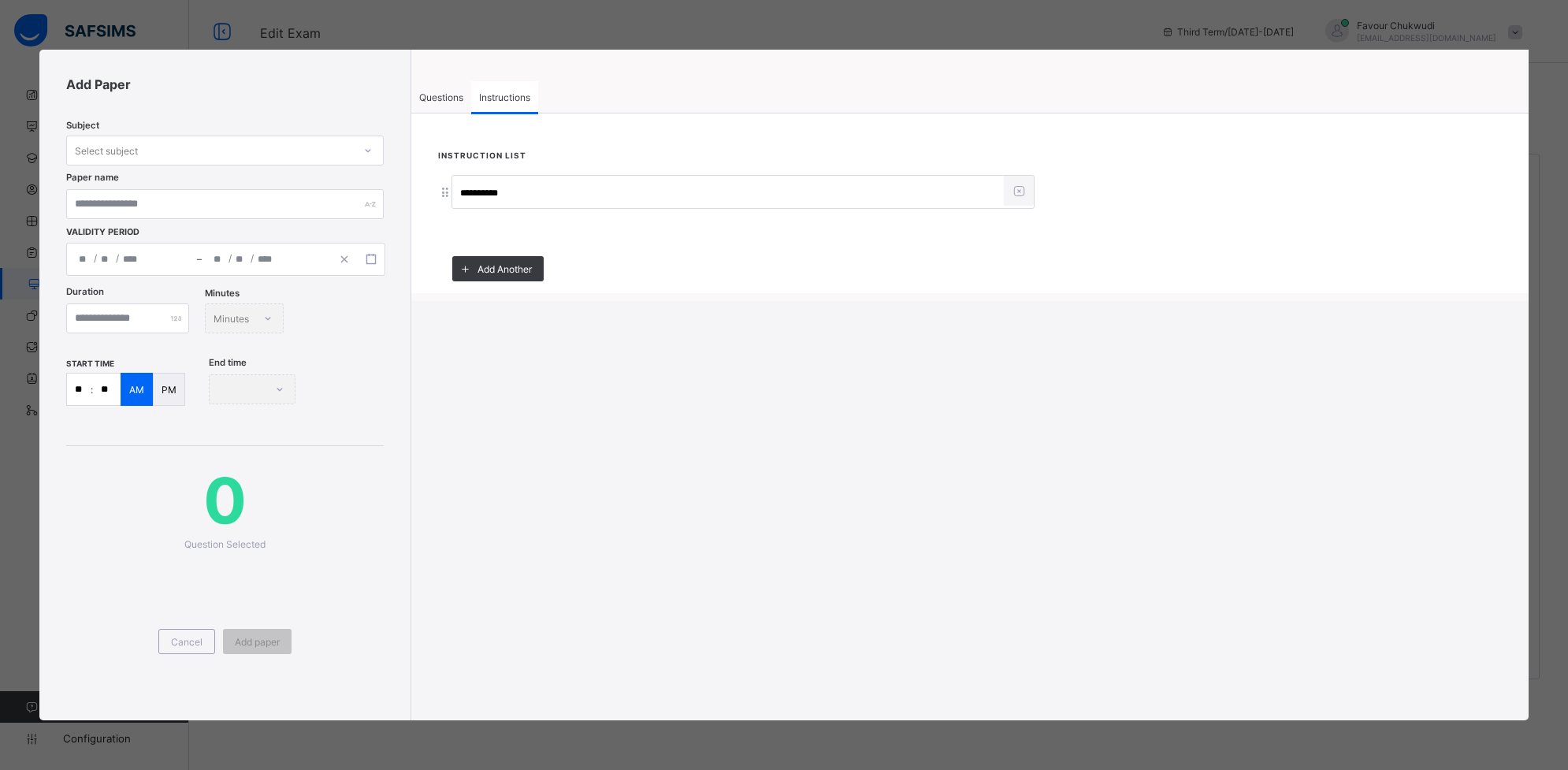 type on "**********" 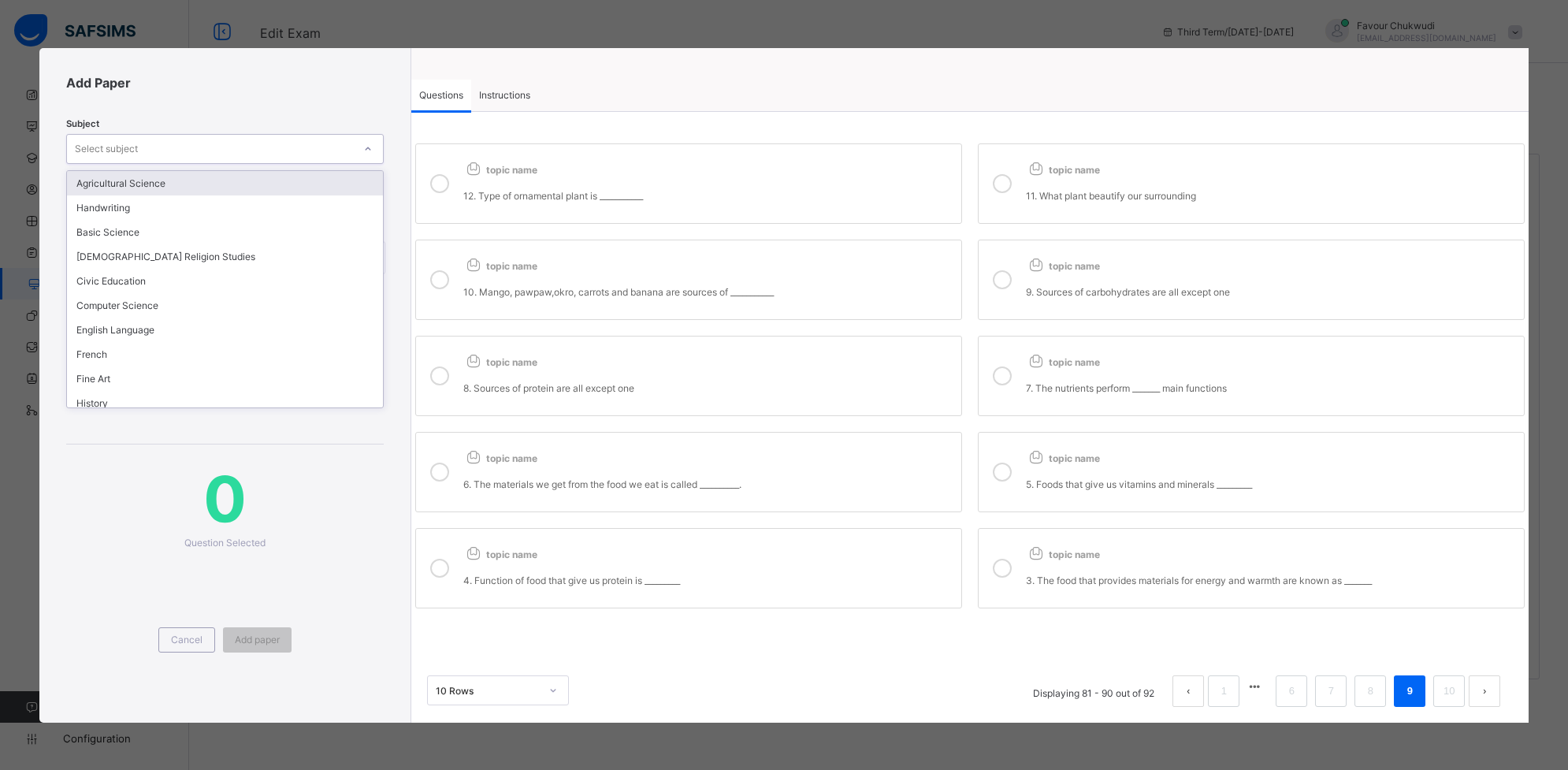 click on "Select subject" at bounding box center [225, 149] 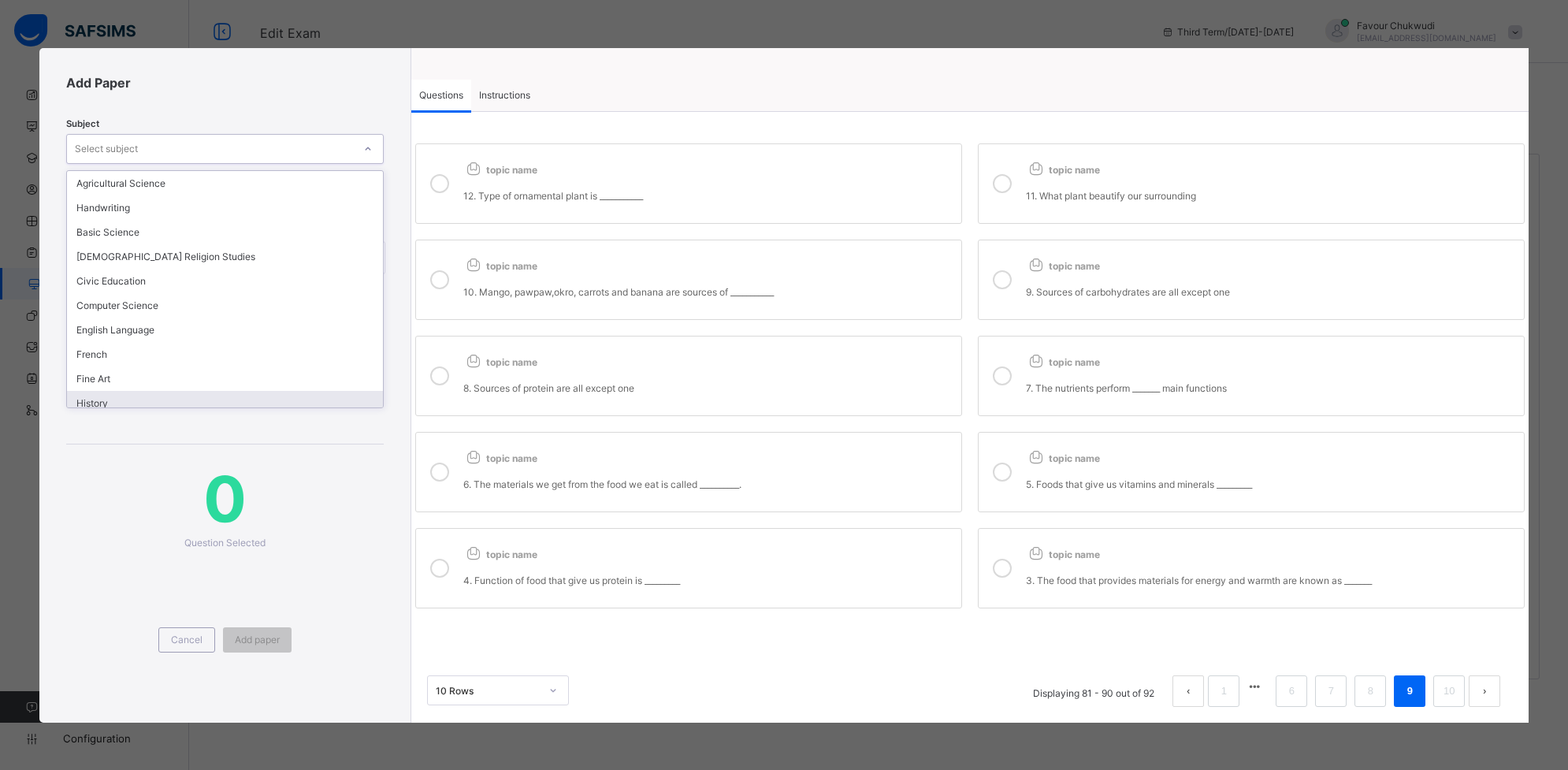 click on "History" at bounding box center [225, 403] 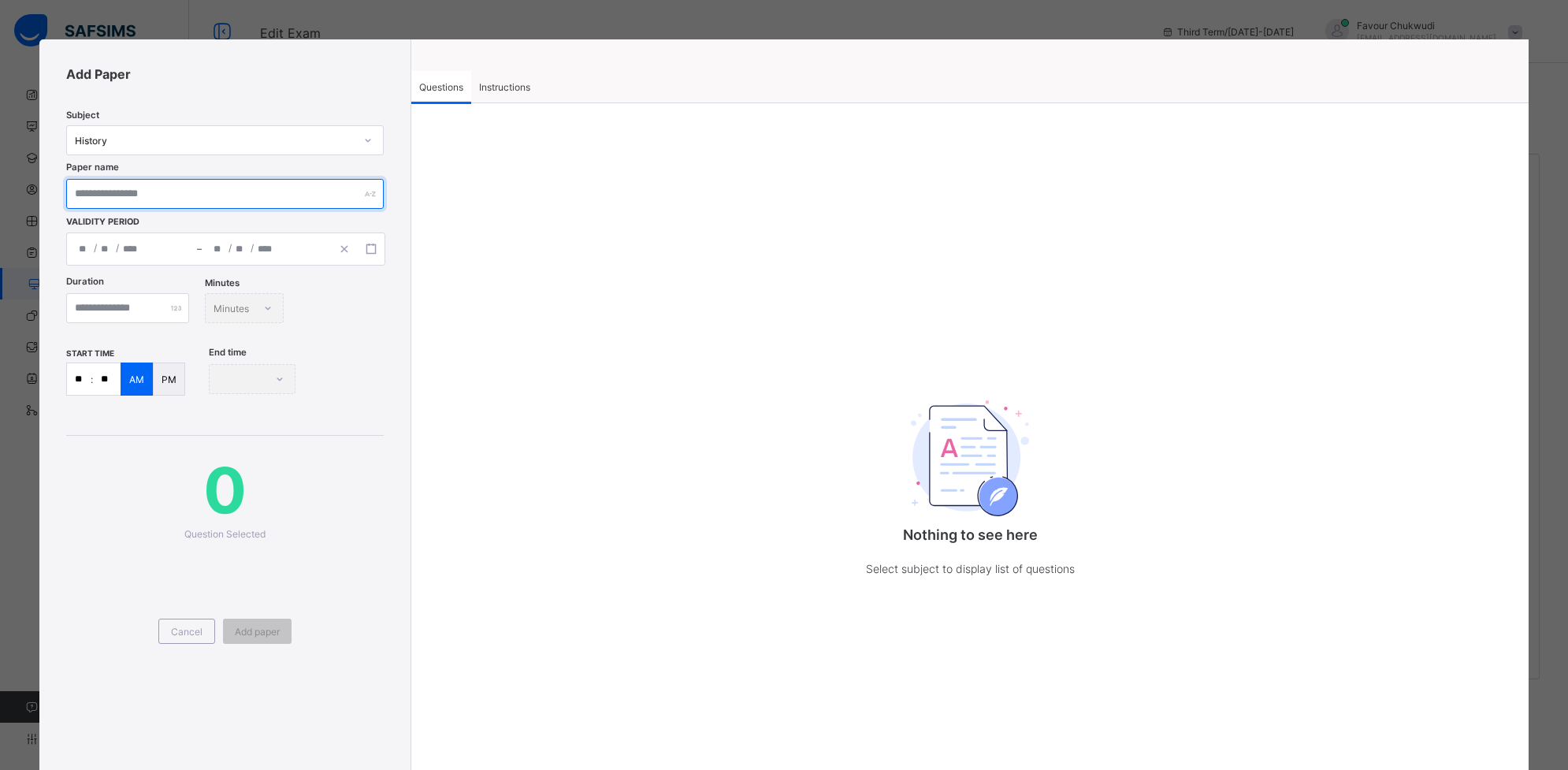 click at bounding box center [225, 194] 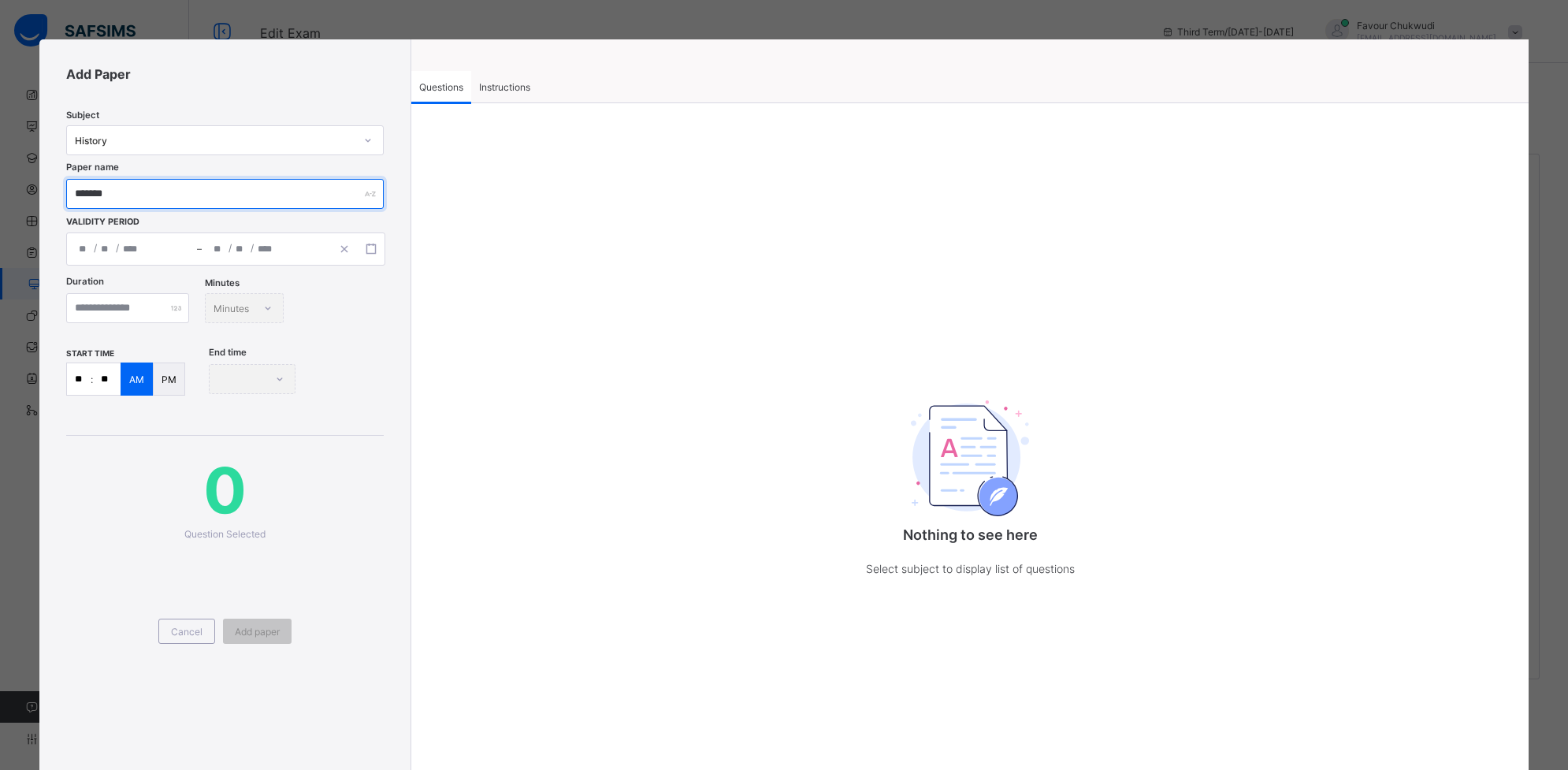 type on "*******" 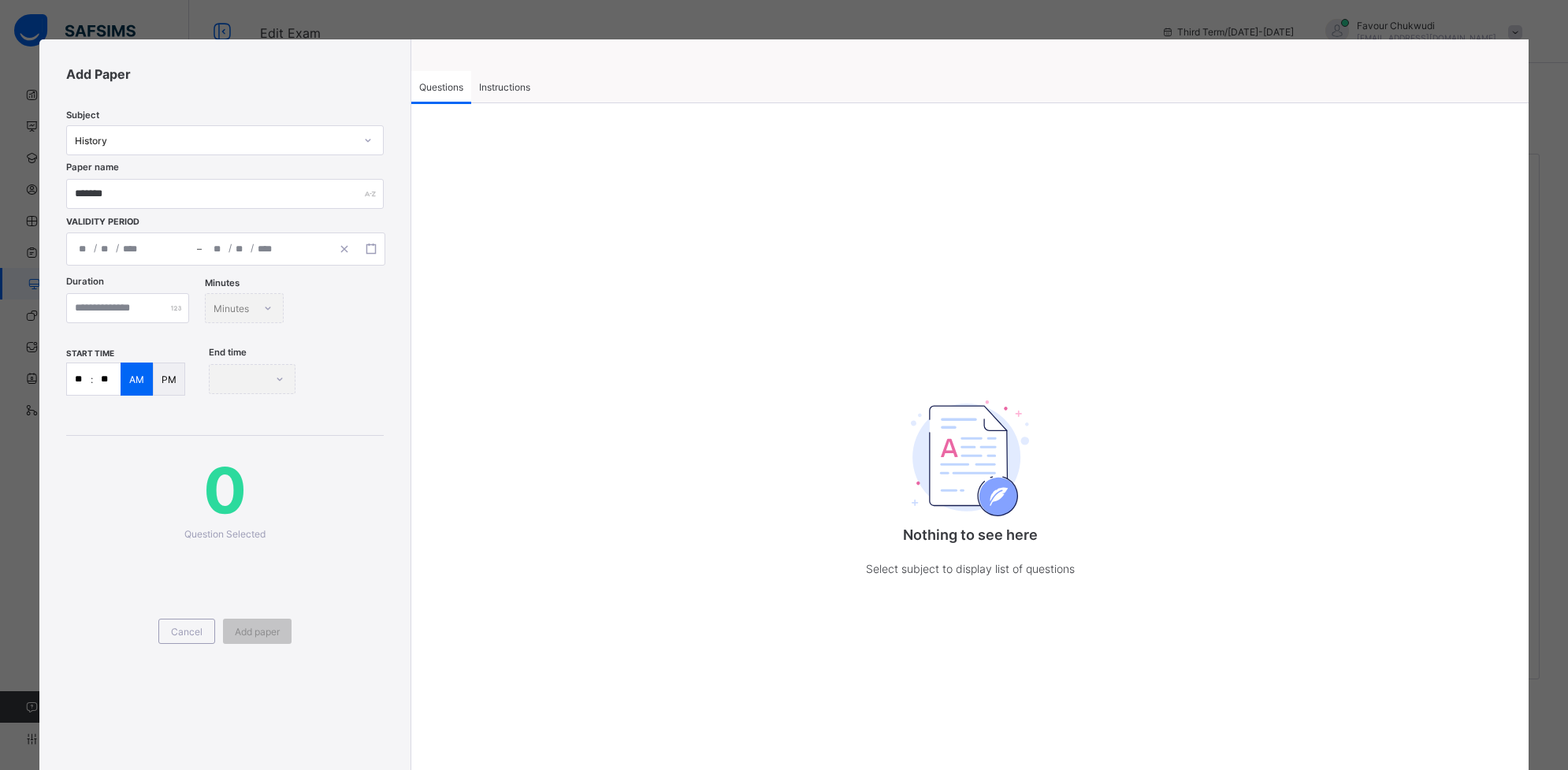 click on "/ /" at bounding box center (132, 249) 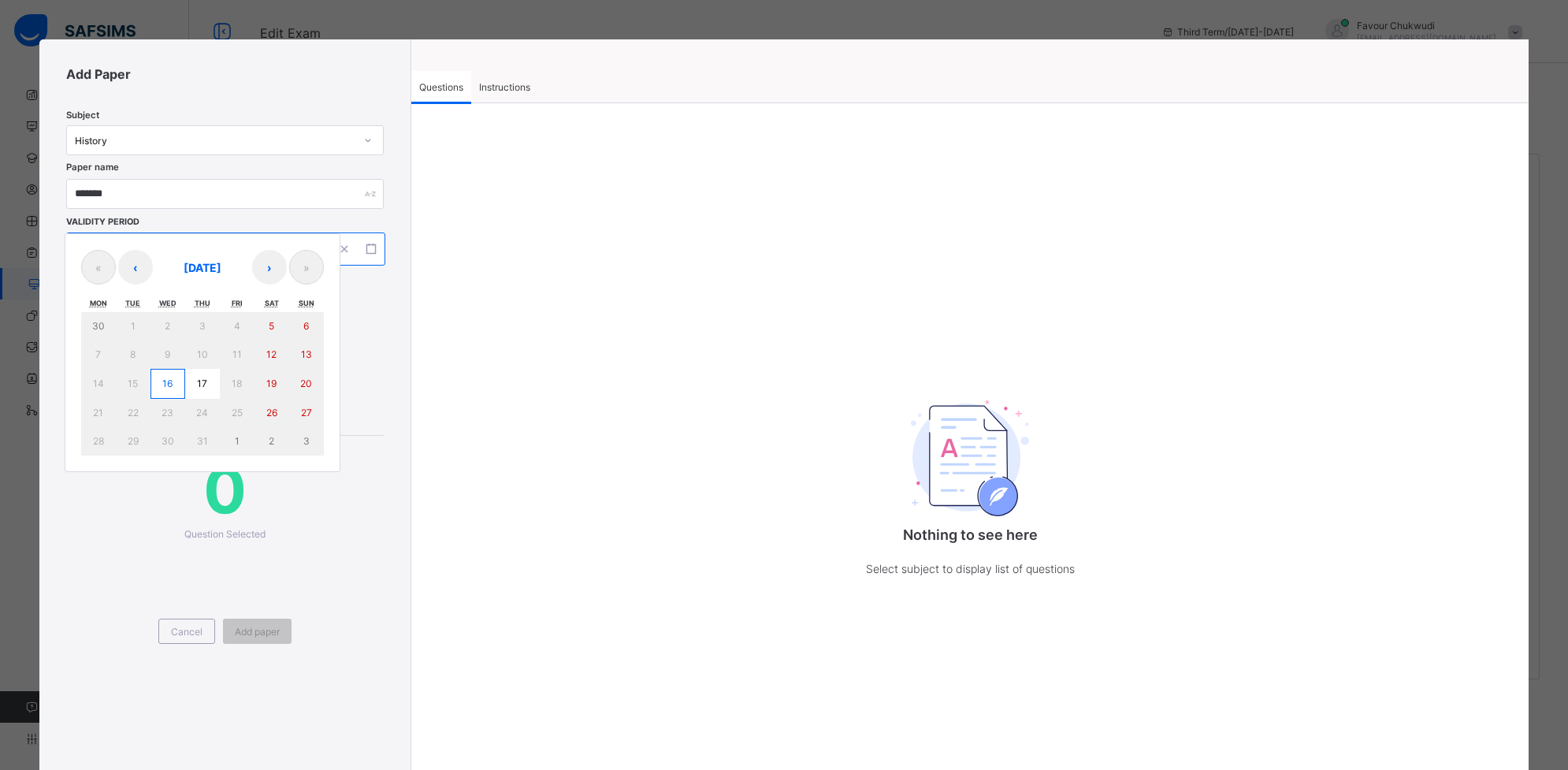 click on "16" at bounding box center (168, 384) 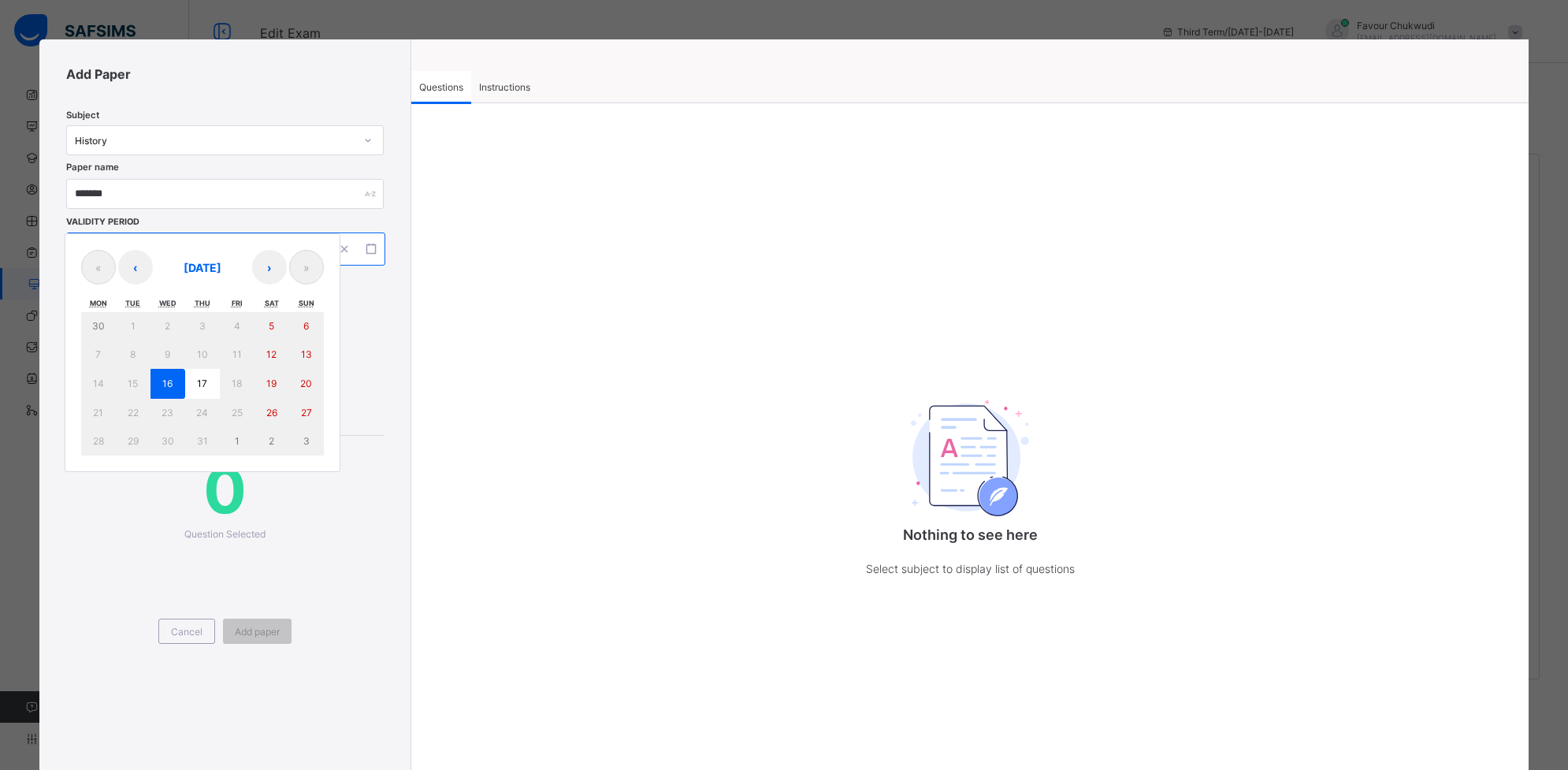click on "16" at bounding box center (168, 384) 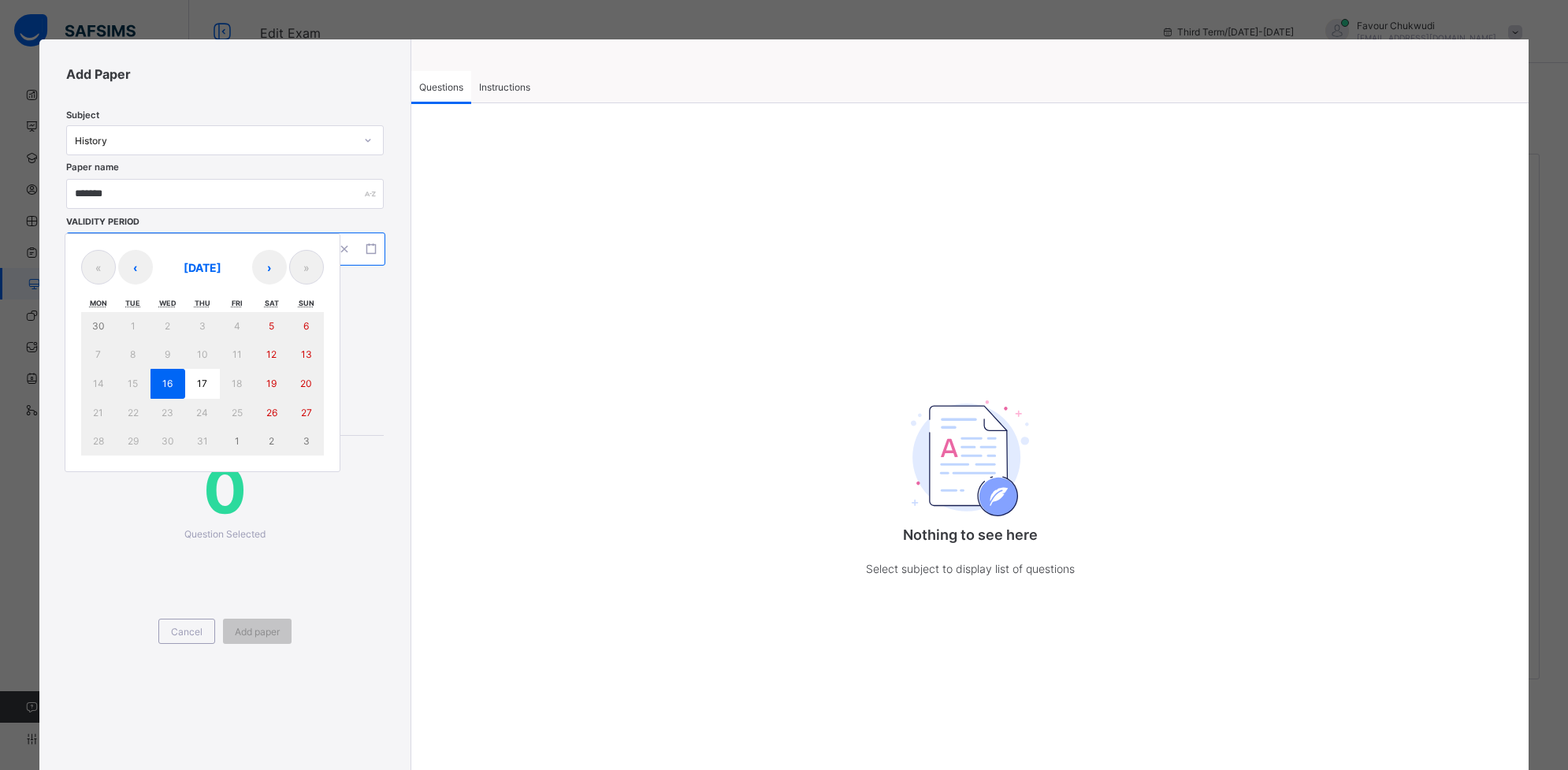 type on "**********" 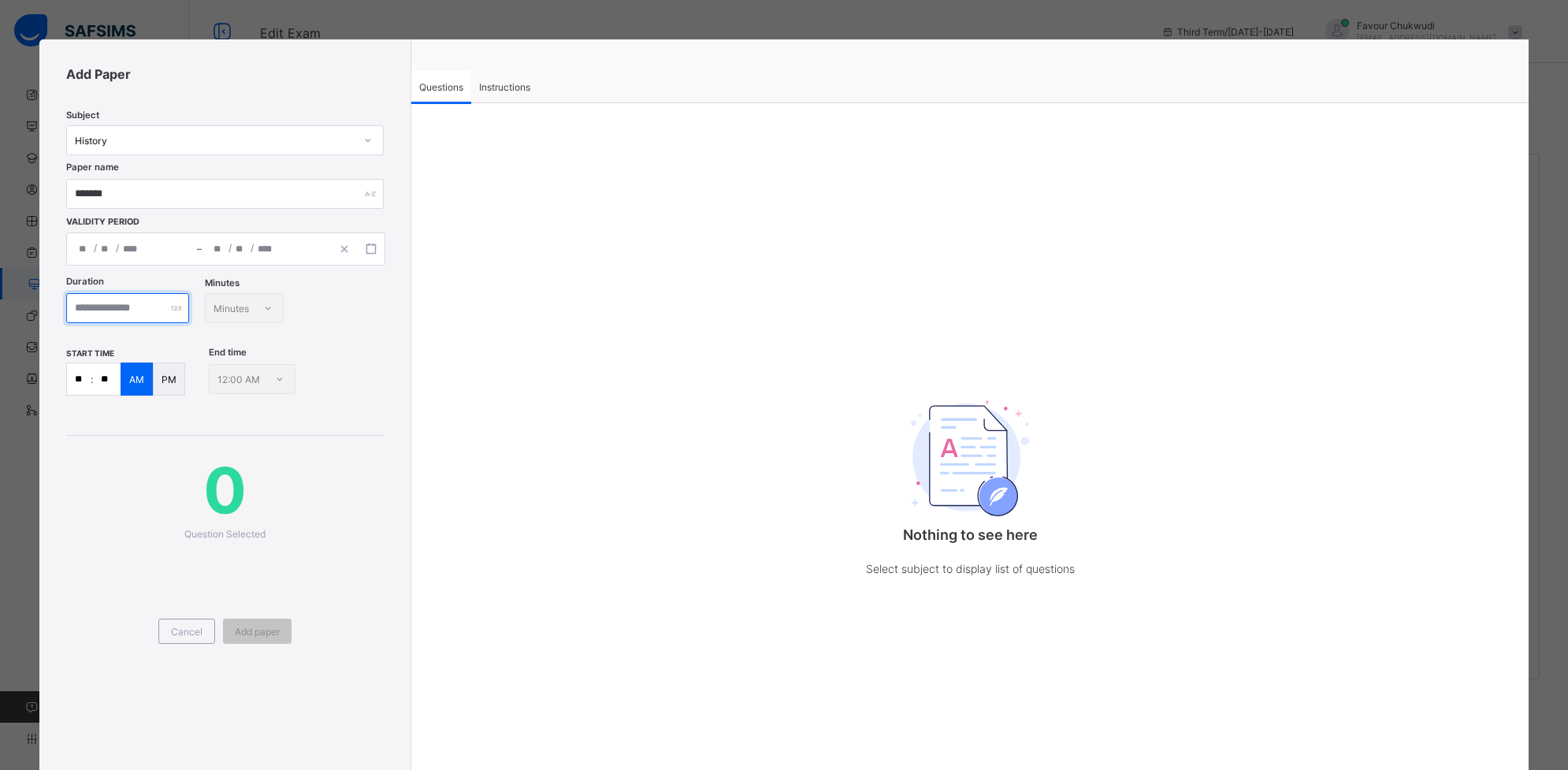click at bounding box center (128, 308) 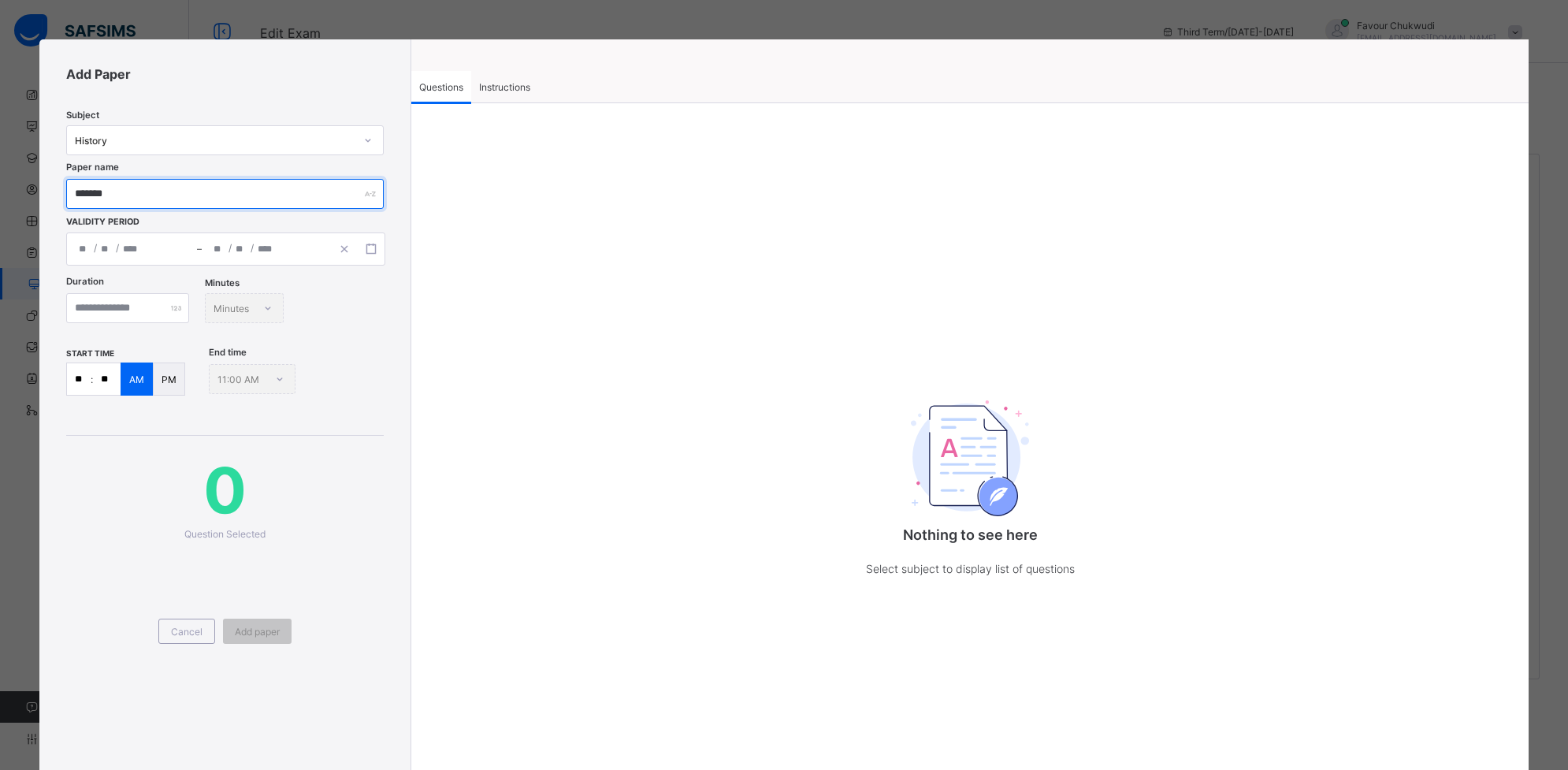 click on "*******" at bounding box center (225, 194) 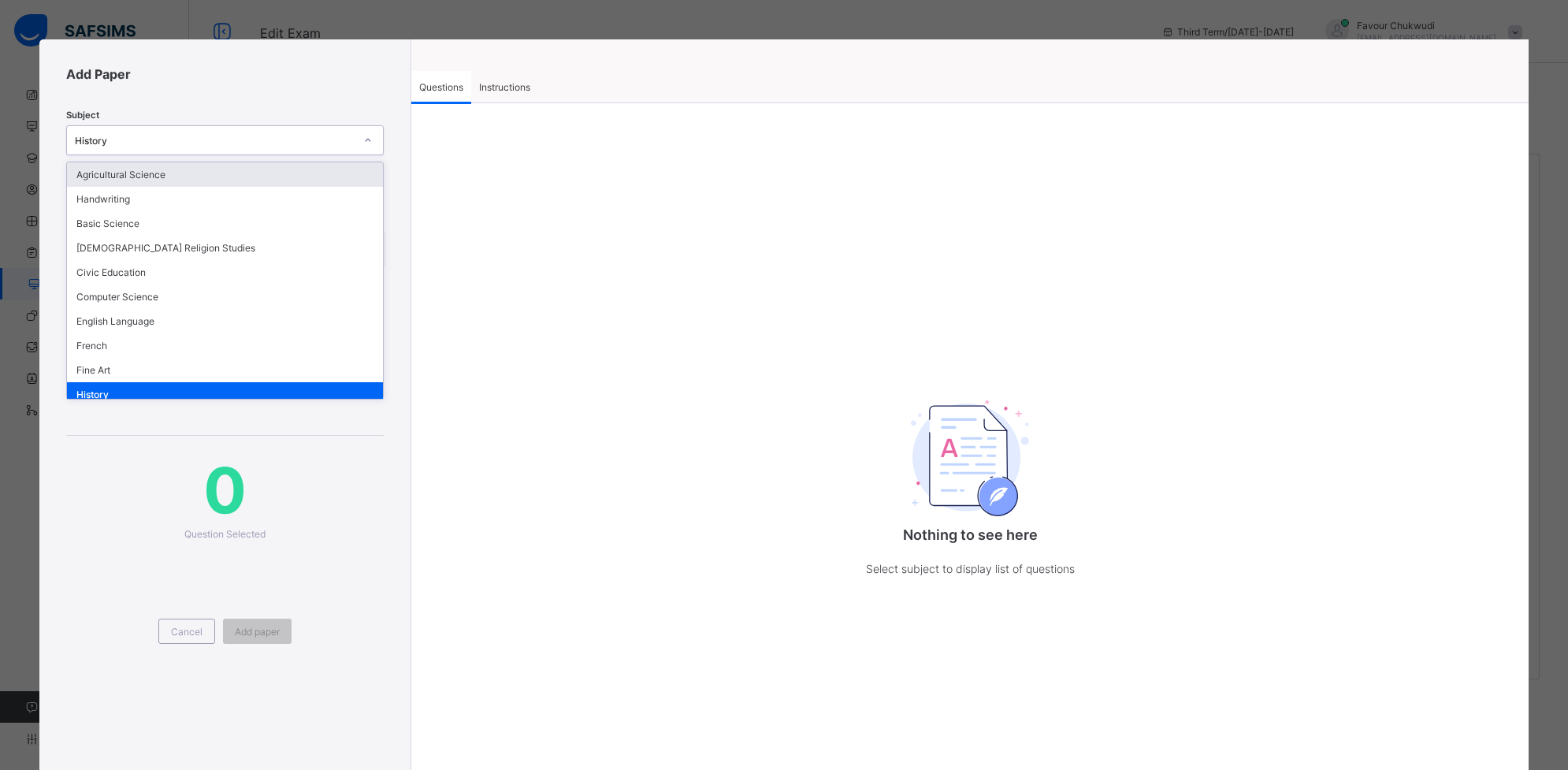 click on "History" at bounding box center [215, 140] 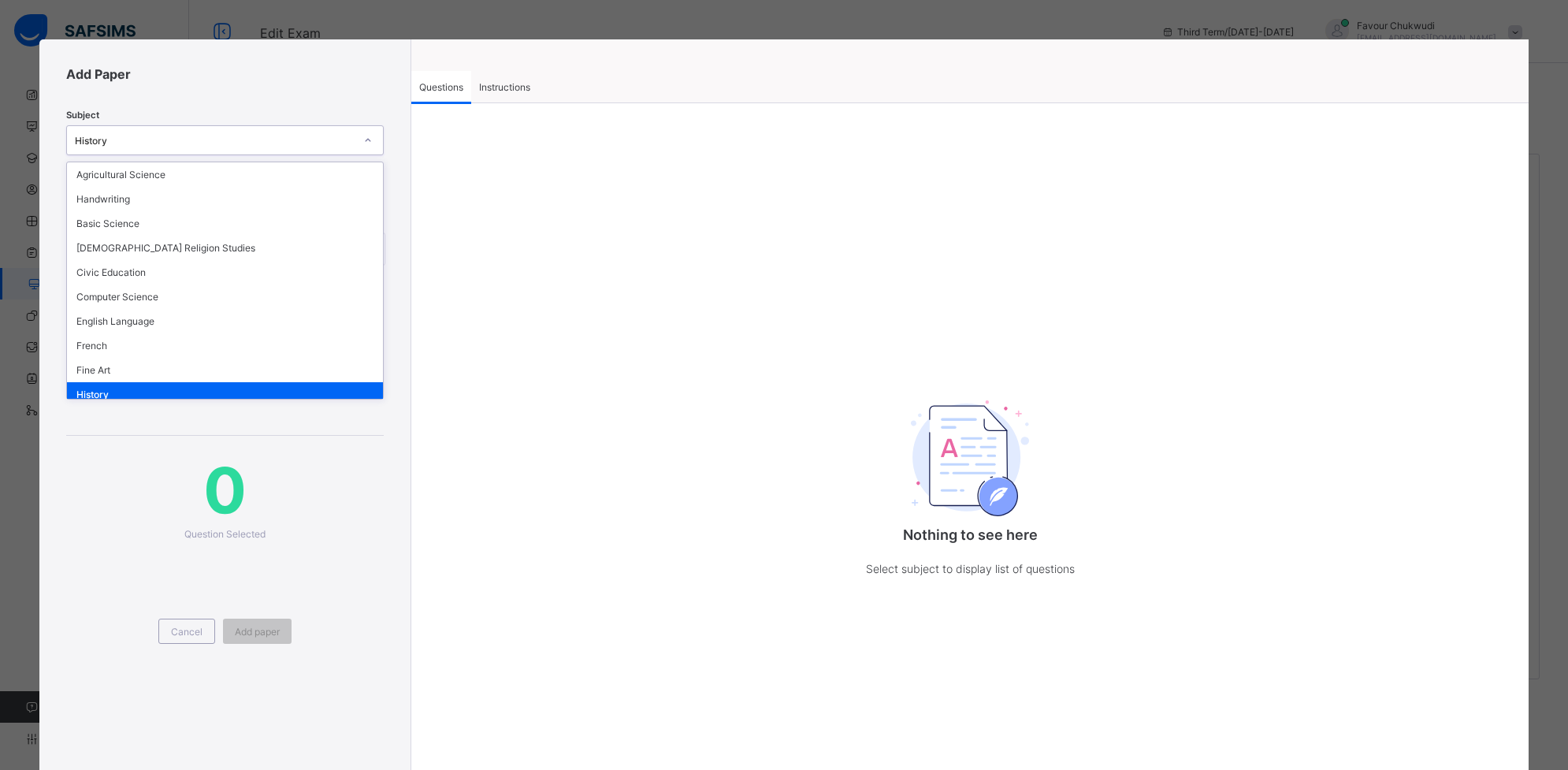 click on "History" at bounding box center [225, 394] 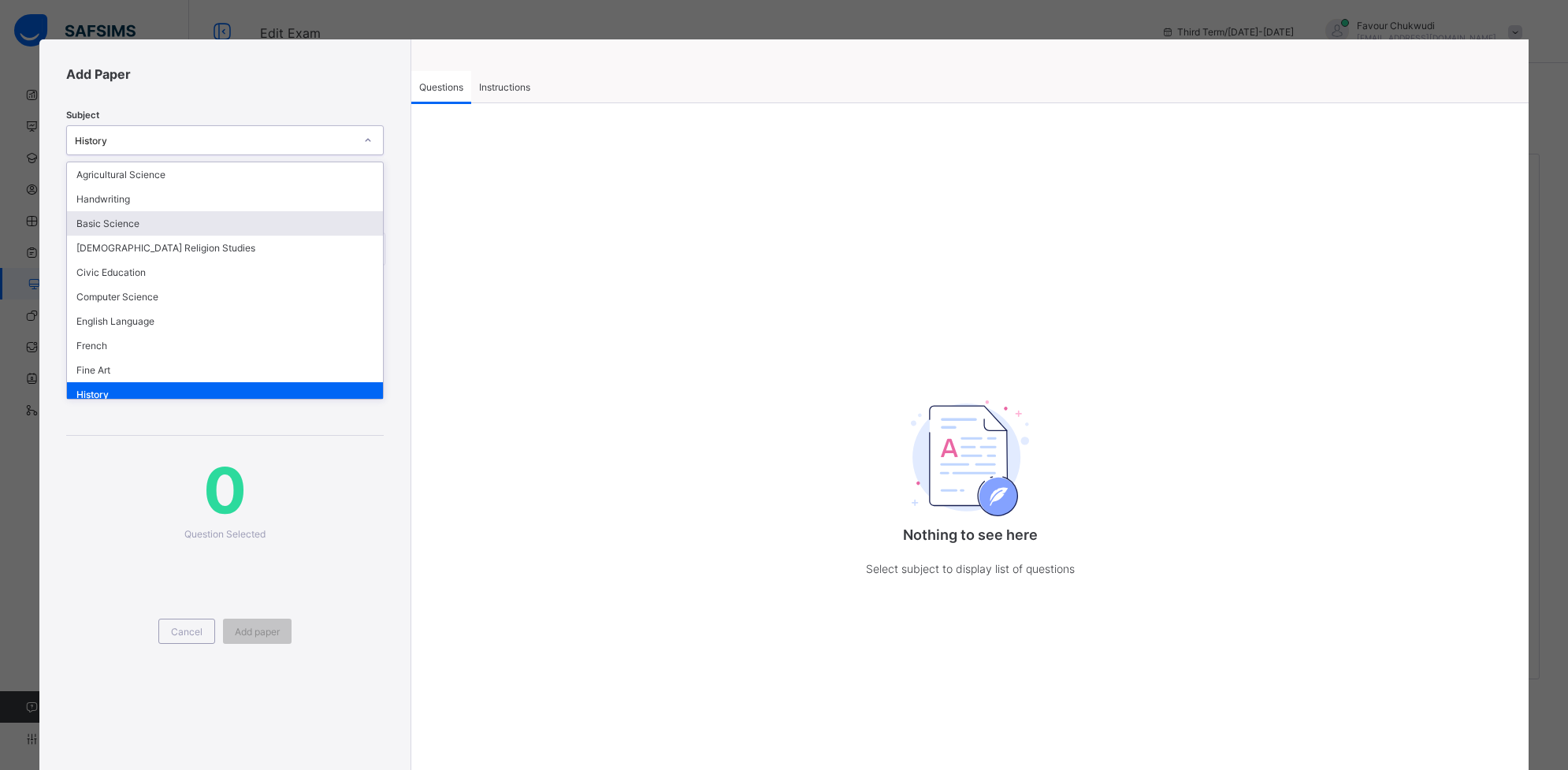 click on "Nothing to see here Select subject to display list of questions" at bounding box center [970, 430] 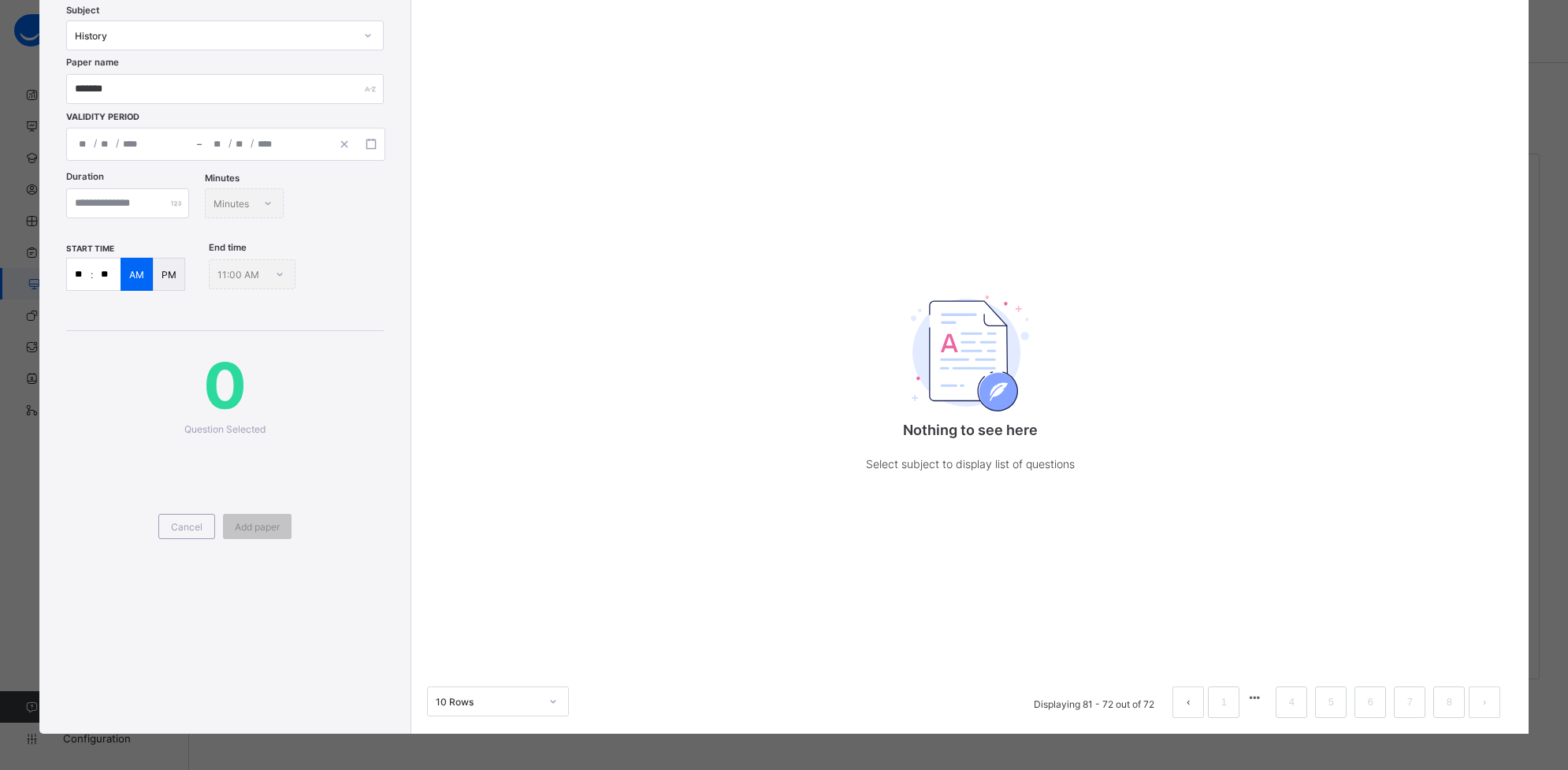 scroll, scrollTop: 107, scrollLeft: 0, axis: vertical 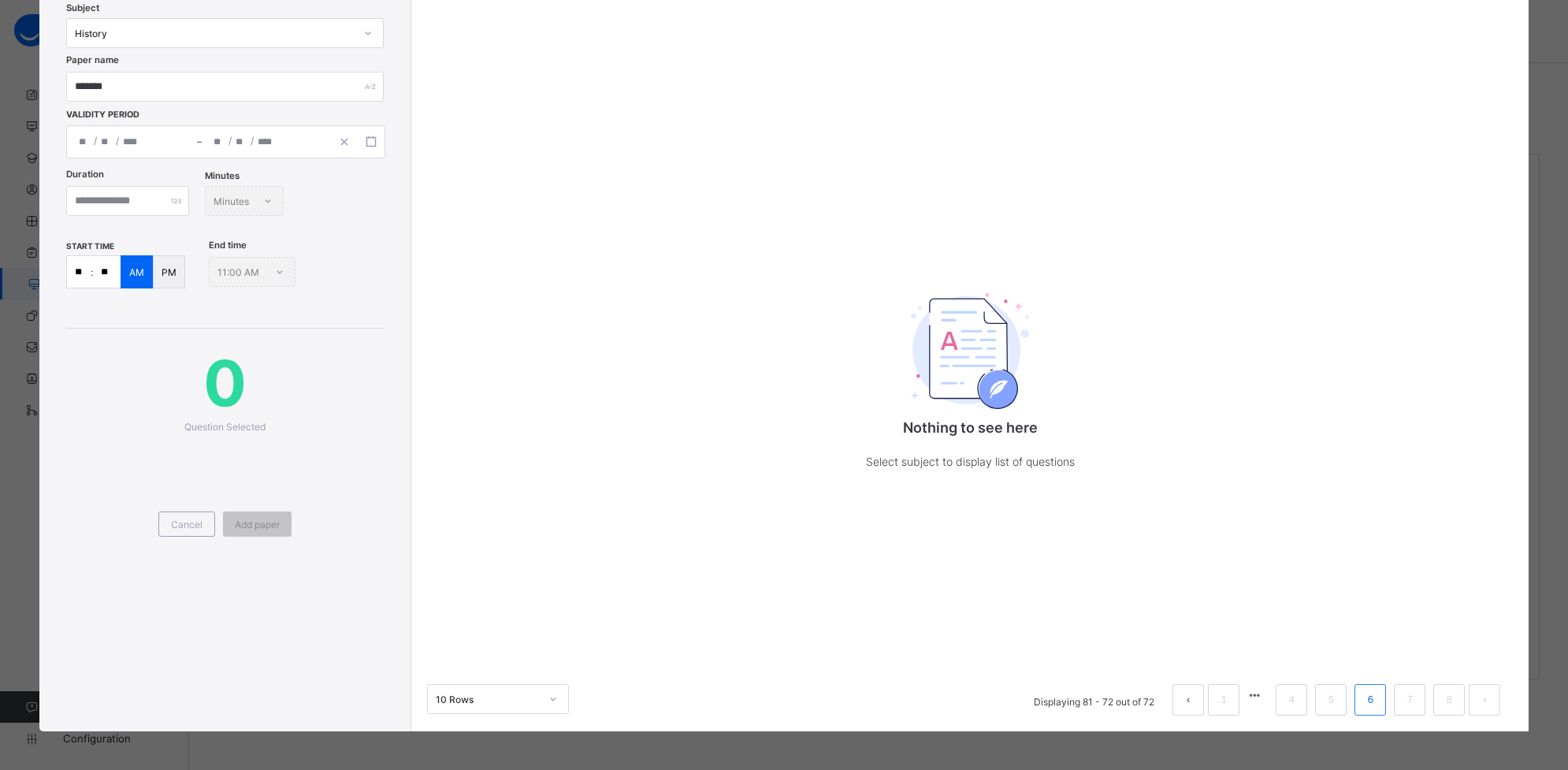 click on "6" at bounding box center (1370, 700) 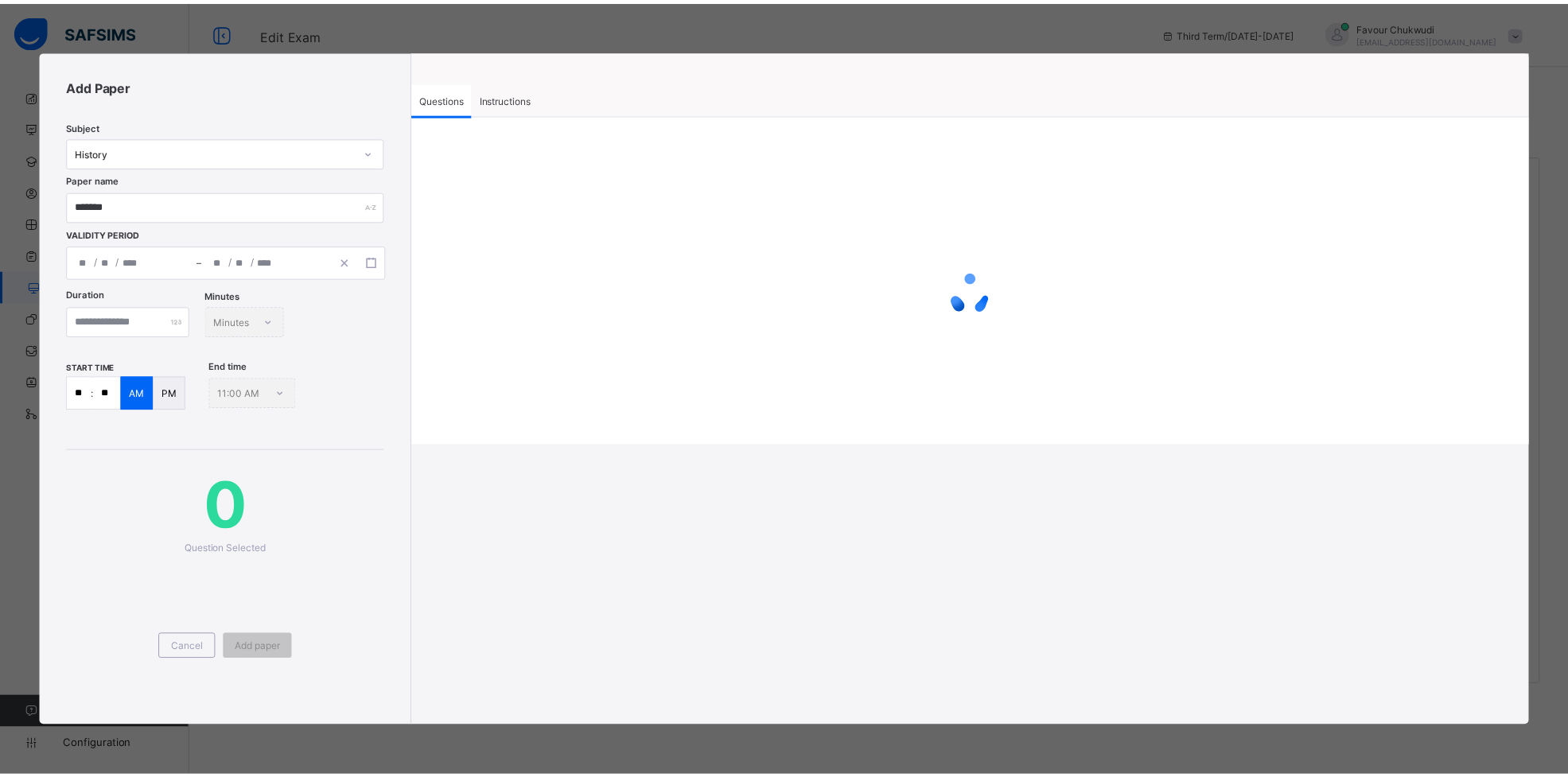 scroll, scrollTop: 0, scrollLeft: 0, axis: both 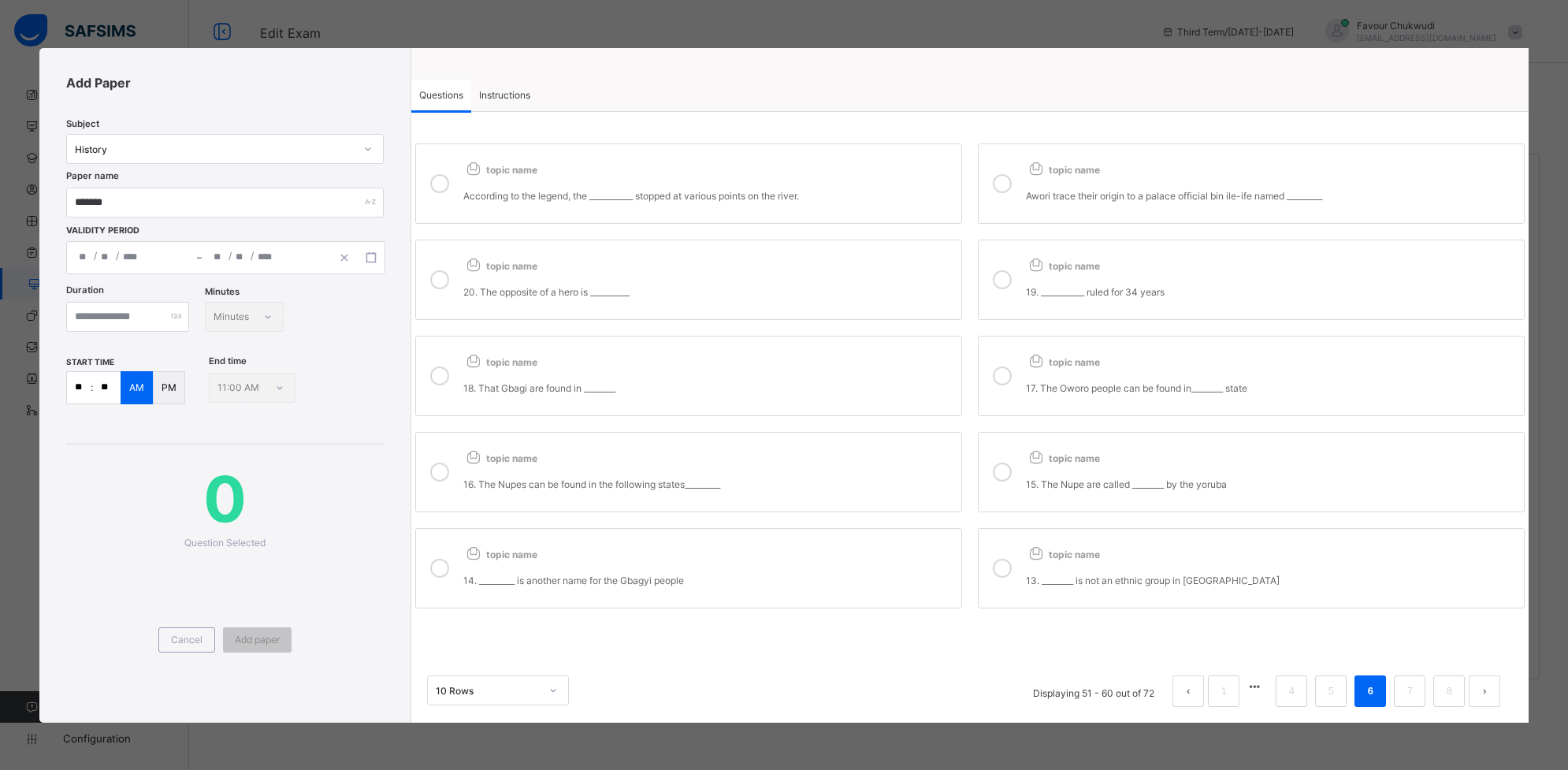 click on "20. The opposite of a hero is __________" at bounding box center (708, 285) 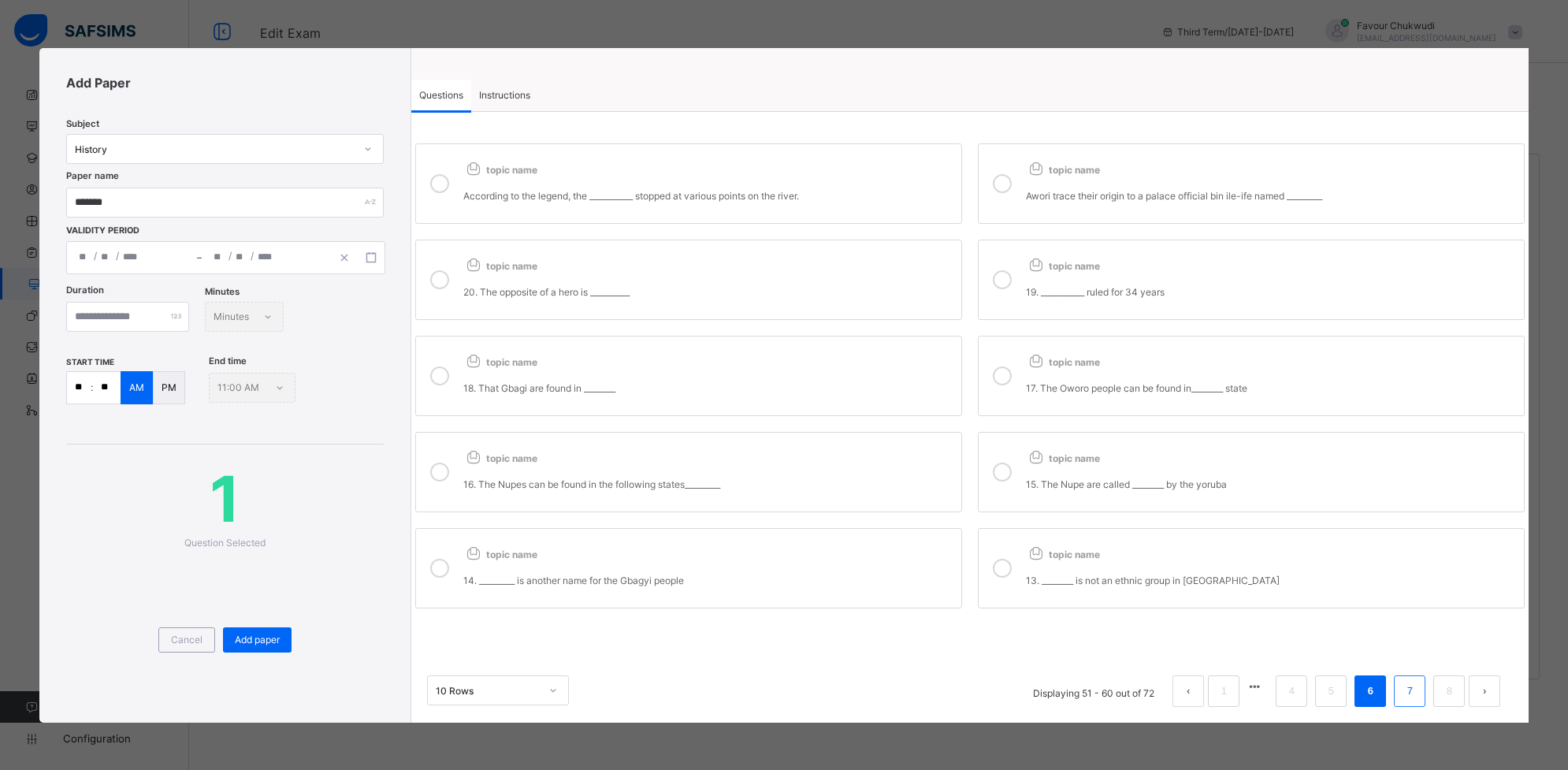 click on "7" at bounding box center [1410, 691] 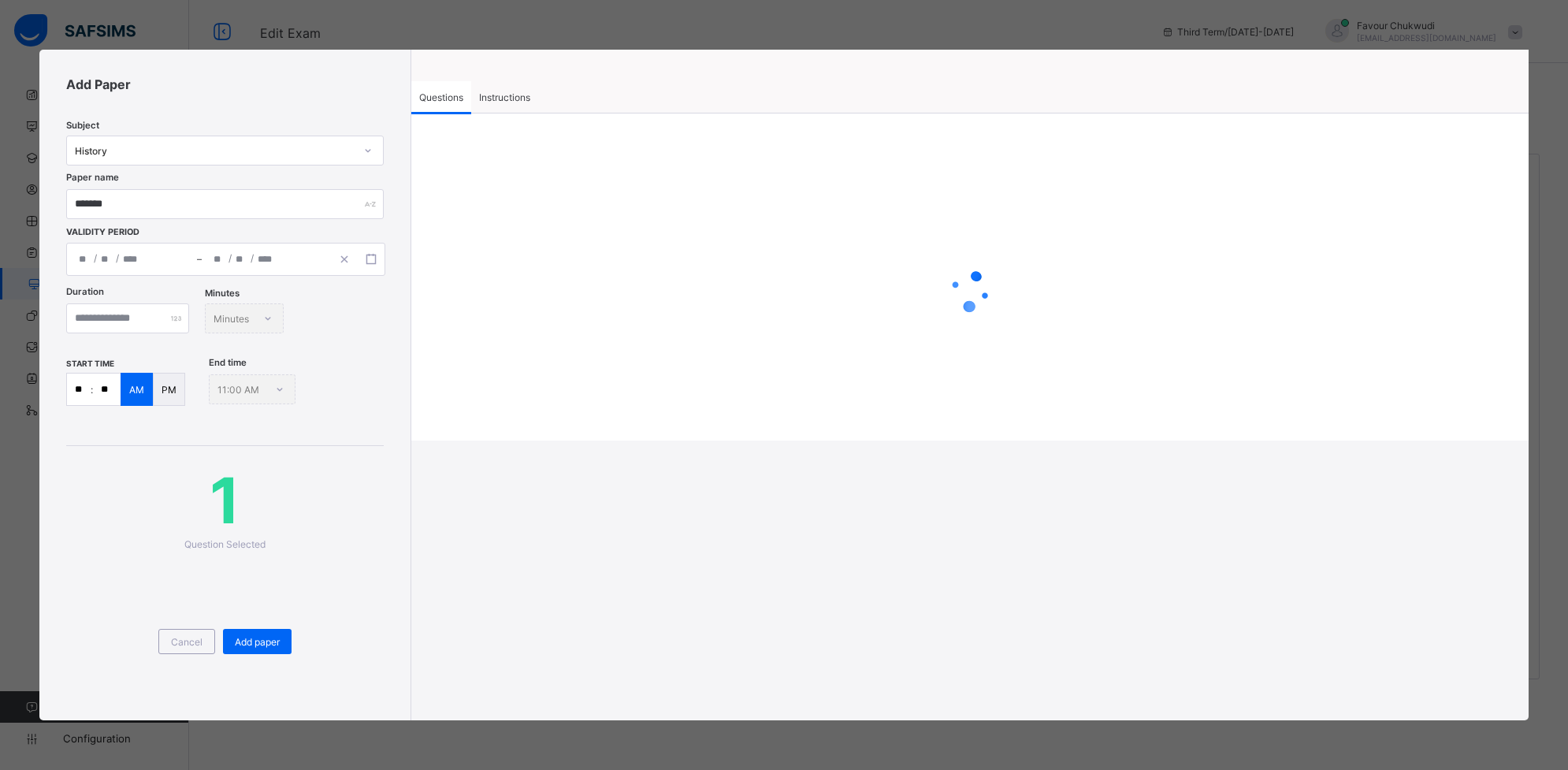 click on "**********" at bounding box center (784, 385) 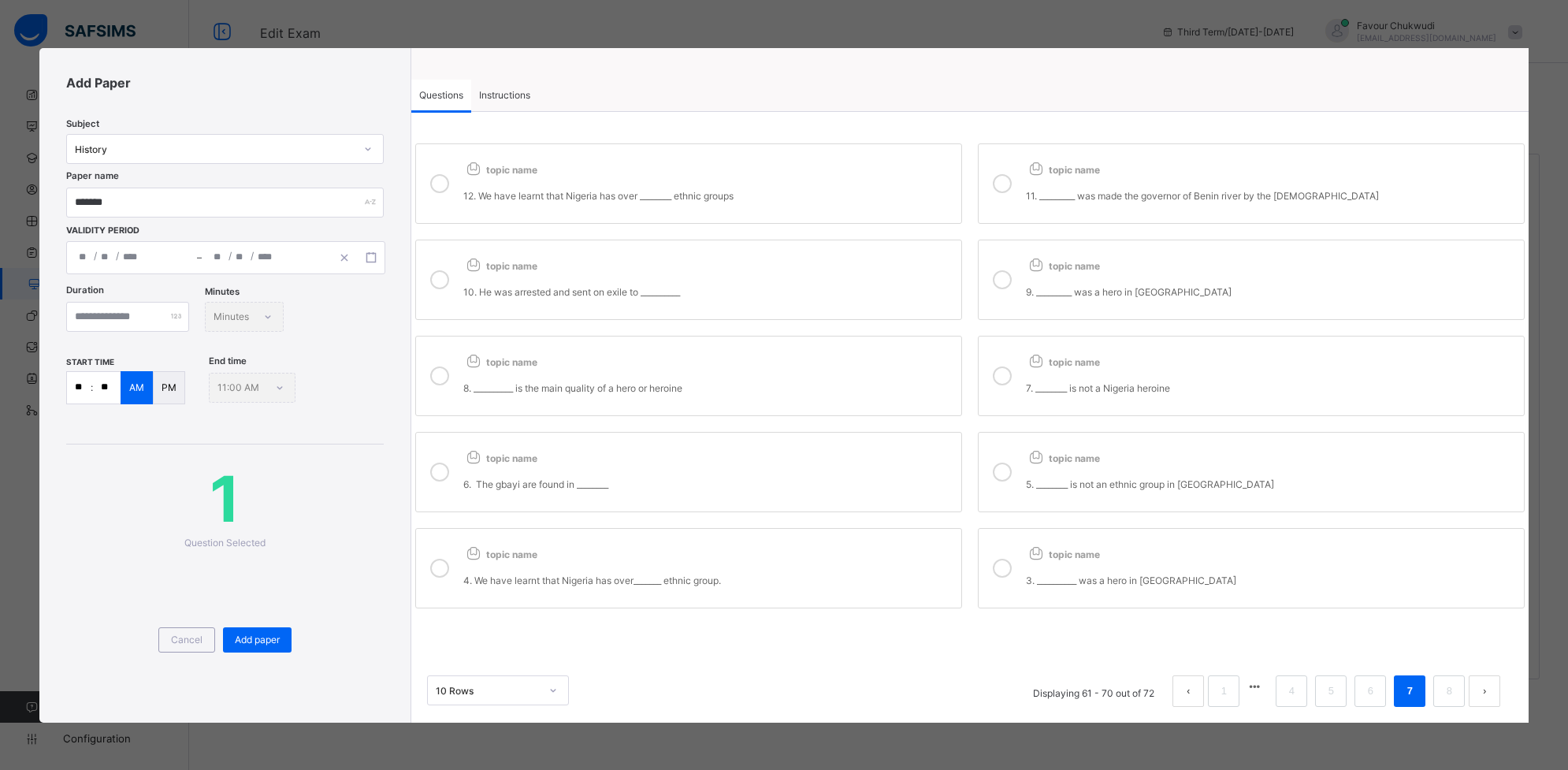 click on "topic name" at bounding box center [708, 359] 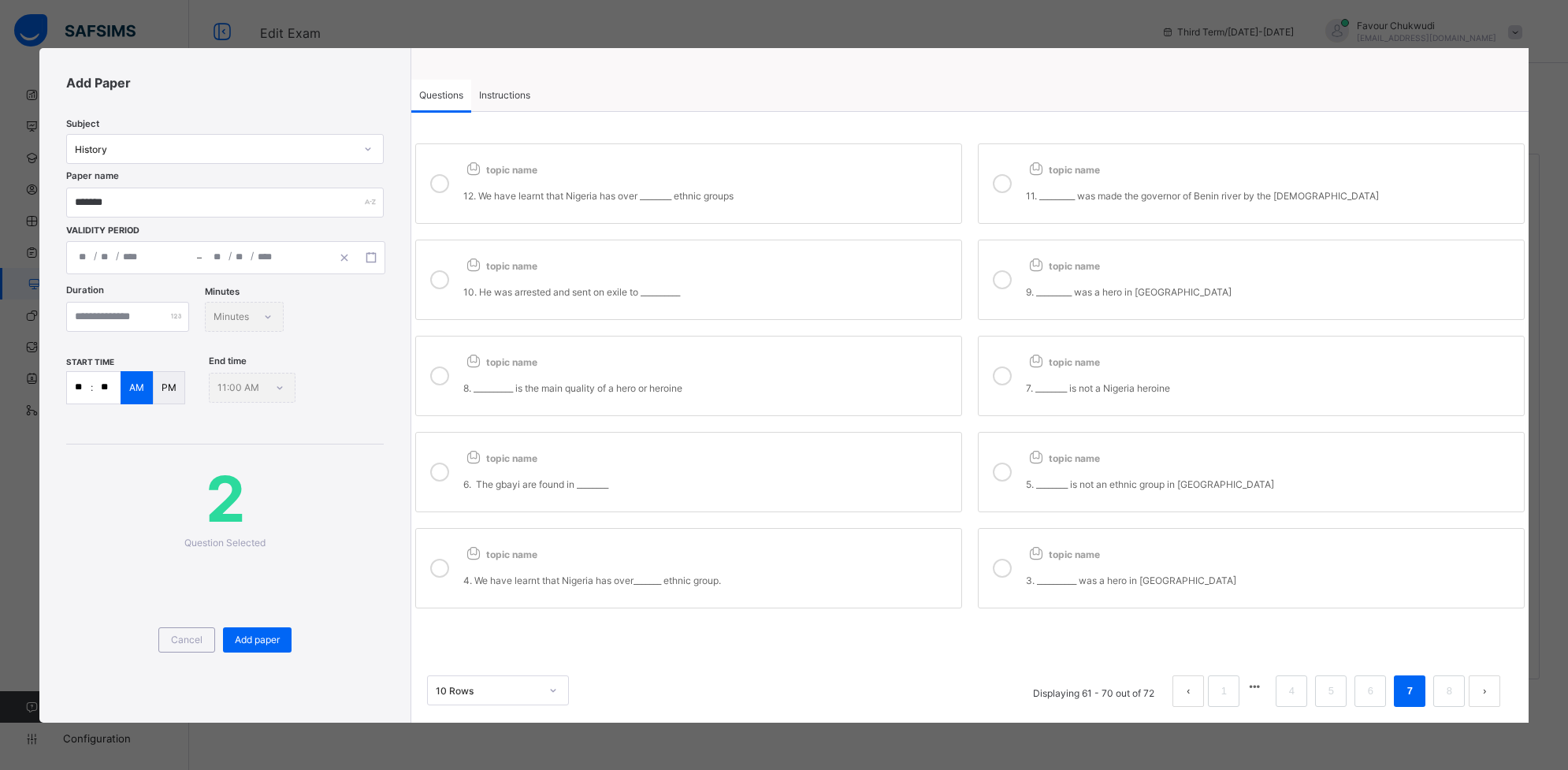 click on "4. We have learnt that Nigeria has over_______ ethnic group." at bounding box center (708, 574) 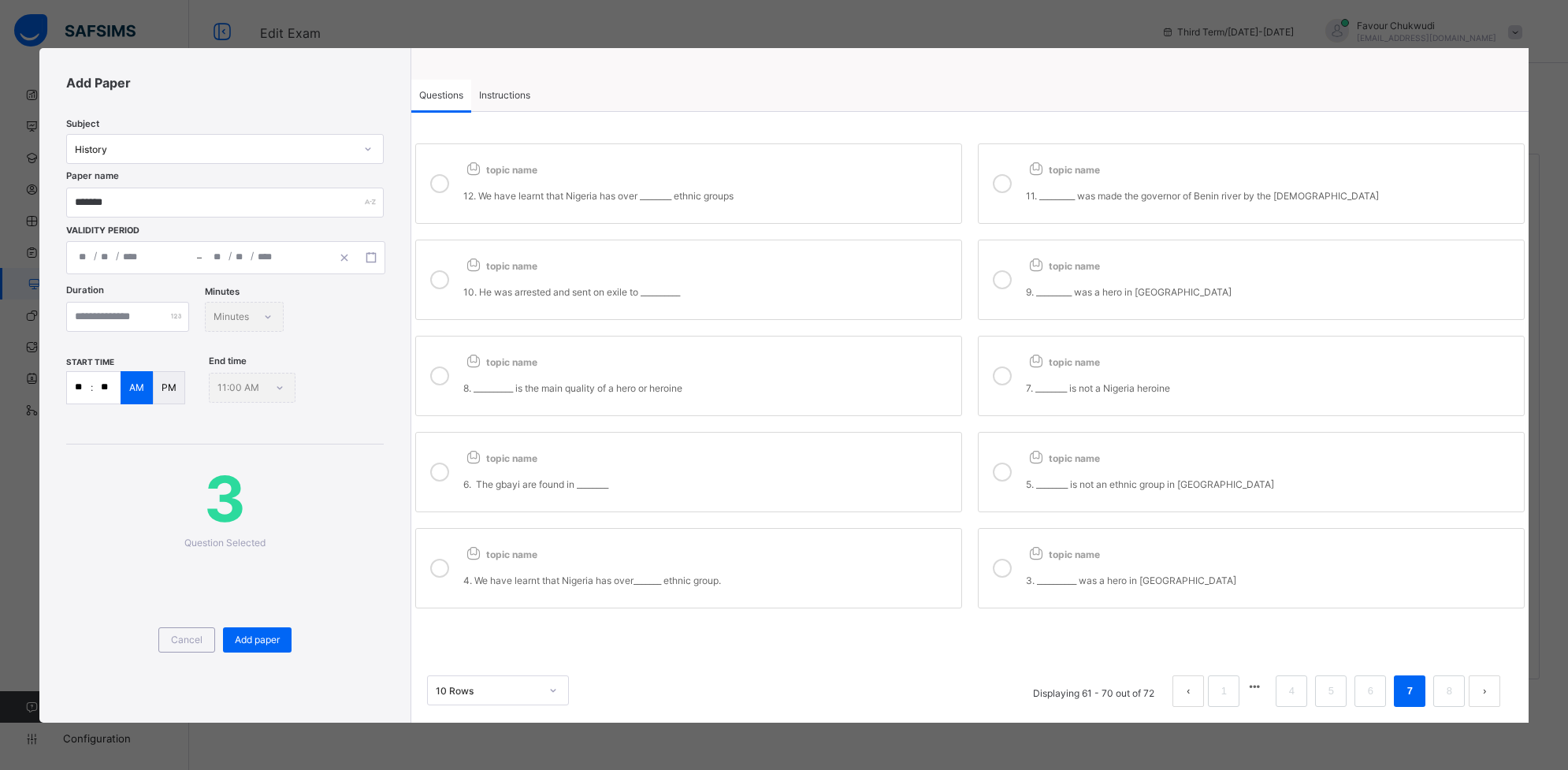 click on "12. We have learnt that Nigeria has over ________ ethnic groups" at bounding box center (708, 195) 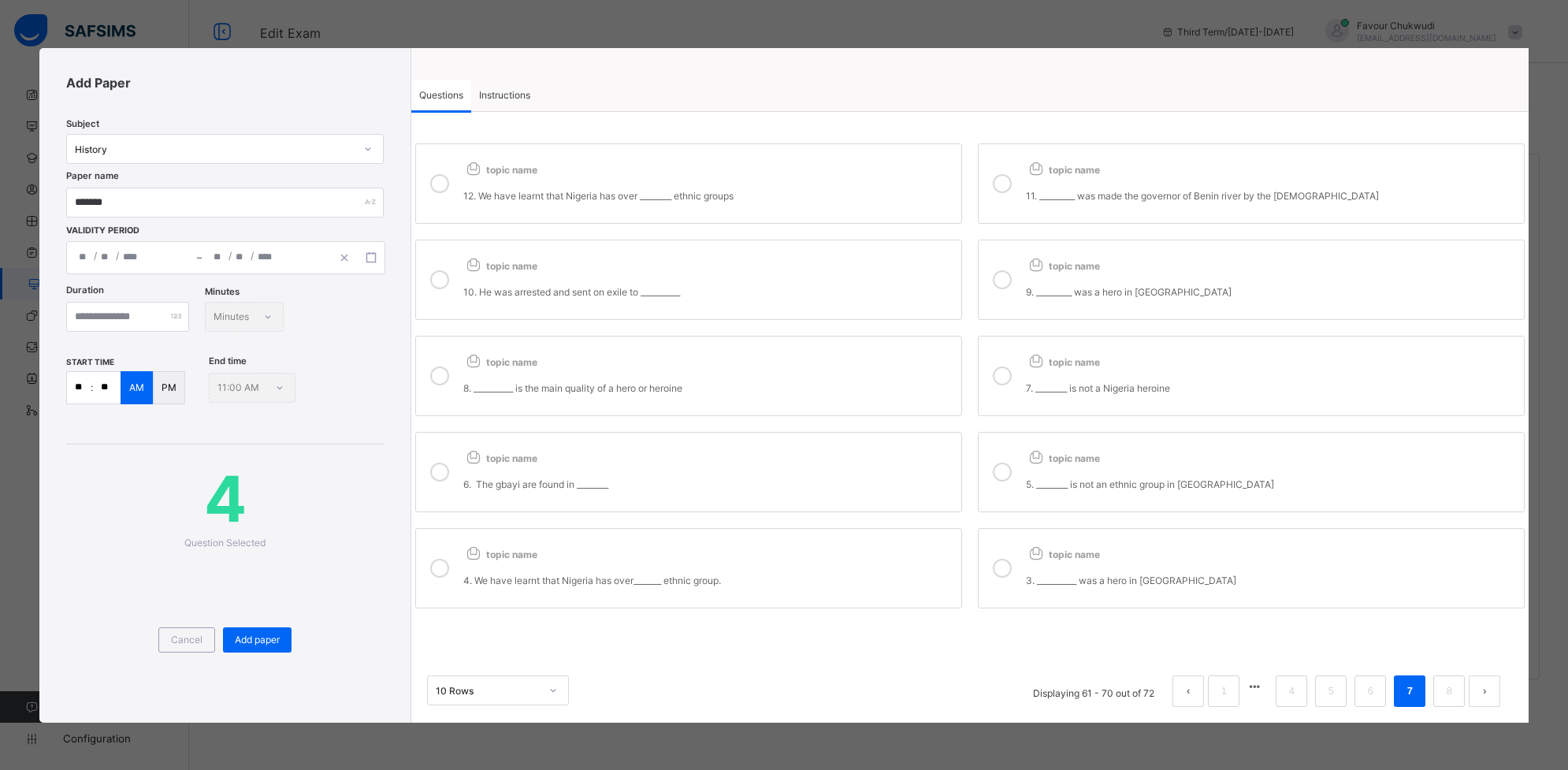 click on "topic name   3. __________ was a hero in [GEOGRAPHIC_DATA]" at bounding box center [1251, 568] 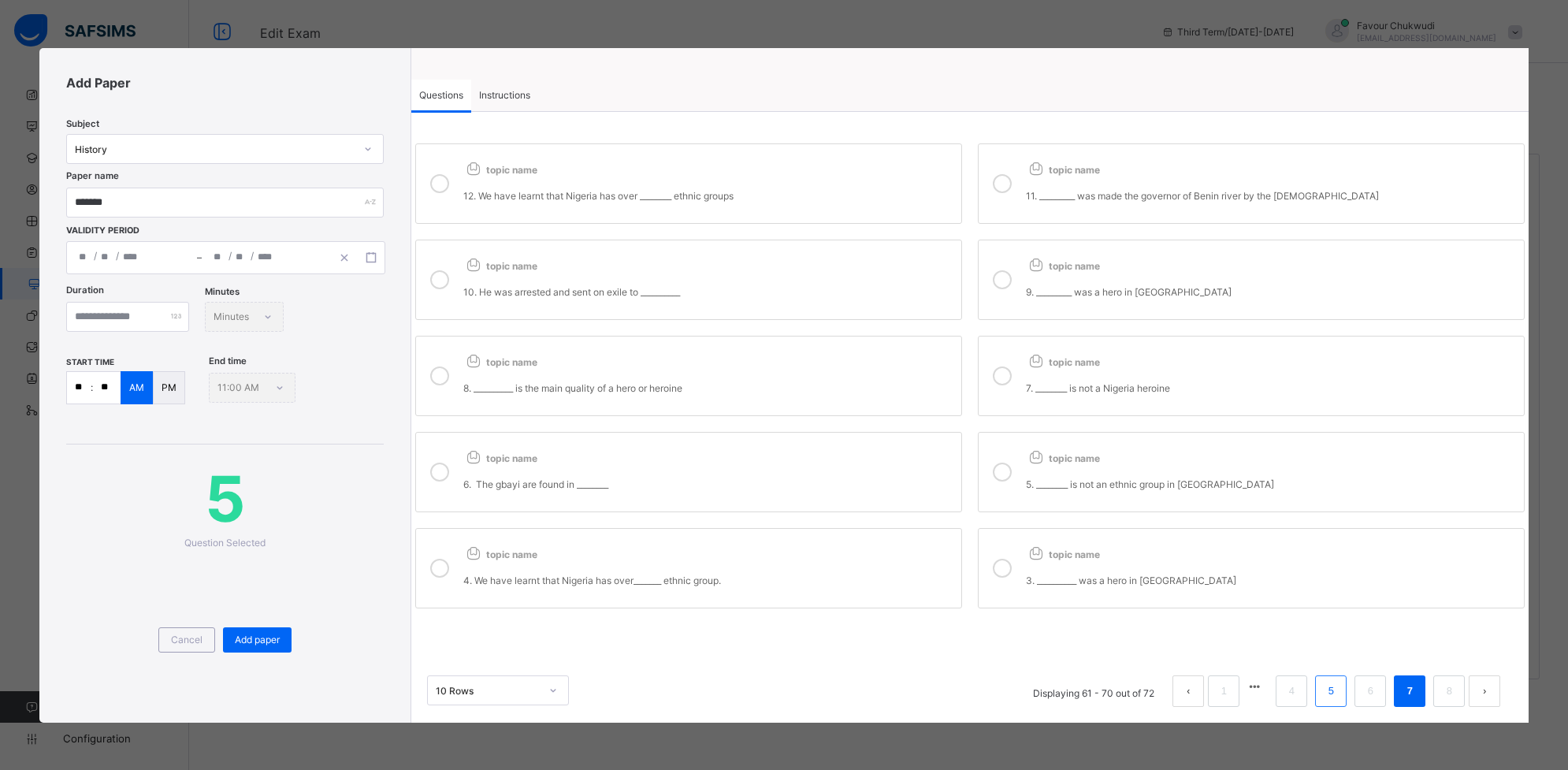 click on "5" at bounding box center [1331, 691] 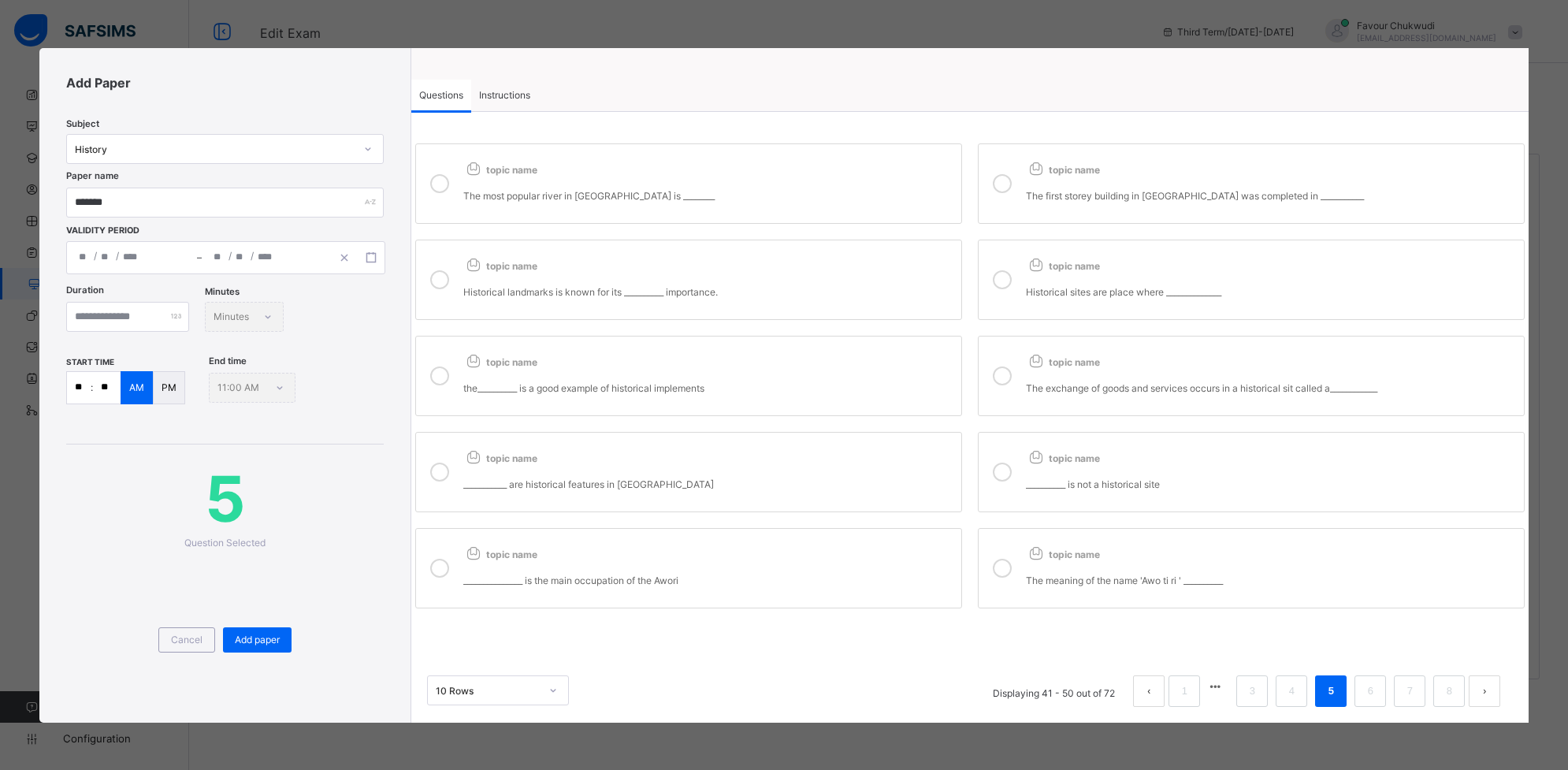 click on "The first storey building in [GEOGRAPHIC_DATA] was completed in ___________" at bounding box center [1271, 189] 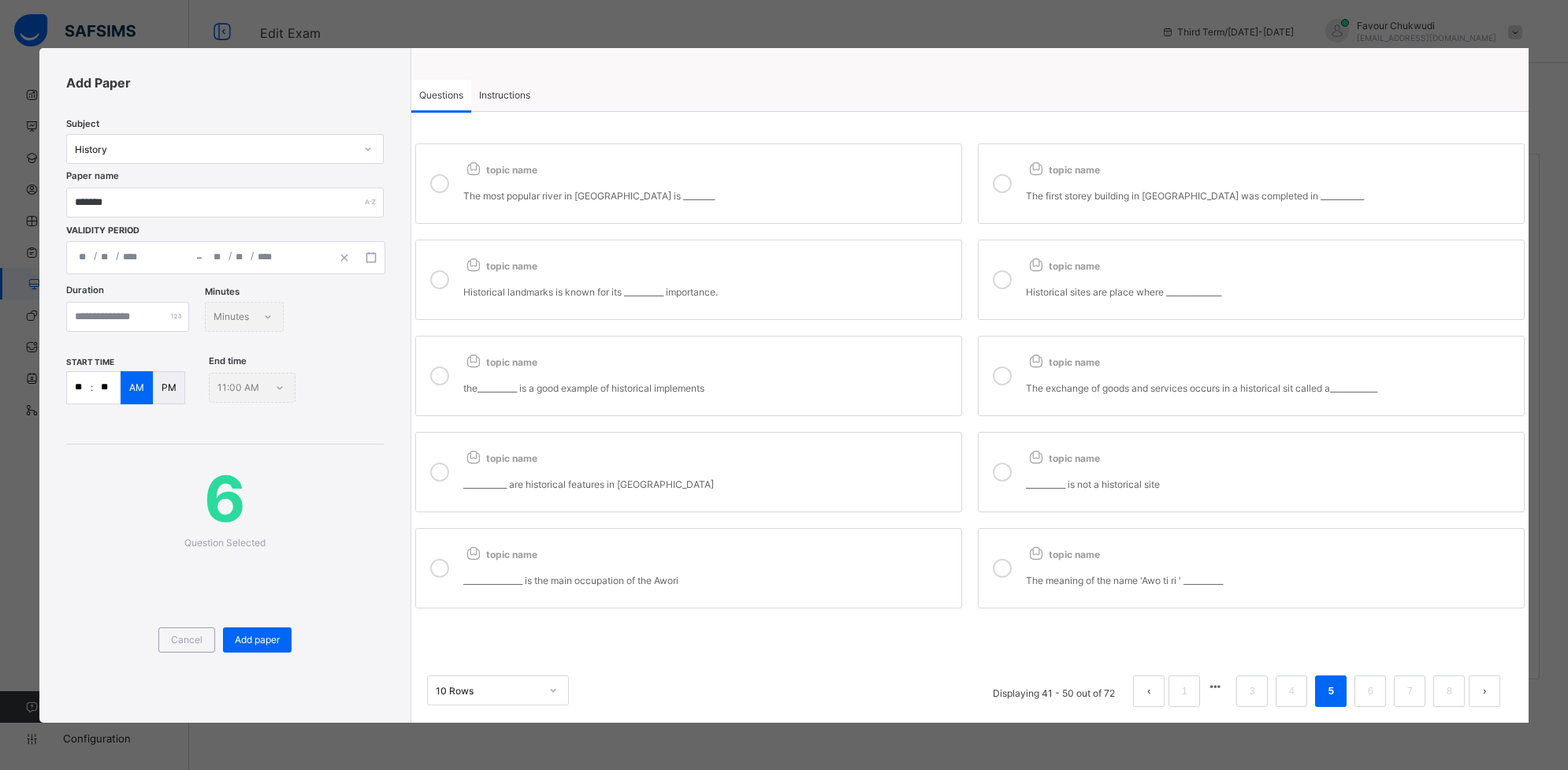 click on "Historical sites are place where ______________" at bounding box center [1271, 285] 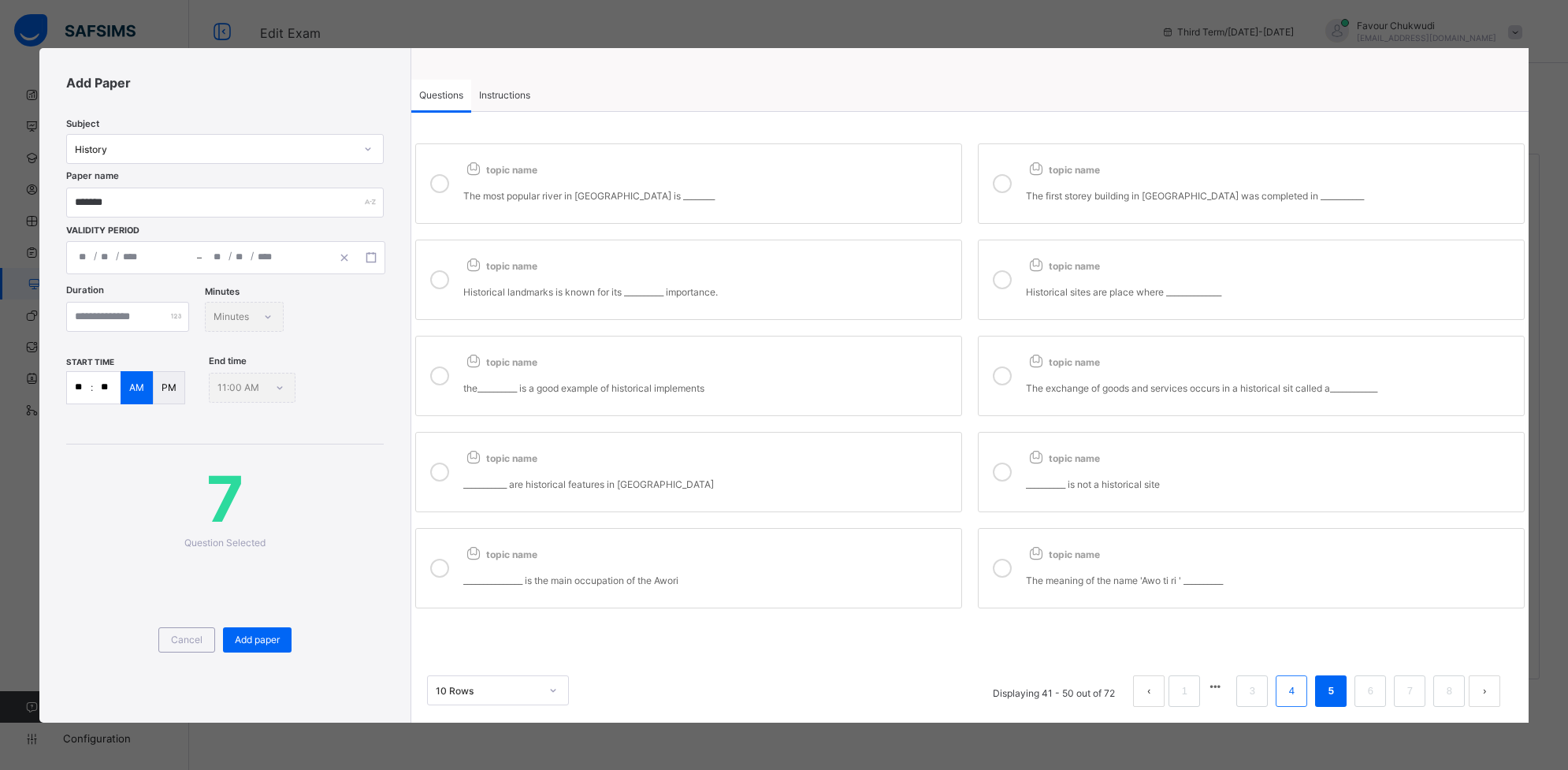 click on "4" at bounding box center [1291, 691] 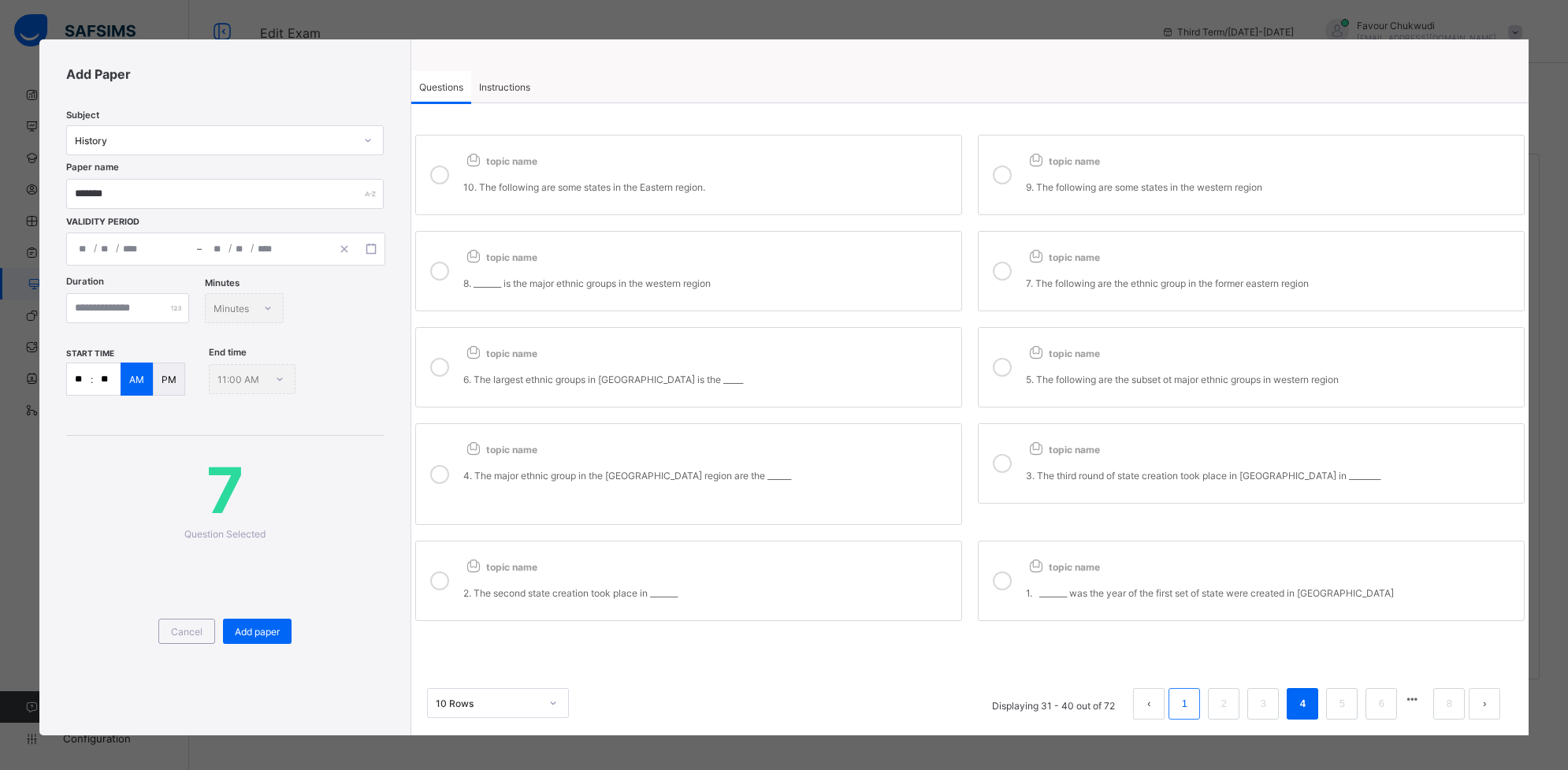 click on "1" at bounding box center [1184, 704] 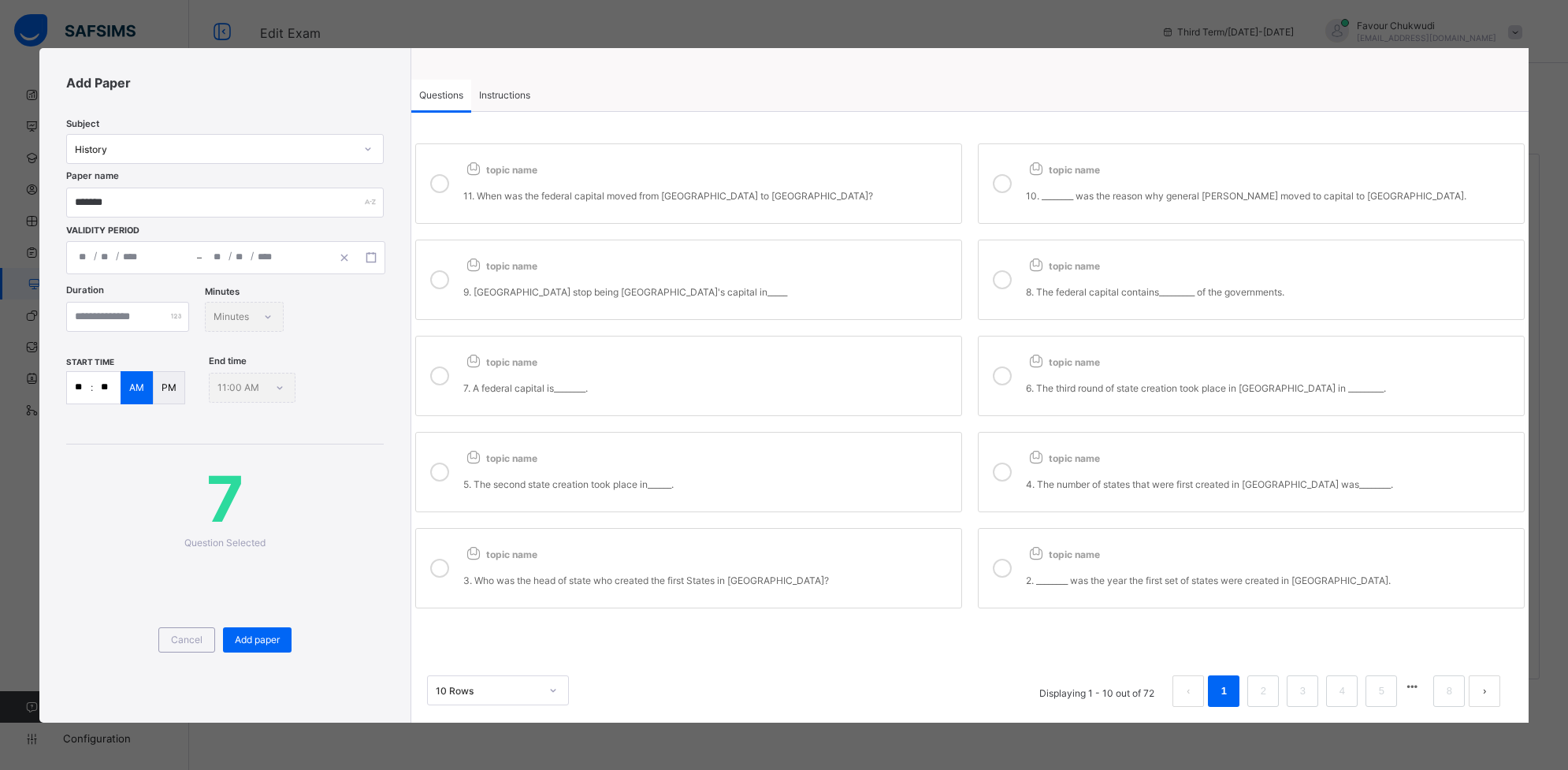 click on "11. When was the federal capital moved from [GEOGRAPHIC_DATA] to [GEOGRAPHIC_DATA]?" at bounding box center (708, 189) 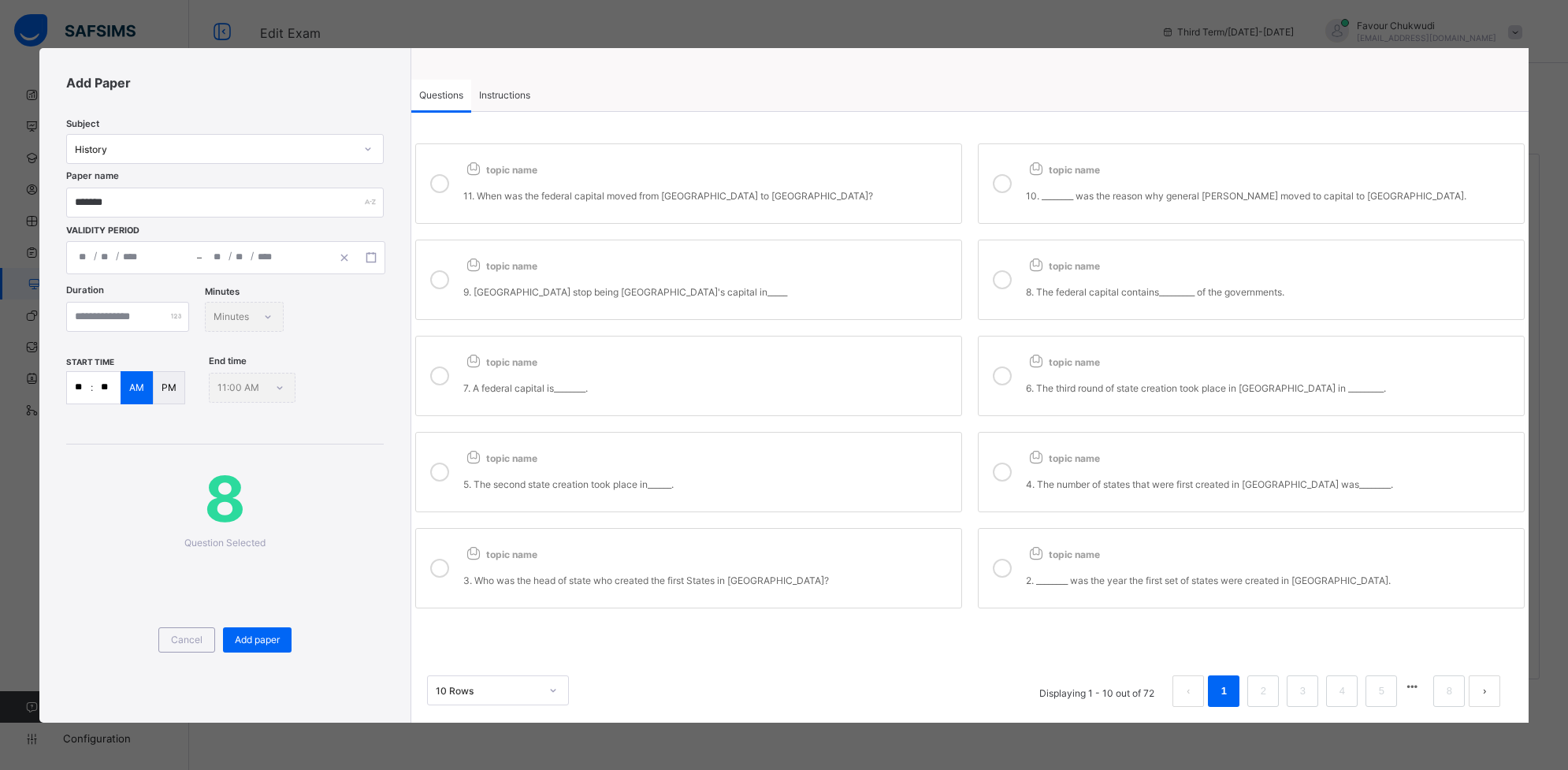 click on "topic name   11. When was the federal capital moved from [GEOGRAPHIC_DATA] to [GEOGRAPHIC_DATA]?       topic name   10. ________ was the reason why general [PERSON_NAME] moved to capital to [GEOGRAPHIC_DATA].       topic name   9. [GEOGRAPHIC_DATA] stop being [GEOGRAPHIC_DATA]'s capital in_____       topic name   8. The federal capital contains_________ of the governments.       topic name   7. A federal capital is________.       topic name   6. The third round of state creation took place in [GEOGRAPHIC_DATA] in _________.       topic name   5. The second state creation took place in______.       topic name   4. The number of states that were first created in [GEOGRAPHIC_DATA] was________.       topic name   3. Who was the head of state who created the first States in [GEOGRAPHIC_DATA]?       topic name   2. ________ was the year the first set of states were created in [GEOGRAPHIC_DATA]." at bounding box center [970, 376] 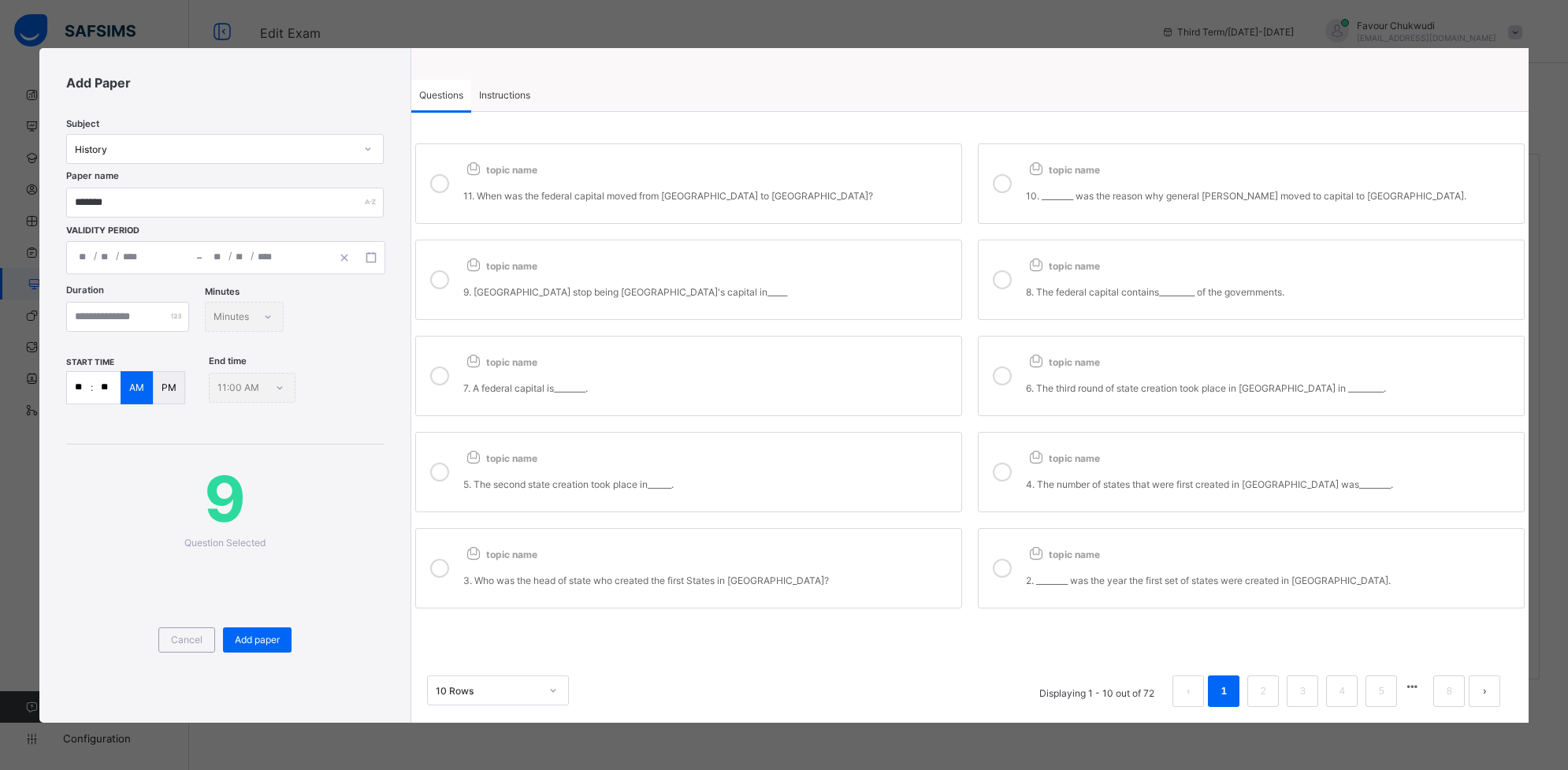 click on "8. The federal capital contains_________ of the governments." at bounding box center (1271, 285) 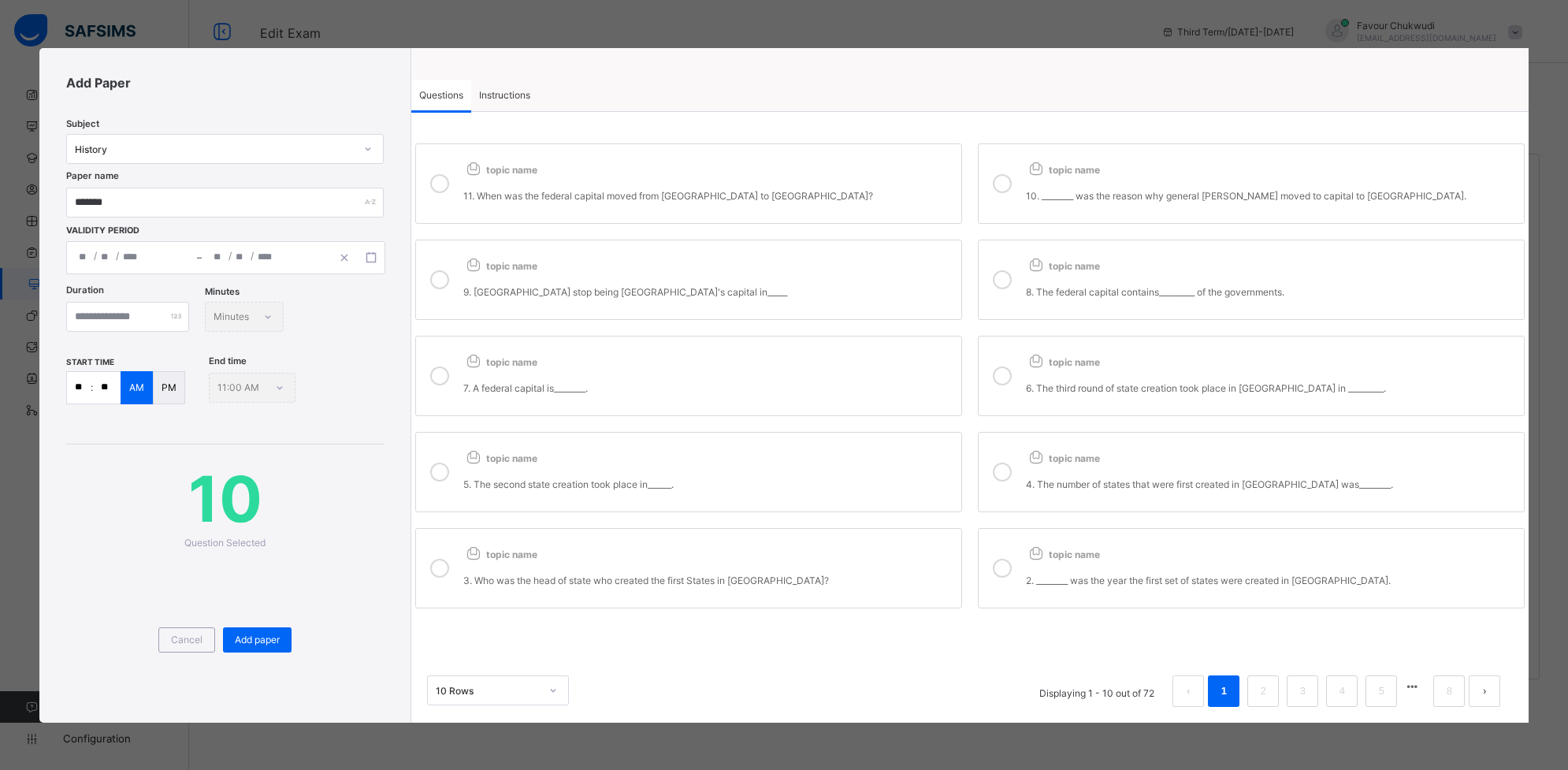click on "topic name   10. ________ was the reason why general [PERSON_NAME] moved to capital to [GEOGRAPHIC_DATA]." at bounding box center [1271, 184] 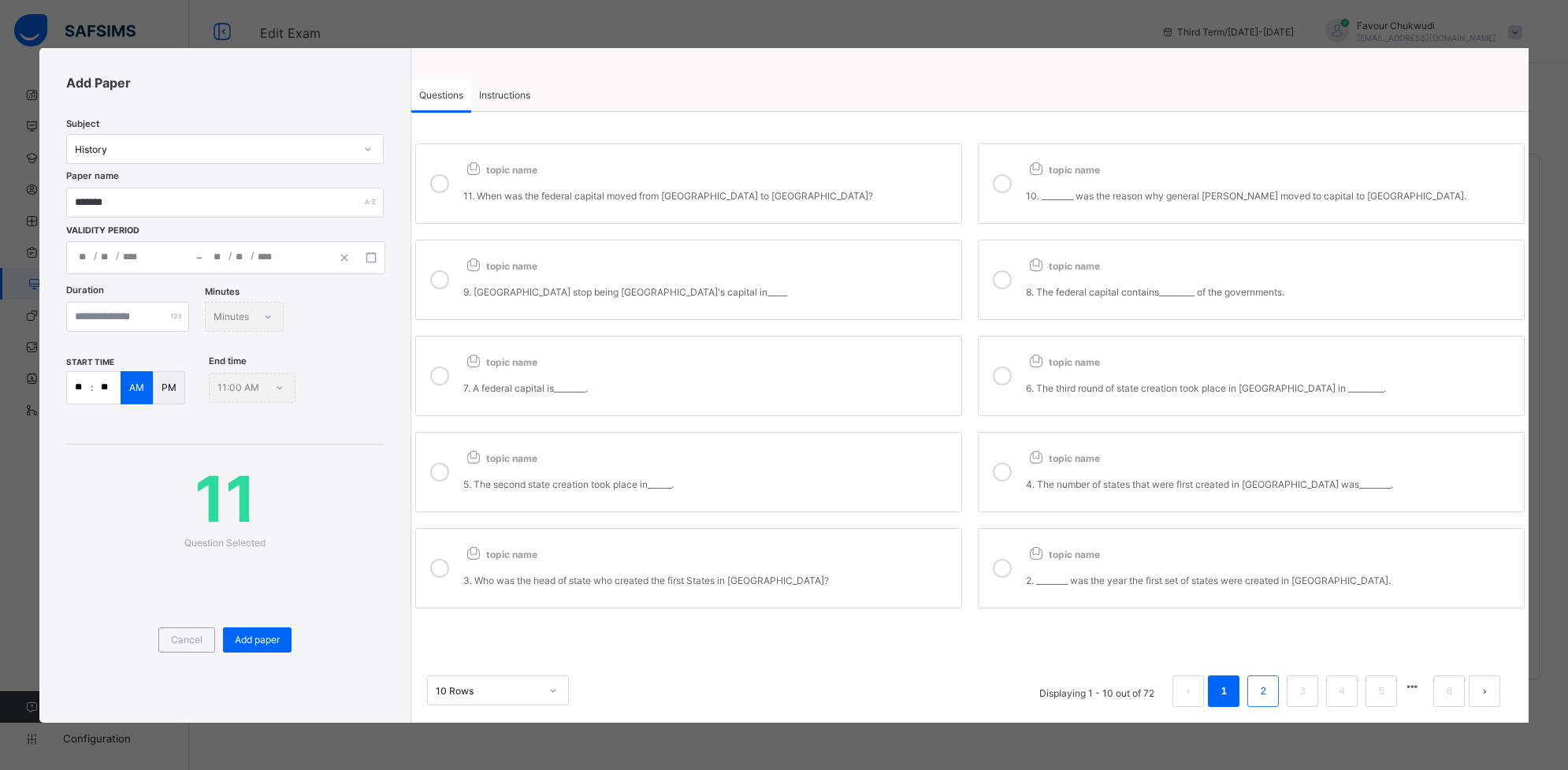 click on "2" at bounding box center [1263, 691] 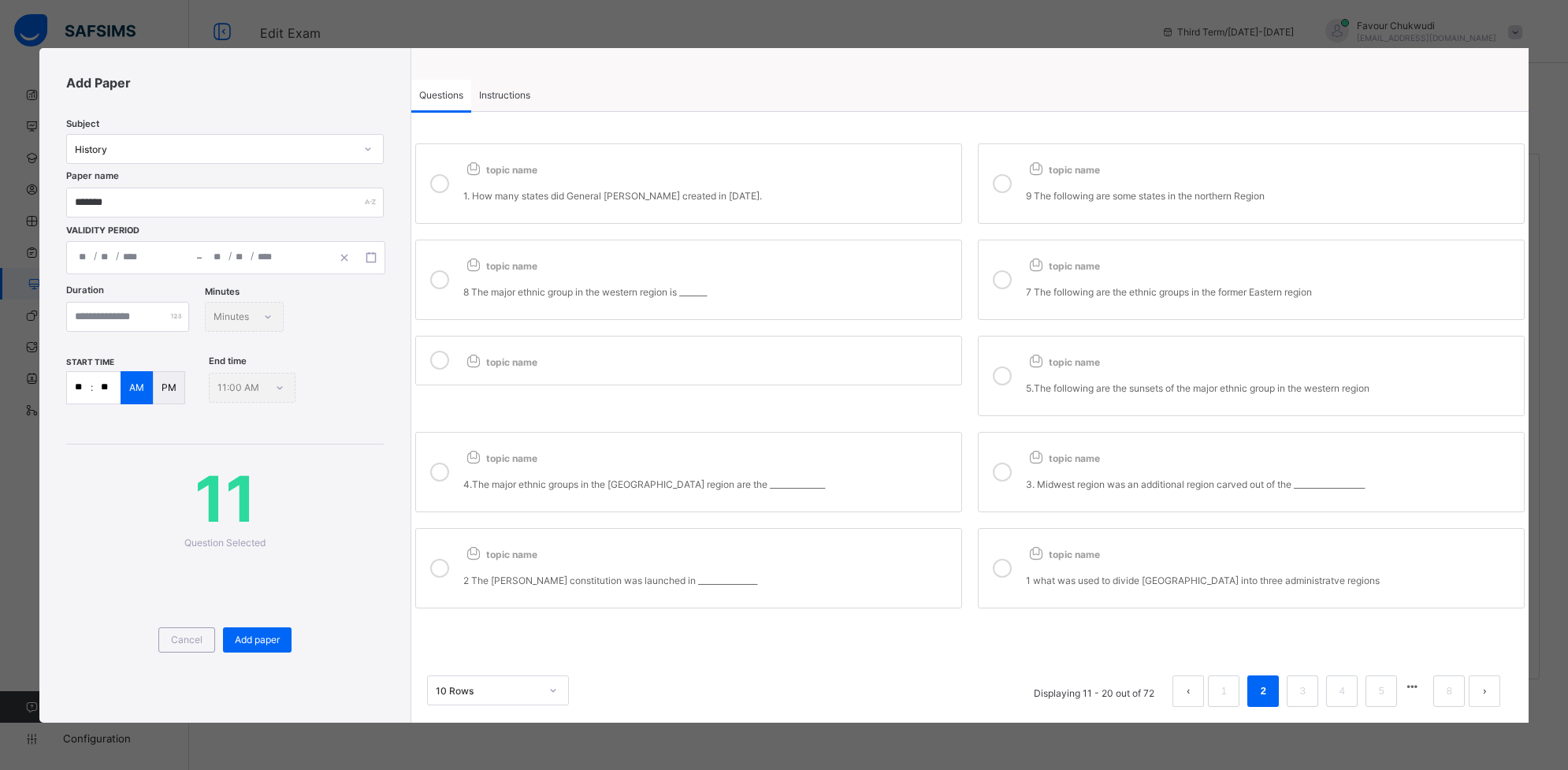 click on "topic name   1. How many states did General [PERSON_NAME] created in [DATE]." at bounding box center [708, 184] 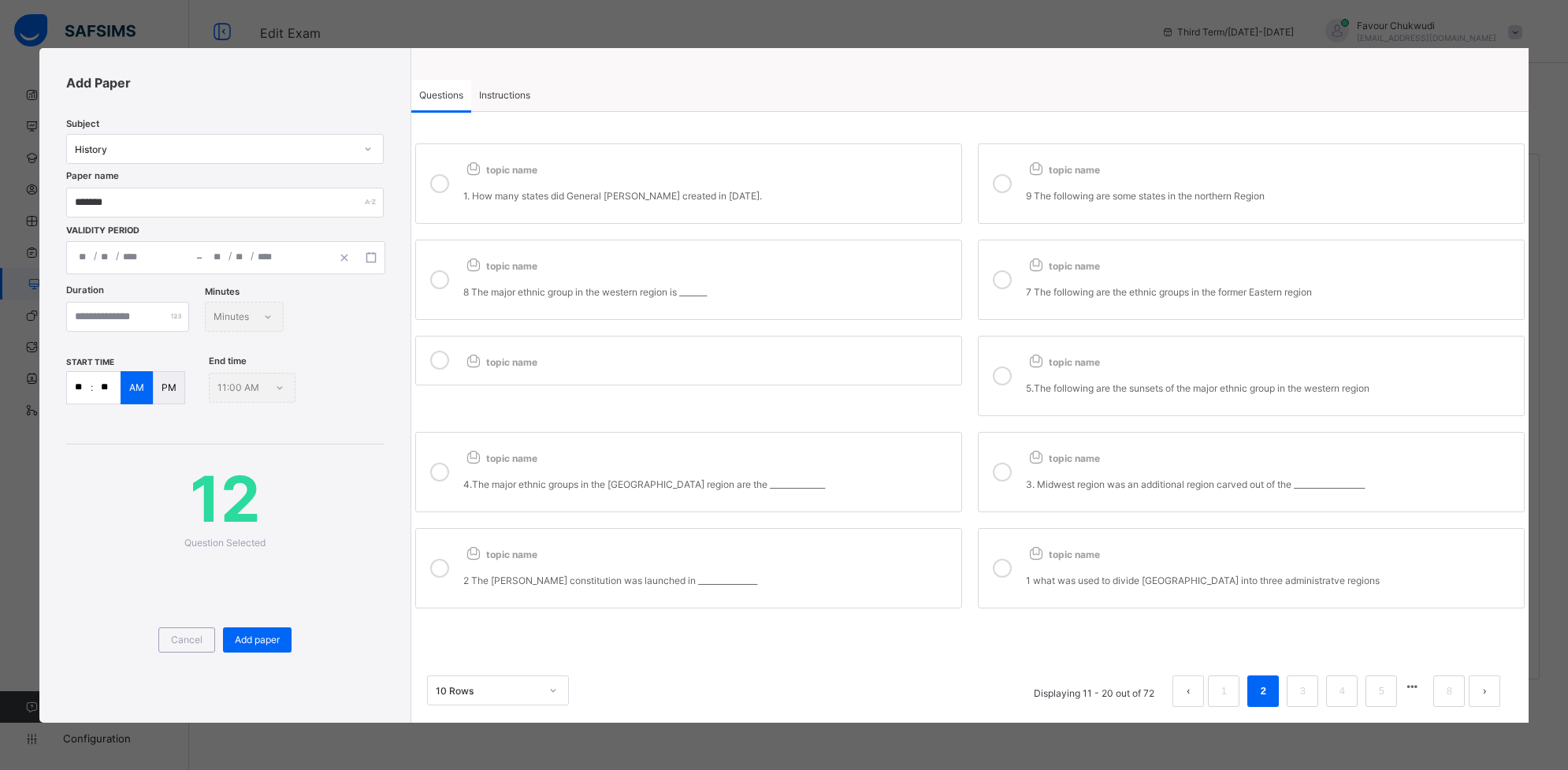 click on "4.The major ethnic groups in the [GEOGRAPHIC_DATA] region are the ______________" at bounding box center (708, 478) 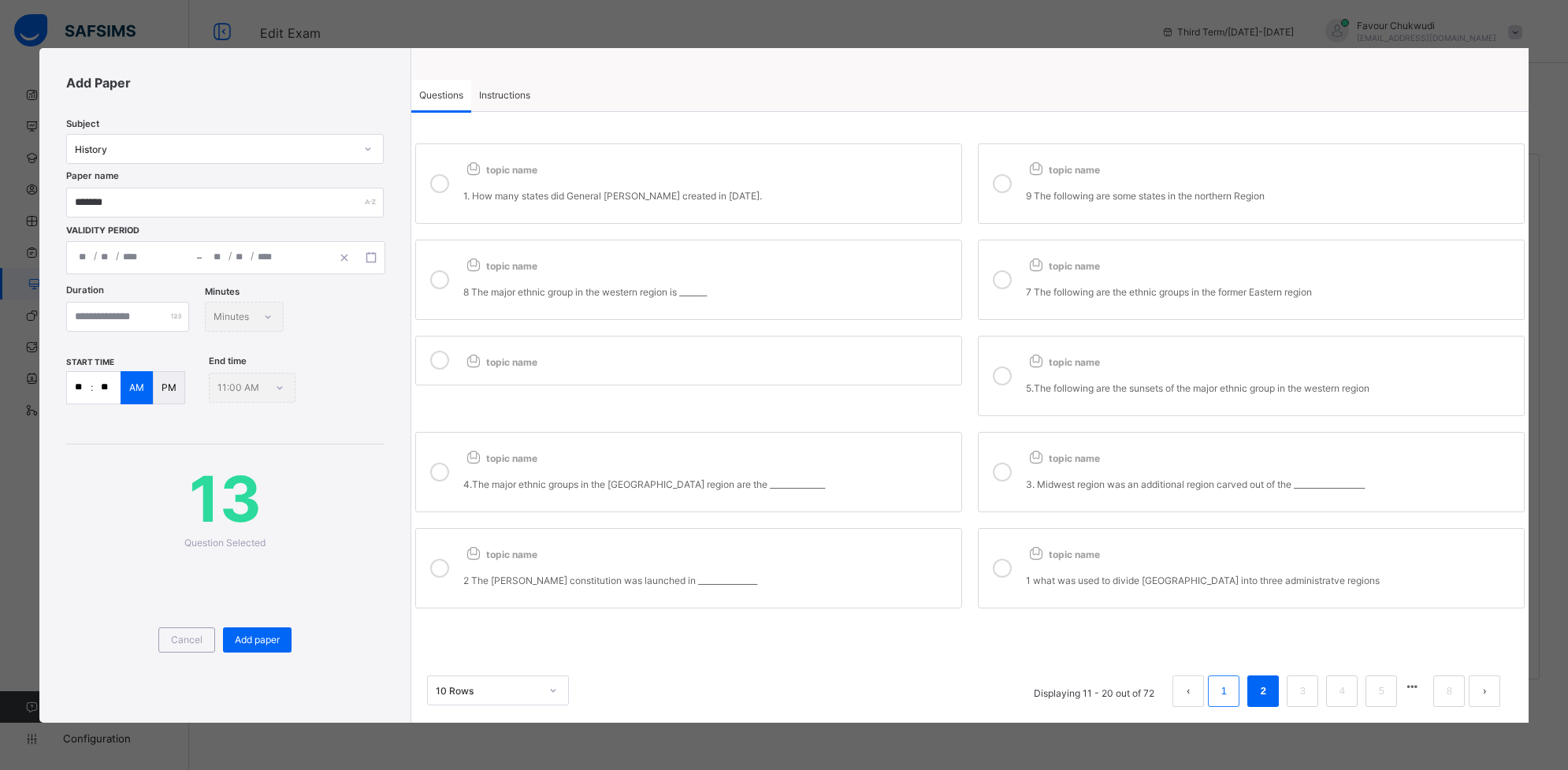 click on "1" at bounding box center (1224, 691) 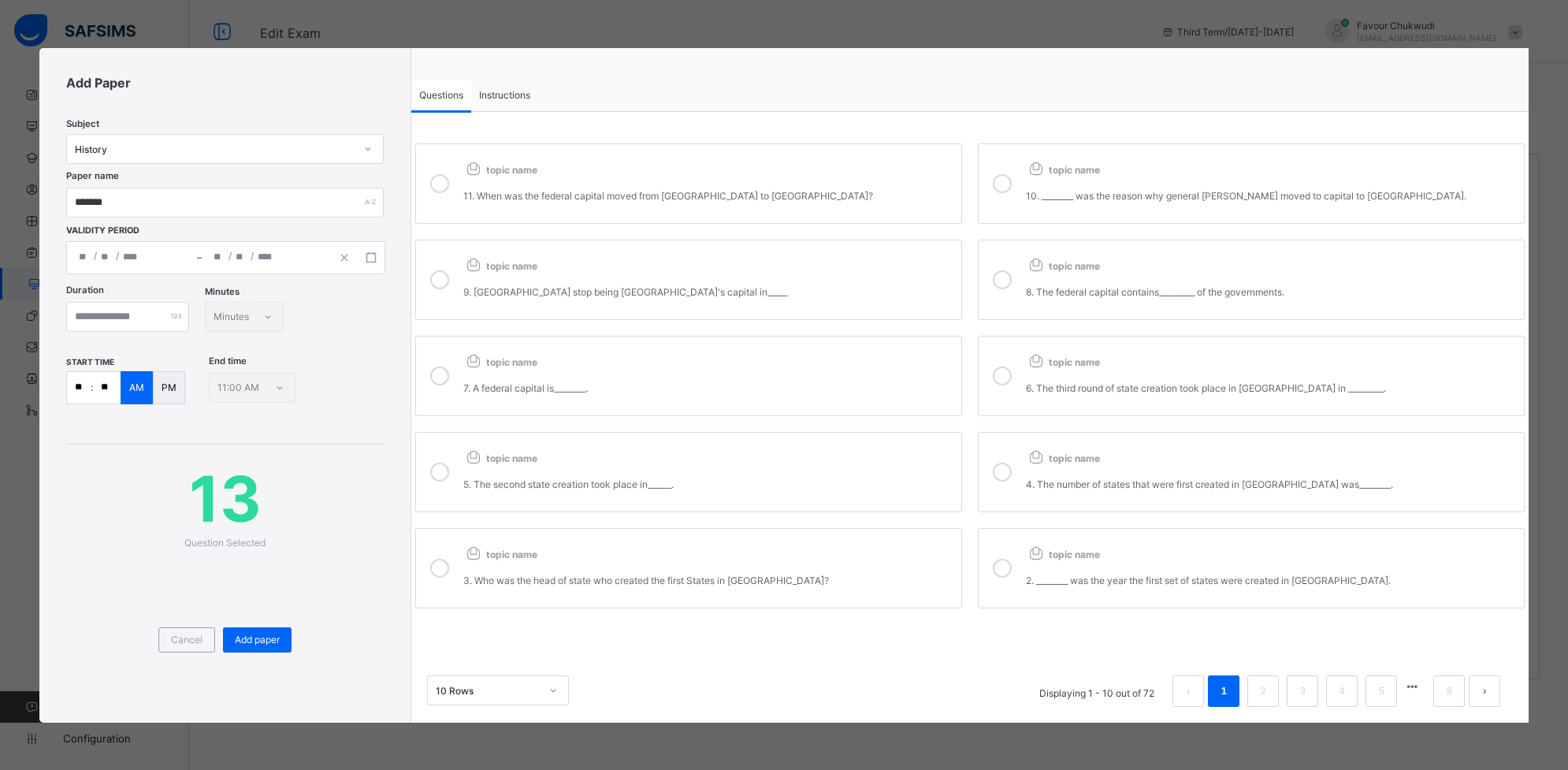 click on "4. The number of states that were first created in [GEOGRAPHIC_DATA] was________." at bounding box center [1271, 484] 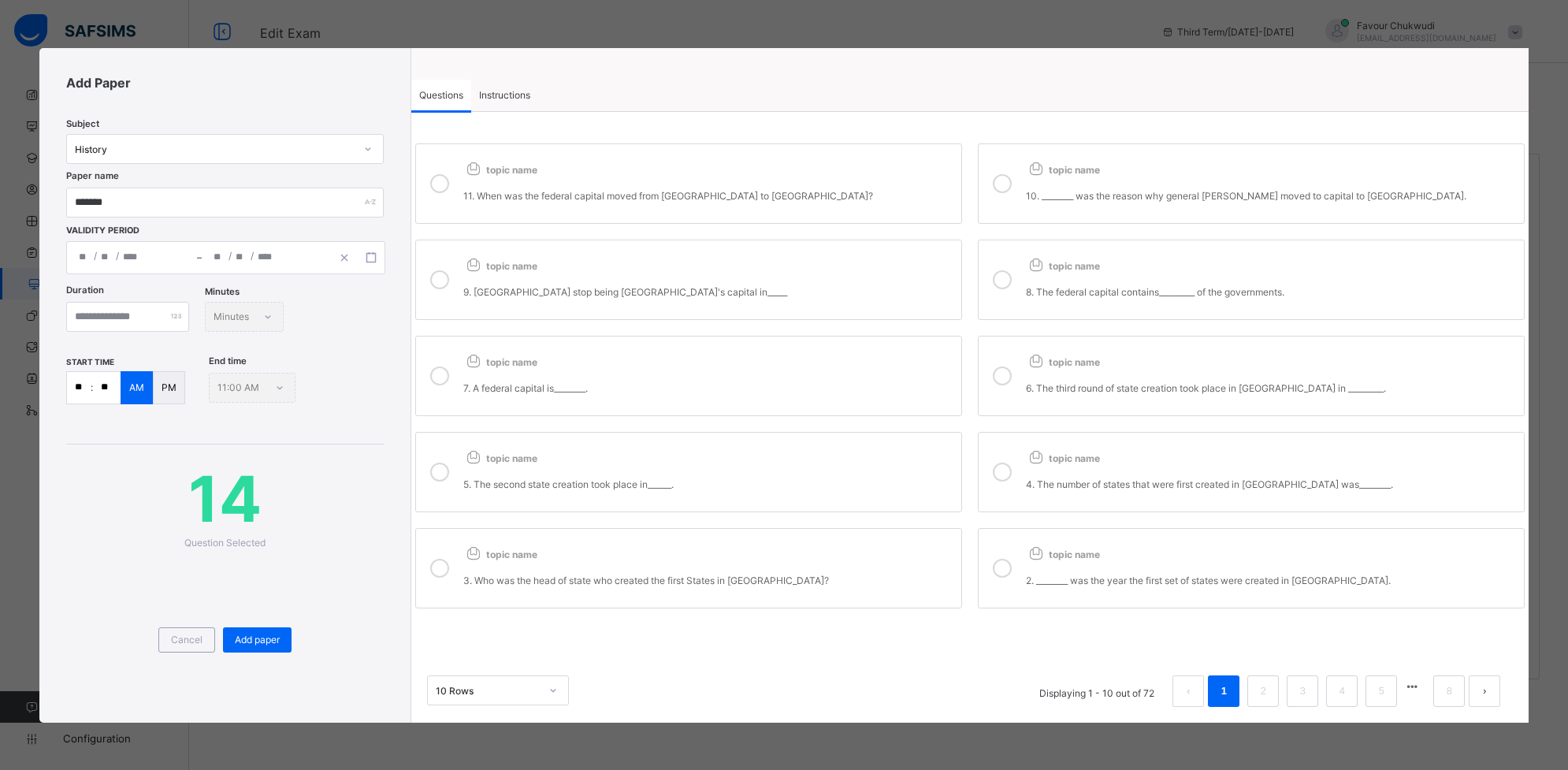 click on "6. The third round of state creation took place in [GEOGRAPHIC_DATA] in _________." at bounding box center [1271, 388] 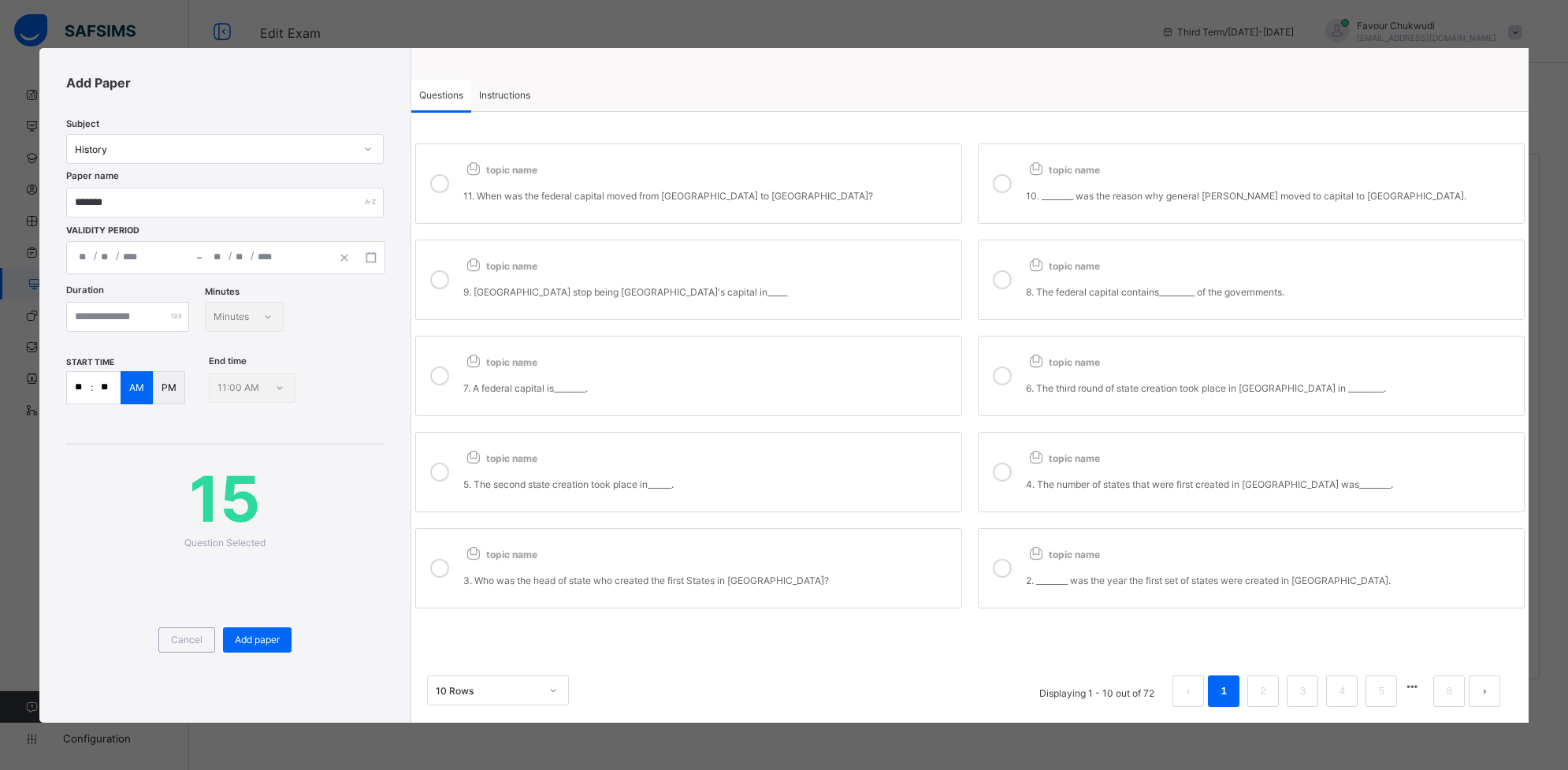 click on "topic name" at bounding box center (708, 262) 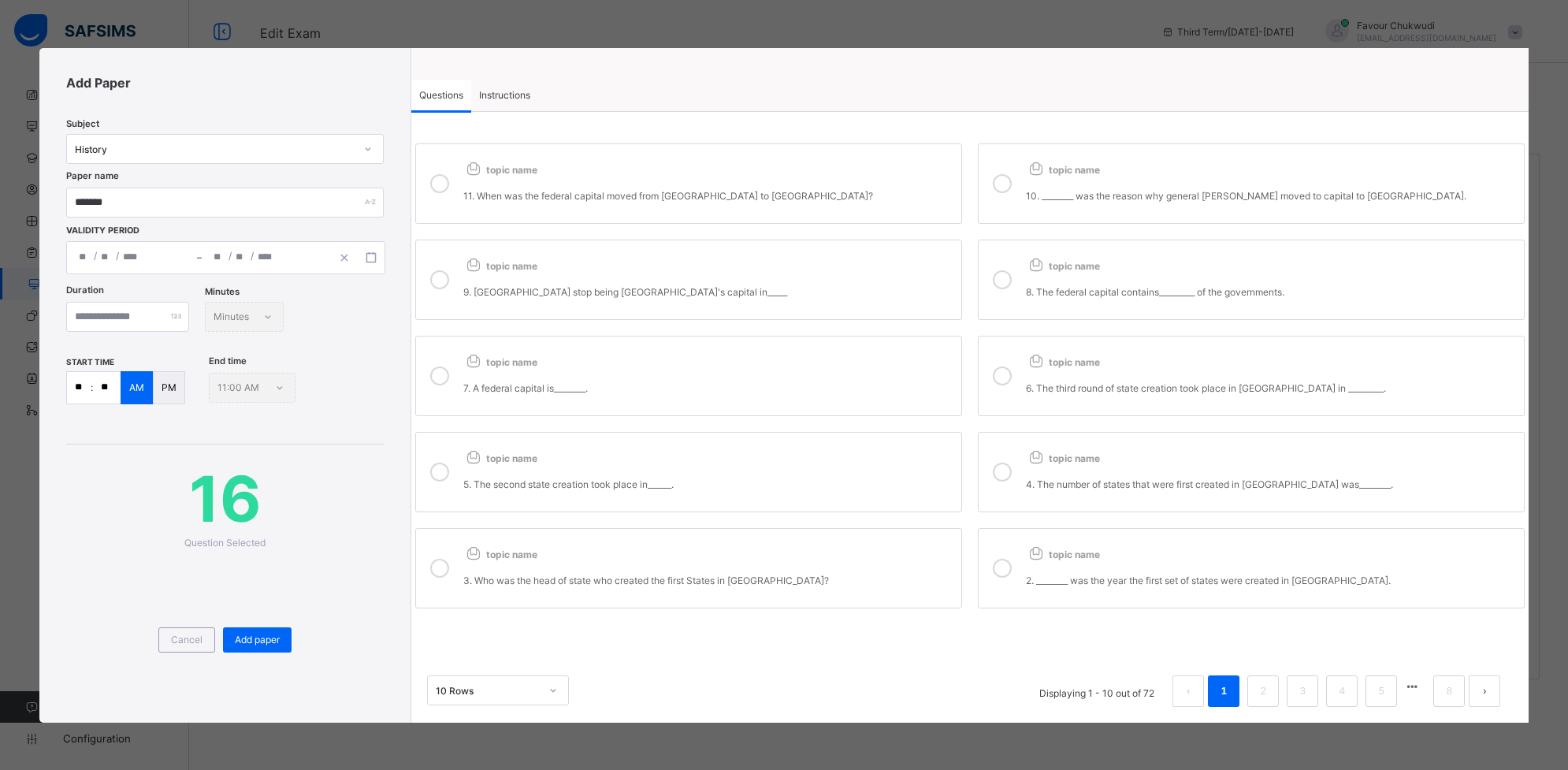 click on "topic name   7. A federal capital is________." at bounding box center (708, 376) 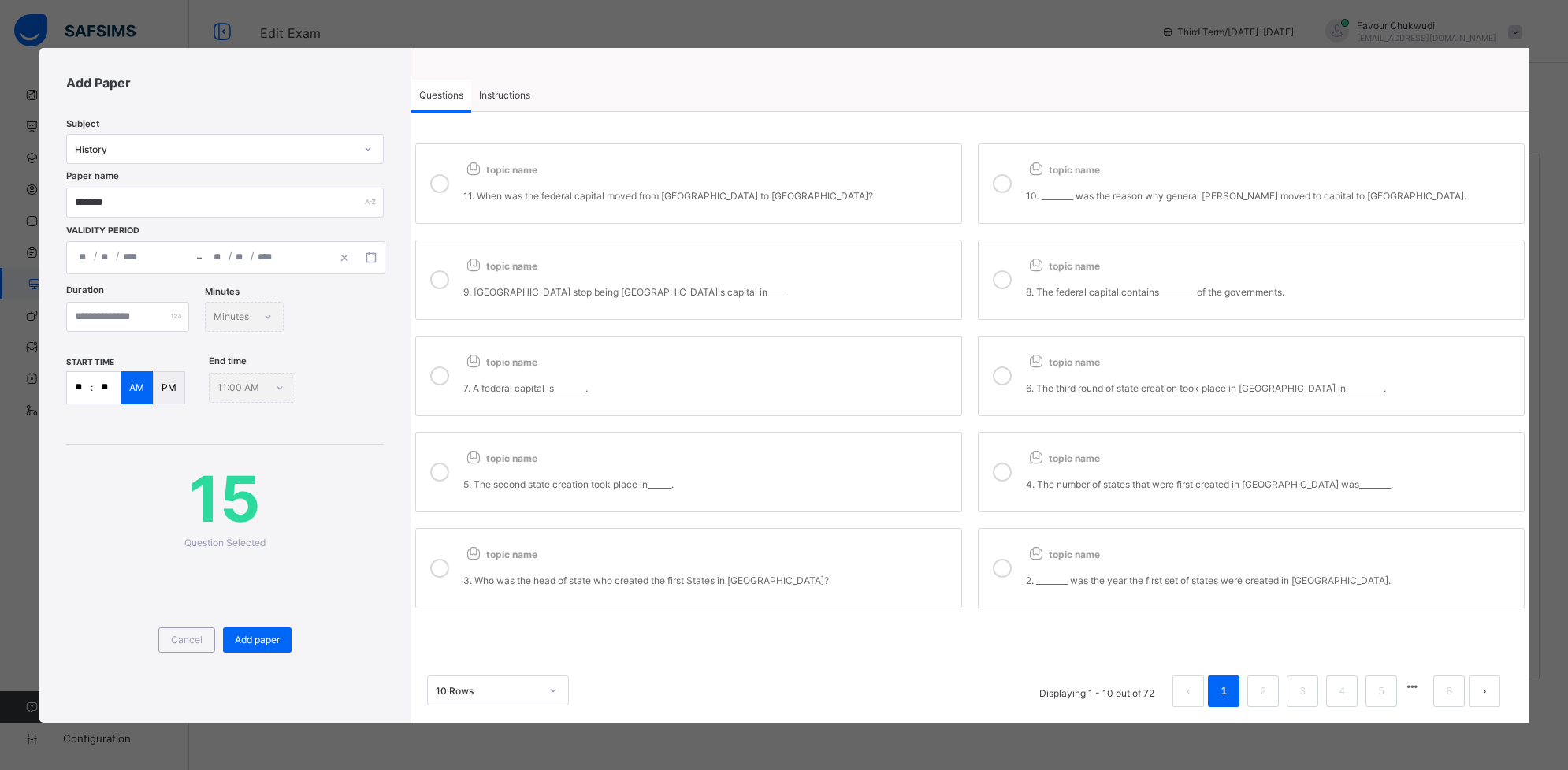 click on "topic name" at bounding box center [708, 359] 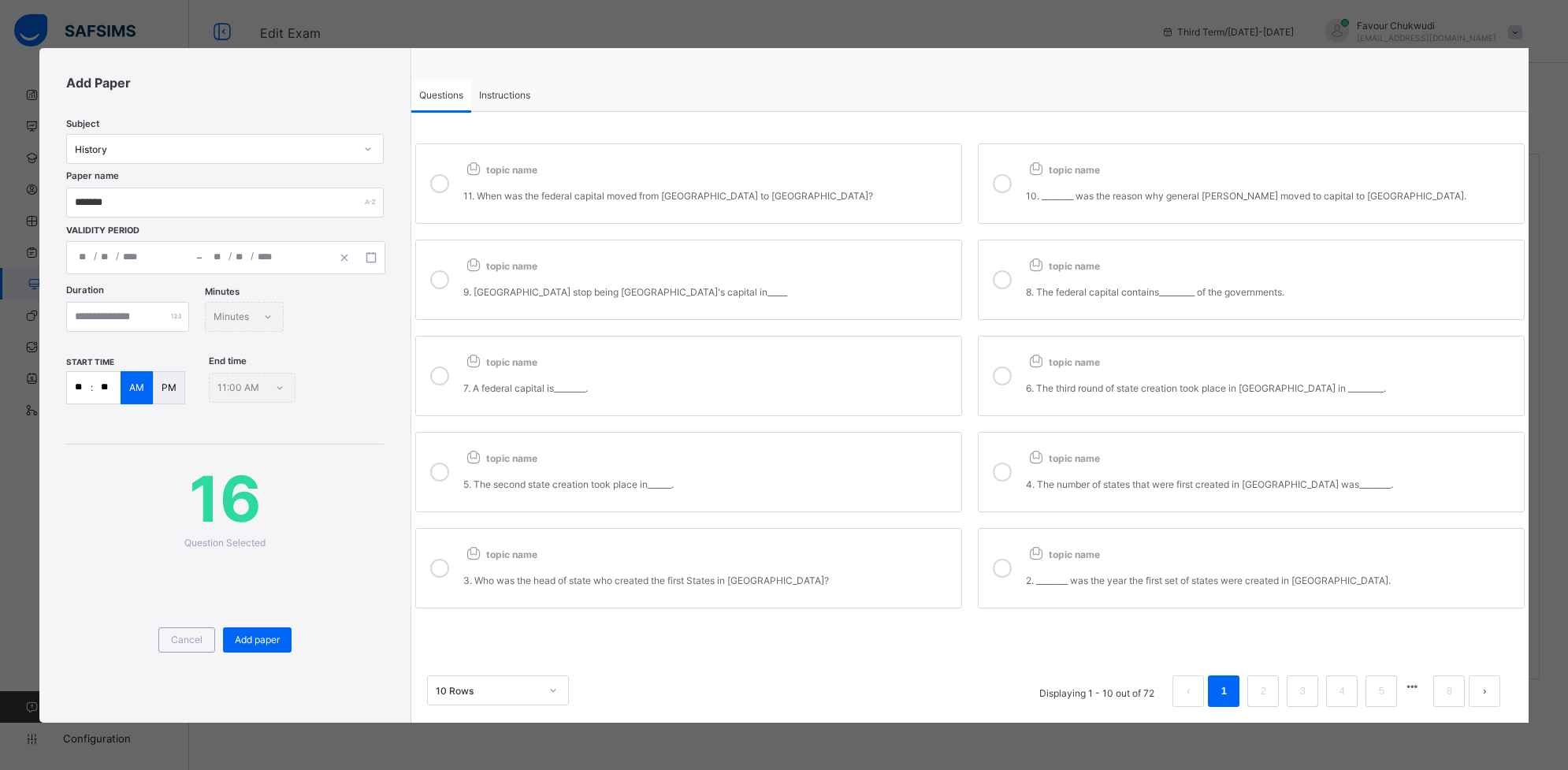 click on "topic name   11. When was the federal capital moved from [GEOGRAPHIC_DATA] to [GEOGRAPHIC_DATA]?       topic name   10. ________ was the reason why general [PERSON_NAME] moved to capital to [GEOGRAPHIC_DATA].       topic name   9. [GEOGRAPHIC_DATA] stop being [GEOGRAPHIC_DATA]'s capital in_____       topic name   8. The federal capital contains_________ of the governments.       topic name   7. A federal capital is________.       topic name   6. The third round of state creation took place in [GEOGRAPHIC_DATA] in _________.       topic name   5. The second state creation took place in______.       topic name   4. The number of states that were first created in [GEOGRAPHIC_DATA] was________.       topic name   3. Who was the head of state who created the first States in [GEOGRAPHIC_DATA]?       topic name   2. ________ was the year the first set of states were created in [GEOGRAPHIC_DATA]." at bounding box center [970, 376] 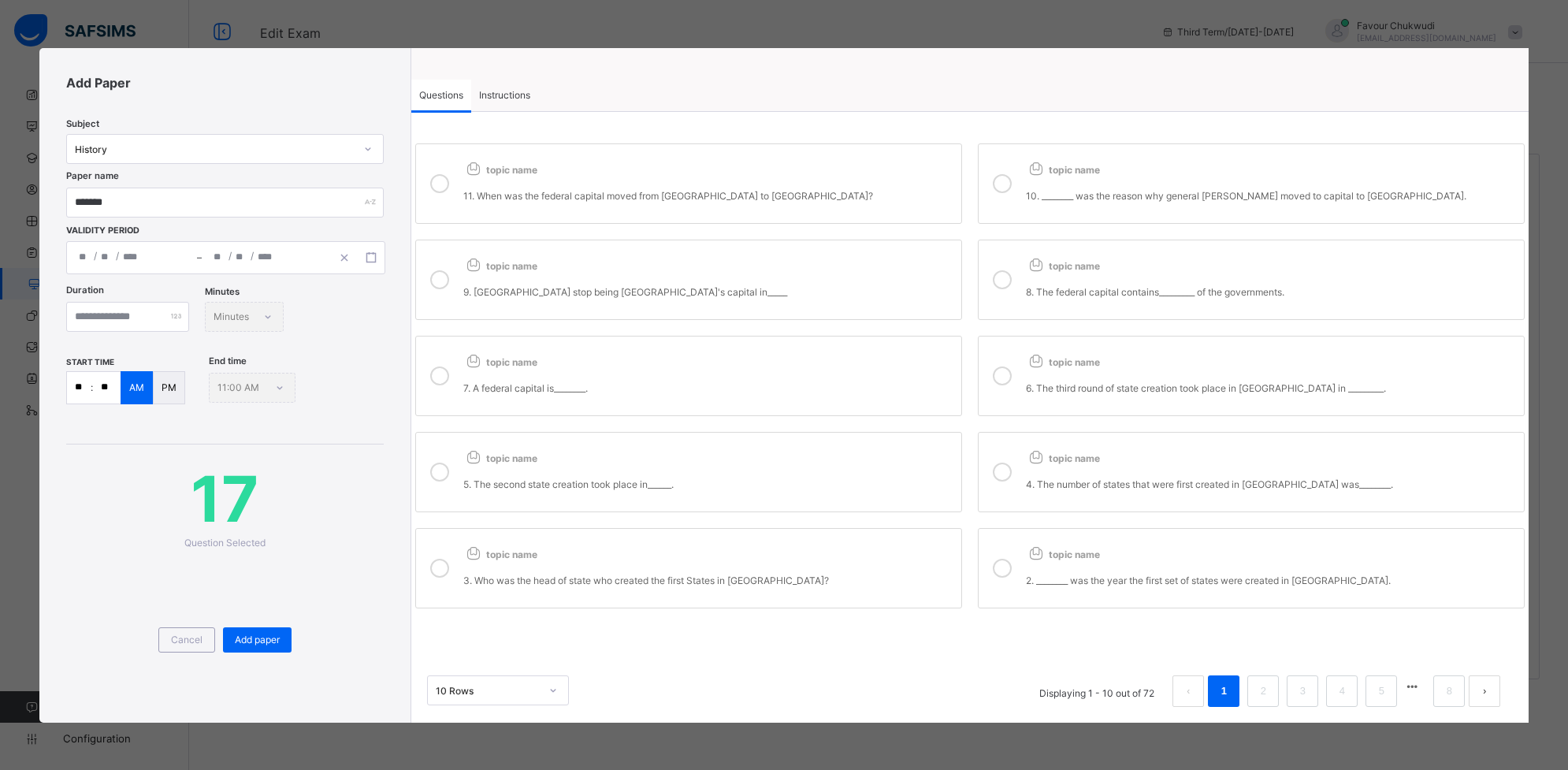click on "topic name   5. The second state creation took place in______." at bounding box center [708, 472] 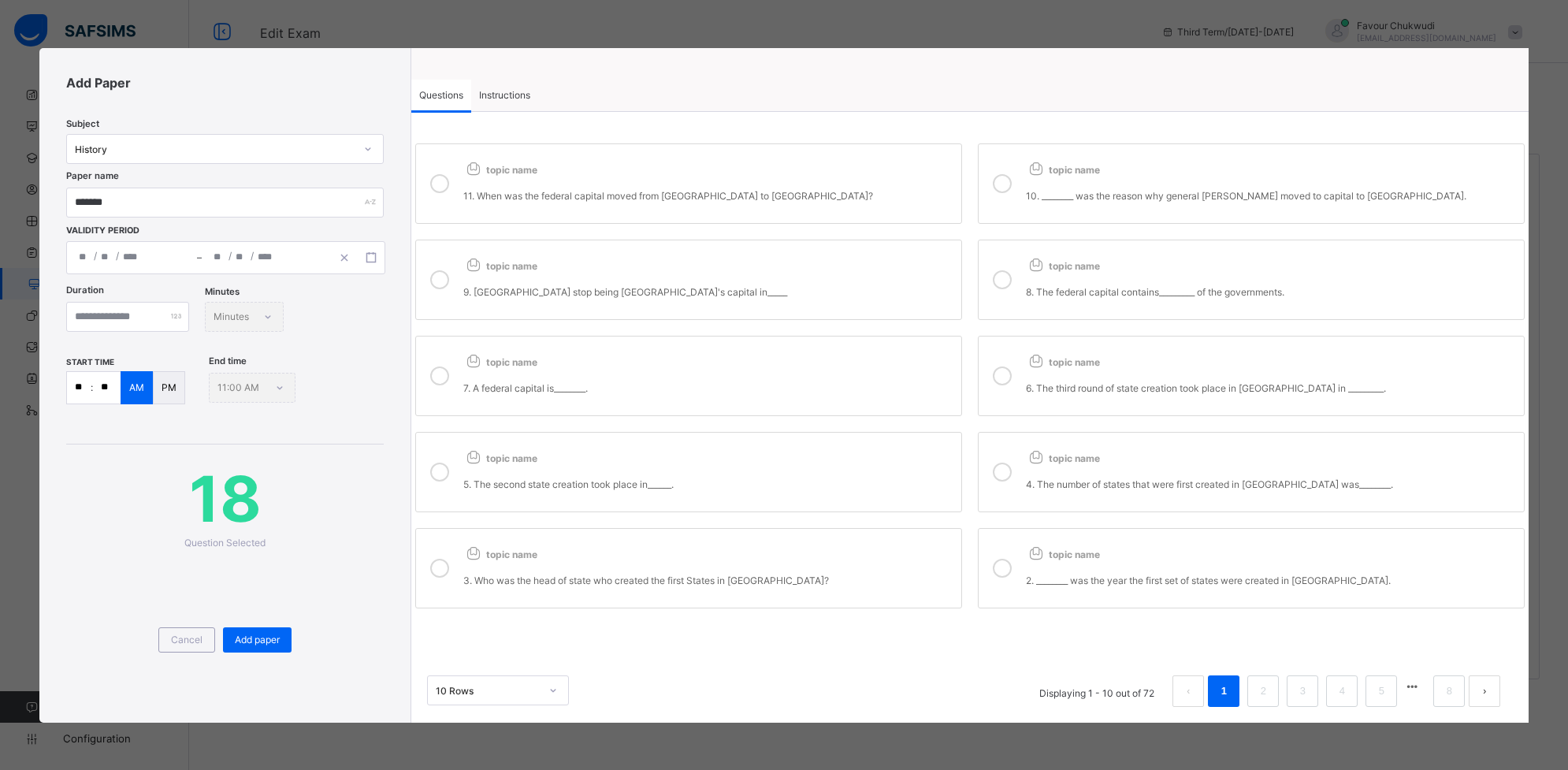 click on "2. ________ was the year the first set of states were created in [GEOGRAPHIC_DATA]." at bounding box center (1271, 574) 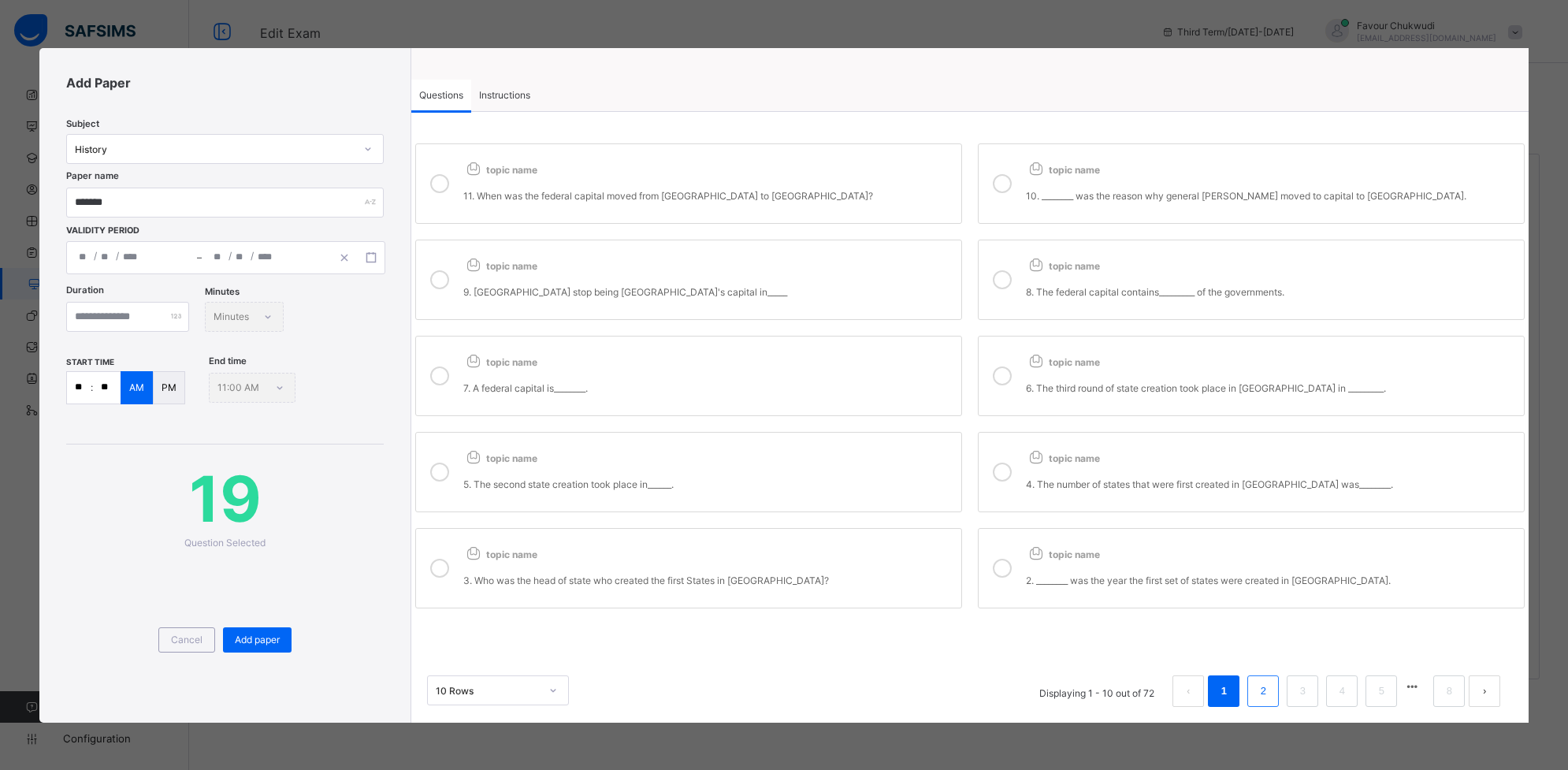 click on "2" at bounding box center (1263, 691) 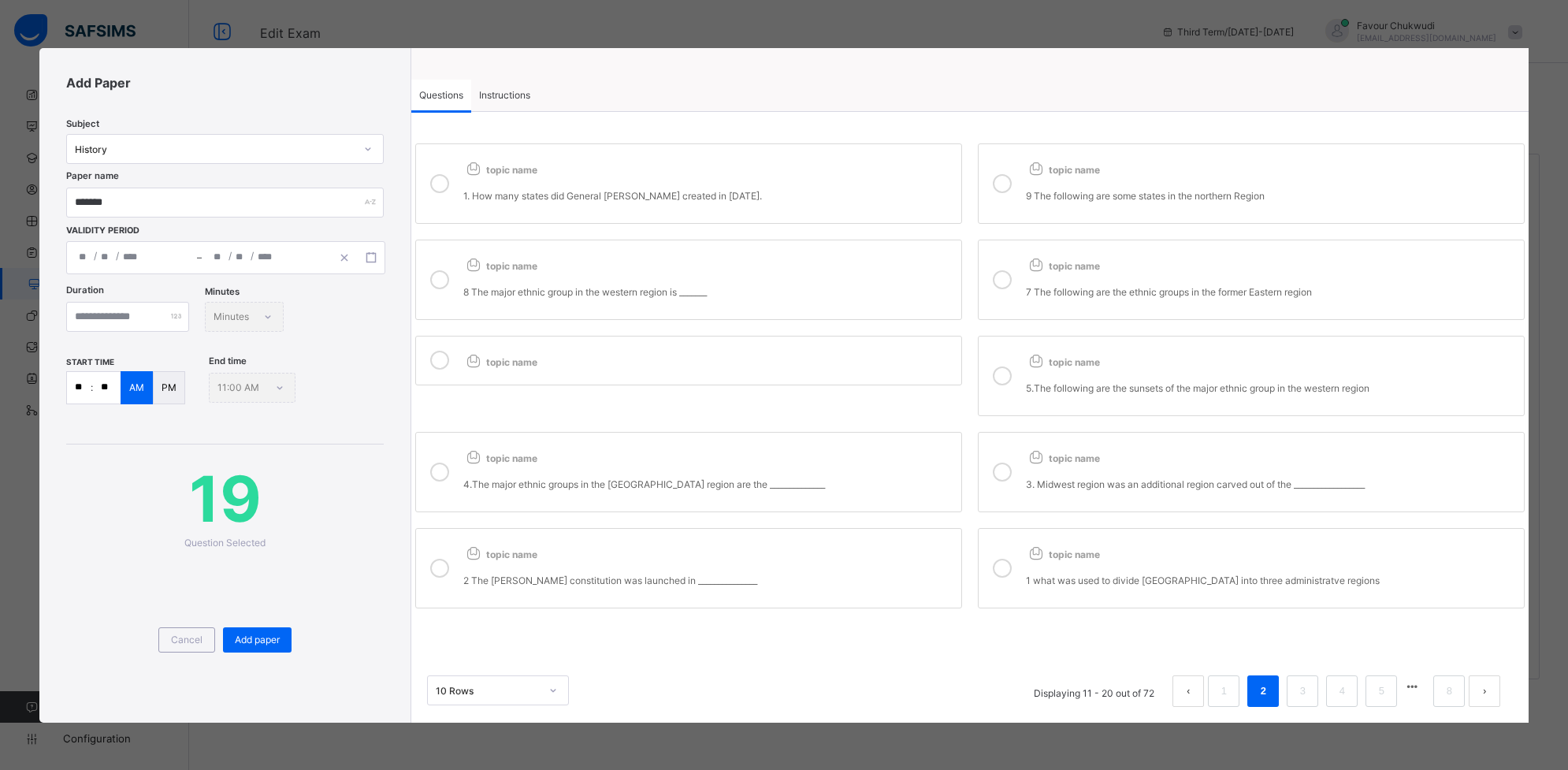 click on "8 The major ethnic group in the western region is _______" at bounding box center (708, 285) 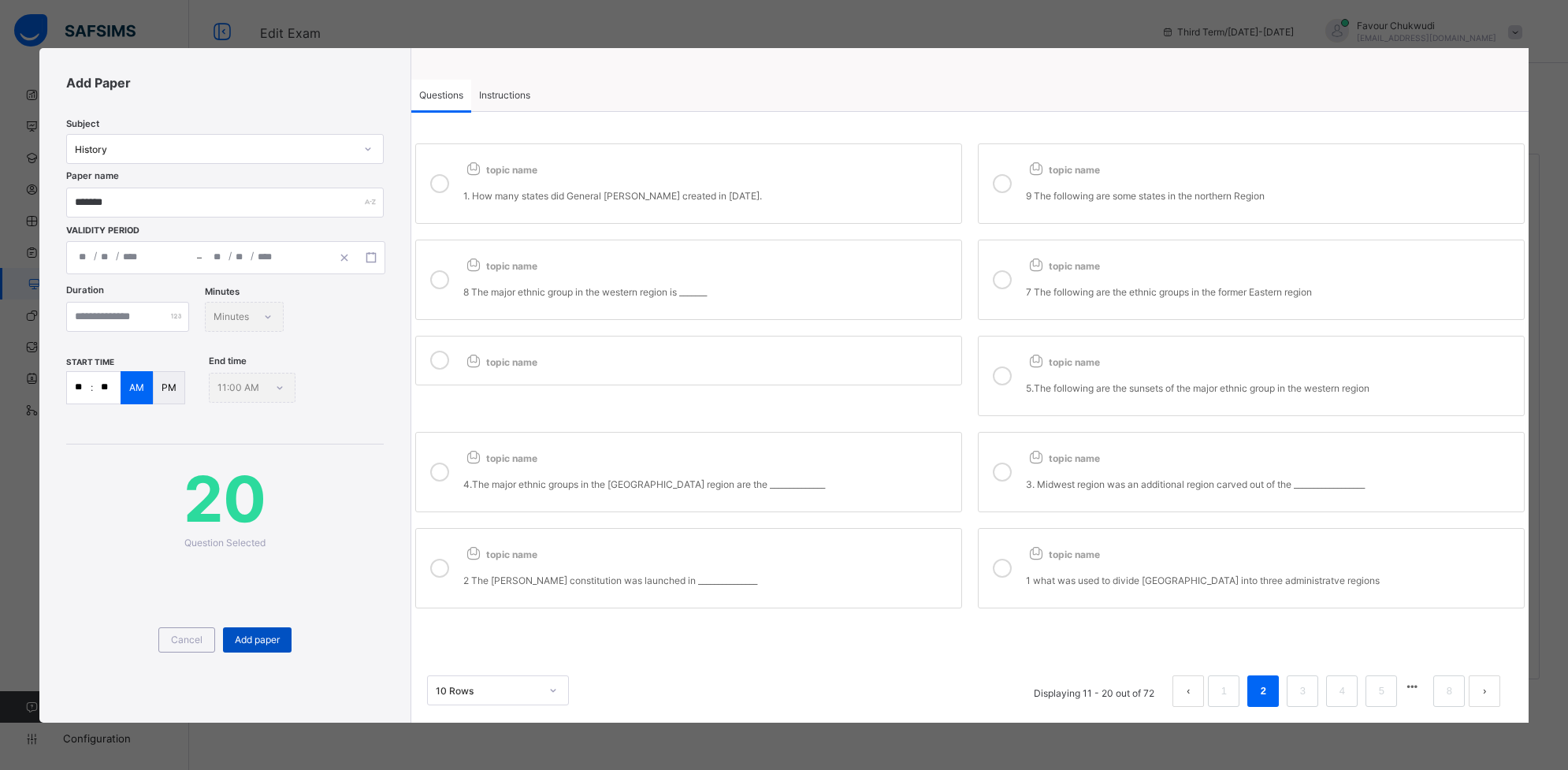 click on "Add paper" at bounding box center [257, 639] 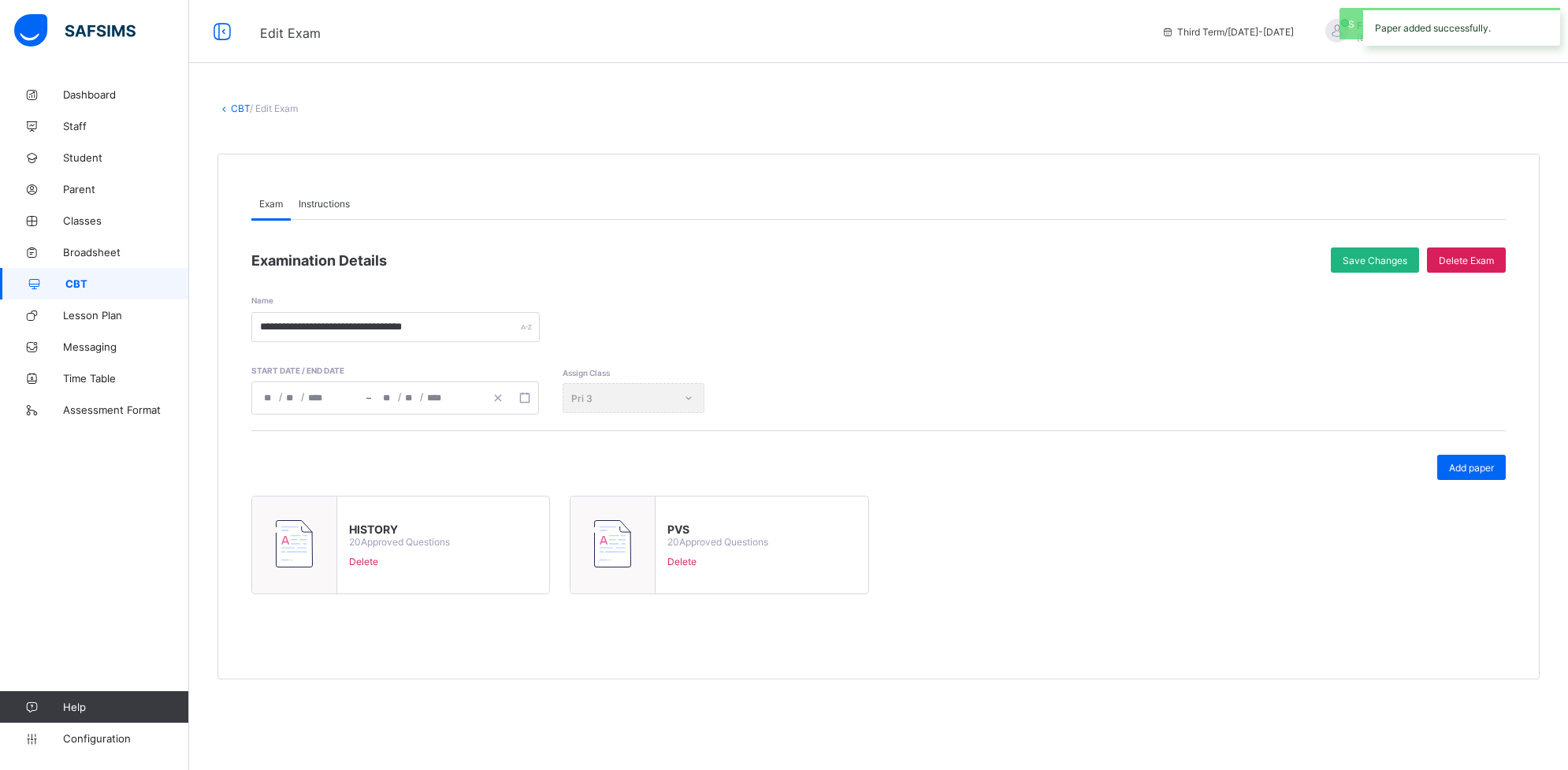 click on "Save Changes" at bounding box center (1375, 260) 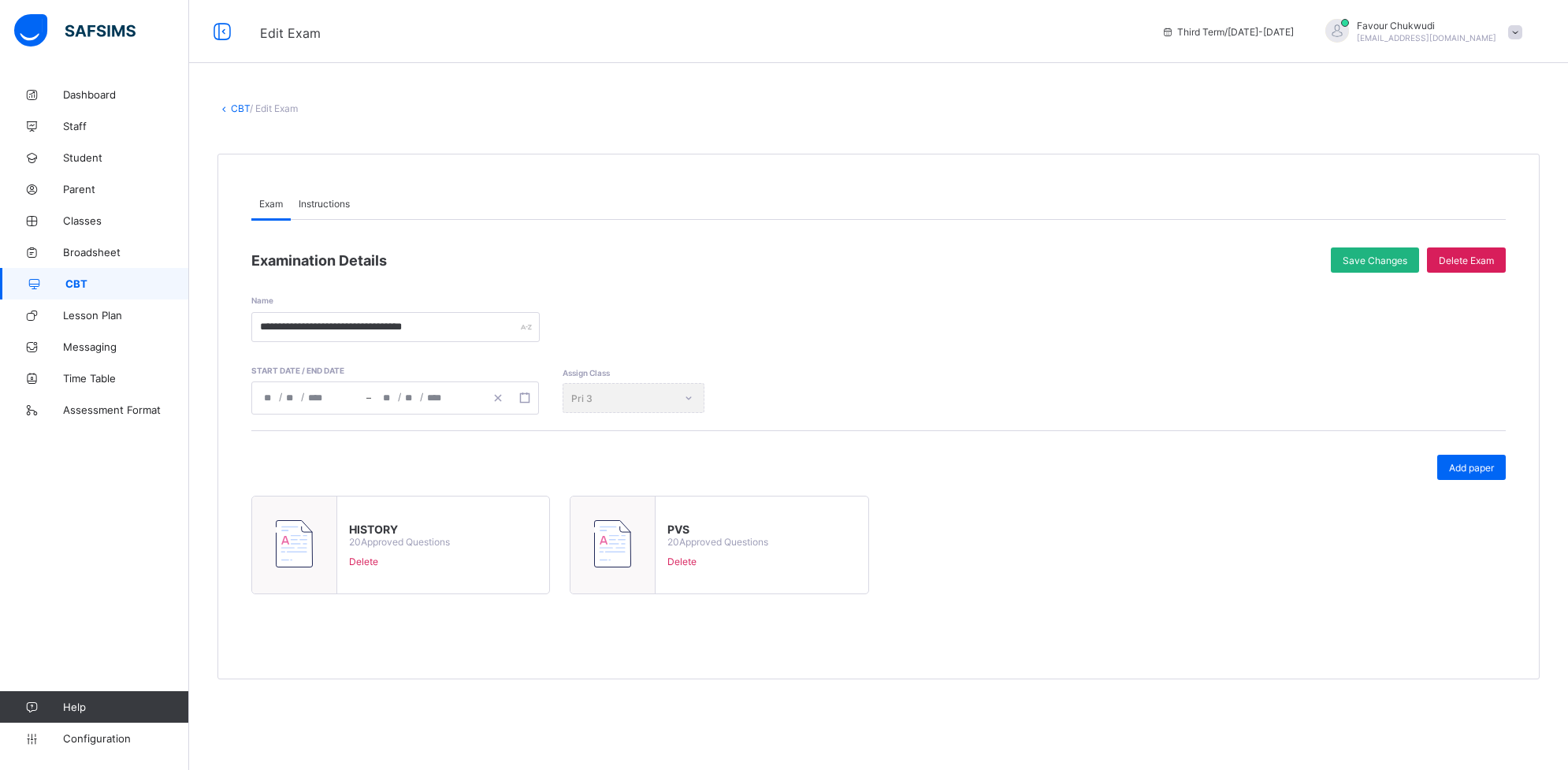 click on "Save Changes" at bounding box center (1375, 260) 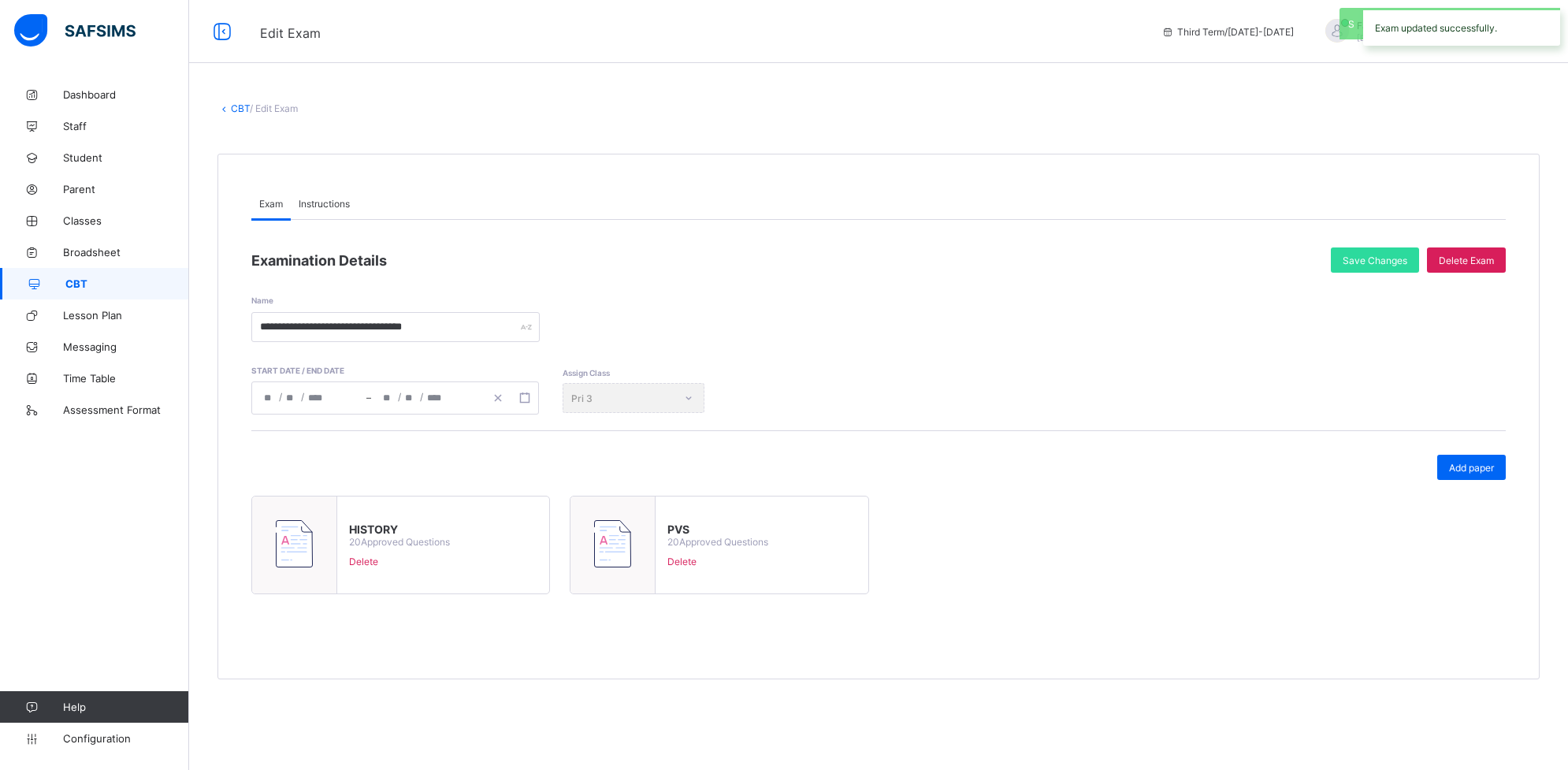 click on "CBT" at bounding box center (95, 284) 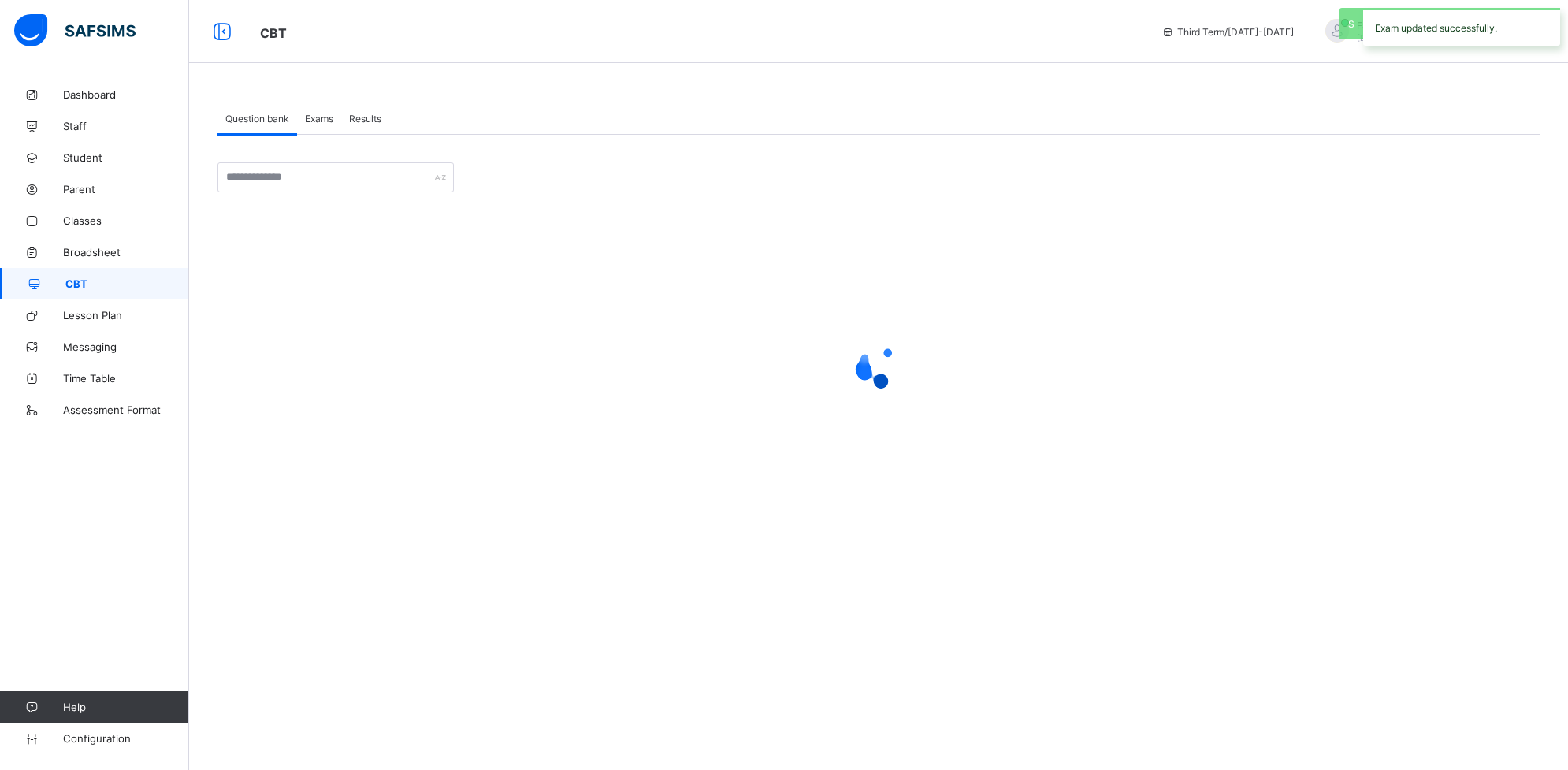 click on "Exams" at bounding box center (319, 118) 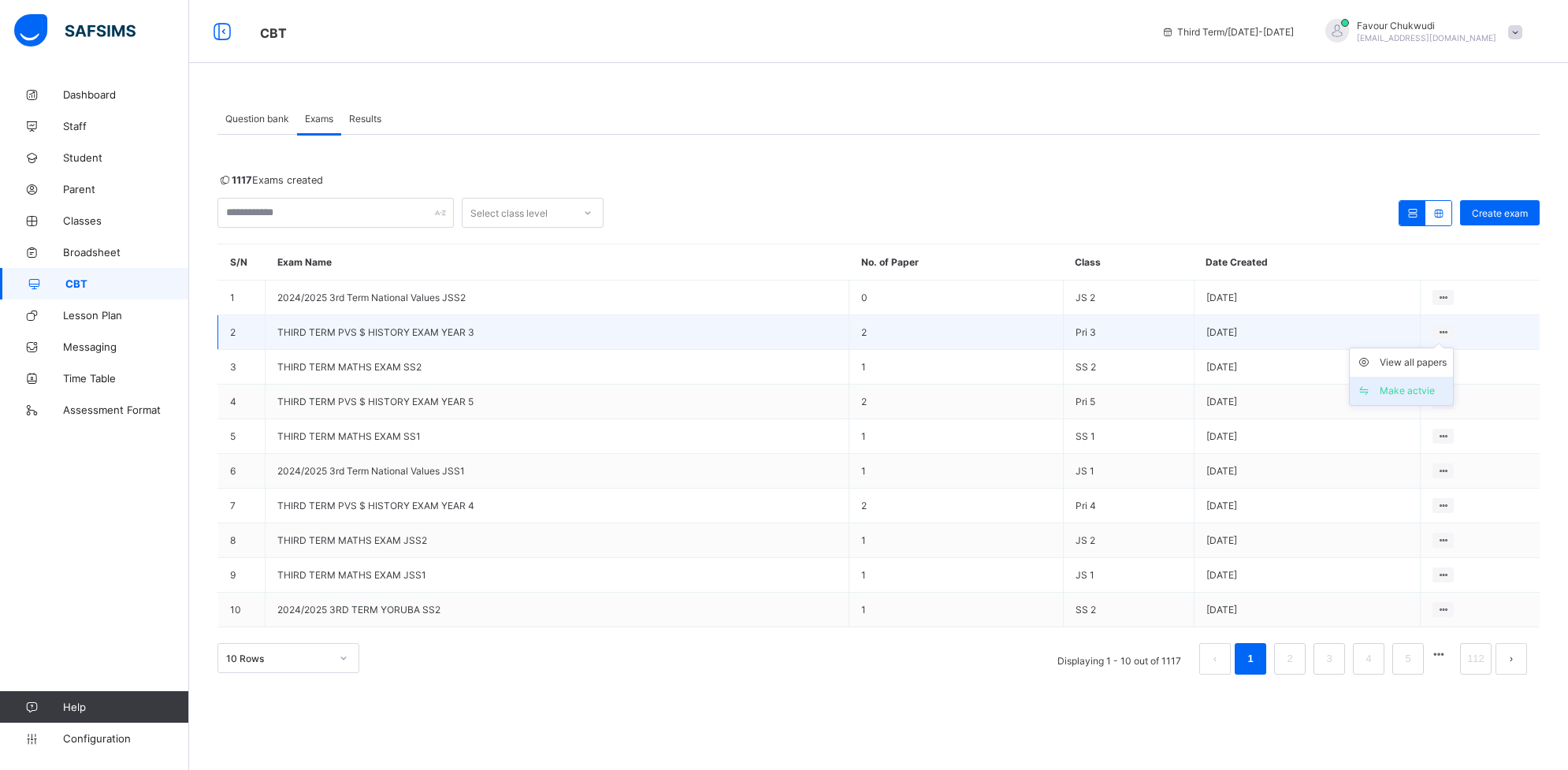 click on "Make actvie" at bounding box center (1413, 391) 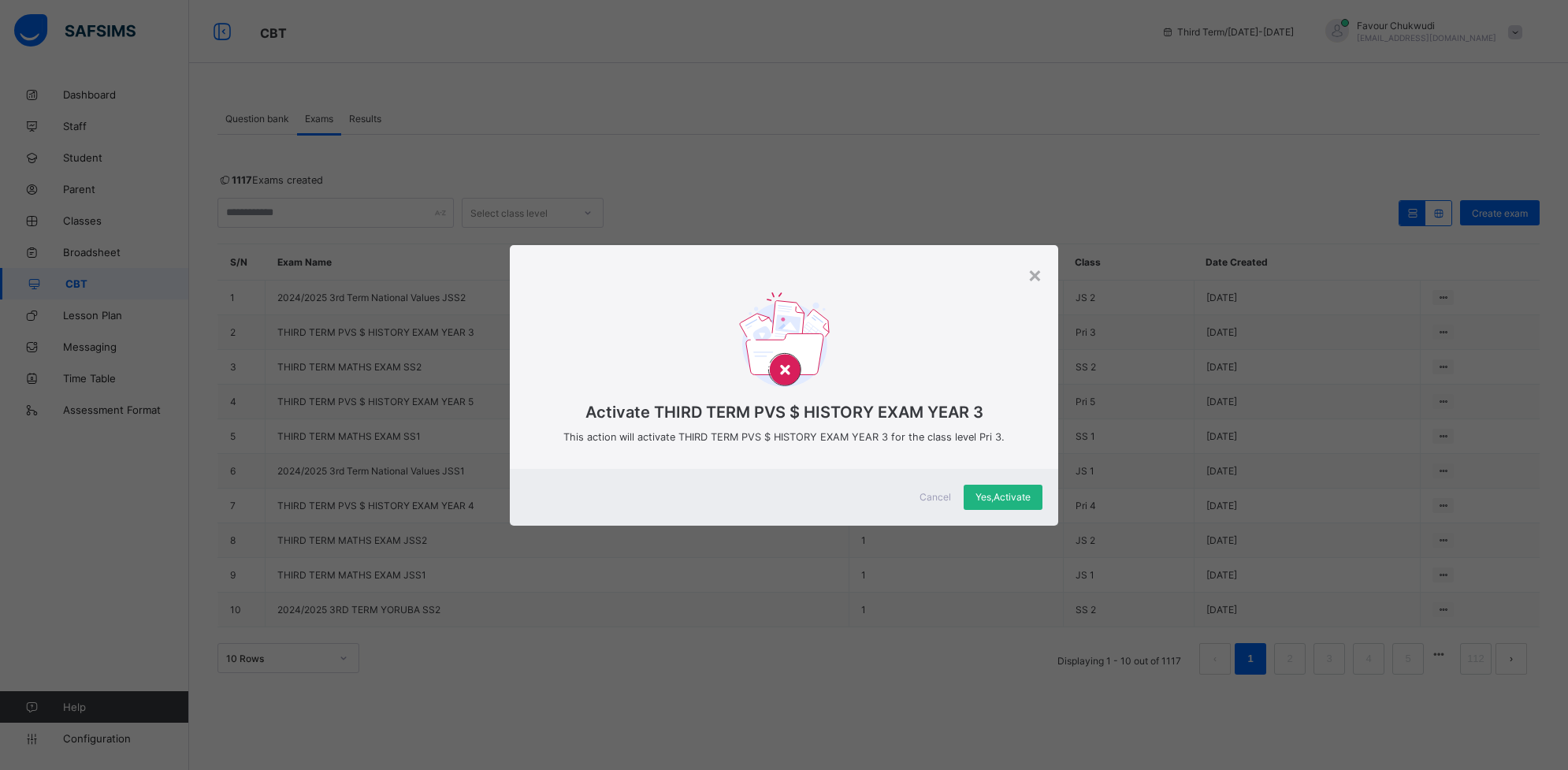 click on "Yes,  Activate" at bounding box center [1003, 497] 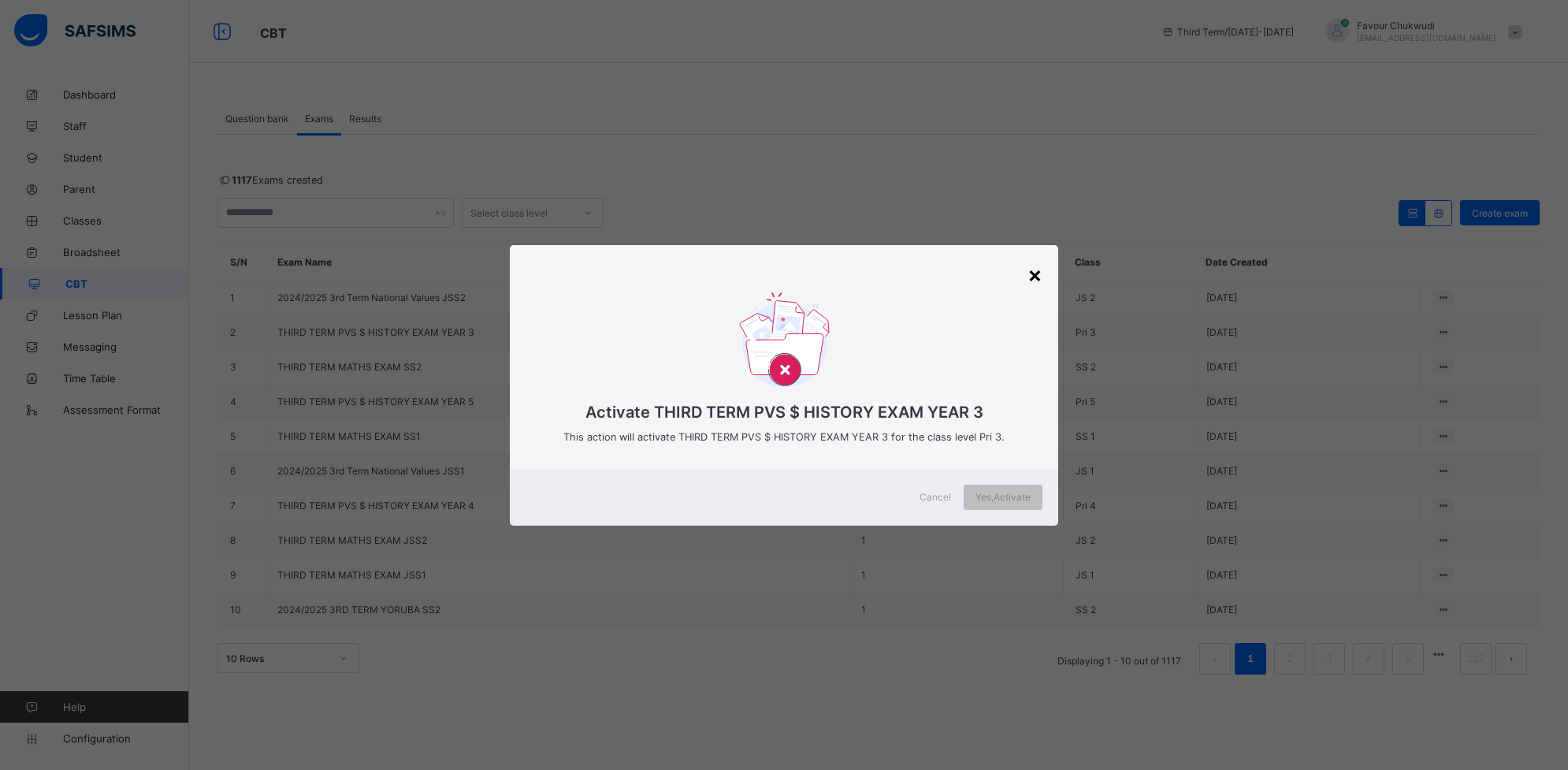 click on "×" at bounding box center [1035, 274] 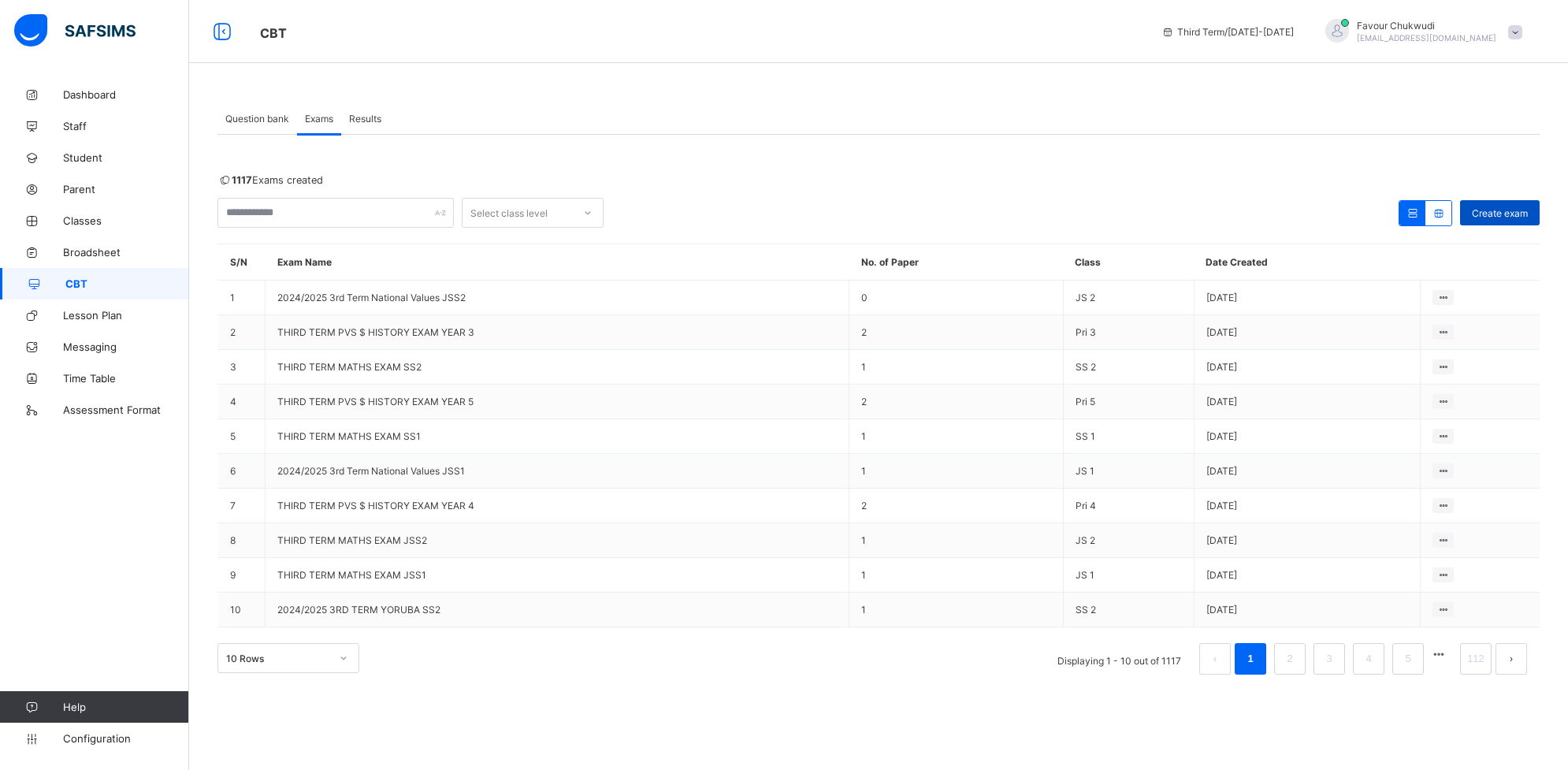 click on "Create exam" at bounding box center [1499, 213] 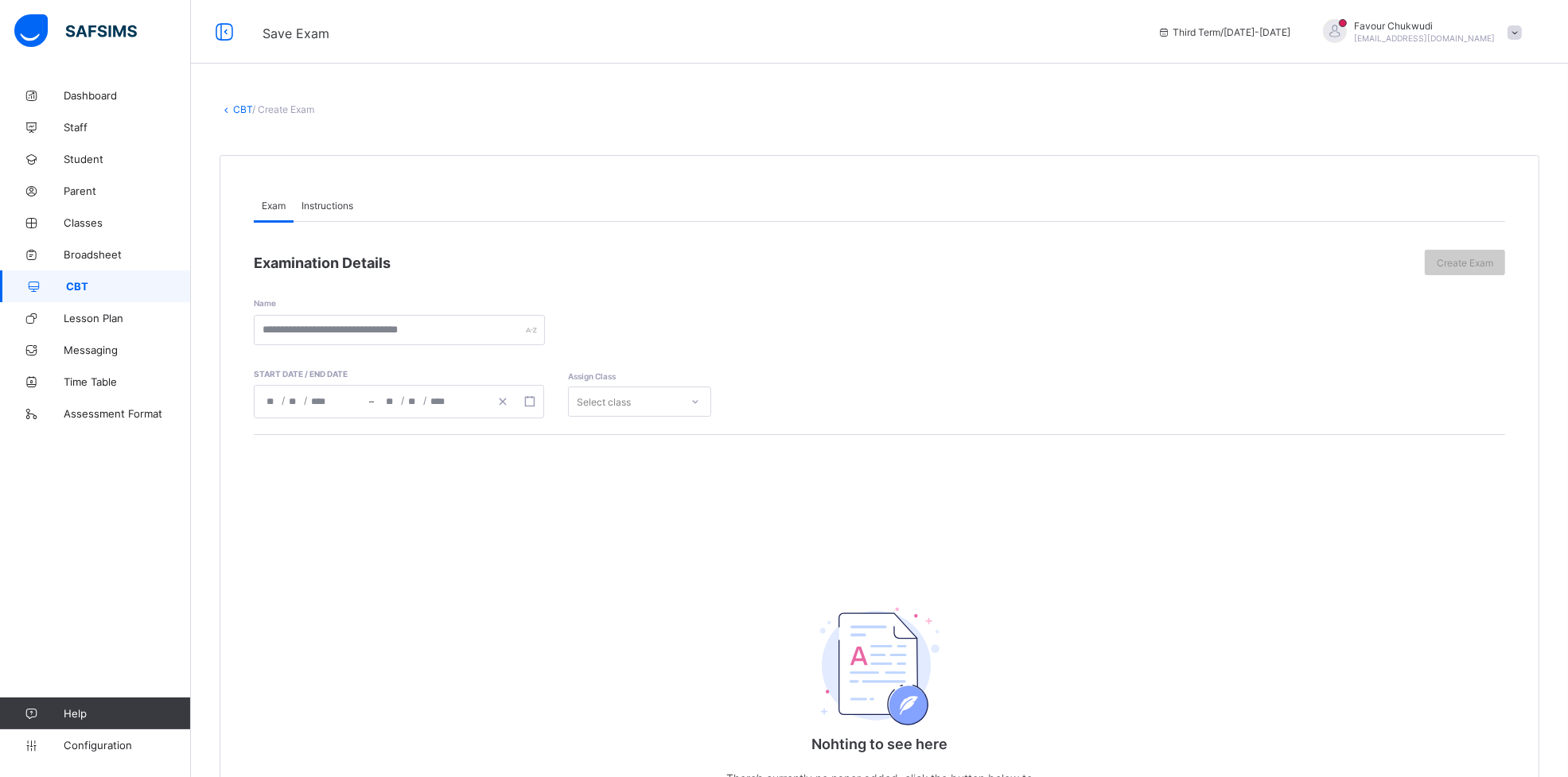 click on "Instructions" at bounding box center [327, 205] 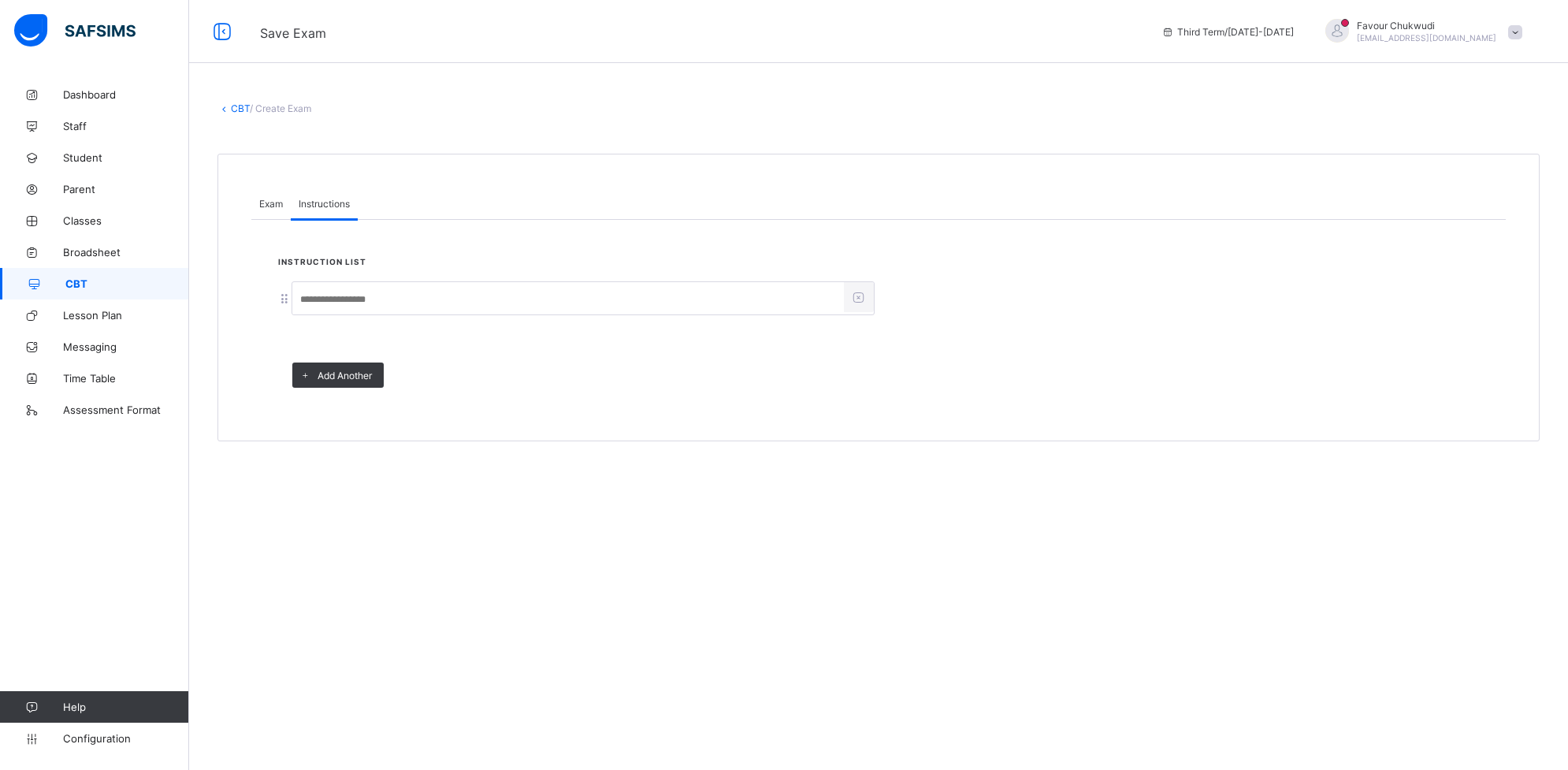 click at bounding box center [568, 299] 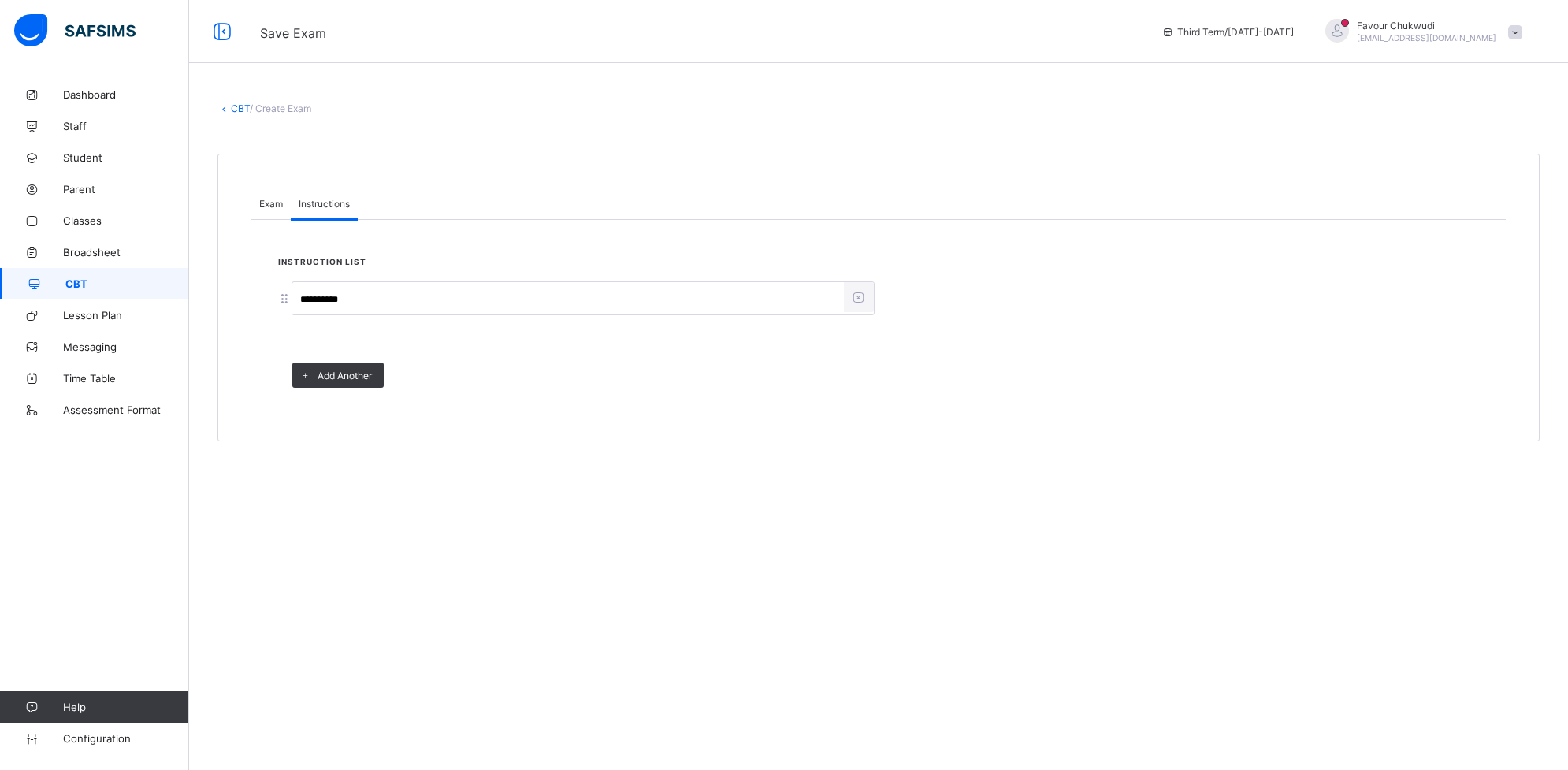 type on "**********" 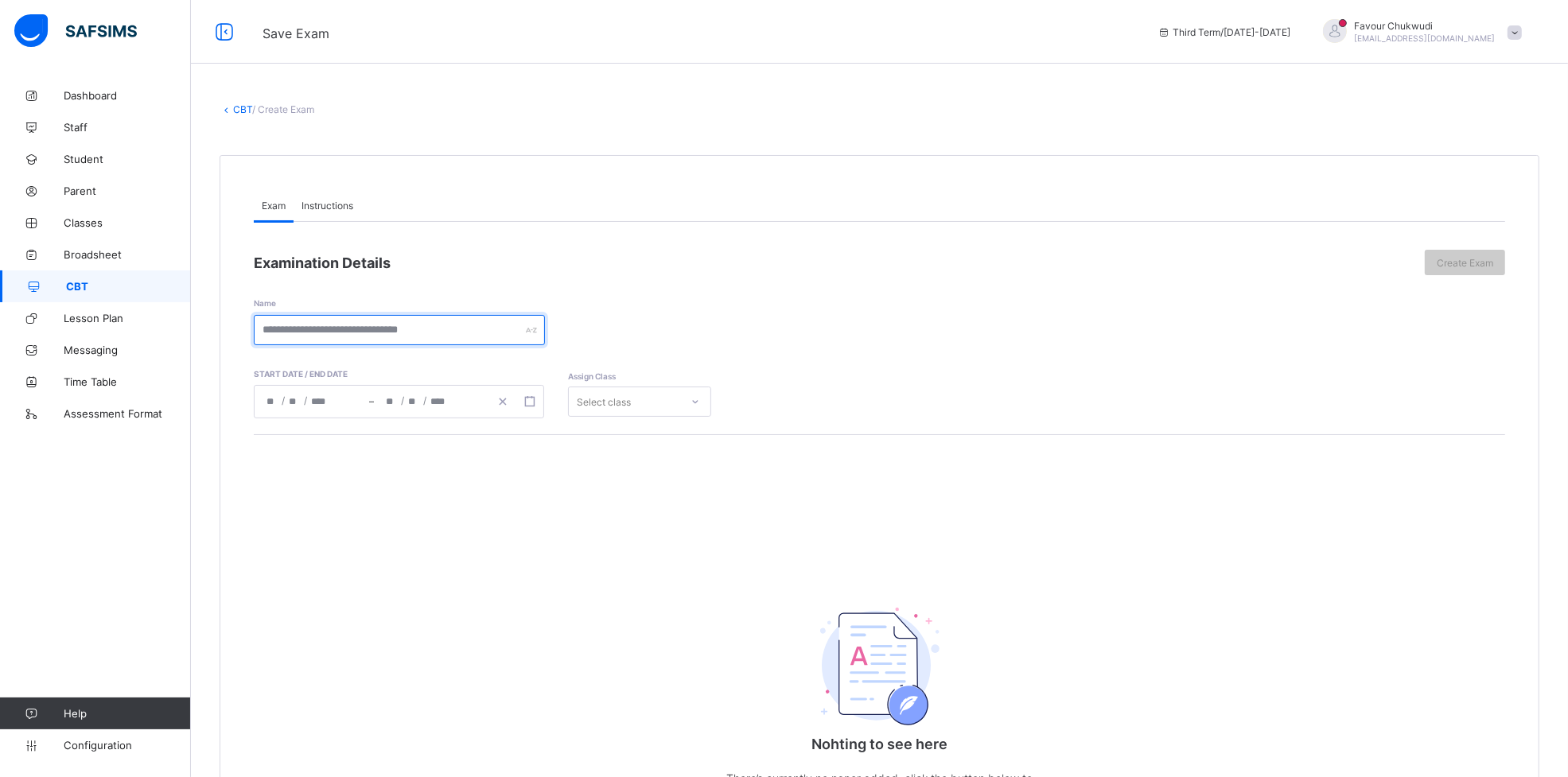 click at bounding box center (399, 330) 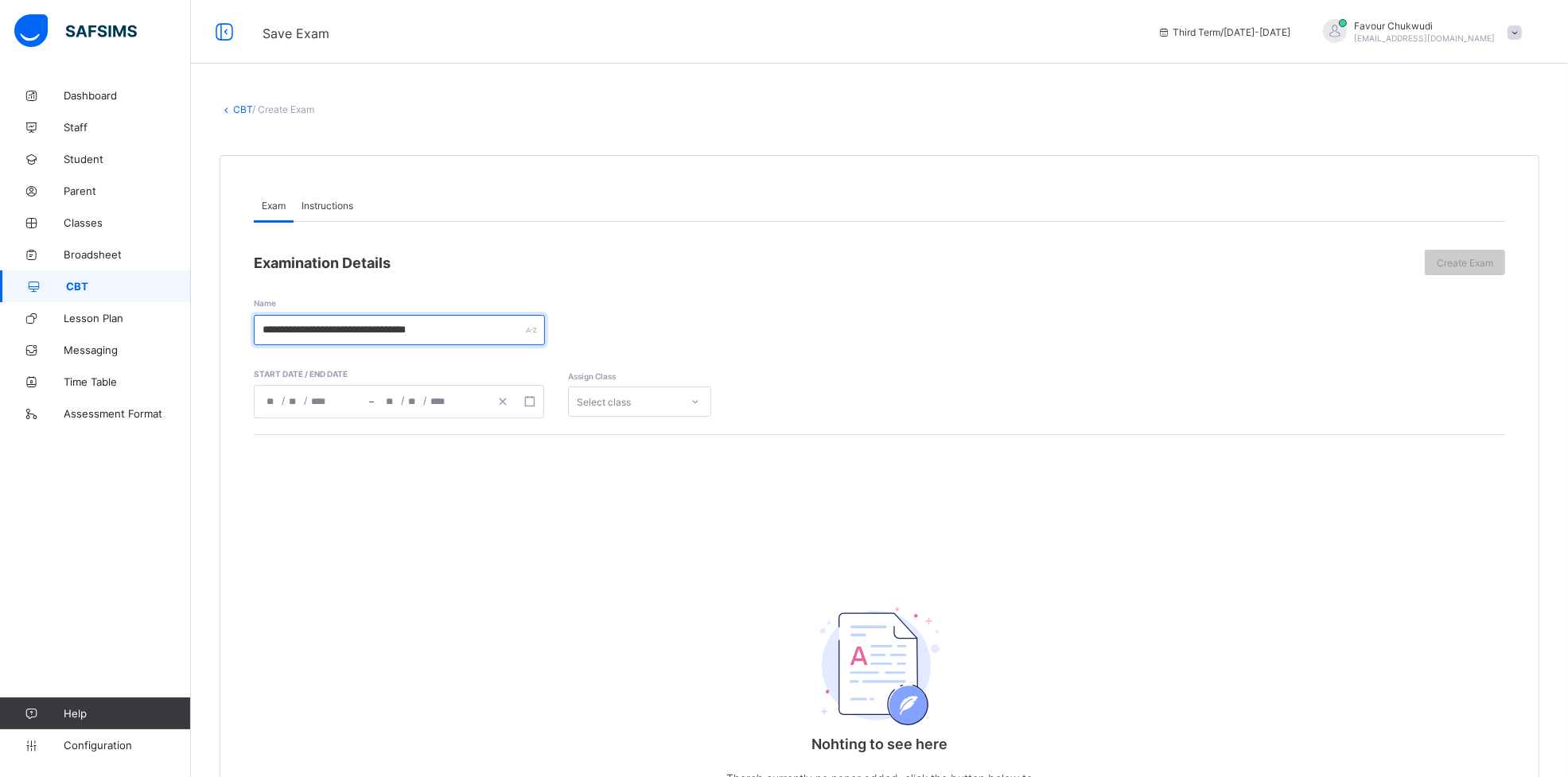 type on "**********" 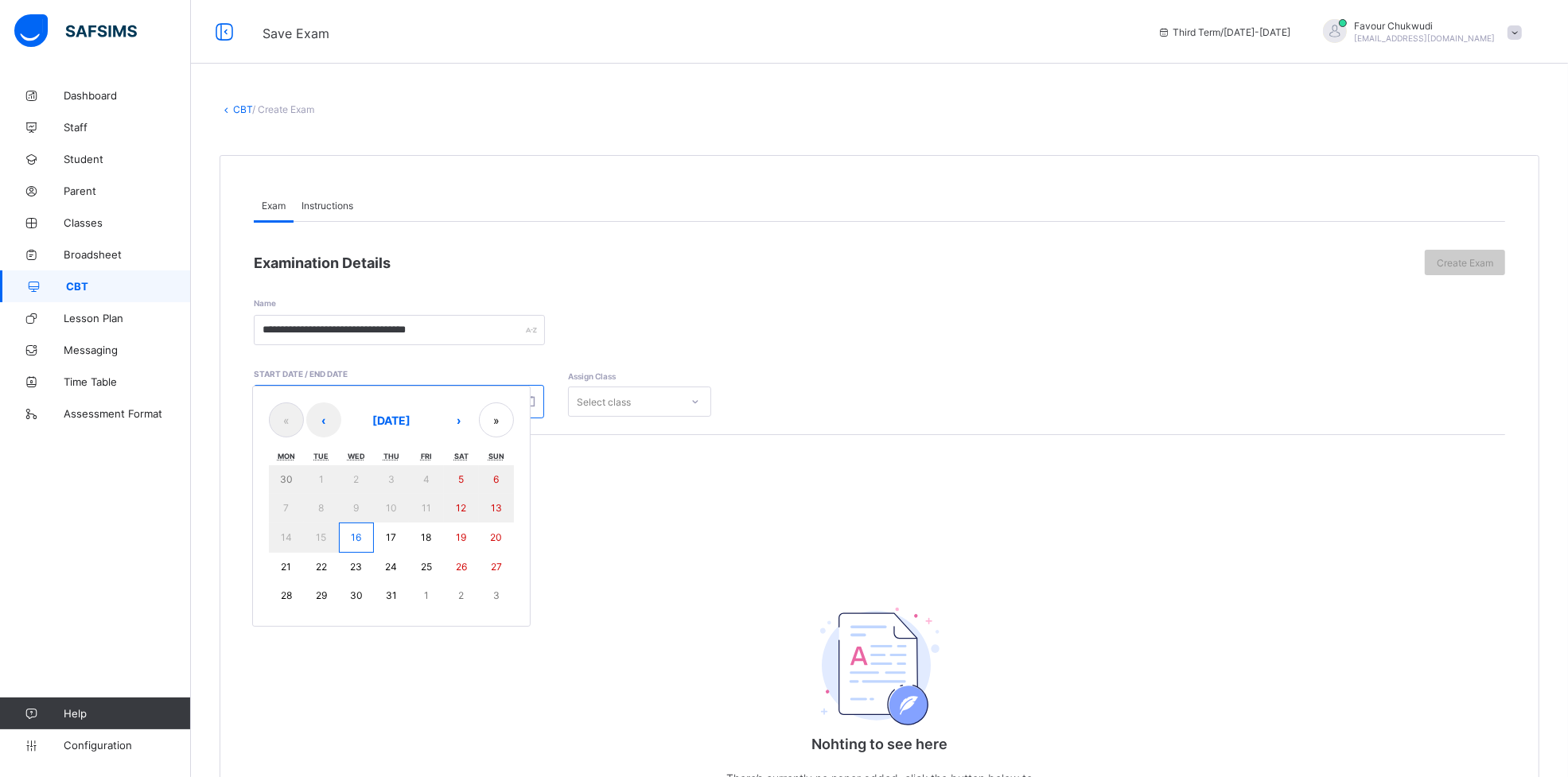 click on "/ / – / / « ‹ [DATE] › » Mon Tue Wed Thu Fri Sat Sun 30 1 2 3 4 5 6 7 8 9 10 11 12 13 14 15 16 17 18 19 20 21 22 23 24 25 26 27 28 29 30 31 1 2 3" at bounding box center [399, 402] 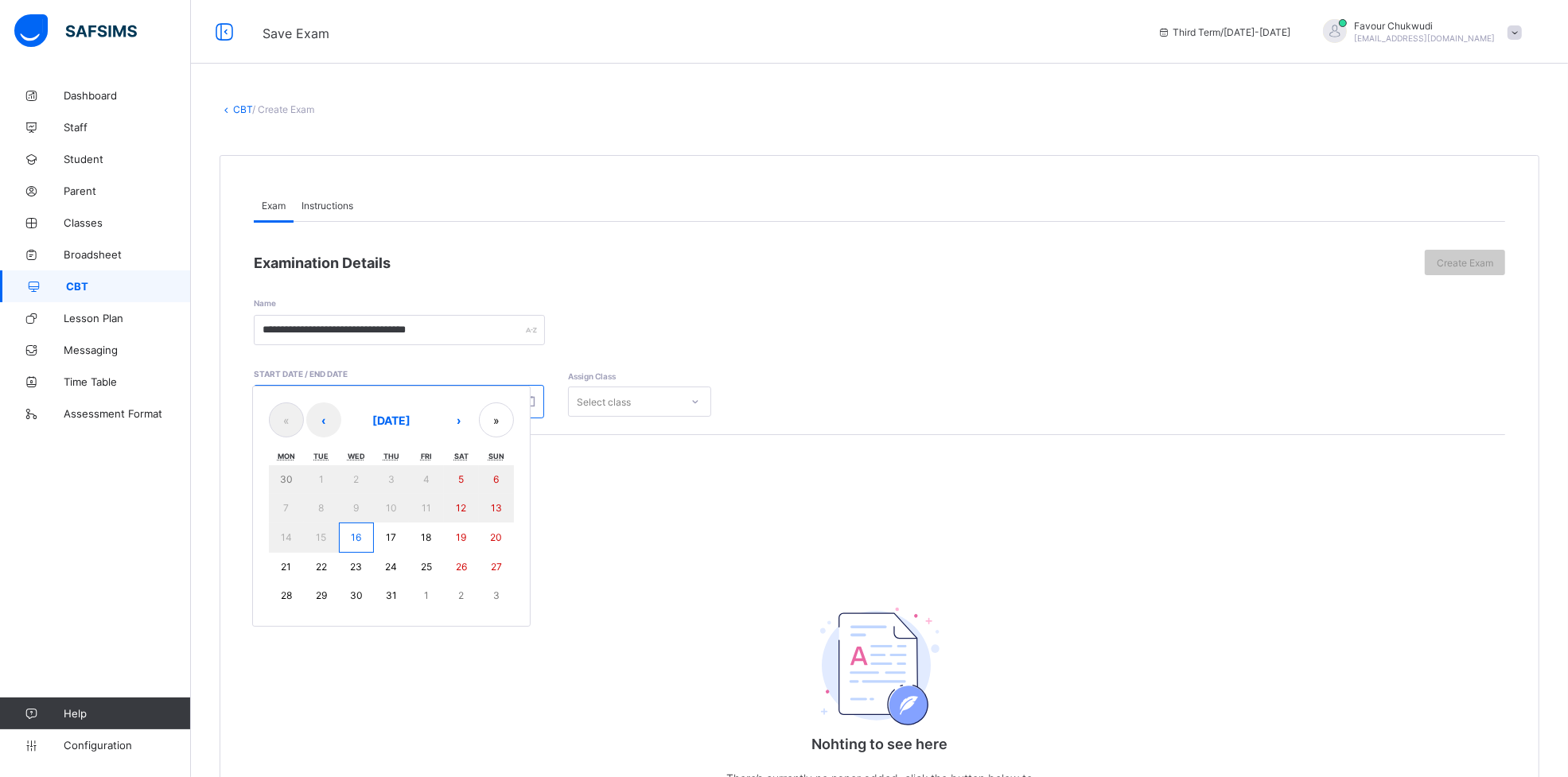 click on "16" at bounding box center [356, 538] 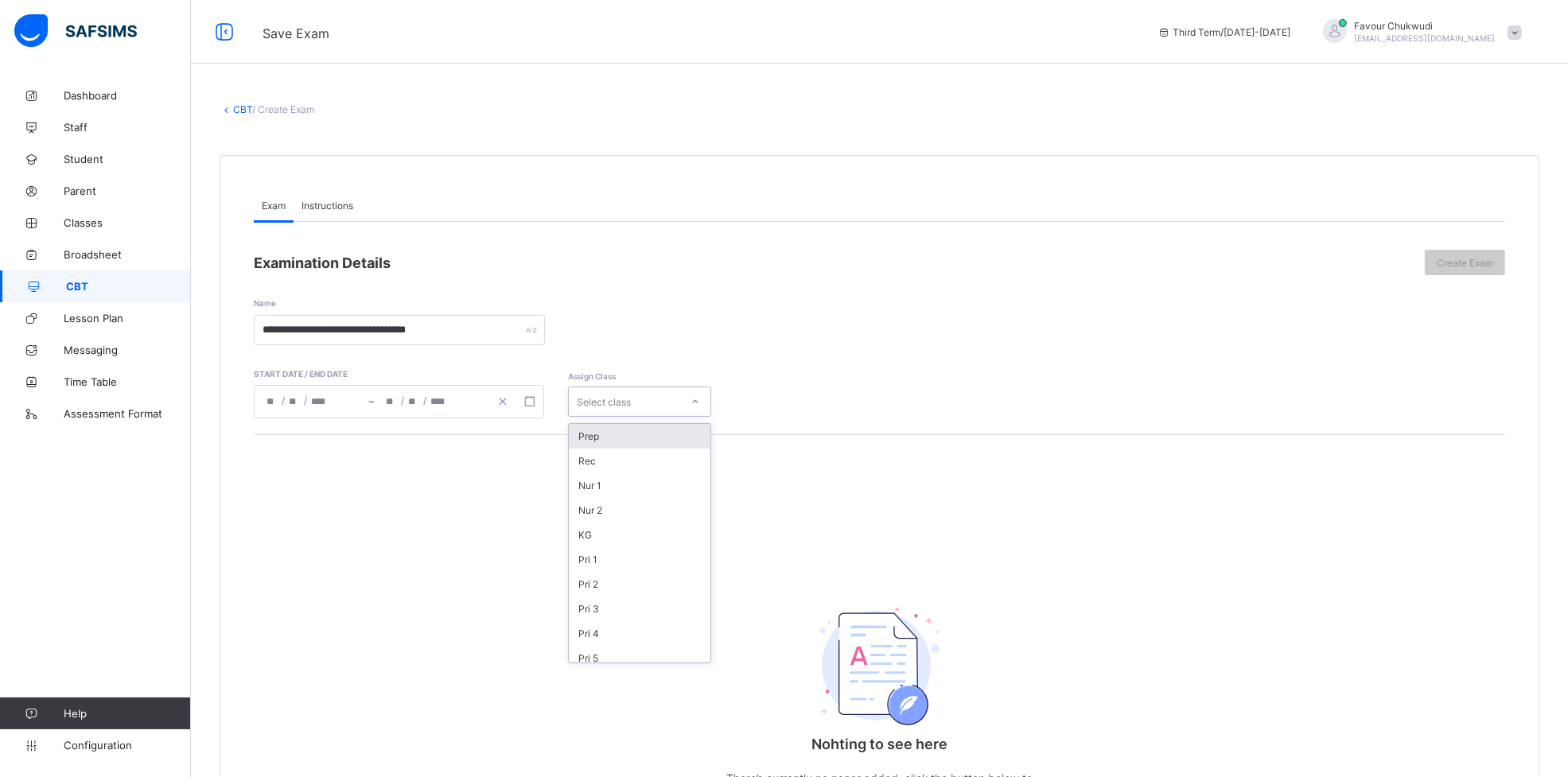 click on "Select class" at bounding box center [624, 402] 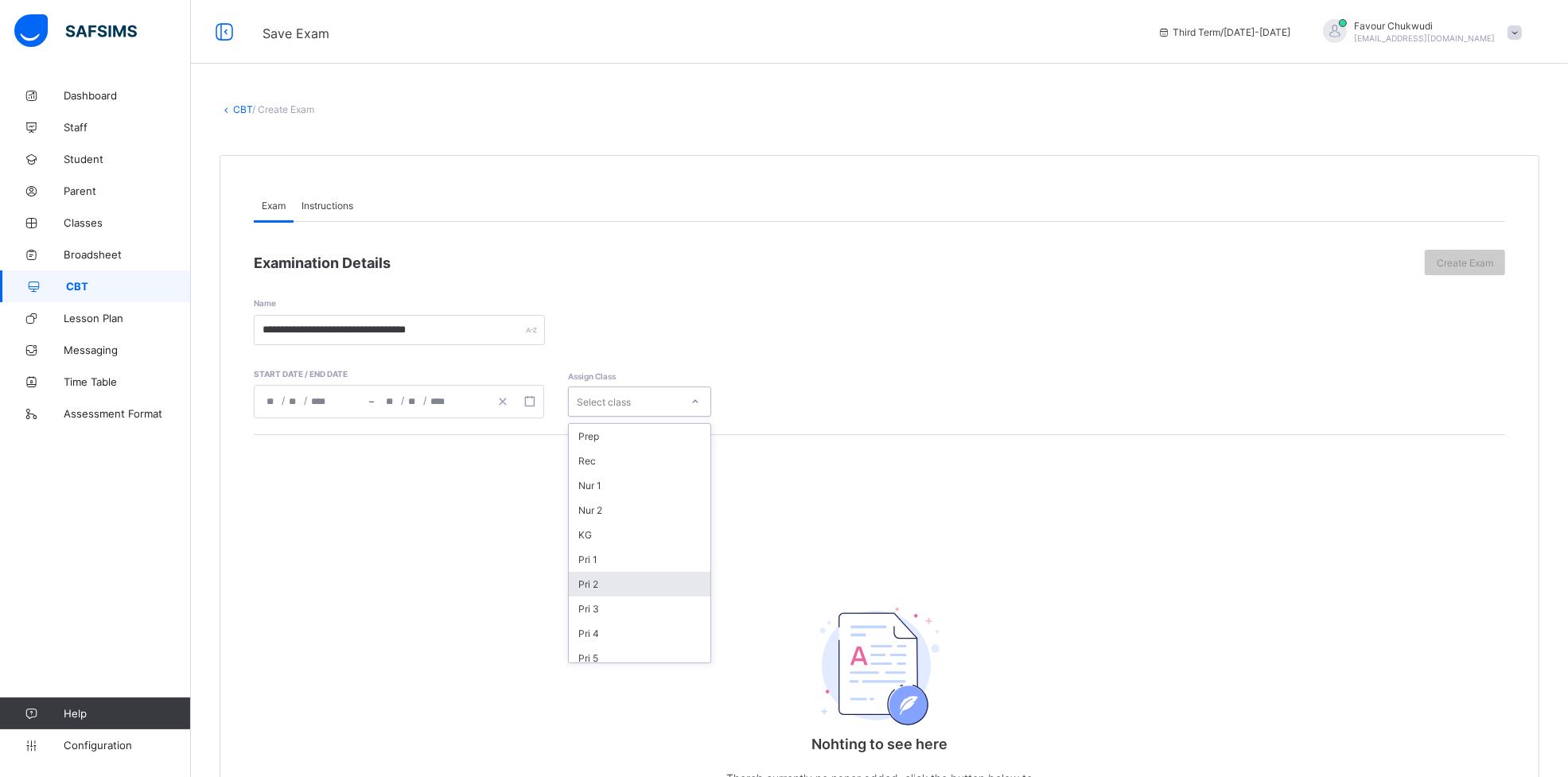 click on "Pri 2" at bounding box center (640, 584) 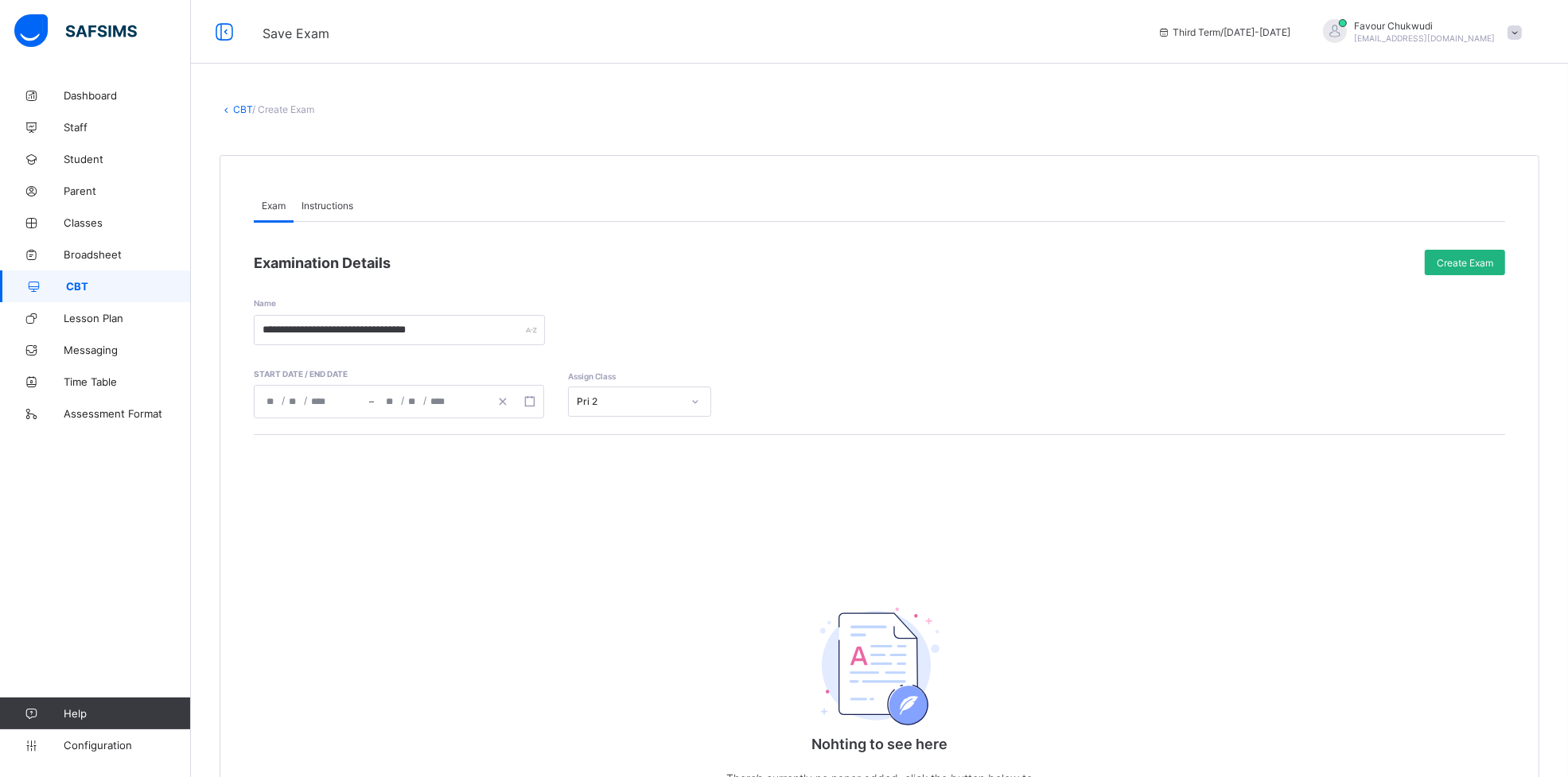 click on "Create Exam" at bounding box center [1465, 262] 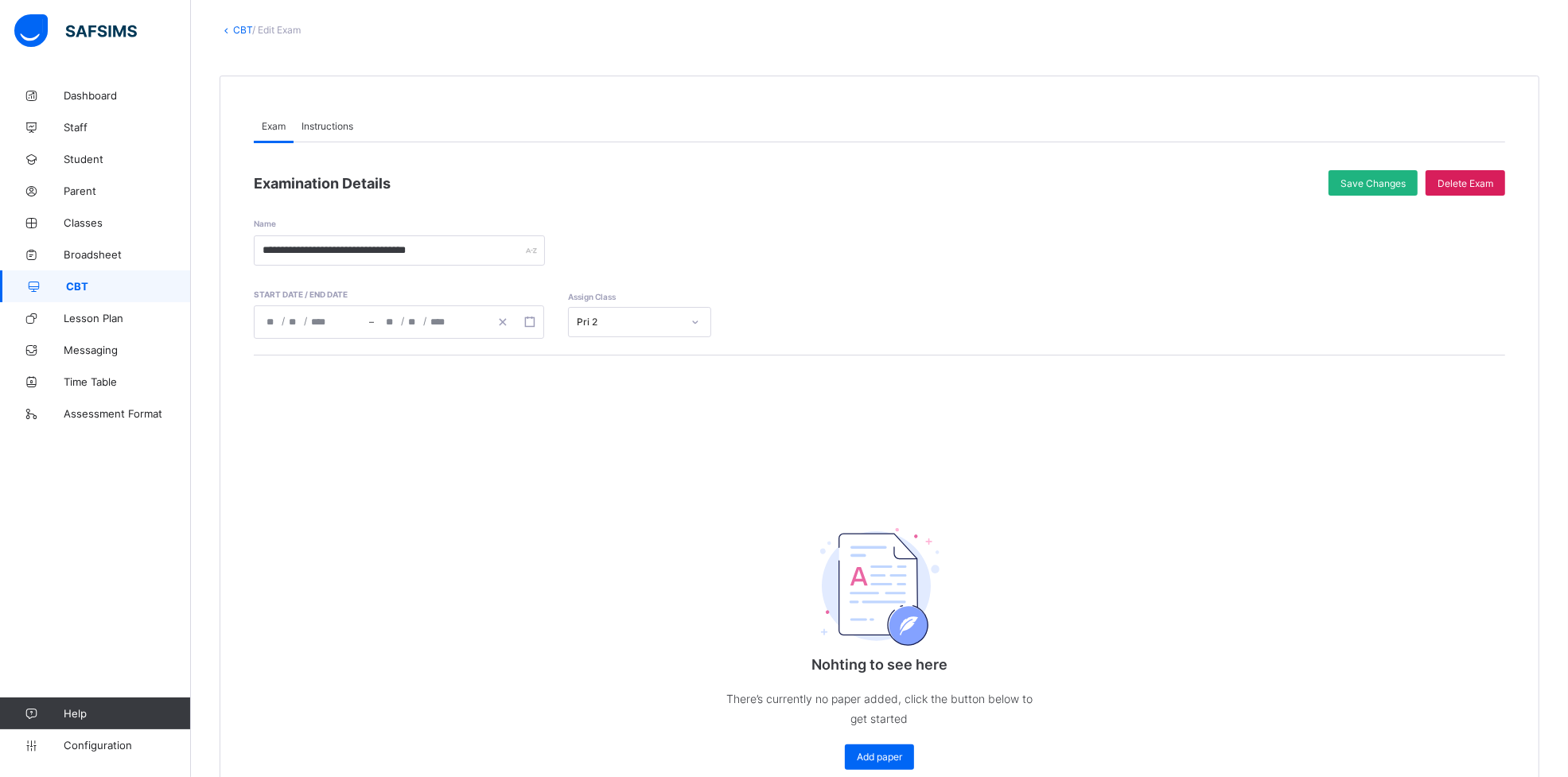 scroll, scrollTop: 119, scrollLeft: 0, axis: vertical 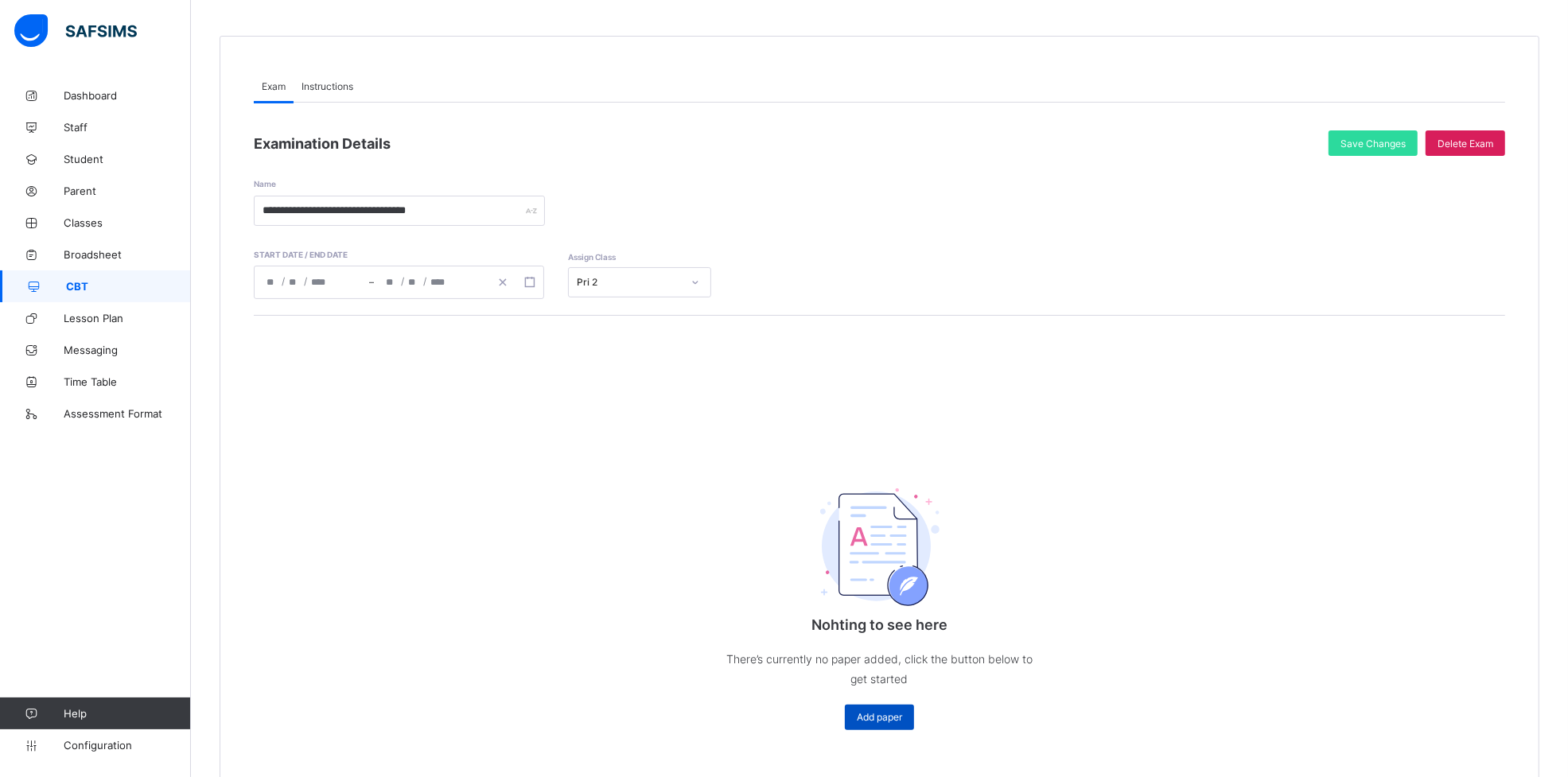 click on "Add paper" at bounding box center (879, 717) 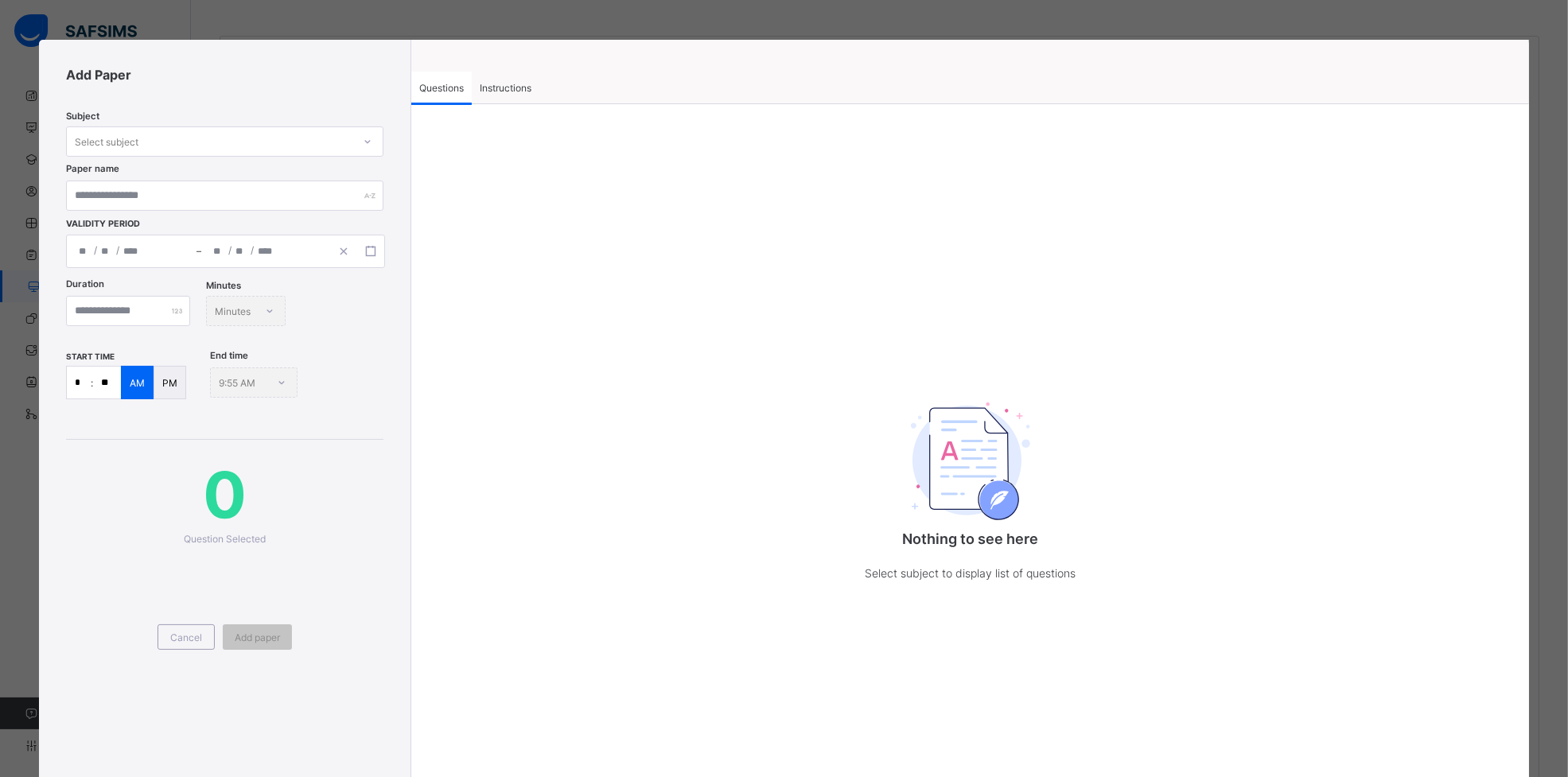 click on "Instructions" at bounding box center (505, 87) 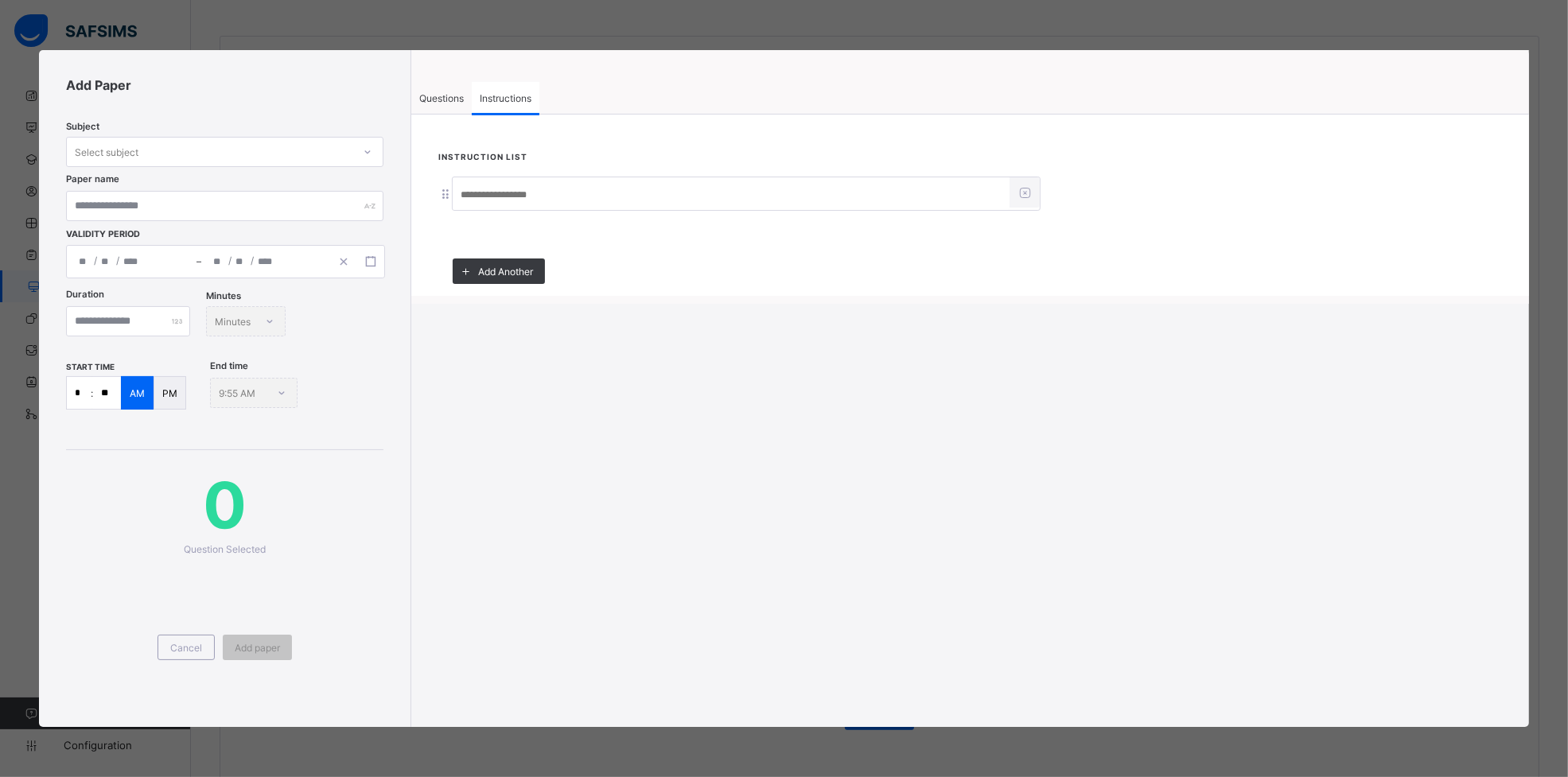 click at bounding box center (731, 195) 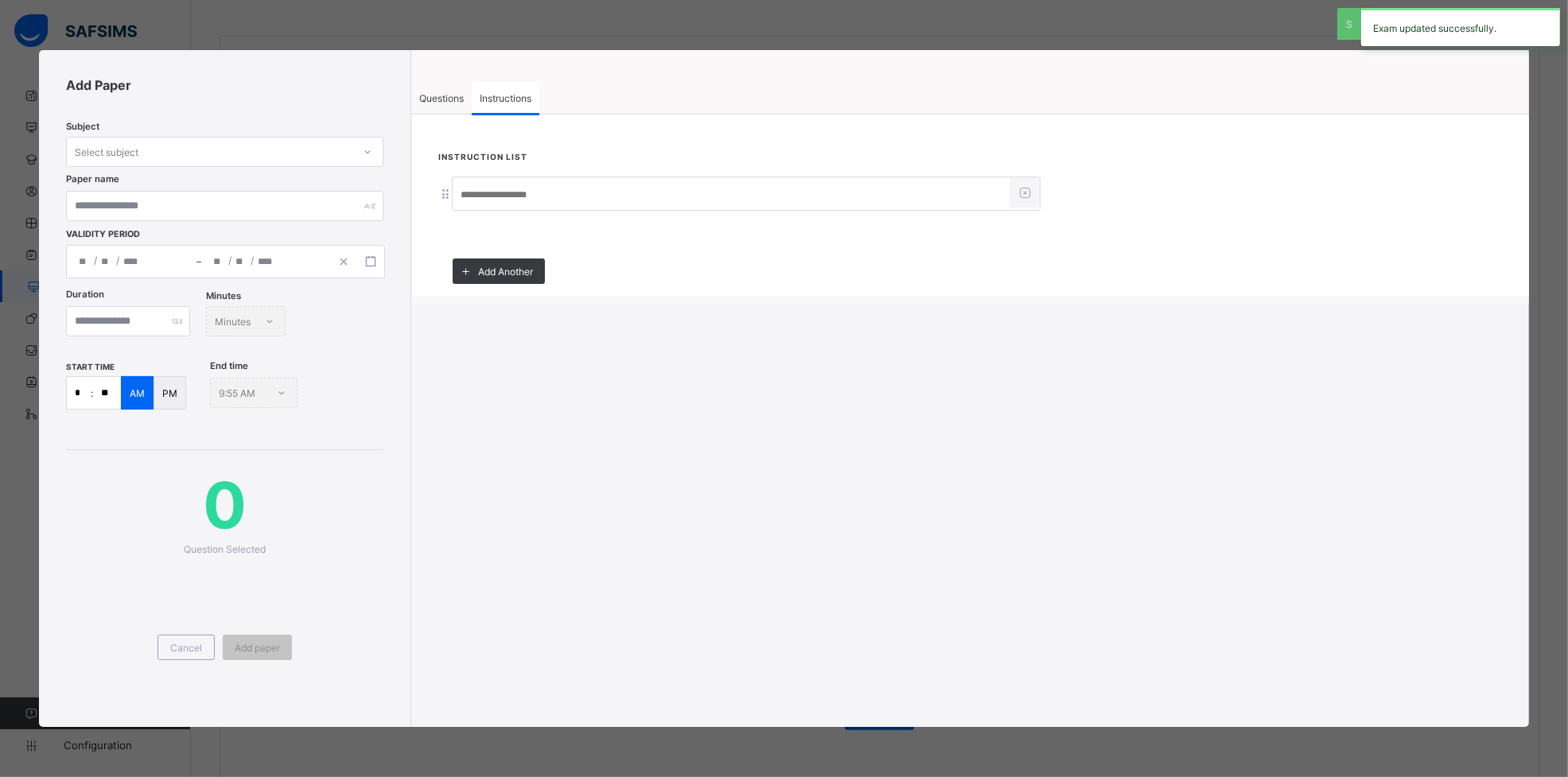 click at bounding box center (731, 195) 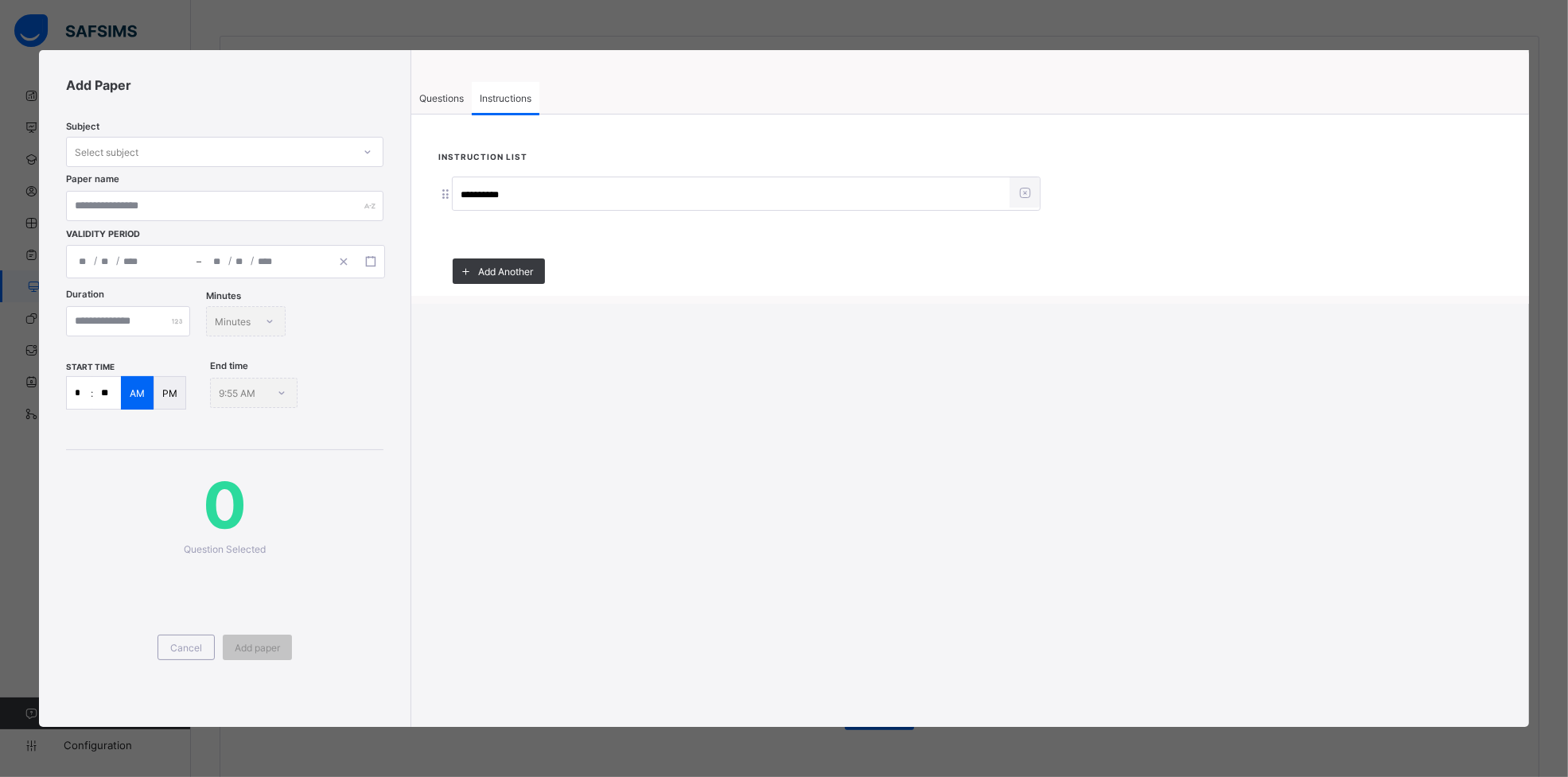 type on "**********" 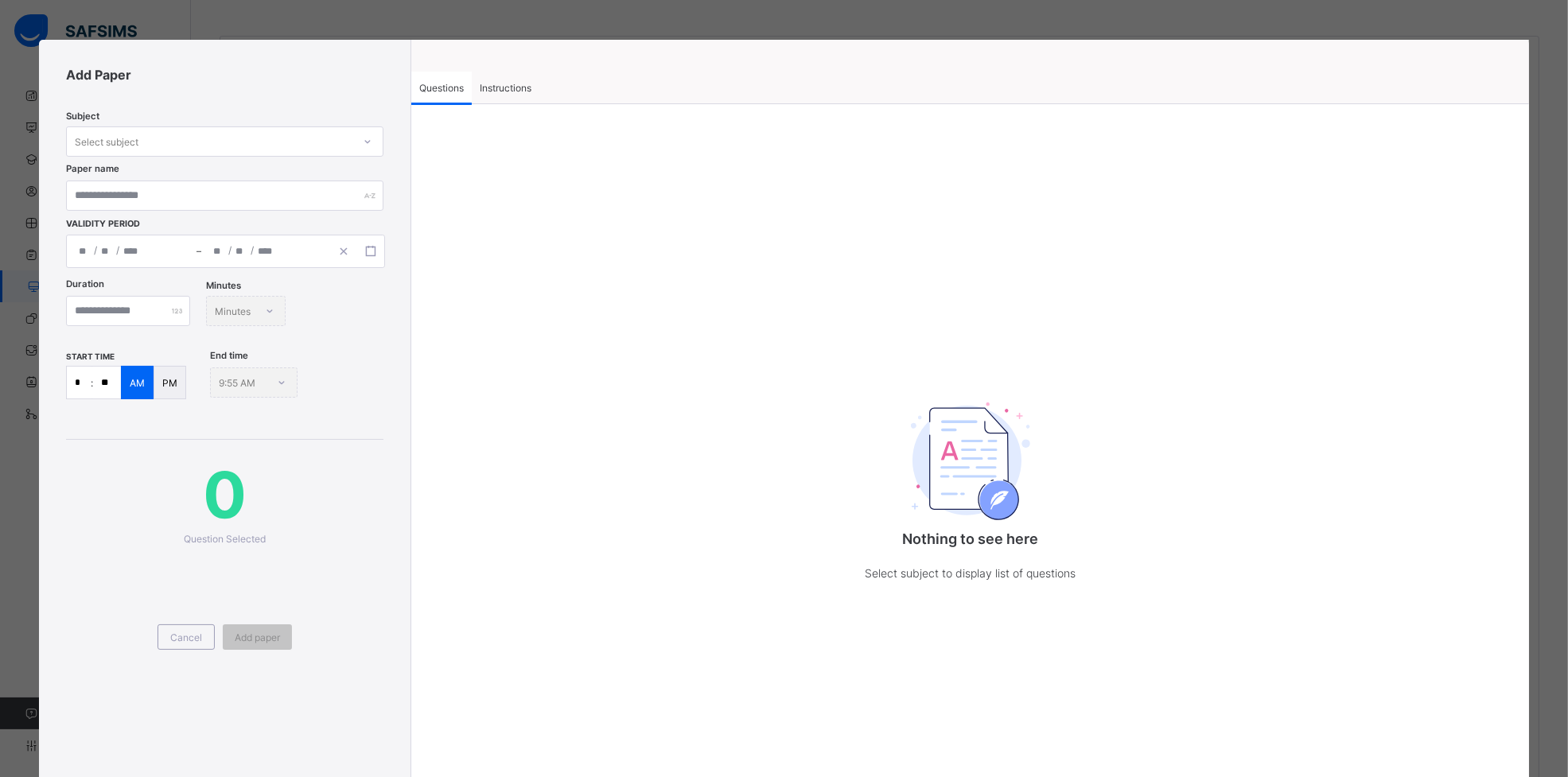 click 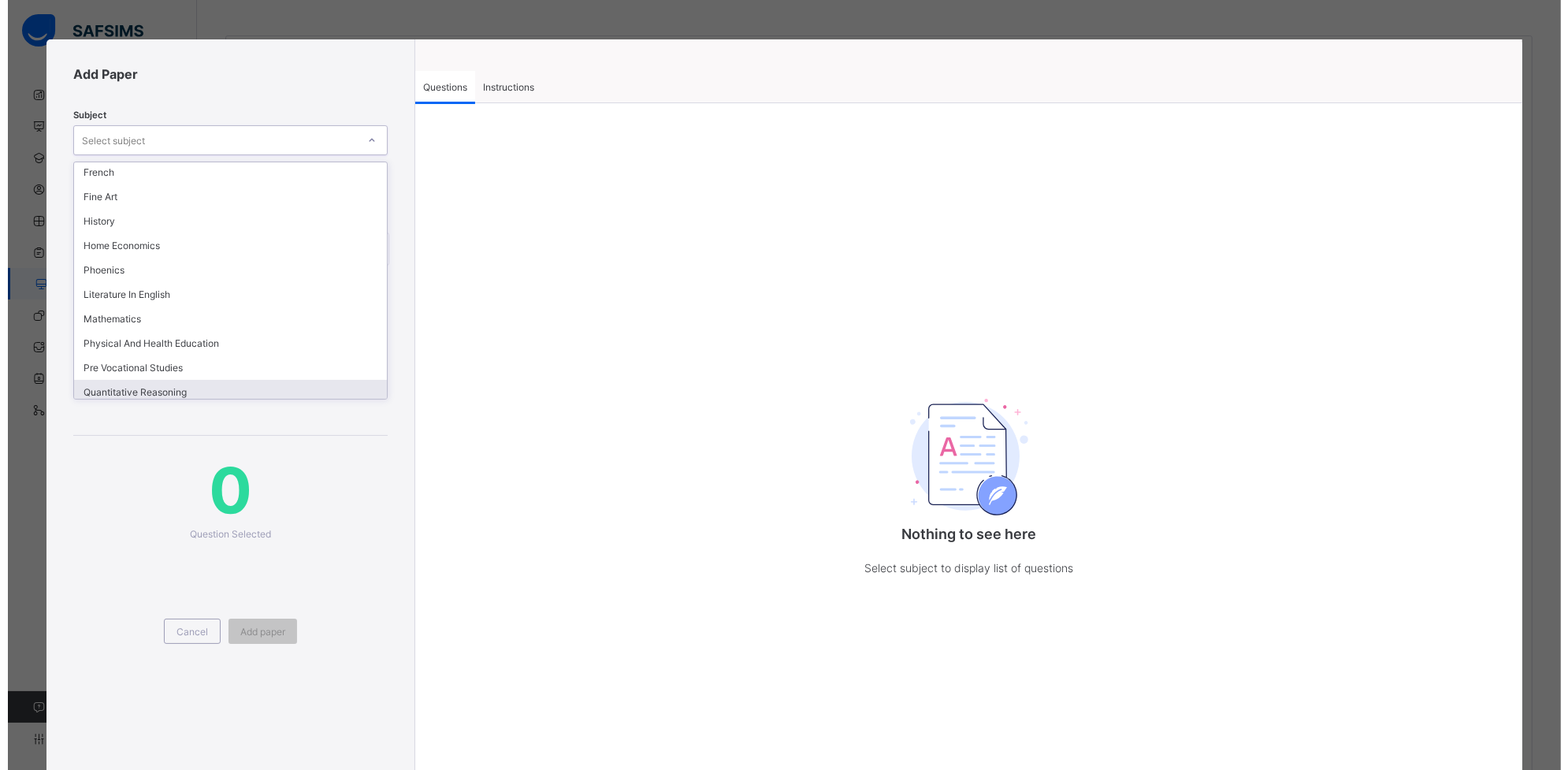 scroll, scrollTop: 197, scrollLeft: 0, axis: vertical 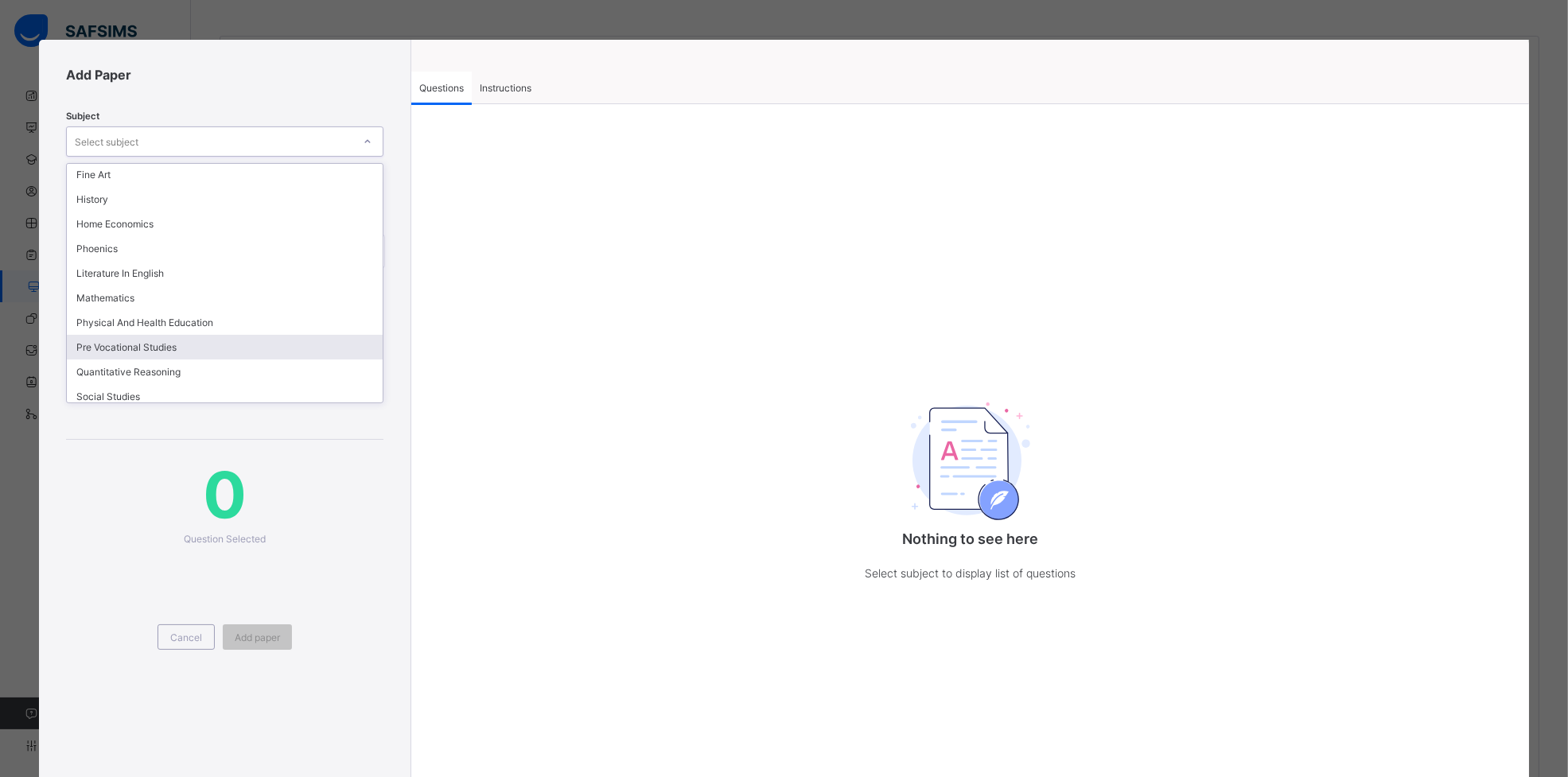 click on "Pre Vocational Studies" at bounding box center [224, 347] 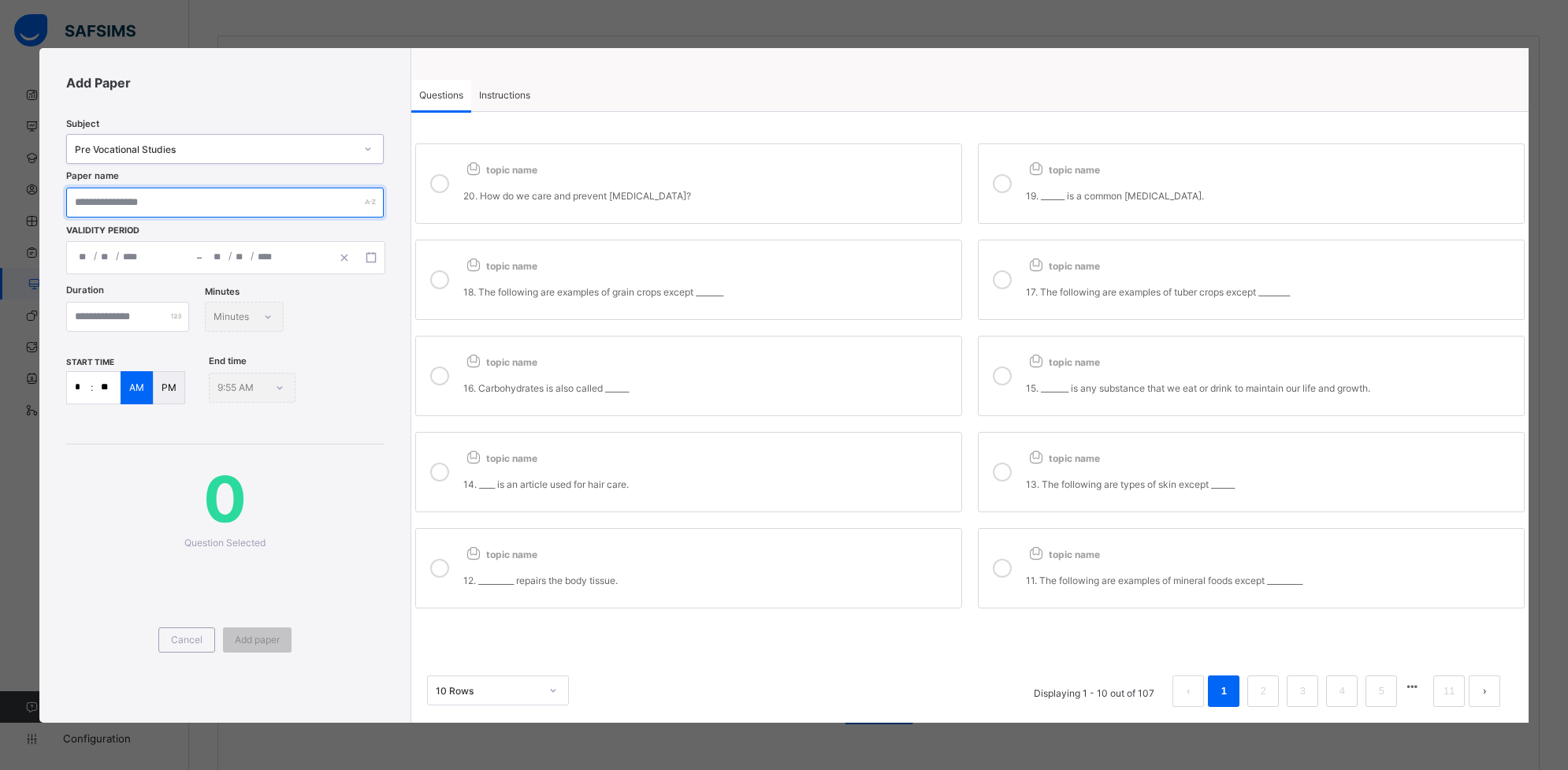 click at bounding box center [225, 203] 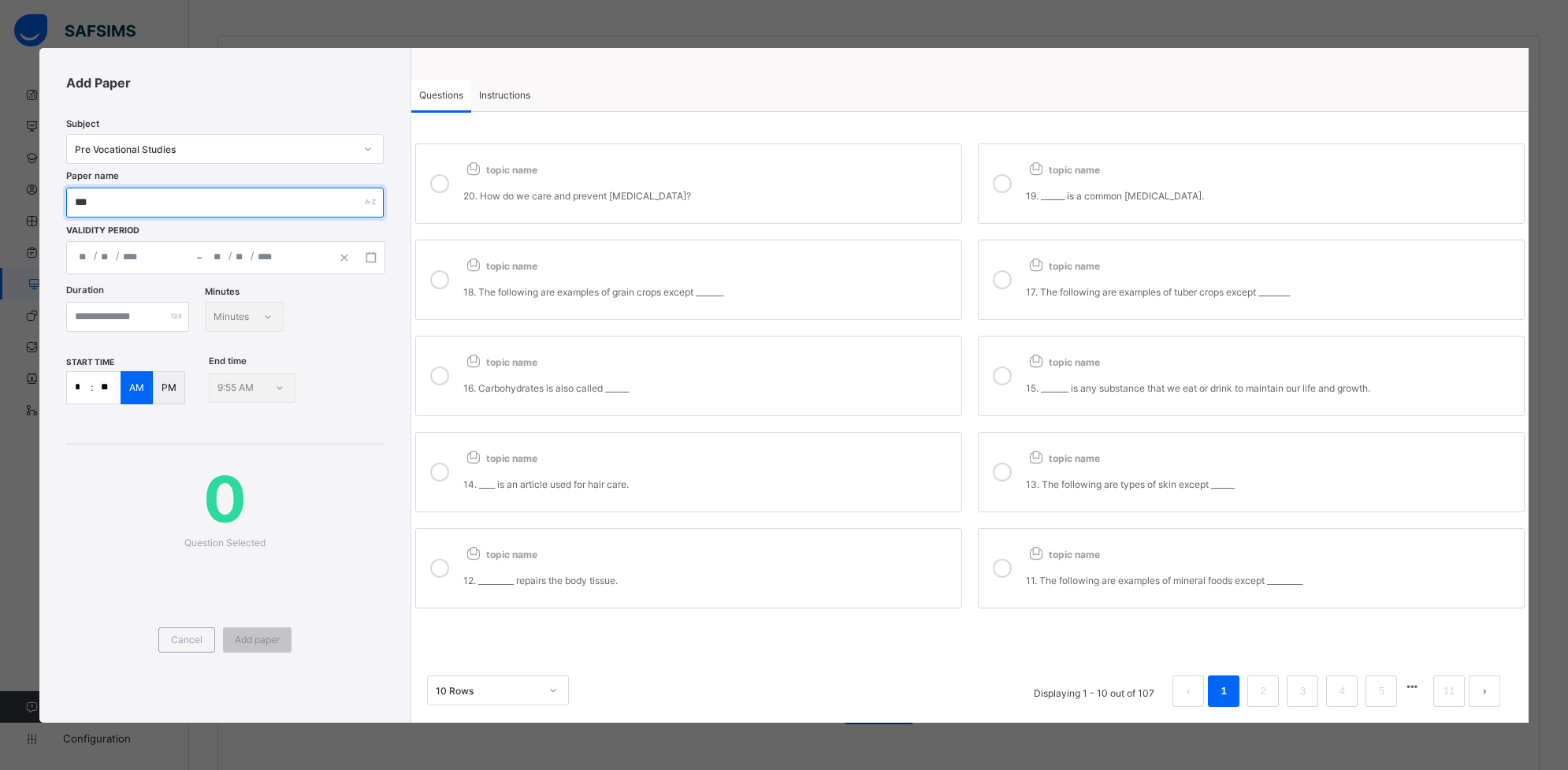 type on "***" 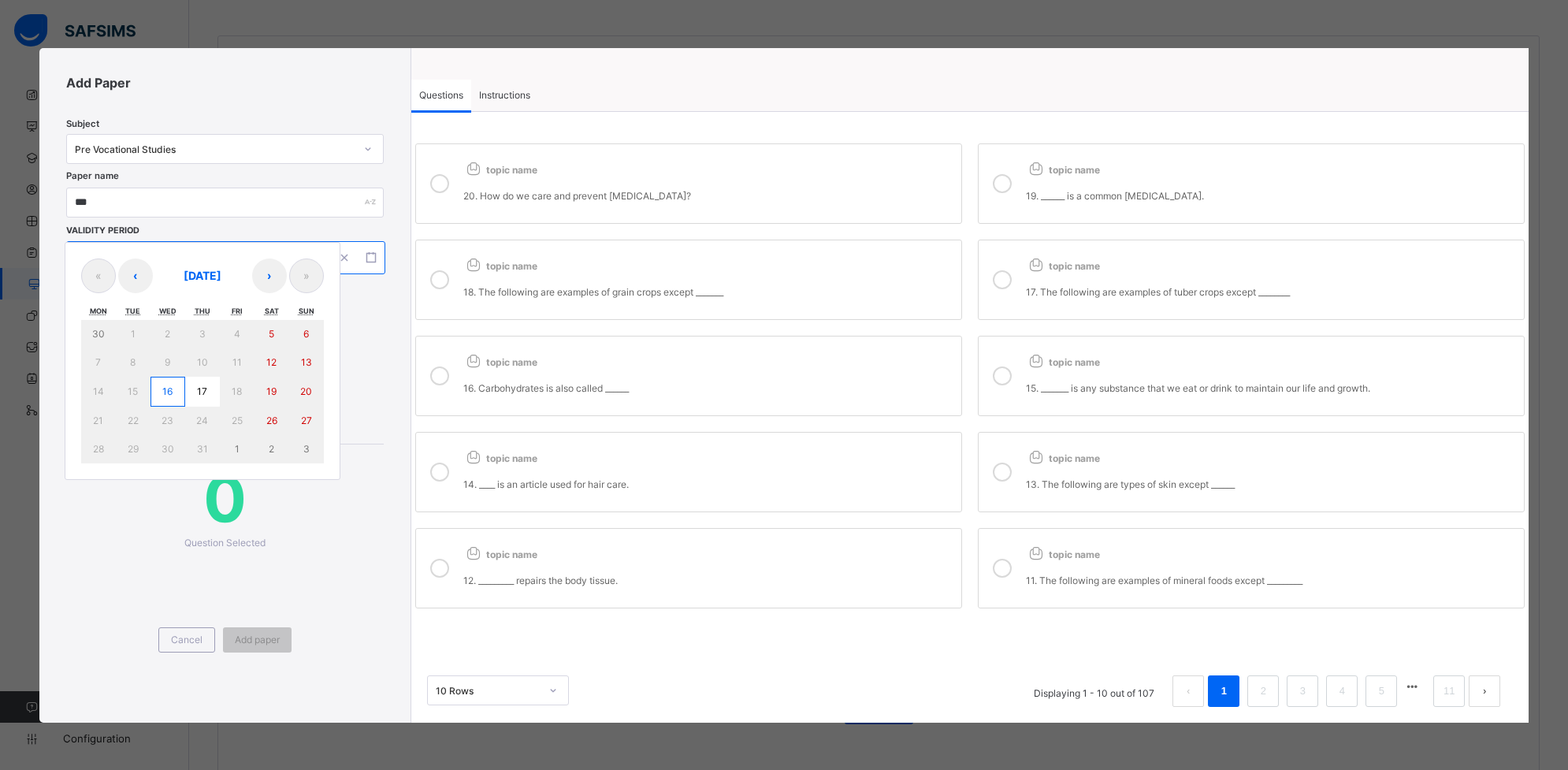 click on "/ / – / / « ‹ [DATE] › » Mon Tue Wed Thu Fri Sat Sun 30 1 2 3 4 5 6 7 8 9 10 11 12 13 14 15 16 17 18 19 20 21 22 23 24 25 26 27 28 29 30 31 1 2 3" at bounding box center (226, 258) 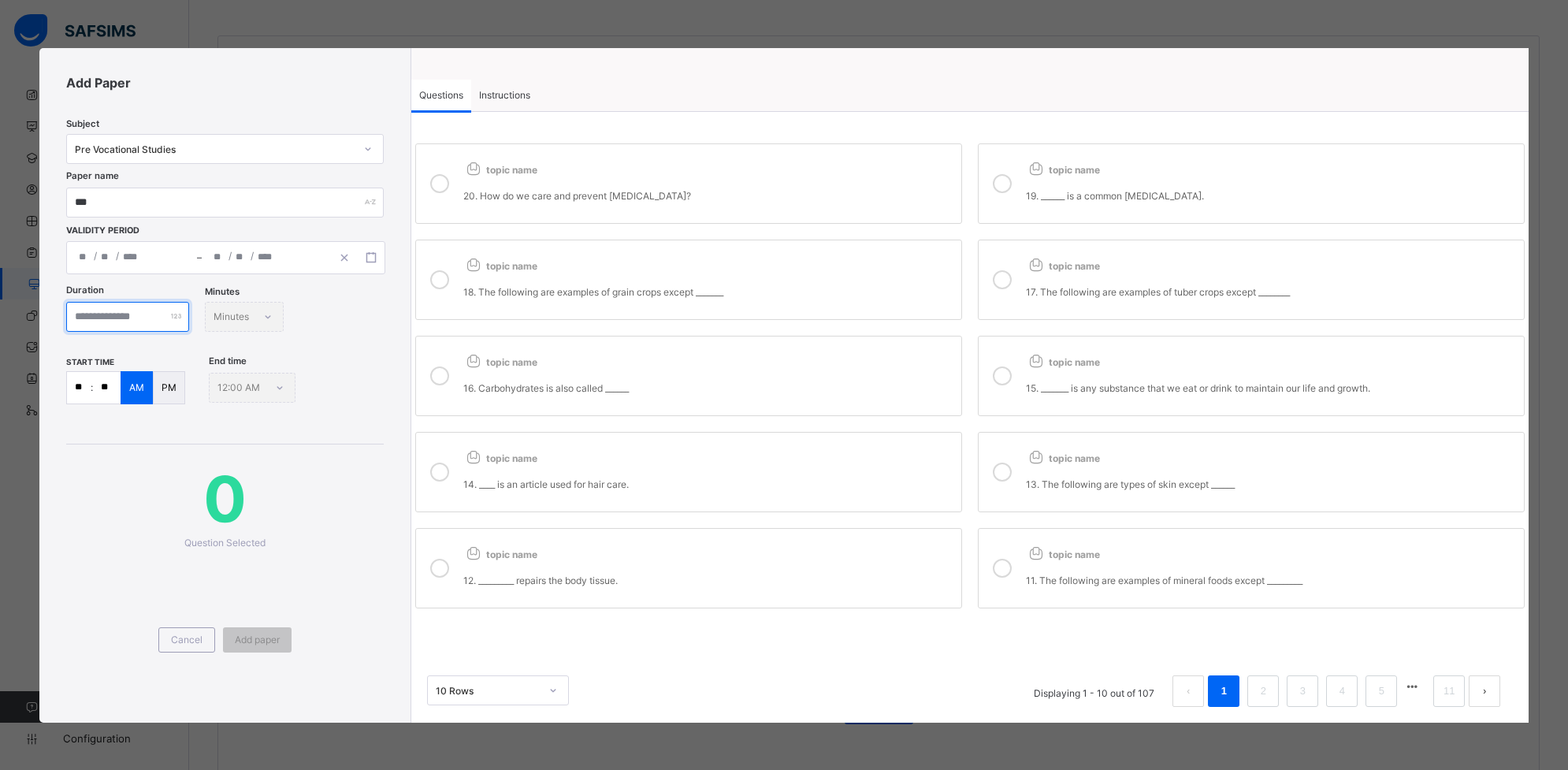 click at bounding box center [128, 317] 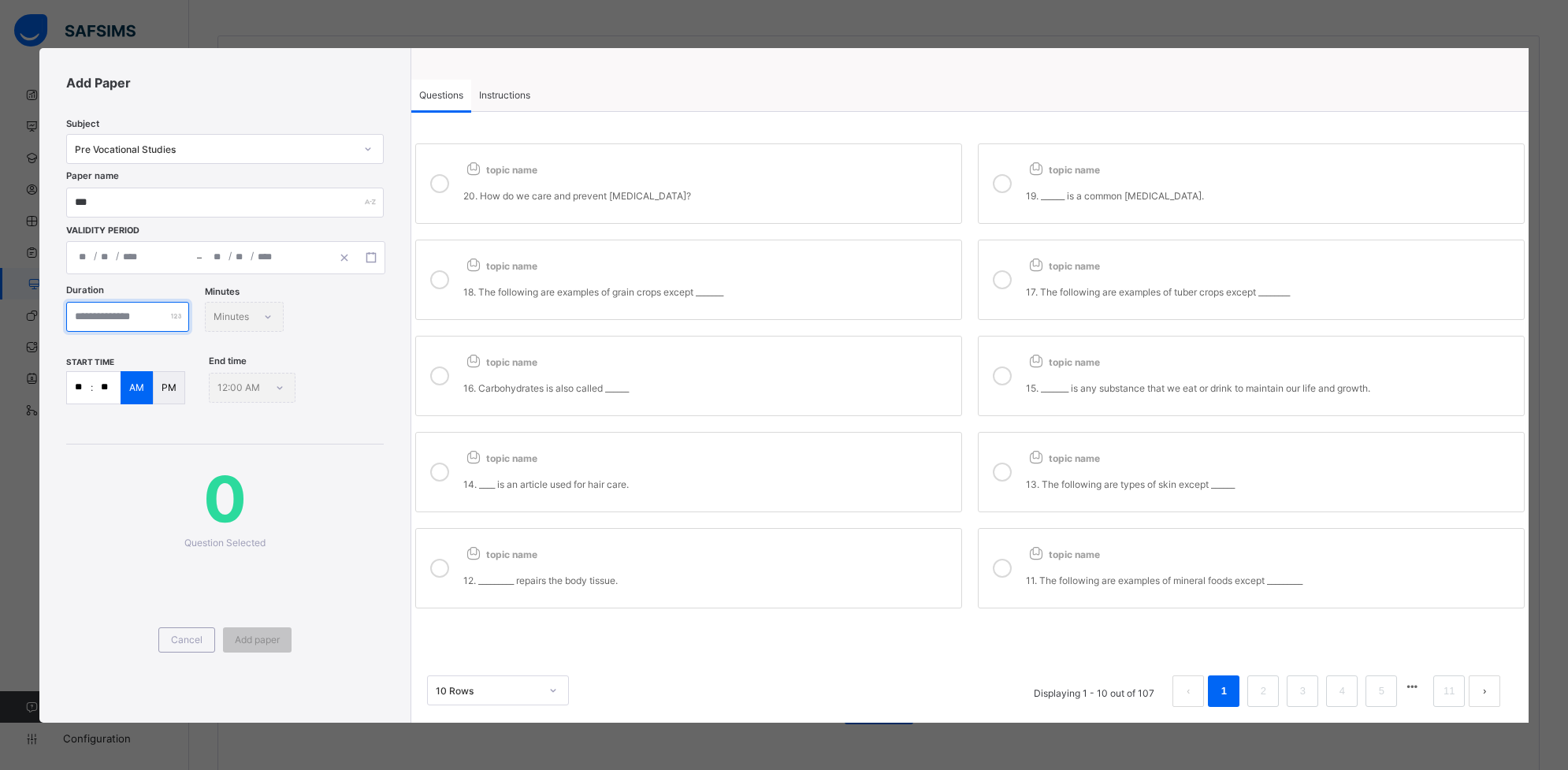 type on "***" 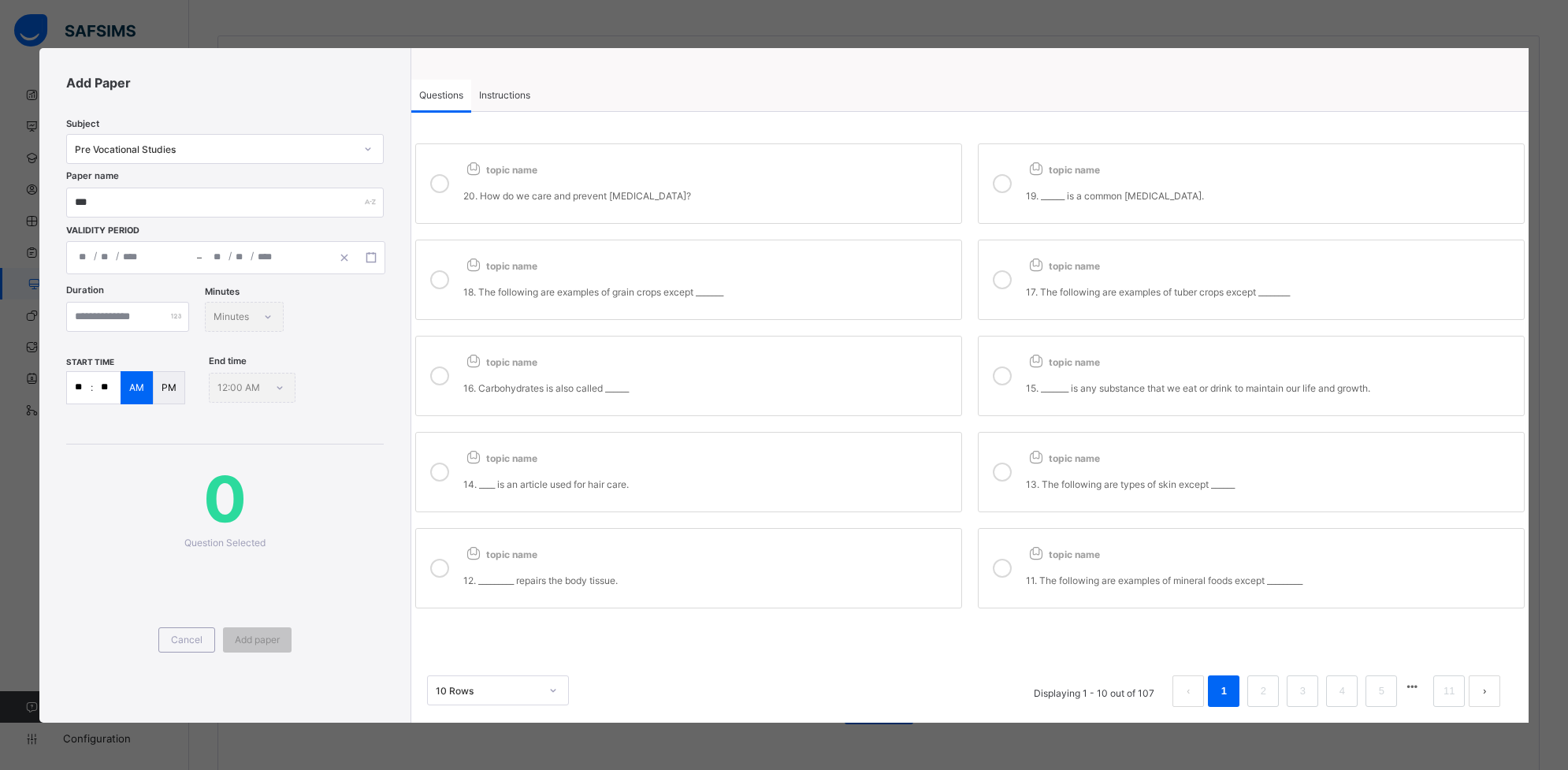 click on "topic name" at bounding box center (708, 166) 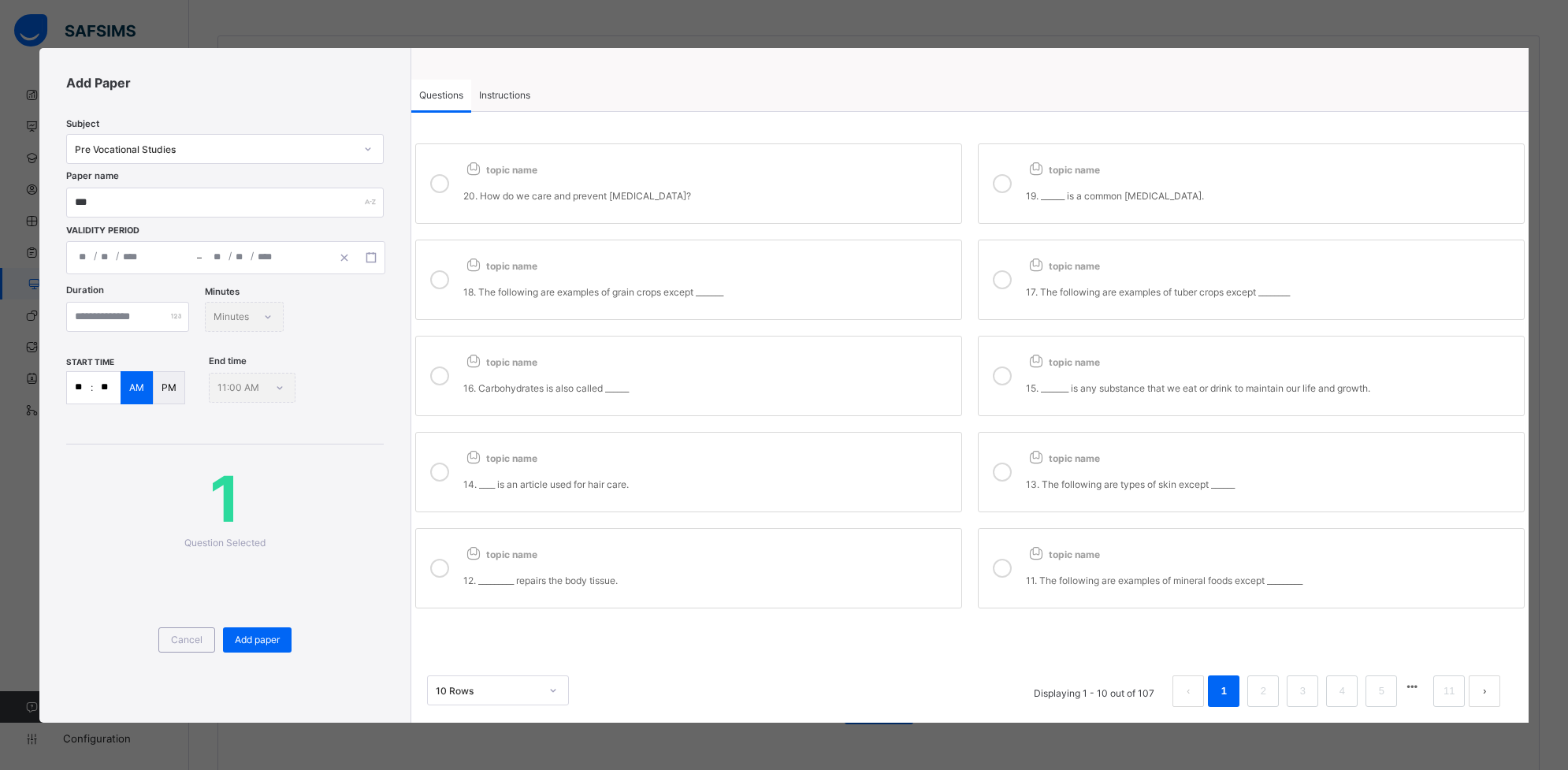 click on "19. ______ is a common [MEDICAL_DATA]." at bounding box center [1271, 195] 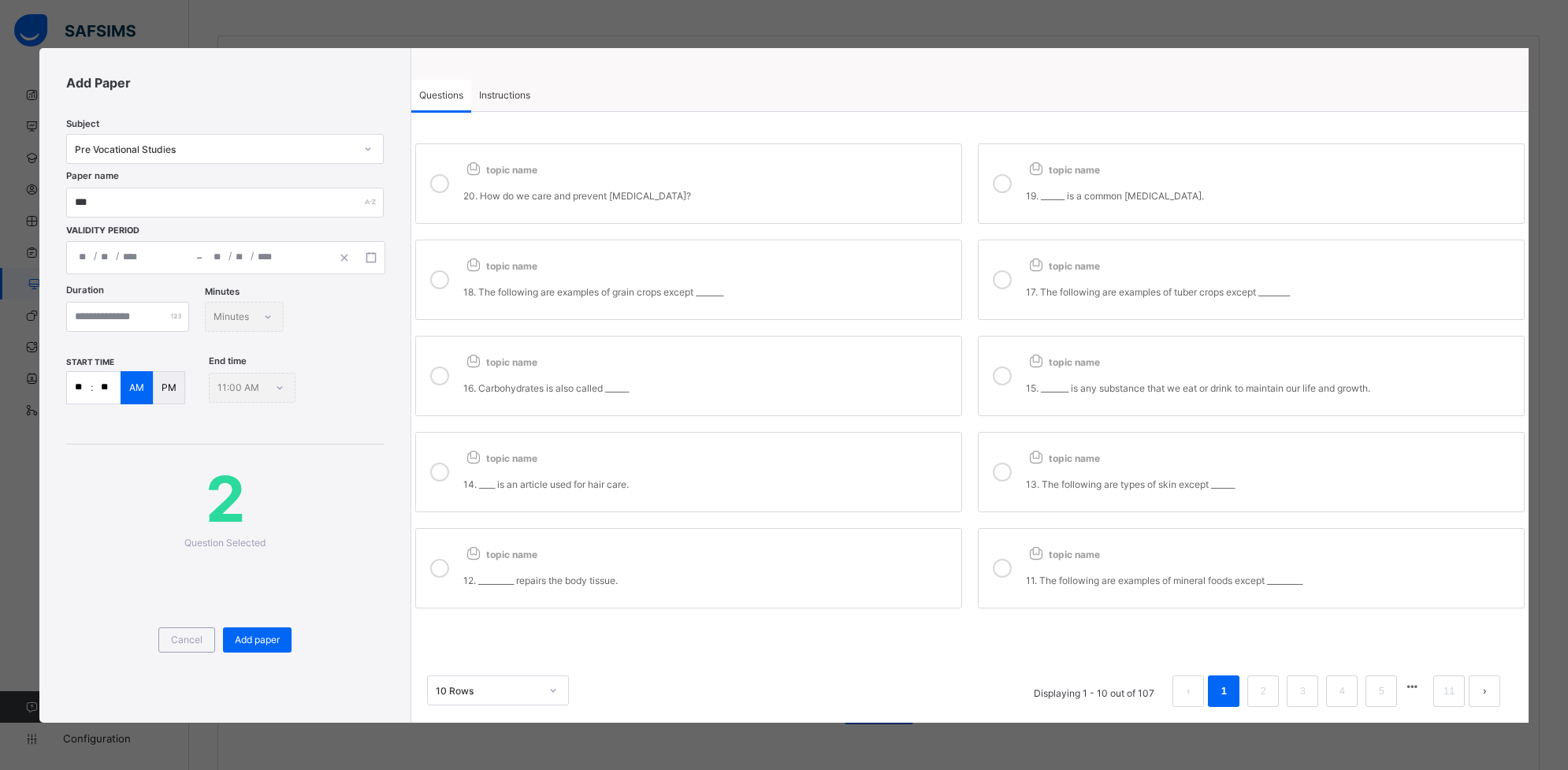 click on "10 Rows Displaying 1 - 10 out of 107 1 2 3 4 5 11" at bounding box center (970, 683) 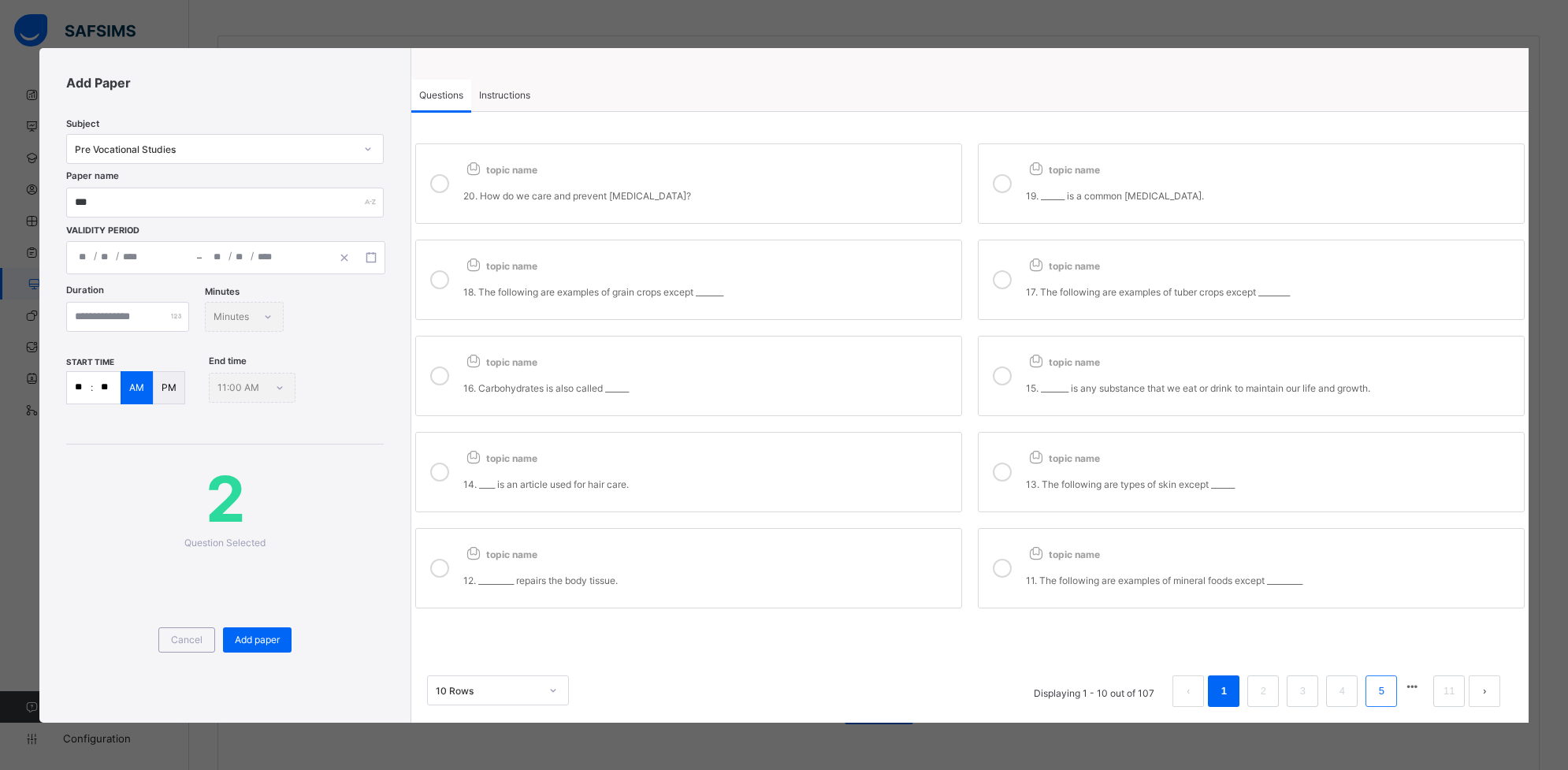click on "5" at bounding box center [1381, 691] 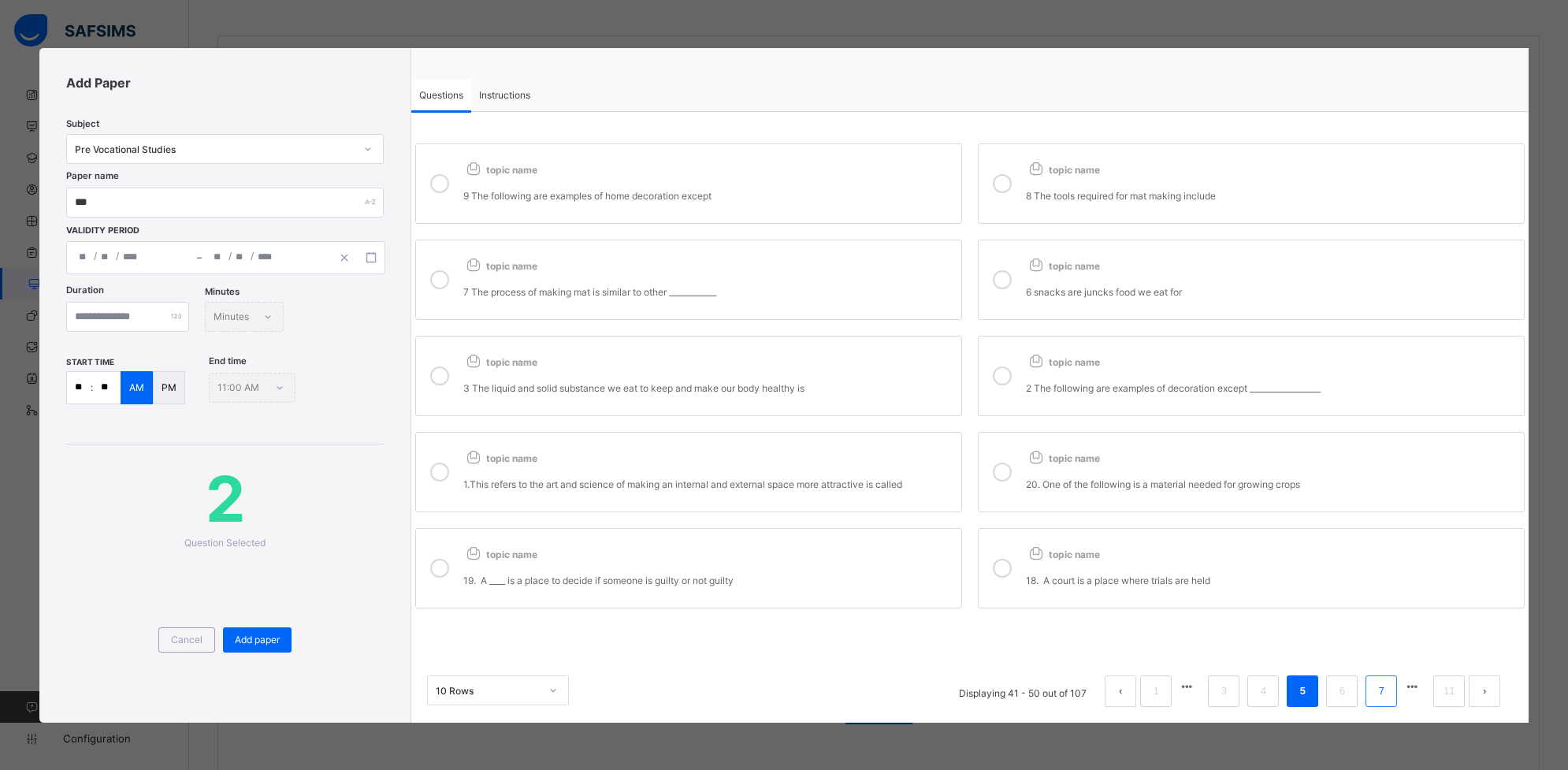 click on "7" at bounding box center [1381, 691] 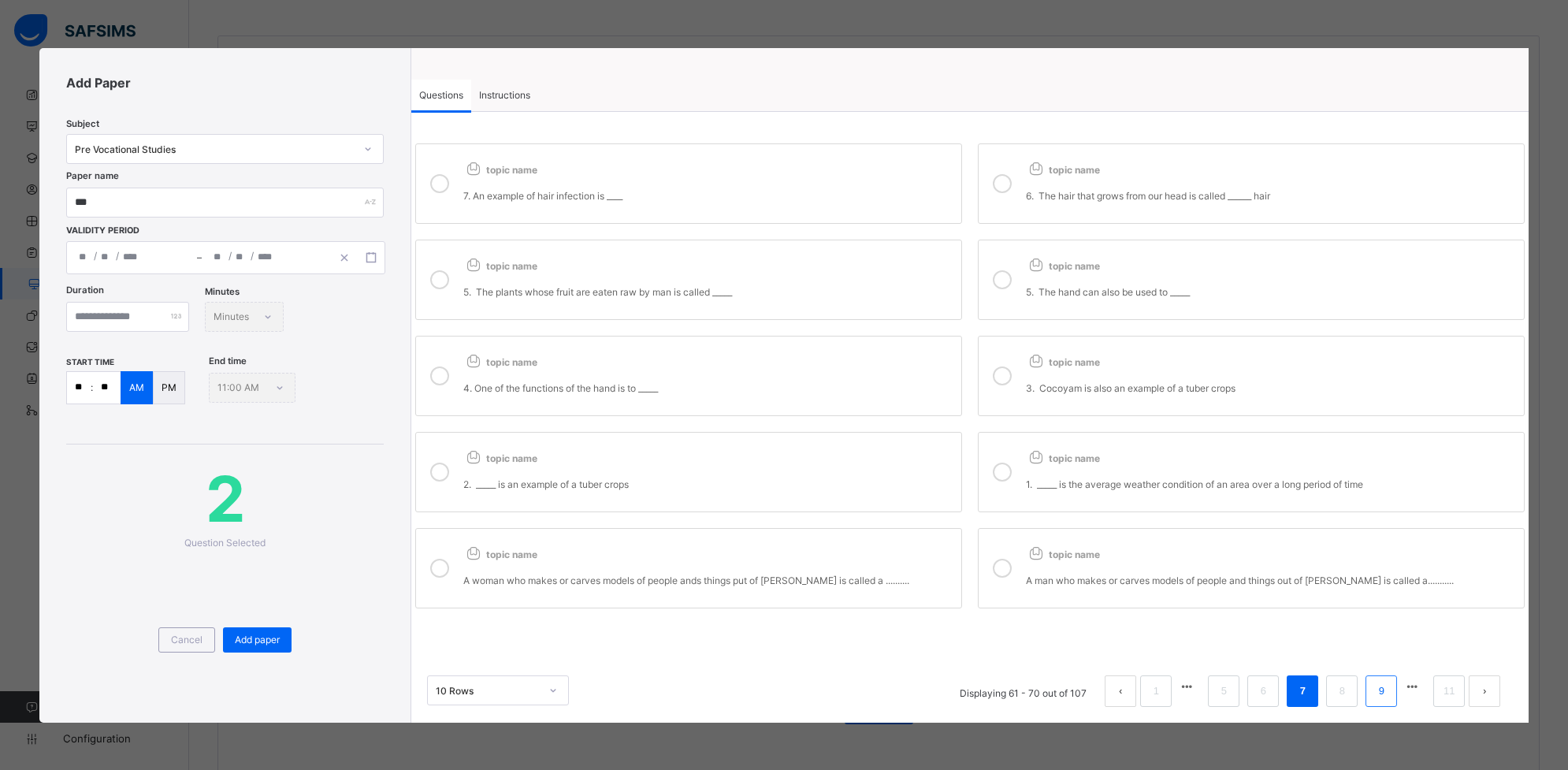 click on "9" at bounding box center [1381, 691] 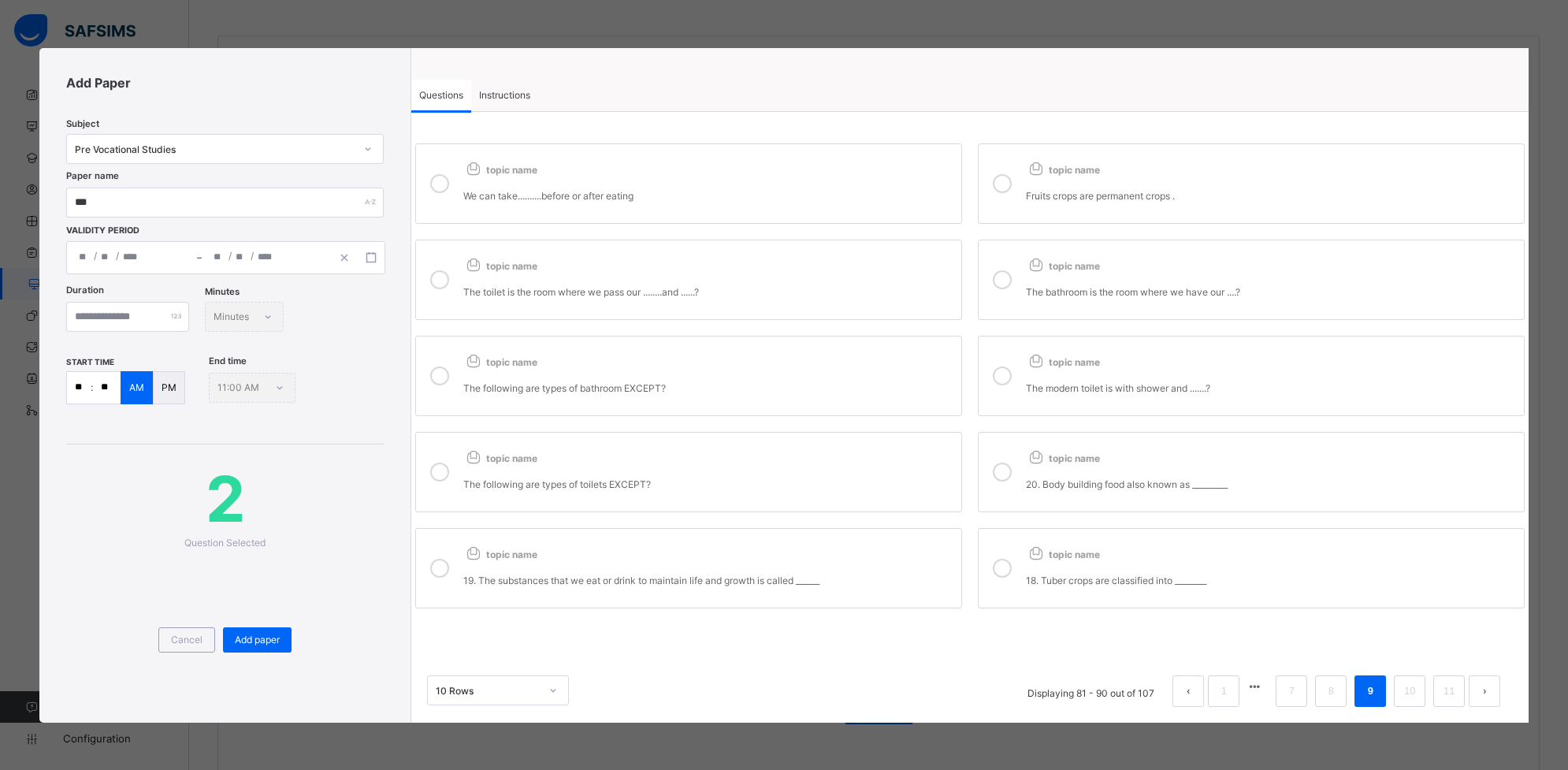 click on "The following are types of toilets EXCEPT?" at bounding box center (708, 478) 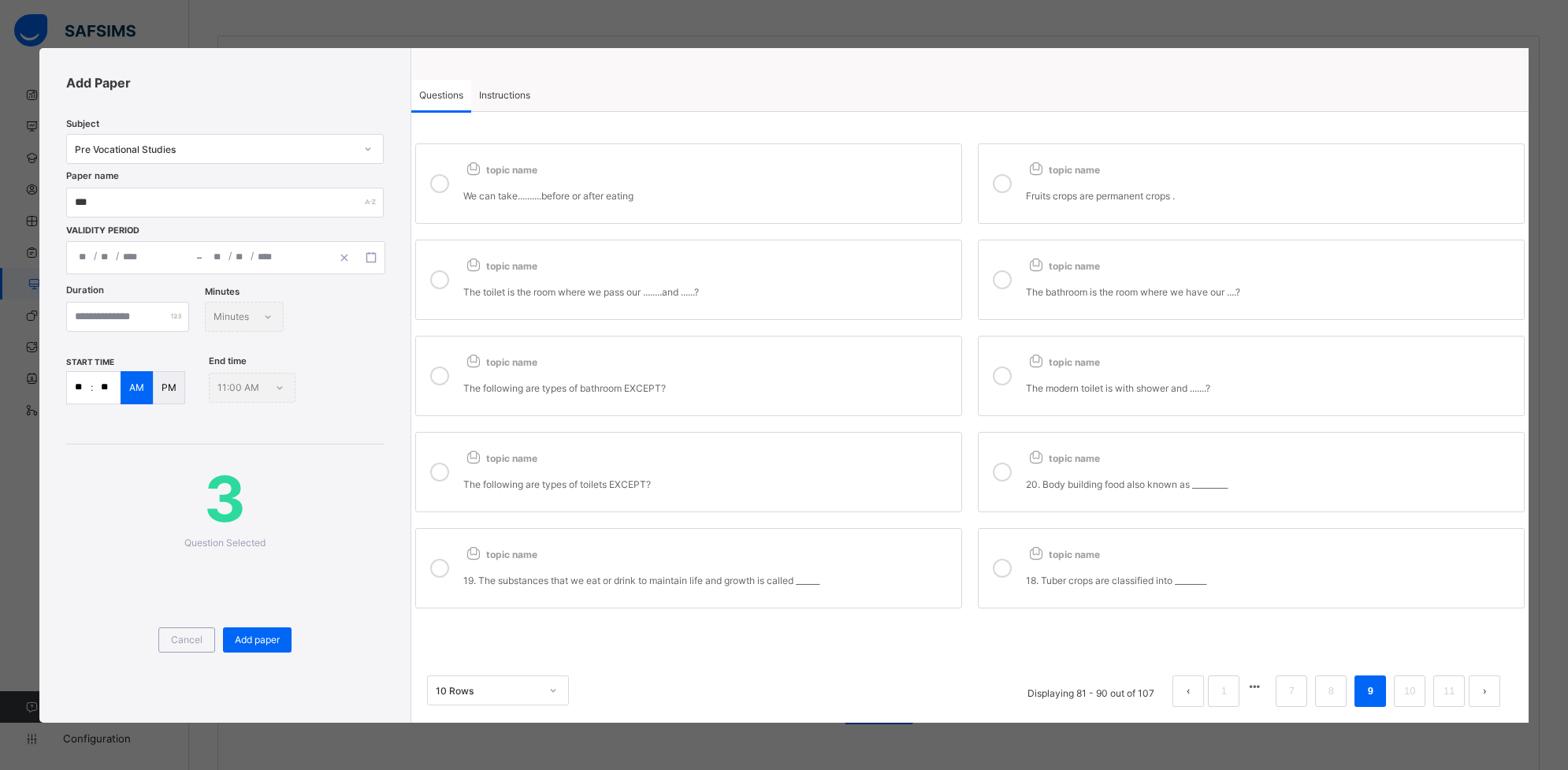 click on "topic name   The toilet is the room where we pass our ........and ......?" at bounding box center [708, 280] 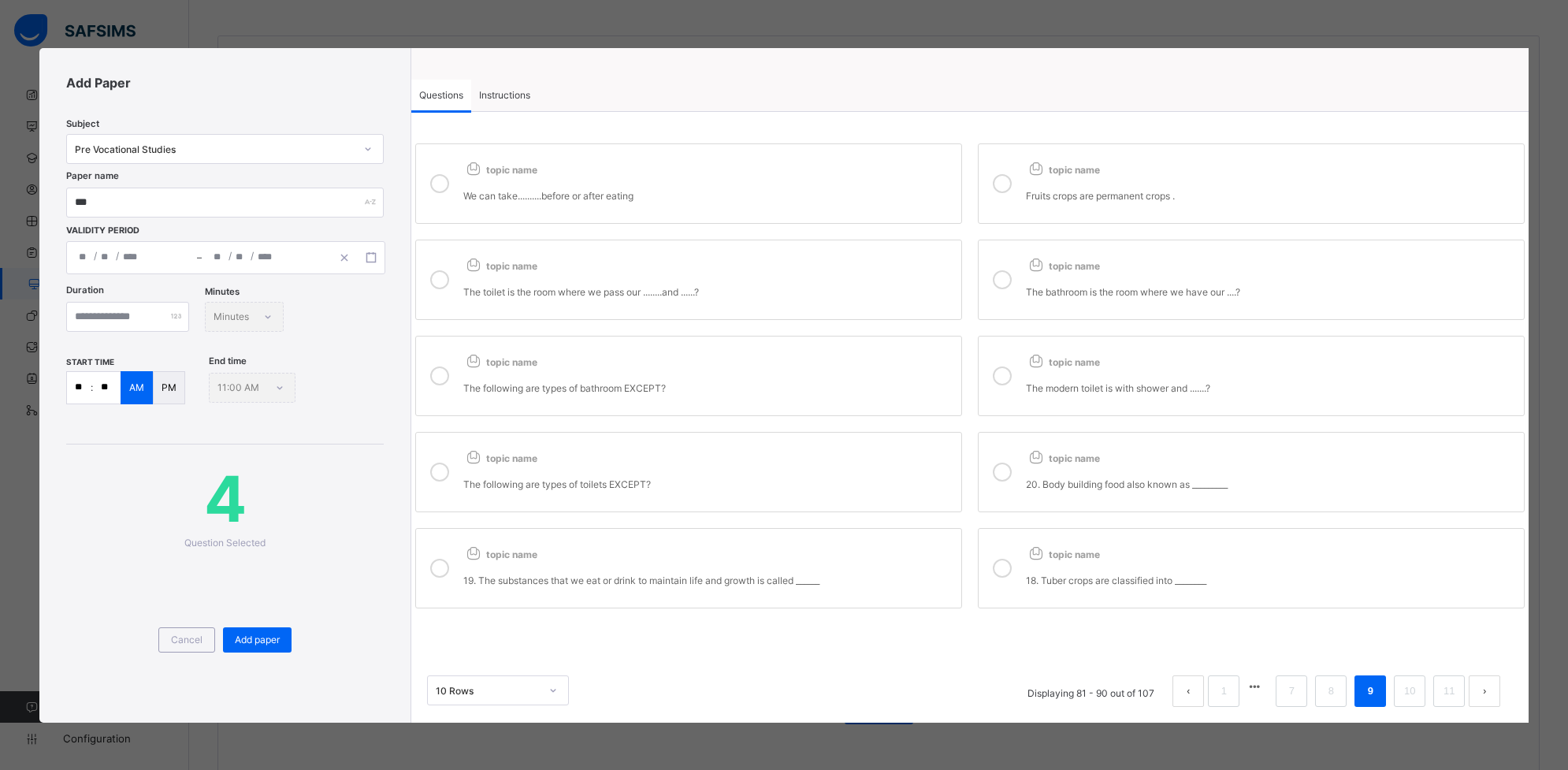 click on "topic name   We can take..........before or after eating" at bounding box center [689, 184] 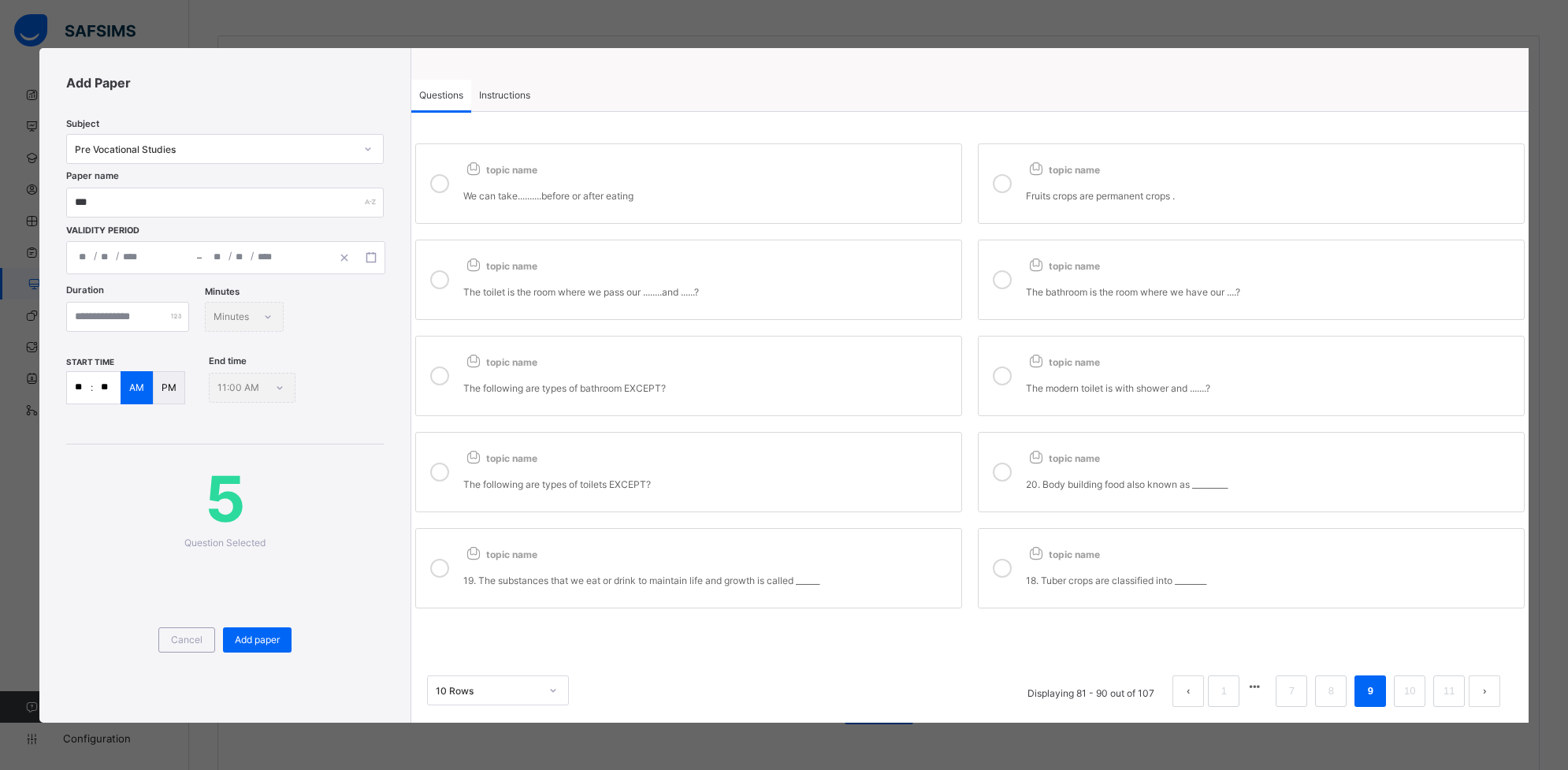 click on "topic name   20. Body building food also known as _________" at bounding box center (1271, 472) 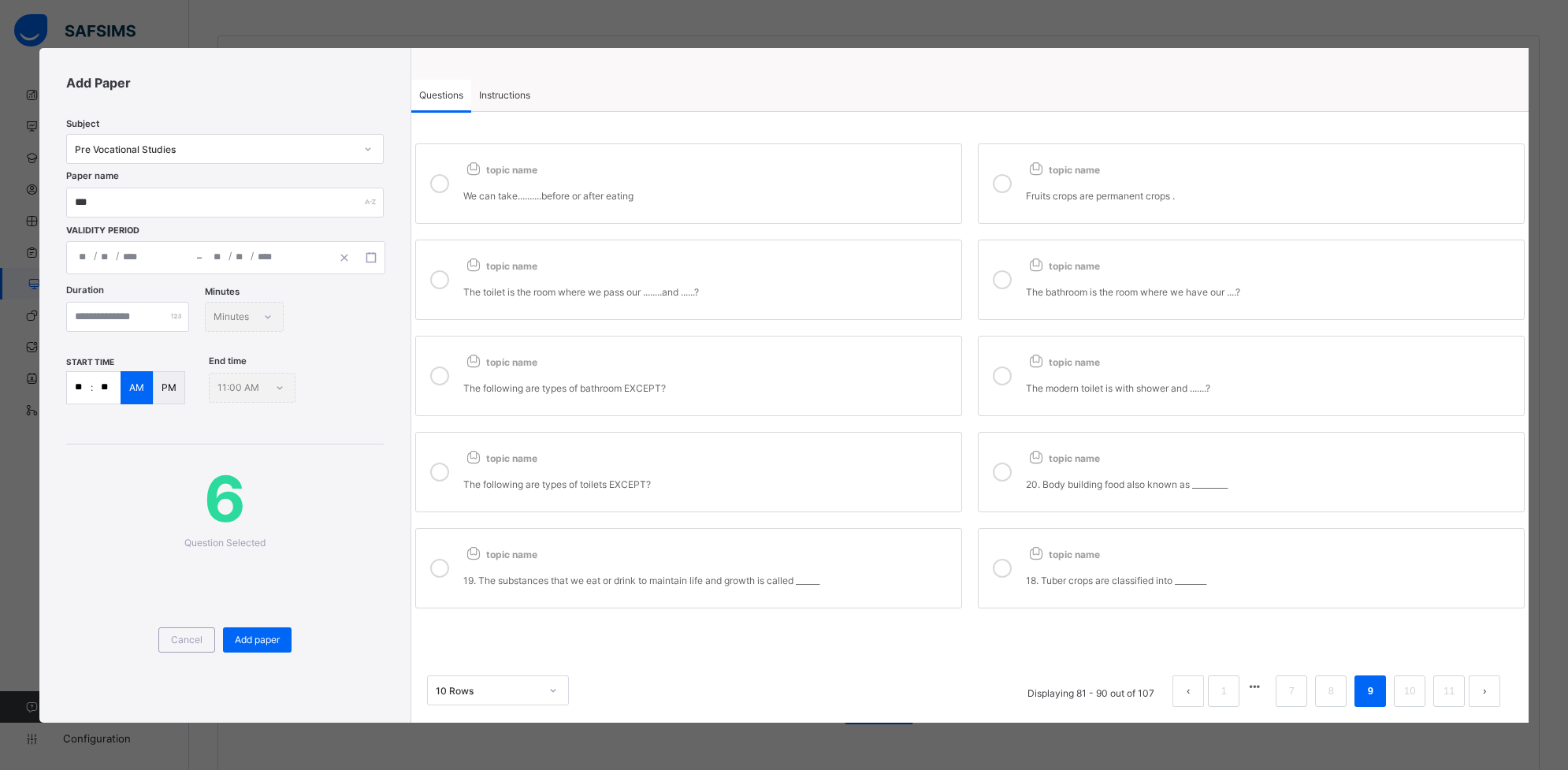 click on "topic name   The modern toilet is with shower and .......?" at bounding box center (1251, 376) 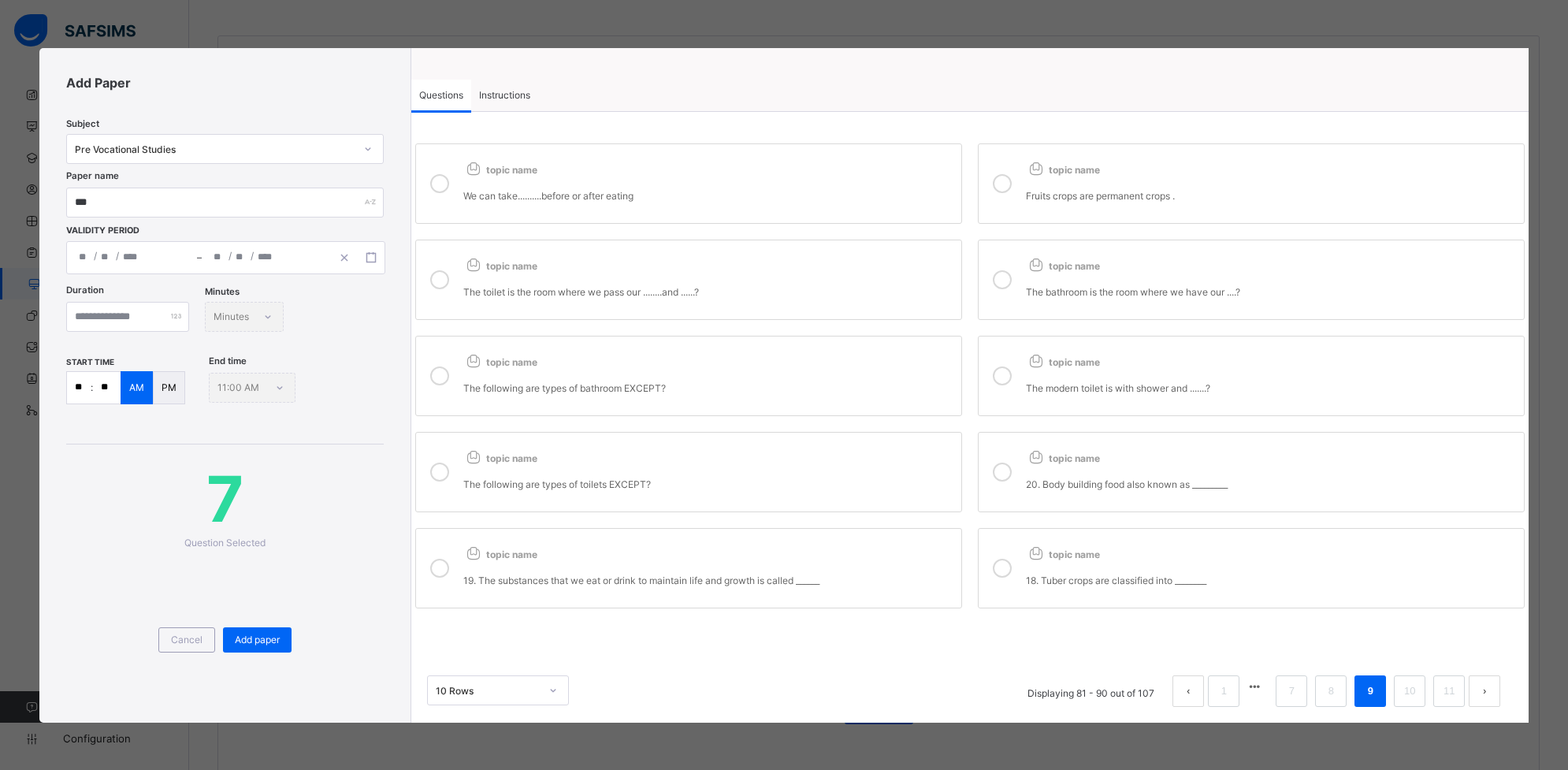 click on "The following are types of bathroom EXCEPT?" at bounding box center [708, 381] 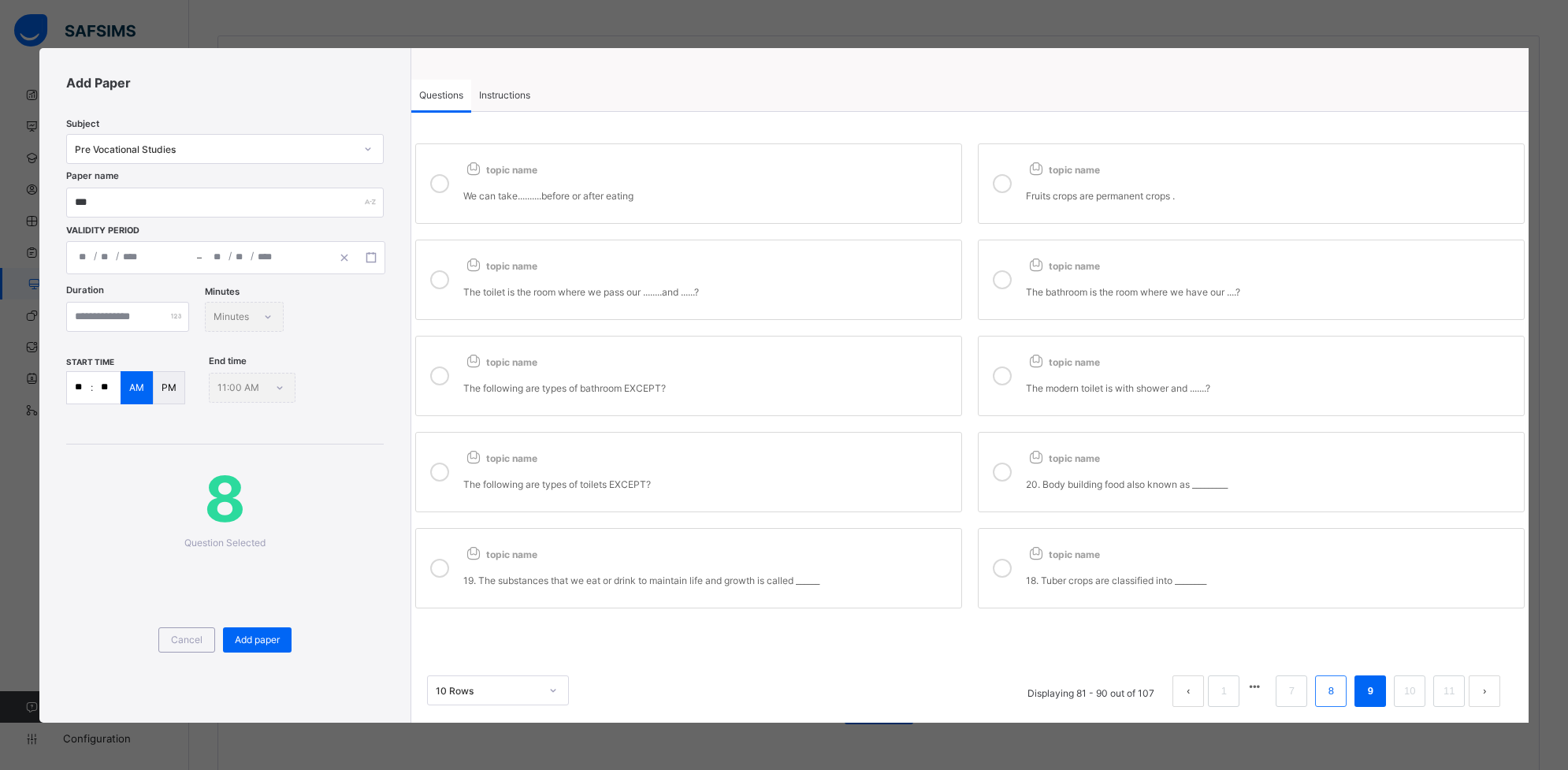 click on "8" at bounding box center (1331, 691) 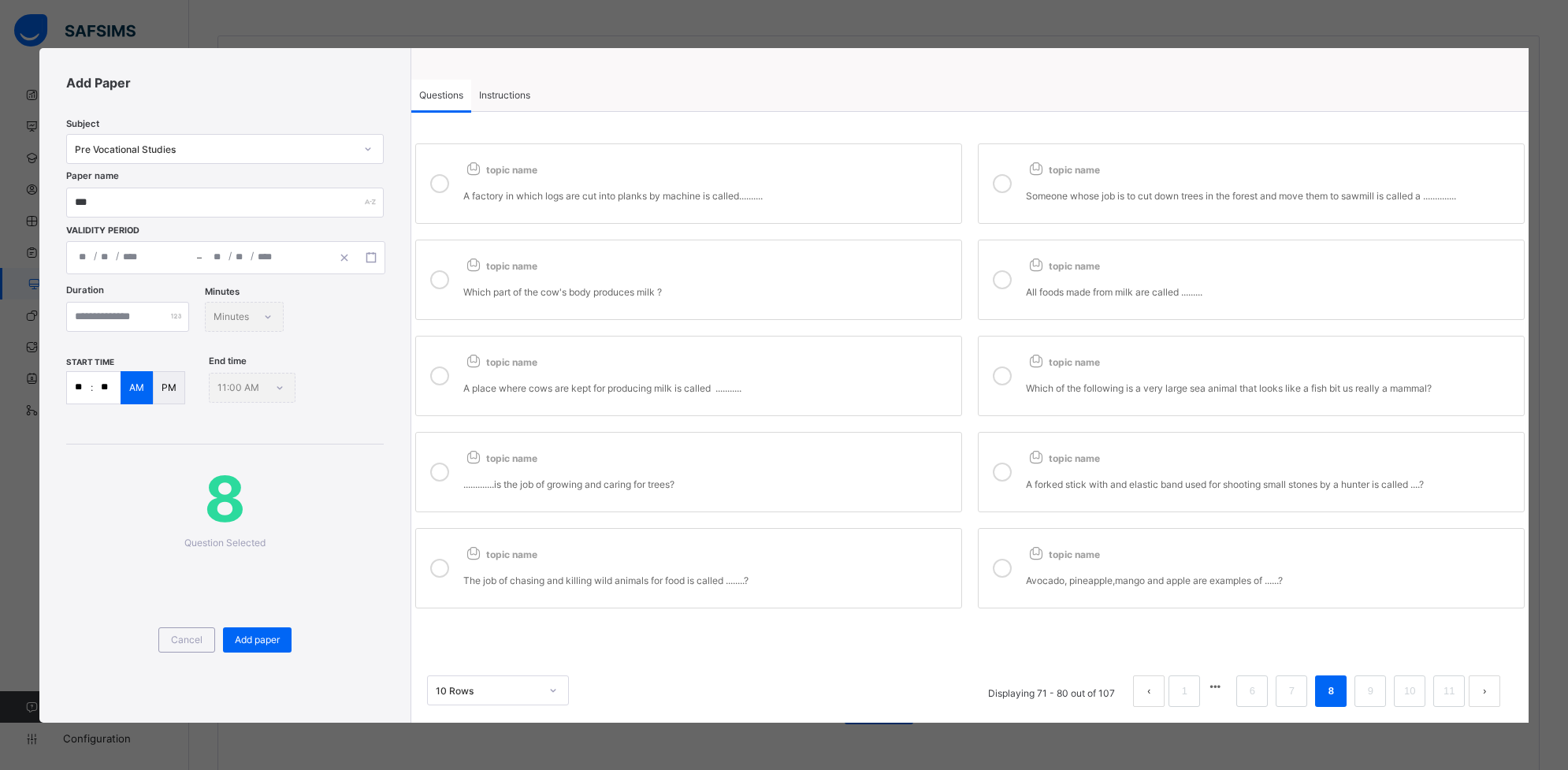 click on "topic name   Avocado, pineapple,mango and apple are examples of ......?" at bounding box center (1271, 568) 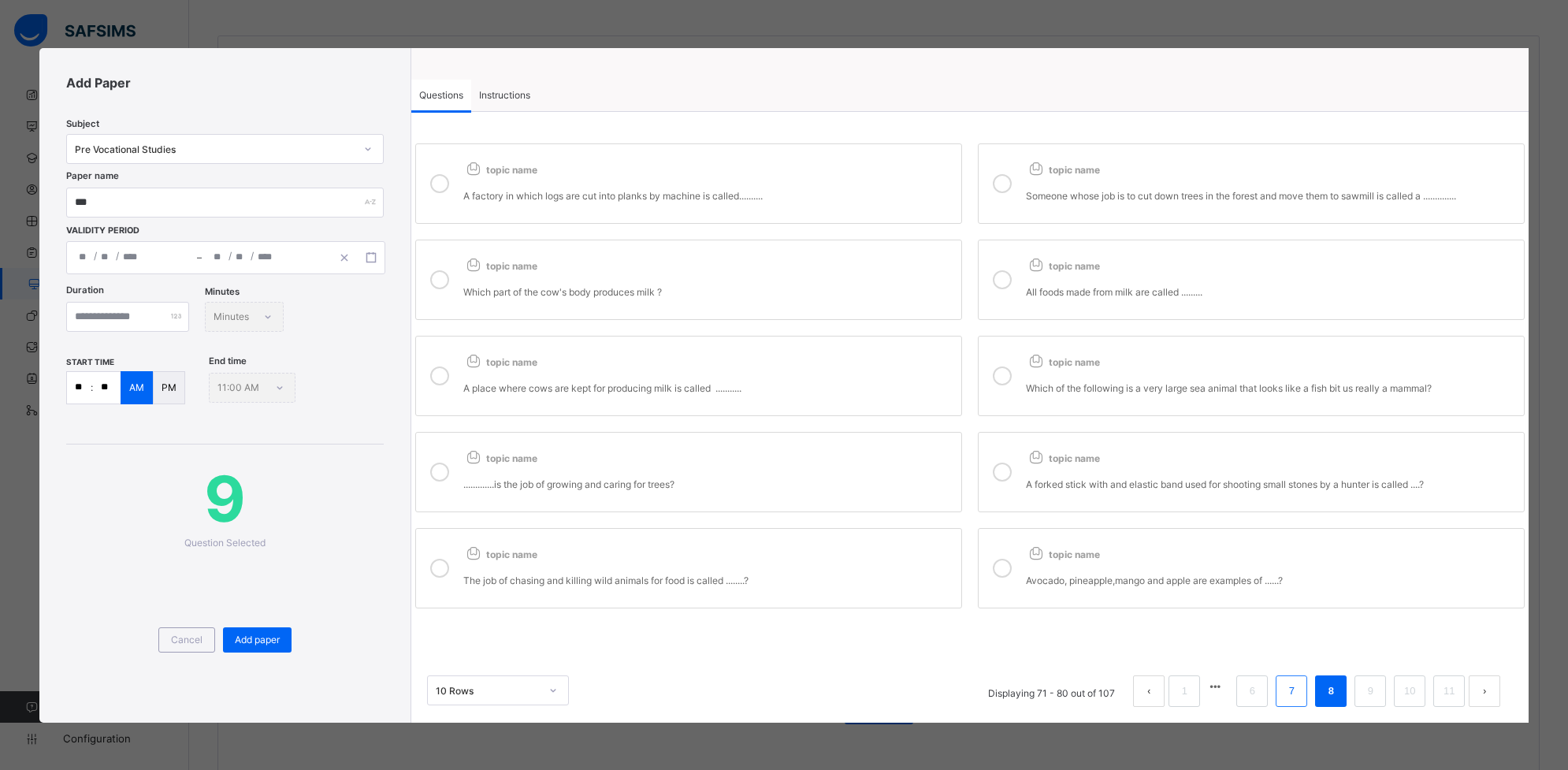 click on "7" at bounding box center (1291, 691) 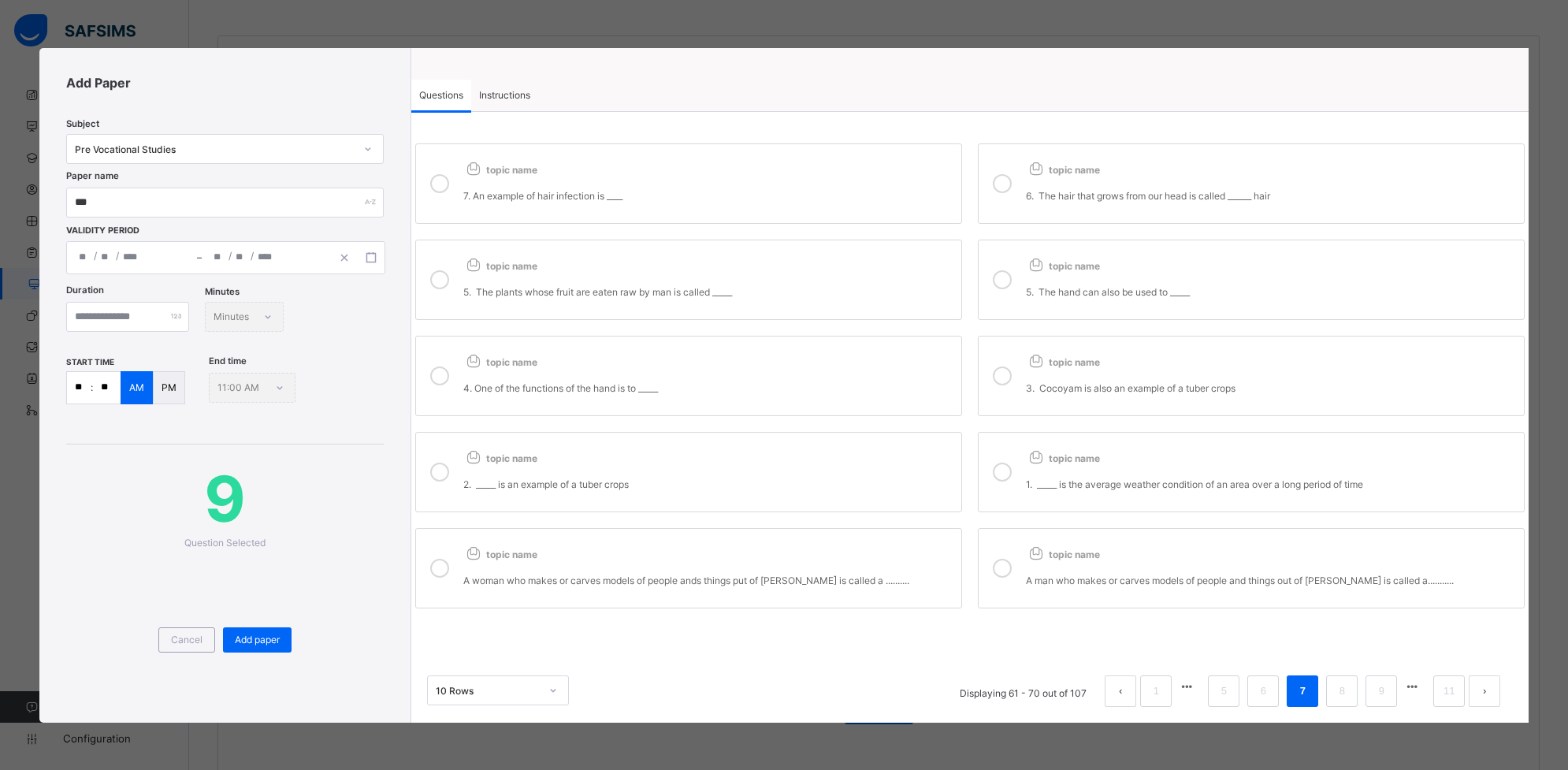click on "2.  _____ is an example of a tuber crops" at bounding box center (708, 478) 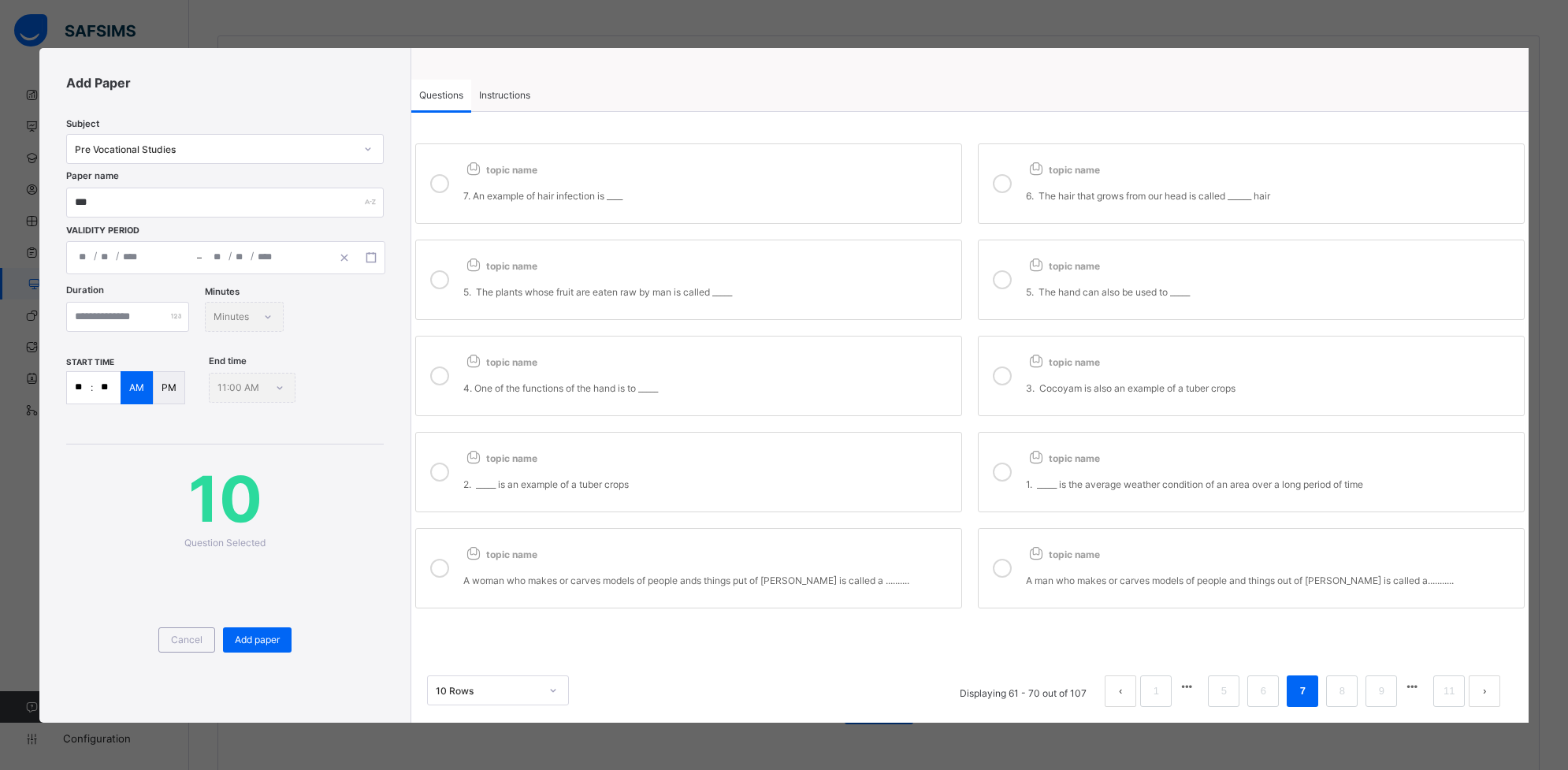 click on "topic name   3.  Cocoyam is also an example of a tuber crops" at bounding box center [1271, 376] 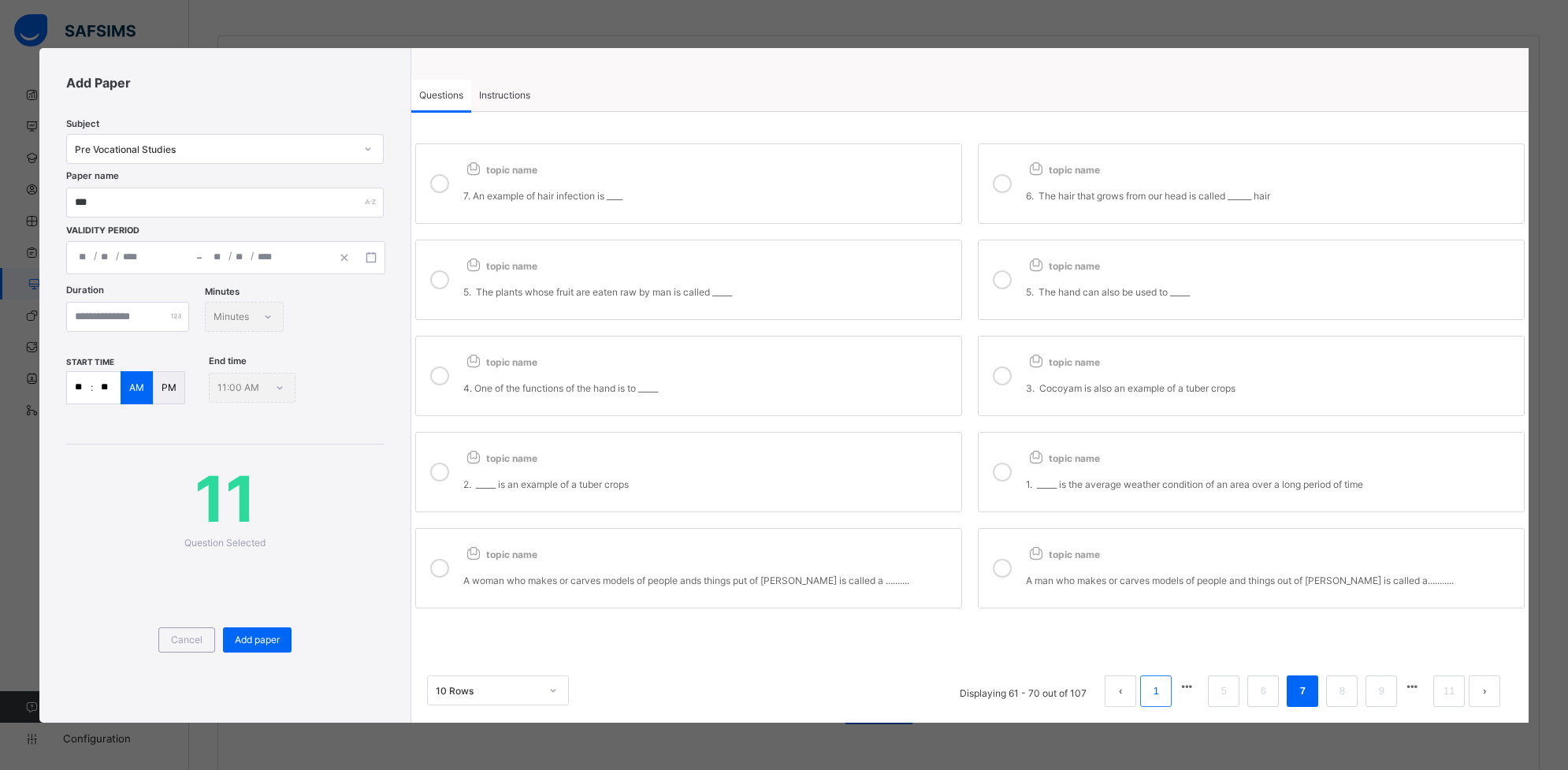 click on "1" at bounding box center [1156, 691] 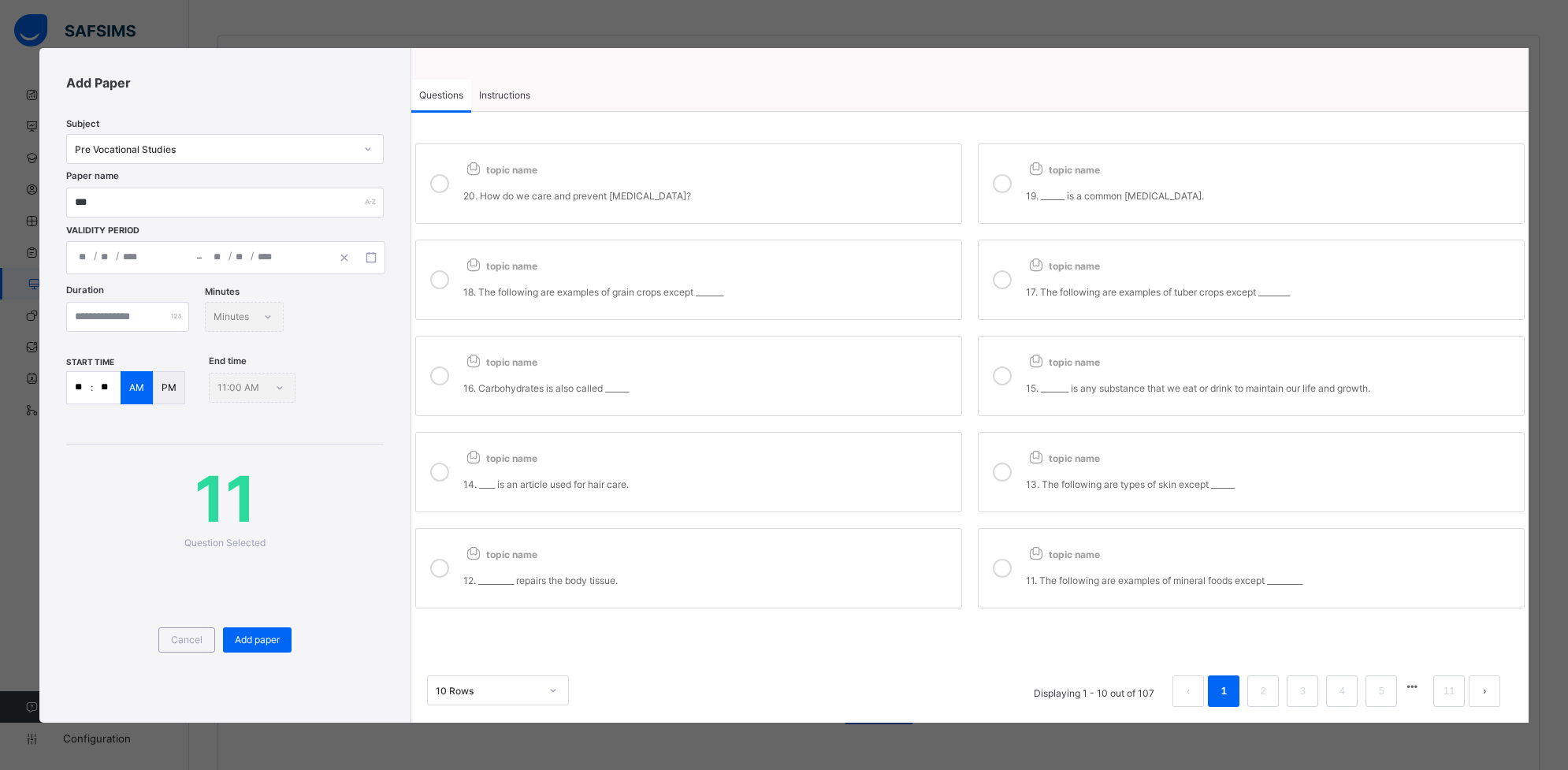click on "topic name   16. Carbohydrates is also called ______" at bounding box center [689, 376] 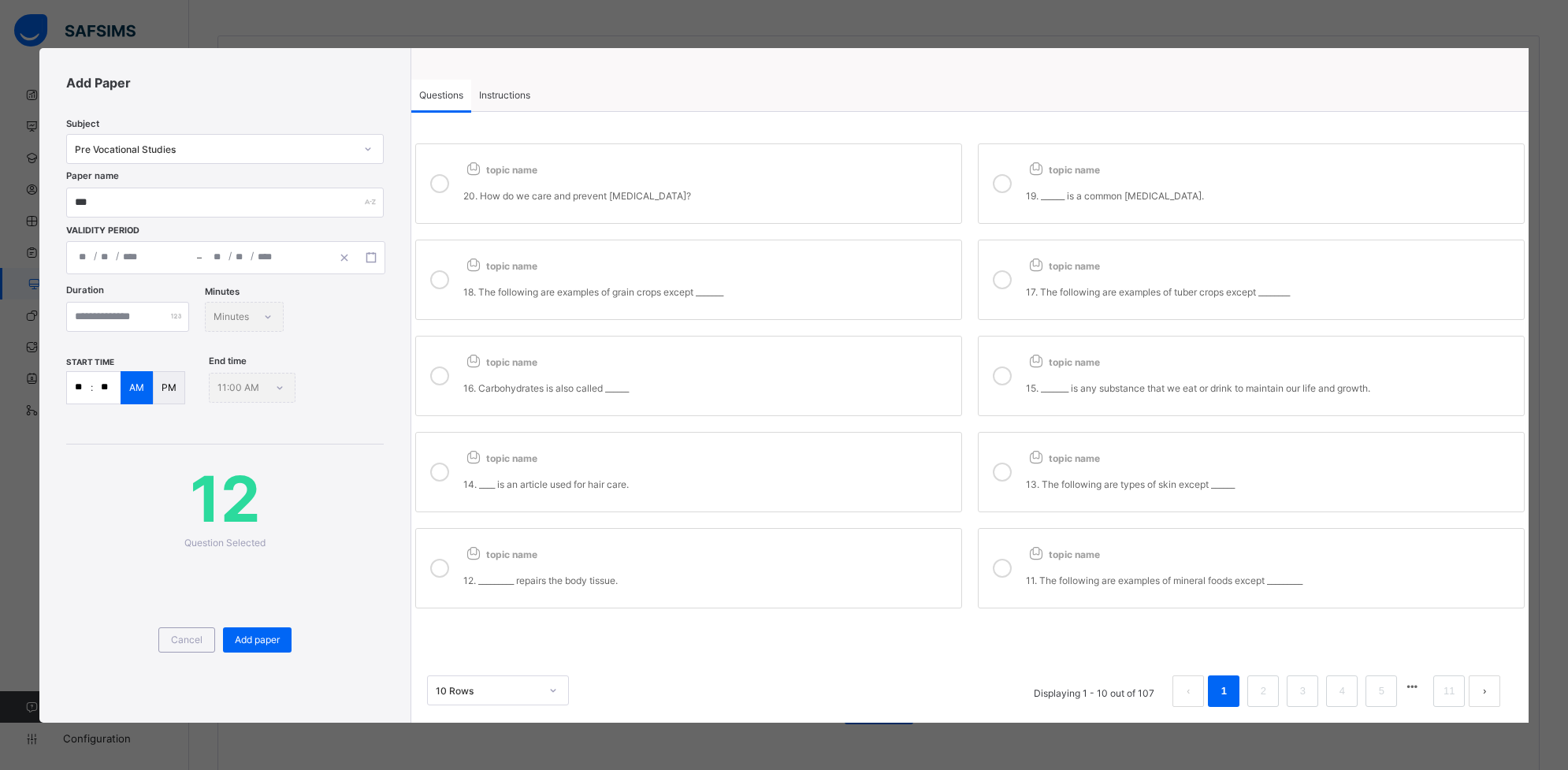 click on "topic name   18. The following are examples of grain crops except _______" at bounding box center [708, 280] 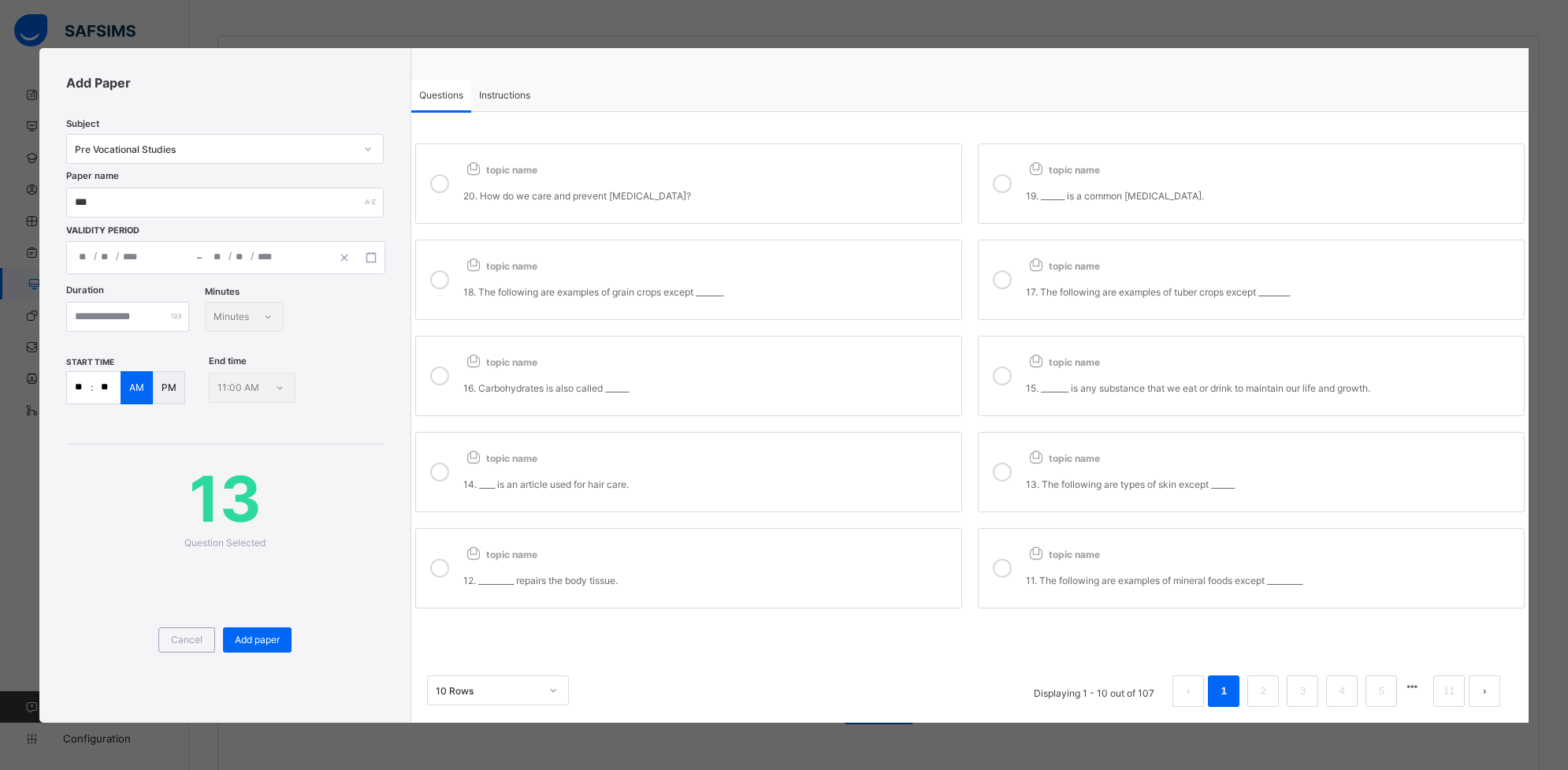 click on "topic name" at bounding box center [708, 551] 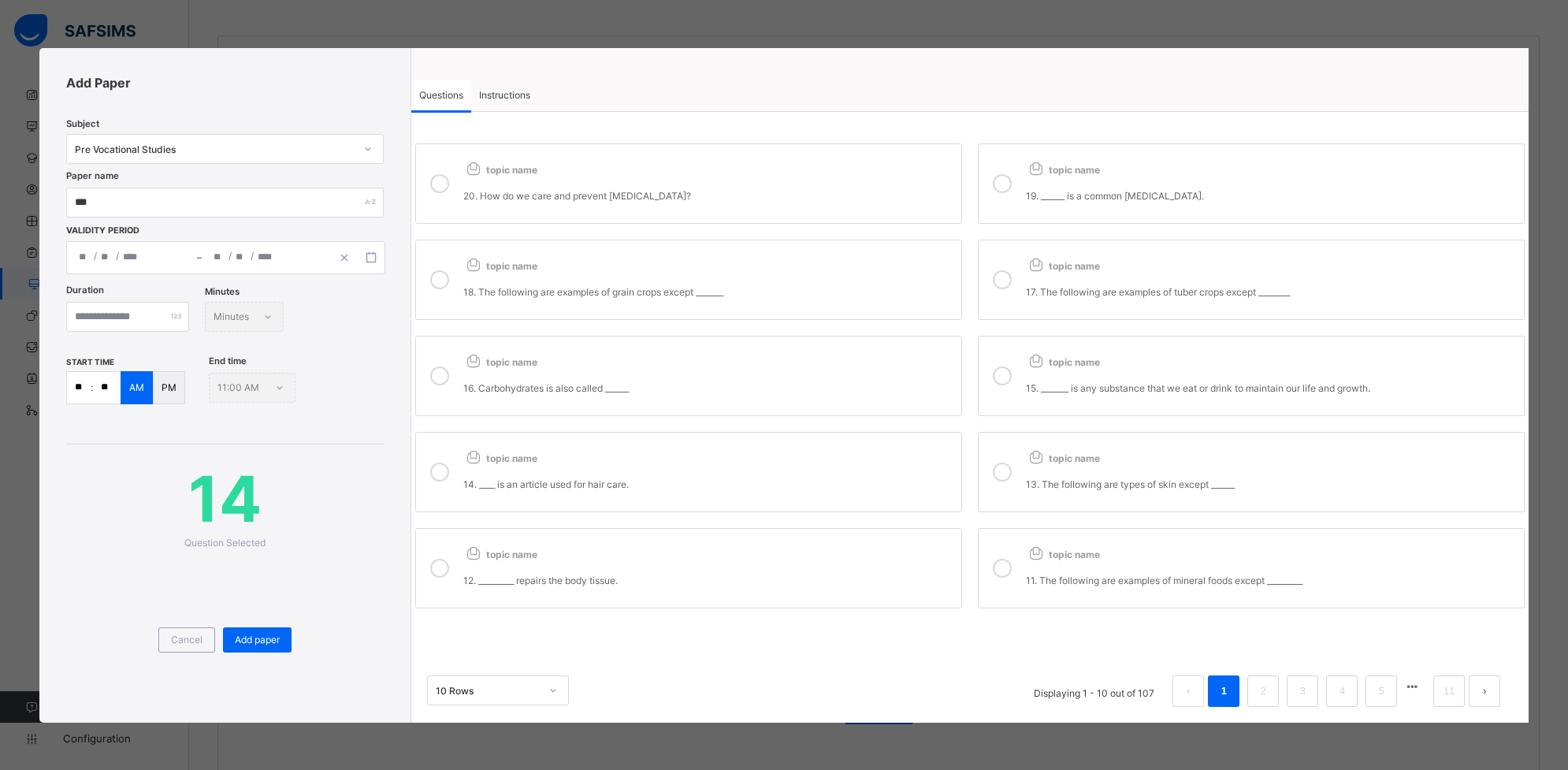 click on "topic name   17. The following are examples of tuber crops except ________" at bounding box center [1271, 280] 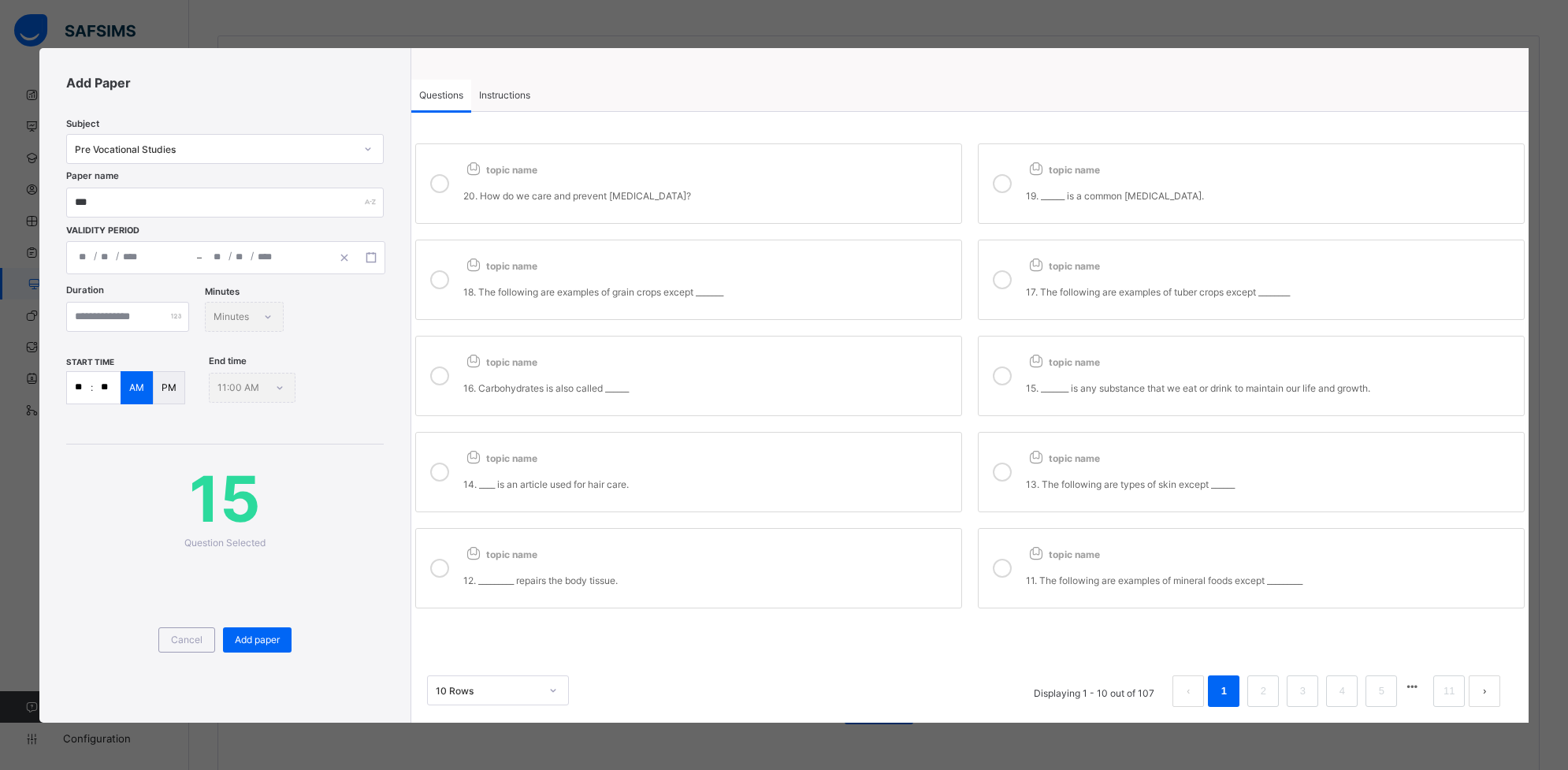click on "13. The following are types of skin except ______" at bounding box center (1271, 484) 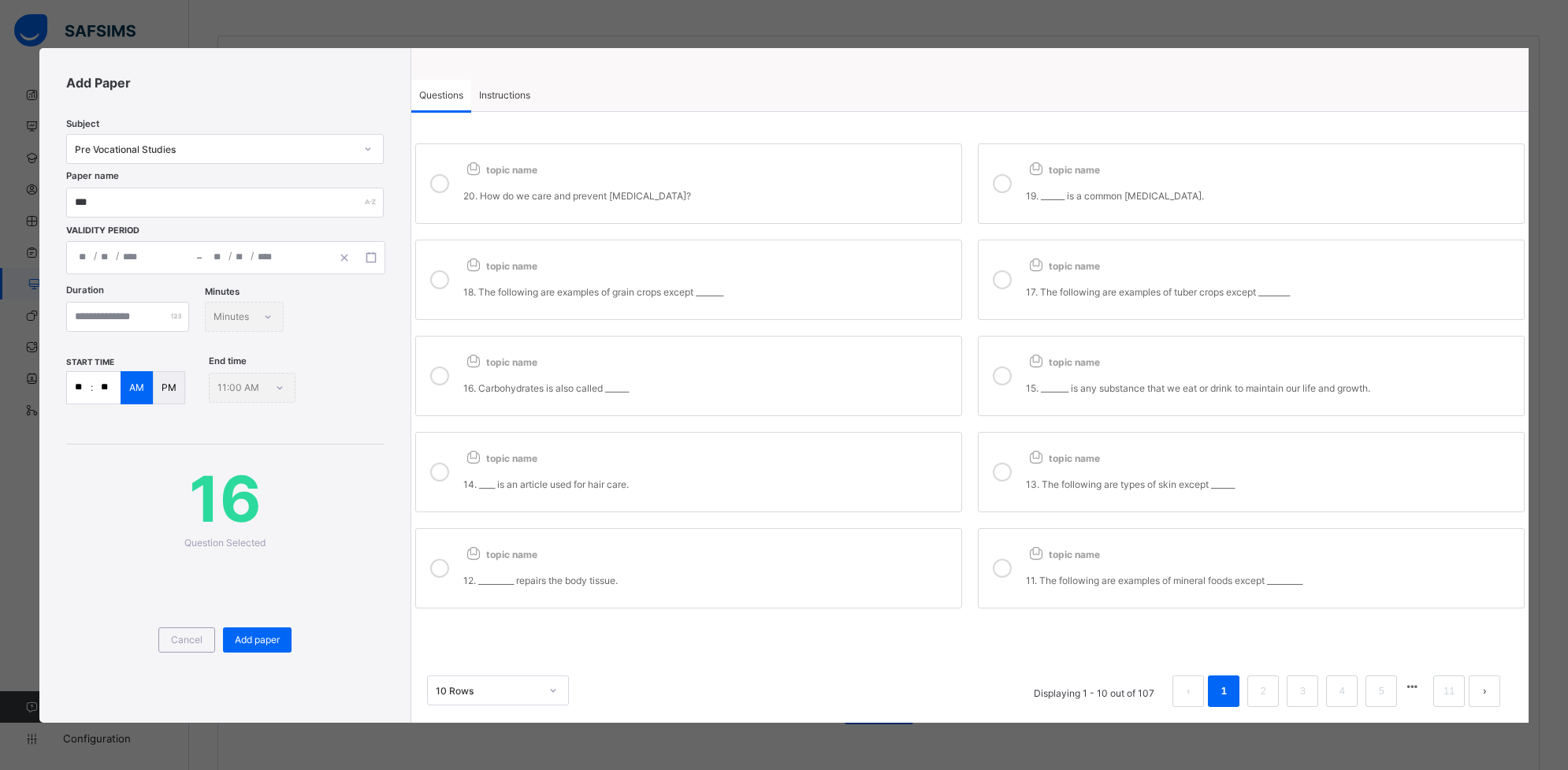 click on "15. _______ is any substance that we eat or drink to maintain our life and growth." at bounding box center (1271, 388) 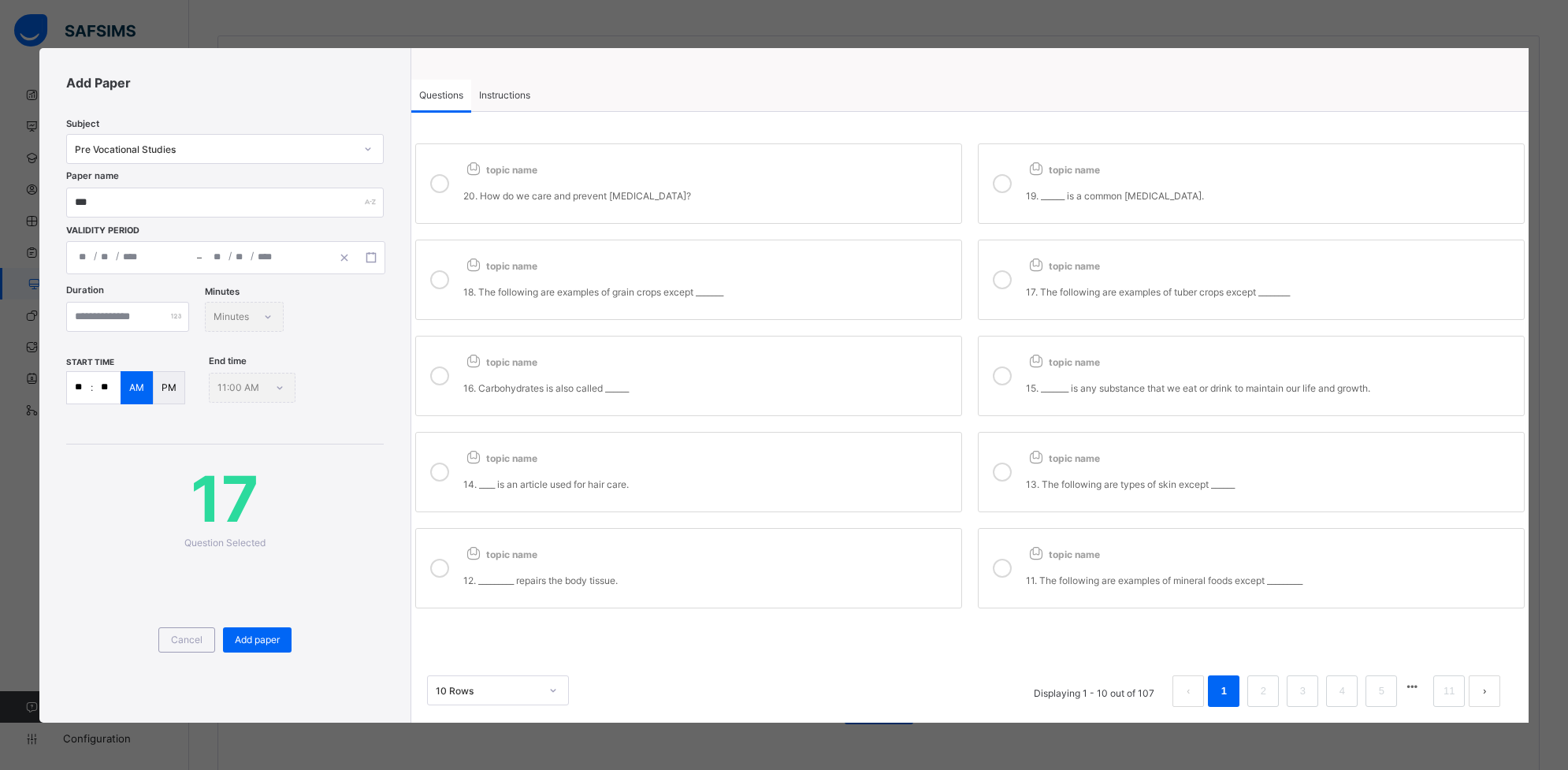 click on "11. The following are examples of mineral foods except _________" at bounding box center (1271, 580) 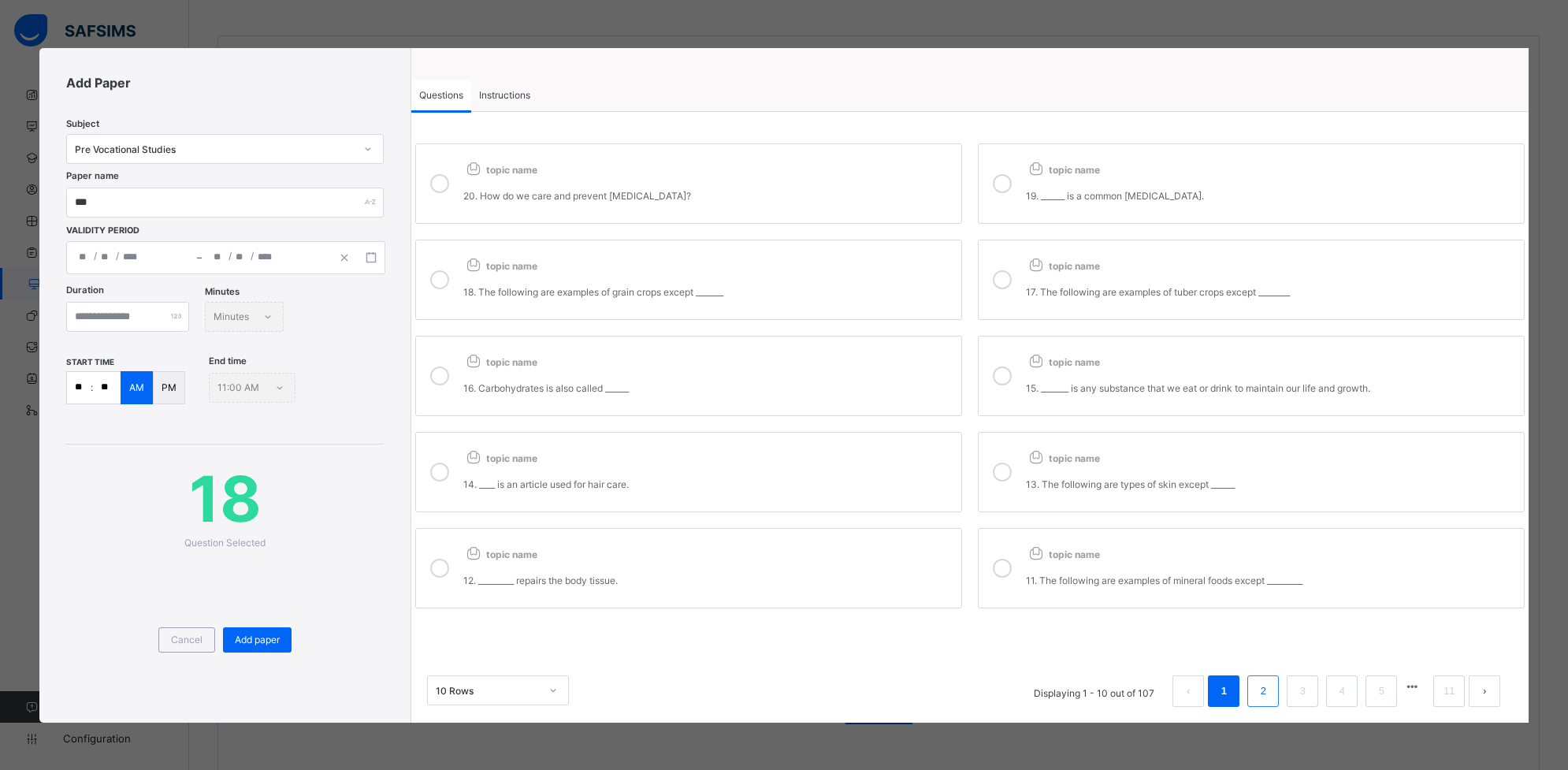 click on "2" at bounding box center (1263, 691) 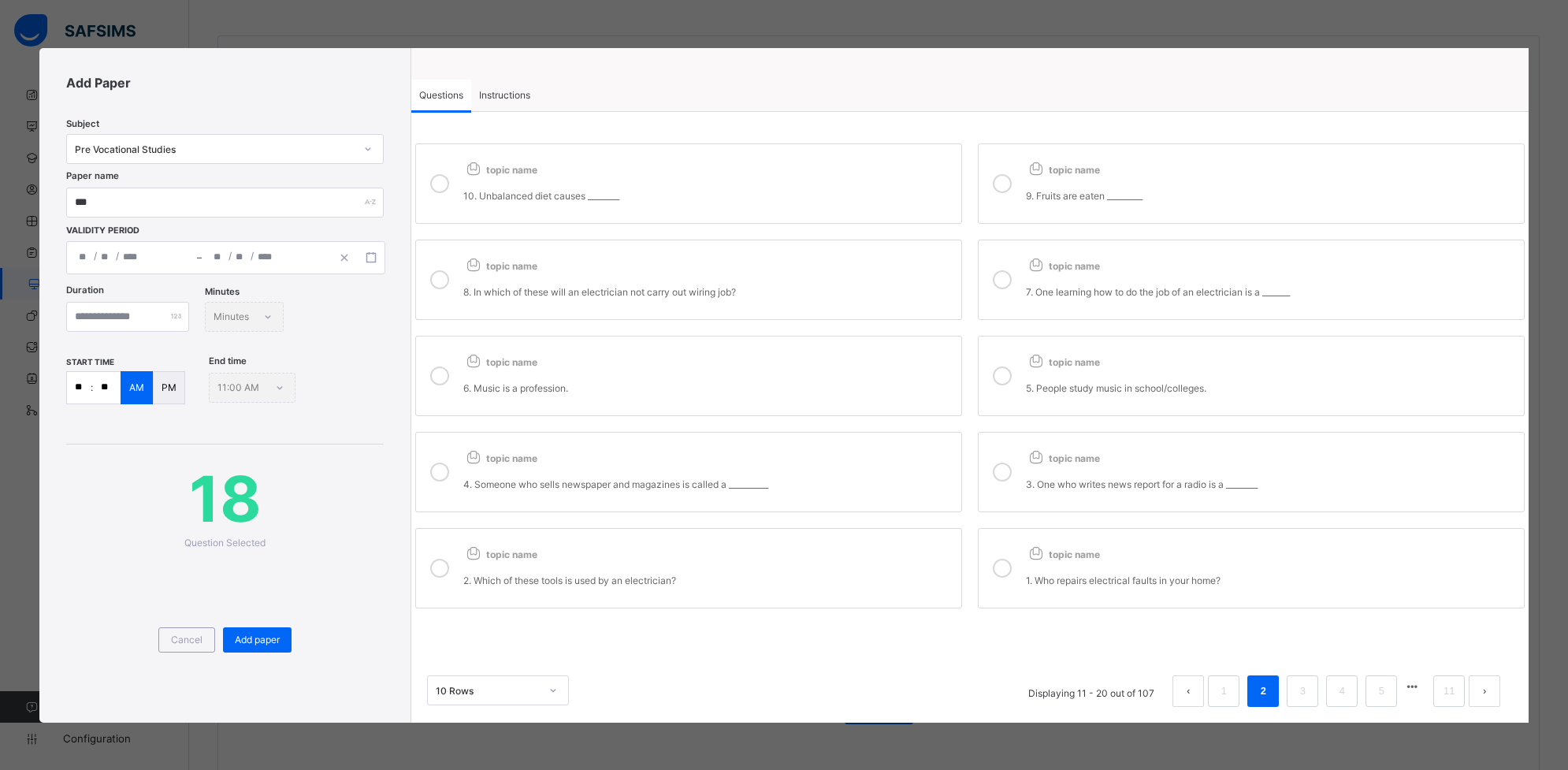 click on "topic name   10. Unbalanced diet causes ________" at bounding box center (708, 184) 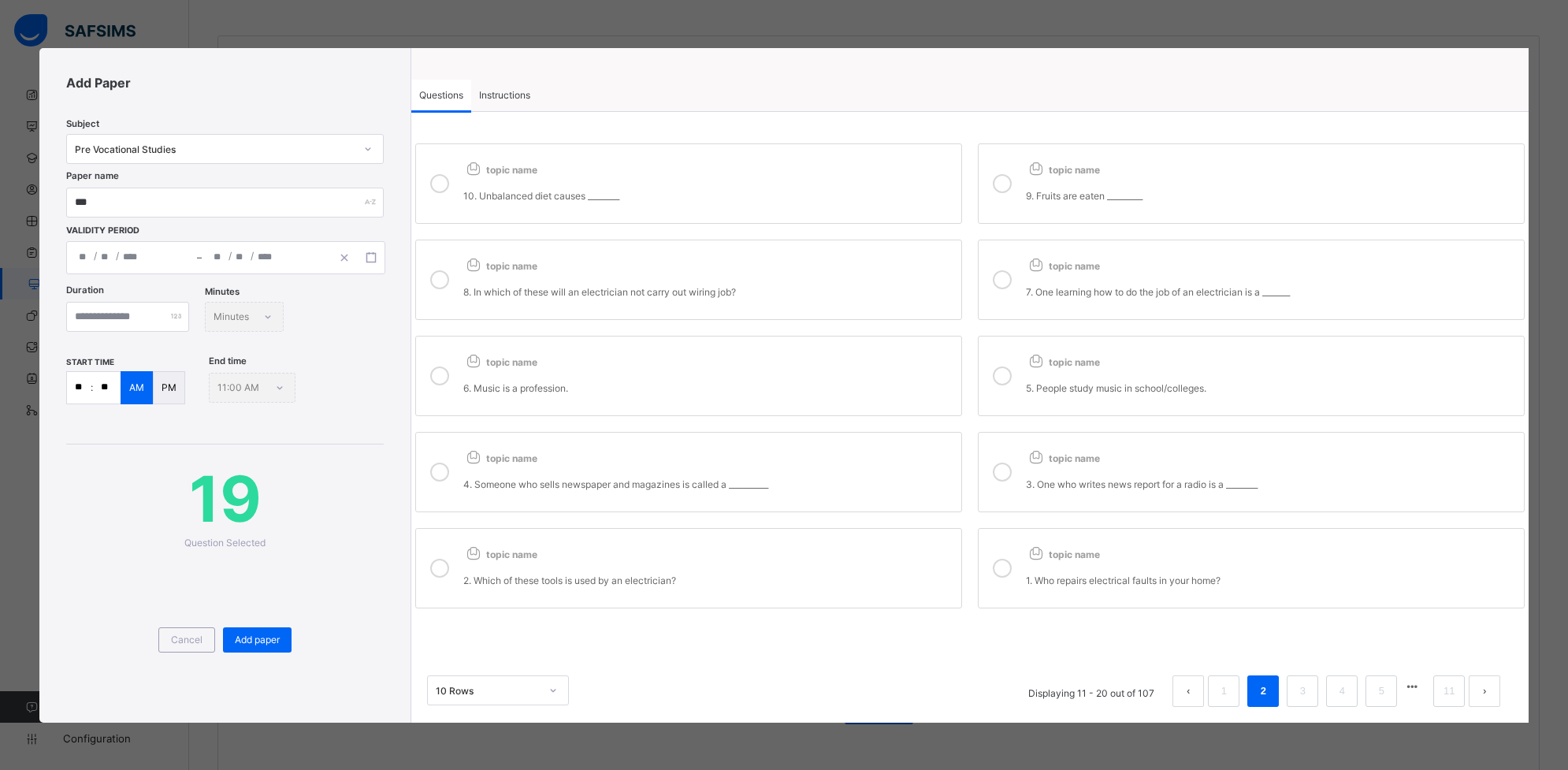 click on "9. Fruits are eaten _________" at bounding box center (1271, 189) 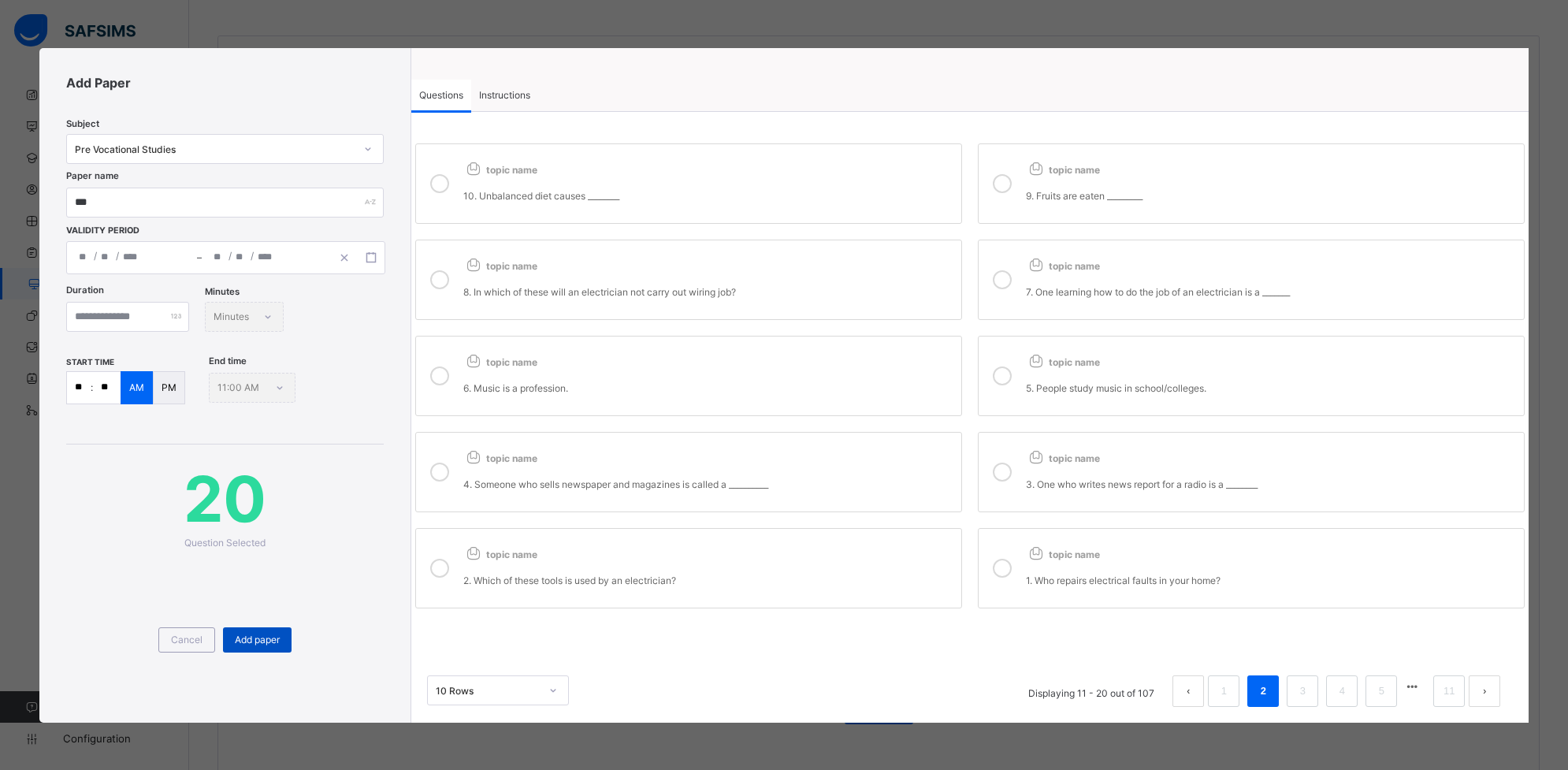 click on "Add paper" at bounding box center [257, 640] 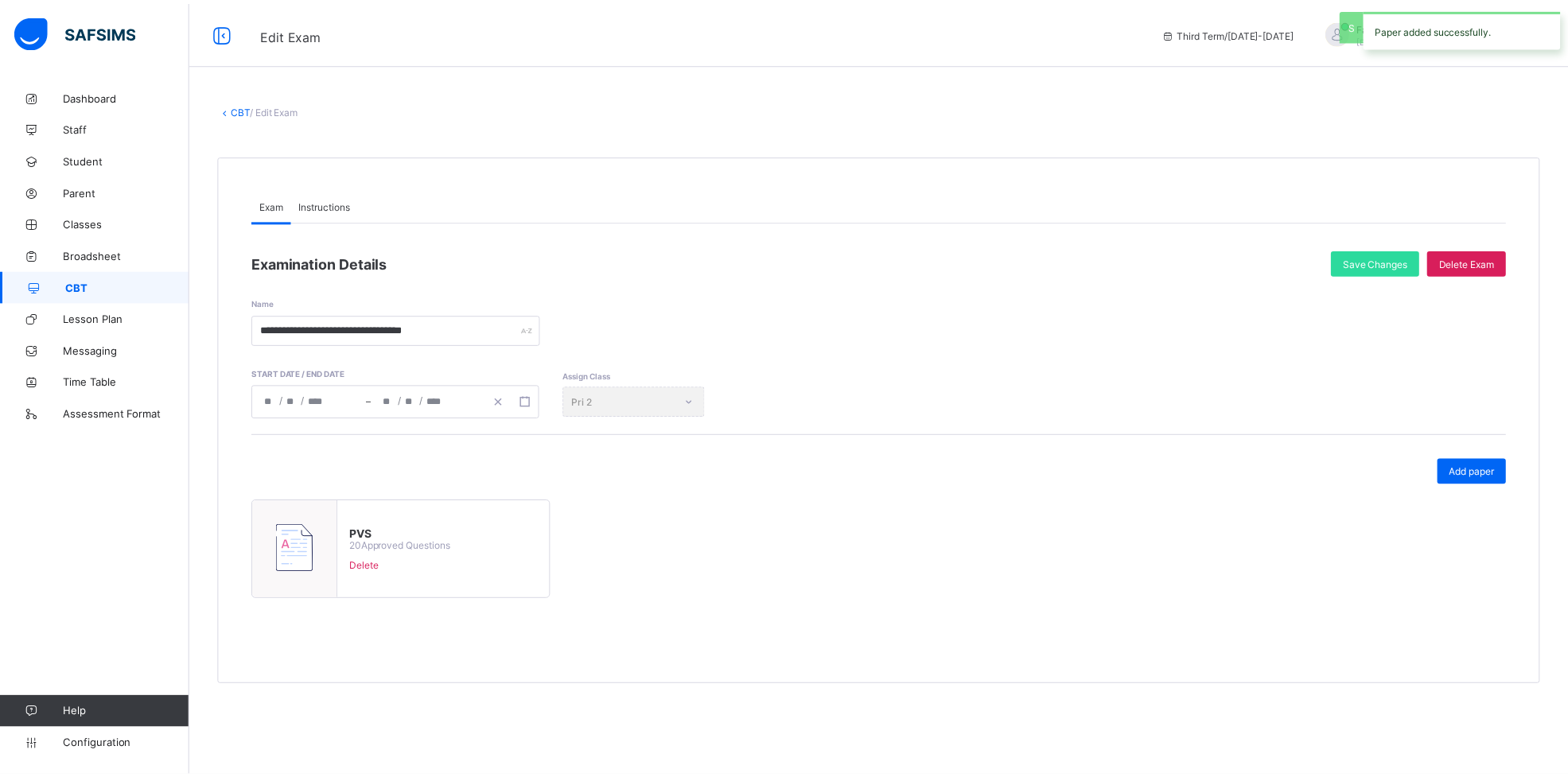 scroll, scrollTop: 0, scrollLeft: 0, axis: both 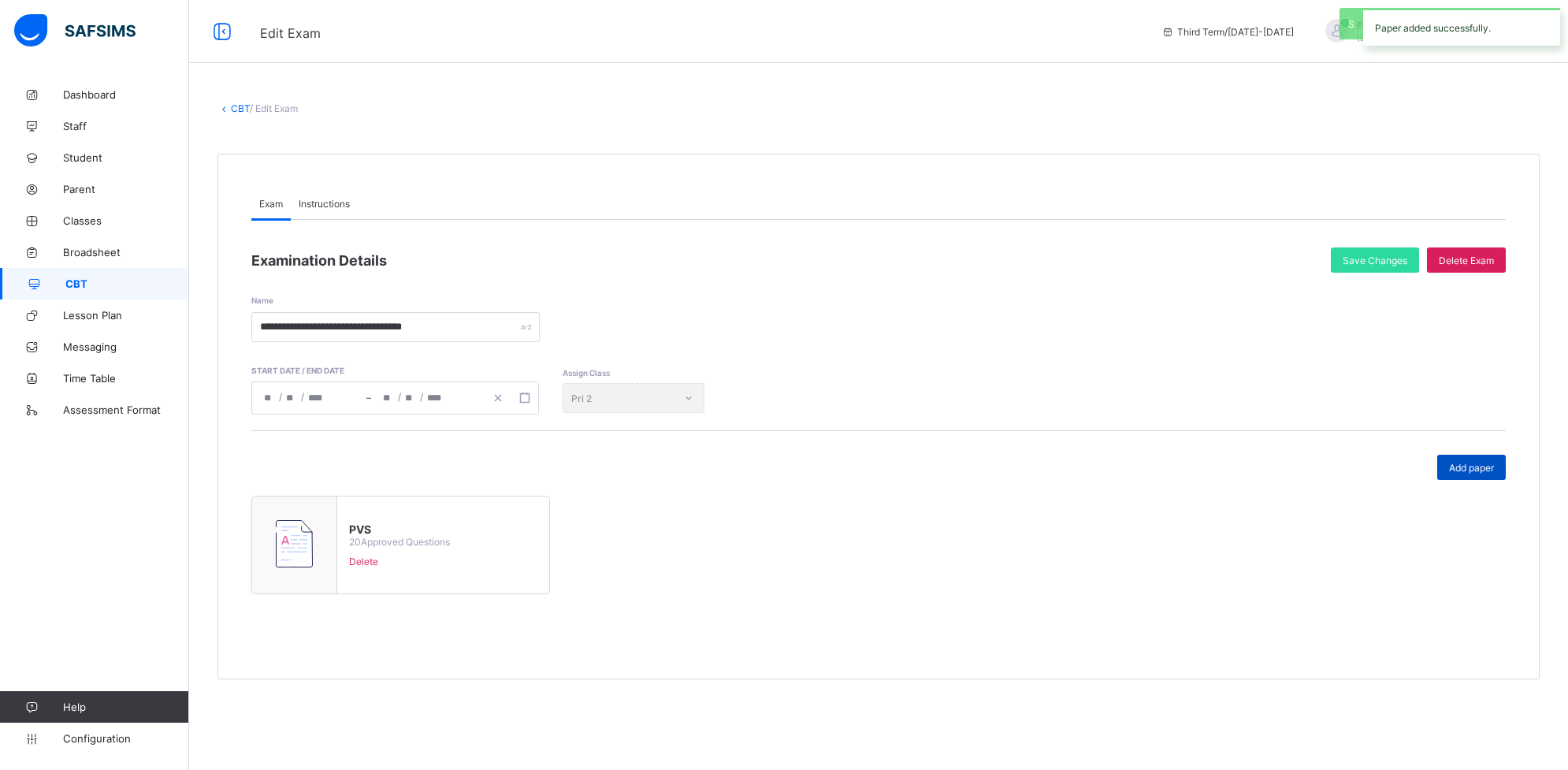 click on "Add paper" at bounding box center (1471, 467) 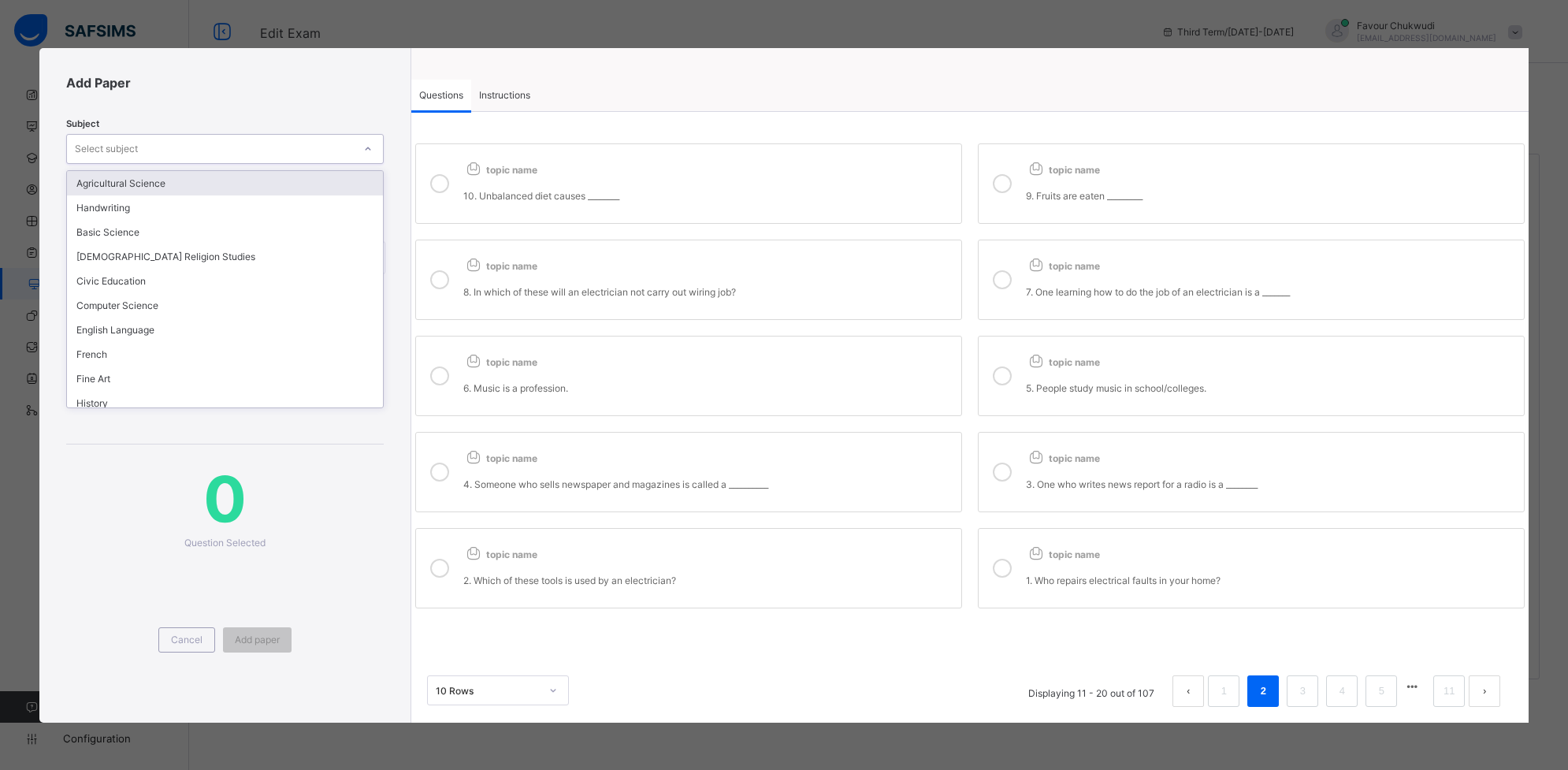 click on "Select subject" at bounding box center (210, 149) 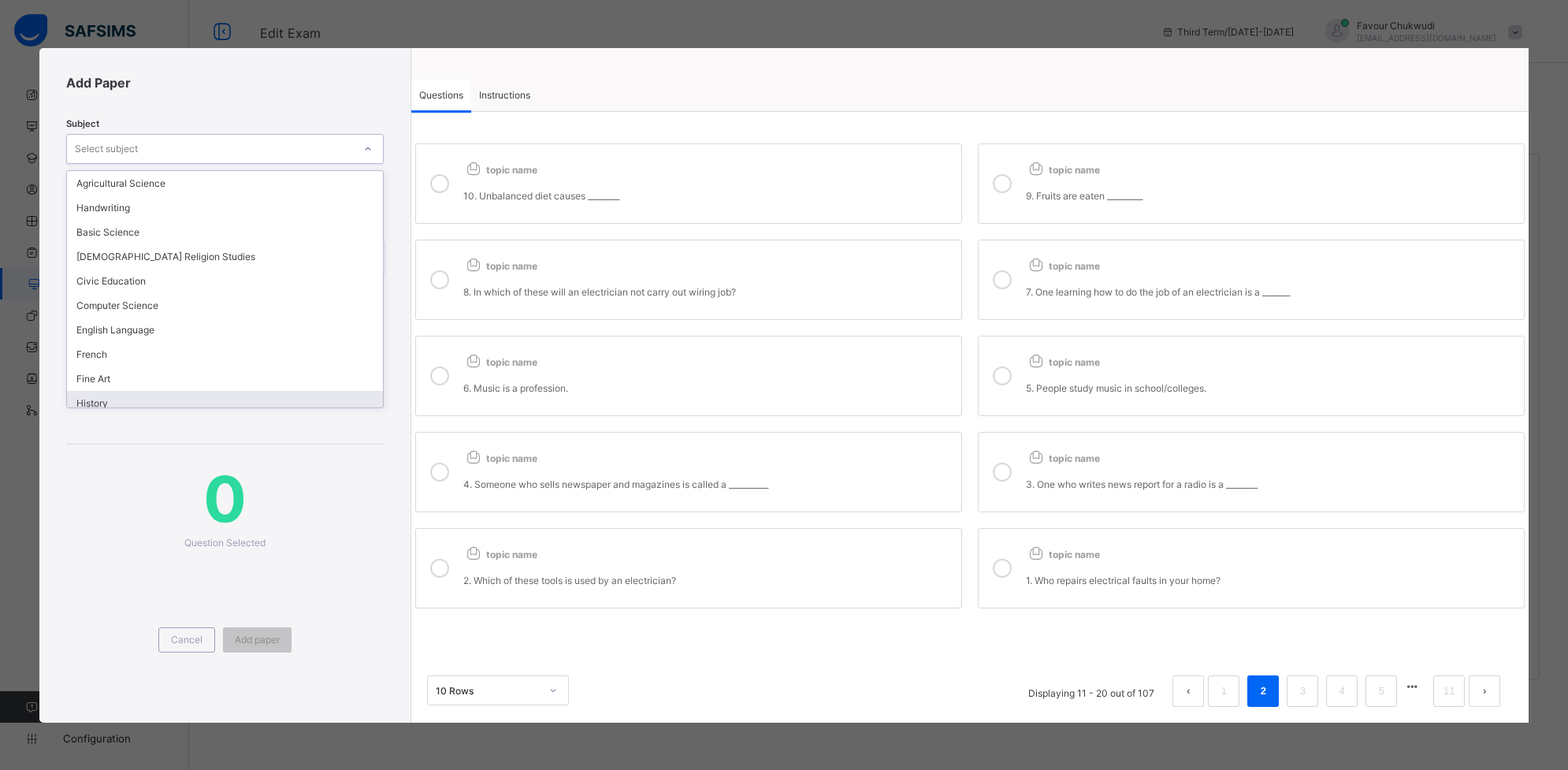 click on "History" at bounding box center (225, 403) 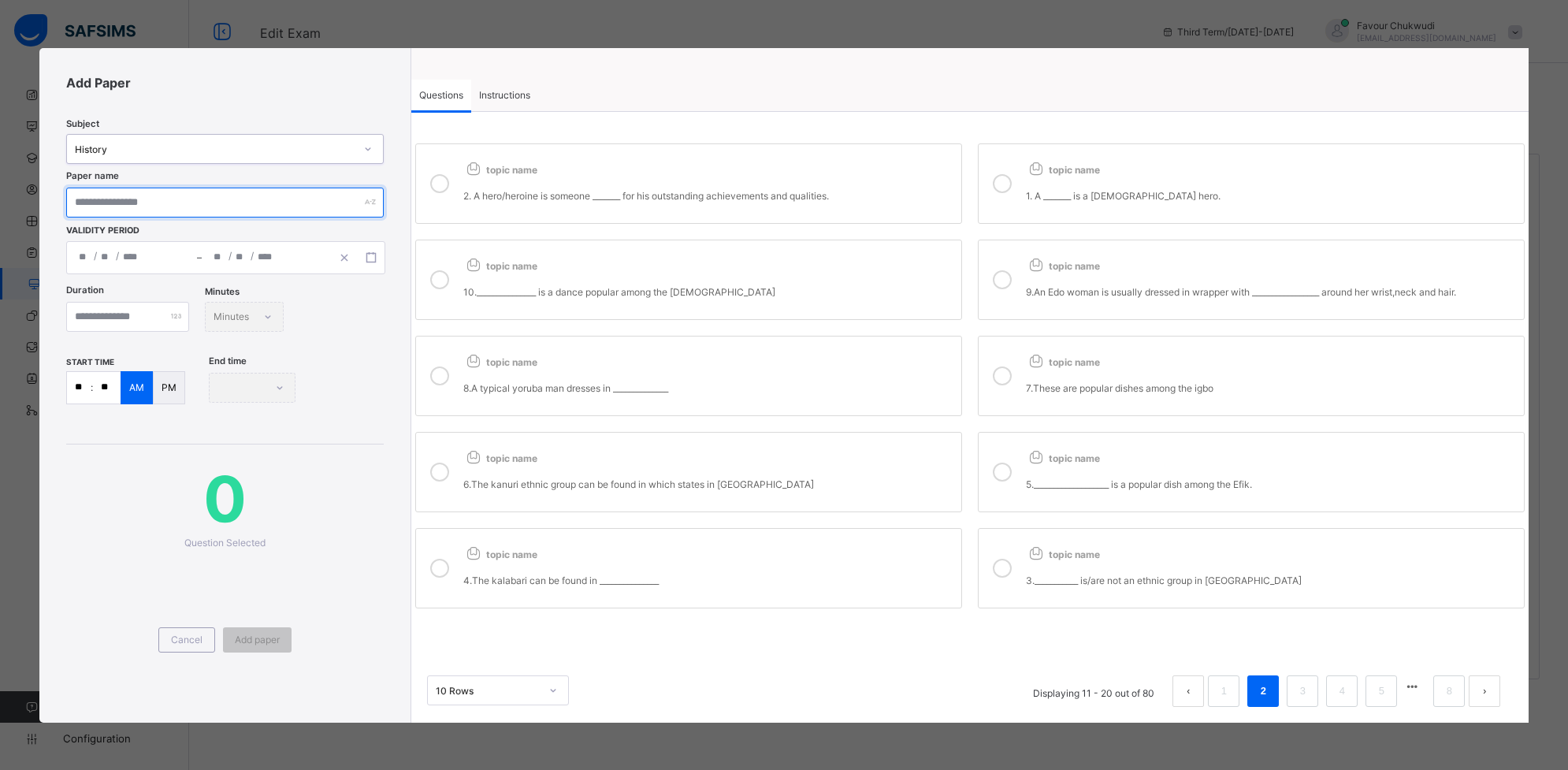 click at bounding box center [225, 203] 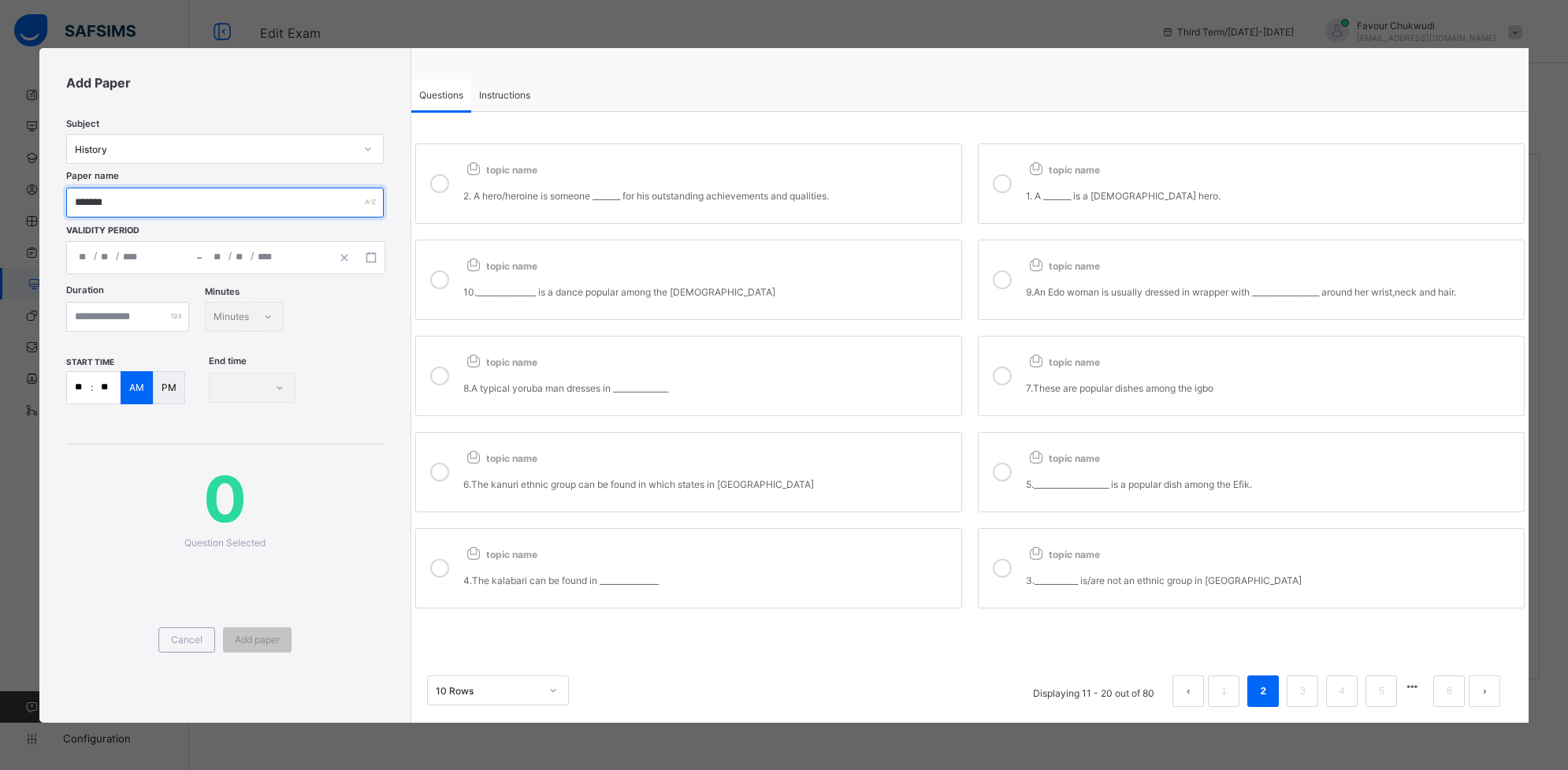 type on "*******" 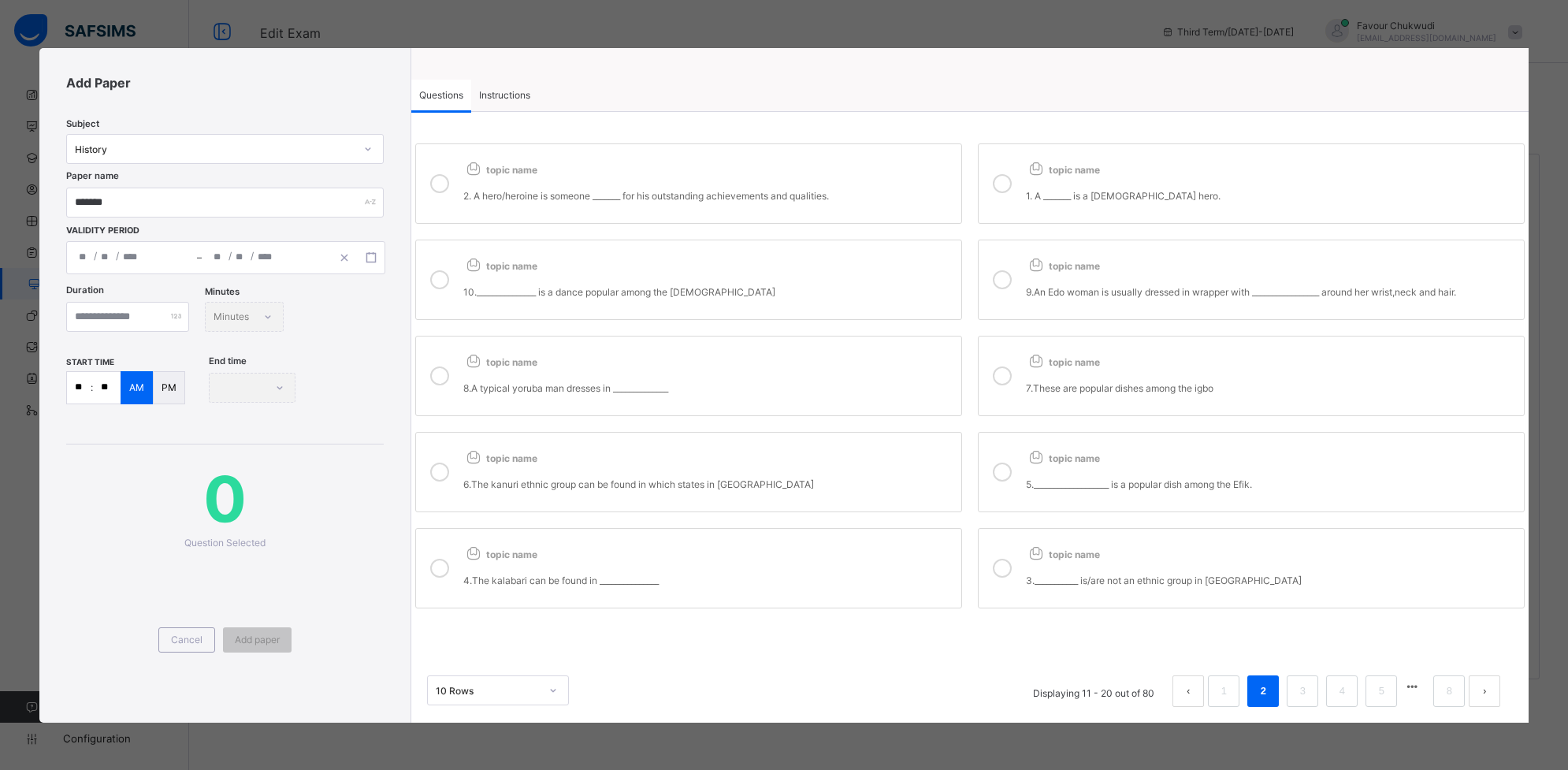 click on "/ / – / / « ‹ [DATE] › » Mon Tue Wed Thu Fri Sat Sun 30 1 2 3 4 5 6 7 8 9 10 11 12 13 14 15 16 17 18 19 20 21 22 23 24 25 26 27 28 29 30 31 1 2 3" at bounding box center (226, 258) 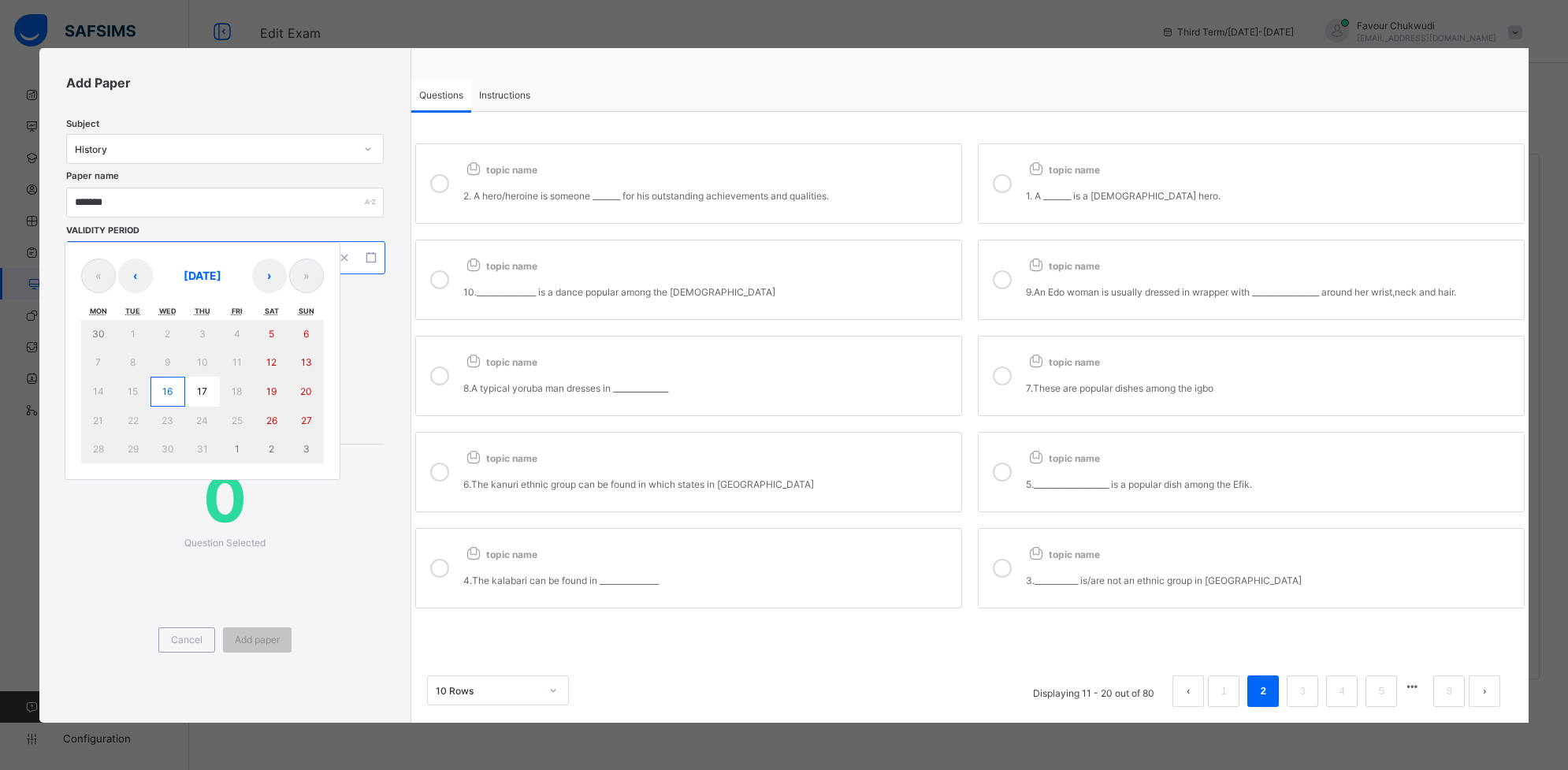 click on "16" at bounding box center (168, 392) 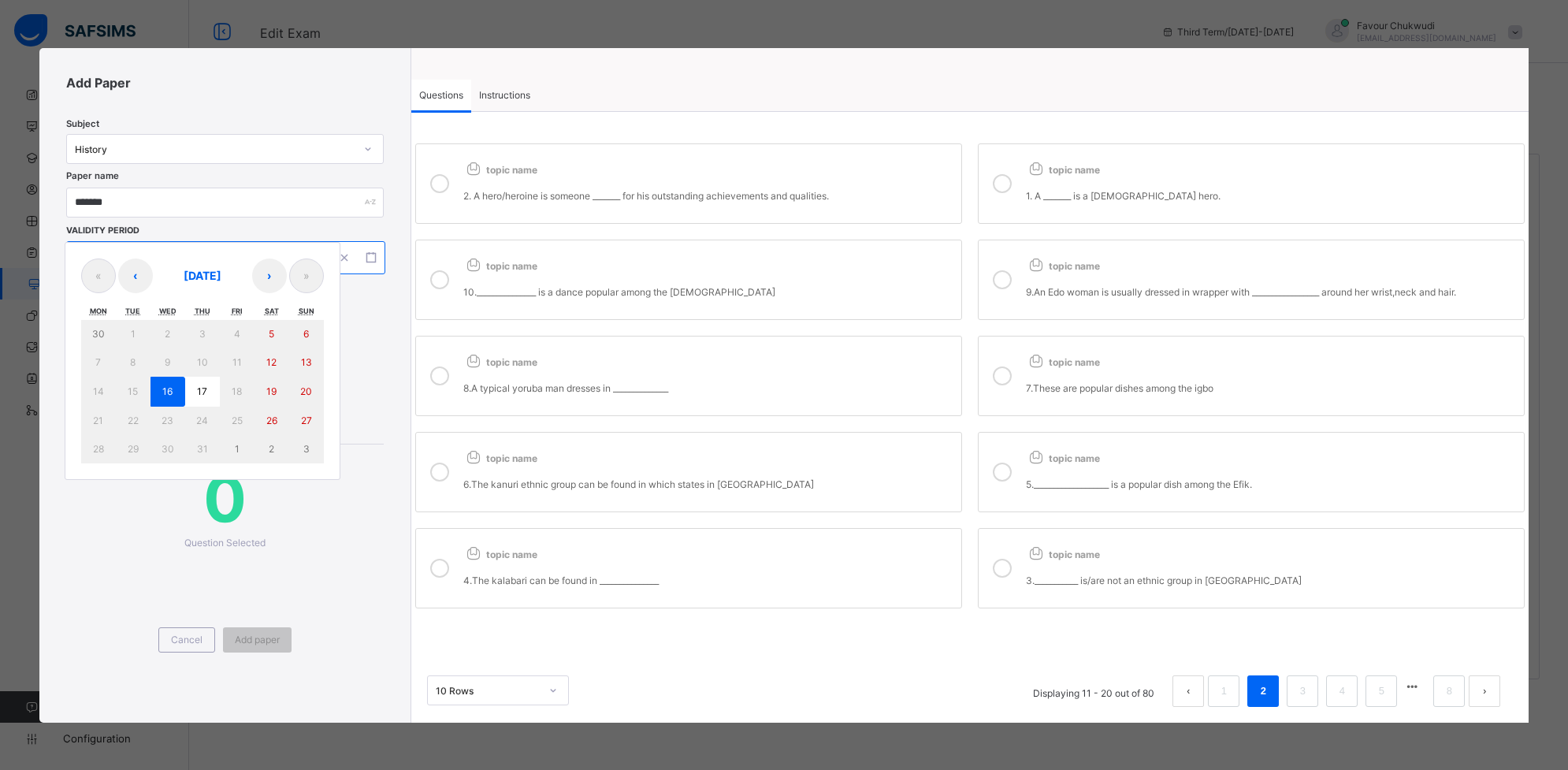 click on "16" at bounding box center (168, 392) 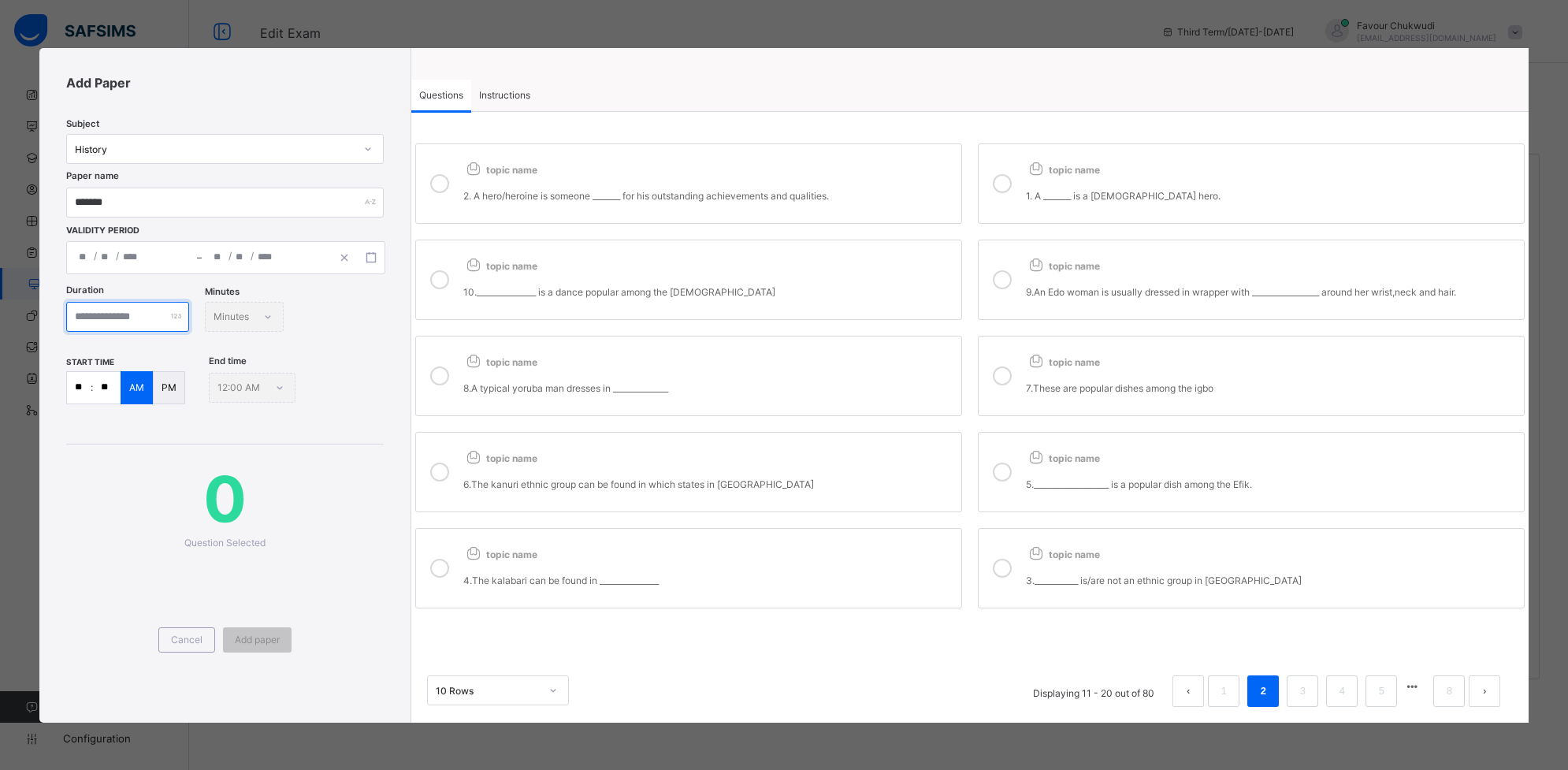 click at bounding box center (128, 317) 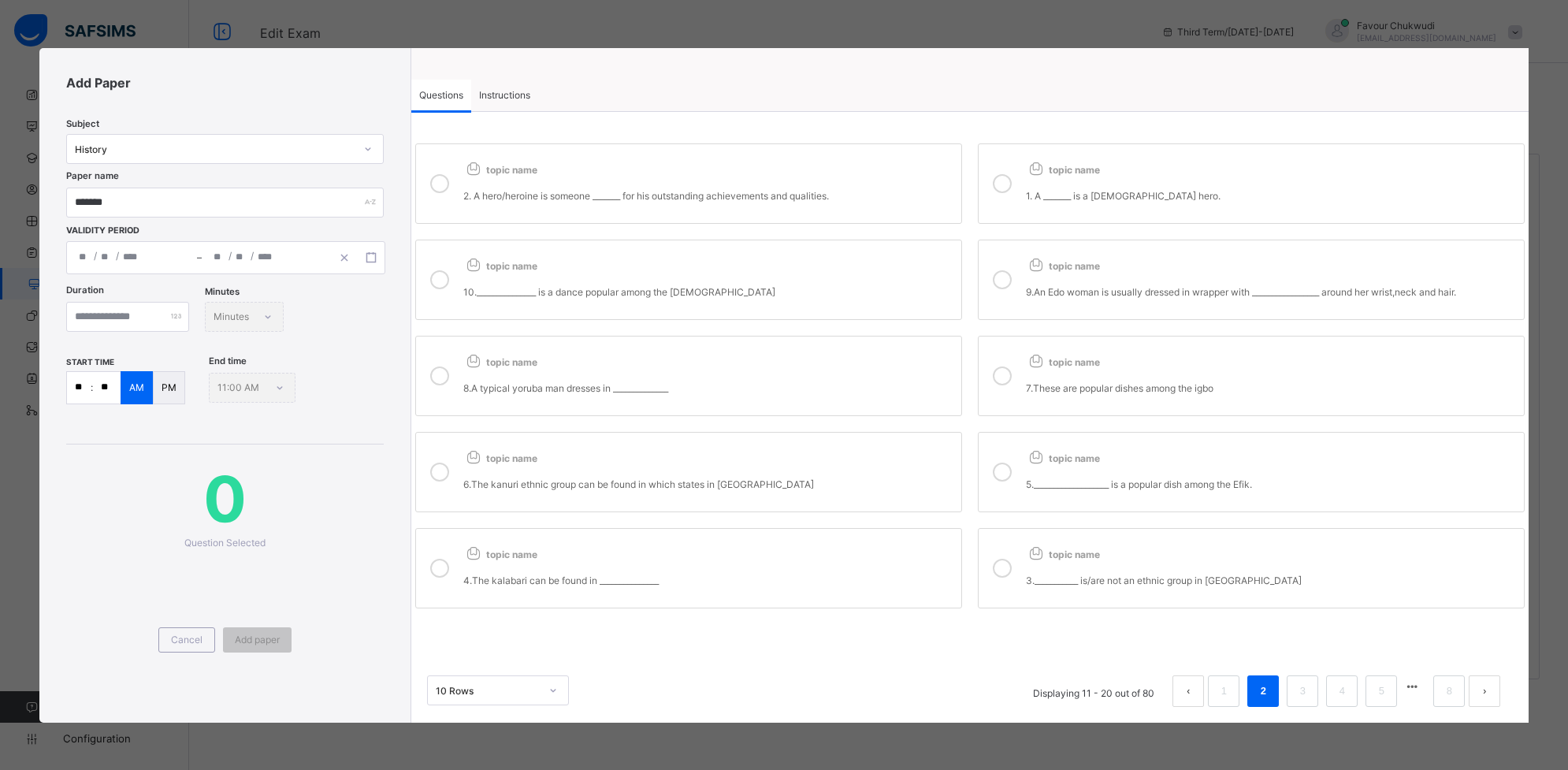 click on "2. A hero/heroine is someone _______ for his outstanding achievements and qualities." at bounding box center [708, 189] 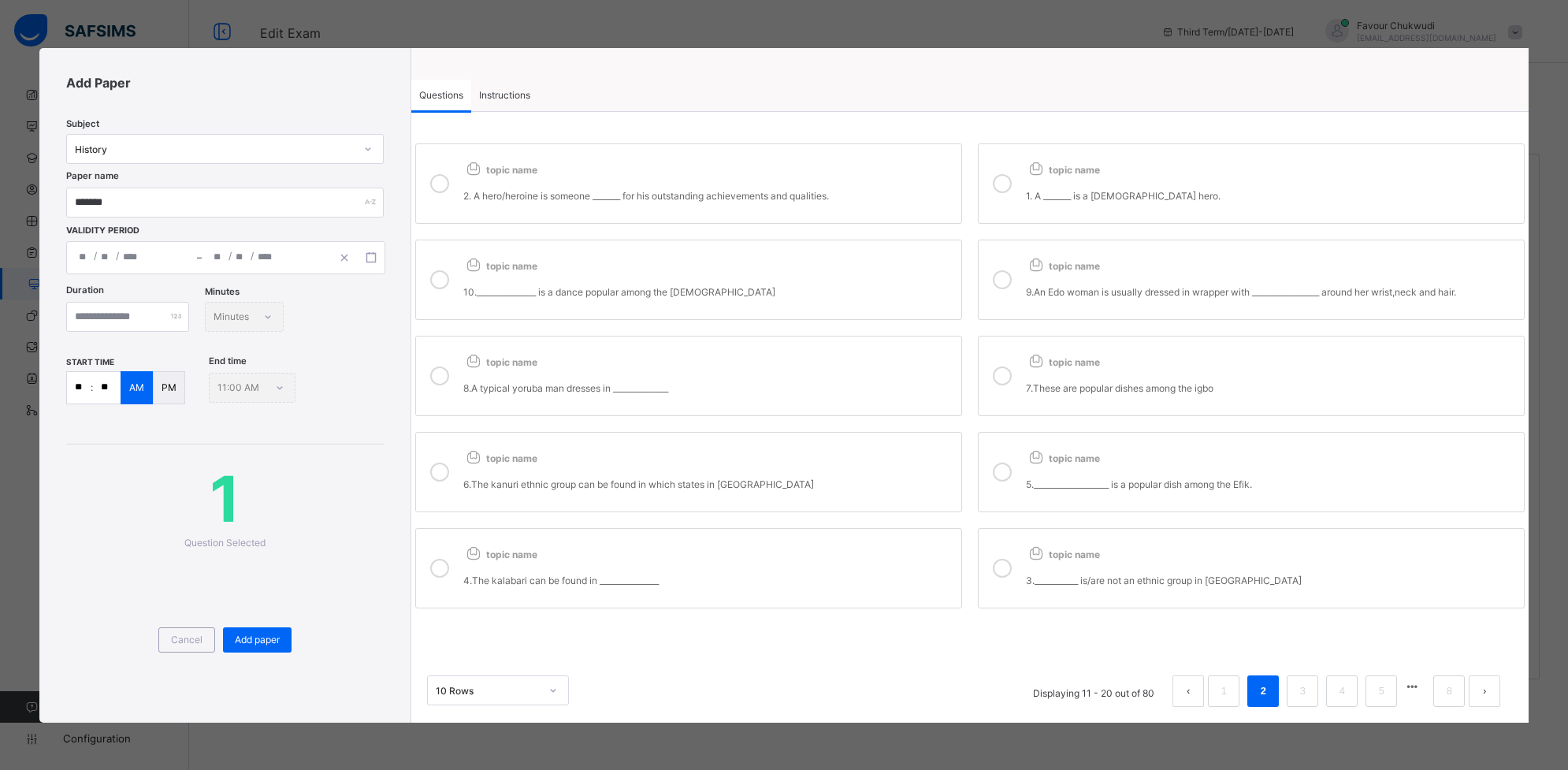 click on "topic name   1. A _______ is a [DEMOGRAPHIC_DATA] hero." at bounding box center (1251, 184) 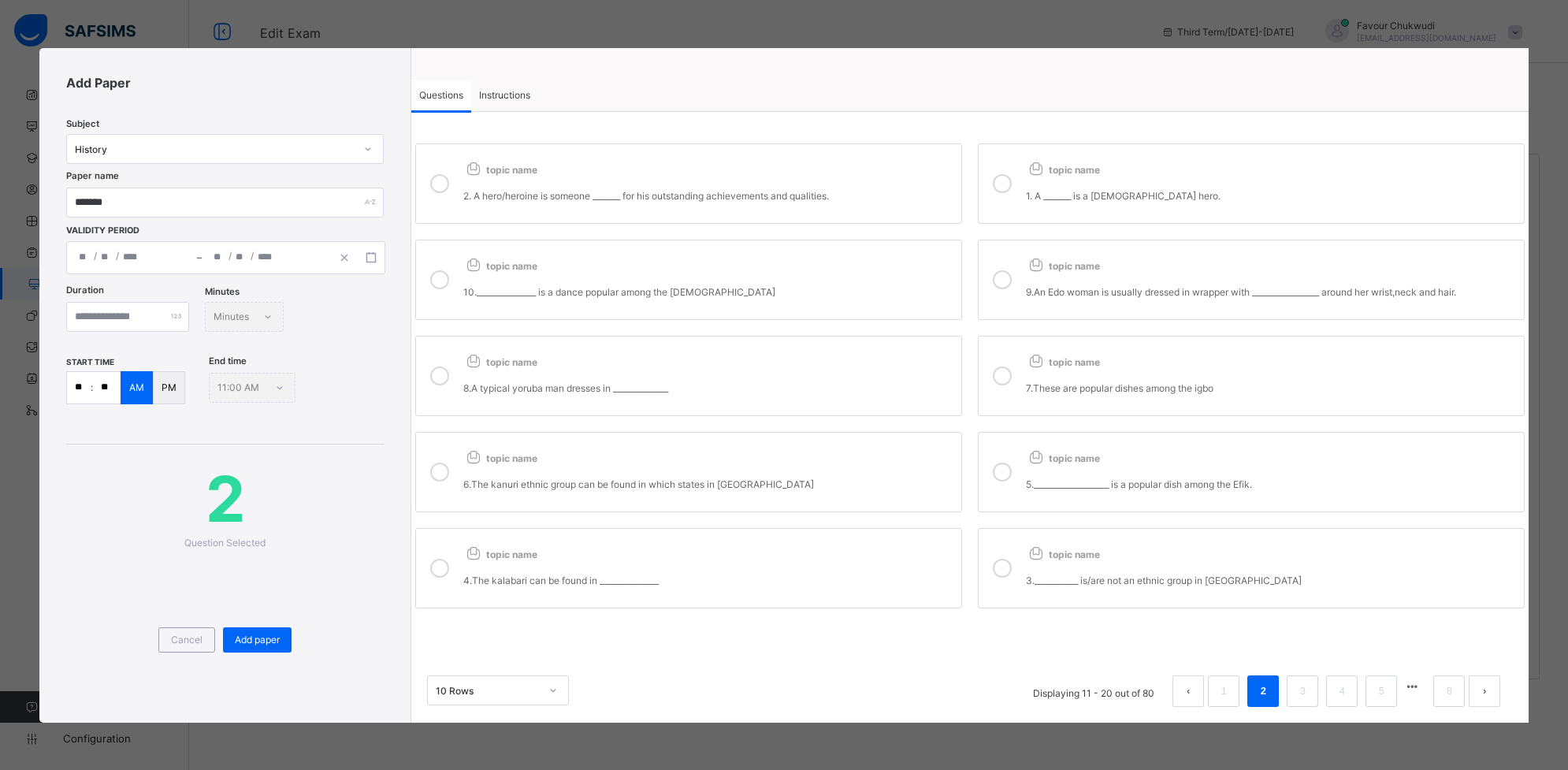 click on "topic name" at bounding box center [708, 359] 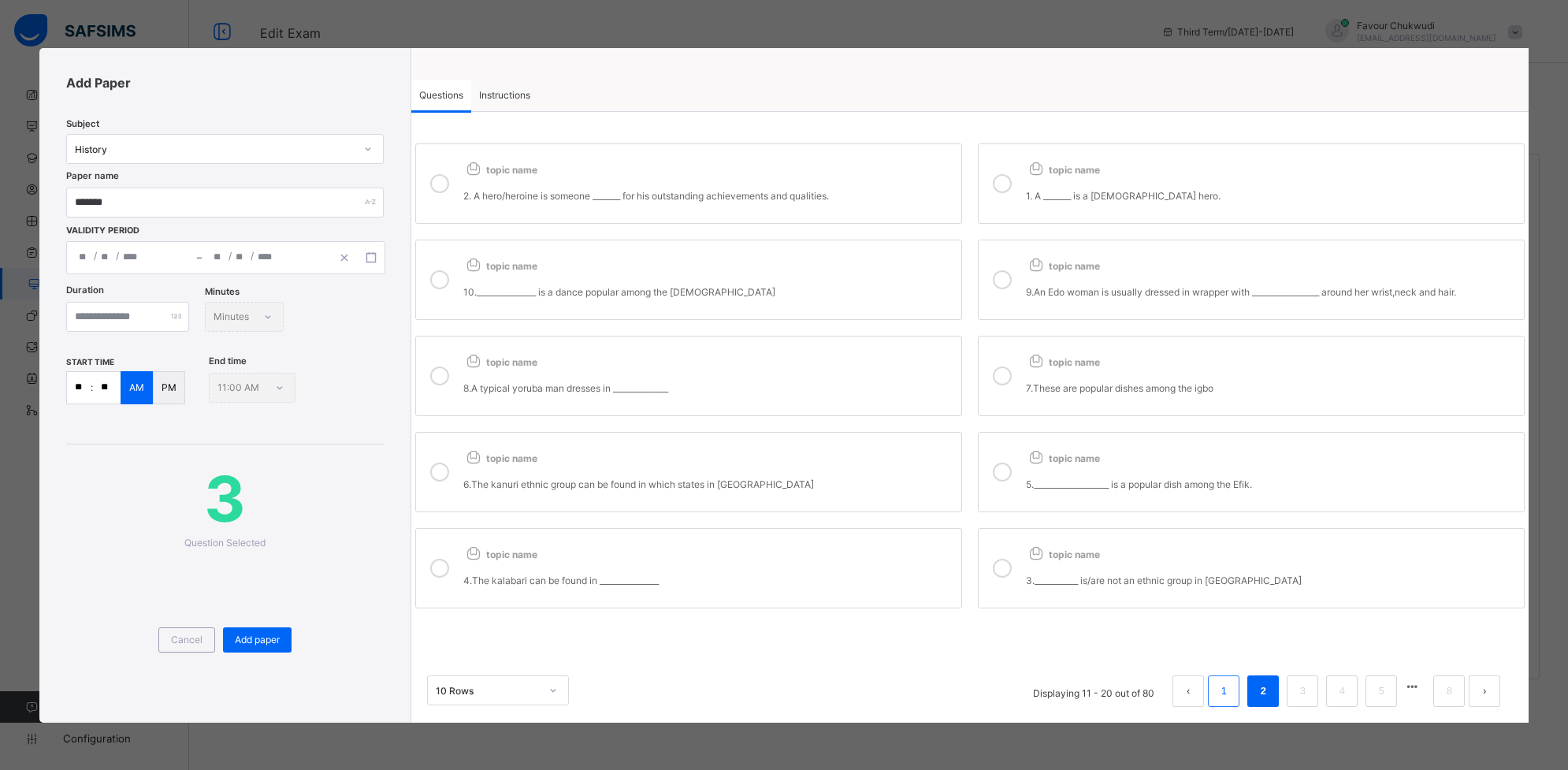 click on "1" at bounding box center [1224, 691] 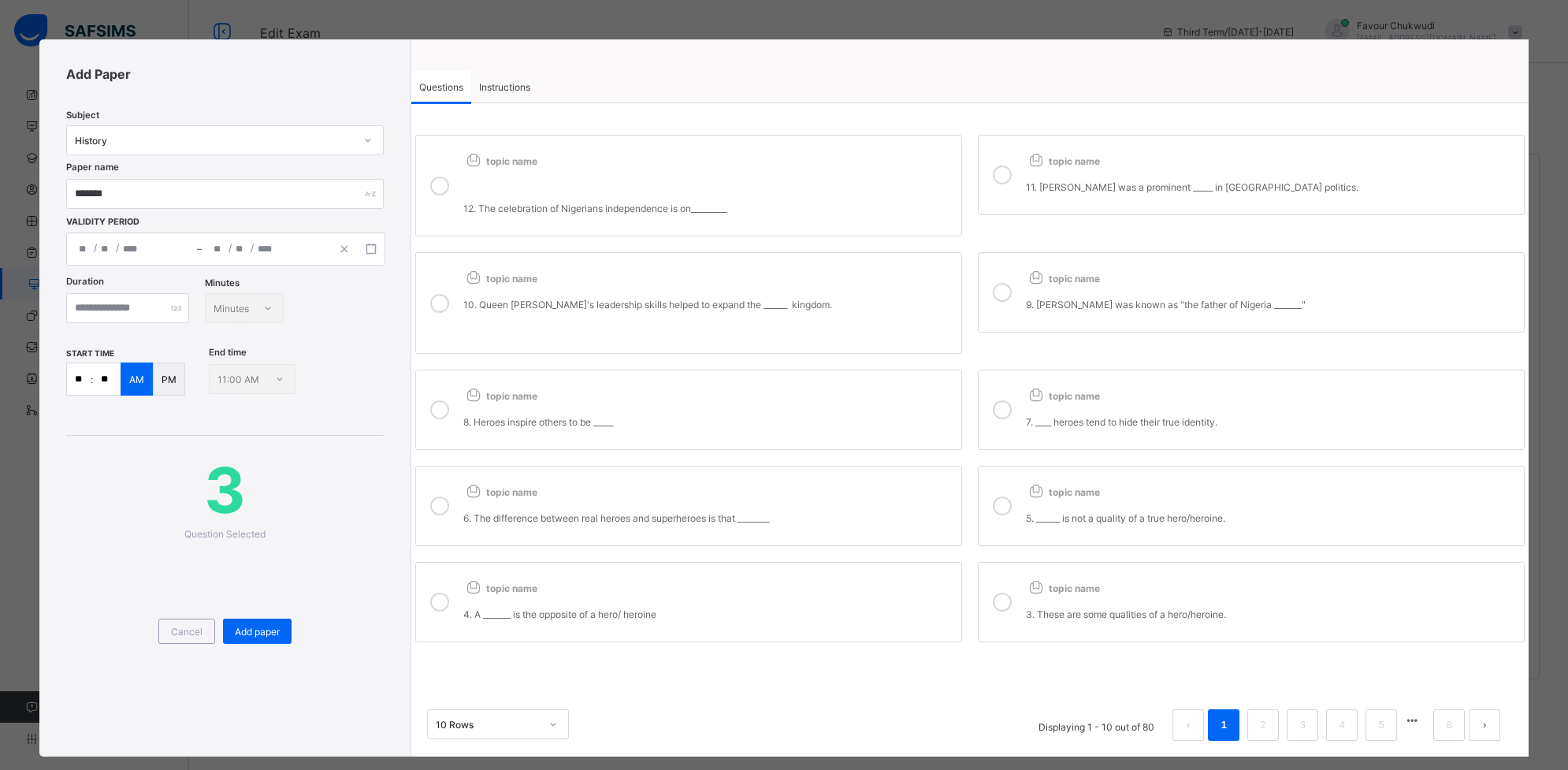 click on "12. The celebration of Nigerians independence is on_________" at bounding box center [708, 208] 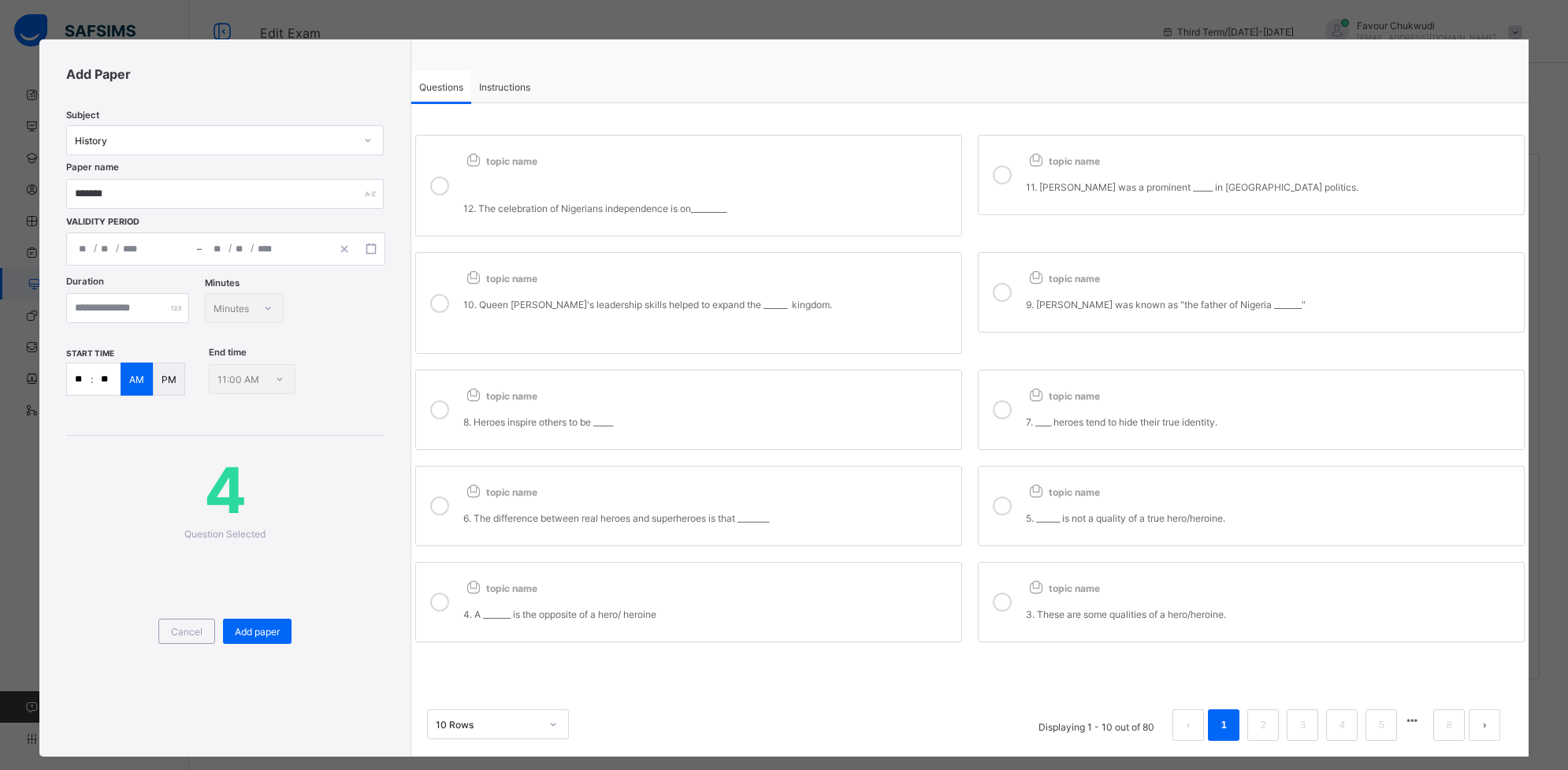 click on "topic name" at bounding box center (708, 392) 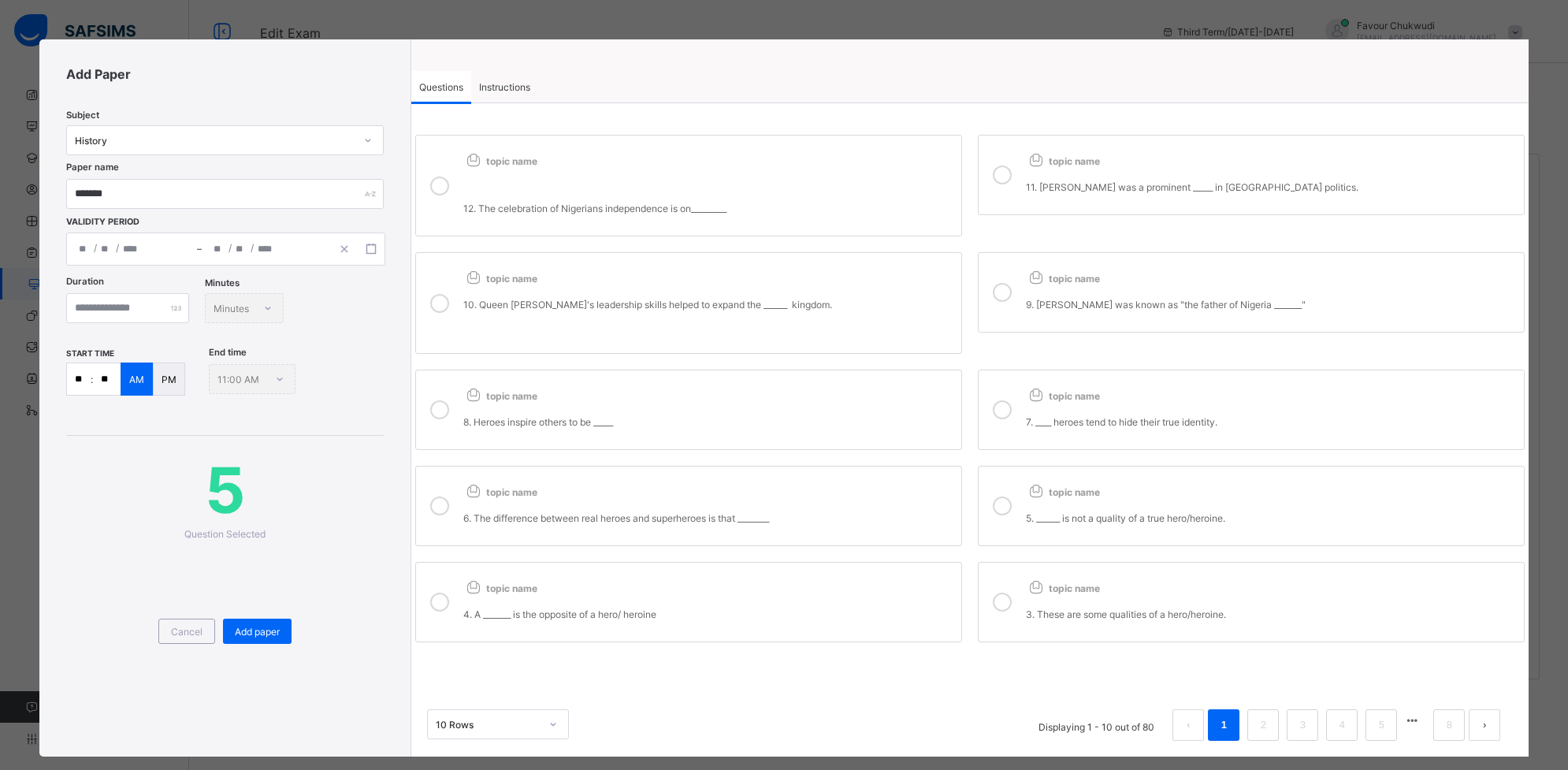 click on "6. The difference between real heroes and superheroes is that ________" at bounding box center [708, 518] 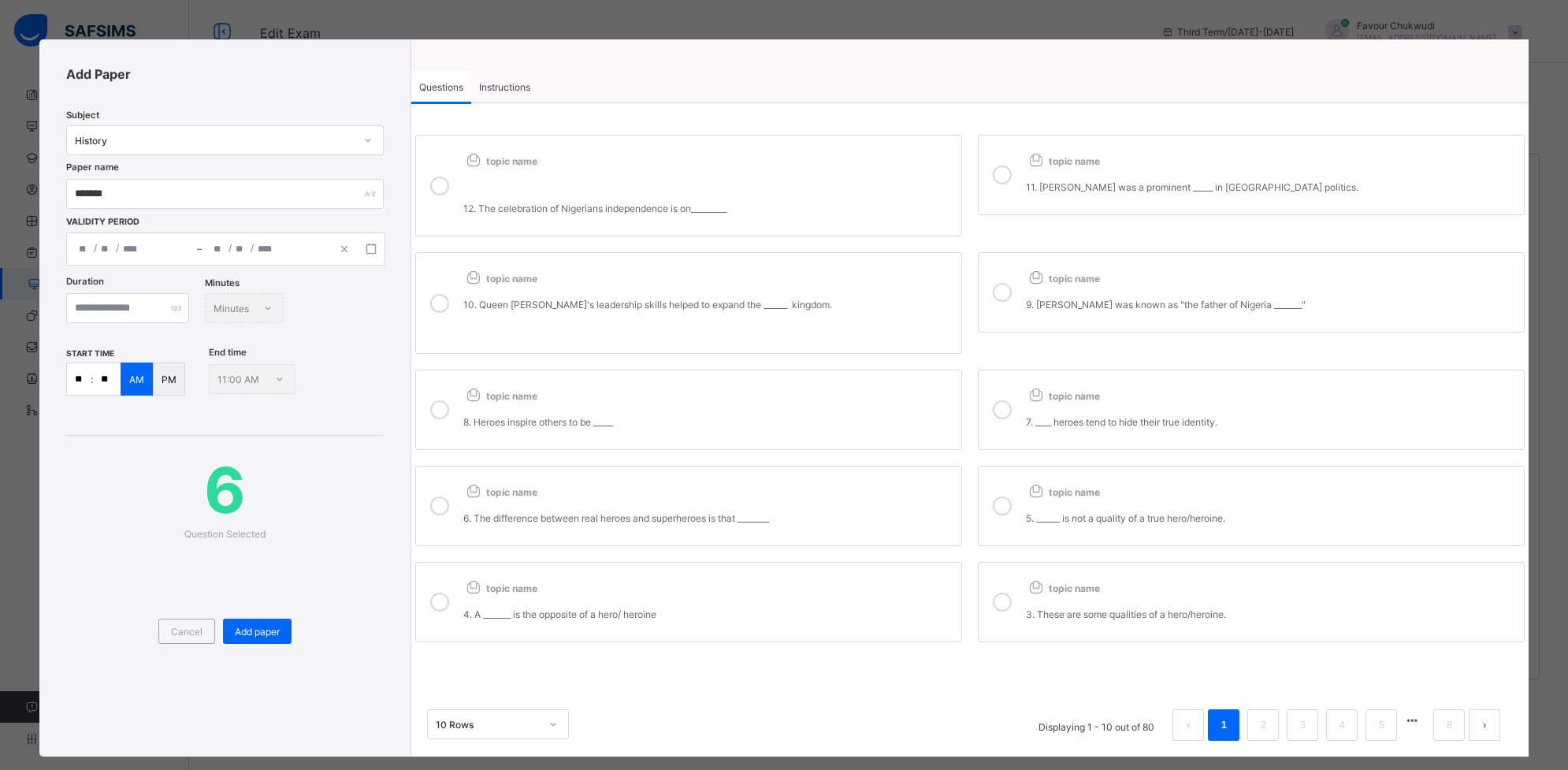 click on "4. A _______ is the opposite of a hero/ heroine" at bounding box center (708, 614) 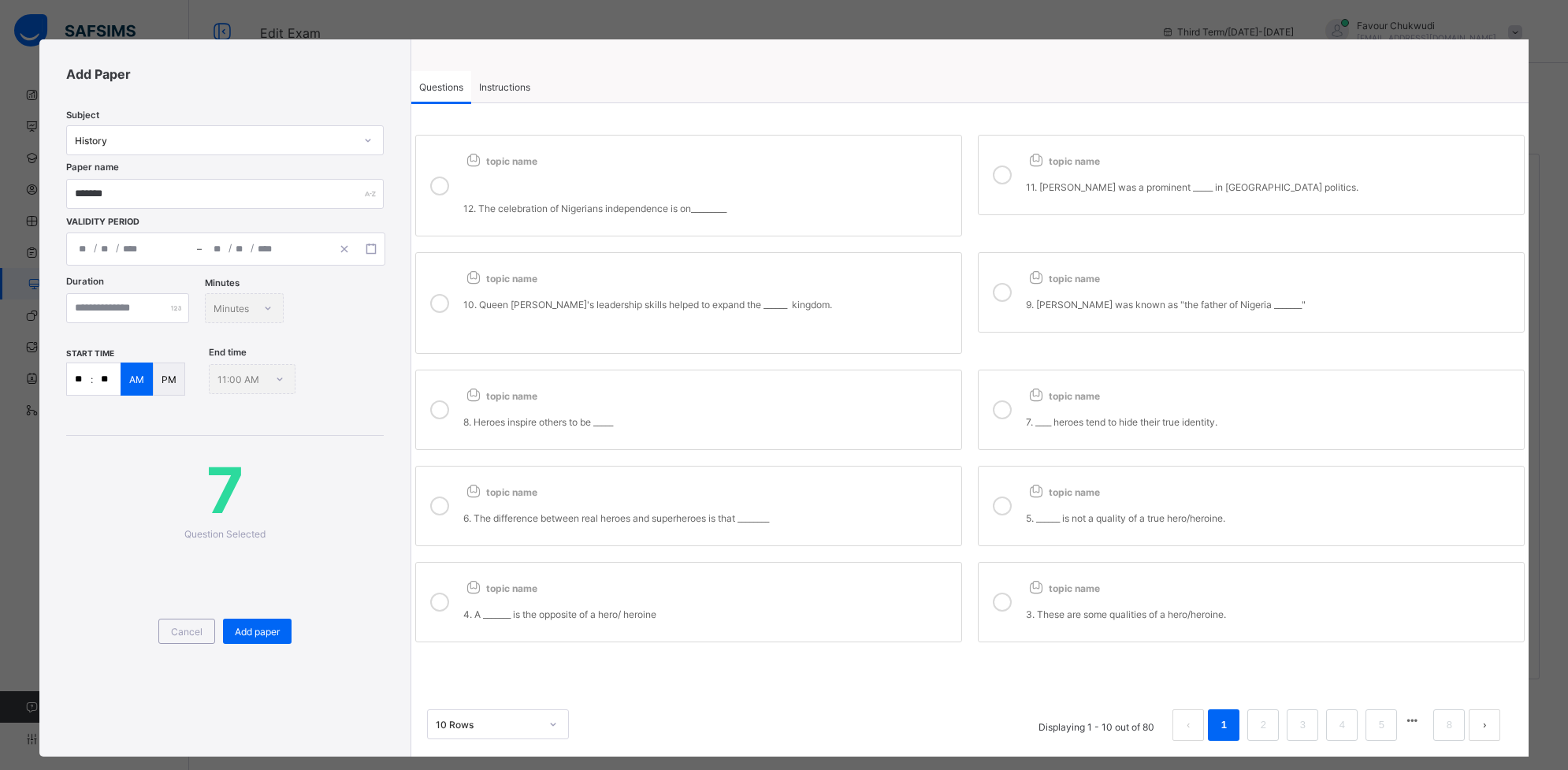 click on "7. ____ heroes tend to hide their true identity." at bounding box center (1271, 422) 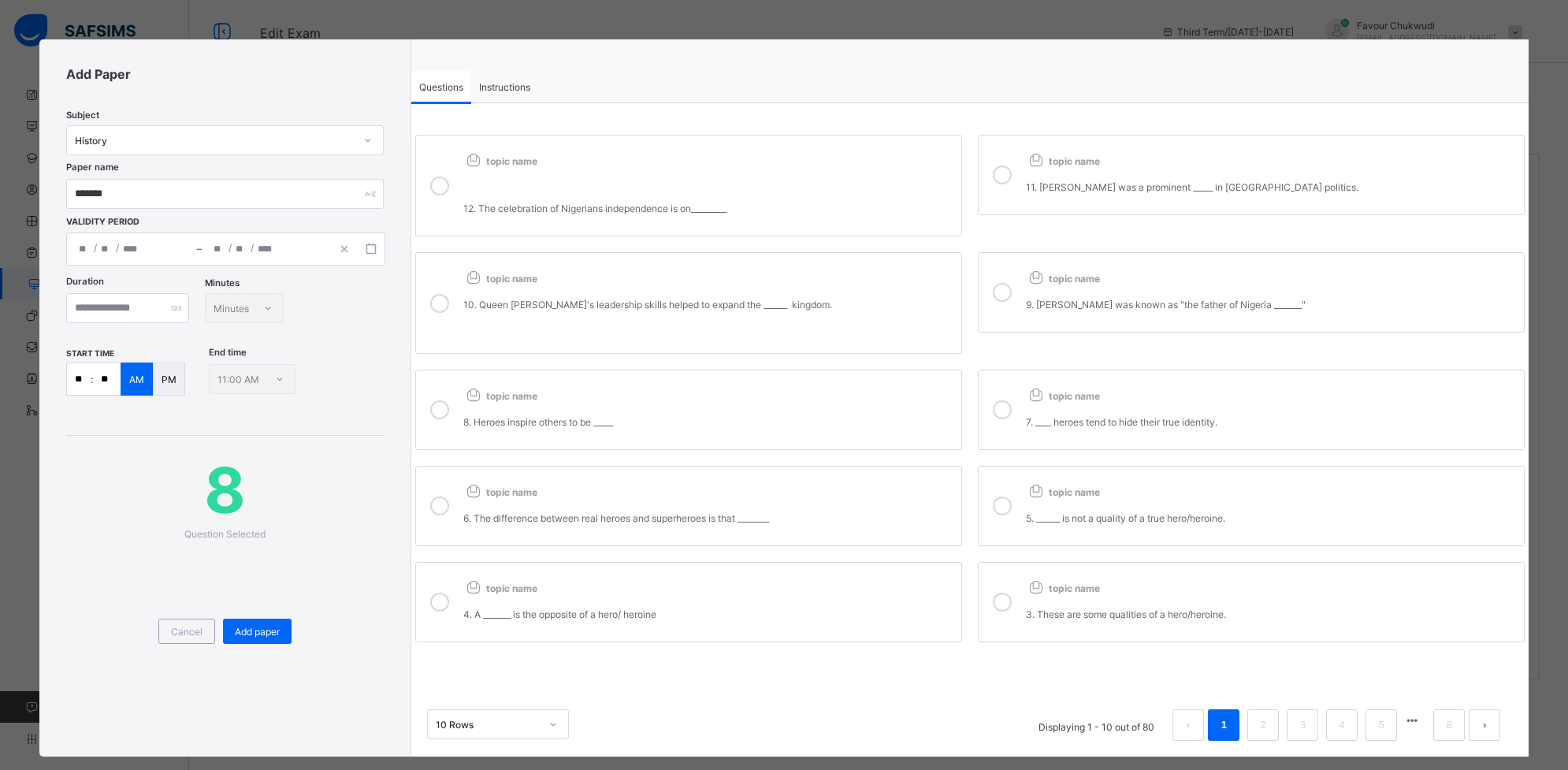 click on "topic name   5. ______ is not a quality of a true hero/heroine." at bounding box center (1271, 506) 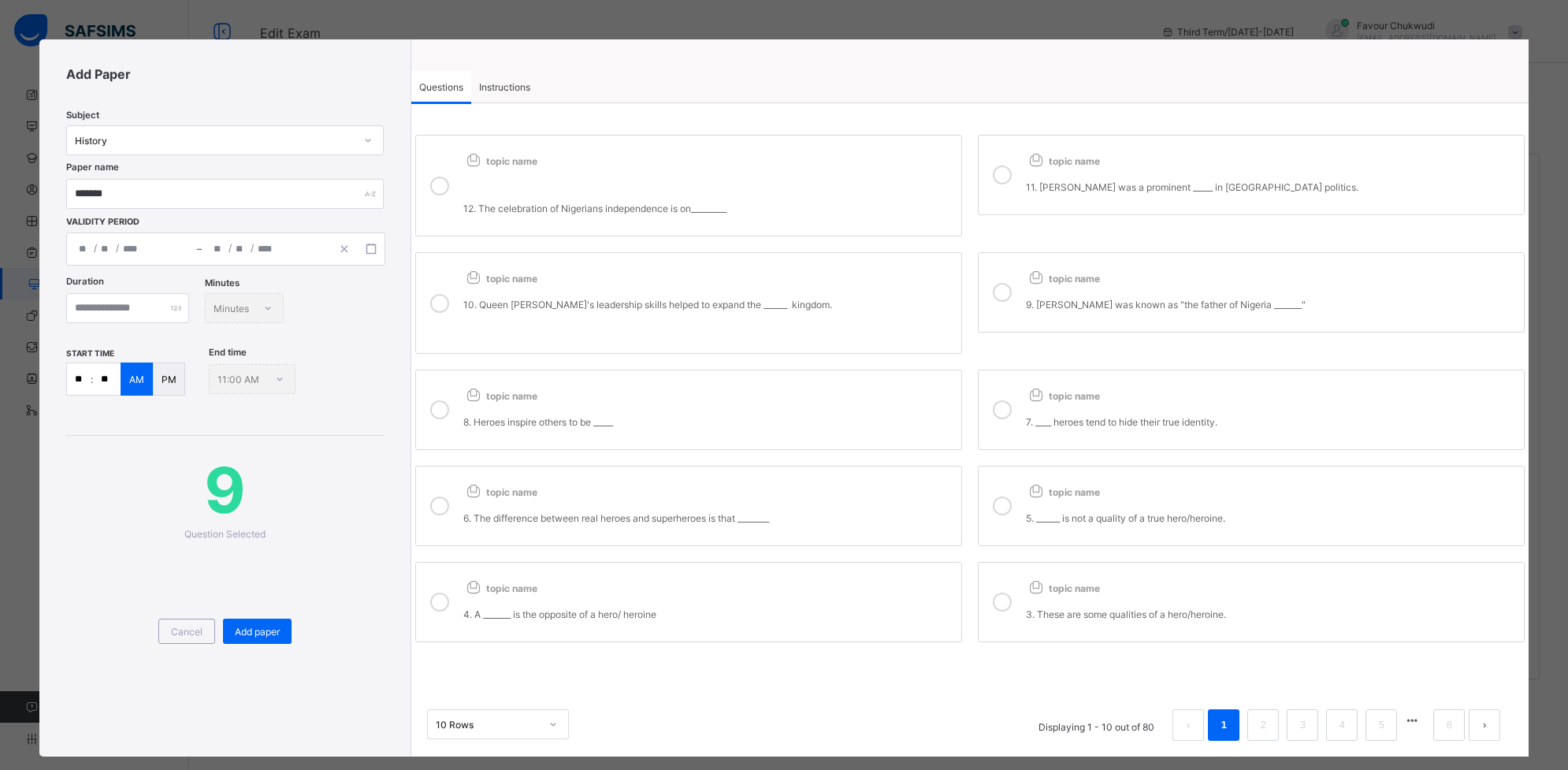 click on "3. These are some qualities of a hero/heroine." at bounding box center (1271, 614) 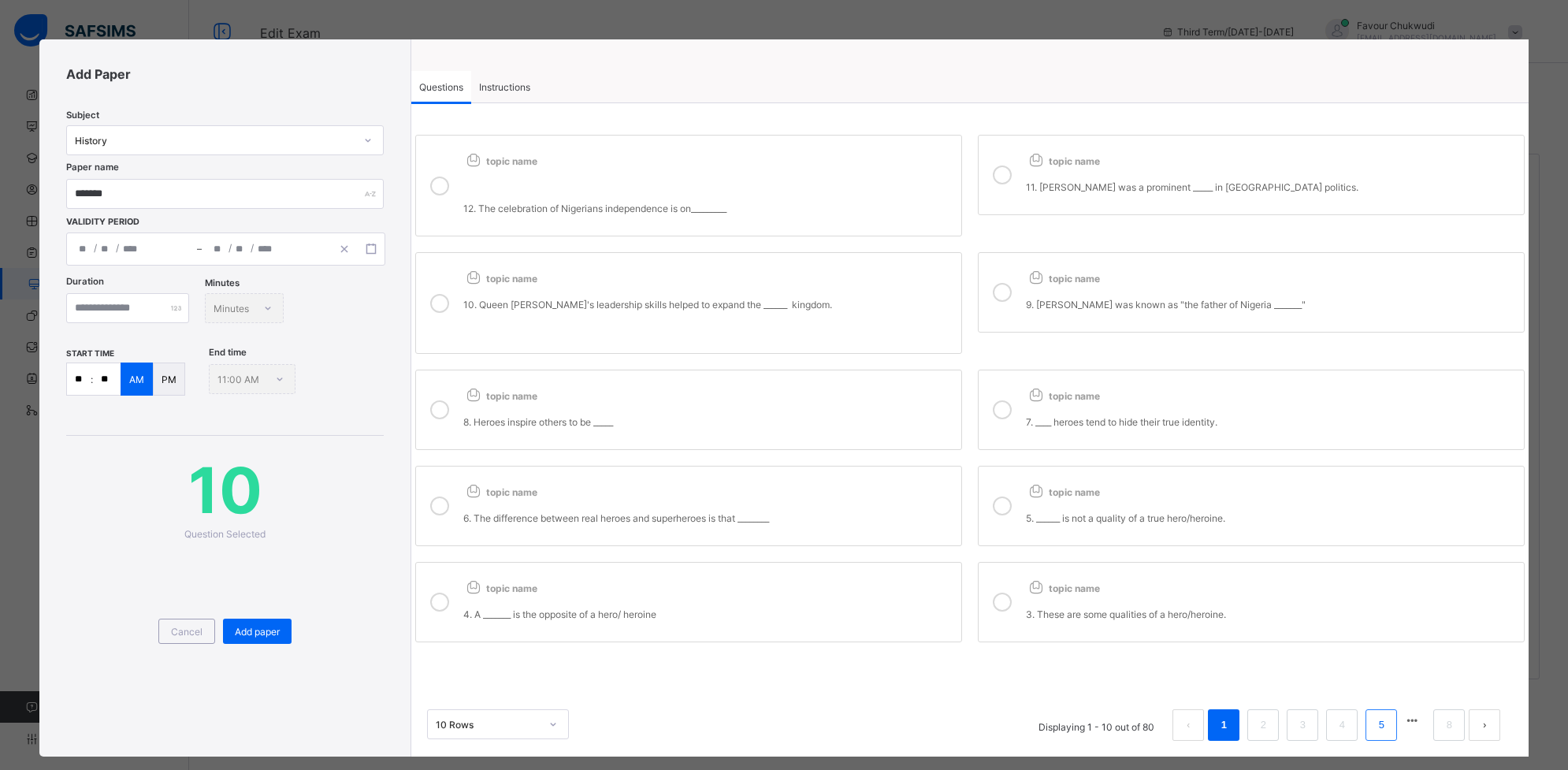 click on "5" at bounding box center [1381, 725] 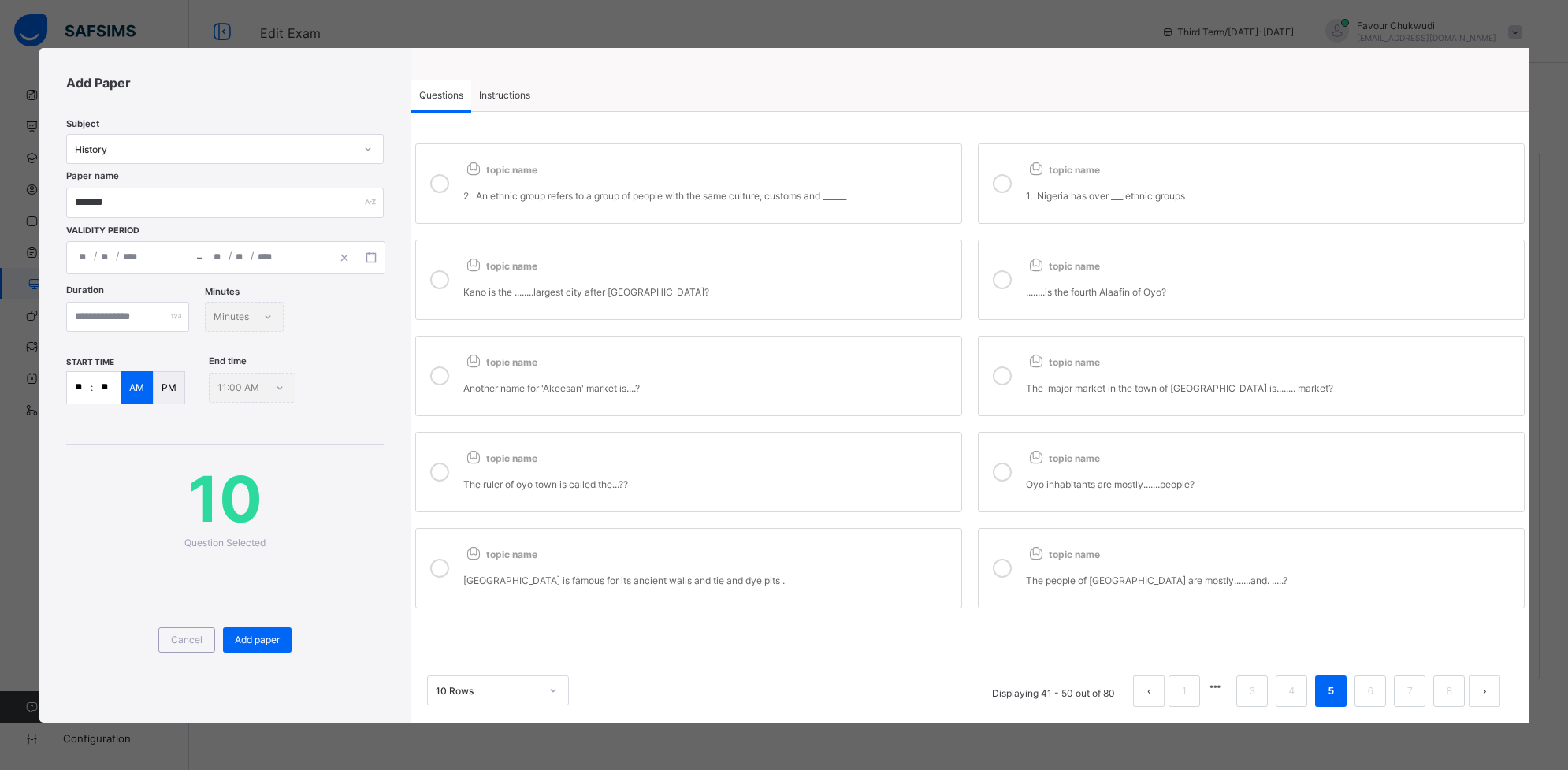 click on "topic name" at bounding box center (1271, 166) 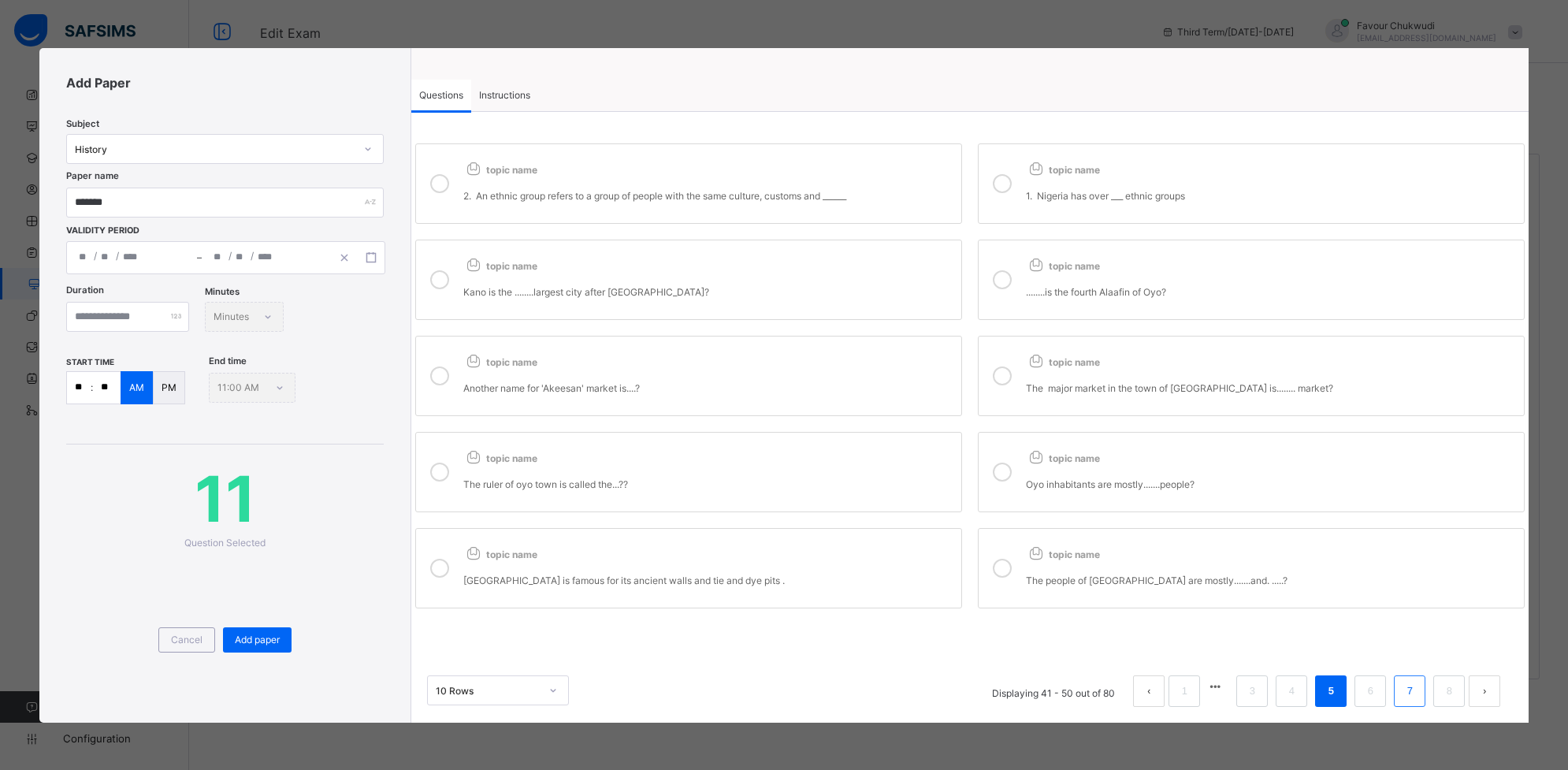 click on "7" at bounding box center [1410, 691] 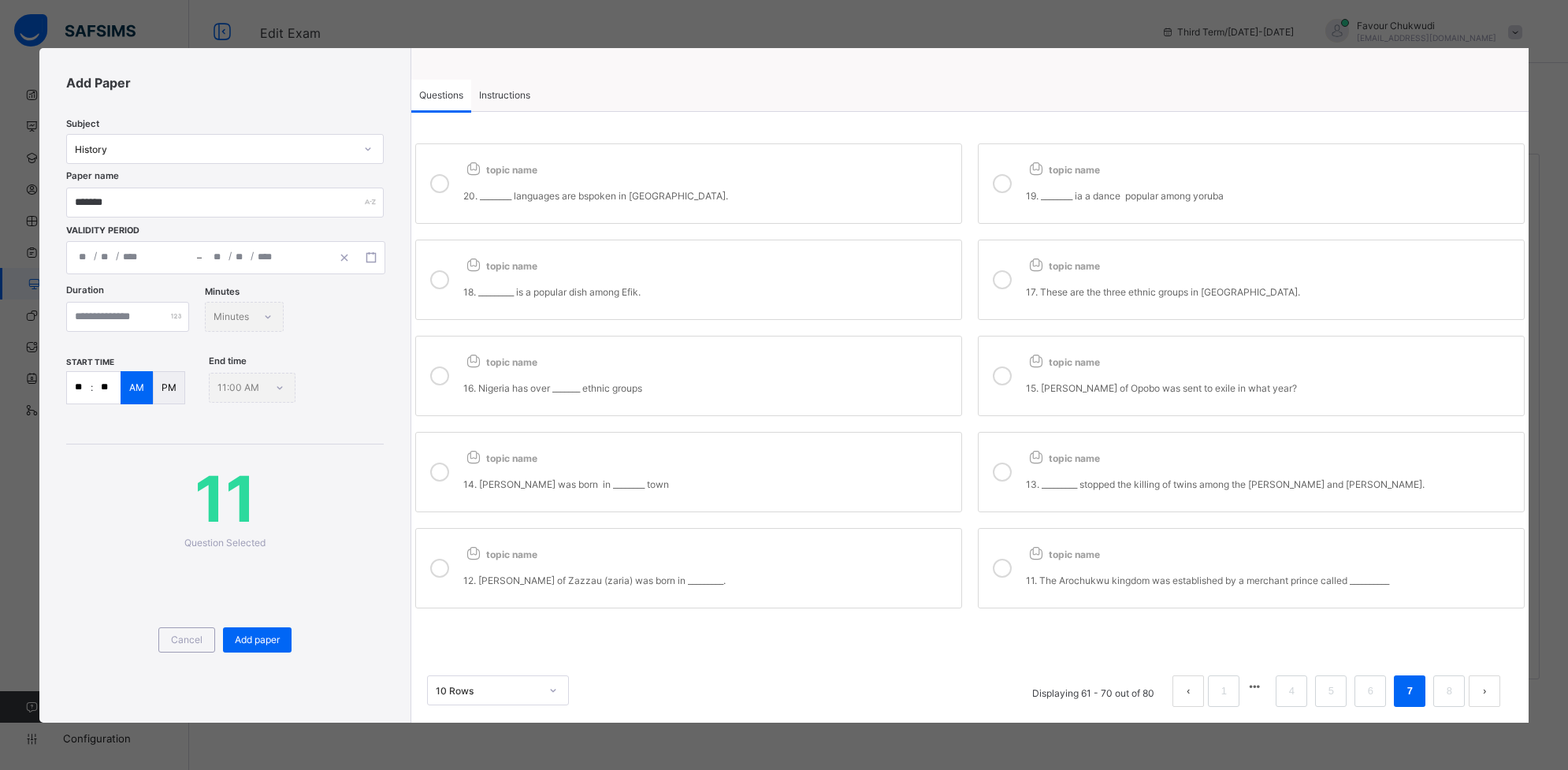 click on "topic name   20. ________ languages are bspoken in [GEOGRAPHIC_DATA]." at bounding box center [689, 184] 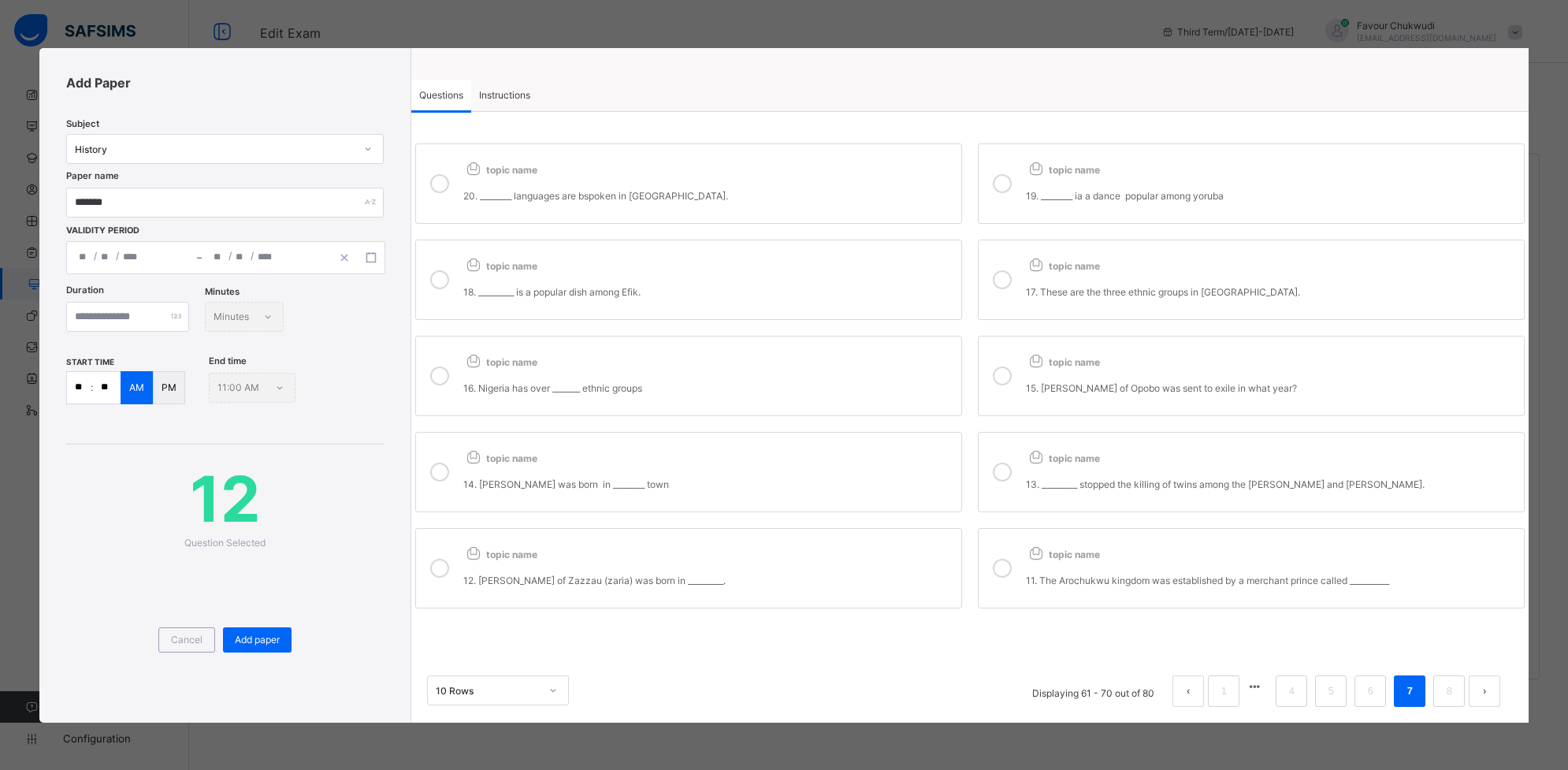 click on "16. Nigeria has over _______ ethnic groups" at bounding box center [708, 381] 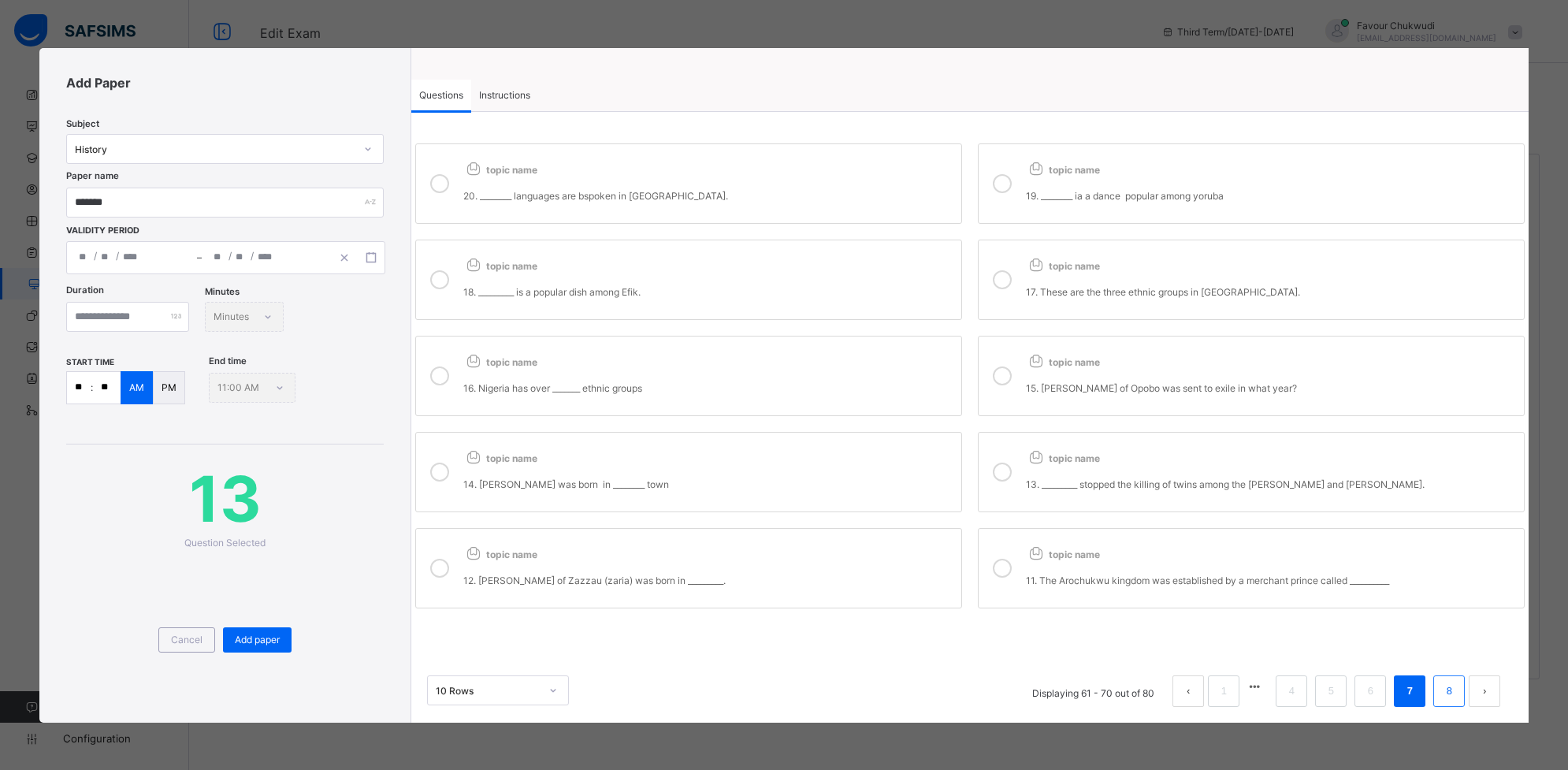 click on "8" at bounding box center (1449, 691) 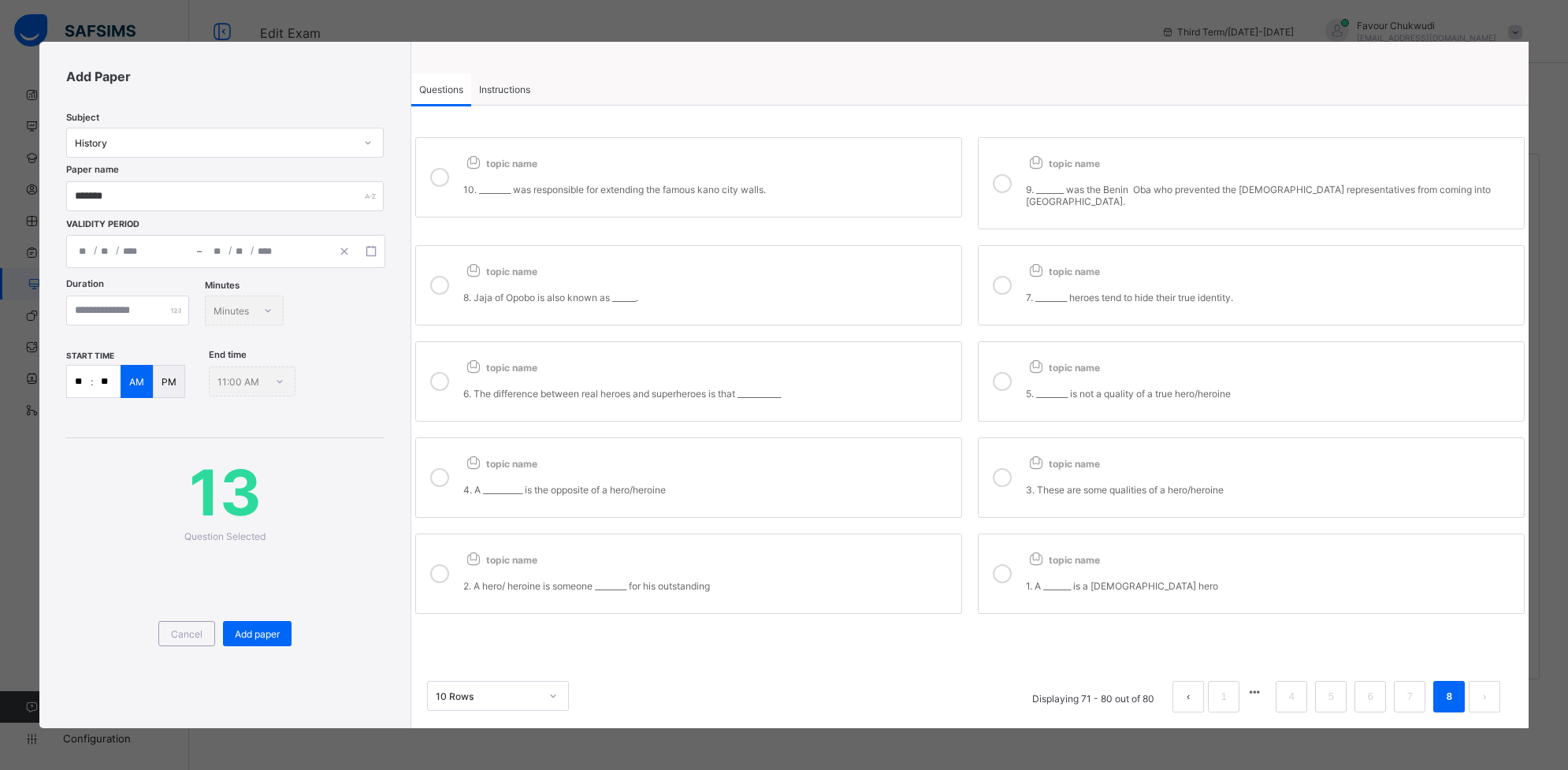 click on "6. The difference between real heroes and superheroes is that ___________" at bounding box center (708, 387) 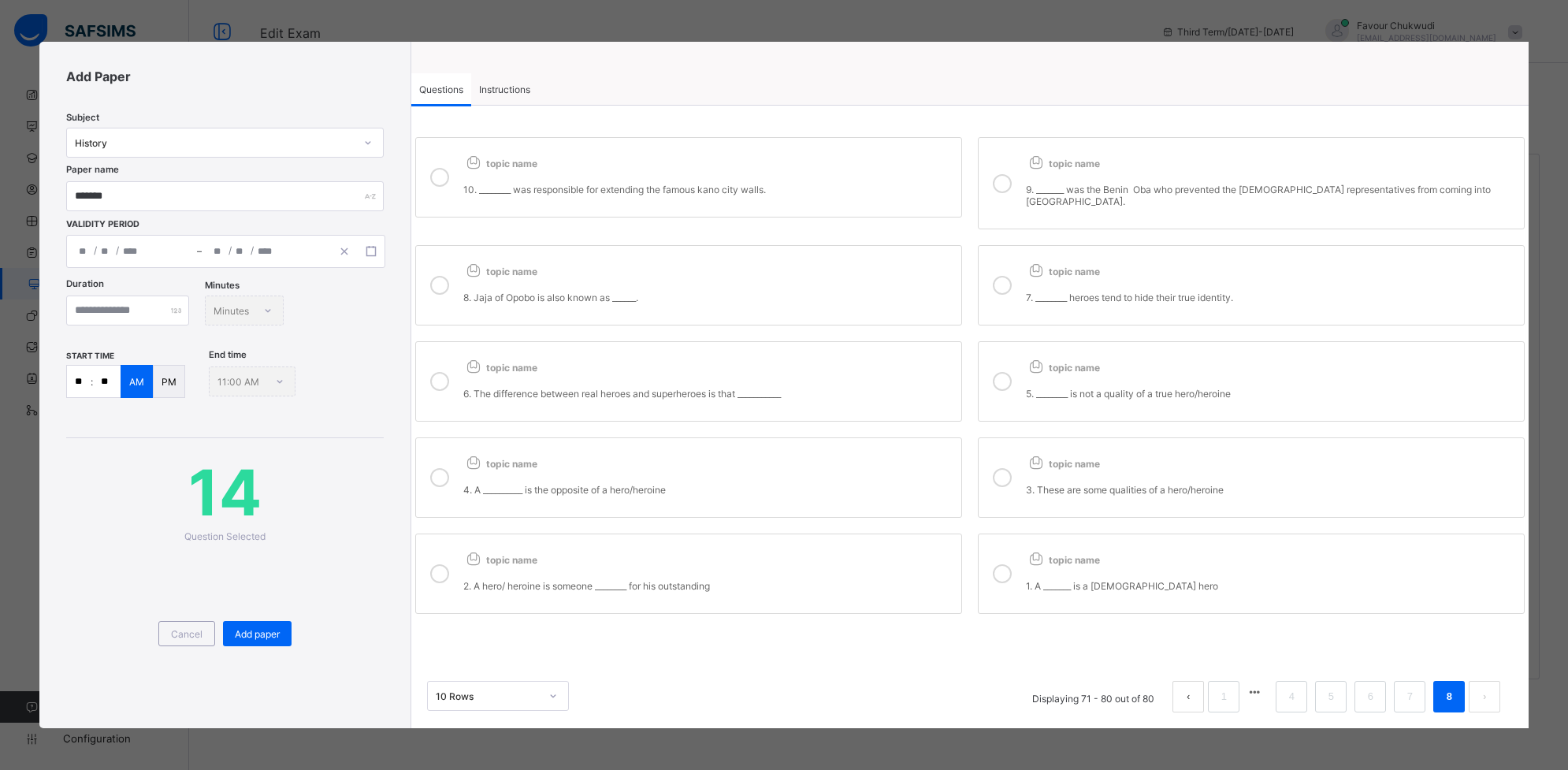 click on "topic name" at bounding box center (708, 460) 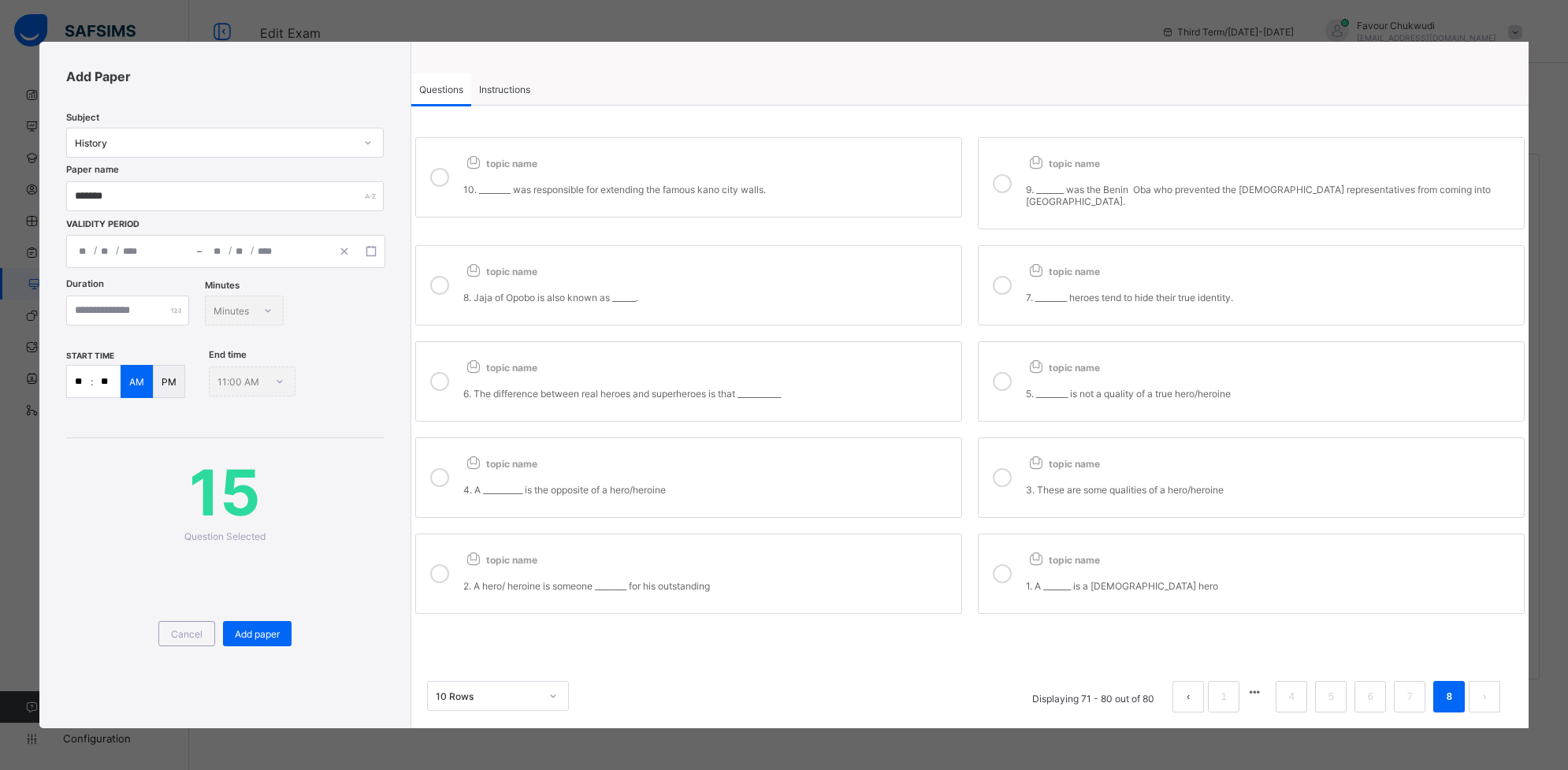 click on "topic name" at bounding box center (708, 556) 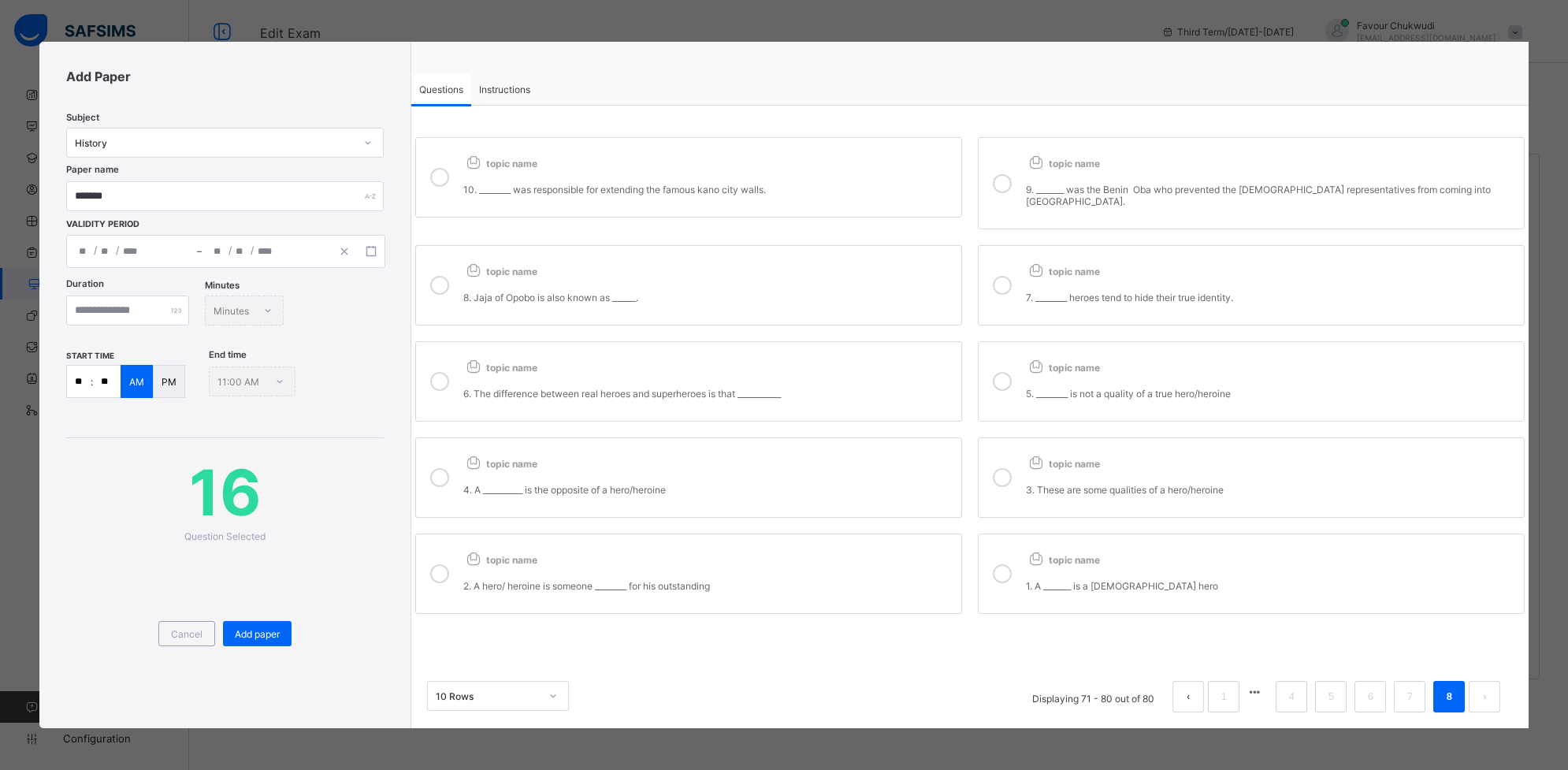 click on "1. A _______ is a [DEMOGRAPHIC_DATA] hero" at bounding box center (1271, 579) 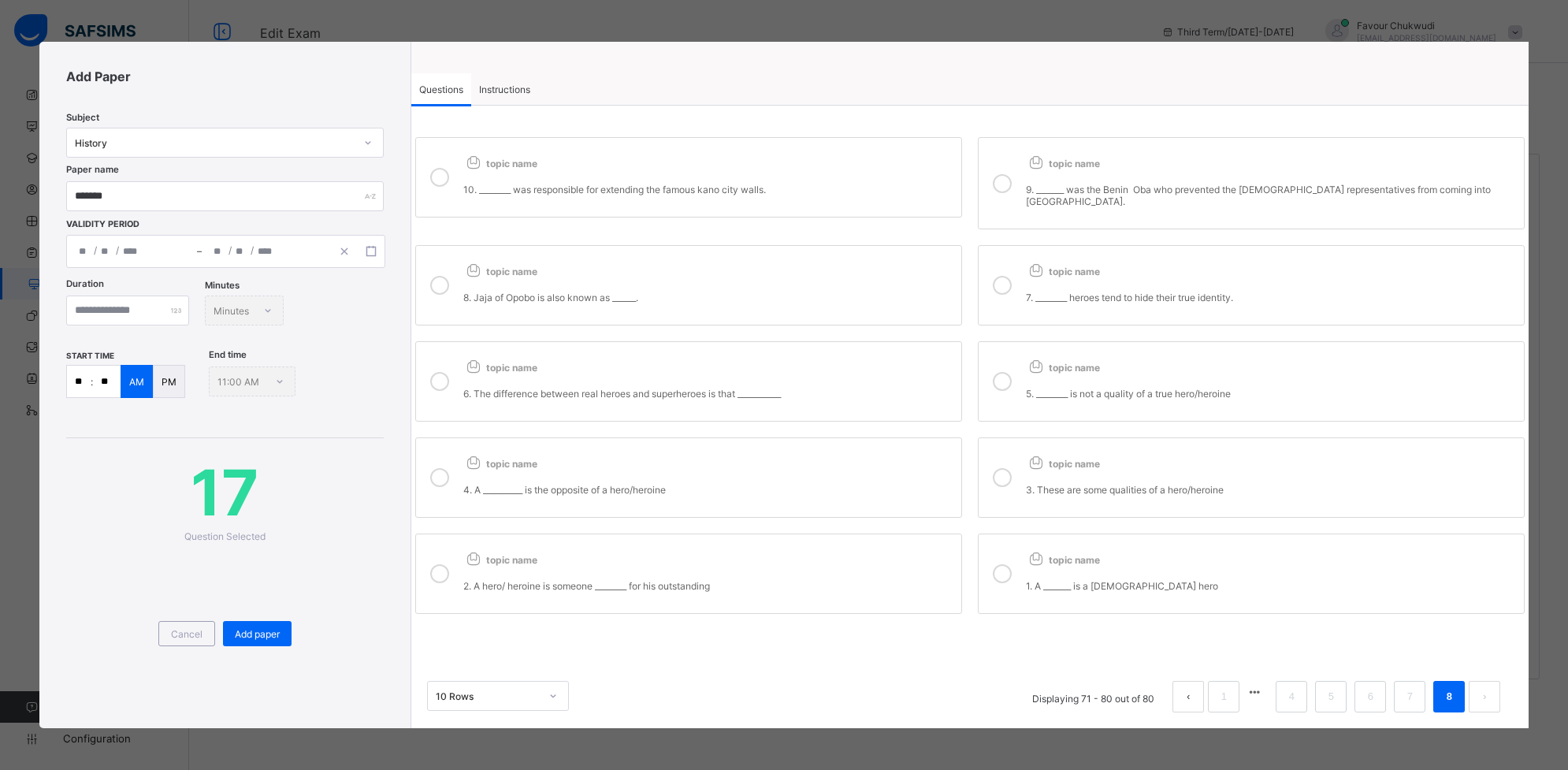 click on "5. ________ is not a quality of a true hero/heroine" at bounding box center [1271, 393] 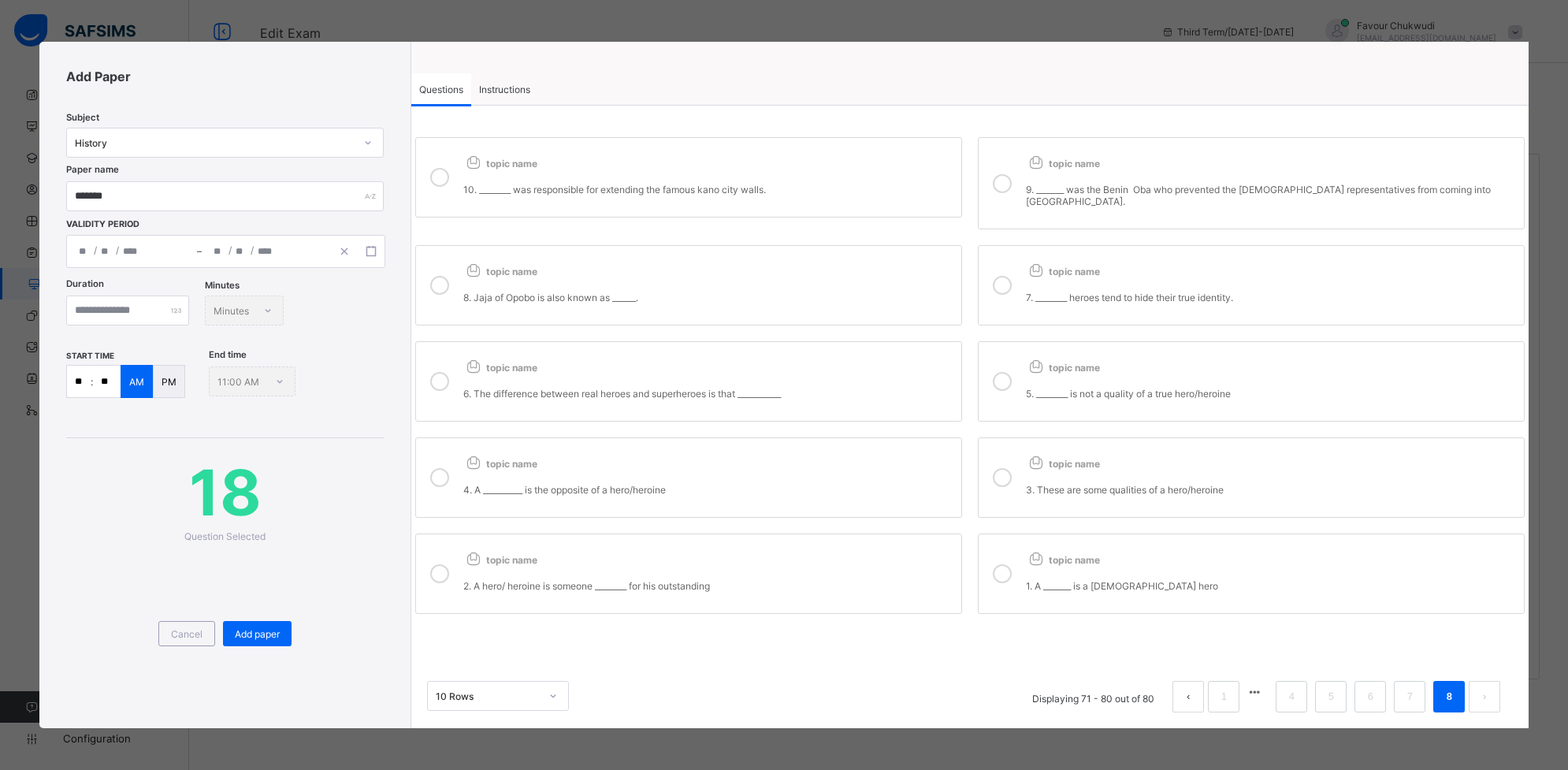 click on "7. ________ heroes tend to hide their true identity." at bounding box center [1271, 297] 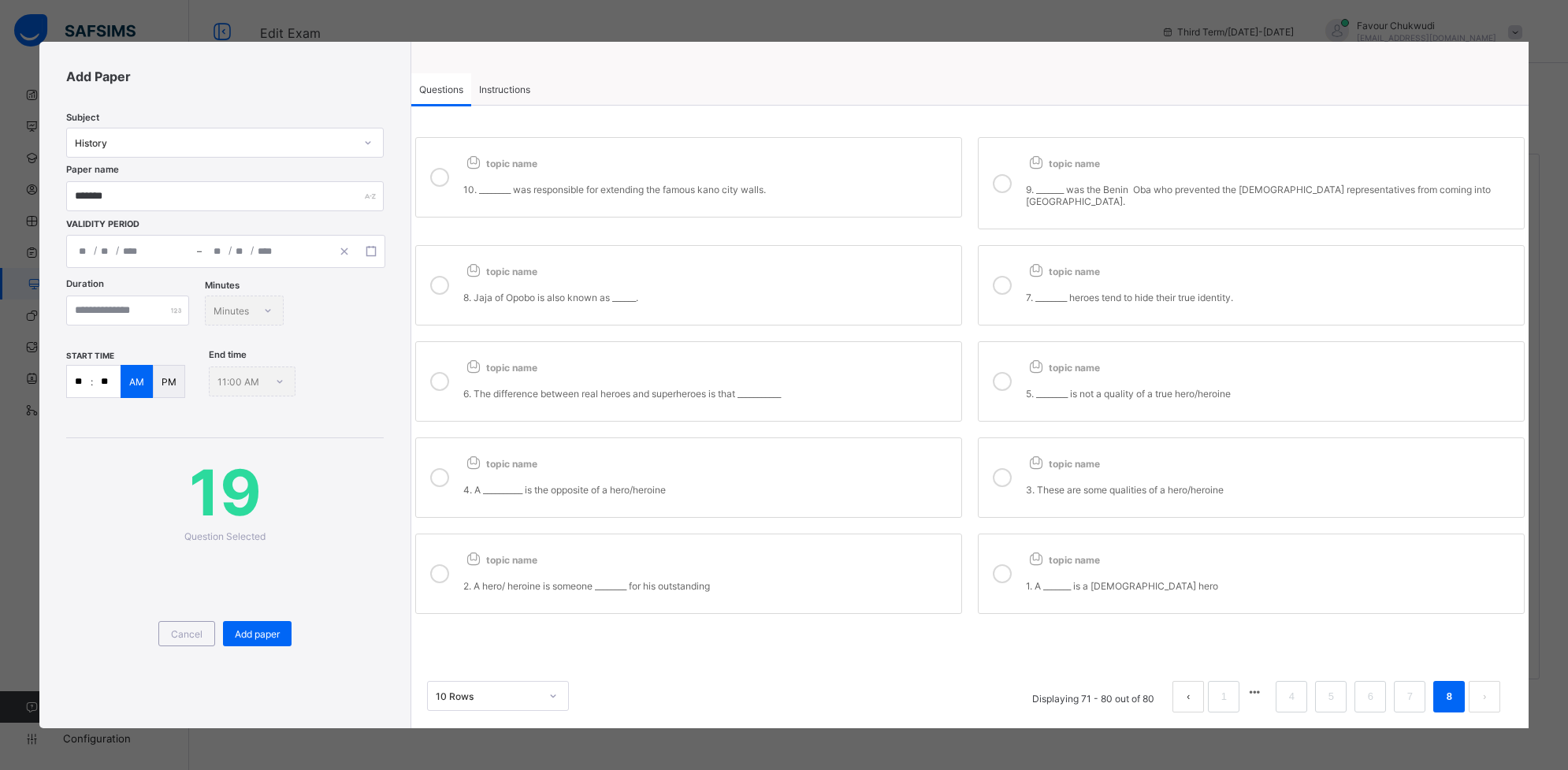 click on "topic name" at bounding box center (1271, 460) 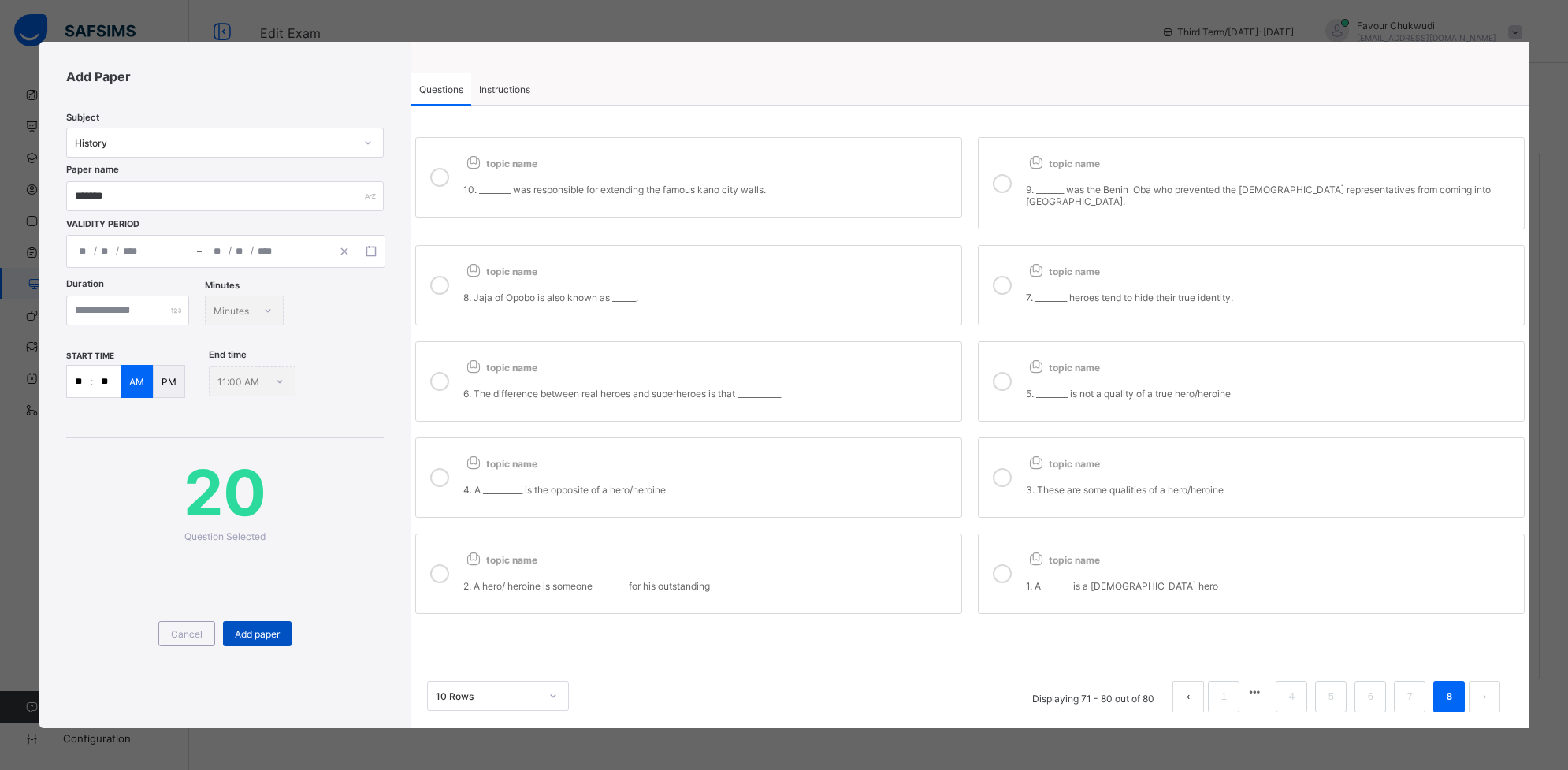 click on "Add paper" at bounding box center (257, 634) 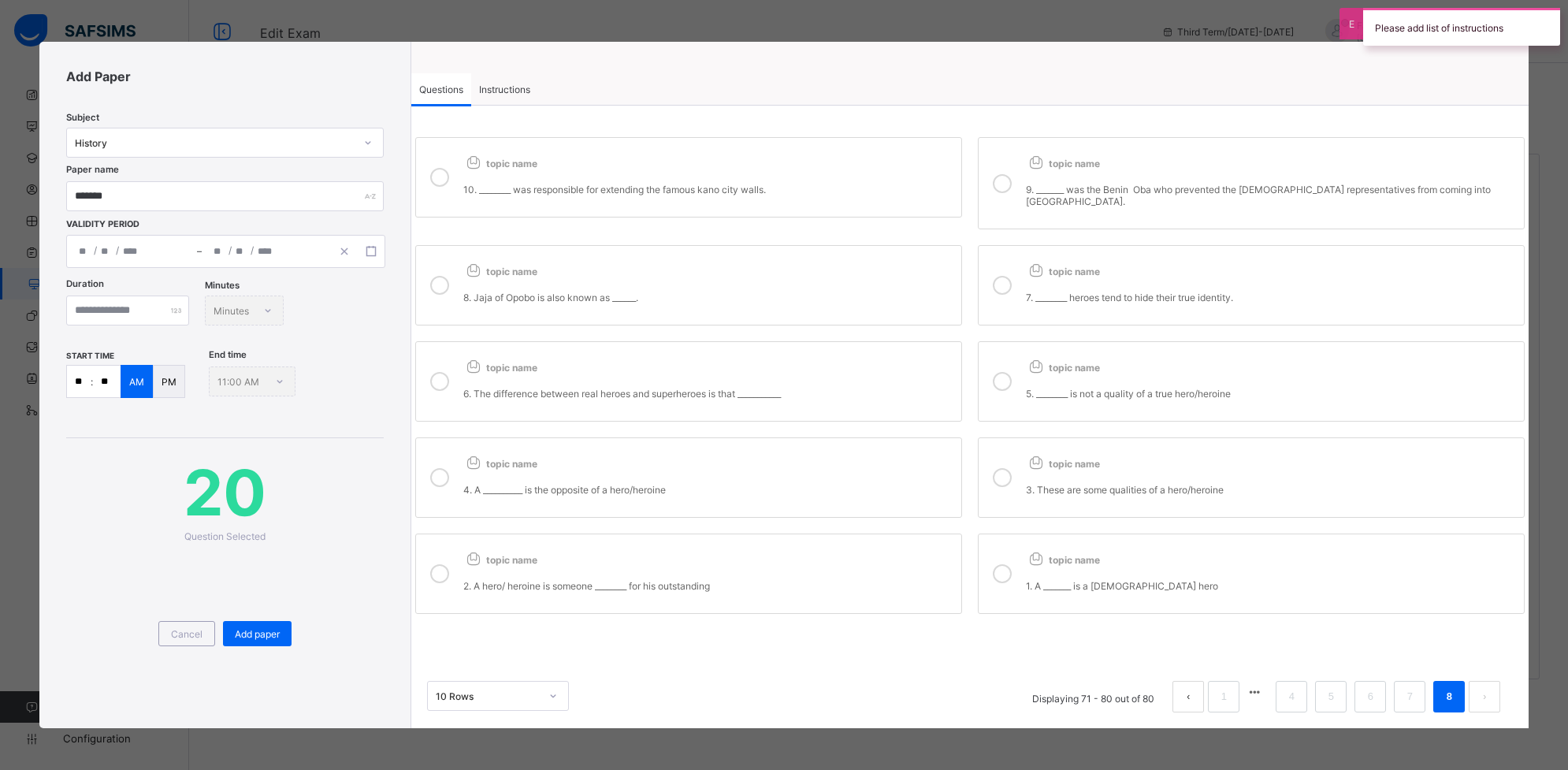 click on "Instructions" at bounding box center [504, 89] 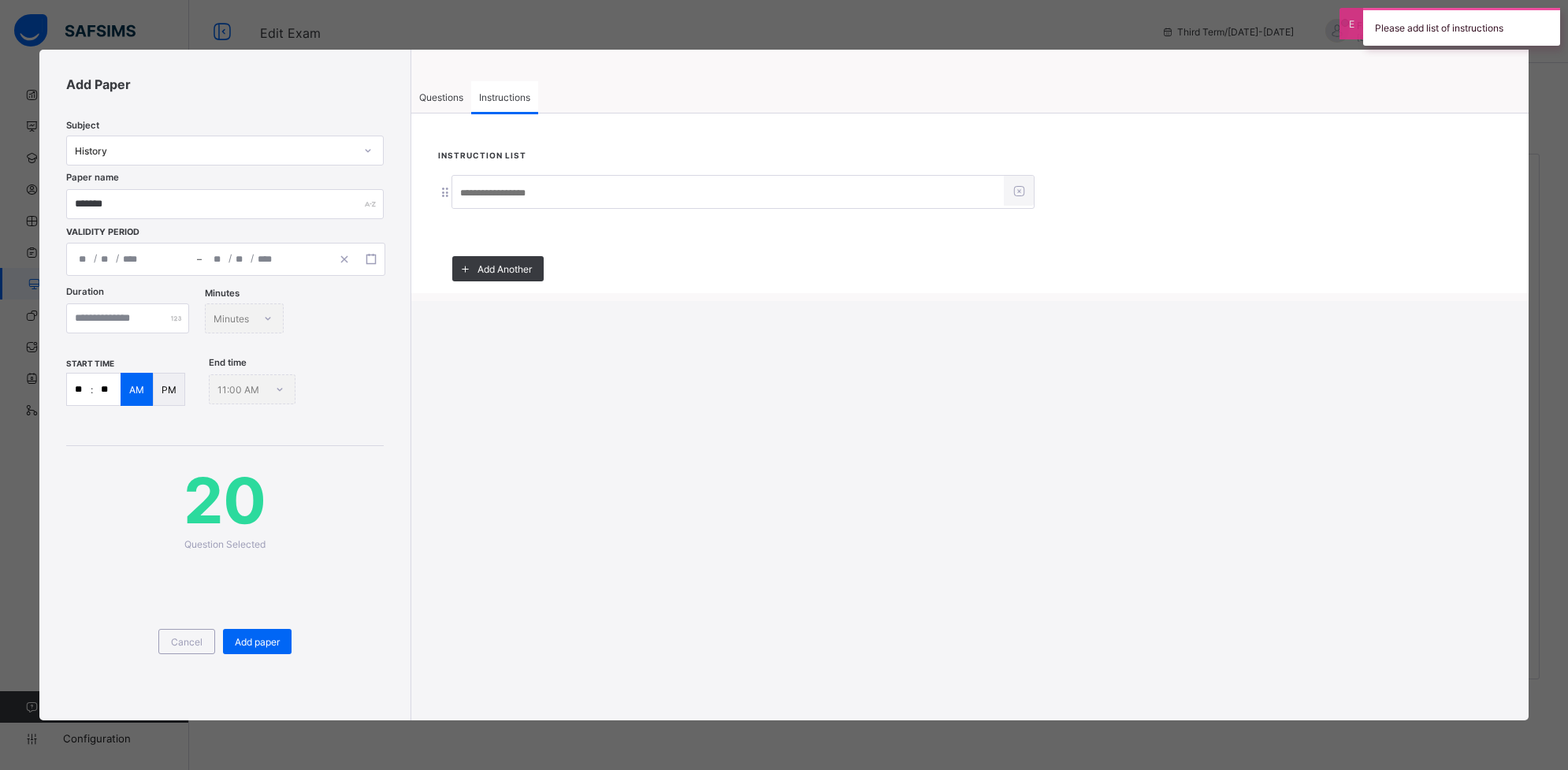 click at bounding box center [728, 193] 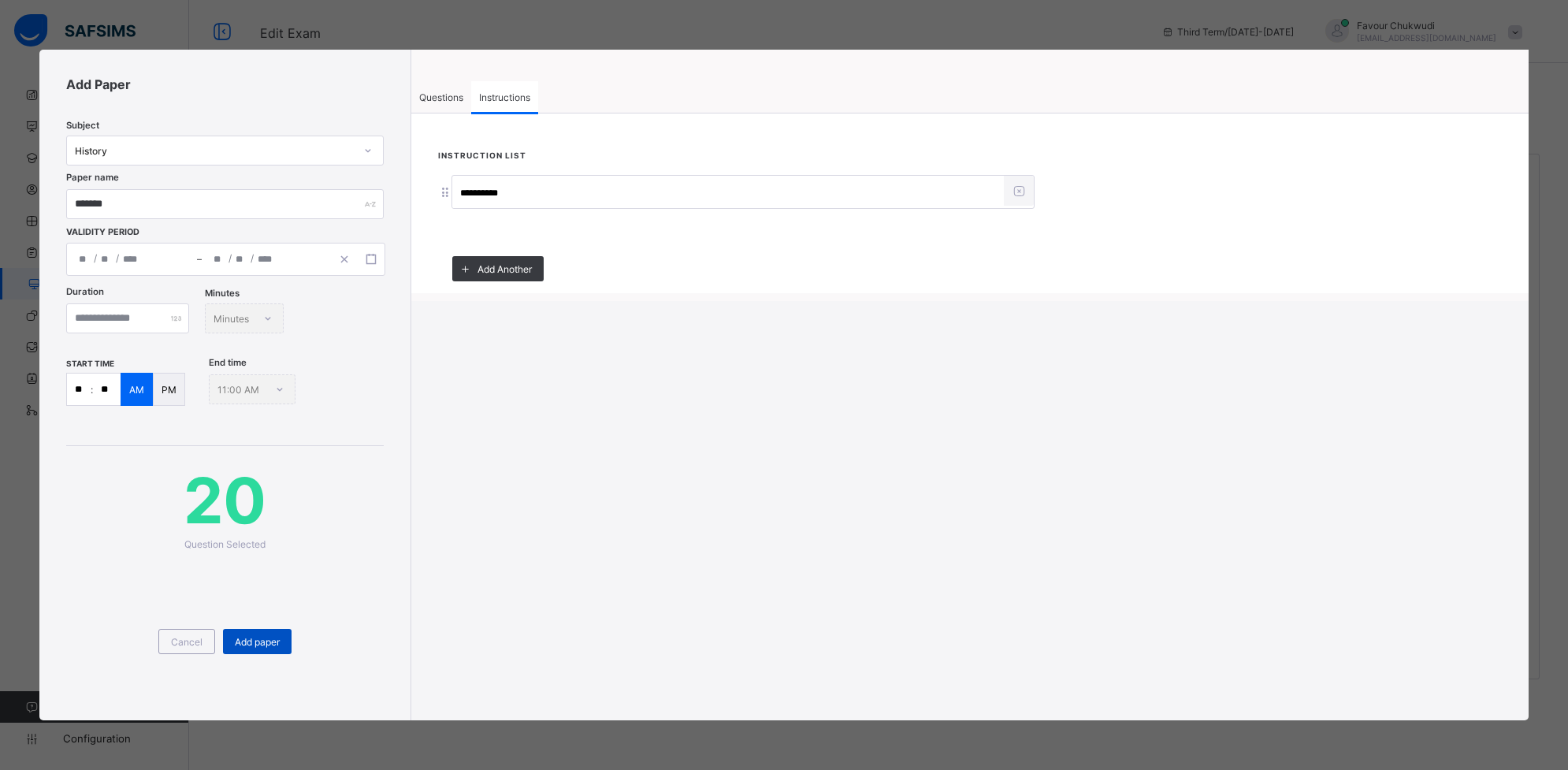 type on "**********" 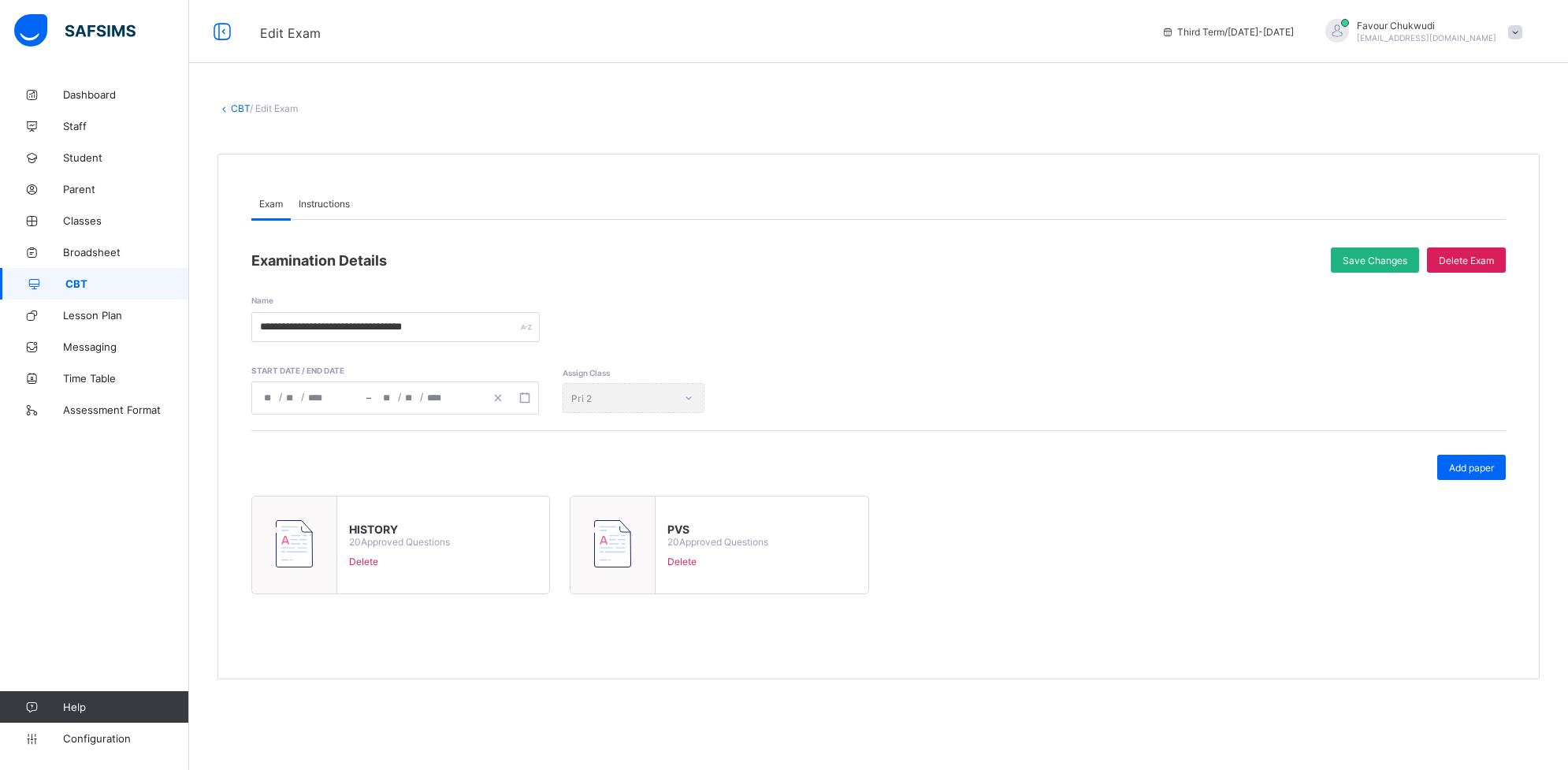 click on "Save Changes" at bounding box center [1375, 260] 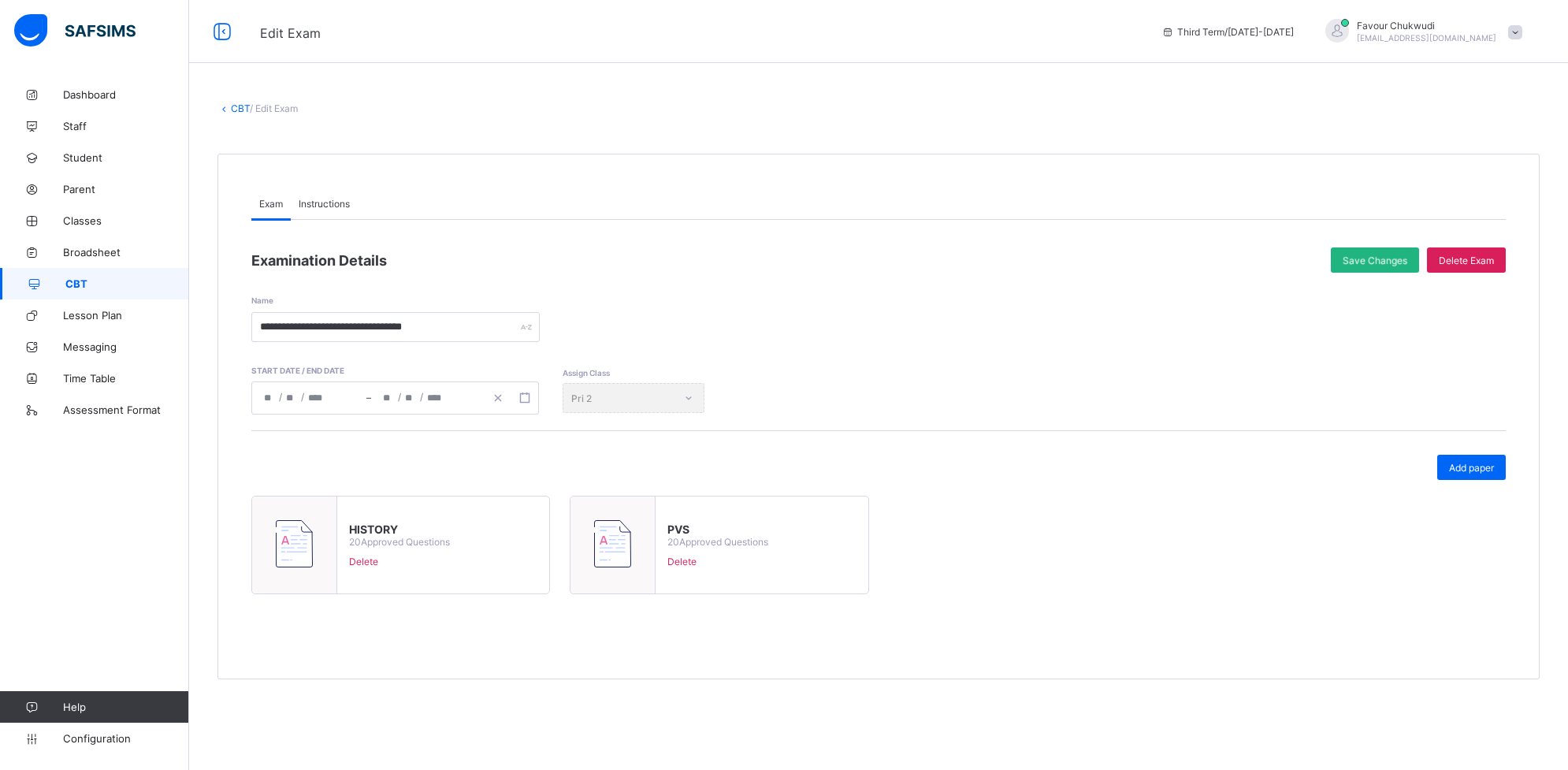 click on "Save Changes" at bounding box center [1375, 260] 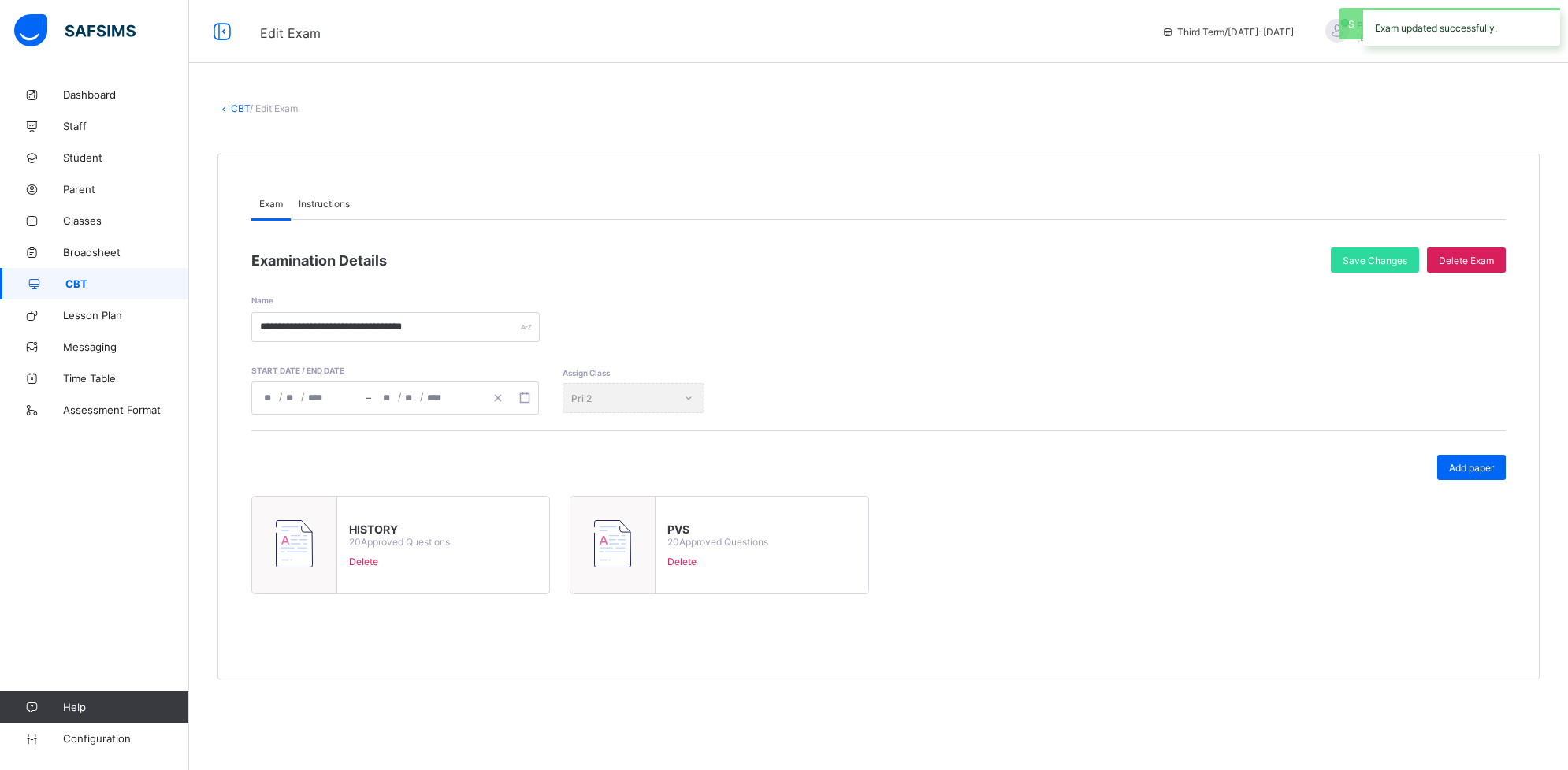 click on "CBT" at bounding box center [127, 284] 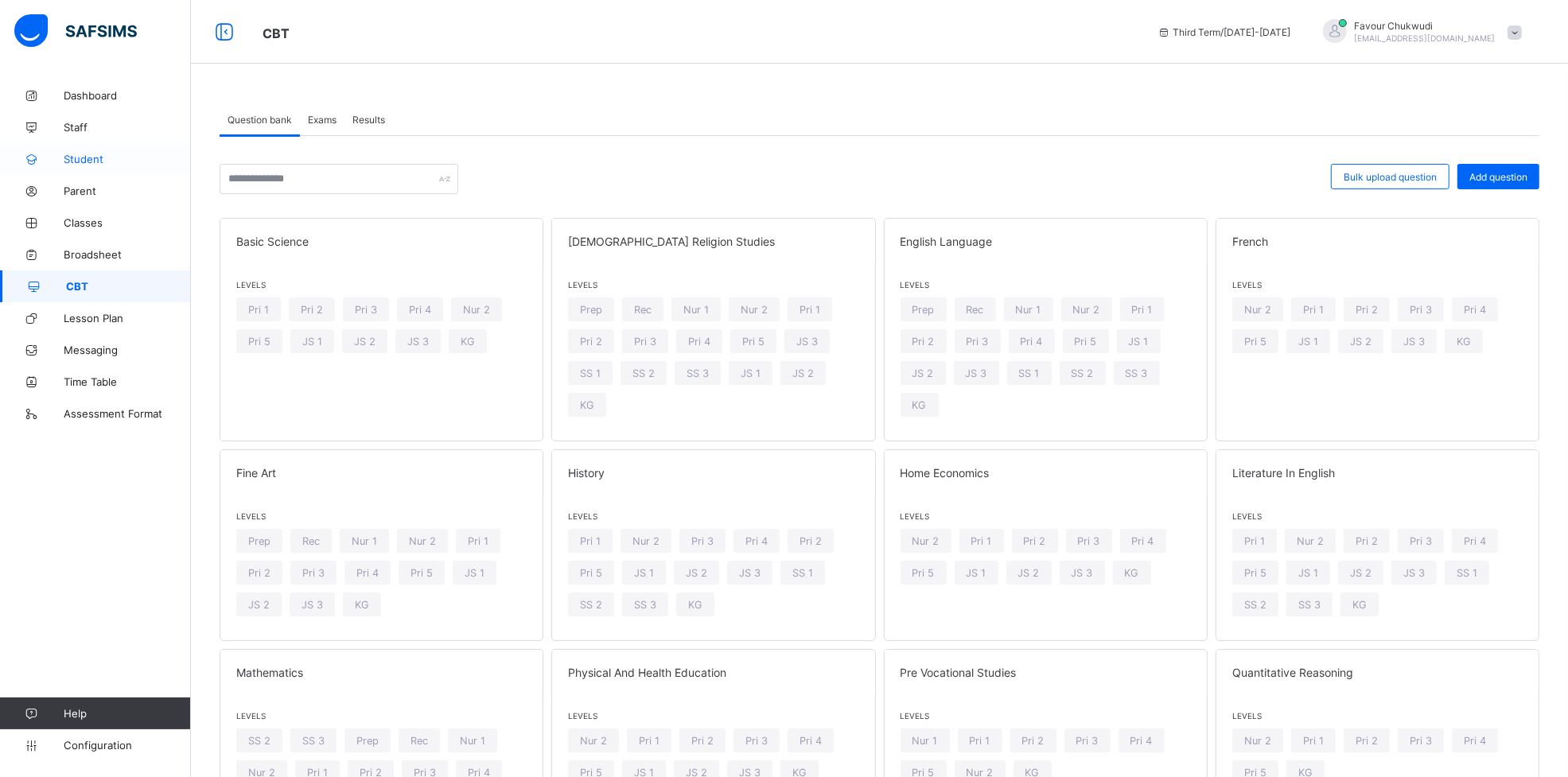 click on "Student" at bounding box center (127, 159) 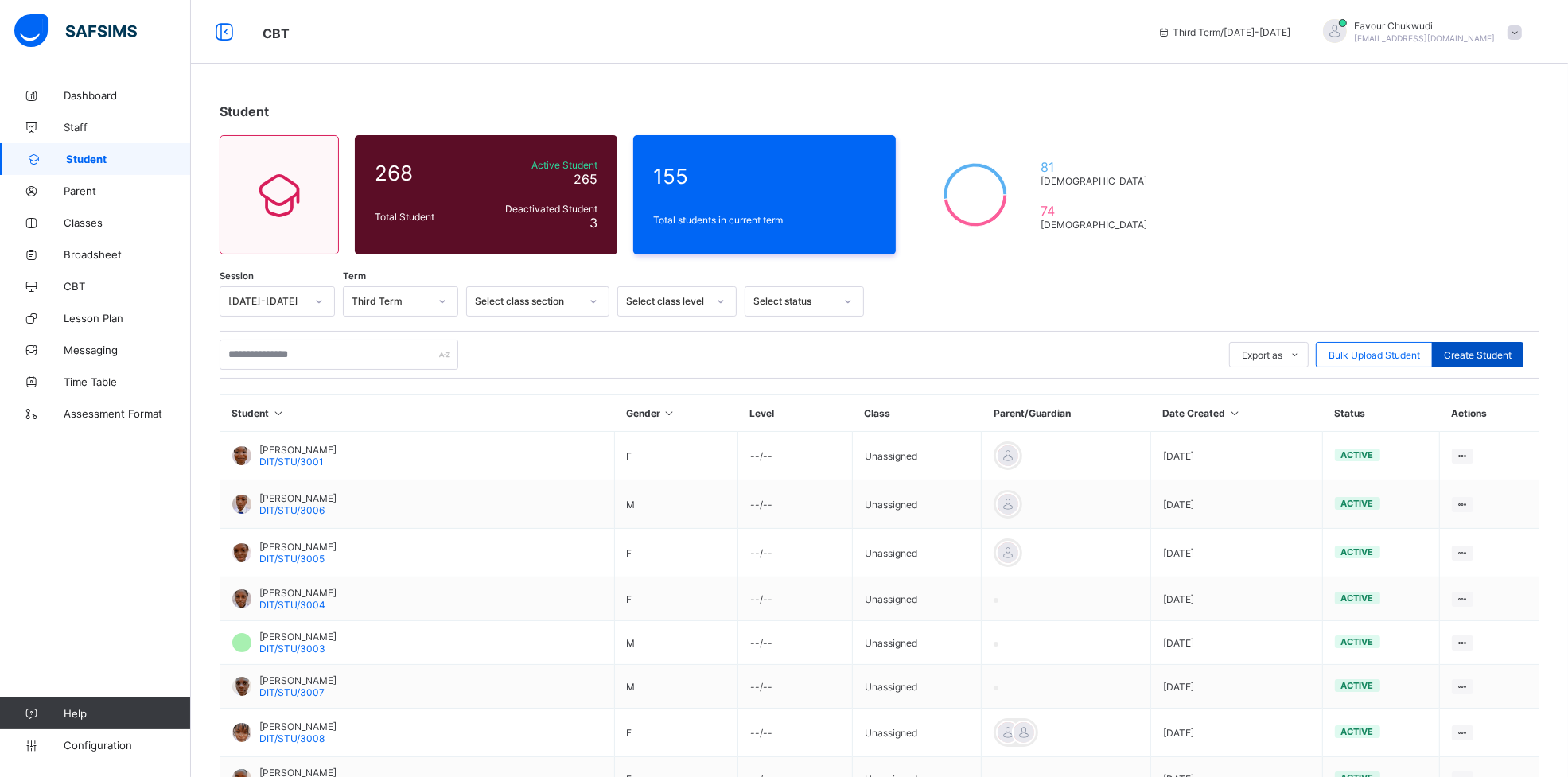 click on "Create Student" at bounding box center [1477, 355] 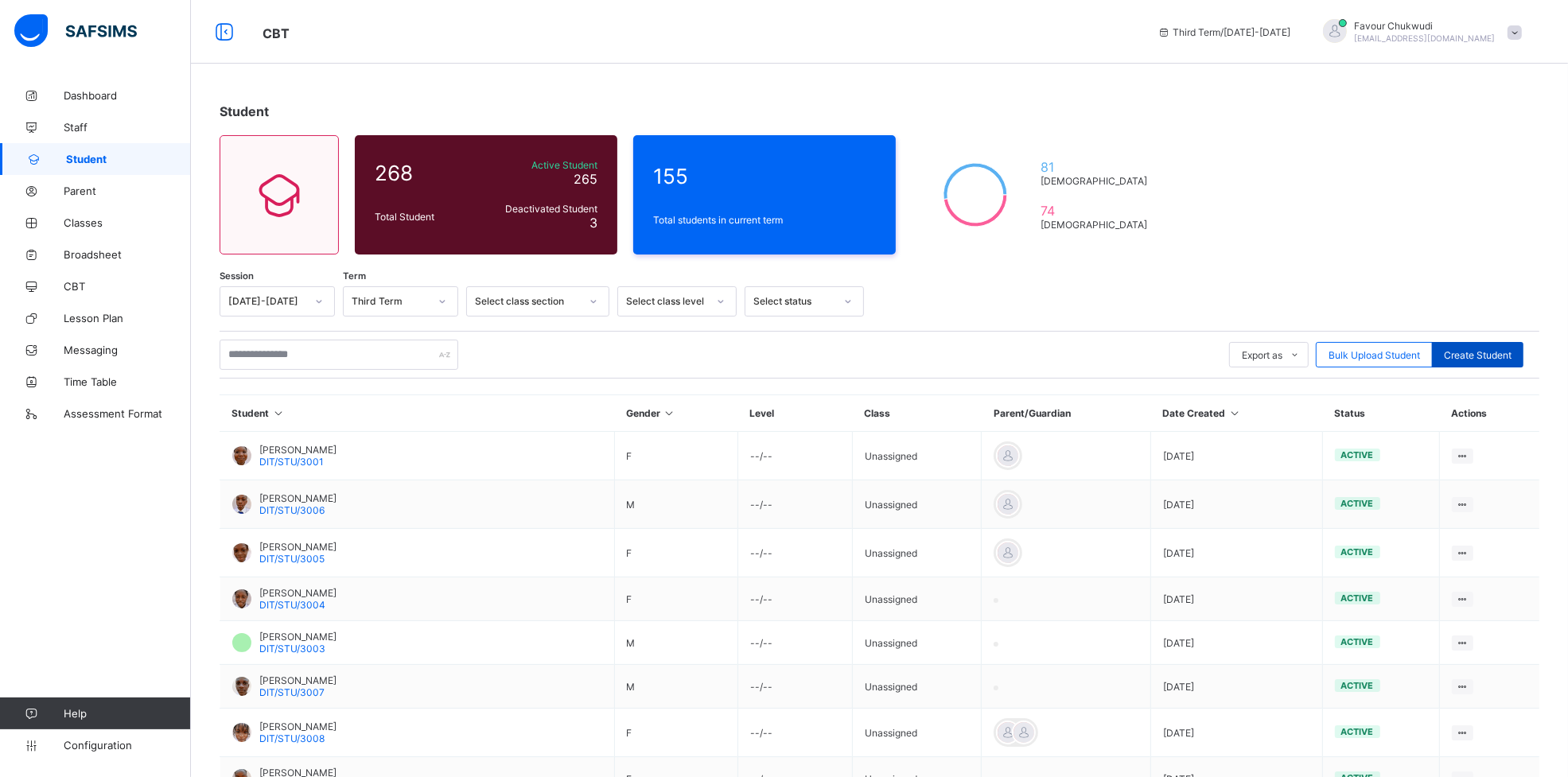 select on "**" 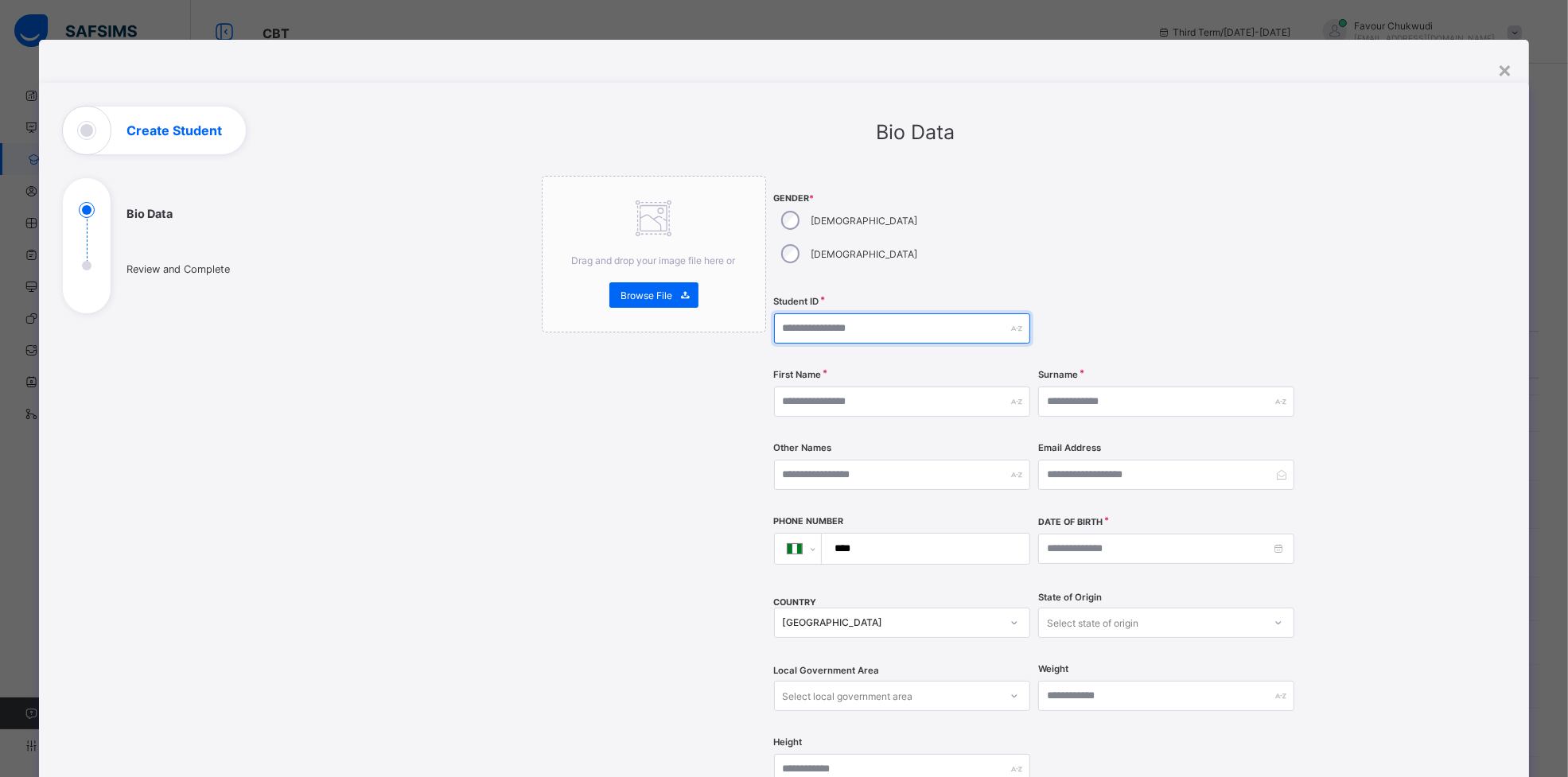 click at bounding box center (902, 328) 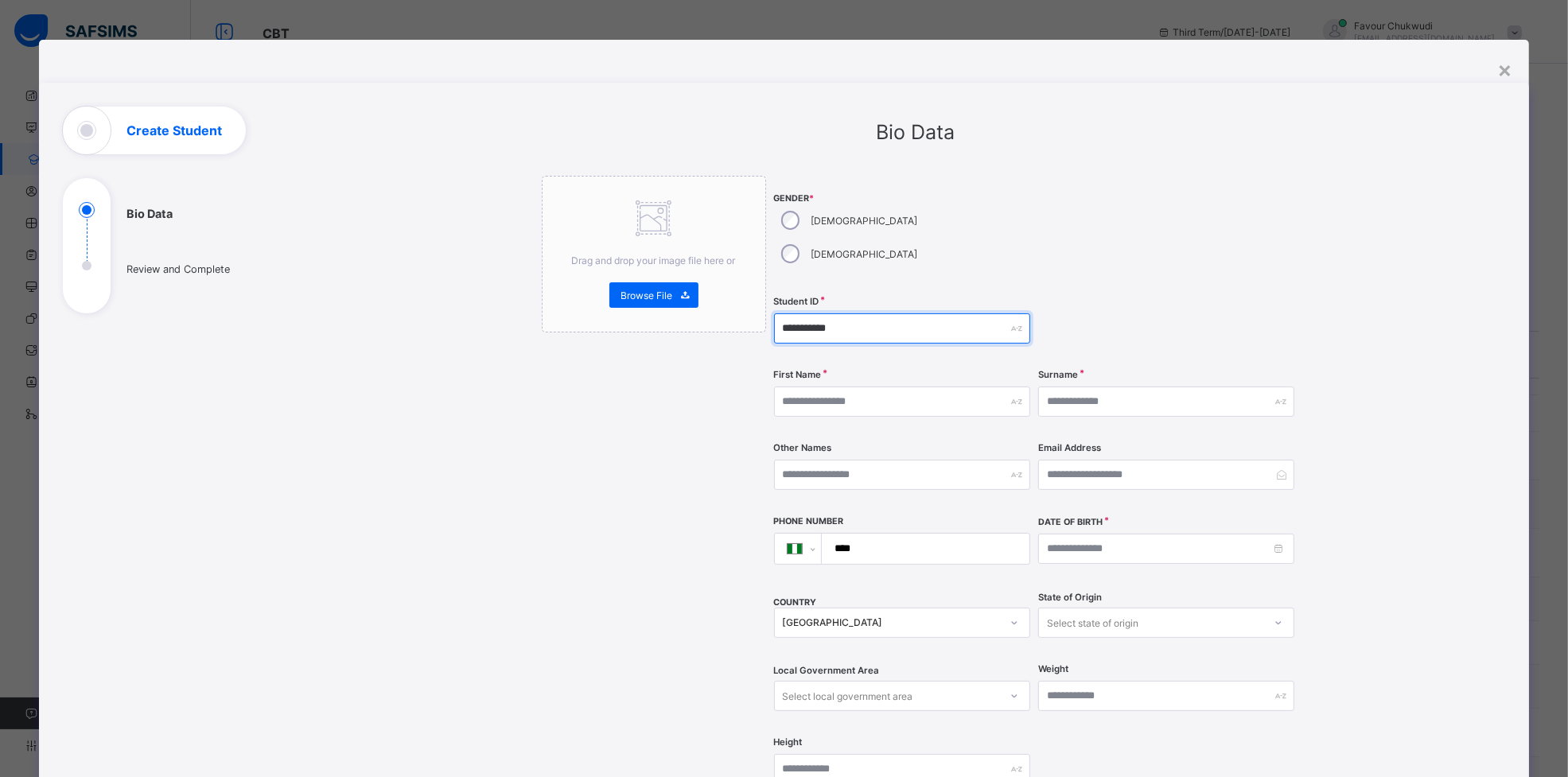 type on "**********" 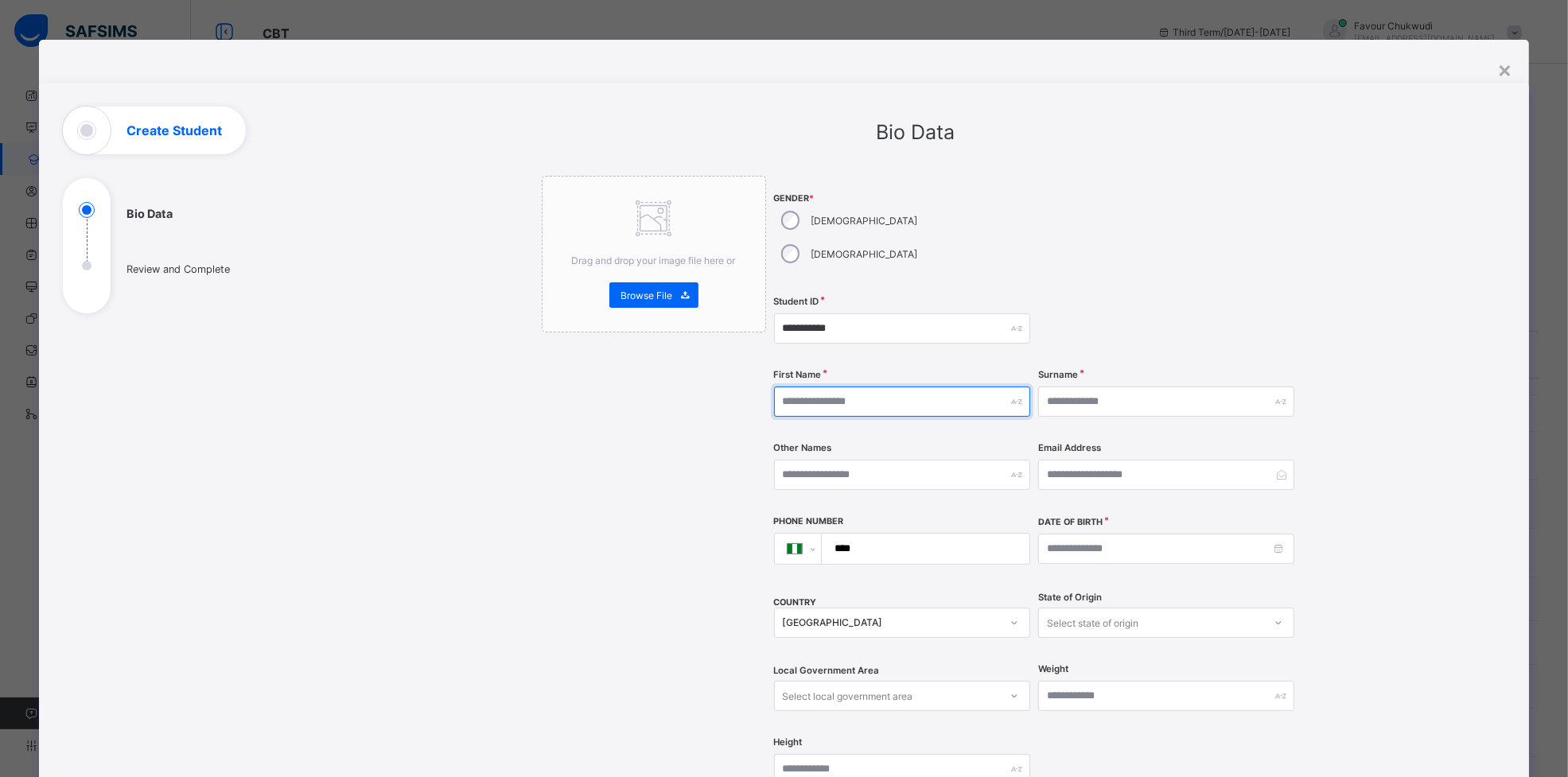click at bounding box center (902, 402) 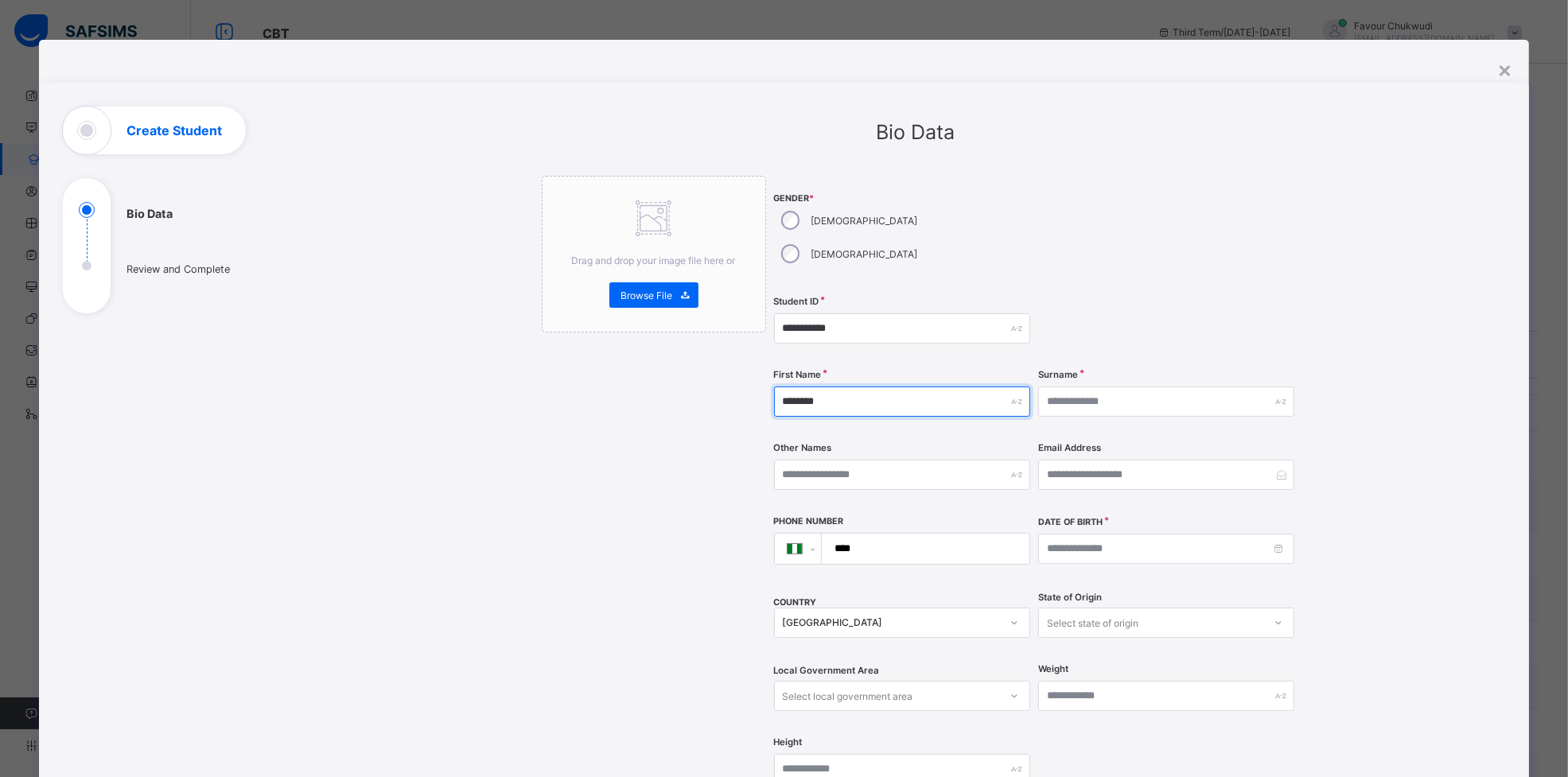 type on "********" 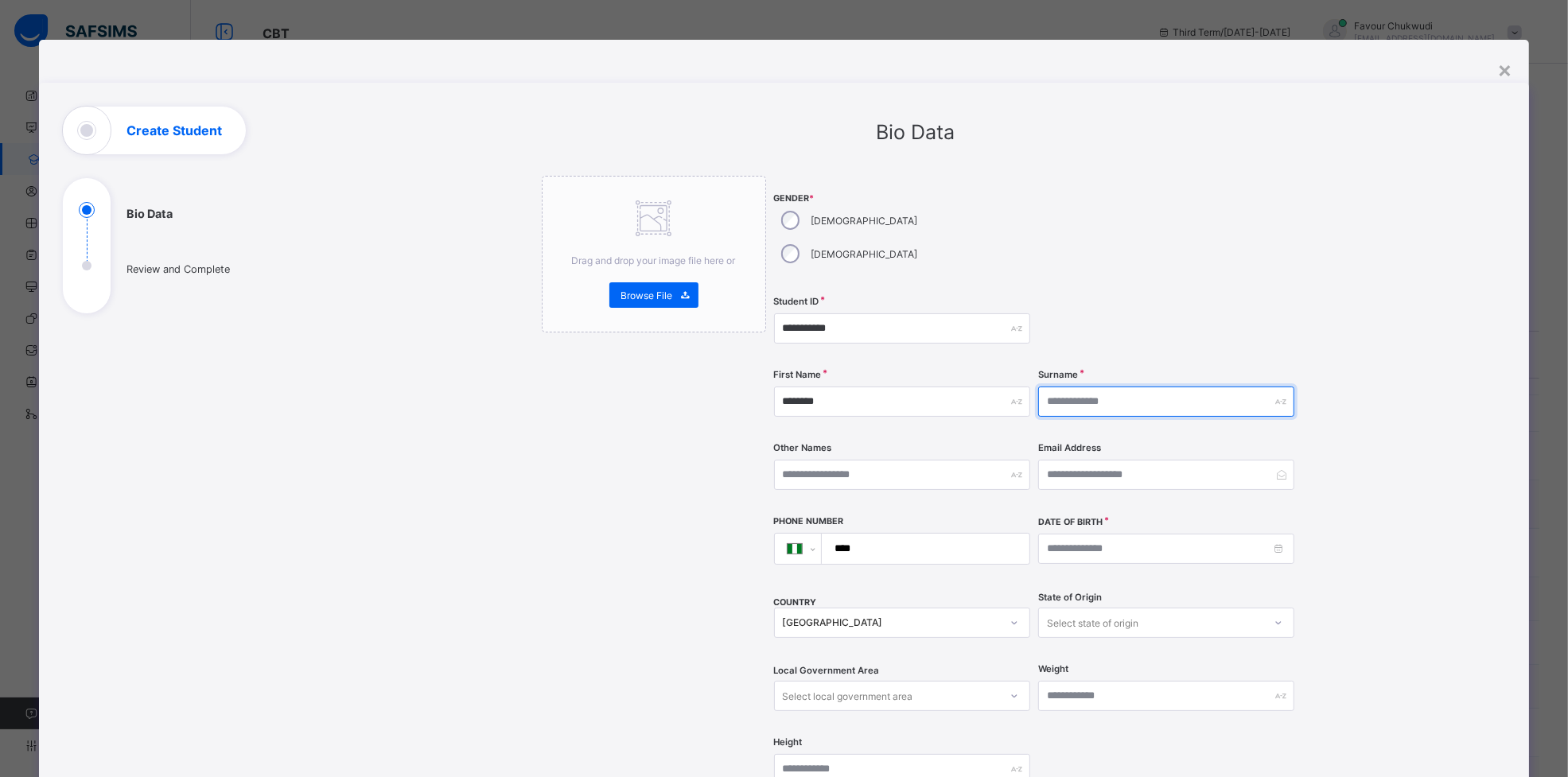 click at bounding box center (1166, 402) 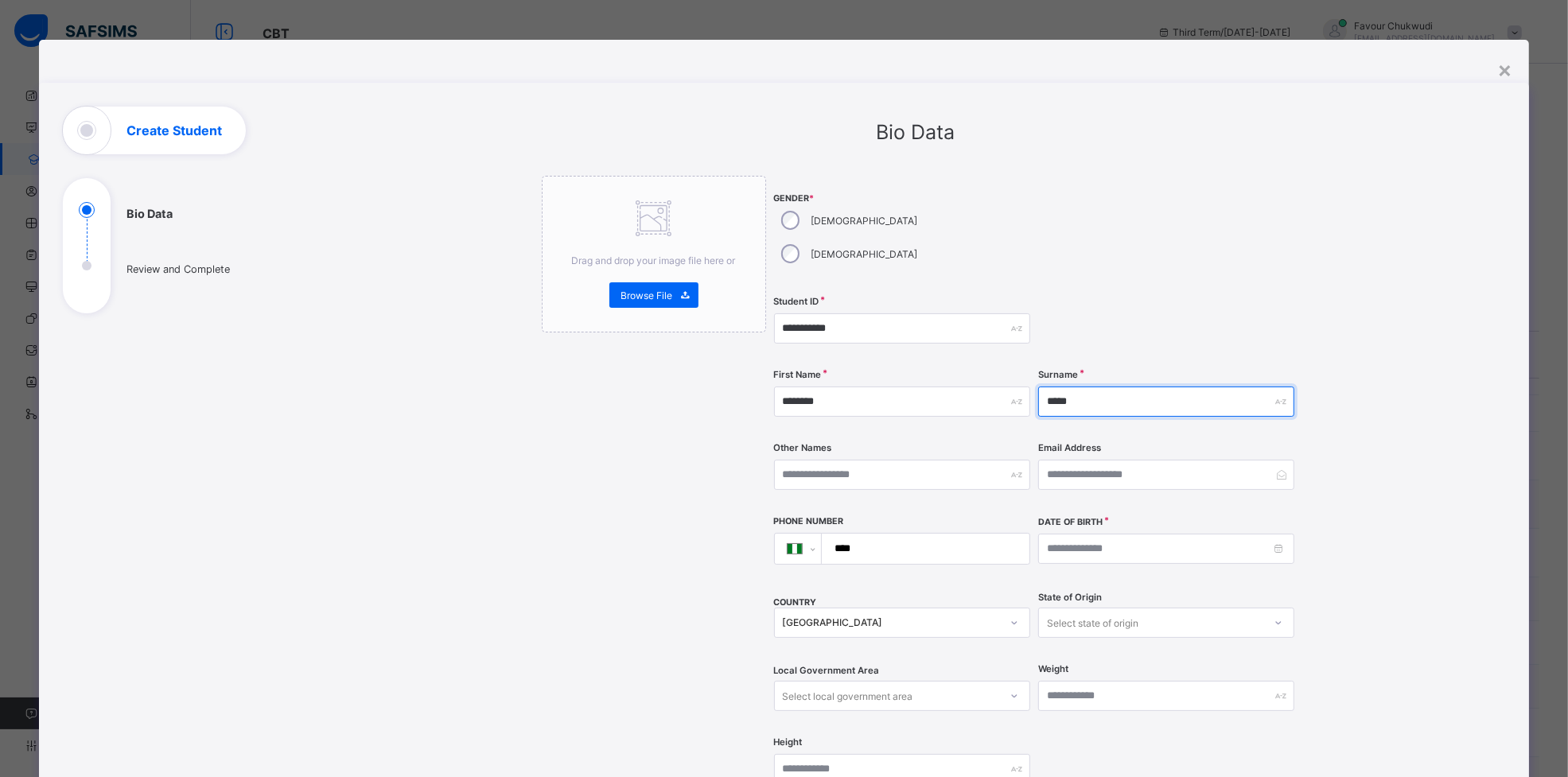type on "*****" 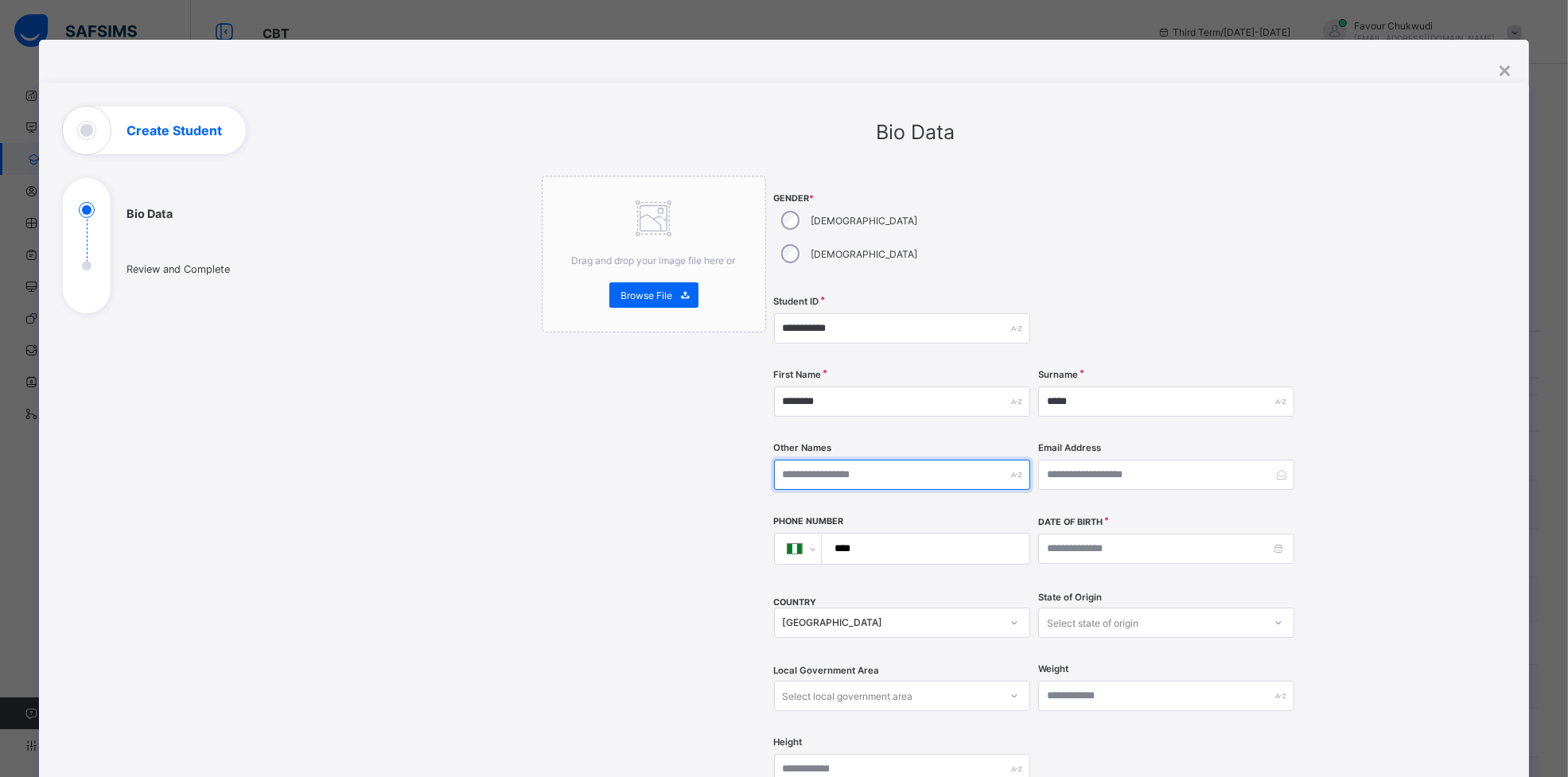 click at bounding box center [902, 475] 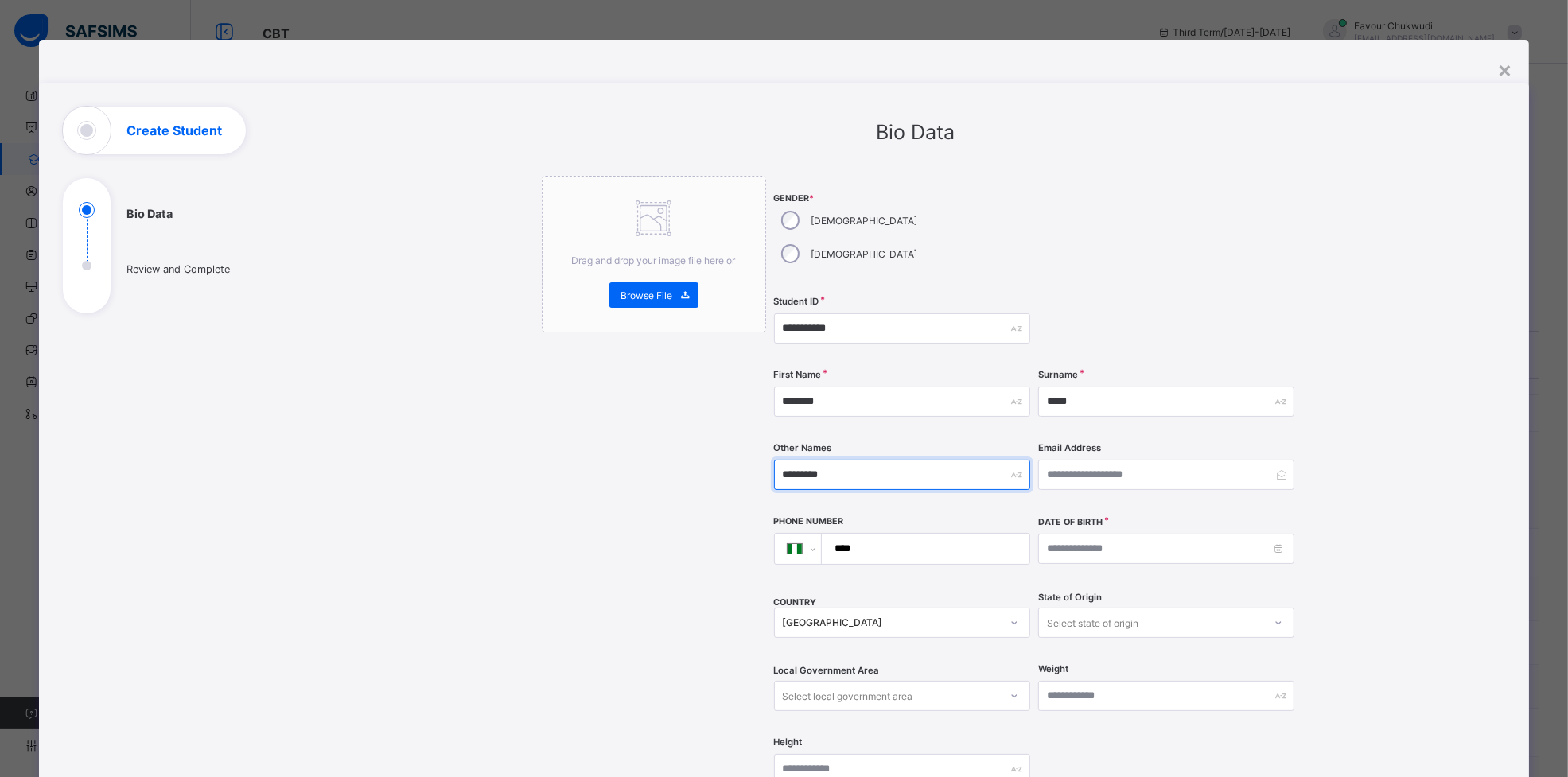 type on "*********" 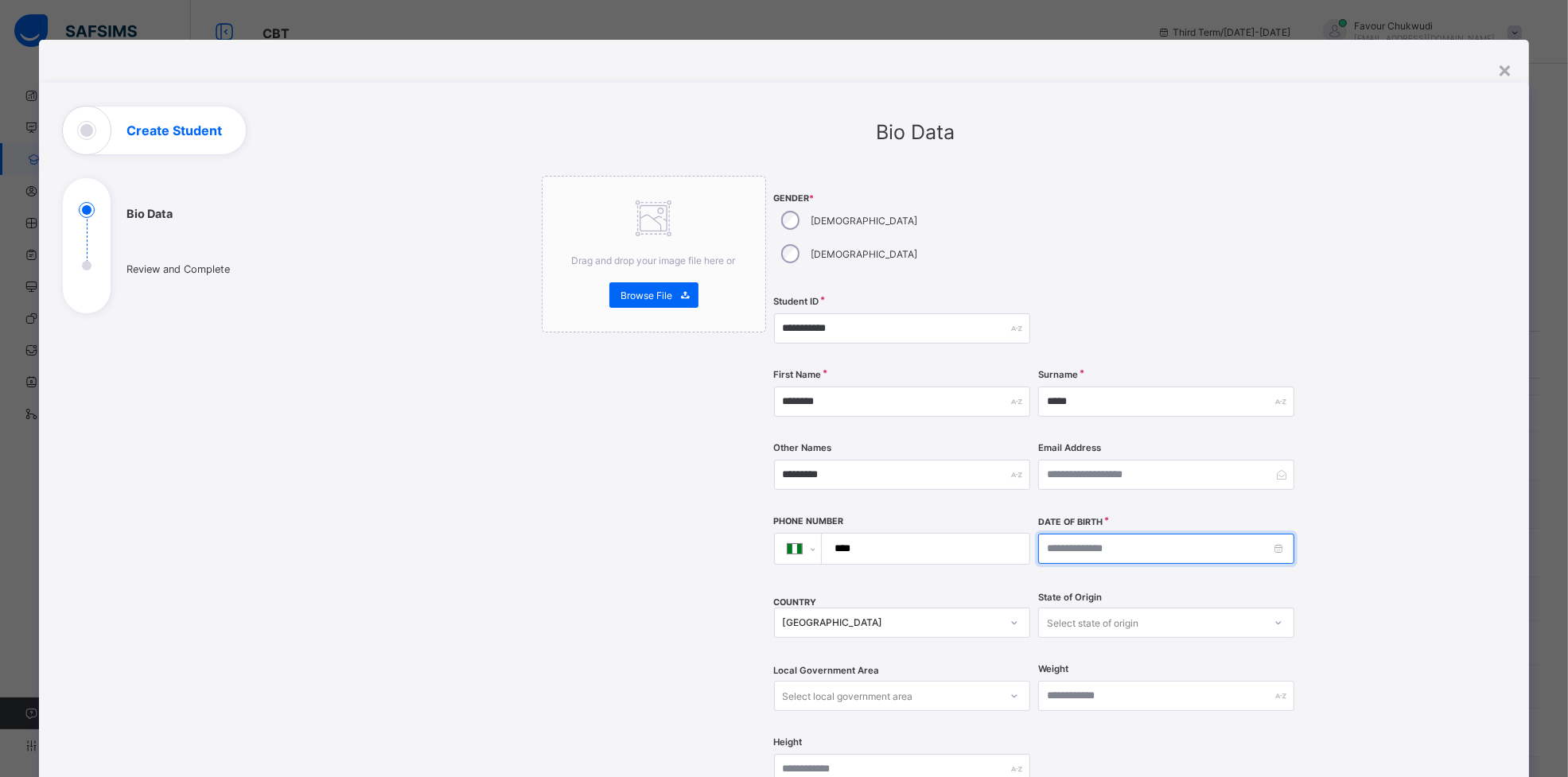 click at bounding box center [1166, 549] 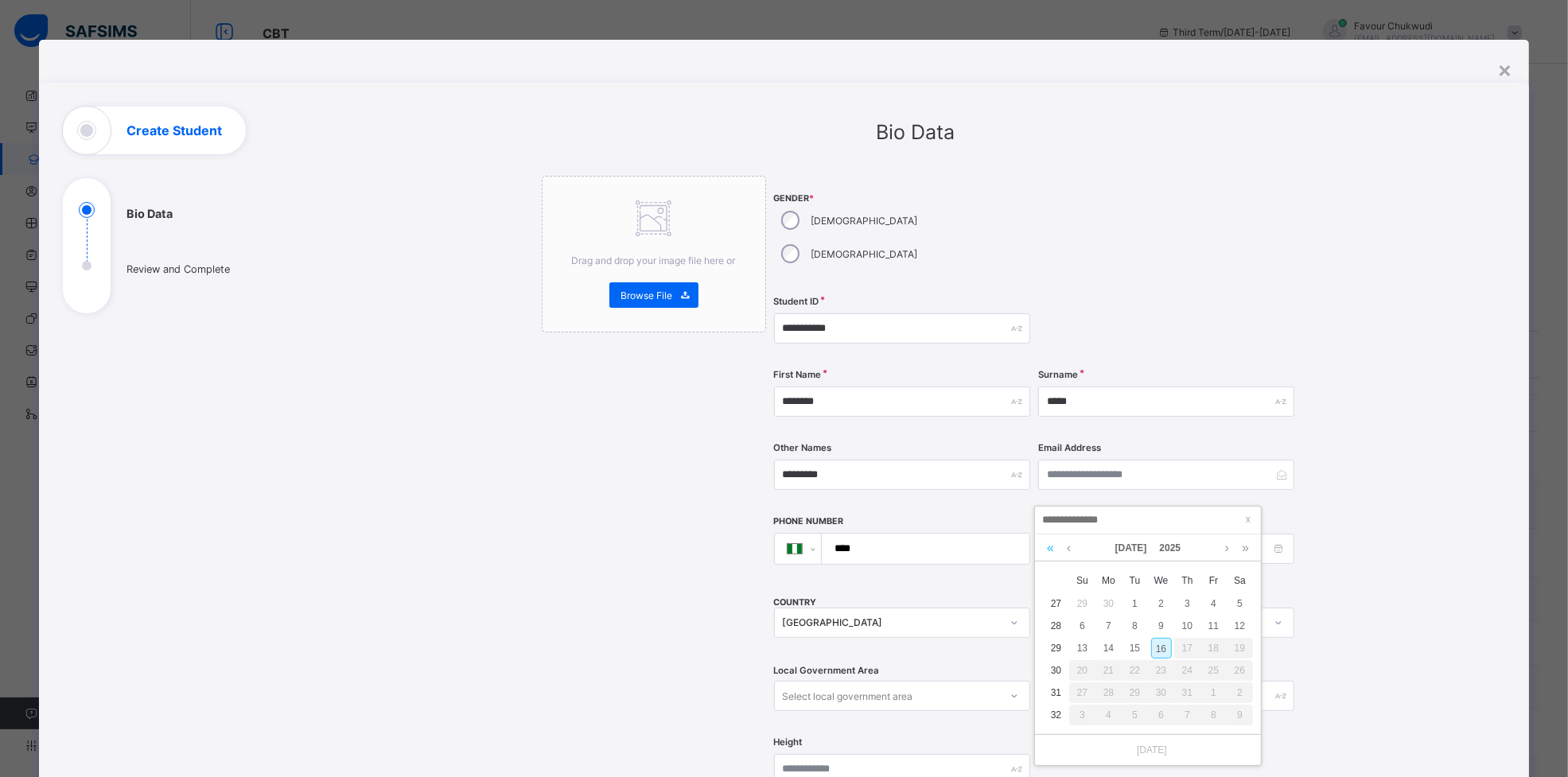 click at bounding box center (1050, 548) 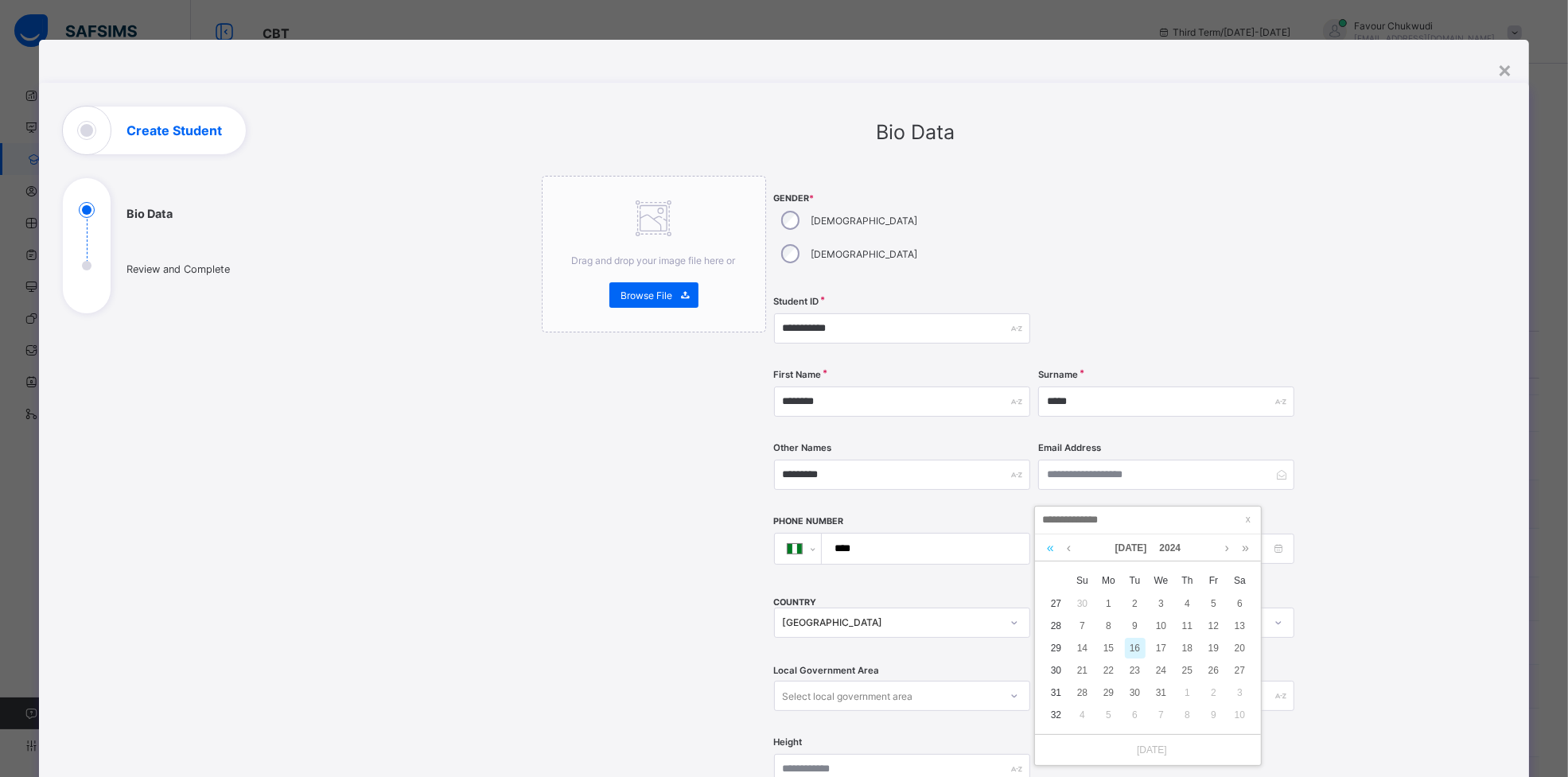 click at bounding box center (1050, 548) 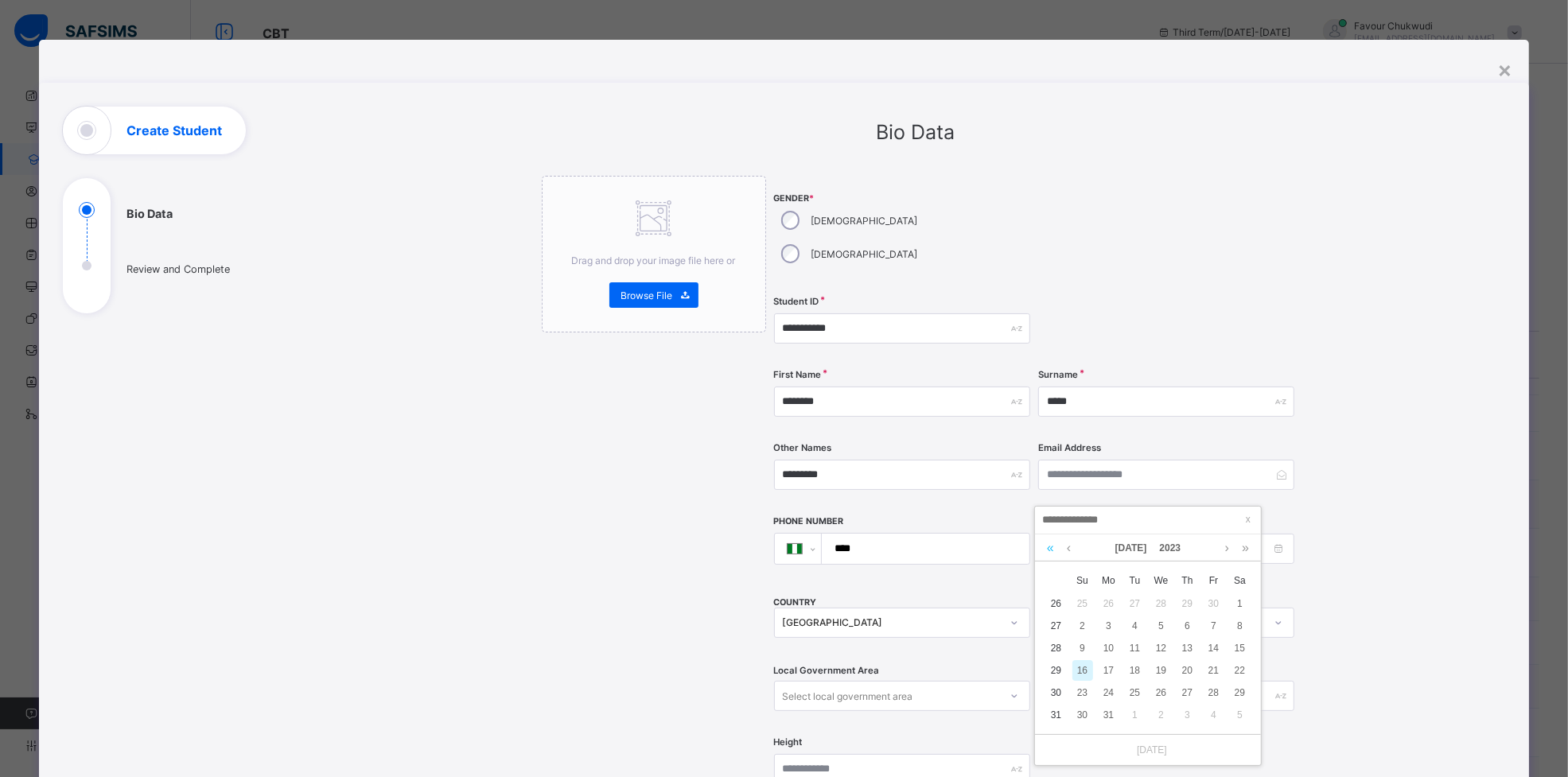 click at bounding box center [1050, 548] 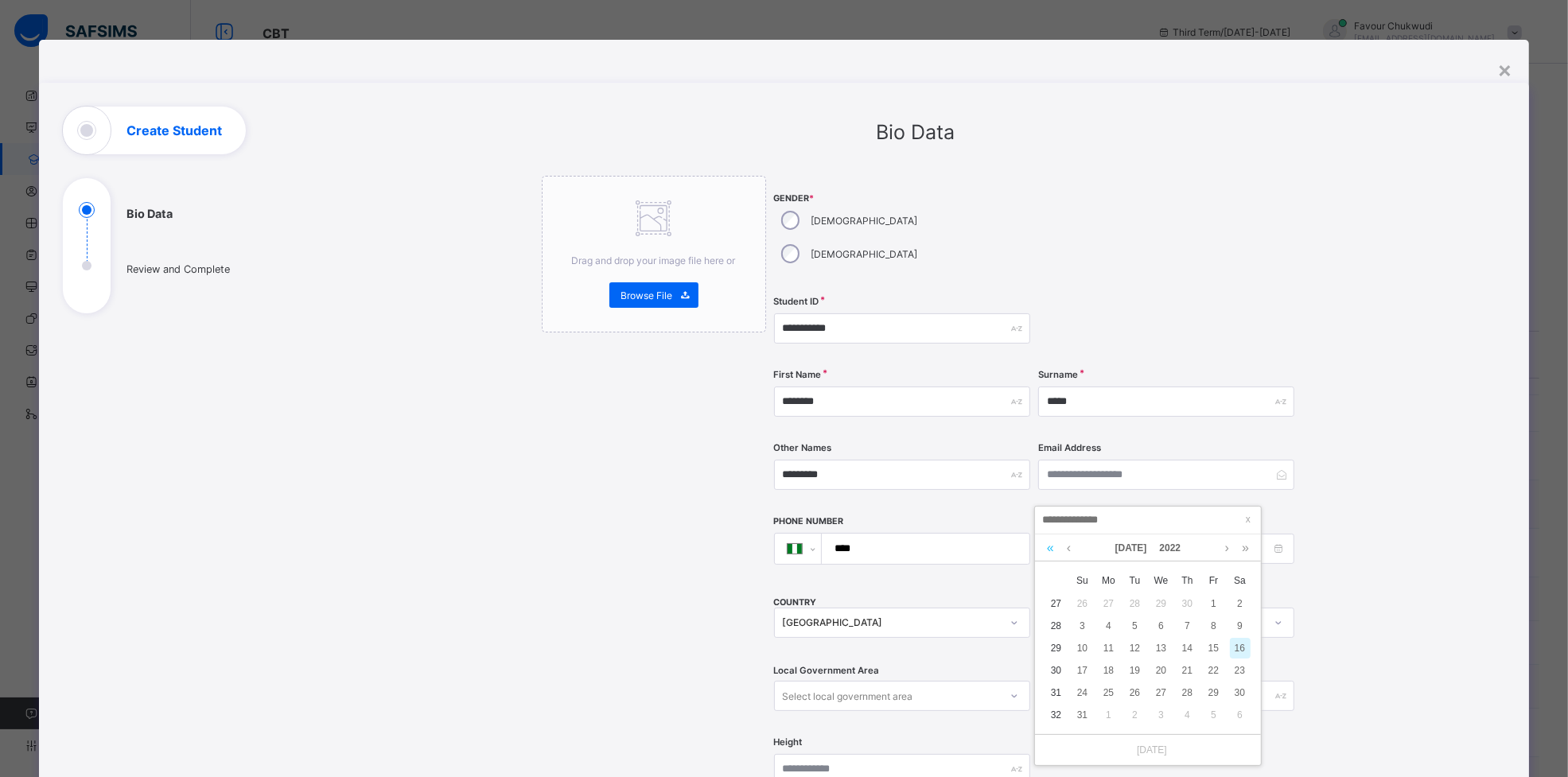 click at bounding box center [1050, 548] 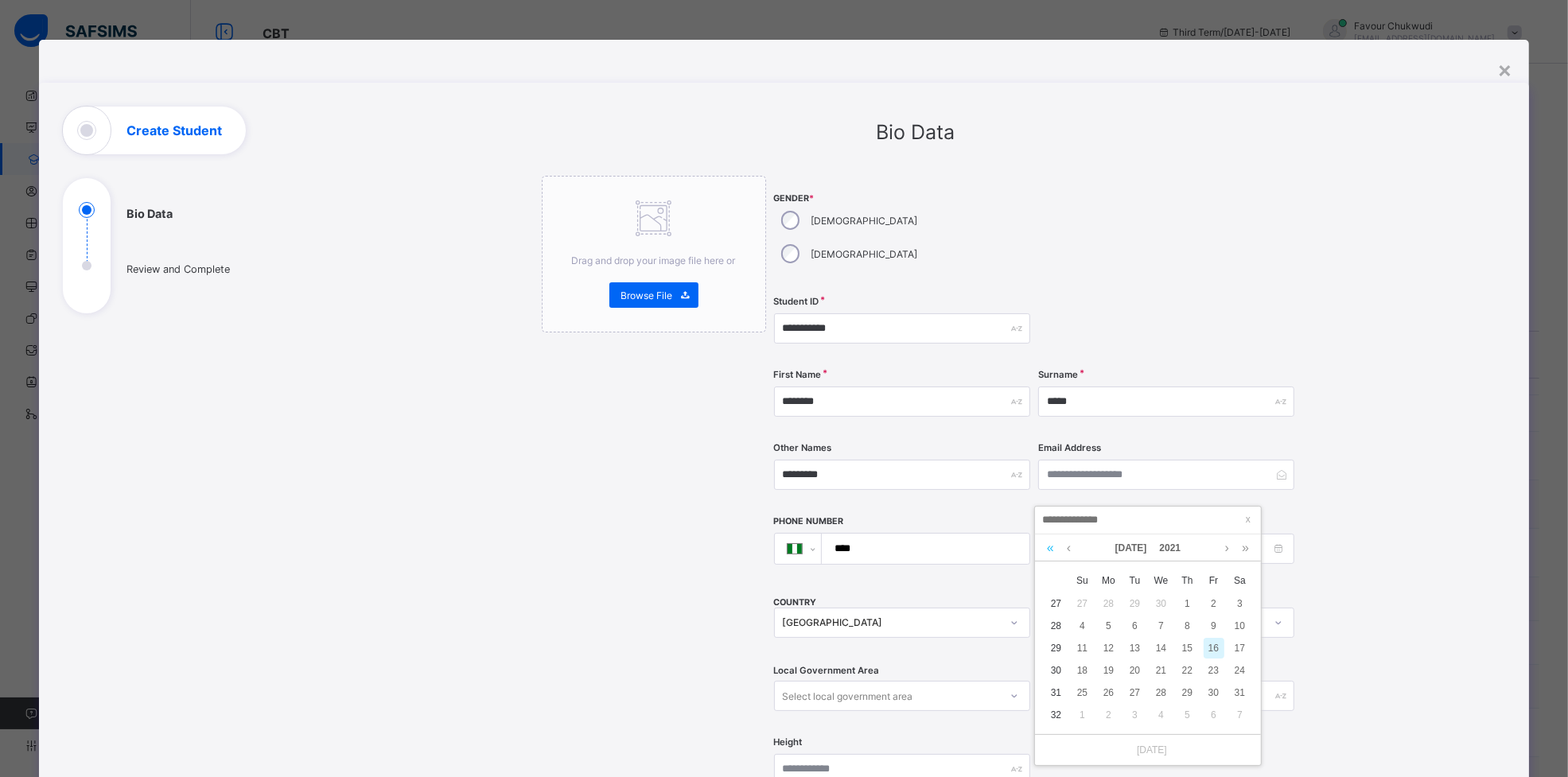 click at bounding box center (1050, 548) 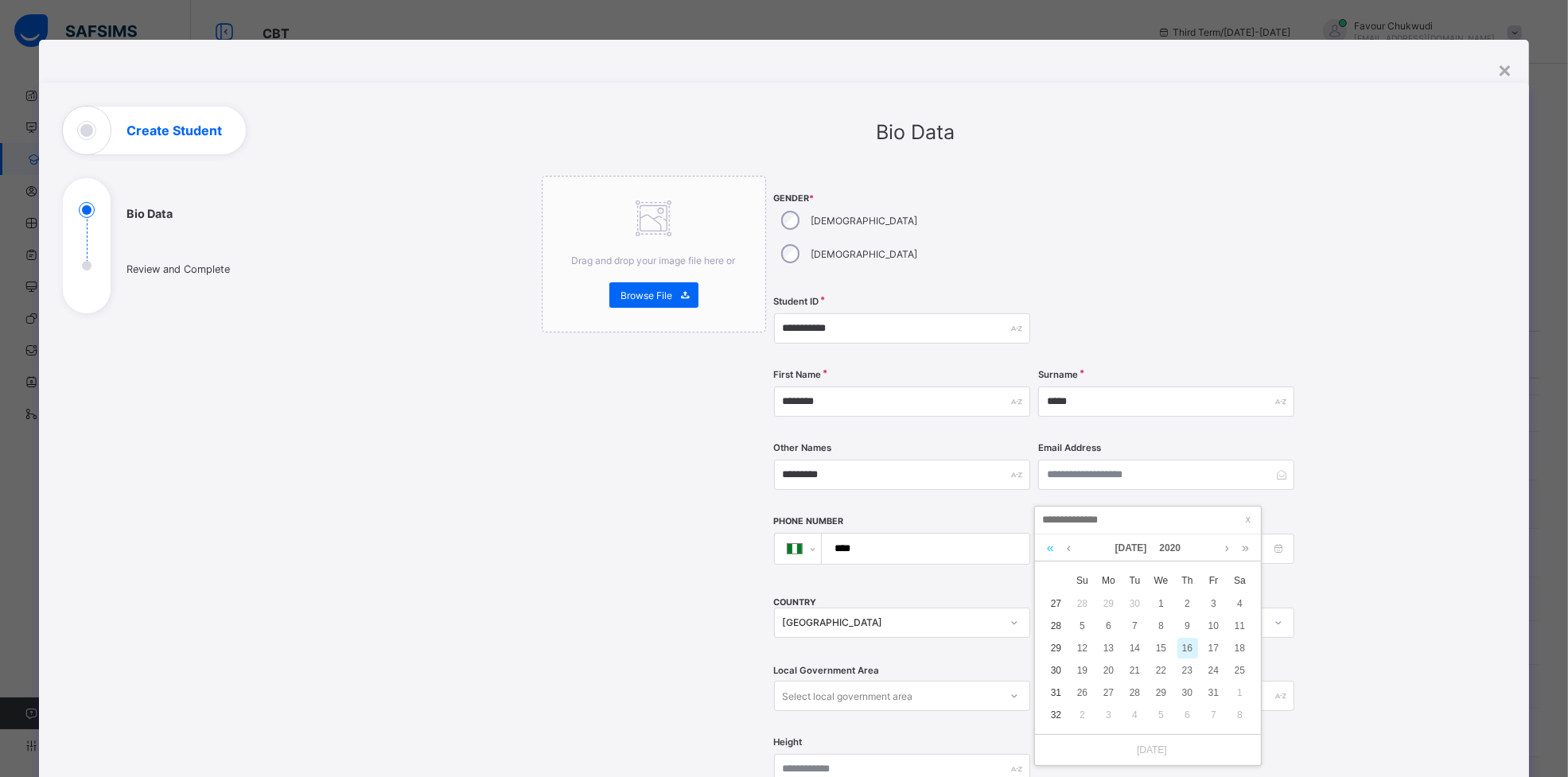 click at bounding box center (1050, 548) 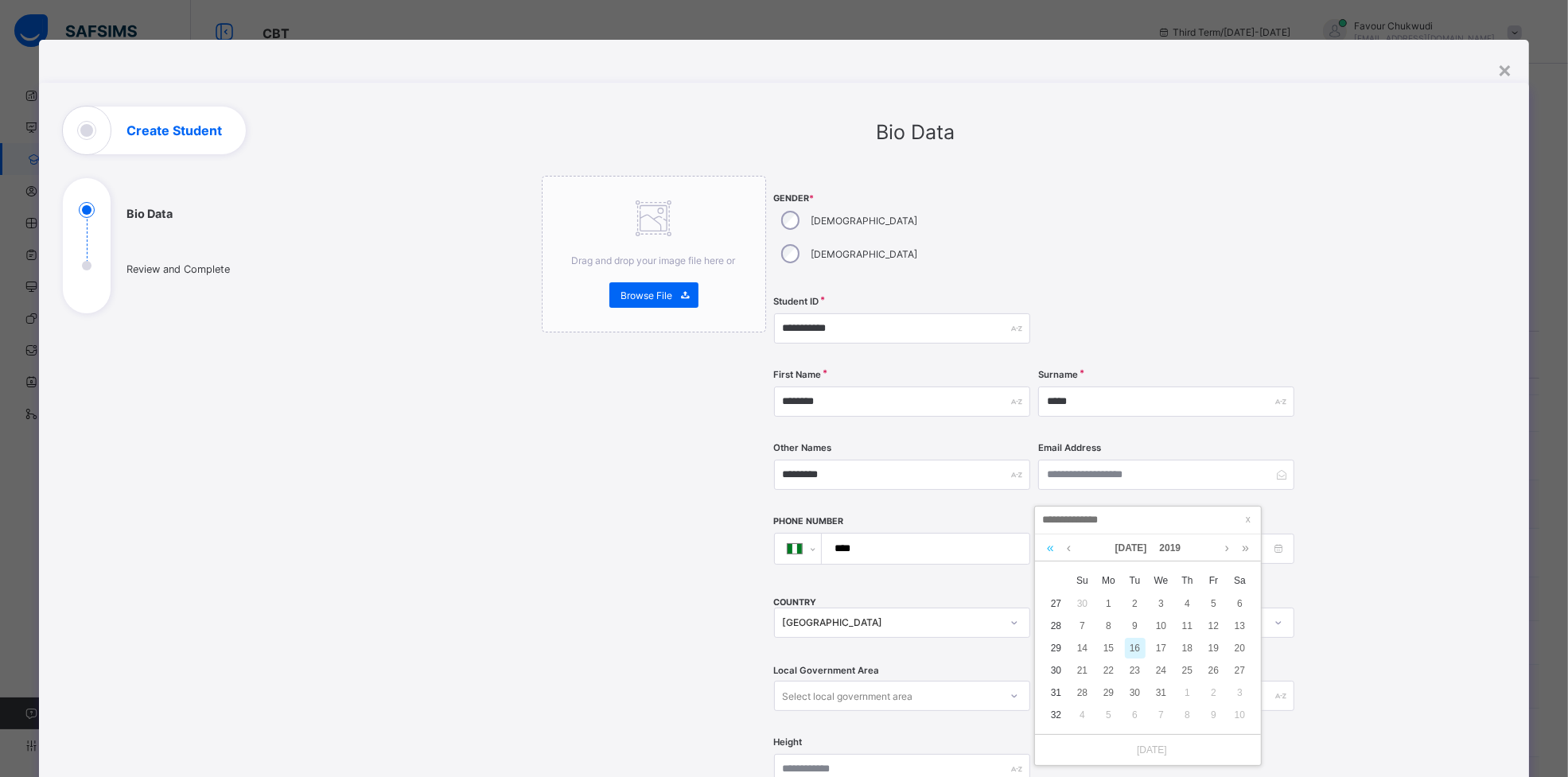click at bounding box center [1050, 548] 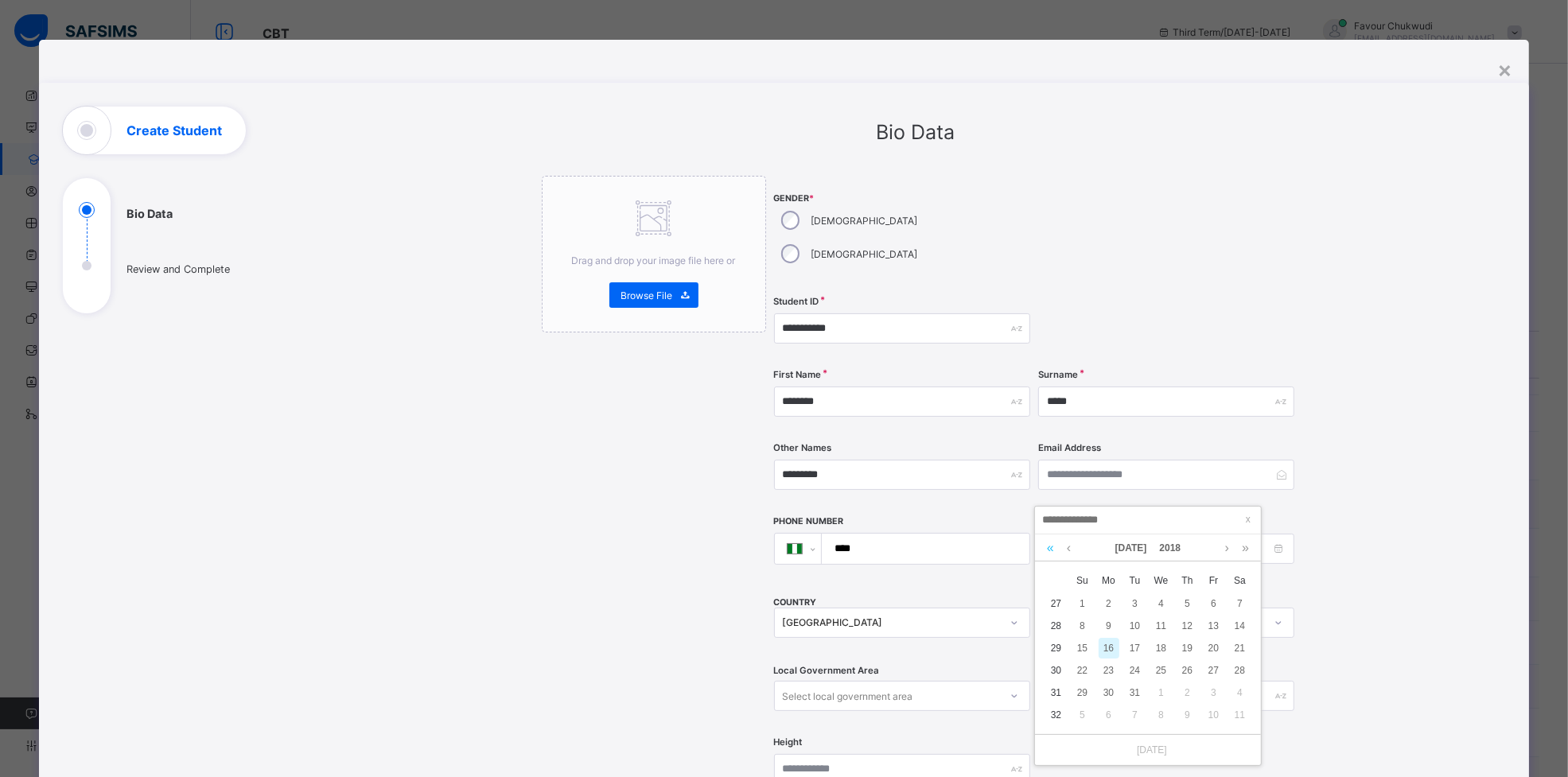 click at bounding box center [1050, 548] 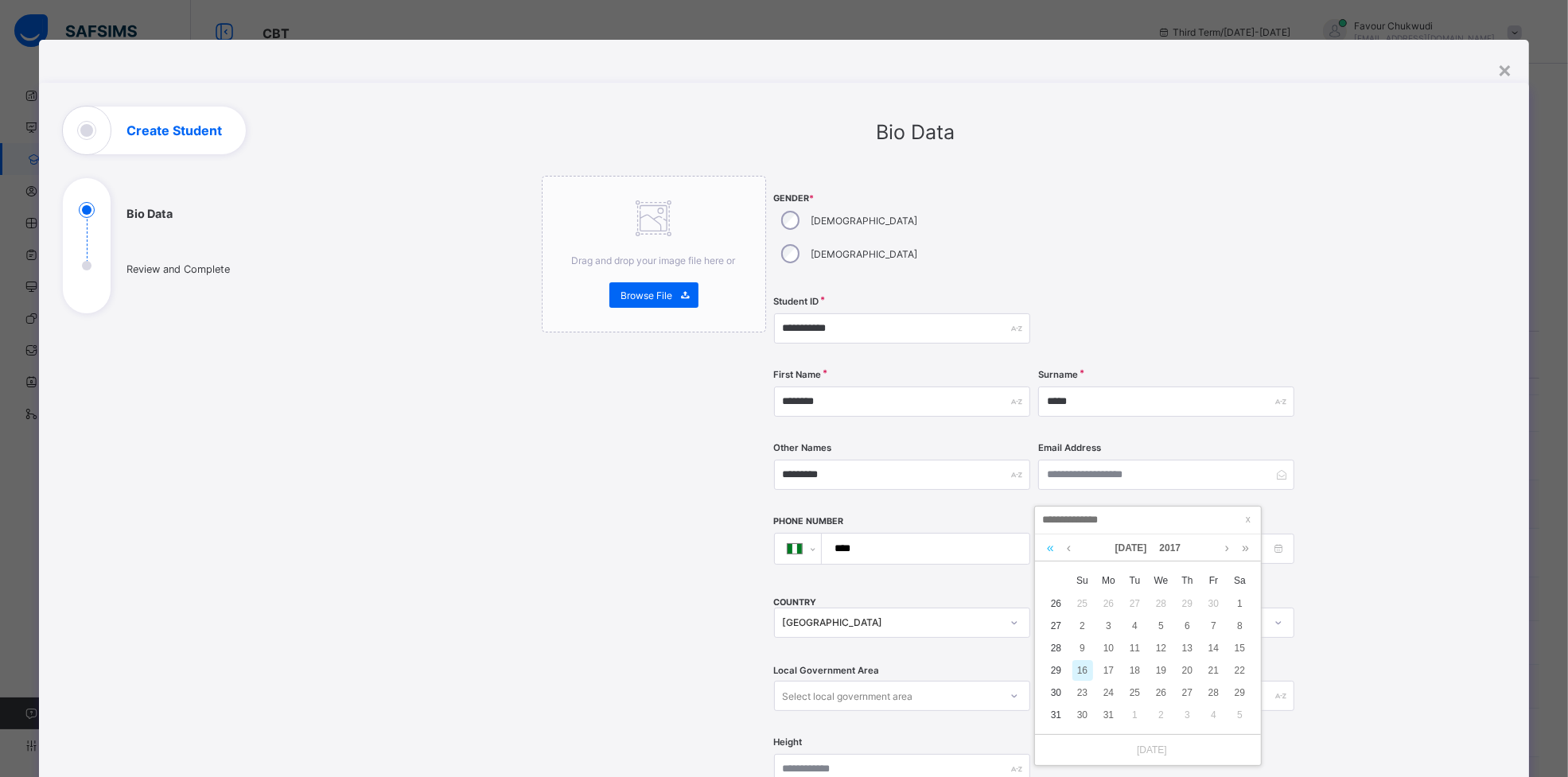 click at bounding box center (1050, 548) 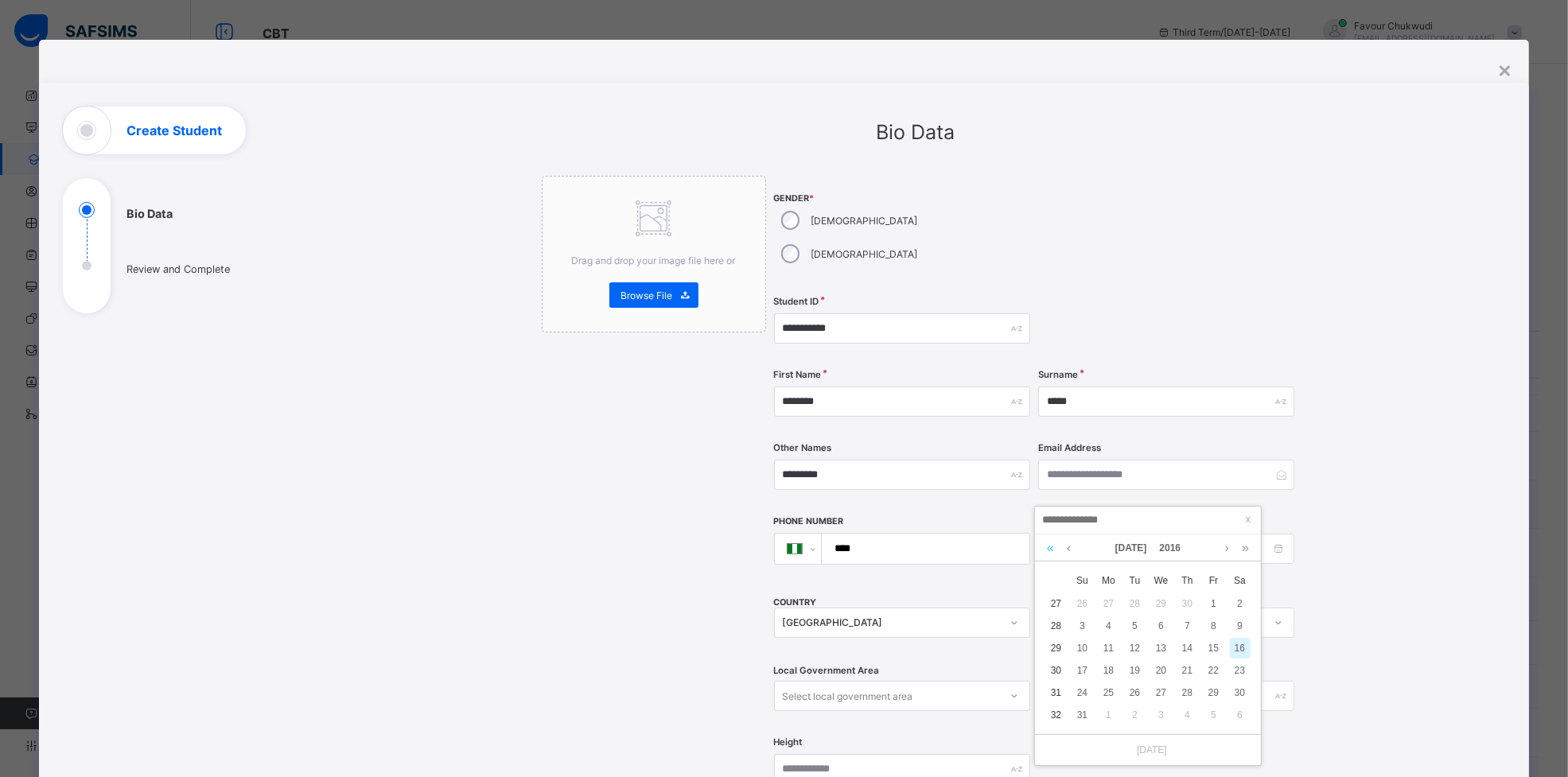 click at bounding box center [1050, 548] 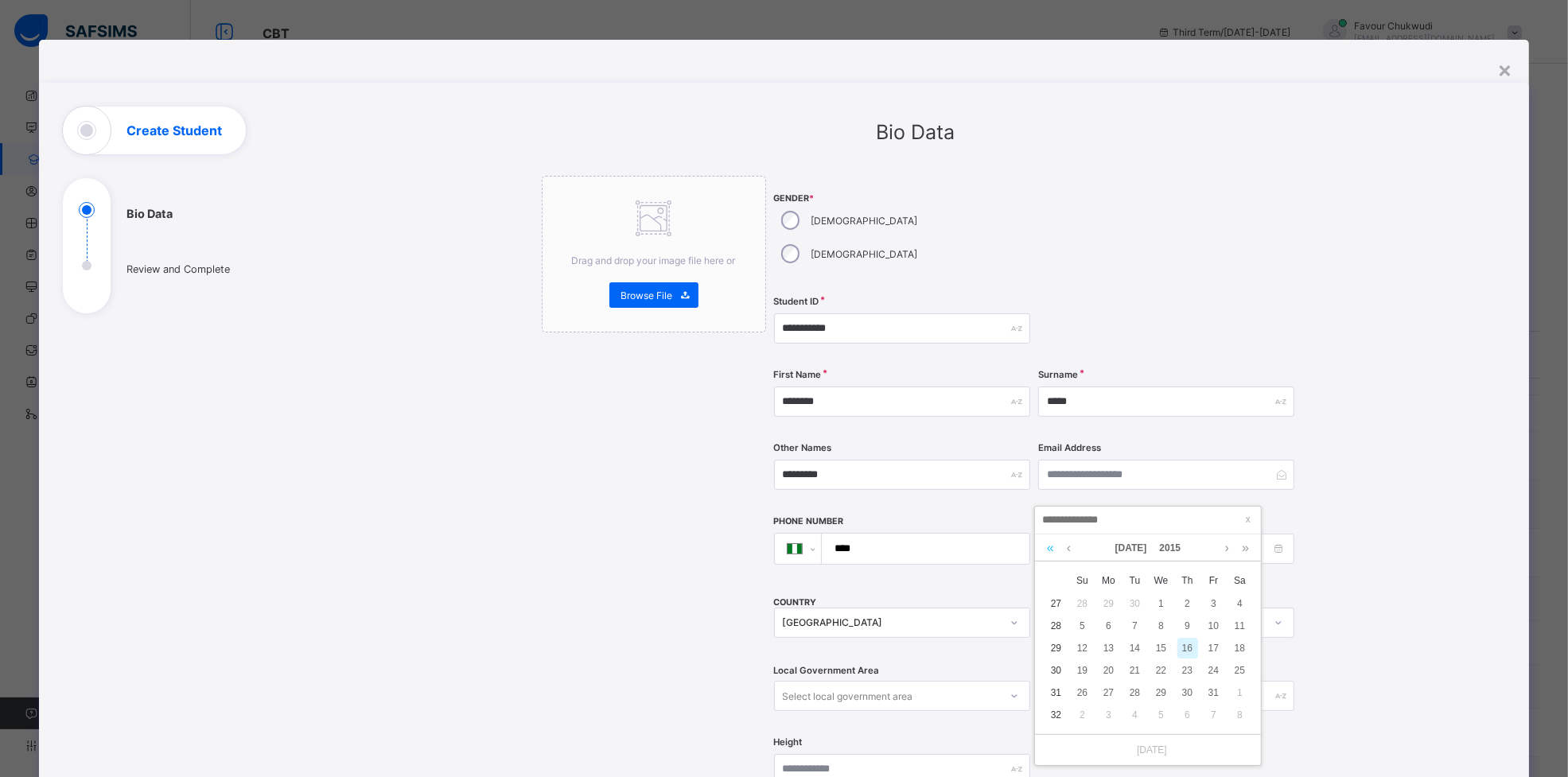 click at bounding box center [1050, 548] 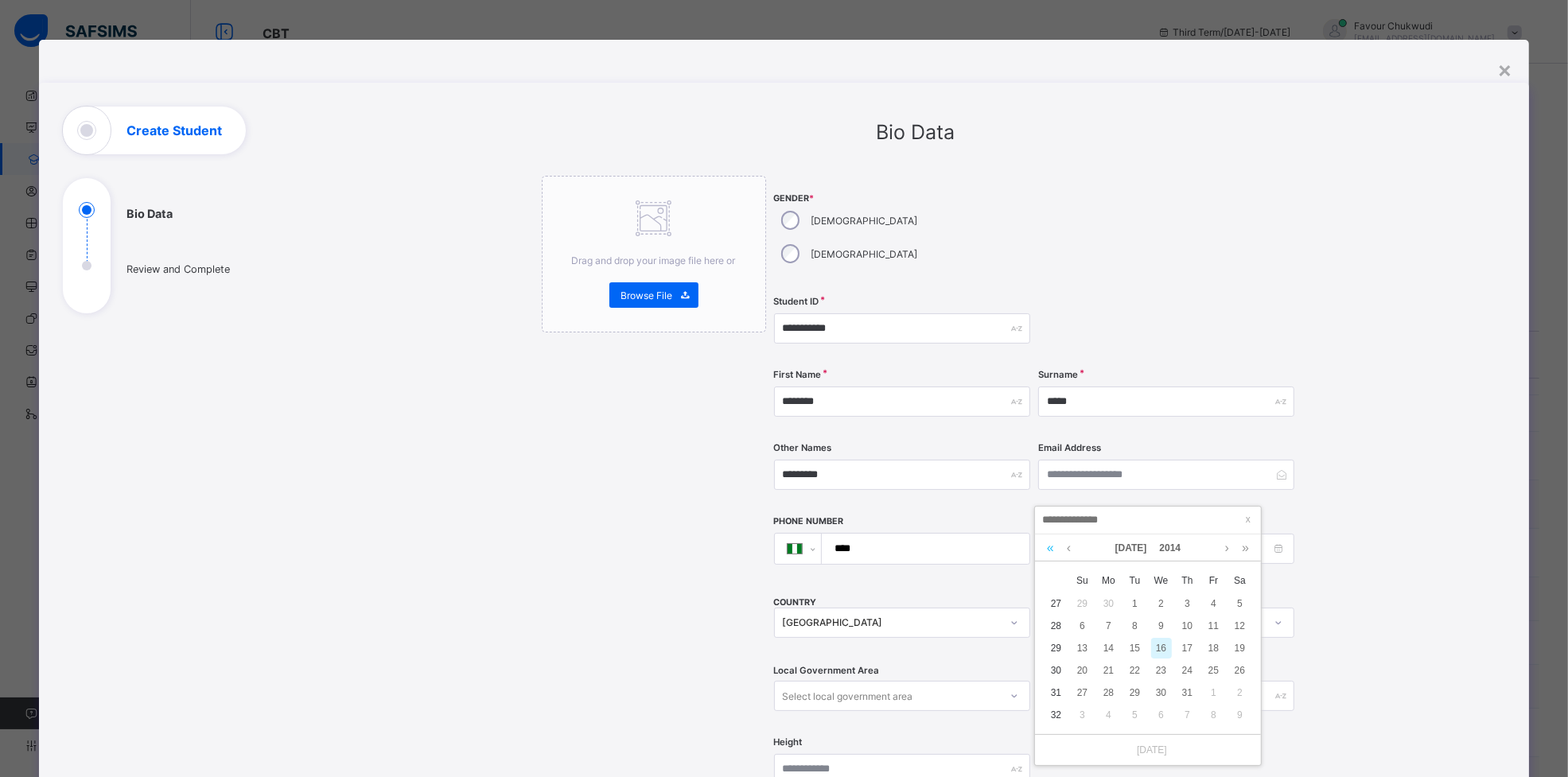 click at bounding box center [1050, 548] 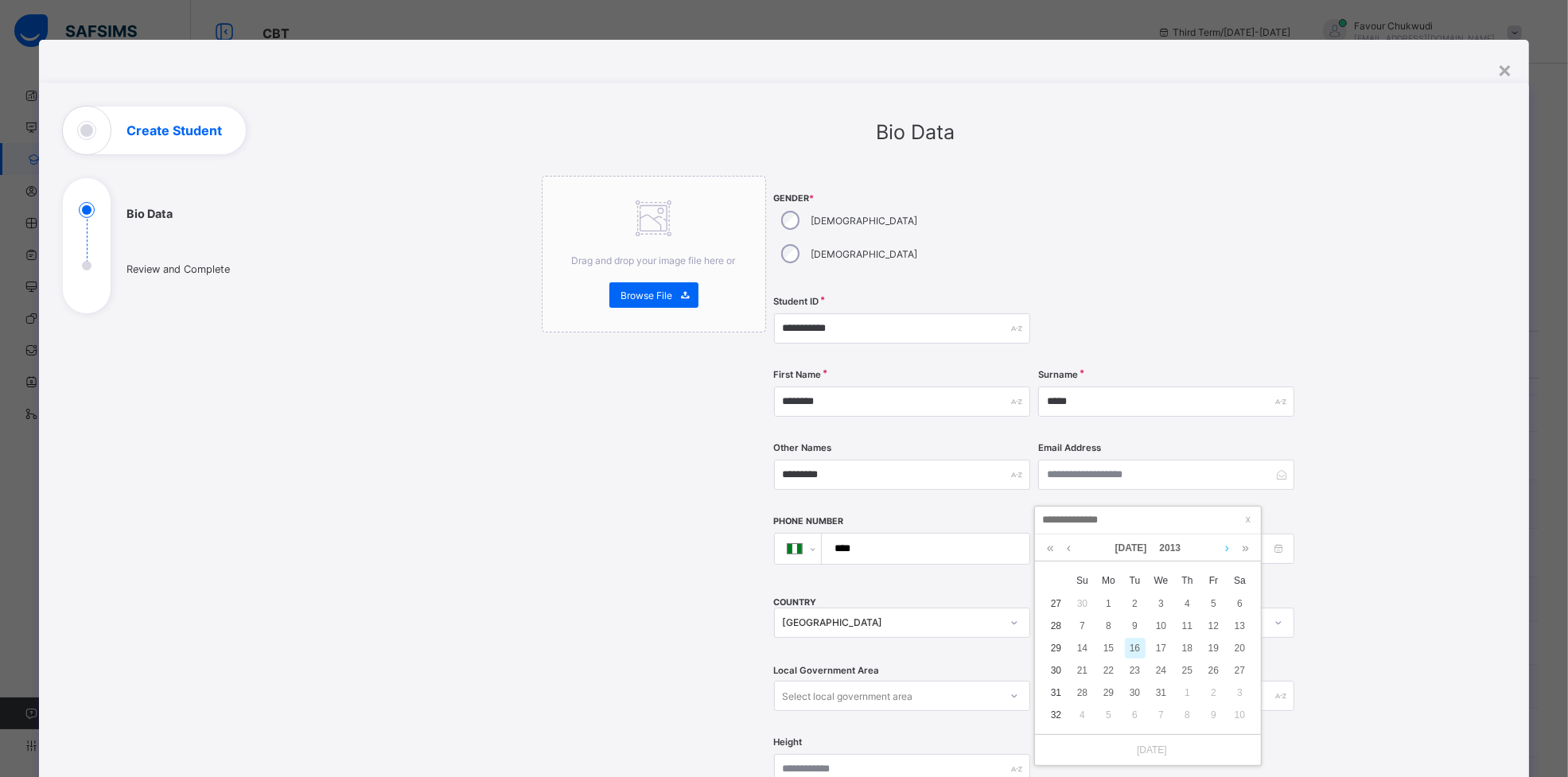 click at bounding box center [1227, 548] 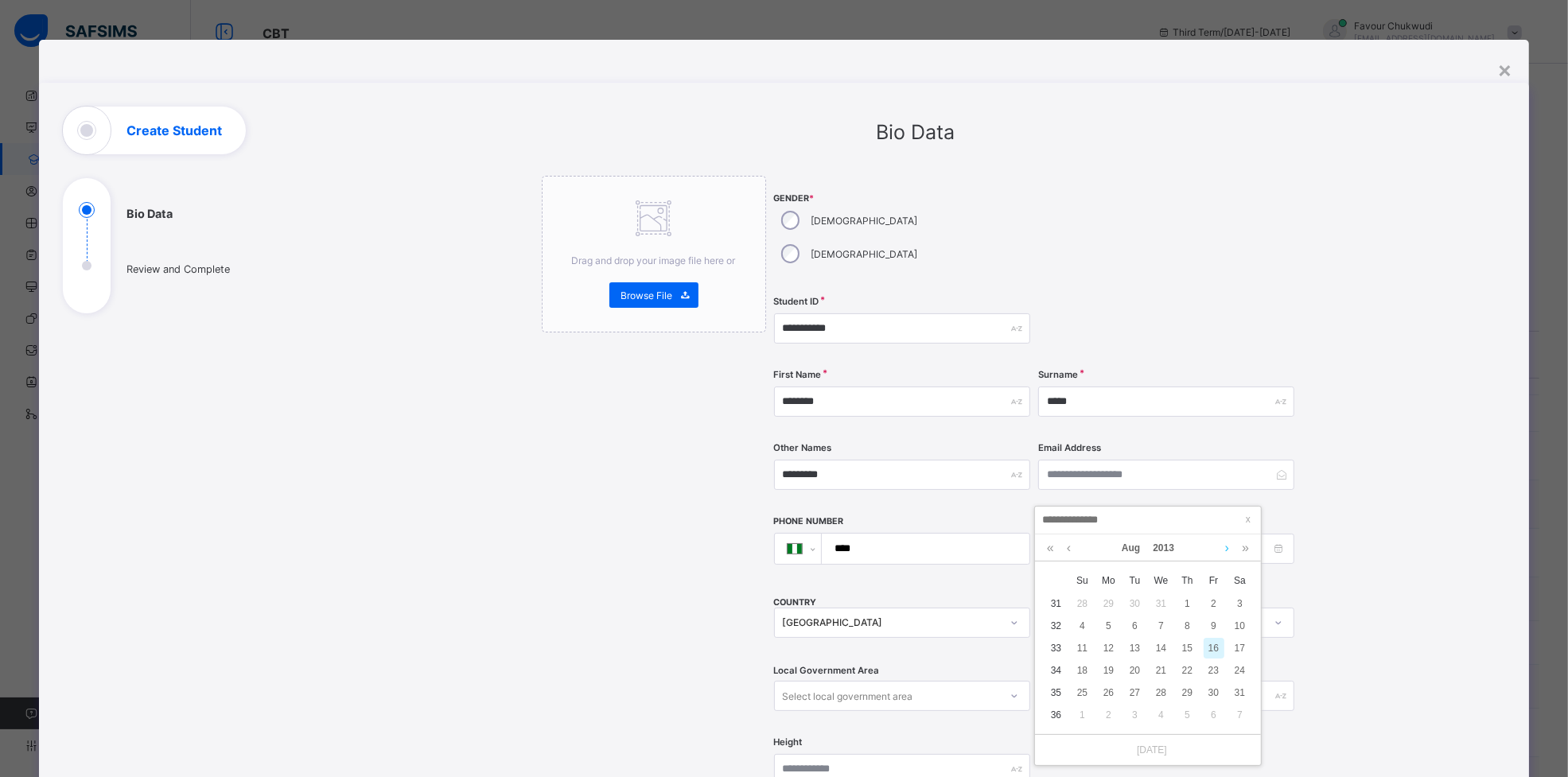click at bounding box center (1227, 548) 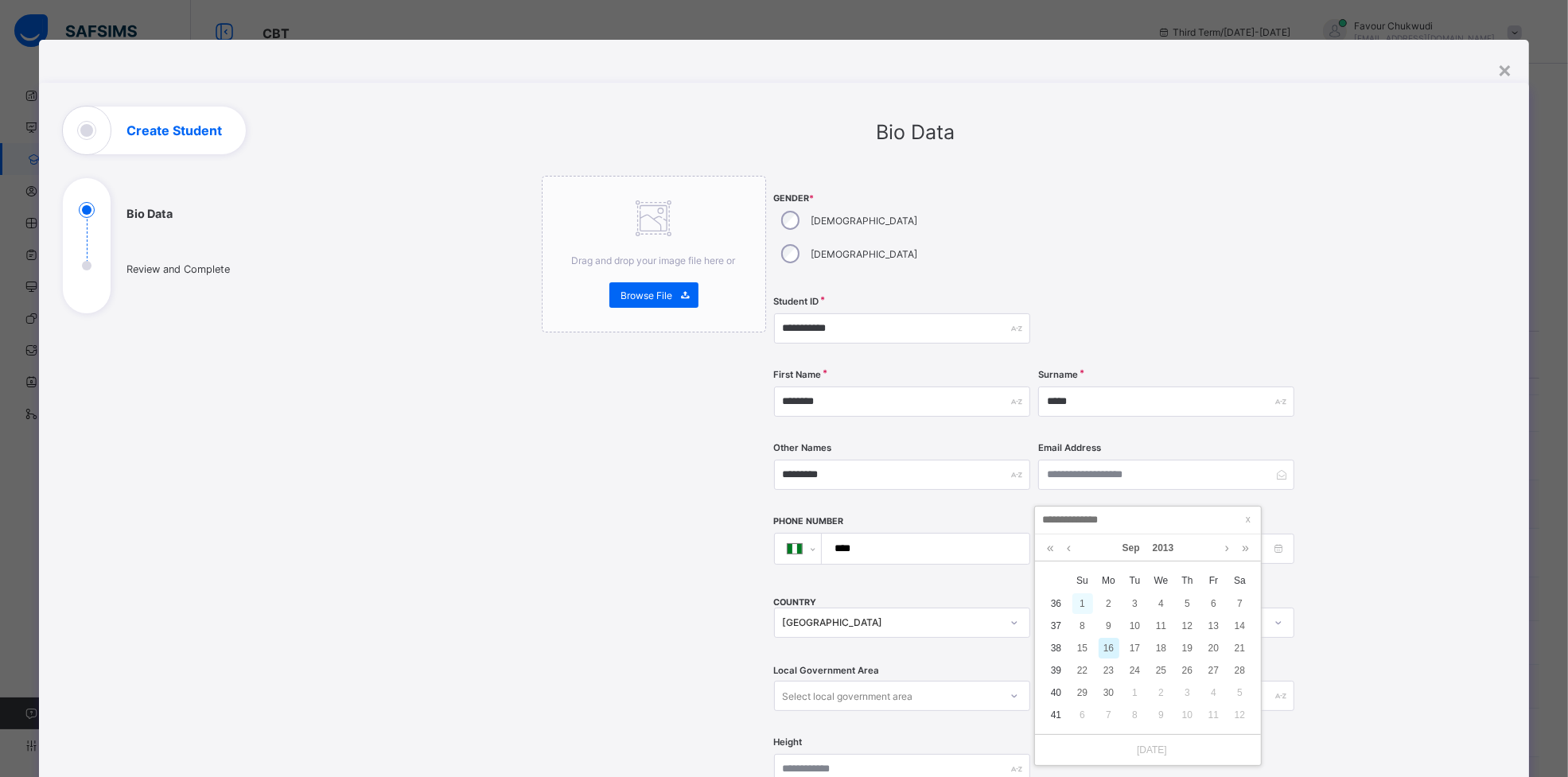 click on "1" at bounding box center (1083, 604) 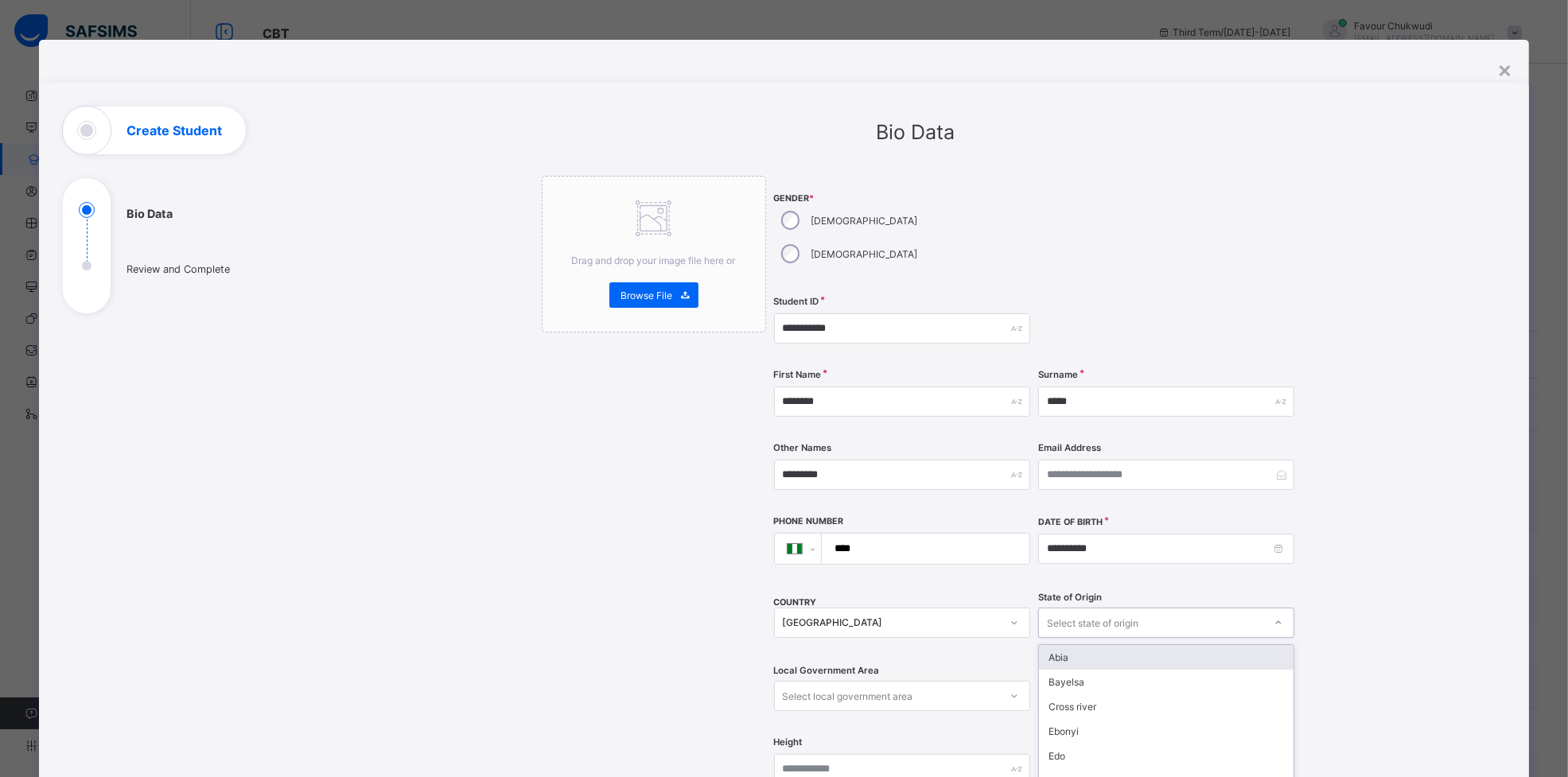 click on "option Abia focused, 1 of 37. 37 results available. Use Up and Down to choose options, press Enter to select the currently focused option, press Escape to exit the menu, press Tab to select the option and exit the menu. Select state of origin [GEOGRAPHIC_DATA] Cross river [GEOGRAPHIC_DATA] Edo Ekiti Fct Imo Katsina Kwara Ogun Osun Oyo Sokoto Gombe Jigawa [GEOGRAPHIC_DATA] Ondo Zamfara [GEOGRAPHIC_DATA] ibom [GEOGRAPHIC_DATA] [GEOGRAPHIC_DATA] [GEOGRAPHIC_DATA] [GEOGRAPHIC_DATA] [GEOGRAPHIC_DATA] [GEOGRAPHIC_DATA] [GEOGRAPHIC_DATA] [GEOGRAPHIC_DATA] [GEOGRAPHIC_DATA] [GEOGRAPHIC_DATA] [GEOGRAPHIC_DATA] [GEOGRAPHIC_DATA] [GEOGRAPHIC_DATA] Plateau Rivers [GEOGRAPHIC_DATA] [GEOGRAPHIC_DATA]" at bounding box center (1166, 623) 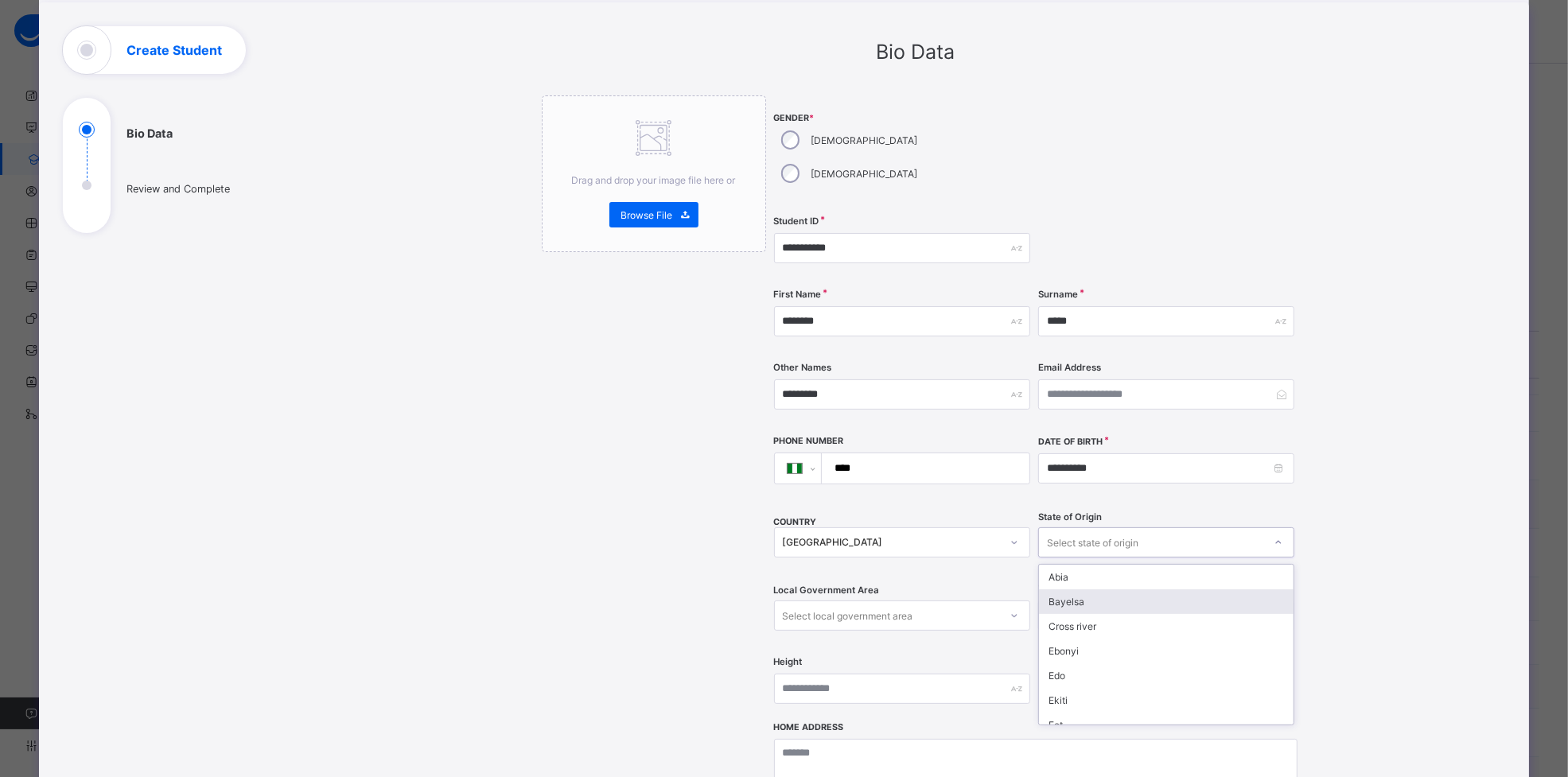 scroll, scrollTop: 81, scrollLeft: 0, axis: vertical 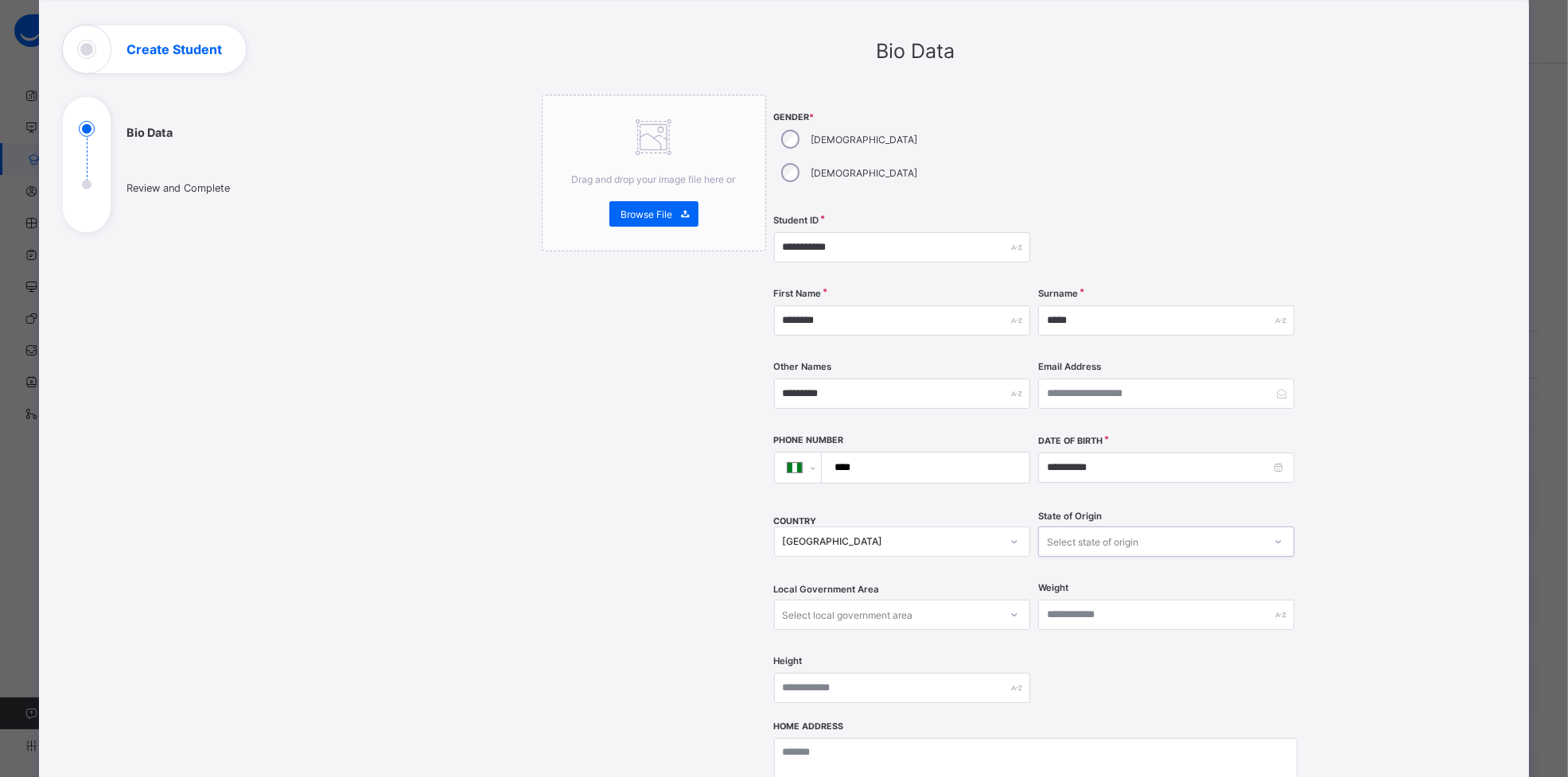 click on "Select state of origin" at bounding box center (1092, 542) 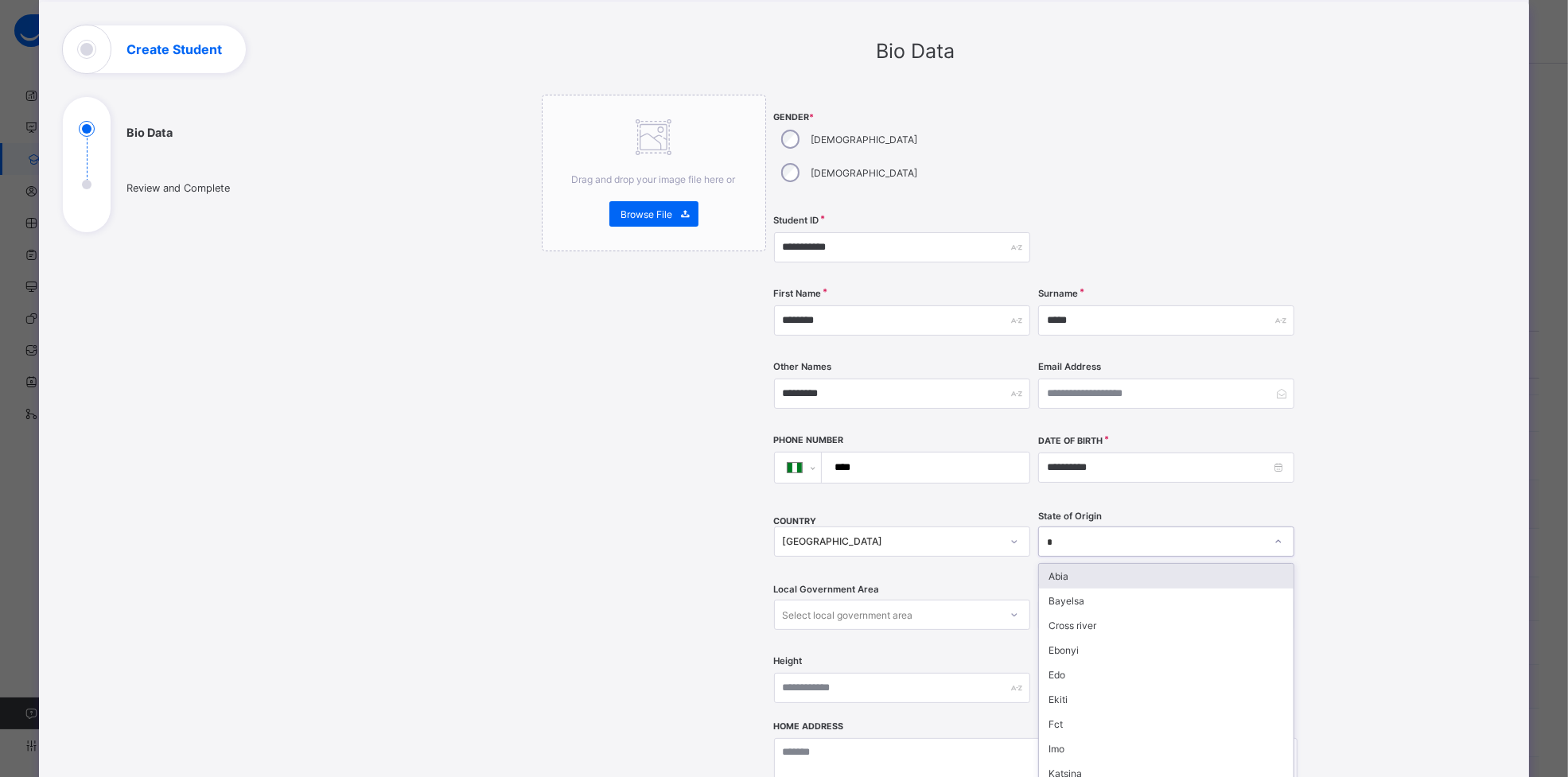 type on "**" 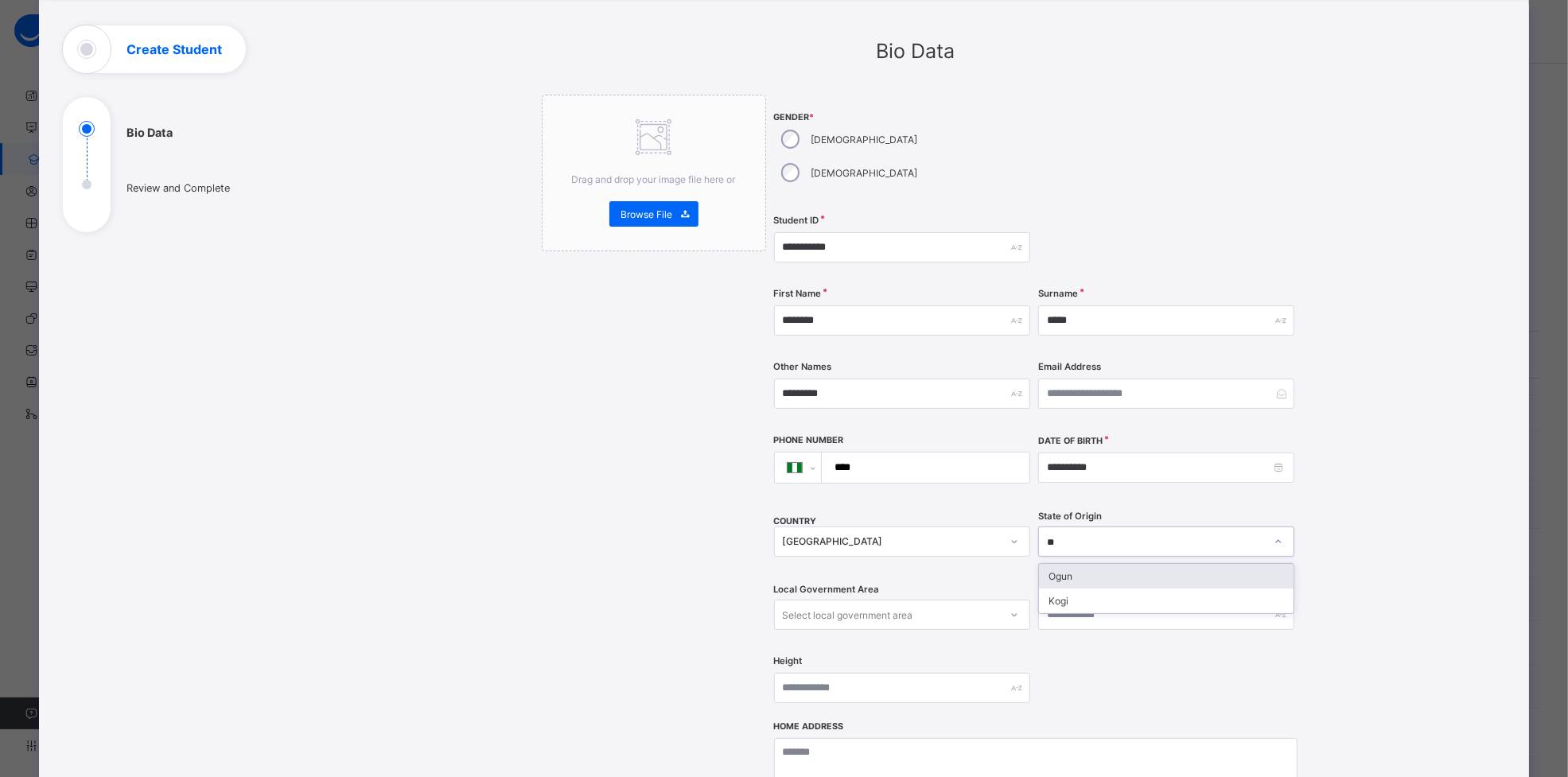 click on "Ogun" at bounding box center [1166, 576] 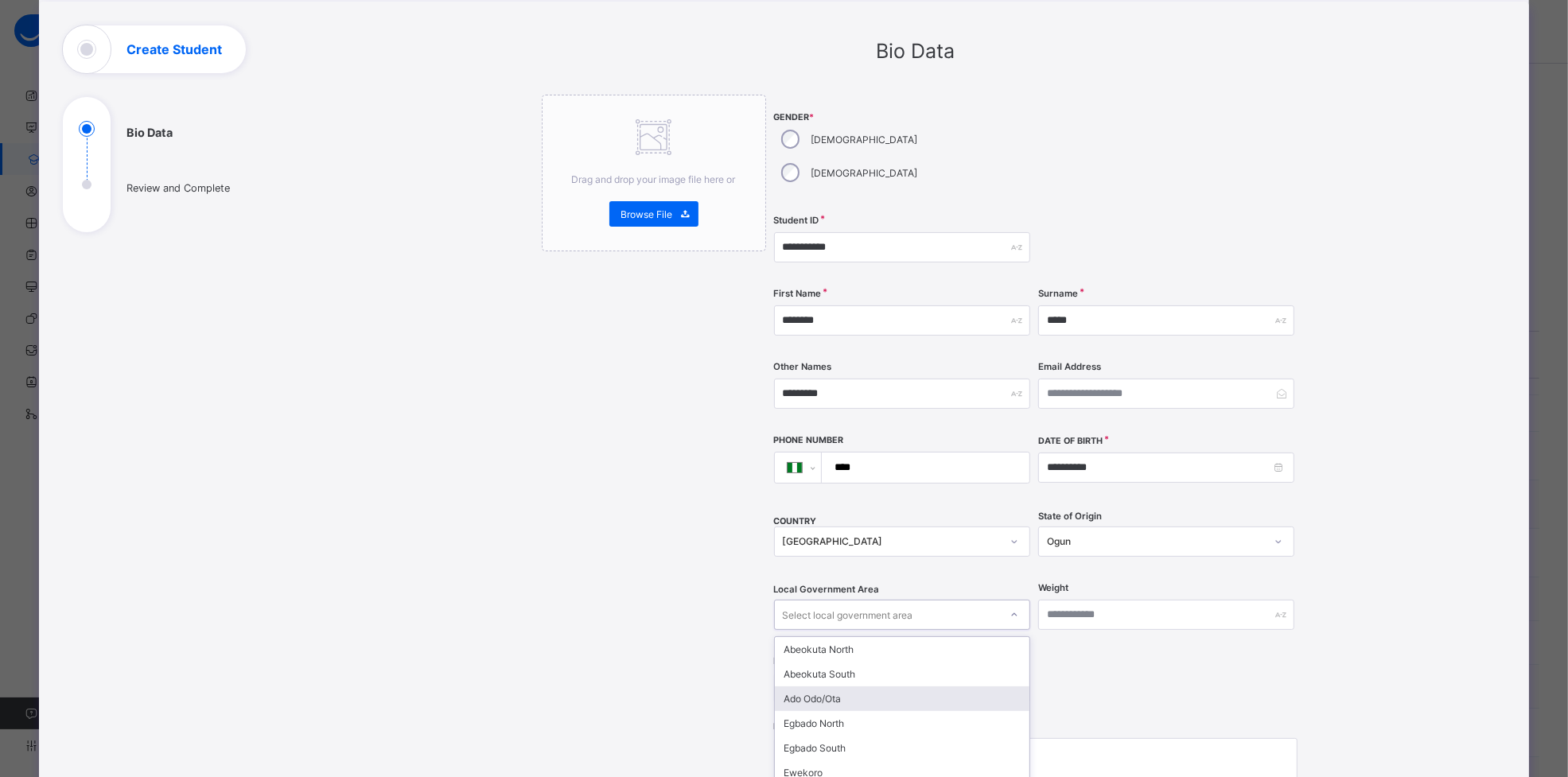 click on "option Ado Odo/Ota focused, 3 of 20. 20 results available. Use Up and Down to choose options, press Enter to select the currently focused option, press Escape to exit the menu, press Tab to select the option and exit the menu. Select local government area [GEOGRAPHIC_DATA] [GEOGRAPHIC_DATA] [GEOGRAPHIC_DATA]/[GEOGRAPHIC_DATA] [GEOGRAPHIC_DATA] North Egbado [GEOGRAPHIC_DATA] [GEOGRAPHIC_DATA] [GEOGRAPHIC_DATA] [GEOGRAPHIC_DATA] [GEOGRAPHIC_DATA] [GEOGRAPHIC_DATA] Ijebu Ode Ikenne Afon Ipokia Obafemi Owode Odedah Odogbolu Ogun waterside Remo [GEOGRAPHIC_DATA]" at bounding box center [902, 615] 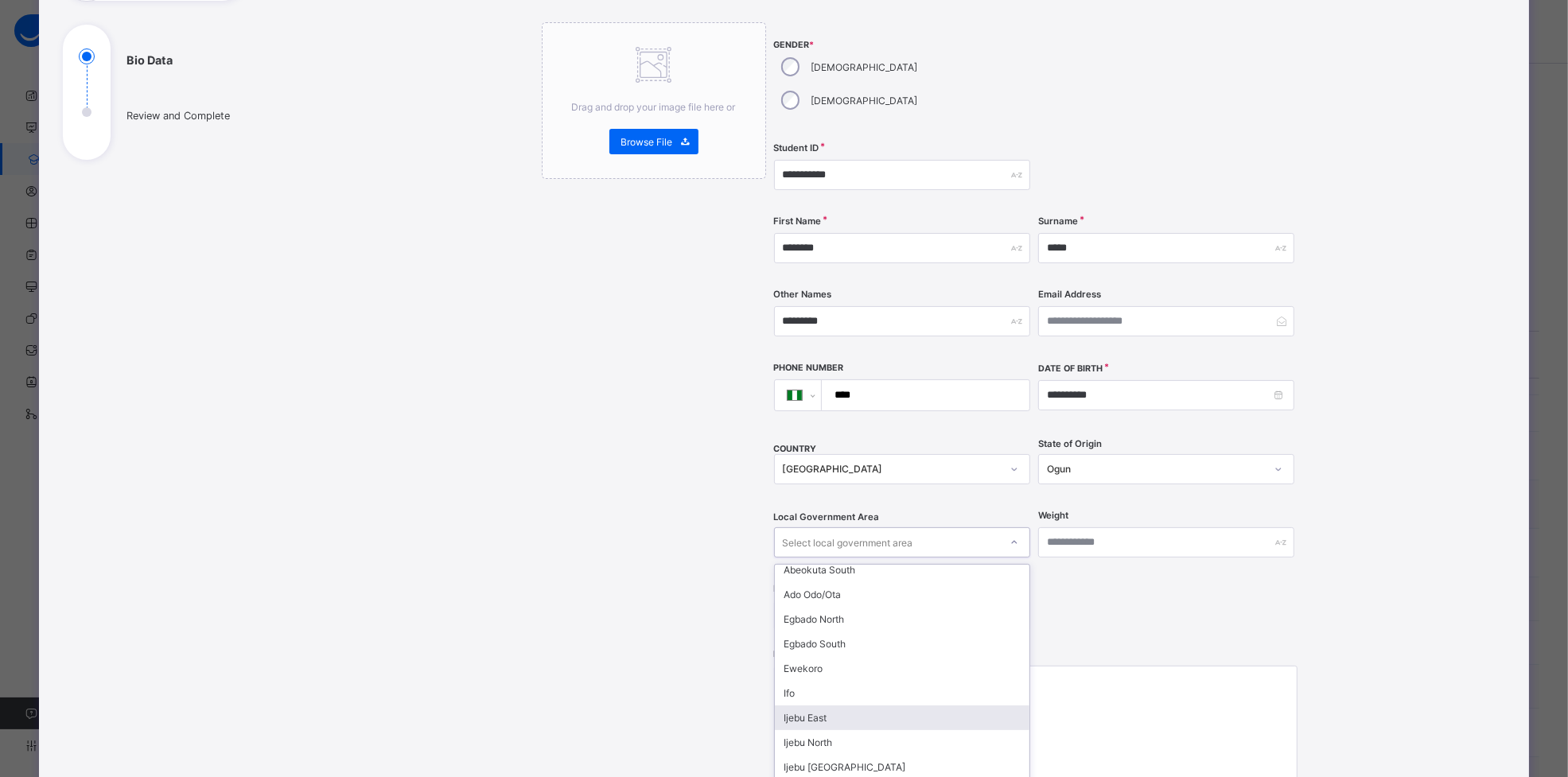 scroll, scrollTop: 56, scrollLeft: 0, axis: vertical 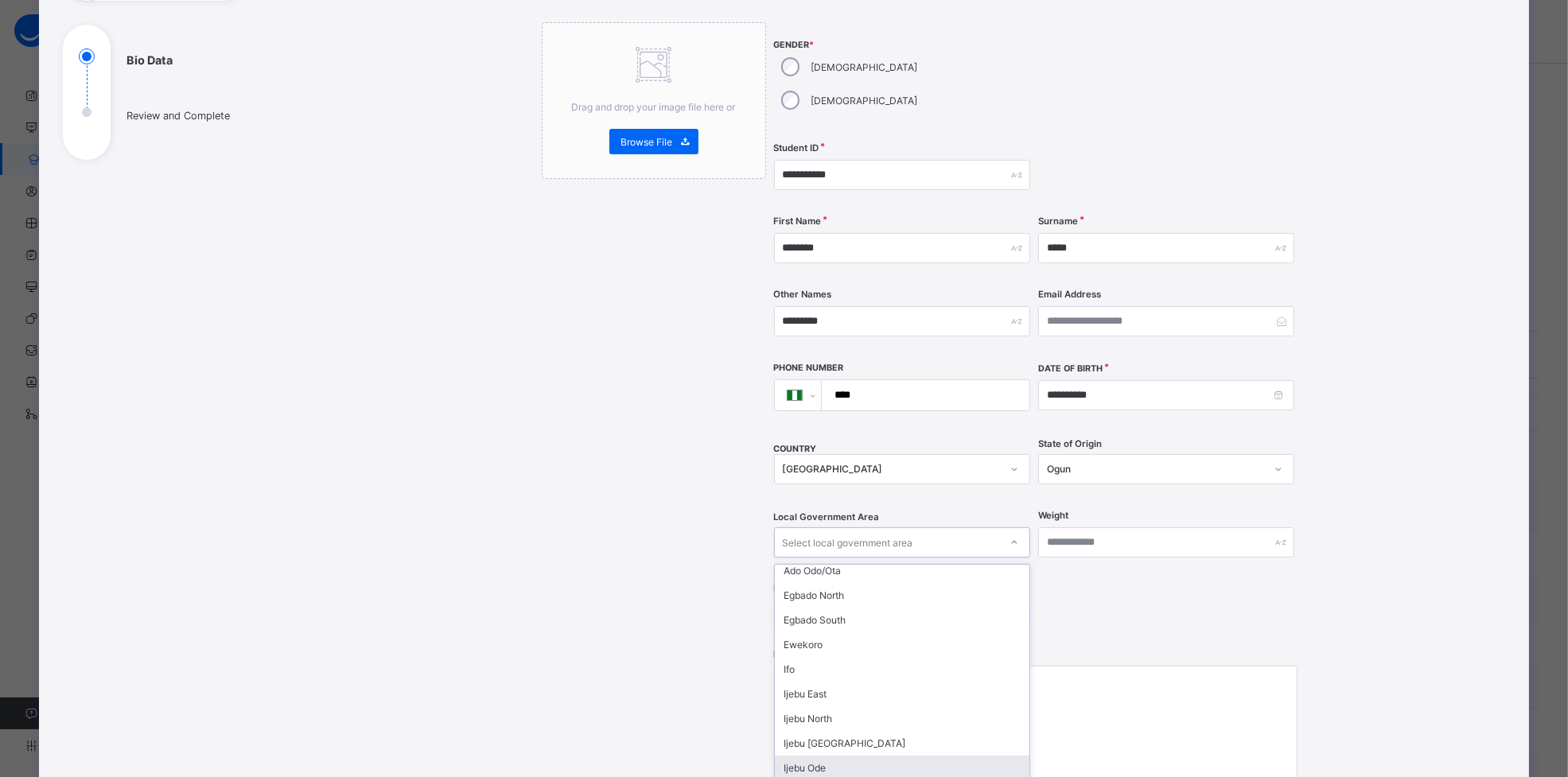 click on "Ijebu Ode" at bounding box center (902, 767) 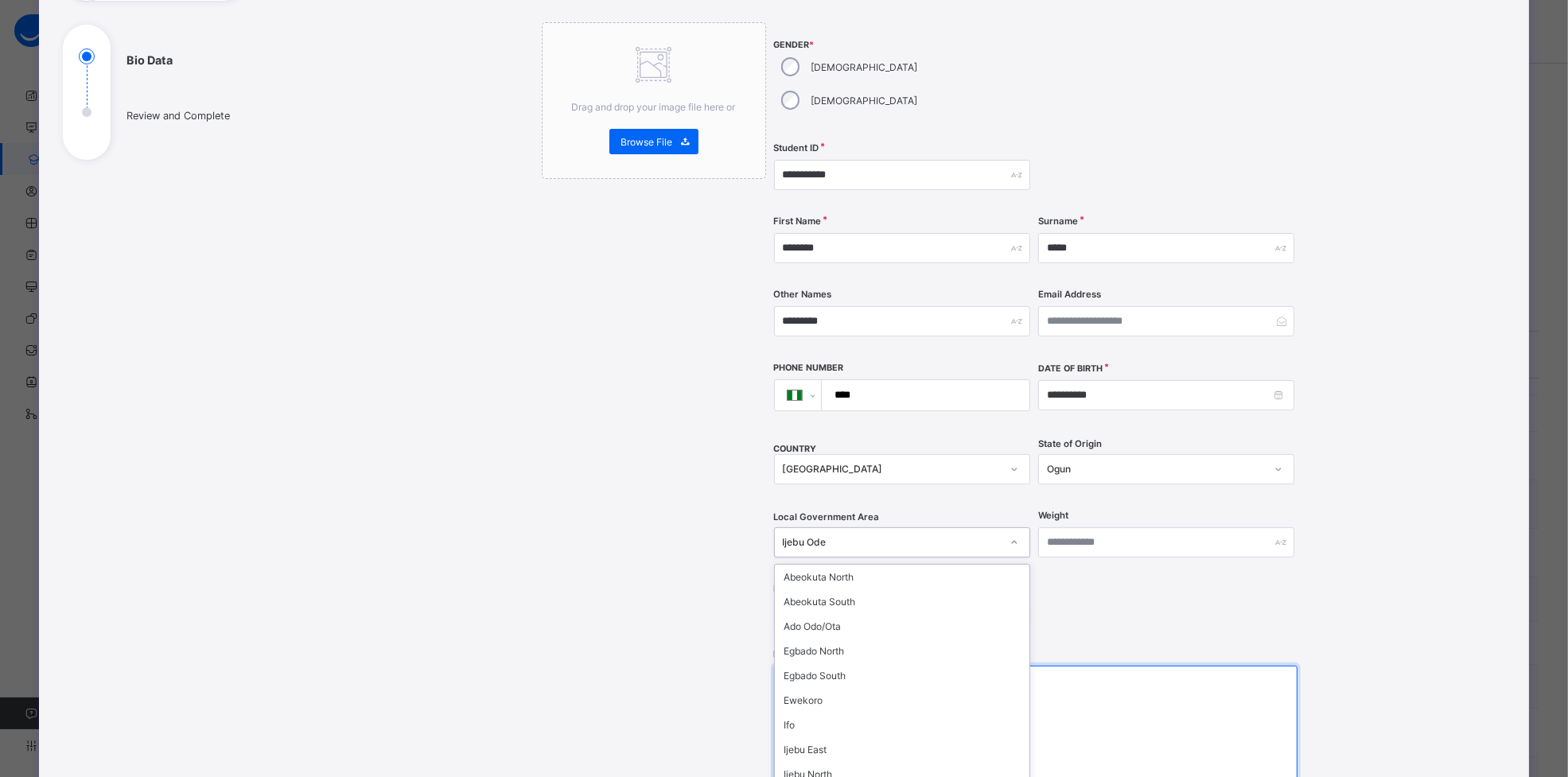 click at bounding box center [1036, 745] 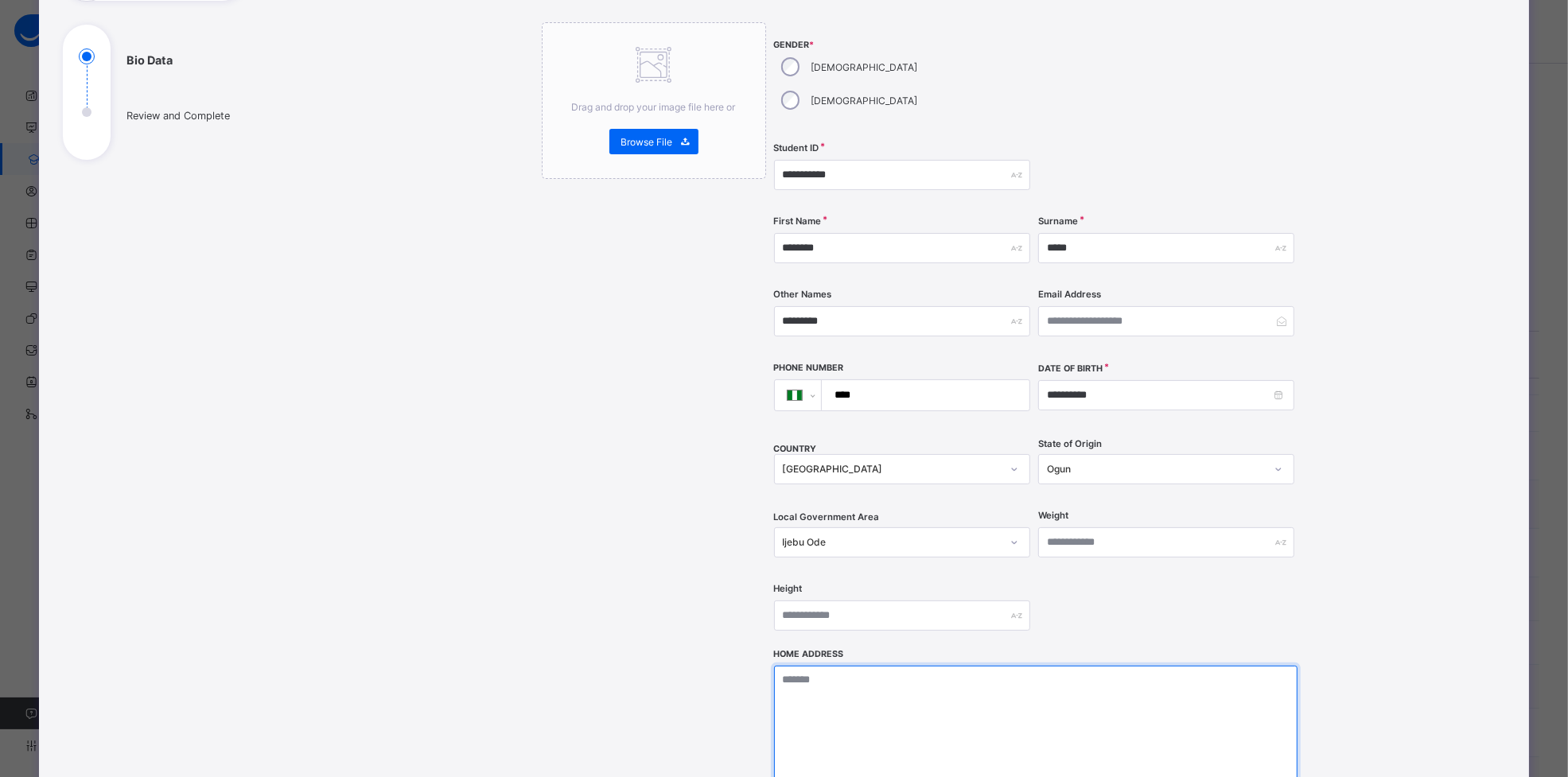 click at bounding box center [1036, 745] 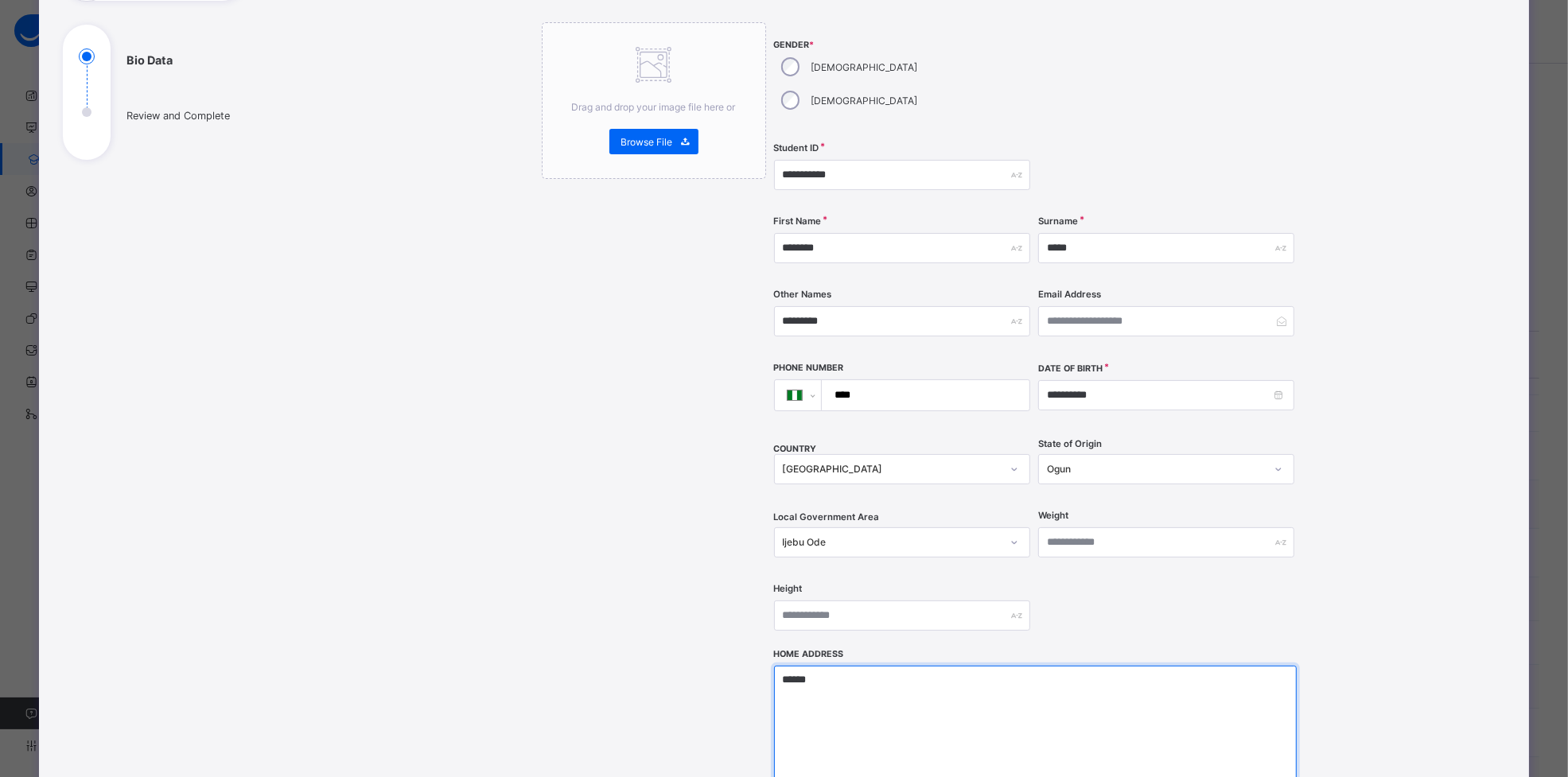 type on "******" 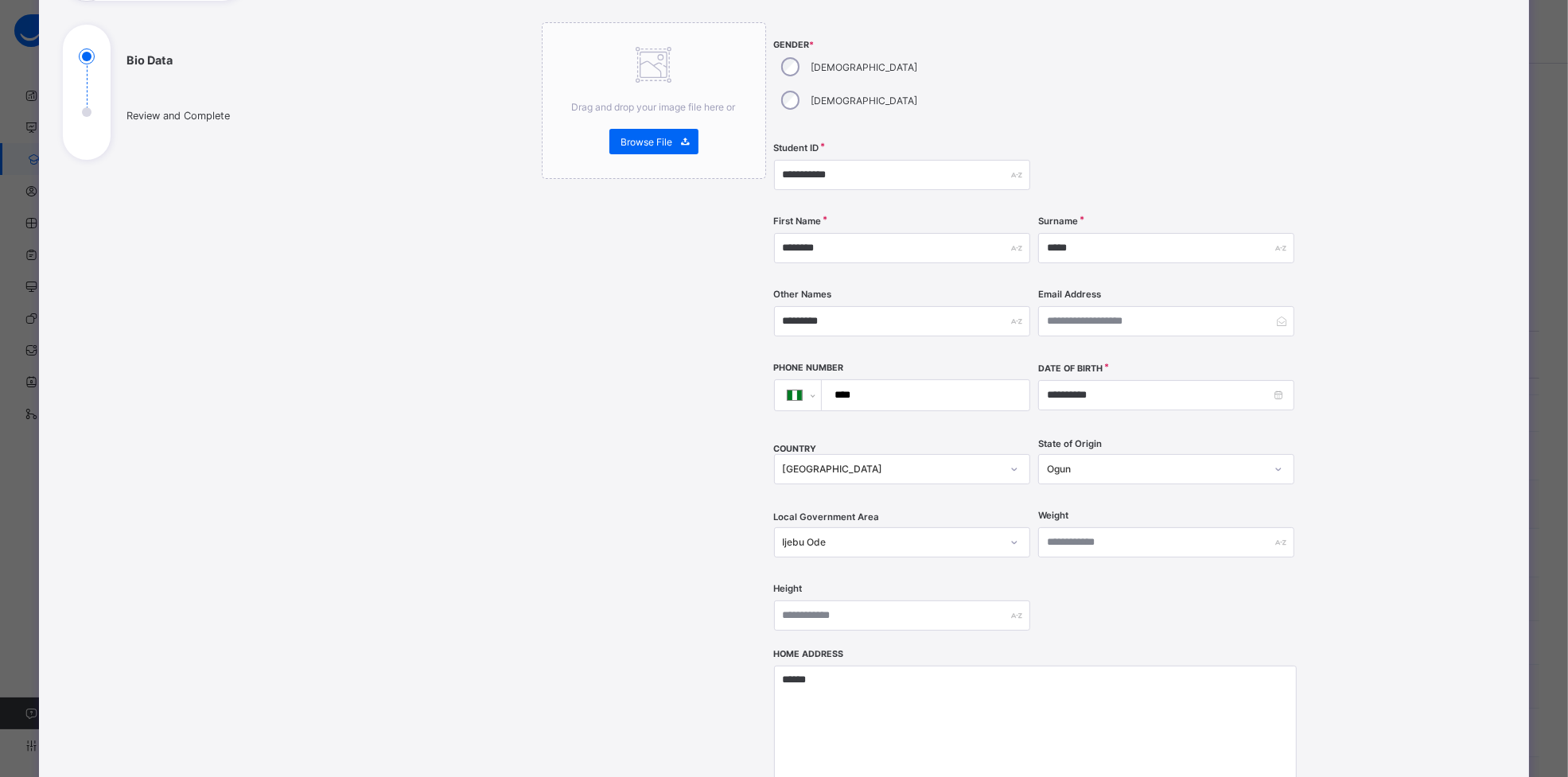 click on "Drag and drop your image file here or Browse File" at bounding box center (654, 476) 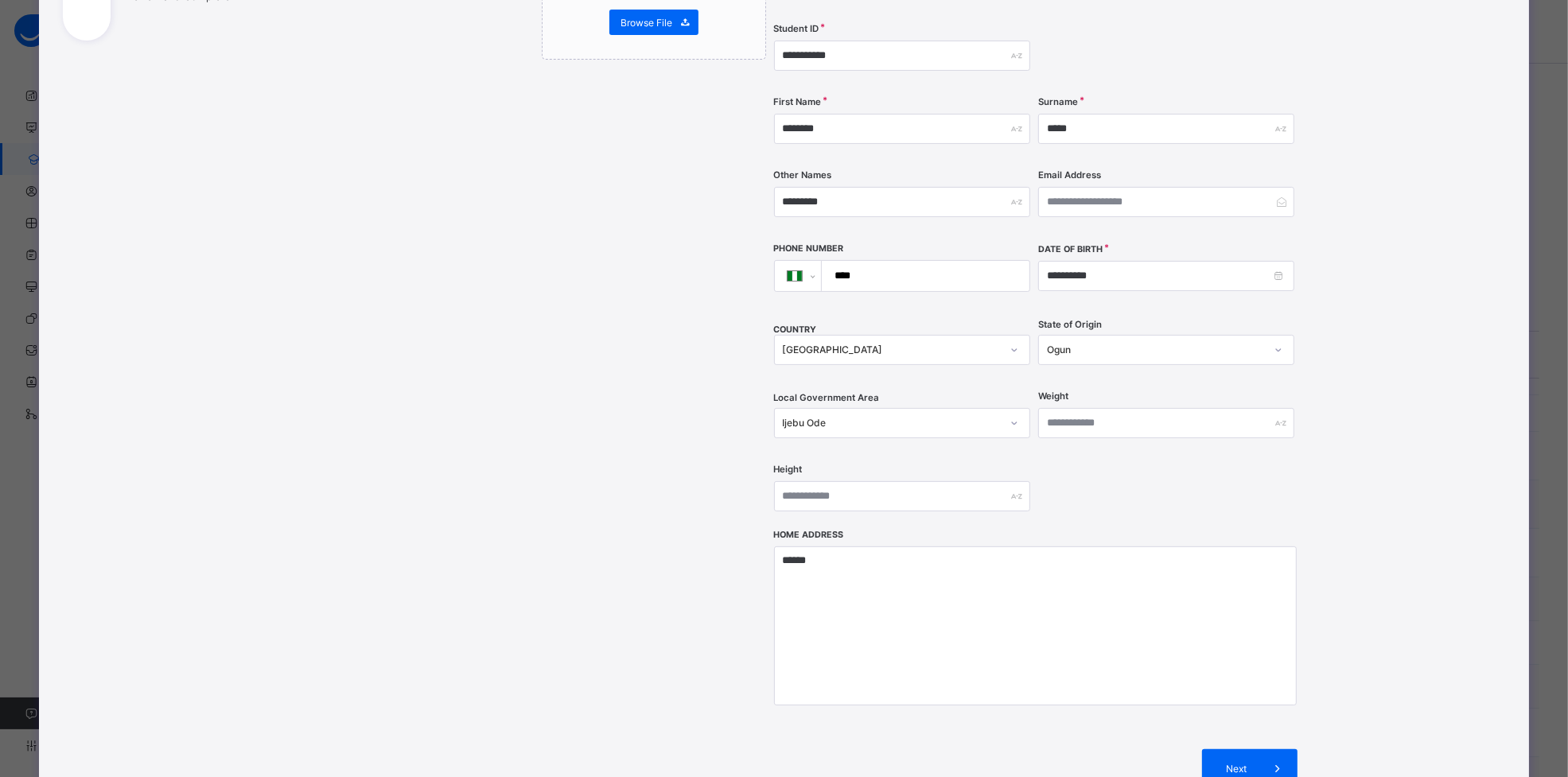 scroll, scrollTop: 422, scrollLeft: 0, axis: vertical 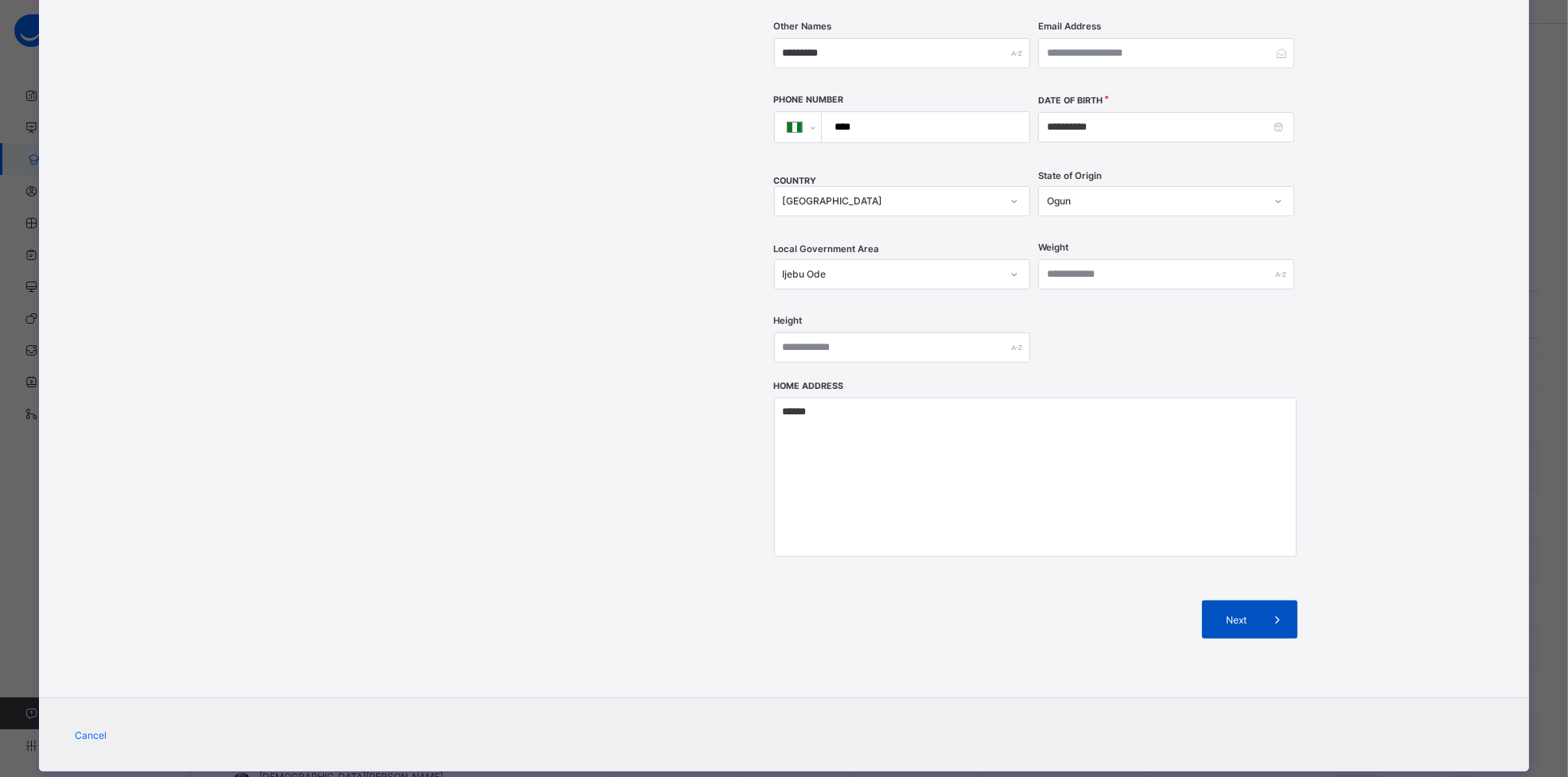 click at bounding box center (1278, 620) 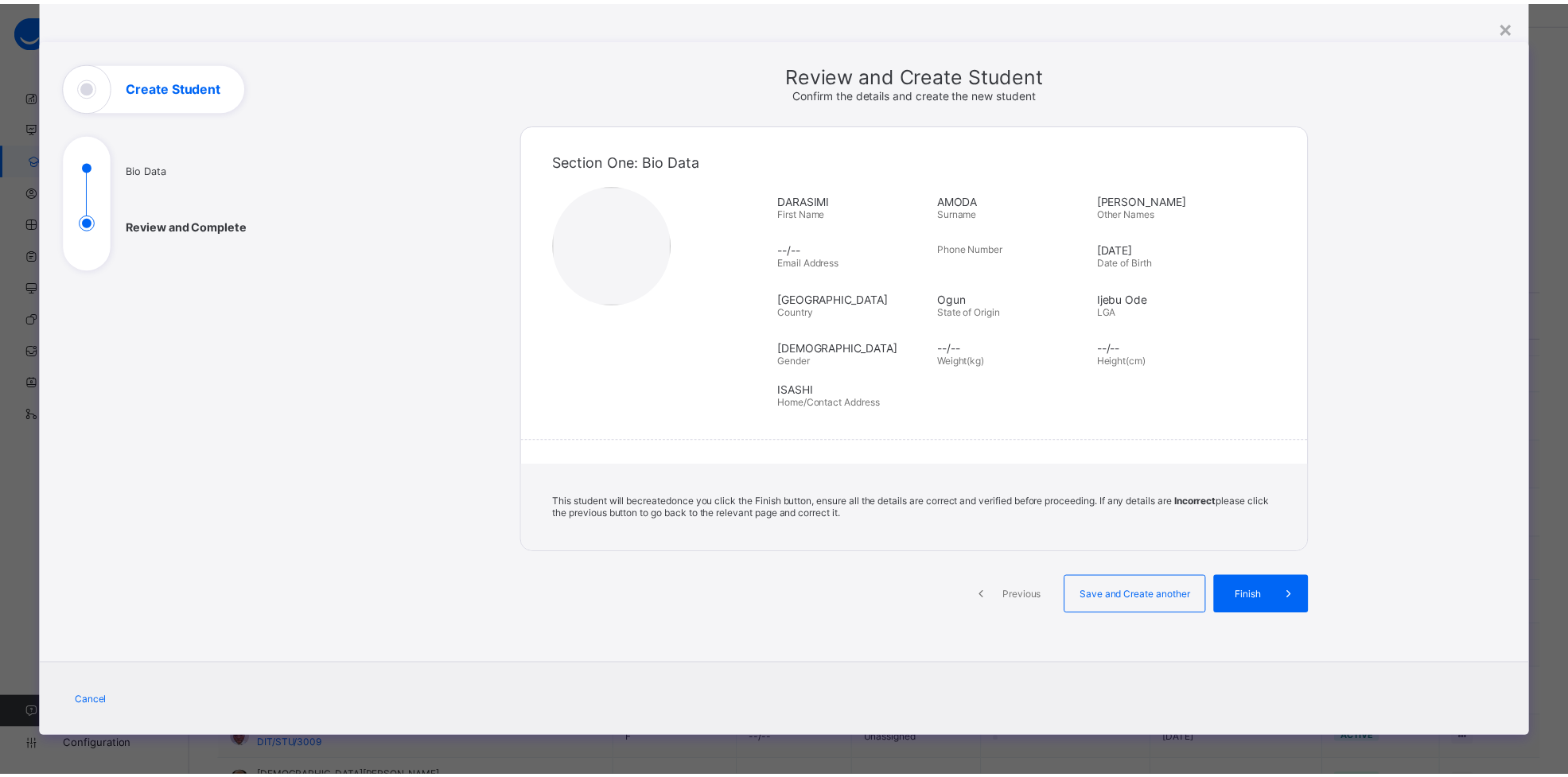 scroll, scrollTop: 40, scrollLeft: 0, axis: vertical 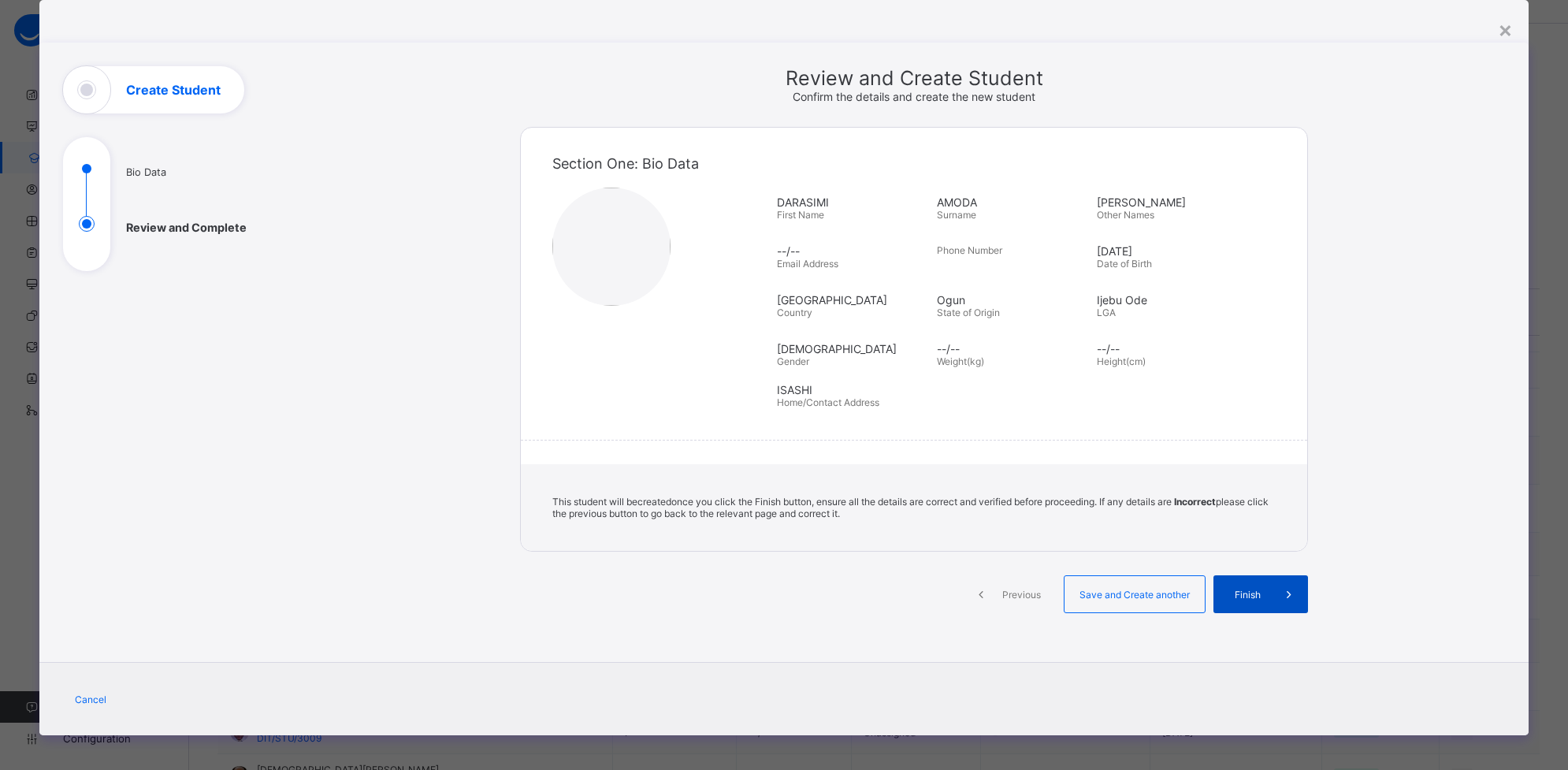 click on "Finish" at bounding box center [1261, 594] 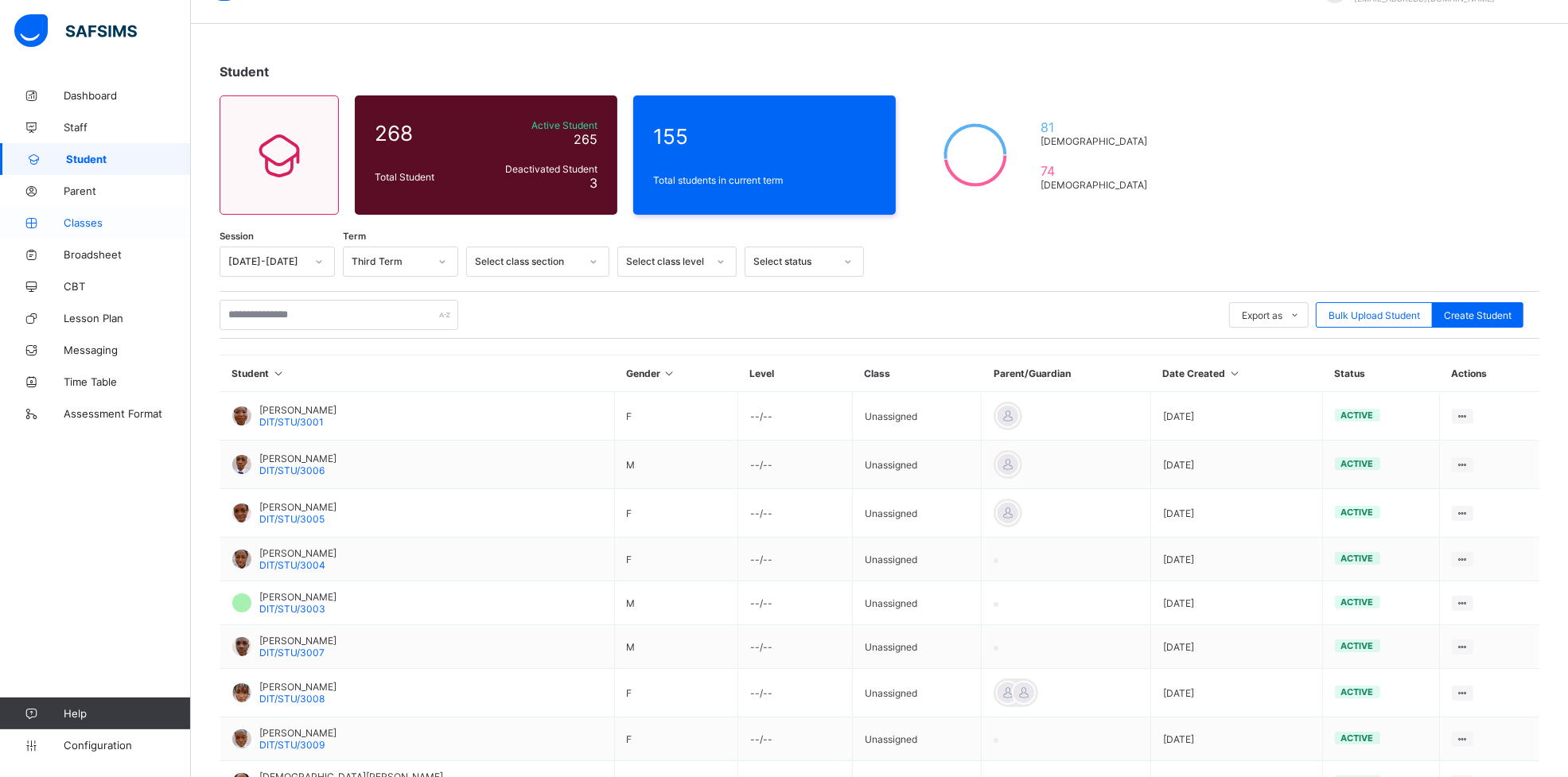 click on "Classes" at bounding box center [127, 223] 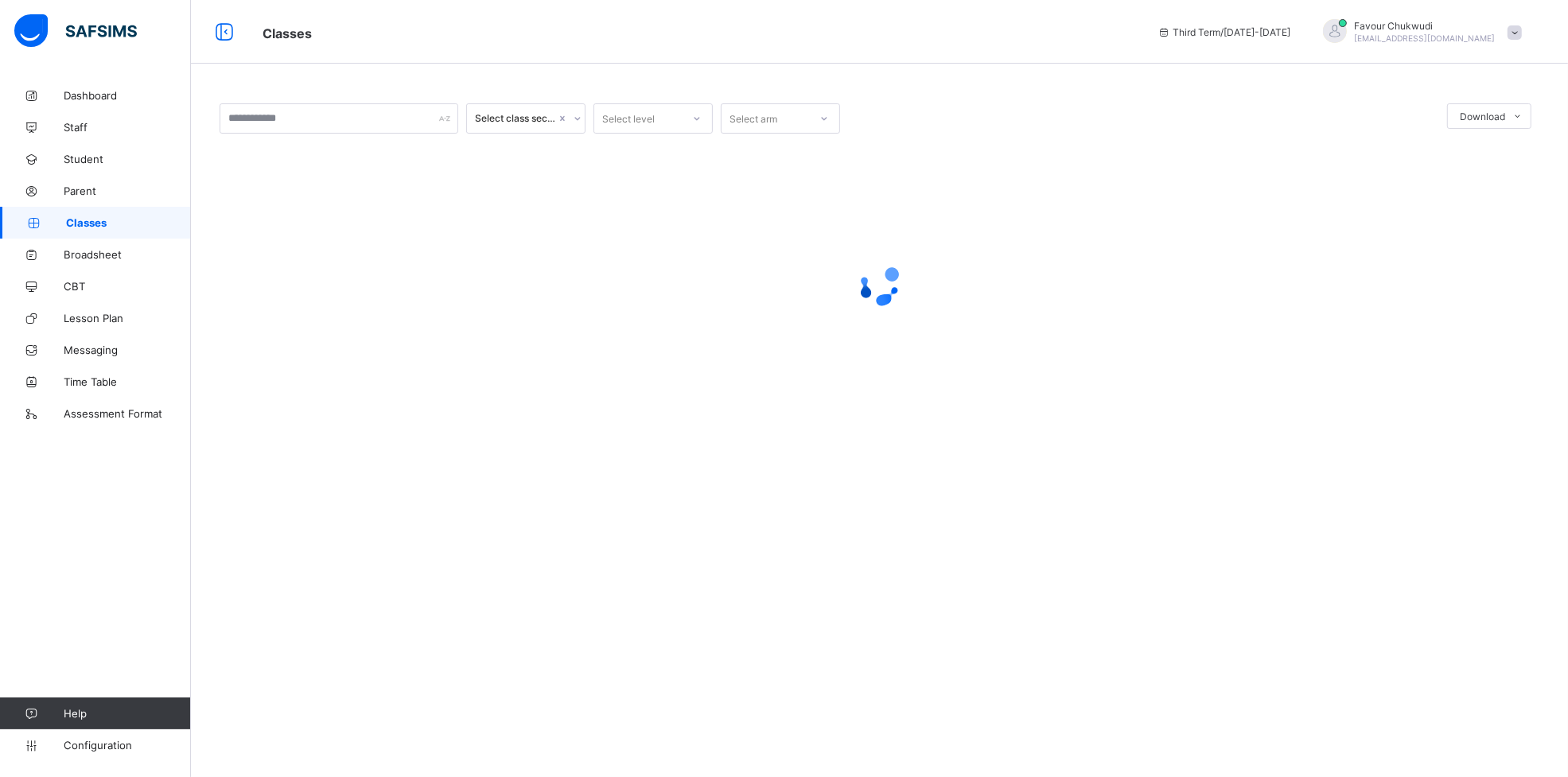 scroll, scrollTop: 0, scrollLeft: 0, axis: both 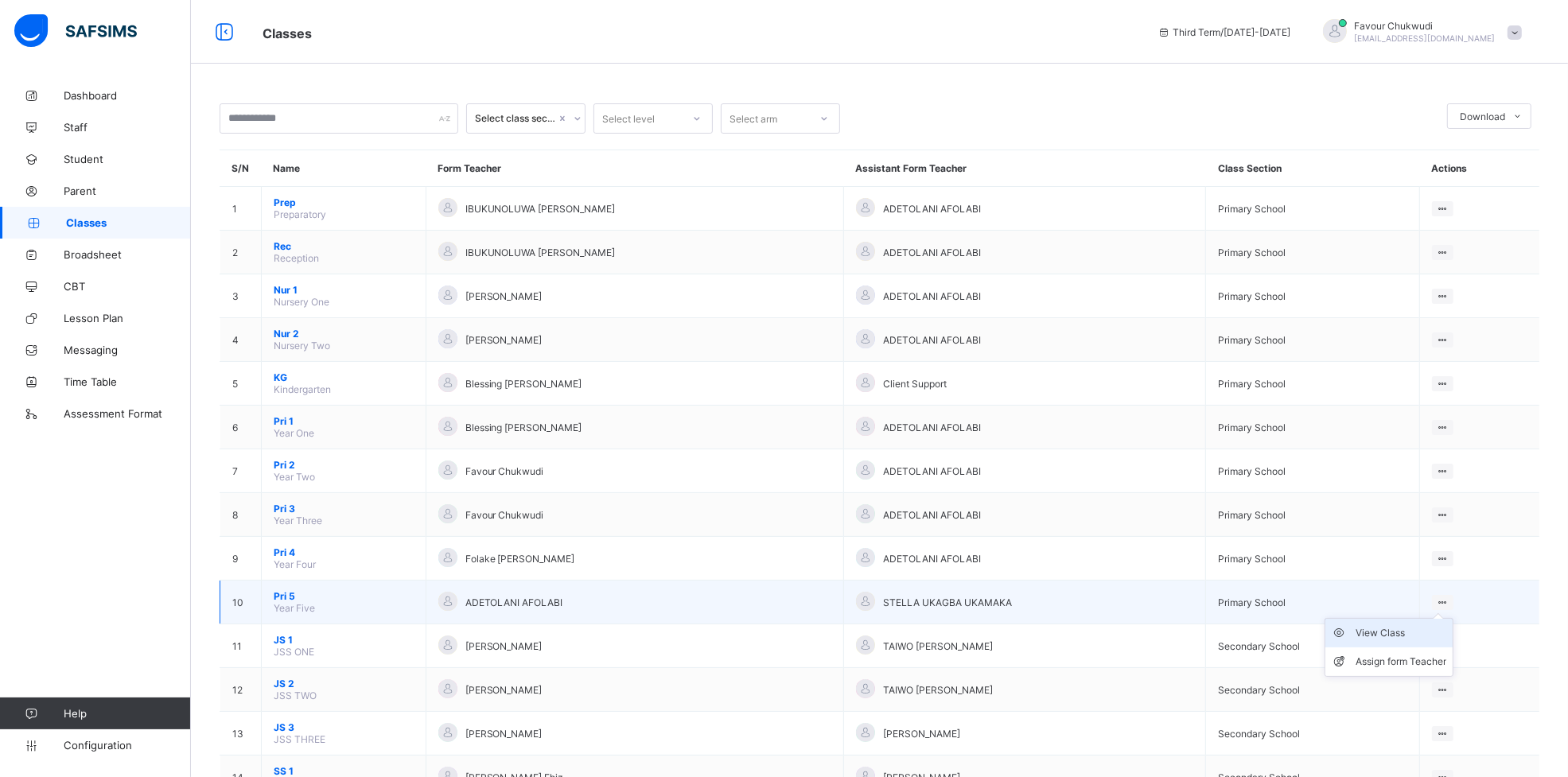 click on "View Class" at bounding box center (1401, 633) 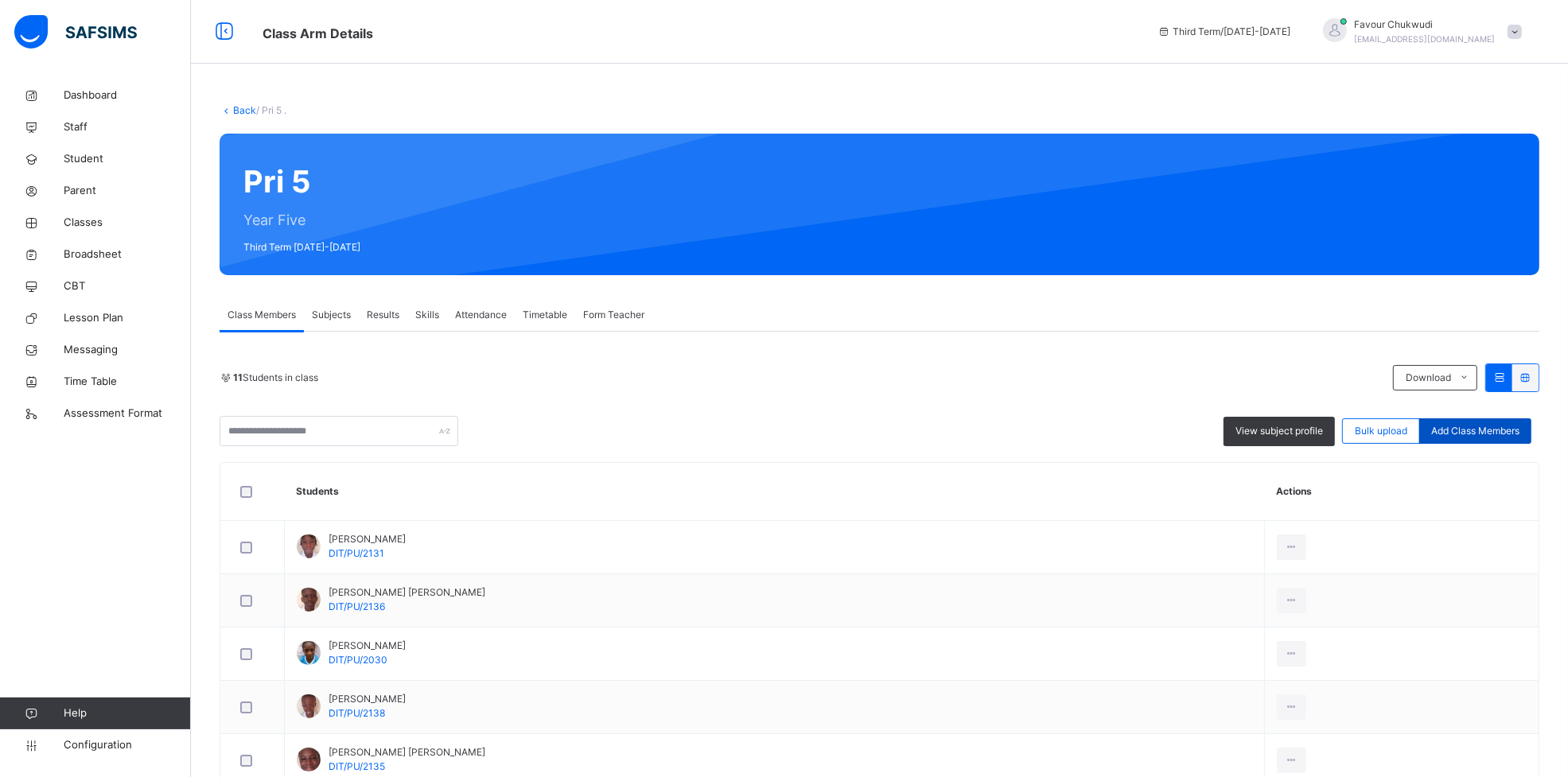 click on "Add Class Members" at bounding box center (1475, 431) 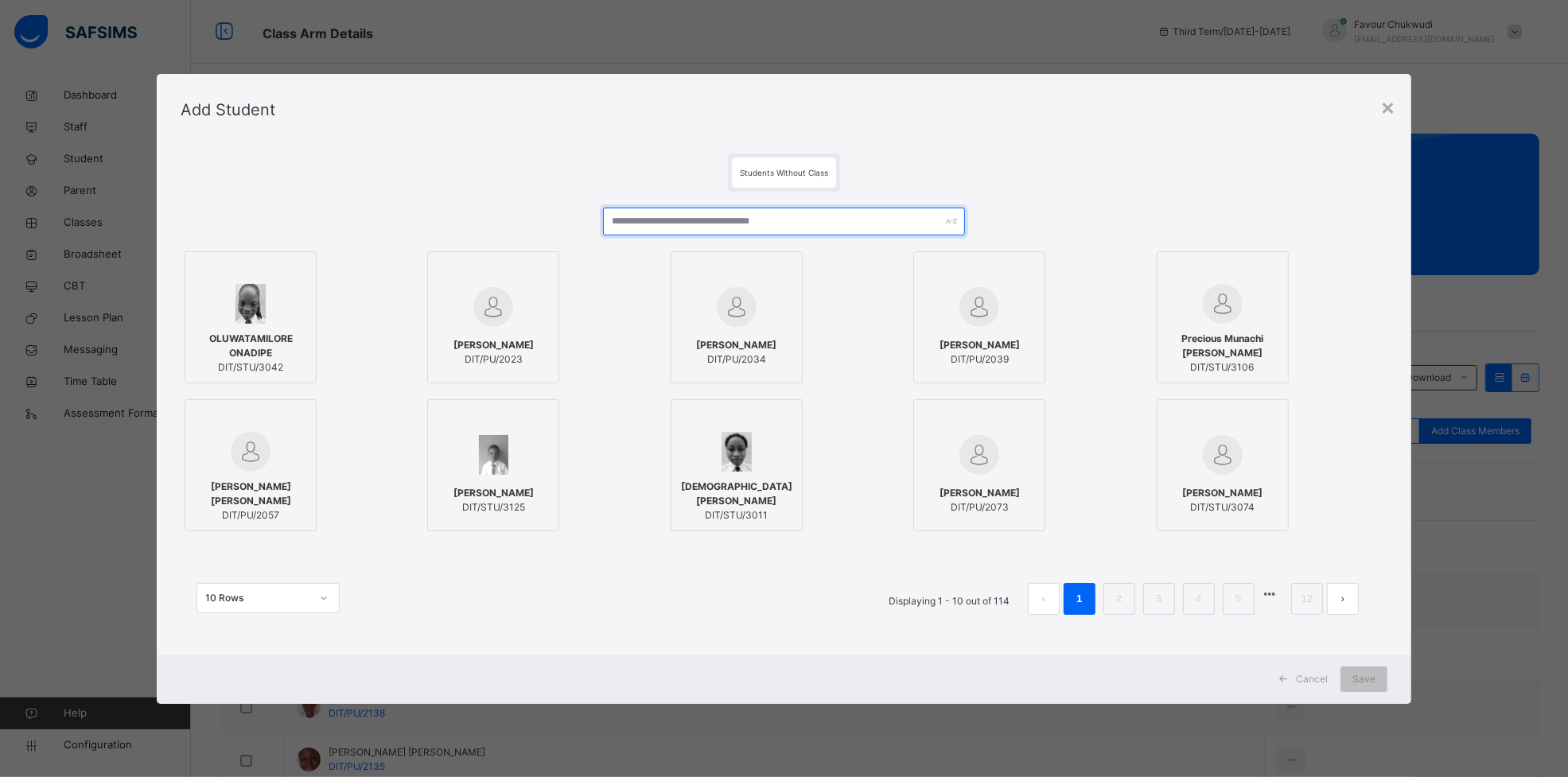 click at bounding box center [784, 221] 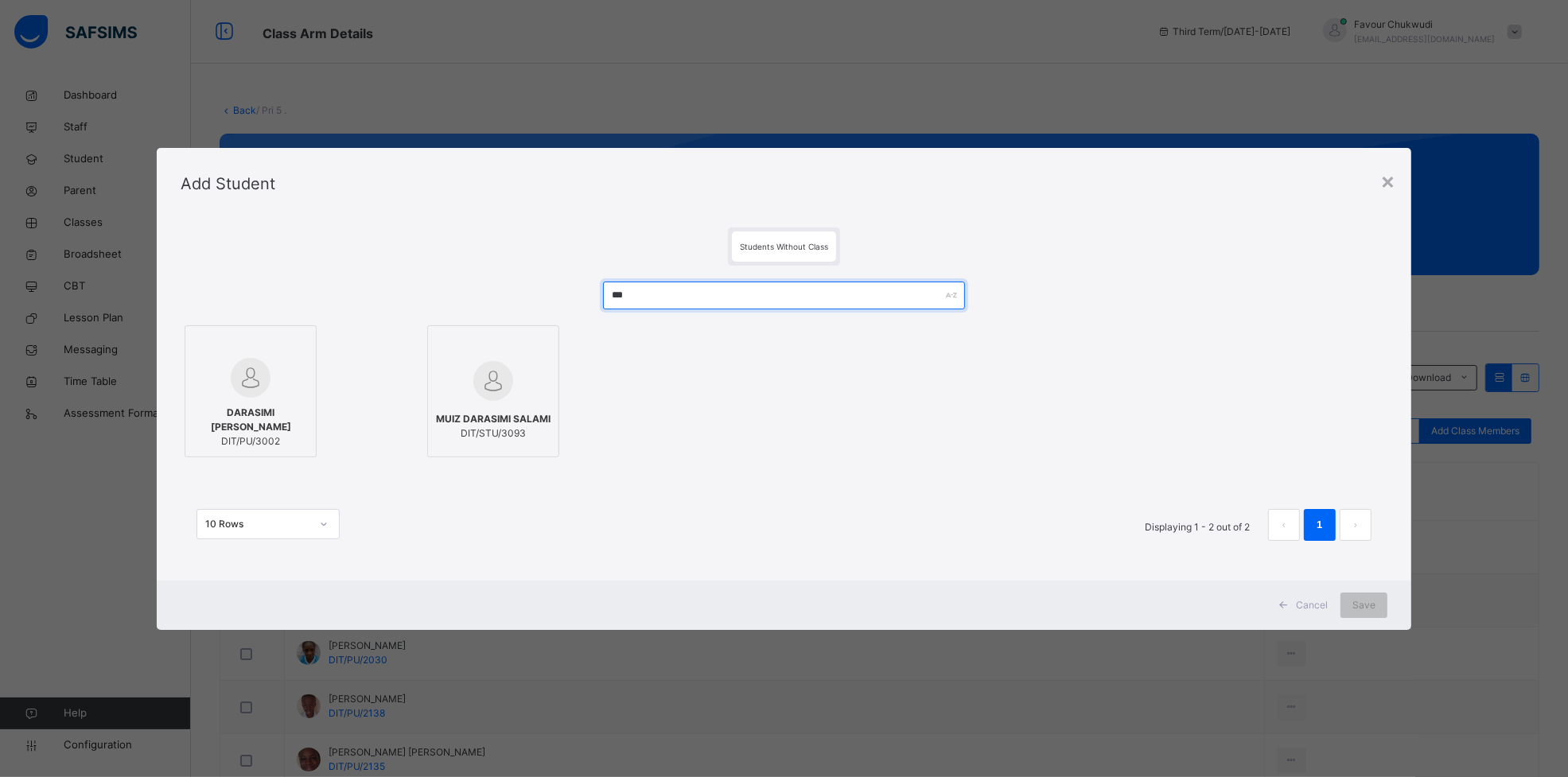 type on "***" 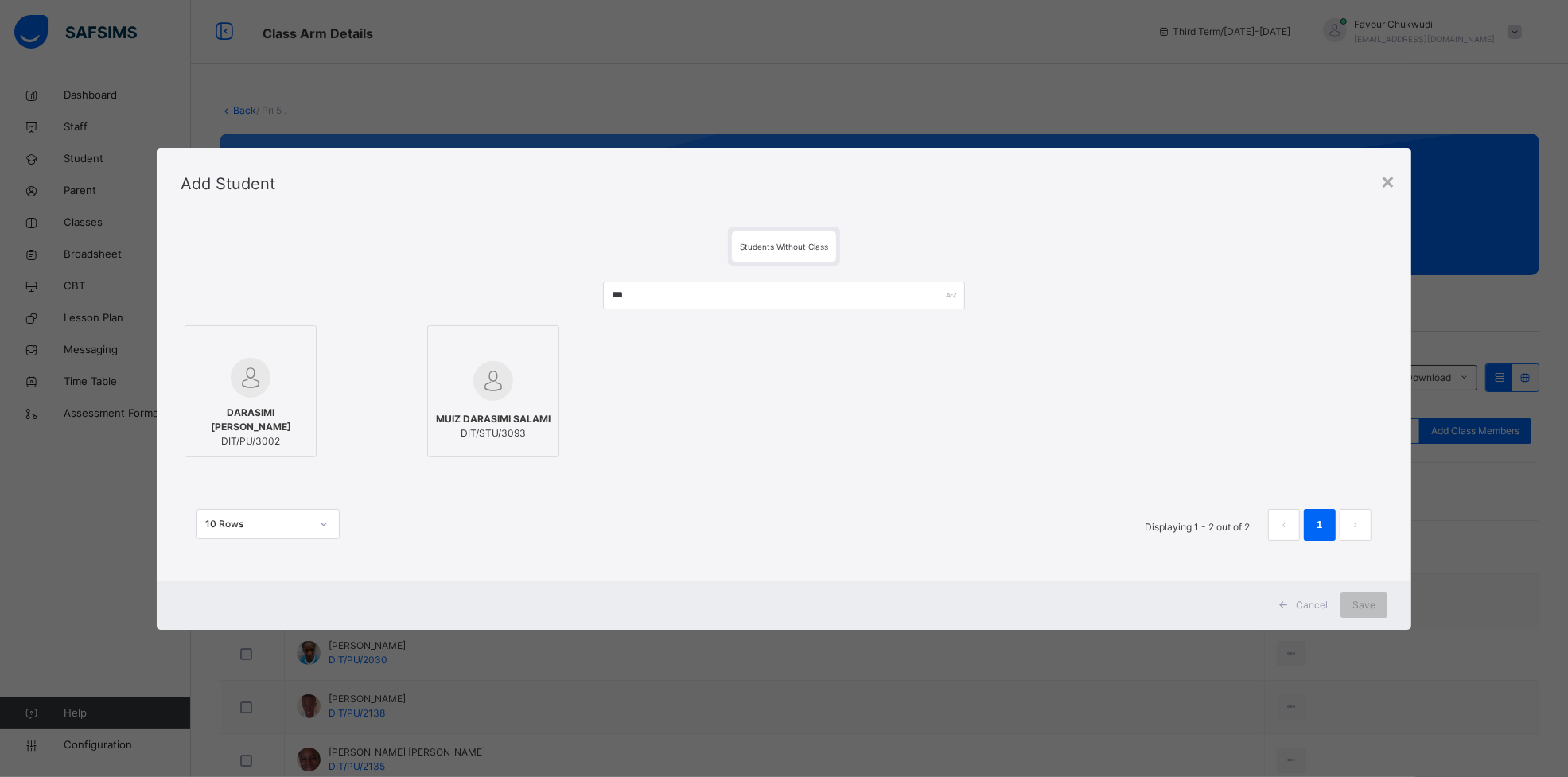click on "DARASIMI [PERSON_NAME]" at bounding box center [251, 420] 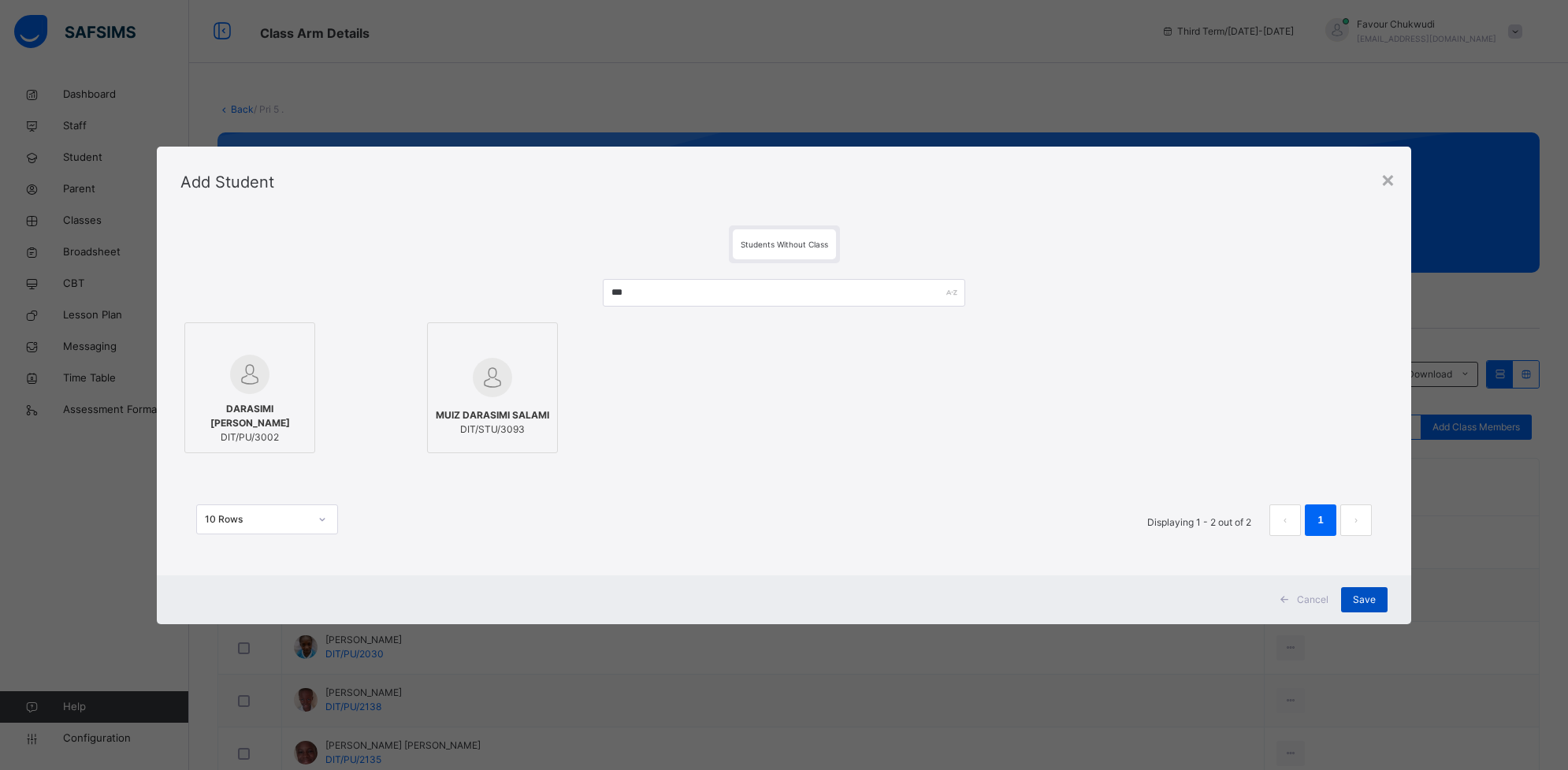 click on "Save" at bounding box center (1364, 600) 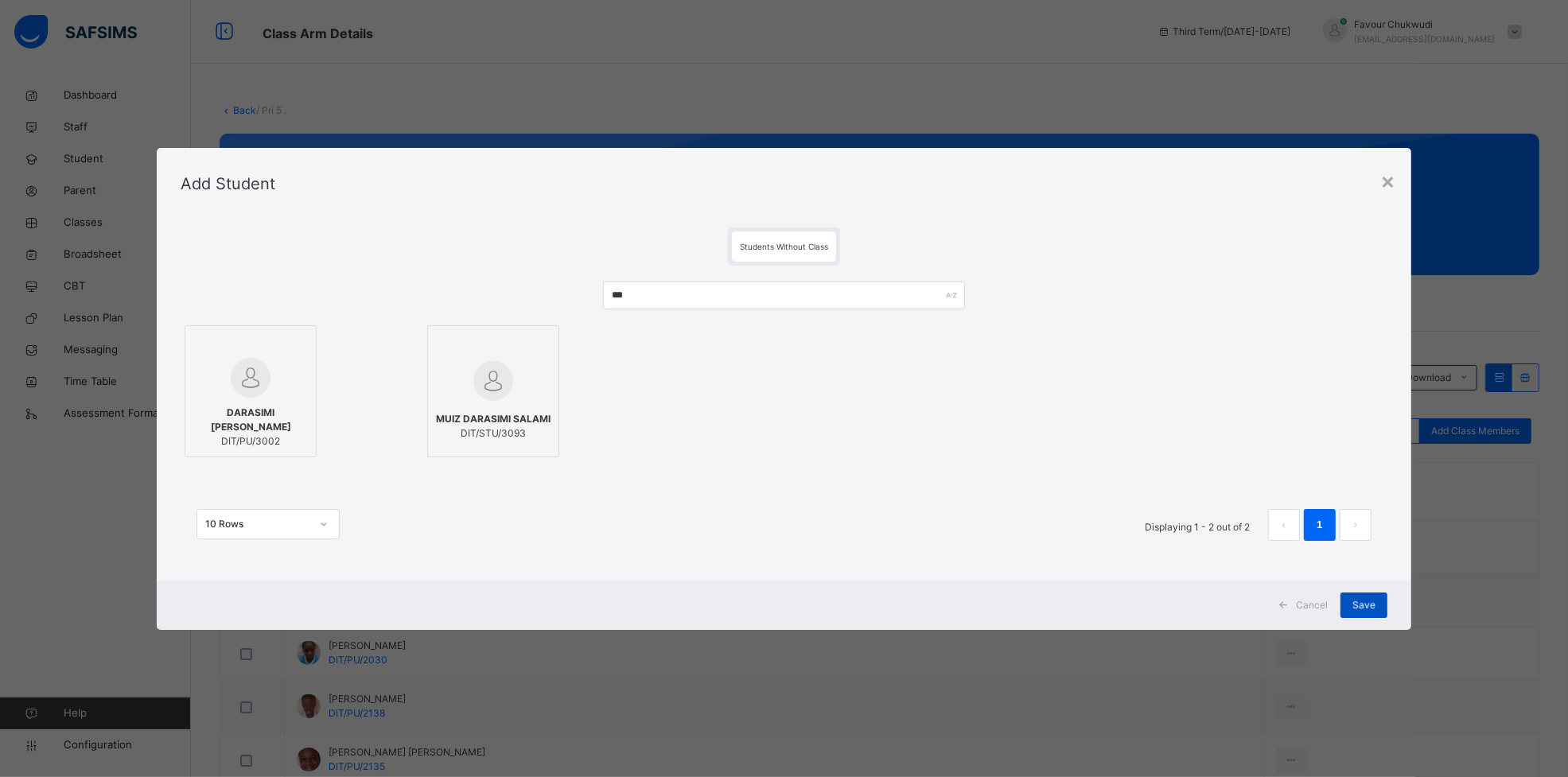 click on "Save" at bounding box center (1364, 605) 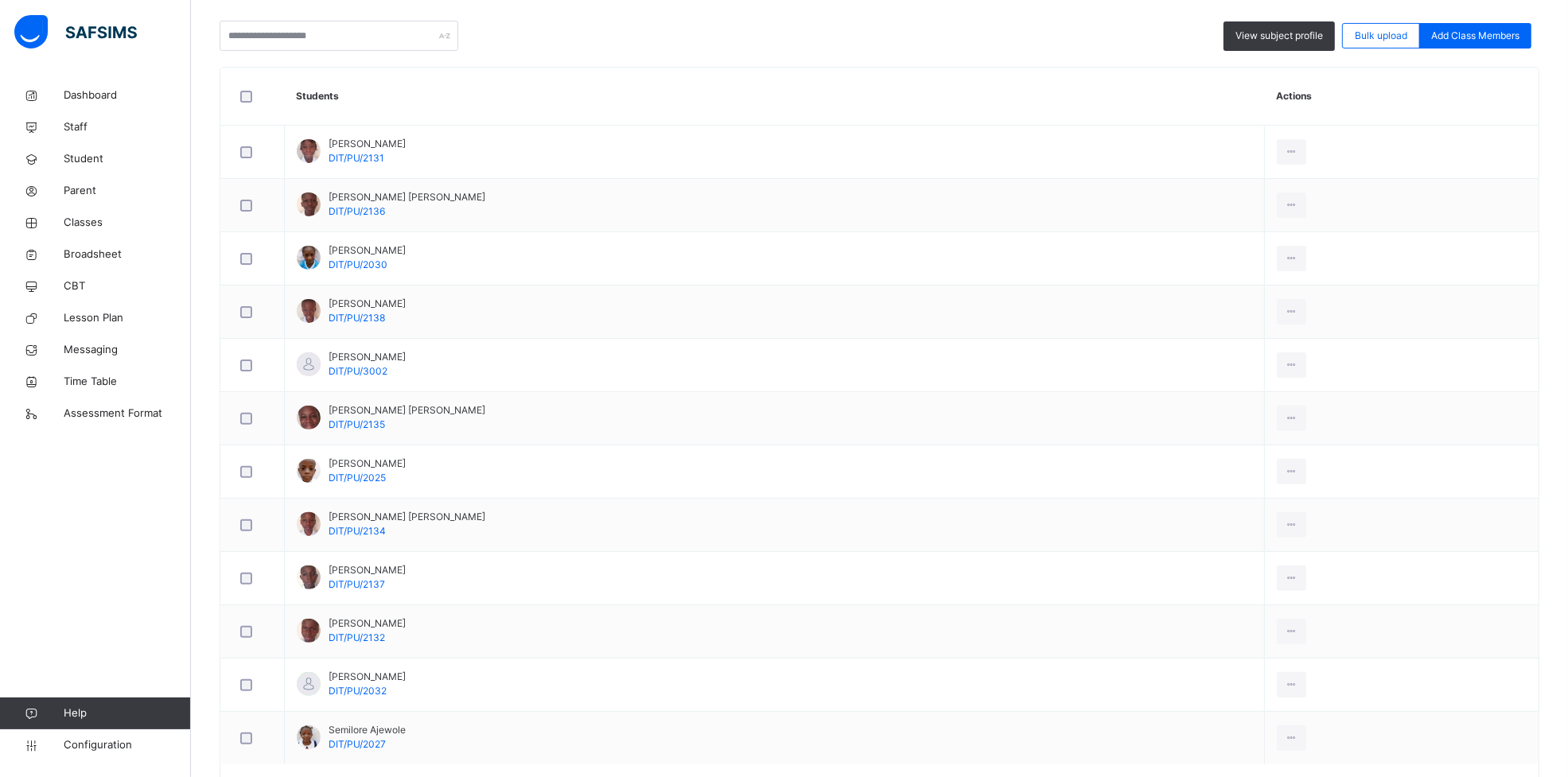 scroll, scrollTop: 394, scrollLeft: 0, axis: vertical 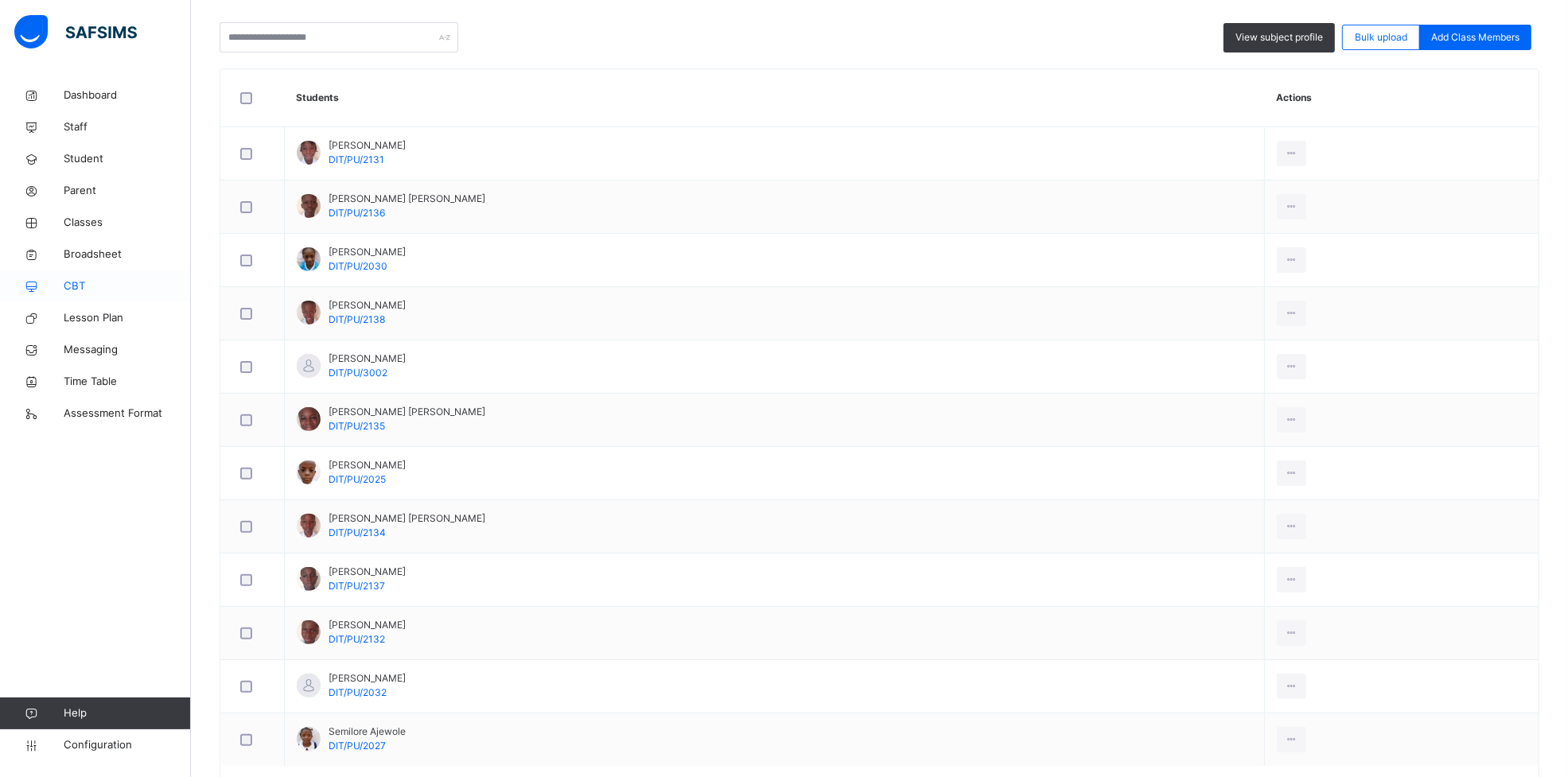 click on "CBT" at bounding box center [95, 286] 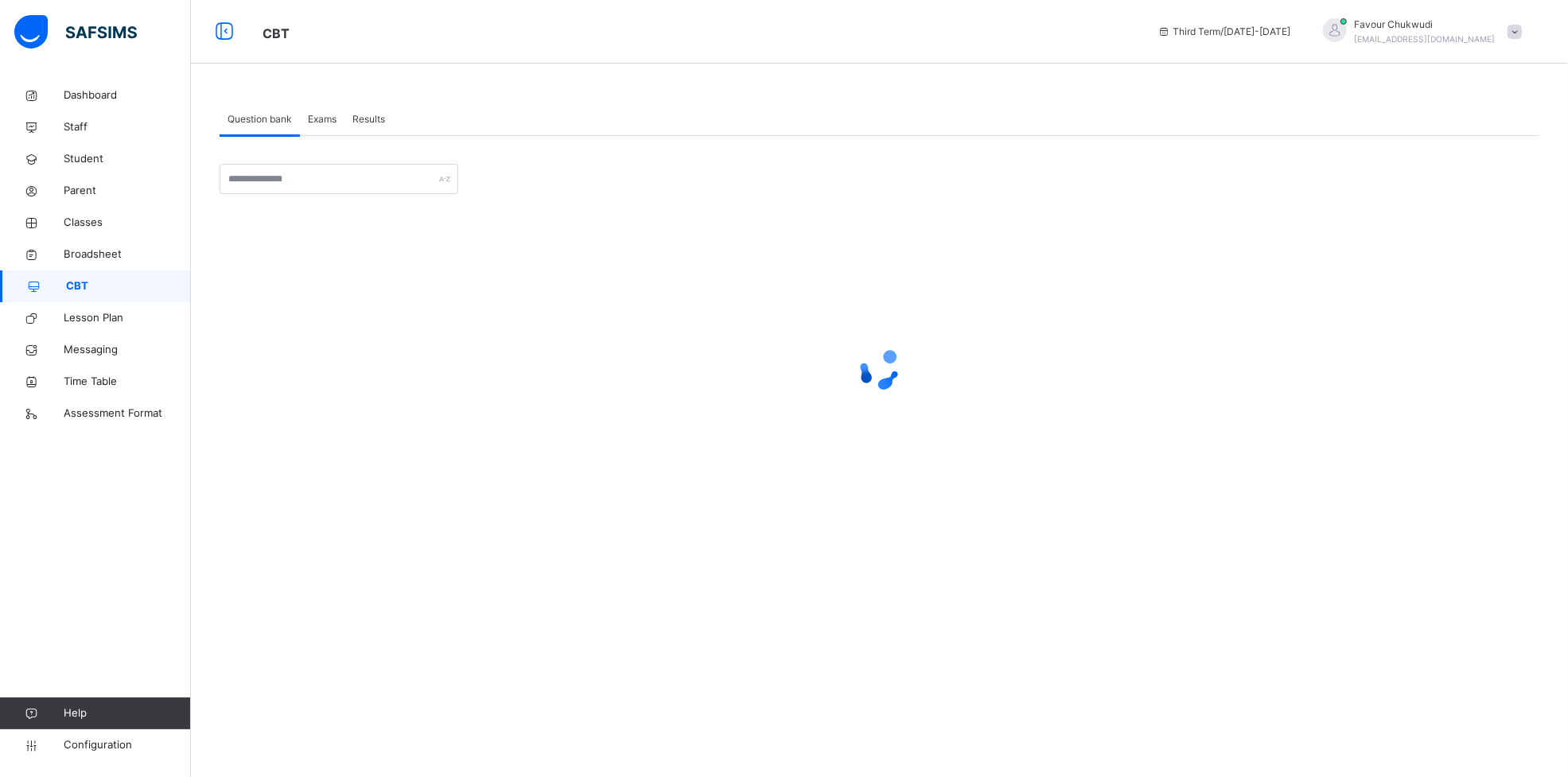 scroll, scrollTop: 0, scrollLeft: 0, axis: both 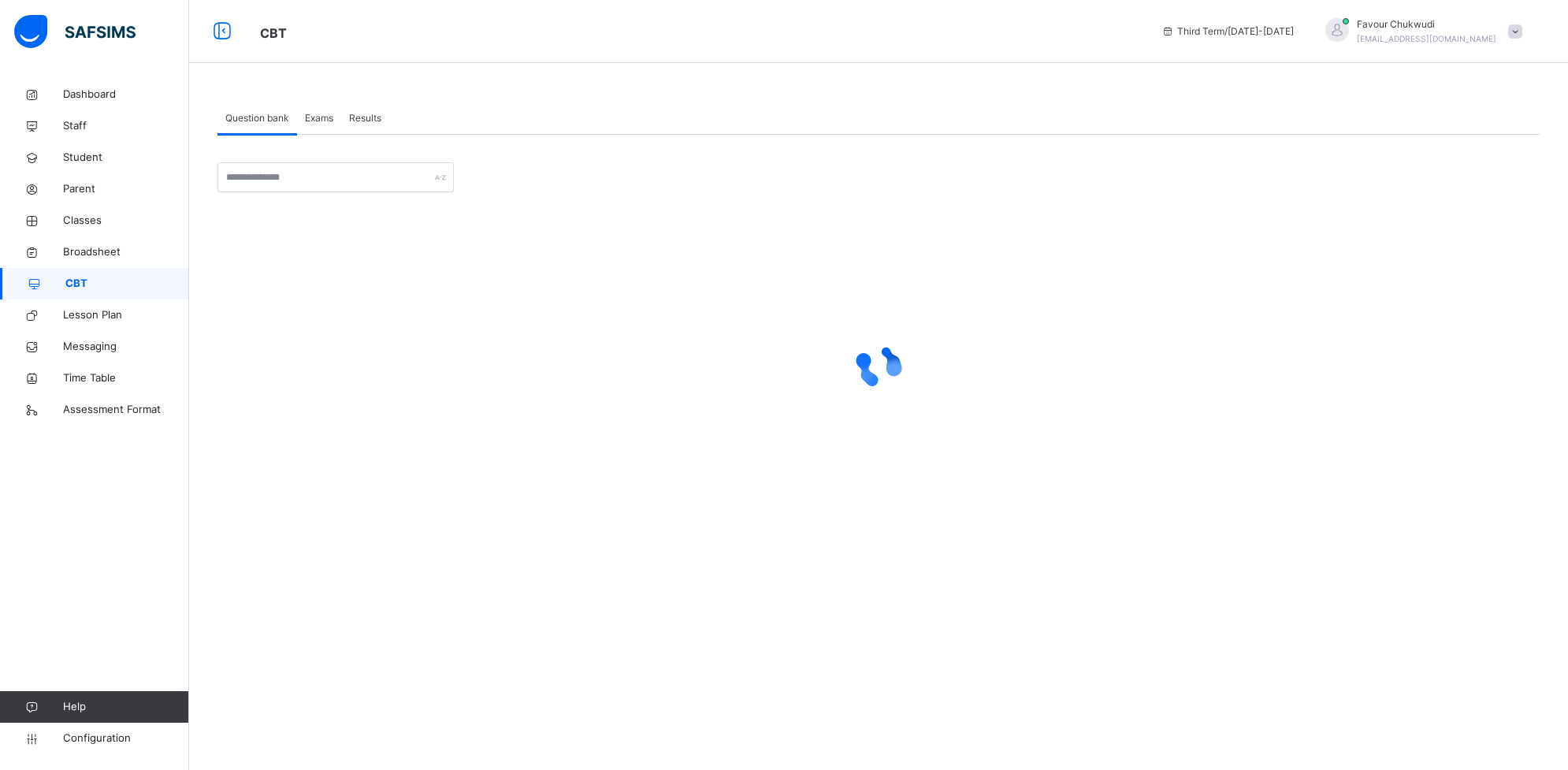 click on "Exams" at bounding box center (319, 118) 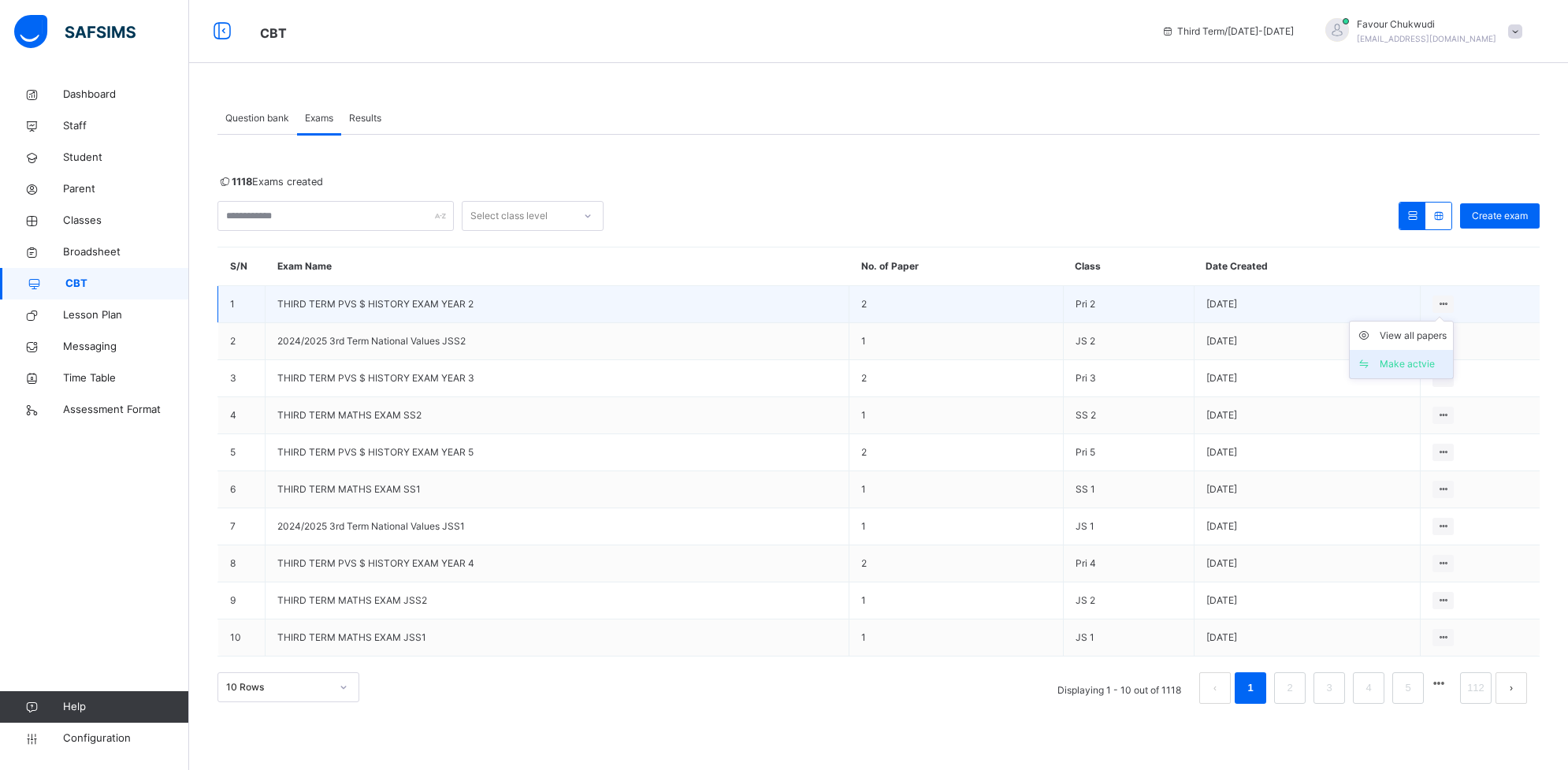 click on "Make actvie" at bounding box center (1413, 364) 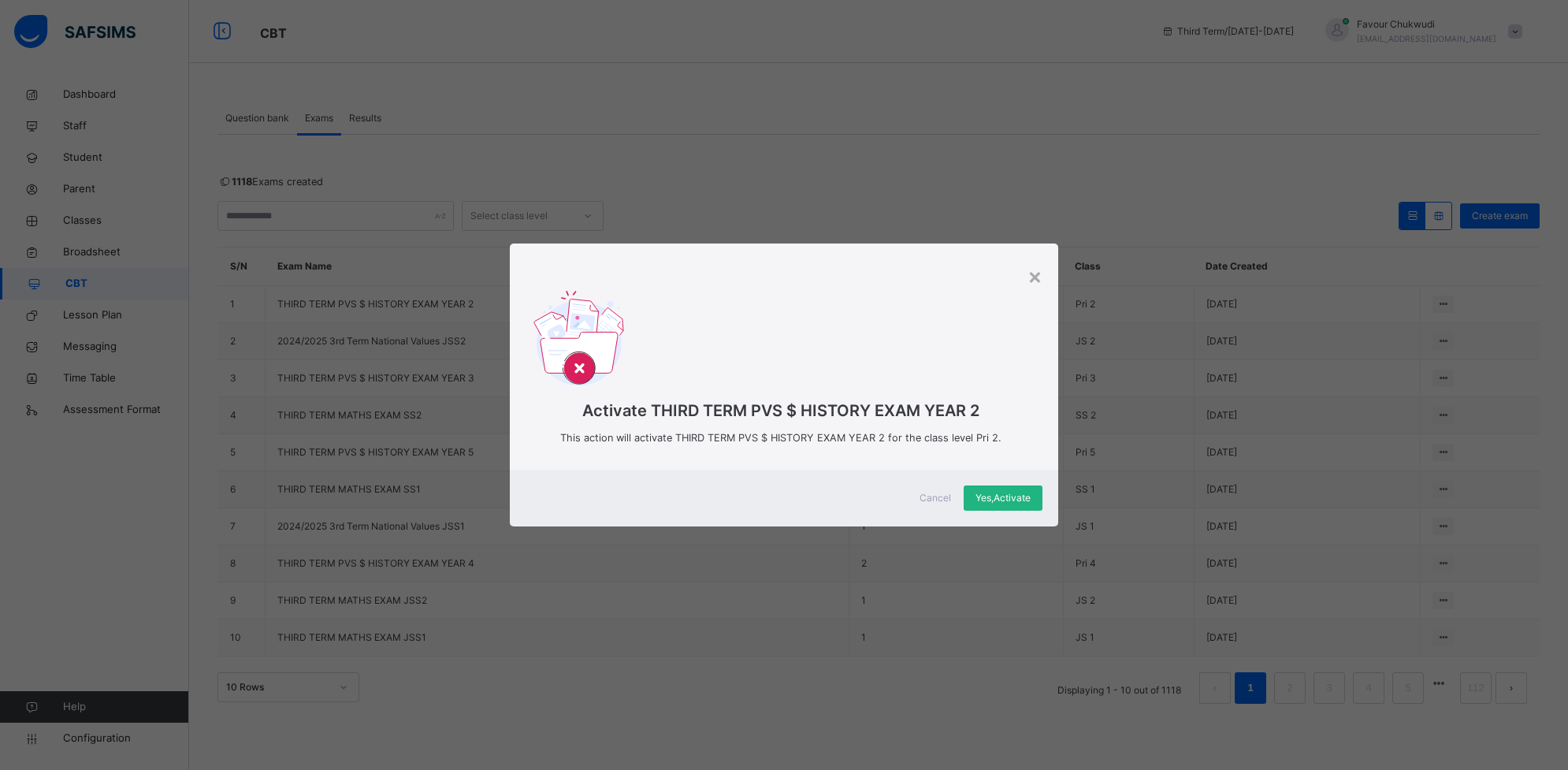 click on "Yes,  Activate" at bounding box center [1003, 498] 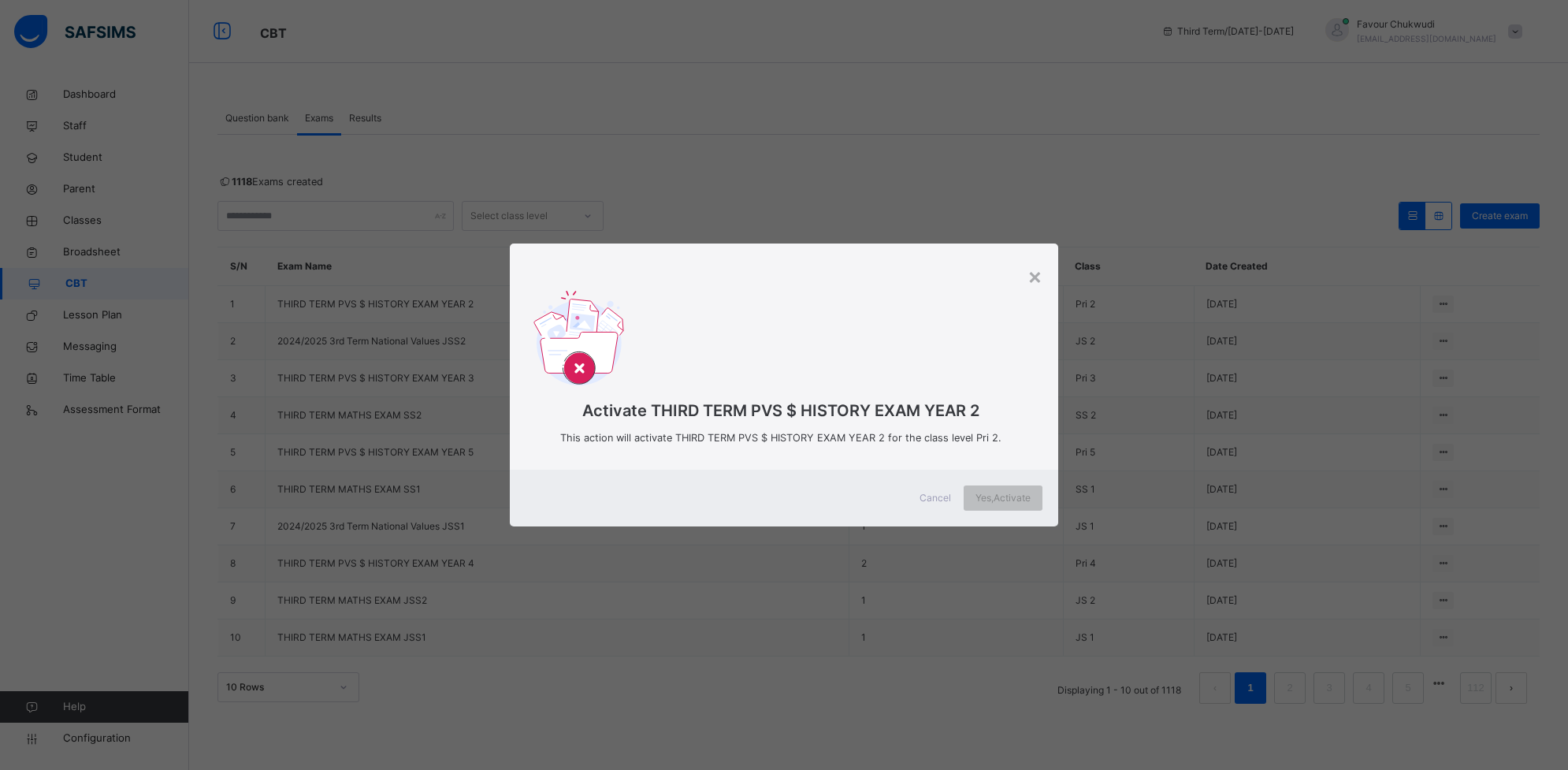 click on "Activate THIRD TERM PVS $ HISTORY EXAM YEAR 2 This action will activate THIRD TERM PVS $ HISTORY EXAM YEAR 2 for the class level Pri 2." at bounding box center [784, 368] 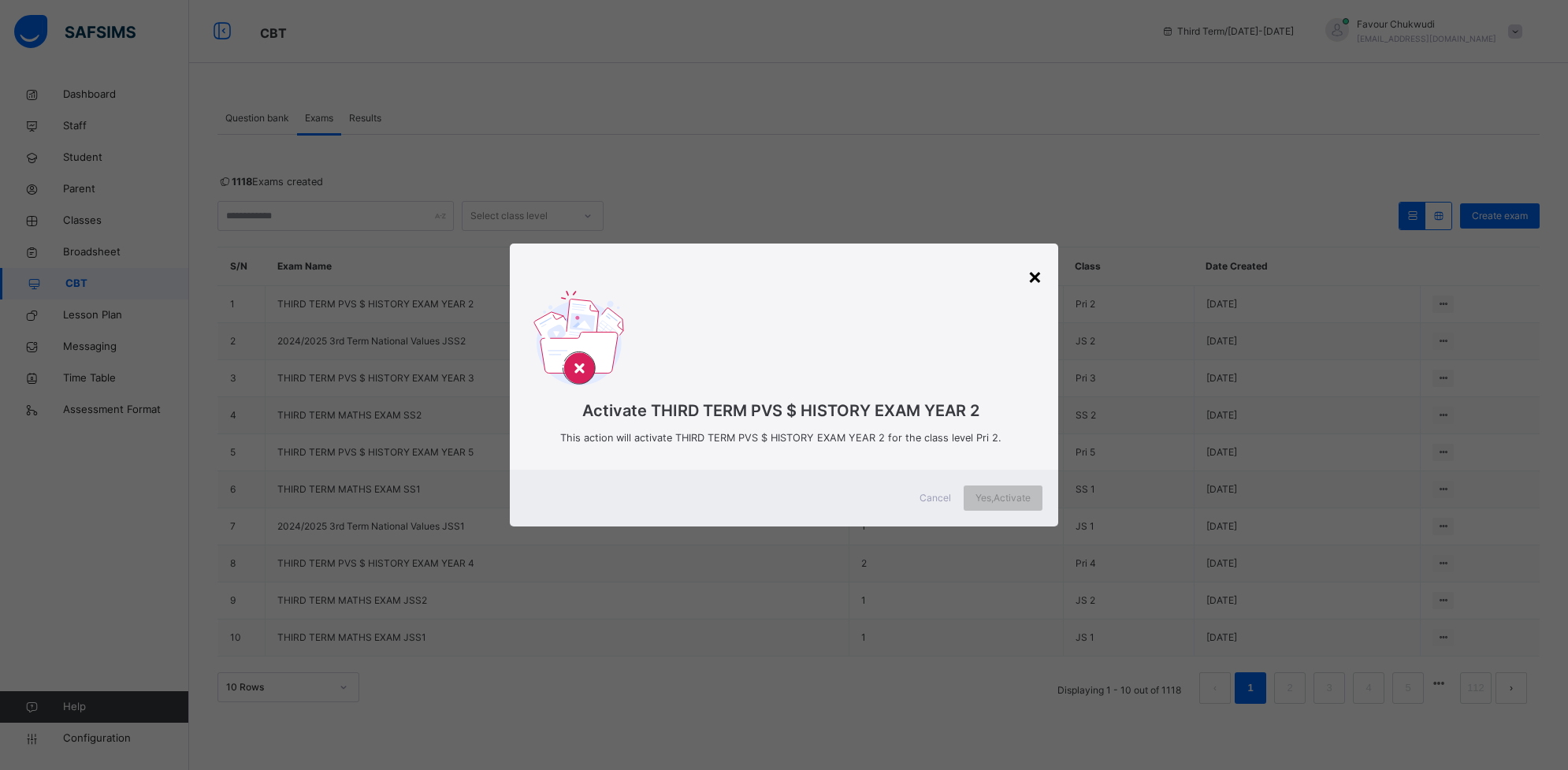 click on "×" at bounding box center (1035, 276) 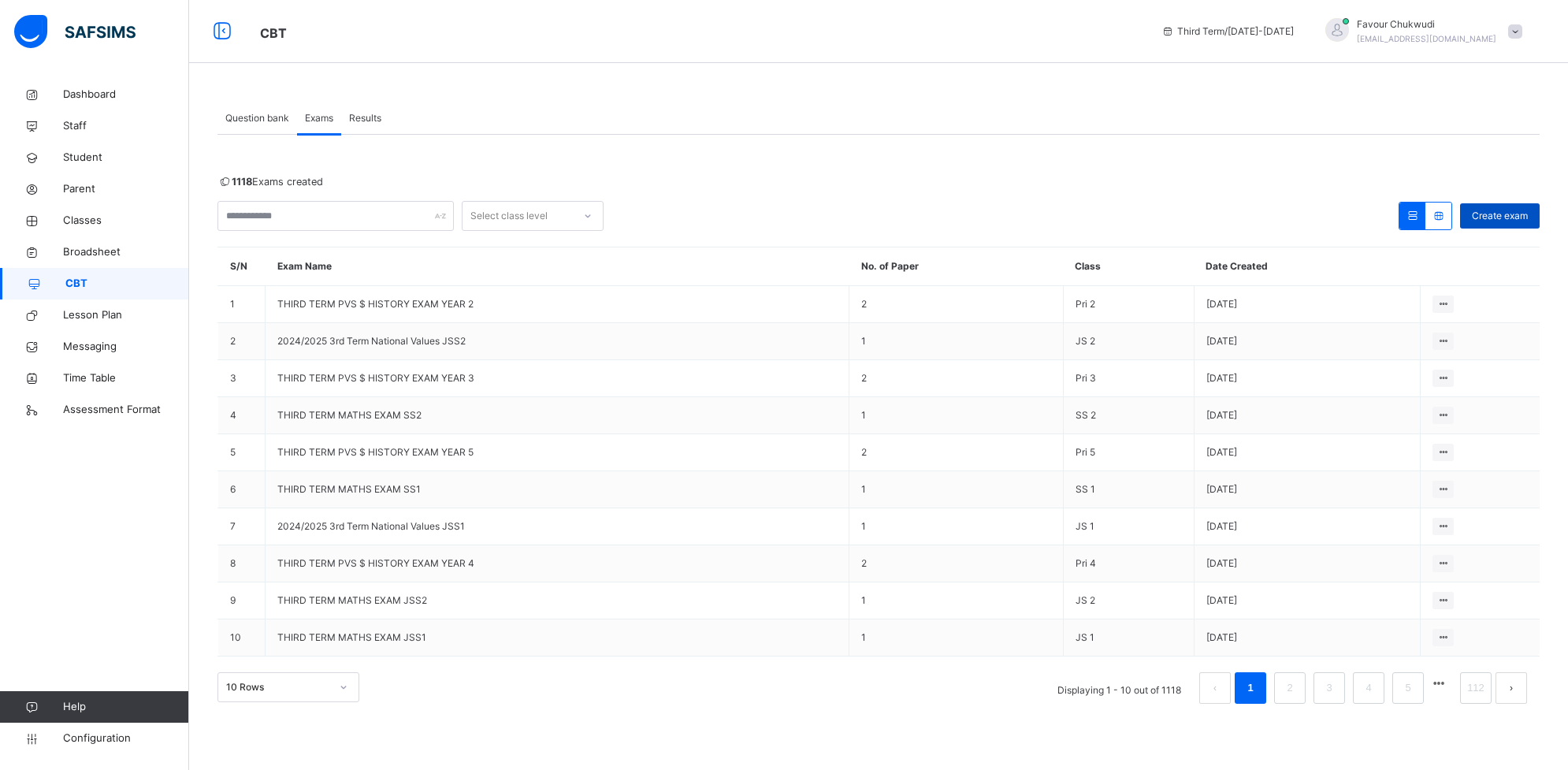click on "Create exam" at bounding box center (1499, 216) 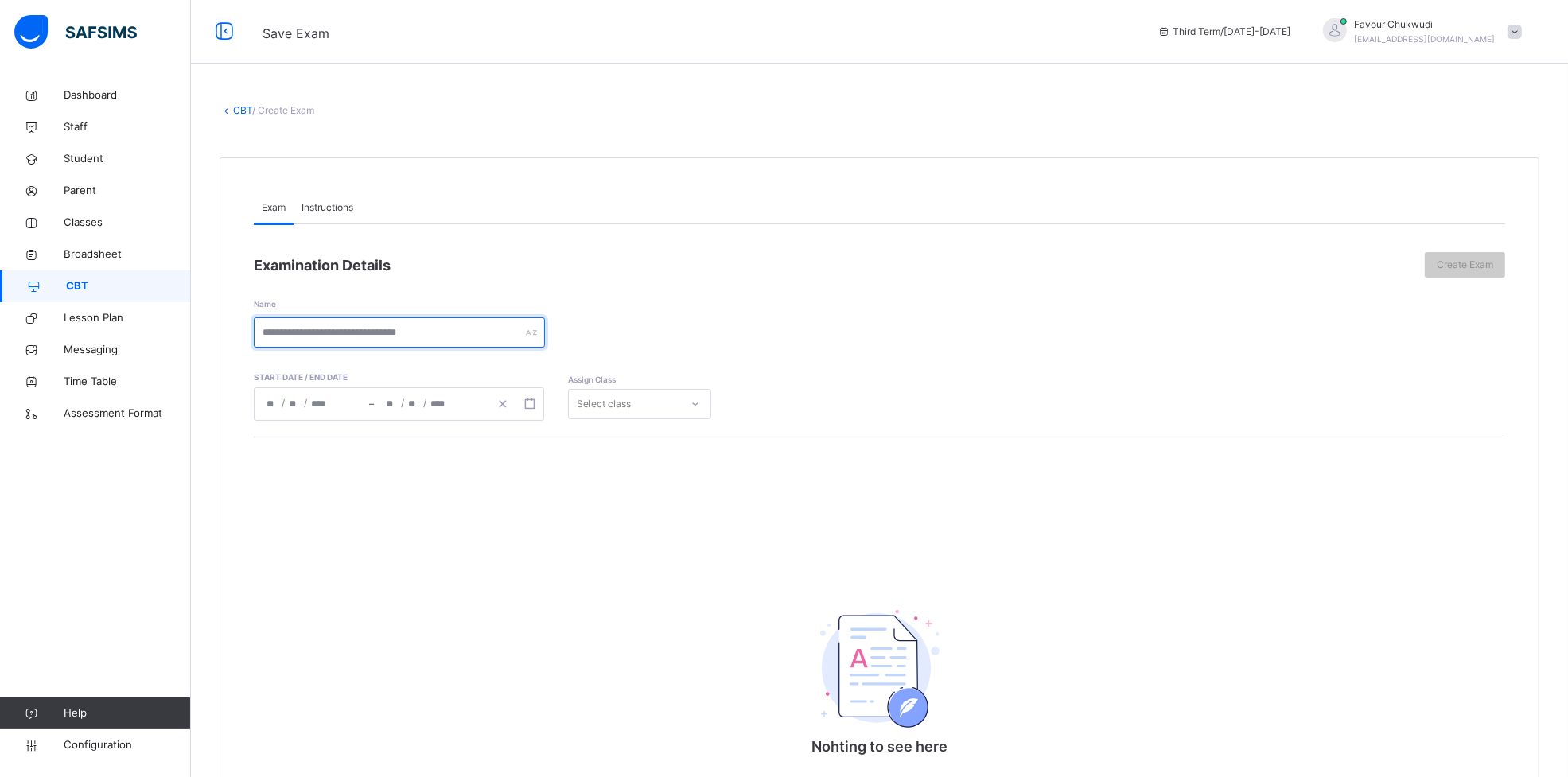 click at bounding box center (399, 332) 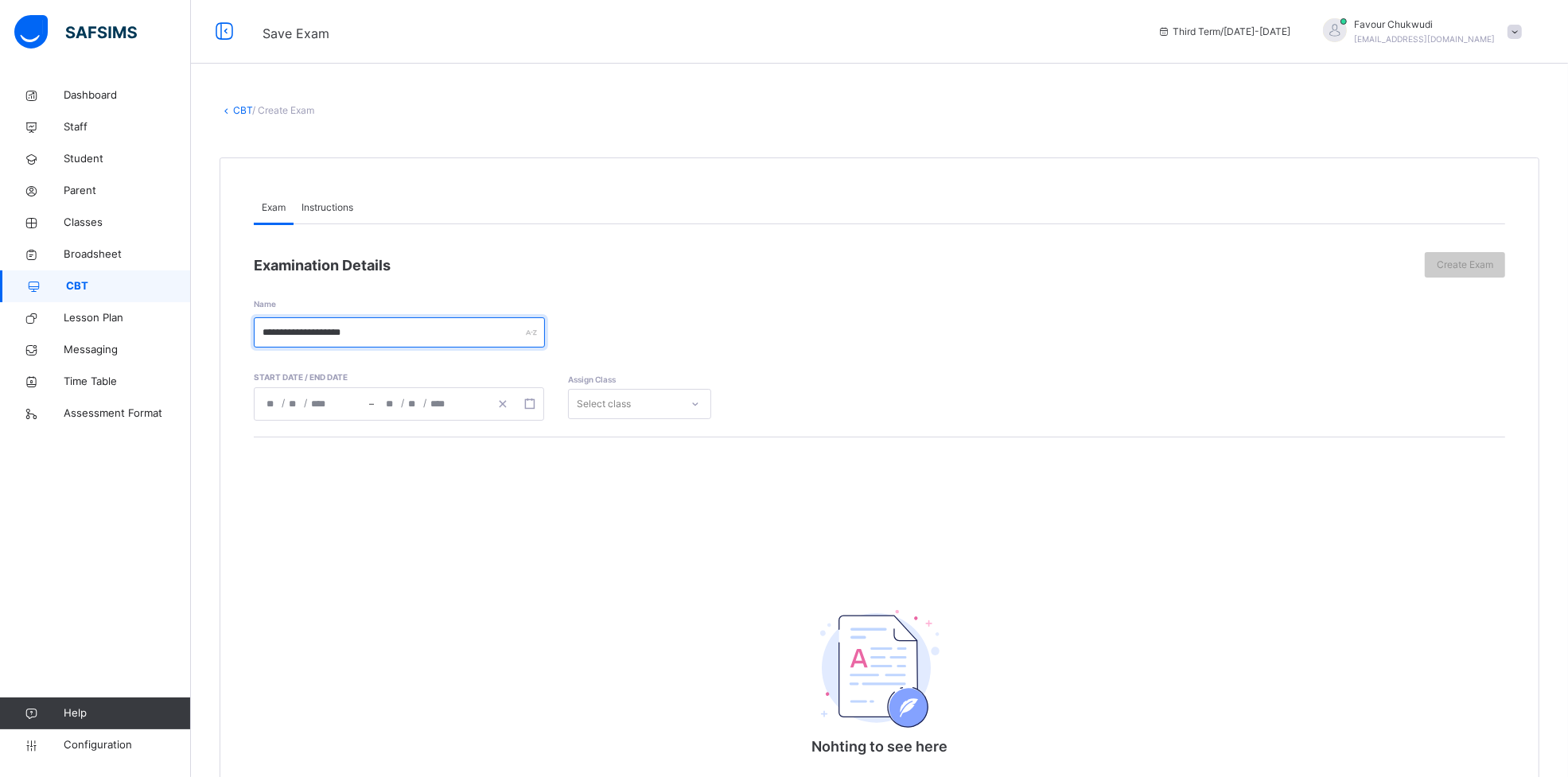 click on "**********" at bounding box center [399, 332] 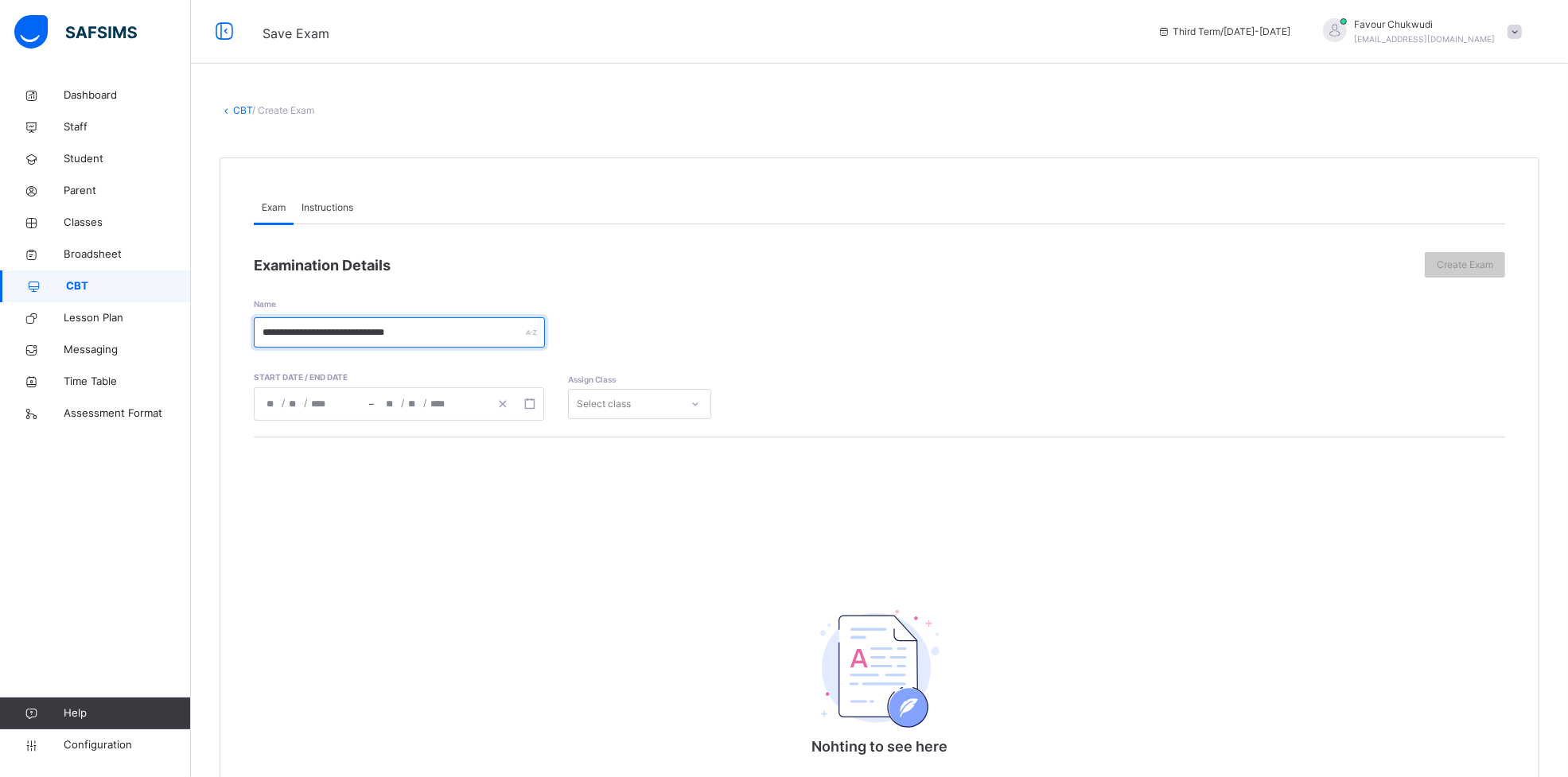 click on "**********" at bounding box center [399, 332] 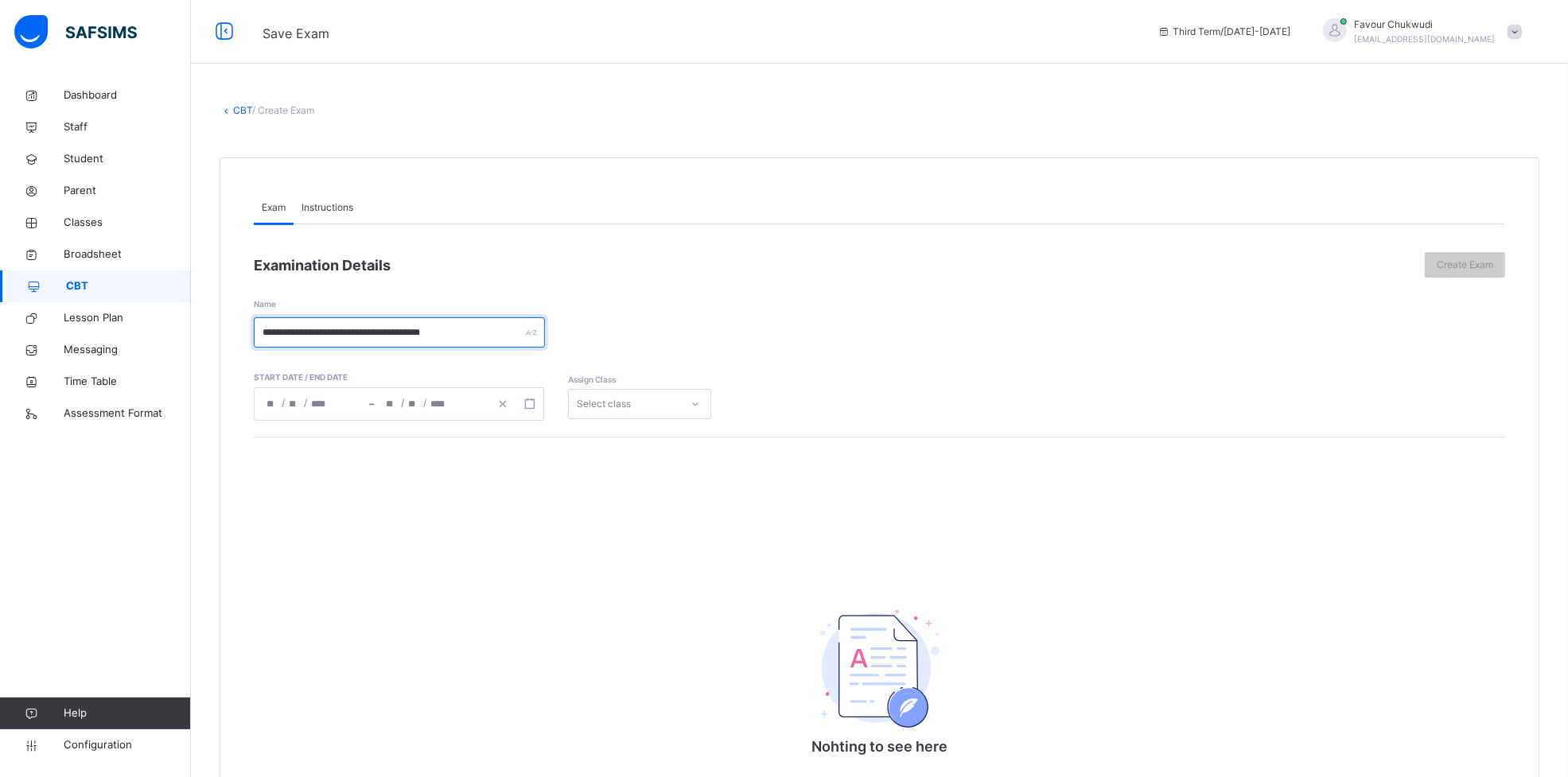 type on "**********" 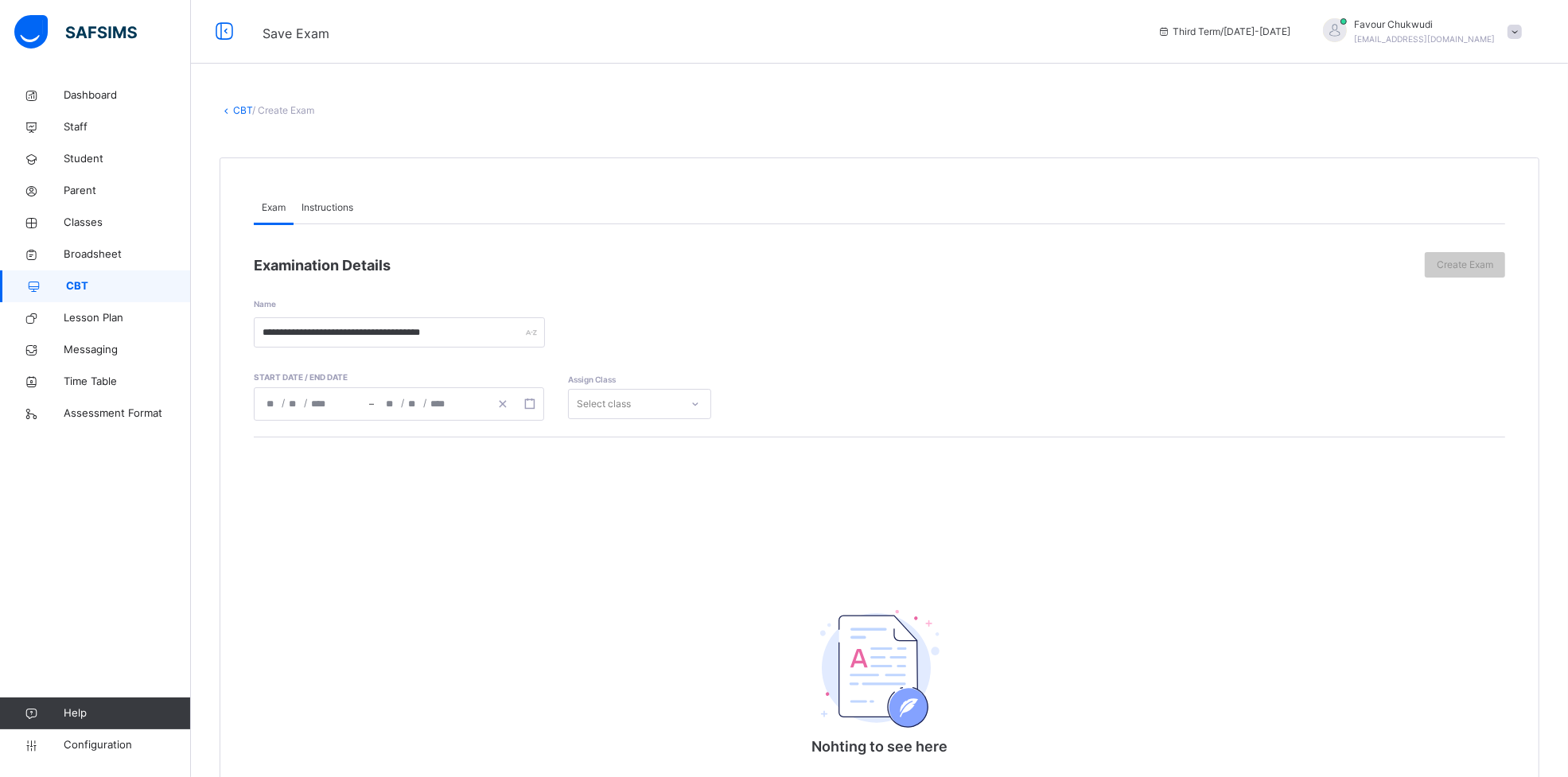 click on "Instructions" at bounding box center (327, 208) 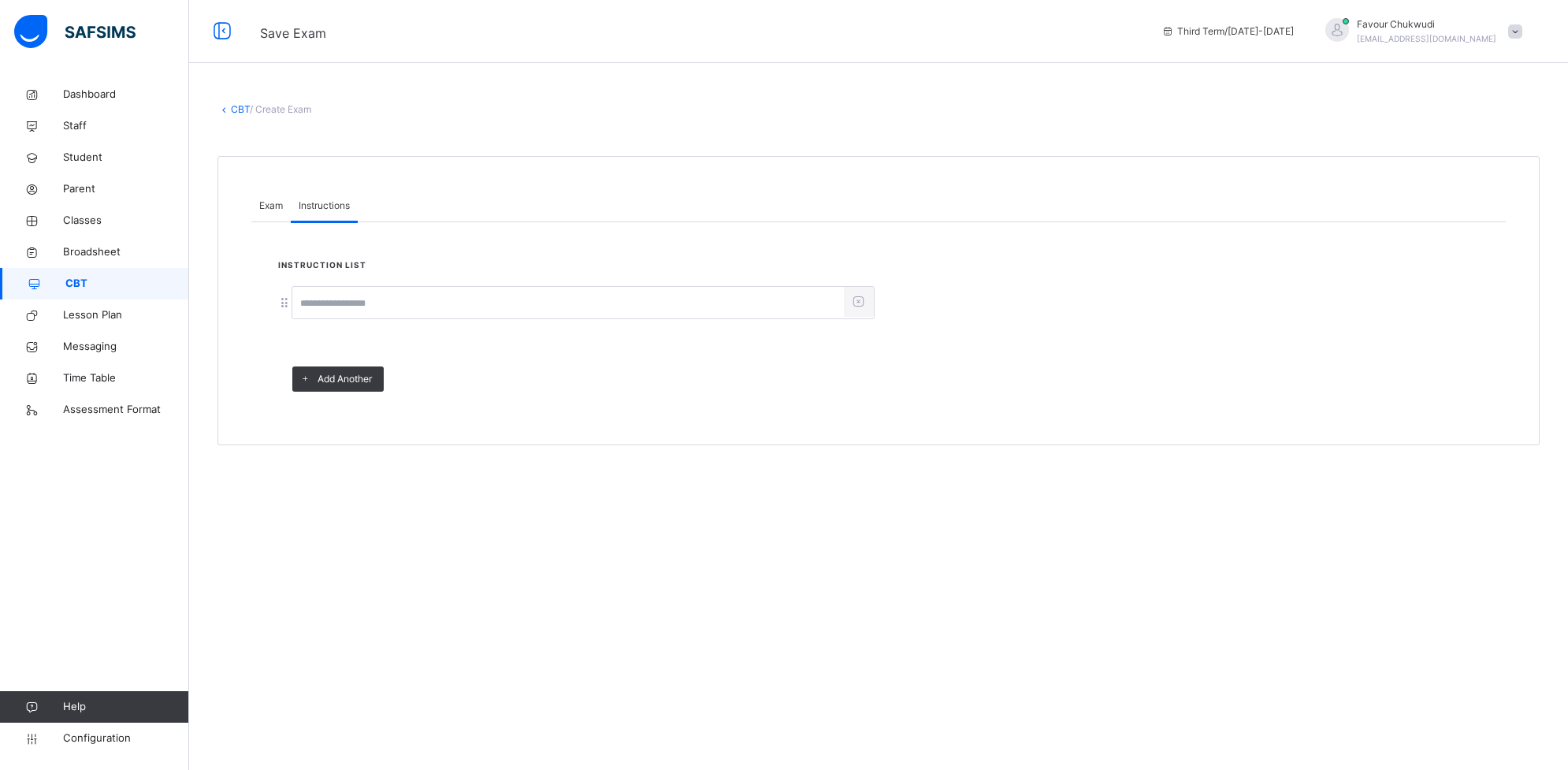 click at bounding box center (568, 303) 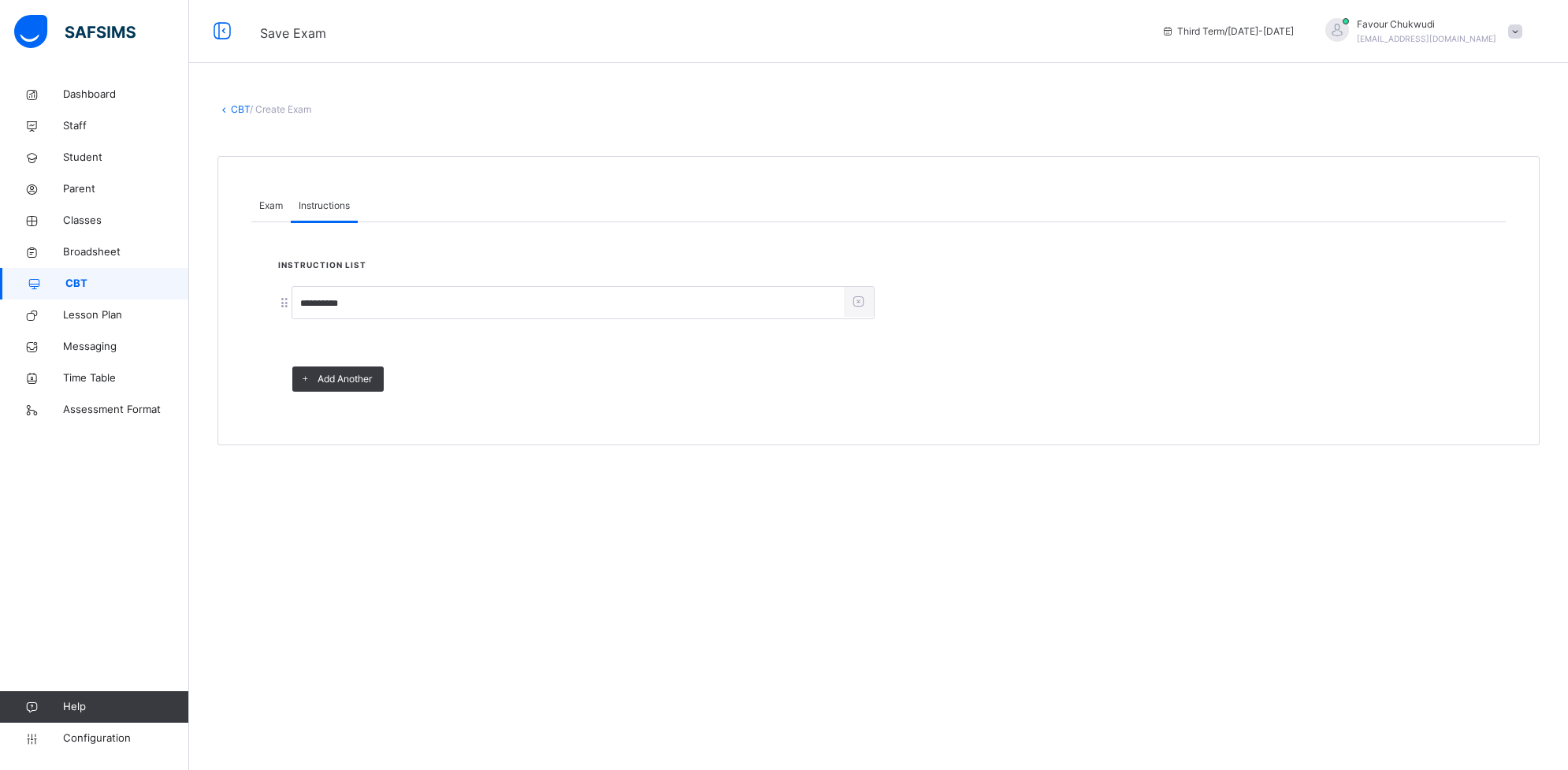 type on "**********" 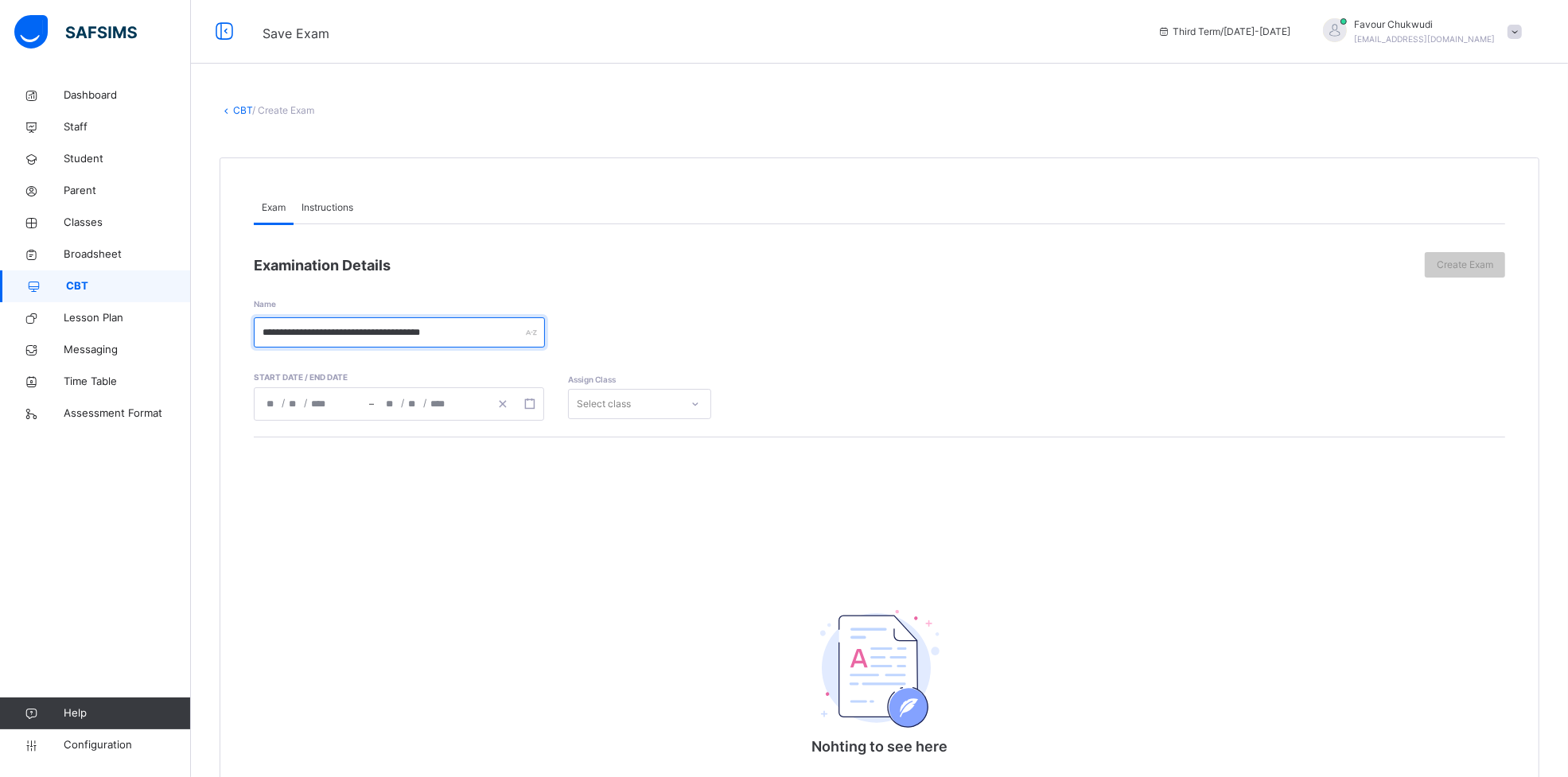 click on "**********" at bounding box center [399, 332] 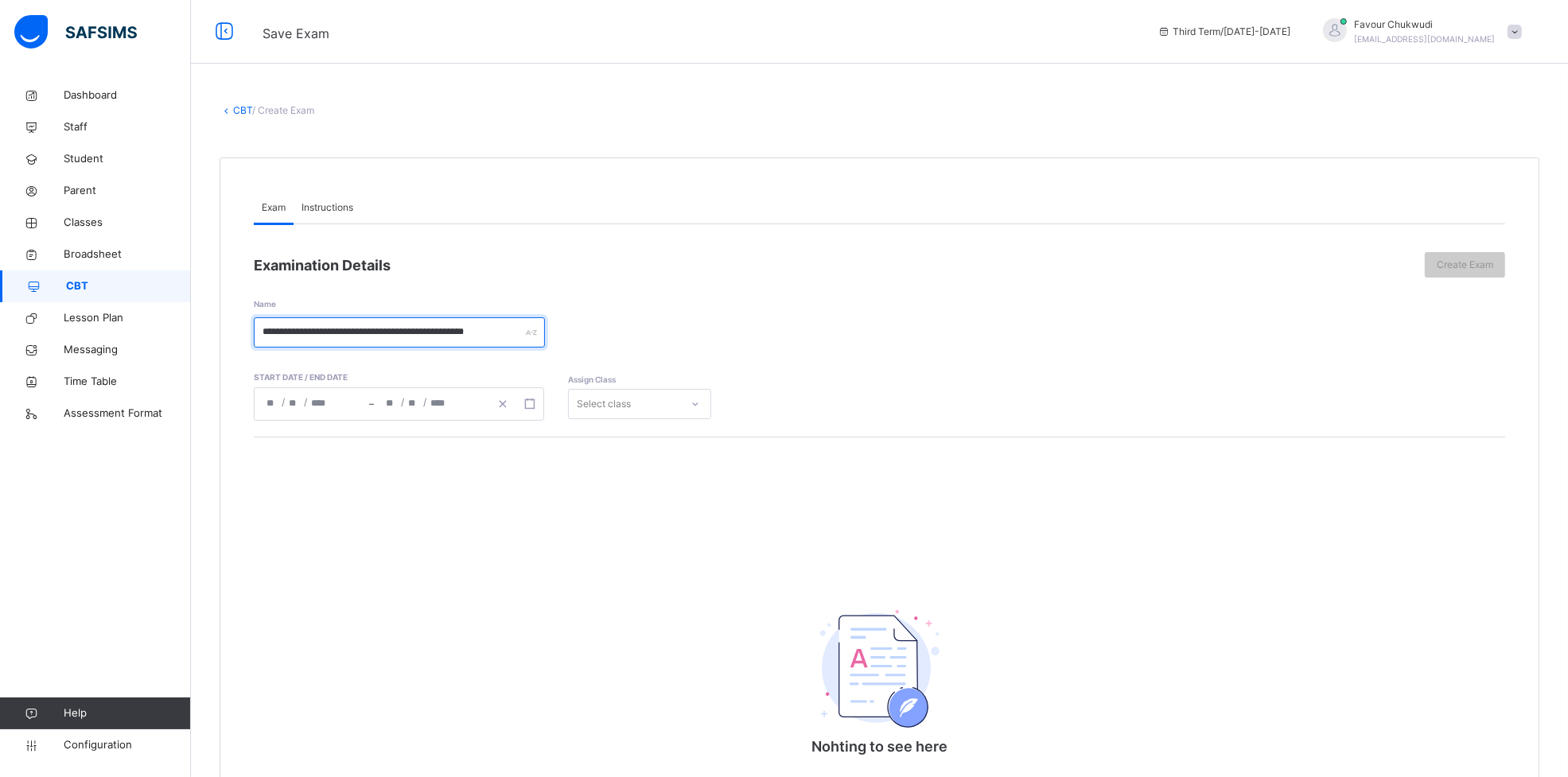 scroll, scrollTop: 0, scrollLeft: 12, axis: horizontal 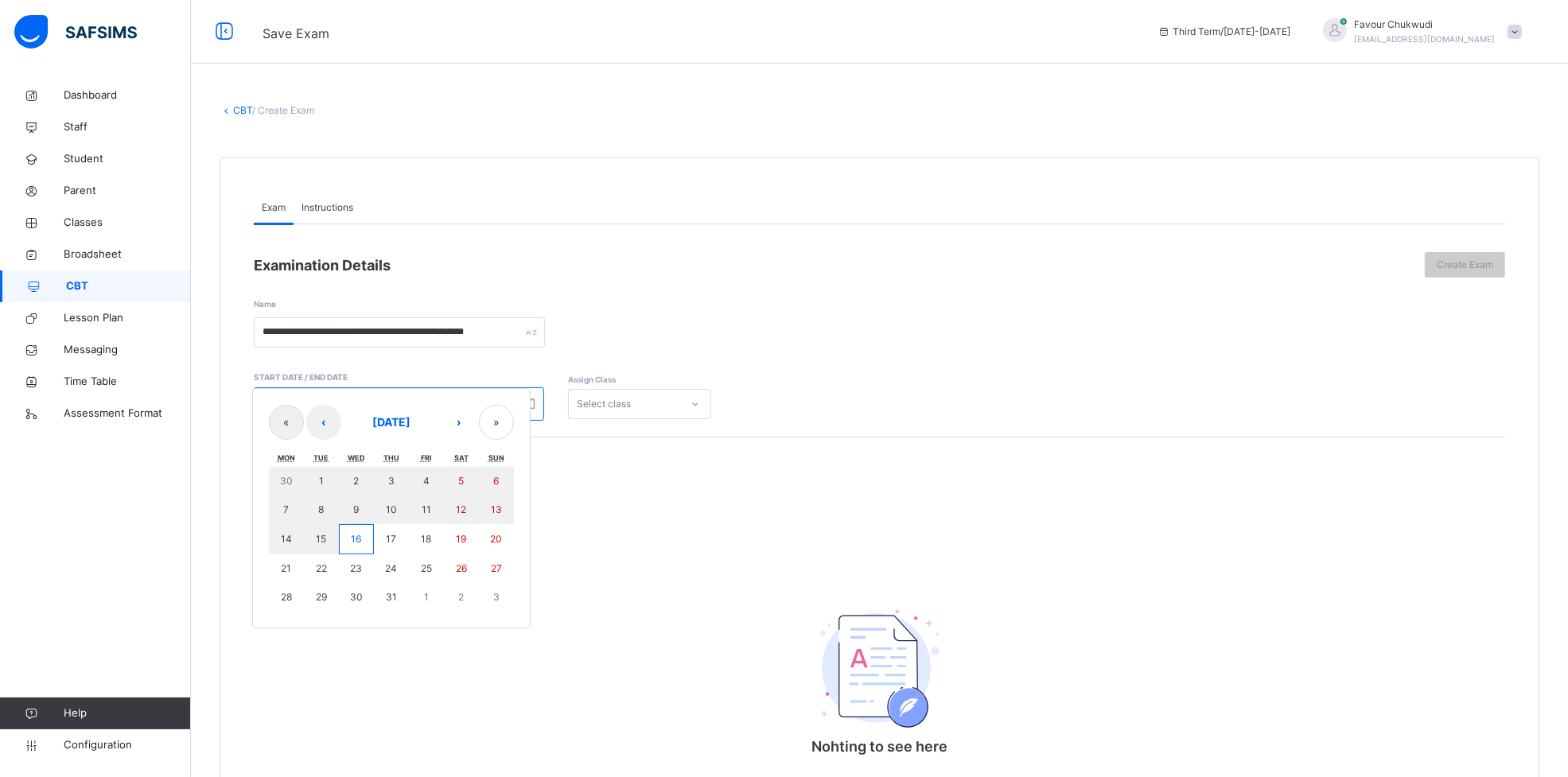 click on "/ / – / / « ‹ [DATE] › » Mon Tue Wed Thu Fri Sat Sun 30 1 2 3 4 5 6 7 8 9 10 11 12 13 14 15 16 17 18 19 20 21 22 23 24 25 26 27 28 29 30 31 1 2 3" at bounding box center [399, 404] 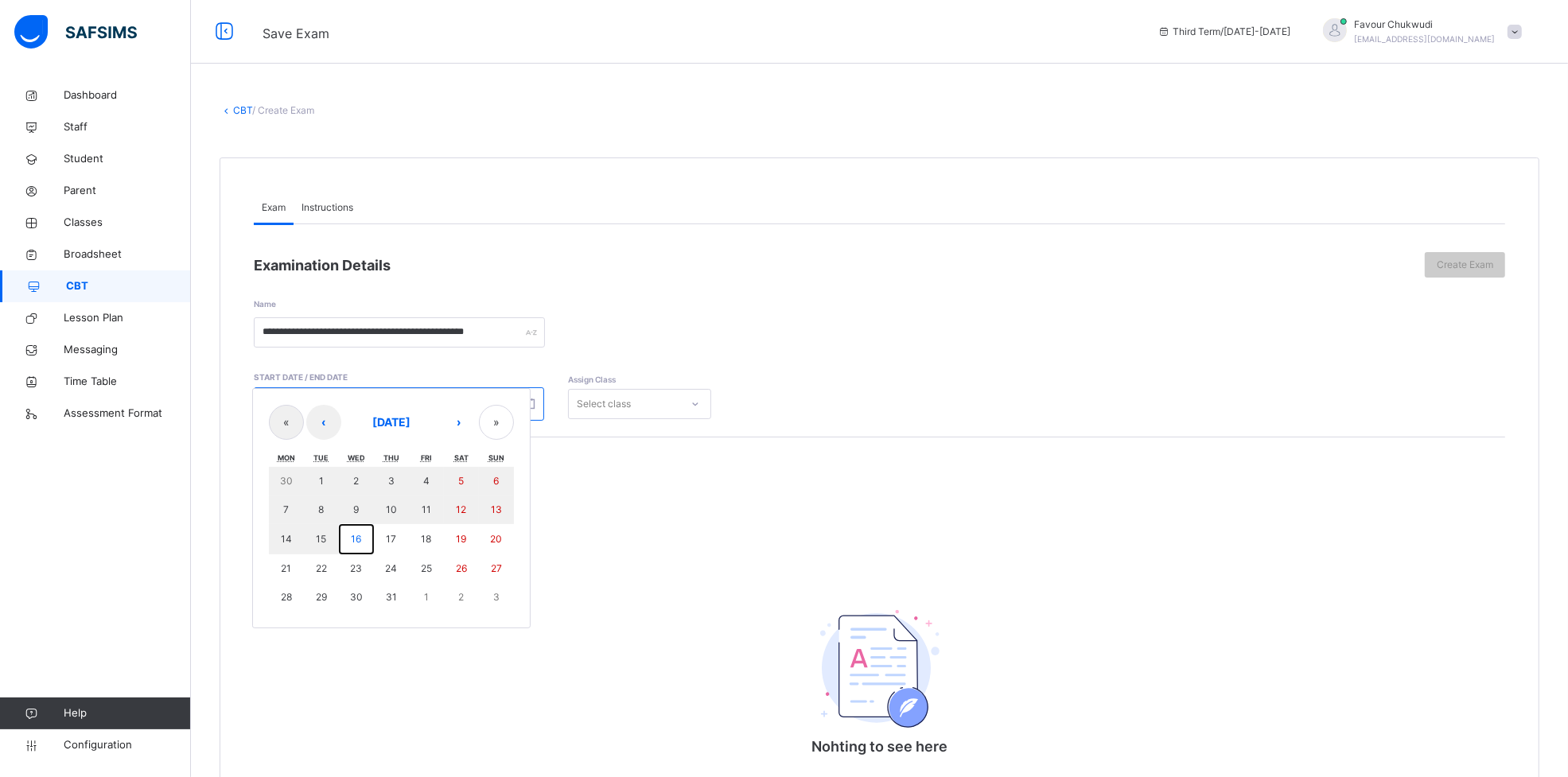 click on "16" at bounding box center [356, 539] 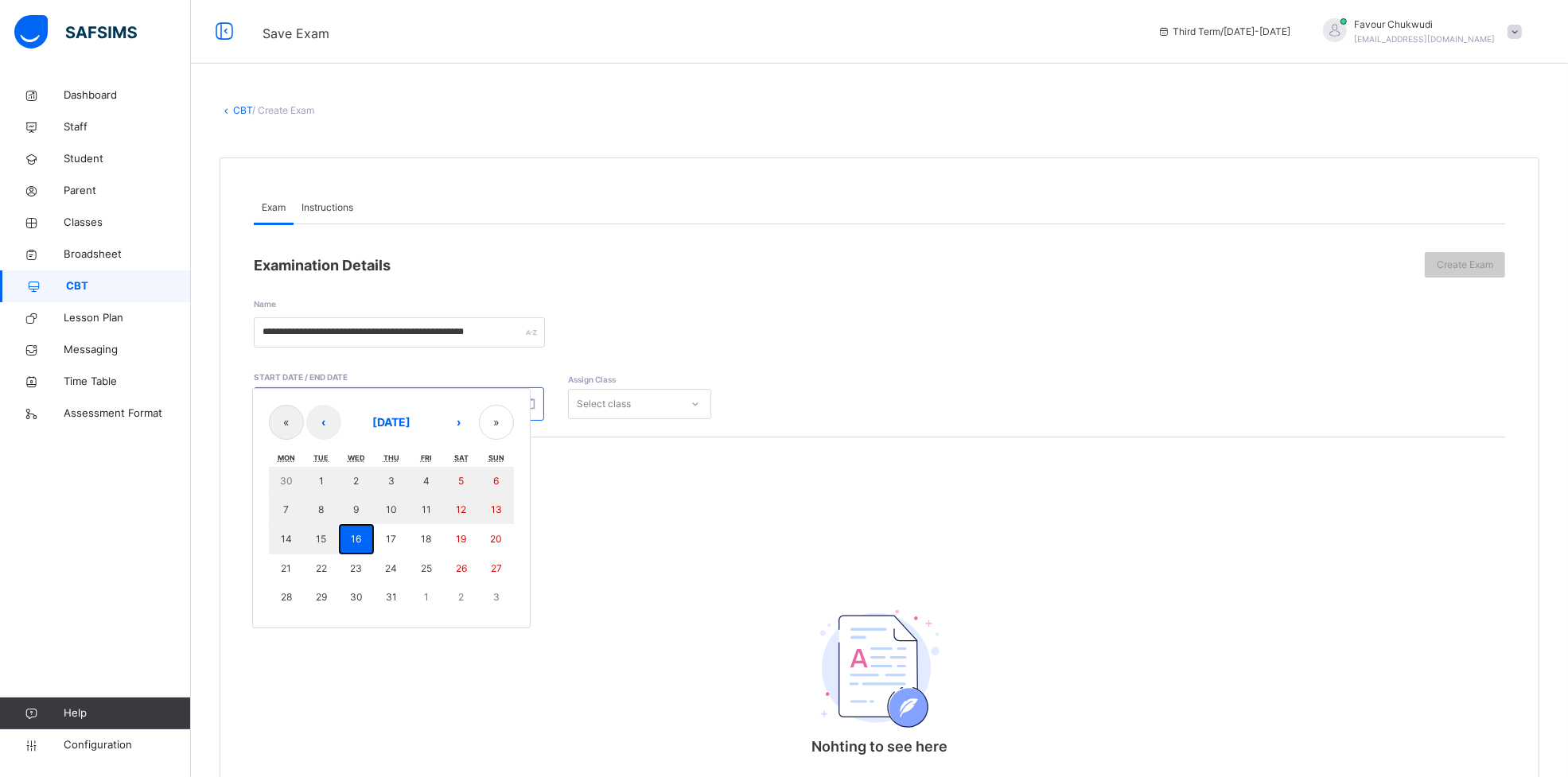 click on "16" at bounding box center (356, 539) 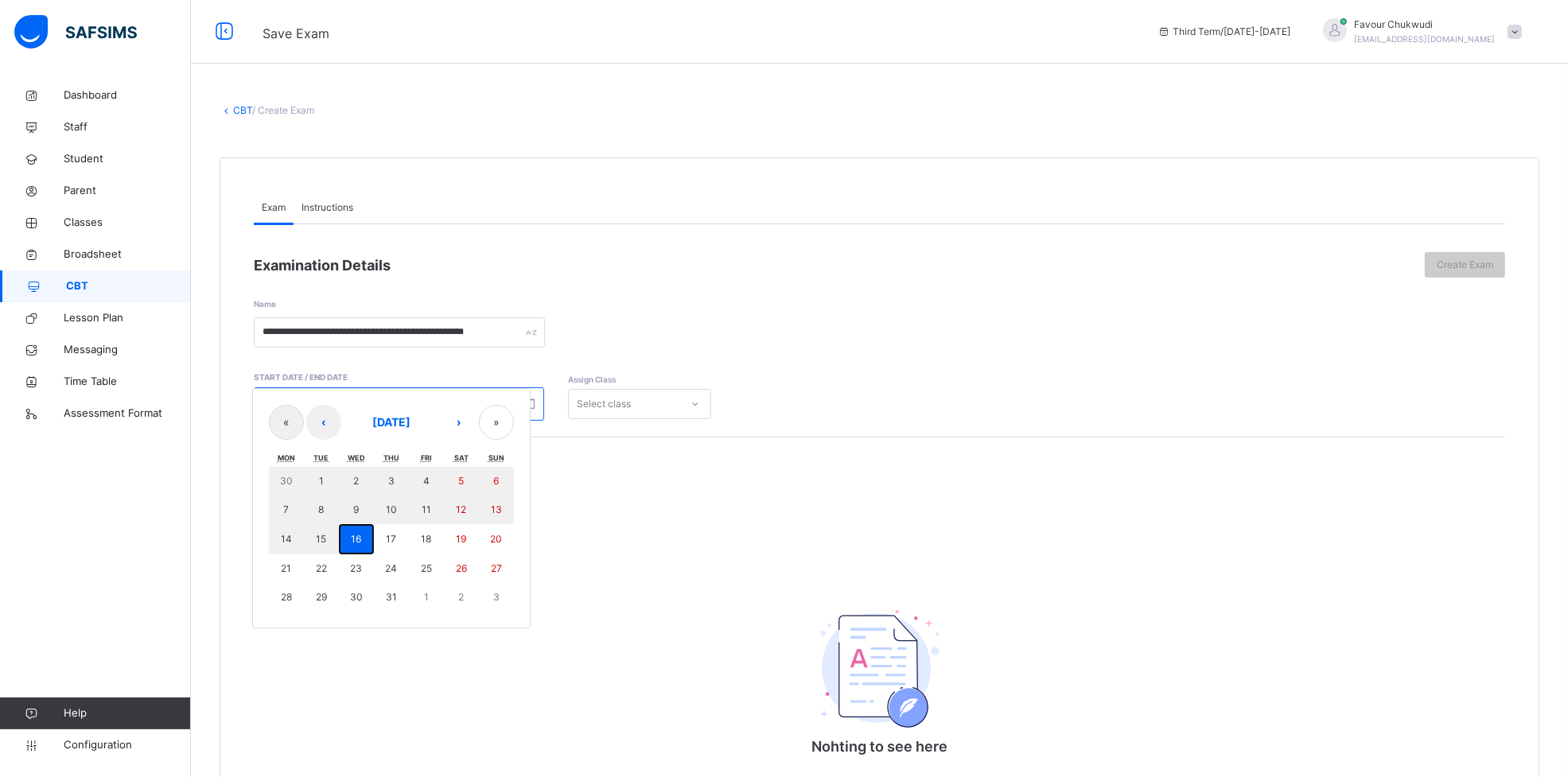 type on "**********" 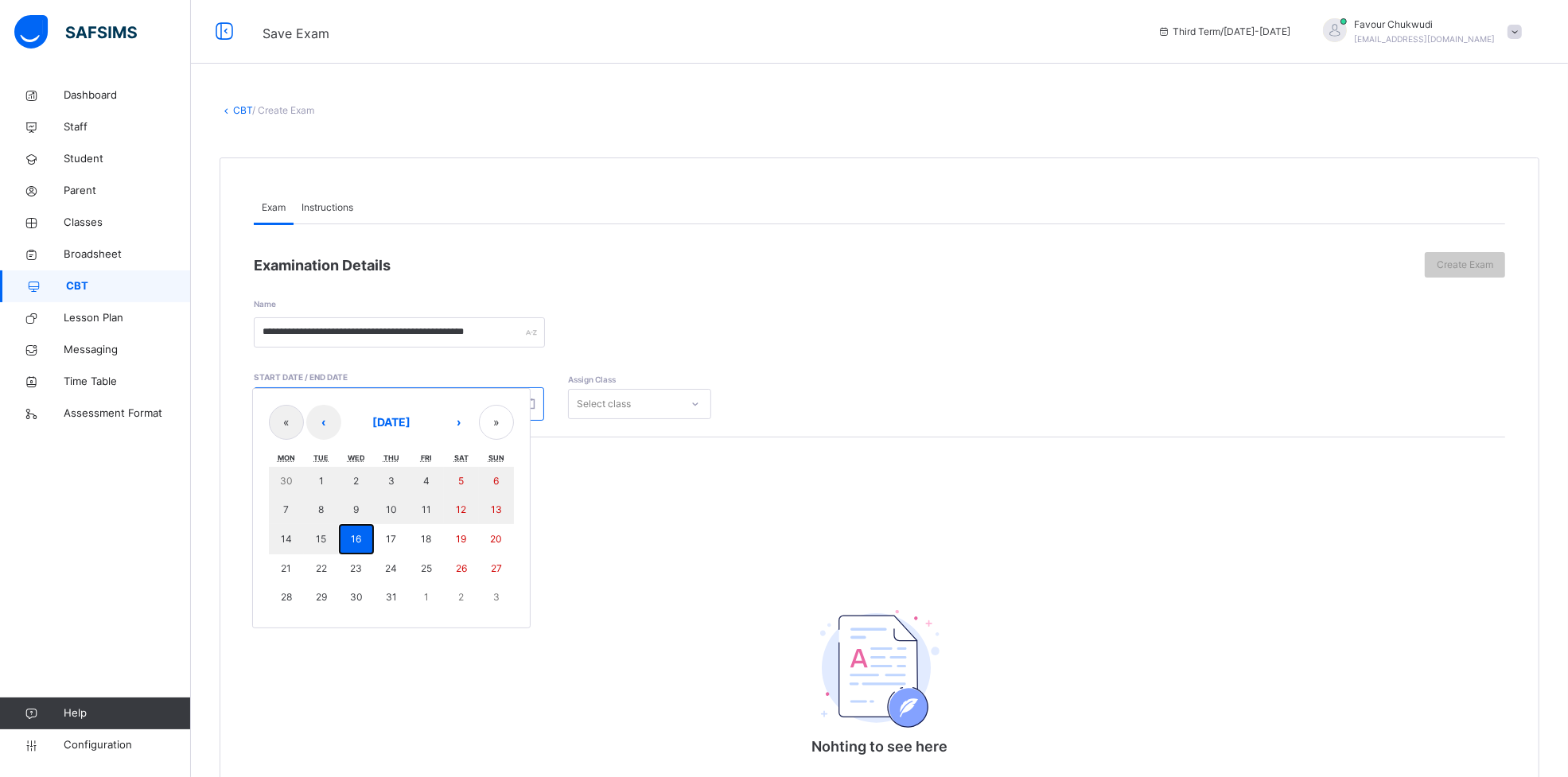 type on "*" 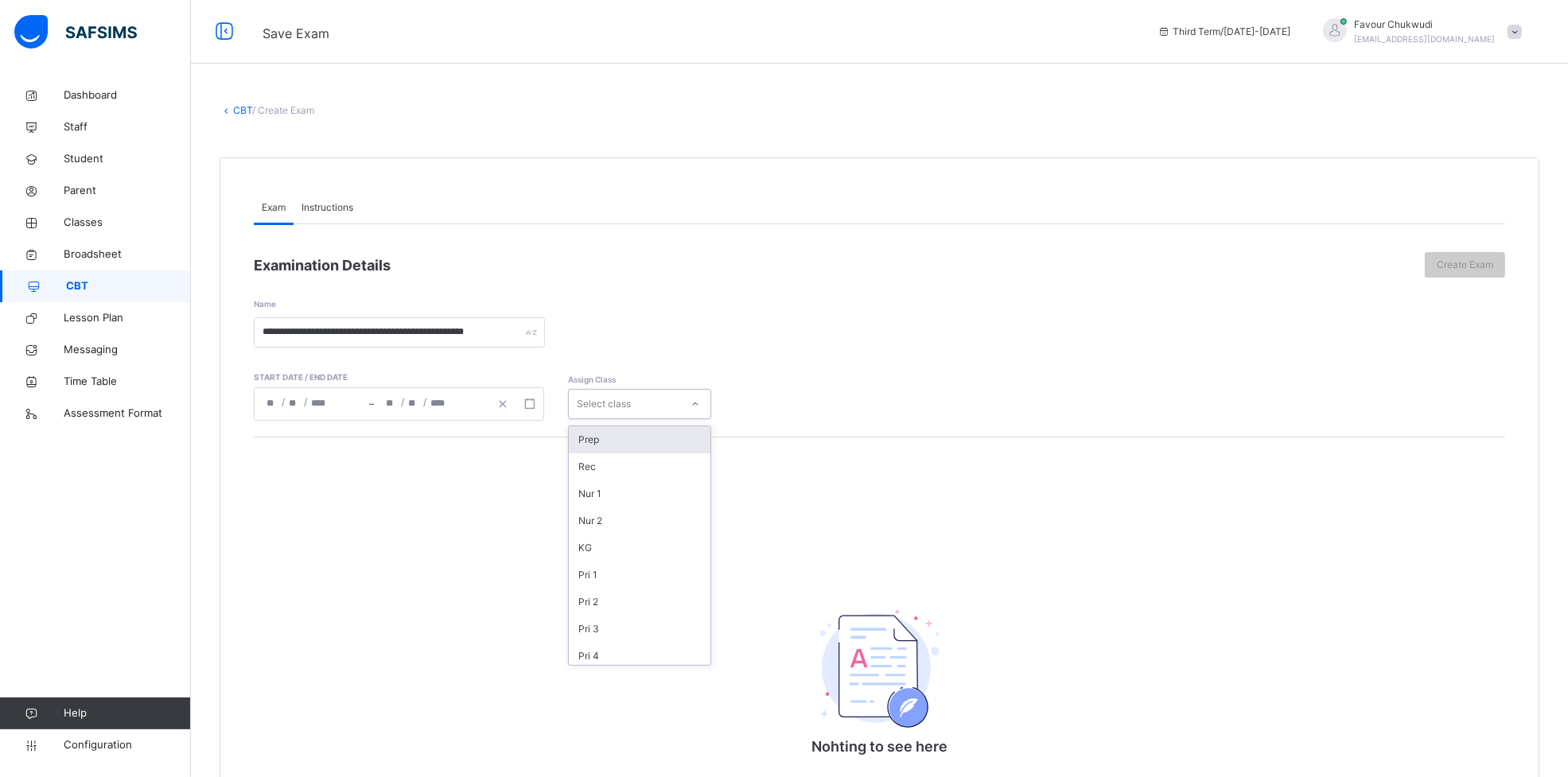 click at bounding box center [695, 404] 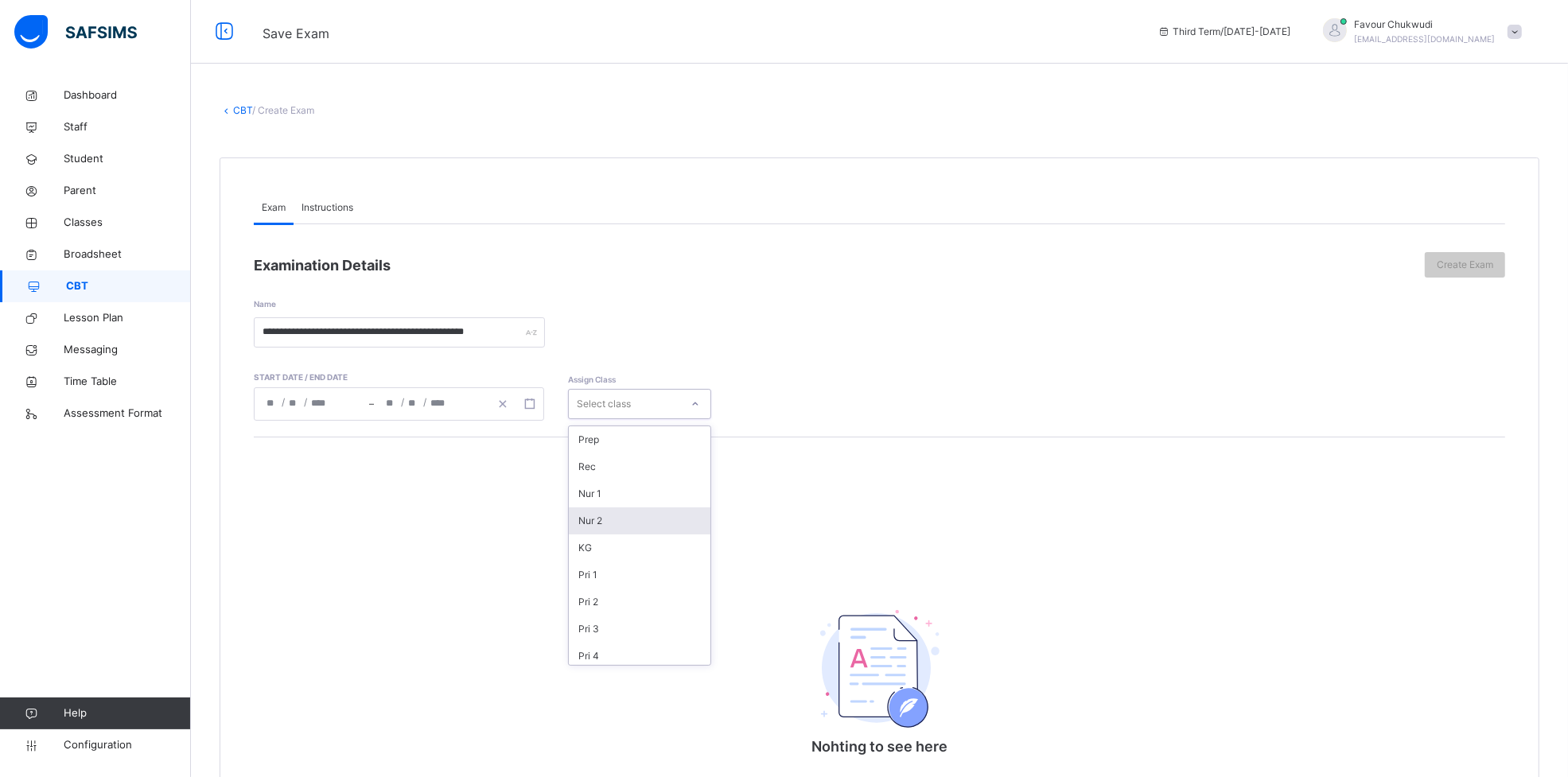 click on "Nur 2" at bounding box center [640, 521] 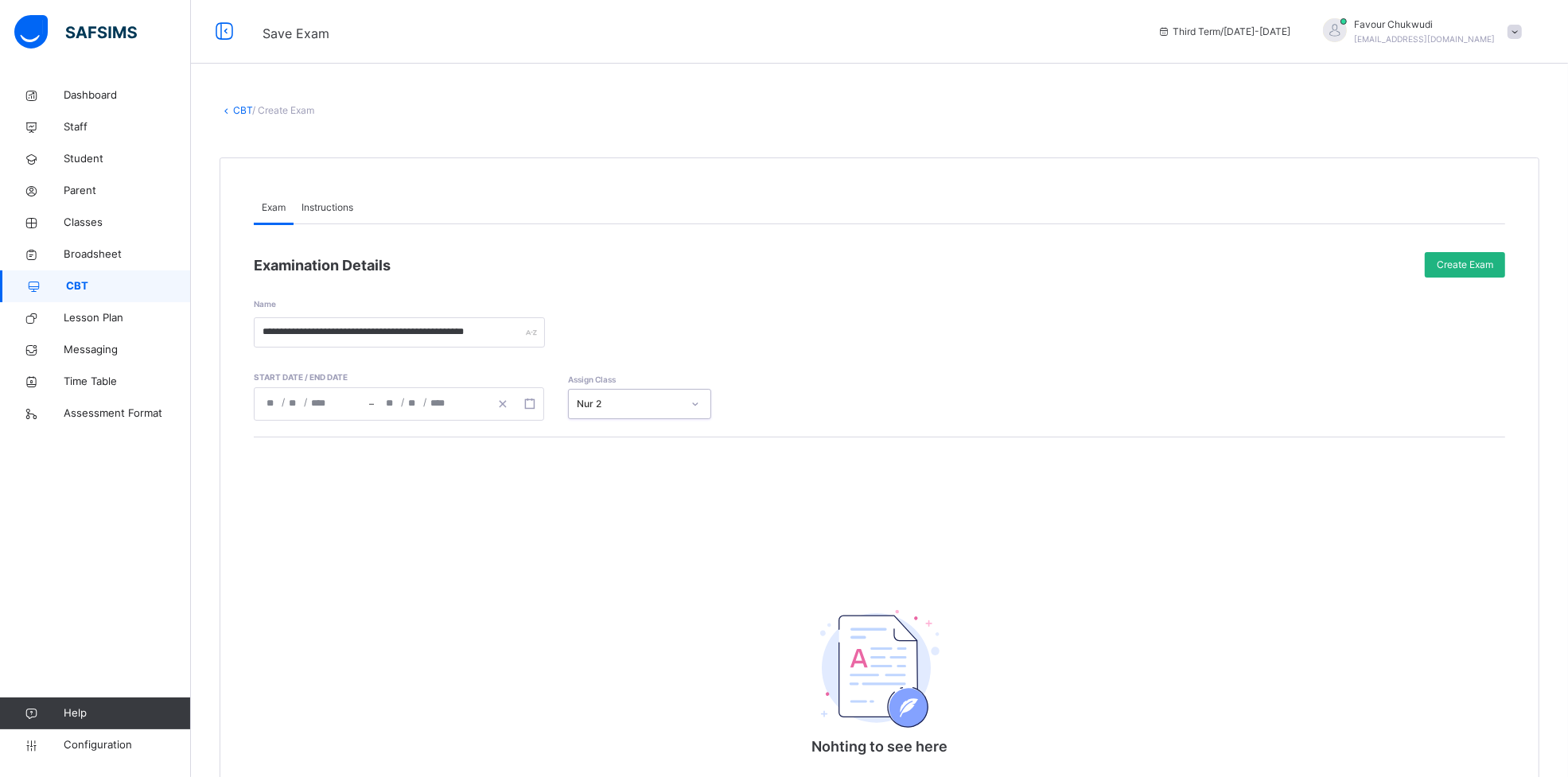 click on "Create Exam" at bounding box center (1465, 265) 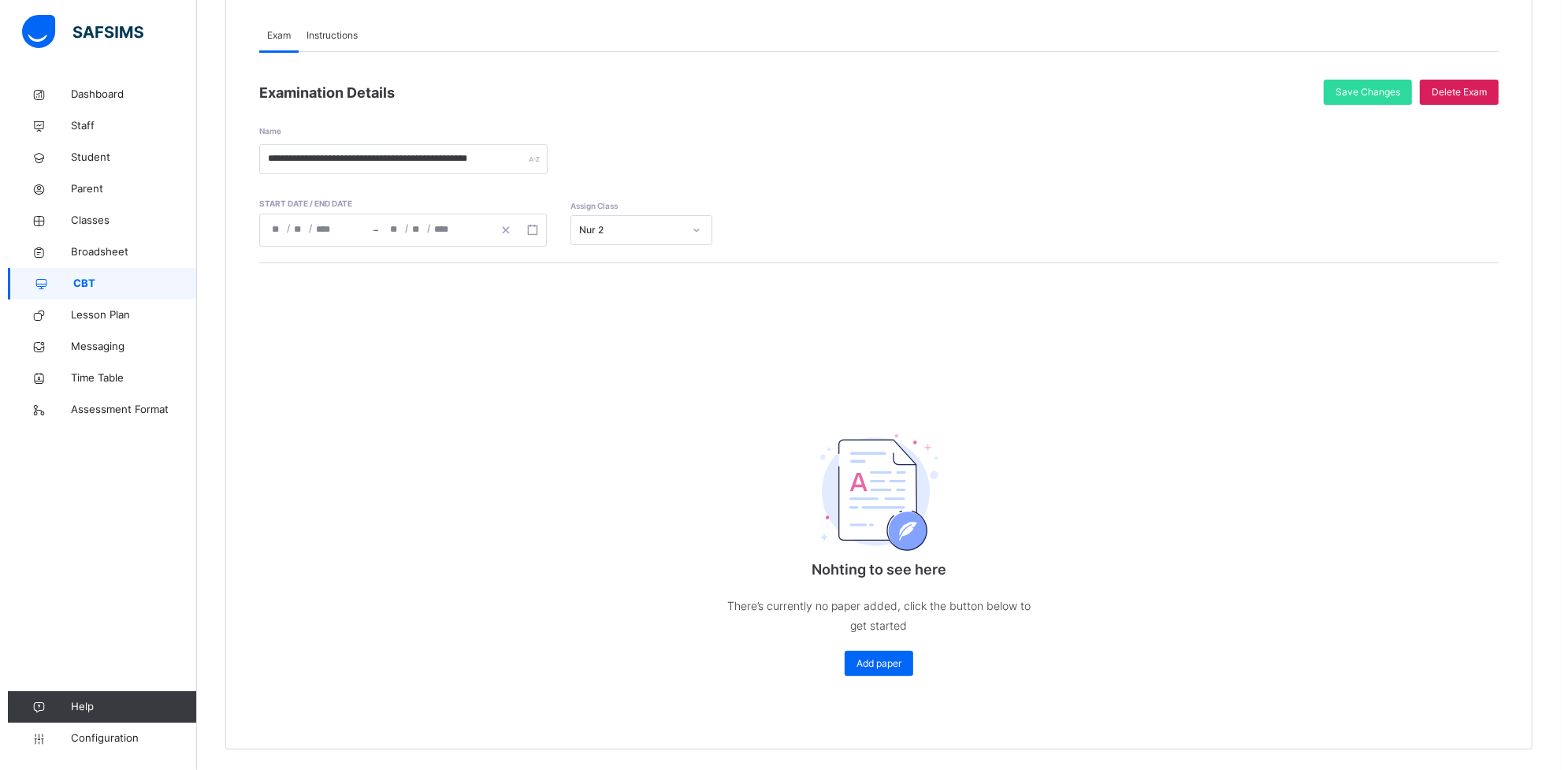 scroll, scrollTop: 174, scrollLeft: 0, axis: vertical 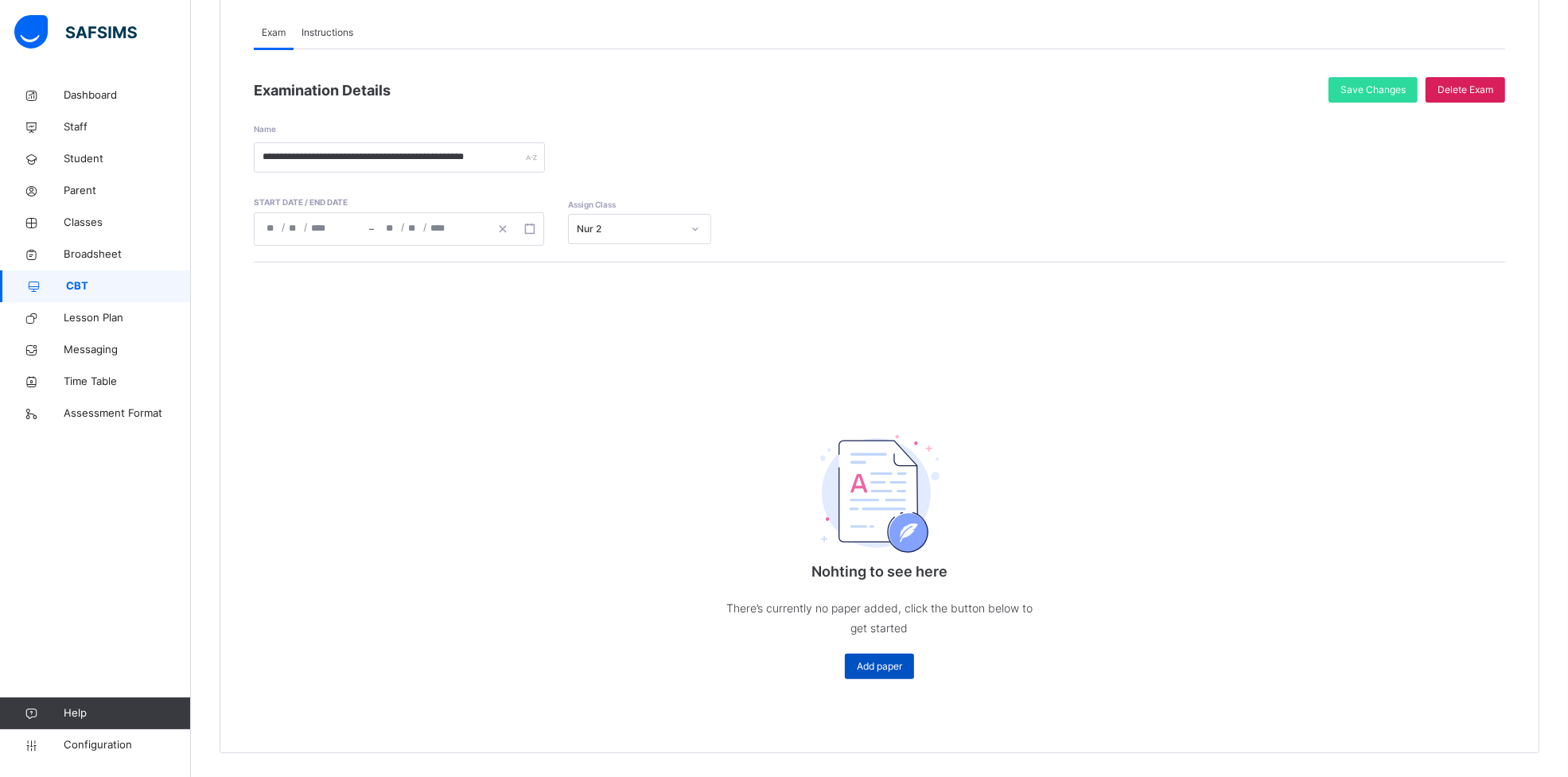 click on "Add paper" at bounding box center [879, 666] 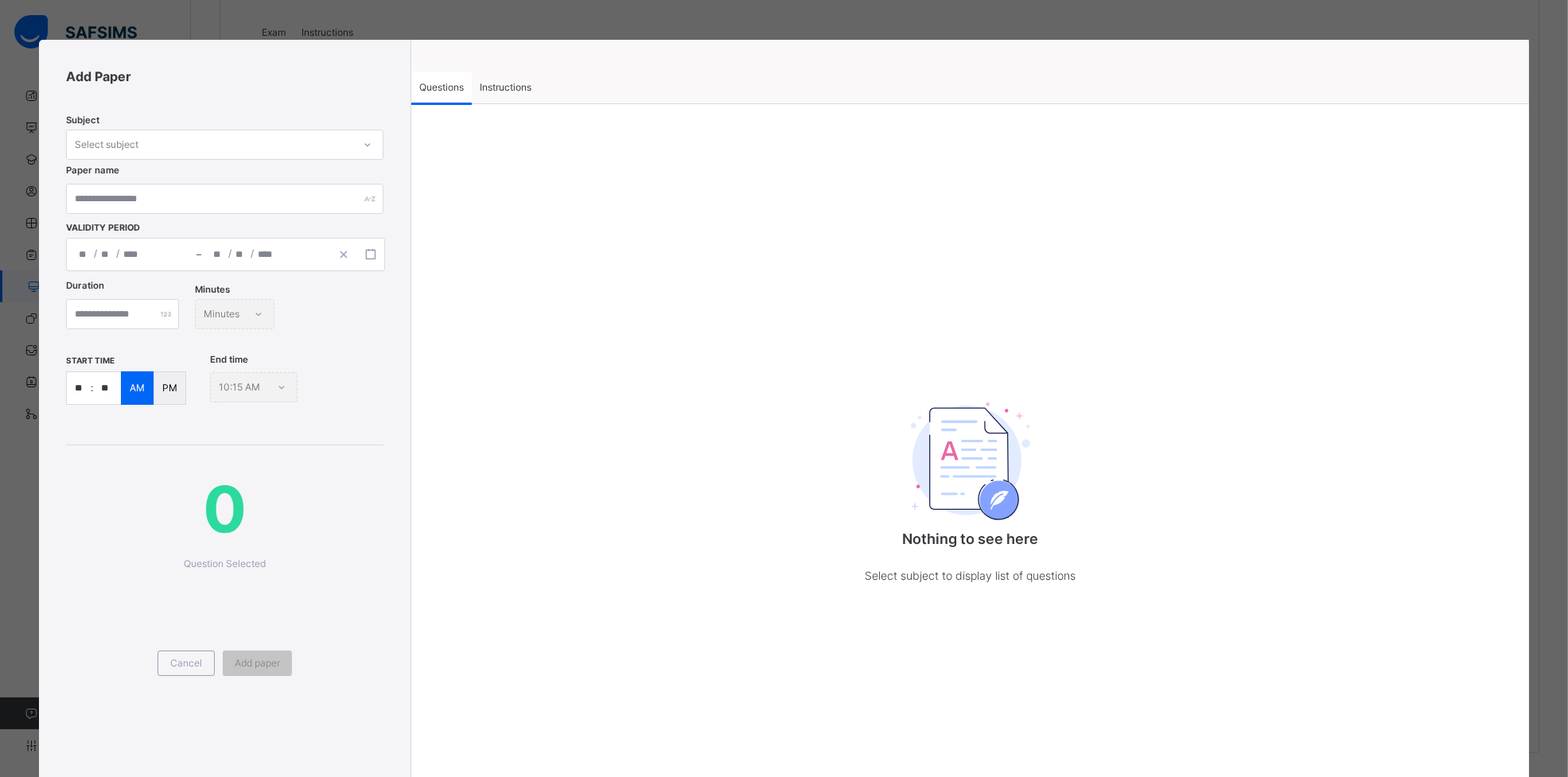 click on "Questions Instructions" at bounding box center (970, 87) 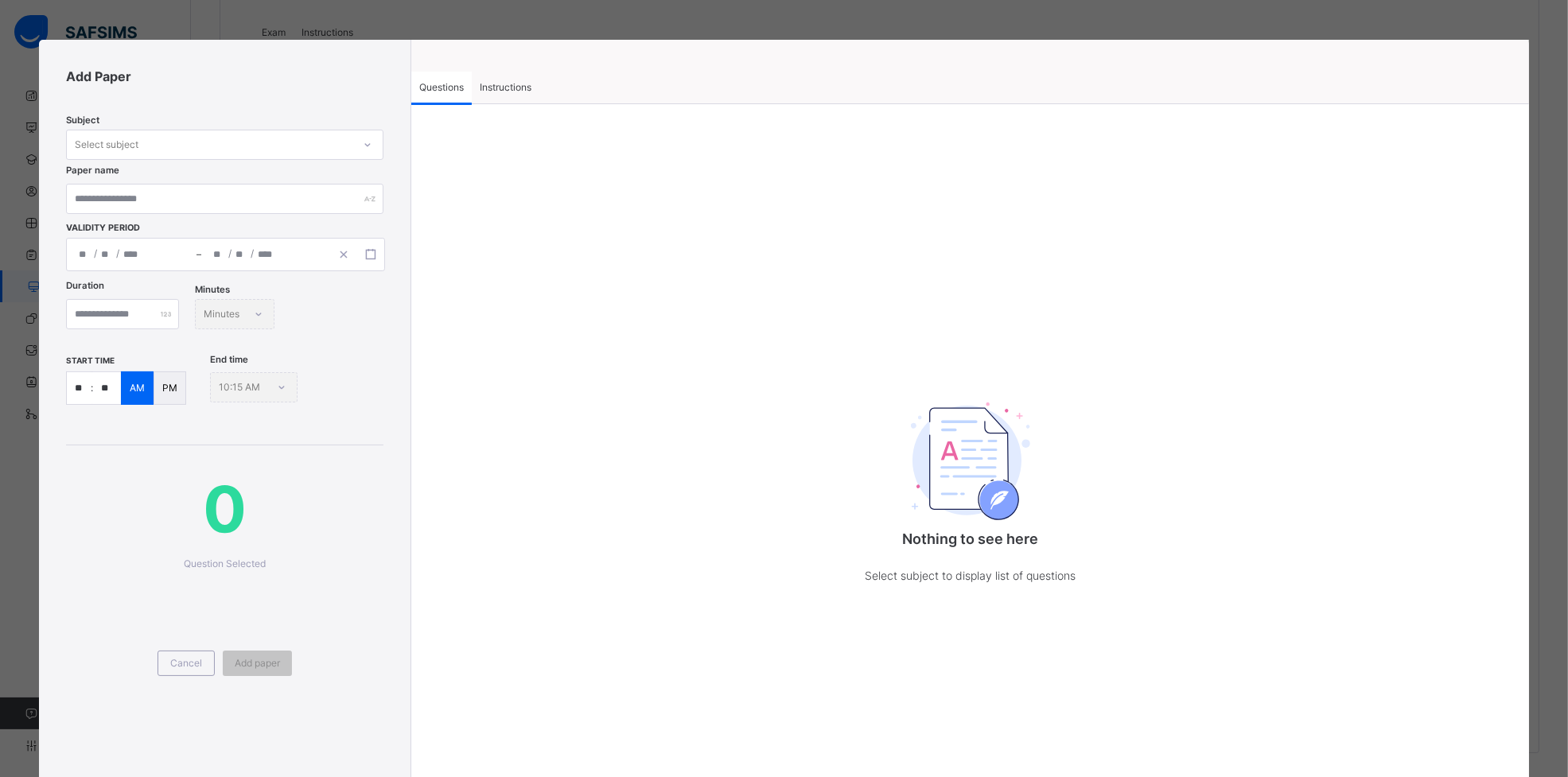 click on "Instructions" at bounding box center [505, 87] 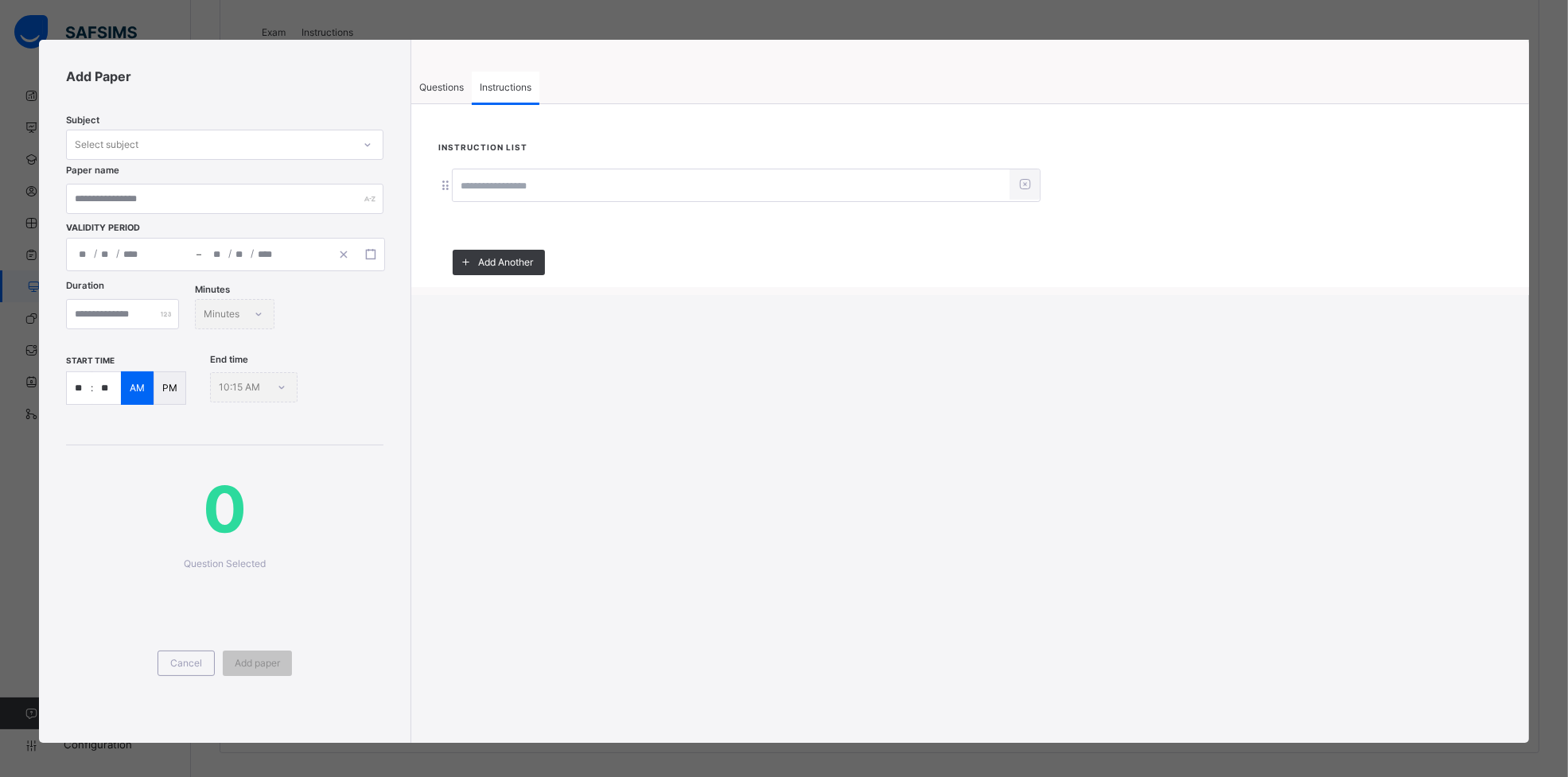 click at bounding box center [731, 186] 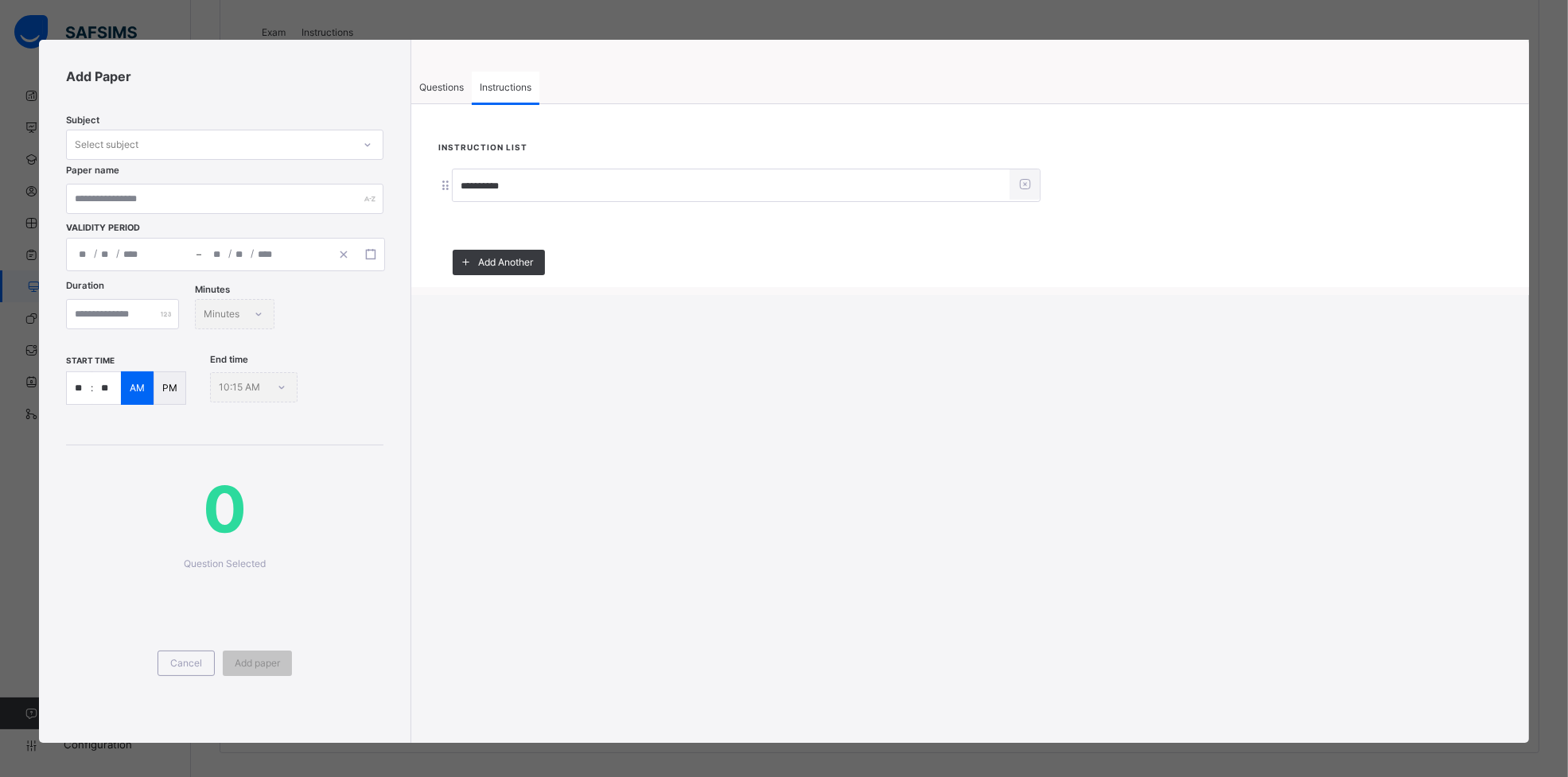 type on "**********" 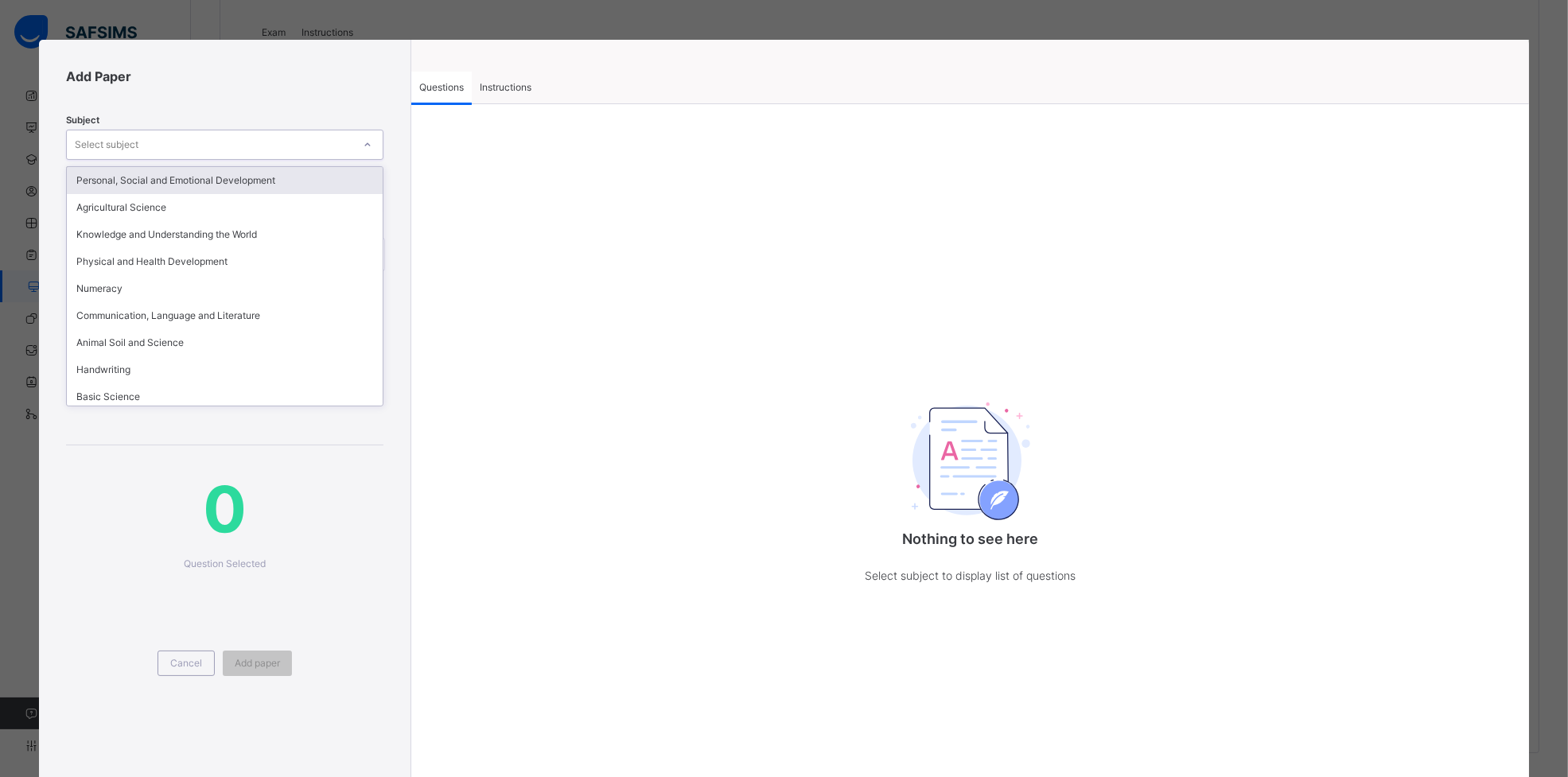 click on "Select subject" at bounding box center [209, 145] 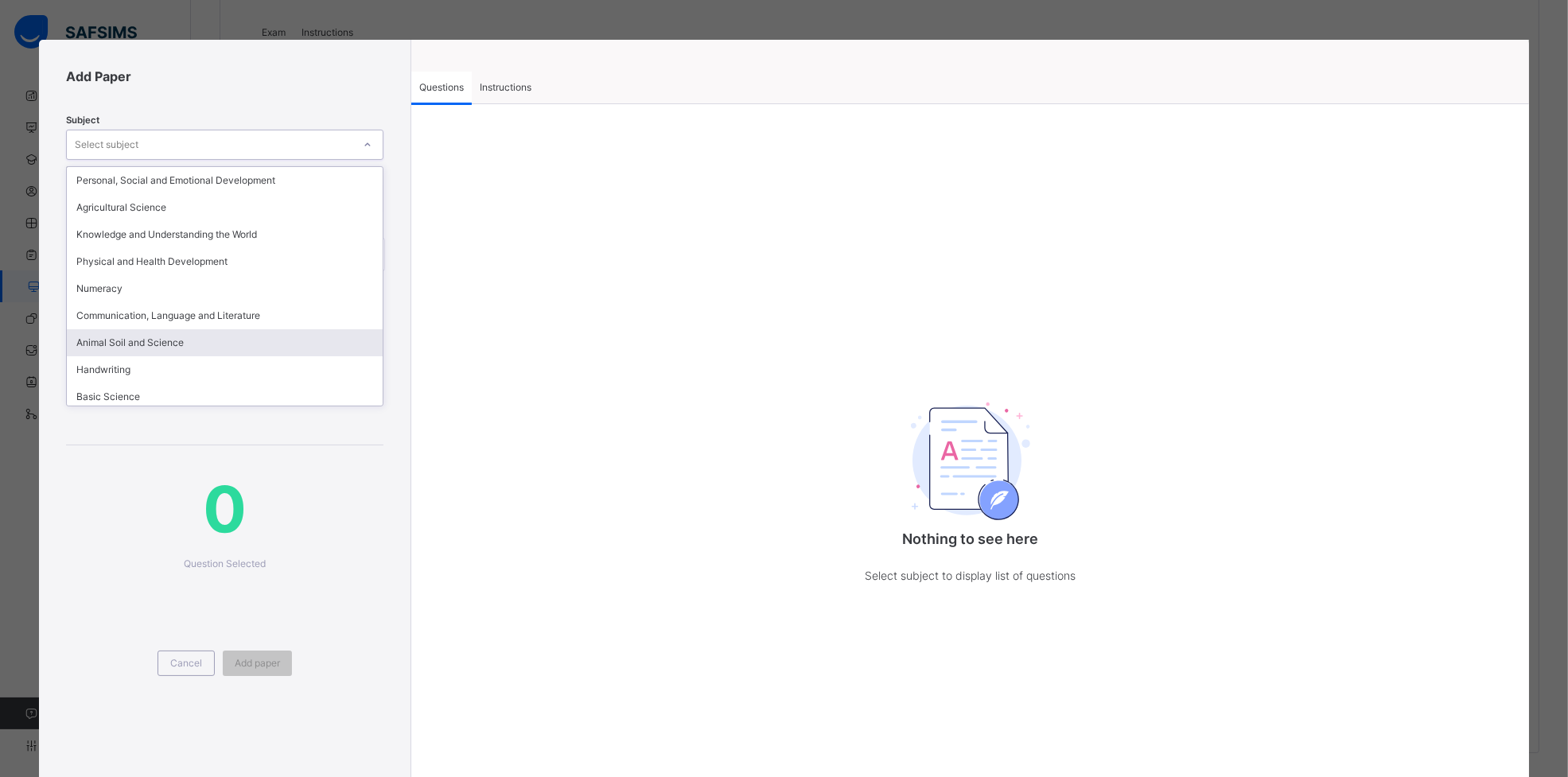 click on "Animal Soil and Science" at bounding box center [224, 343] 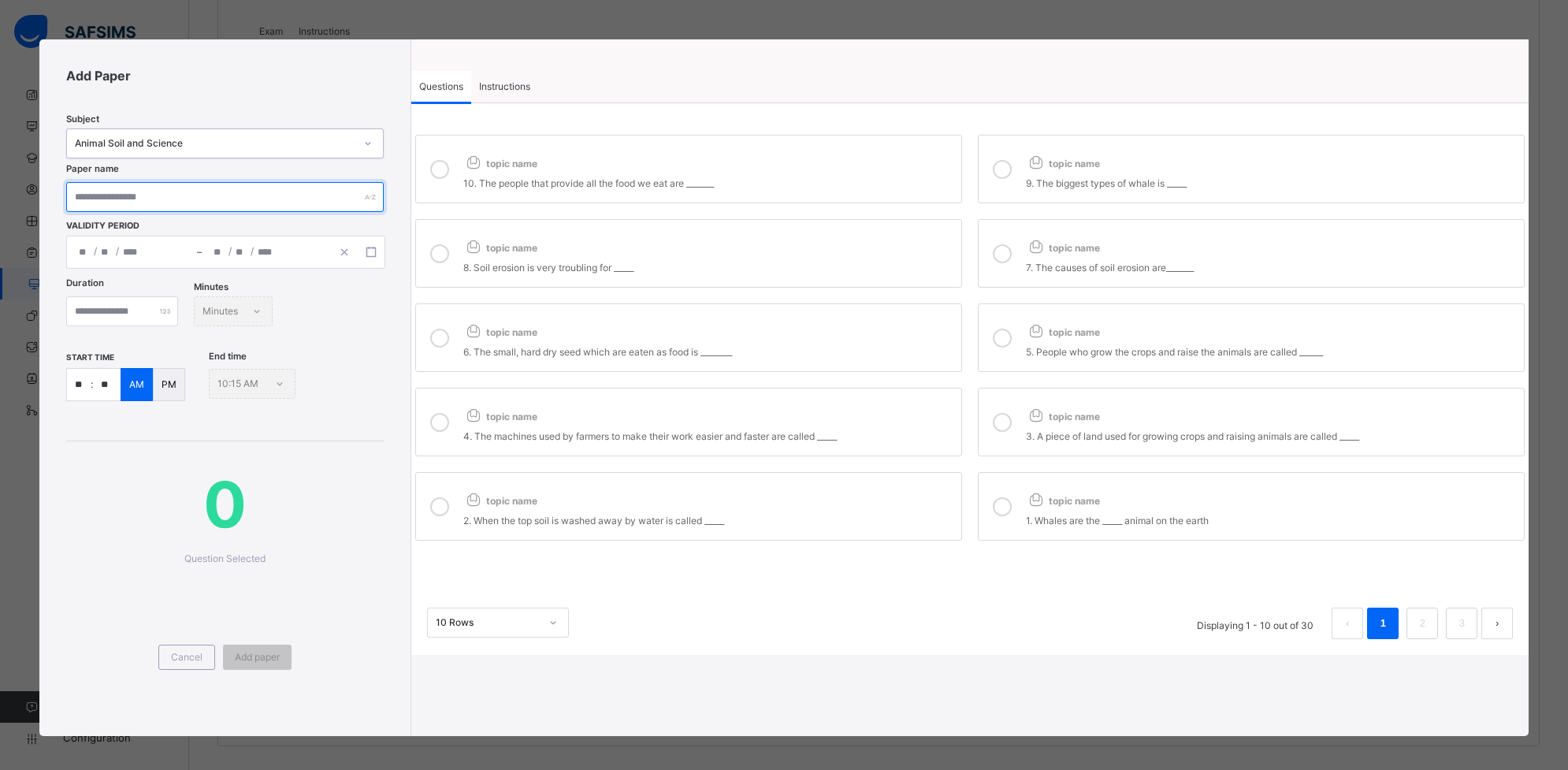 click at bounding box center (225, 197) 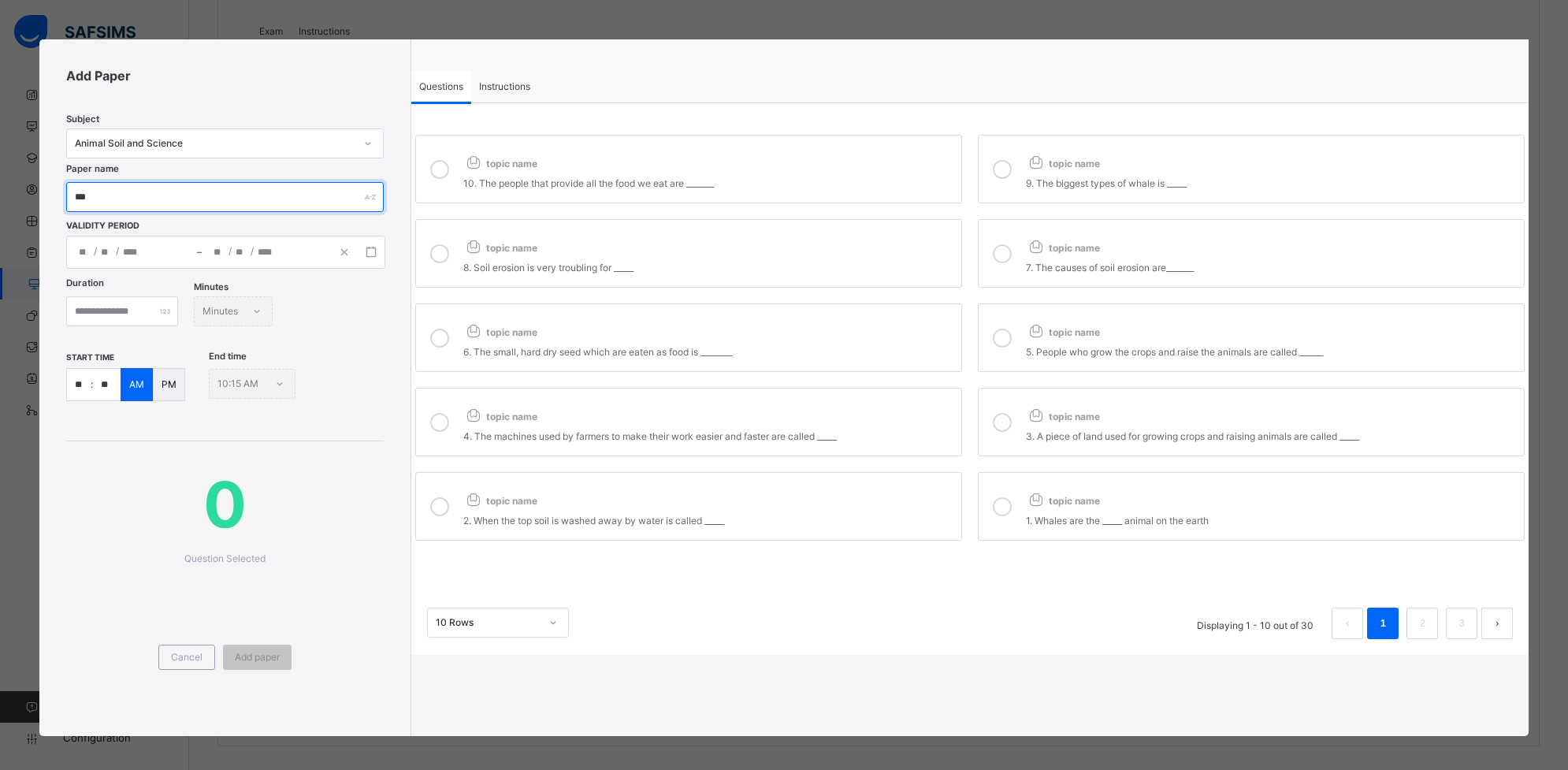 type on "***" 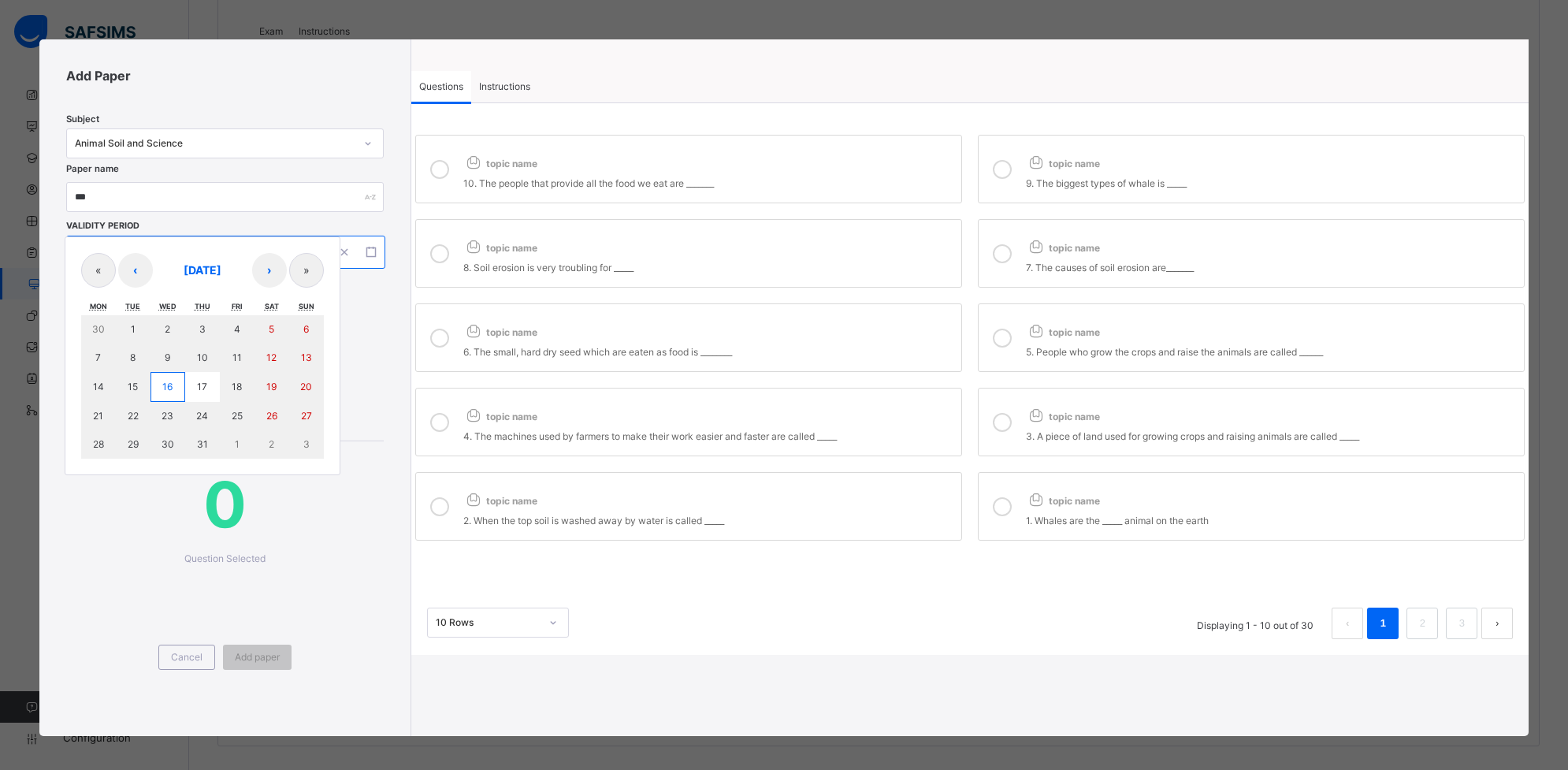 click on "/ / – / / « ‹ [DATE] › » Mon Tue Wed Thu Fri Sat Sun 30 1 2 3 4 5 6 7 8 9 10 11 12 13 14 15 16 17 18 19 20 21 22 23 24 25 26 27 28 29 30 31 1 2 3" at bounding box center [226, 252] 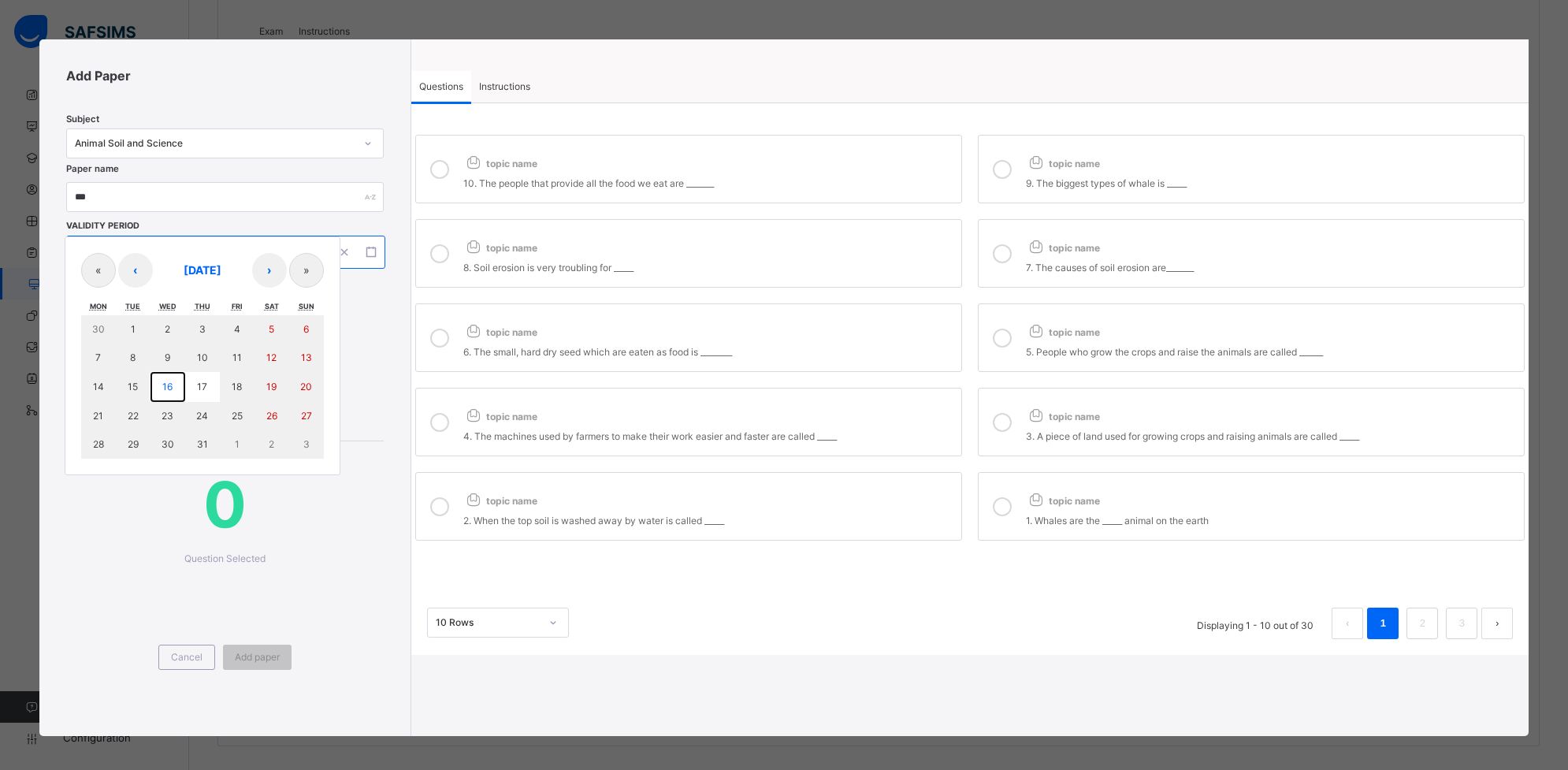 click on "16" at bounding box center [167, 386] 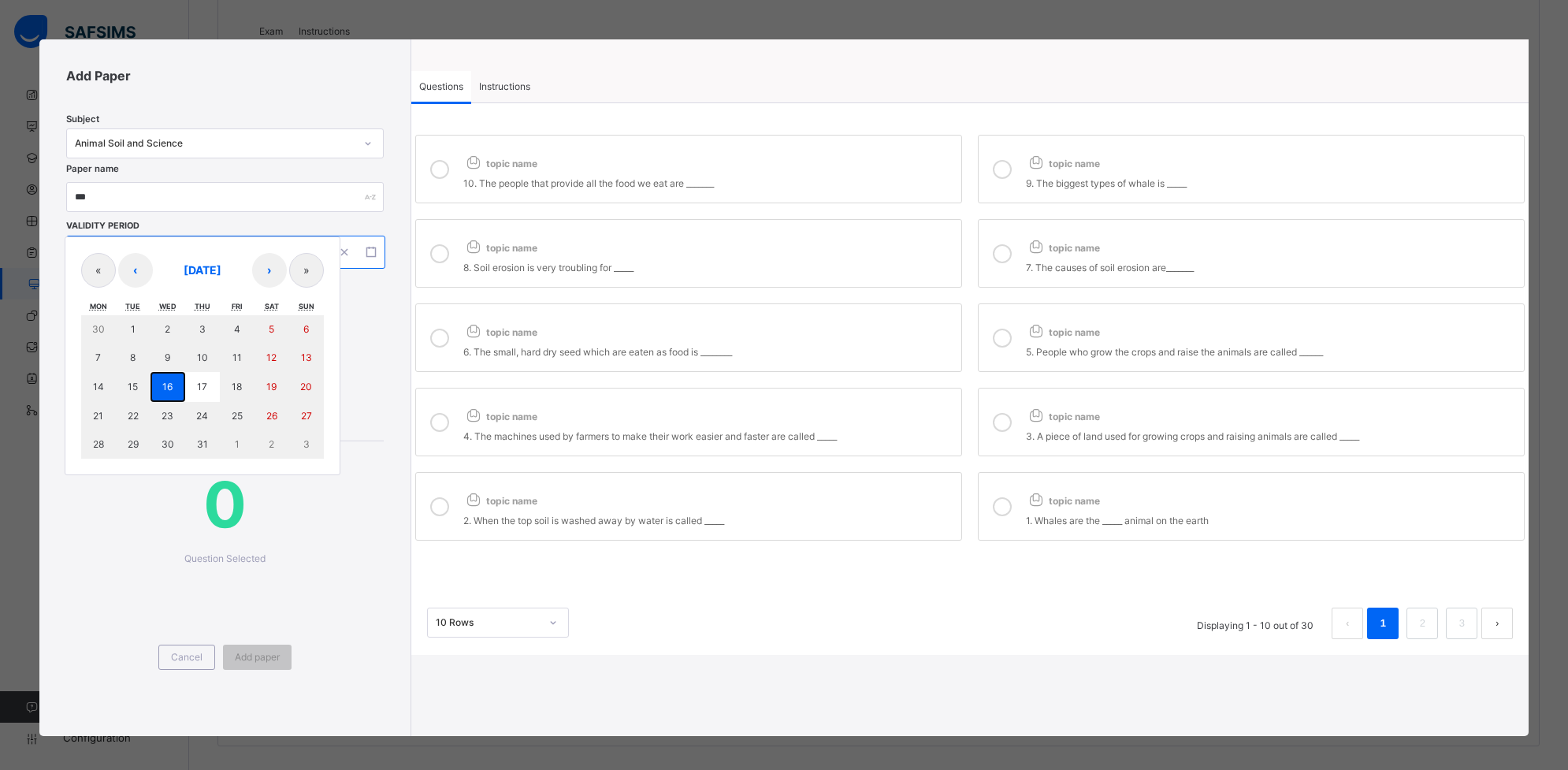 click on "16" at bounding box center [167, 386] 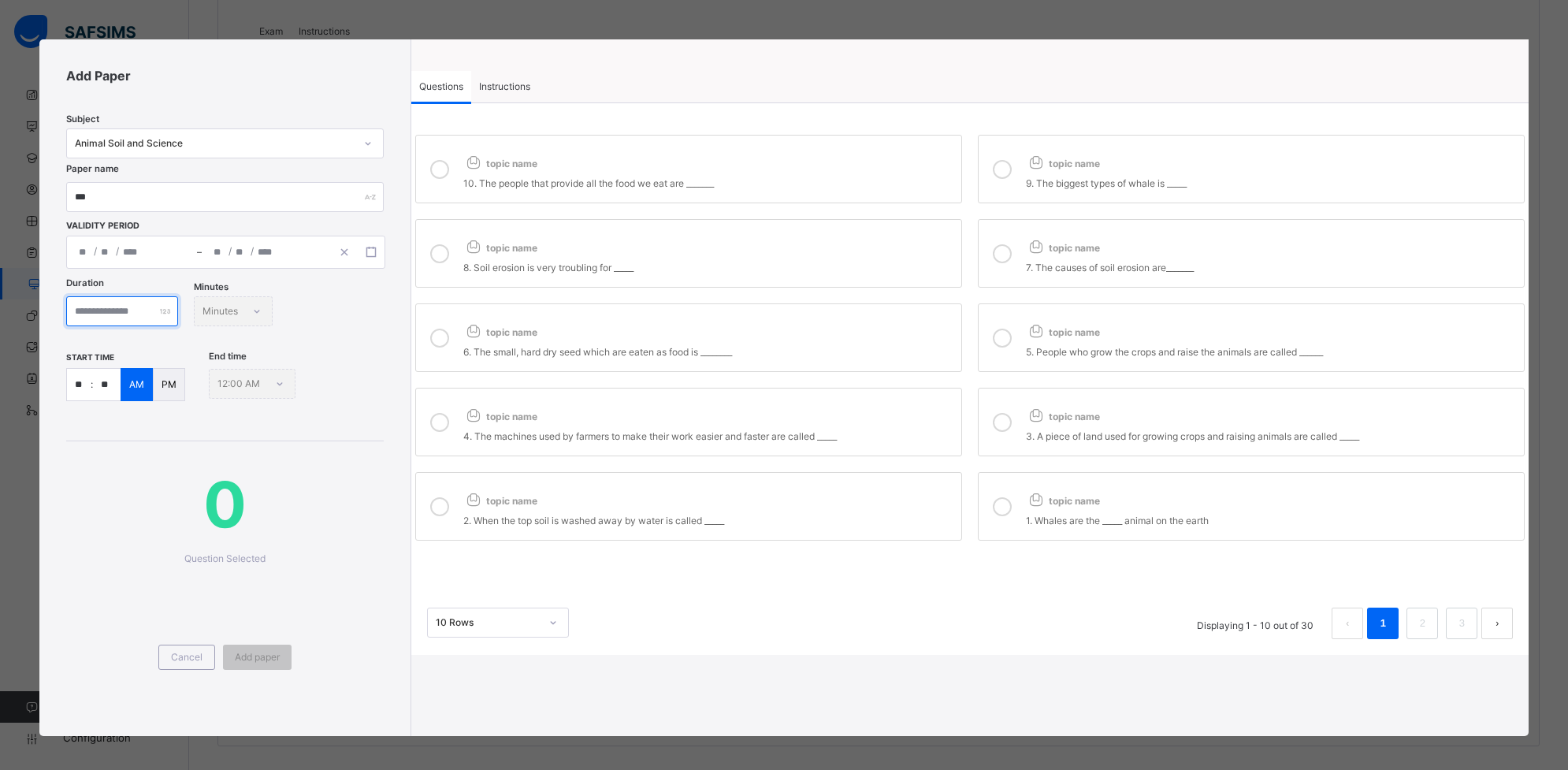 click at bounding box center [122, 311] 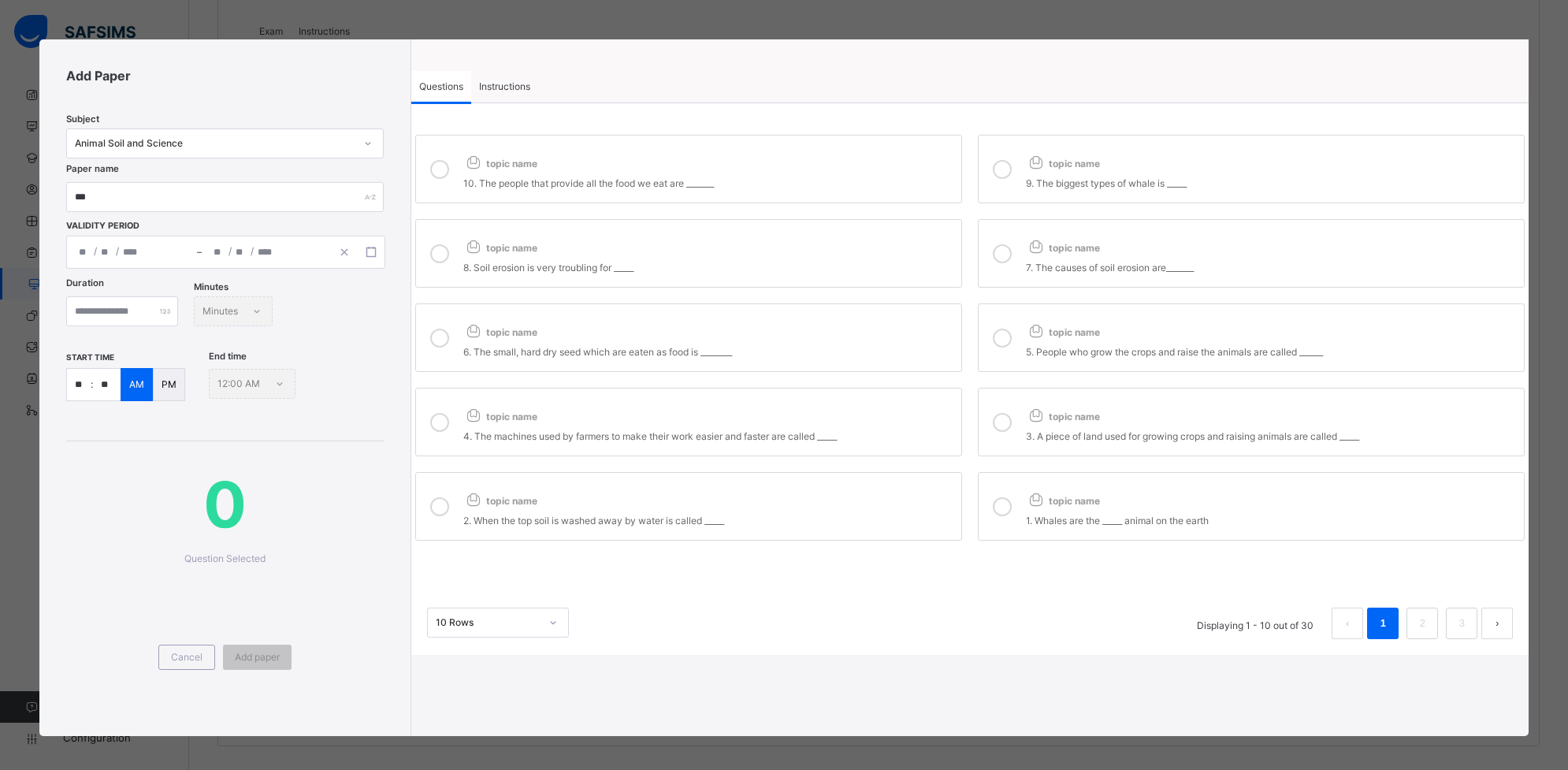 click on "topic name   10. The people that provide all the food we eat are _______" at bounding box center (689, 169) 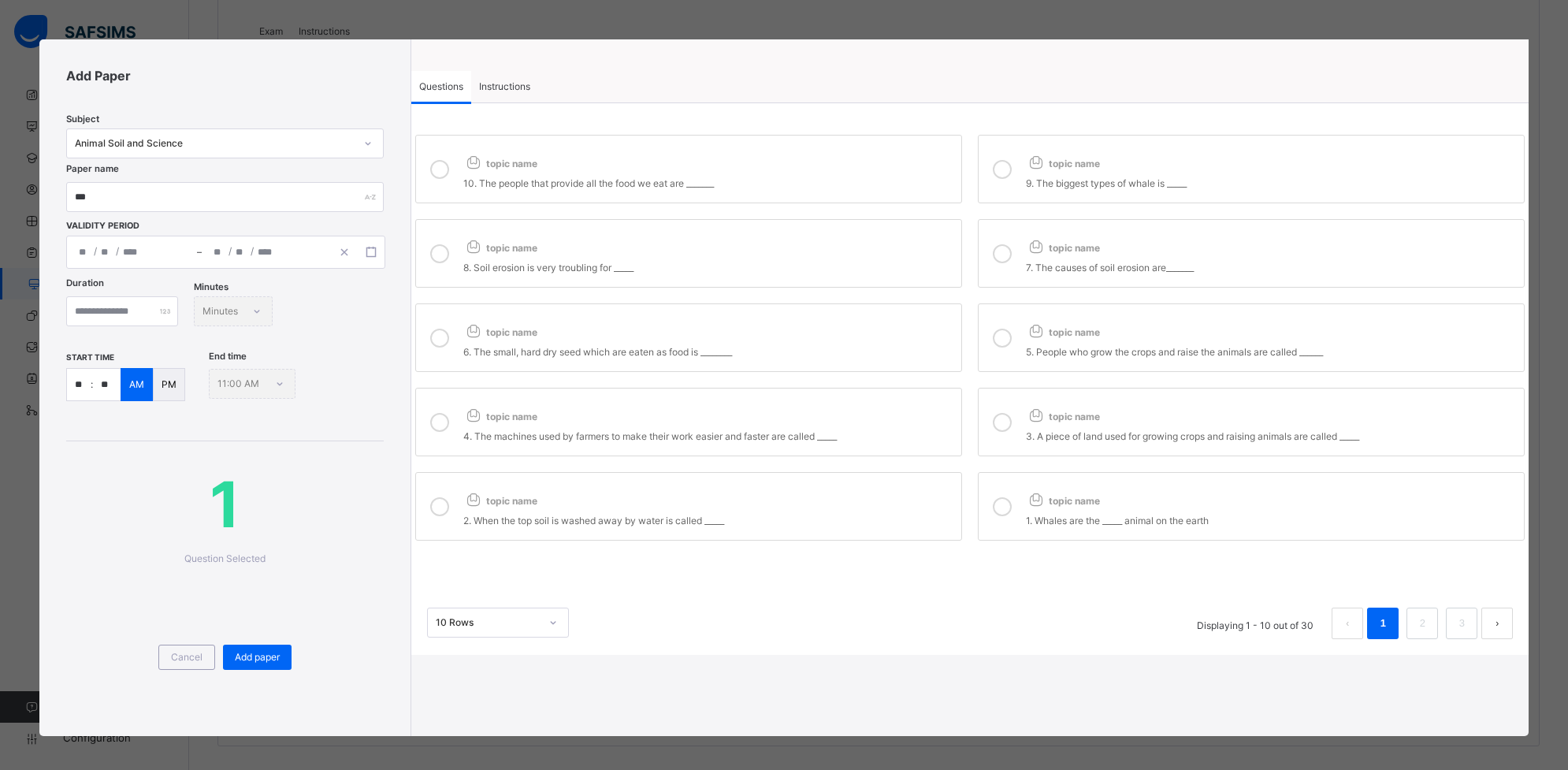 click on "topic name" at bounding box center (1271, 160) 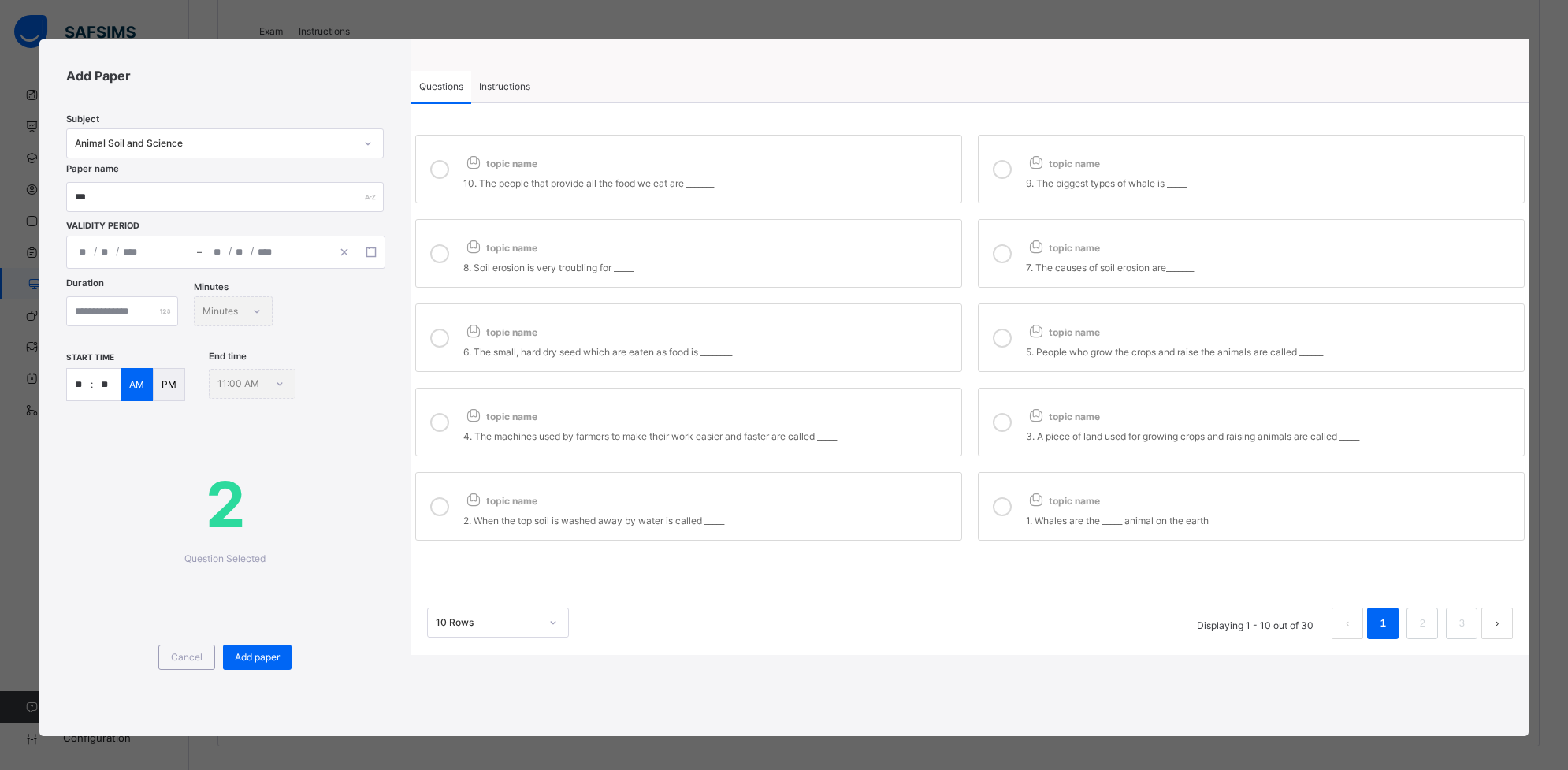 click at bounding box center (1002, 253) 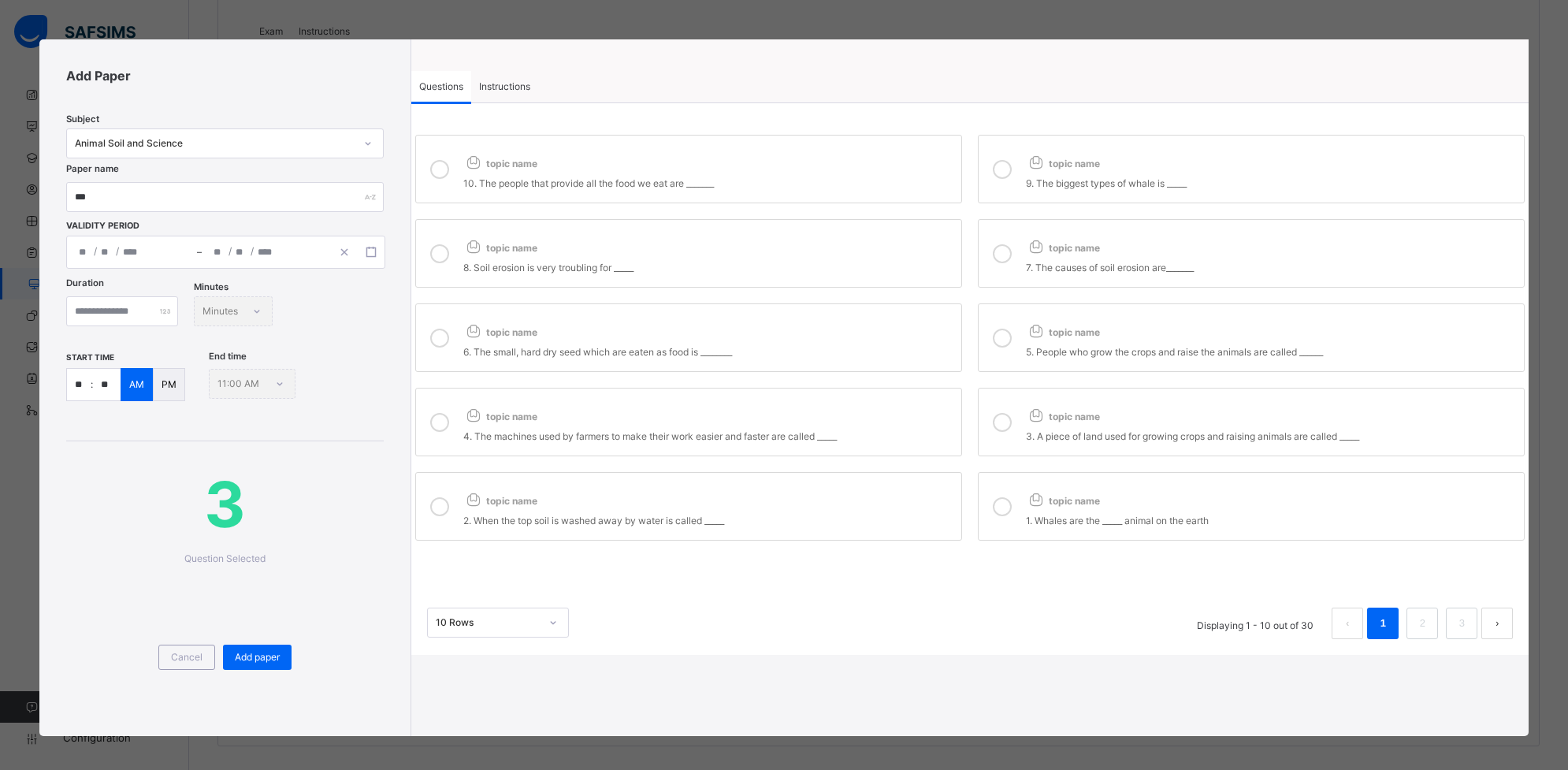 click on "topic name" at bounding box center [708, 244] 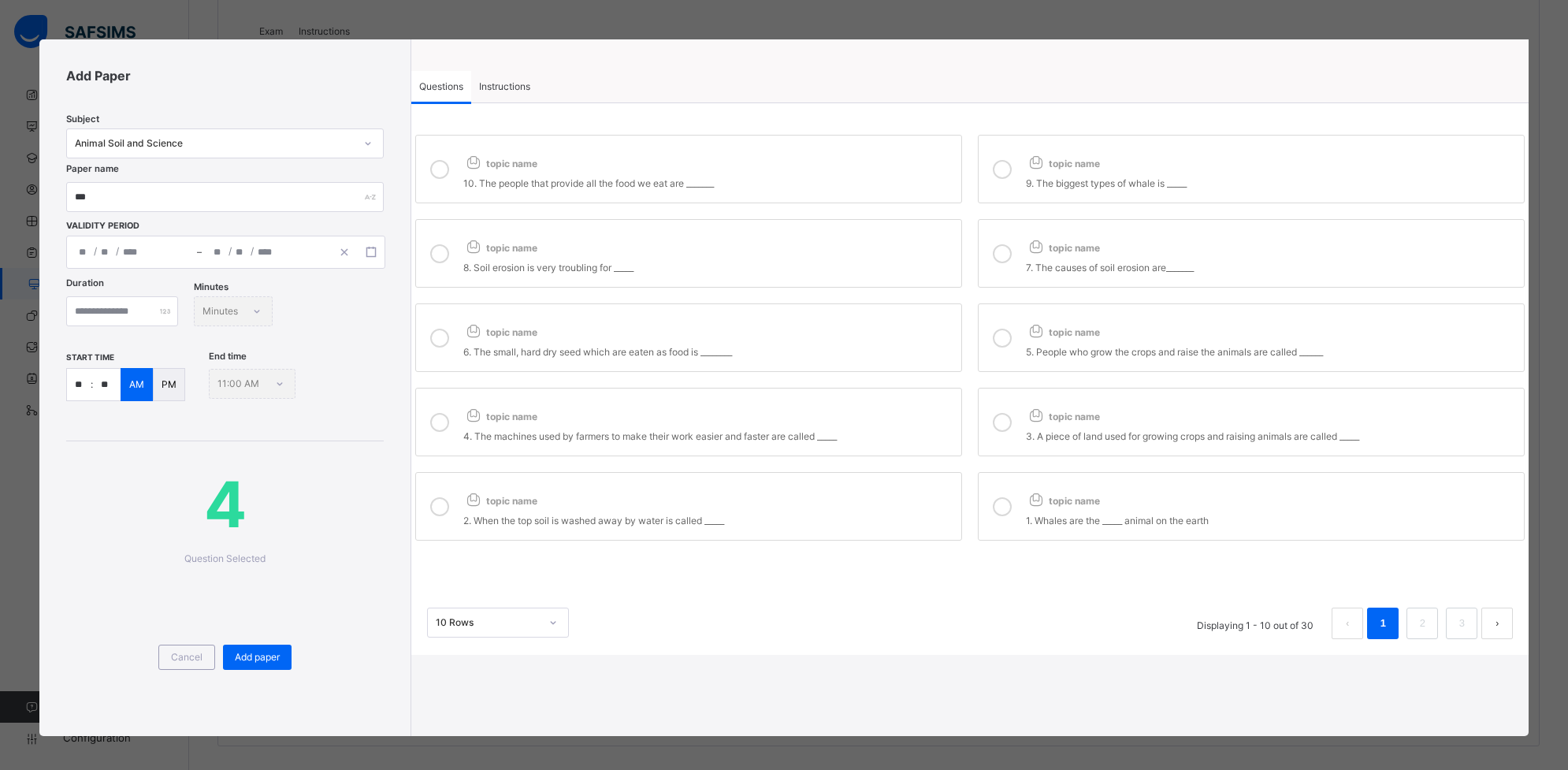 click on "topic name" at bounding box center (708, 329) 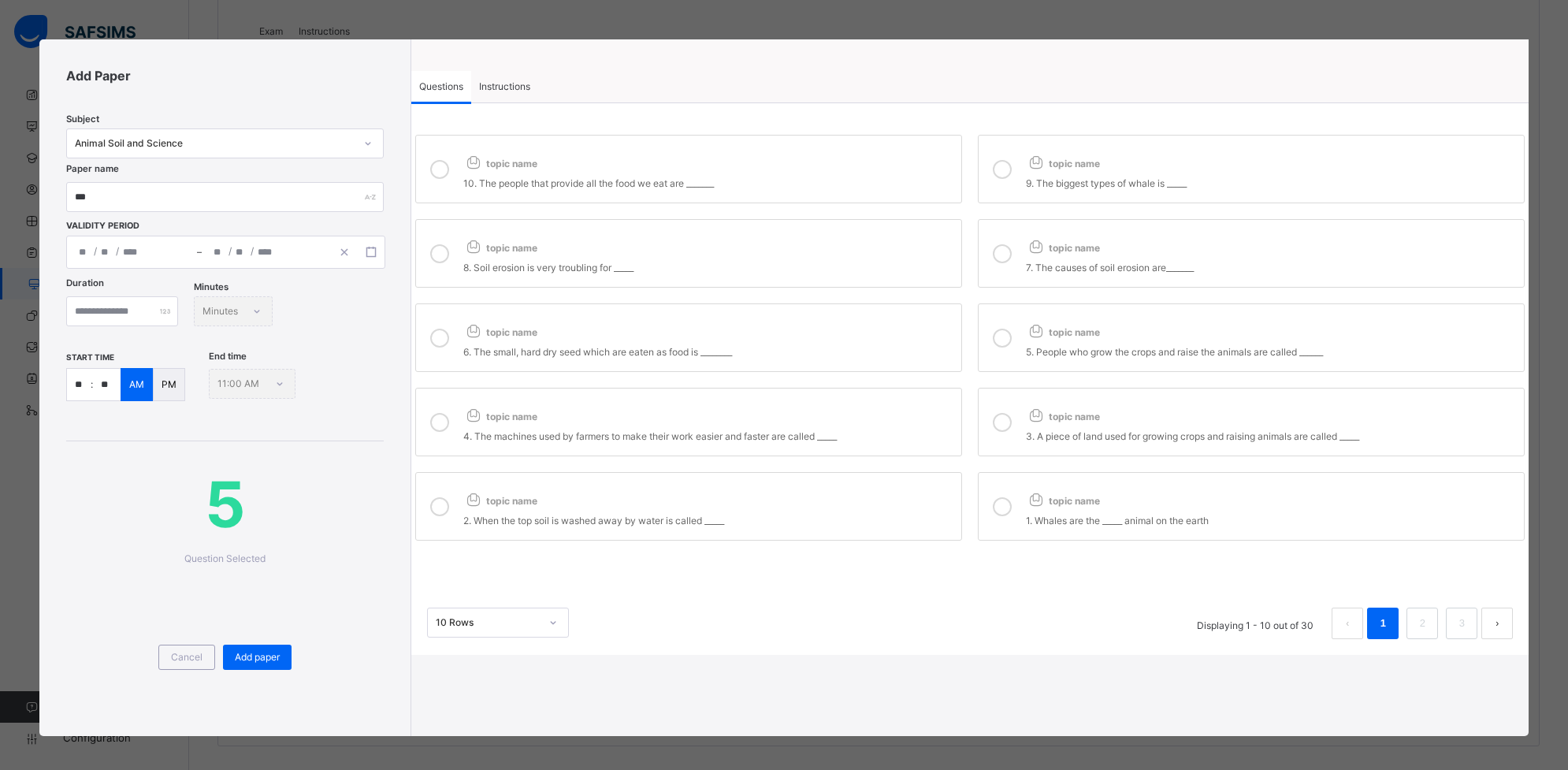 drag, startPoint x: 999, startPoint y: 341, endPoint x: 999, endPoint y: 396, distance: 55 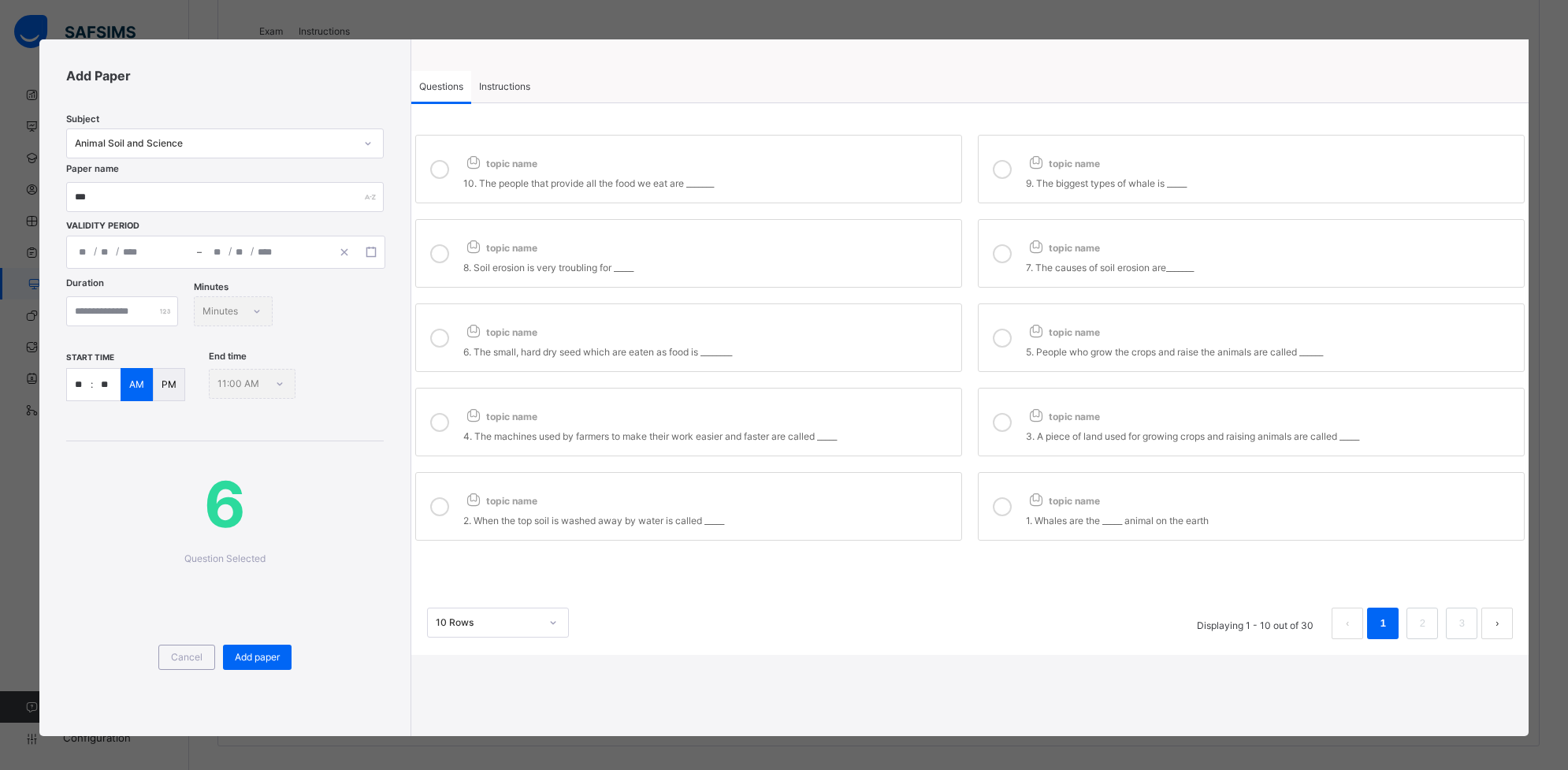 click at bounding box center [1002, 337] 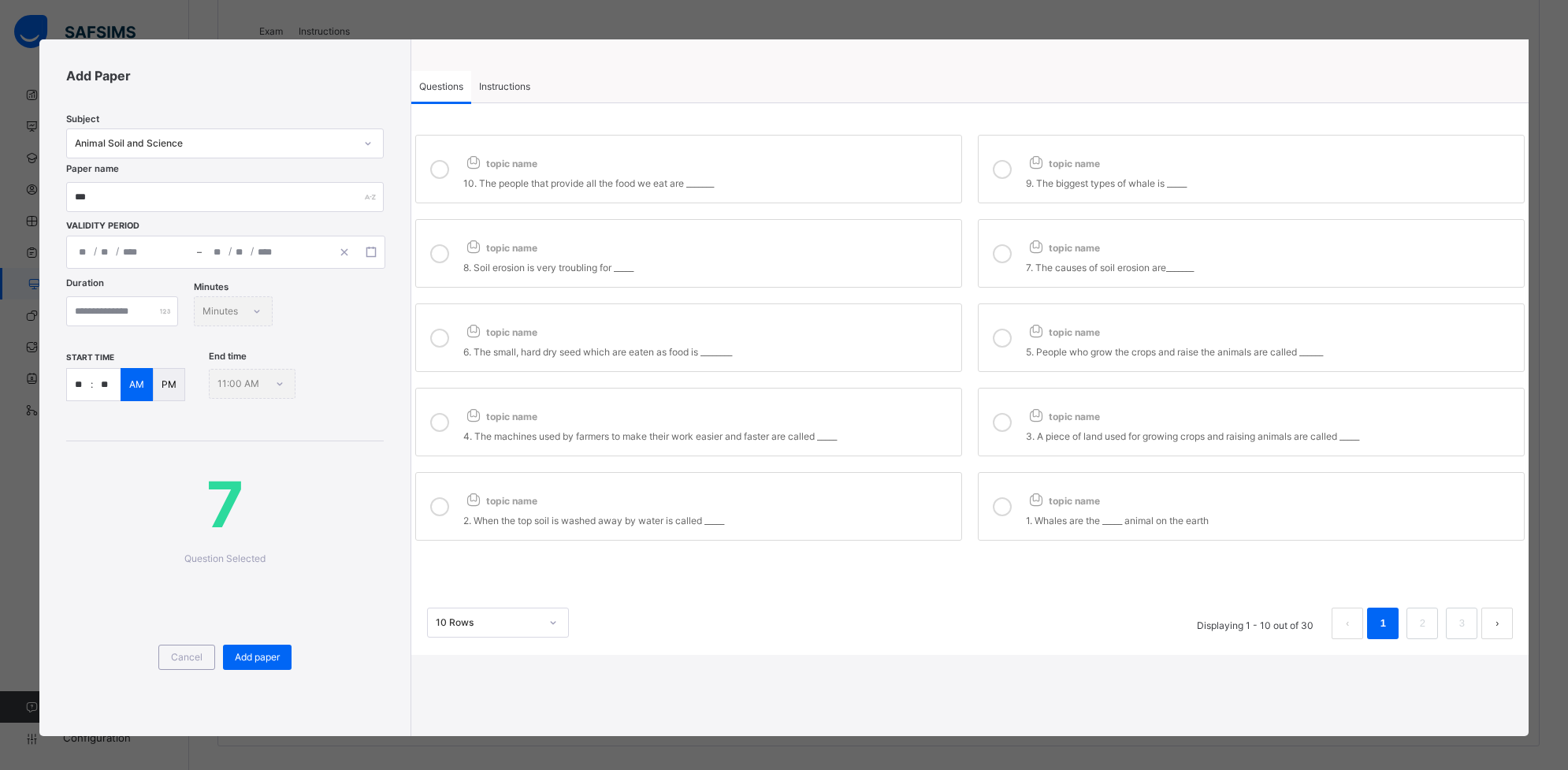 click on "topic name   4. The machines used by farmers to make their work easier and faster are called _____" at bounding box center (689, 422) 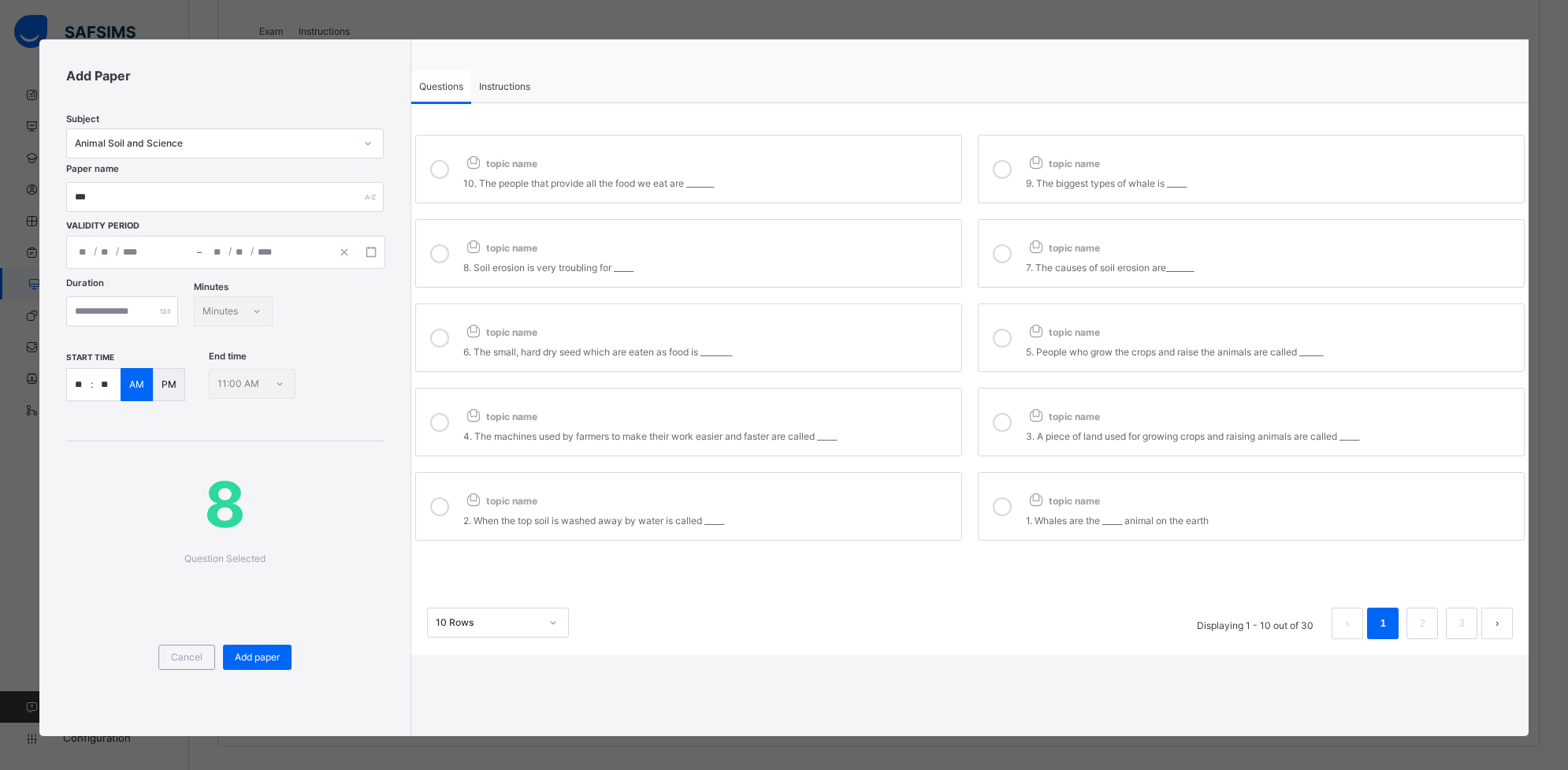 click on "topic name   2. When the top soil is washed away by water is called _____" at bounding box center [689, 506] 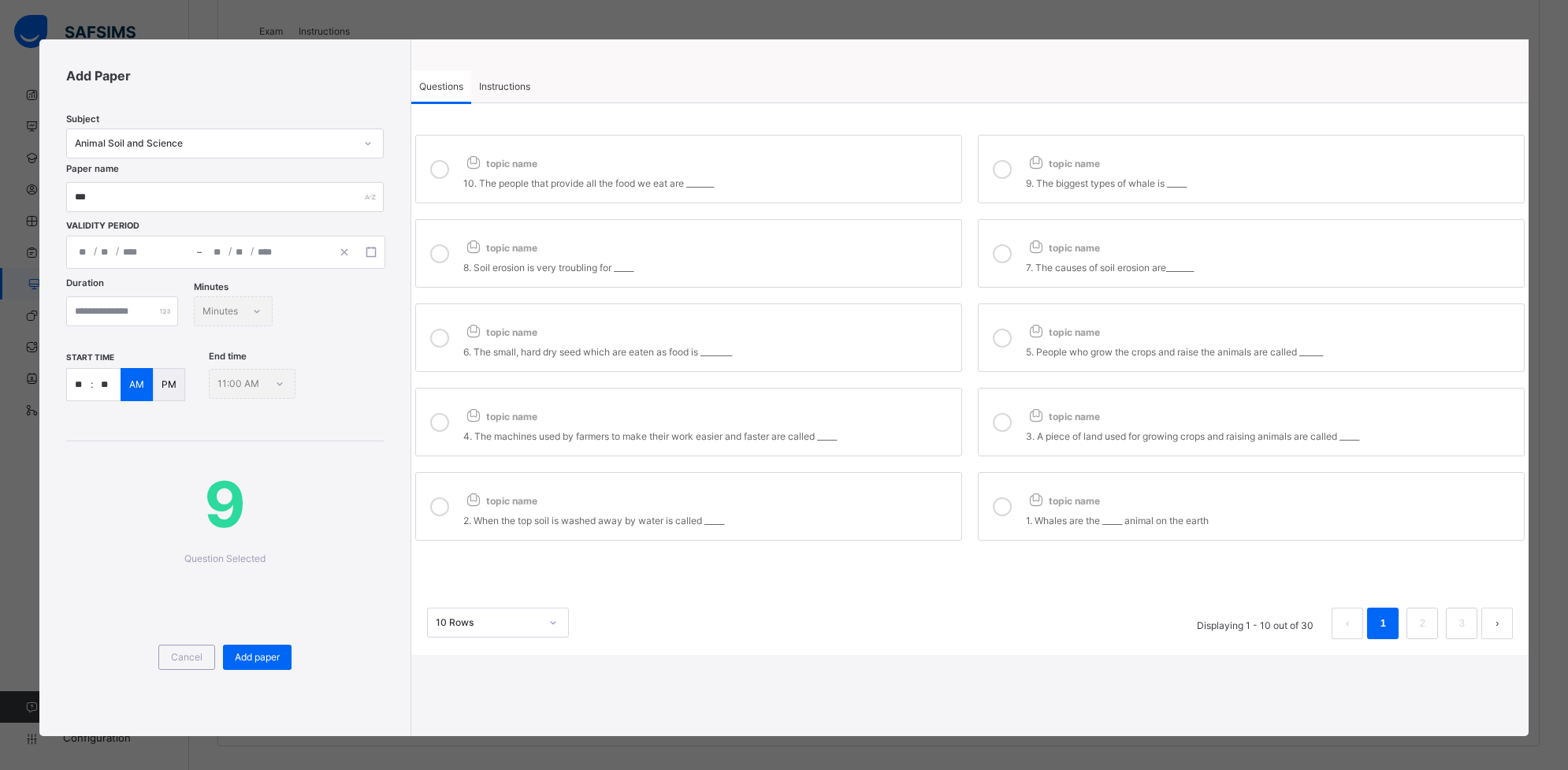 click on "topic name" at bounding box center [1271, 497] 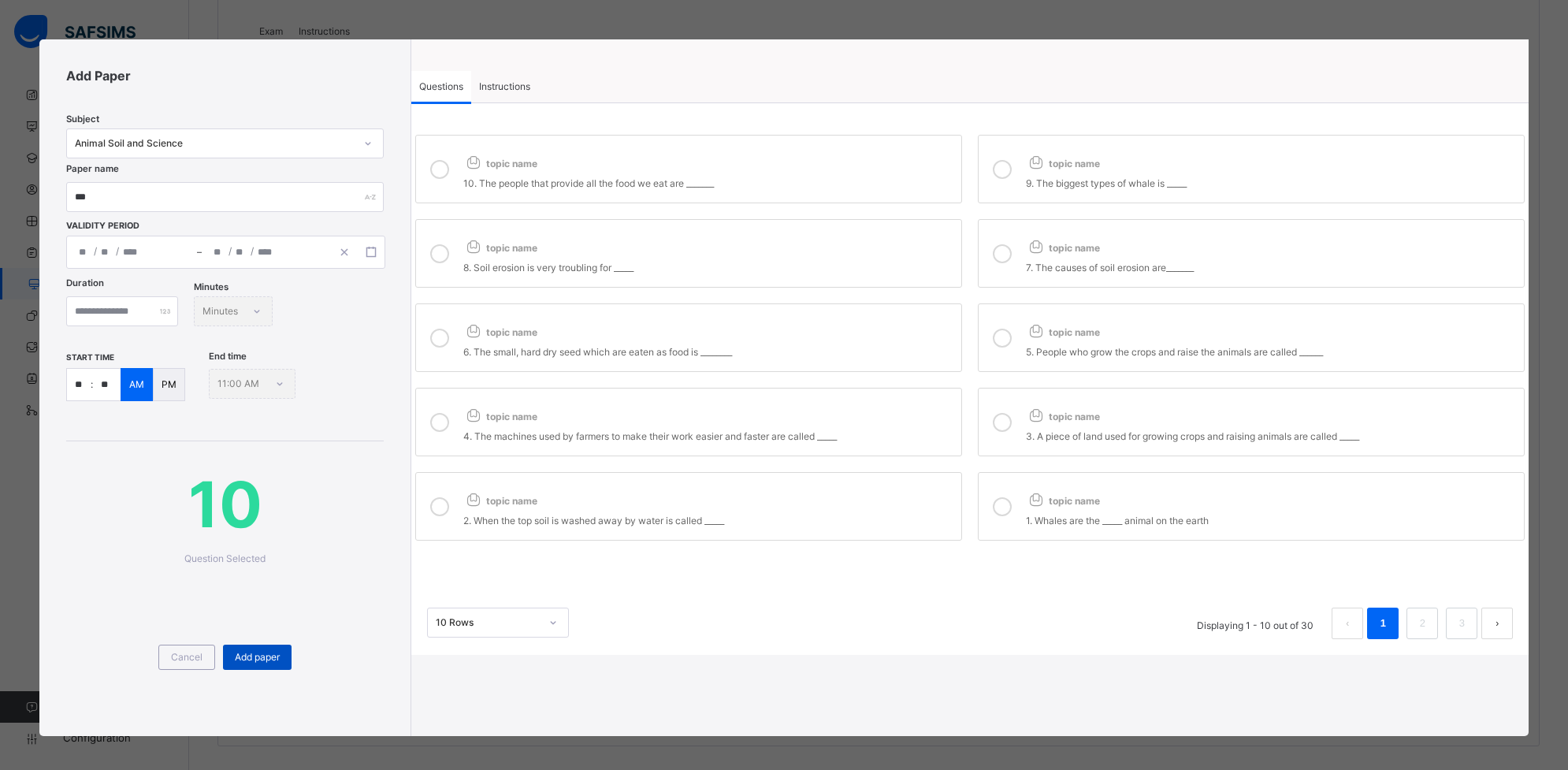 click on "Add paper" at bounding box center [257, 657] 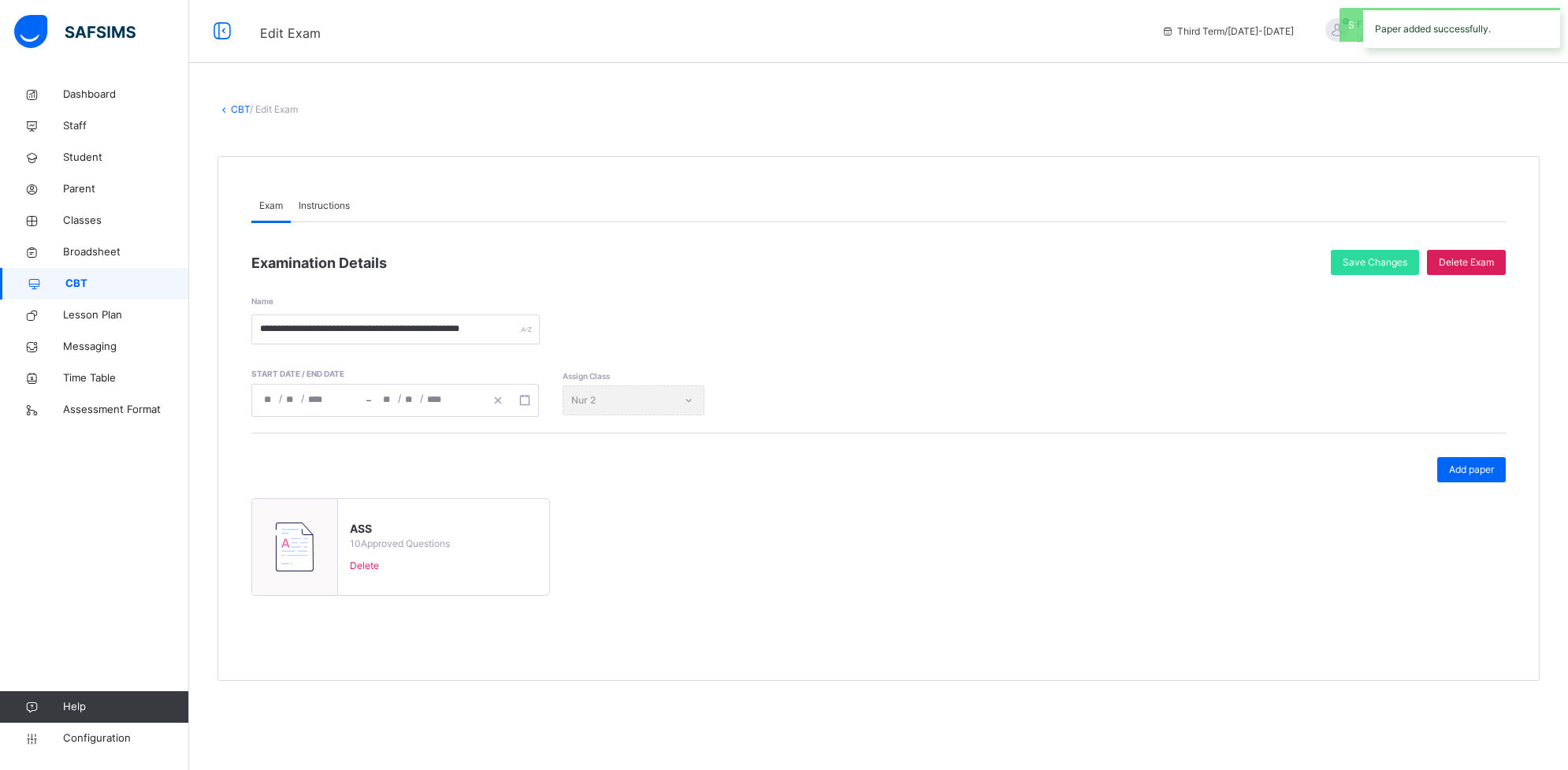 scroll, scrollTop: 0, scrollLeft: 0, axis: both 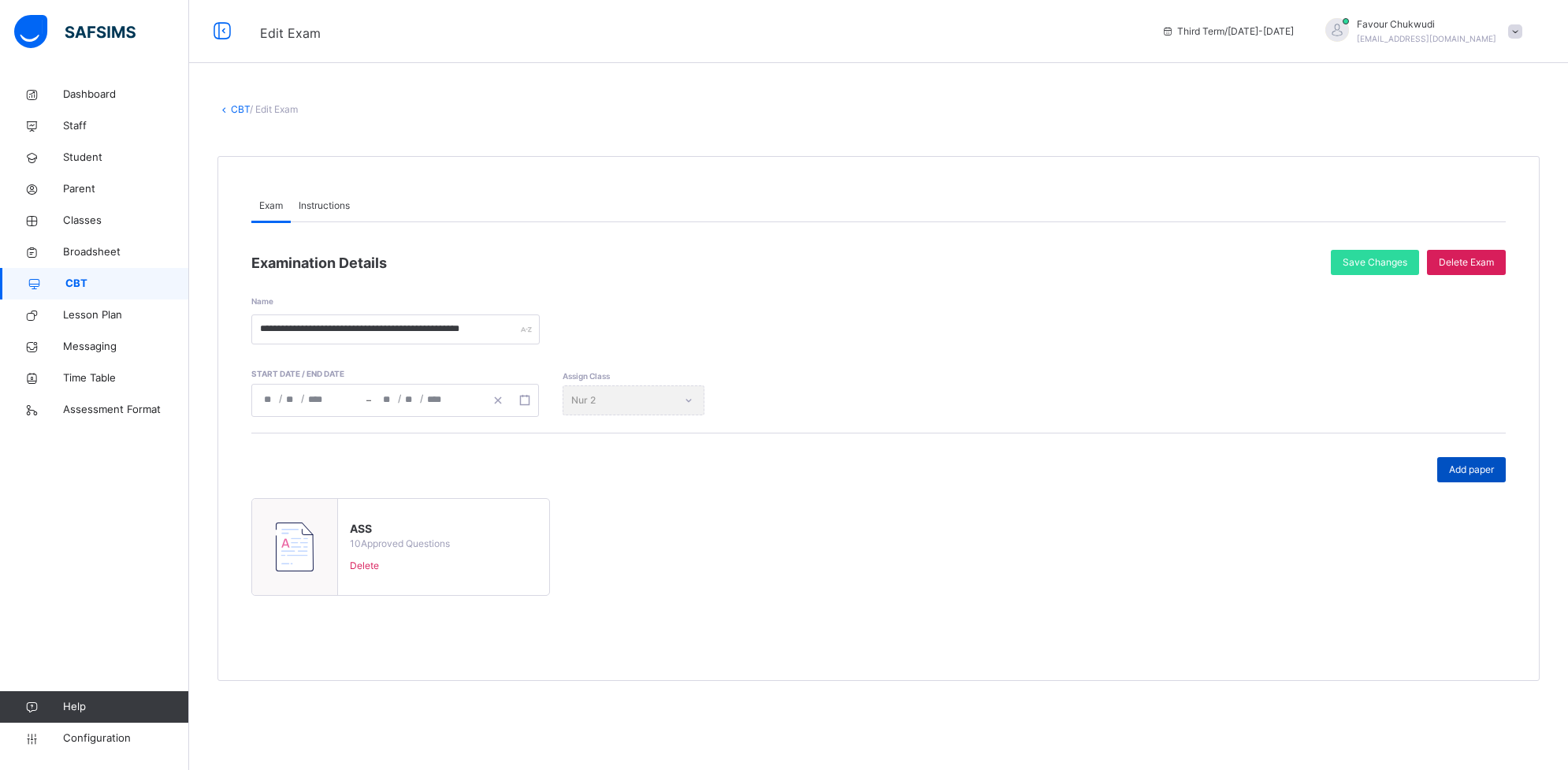 click on "Add paper" at bounding box center (1471, 470) 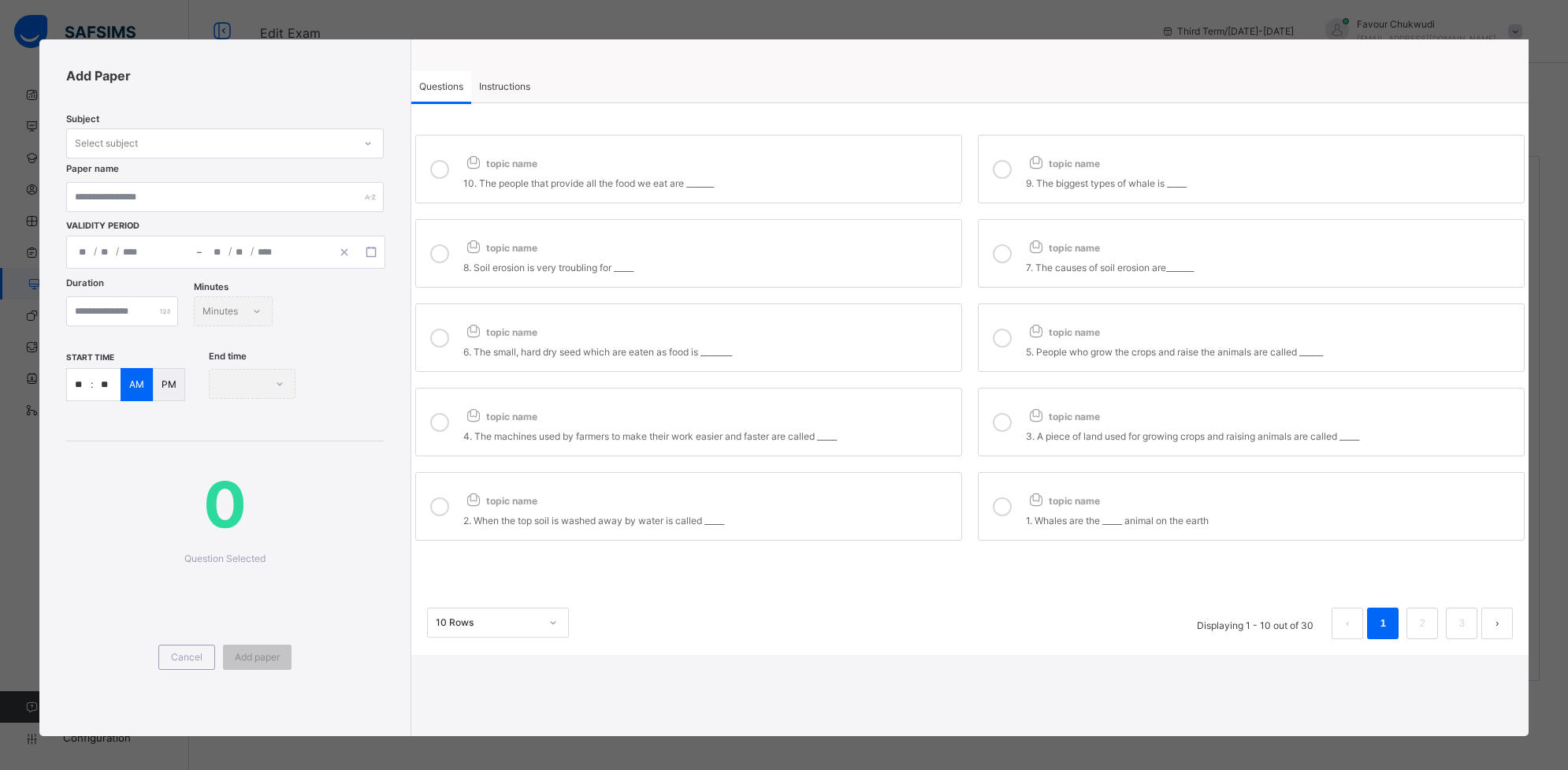 click on "Select subject" at bounding box center (210, 143) 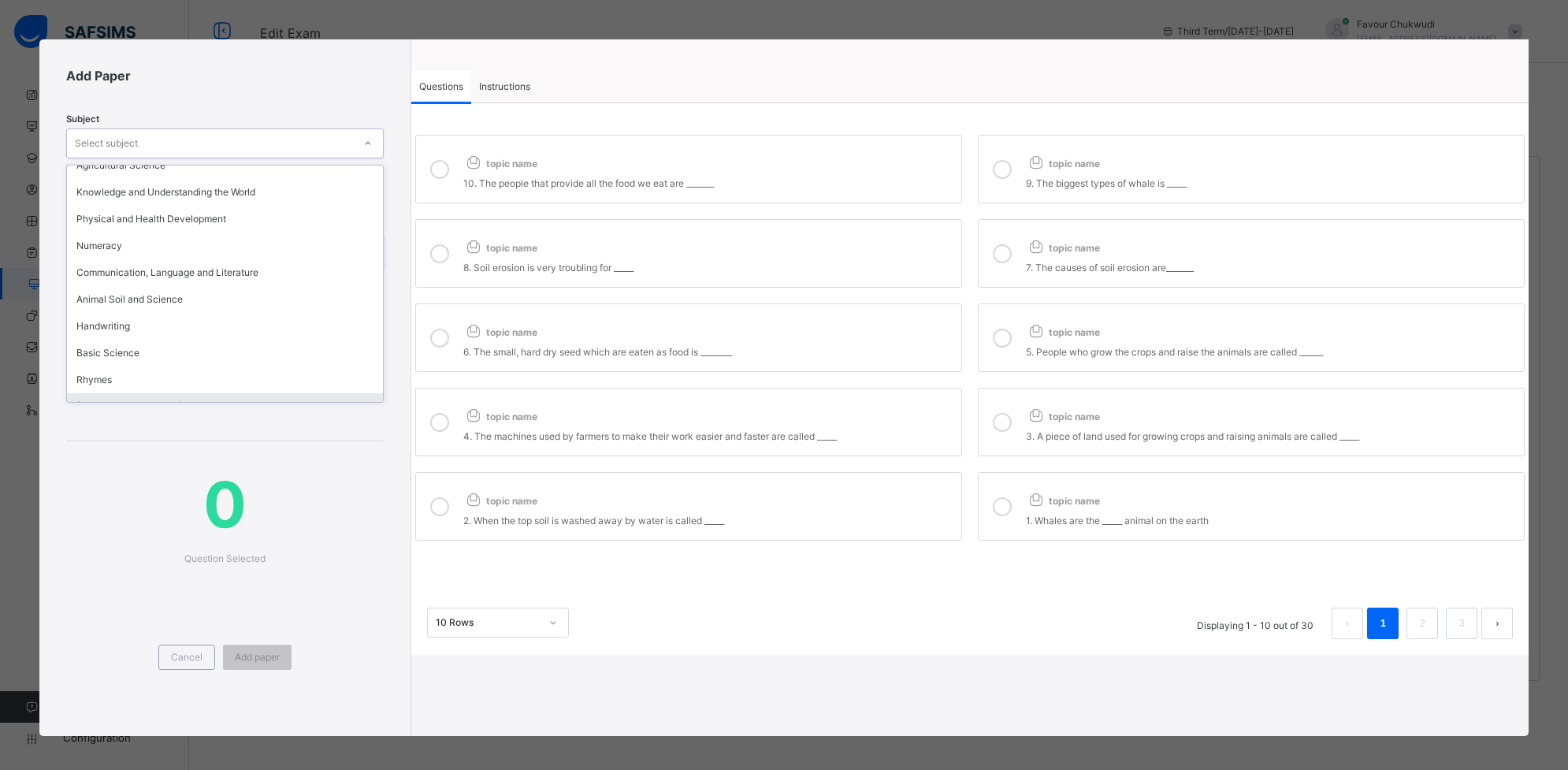 scroll, scrollTop: 67, scrollLeft: 0, axis: vertical 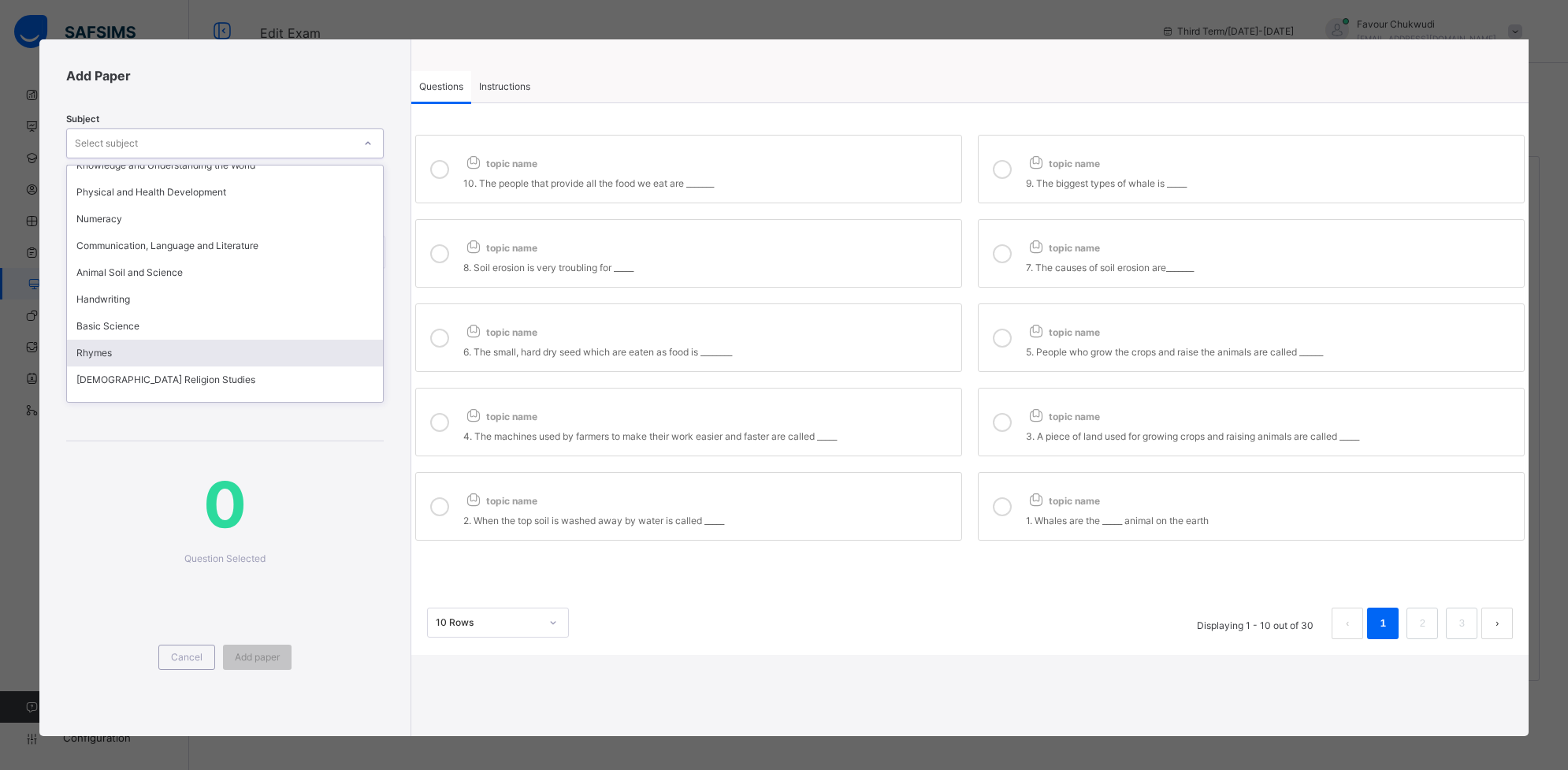 click on "Rhymes" at bounding box center [225, 353] 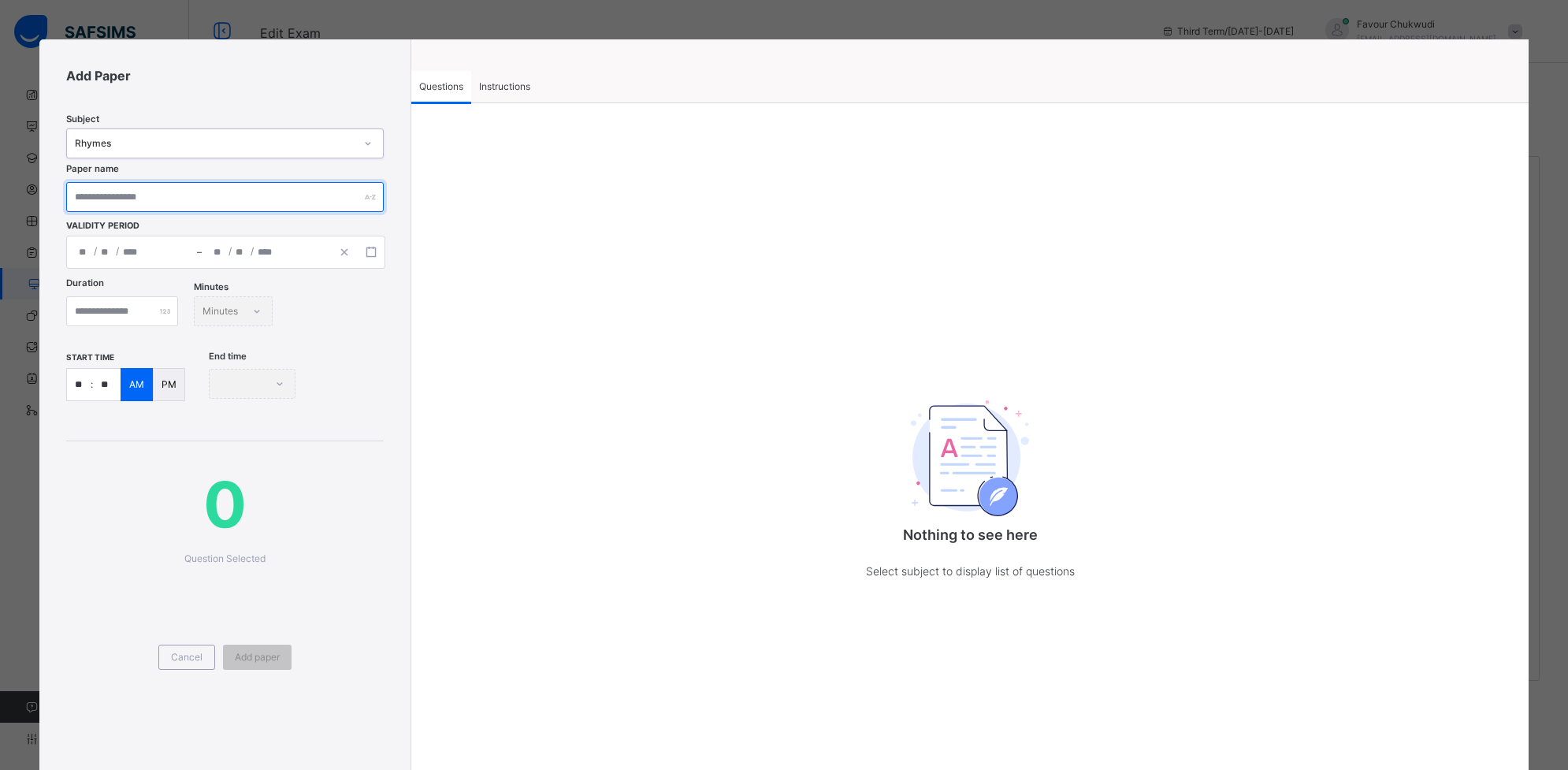 click at bounding box center [225, 197] 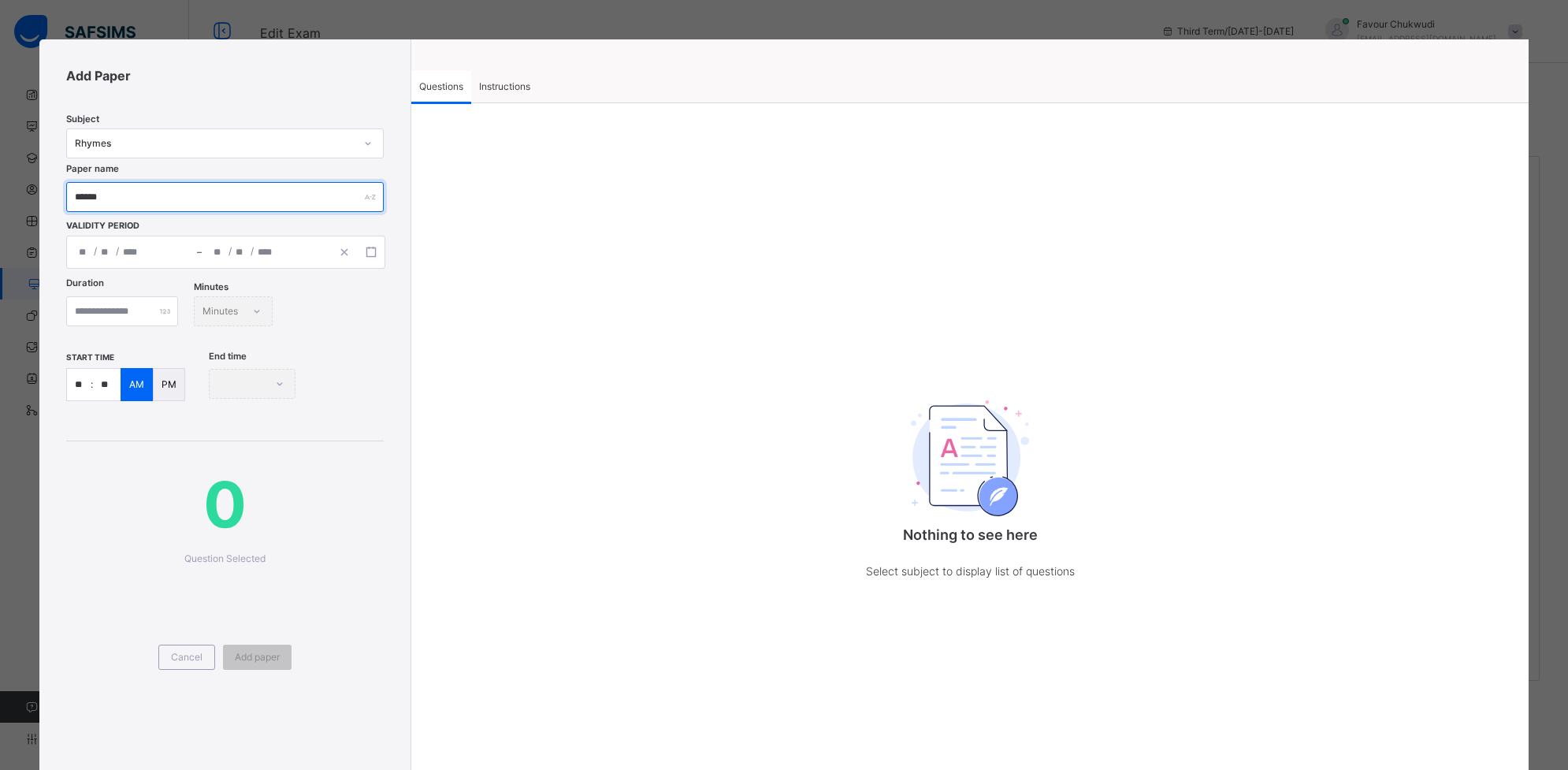 type on "******" 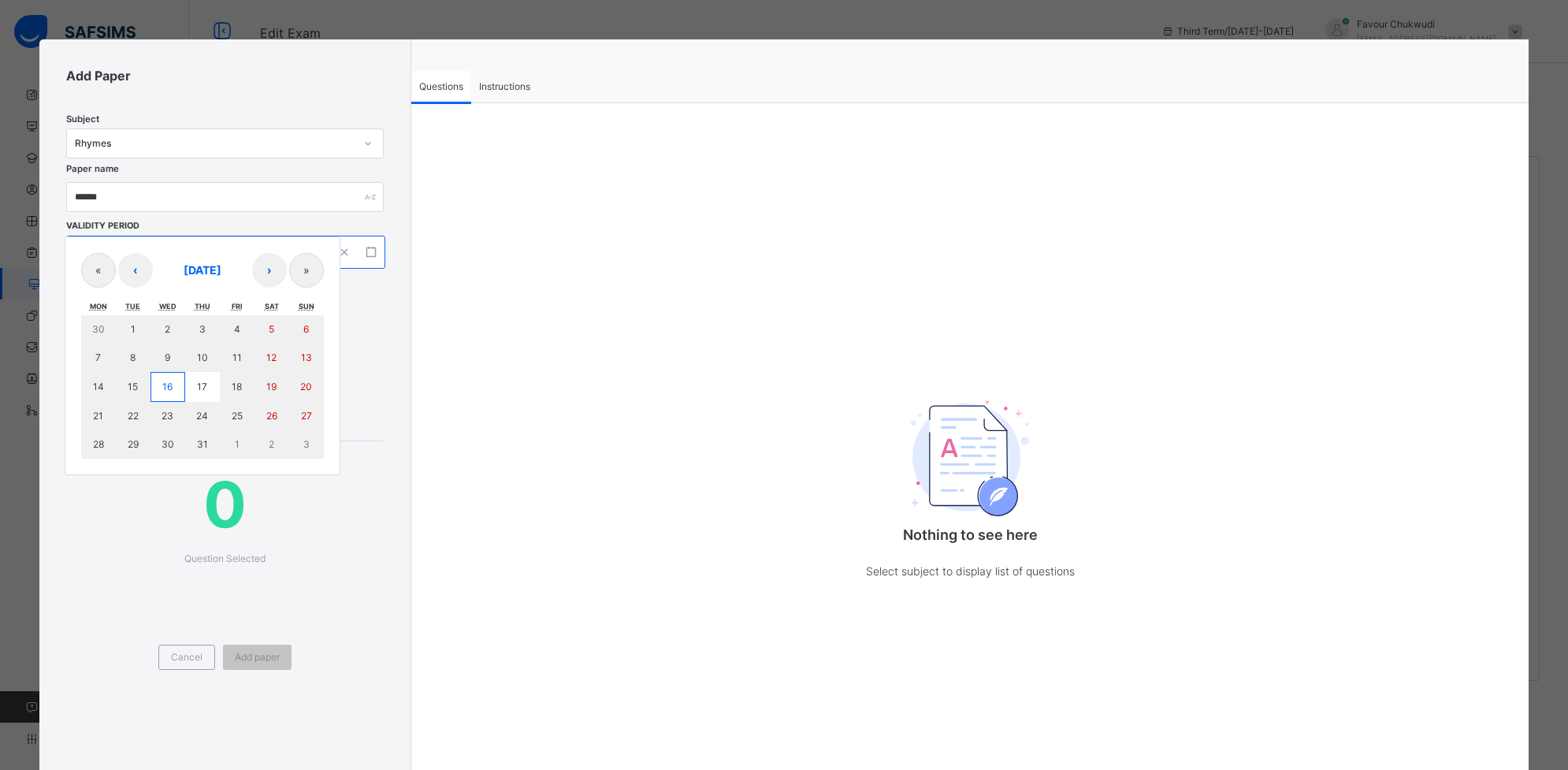 click on "/ / – / / « ‹ [DATE] › » Mon Tue Wed Thu Fri Sat Sun 30 1 2 3 4 5 6 7 8 9 10 11 12 13 14 15 16 17 18 19 20 21 22 23 24 25 26 27 28 29 30 31 1 2 3" at bounding box center [226, 252] 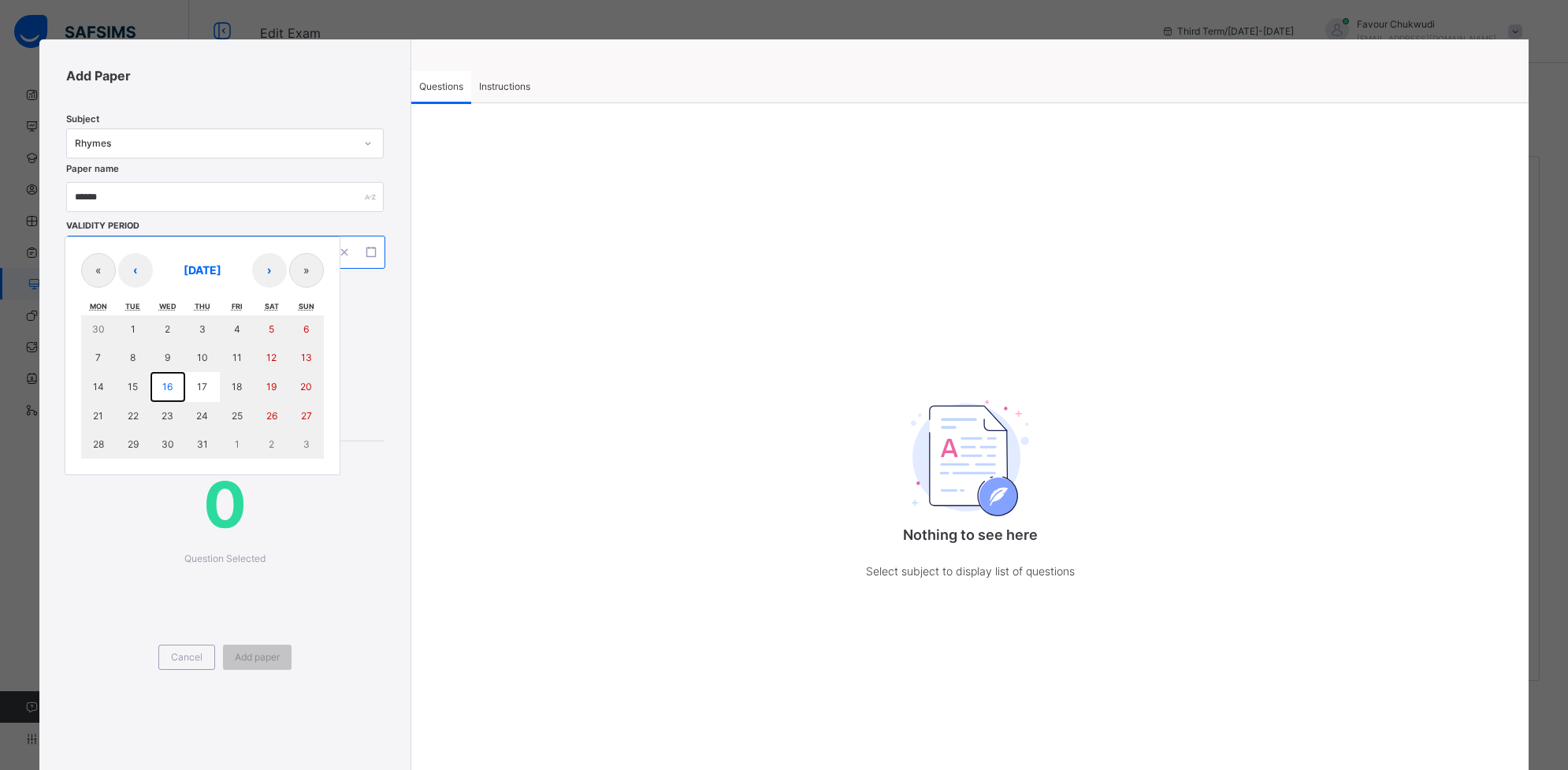 click on "16" at bounding box center [168, 387] 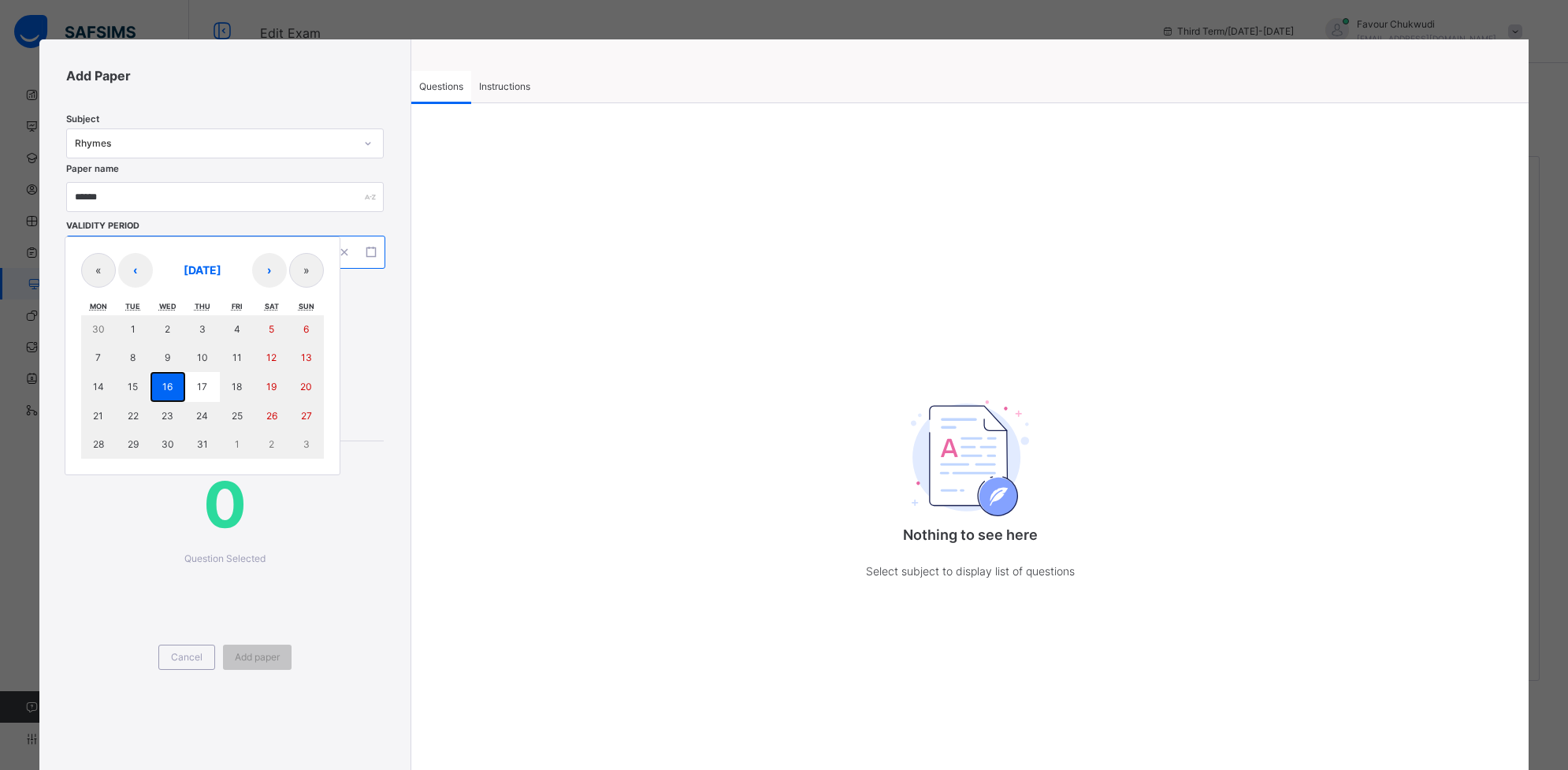 click on "16" at bounding box center (168, 387) 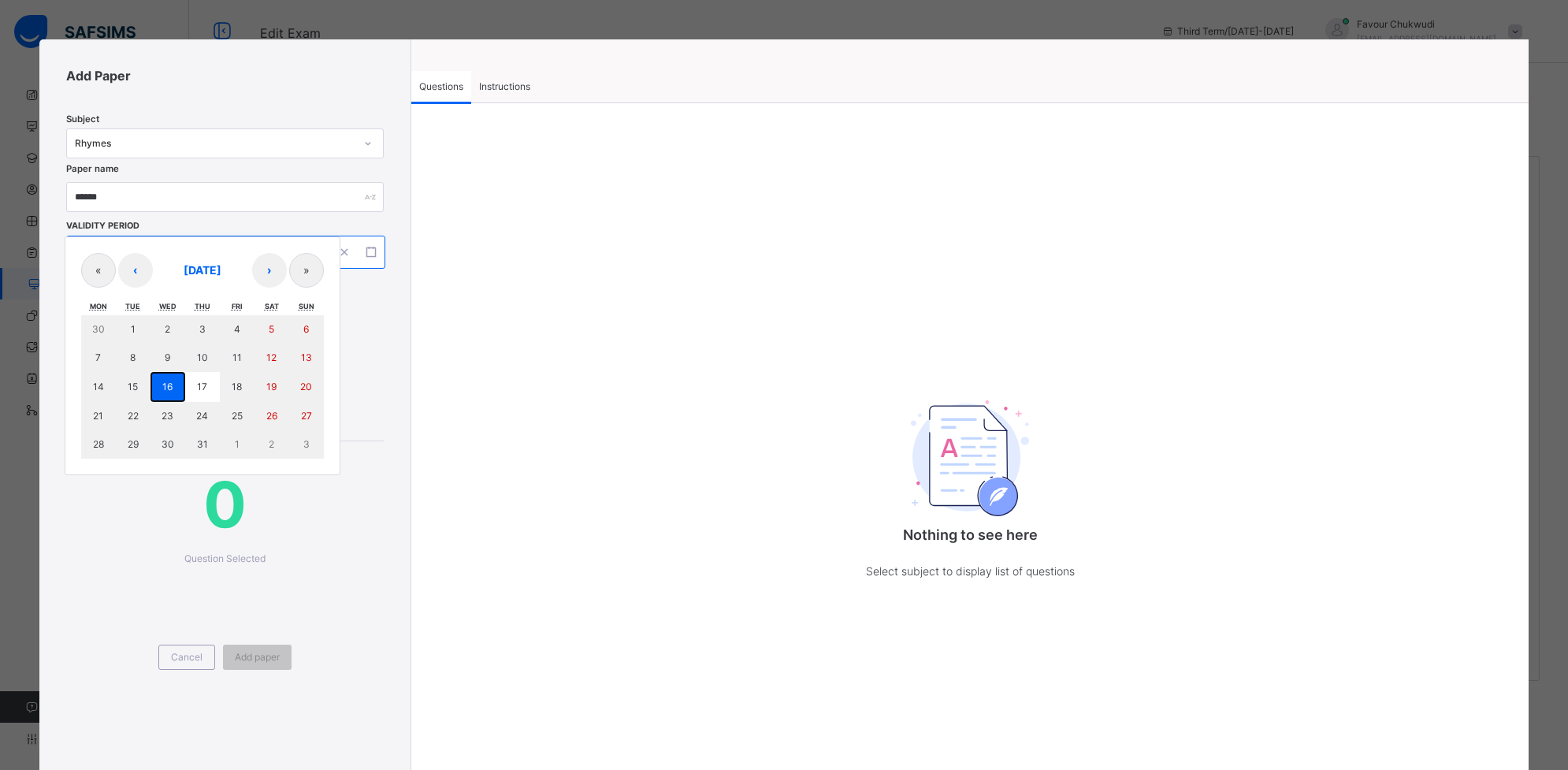 type on "**********" 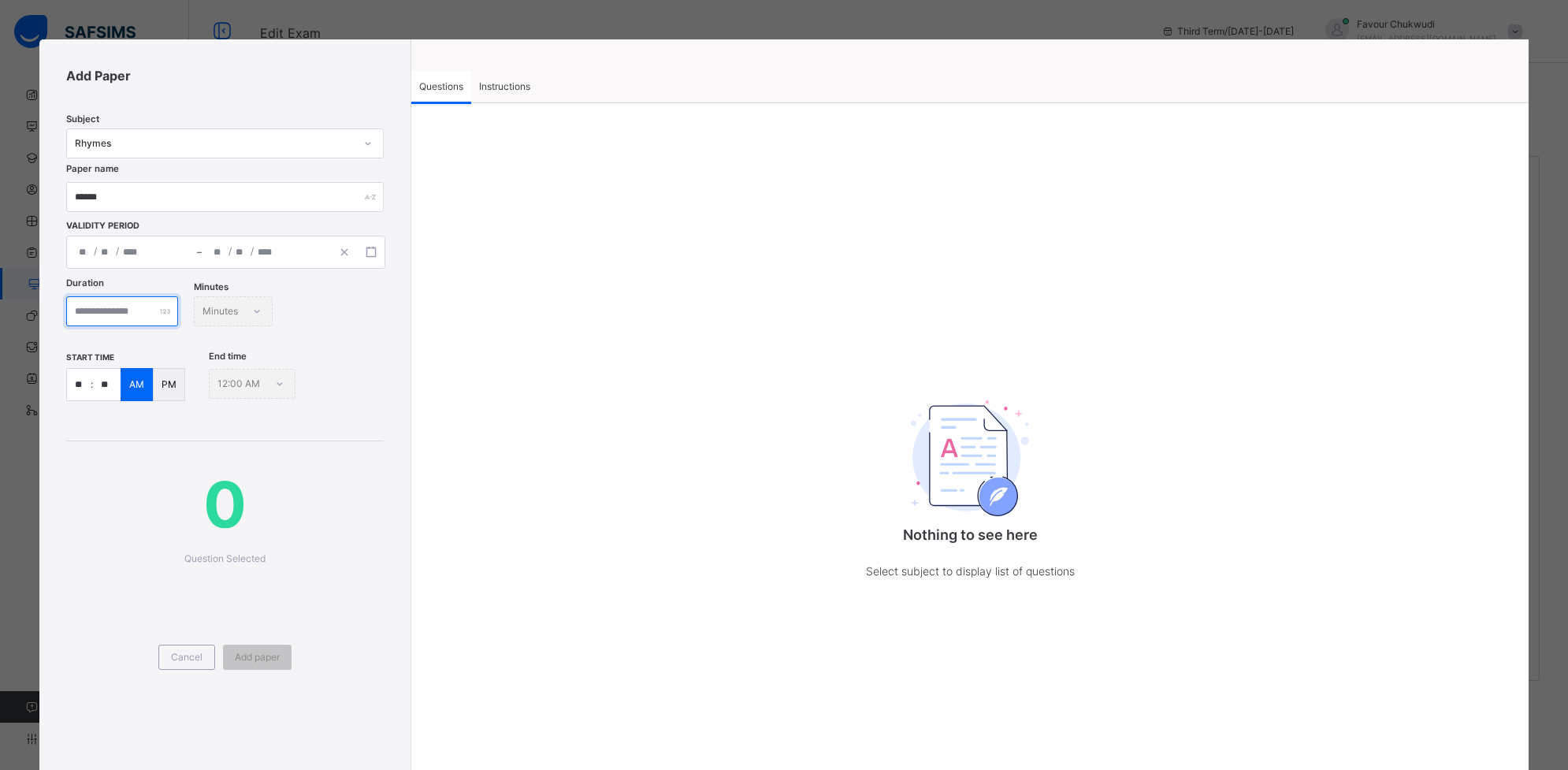 click at bounding box center [122, 311] 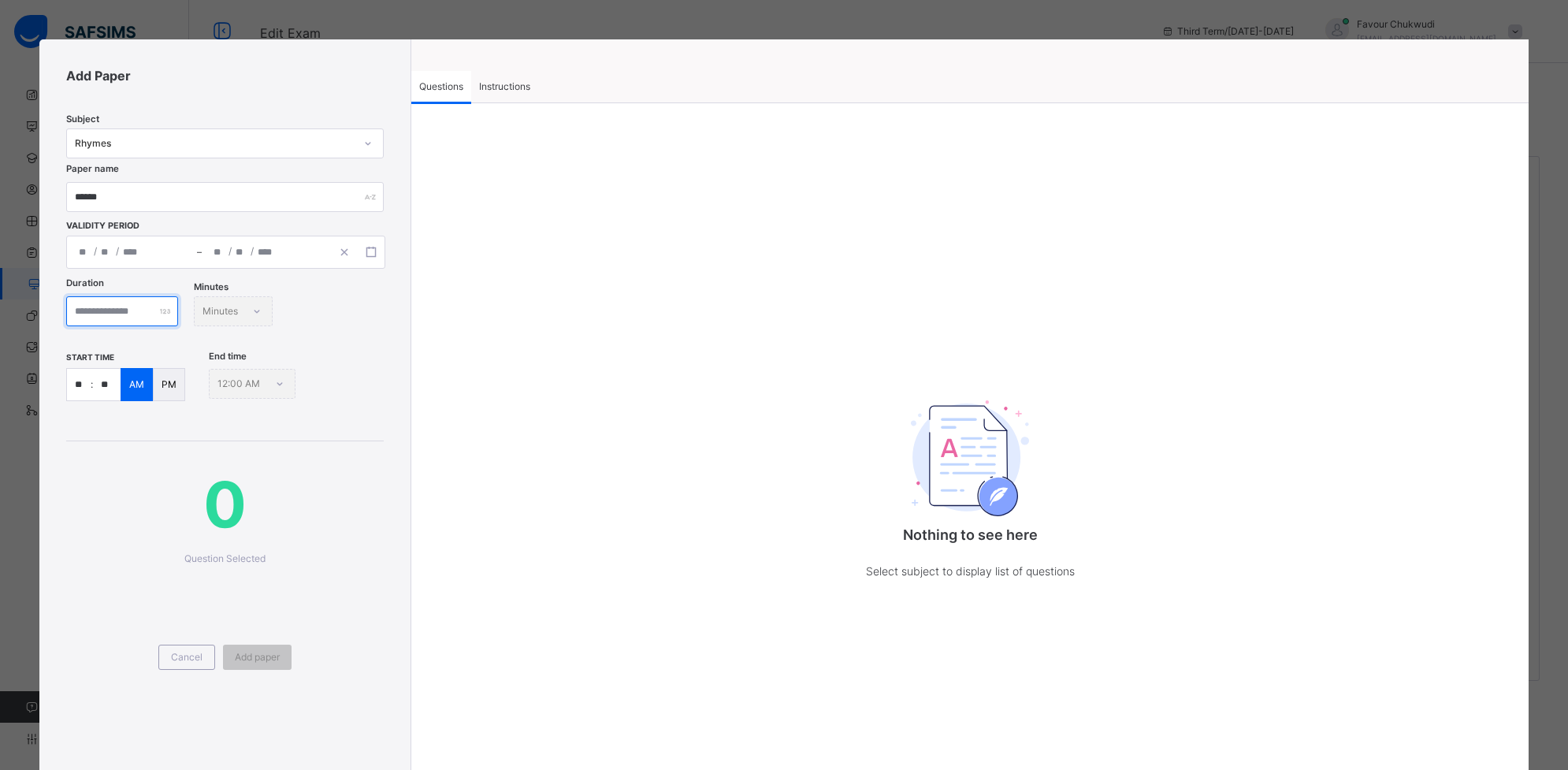 type on "***" 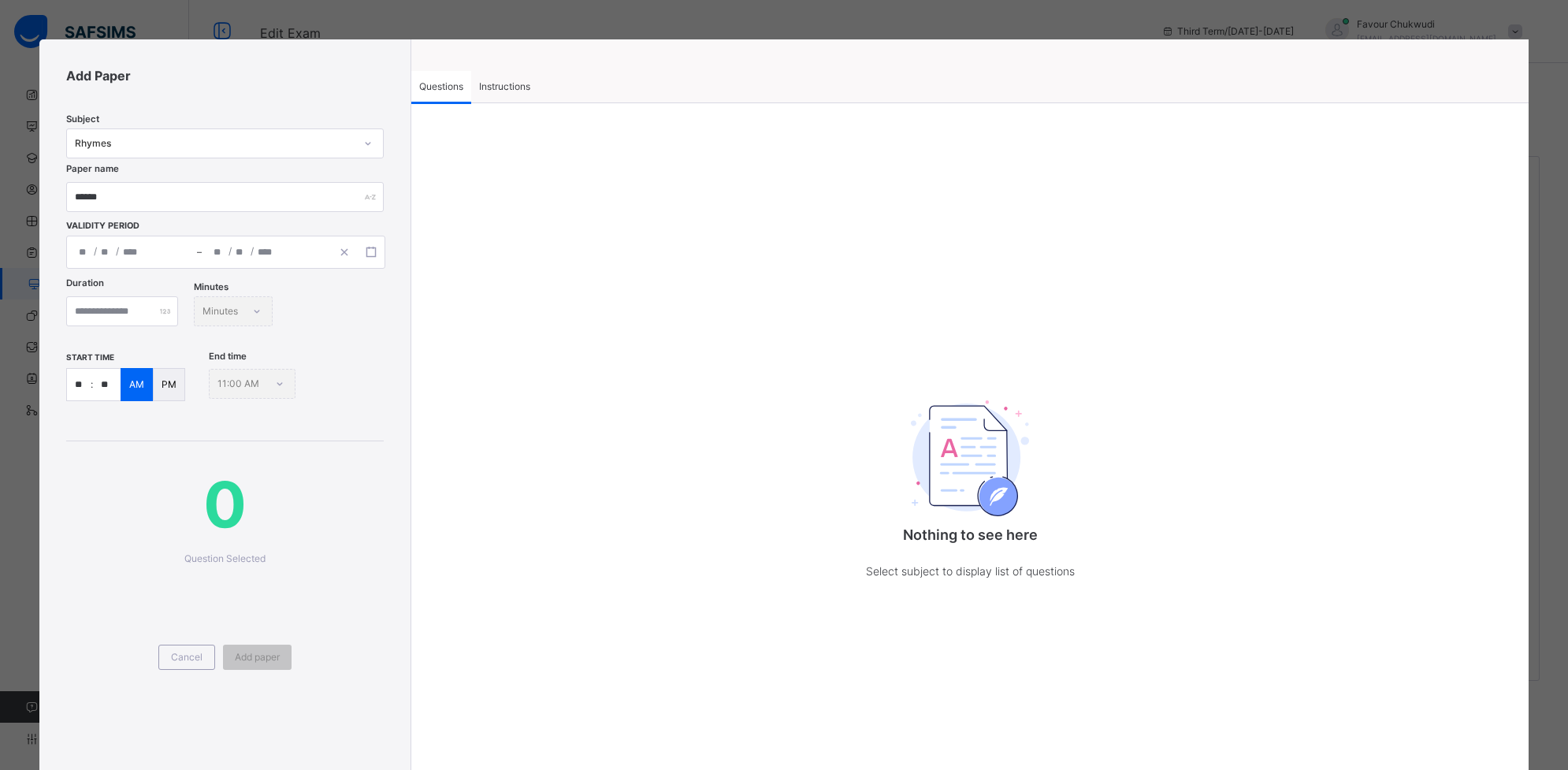 click on "Instructions" at bounding box center (504, 87) 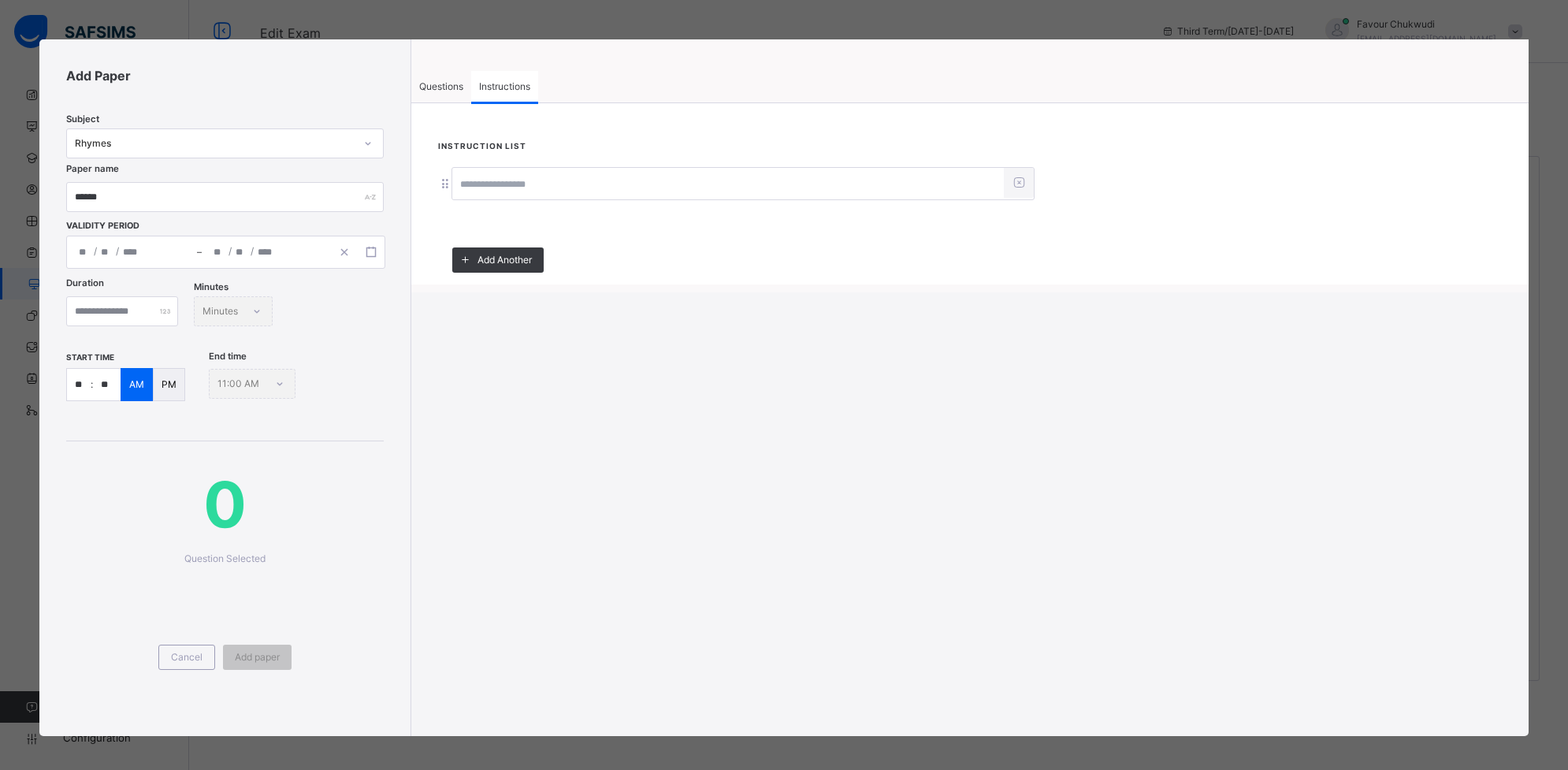 click at bounding box center (728, 184) 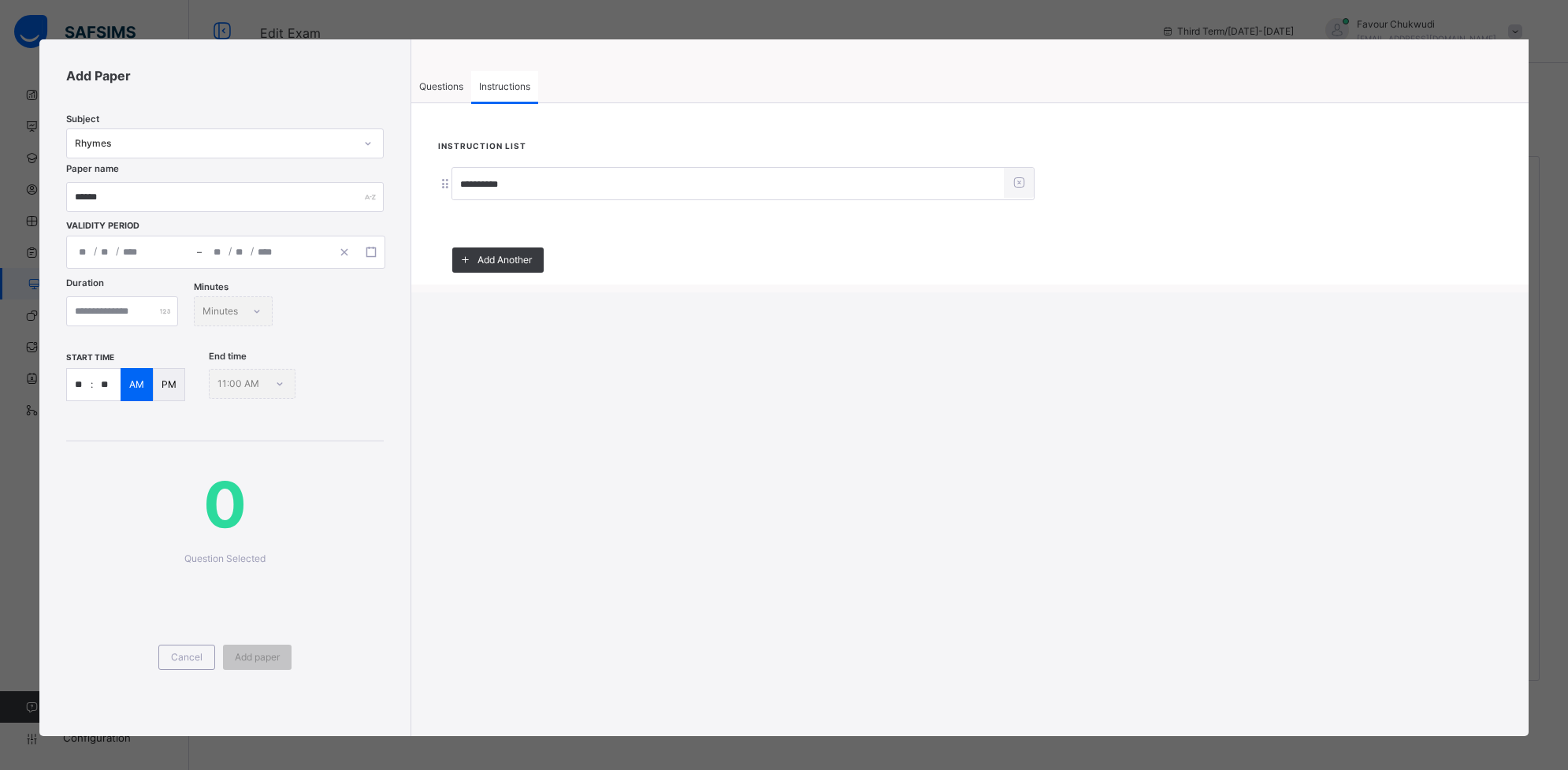 type on "**********" 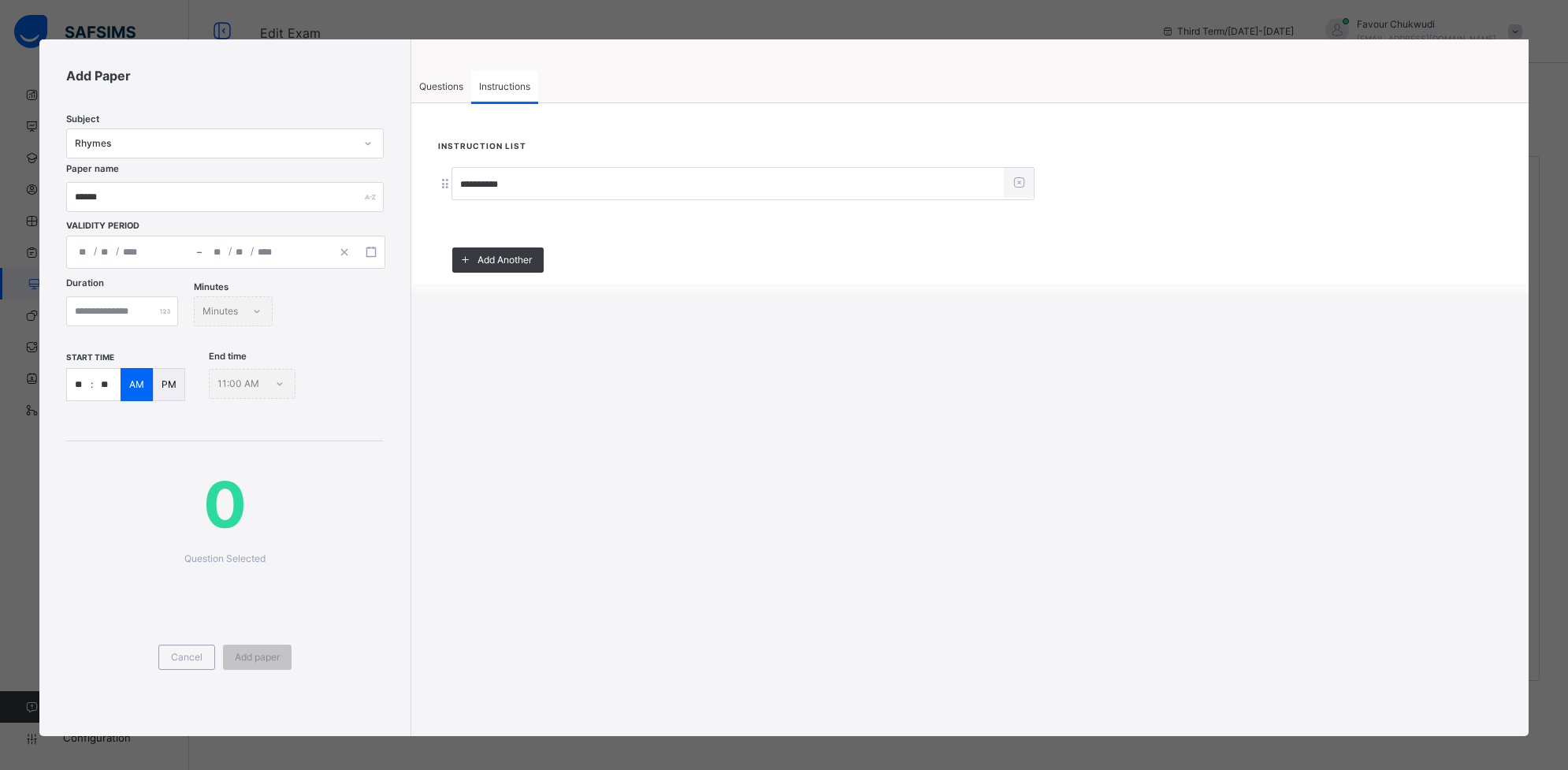 click on "Questions" at bounding box center [441, 87] 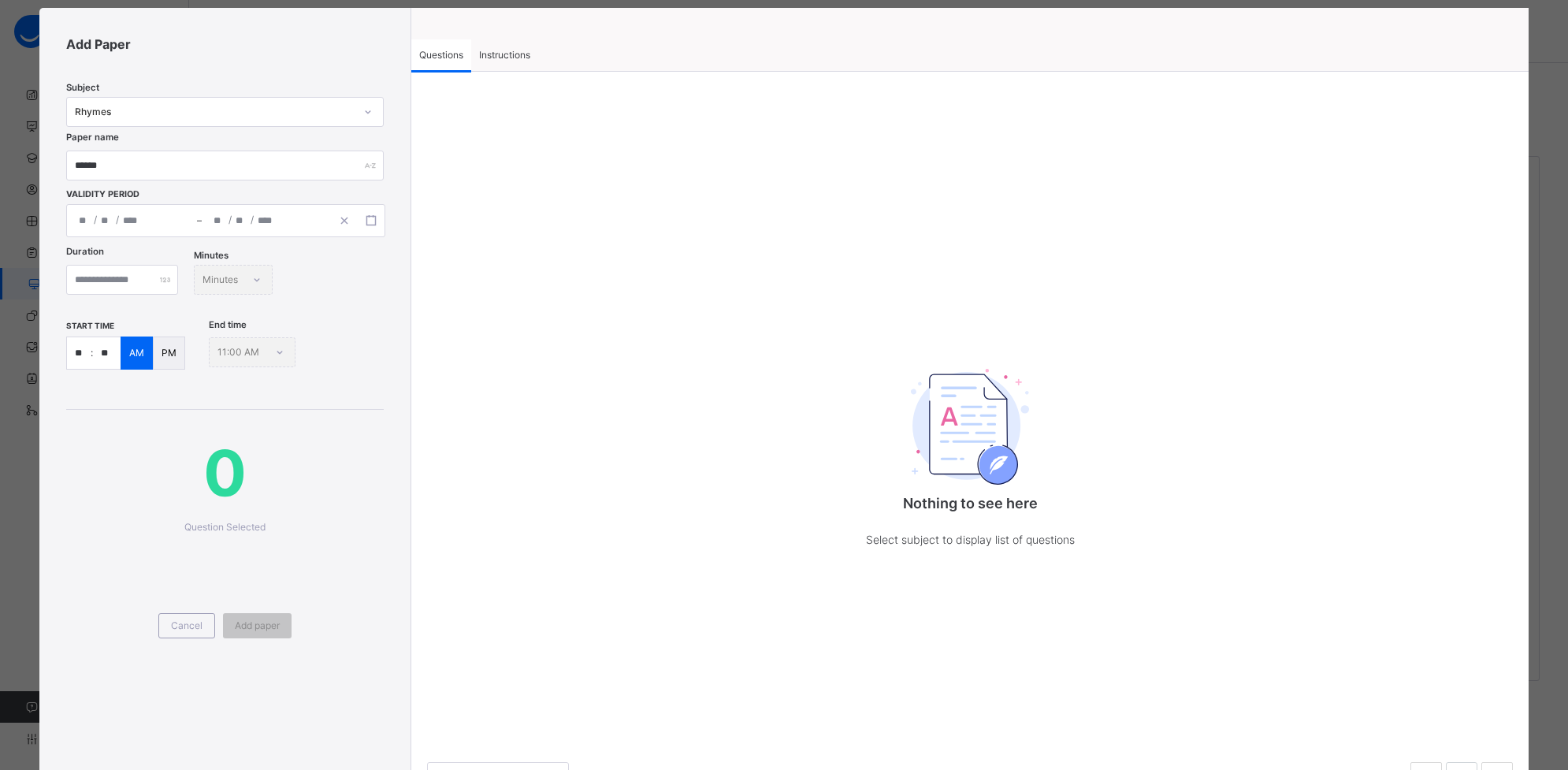 scroll, scrollTop: 30, scrollLeft: 0, axis: vertical 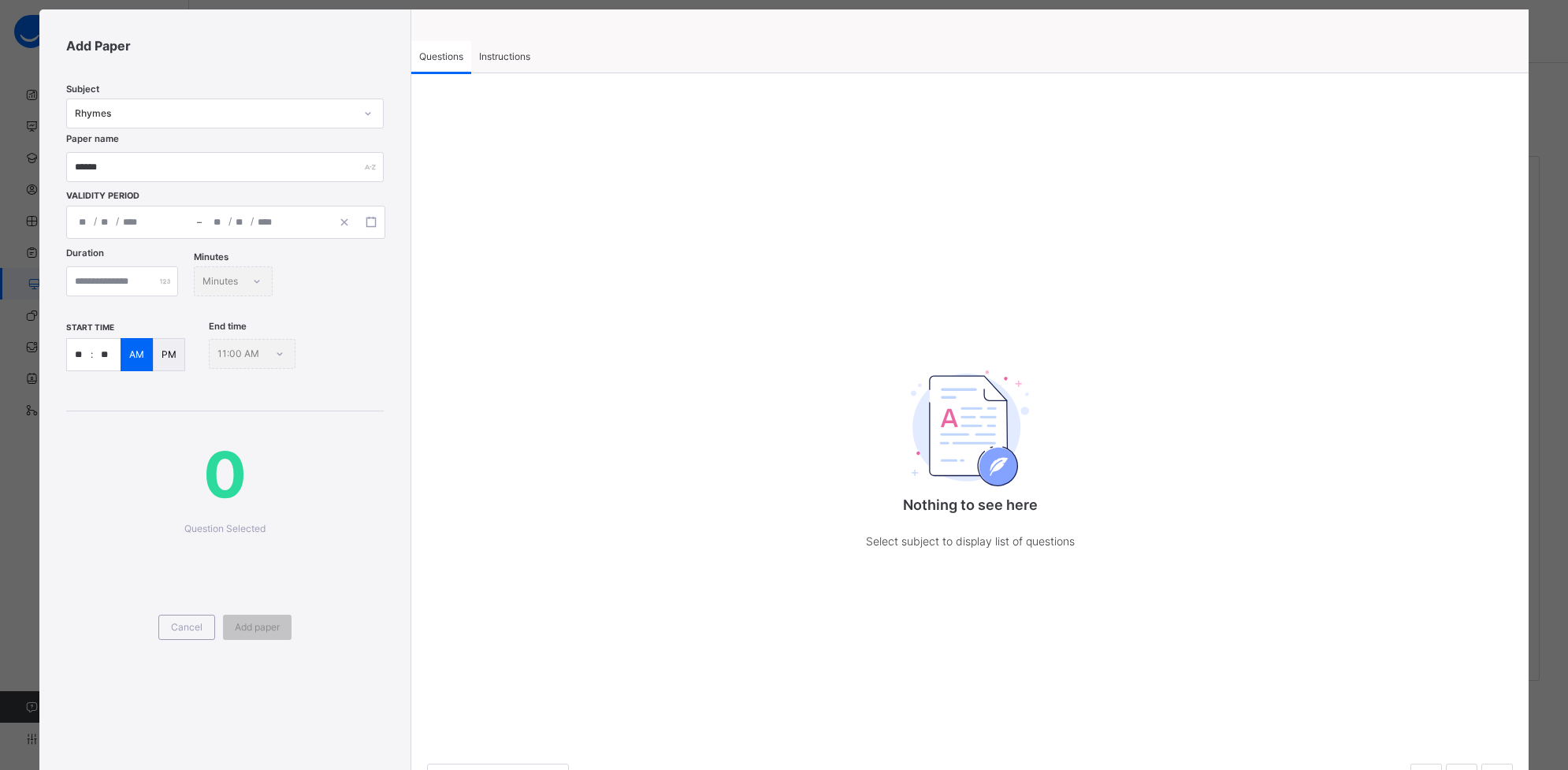 click on "Rhymes" at bounding box center [210, 113] 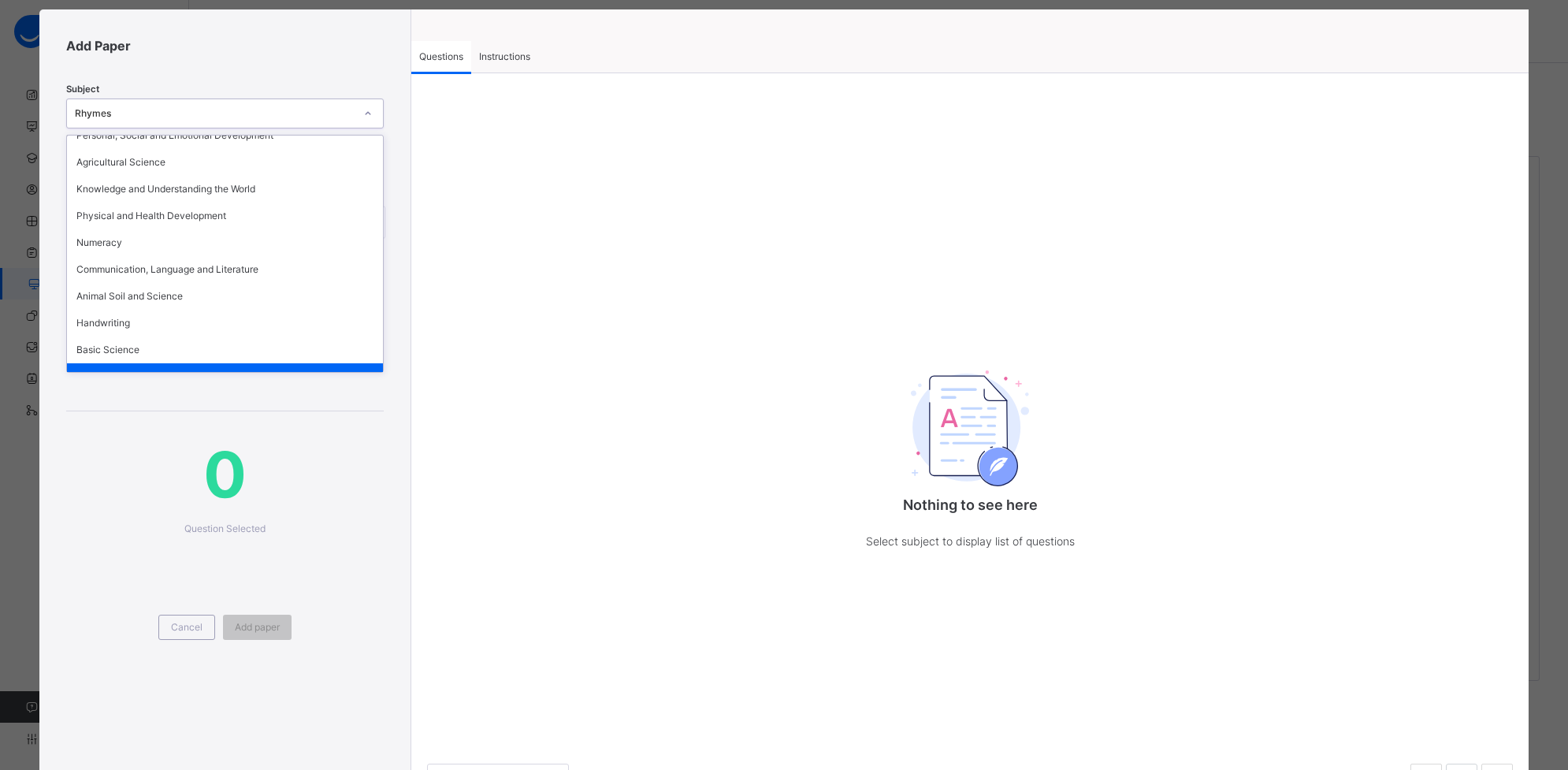 scroll, scrollTop: 40, scrollLeft: 0, axis: vertical 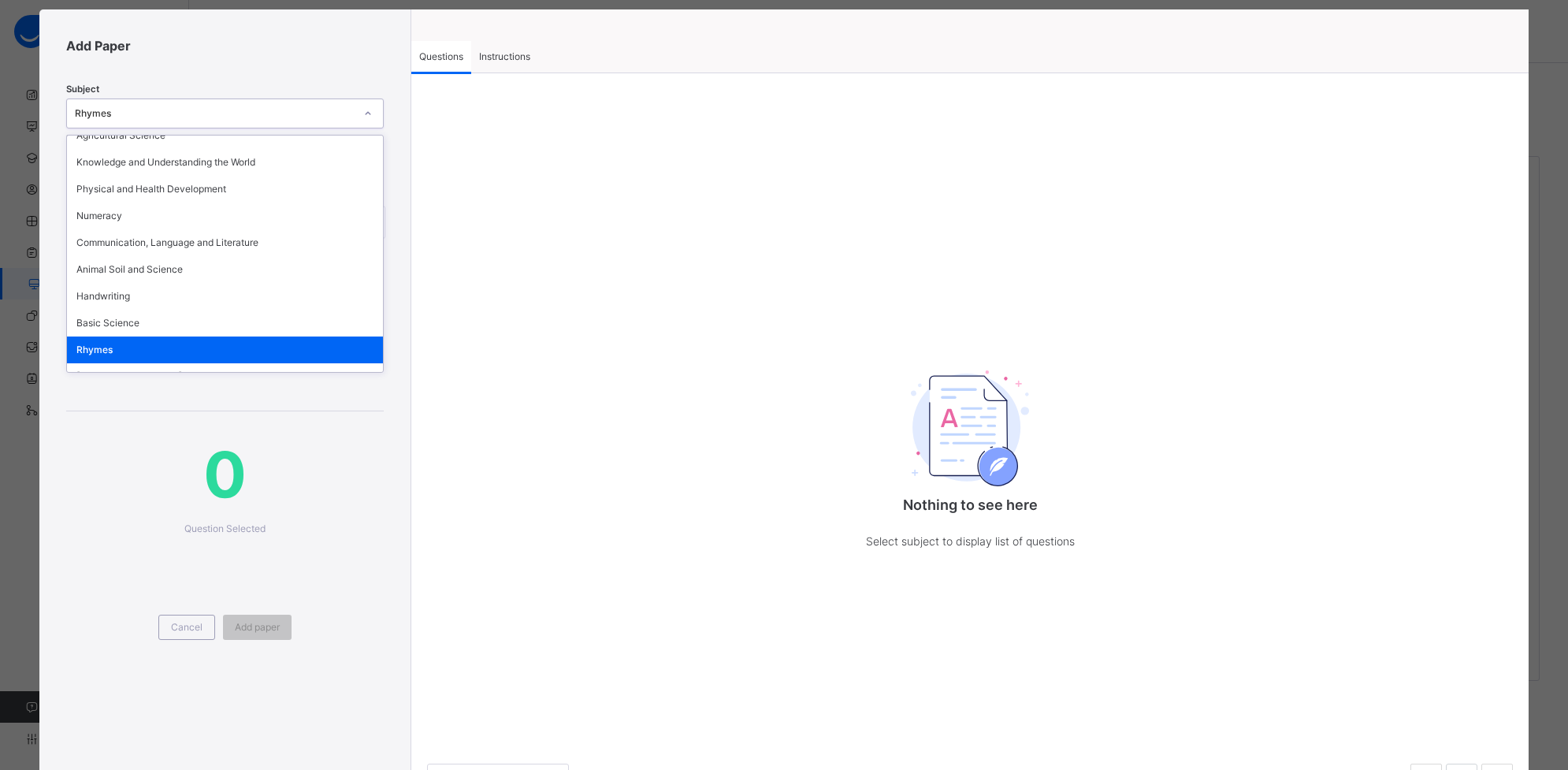 click on "Rhymes" at bounding box center [225, 350] 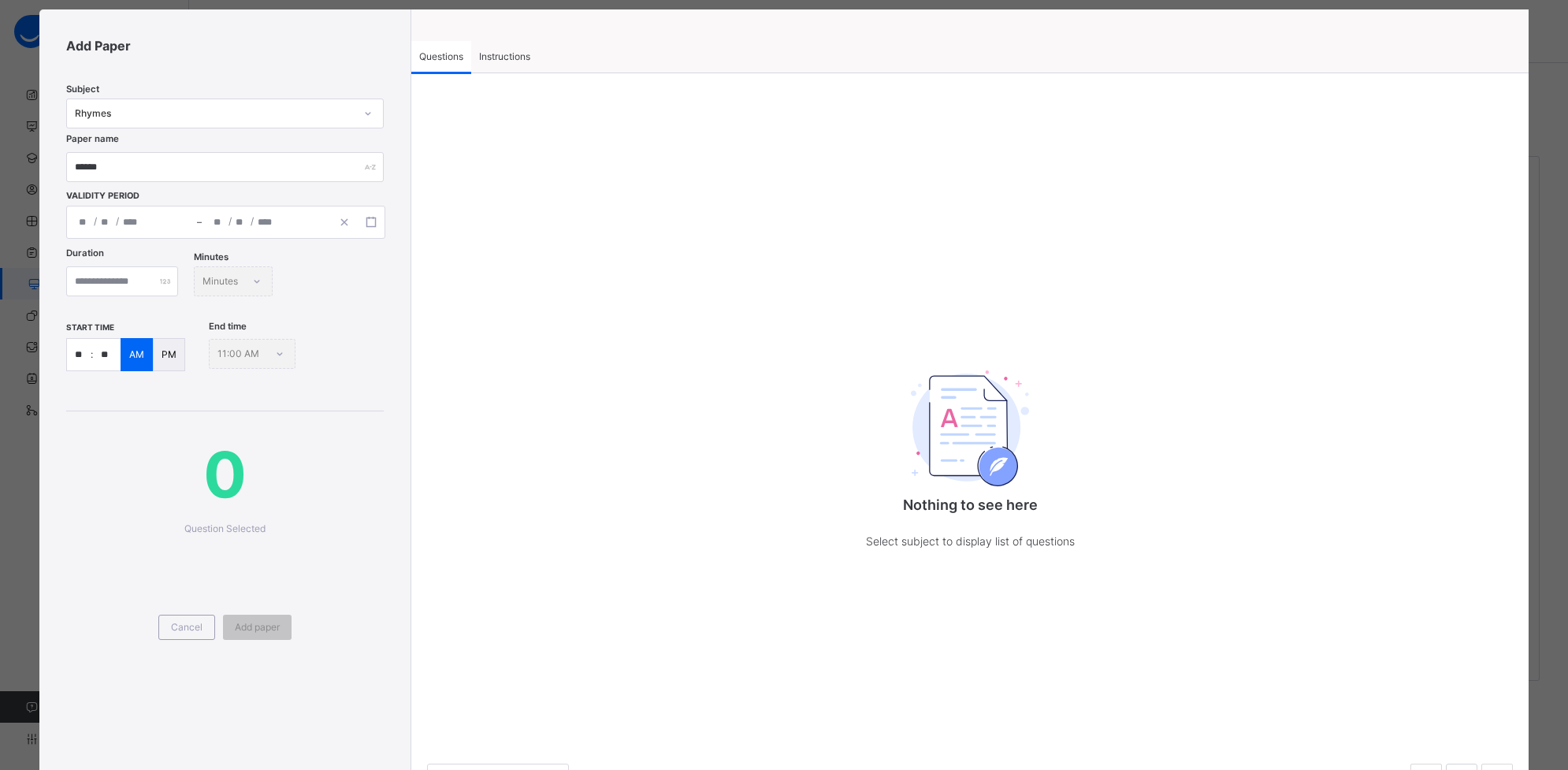 click on "**********" at bounding box center (225, 153) 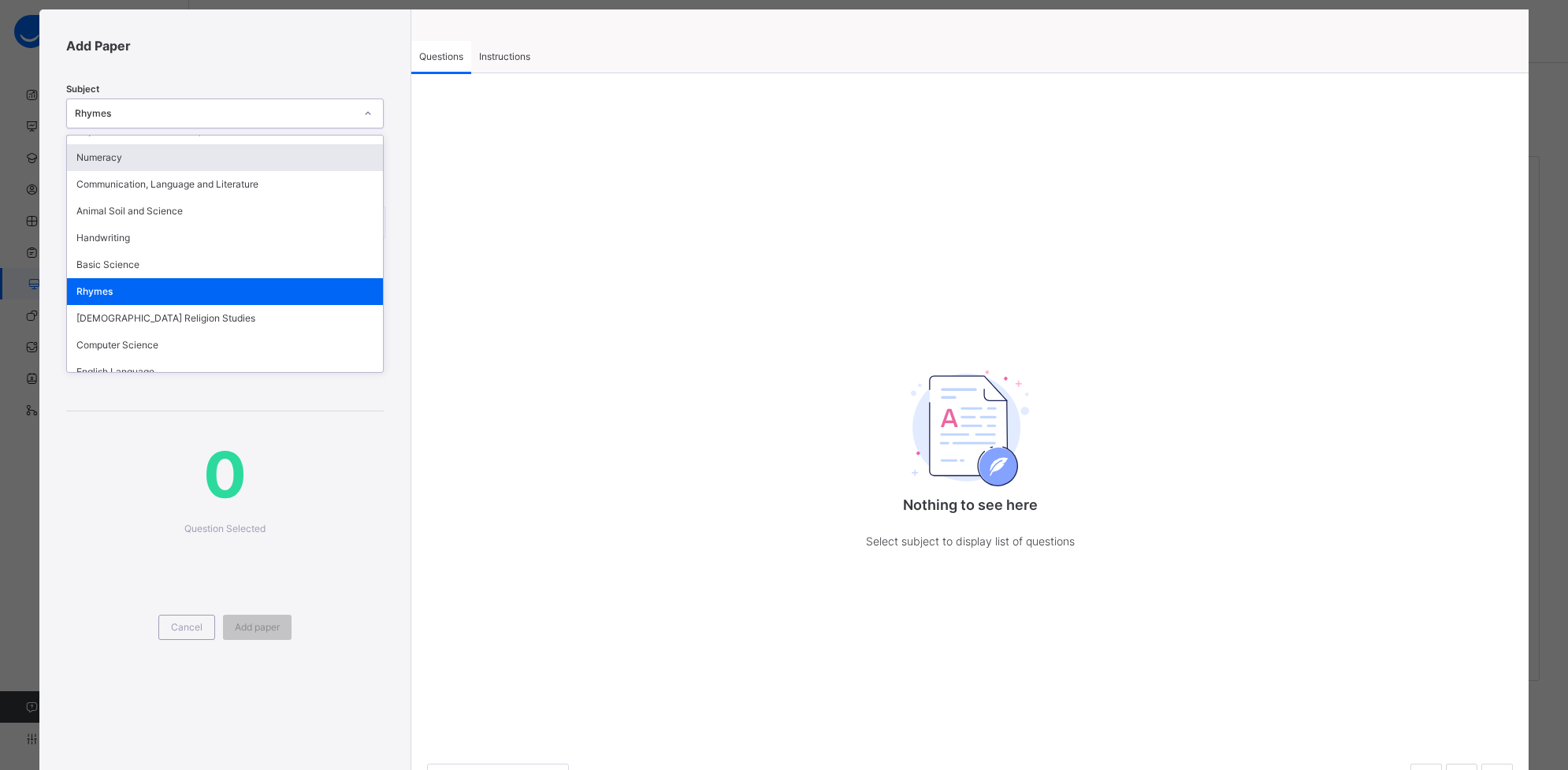 scroll, scrollTop: 72, scrollLeft: 0, axis: vertical 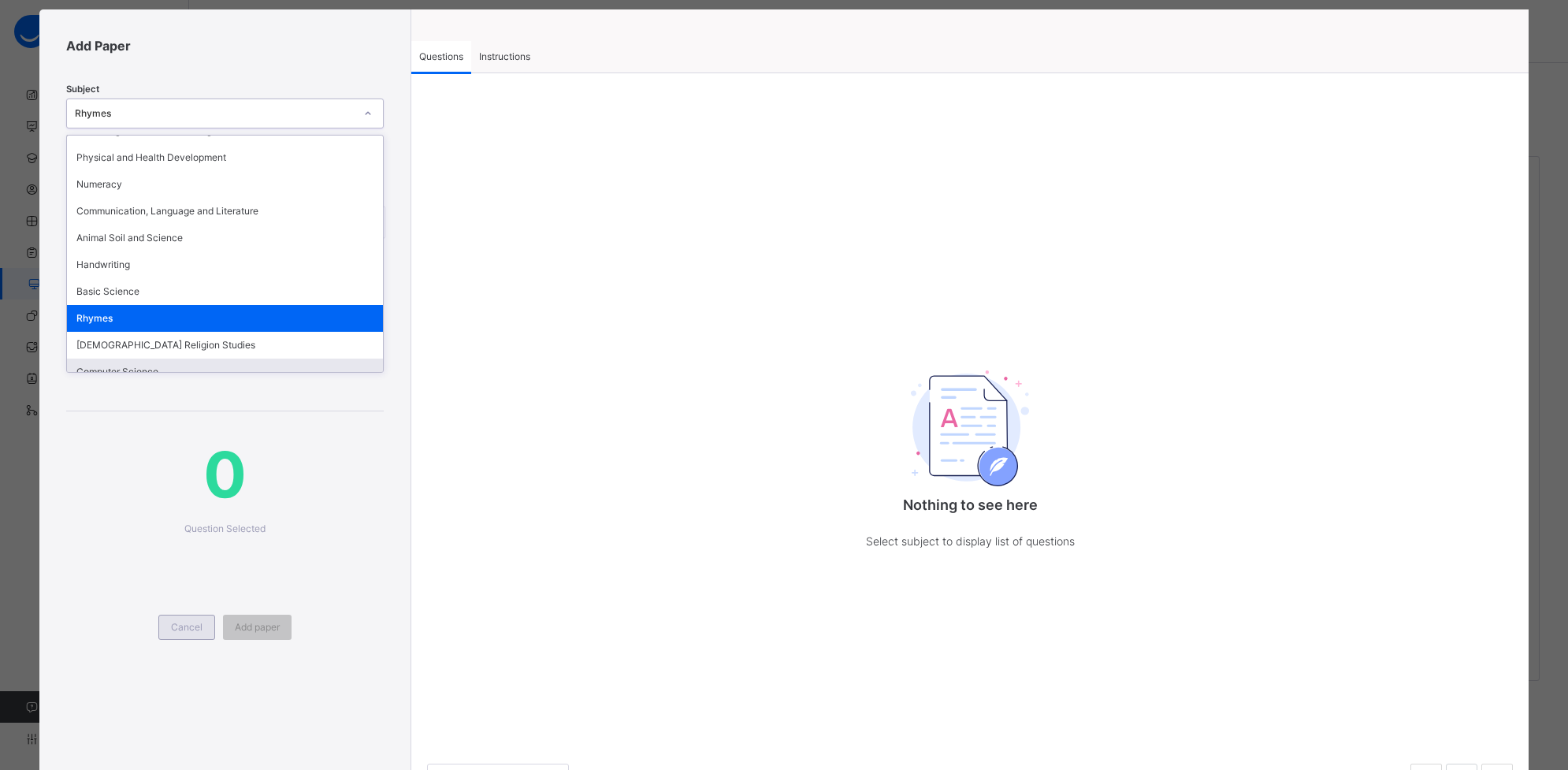 click on "Cancel" at bounding box center (187, 627) 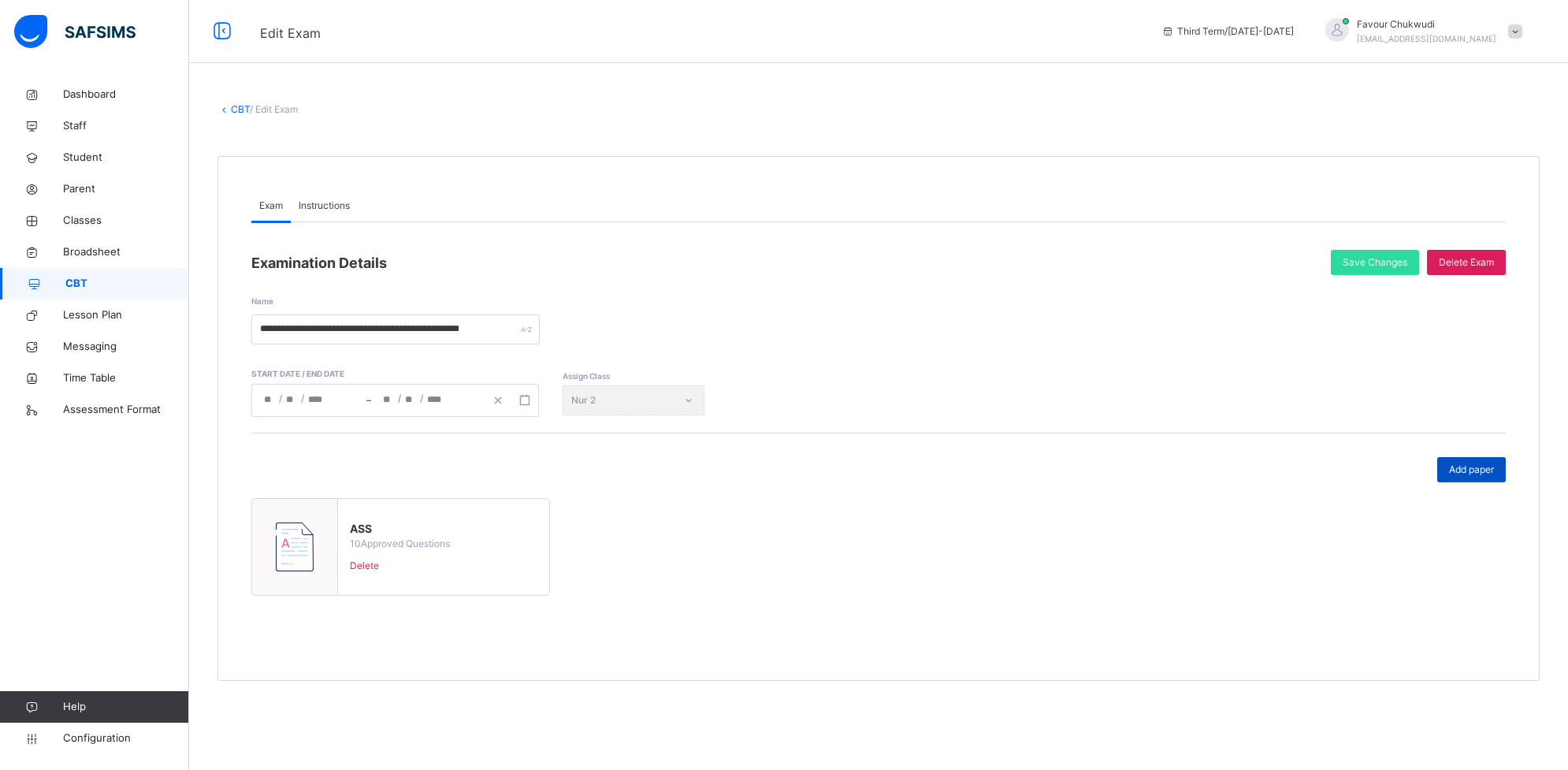 click on "Add paper" at bounding box center [1471, 470] 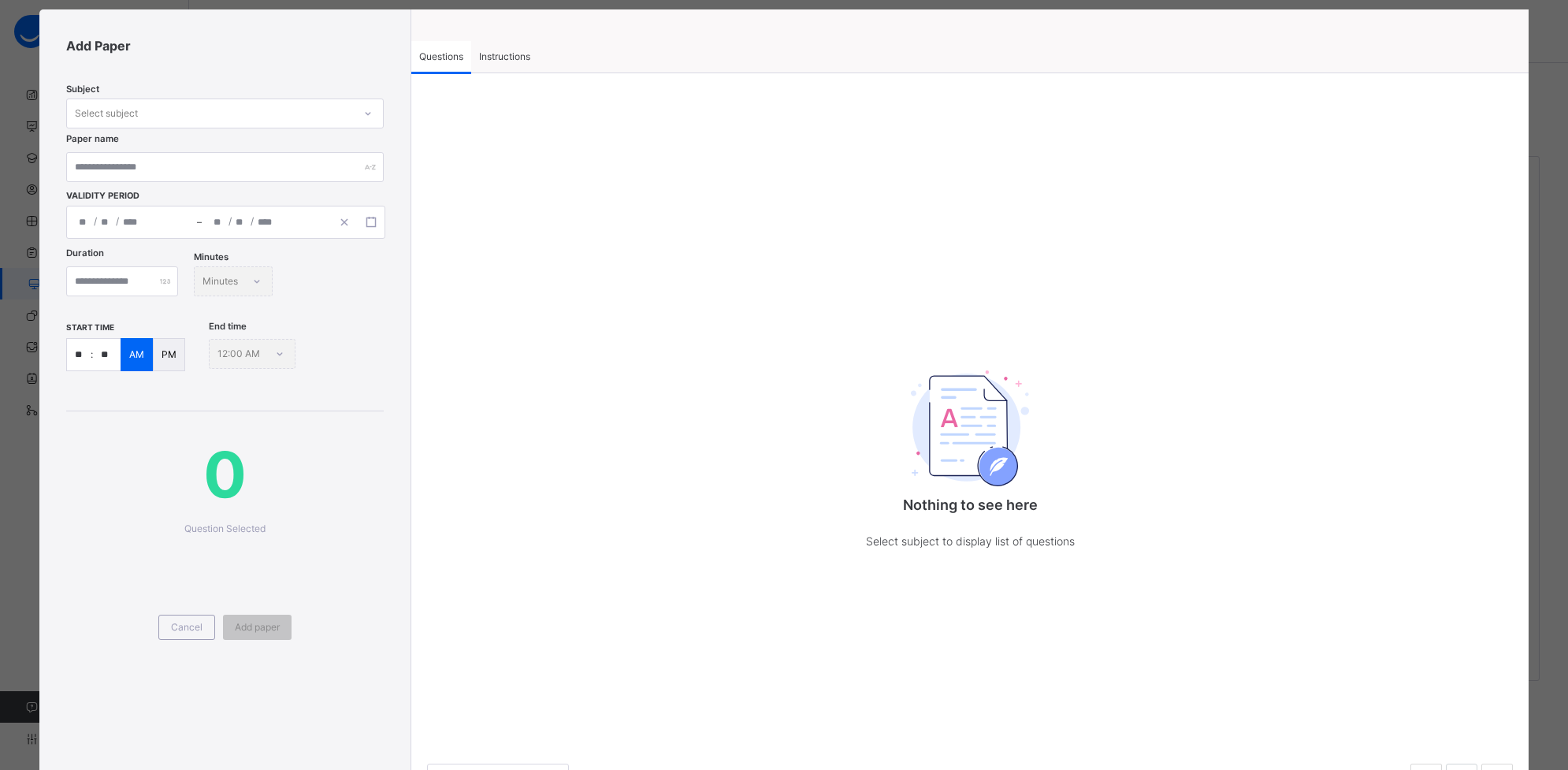 click on "Instructions" at bounding box center [504, 57] 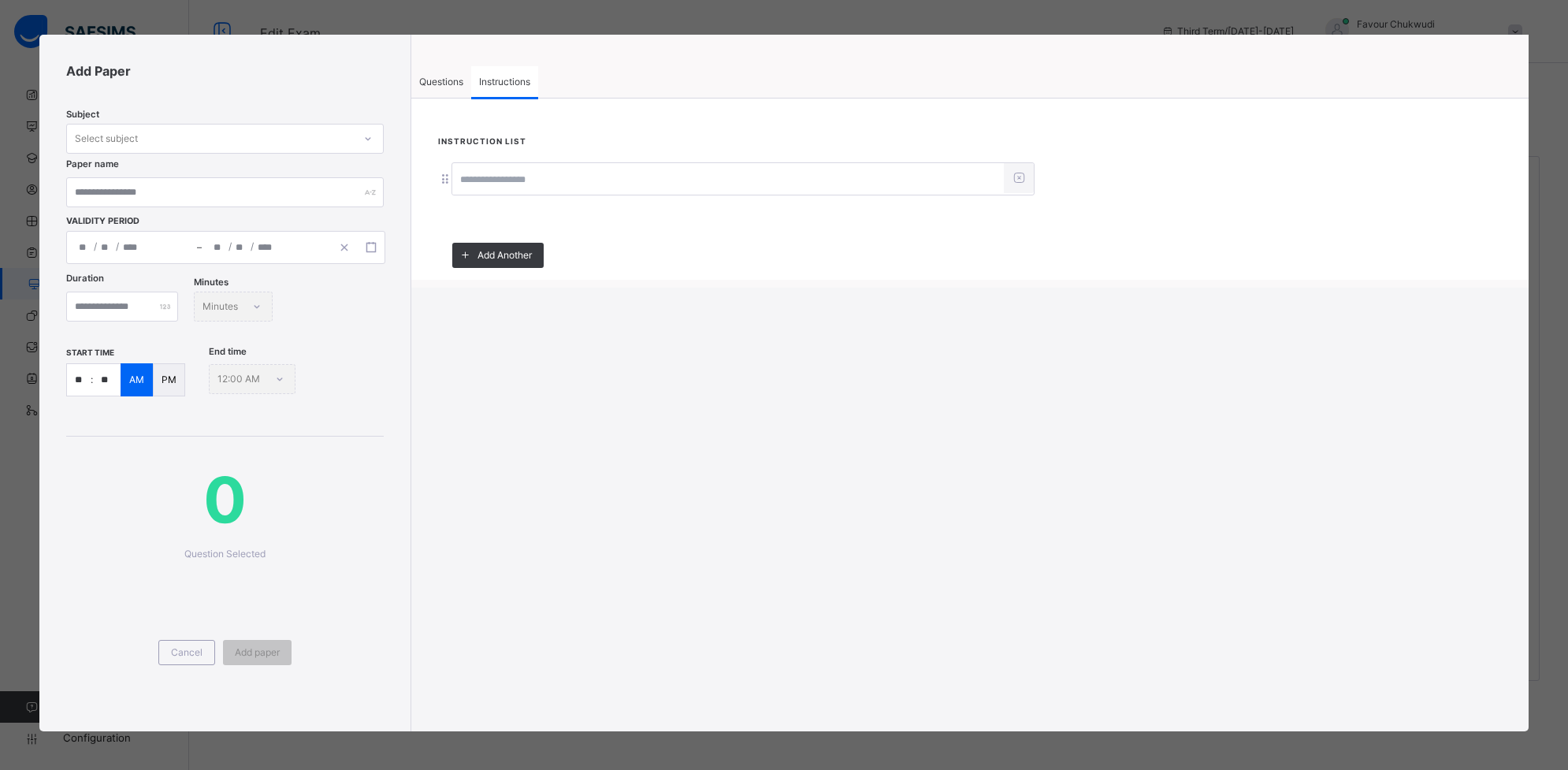 click at bounding box center (728, 180) 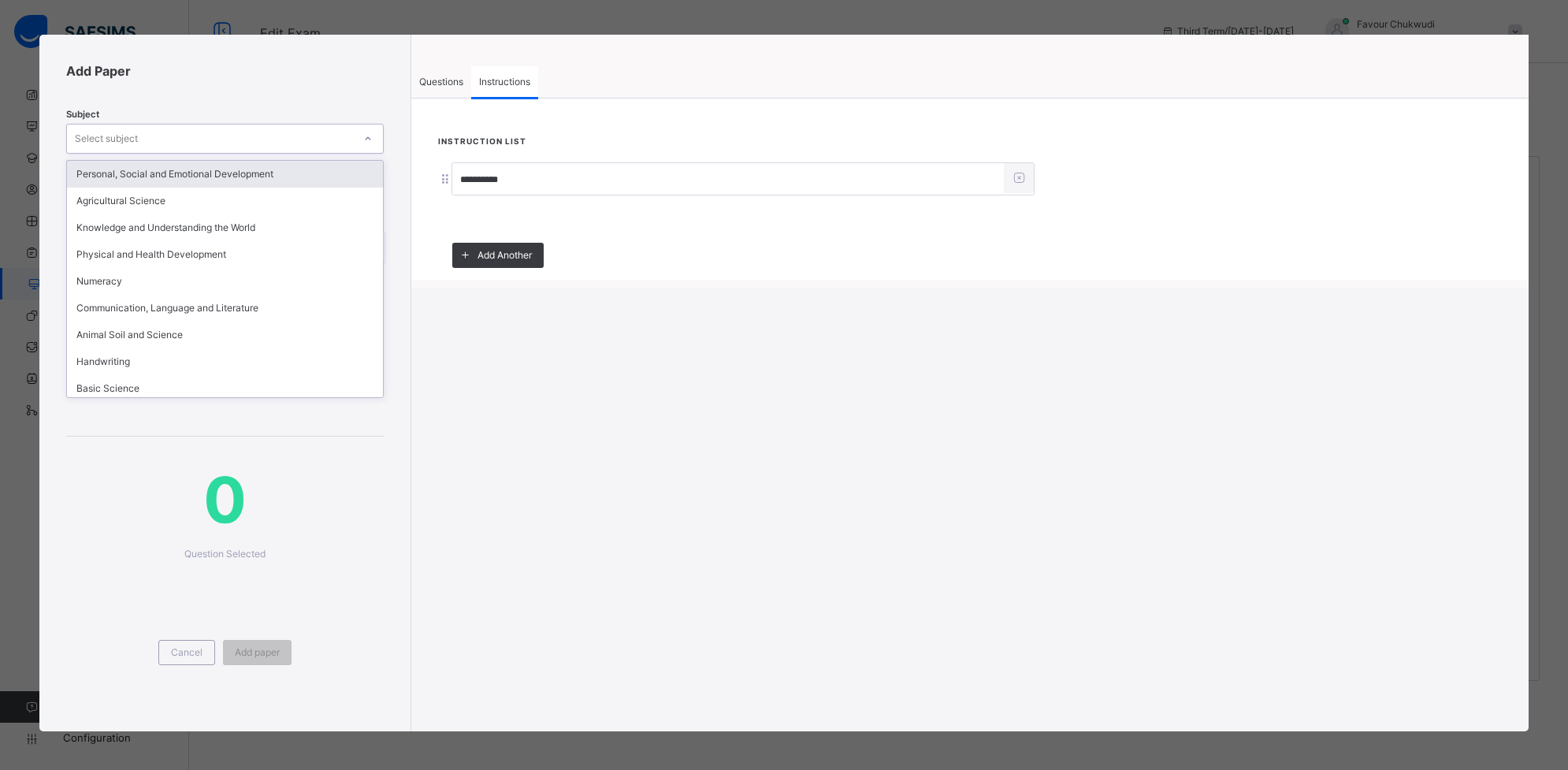 click on "Select subject" at bounding box center (210, 139) 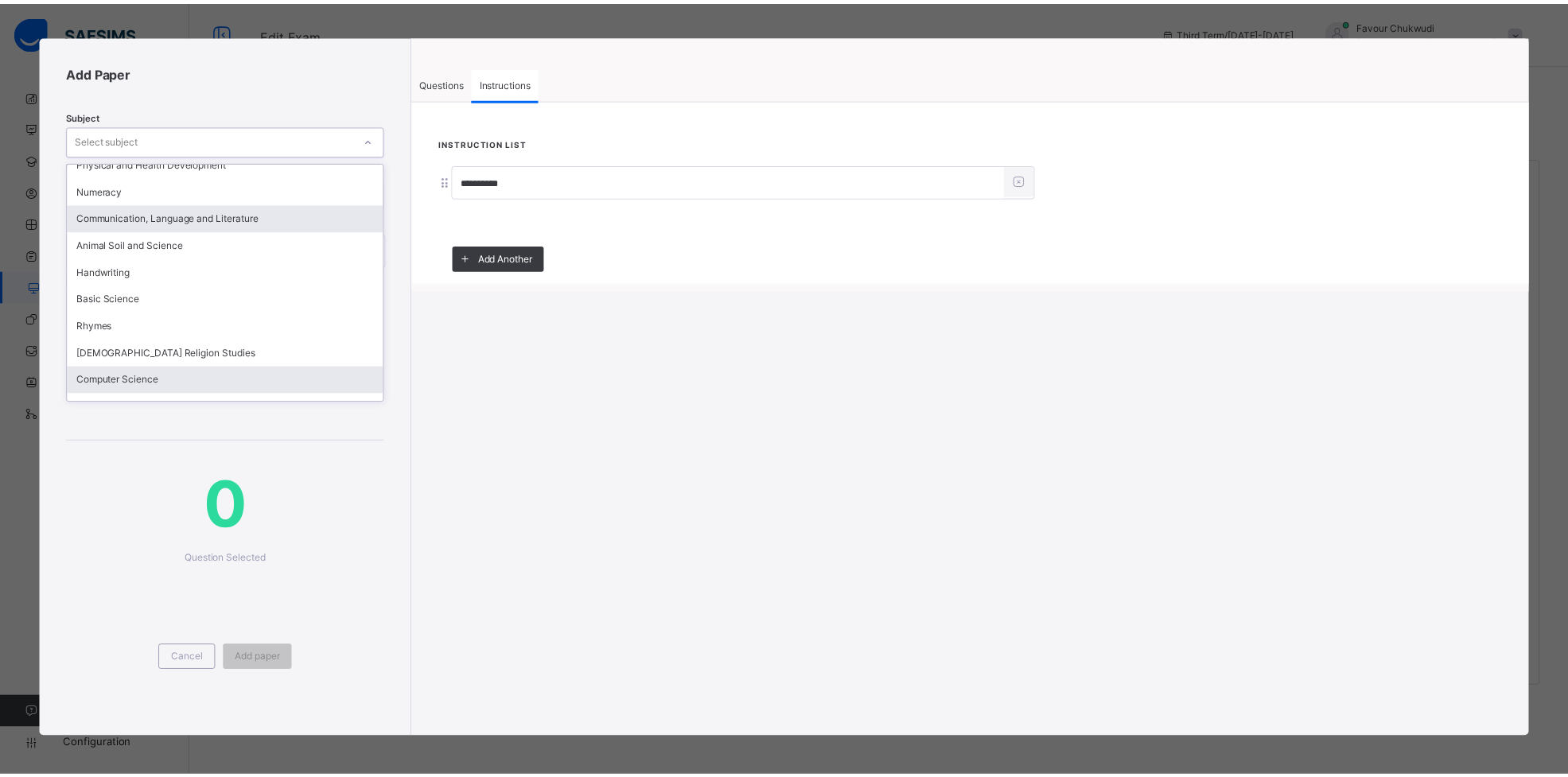 scroll, scrollTop: 122, scrollLeft: 0, axis: vertical 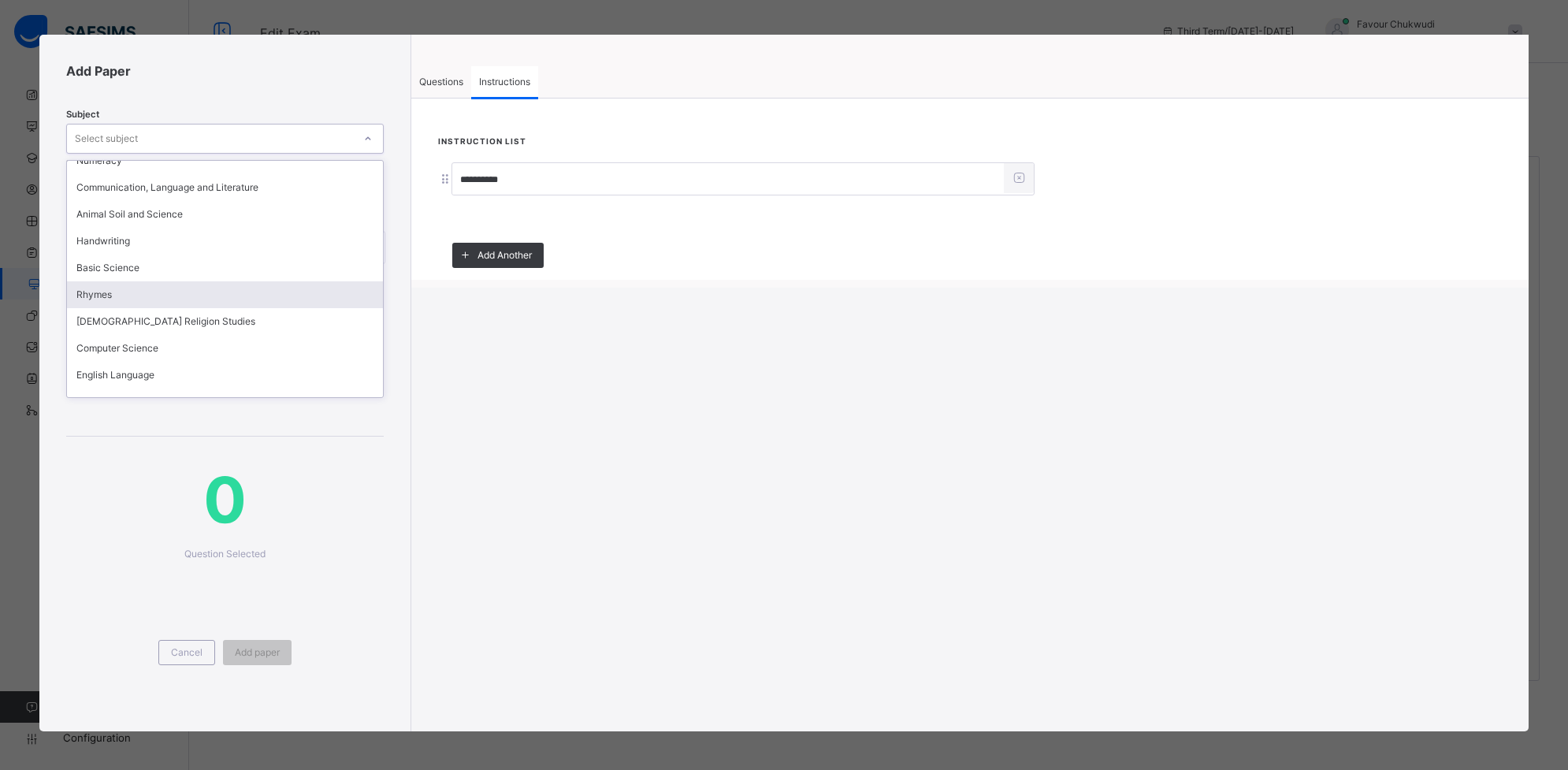 click on "Rhymes" at bounding box center [225, 295] 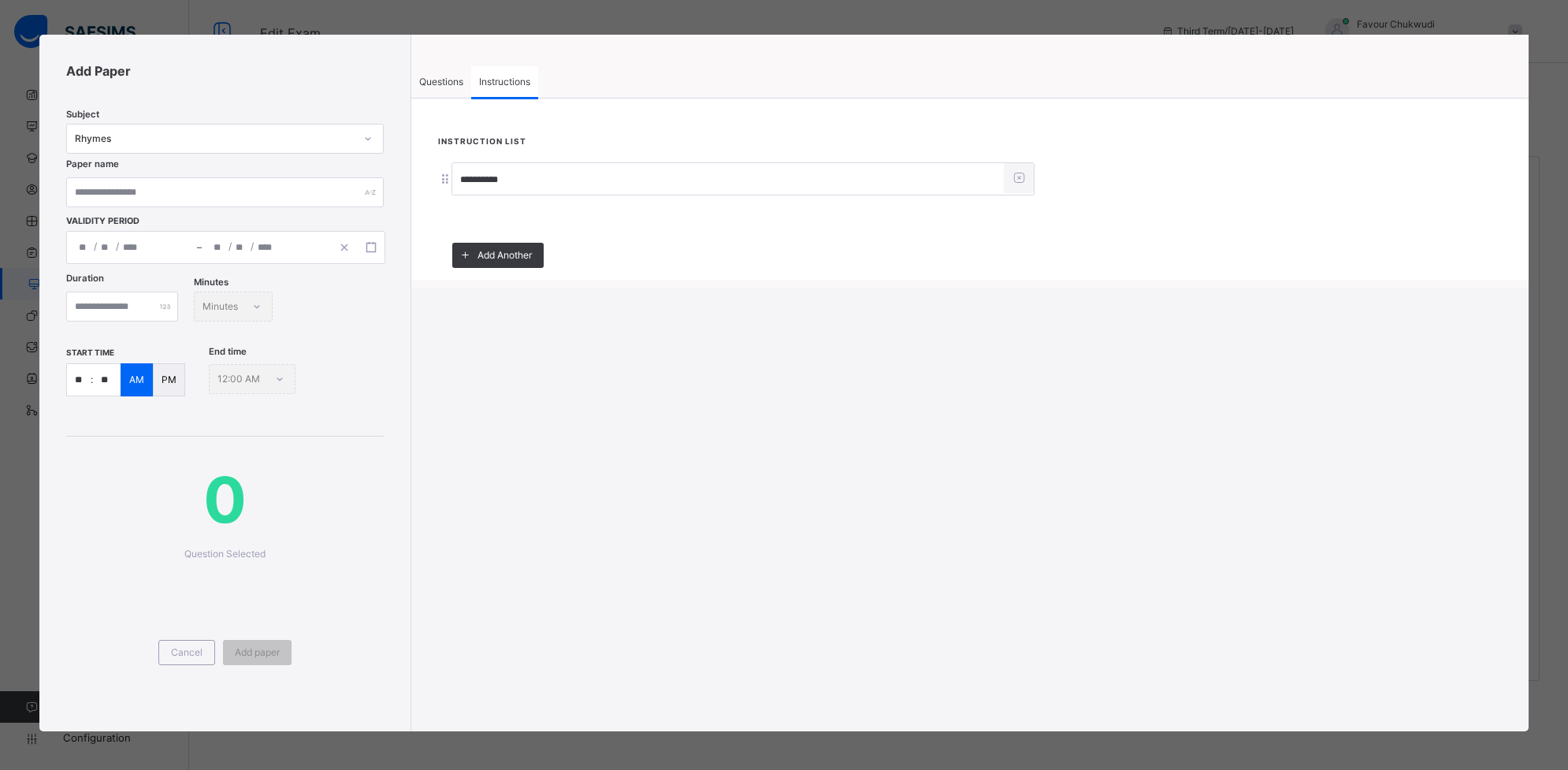 click on "Questions" at bounding box center (441, 82) 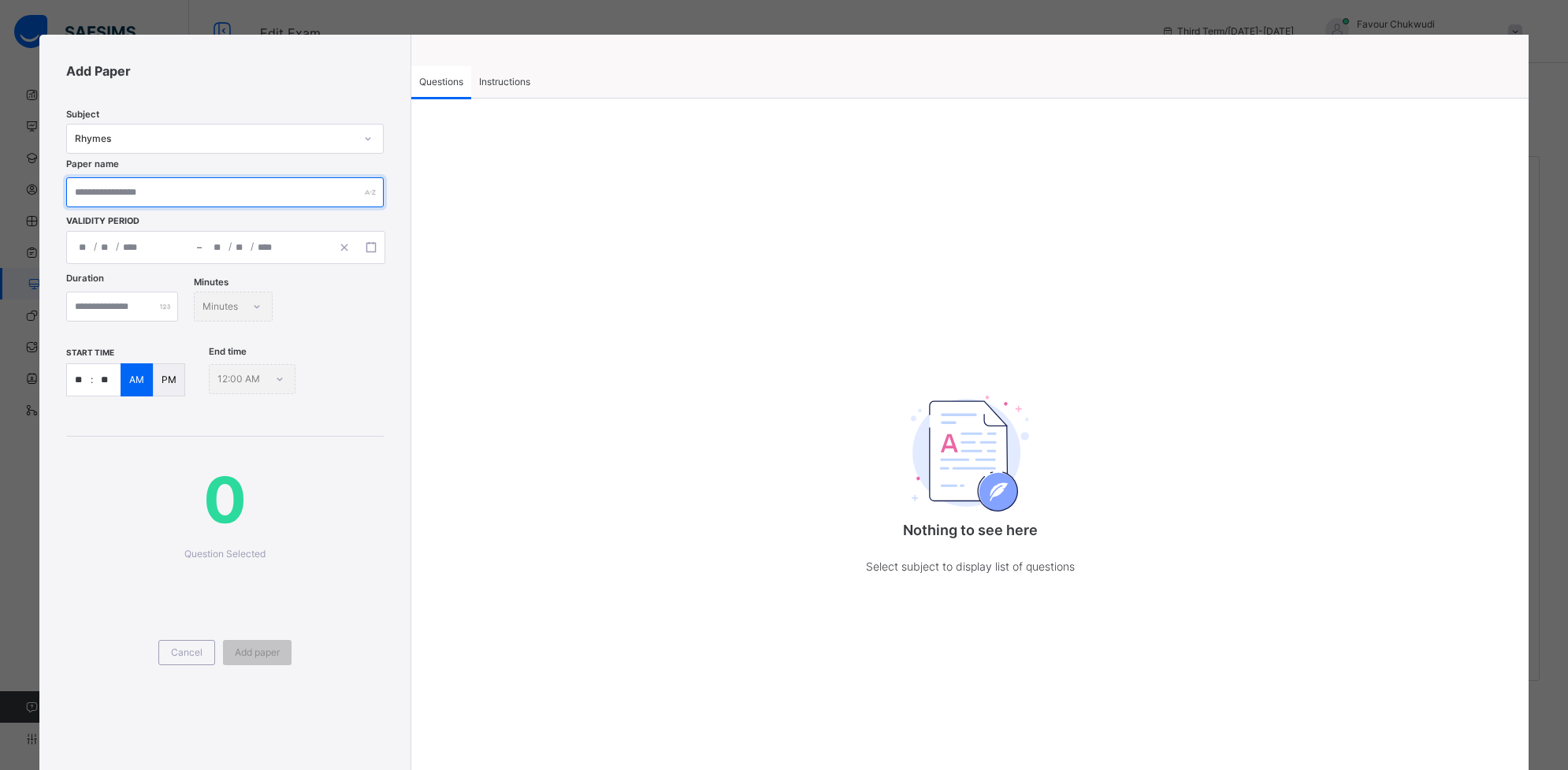 click at bounding box center (225, 192) 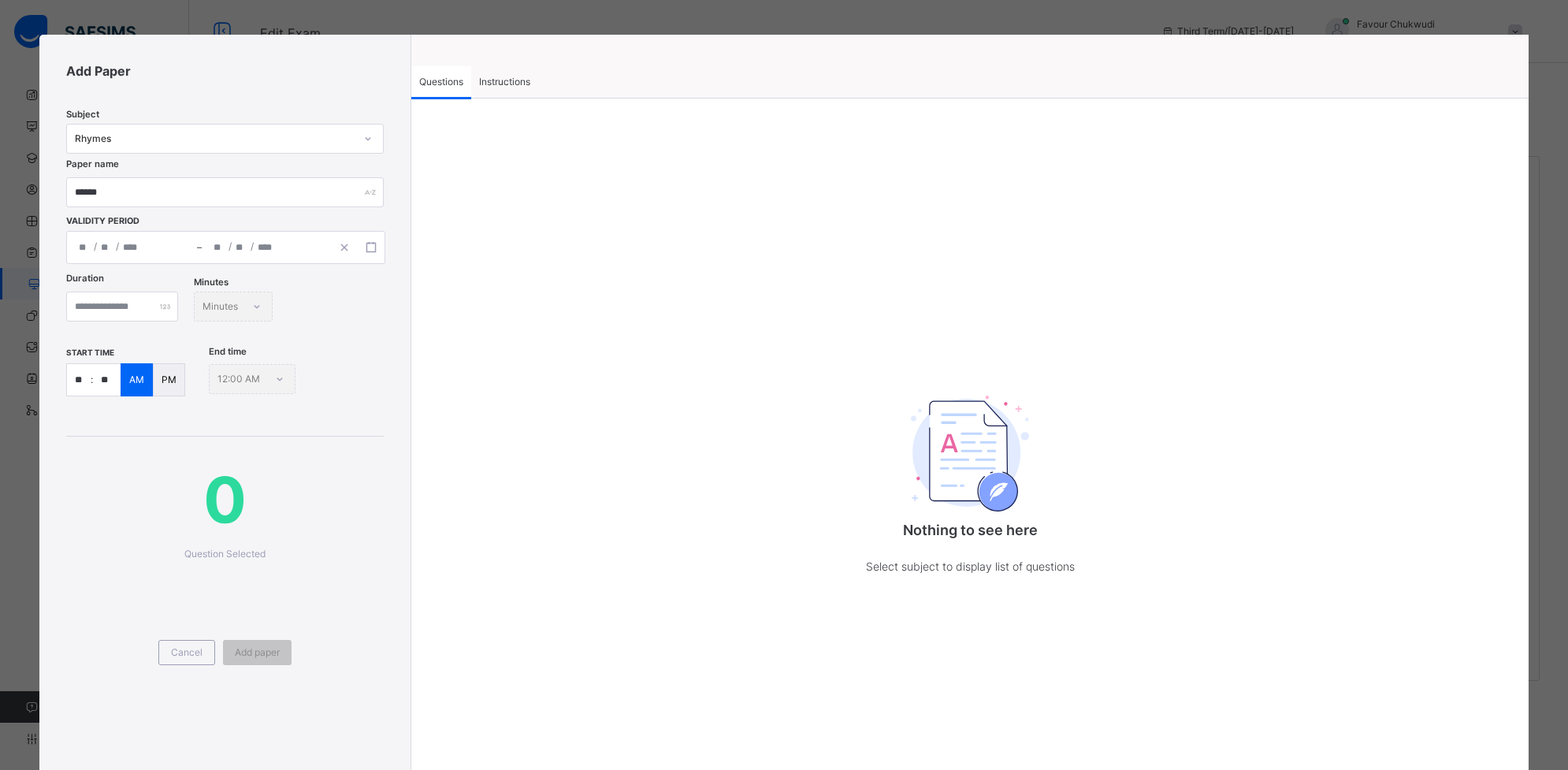 click on "/ / – / / « ‹ [DATE] › » Mon Tue Wed Thu Fri Sat Sun 30 1 2 3 4 5 6 7 8 9 10 11 12 13 14 15 16 17 18 19 20 21 22 23 24 25 26 27 28 29 30 31 1 2 3" at bounding box center [226, 247] 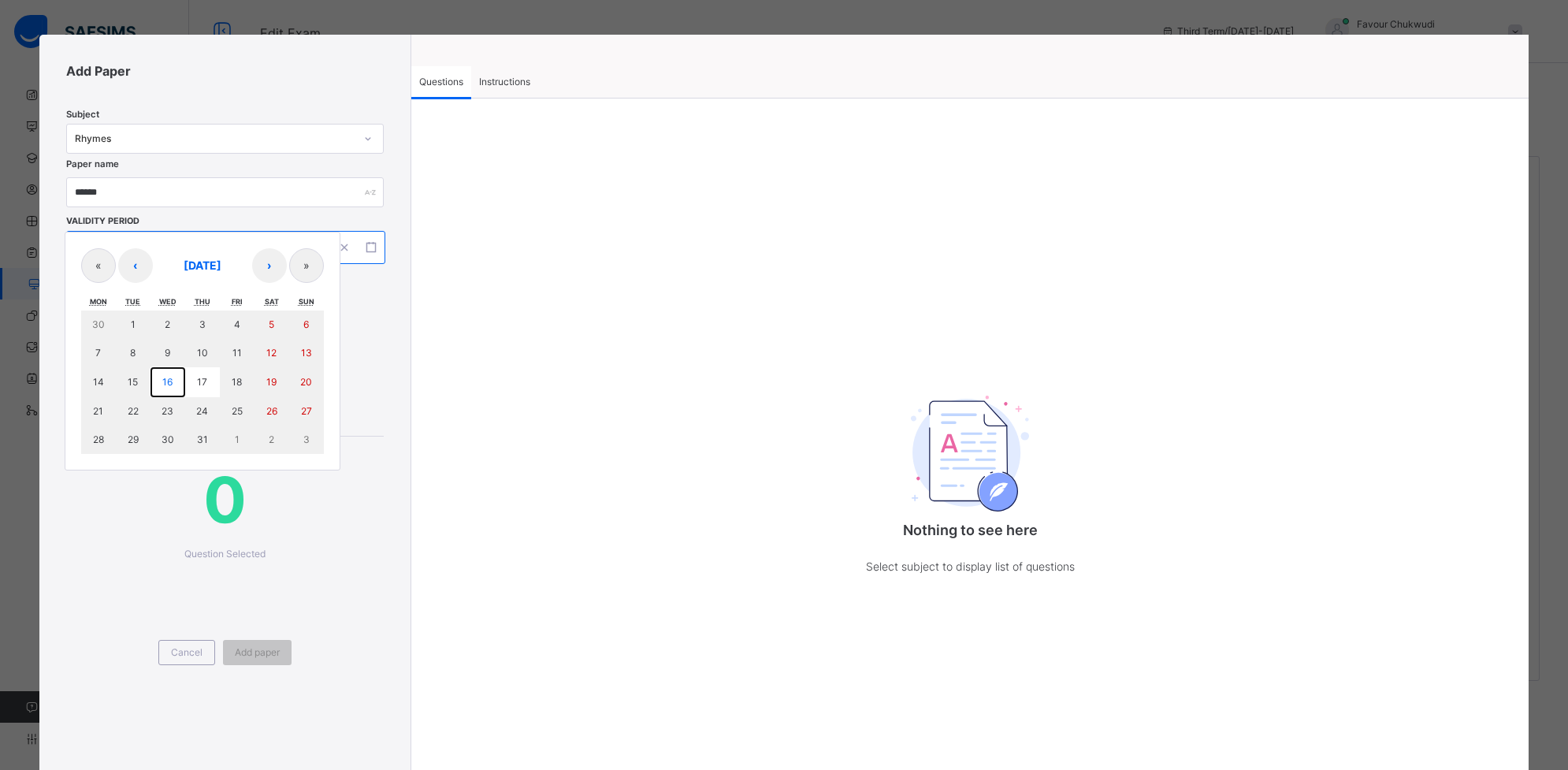 click on "16" at bounding box center [167, 381] 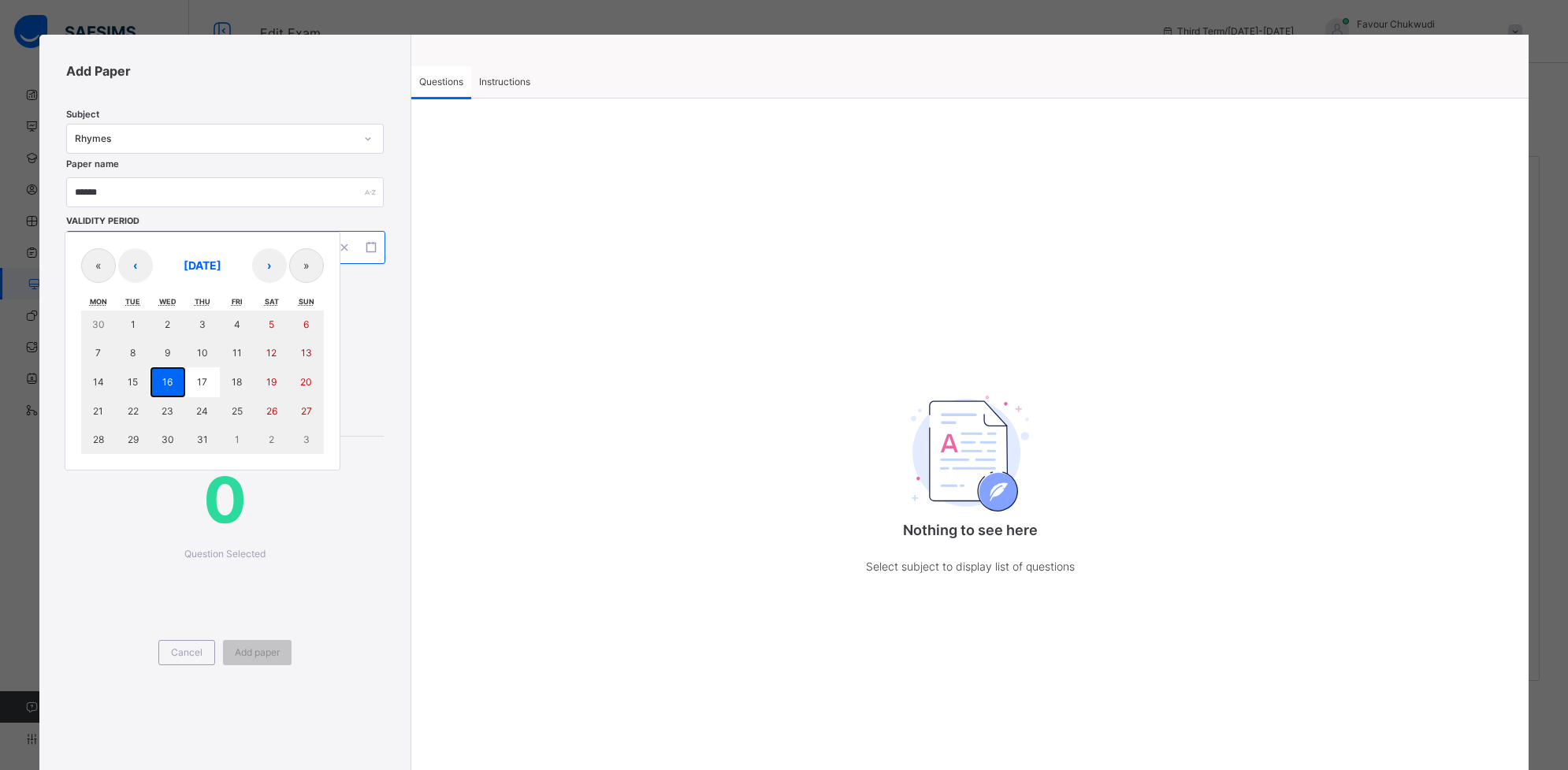 click on "16" at bounding box center (167, 381) 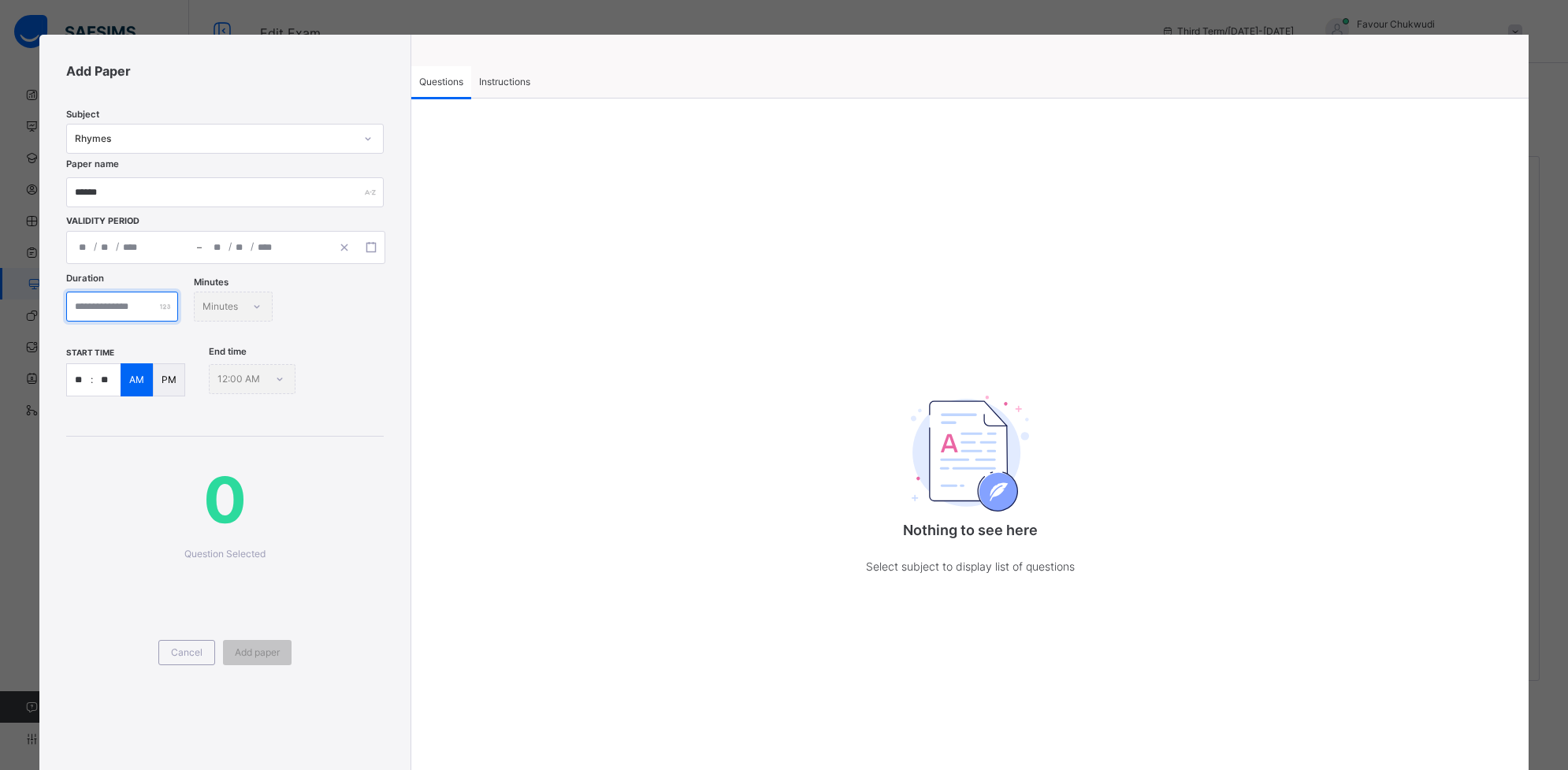 click at bounding box center [122, 307] 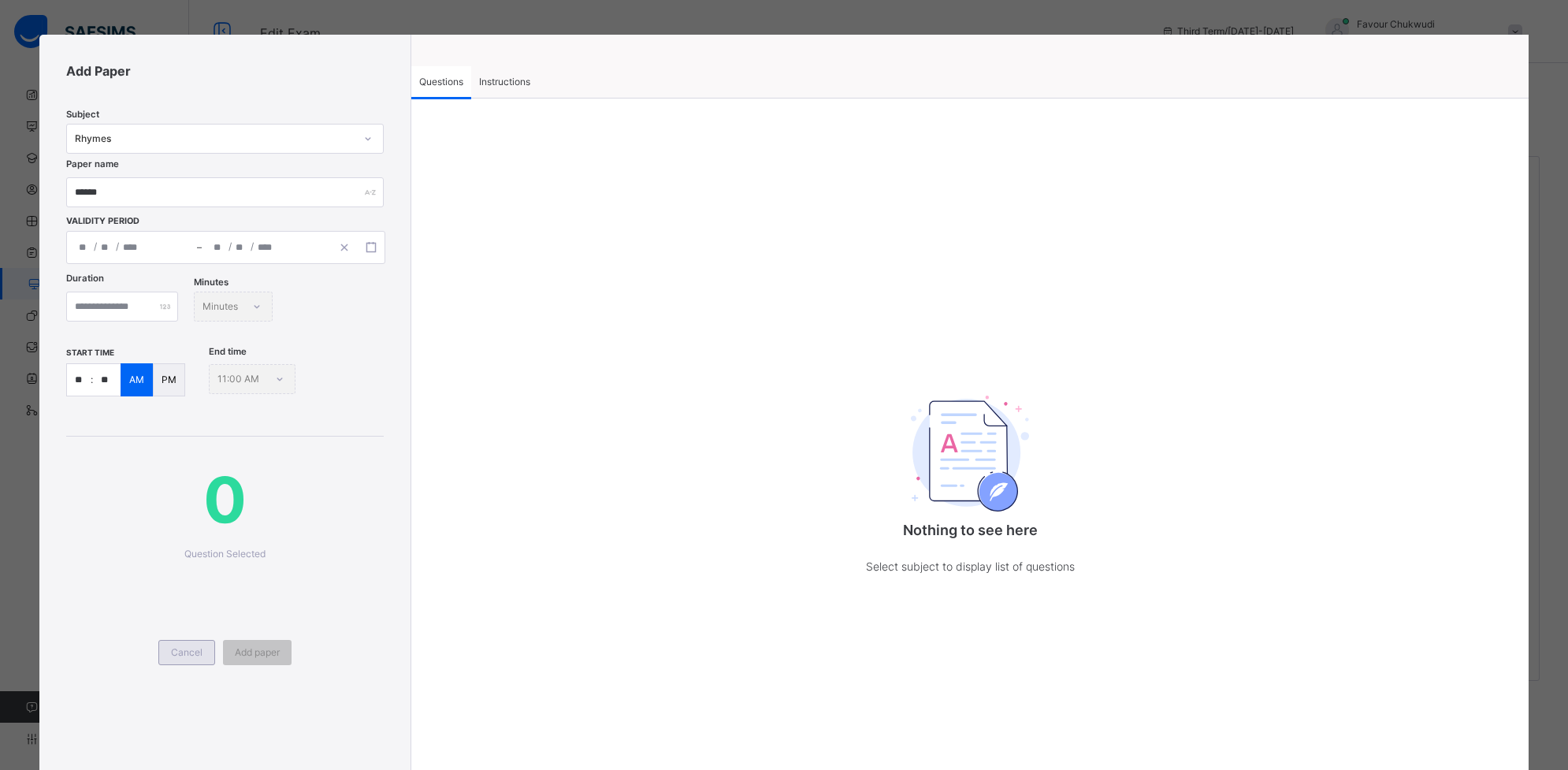 click on "Cancel" at bounding box center (187, 653) 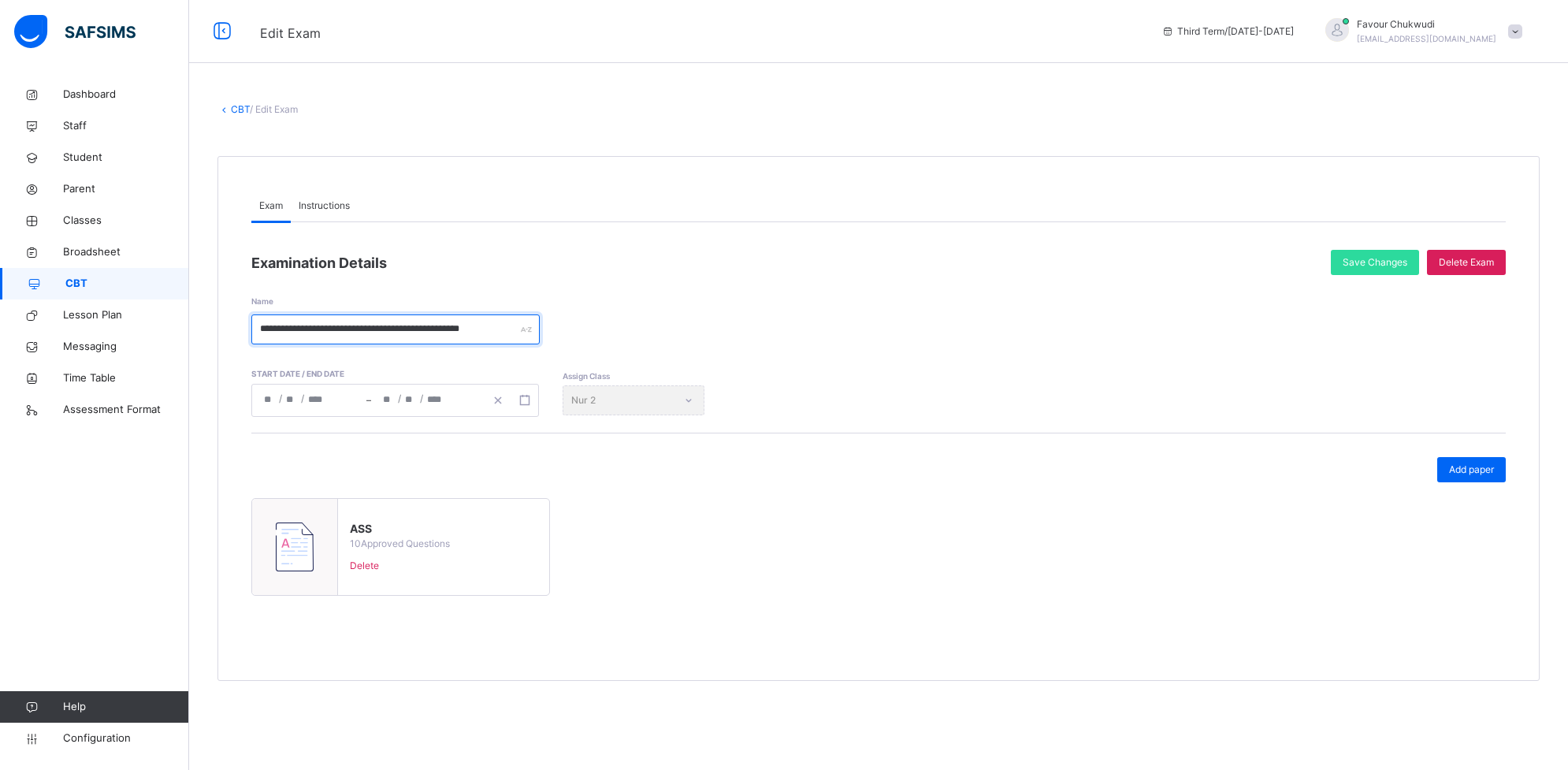 click on "**********" at bounding box center (396, 329) 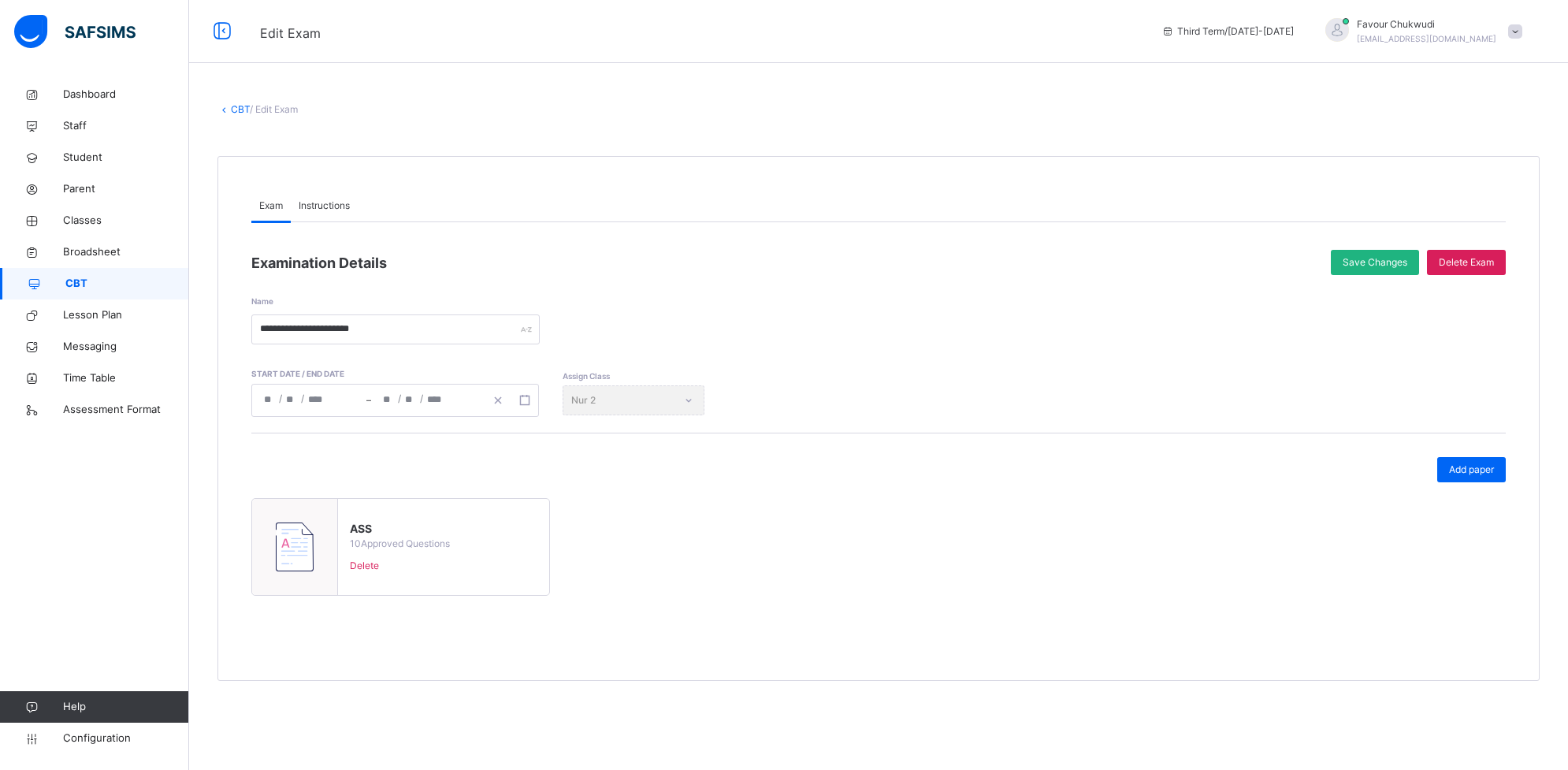 click on "Save Changes" at bounding box center (1375, 262) 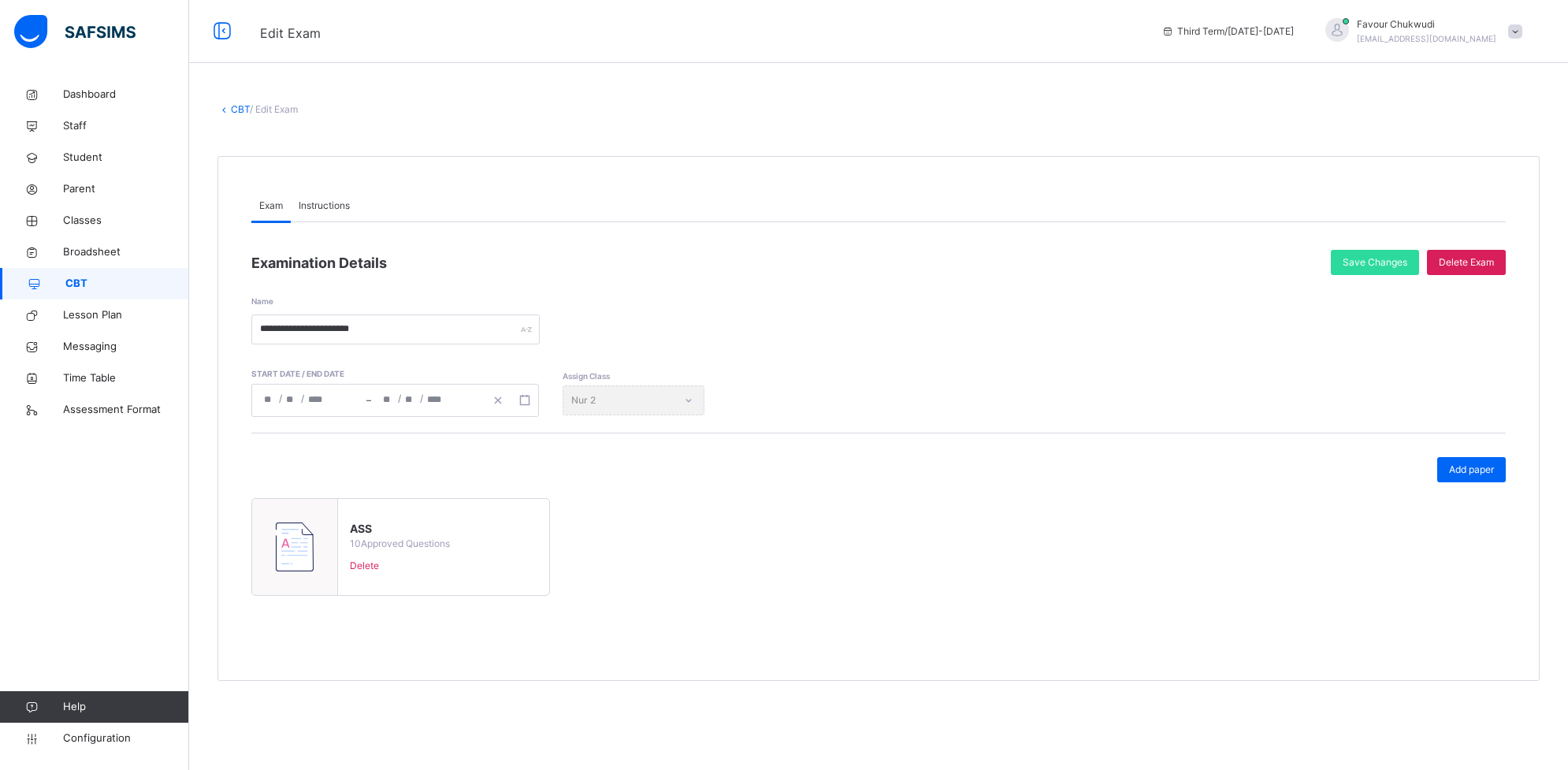 click on "CBT" at bounding box center (127, 284) 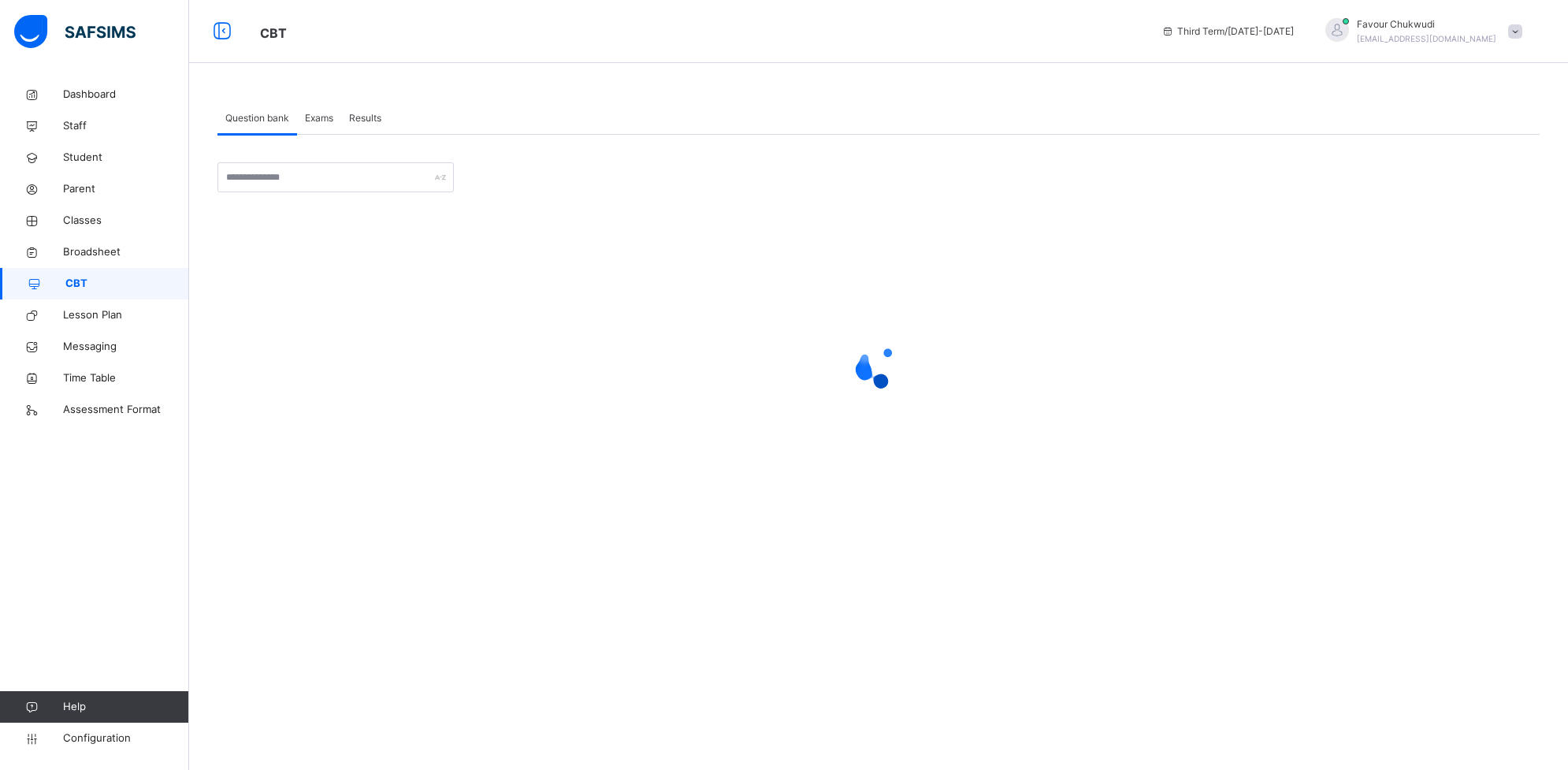 click on "Exams" at bounding box center [319, 118] 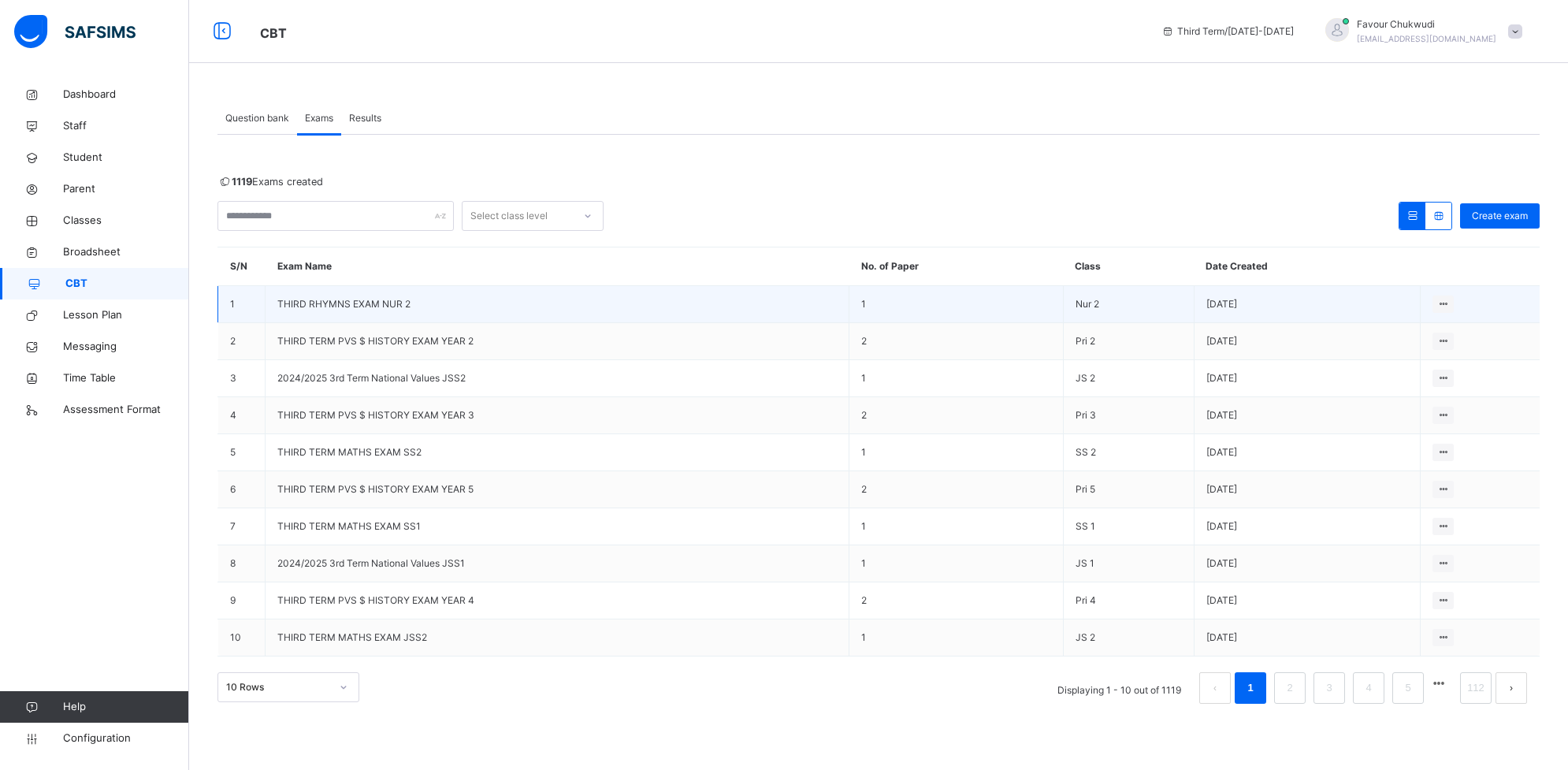 drag, startPoint x: 1483, startPoint y: 214, endPoint x: 1459, endPoint y: 293, distance: 82.56513 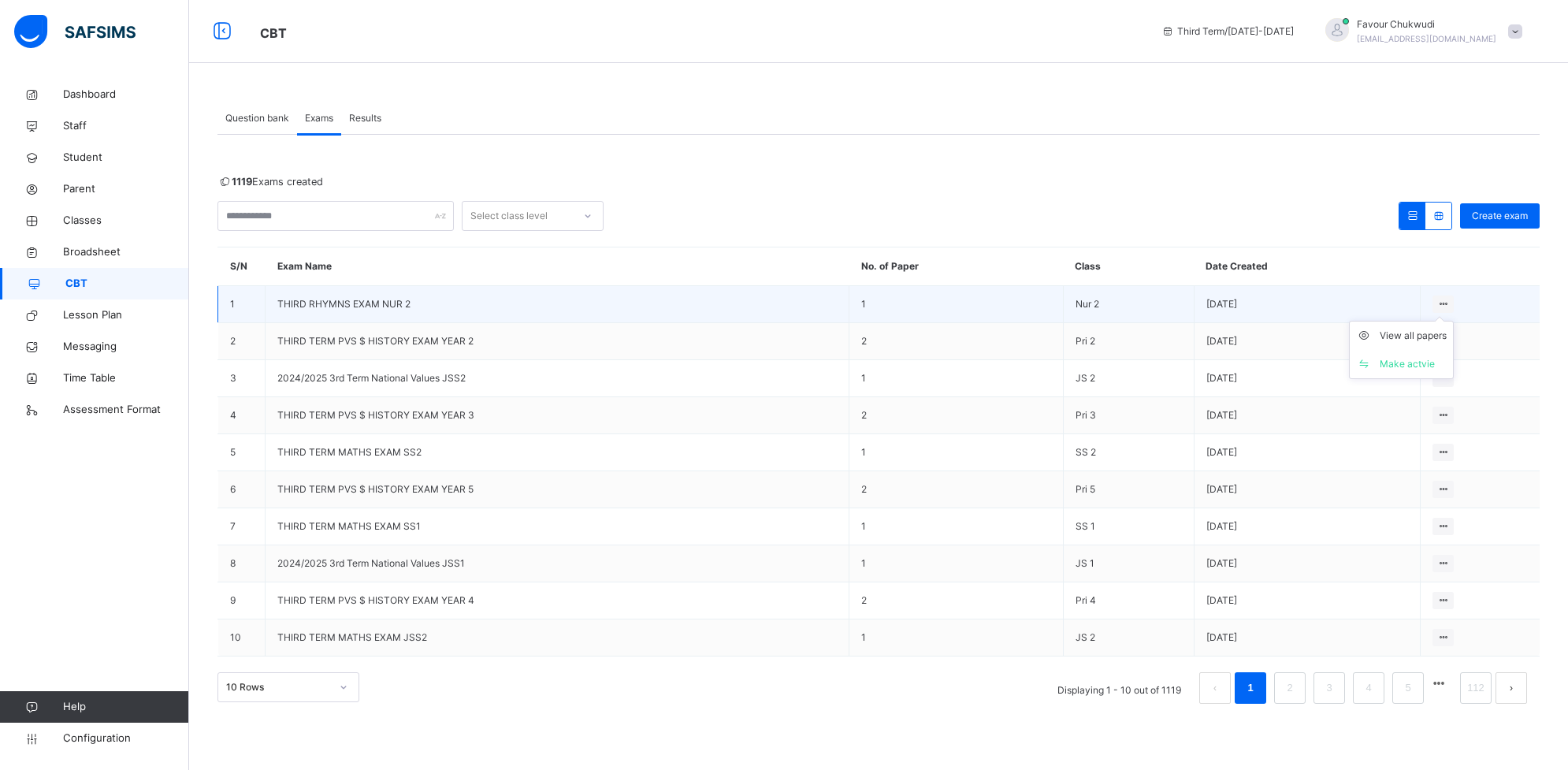 drag, startPoint x: 1459, startPoint y: 293, endPoint x: 1439, endPoint y: 305, distance: 23.323808 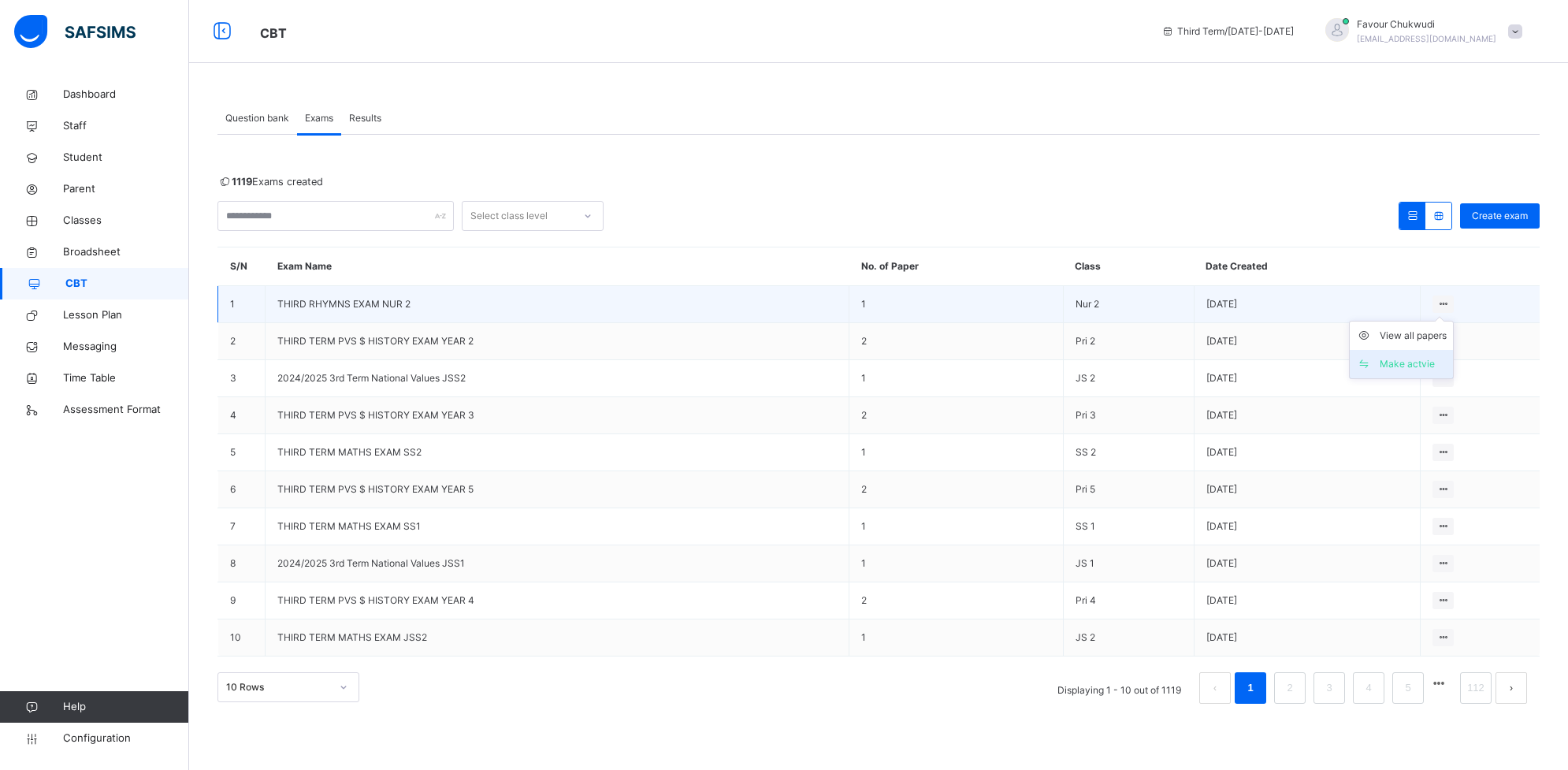 click on "Make actvie" at bounding box center (1413, 364) 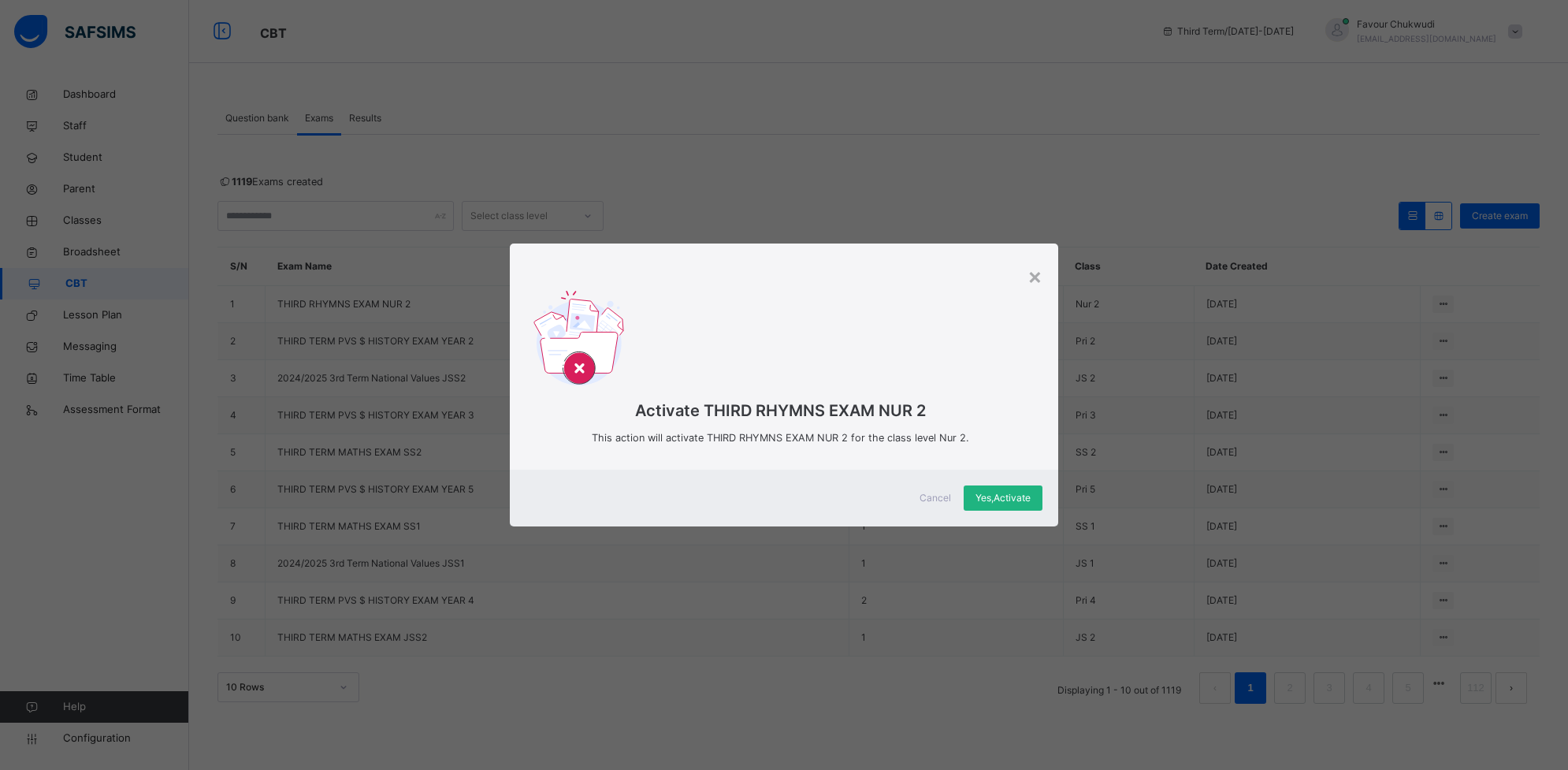 click on "Yes,  Activate" at bounding box center (1003, 498) 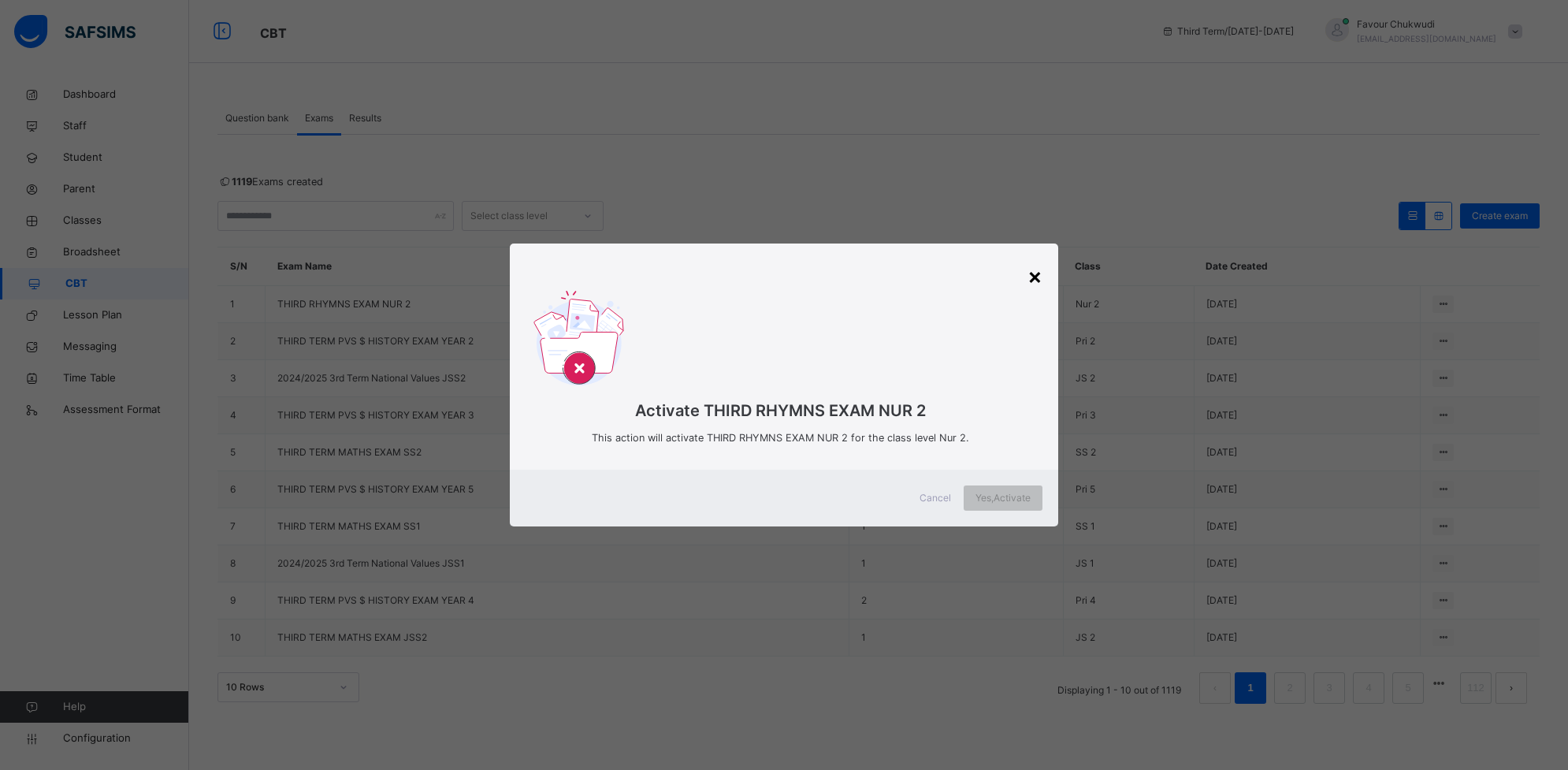 click on "×" at bounding box center (1035, 276) 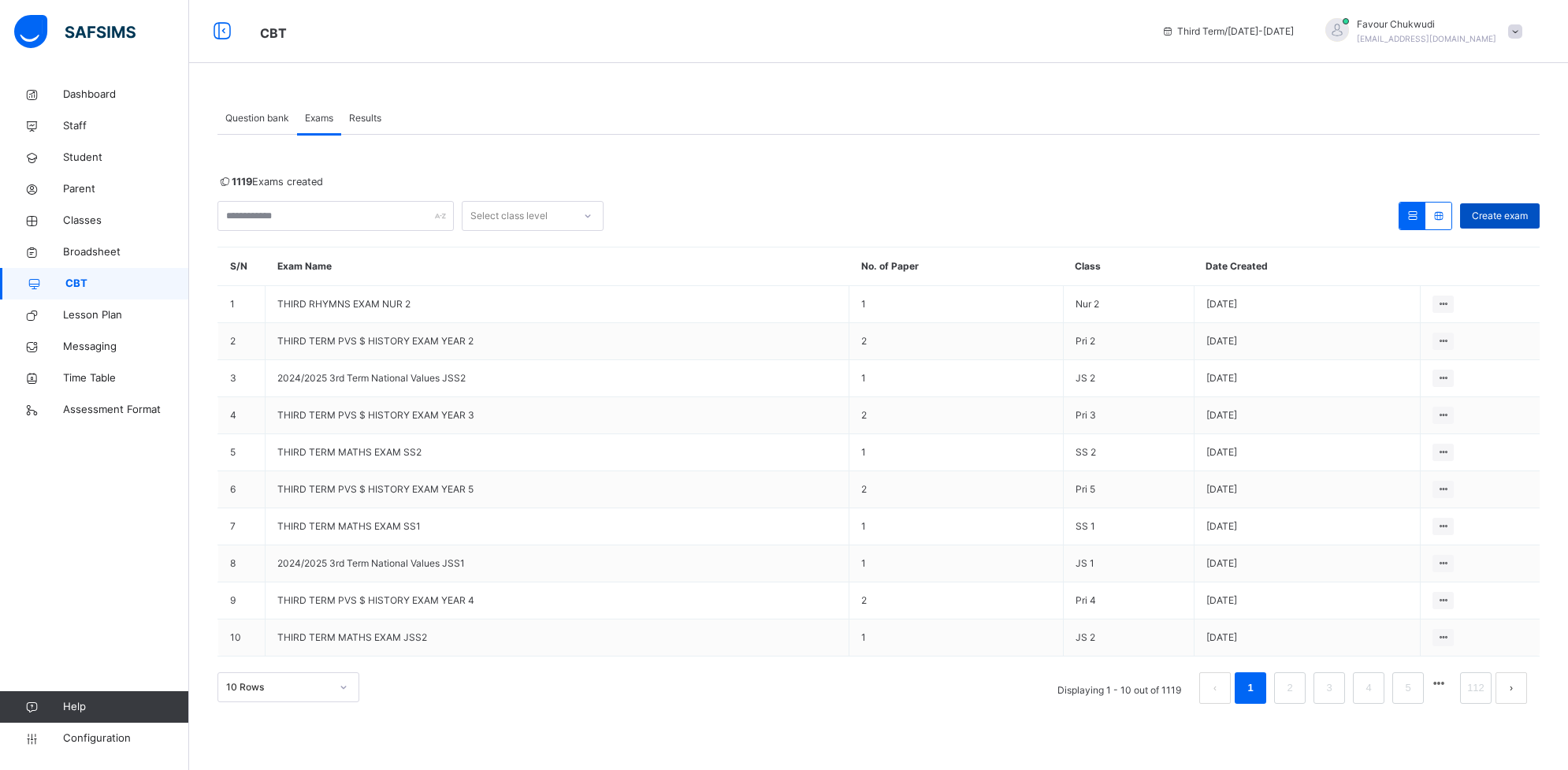click on "Create exam" at bounding box center (1499, 216) 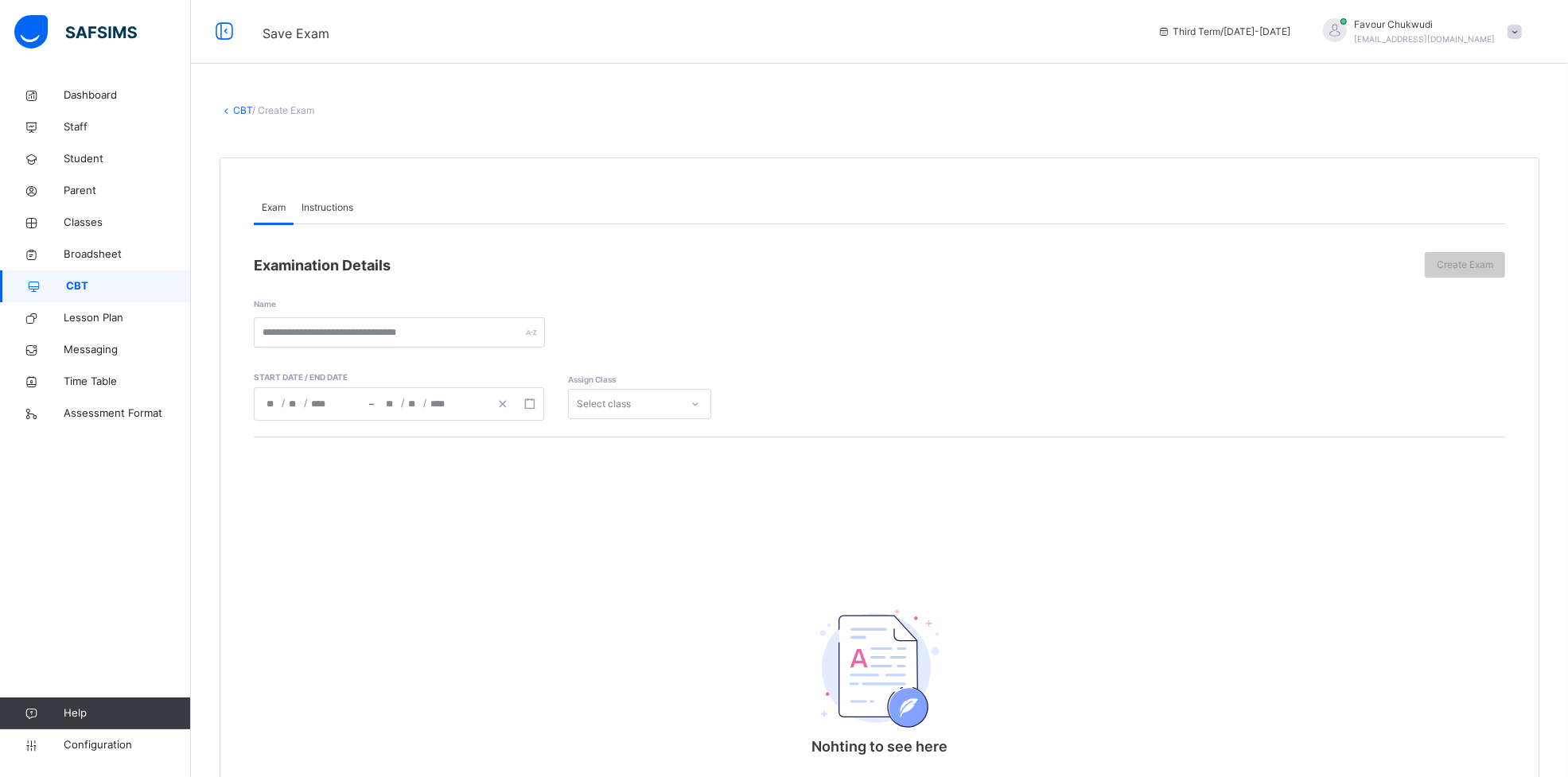 click on "Instructions" at bounding box center [327, 208] 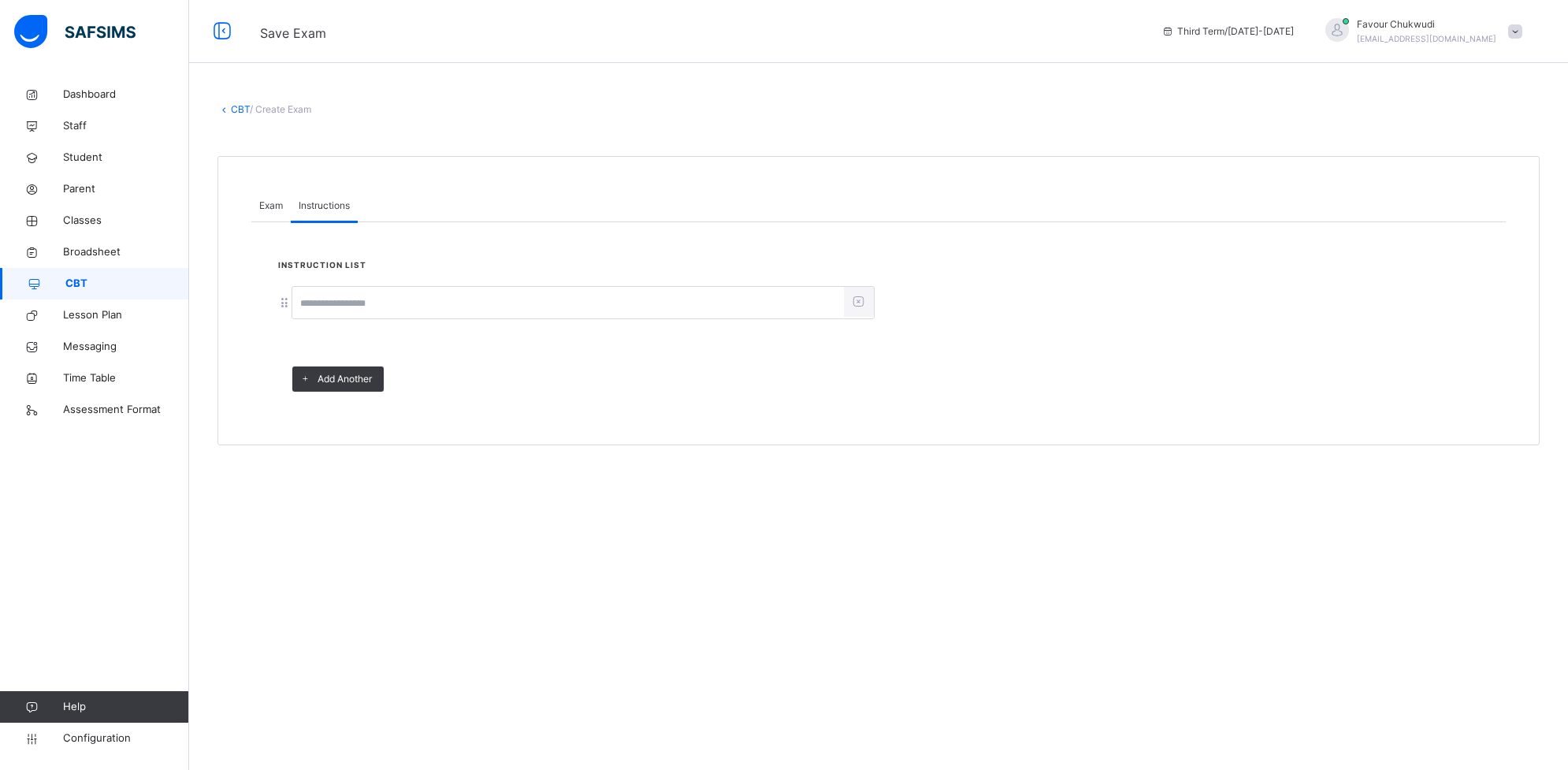 click at bounding box center [568, 303] 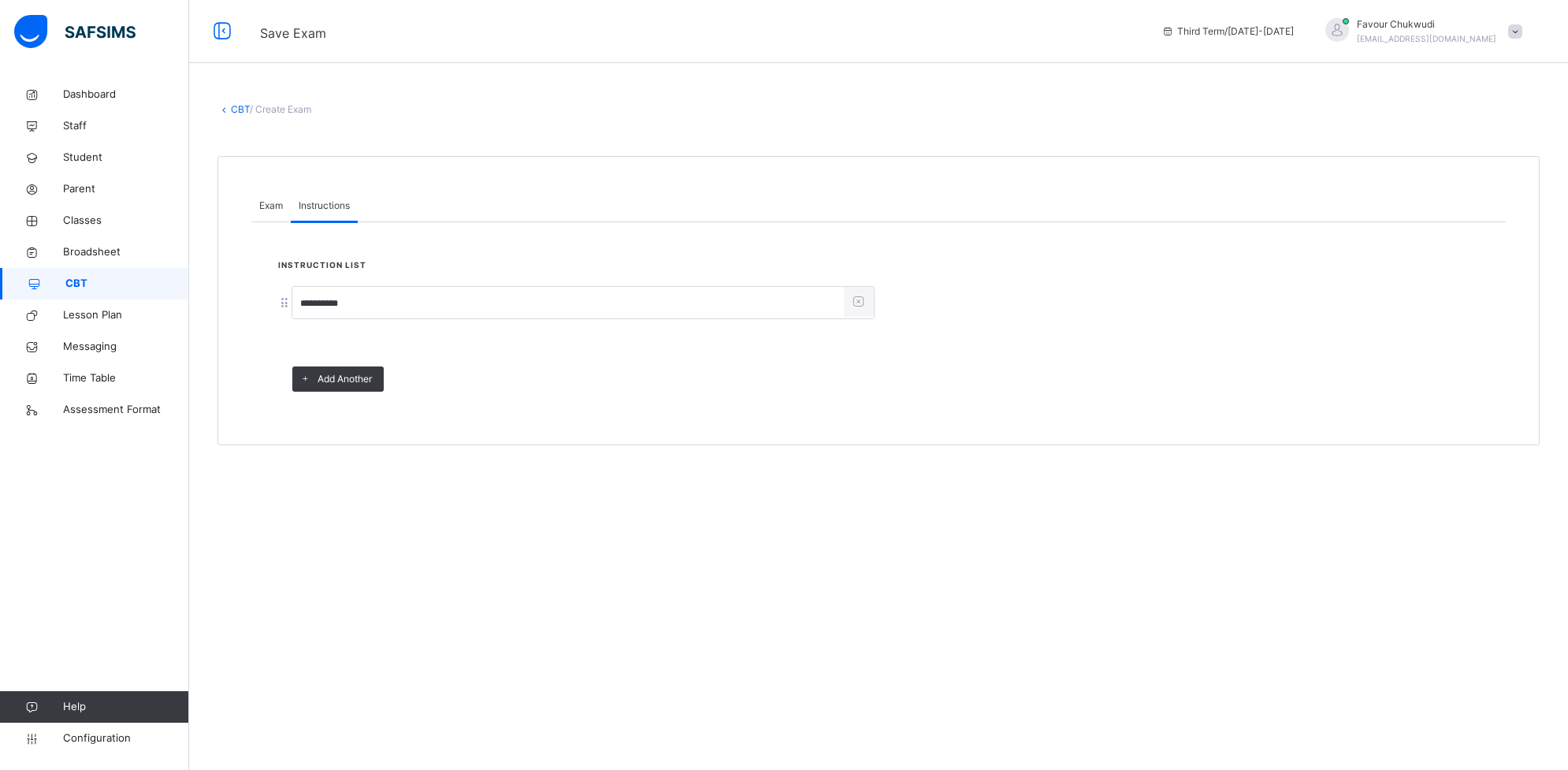 click on "Exam" at bounding box center [271, 206] 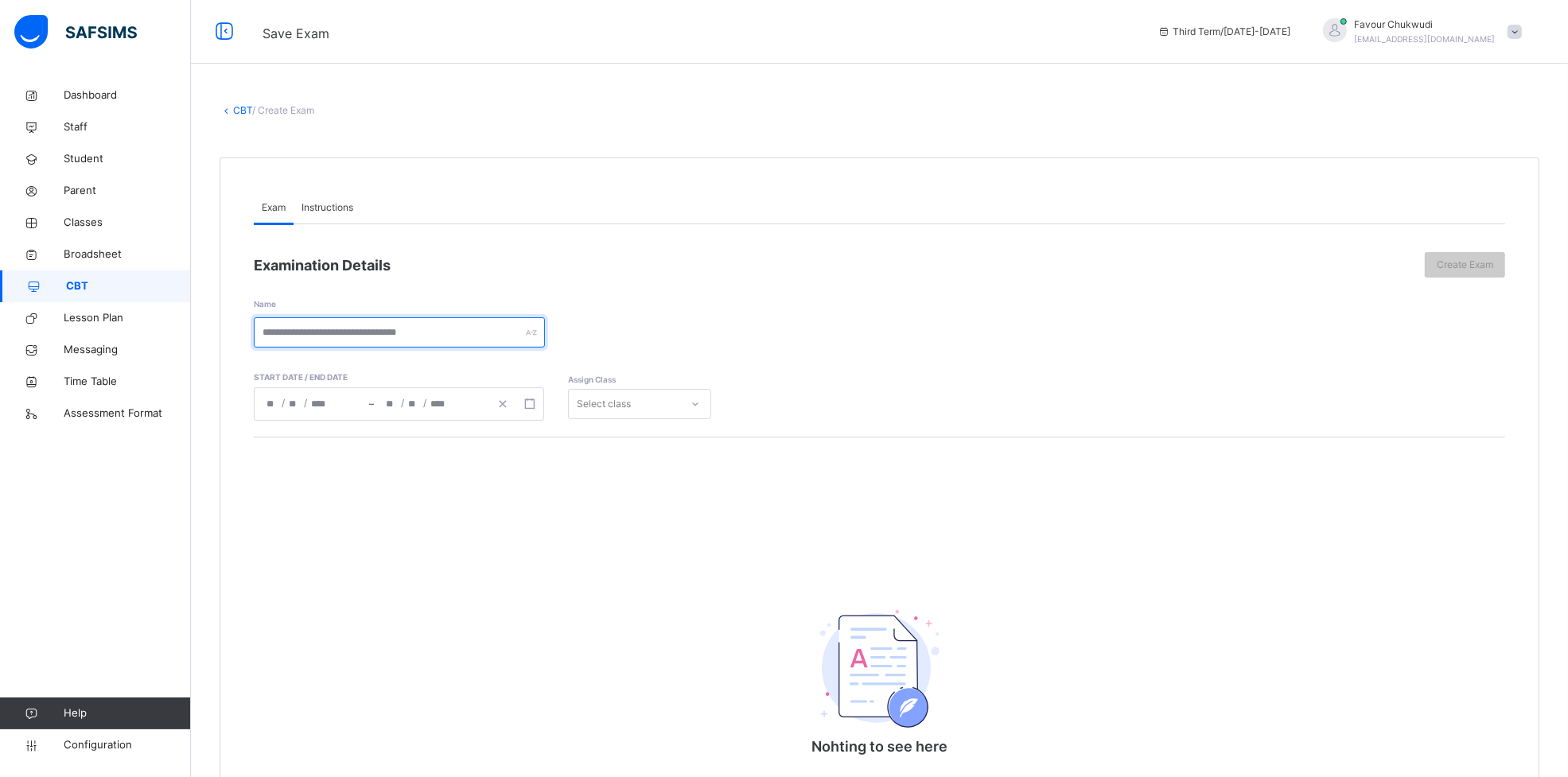 click at bounding box center [399, 332] 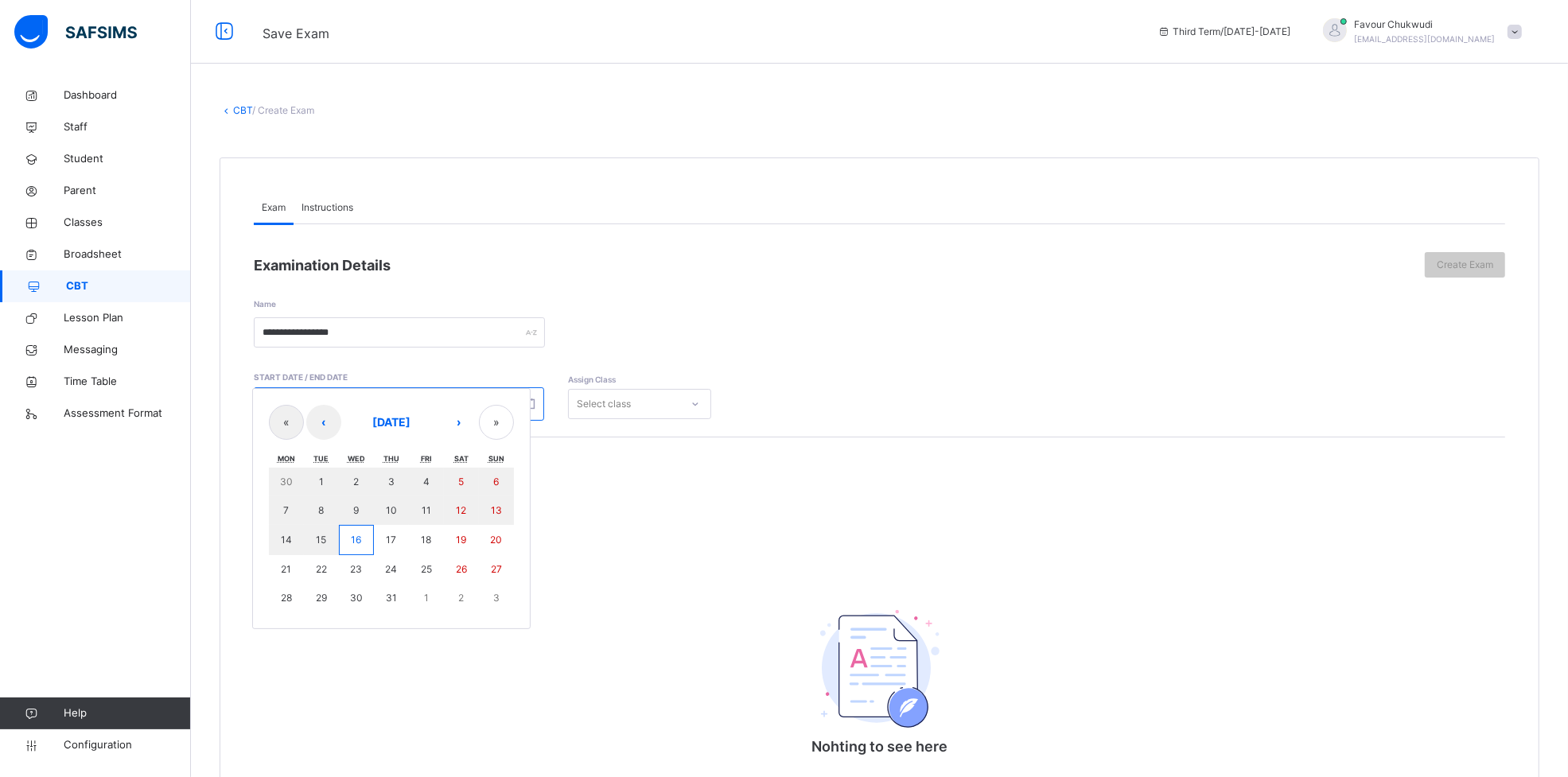 click on "/ / – / / « ‹ [DATE] › » Mon Tue Wed Thu Fri Sat Sun 30 1 2 3 4 5 6 7 8 9 10 11 12 13 14 15 16 17 18 19 20 21 22 23 24 25 26 27 28 29 30 31 1 2 3" at bounding box center [399, 404] 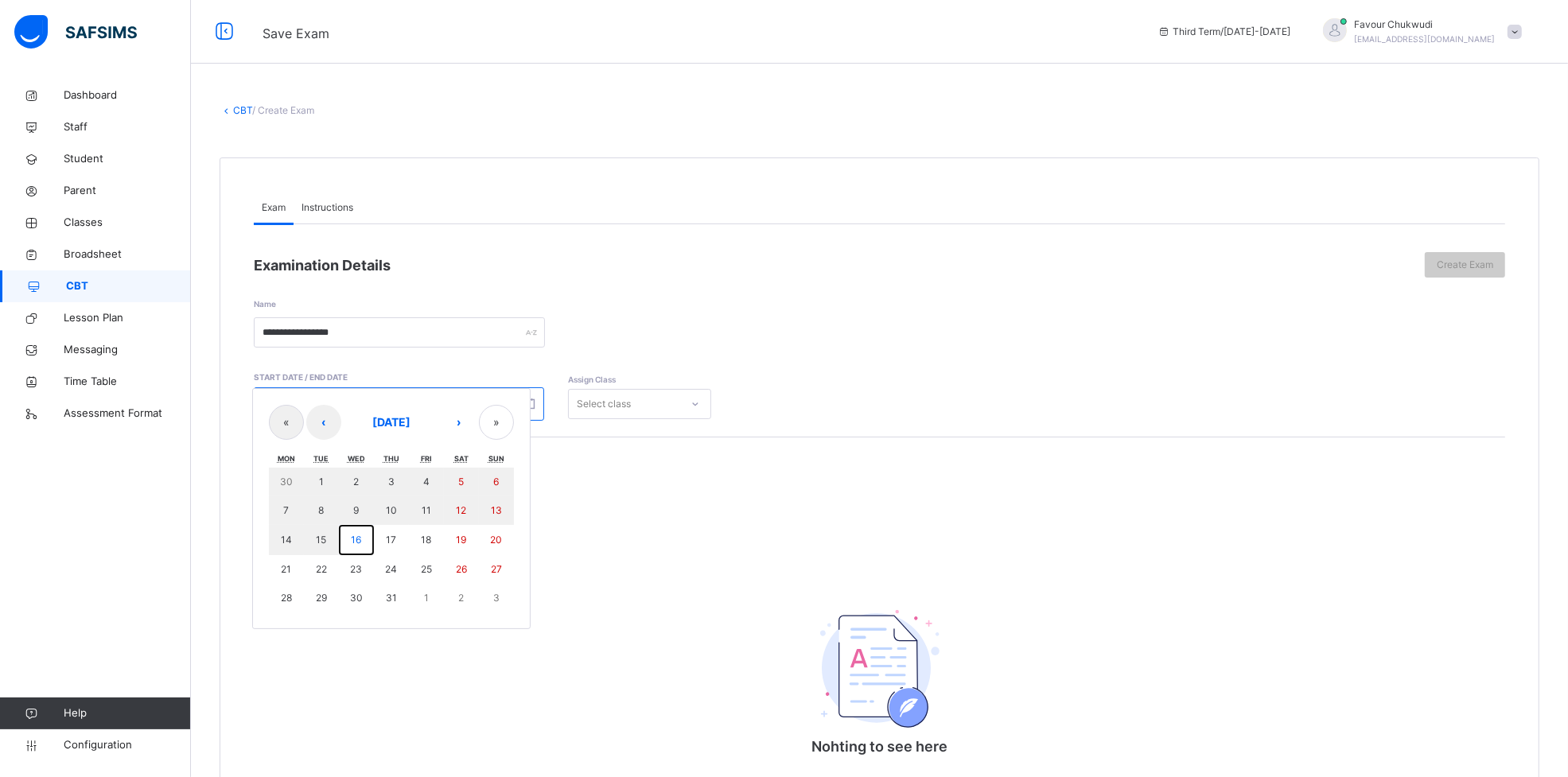 click on "16" at bounding box center [356, 539] 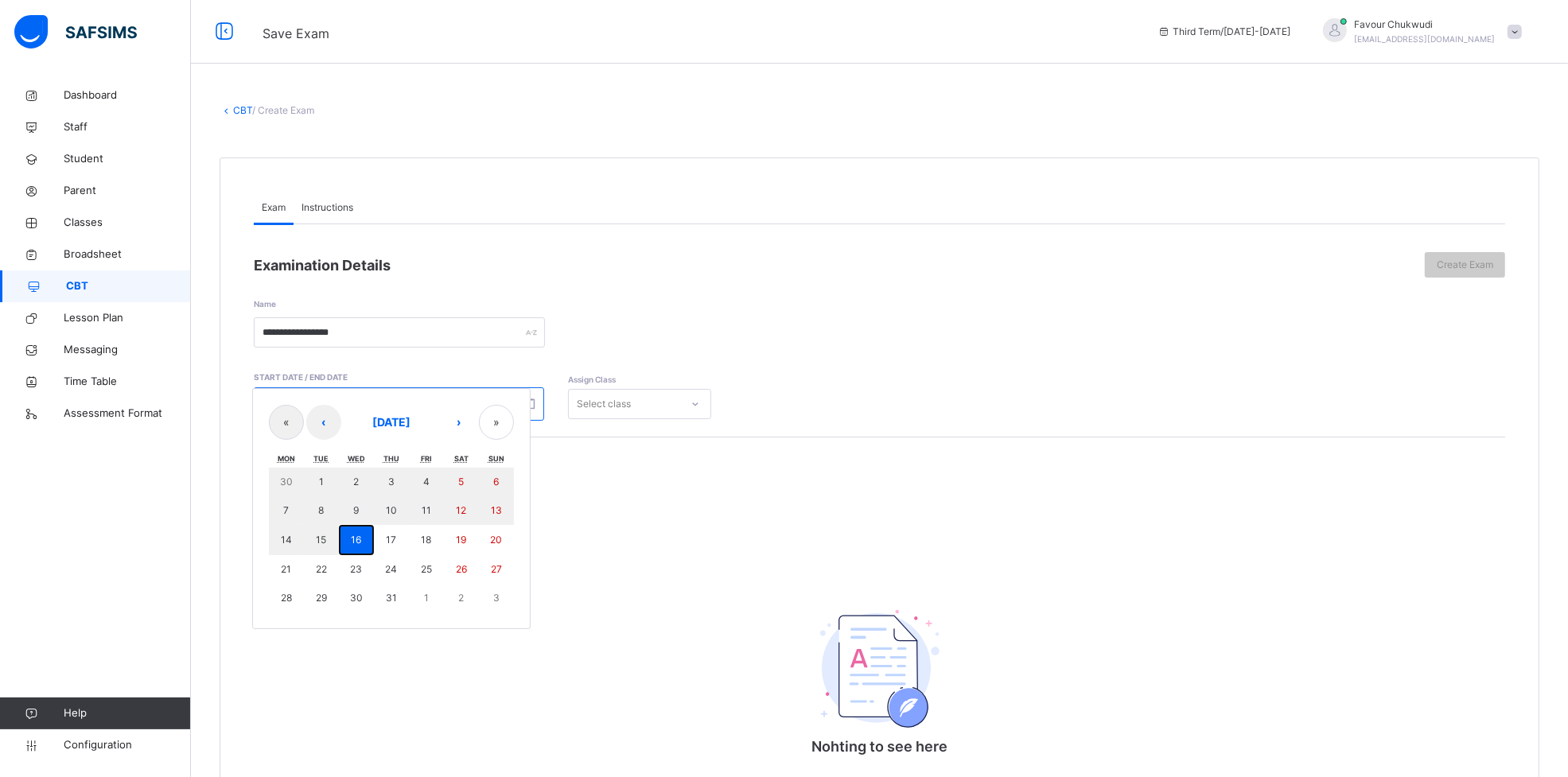 click on "16" at bounding box center [356, 539] 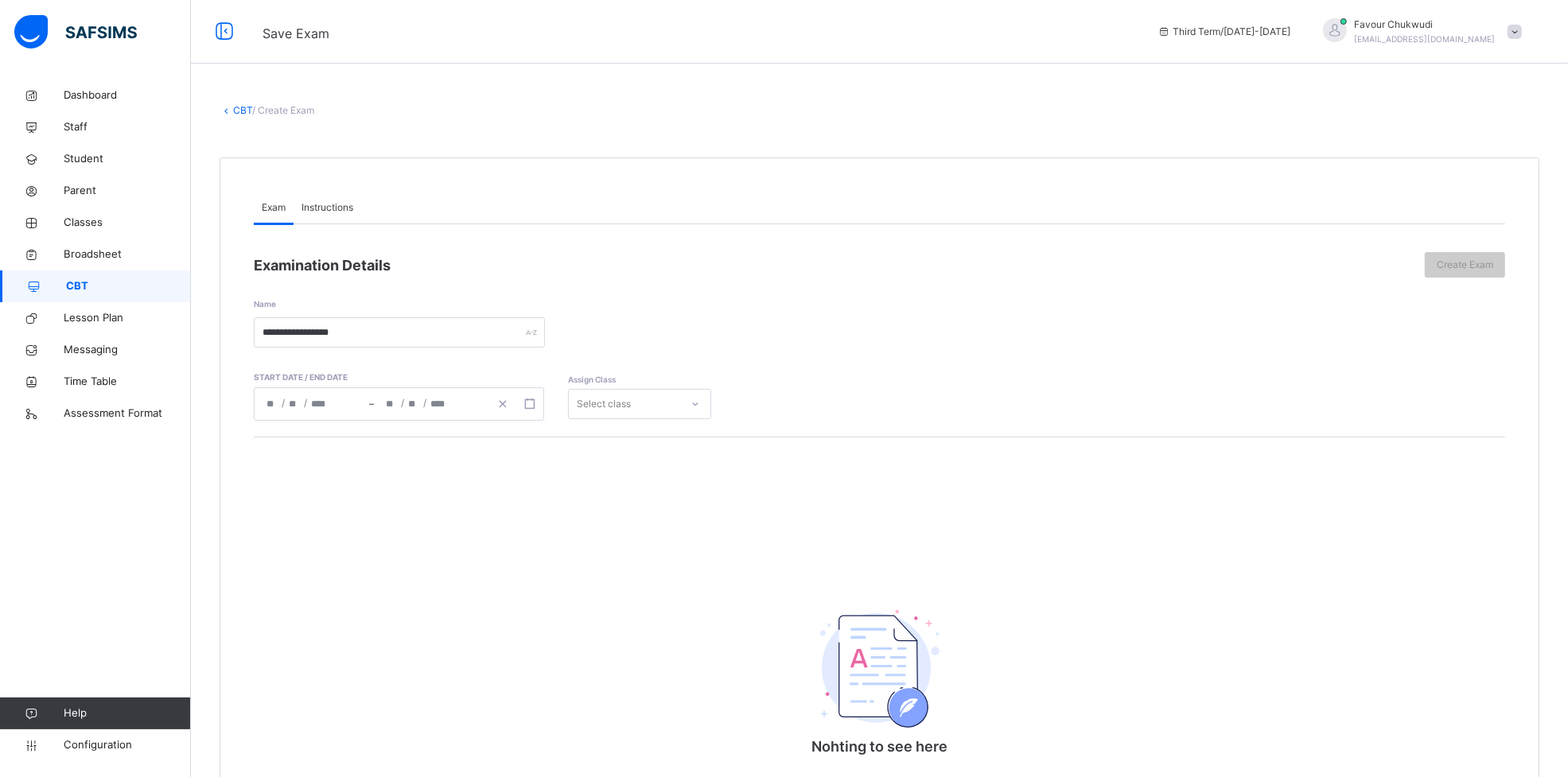 click on "Select class" at bounding box center [604, 404] 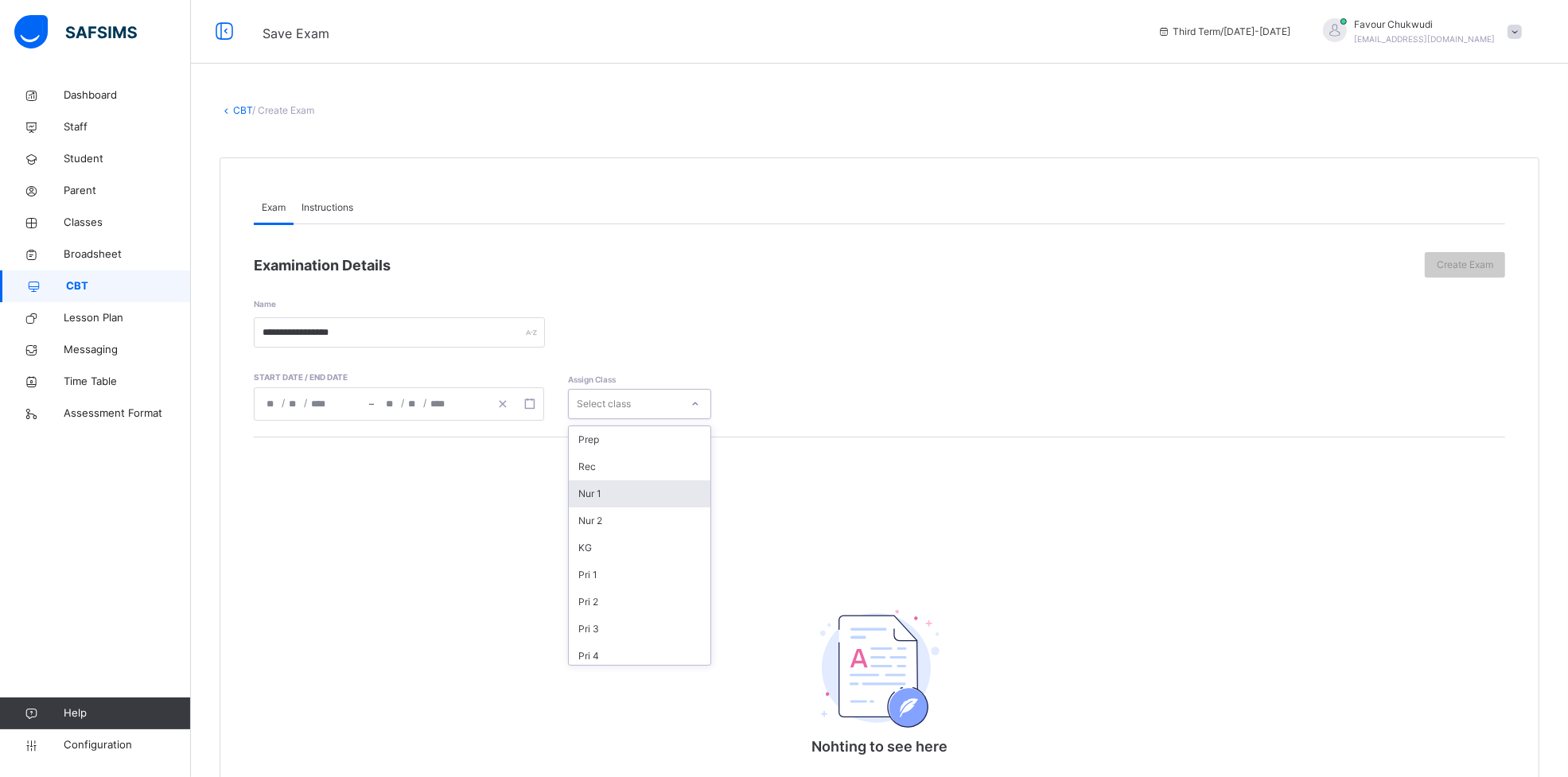 click on "Nur 1" at bounding box center [640, 494] 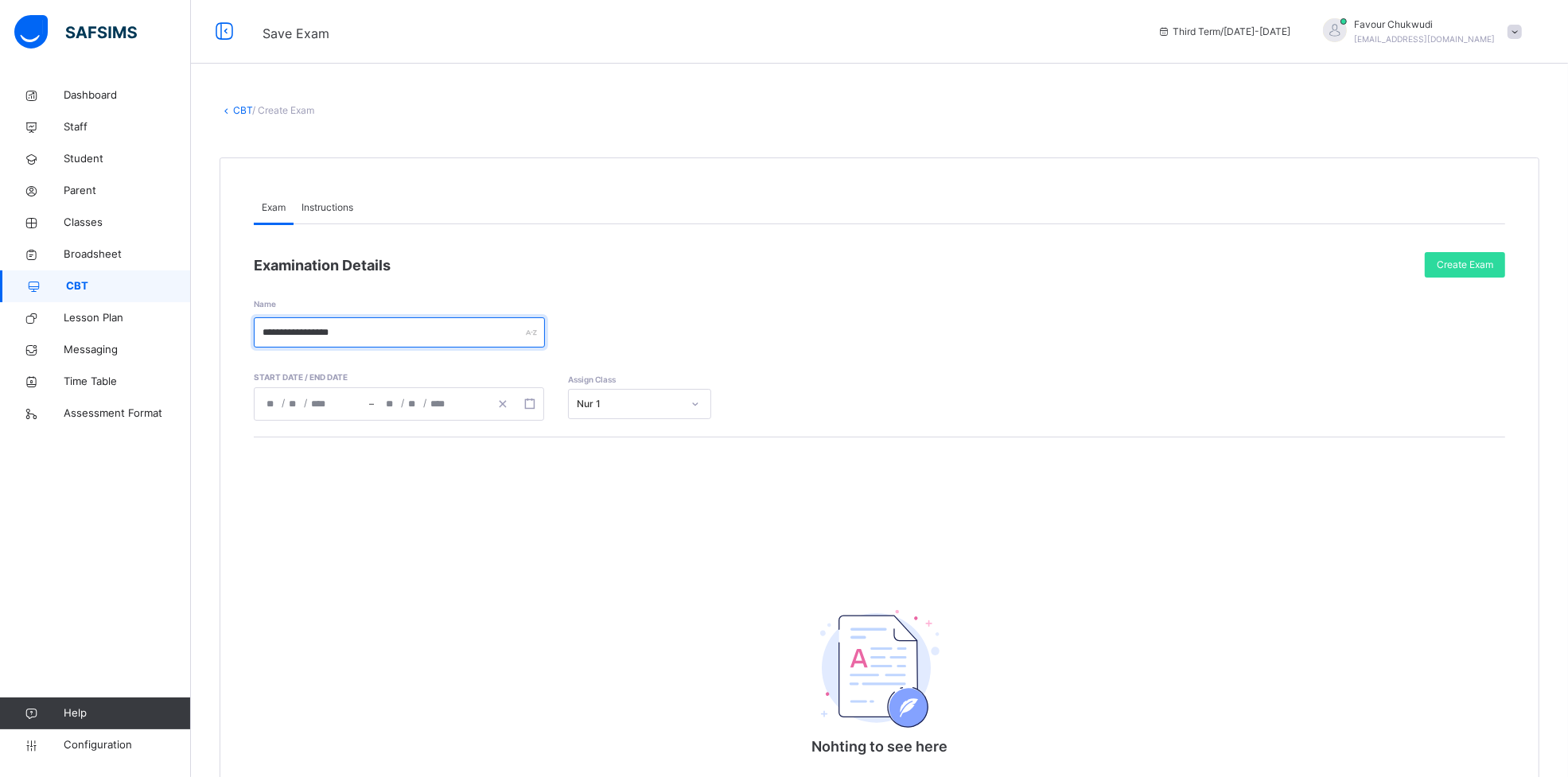 click on "**********" at bounding box center [399, 332] 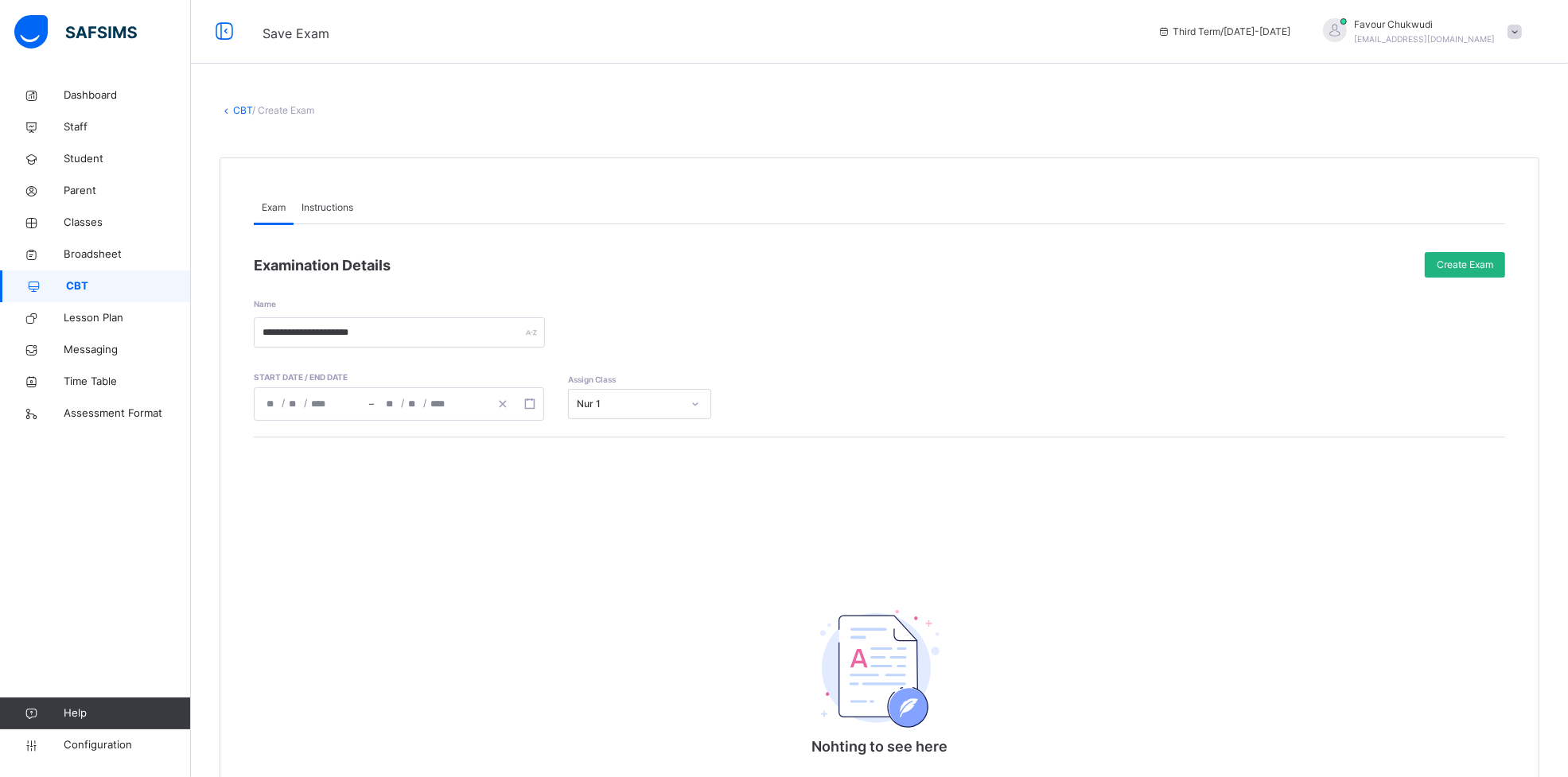 click on "Create Exam" at bounding box center (1465, 265) 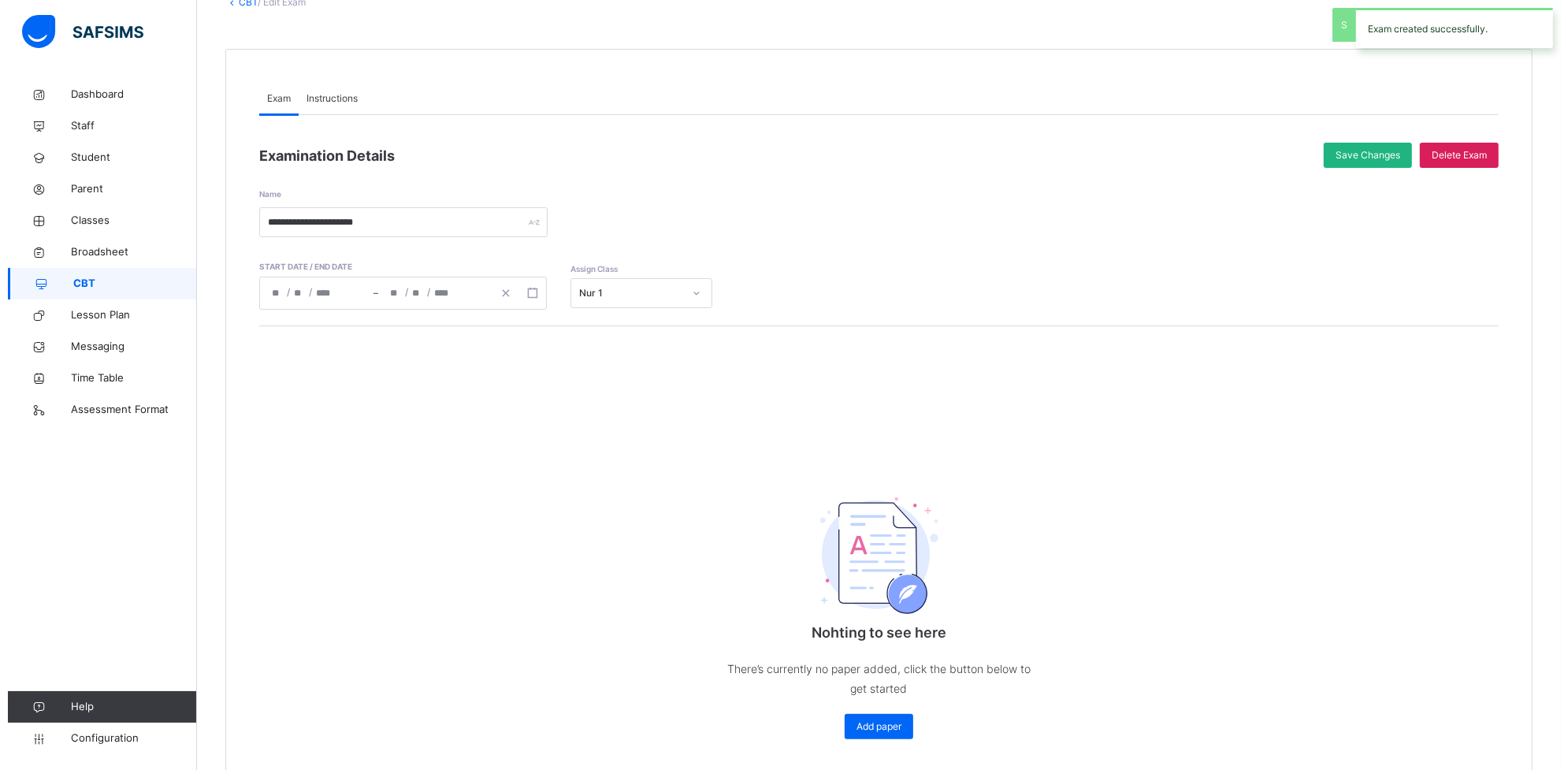 scroll, scrollTop: 174, scrollLeft: 0, axis: vertical 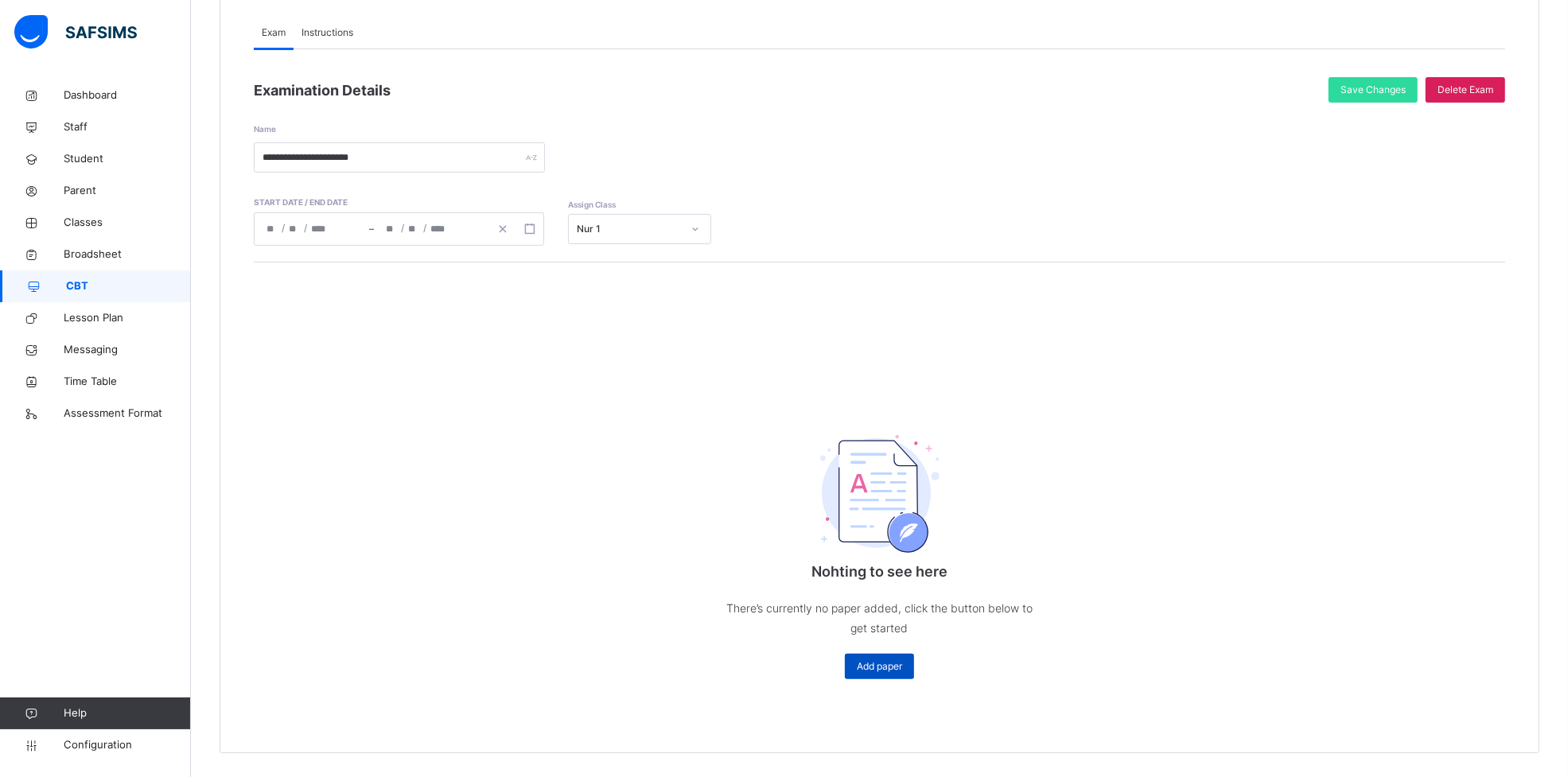 click on "Add paper" at bounding box center [879, 666] 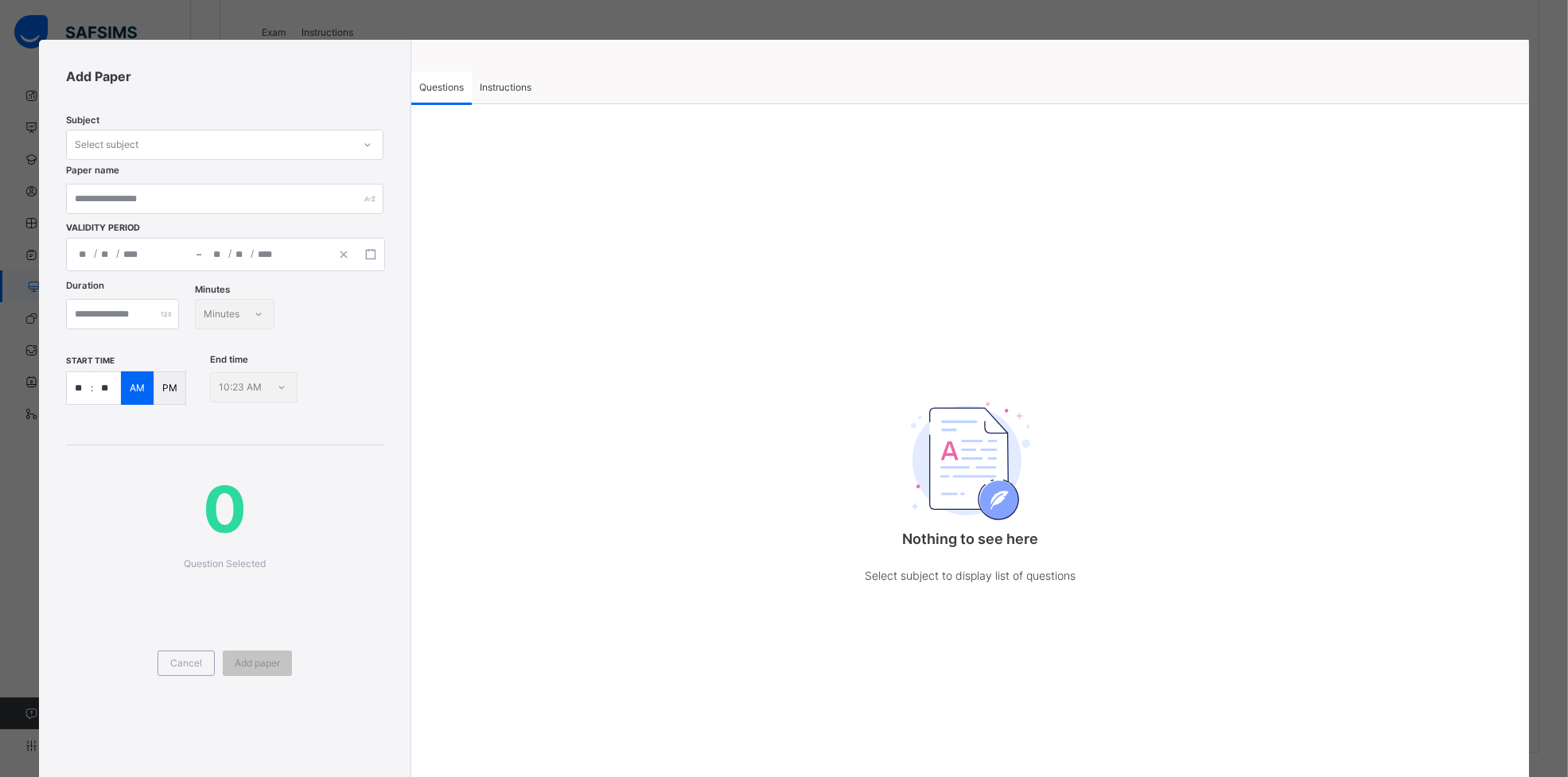click on "Subject Select subject Paper name Validity Period / / – / /" at bounding box center (224, 185) 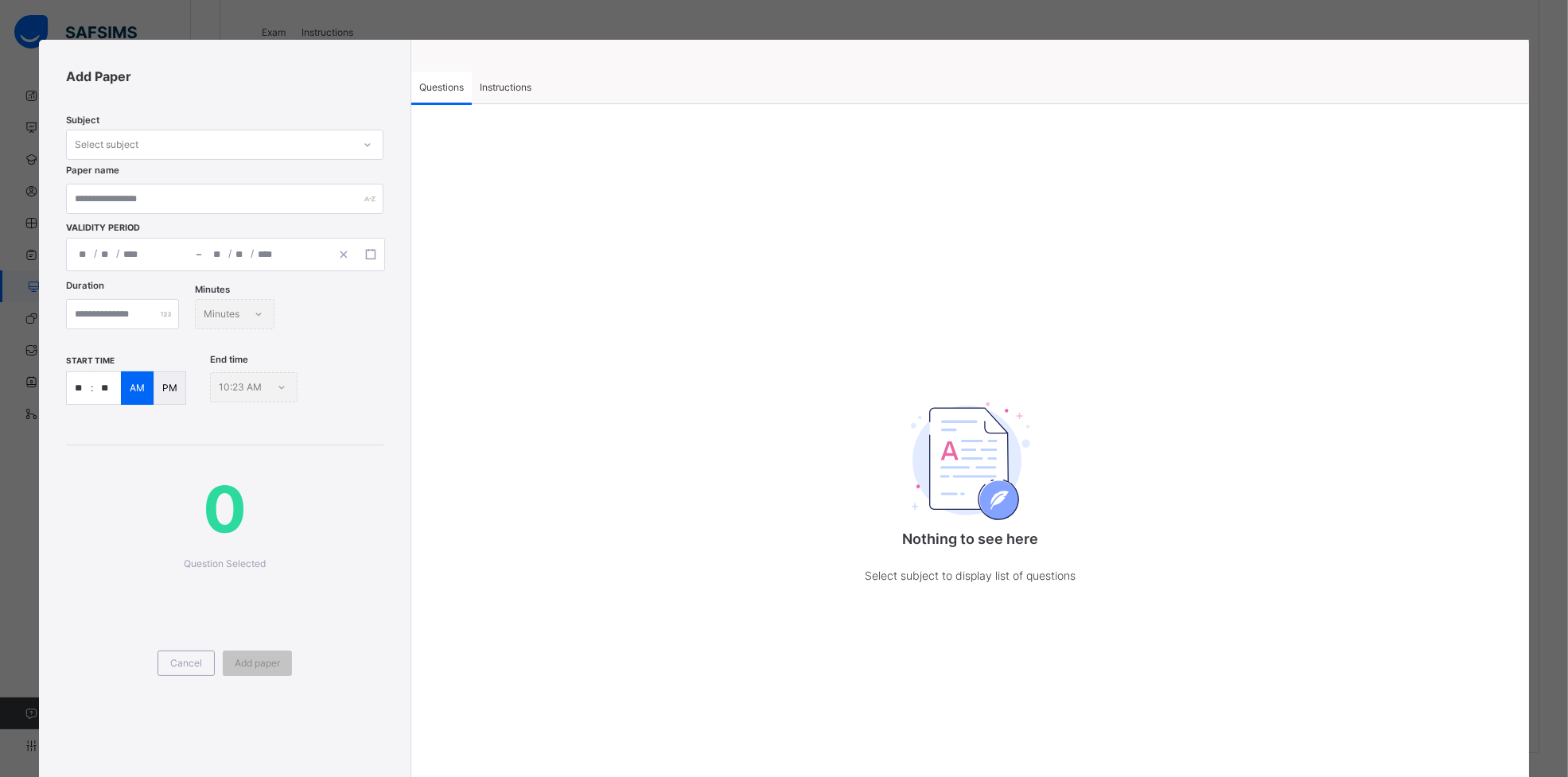 click on "Select subject" at bounding box center [209, 145] 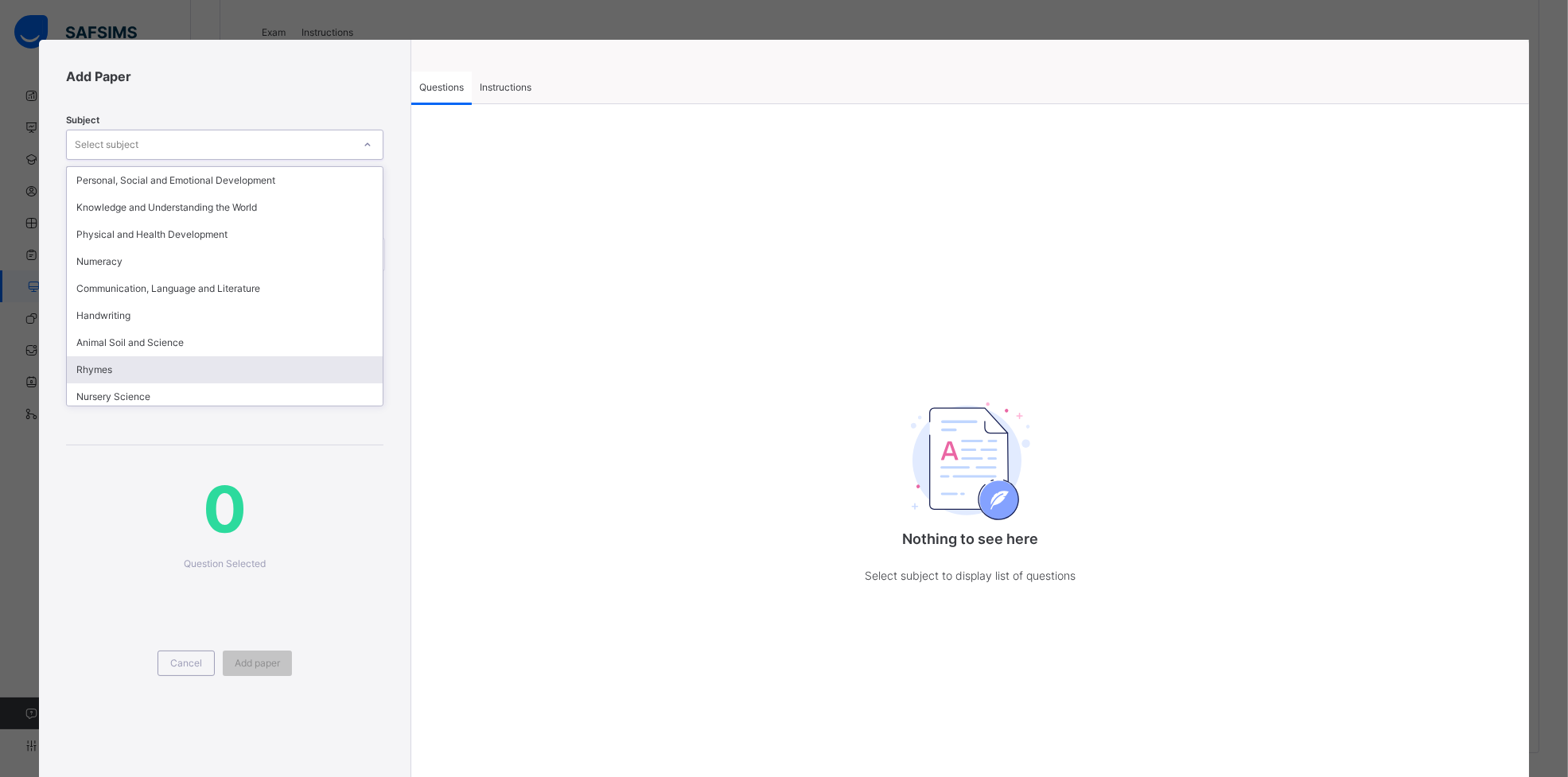 click on "Rhymes" at bounding box center (224, 370) 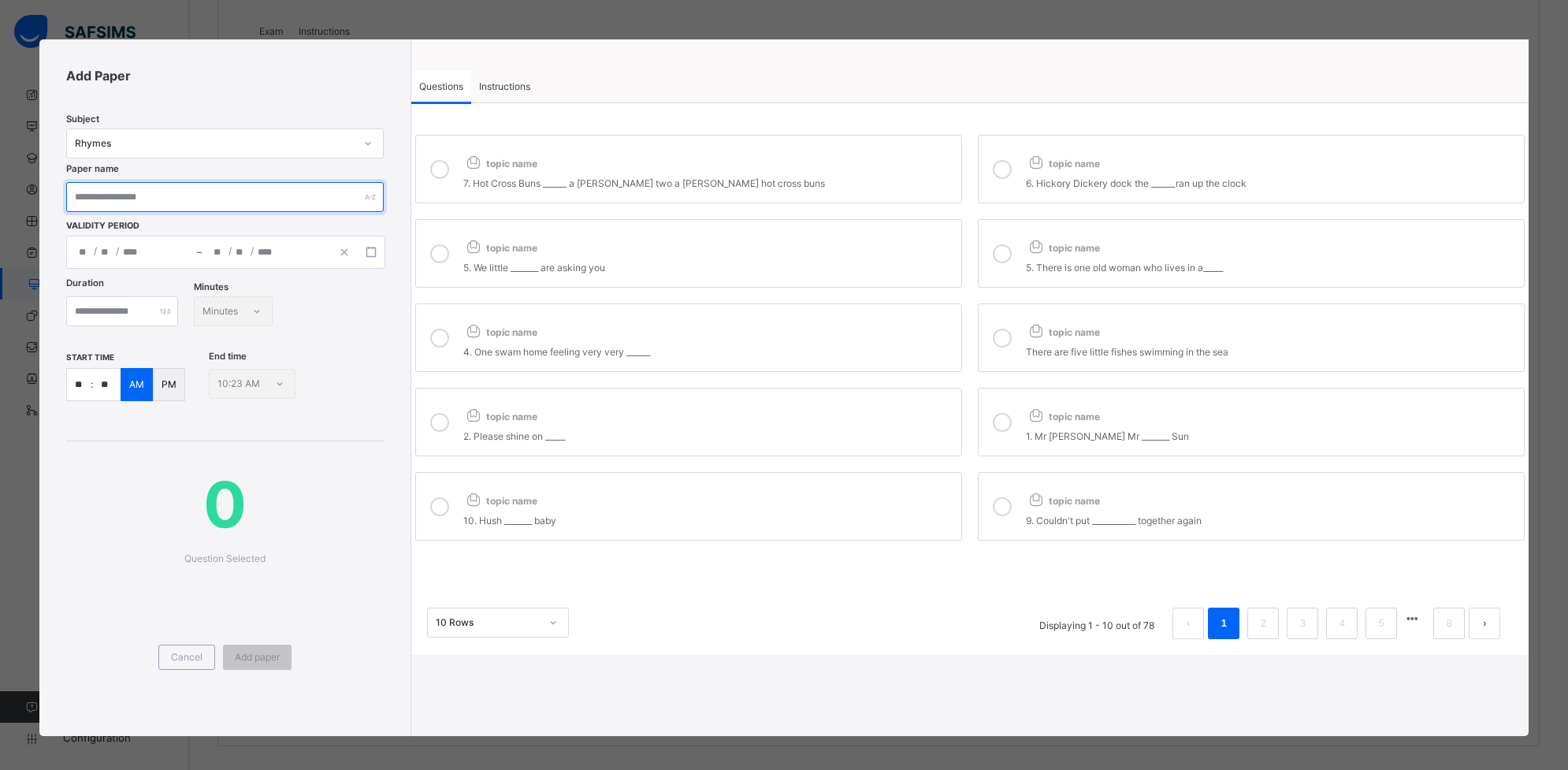 click at bounding box center (225, 197) 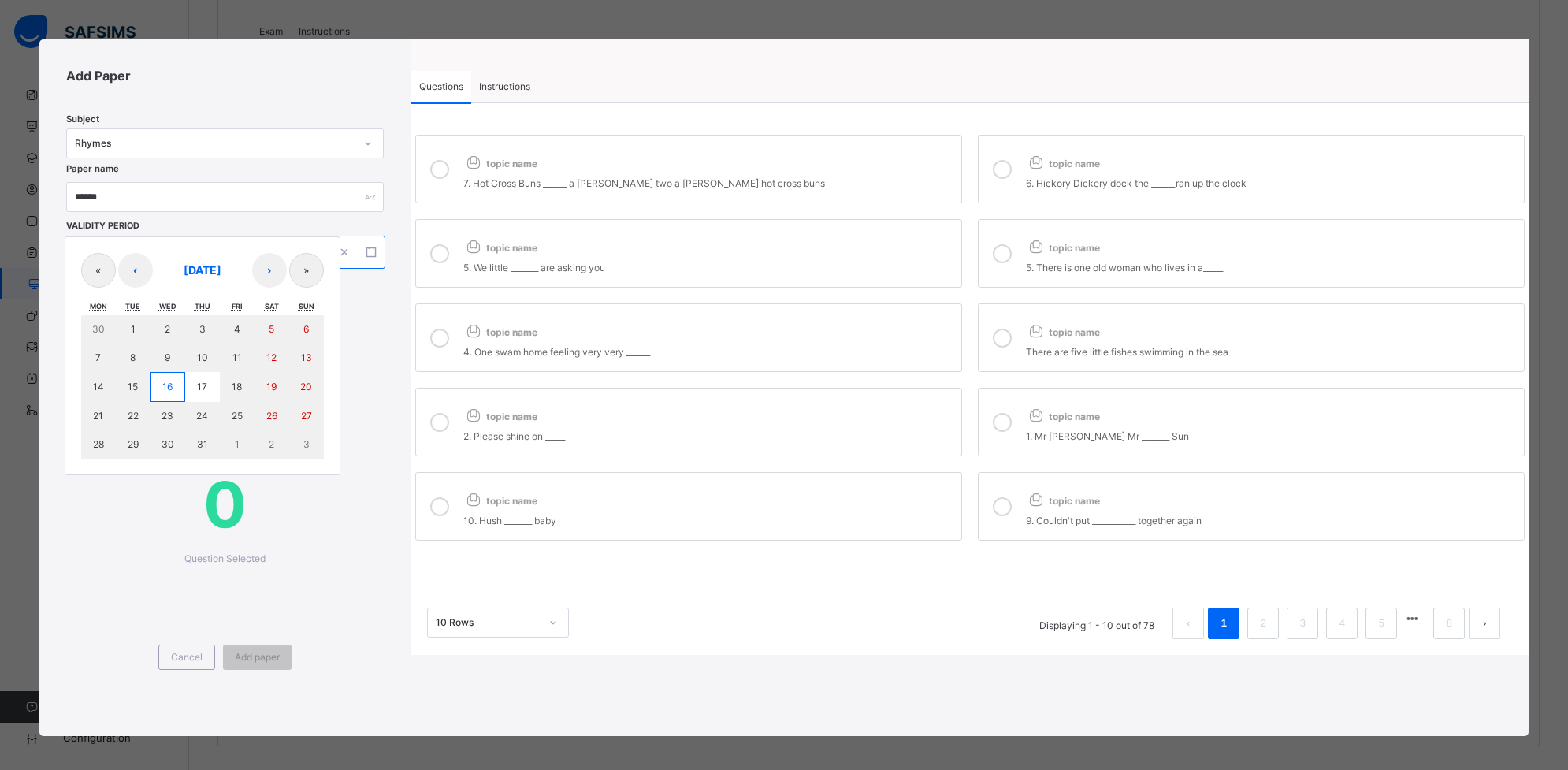 click on "/ / – / / « ‹ [DATE] › » Mon Tue Wed Thu Fri Sat Sun 30 1 2 3 4 5 6 7 8 9 10 11 12 13 14 15 16 17 18 19 20 21 22 23 24 25 26 27 28 29 30 31 1 2 3" at bounding box center (226, 252) 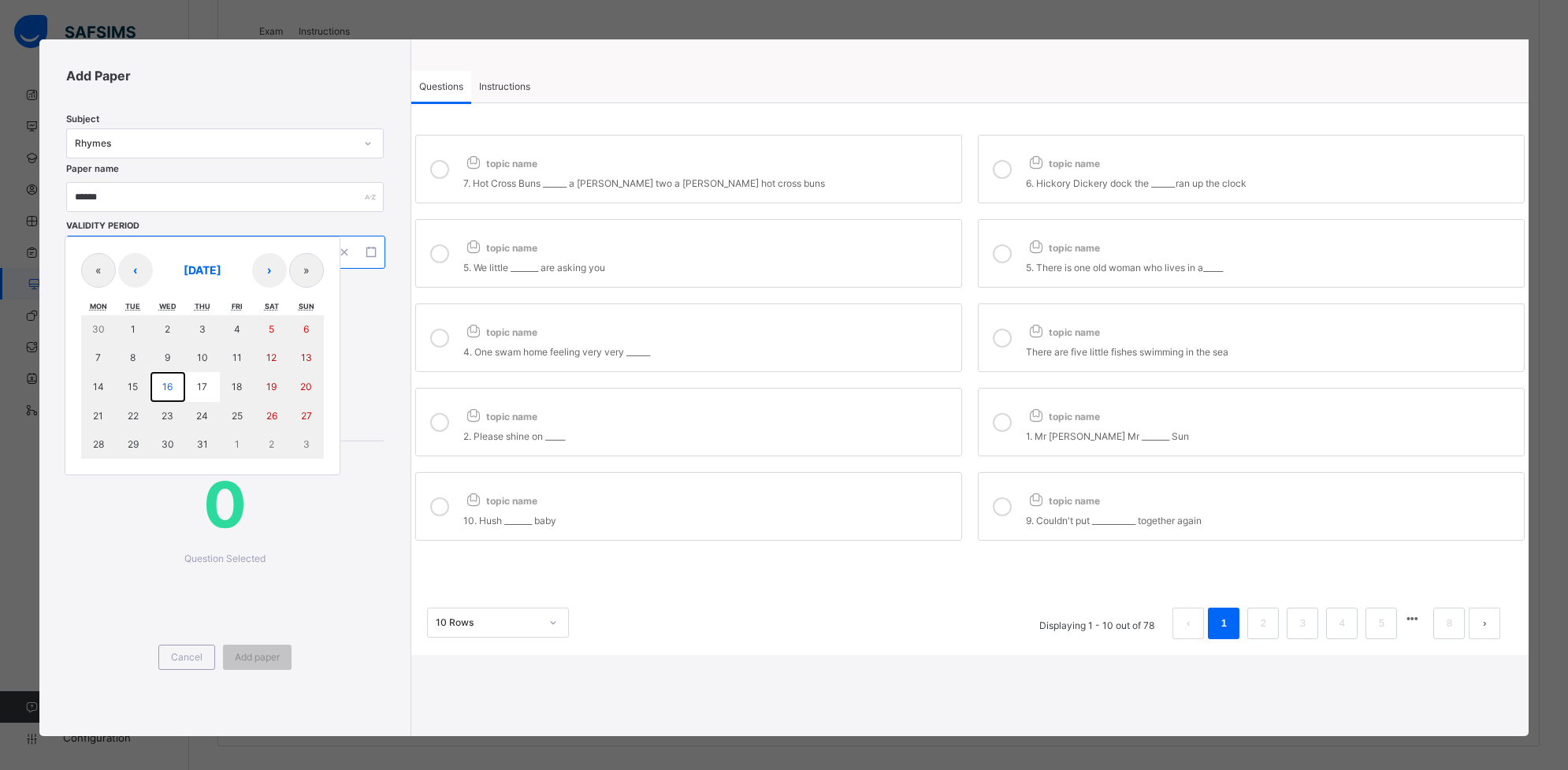 click on "16" at bounding box center [167, 386] 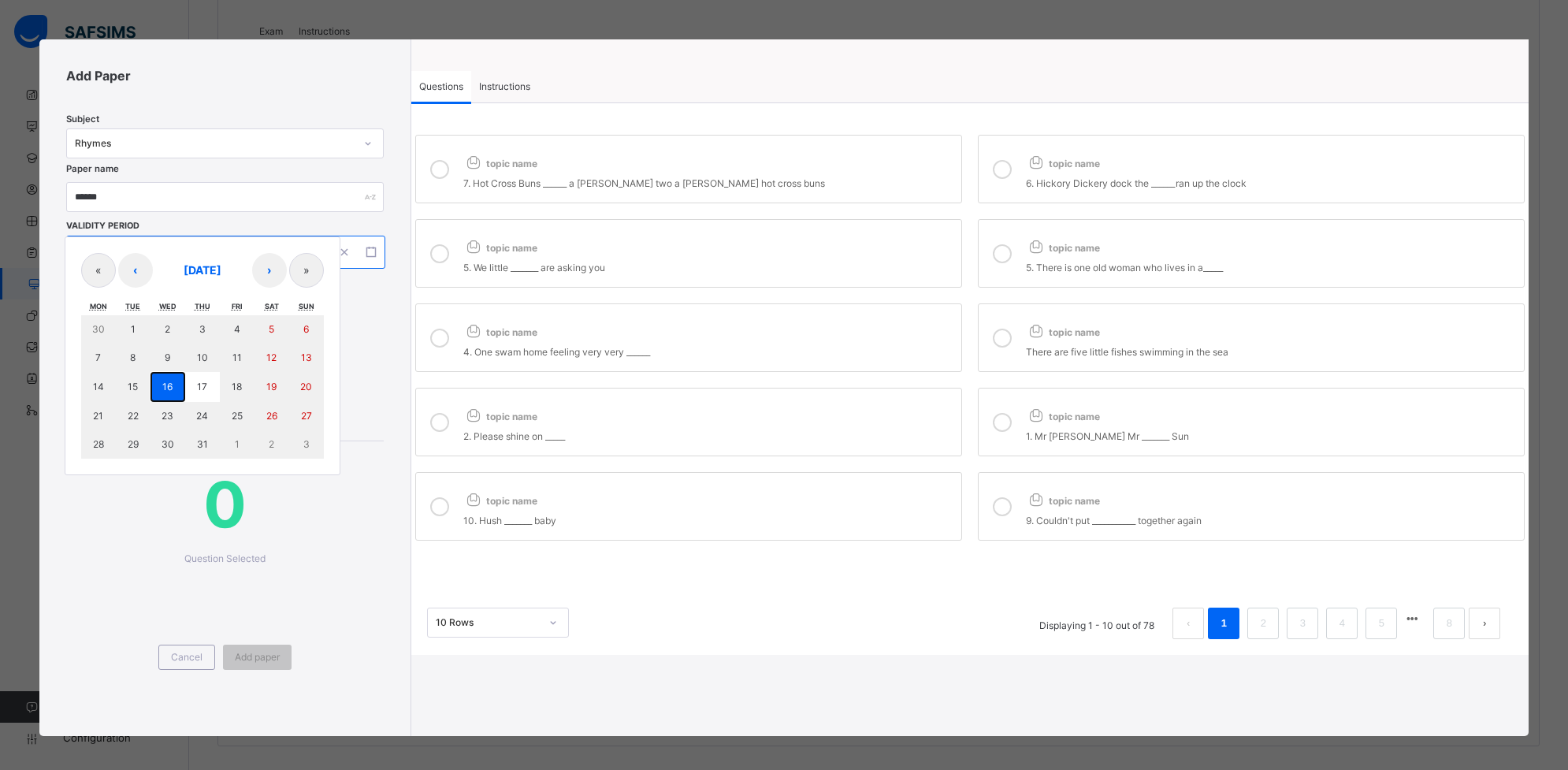 click on "16" at bounding box center (167, 386) 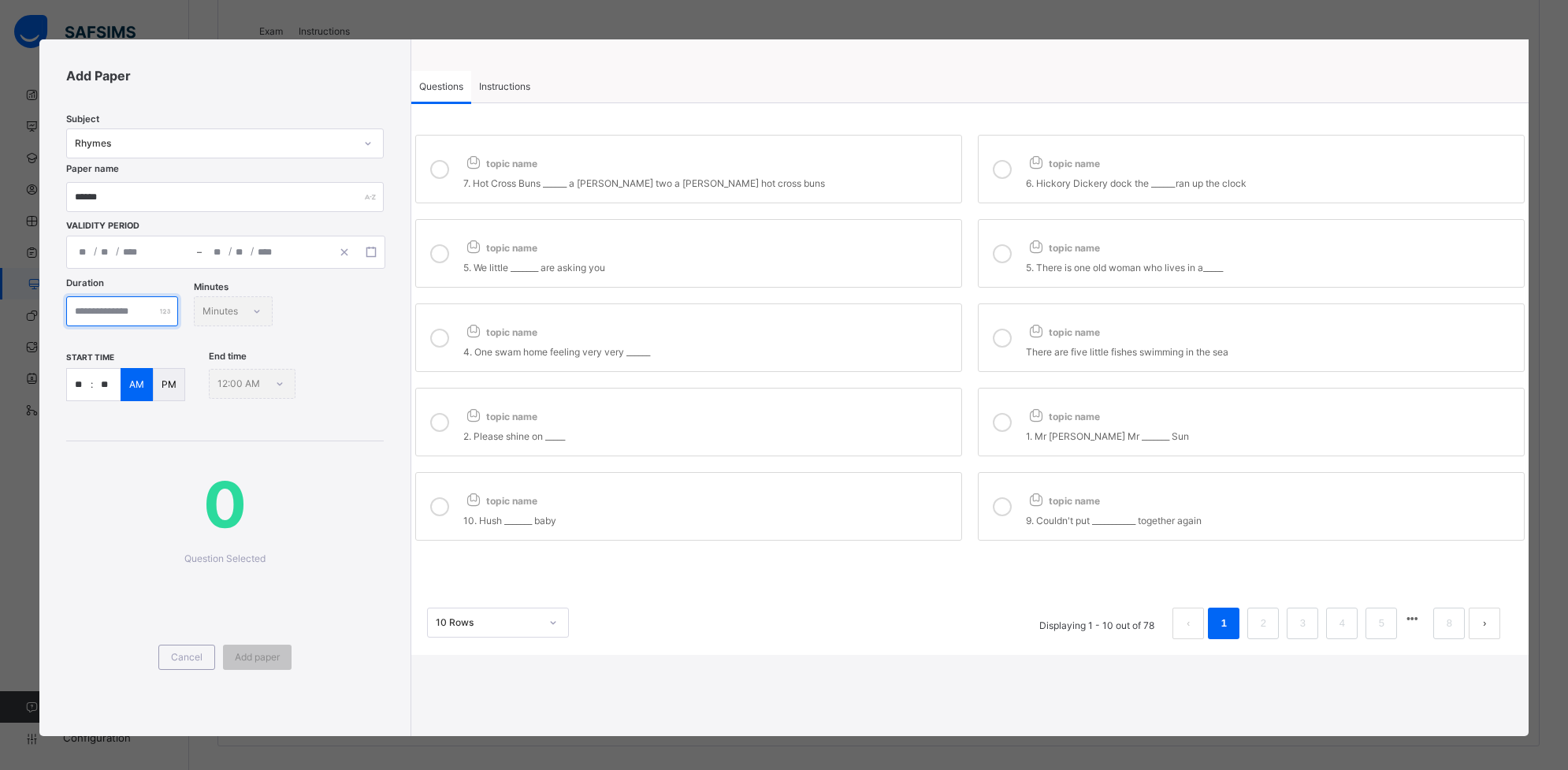 click at bounding box center [122, 311] 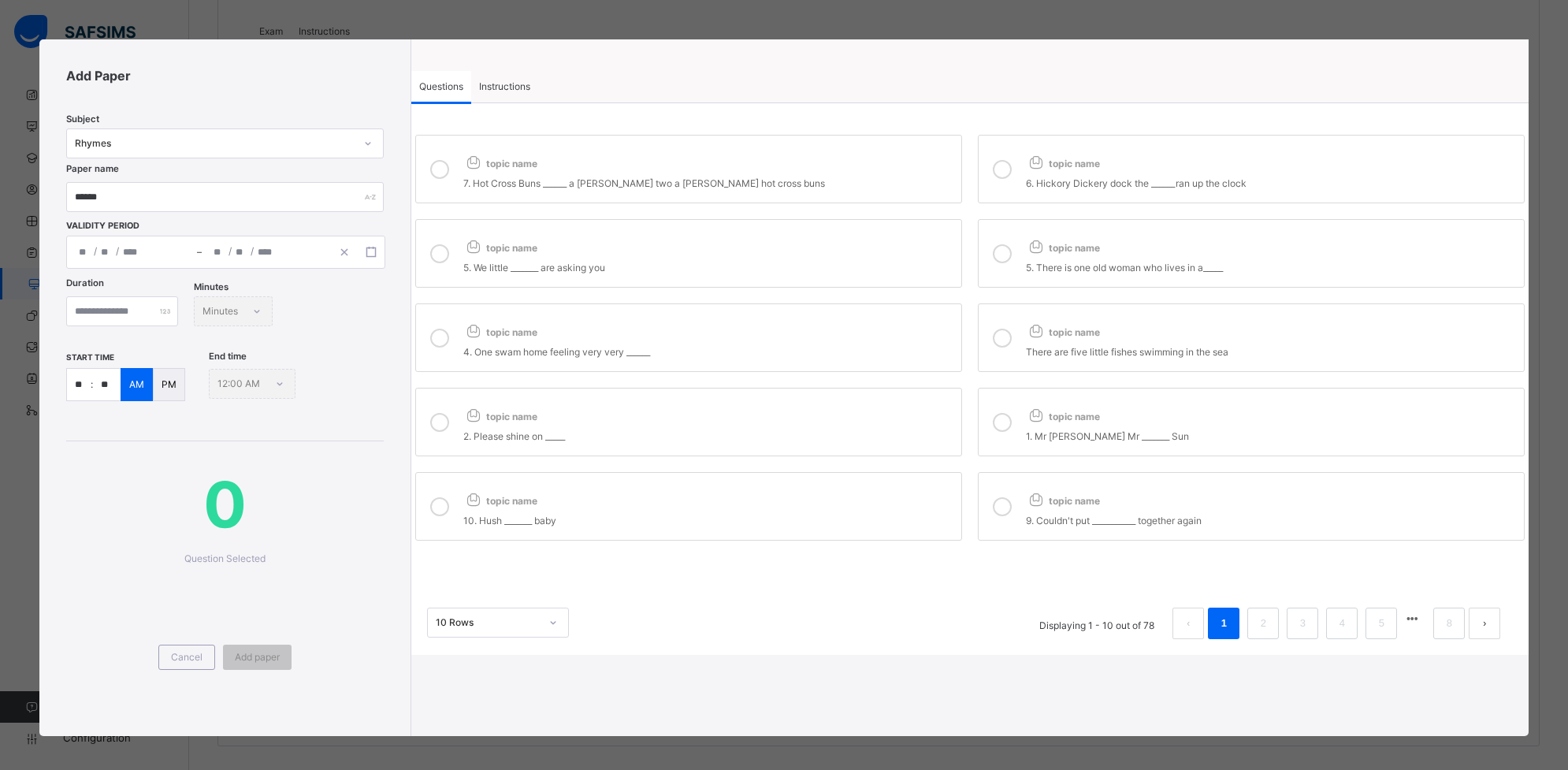 click on "Instructions" at bounding box center (504, 87) 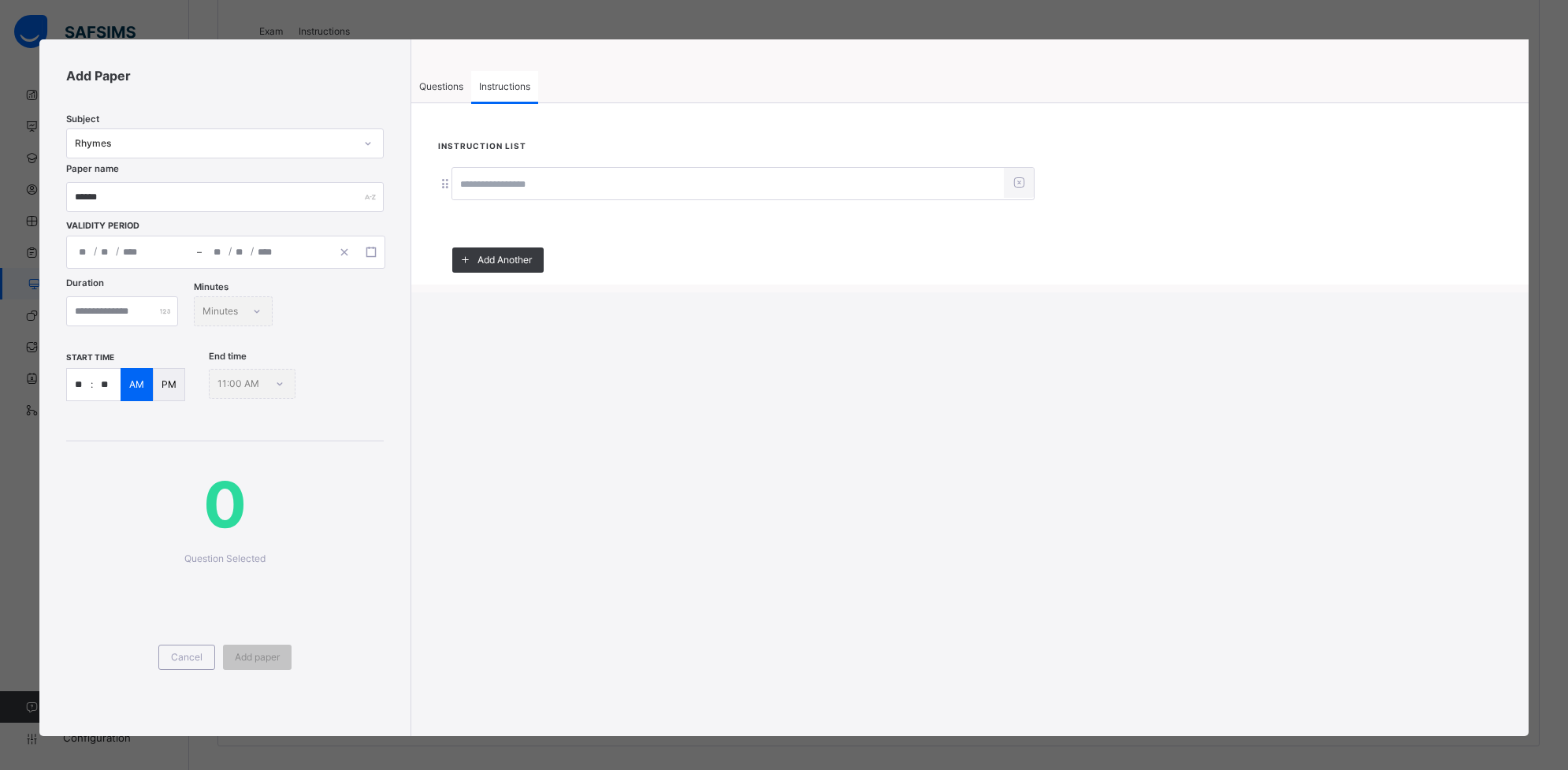 click on "Instructions" at bounding box center [504, 87] 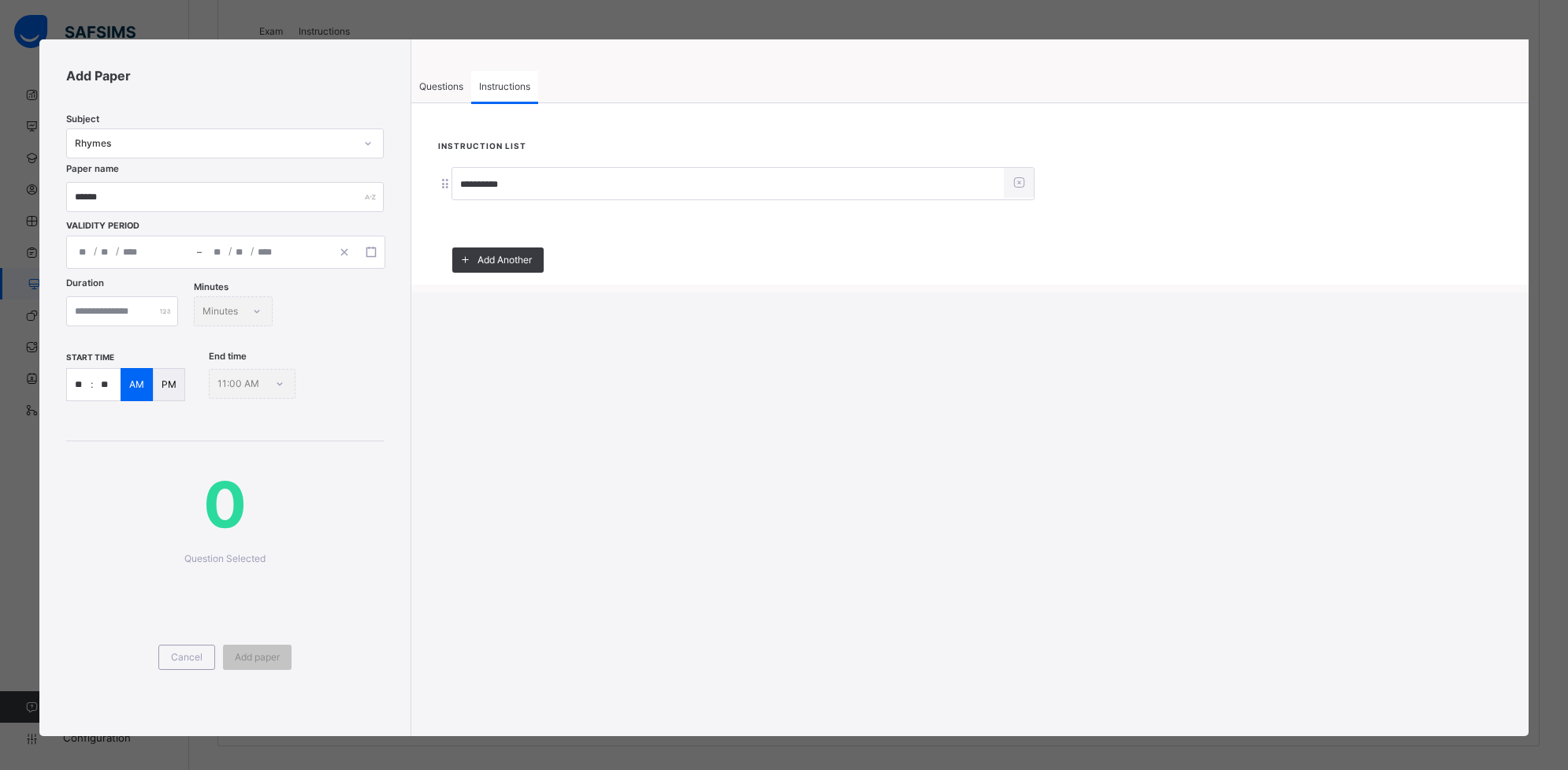 click on "Questions" at bounding box center [441, 87] 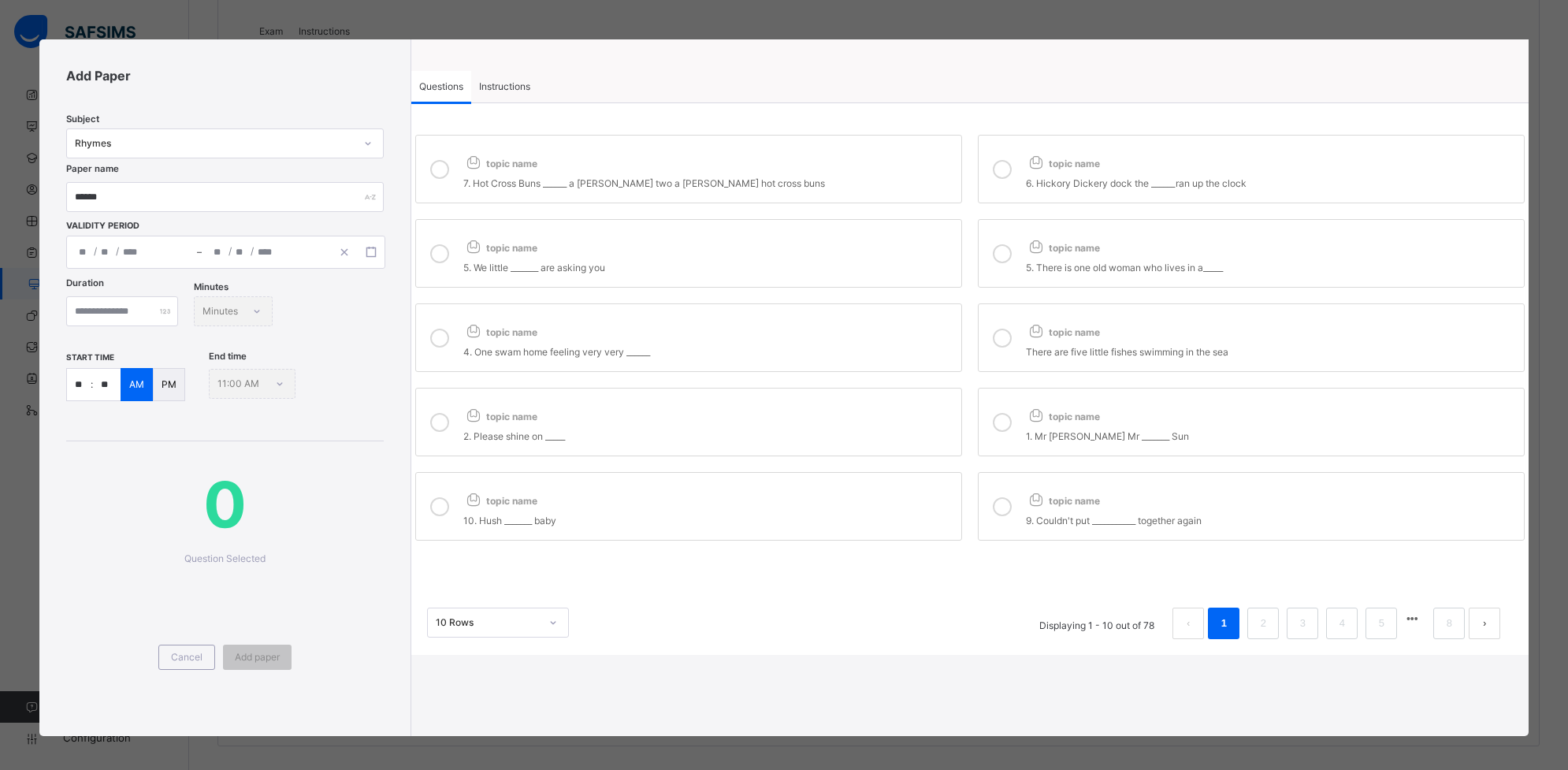 click on "topic name   7. Hot Cross Buns ______ a [PERSON_NAME] two a [PERSON_NAME] hot cross buns" at bounding box center [689, 169] 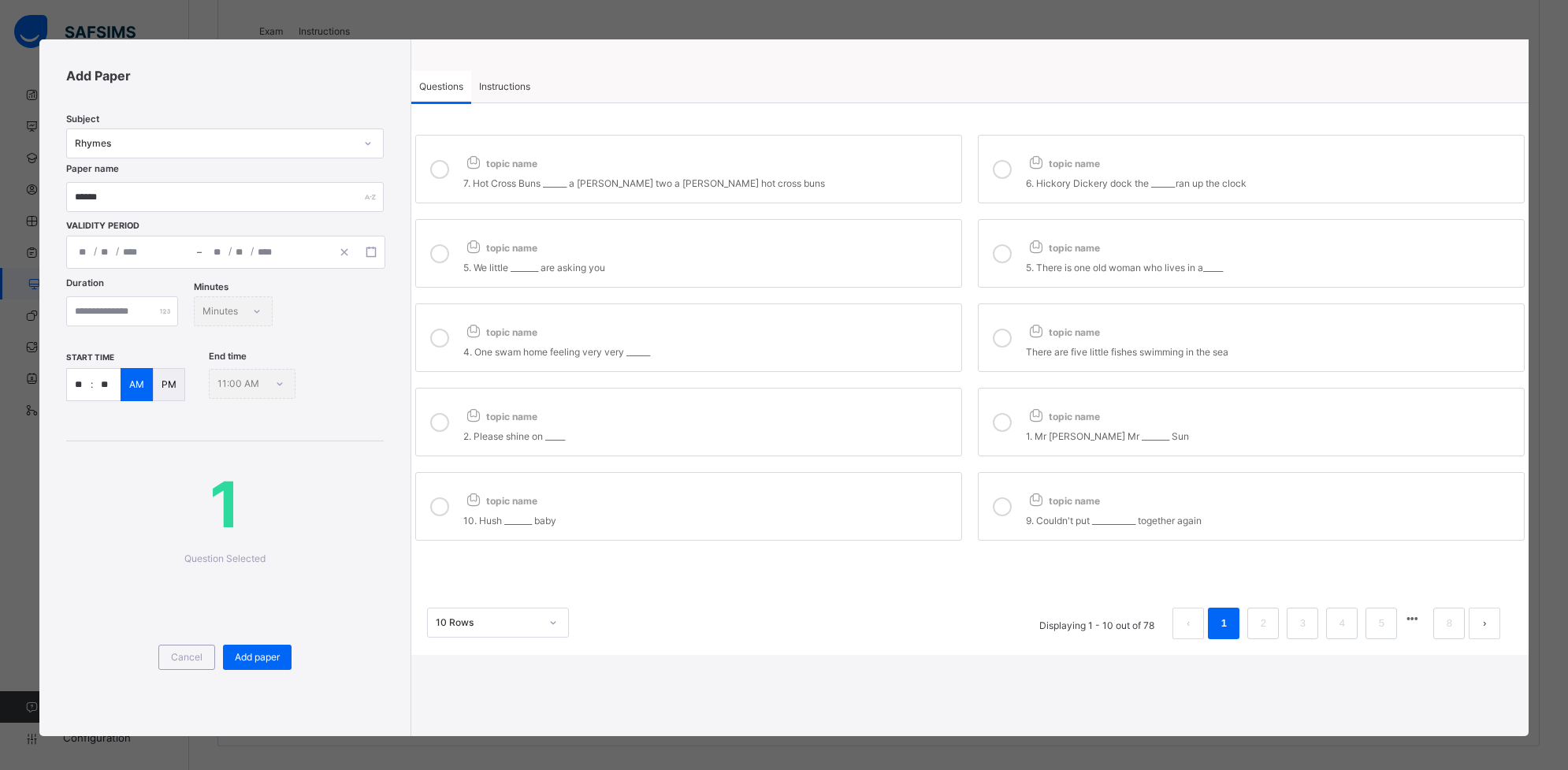 click at bounding box center (1002, 169) 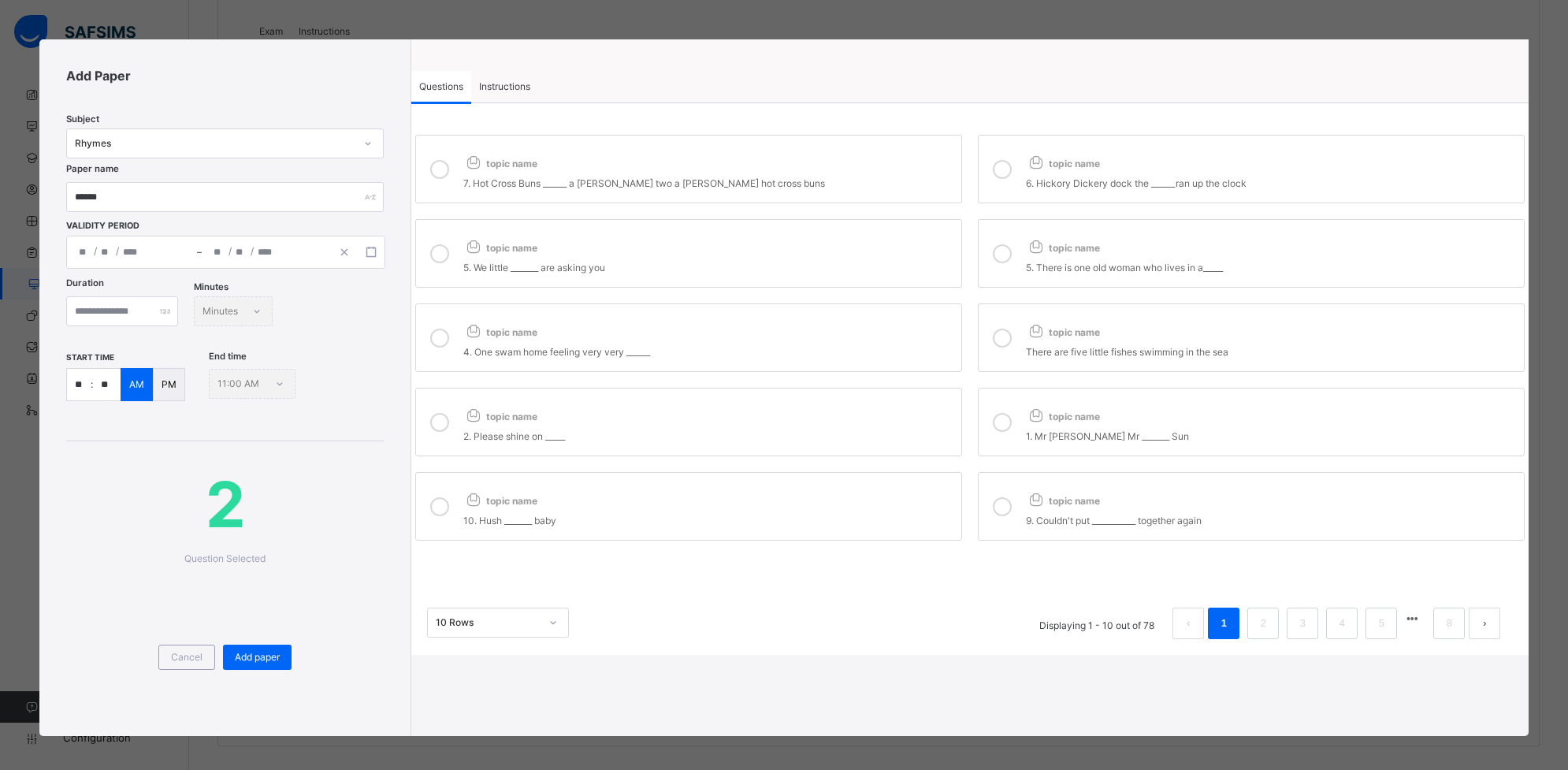 click on "topic name   5. There is one old woman who lives in a_____" at bounding box center (1251, 253) 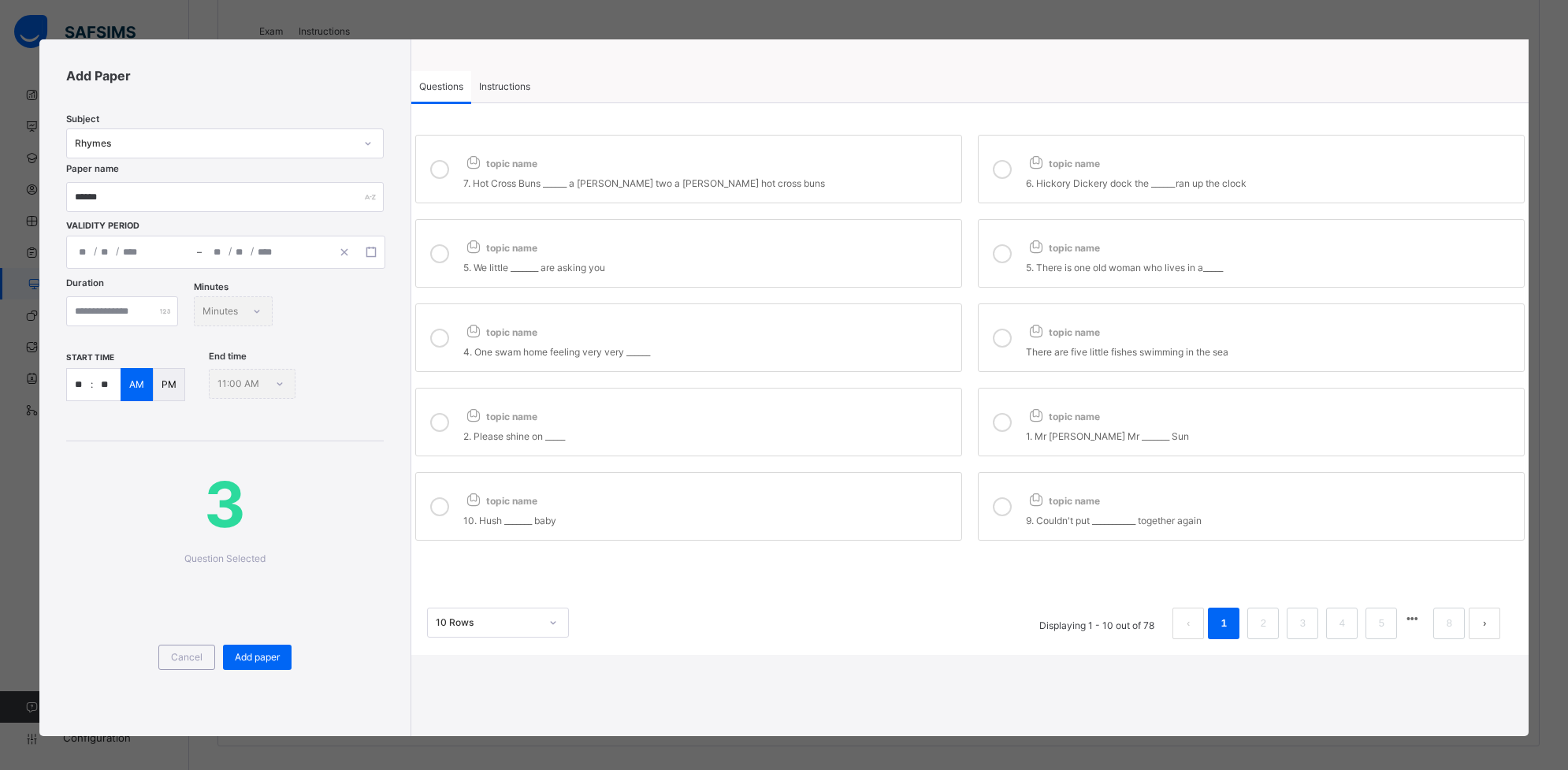 click on "topic name" at bounding box center [708, 244] 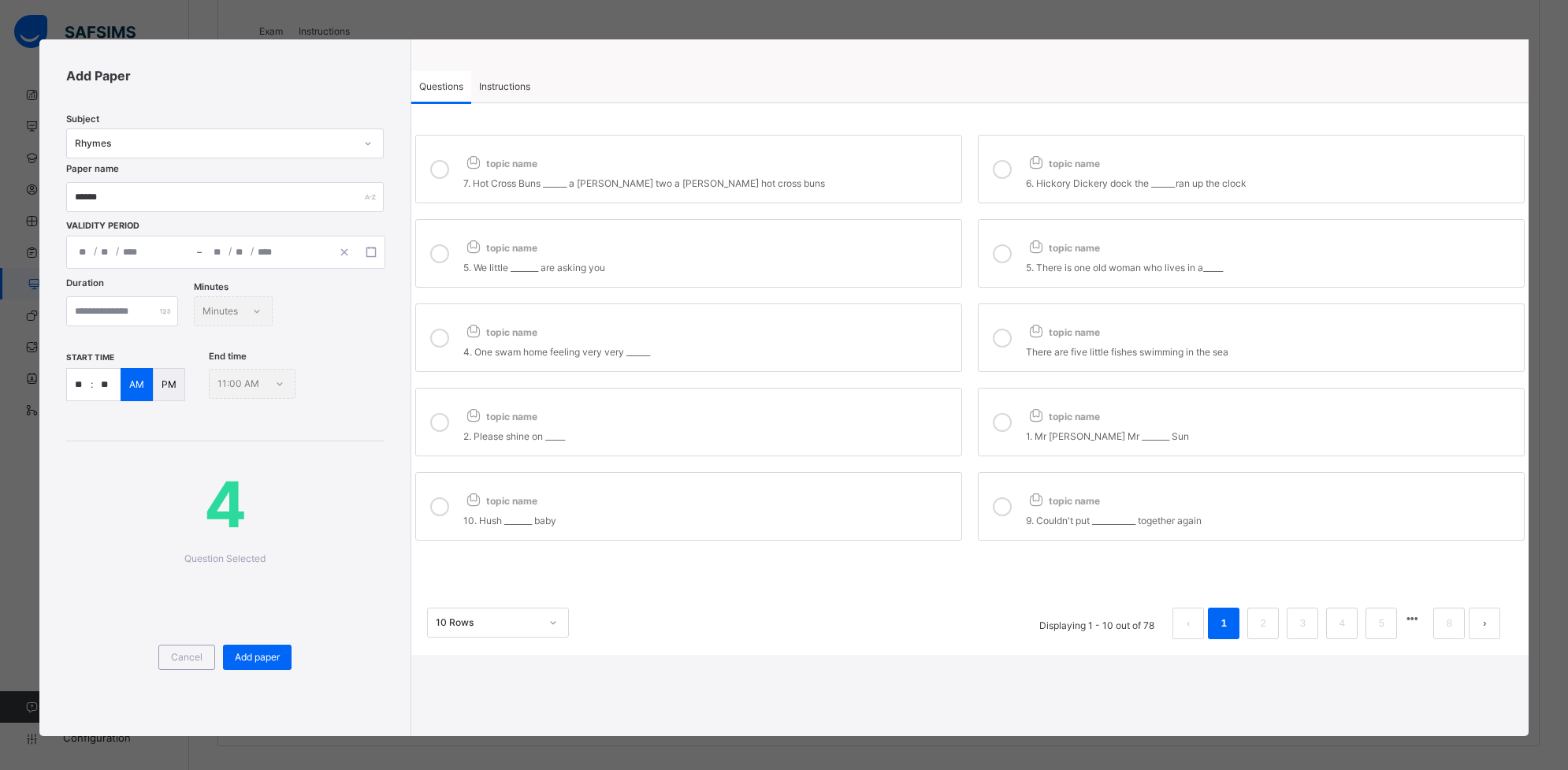 click on "topic name   4. One swam home feeling very very ______" at bounding box center [689, 337] 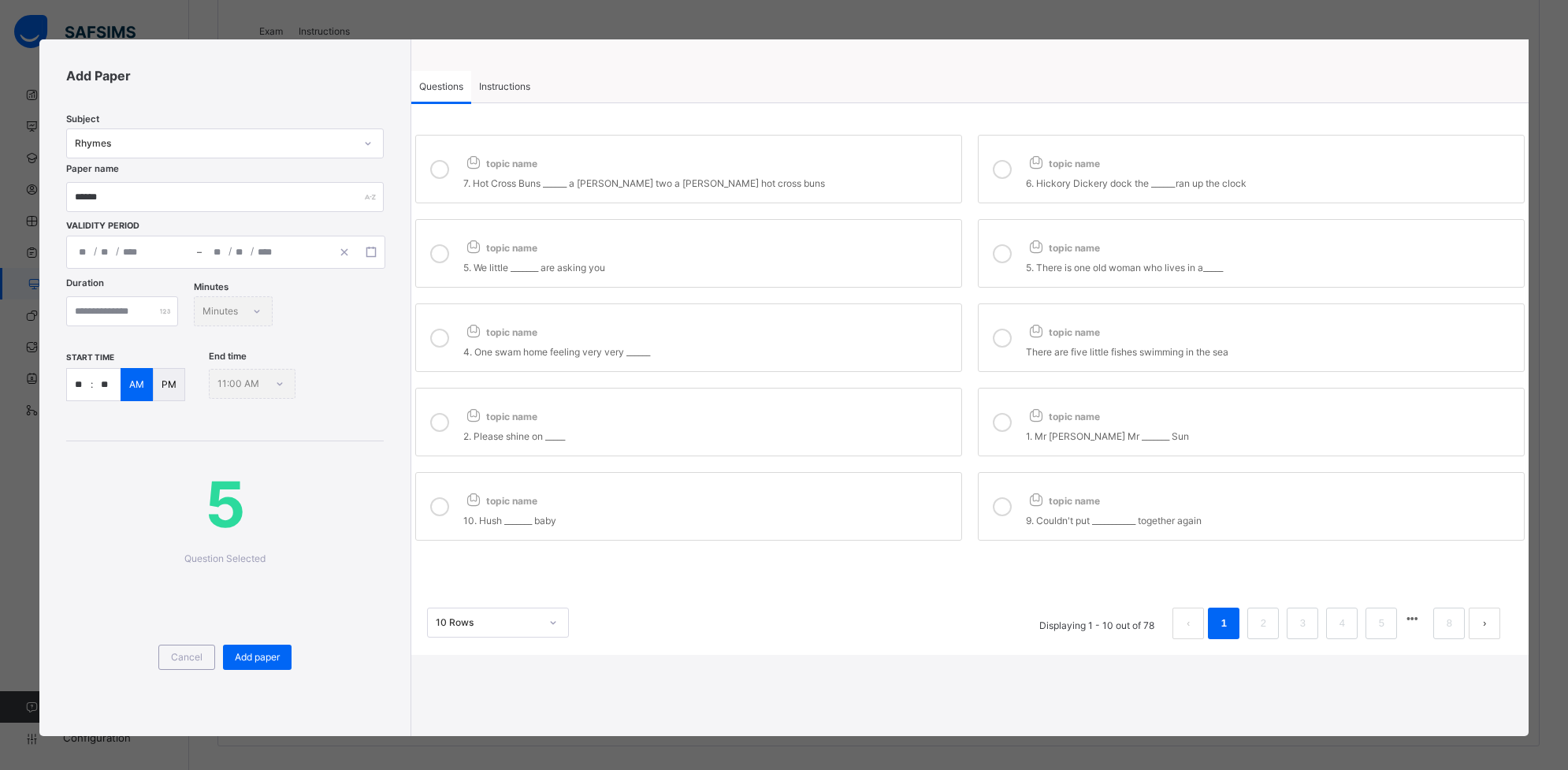 click on "topic name   7. Hot Cross Buns ______ a [PERSON_NAME] two a [PERSON_NAME] hot cross buns        topic name   6. Hickory Dickery dock the ______ran up the clock        topic name   5. We little _______ are asking you        topic name   5. There is one old woman who lives in a_____       topic name   4. One swam home feeling very very ______       topic name   There are five little fishes swimming in the sea        topic name   2. Please shine on _____       topic name   1. Mr [PERSON_NAME] Mr _______ Sun        topic name   10. Hush _______ baby        topic name   9. Couldn't put ___________ together again" at bounding box center (970, 337) 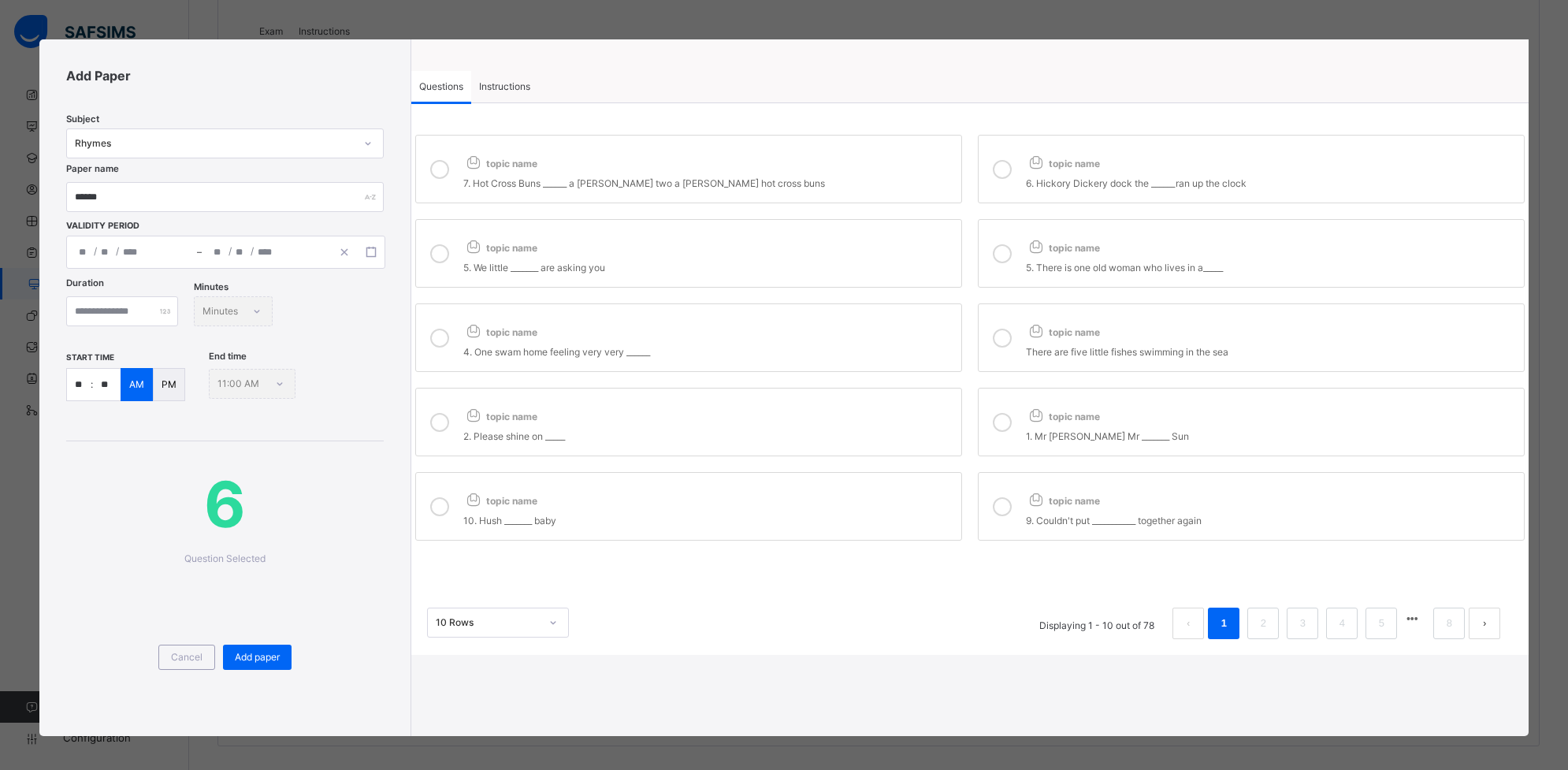 click on "topic name" at bounding box center (1271, 329) 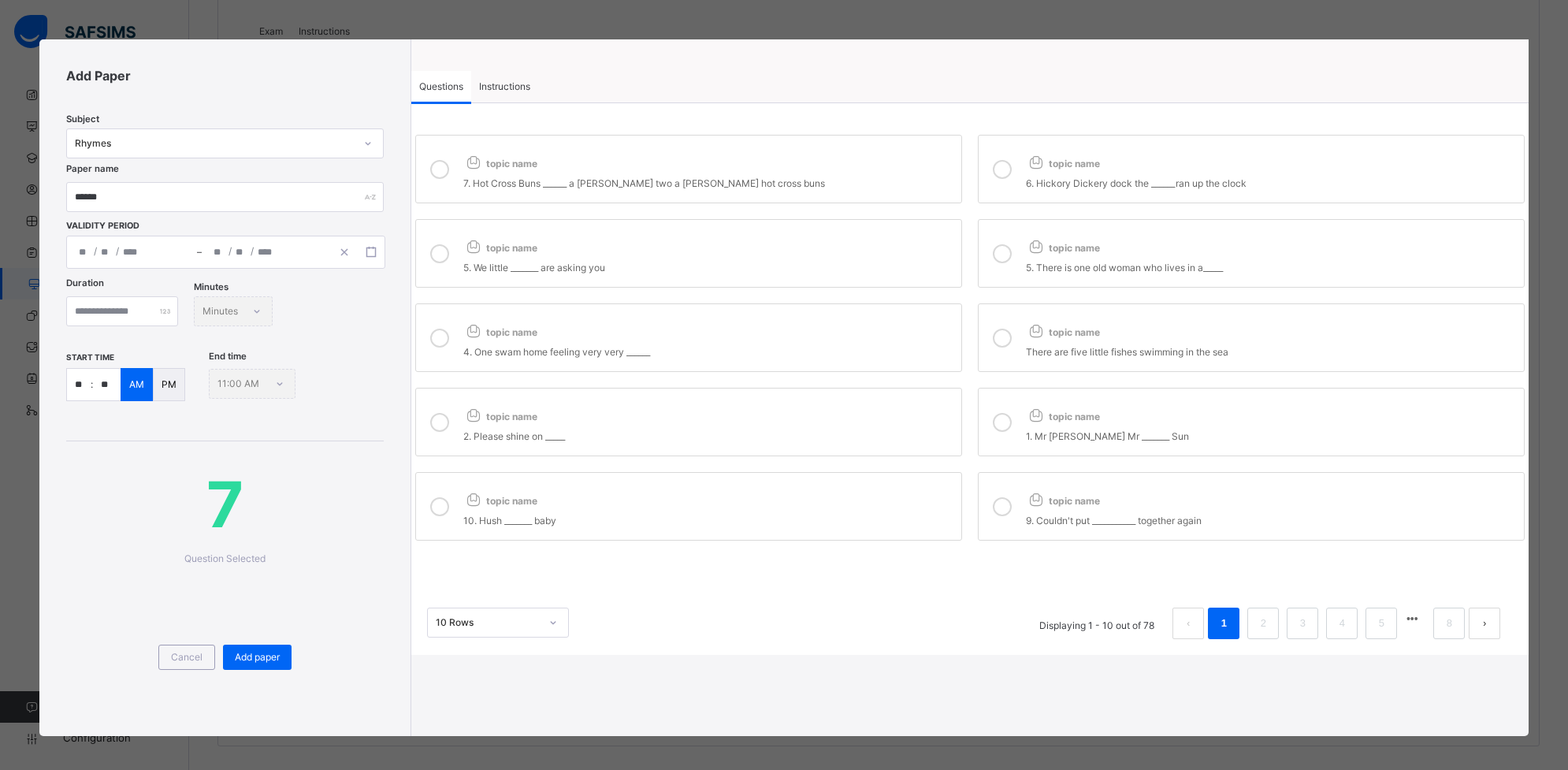 click on "topic name   2. Please shine on _____" at bounding box center (689, 422) 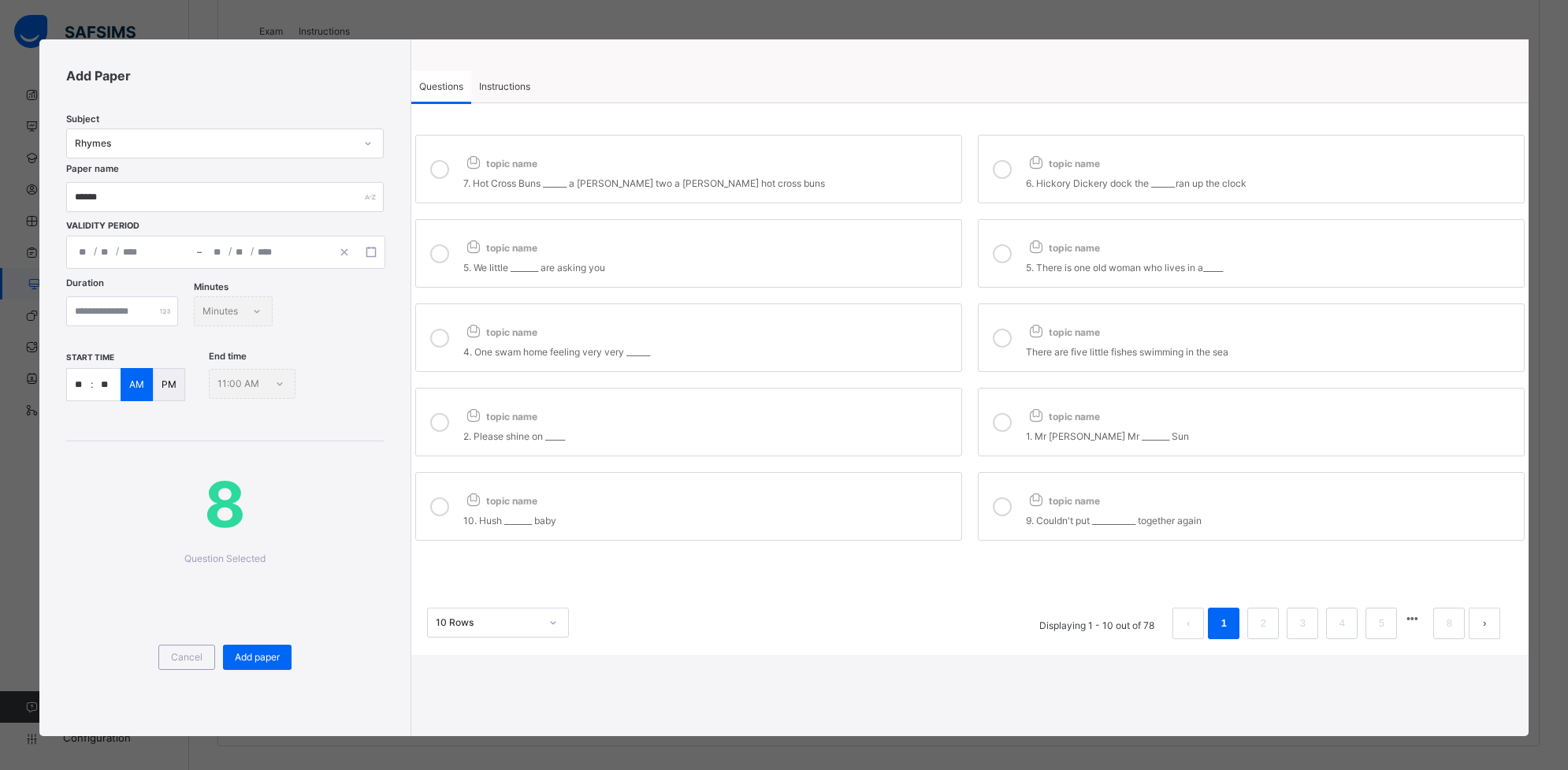 click on "topic name   7. Hot Cross Buns ______ a [PERSON_NAME] two a [PERSON_NAME] hot cross buns        topic name   6. Hickory Dickery dock the ______ran up the clock        topic name   5. We little _______ are asking you        topic name   5. There is one old woman who lives in a_____       topic name   4. One swam home feeling very very ______       topic name   There are five little fishes swimming in the sea        topic name   2. Please shine on _____       topic name   1. Mr [PERSON_NAME] Mr _______ Sun        topic name   10. Hush _______ baby        topic name   9. Couldn't put ___________ together again" at bounding box center (970, 337) 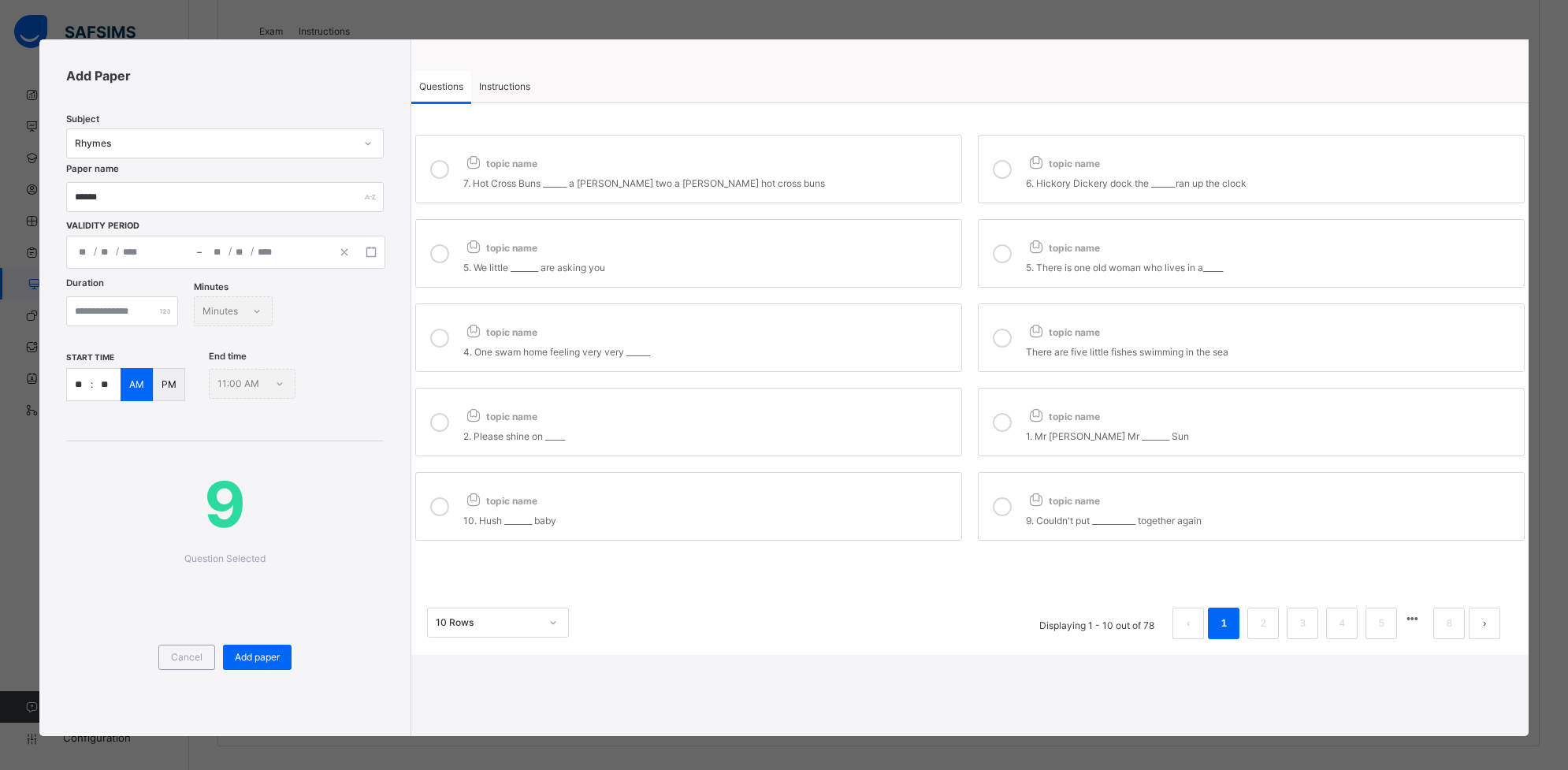 click on "topic name" at bounding box center [708, 497] 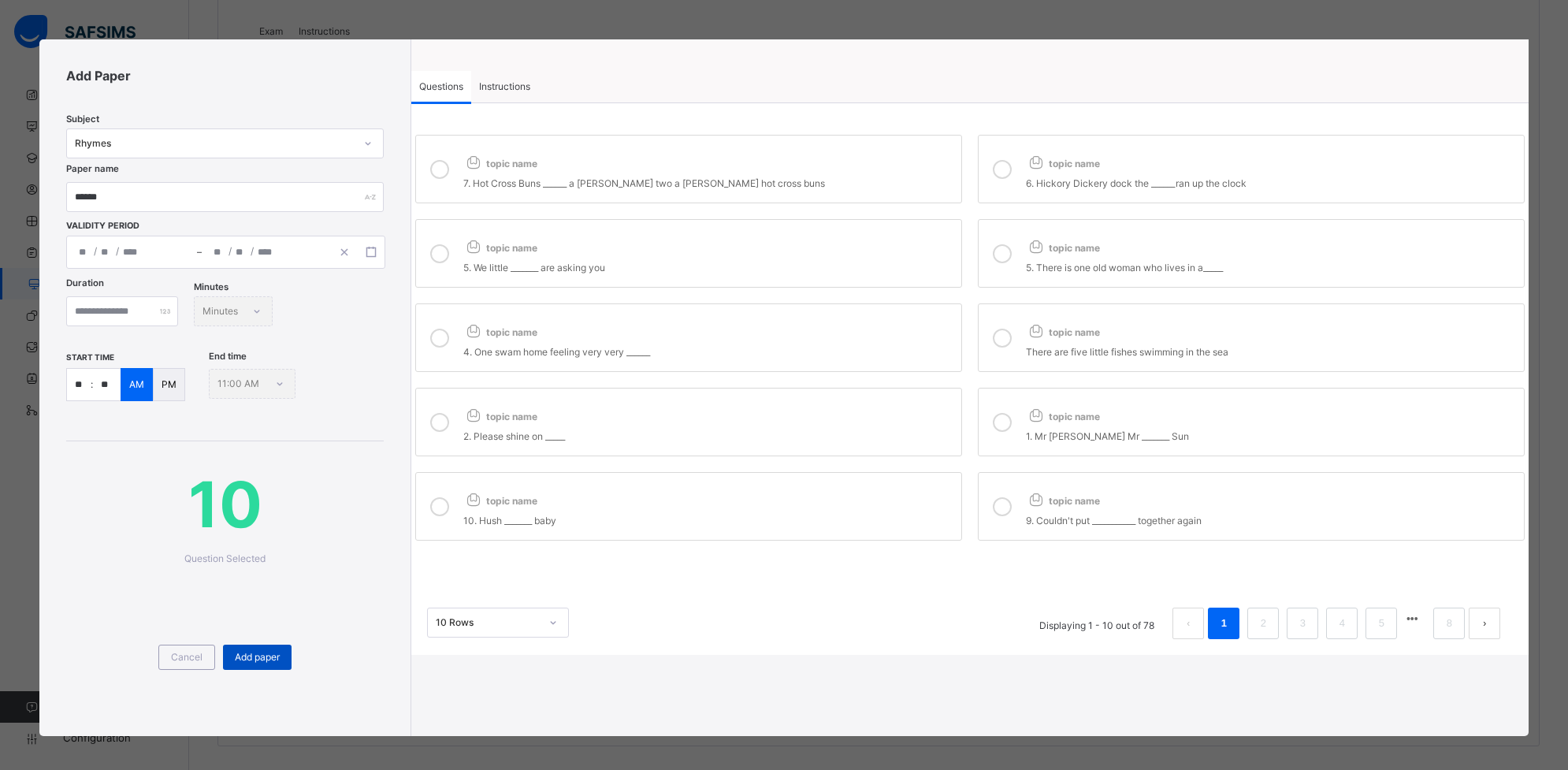 click on "Add paper" at bounding box center (257, 657) 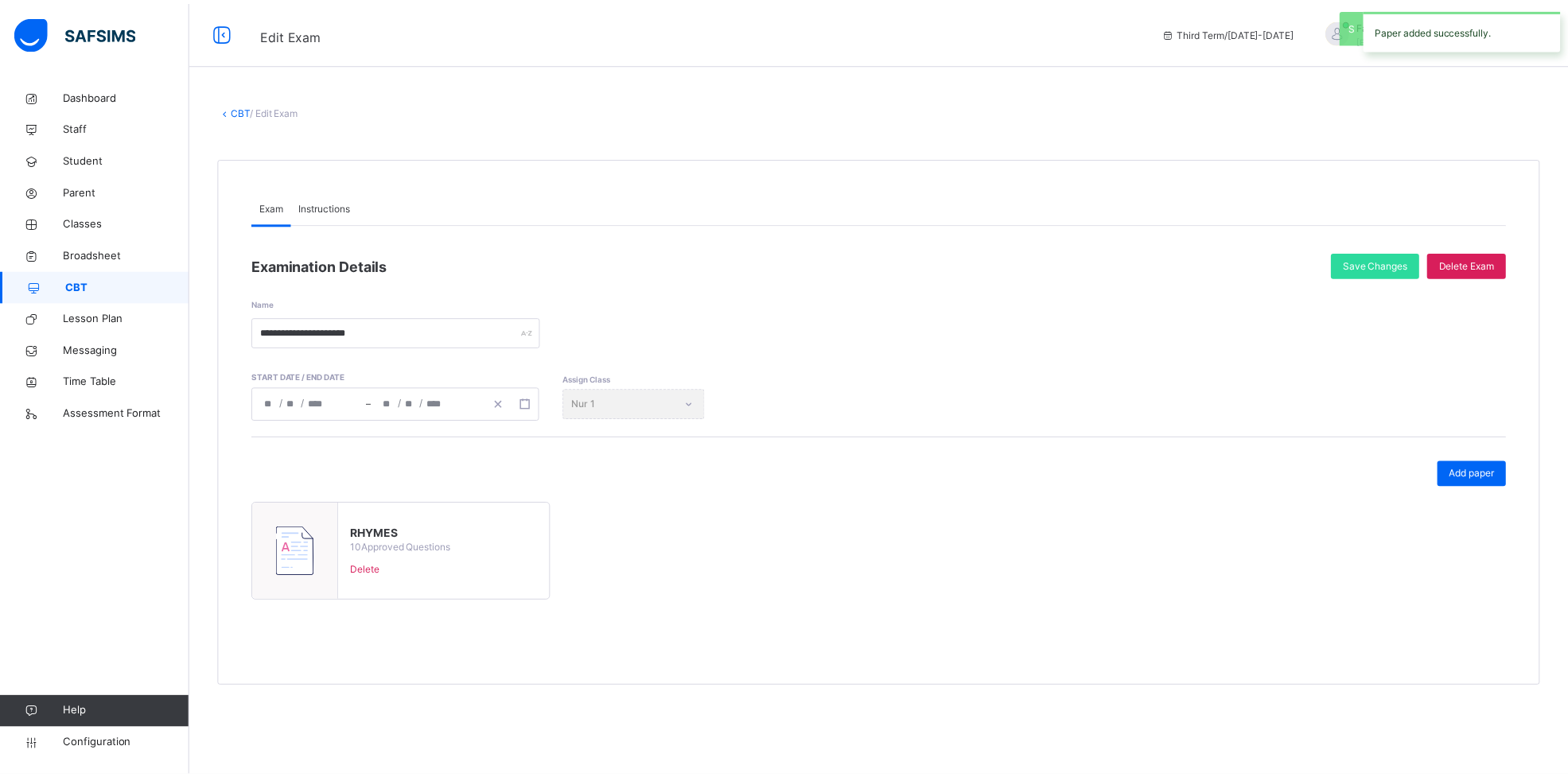 scroll, scrollTop: 0, scrollLeft: 0, axis: both 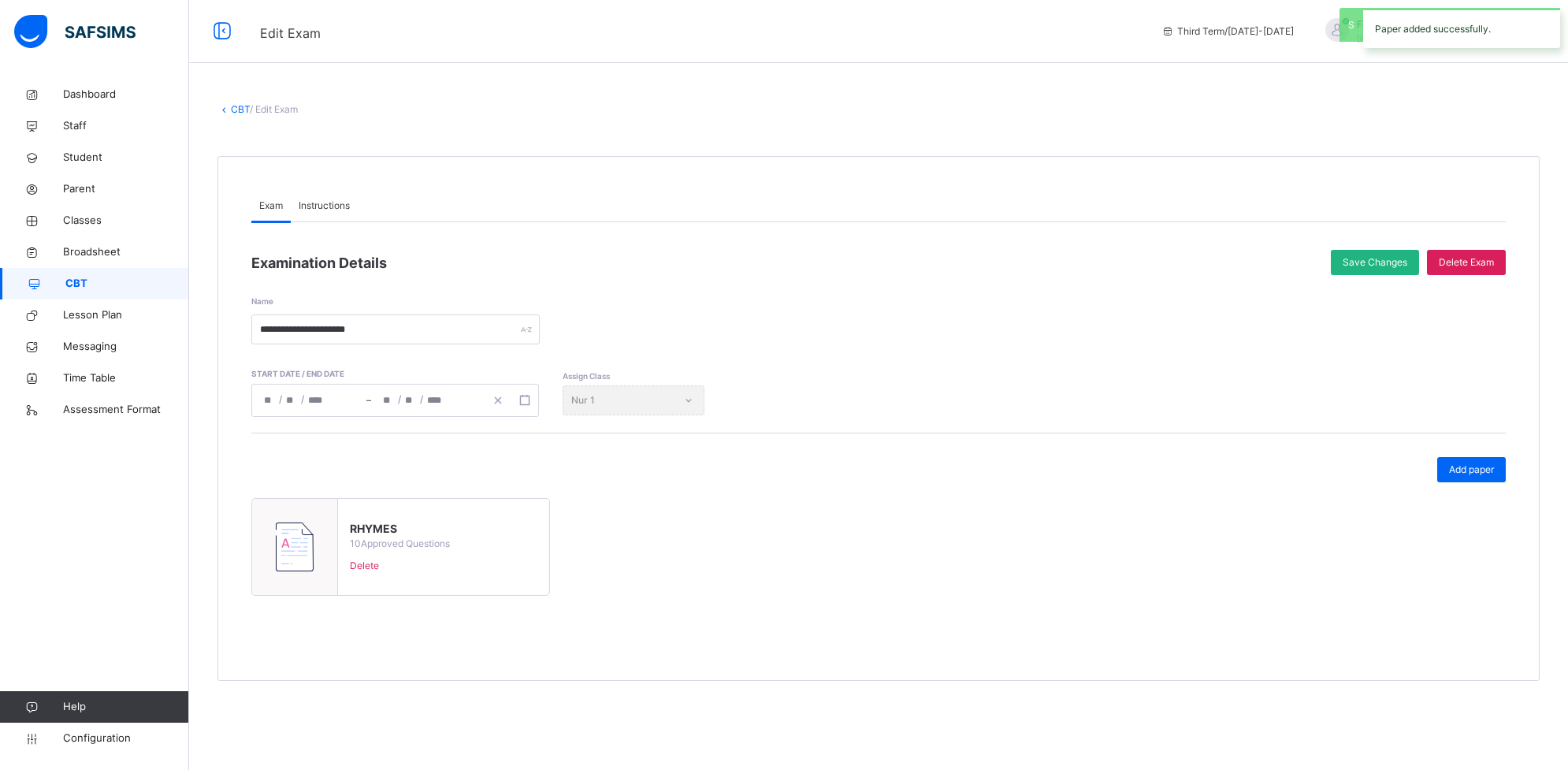 click on "Save Changes" at bounding box center [1375, 262] 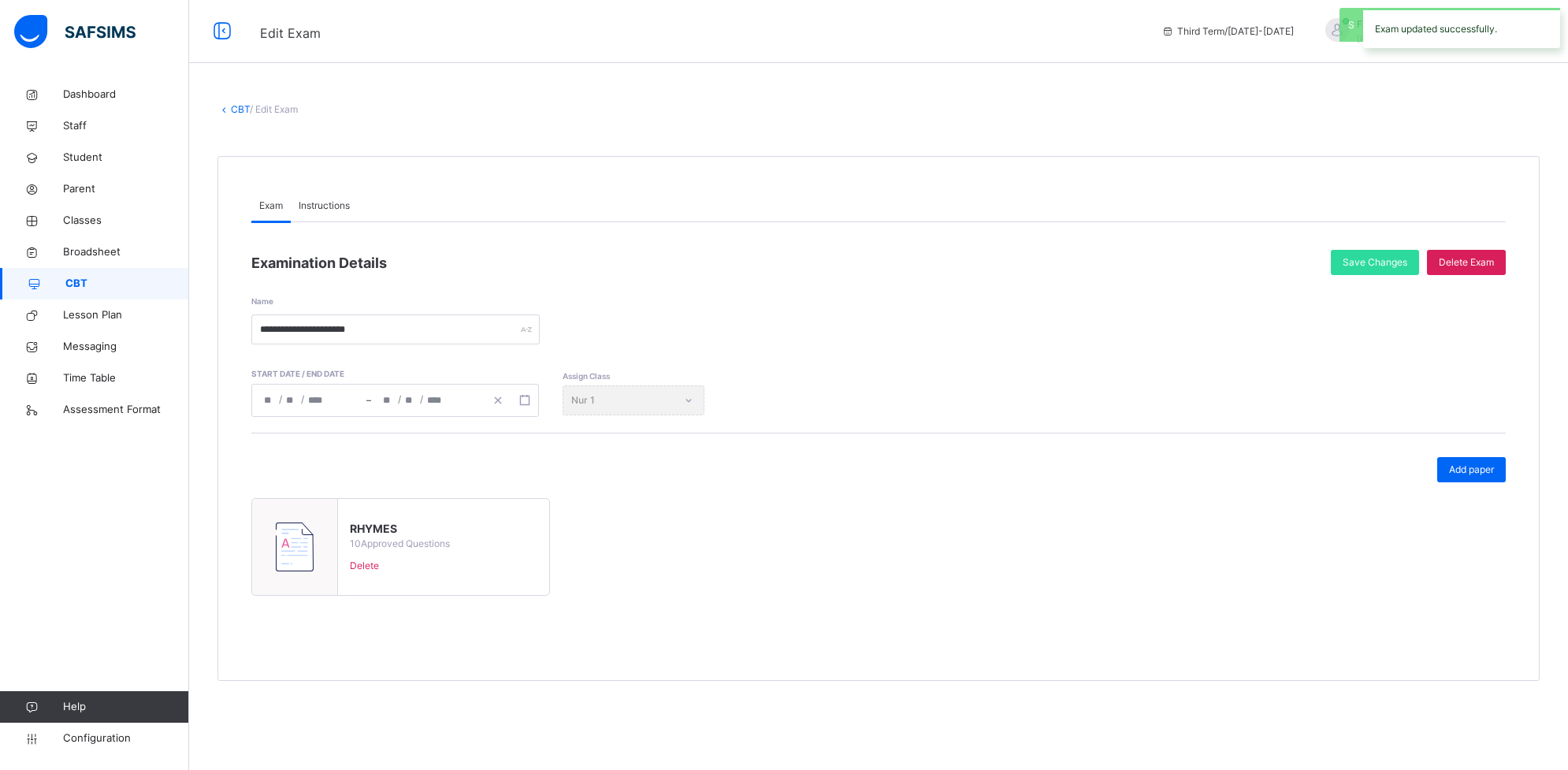 click on "CBT" at bounding box center [95, 284] 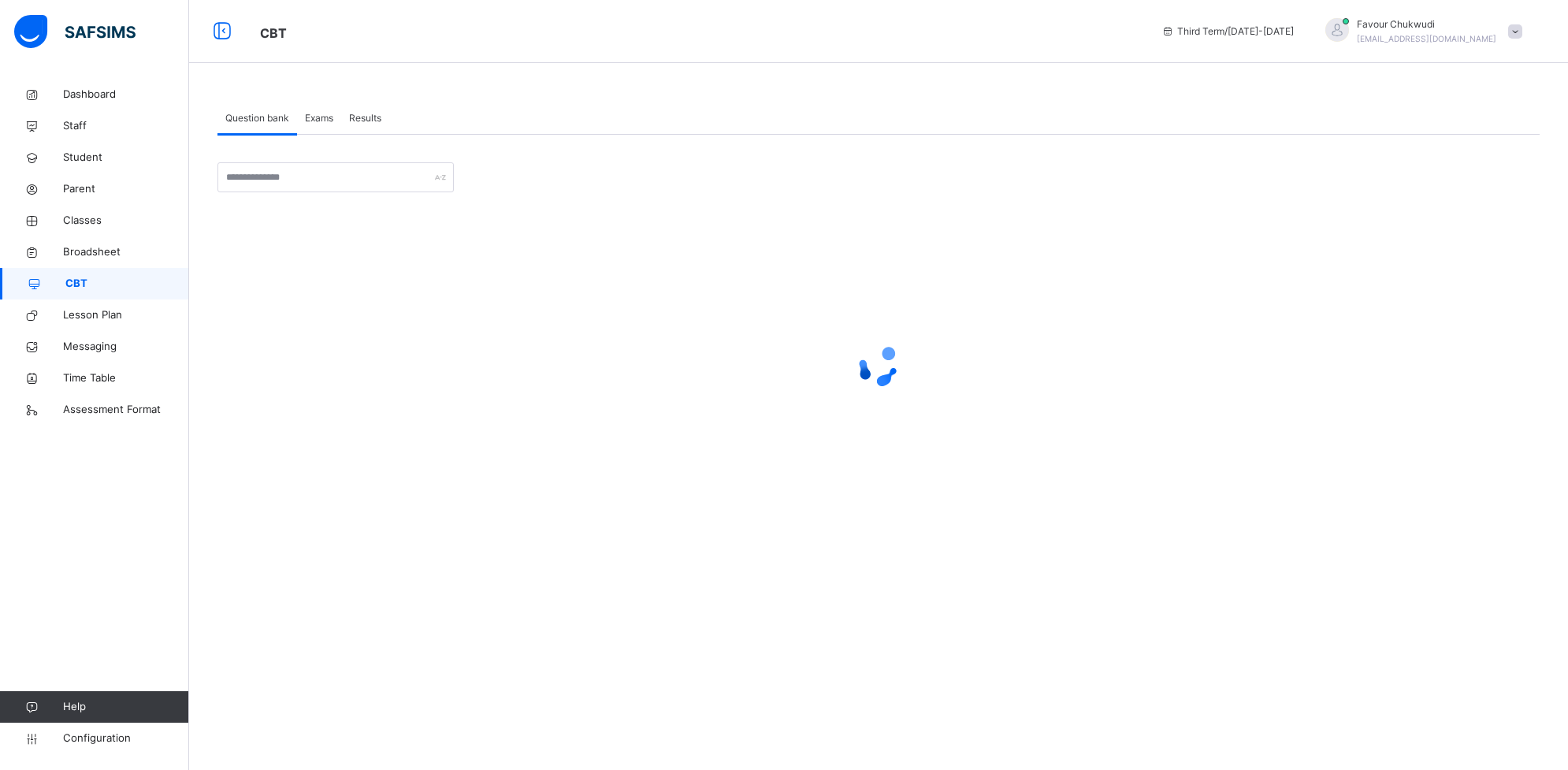 click on "Exams" at bounding box center (319, 118) 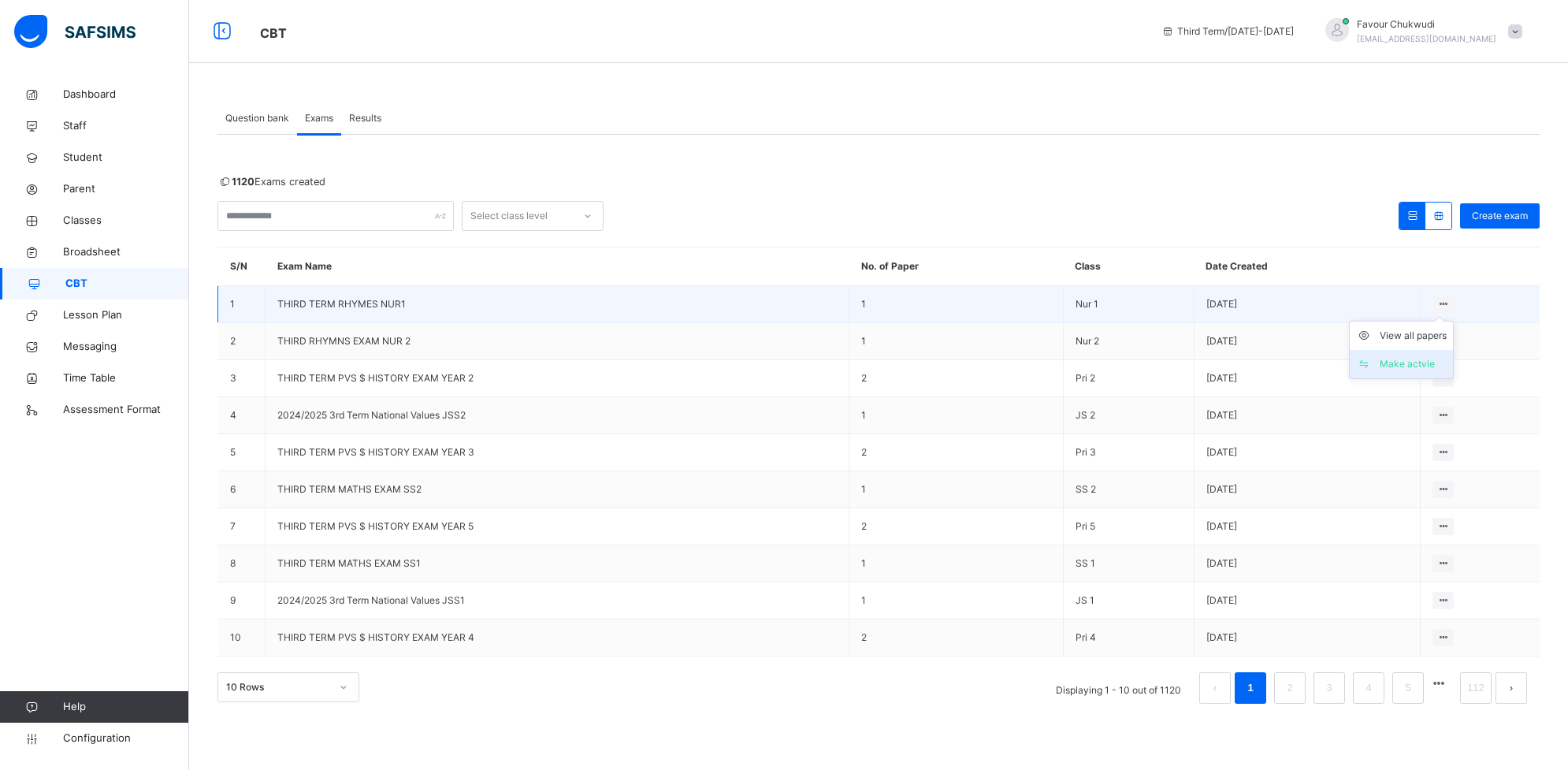 click on "Make actvie" at bounding box center (1401, 364) 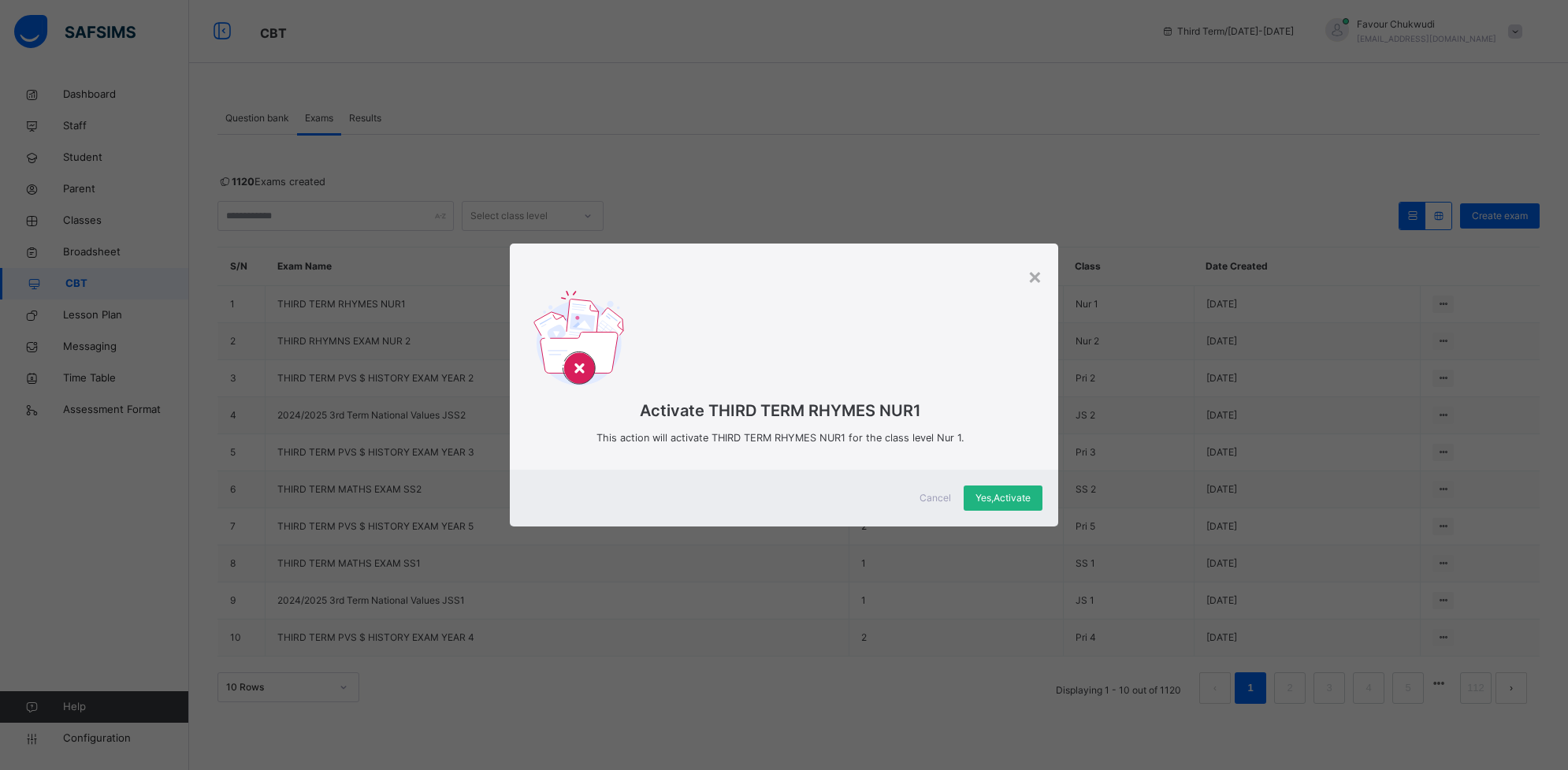 click on "Yes,  Activate" at bounding box center (1003, 498) 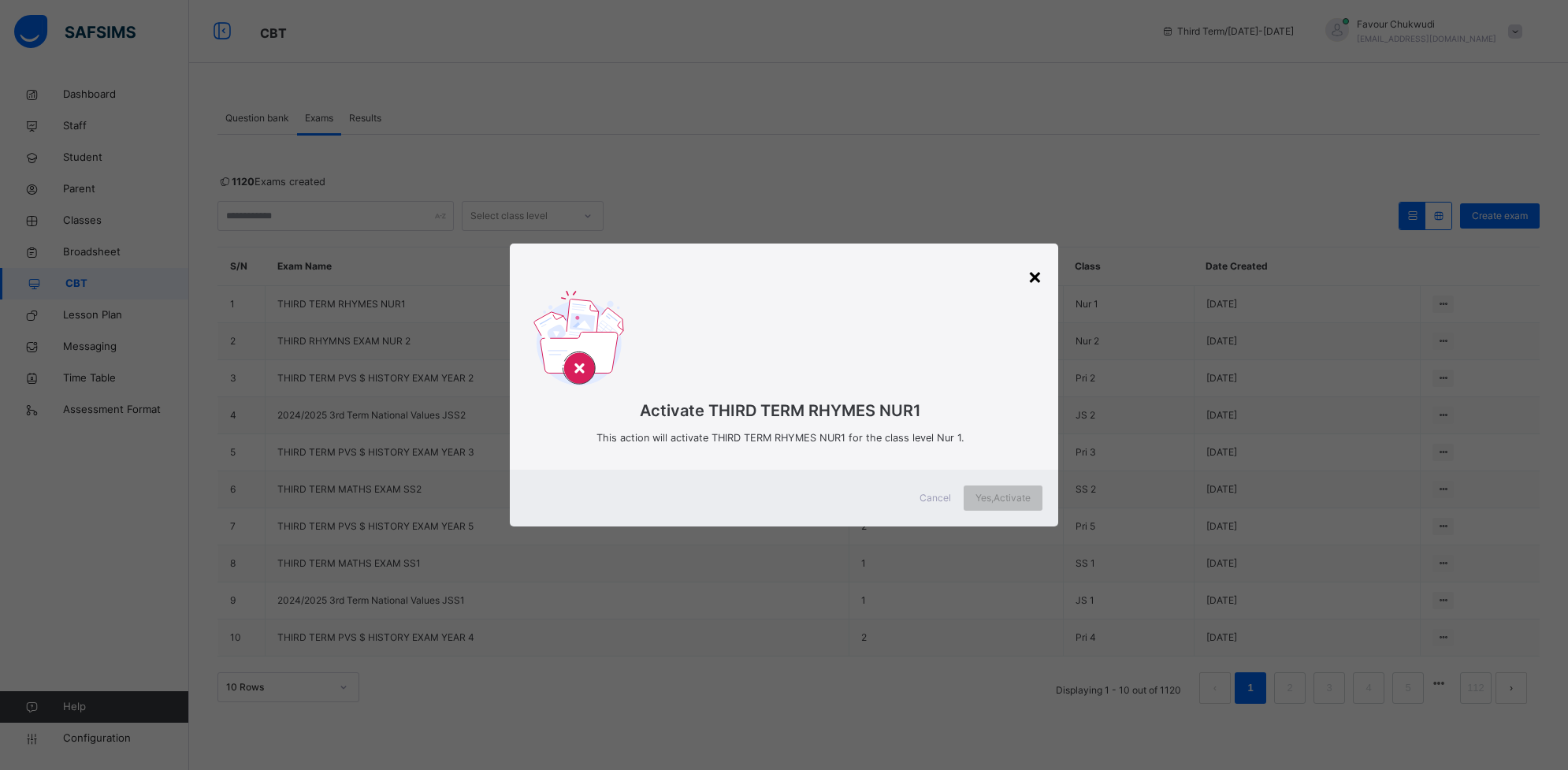 click on "×" at bounding box center (1035, 276) 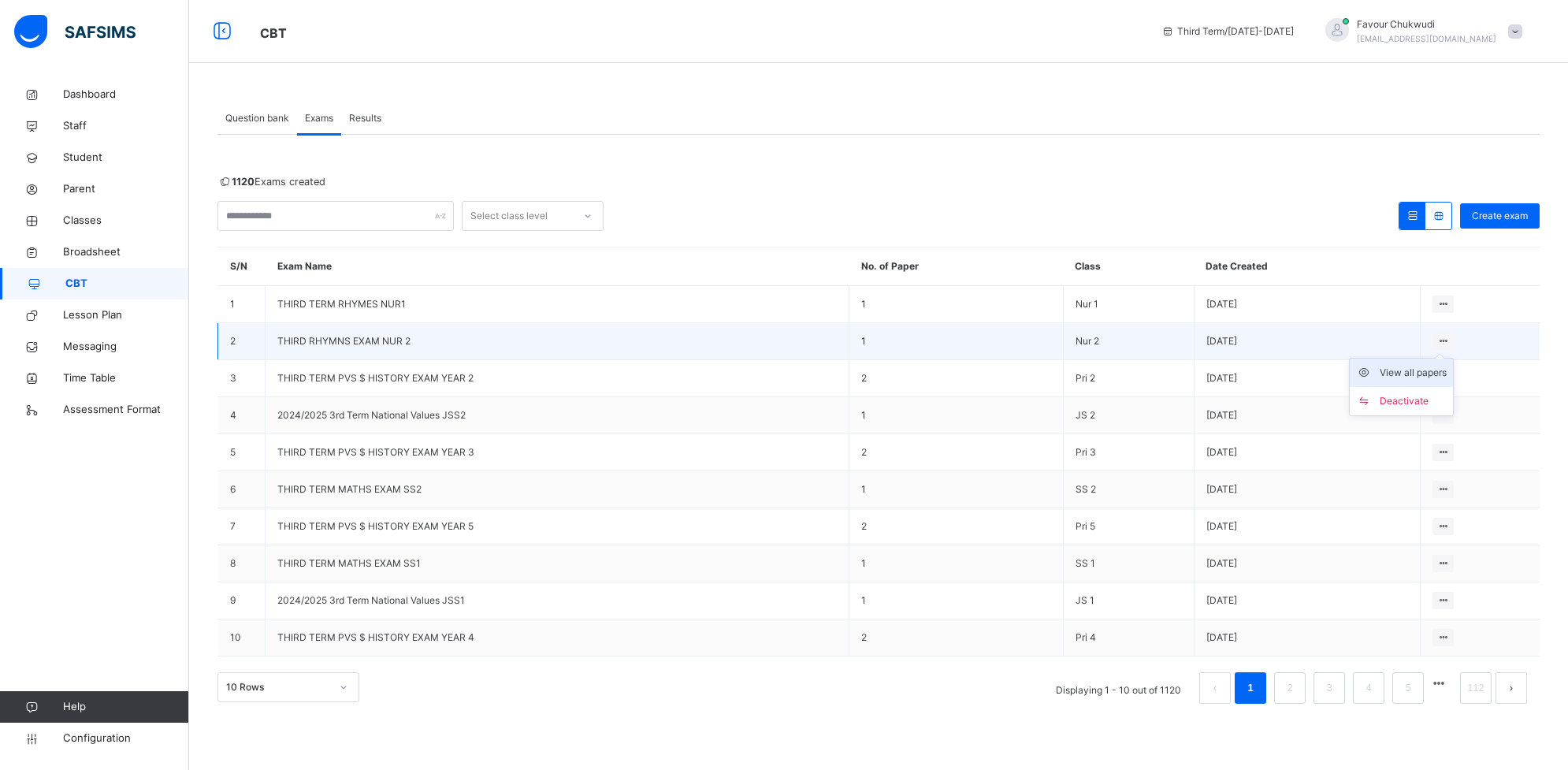 click on "View all papers" at bounding box center (1413, 373) 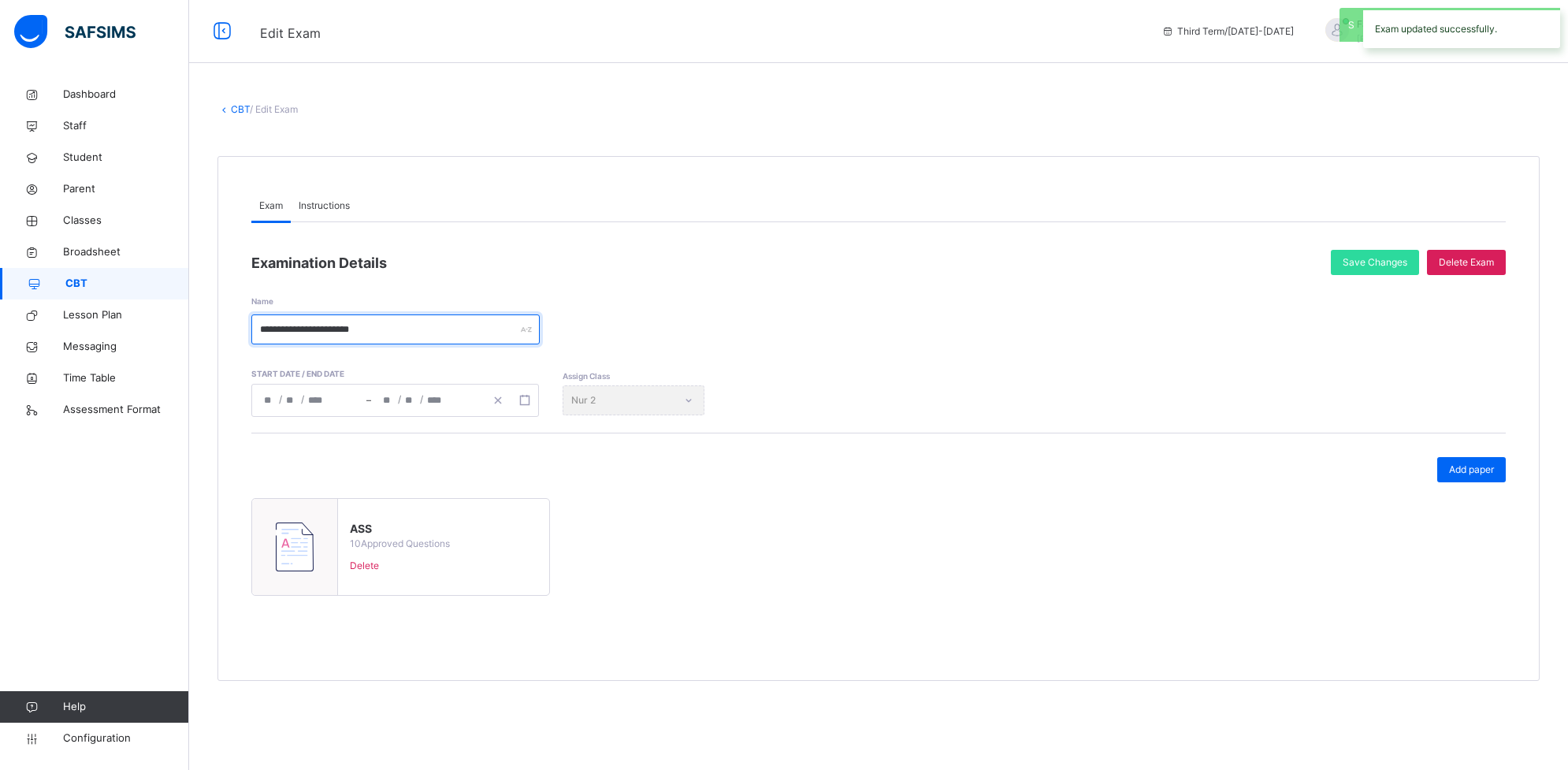 click on "**********" at bounding box center [396, 329] 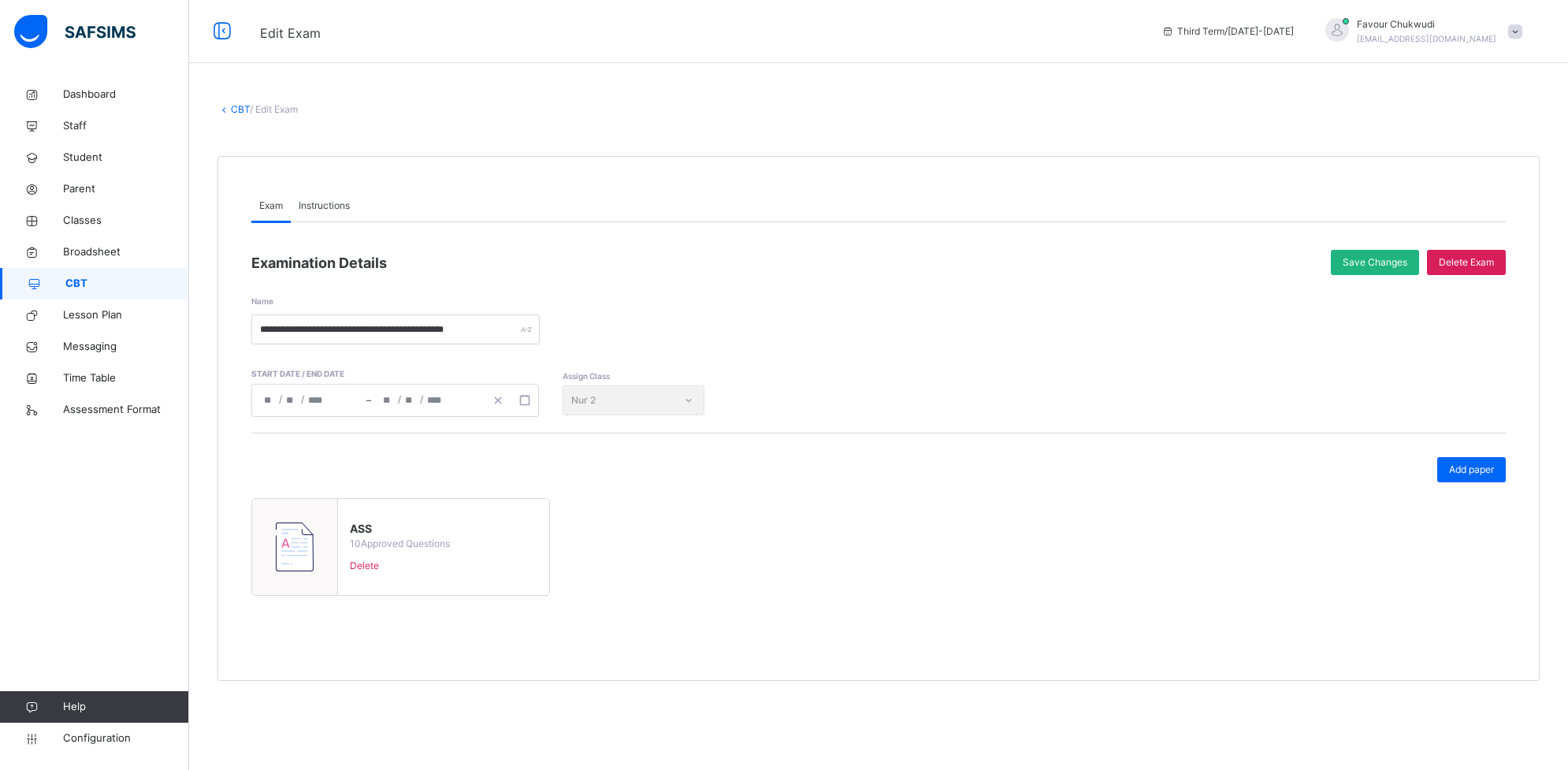 click on "Save Changes" at bounding box center (1375, 262) 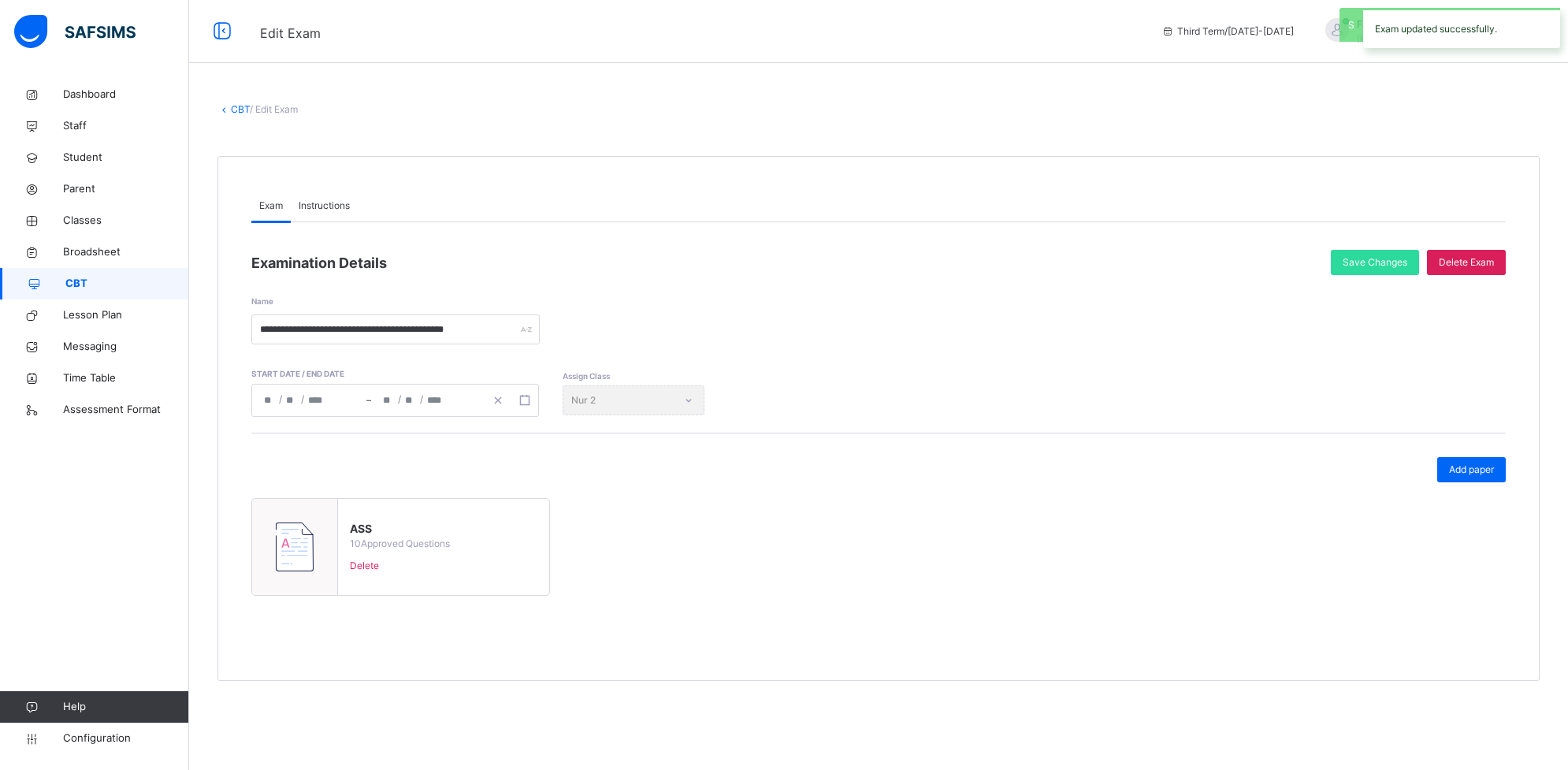 click on "CBT" at bounding box center [95, 284] 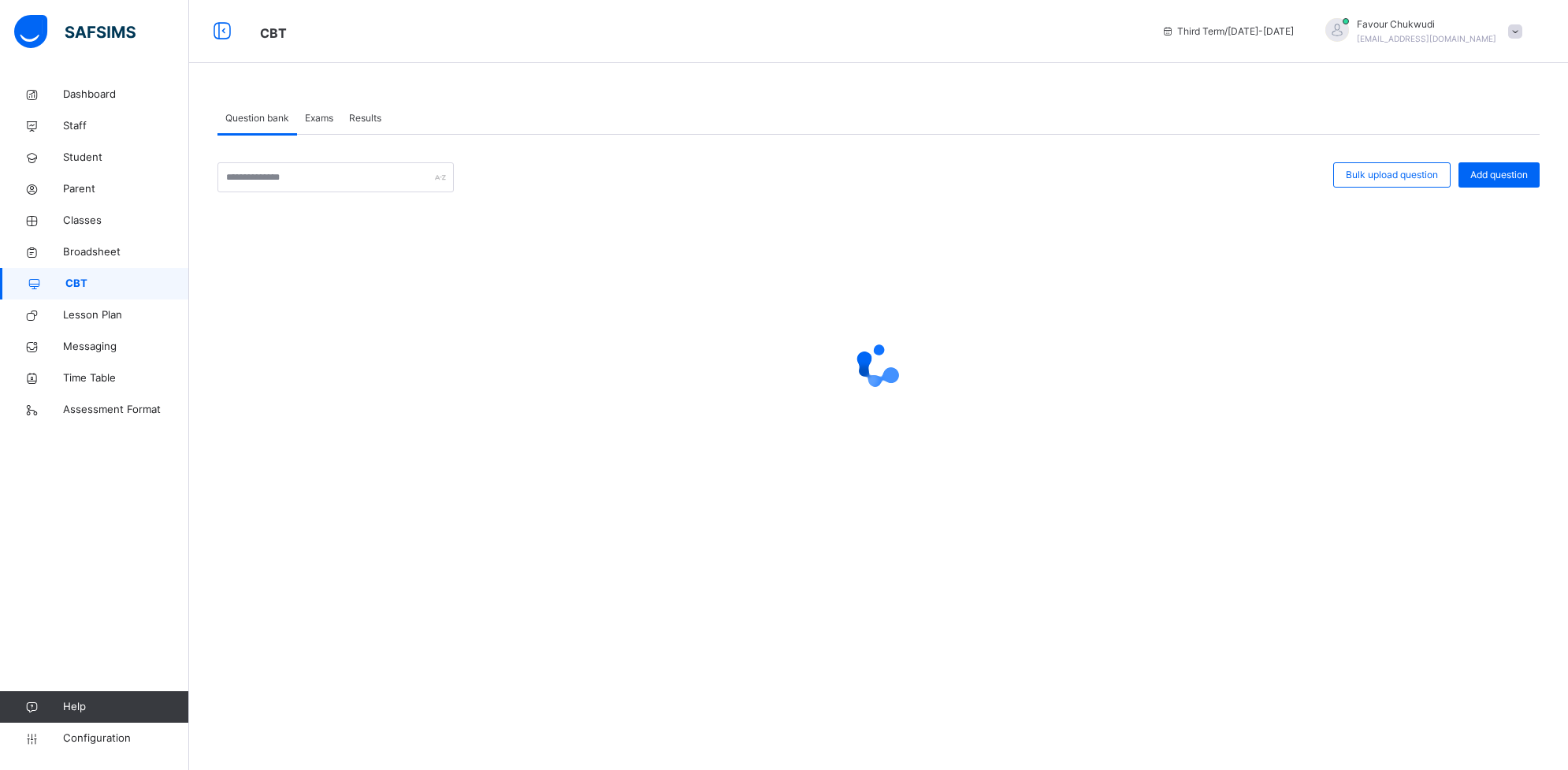 click on "Exams" at bounding box center [319, 118] 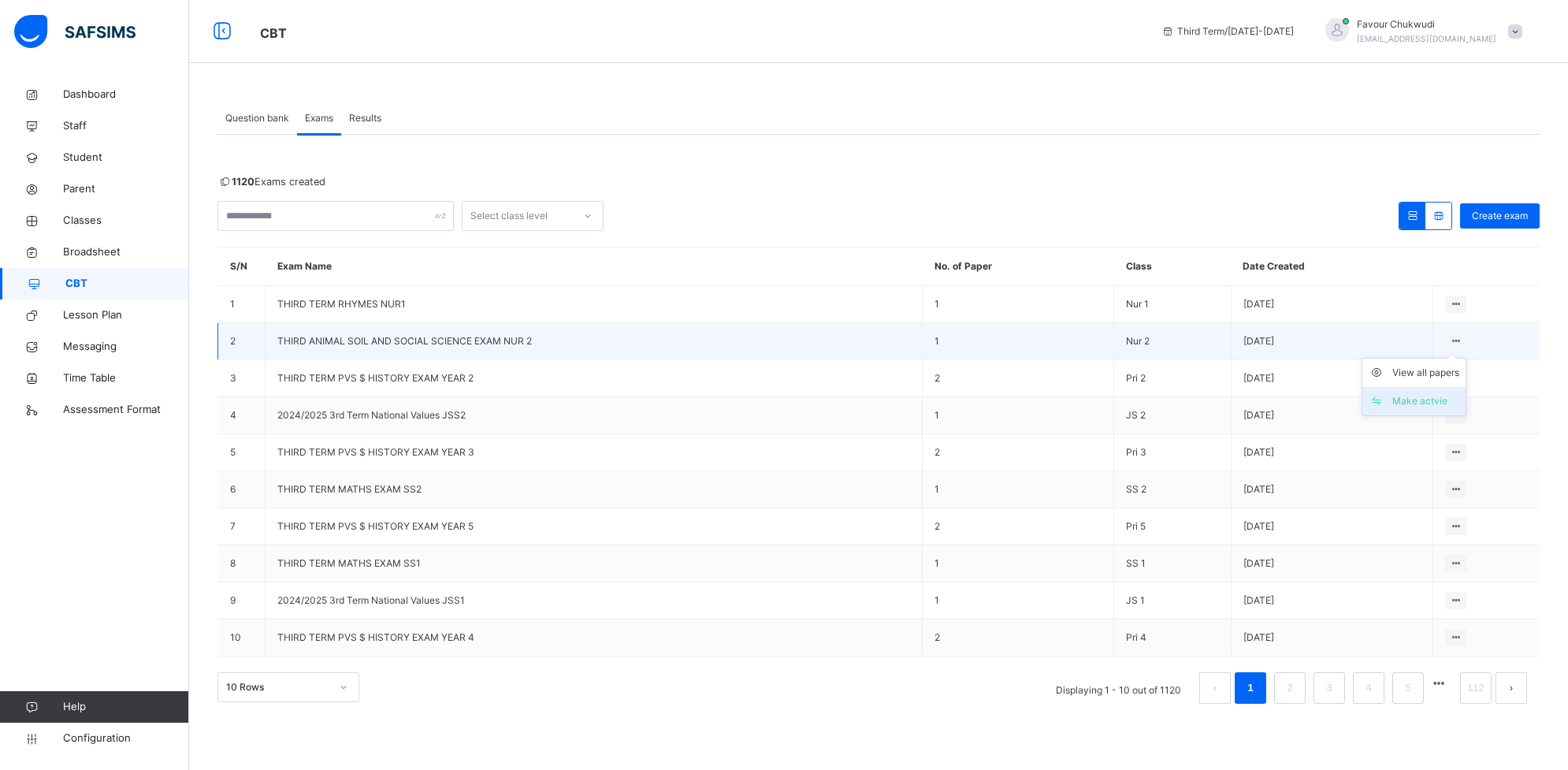 click on "Make actvie" at bounding box center [1425, 401] 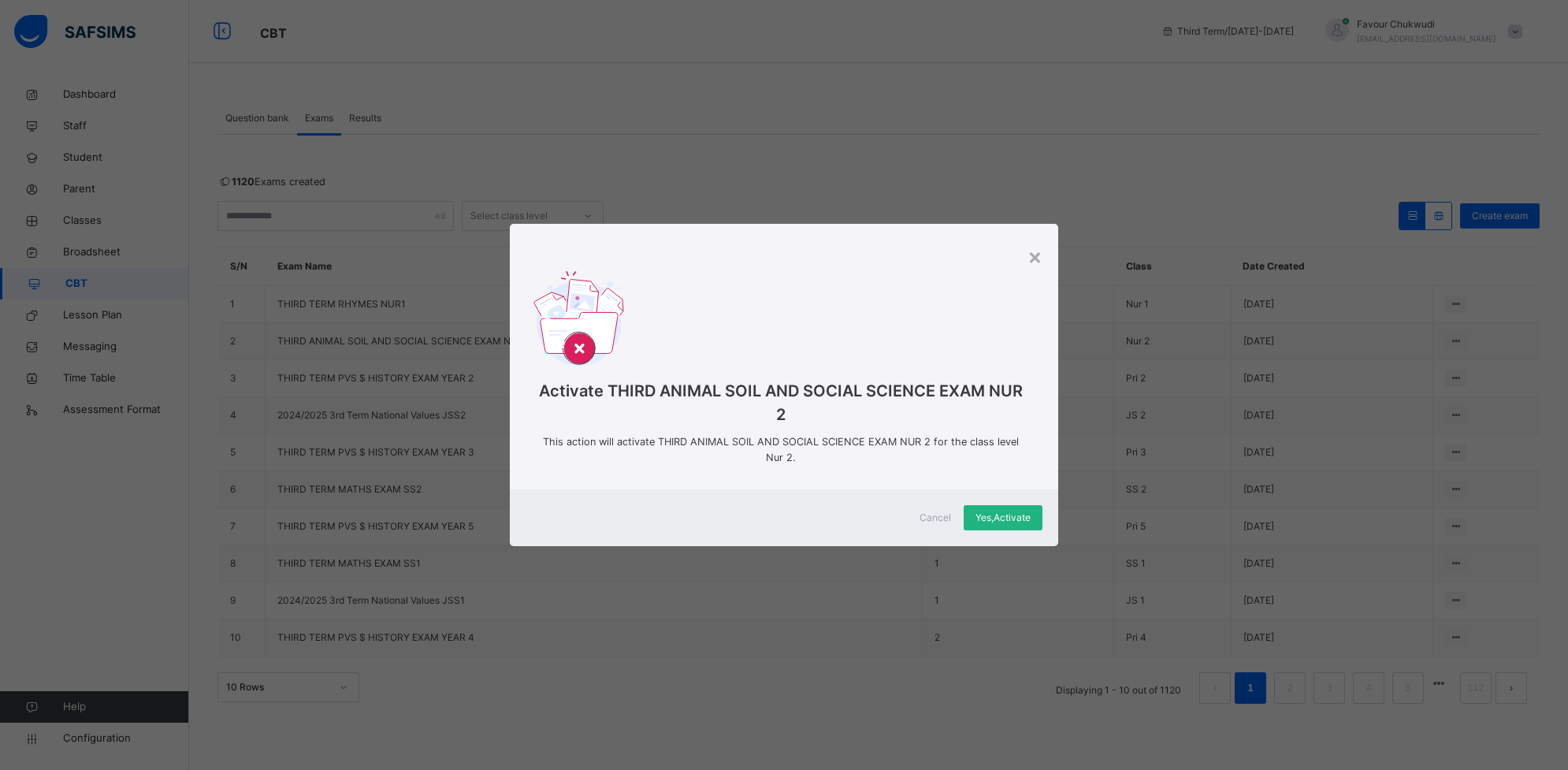 click on "Yes,  Activate" at bounding box center [1003, 518] 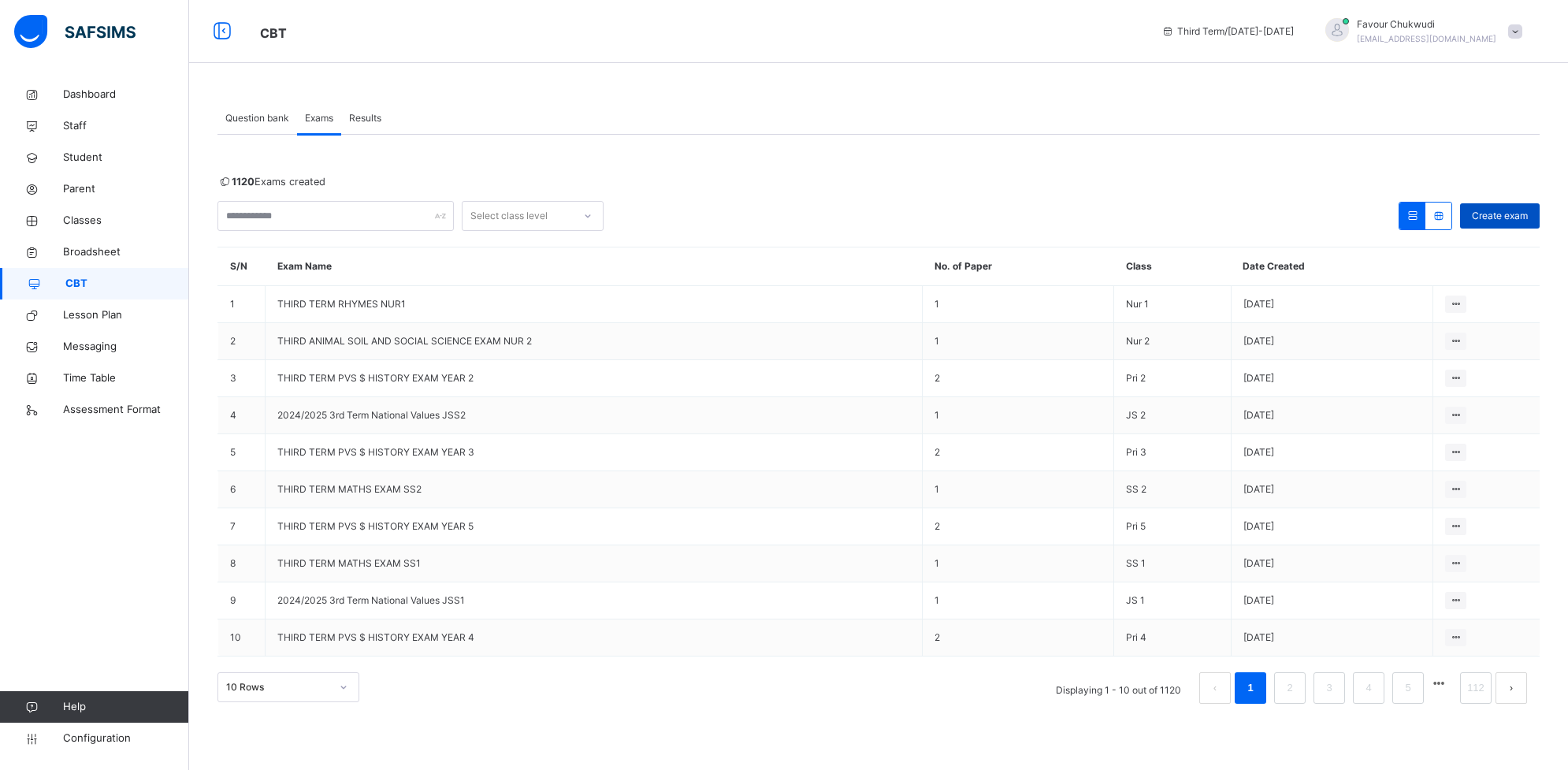 click on "Create exam" at bounding box center (1499, 216) 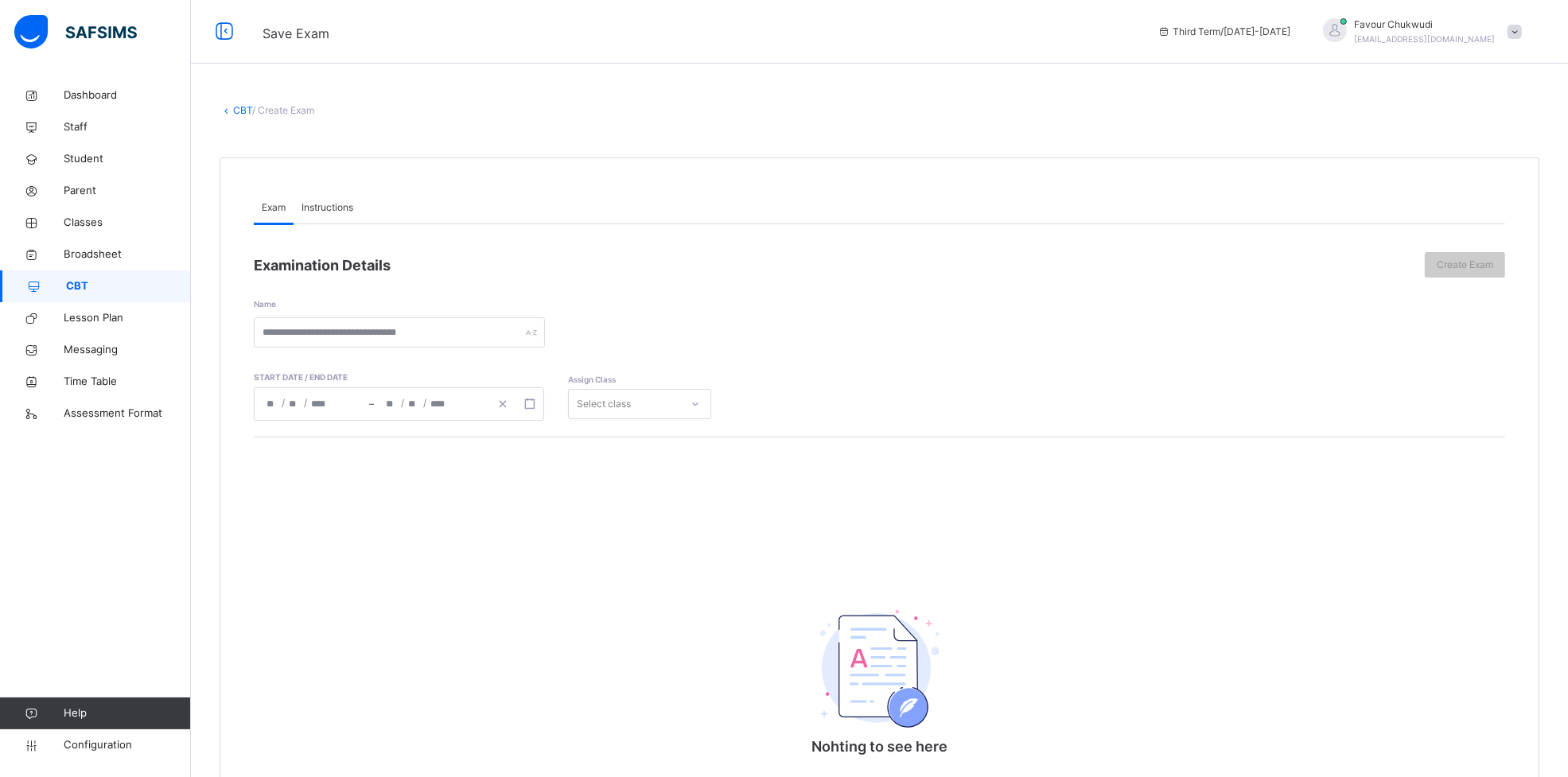 click on "Instructions" at bounding box center (327, 208) 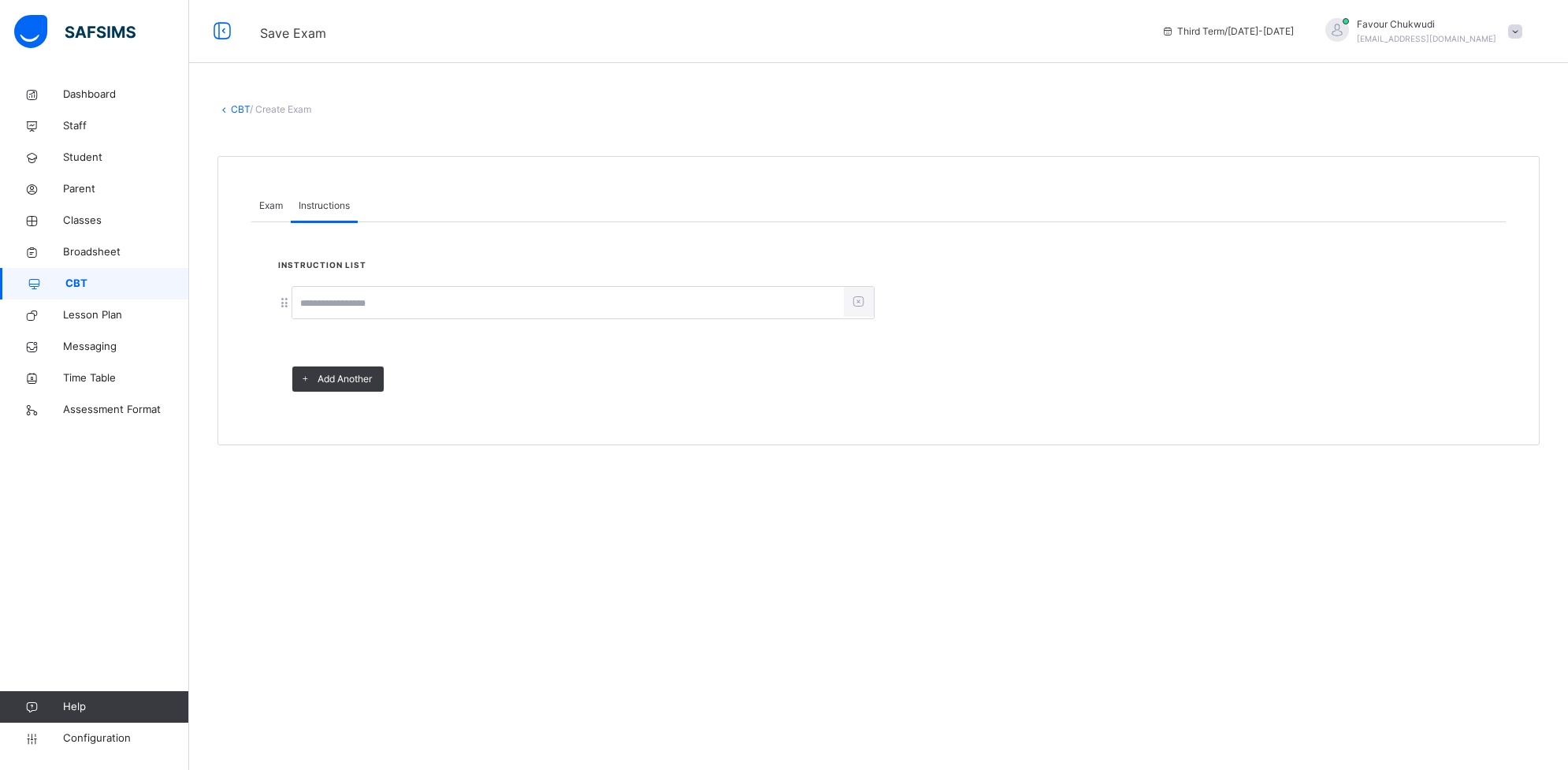 click at bounding box center (568, 303) 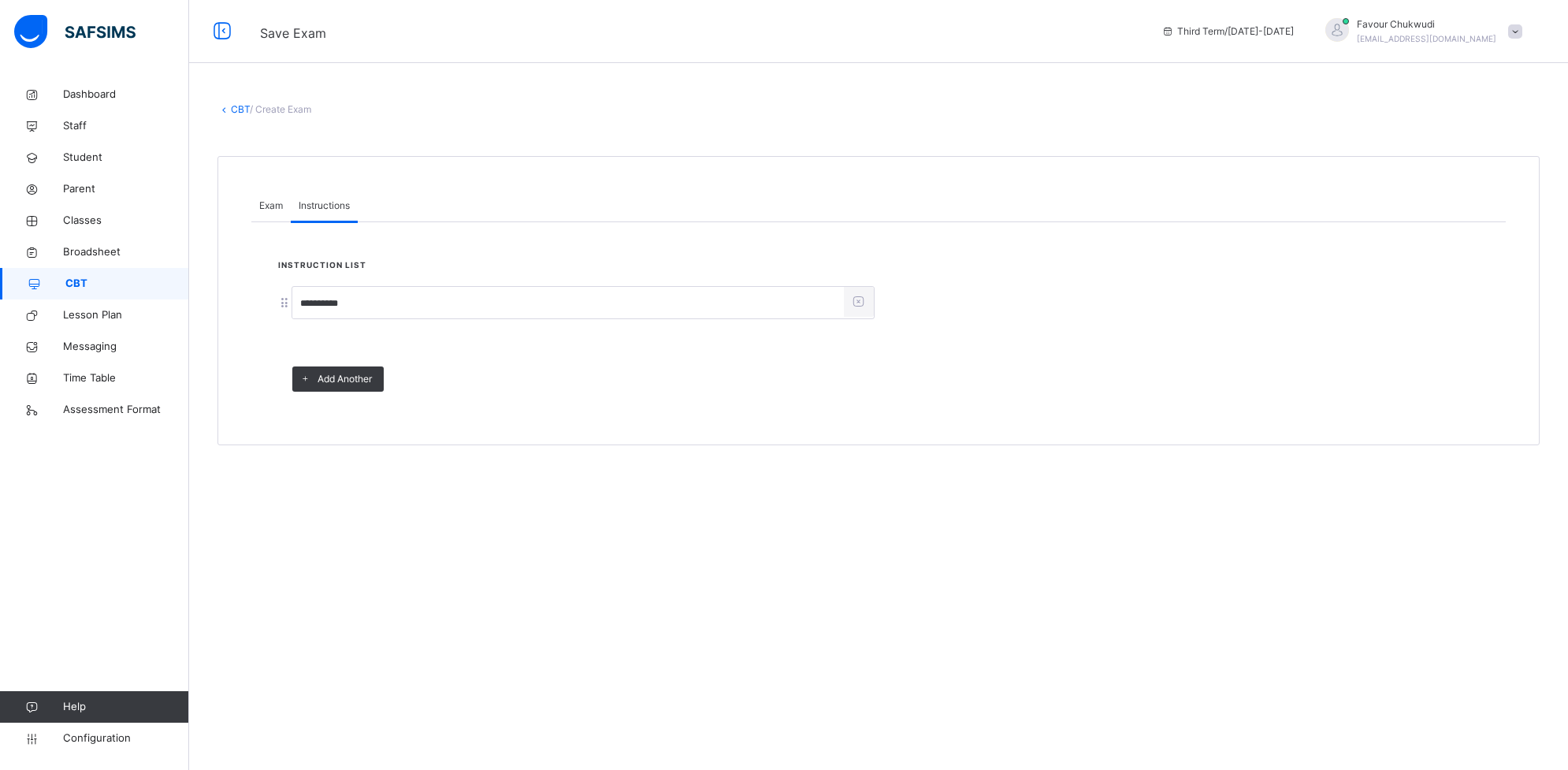 click on "Exam" at bounding box center (271, 206) 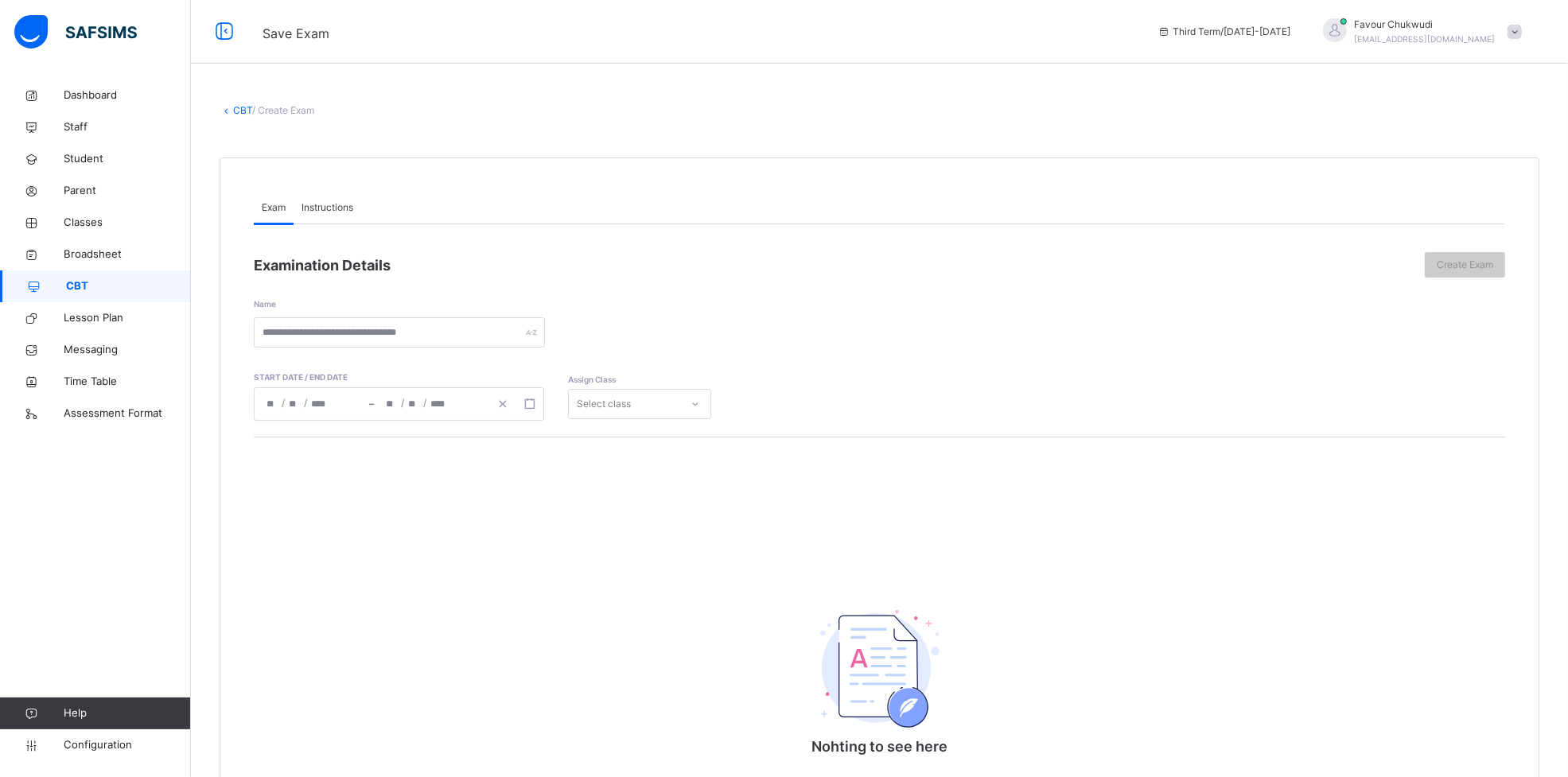 click on "Instructions" at bounding box center [327, 208] 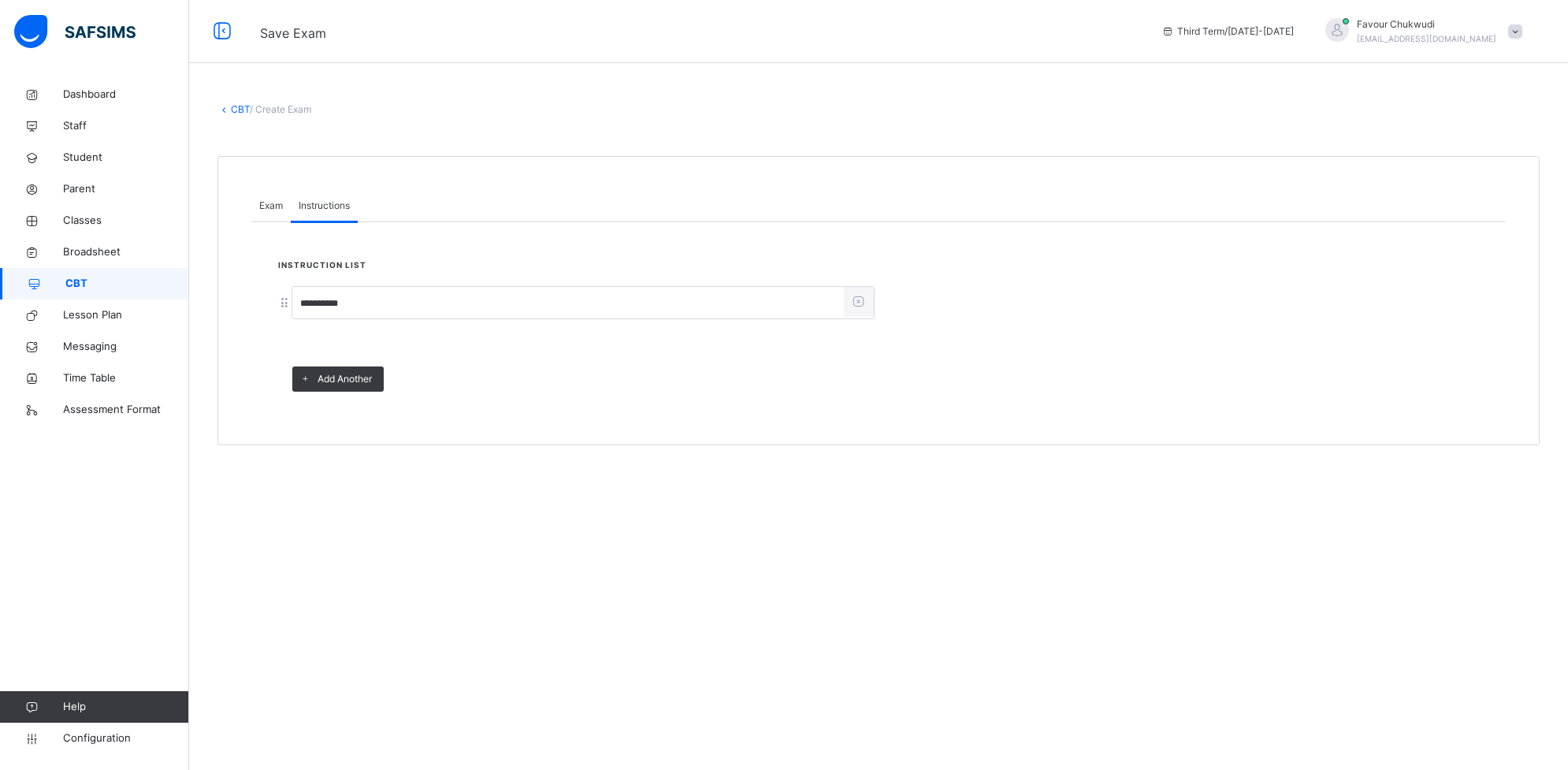 click on "Exam" at bounding box center (271, 206) 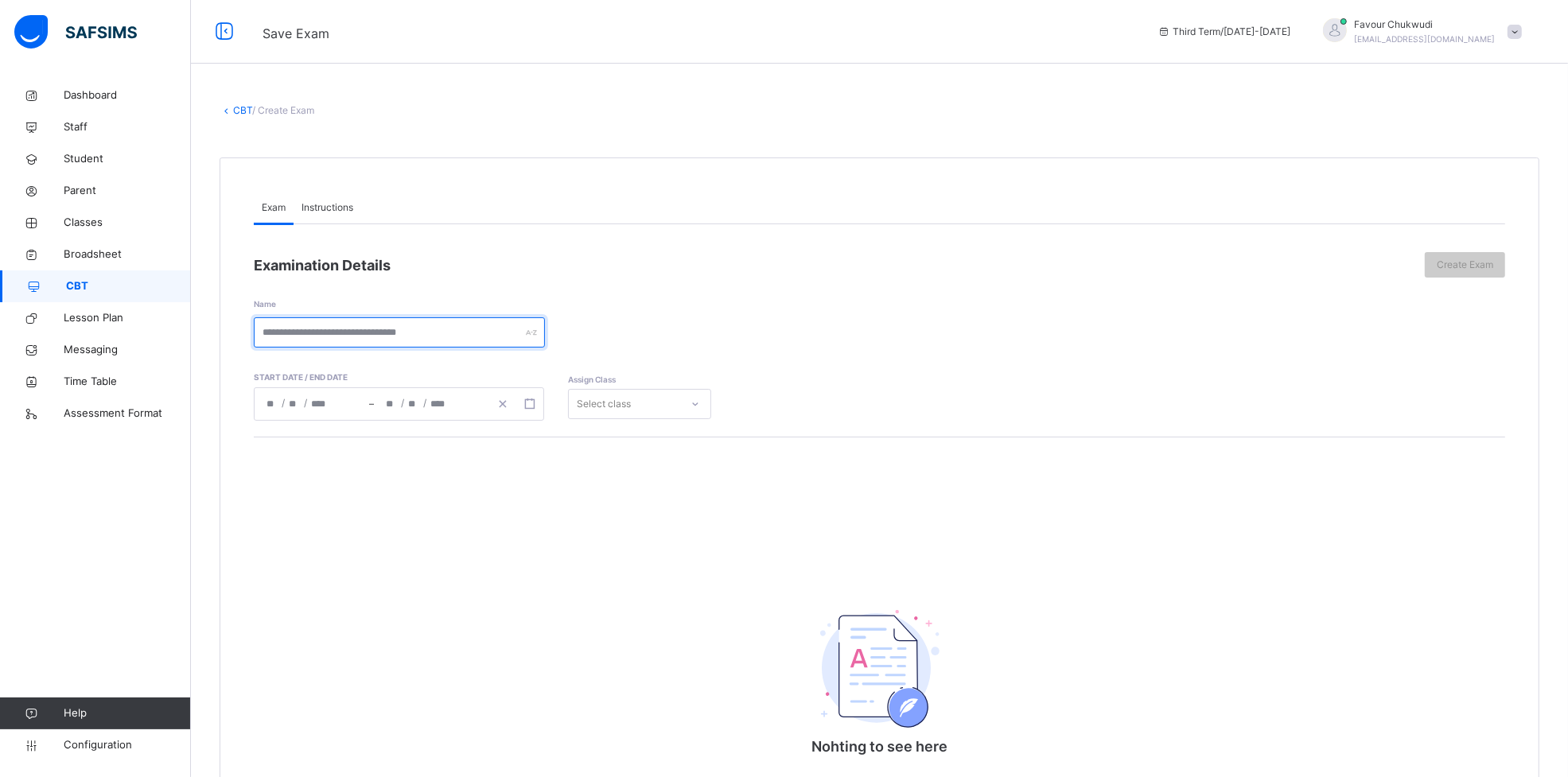 click at bounding box center (399, 332) 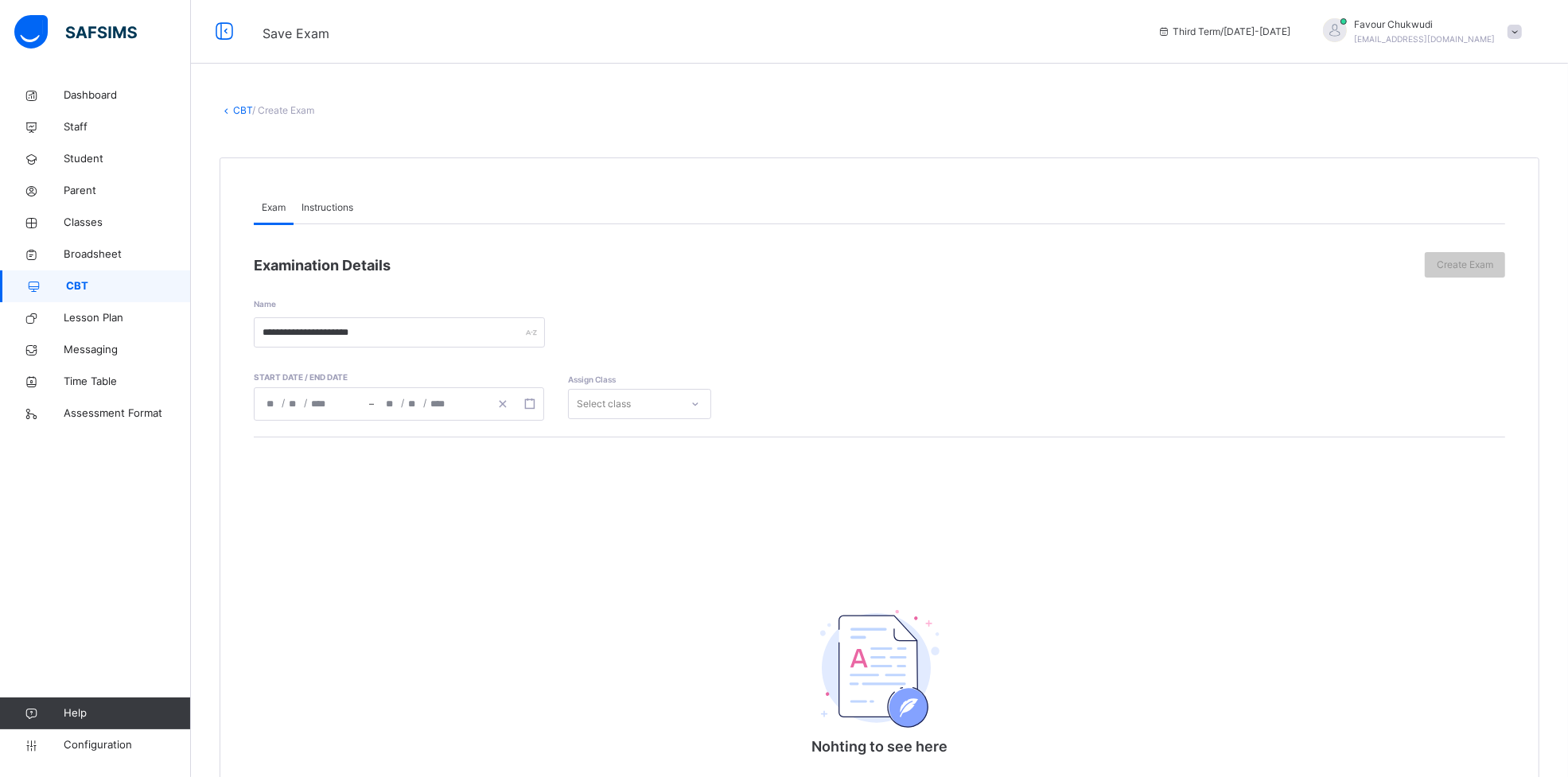 click on "/ / – / /" at bounding box center (399, 404) 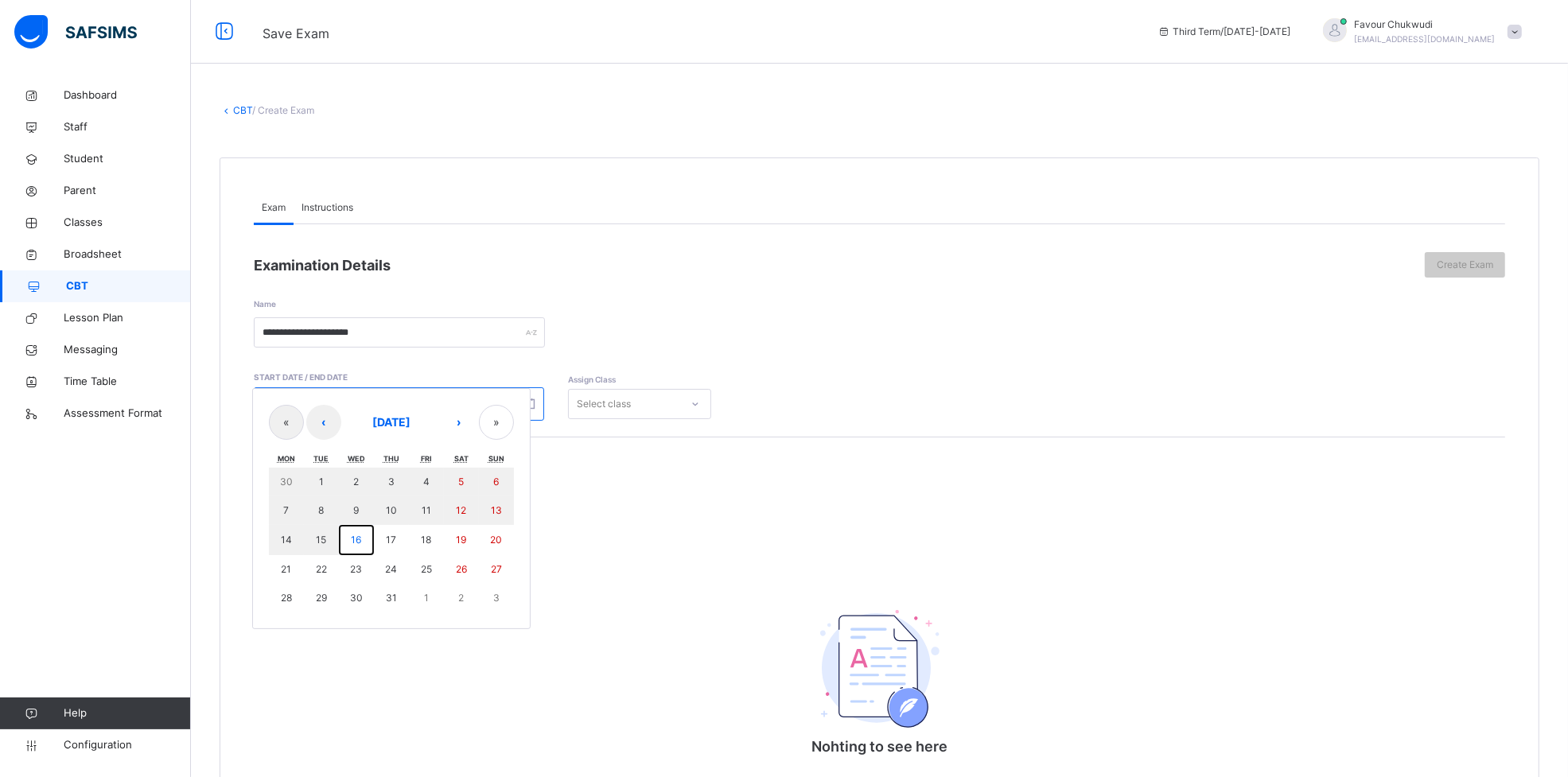 click on "16" at bounding box center (356, 540) 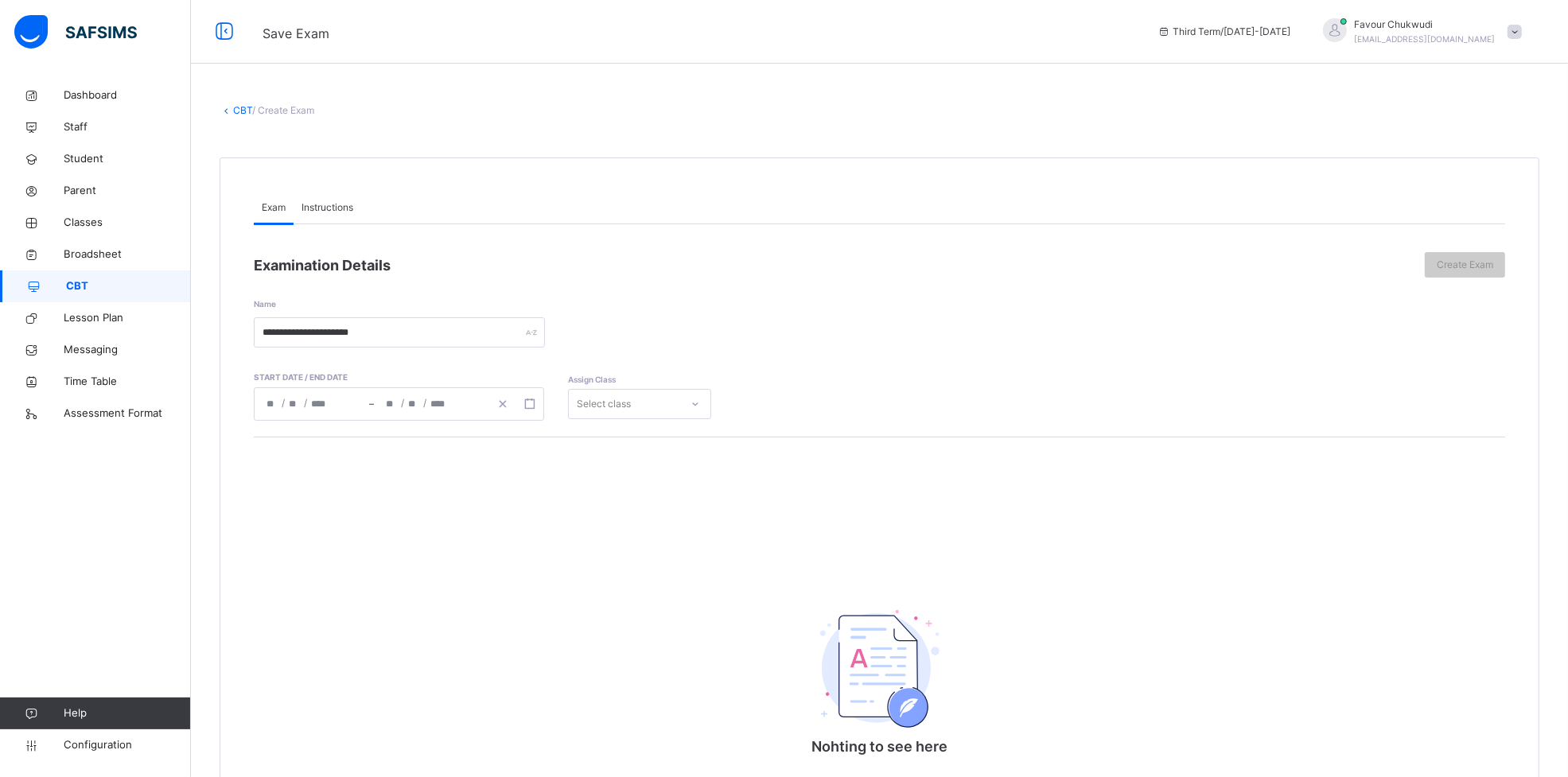 click on "Select class" at bounding box center [624, 404] 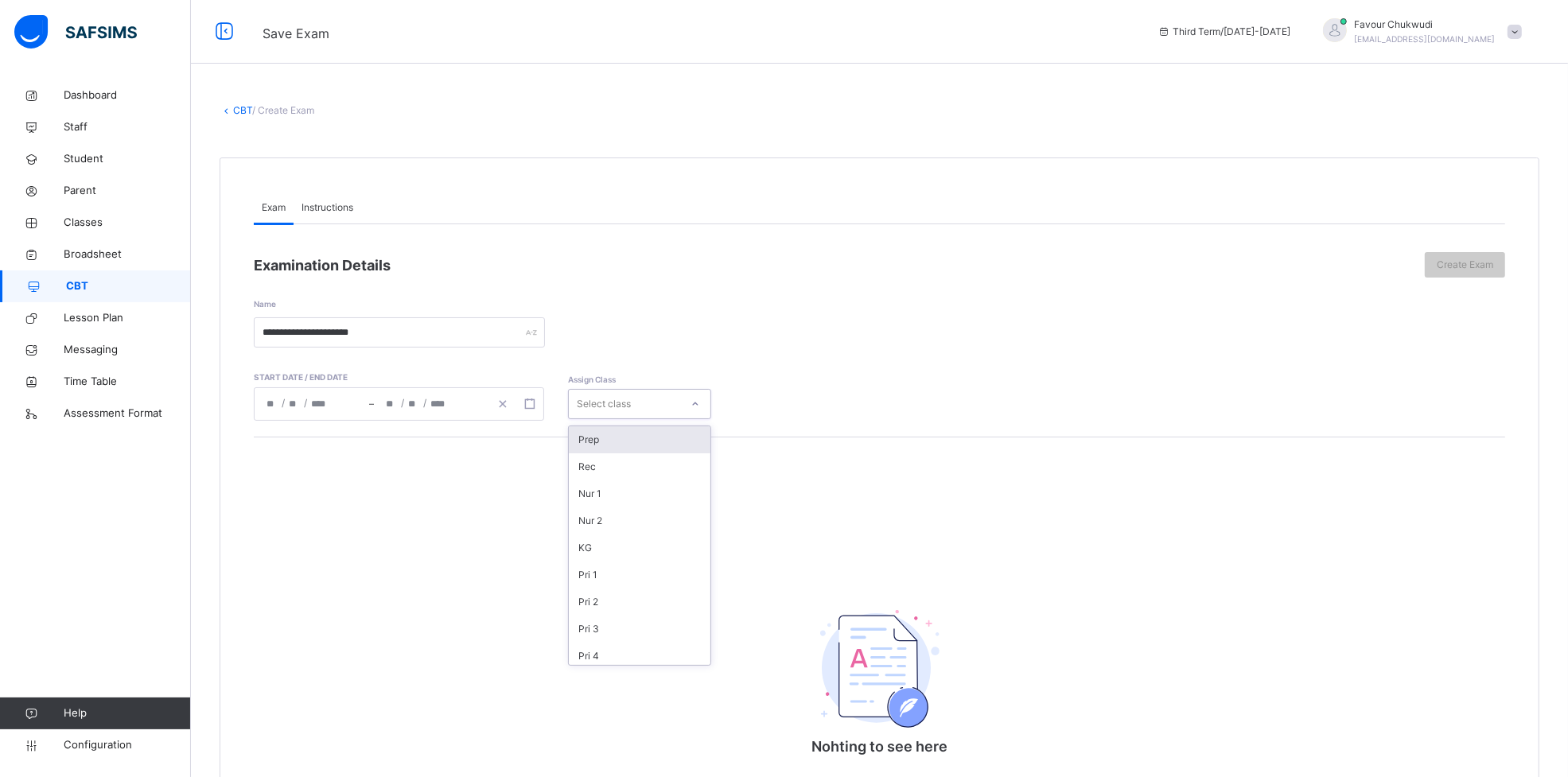 click on "Prep" at bounding box center [640, 440] 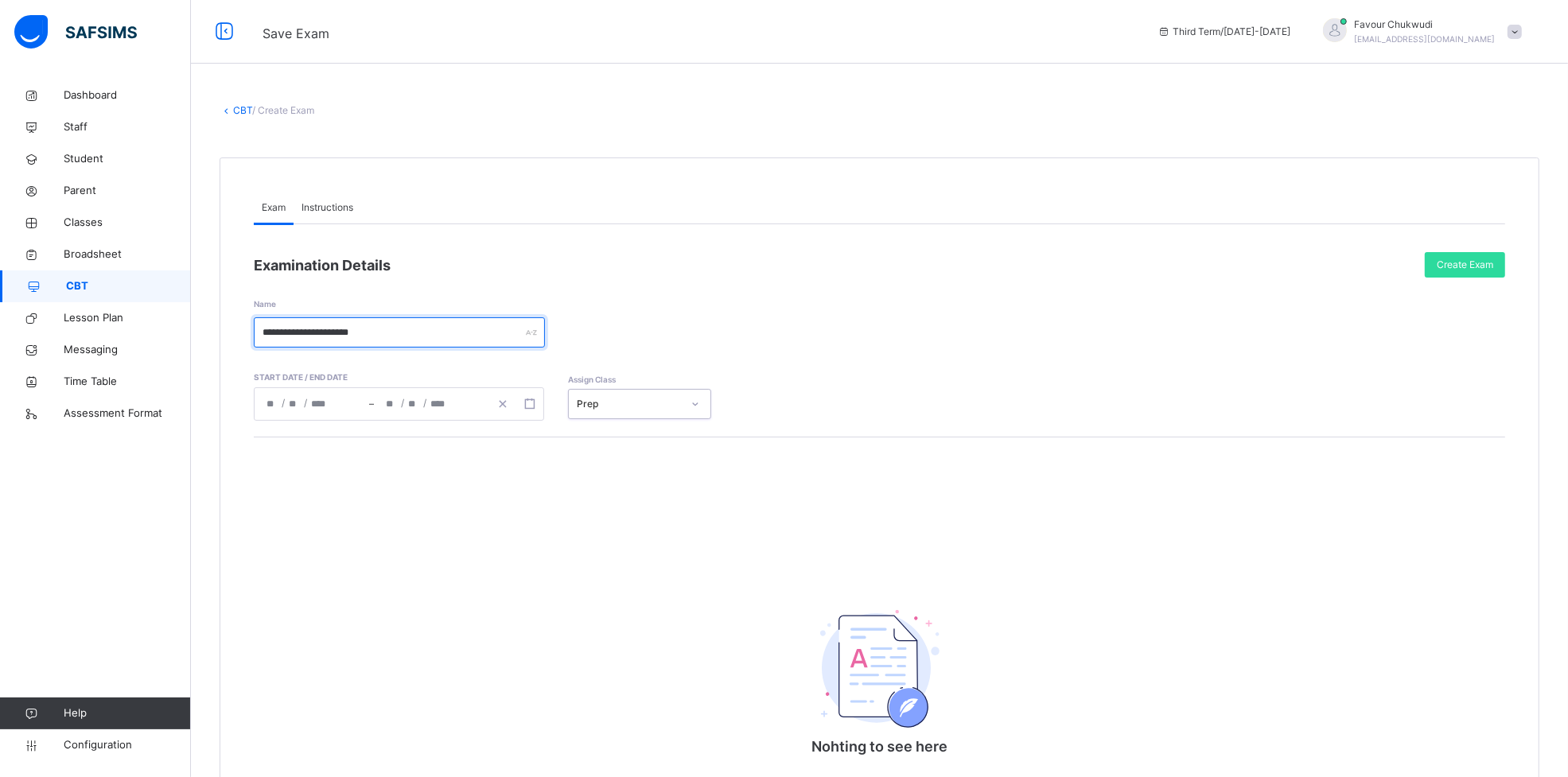click on "**********" at bounding box center [399, 332] 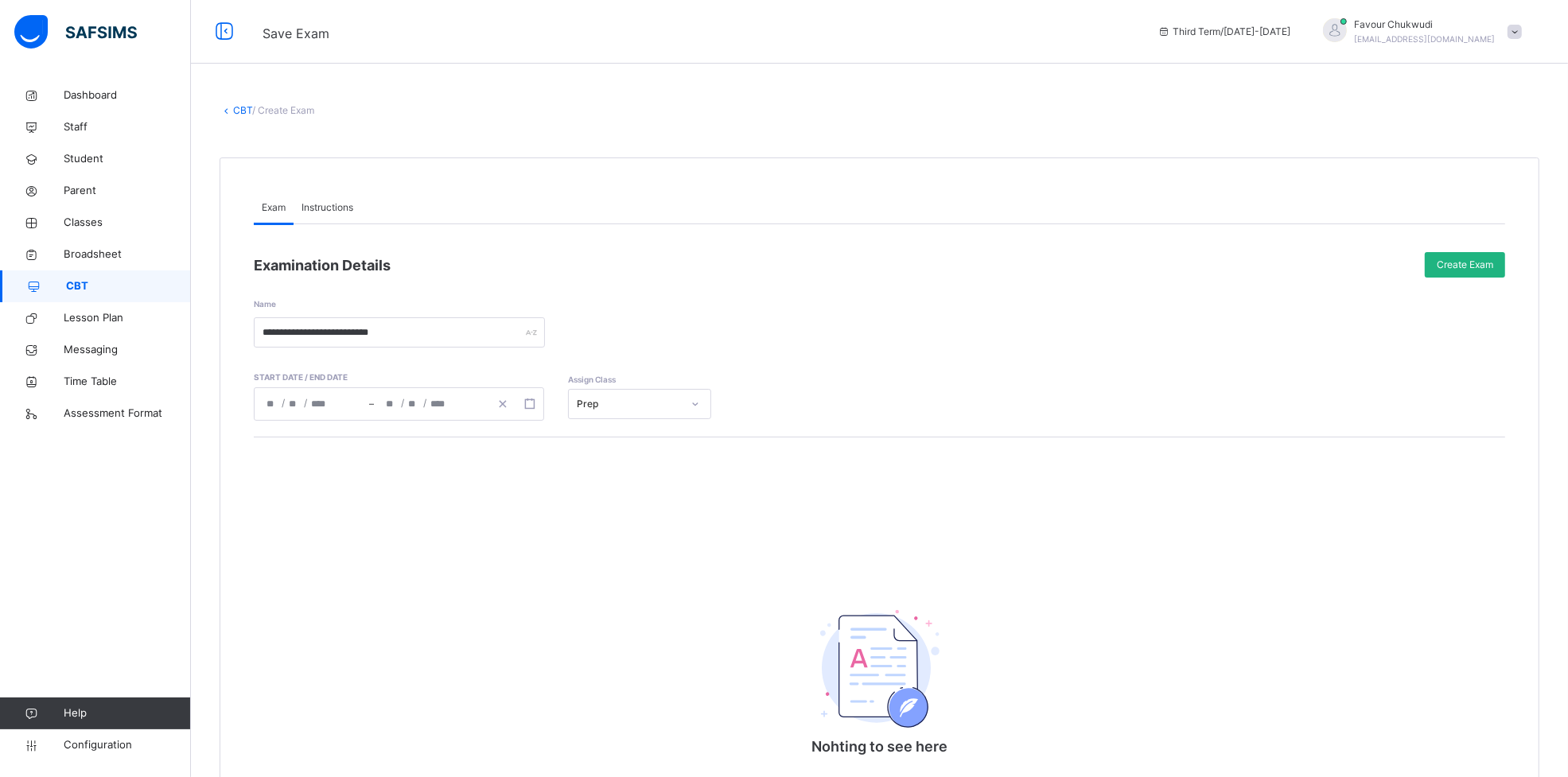 click on "Create Exam" at bounding box center (1465, 265) 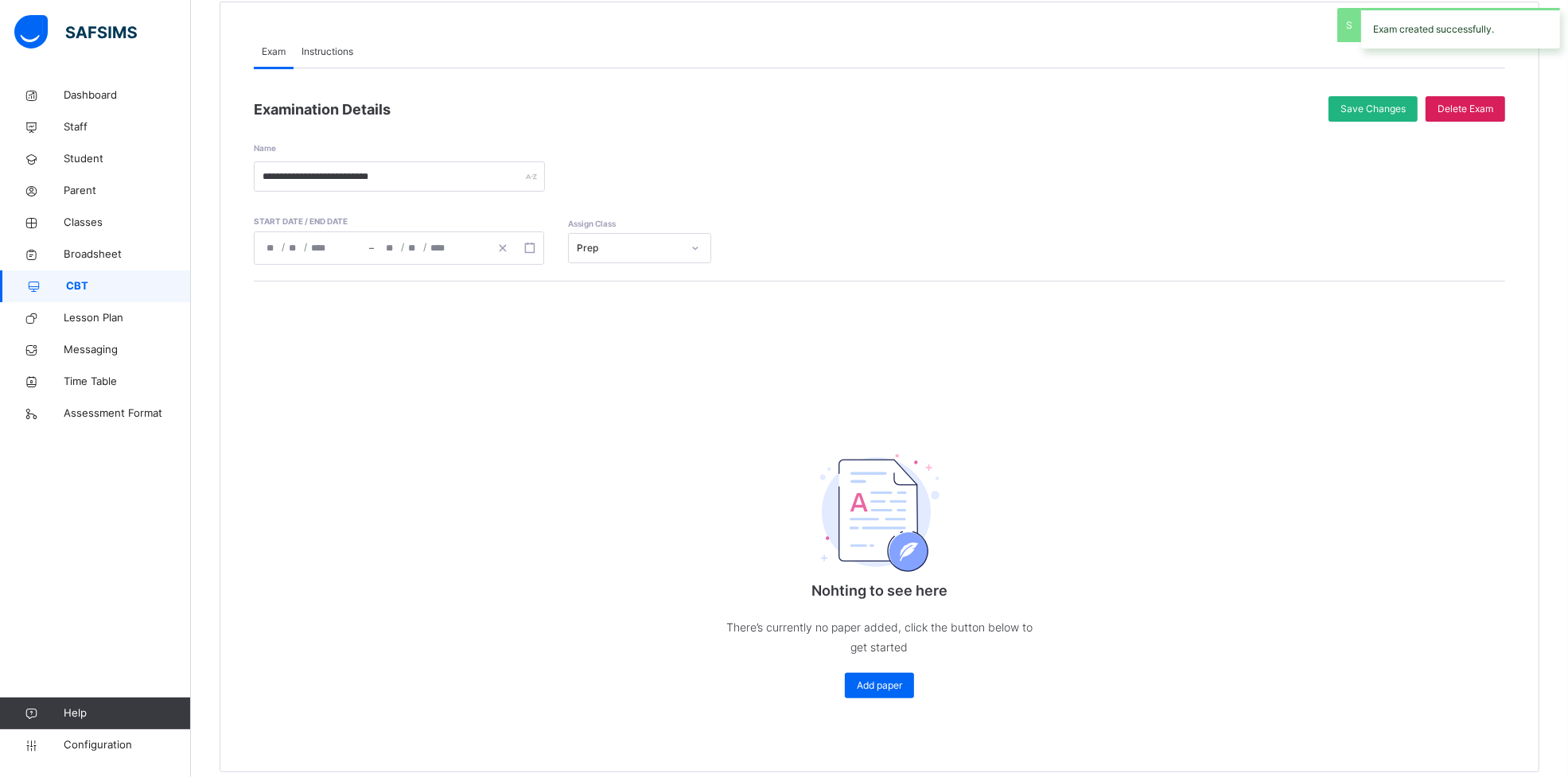 scroll, scrollTop: 176, scrollLeft: 0, axis: vertical 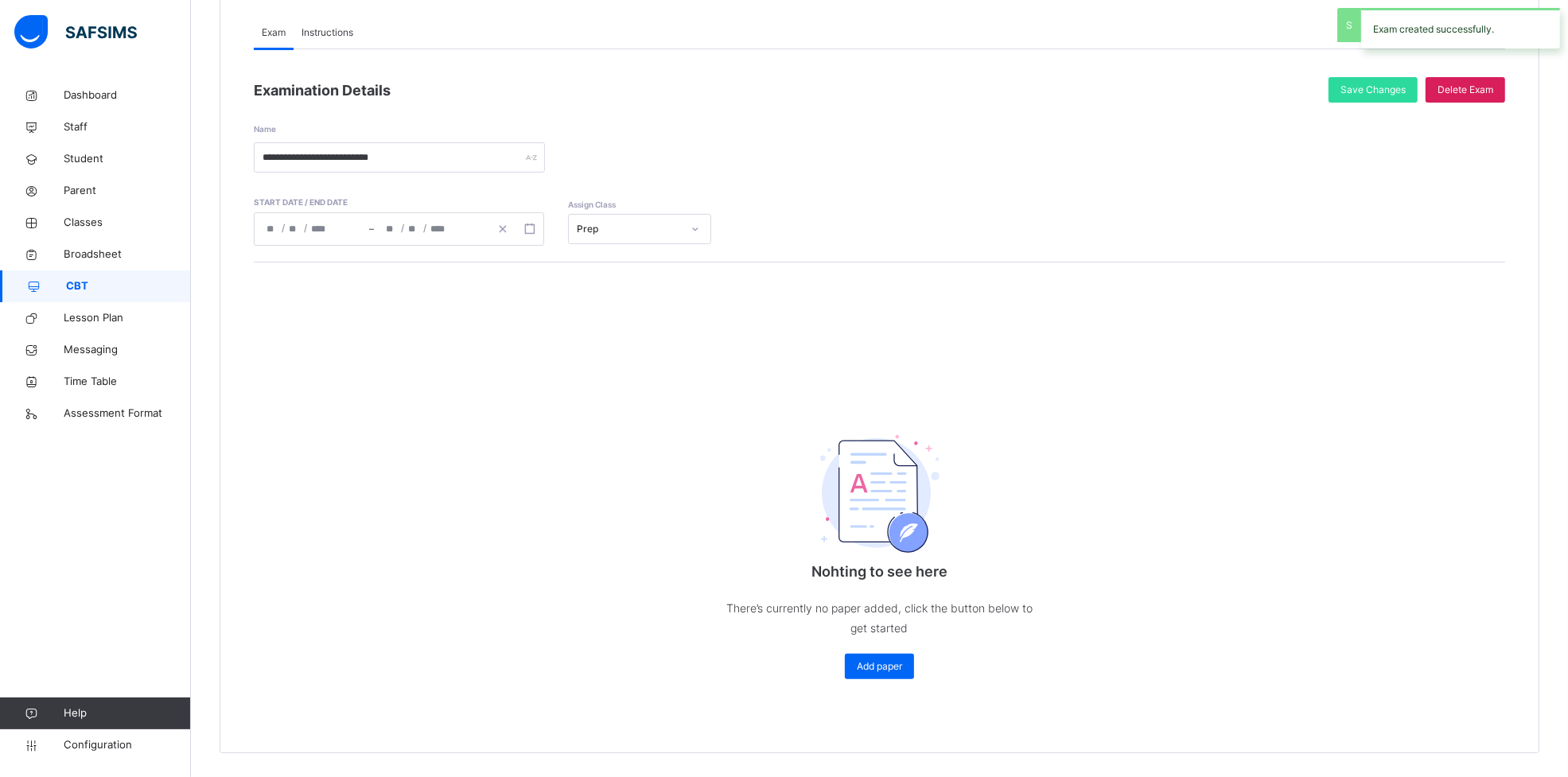 click on "Nohting to see here There’s currently no paper added, click the button below to get started Add paper" at bounding box center (880, 542) 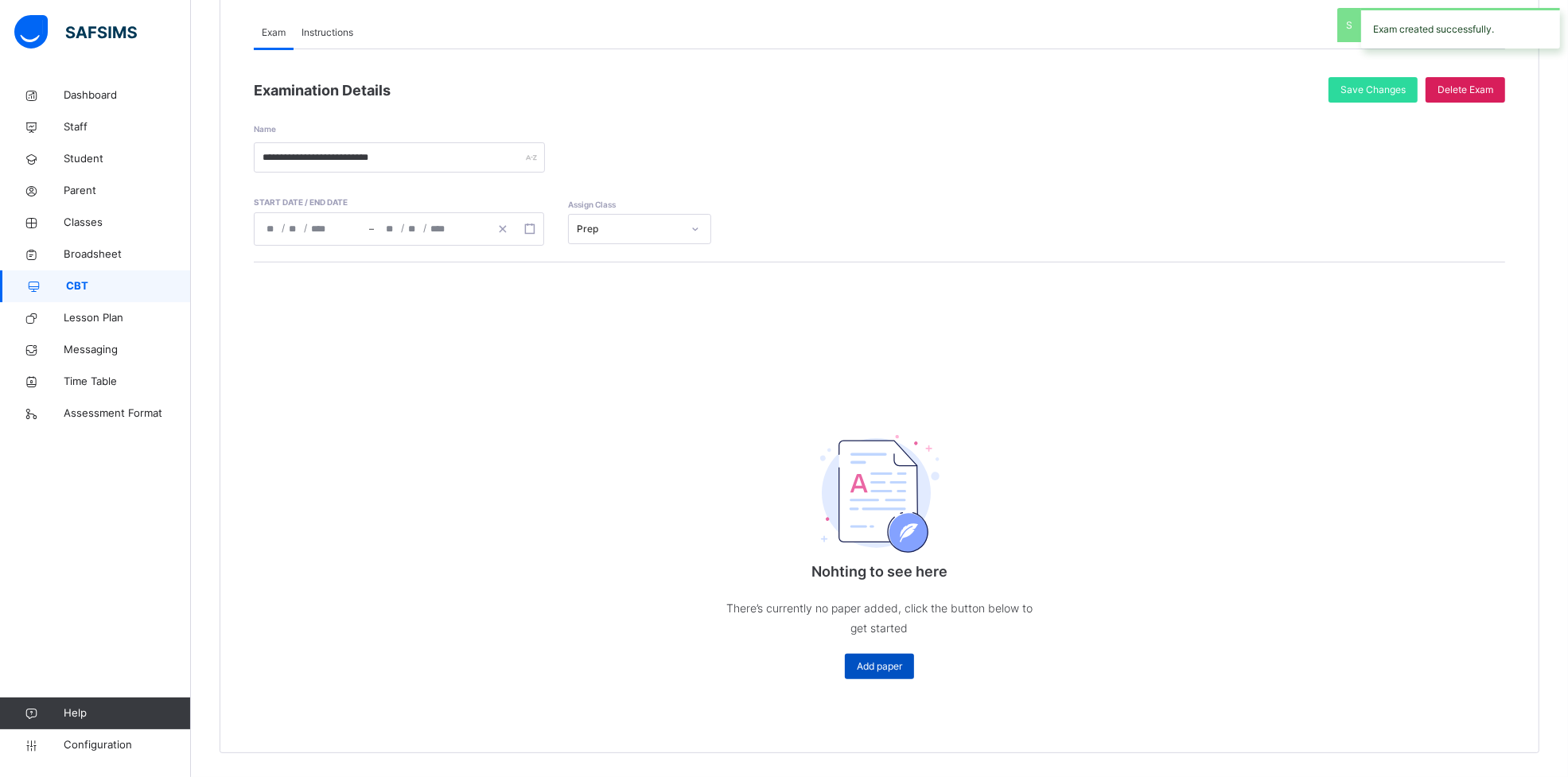 click on "Add paper" at bounding box center [879, 666] 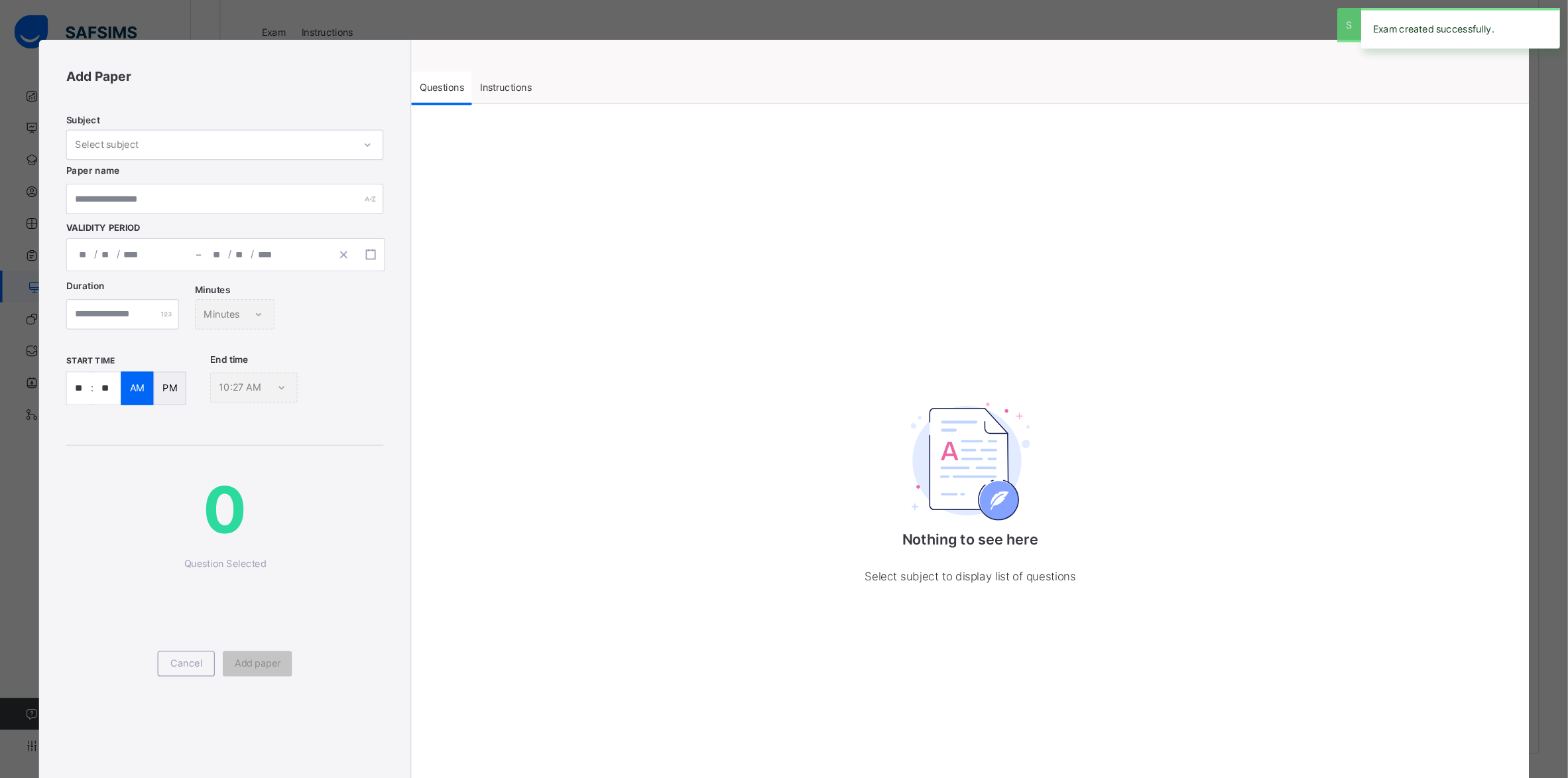 scroll, scrollTop: 0, scrollLeft: 0, axis: both 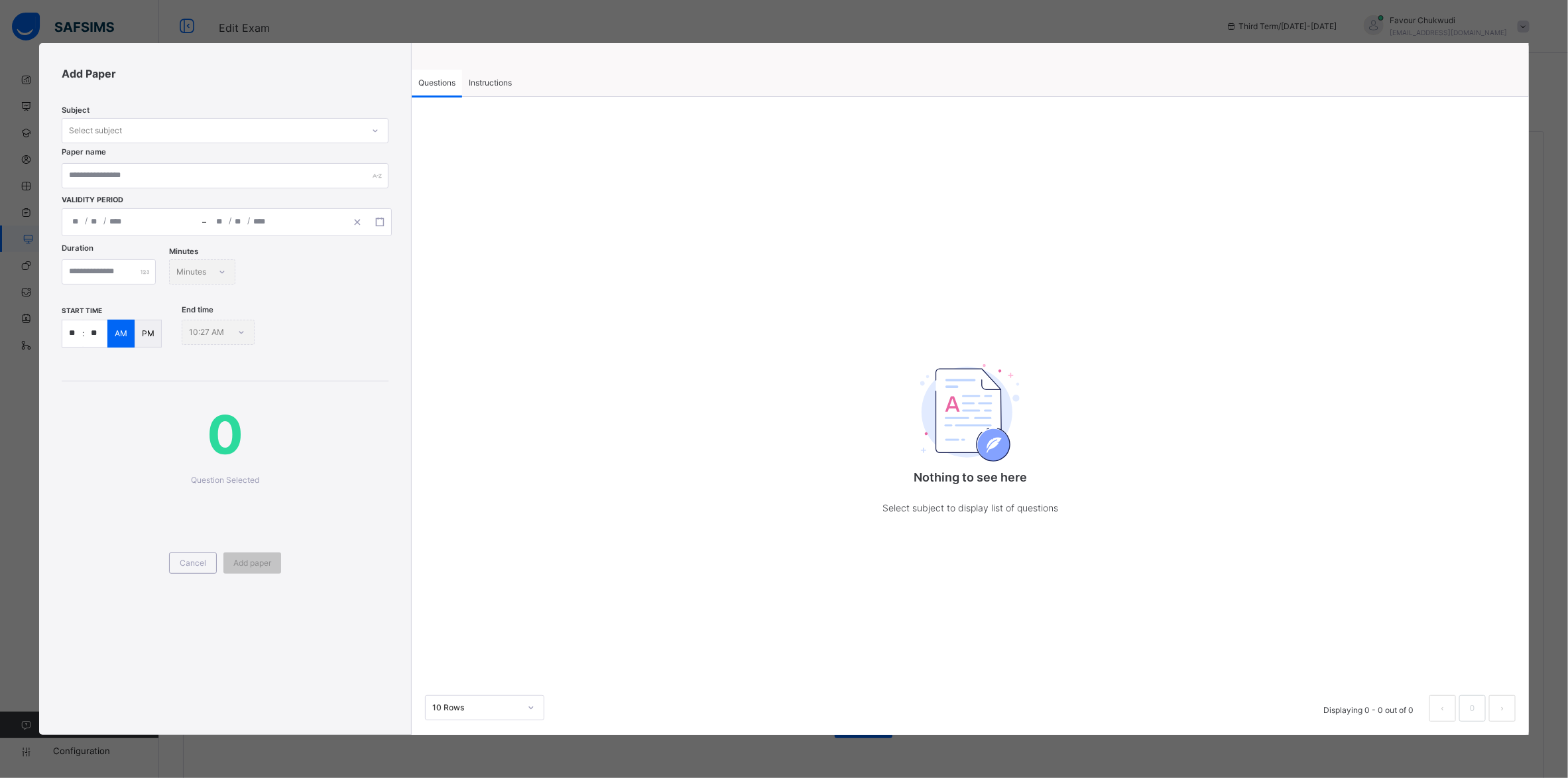 click on "Instructions" at bounding box center [490, 83] 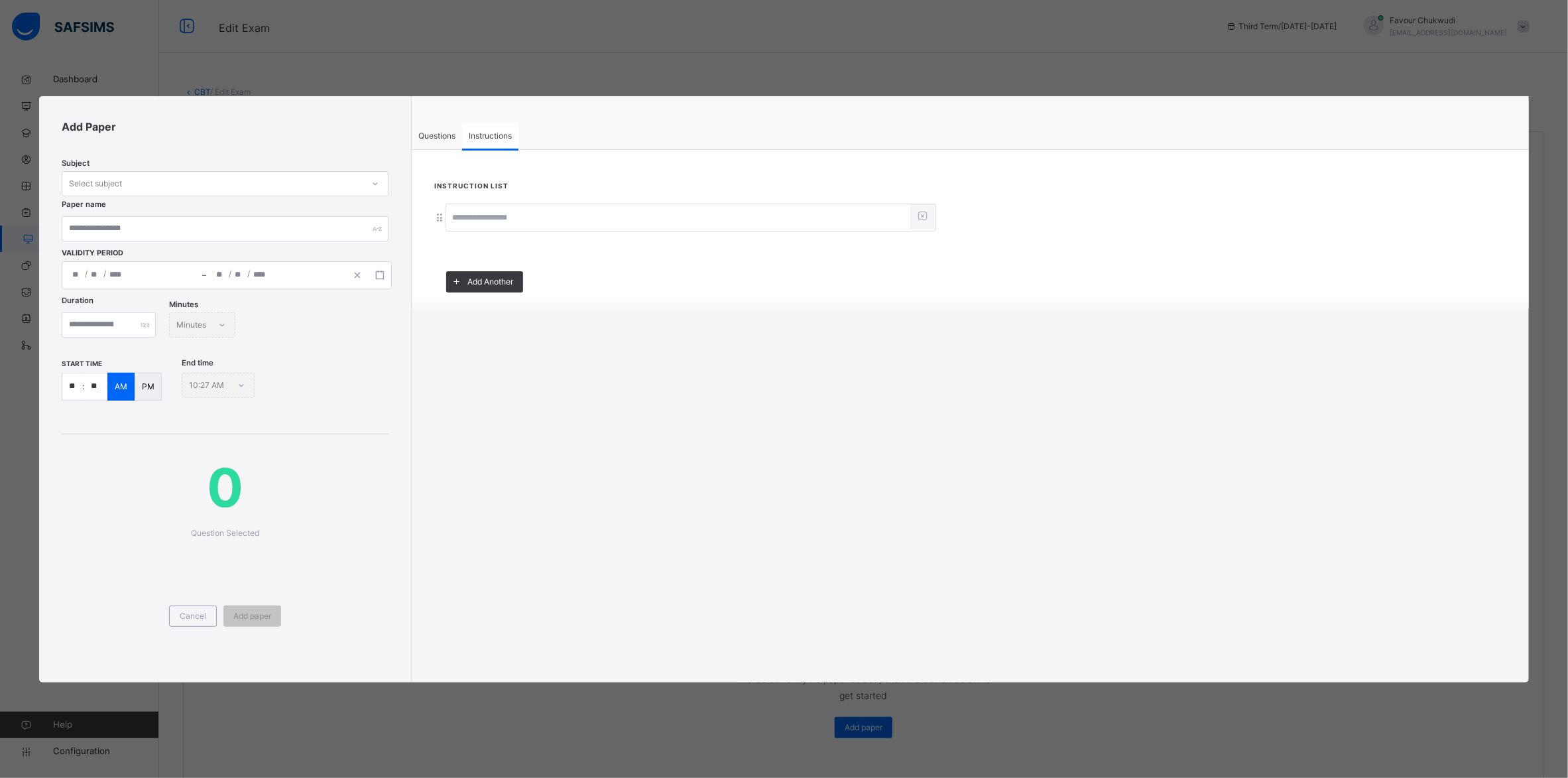 click at bounding box center [678, 218] 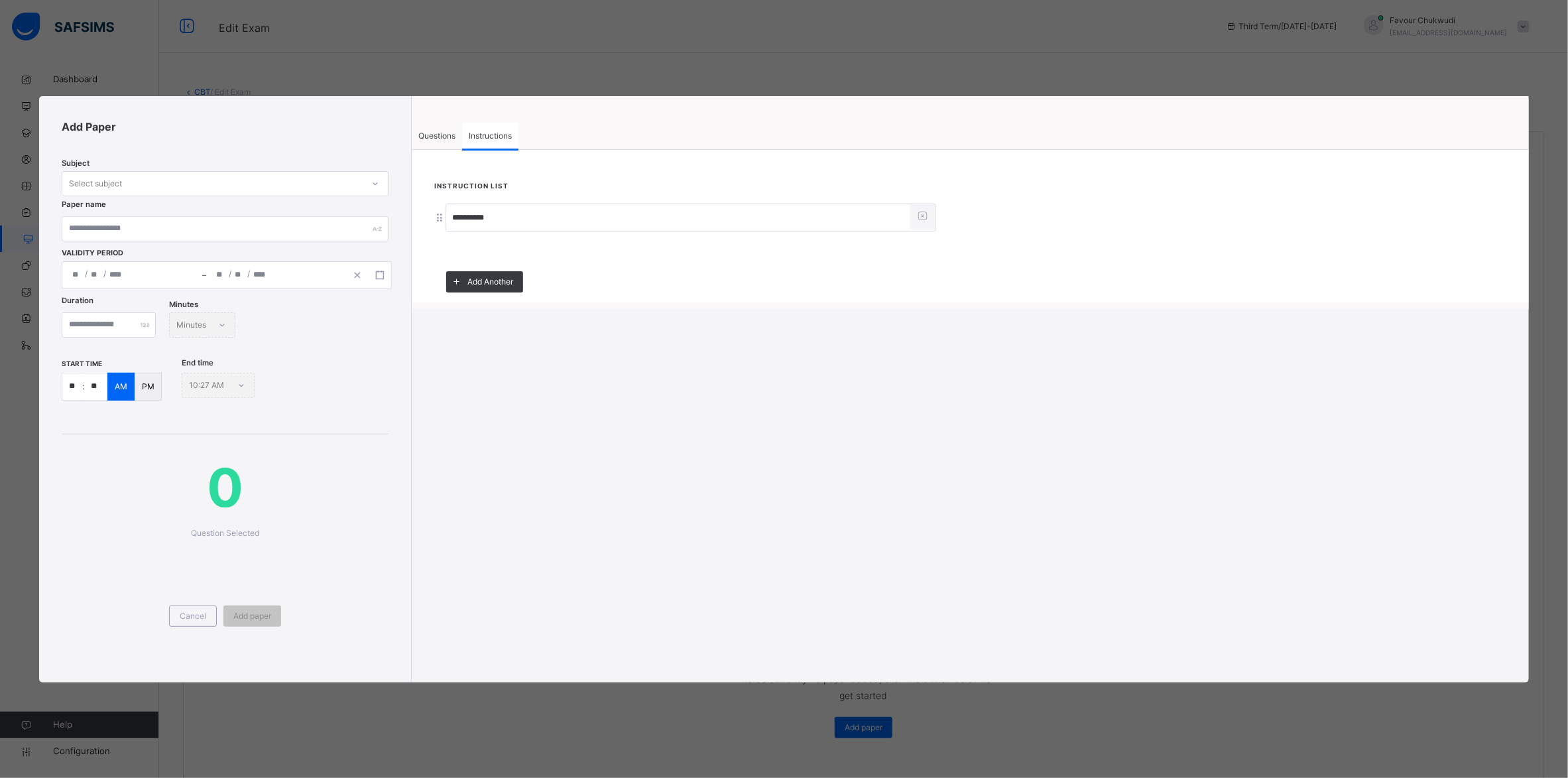 click on "Select subject" at bounding box center (225, 184) 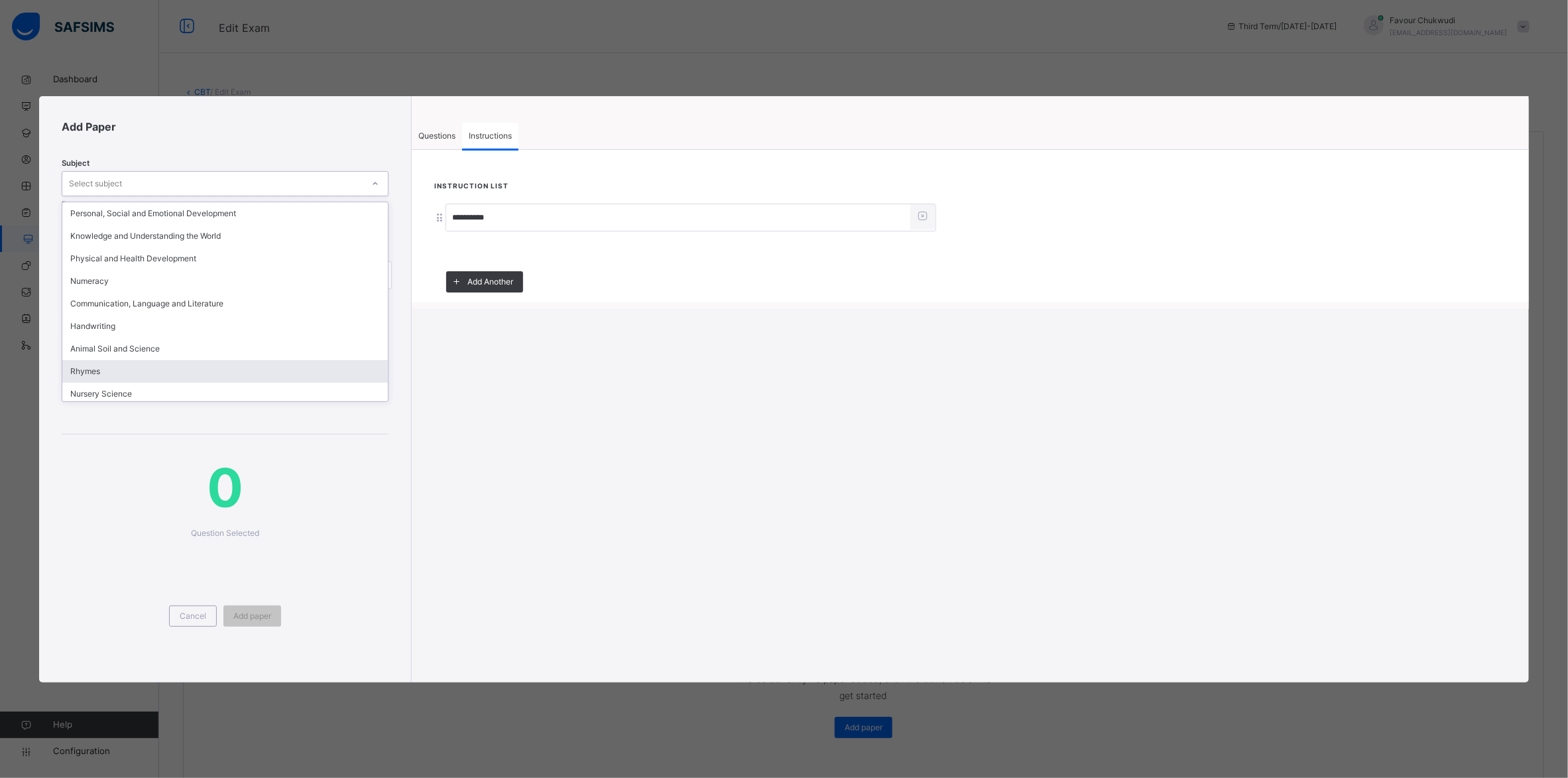 click on "Rhymes" at bounding box center (225, 371) 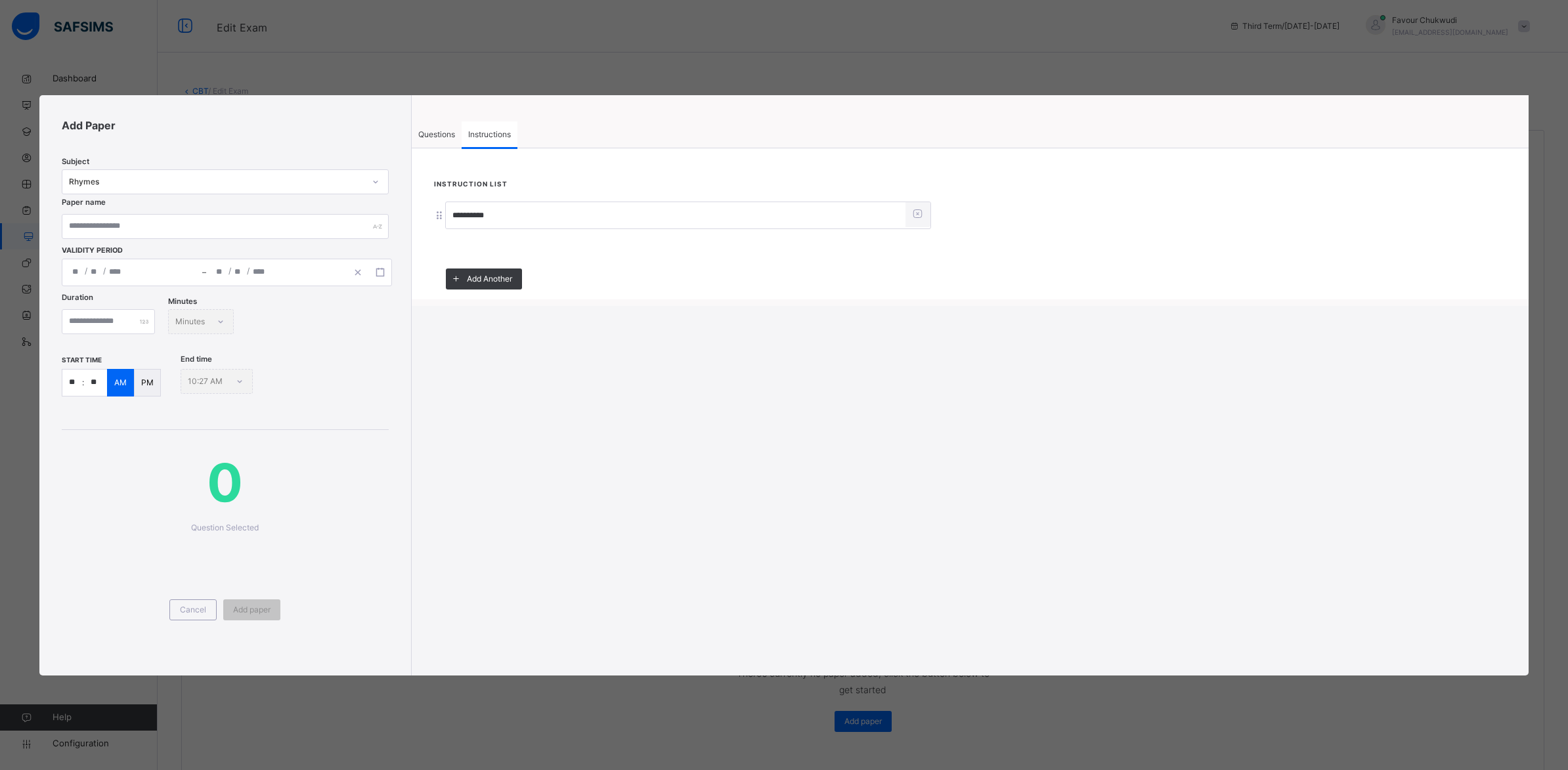 click on "start time ** : ** AM PM End time 10:27 AM" at bounding box center [225, 375] 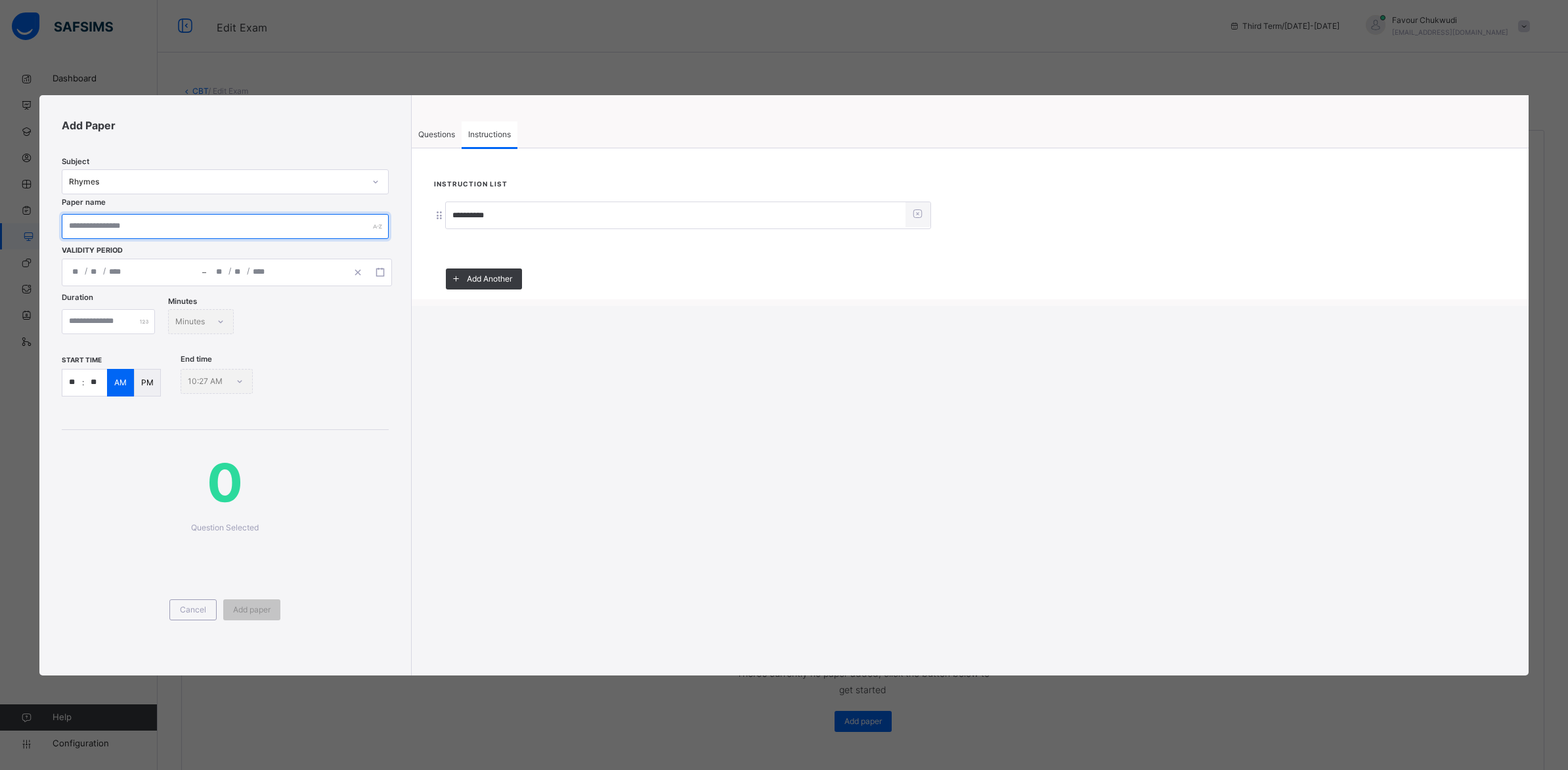drag, startPoint x: 284, startPoint y: 356, endPoint x: 164, endPoint y: 215, distance: 185.15129 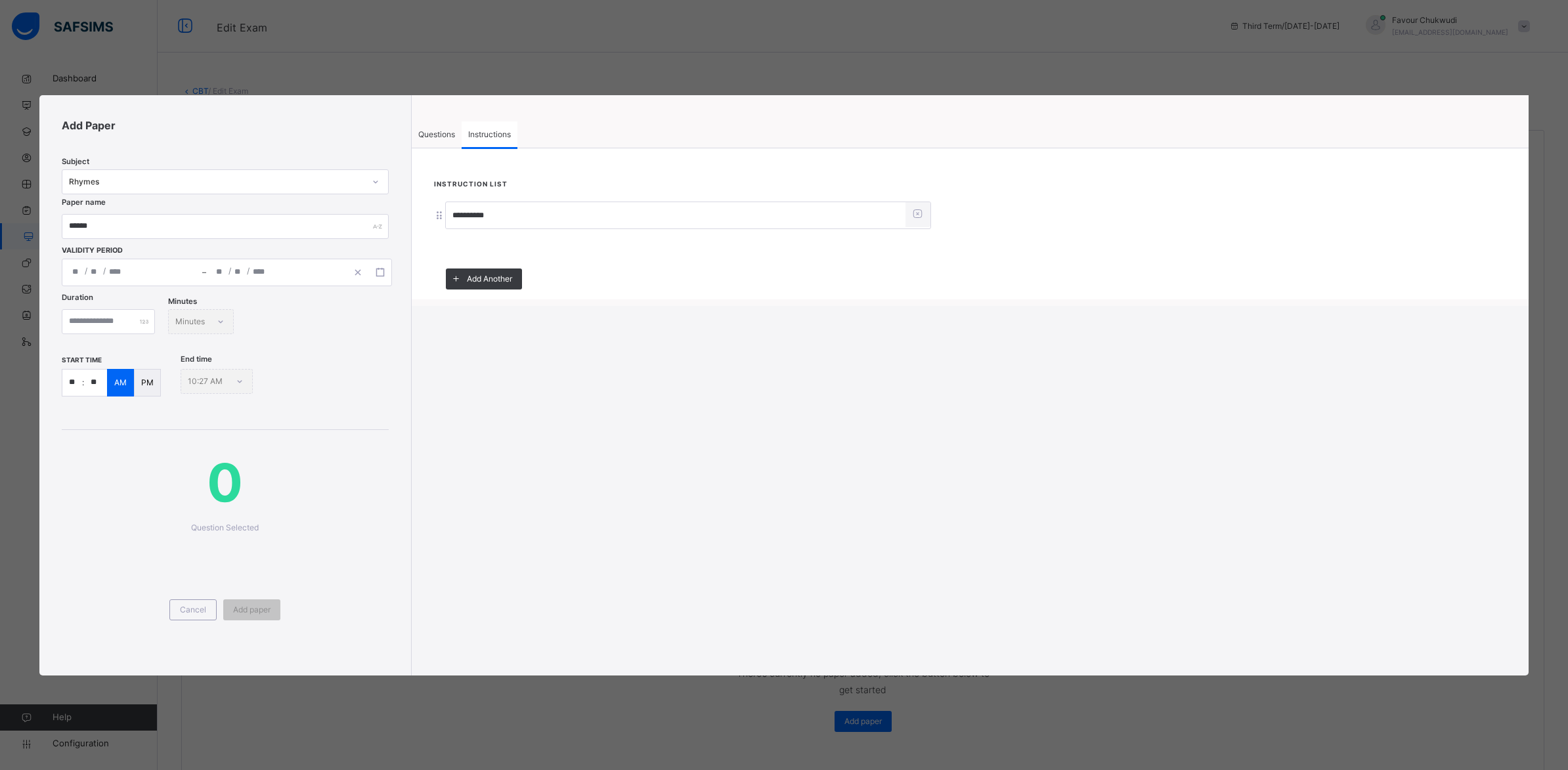 click on "/ /" at bounding box center [133, 272] 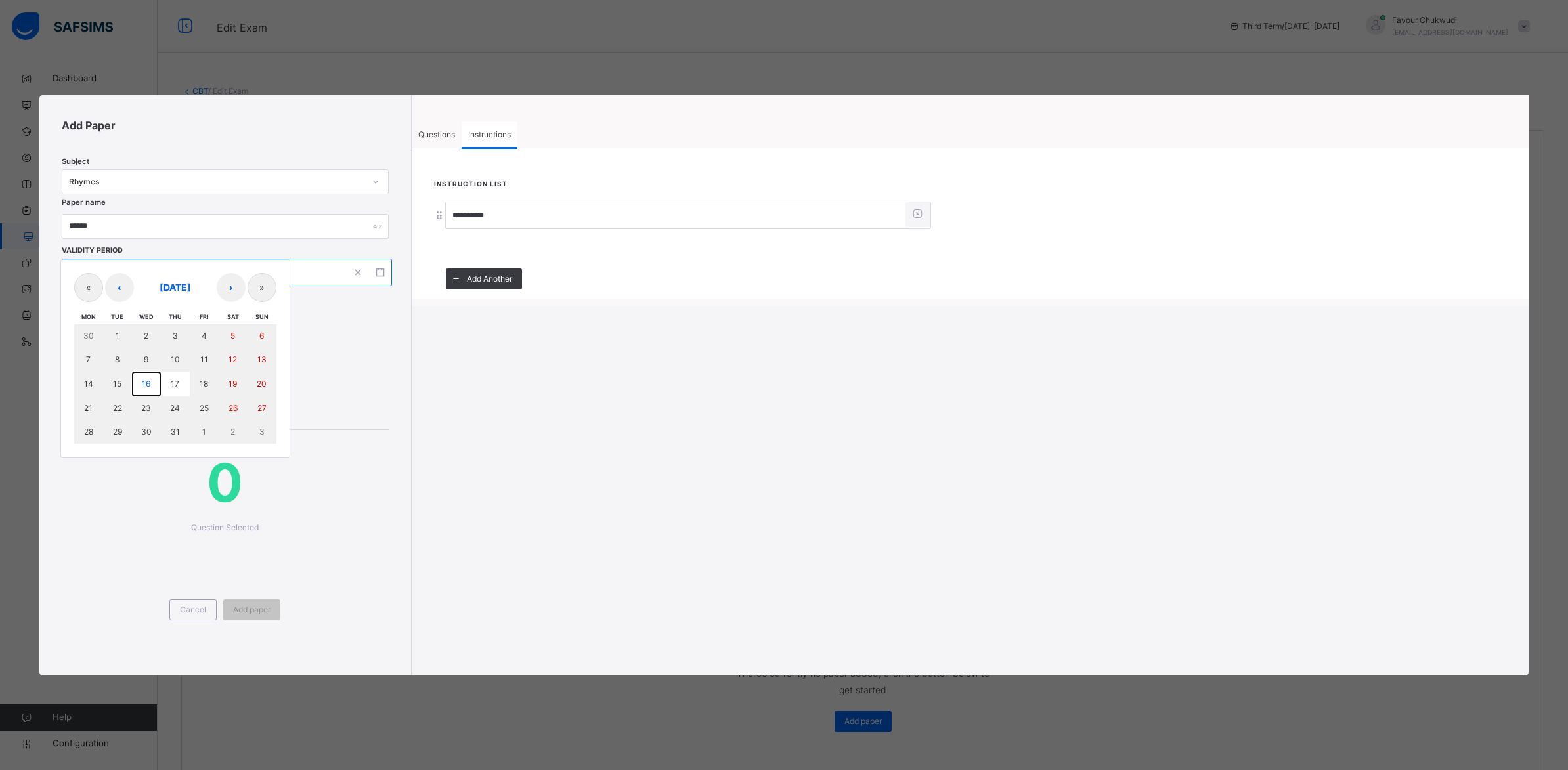 click on "16" at bounding box center (146, 384) 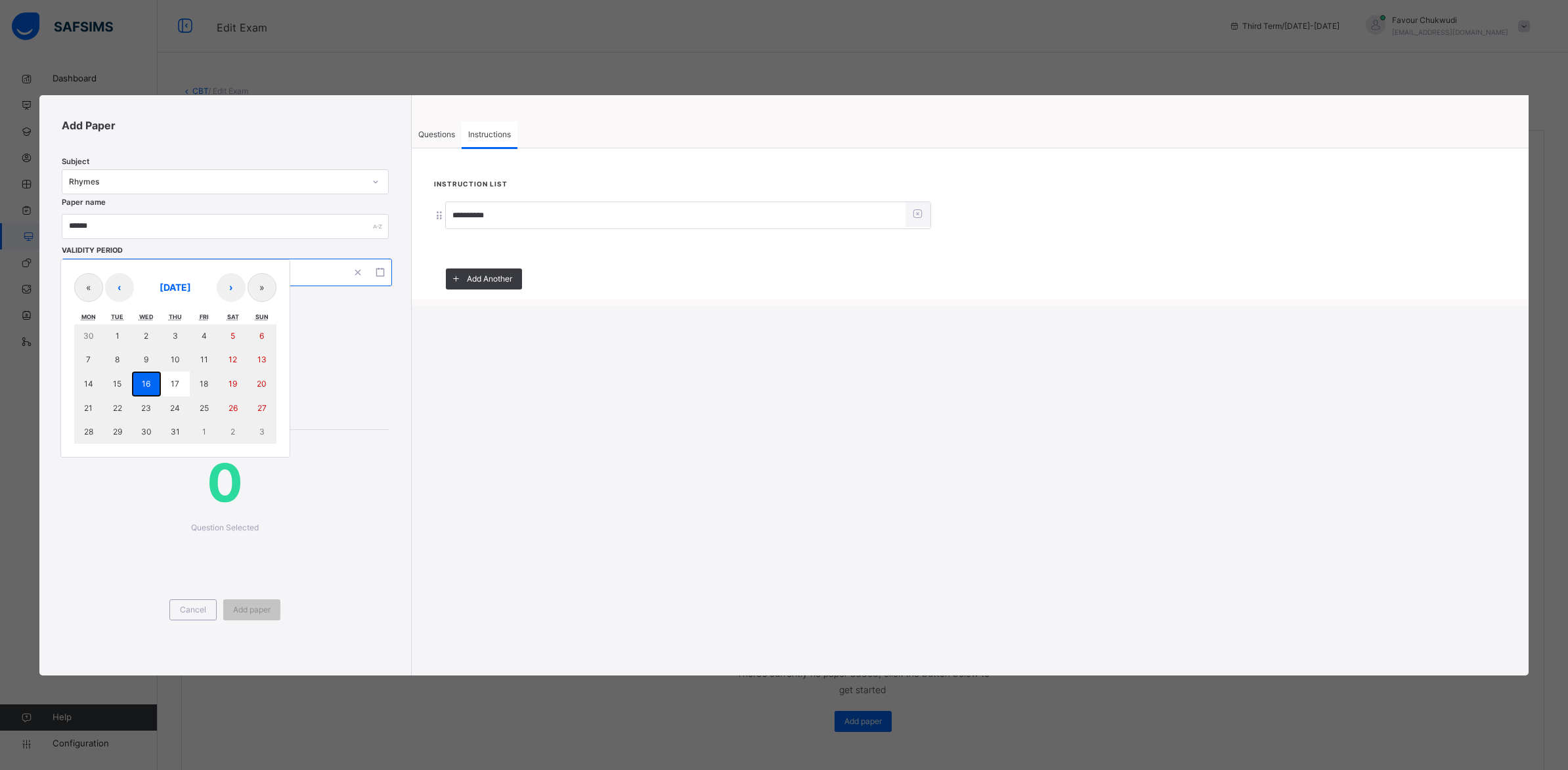 click on "16" at bounding box center [146, 384] 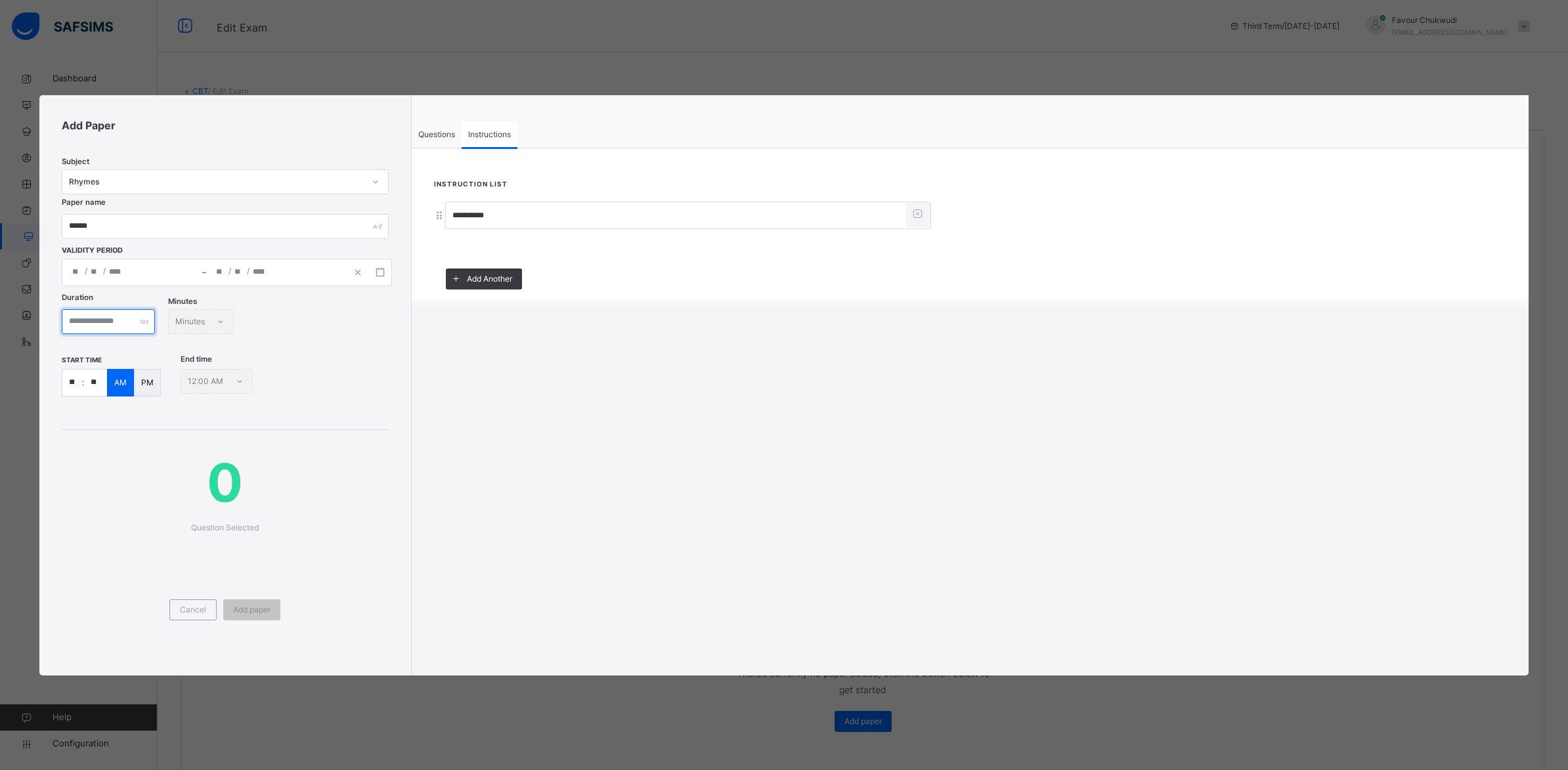 click at bounding box center [108, 322] 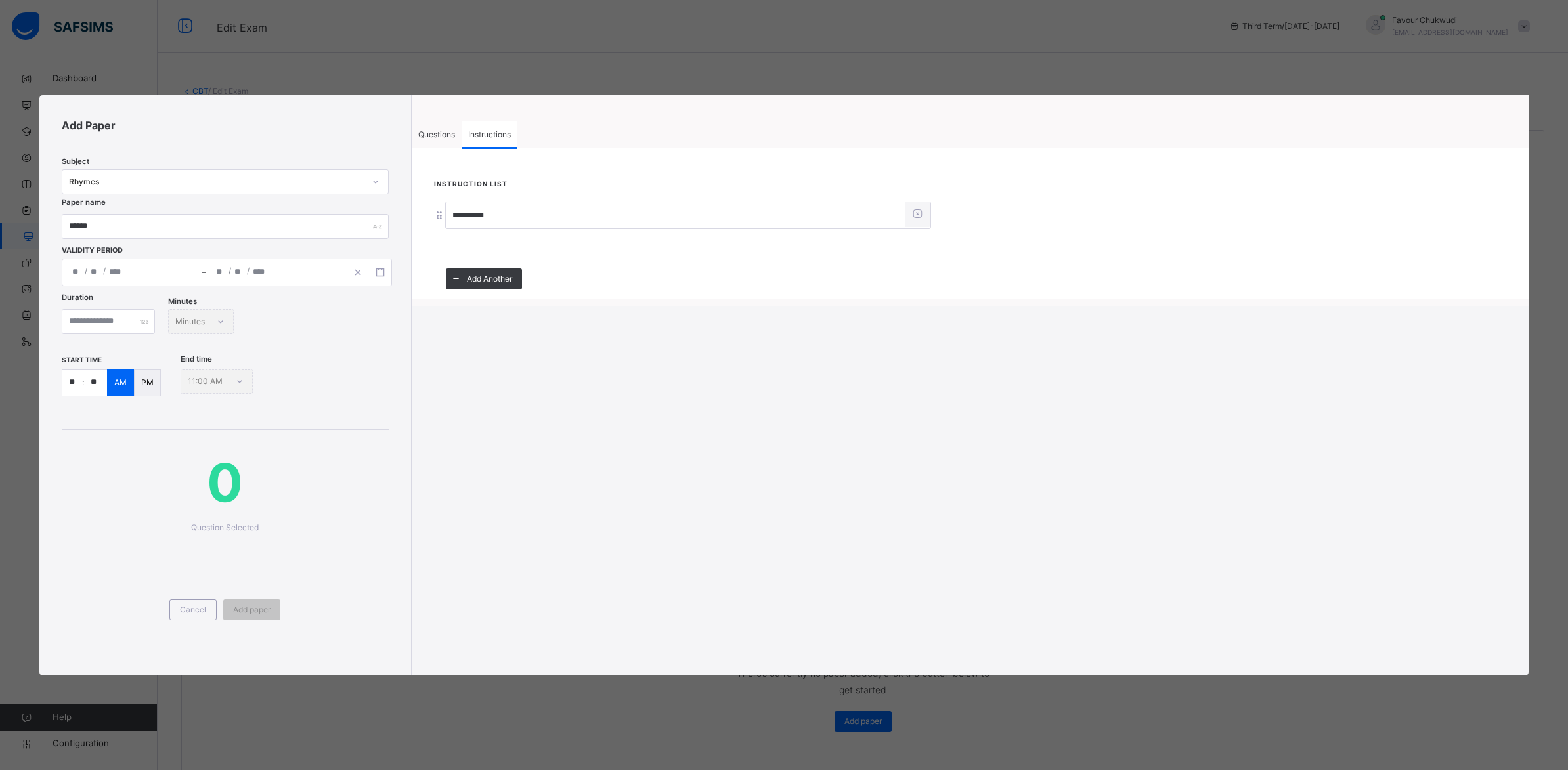 click on "Questions" at bounding box center (437, 135) 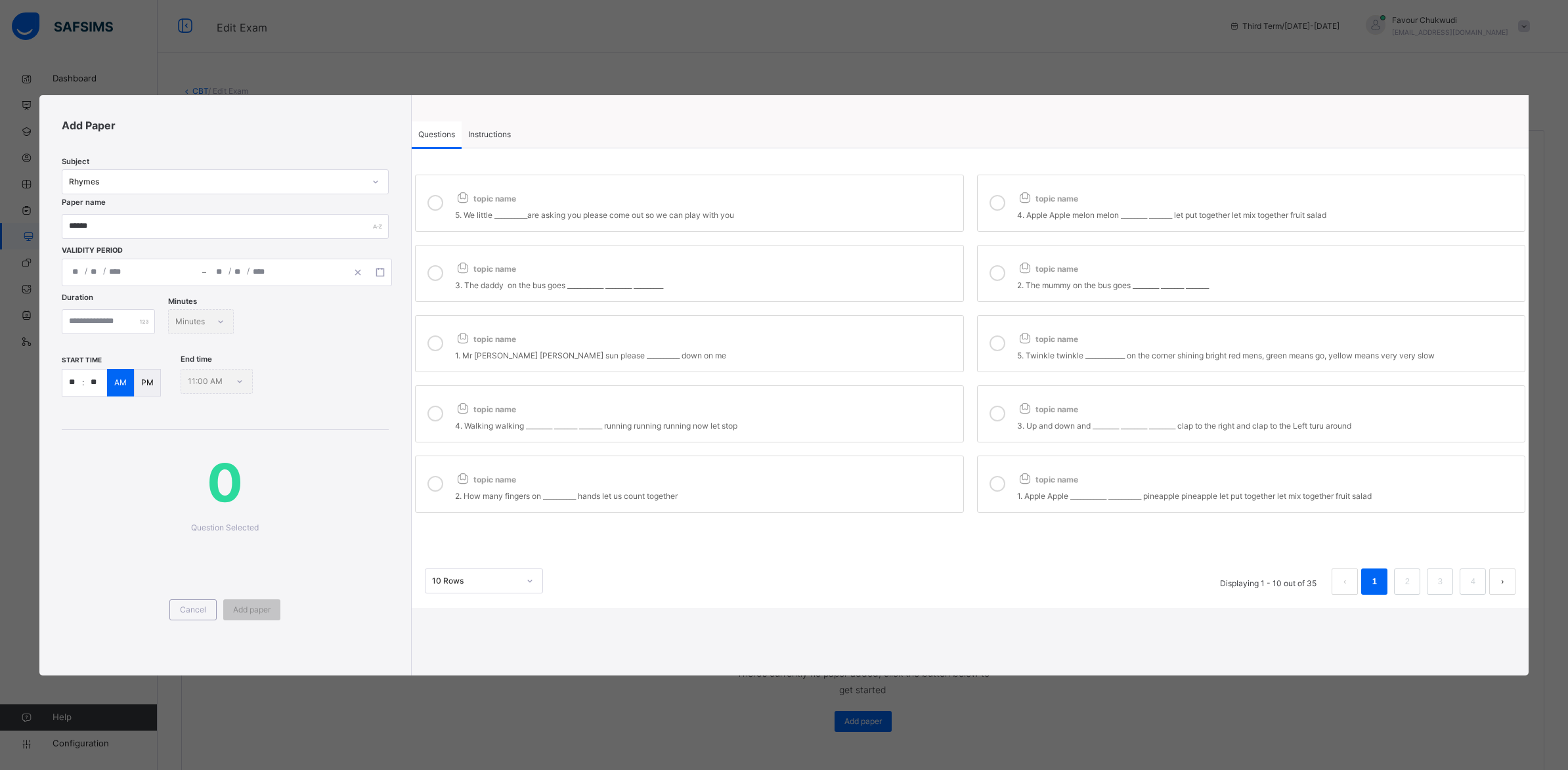 click on "topic name" at bounding box center (706, 196) 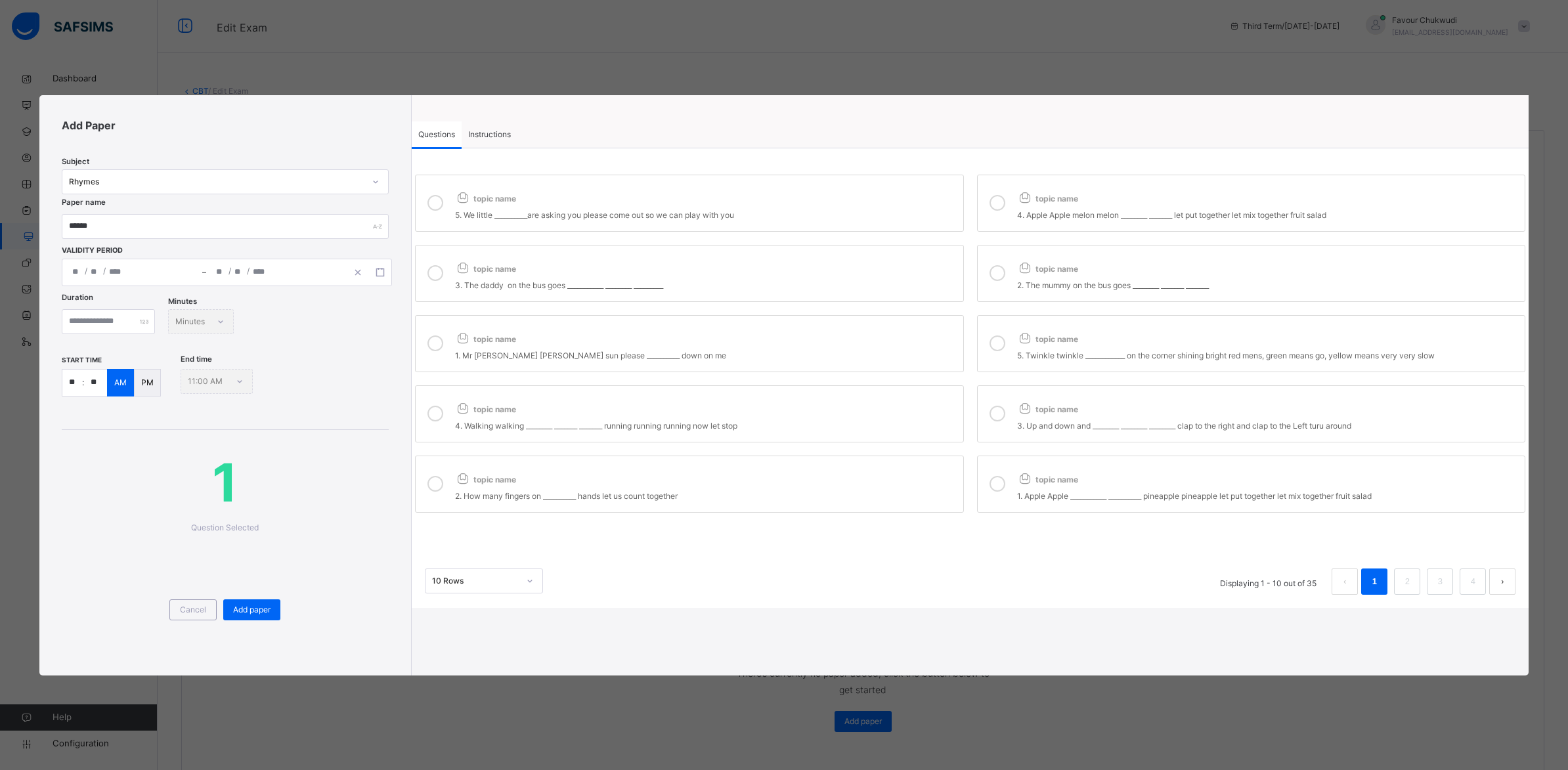 click on "topic name   4. Apple Apple melon melon ________ _______ let put together let mix together fruit salad" at bounding box center (1252, 203) 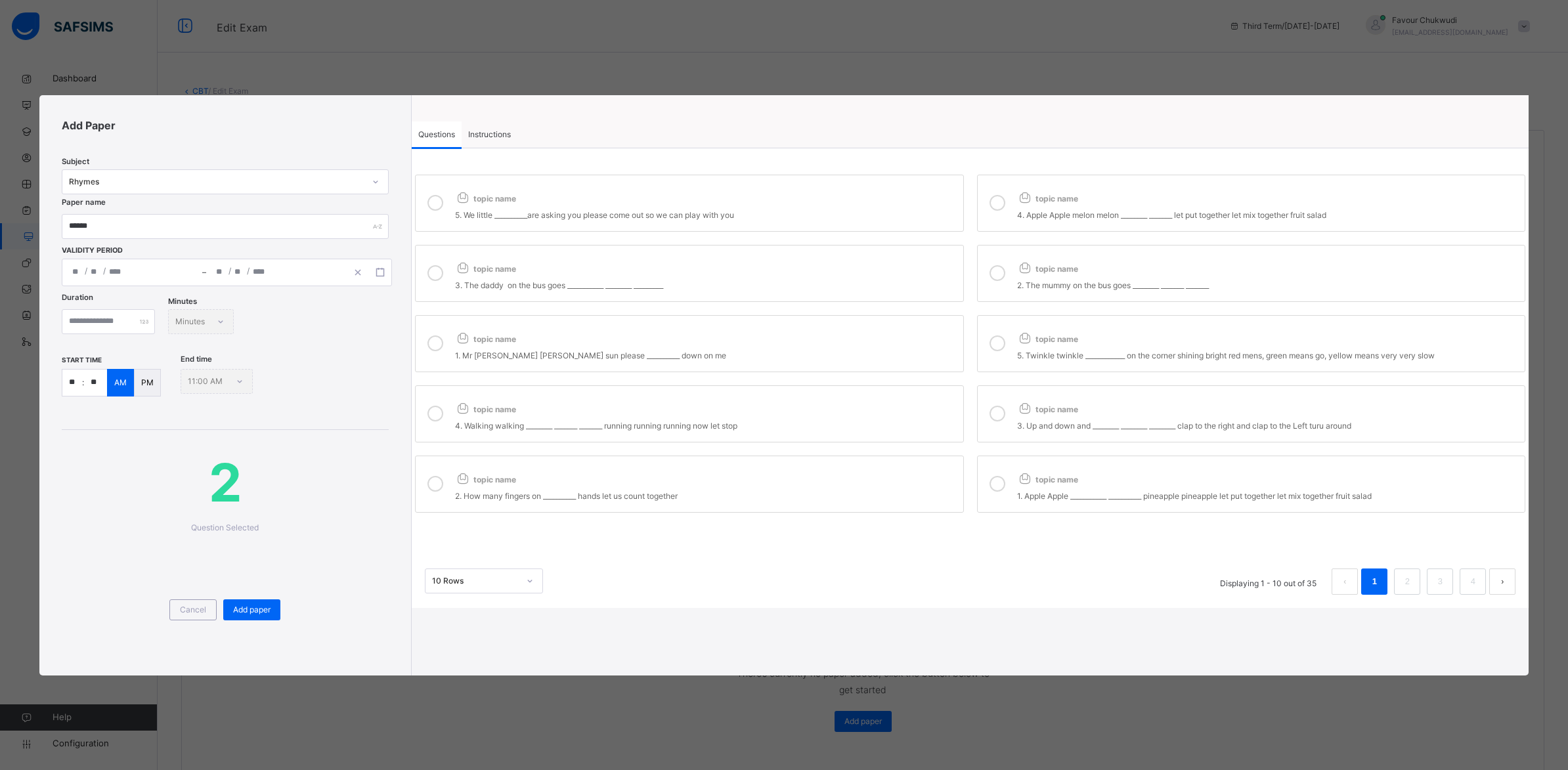 click on "2. The mummy on the bus goes ________ _______ _______" at bounding box center (1268, 286) 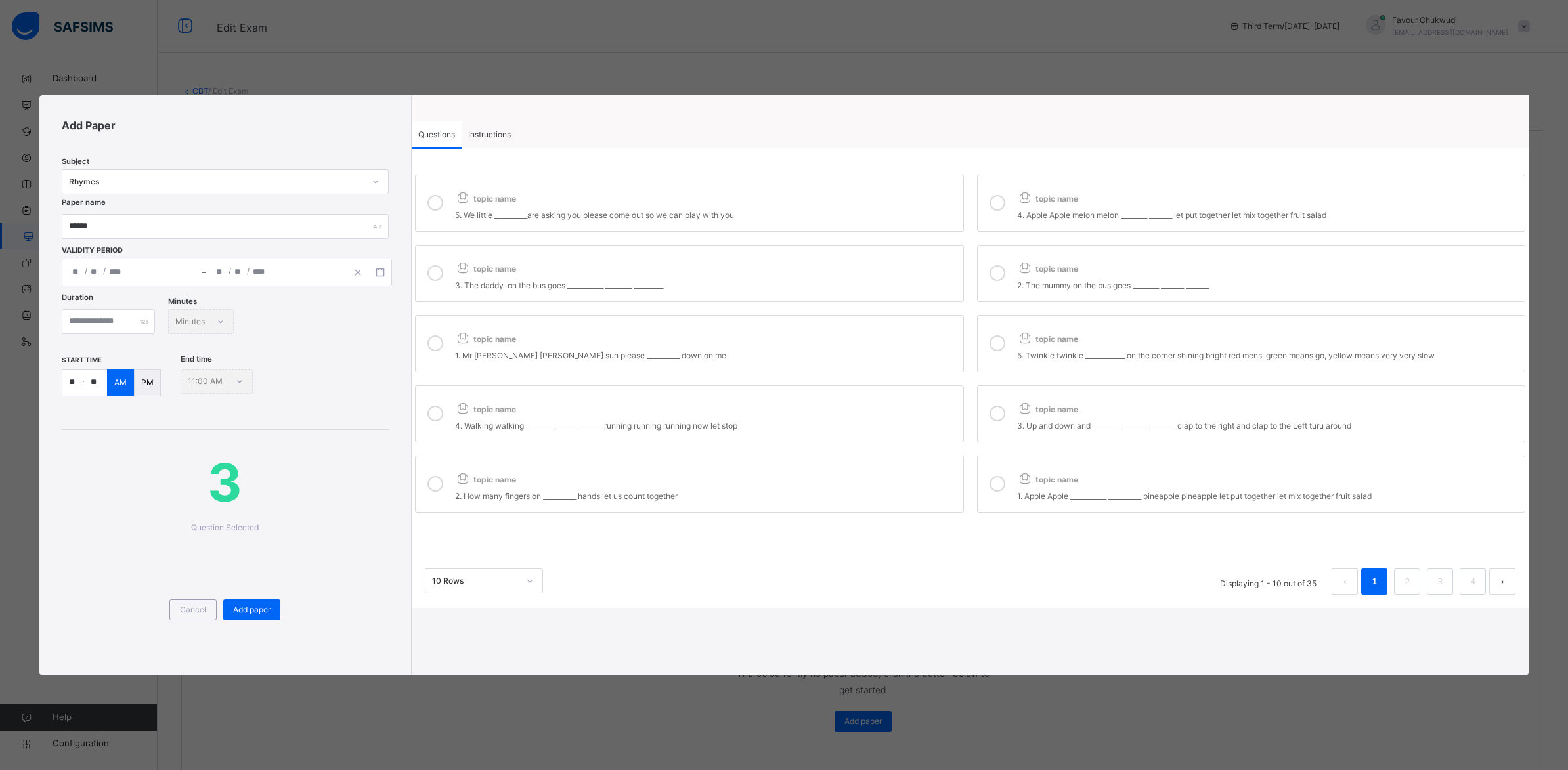 click on "topic name   5. We little __________are asking you please come out so we can play with you        topic name   4. Apple Apple melon melon ________ _______ let put together let mix together fruit salad        topic name   3. The daddy  on the bus goes ___________ ________ _________       topic name   2. The mummy on the bus goes ________ _______ _______       topic name   1. Mr [PERSON_NAME] [PERSON_NAME] sun please __________ down on me       topic name   5. Twinkle twinkle ____________ on the corner shining bright red mens, green means go, yellow means very very slow        topic name   4. Walking walking ________ _______ _______ running running running now let stop        topic name   3. Up and down and ________ ________ ________ clap to the right and clap to the Left turu around        topic name   2. How many fingers on __________ hands let us count together        topic name   1. Apple Apple ___________ __________ pineapple pineapple let put together let mix together fruit salad" at bounding box center (970, 343) 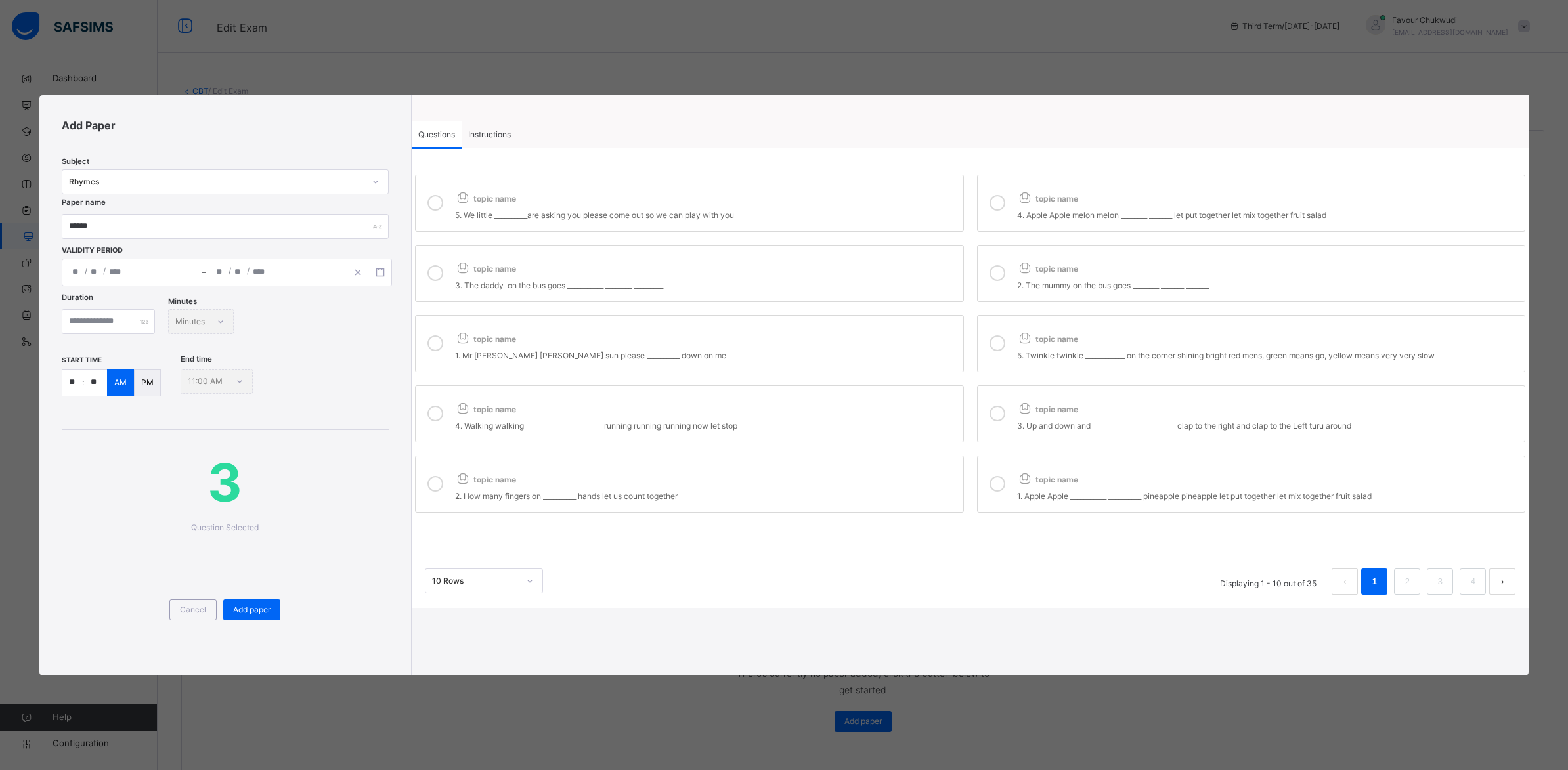 click on "topic name   3. The daddy  on the bus goes ___________ ________ _________" at bounding box center (689, 273) 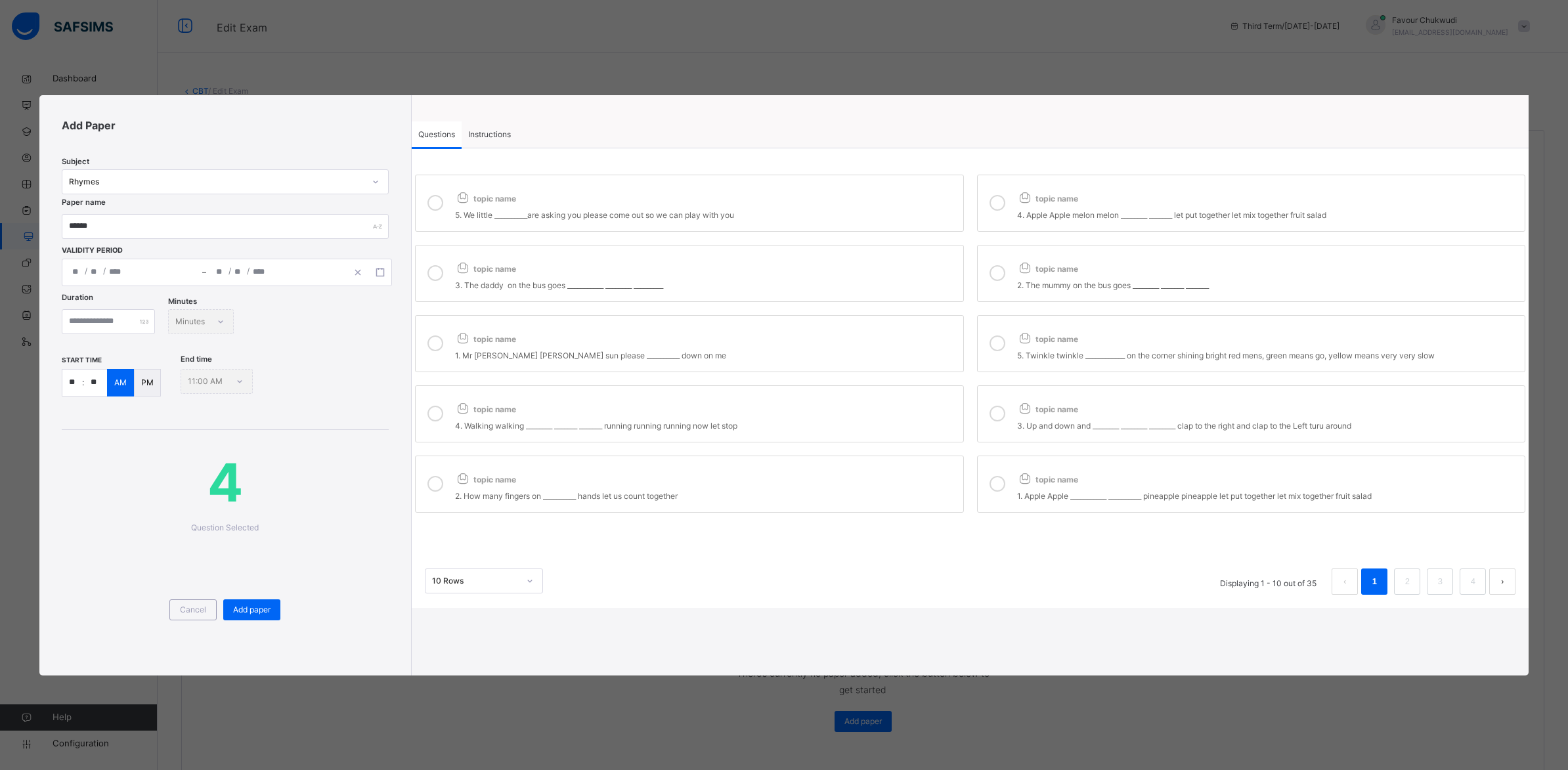 click on "1. Mr [PERSON_NAME] [PERSON_NAME] sun please __________ down on me" at bounding box center [706, 356] 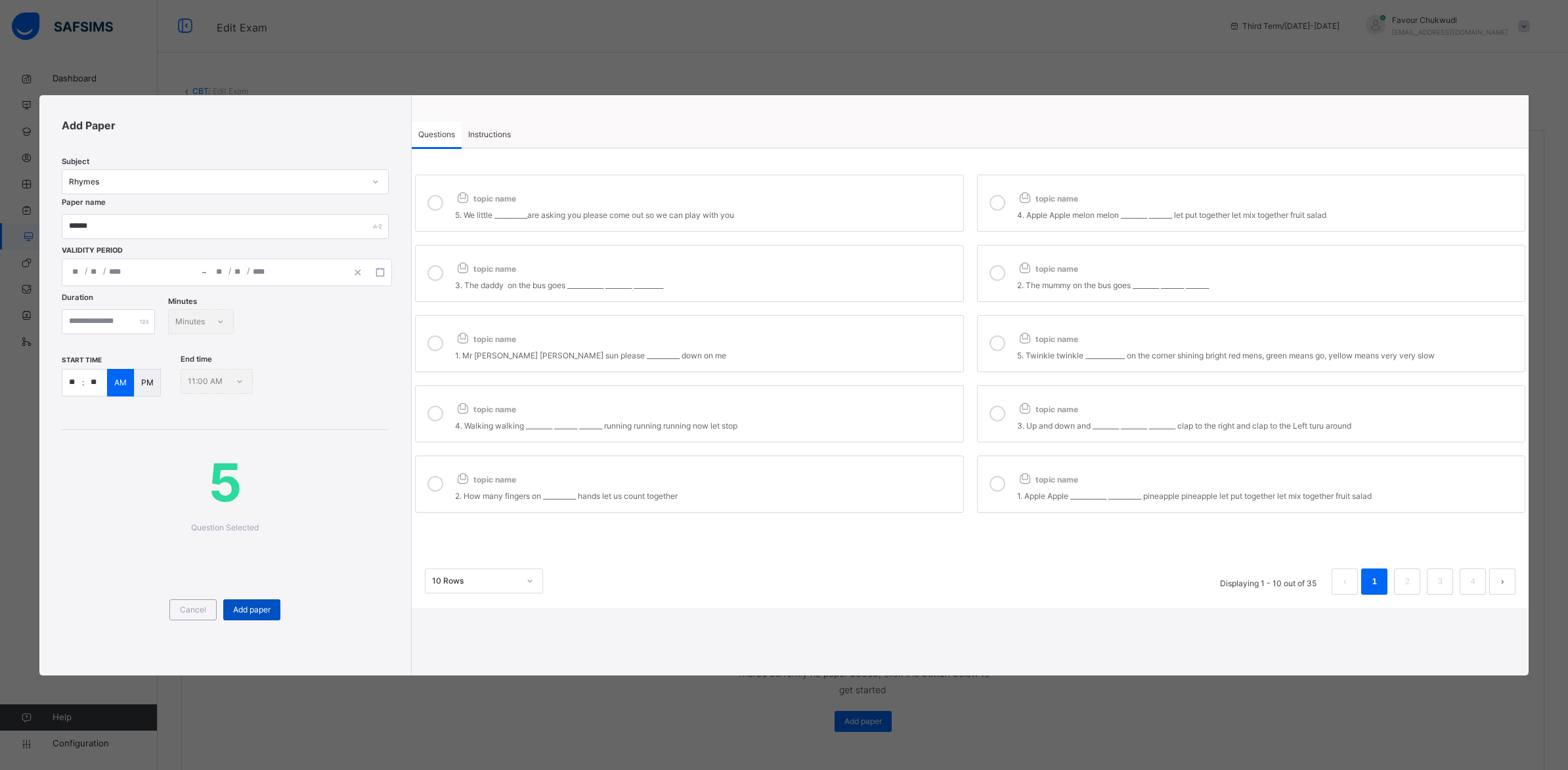 click on "Add paper" at bounding box center (251, 610) 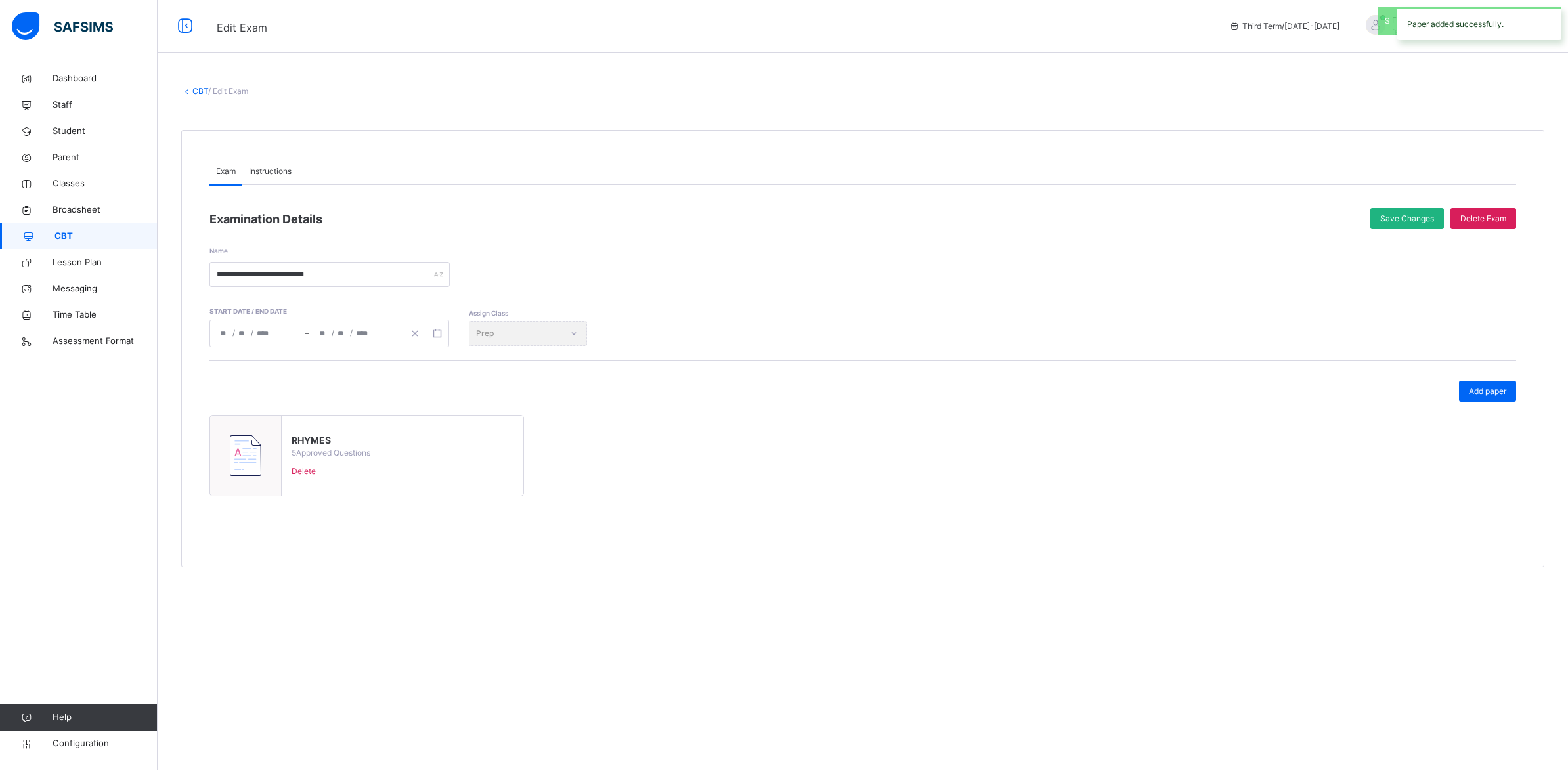 click on "Save Changes" at bounding box center (1407, 219) 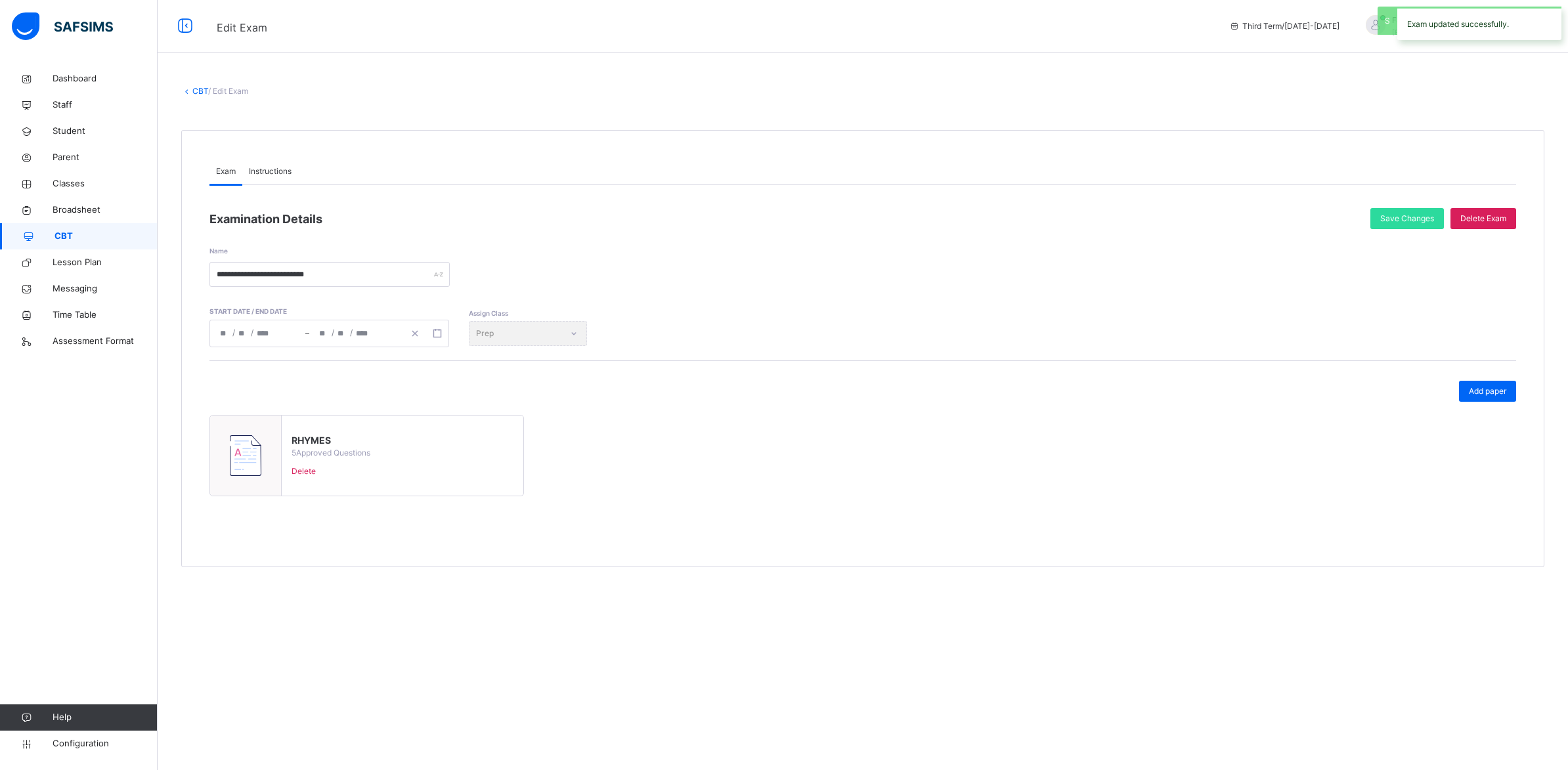 click on "CBT" at bounding box center (106, 236) 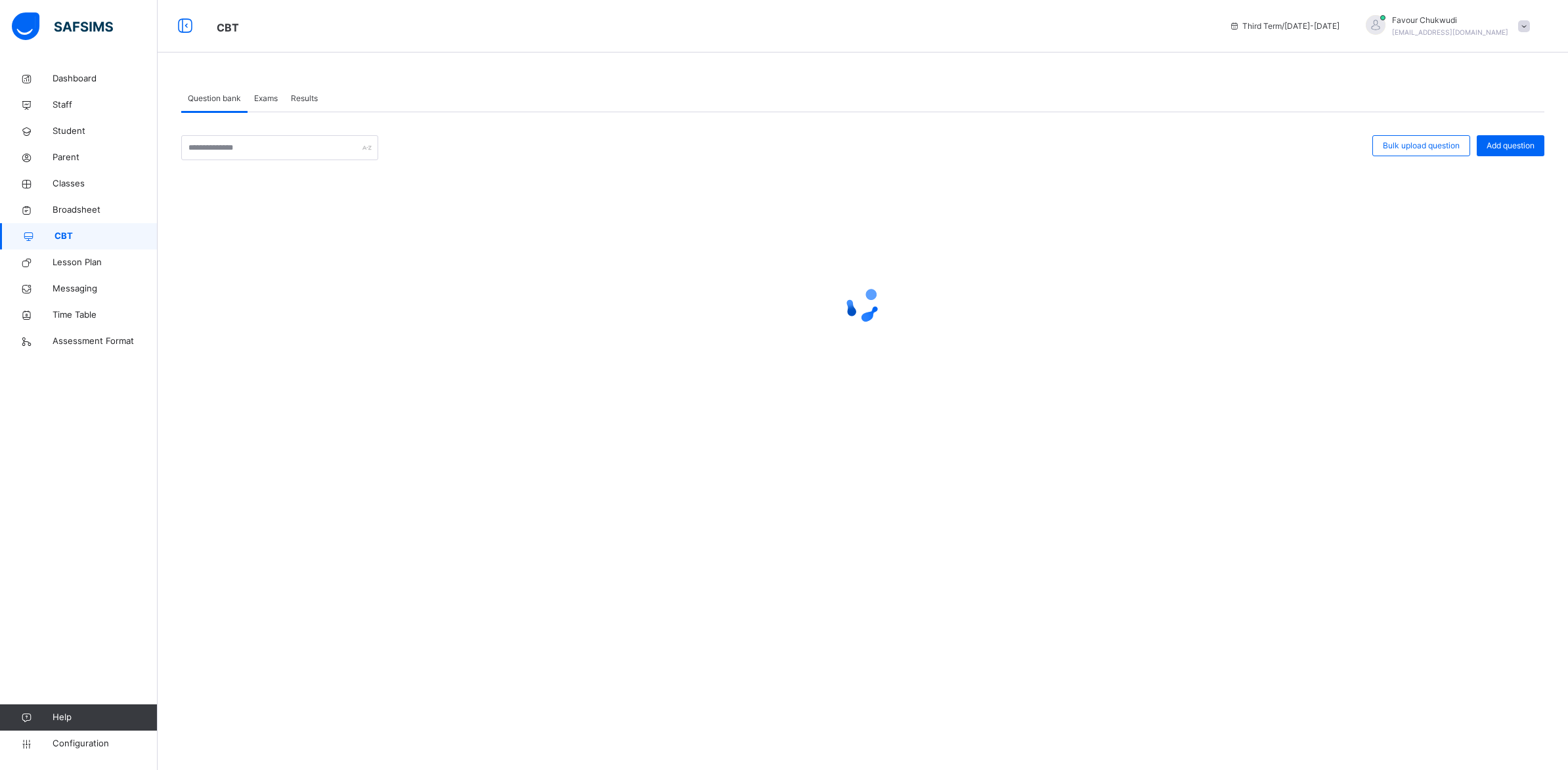 click on "Exams" at bounding box center (266, 98) 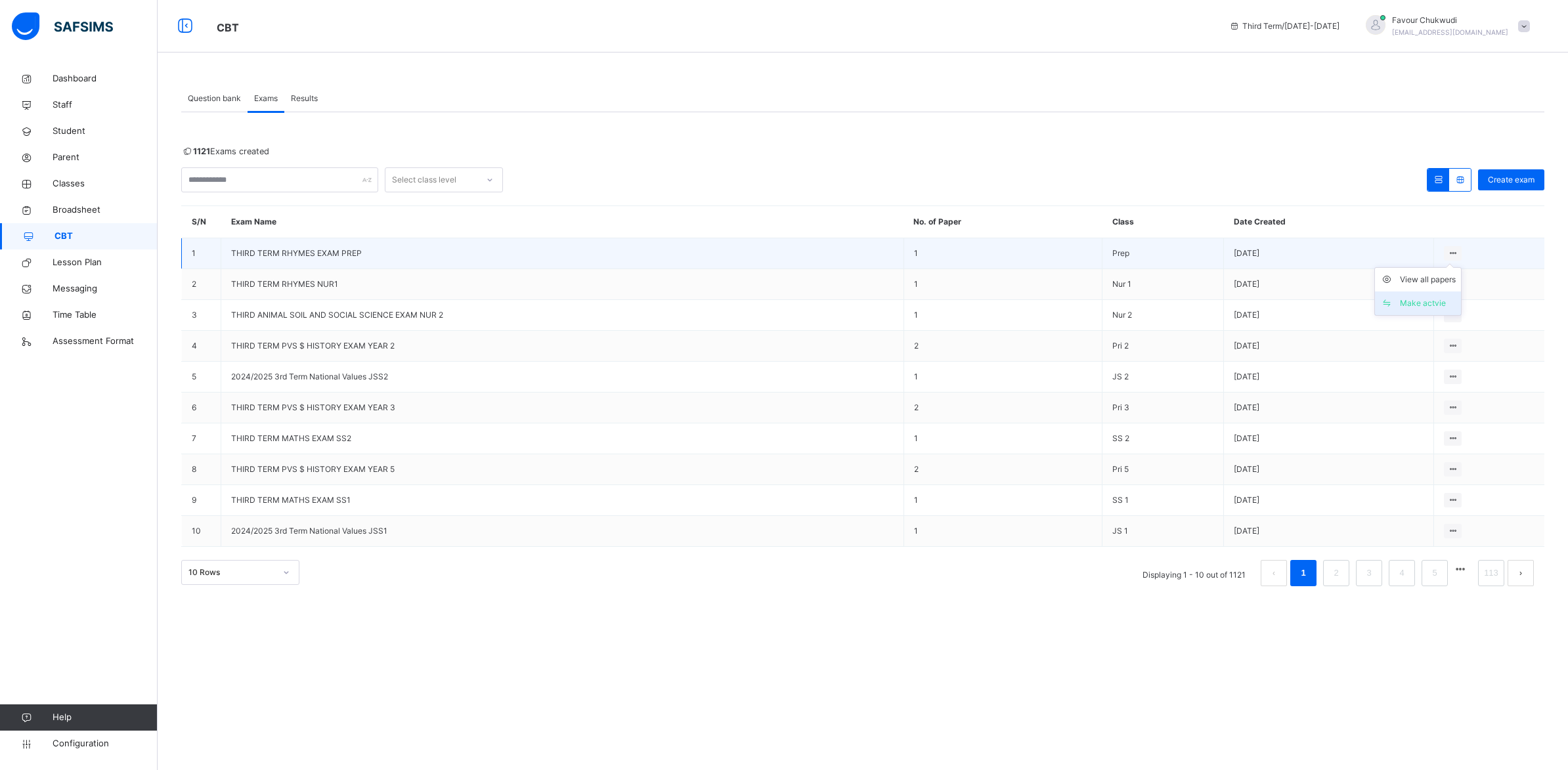 click on "Make actvie" at bounding box center [1427, 303] 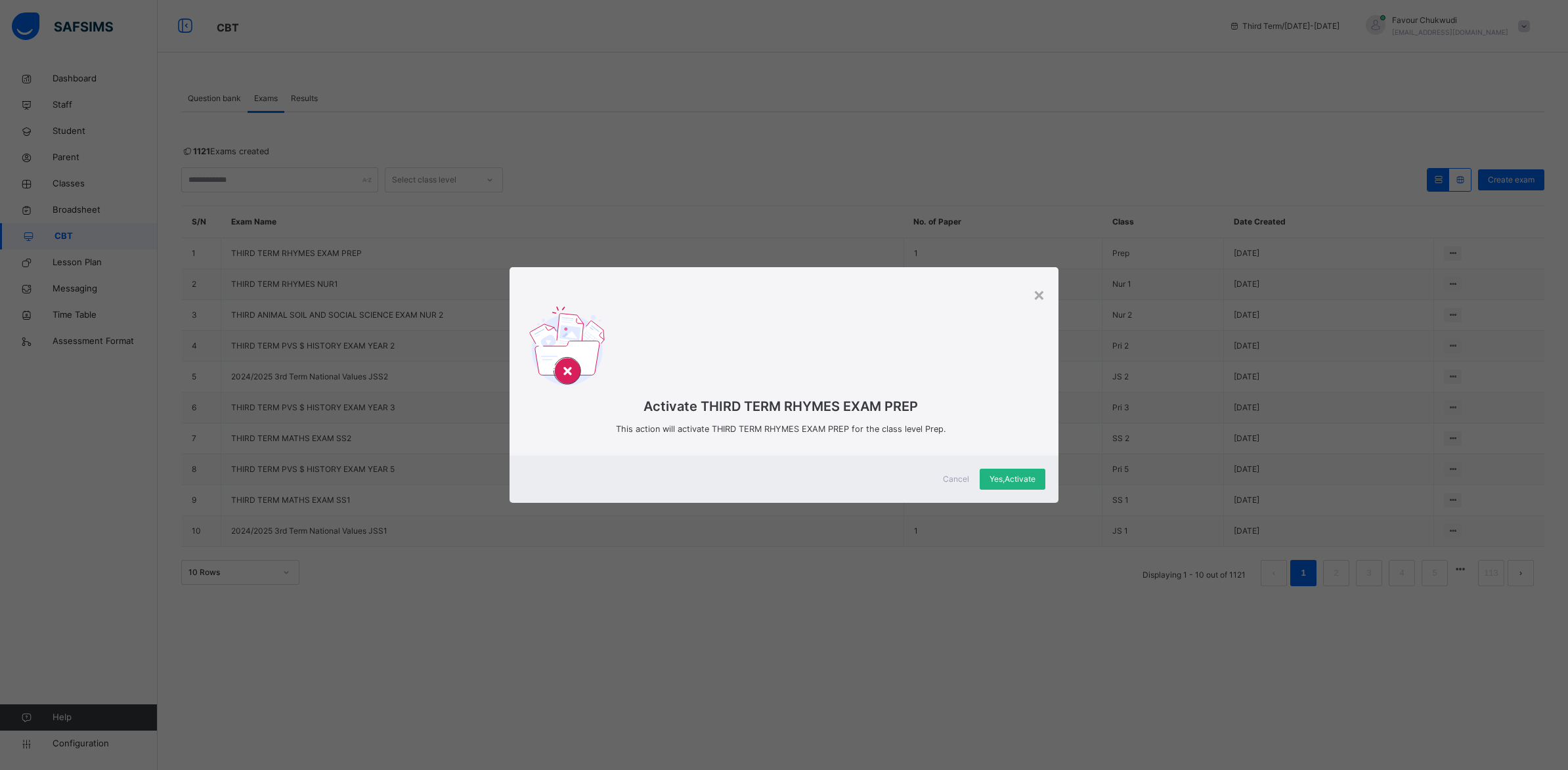 click on "Yes,  Activate" at bounding box center (1013, 479) 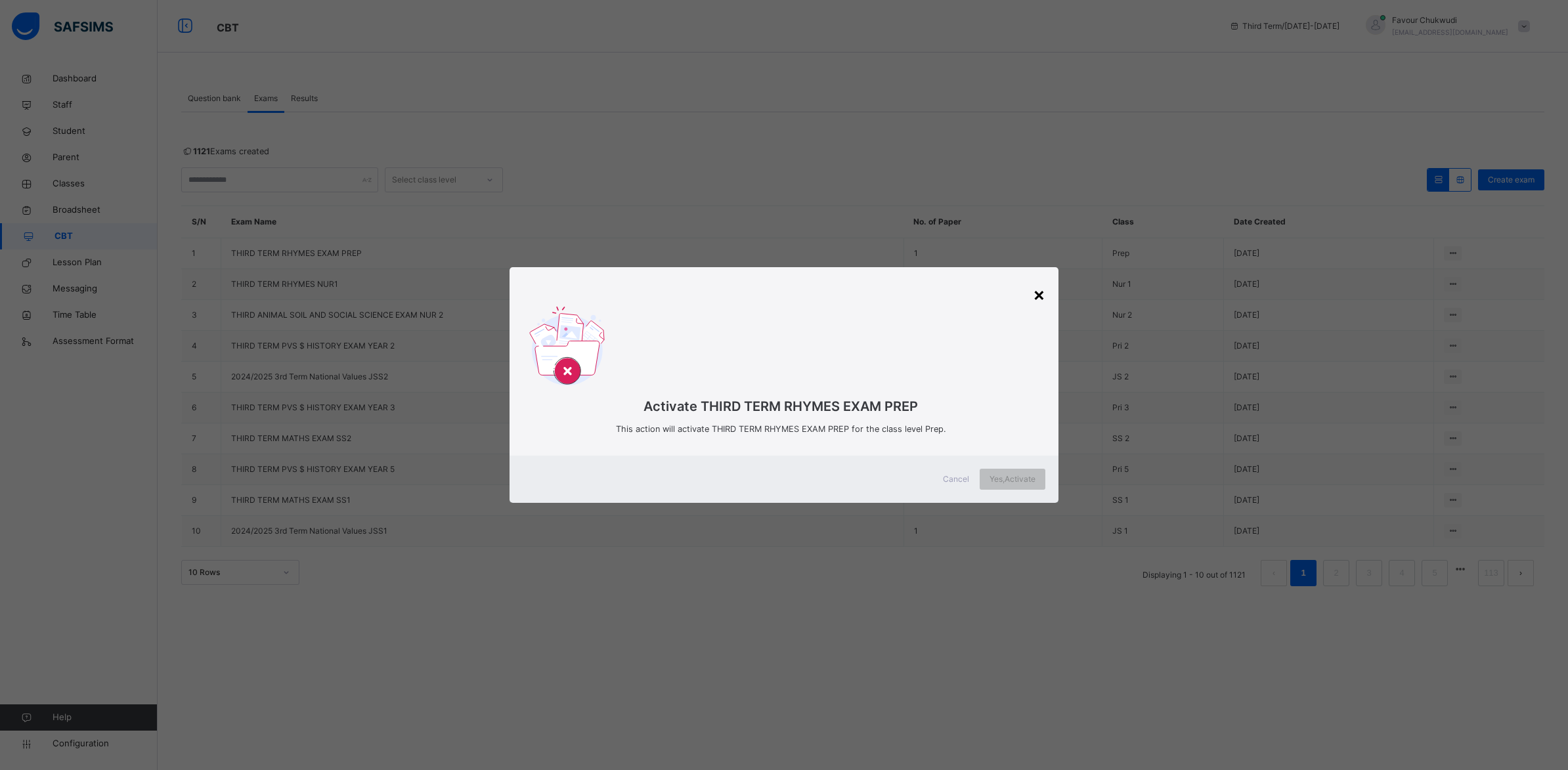 click on "×" at bounding box center (1039, 294) 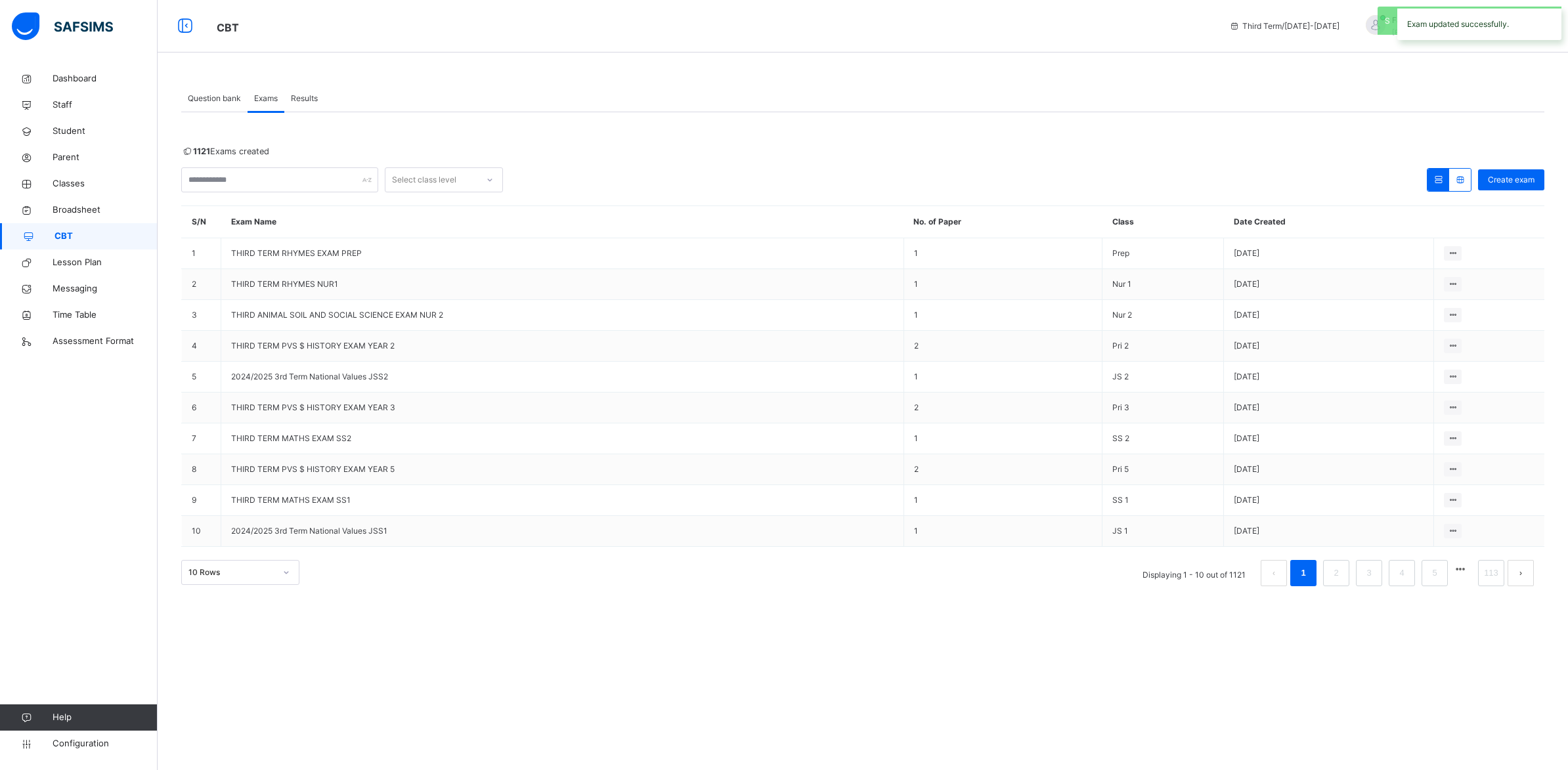 click on "Deactivate" at bounding box center [0, 0] 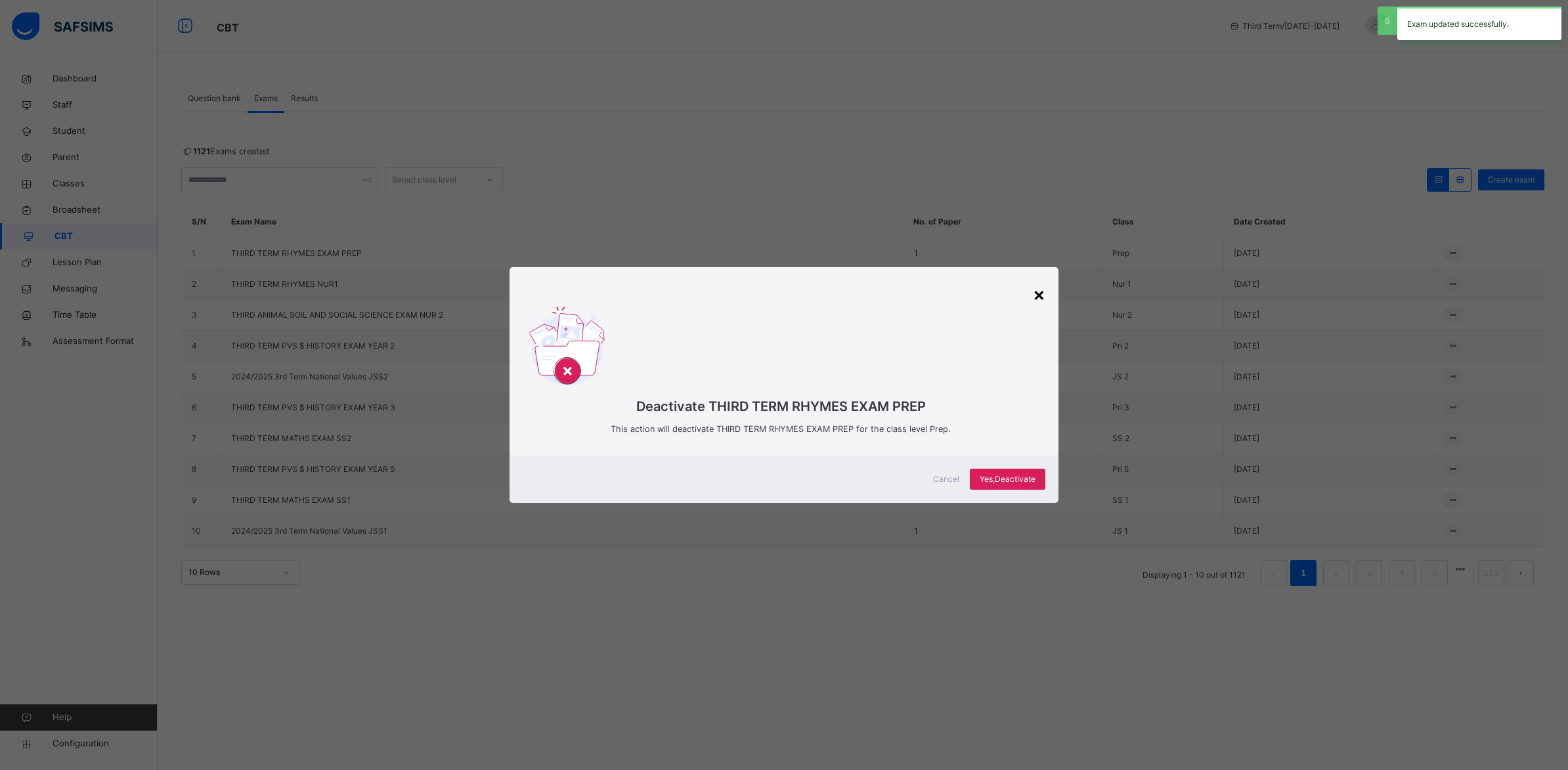 click on "×" at bounding box center (1039, 294) 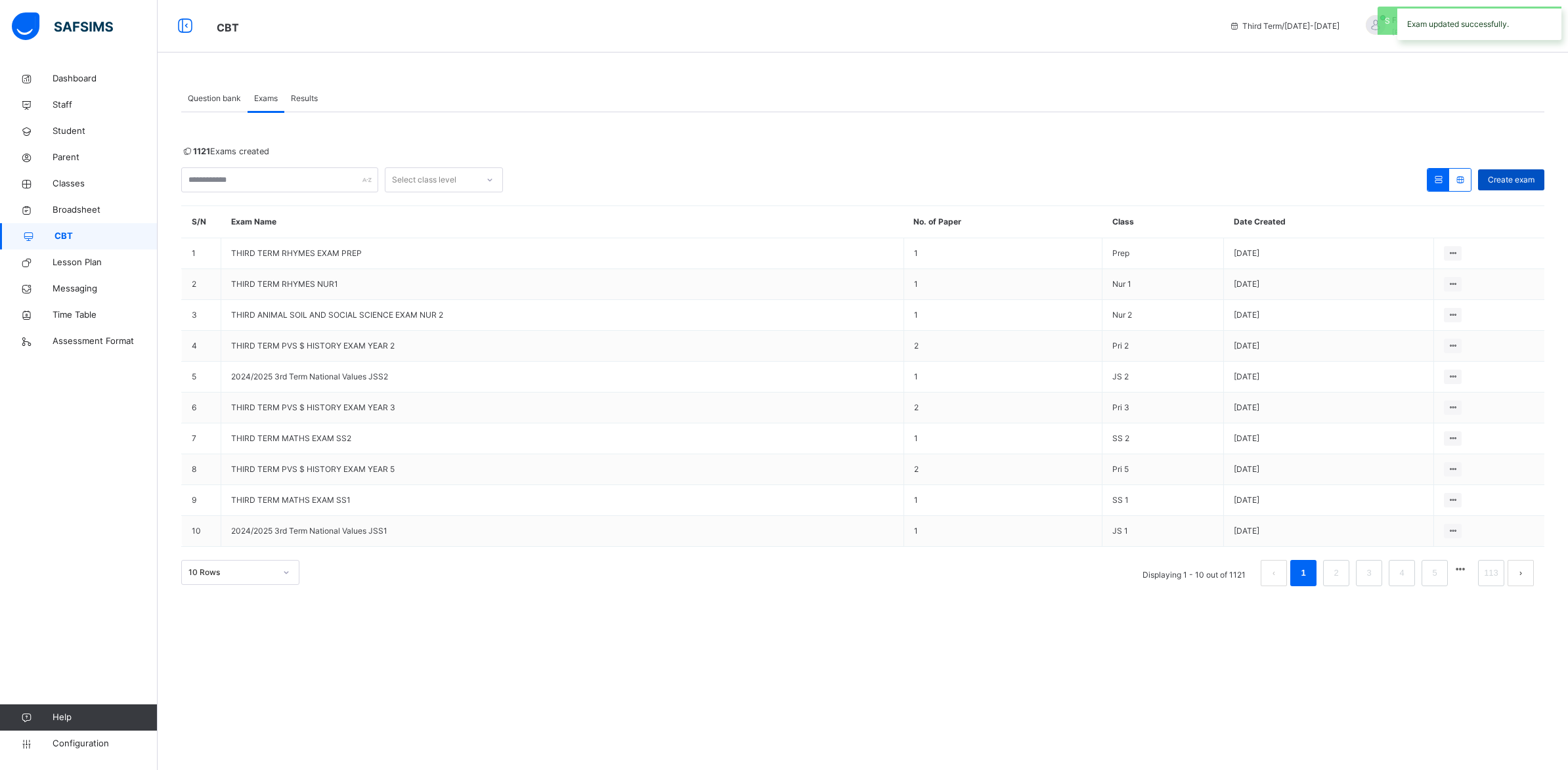 click on "Create exam" at bounding box center [1511, 180] 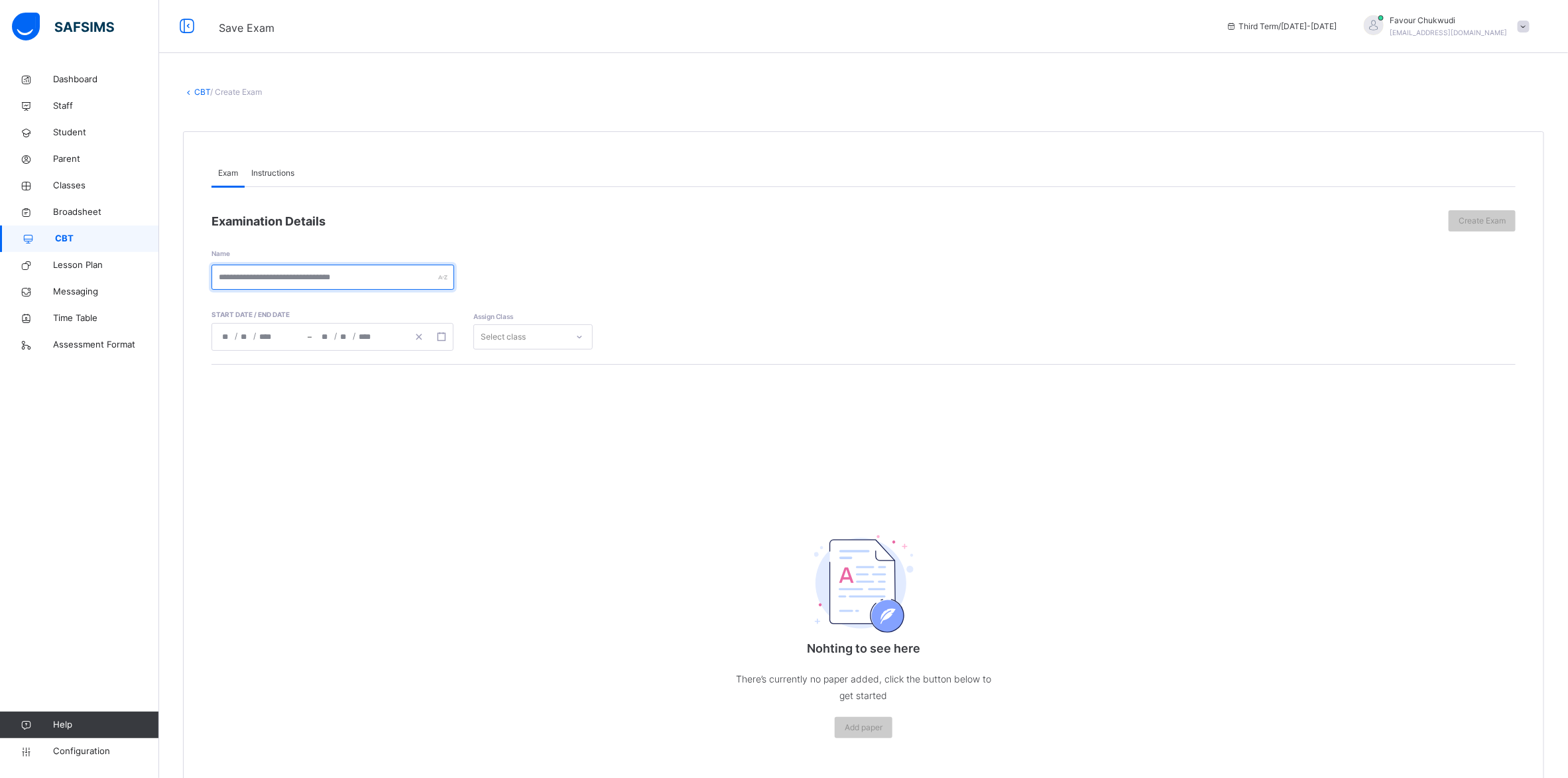 click at bounding box center [333, 277] 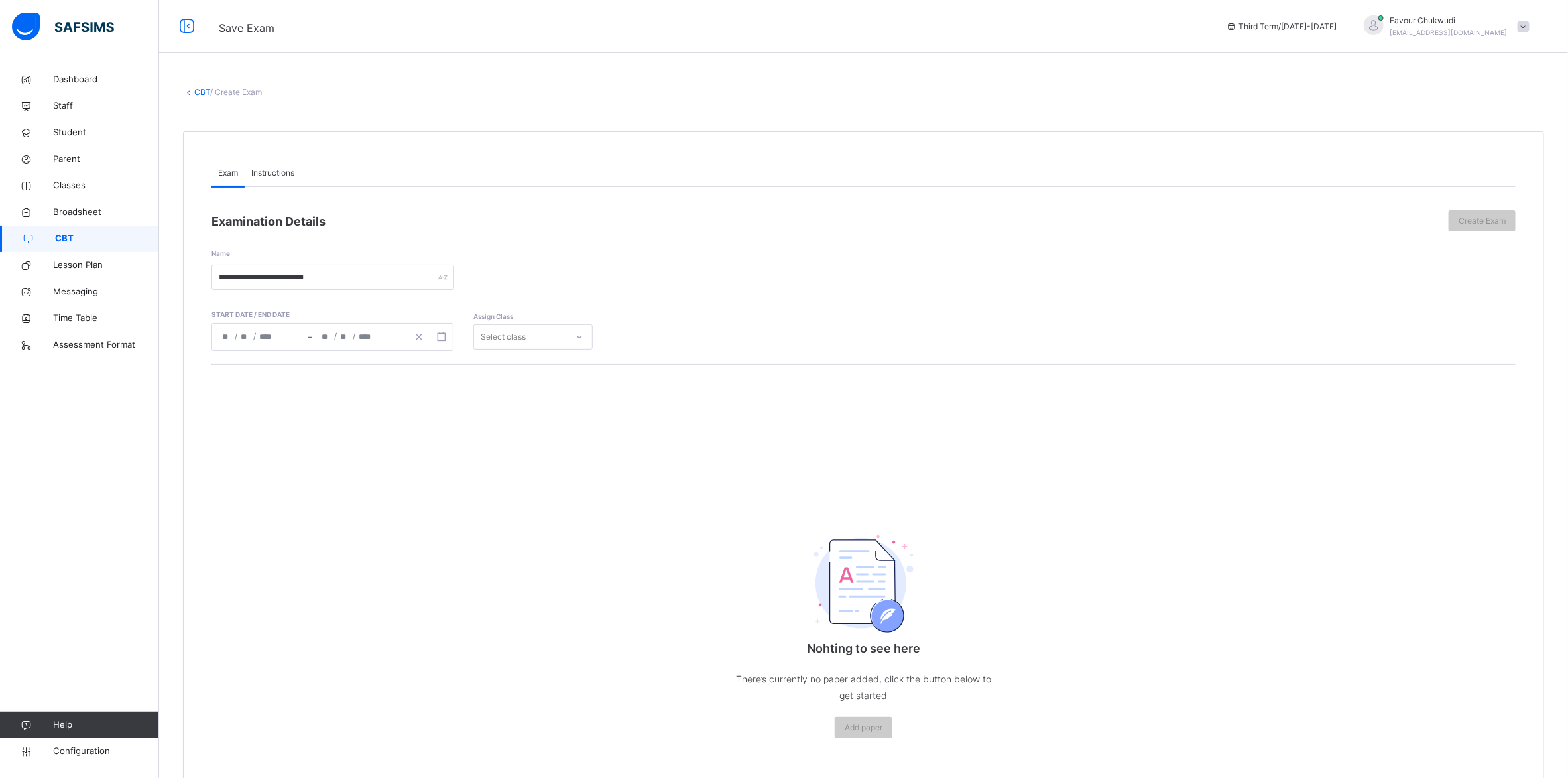 click on "Instructions" at bounding box center [272, 173] 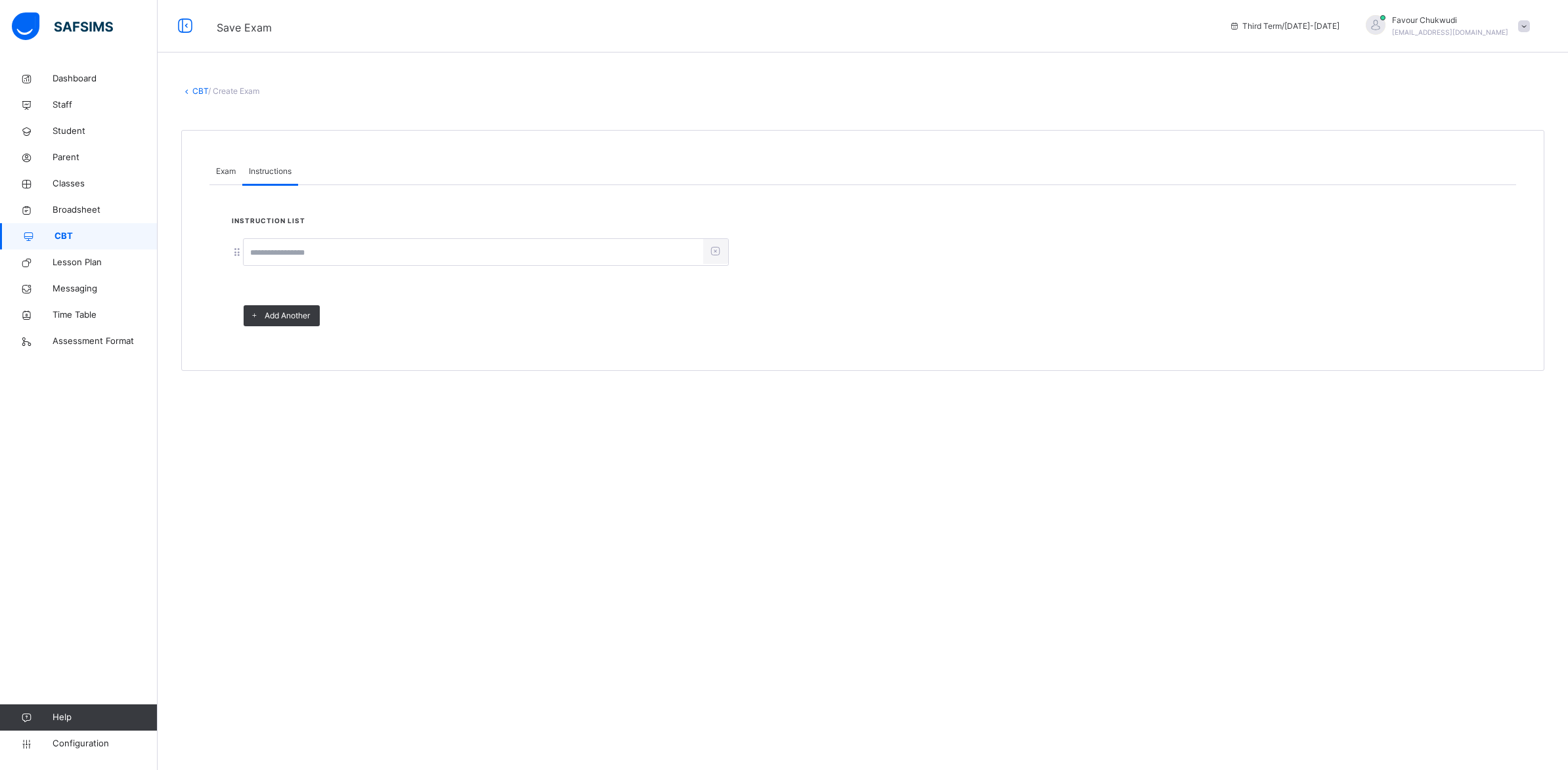 click at bounding box center (473, 253) 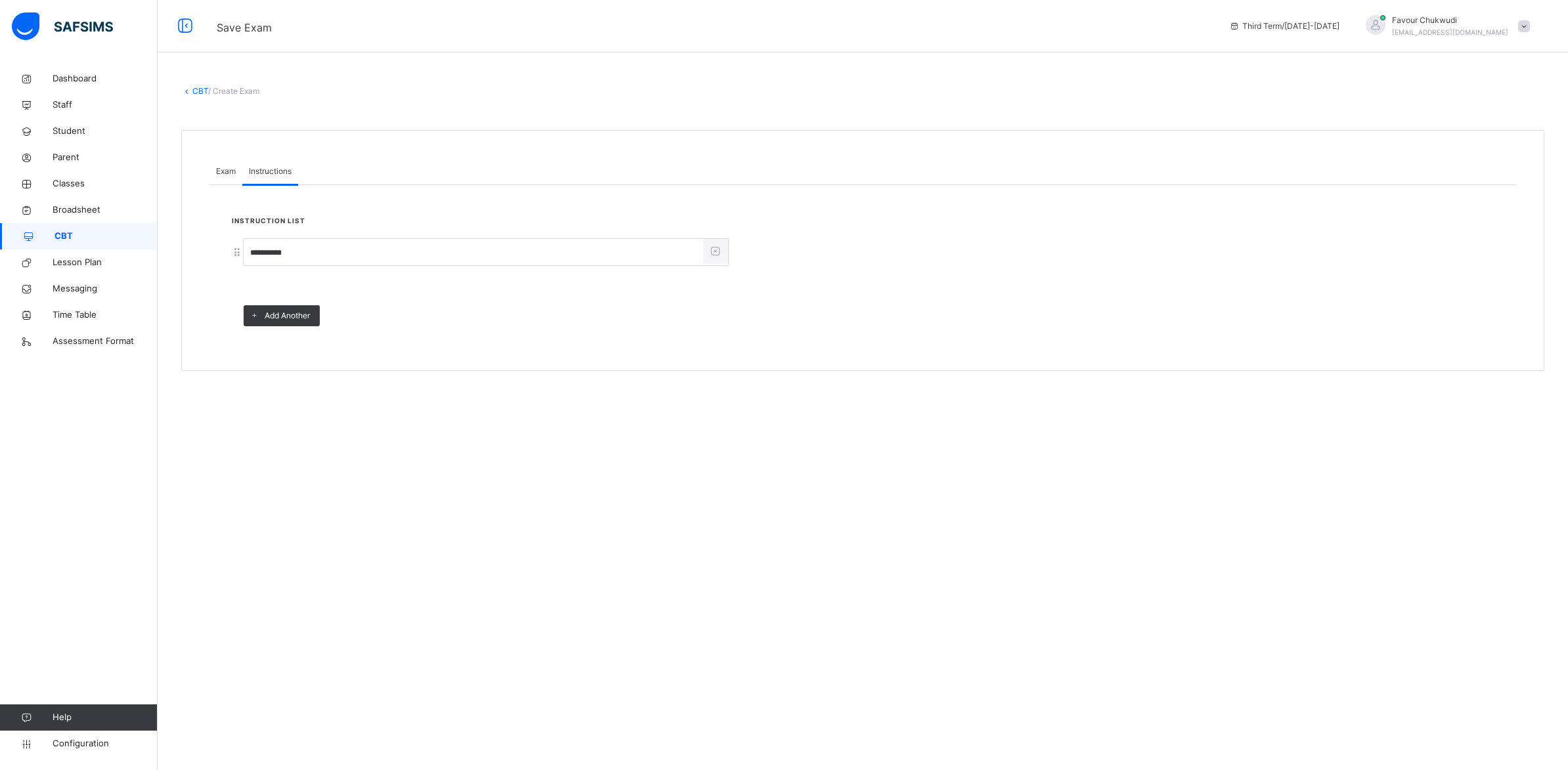click on "**********" at bounding box center (863, 261) 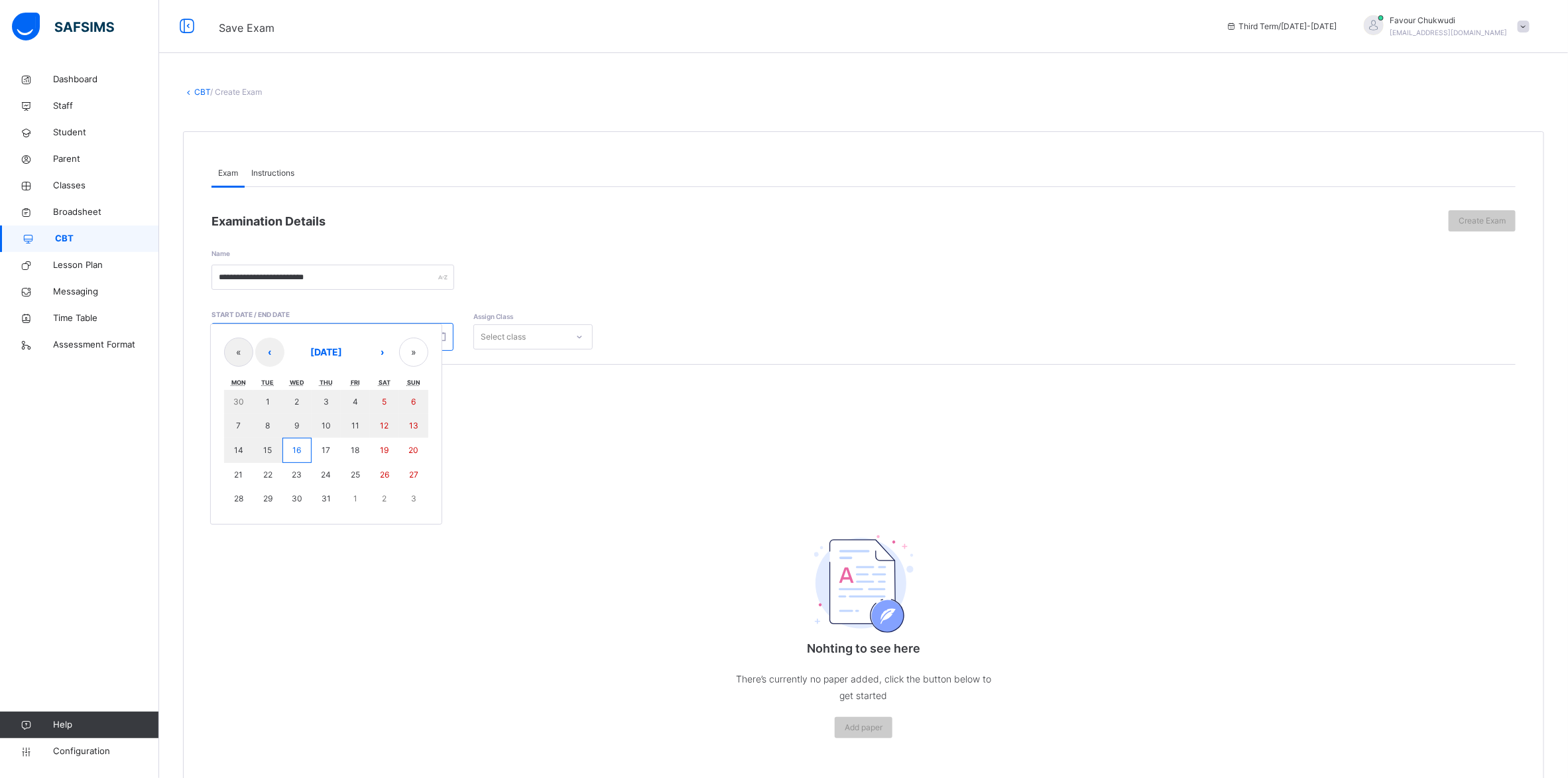 click on "/ / – / / « ‹ [DATE] › » Mon Tue Wed Thu Fri Sat Sun 30 1 2 3 4 5 6 7 8 9 10 11 12 13 14 15 16 17 18 19 20 21 22 23 24 25 26 27 28 29 30 31 1 2 3" at bounding box center (332, 337) 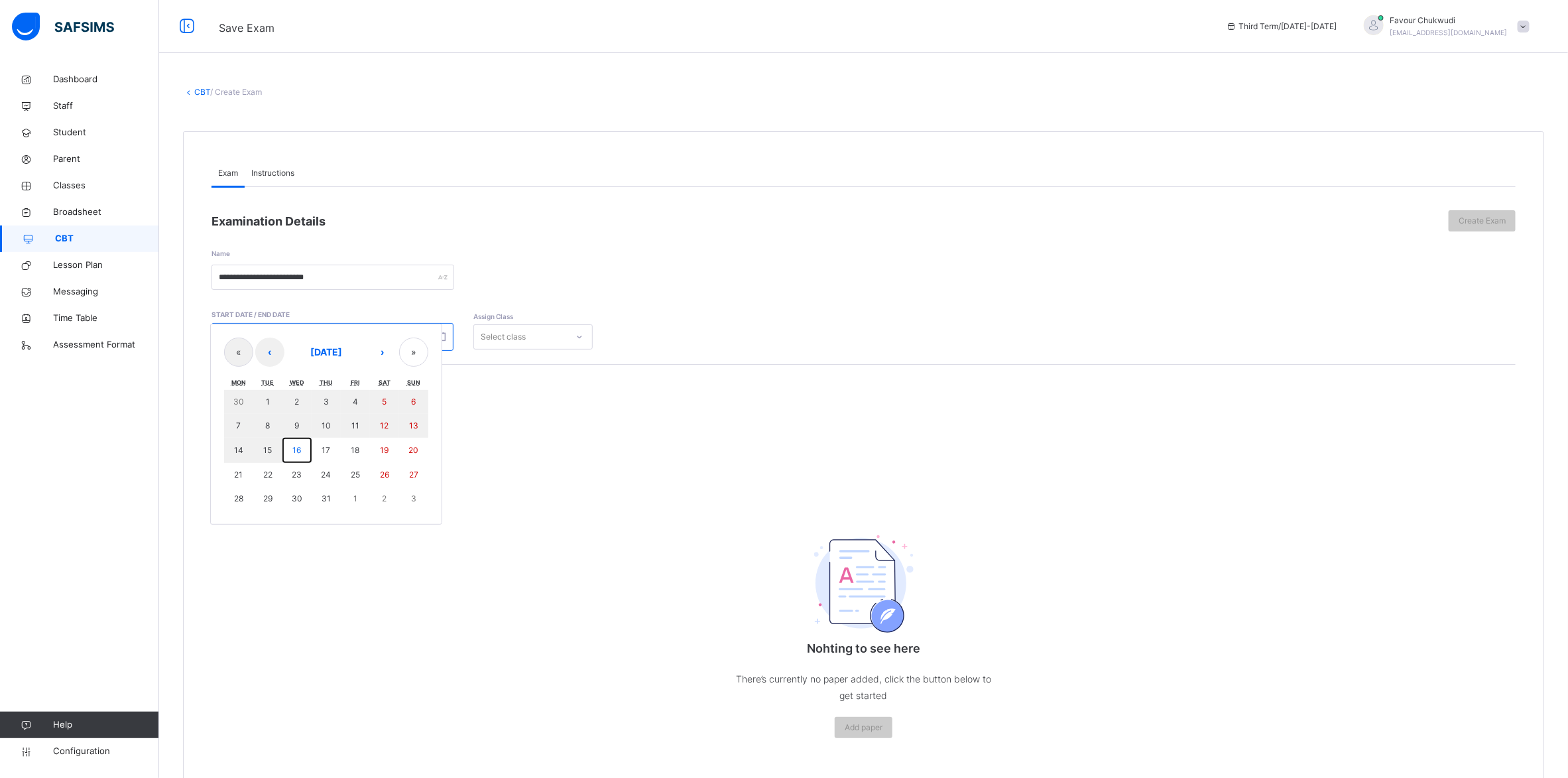 click on "16" at bounding box center [297, 450] 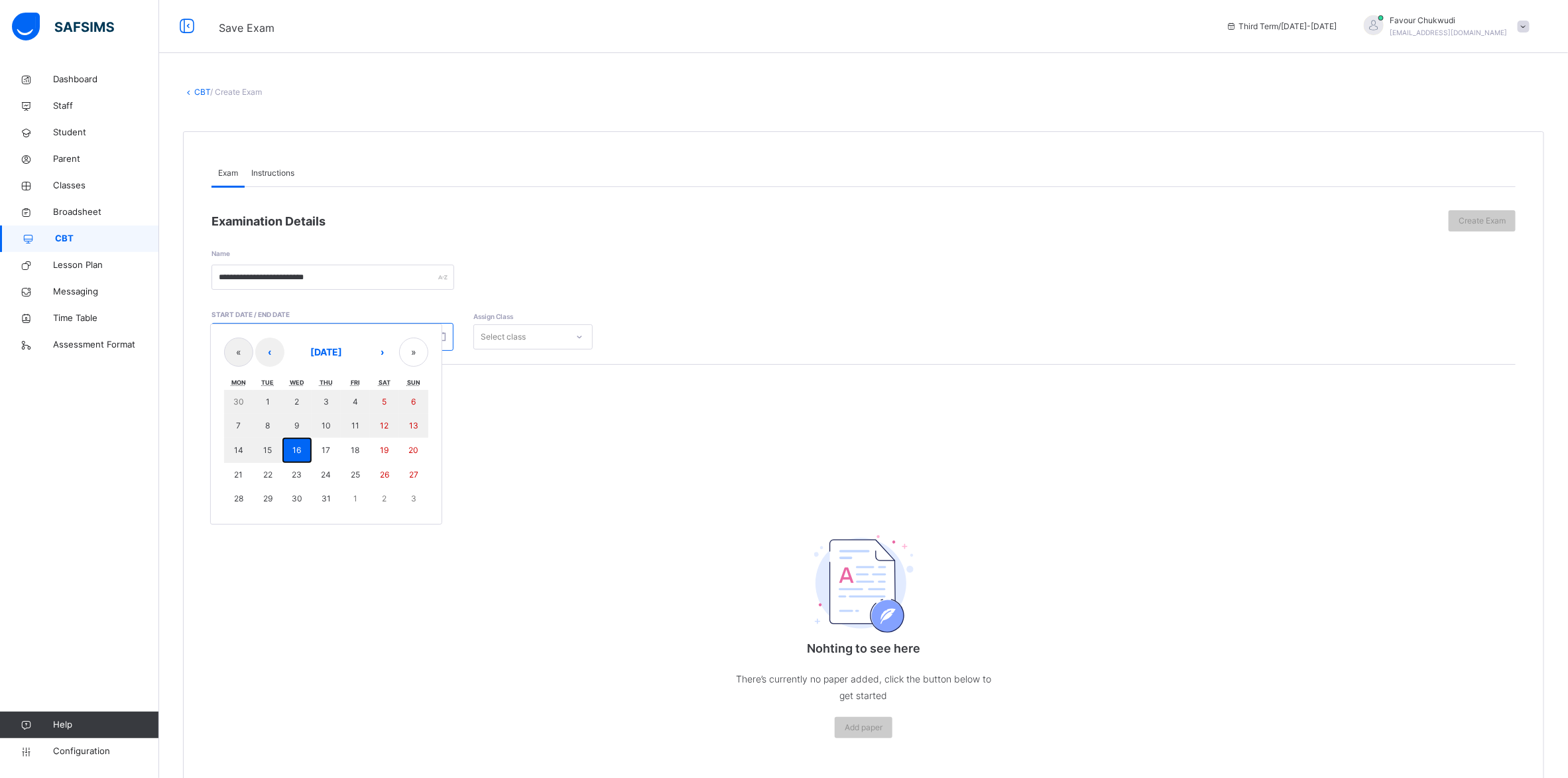 click on "16" at bounding box center [297, 450] 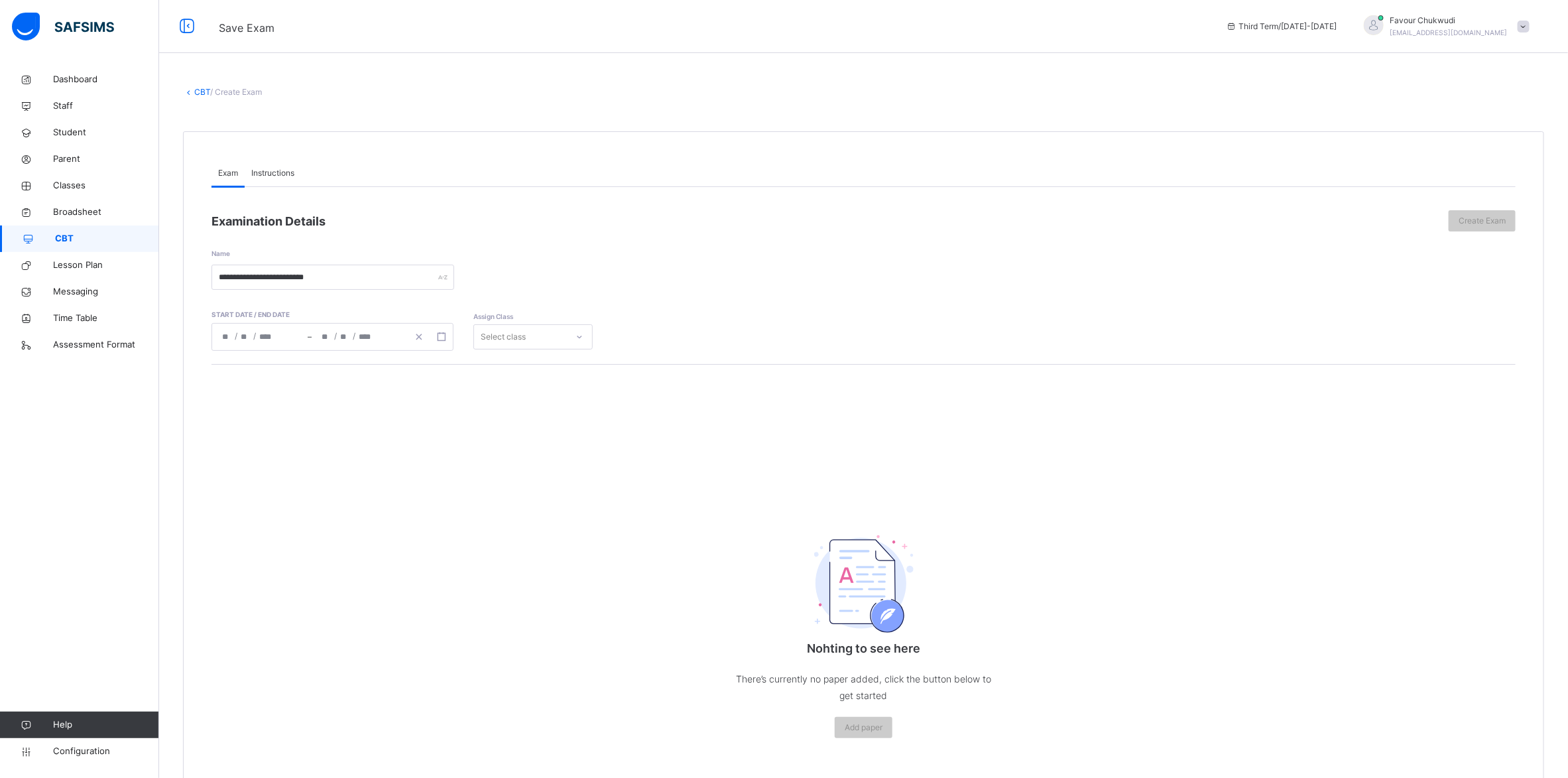 click on "Select class" at bounding box center (520, 337) 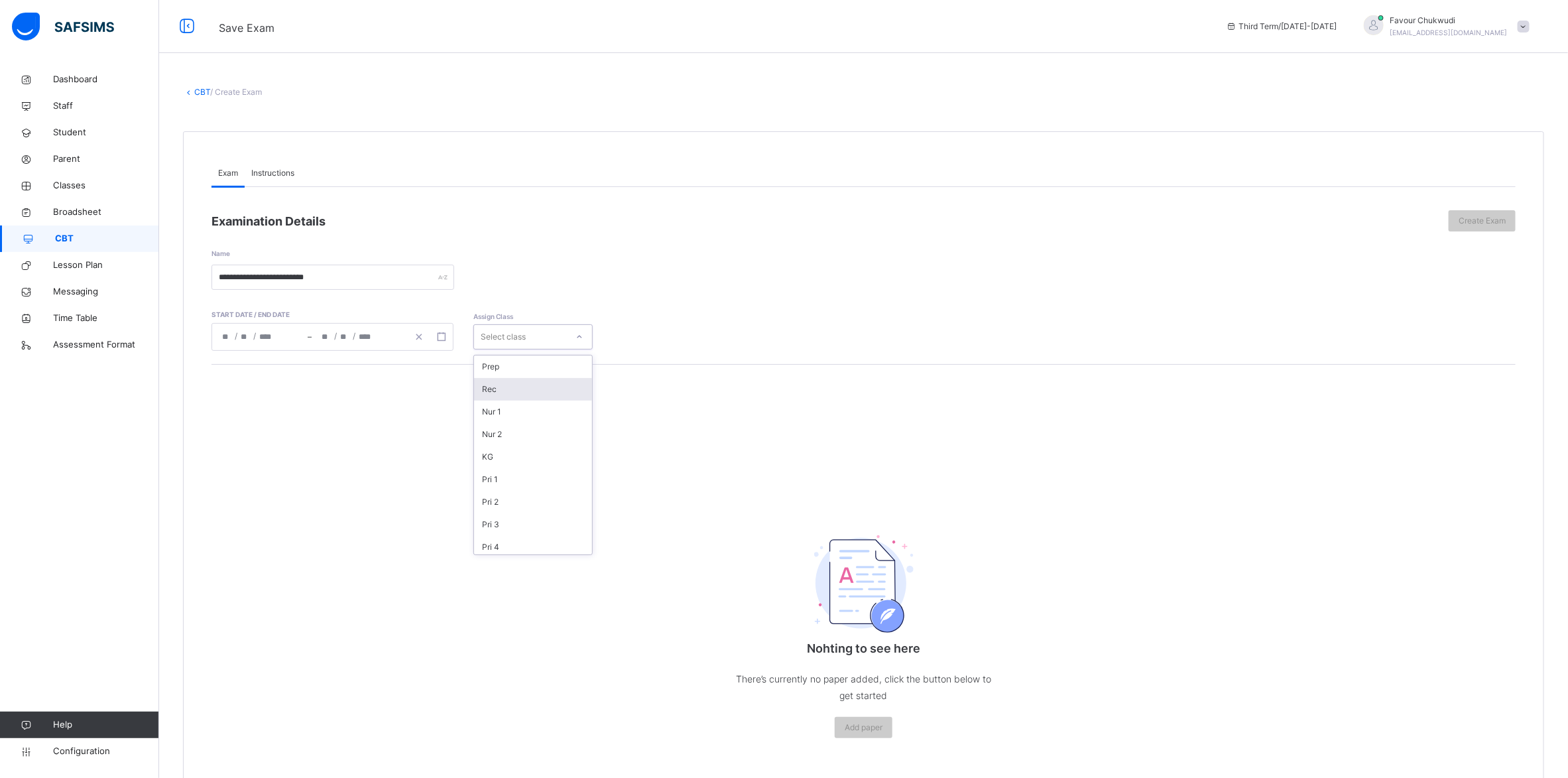 click on "Rec" at bounding box center [533, 389] 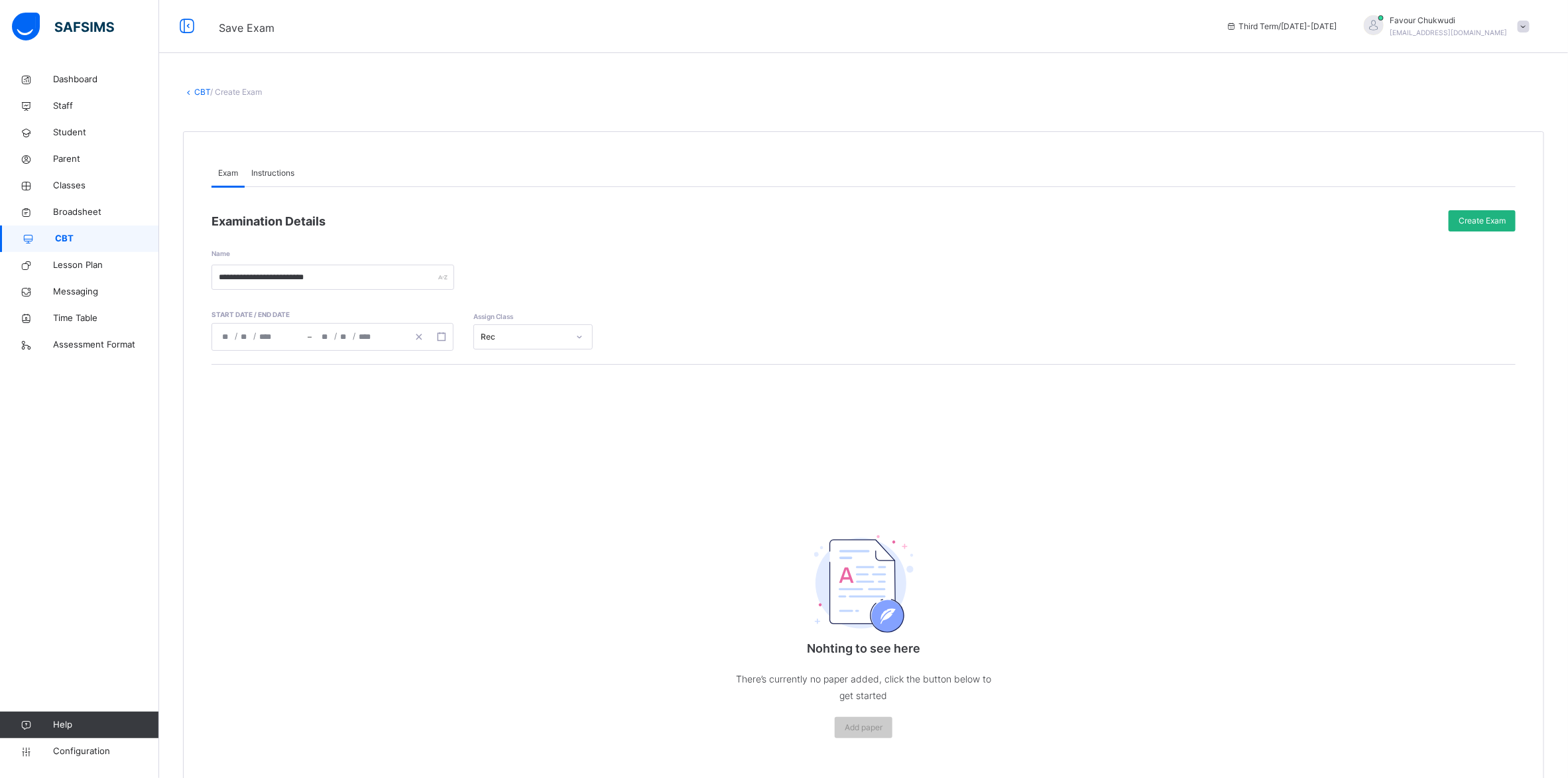 click on "Create Exam" at bounding box center [1482, 221] 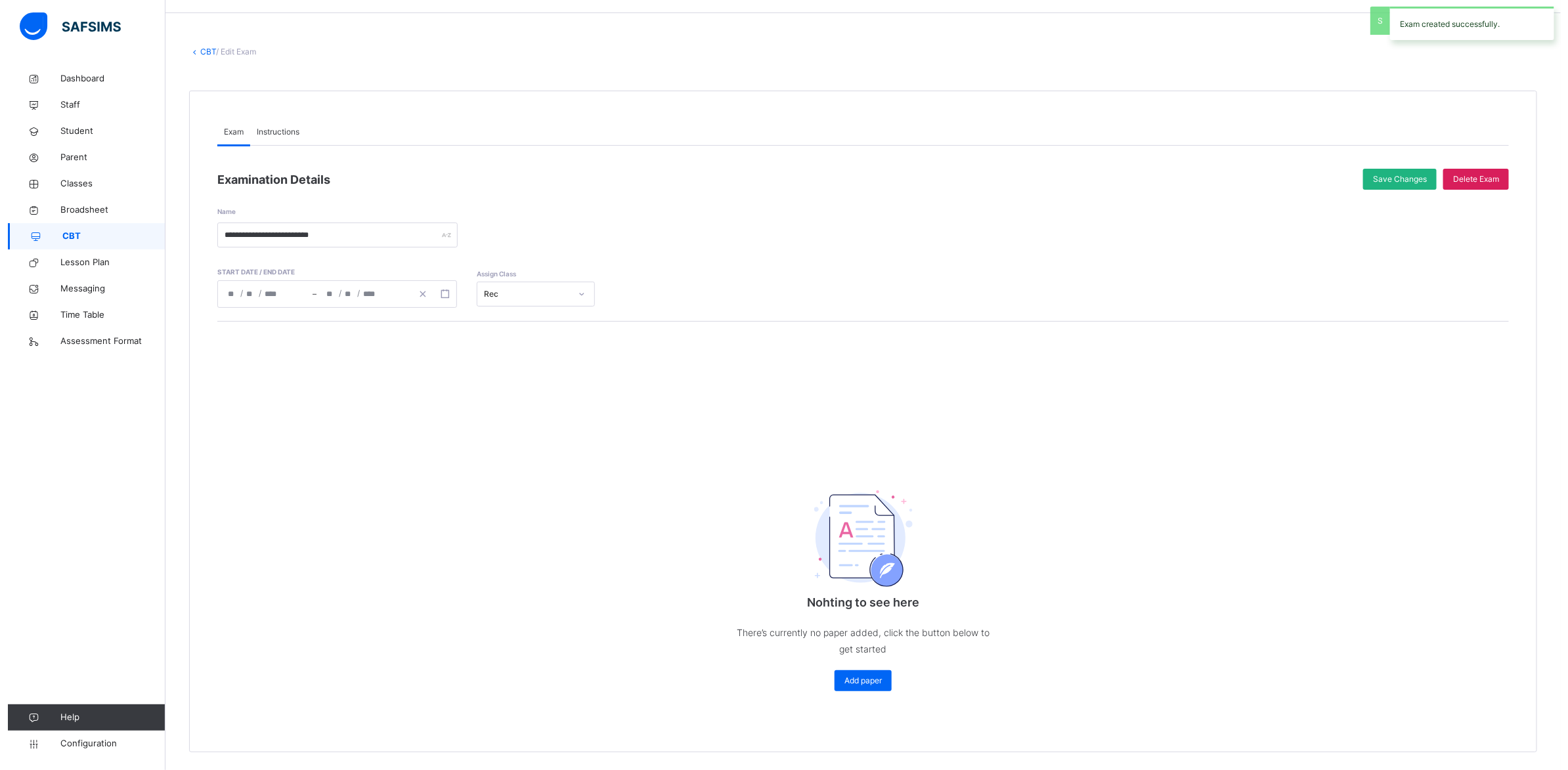 scroll, scrollTop: 44, scrollLeft: 0, axis: vertical 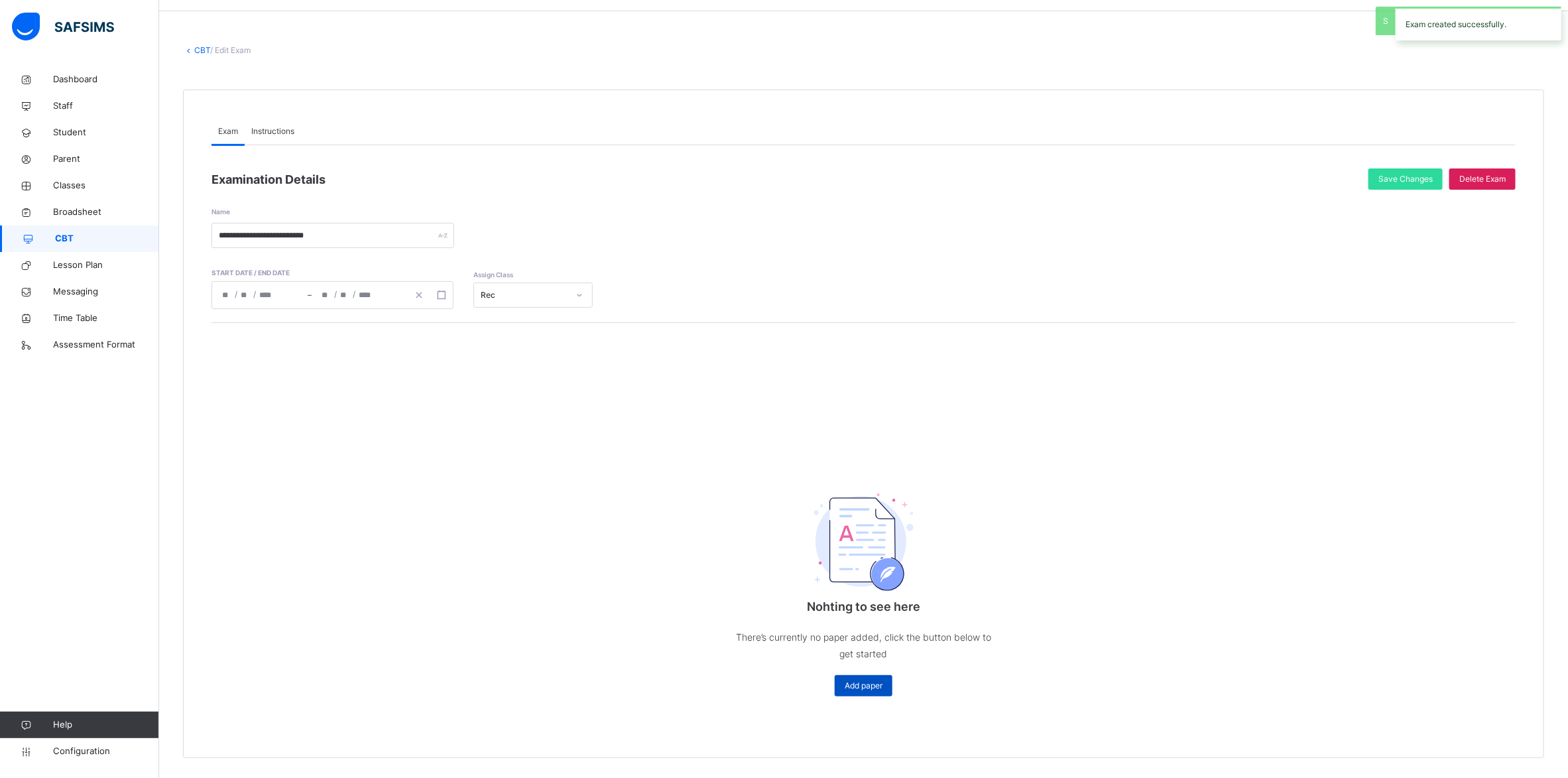 click on "Add paper" at bounding box center [863, 686] 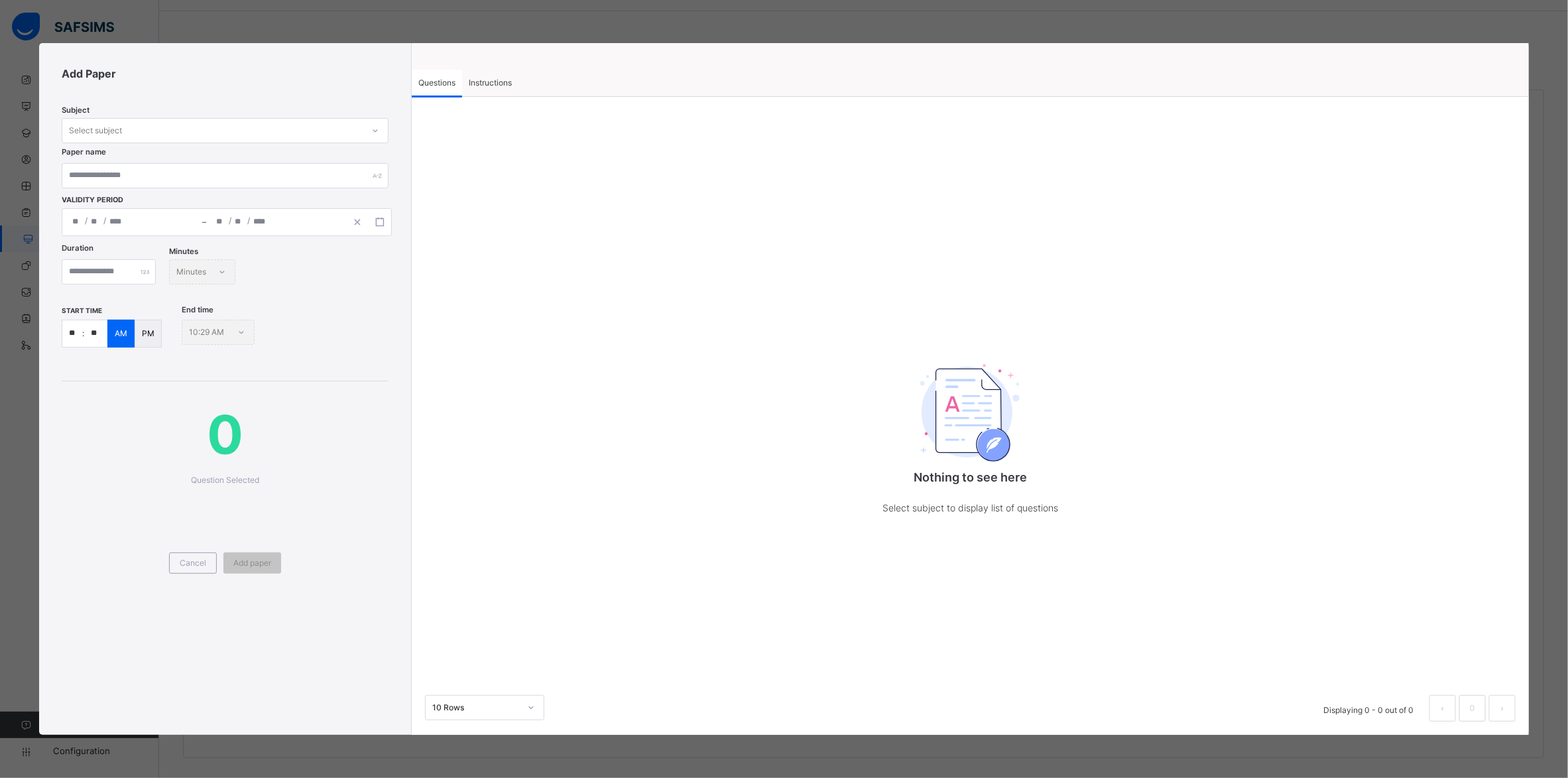 click on "Select subject" at bounding box center [212, 130] 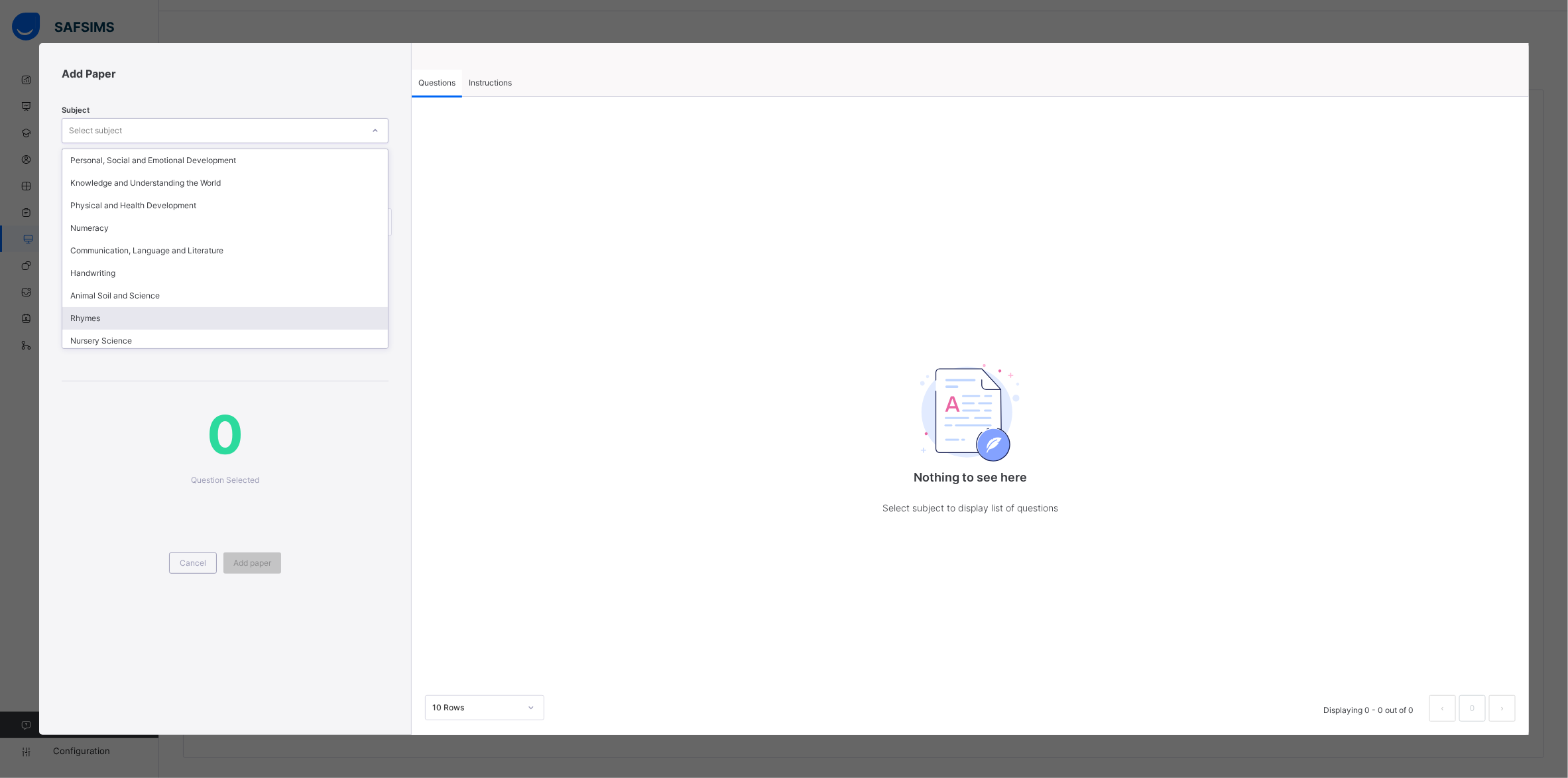 click on "Rhymes" at bounding box center [225, 318] 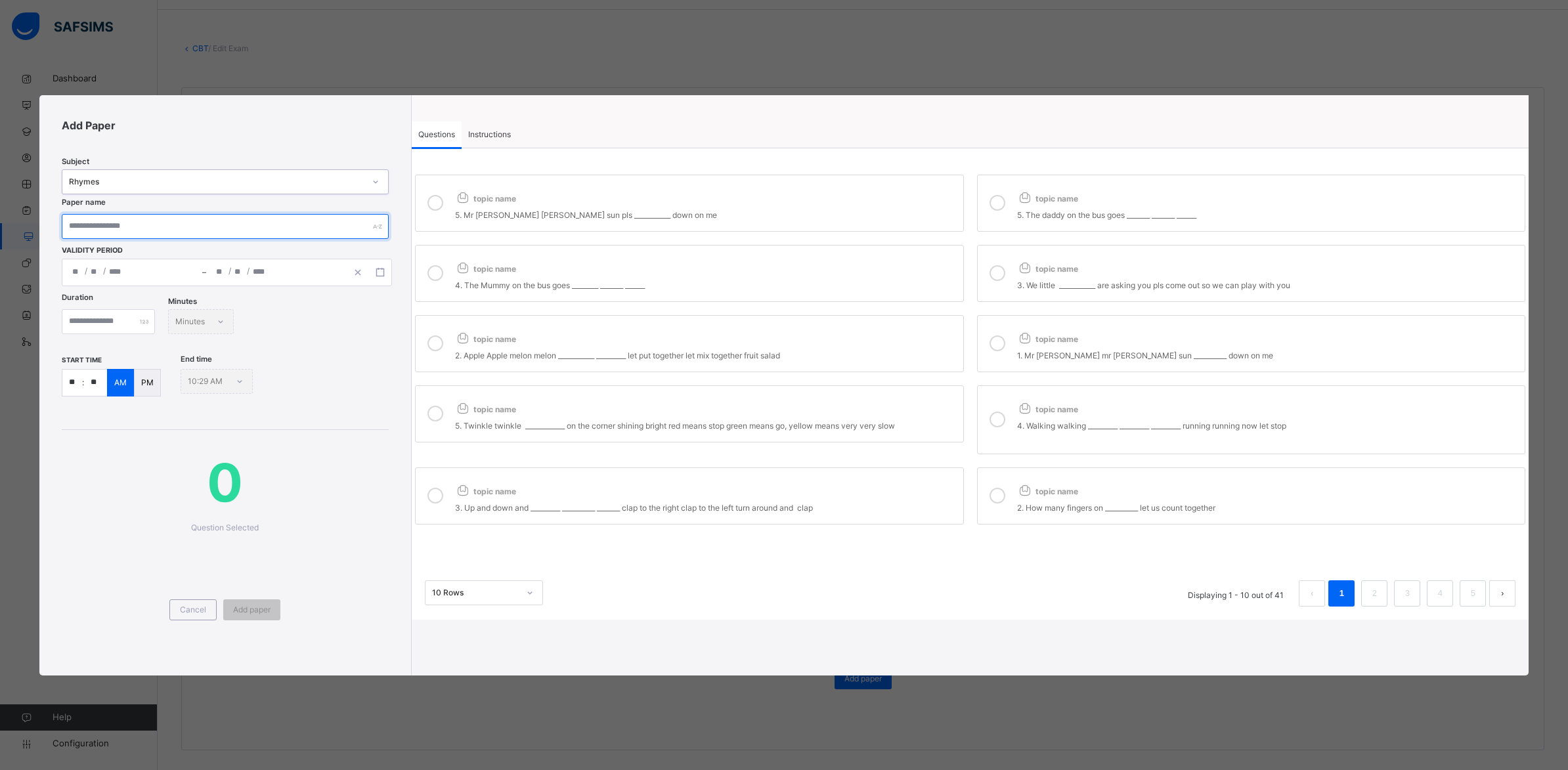 click at bounding box center (225, 226) 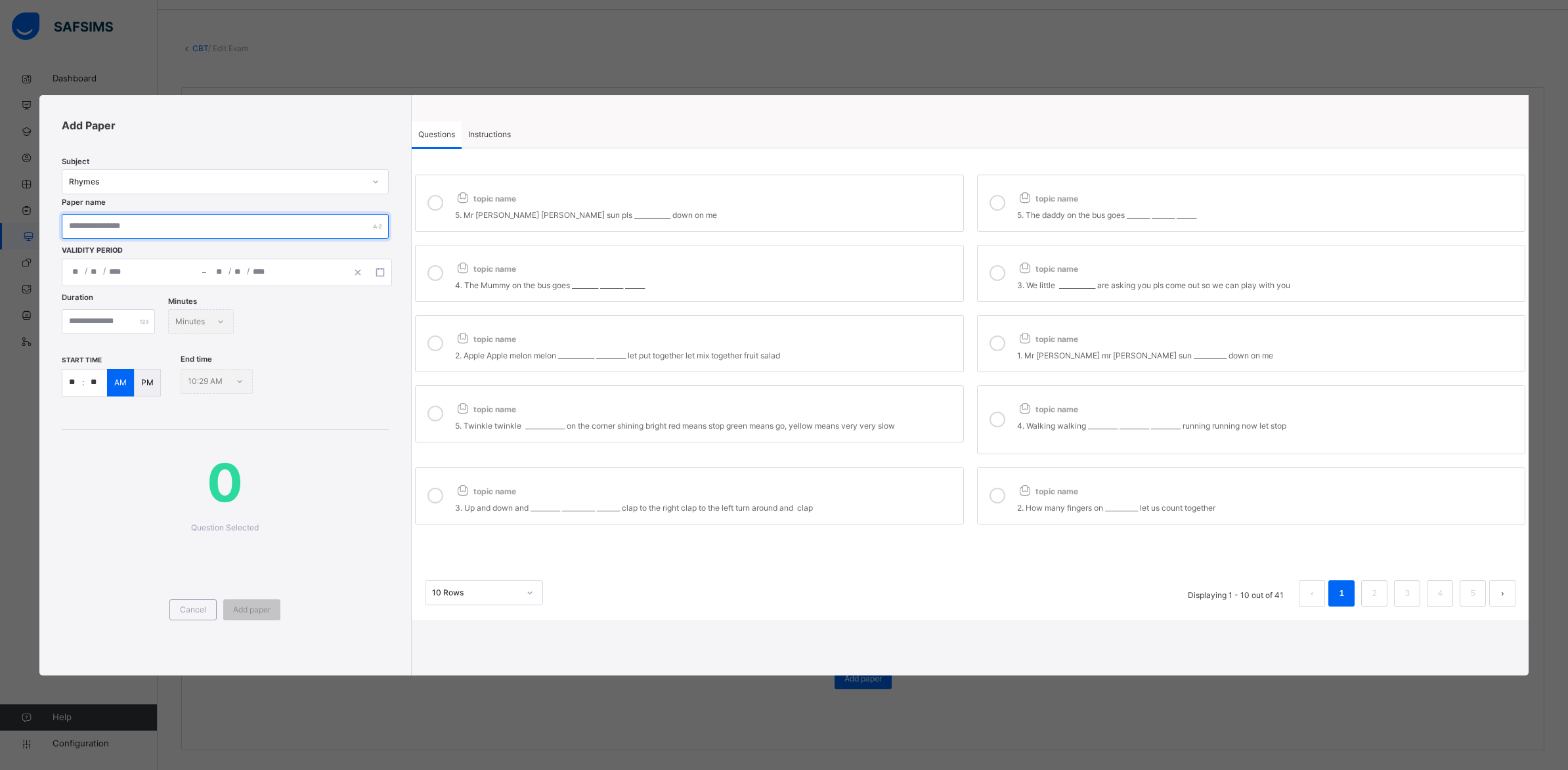 click at bounding box center [225, 226] 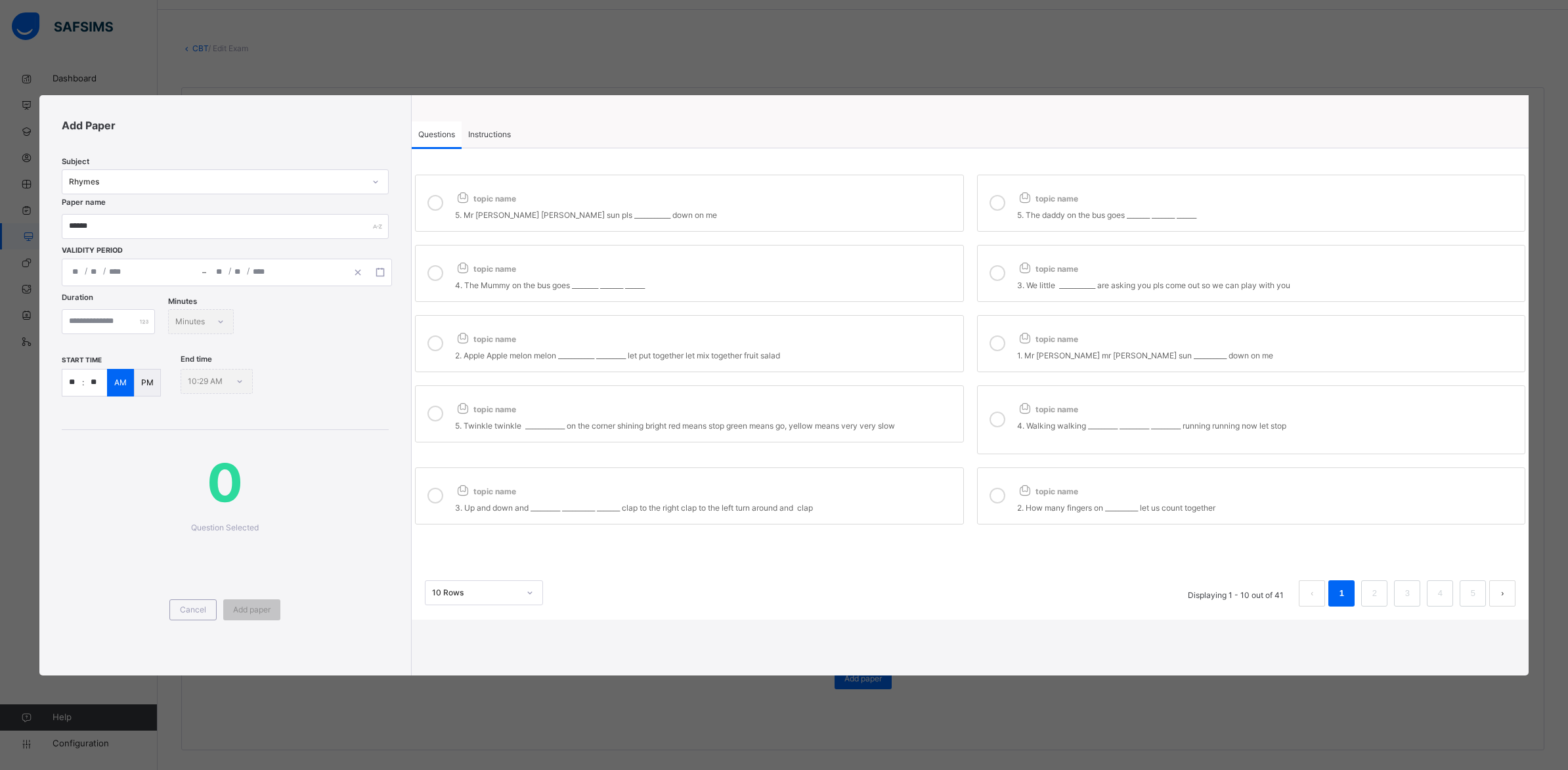 click on "/ /" at bounding box center (133, 272) 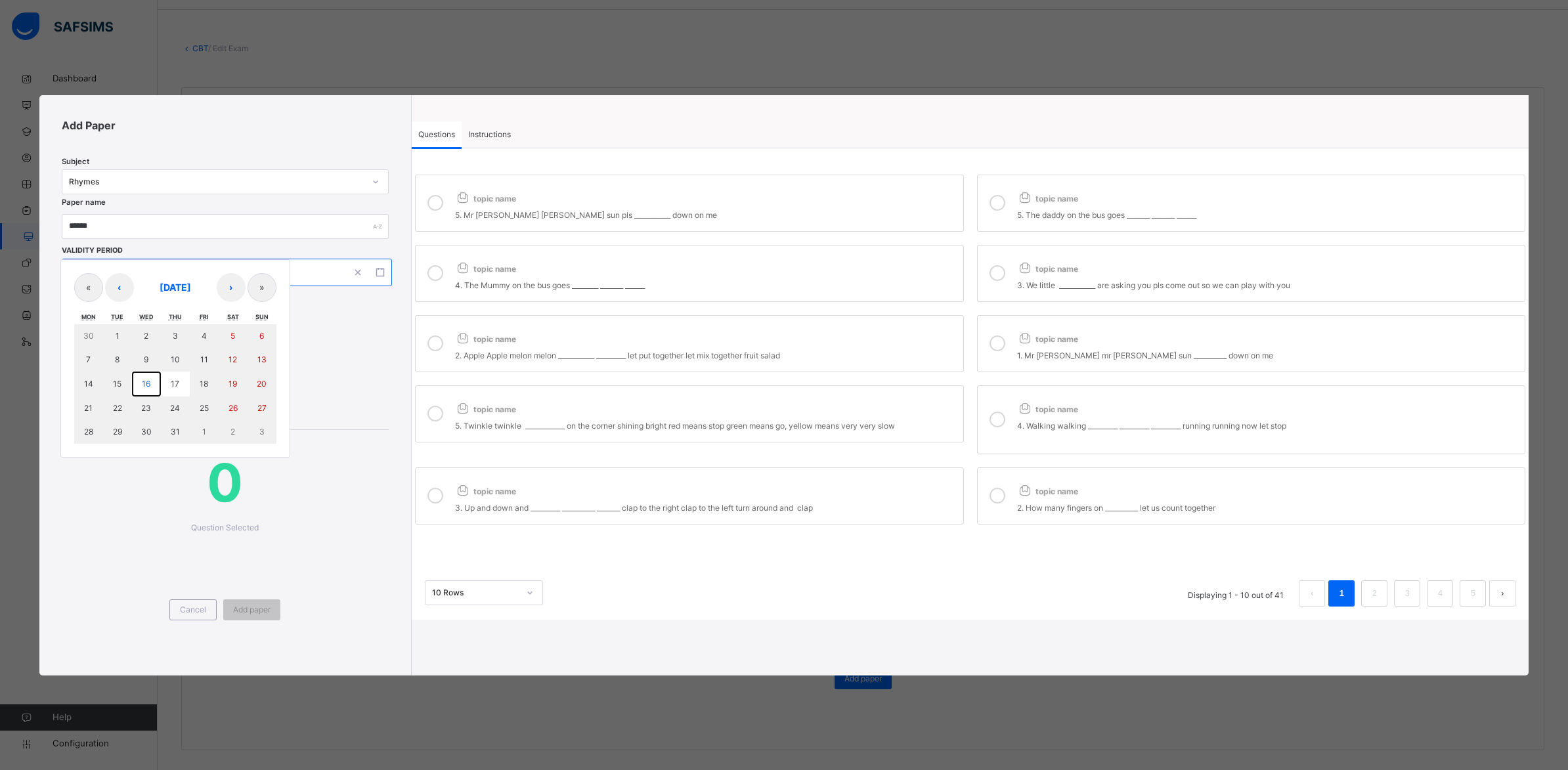 click on "16" at bounding box center [146, 383] 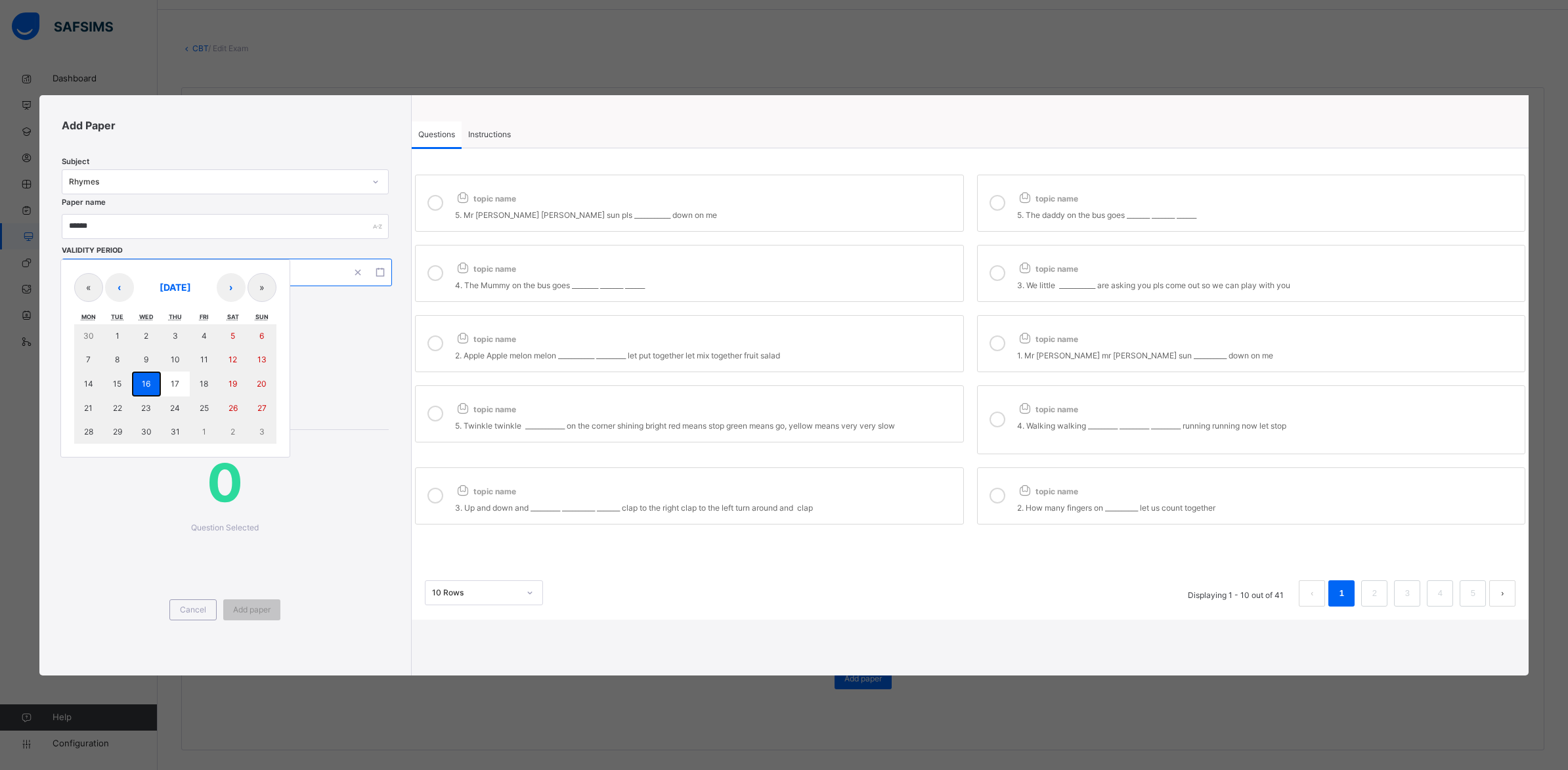 click on "16" at bounding box center (146, 383) 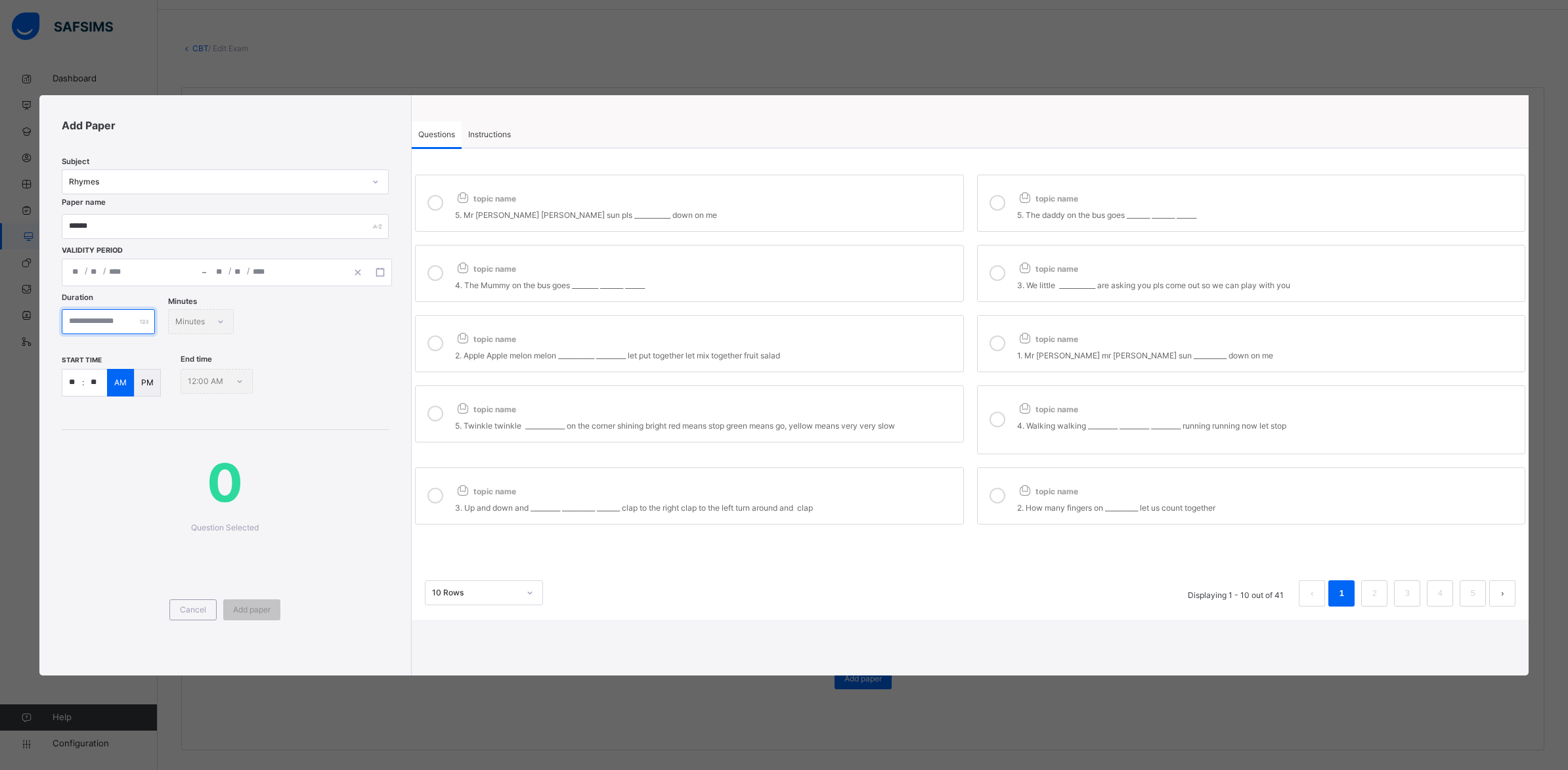 click at bounding box center [108, 322] 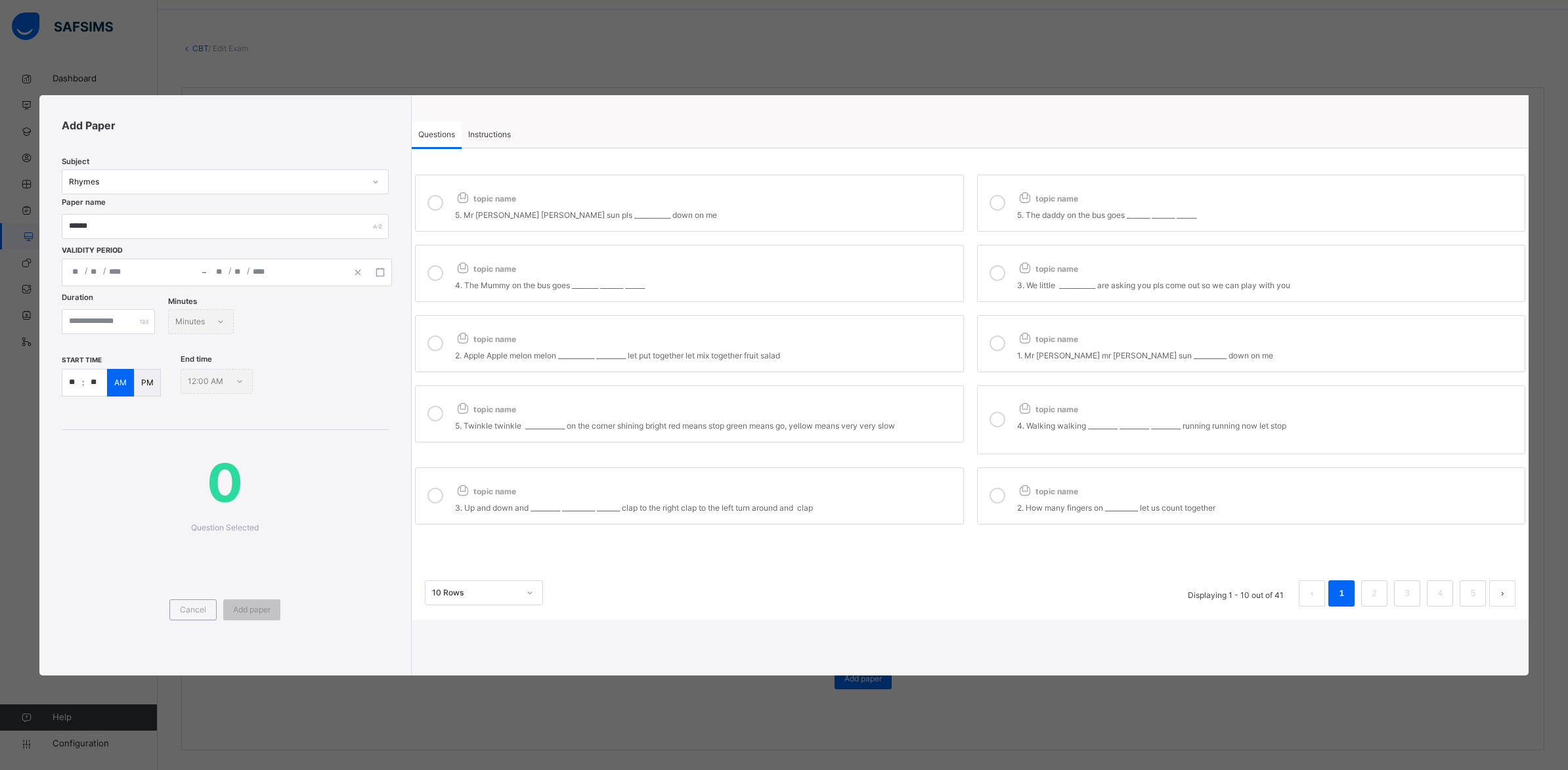 click on "topic name" at bounding box center (485, 198) 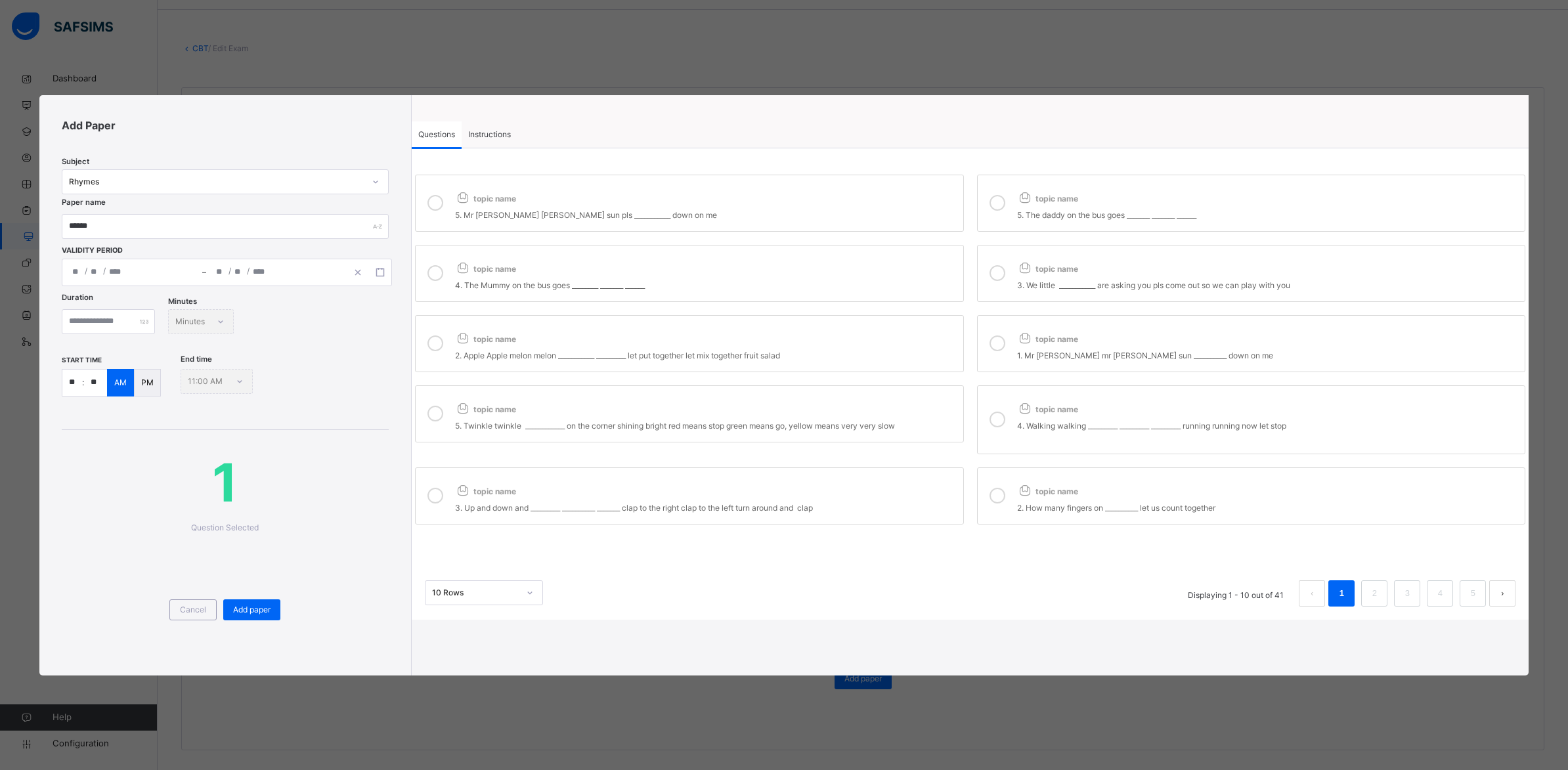 click on "topic name" at bounding box center (1268, 196) 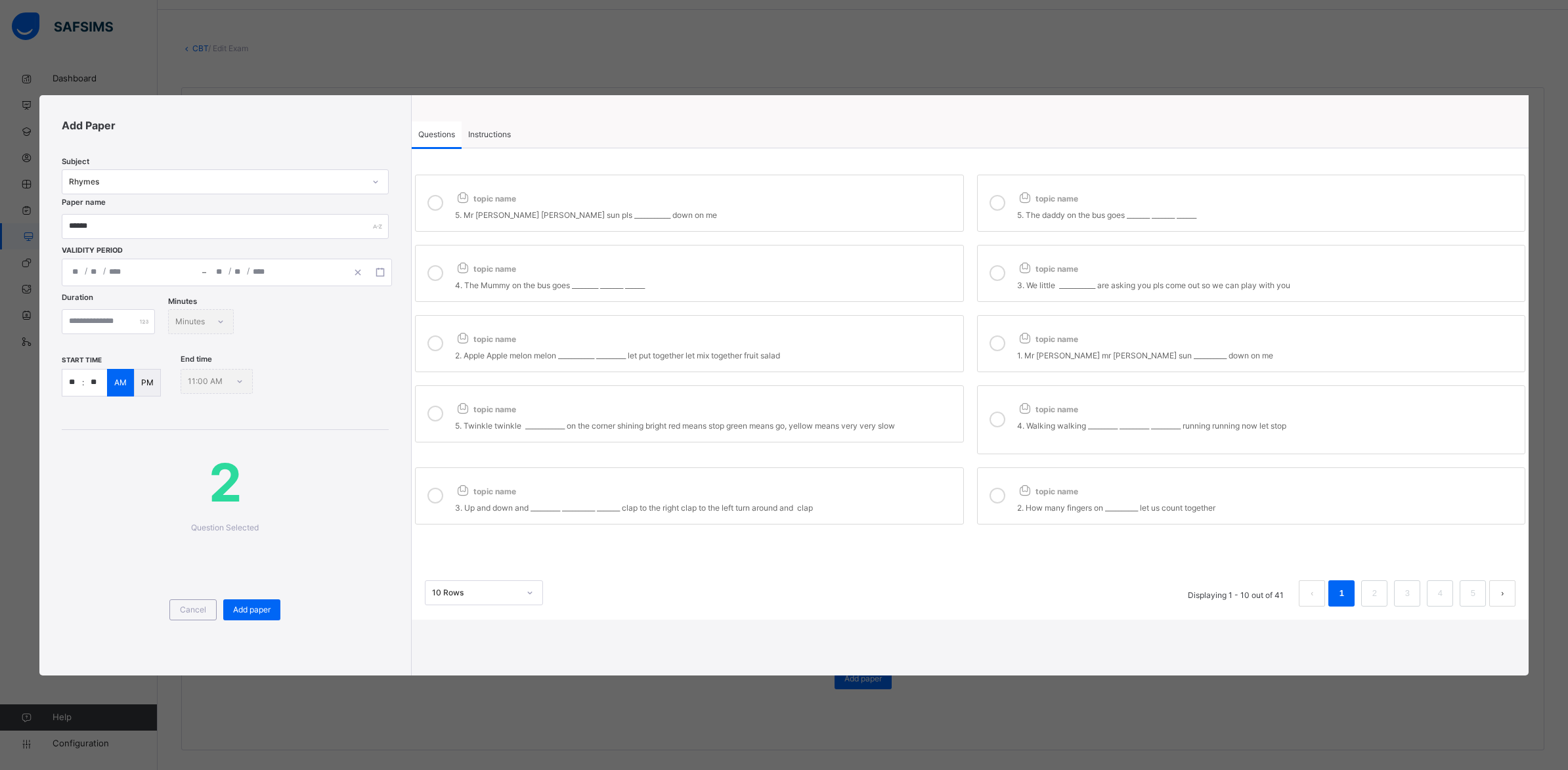 click on "topic name   3. We little  ___________ are asking you pls come out so we can play with you" at bounding box center (1252, 273) 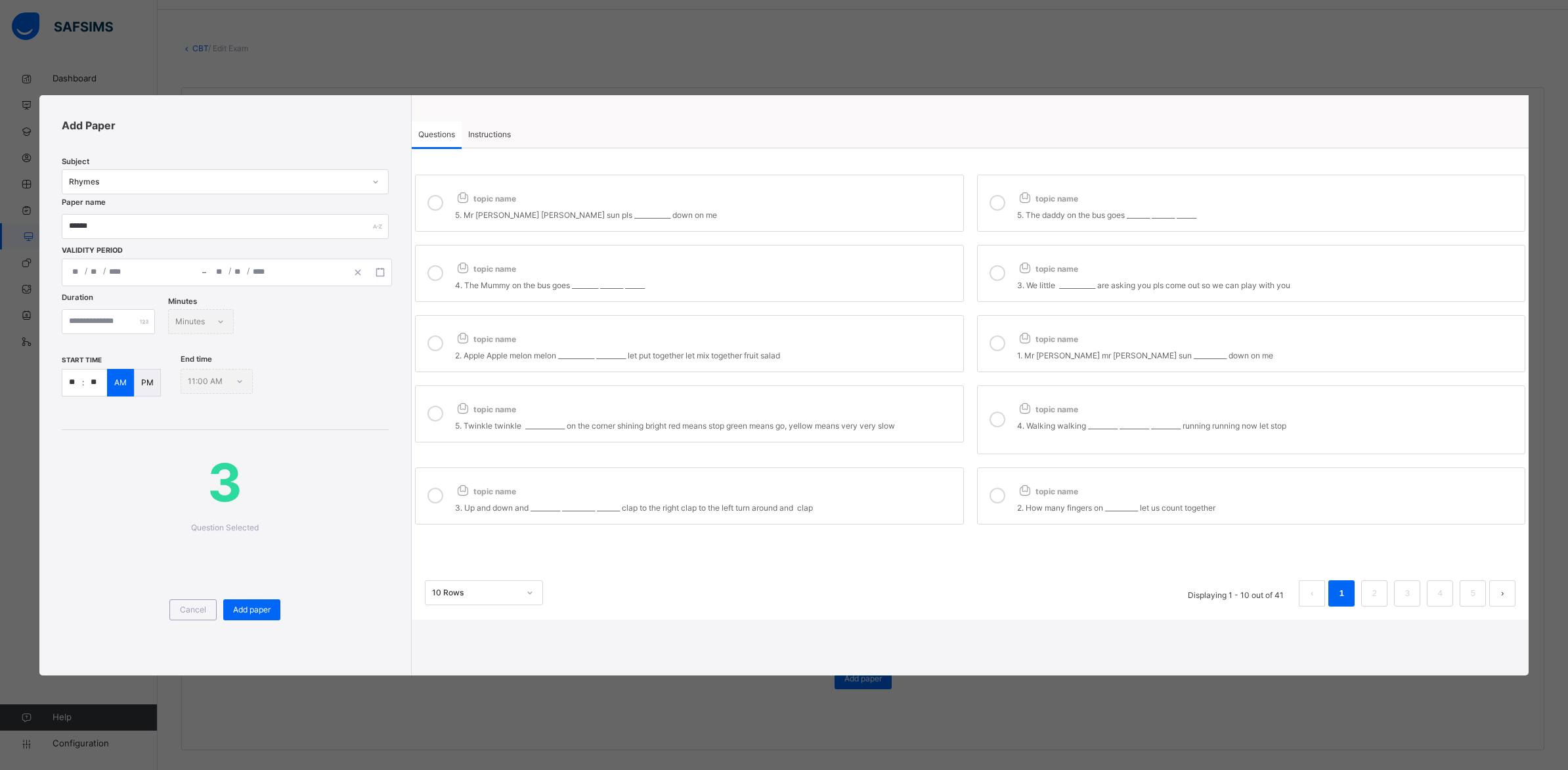 click on "4. The Mummy on the bus goes ________ _______ ______" at bounding box center [706, 286] 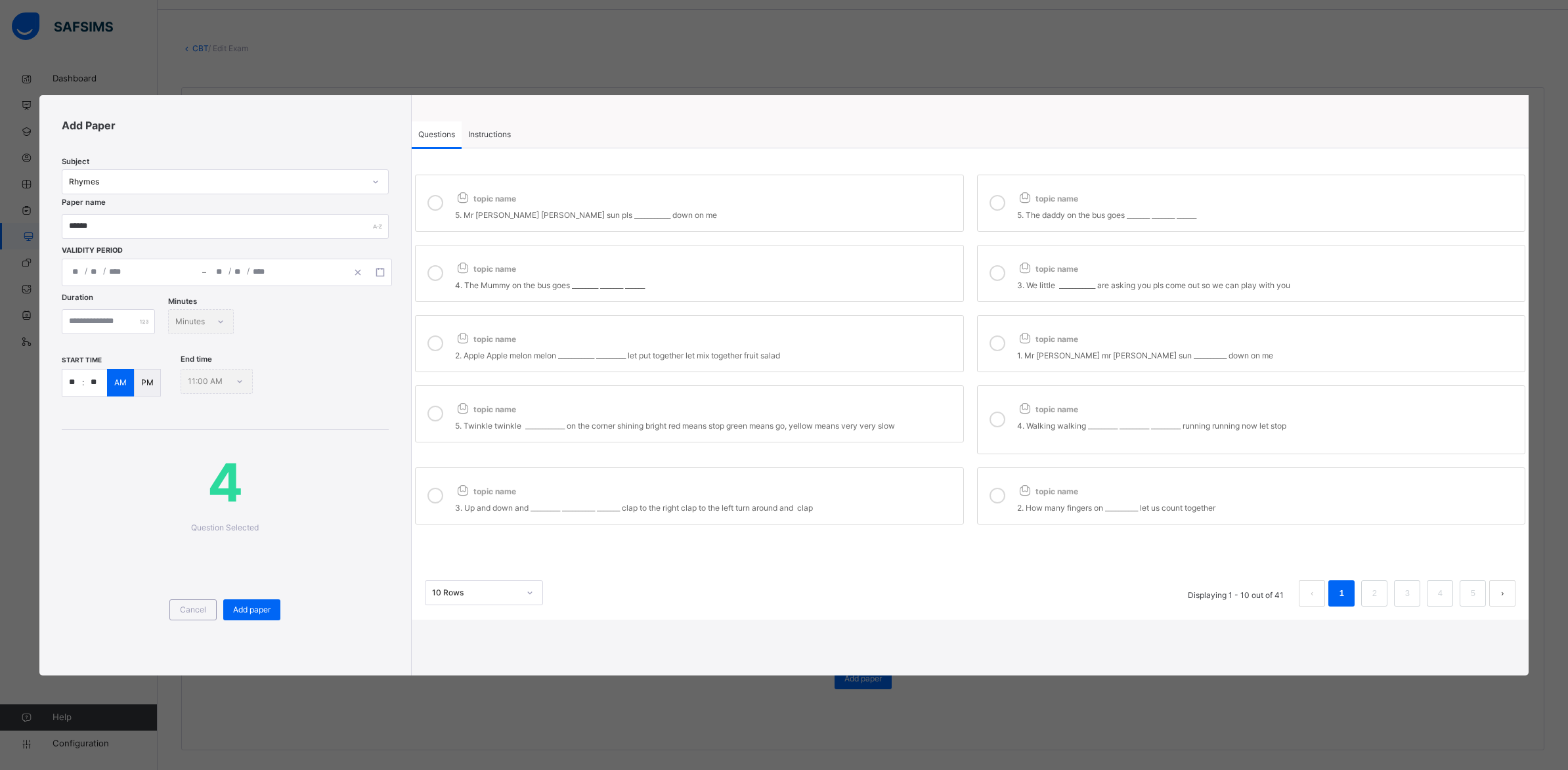 click on "topic name" at bounding box center (706, 336) 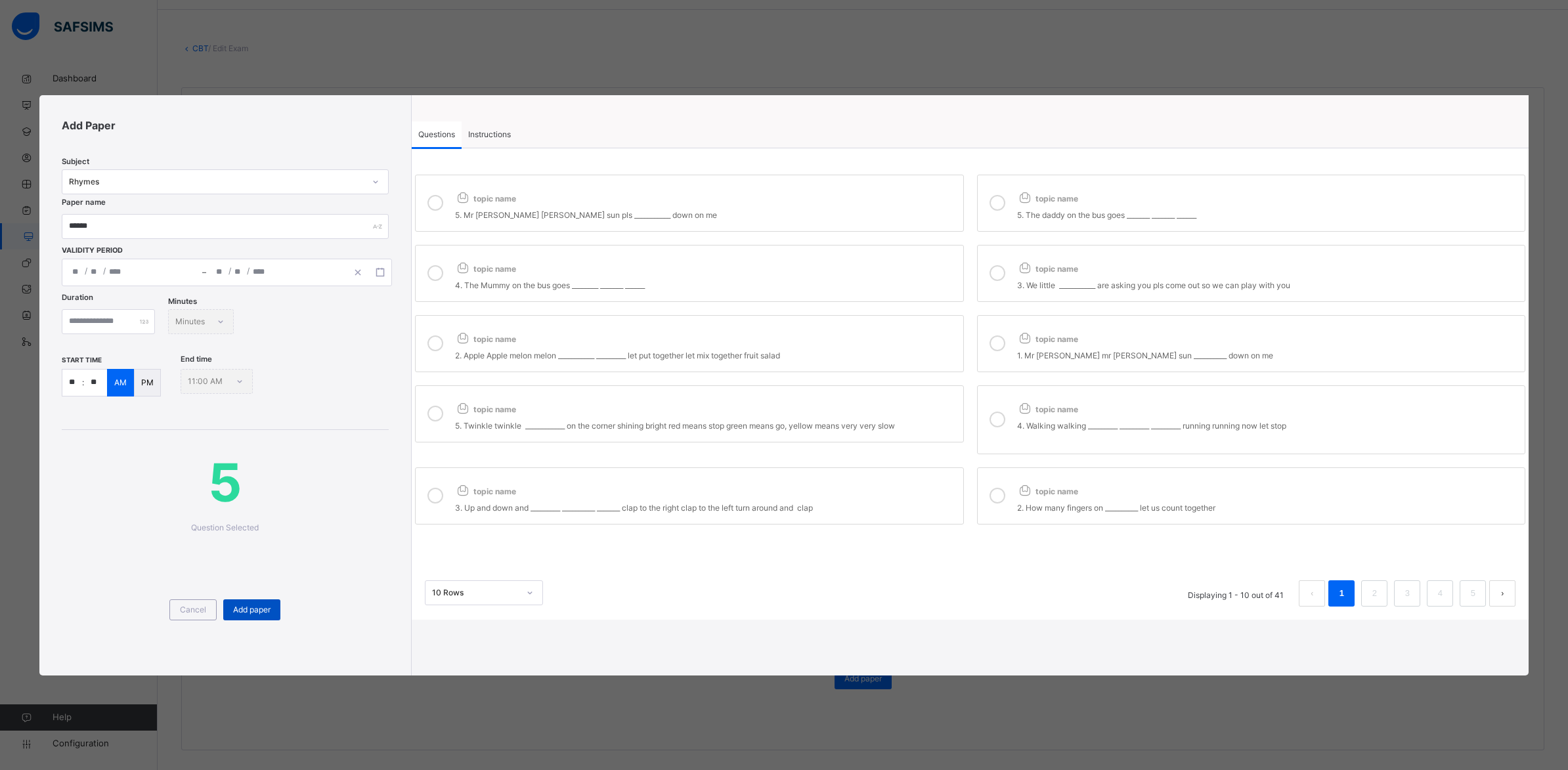 click on "Add paper" at bounding box center (251, 610) 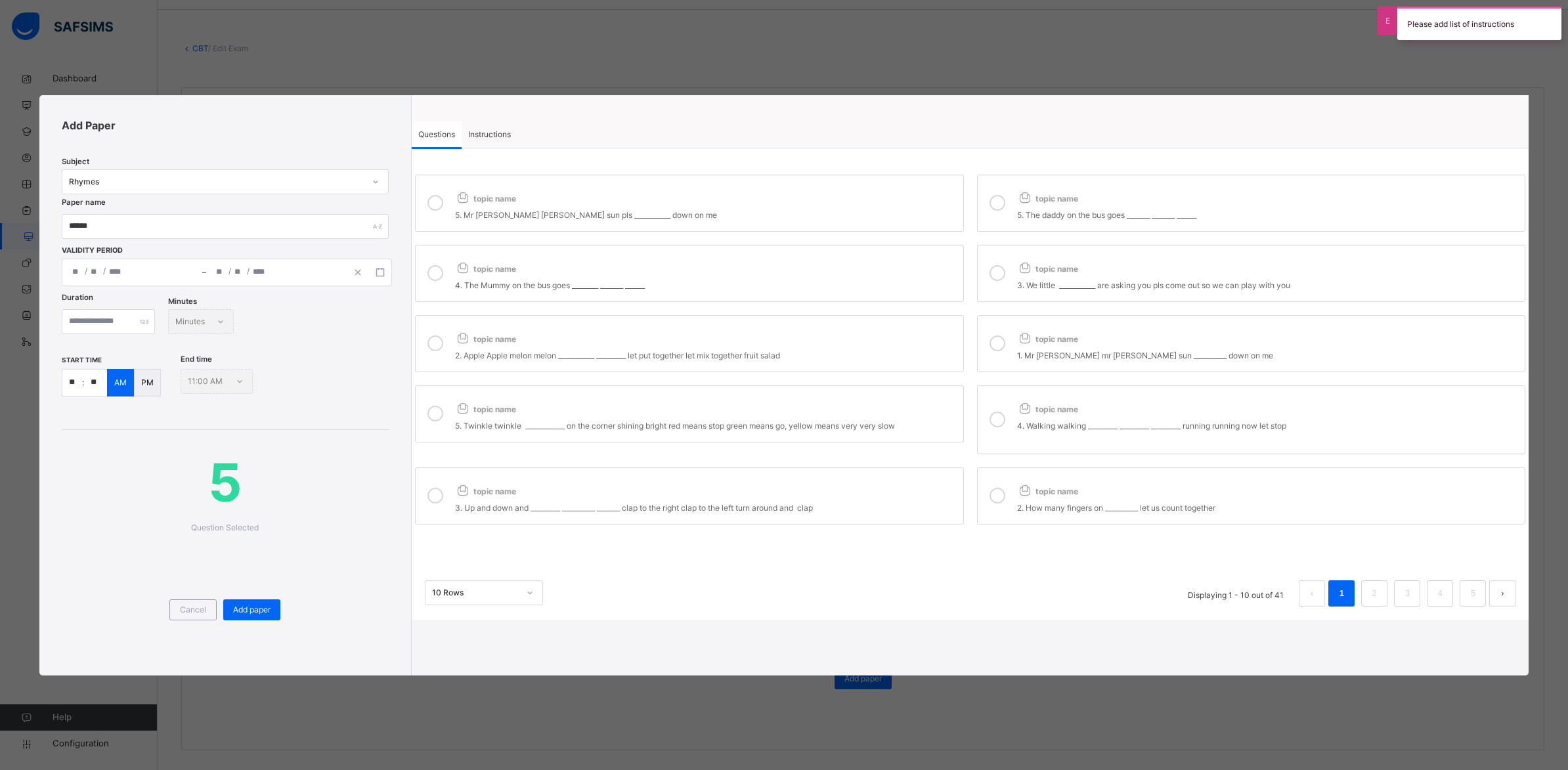 click on "Instructions" at bounding box center (489, 135) 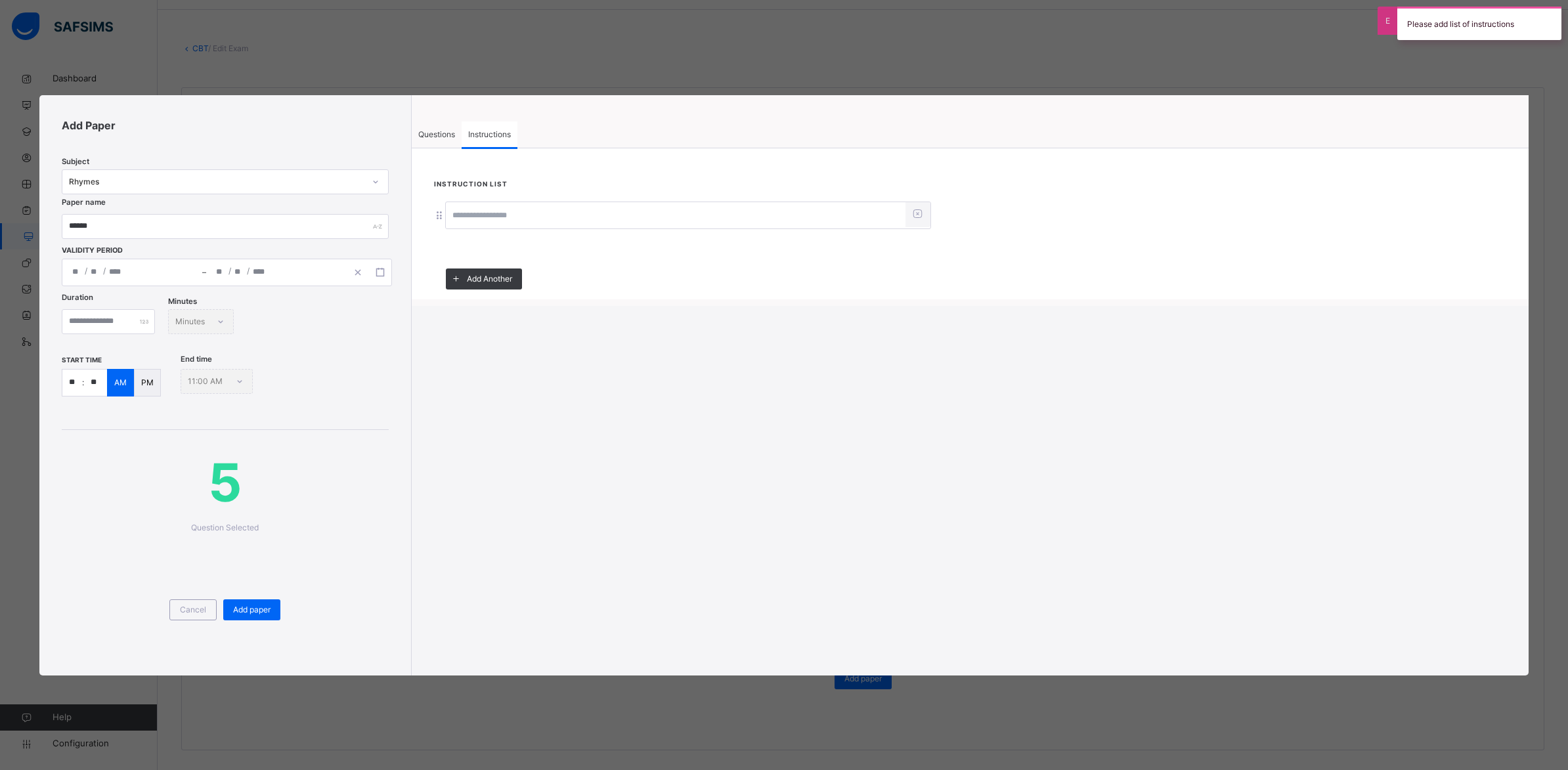 click at bounding box center (676, 216) 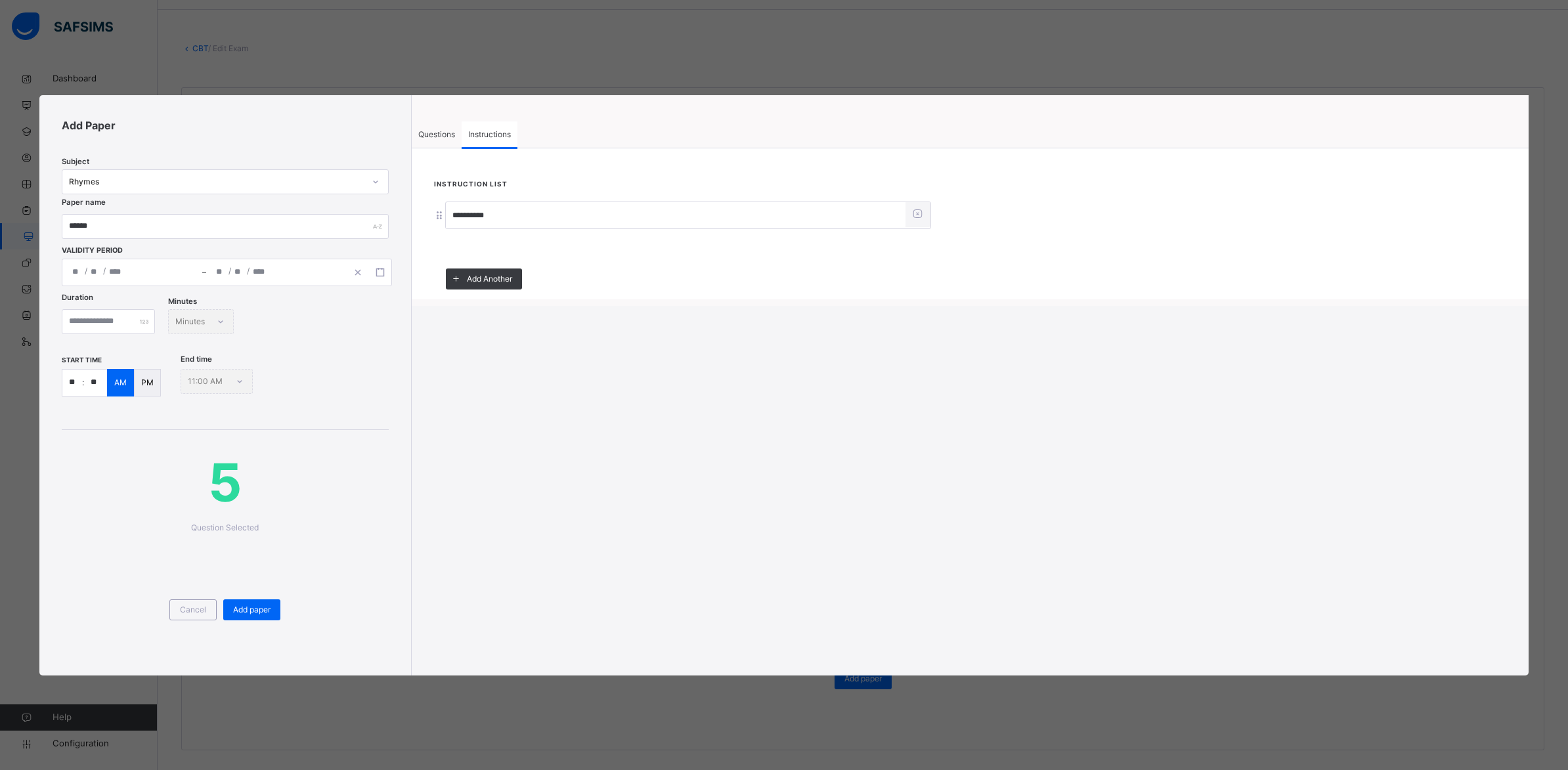 click on "Questions" at bounding box center [437, 135] 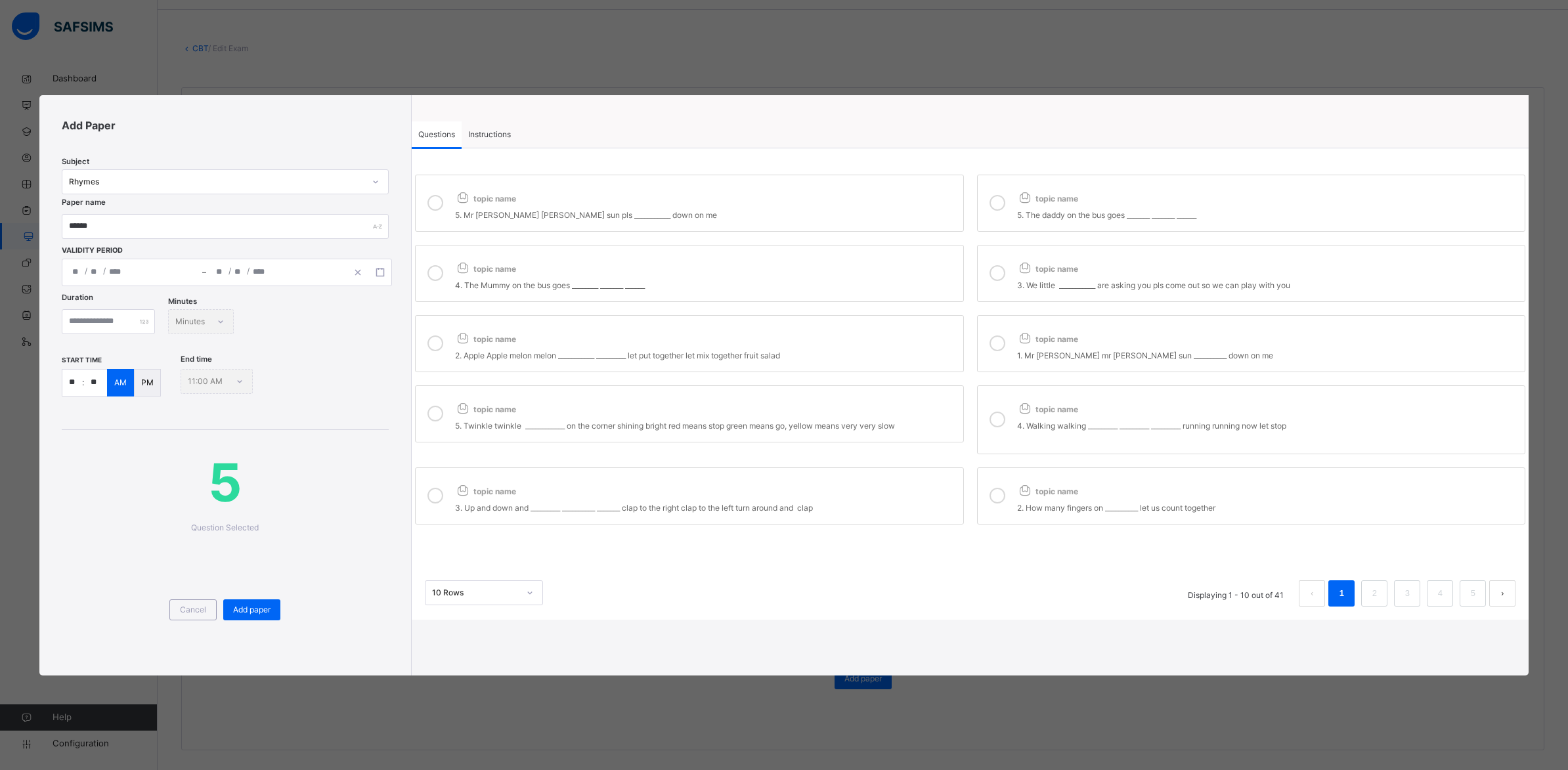 click on "Cancel Add paper" at bounding box center (225, 593) 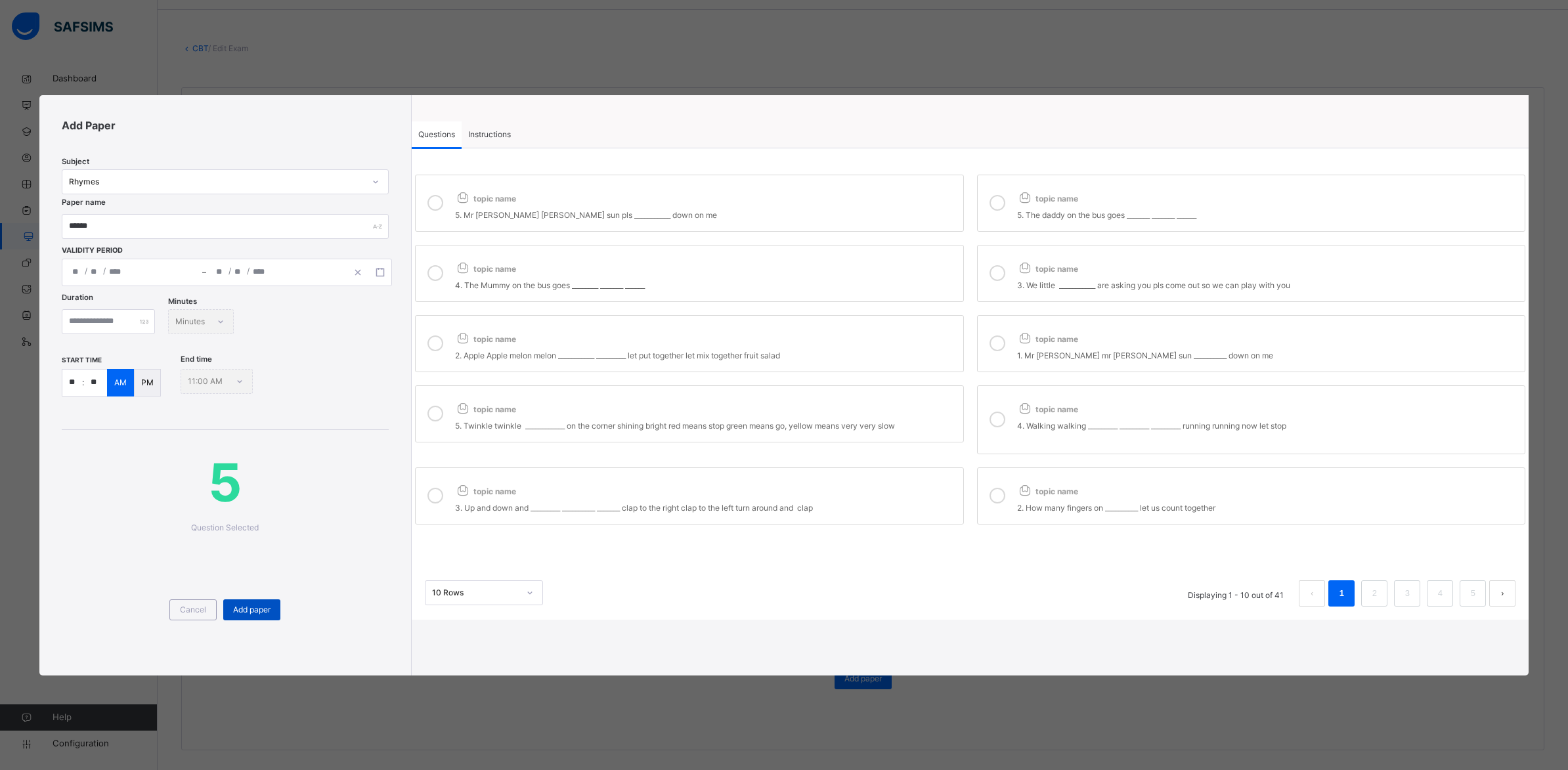 click on "Add paper" at bounding box center [251, 610] 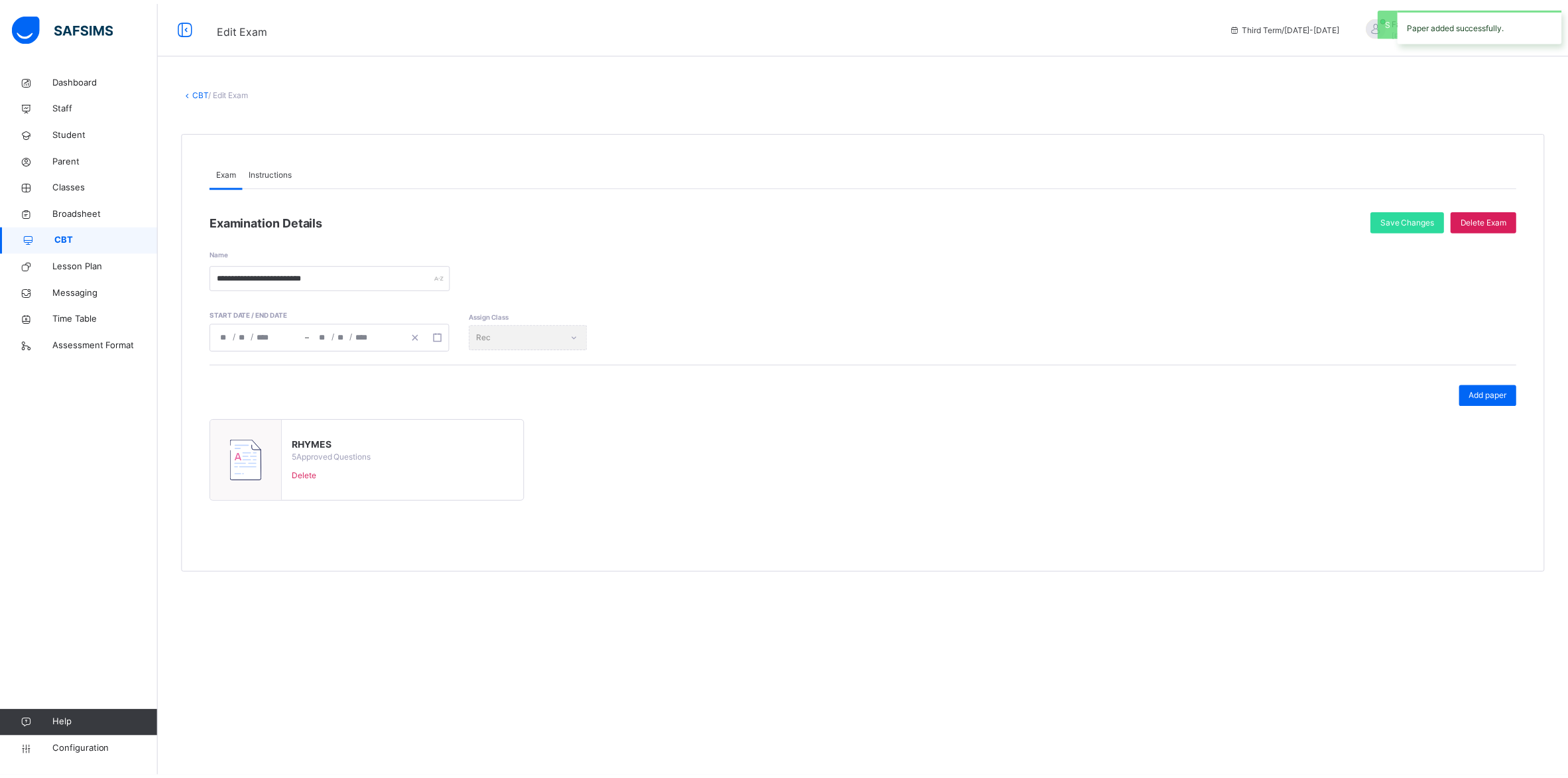 scroll, scrollTop: 0, scrollLeft: 0, axis: both 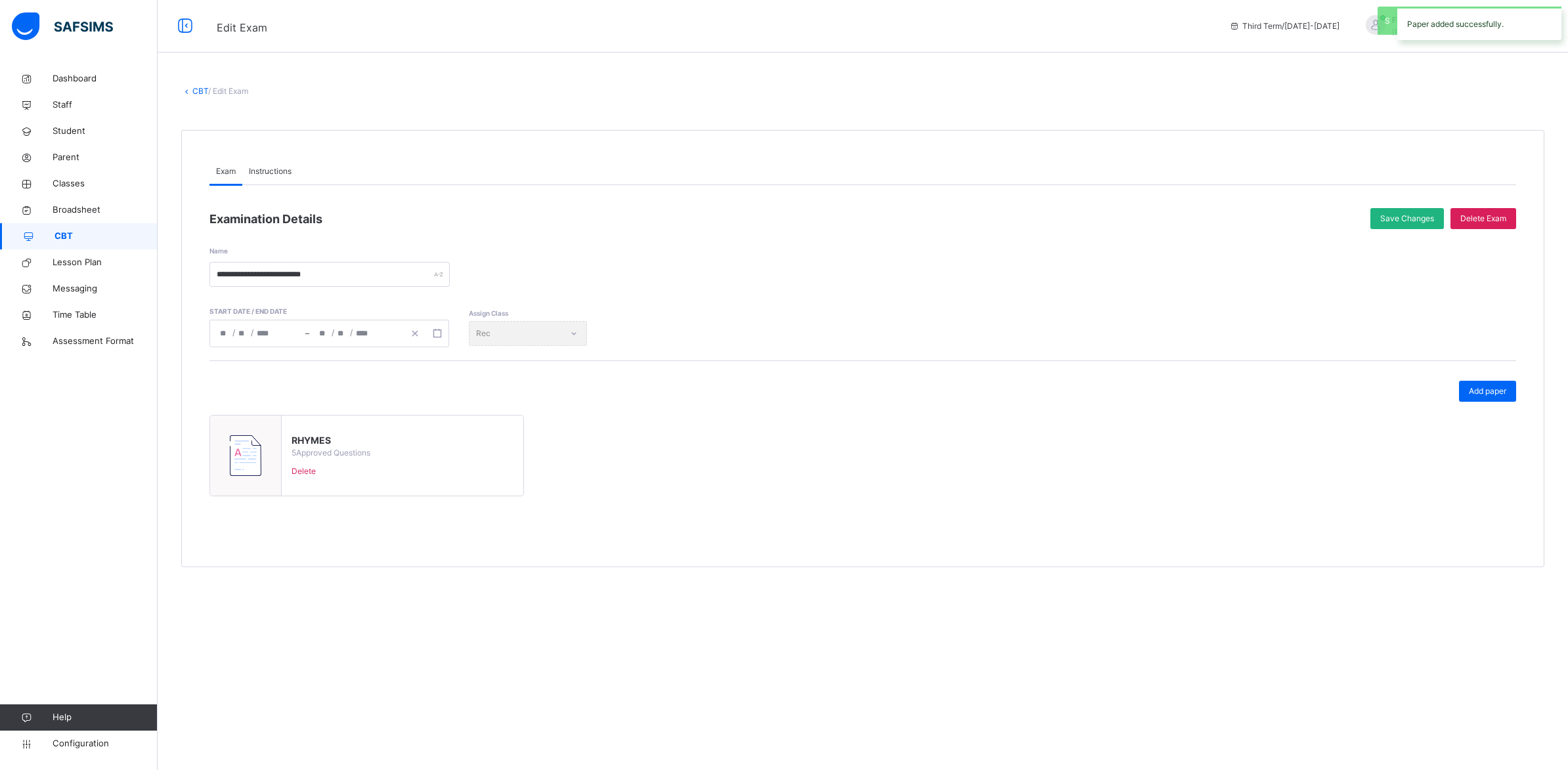 click on "Save Changes" at bounding box center (1407, 219) 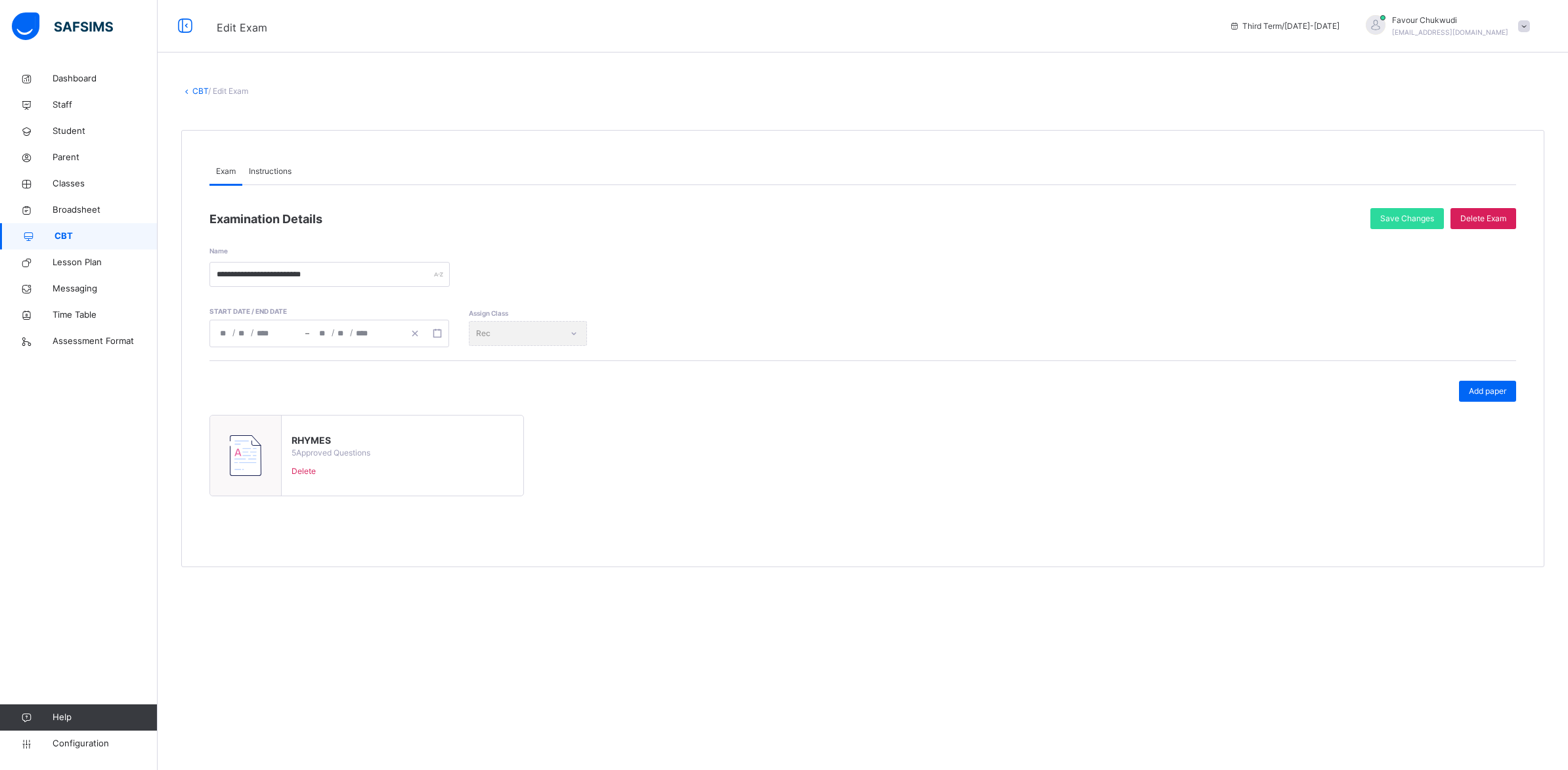 click on "CBT" at bounding box center [106, 236] 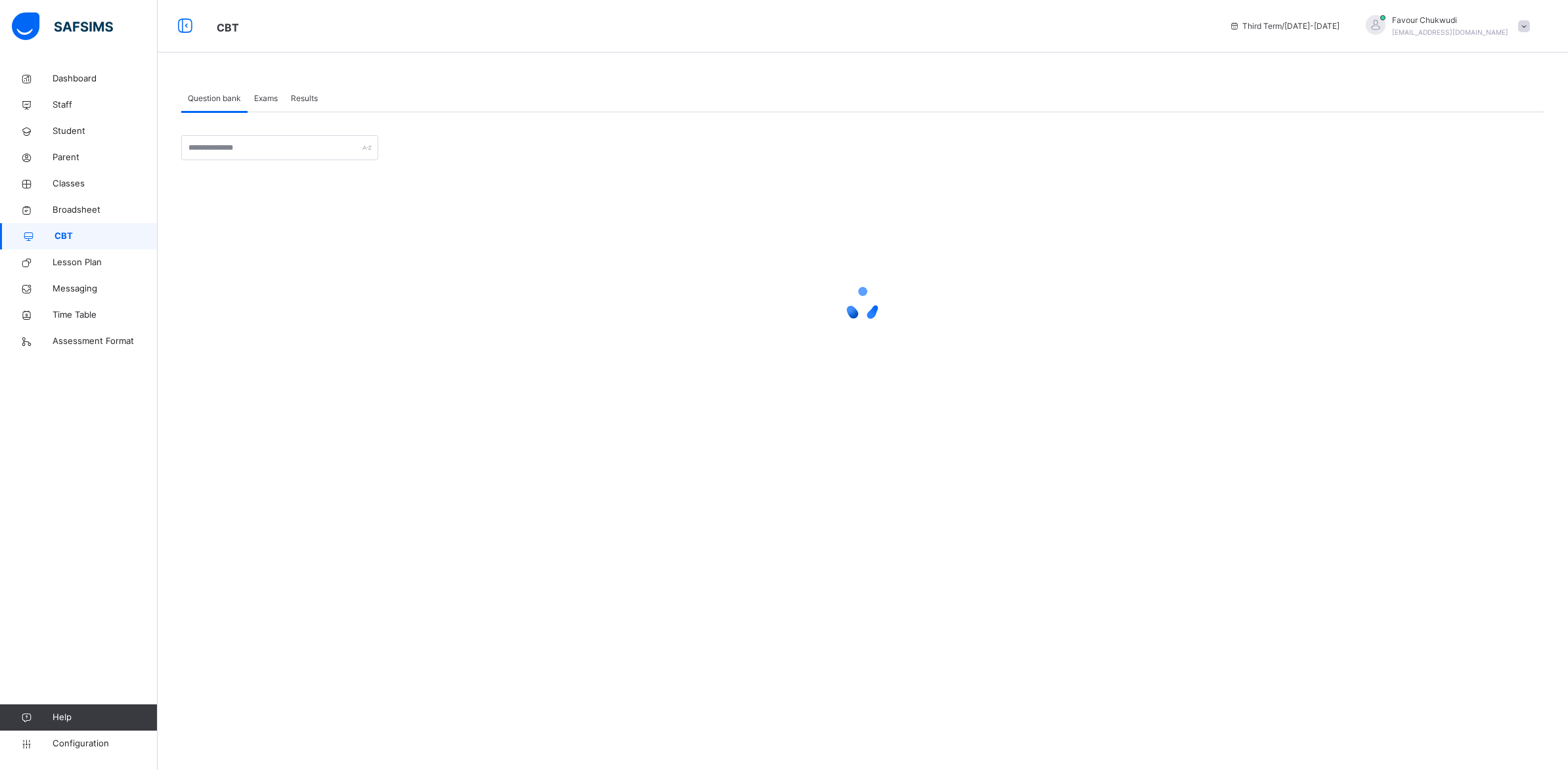 click on "Exams" at bounding box center [266, 98] 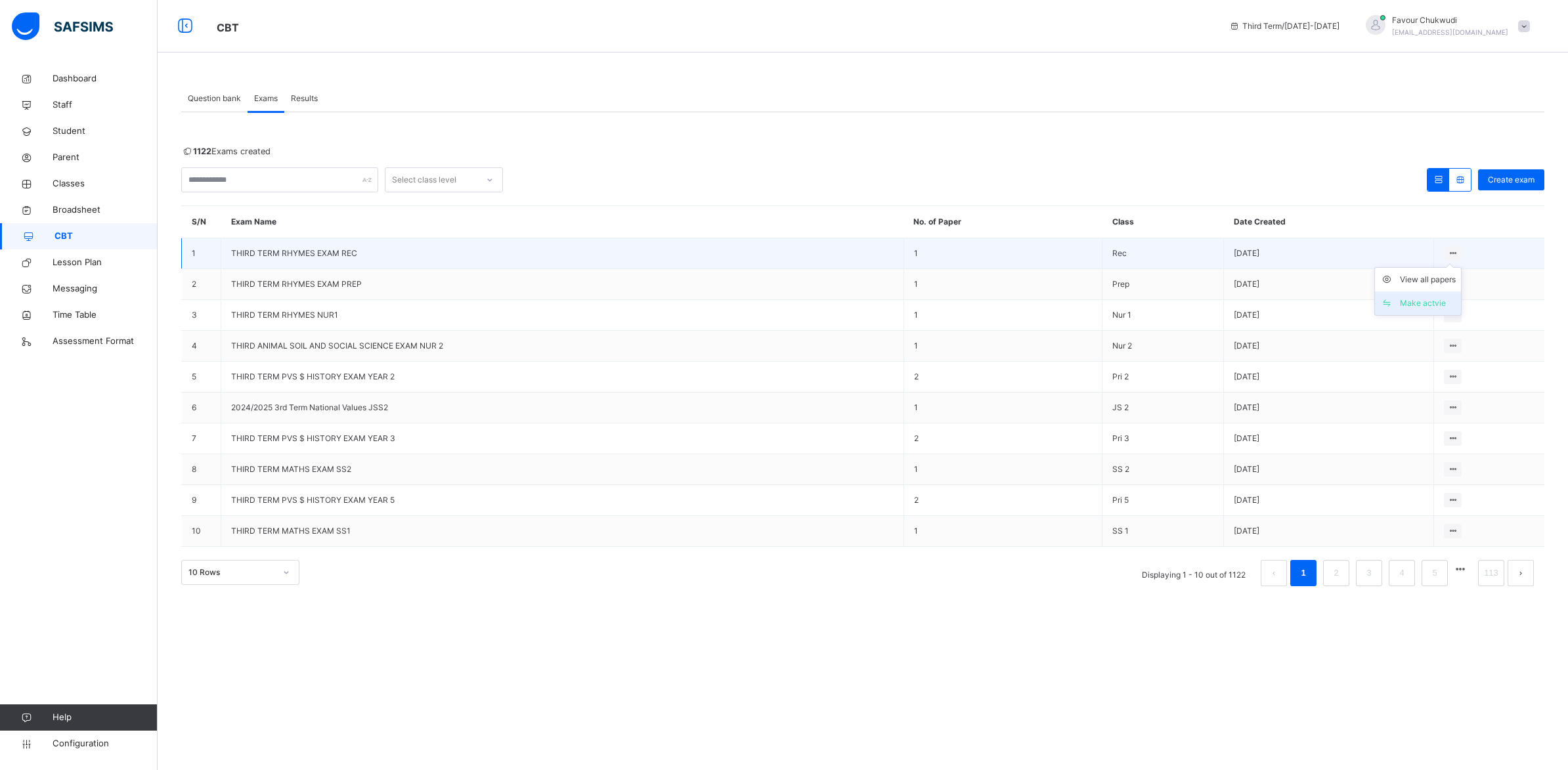 click on "Make actvie" at bounding box center [1427, 303] 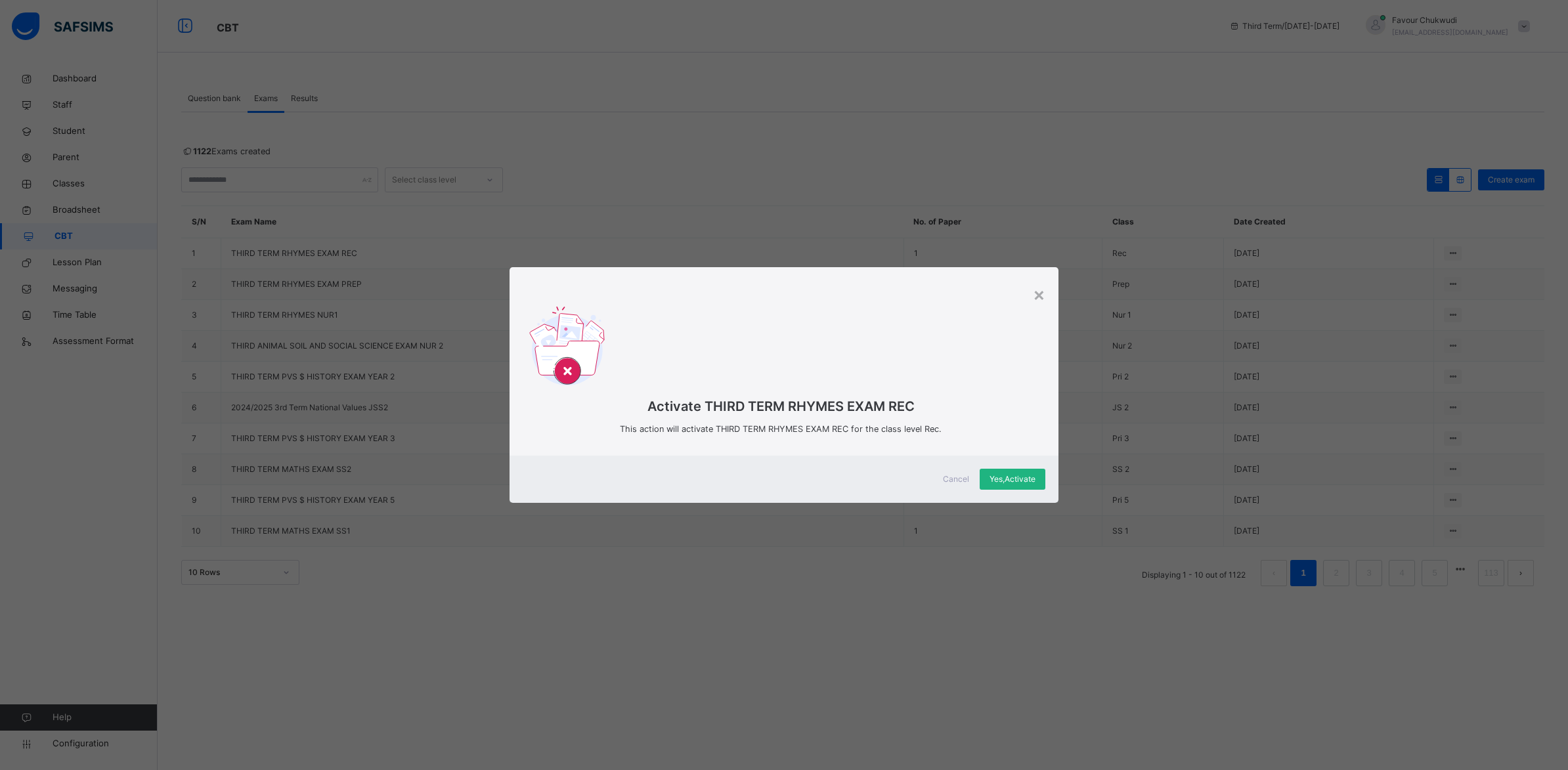 click on "Yes,  Activate" at bounding box center [1013, 479] 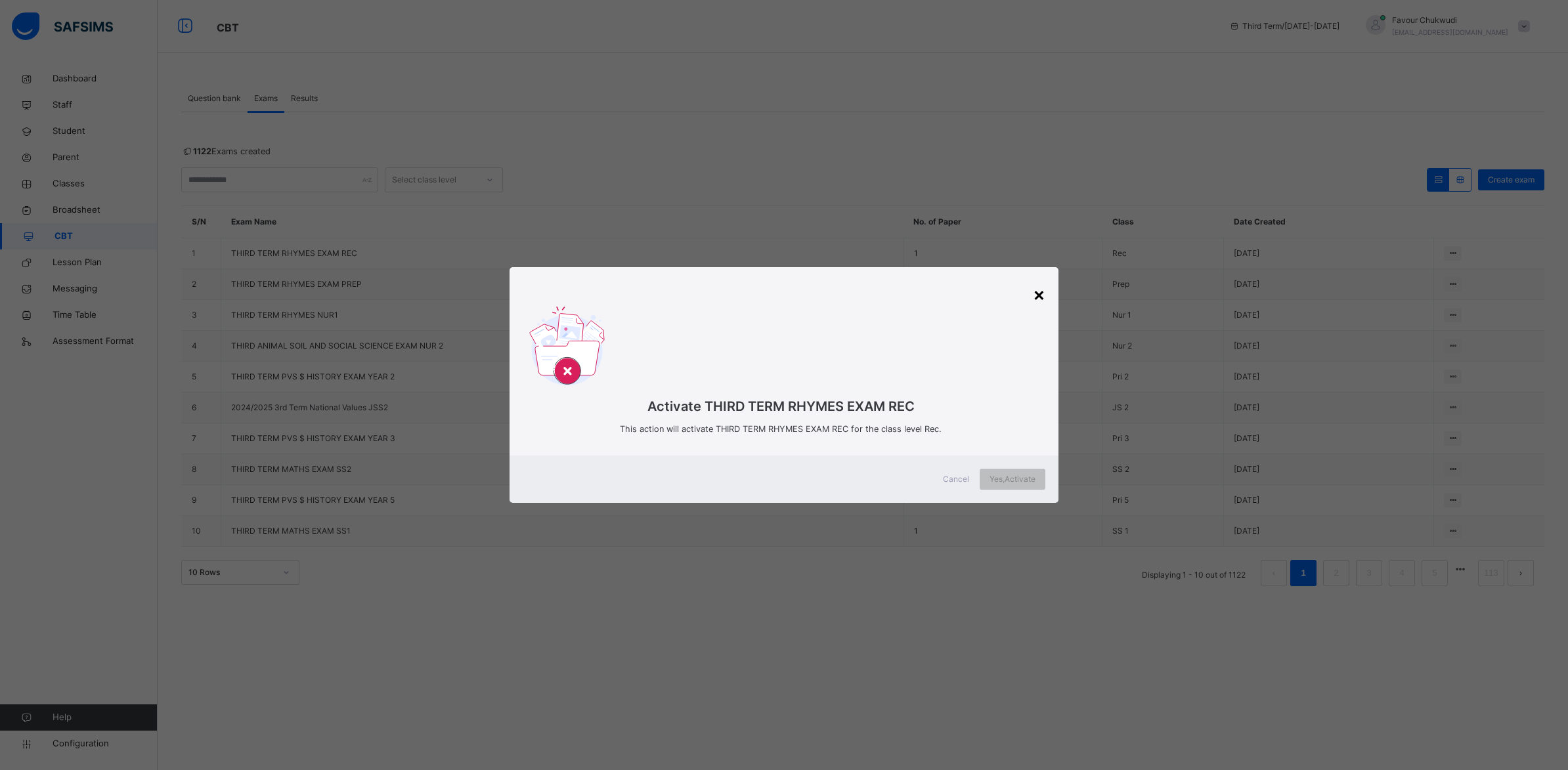 click on "×" at bounding box center (1039, 294) 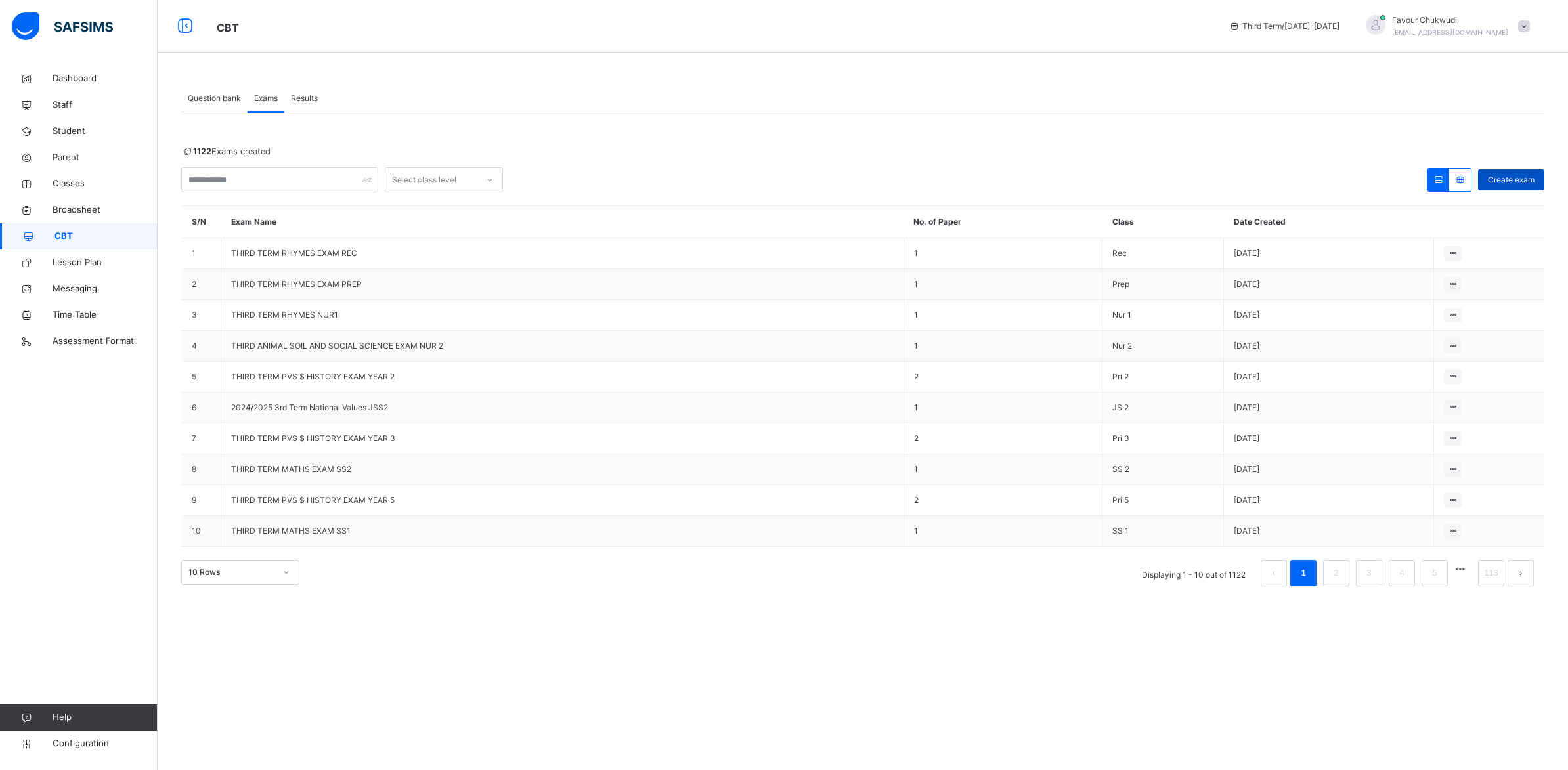click on "Create exam" at bounding box center [1511, 180] 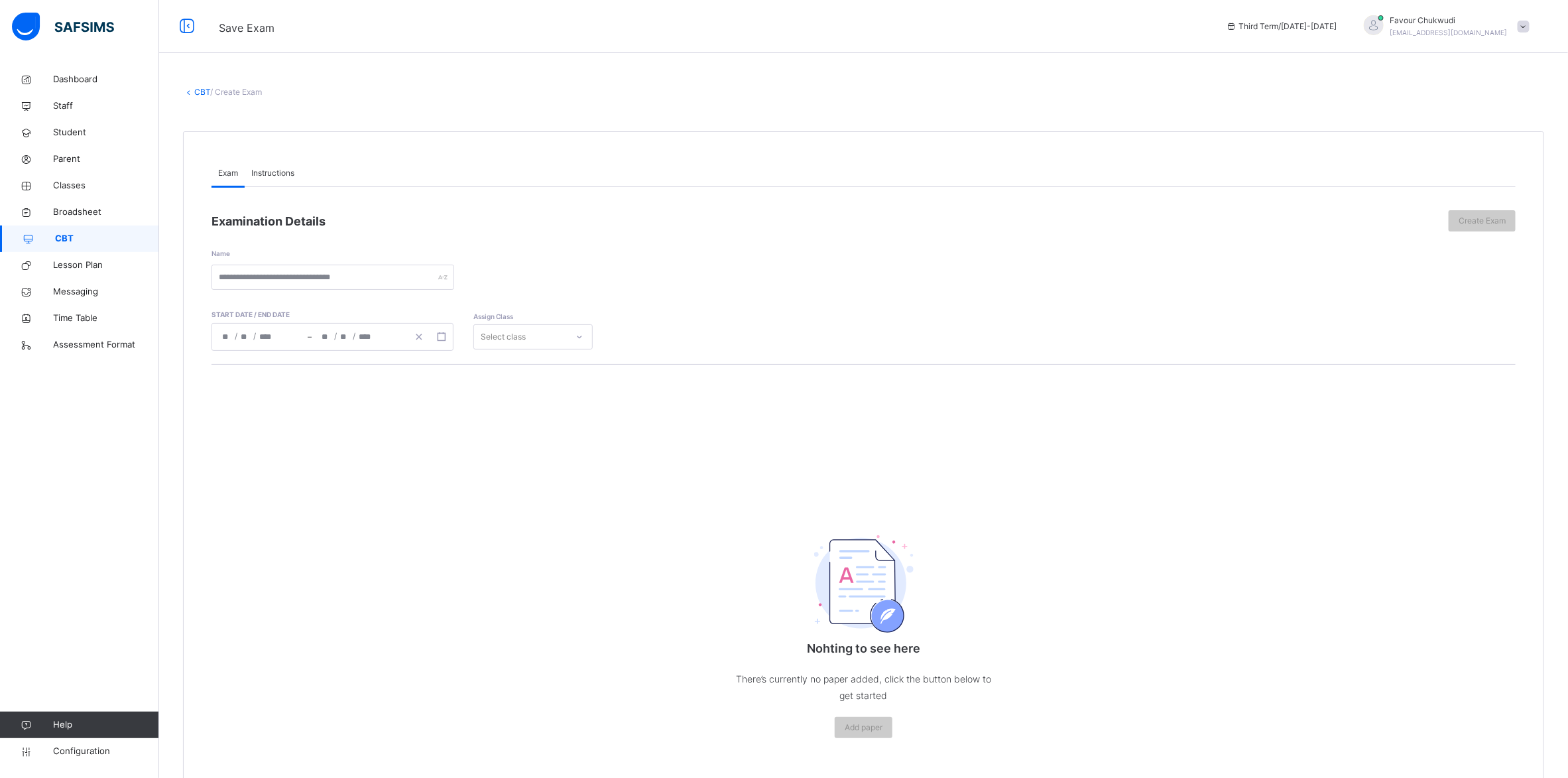 click on "Instructions" at bounding box center [272, 173] 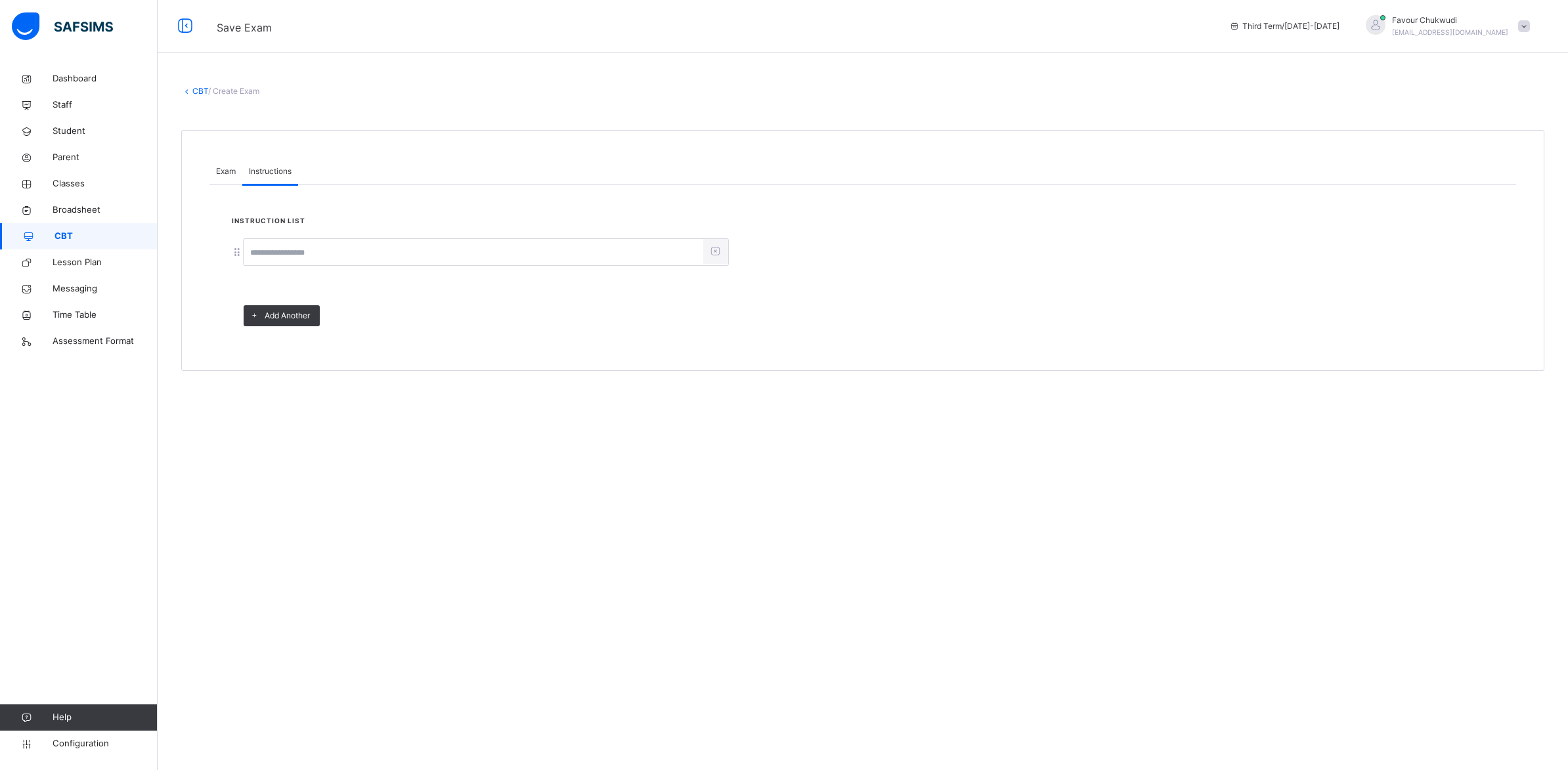 click at bounding box center [473, 253] 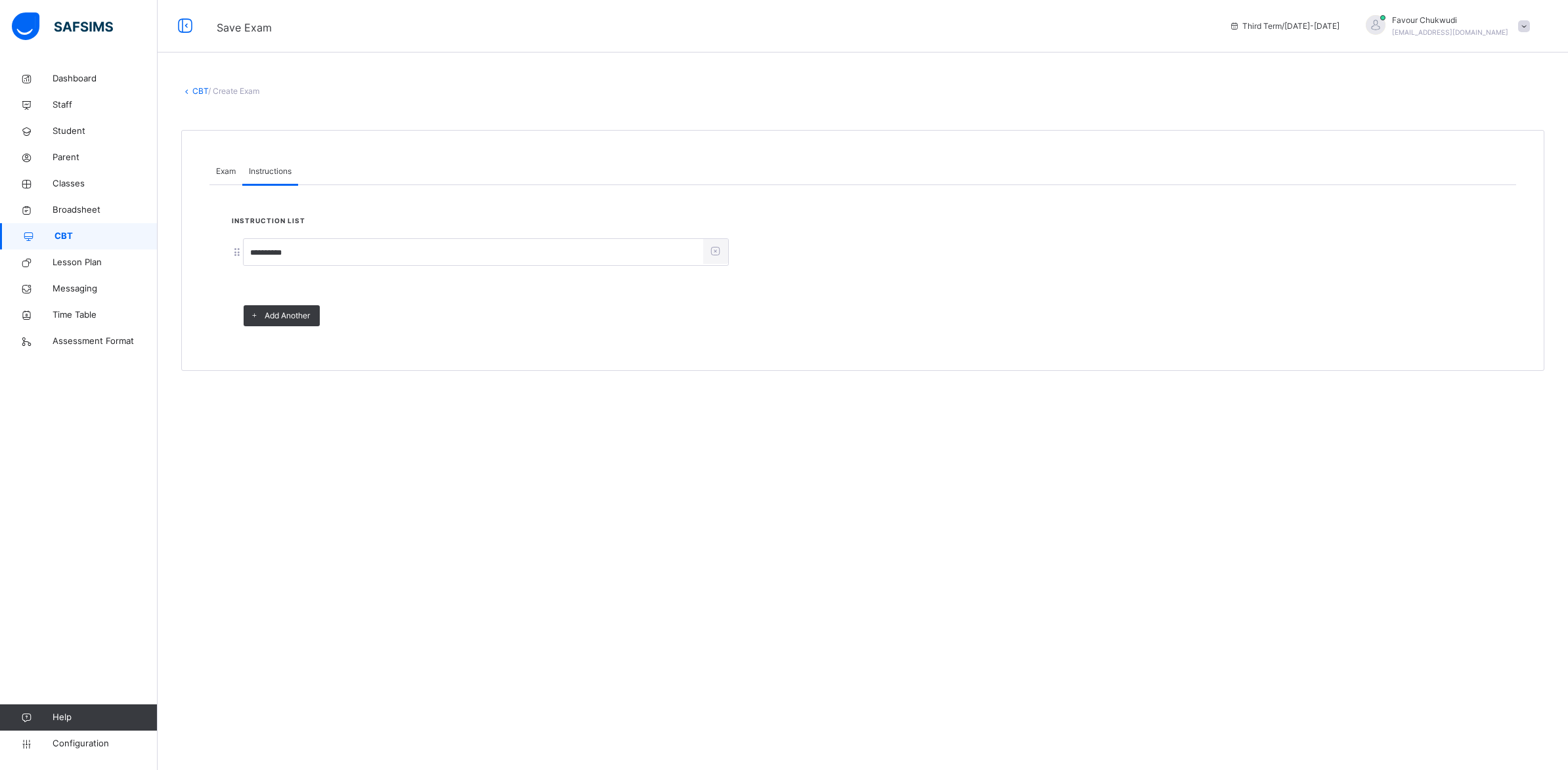 click on "**********" at bounding box center (863, 261) 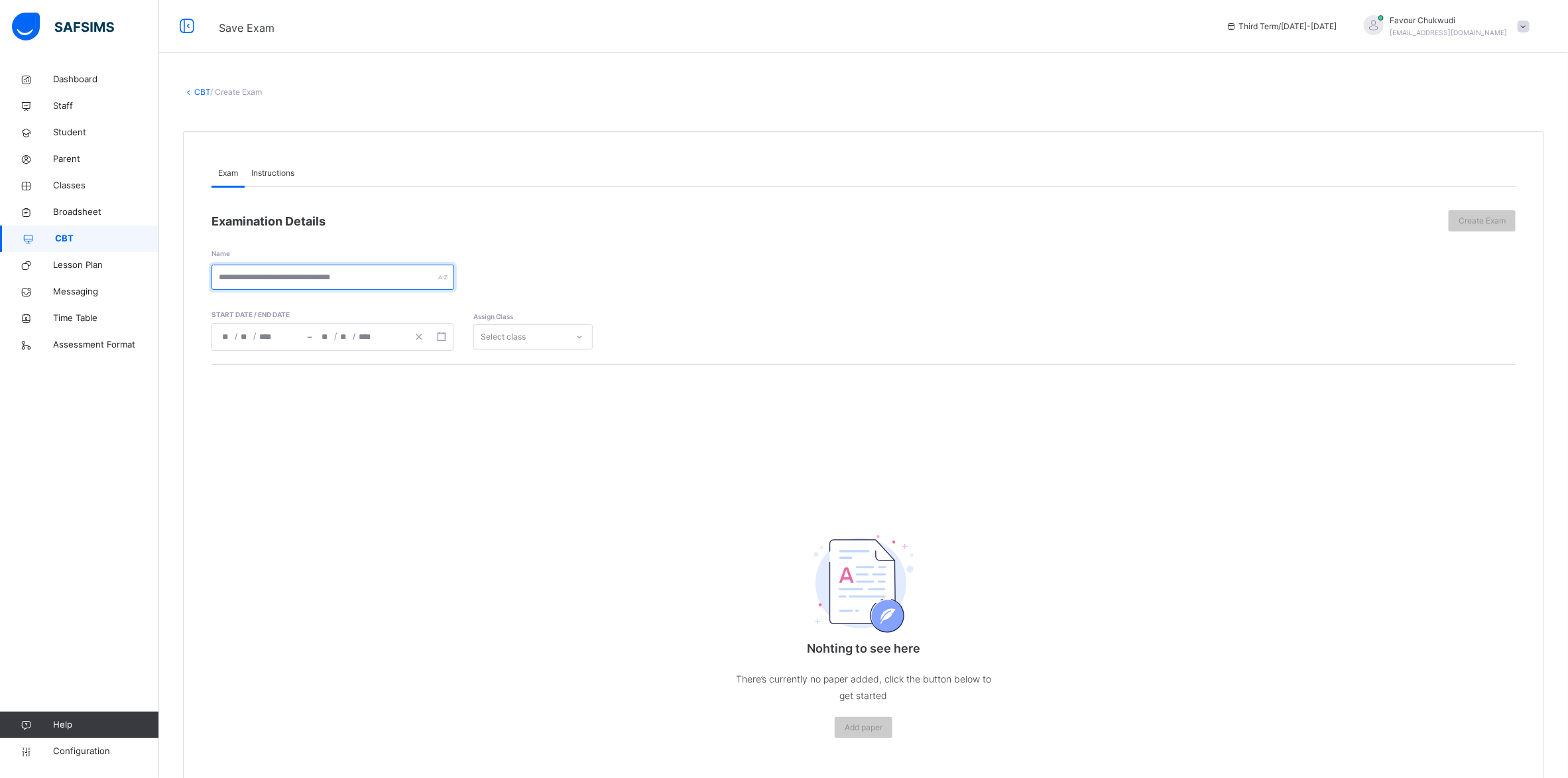 click at bounding box center (333, 277) 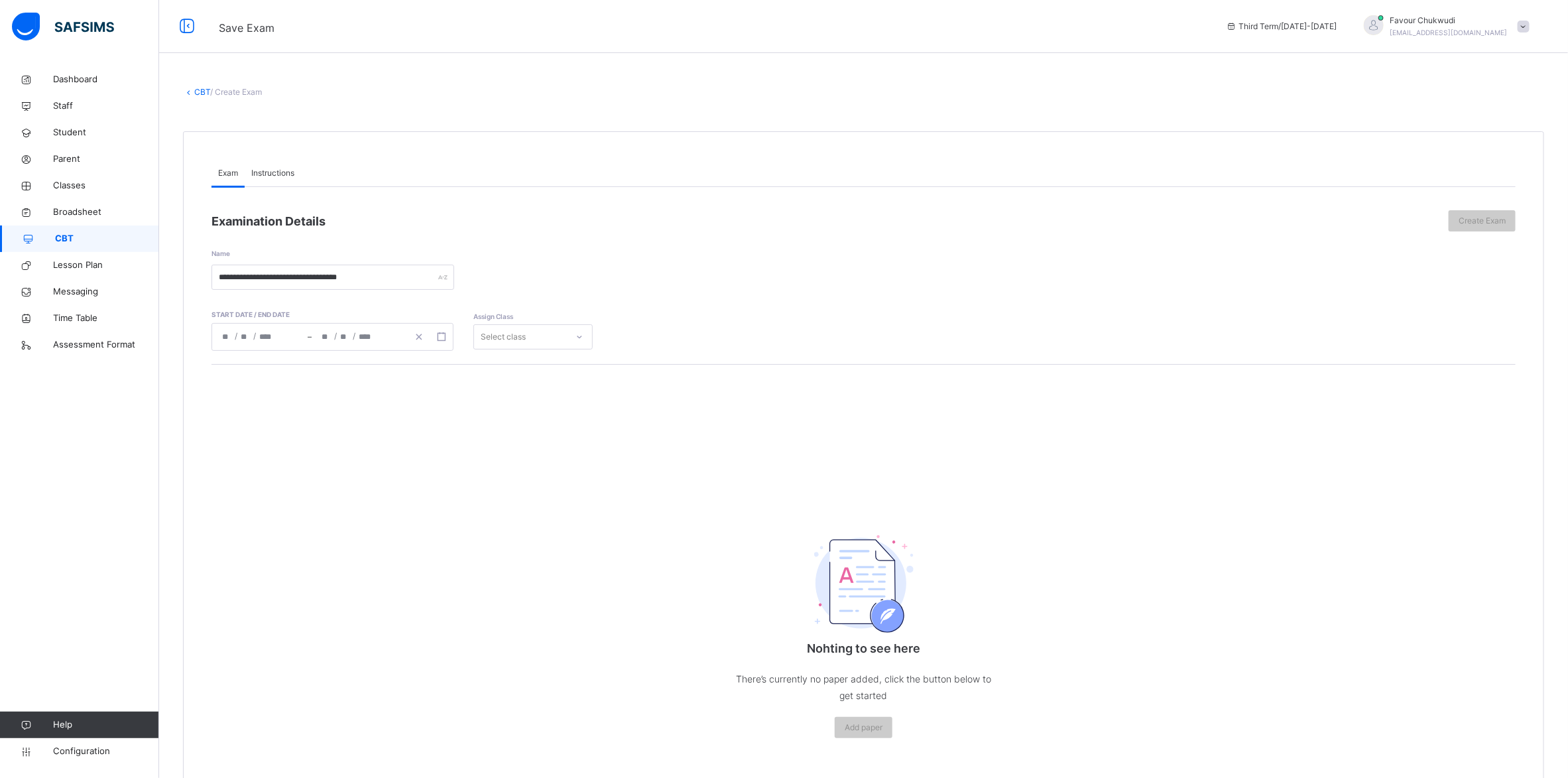 click on "/ / – / /" at bounding box center [332, 337] 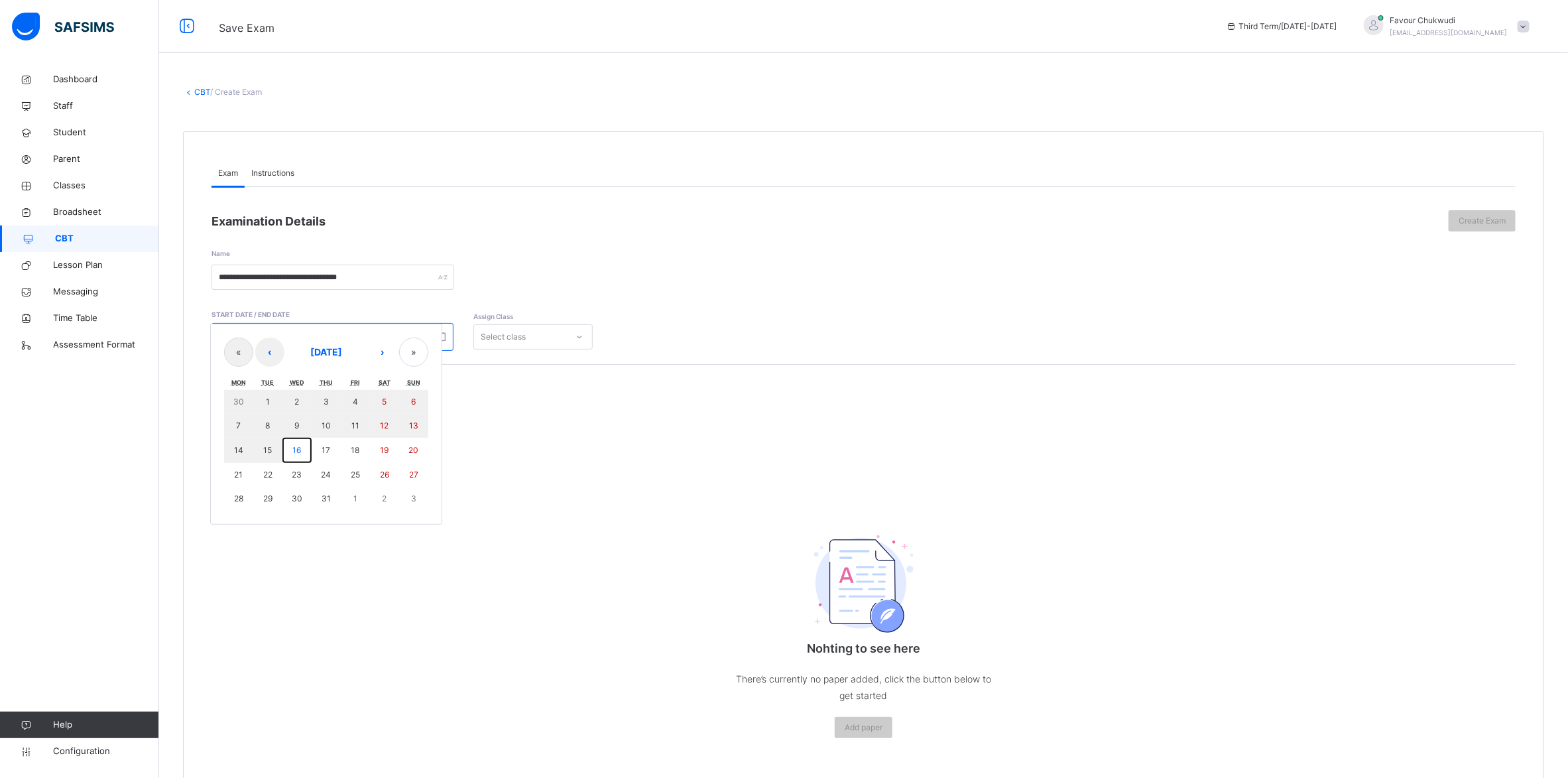 click on "16" at bounding box center (297, 450) 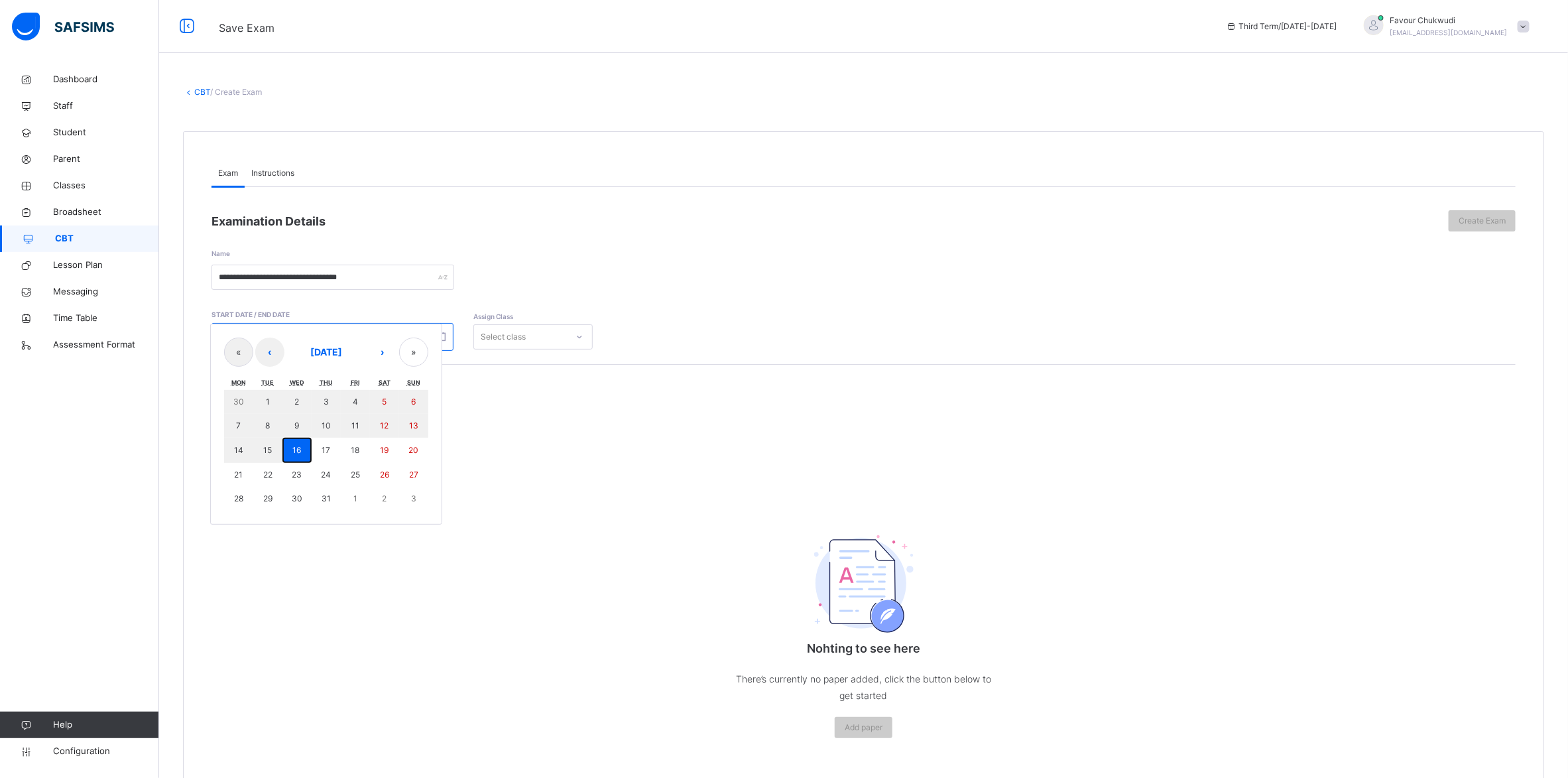 click on "16" at bounding box center (297, 450) 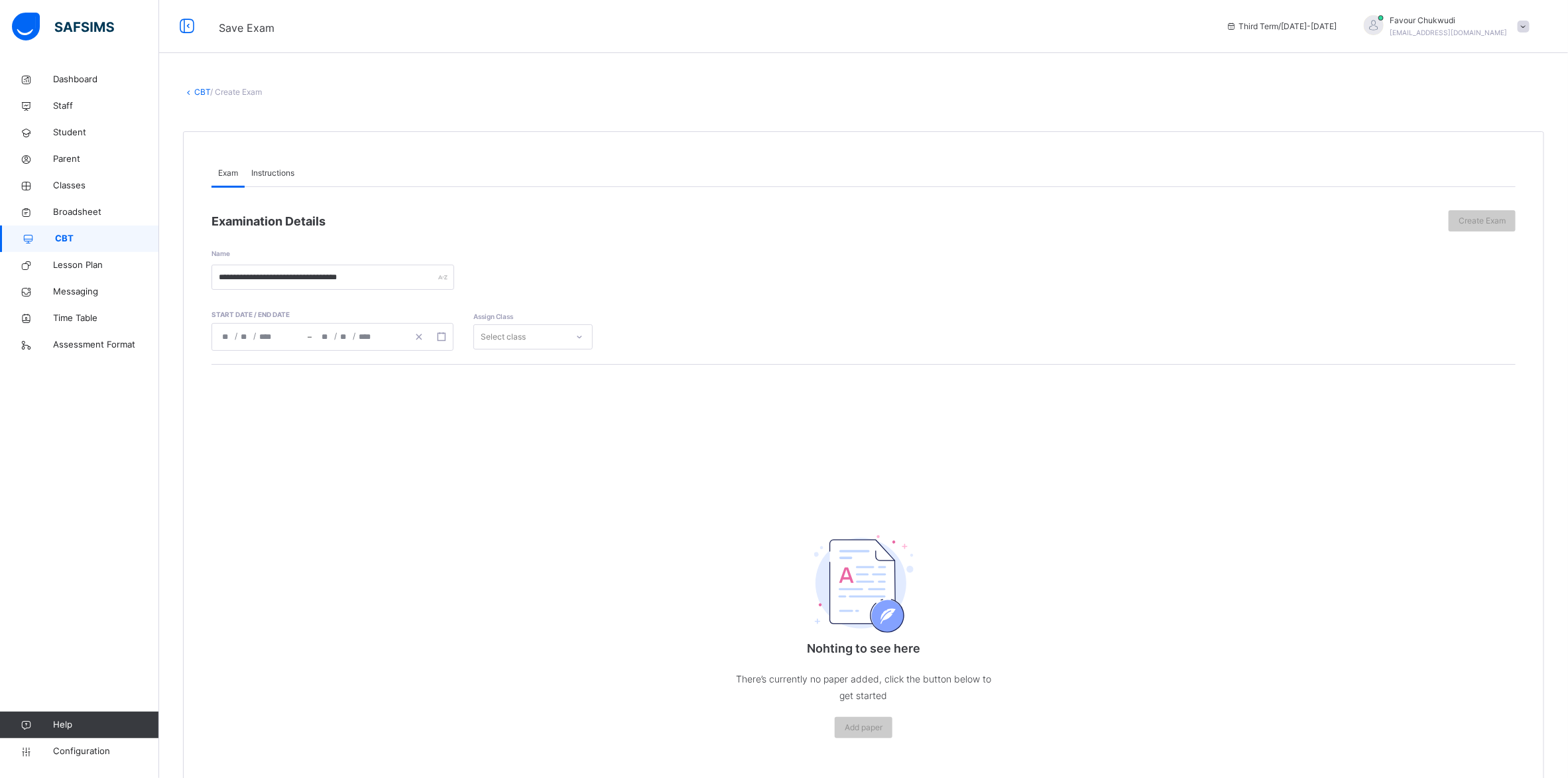 click 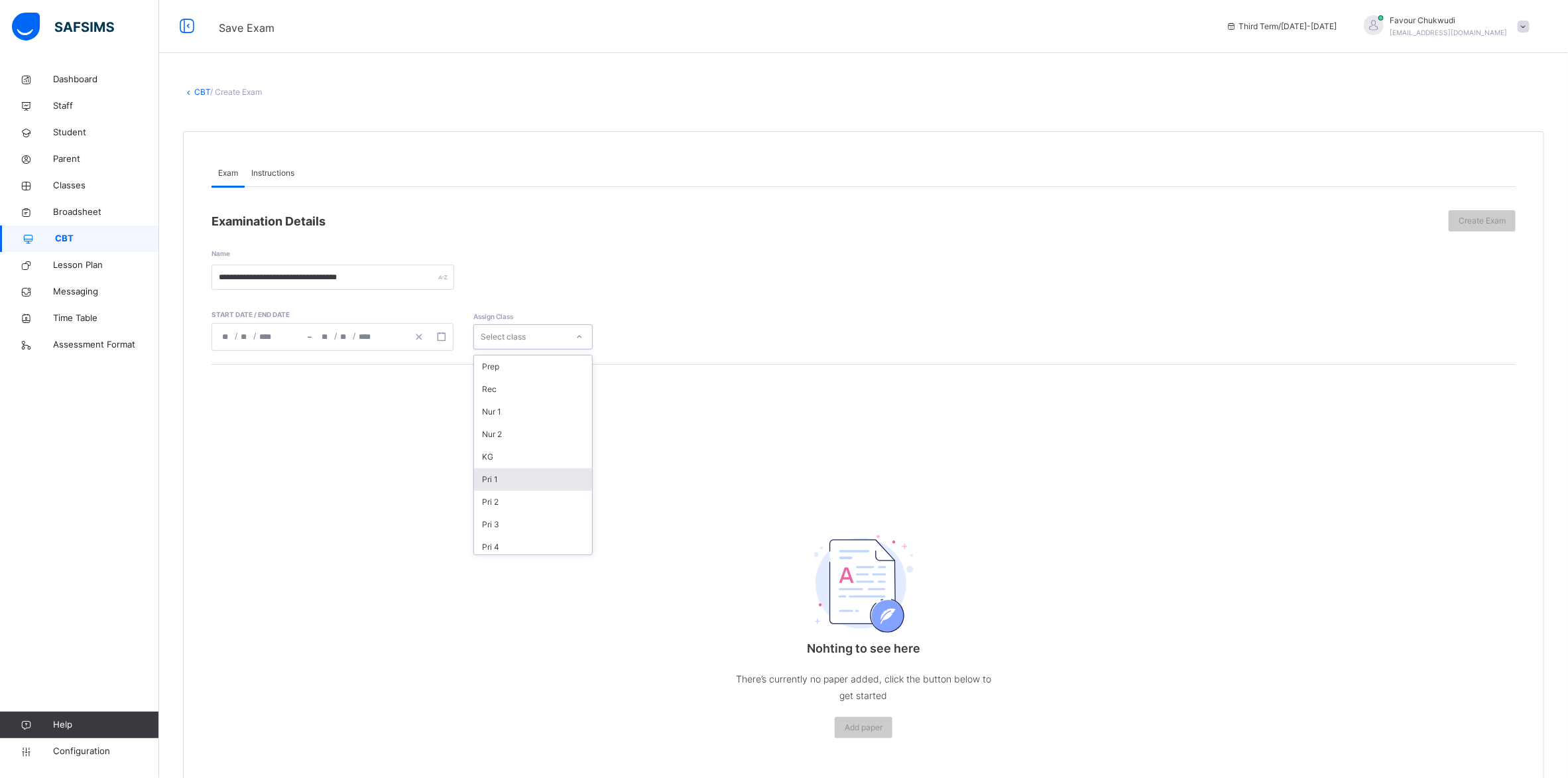click on "Pri 1" at bounding box center [533, 480] 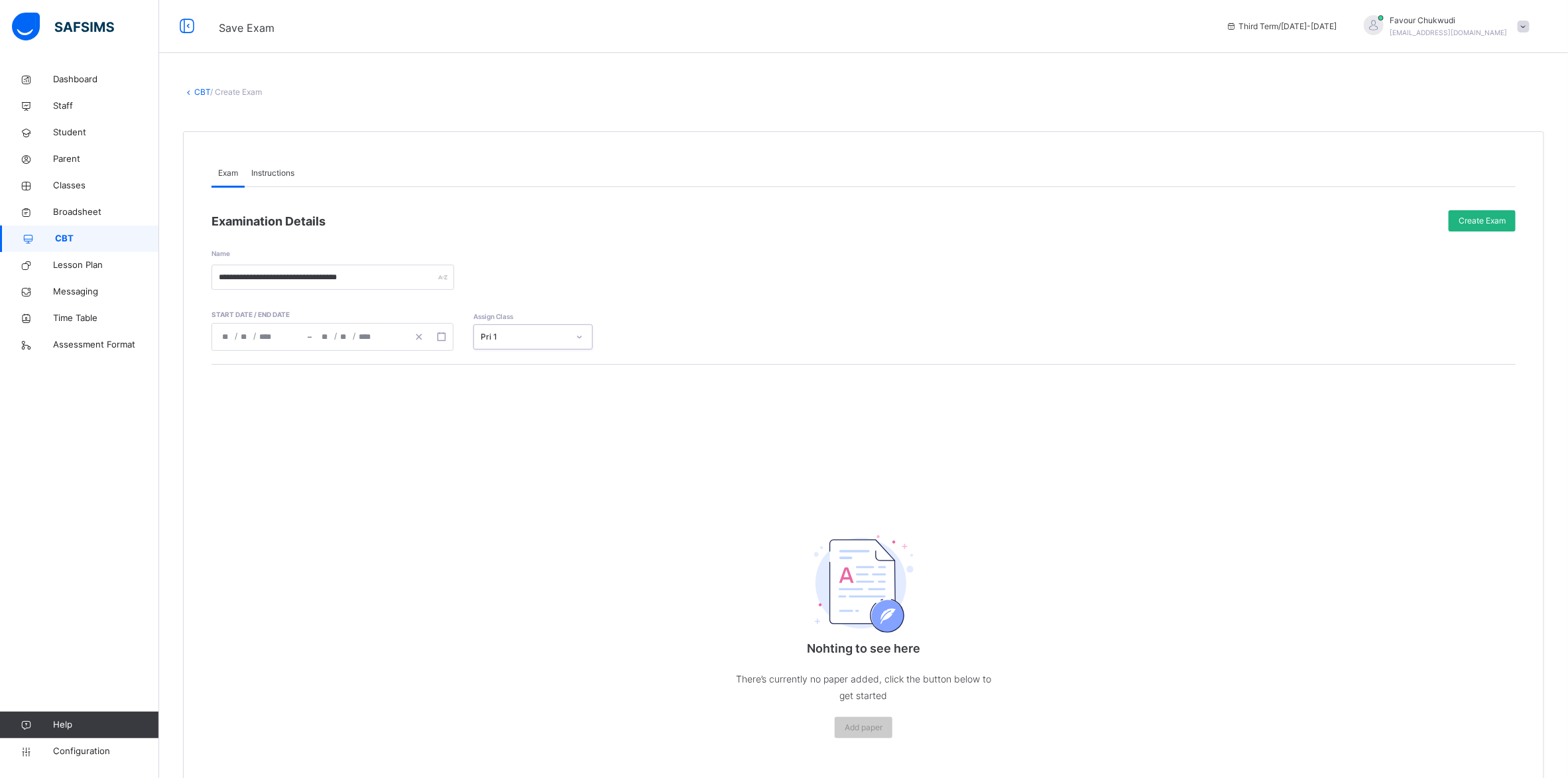 click on "Create Exam" at bounding box center [1482, 221] 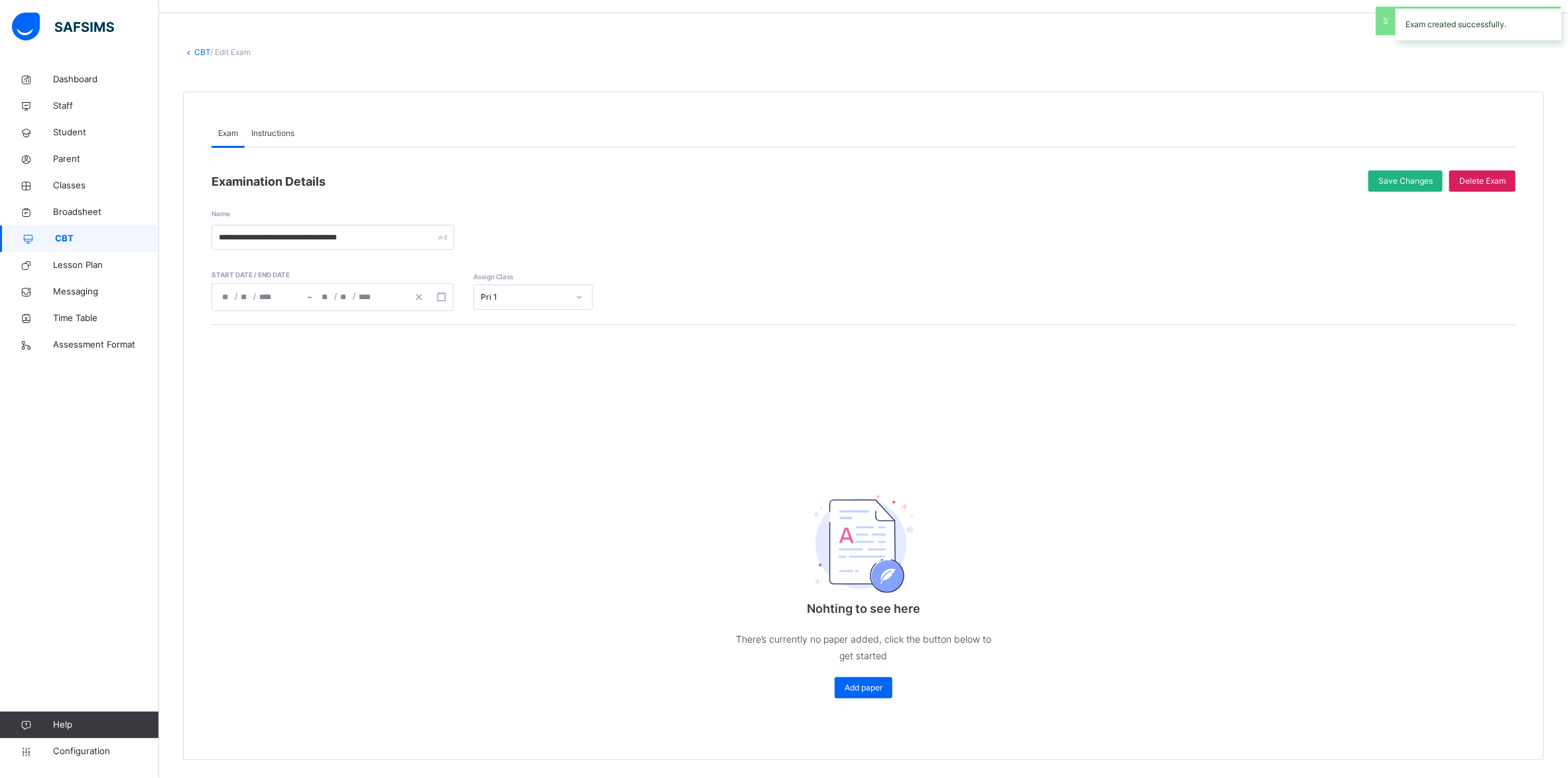 scroll, scrollTop: 44, scrollLeft: 0, axis: vertical 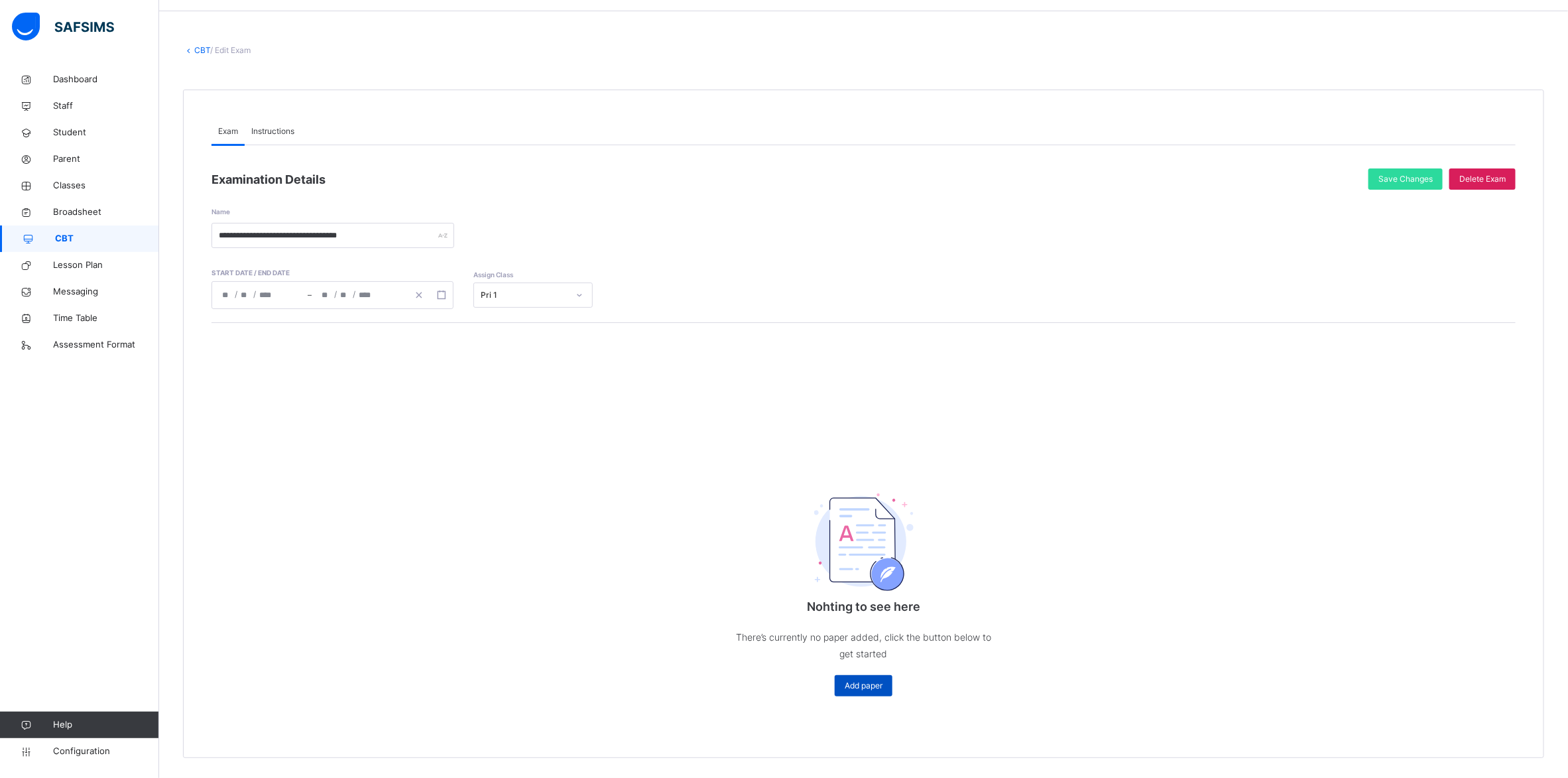 click on "Add paper" at bounding box center (863, 686) 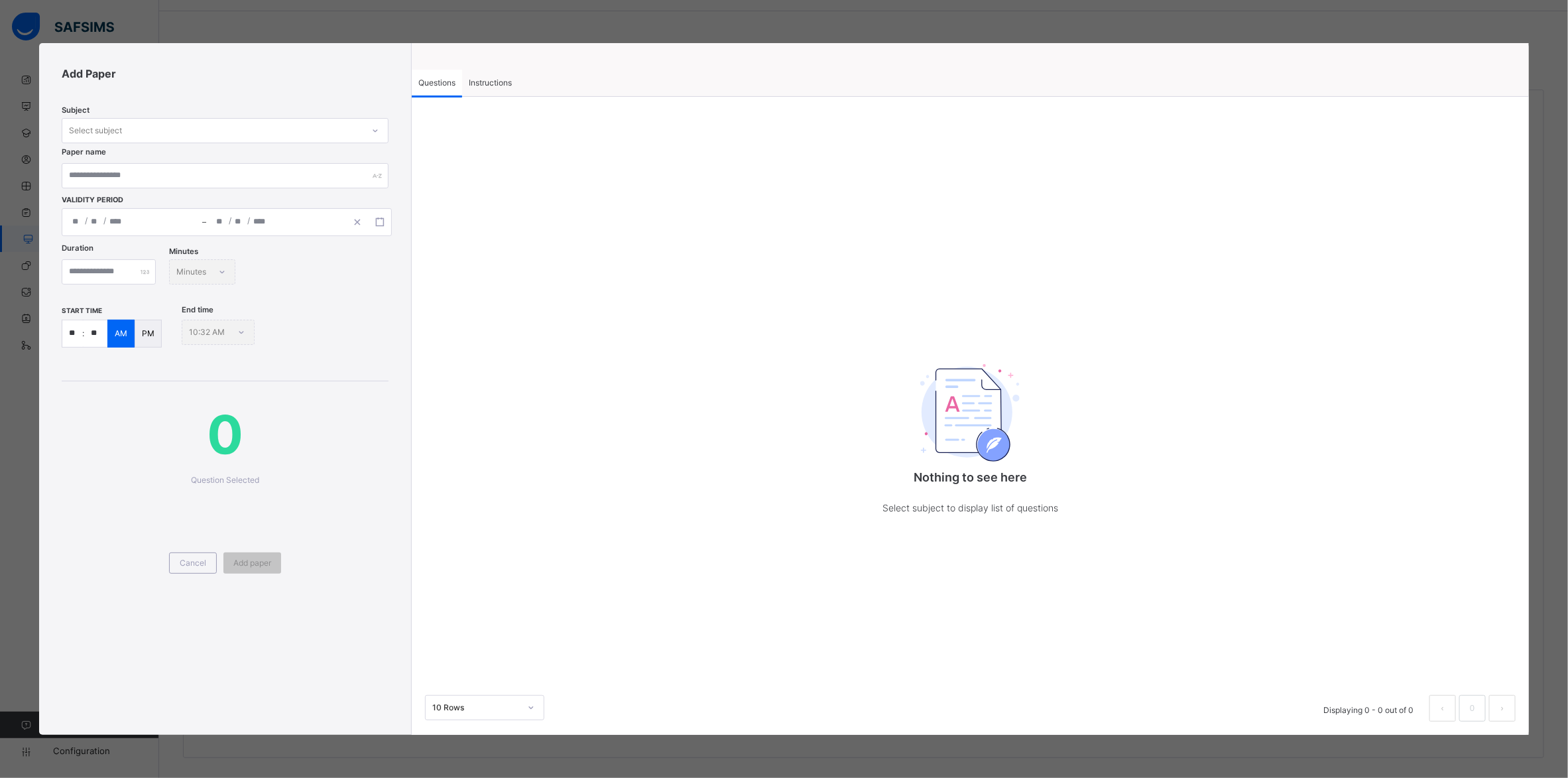 click on "Instructions" at bounding box center [490, 83] 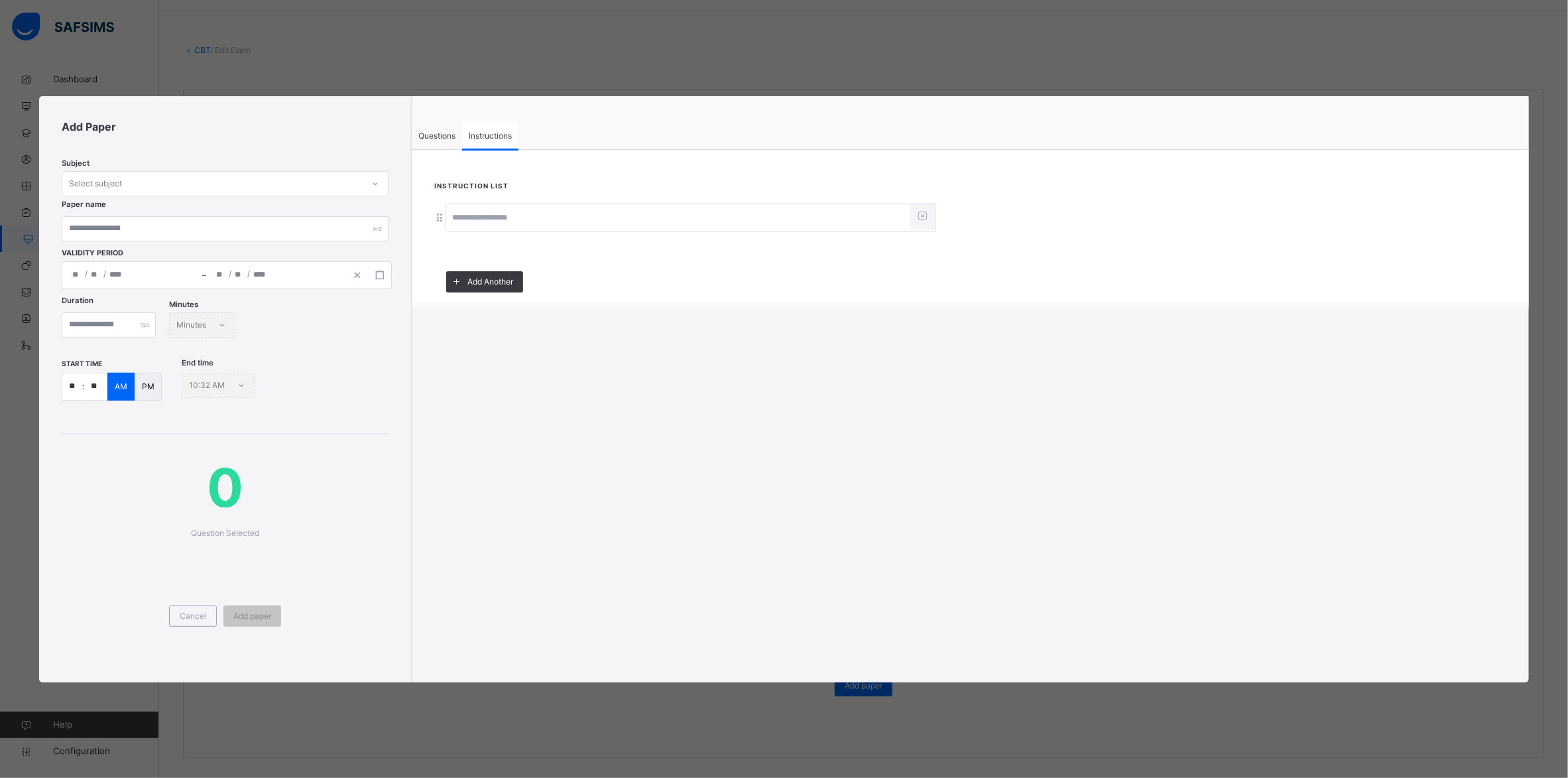 click at bounding box center (678, 218) 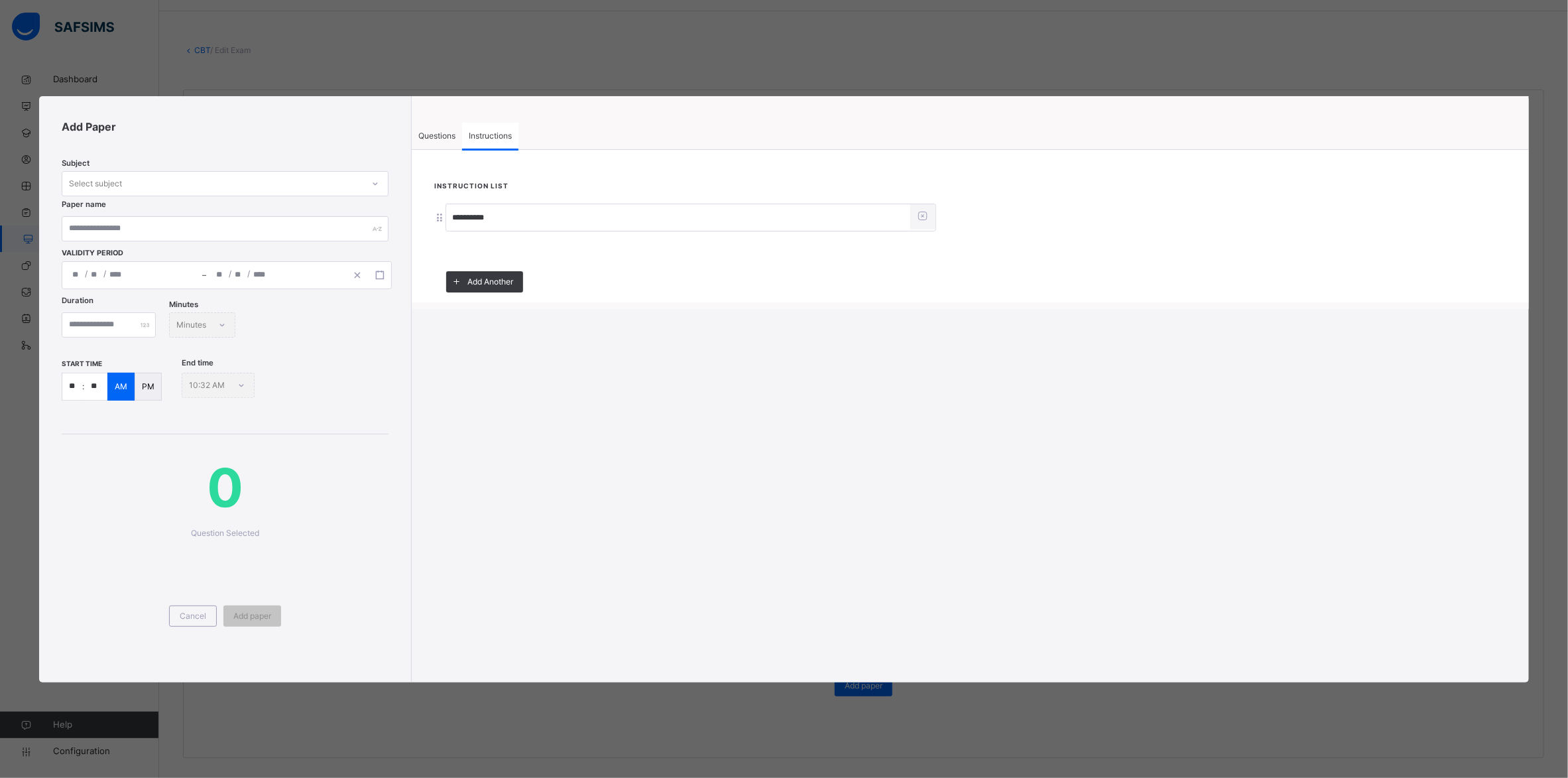 click on "Questions" at bounding box center (437, 136) 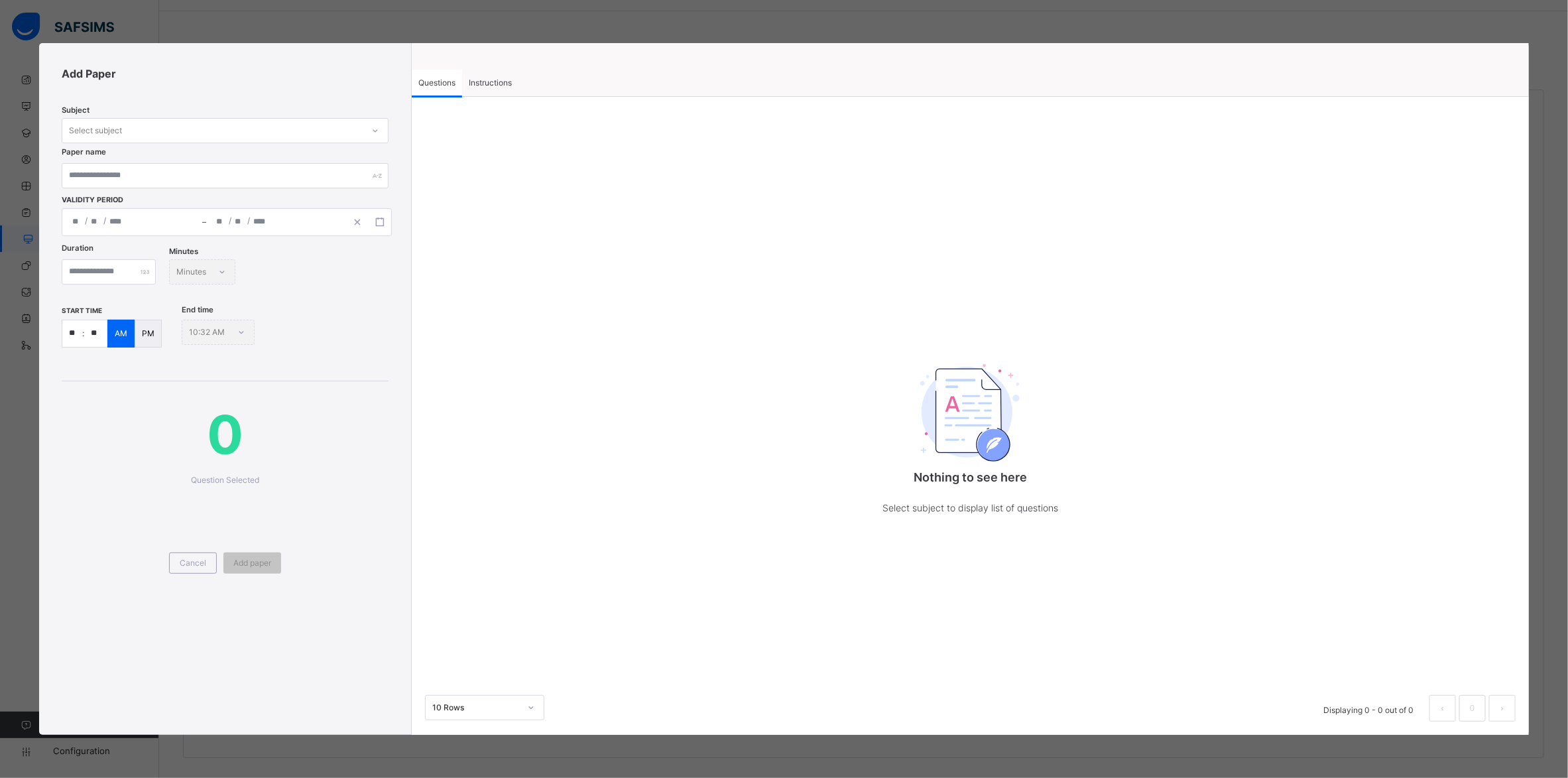 click on "Select subject" at bounding box center [212, 130] 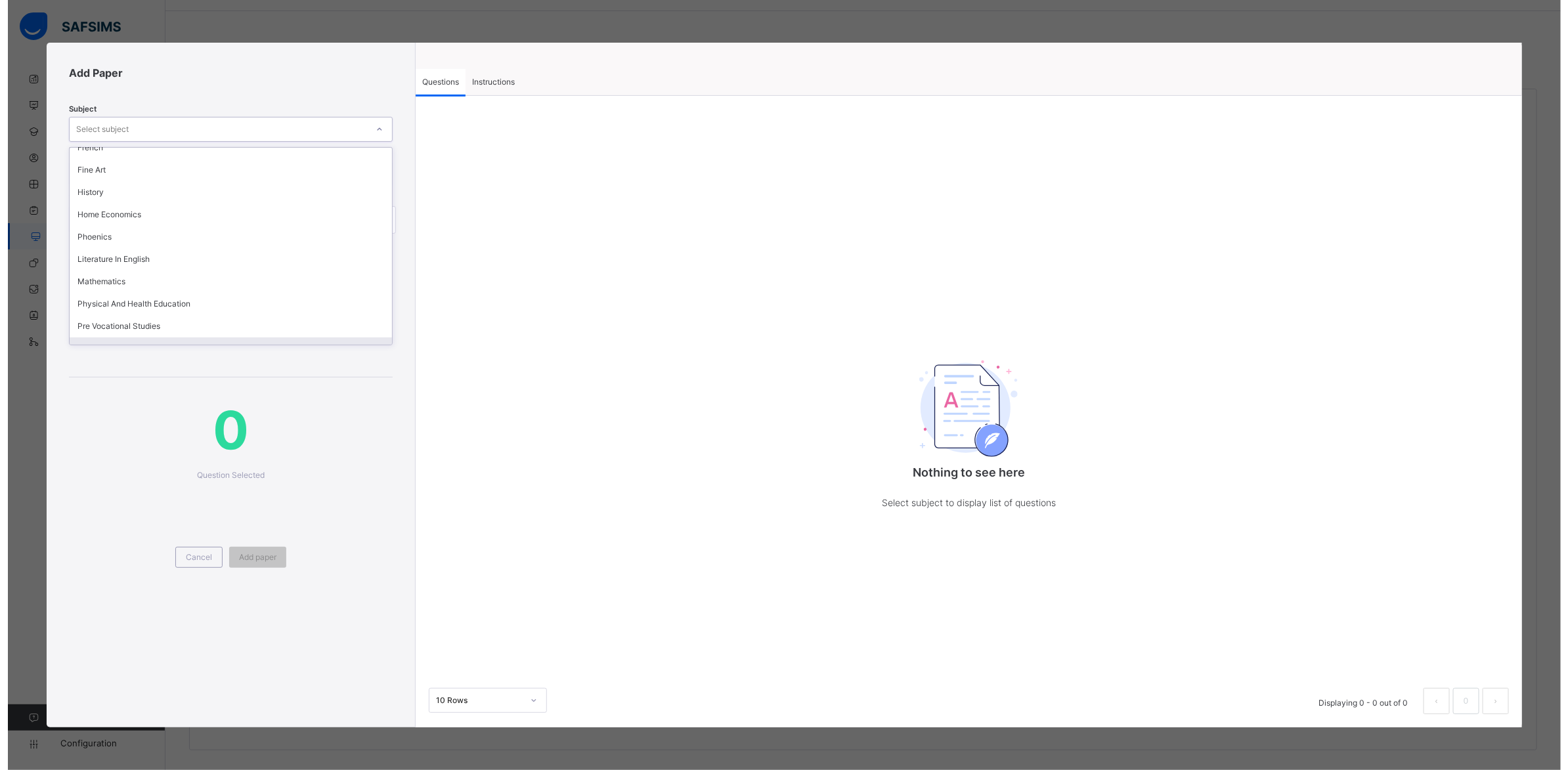 scroll, scrollTop: 190, scrollLeft: 0, axis: vertical 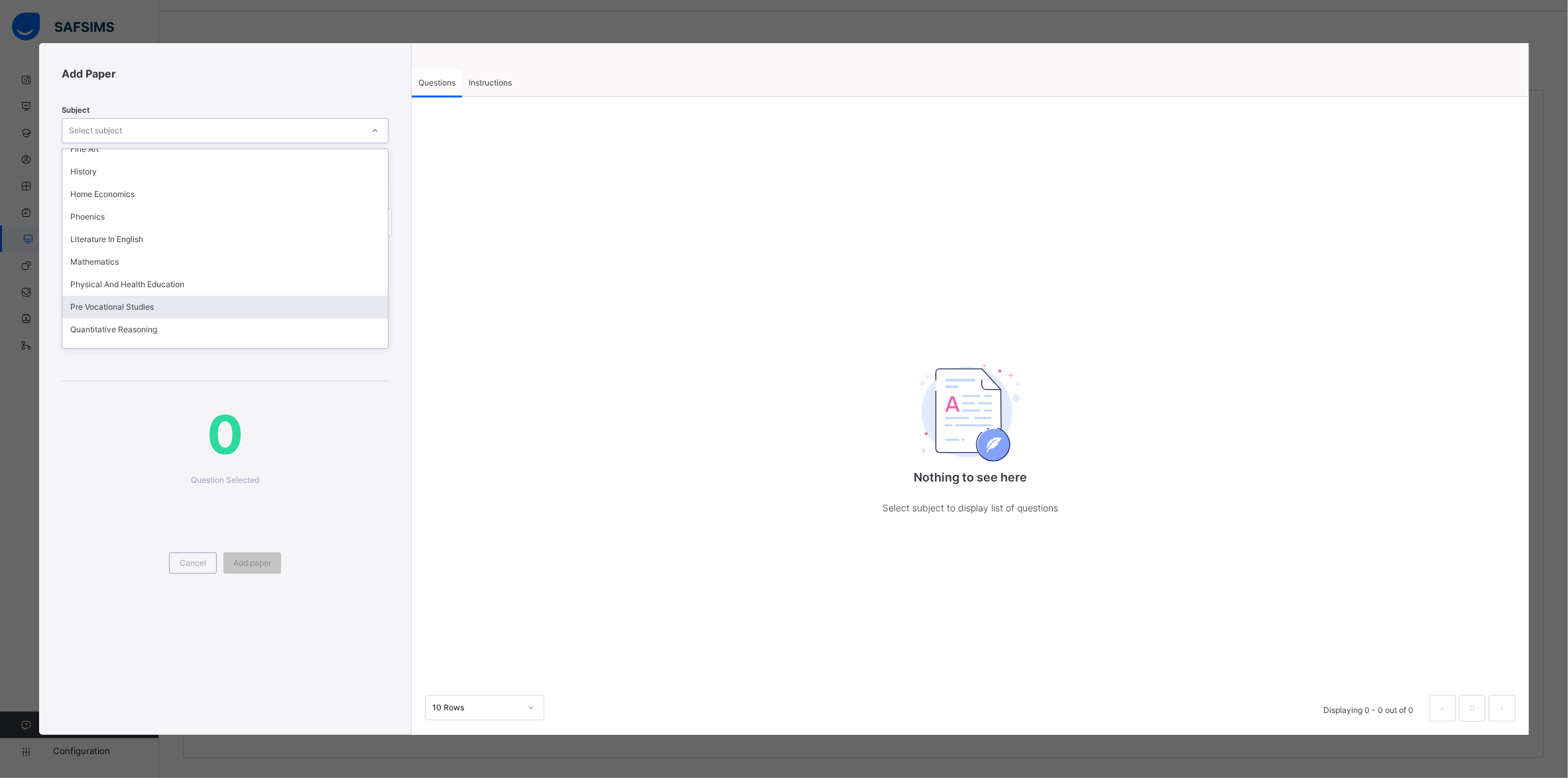 click on "Pre Vocational Studies" at bounding box center [225, 307] 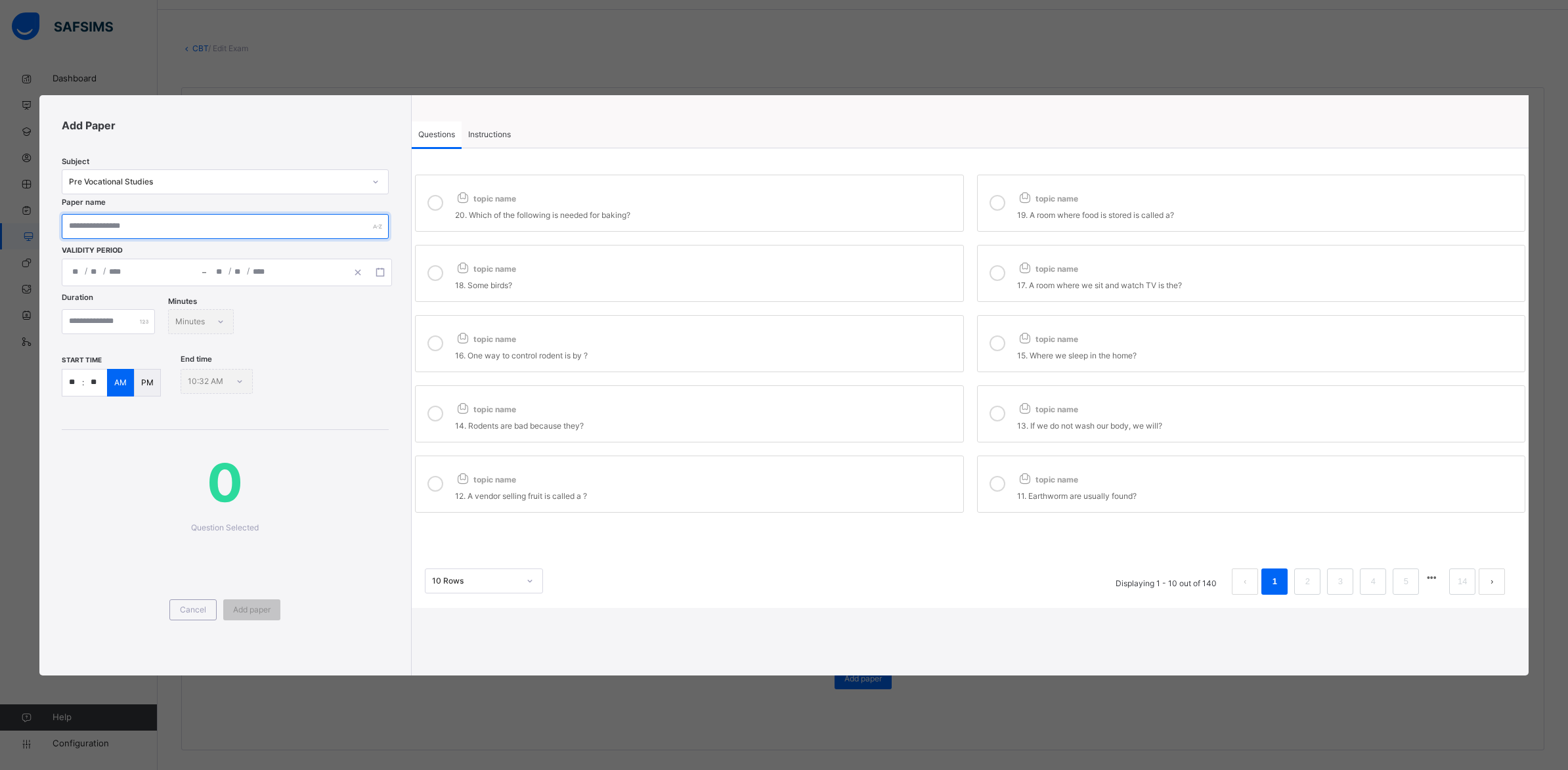 click at bounding box center [225, 226] 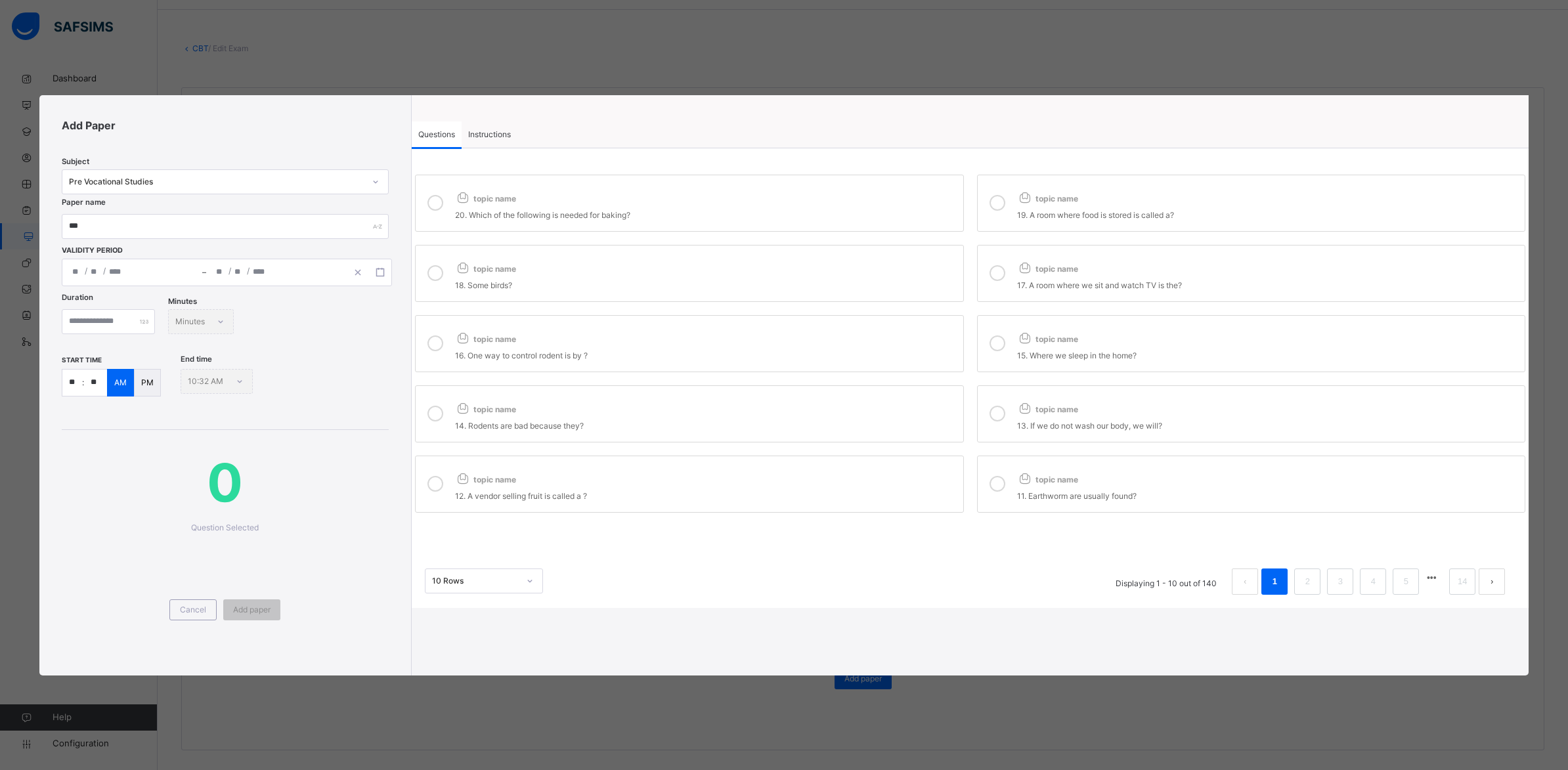click on "/ / – / /" at bounding box center (227, 272) 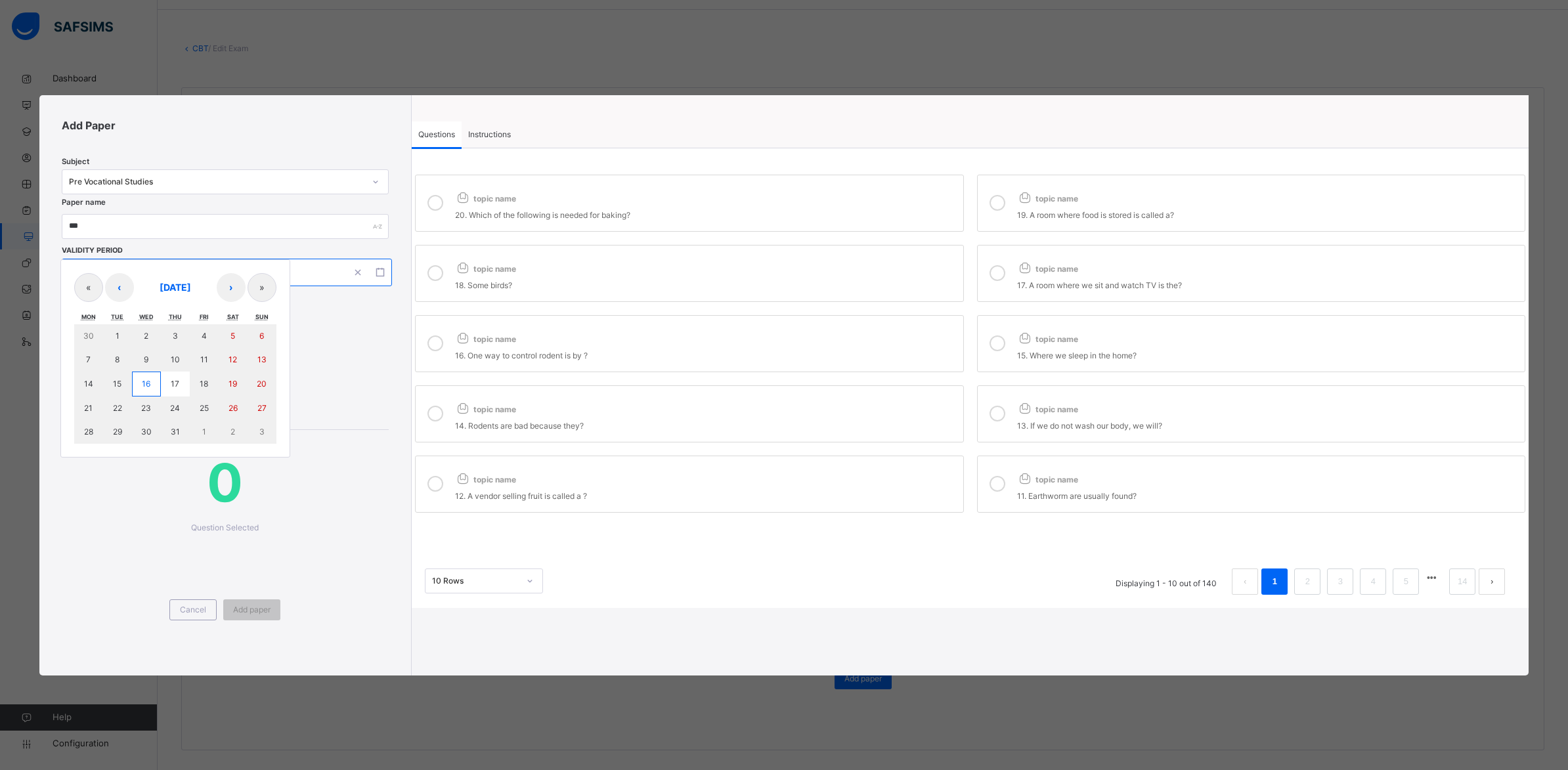 click on "/ / – / / « ‹ [DATE] › » Mon Tue Wed Thu Fri Sat Sun 30 1 2 3 4 5 6 7 8 9 10 11 12 13 14 15 16 17 18 19 20 21 22 23 24 25 26 27 28 29 30 31 1 2 3" at bounding box center (227, 272) 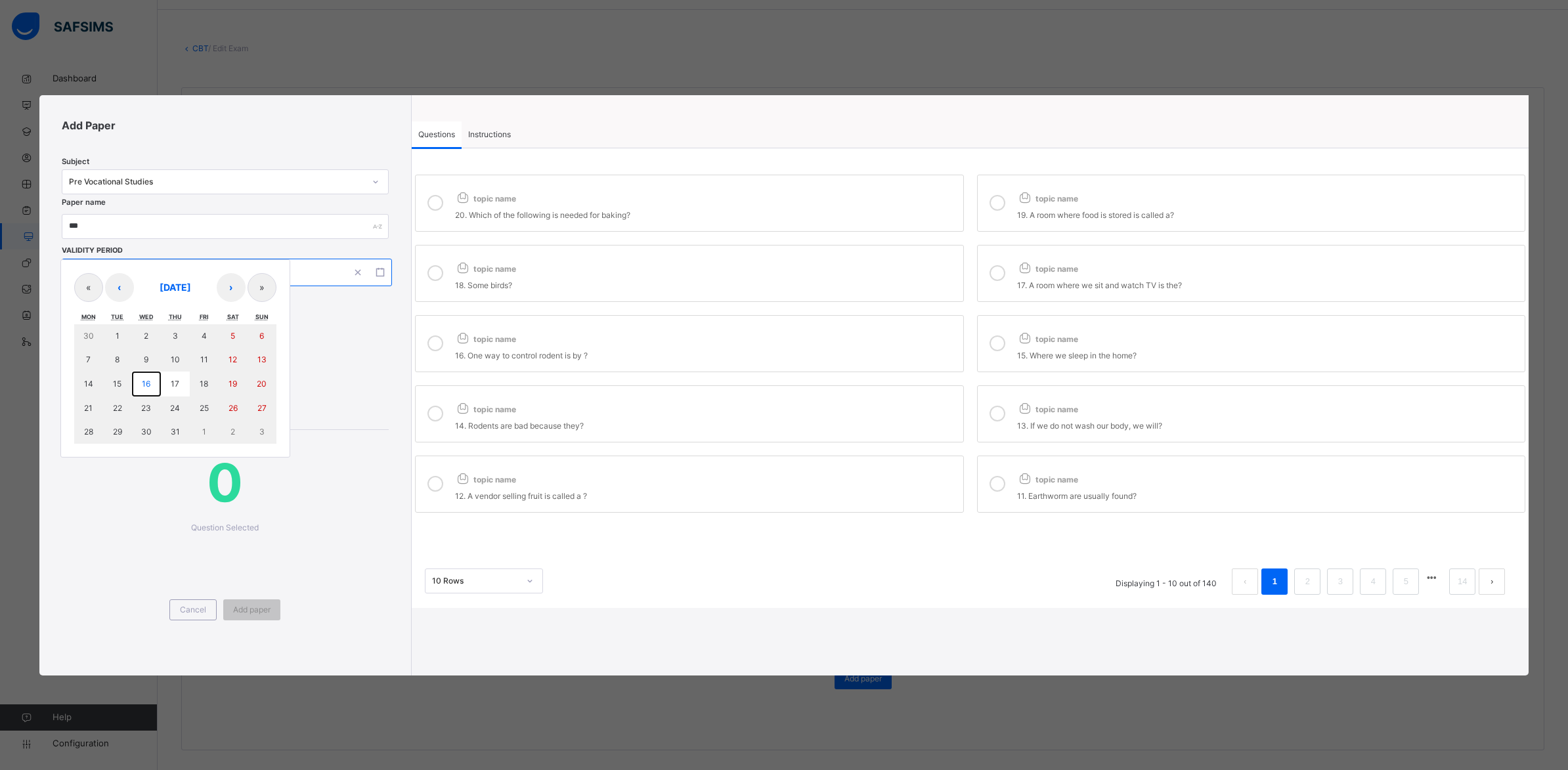 click on "16" at bounding box center [146, 384] 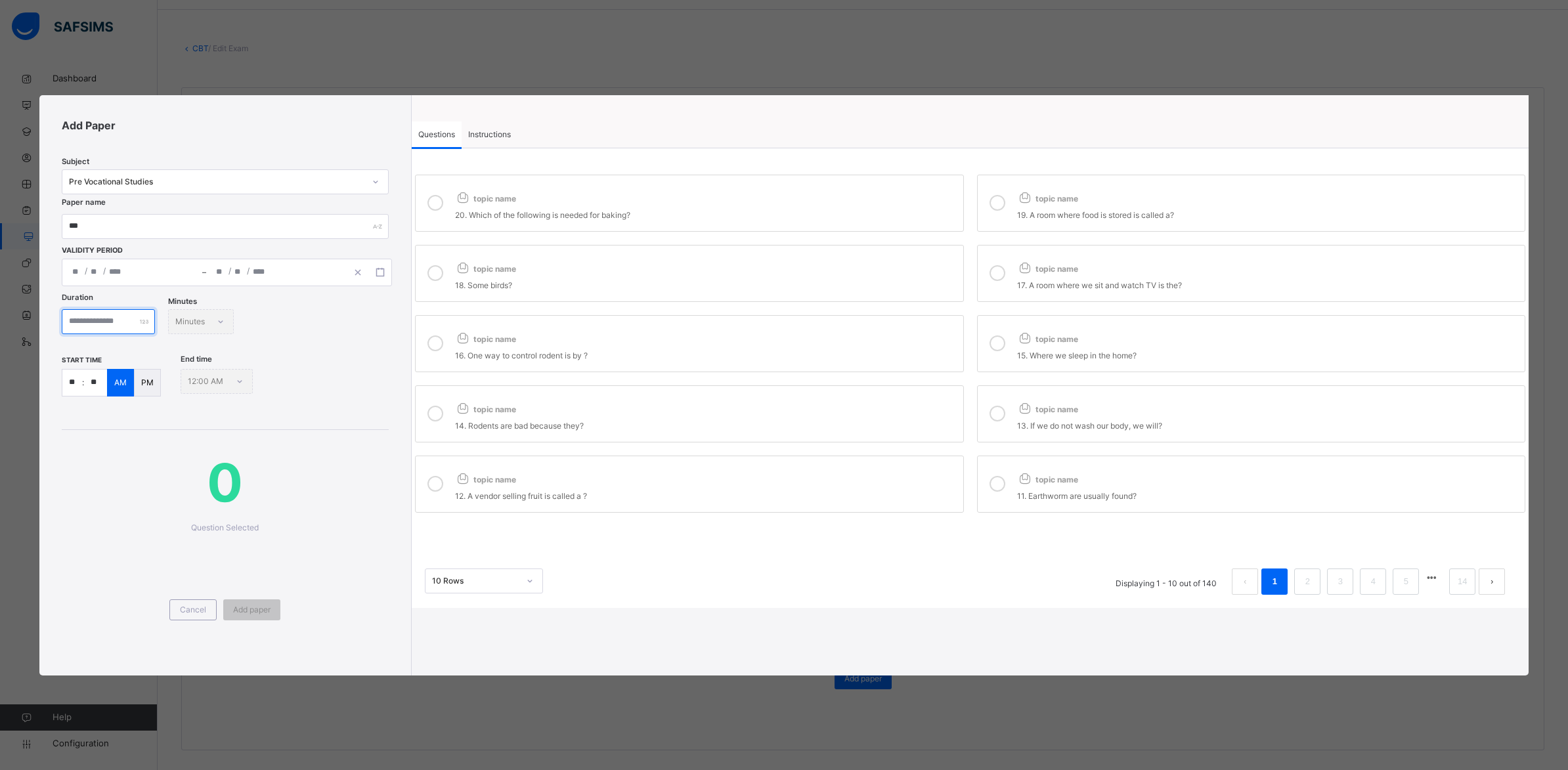 click at bounding box center [108, 322] 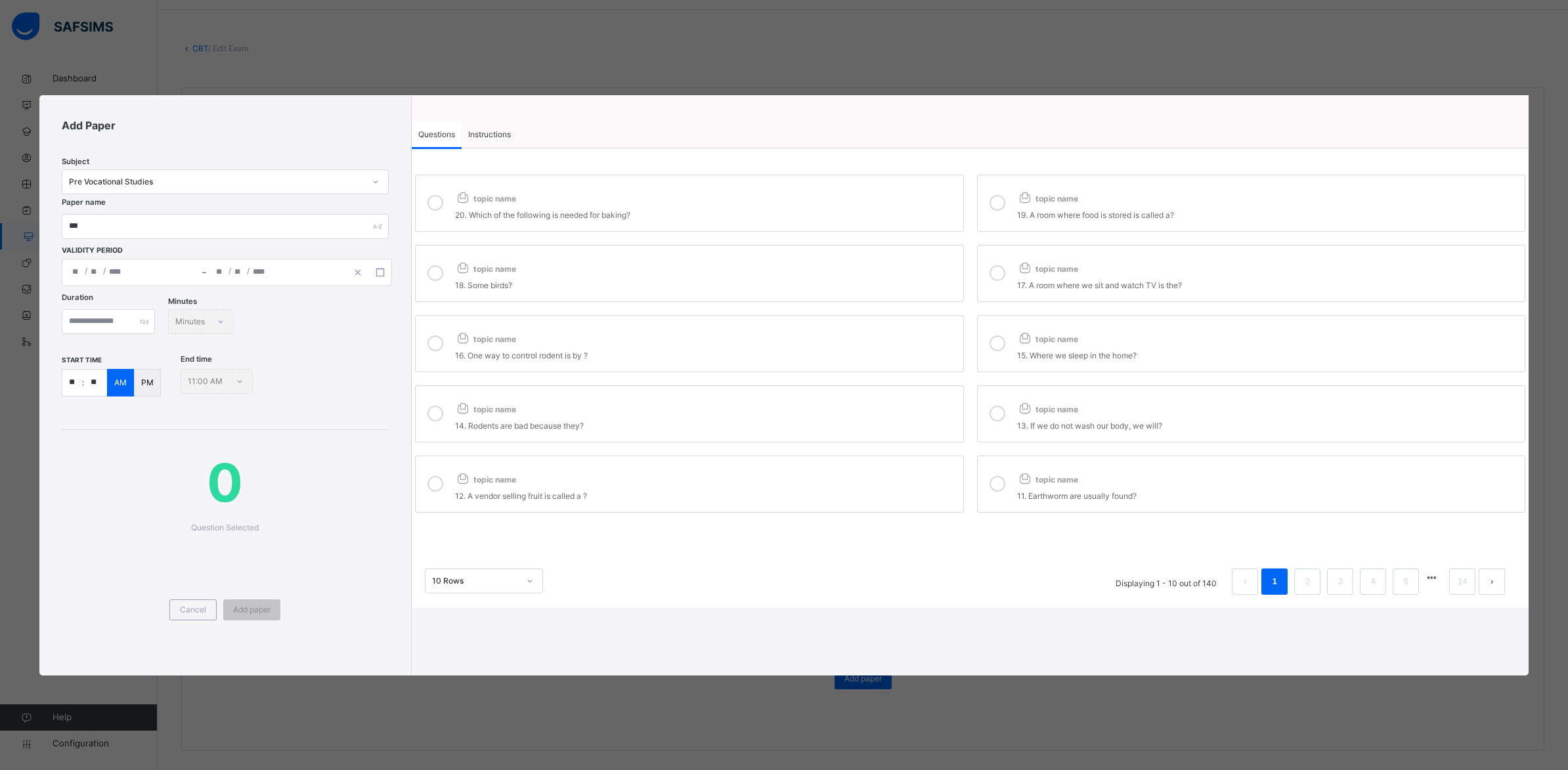 click on "topic name" at bounding box center [1268, 196] 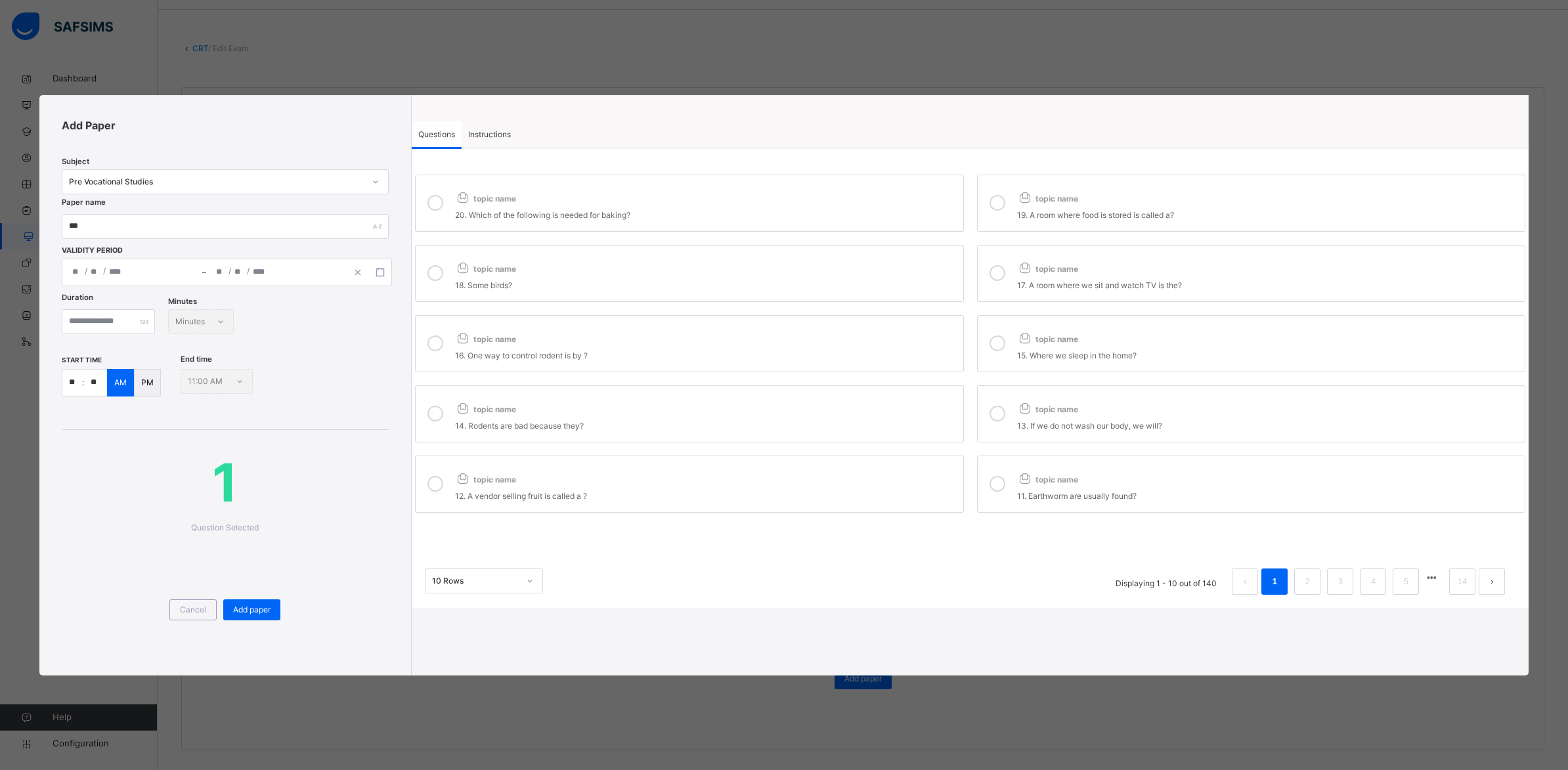 click on "topic name" at bounding box center [706, 196] 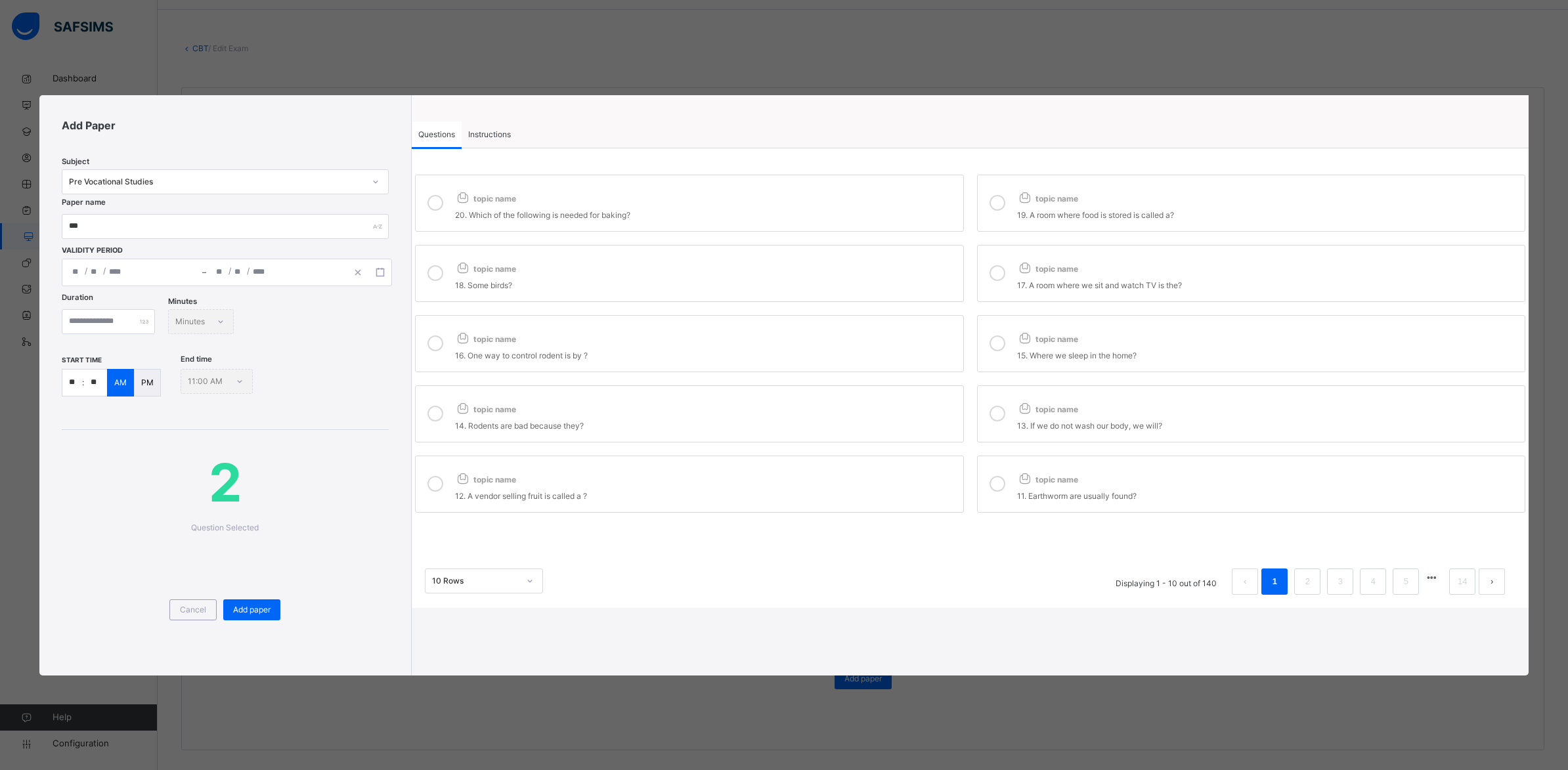 click on "topic name   18. Some birds?" at bounding box center [689, 273] 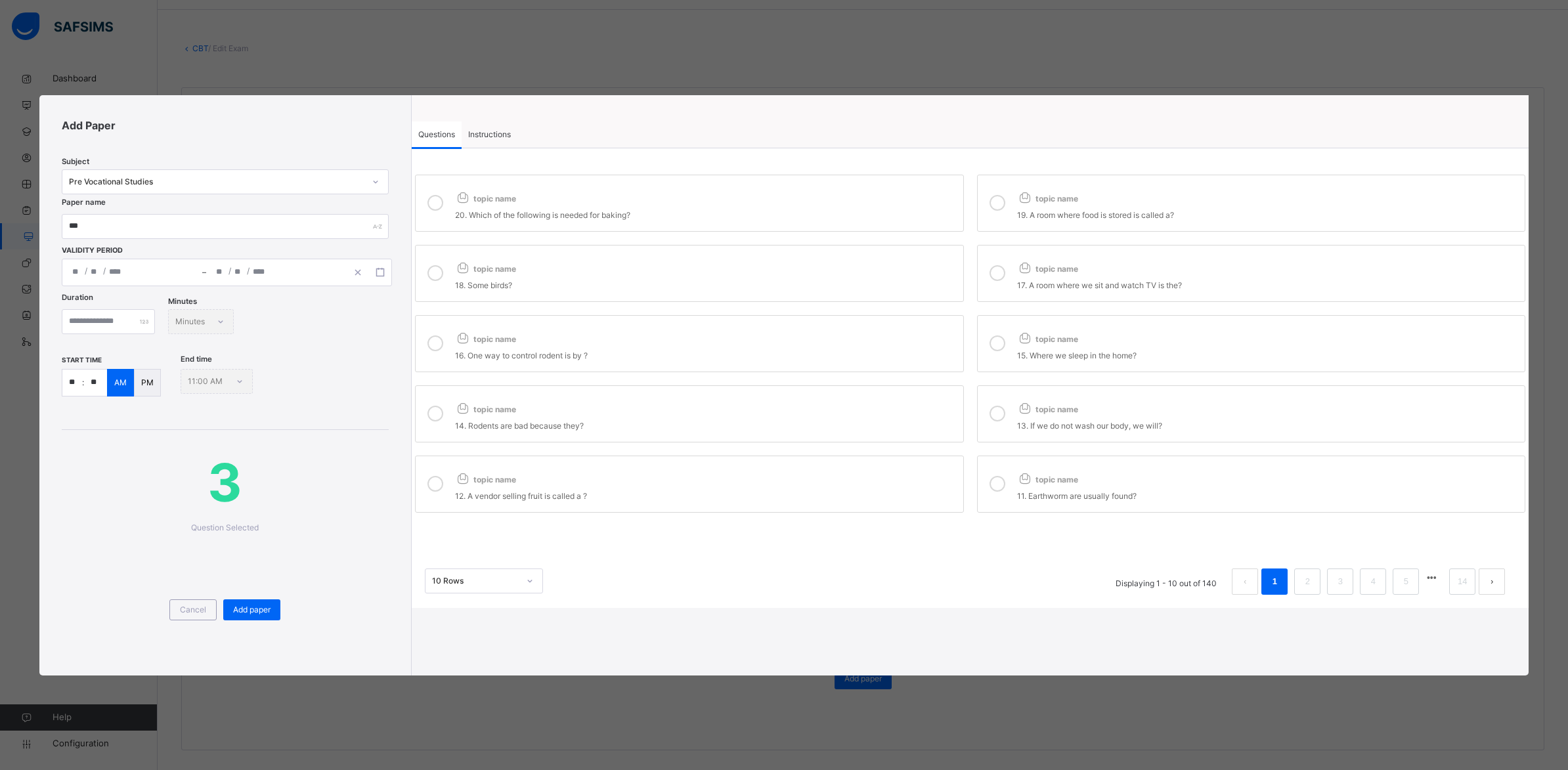 click on "topic name" at bounding box center (1268, 266) 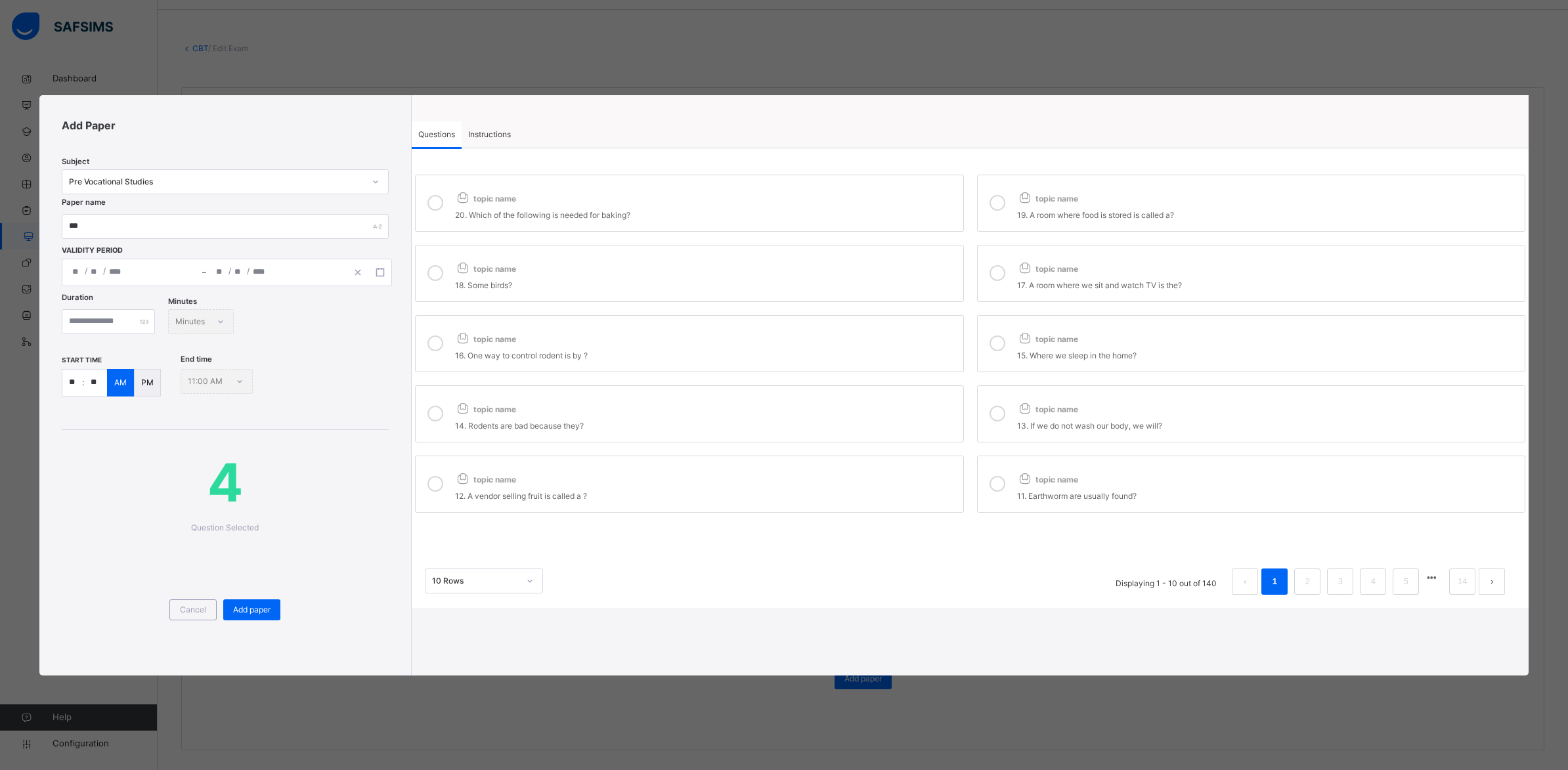 click at bounding box center [1025, 337] 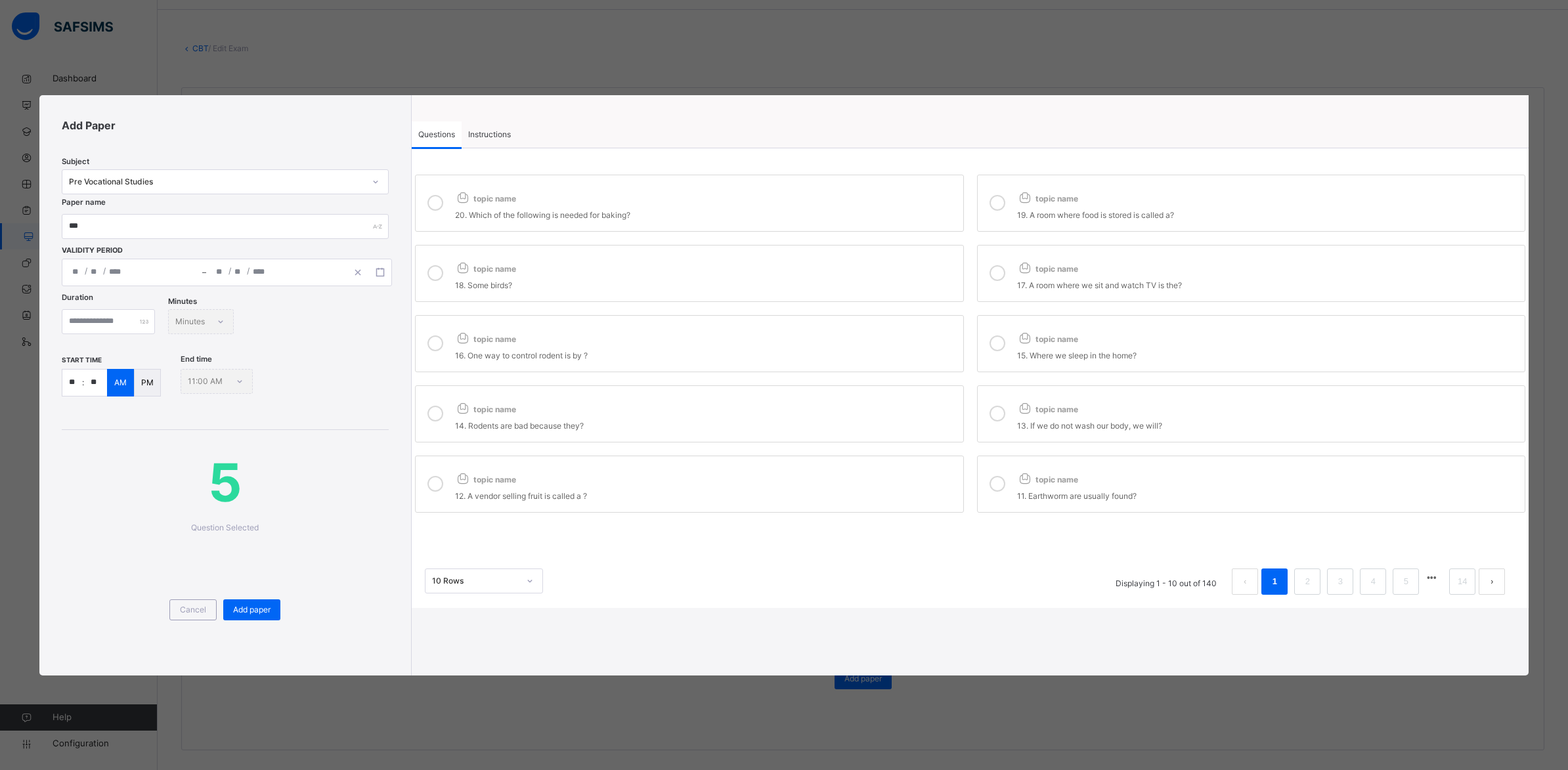 click on "topic name" at bounding box center [706, 336] 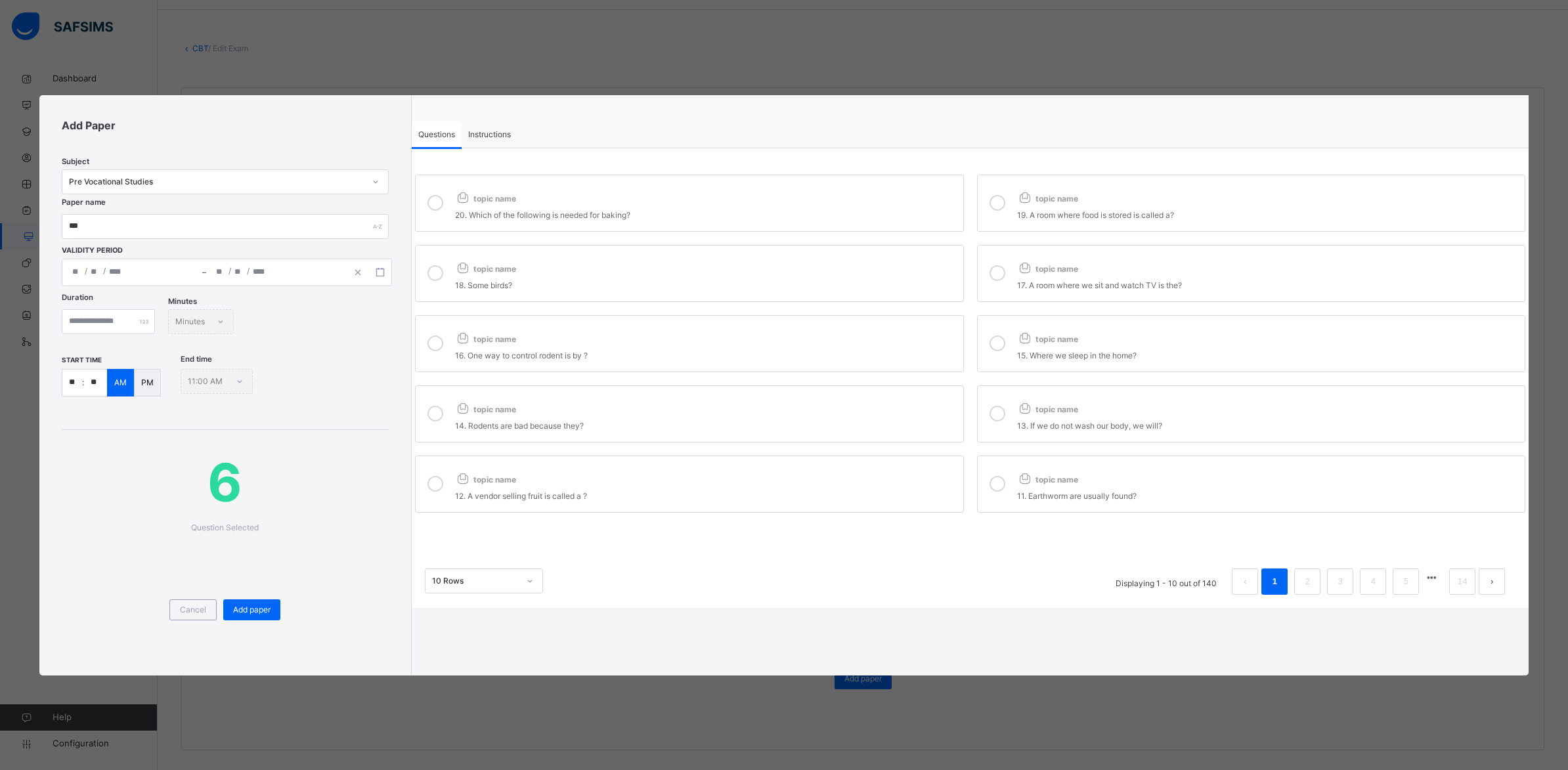 click on "14. Rodents are bad because they?" at bounding box center (706, 426) 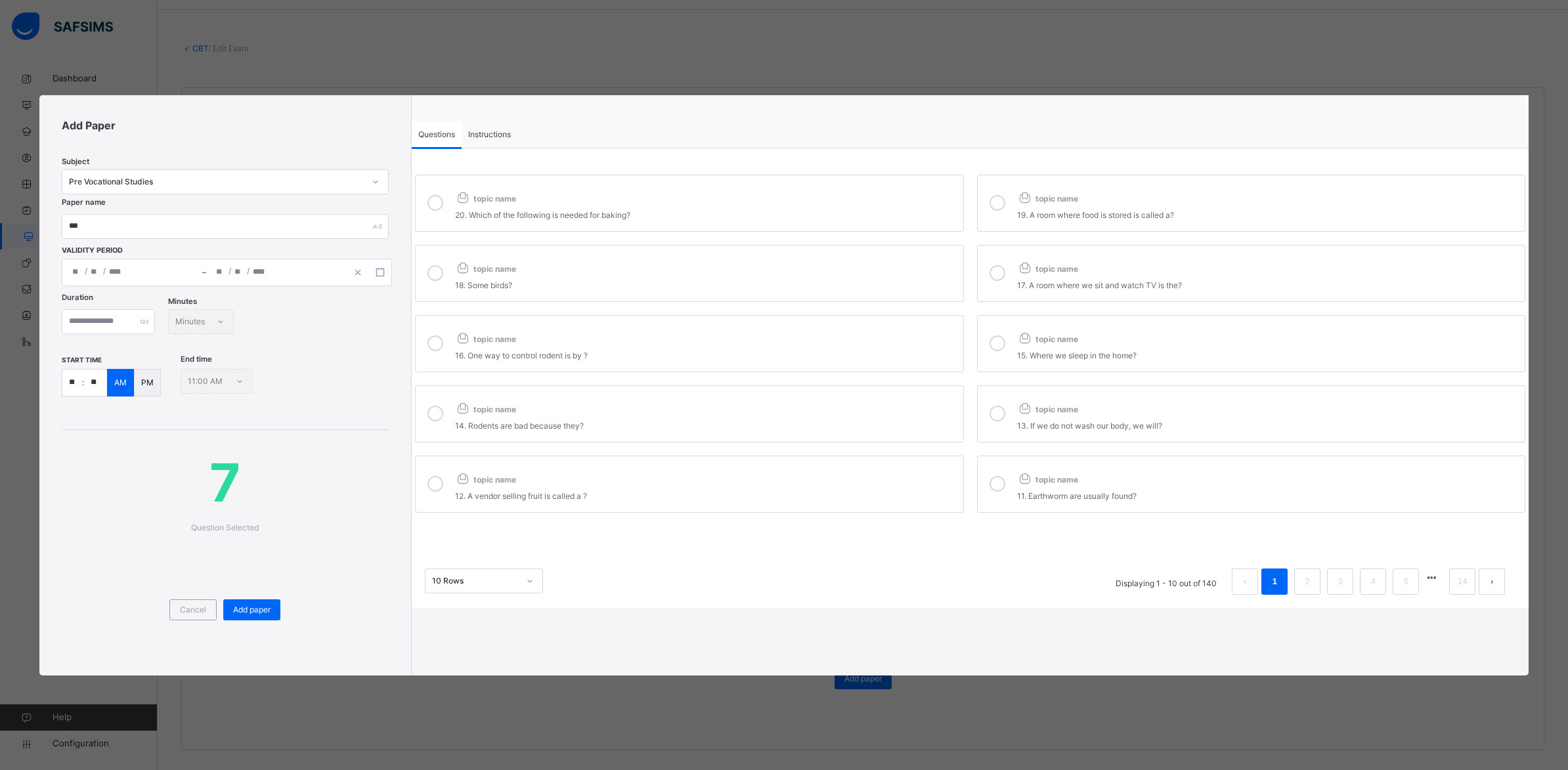 click on "topic name   13. If we do not wash our body, we will?" at bounding box center (1252, 414) 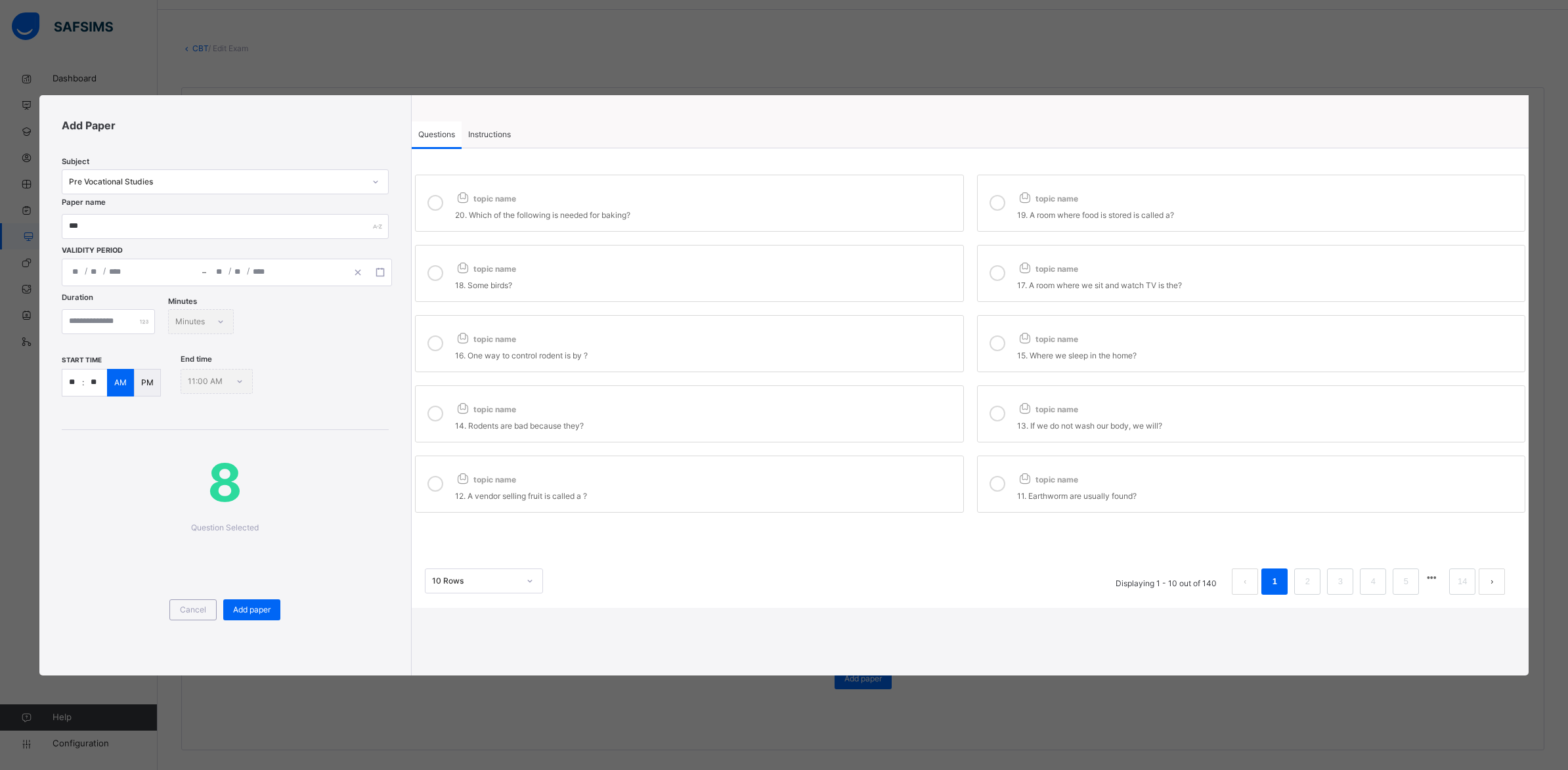 click on "topic name   11. Earthworm are usually found?" at bounding box center (1252, 484) 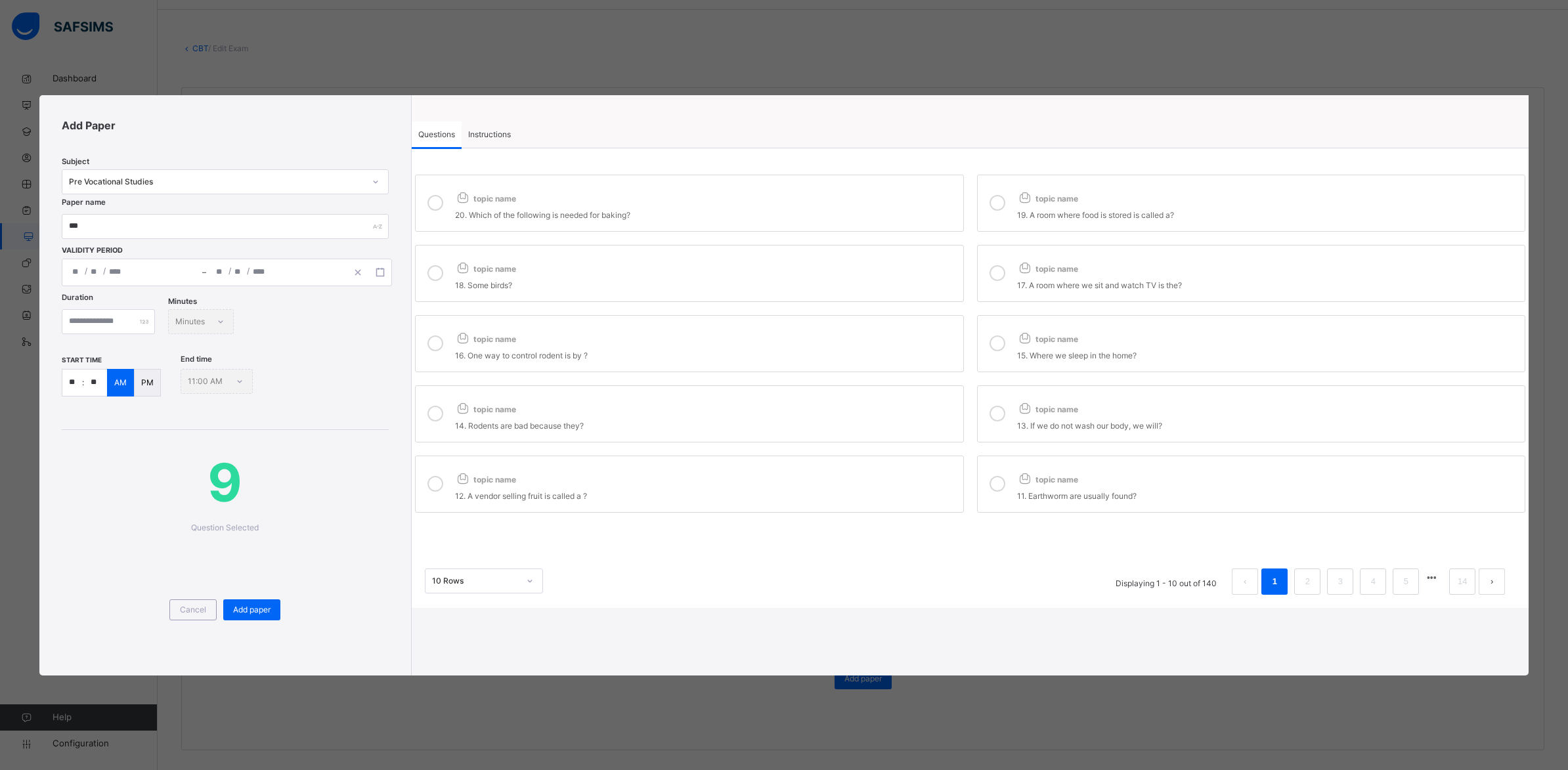 click on "topic name" at bounding box center [706, 477] 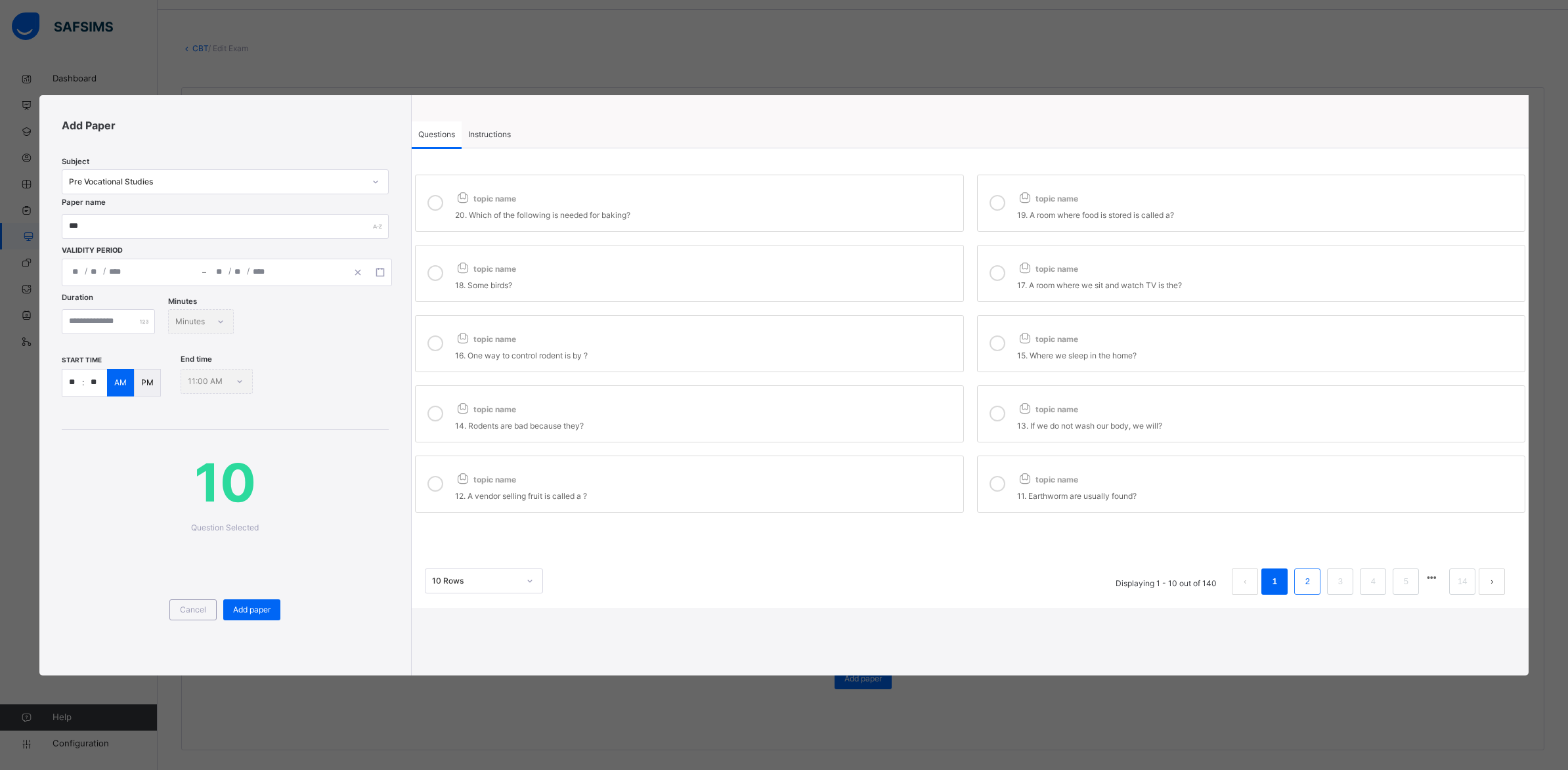 click on "2" at bounding box center [1307, 582] 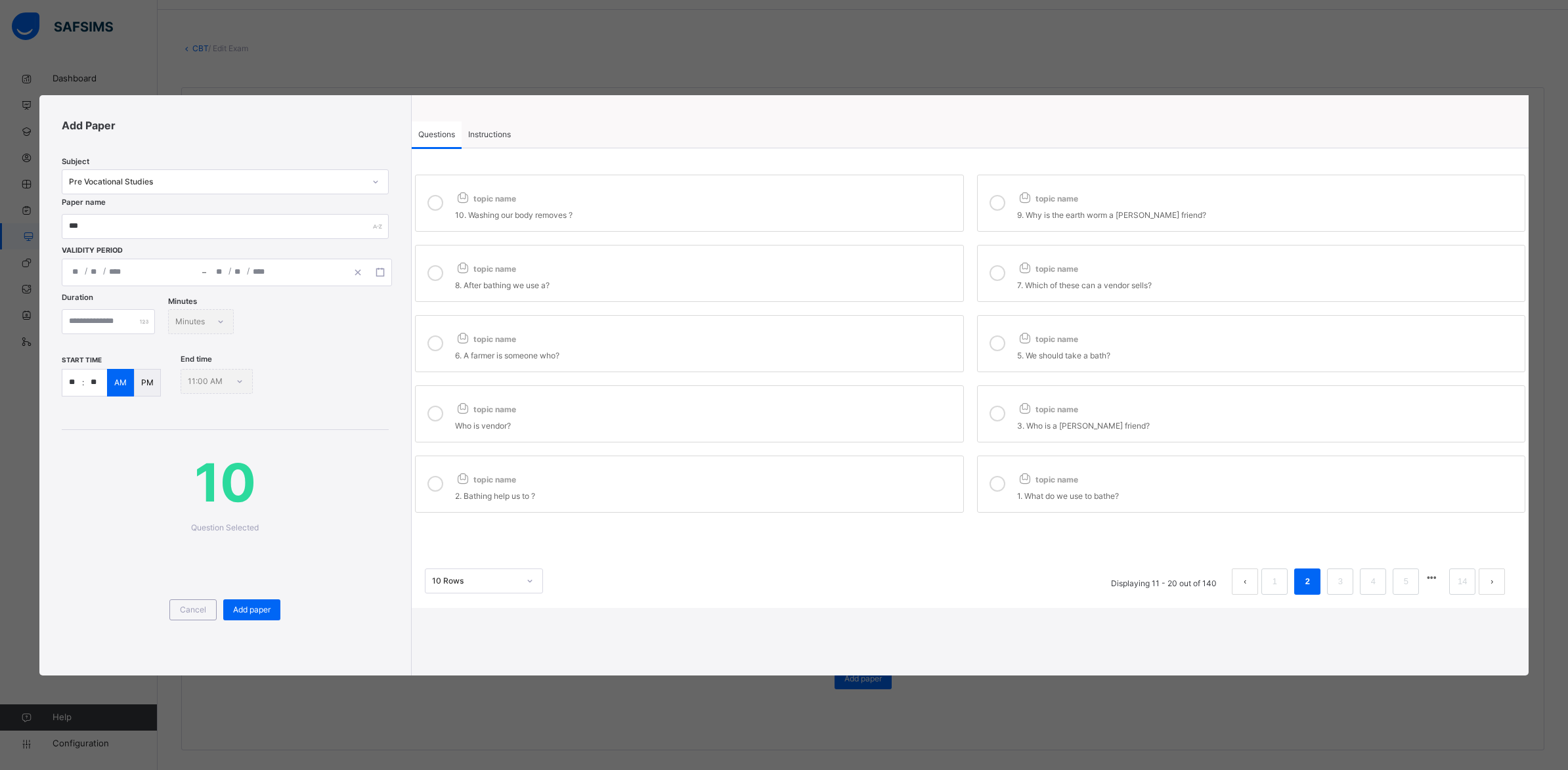 click on "1. What do we use to bathe?" at bounding box center [1268, 496] 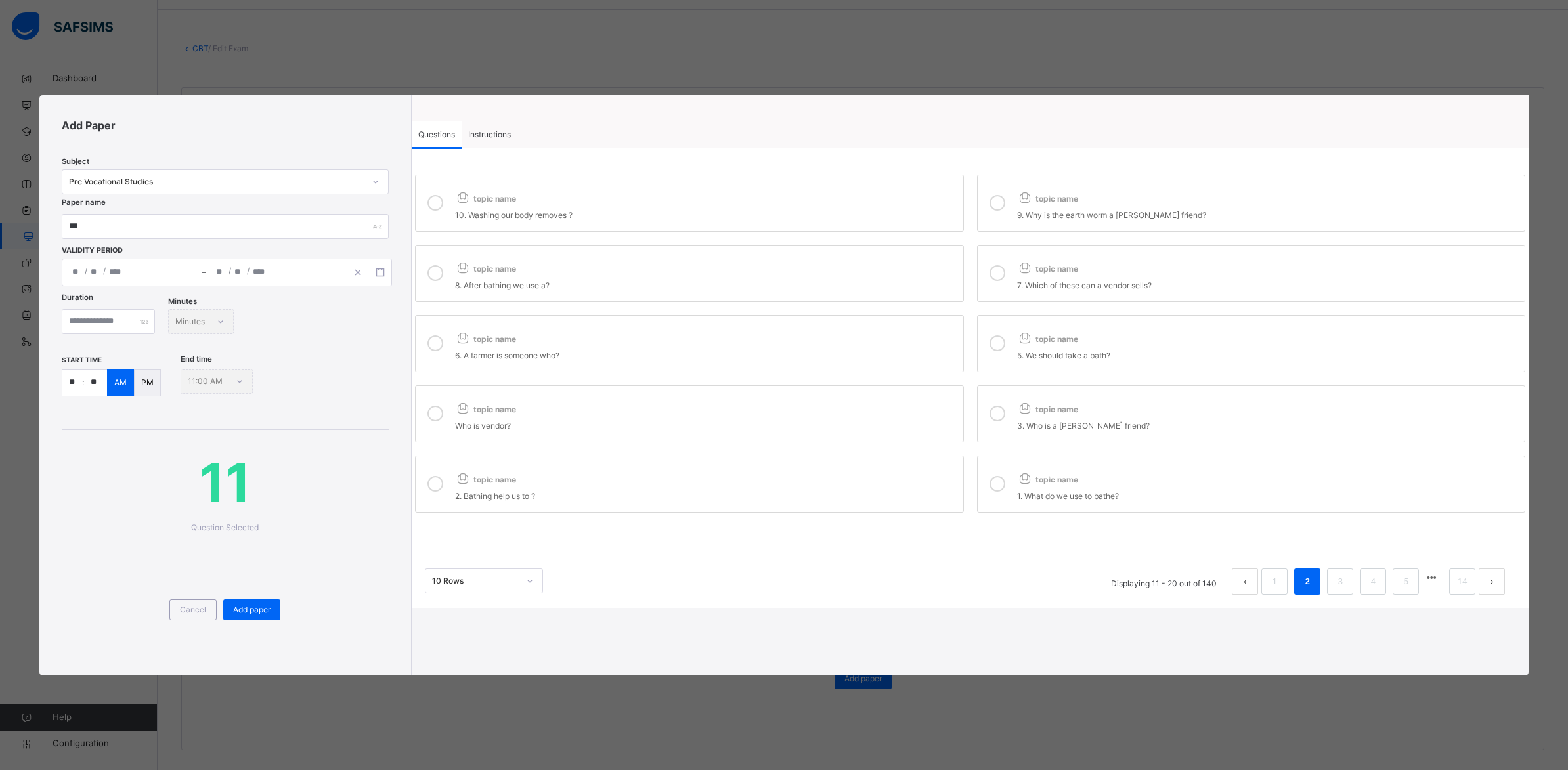 click on "topic name" at bounding box center [706, 477] 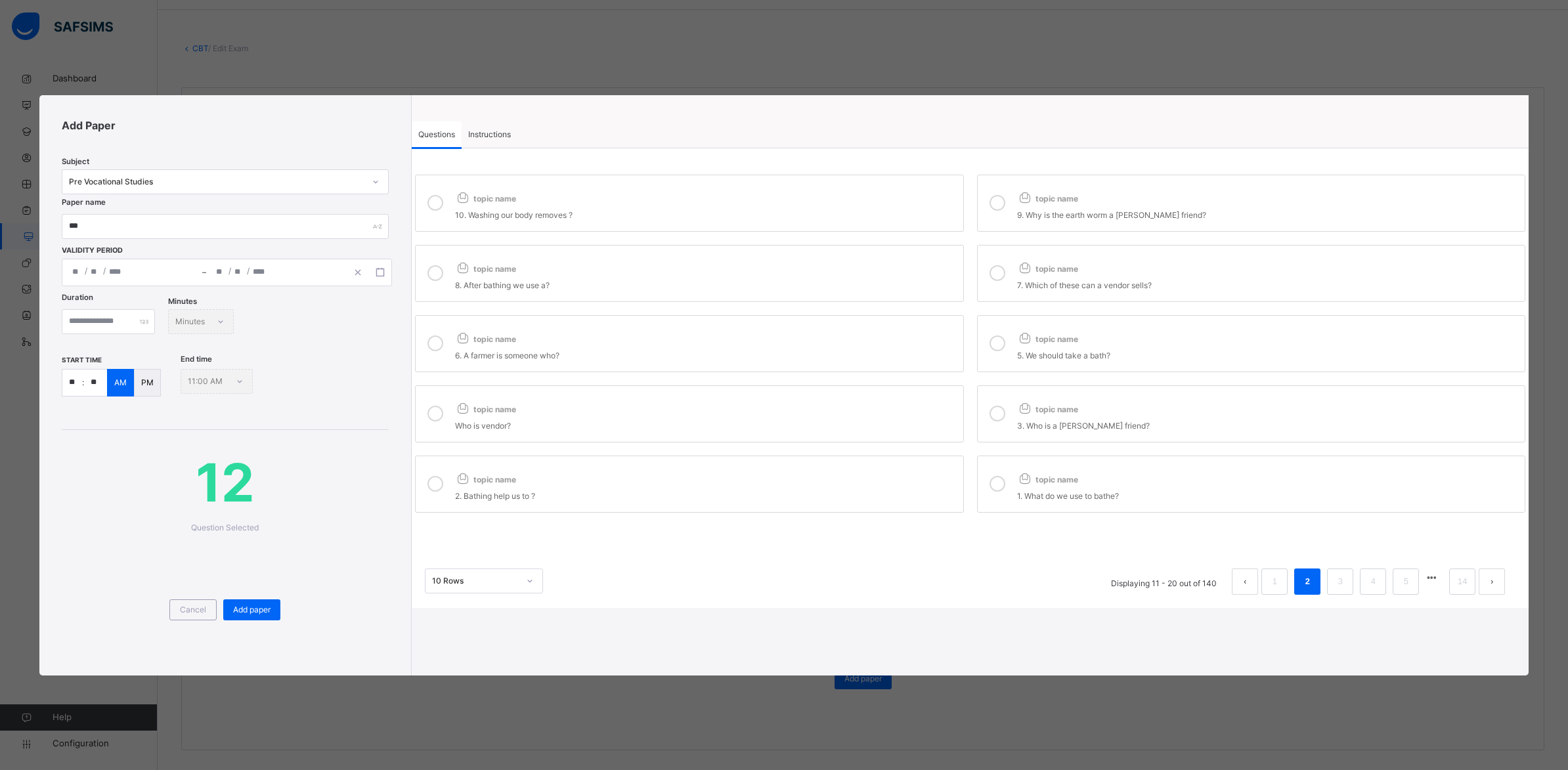 click on "Who is vendor?" at bounding box center [706, 426] 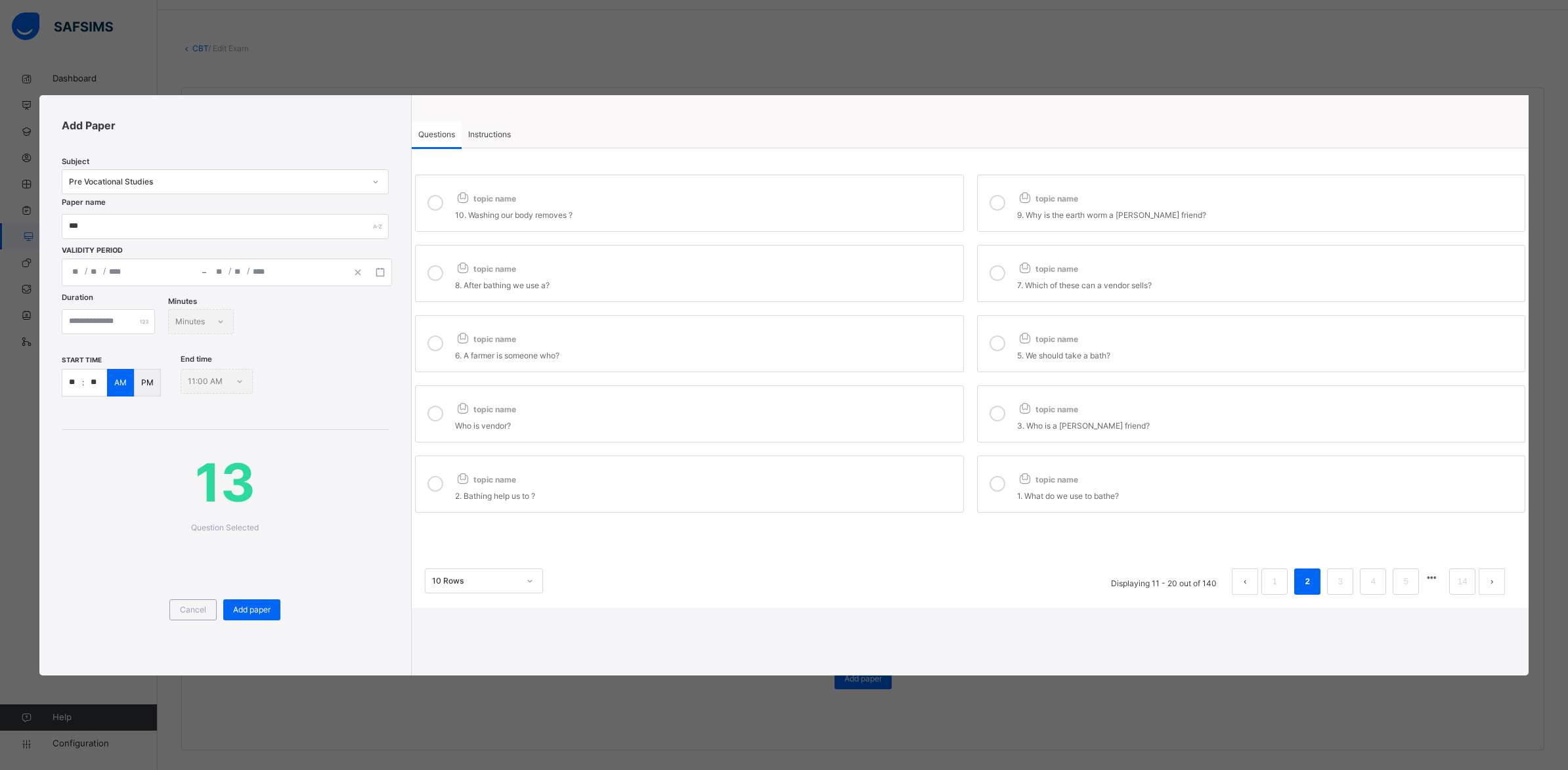 click on "3. Who is a [PERSON_NAME] friend?" at bounding box center [1268, 426] 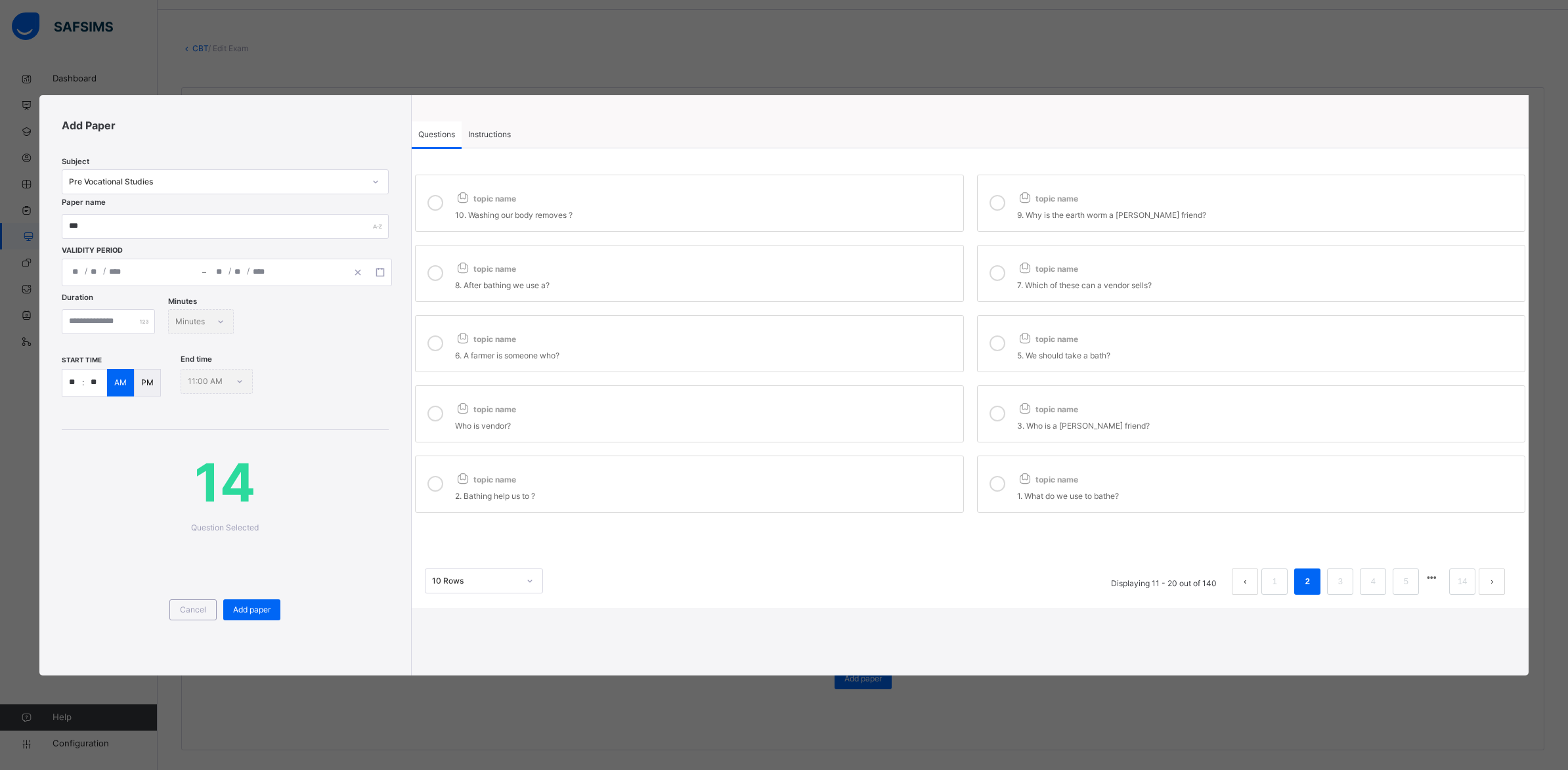 click on "topic name" at bounding box center [1268, 336] 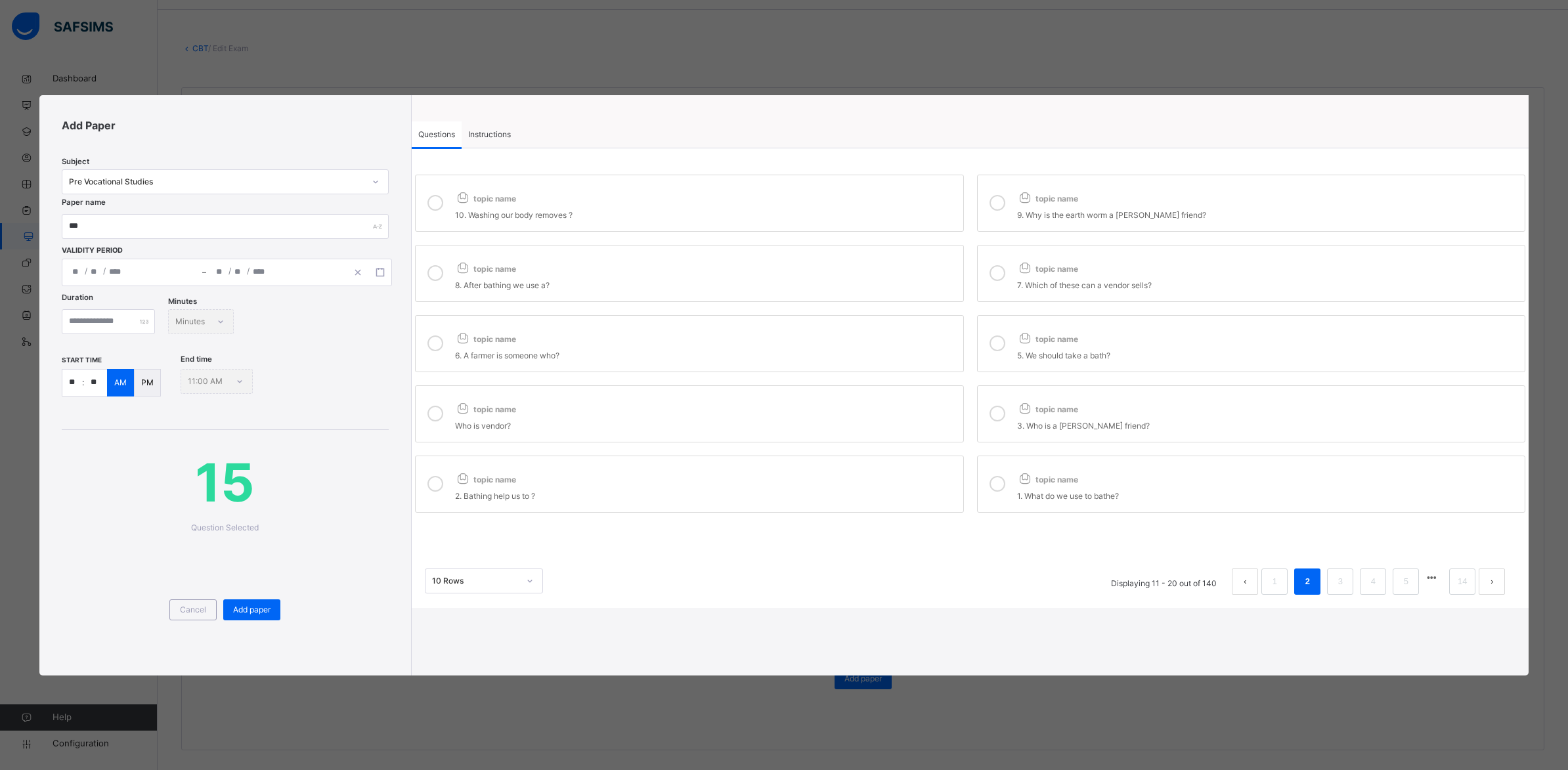 click on "topic name   10. Washing our body removes ?       topic name   9. Why is the earth worm a [PERSON_NAME] friend?       topic name   8. After bathing we use a?       topic name   7. Which of these can a vendor sells?       topic name   6. A farmer is someone who?       topic name   5. We should take a bath?       topic name   Who is vendor?       topic name   3. Who is a [PERSON_NAME] friend?       topic name   2. Bathing help us to ?       topic name   1. What do we use to bathe?" at bounding box center (970, 343) 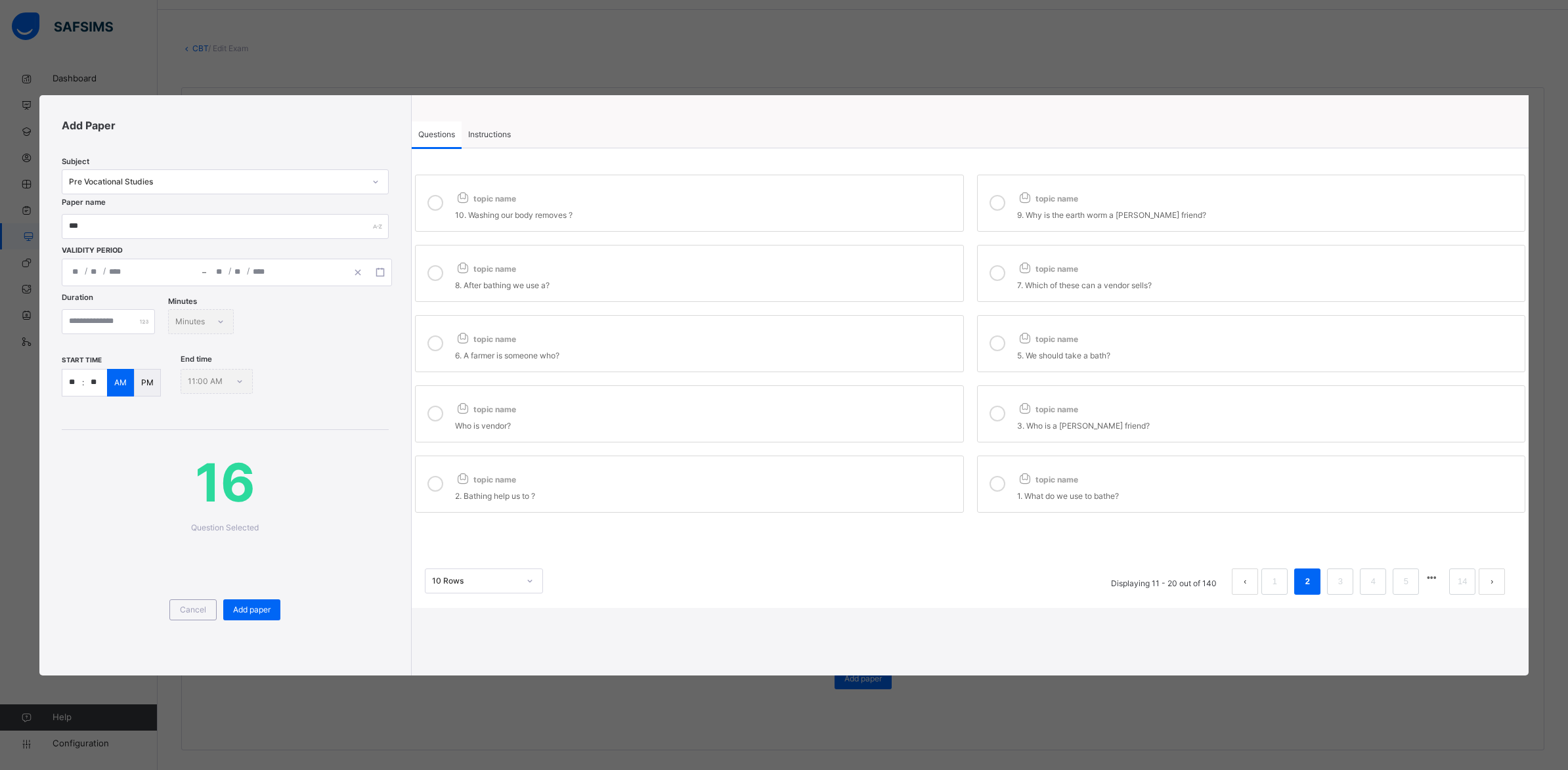 click on "8. After bathing we use a?" at bounding box center (706, 284) 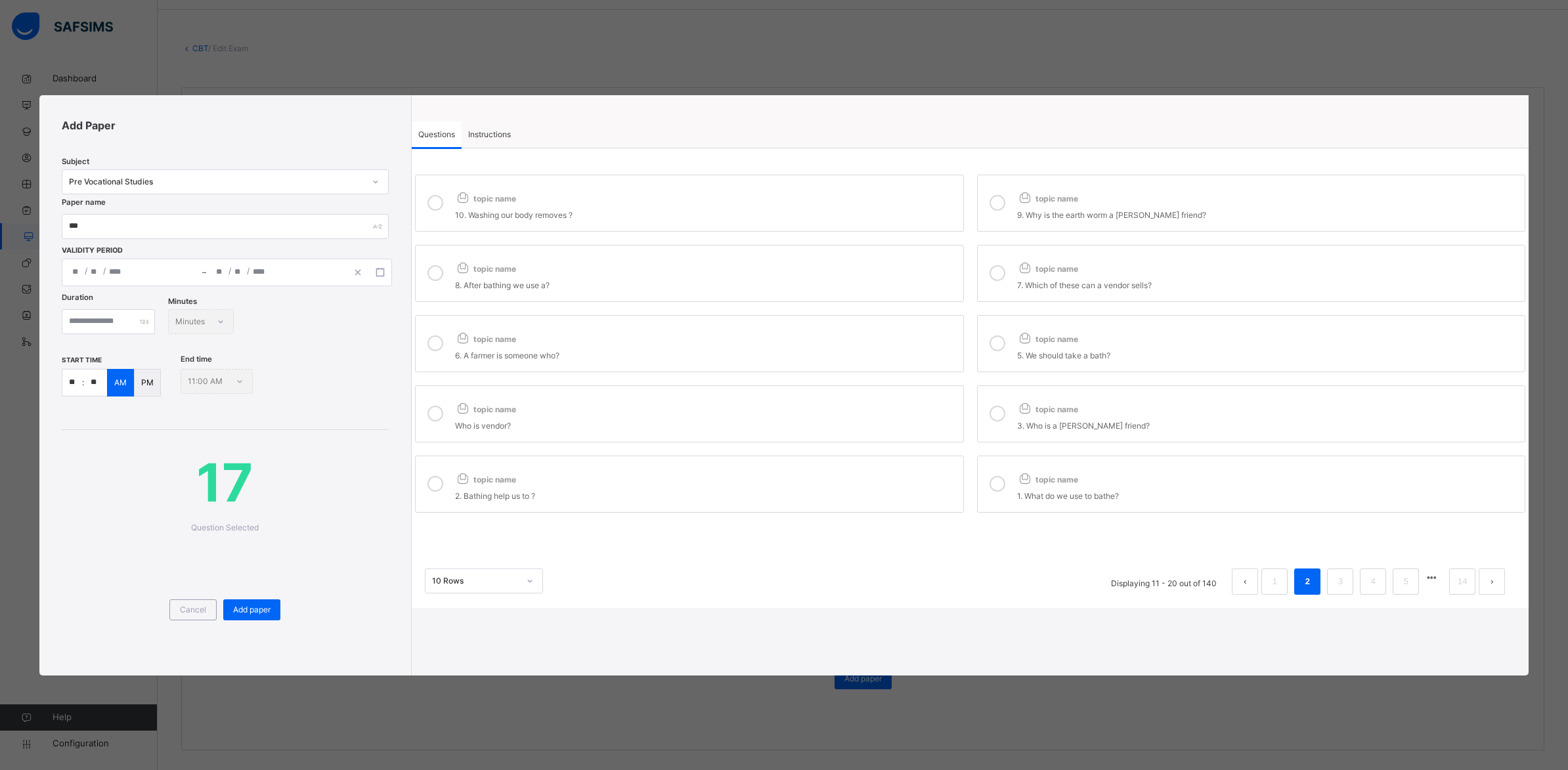 click on "topic name" at bounding box center [1268, 266] 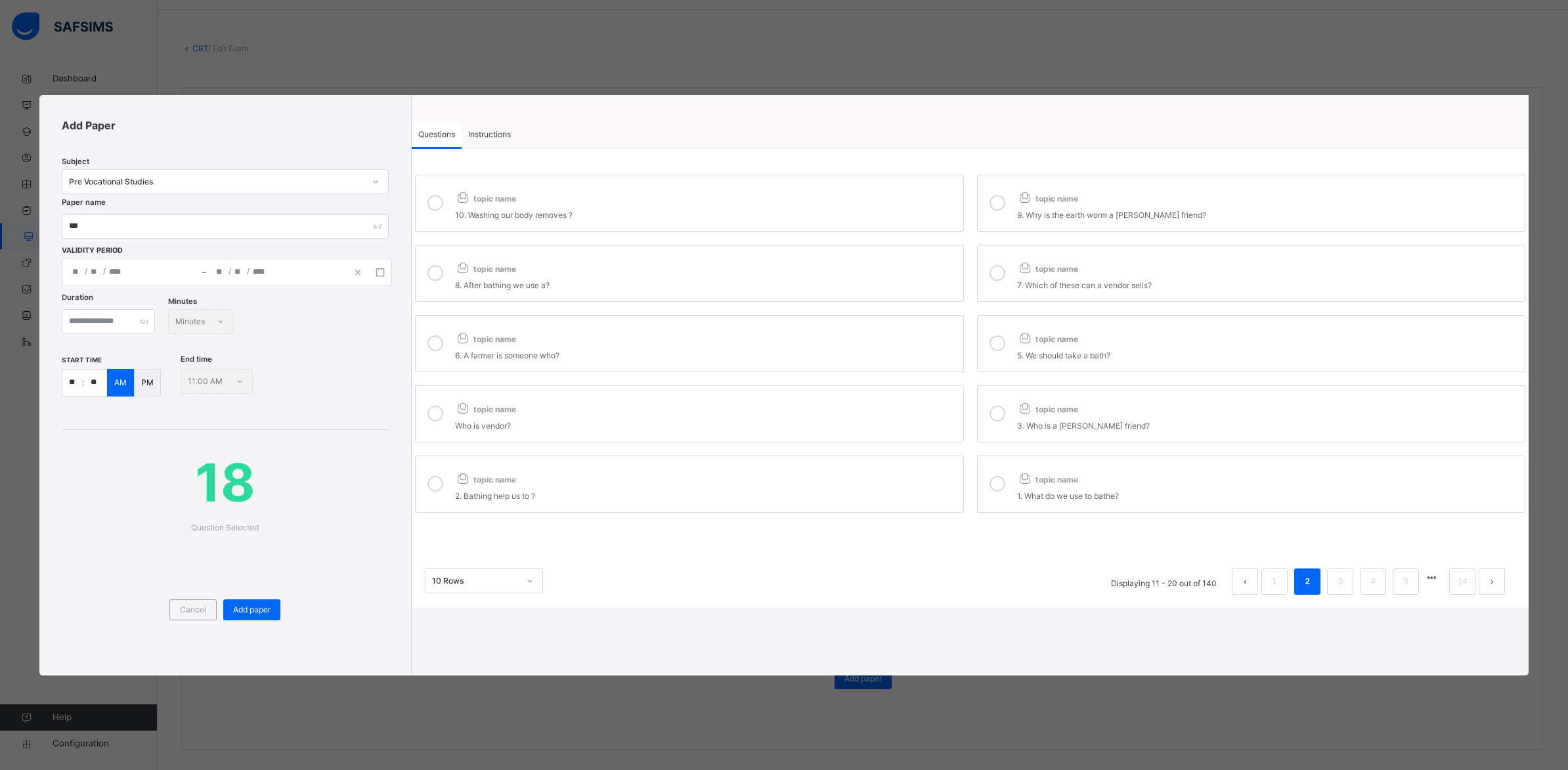 drag, startPoint x: 1029, startPoint y: 197, endPoint x: 877, endPoint y: 232, distance: 155.97756 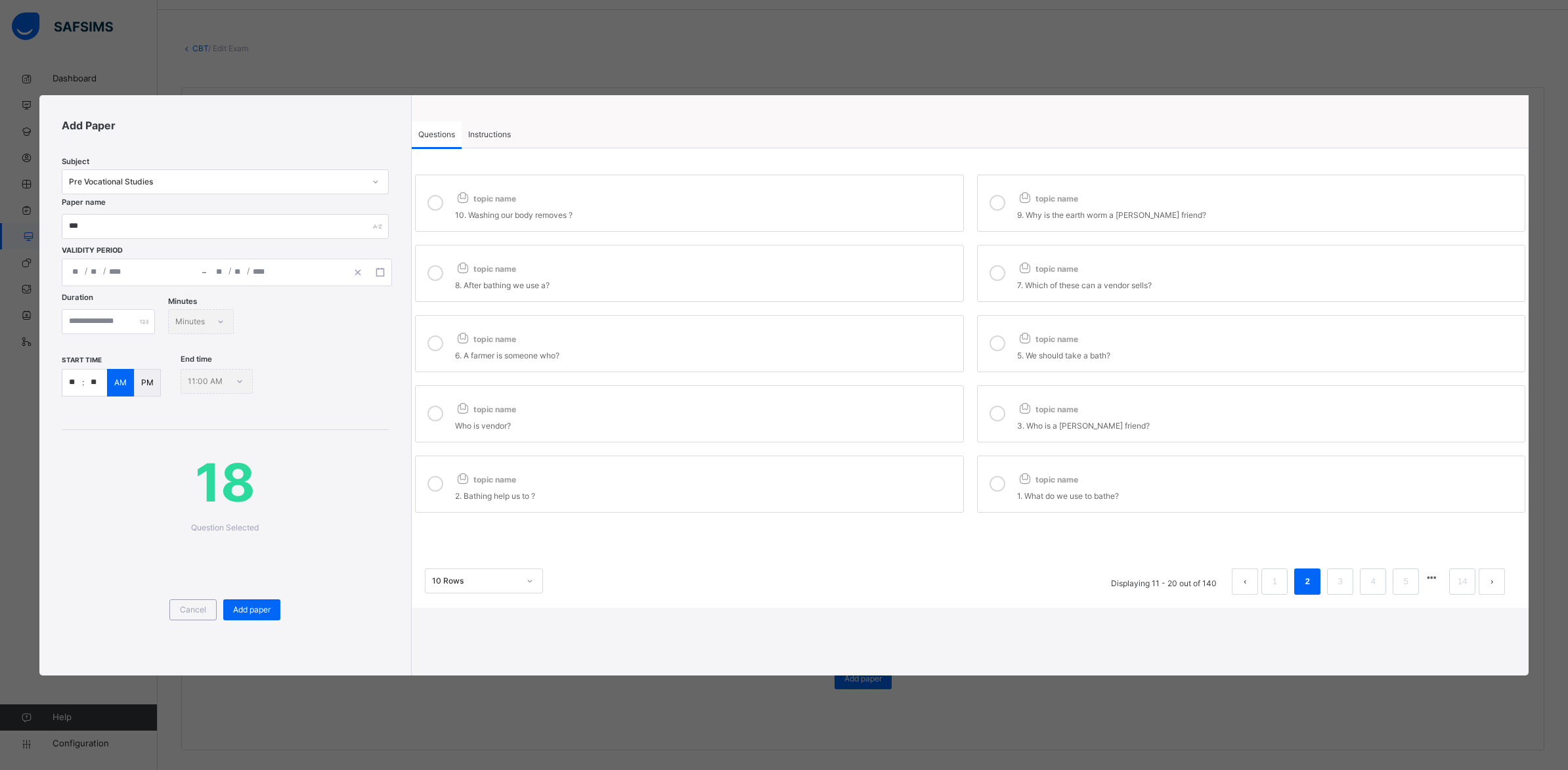 click on "topic name   10. Washing our body removes ?" at bounding box center [689, 203] 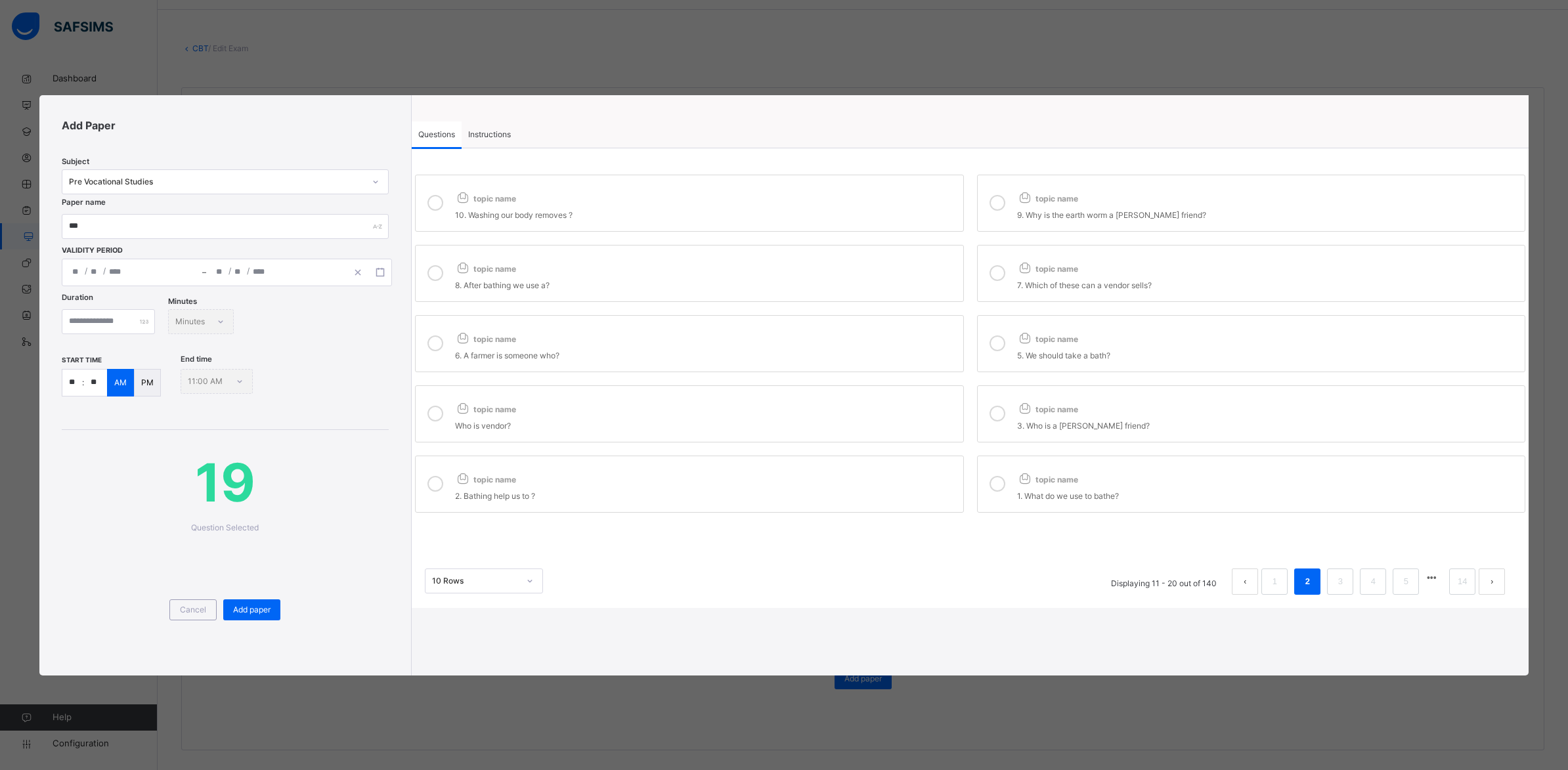 click on "topic name" at bounding box center (1268, 196) 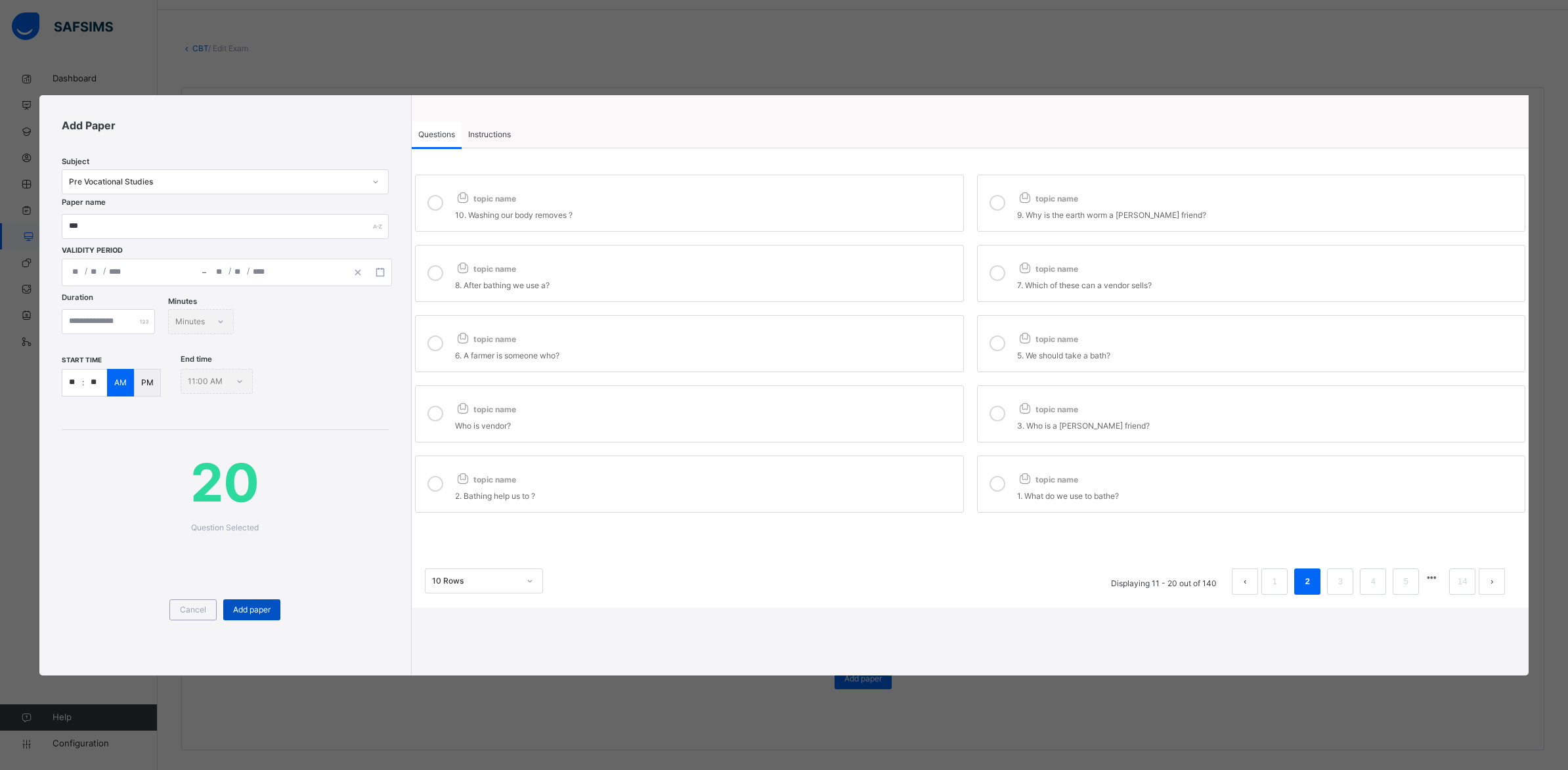 click on "Add paper" at bounding box center (251, 610) 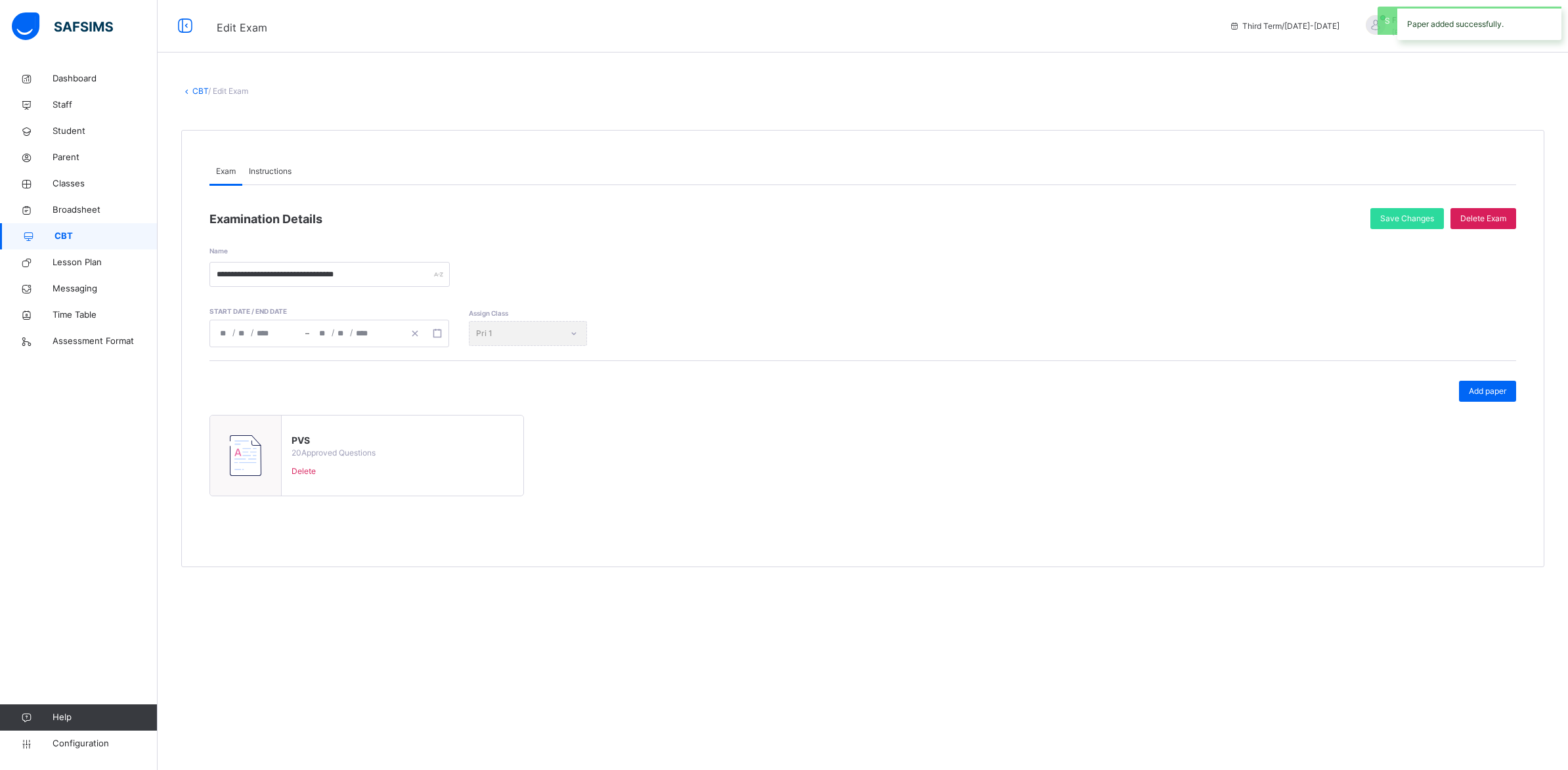 scroll, scrollTop: 0, scrollLeft: 0, axis: both 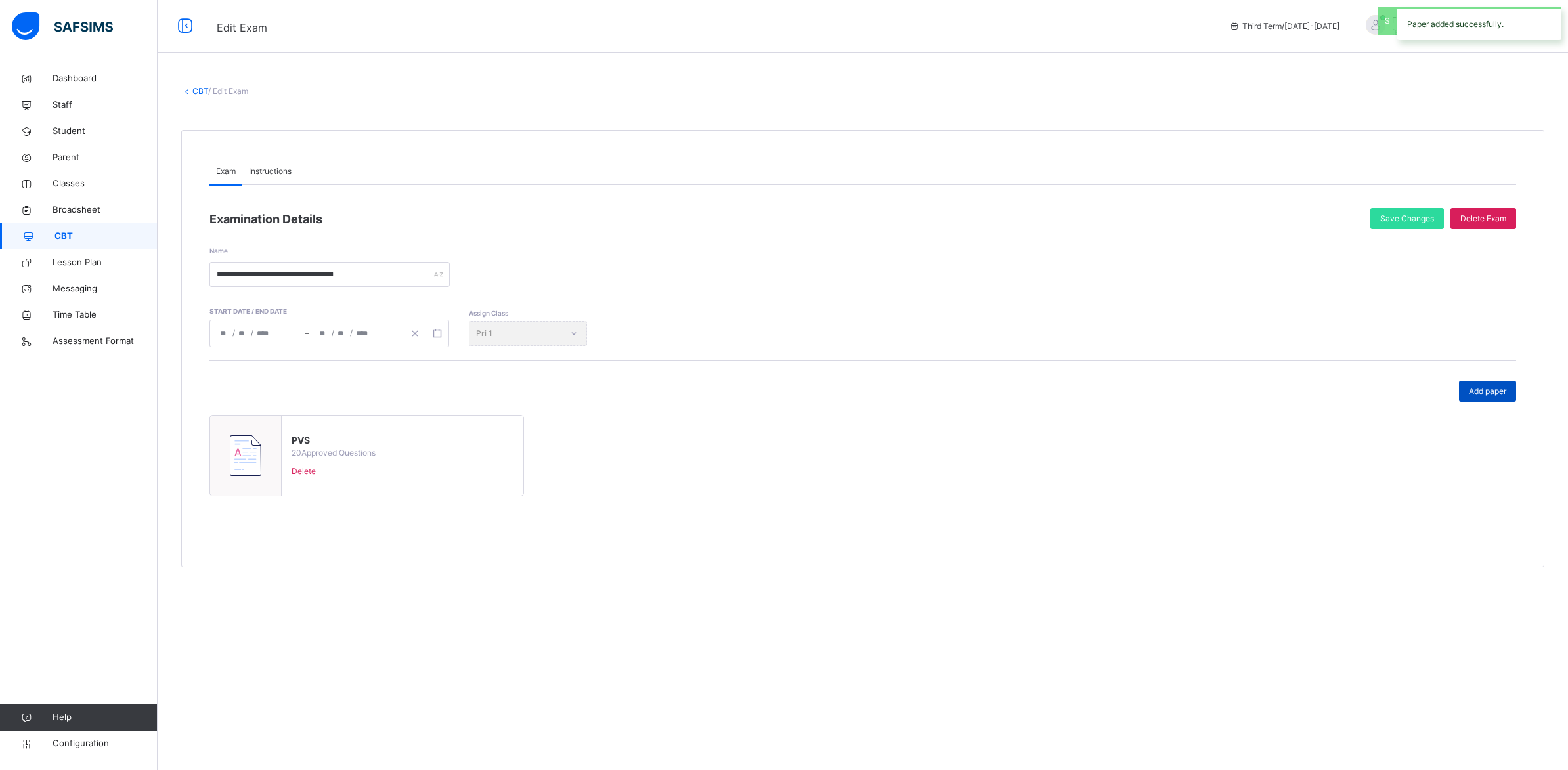 click on "Add paper" at bounding box center (1487, 391) 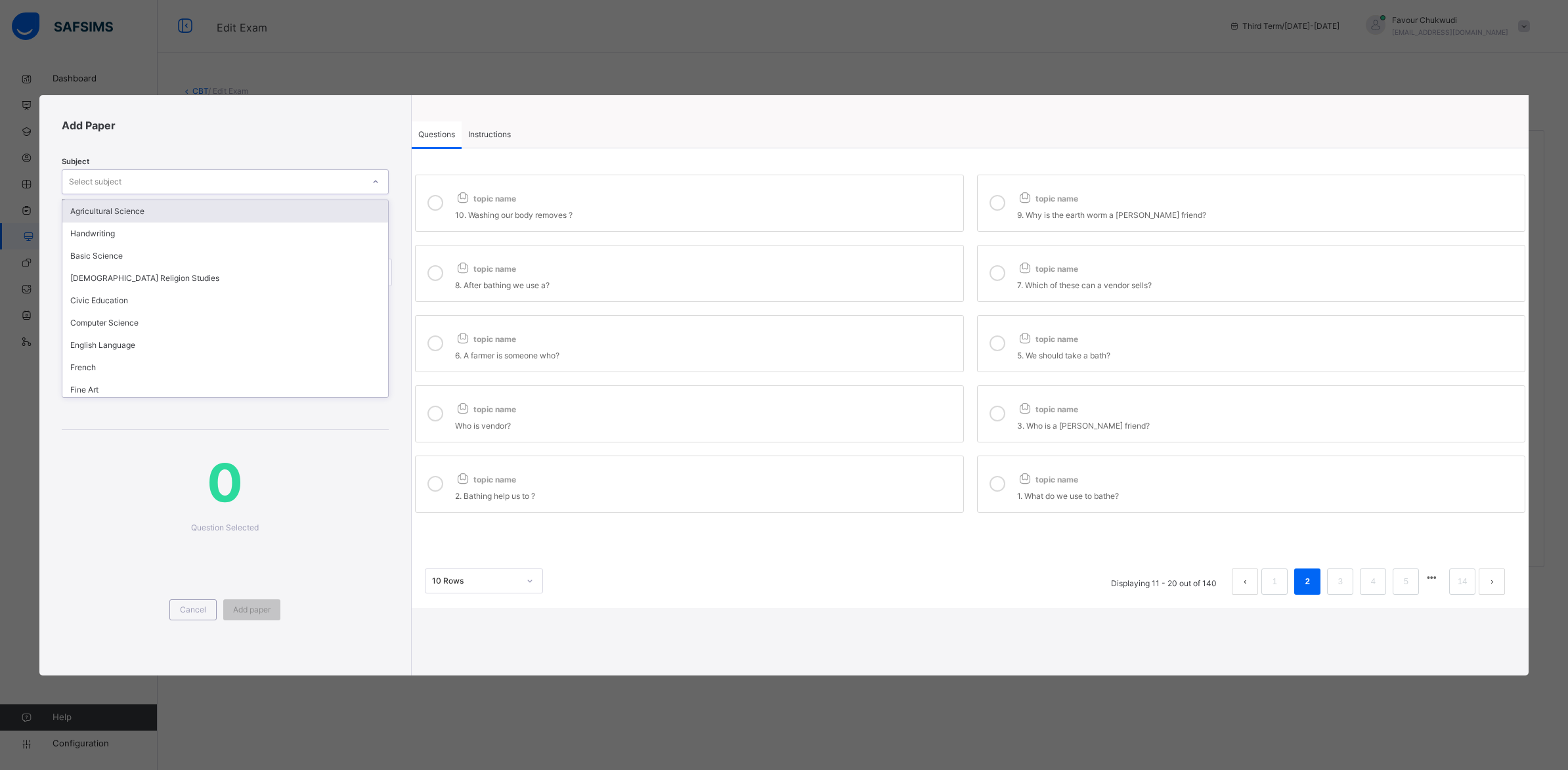click on "Select subject" at bounding box center (225, 182) 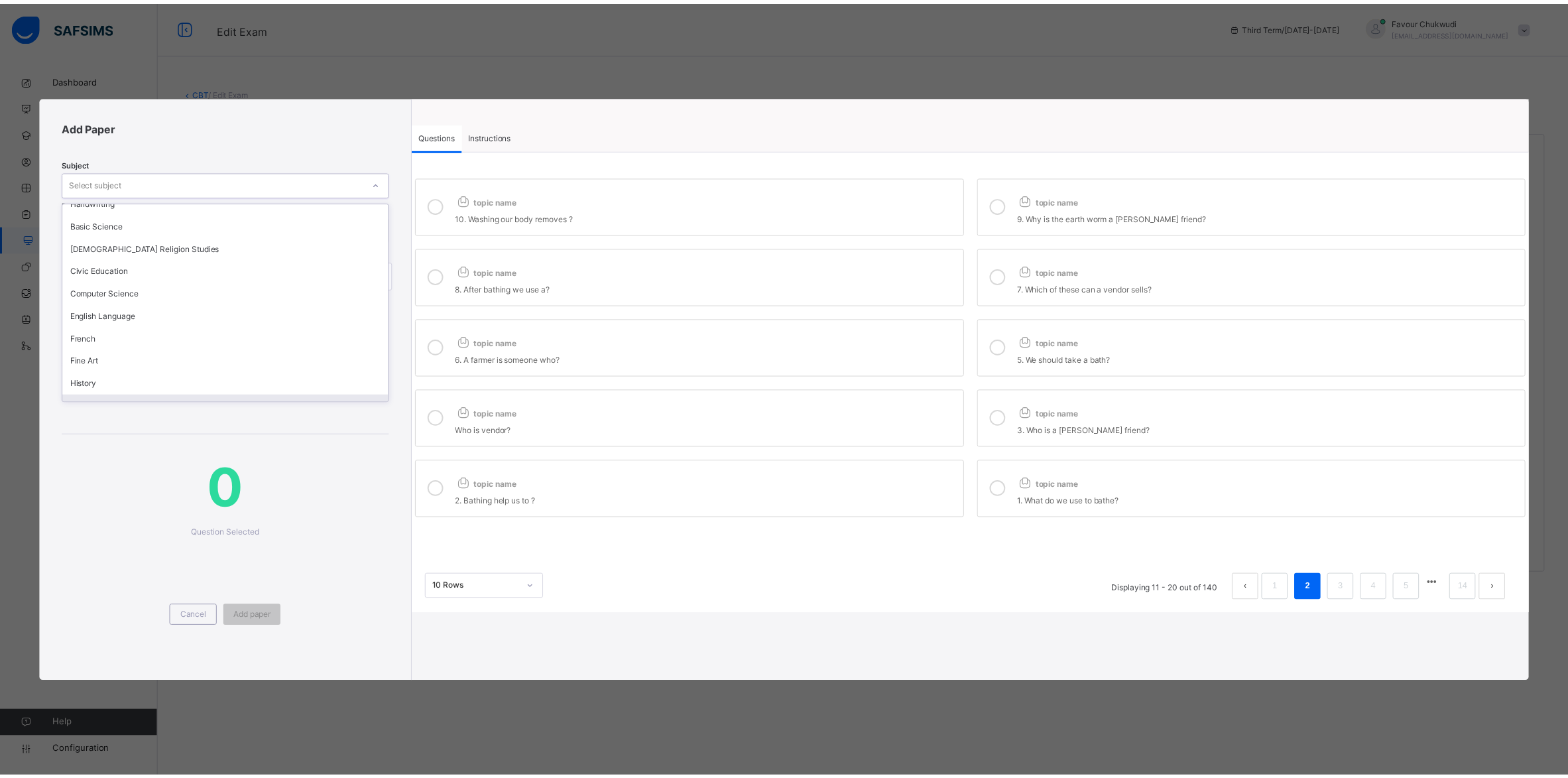 scroll, scrollTop: 56, scrollLeft: 0, axis: vertical 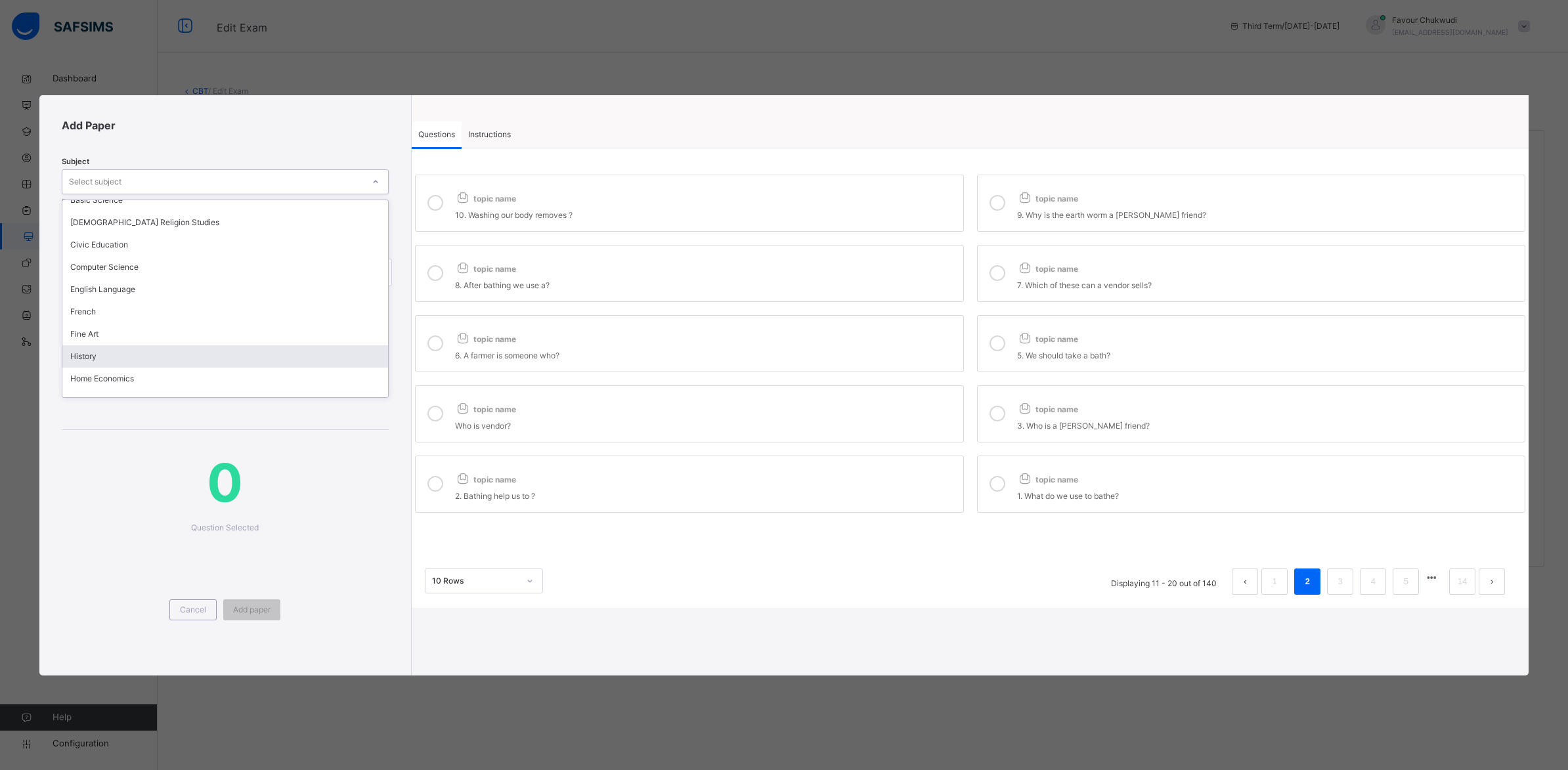 click on "History" at bounding box center [225, 356] 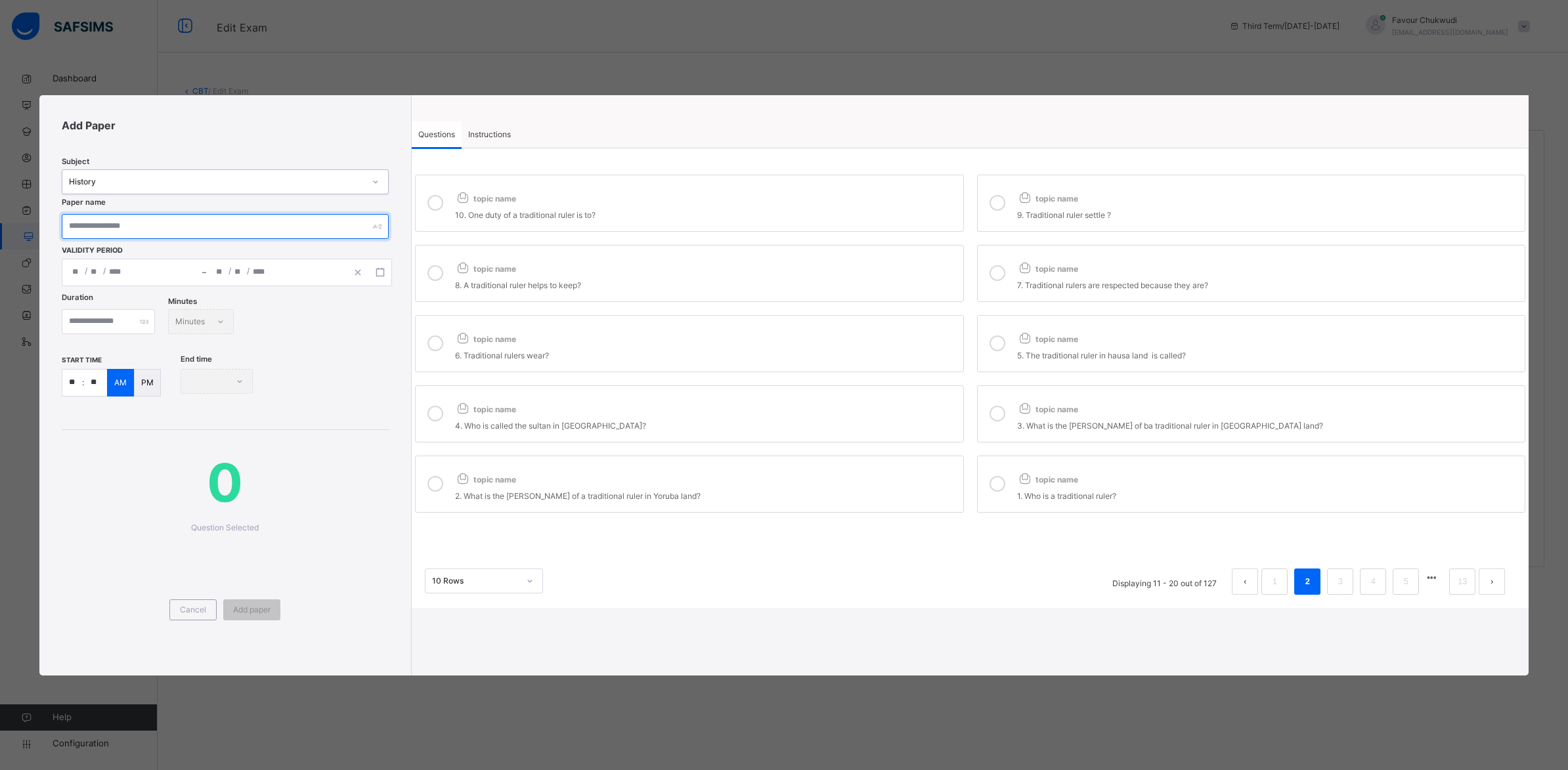 click at bounding box center [225, 226] 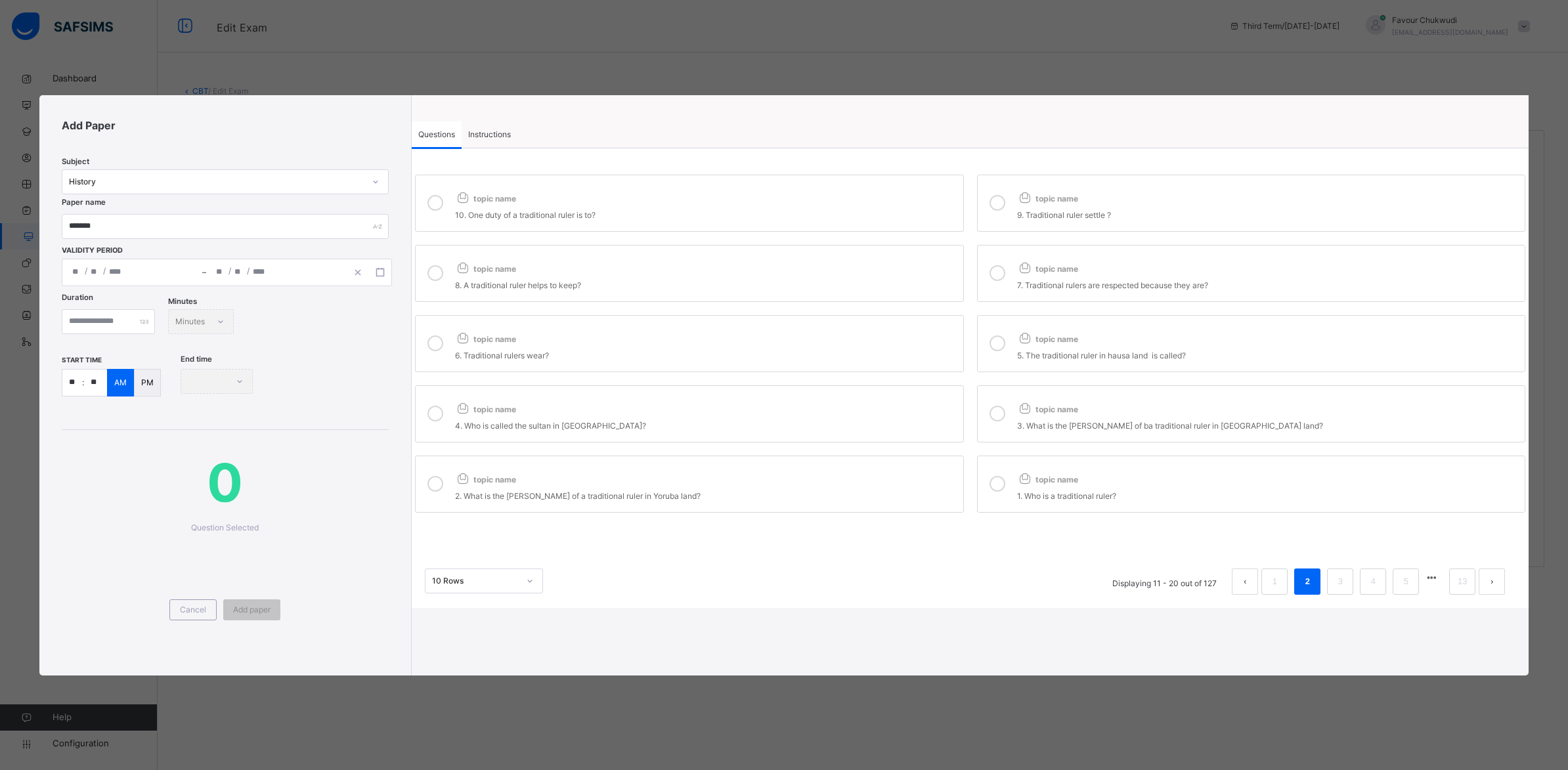 click on "/ / – / / « ‹ [DATE] › » Mon Tue Wed Thu Fri Sat Sun 30 1 2 3 4 5 6 7 8 9 10 11 12 13 14 15 16 17 18 19 20 21 22 23 24 25 26 27 28 29 30 31 1 2 3" at bounding box center (227, 272) 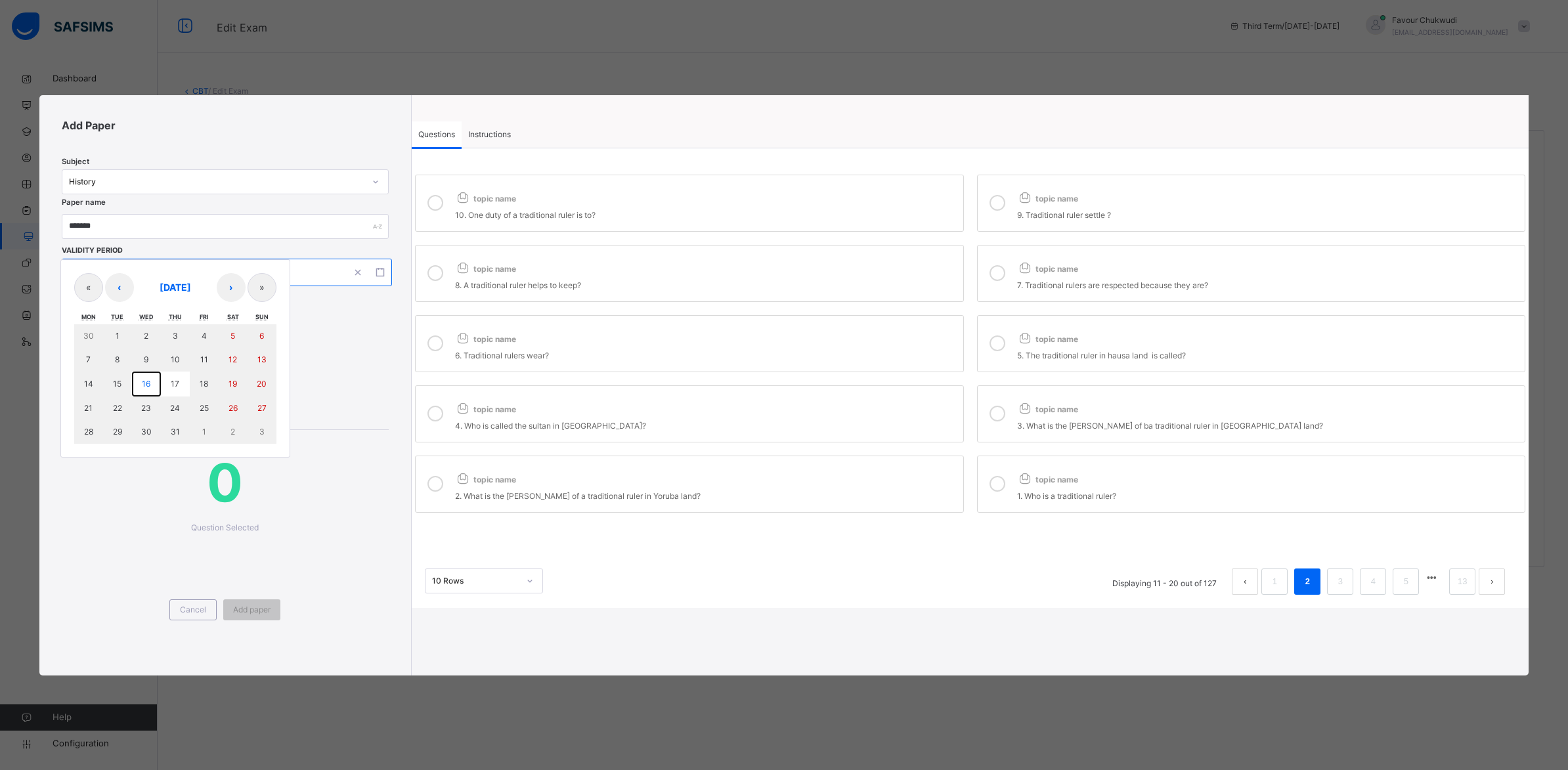 click on "16" at bounding box center [146, 384] 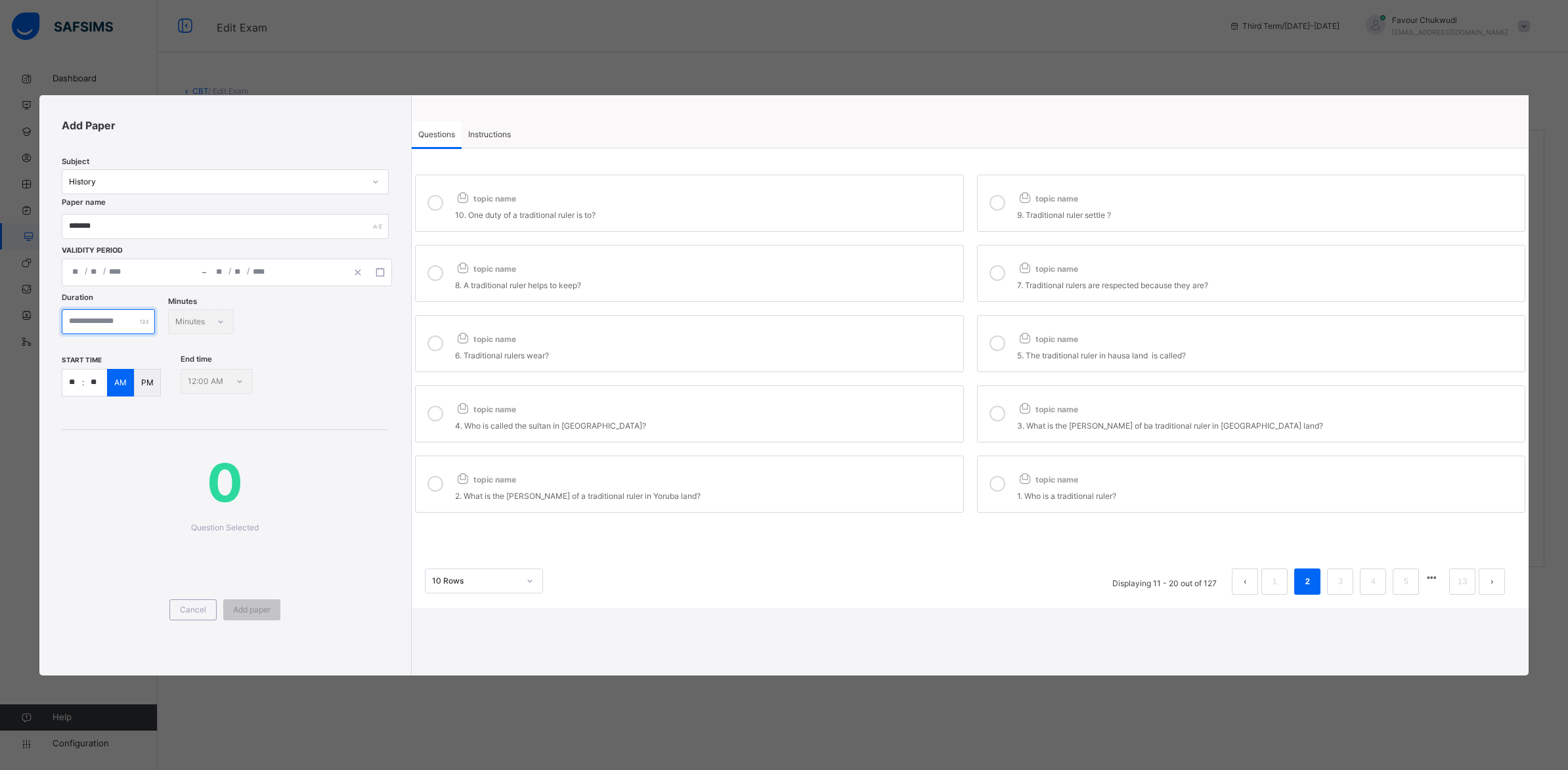 click at bounding box center (108, 322) 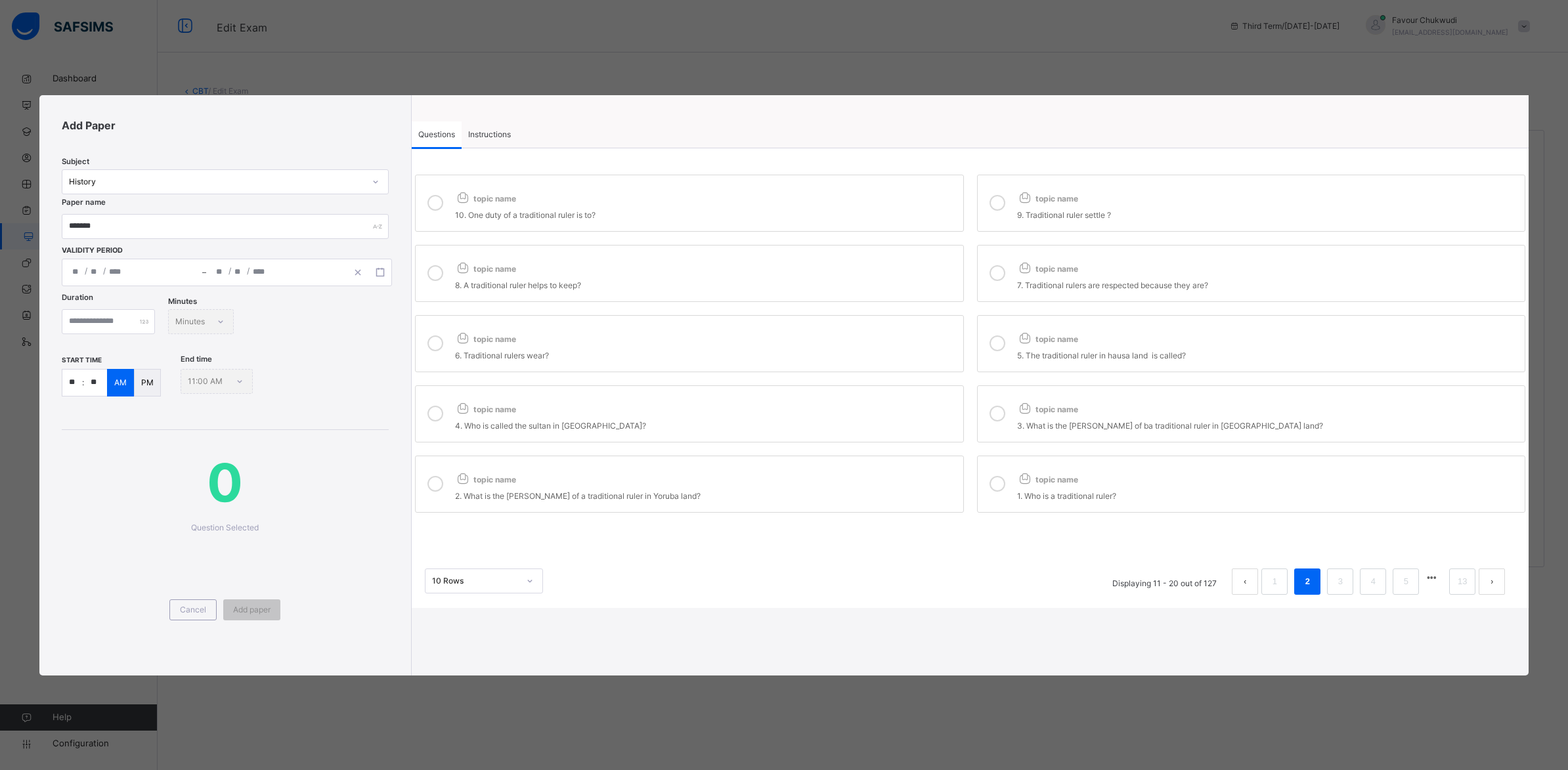 click on "topic name   10. One duty of a traditional ruler is to?" at bounding box center (689, 203) 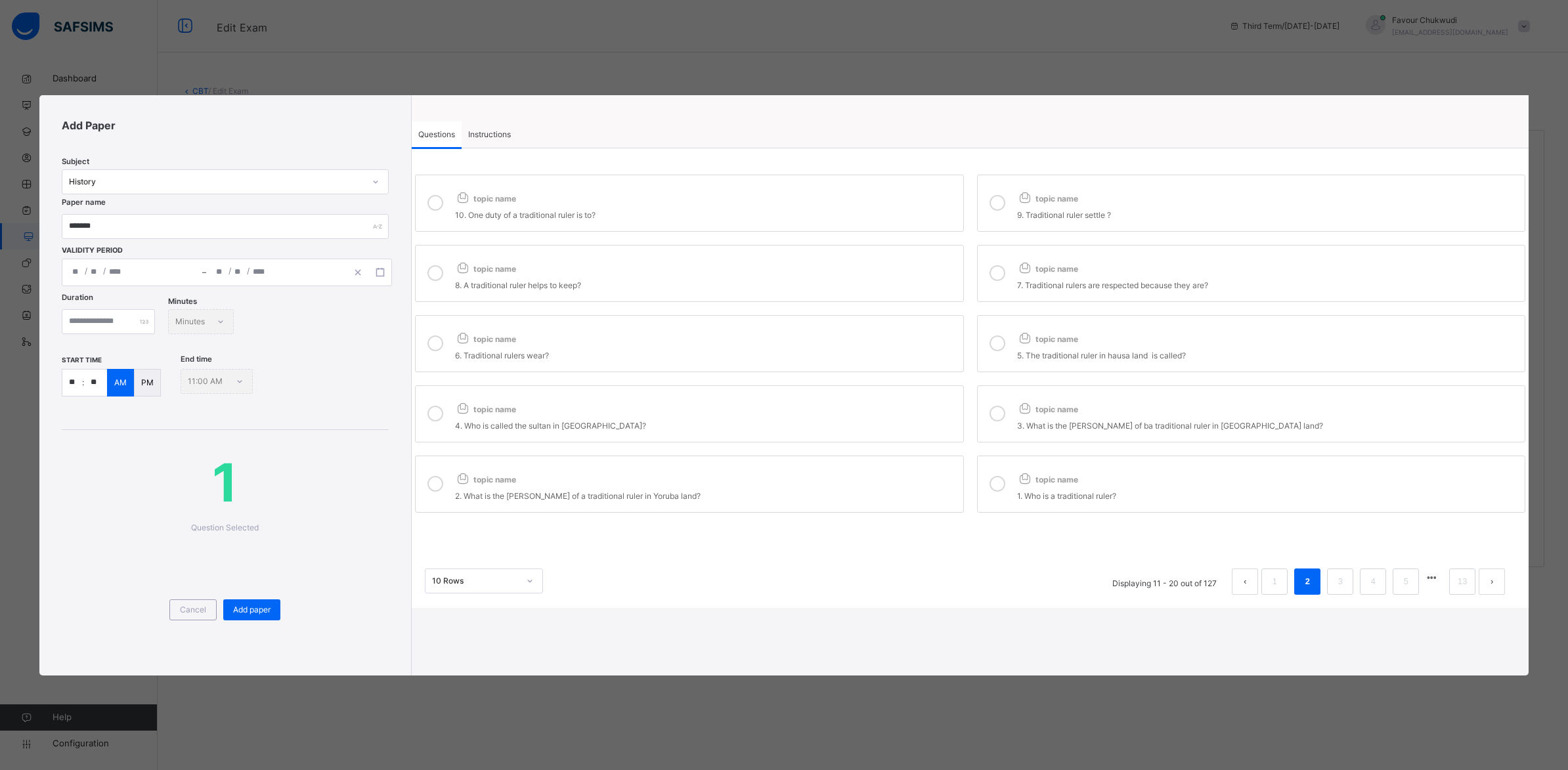 click on "9. Traditional ruler settle ?" at bounding box center [1268, 215] 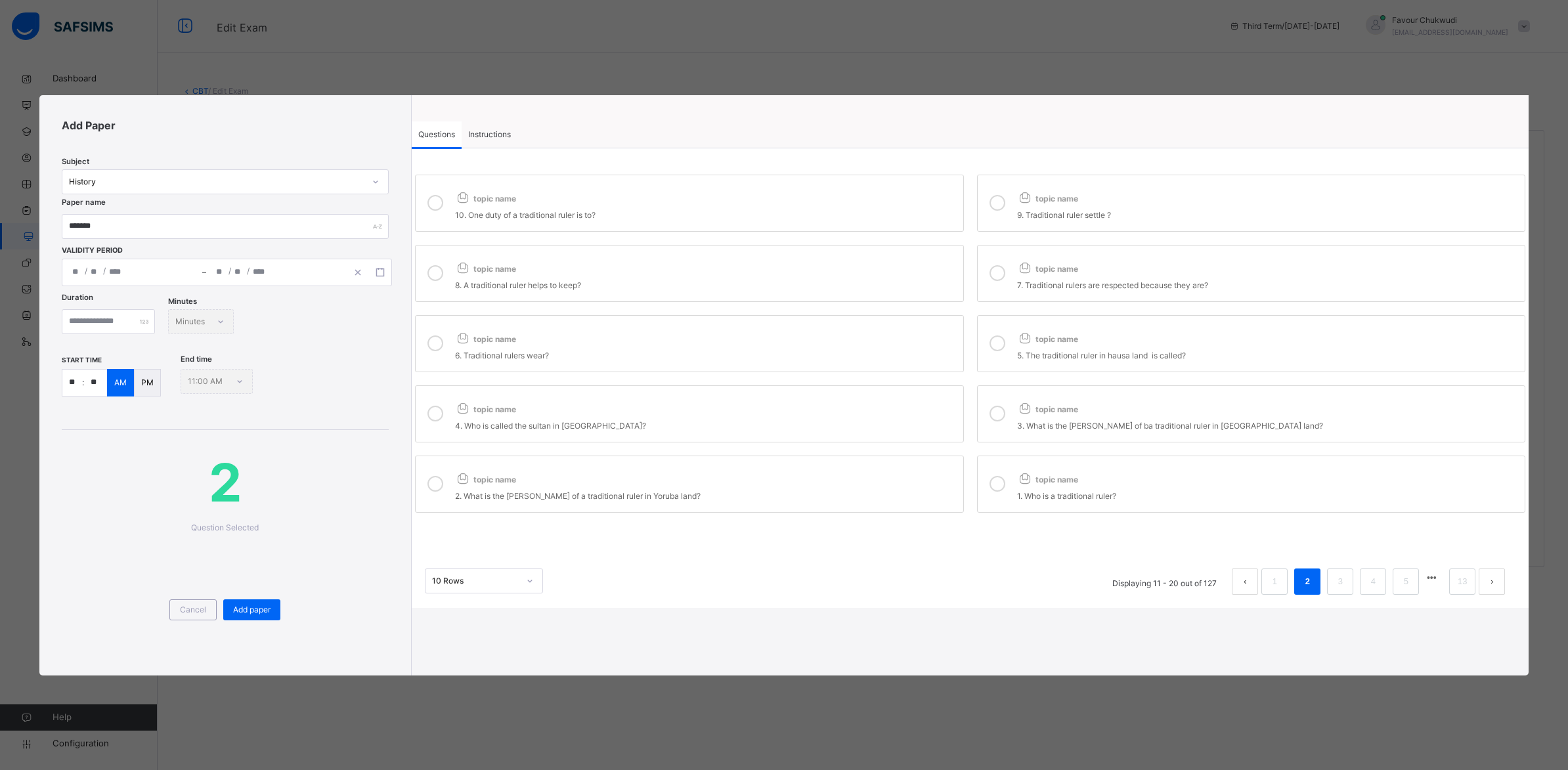 click on "7. Traditional rulers are respected because they are?" at bounding box center [1268, 286] 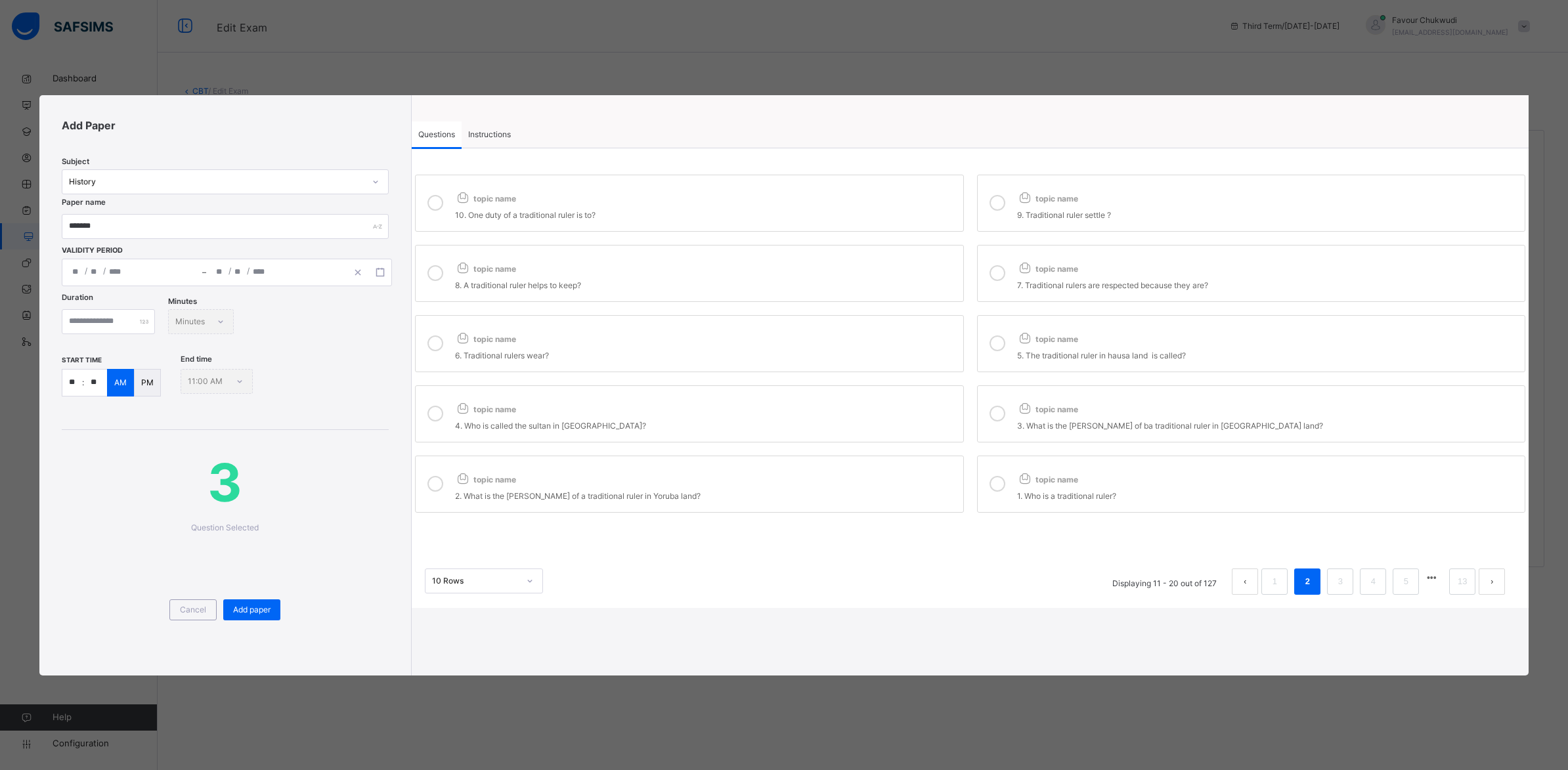 click on "topic name" at bounding box center [706, 266] 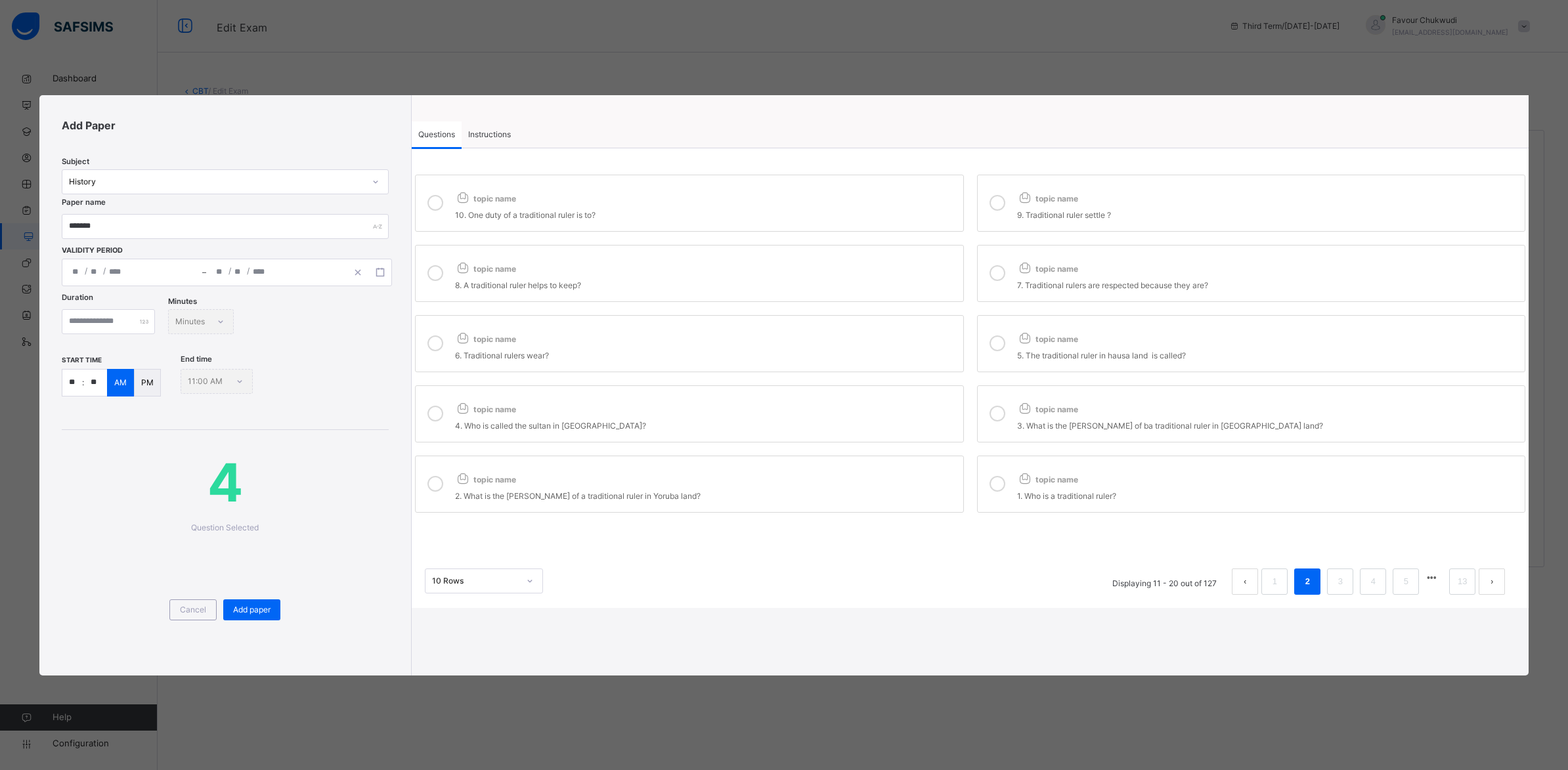 click on "topic name" at bounding box center [706, 336] 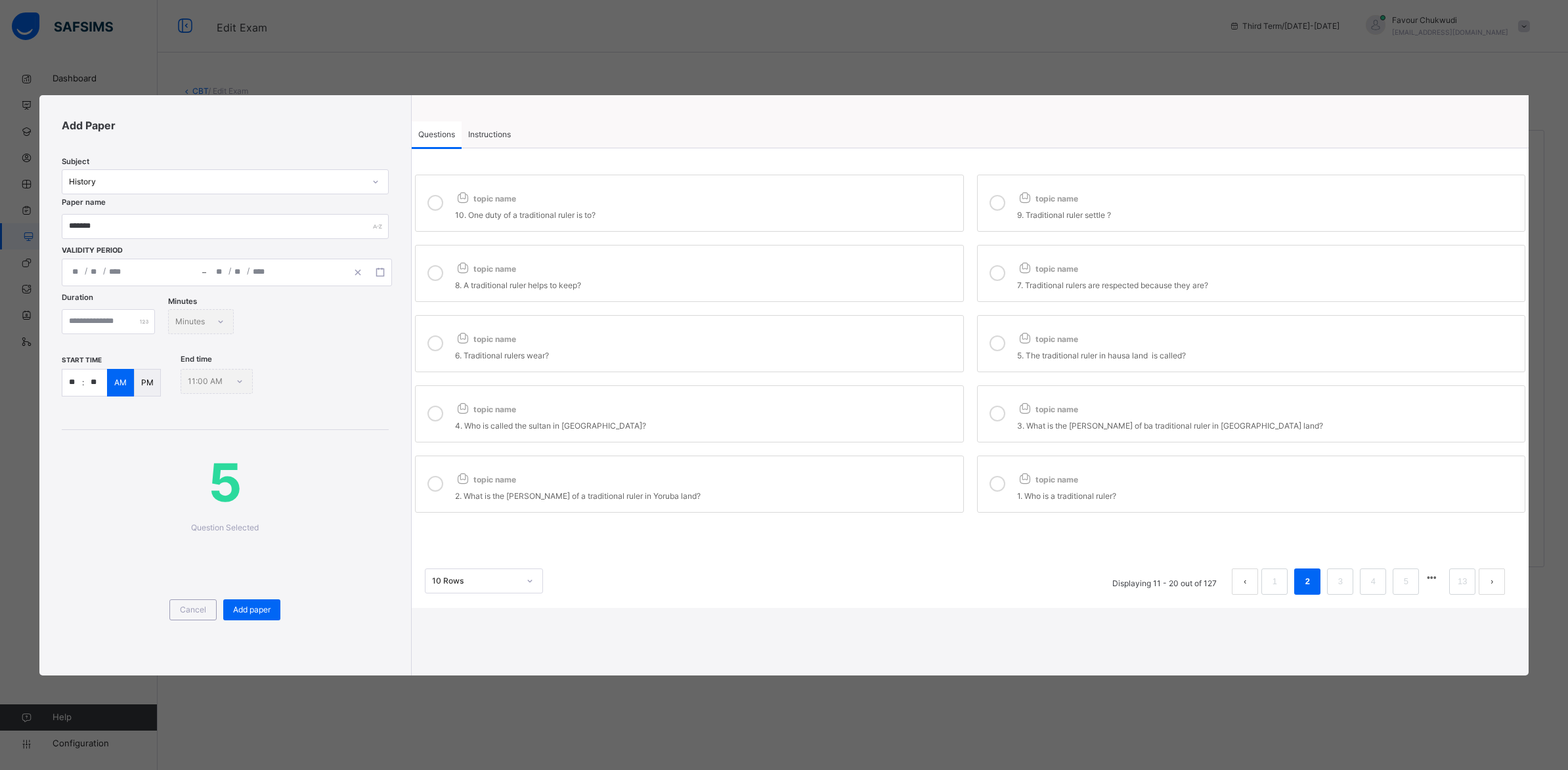 click on "topic name   4. Who is called the sultan in [GEOGRAPHIC_DATA]?" at bounding box center [689, 414] 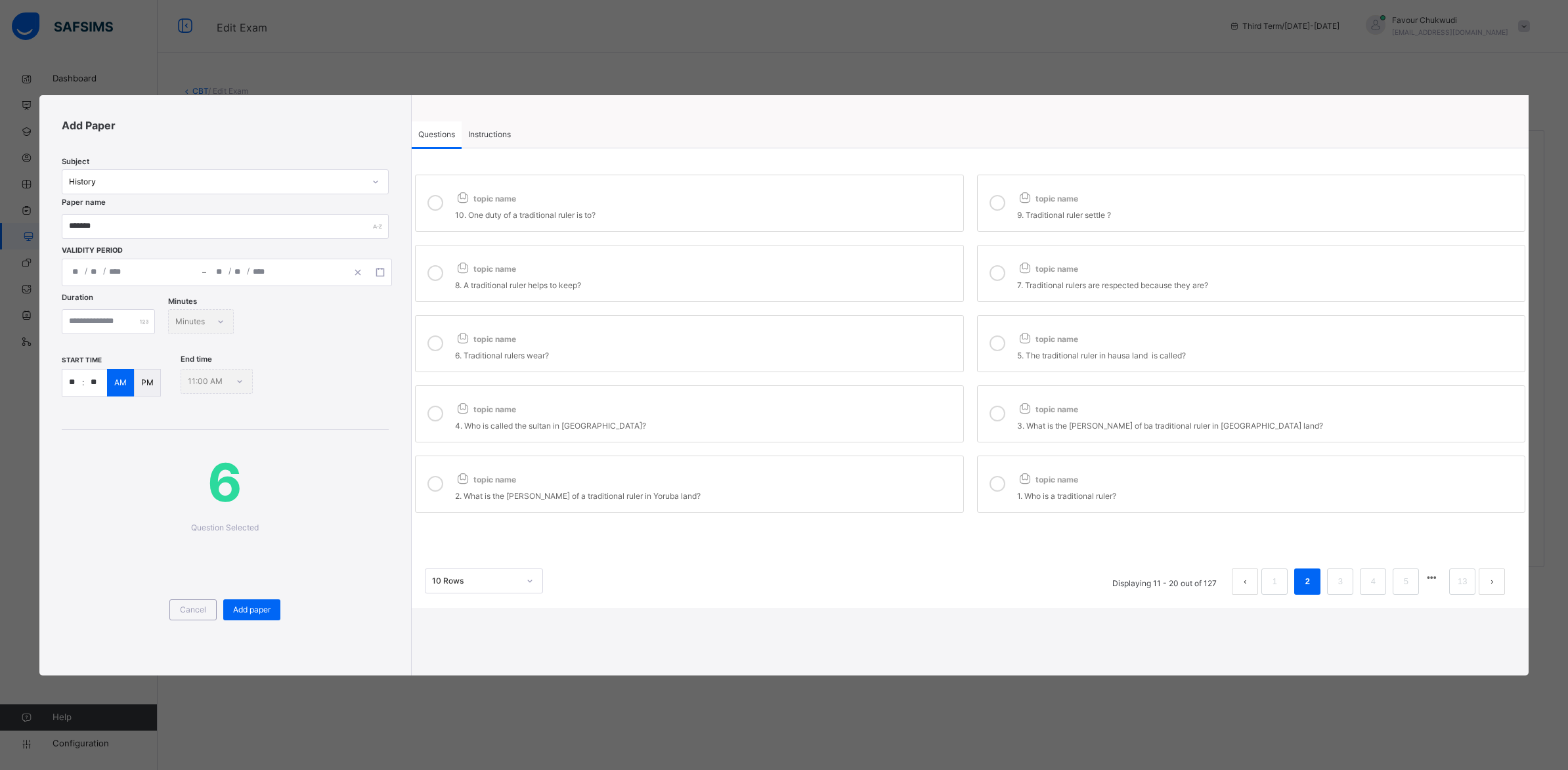 click on "topic name   5. The traditional ruler in hausa land  is called?" at bounding box center (1252, 343) 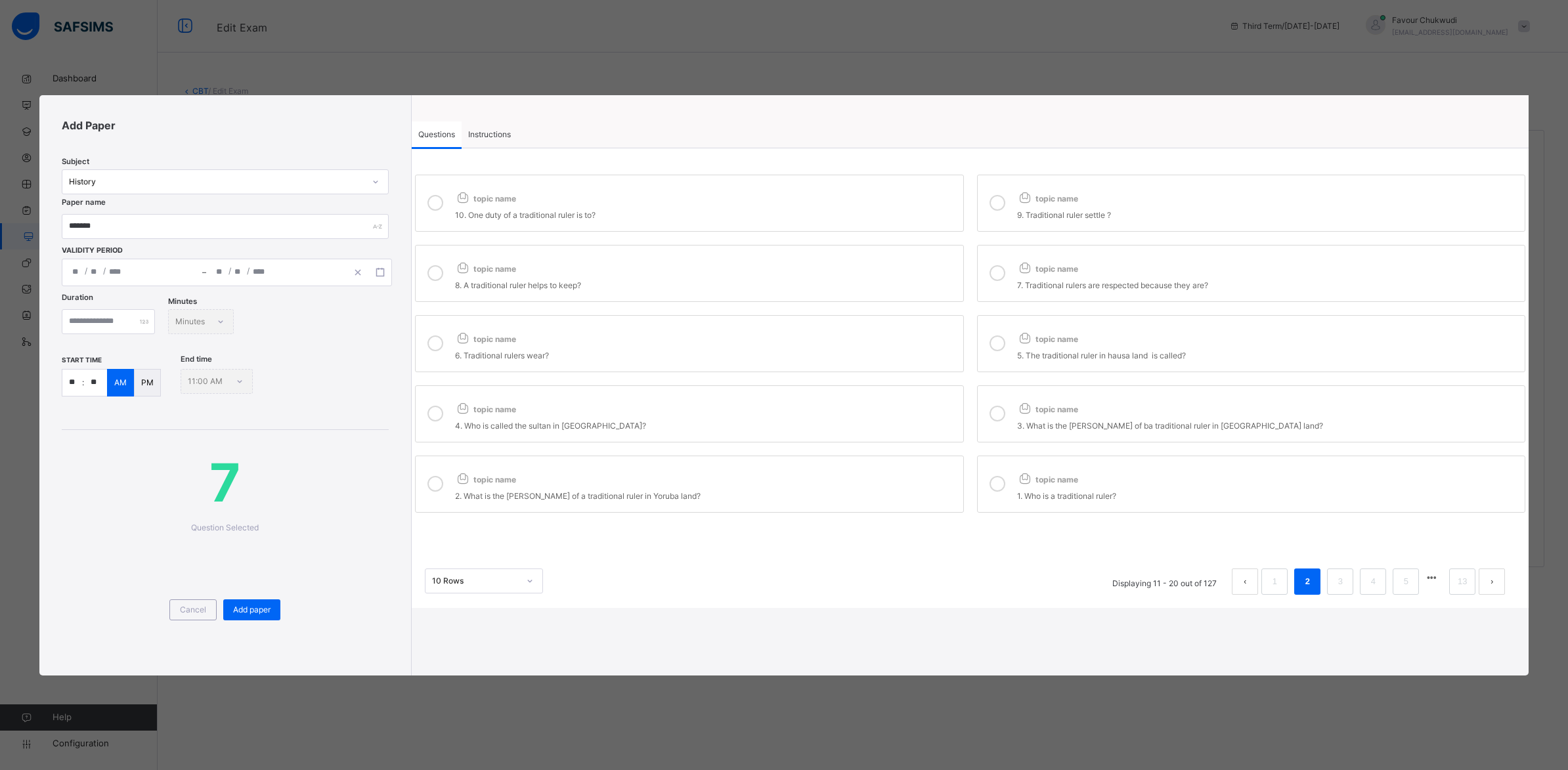 drag, startPoint x: 1035, startPoint y: 408, endPoint x: 1034, endPoint y: 451, distance: 43.011626 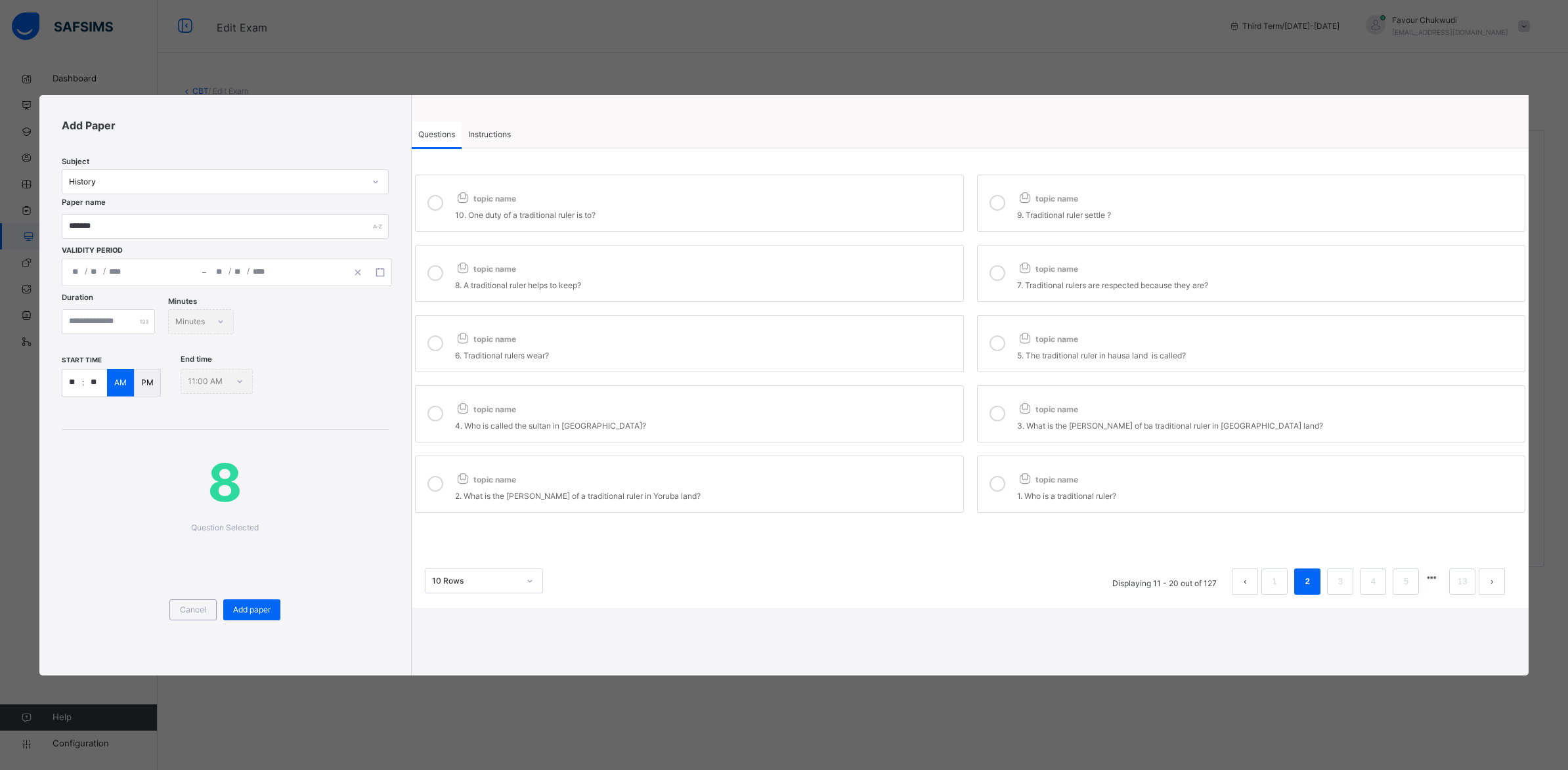 click on "topic name" at bounding box center (1268, 406) 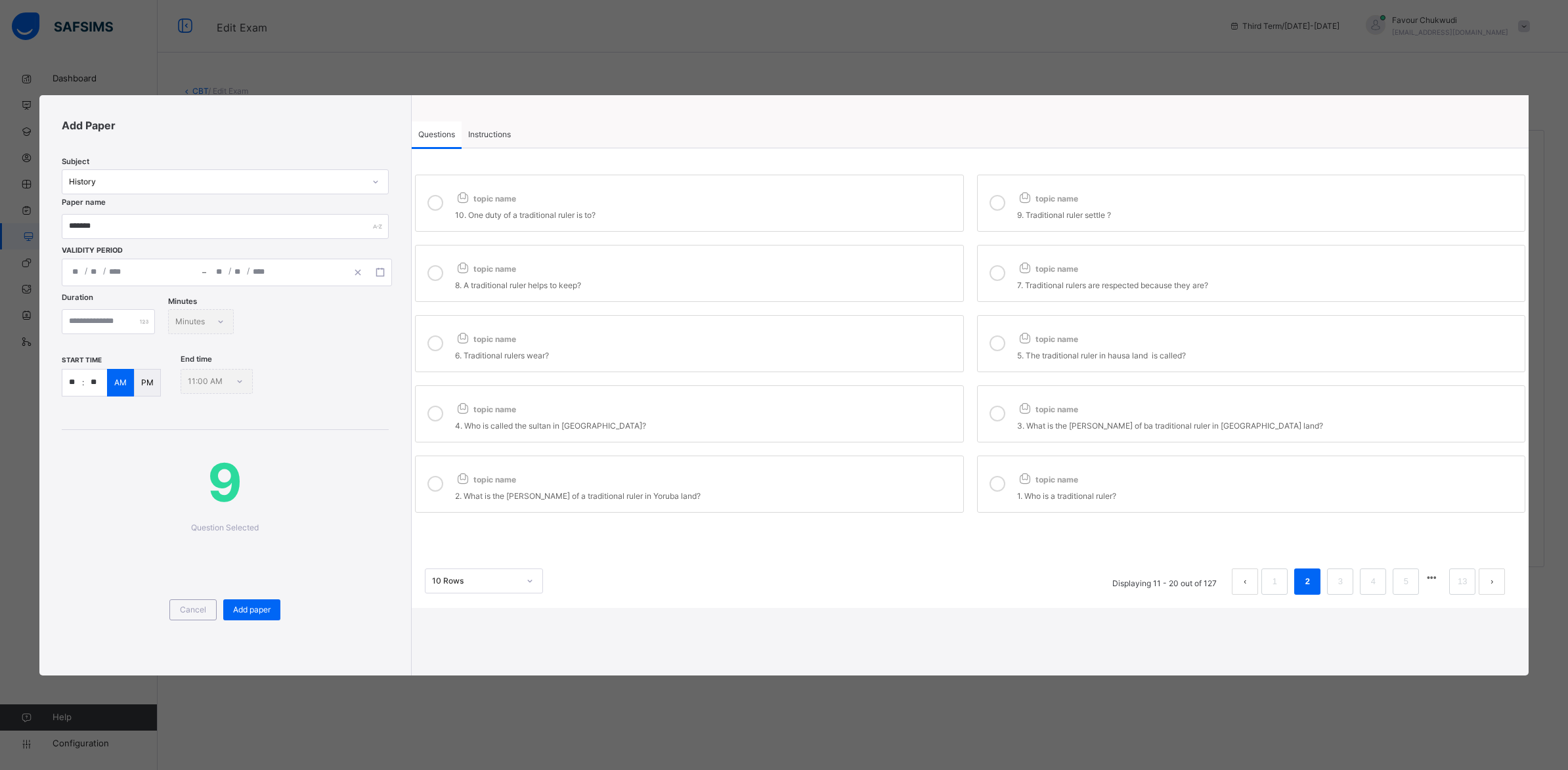 click on "1. Who is a traditional ruler?" at bounding box center [1268, 496] 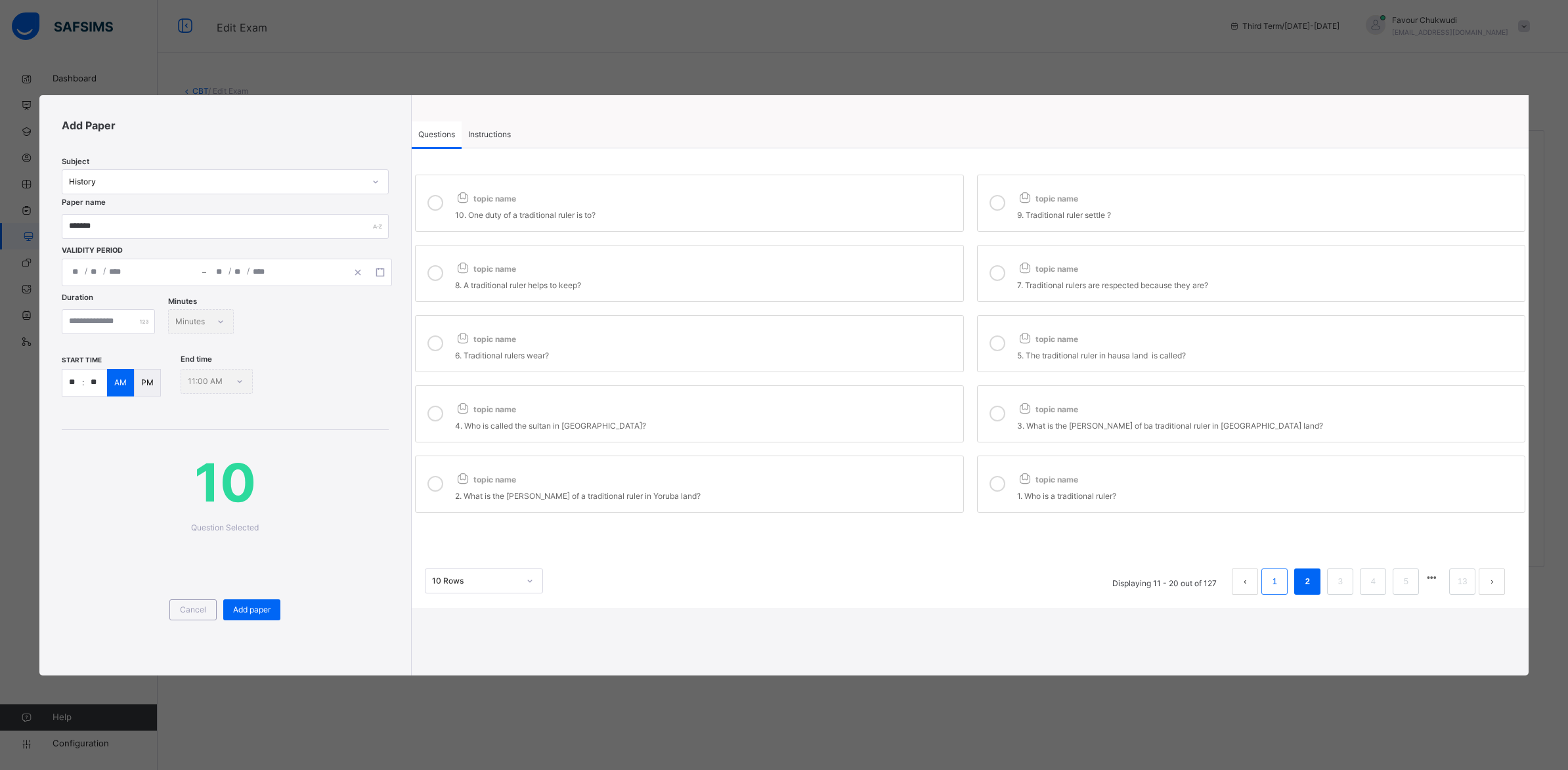 click on "1" at bounding box center [1274, 582] 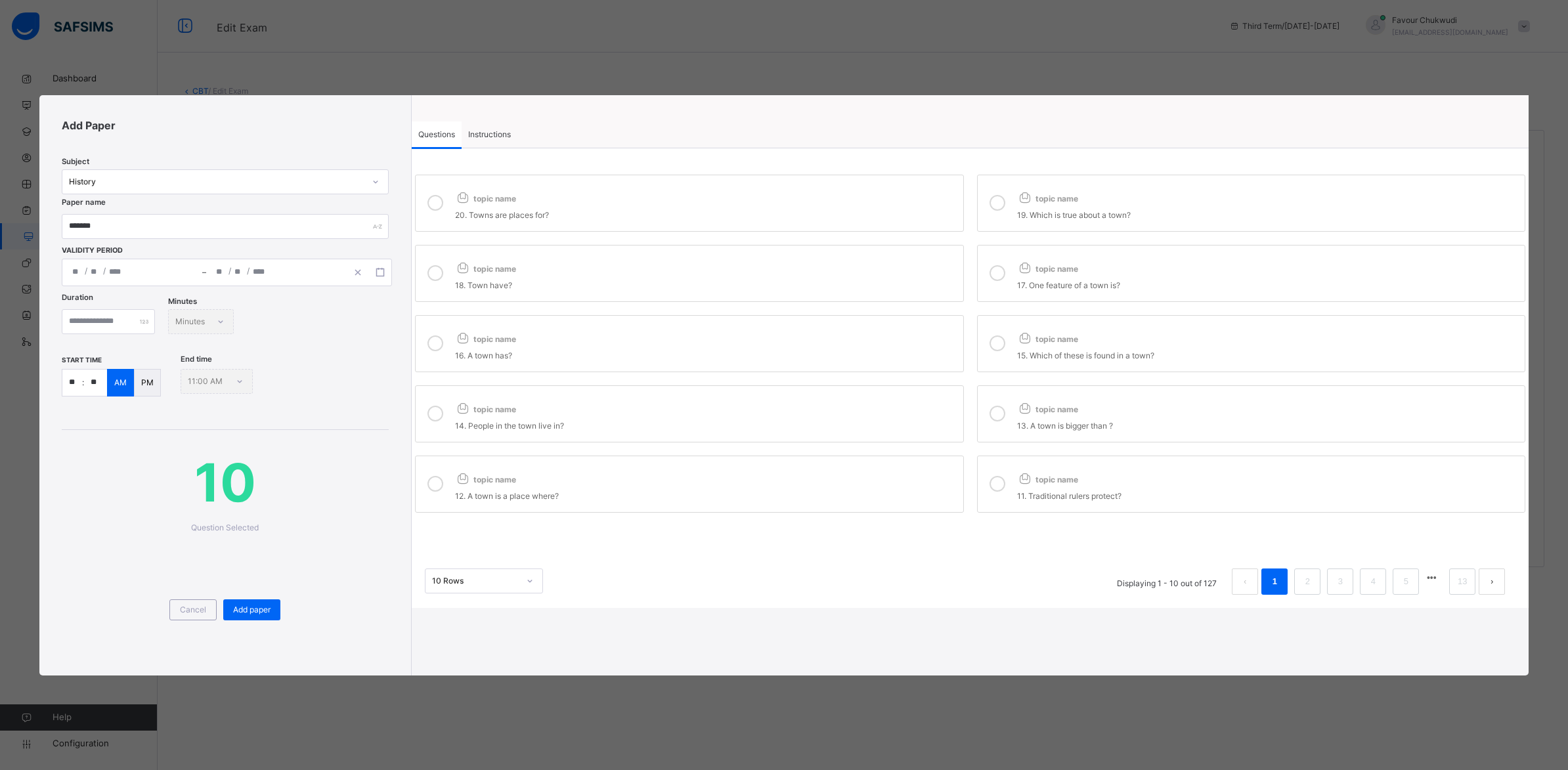 click on "topic name   11. Traditional rulers protect?" at bounding box center [1252, 484] 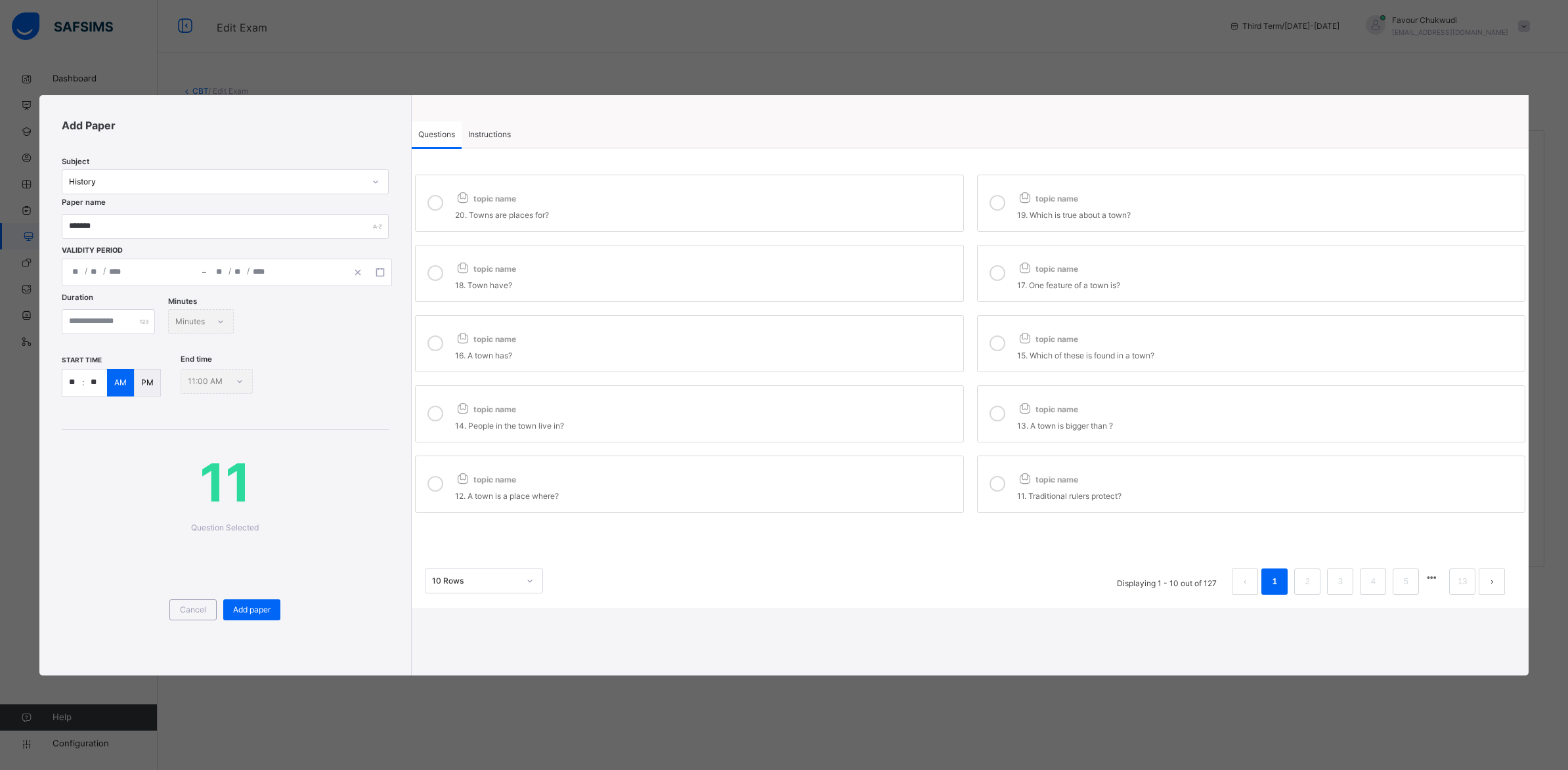 click on "topic name   13. A town is bigger than ?" at bounding box center (1252, 414) 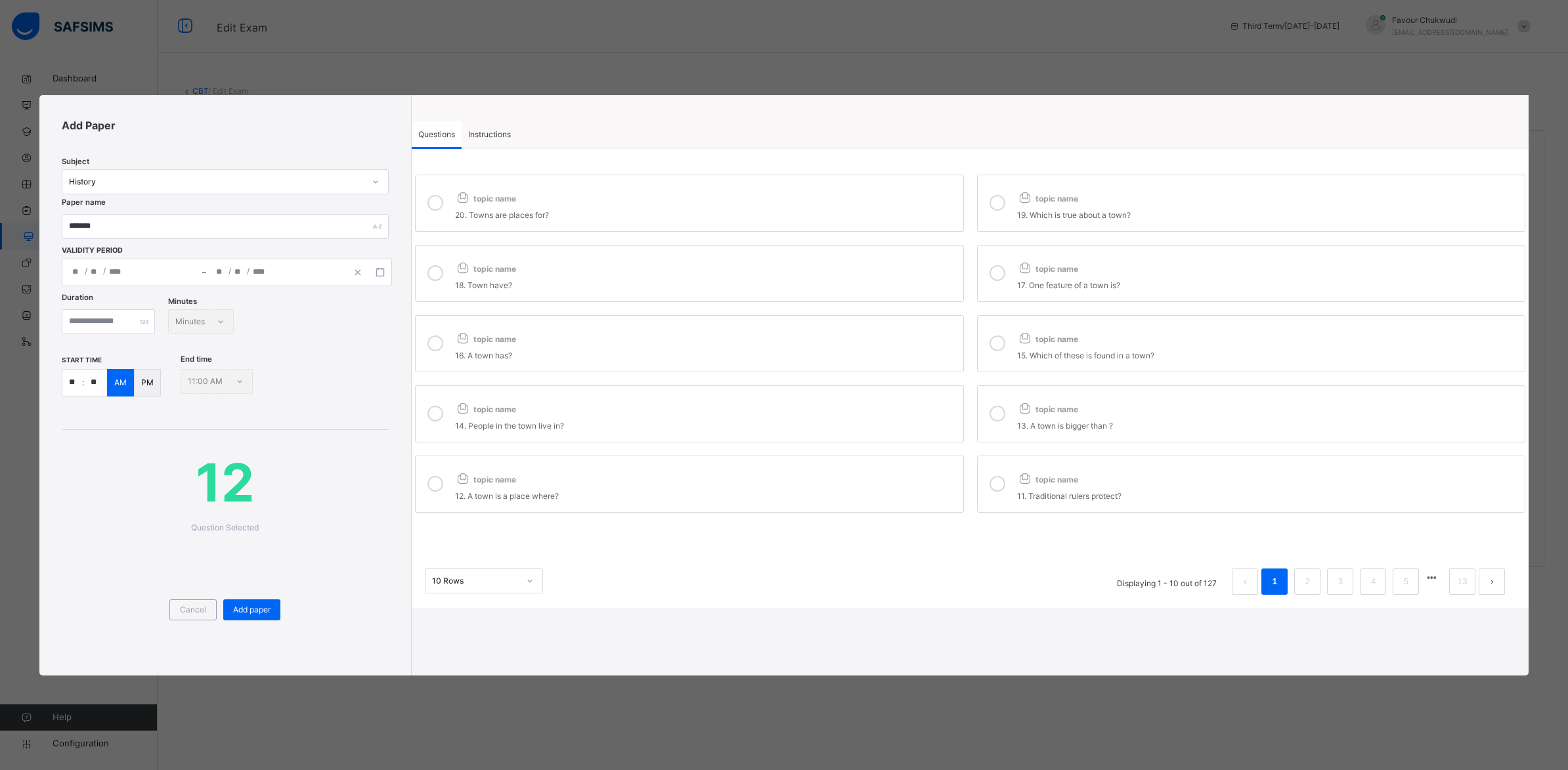 click on "topic name   15. Which of these is found in a town?" at bounding box center [1252, 343] 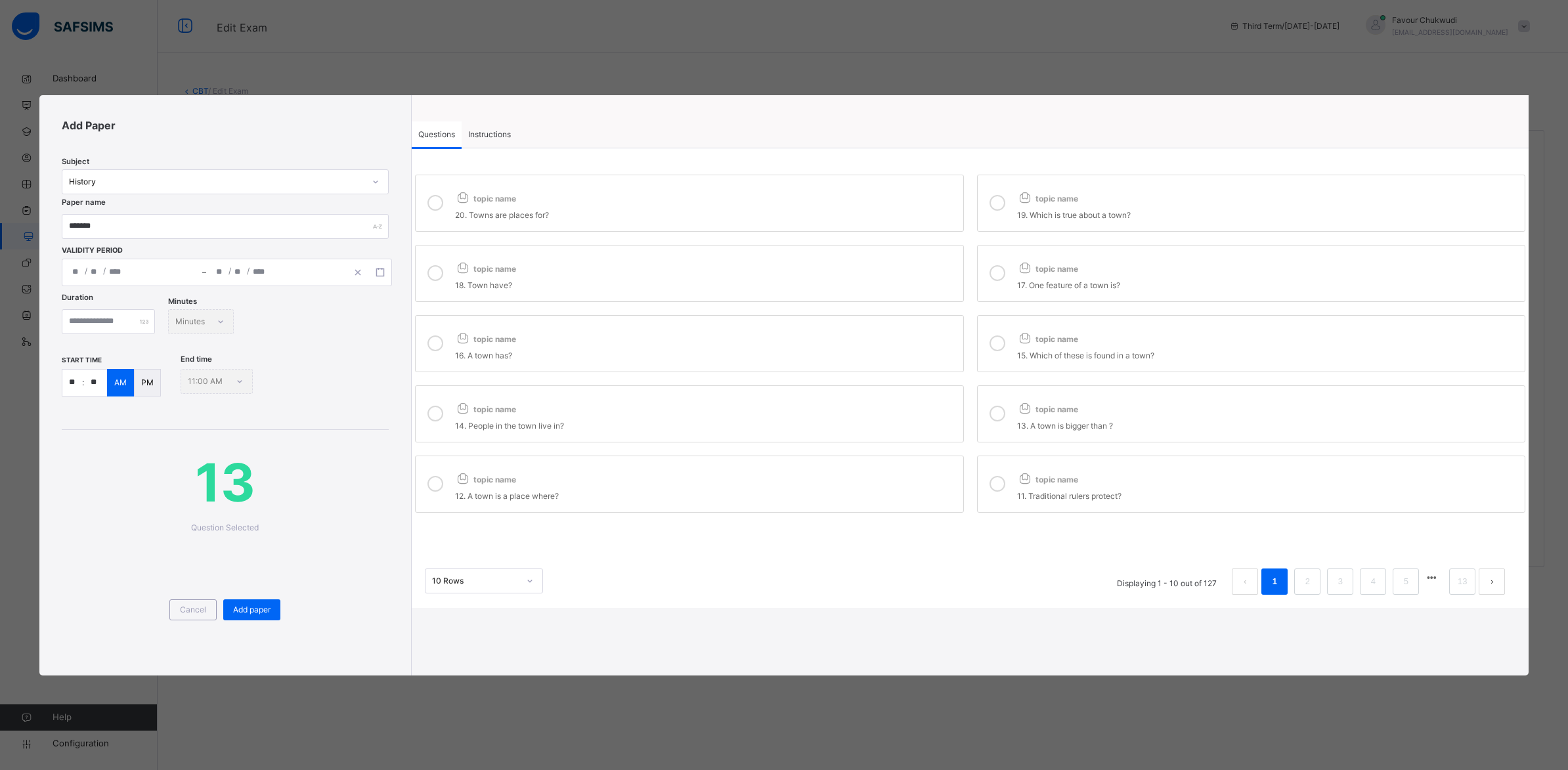 click on "topic name" at bounding box center [1268, 266] 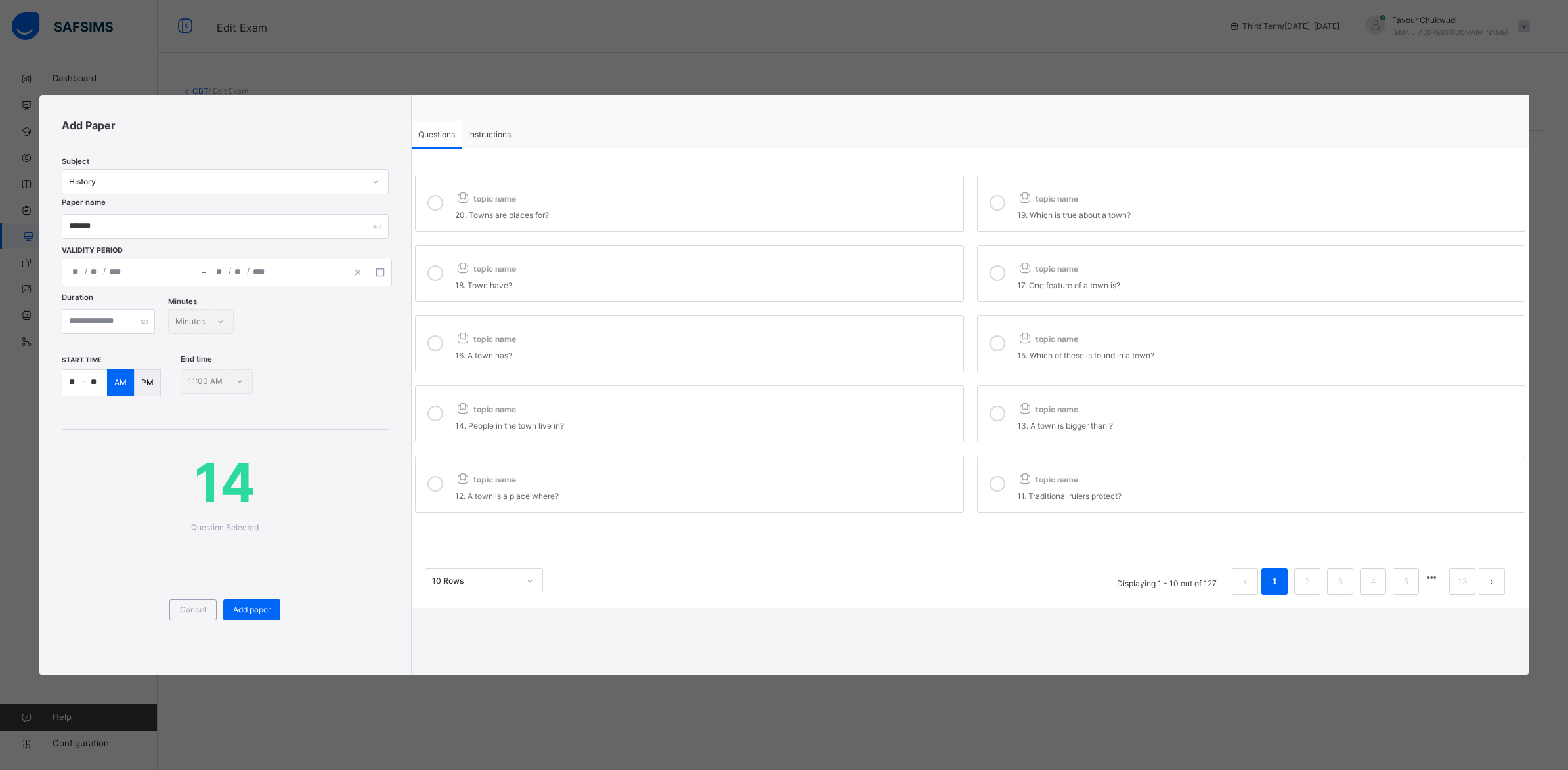 click on "19. Which is true about a town?" at bounding box center (1268, 215) 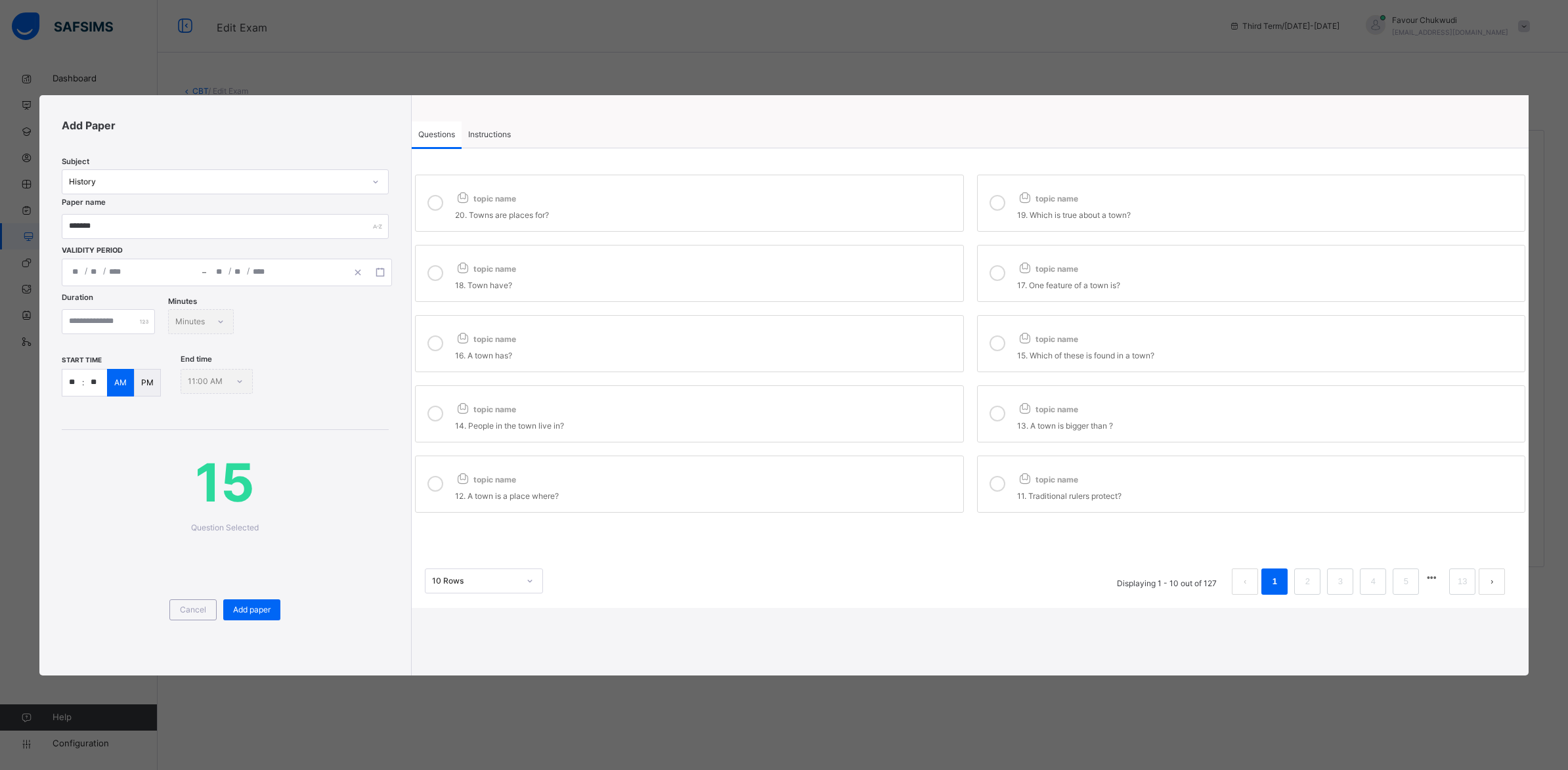 click on "topic name   20. Towns are places for?" at bounding box center [689, 203] 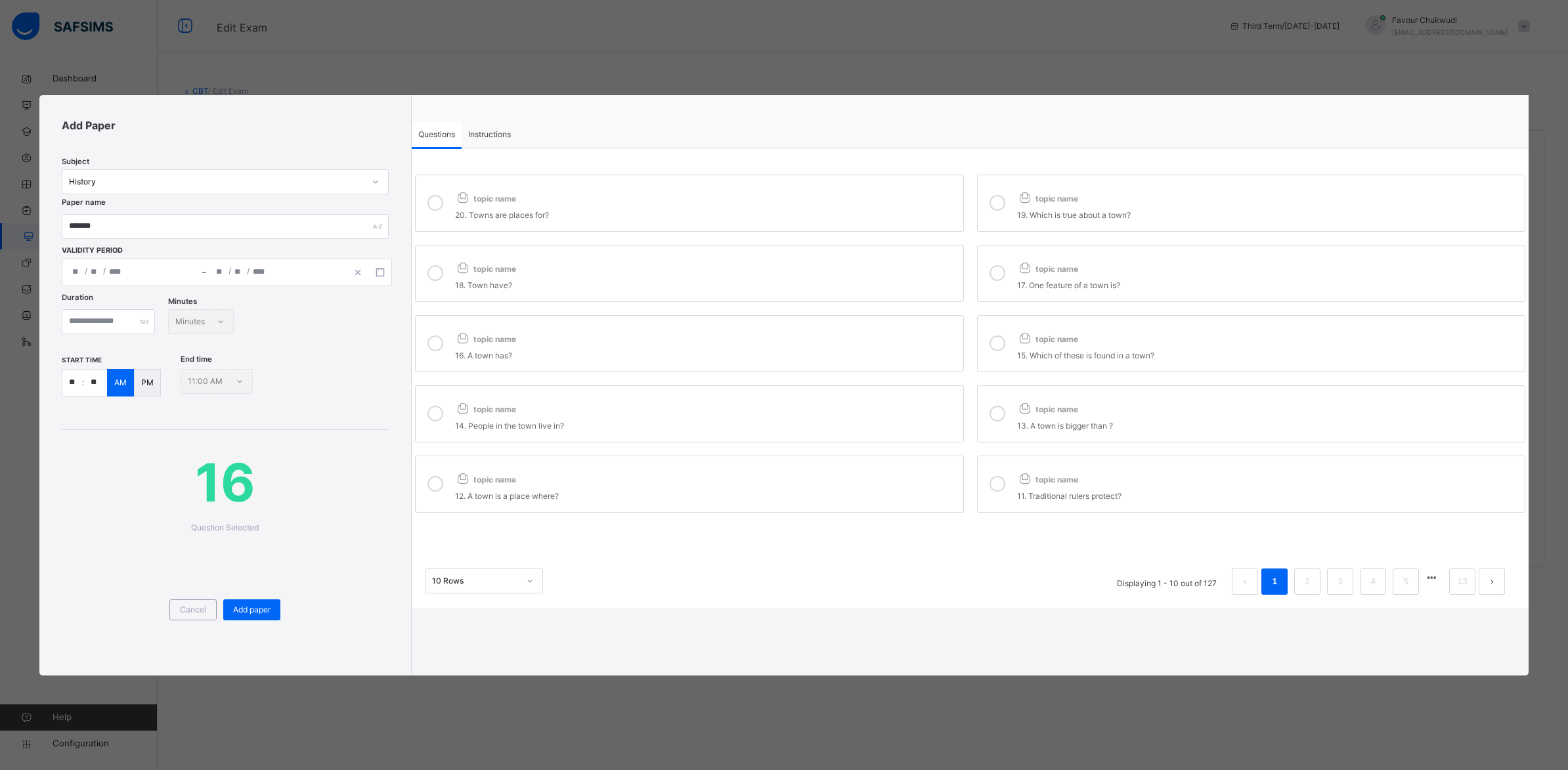 click on "topic name   18. Town have?" at bounding box center (689, 273) 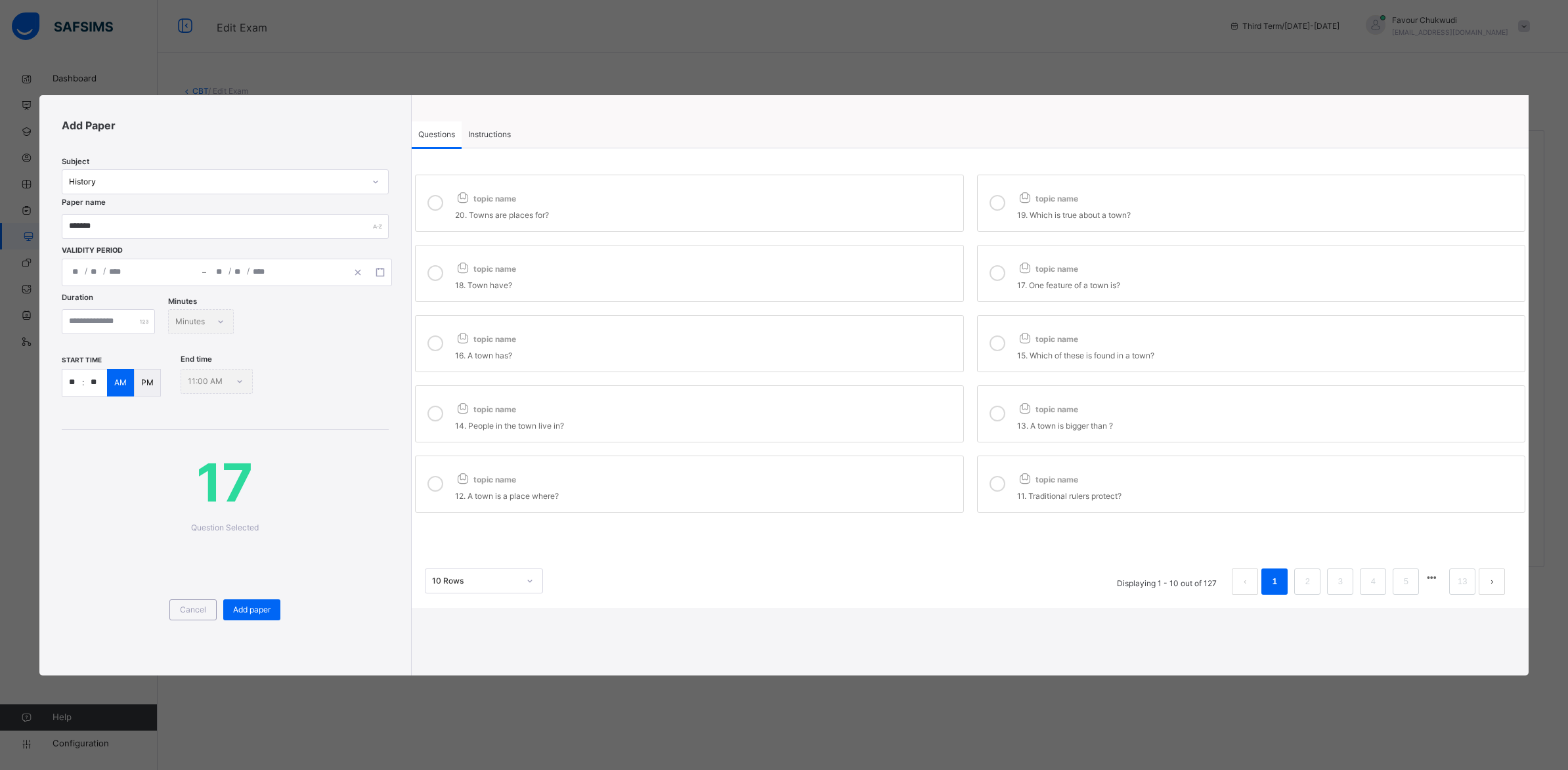 click on "topic name   16. A town has?" at bounding box center (689, 343) 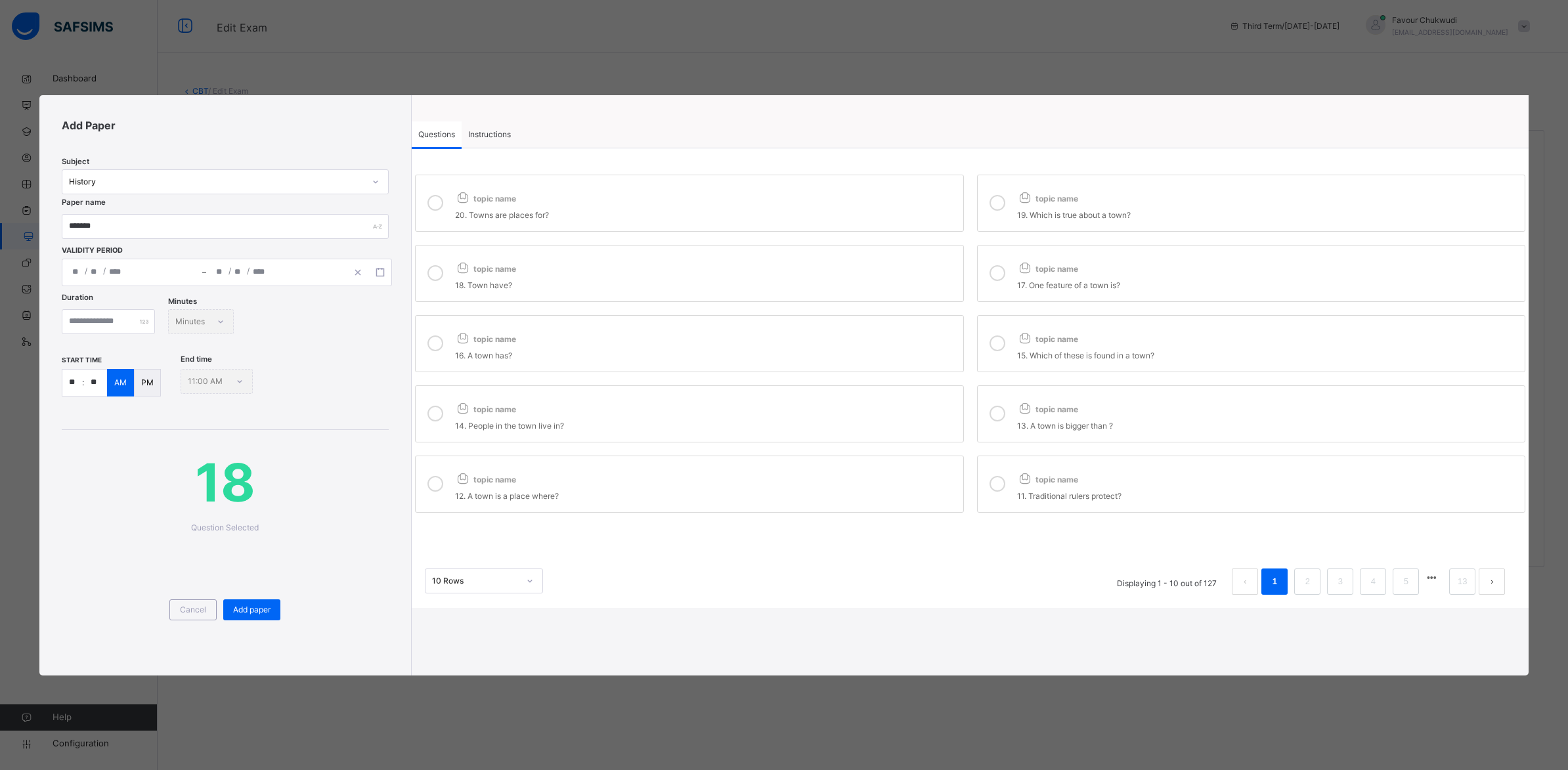 click on "topic name" at bounding box center (706, 406) 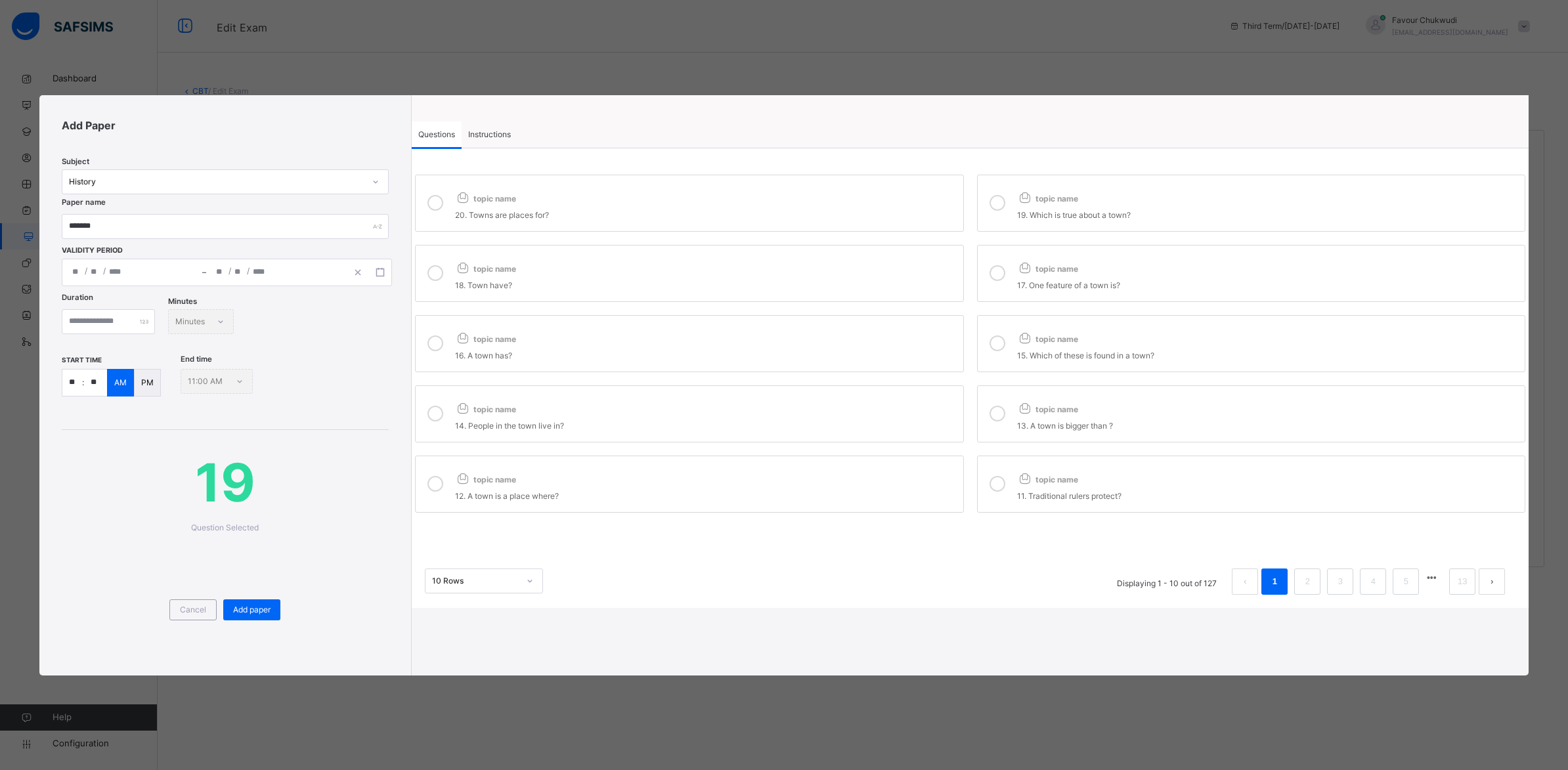 click on "topic name" at bounding box center [706, 477] 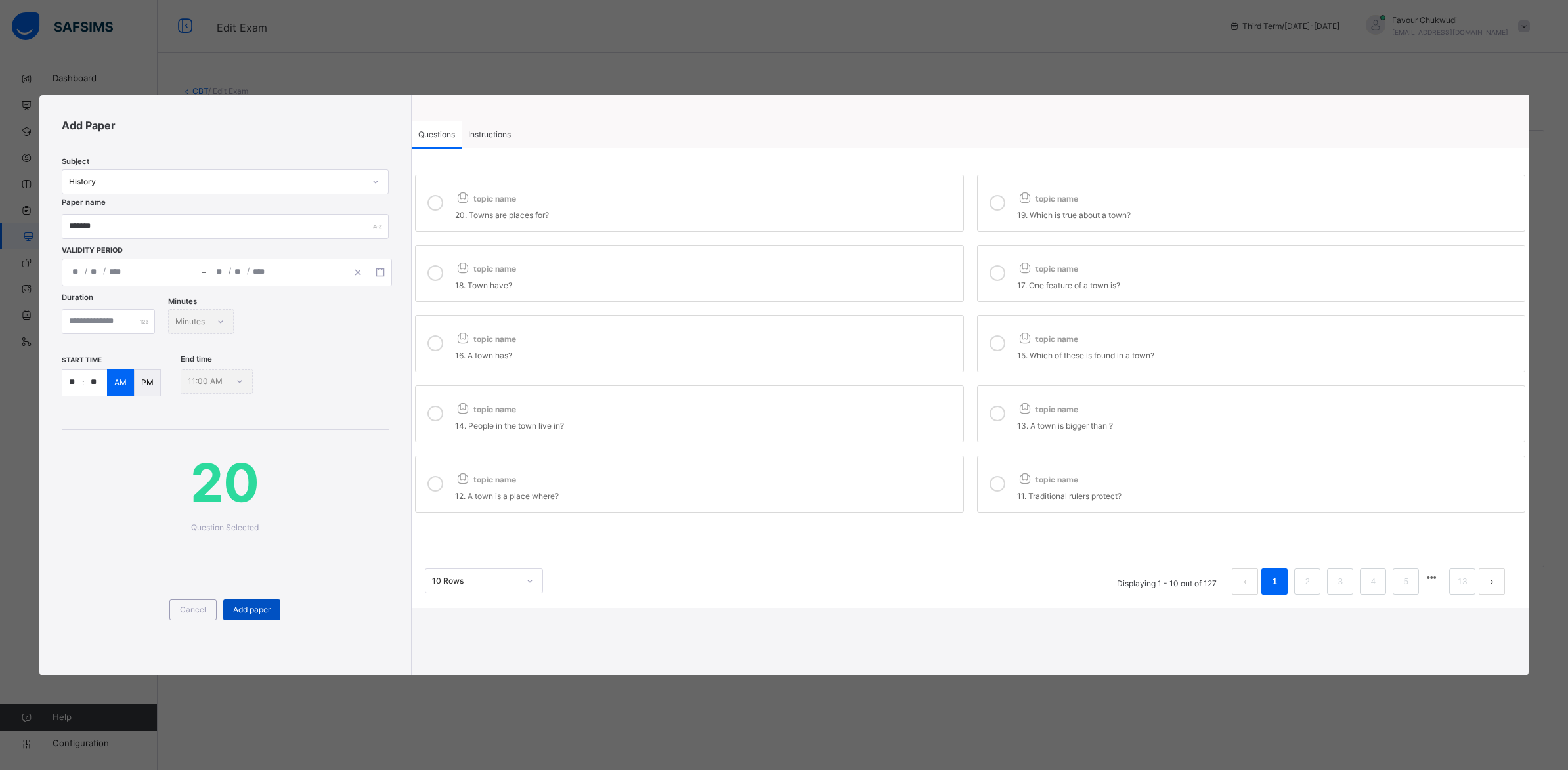 click on "Add paper" at bounding box center [251, 610] 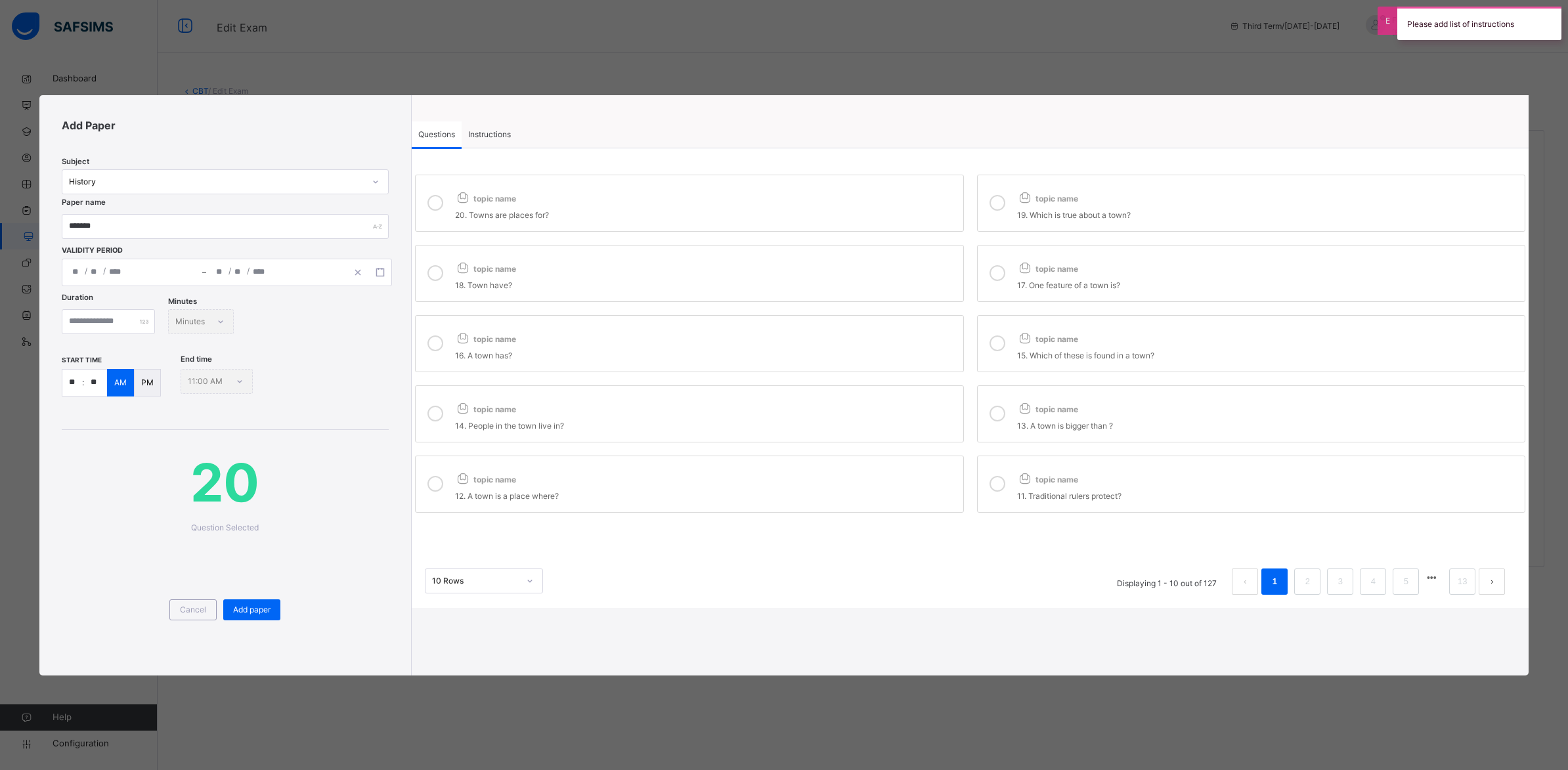 click on "Instructions" at bounding box center (489, 135) 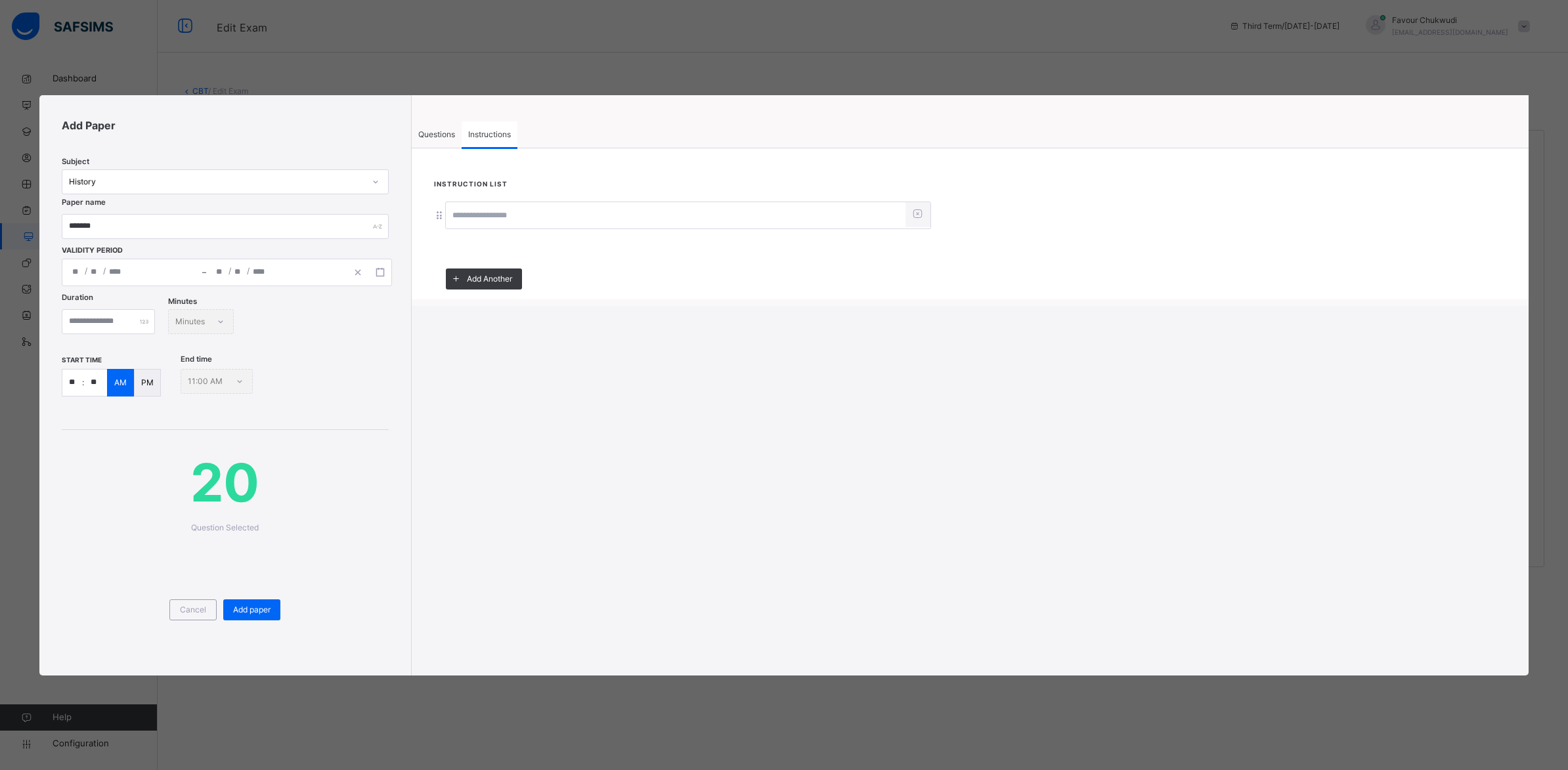 click at bounding box center [676, 216] 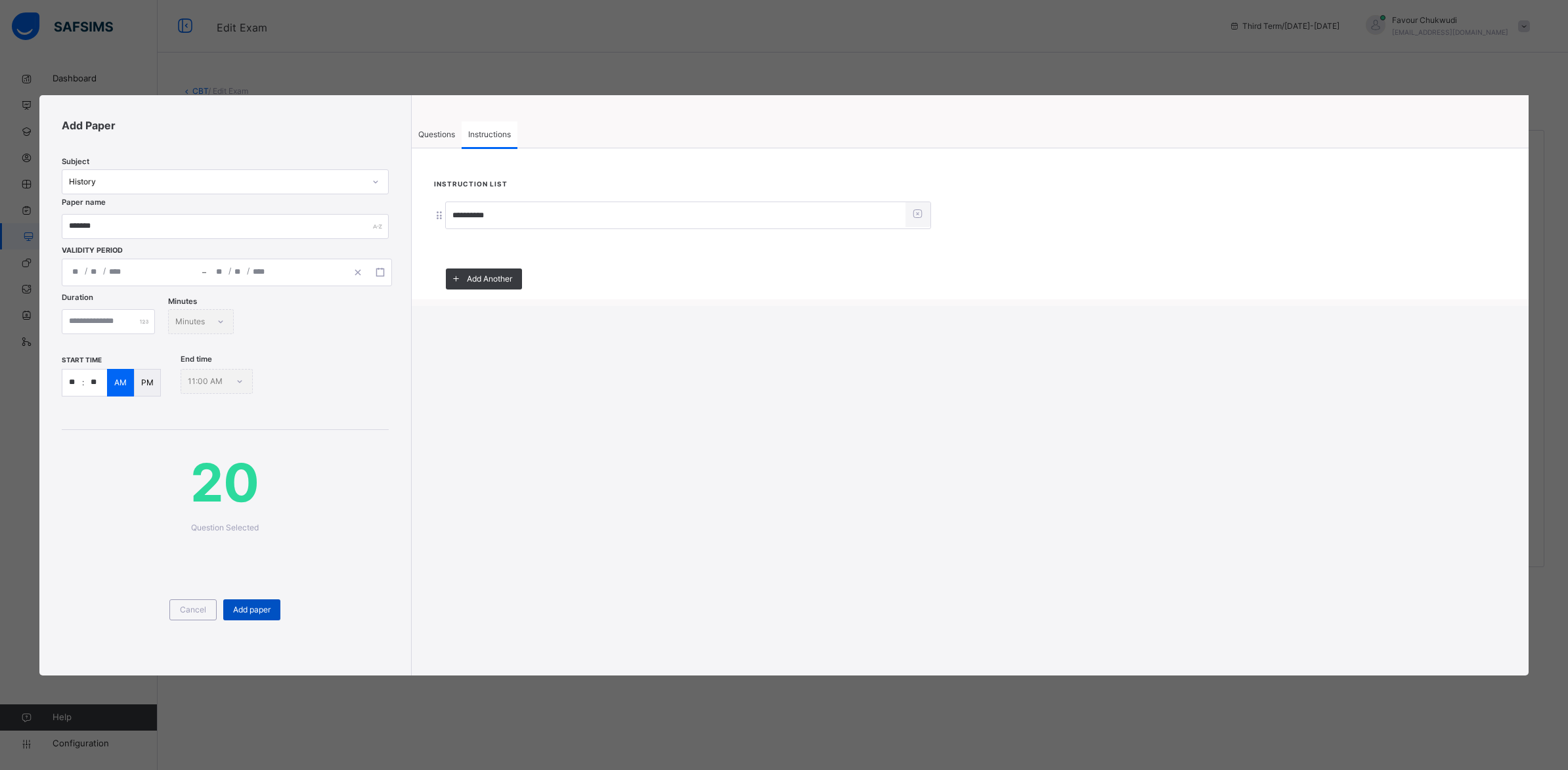 click on "Add paper" at bounding box center [251, 610] 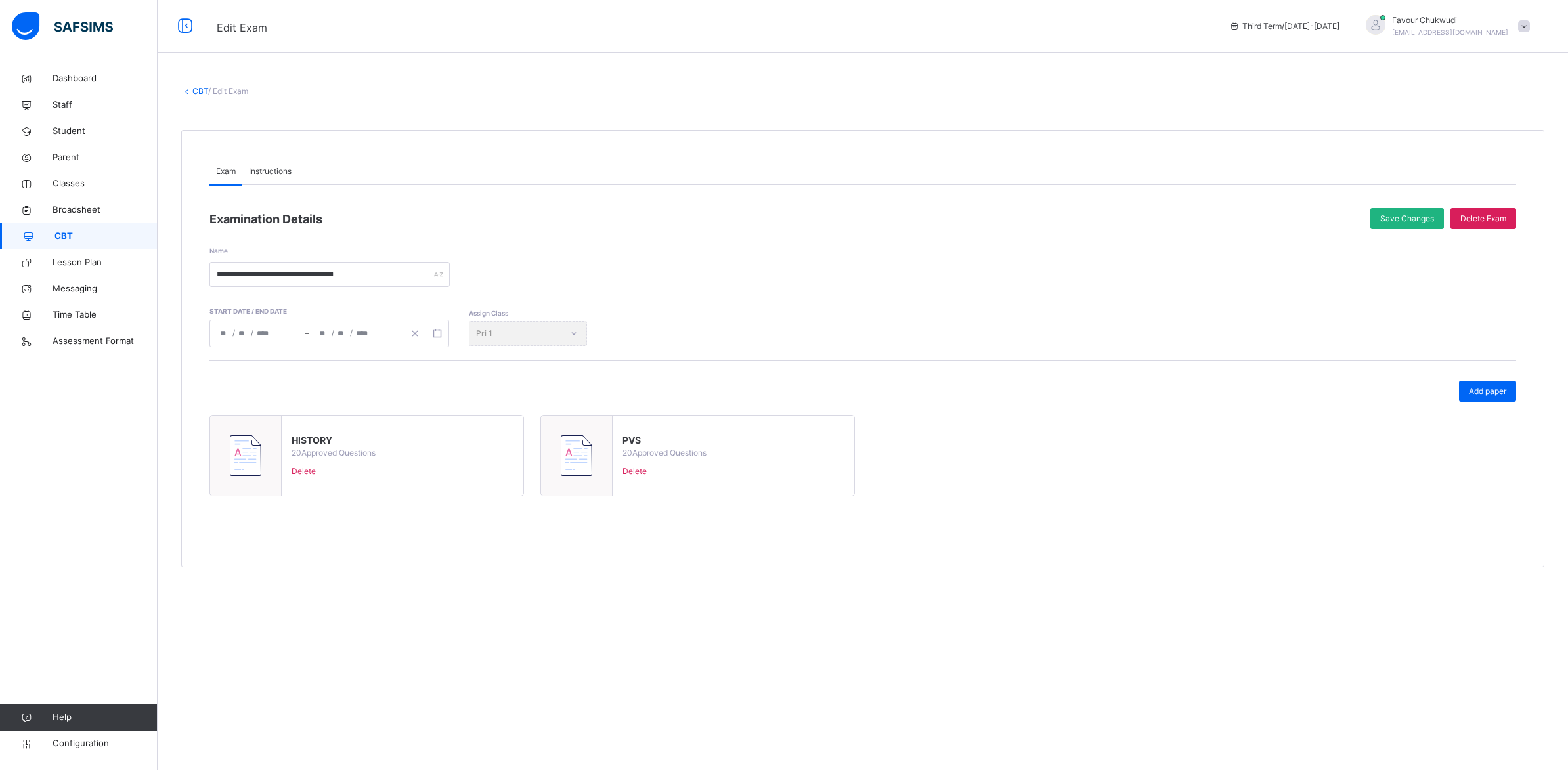 click on "Save Changes" at bounding box center (1407, 219) 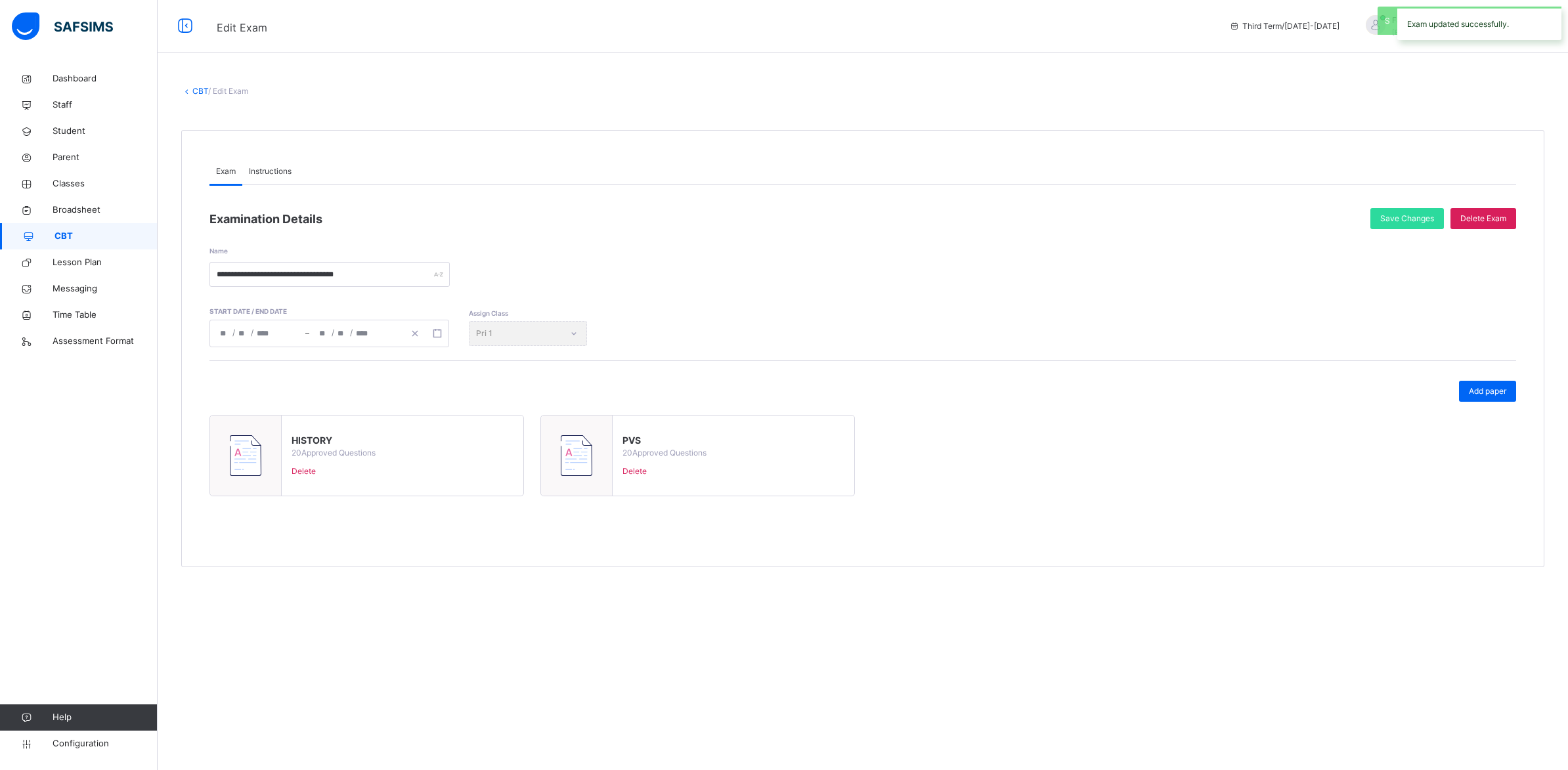 click on "CBT" at bounding box center (106, 236) 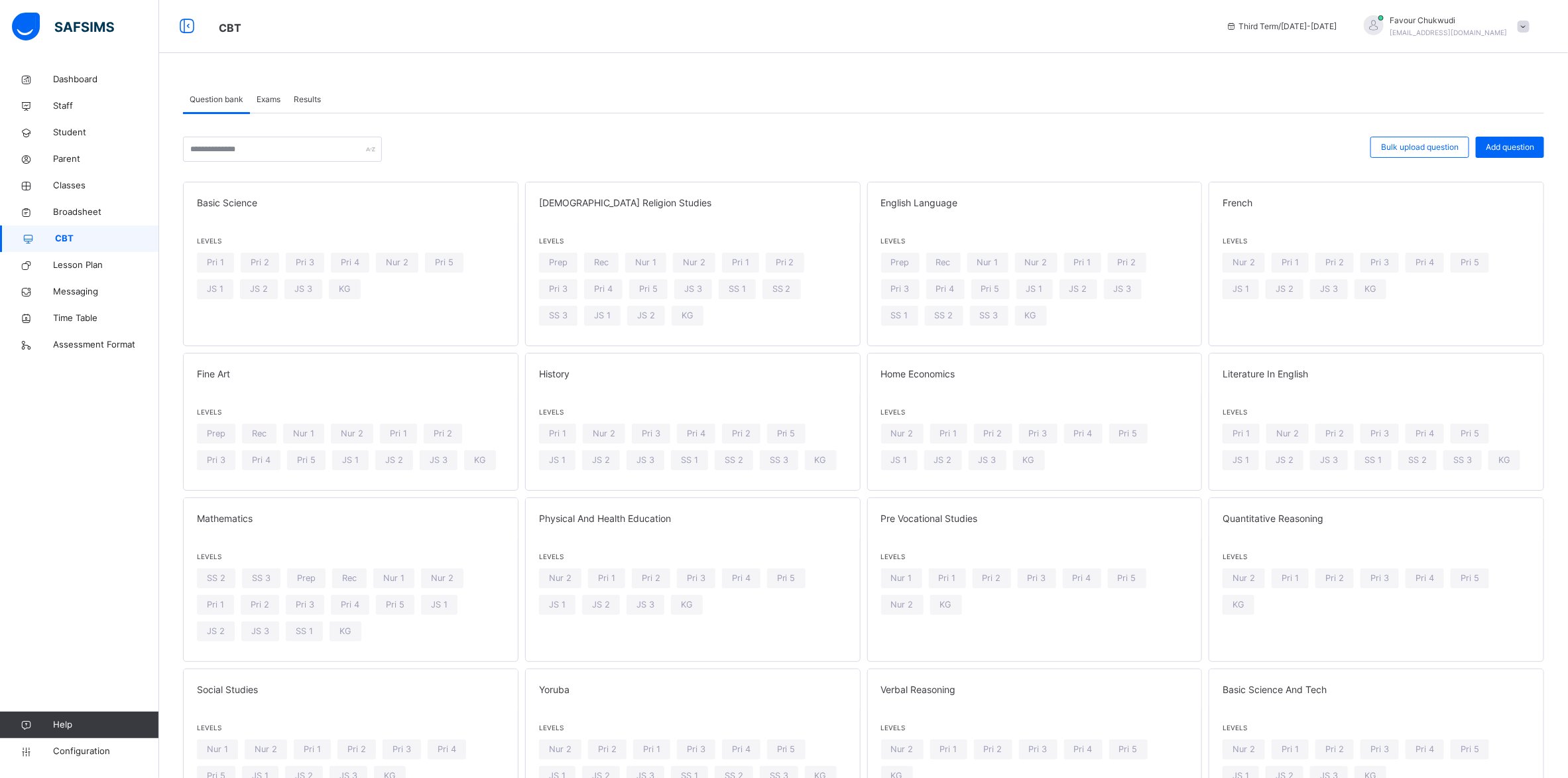 click on "Exams" at bounding box center (269, 99) 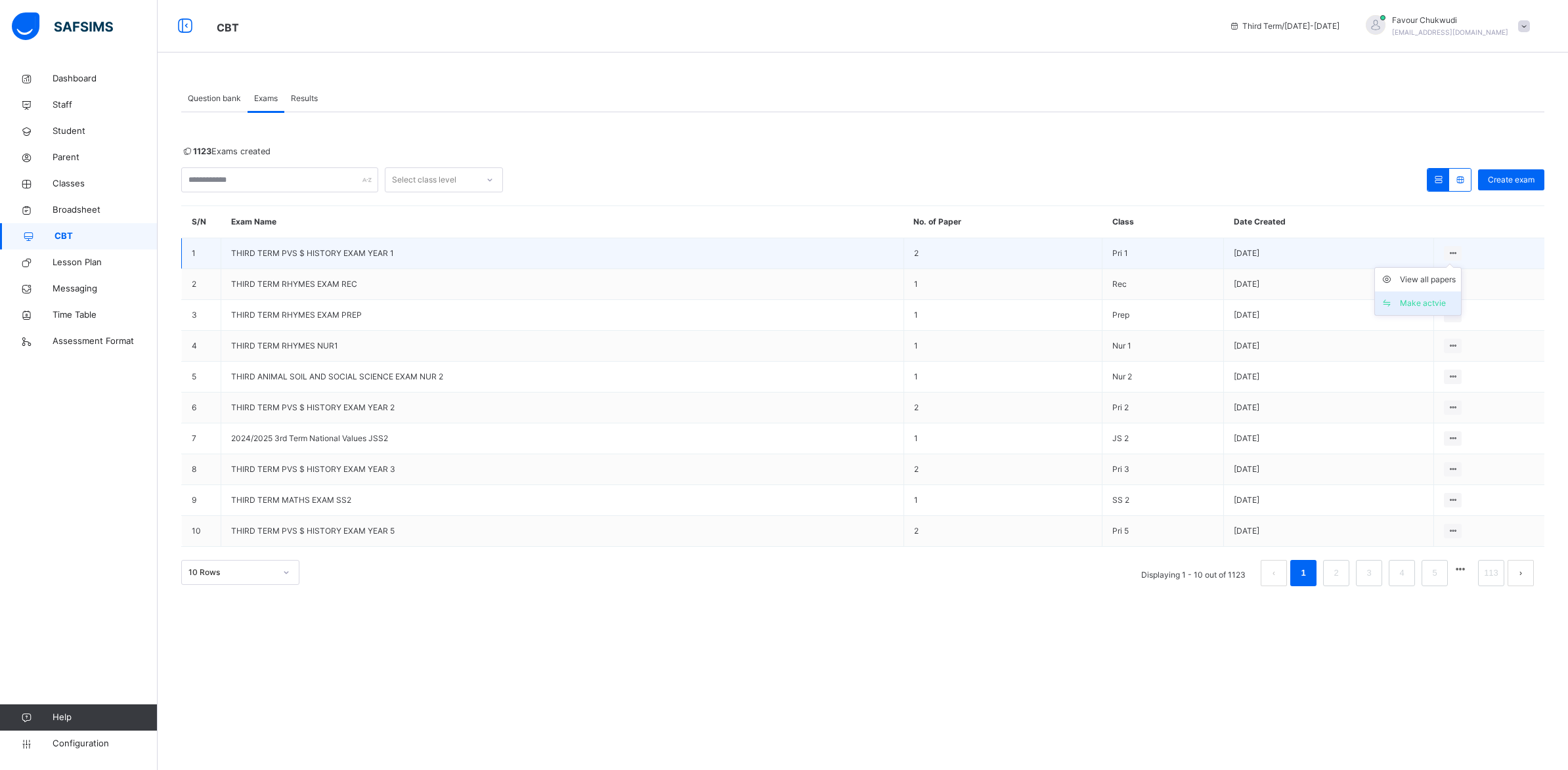click on "Make actvie" at bounding box center (1427, 303) 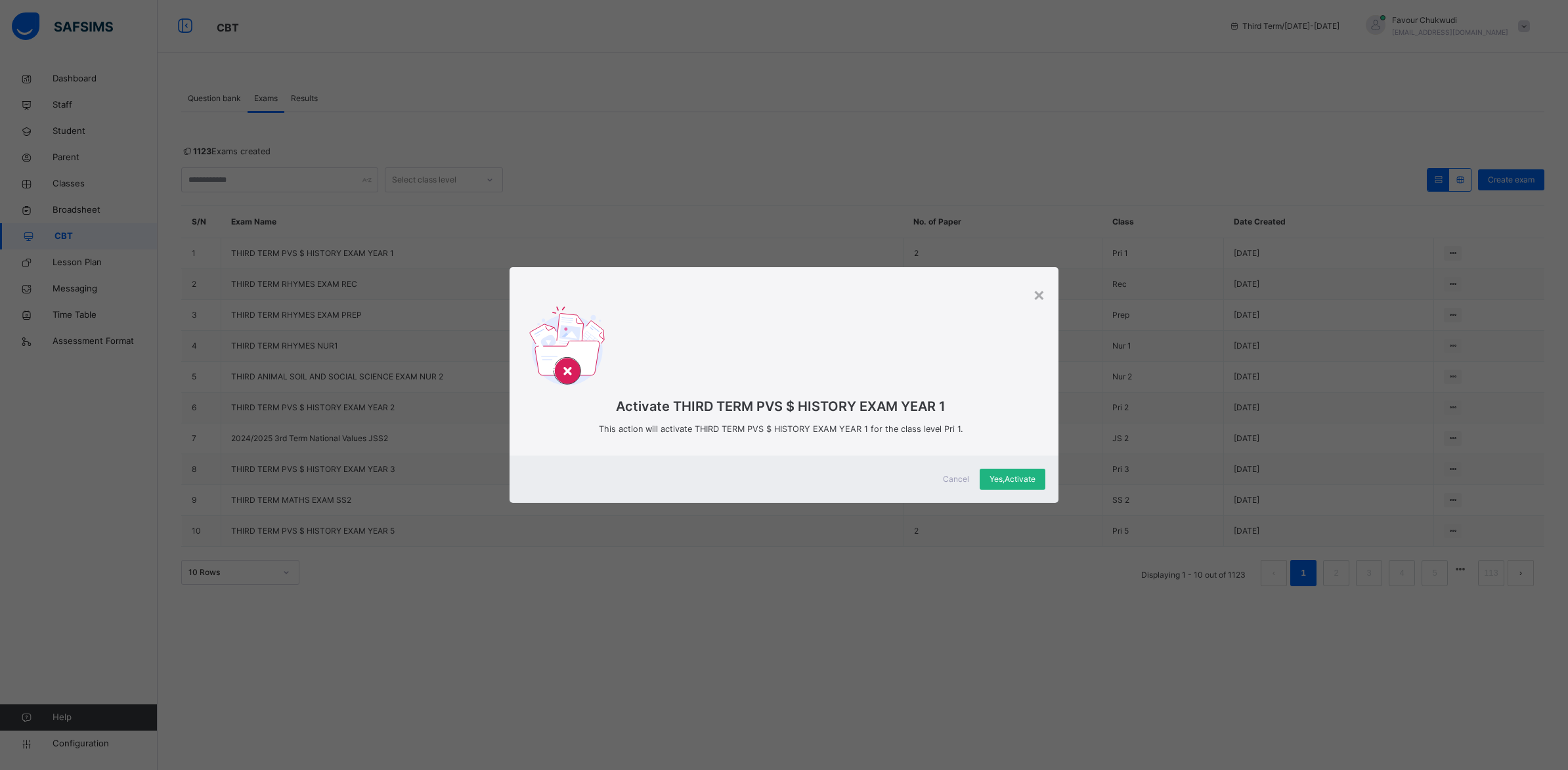 click on "Yes,  Activate" at bounding box center [1013, 479] 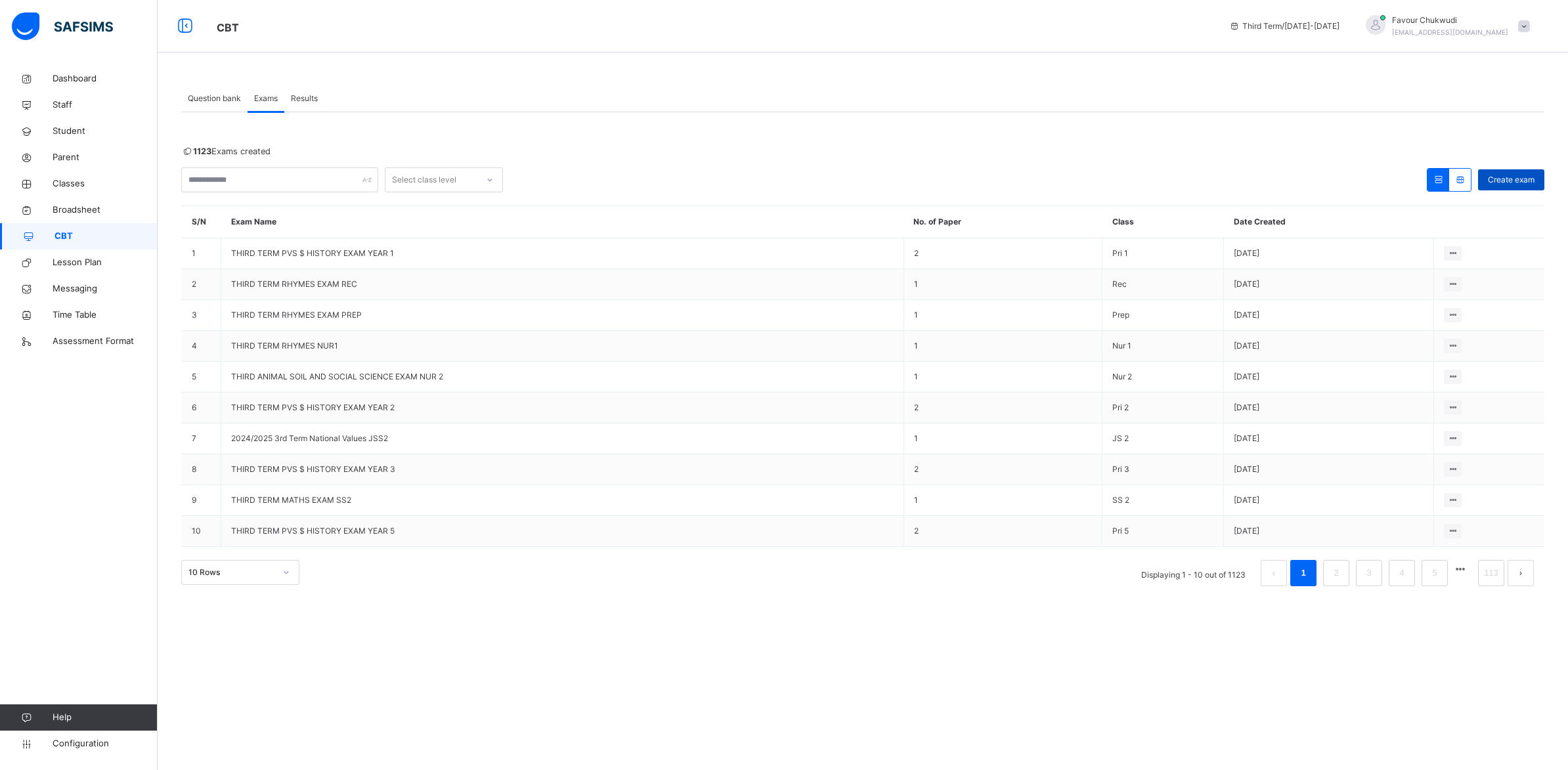 click on "Create exam" at bounding box center (1511, 180) 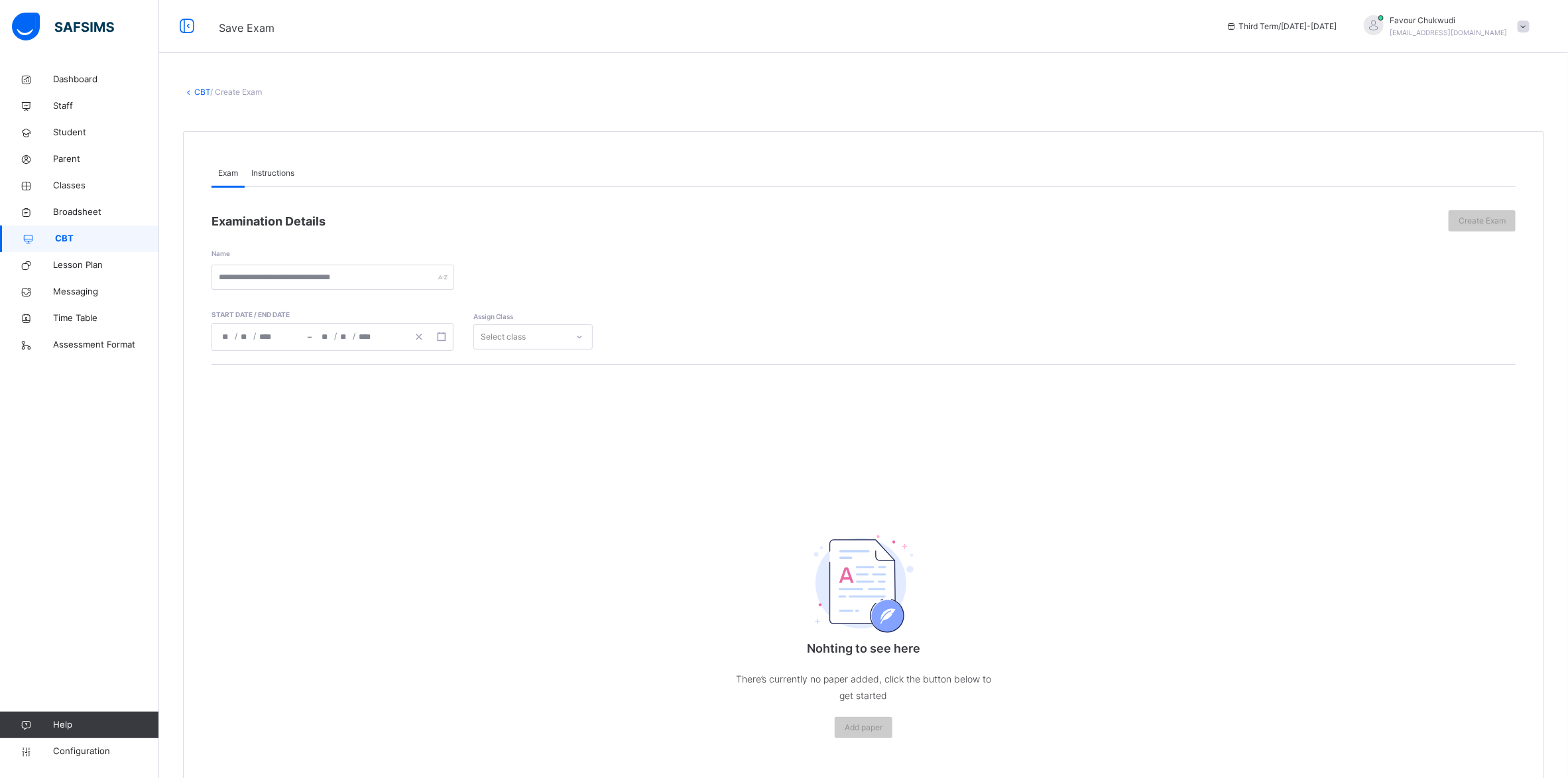 click on "Instructions" at bounding box center [272, 173] 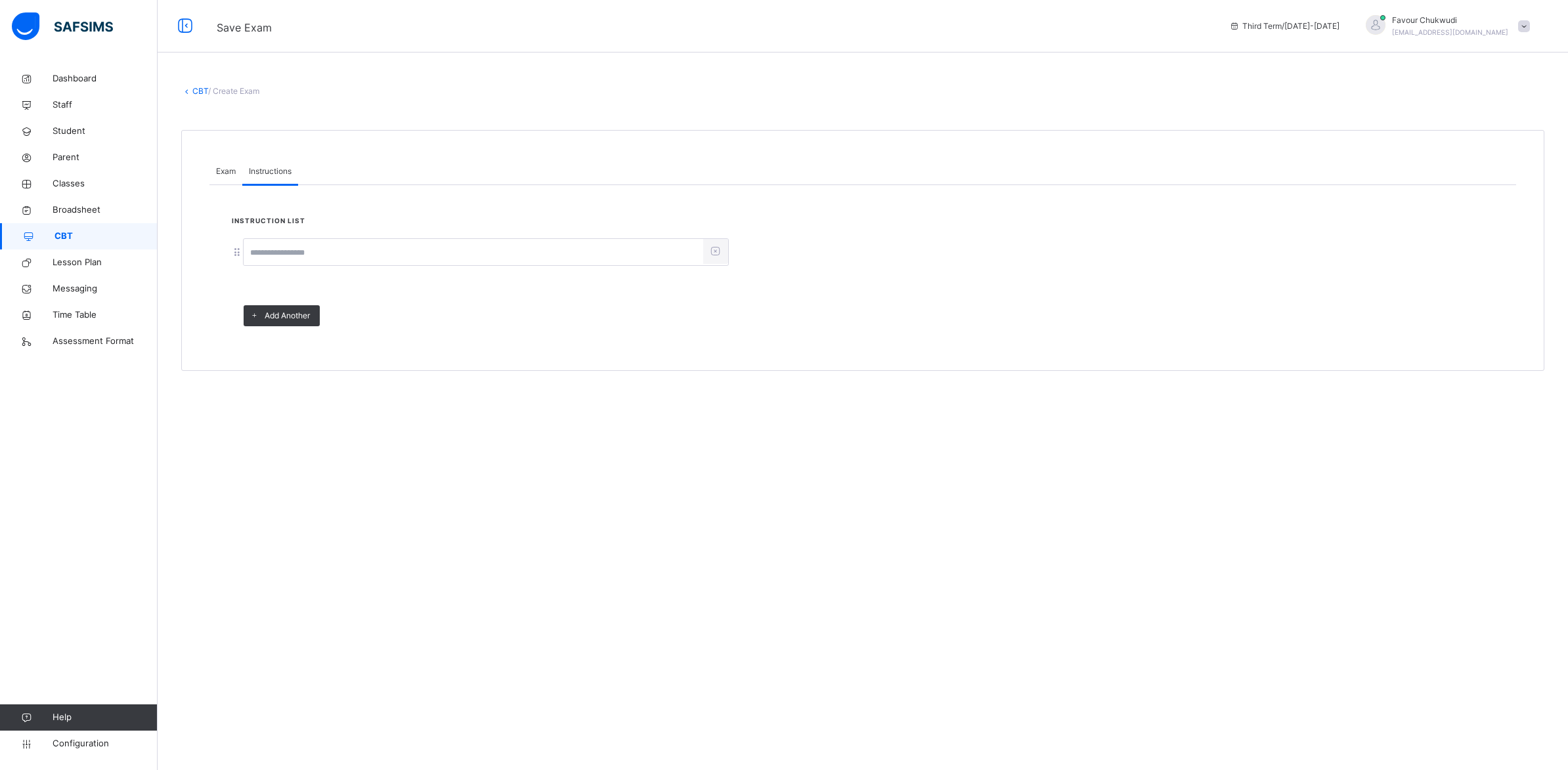 click at bounding box center (473, 253) 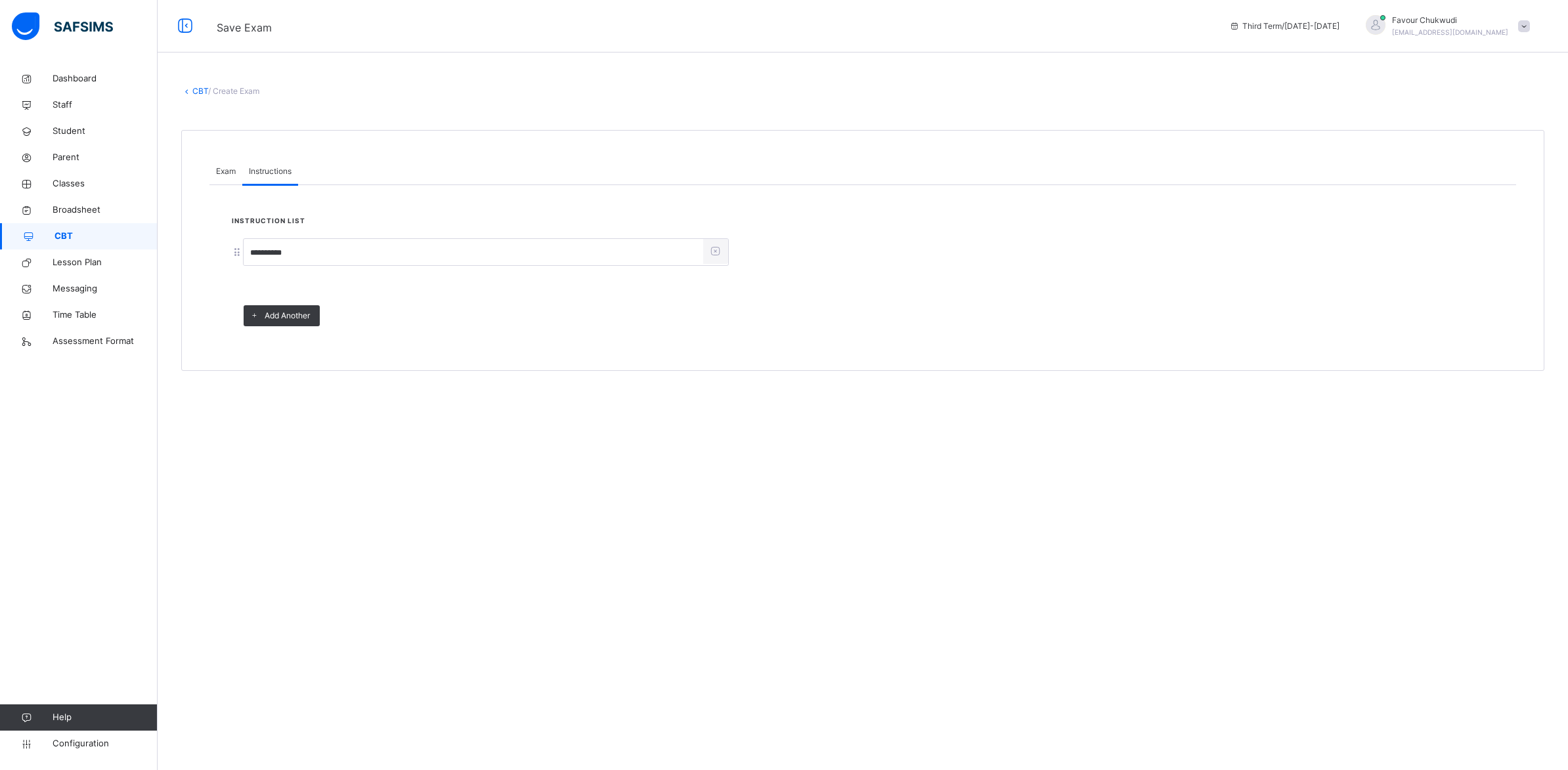 click on "Exam" at bounding box center [226, 171] 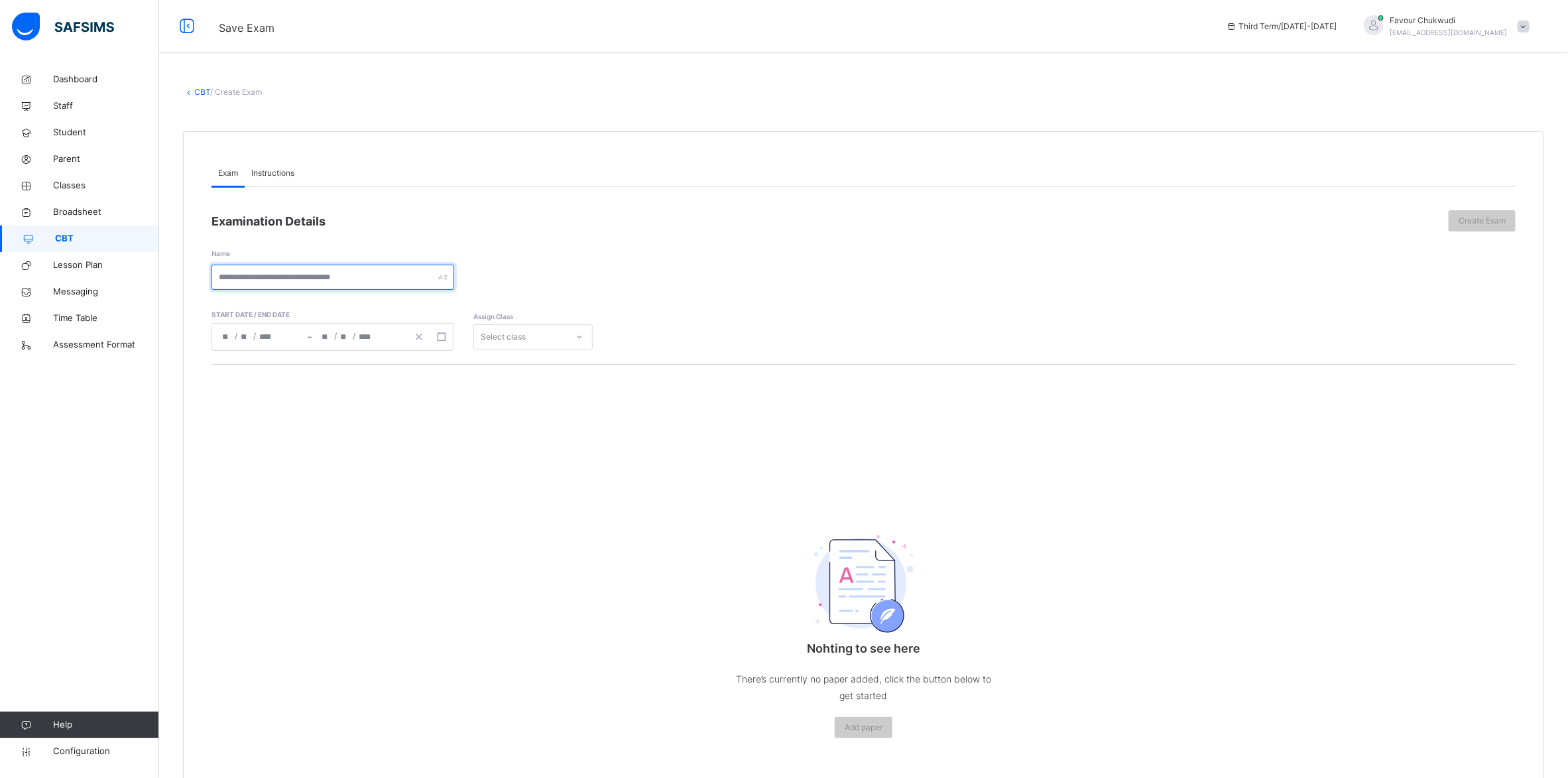 click at bounding box center (333, 277) 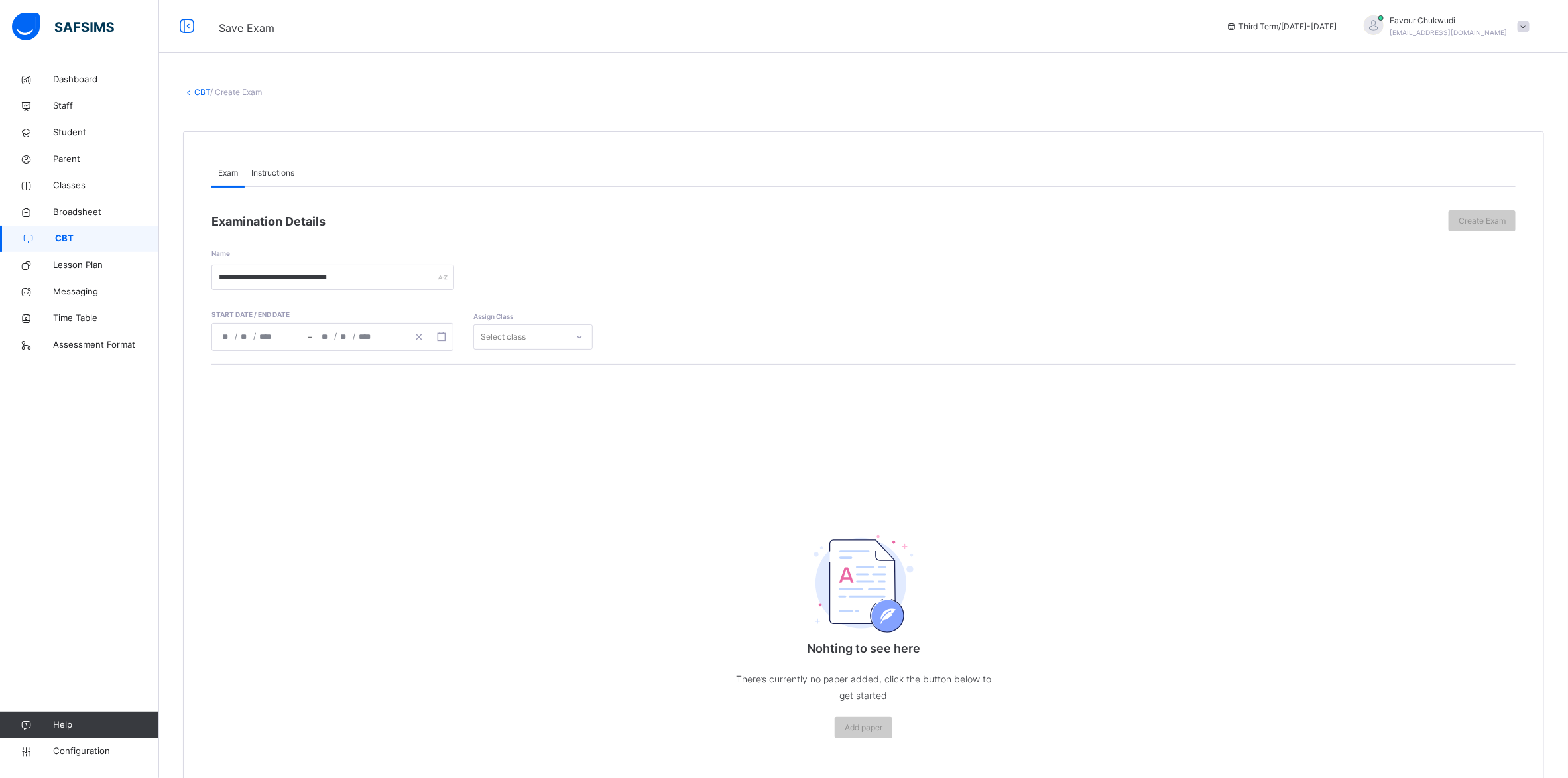 click on "/ / – / /" at bounding box center (332, 337) 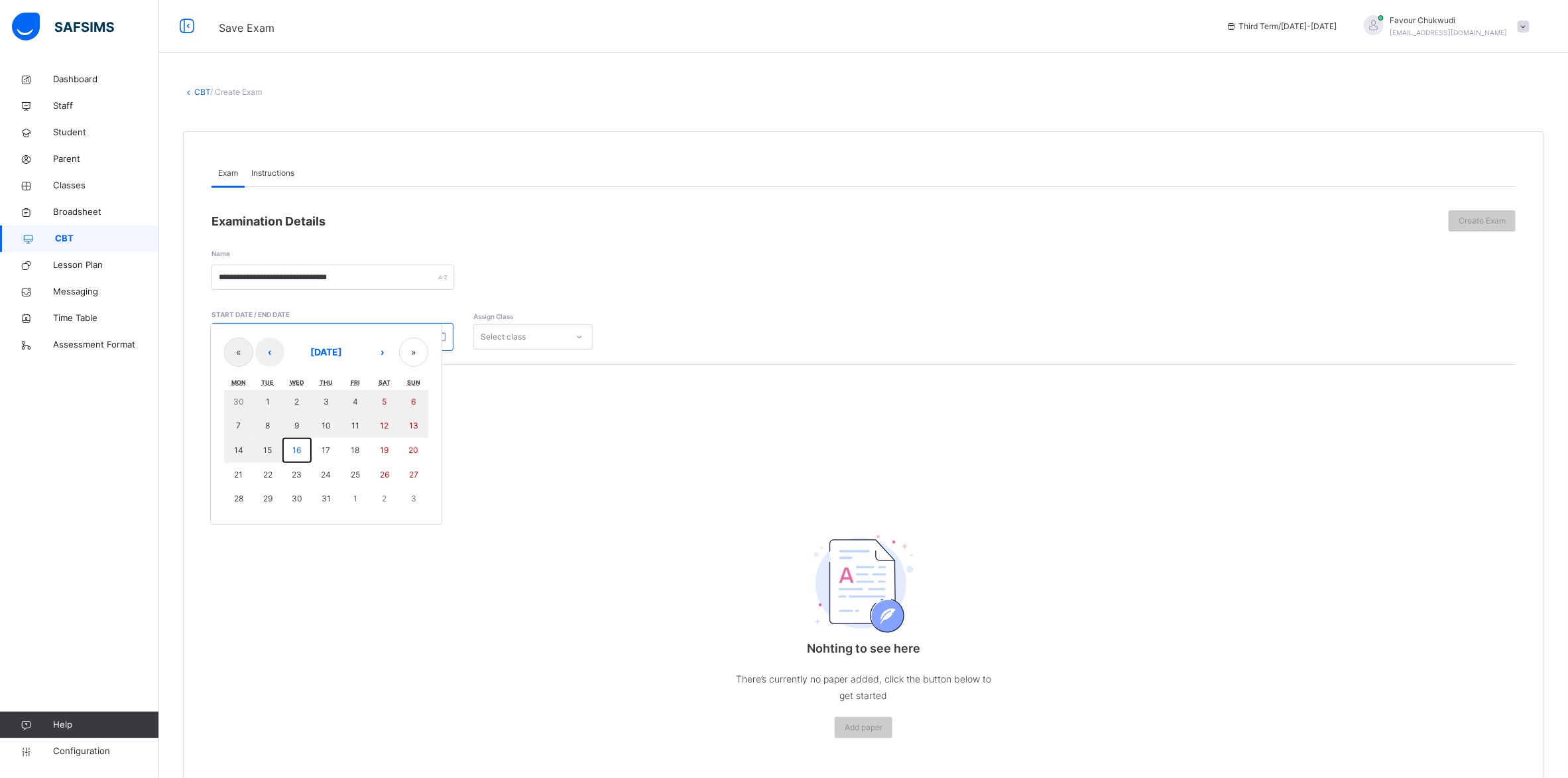 click on "16" at bounding box center [296, 450] 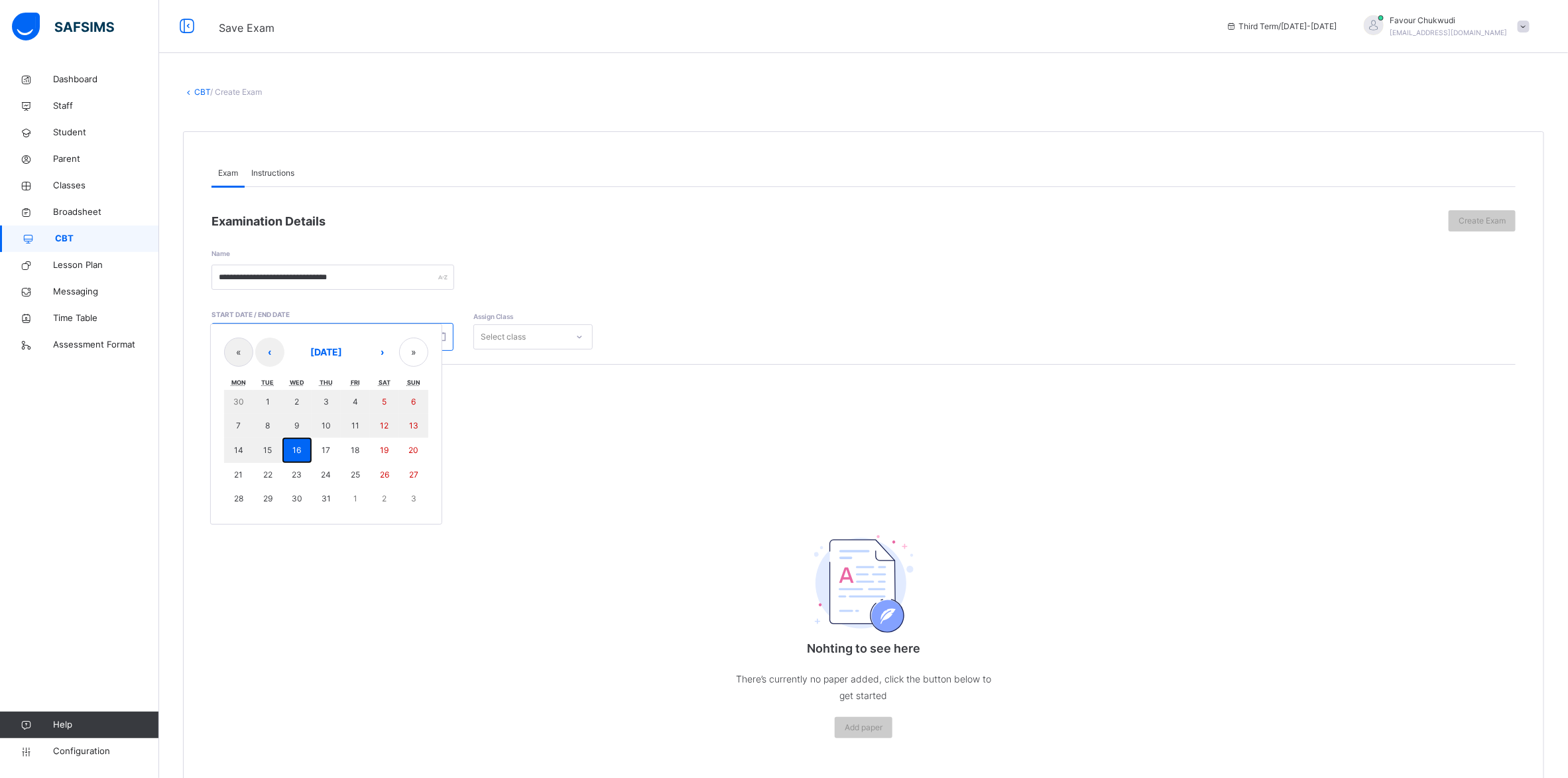 click on "16" at bounding box center [296, 450] 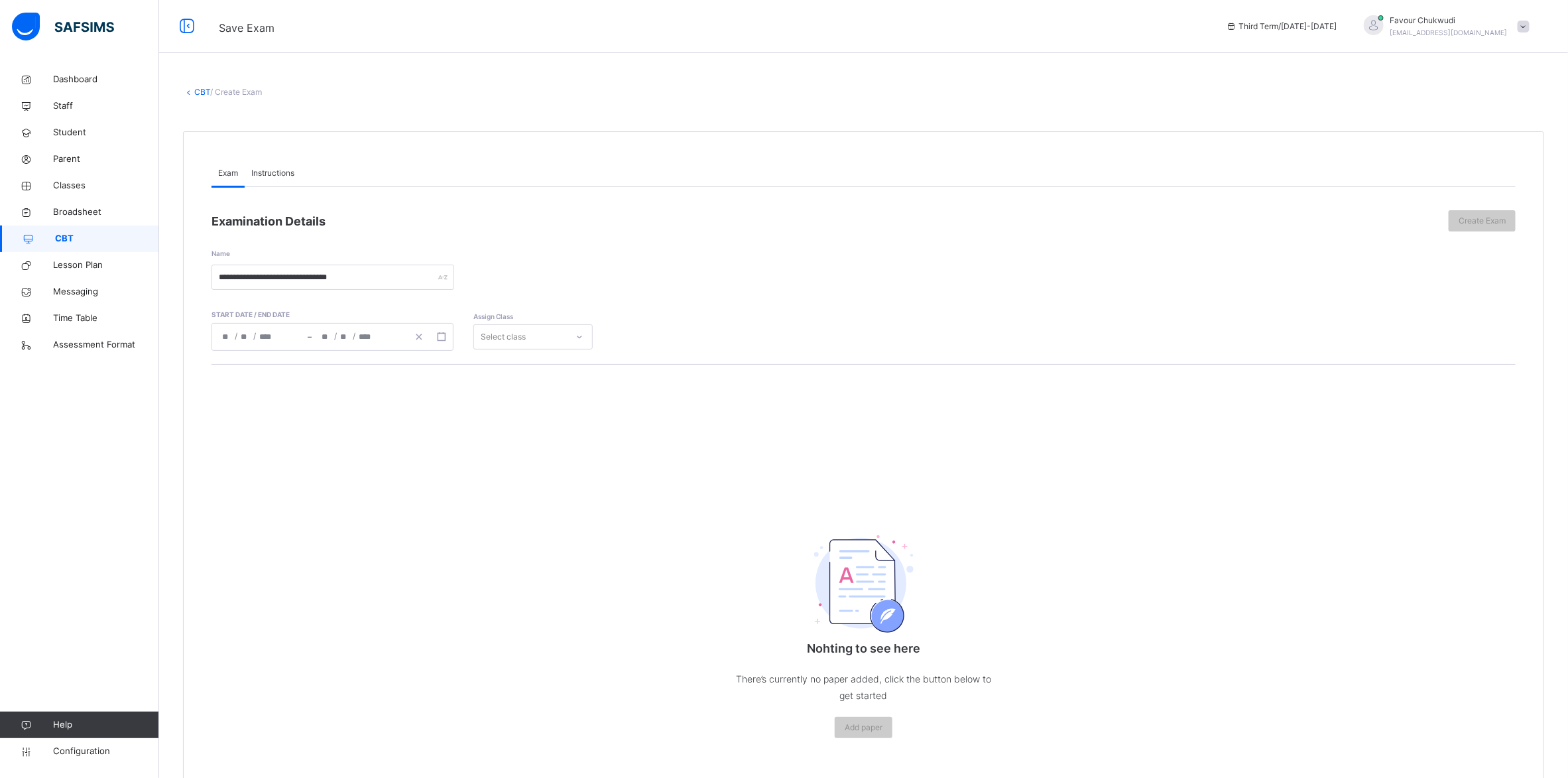 click on "Assign Class Select class" at bounding box center (533, 320) 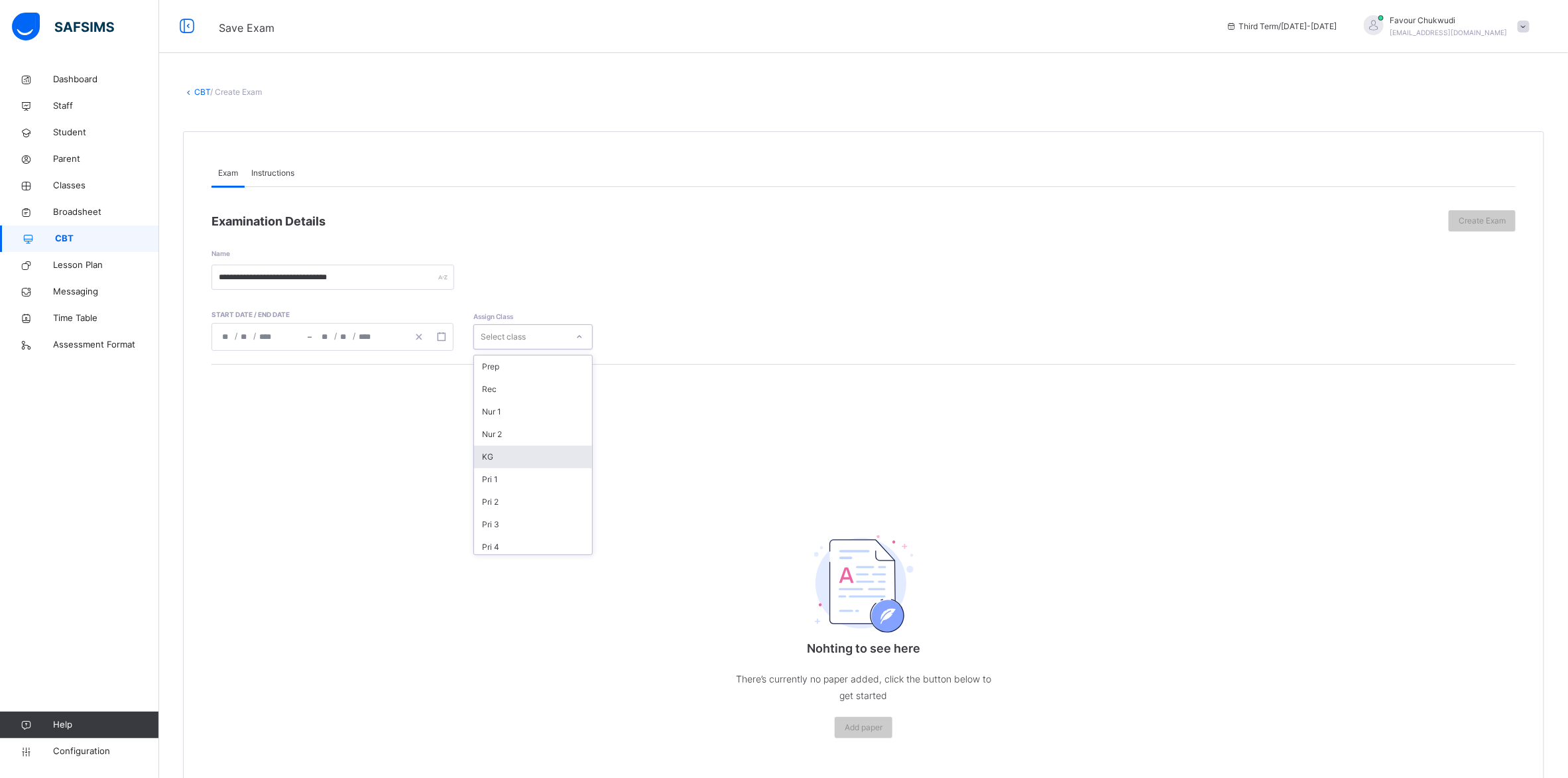 click on "KG" at bounding box center (533, 457) 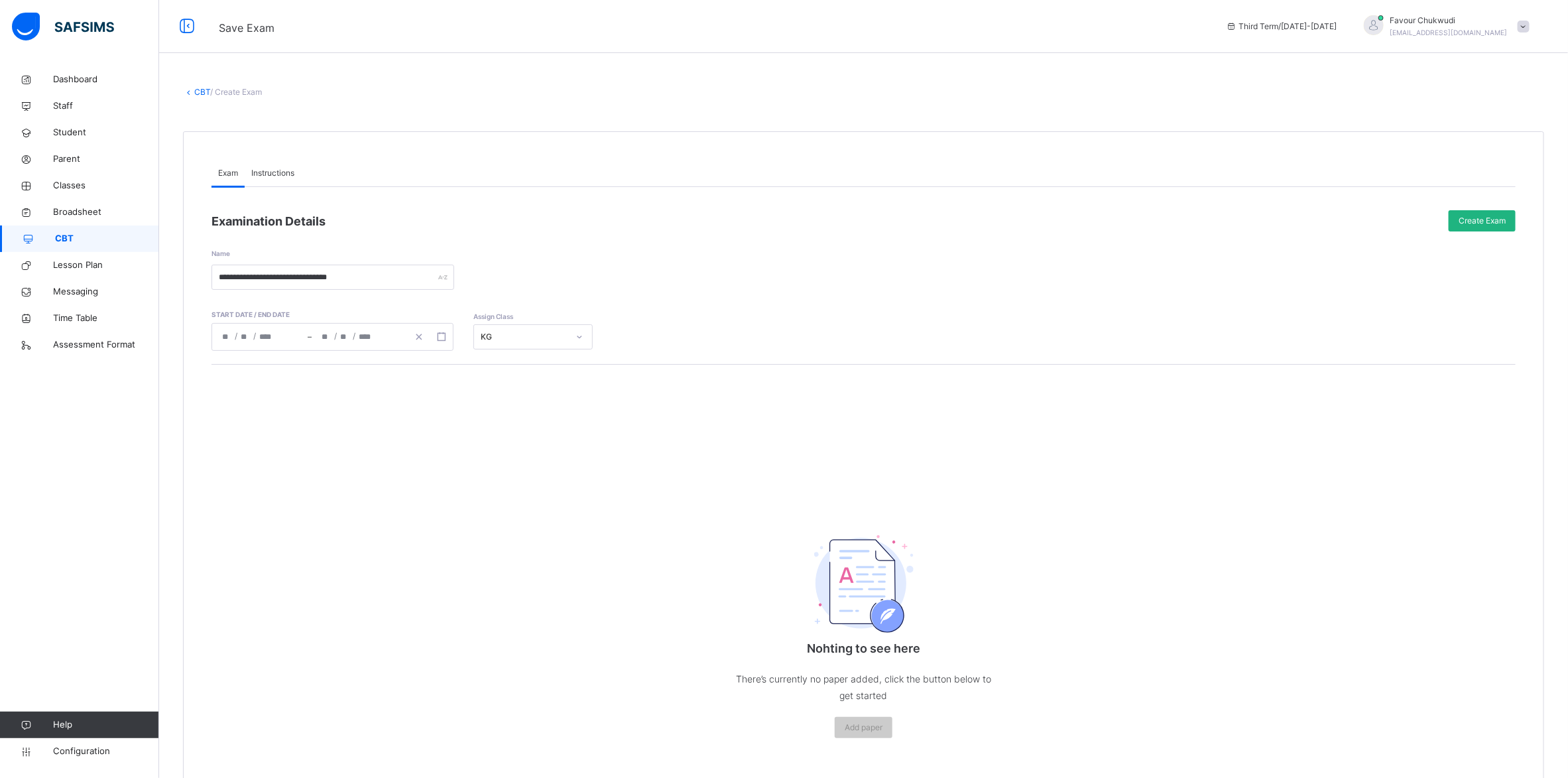 click on "Create Exam" at bounding box center (1482, 221) 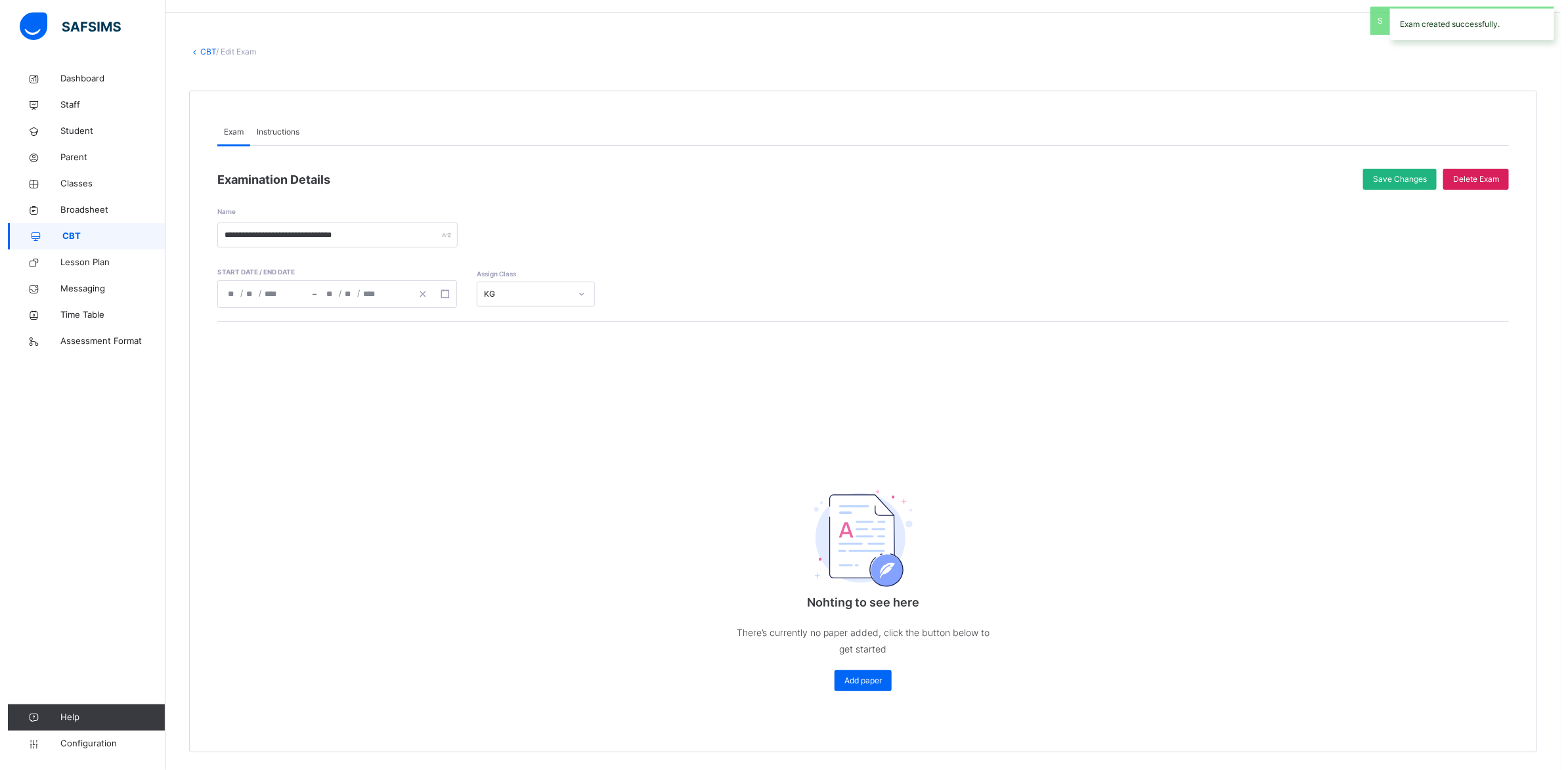 scroll, scrollTop: 44, scrollLeft: 0, axis: vertical 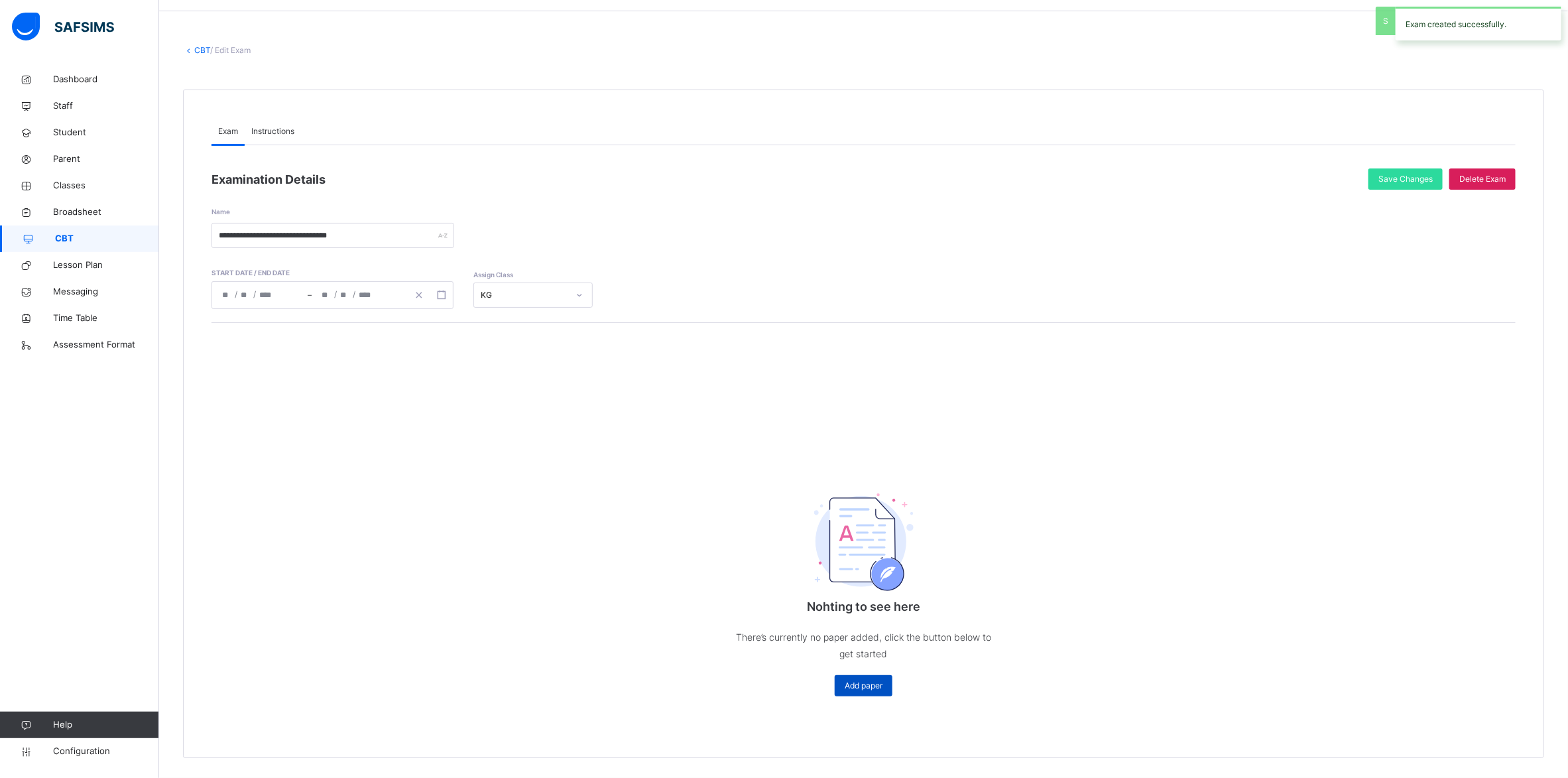 click on "Add paper" at bounding box center (863, 686) 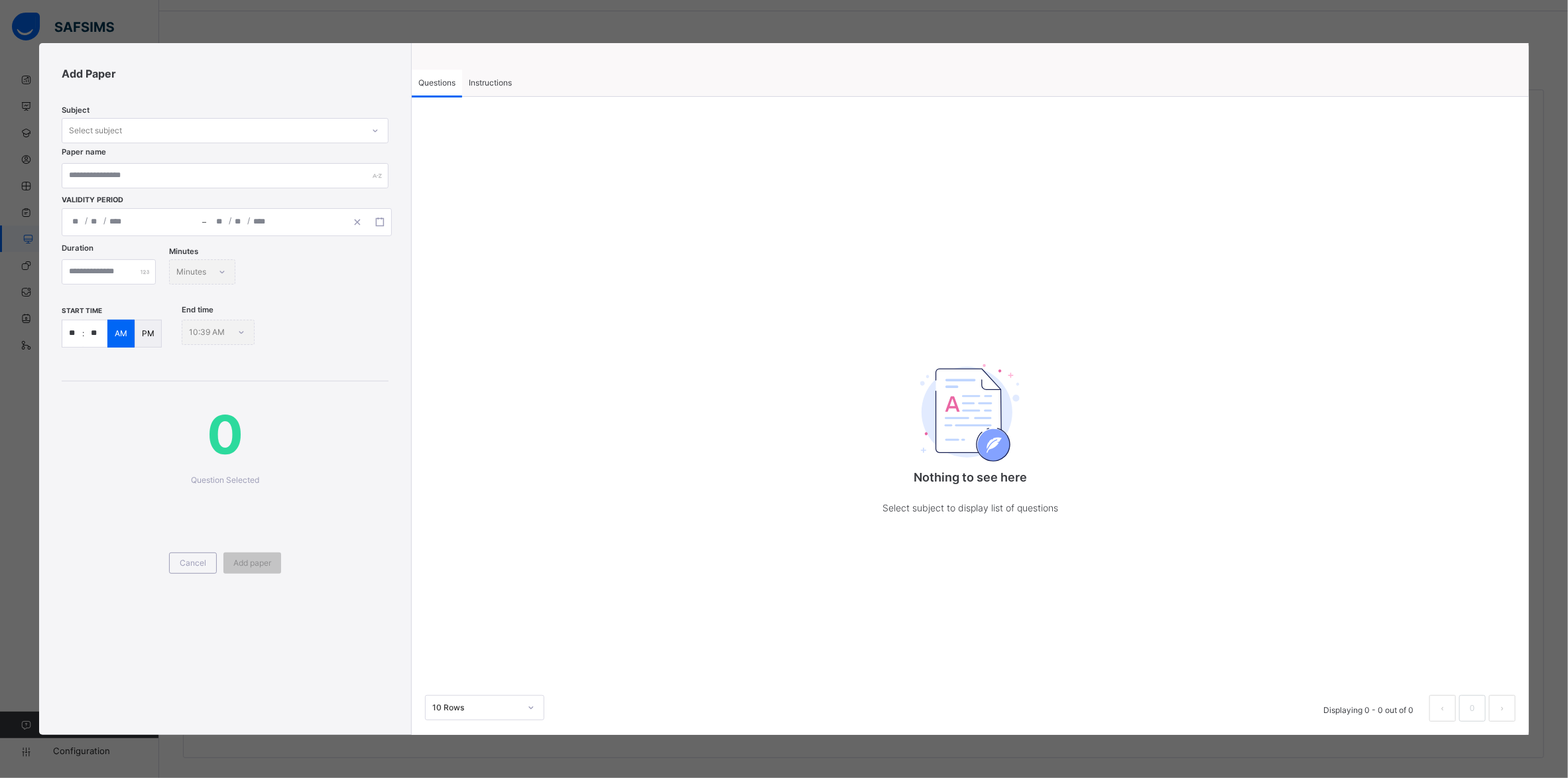 click on "Select subject" at bounding box center [212, 130] 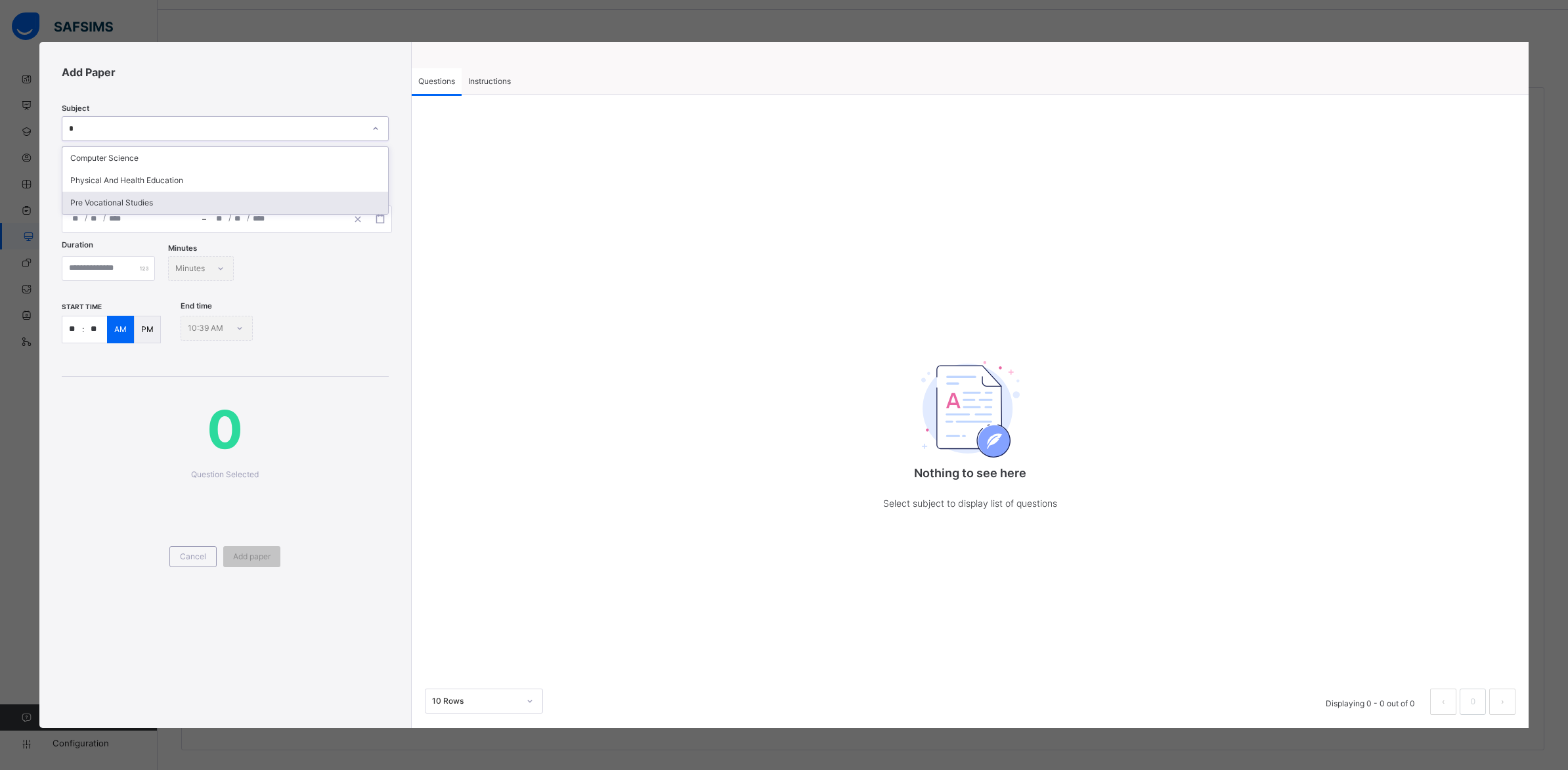 click on "Pre Vocational Studies" at bounding box center [225, 203] 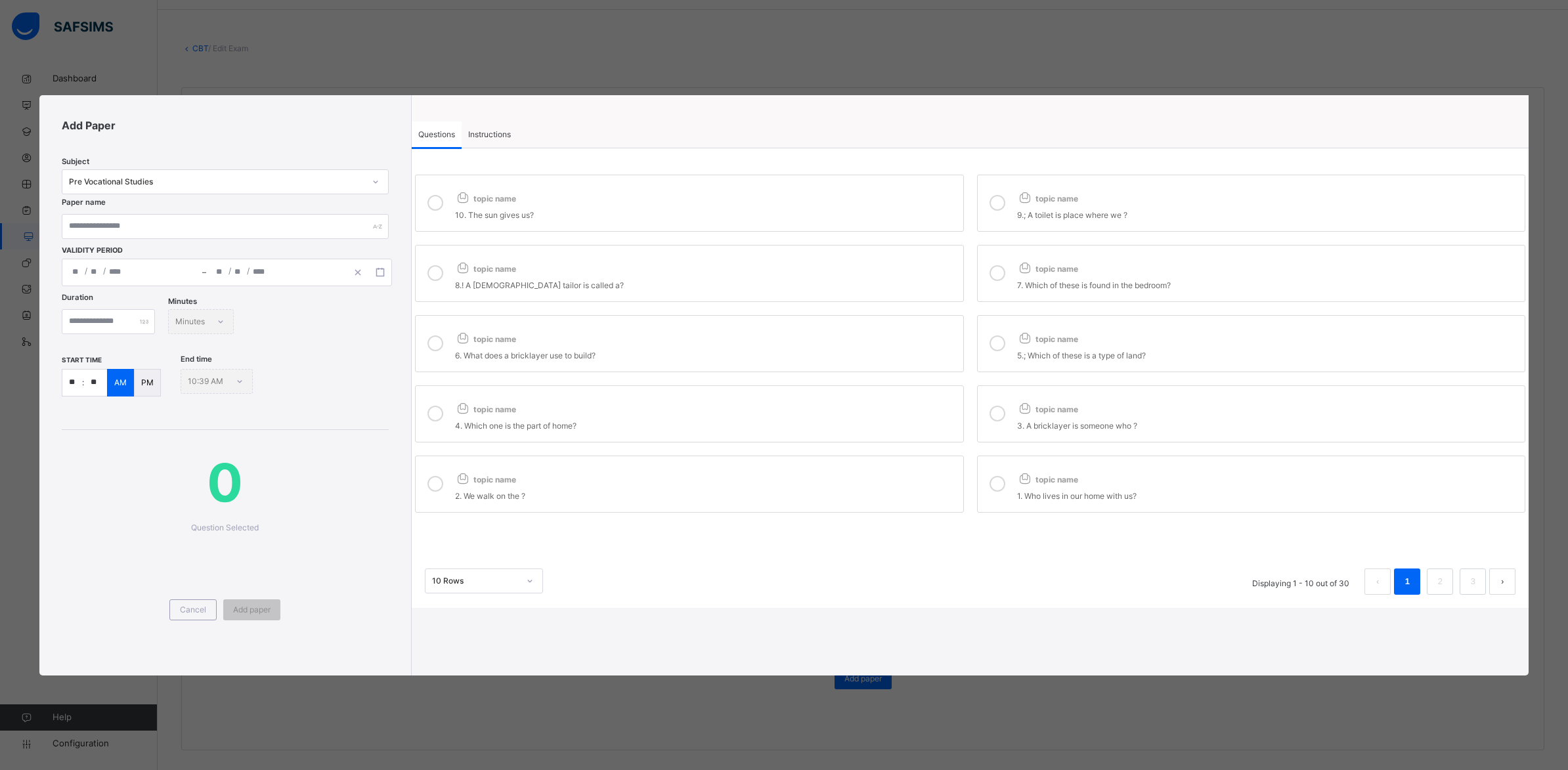 drag, startPoint x: 166, startPoint y: 196, endPoint x: 162, endPoint y: 217, distance: 21.37756 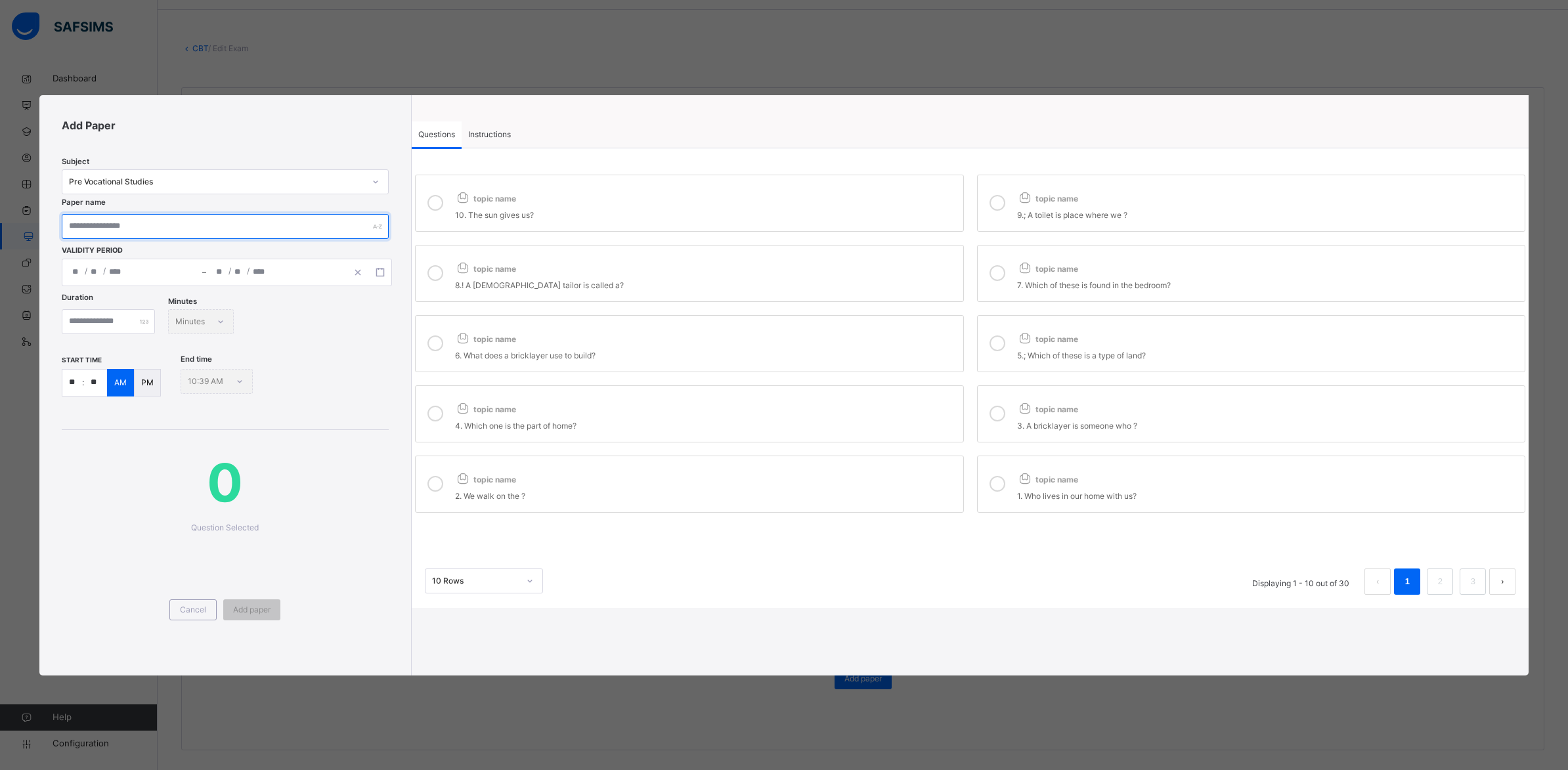 click at bounding box center (225, 226) 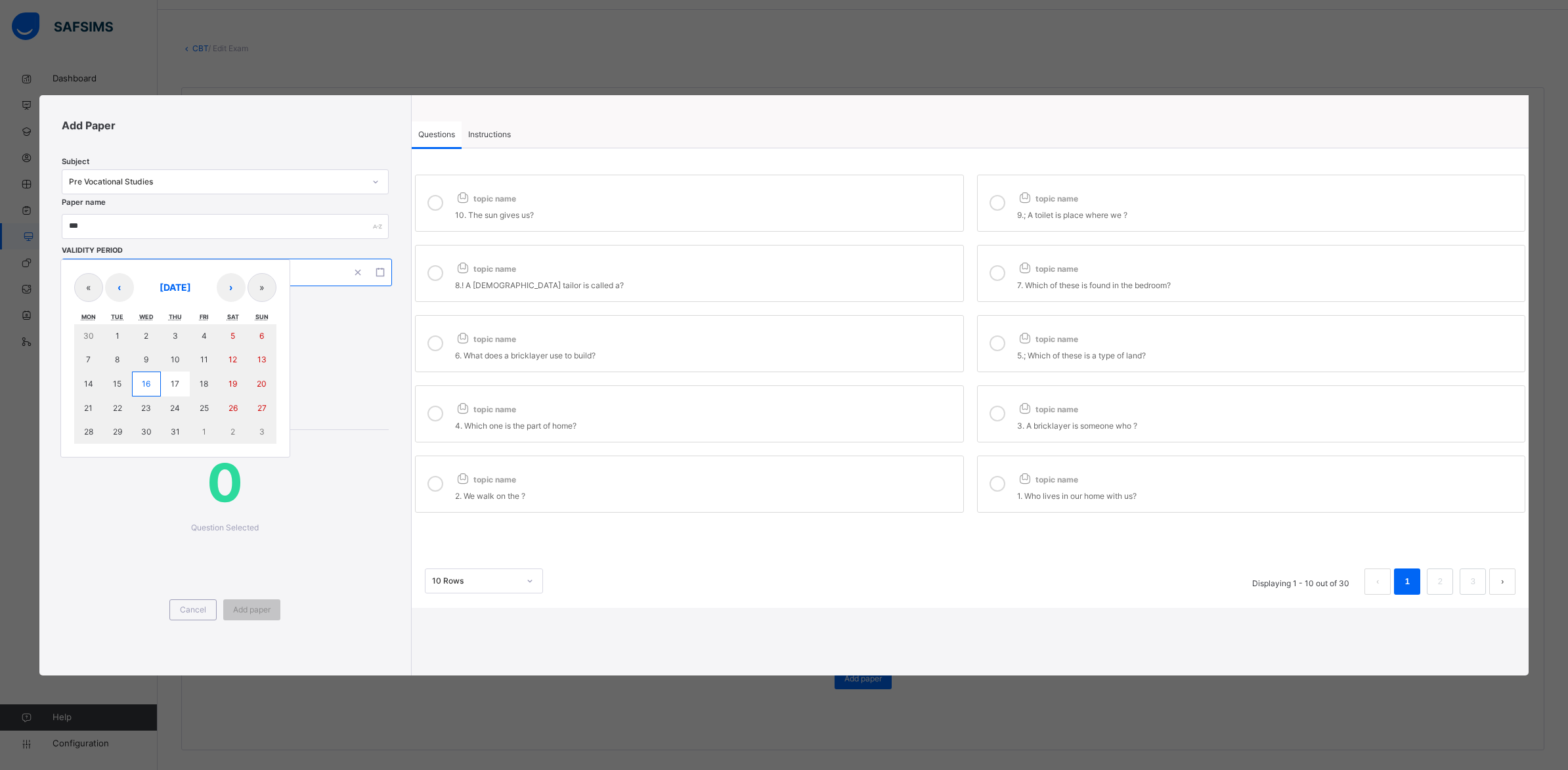 click on "/ / – / / « ‹ [DATE] › » Mon Tue Wed Thu Fri Sat Sun 30 1 2 3 4 5 6 7 8 9 10 11 12 13 14 15 16 17 18 19 20 21 22 23 24 25 26 27 28 29 30 31 1 2 3" at bounding box center [227, 272] 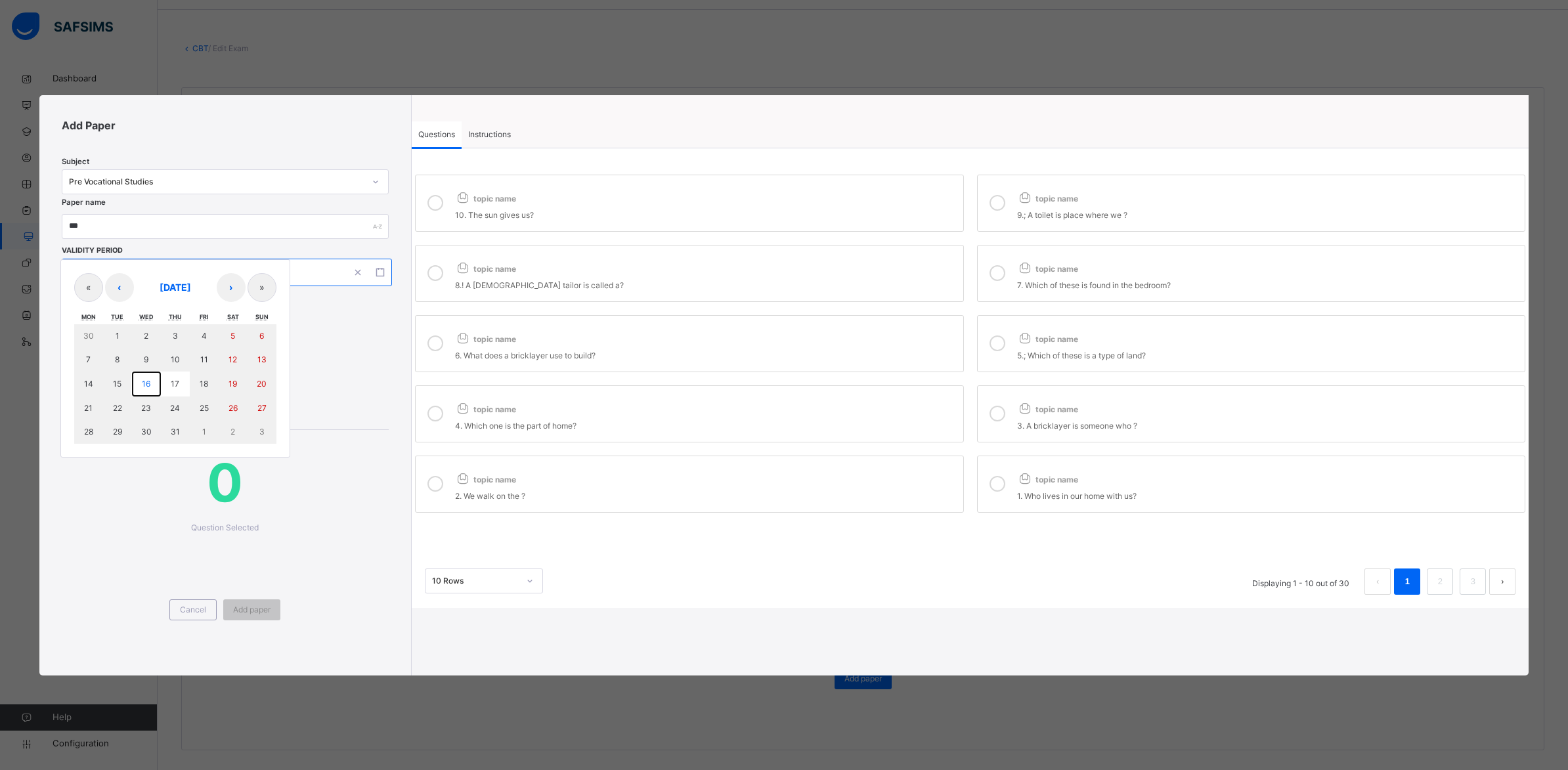 click on "16" at bounding box center [146, 383] 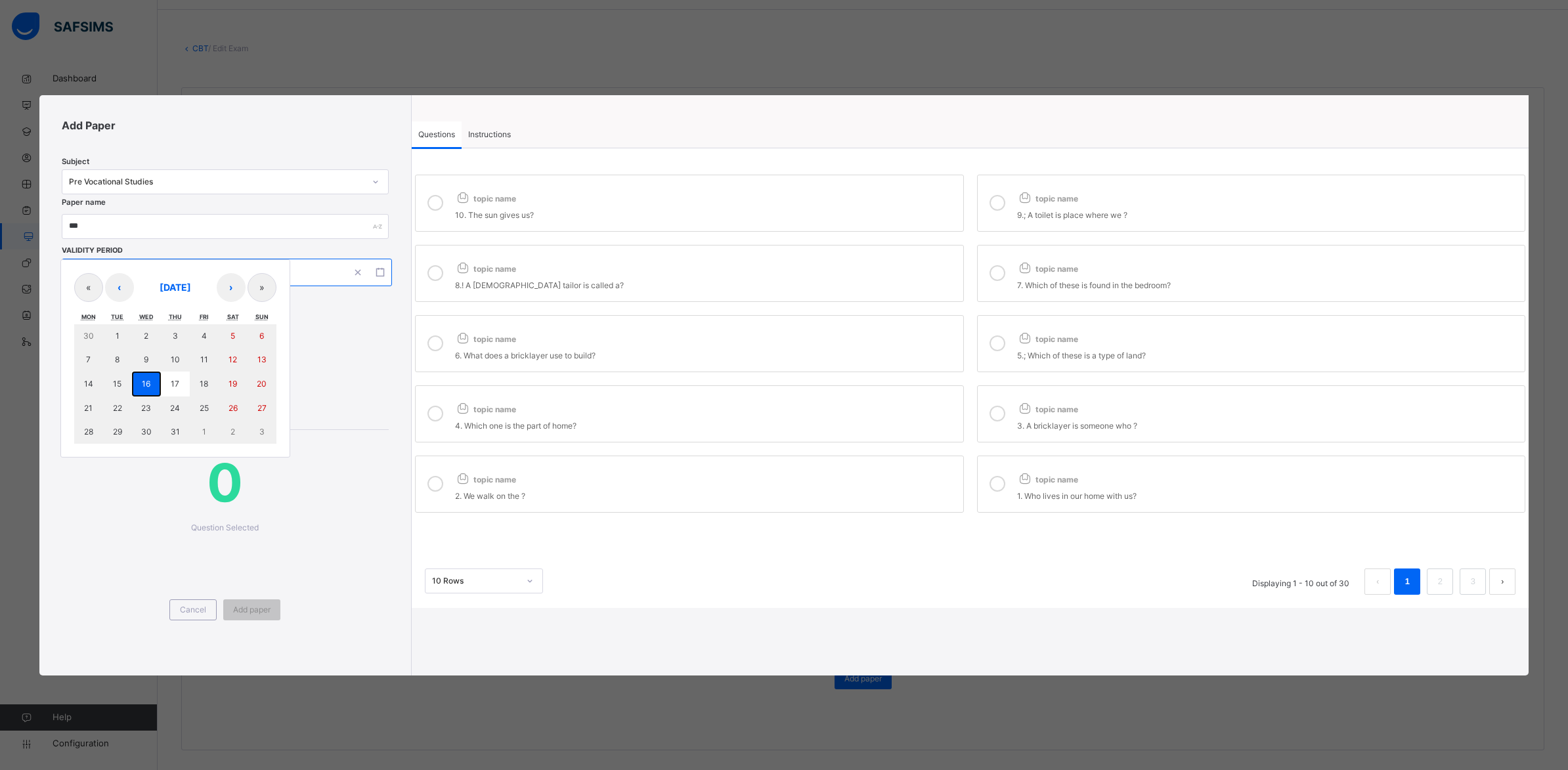 click on "16" at bounding box center [146, 383] 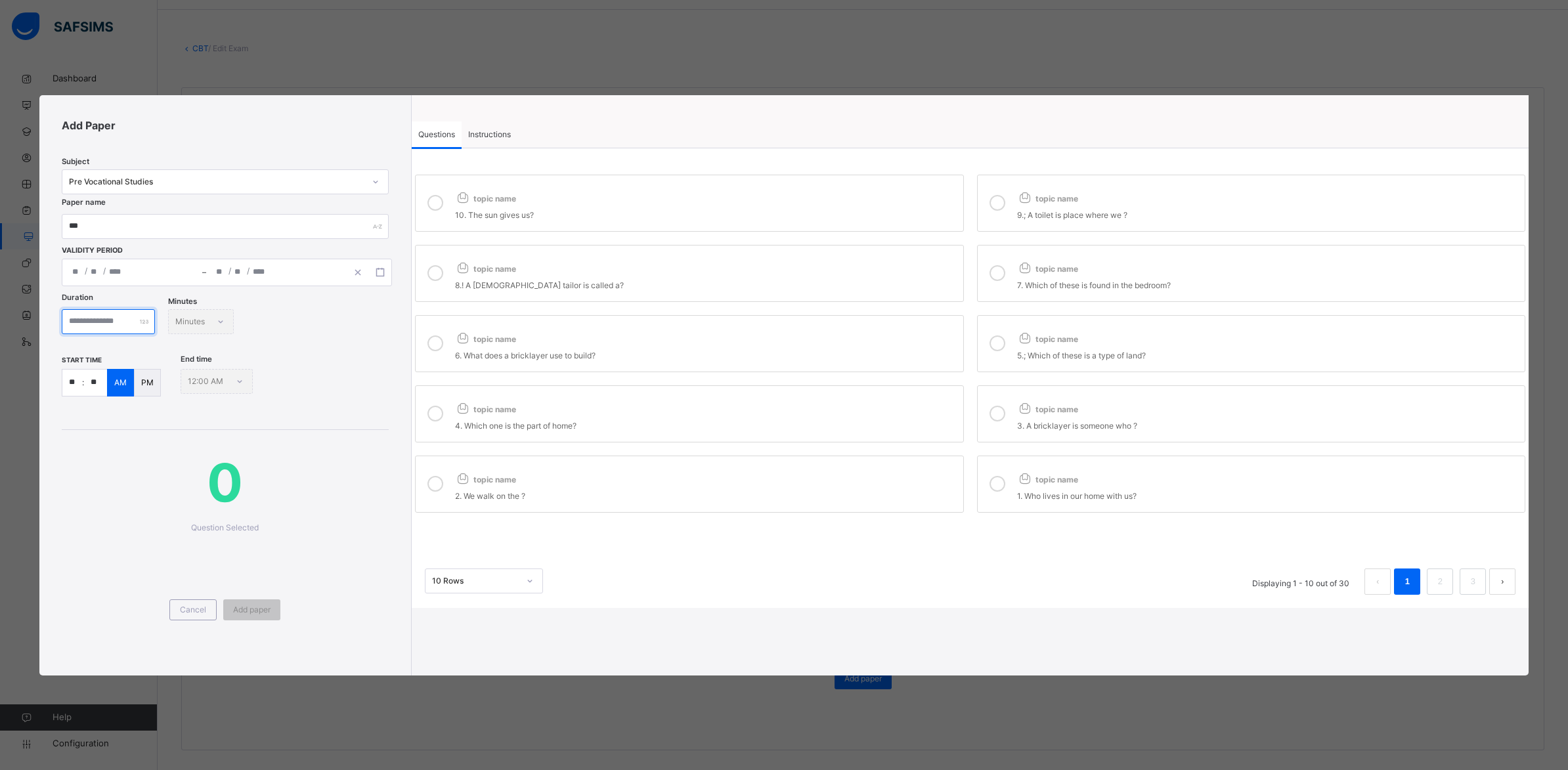 click at bounding box center (108, 322) 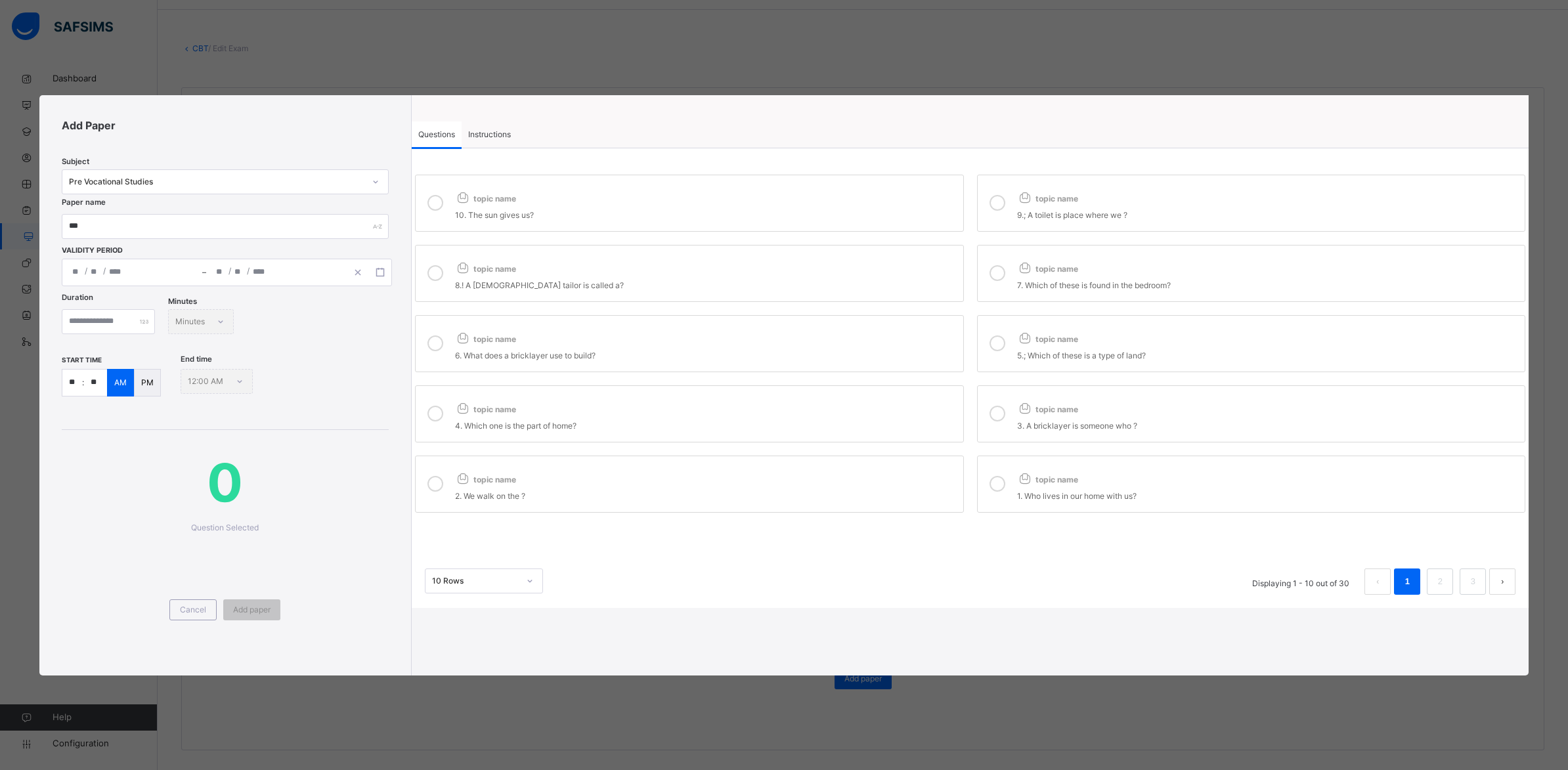 click on "topic name" at bounding box center (706, 196) 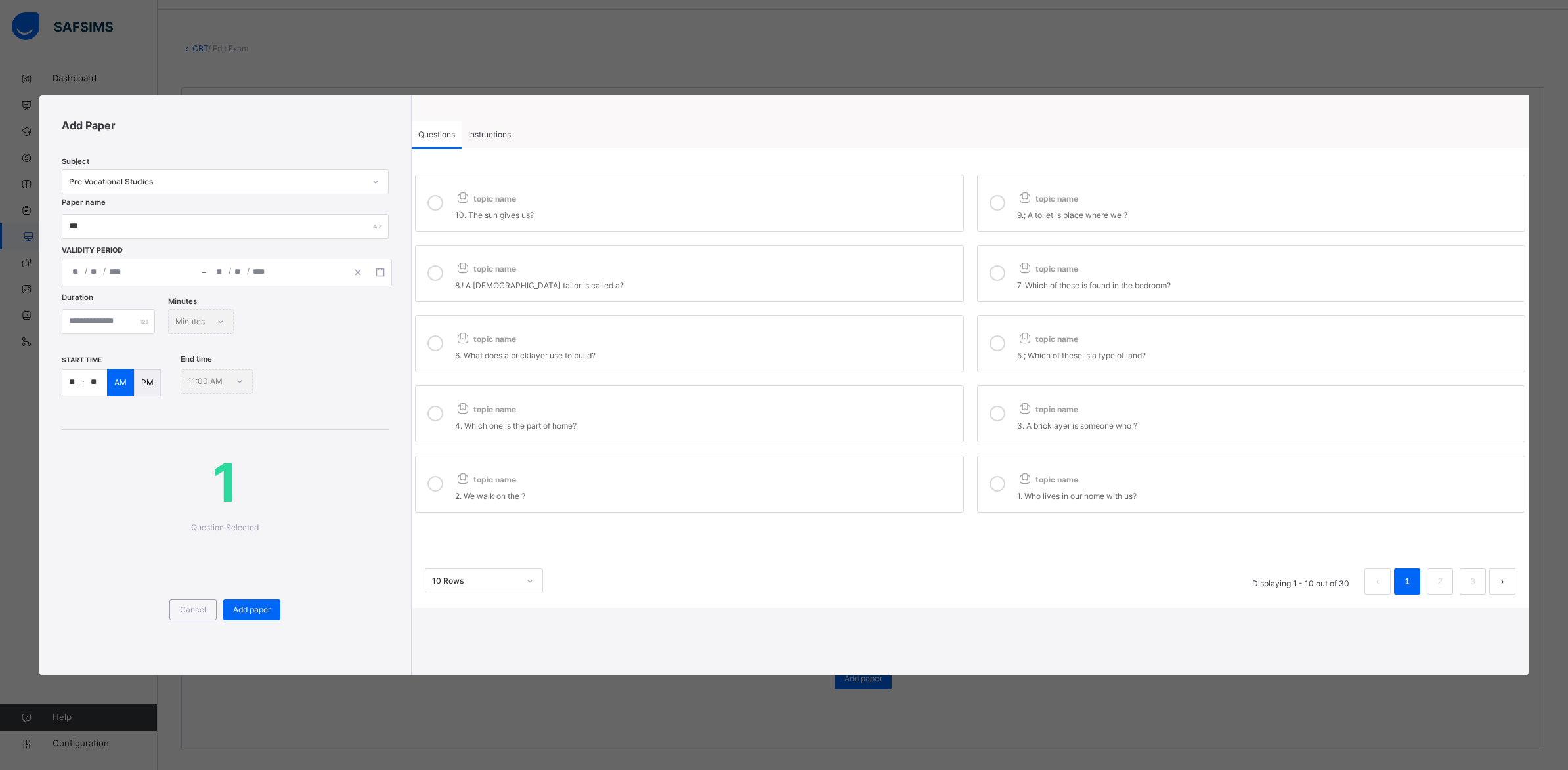 click on "9.; A toilet is place where we ?" at bounding box center (1268, 213) 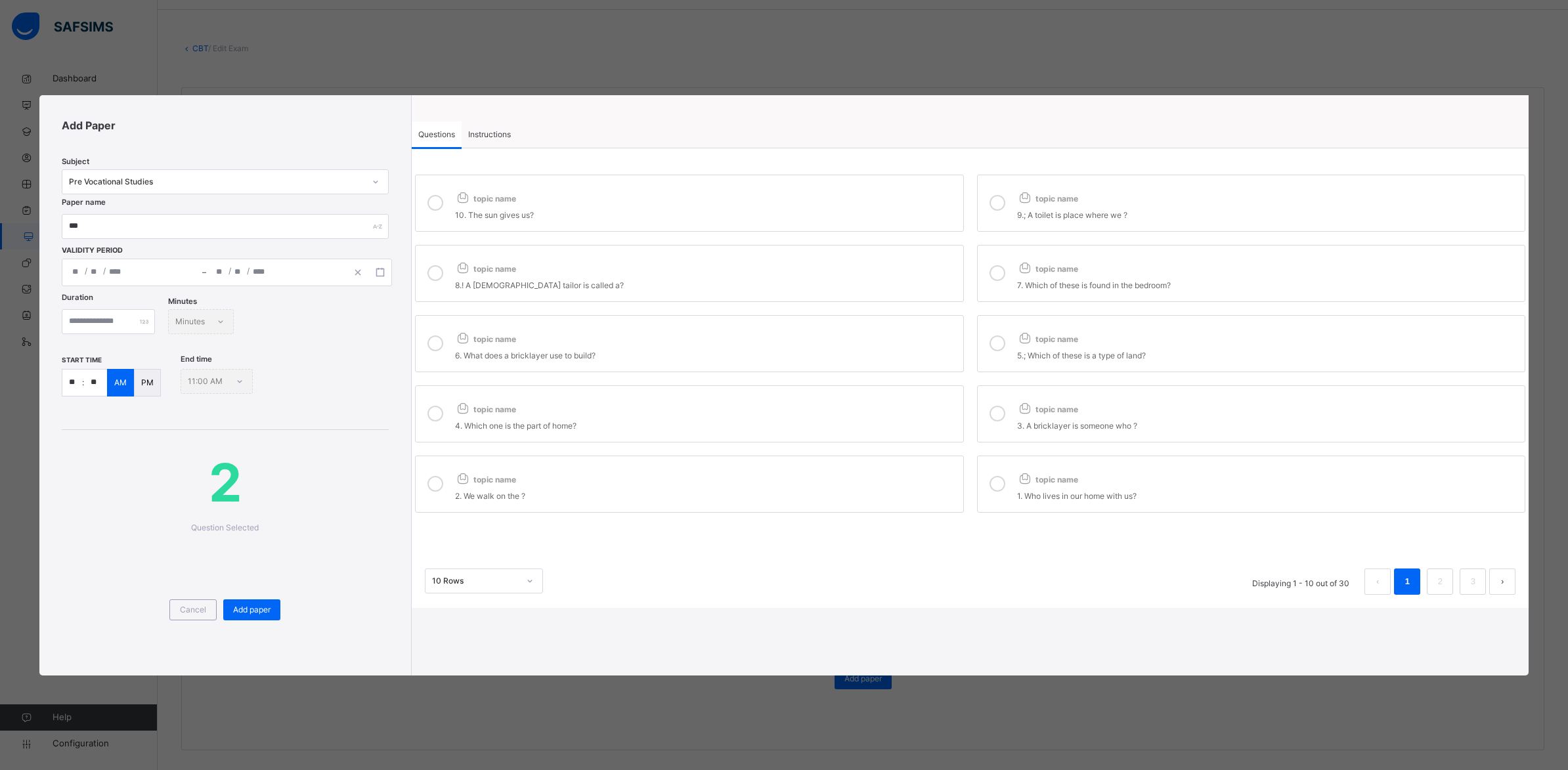 drag, startPoint x: 1051, startPoint y: 257, endPoint x: 869, endPoint y: 274, distance: 182.7922 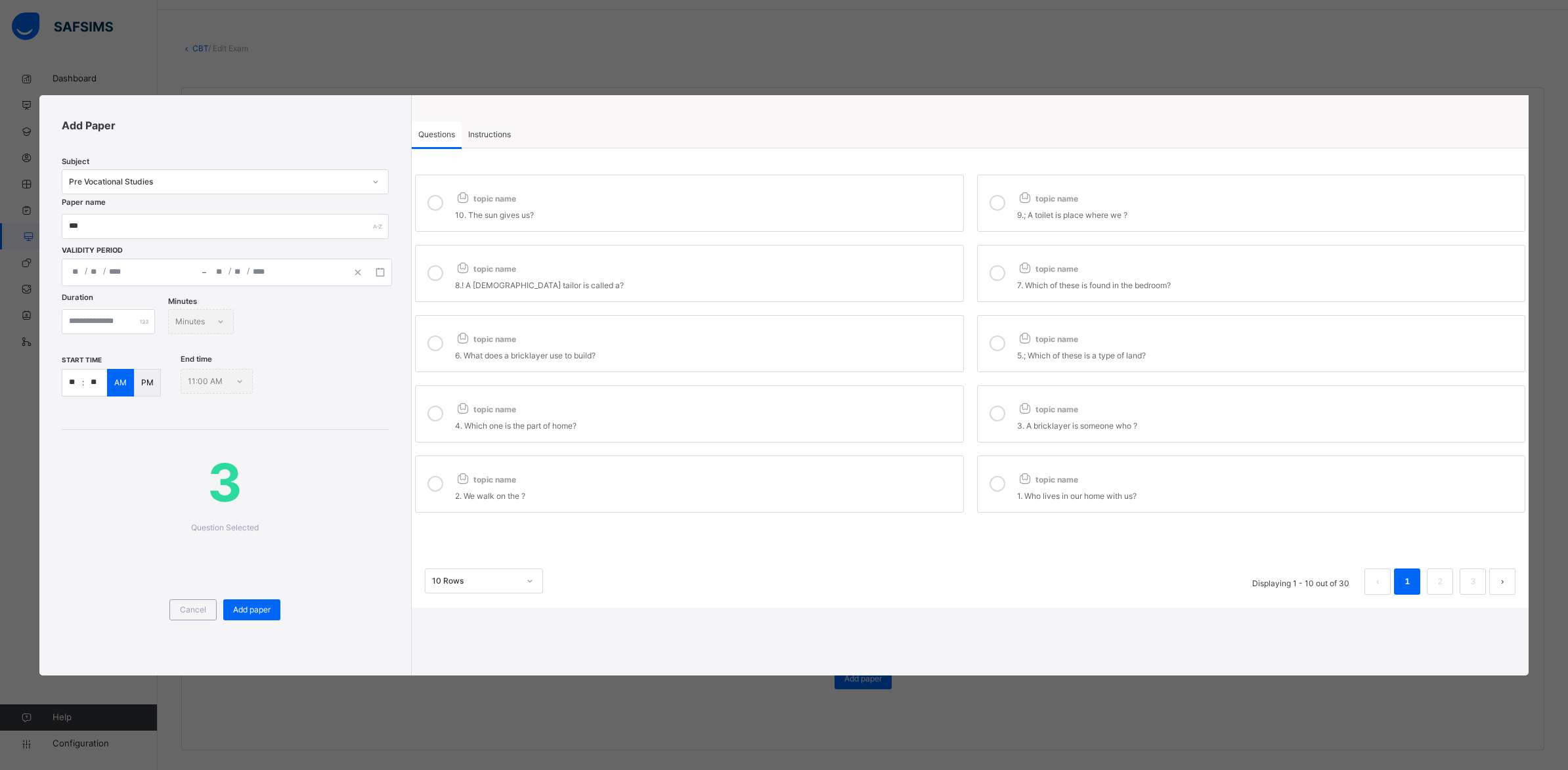 click at bounding box center (1025, 267) 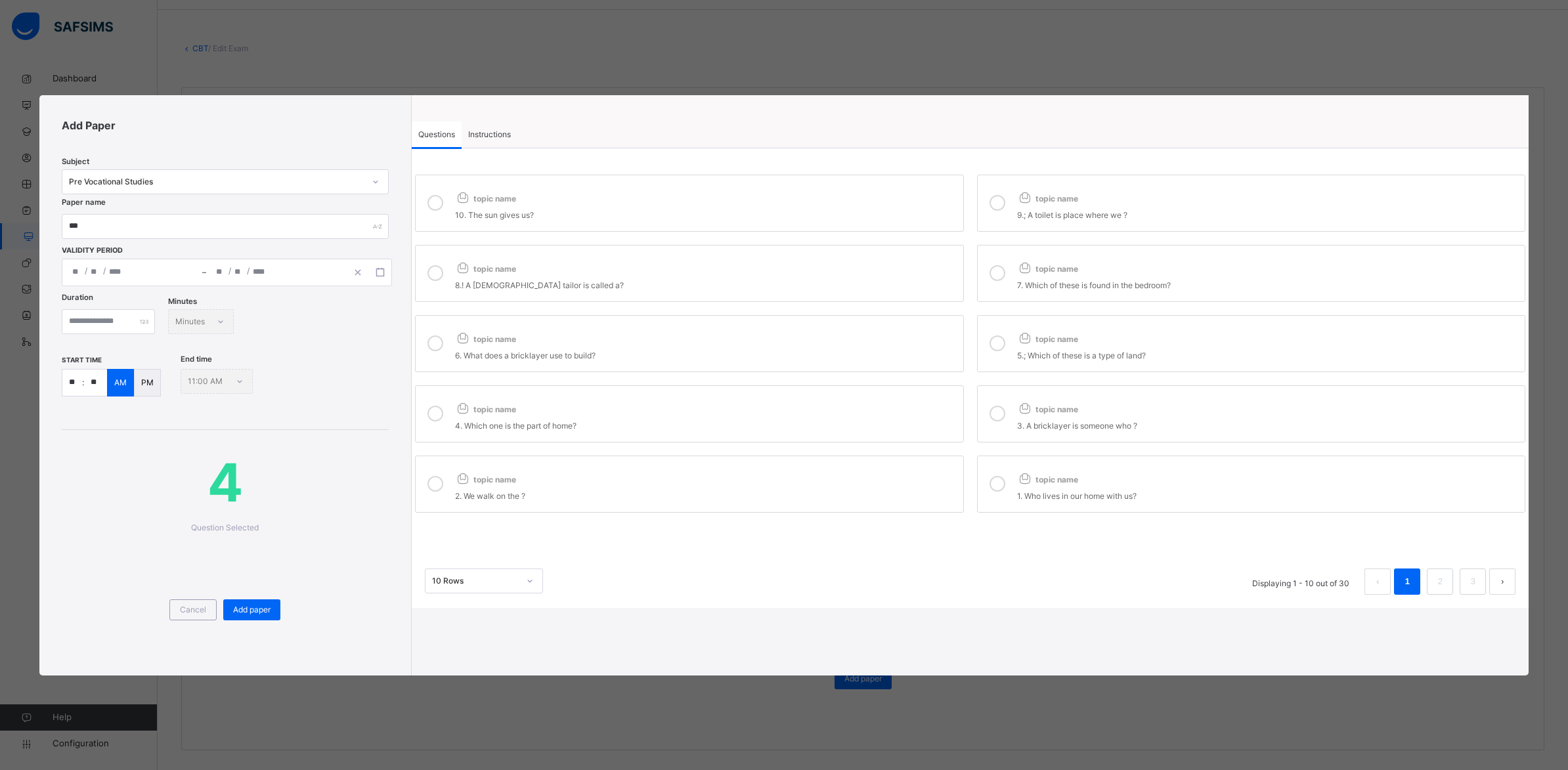 drag, startPoint x: 1033, startPoint y: 347, endPoint x: 902, endPoint y: 308, distance: 136.6821 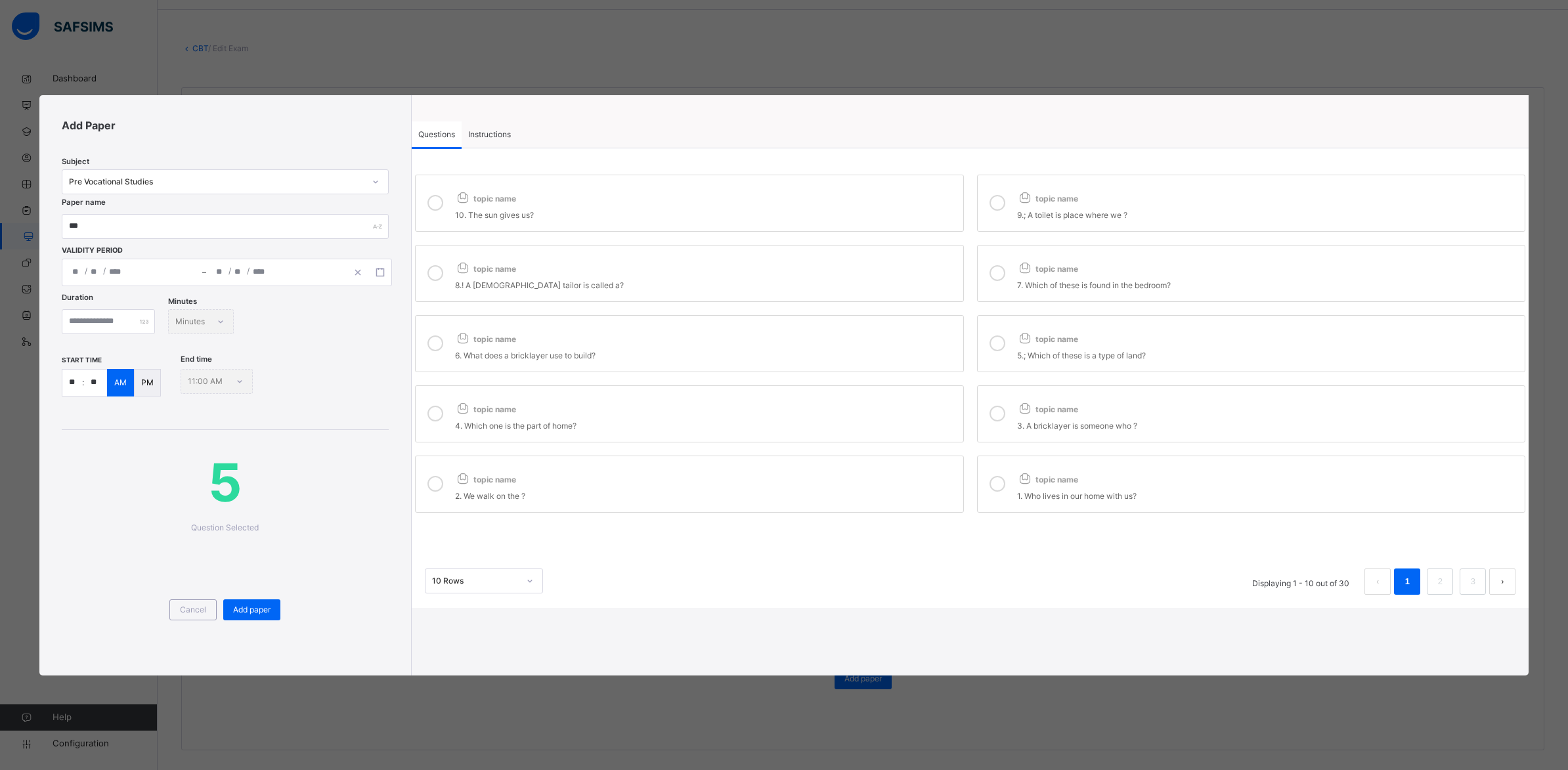 click on "topic name   5.; Which of these is a type of land?" at bounding box center [1252, 343] 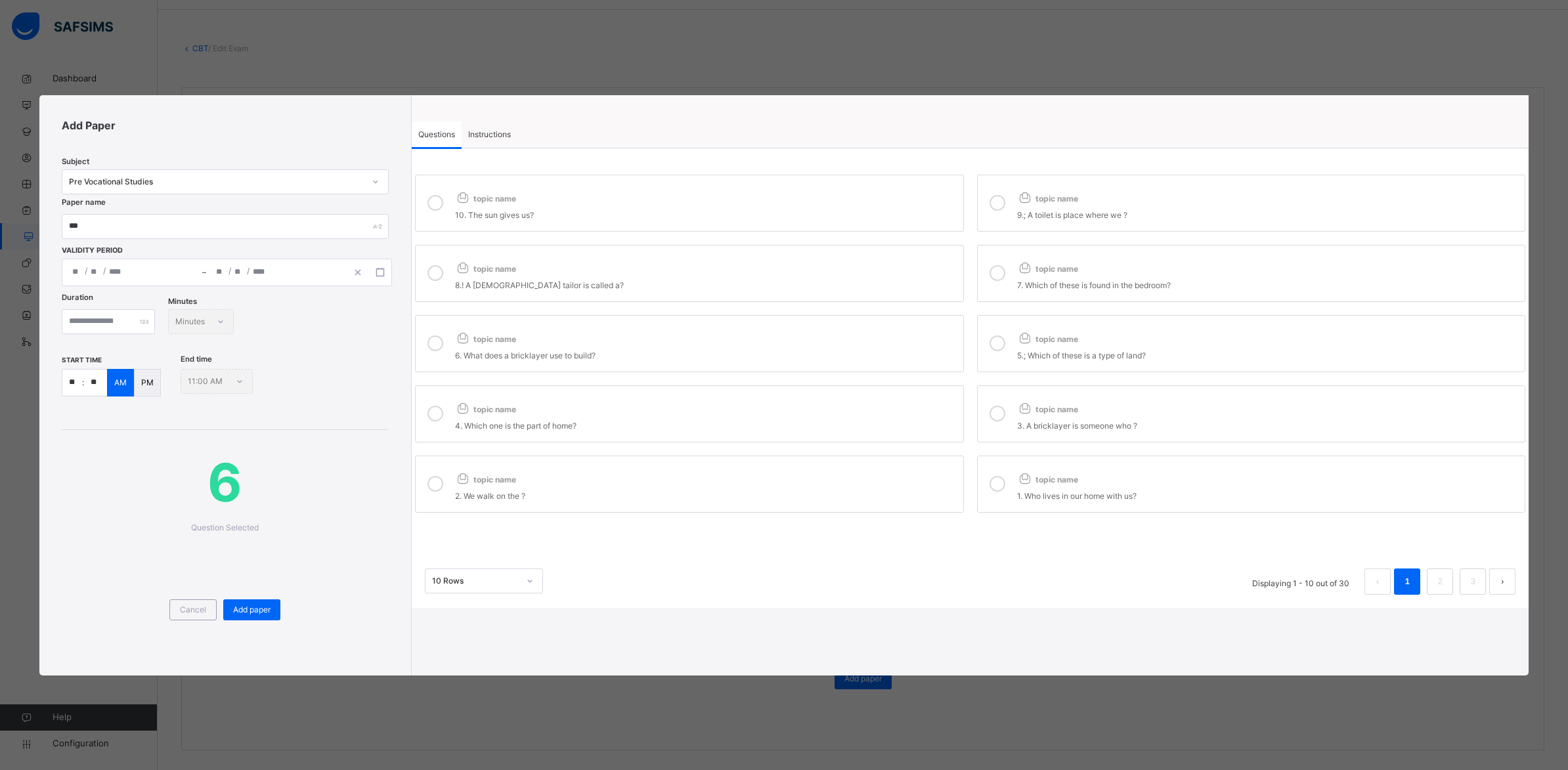 click on "3. A bricklayer is someone who ?" at bounding box center [1268, 424] 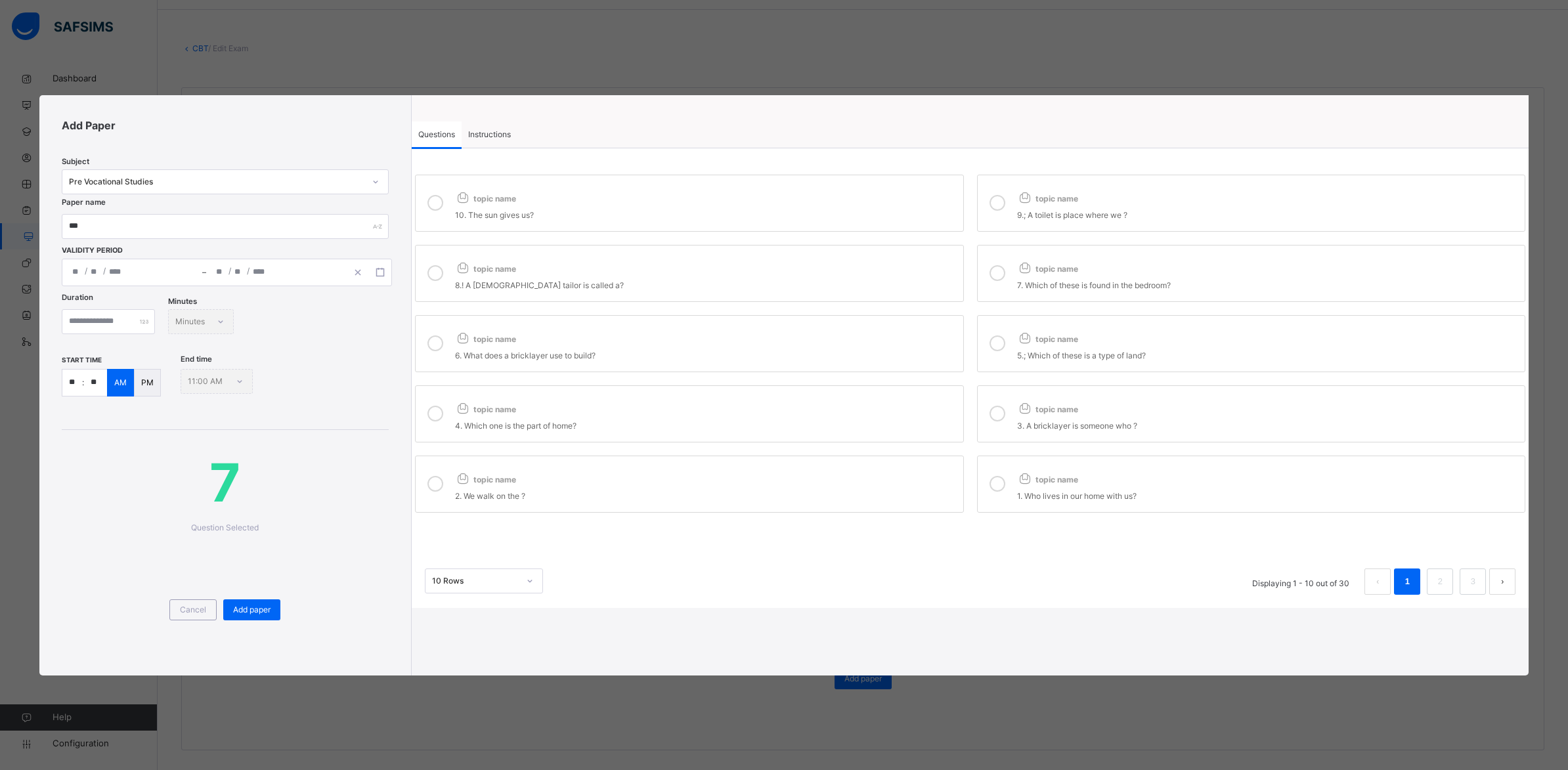 click on "topic name" at bounding box center [706, 406] 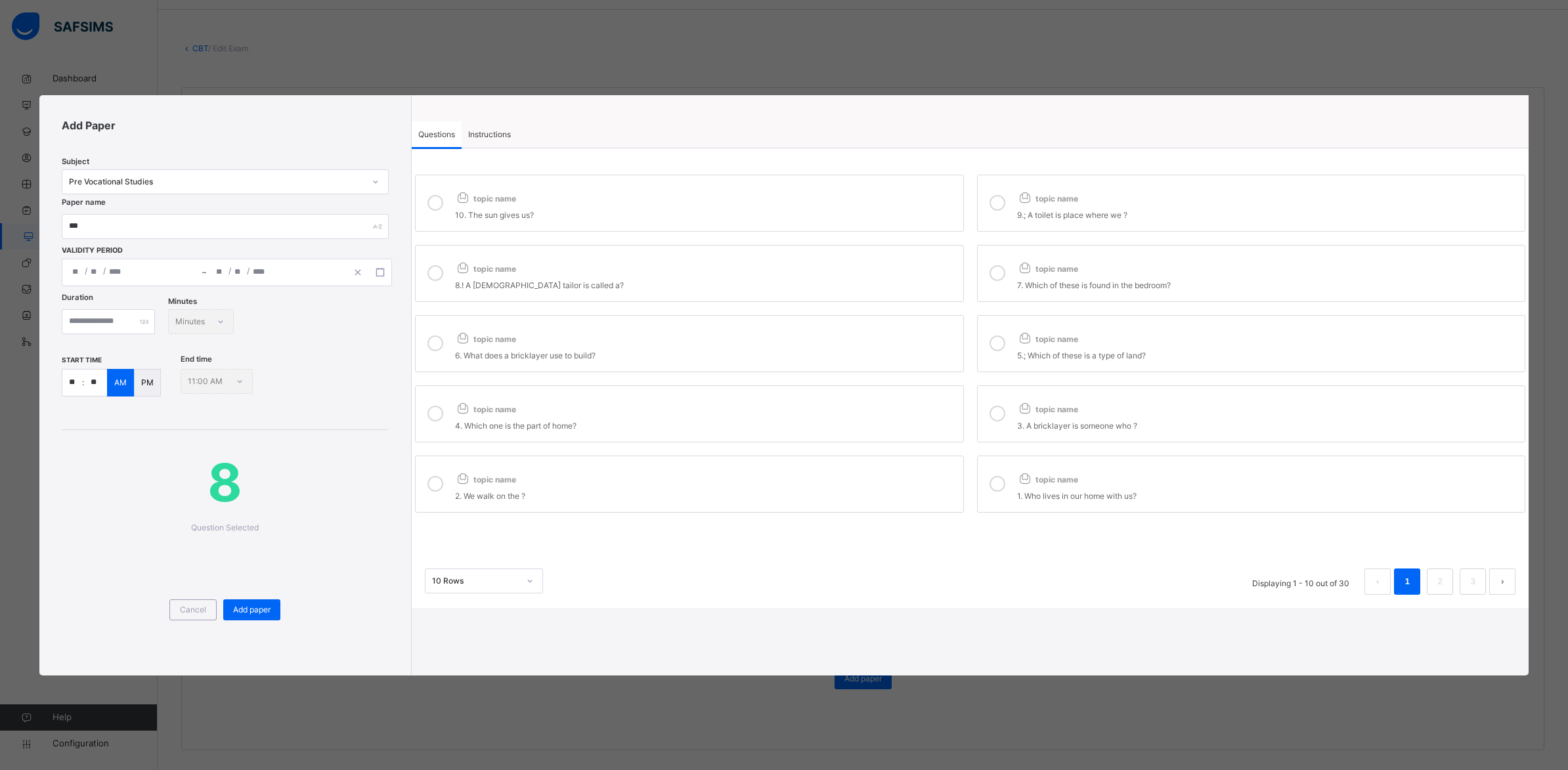 click on "2. We walk on the ?" at bounding box center (706, 496) 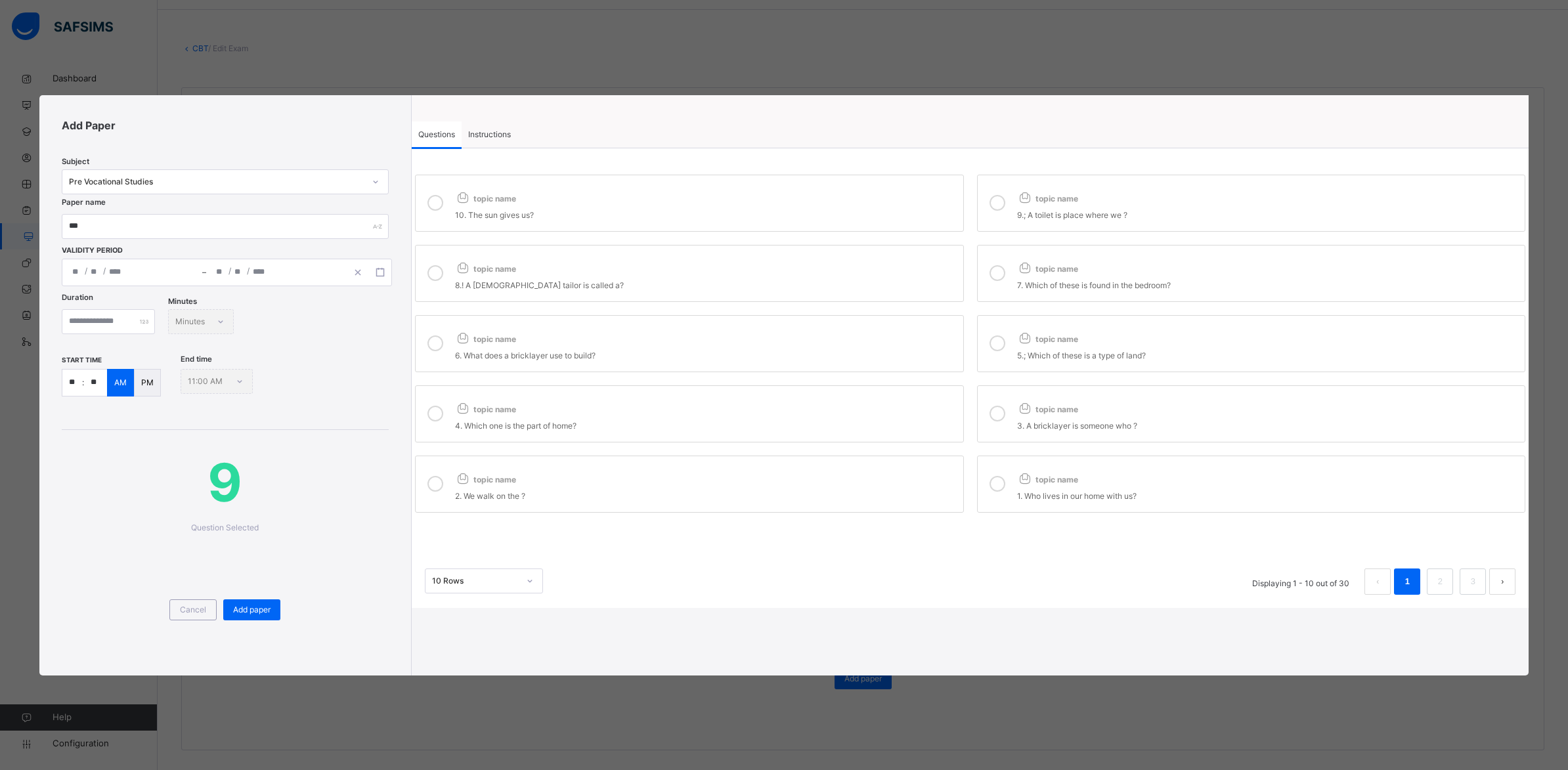 click on "1. Who lives in our home with us?" at bounding box center [1268, 496] 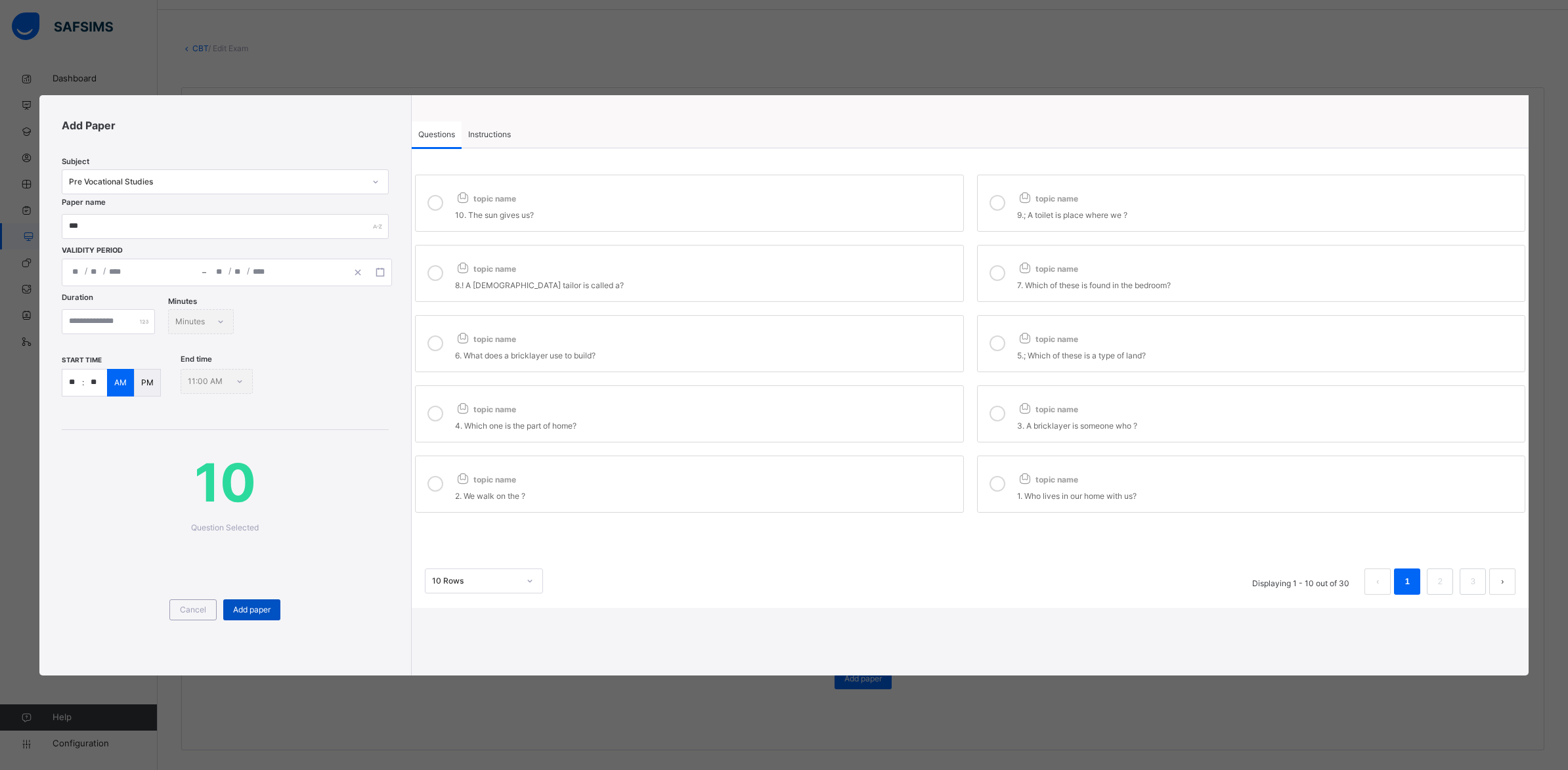 click on "Add paper" at bounding box center (251, 610) 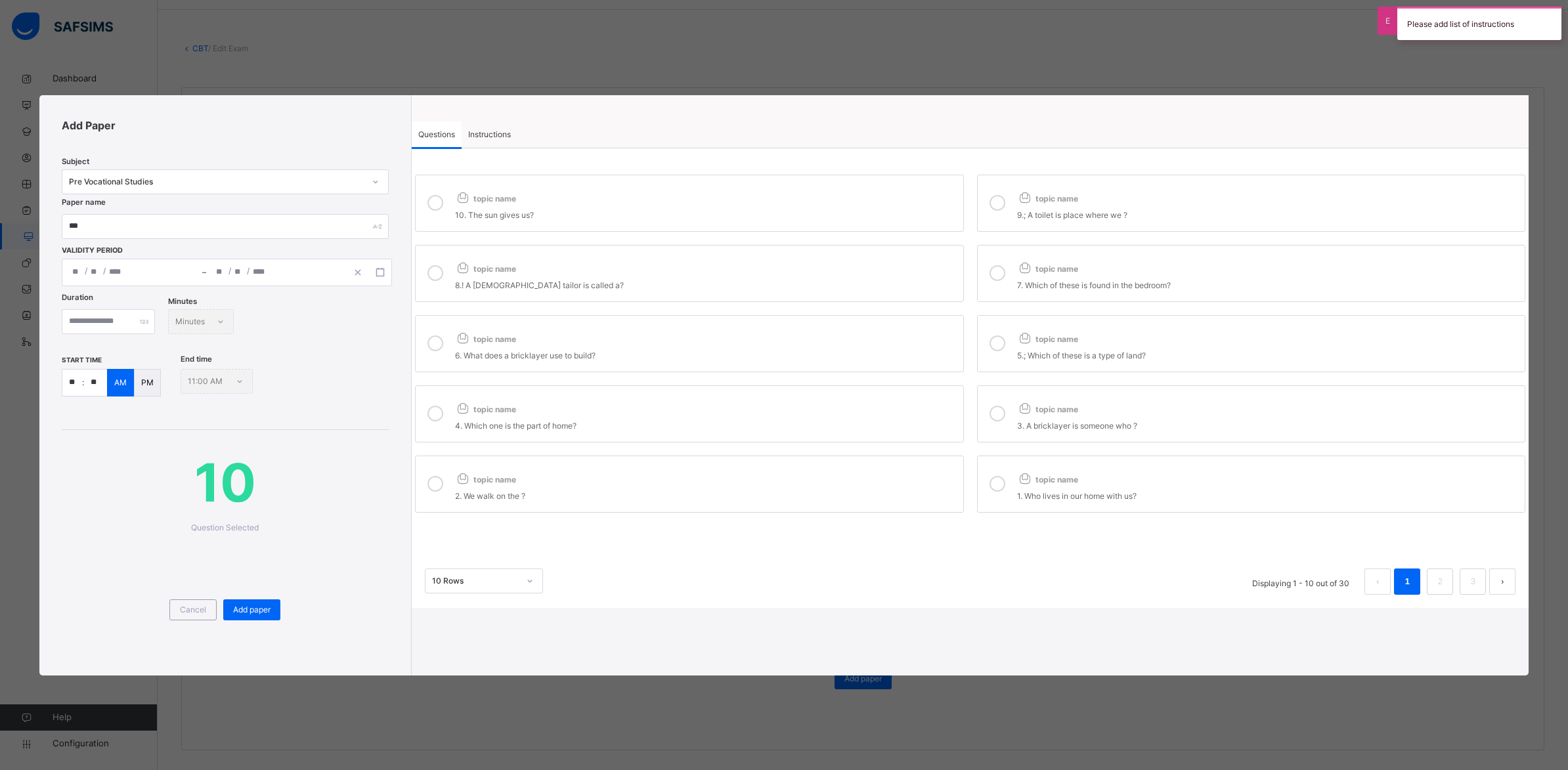 click on "Instructions" at bounding box center [489, 135] 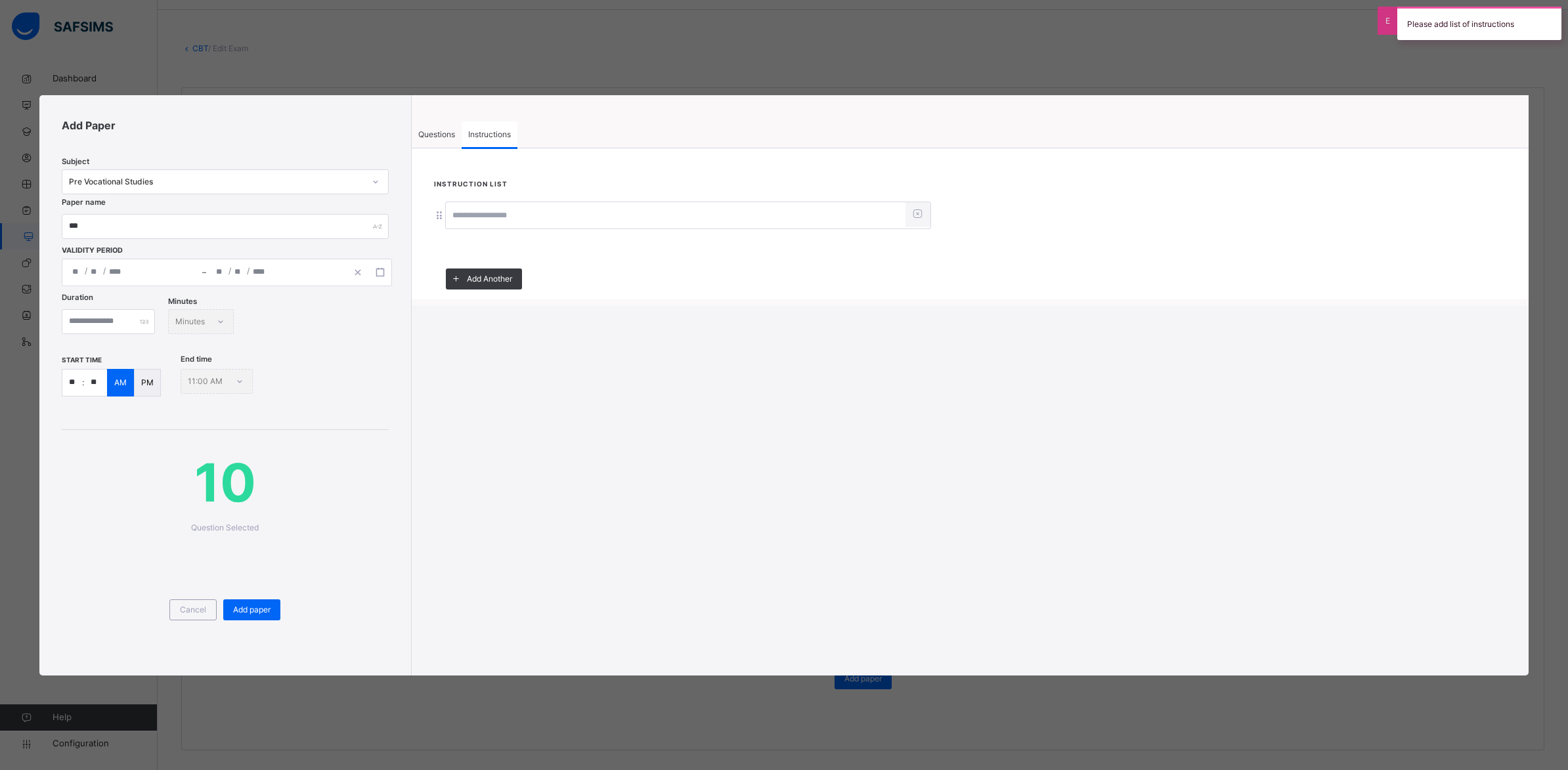 click at bounding box center (676, 216) 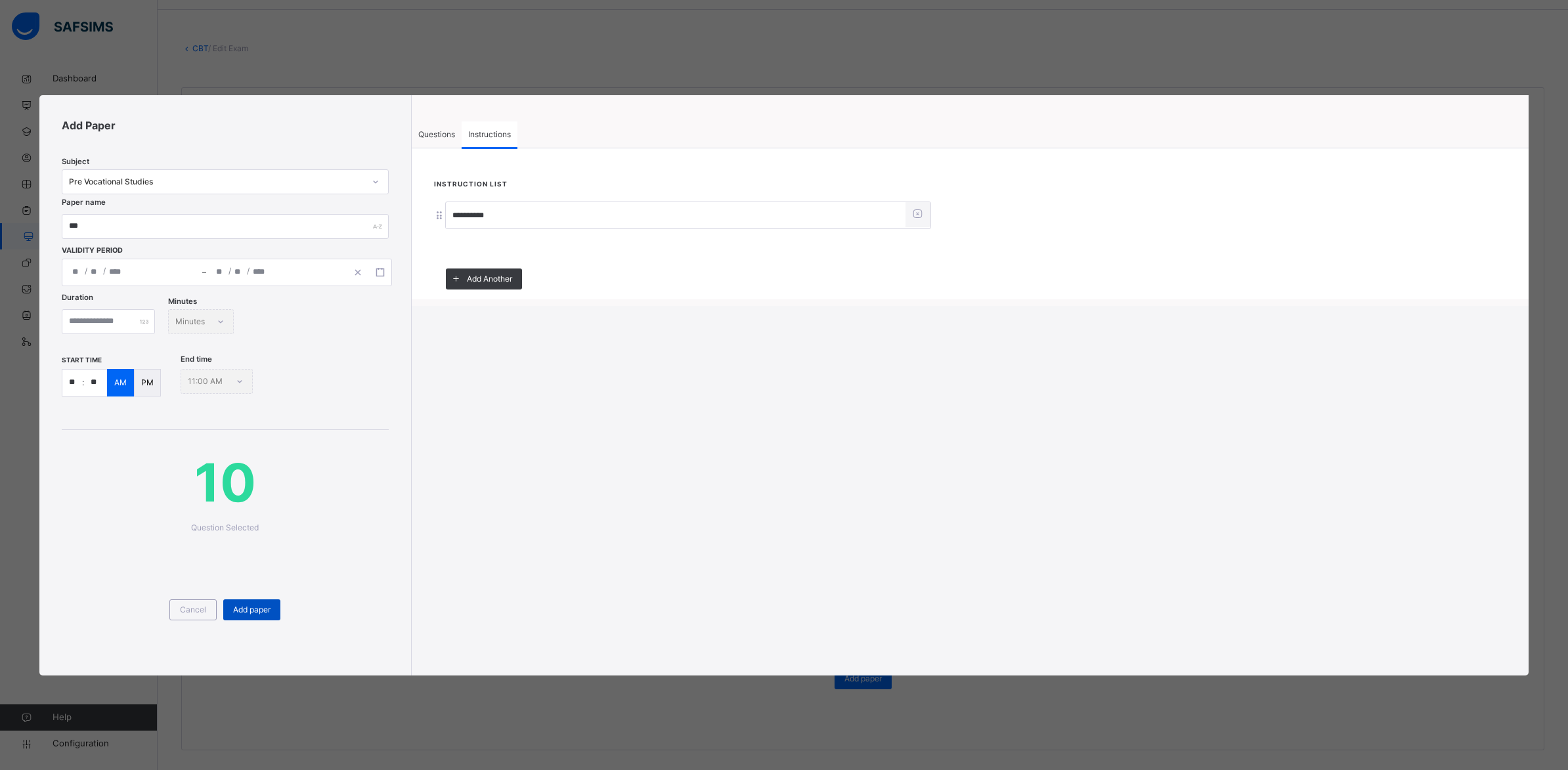 click on "Add paper" at bounding box center (251, 610) 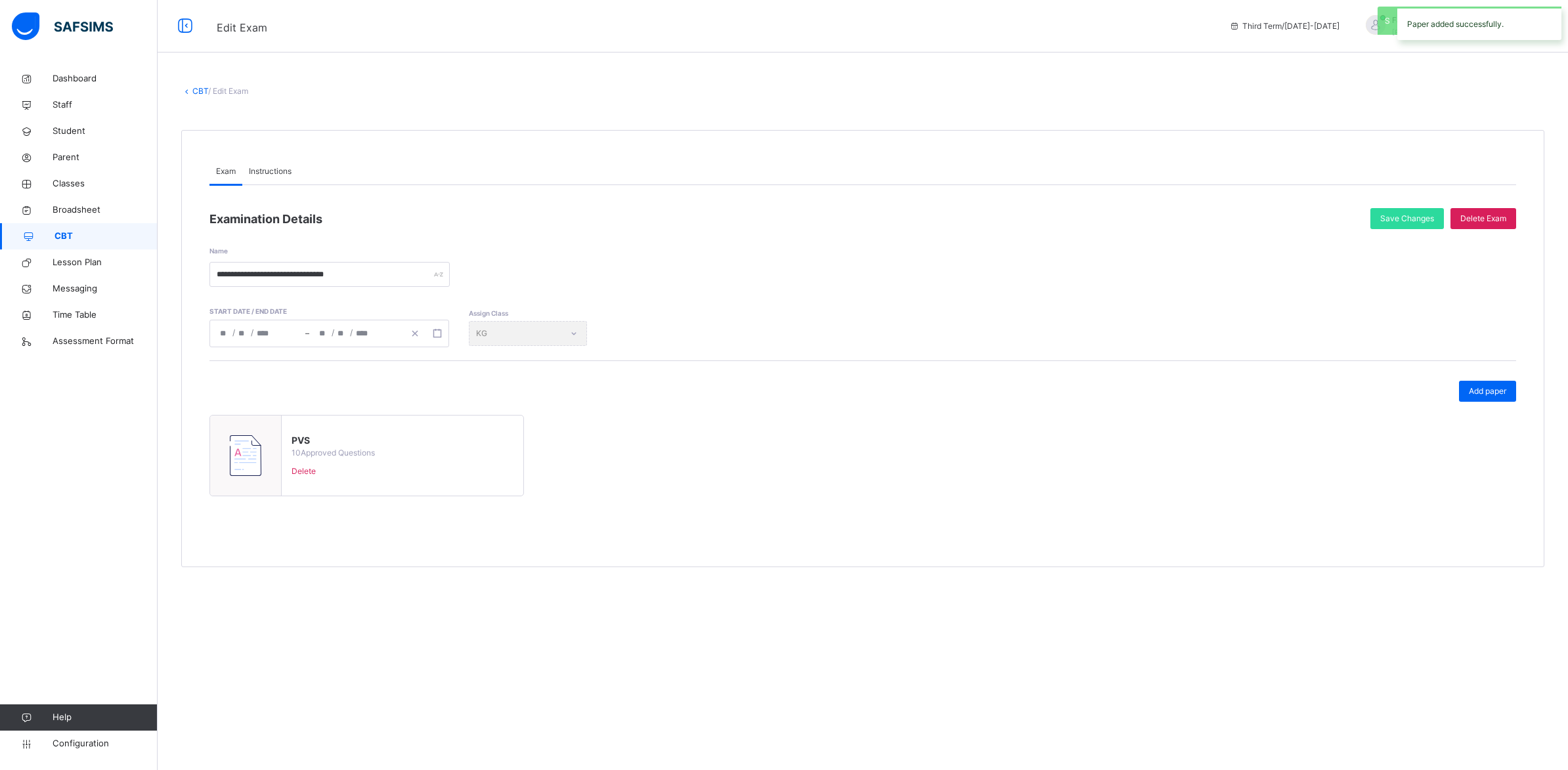scroll, scrollTop: 0, scrollLeft: 0, axis: both 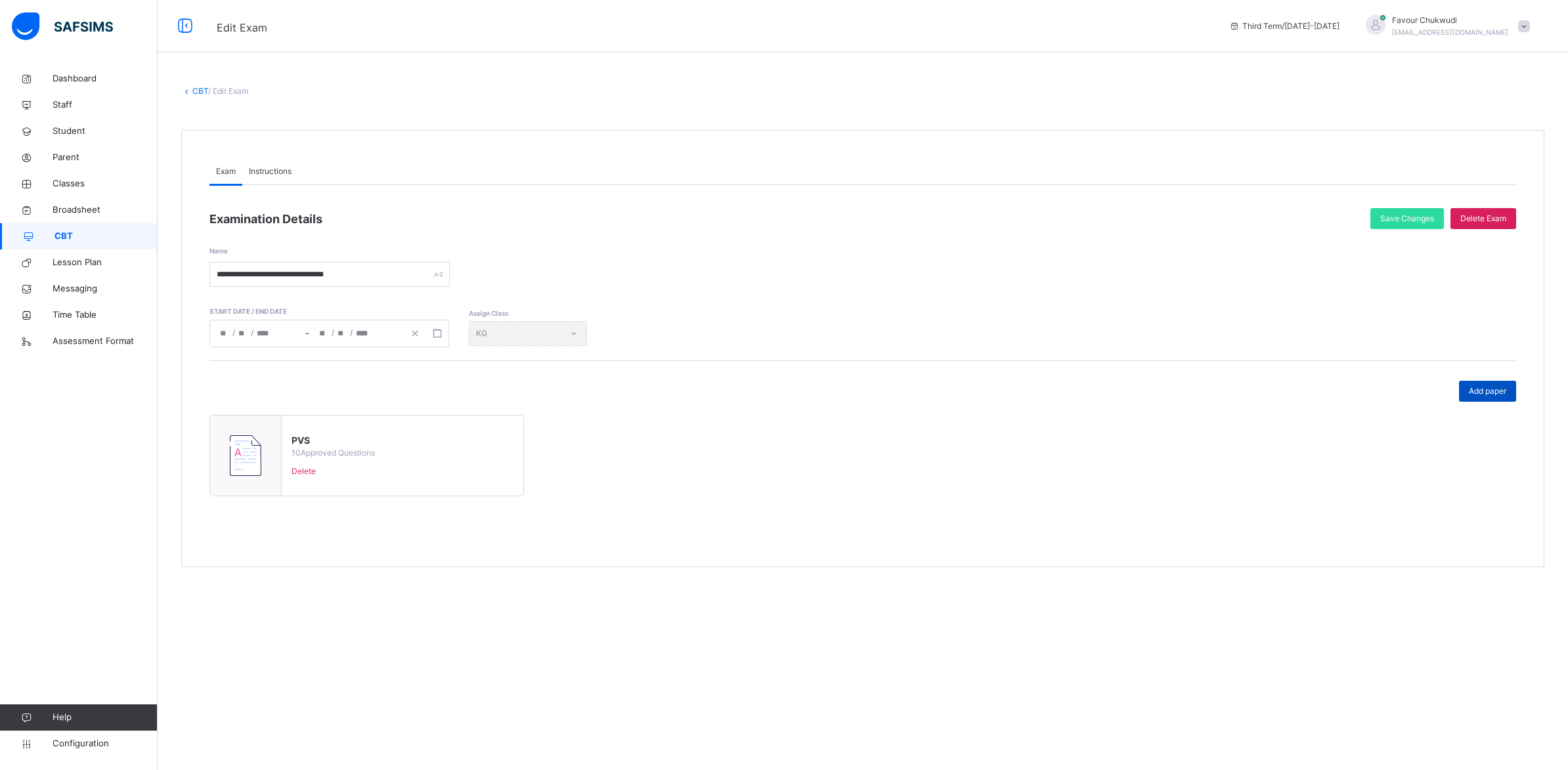 click on "Add paper" at bounding box center [1487, 391] 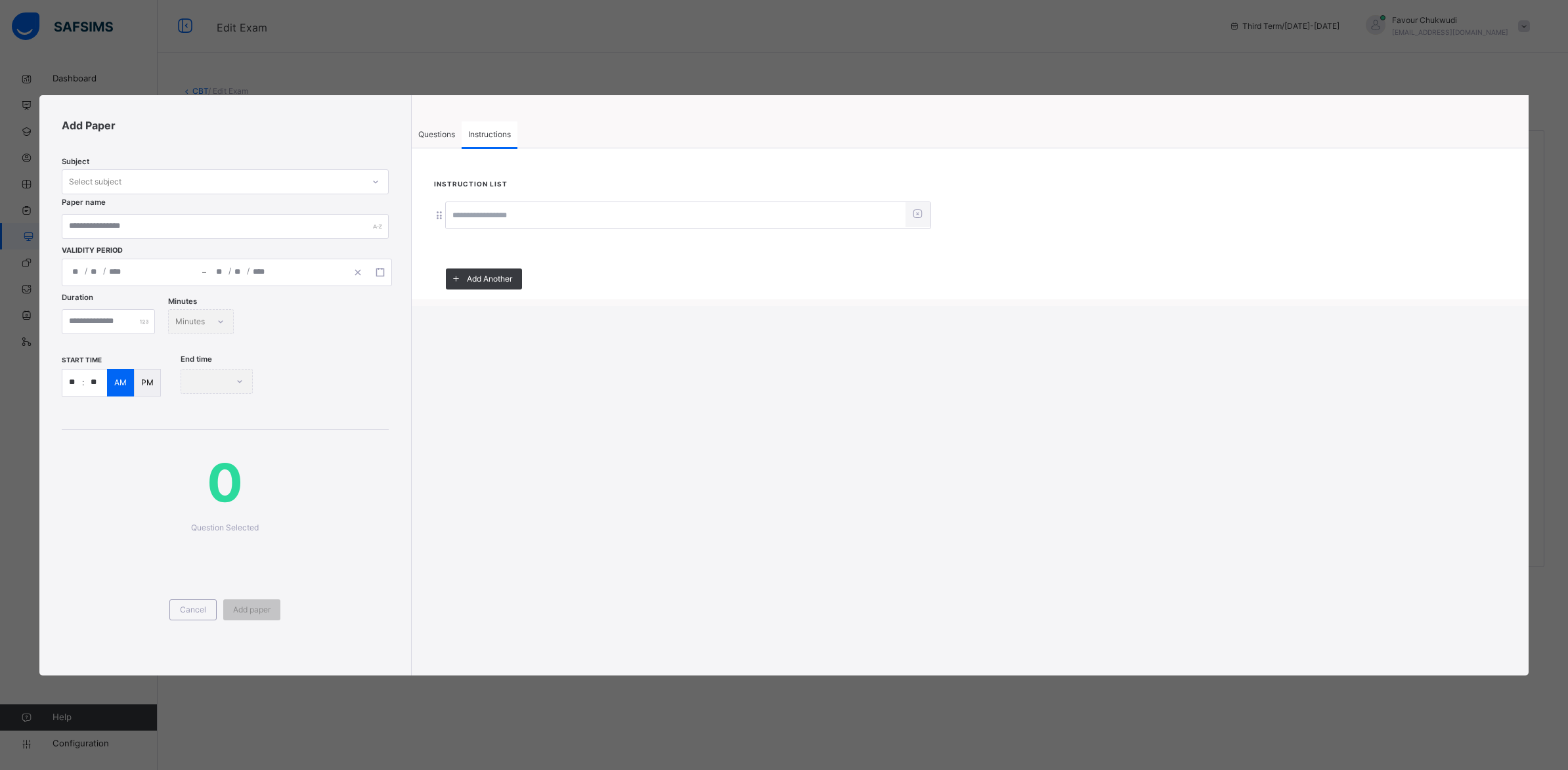 click at bounding box center [676, 216] 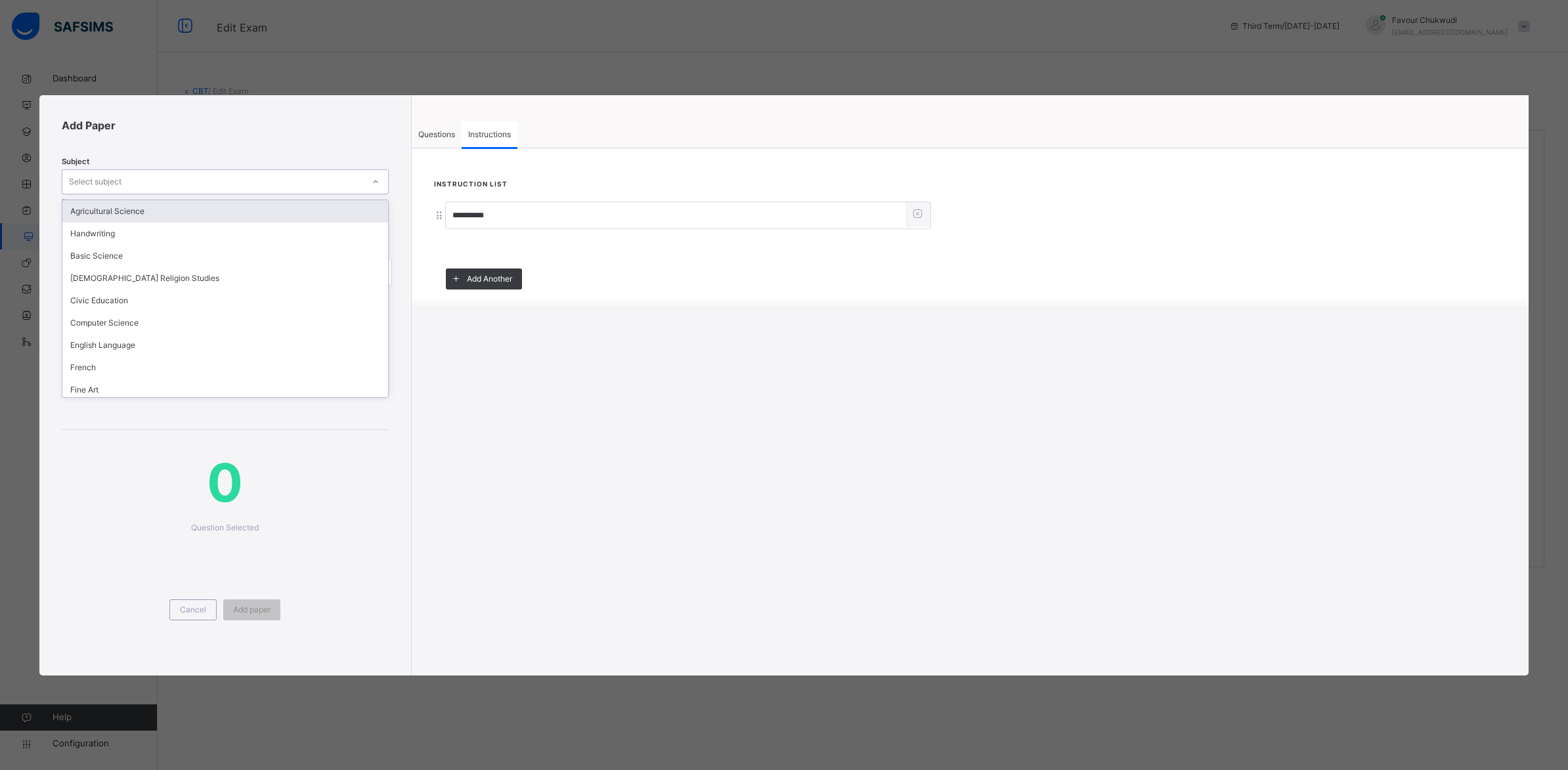 click on "Select subject" at bounding box center (213, 181) 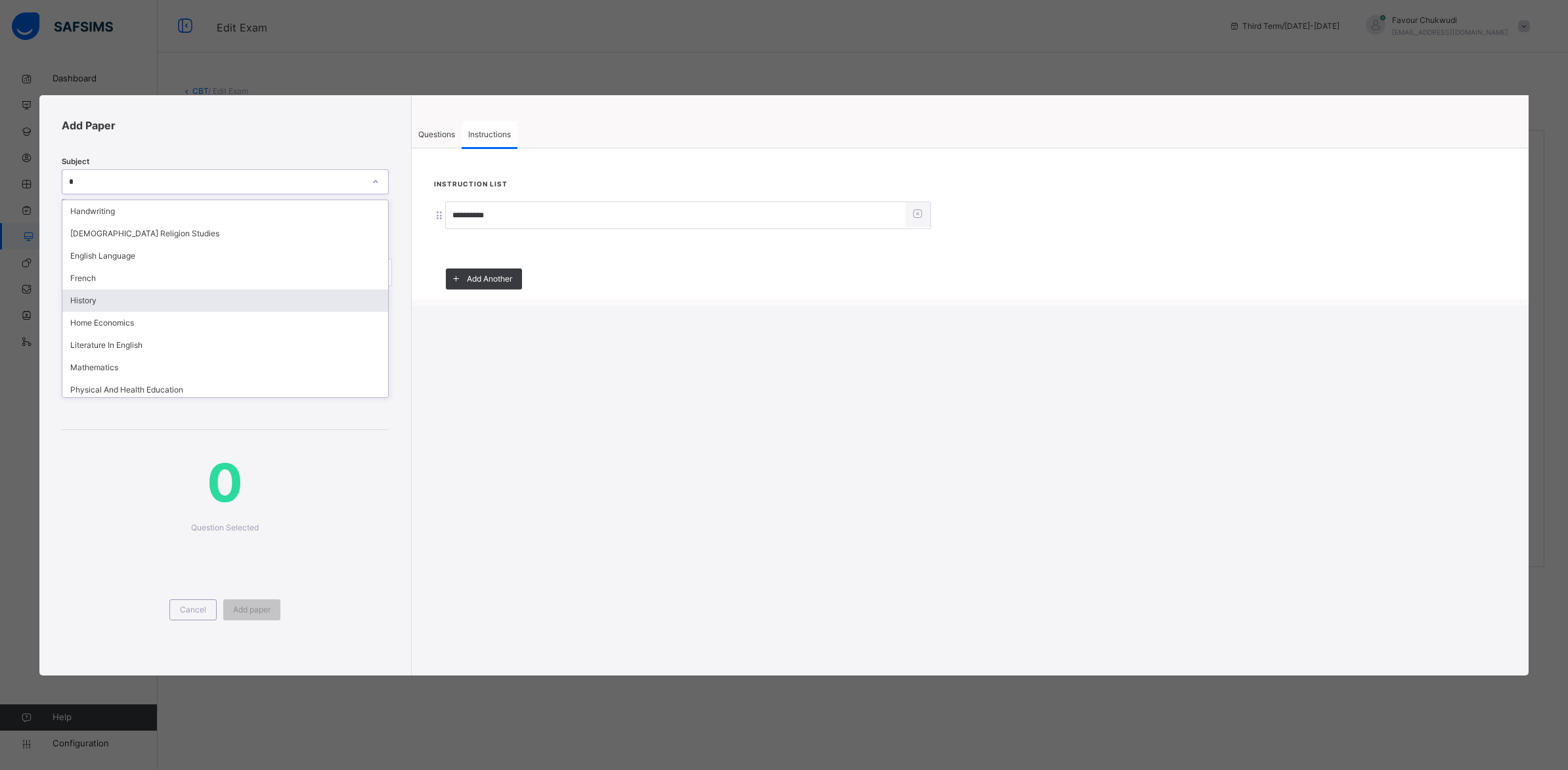 click on "History" at bounding box center (225, 301) 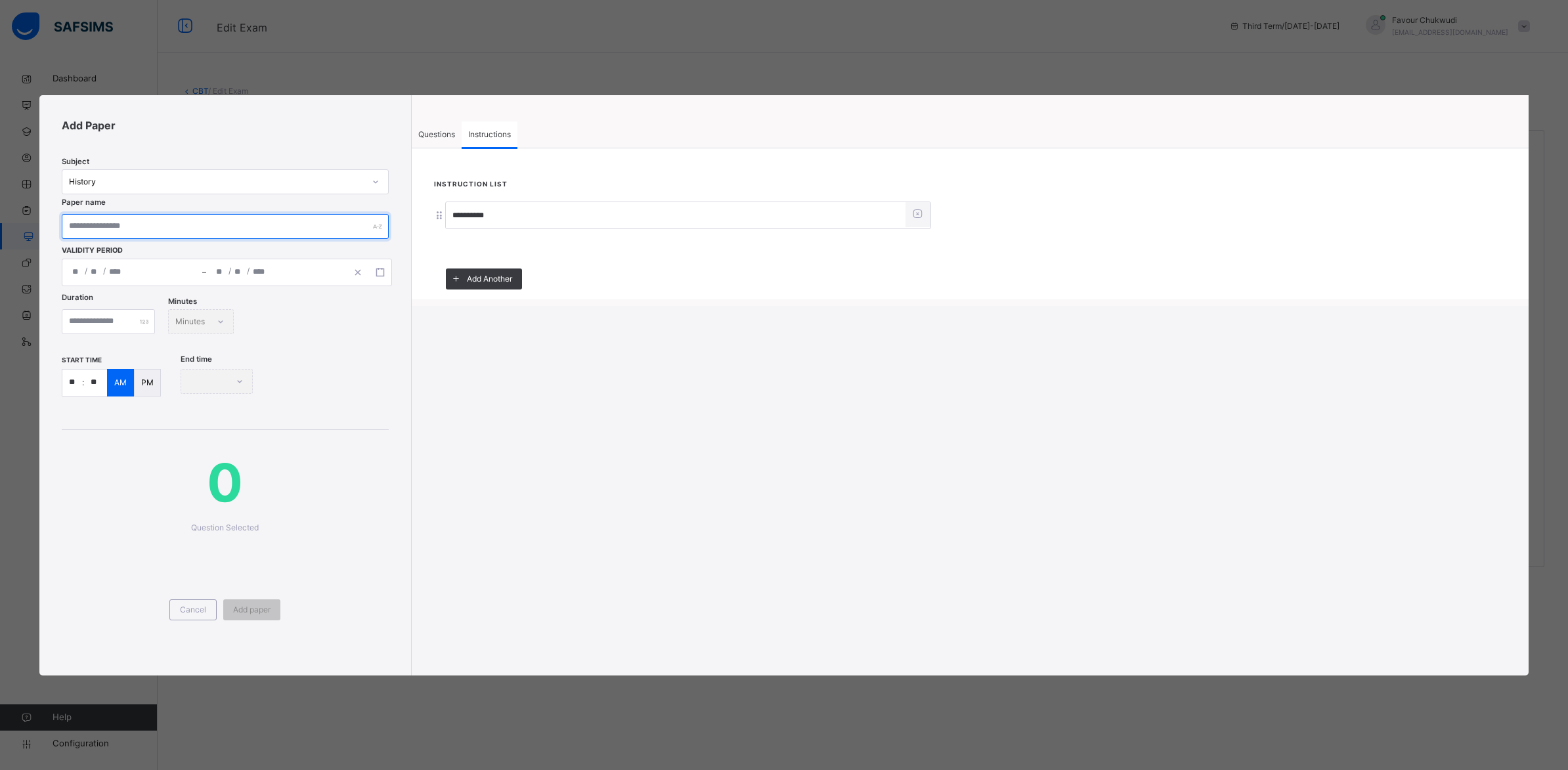 click at bounding box center [225, 226] 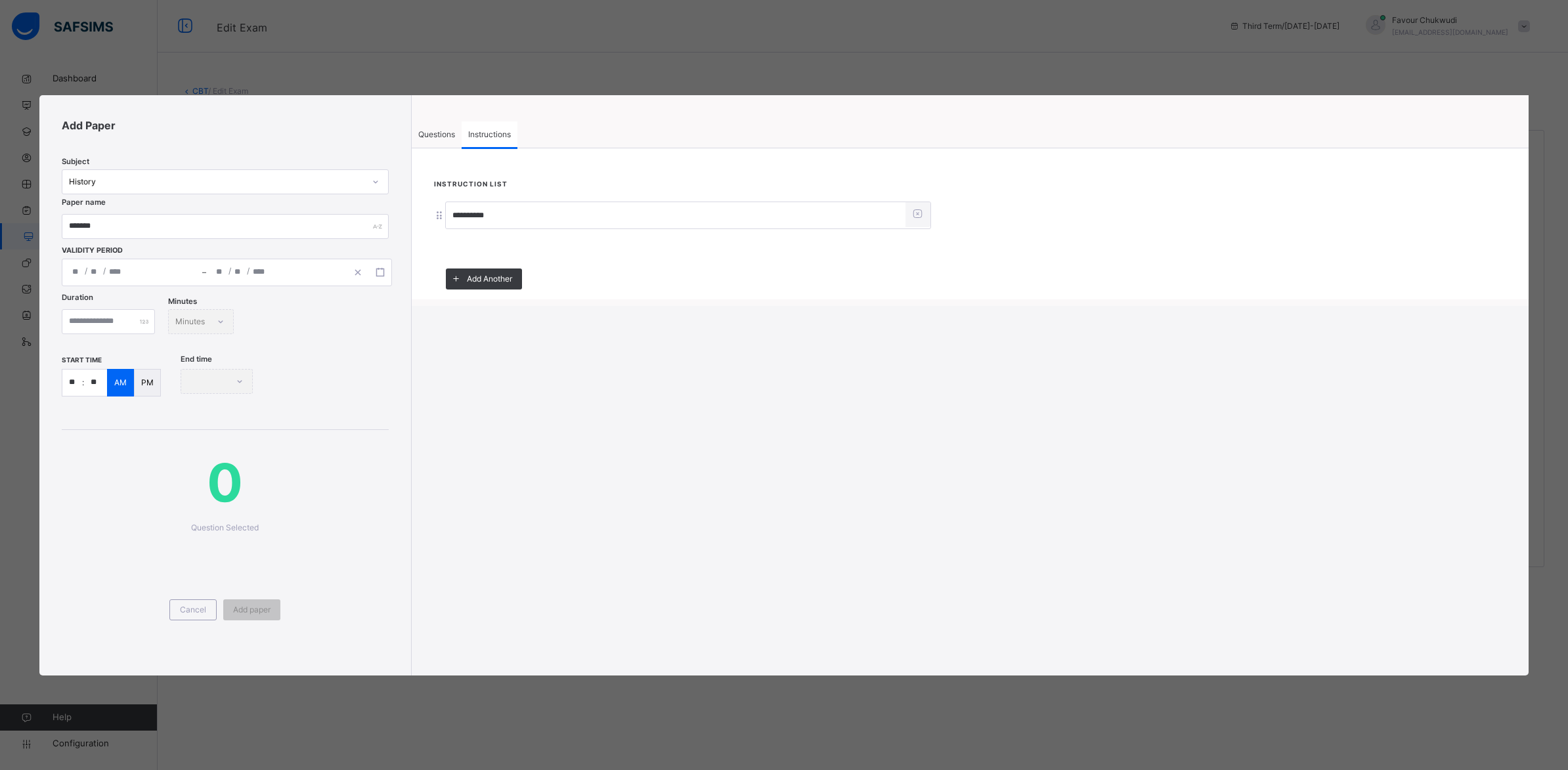 click on "/ / – / / « ‹ [DATE] › » Mon Tue Wed Thu Fri Sat Sun 30 1 2 3 4 5 6 7 8 9 10 11 12 13 14 15 16 17 18 19 20 21 22 23 24 25 26 27 28 29 30 31 1 2 3" at bounding box center (227, 272) 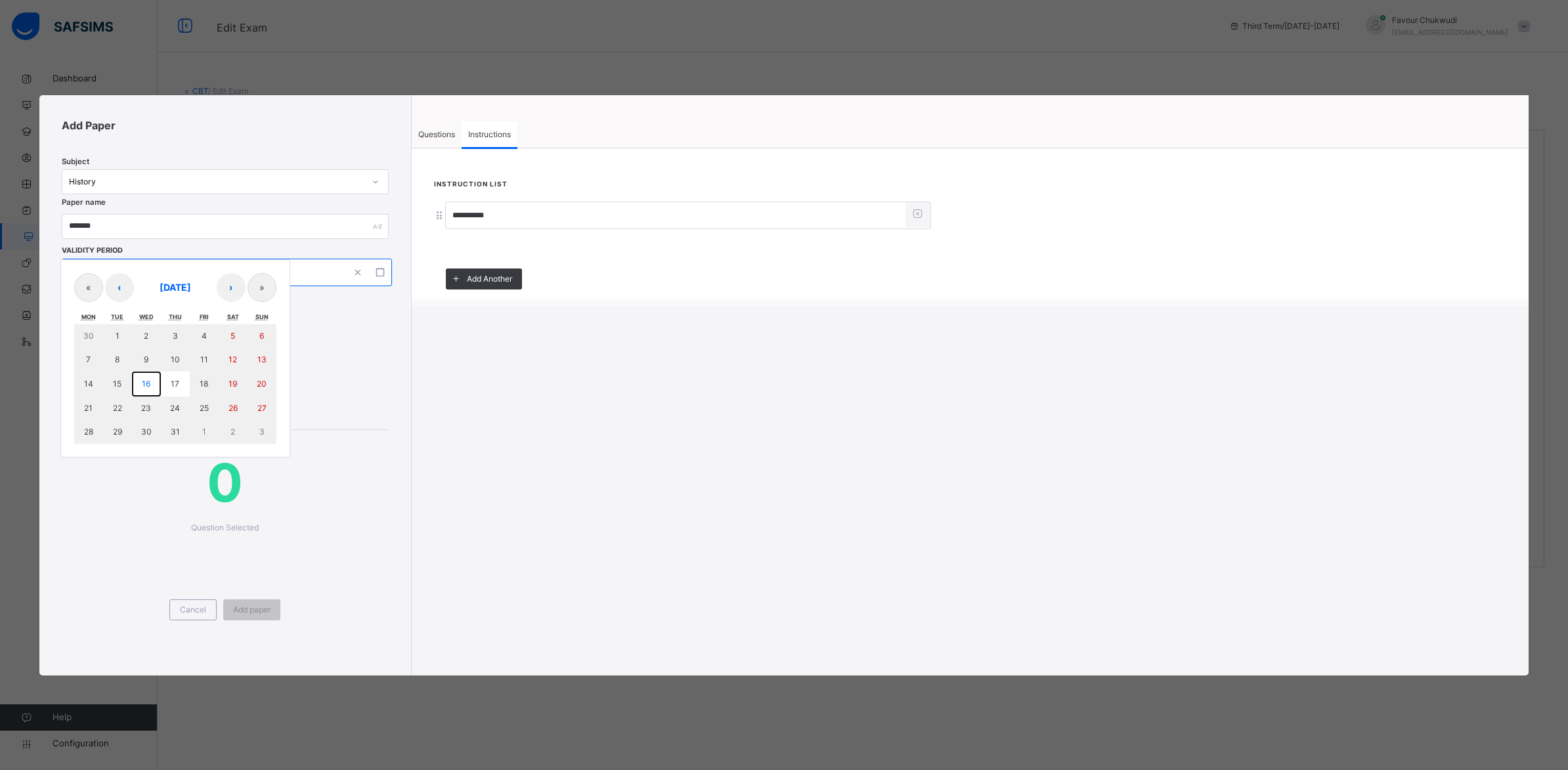 click on "16" at bounding box center (146, 384) 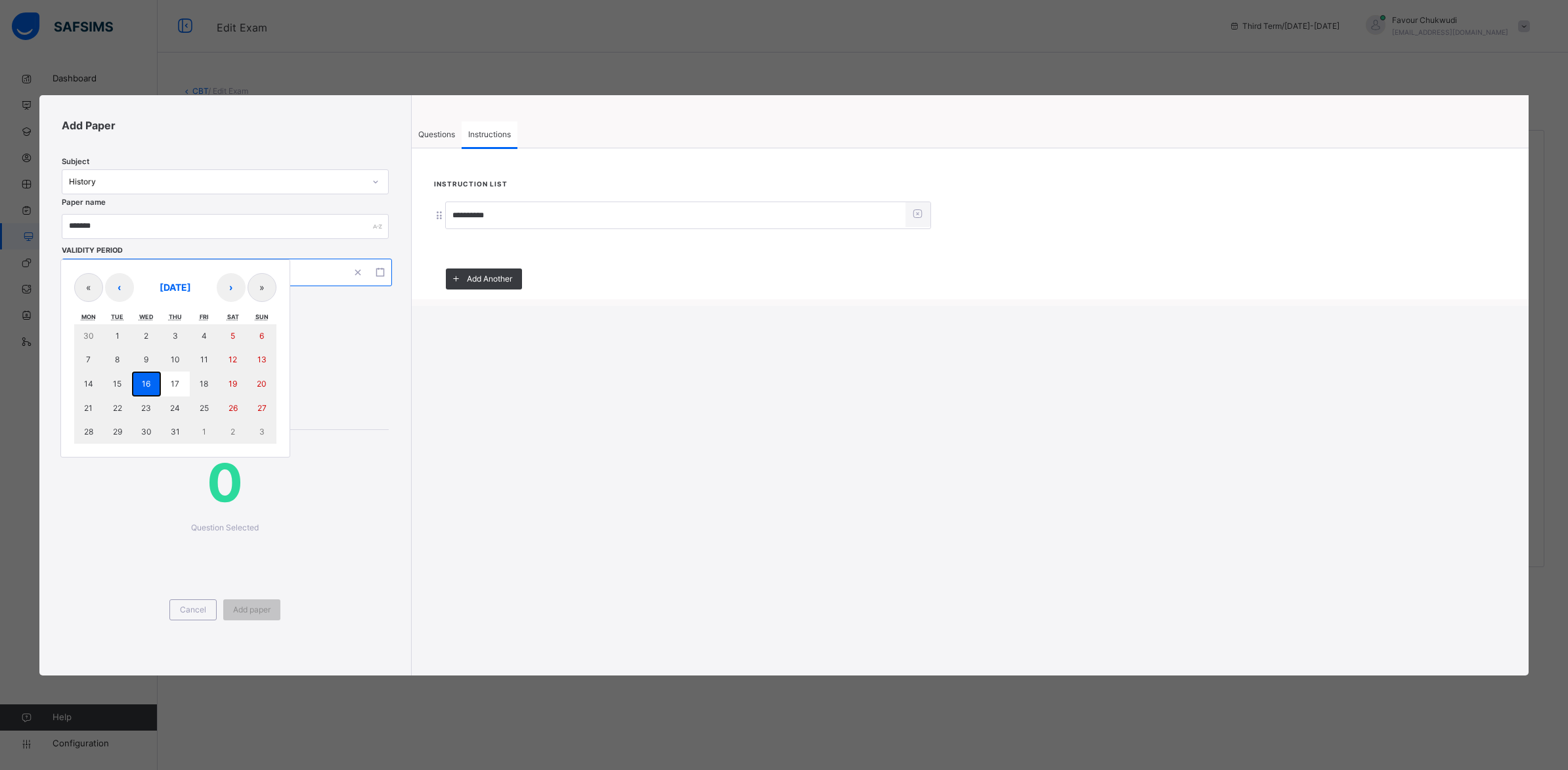 click on "16" at bounding box center [146, 384] 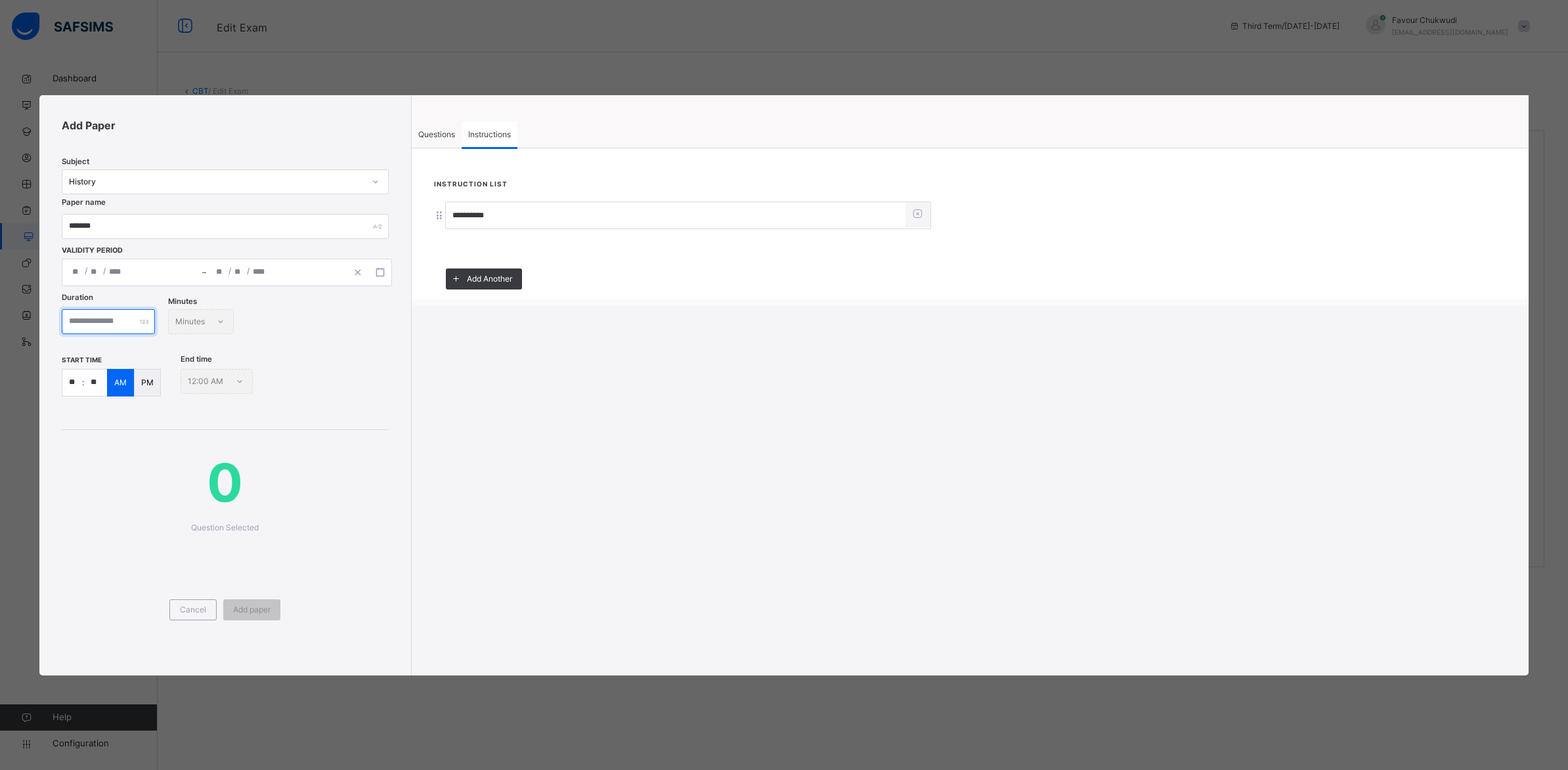 click at bounding box center [108, 322] 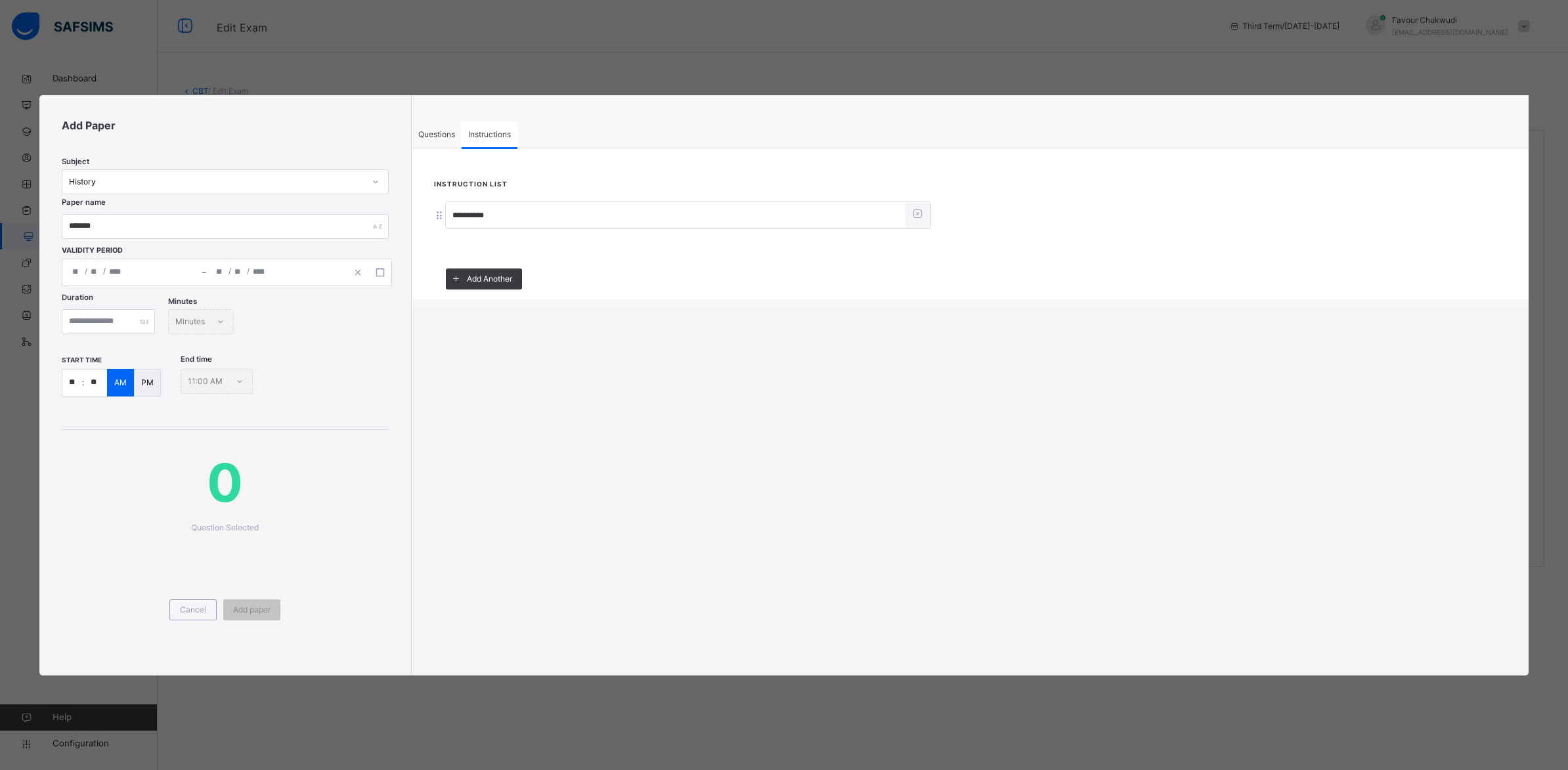 click on "Questions" at bounding box center (437, 135) 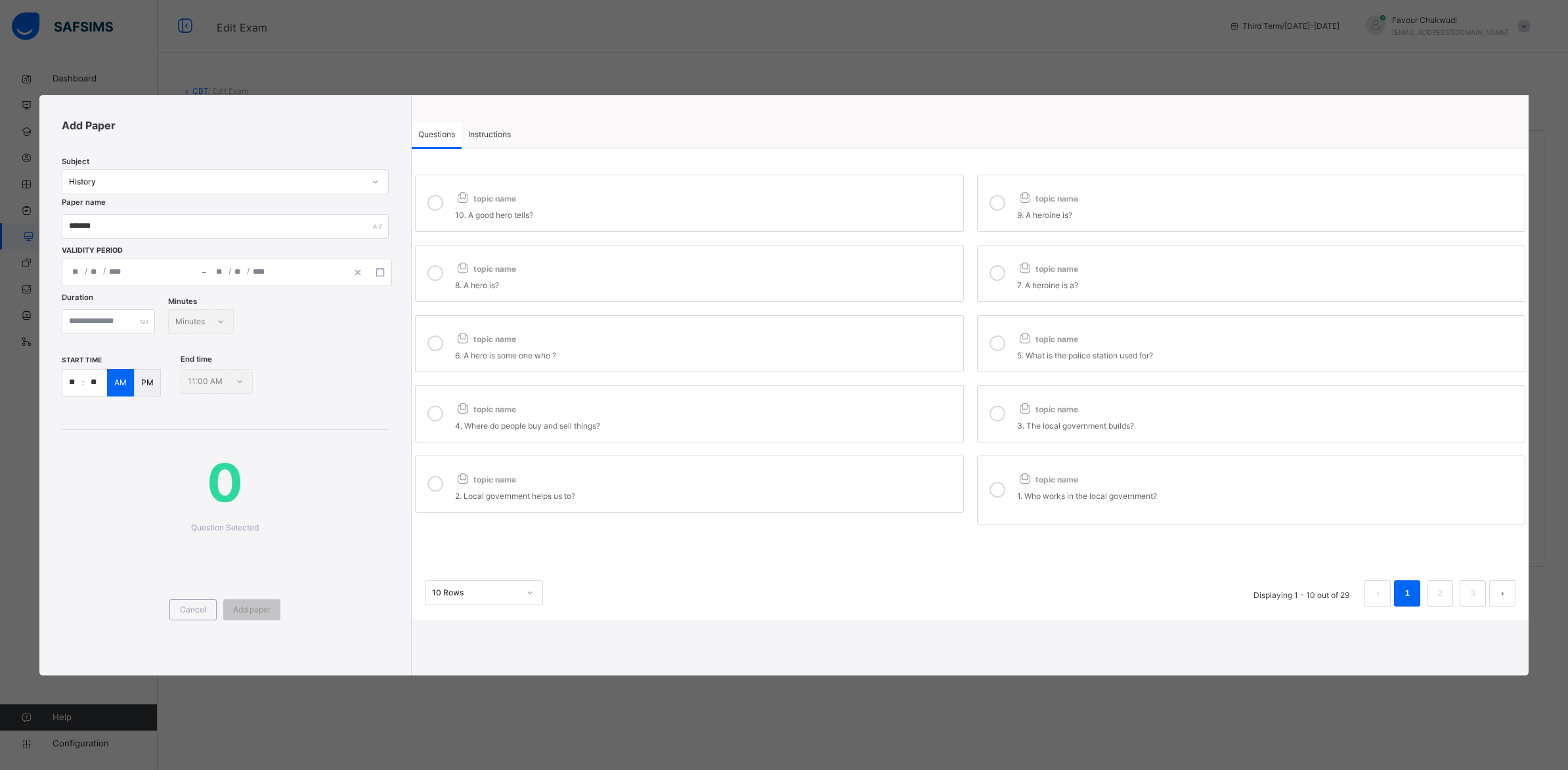 click on "topic name   10. A good hero tells?" at bounding box center [689, 203] 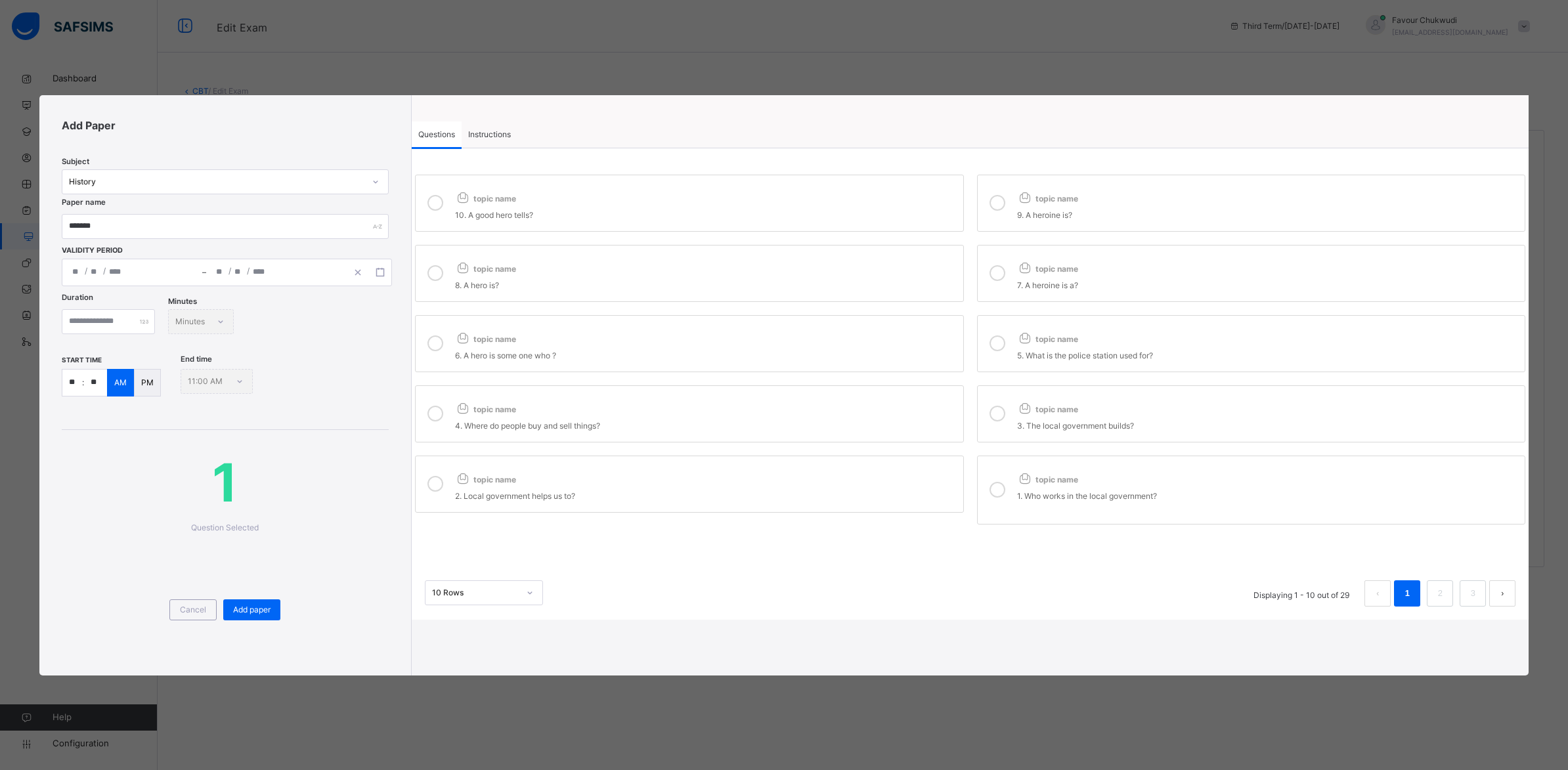 click on "topic name" at bounding box center (1268, 196) 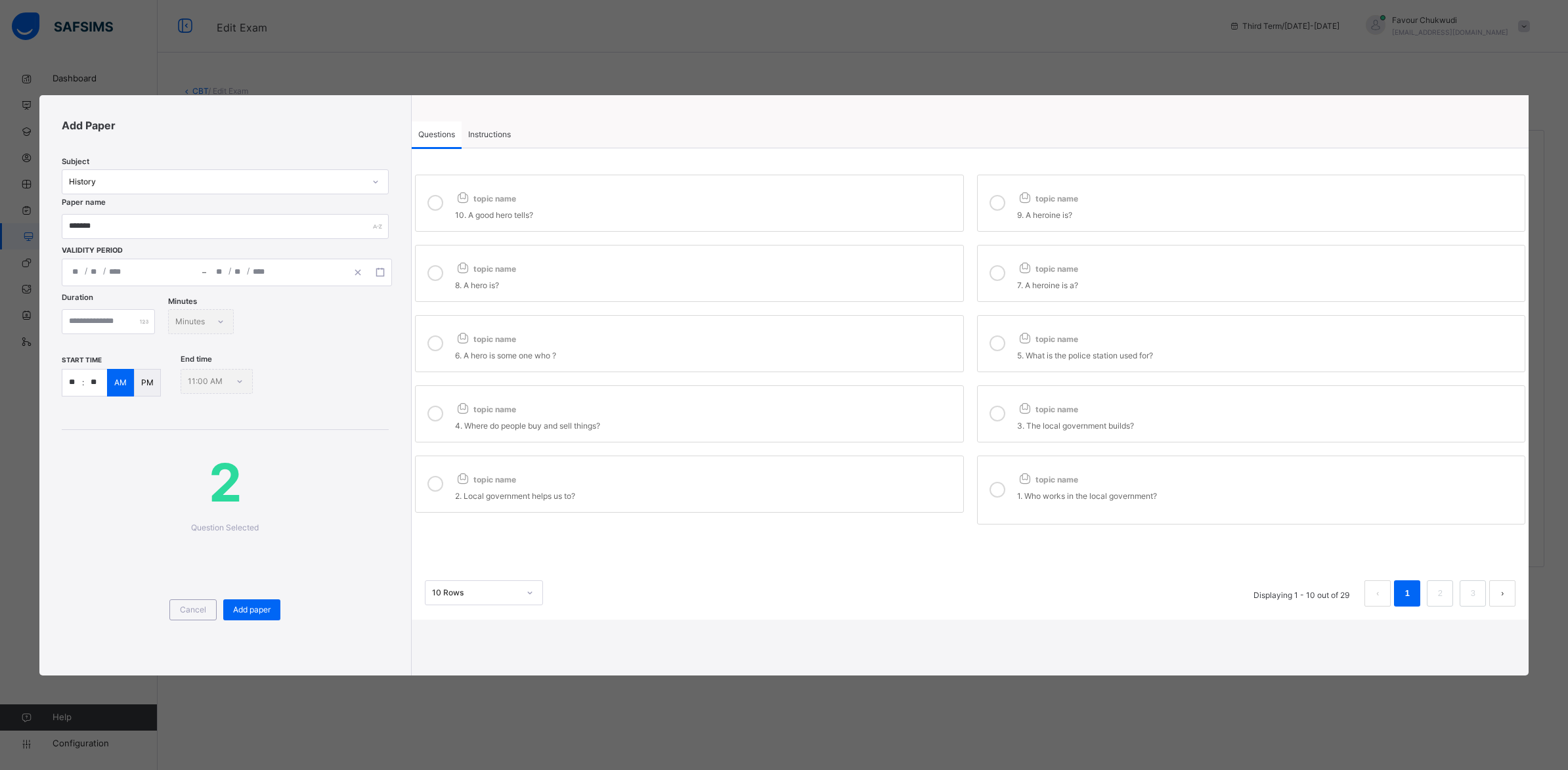 drag, startPoint x: 1062, startPoint y: 264, endPoint x: 892, endPoint y: 297, distance: 173.1733 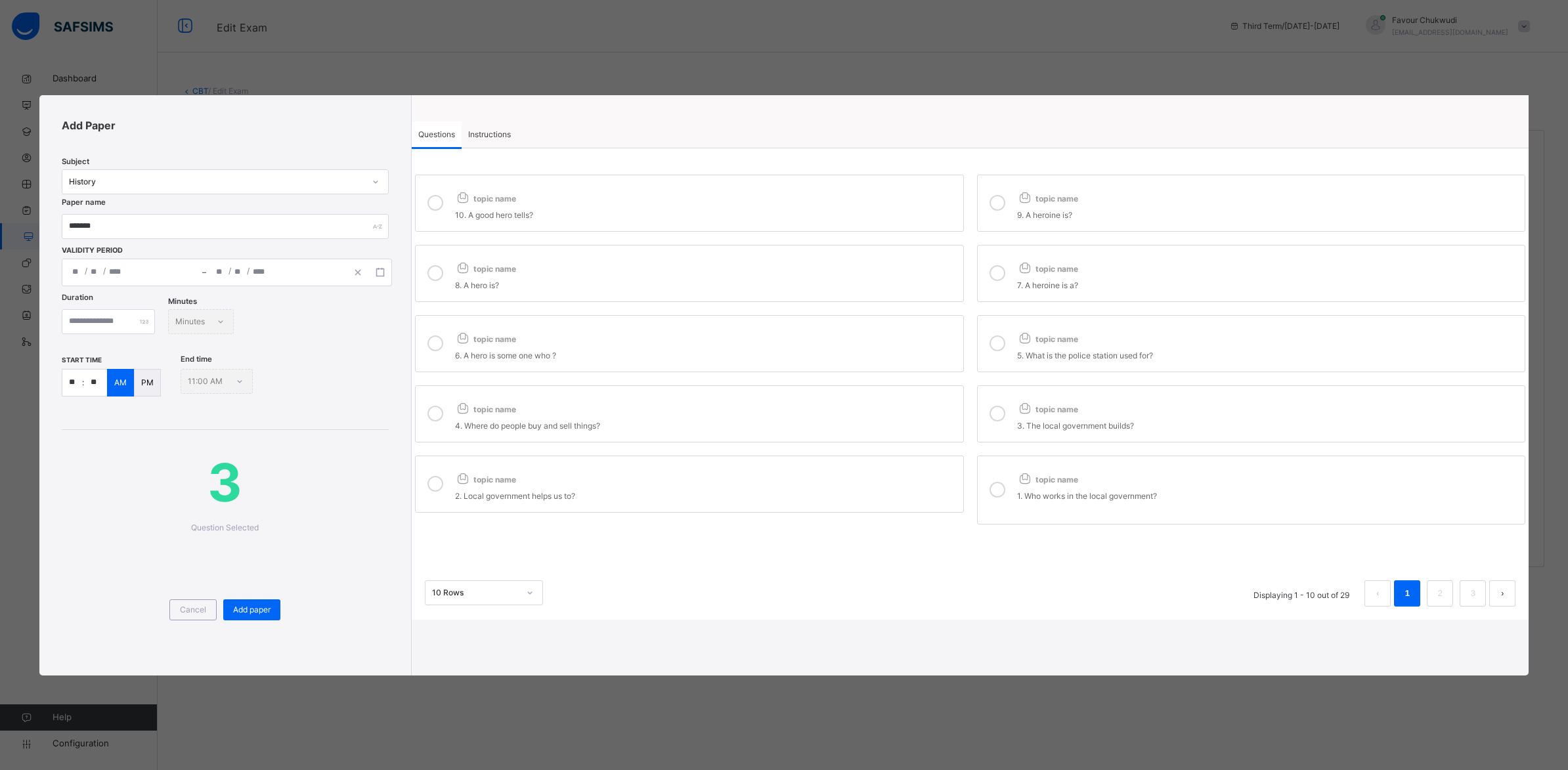 click on "topic name" at bounding box center [1268, 266] 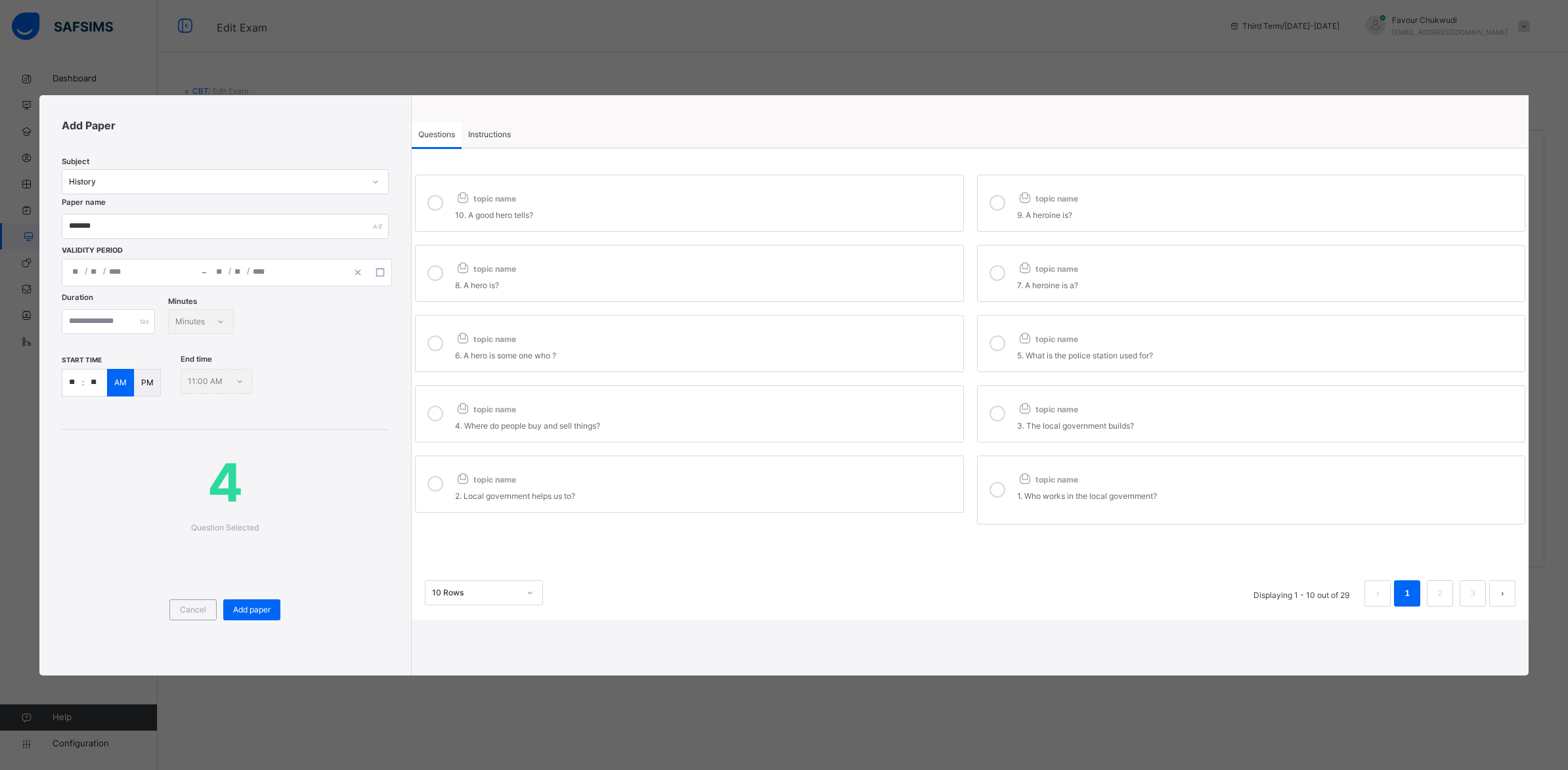 click on "topic name" at bounding box center [1268, 336] 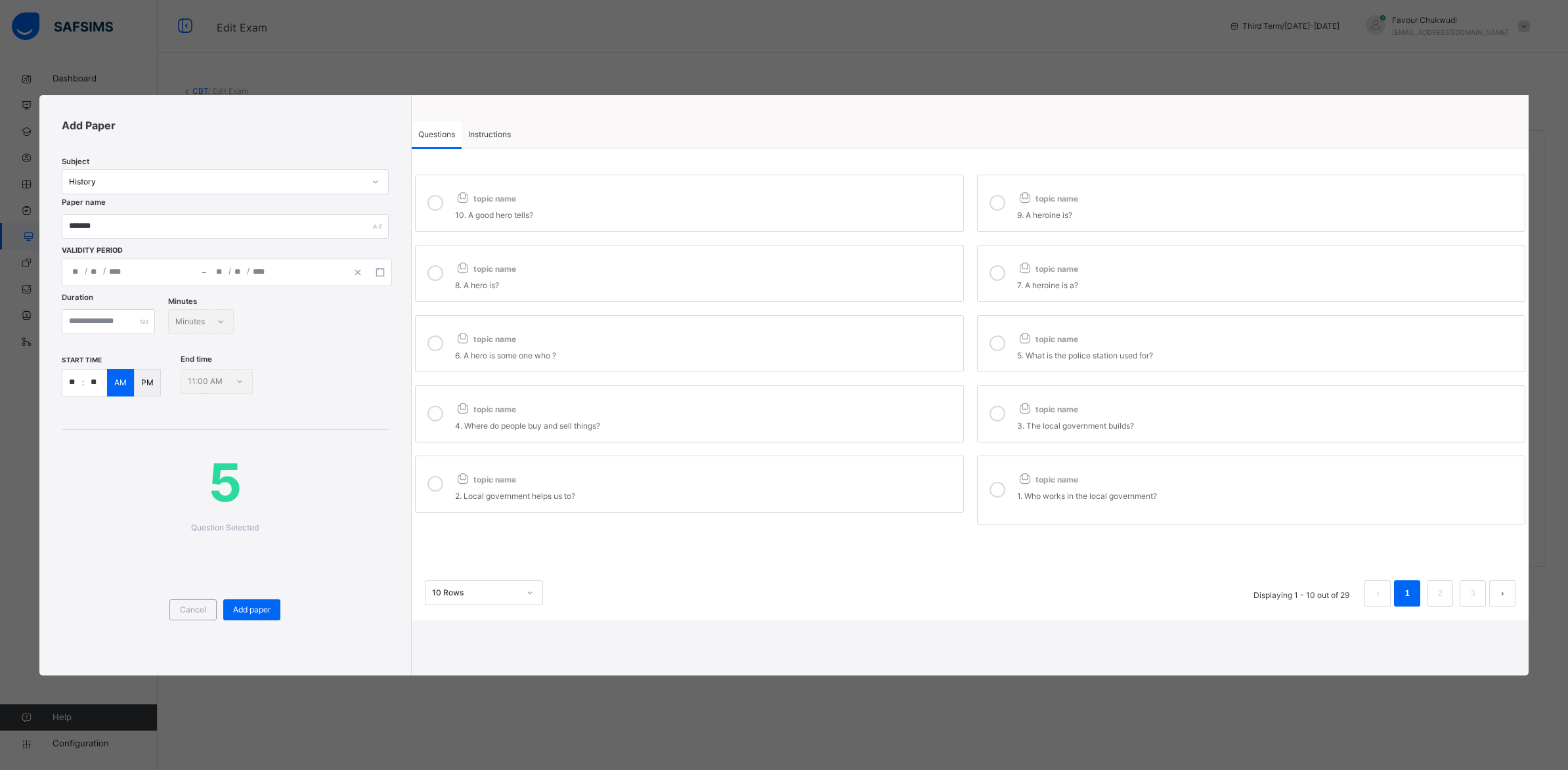 click on "topic name" at bounding box center [706, 336] 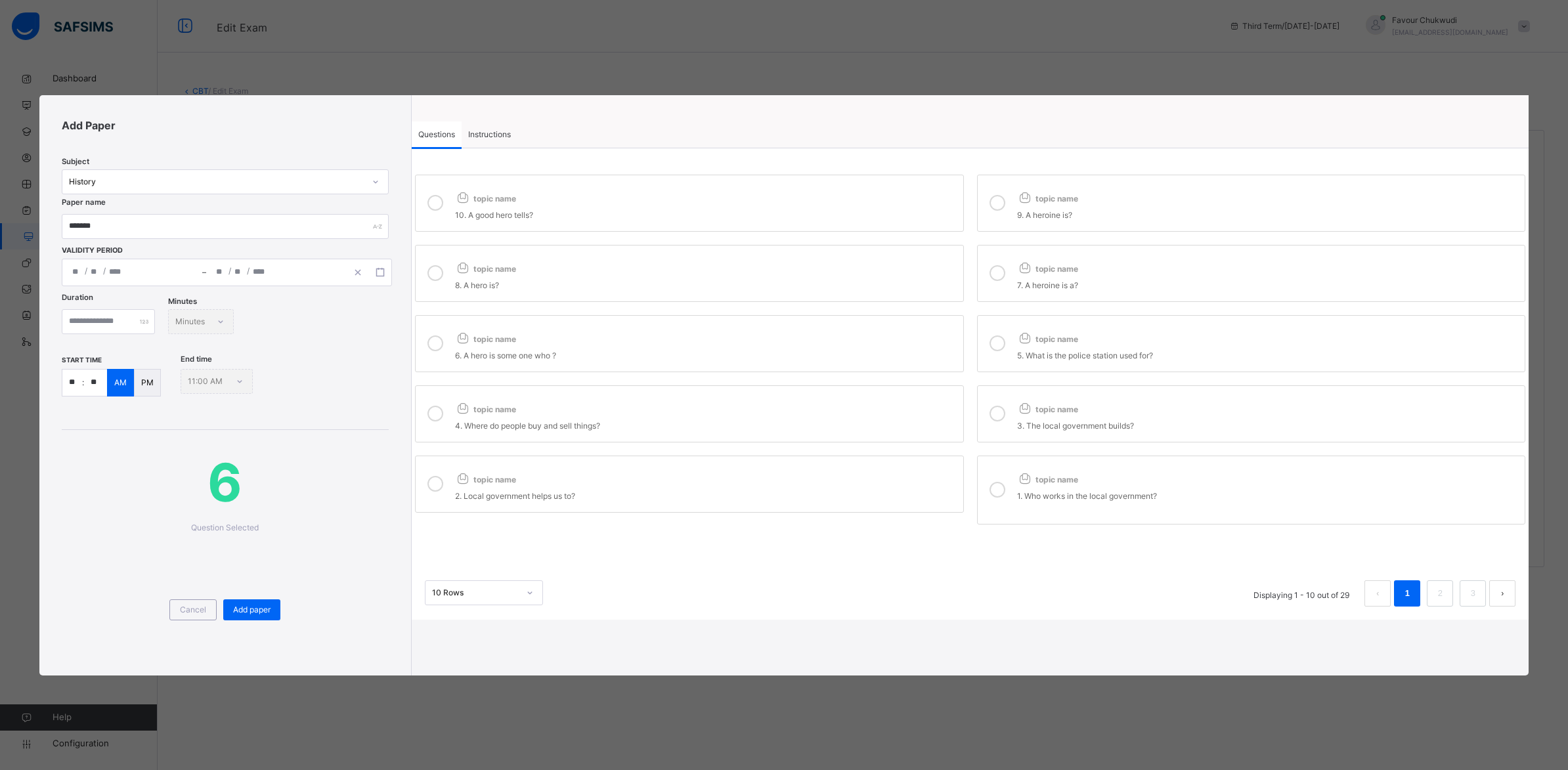 click on "topic name" at bounding box center [706, 406] 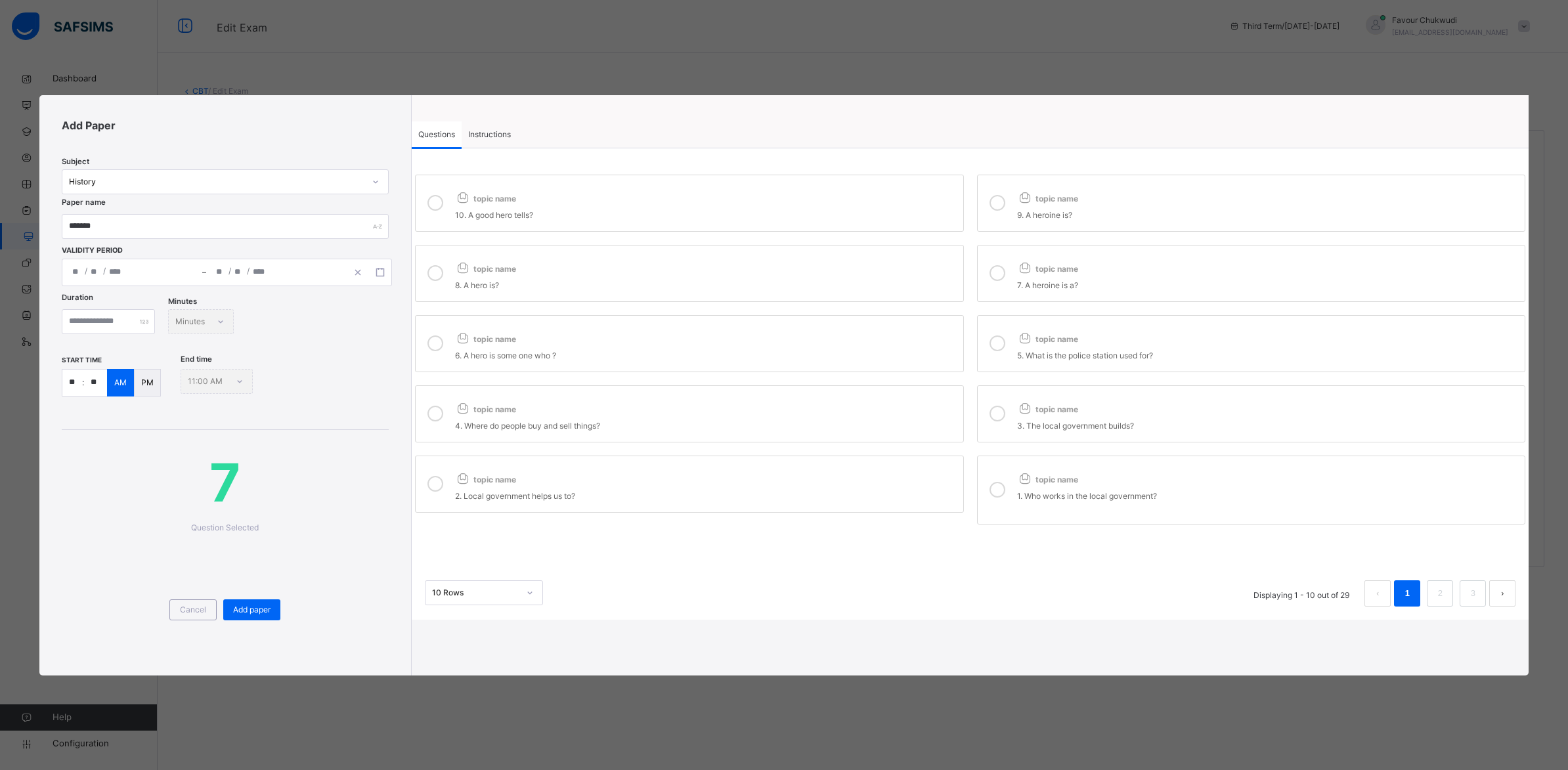 click at bounding box center [997, 414] 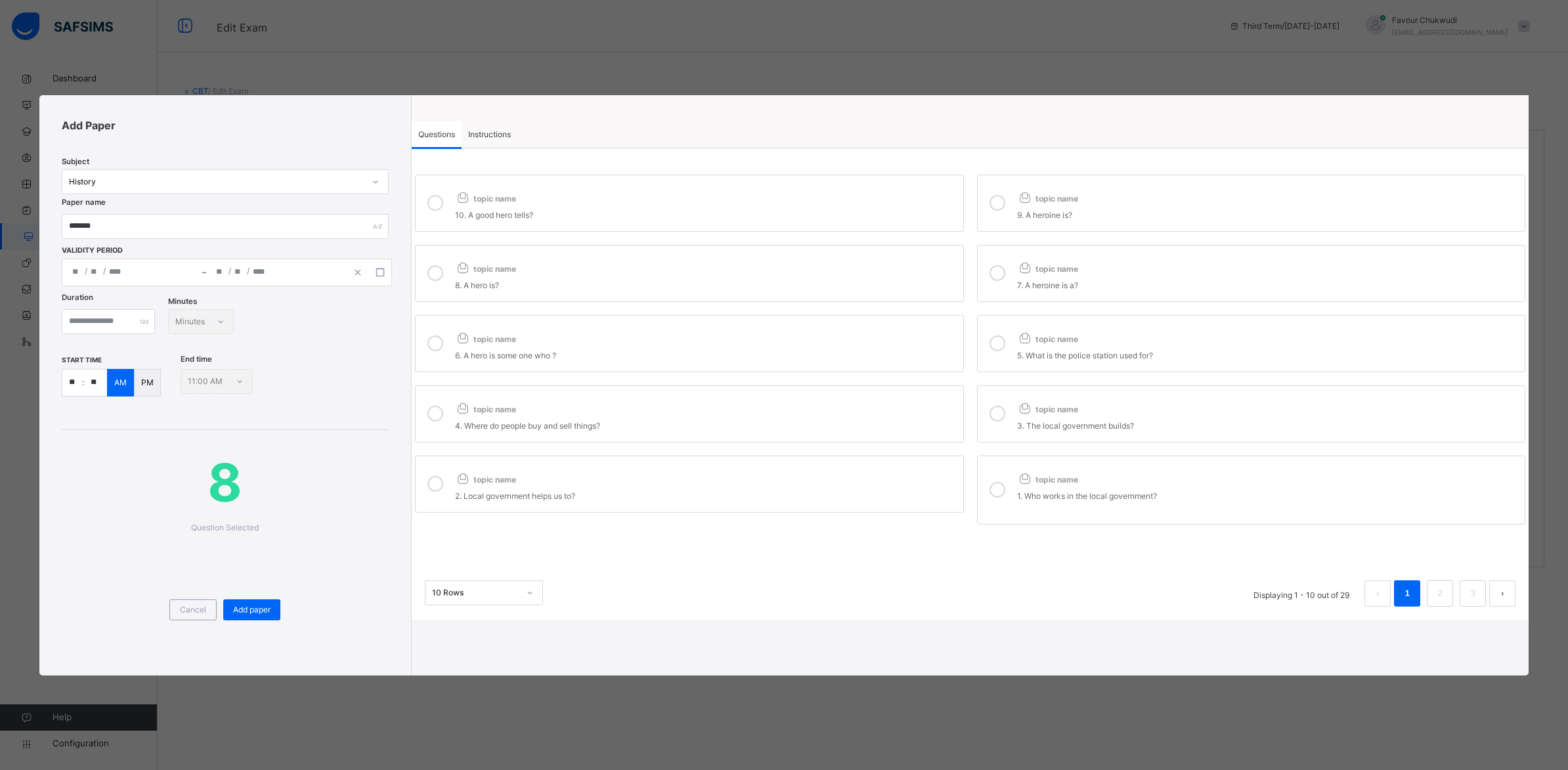 click at bounding box center (997, 490) 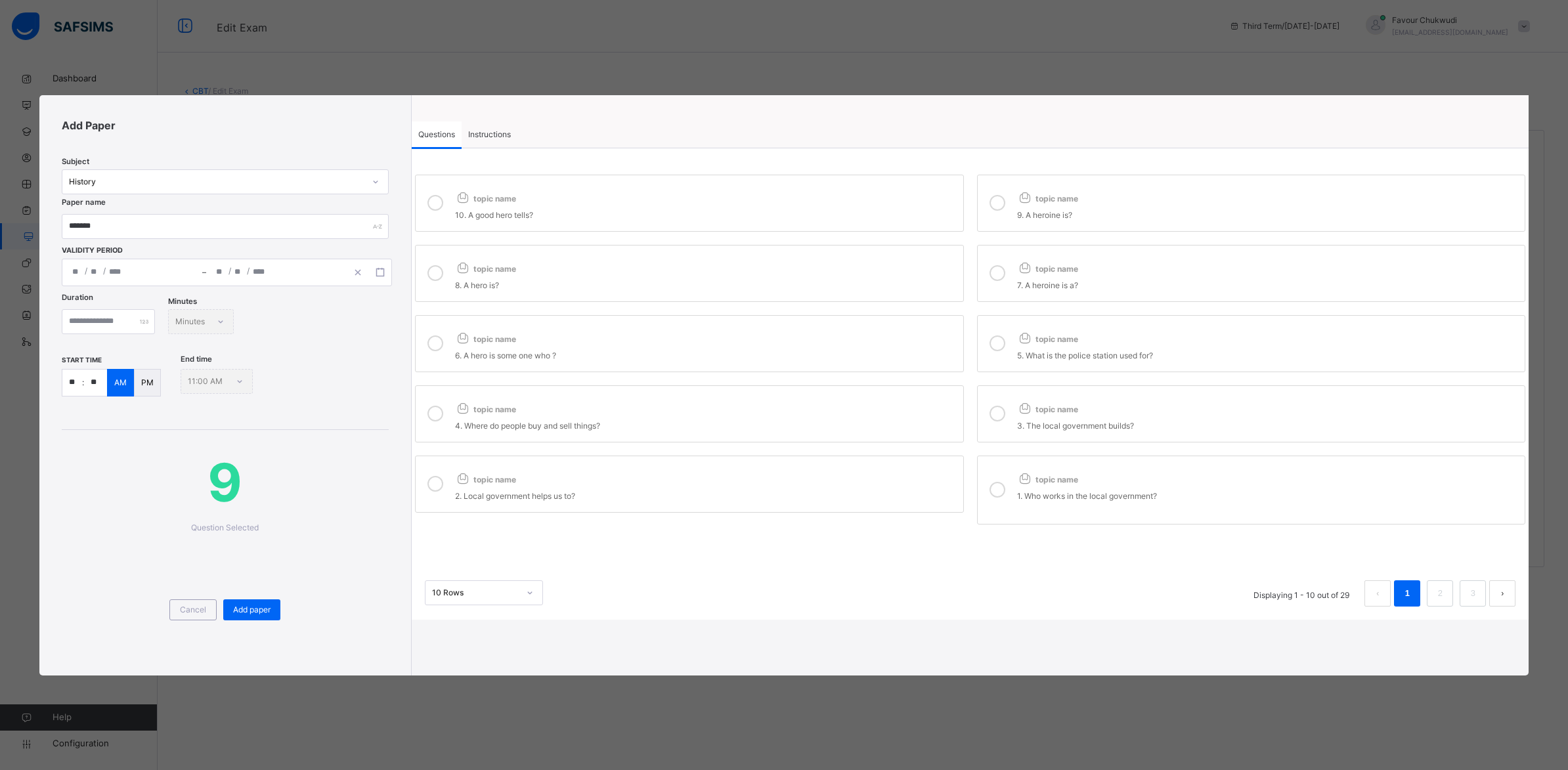click on "2. Local government helps us to?" at bounding box center (706, 496) 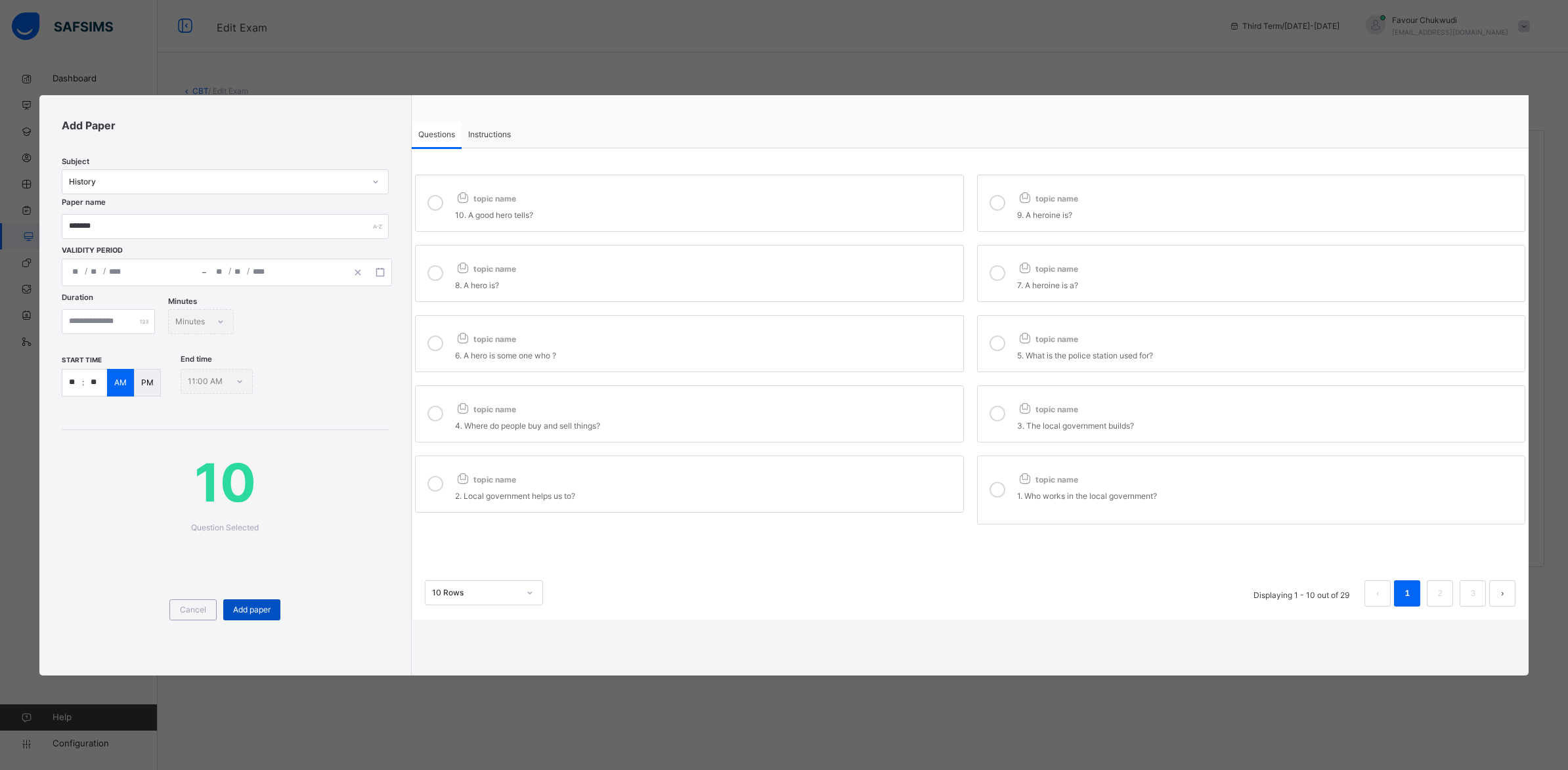 click on "Add paper" at bounding box center (251, 610) 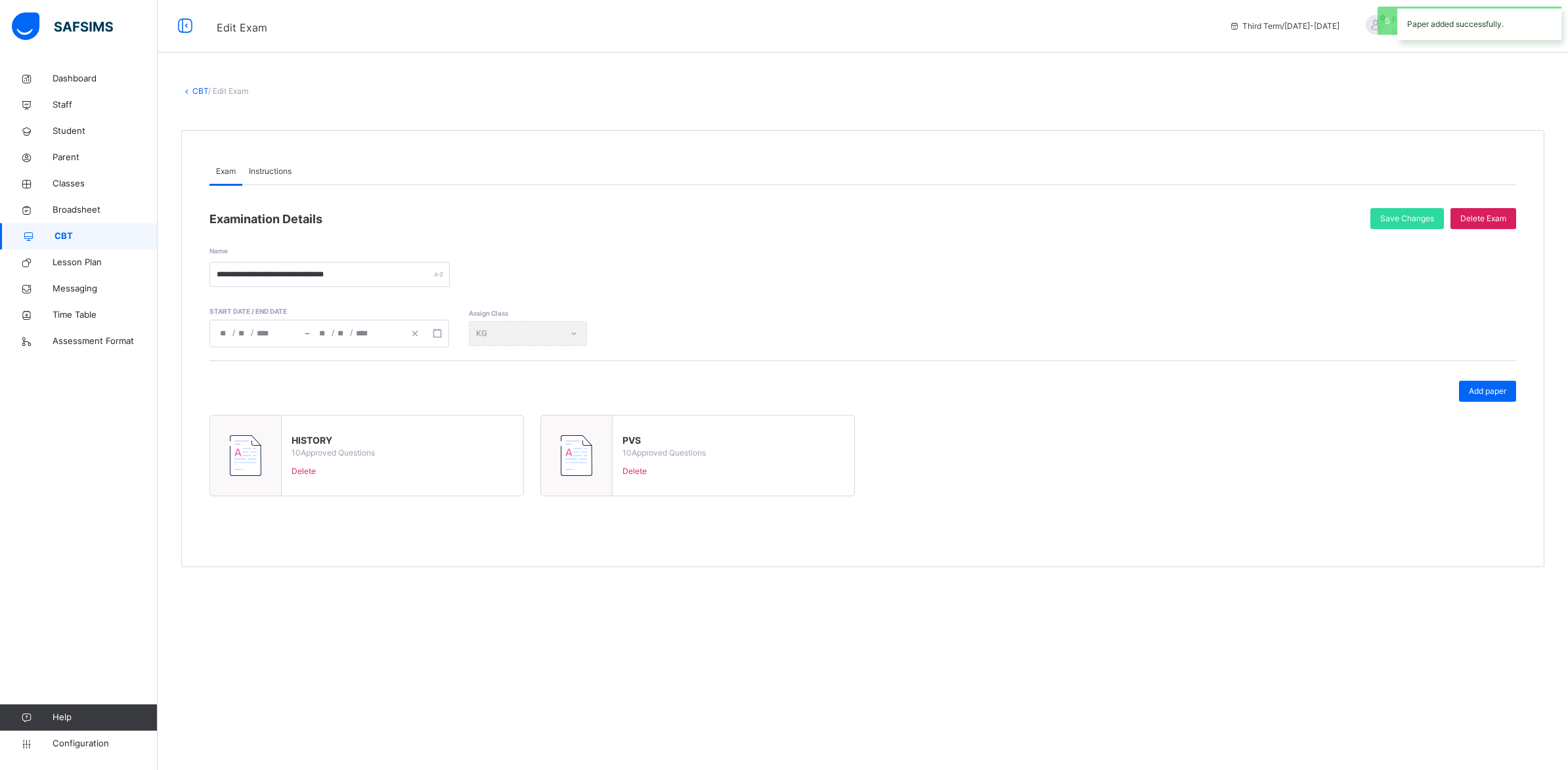 click on "**********" at bounding box center (863, 355) 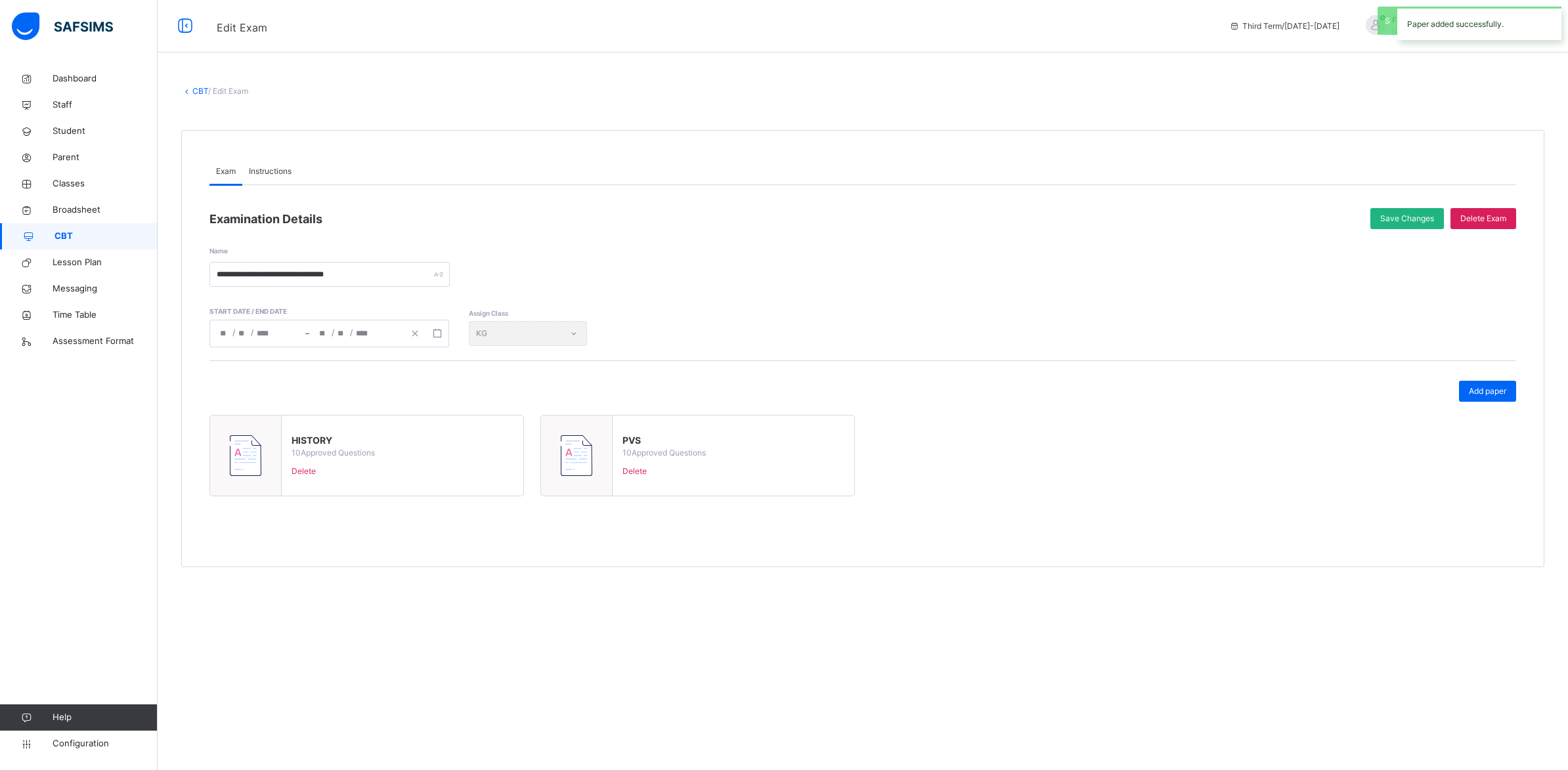 click on "Save Changes" at bounding box center (1407, 219) 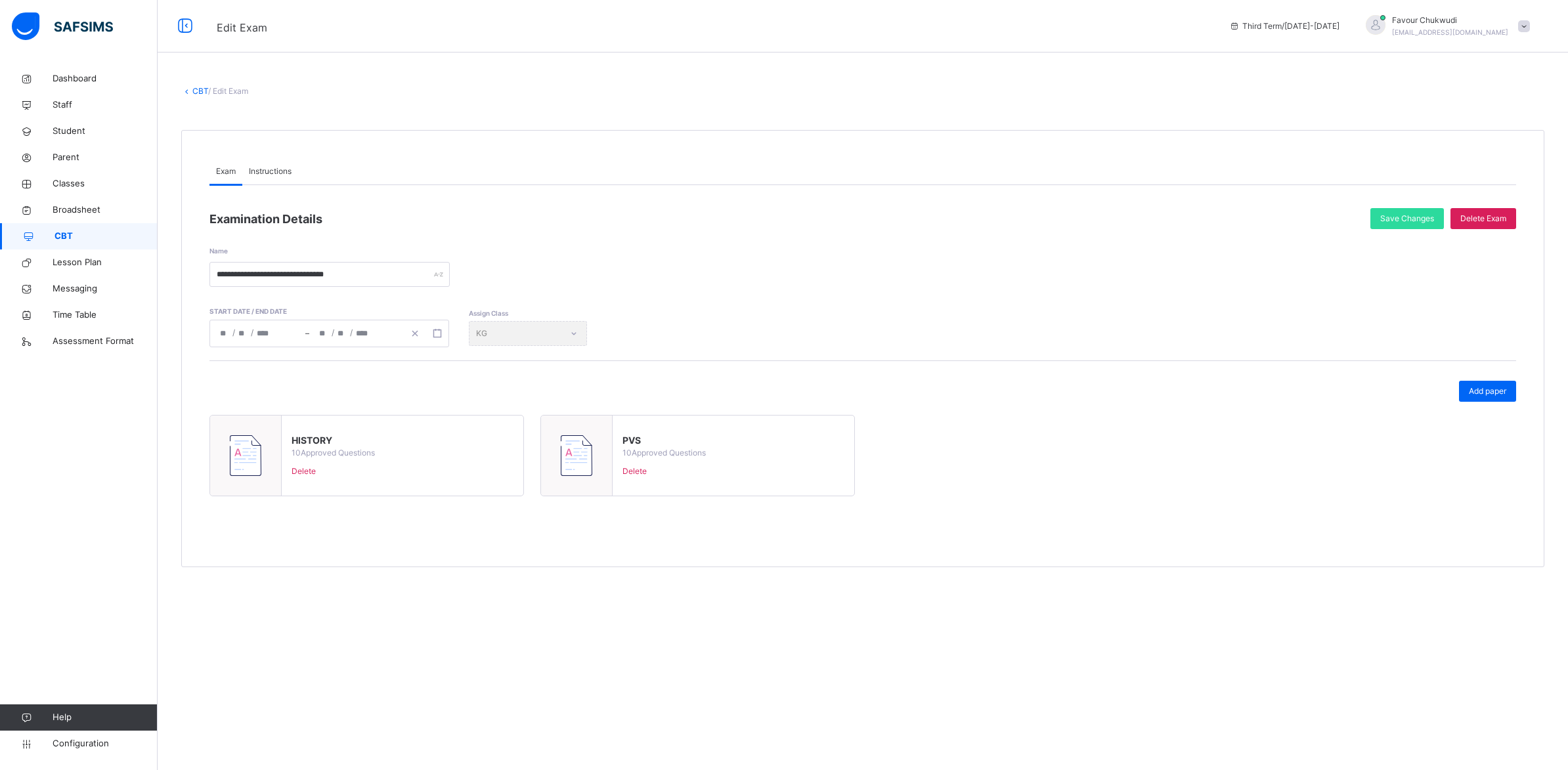 click on "CBT" at bounding box center [106, 236] 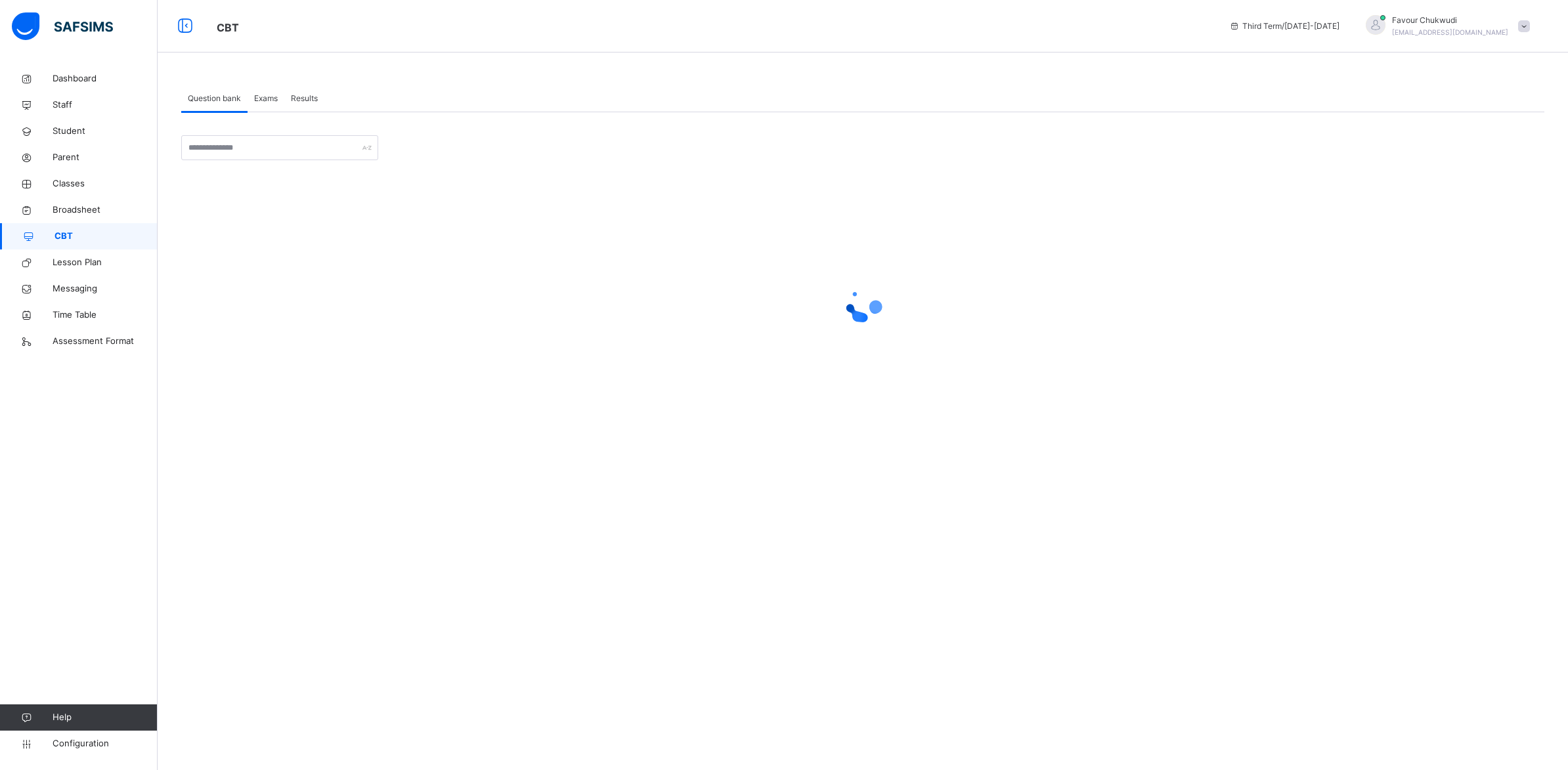 click on "Exams" at bounding box center [266, 98] 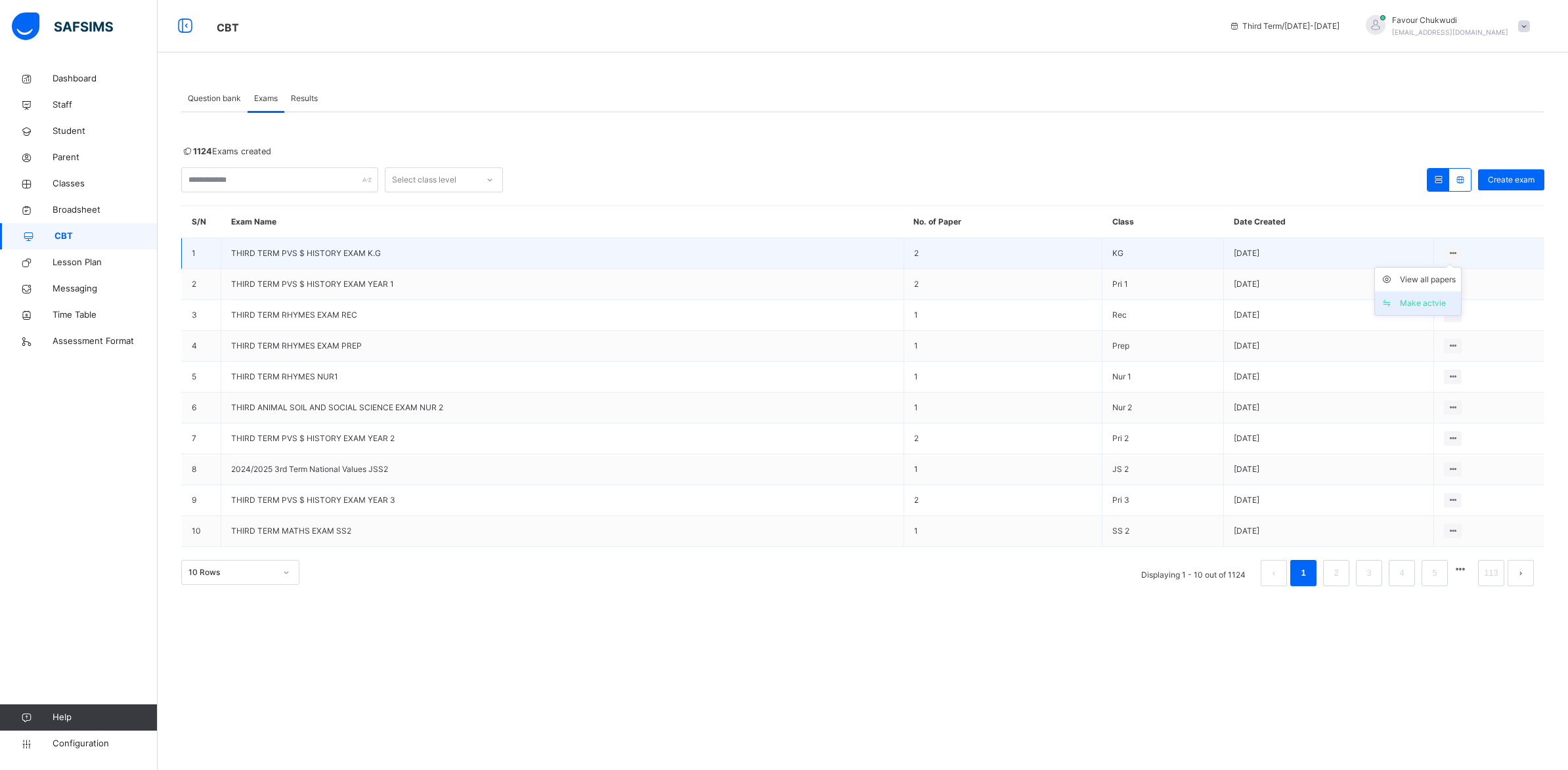 click on "Make actvie" at bounding box center [1427, 303] 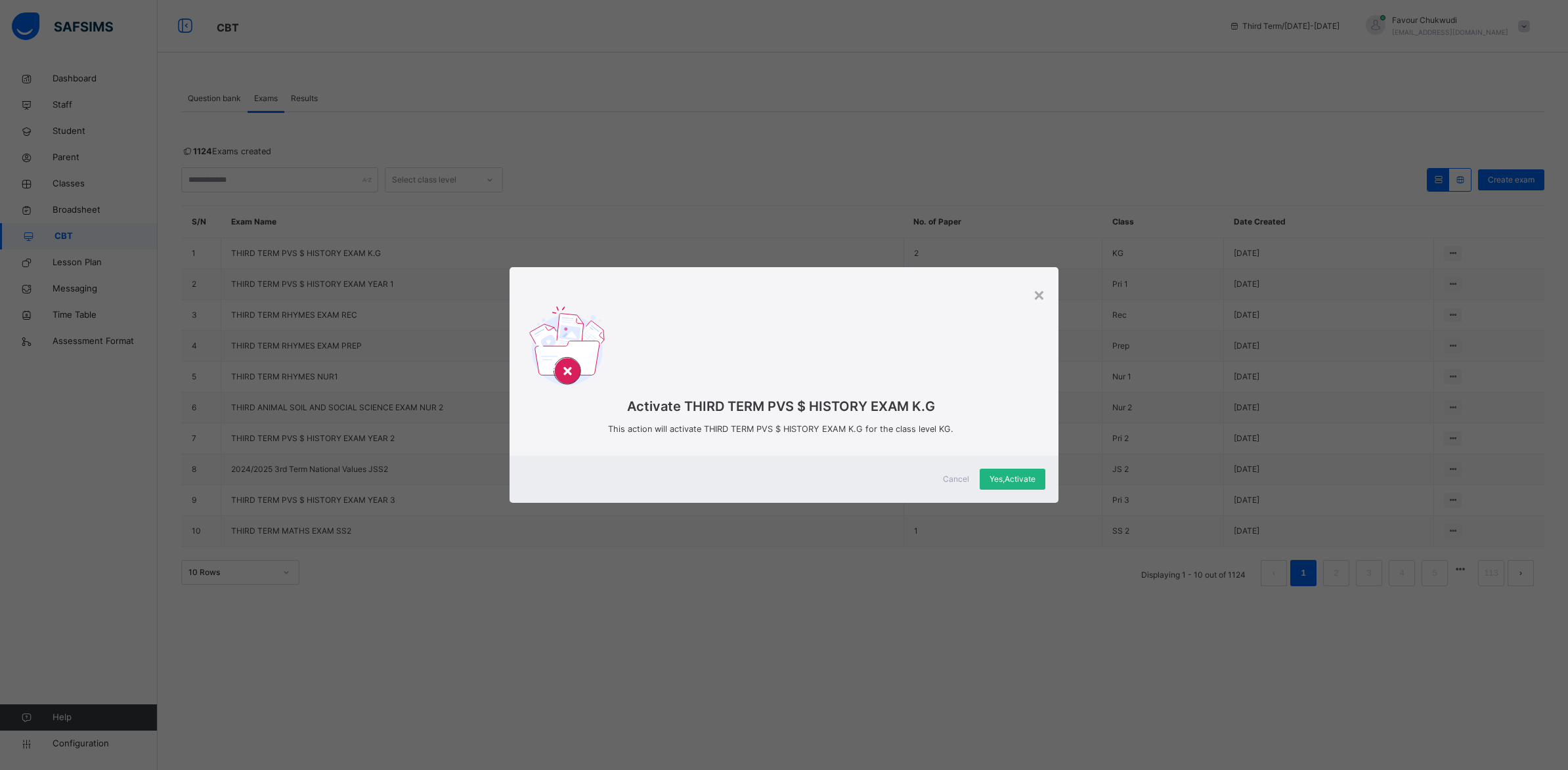 click on "Yes,  Activate" at bounding box center (1013, 479) 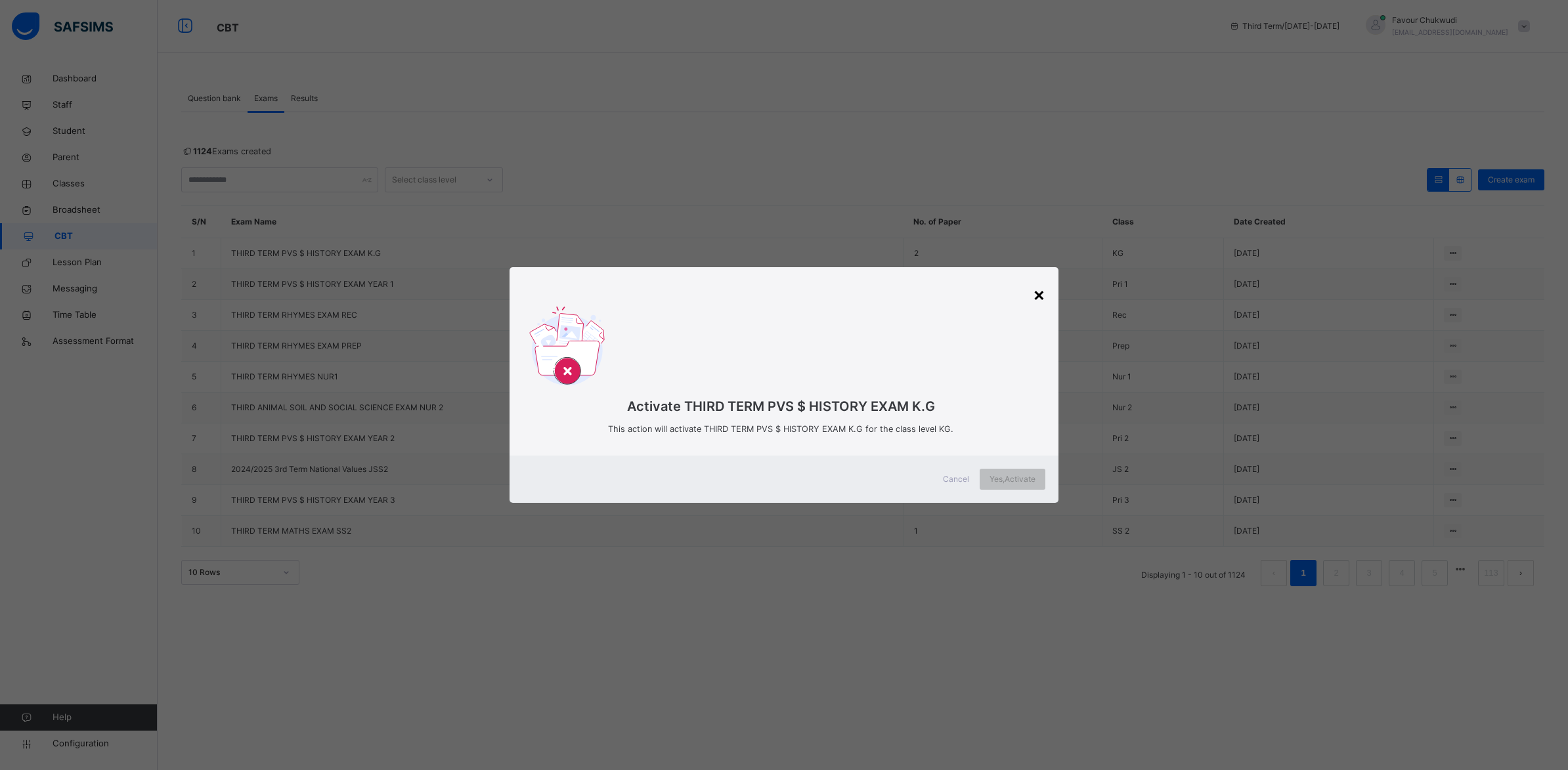 click on "×" at bounding box center [1039, 294] 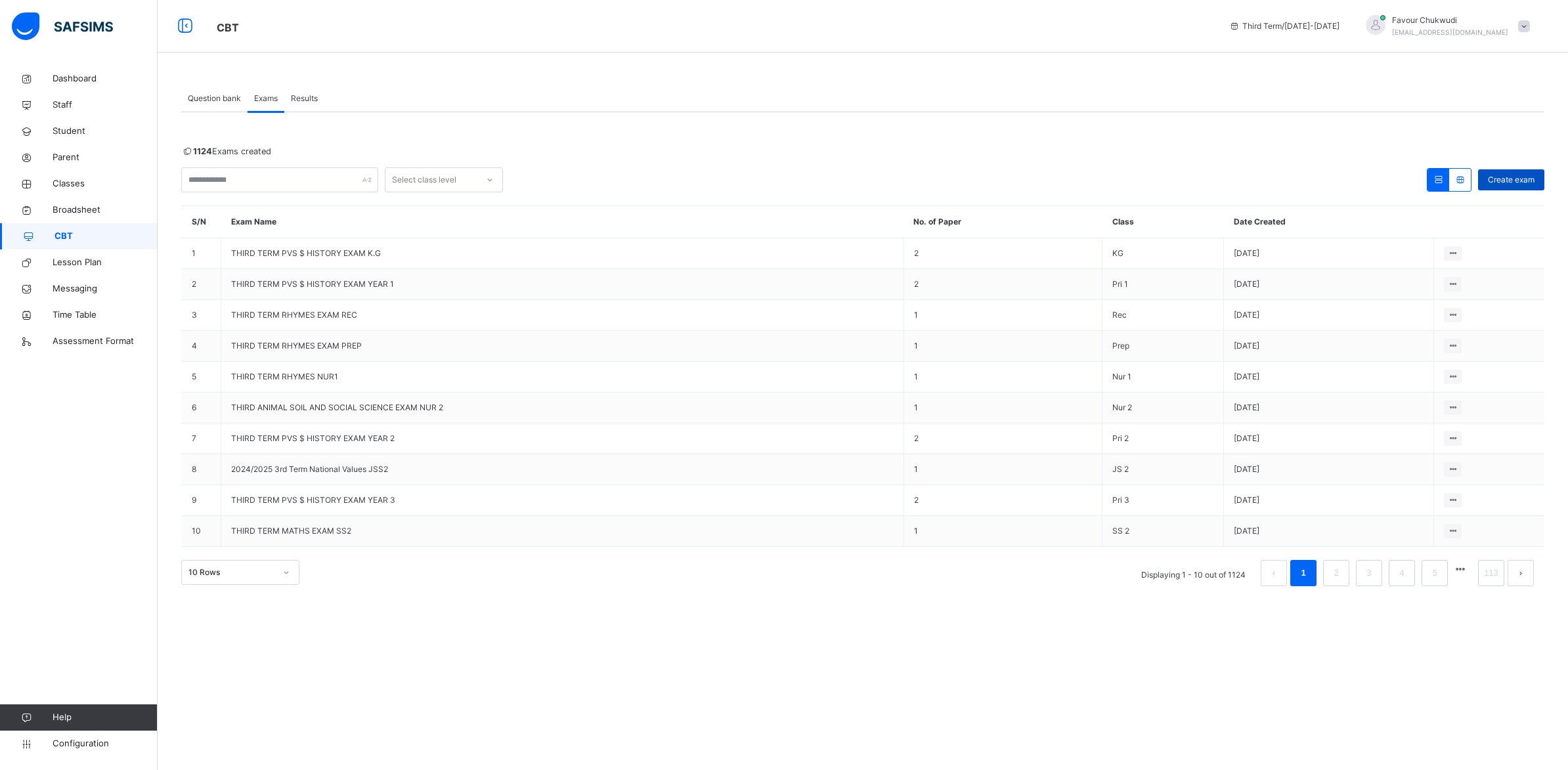 click on "Create exam" at bounding box center [1511, 180] 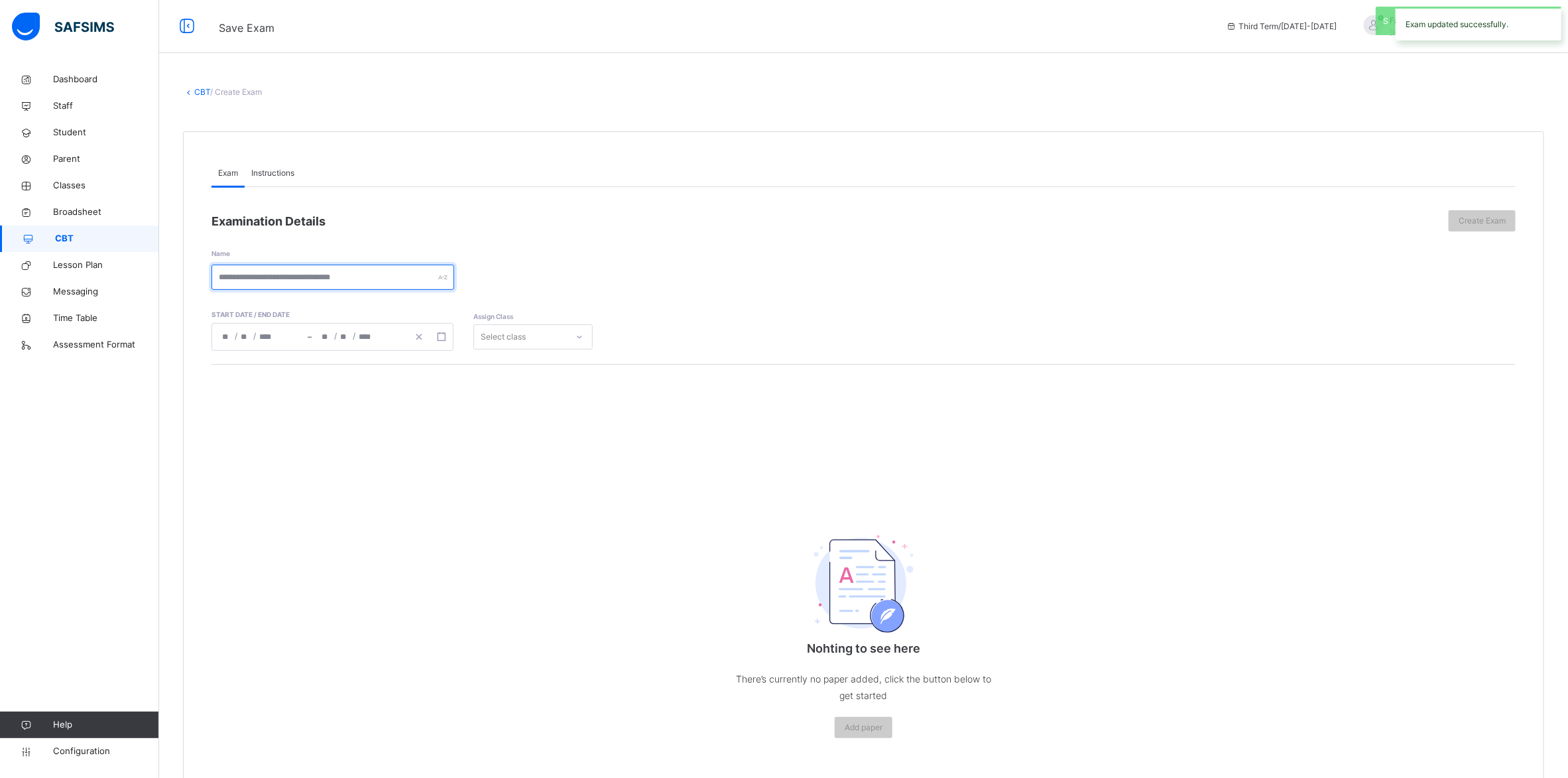 click at bounding box center [333, 277] 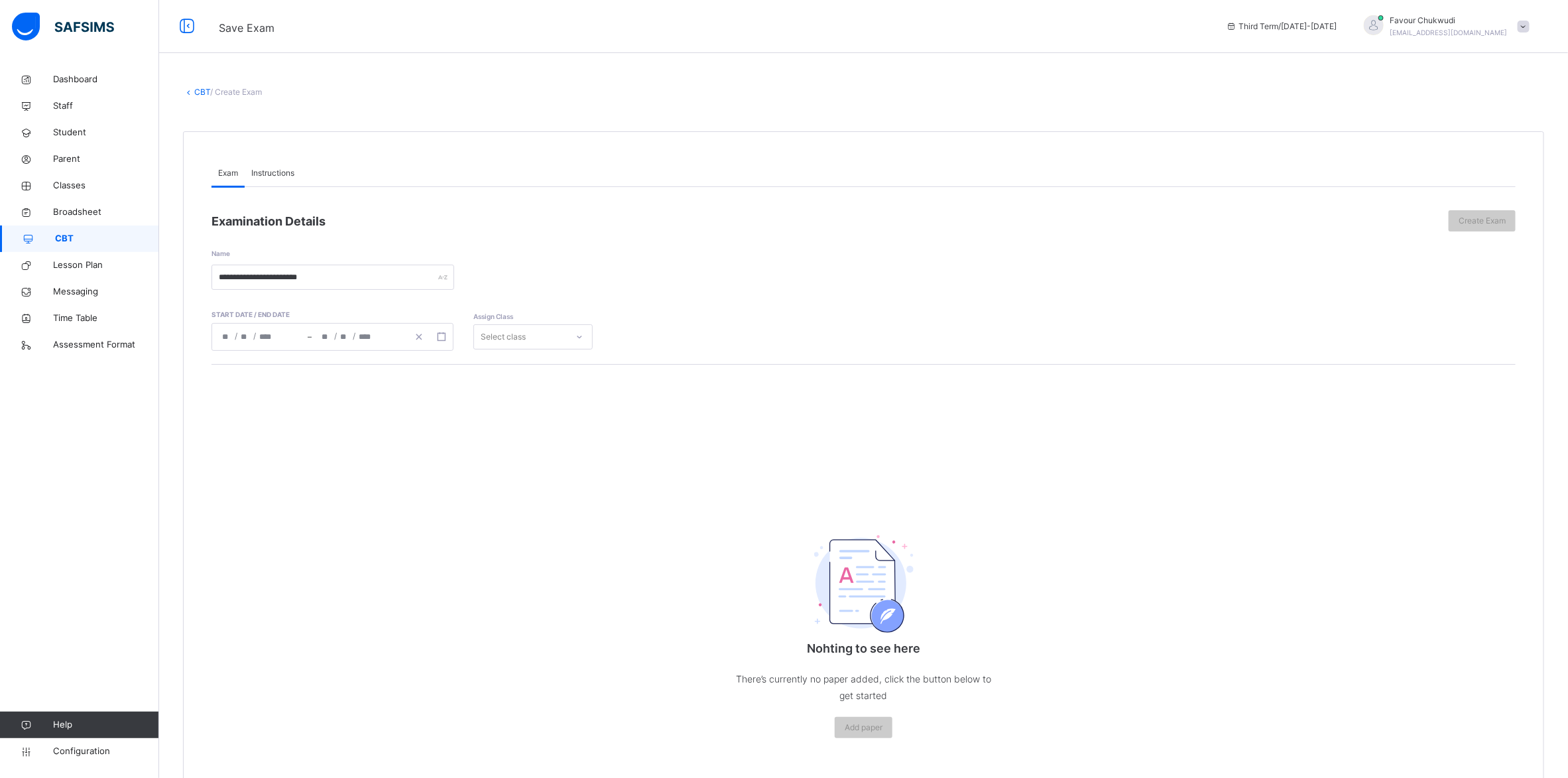 click on "/ / – / /" at bounding box center (332, 337) 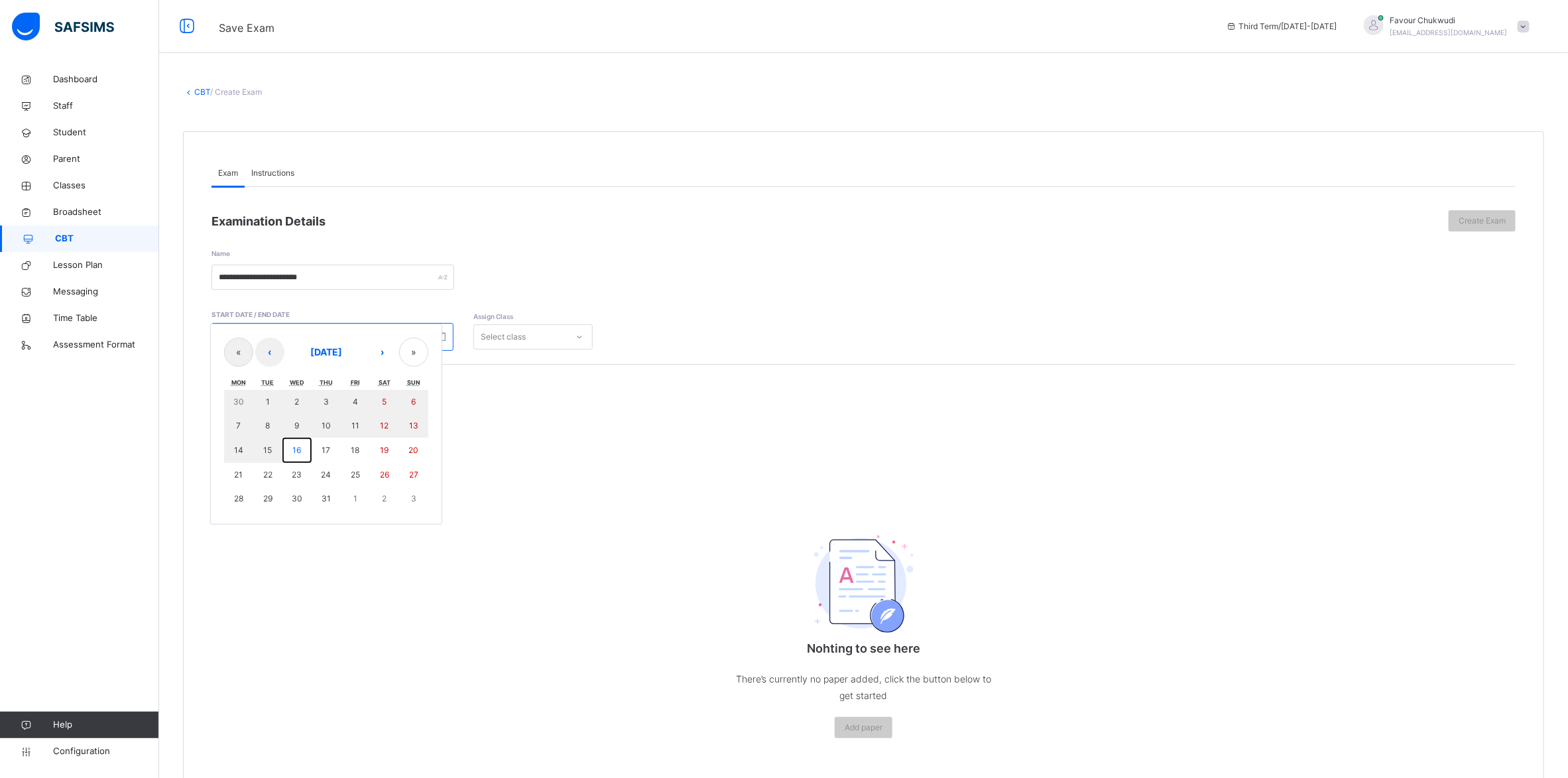 click on "16" at bounding box center [296, 450] 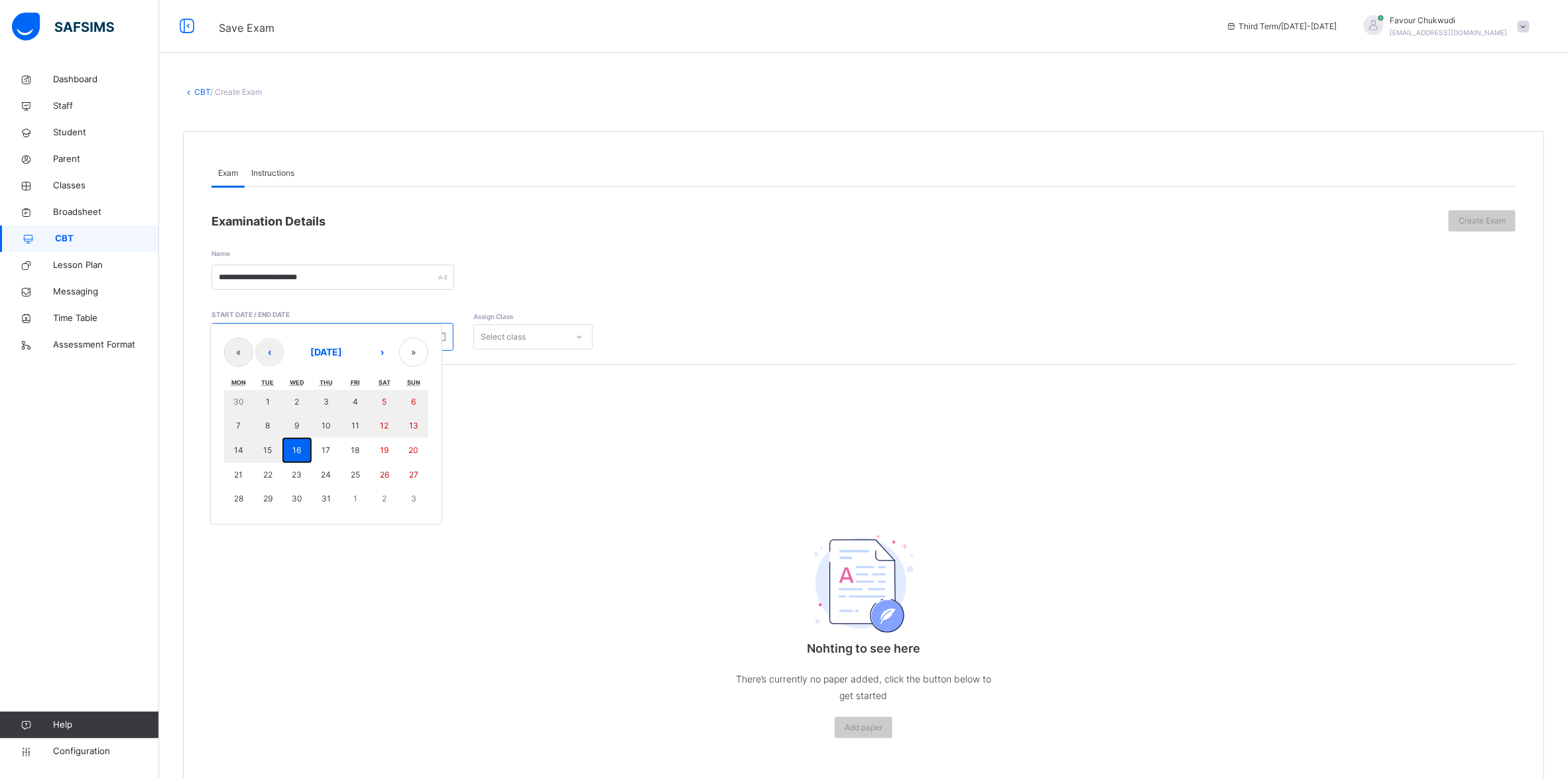 click on "16" at bounding box center [296, 450] 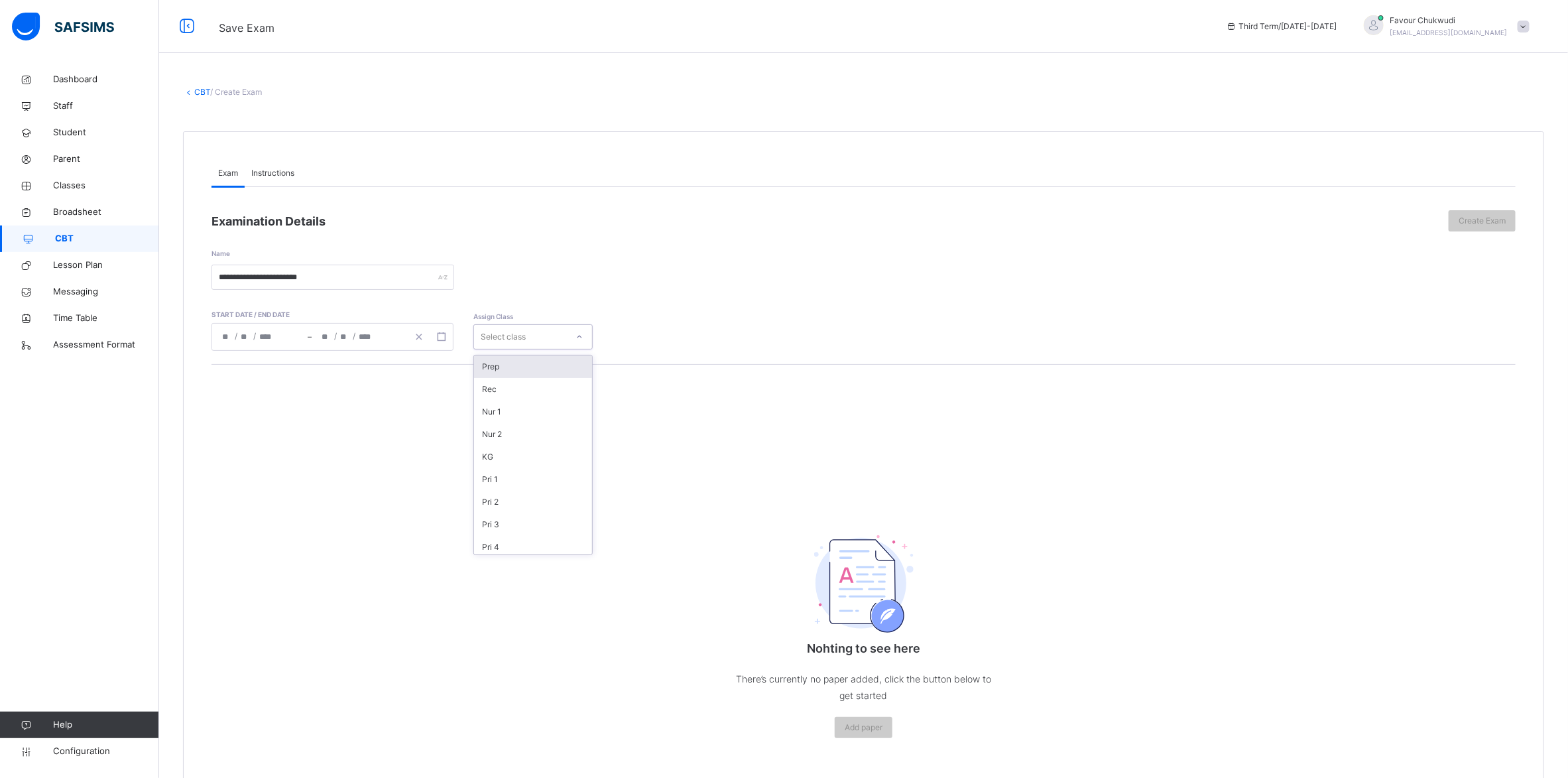 click on "Select class" at bounding box center (520, 337) 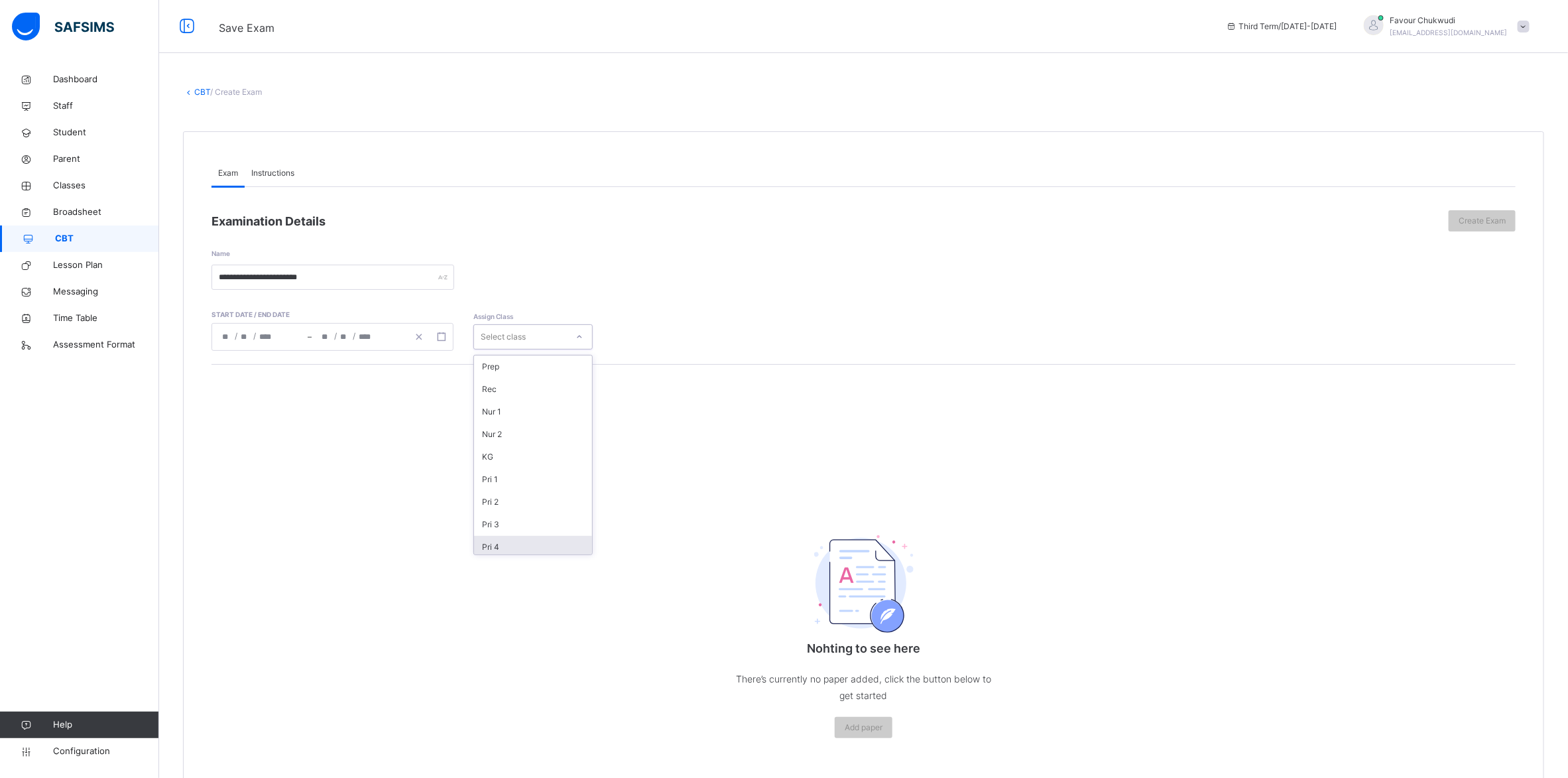click on "Pri 4" at bounding box center [533, 547] 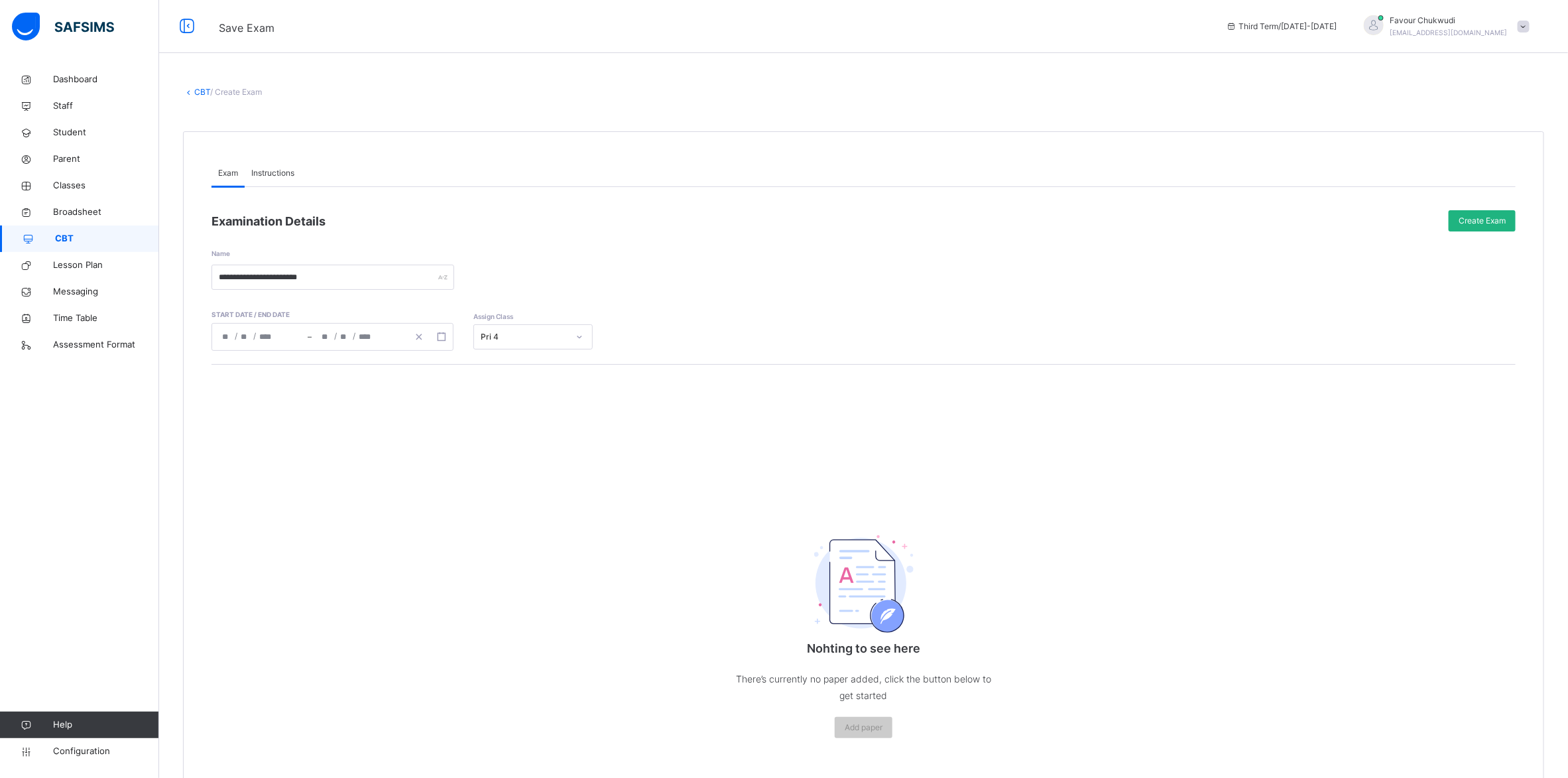 click on "Create Exam" at bounding box center [1482, 221] 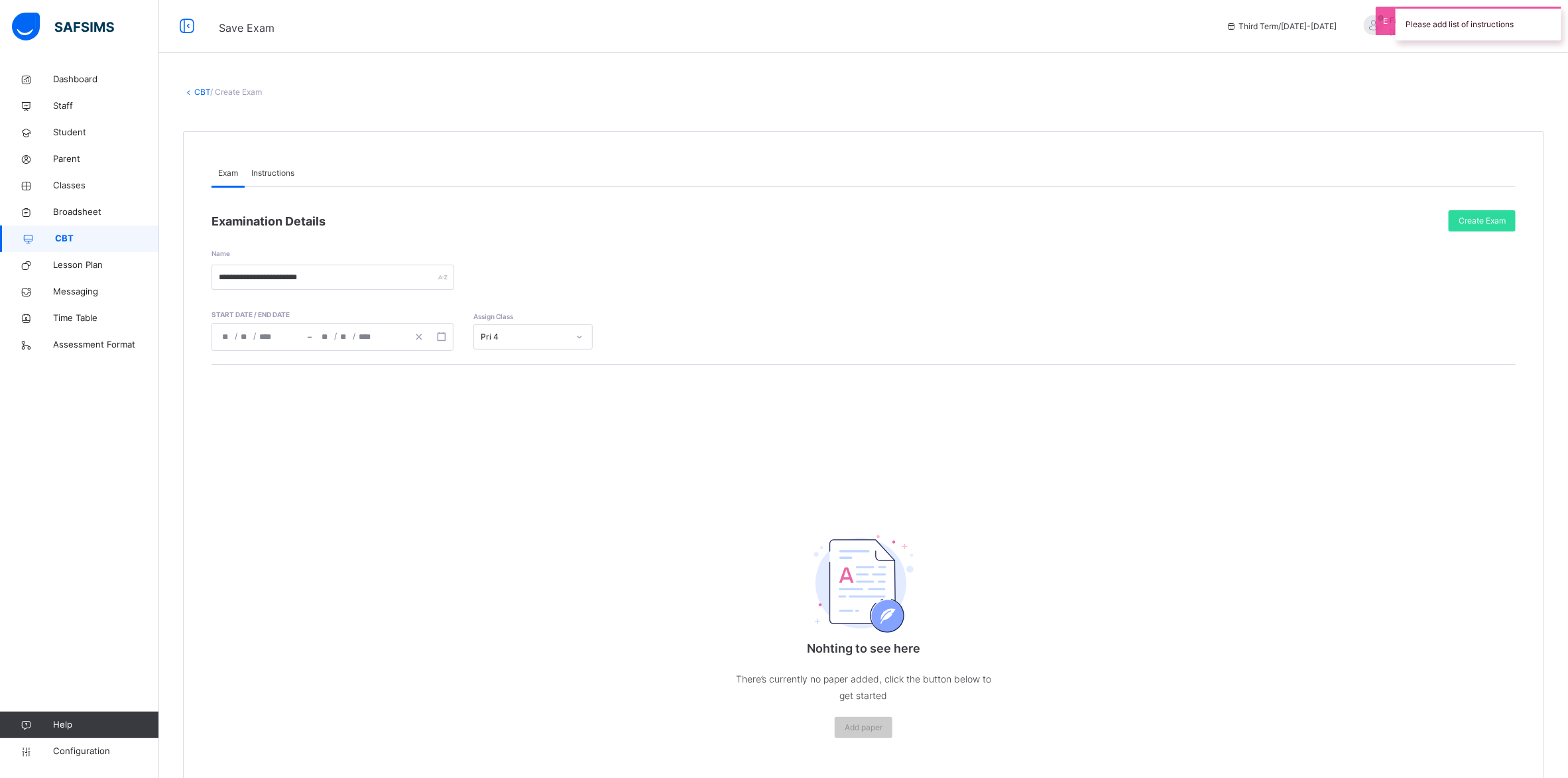 click on "Instructions" at bounding box center (272, 173) 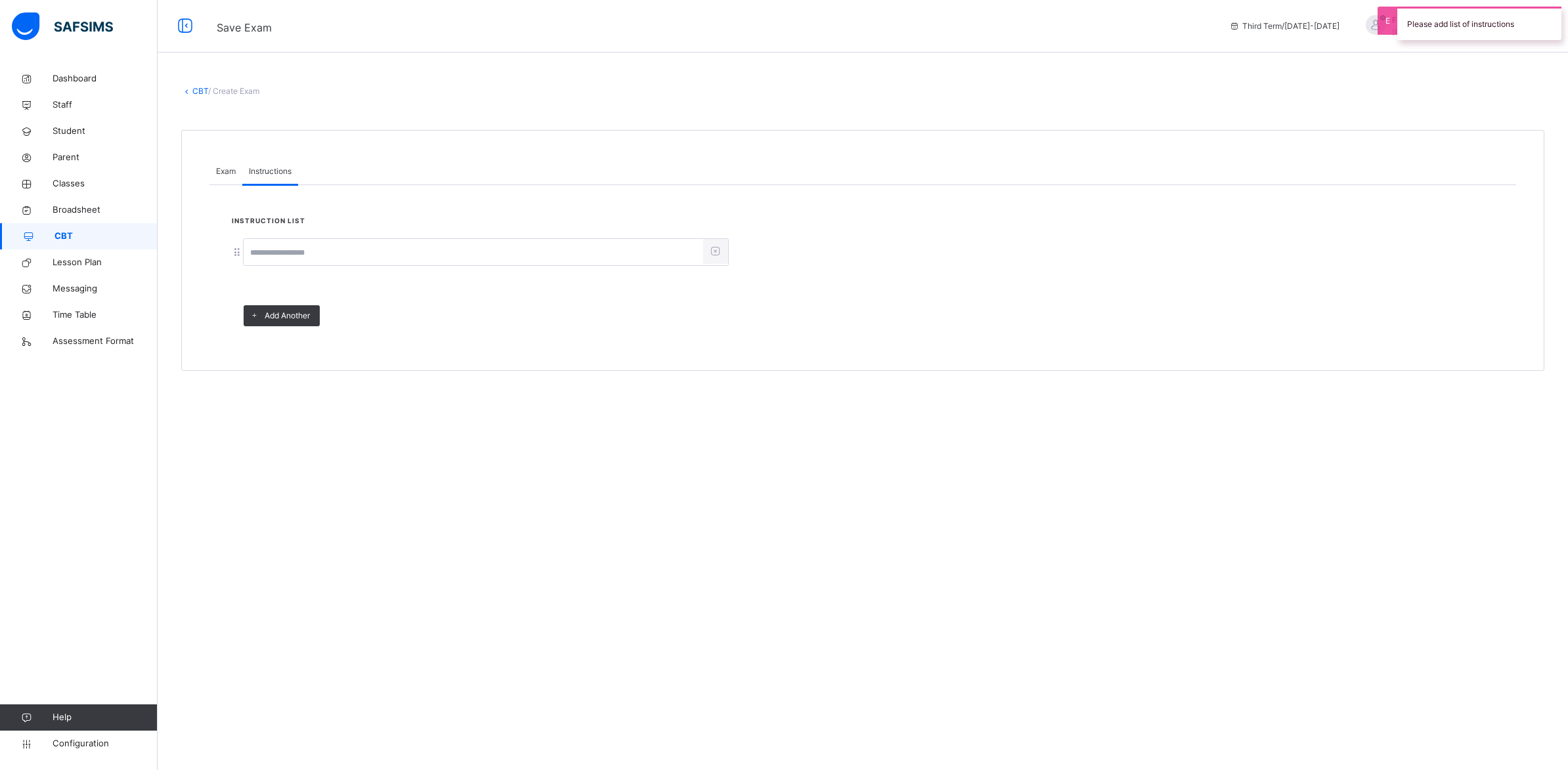 click on "Instruction List Add Another" at bounding box center (863, 275) 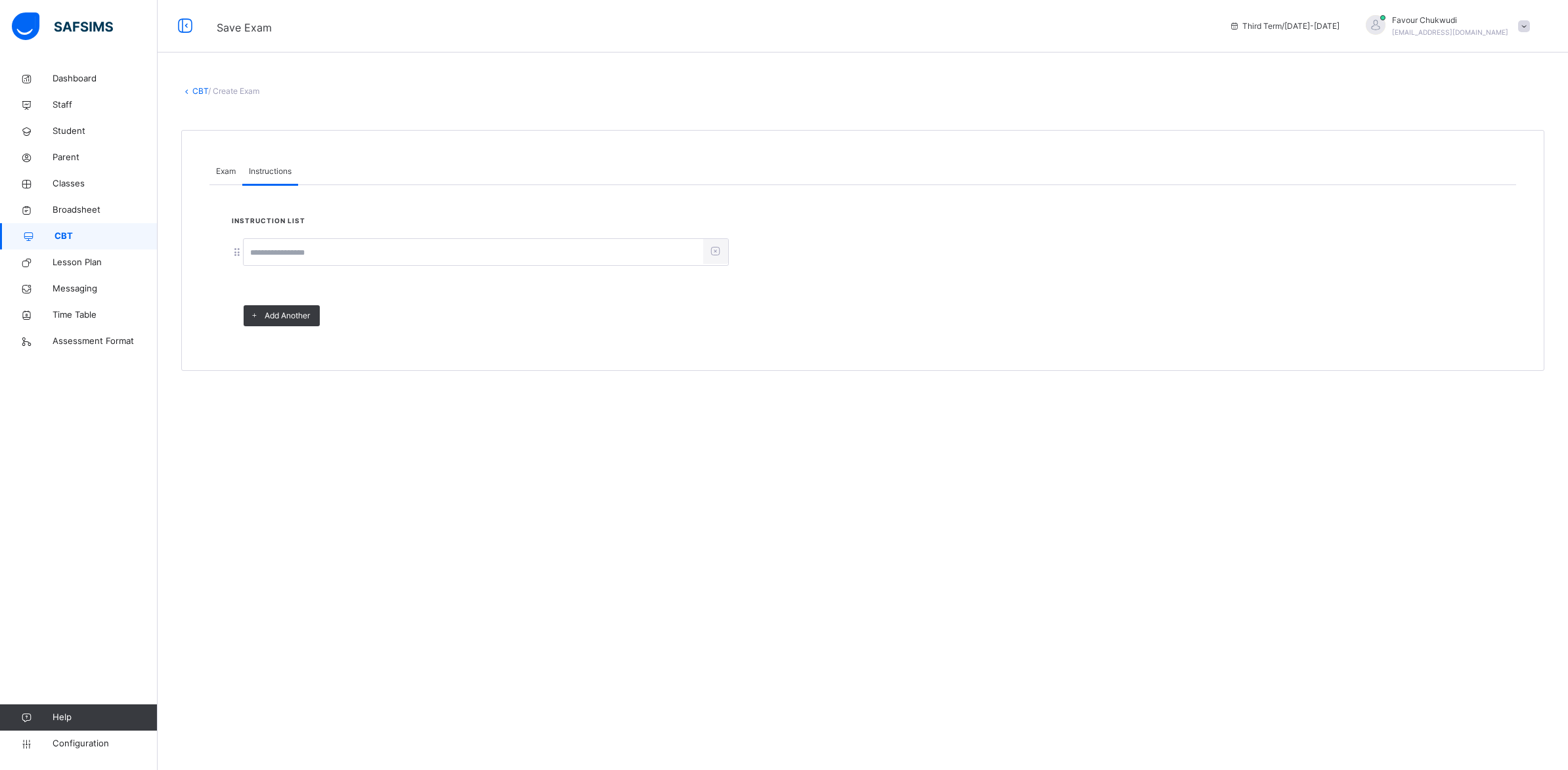 click at bounding box center (473, 253) 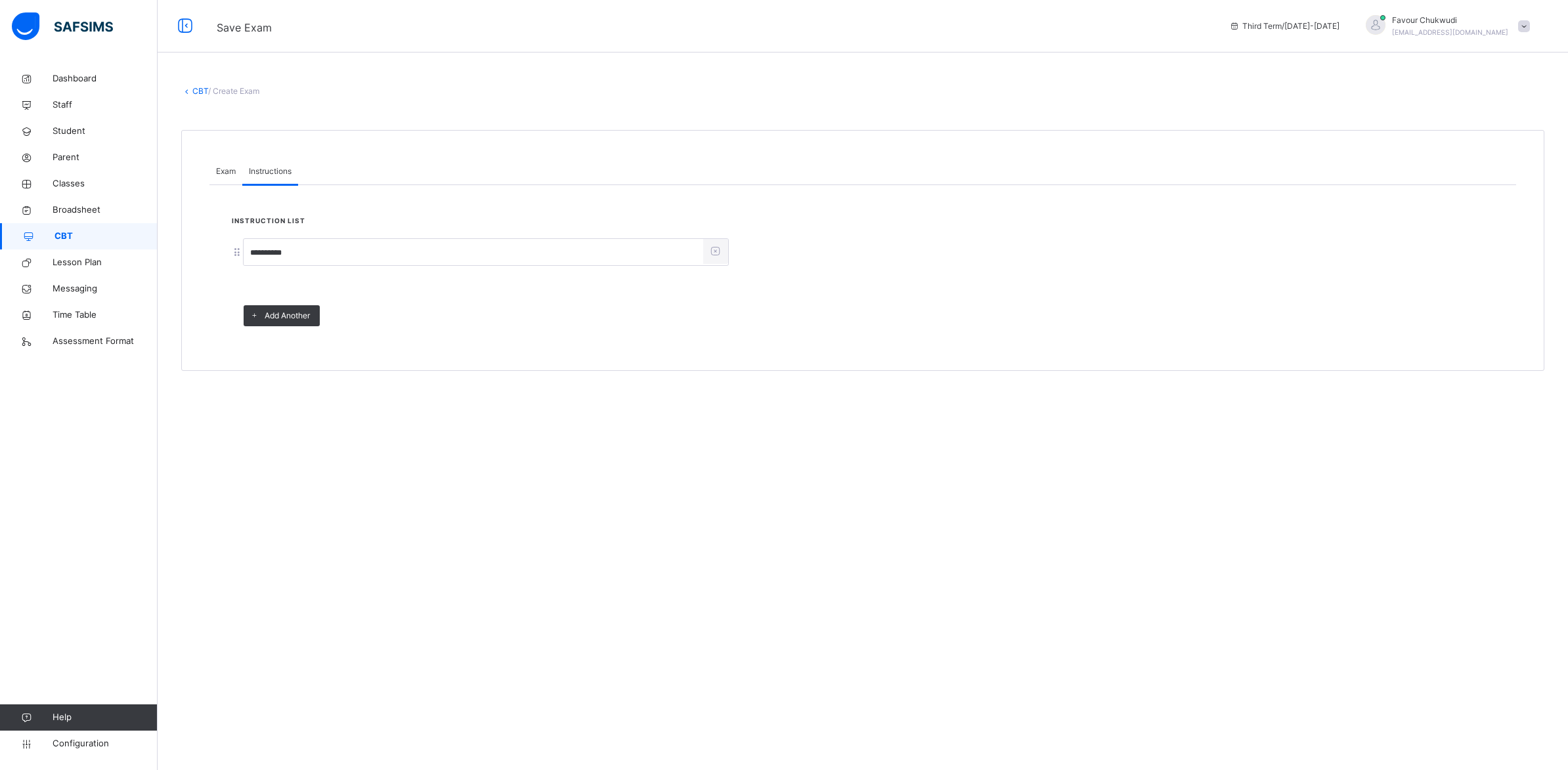 click on "Exam" at bounding box center [226, 171] 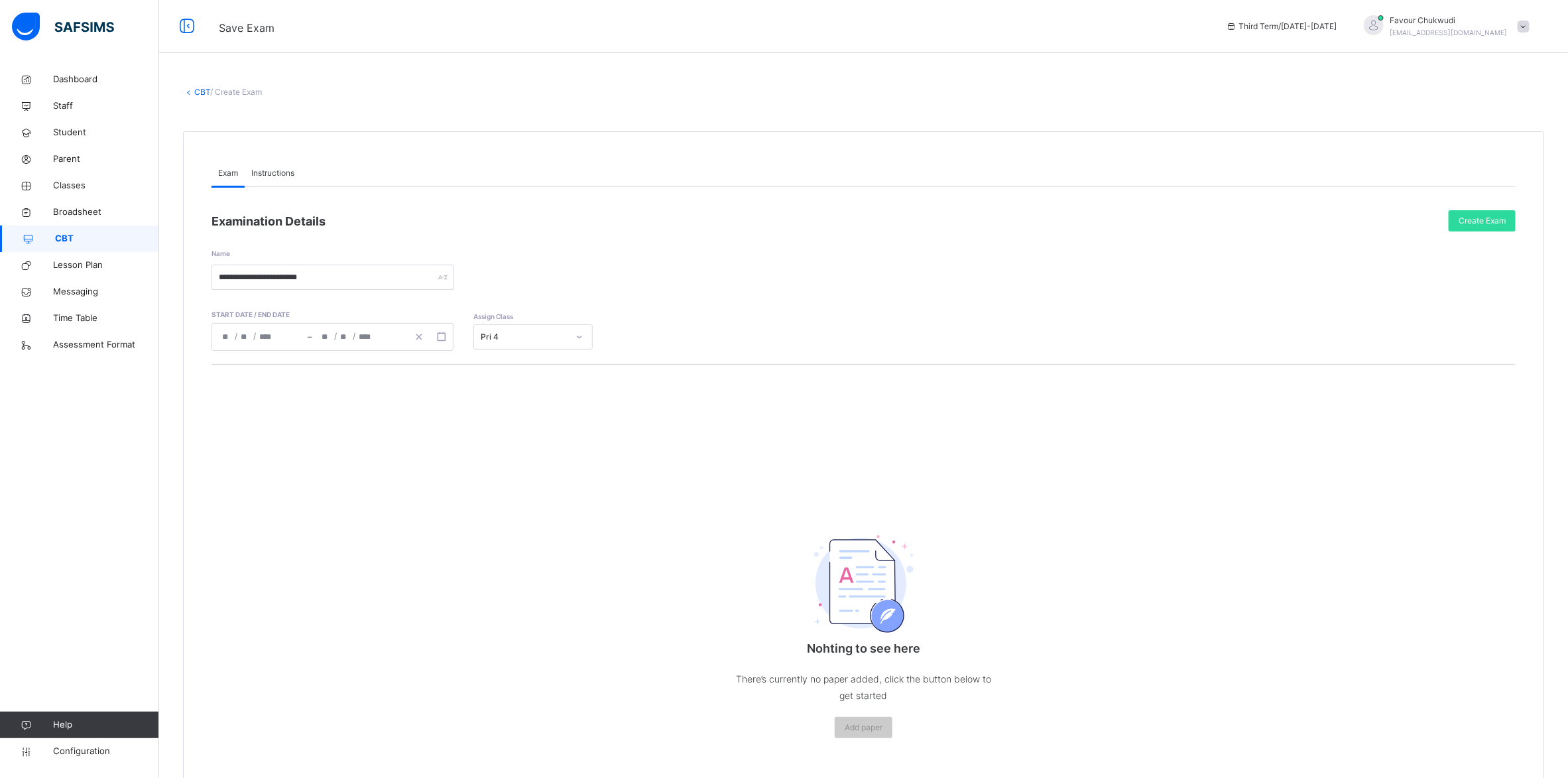 click on "Instructions" at bounding box center (272, 173) 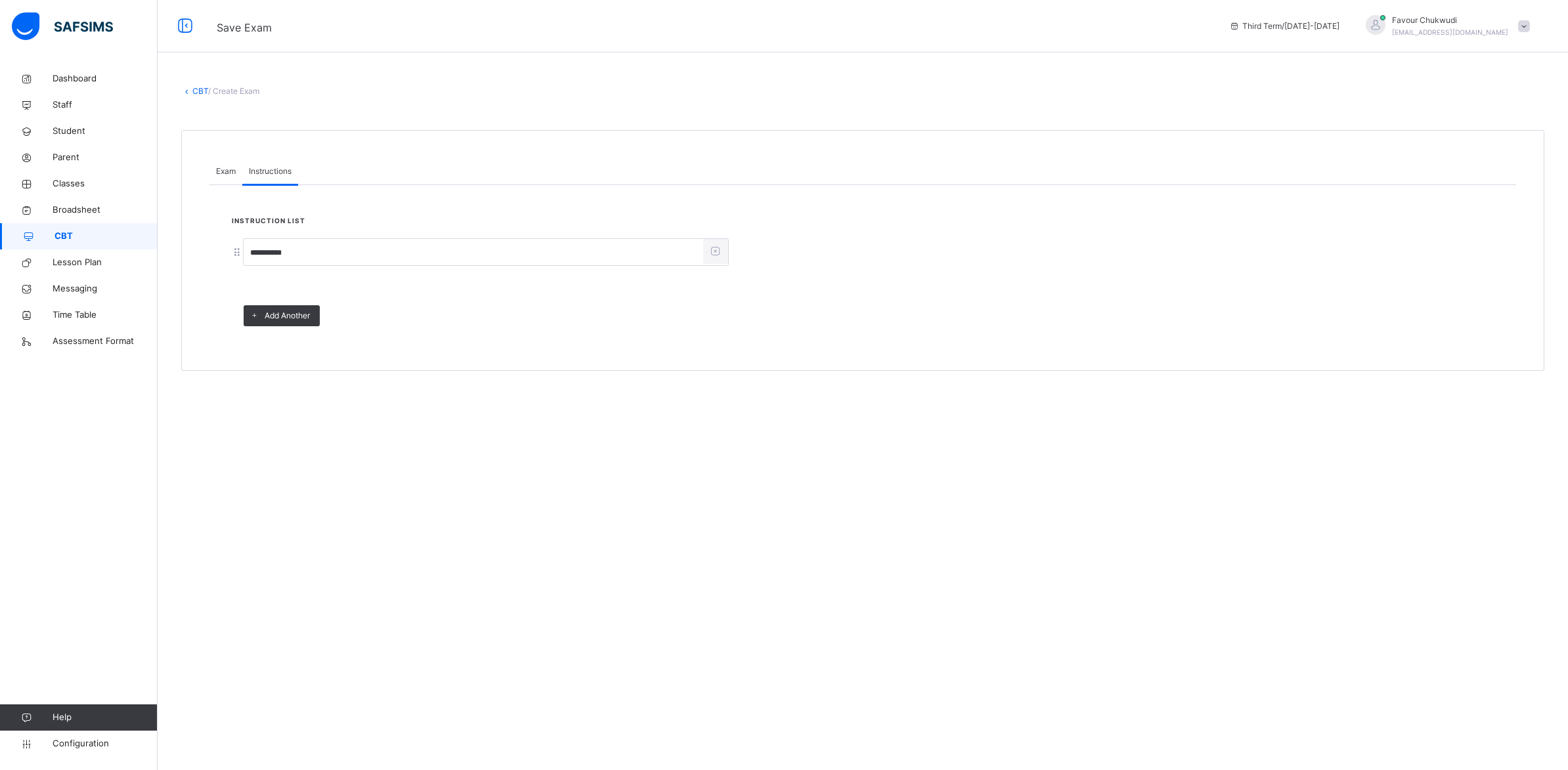 click on "Exam" at bounding box center (226, 171) 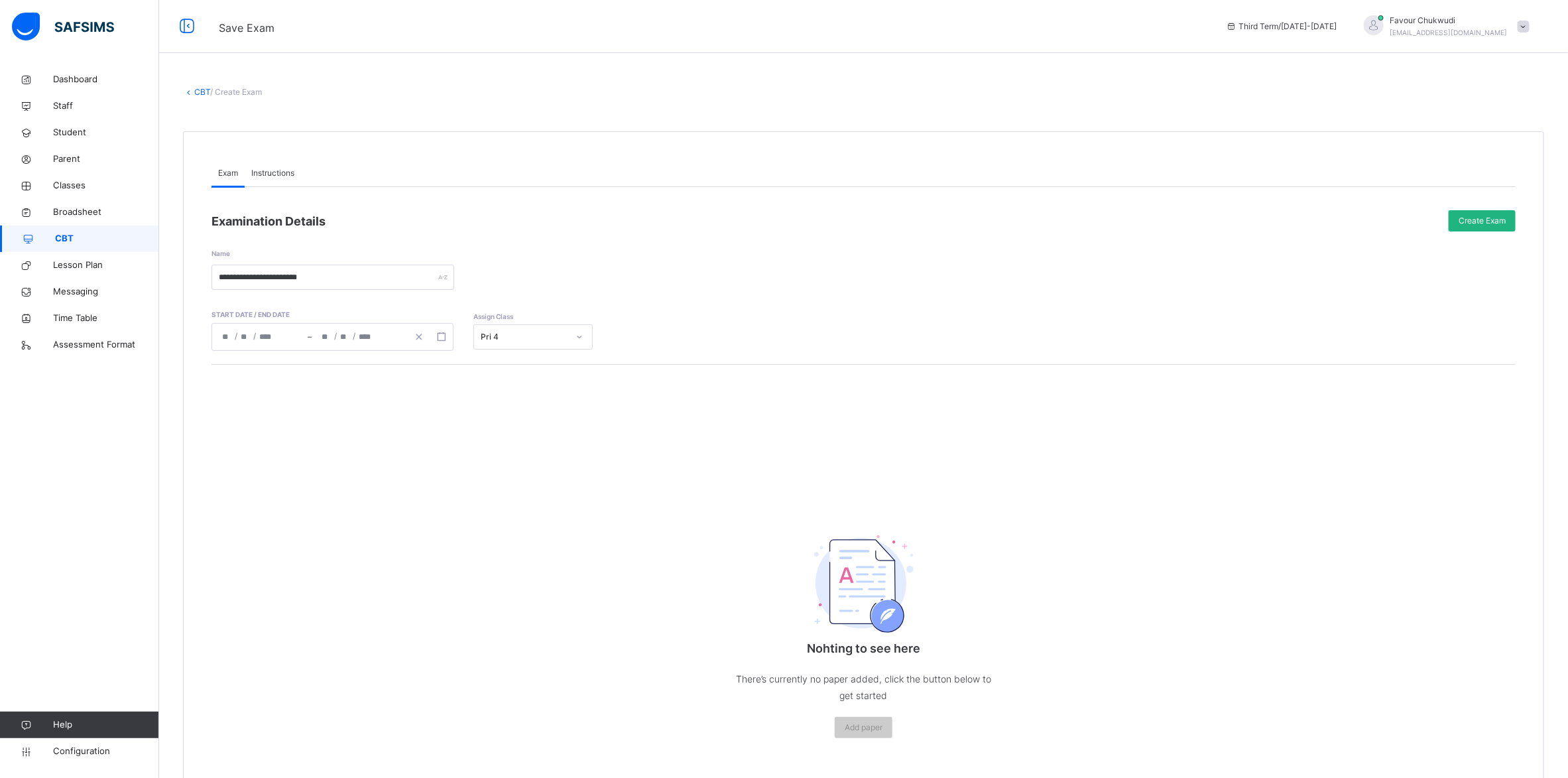 click on "Create Exam" at bounding box center (1482, 221) 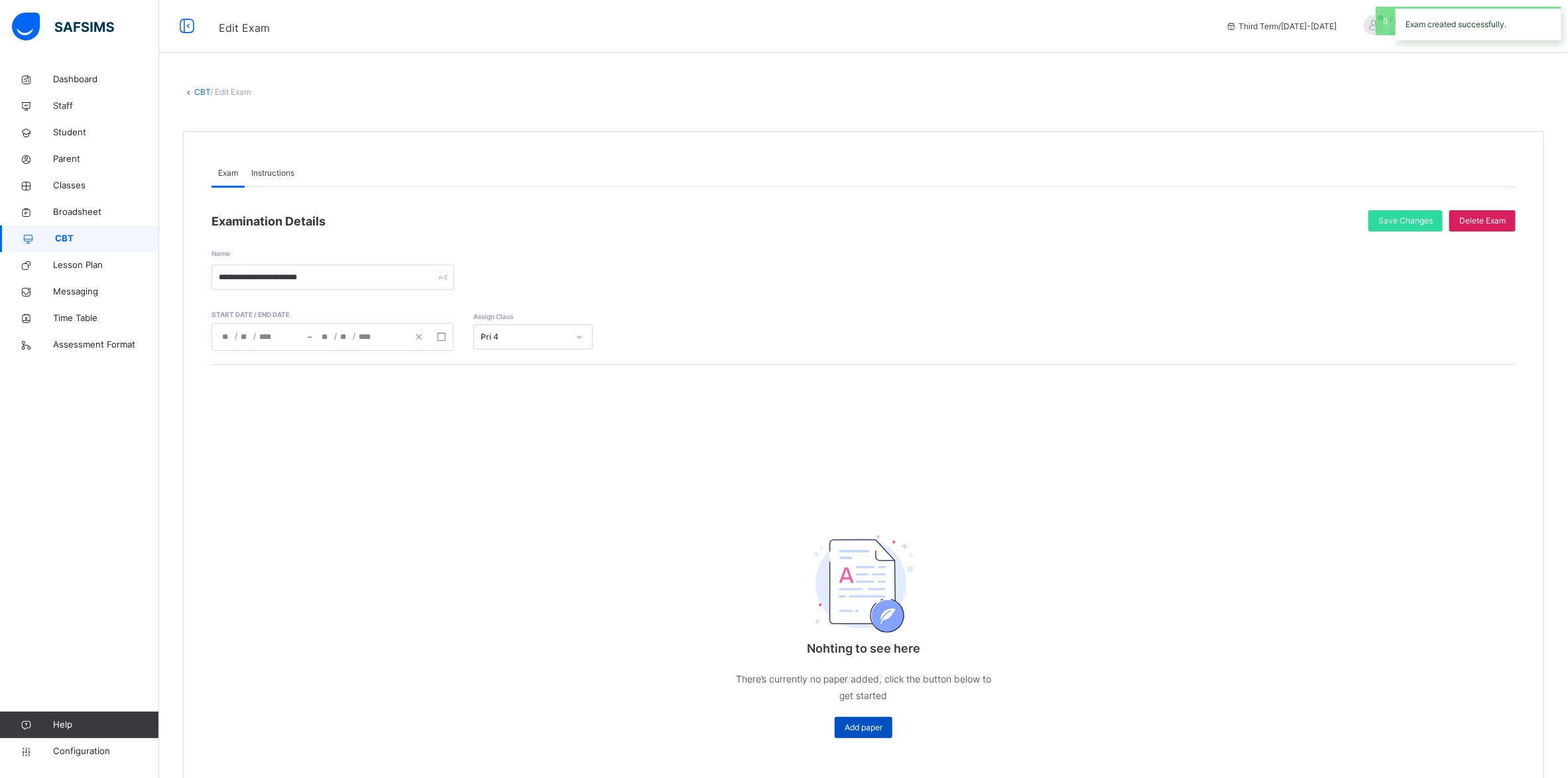 click on "Add paper" at bounding box center (863, 728) 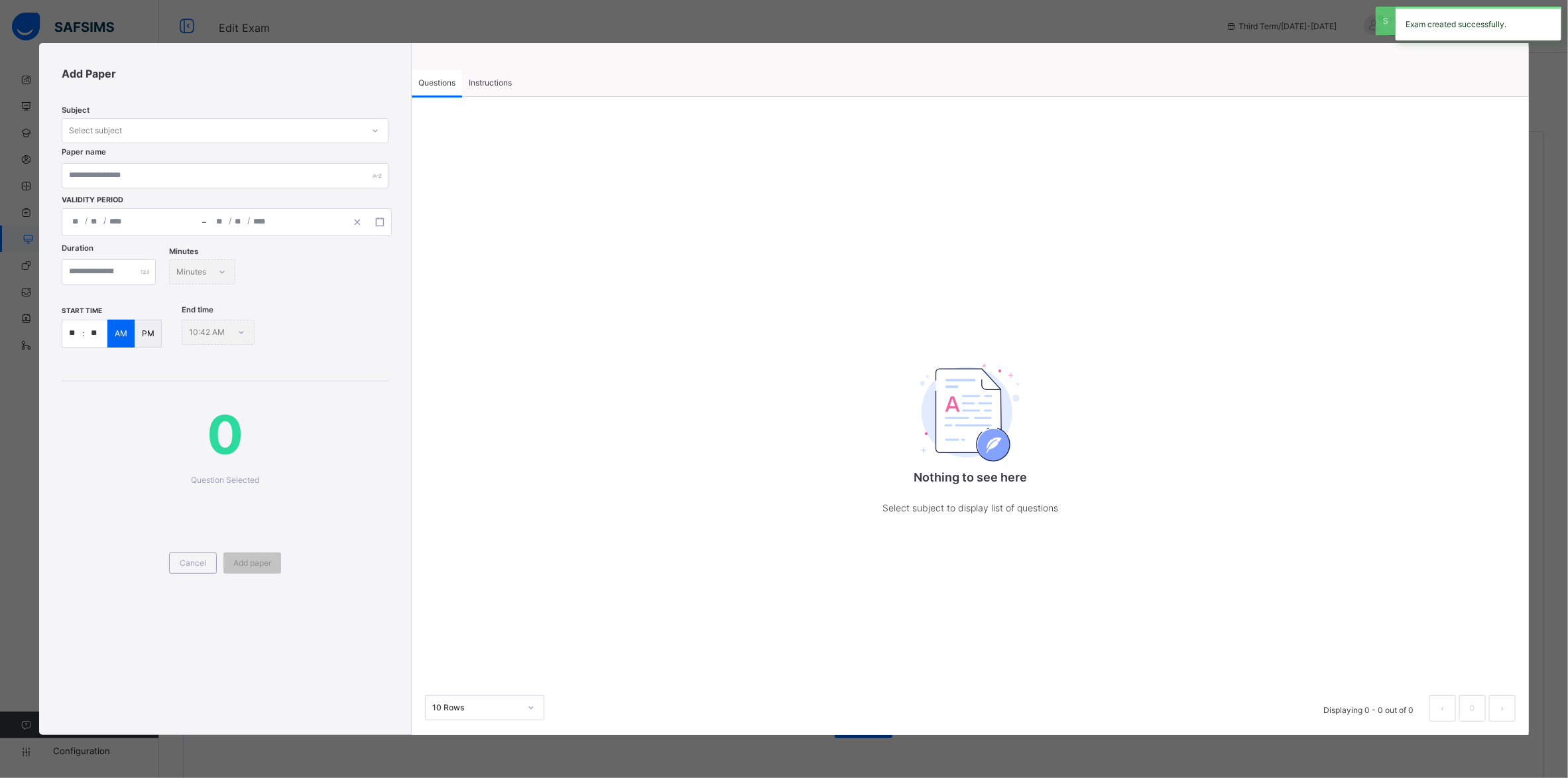 click on "Subject Select subject Paper name Validity Period / / – / /" at bounding box center (225, 164) 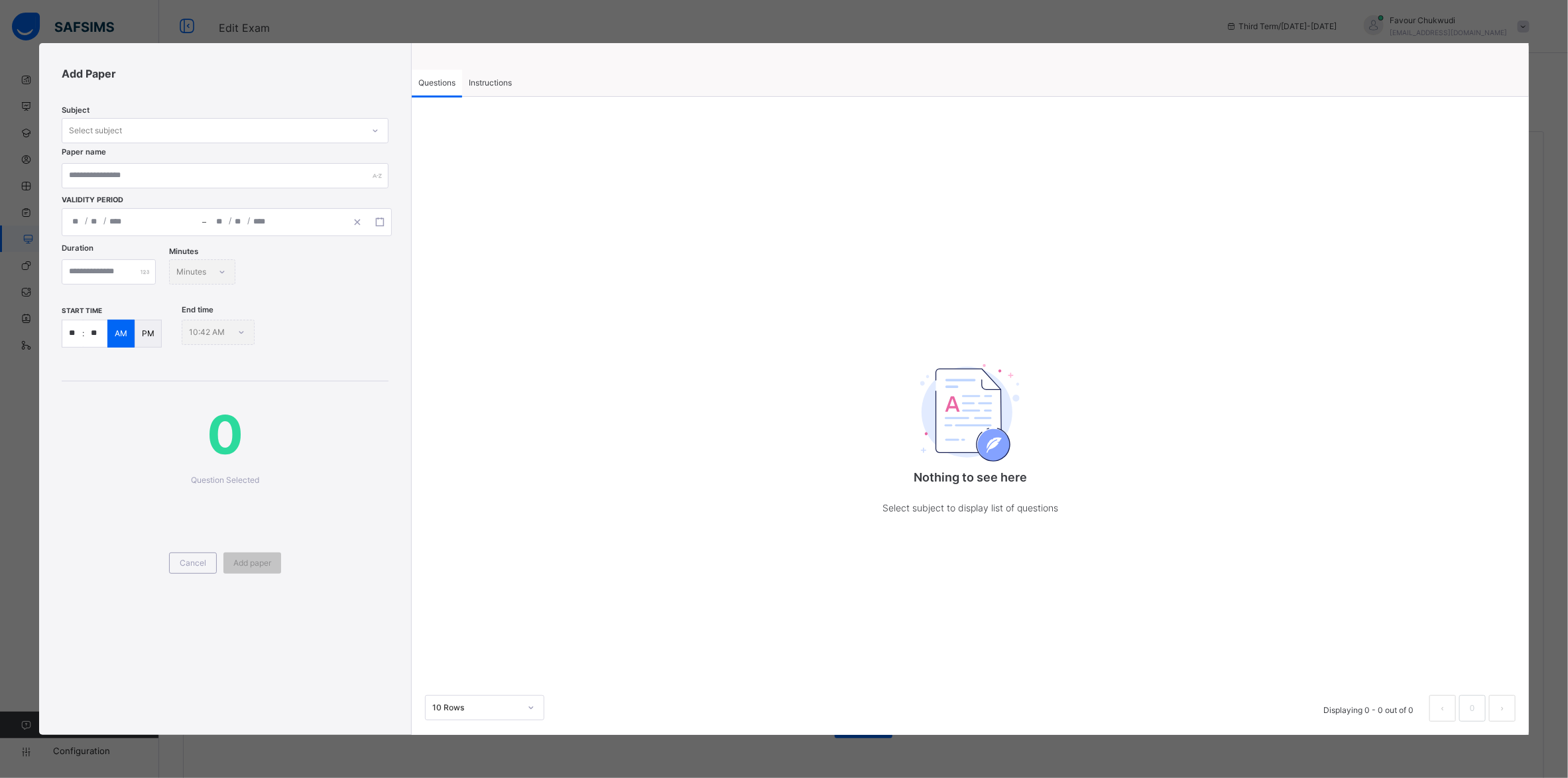 click on "Select subject" at bounding box center (95, 131) 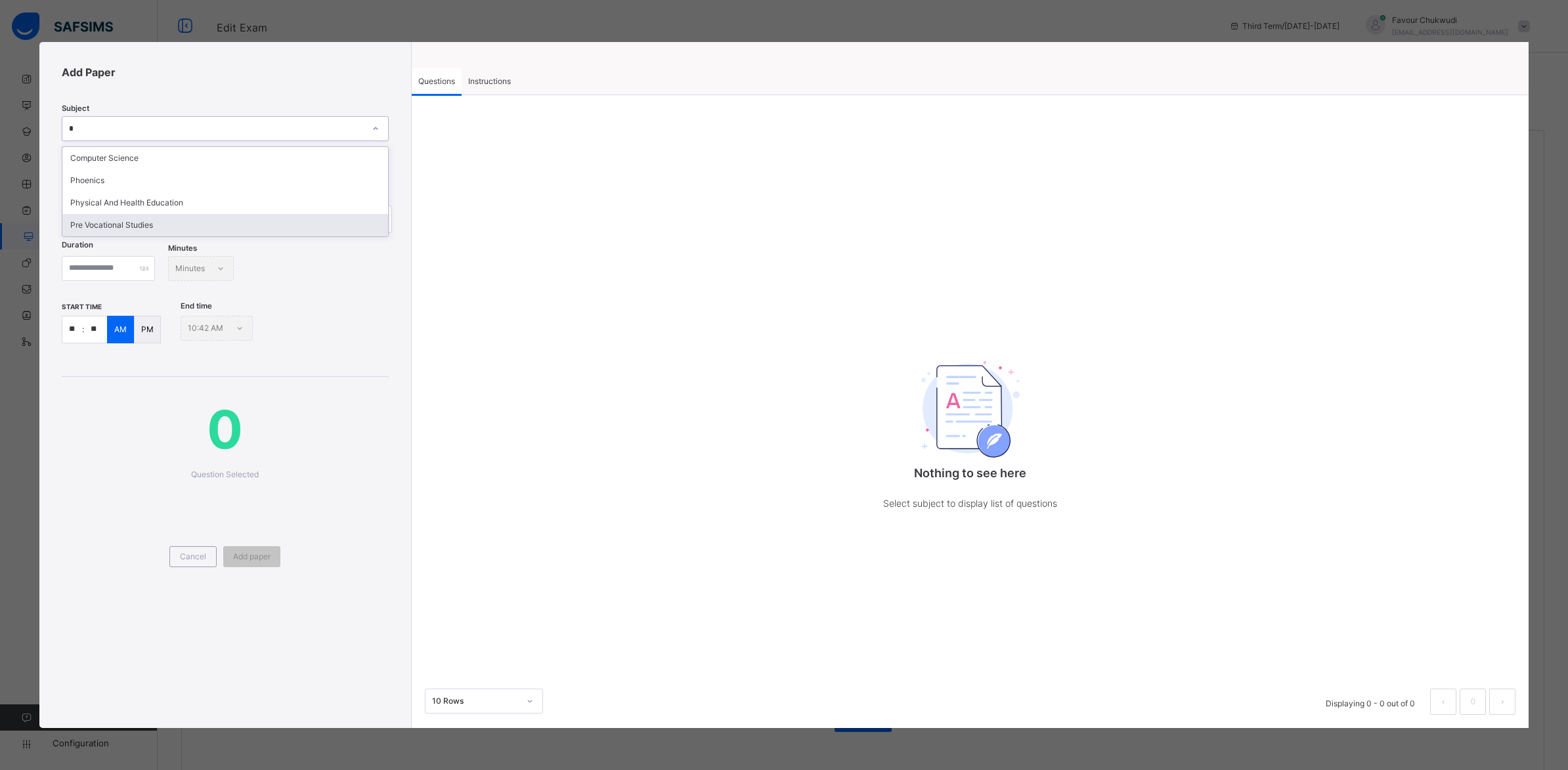 click on "Pre Vocational Studies" at bounding box center [225, 225] 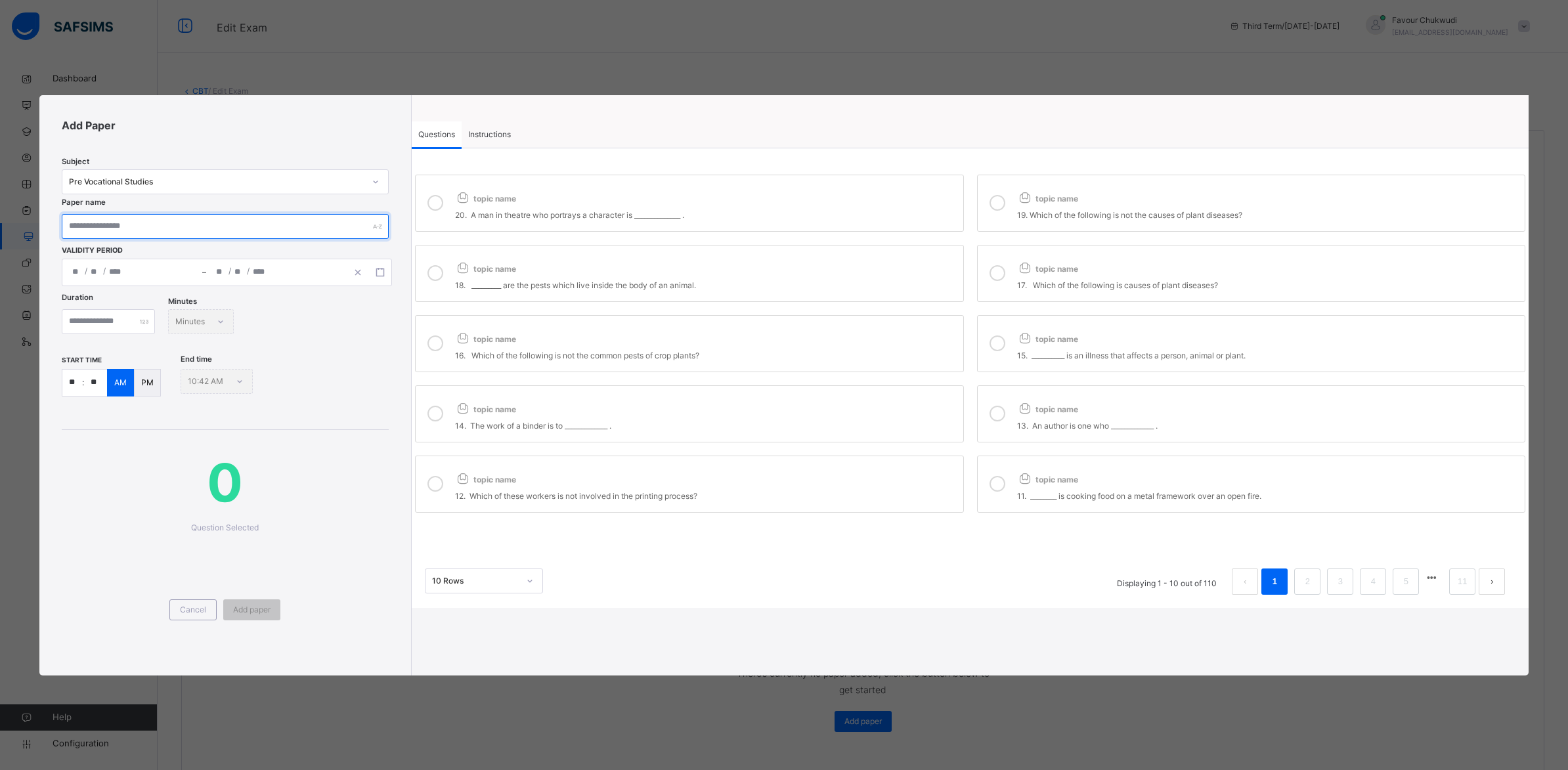 click at bounding box center [225, 226] 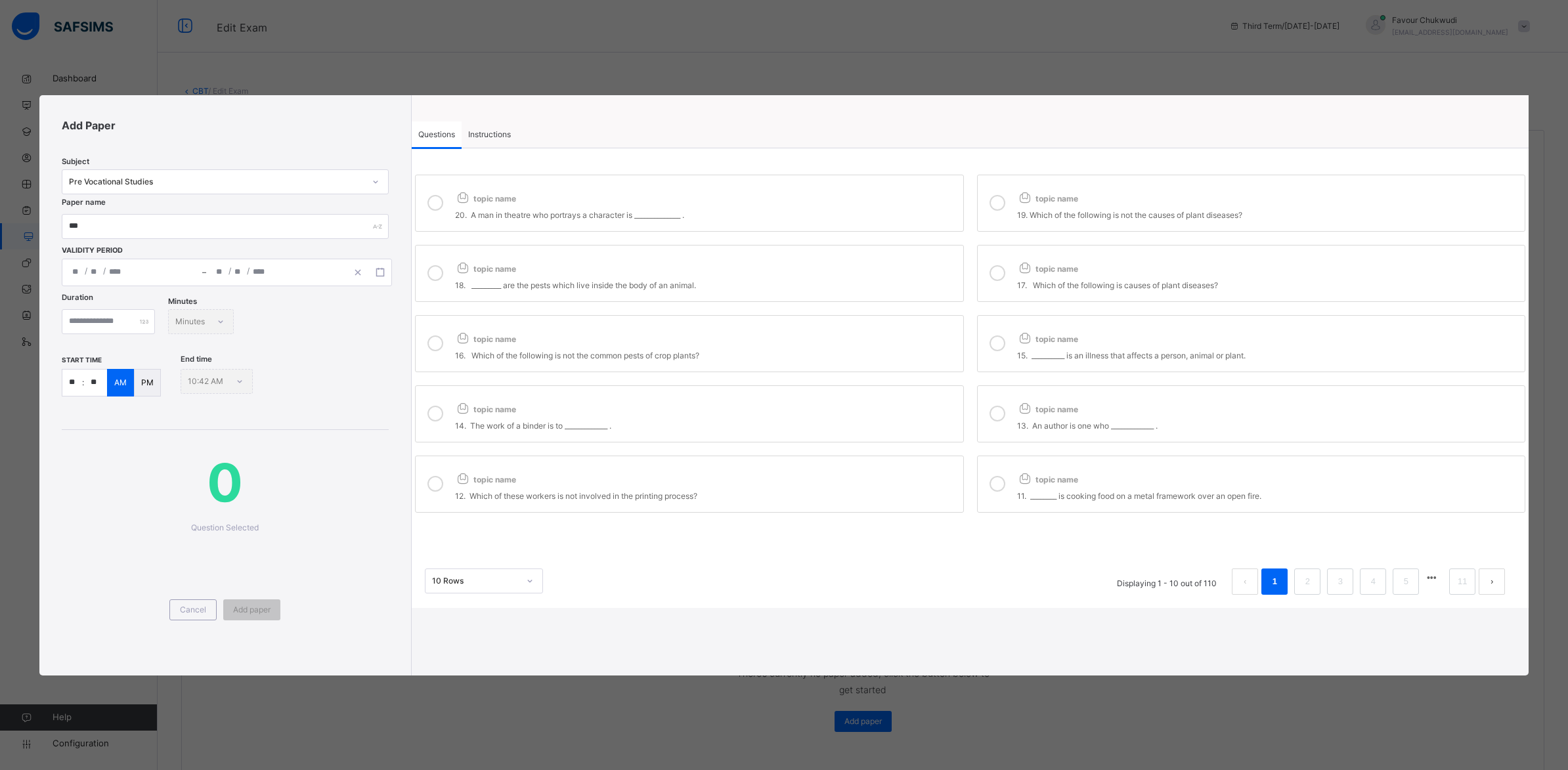 click on "/ / – / /" at bounding box center [227, 272] 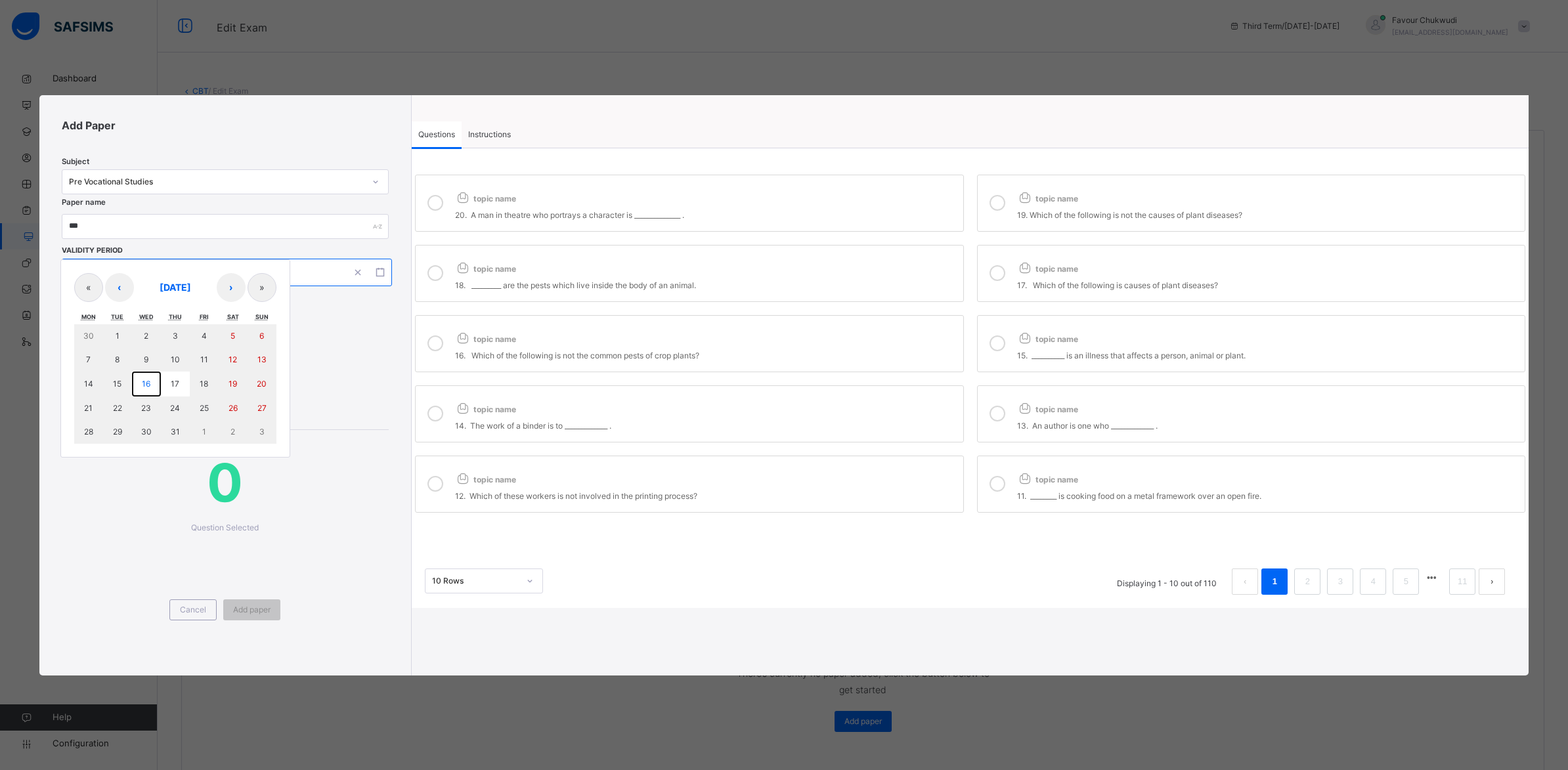 click on "16" at bounding box center (146, 384) 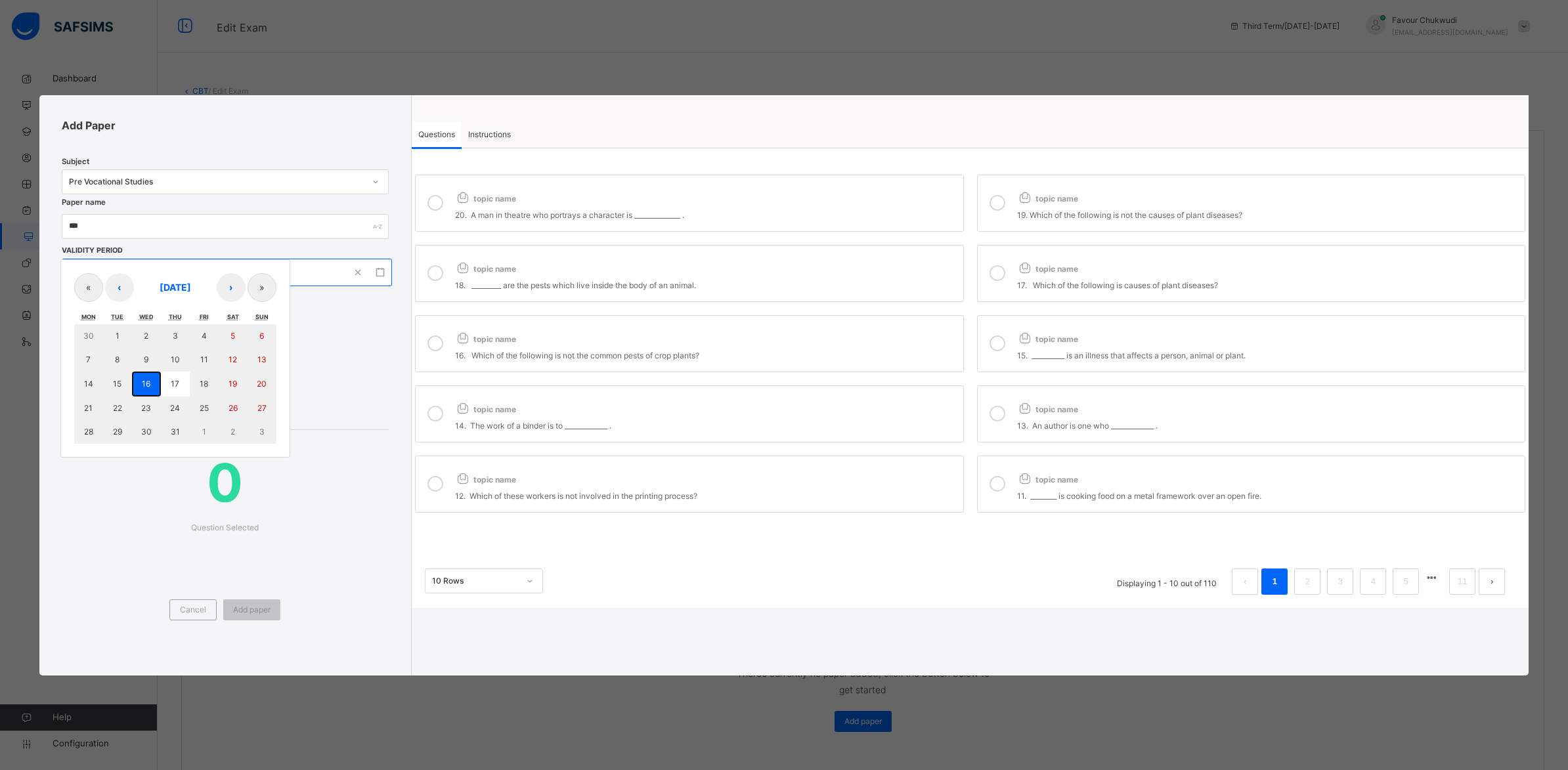 click on "16" at bounding box center [146, 384] 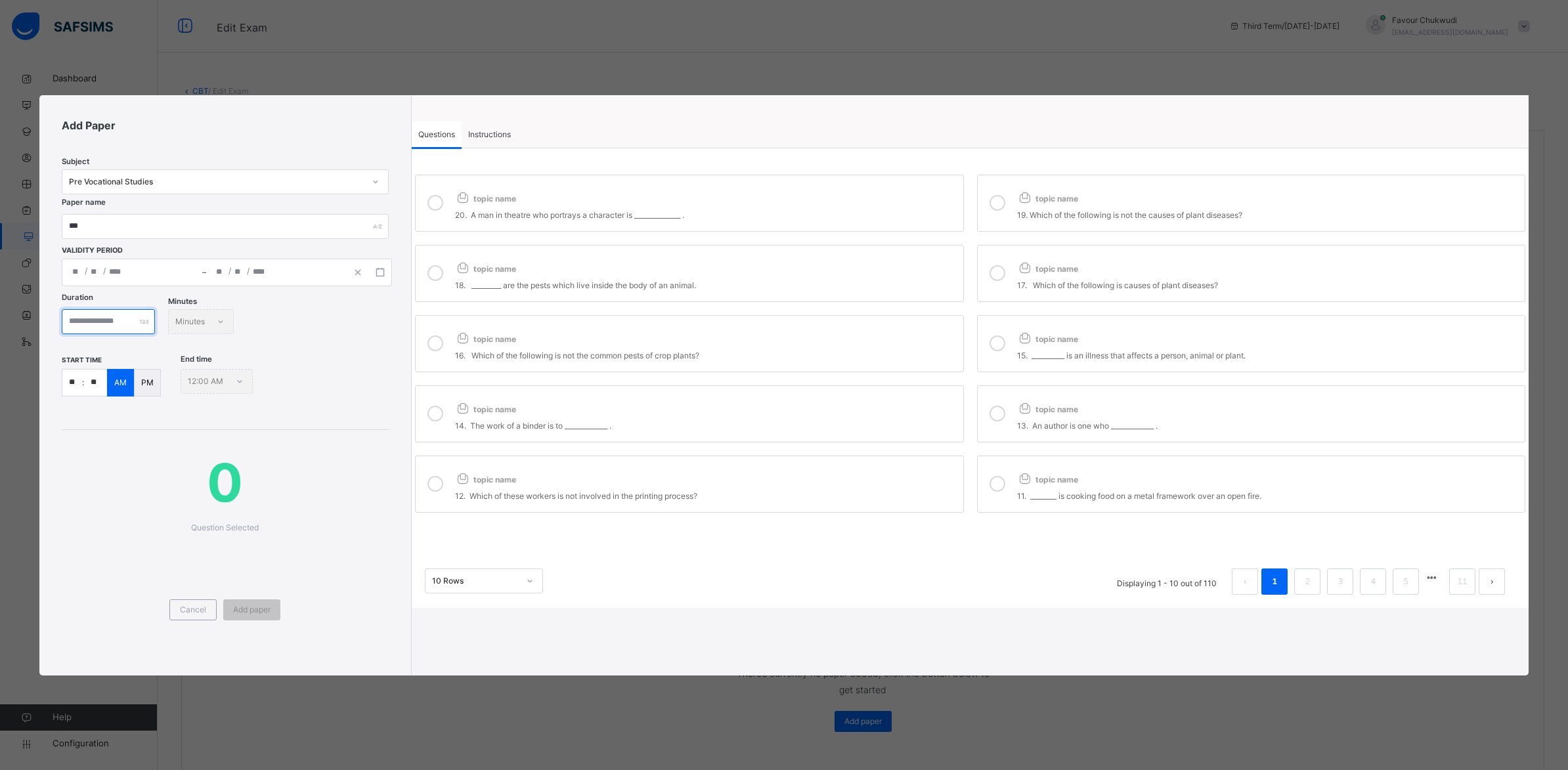 click at bounding box center (108, 322) 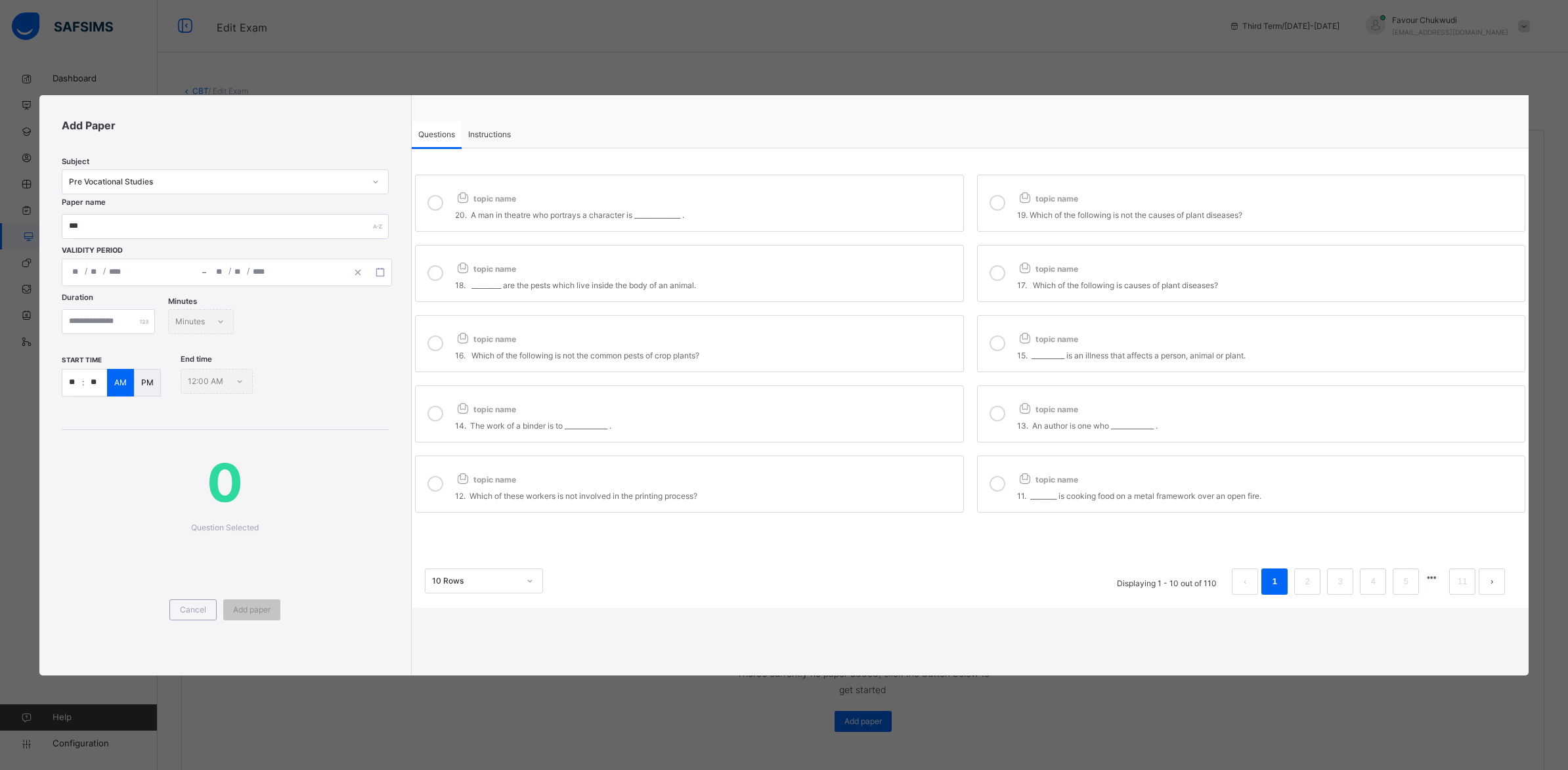 click on "Instructions" at bounding box center (489, 135) 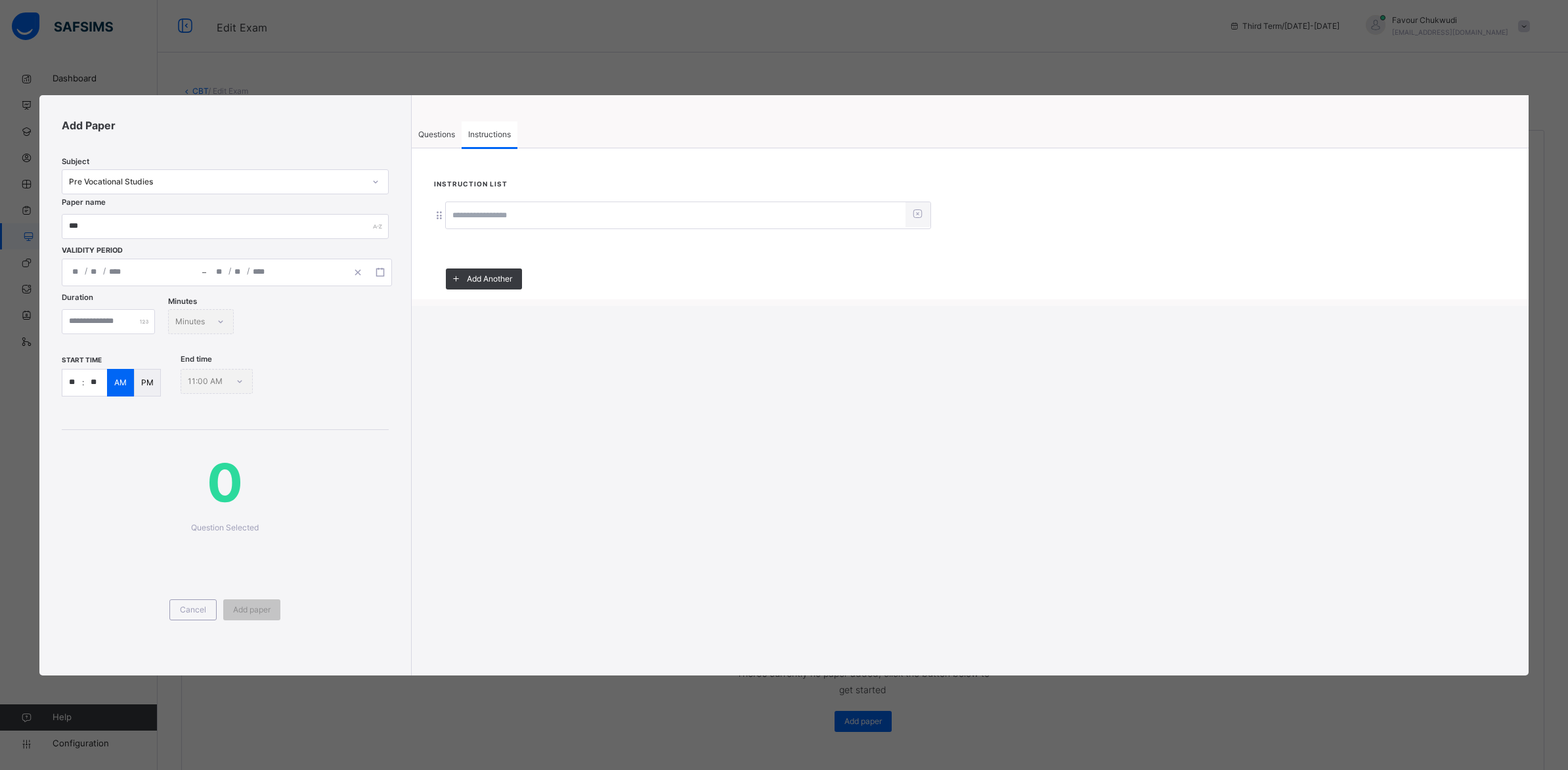 click at bounding box center (676, 216) 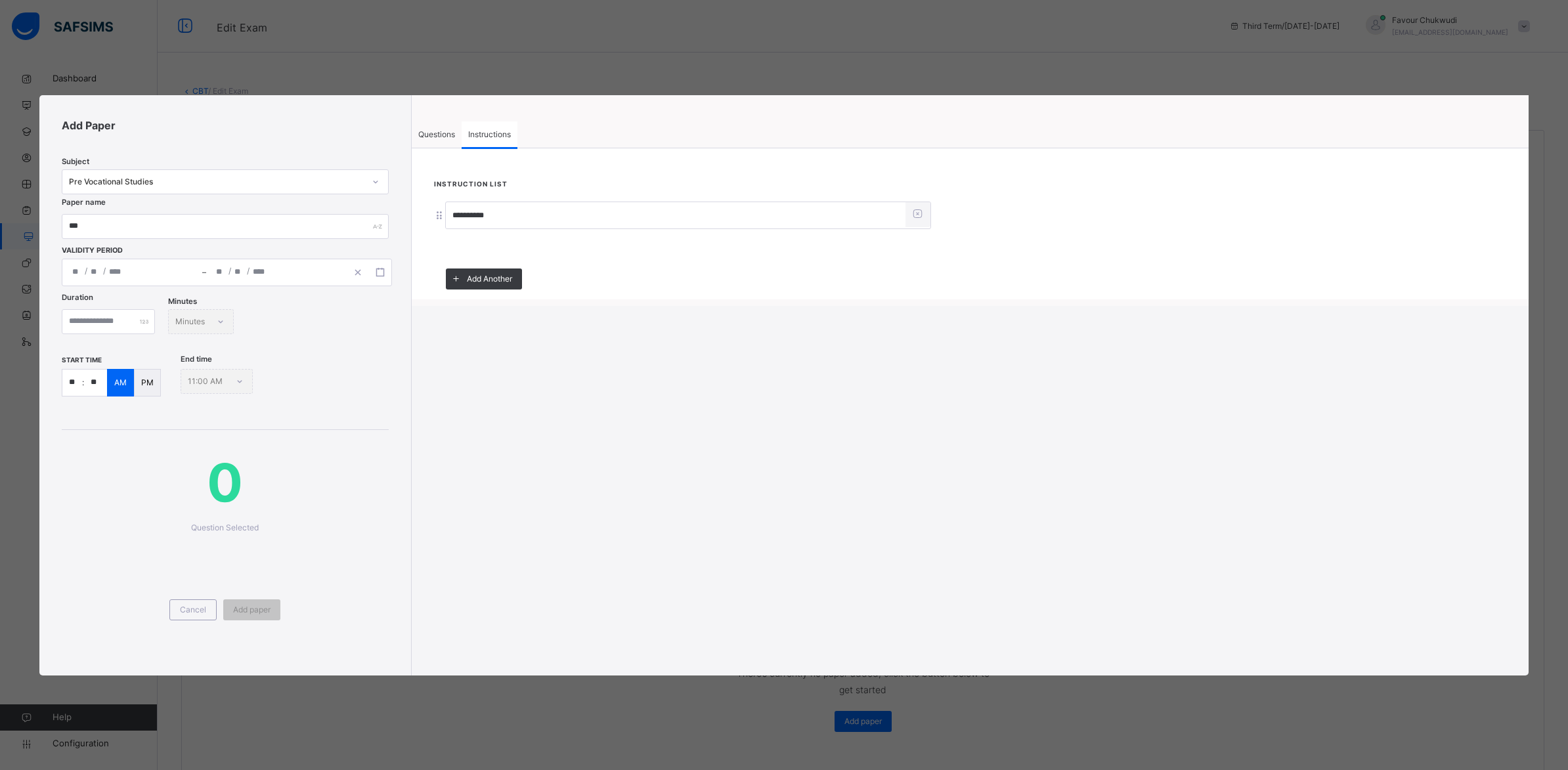 click on "Questions" at bounding box center [437, 135] 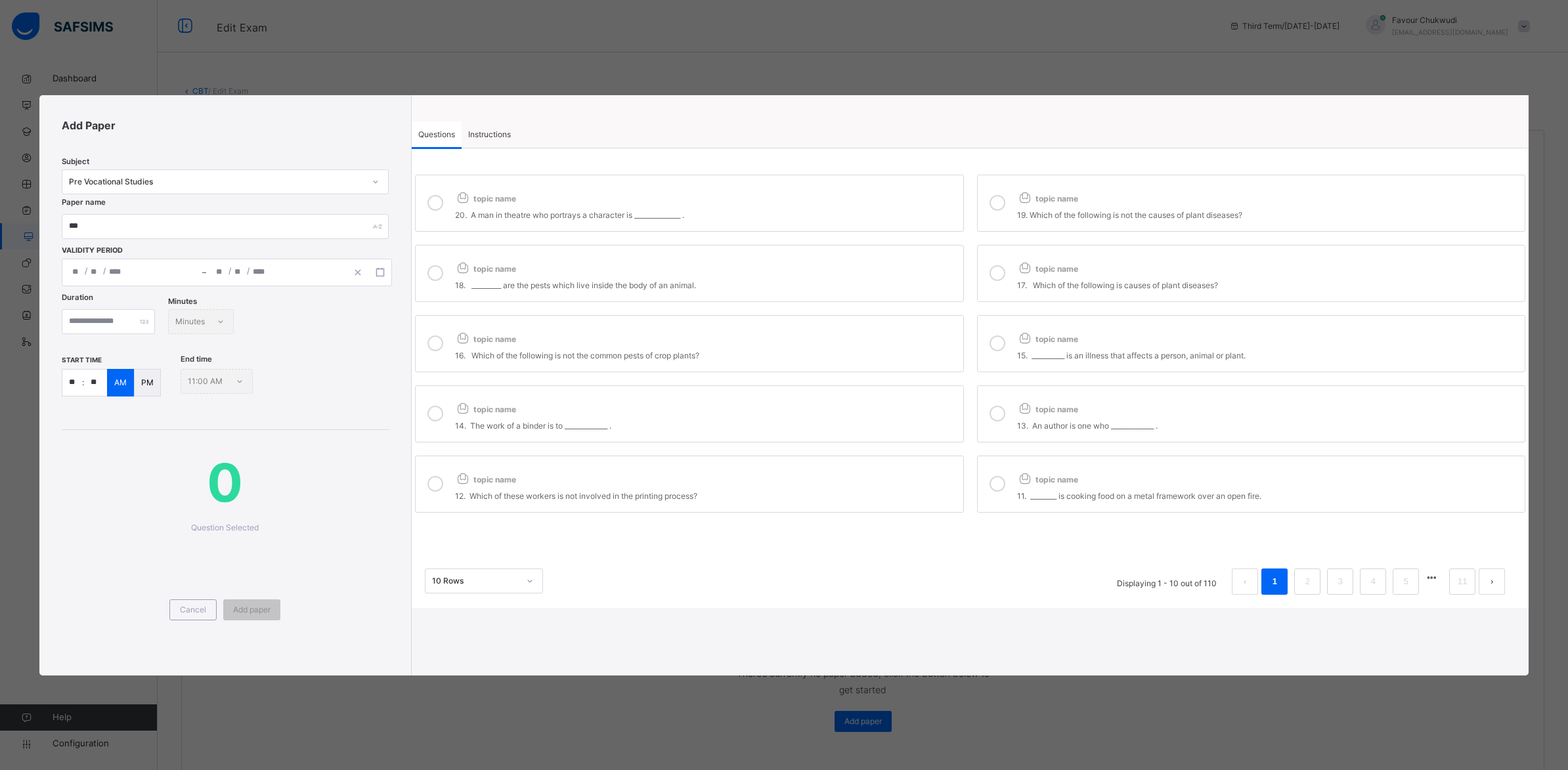 click on "20.  A man in theatre who portrays a character is ______________ ." at bounding box center (706, 215) 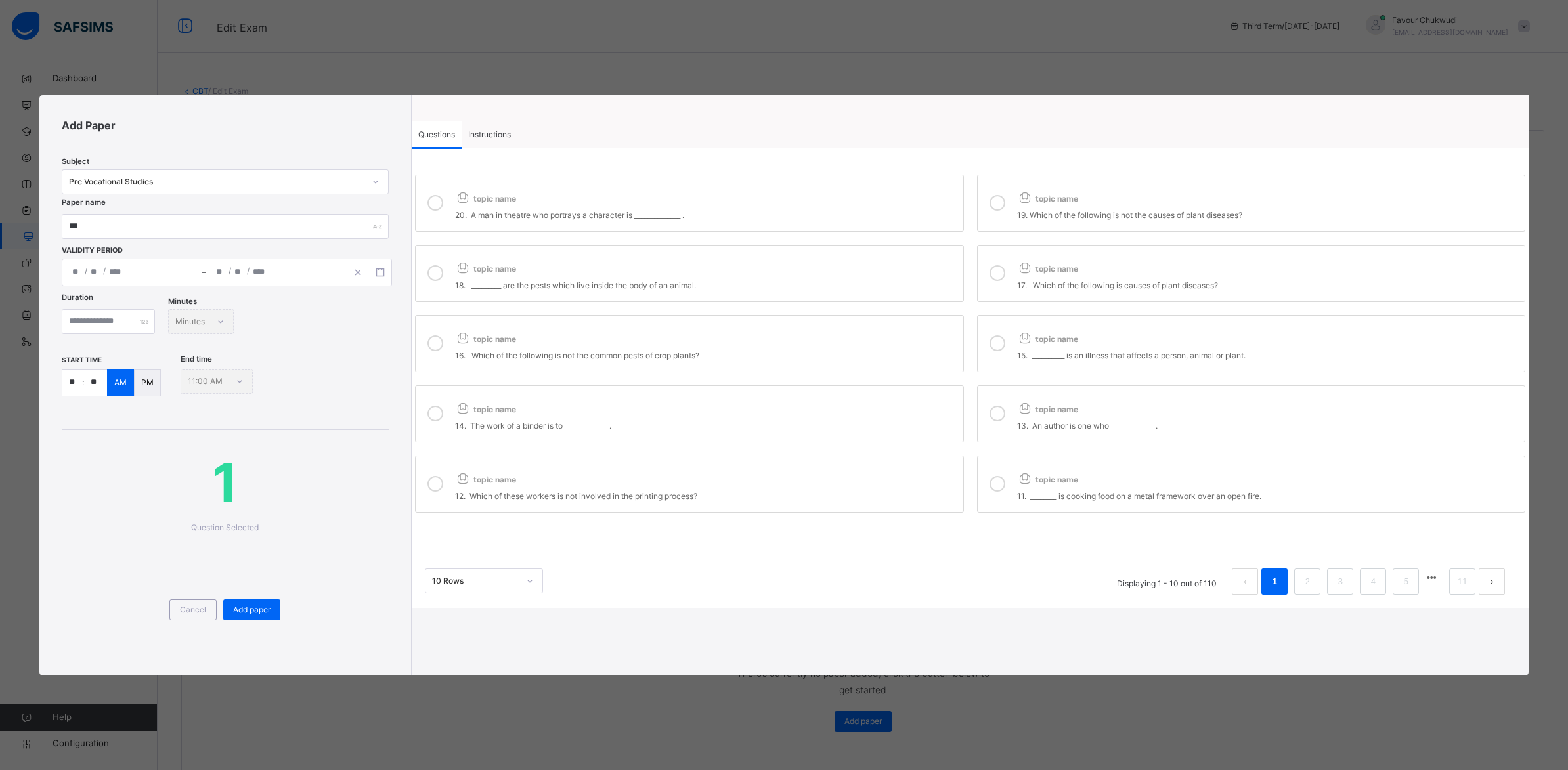 click on "19. Which of the following is not the causes of plant diseases?" at bounding box center (1268, 215) 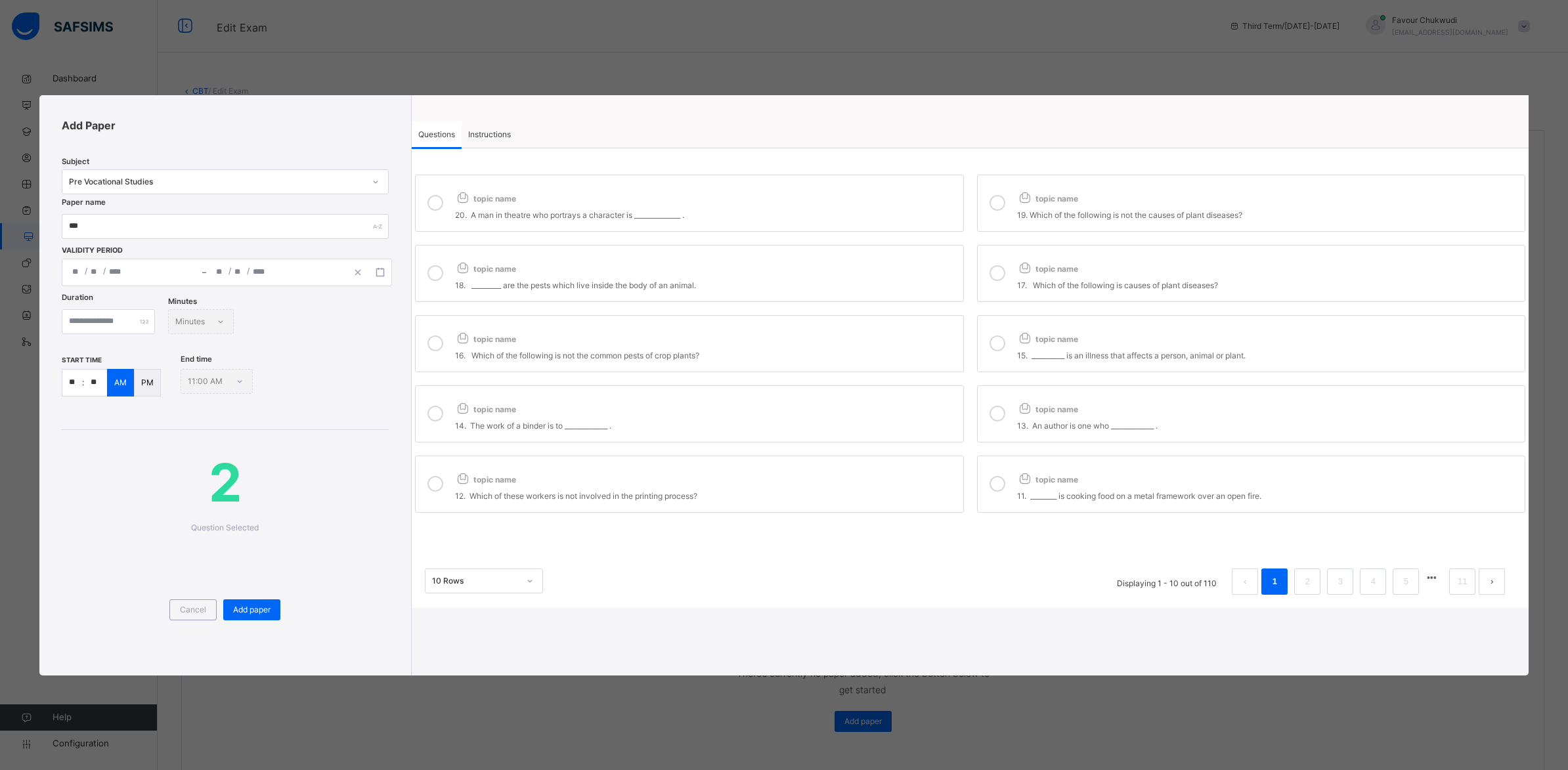 click on "topic name" at bounding box center (1268, 266) 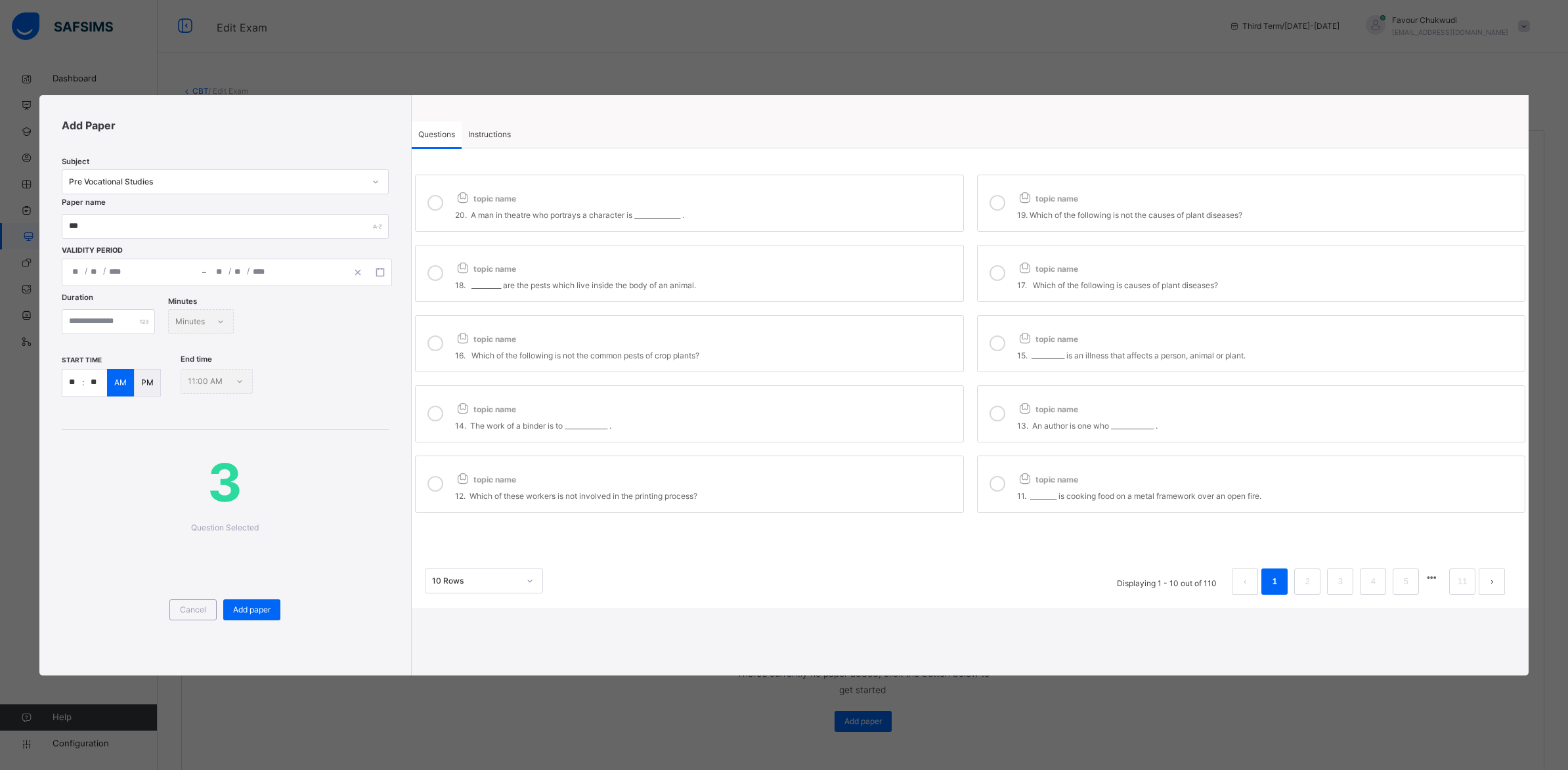 click on "topic name" at bounding box center [706, 266] 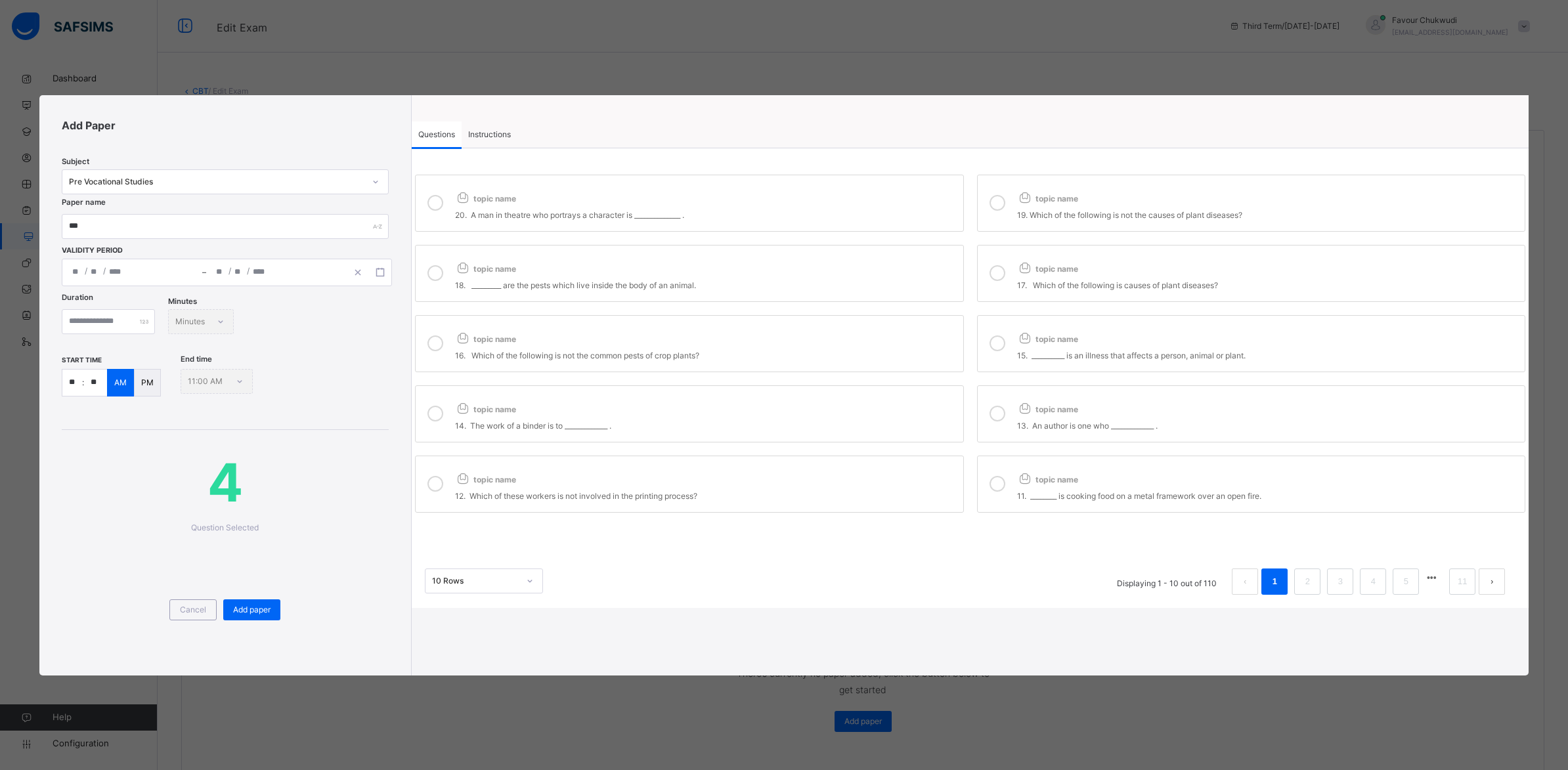 click on "topic name" at bounding box center (706, 336) 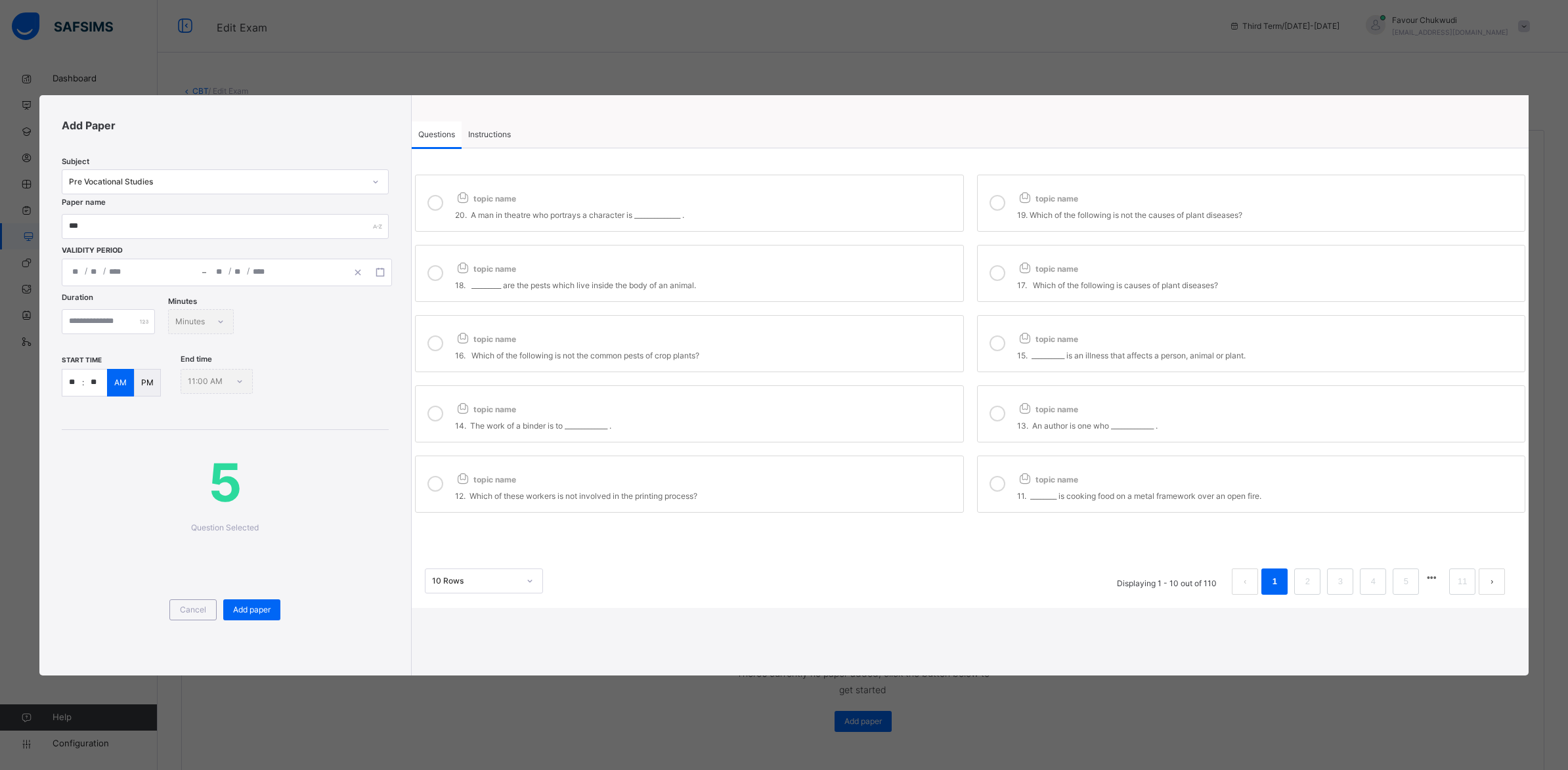 click on "15.  __________ is an illness that affects a person, animal or plant." at bounding box center [1268, 356] 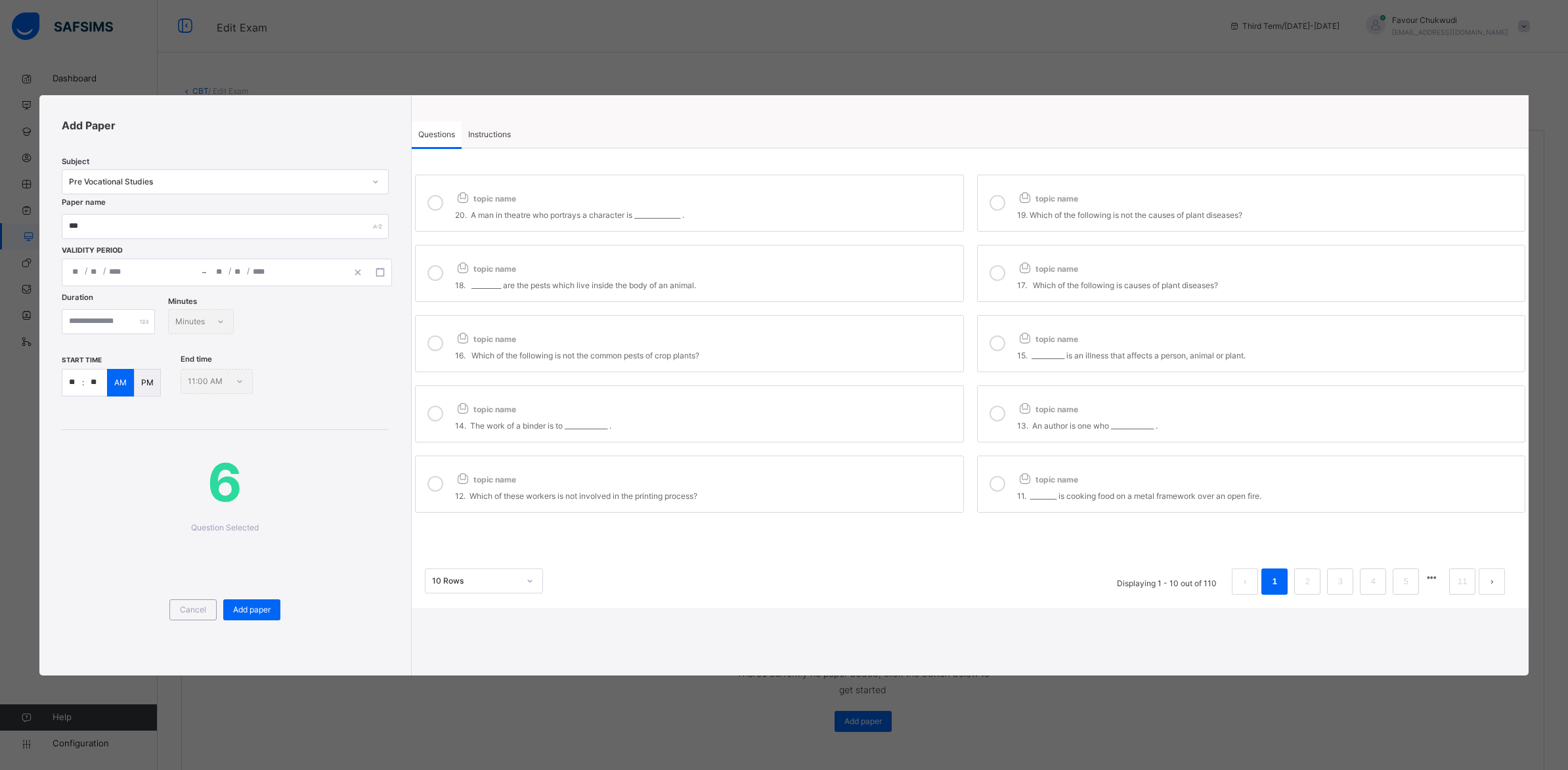 drag, startPoint x: 1022, startPoint y: 421, endPoint x: 925, endPoint y: 410, distance: 97.62172 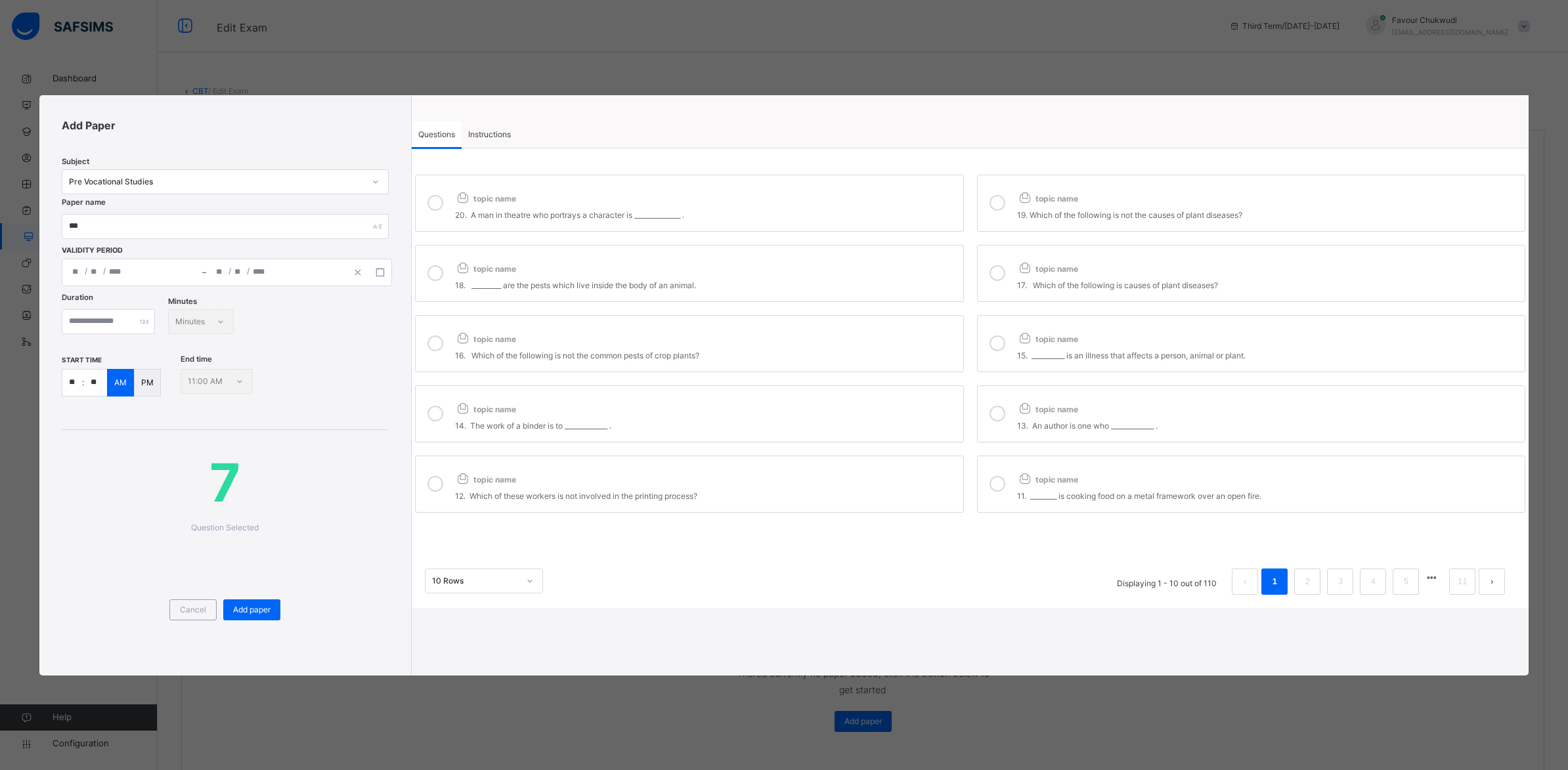 click on "topic name   13.  An author is one who _____________ ." at bounding box center [1252, 414] 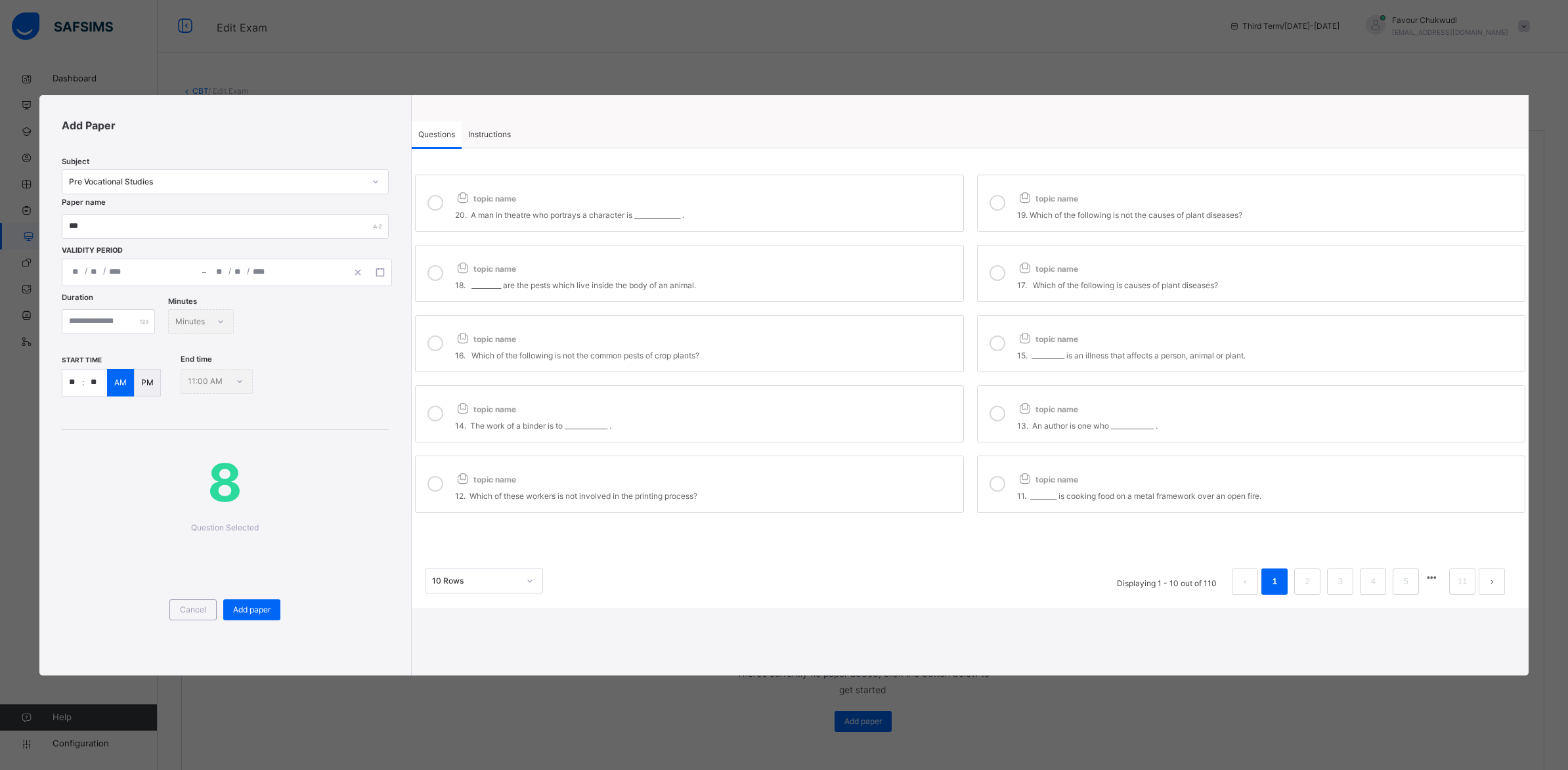 drag, startPoint x: 1009, startPoint y: 477, endPoint x: 909, endPoint y: 473, distance: 100.07997 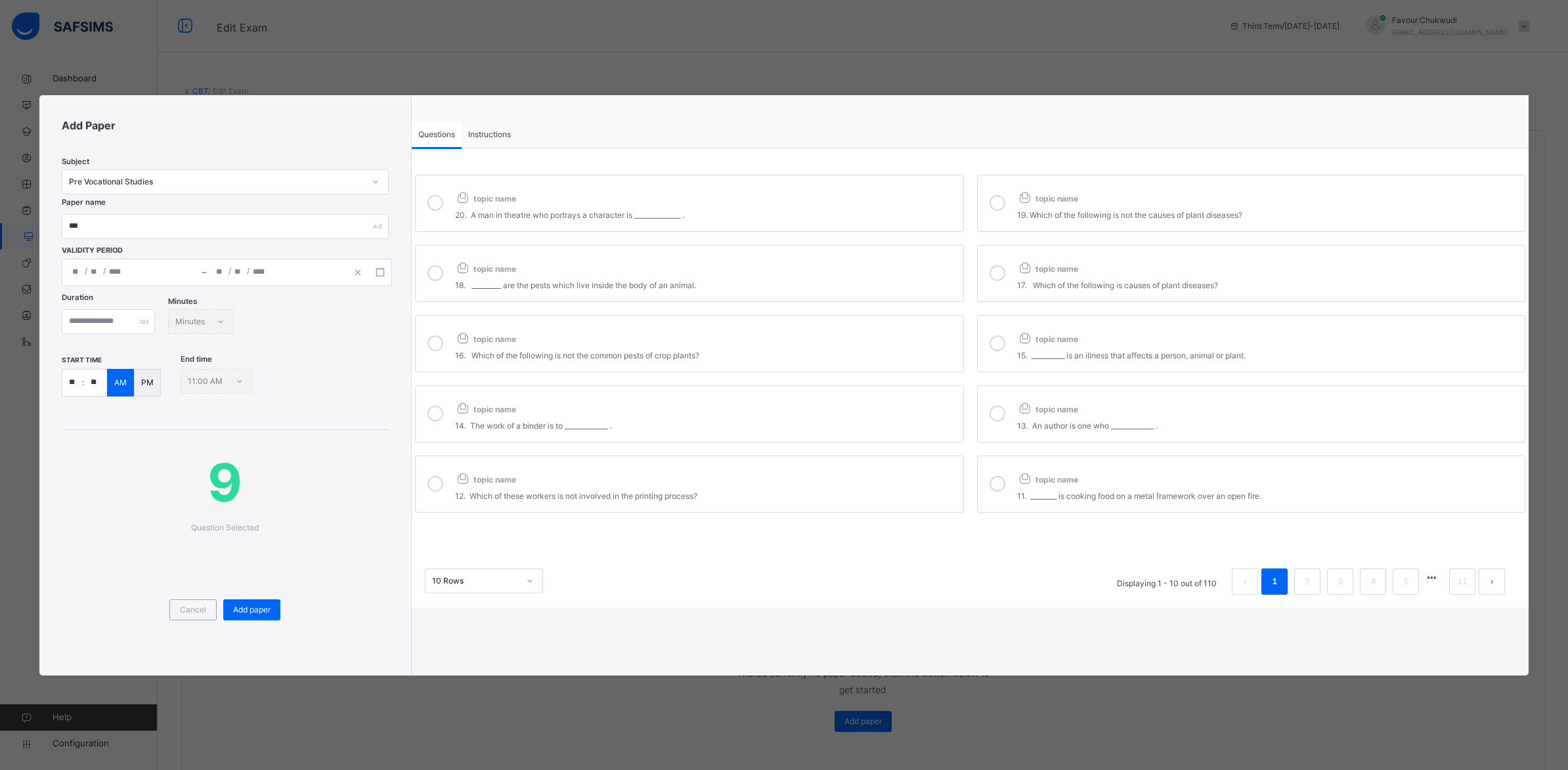 click at bounding box center [1025, 478] 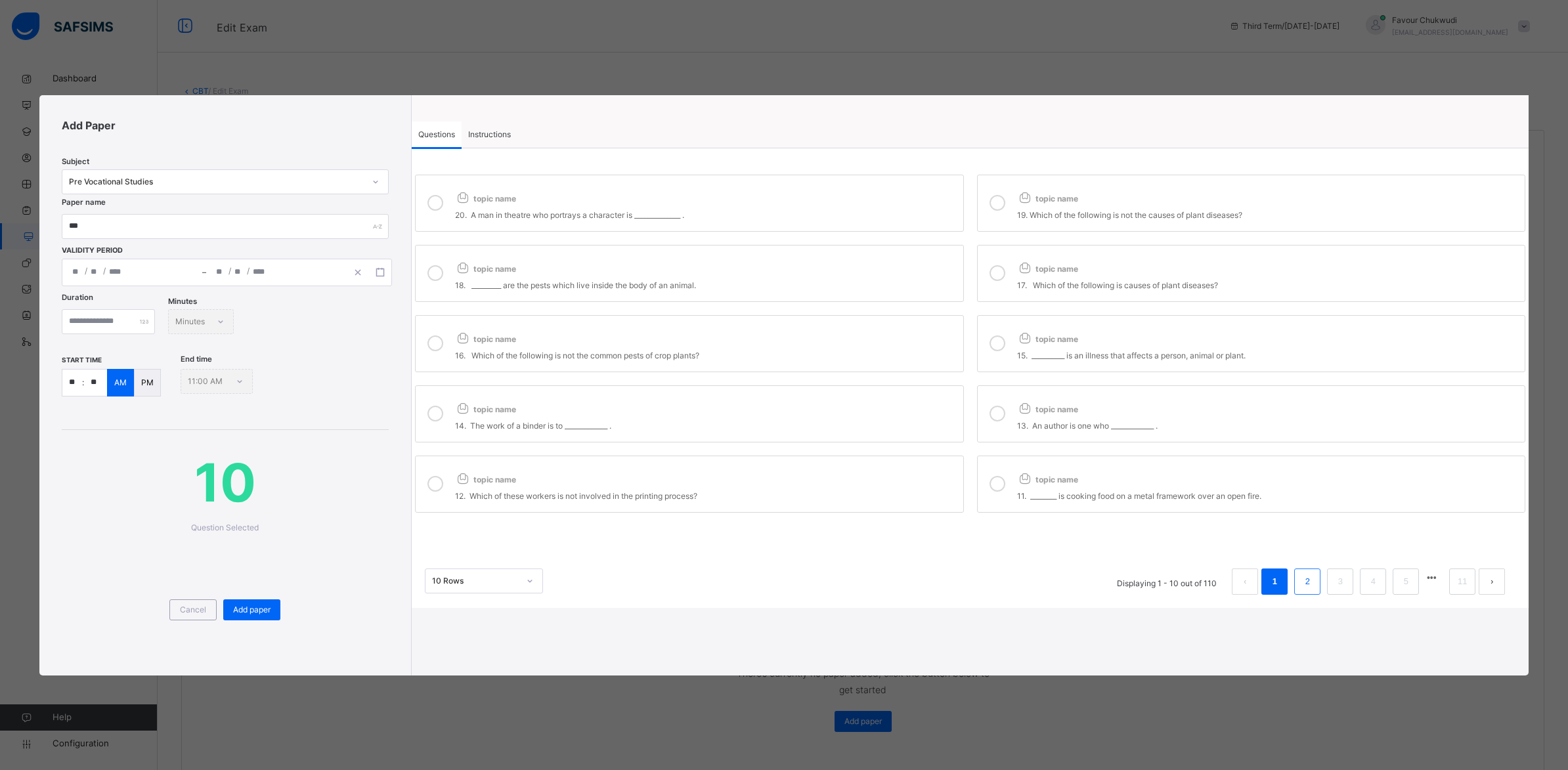 click on "2" at bounding box center [1307, 582] 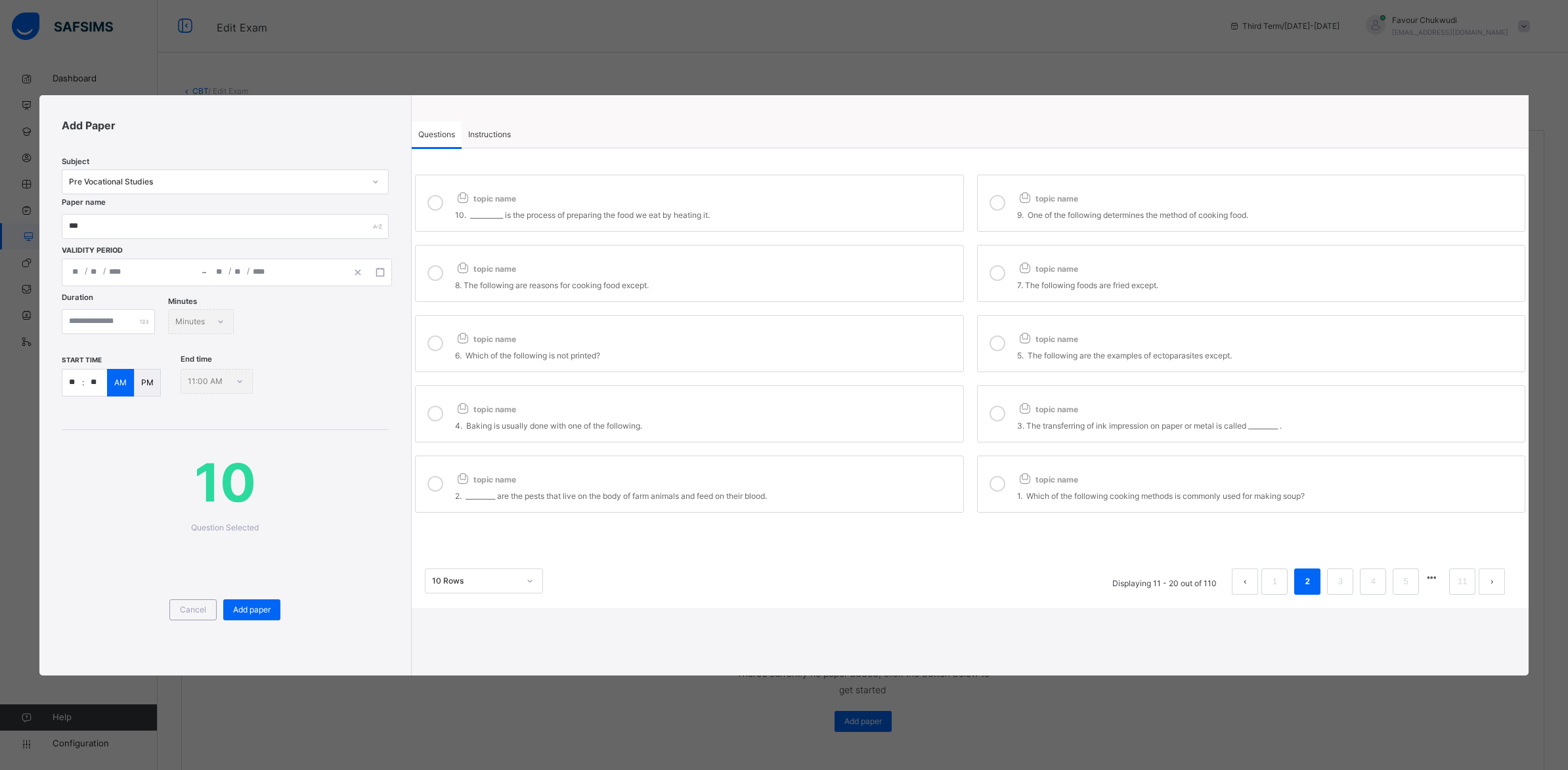 click on "10.  __________ is the process of preparing the food we eat by heating it." at bounding box center (706, 215) 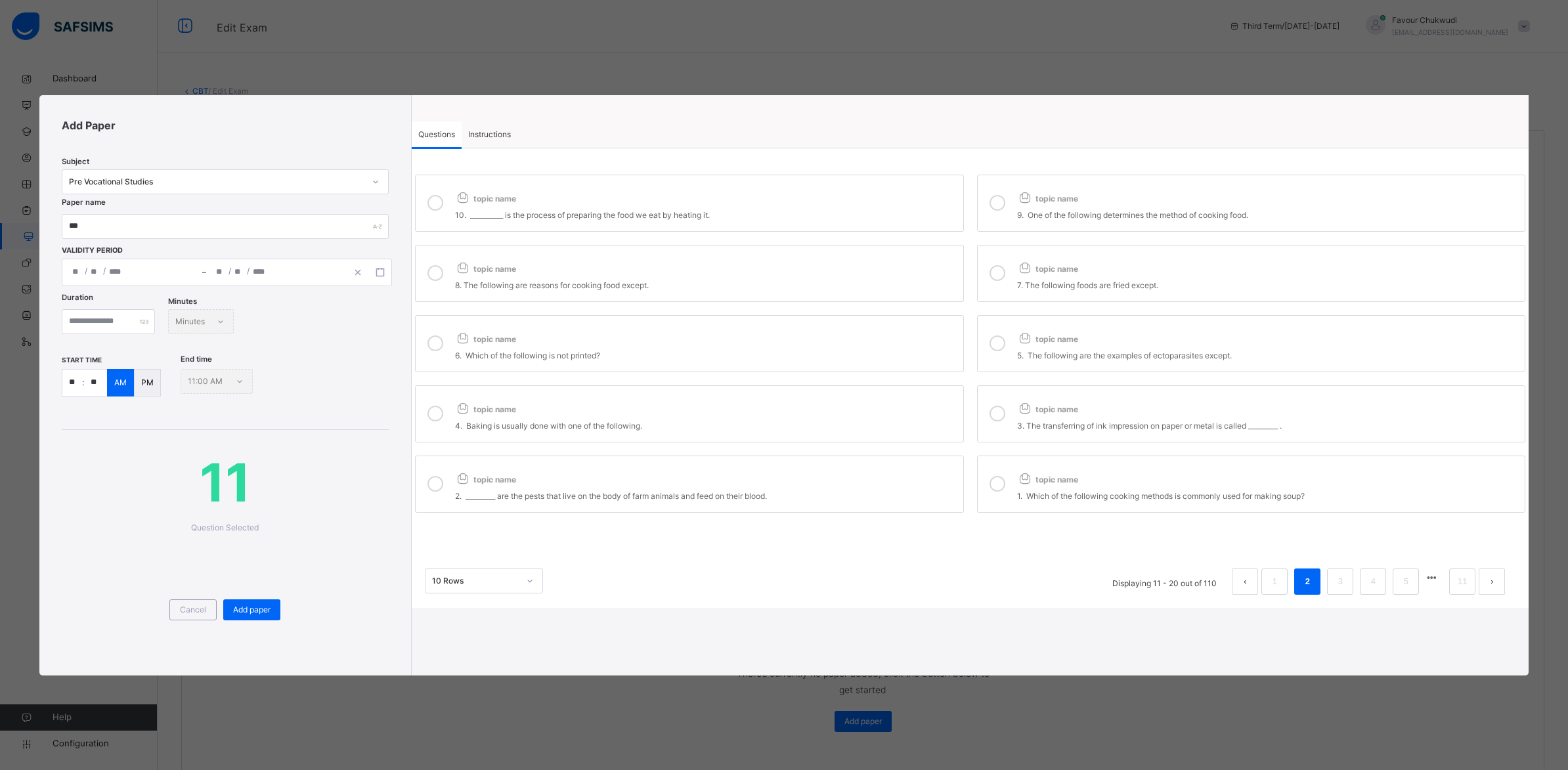 click on "topic name   9.  One of the following determines the method of cooking food." at bounding box center [1252, 203] 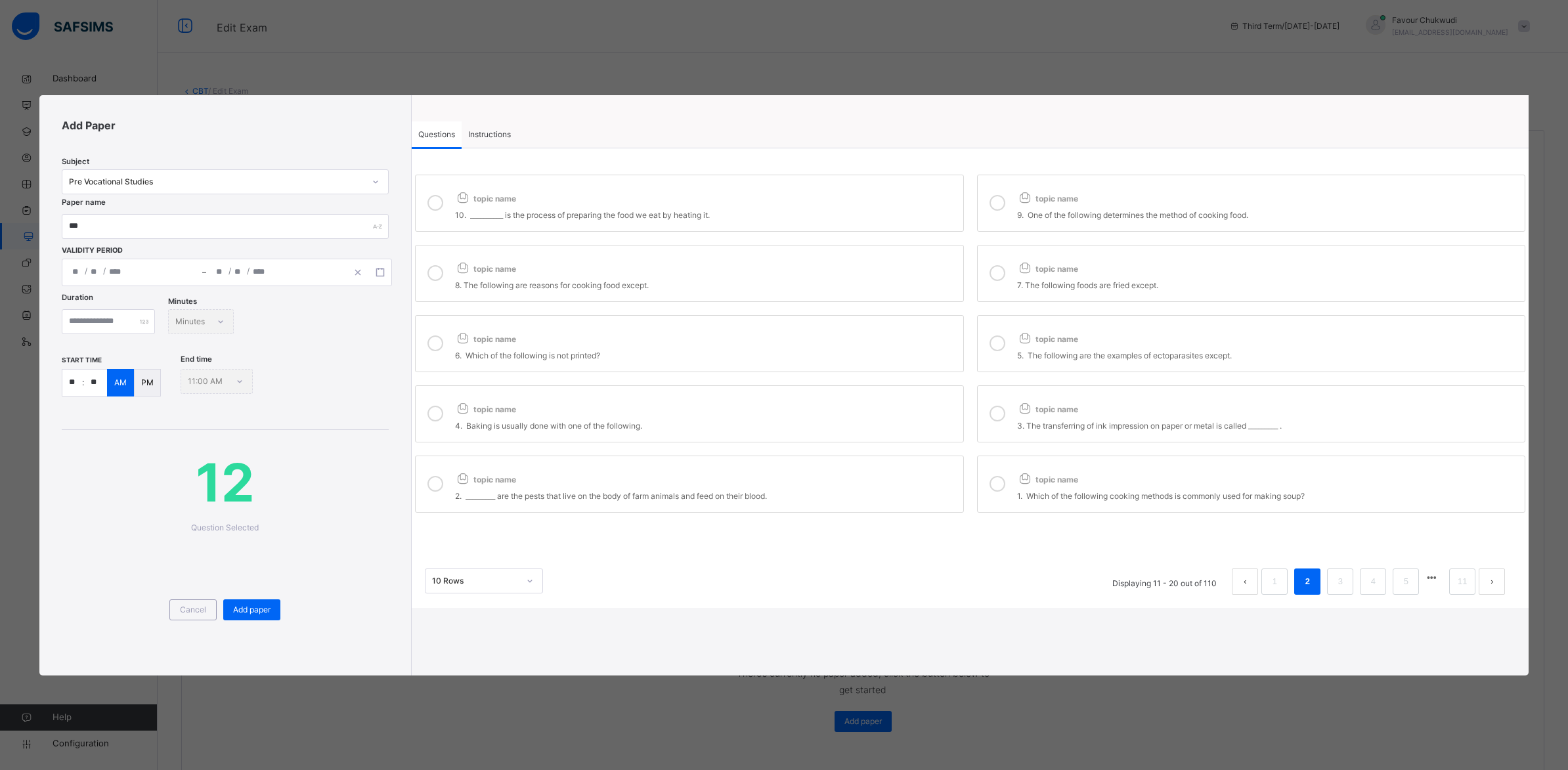click at bounding box center [1025, 267] 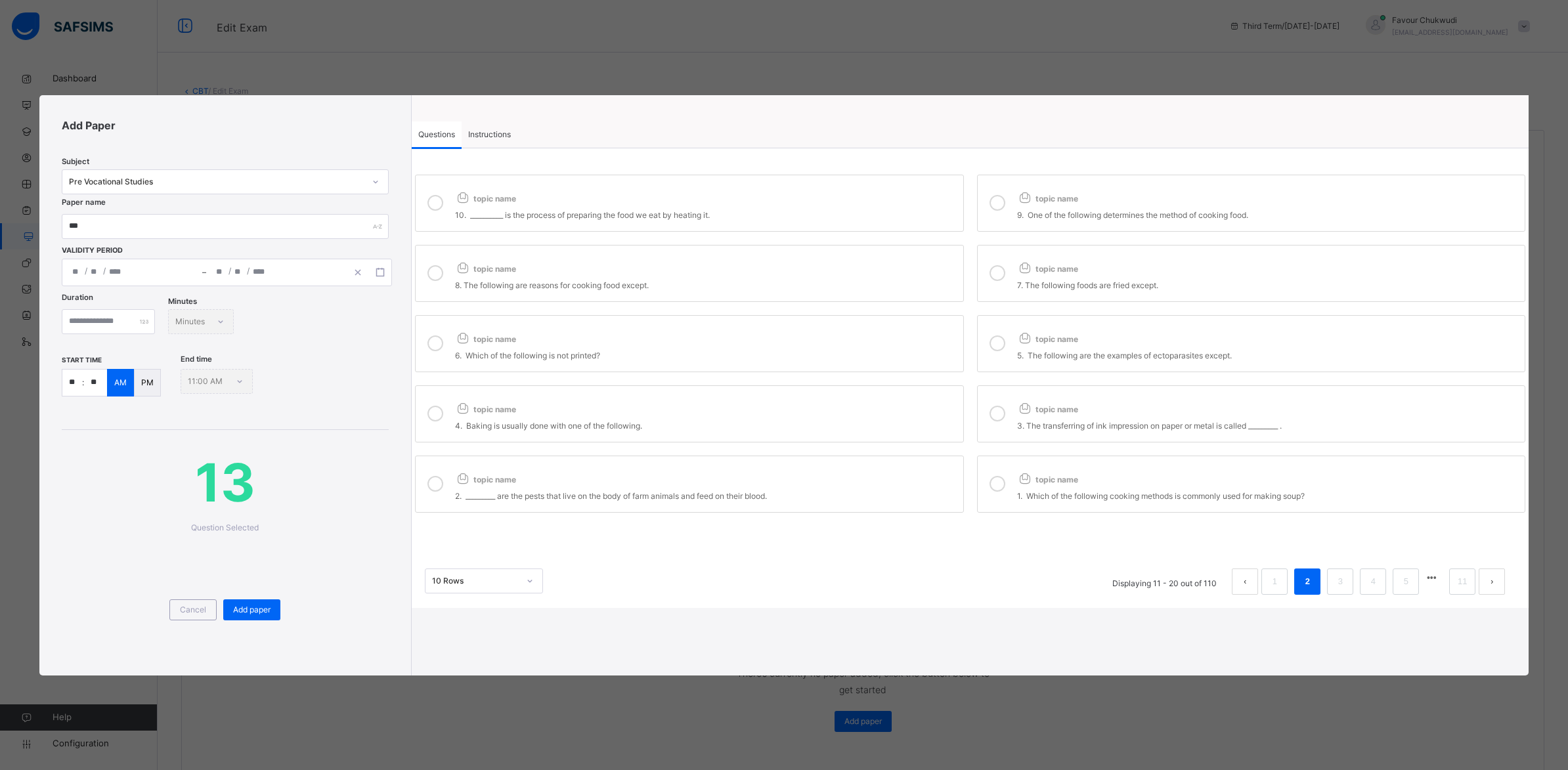 click on "topic name   8. The following are reasons for cooking food except." at bounding box center [689, 273] 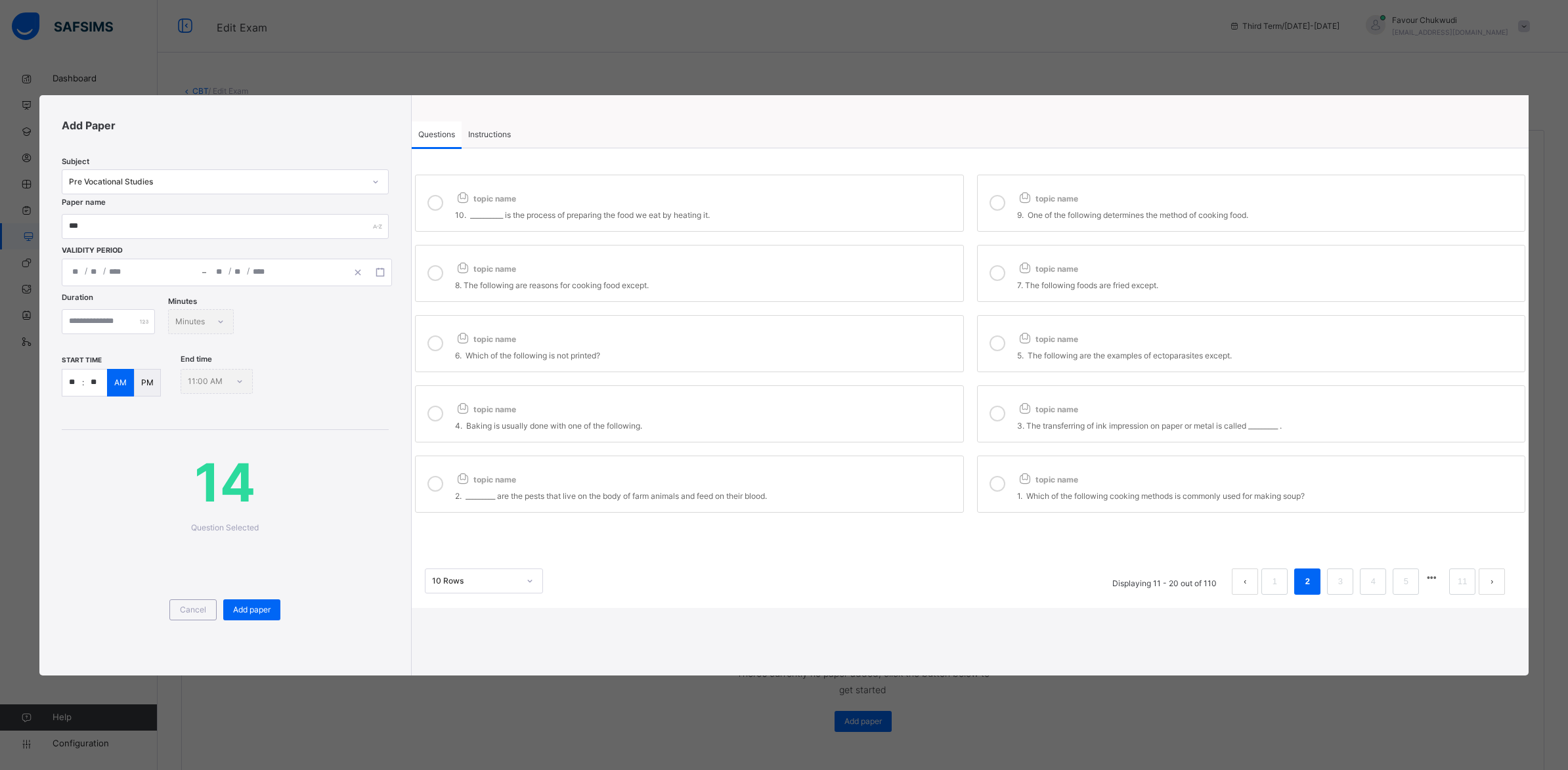 click on "topic name   6.  Which of the following is not printed?" at bounding box center (689, 343) 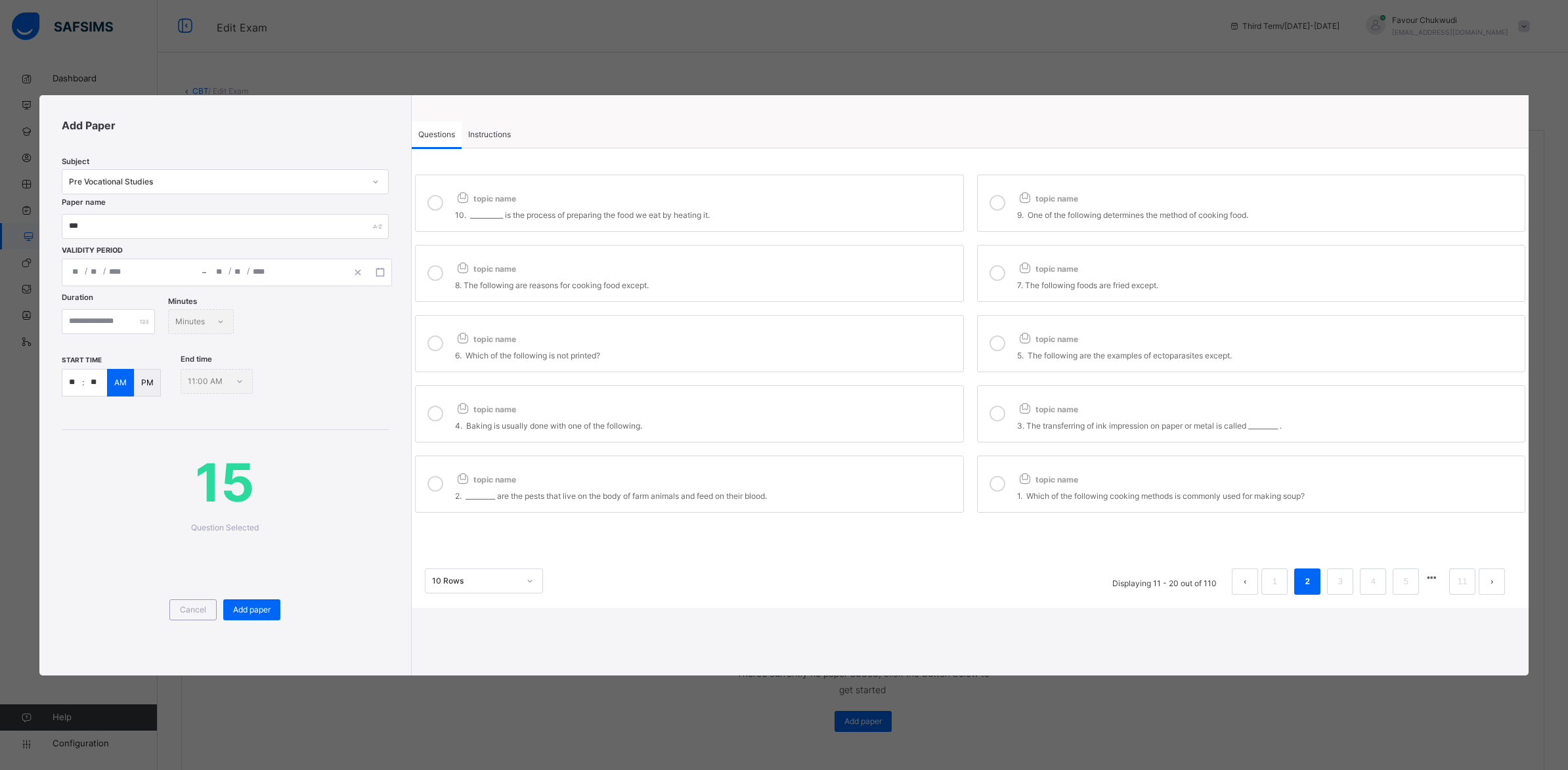 click at bounding box center [1025, 337] 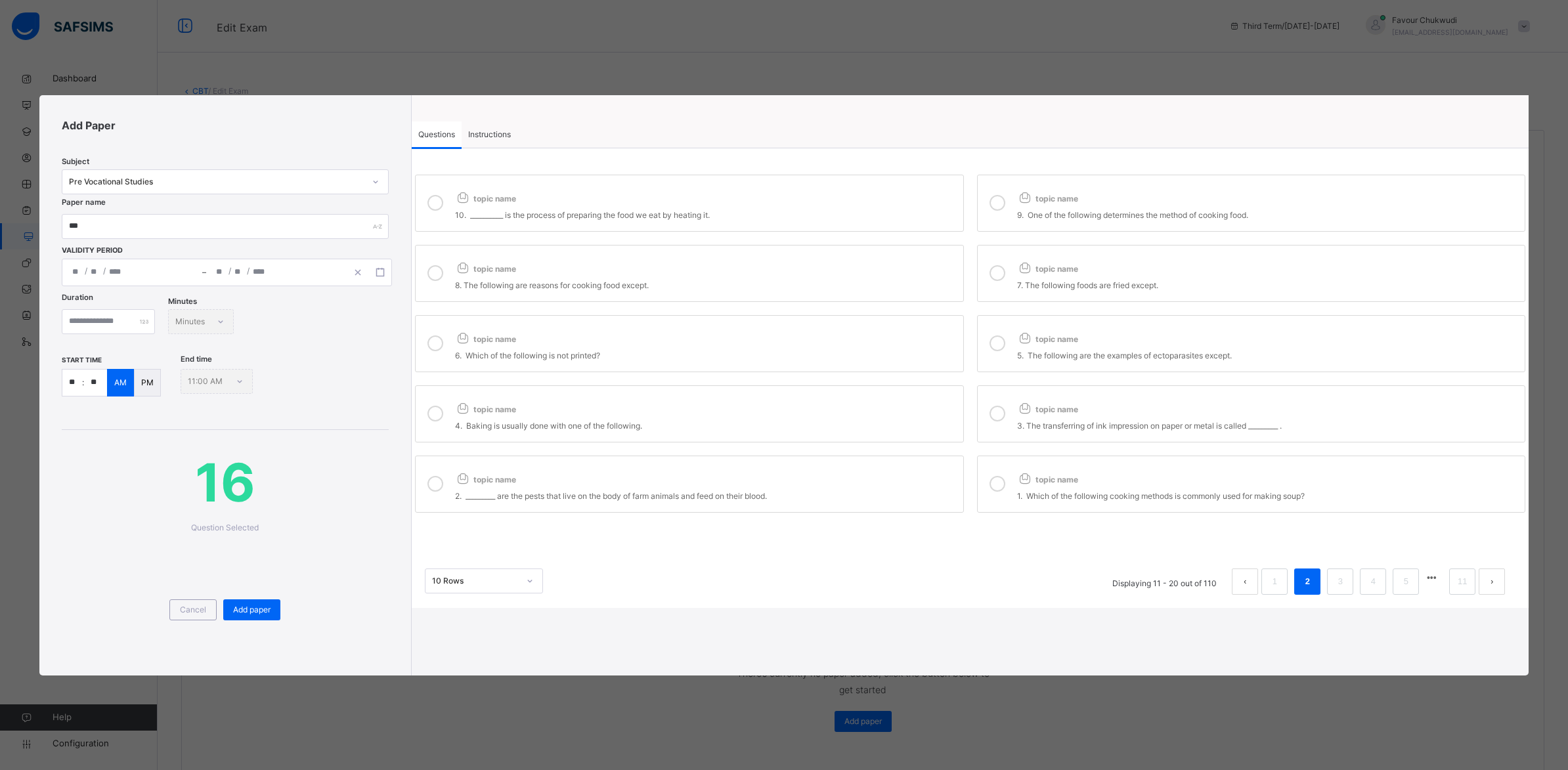 click on "3. The transferring of ink impression on paper or metal is called _________ ." at bounding box center (1268, 426) 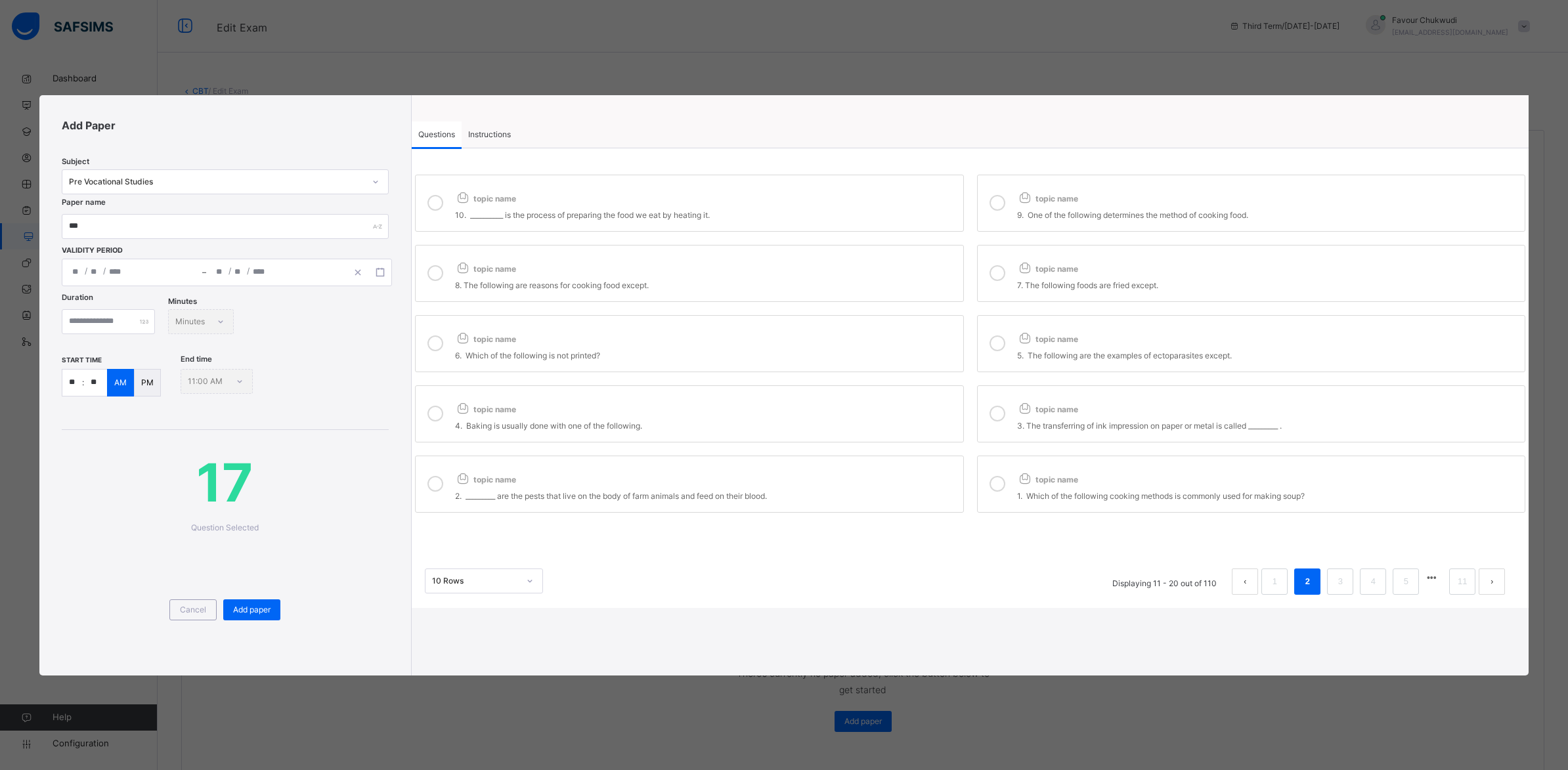 click on "4.  Baking is usually done with one of the following." at bounding box center (706, 426) 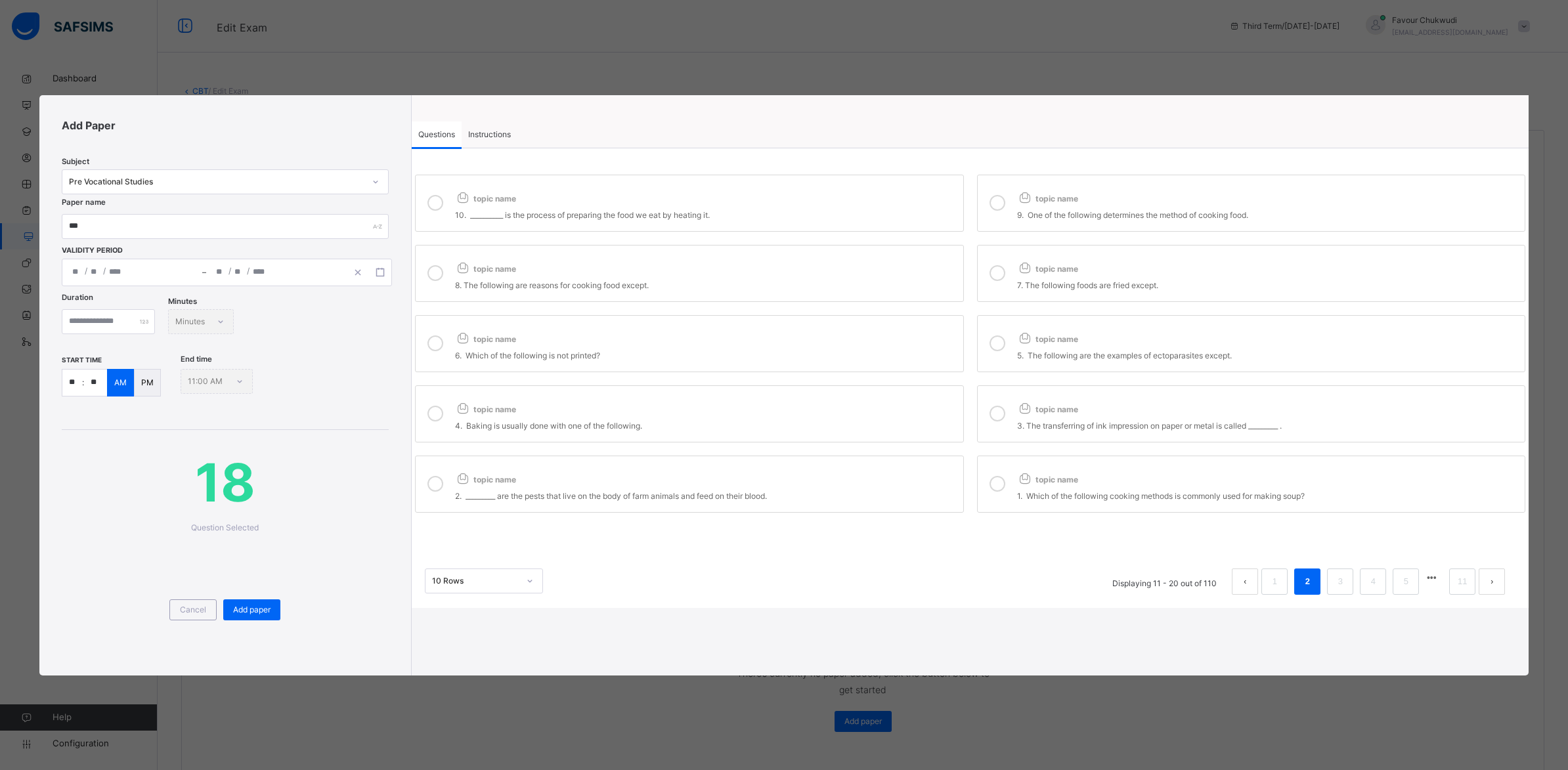 click on "topic name   2.  _________ are the pests that live on the body of farm animals and feed on their blood." at bounding box center (689, 484) 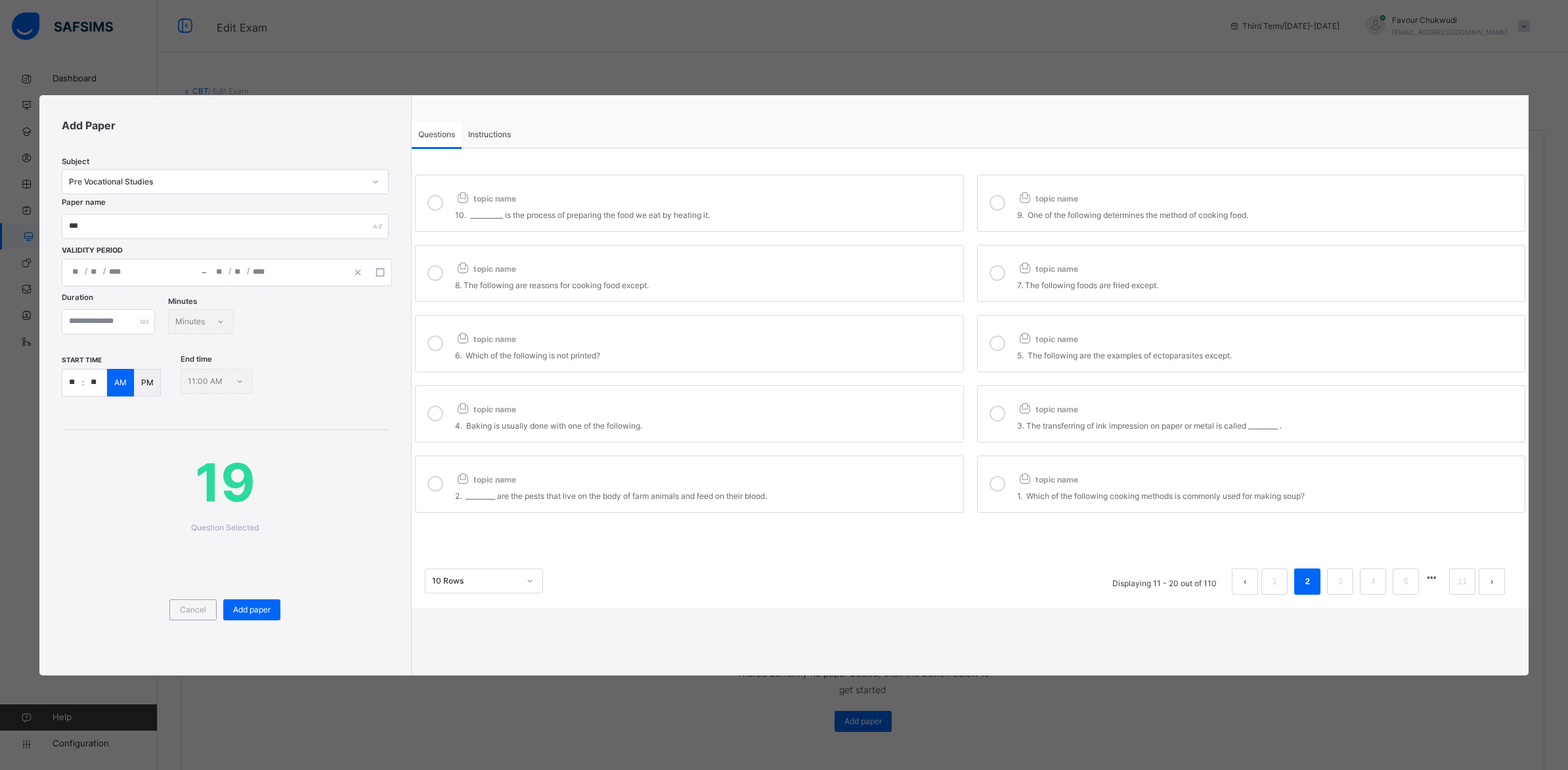 click on "topic name" at bounding box center (1047, 479) 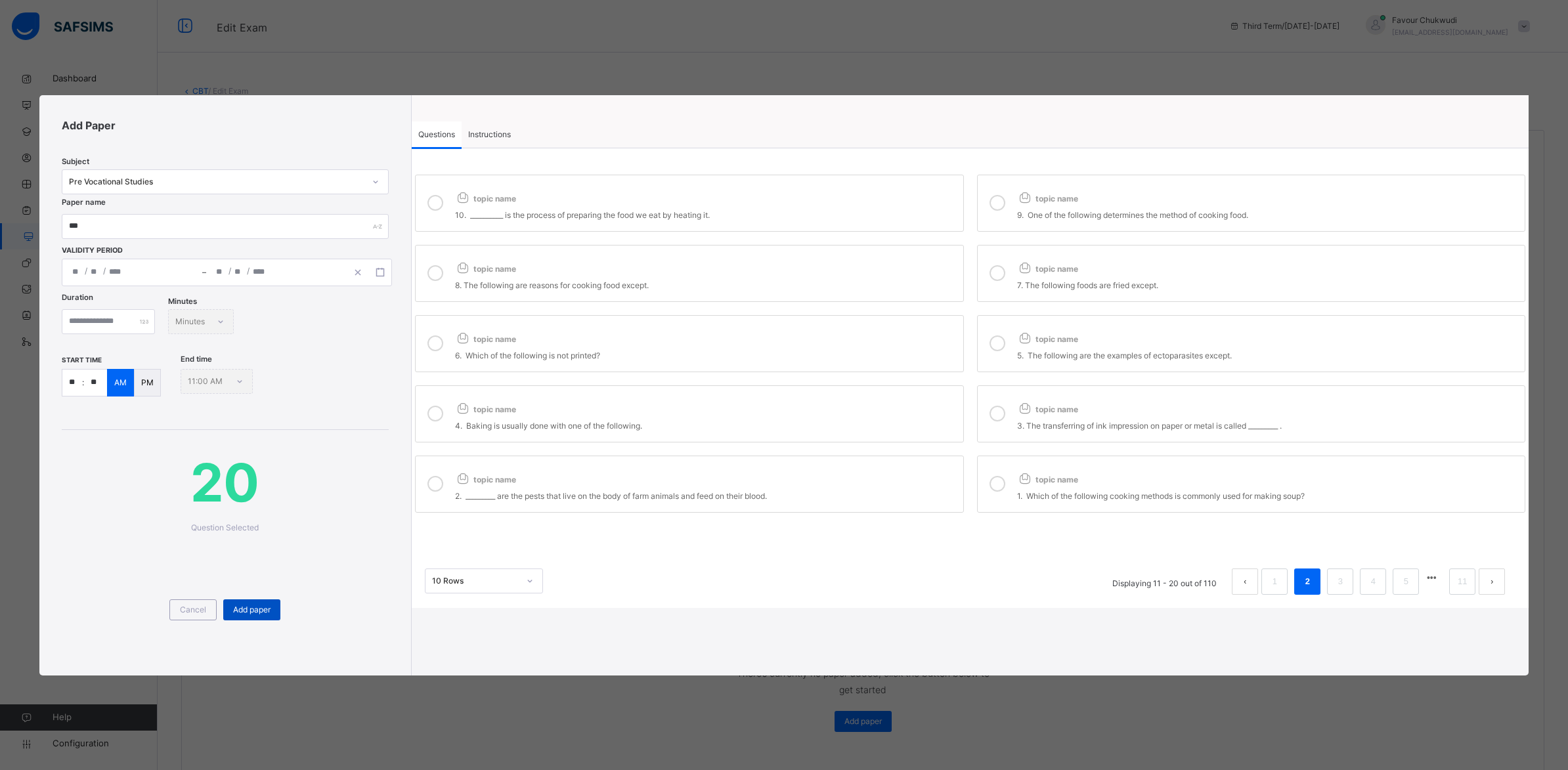 click on "Add paper" at bounding box center (251, 610) 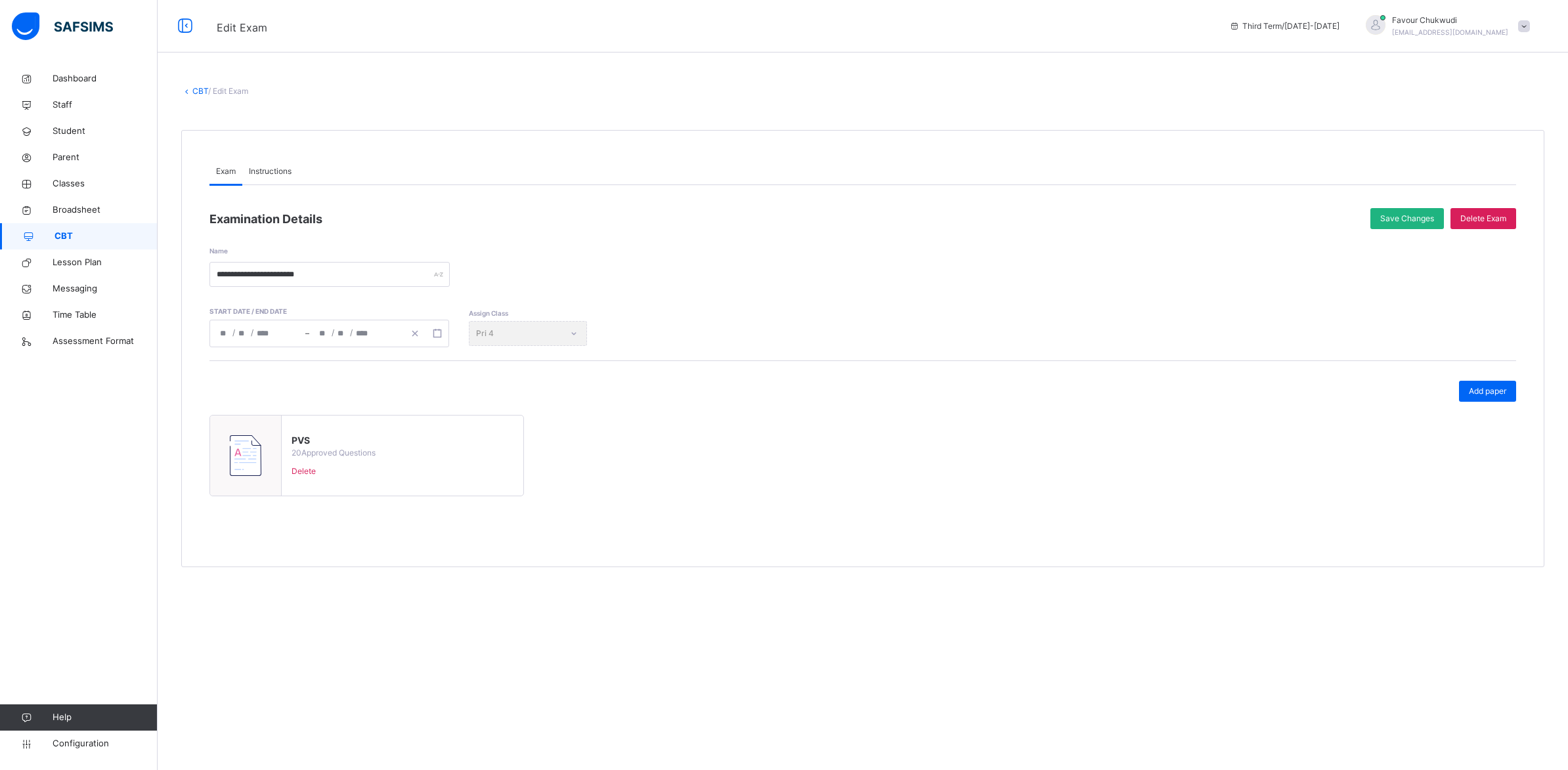 click on "Save Changes" at bounding box center [1407, 219] 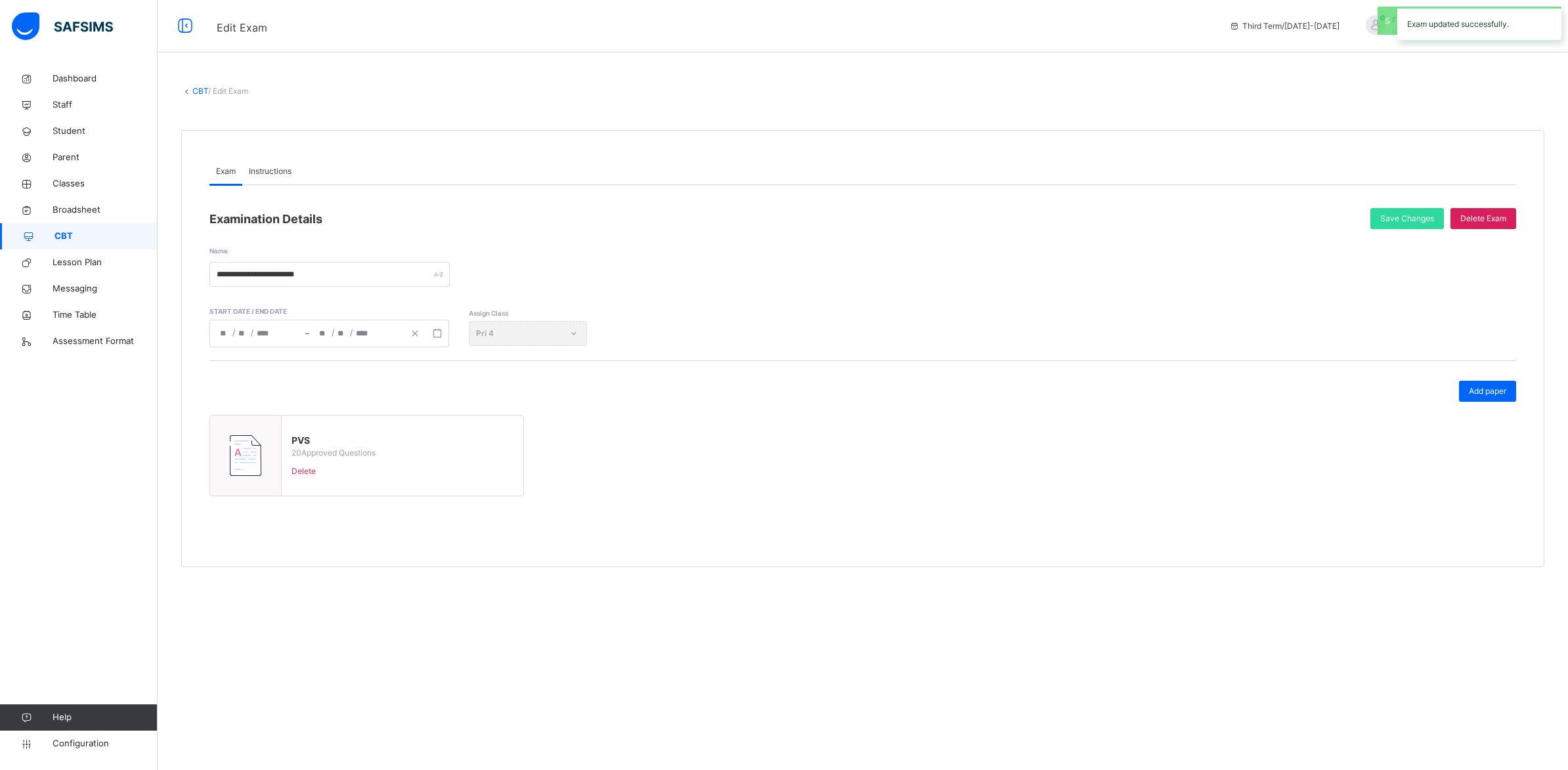 click on "CBT" at bounding box center (106, 236) 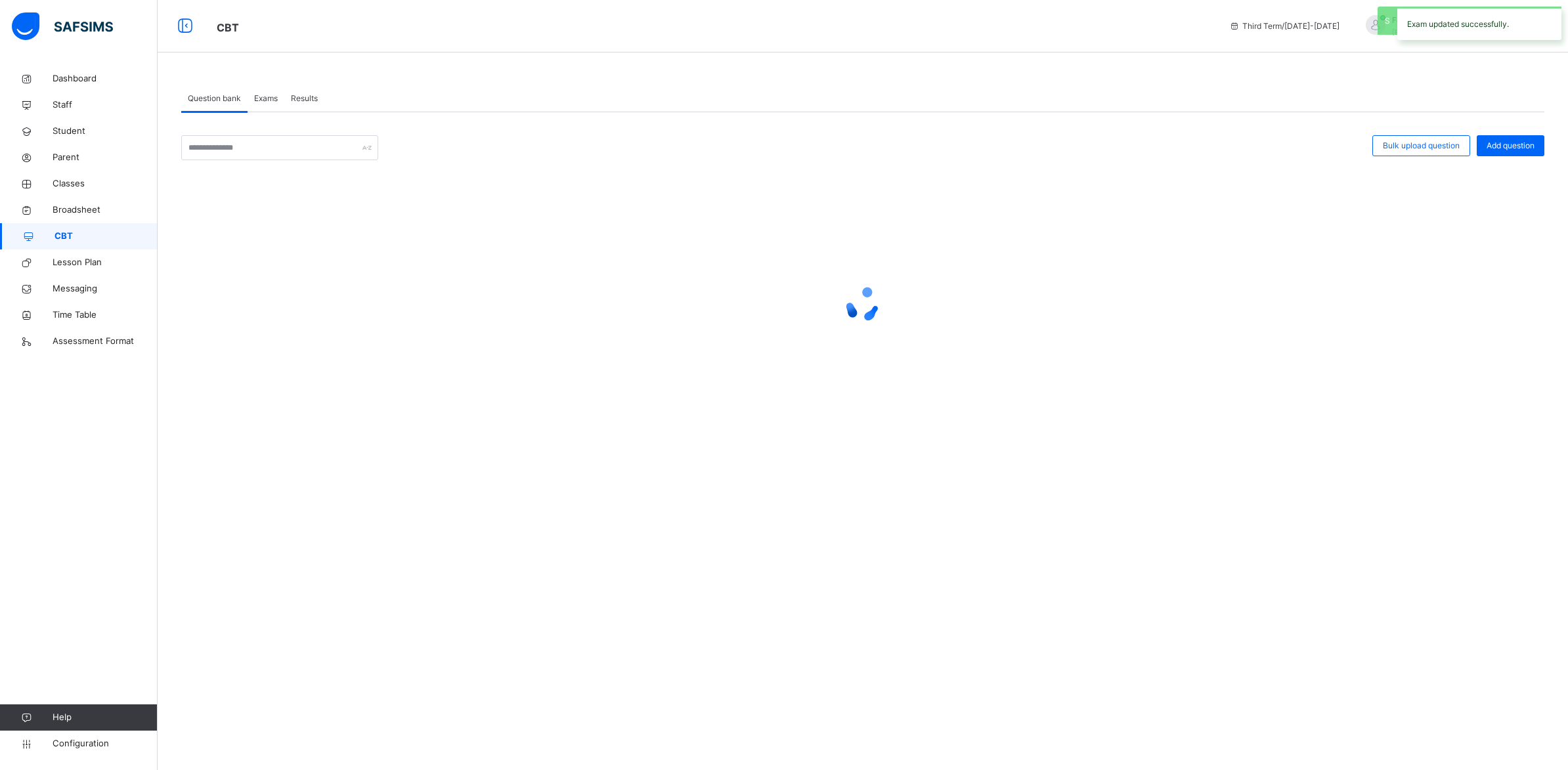 click on "Results" at bounding box center [304, 98] 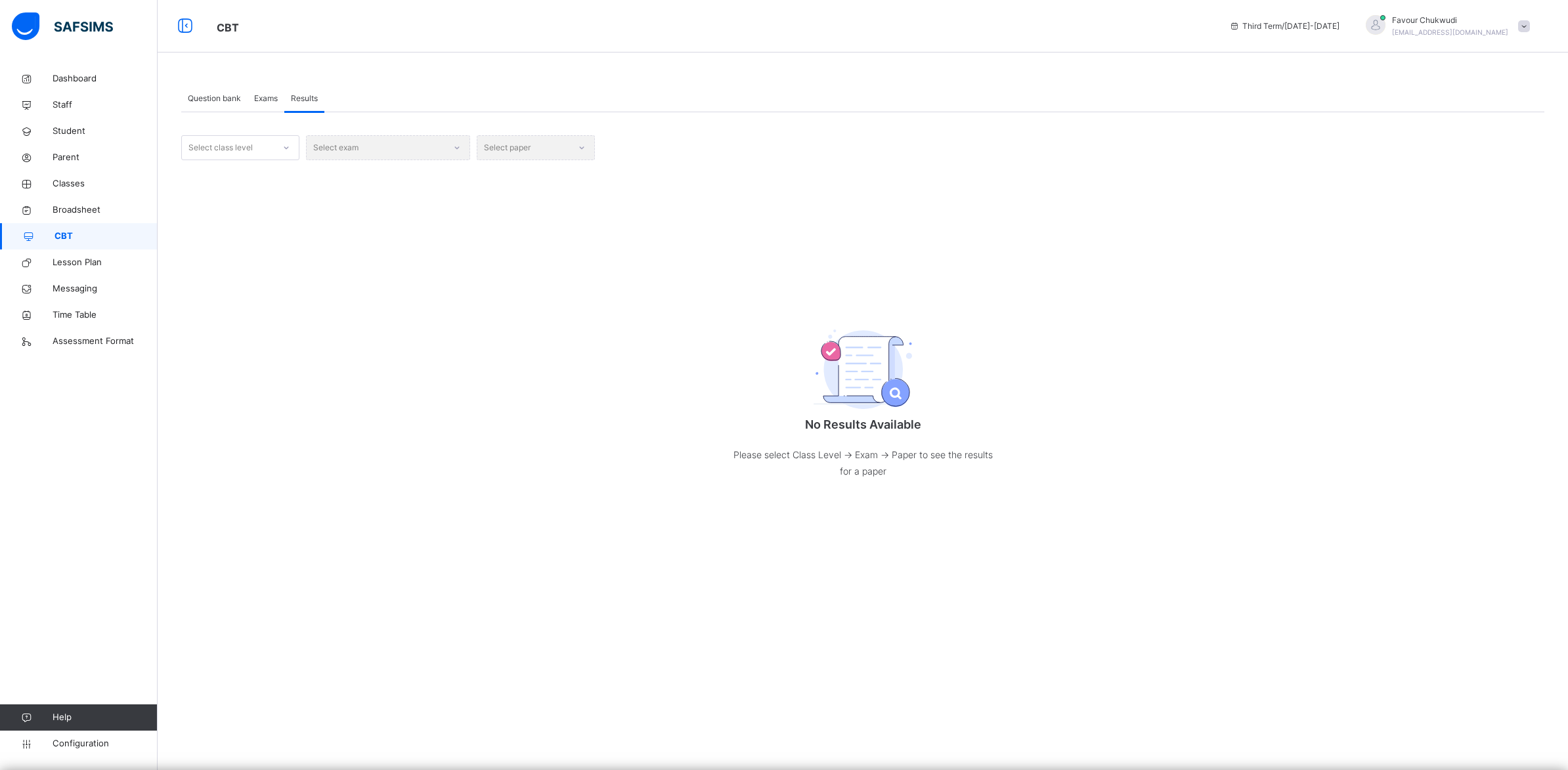 click on "Select class level" at bounding box center (228, 148) 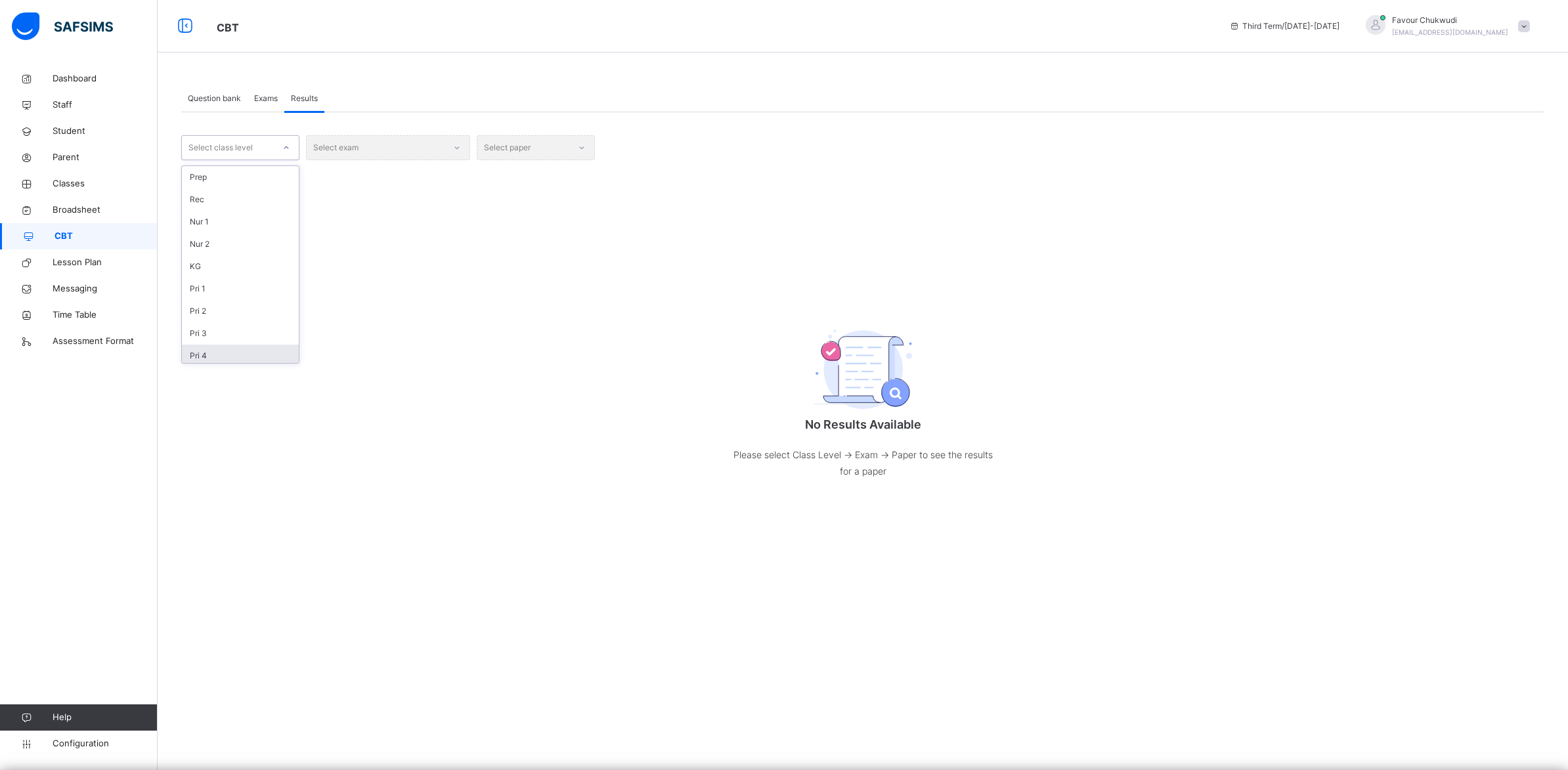 click on "Pri 4" at bounding box center (240, 356) 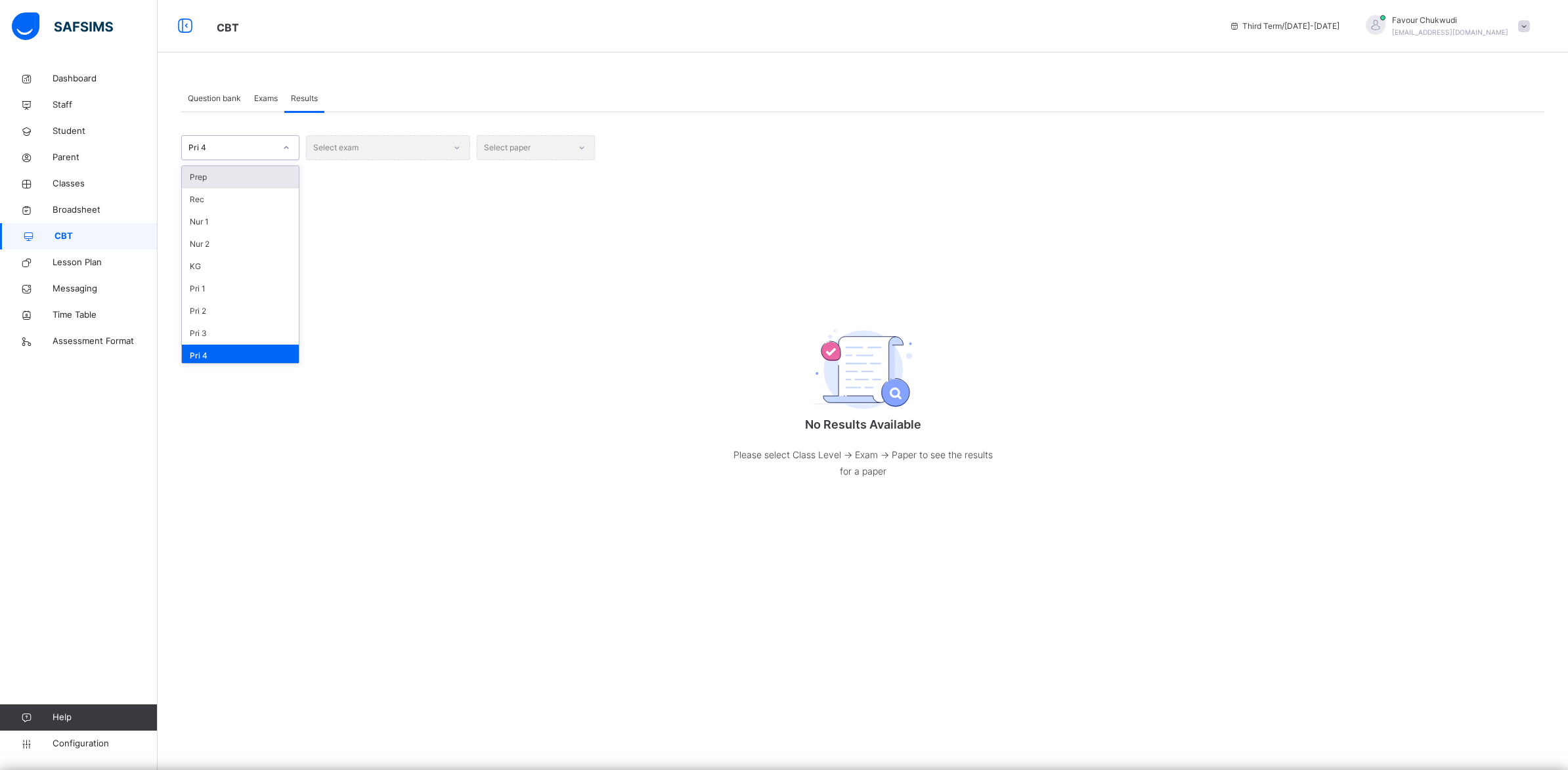 click on "Pri 4" at bounding box center (240, 148) 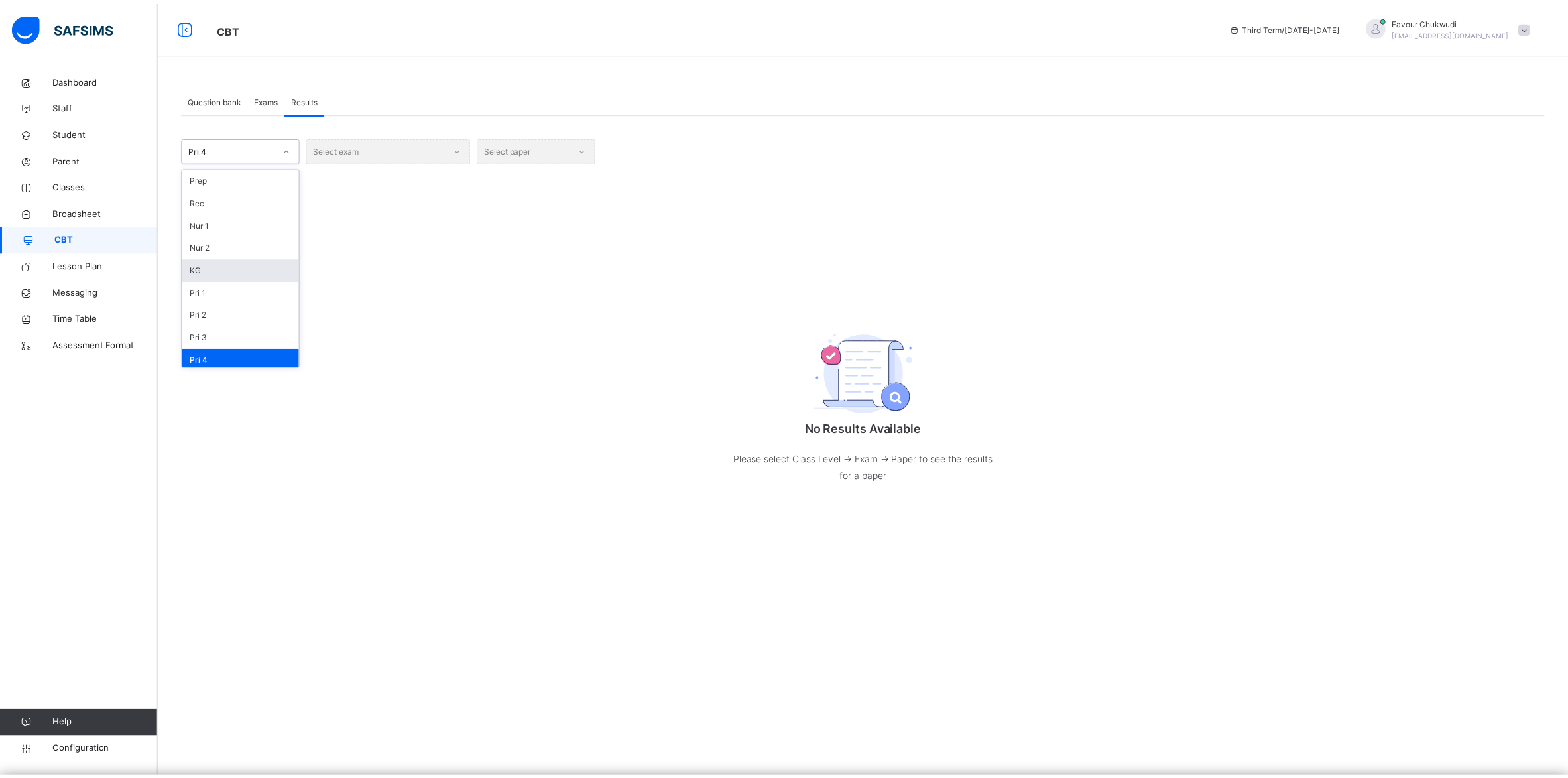 scroll, scrollTop: 162, scrollLeft: 0, axis: vertical 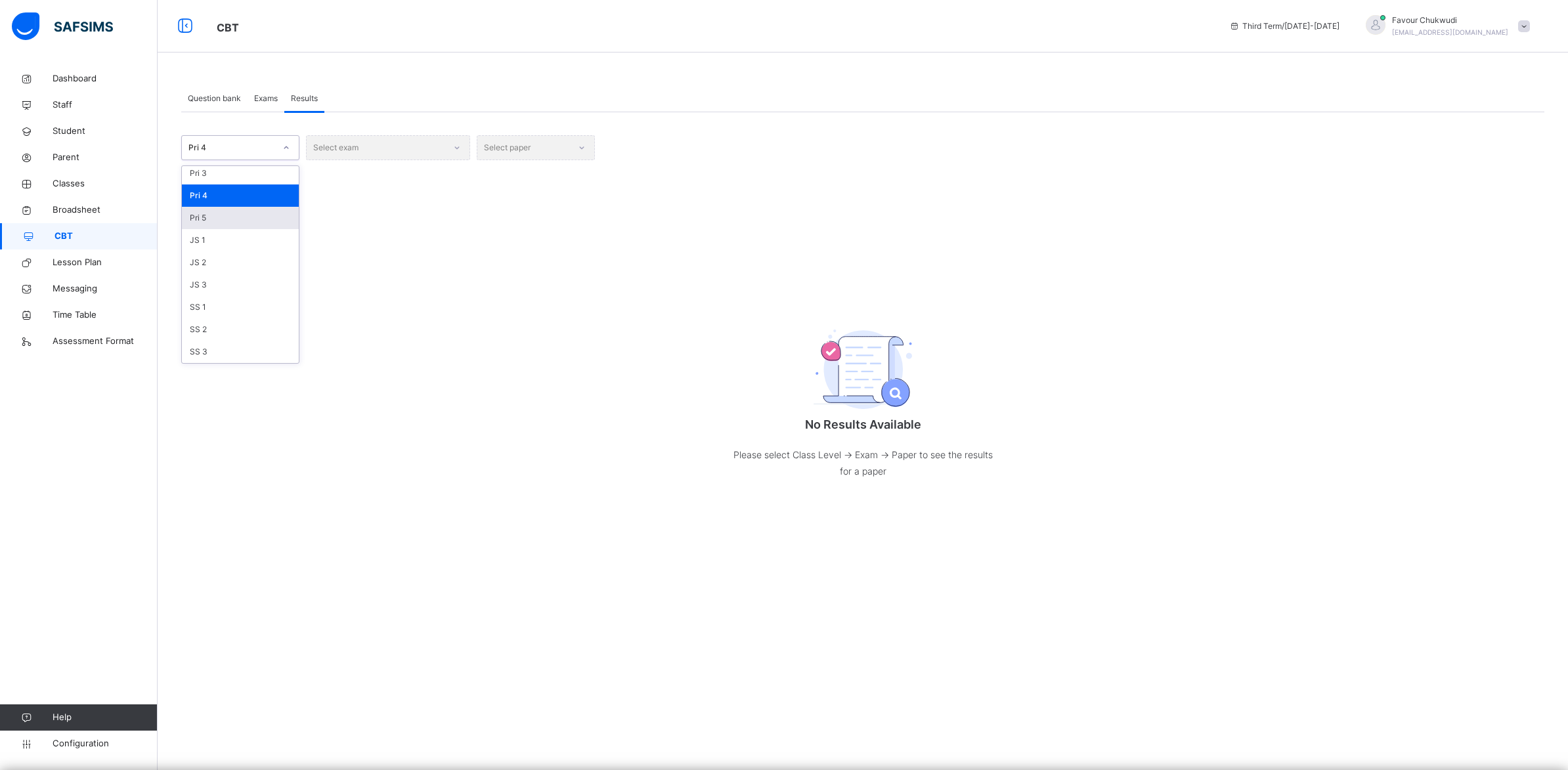 click on "Pri 5" at bounding box center (240, 218) 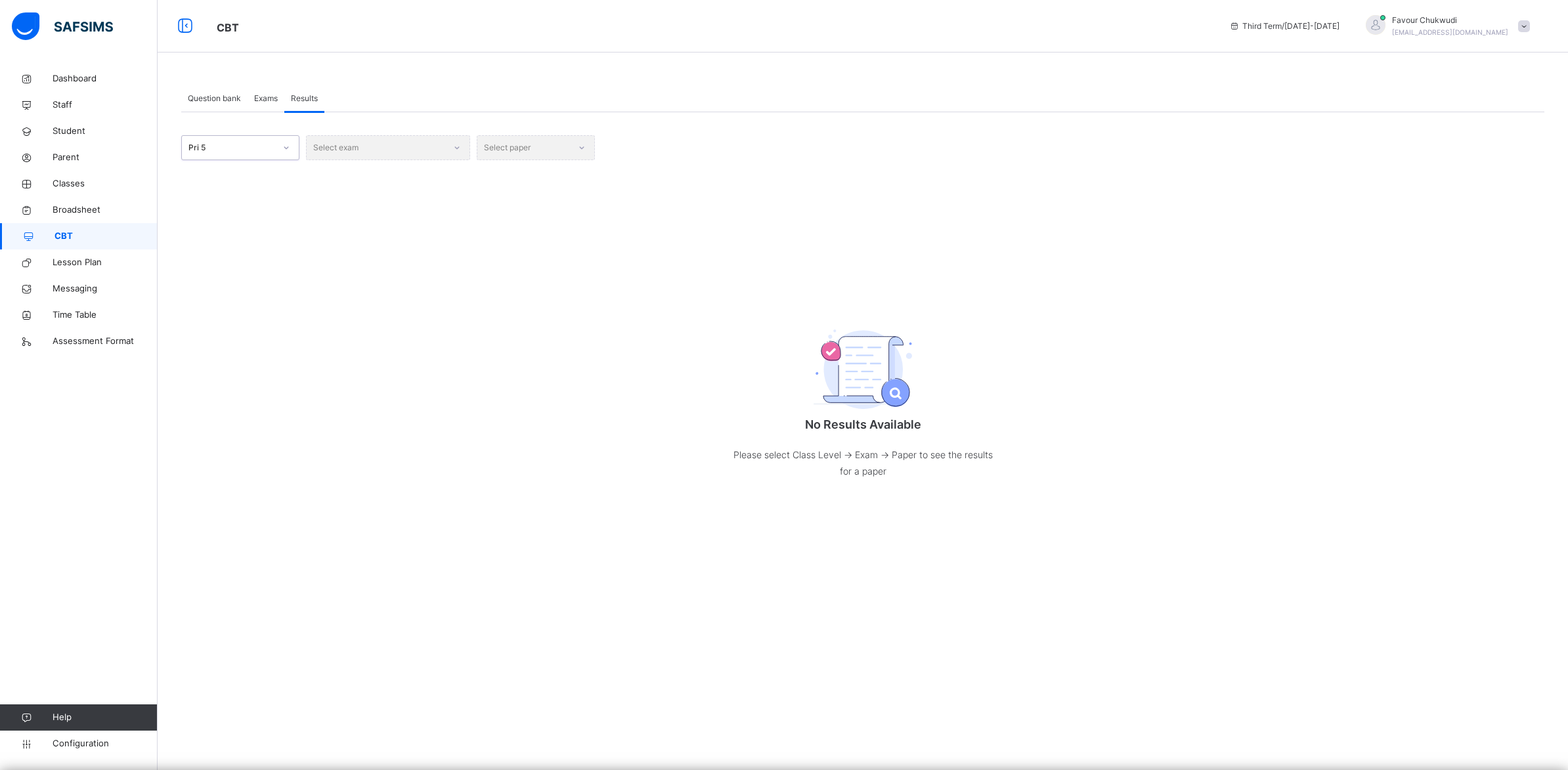 click on "Select exam" at bounding box center (388, 148) 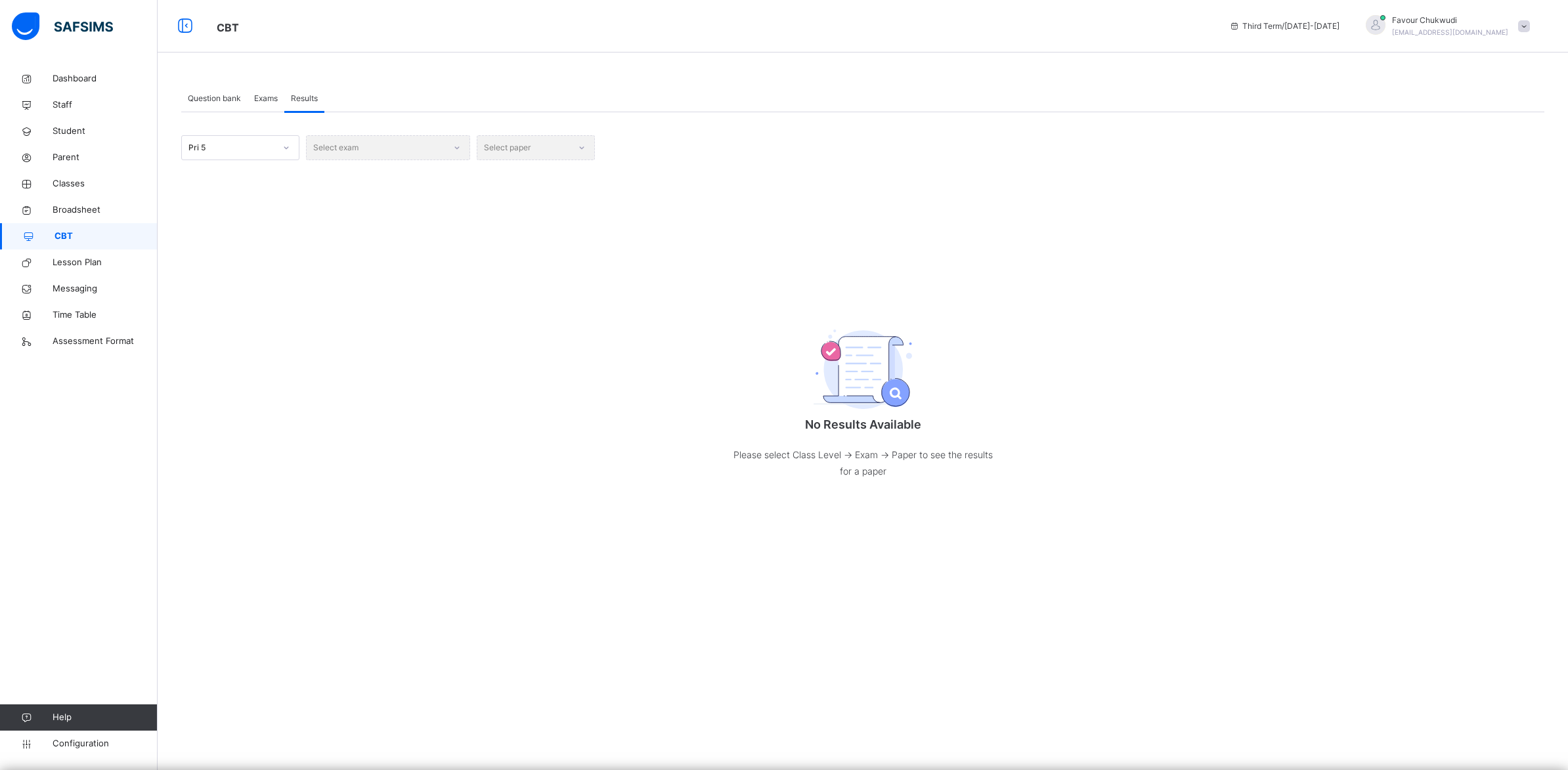 click on "Select exam" at bounding box center (388, 148) 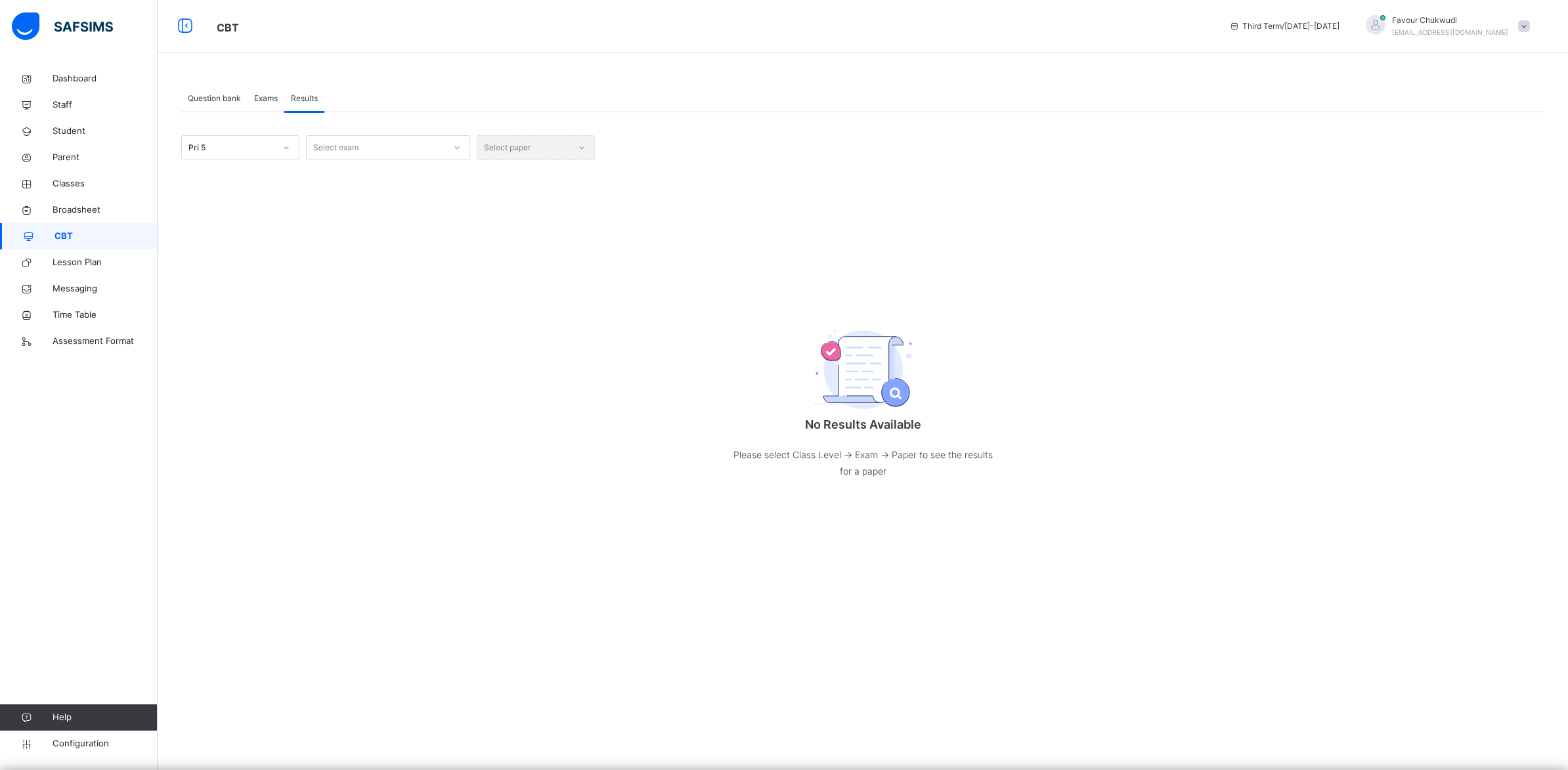click at bounding box center [457, 148] 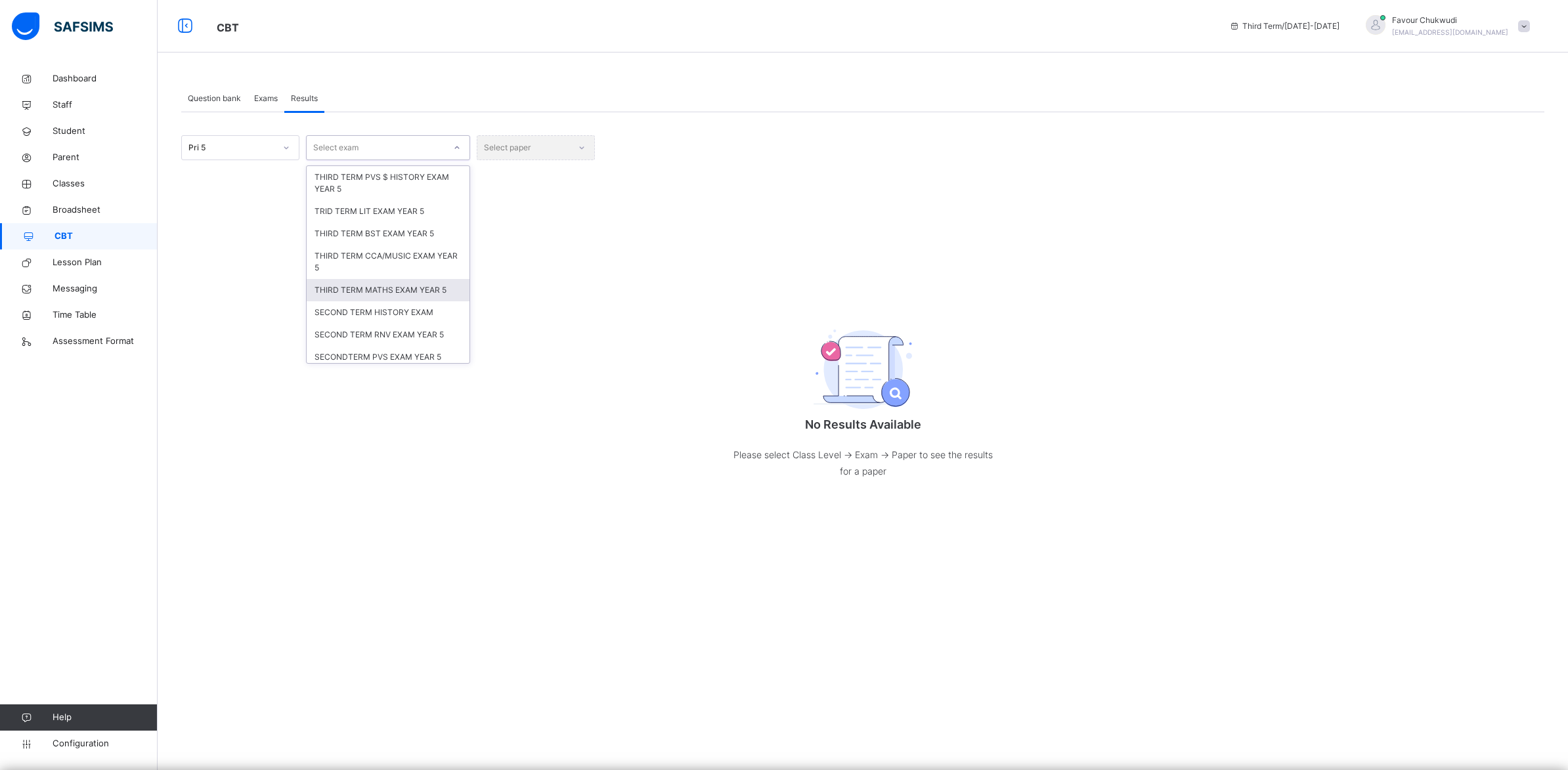 click on "THIRD TERM MATHS EXAM YEAR 5" at bounding box center [388, 290] 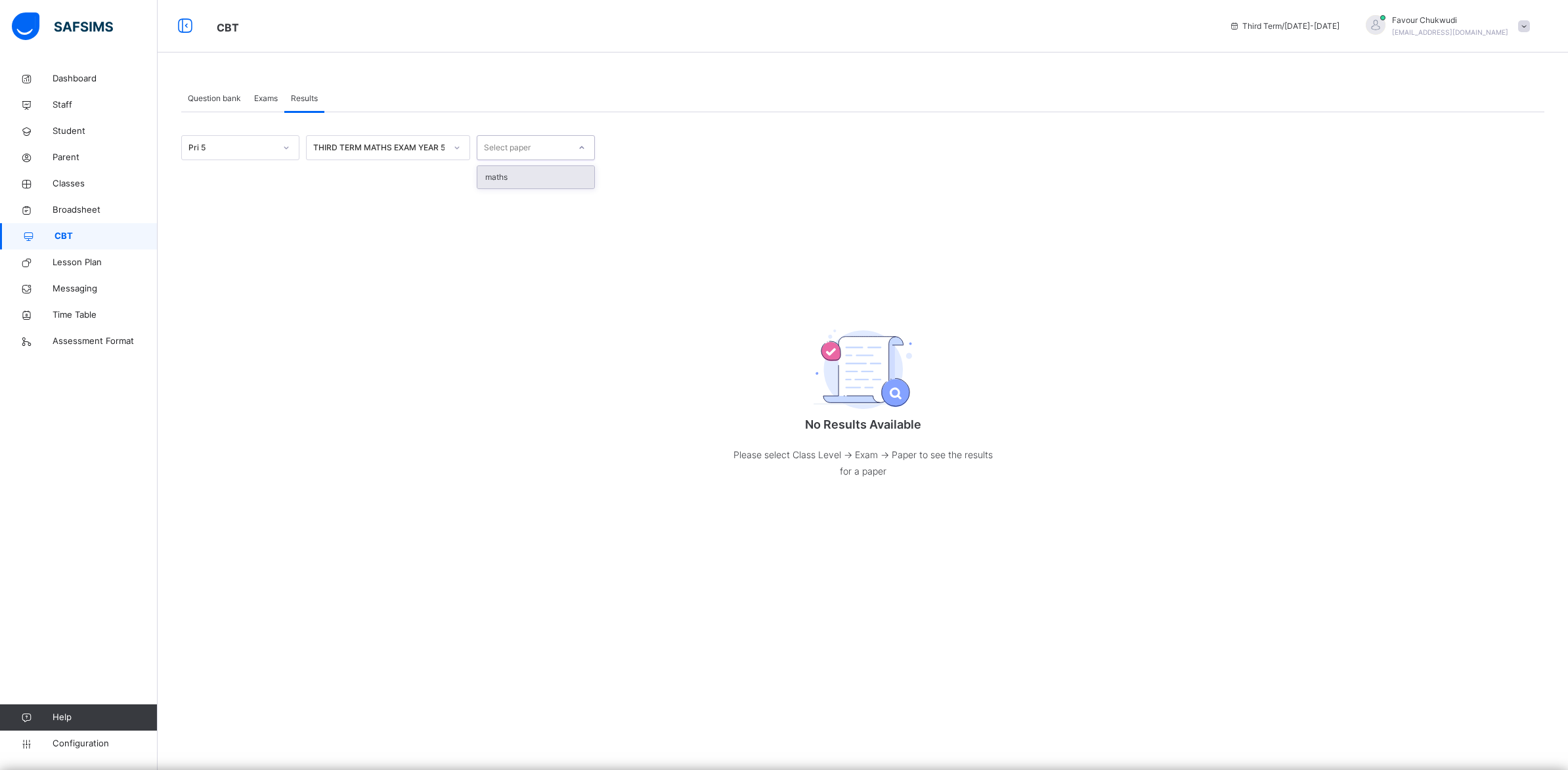 click on "Select paper" at bounding box center (507, 148) 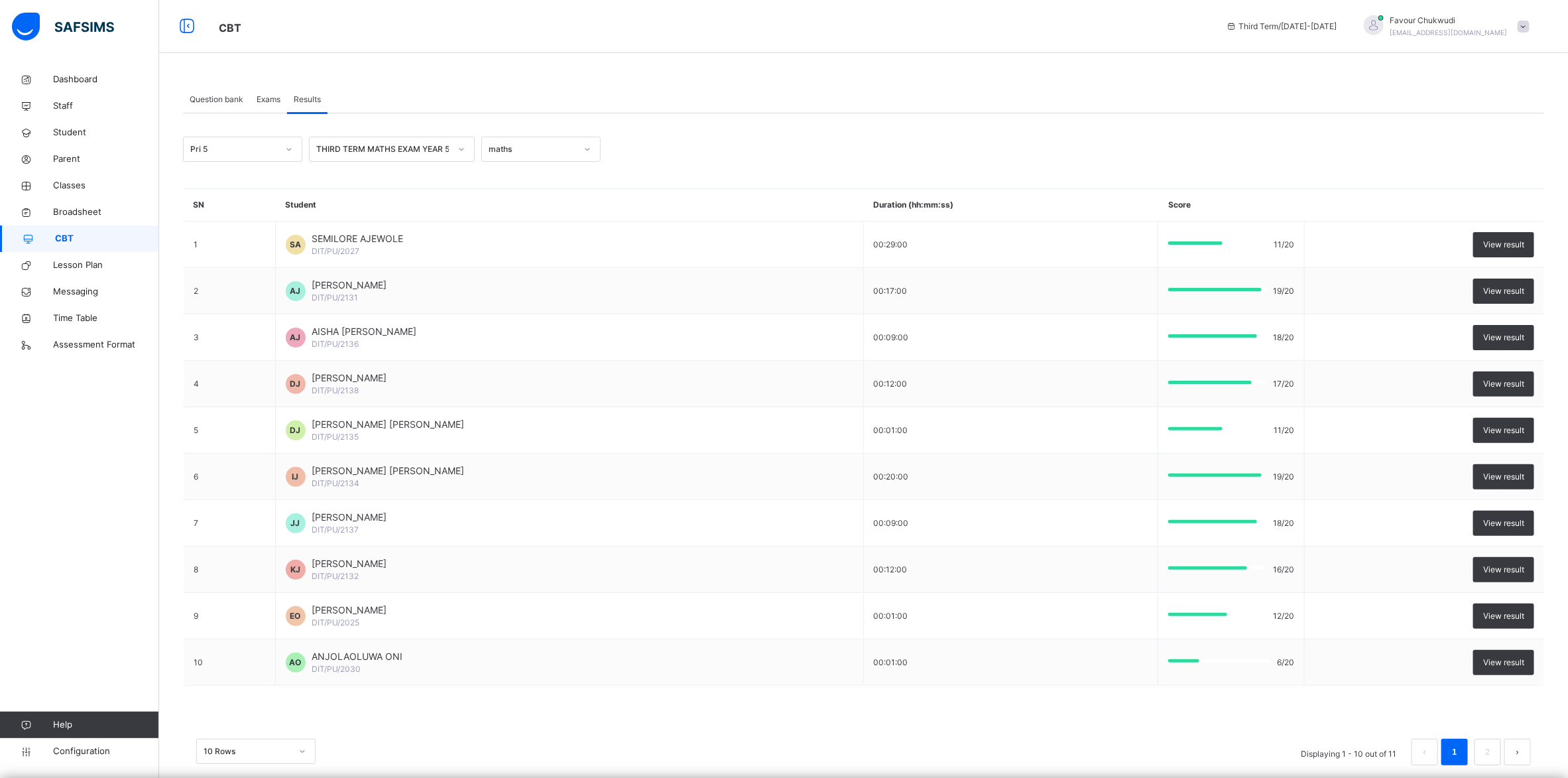 click on "Pri 5 THIRD TERM MATHS EXAM YEAR 5 maths SN Student Duration (hh:mm:ss) Score 1 SA SEMILORE  AJEWOLE   DIT/PU/2027   00:29:00     [DATE]   View result 2 [PERSON_NAME] [PERSON_NAME]   DIT/PU/2131   00:17:00     19/20   View result 3 AJ AISHA [PERSON_NAME]   DIT/PU/2136   00:09:00     18/20   View result 4 [PERSON_NAME] [PERSON_NAME]   DIT/PU/2138   00:12:00     17/20   View result 5 DJ [PERSON_NAME] [PERSON_NAME]   DIT/PU/2135   00:01:00     [DATE]   View result 6 [PERSON_NAME] [PERSON_NAME]   DIT/PU/2134   00:20:00     19/20   View result 7 [PERSON_NAME] [PERSON_NAME]   DIT/PU/2137   00:09:00     18/20   View result 8 [PERSON_NAME] [PERSON_NAME]   DIT/PU/2132   00:12:00     16/20   View result 9 EO [PERSON_NAME]   DIT/PU/2025   00:01:00     [DATE]   View result 10 AO ANJOLAOLUWA  ONI   DIT/PU/2030   00:01:00     [DATE]   View result 10 Rows Displaying 1 - 10 out of 11 1 2   •    /" at bounding box center [863, 446] 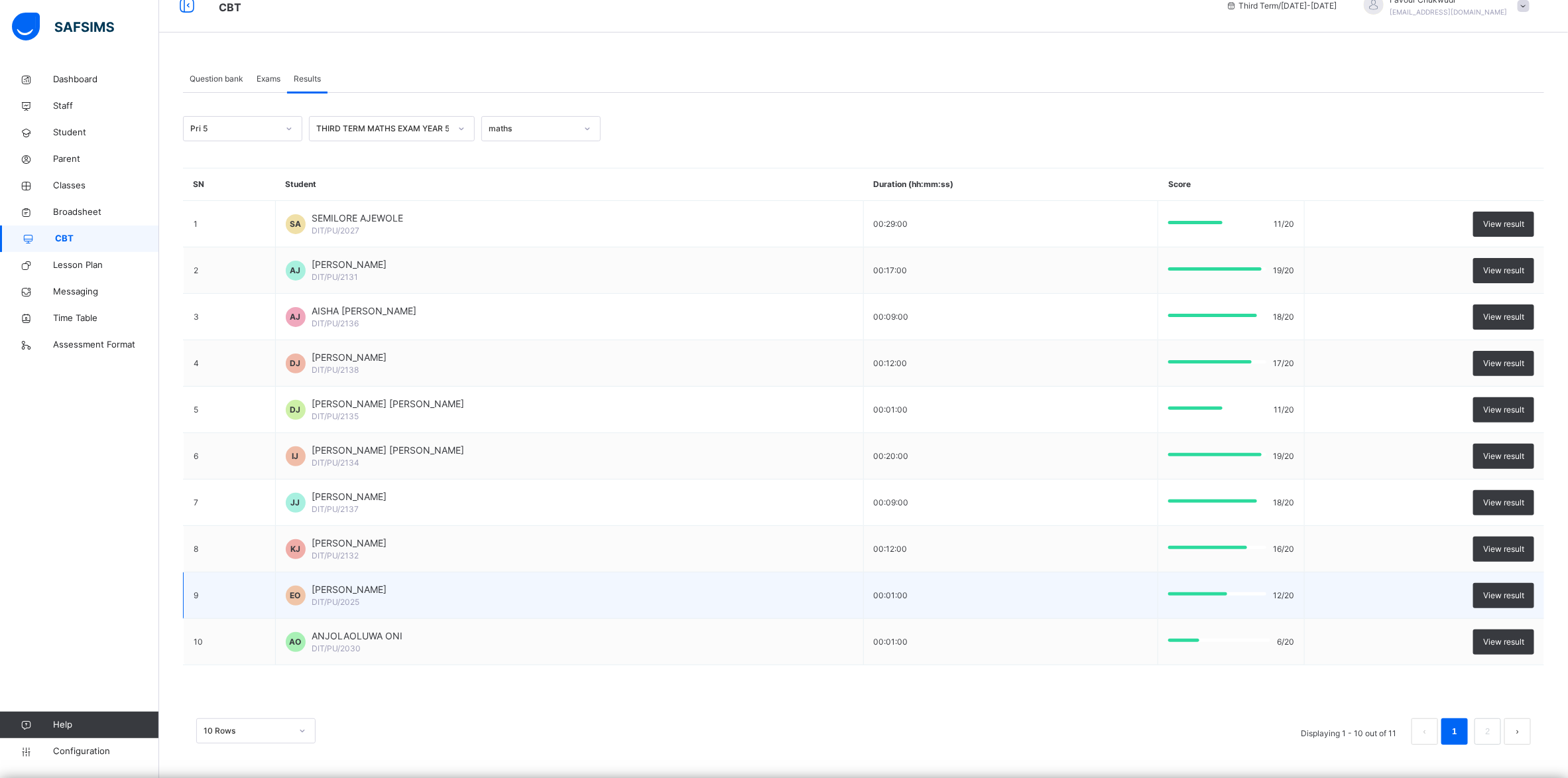 scroll, scrollTop: 25, scrollLeft: 0, axis: vertical 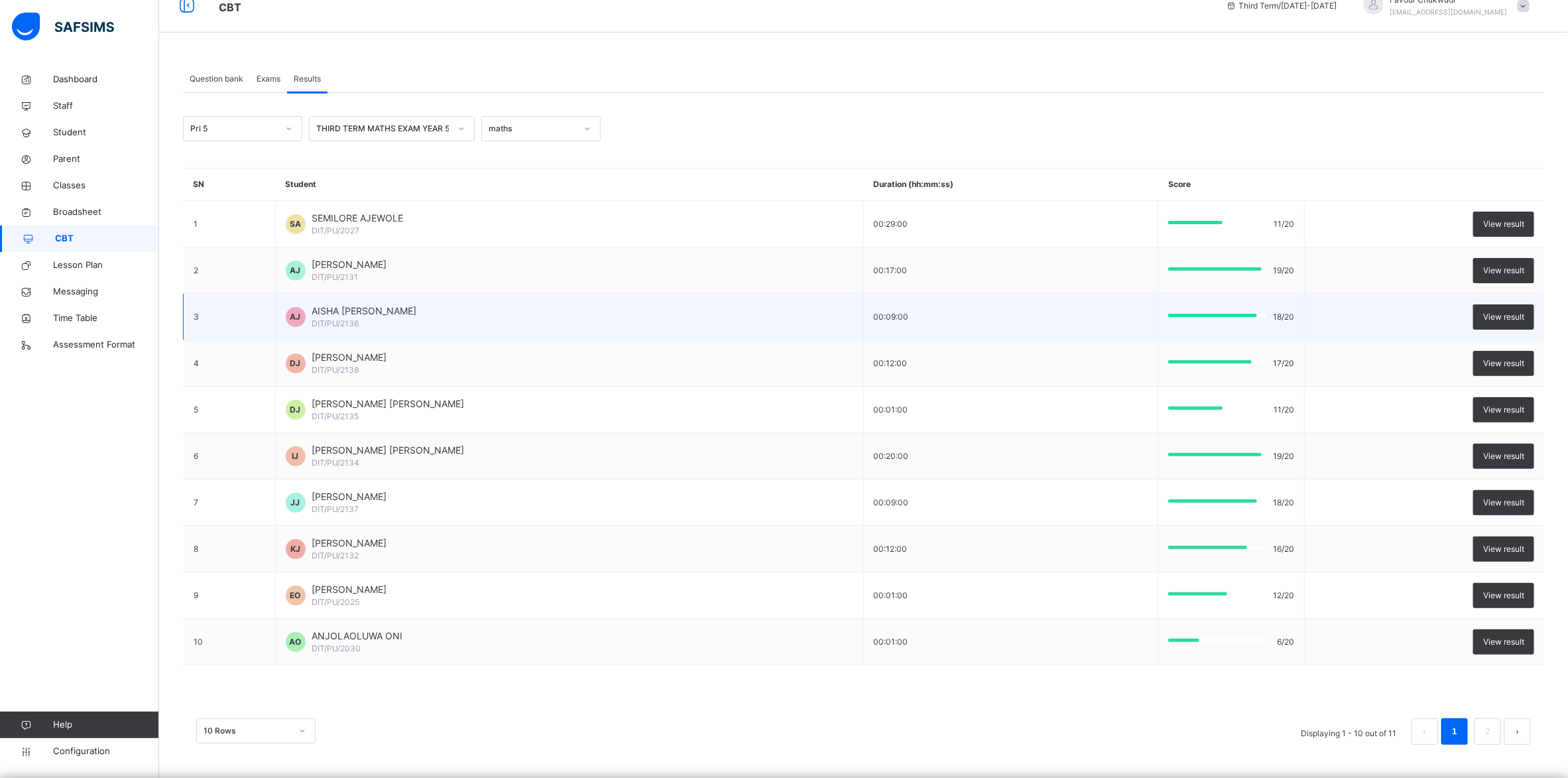 drag, startPoint x: 1212, startPoint y: 639, endPoint x: 1104, endPoint y: 335, distance: 322.61432 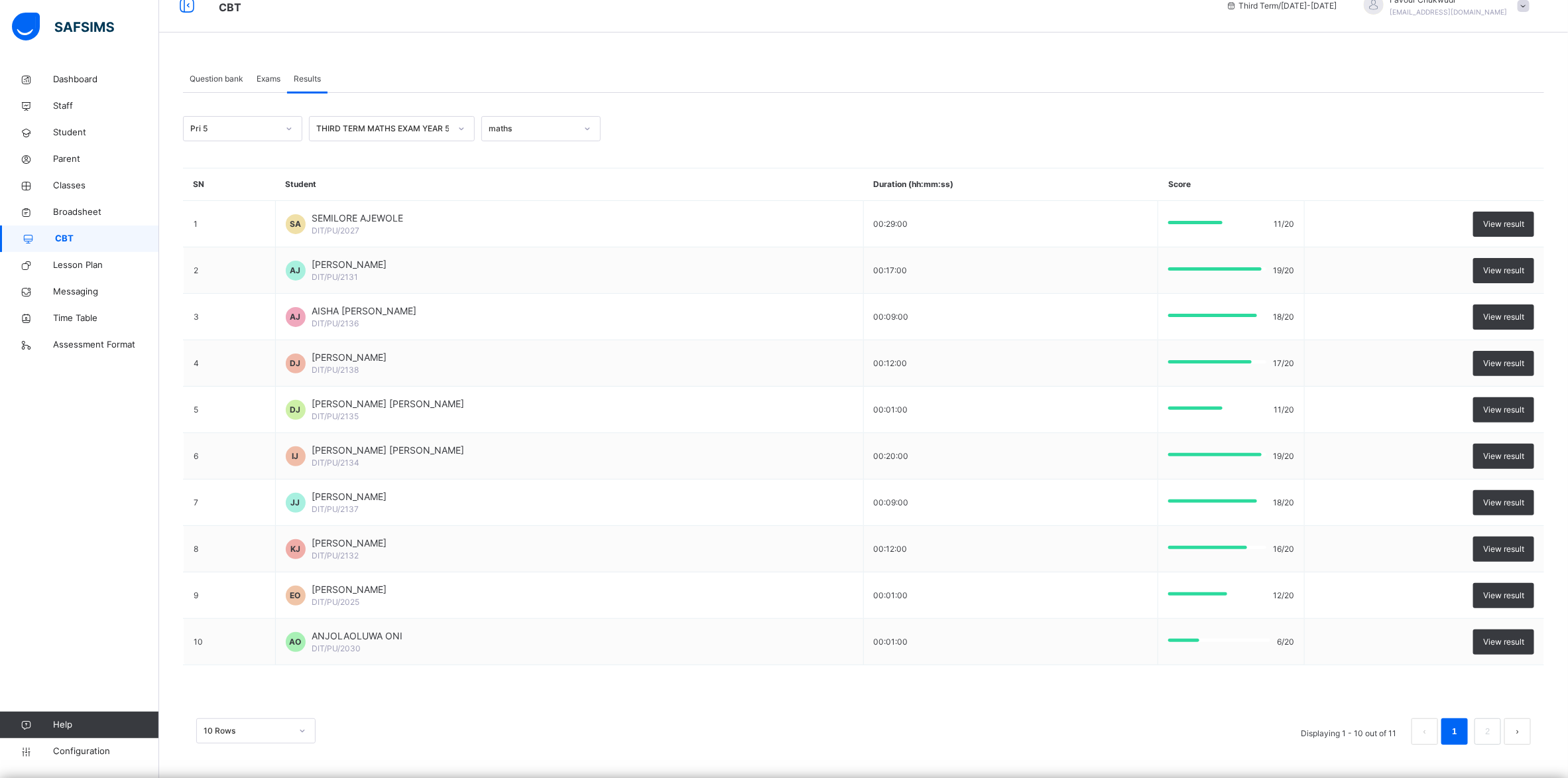 click on "Exams" at bounding box center (269, 79) 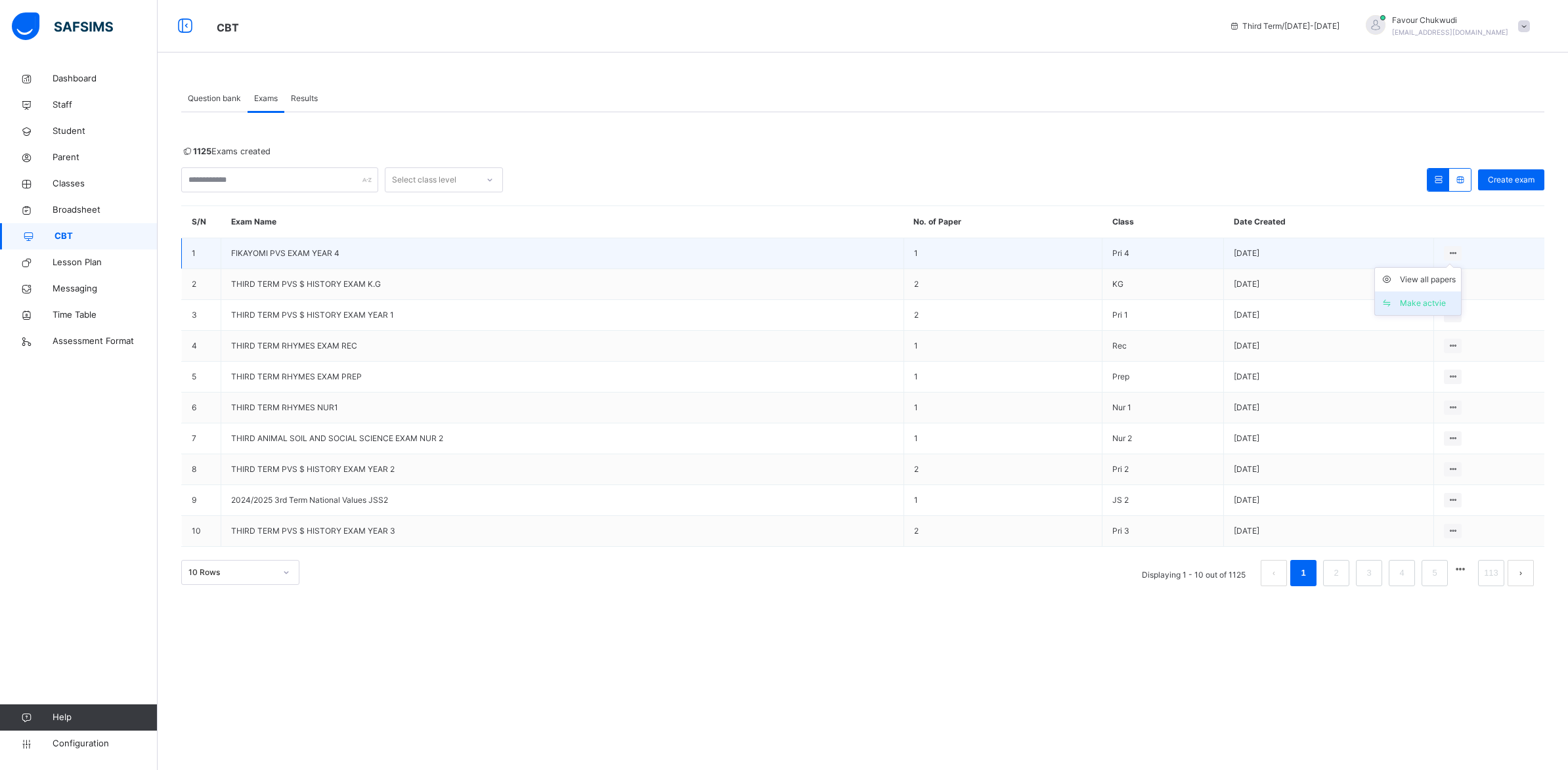 click on "Make actvie" at bounding box center [1427, 303] 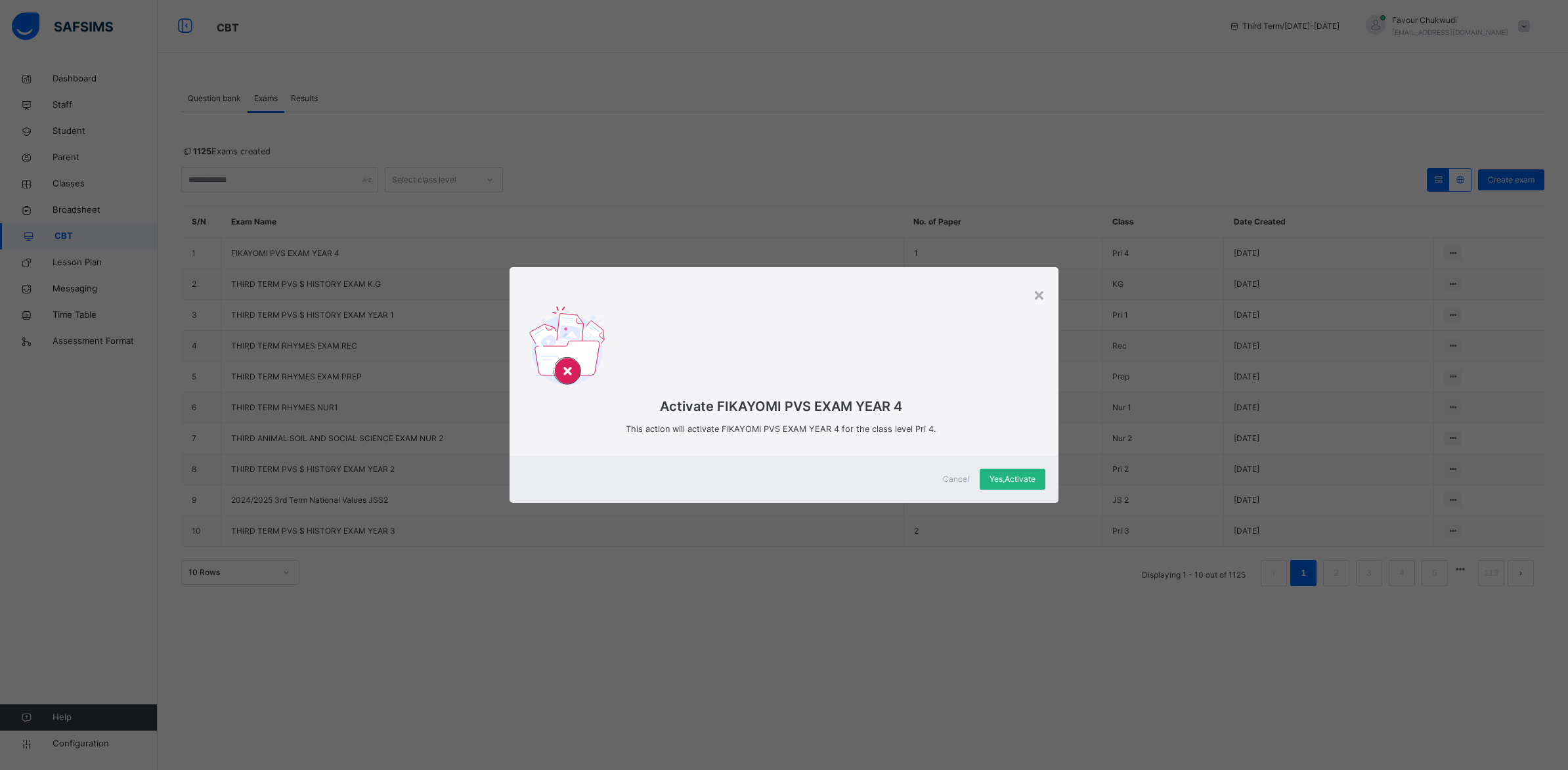 click on "Yes,  Activate" at bounding box center [1013, 479] 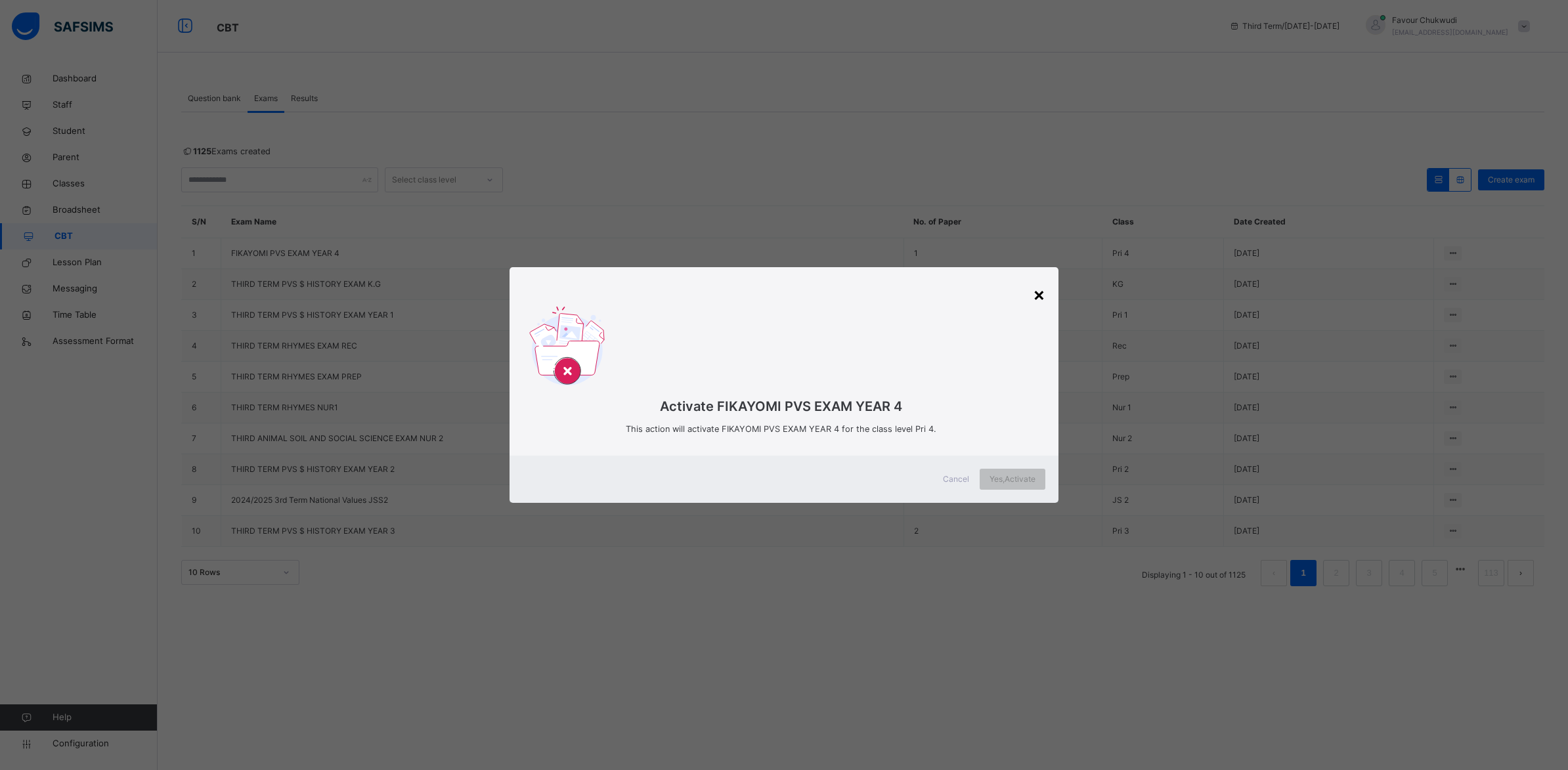 click on "×" at bounding box center [1039, 294] 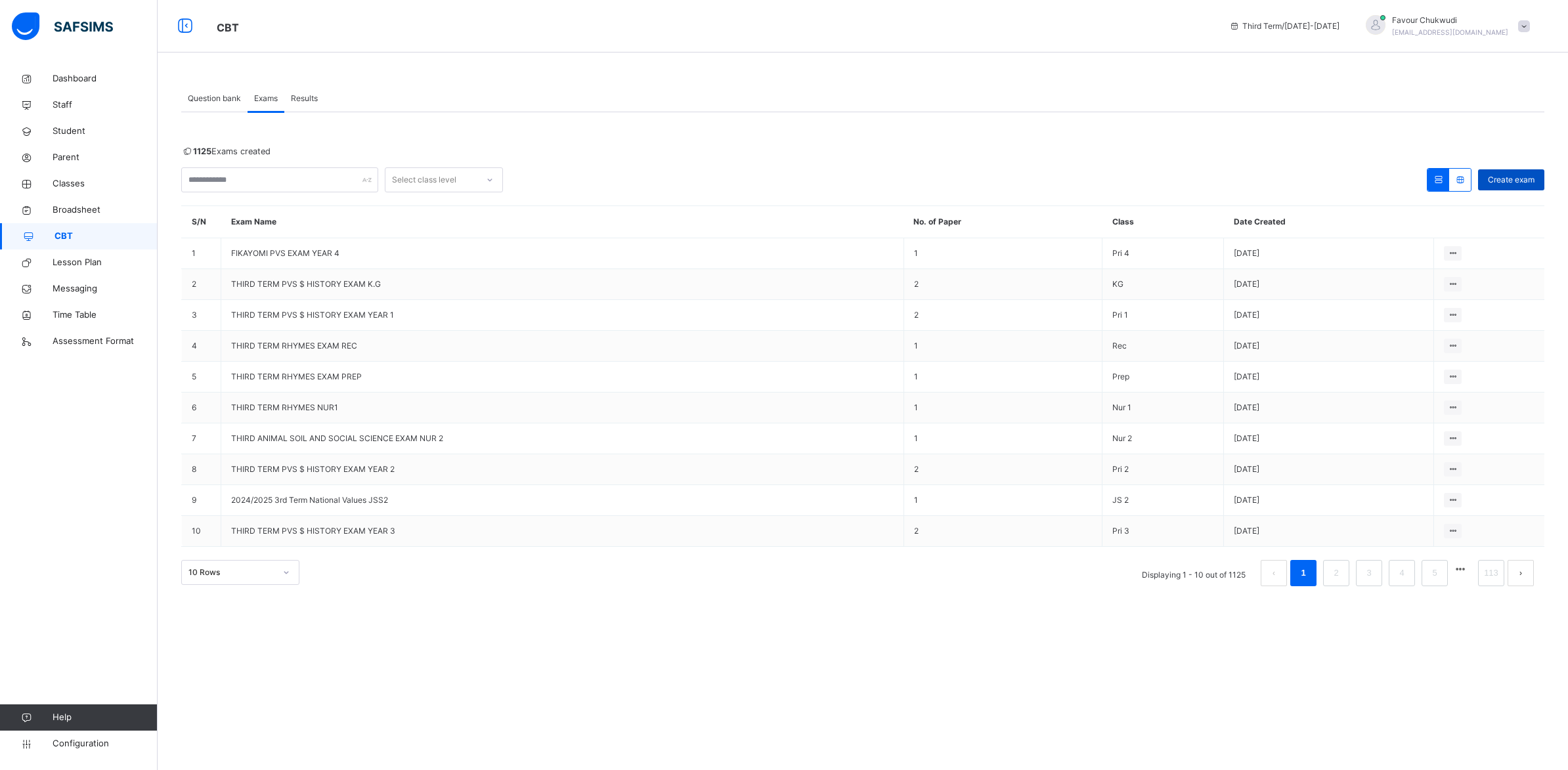 click on "Create exam" at bounding box center [1511, 180] 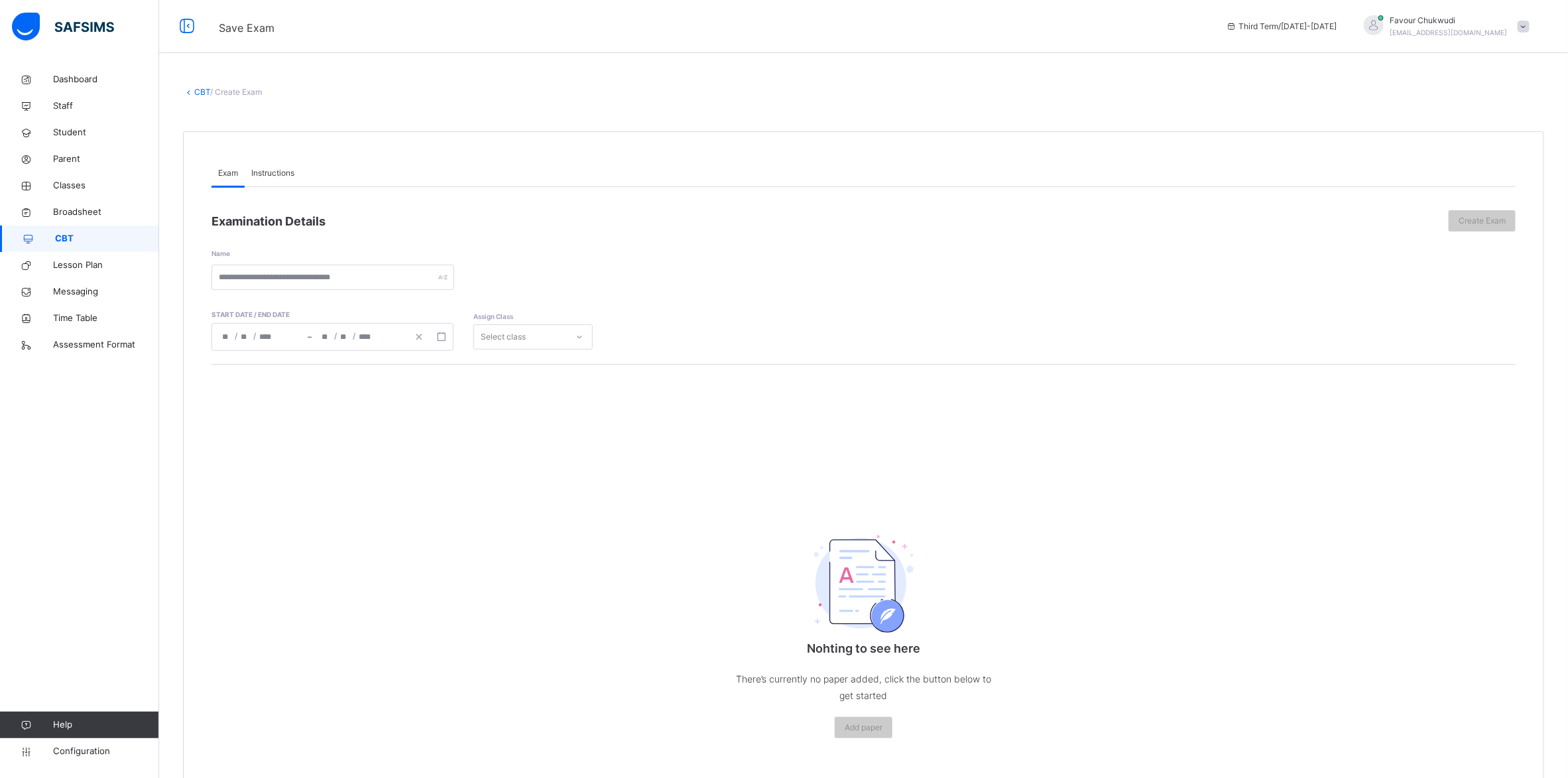 click on "Instructions" at bounding box center (272, 173) 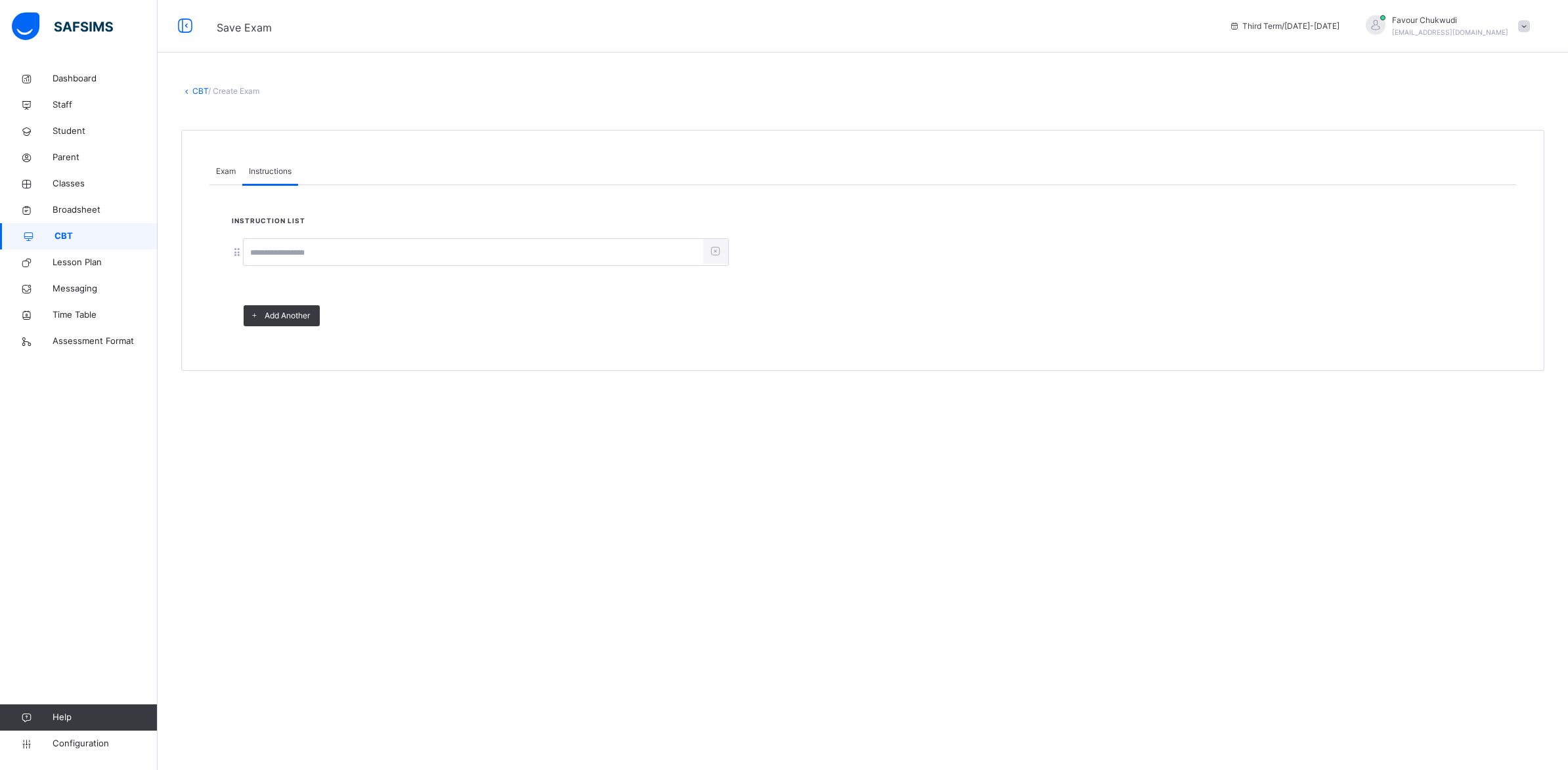 click at bounding box center [473, 253] 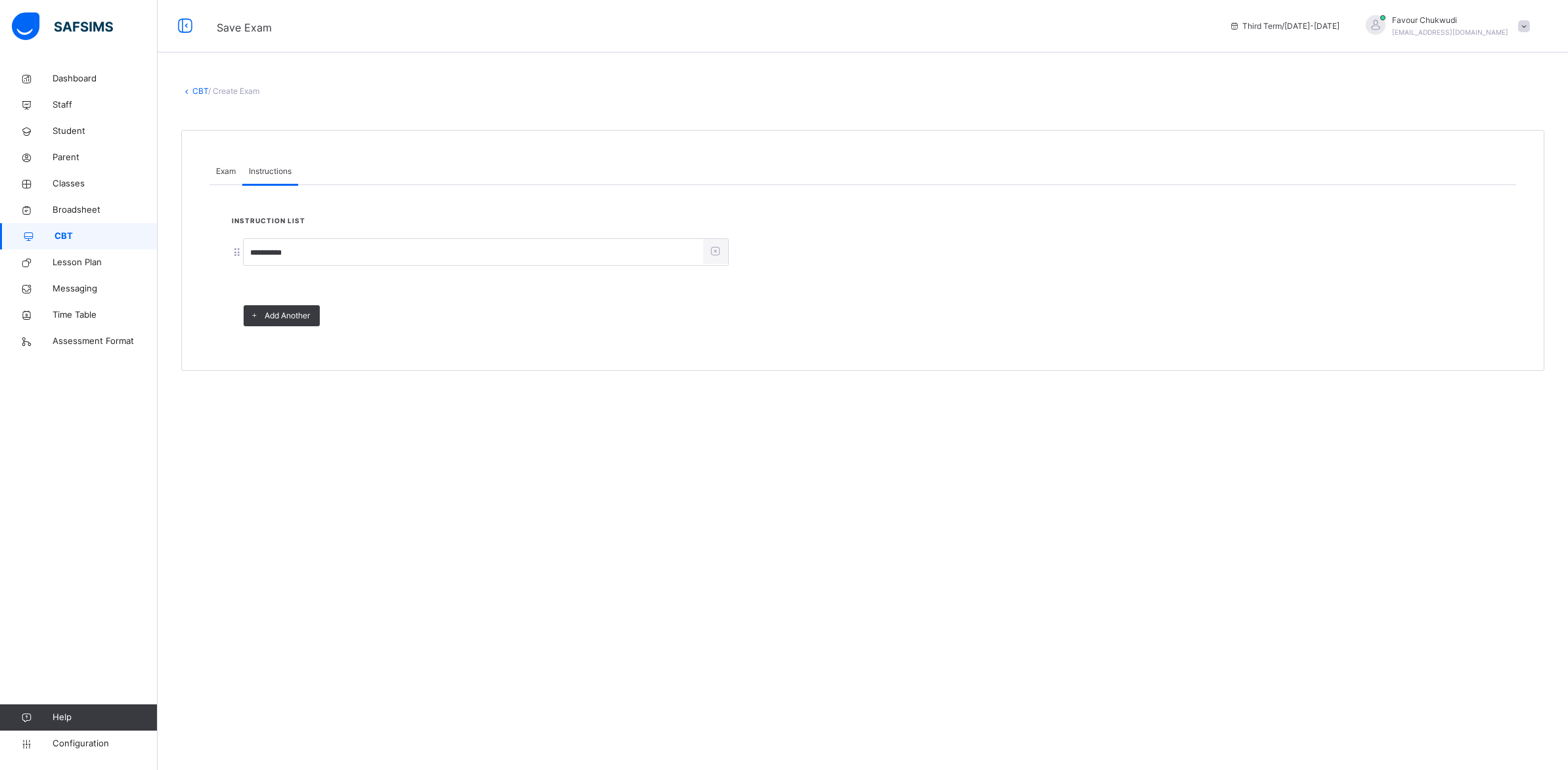 click on "Exam" at bounding box center (226, 171) 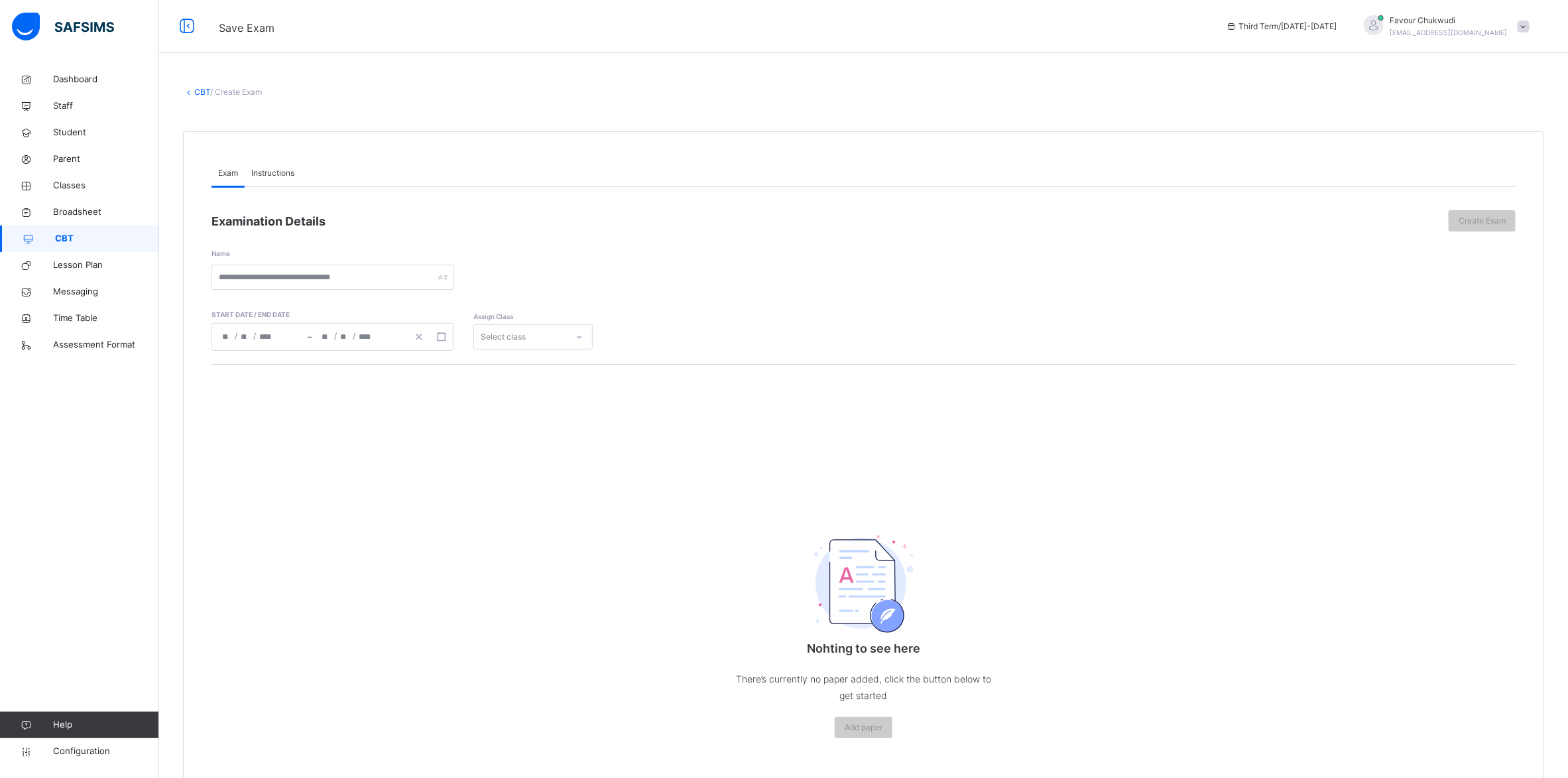 click on "Name" at bounding box center (863, 261) 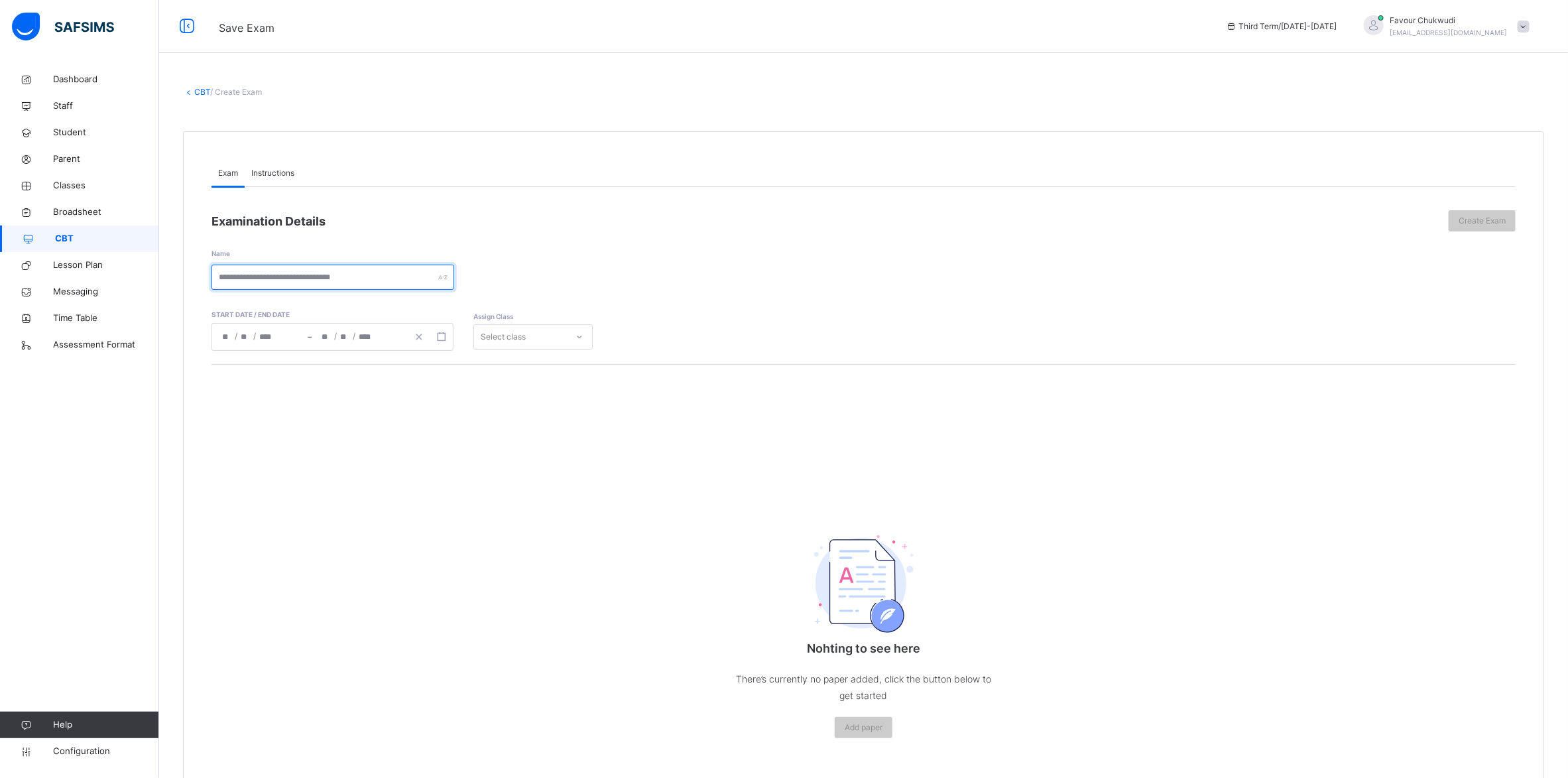 click at bounding box center [333, 277] 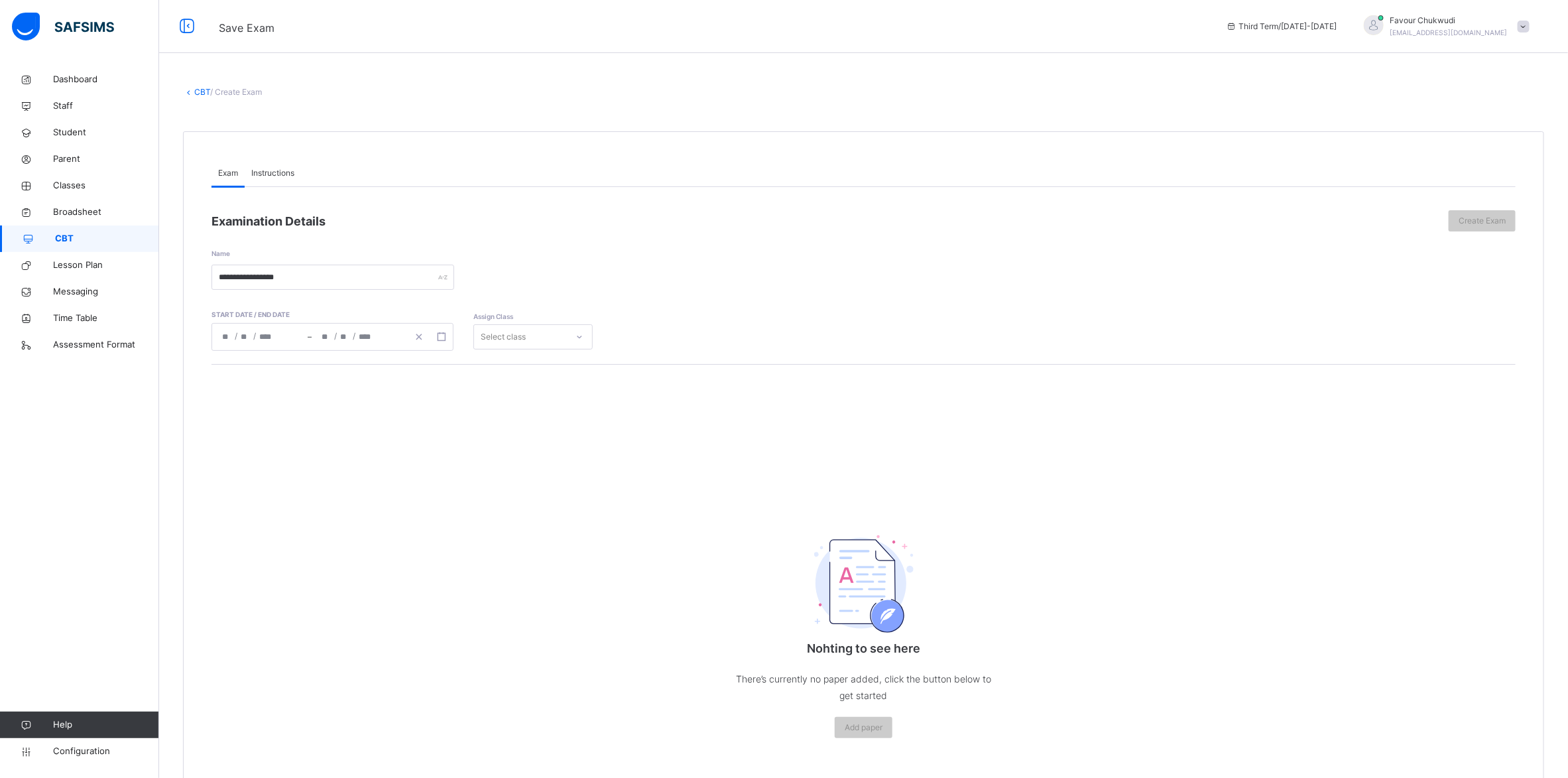 click on "/ / – / /" at bounding box center (332, 337) 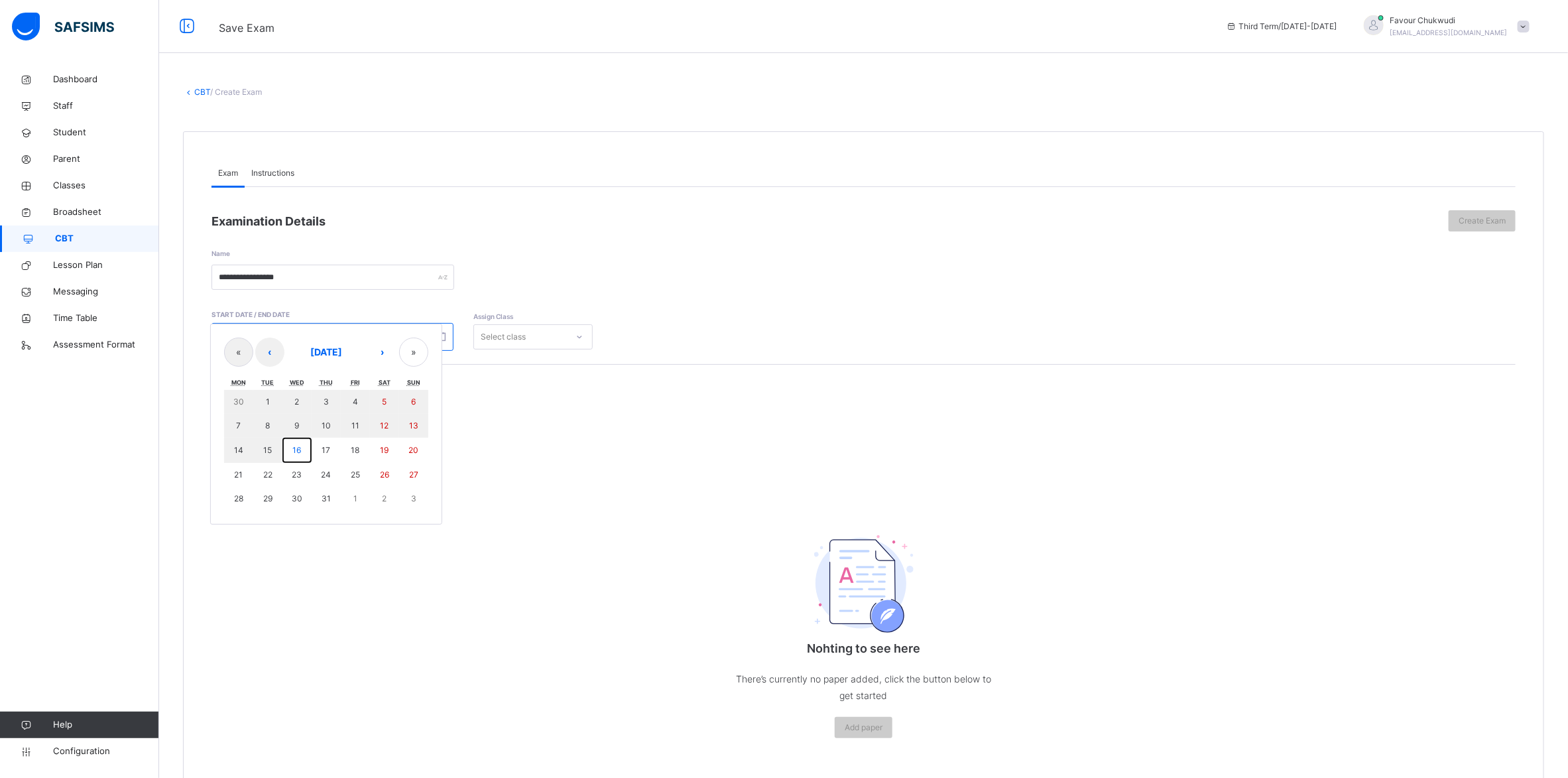click on "16" at bounding box center (296, 450) 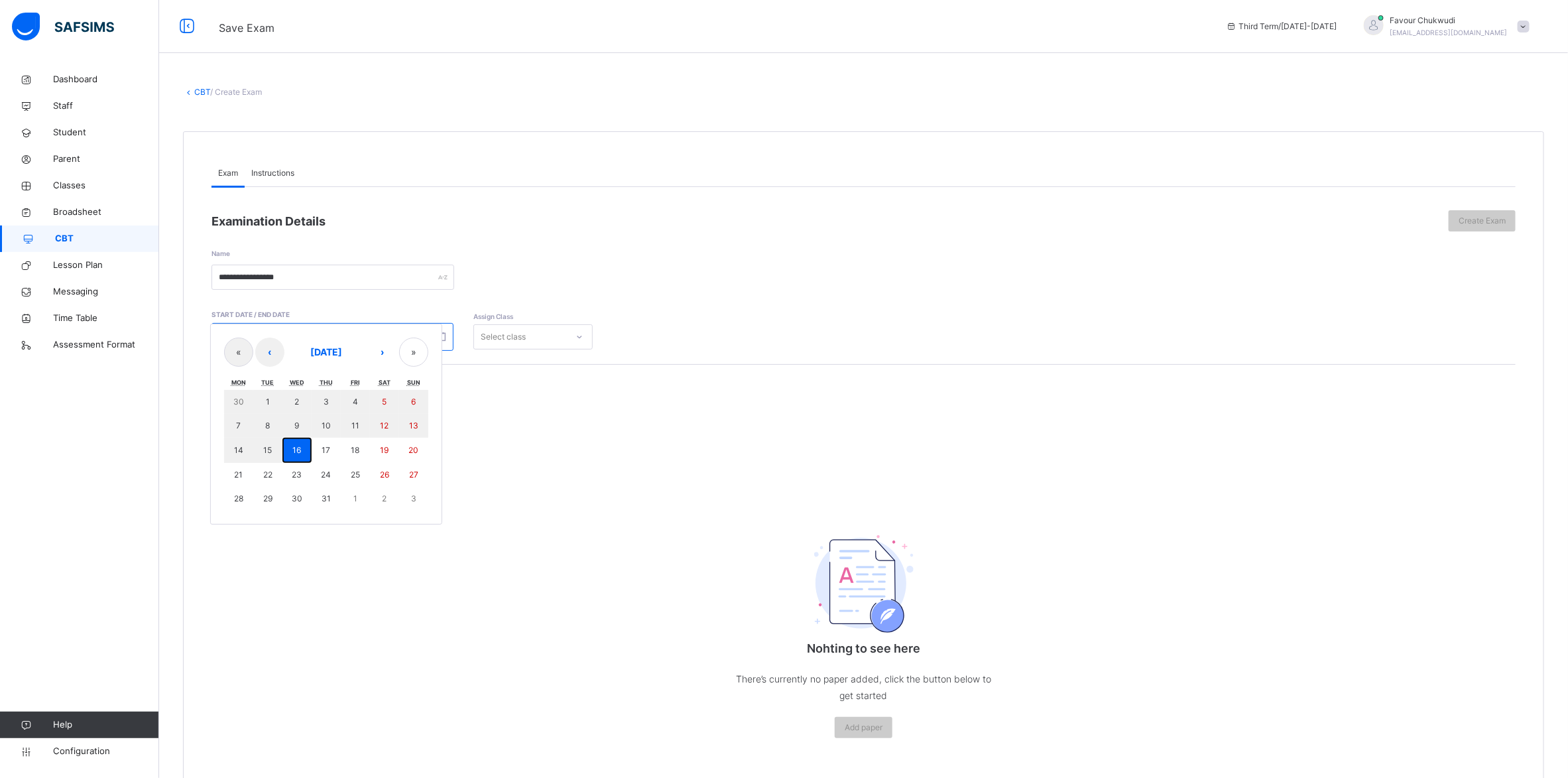 click on "16" at bounding box center (296, 450) 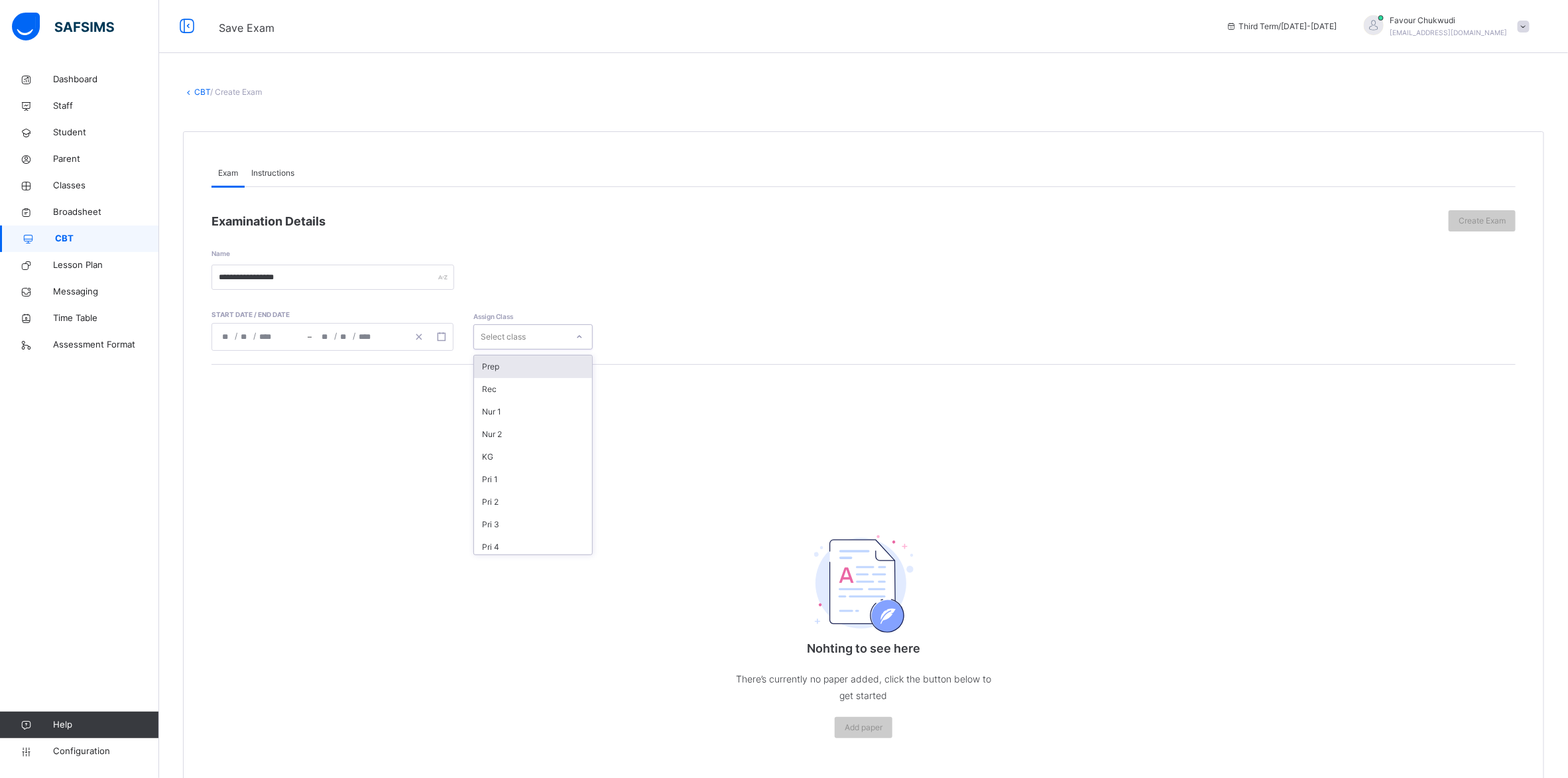click on "Select class" at bounding box center (520, 337) 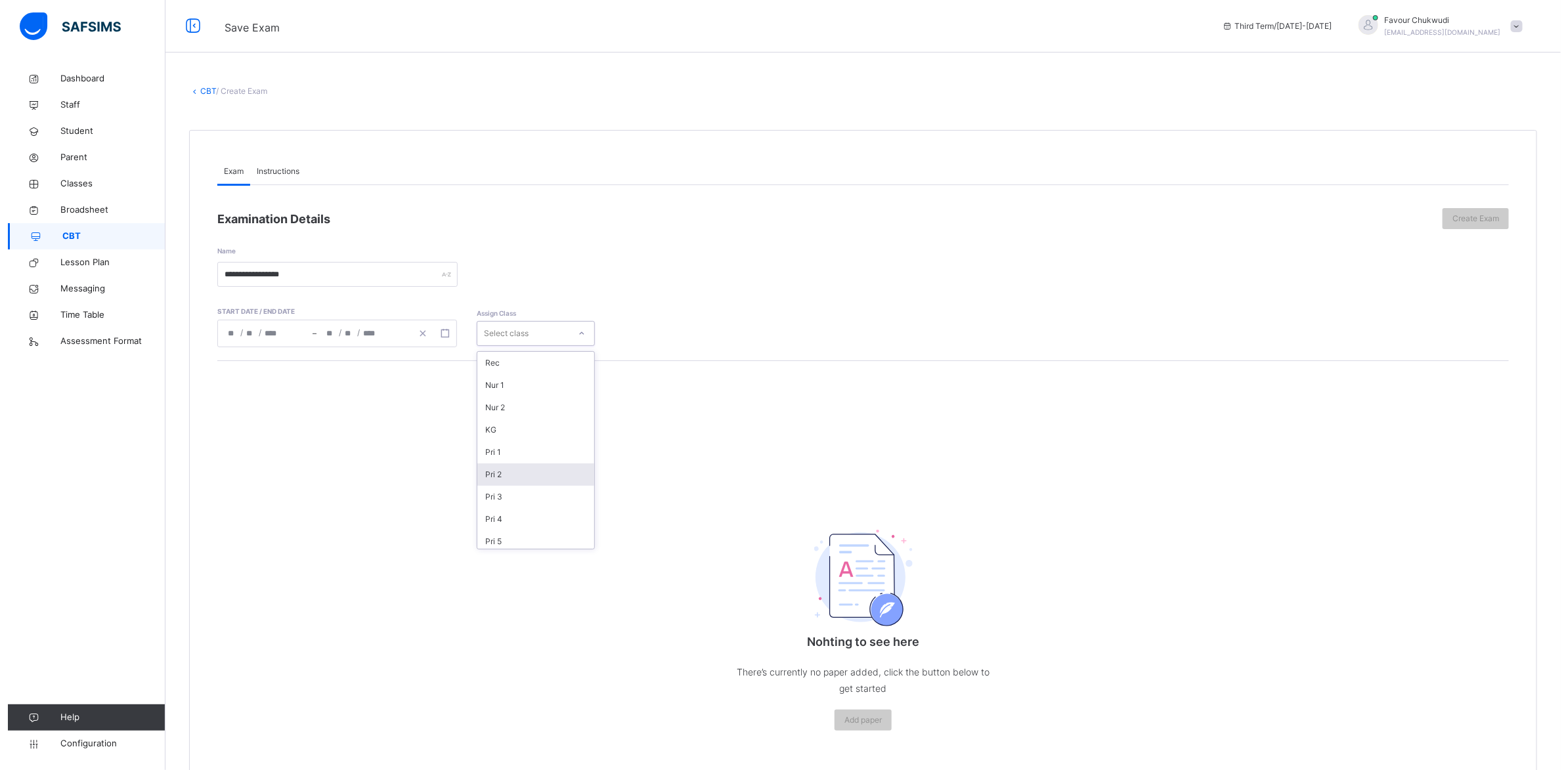 scroll, scrollTop: 39, scrollLeft: 0, axis: vertical 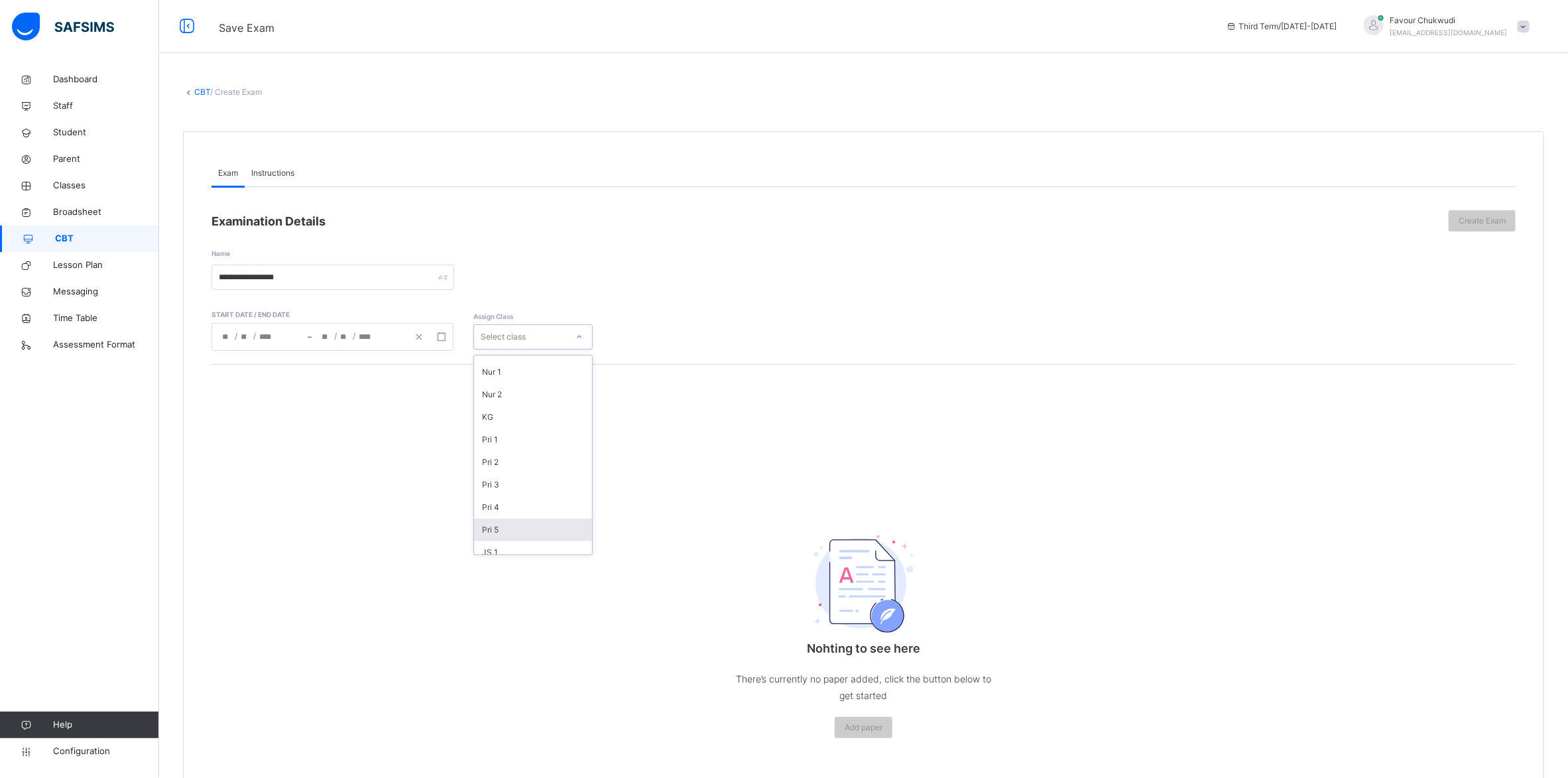 click on "Pri 5" at bounding box center [533, 530] 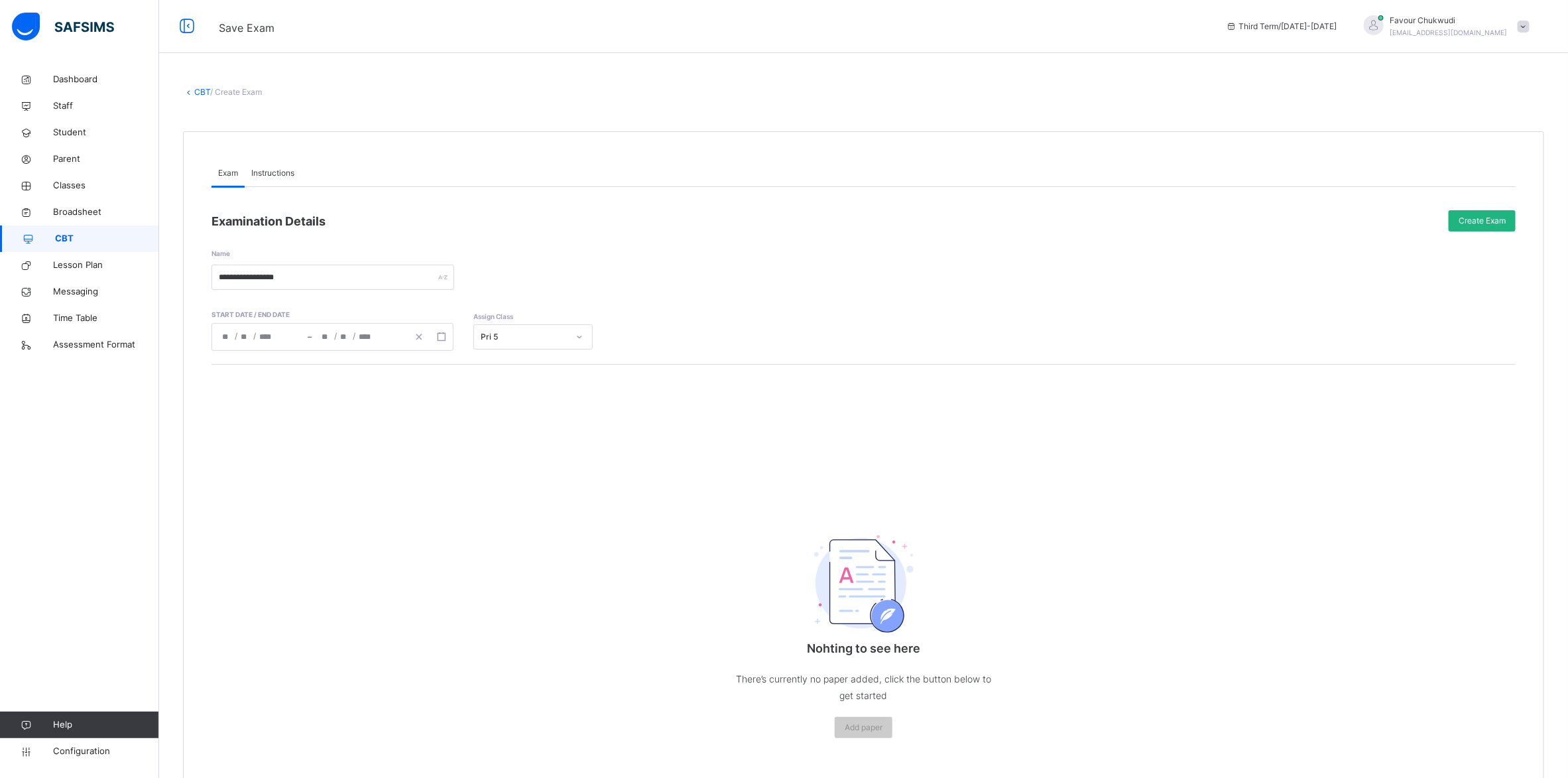 click on "Create Exam" at bounding box center (1482, 221) 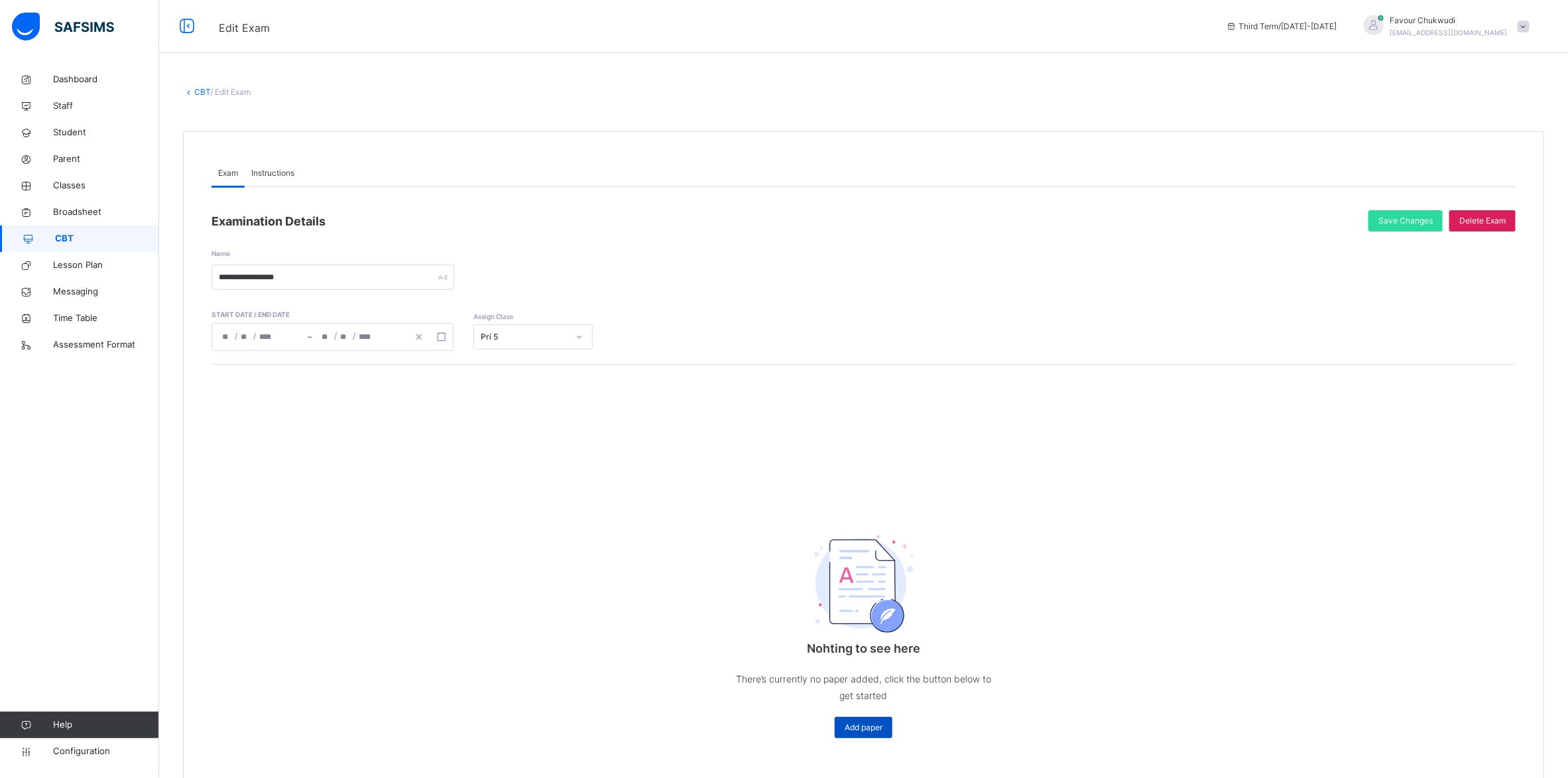 click on "Add paper" at bounding box center (863, 728) 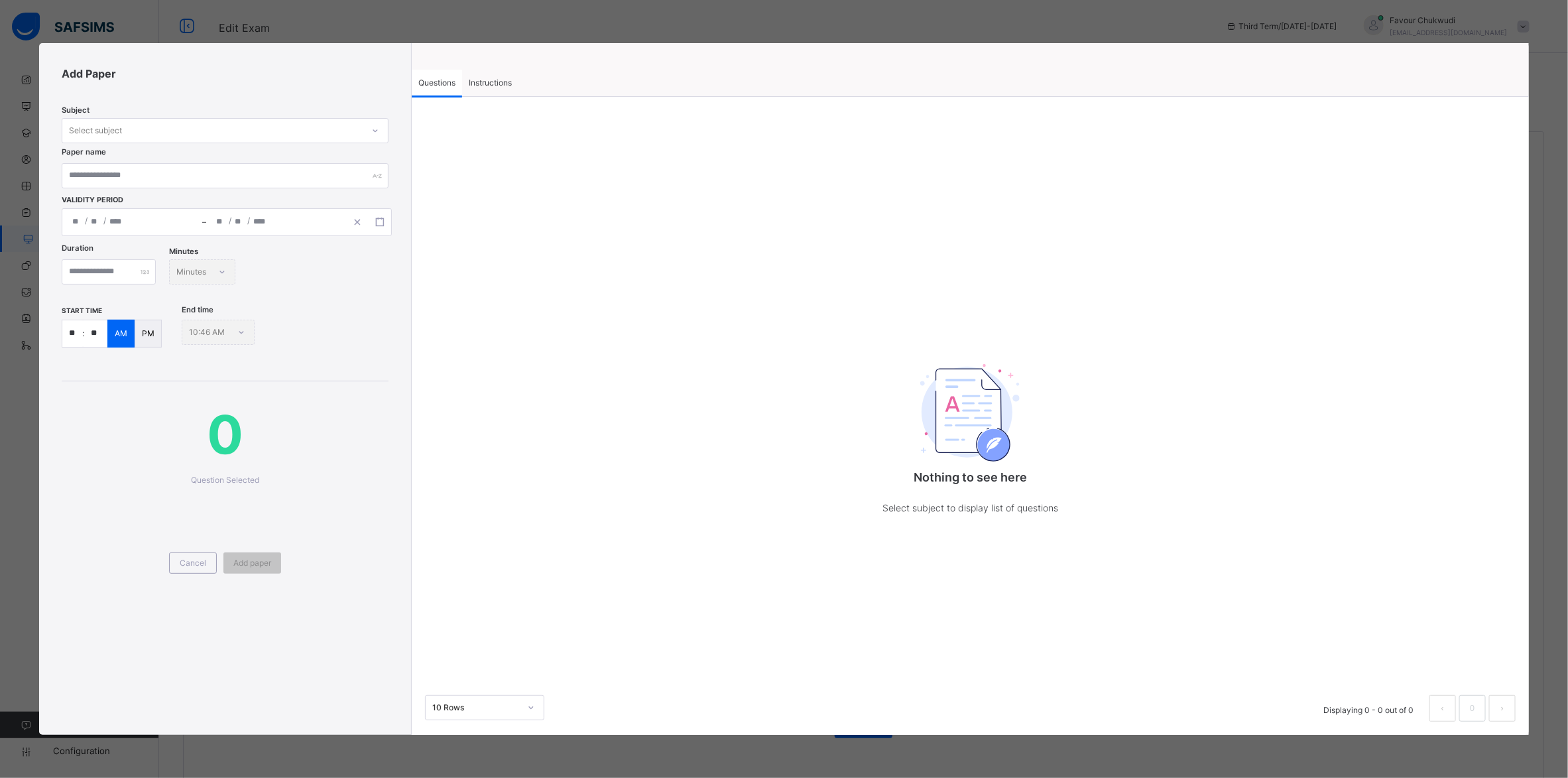click on "Select subject" at bounding box center [212, 130] 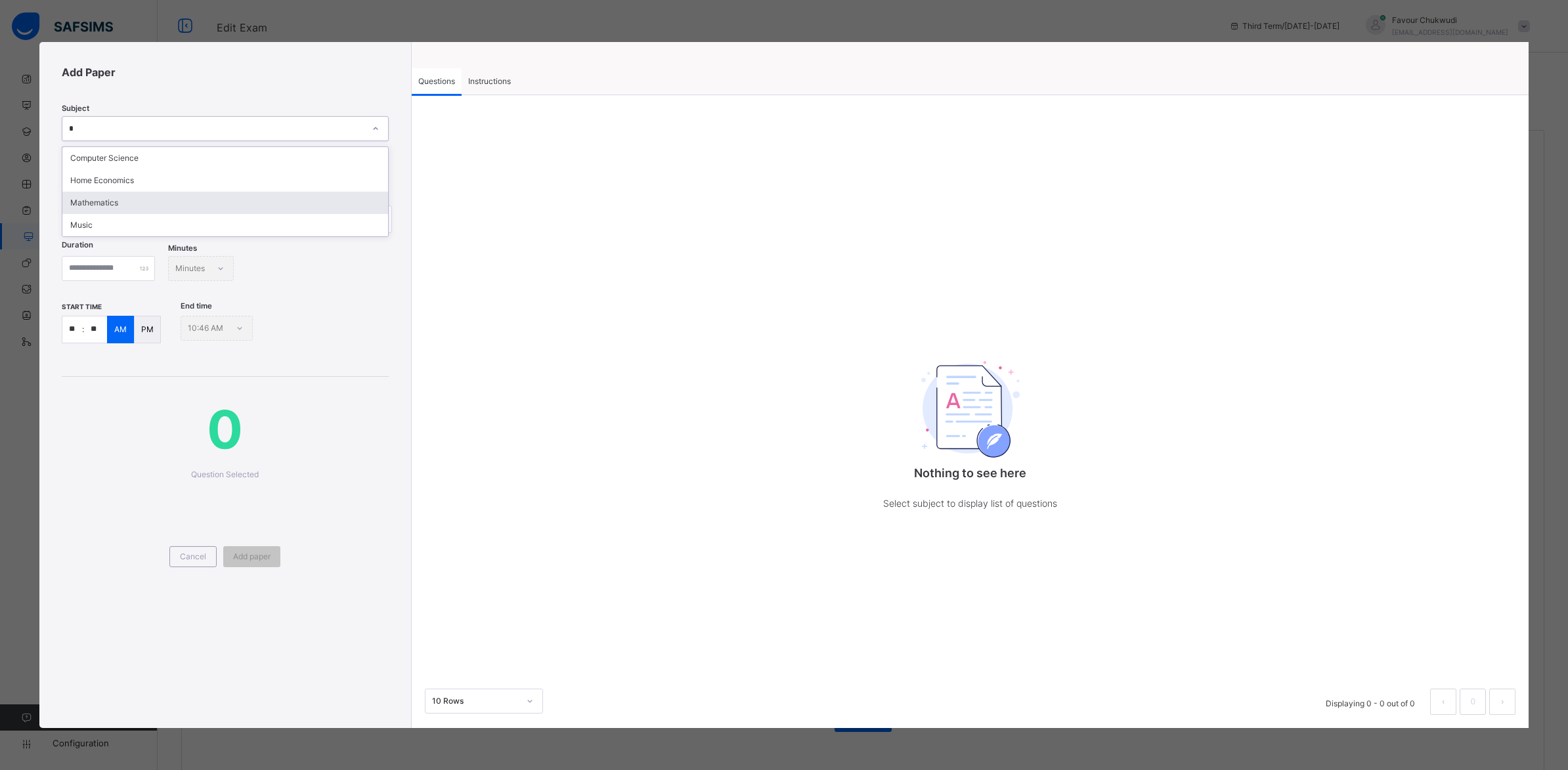 click on "Mathematics" at bounding box center (225, 203) 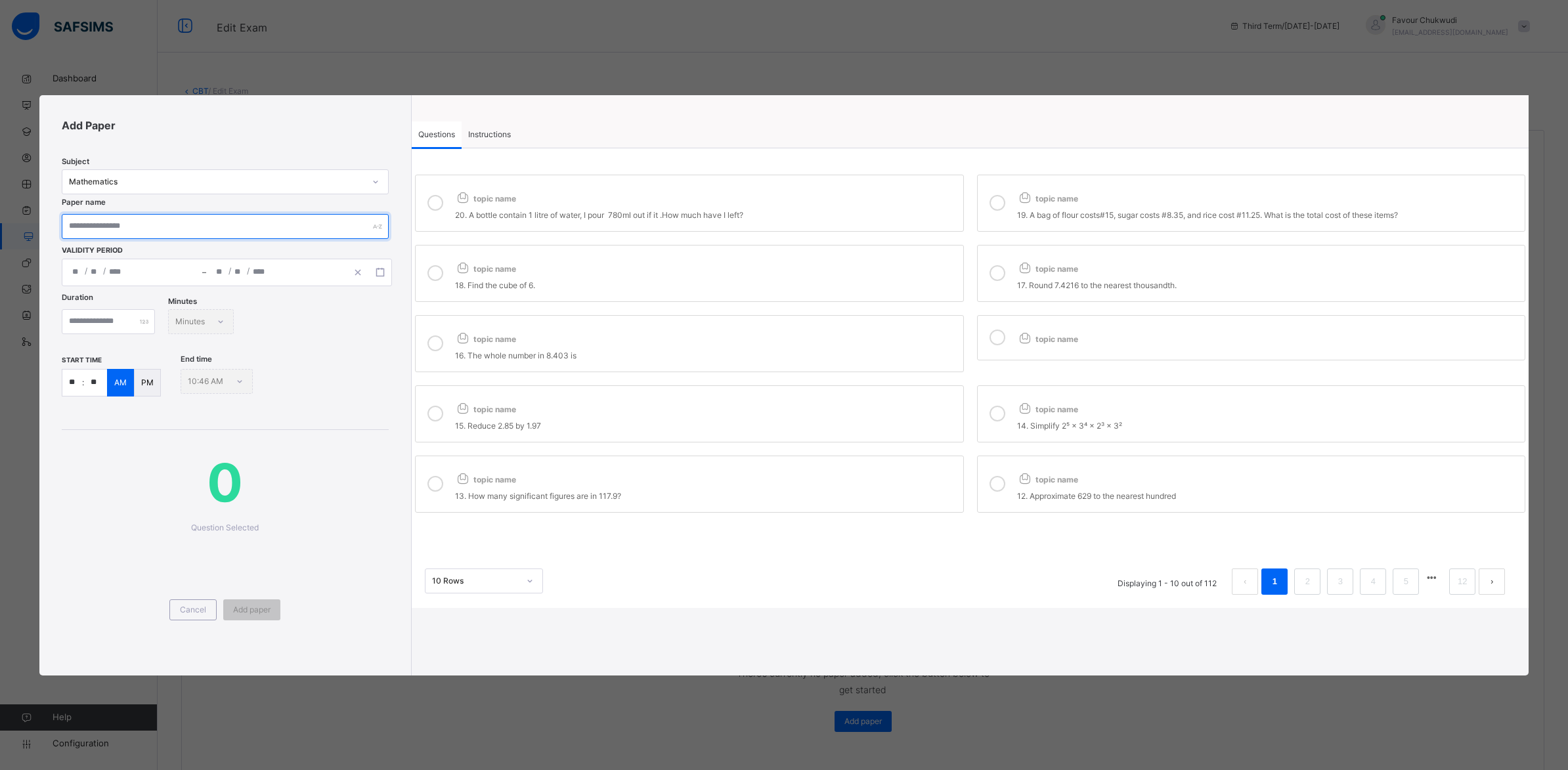 click at bounding box center [225, 226] 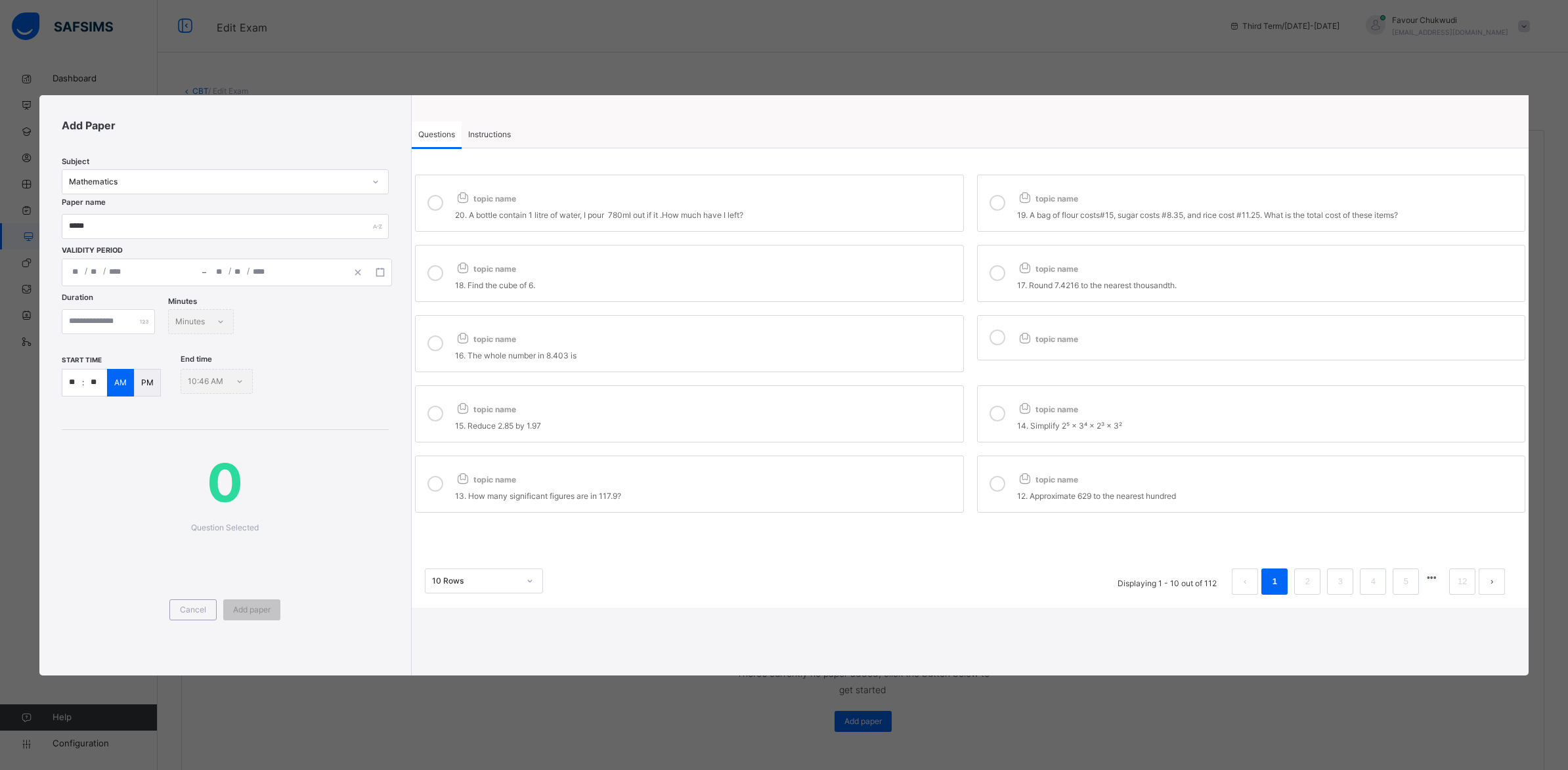 click on "/ / – / /" at bounding box center [227, 272] 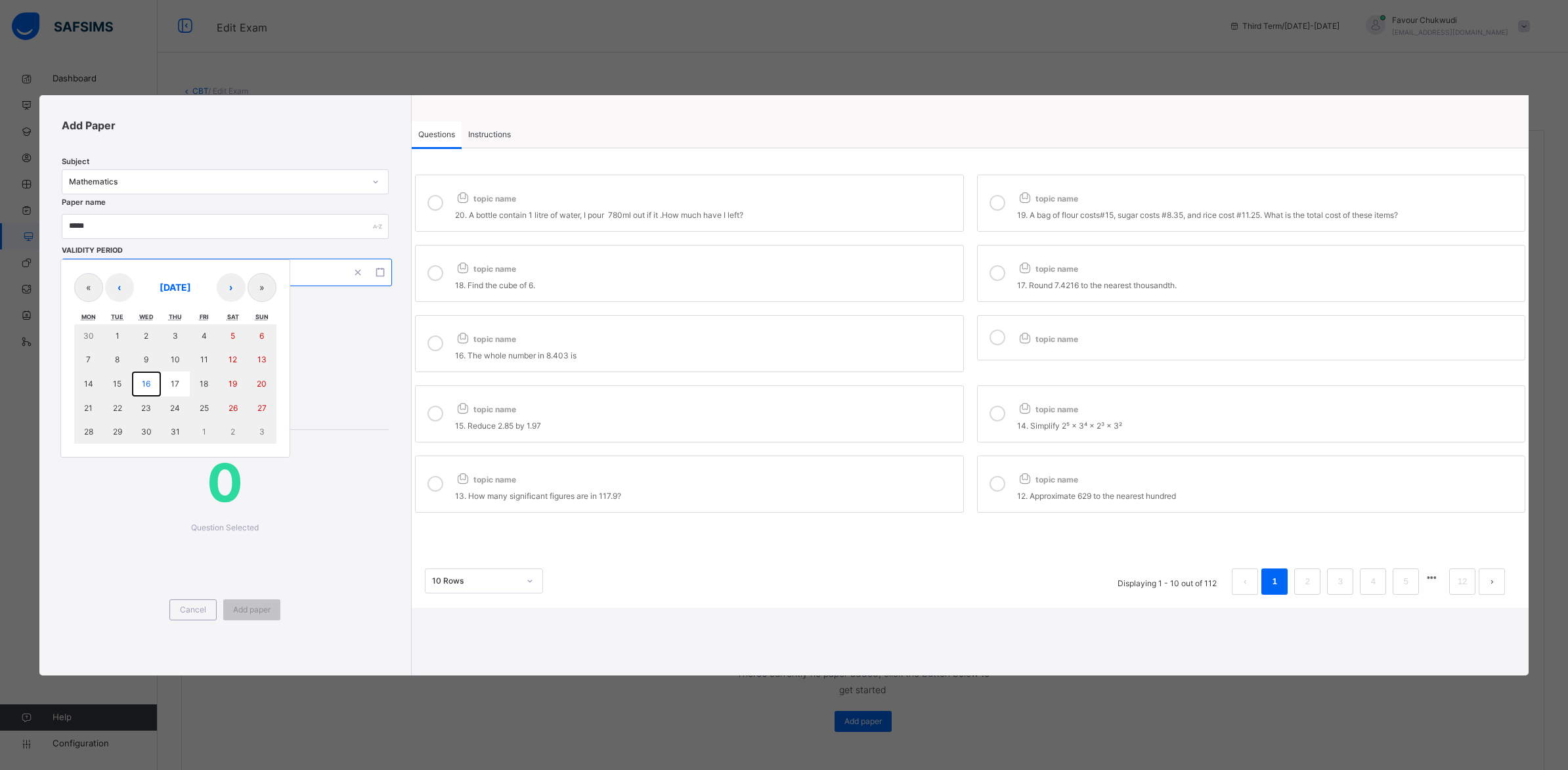 click on "16" at bounding box center (146, 383) 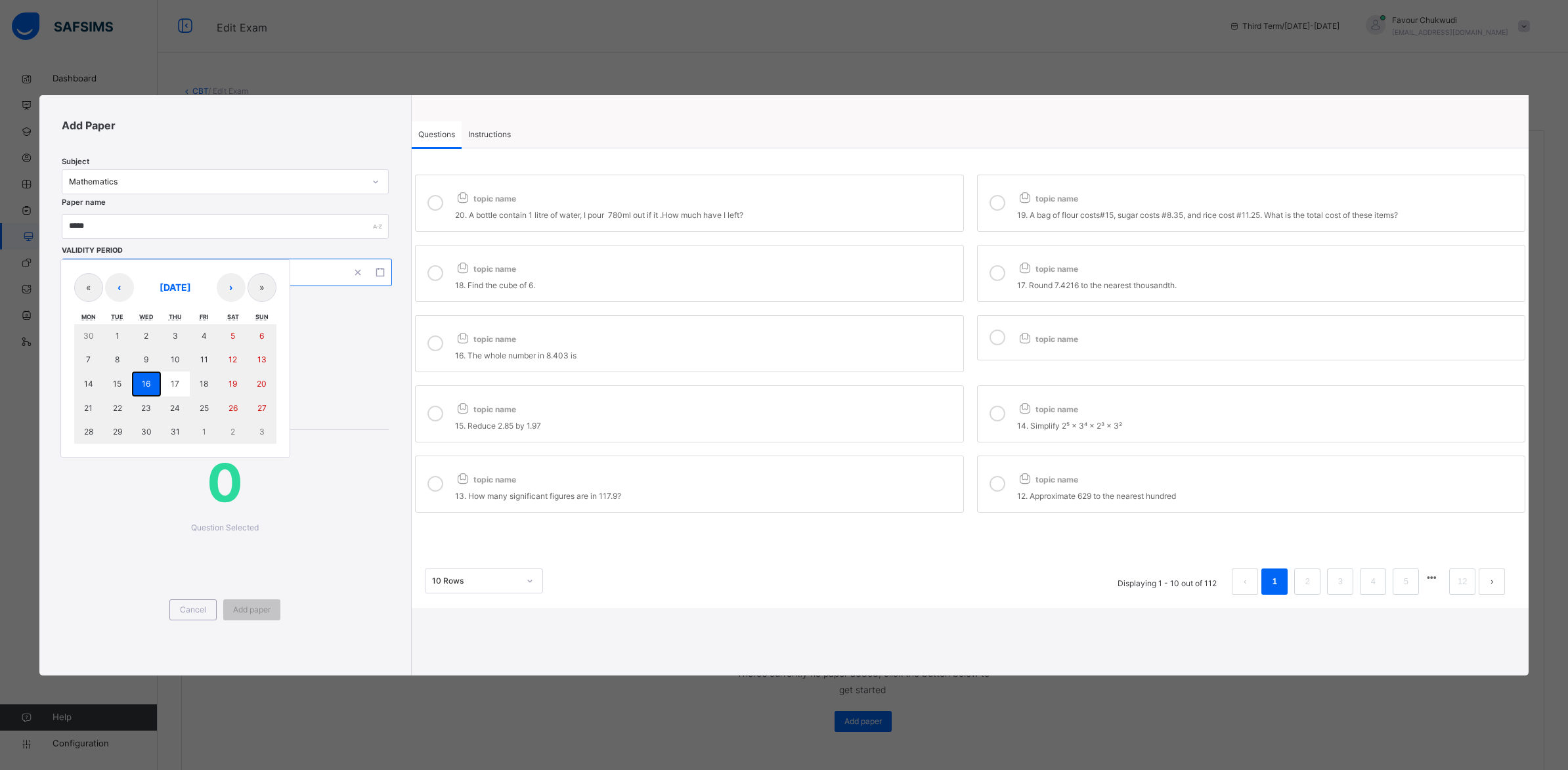 click on "16" at bounding box center (146, 383) 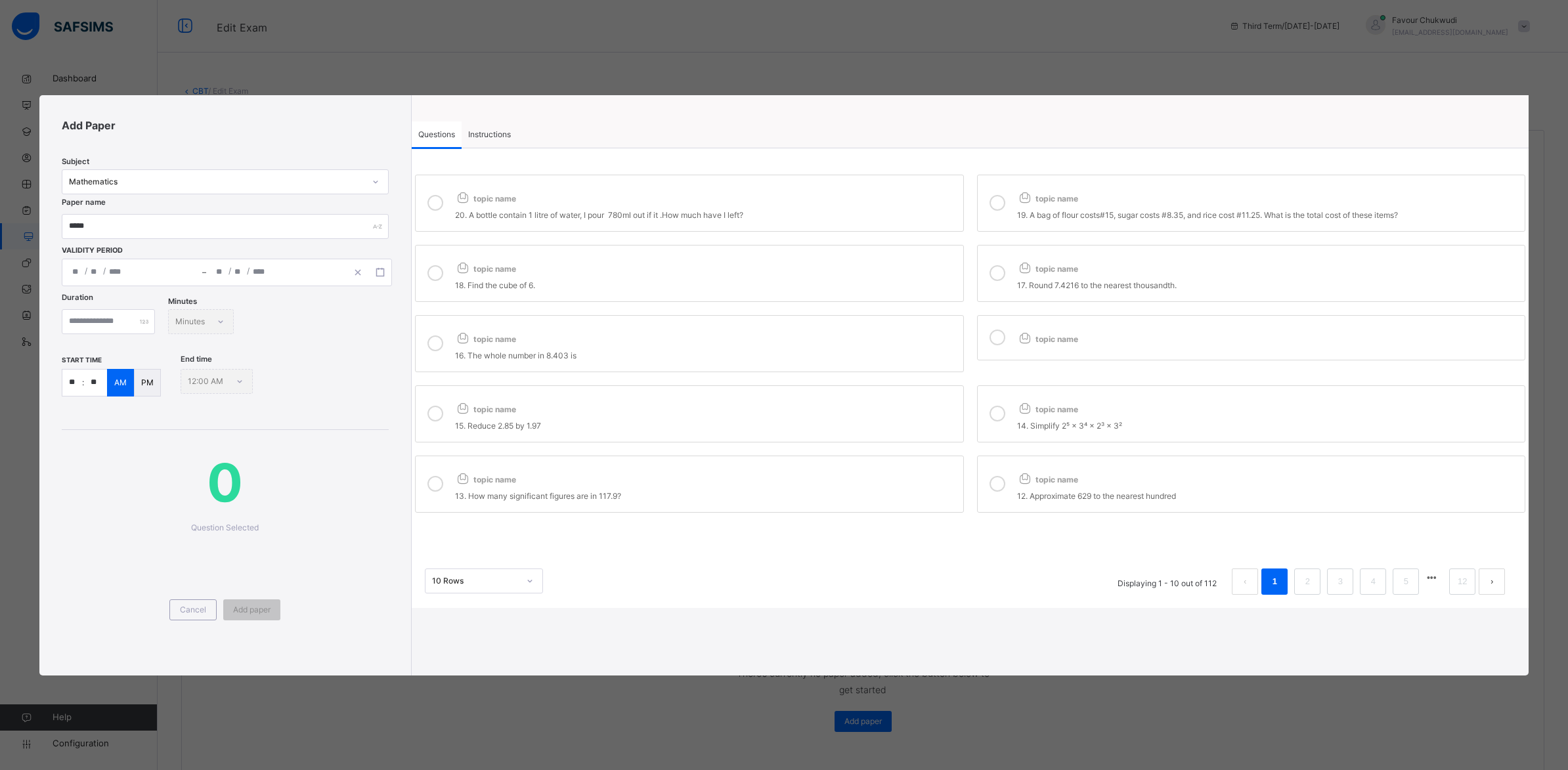 click on "topic name" at bounding box center (485, 198) 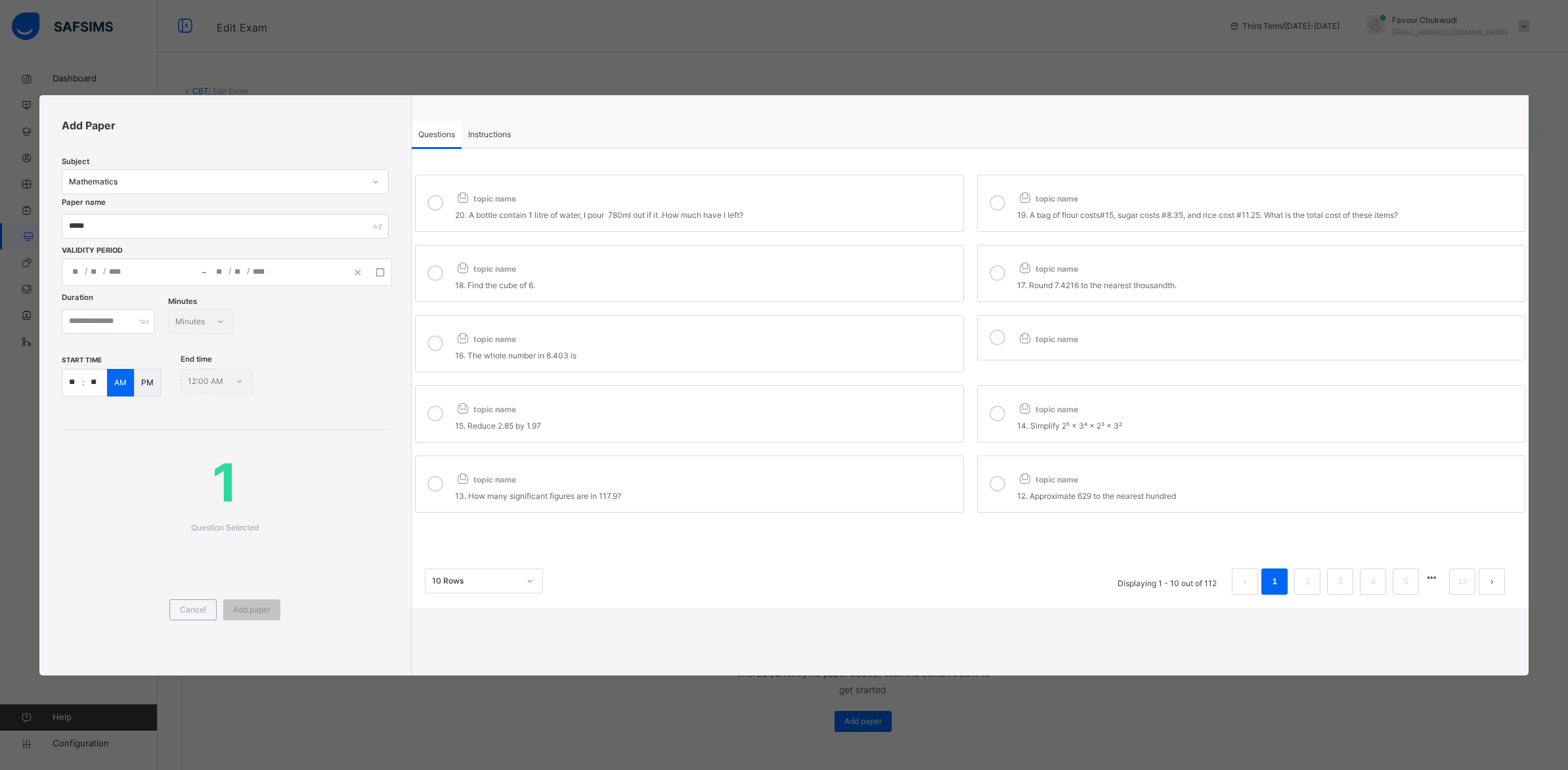 click on "topic name" at bounding box center [1268, 196] 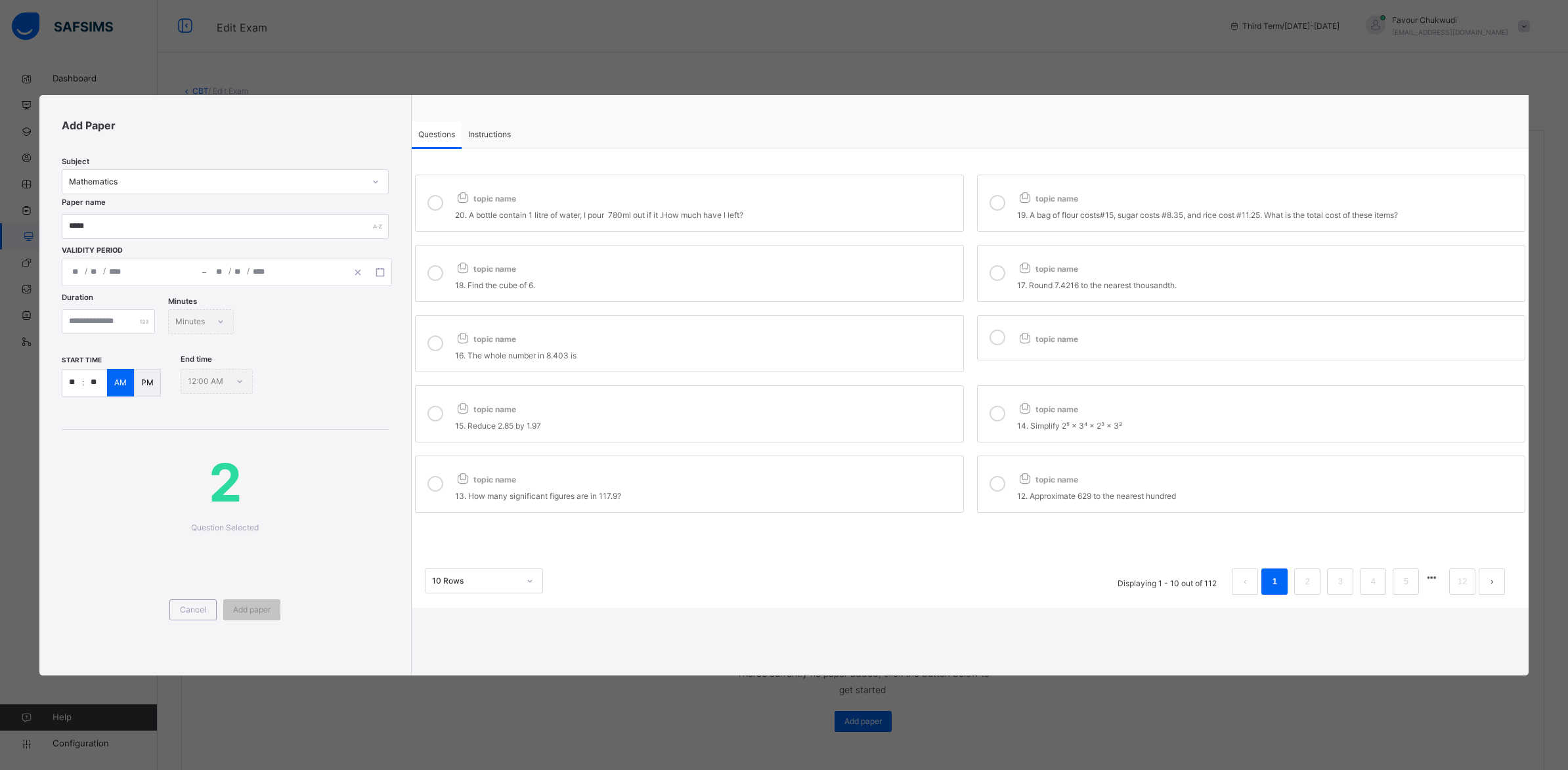 drag, startPoint x: 1151, startPoint y: 265, endPoint x: 905, endPoint y: 280, distance: 246.45689 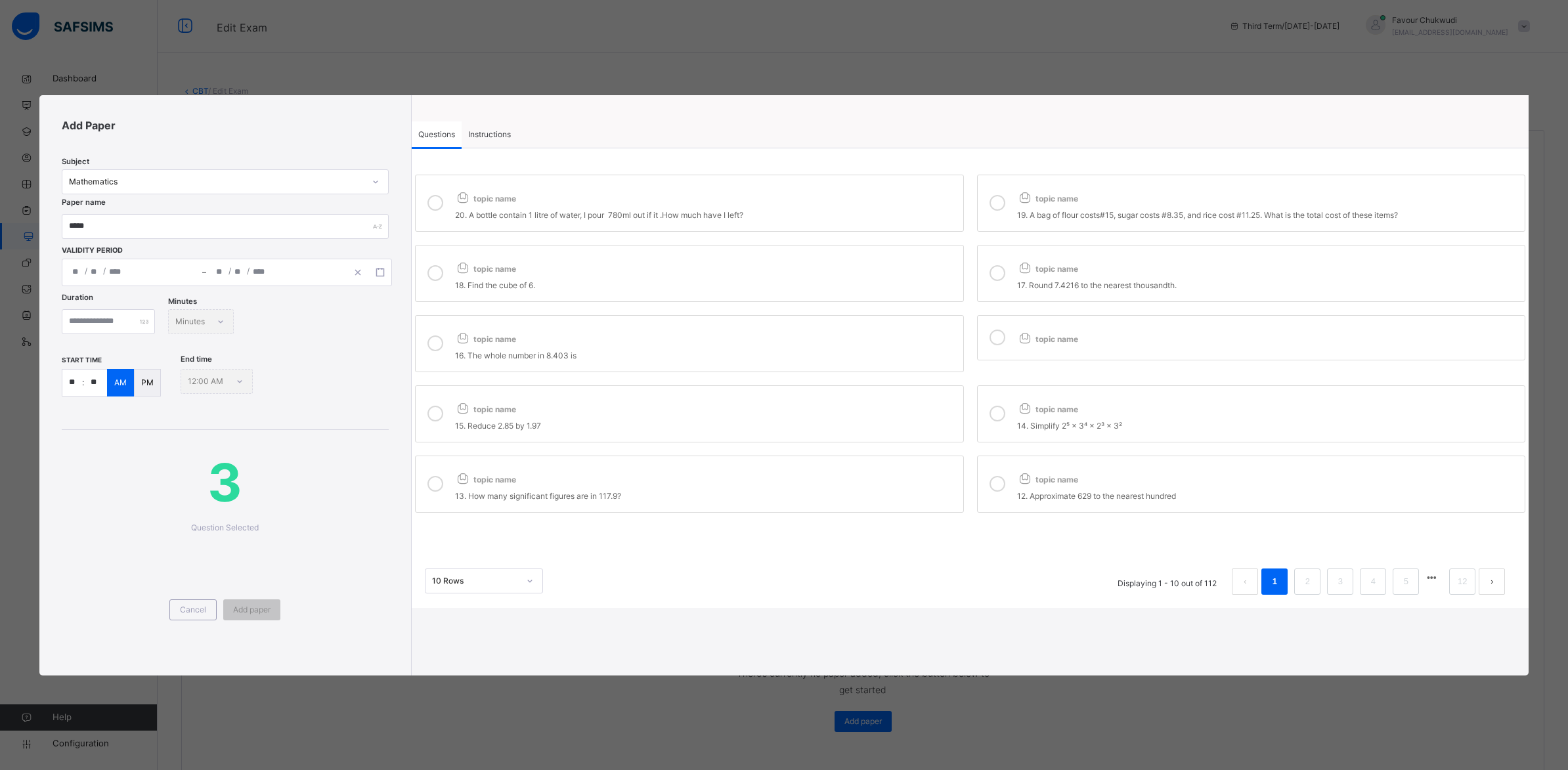 click on "17. Round 7.4216 to the nearest thousandth." at bounding box center (1268, 284) 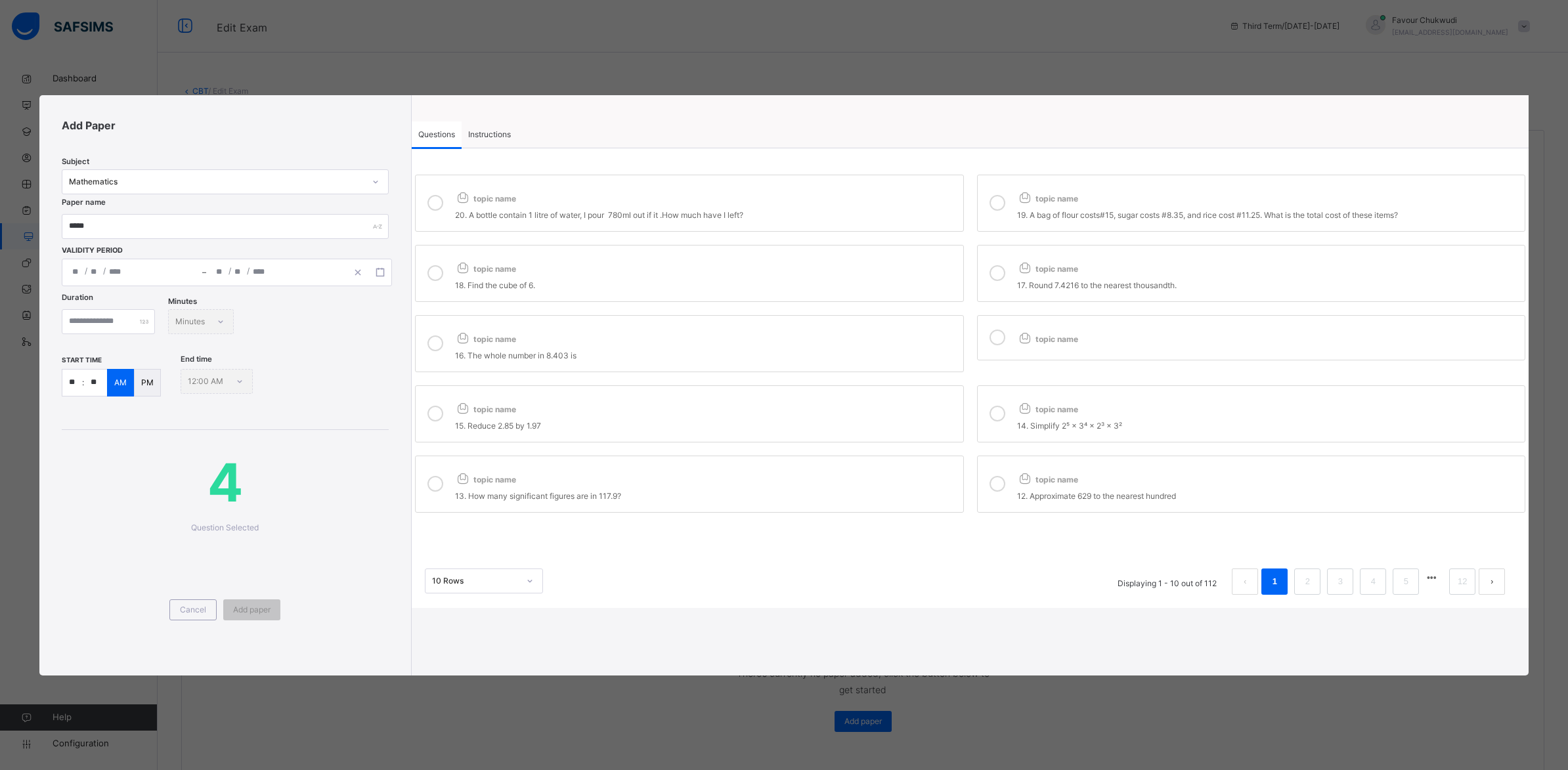click on "topic name" at bounding box center [1047, 339] 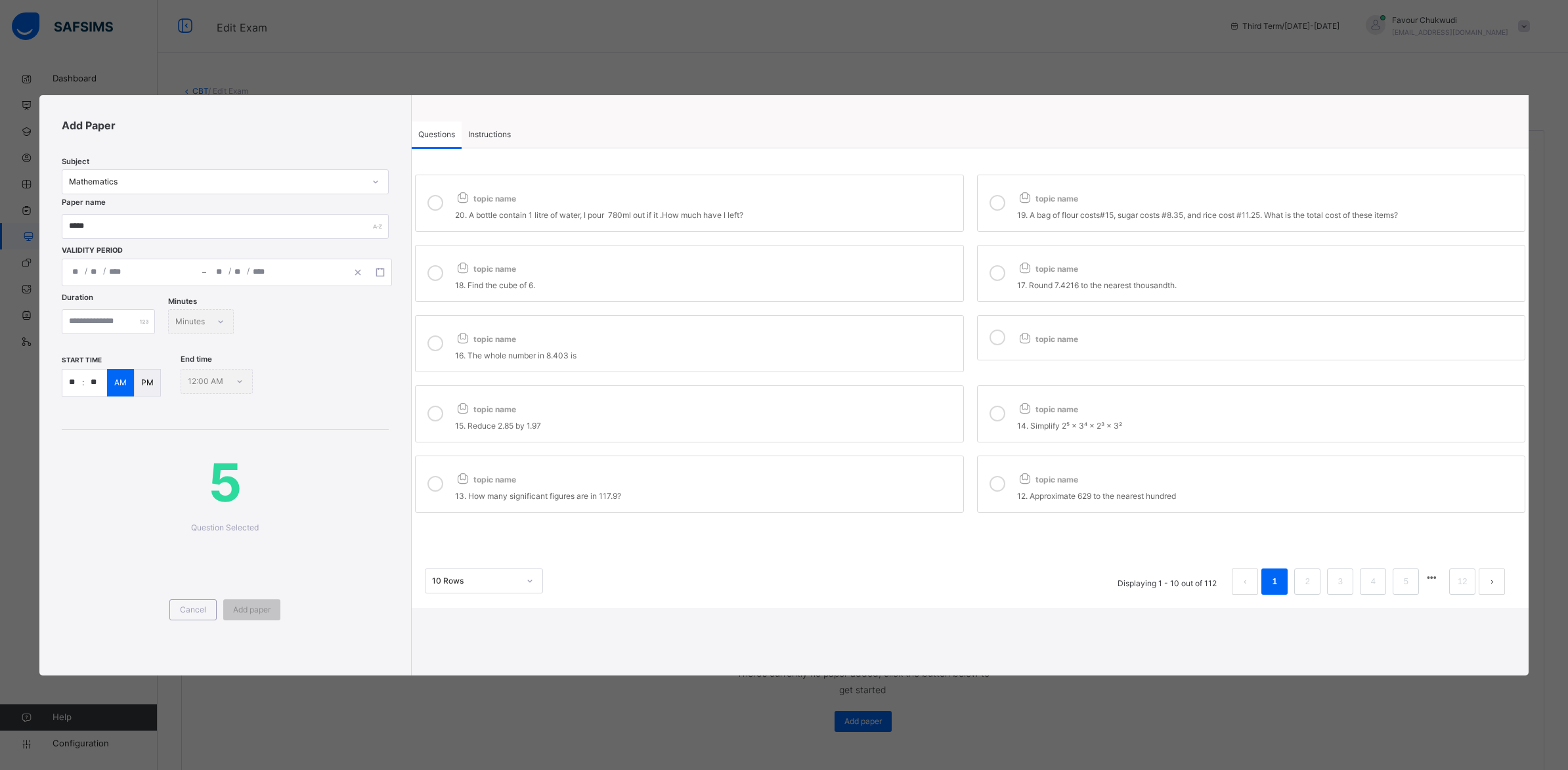 click on "16. The whole number in 8.403 is" at bounding box center [706, 356] 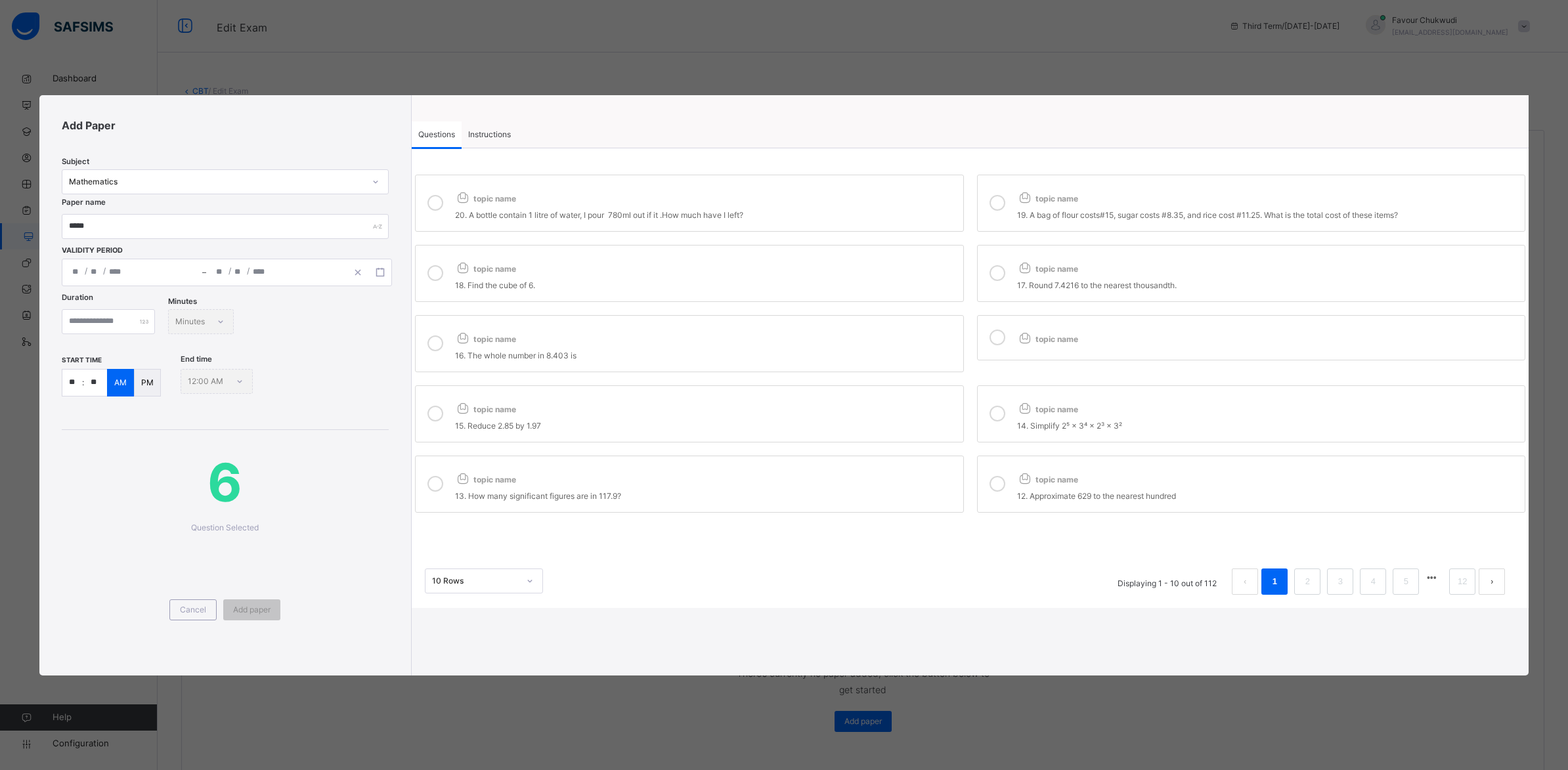 click on "topic name" at bounding box center [706, 406] 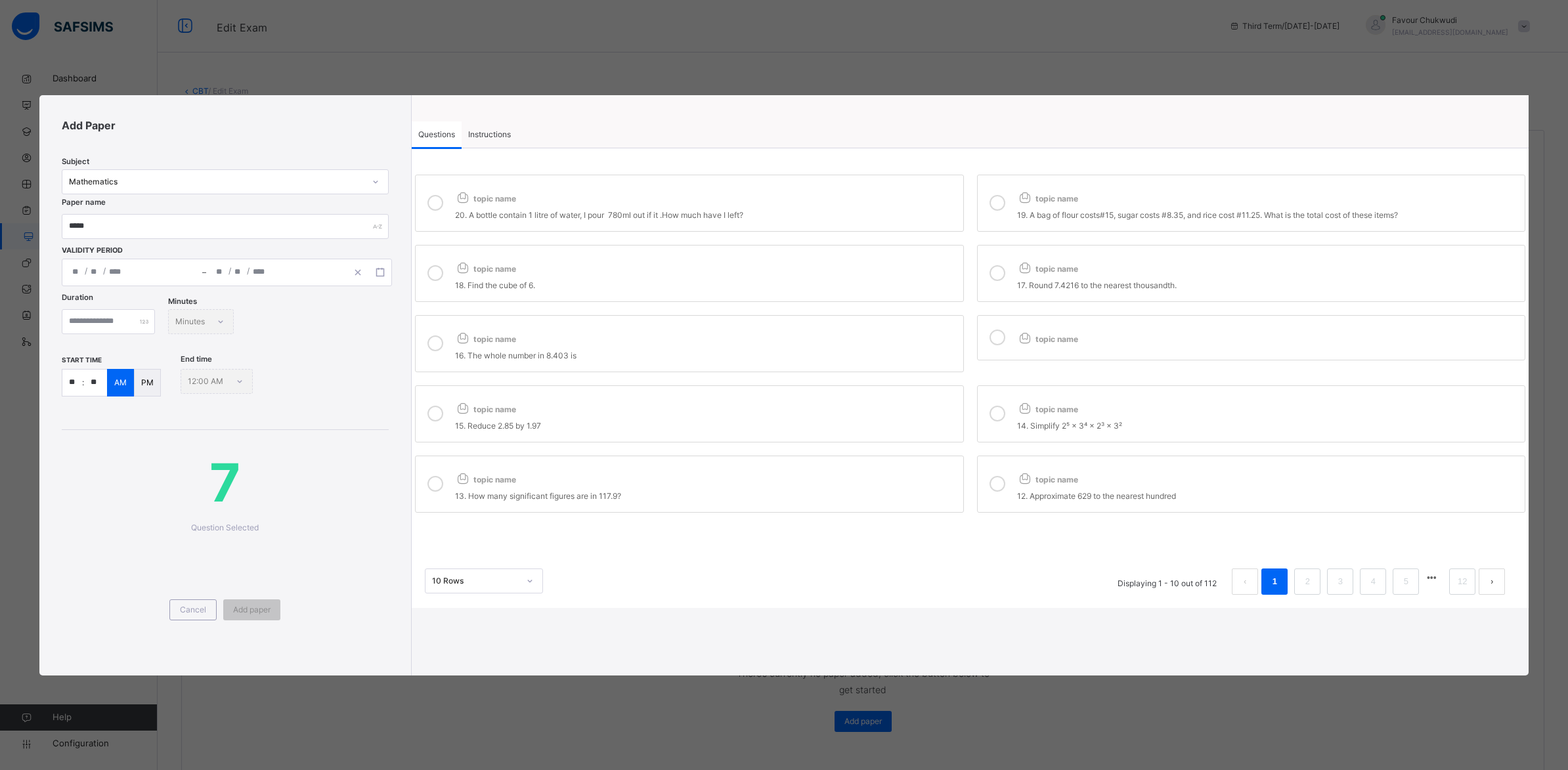click on "topic name" at bounding box center (1268, 406) 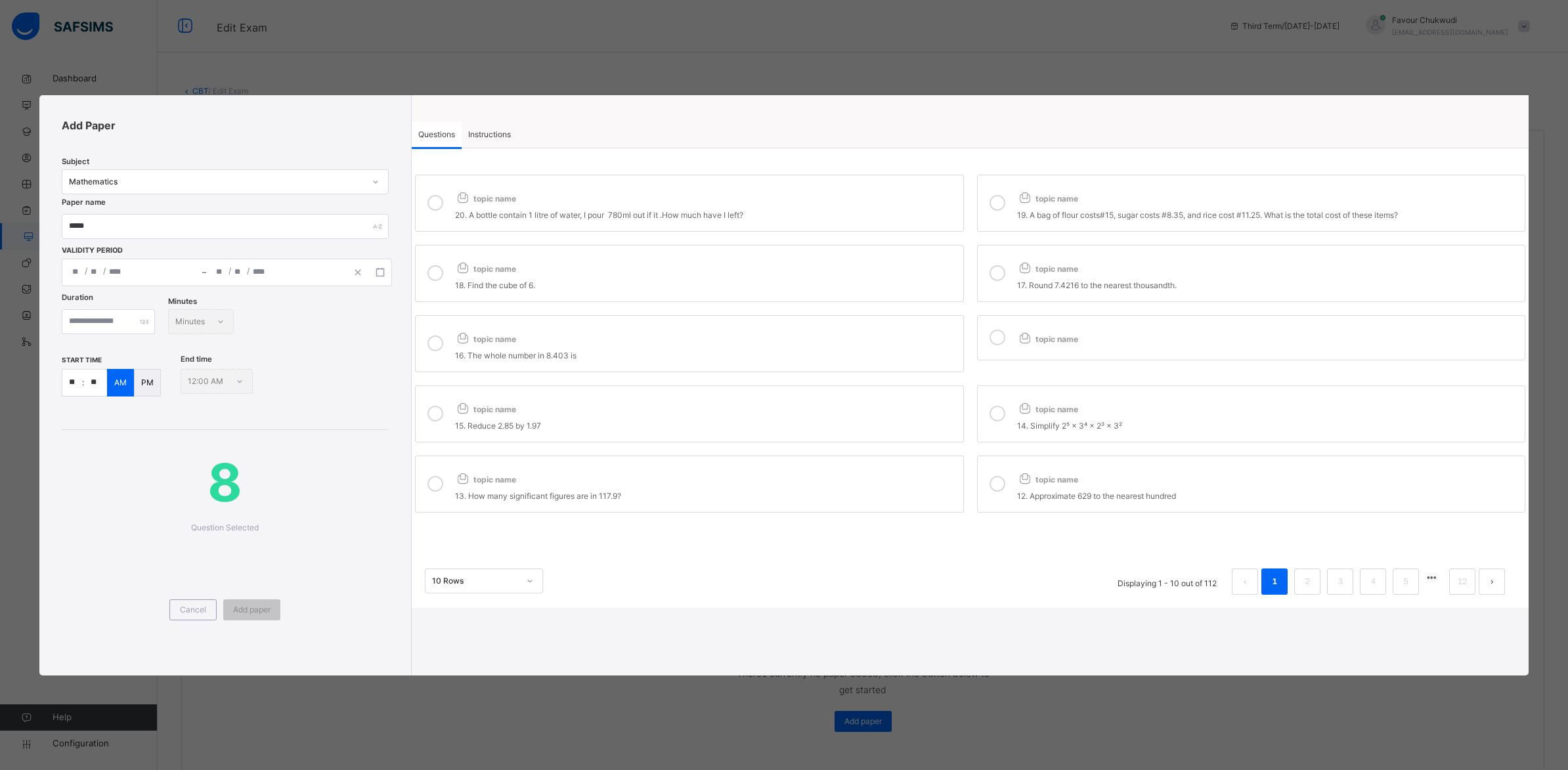 click on "12. Approximate 629 to the nearest hundred" at bounding box center (1268, 496) 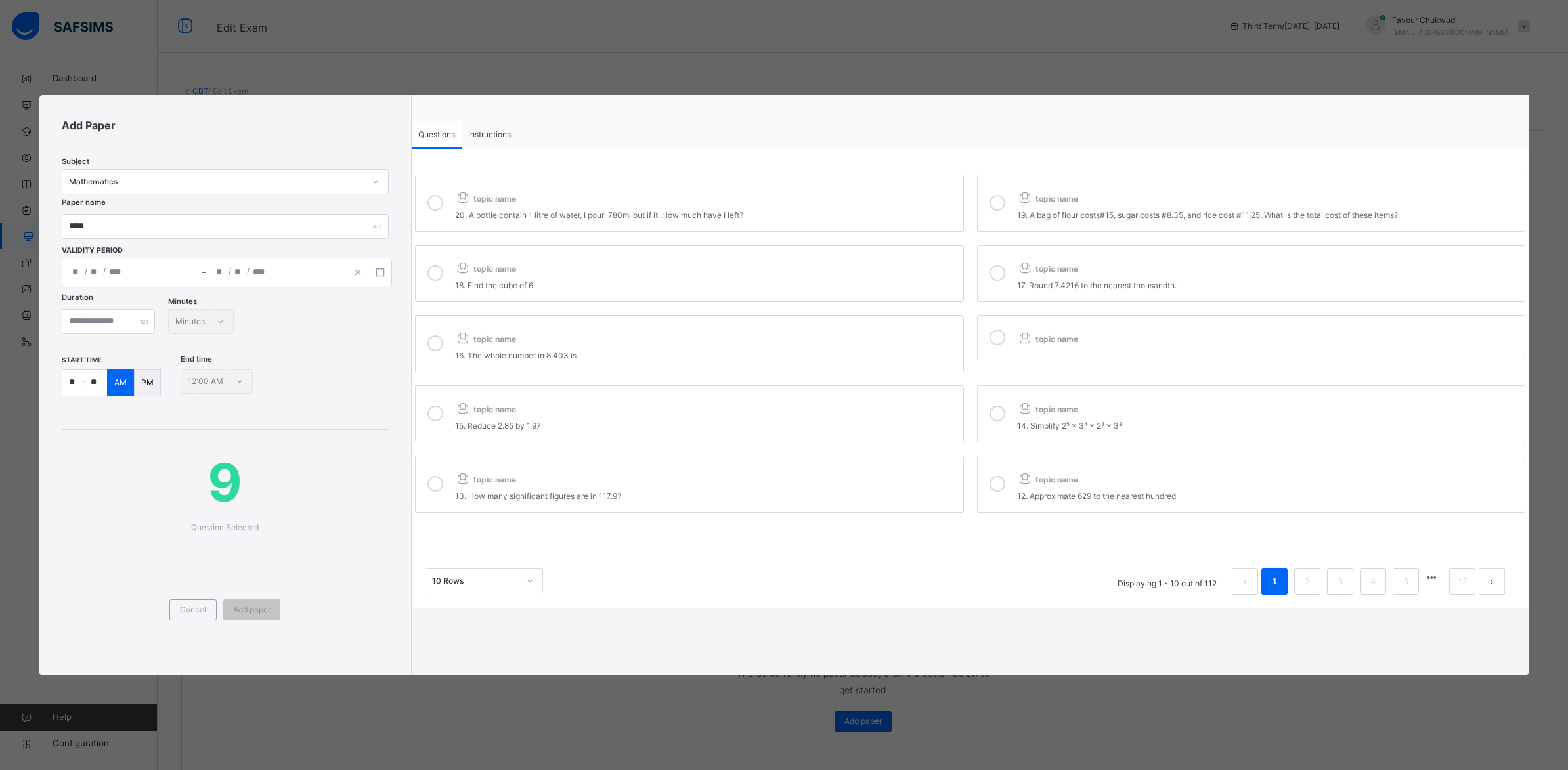 click on "13. How many significant figures are in 117.9?" at bounding box center [706, 494] 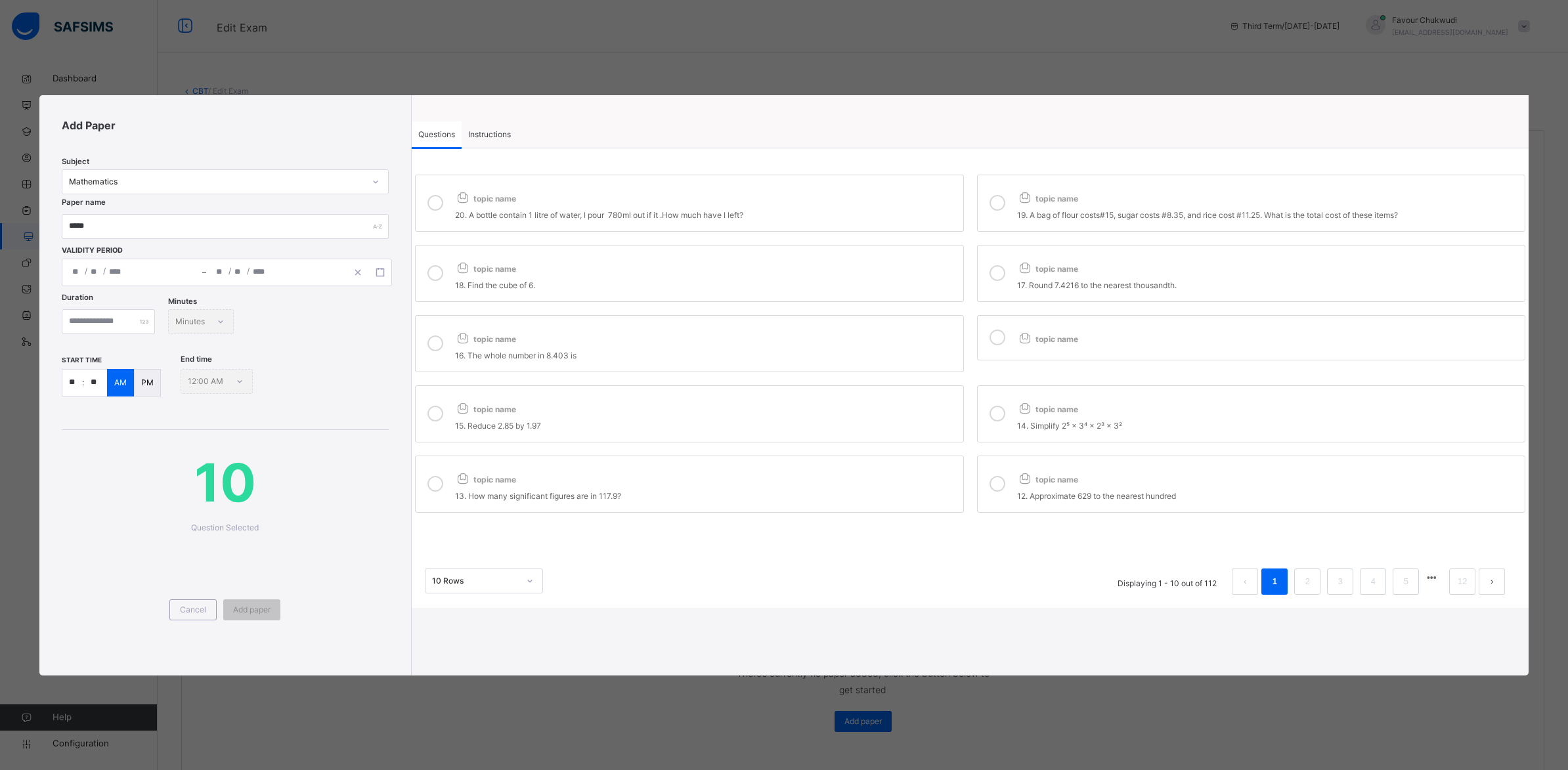 click on "topic name" at bounding box center (1268, 336) 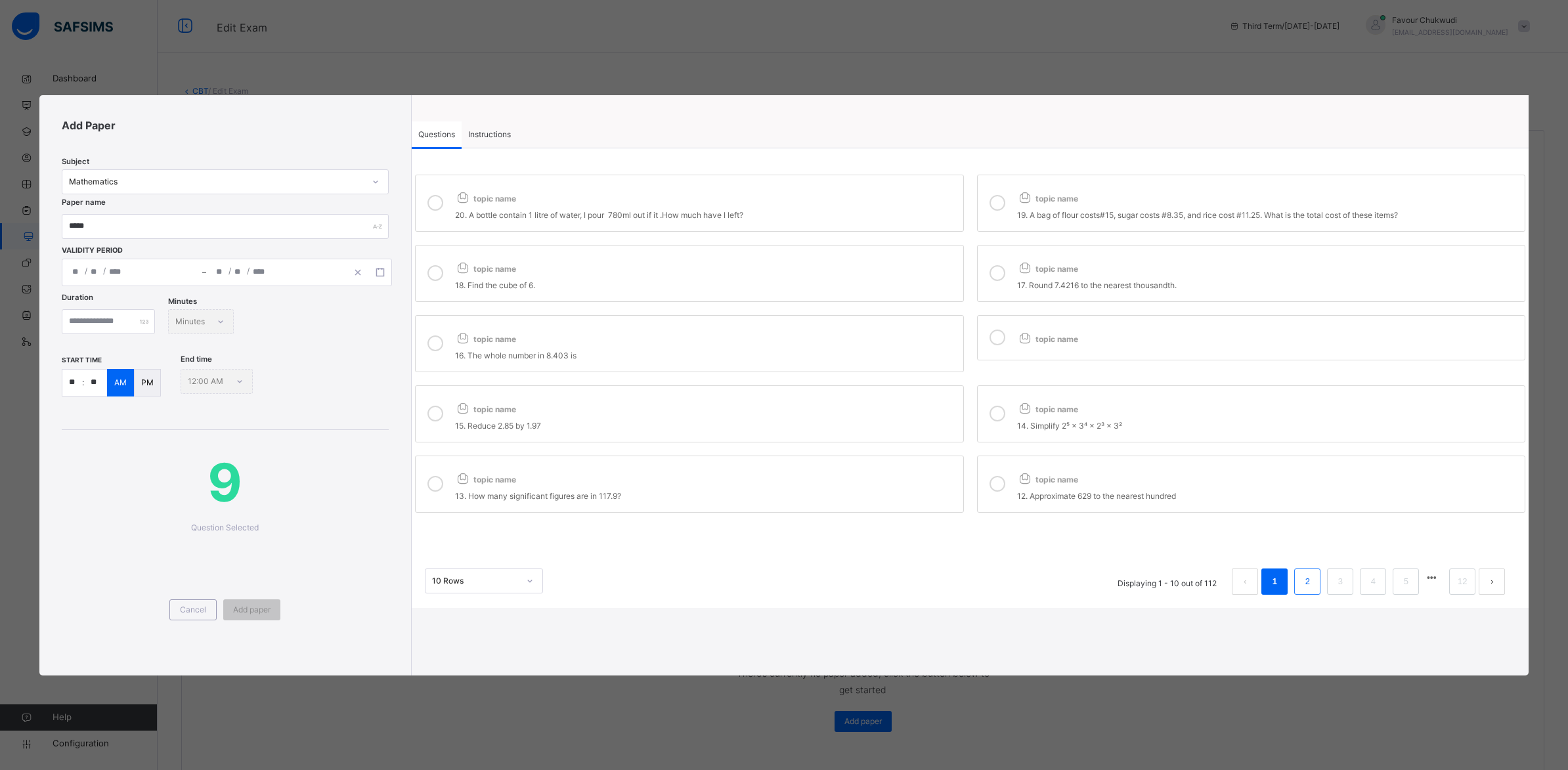 click on "2" at bounding box center [1307, 582] 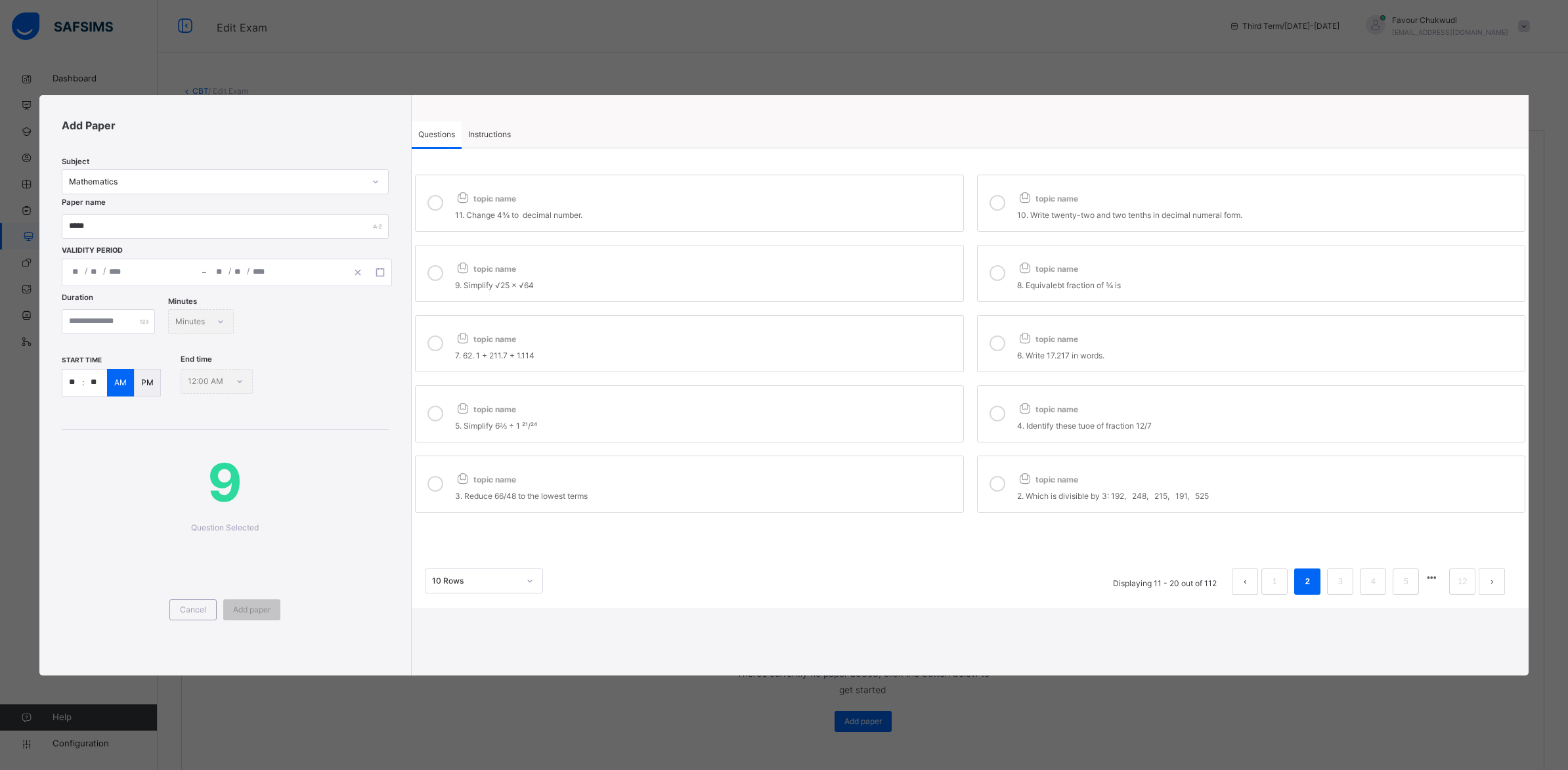 drag, startPoint x: 561, startPoint y: 168, endPoint x: 565, endPoint y: 196, distance: 28.284271 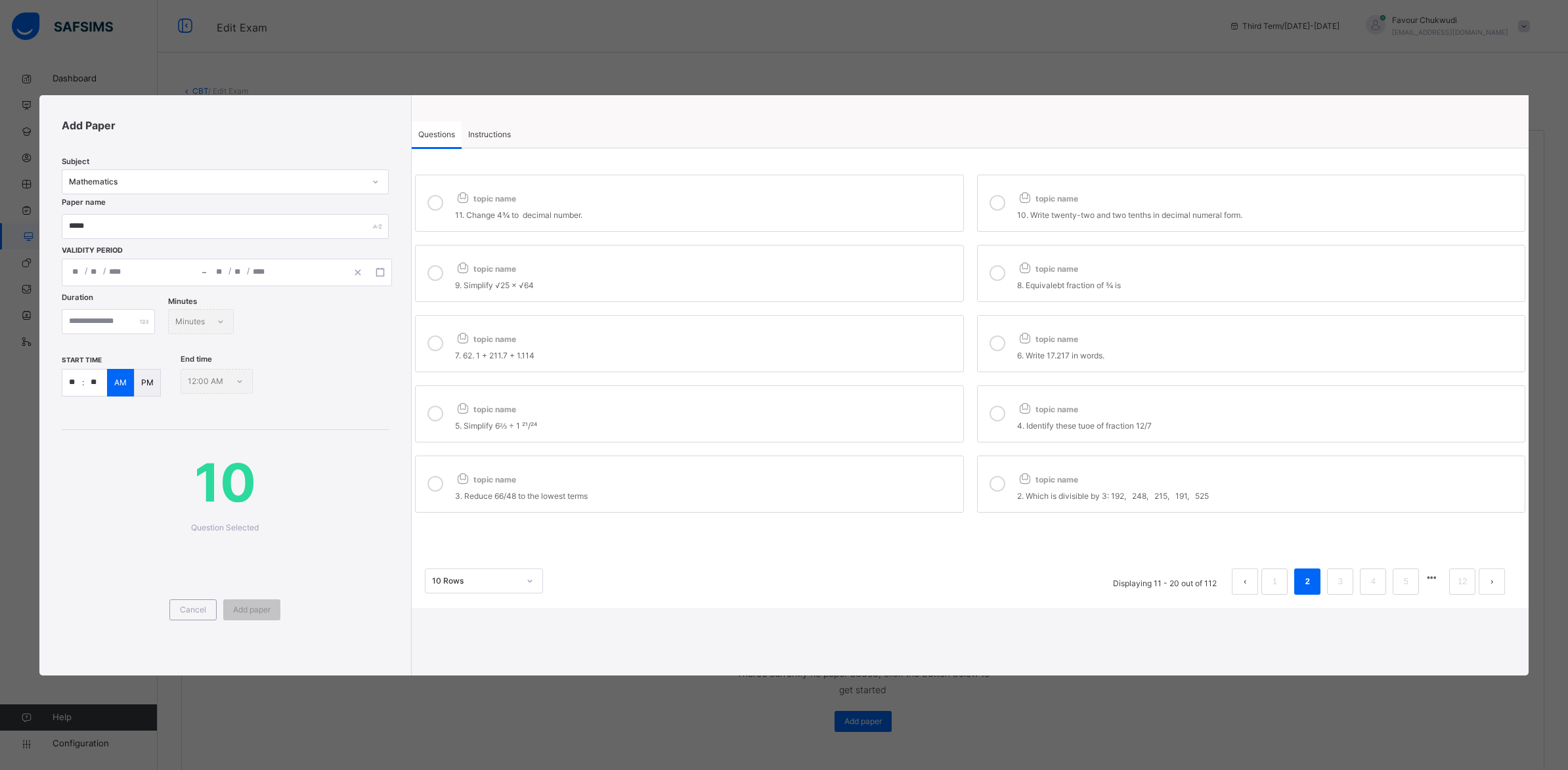 click on "topic name   10. Write twenty-two and two tenths in decimal numeral form." at bounding box center (1252, 203) 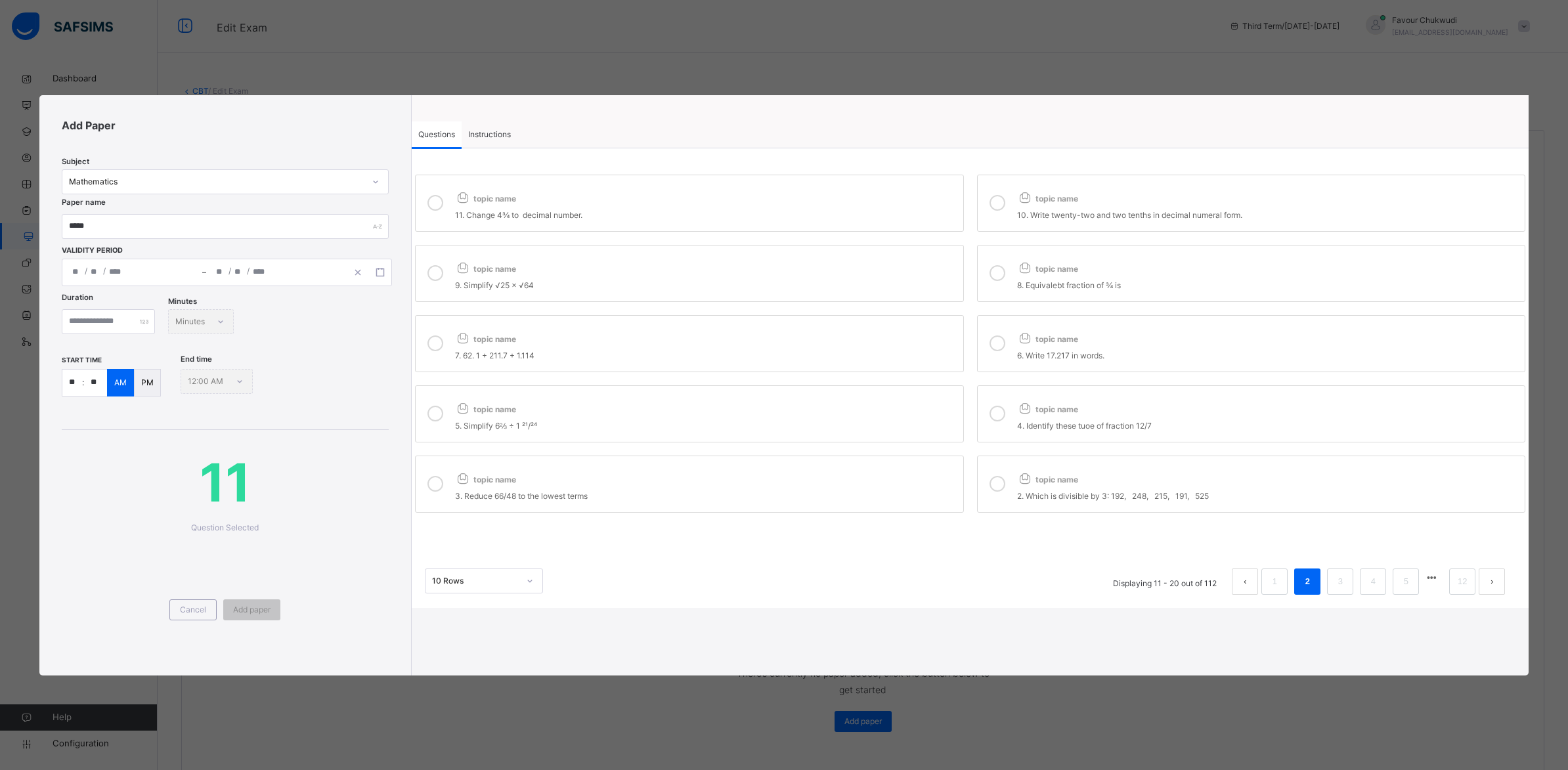 click at bounding box center [997, 273] 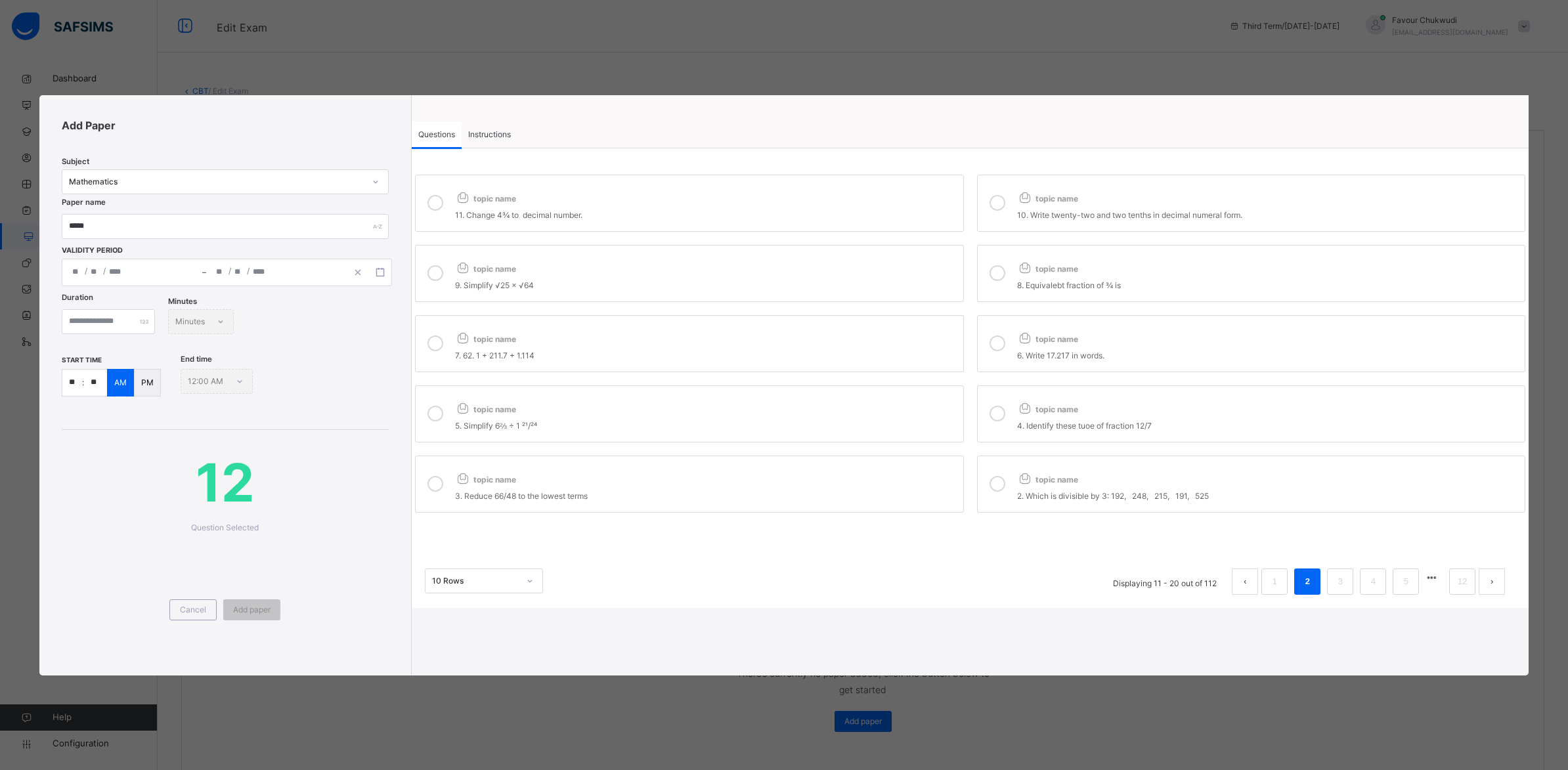 click on "topic name" at bounding box center (706, 266) 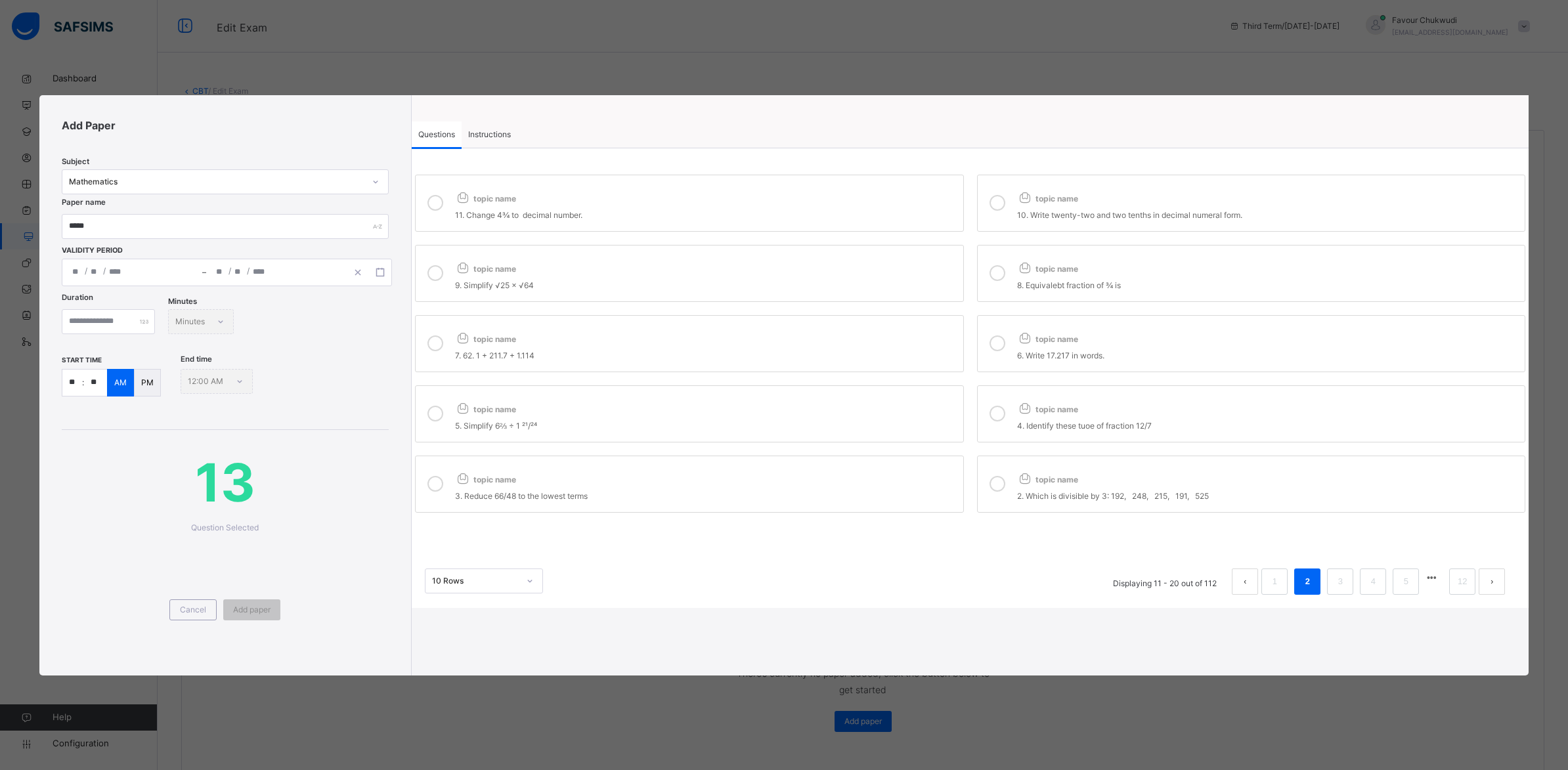 click on "topic name" at bounding box center [706, 336] 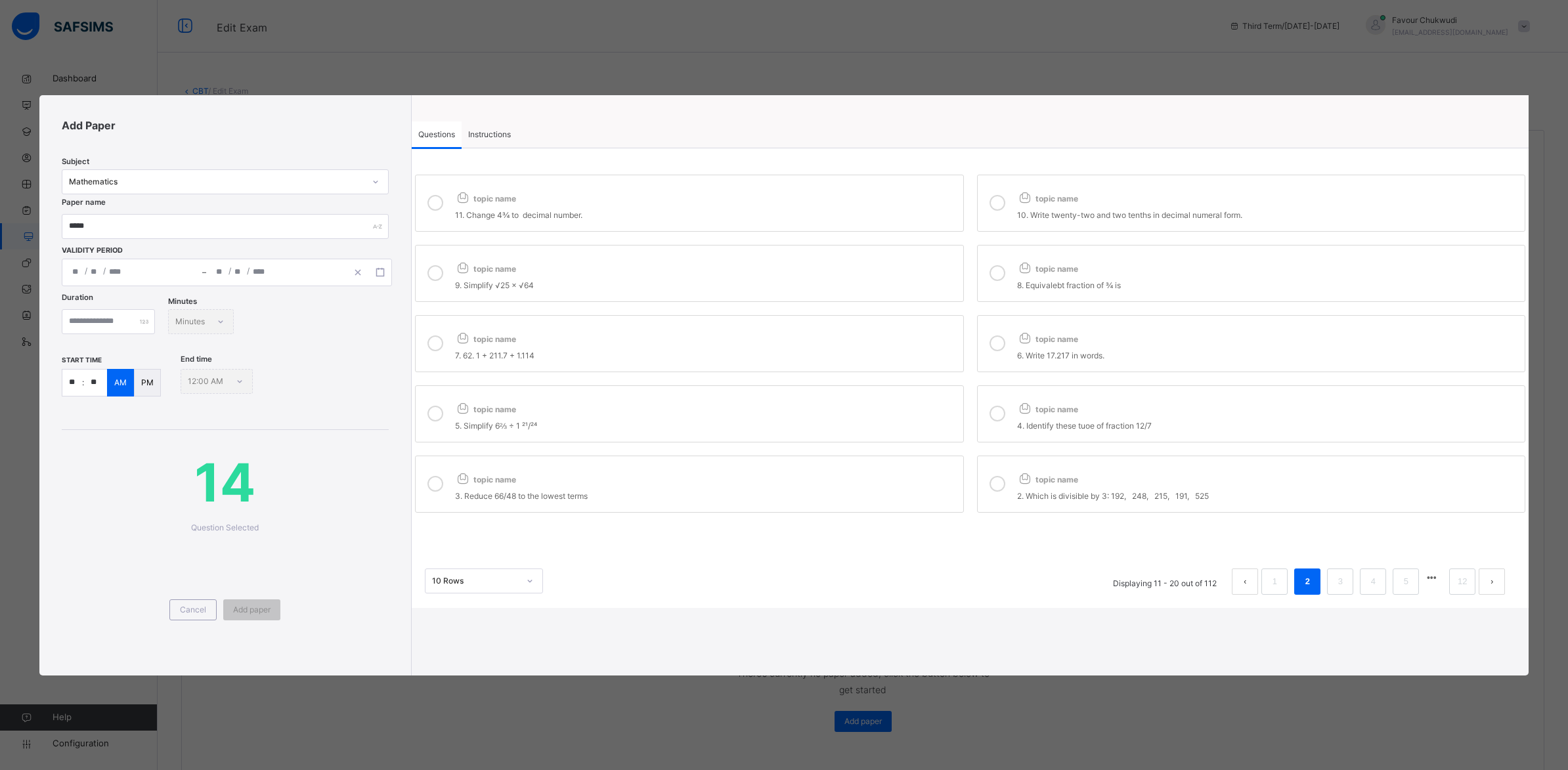 click on "topic name   6. Write 17.217 in words." at bounding box center (1252, 343) 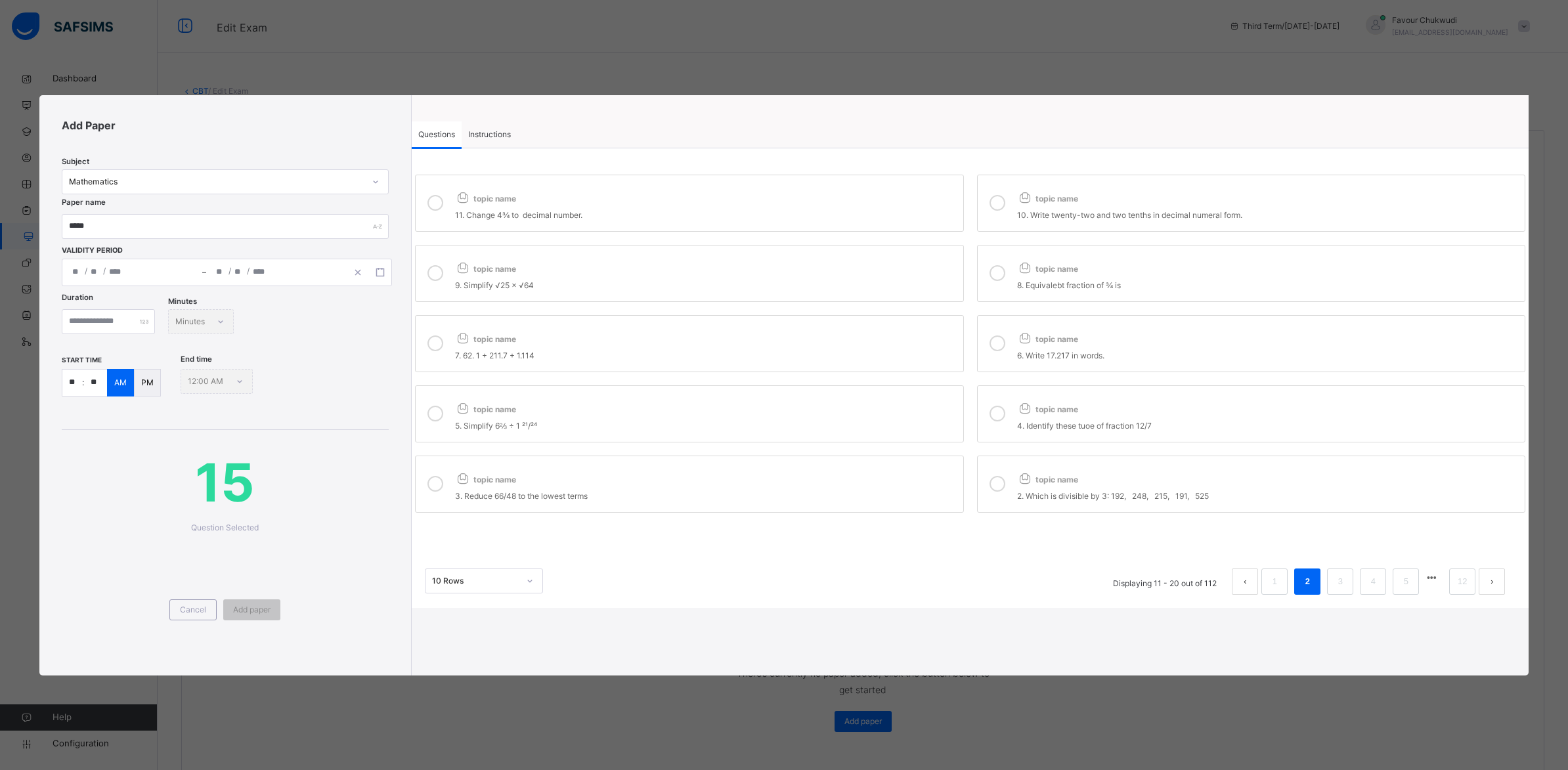 click on "topic name" at bounding box center [1268, 406] 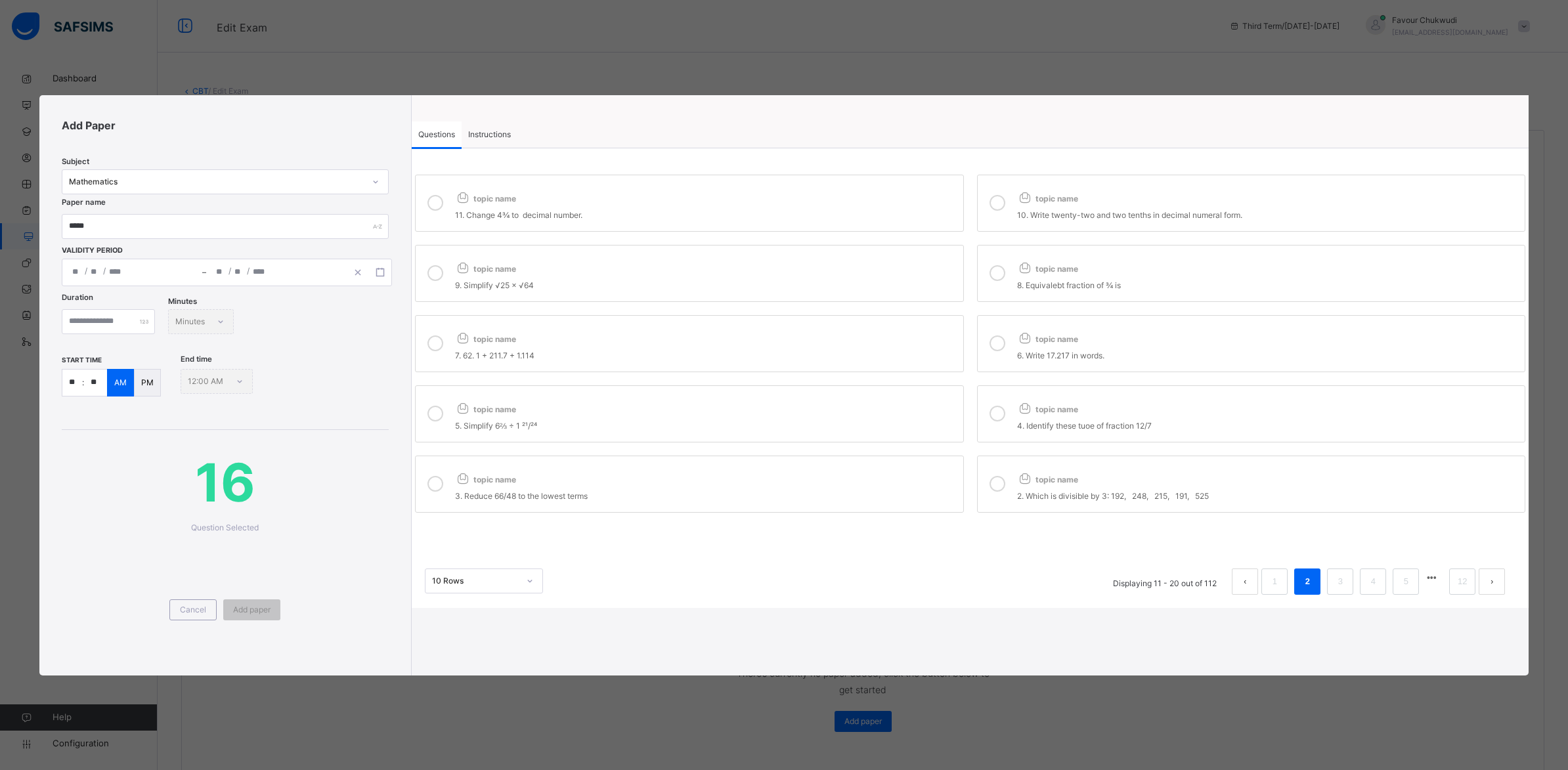 click on "topic name" at bounding box center [706, 406] 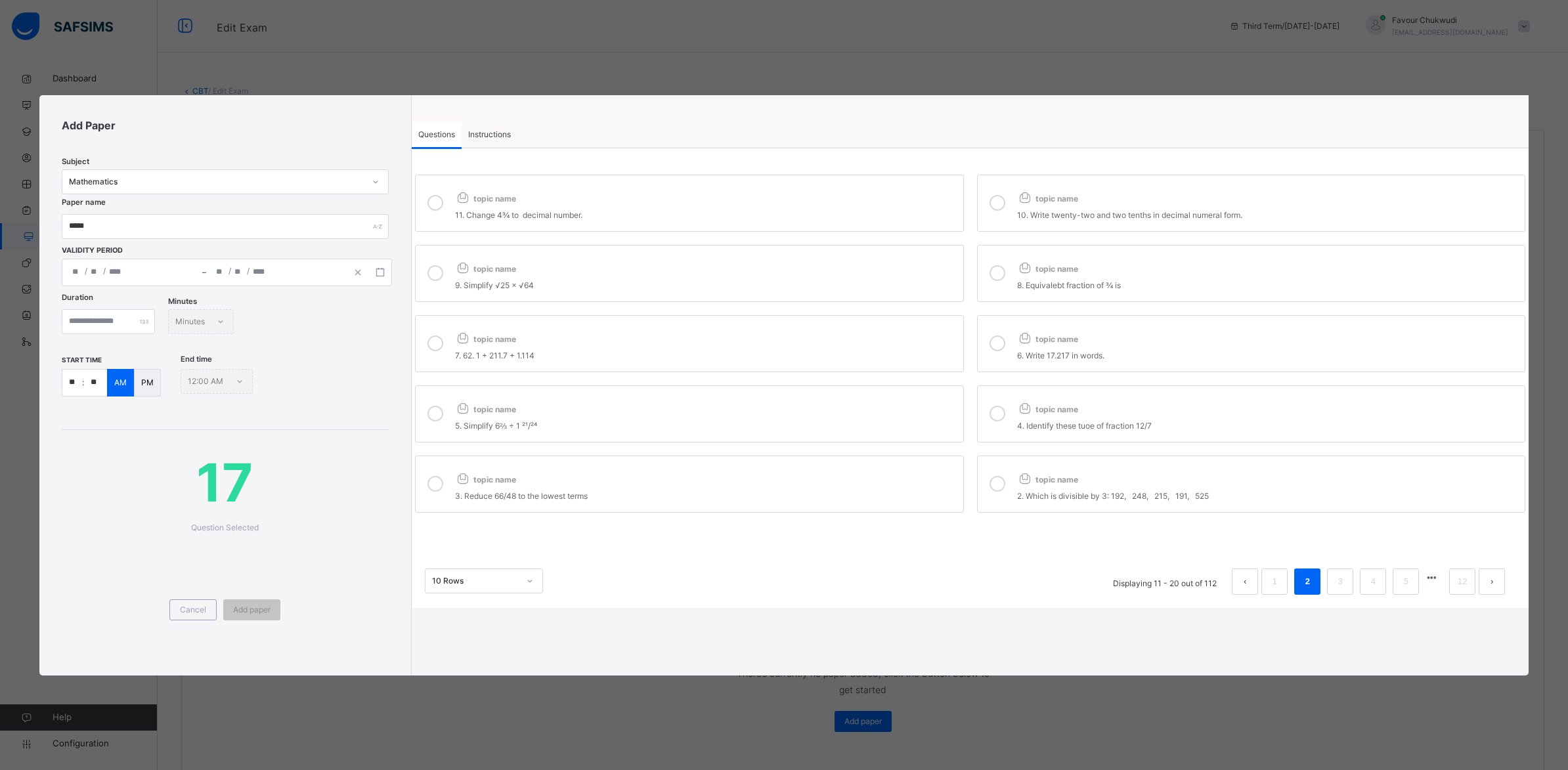 click on "topic name" at bounding box center [706, 477] 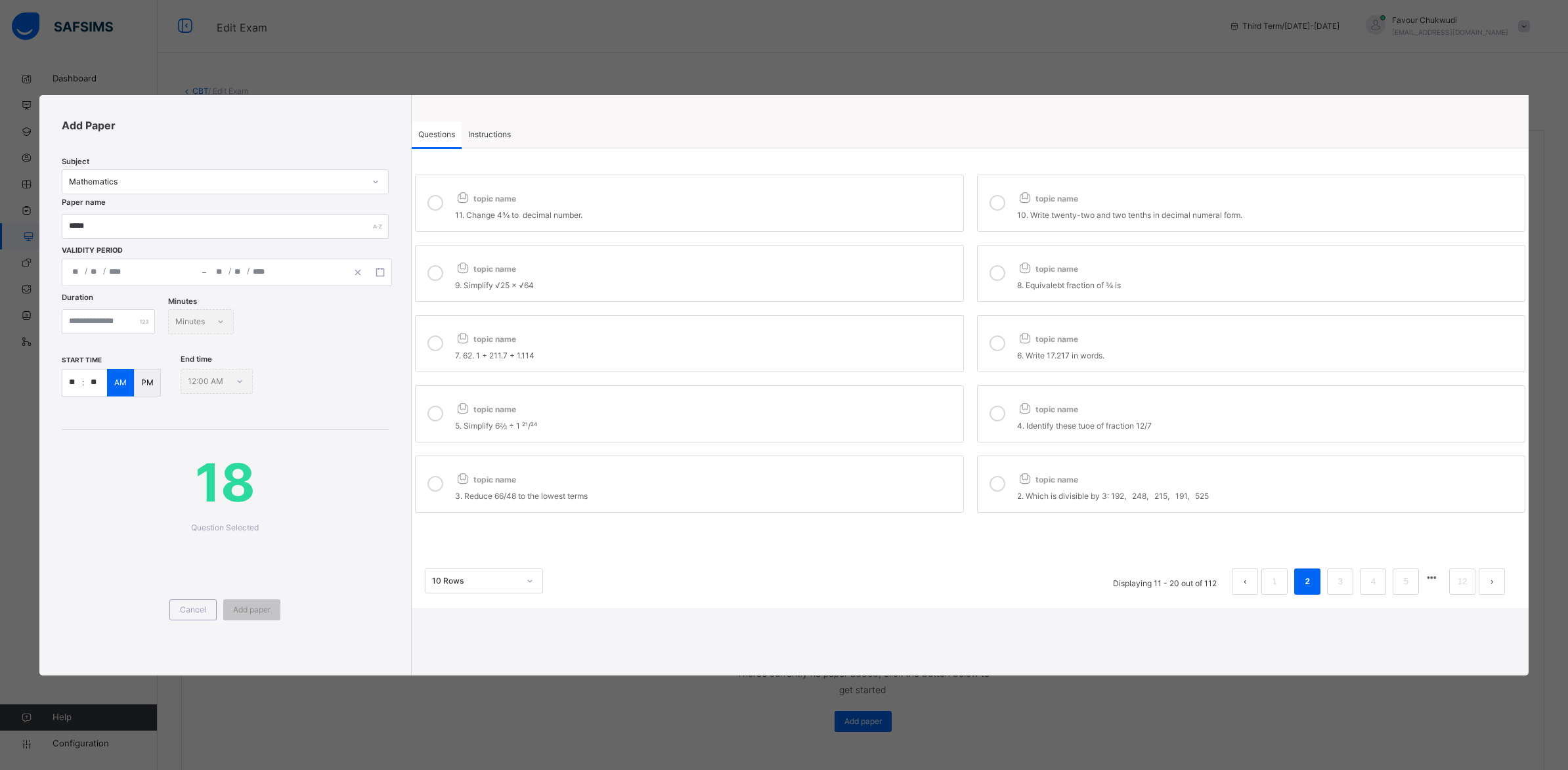 click on "topic name" at bounding box center (1047, 479) 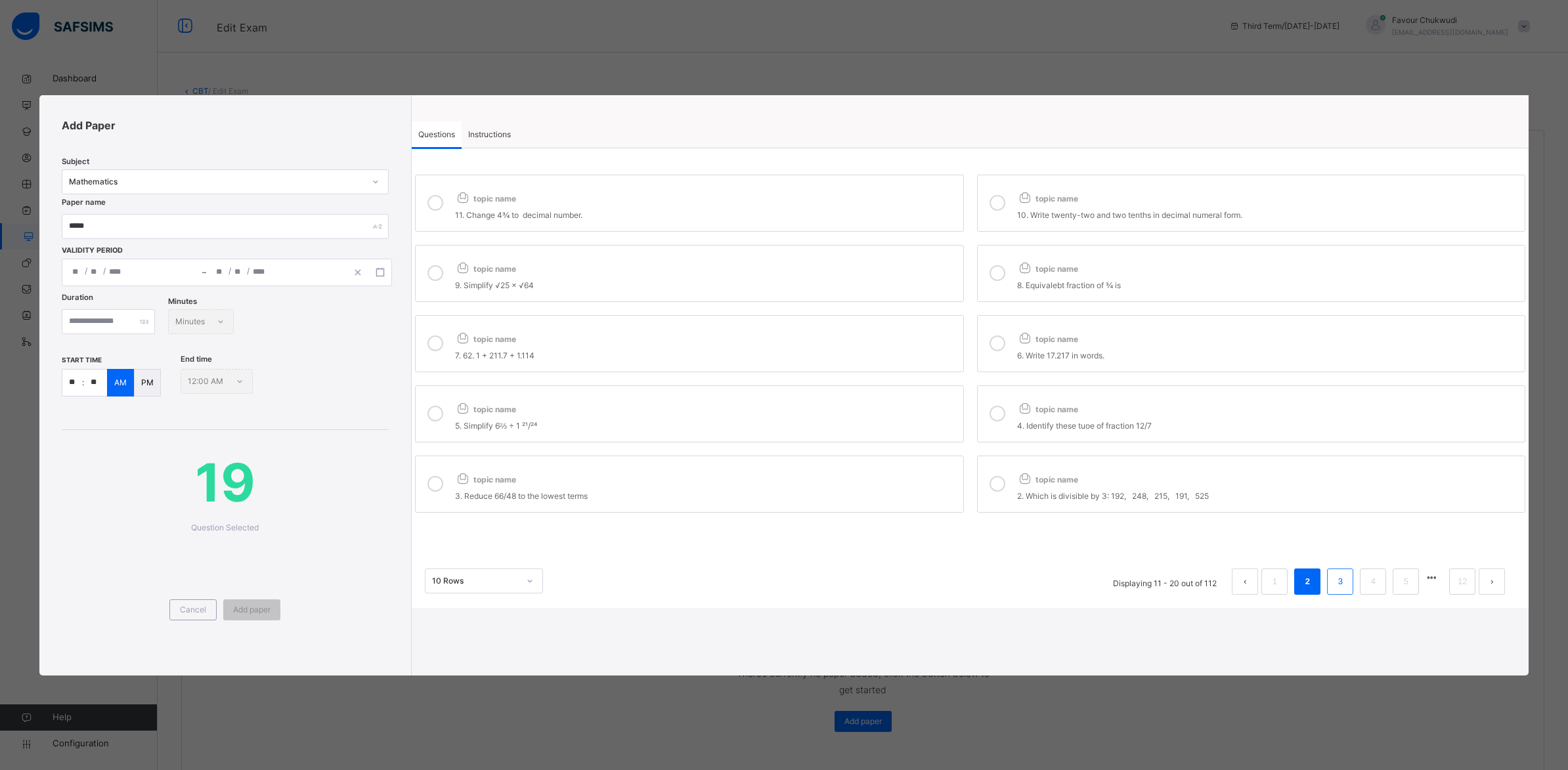 click on "3" at bounding box center (1340, 582) 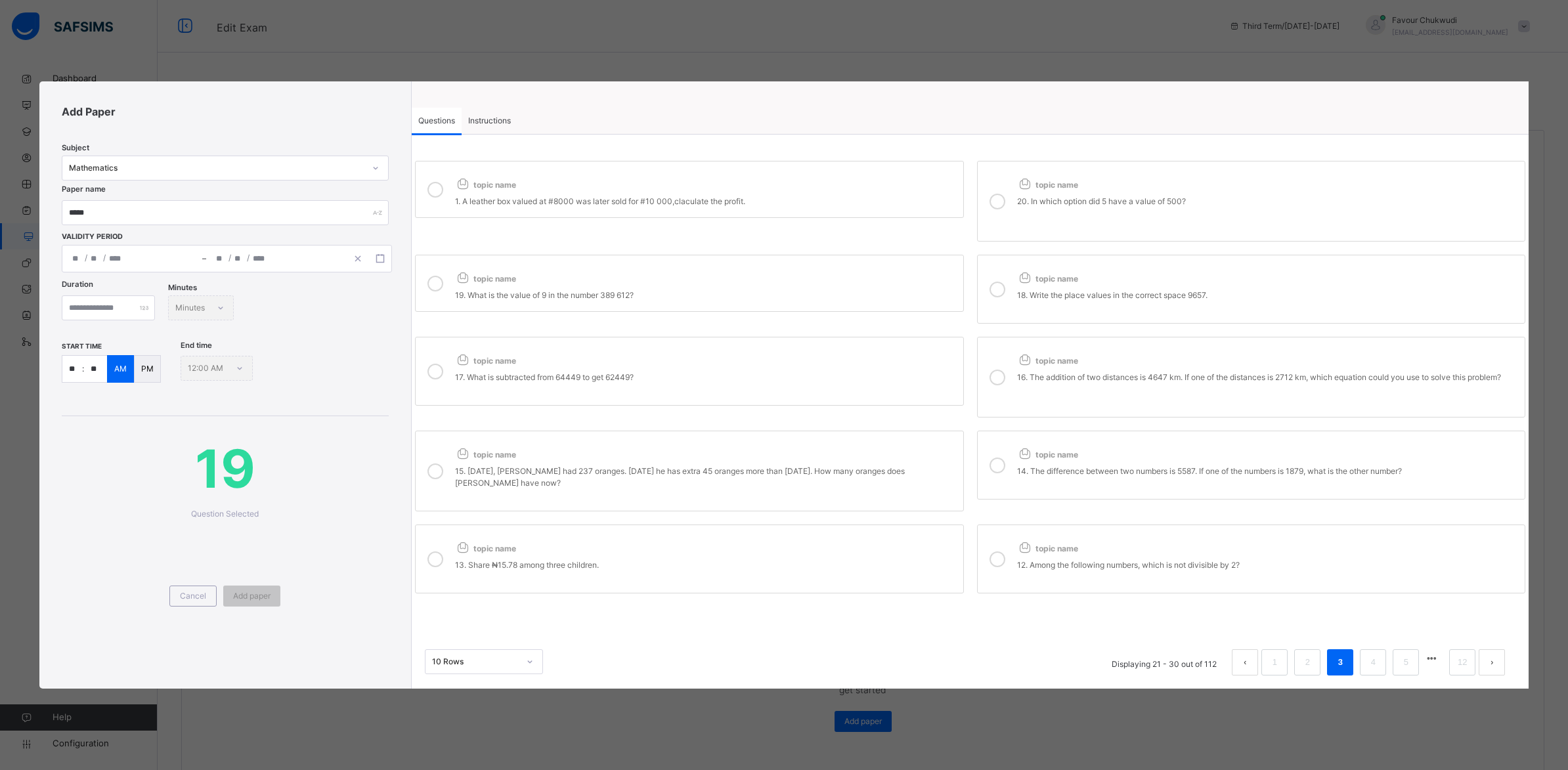 click on "topic name" at bounding box center [706, 182] 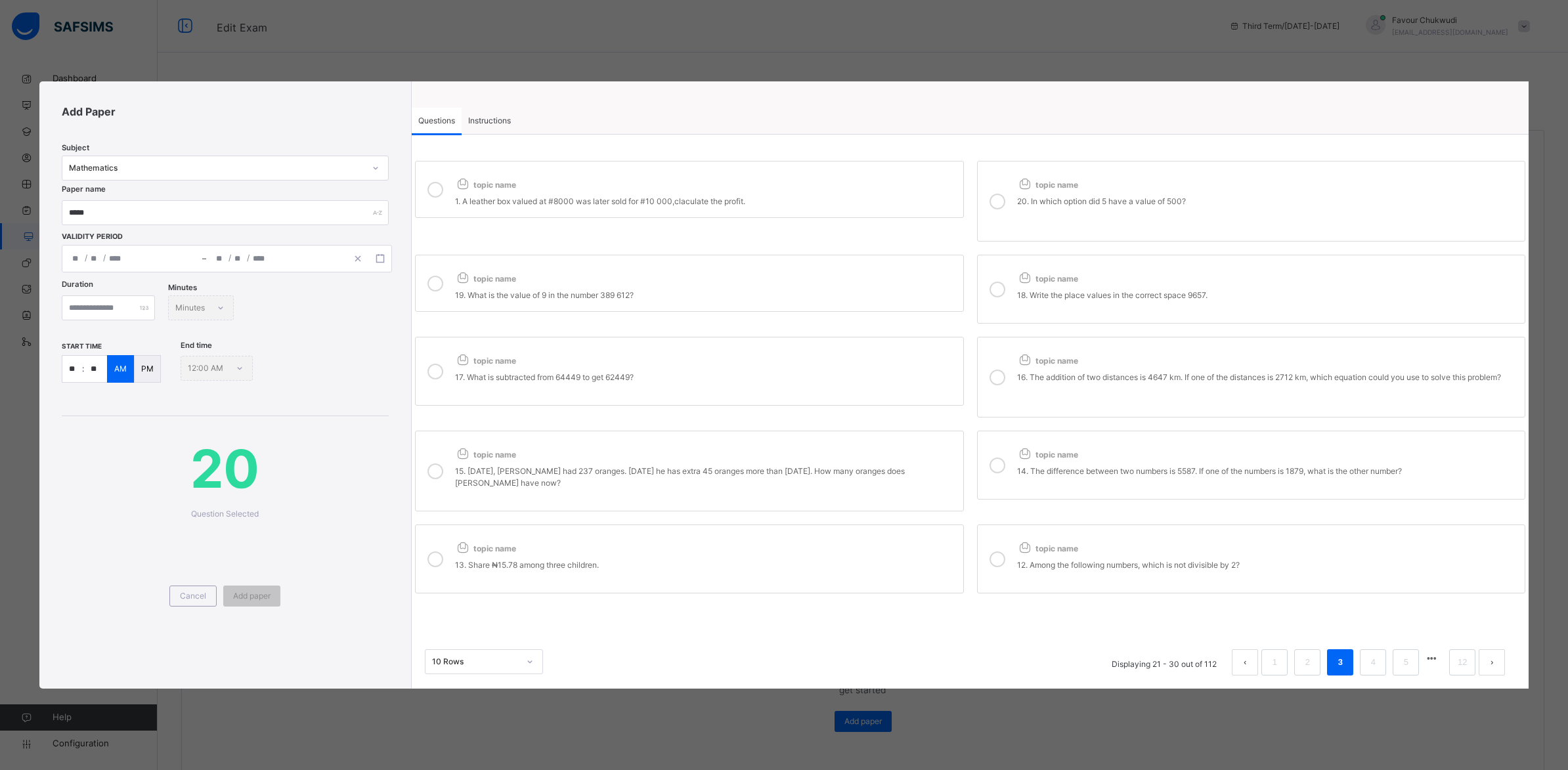 click on "Instructions" at bounding box center (489, 121) 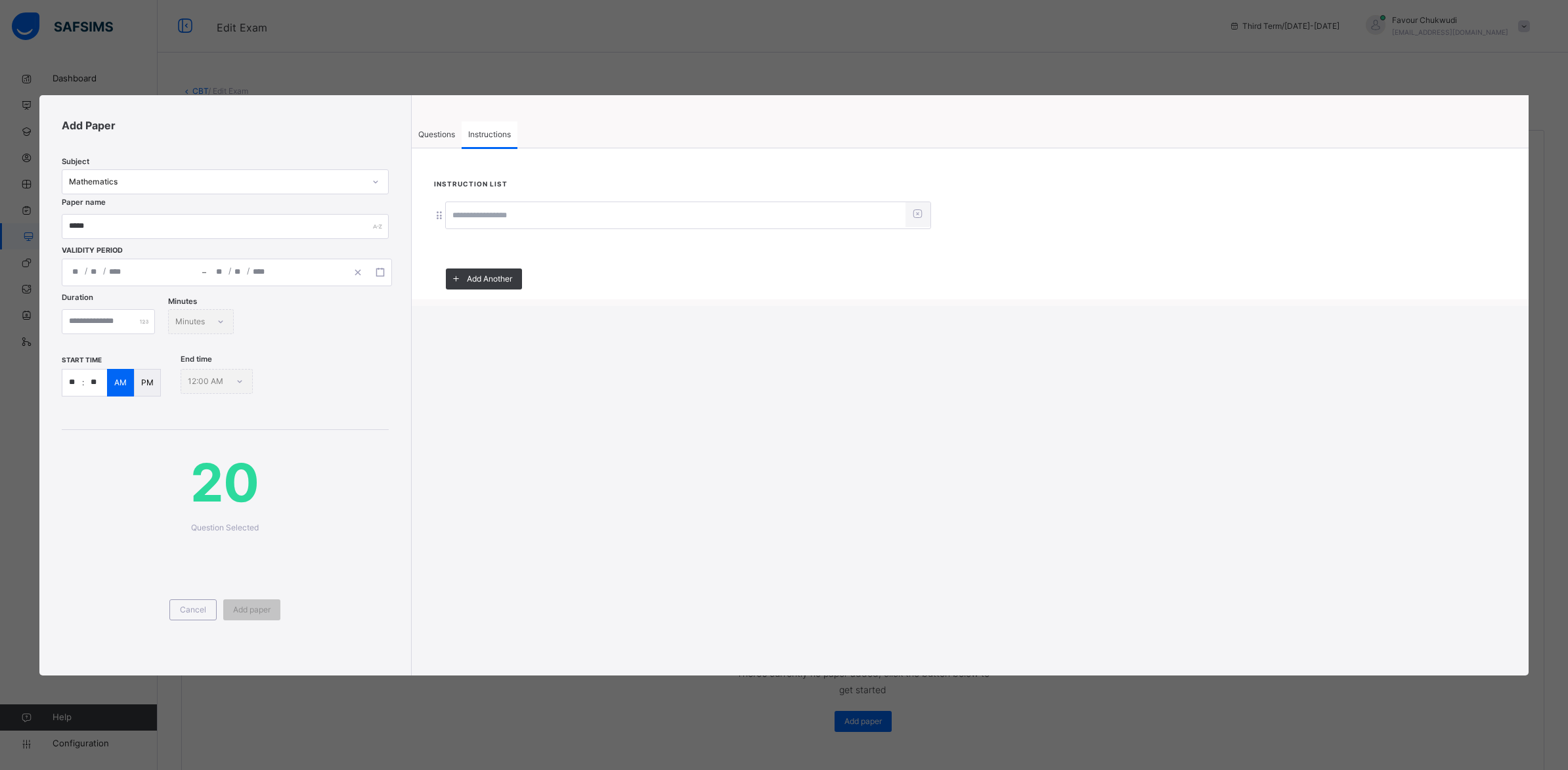 click at bounding box center (676, 216) 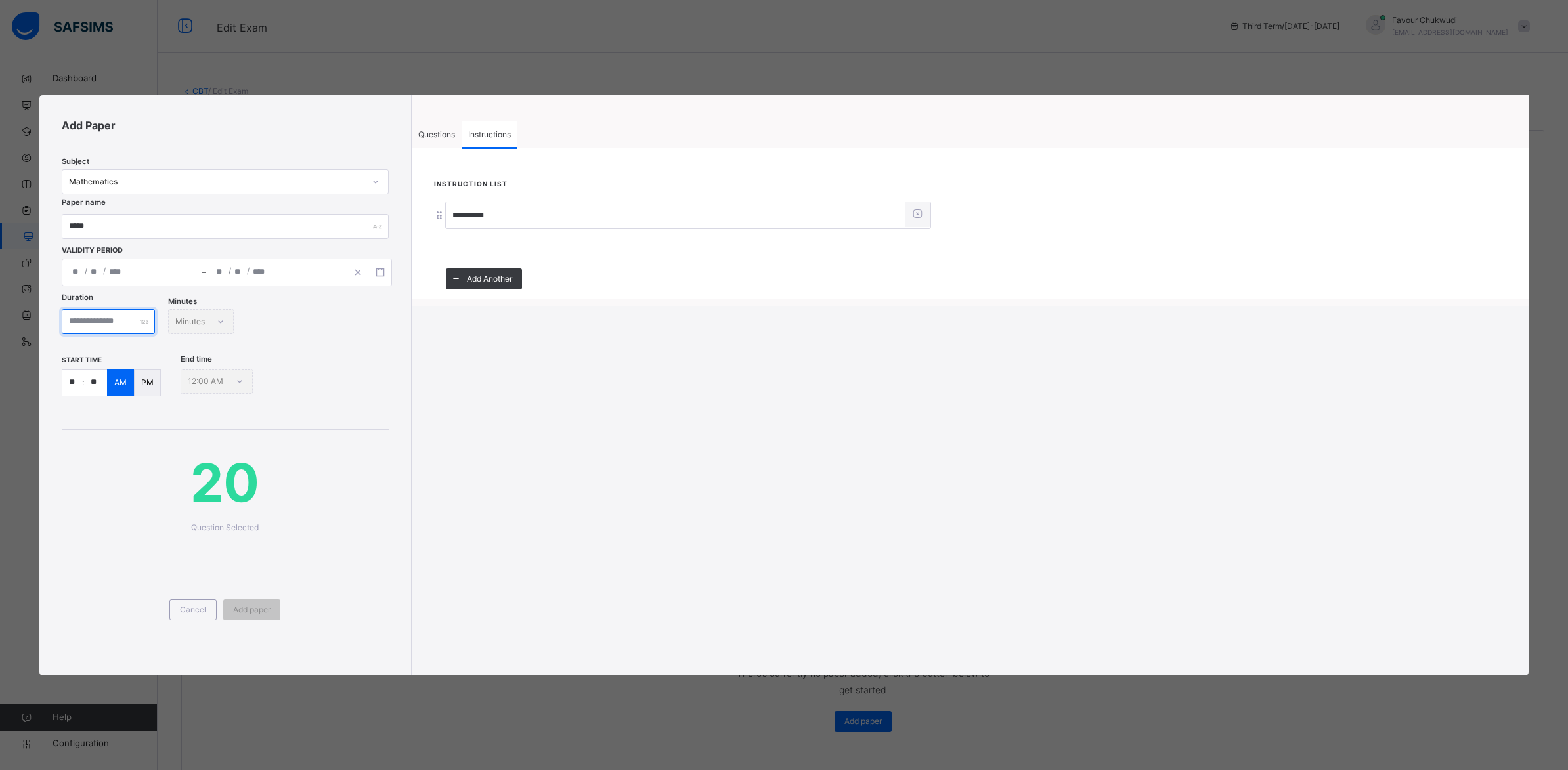click at bounding box center [108, 322] 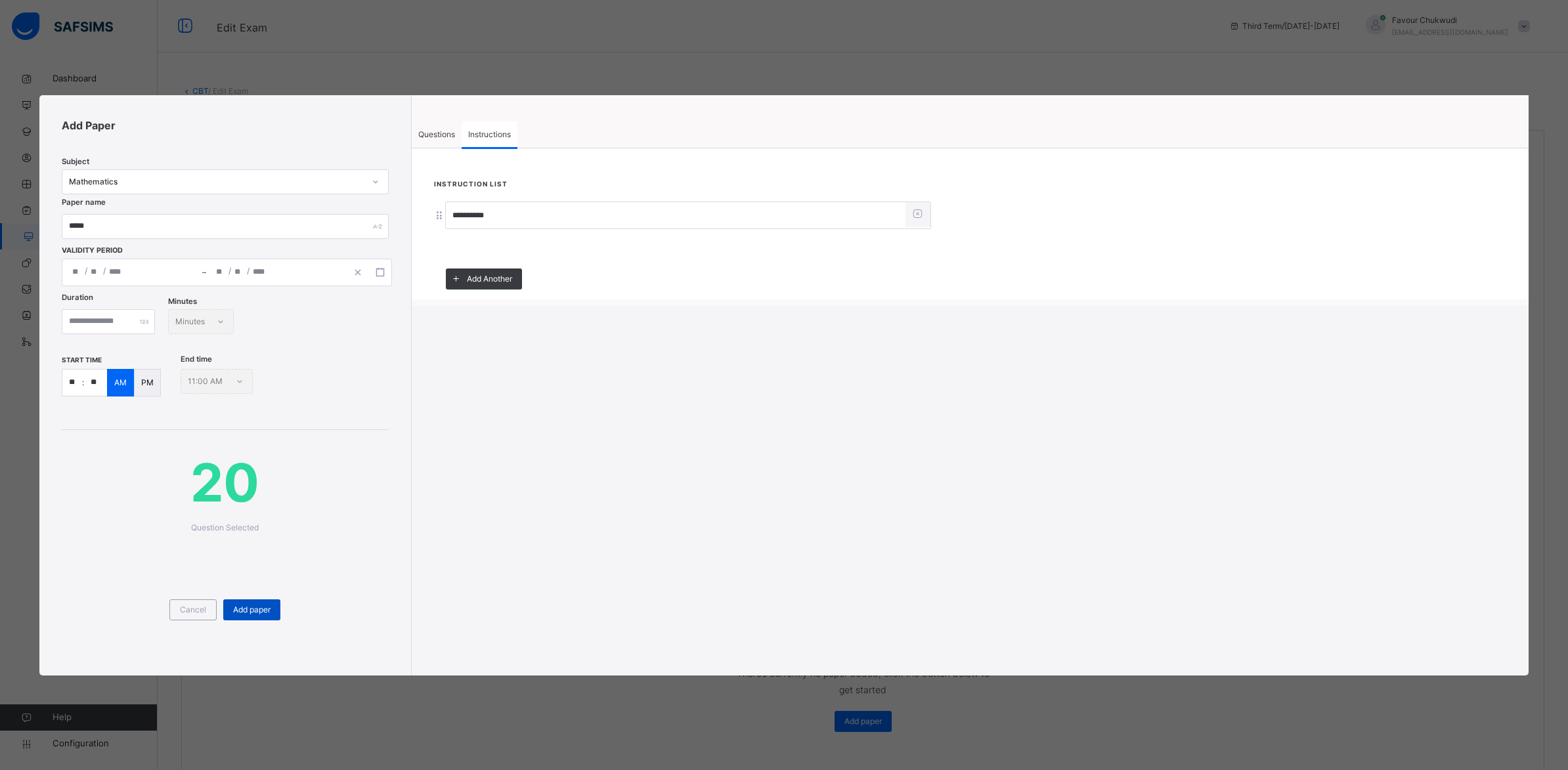 click on "Add paper" at bounding box center (251, 610) 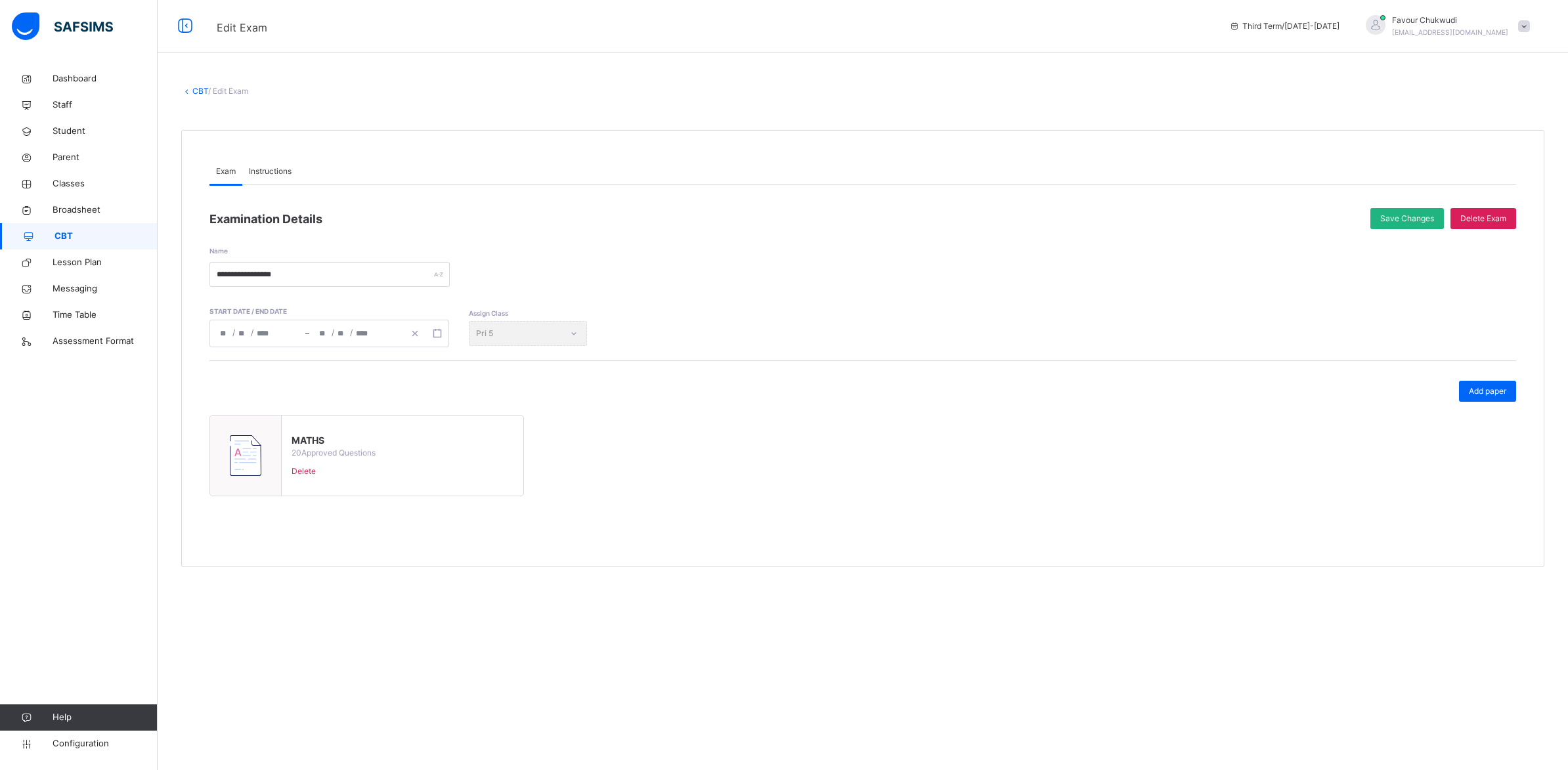 click on "Save Changes" at bounding box center (1407, 219) 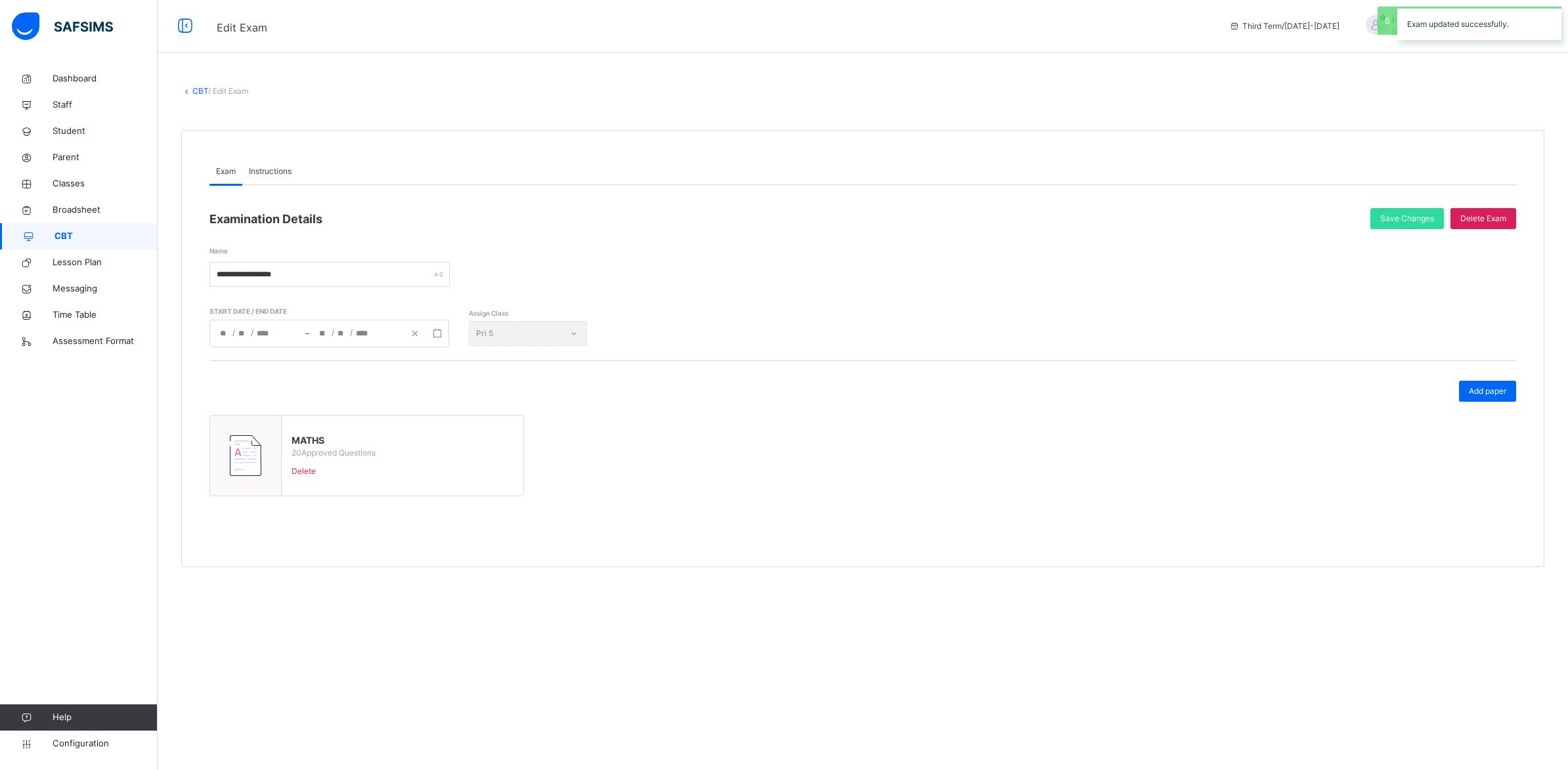click on "CBT" at bounding box center [106, 236] 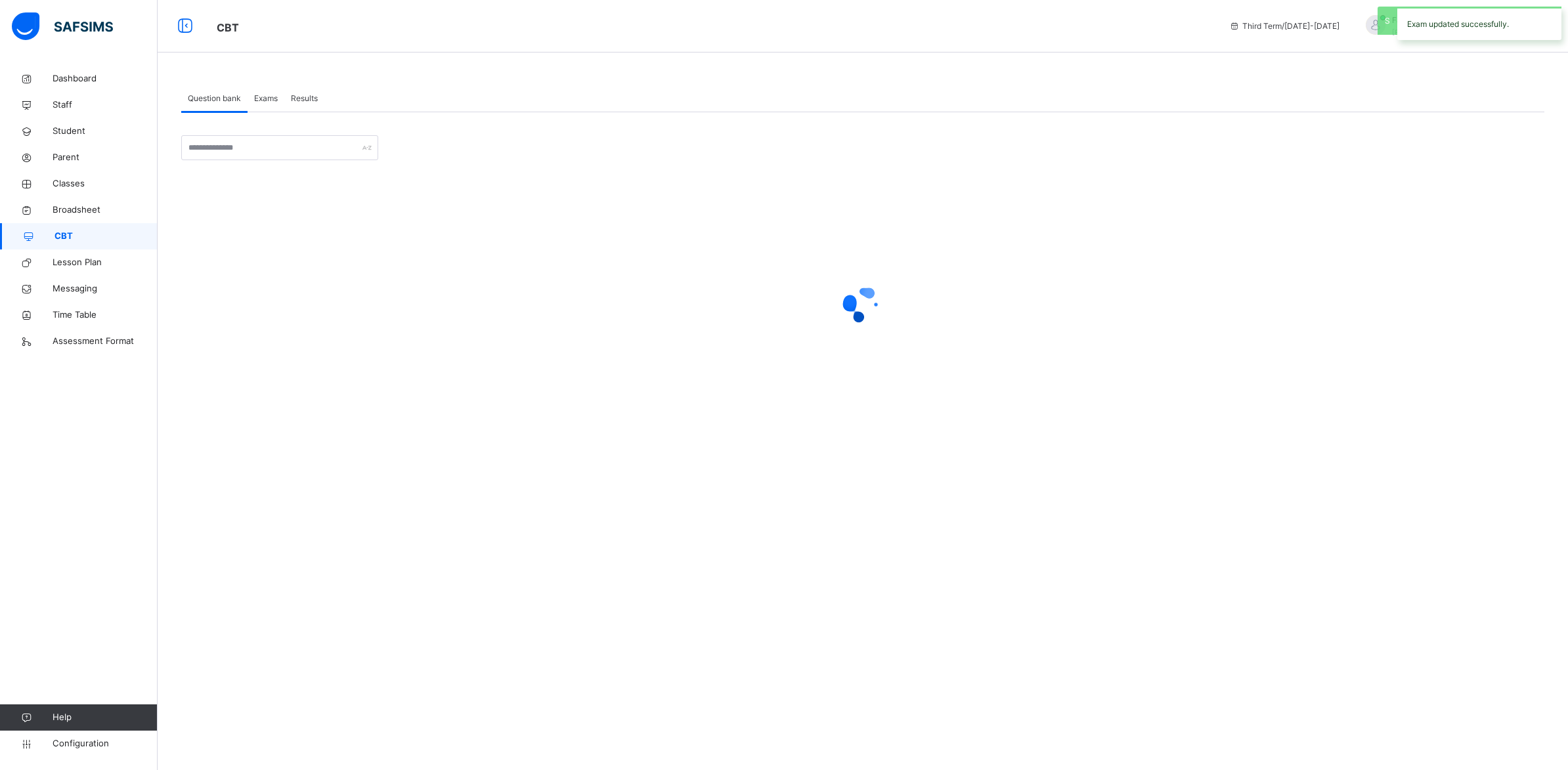 click on "Exams" at bounding box center [266, 98] 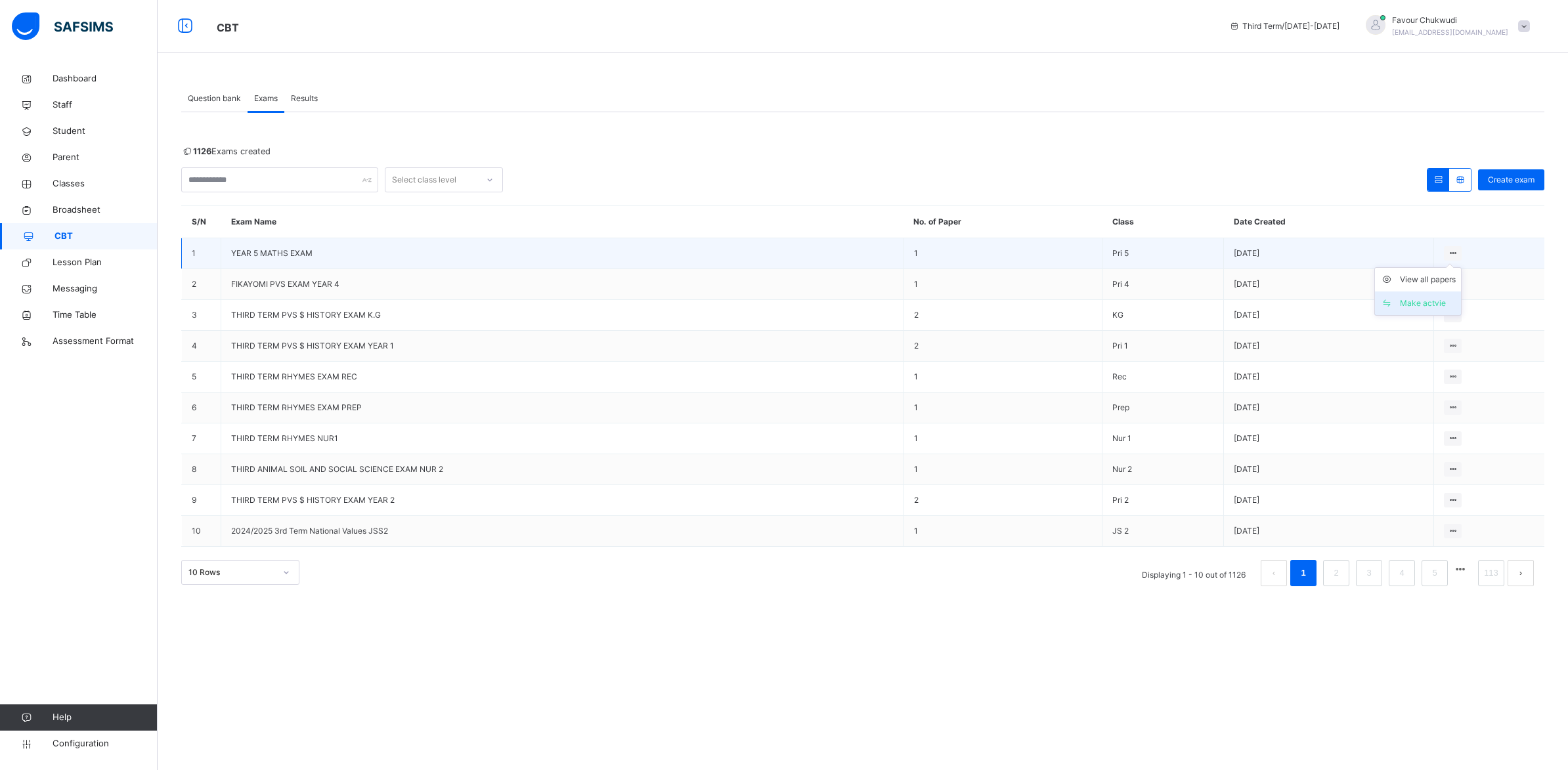 click on "Make actvie" at bounding box center (1427, 303) 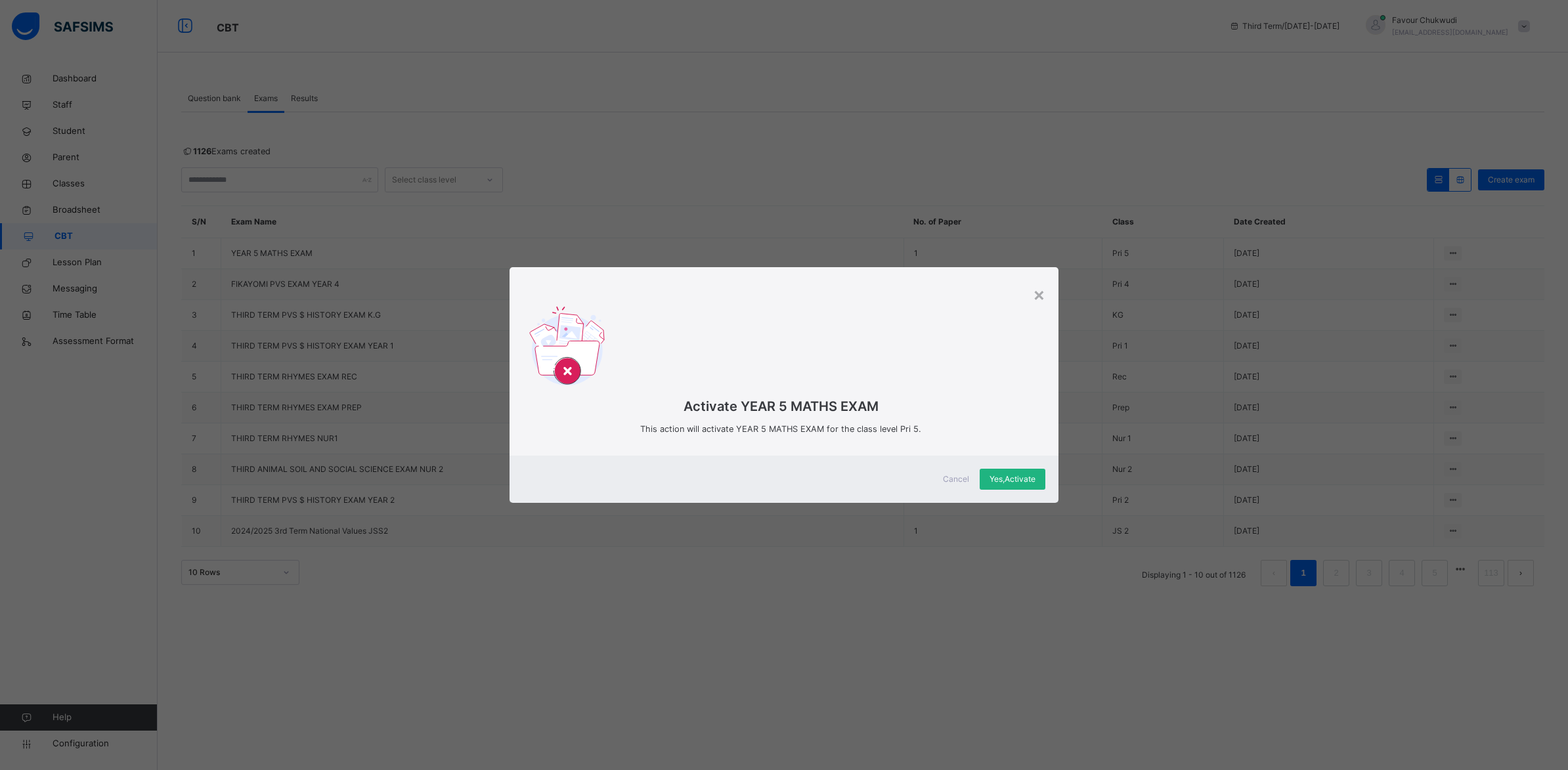click on "Yes,  Activate" at bounding box center [1013, 479] 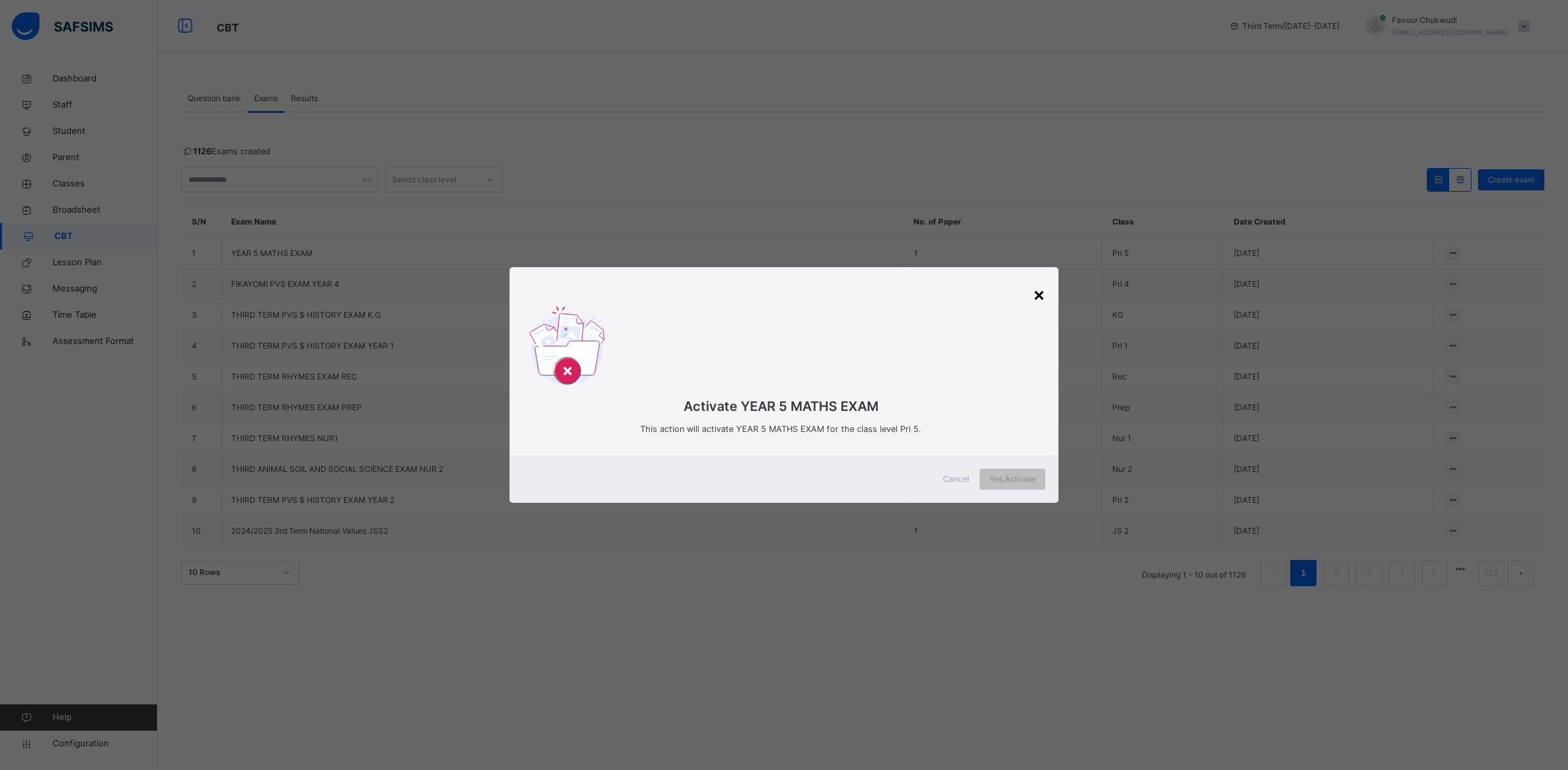 click on "×" at bounding box center [1039, 294] 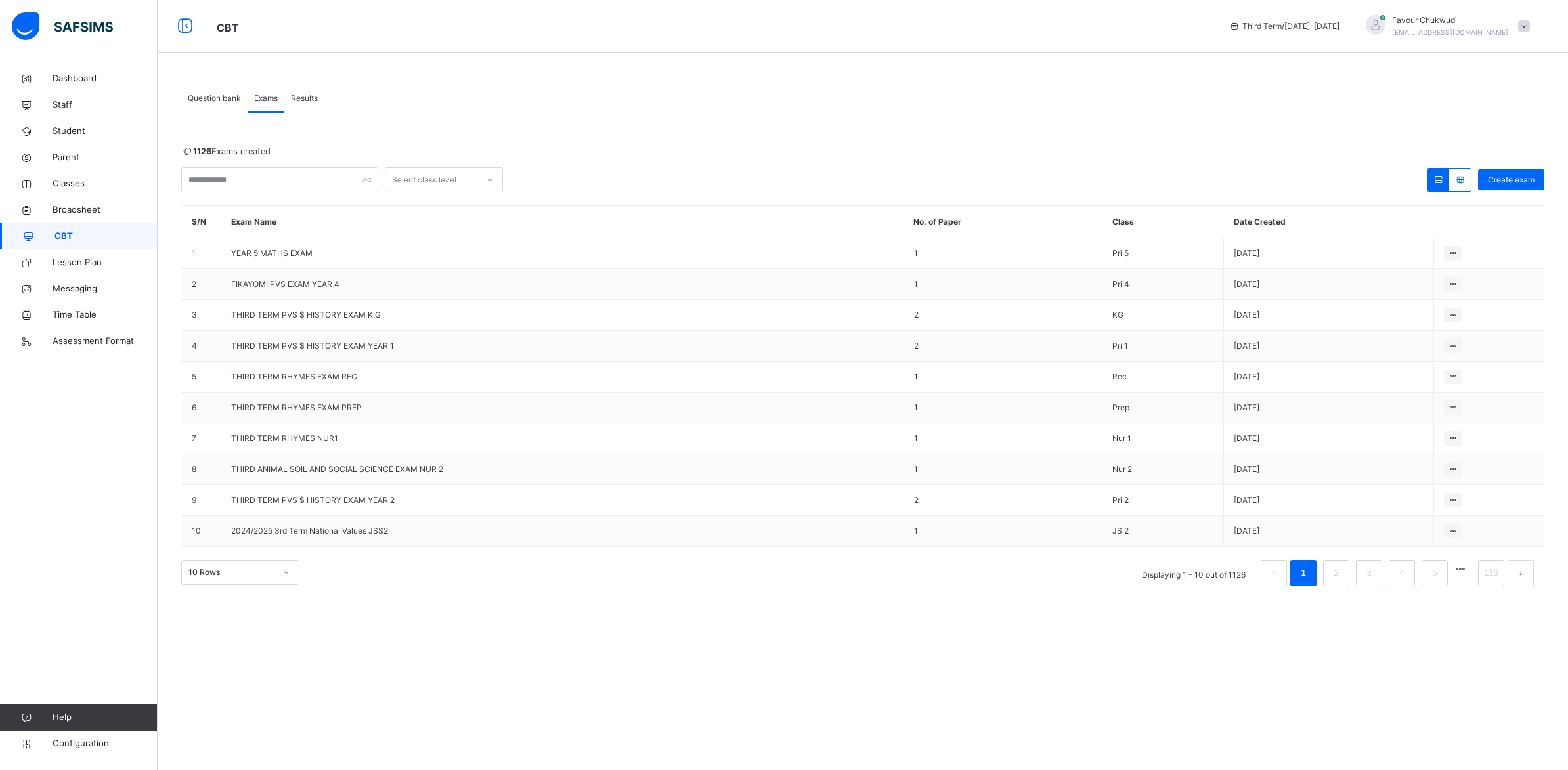 click on "Results" at bounding box center [304, 98] 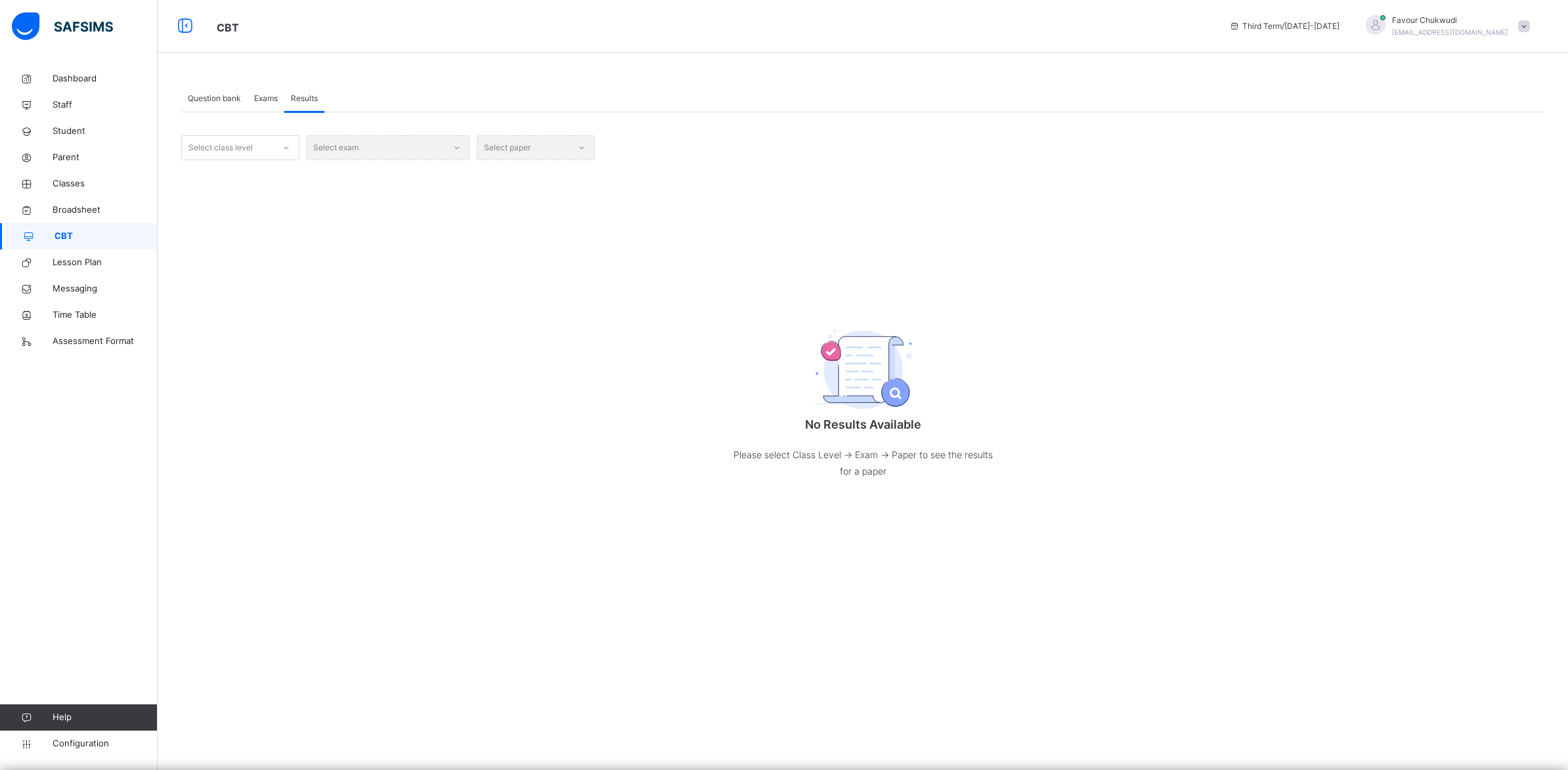click on "Exams" at bounding box center (266, 98) 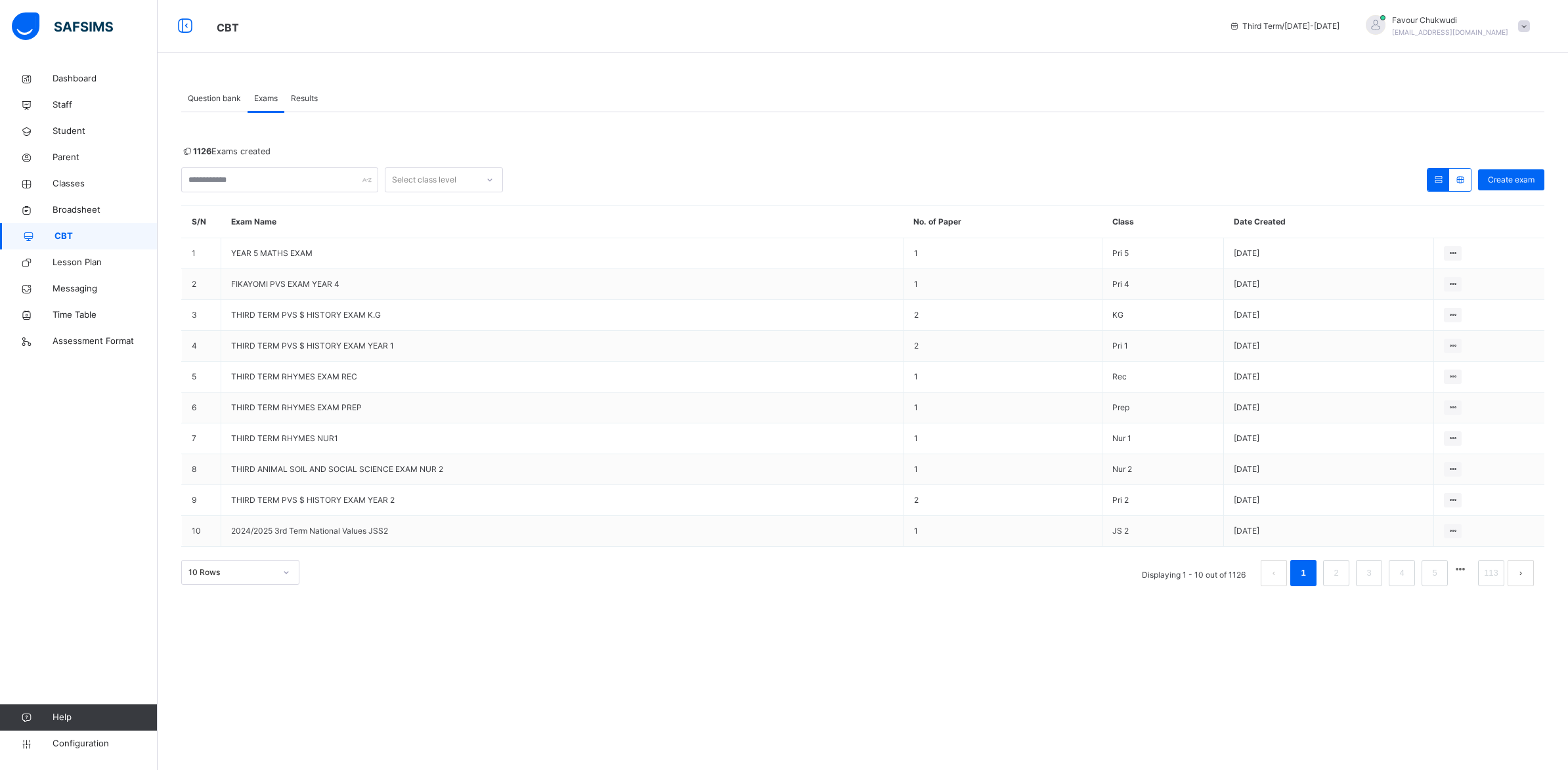 click on "Results" at bounding box center [304, 98] 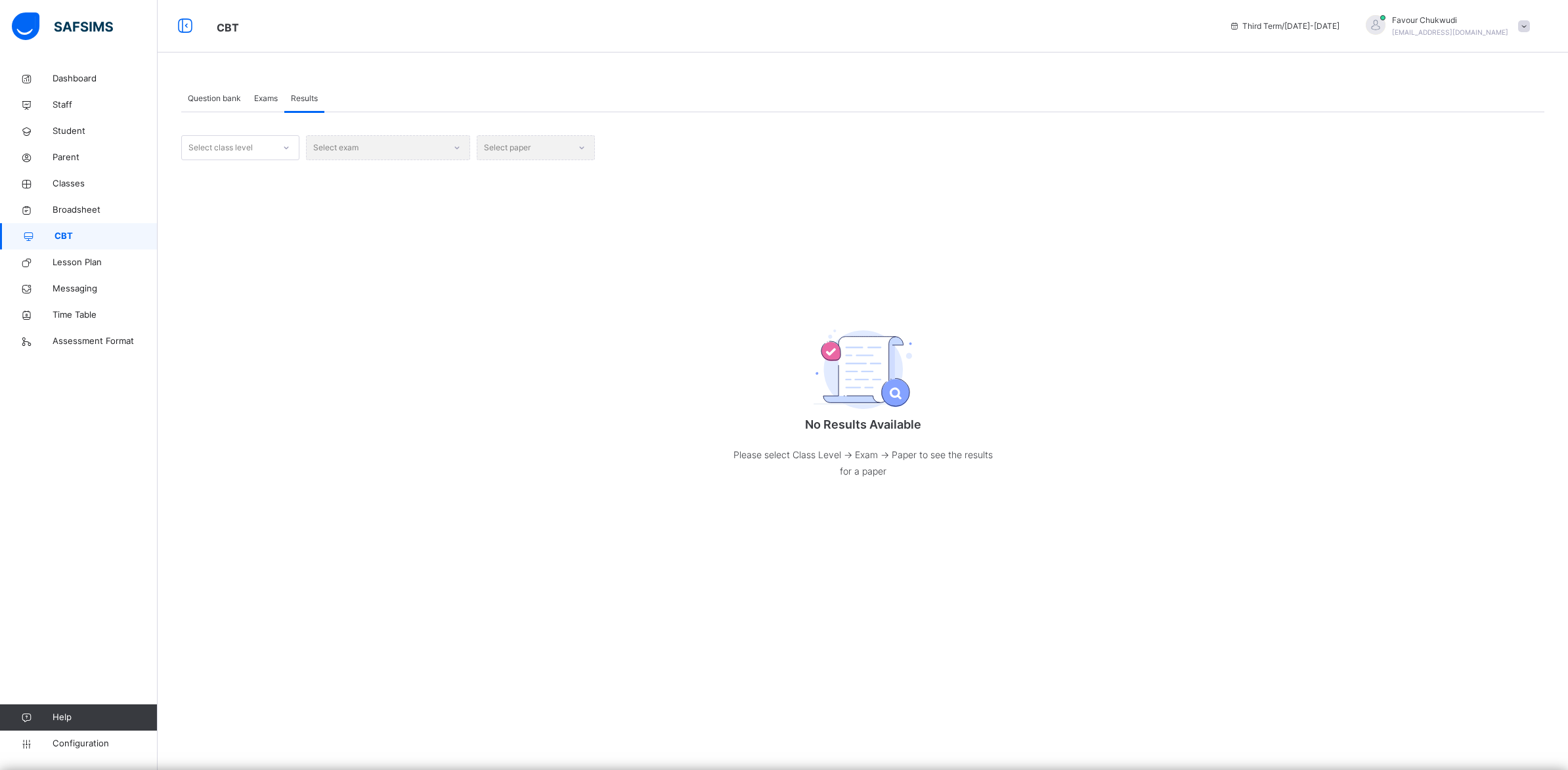 click on "Select class level" at bounding box center (221, 148) 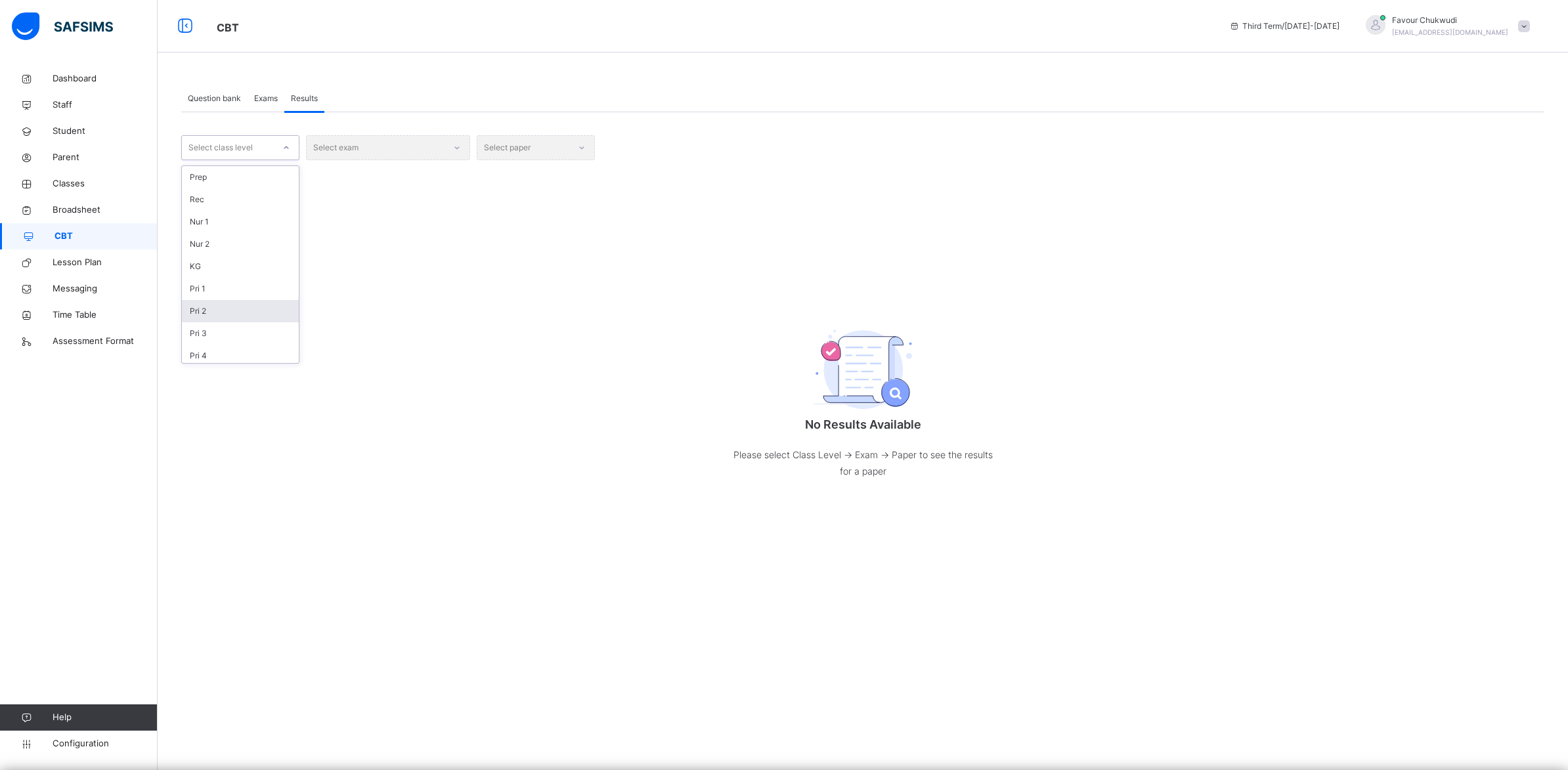 click on "Pri 2" at bounding box center (240, 311) 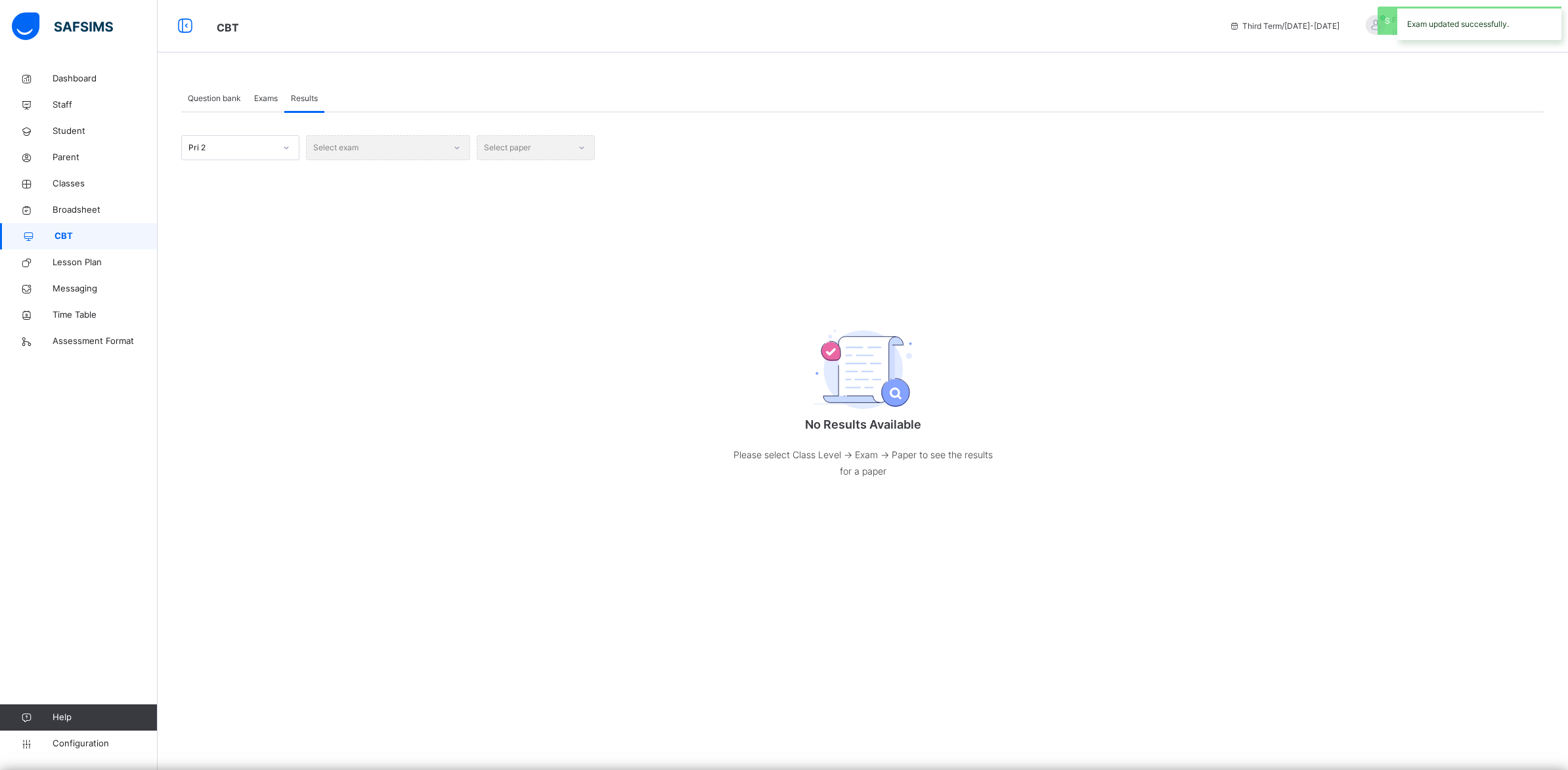click on "Select exam" at bounding box center [388, 148] 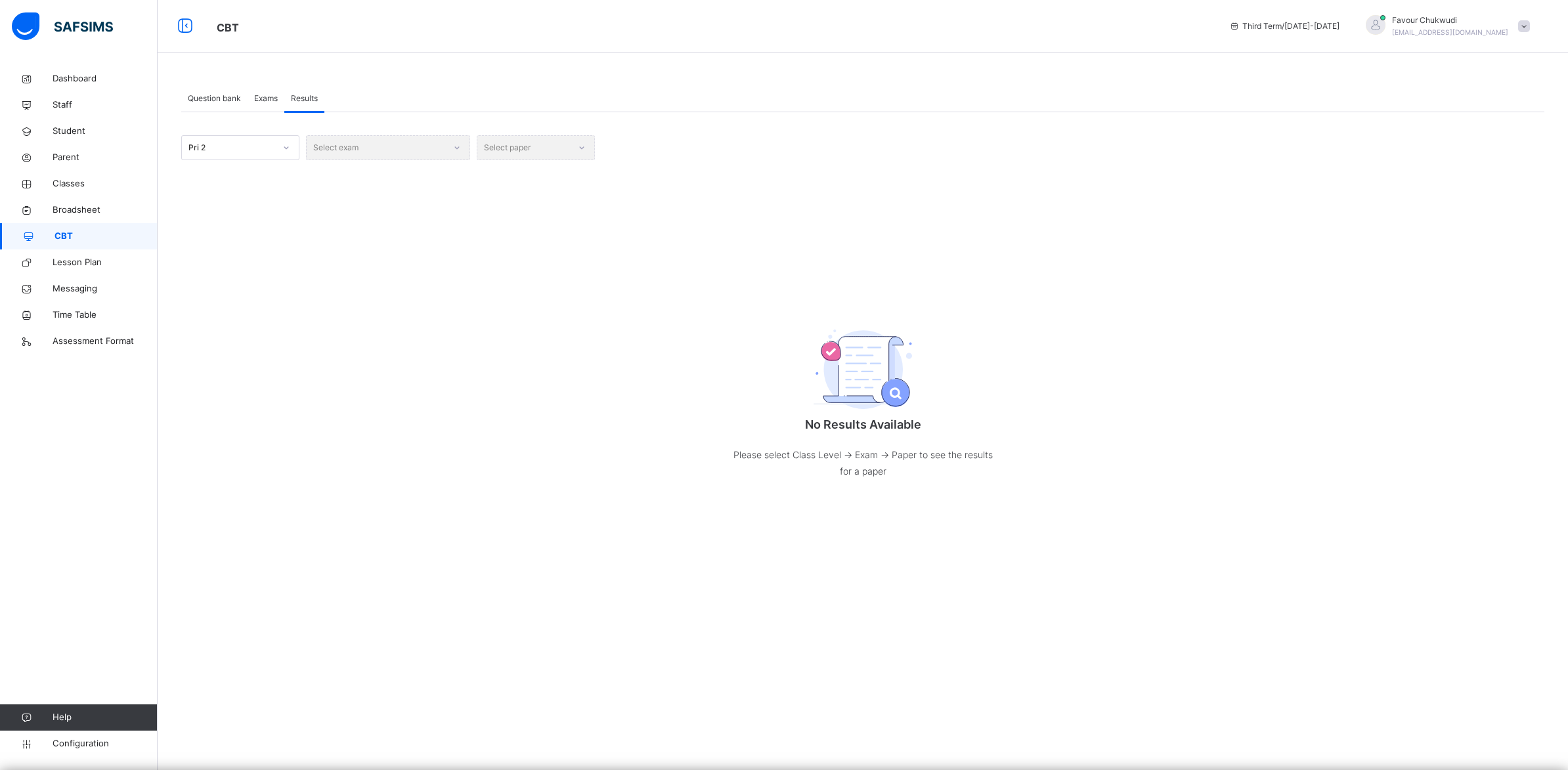 drag, startPoint x: 425, startPoint y: 142, endPoint x: 454, endPoint y: 150, distance: 30.08322 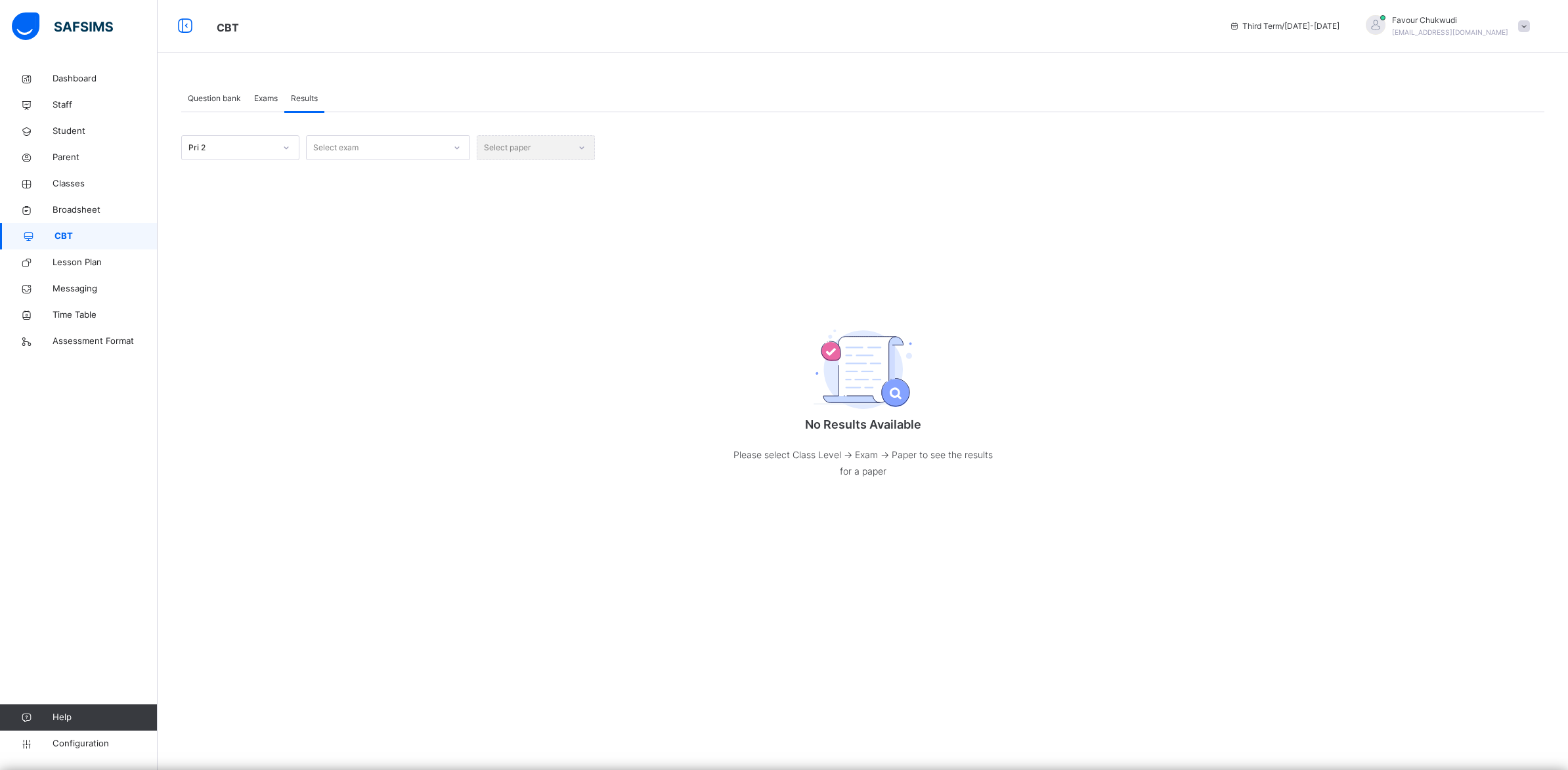 click 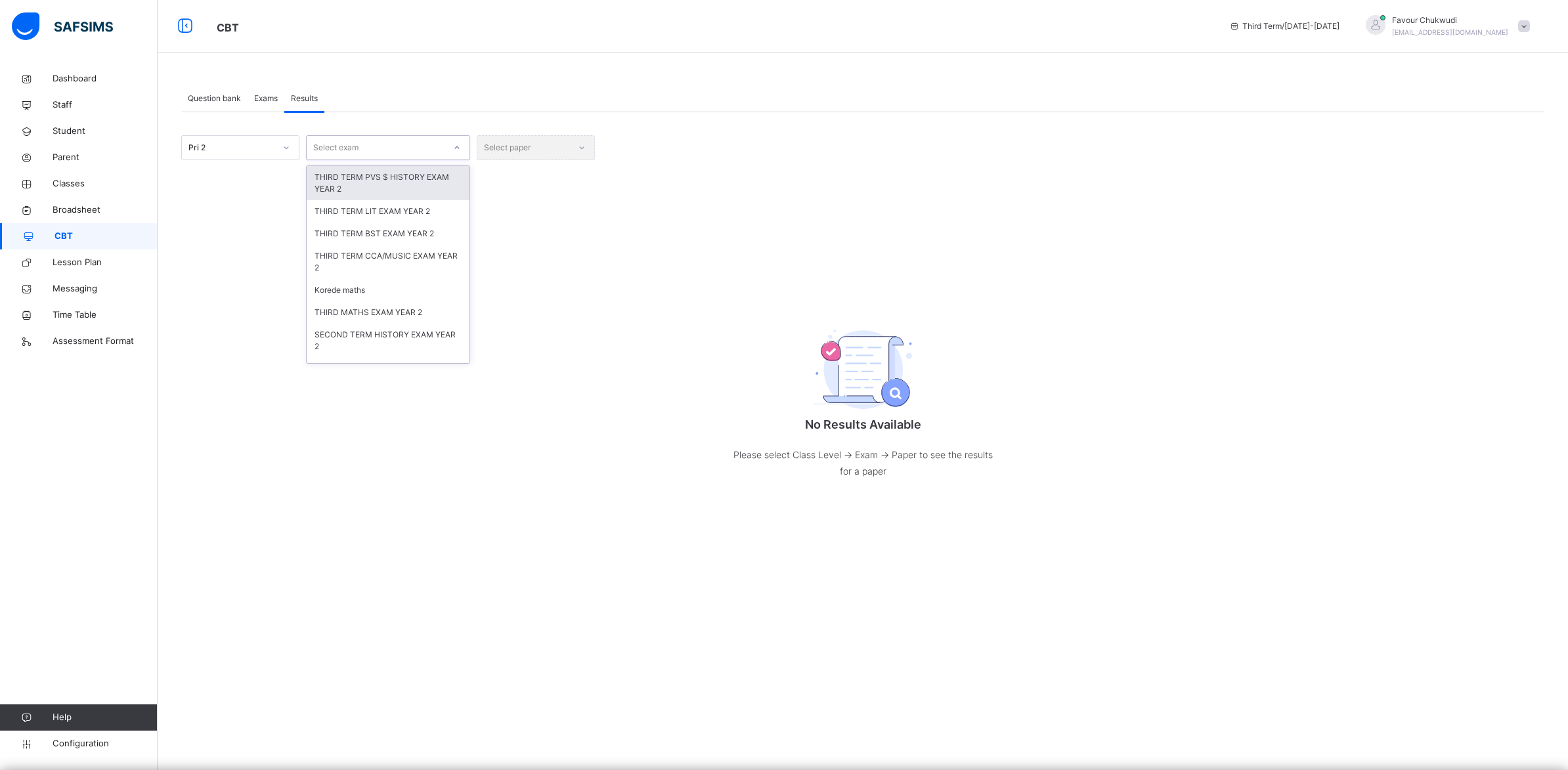 click on "THIRD TERM PVS $ HISTORY EXAM YEAR 2" at bounding box center (388, 183) 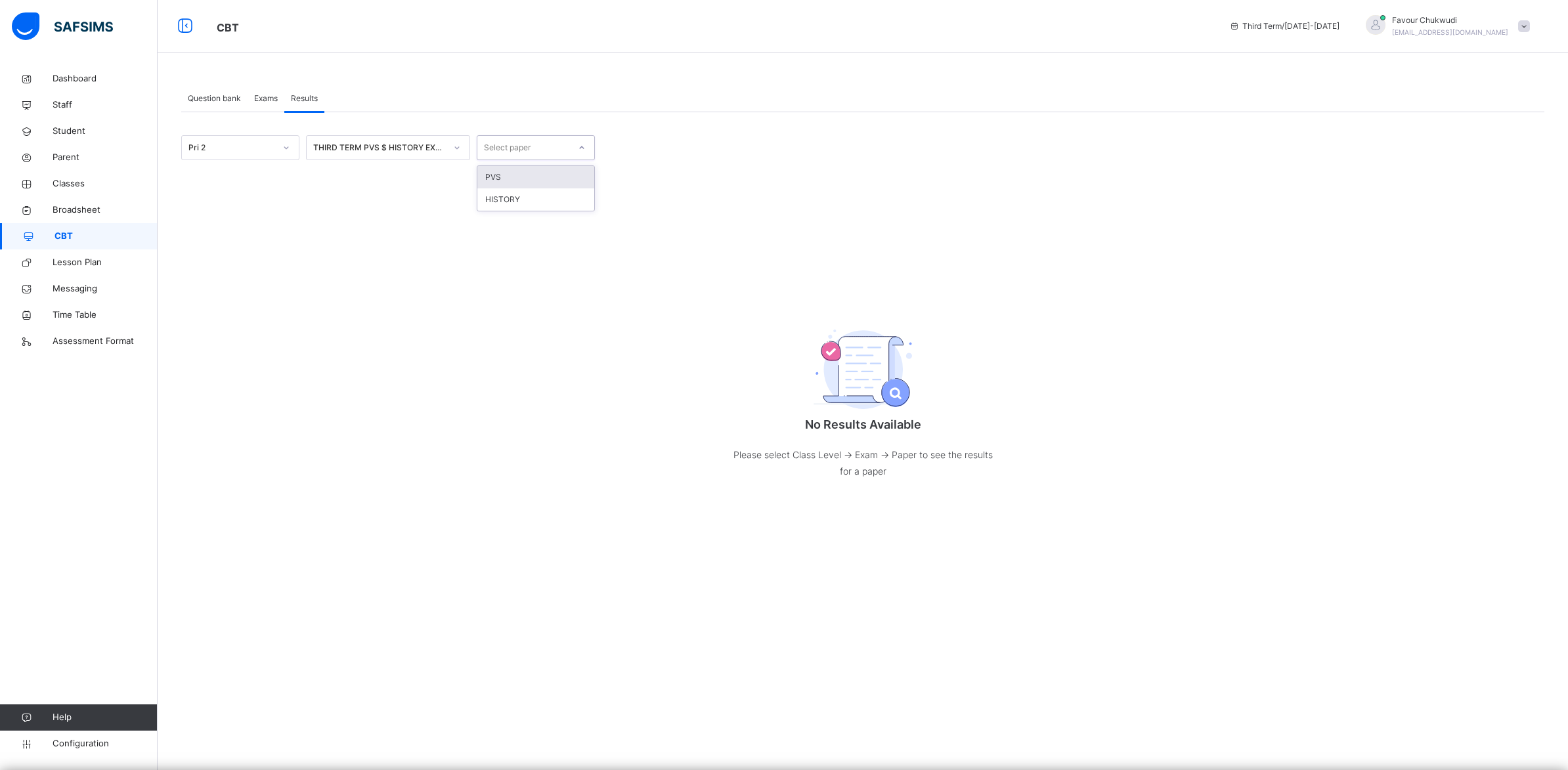 click on "Select paper" at bounding box center (507, 148) 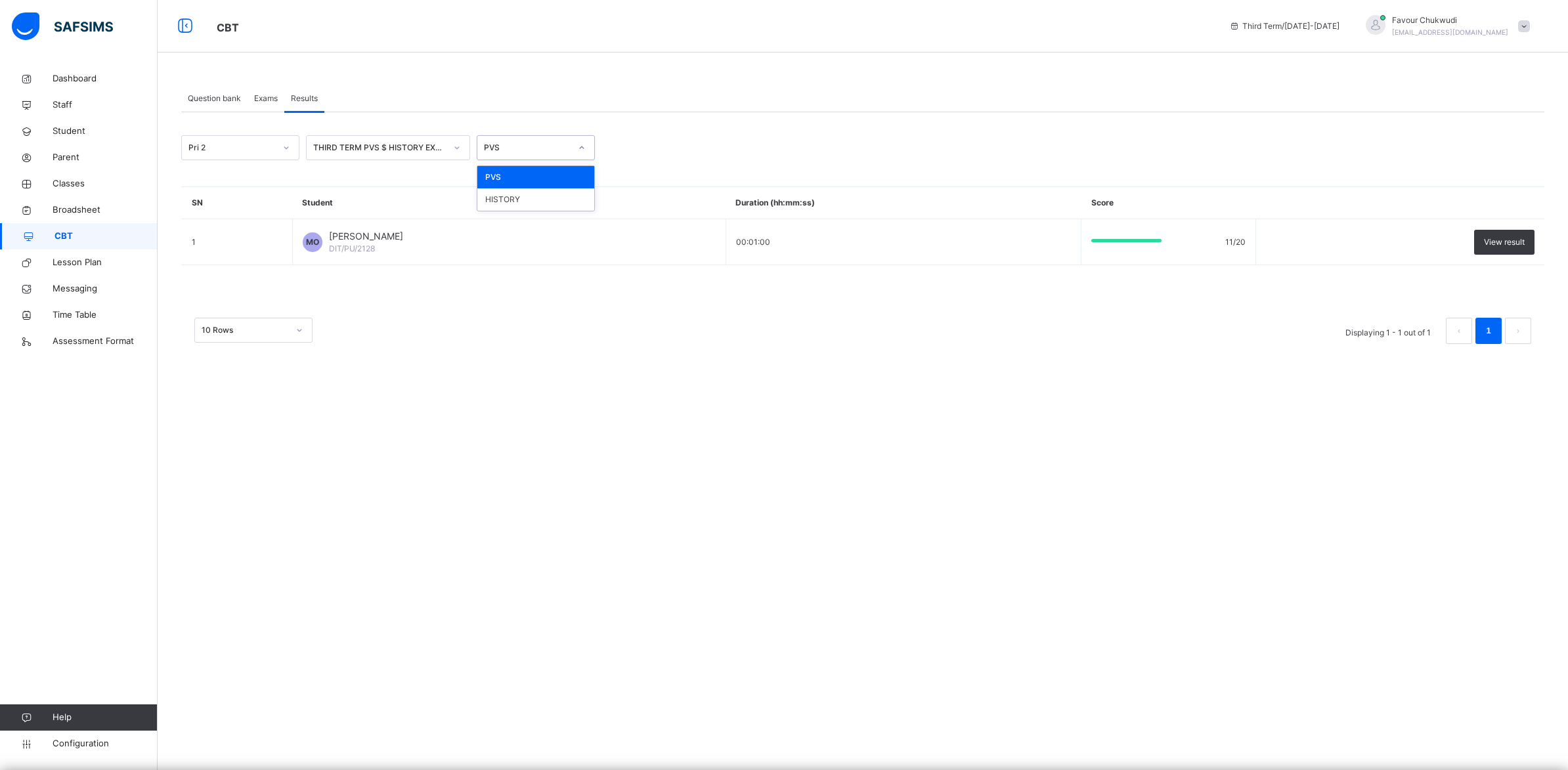 click on "PVS" at bounding box center [527, 148] 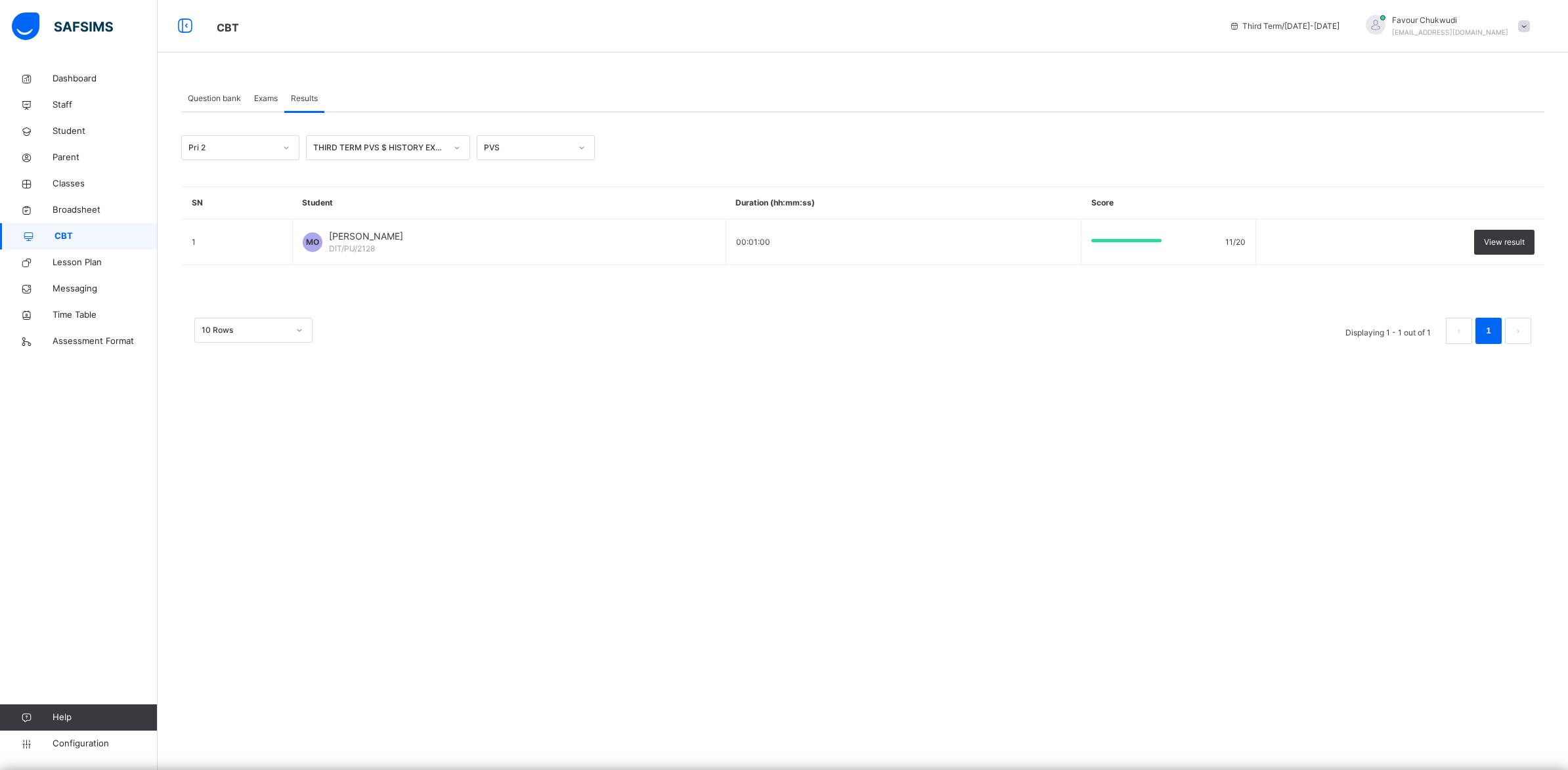 click on "CBT" at bounding box center [79, 236] 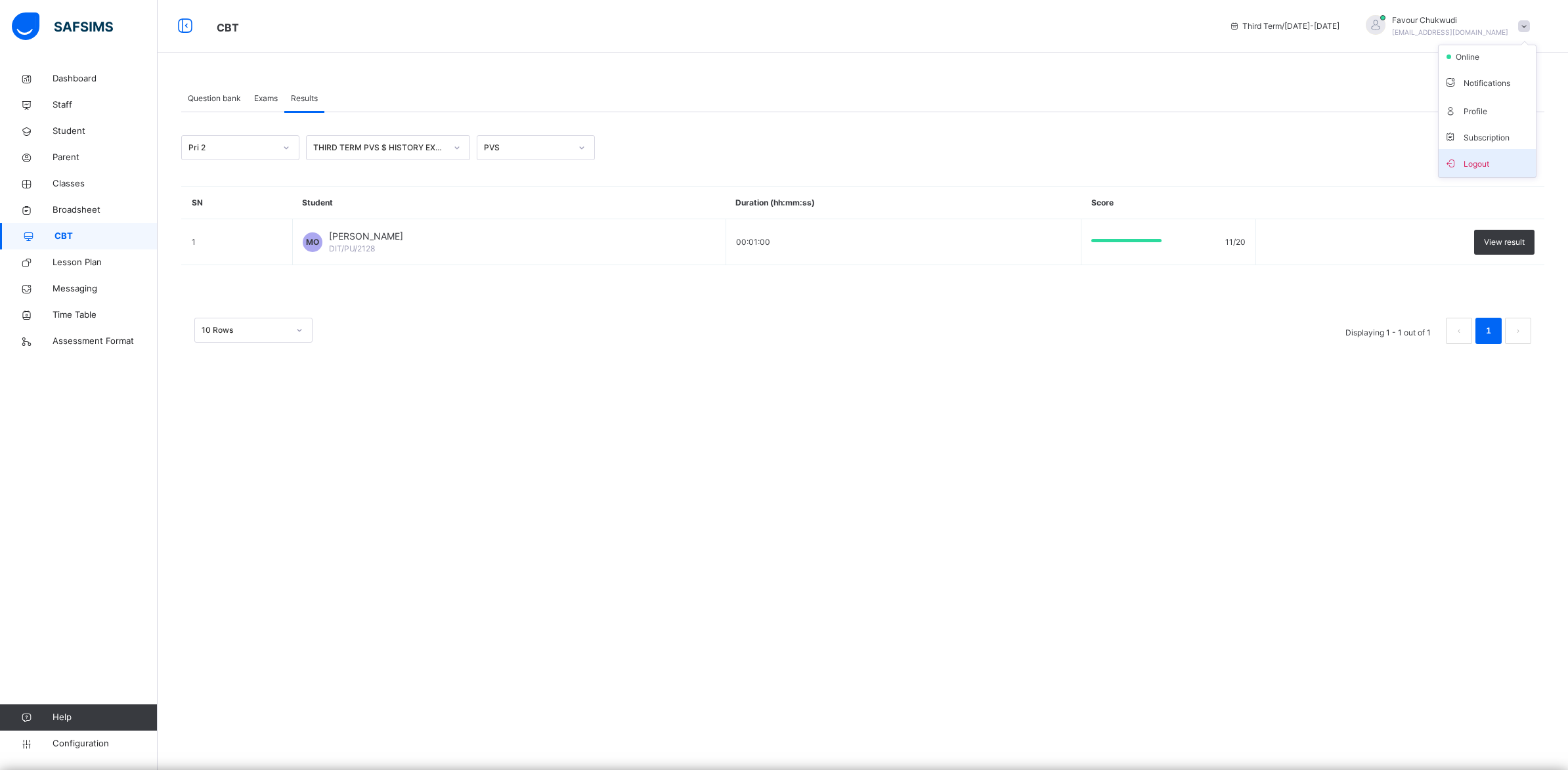 click on "Logout" at bounding box center [1487, 163] 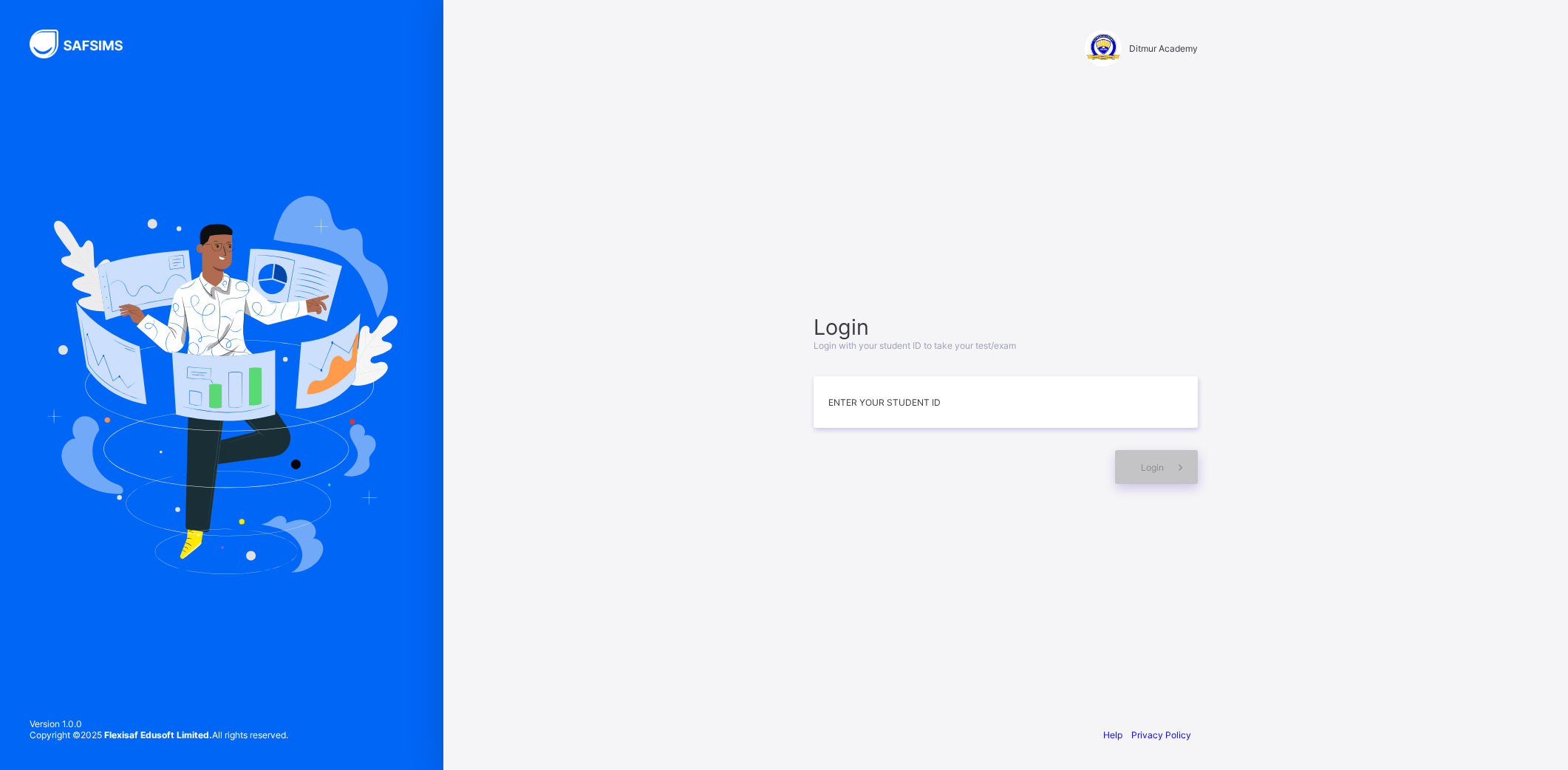 scroll, scrollTop: 0, scrollLeft: 0, axis: both 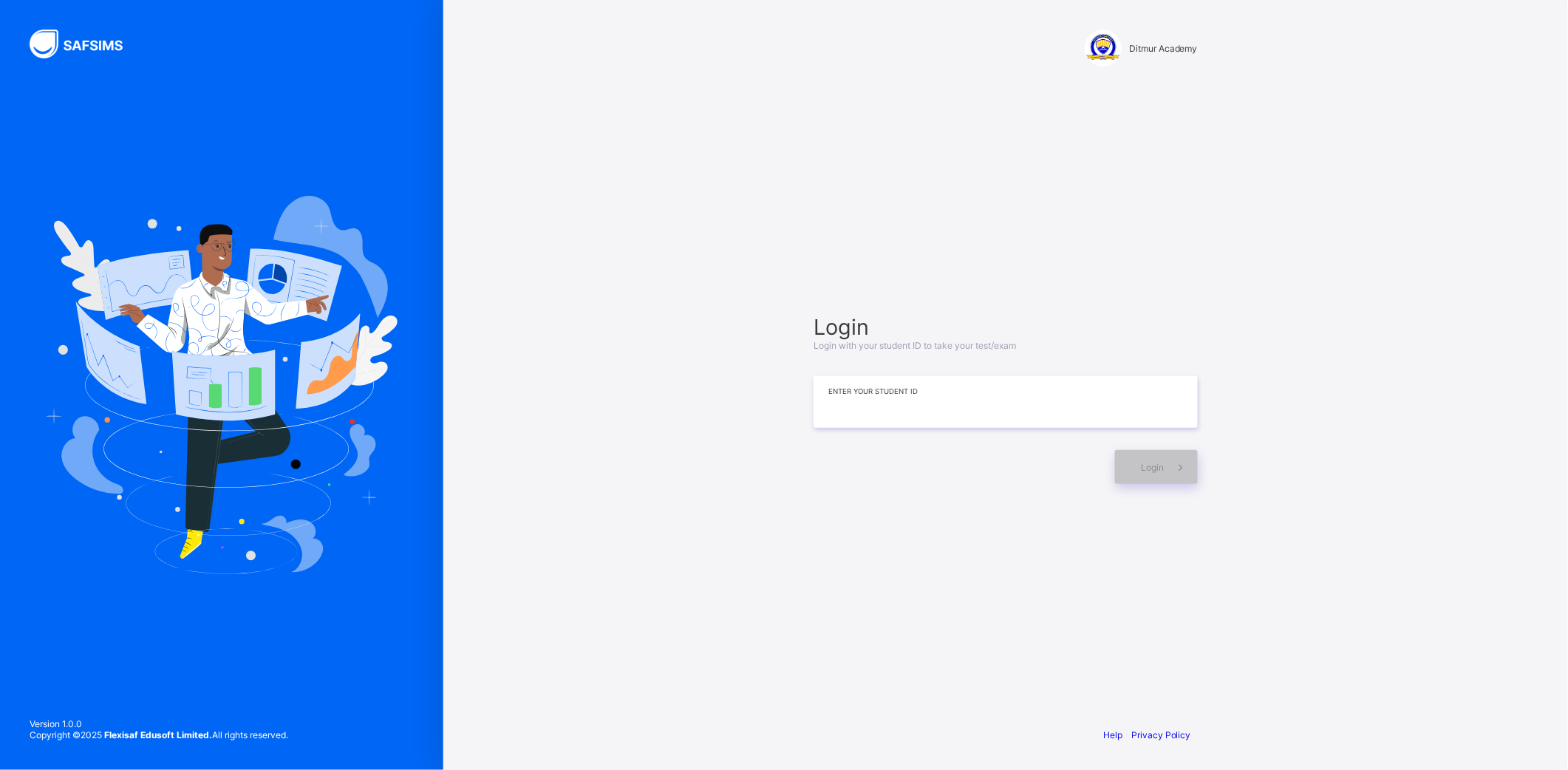 click at bounding box center [1006, 402] 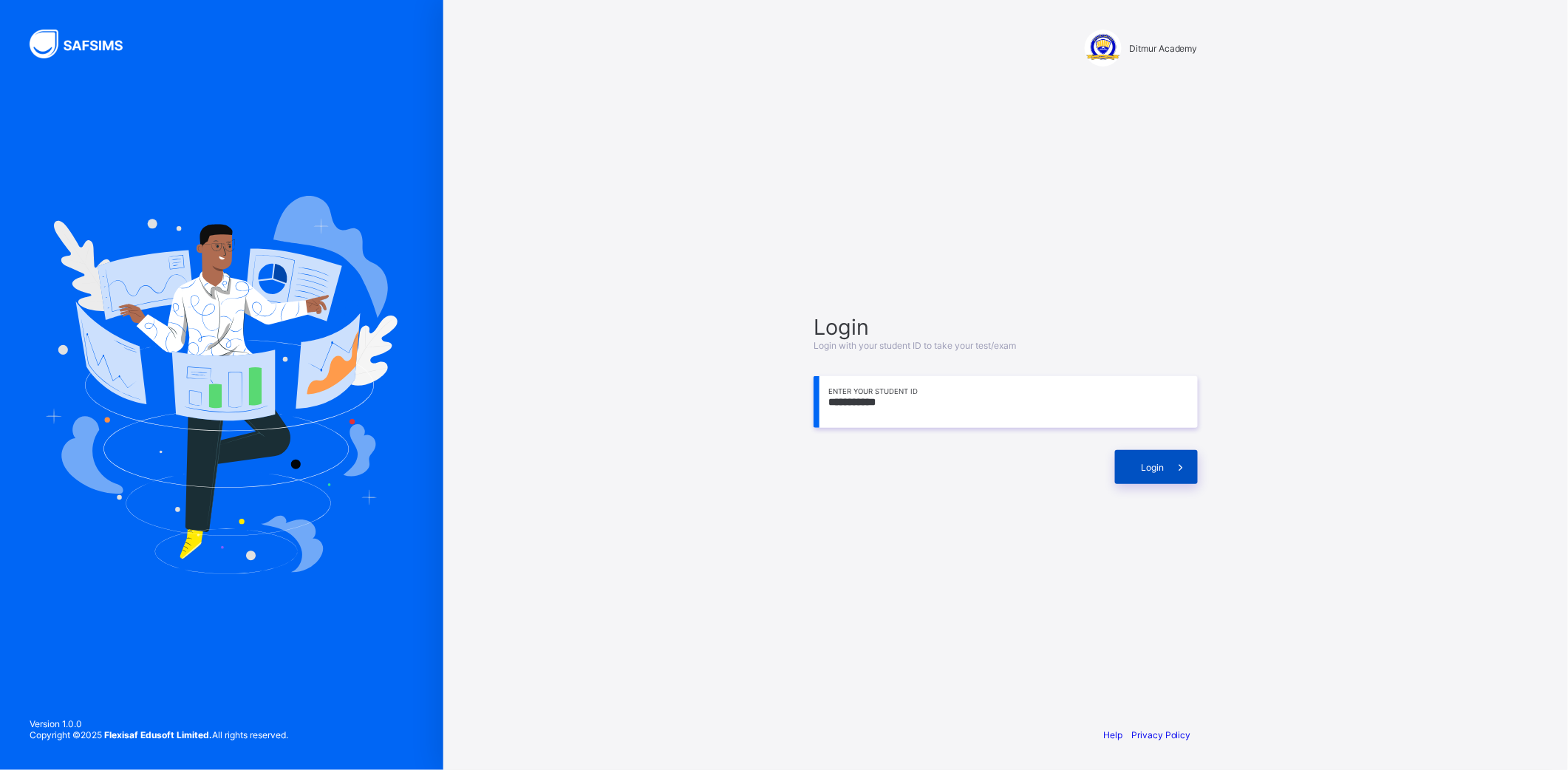type on "**********" 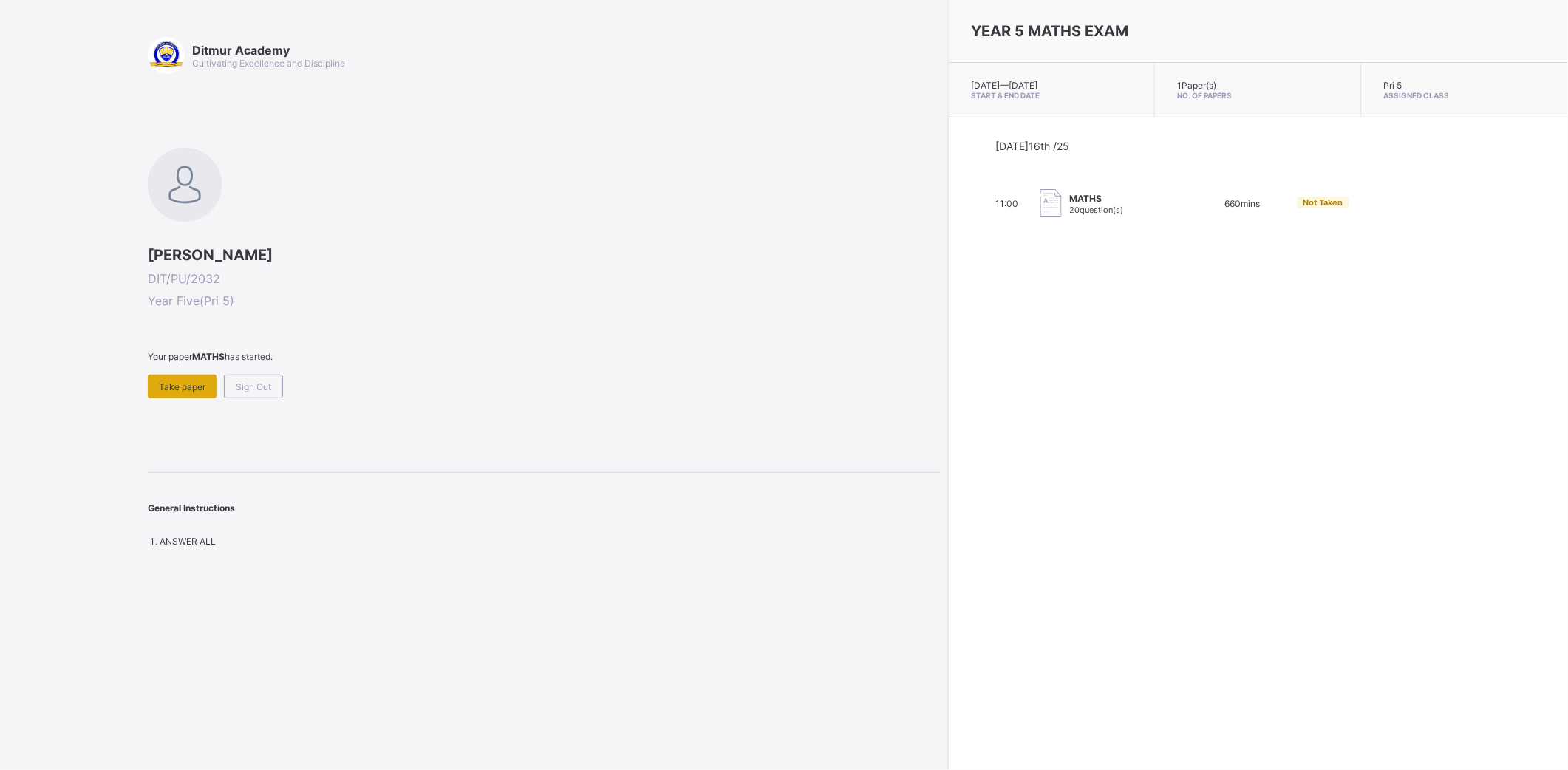 click on "Take paper" at bounding box center [182, 386] 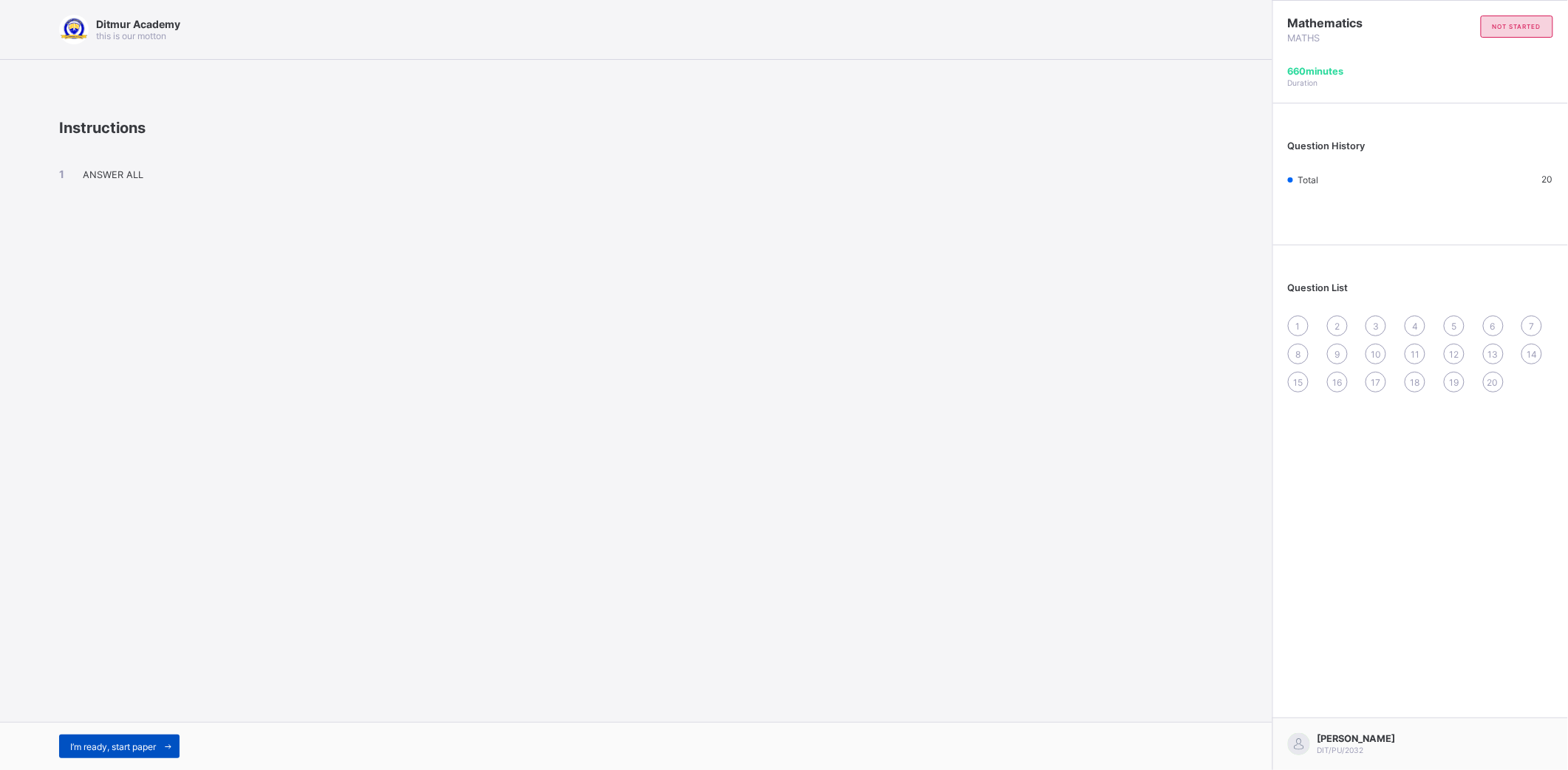 click on "I’m ready, start paper" at bounding box center [119, 746] 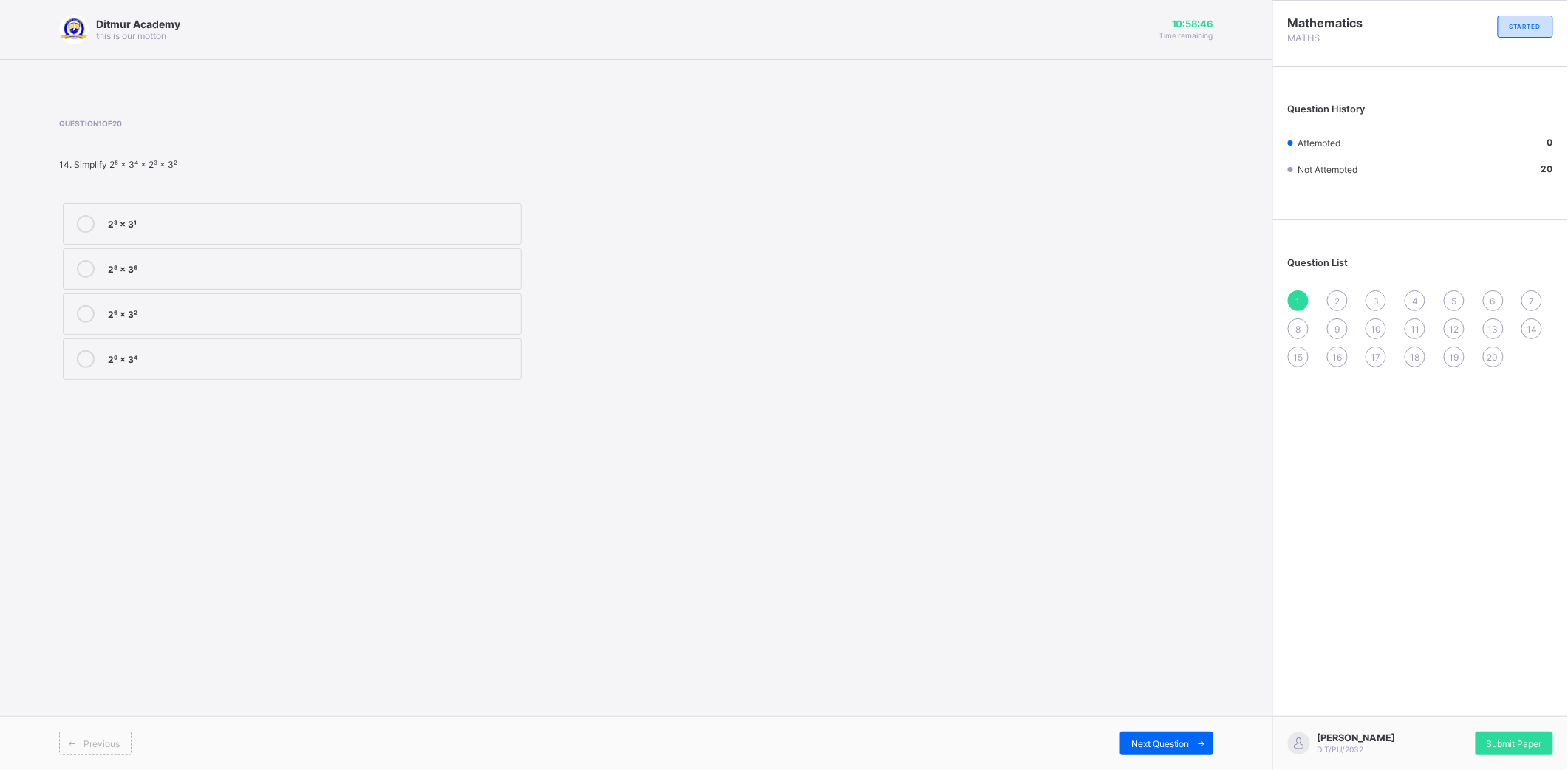 click on "2⁸ × 3⁶" at bounding box center (310, 268) 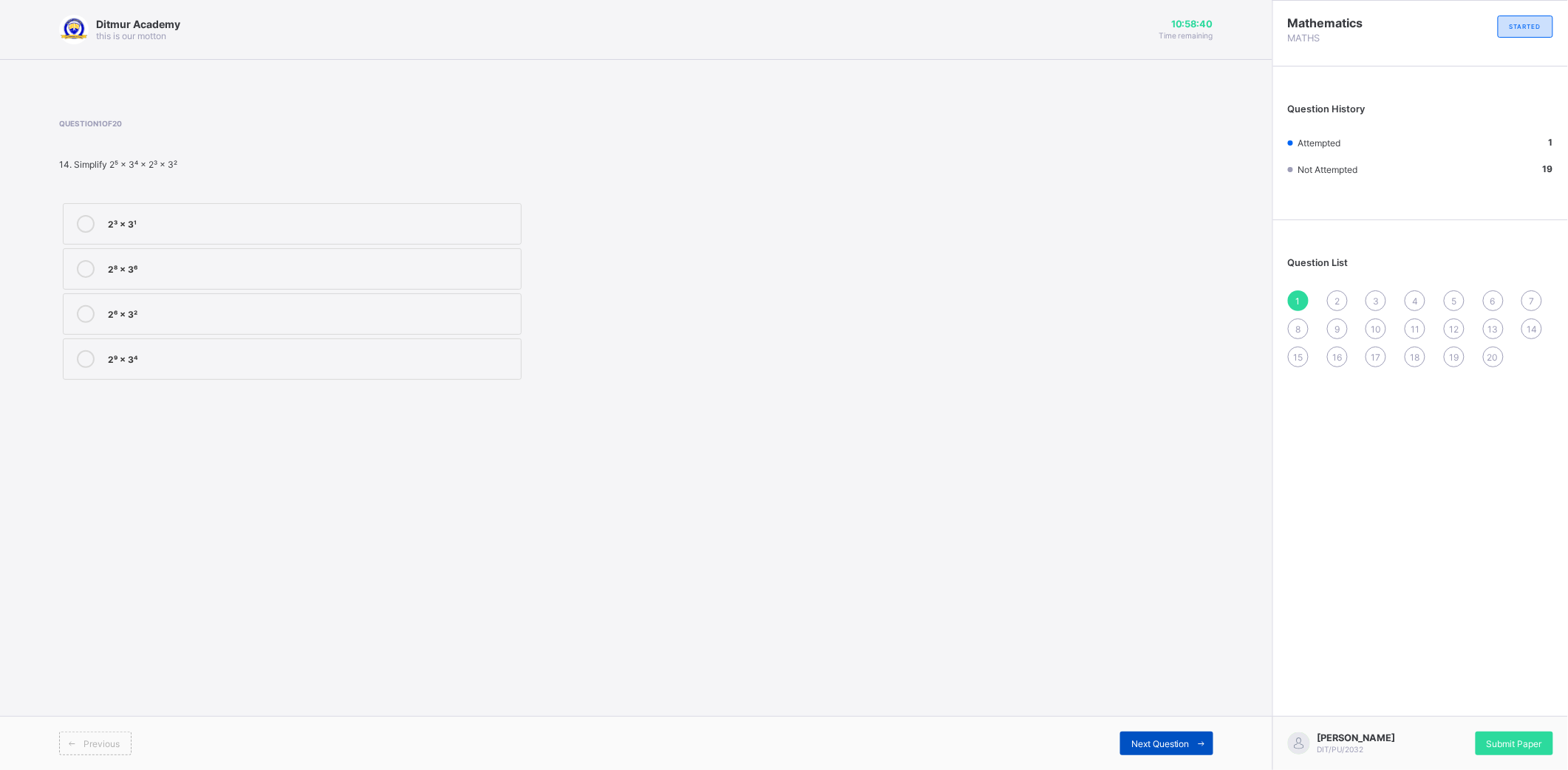 click on "Next Question" at bounding box center (1160, 743) 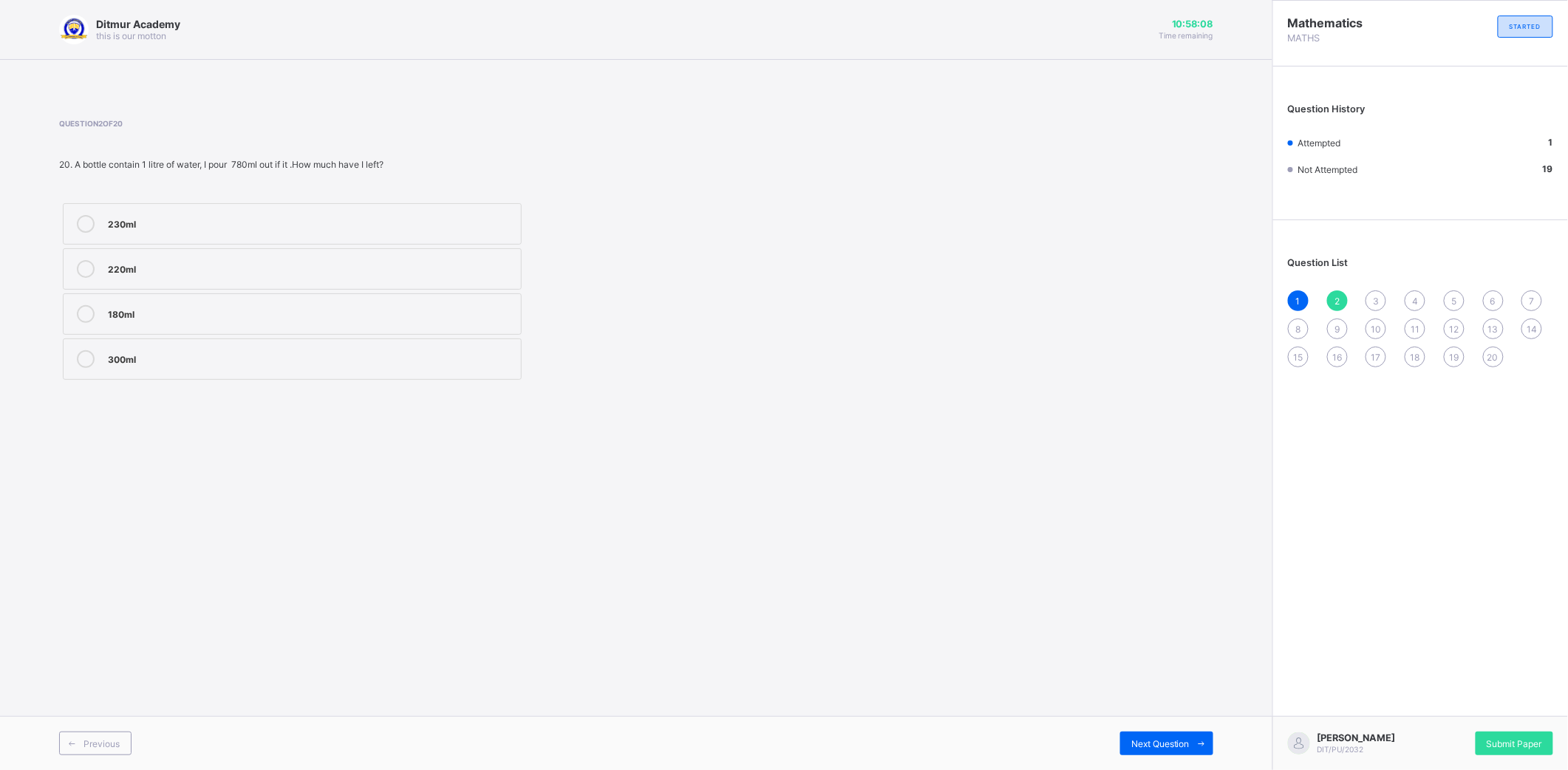 click on "230ml 220ml 180ml 300ml" at bounding box center [292, 291] 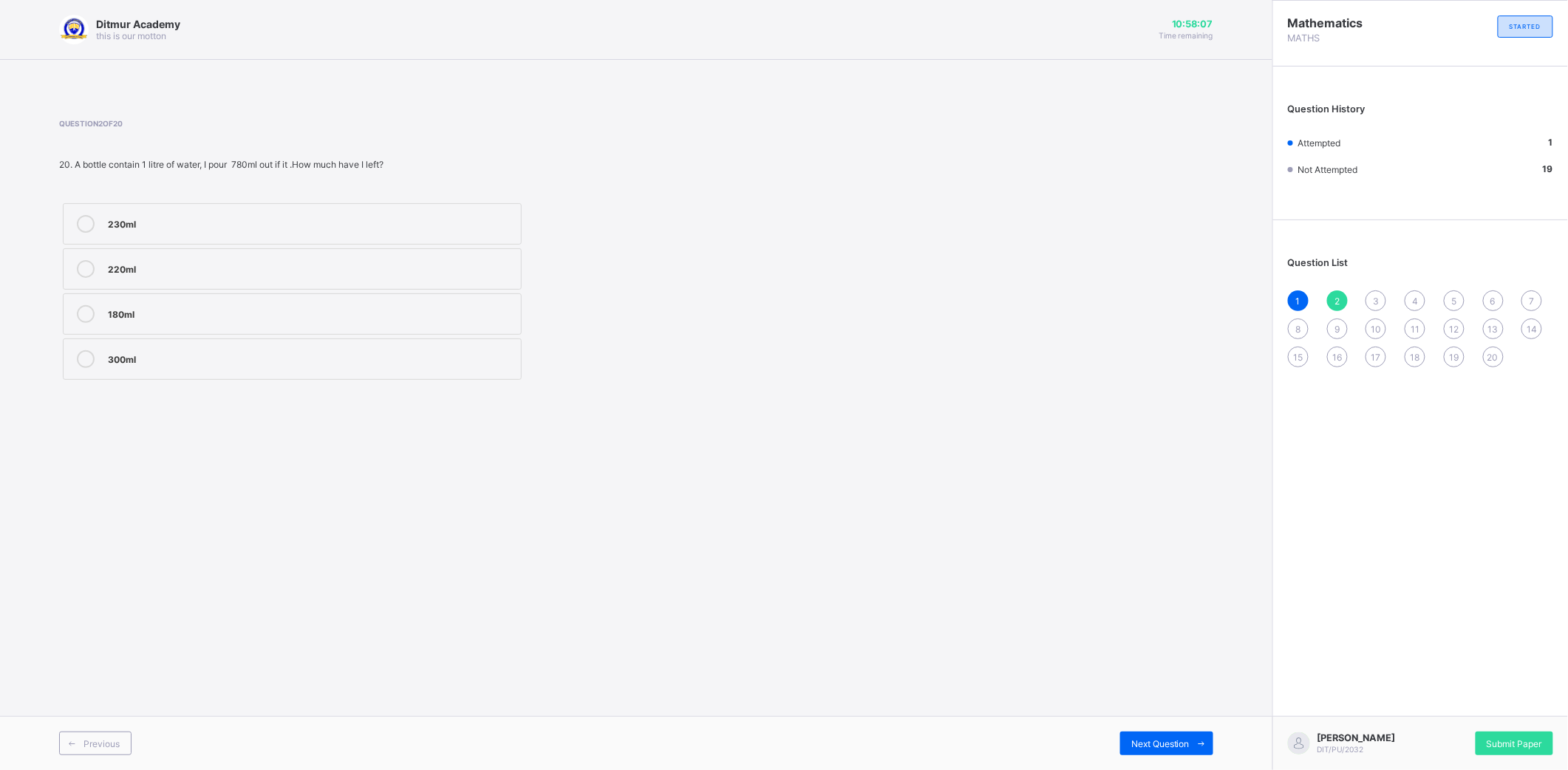 click on "230ml" at bounding box center (292, 224) 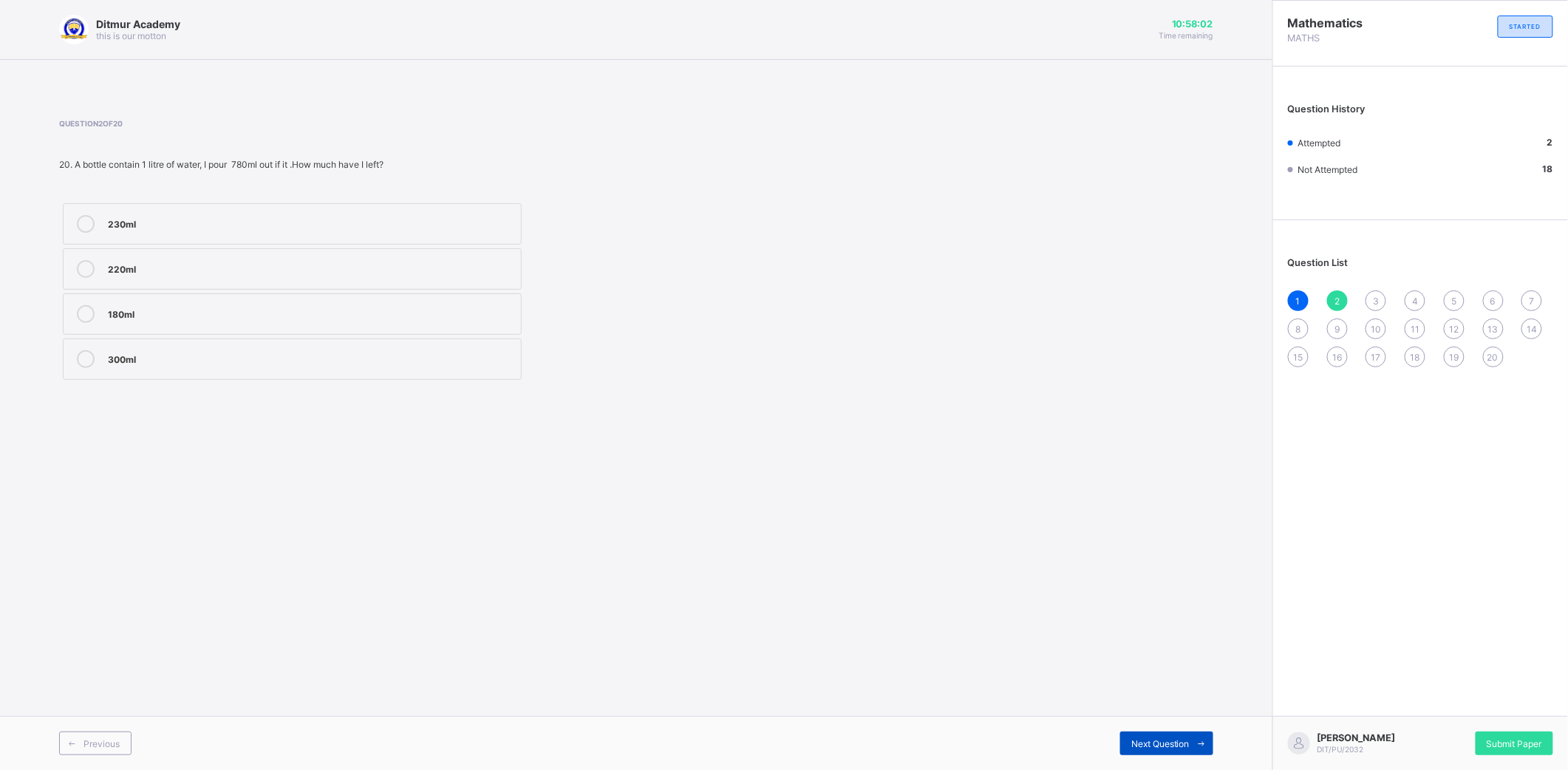 click on "Next Question" at bounding box center (1167, 743) 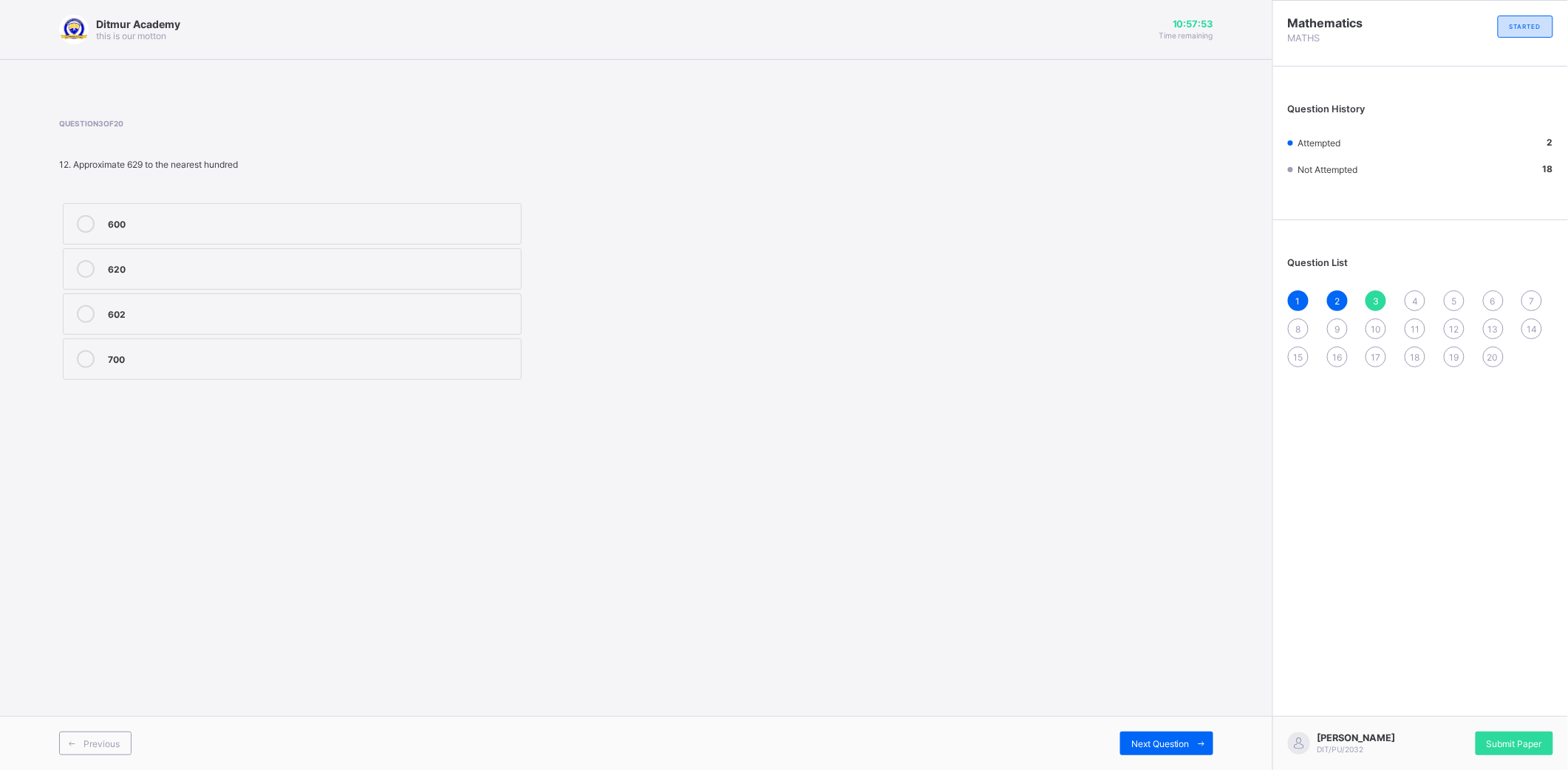 click on "600" at bounding box center (310, 222) 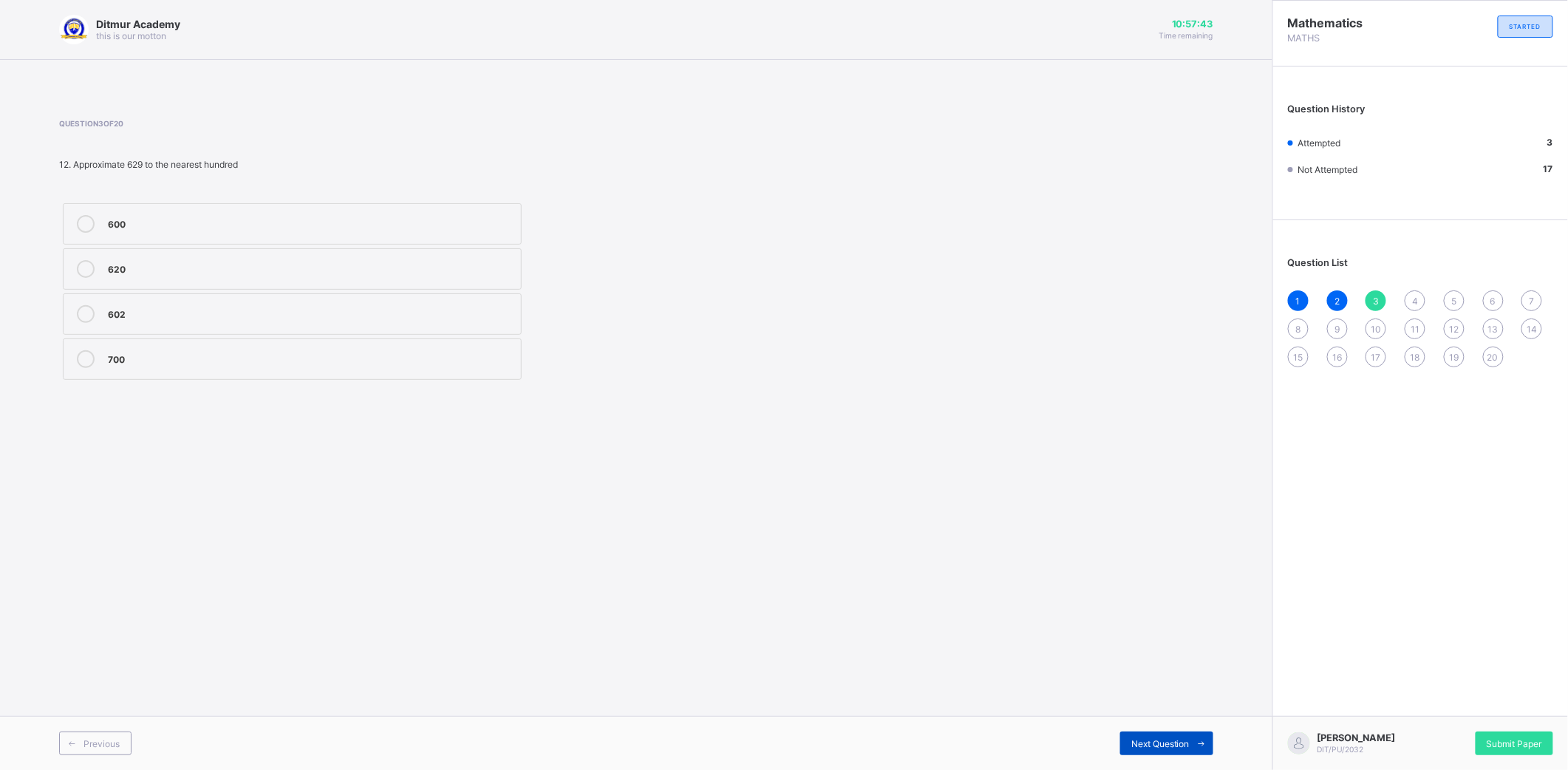 click on "Next Question" at bounding box center [1167, 743] 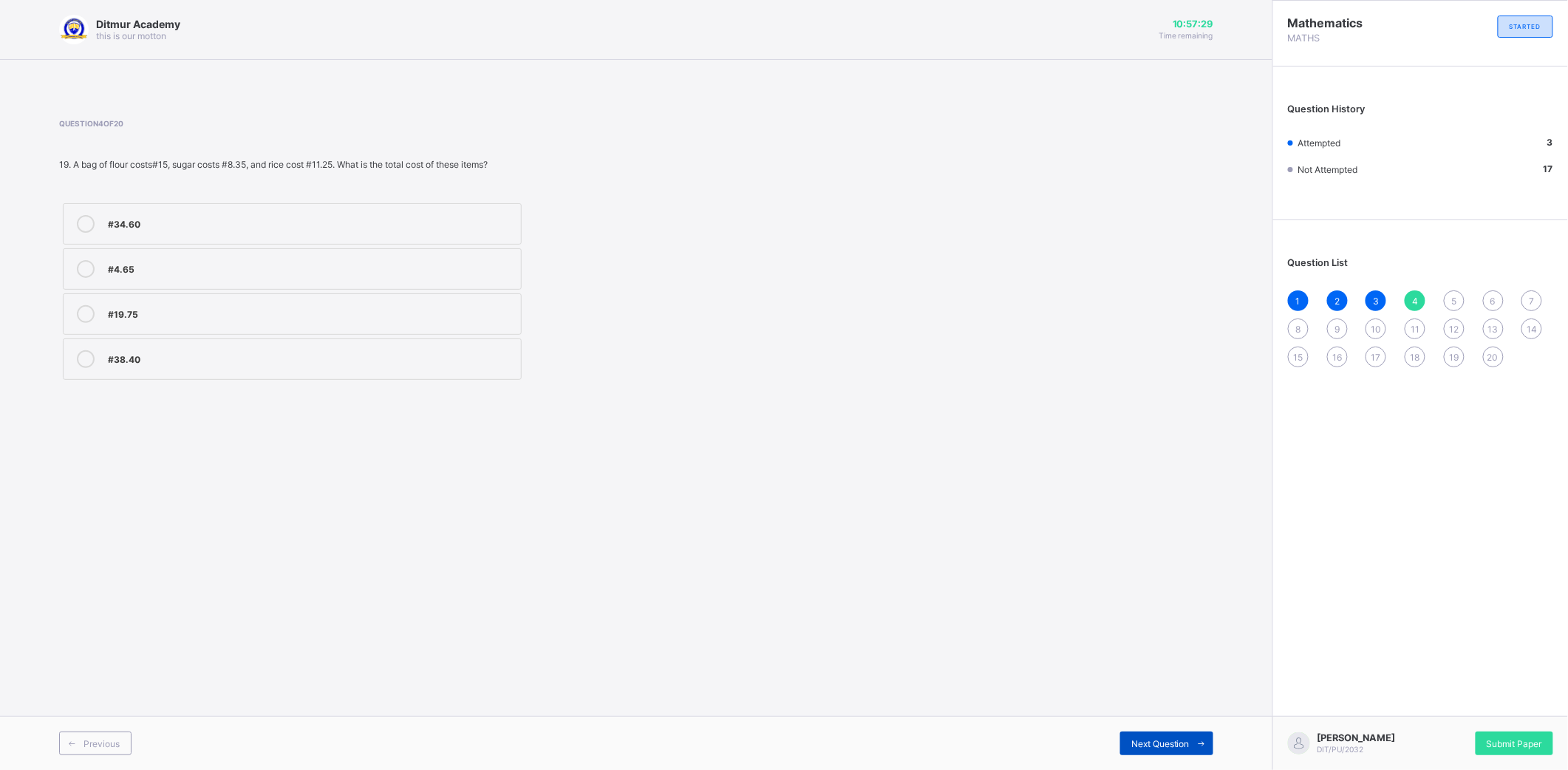 click on "Next Question" at bounding box center [1160, 743] 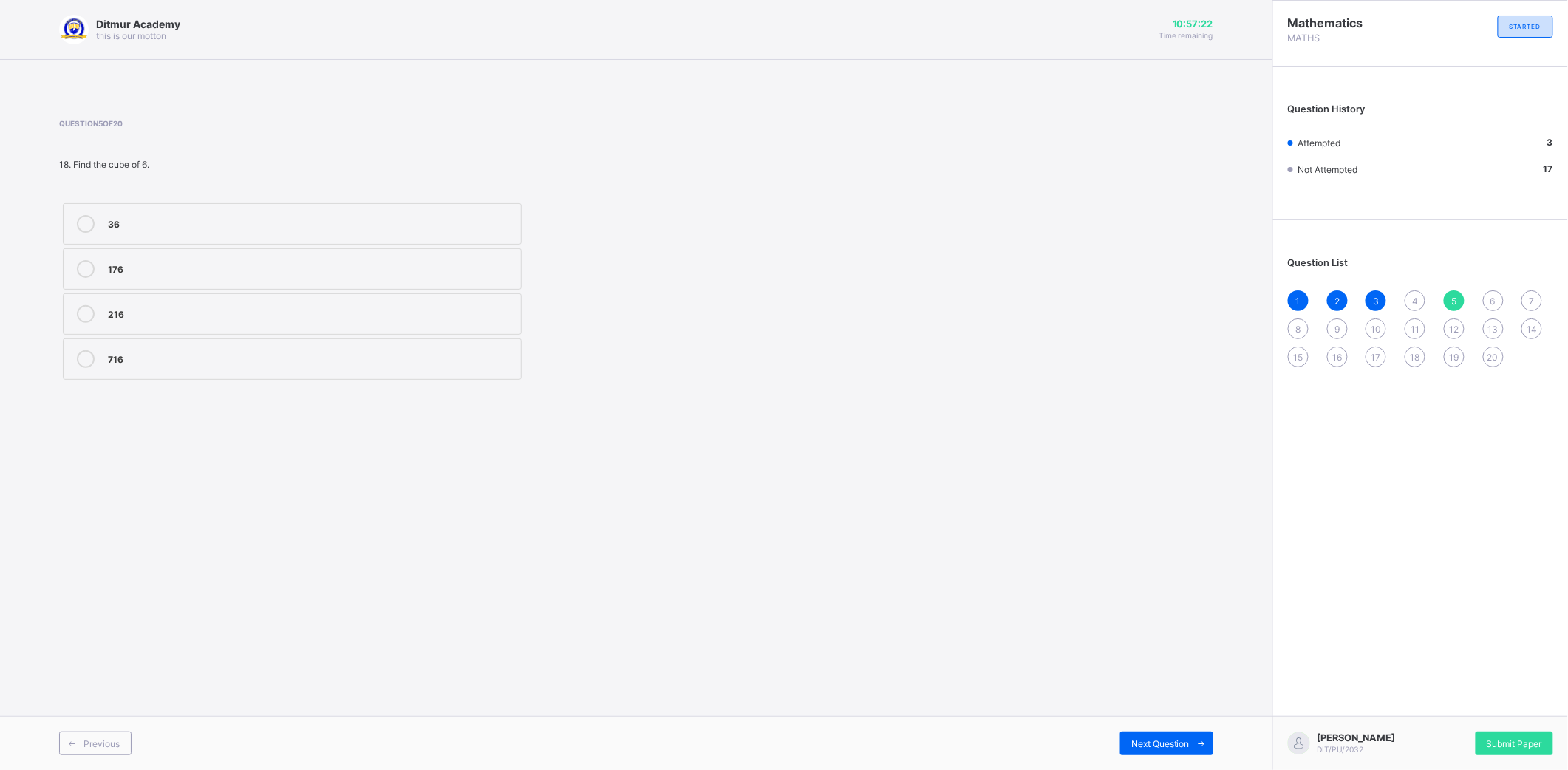 click on "36" at bounding box center (310, 222) 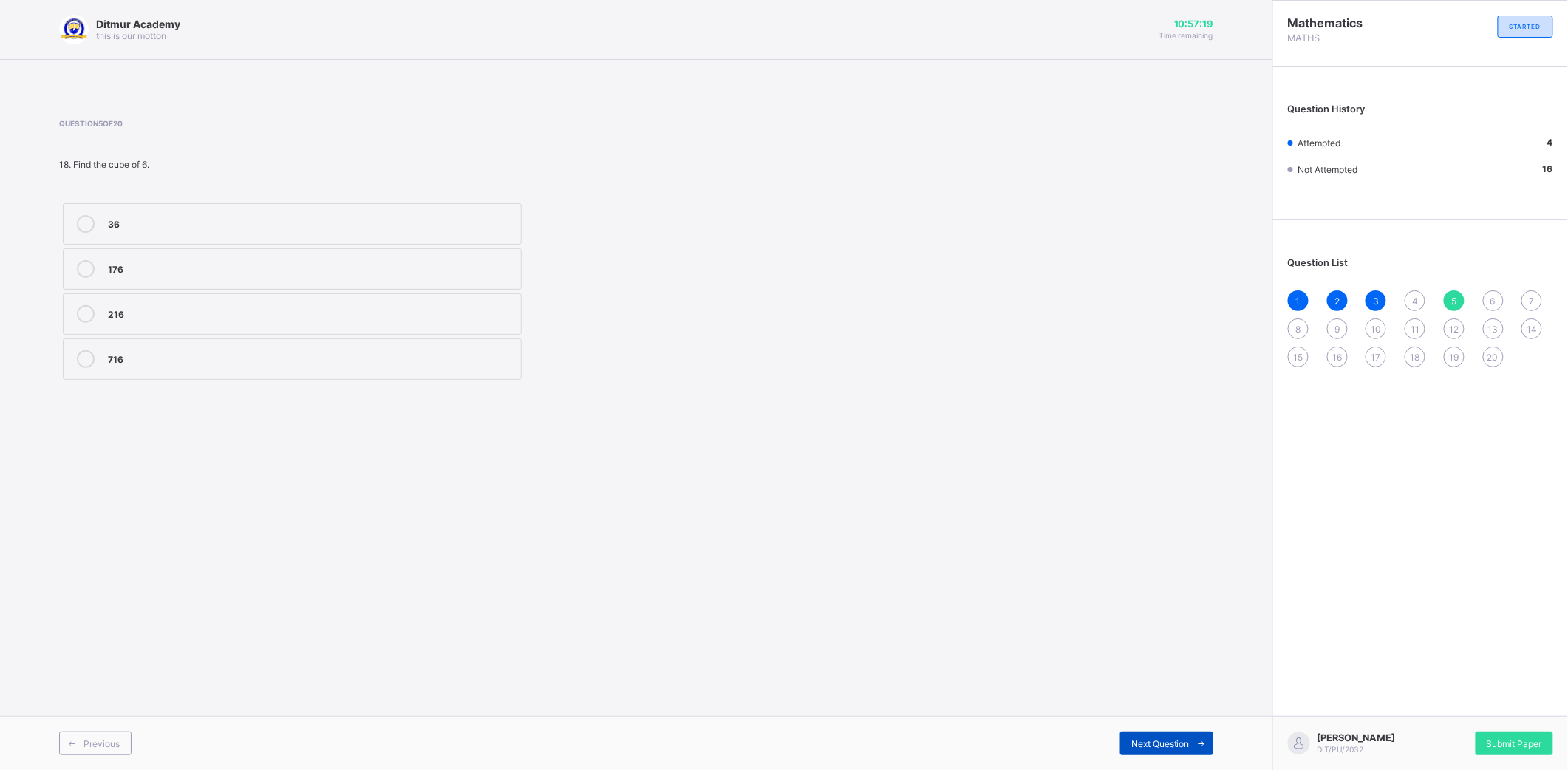 click on "Next Question" at bounding box center [1167, 743] 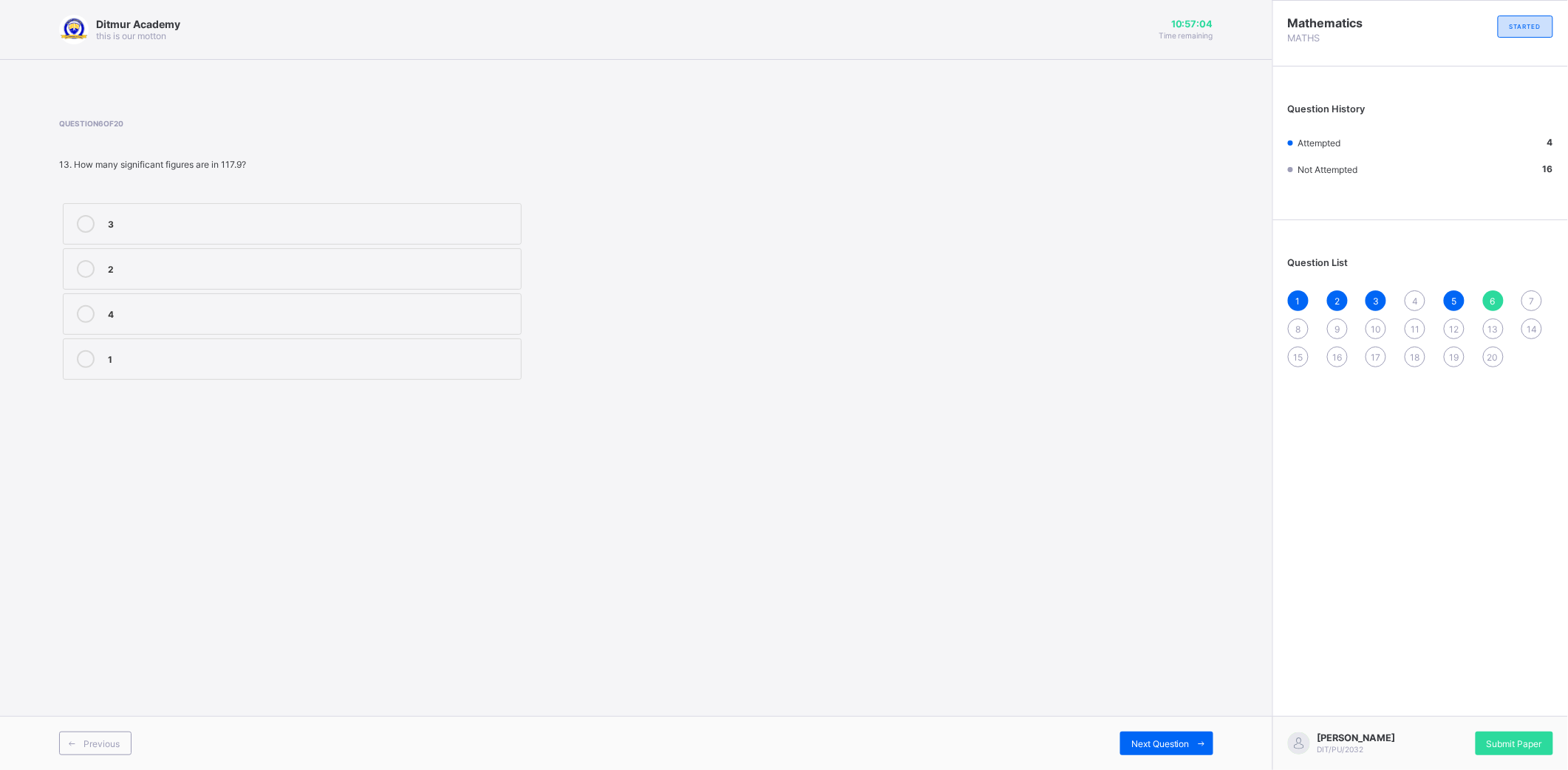 click on "3" at bounding box center (292, 224) 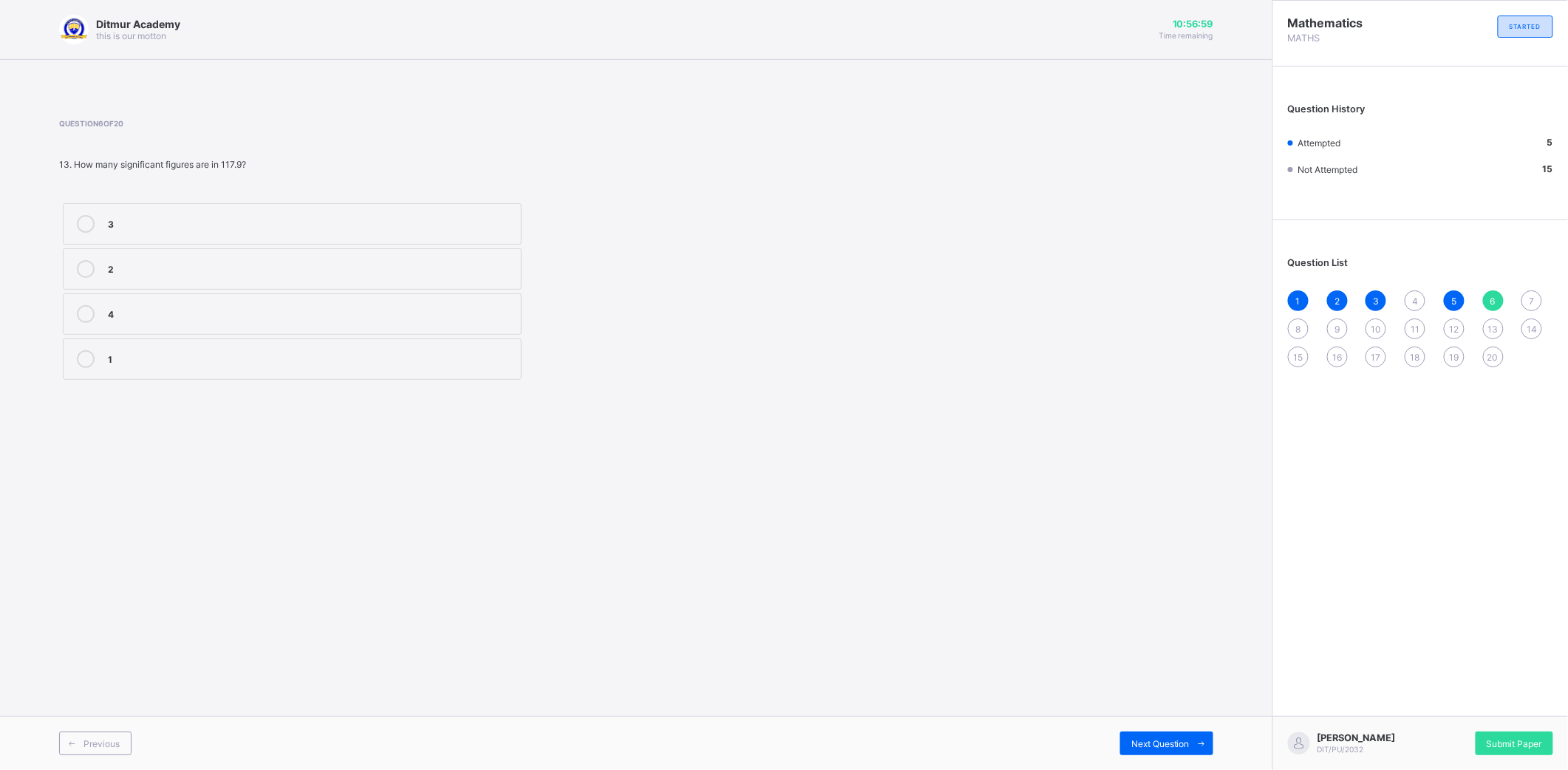 click on "4" at bounding box center [292, 314] 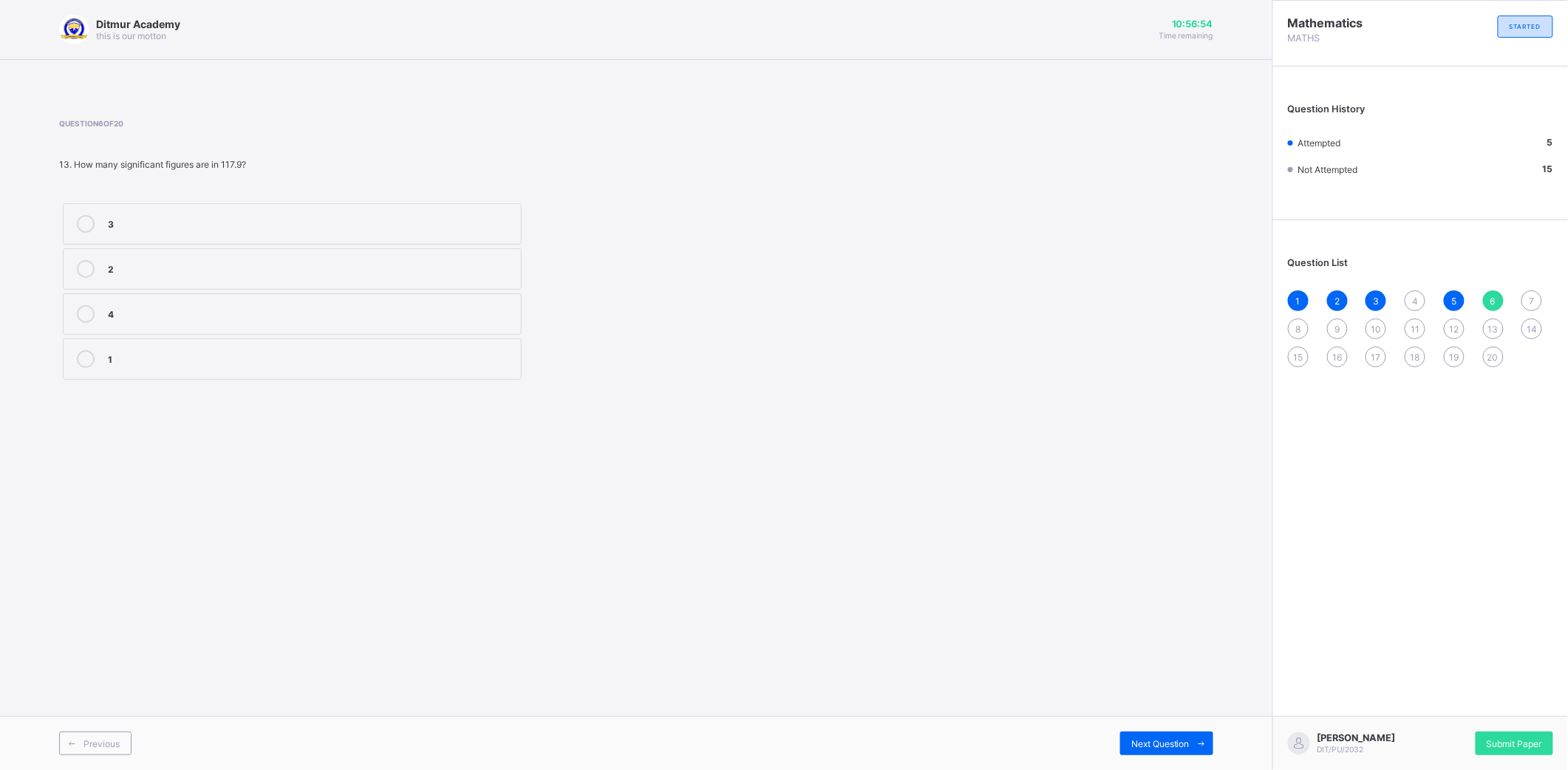 click on "Ditmur Academy this is our motton 10:56:54 Time remaining Question  6  of  20 13. How many significant figures are in 117.9? 3 2 4 1 Previous Next Question" at bounding box center [636, 385] 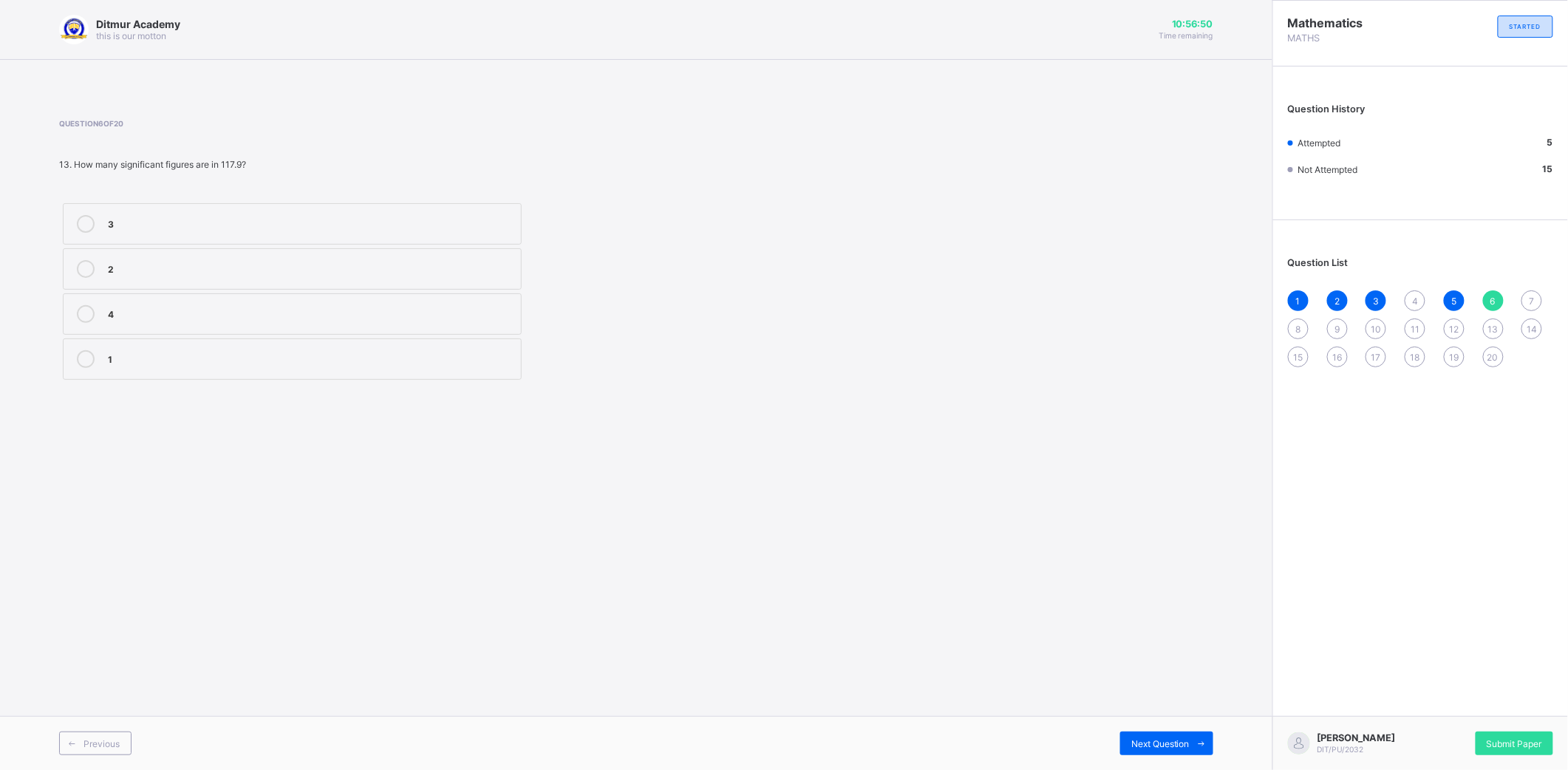 click on "4" at bounding box center (1415, 301) 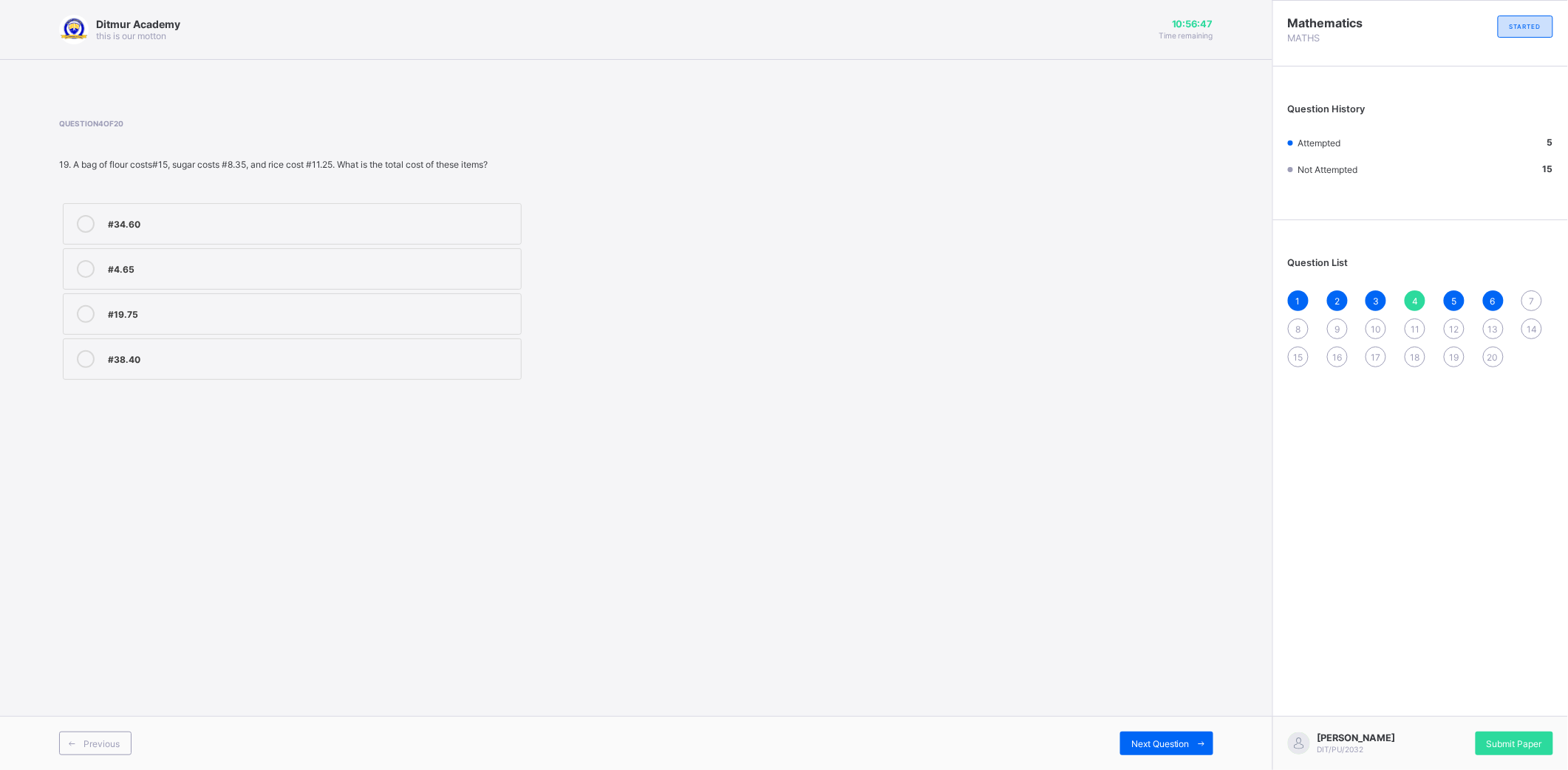 click on "#34.60" at bounding box center (292, 224) 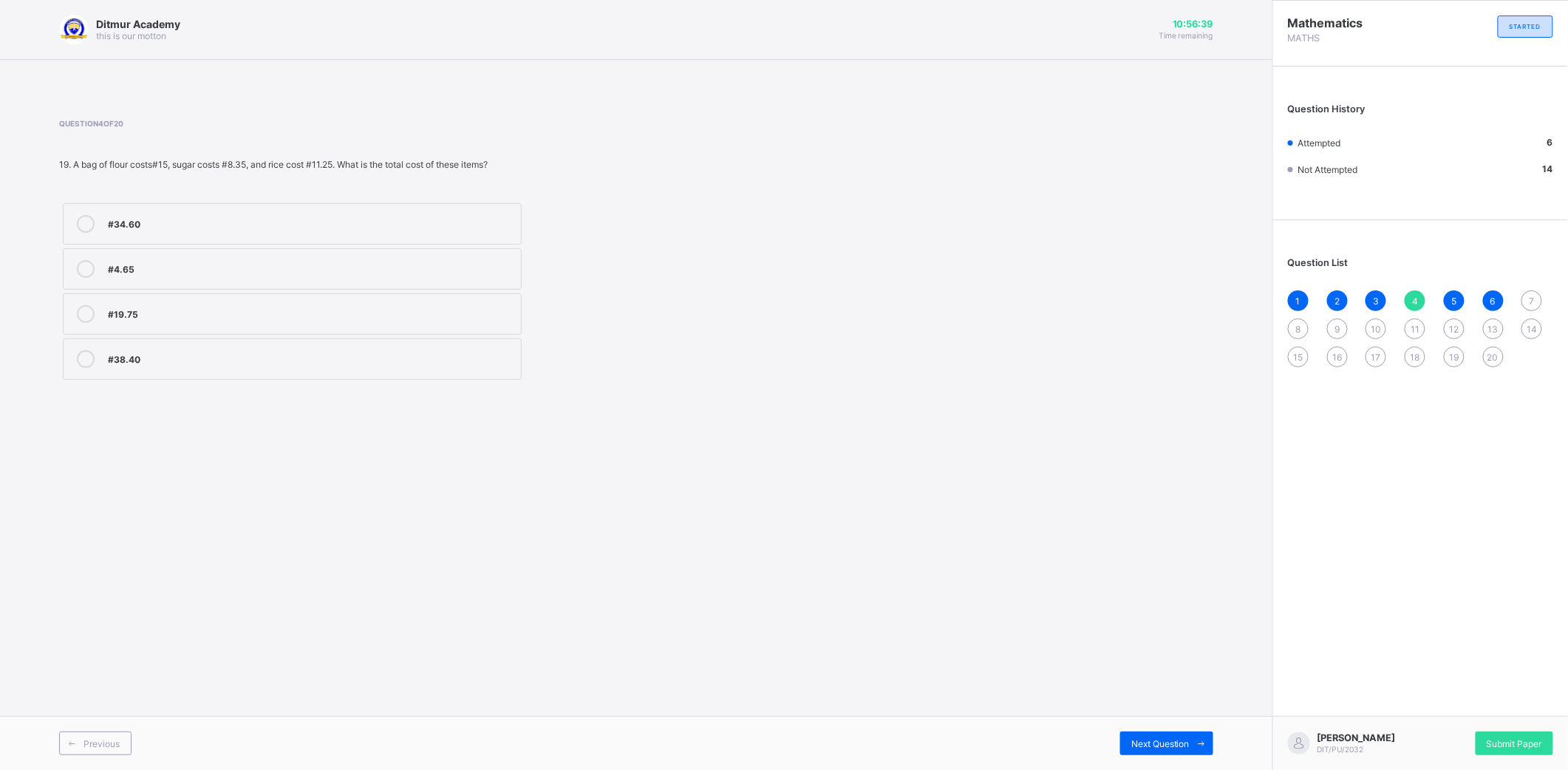 click on "7" at bounding box center [1532, 301] 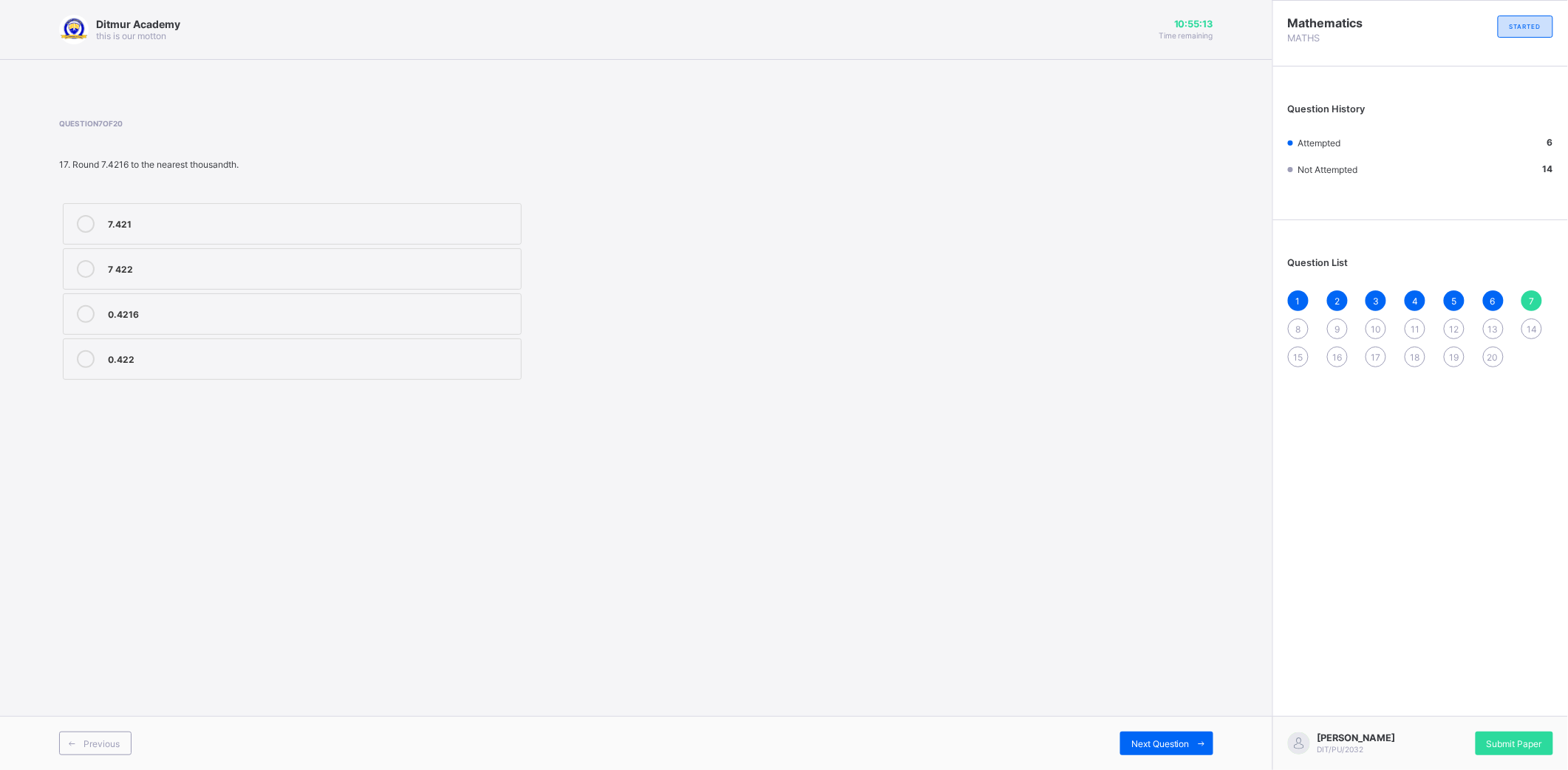 click on "7.421" at bounding box center [310, 224] 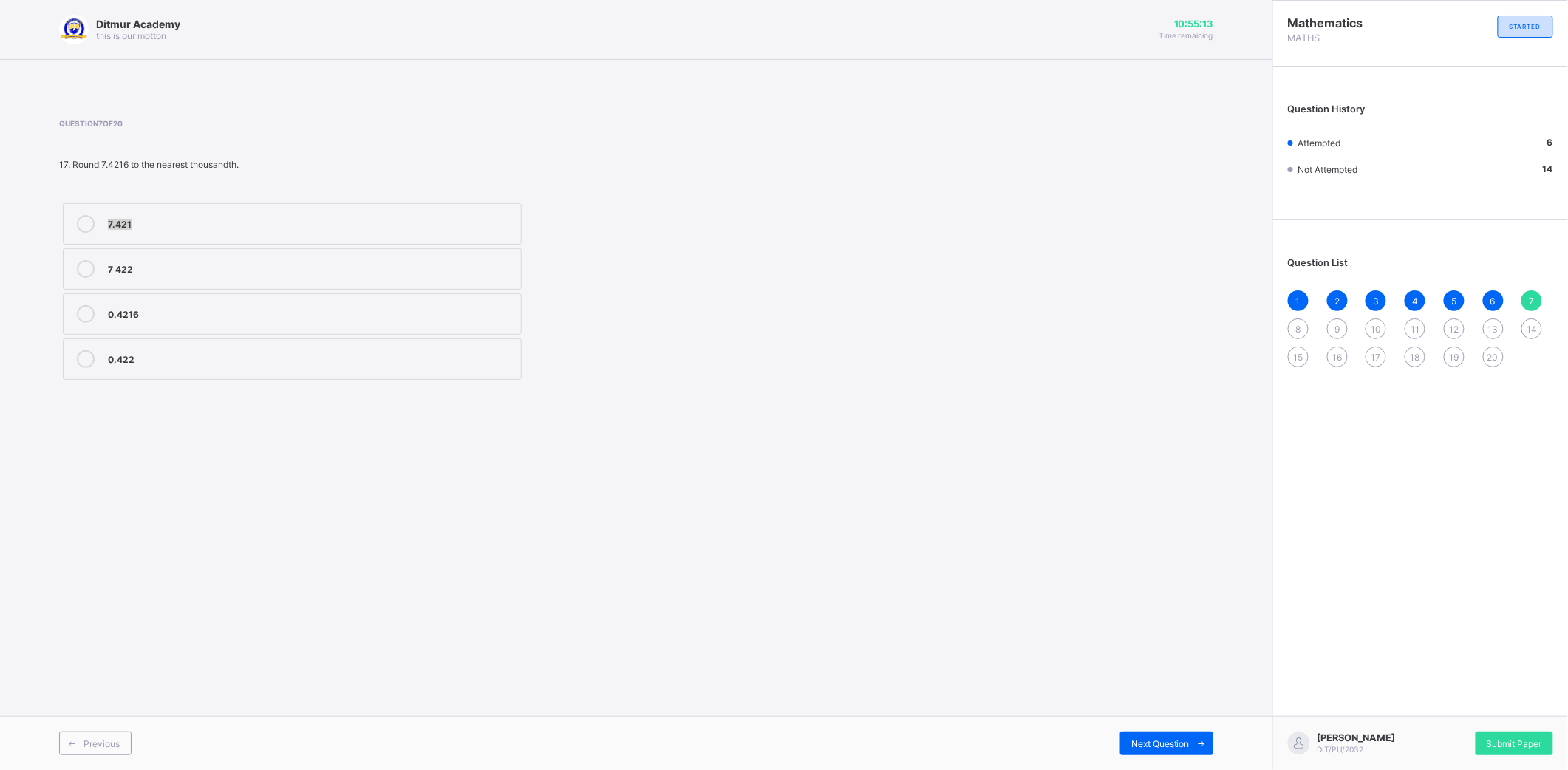 click on "7.421" at bounding box center (310, 224) 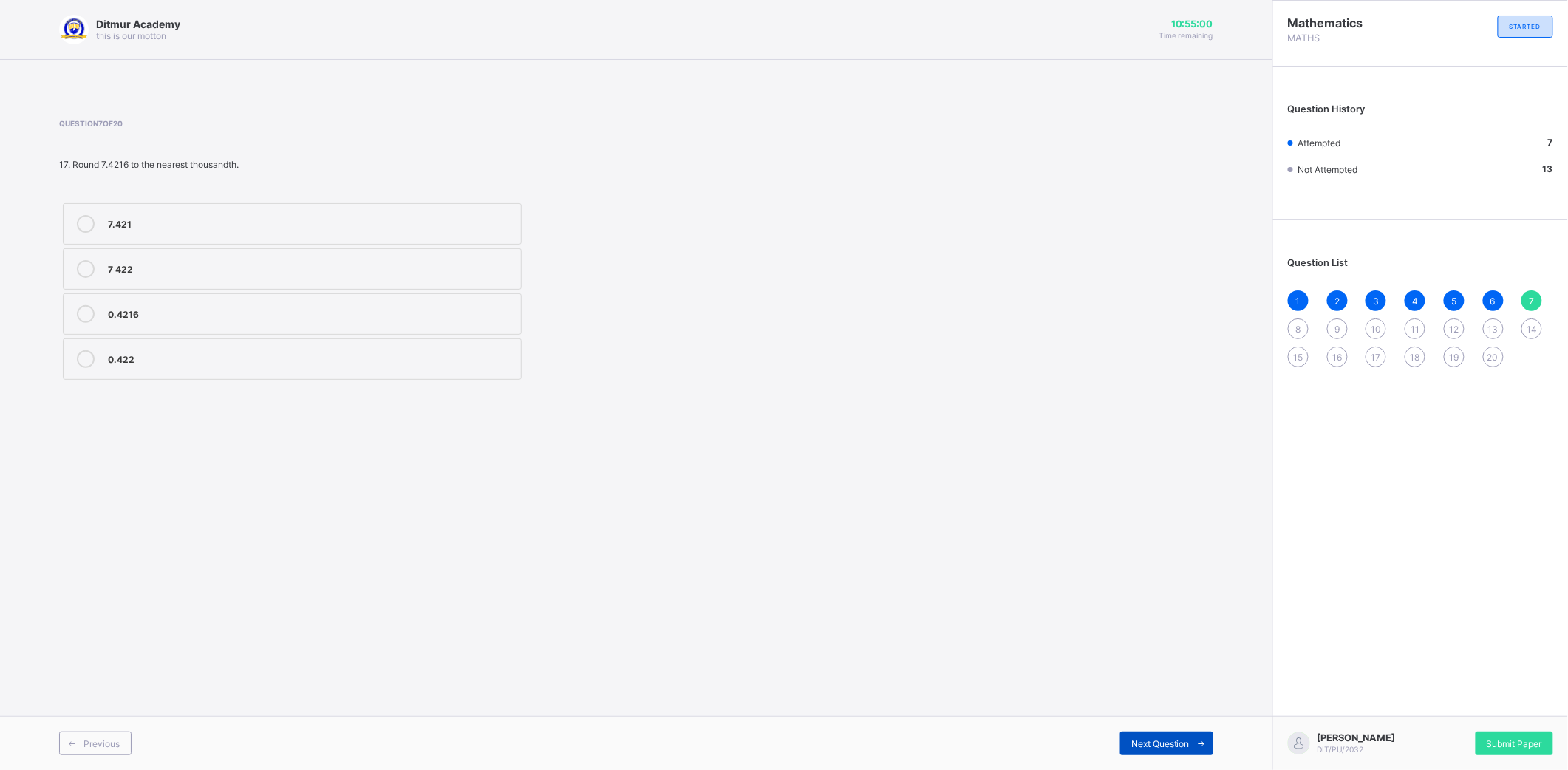 click on "Next Question" at bounding box center (1160, 743) 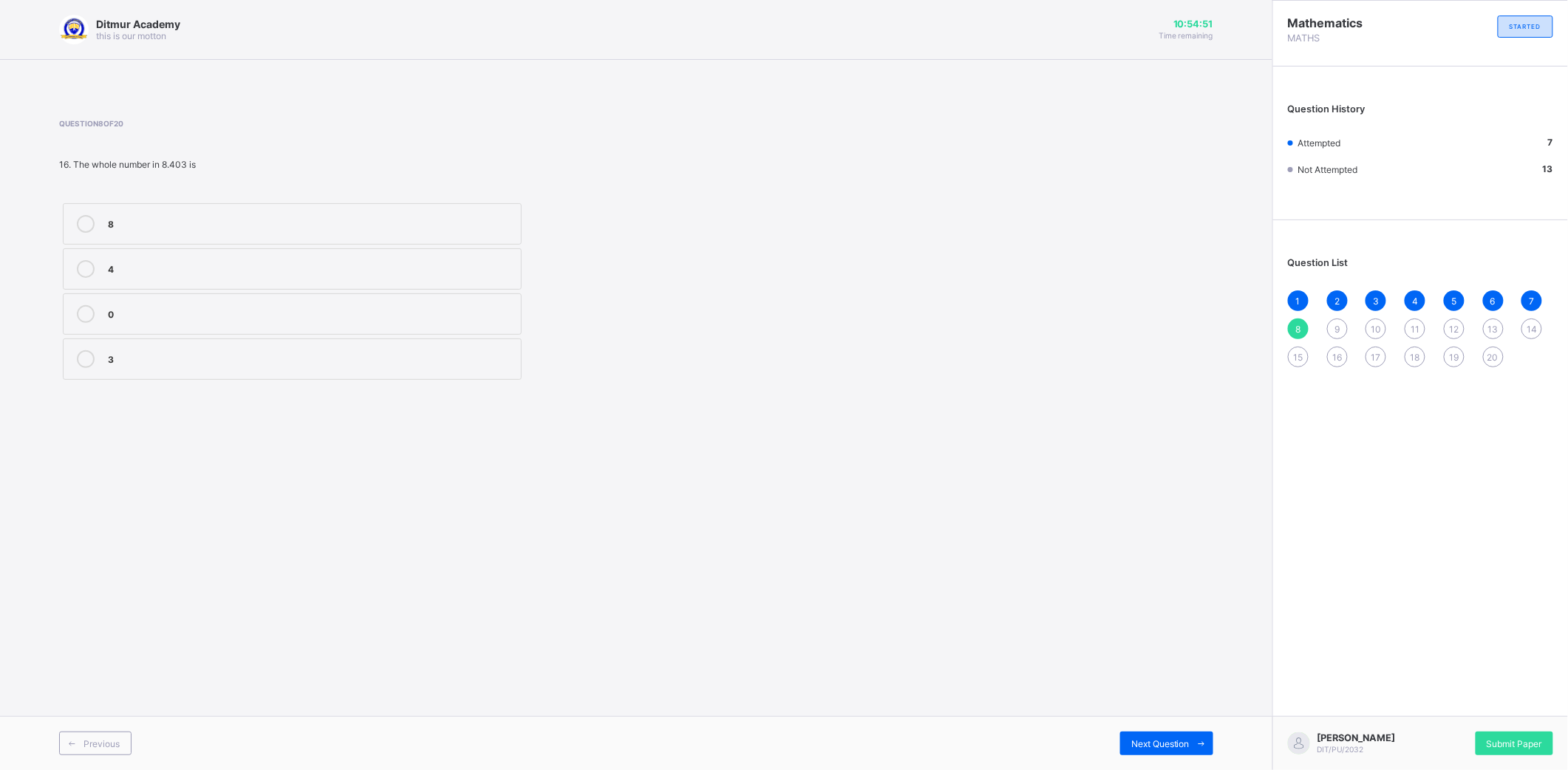 click on "3" at bounding box center (310, 358) 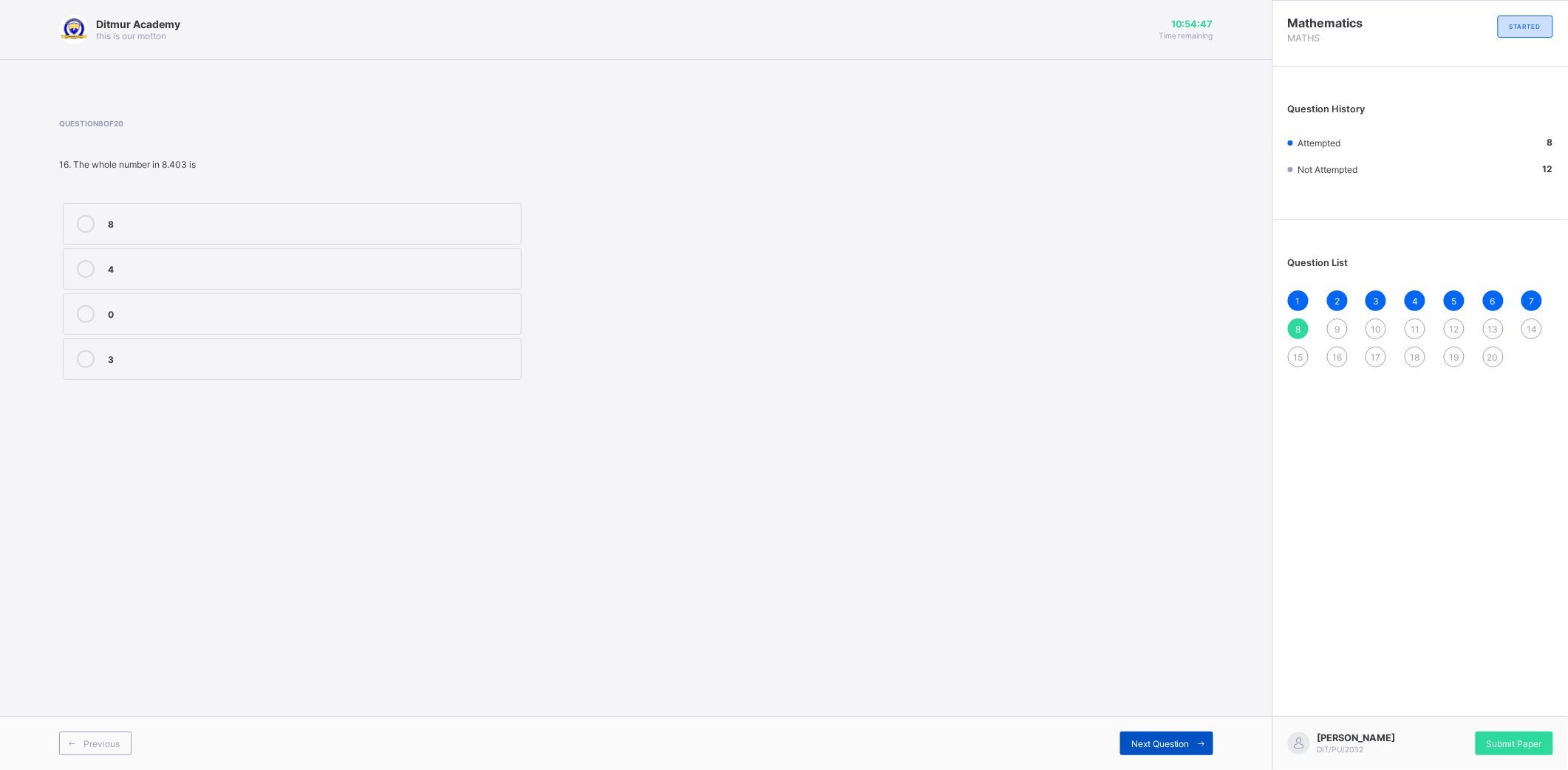click on "Next Question" at bounding box center (1167, 743) 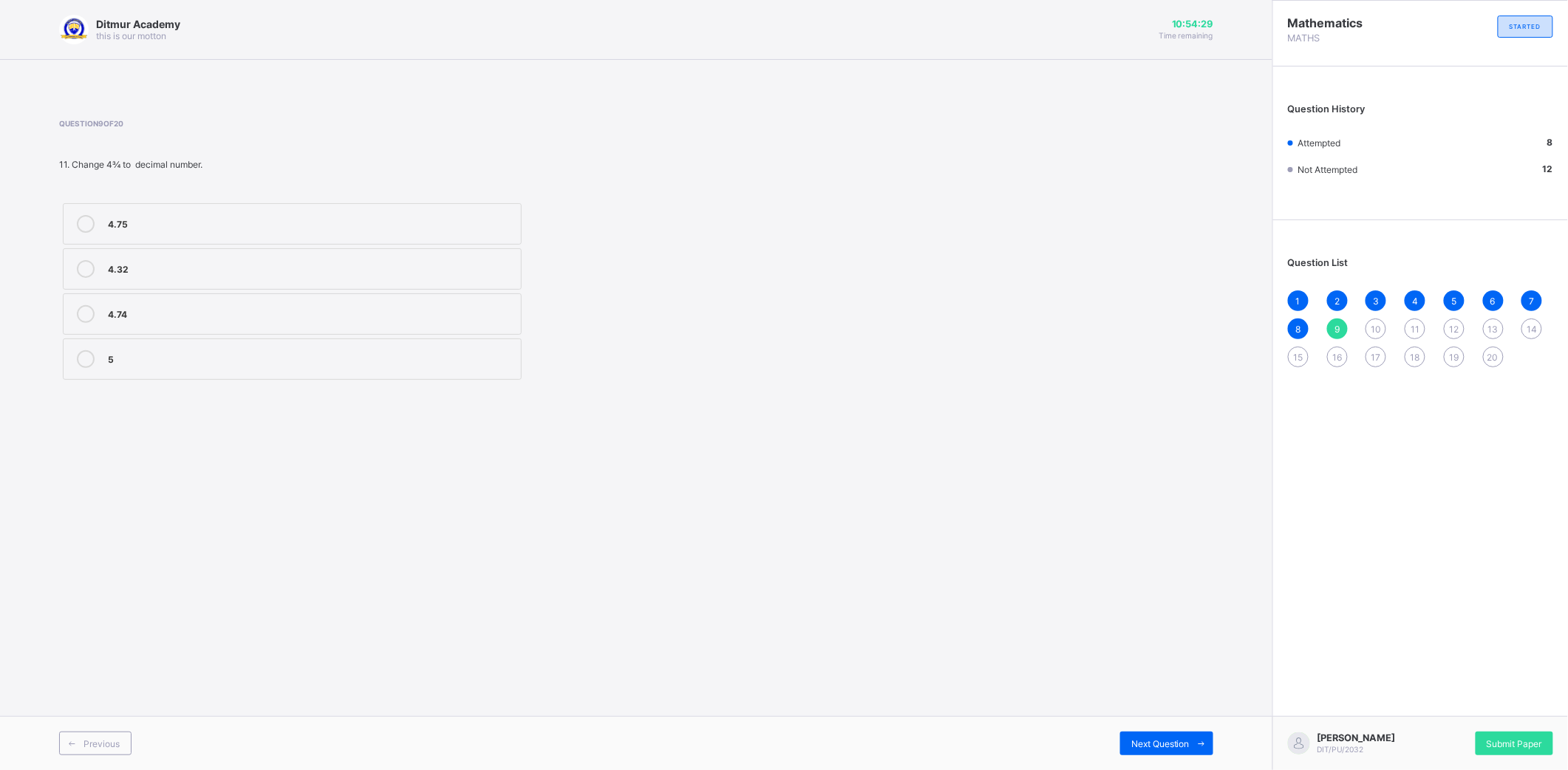 click on "4.32" at bounding box center [310, 268] 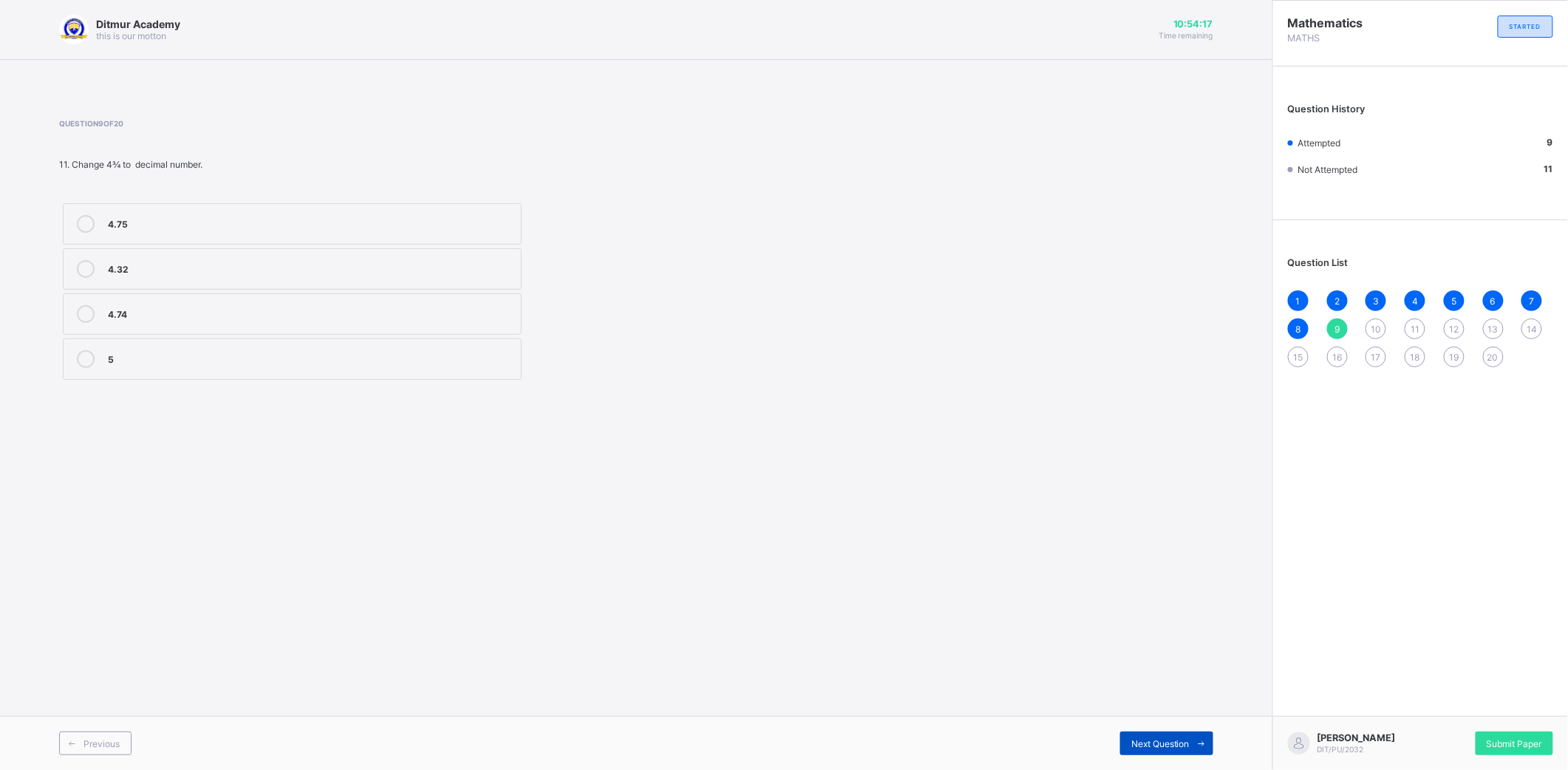 click at bounding box center [1201, 743] 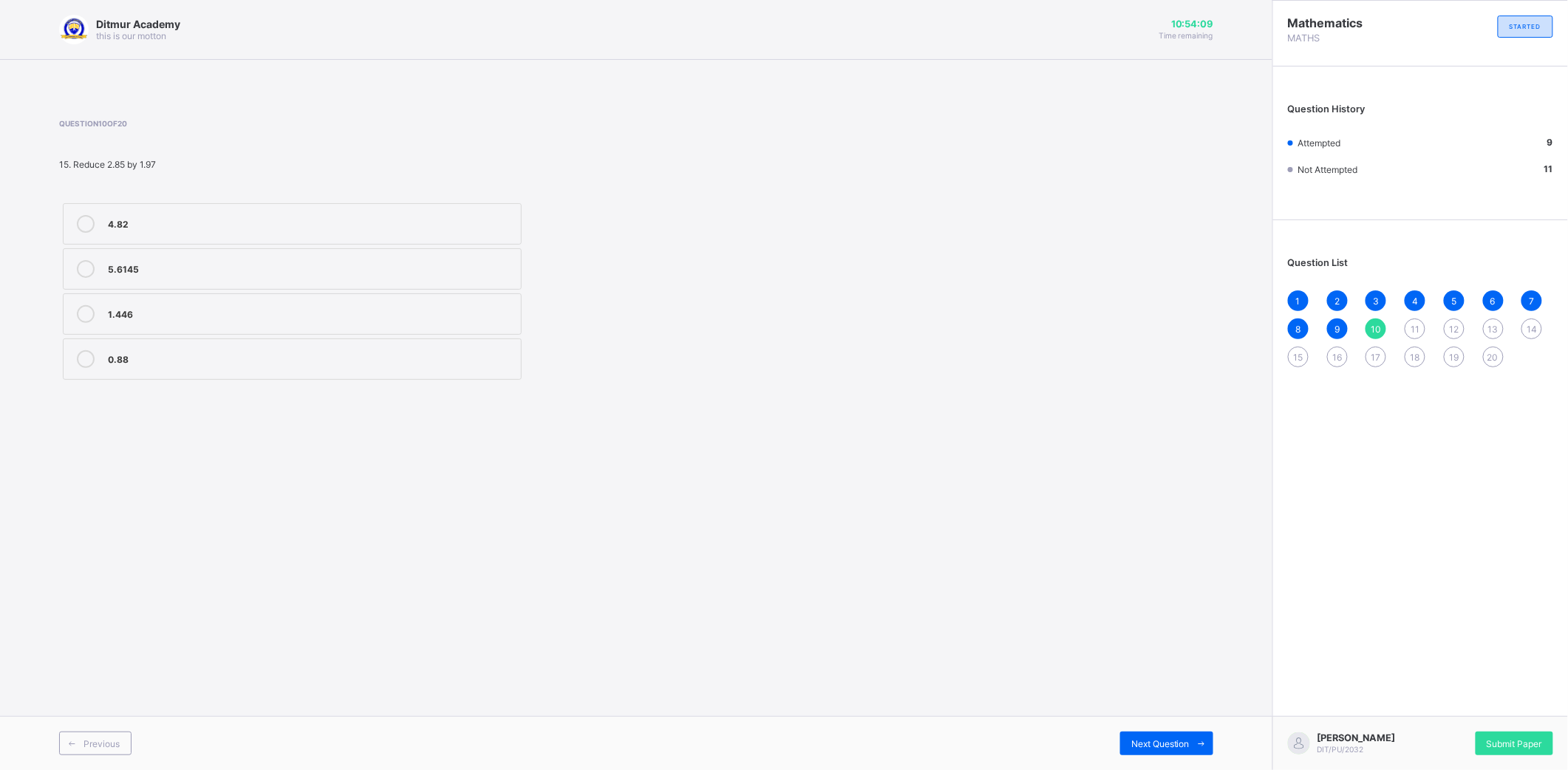 click on "4.82" at bounding box center (292, 224) 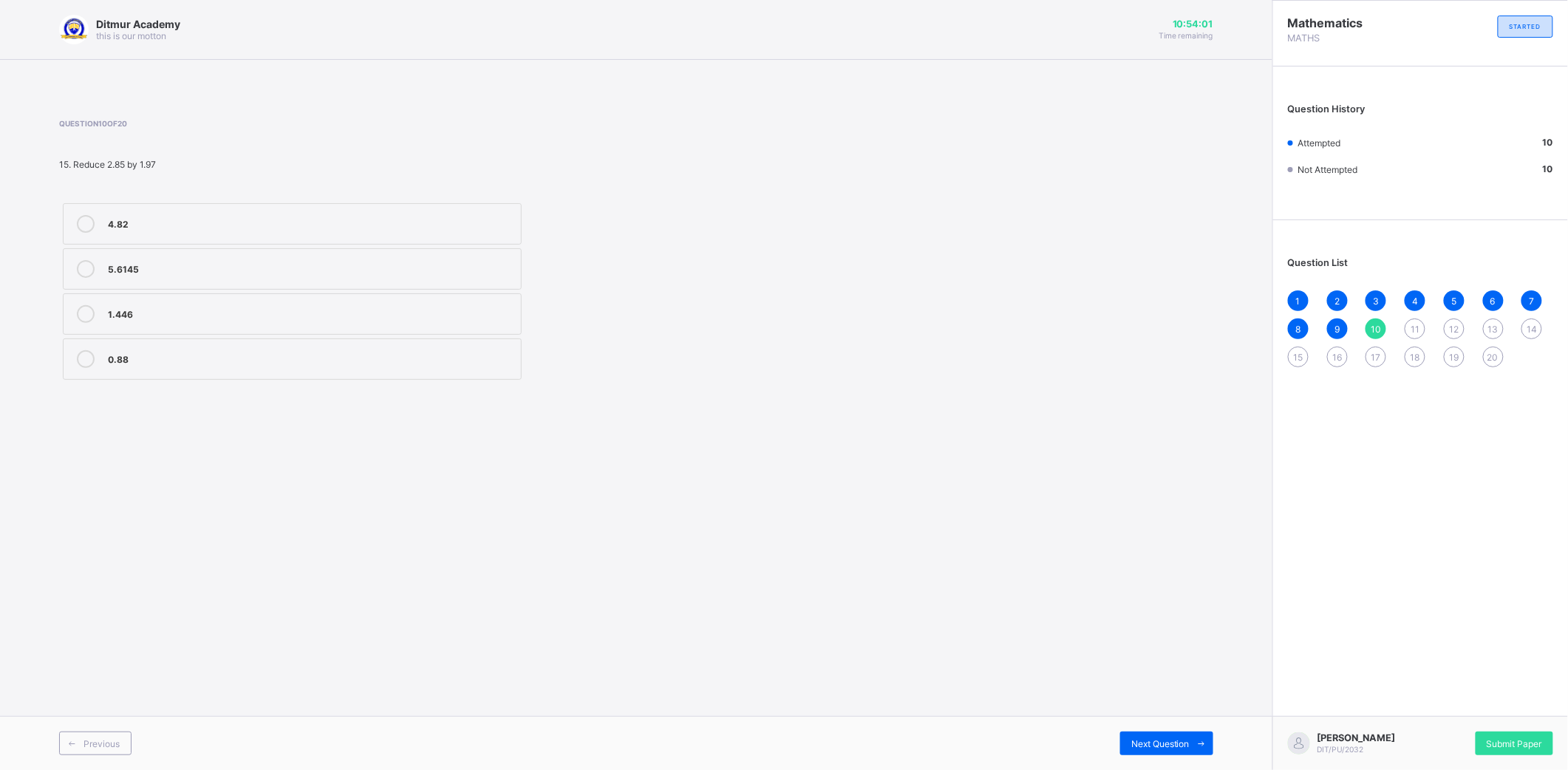click on "1.446" at bounding box center [292, 314] 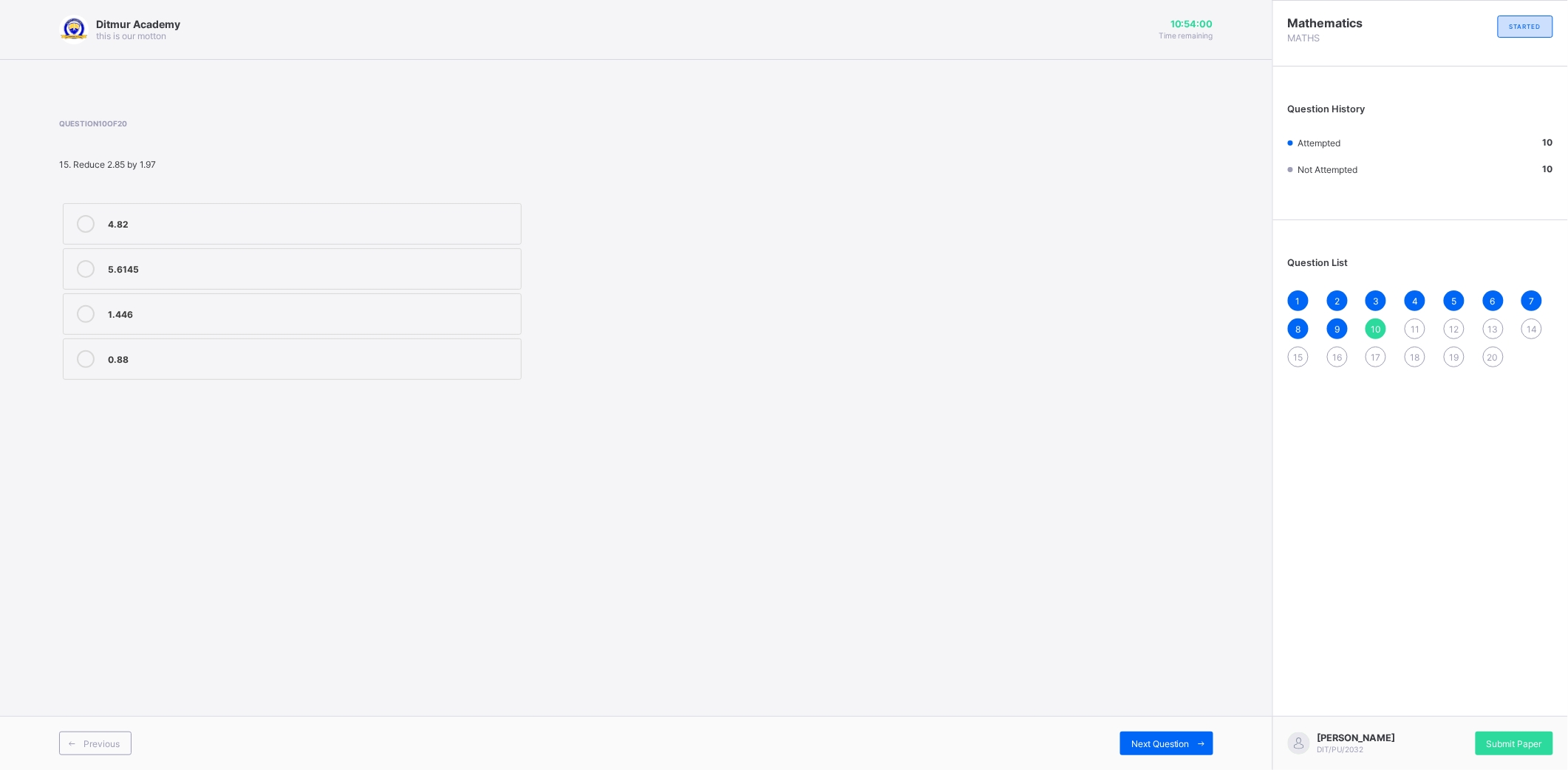 click on "5.6145" at bounding box center [292, 269] 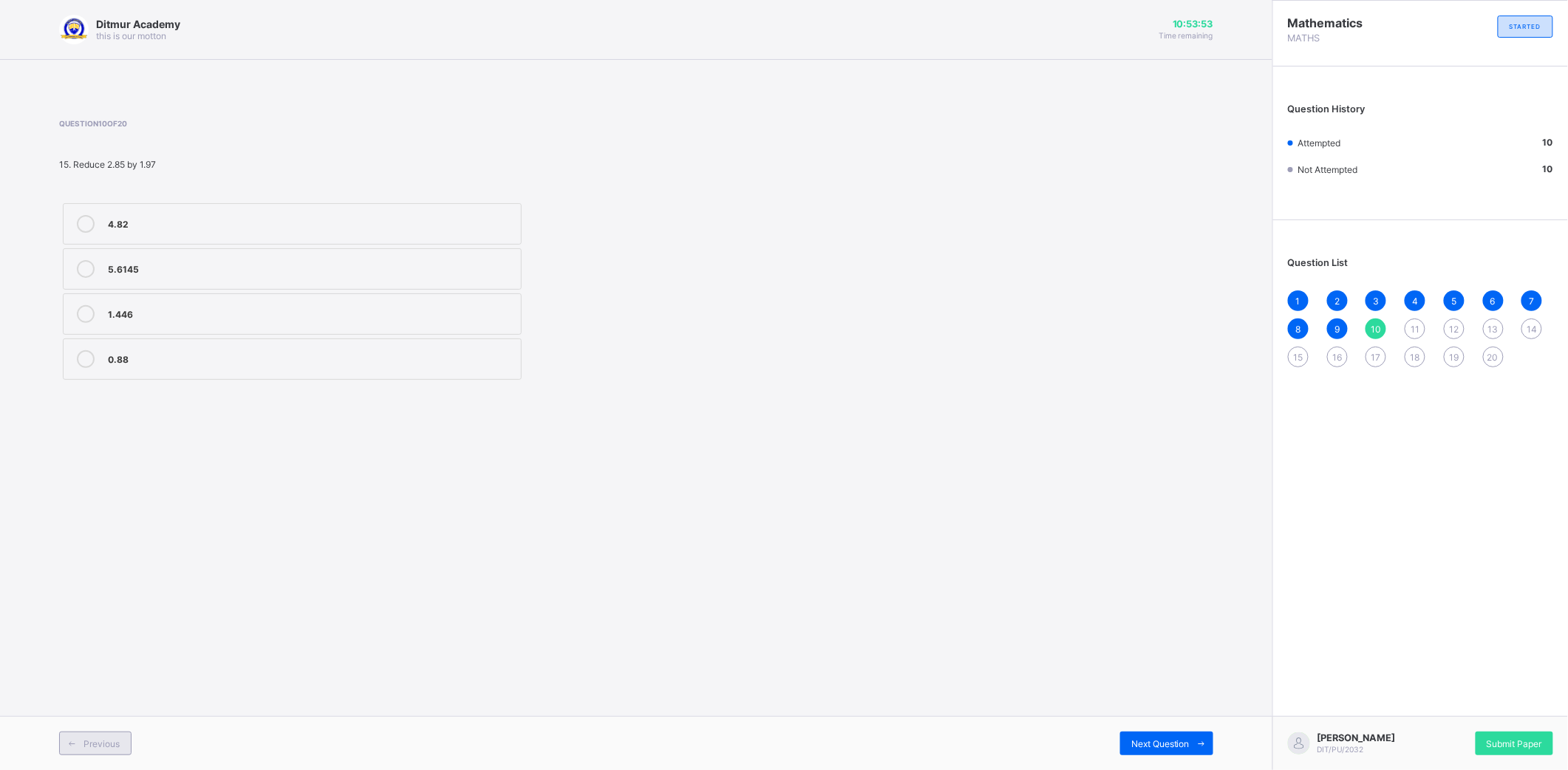 click on "Previous" at bounding box center [95, 743] 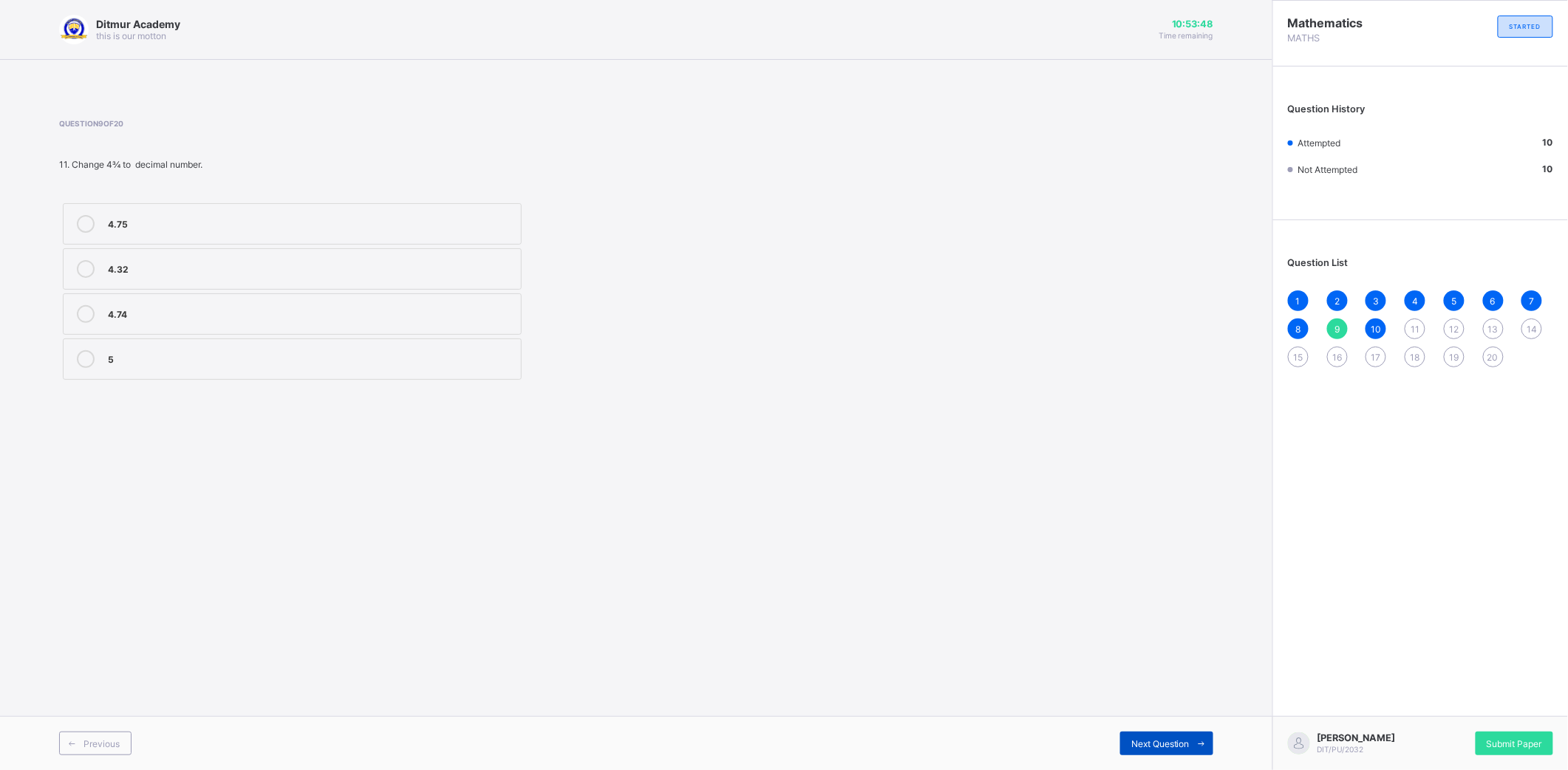 click on "Next Question" at bounding box center (1160, 743) 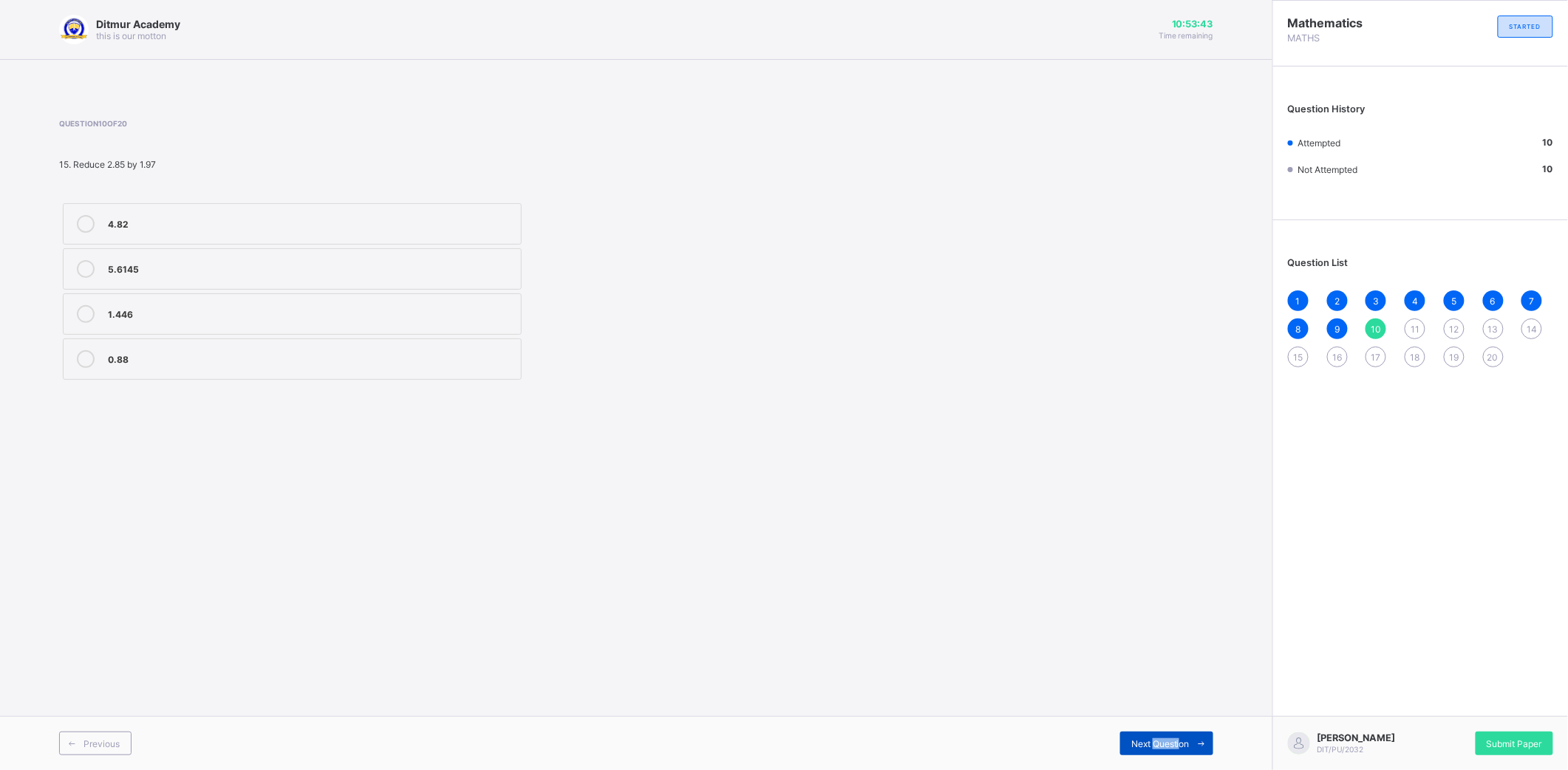 drag, startPoint x: 1153, startPoint y: 745, endPoint x: 1180, endPoint y: 734, distance: 29.15476 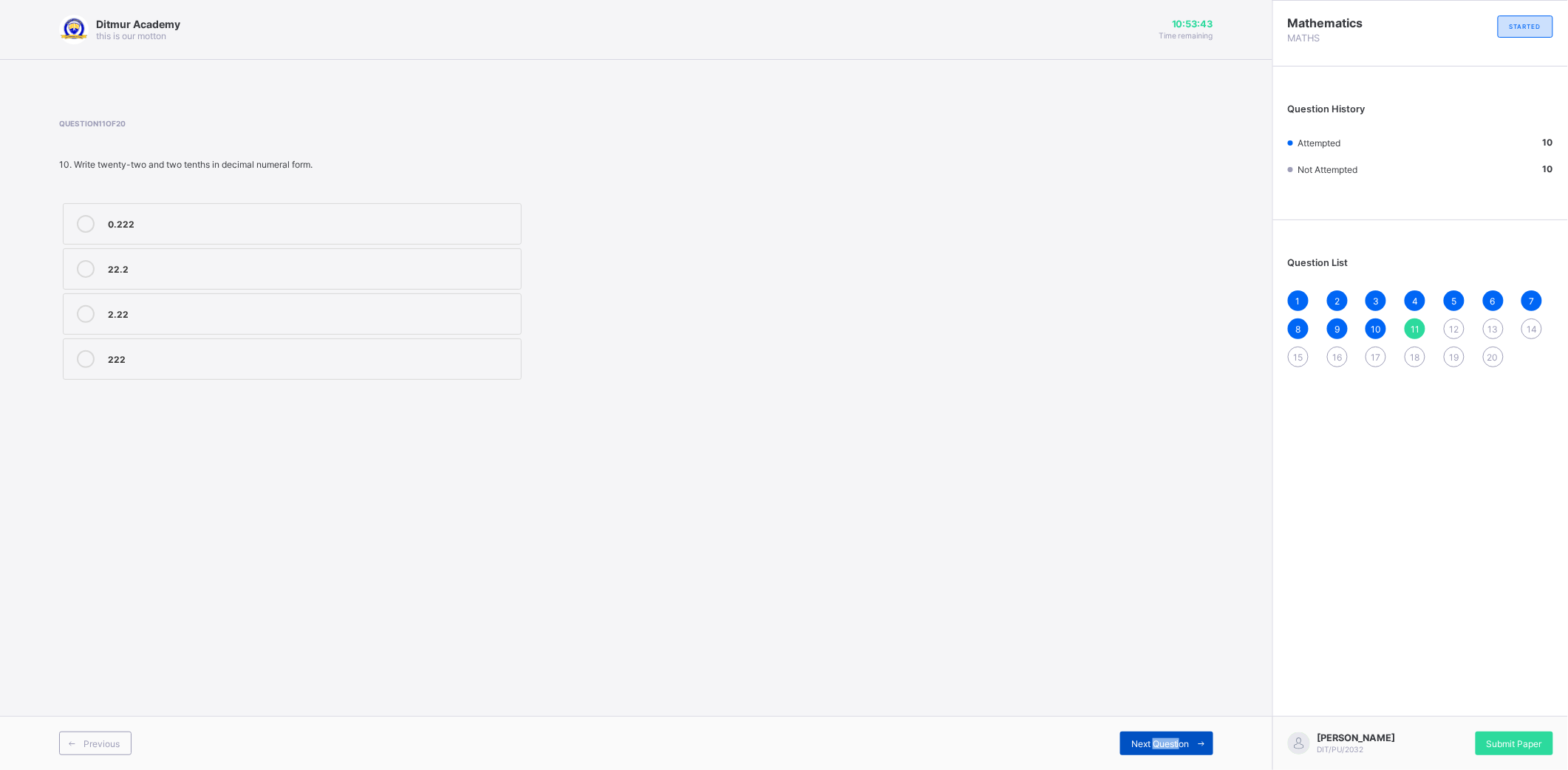 click on "Next Question" at bounding box center (1167, 743) 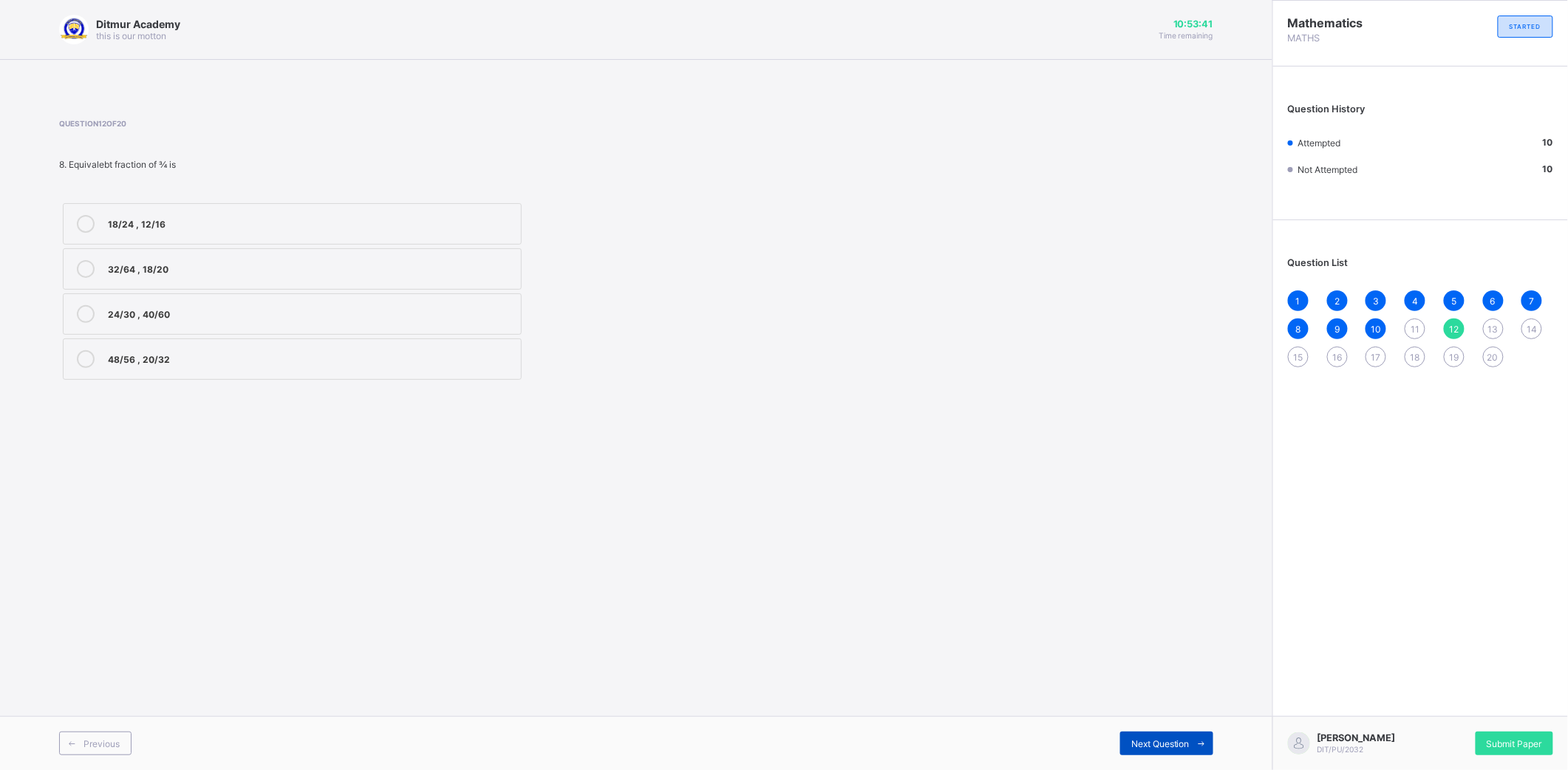 click on "Next Question" at bounding box center (1167, 743) 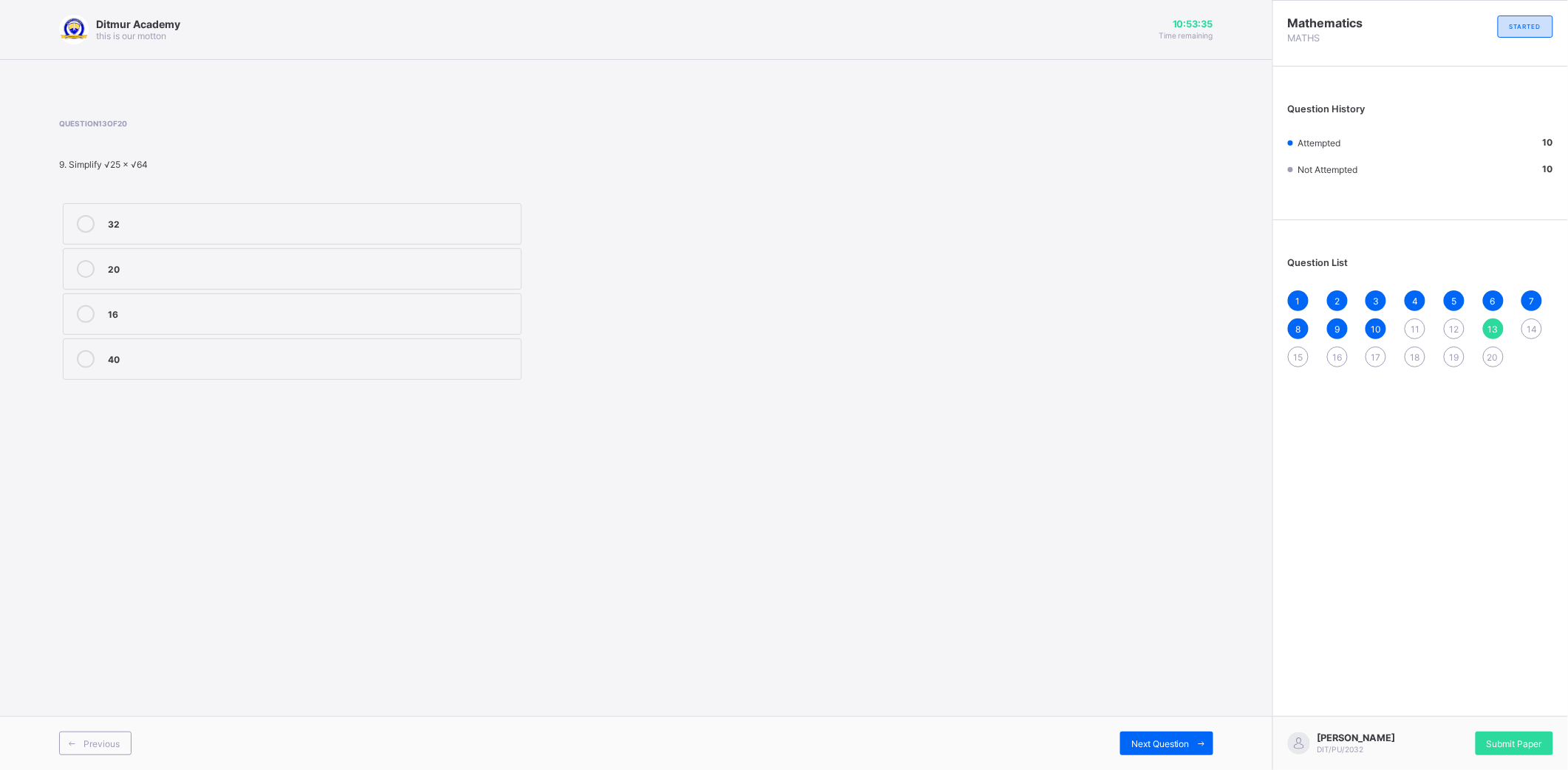 click on "1 2 3 4 5 6 7 8 9 10 11 12 13 14 15 16 17 18 19 20" at bounding box center [1420, 329] 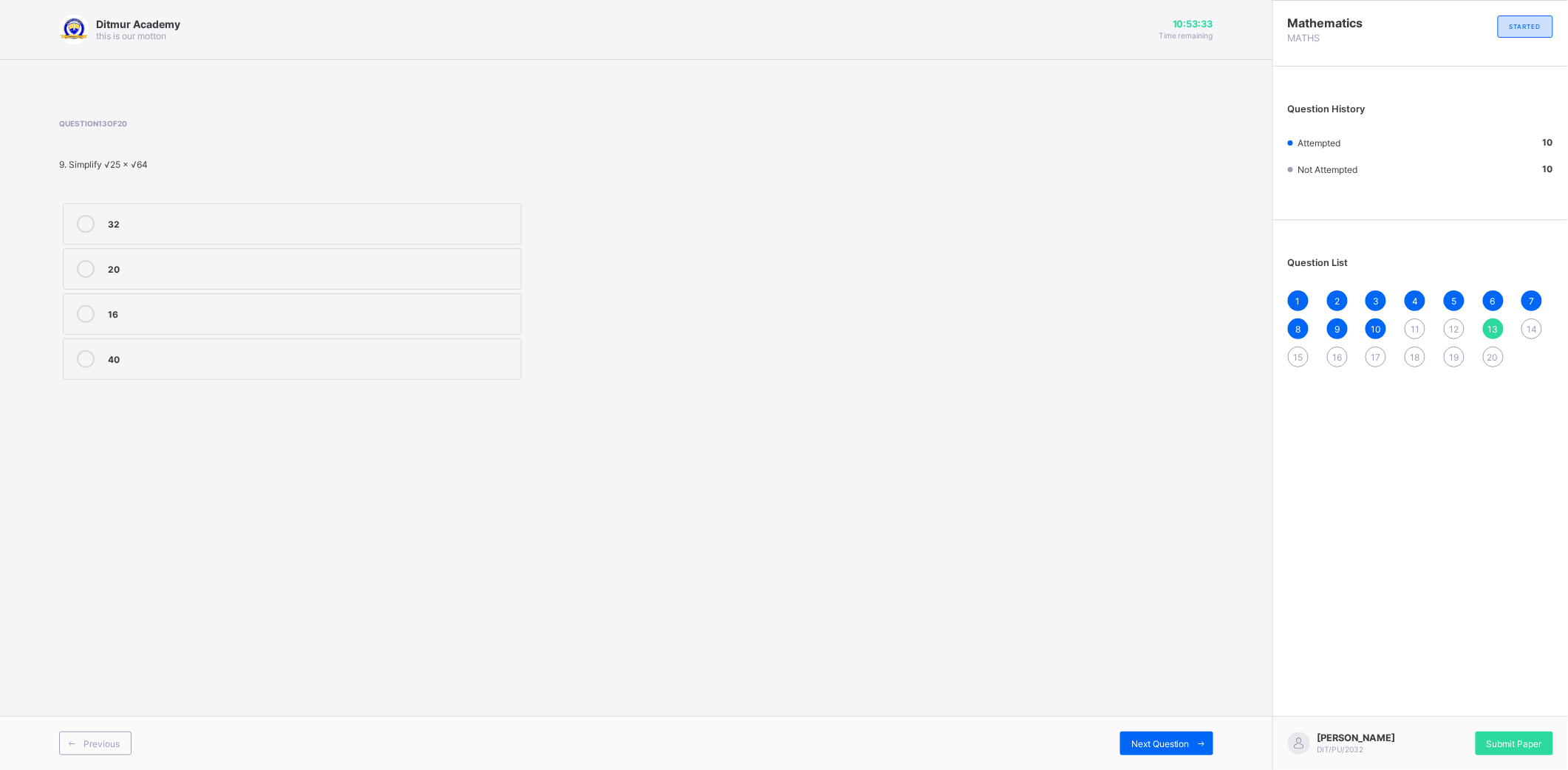 click on "11" at bounding box center [1415, 329] 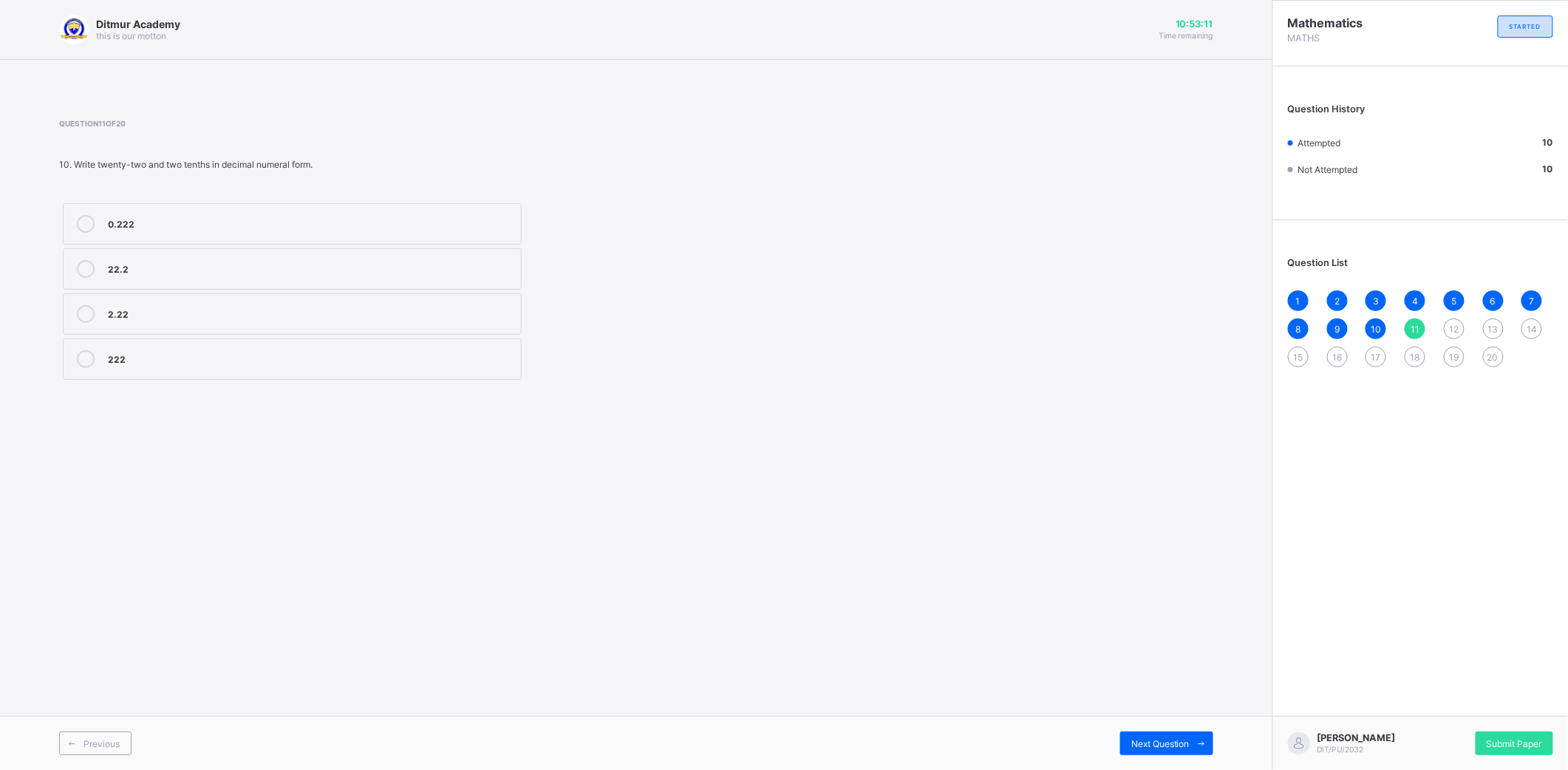 click on "22.2" at bounding box center [292, 269] 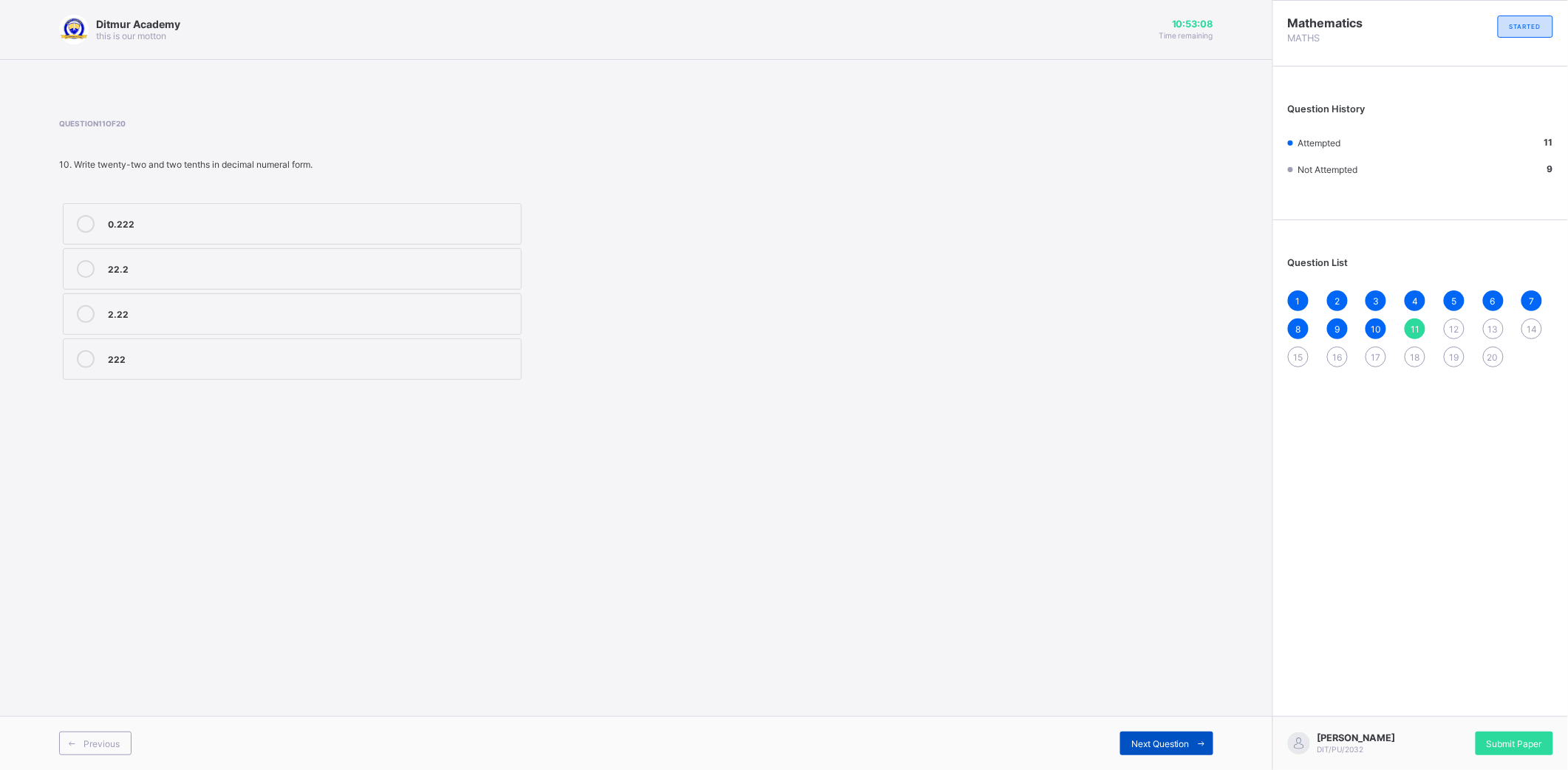 click on "Next Question" at bounding box center [1160, 743] 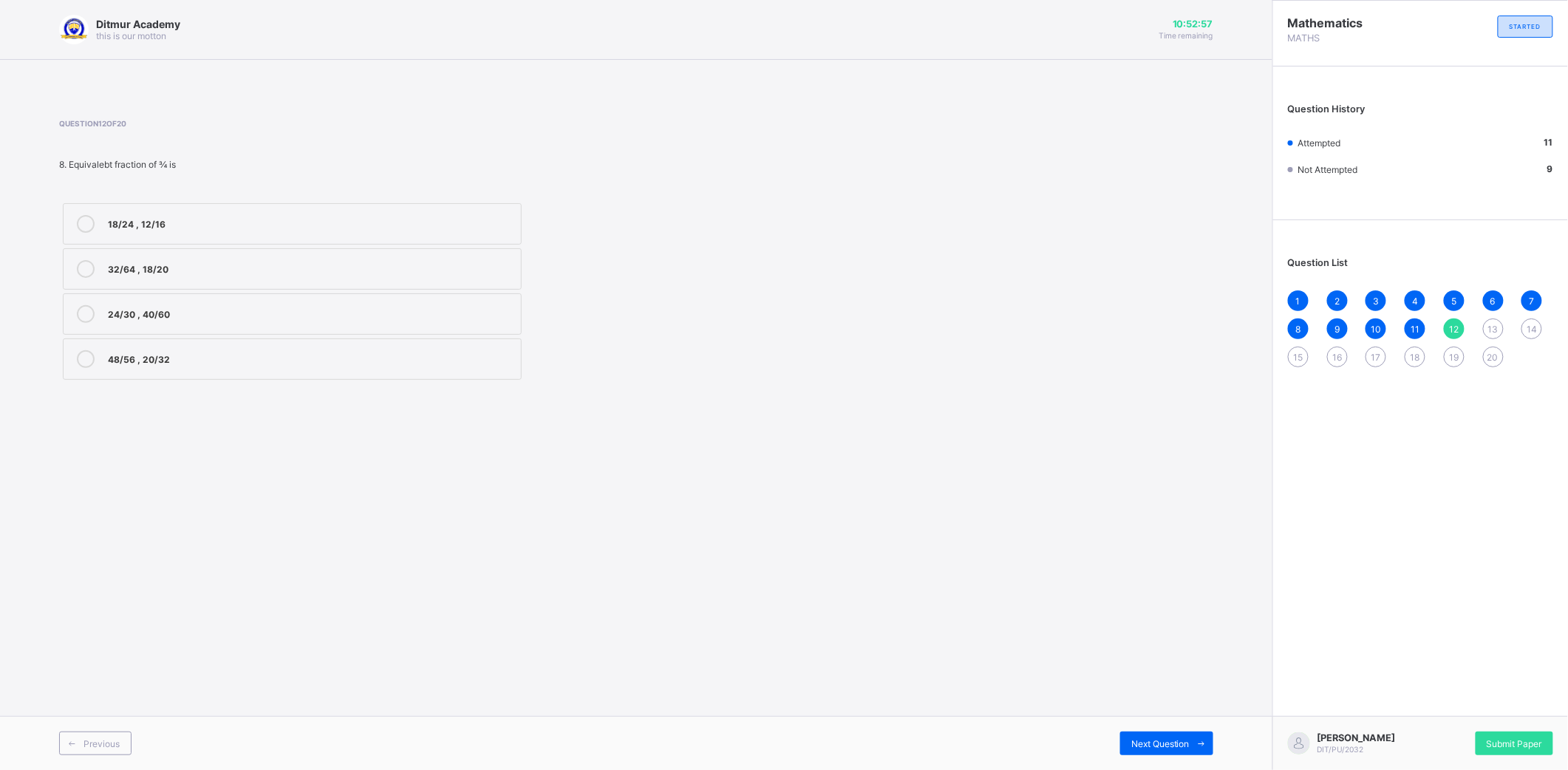 click on "32/64 ,  18/20" at bounding box center [292, 269] 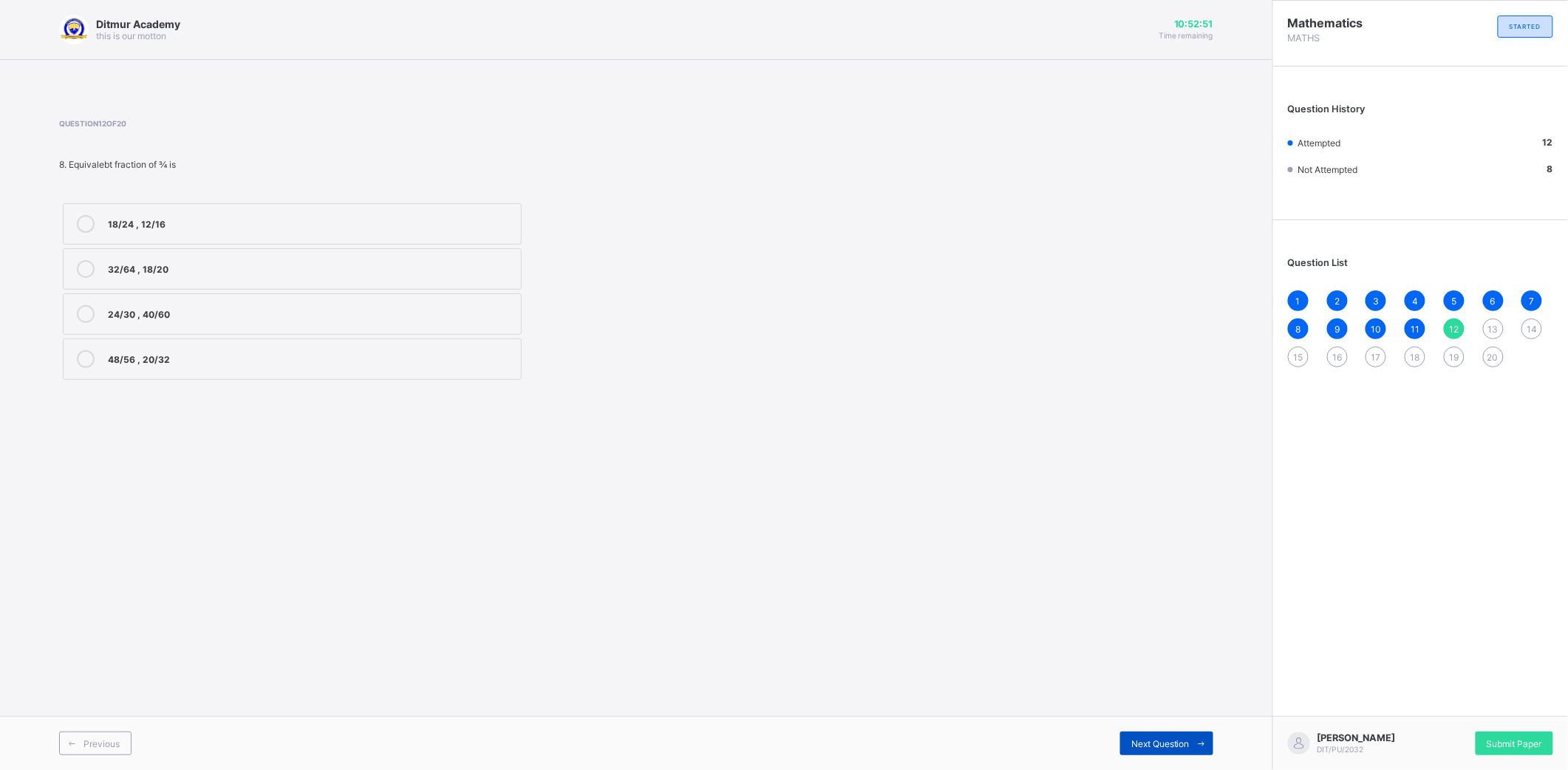 click on "Next Question" at bounding box center (1167, 743) 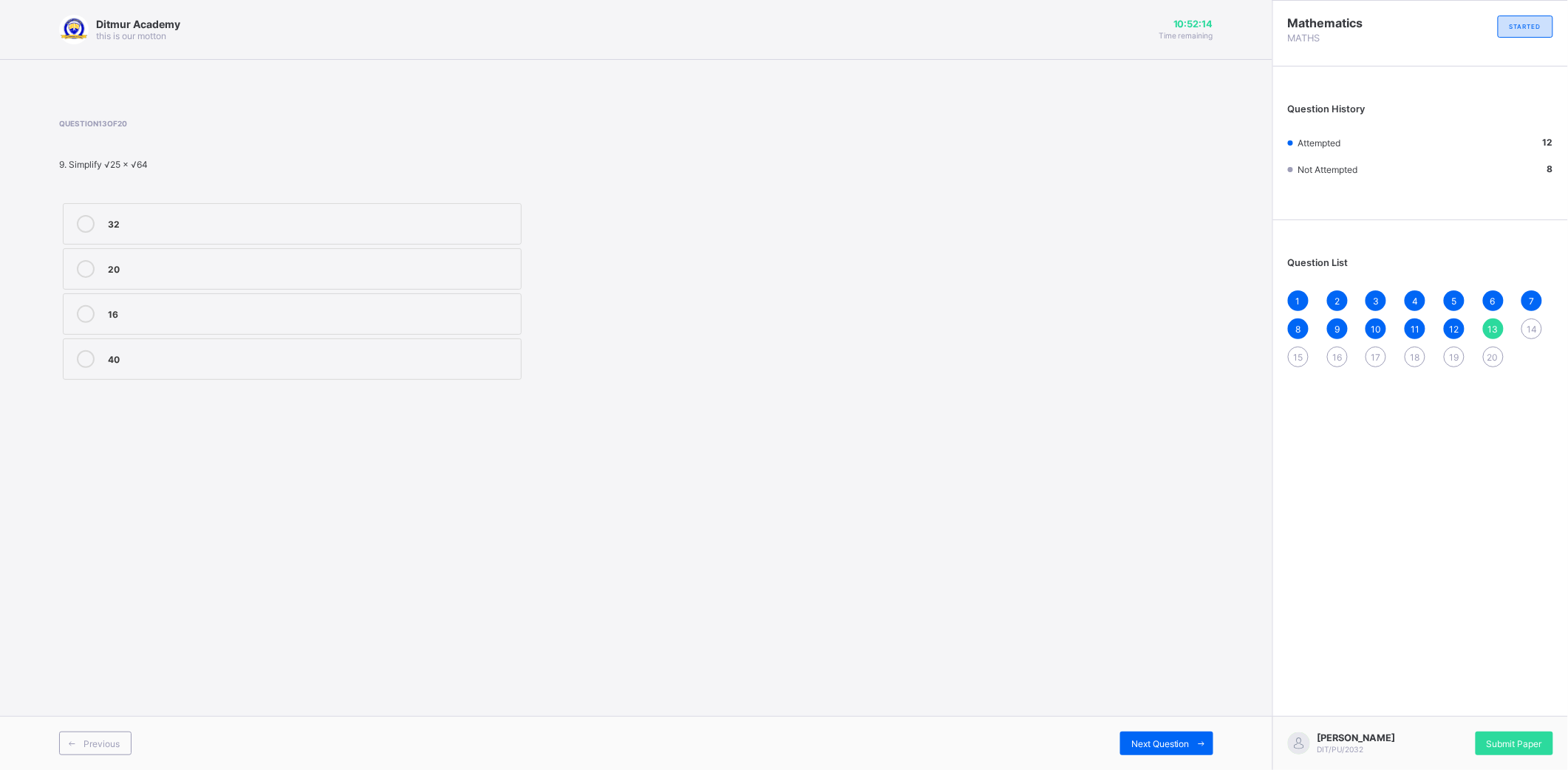 click on "32" at bounding box center (310, 222) 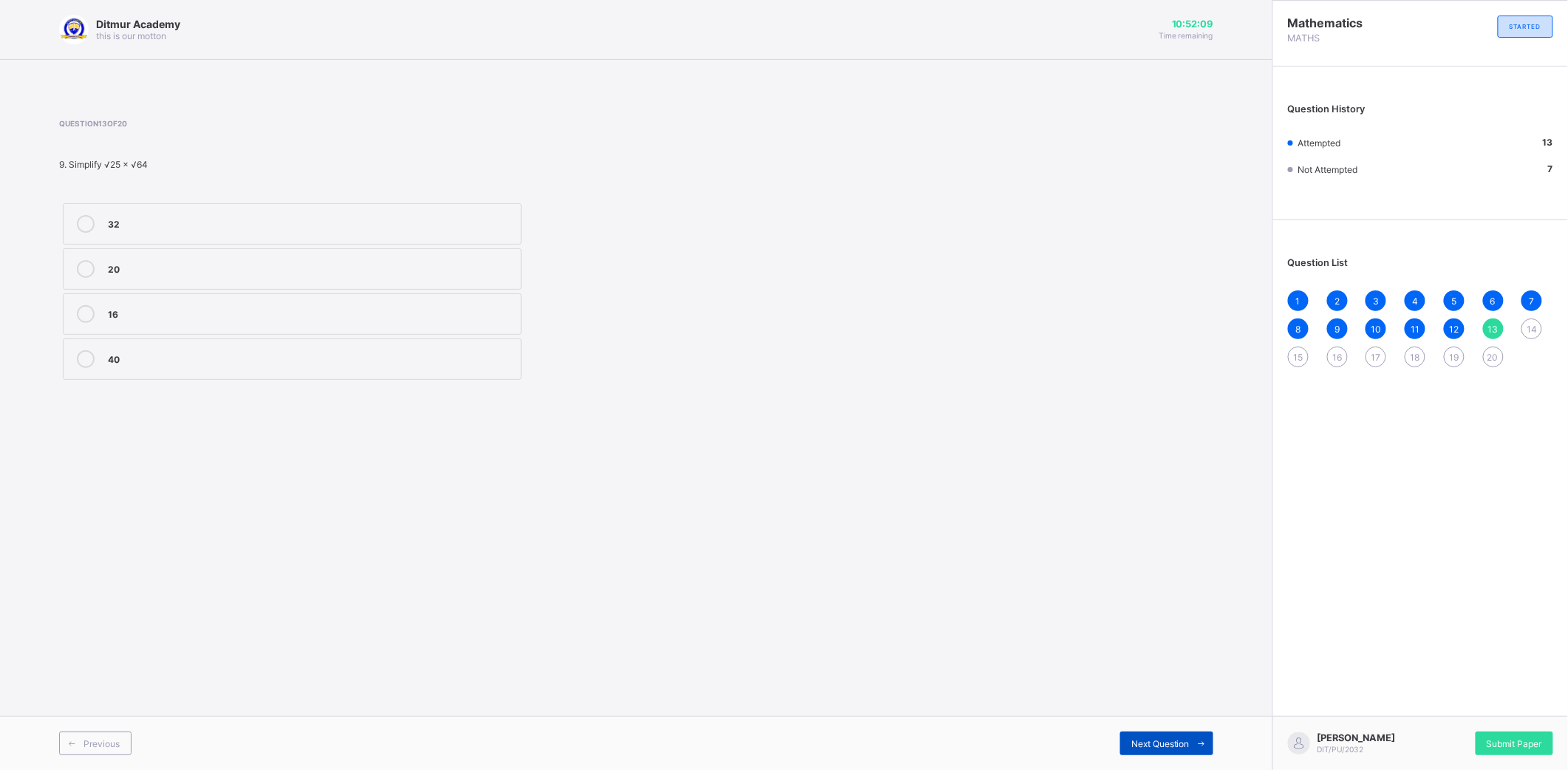 click on "Next Question" at bounding box center [1160, 743] 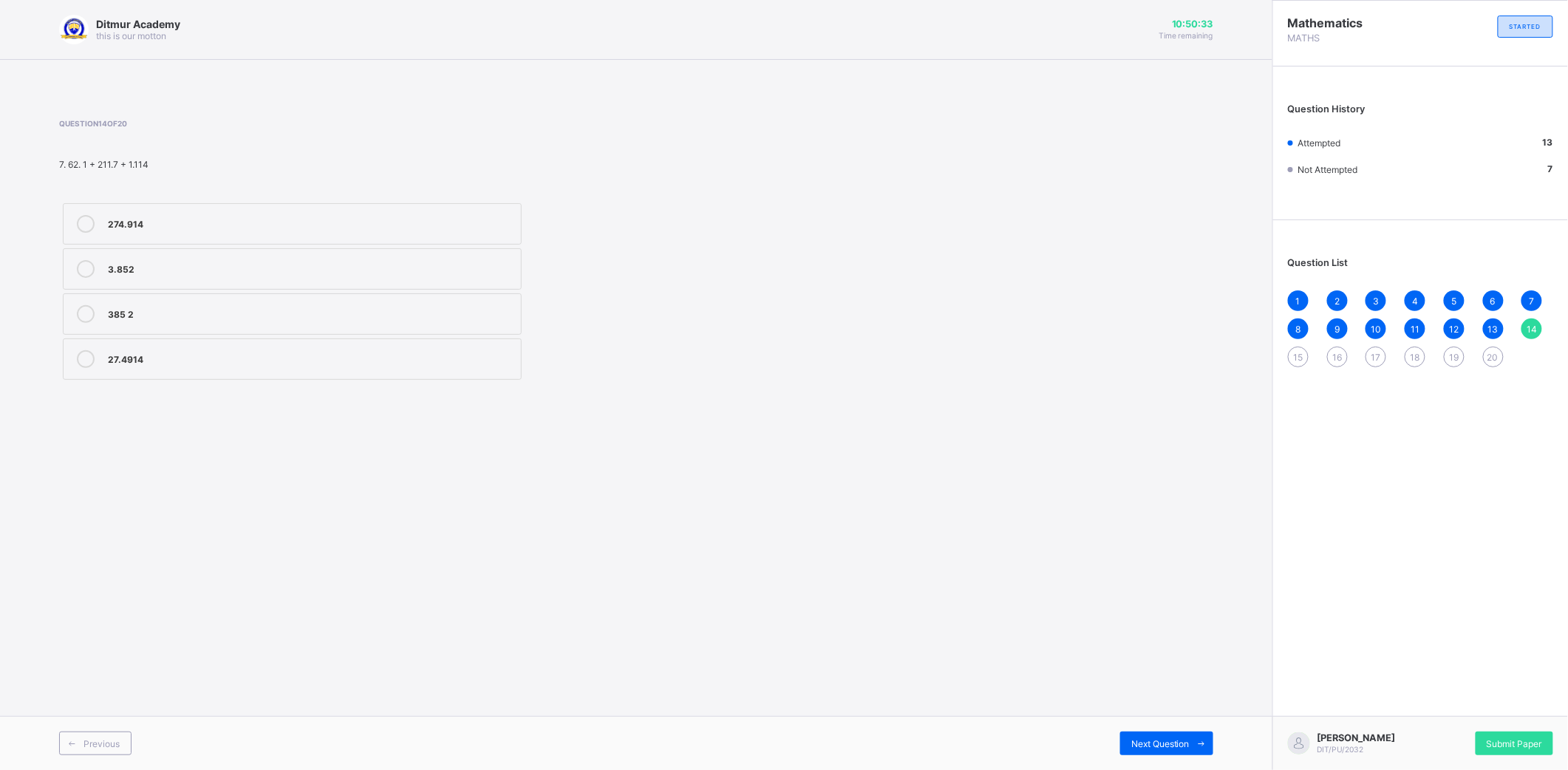 click on "274.914" at bounding box center (292, 224) 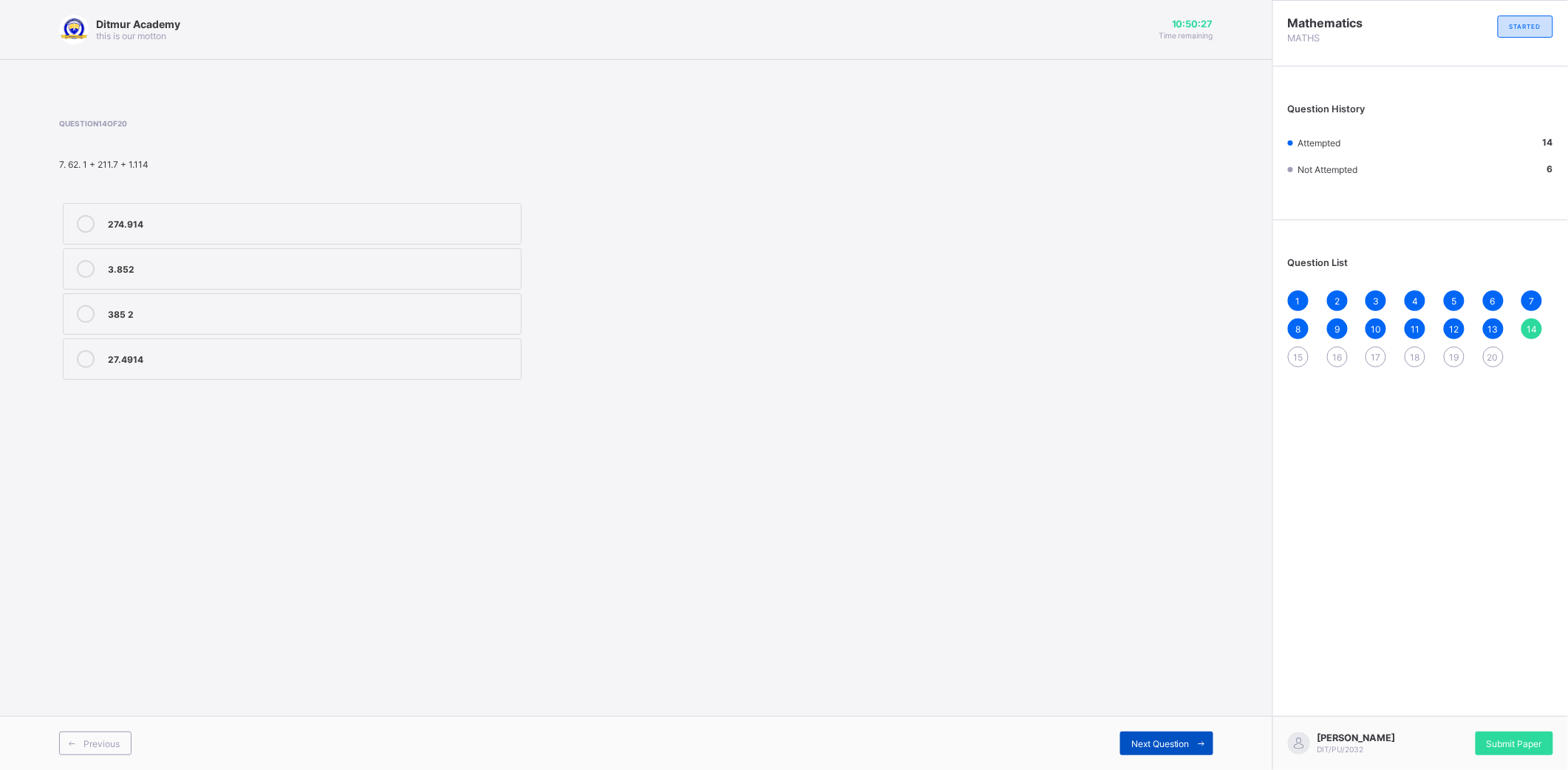 click on "Next Question" at bounding box center (1160, 743) 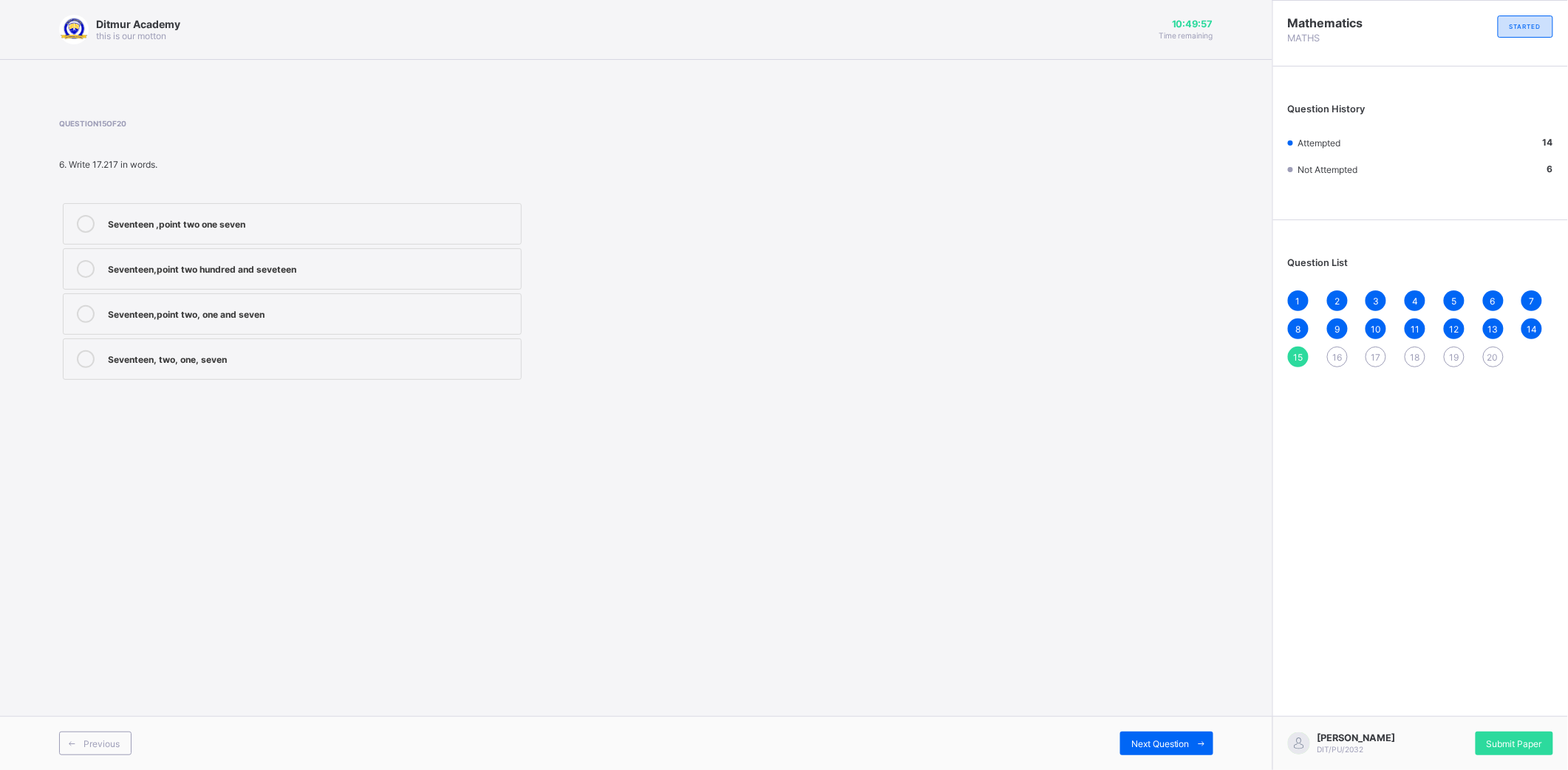 click on "Seventeen,point two hundred and seveteen" at bounding box center (292, 269) 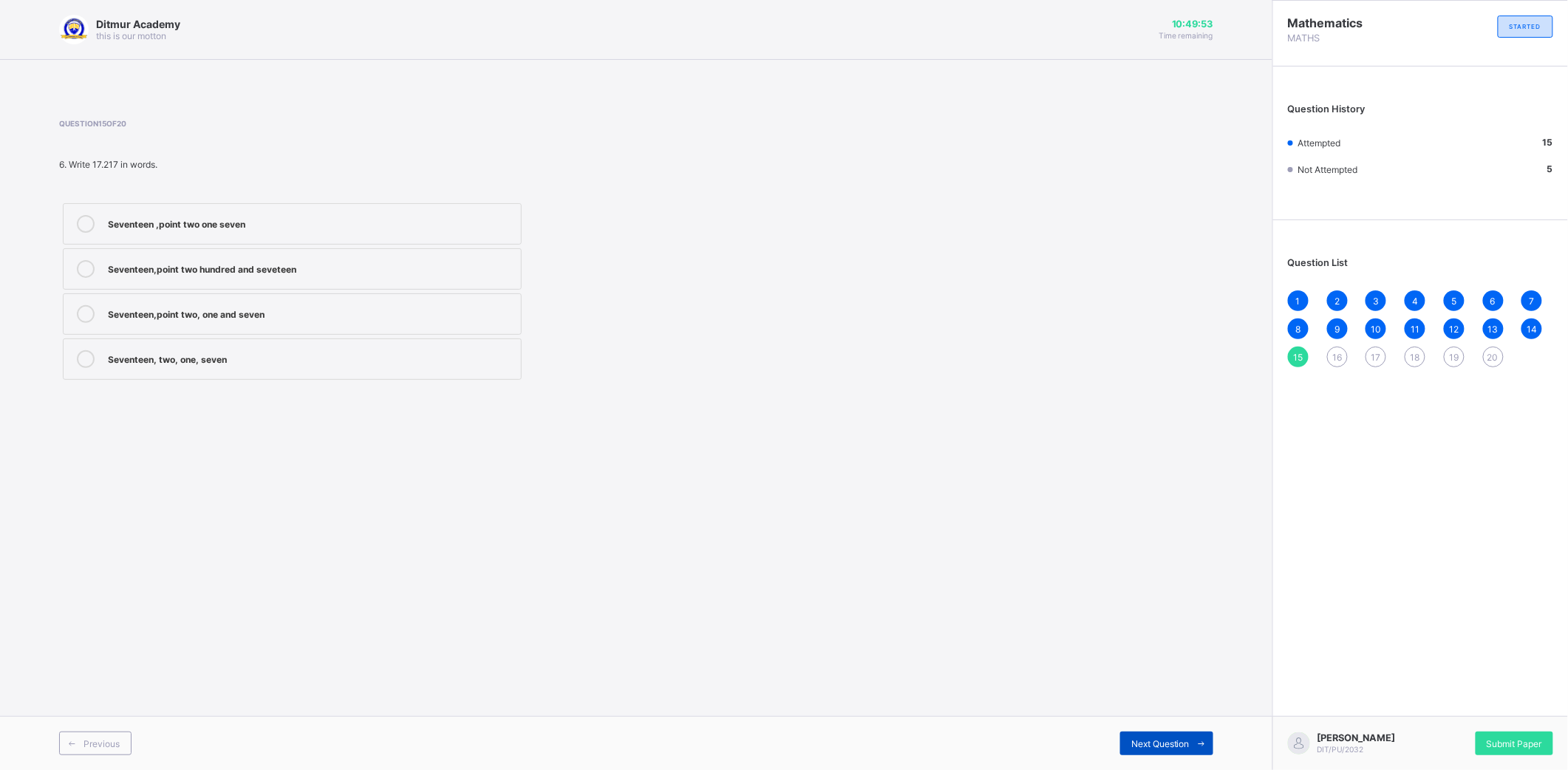 click on "Next Question" at bounding box center (1160, 743) 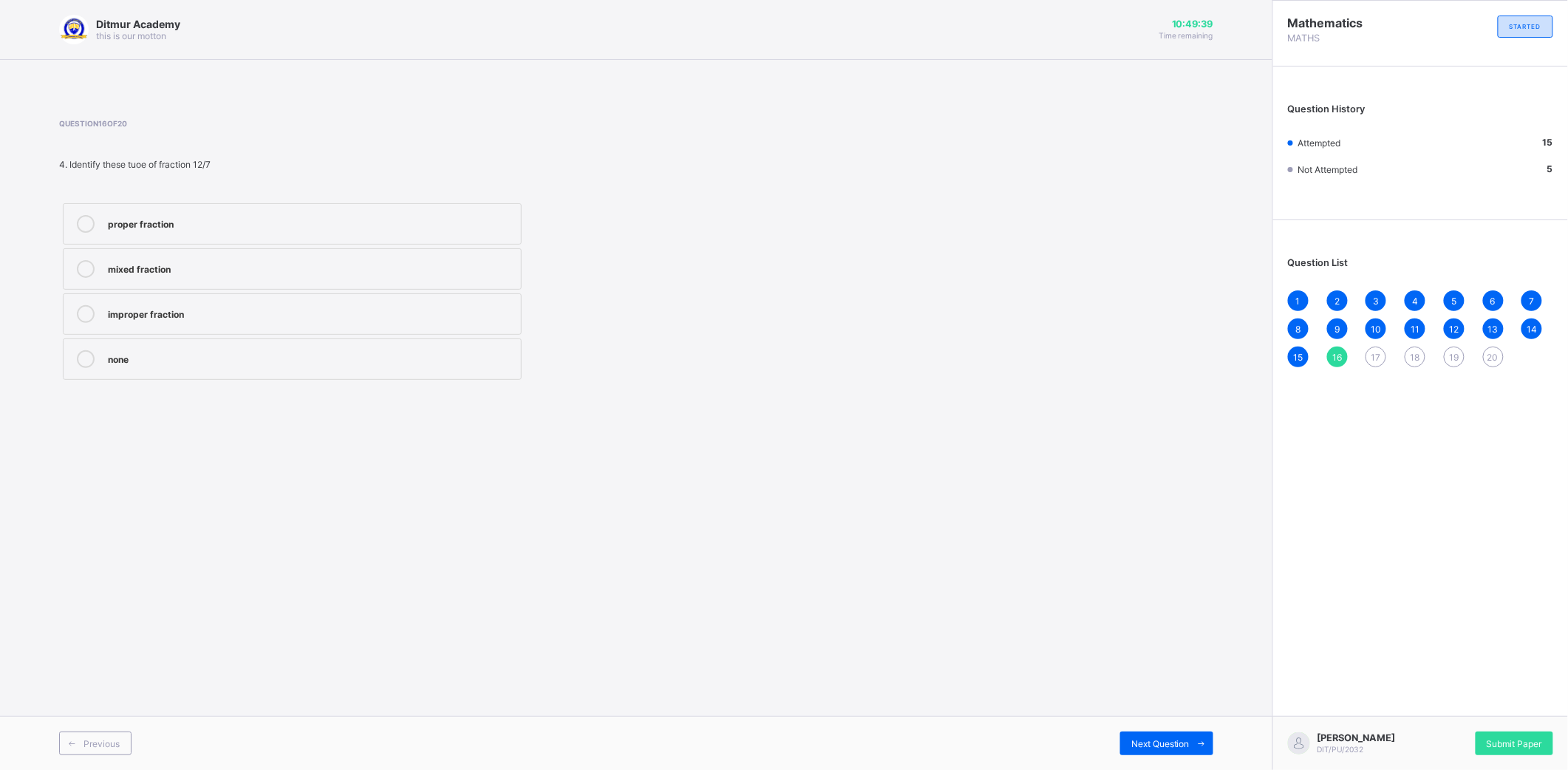 click on "improper fraction" at bounding box center [310, 313] 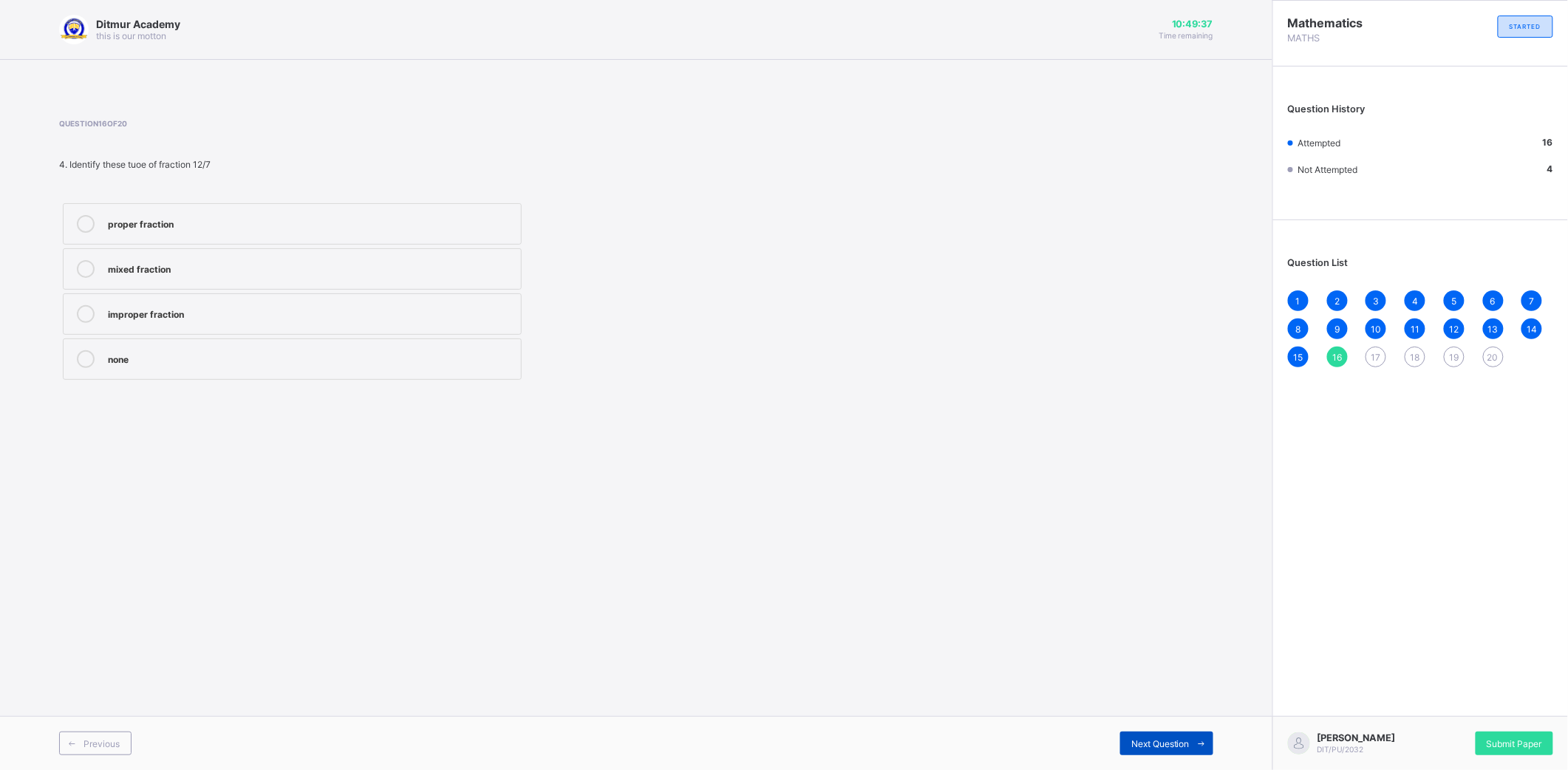 click on "Next Question" at bounding box center [1160, 743] 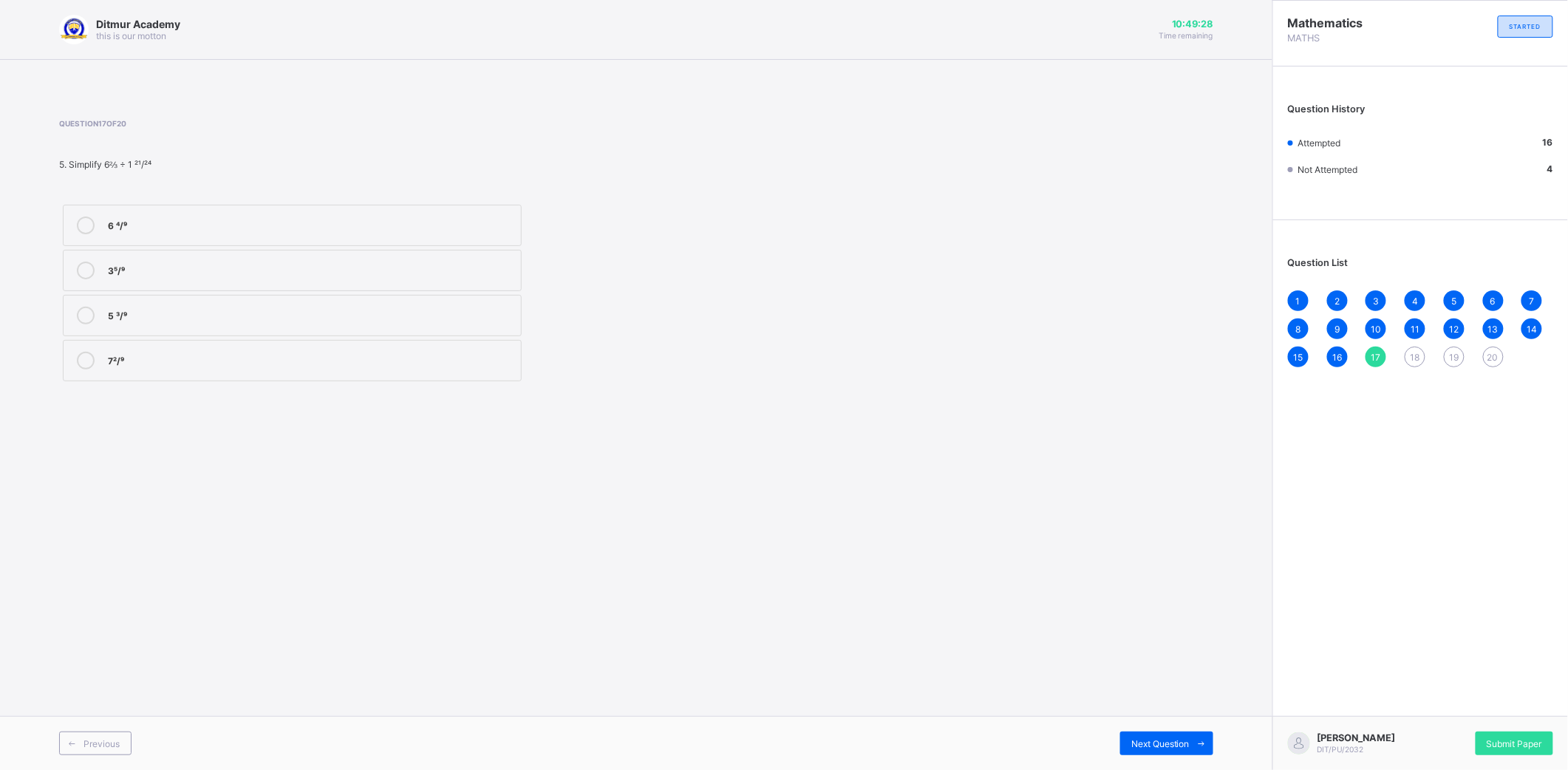 click on "6 ⁴/⁹" at bounding box center [310, 224] 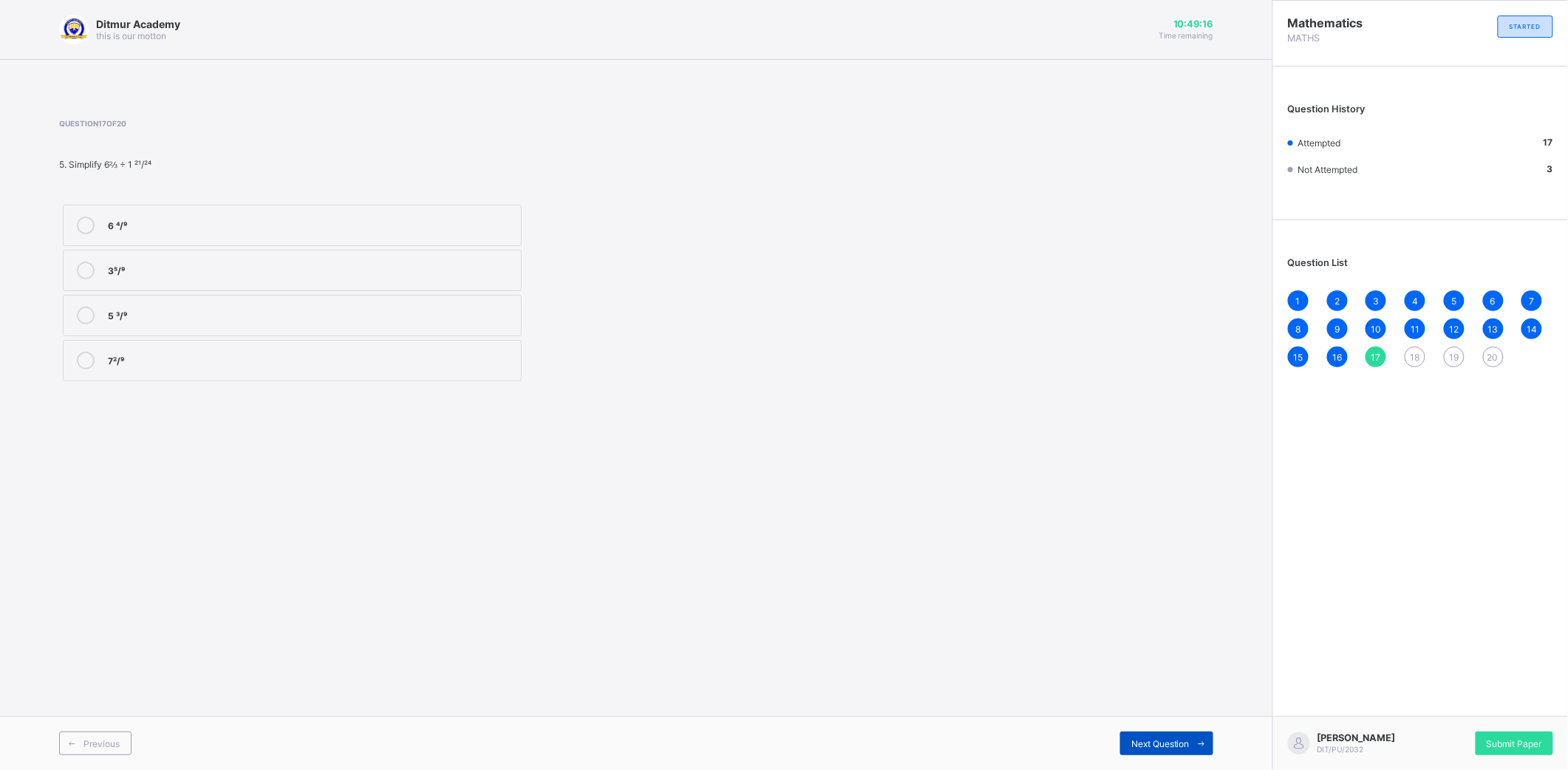 click on "Next Question" at bounding box center (1160, 743) 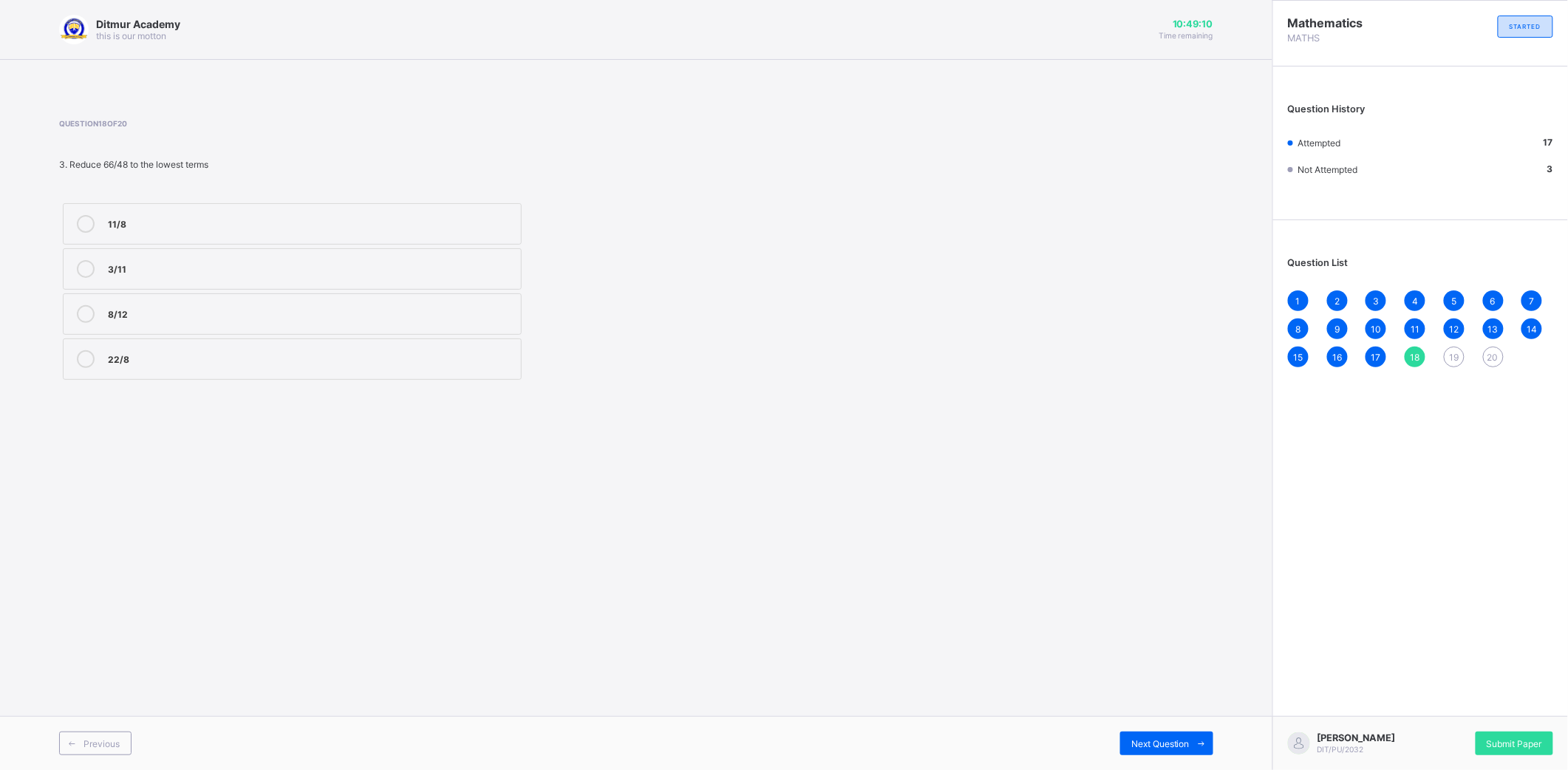 click on "22/8" at bounding box center (292, 359) 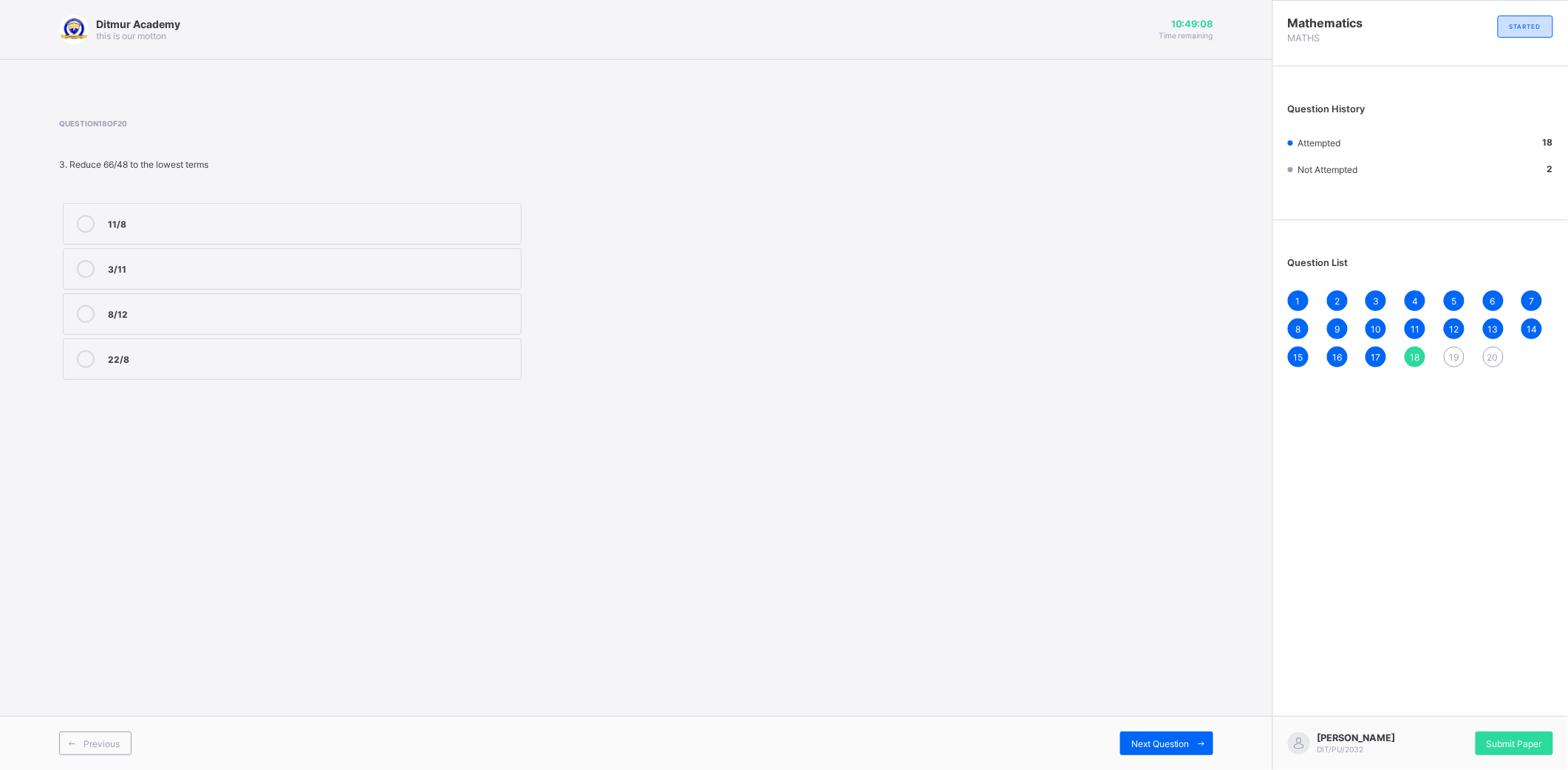 drag, startPoint x: 1015, startPoint y: 658, endPoint x: 1071, endPoint y: 701, distance: 70.6045 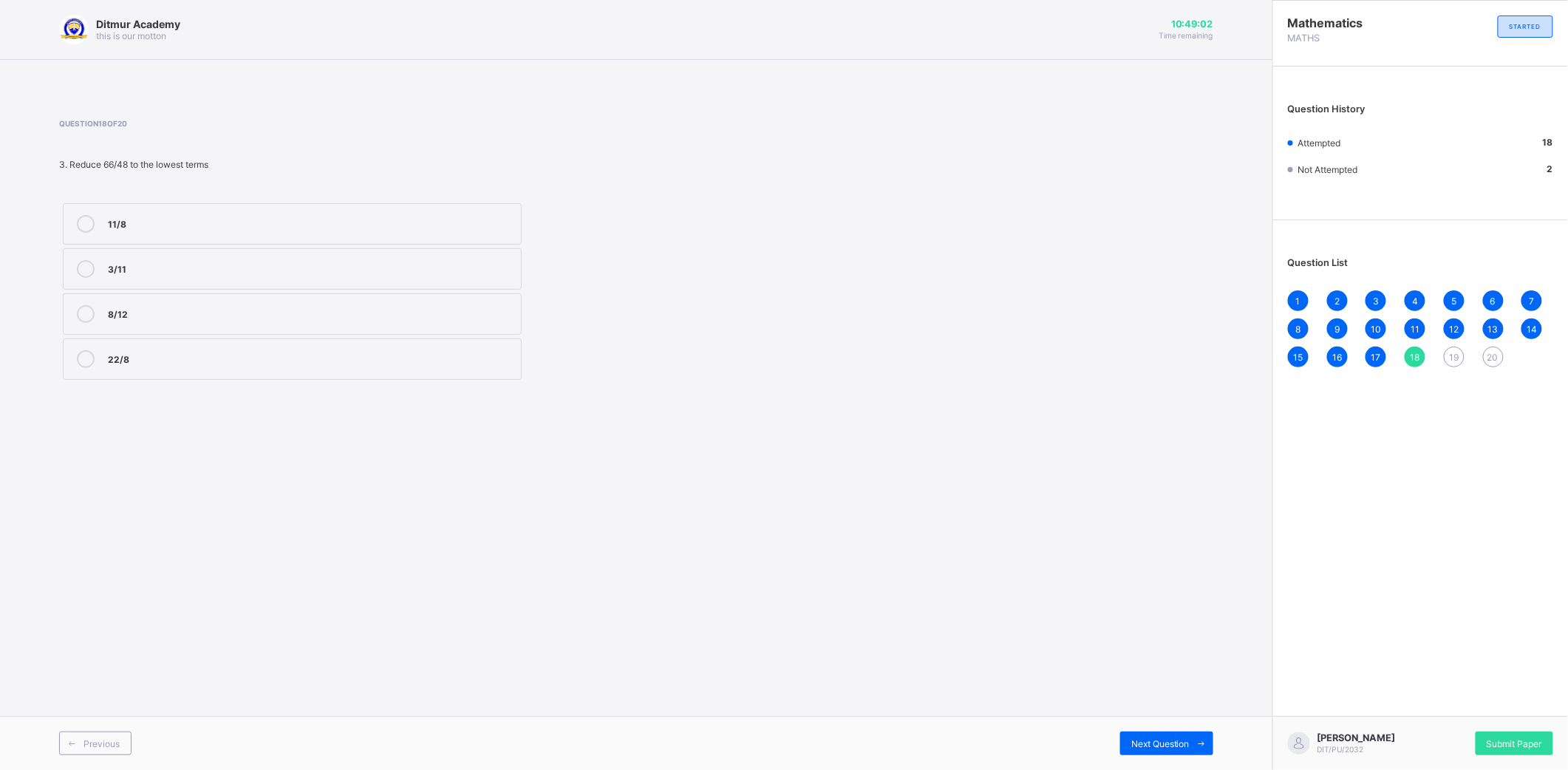 click on "11/8" at bounding box center (292, 224) 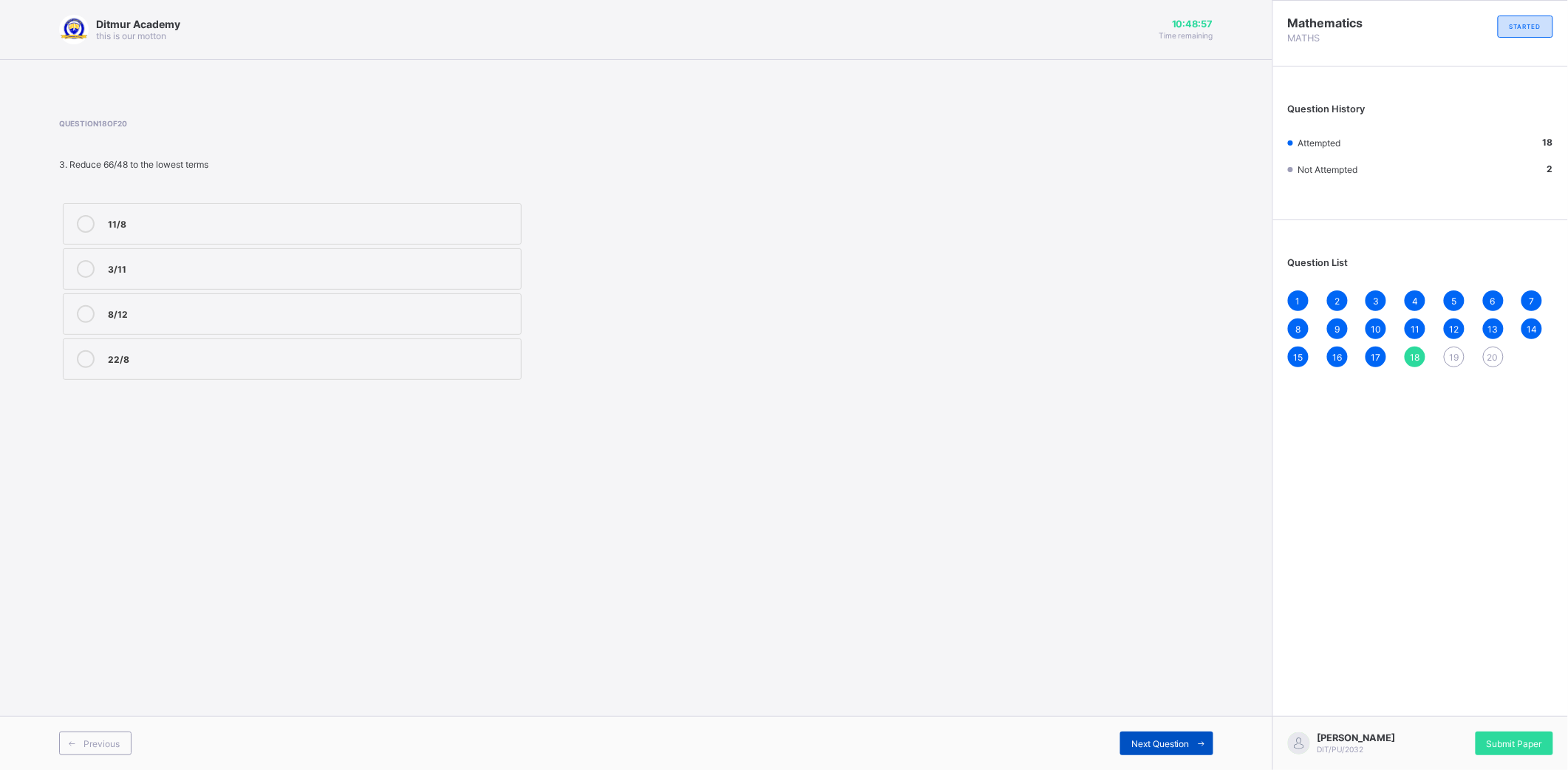 click on "Next Question" at bounding box center (1160, 743) 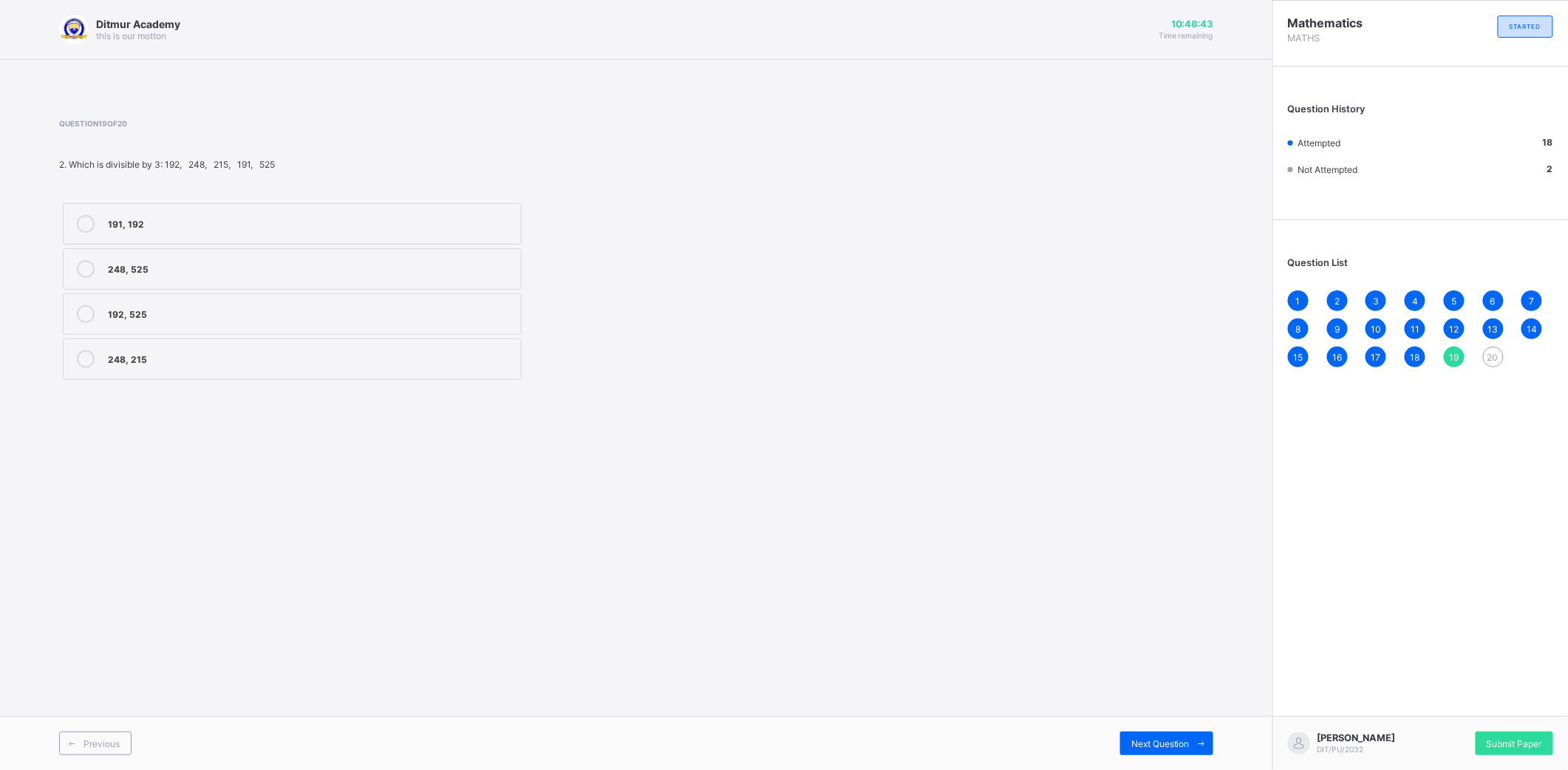 click on "191,  192" at bounding box center [292, 224] 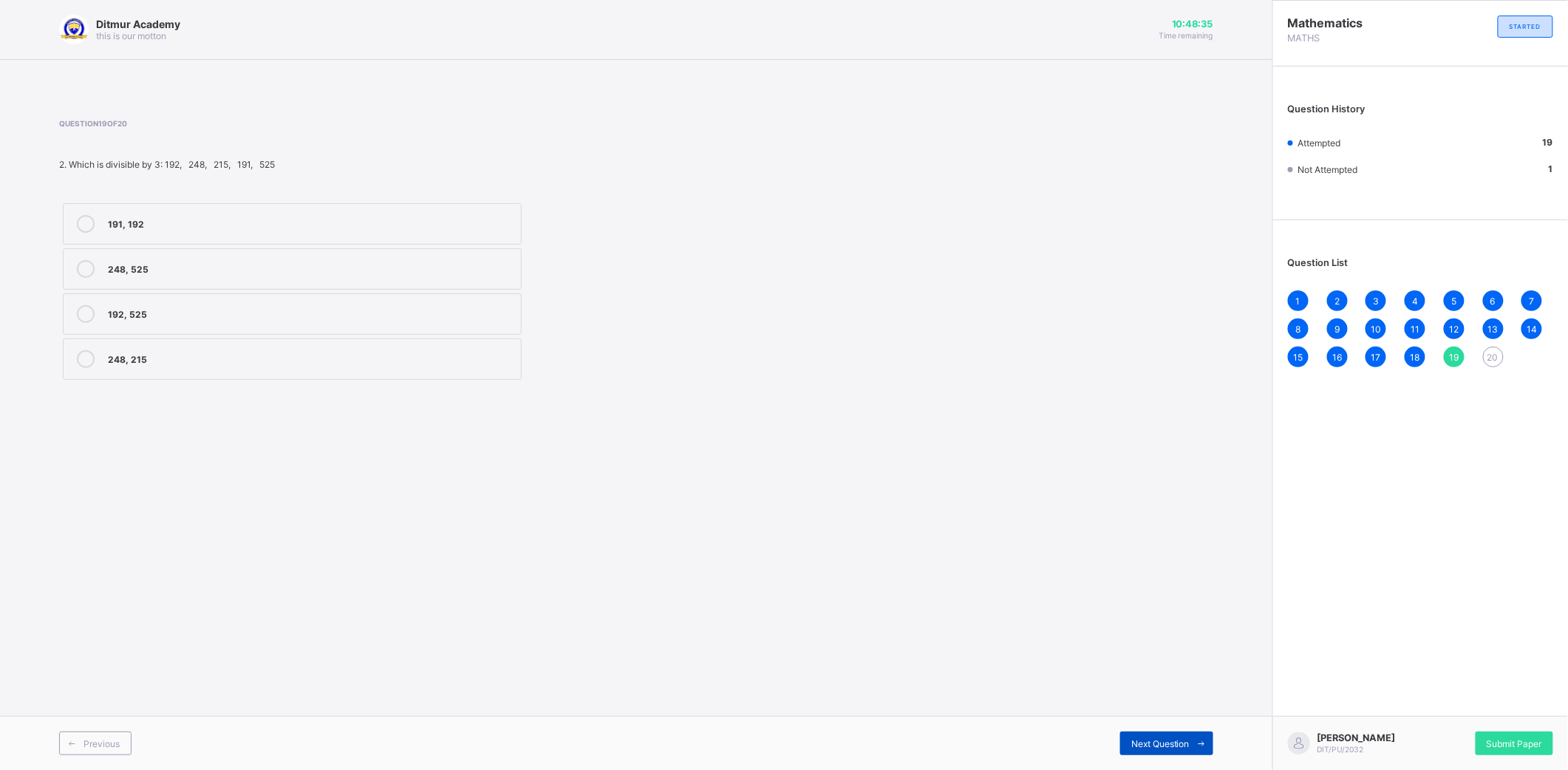 click on "Next Question" at bounding box center (1167, 743) 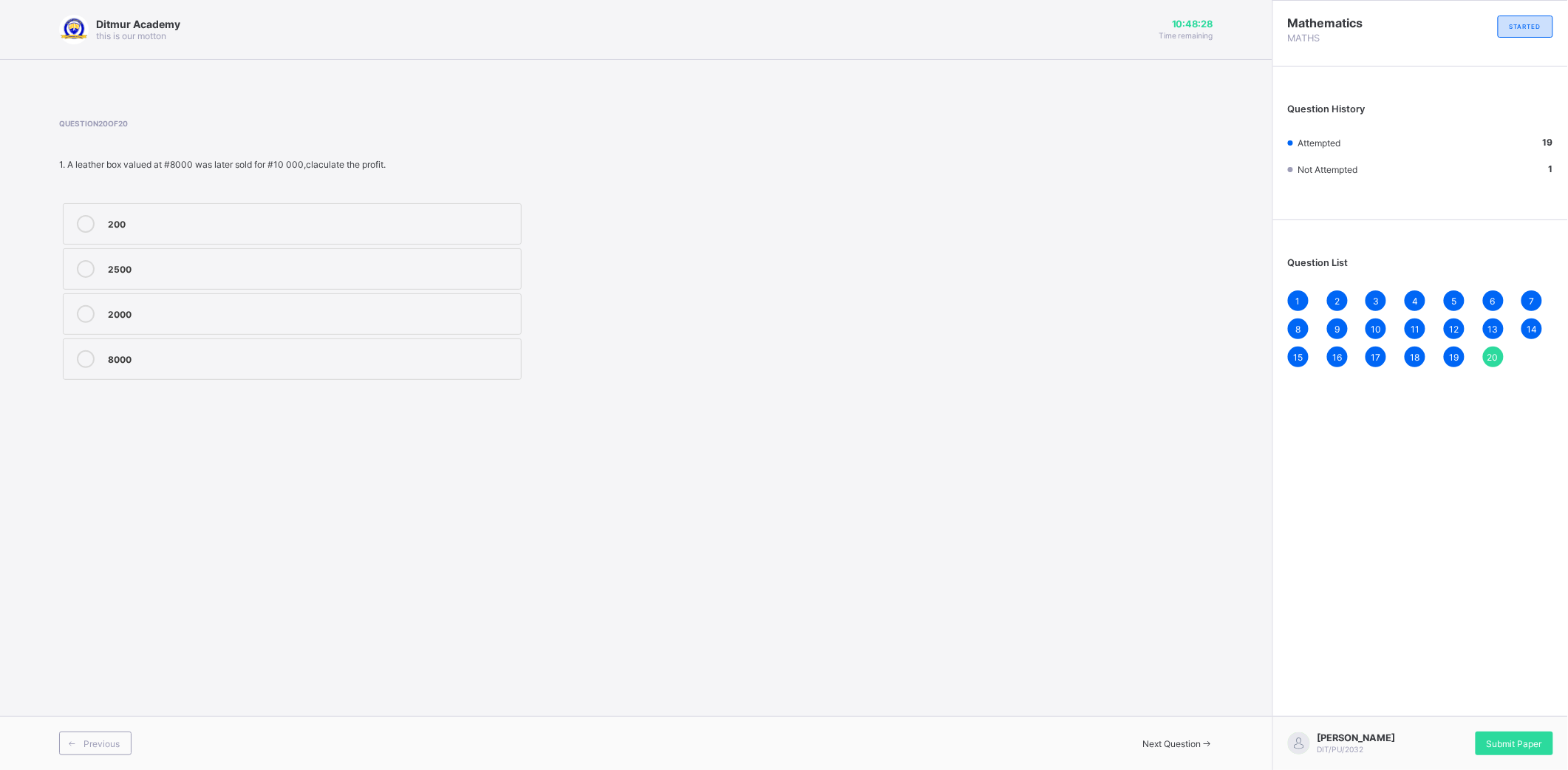 click on "8000" at bounding box center (292, 359) 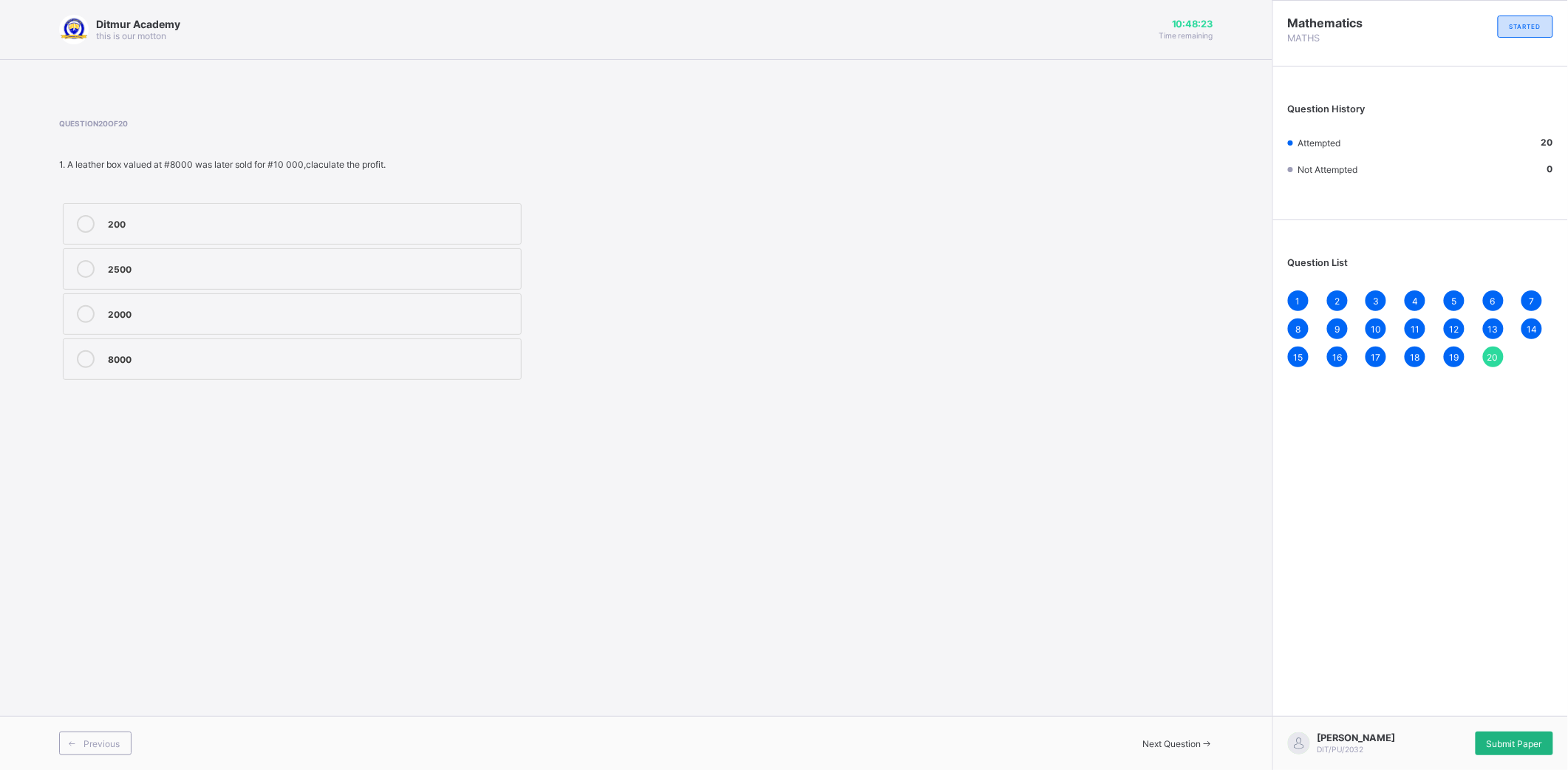 click on "Submit Paper" at bounding box center [1514, 743] 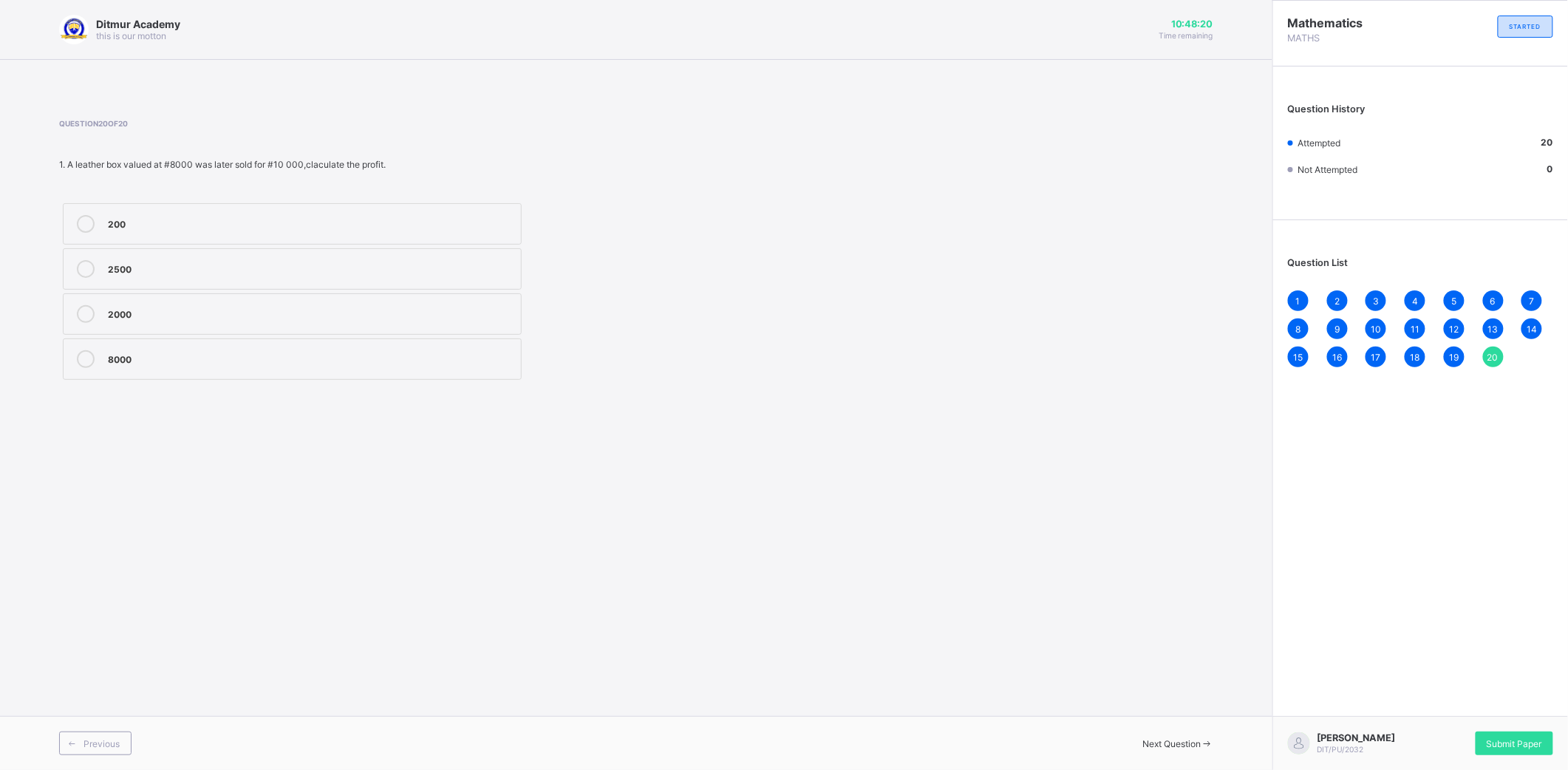 click on "Yes, Submit Paper" at bounding box center [814, 1007] 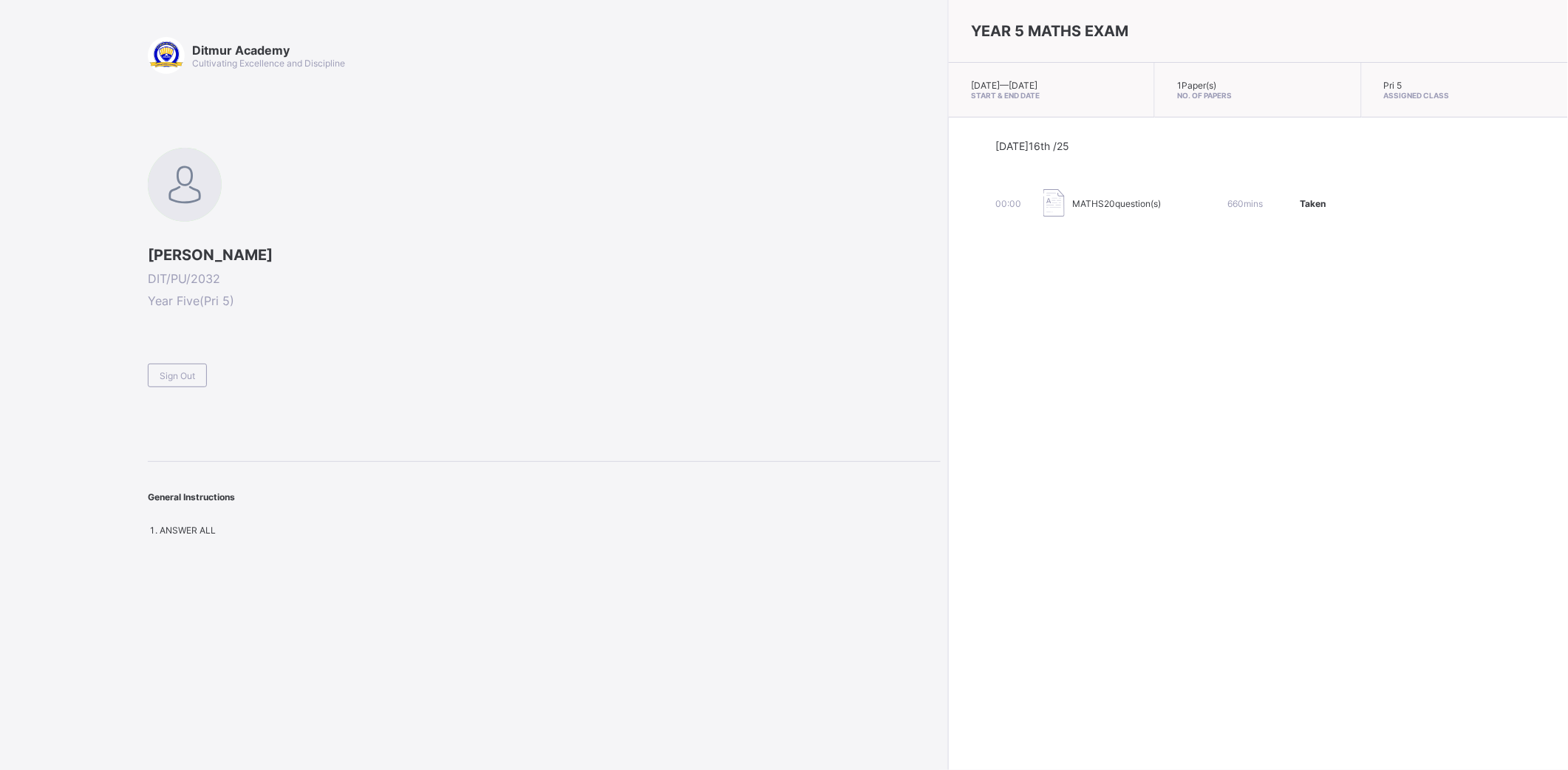 click at bounding box center [544, 357] 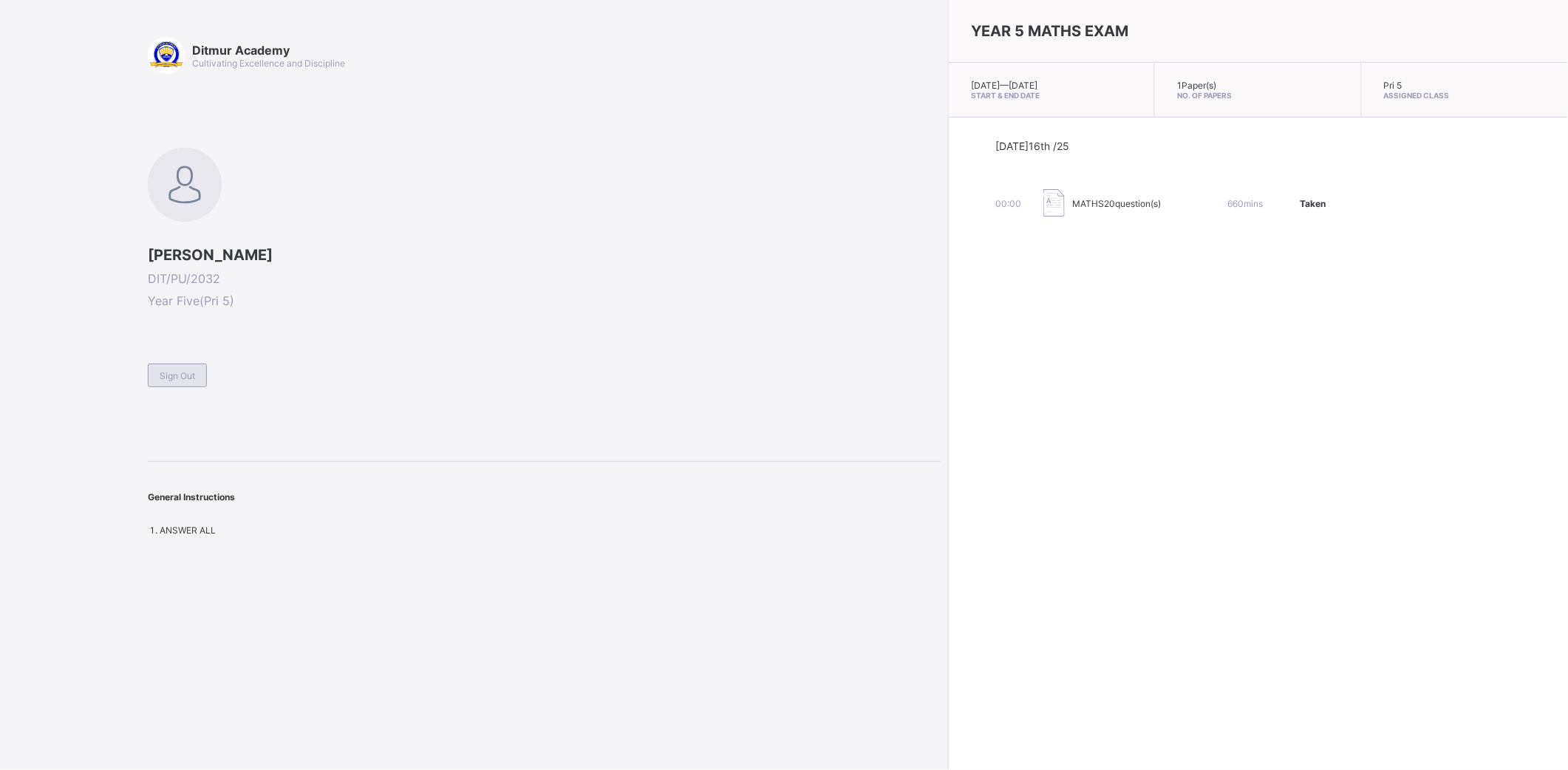 click on "Sign Out" at bounding box center [177, 375] 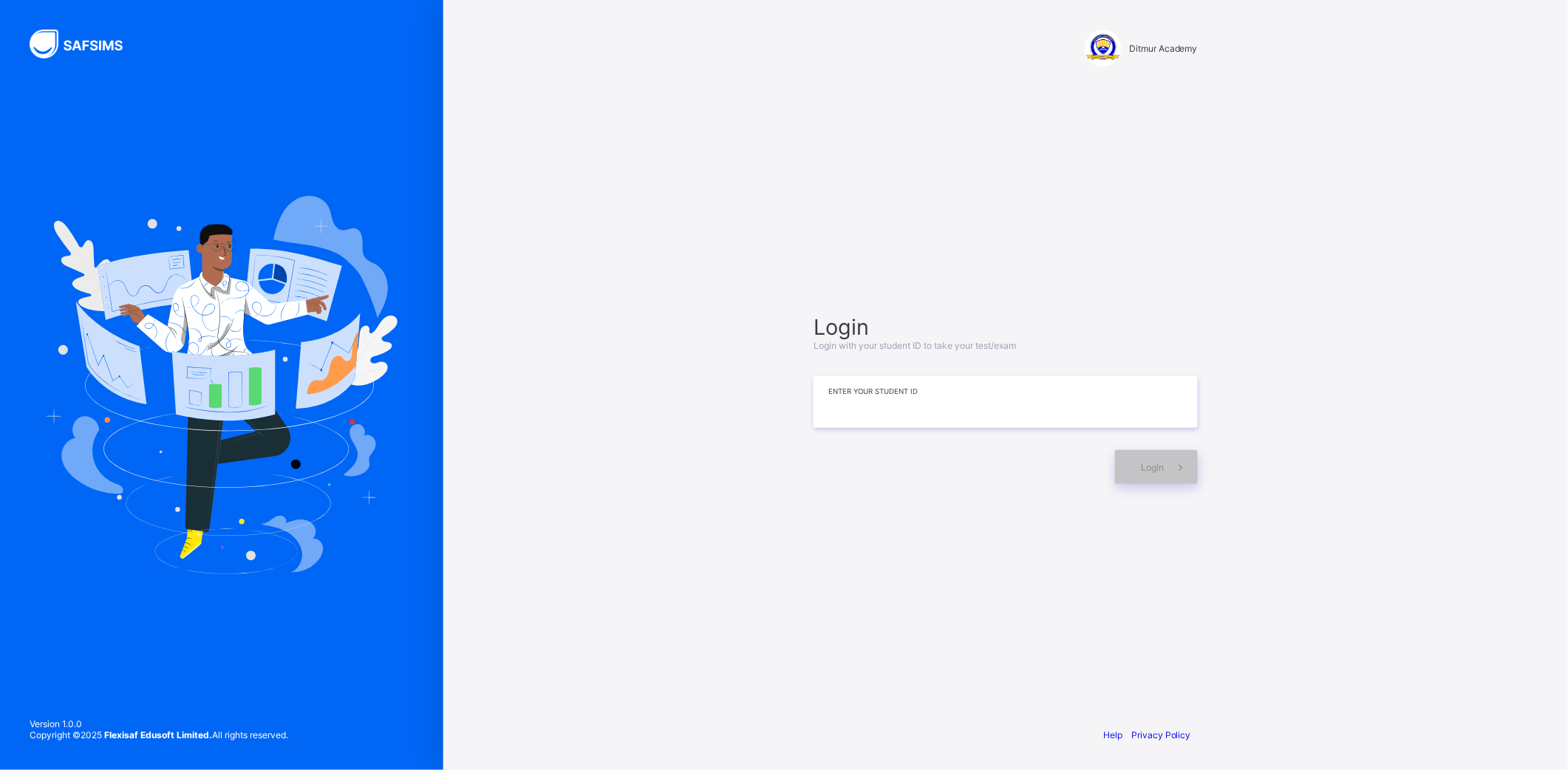 click at bounding box center (1006, 402) 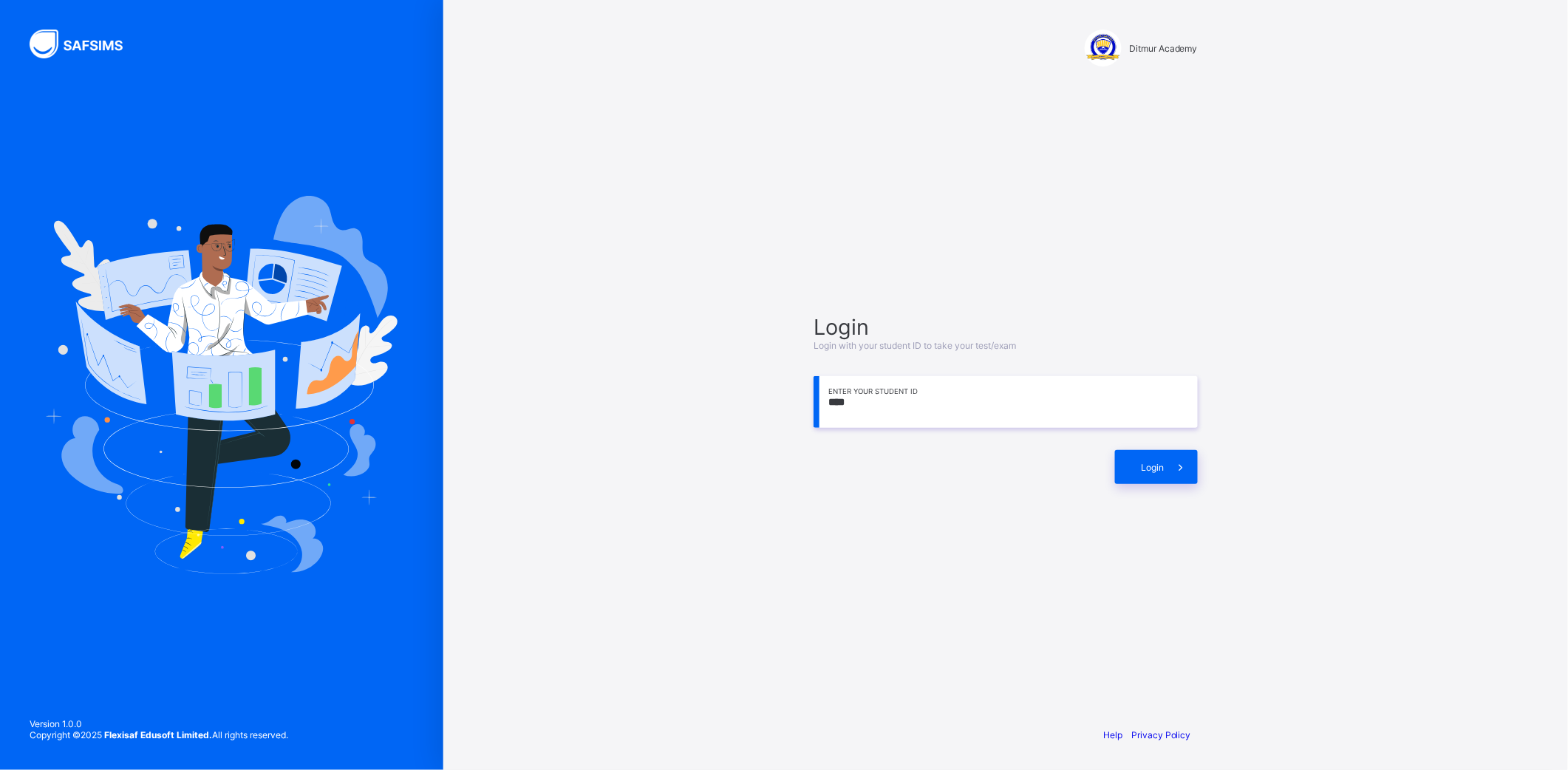 click at bounding box center [1006, 402] 